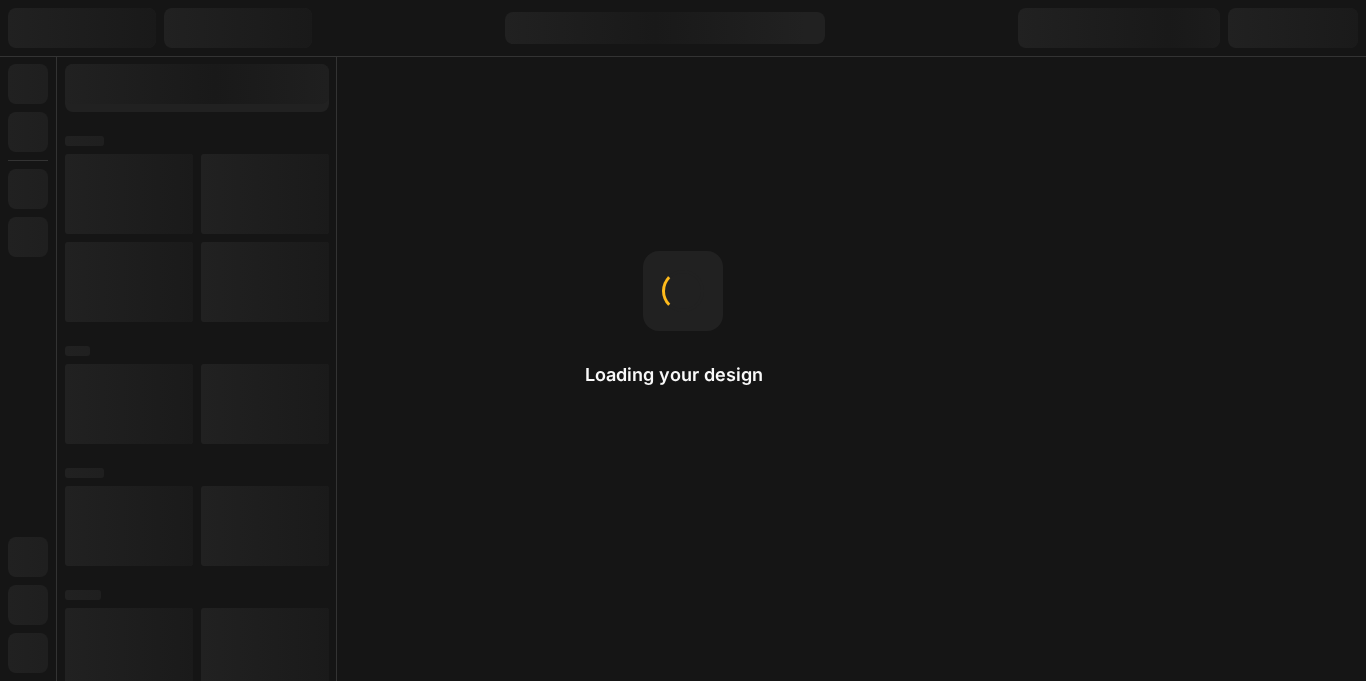 scroll, scrollTop: 0, scrollLeft: 0, axis: both 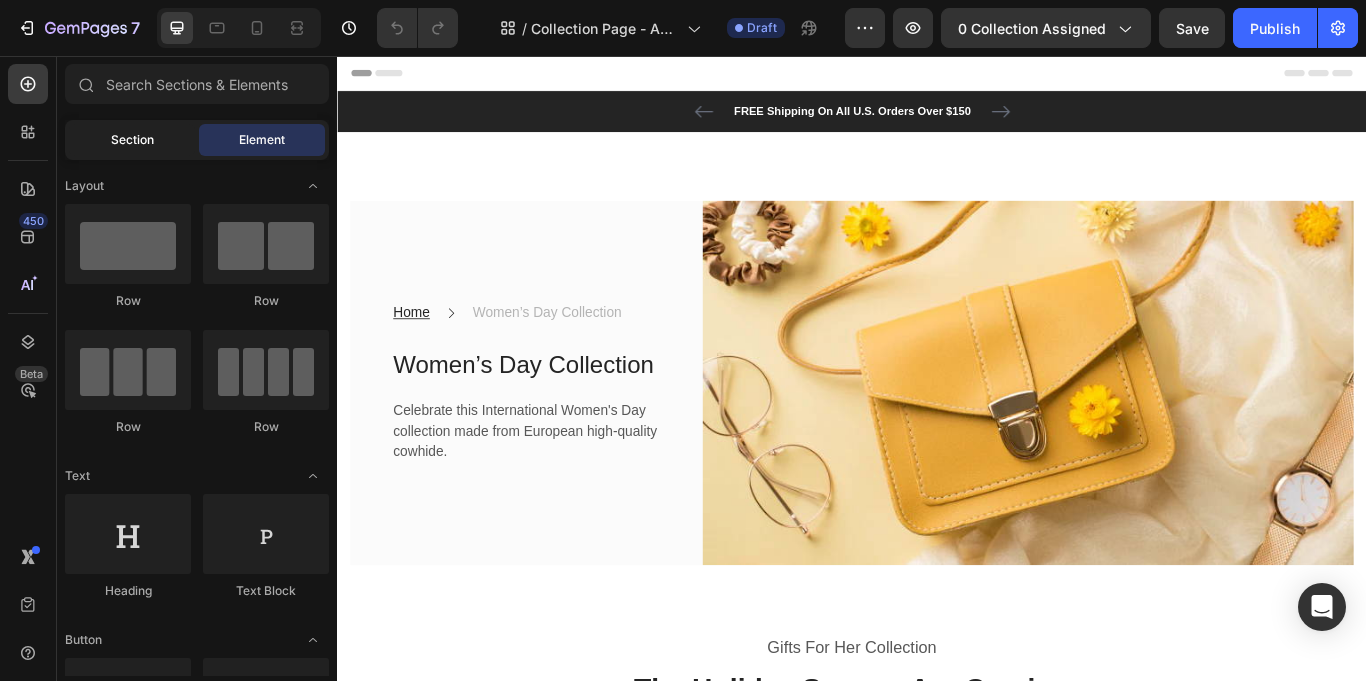click on "Section" at bounding box center (132, 140) 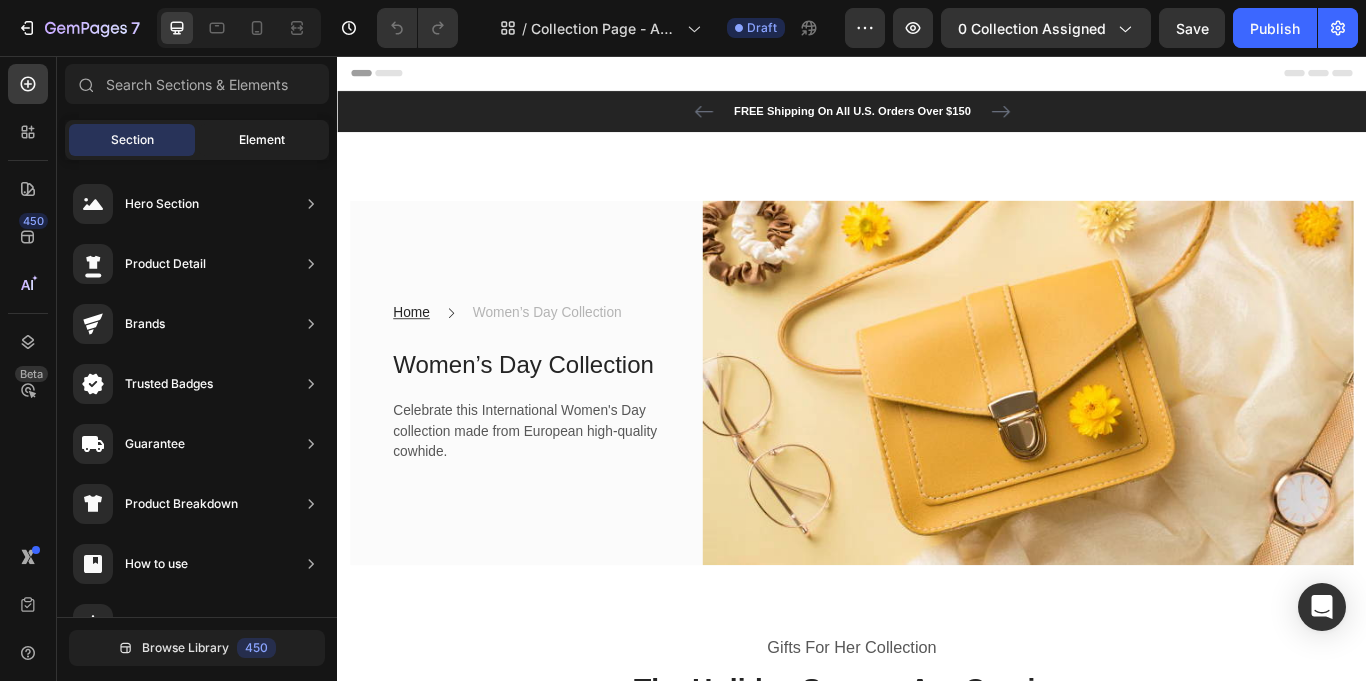 click on "Element" 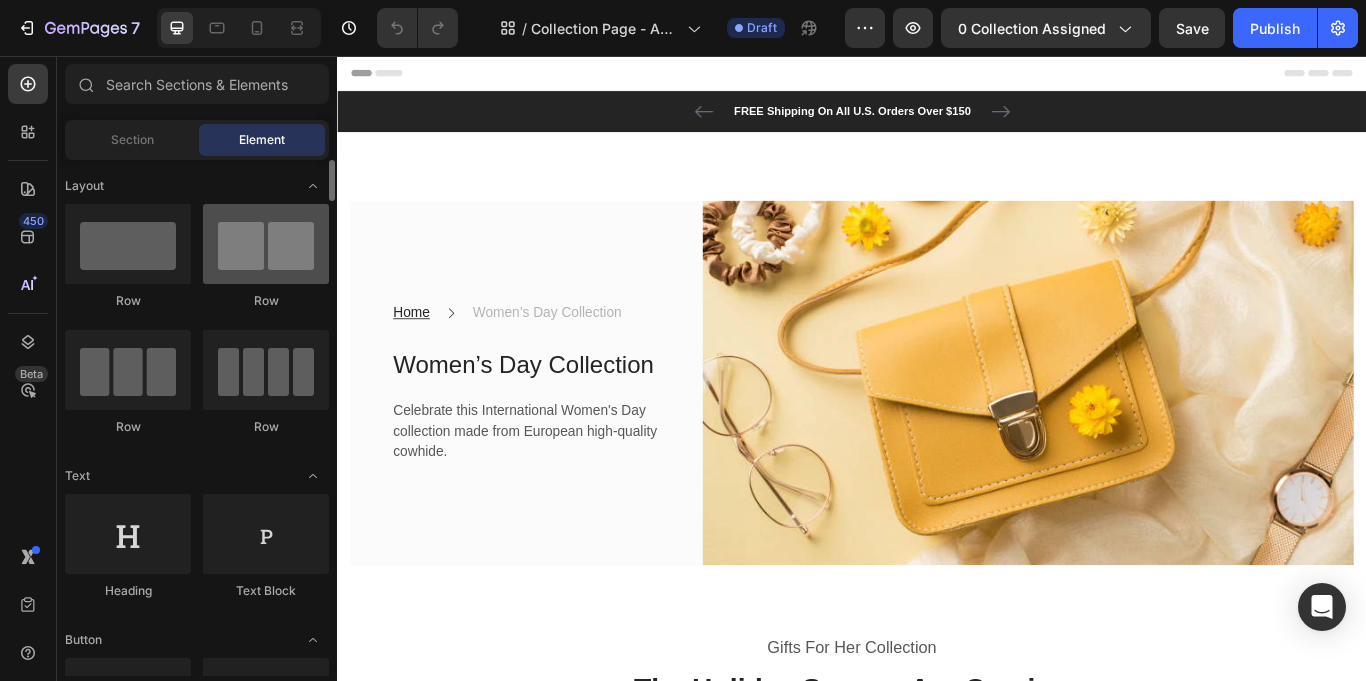 click at bounding box center [266, 244] 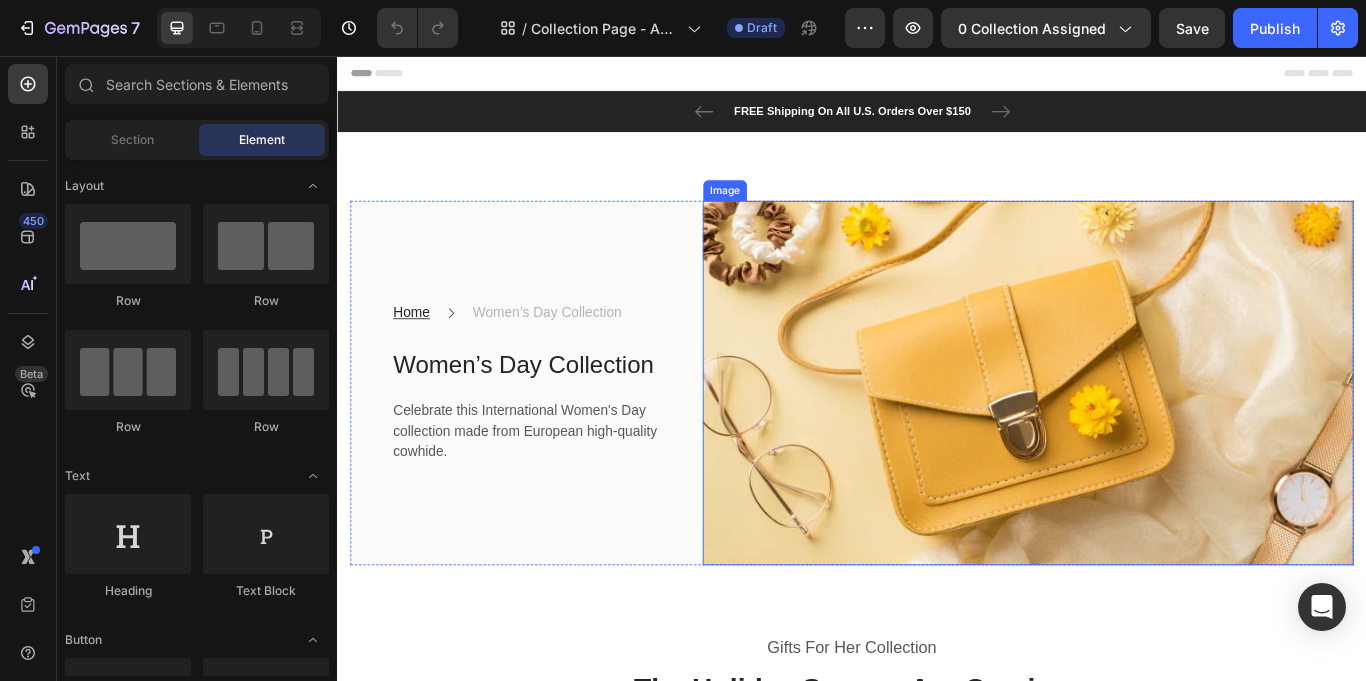 click at bounding box center [1142, 438] 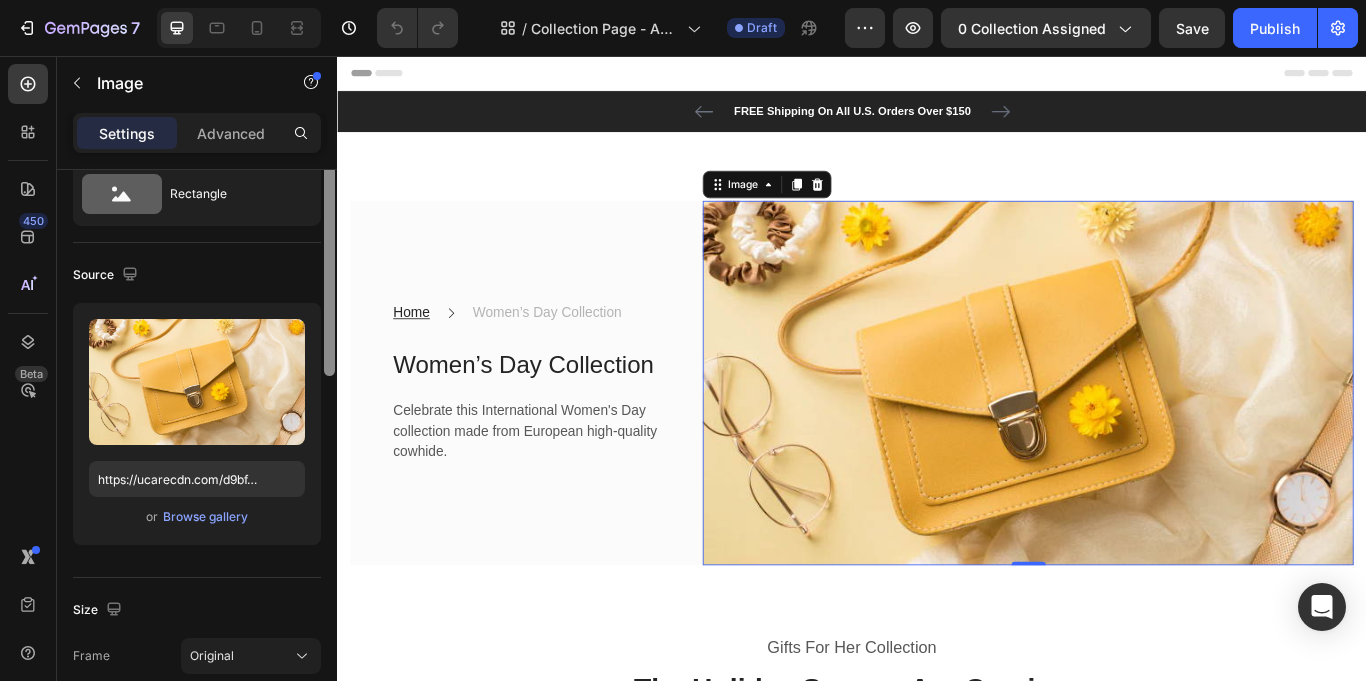 scroll, scrollTop: 90, scrollLeft: 0, axis: vertical 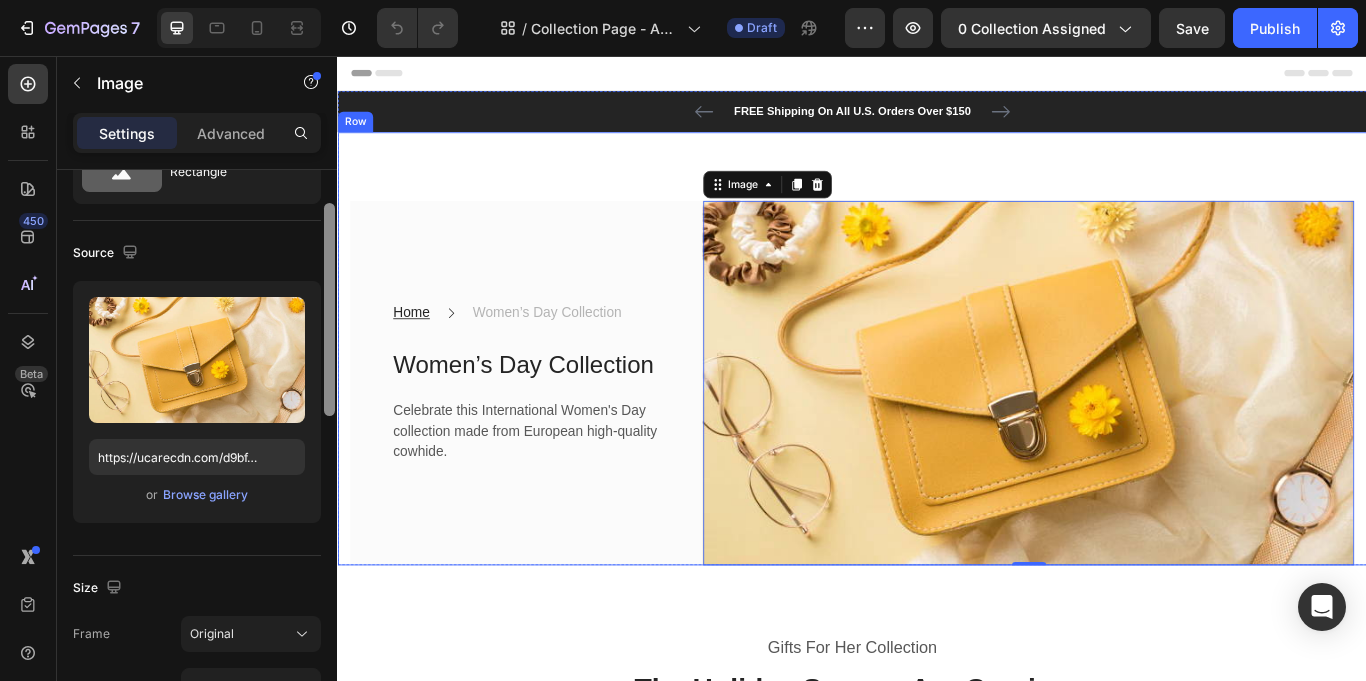 drag, startPoint x: 668, startPoint y: 367, endPoint x: 353, endPoint y: 428, distance: 320.852 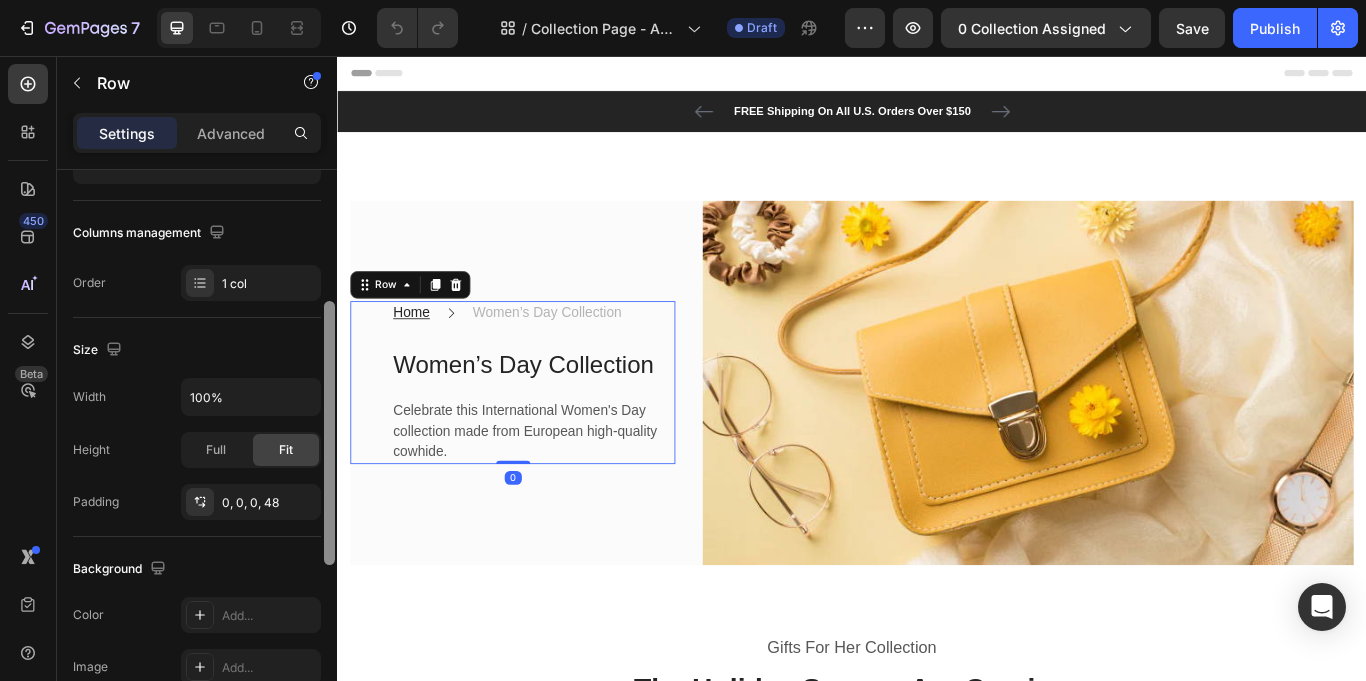 scroll, scrollTop: 0, scrollLeft: 0, axis: both 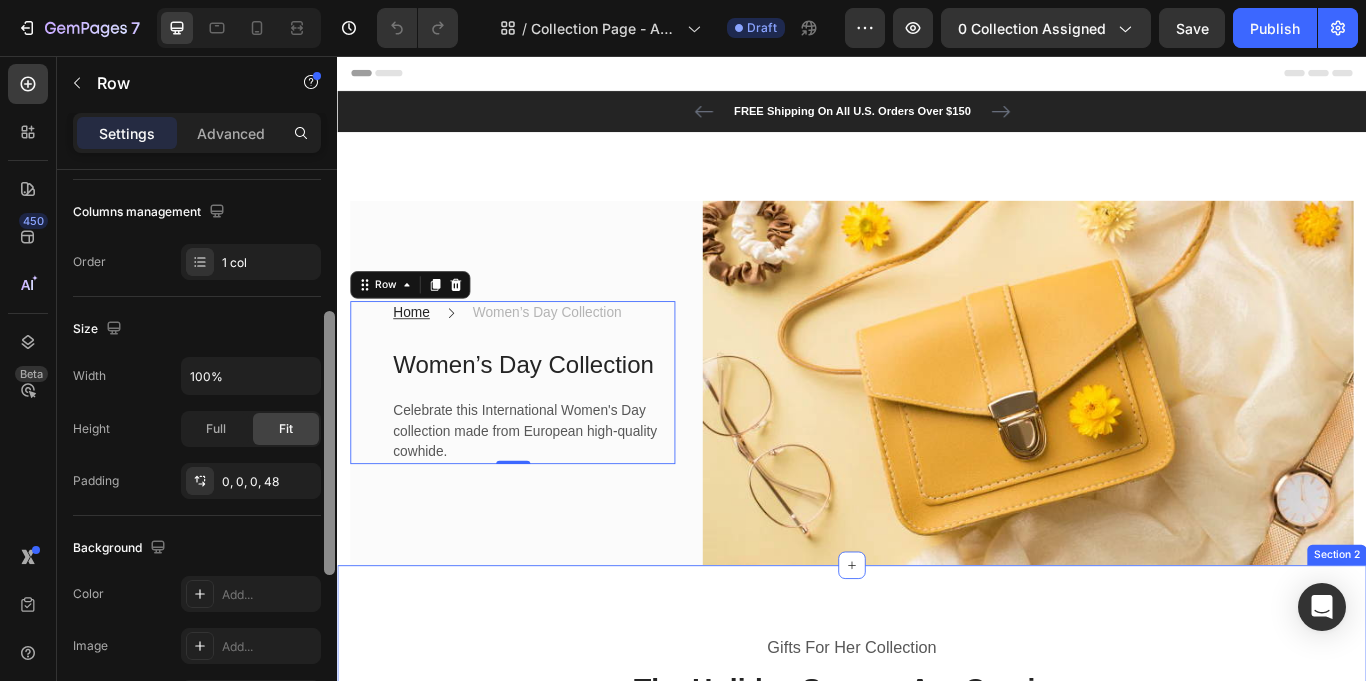 drag, startPoint x: 667, startPoint y: 326, endPoint x: 482, endPoint y: 728, distance: 442.5257 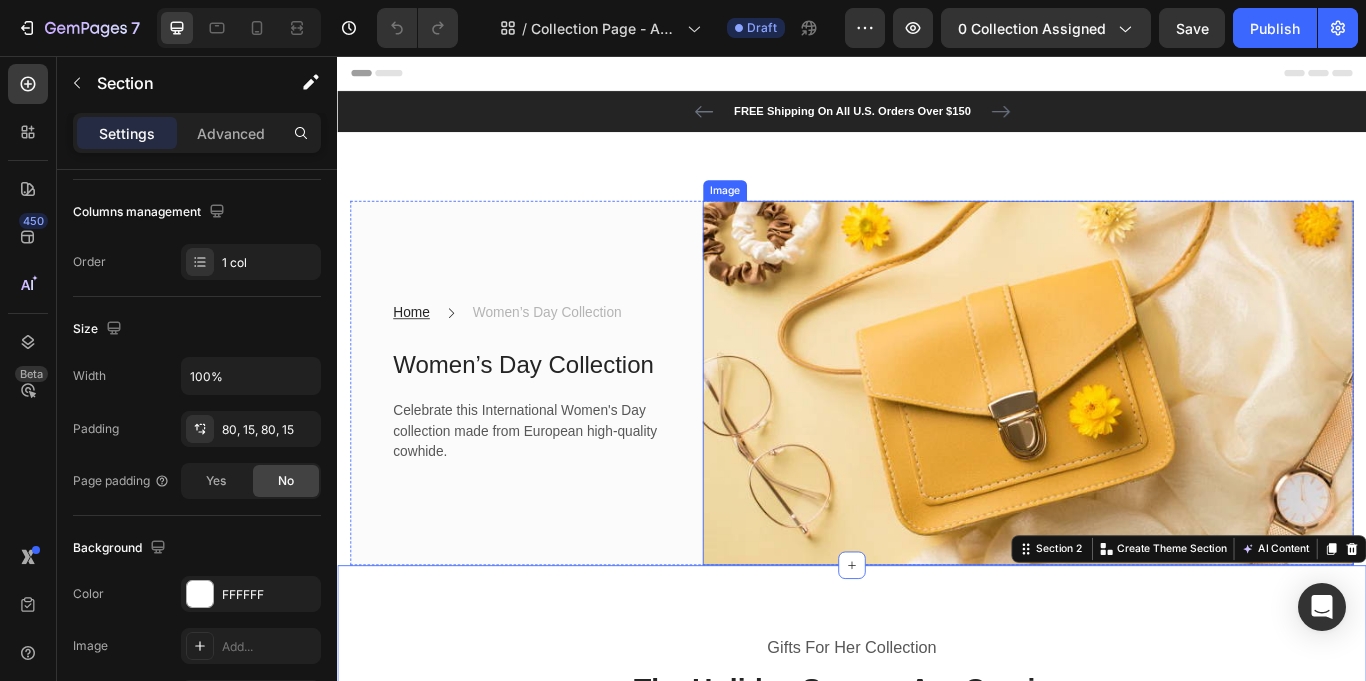 scroll, scrollTop: 0, scrollLeft: 0, axis: both 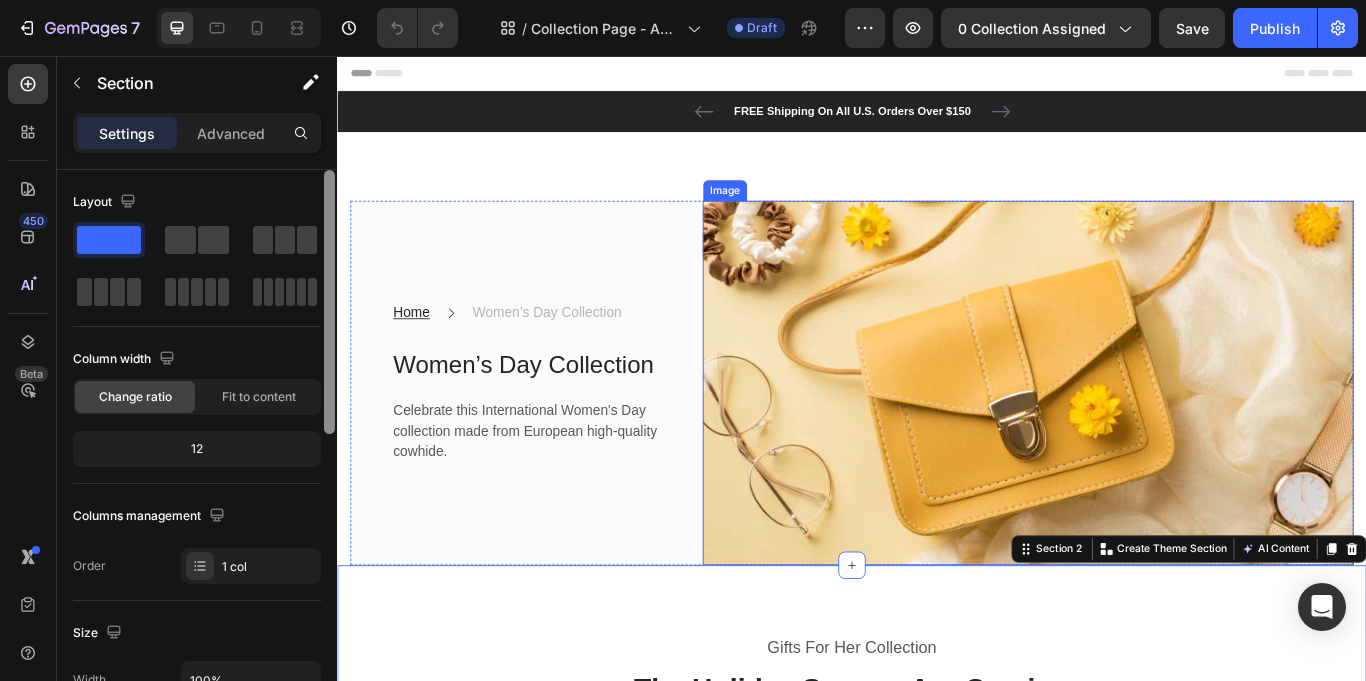 click at bounding box center (1142, 438) 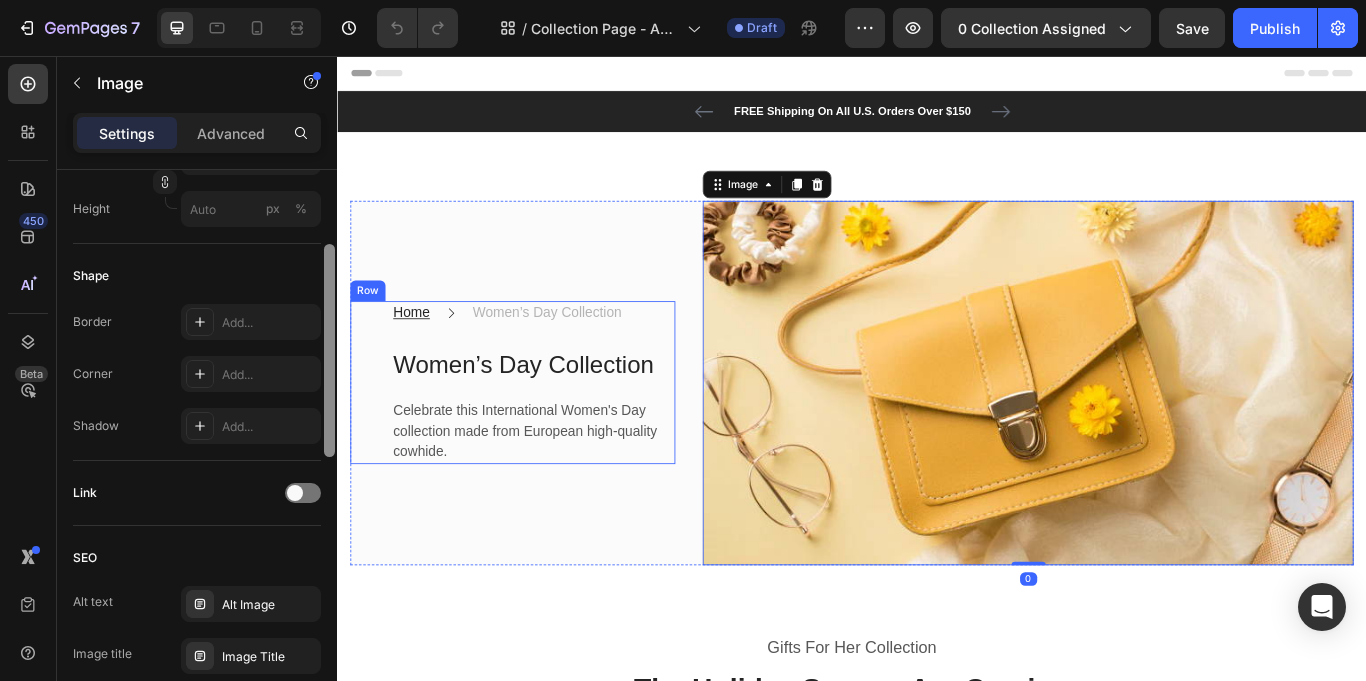 scroll, scrollTop: 504, scrollLeft: 0, axis: vertical 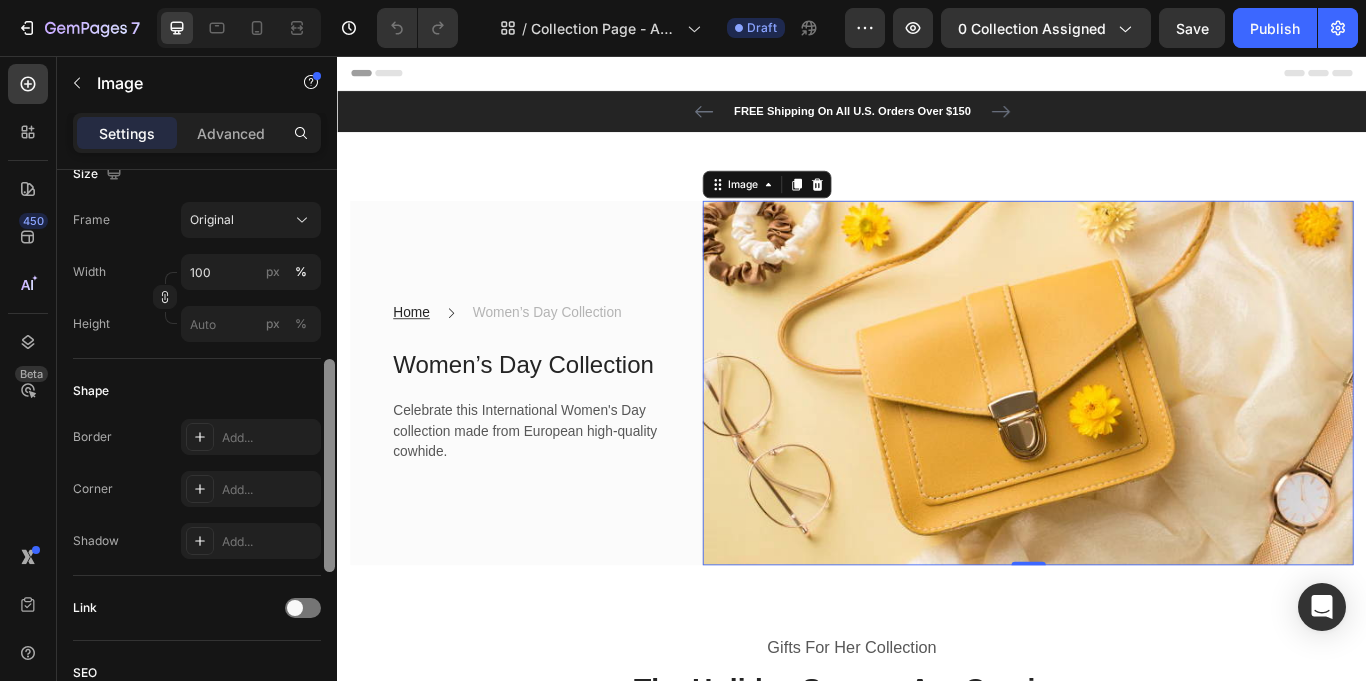click at bounding box center [1142, 438] 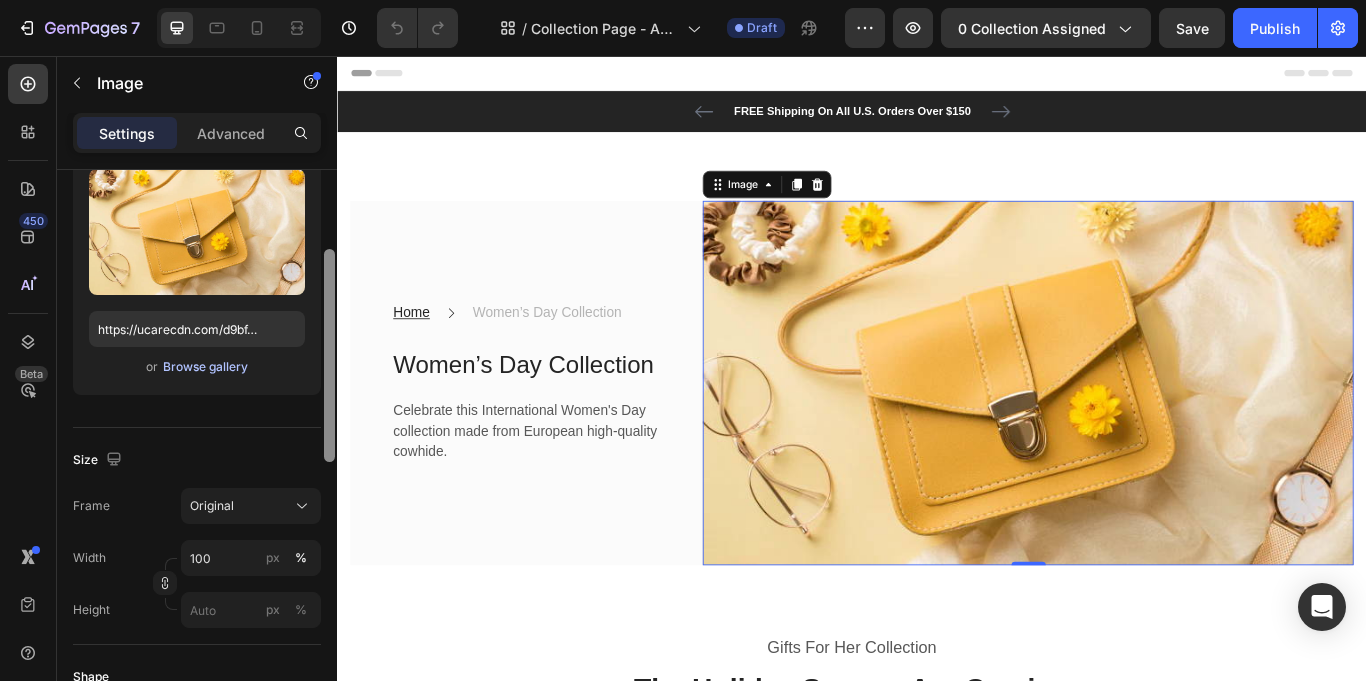scroll, scrollTop: 214, scrollLeft: 0, axis: vertical 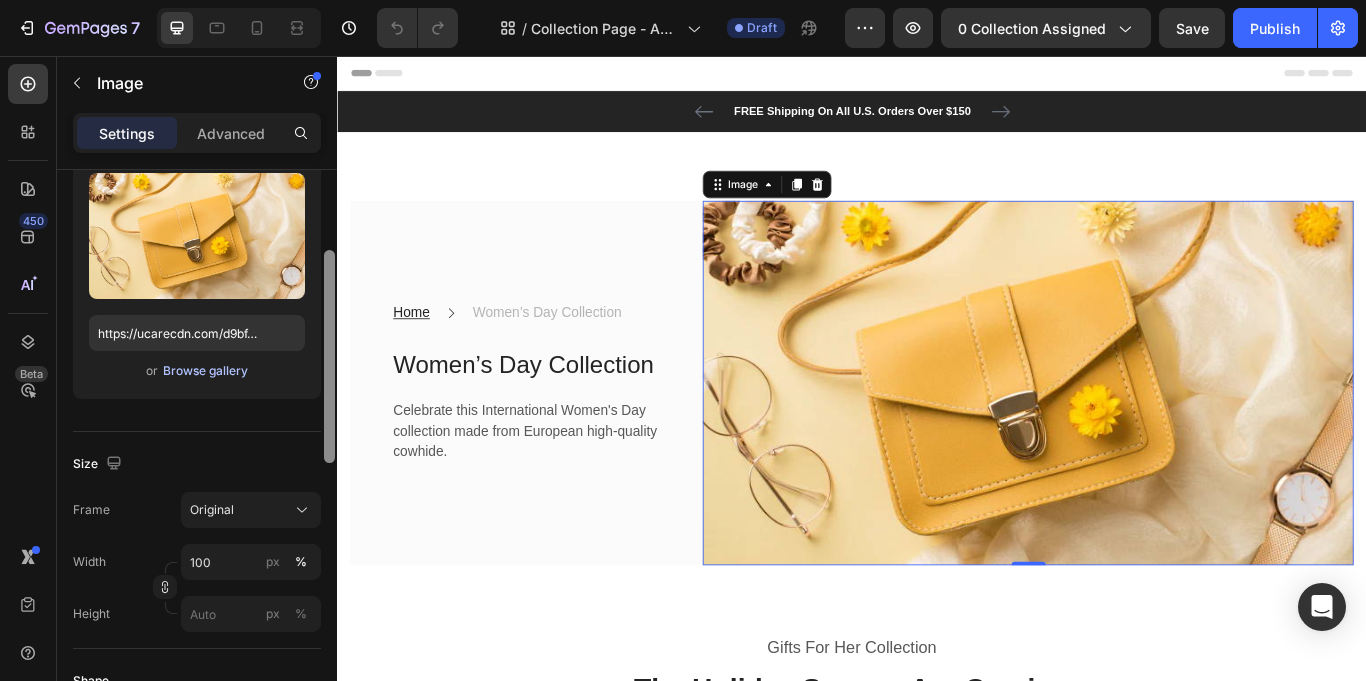 click on "Browse gallery" at bounding box center [205, 371] 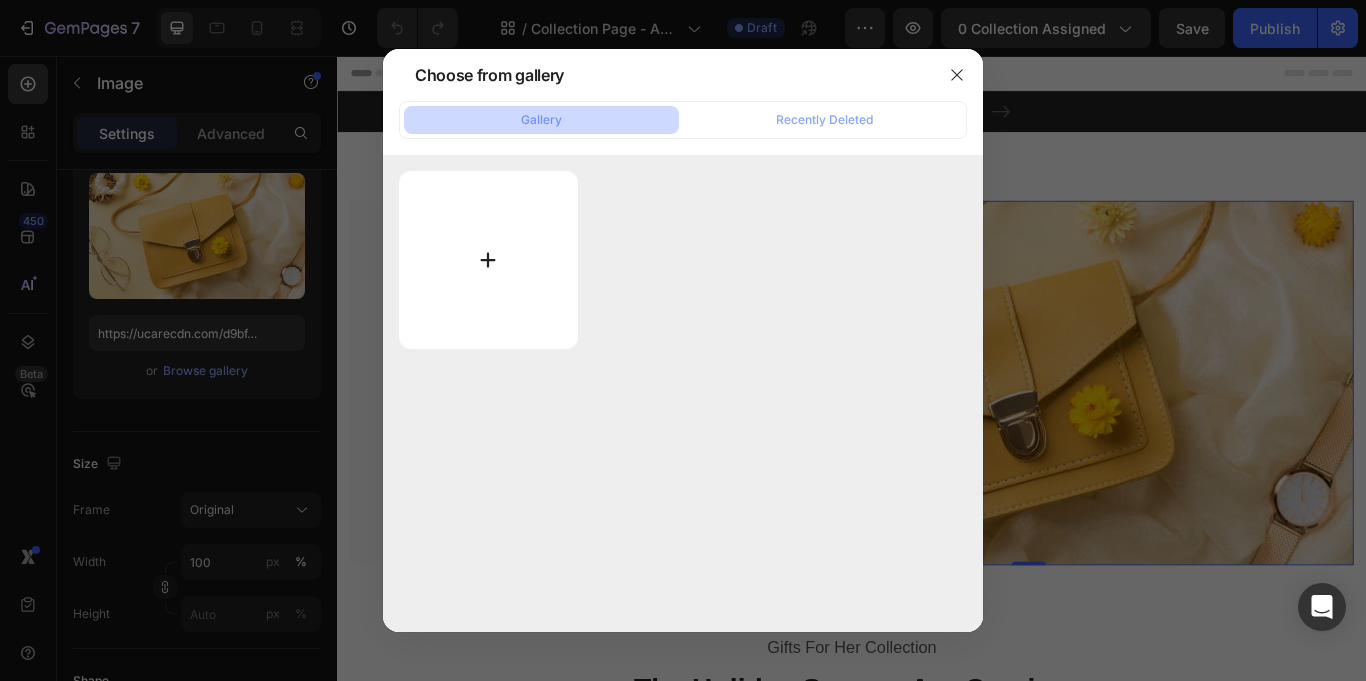 click at bounding box center [488, 260] 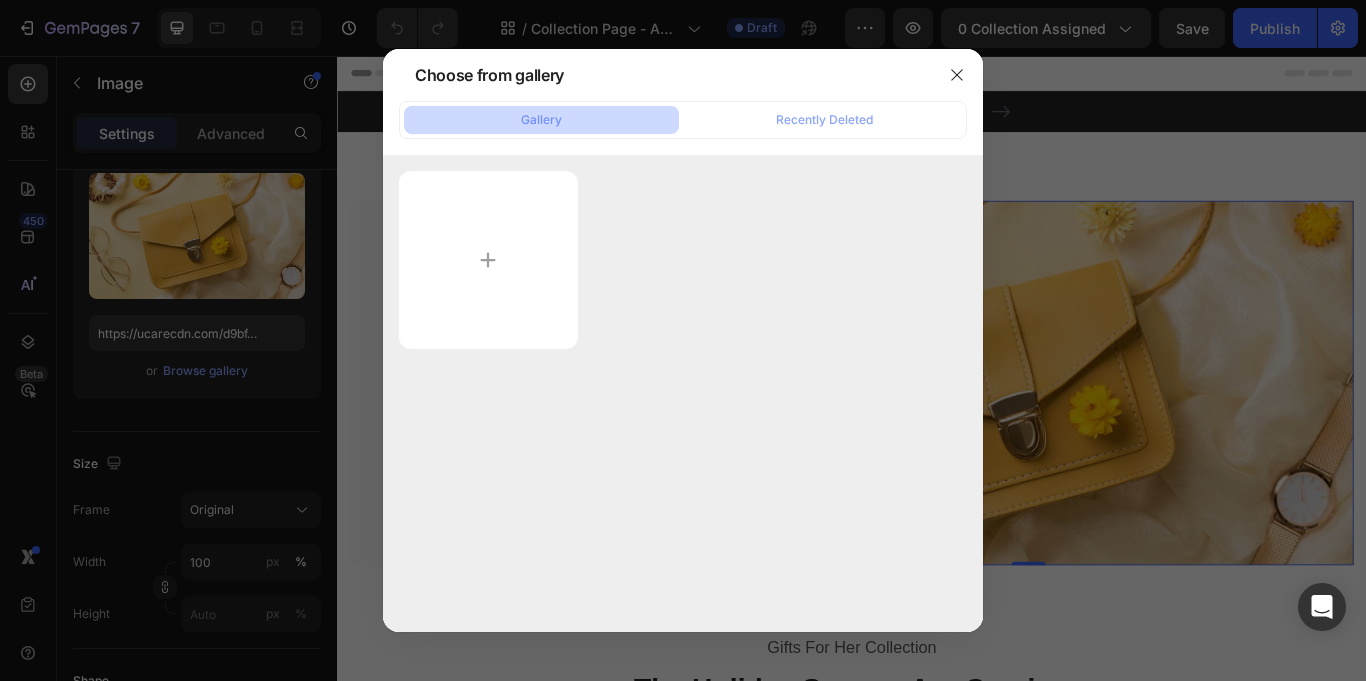 type on "C:\fakepath\IMG_0337.JPG" 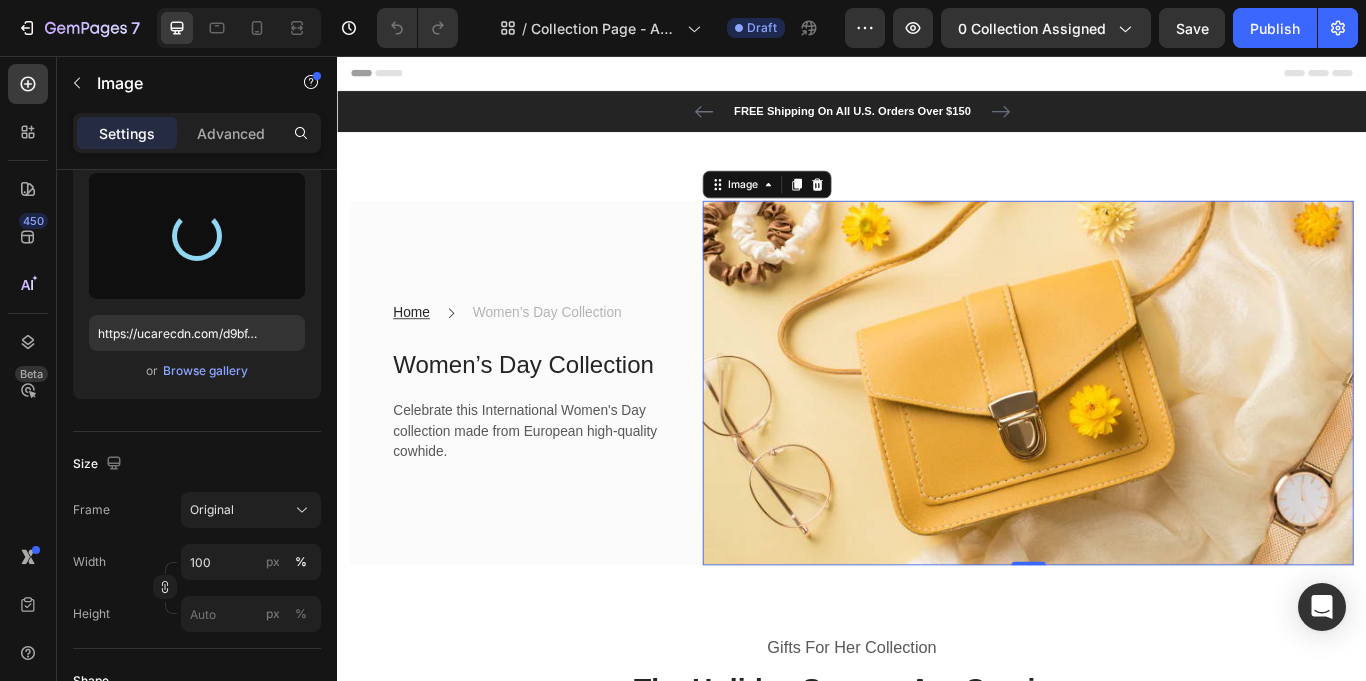 type on "https://cdn.shopify.com/s/files/1/0763/0962/7110/files/gempages_578261704064893893-b4535435-6e0d-4f77-8ec2-974c44b128e3.jpg" 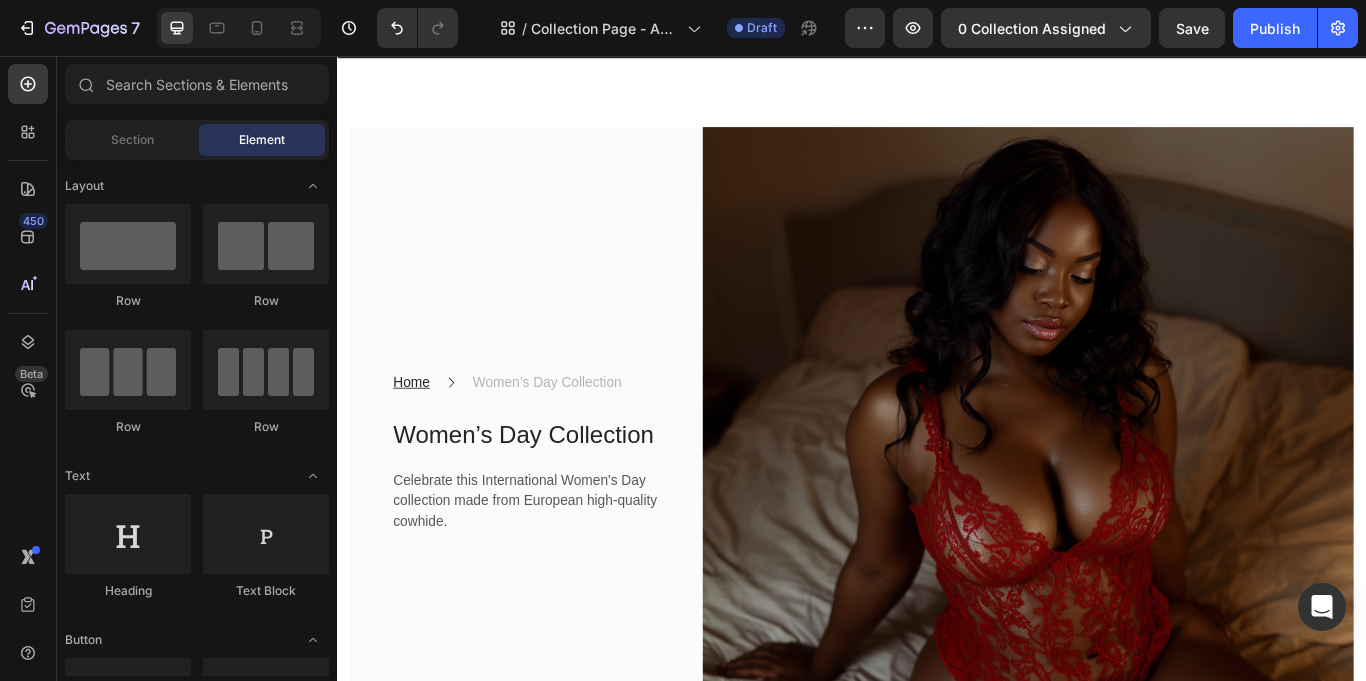 scroll, scrollTop: 107, scrollLeft: 0, axis: vertical 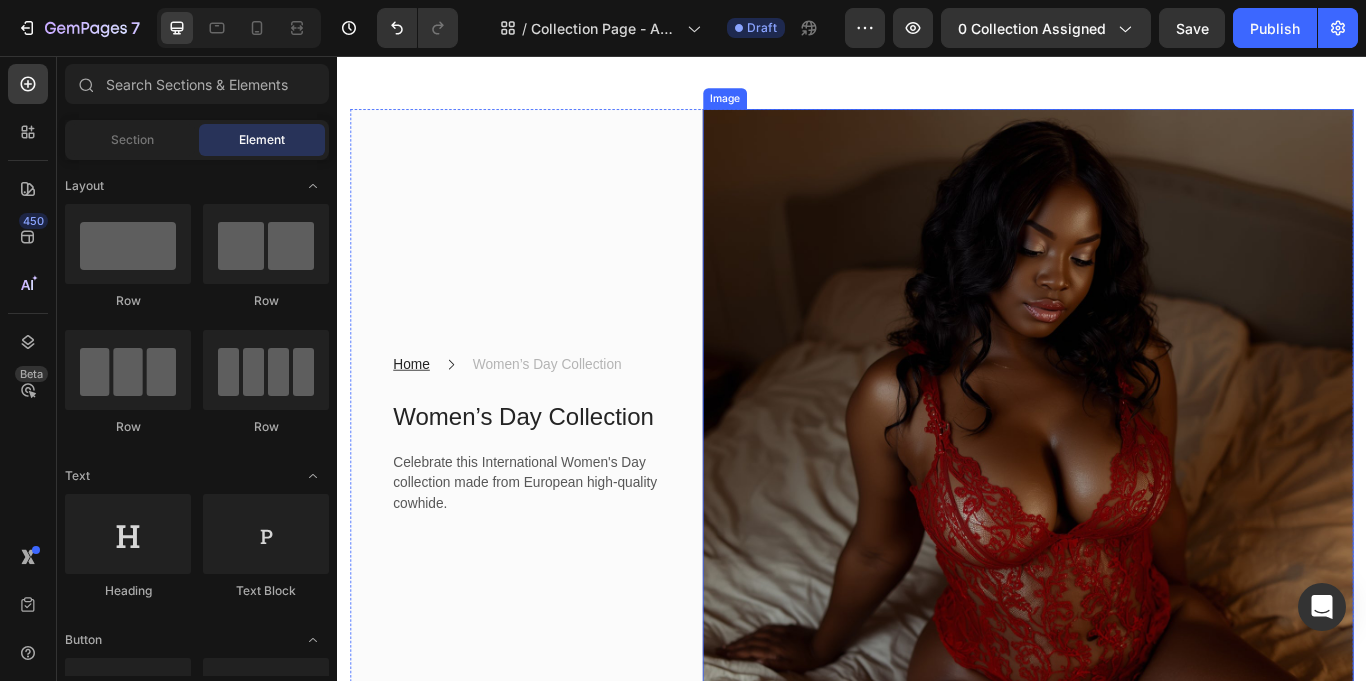 click at bounding box center (1142, 497) 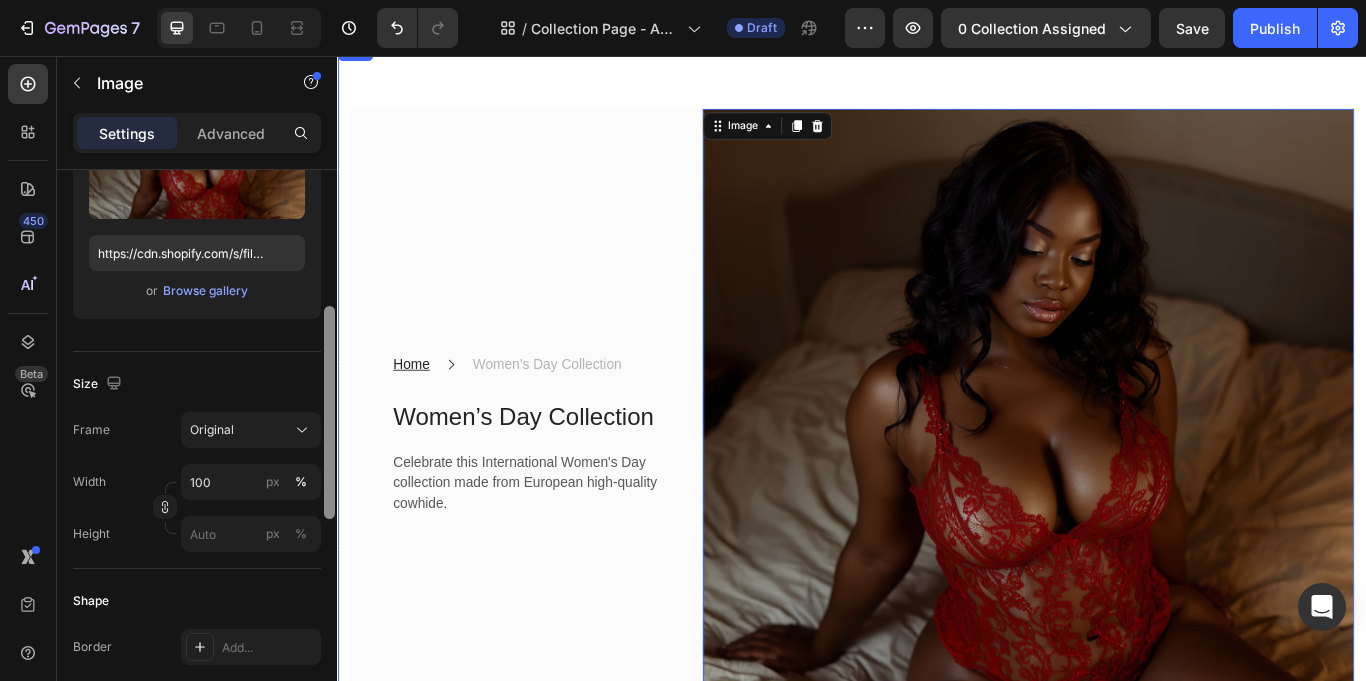 scroll, scrollTop: 313, scrollLeft: 0, axis: vertical 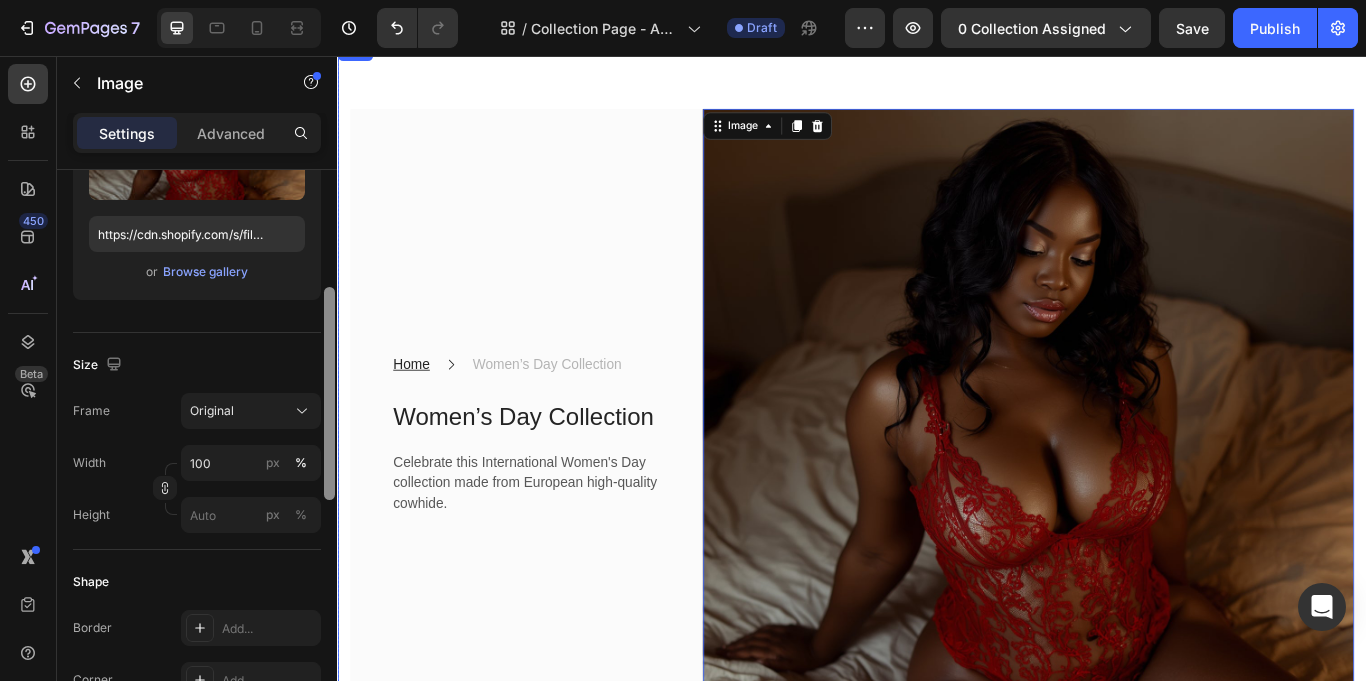 drag, startPoint x: 666, startPoint y: 301, endPoint x: 346, endPoint y: 540, distance: 399.4008 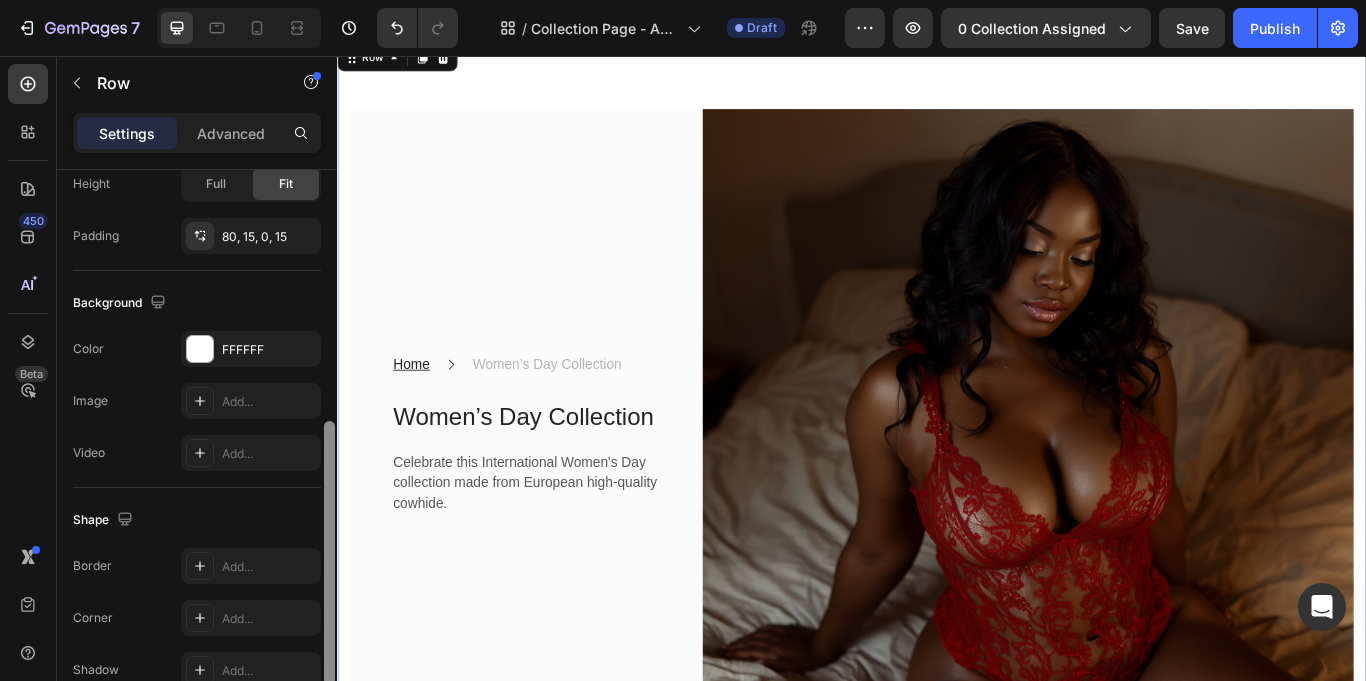 scroll, scrollTop: 543, scrollLeft: 0, axis: vertical 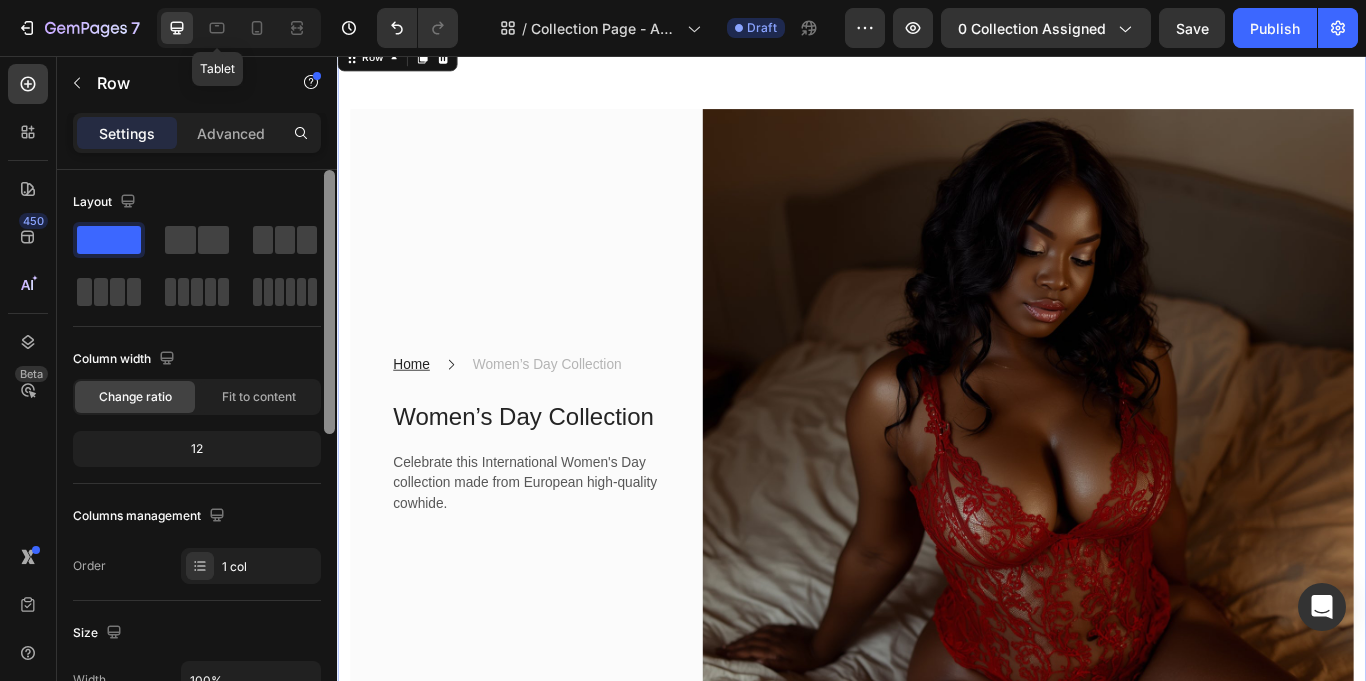 drag, startPoint x: 332, startPoint y: 450, endPoint x: 198, endPoint y: 21, distance: 449.44077 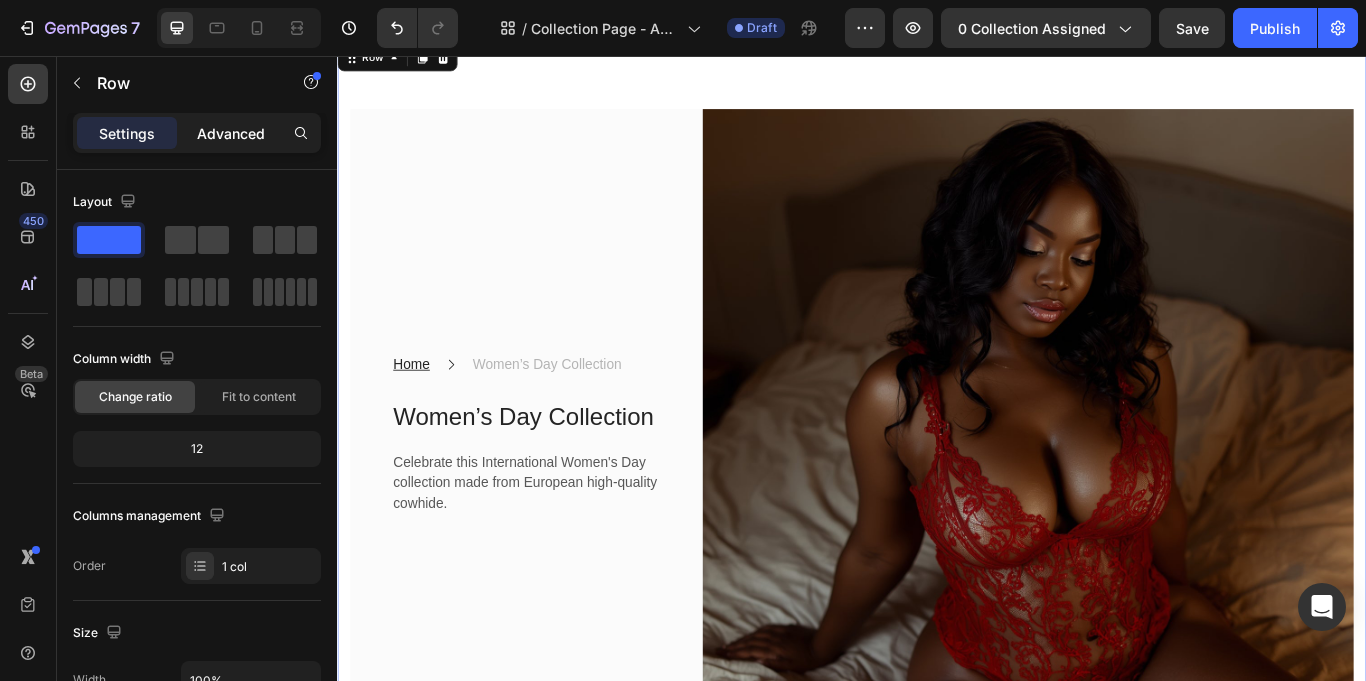 click on "Advanced" at bounding box center [231, 133] 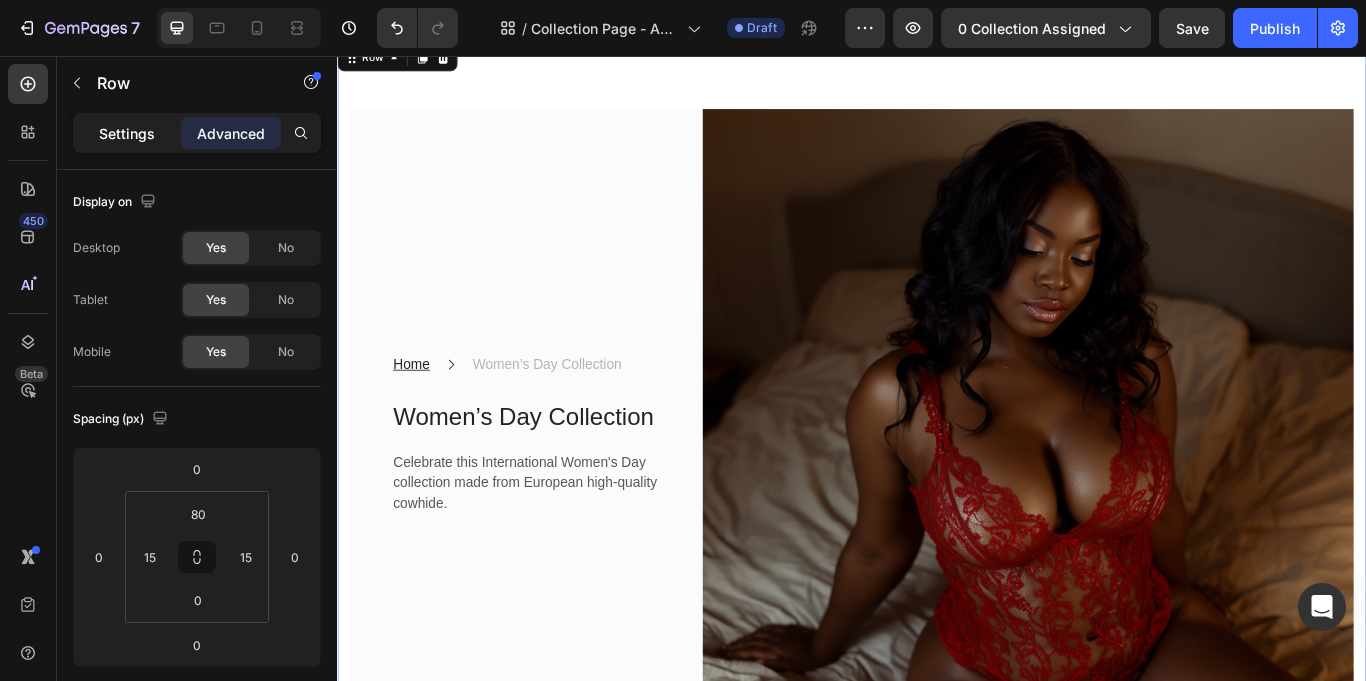 click on "Settings" at bounding box center [127, 133] 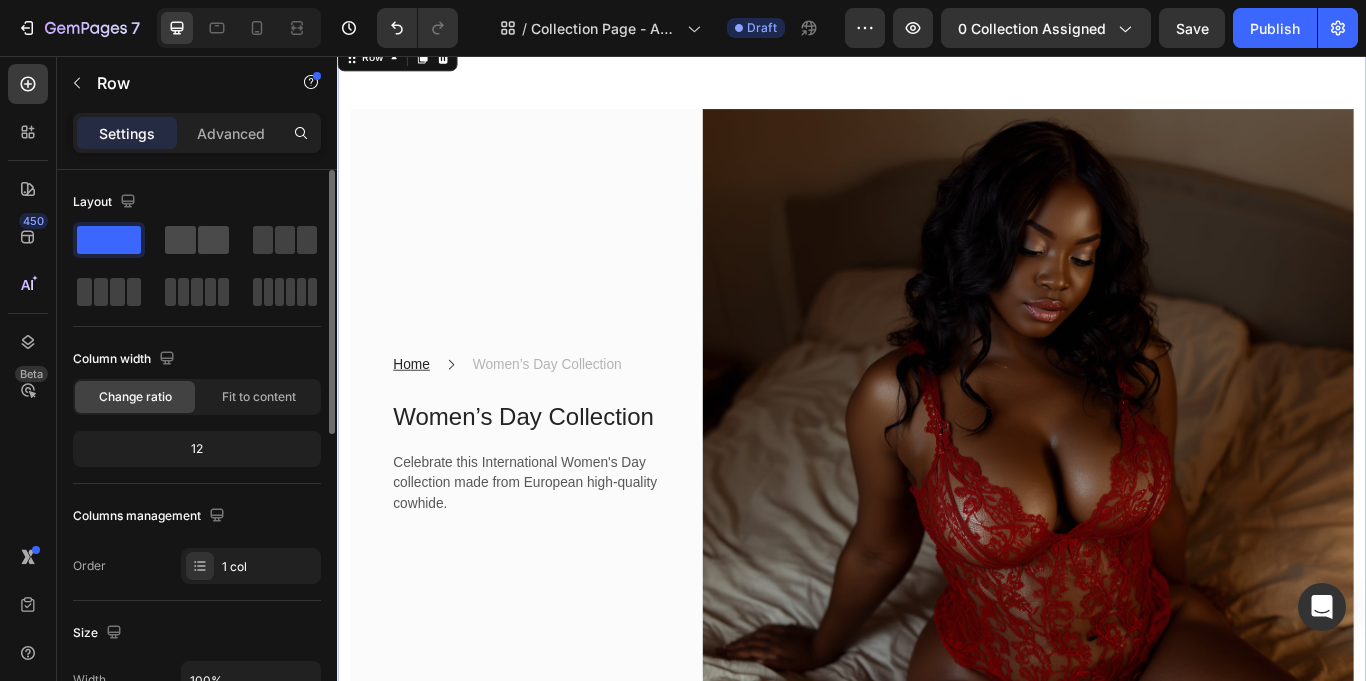 click at bounding box center (197, 240) 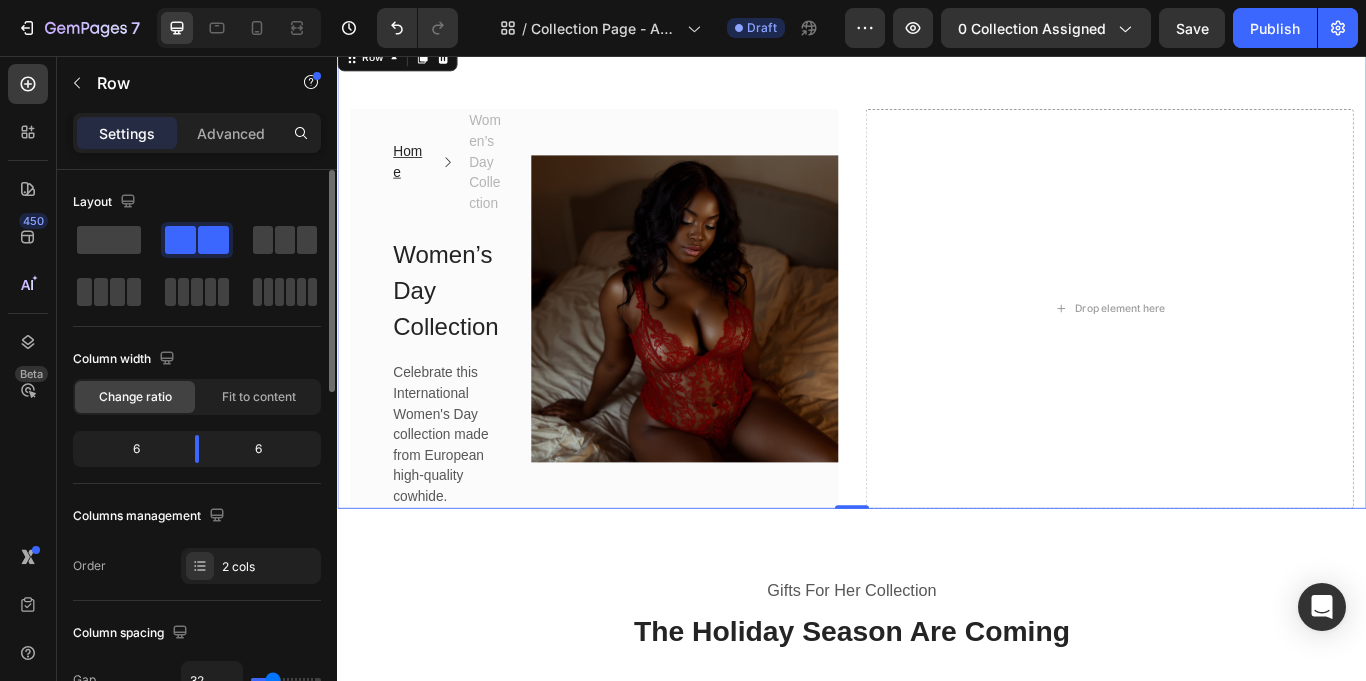 scroll, scrollTop: 0, scrollLeft: 0, axis: both 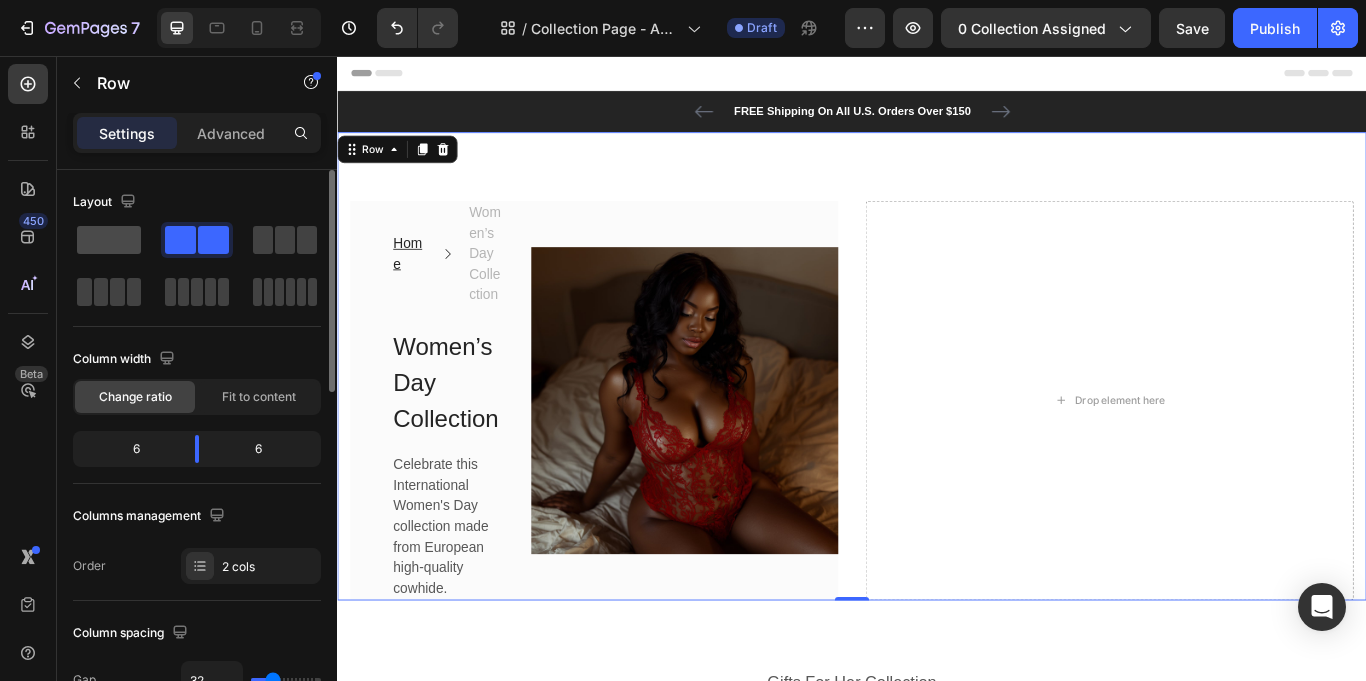 click 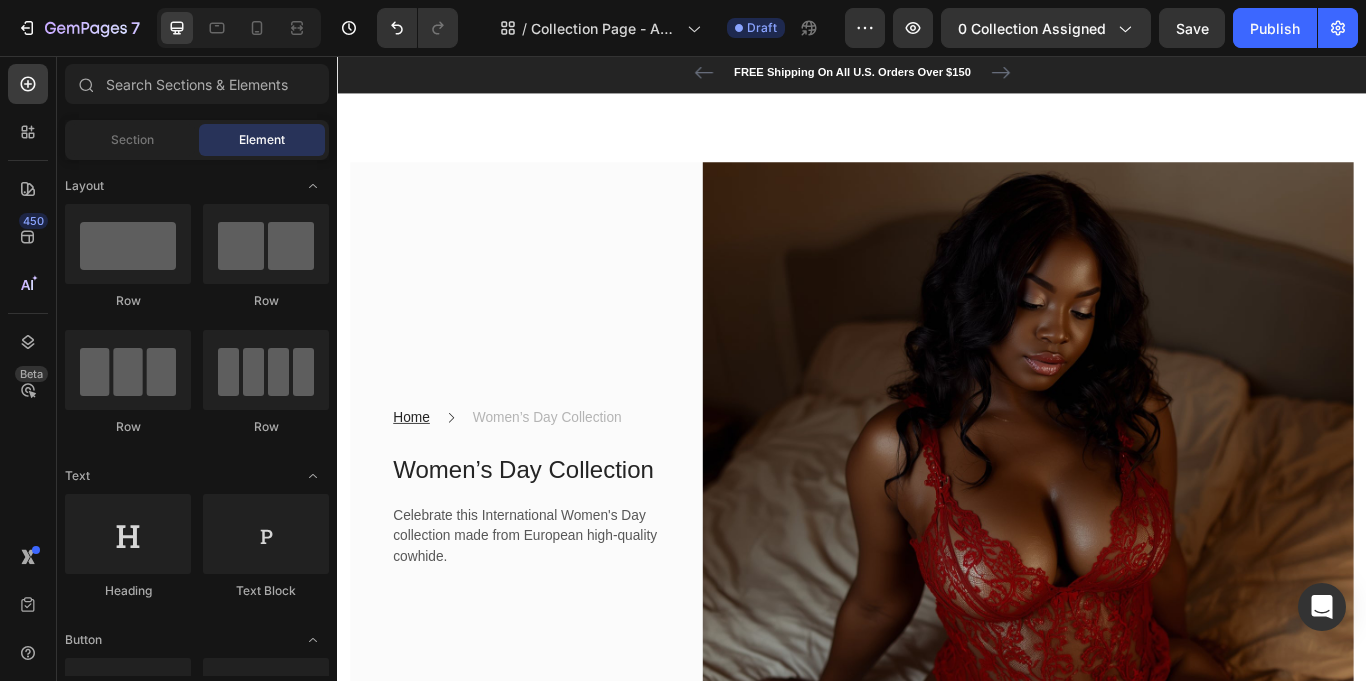 scroll, scrollTop: 34, scrollLeft: 0, axis: vertical 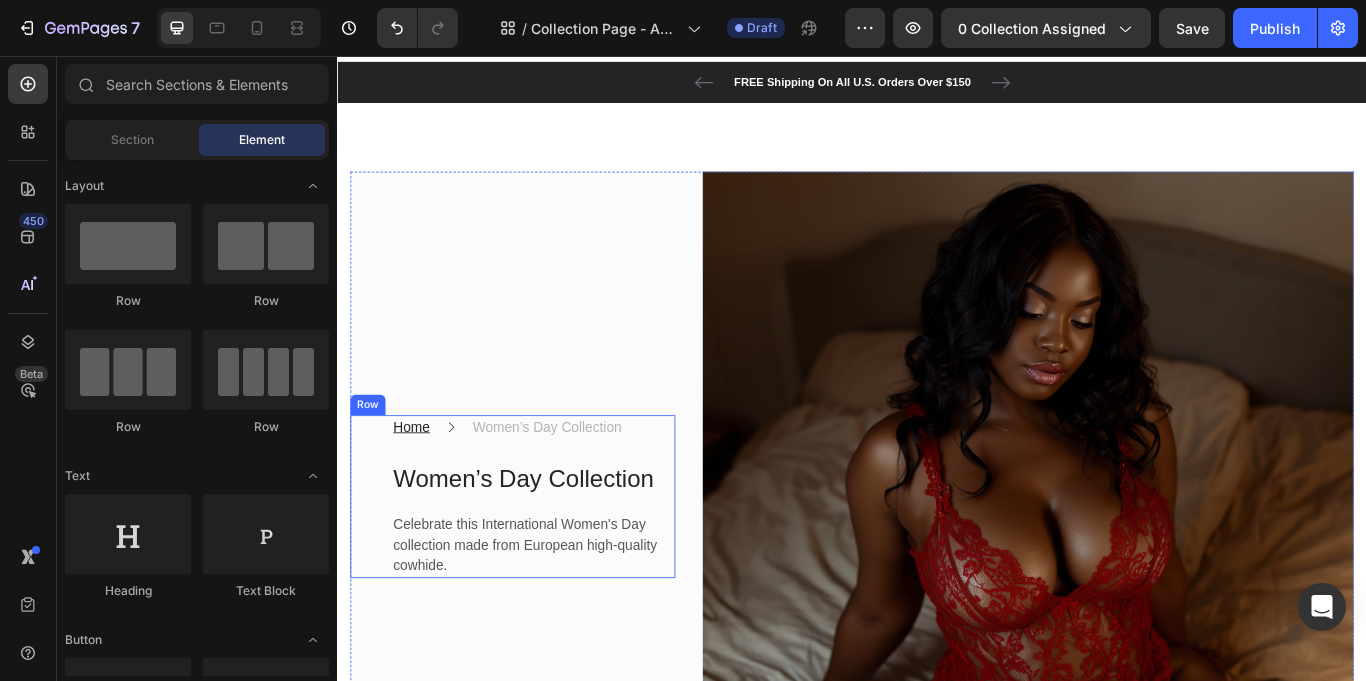 click on "Home Text block
Icon Women’s Day Collection Text block Row Women’s Day Collection Heading Celebrate this International Women's Day collection made from European high-quality cowhide. Text block" at bounding box center (565, 570) 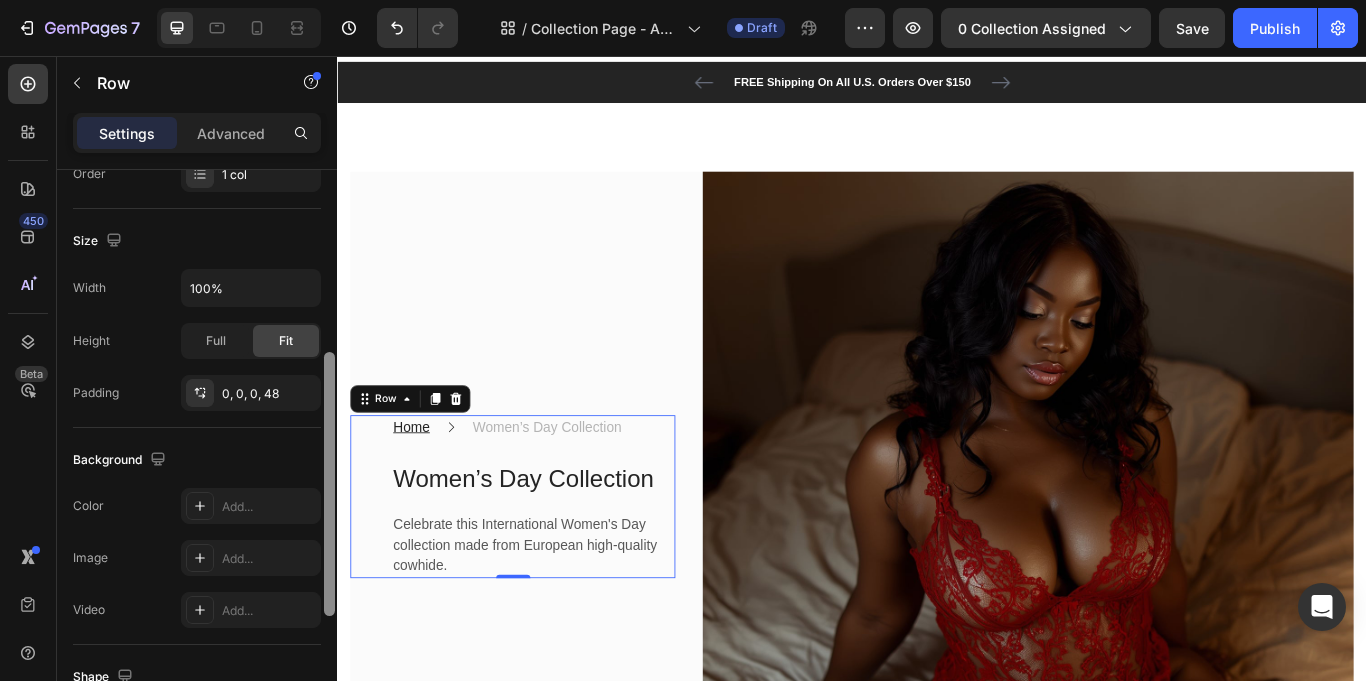 scroll, scrollTop: 446, scrollLeft: 0, axis: vertical 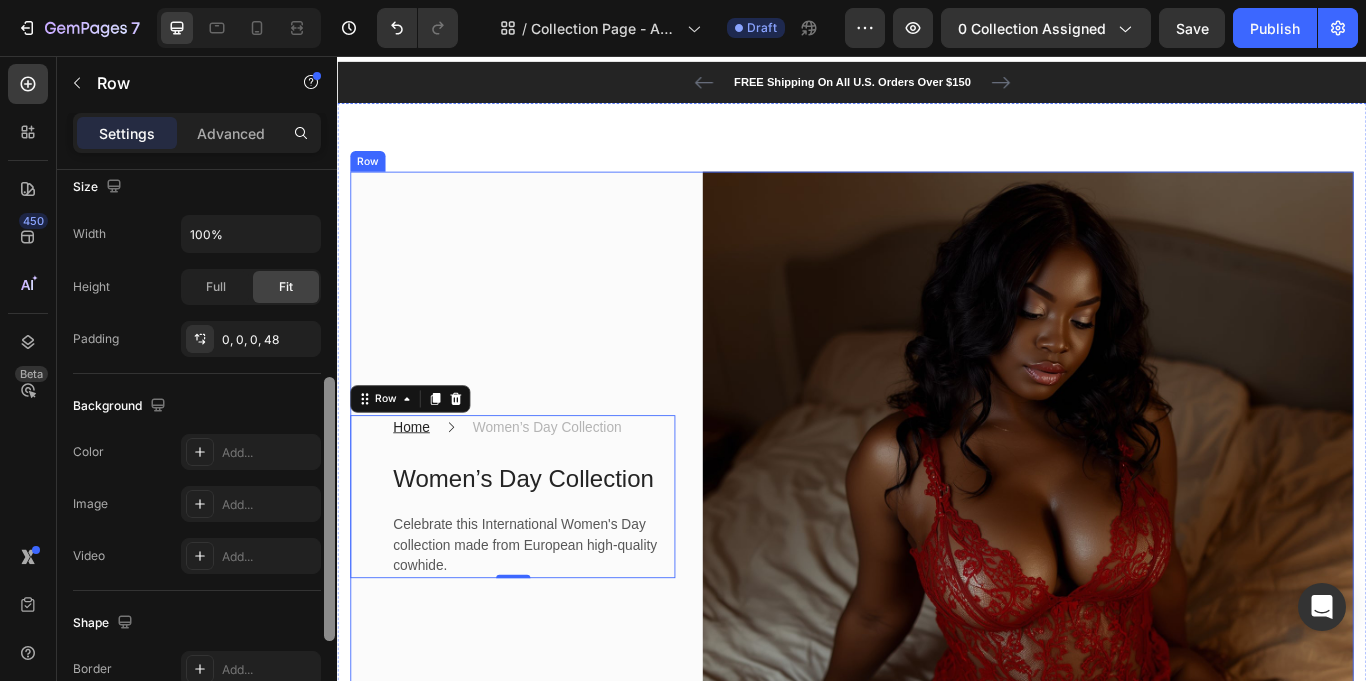 drag, startPoint x: 662, startPoint y: 426, endPoint x: 375, endPoint y: 783, distance: 458.05896 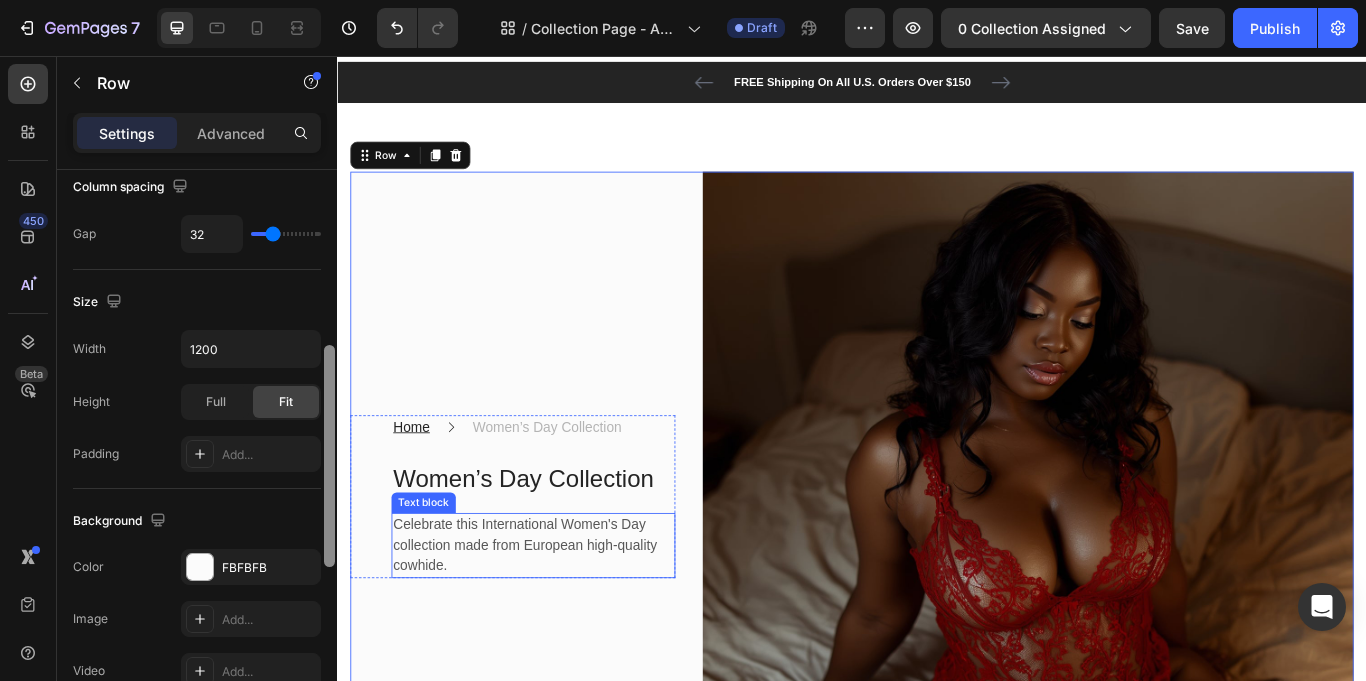 click on "Celebrate this International Women's Day collection made from European high-quality cowhide." at bounding box center (565, 627) 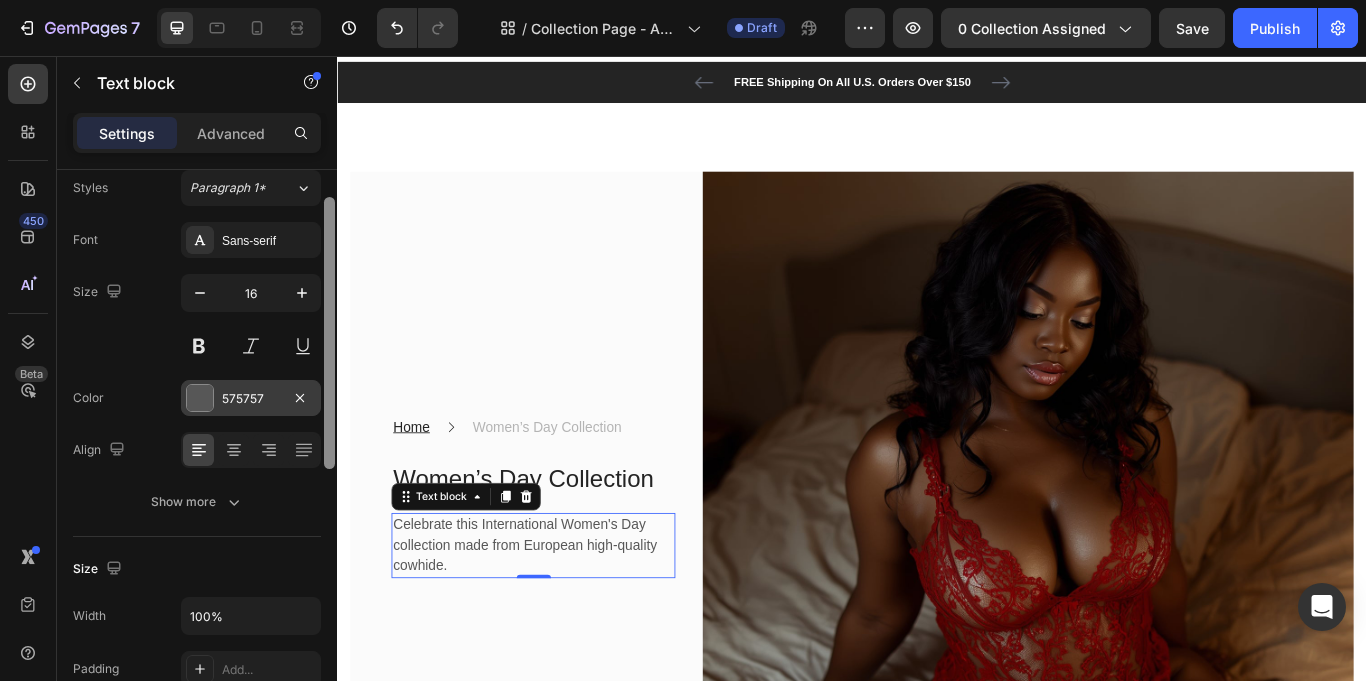 scroll, scrollTop: 68, scrollLeft: 0, axis: vertical 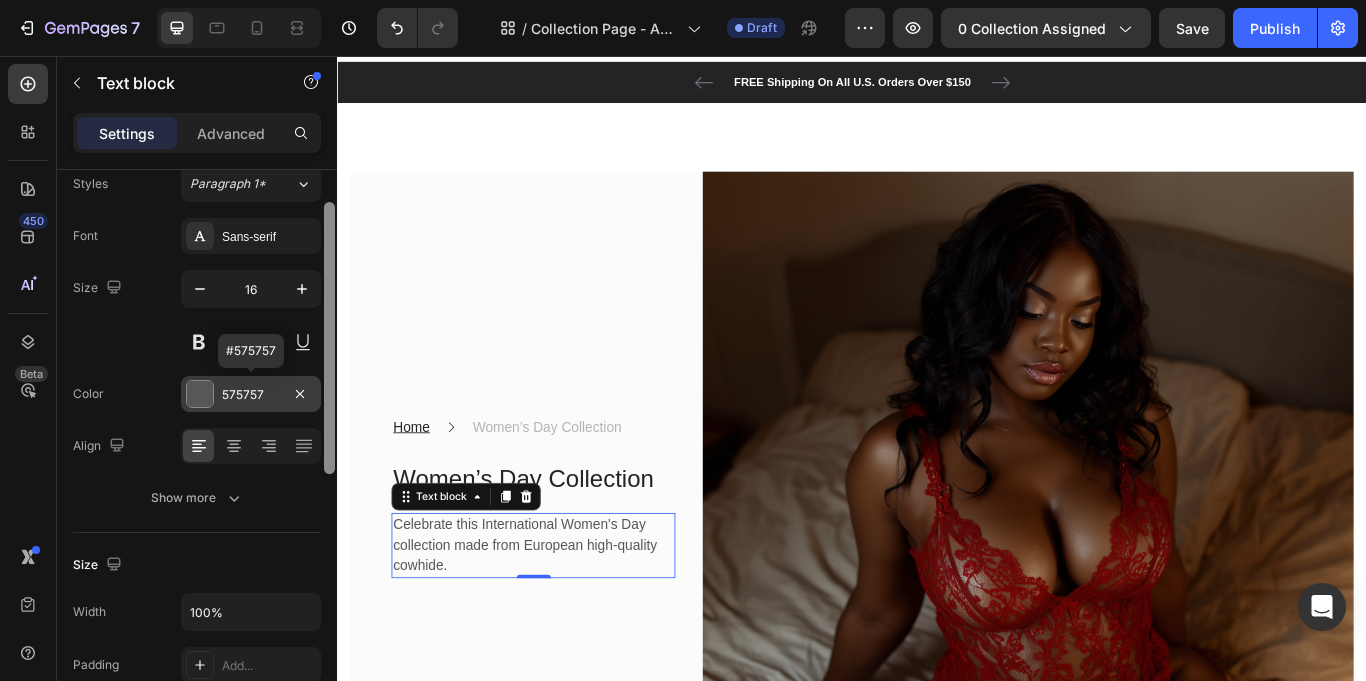 click at bounding box center (200, 394) 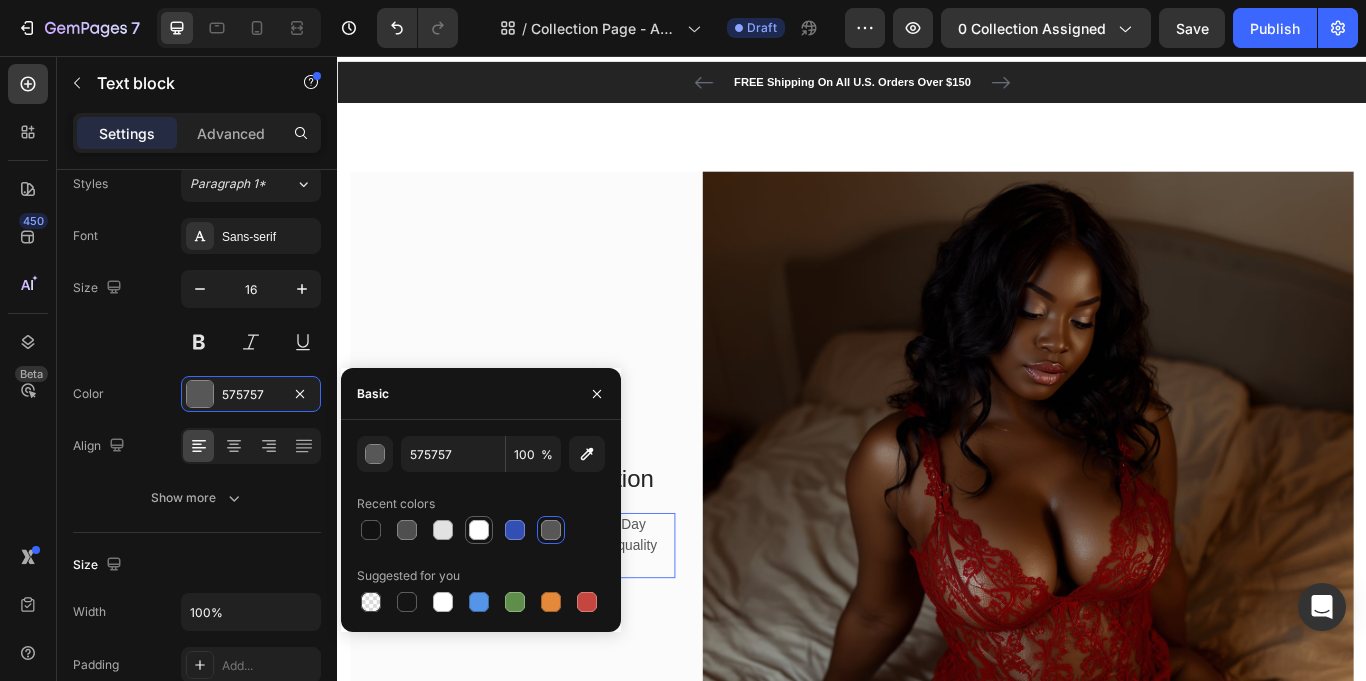 click at bounding box center (479, 530) 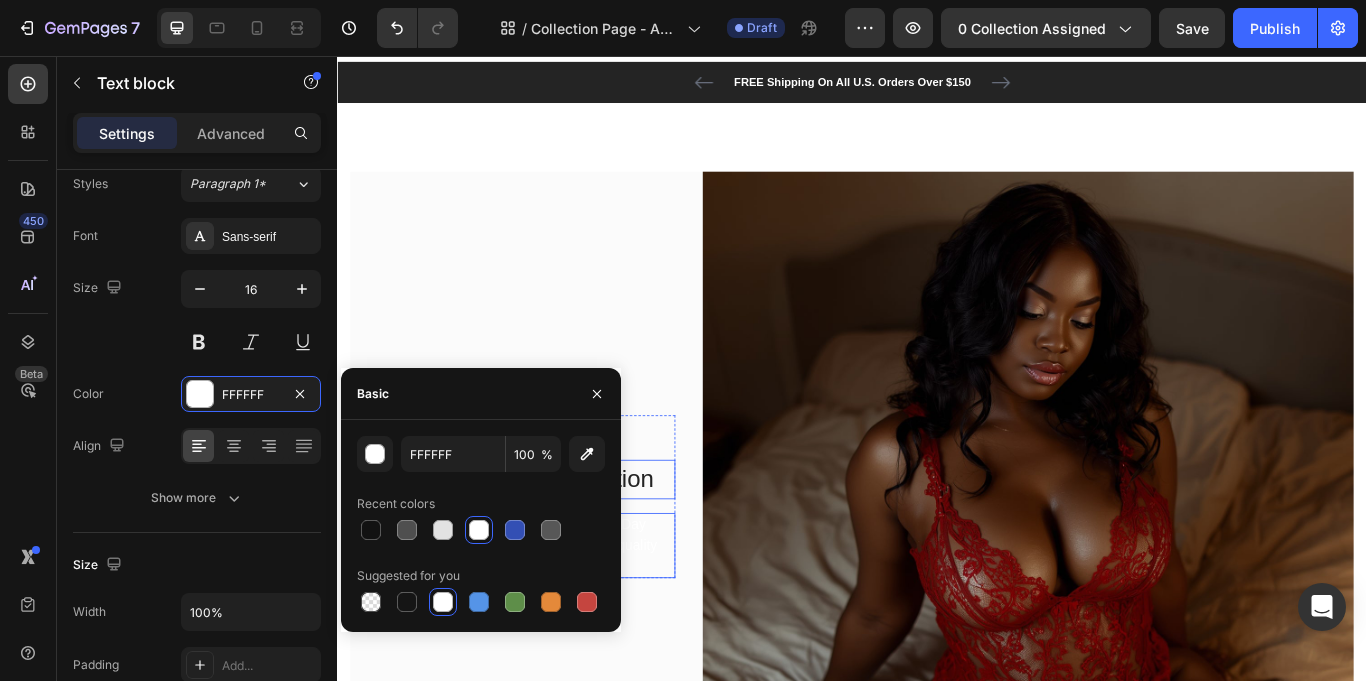 click on "Women’s Day Collection" at bounding box center (565, 550) 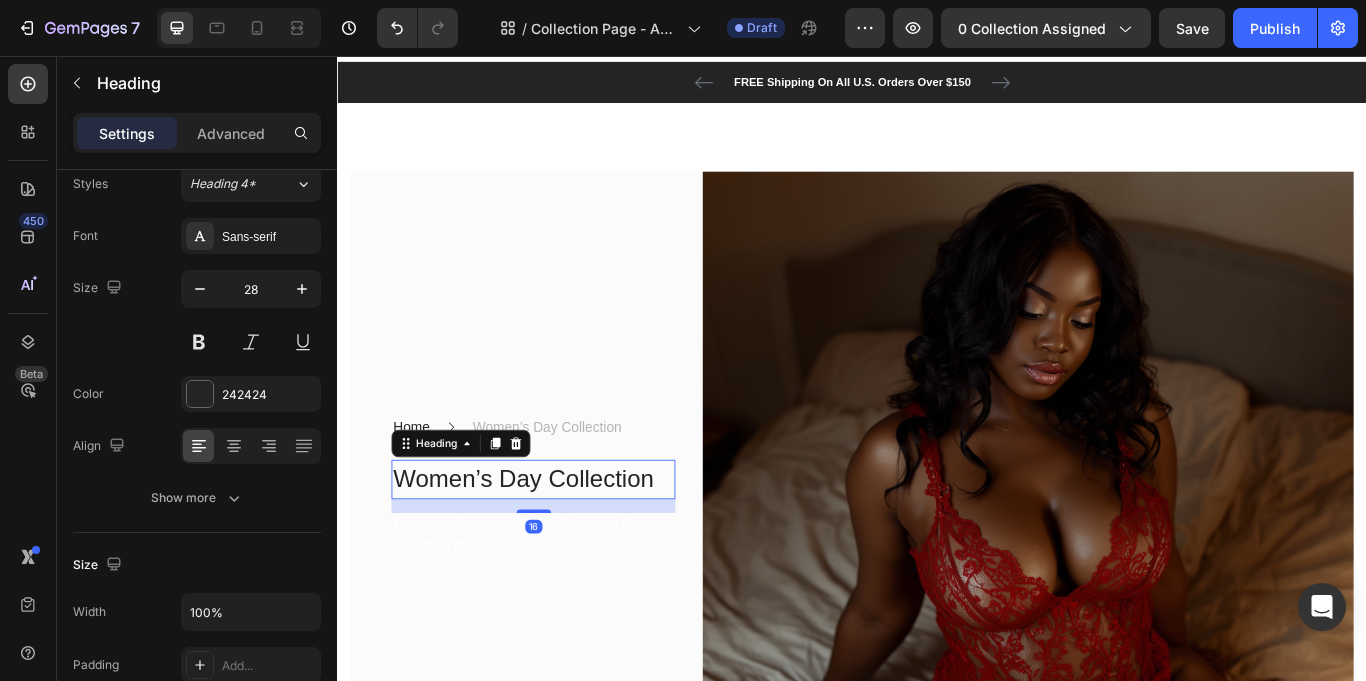 scroll, scrollTop: 0, scrollLeft: 0, axis: both 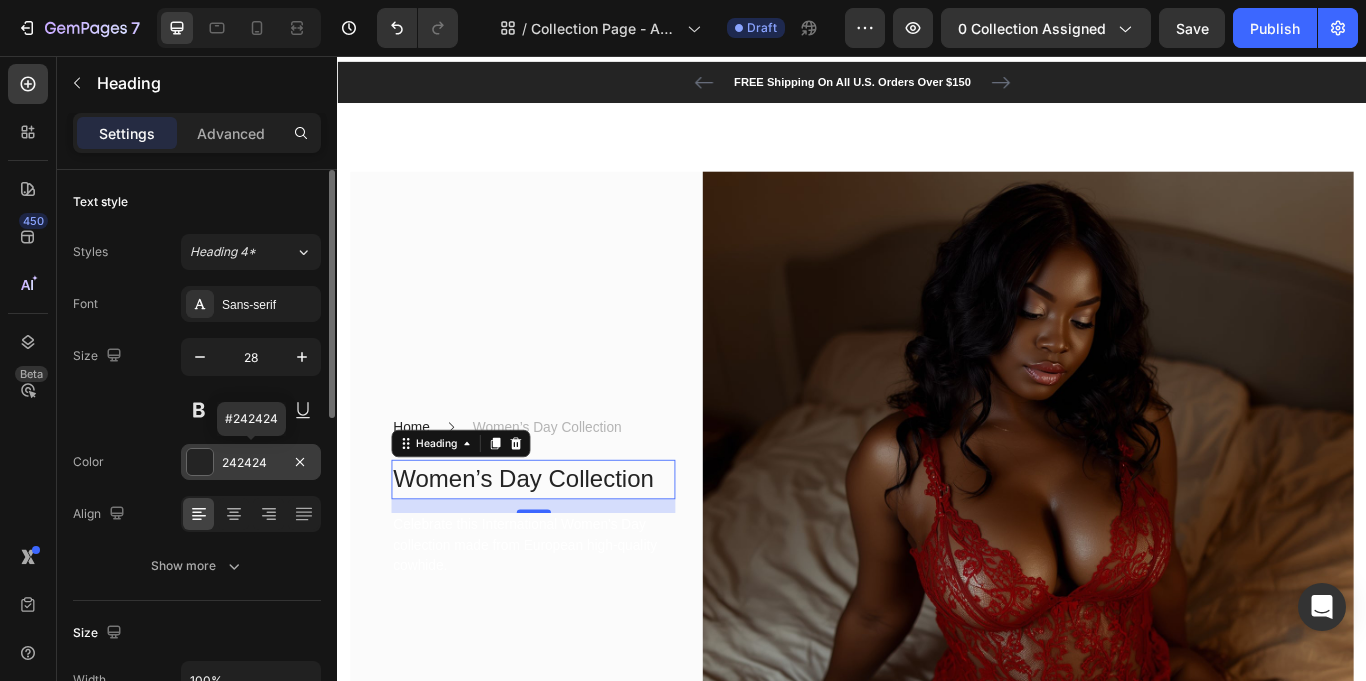 click at bounding box center (200, 462) 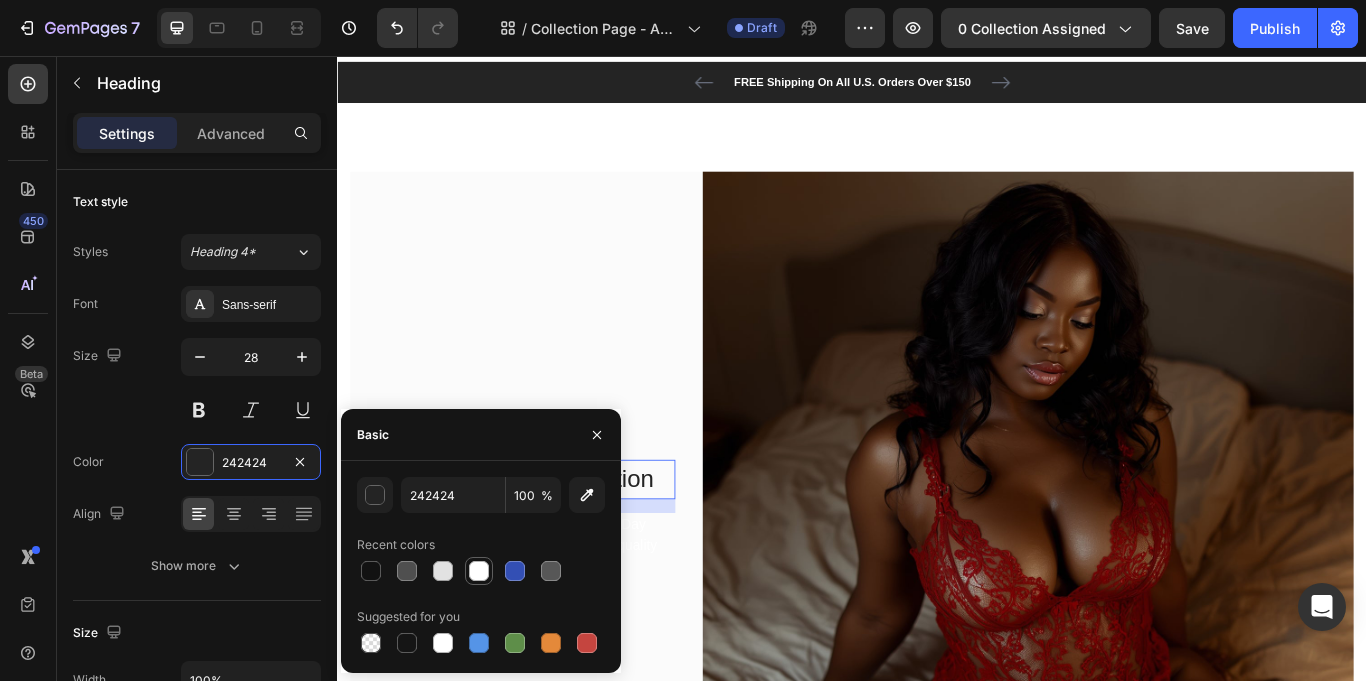 click at bounding box center (479, 571) 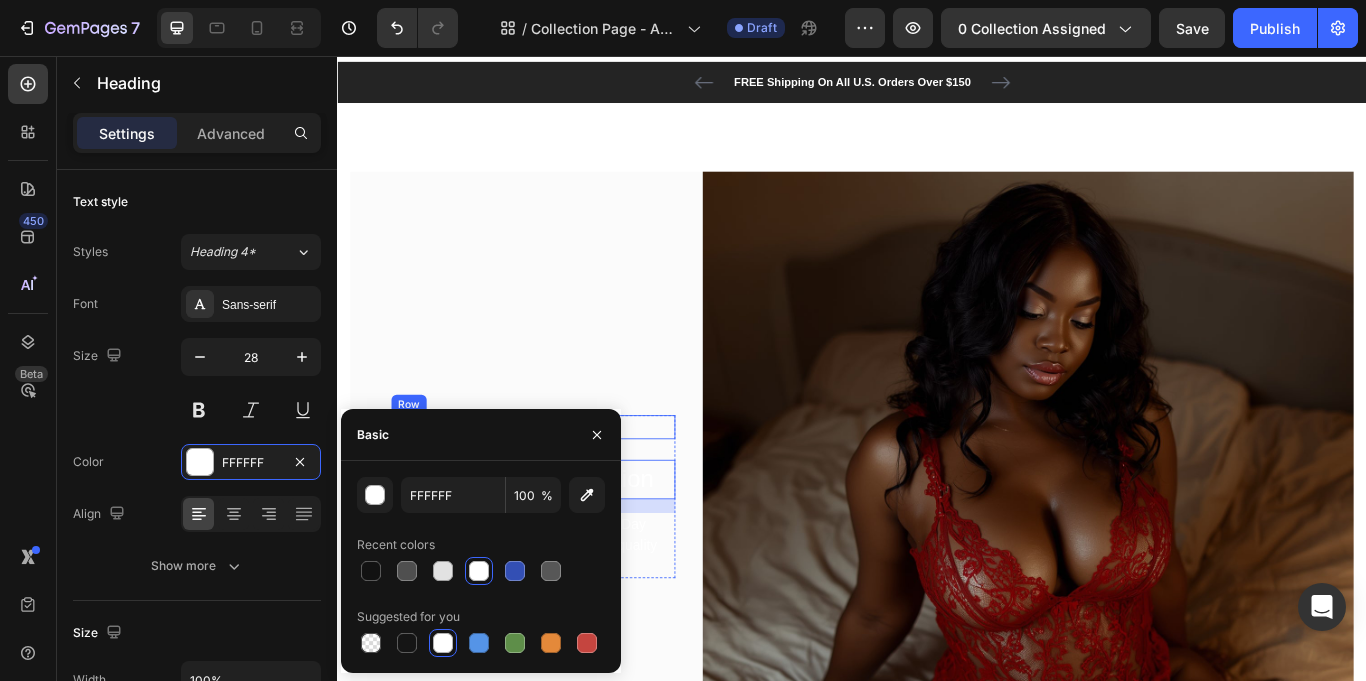 click on "Home Text block
Icon Women’s Day Collection Text block Row" at bounding box center (565, 489) 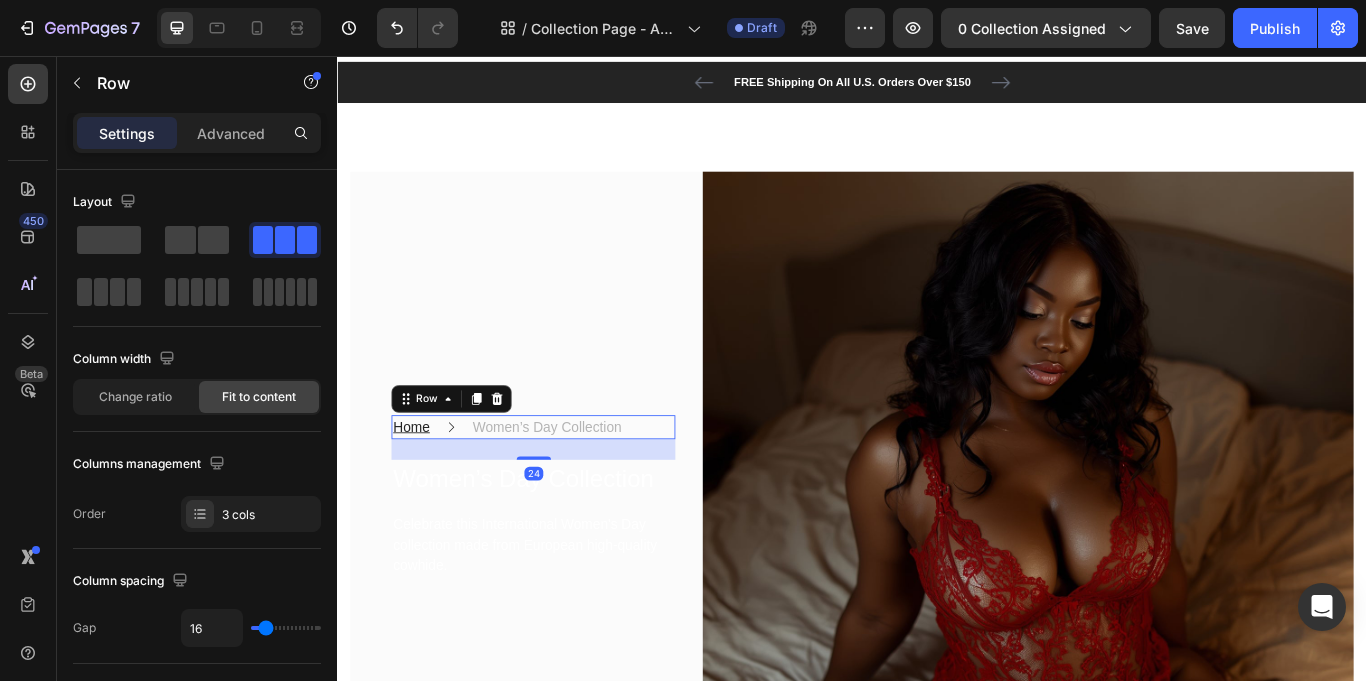click on "Home Text block
Icon Women’s Day Collection Text block Row   24" at bounding box center [565, 489] 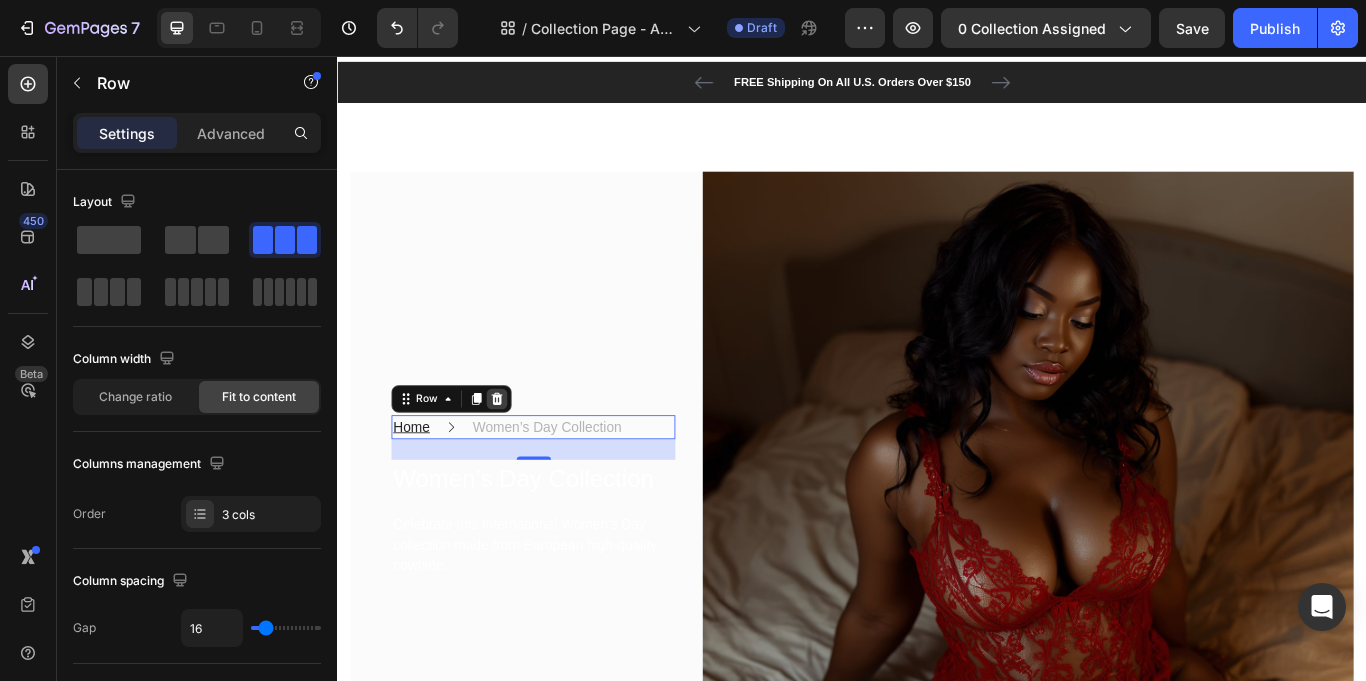 click 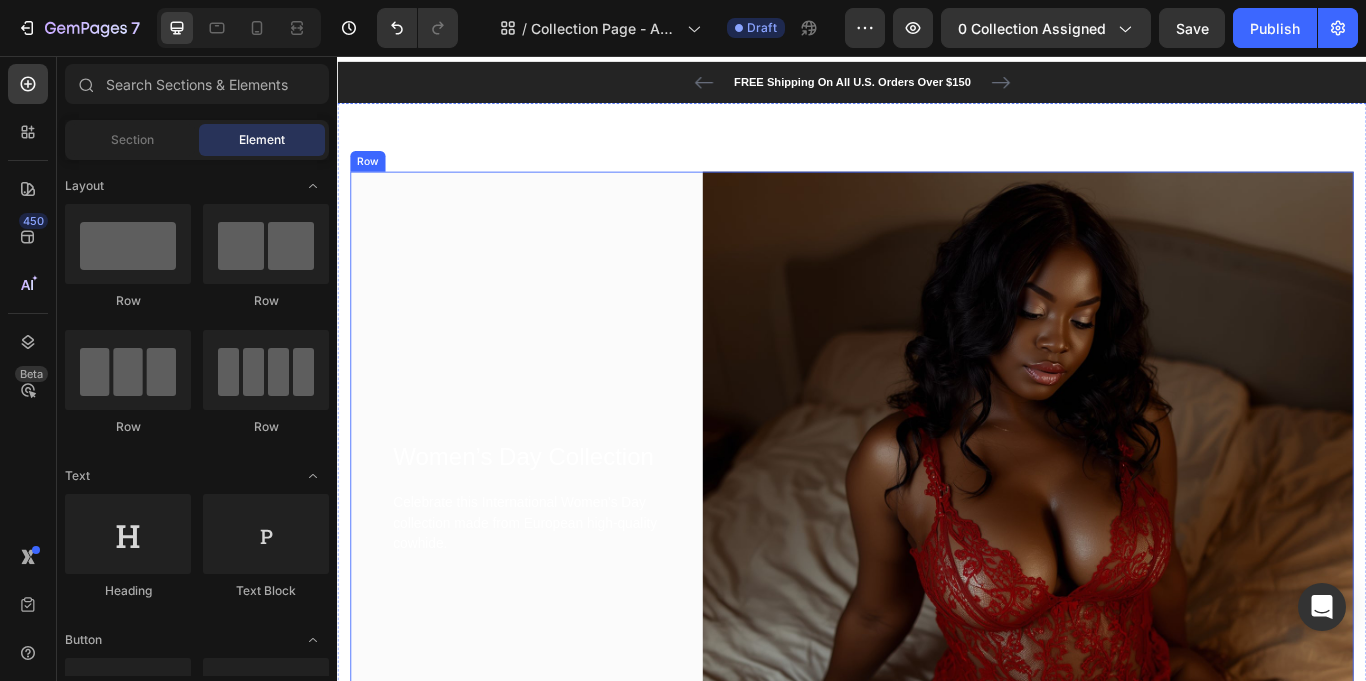 click on "Women’s Day Collection Heading Celebrate this International Women's Day collection made from European high-quality cowhide. Text block Row" at bounding box center (541, 570) 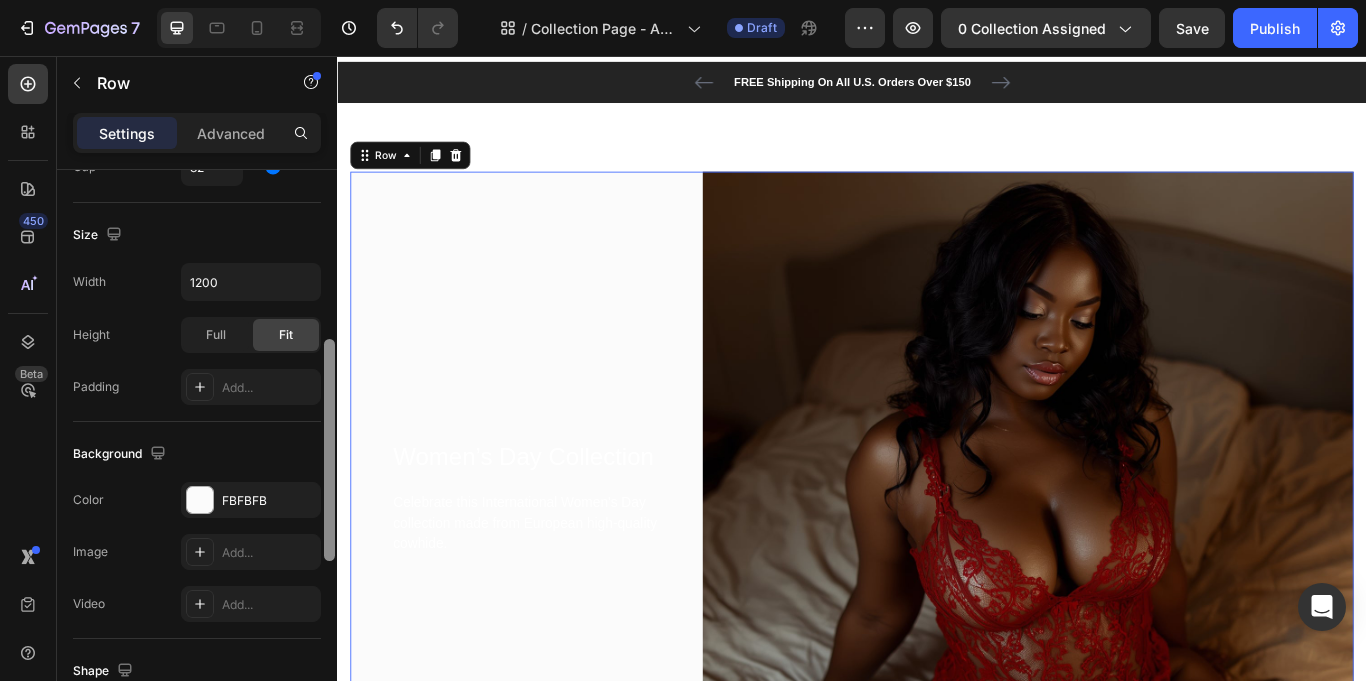 drag, startPoint x: 331, startPoint y: 237, endPoint x: 324, endPoint y: 440, distance: 203.12065 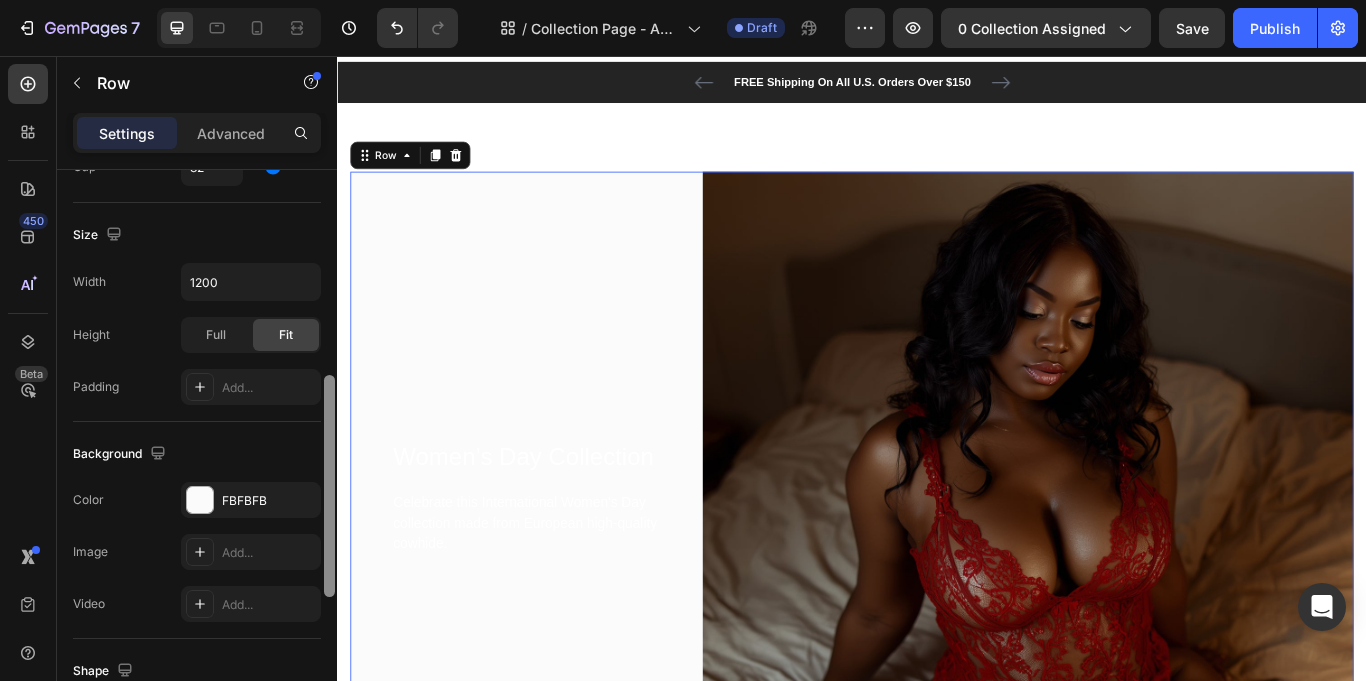scroll, scrollTop: 516, scrollLeft: 0, axis: vertical 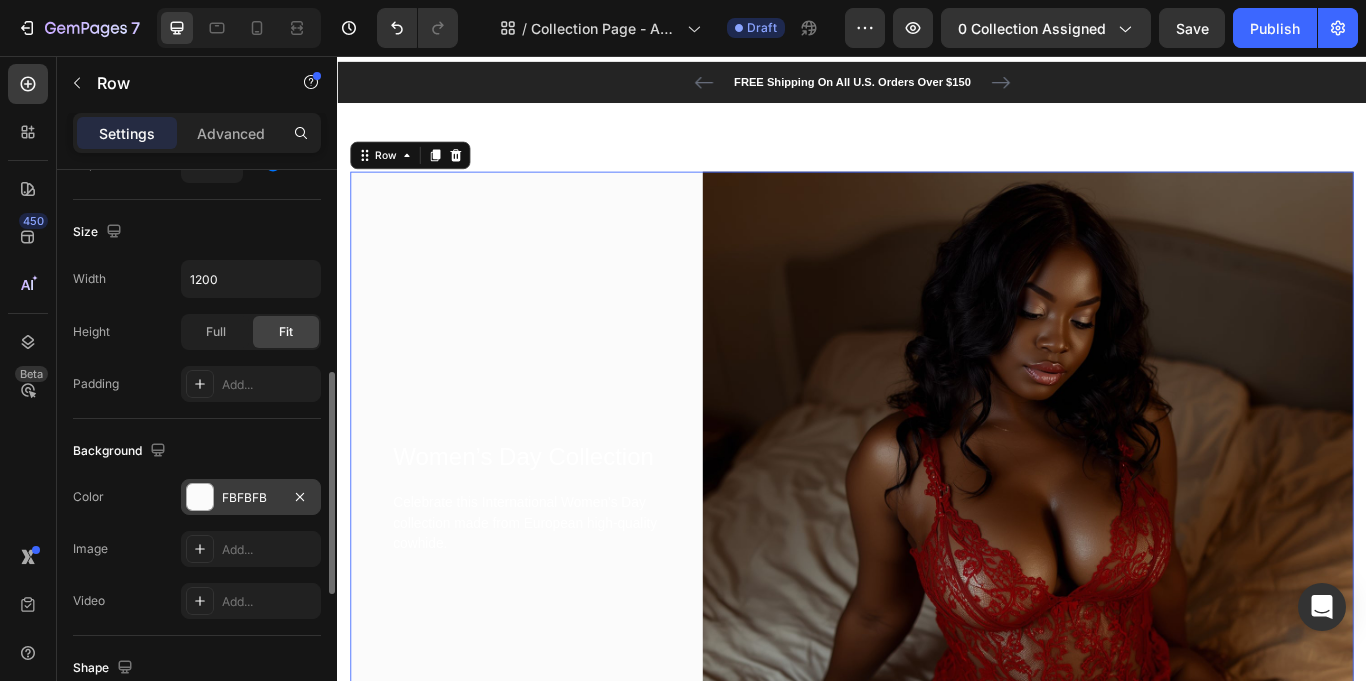 click at bounding box center [200, 497] 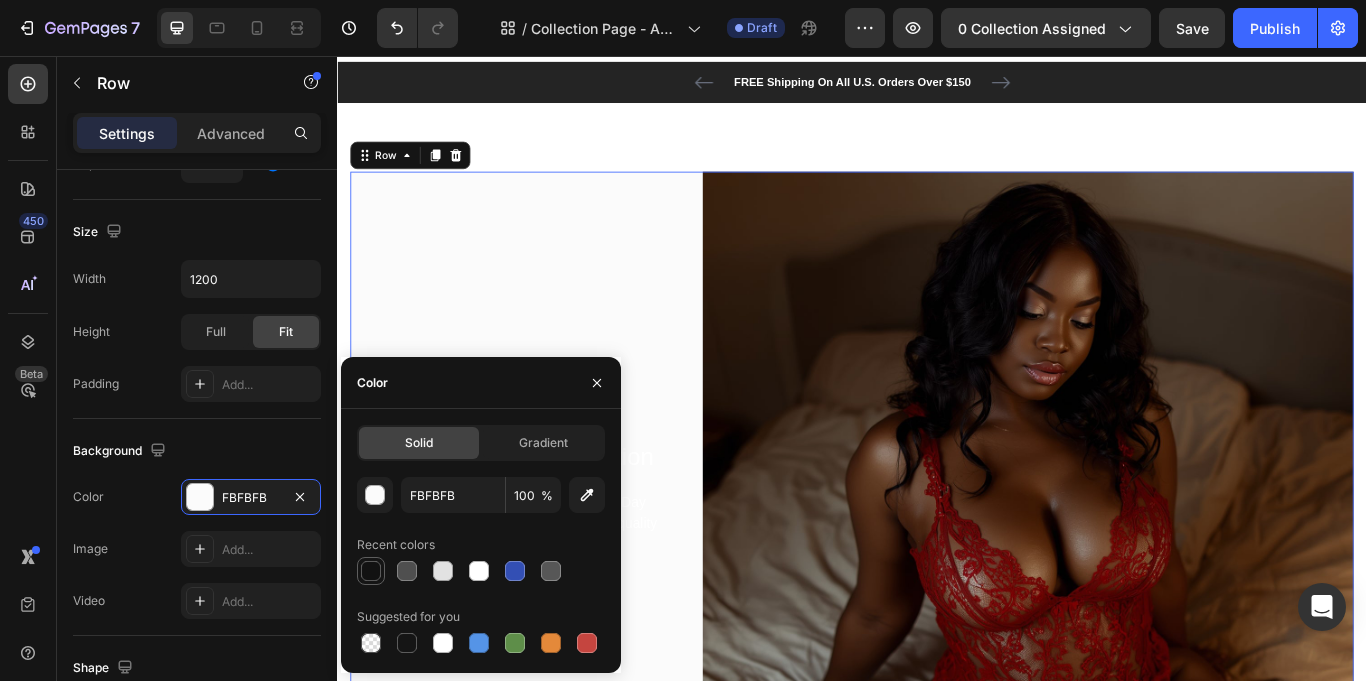 click at bounding box center (371, 571) 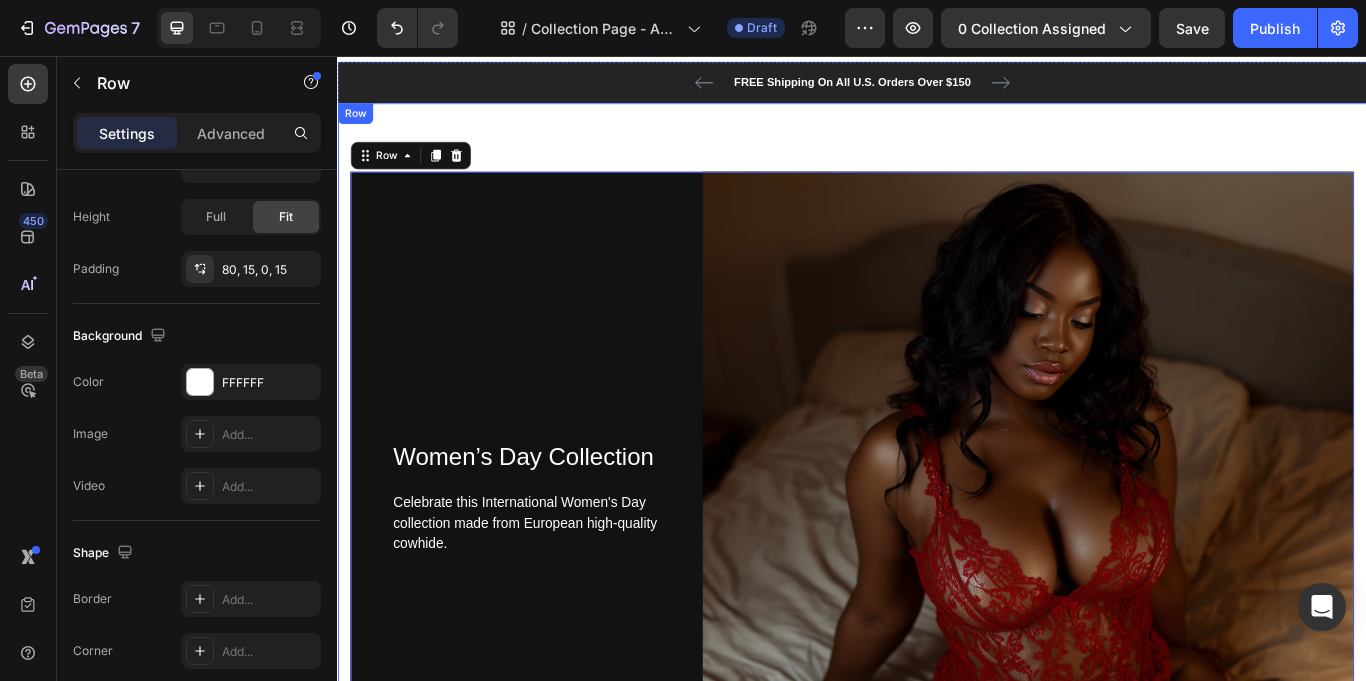 click on "Women’s Day Collection Heading Celebrate this International Women's Day collection made from European high-quality cowhide. Text block Row Image Row   0 Row" at bounding box center [937, 530] 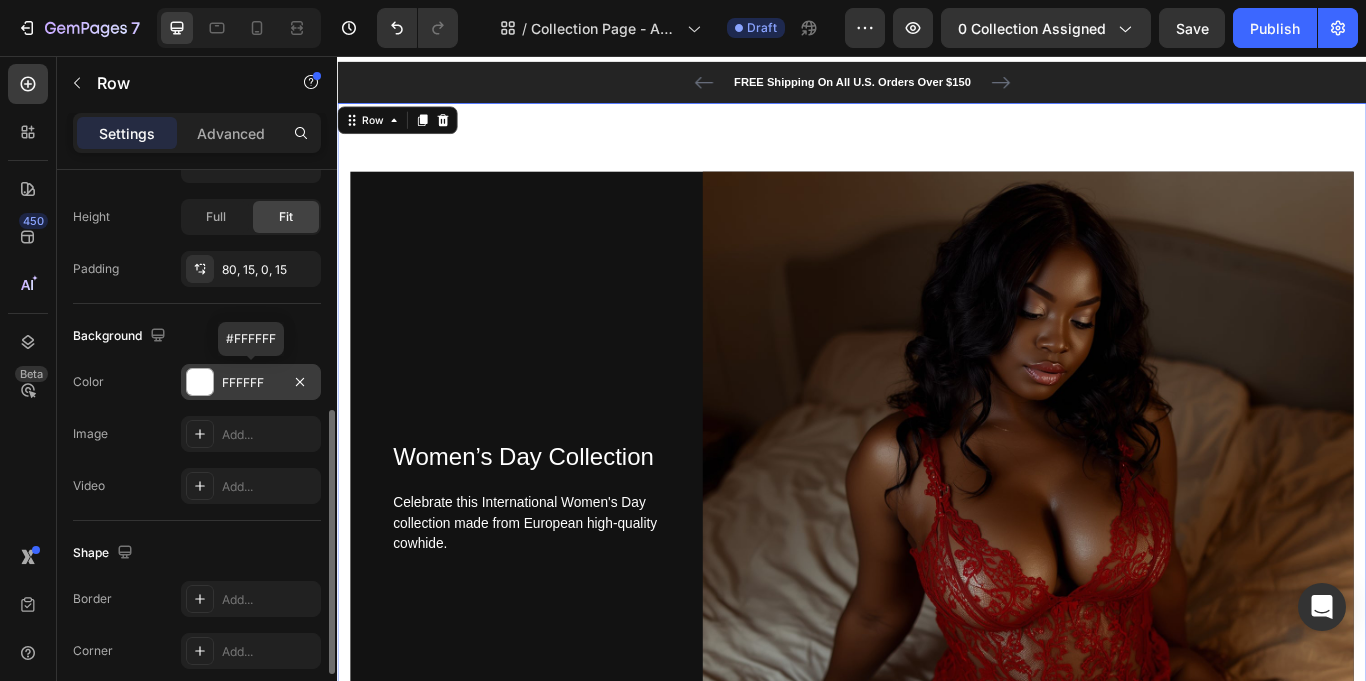 click at bounding box center (200, 382) 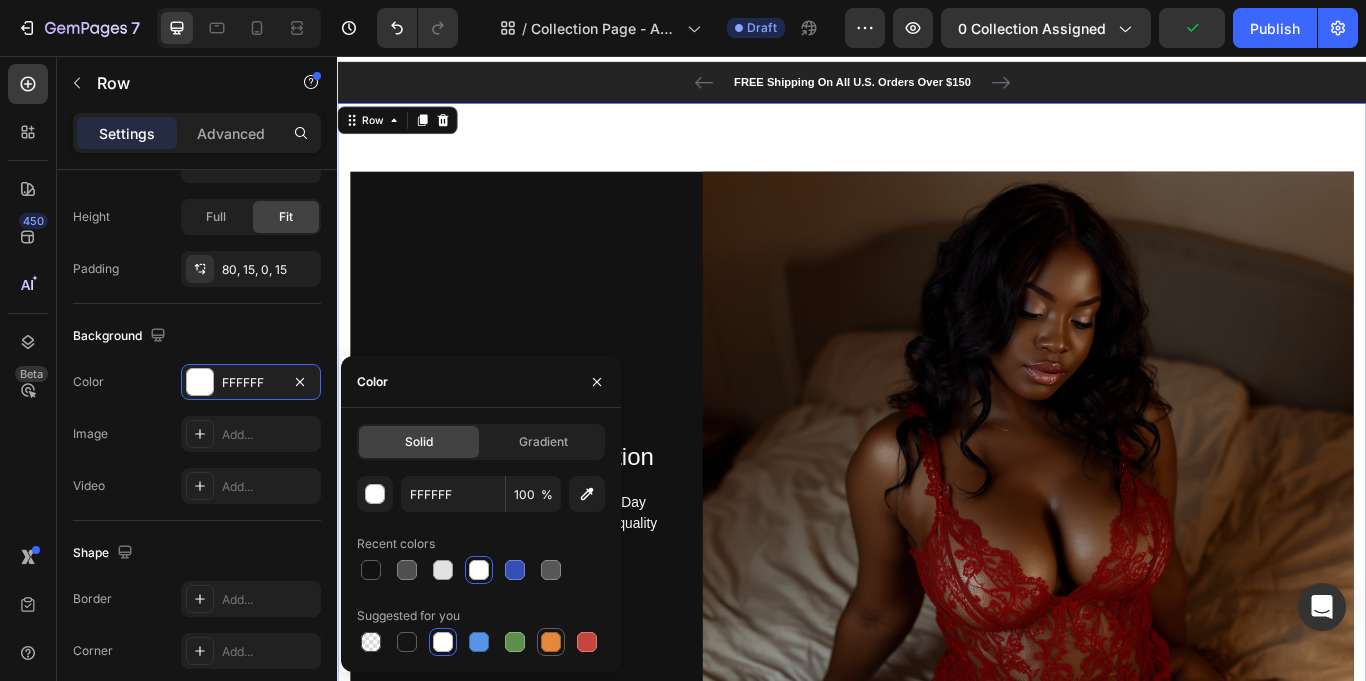click at bounding box center (551, 642) 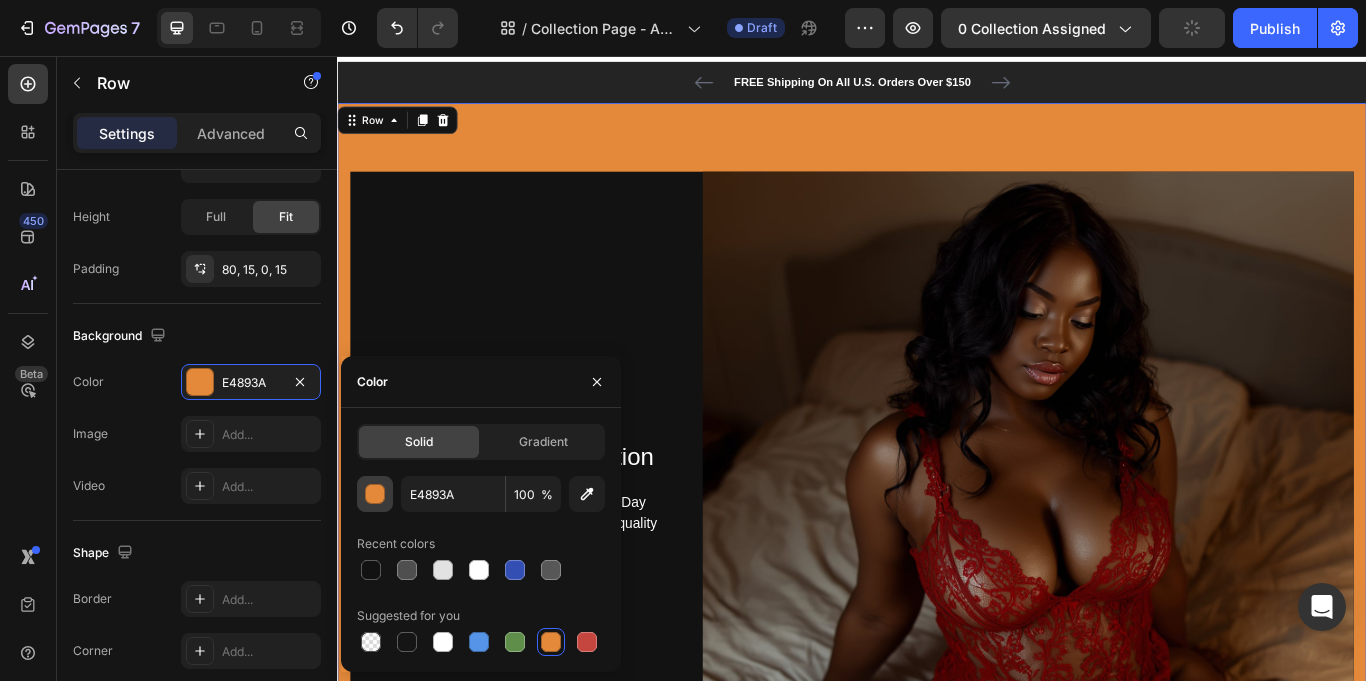 click at bounding box center [376, 495] 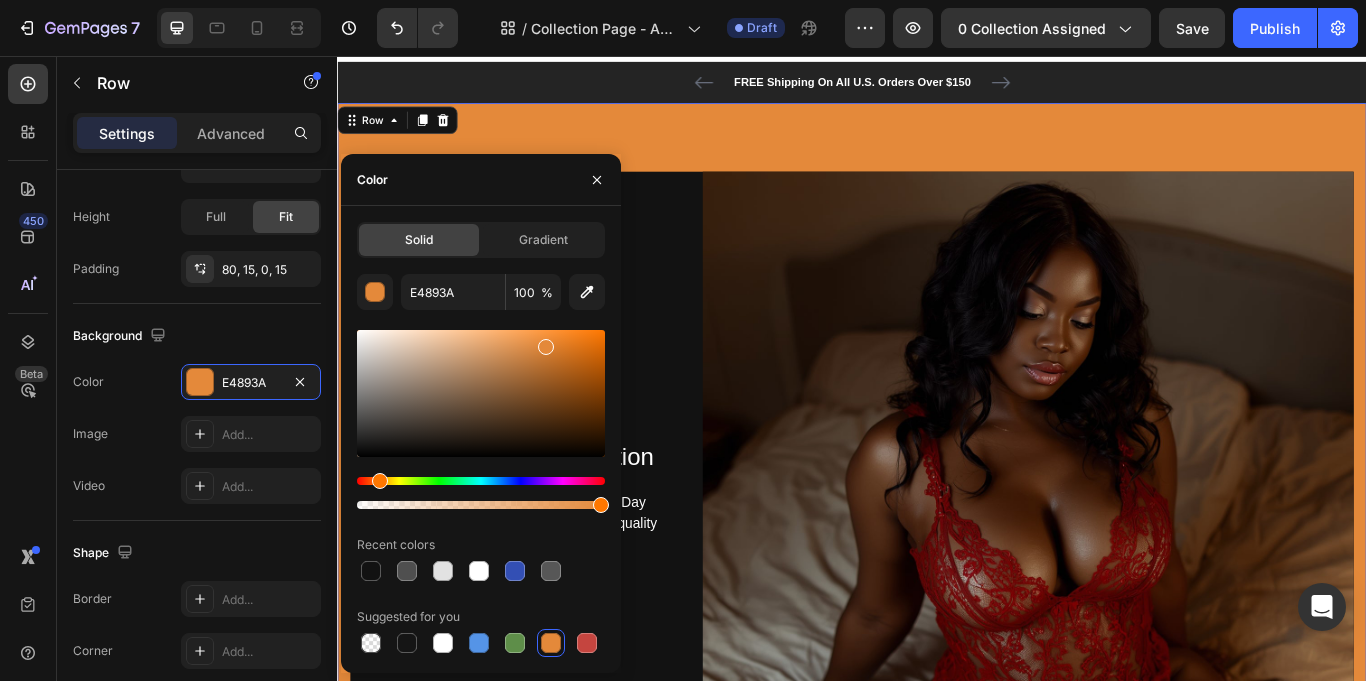 click at bounding box center (481, 481) 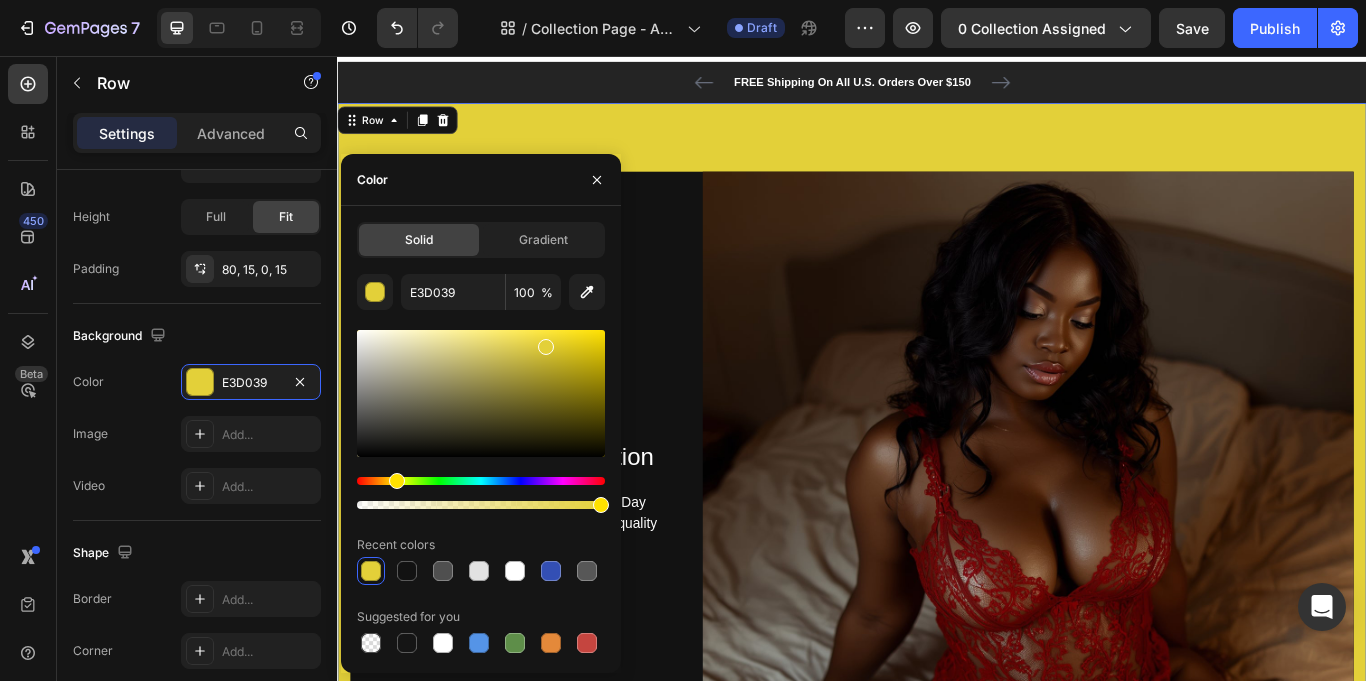 click at bounding box center [481, 393] 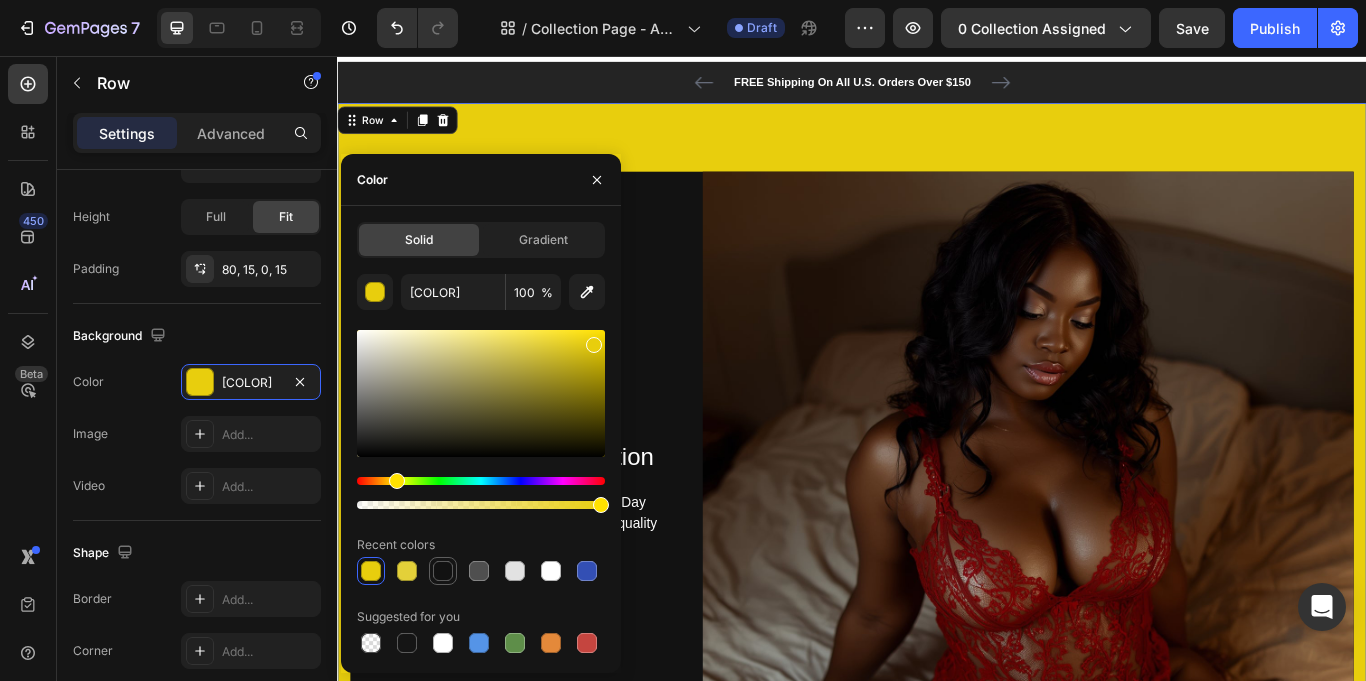 click at bounding box center (443, 571) 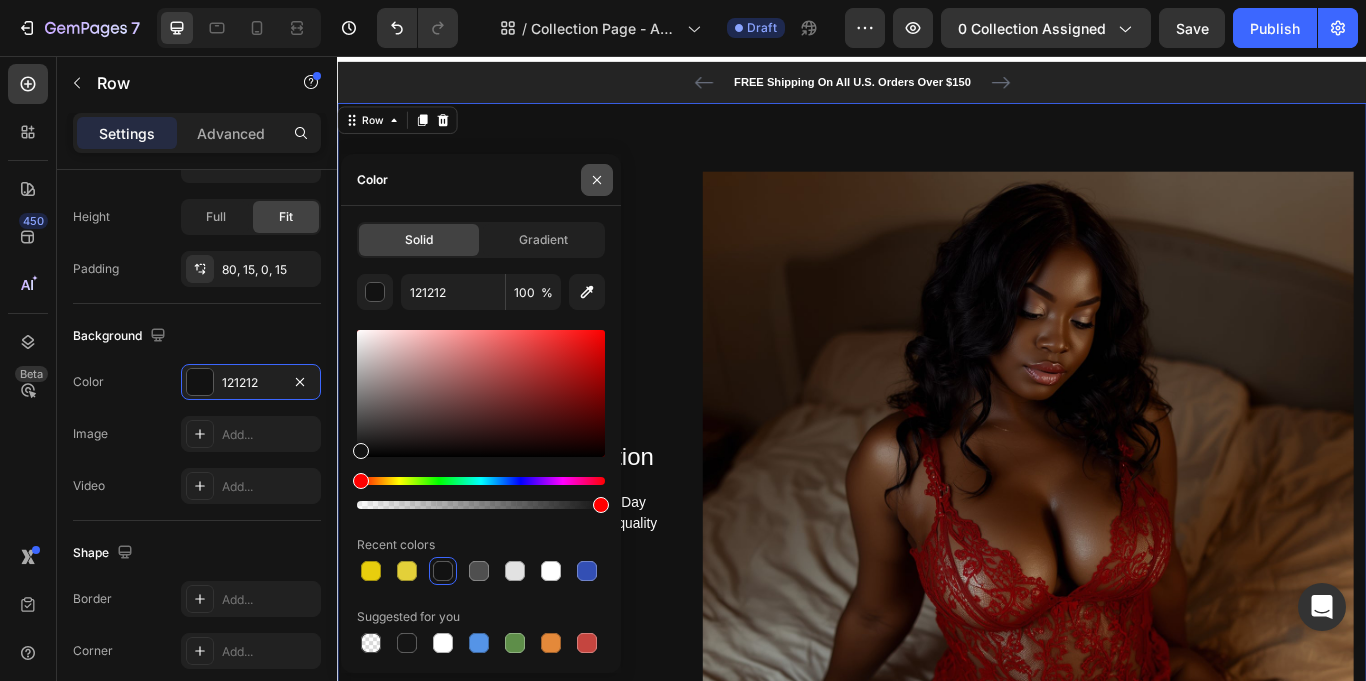 click 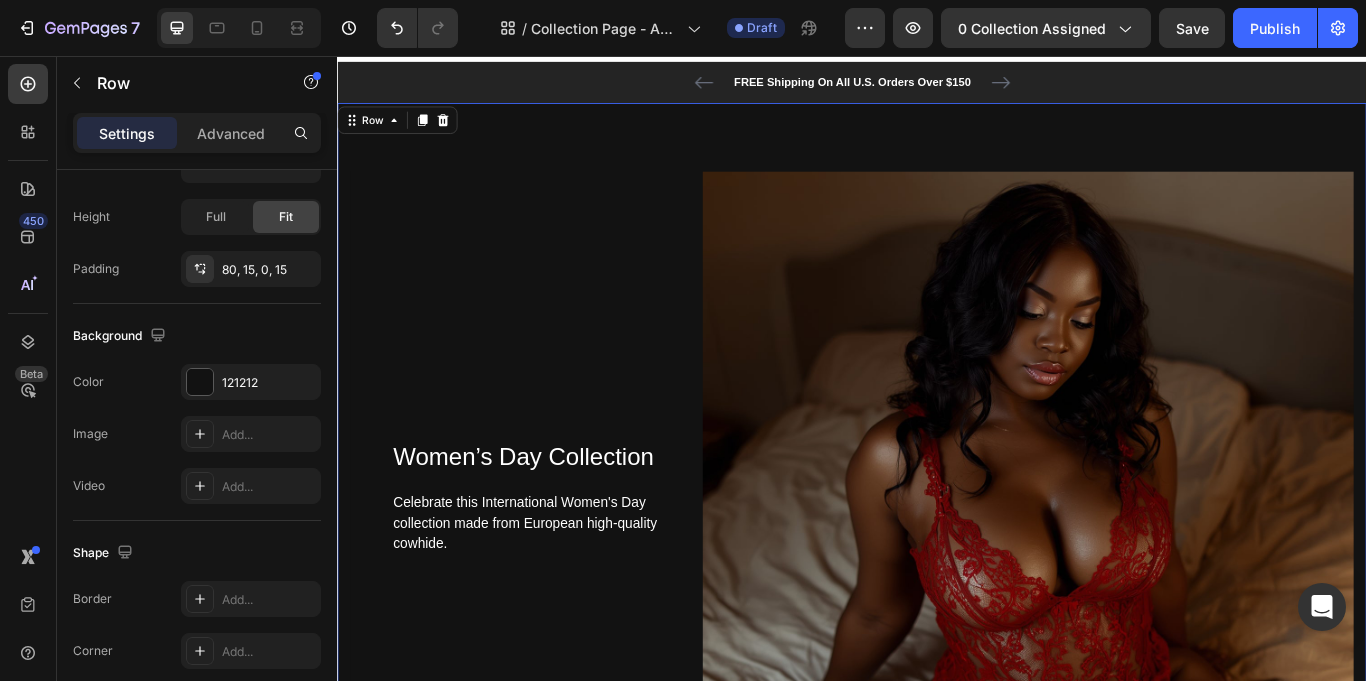 click on "Women’s Day Collection Heading Celebrate this International Women's Day collection made from European high-quality cowhide. Text block Row Image Row Row   0" at bounding box center [937, 530] 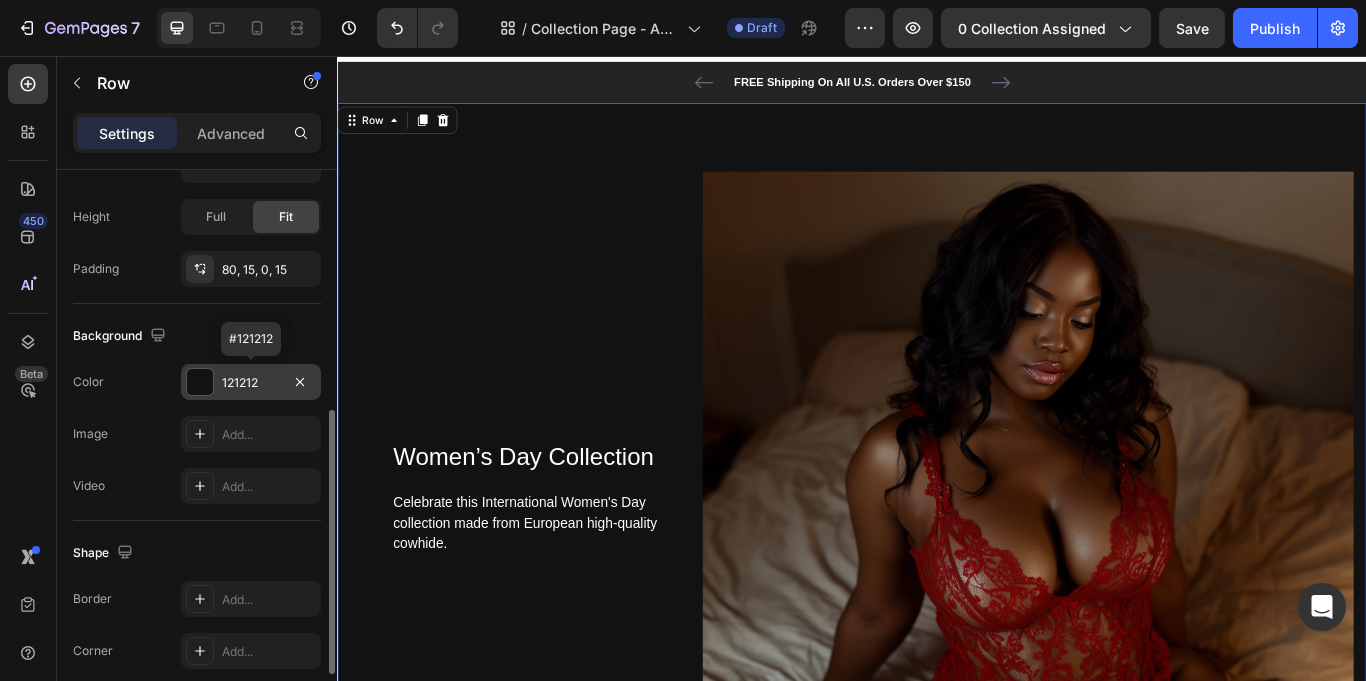 click at bounding box center [200, 382] 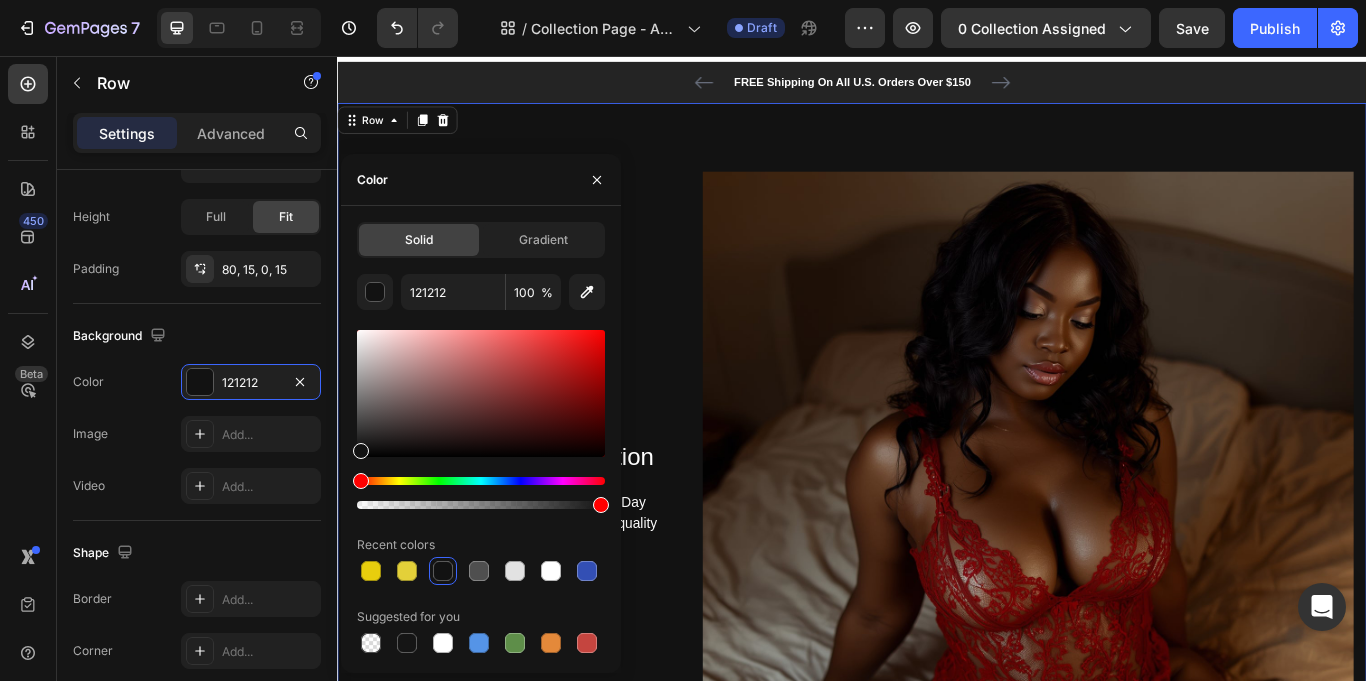 click at bounding box center [481, 481] 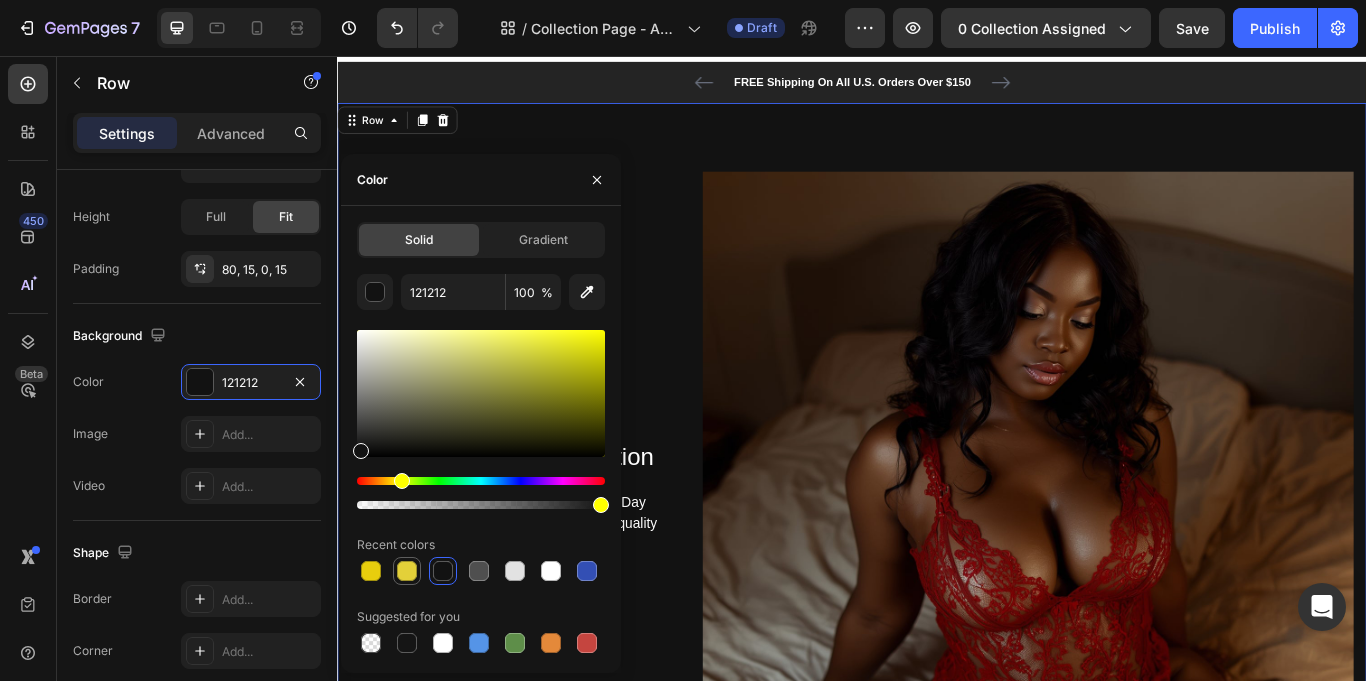 click at bounding box center (407, 571) 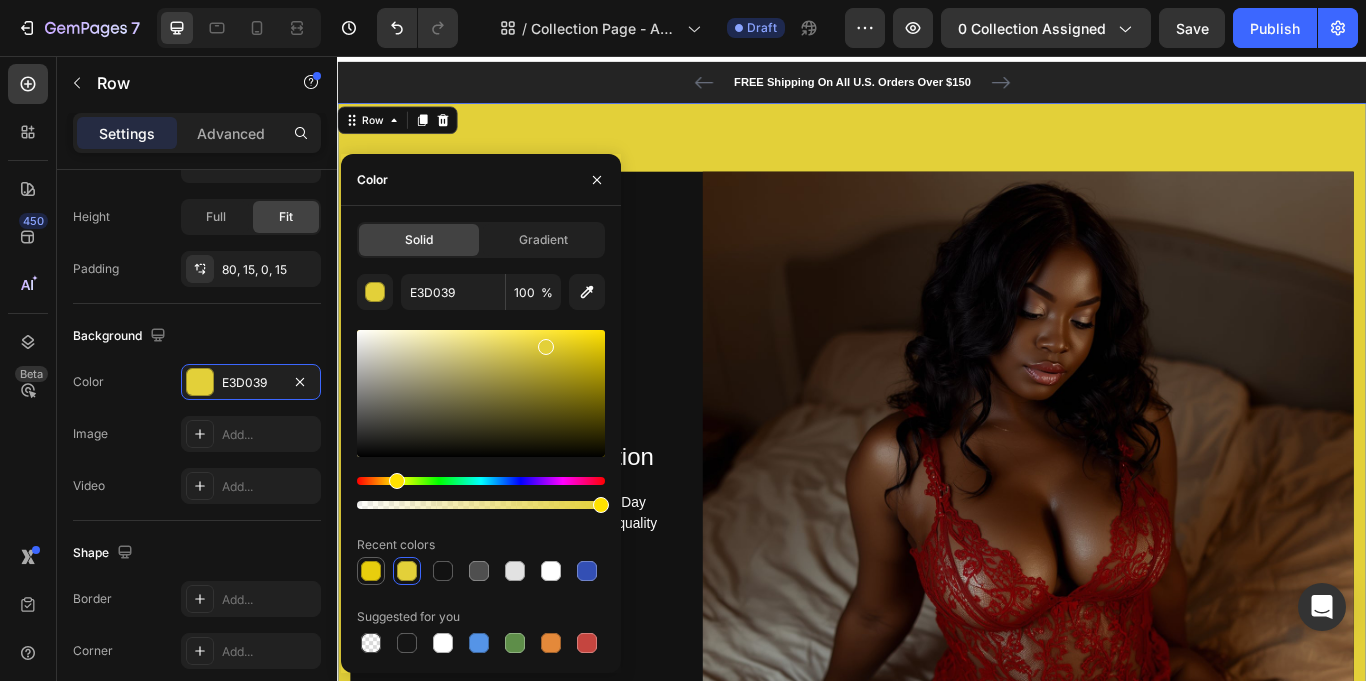 click at bounding box center [371, 571] 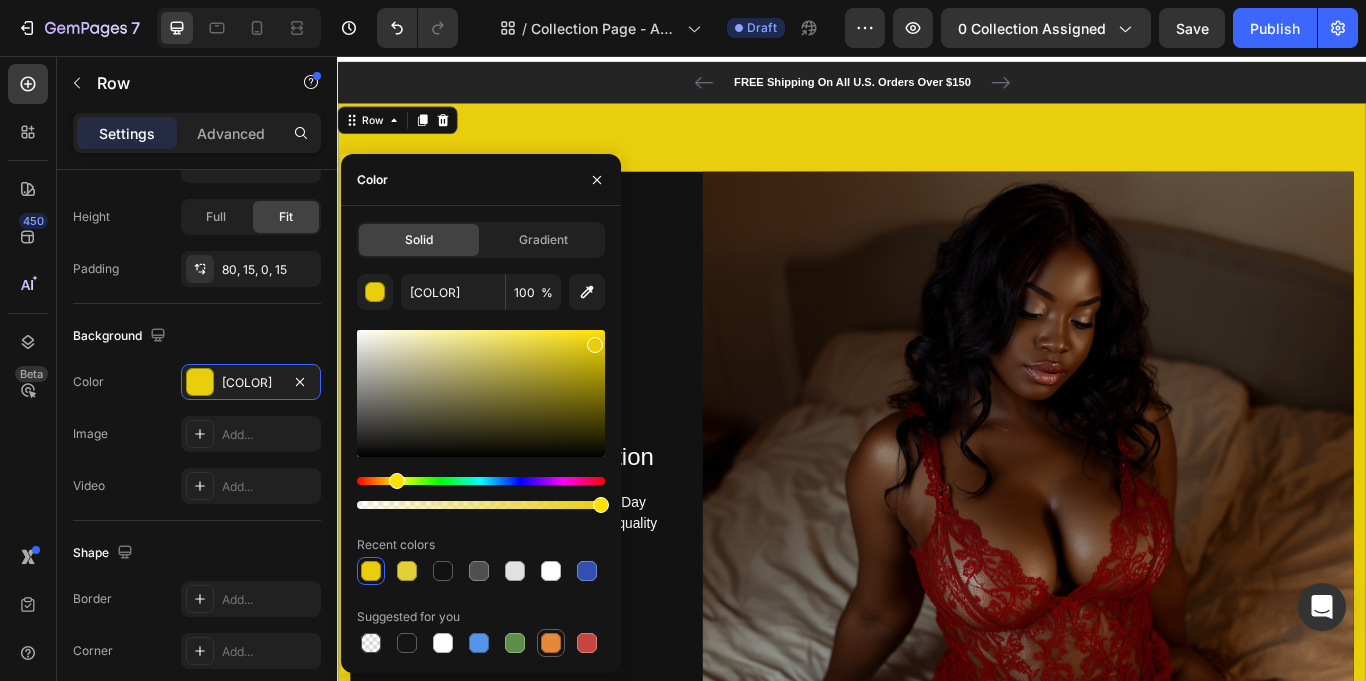 click at bounding box center (551, 643) 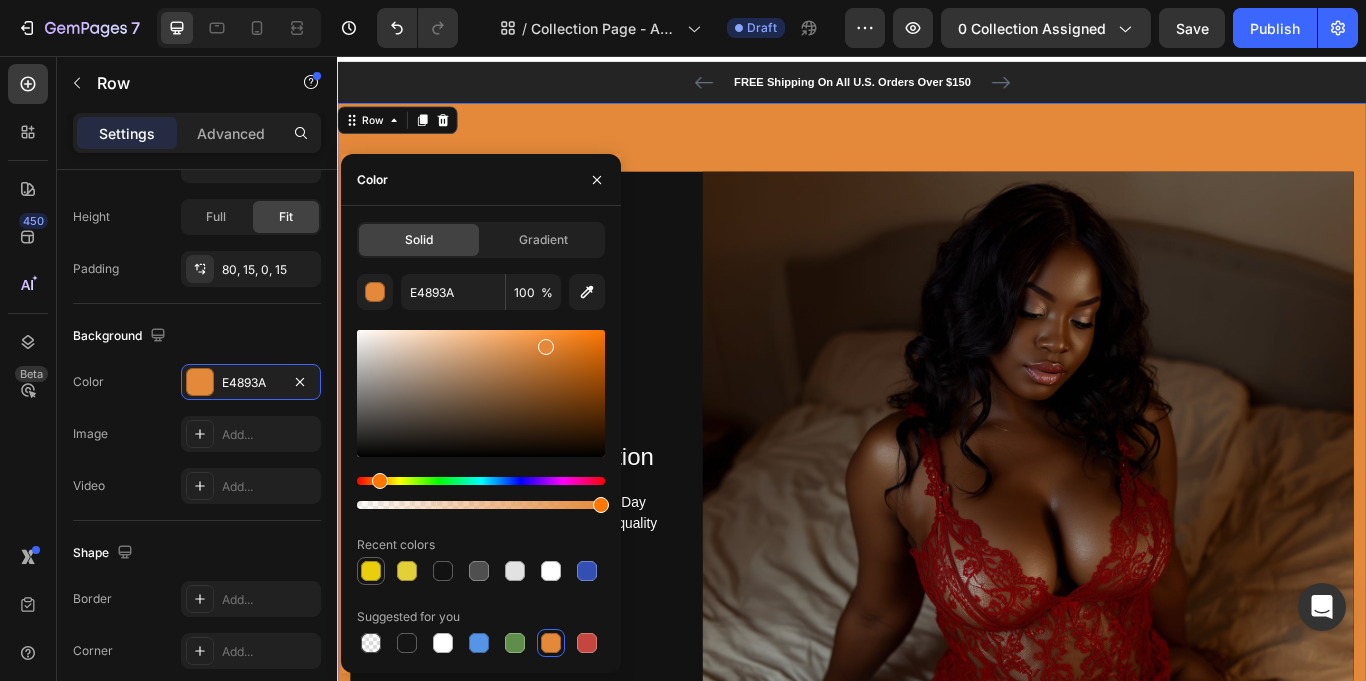 click at bounding box center [371, 571] 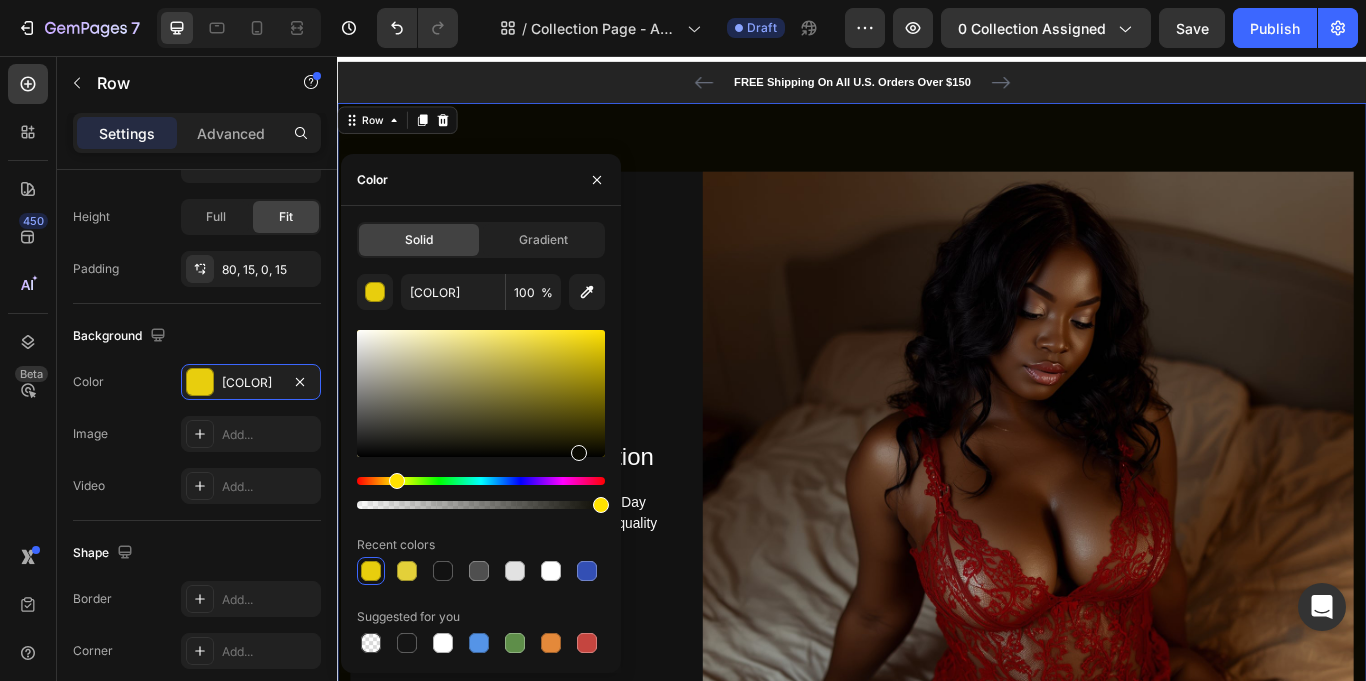 click at bounding box center [481, 393] 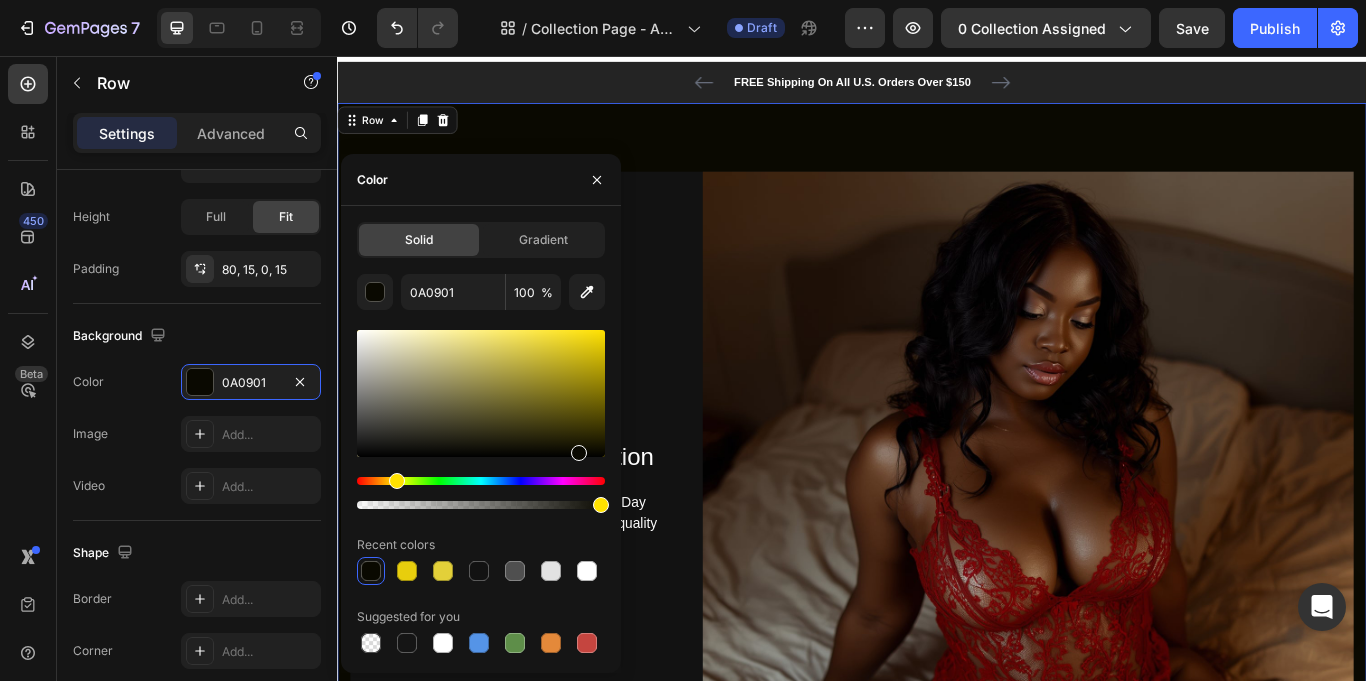 click at bounding box center (481, 393) 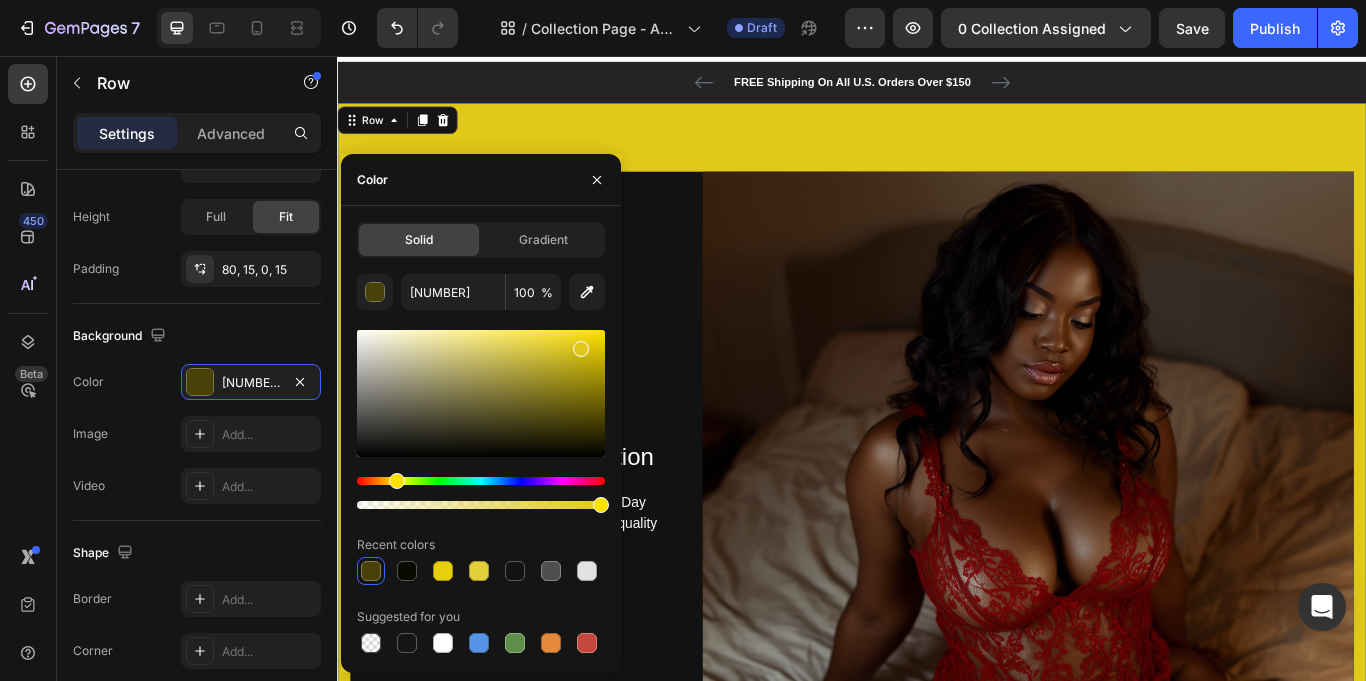 click at bounding box center (481, 393) 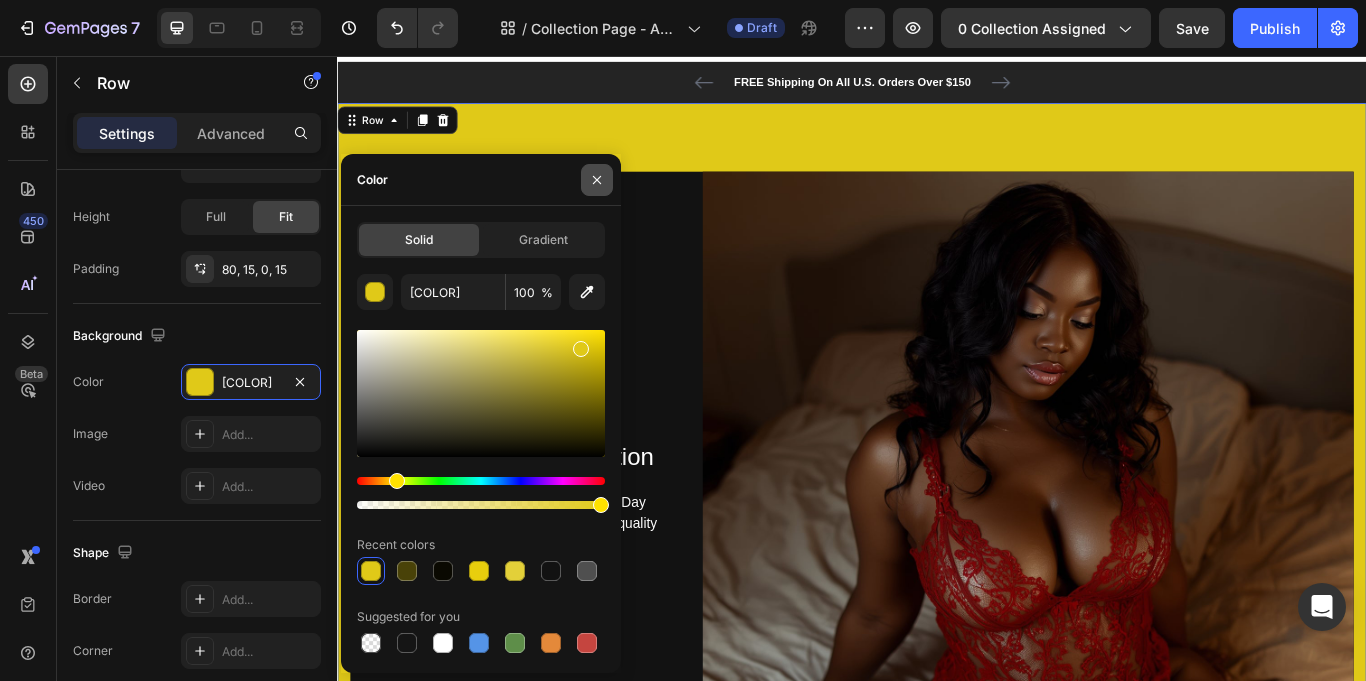 click 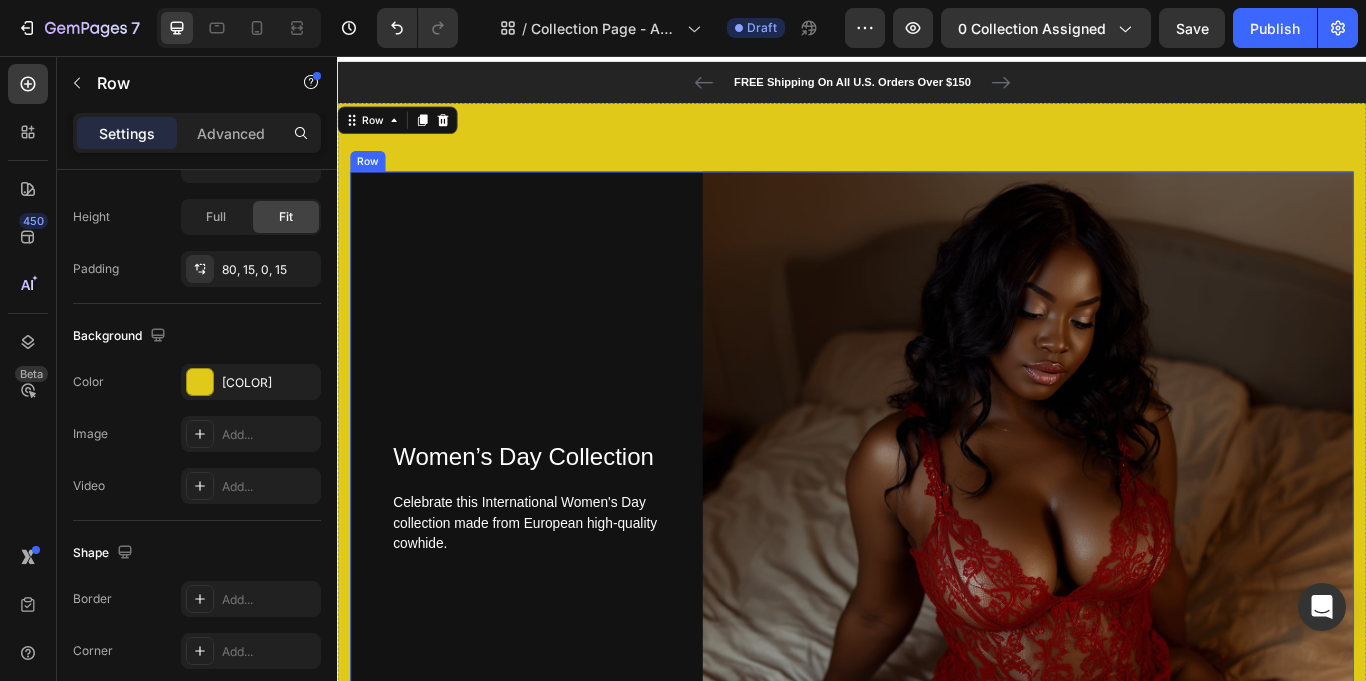 click on "Women’s Day Collection Heading Celebrate this International Women's Day collection made from European high-quality cowhide. Text block Row" at bounding box center [541, 570] 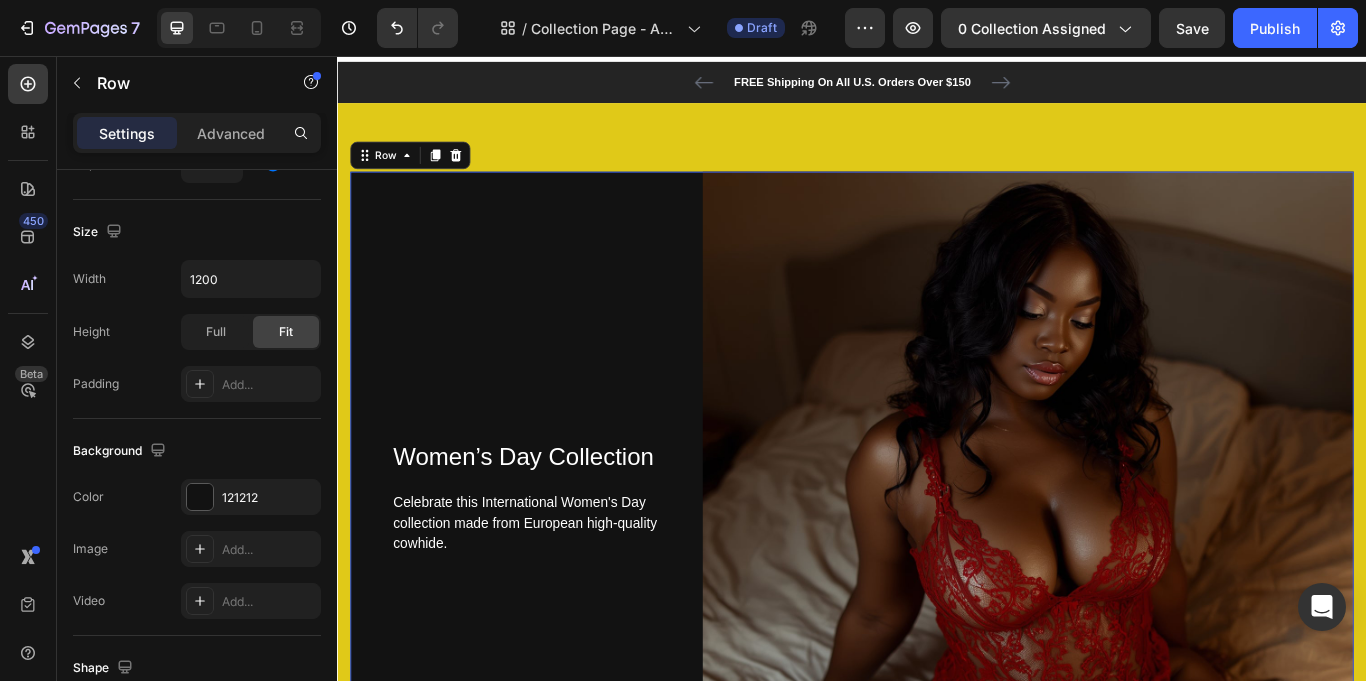 click on "Header" at bounding box center [937, 42] 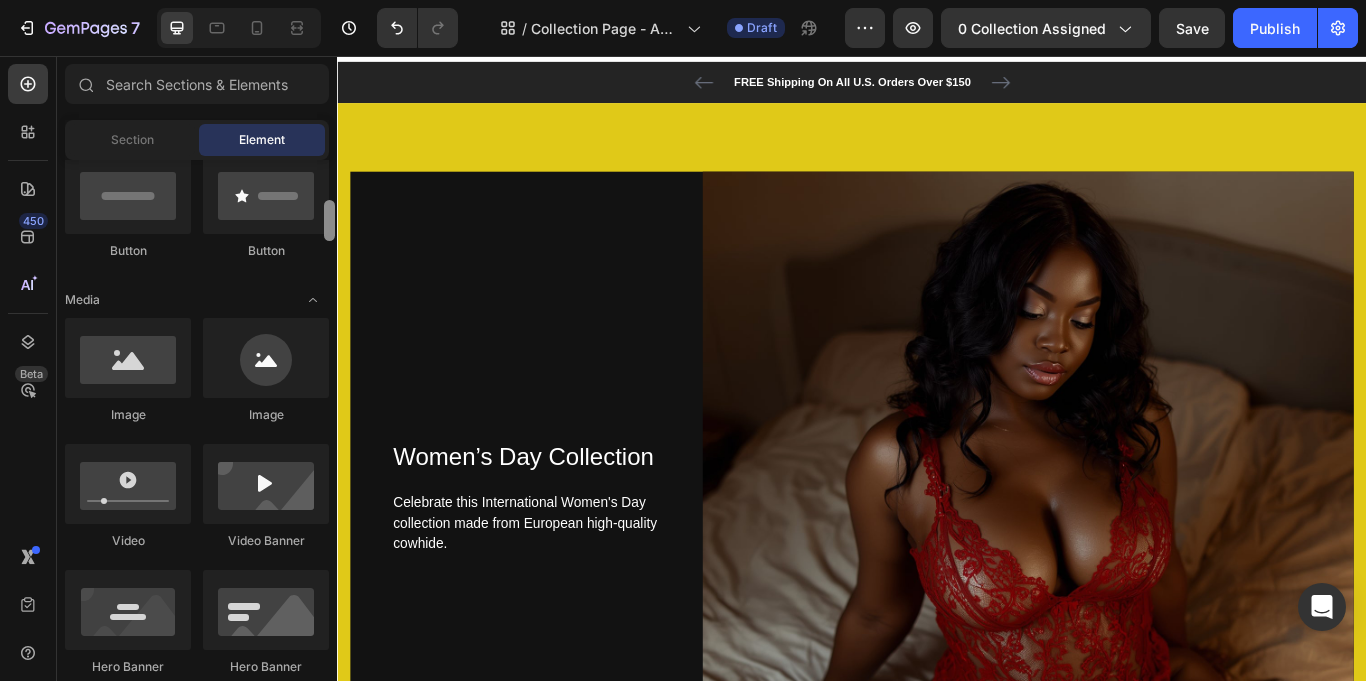 scroll, scrollTop: 516, scrollLeft: 0, axis: vertical 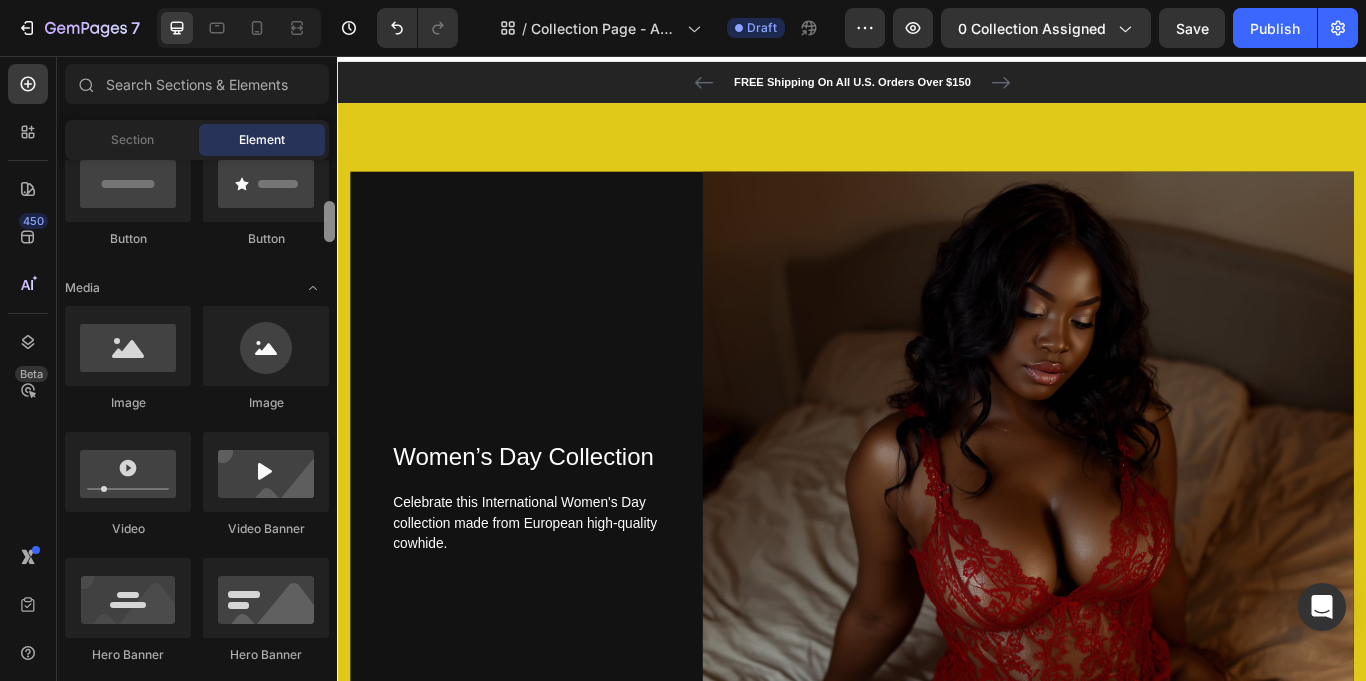 drag, startPoint x: 330, startPoint y: 189, endPoint x: 310, endPoint y: 231, distance: 46.518814 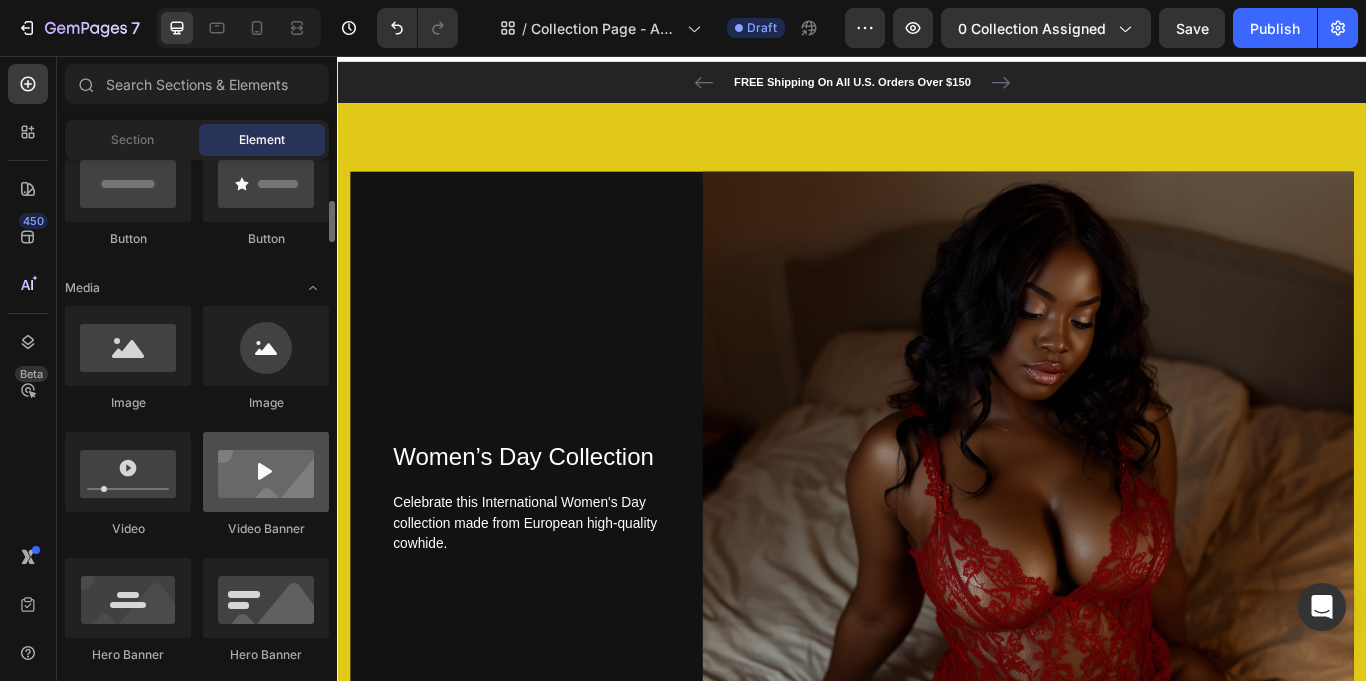 click at bounding box center [266, 472] 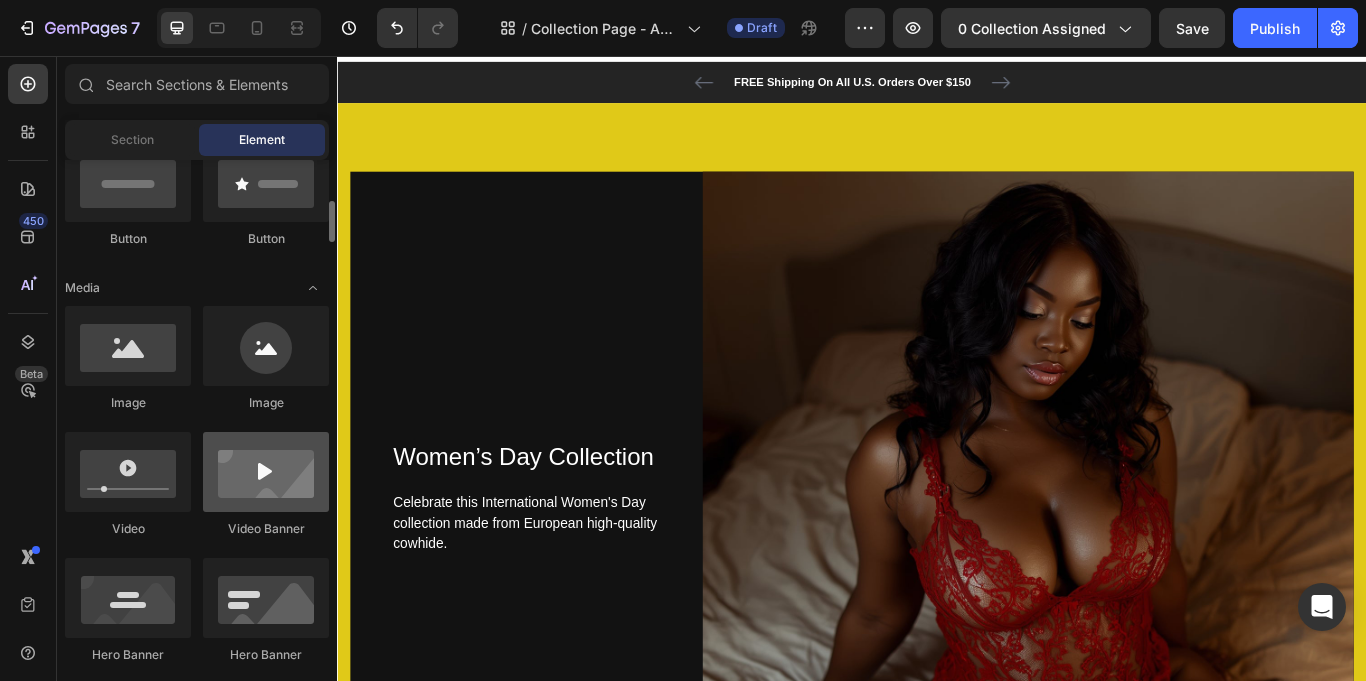 click at bounding box center (266, 472) 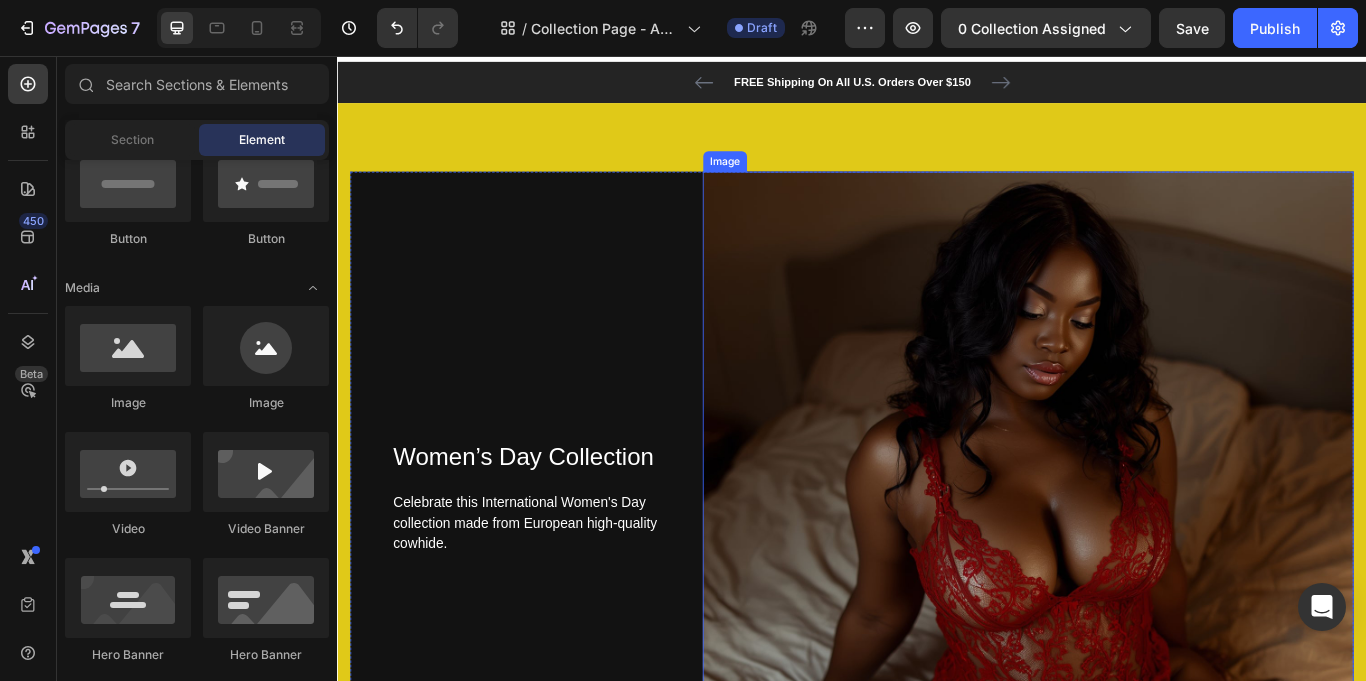 click at bounding box center (1142, 570) 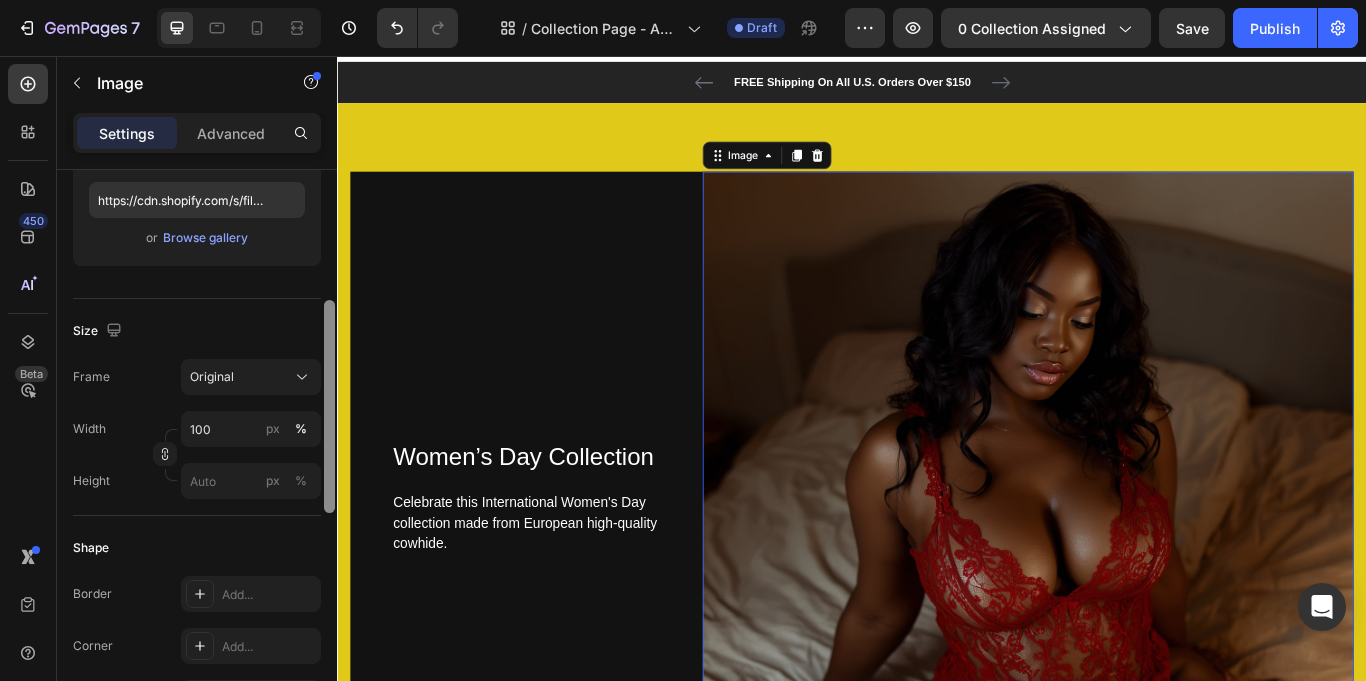 scroll, scrollTop: 350, scrollLeft: 0, axis: vertical 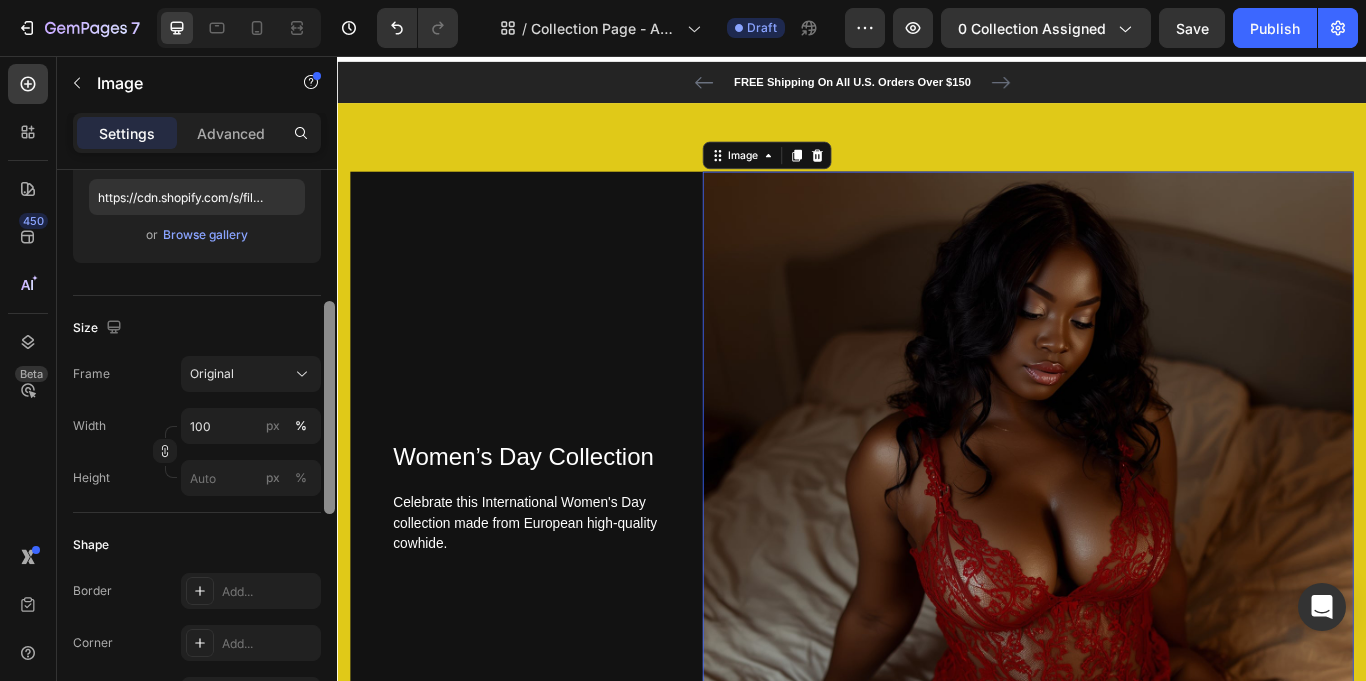 drag, startPoint x: 331, startPoint y: 257, endPoint x: 324, endPoint y: 389, distance: 132.18547 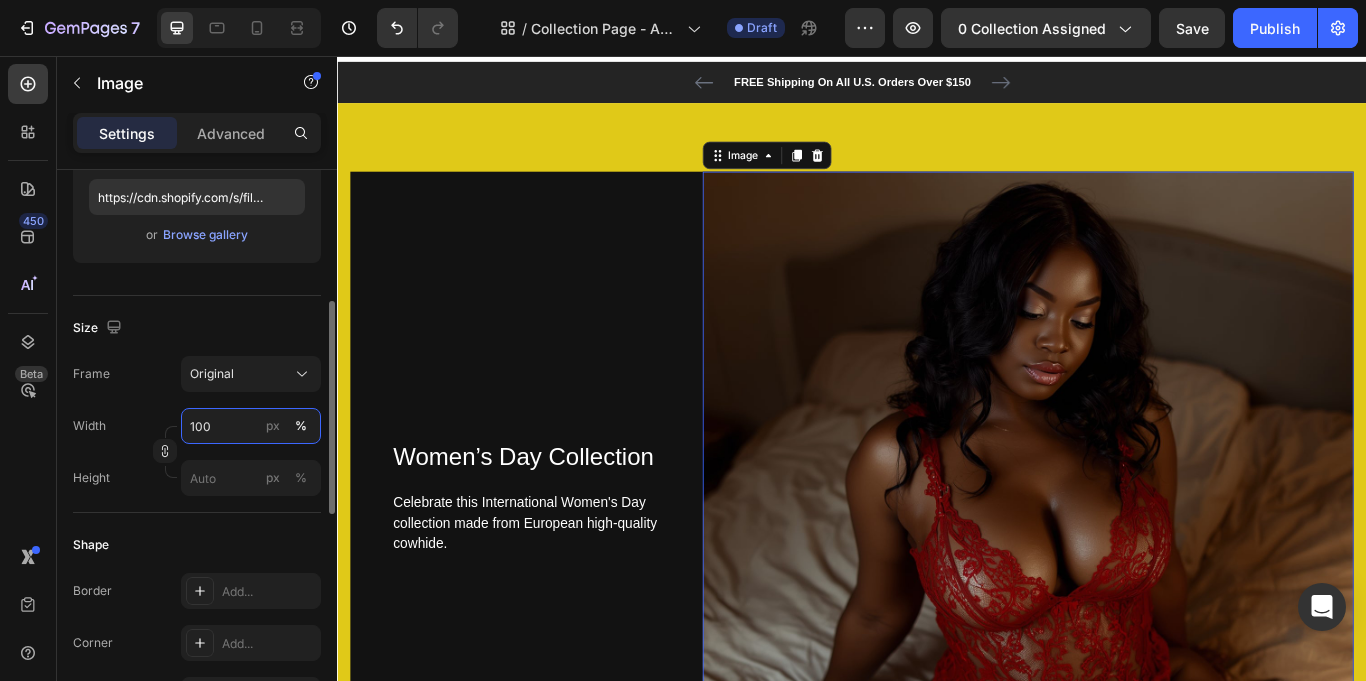 click on "100" at bounding box center (251, 426) 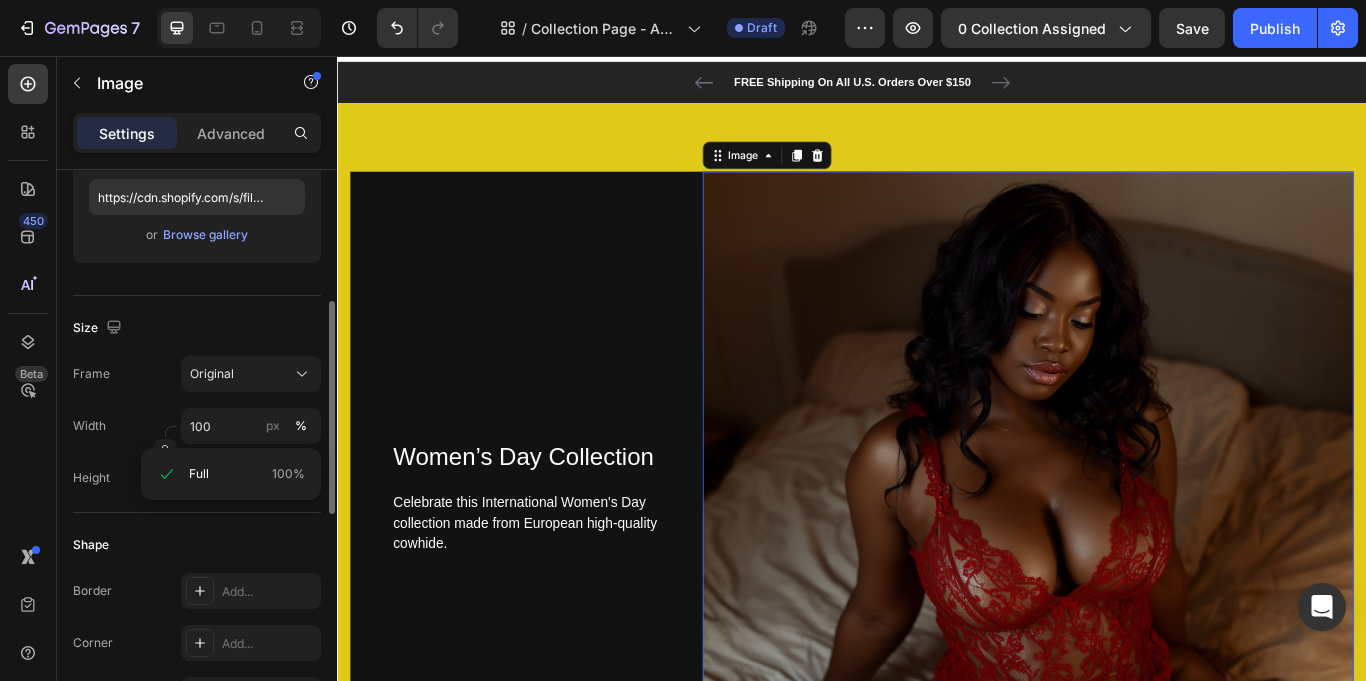 click on "Size" at bounding box center (197, 328) 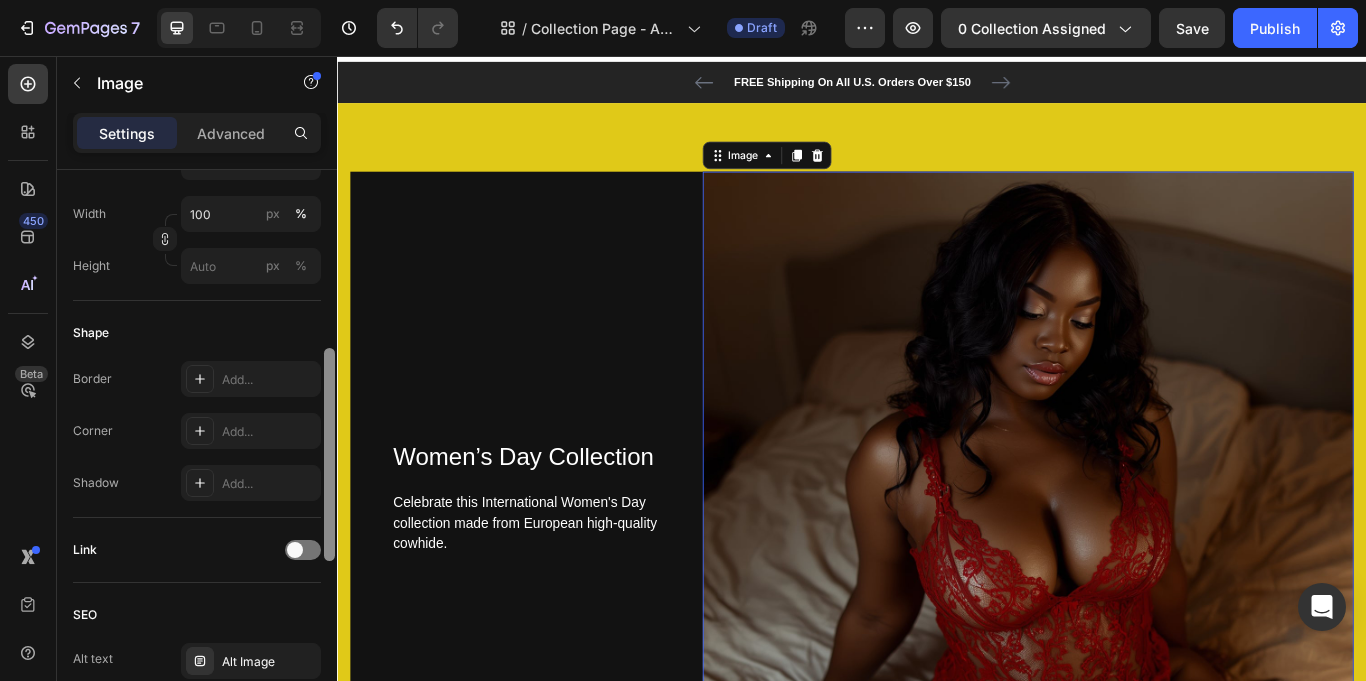 drag, startPoint x: 331, startPoint y: 339, endPoint x: 321, endPoint y: 420, distance: 81.61495 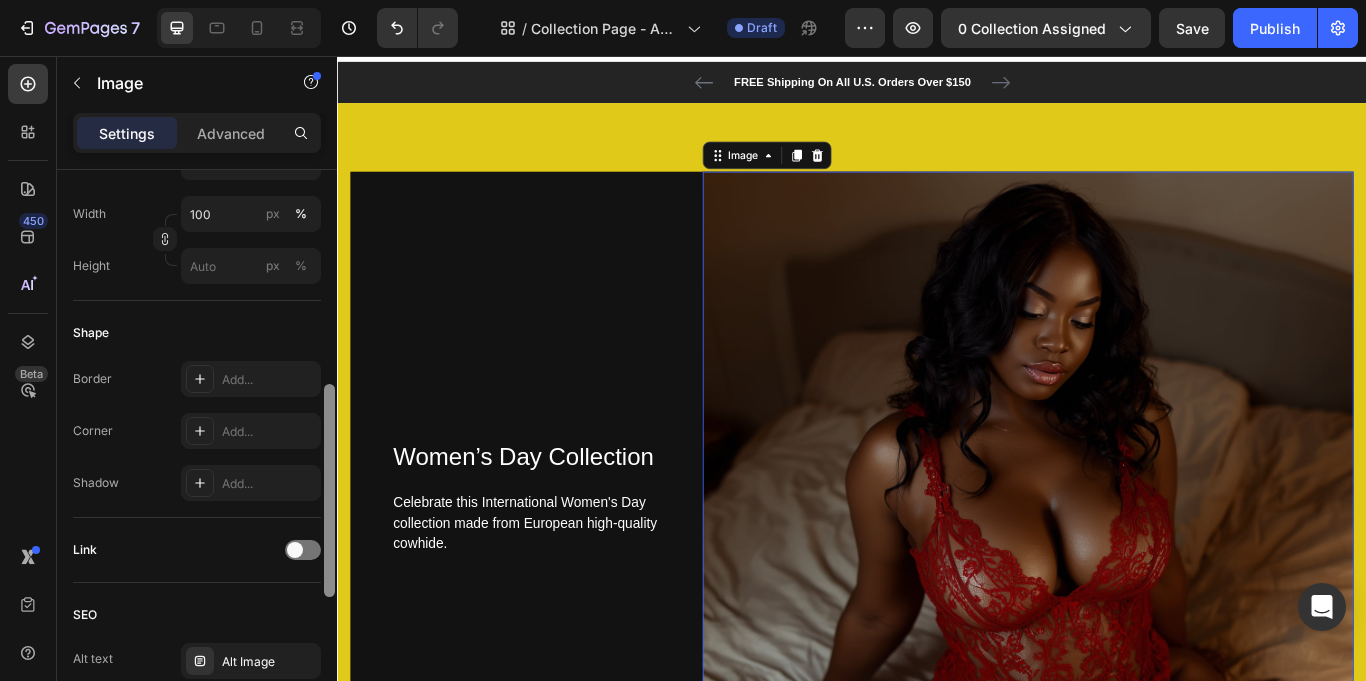 scroll, scrollTop: 564, scrollLeft: 0, axis: vertical 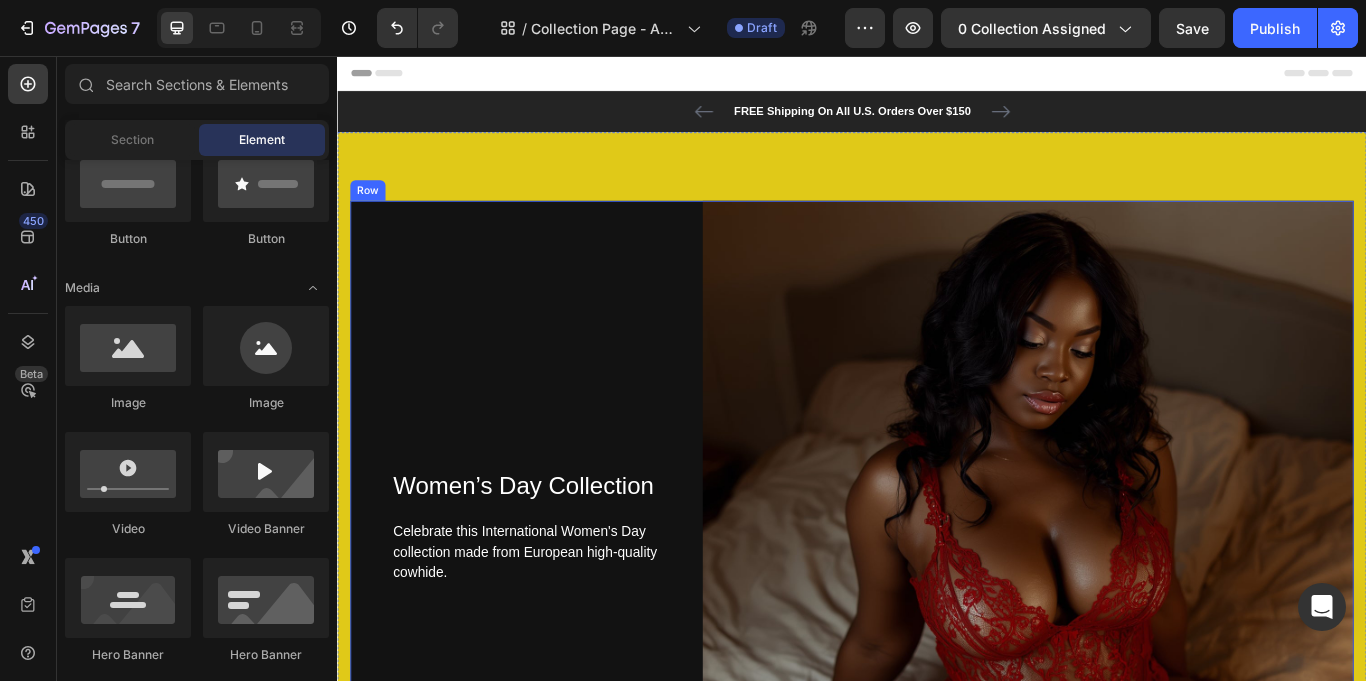 click on "Women’s Day Collection Heading Celebrate this International Women's Day collection made from European high-quality cowhide. Text block Row" at bounding box center [541, 604] 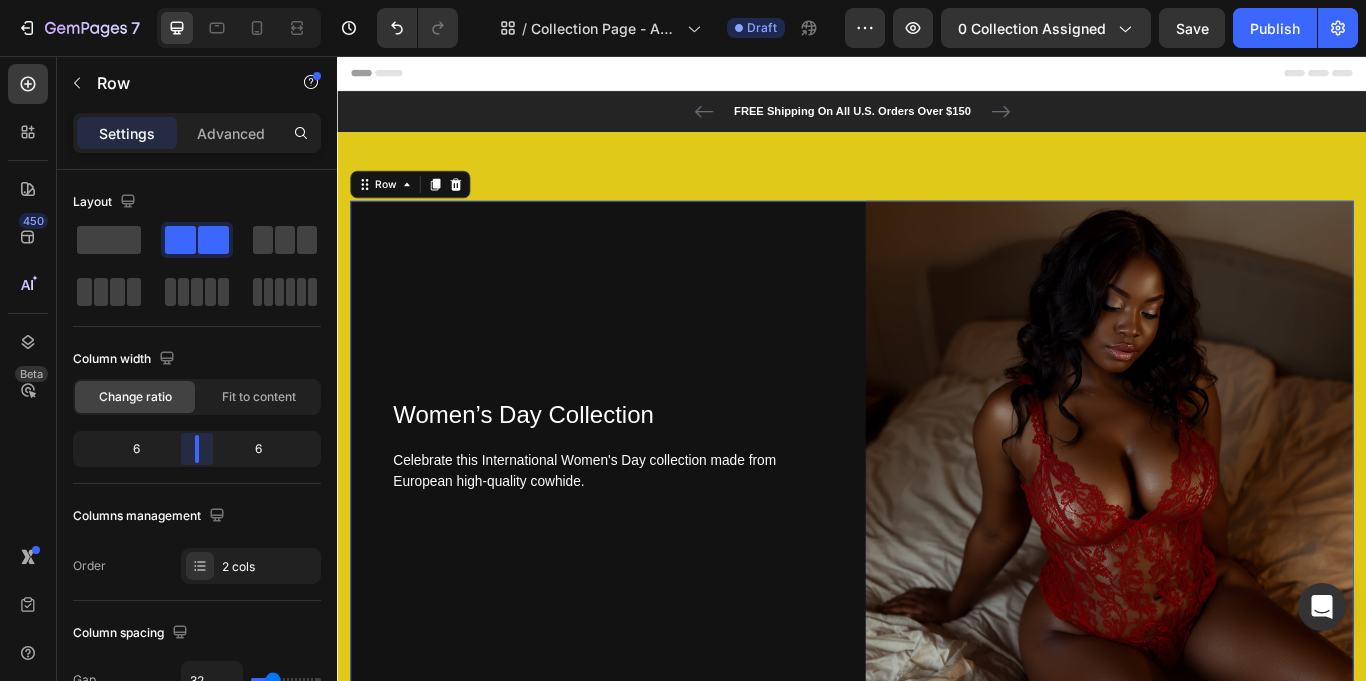 drag, startPoint x: 164, startPoint y: 453, endPoint x: 854, endPoint y: 262, distance: 715.94763 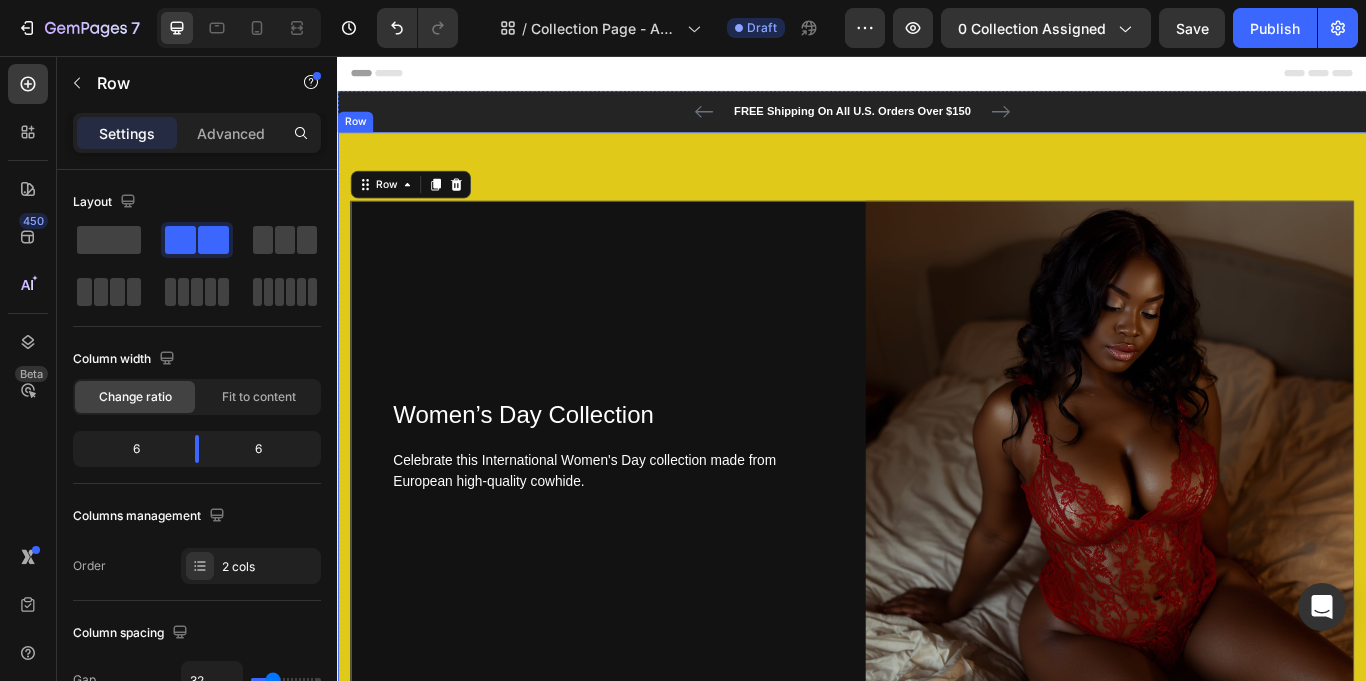click on "Women’s Day Collection Heading Celebrate this International Women's Day collection made from European high-quality cowhide. Text block Row Image Row   0 Row" at bounding box center (937, 469) 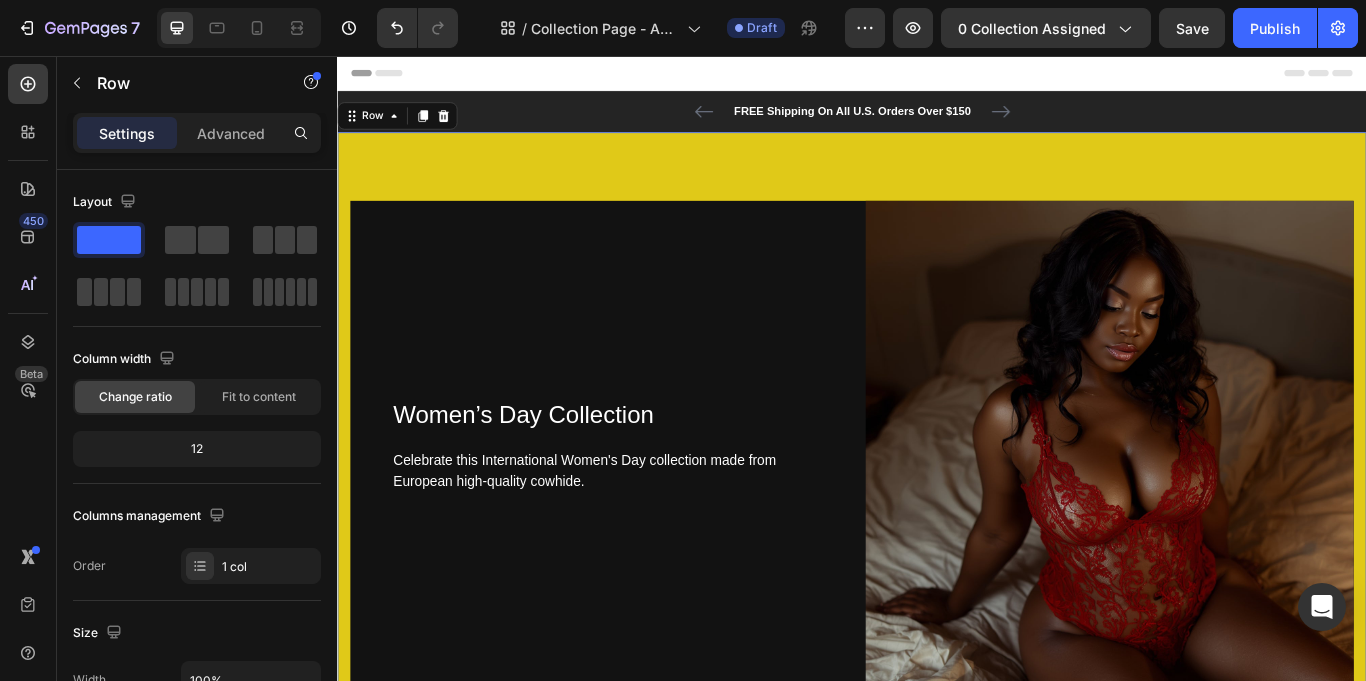scroll, scrollTop: 564, scrollLeft: 0, axis: vertical 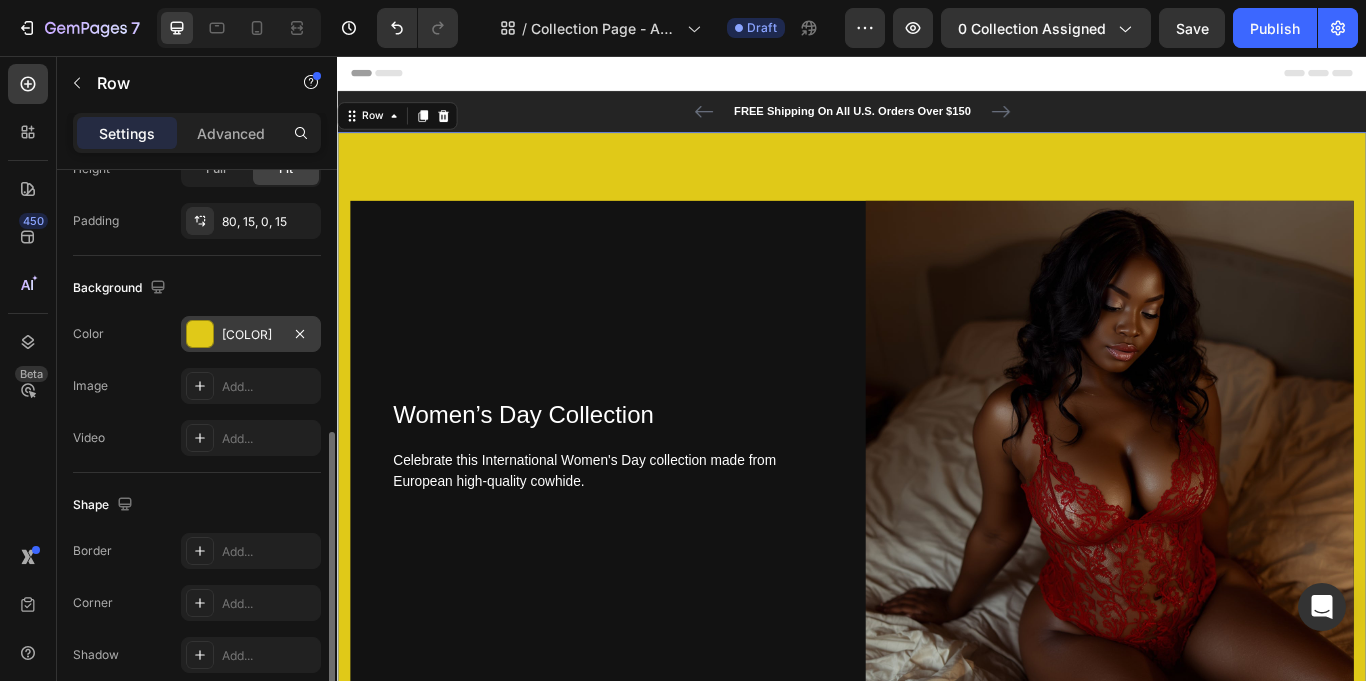 click at bounding box center [200, 334] 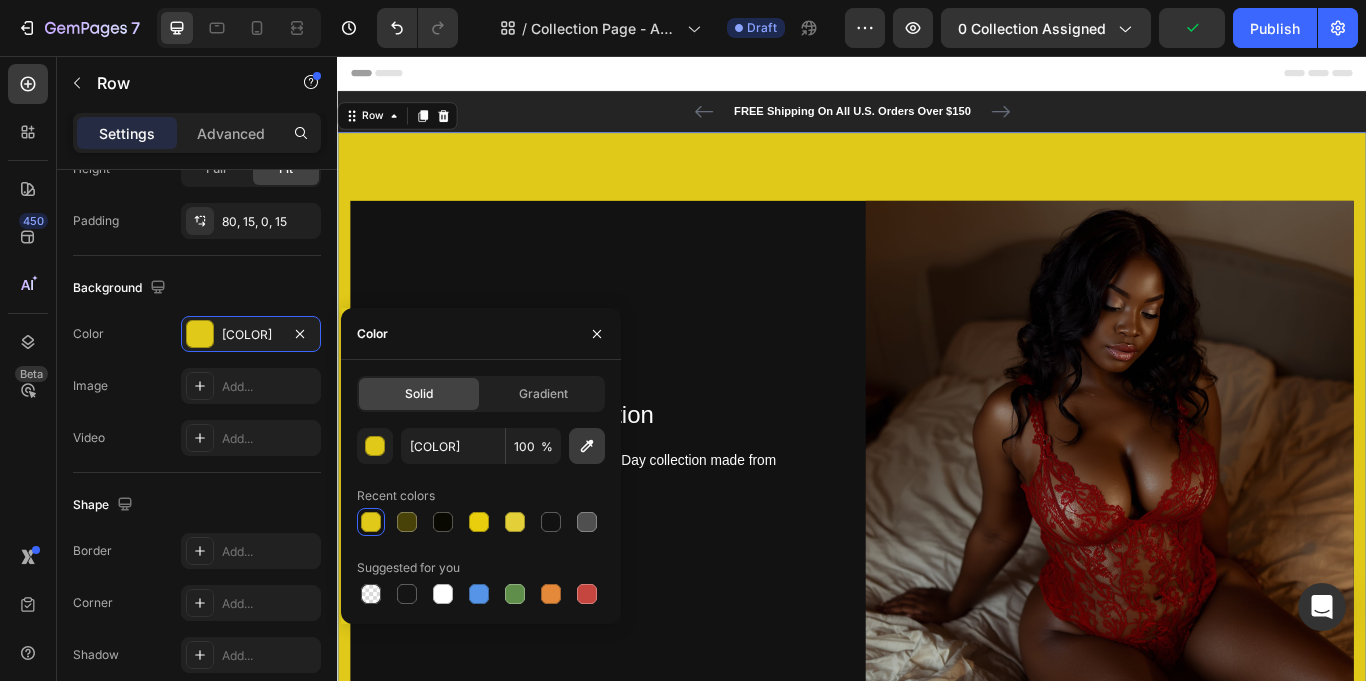 click at bounding box center (587, 446) 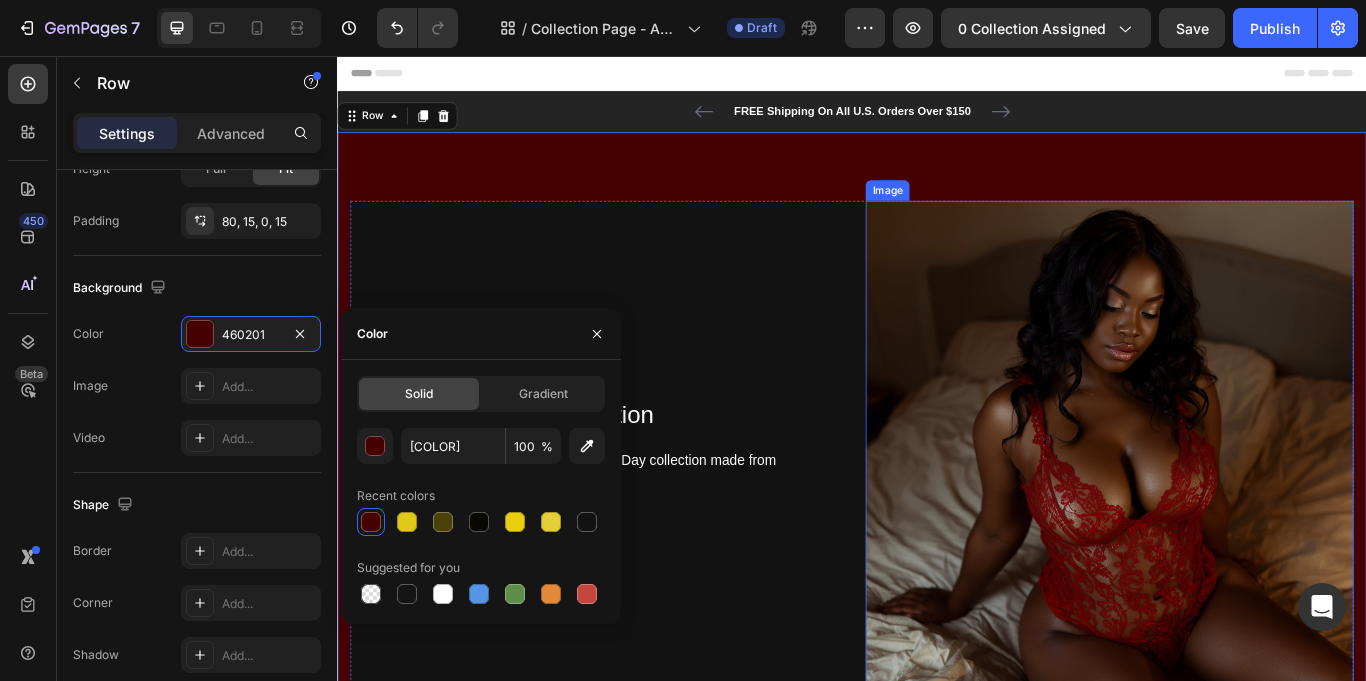 type on "460201" 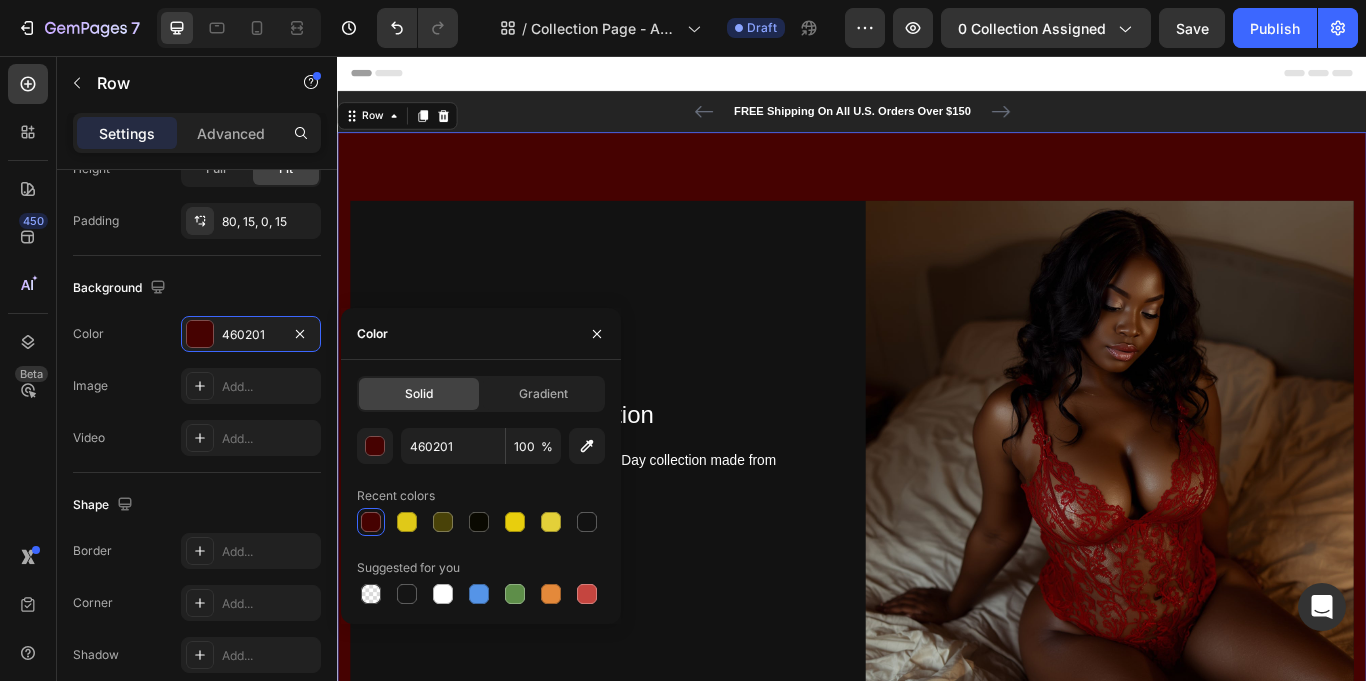 click on "Header" at bounding box center [937, 76] 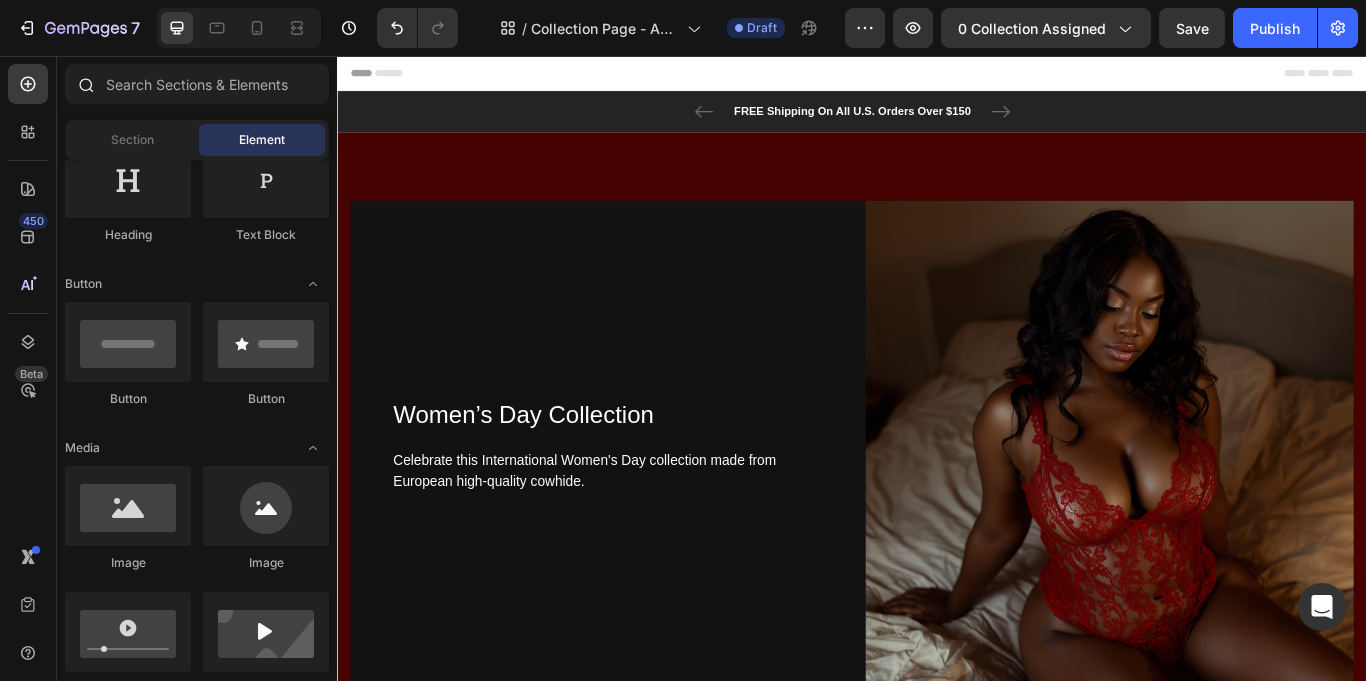 scroll, scrollTop: 0, scrollLeft: 0, axis: both 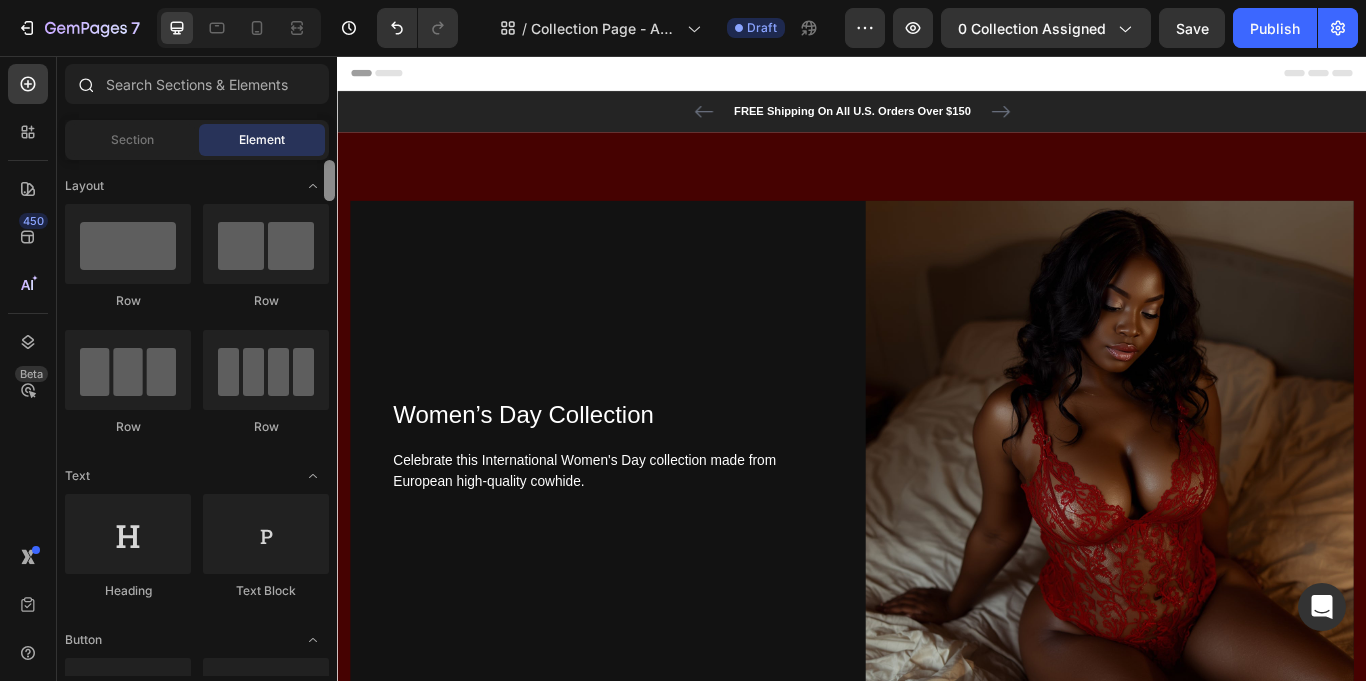 drag, startPoint x: 325, startPoint y: 226, endPoint x: 217, endPoint y: 107, distance: 160.70158 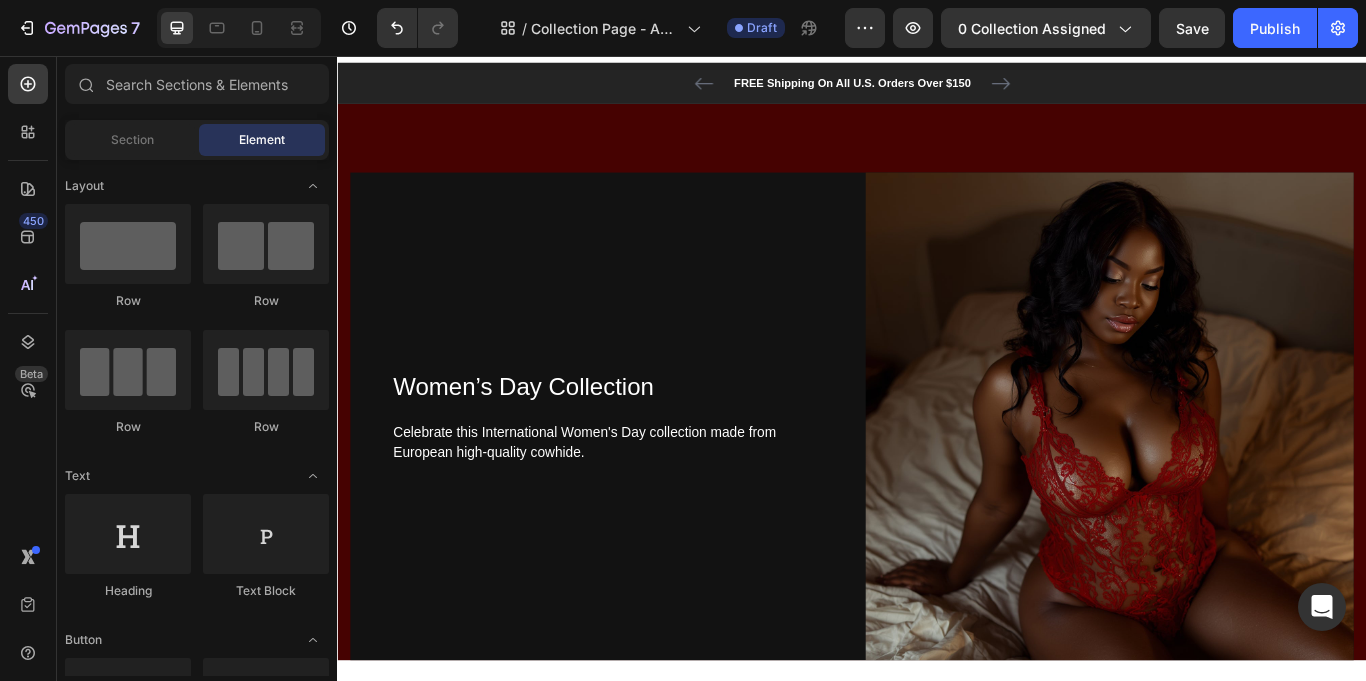 scroll, scrollTop: 18, scrollLeft: 0, axis: vertical 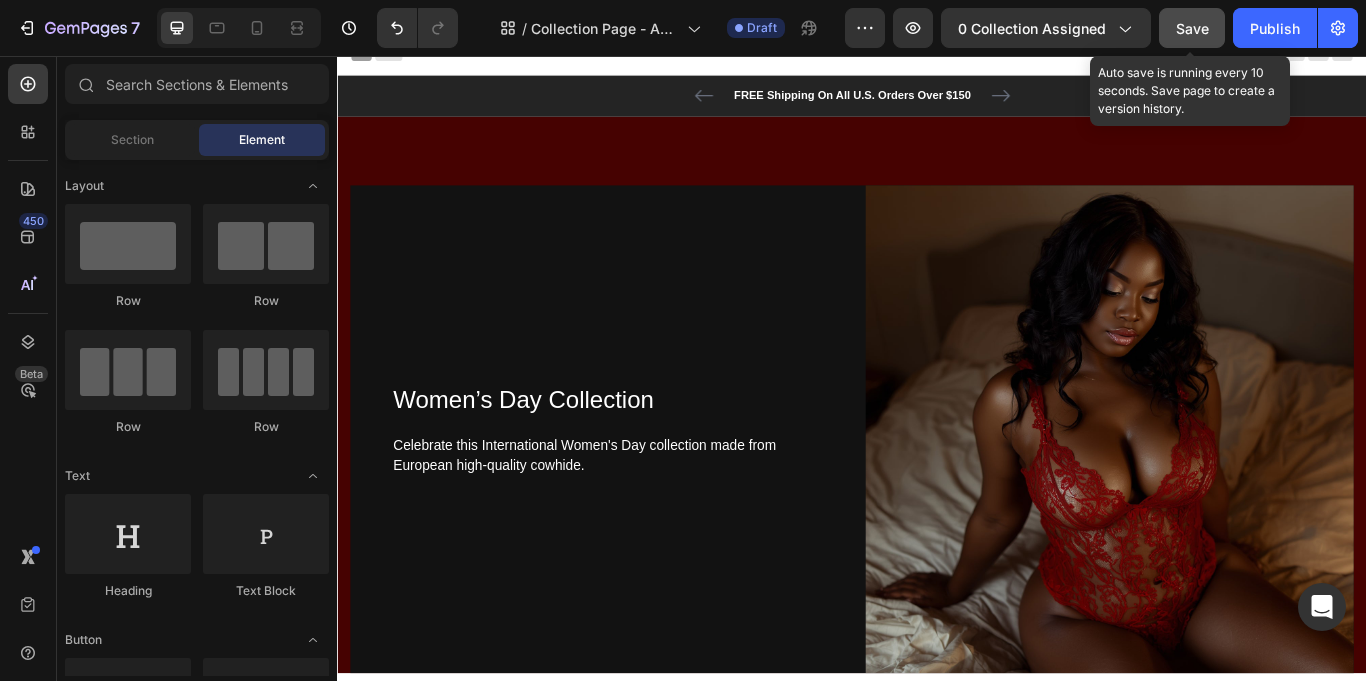 click on "Save" at bounding box center [1192, 28] 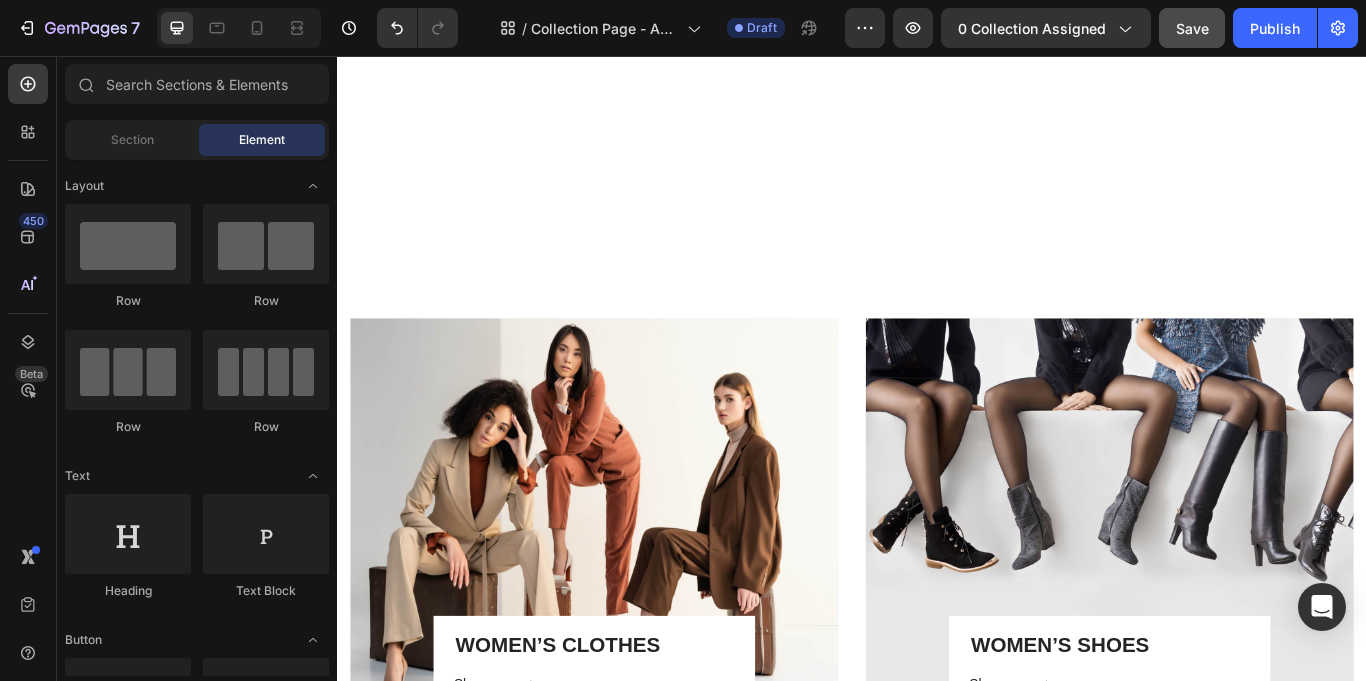 scroll, scrollTop: 2467, scrollLeft: 0, axis: vertical 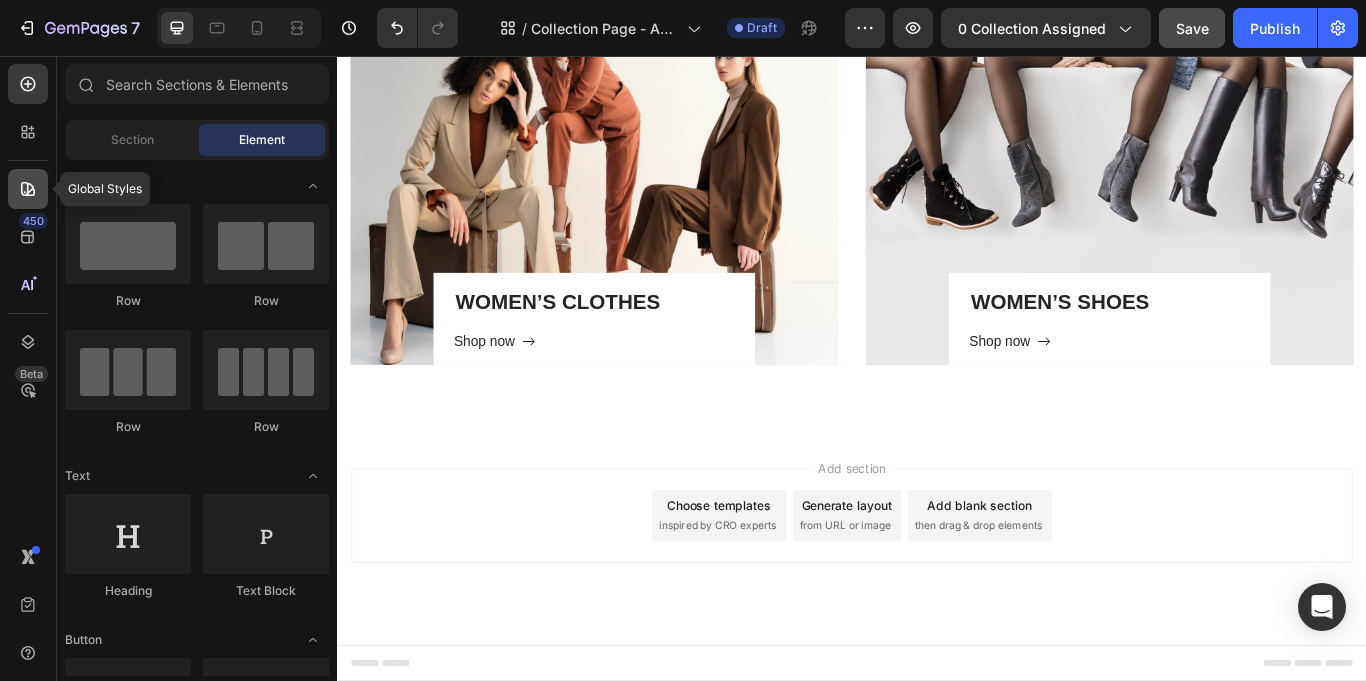 click 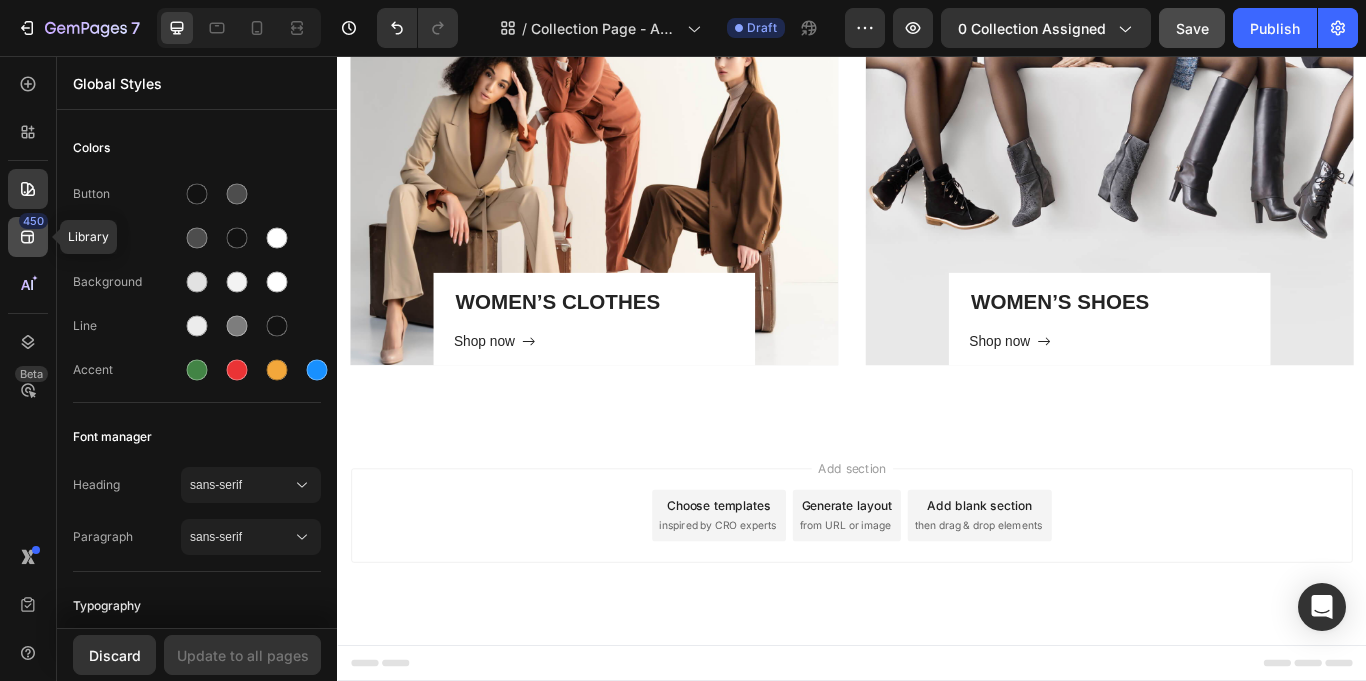 click on "450" 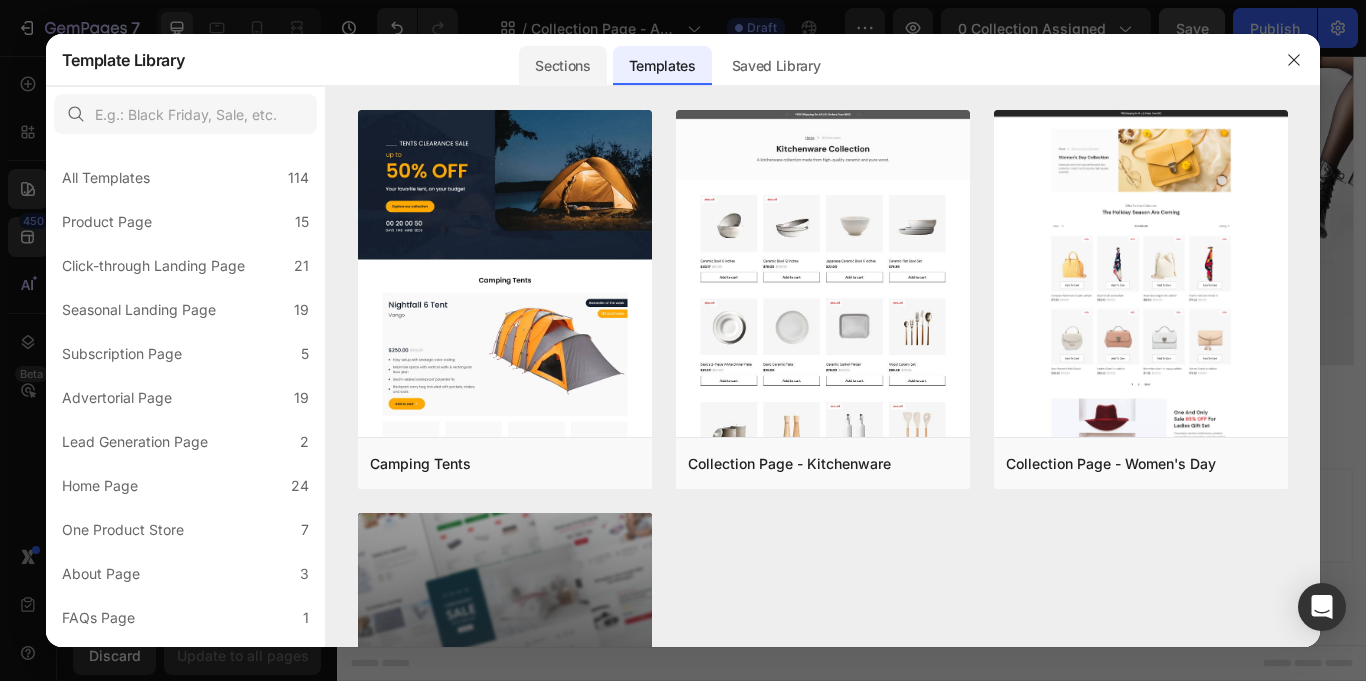 click on "Sections" 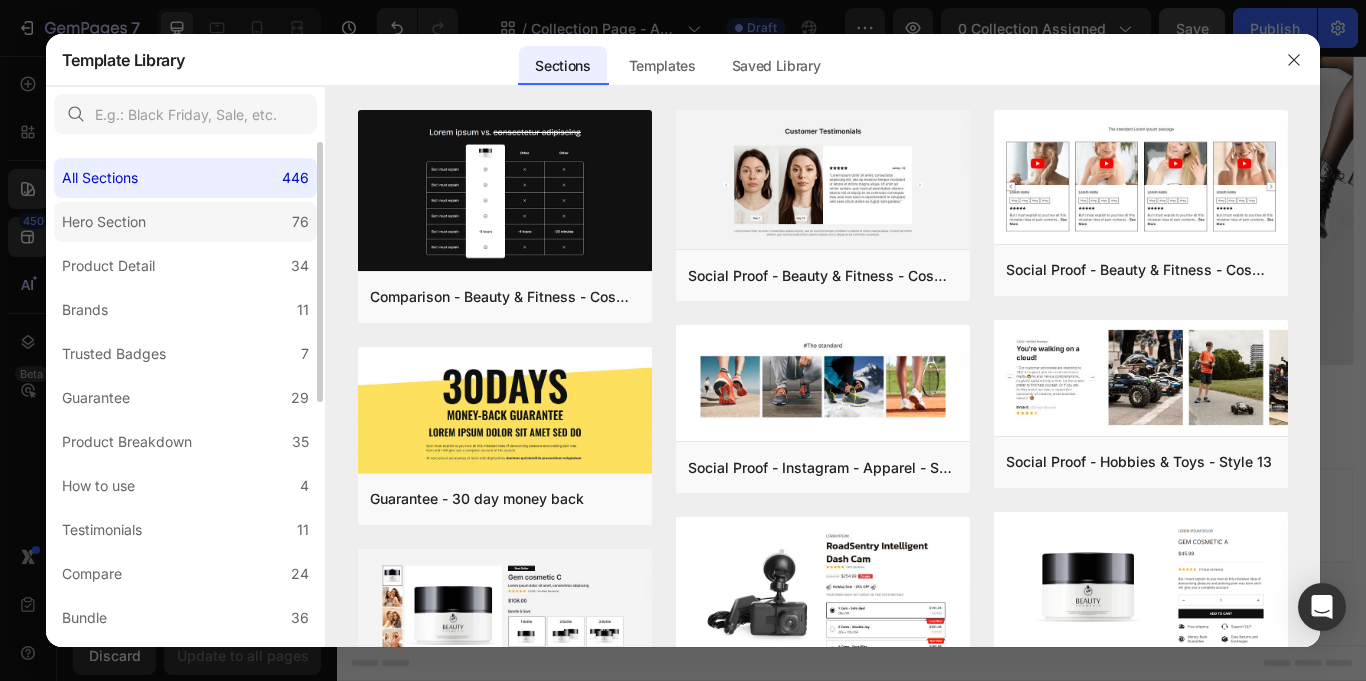 click on "Hero Section 76" 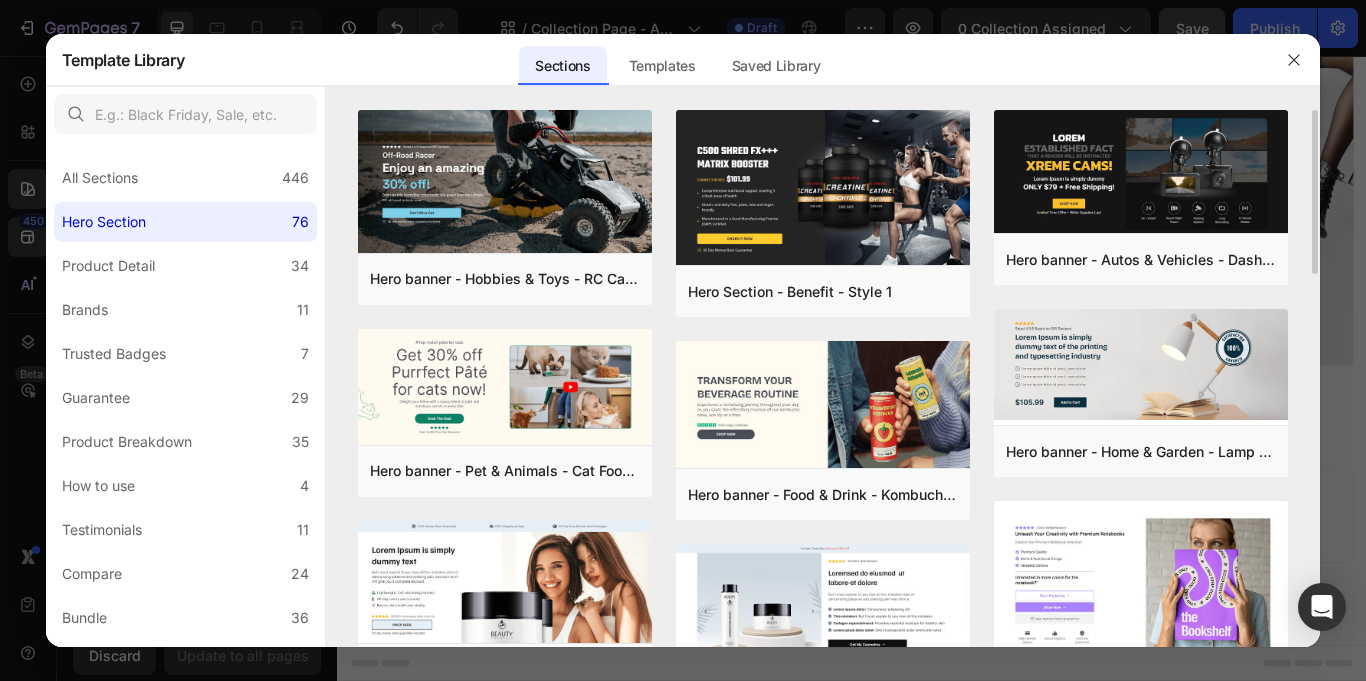 drag, startPoint x: 1314, startPoint y: 214, endPoint x: 1312, endPoint y: 267, distance: 53.037724 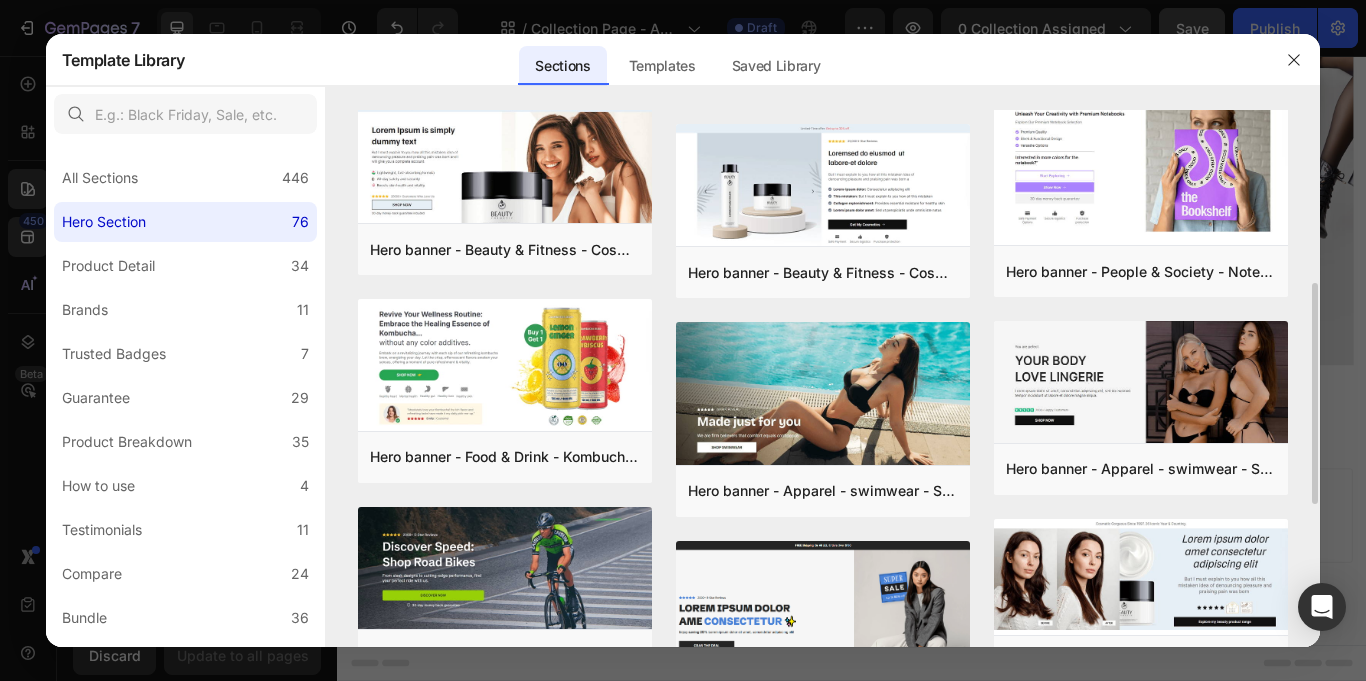 scroll, scrollTop: 450, scrollLeft: 0, axis: vertical 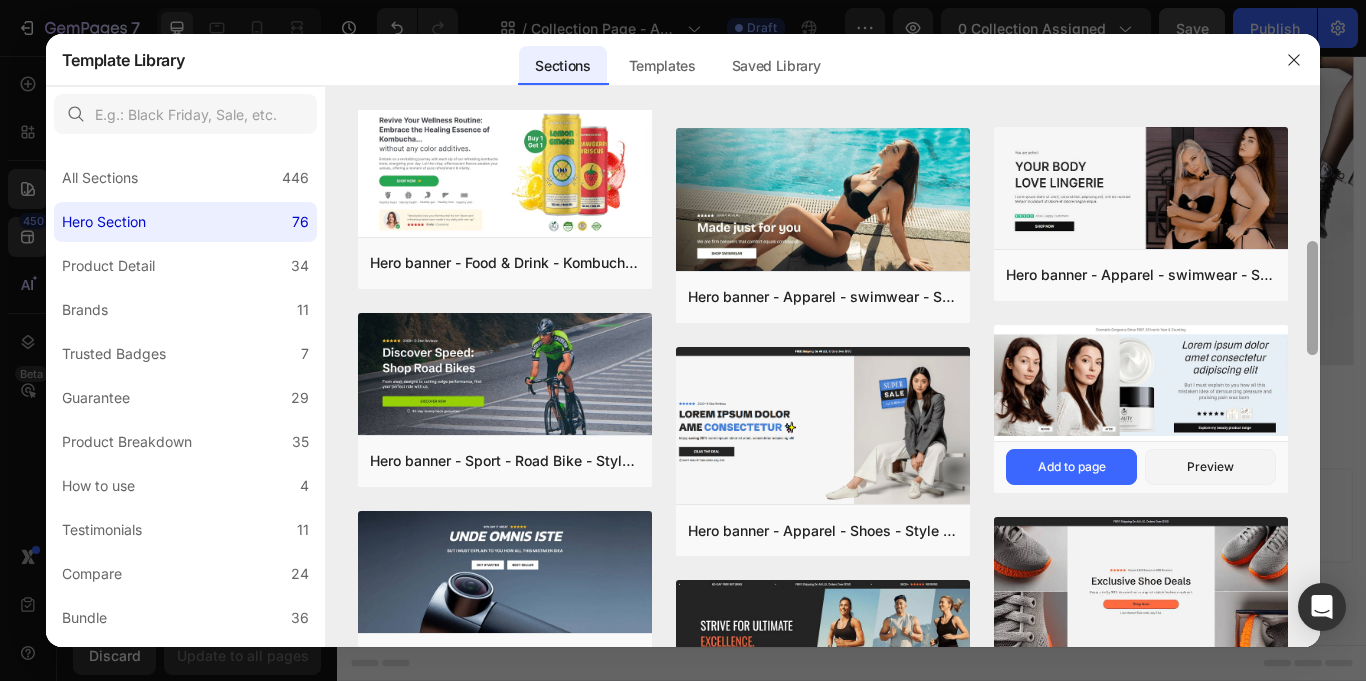 drag, startPoint x: 1313, startPoint y: 368, endPoint x: 1285, endPoint y: 436, distance: 73.53911 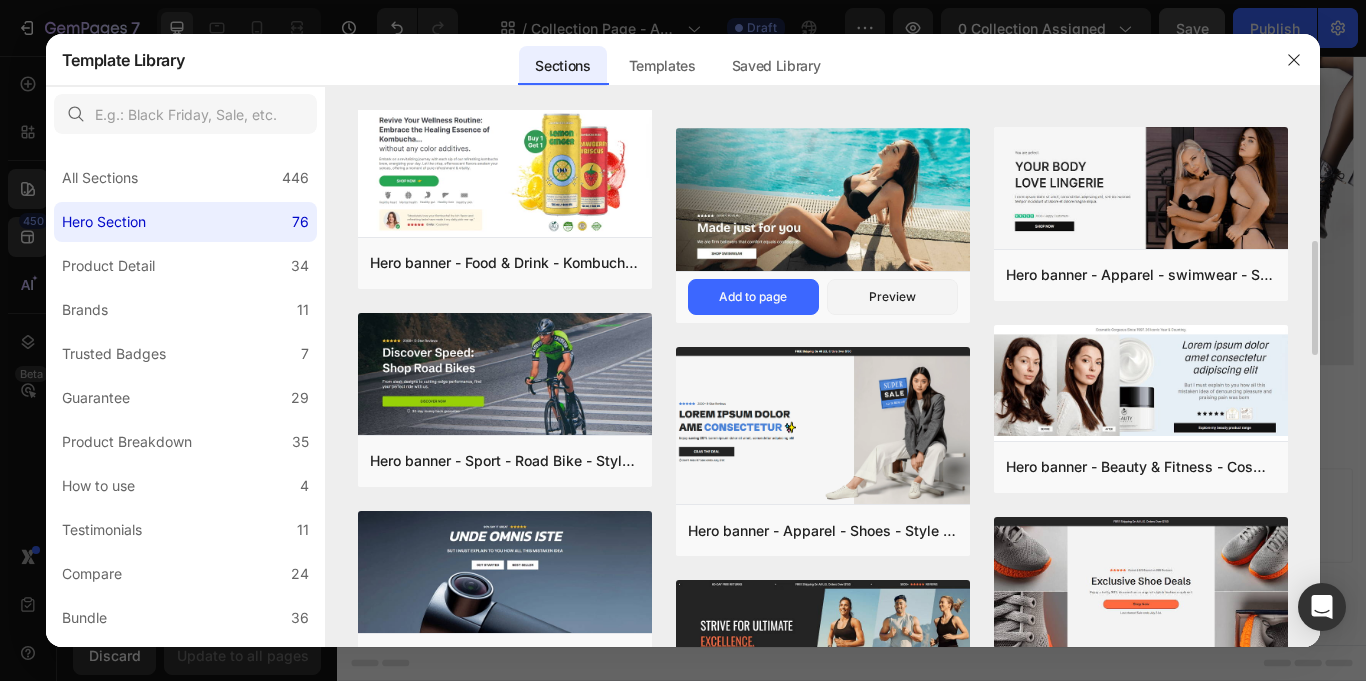 click at bounding box center [823, 201] 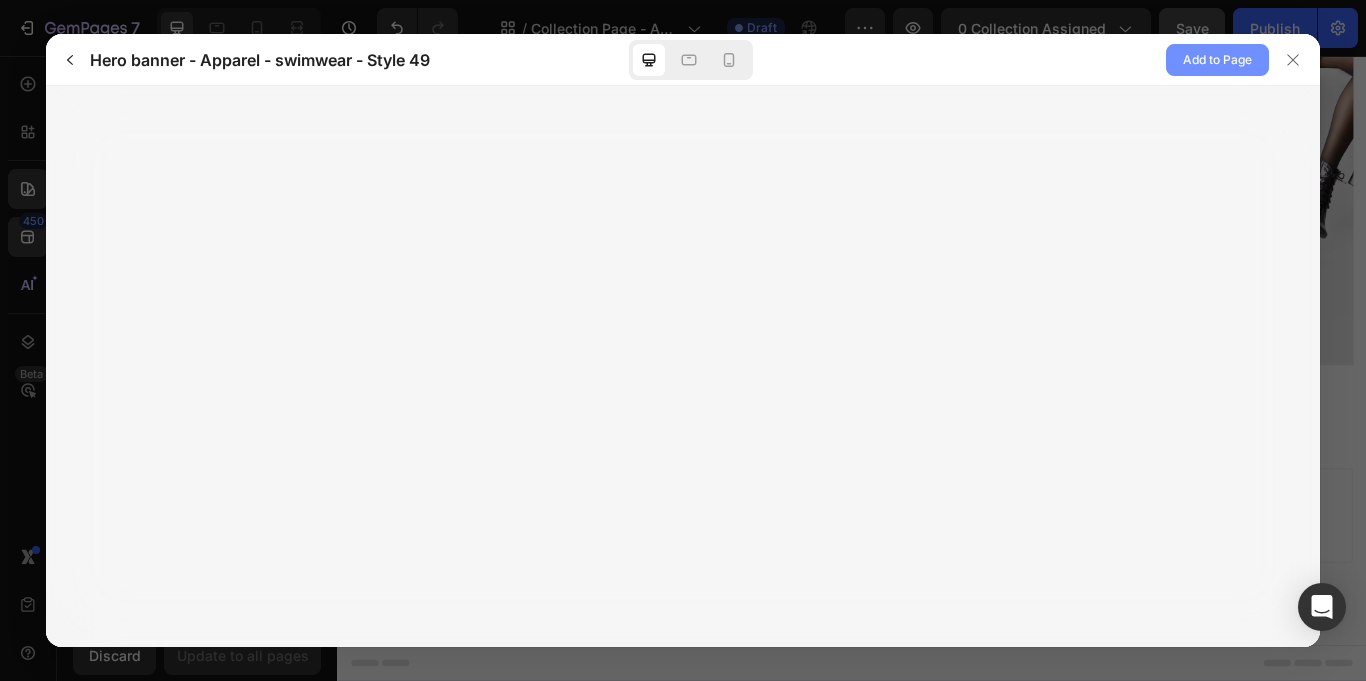 click on "Add to Page" 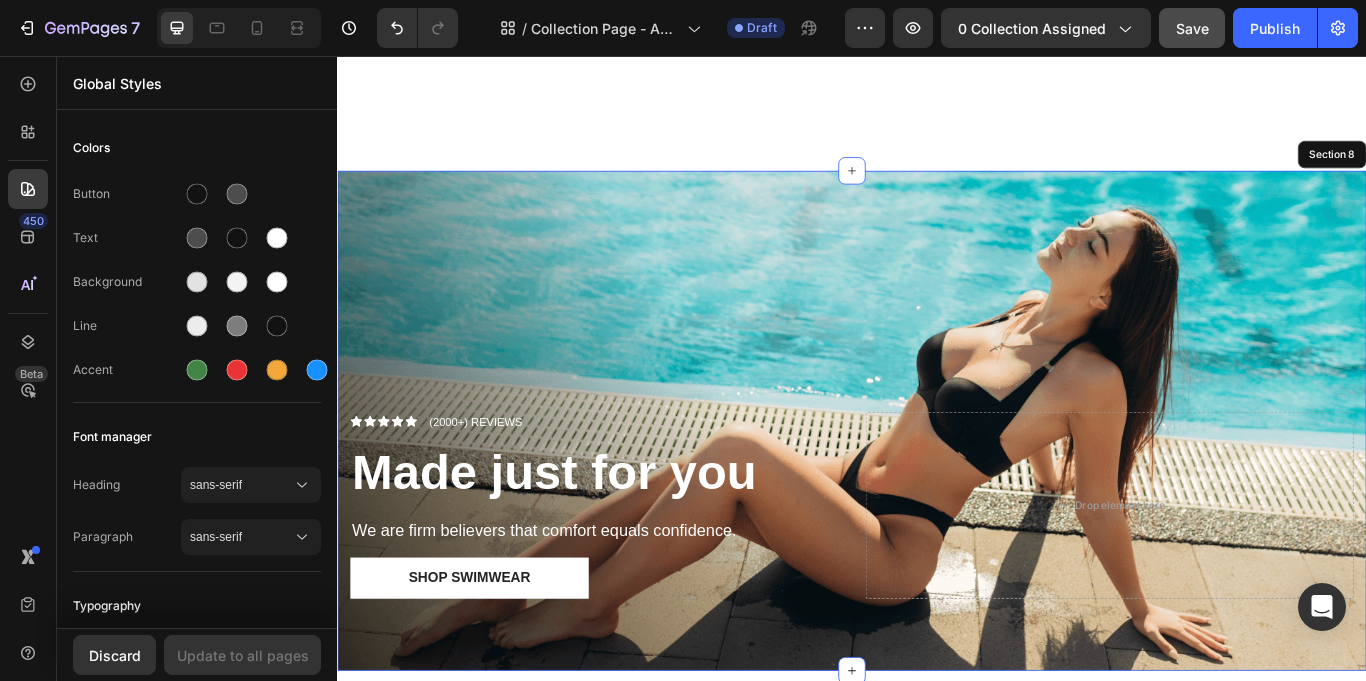 scroll, scrollTop: 2908, scrollLeft: 0, axis: vertical 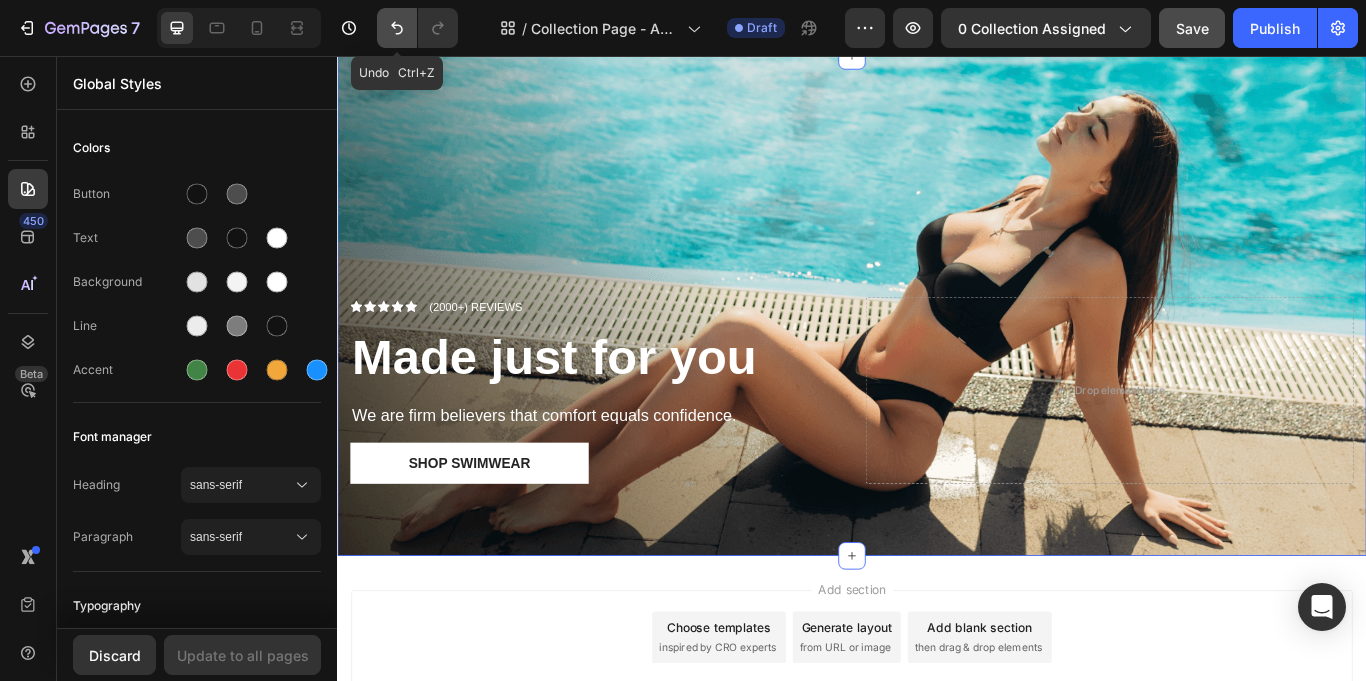 click 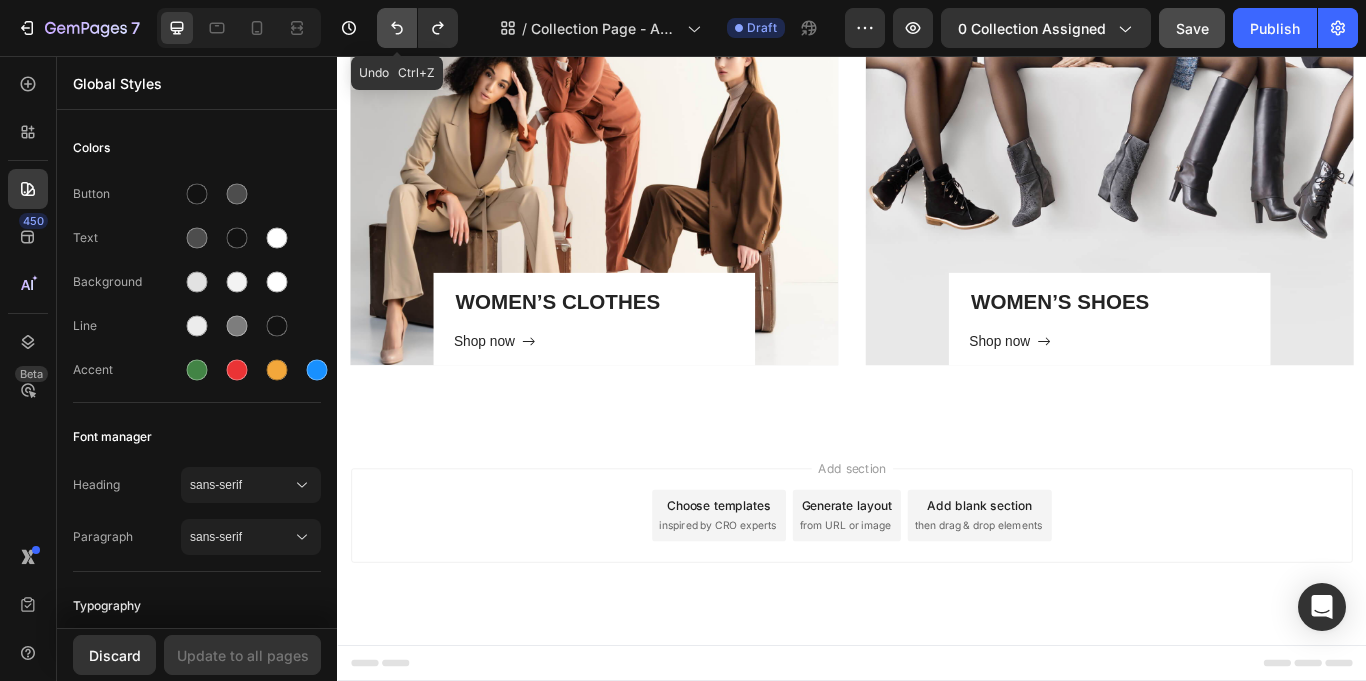 scroll, scrollTop: 2467, scrollLeft: 0, axis: vertical 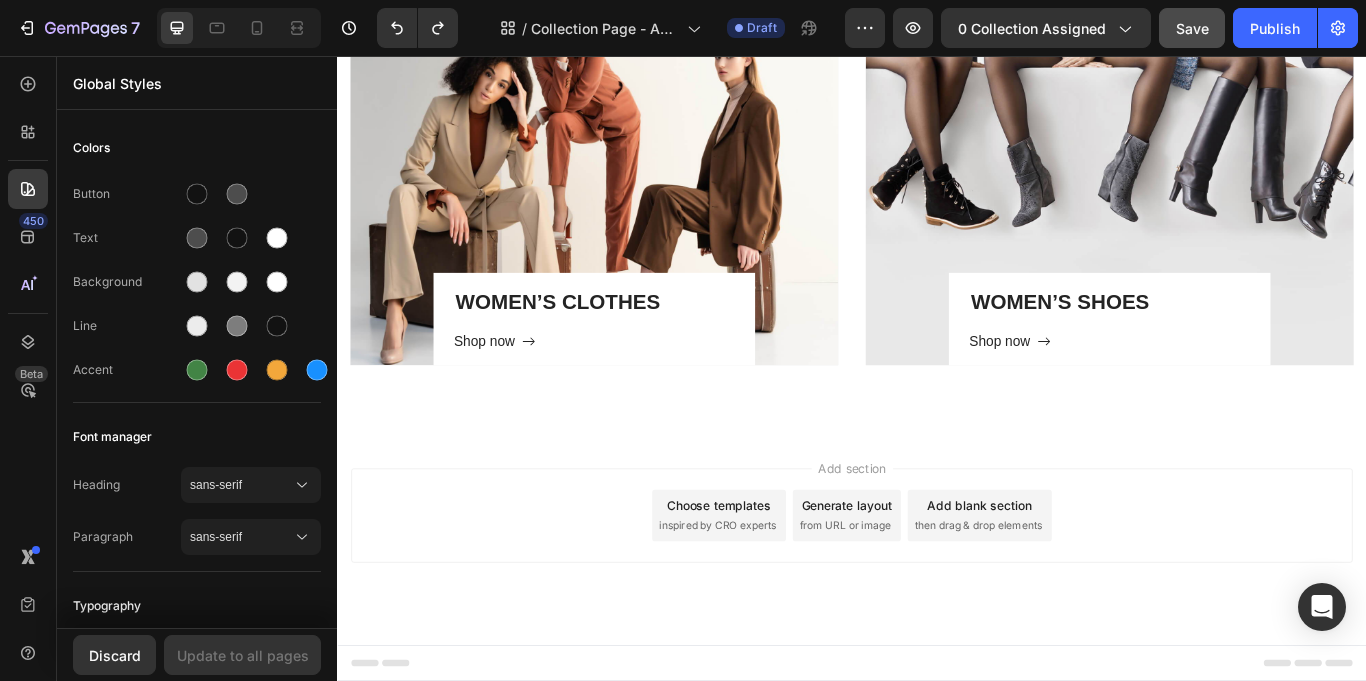 type 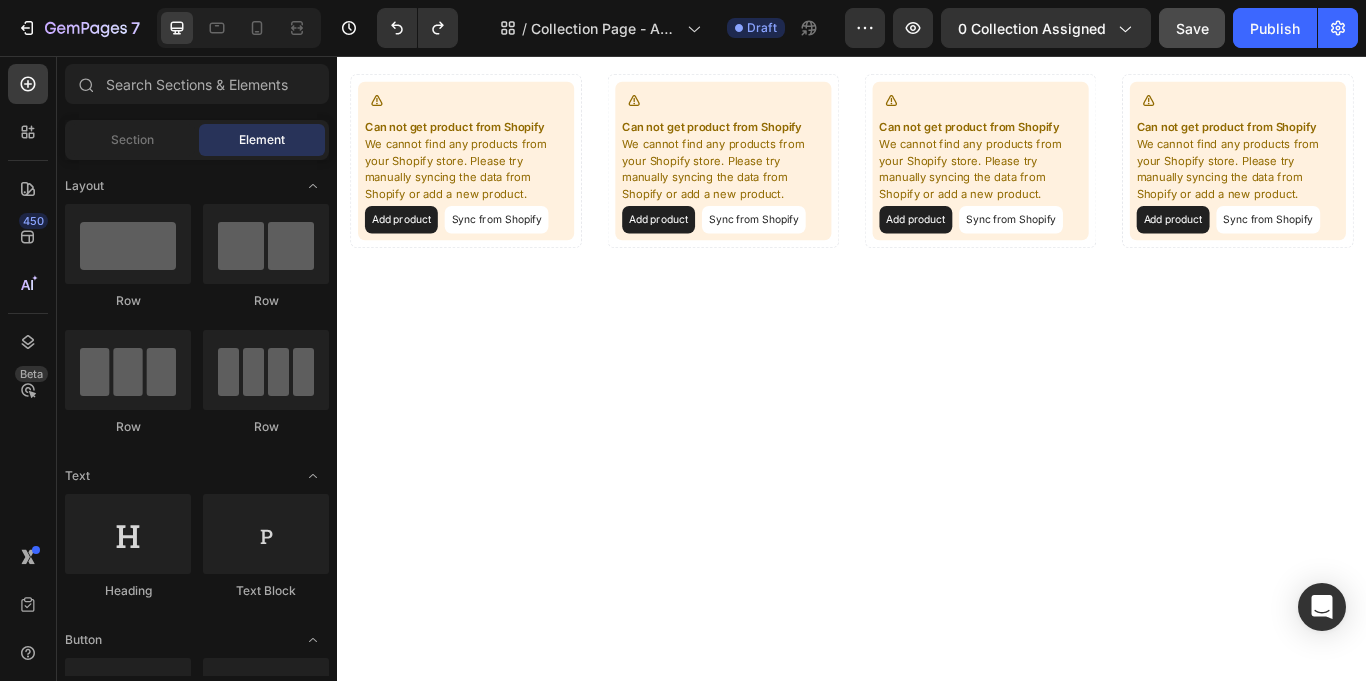 scroll, scrollTop: 0, scrollLeft: 0, axis: both 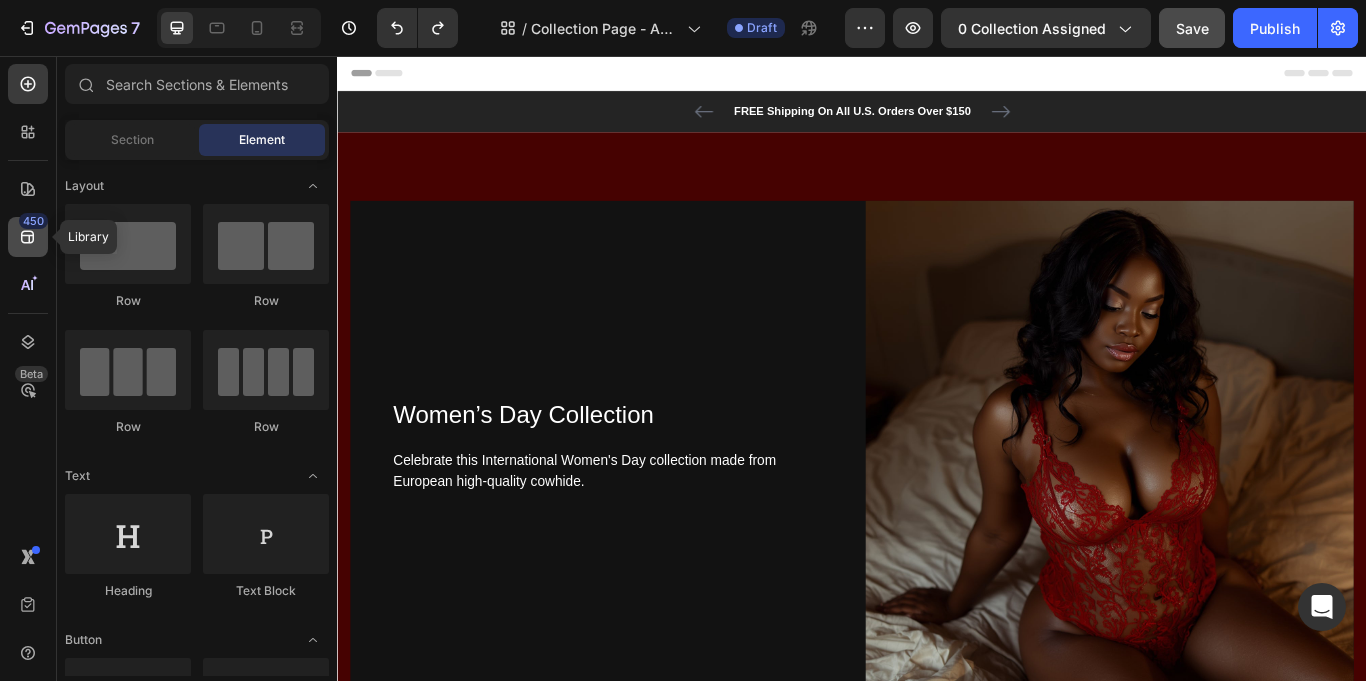 click on "450" 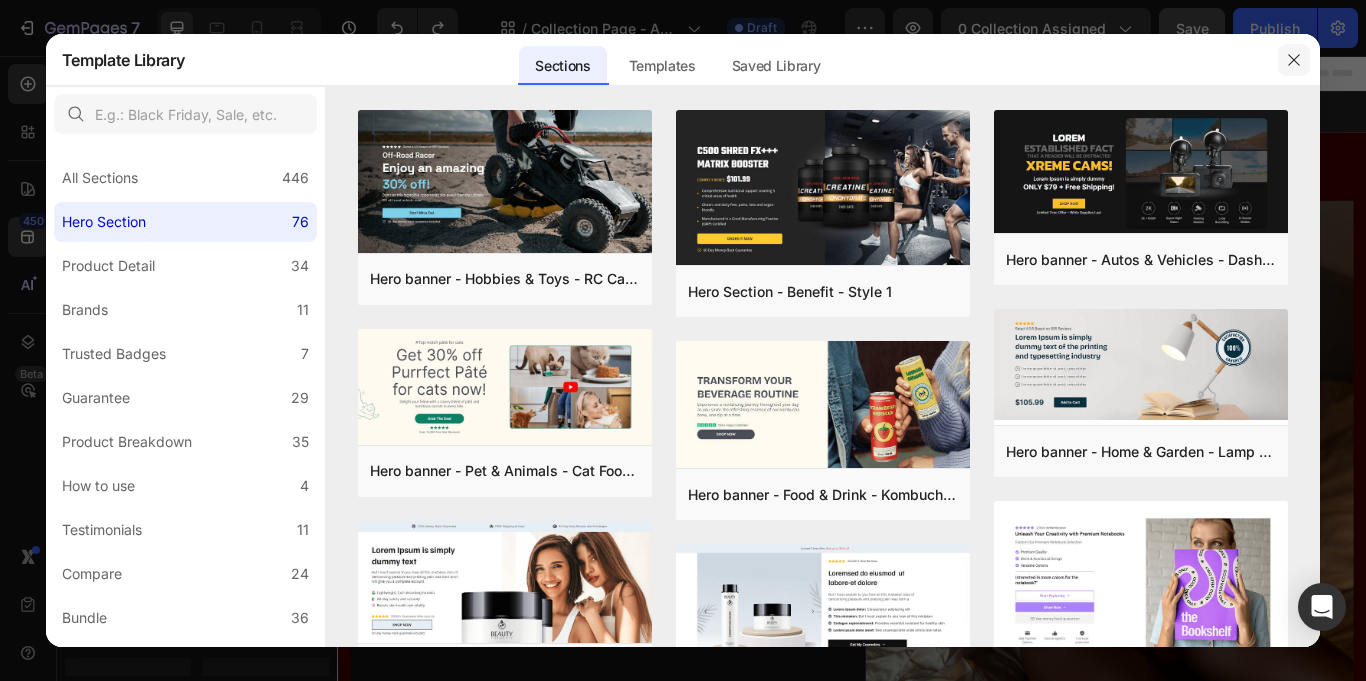 click 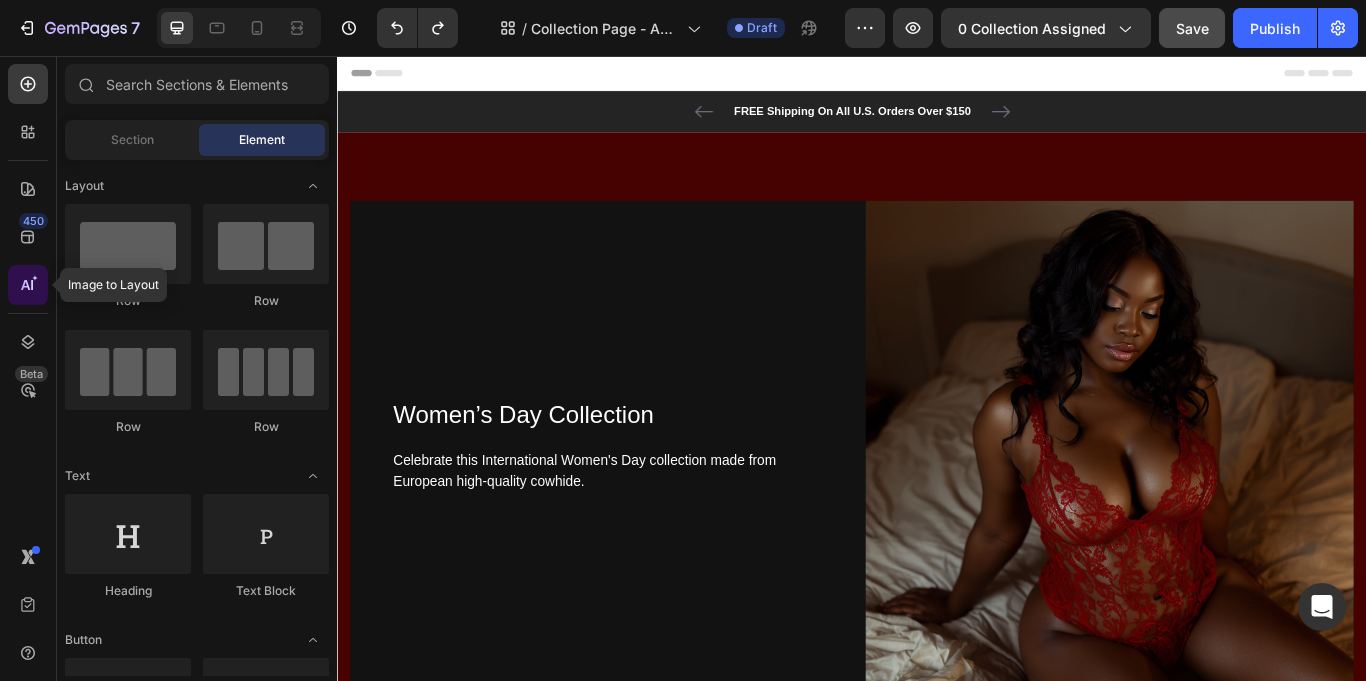 click 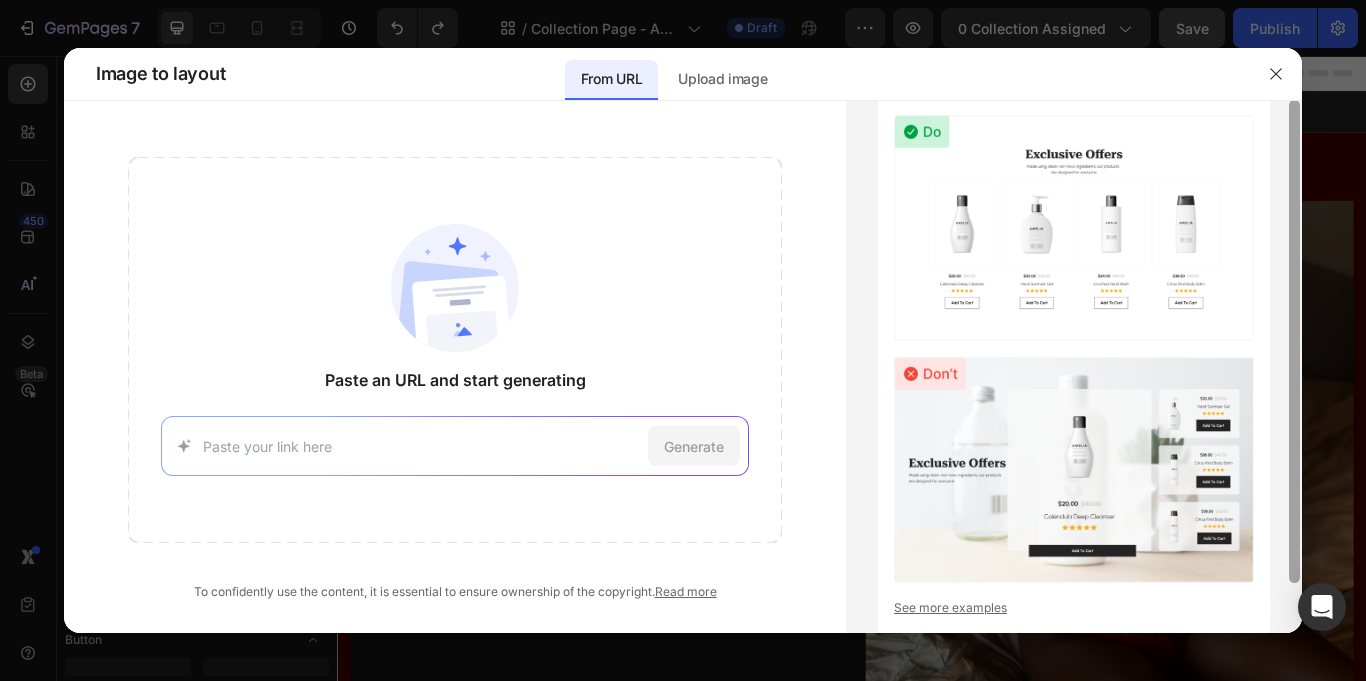 scroll, scrollTop: 0, scrollLeft: 0, axis: both 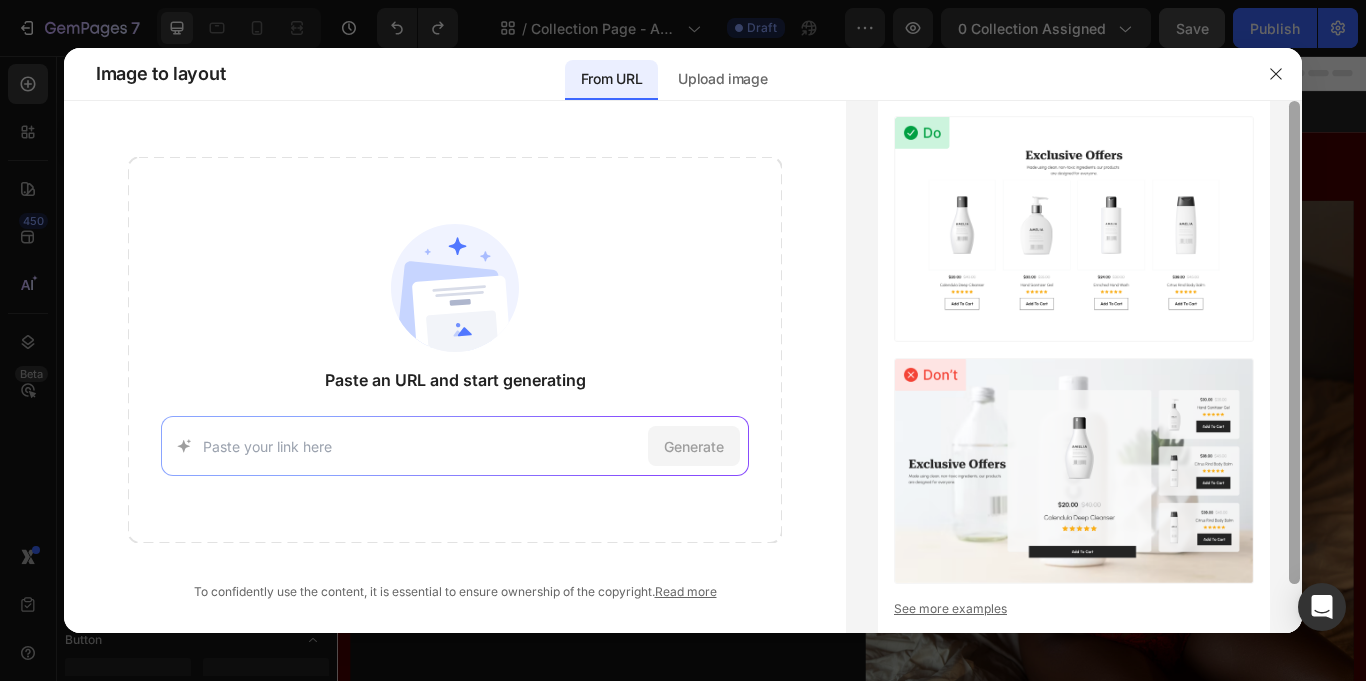 drag, startPoint x: 1295, startPoint y: 160, endPoint x: 1279, endPoint y: 153, distance: 17.464249 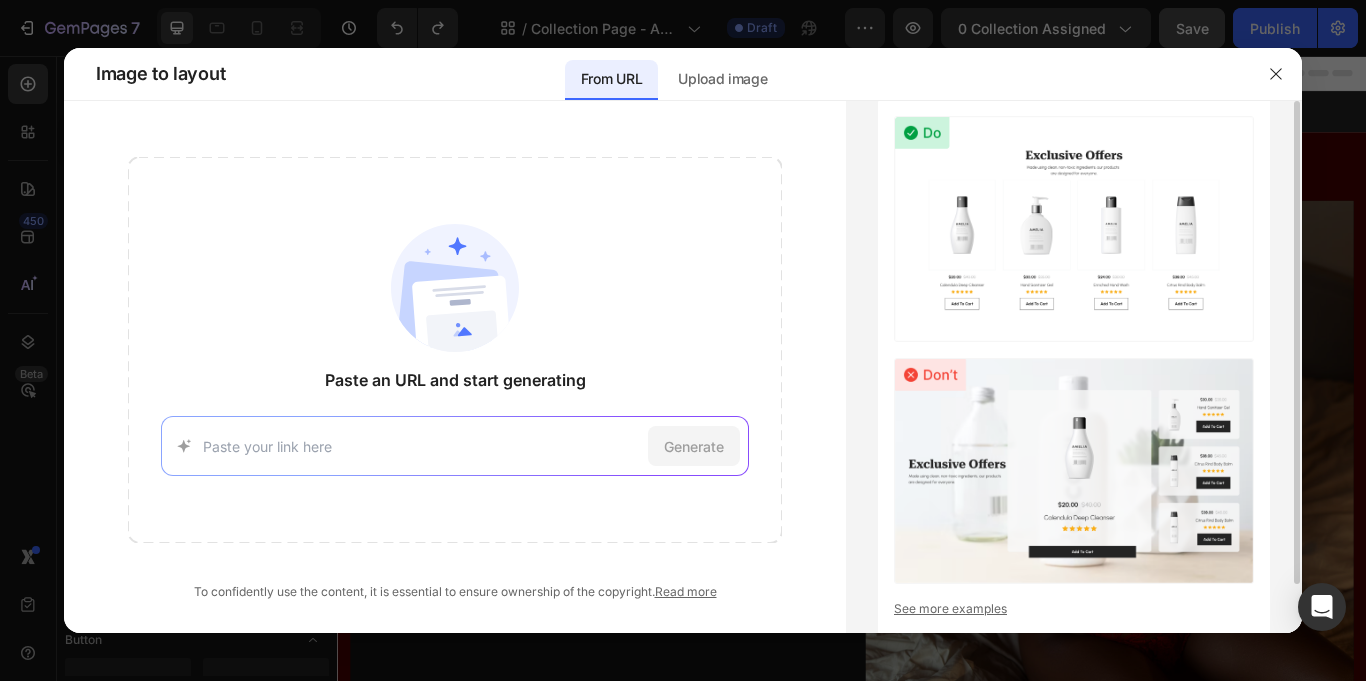 click at bounding box center [1074, 471] 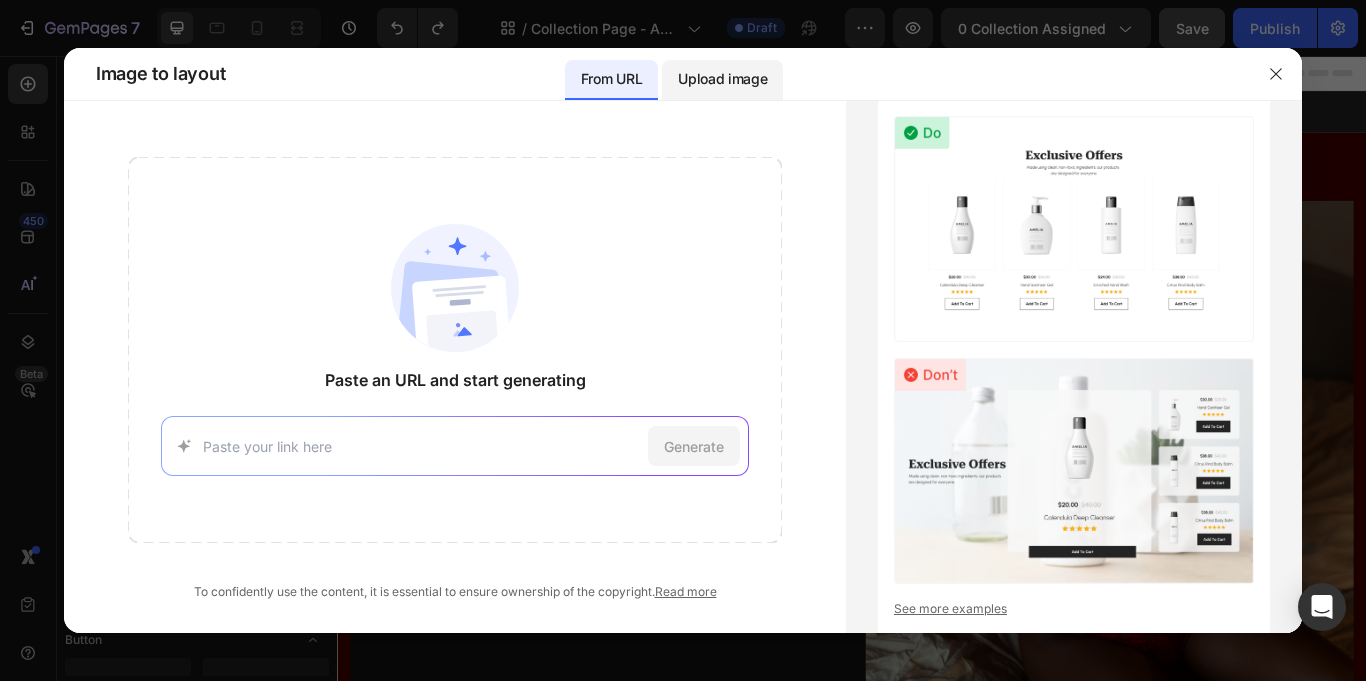 click on "Upload image" at bounding box center [722, 79] 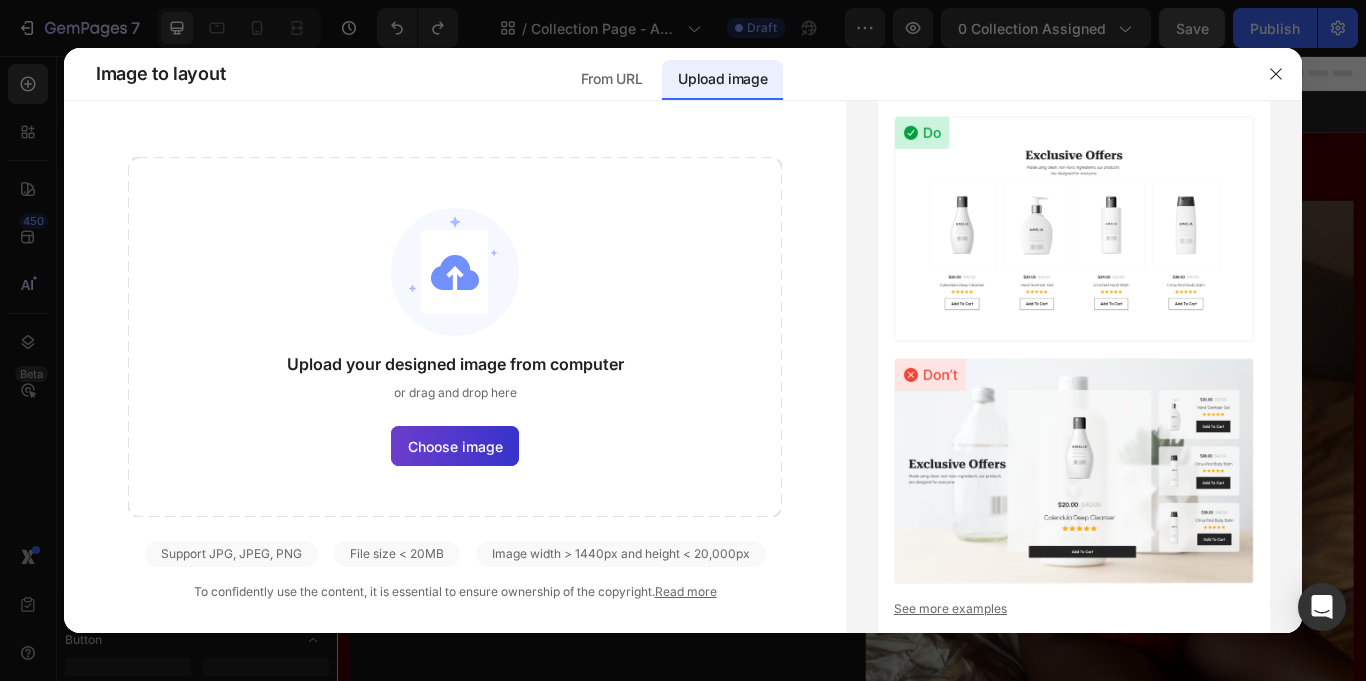 click on "Choose image" 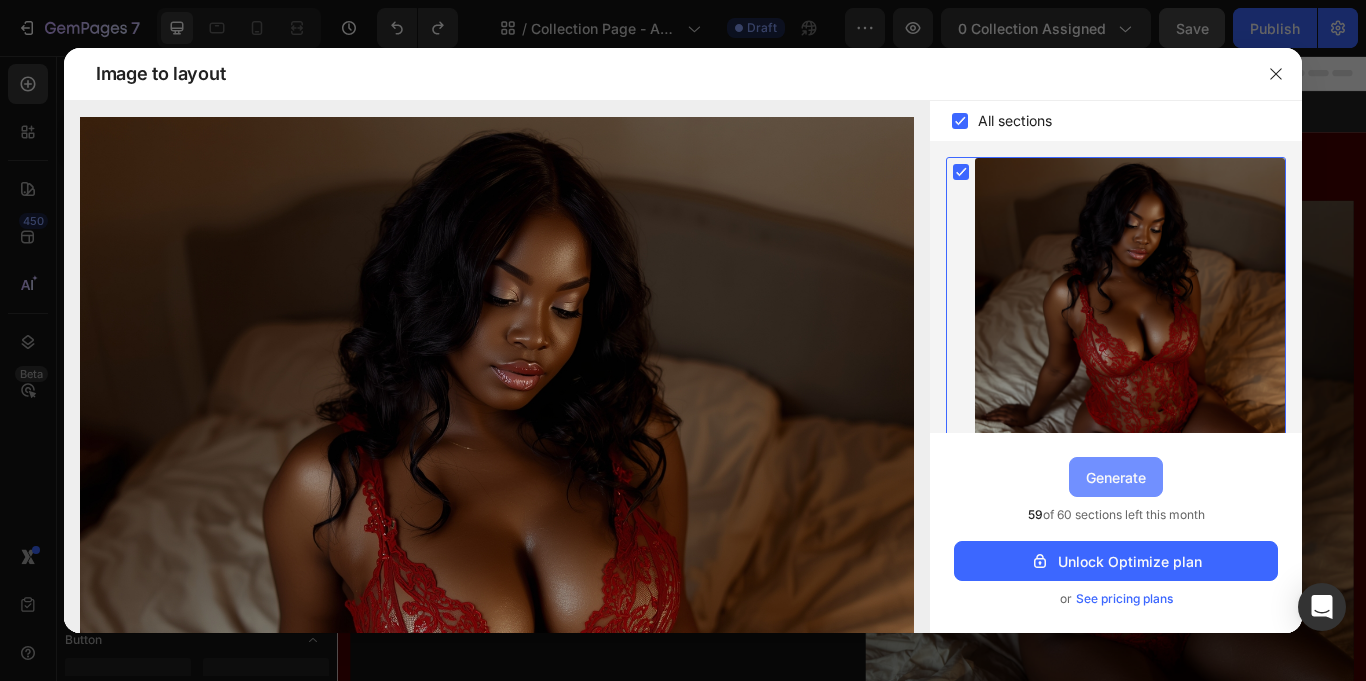click on "Generate" at bounding box center [1116, 477] 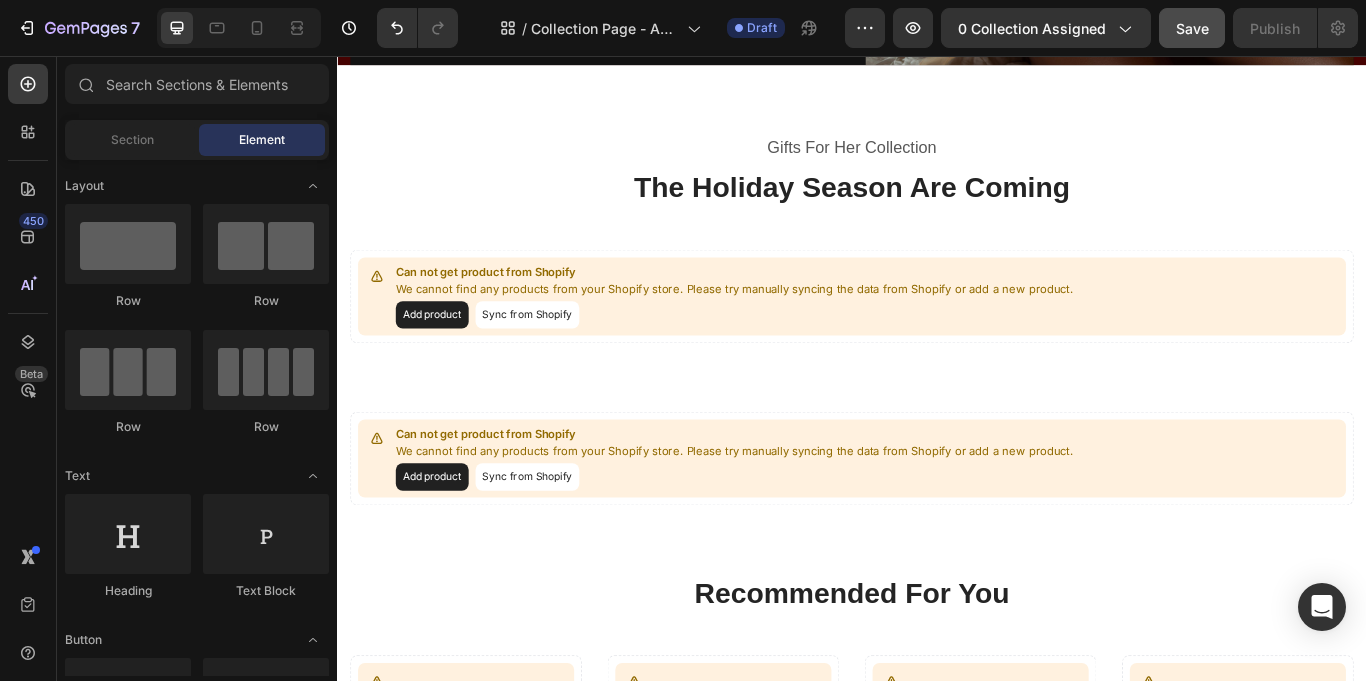 scroll, scrollTop: 0, scrollLeft: 0, axis: both 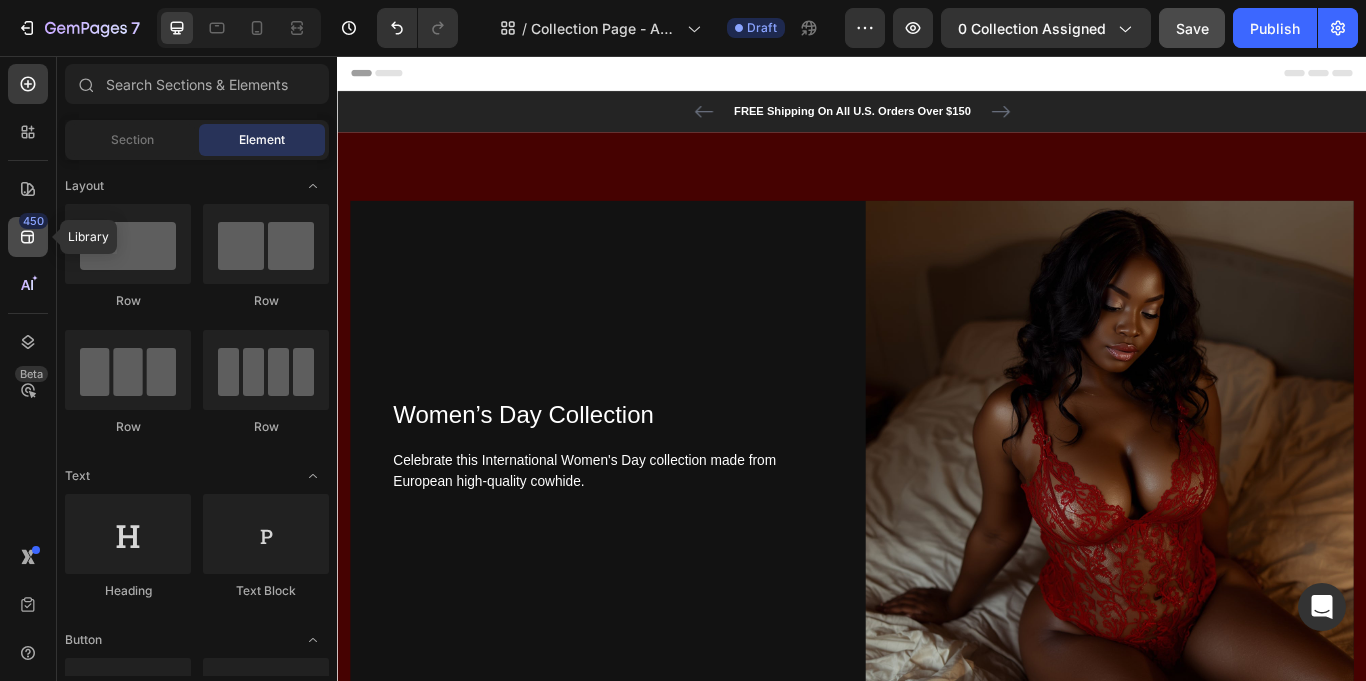 click on "450" 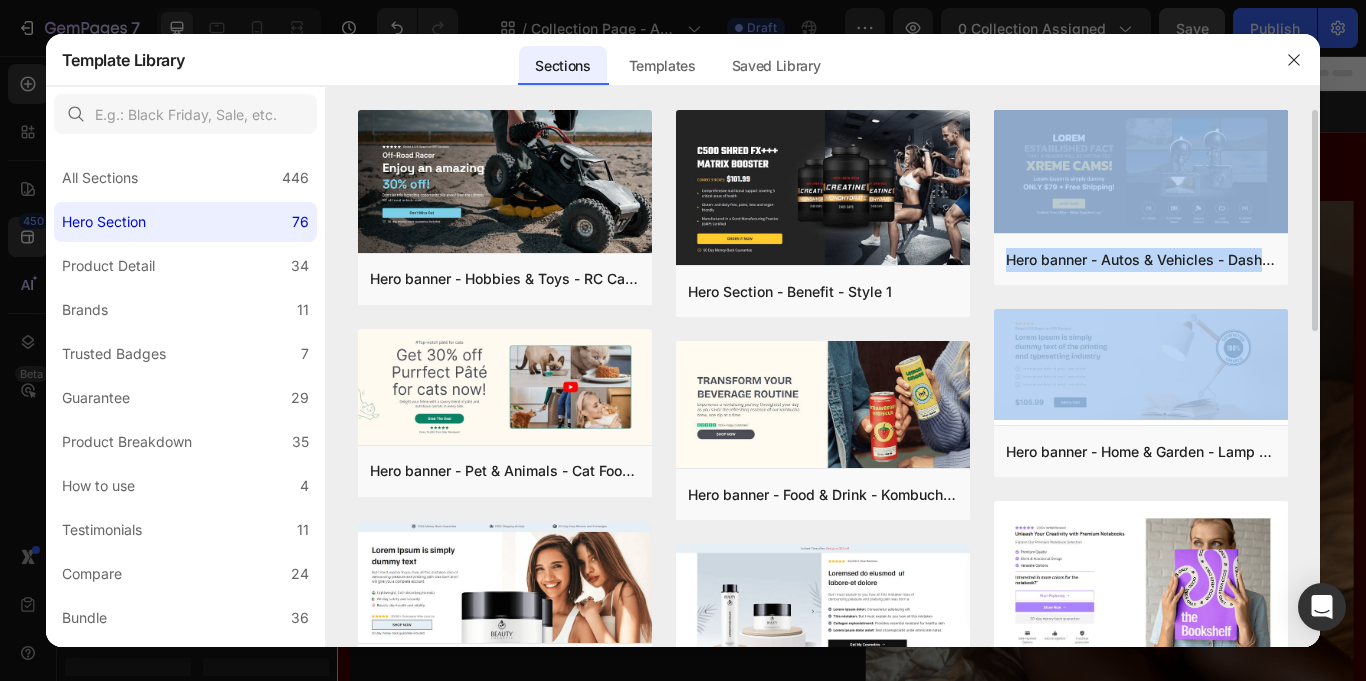 drag, startPoint x: 1311, startPoint y: 245, endPoint x: 1290, endPoint y: 354, distance: 111.0045 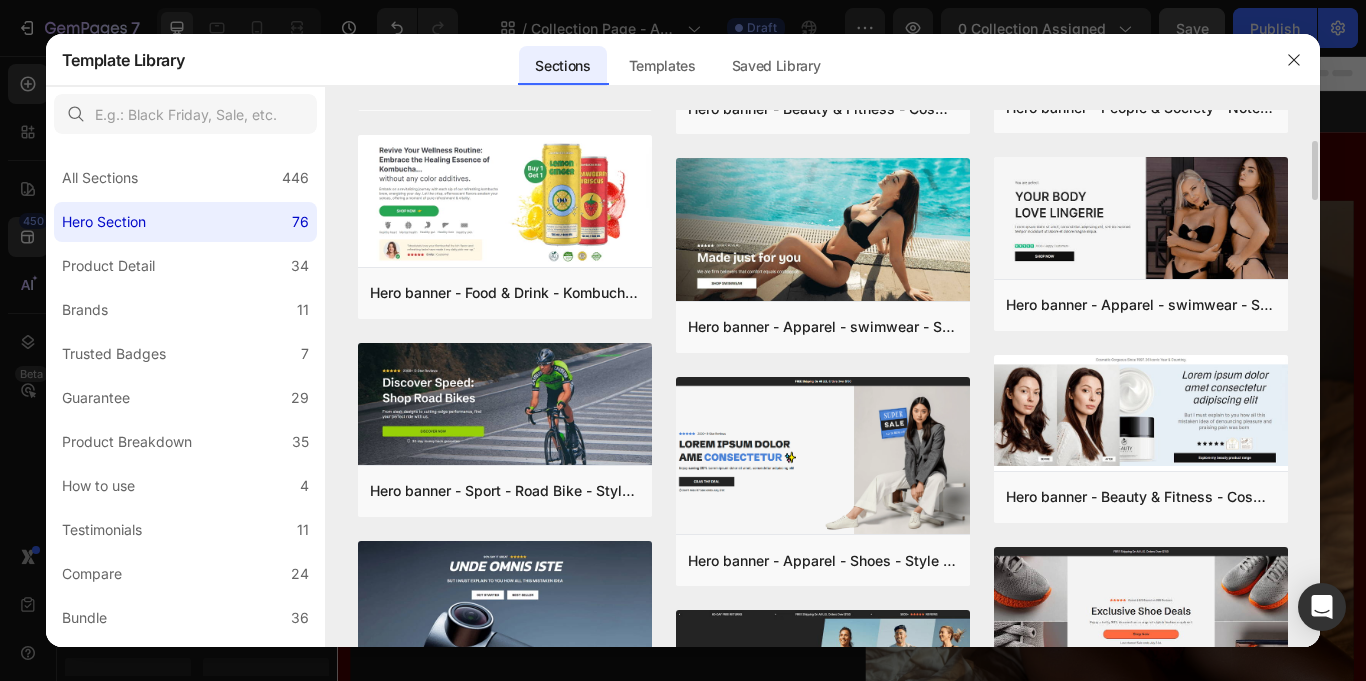scroll, scrollTop: 554, scrollLeft: 0, axis: vertical 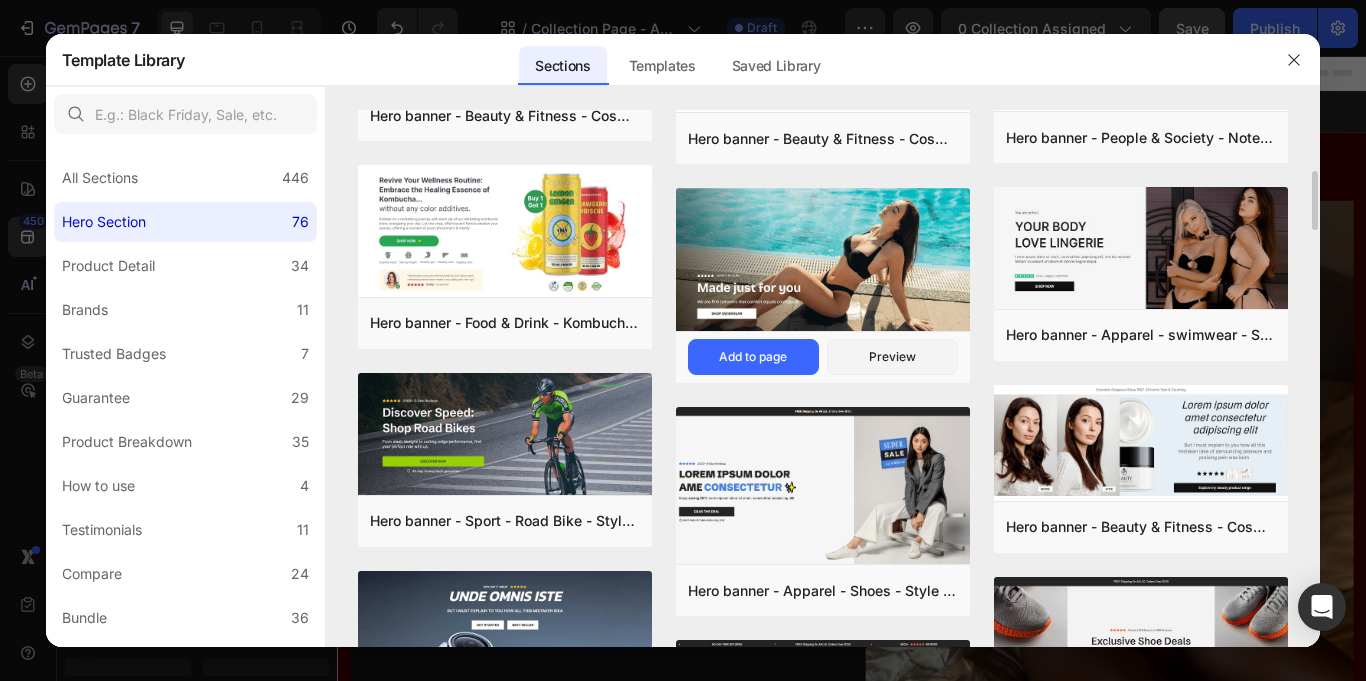 click at bounding box center [823, 261] 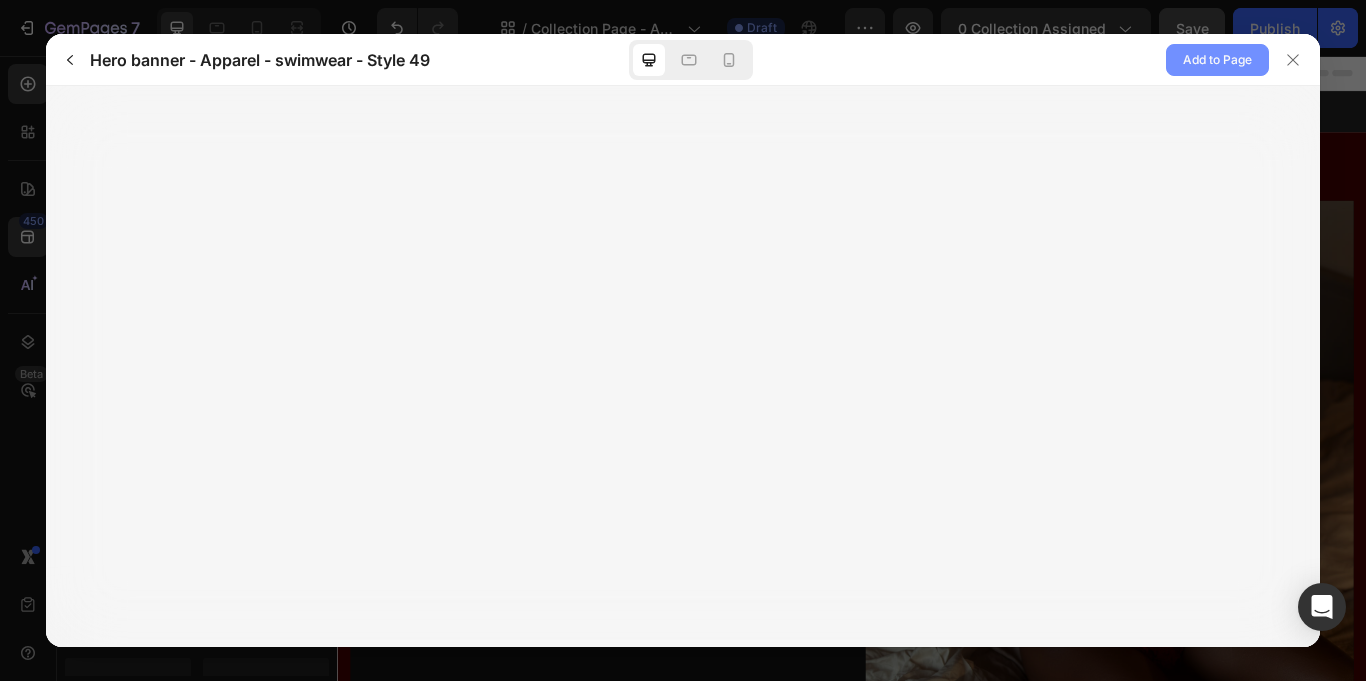 click on "Add to Page" 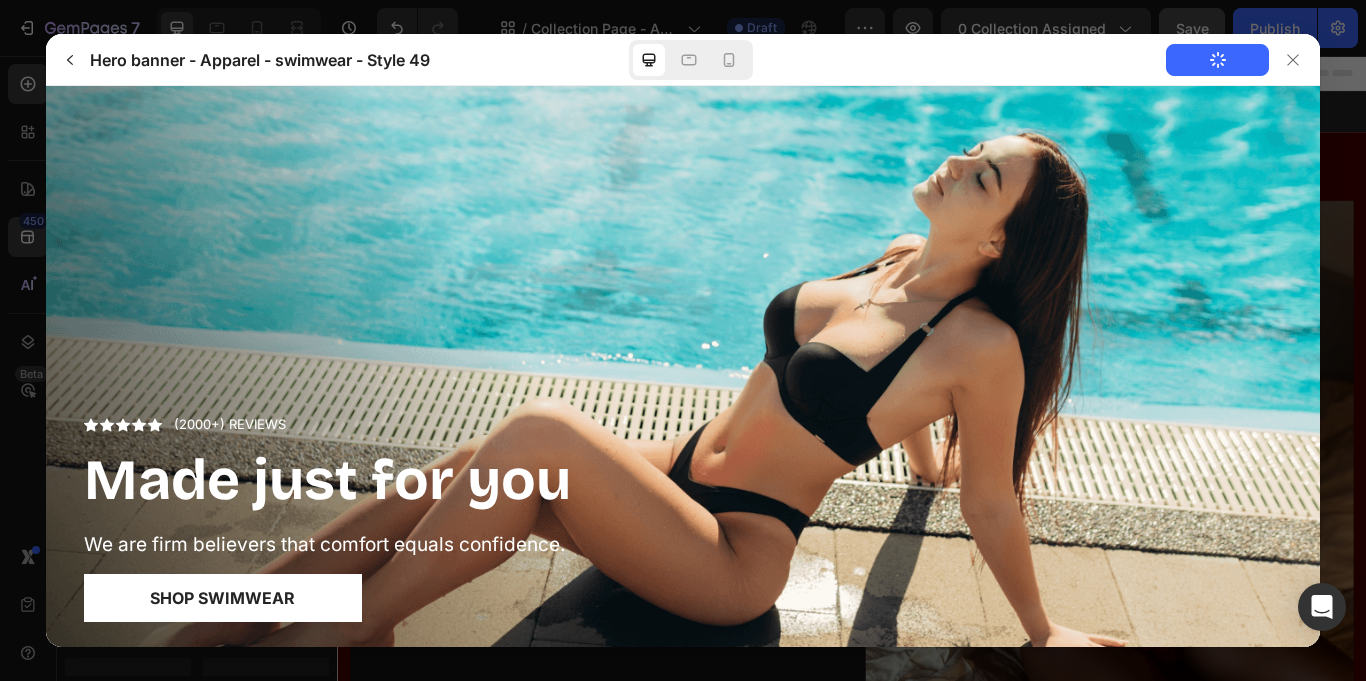 scroll, scrollTop: 0, scrollLeft: 0, axis: both 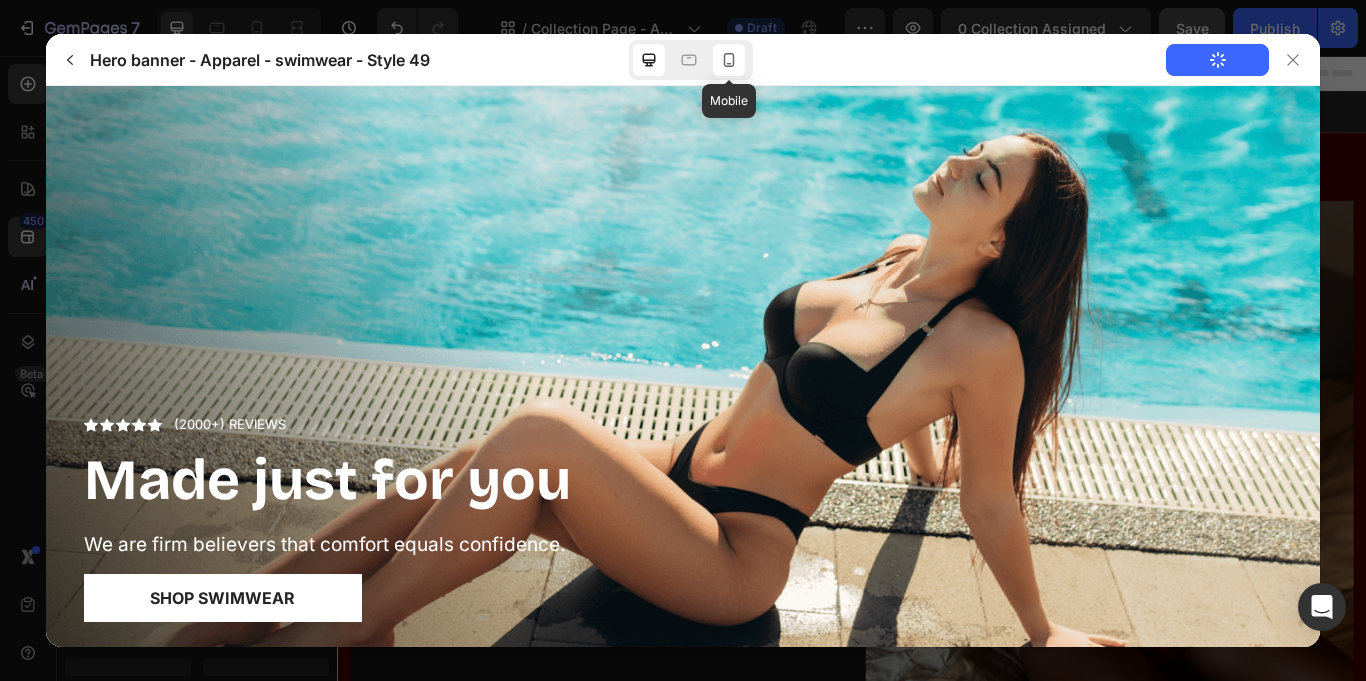 click 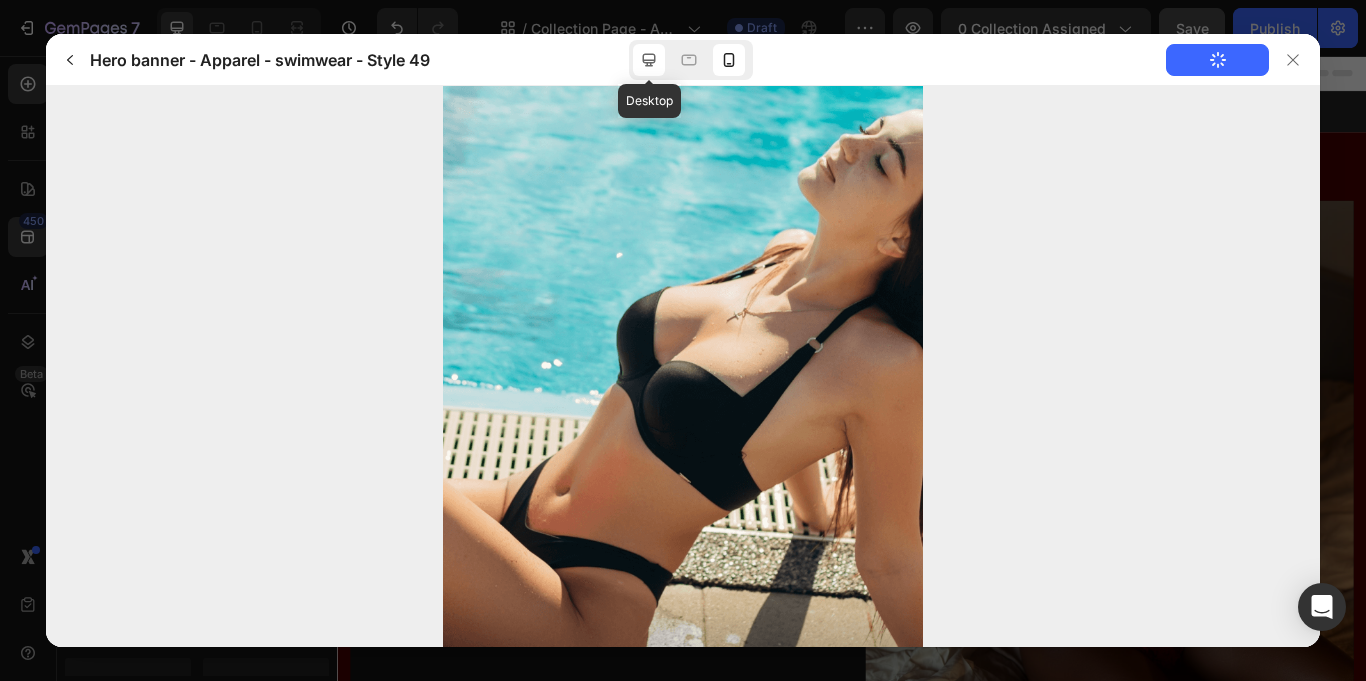 click 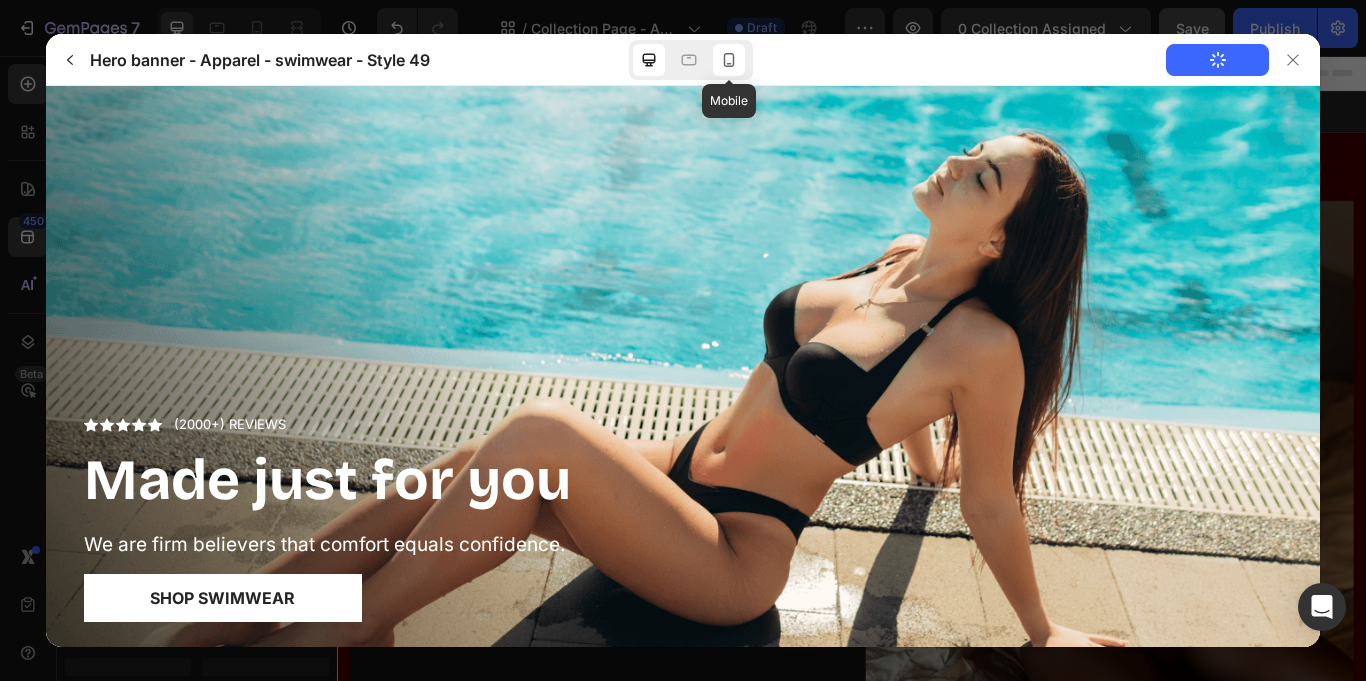 click 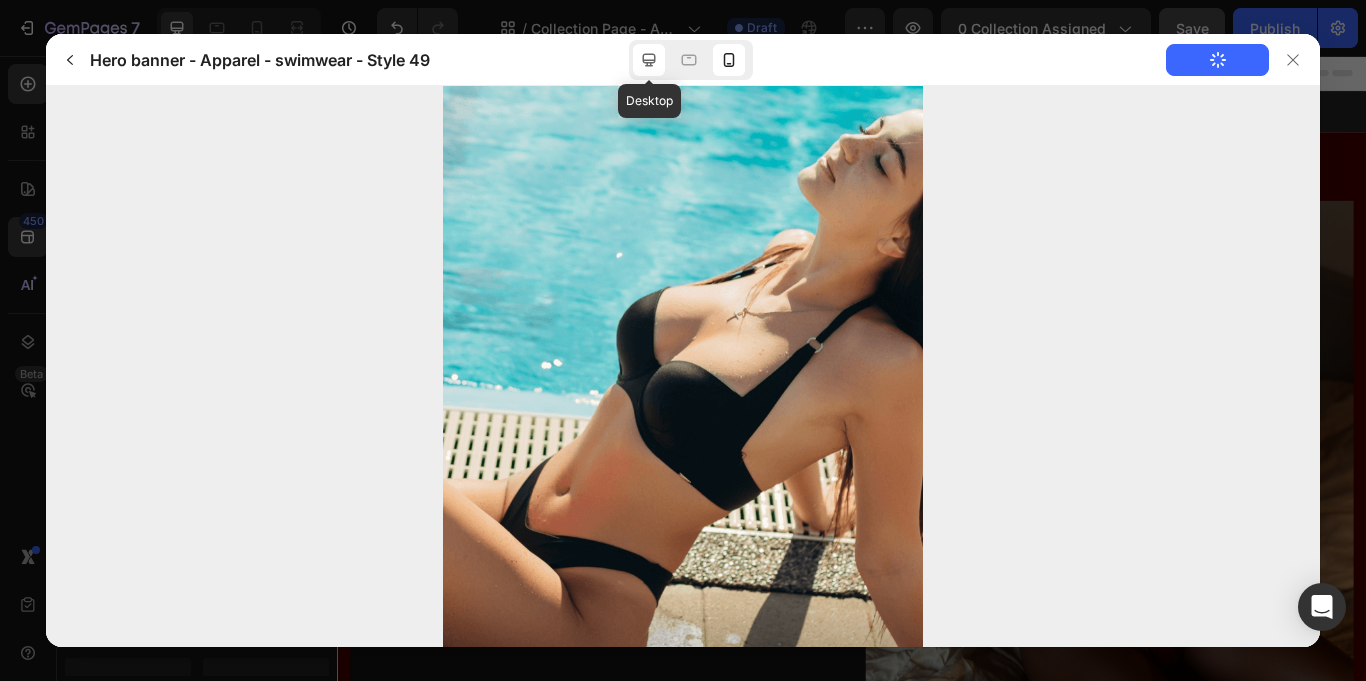 click 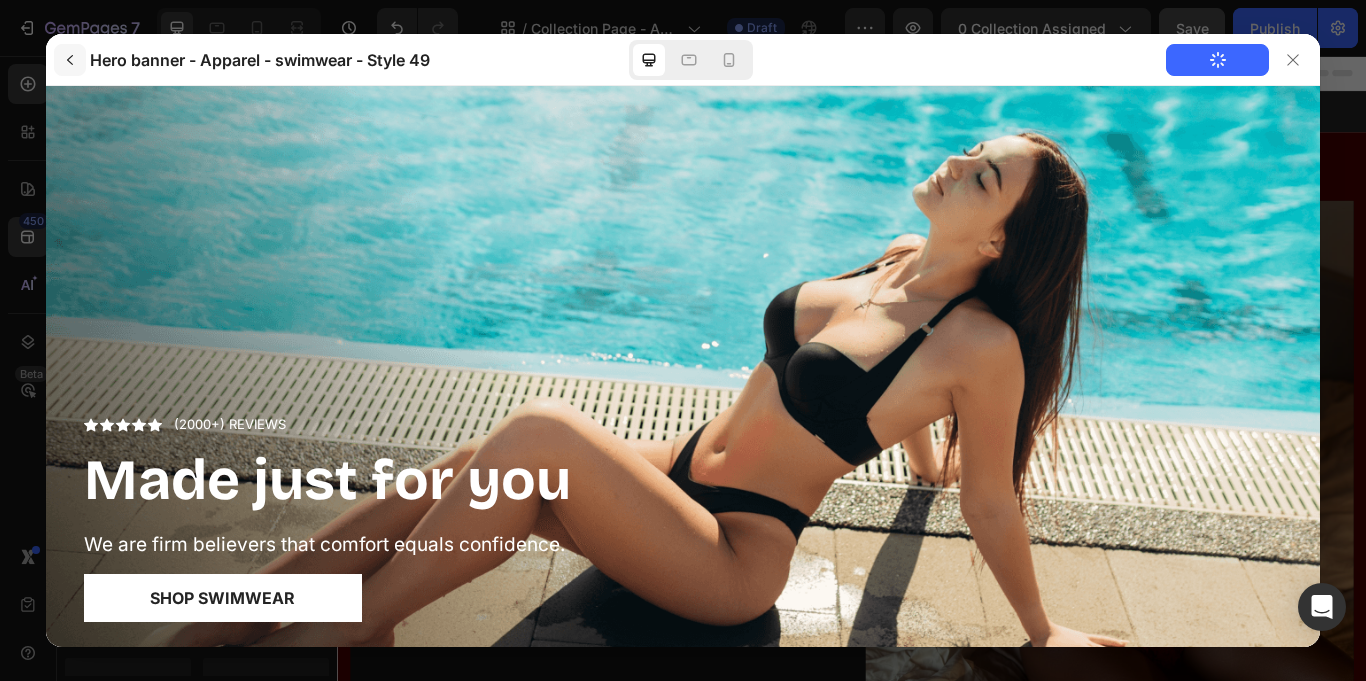 click 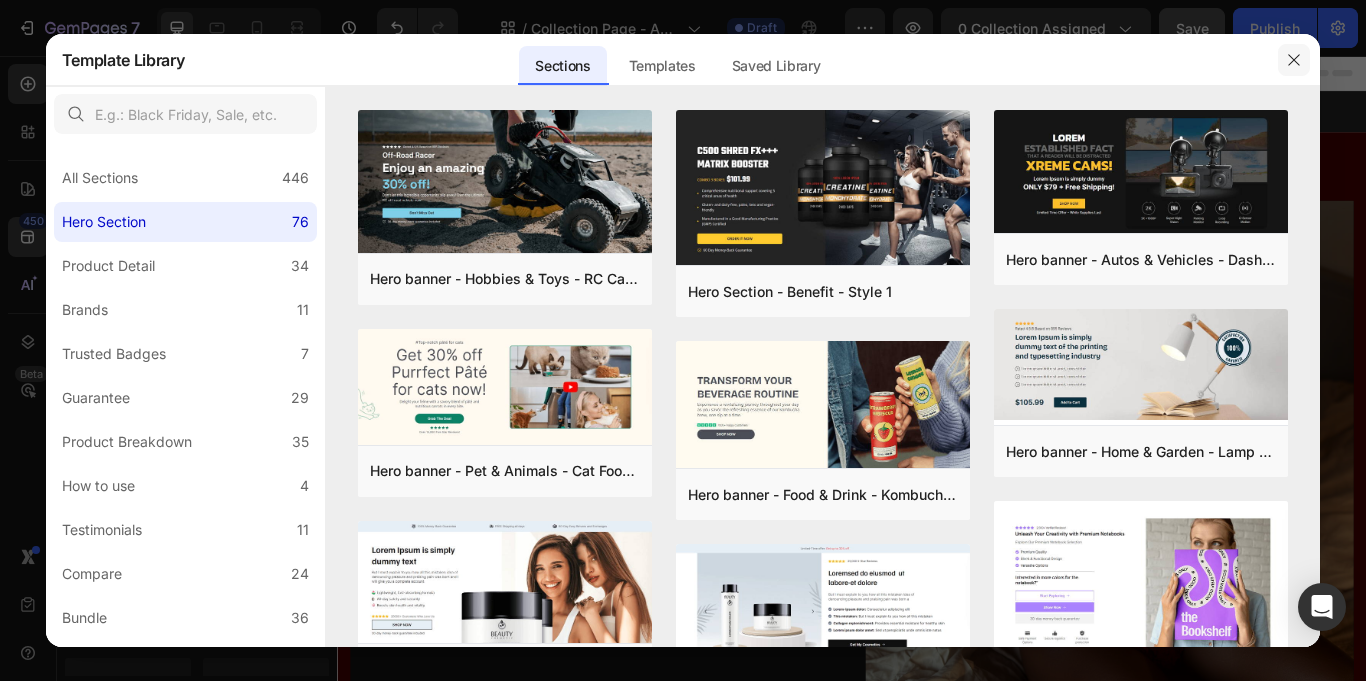 click 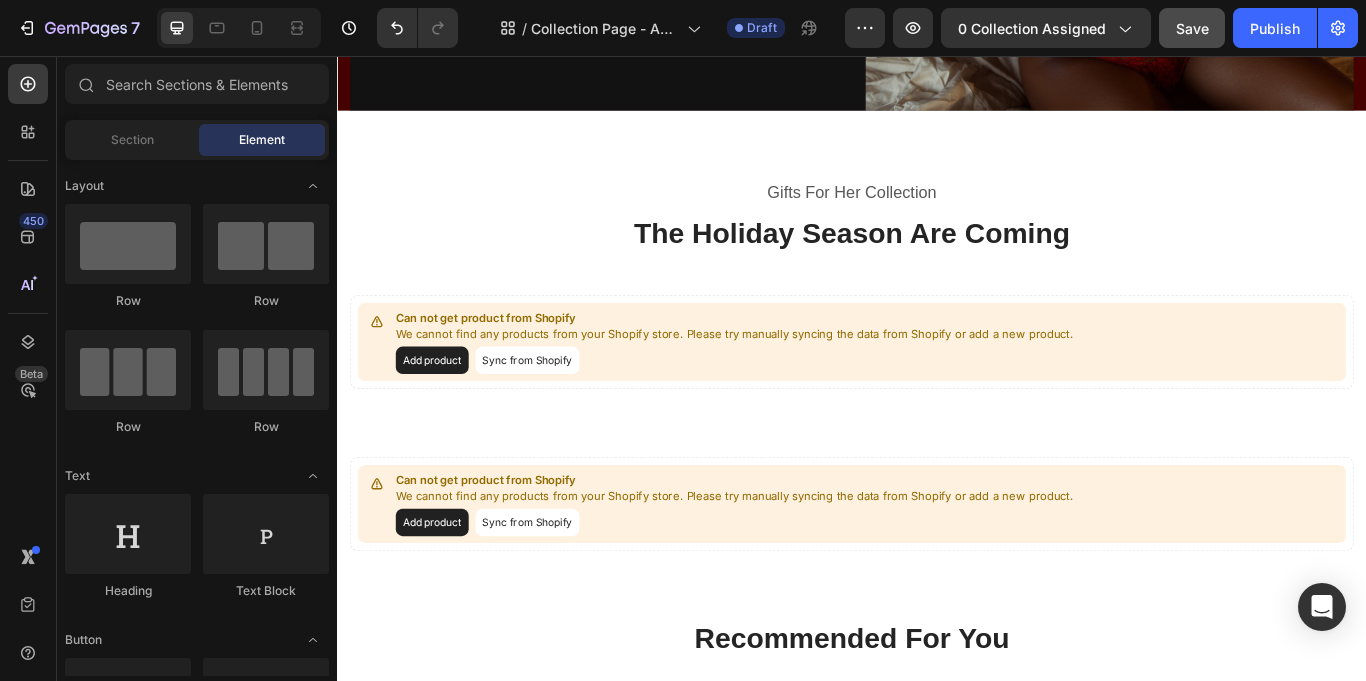 scroll, scrollTop: 0, scrollLeft: 0, axis: both 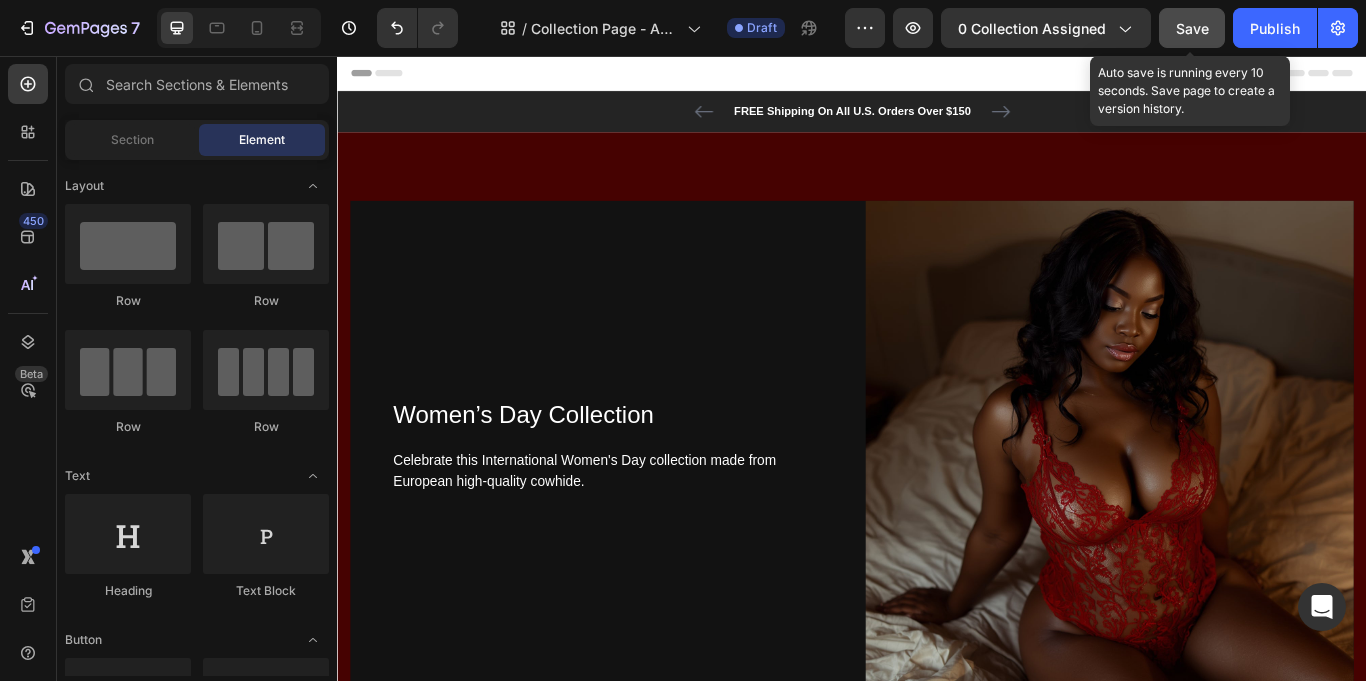 click on "Save" 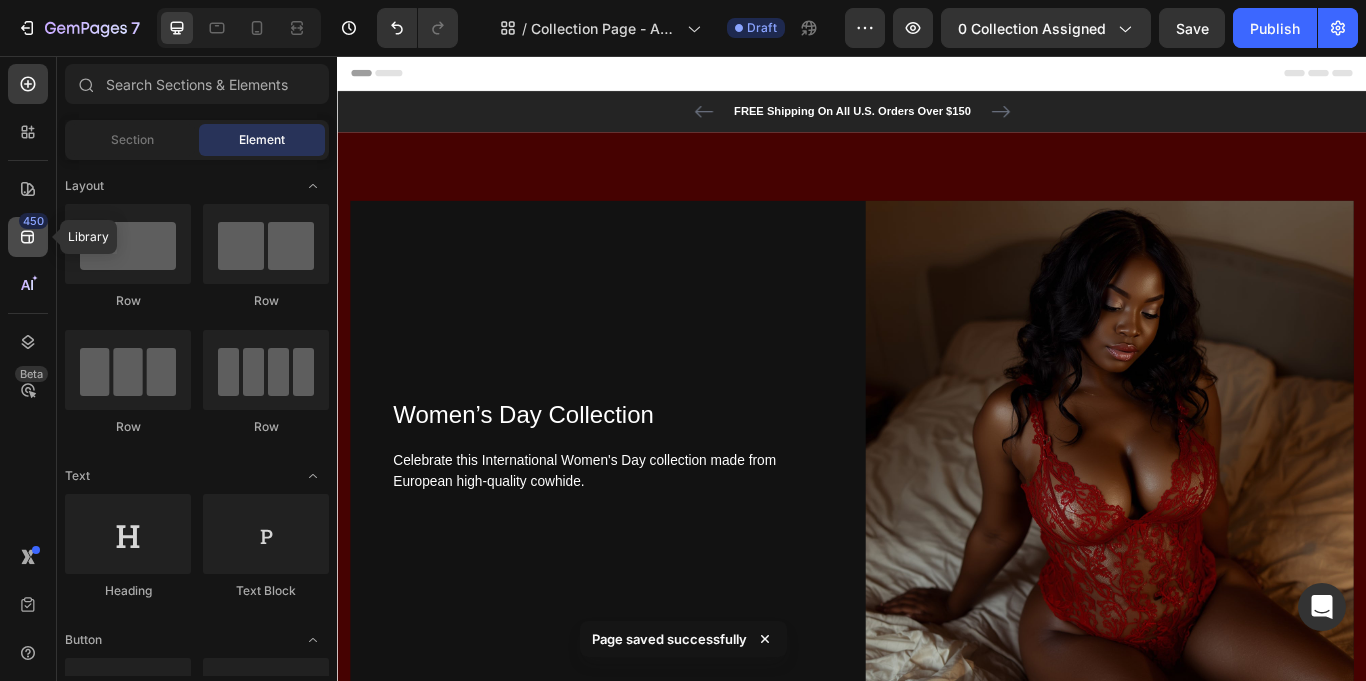 click on "450" 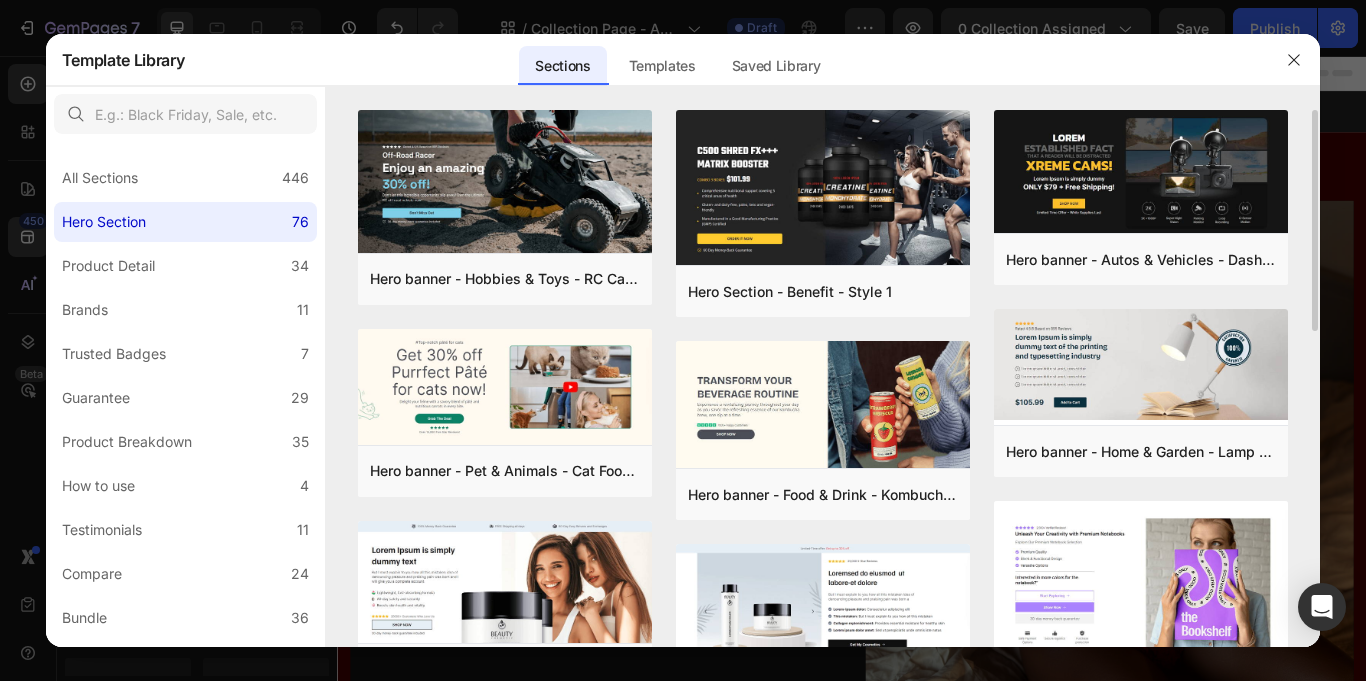 drag, startPoint x: 1314, startPoint y: 180, endPoint x: 1312, endPoint y: 244, distance: 64.03124 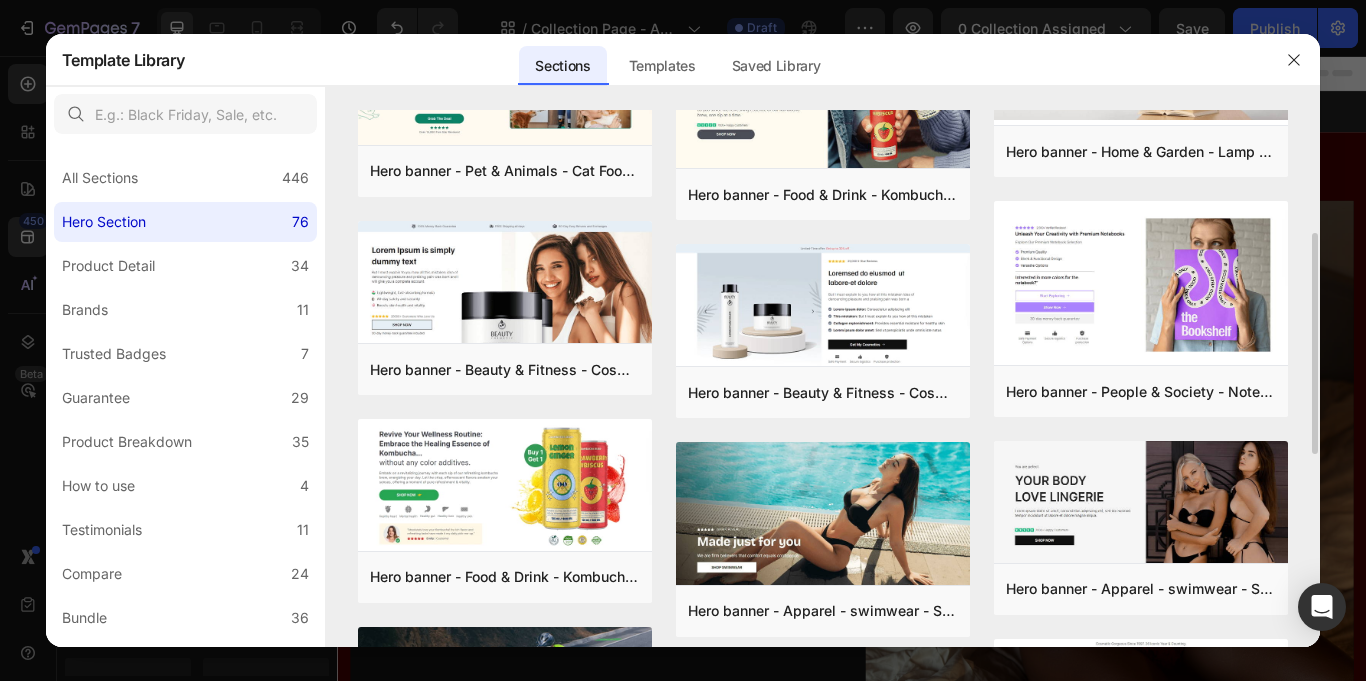 scroll, scrollTop: 330, scrollLeft: 0, axis: vertical 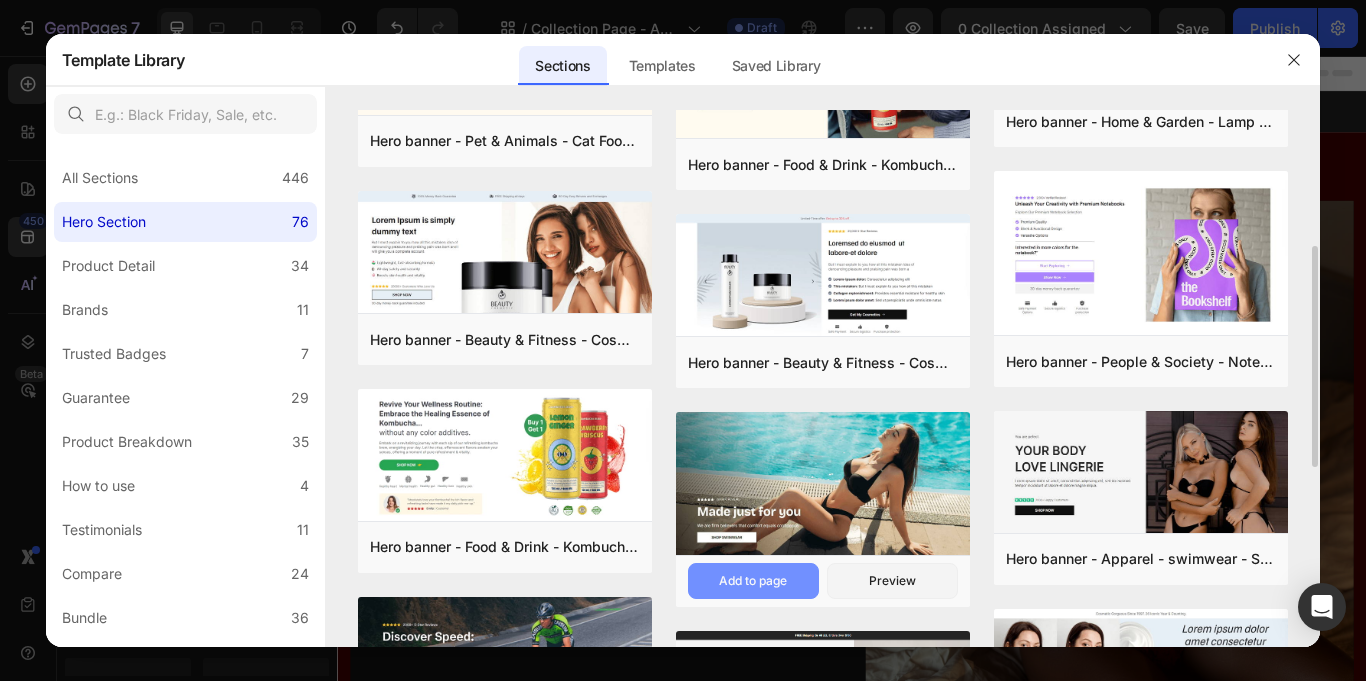 click on "Add to page" at bounding box center [753, 581] 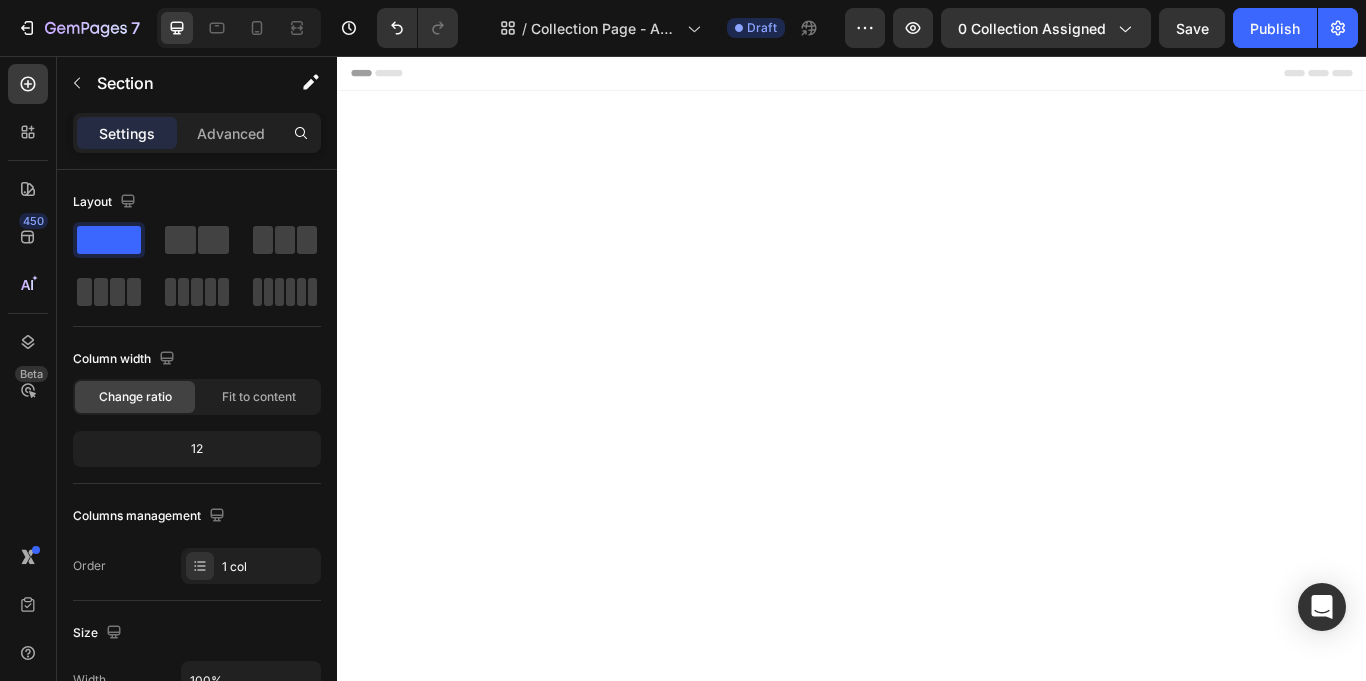 scroll, scrollTop: 4168, scrollLeft: 0, axis: vertical 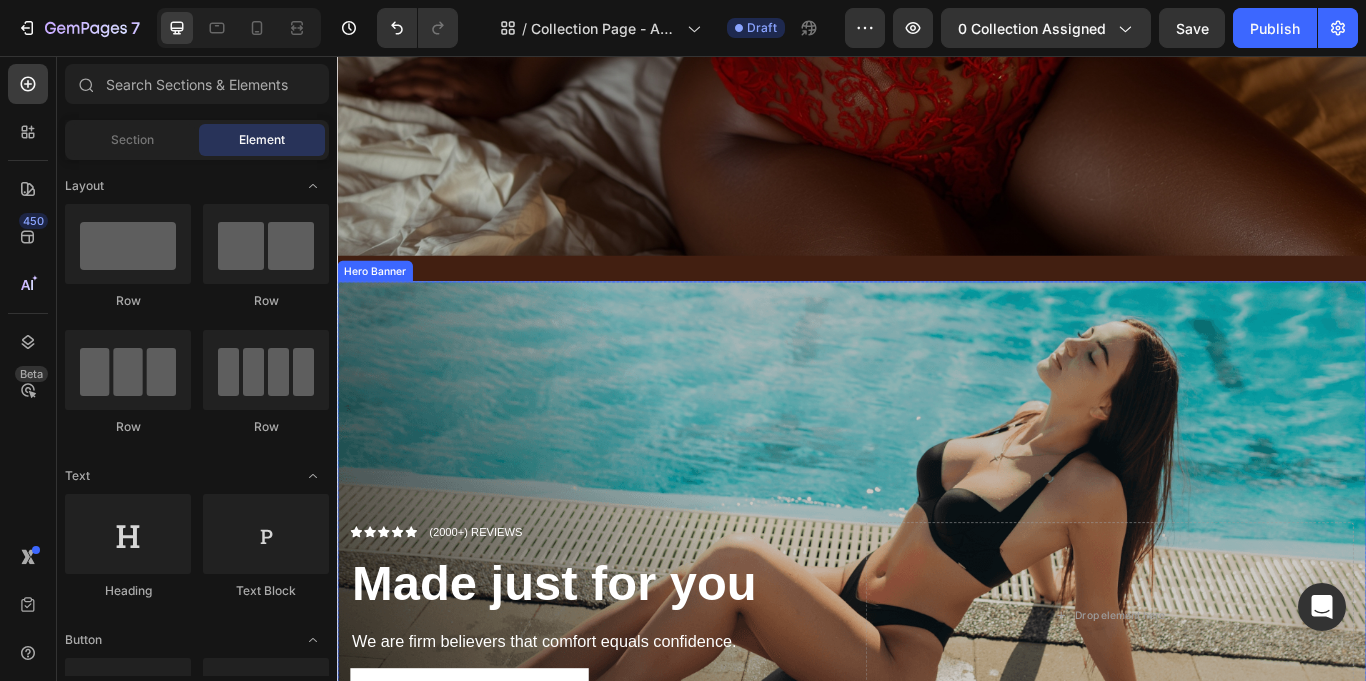 click at bounding box center (937, 610) 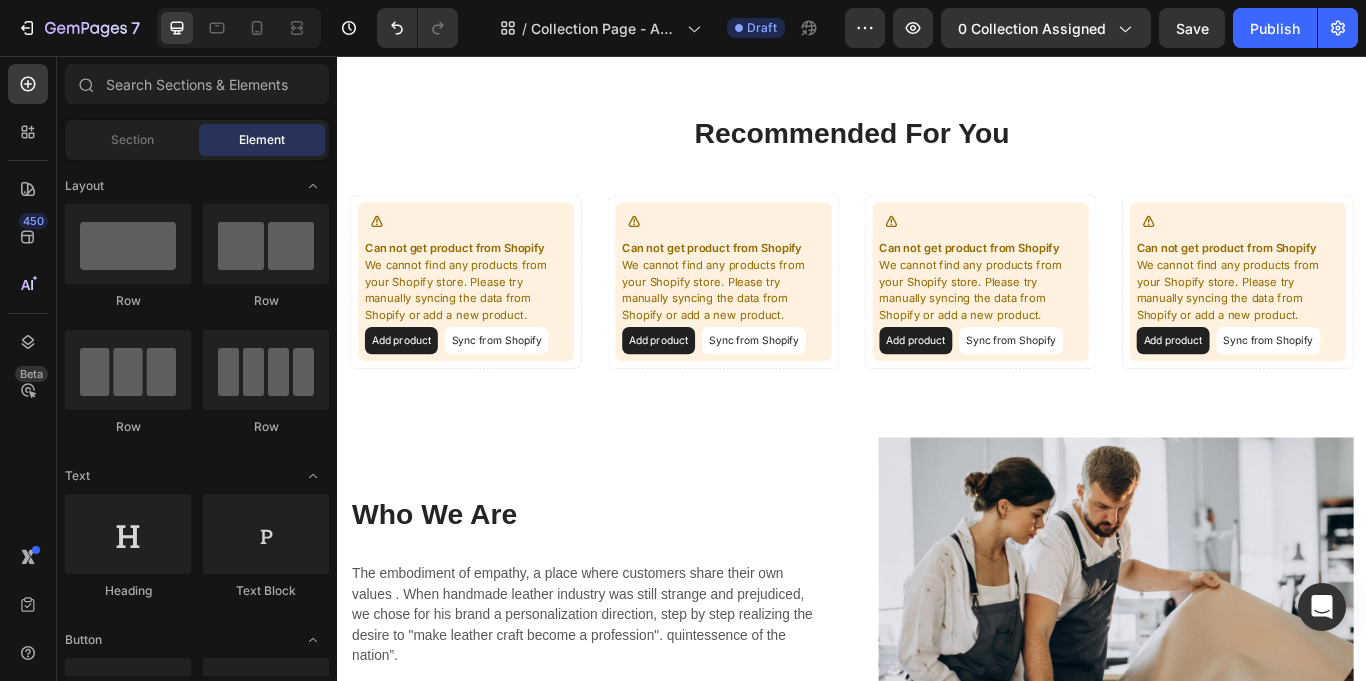 scroll, scrollTop: 1547, scrollLeft: 0, axis: vertical 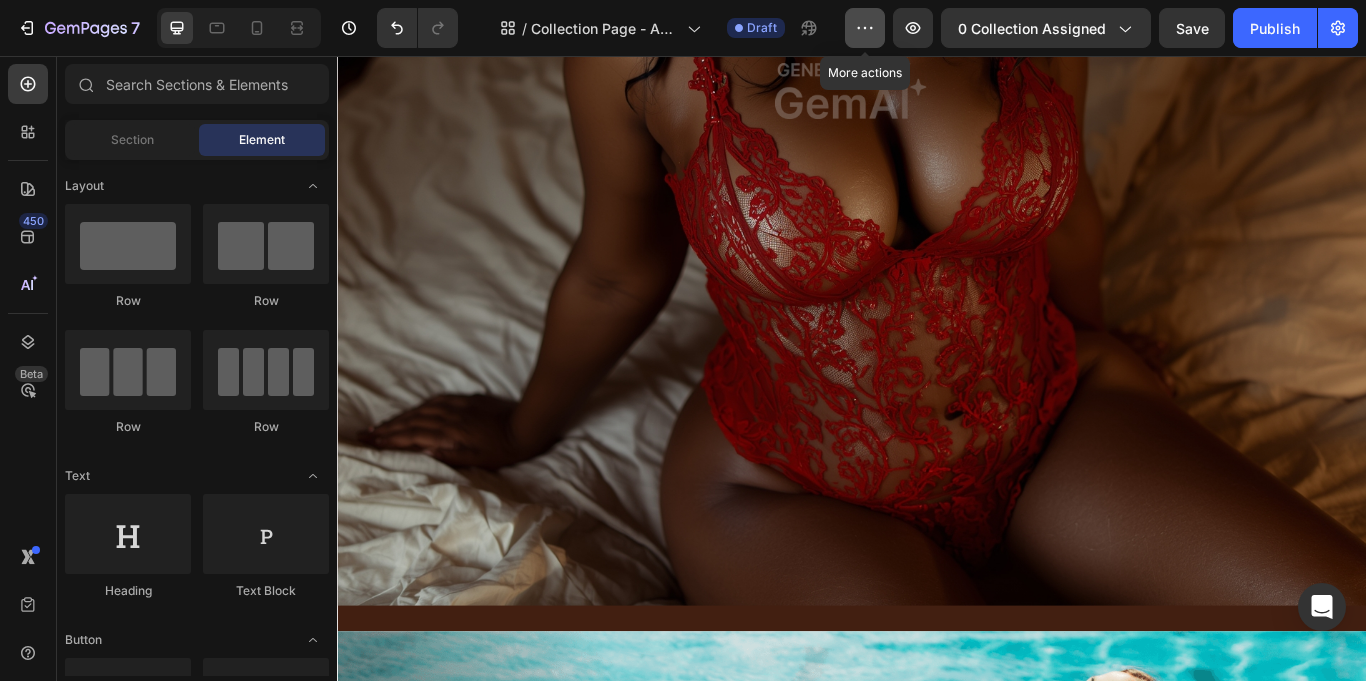 click 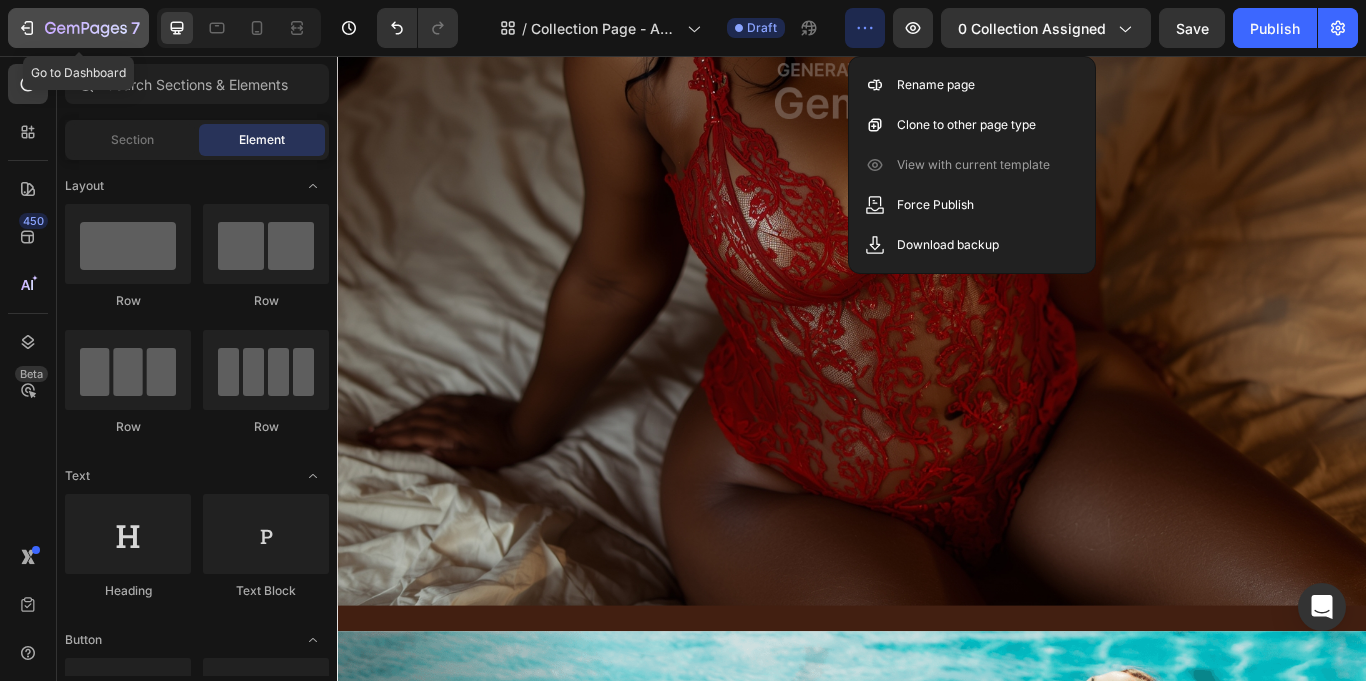 click 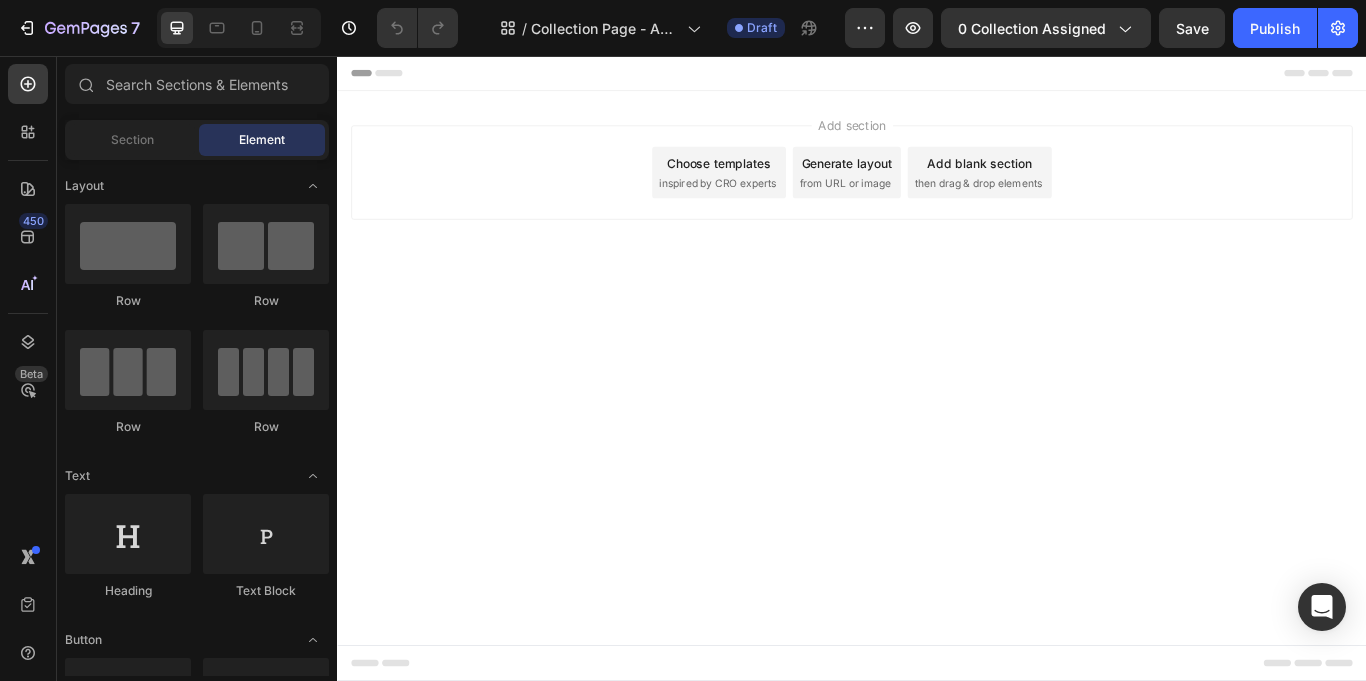scroll, scrollTop: 0, scrollLeft: 0, axis: both 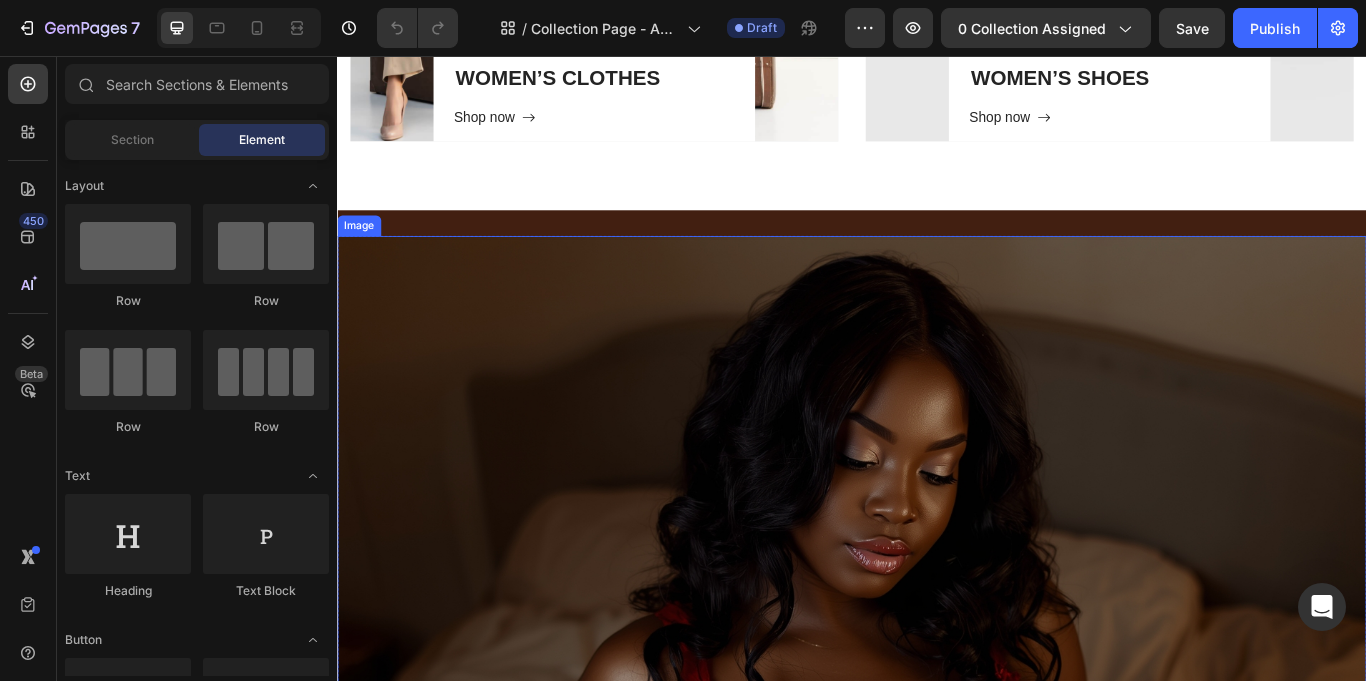 click at bounding box center [937, 866] 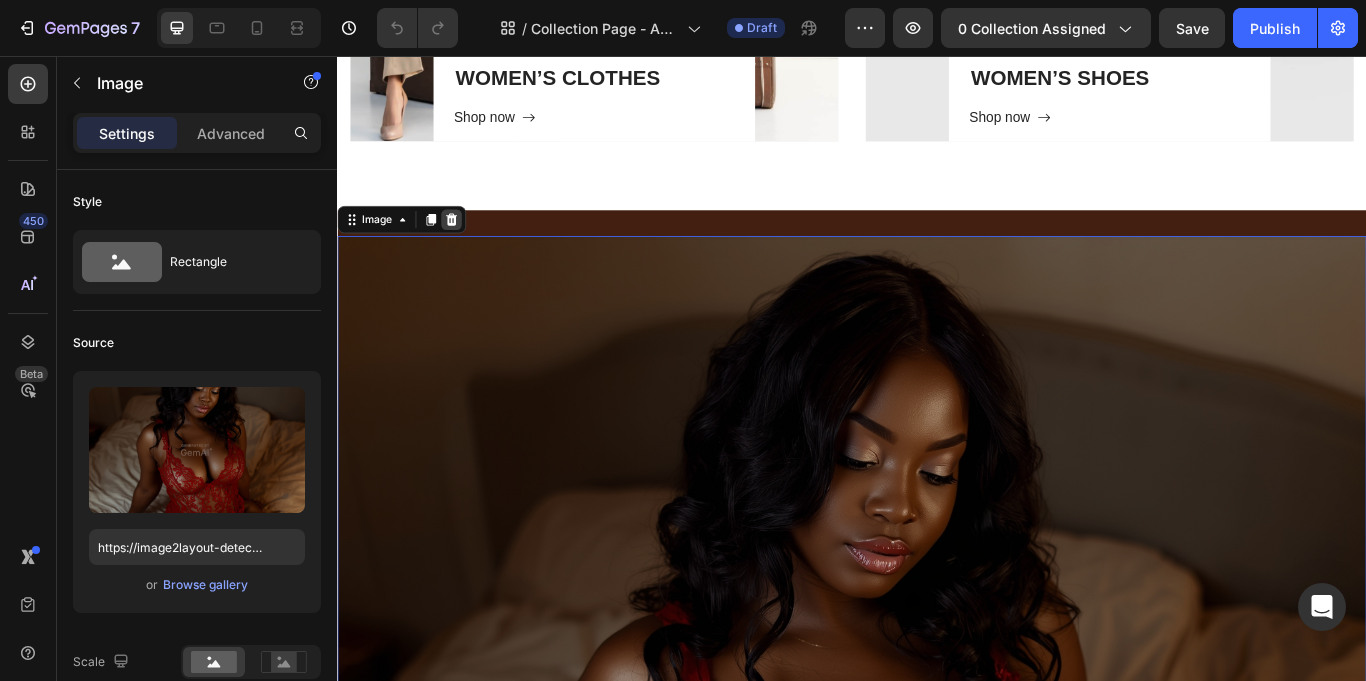 click 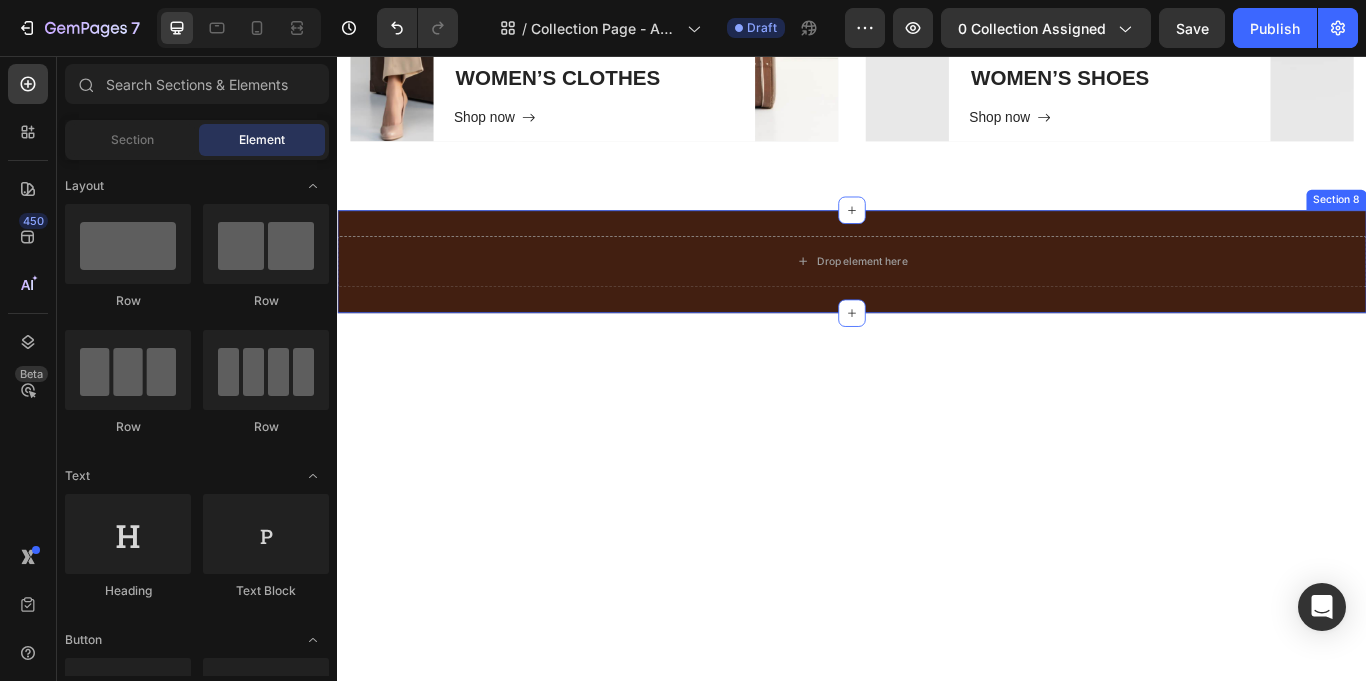 click on "Drop element here Row Section 8" at bounding box center (937, 296) 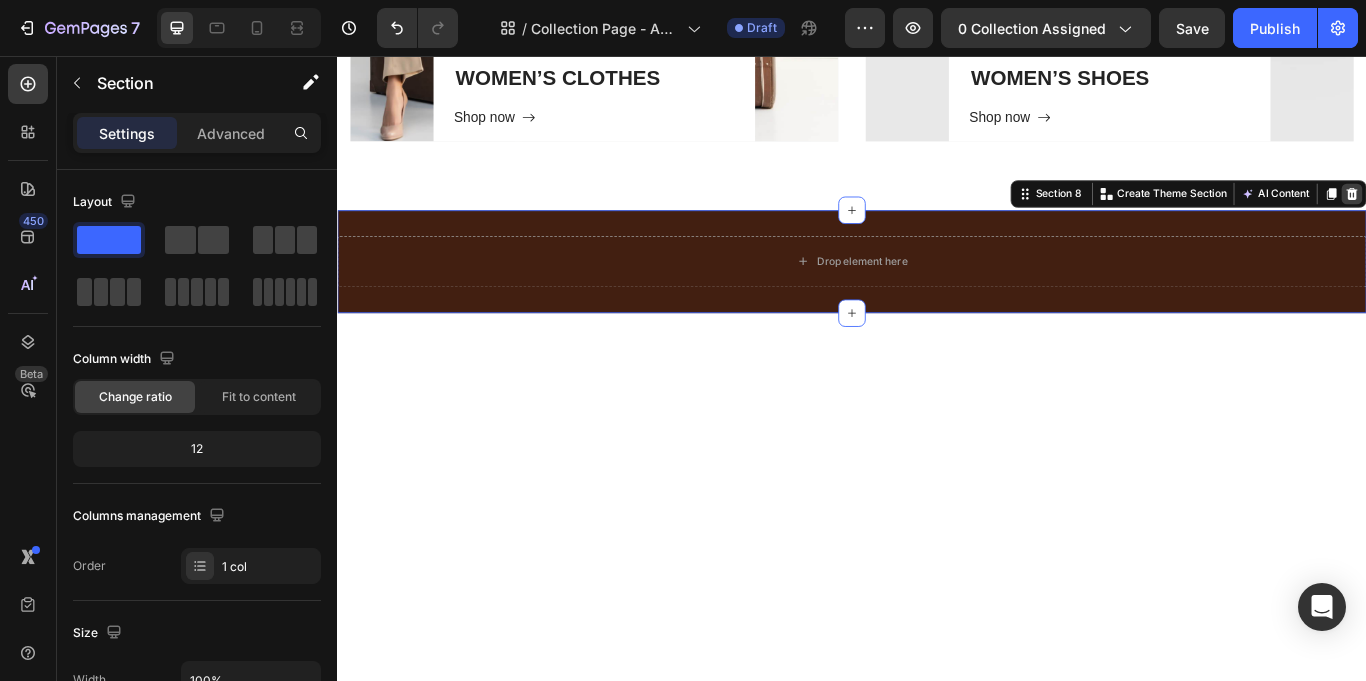 click 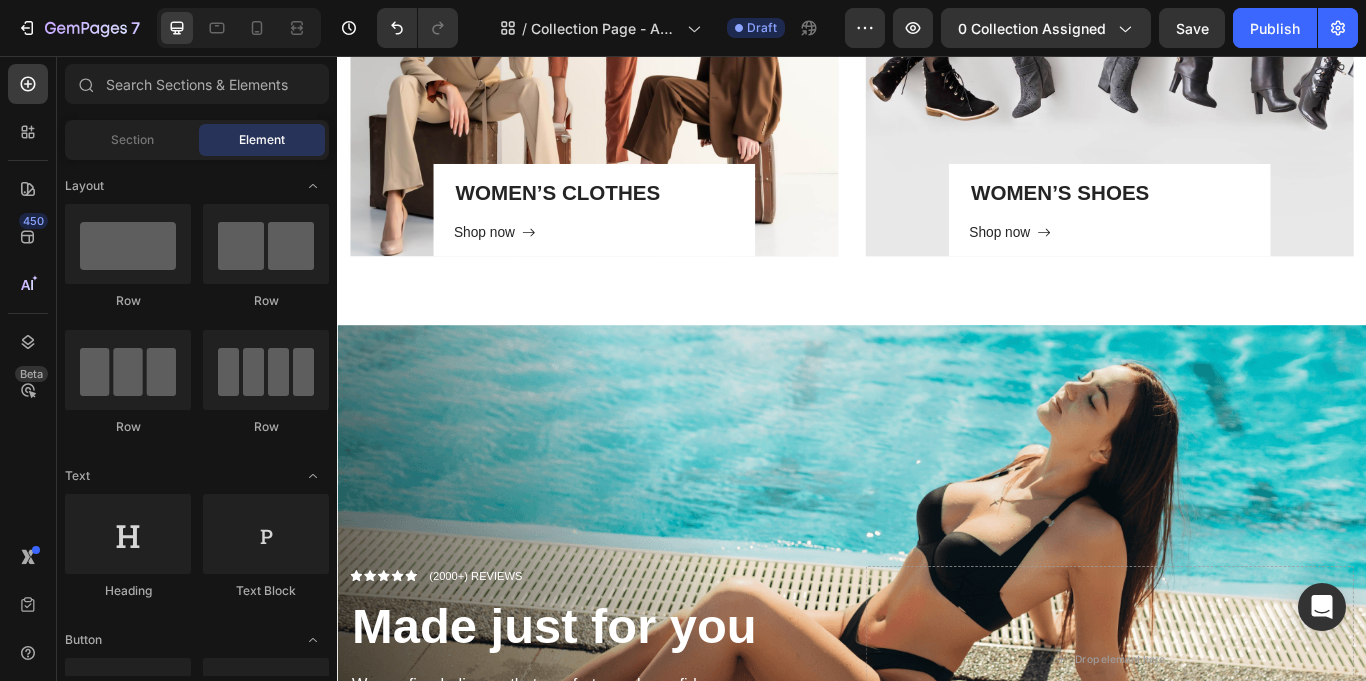 scroll, scrollTop: 2635, scrollLeft: 0, axis: vertical 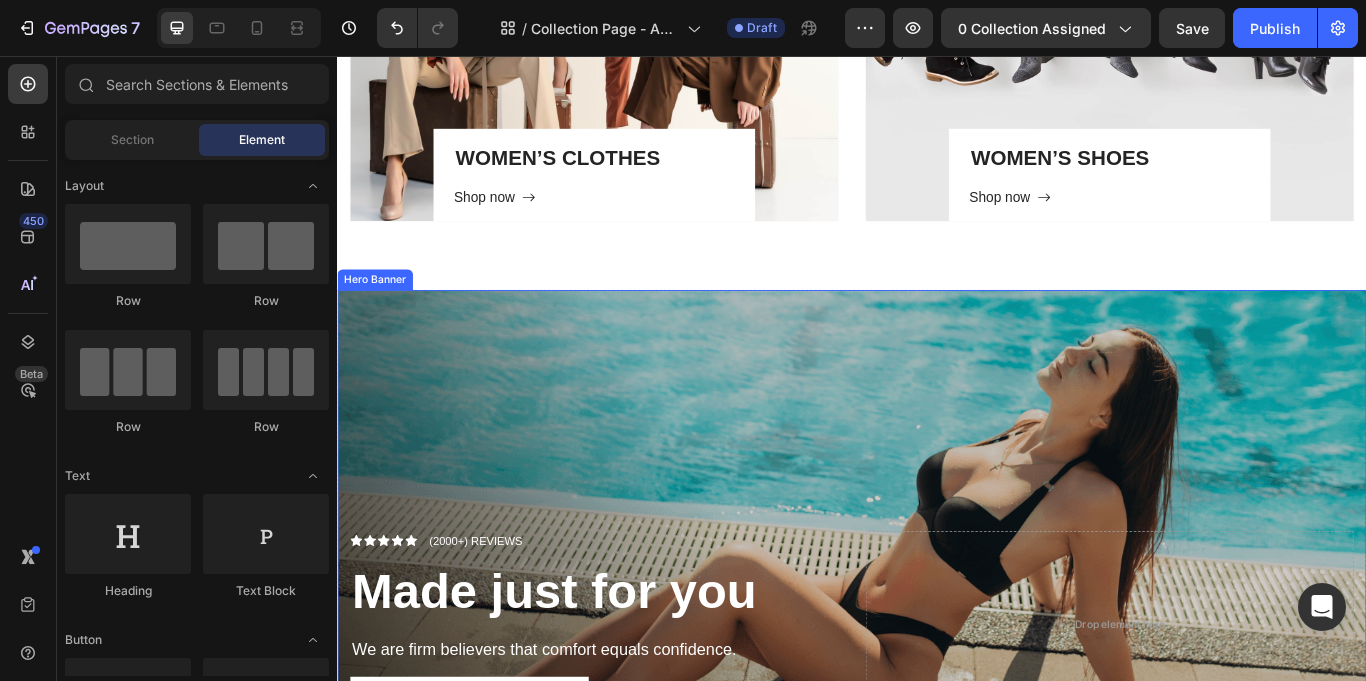 click at bounding box center (937, 620) 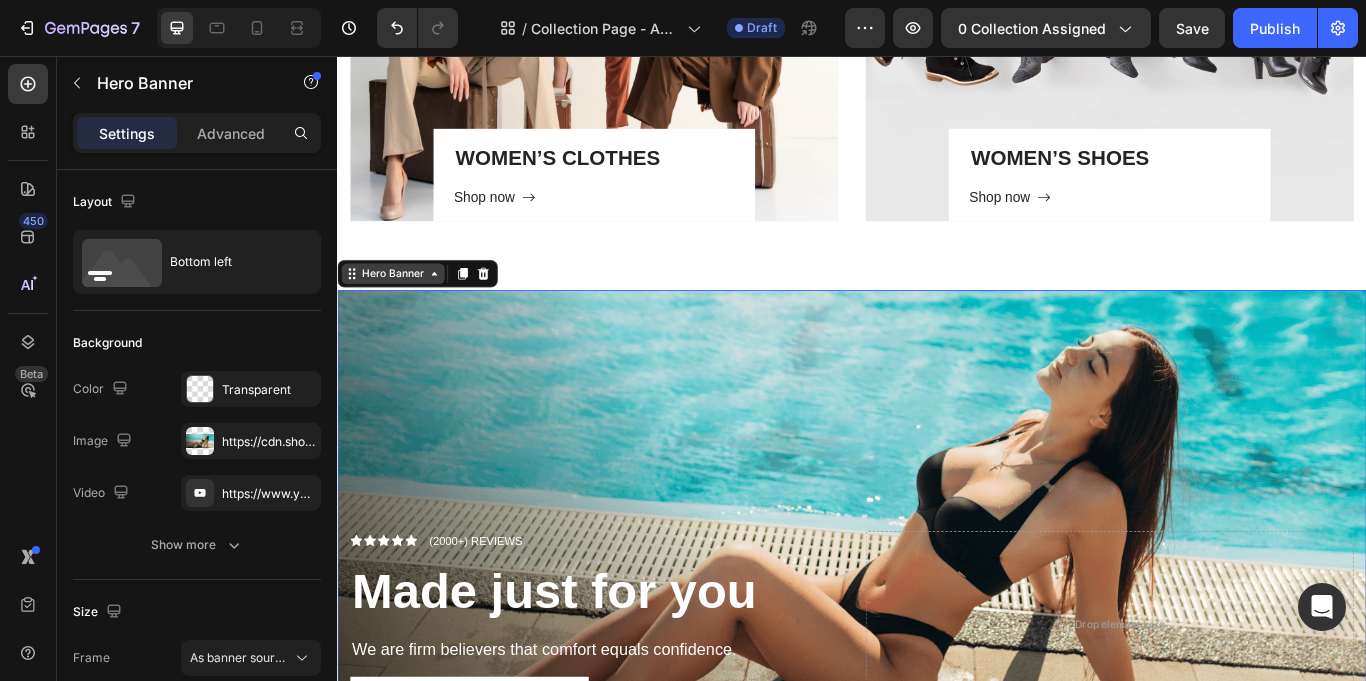 click 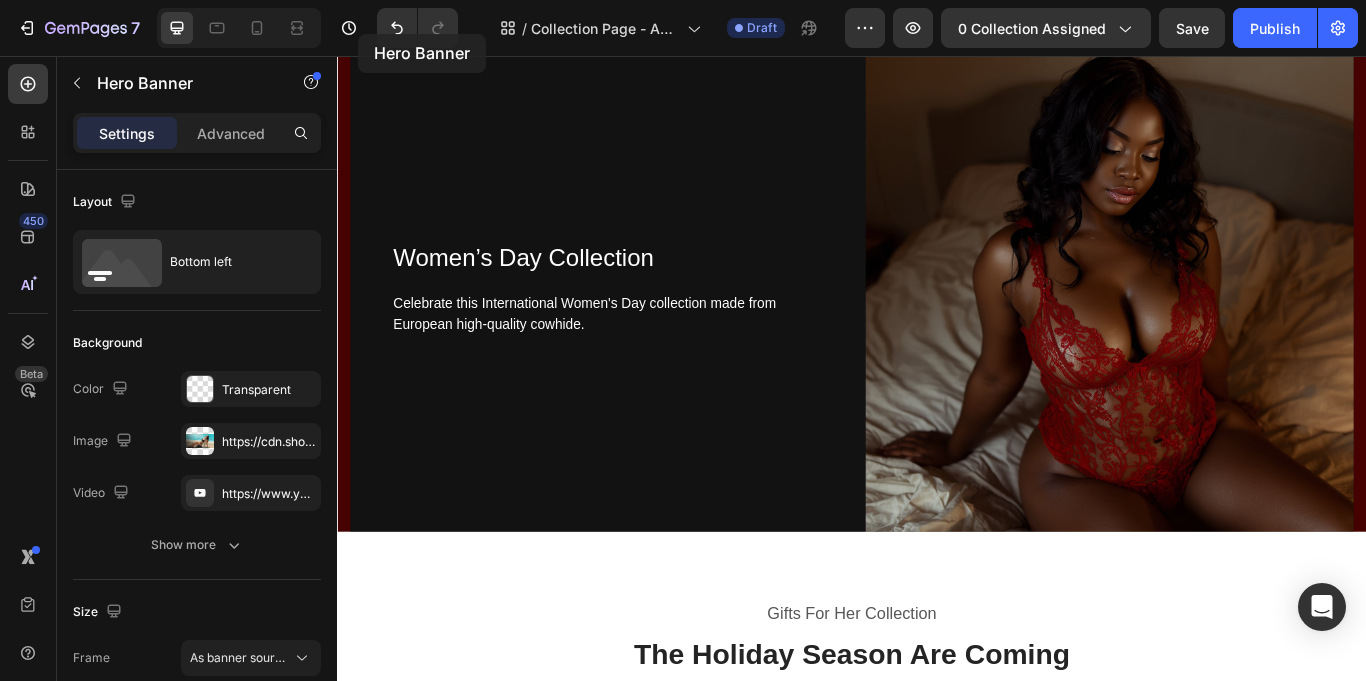 scroll, scrollTop: 0, scrollLeft: 0, axis: both 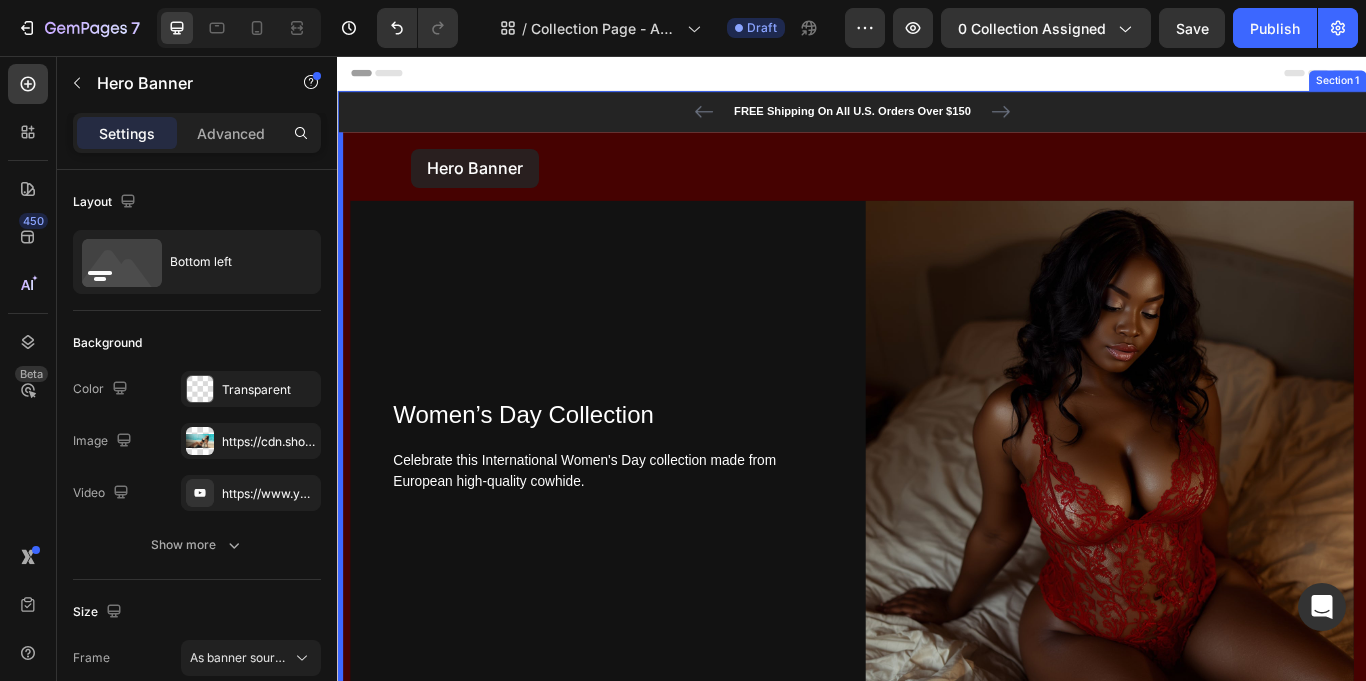 drag, startPoint x: 355, startPoint y: 312, endPoint x: 423, endPoint y: 164, distance: 162.87419 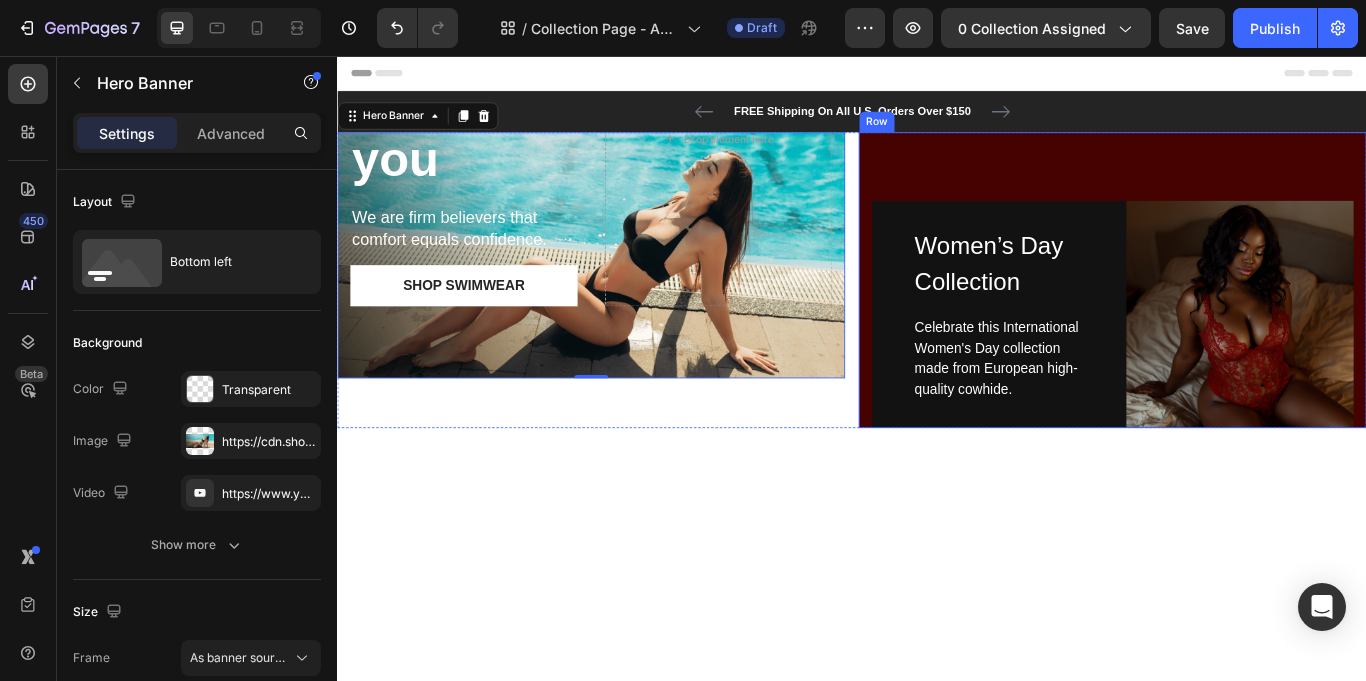 click on "Women’s Day Collection Heading Celebrate this International Women's Day collection made from European high-quality cowhide. Text block Row Image Row Row" at bounding box center (1241, 317) 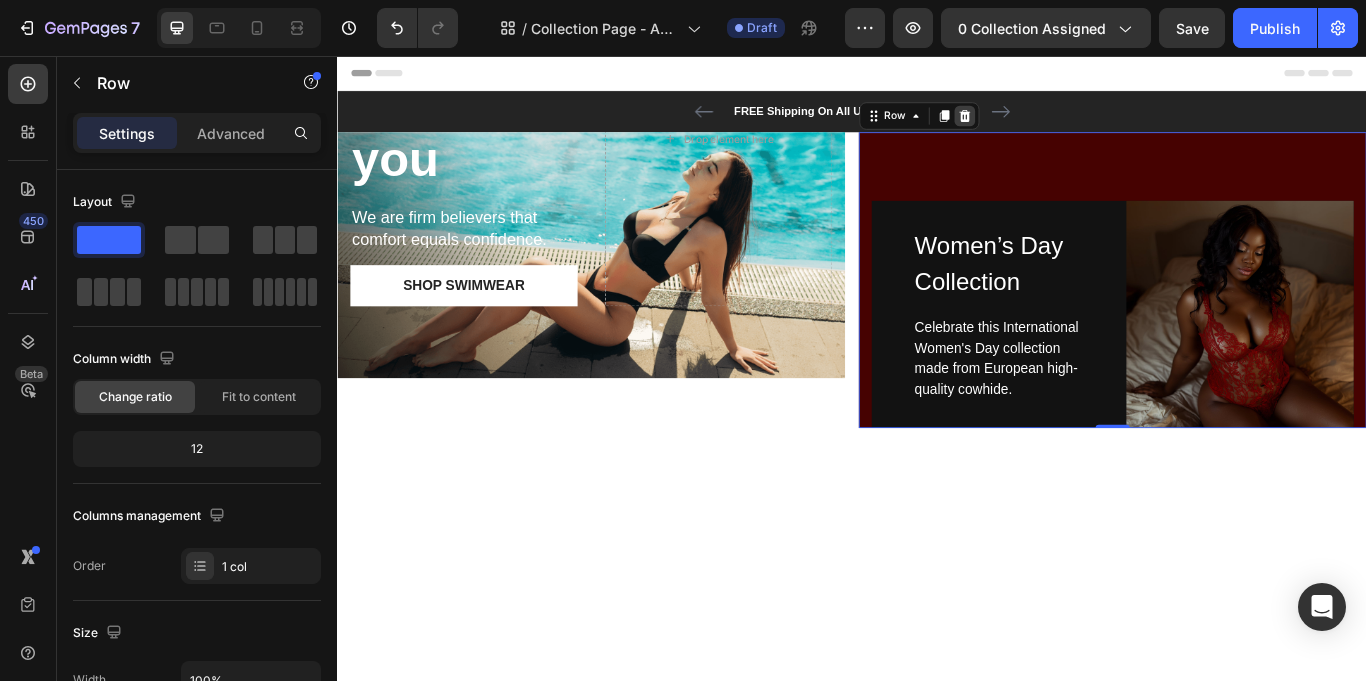 click 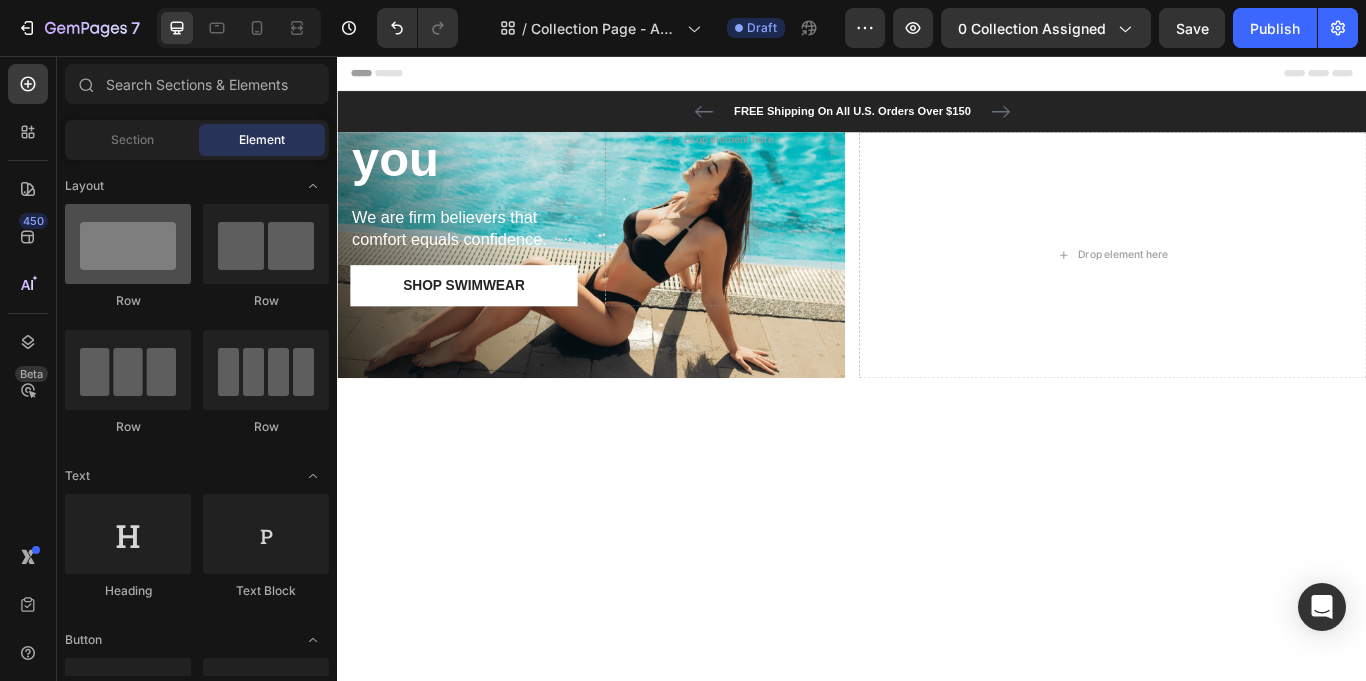 click at bounding box center (128, 244) 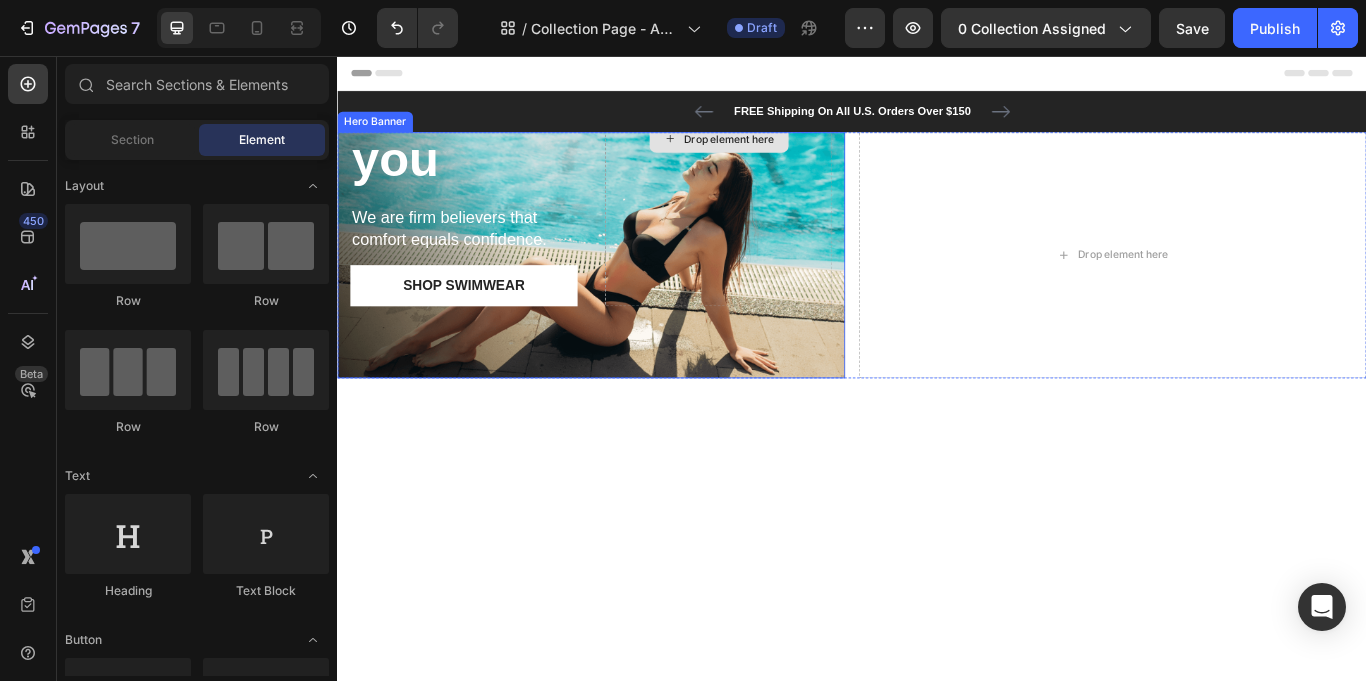 click on "Drop element here" at bounding box center (781, 152) 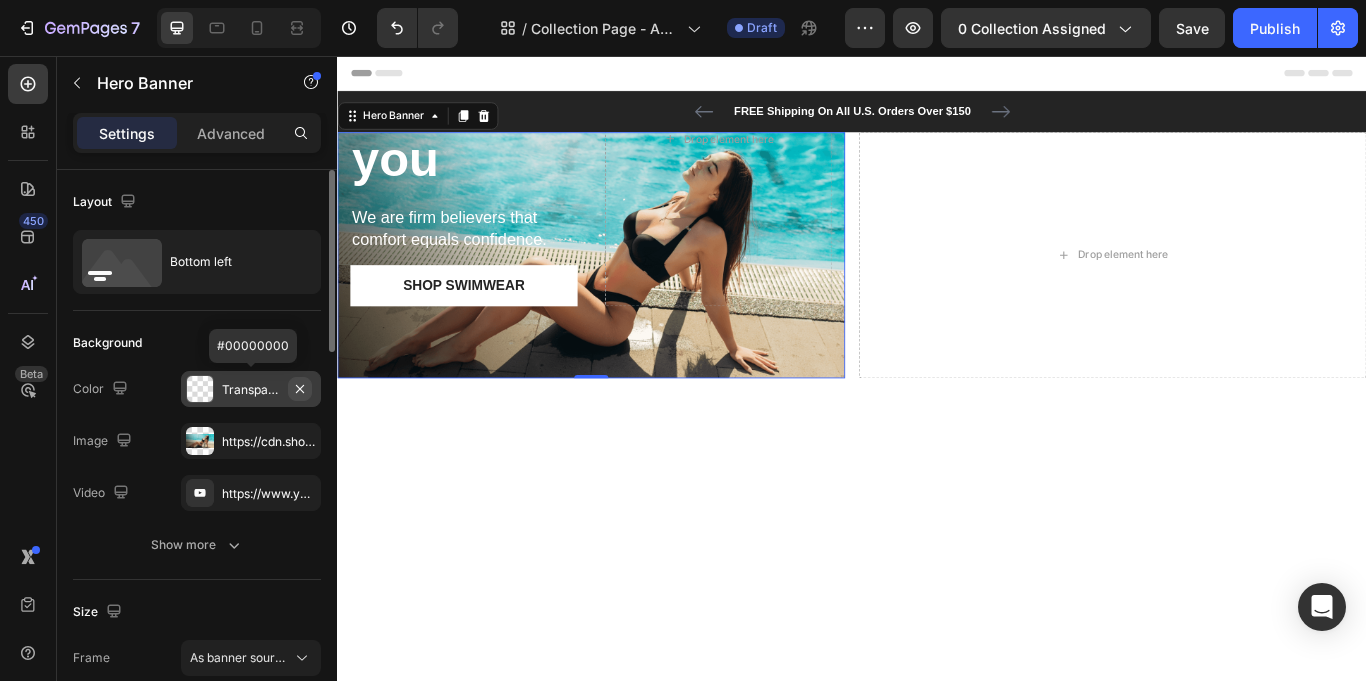 click 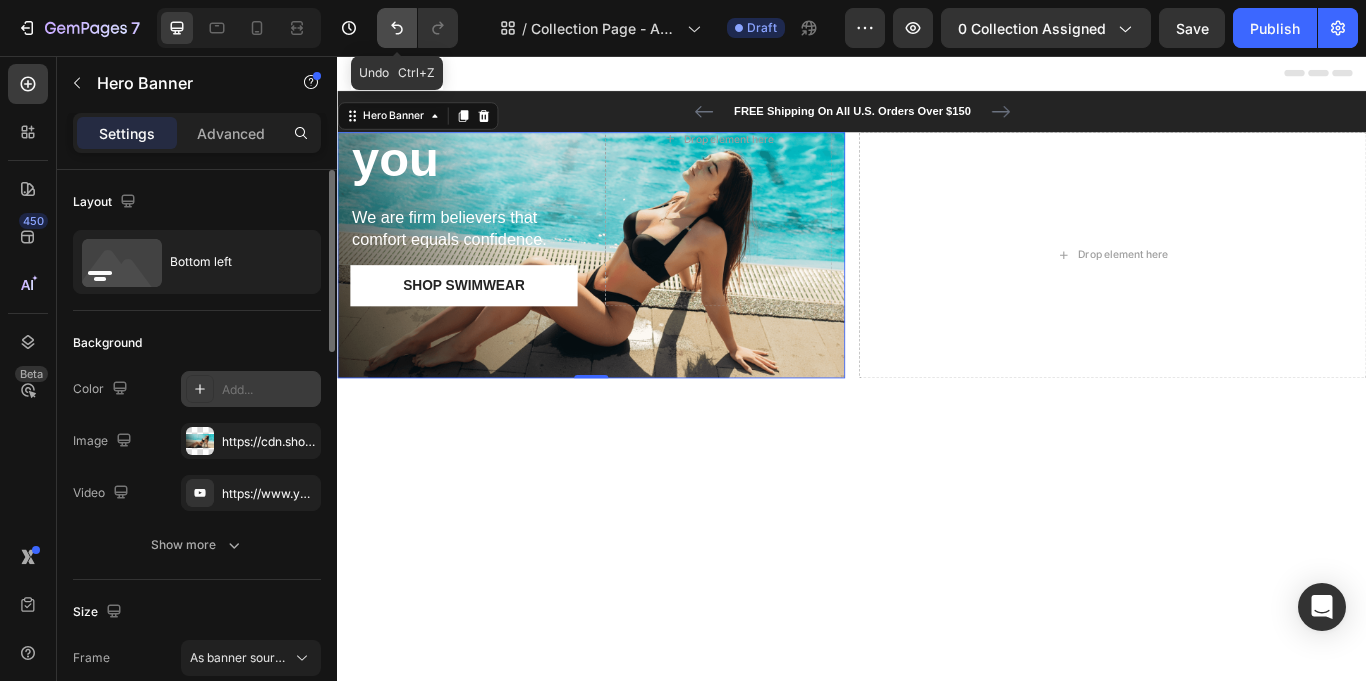 click 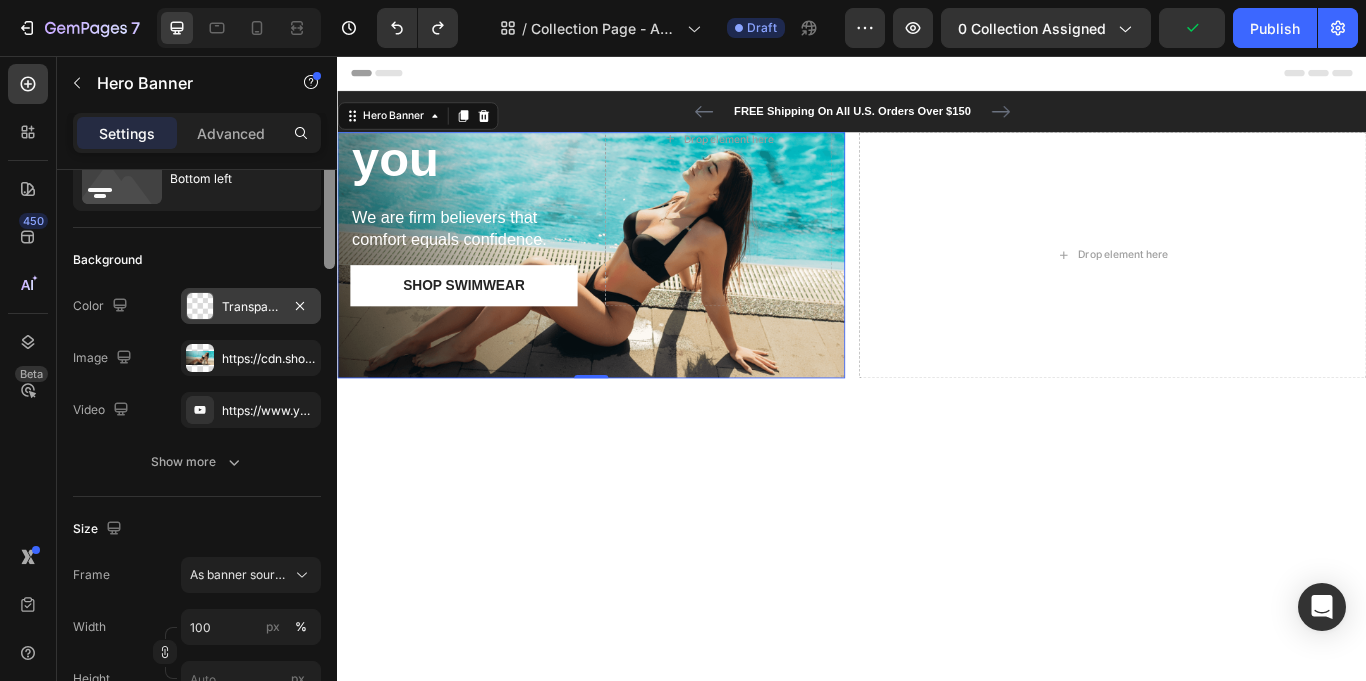 scroll, scrollTop: 0, scrollLeft: 0, axis: both 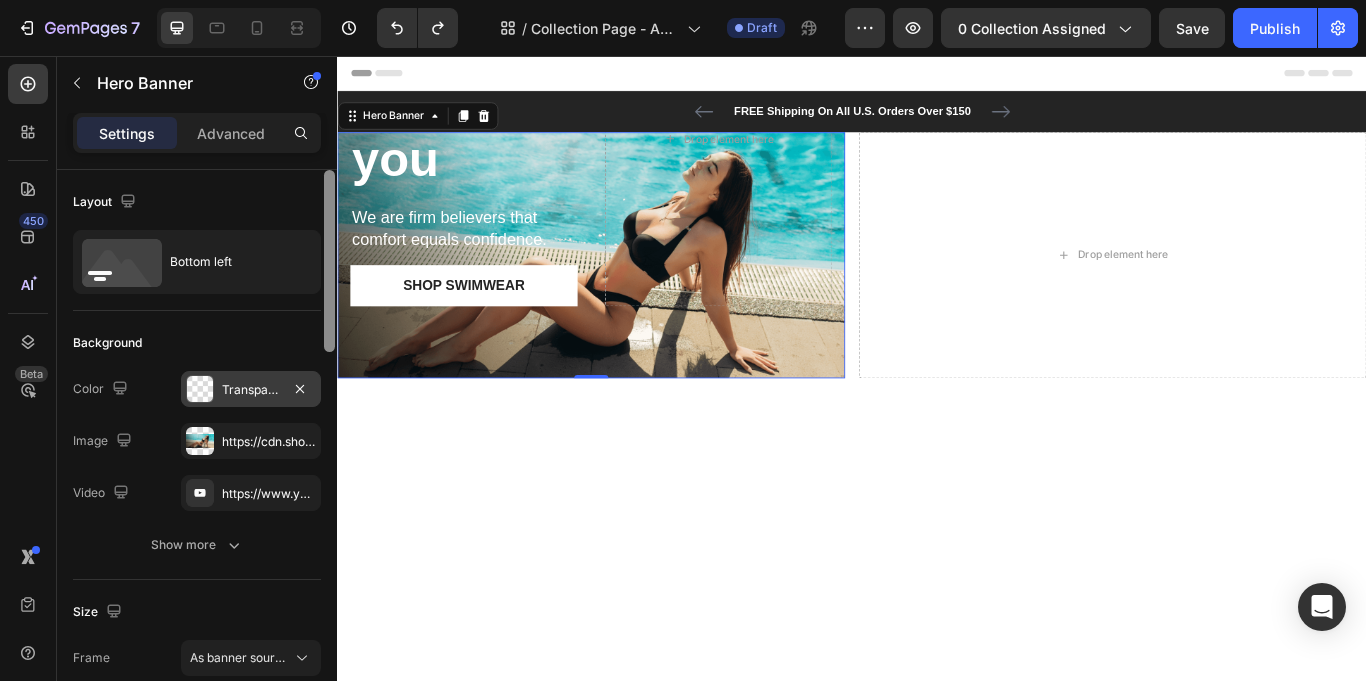 drag, startPoint x: 332, startPoint y: 324, endPoint x: 310, endPoint y: 177, distance: 148.63715 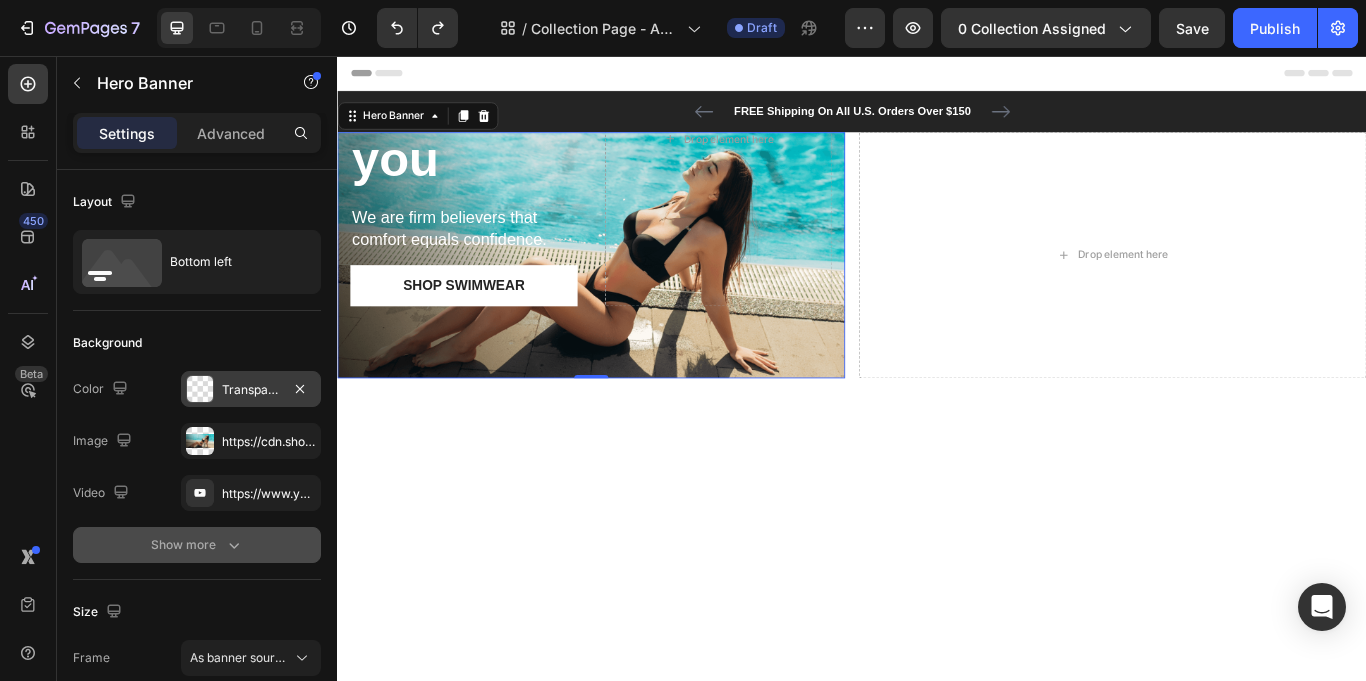 click 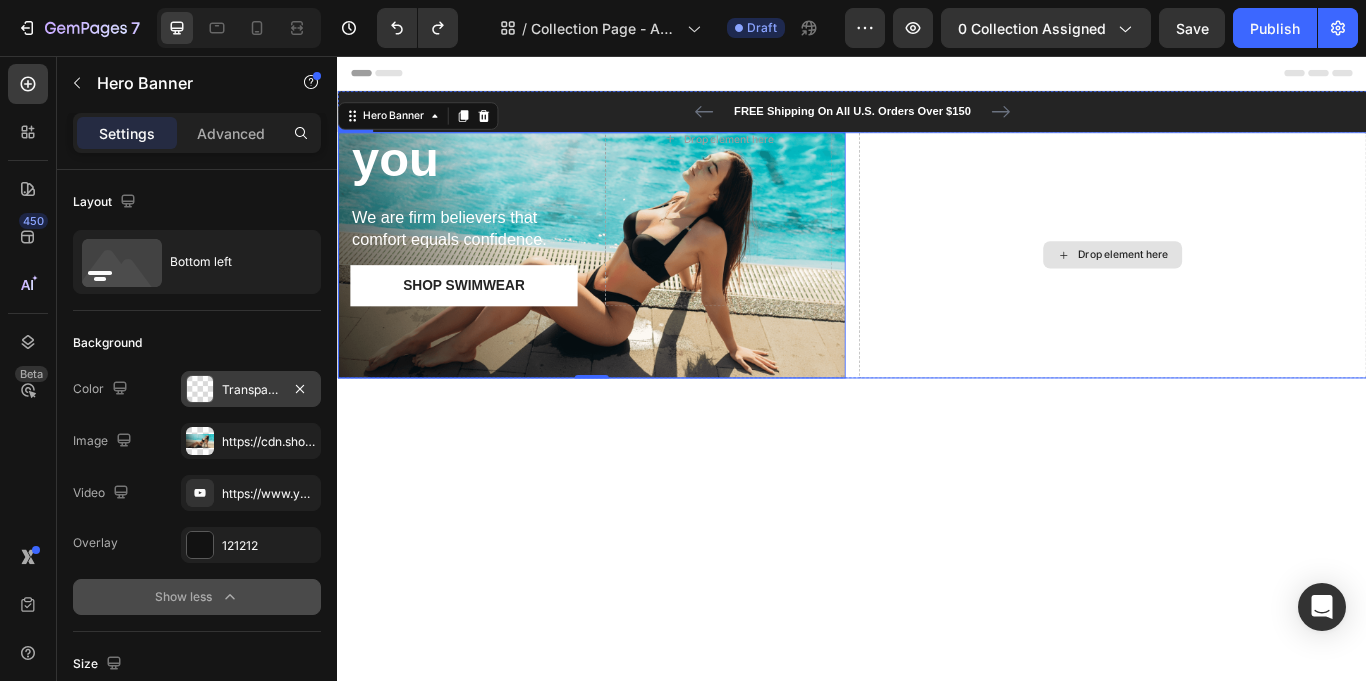 click on "Drop element here" at bounding box center [1241, 288] 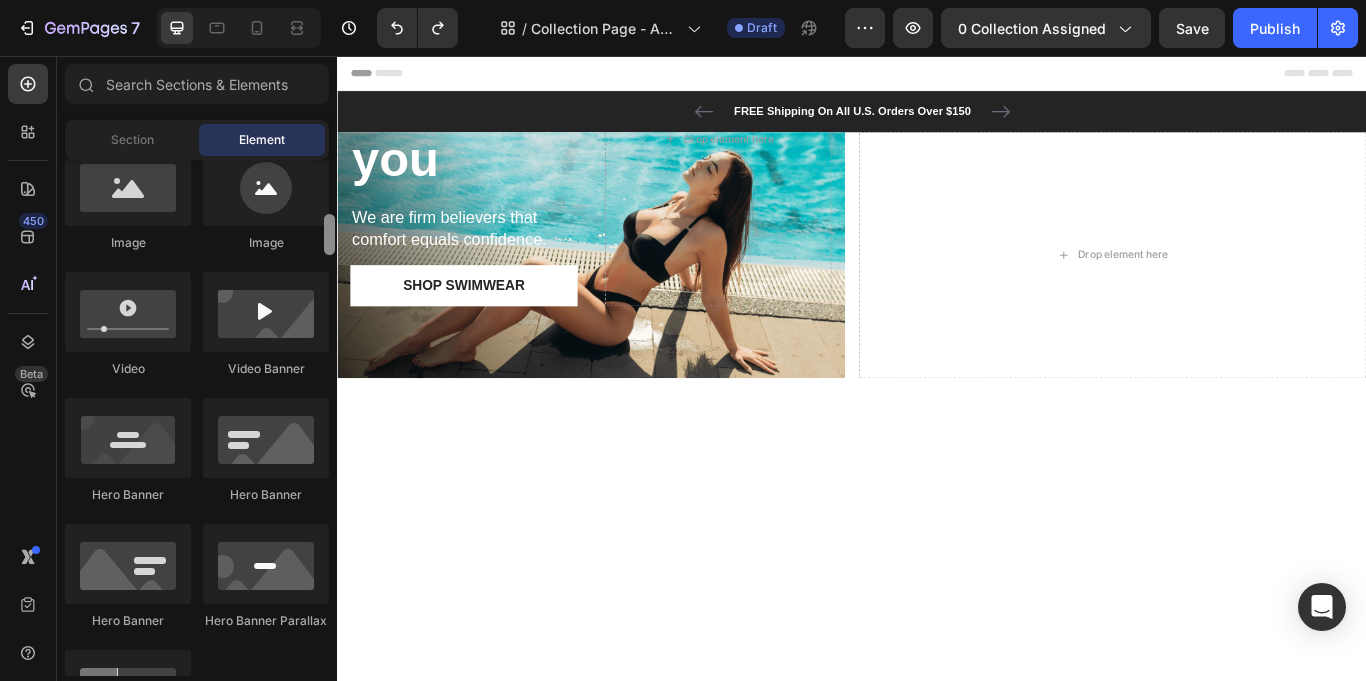 scroll, scrollTop: 664, scrollLeft: 0, axis: vertical 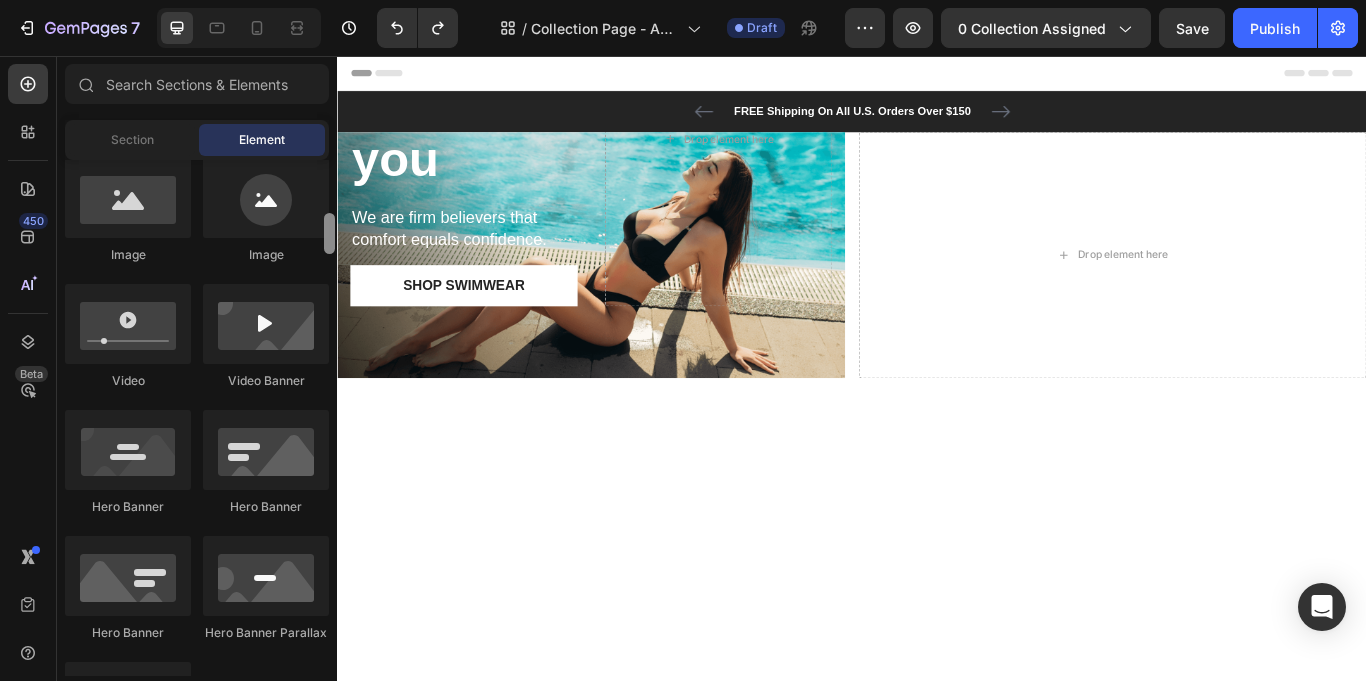 drag, startPoint x: 330, startPoint y: 186, endPoint x: 311, endPoint y: 240, distance: 57.245087 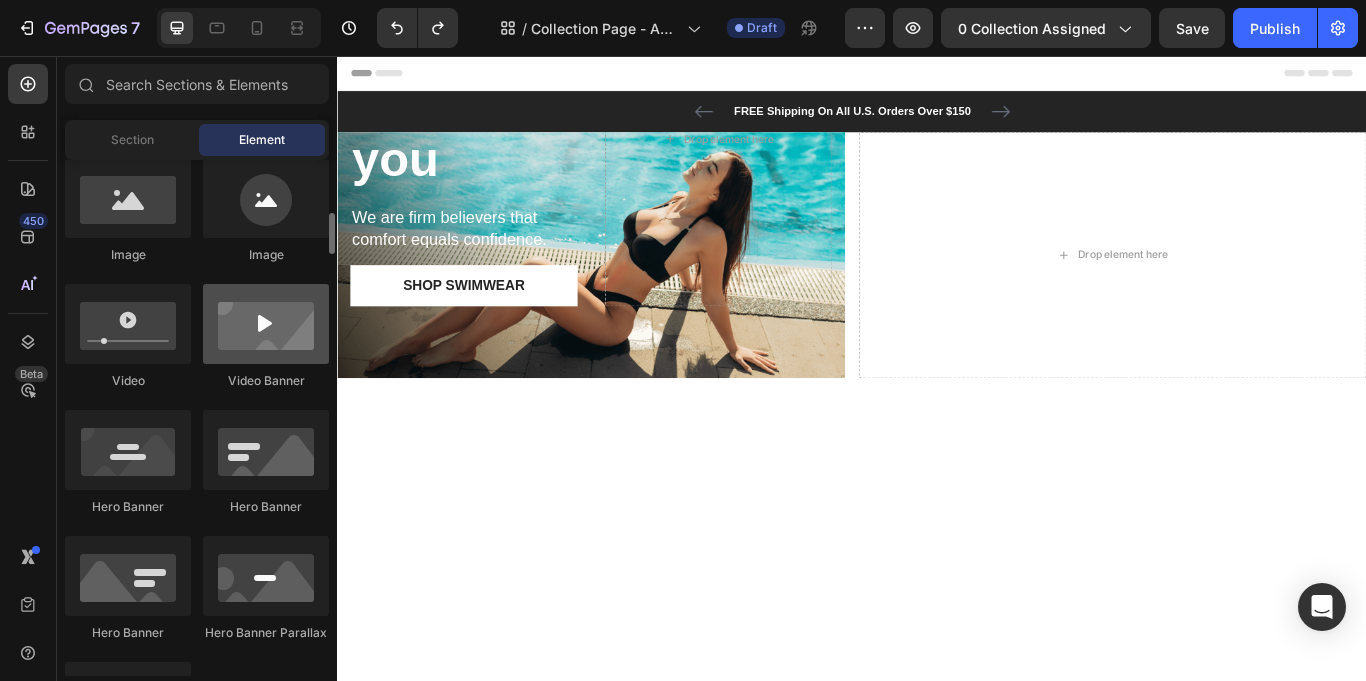 click at bounding box center [266, 324] 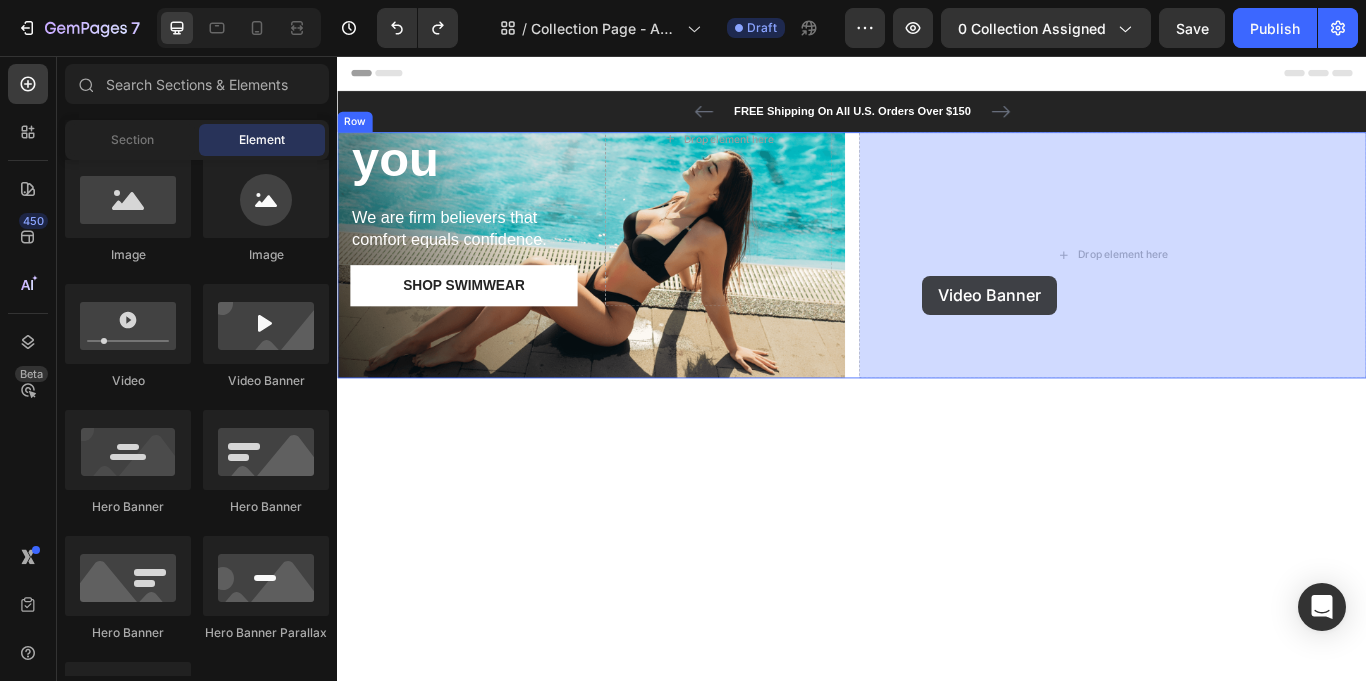 drag, startPoint x: 863, startPoint y: 388, endPoint x: 1017, endPoint y: 305, distance: 174.94284 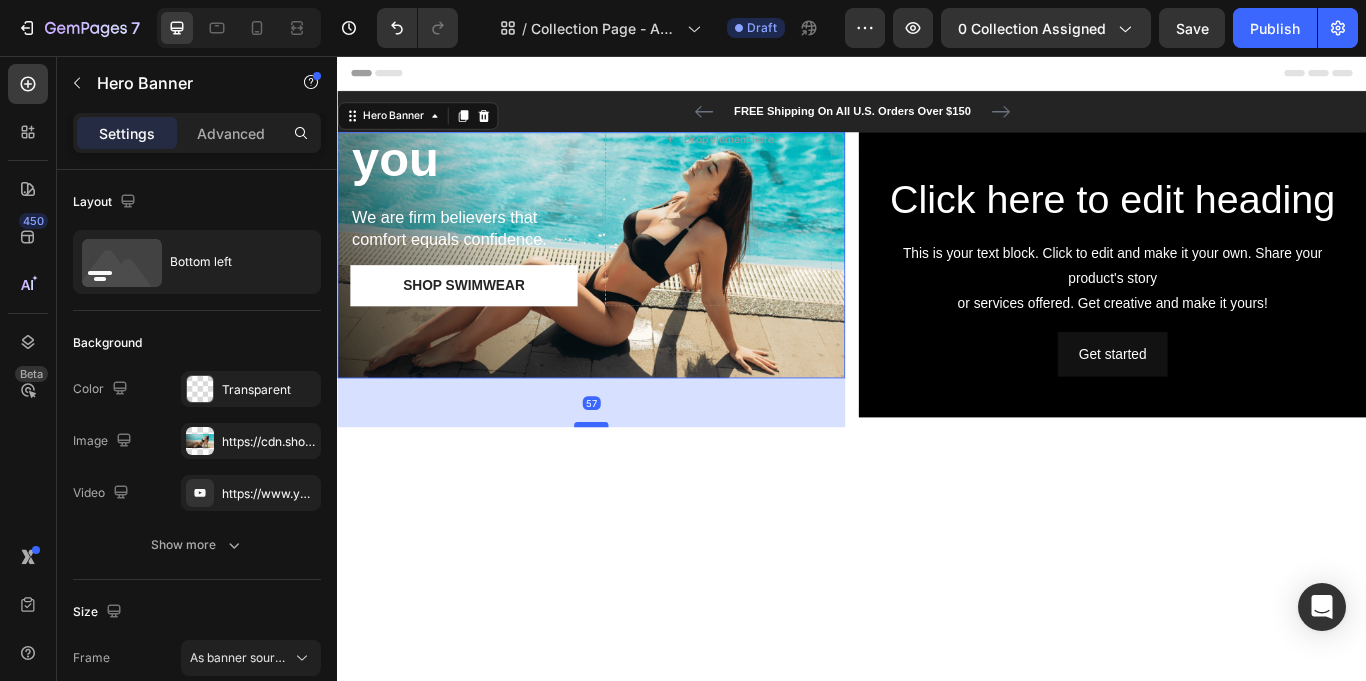 drag, startPoint x: 633, startPoint y: 429, endPoint x: 639, endPoint y: 486, distance: 57.31492 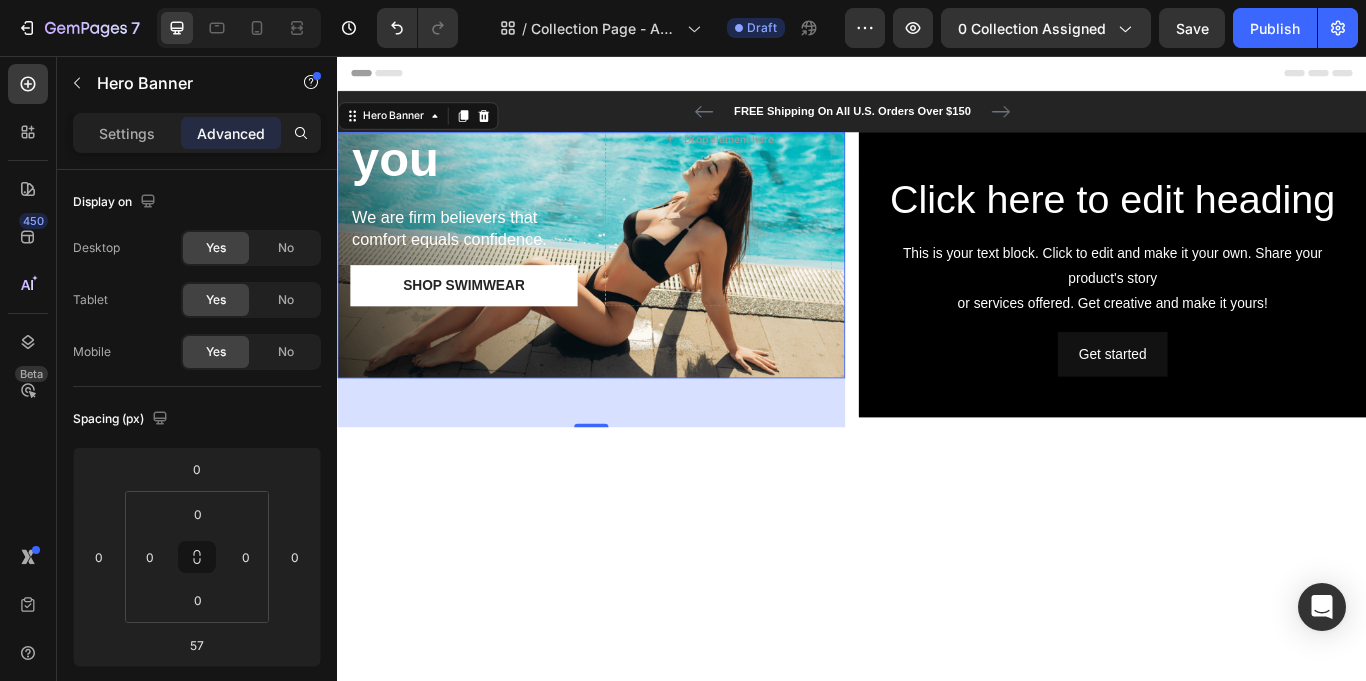 click at bounding box center (937, 691) 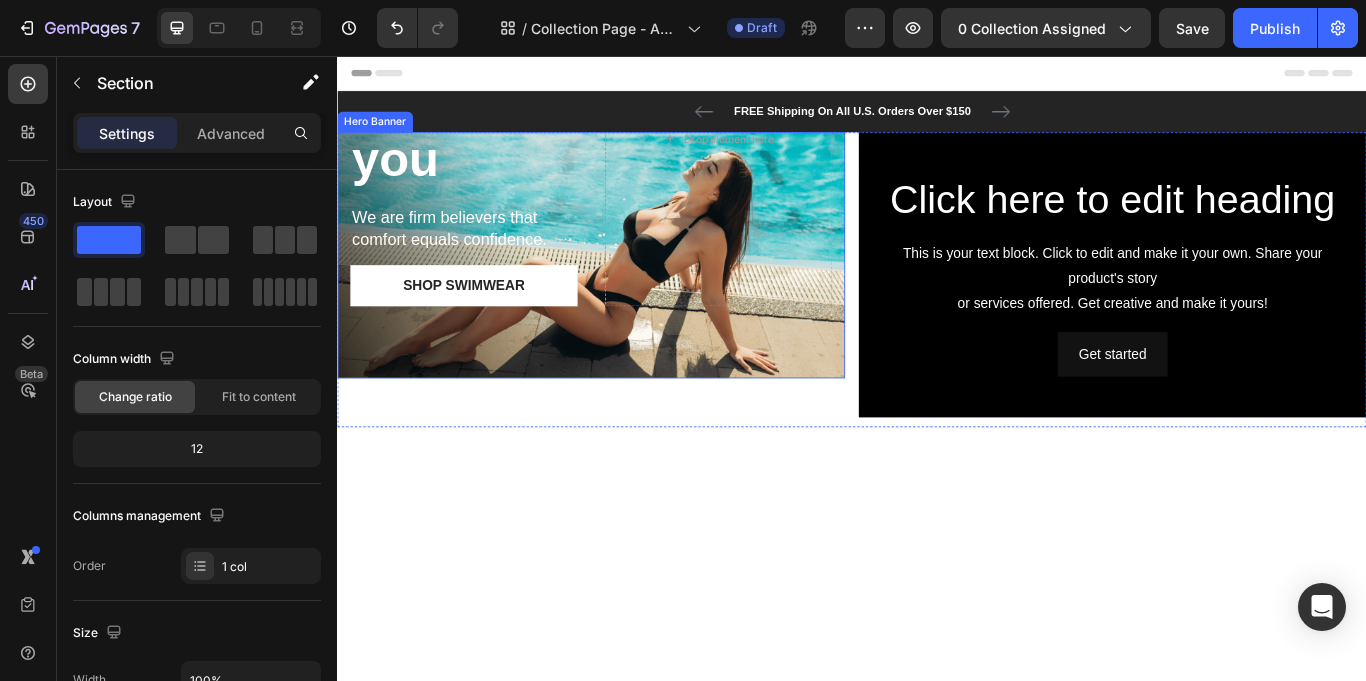 click on "Icon Icon Icon Icon Icon Icon List (2000+) REVIEWS Text Block Row Made just for you Heading We are firm believers that comfort equals confidence. Text Block Shop Swimwear Button
Drop element here" at bounding box center [633, 178] 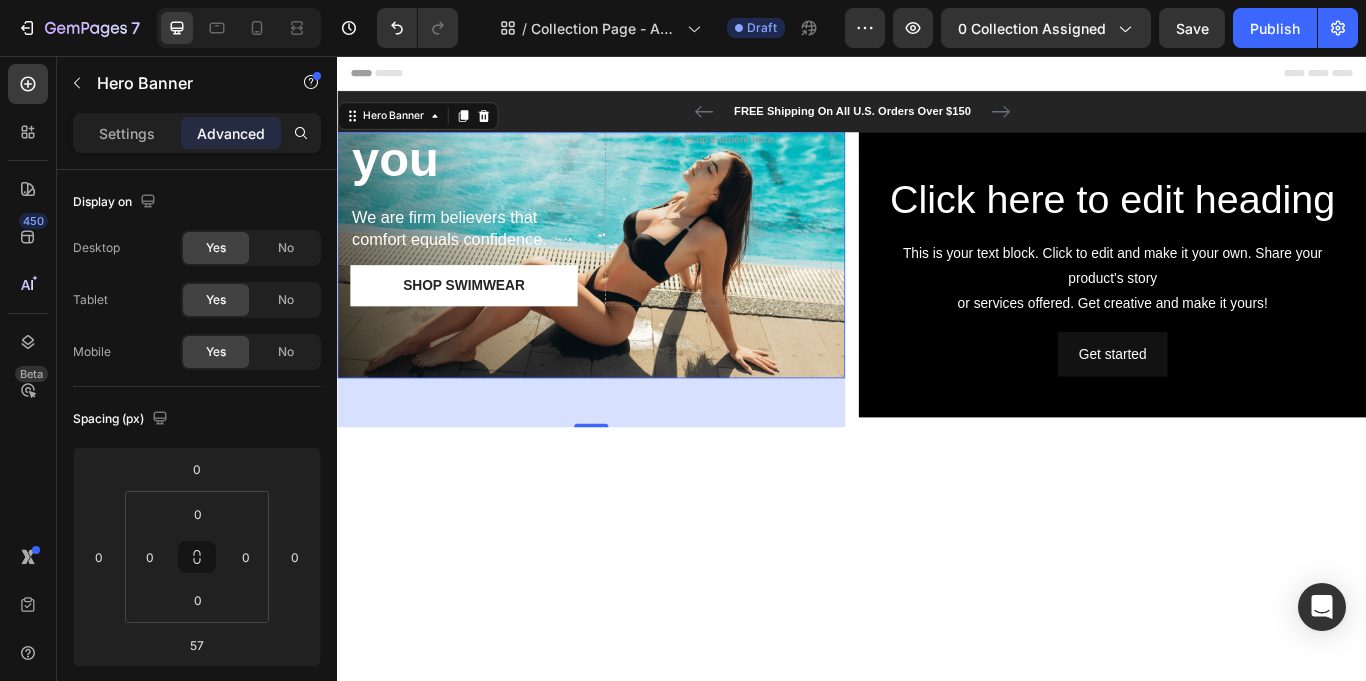 click on "Icon Icon Icon Icon Icon Icon List (2000+) REVIEWS Text Block Row Made just for you Heading We are firm believers that comfort equals confidence. Text Block Shop Swimwear Button" at bounding box center [484, 152] 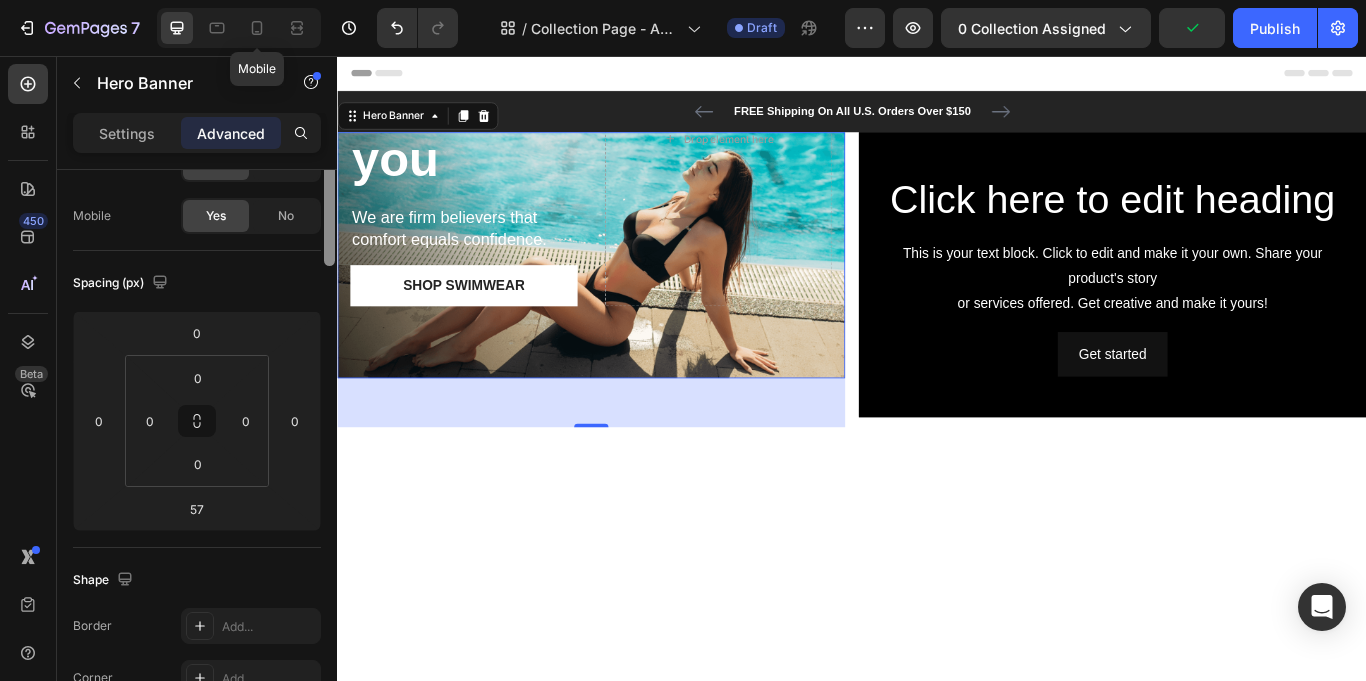 scroll, scrollTop: 0, scrollLeft: 0, axis: both 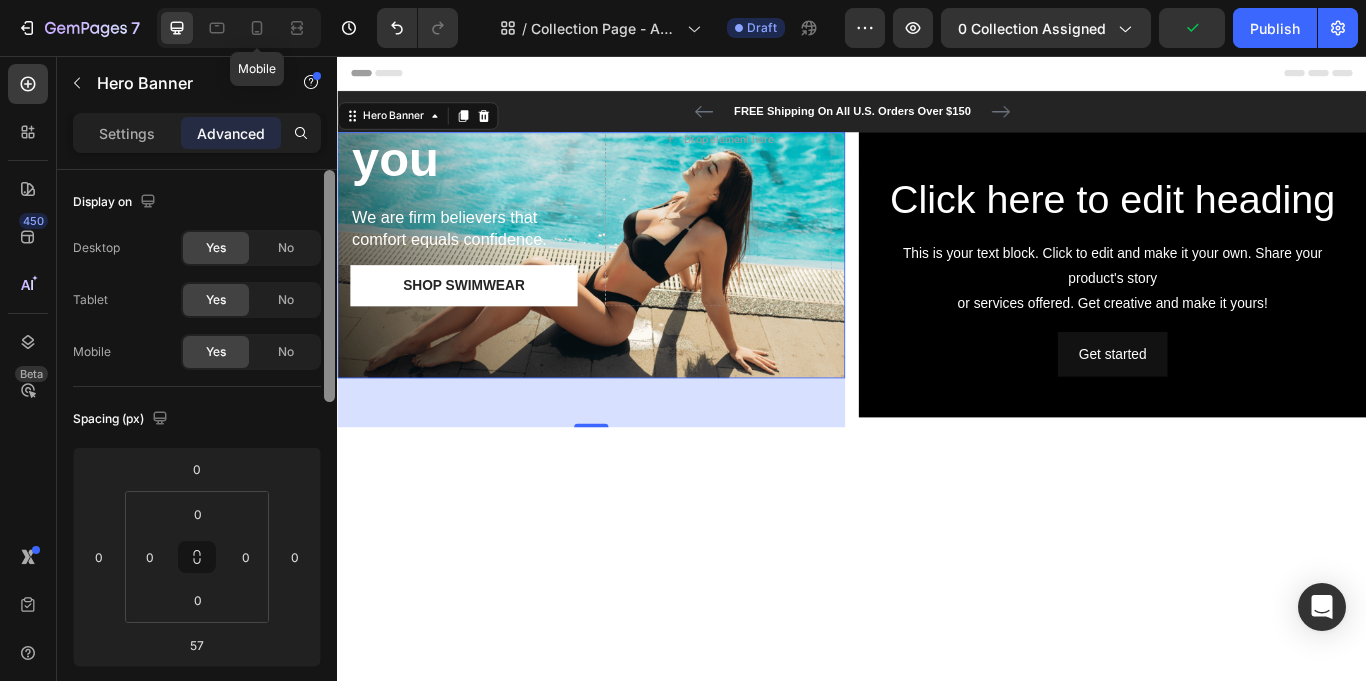 drag, startPoint x: 329, startPoint y: 261, endPoint x: 238, endPoint y: 10, distance: 266.98688 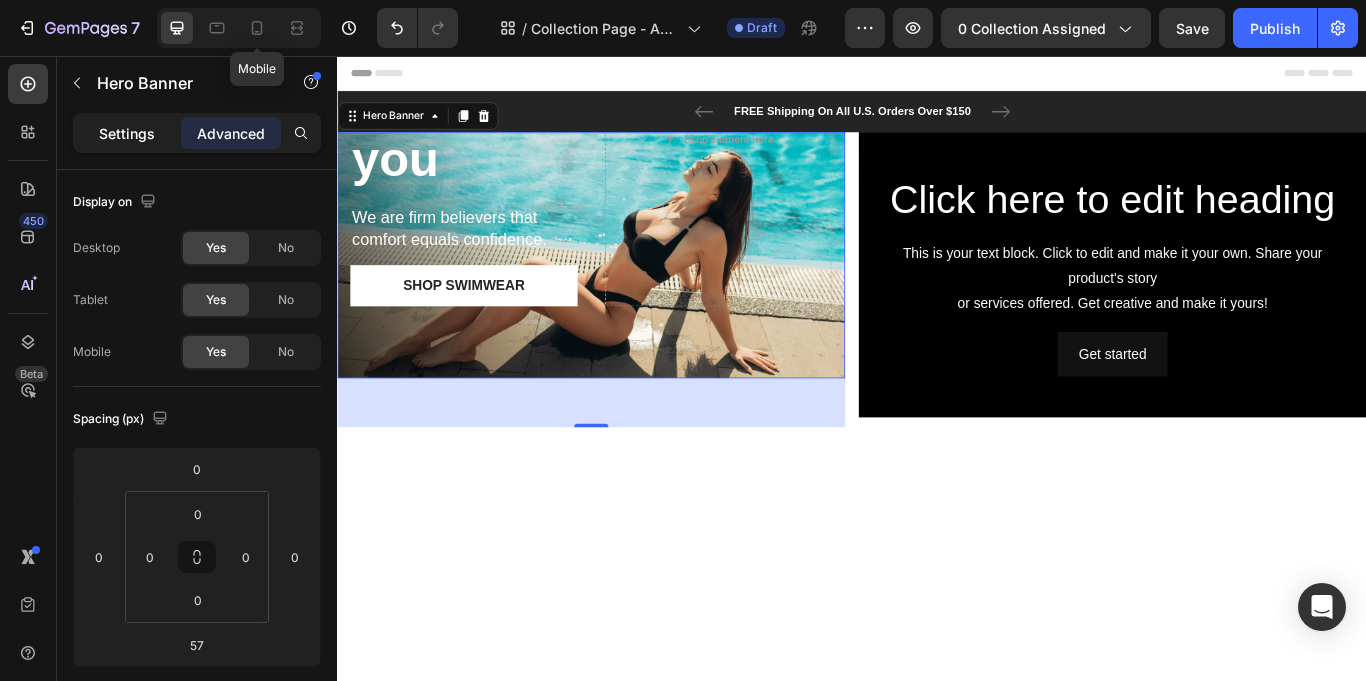 click on "Settings" 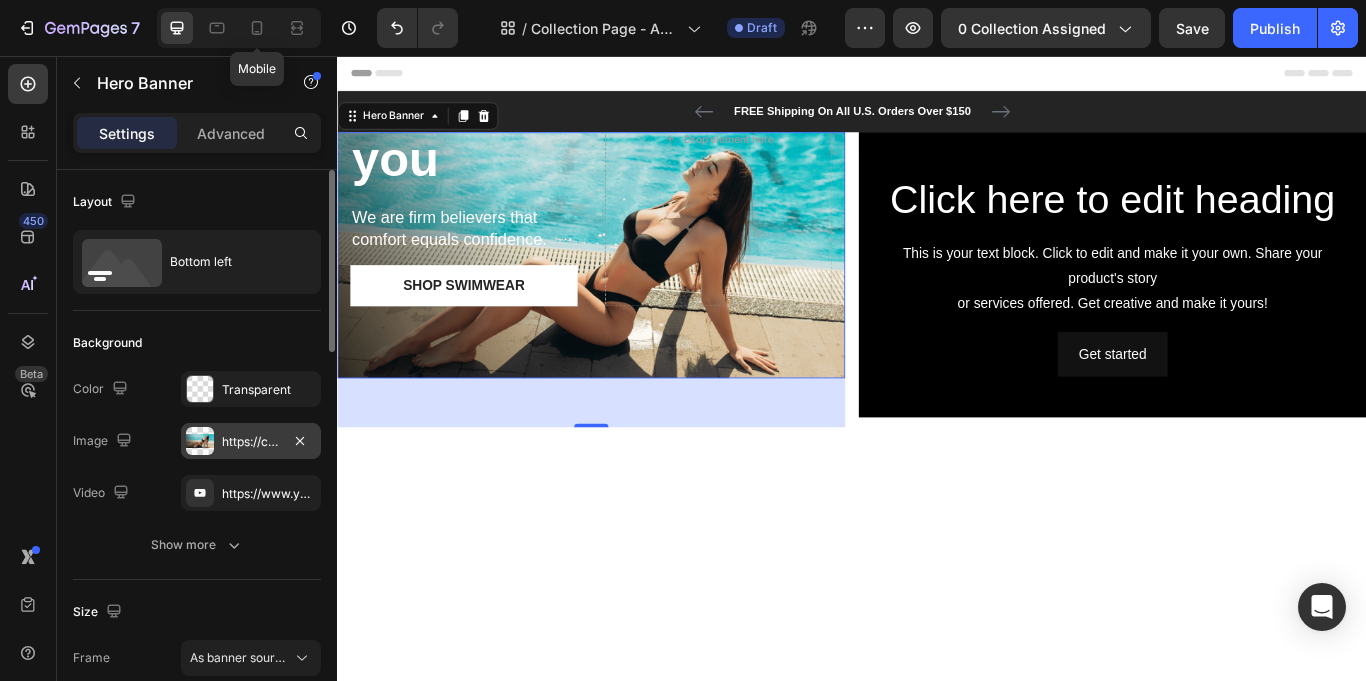 click at bounding box center (200, 441) 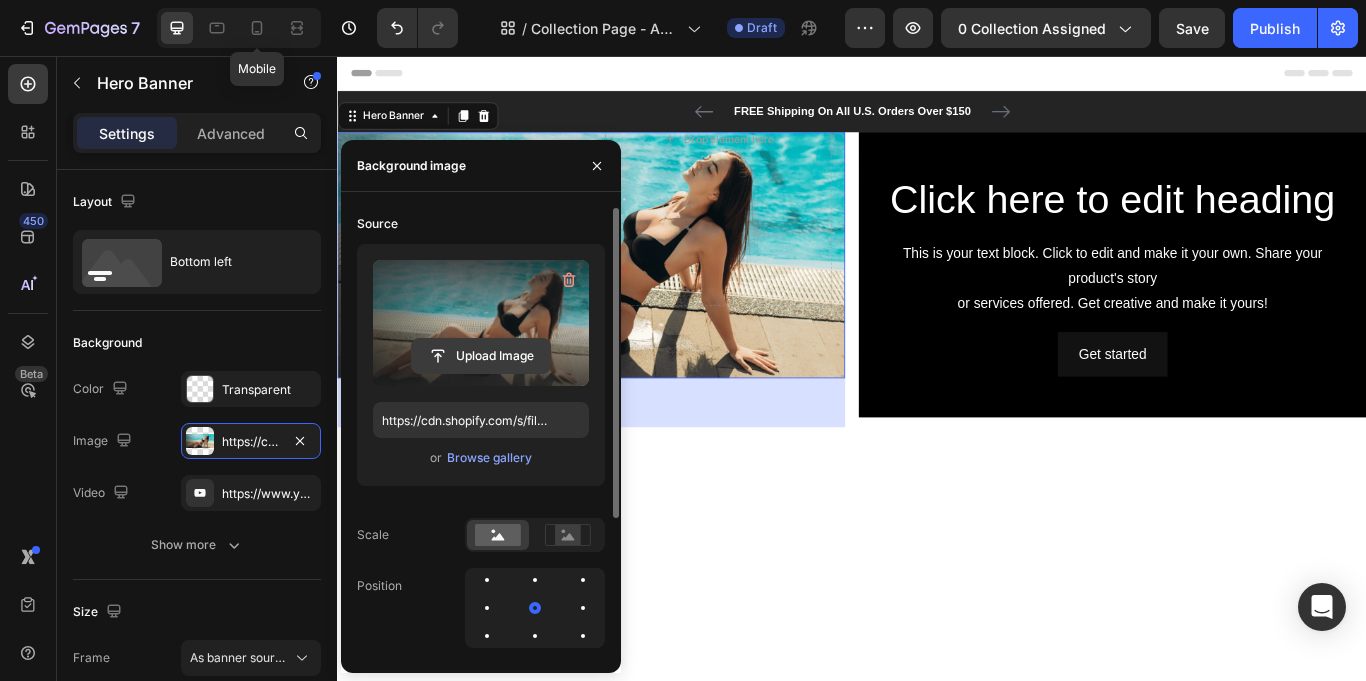 click 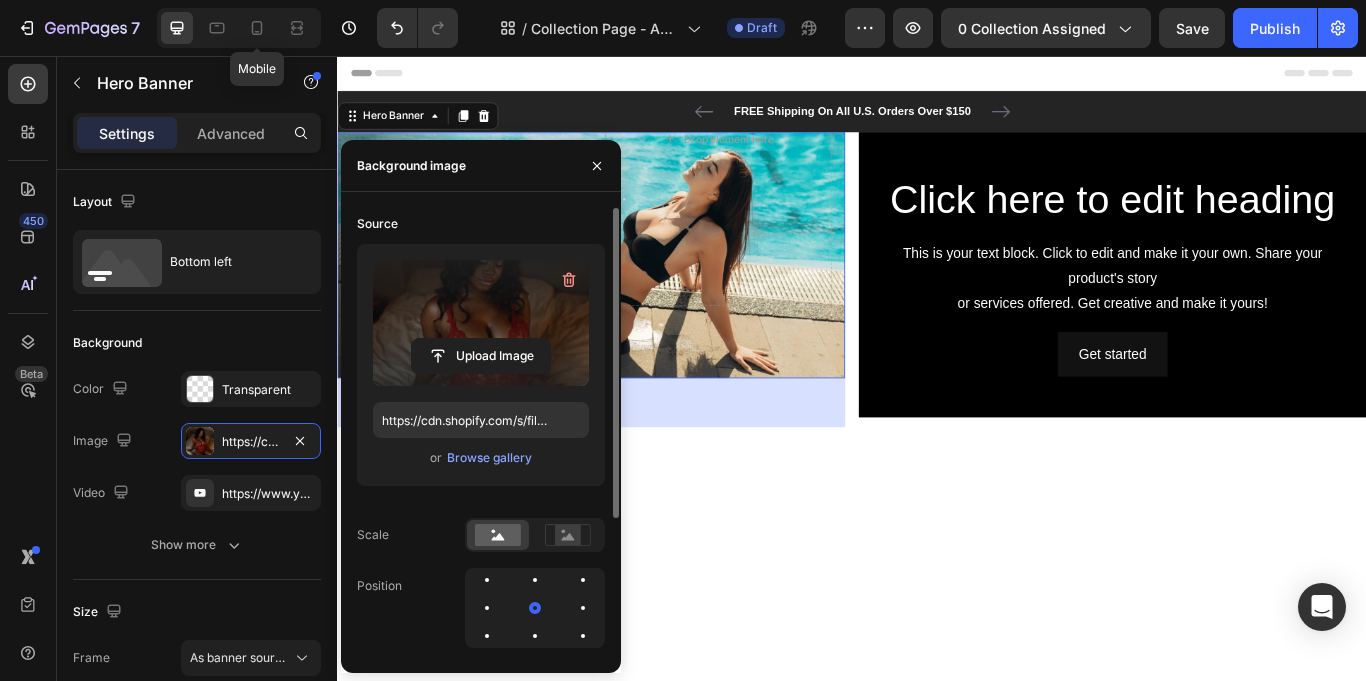type on "https://cdn.shopify.com/s/files/1/0763/0962/7110/files/gempages_578261704064893893-b4535435-6e0d-4f77-8ec2-974c44b128e3.jpg" 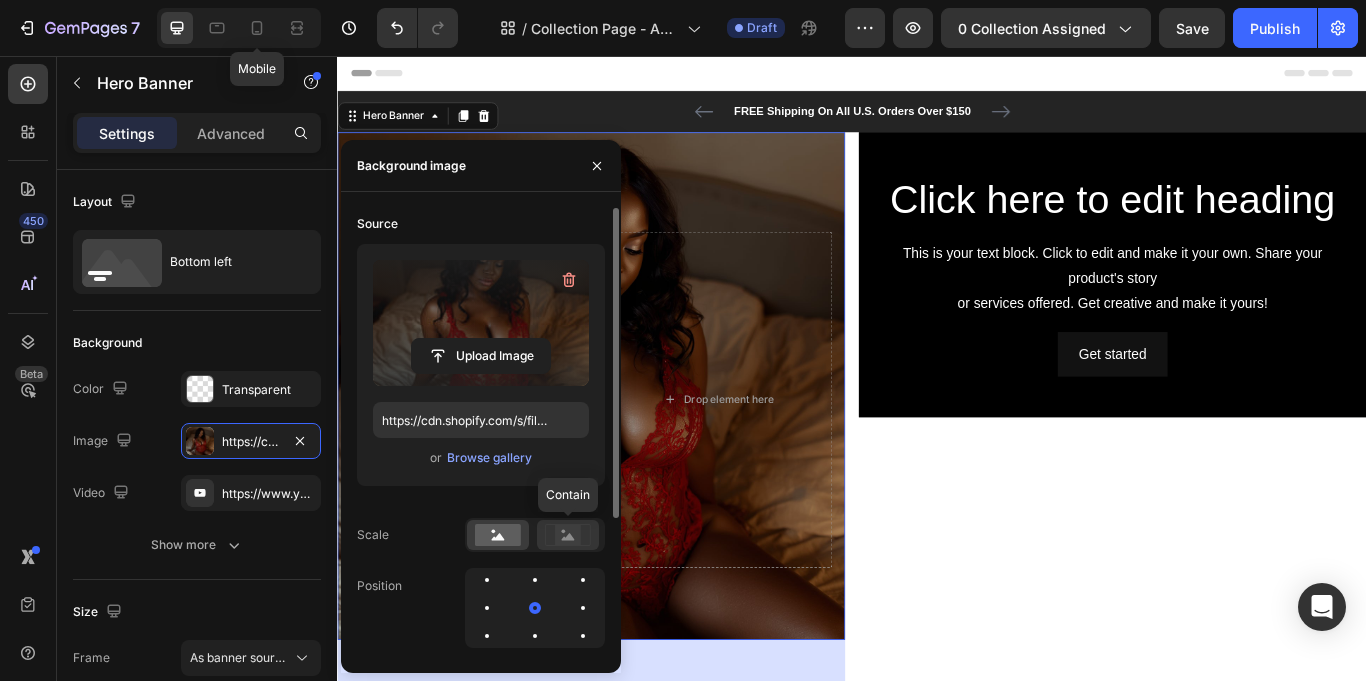 click 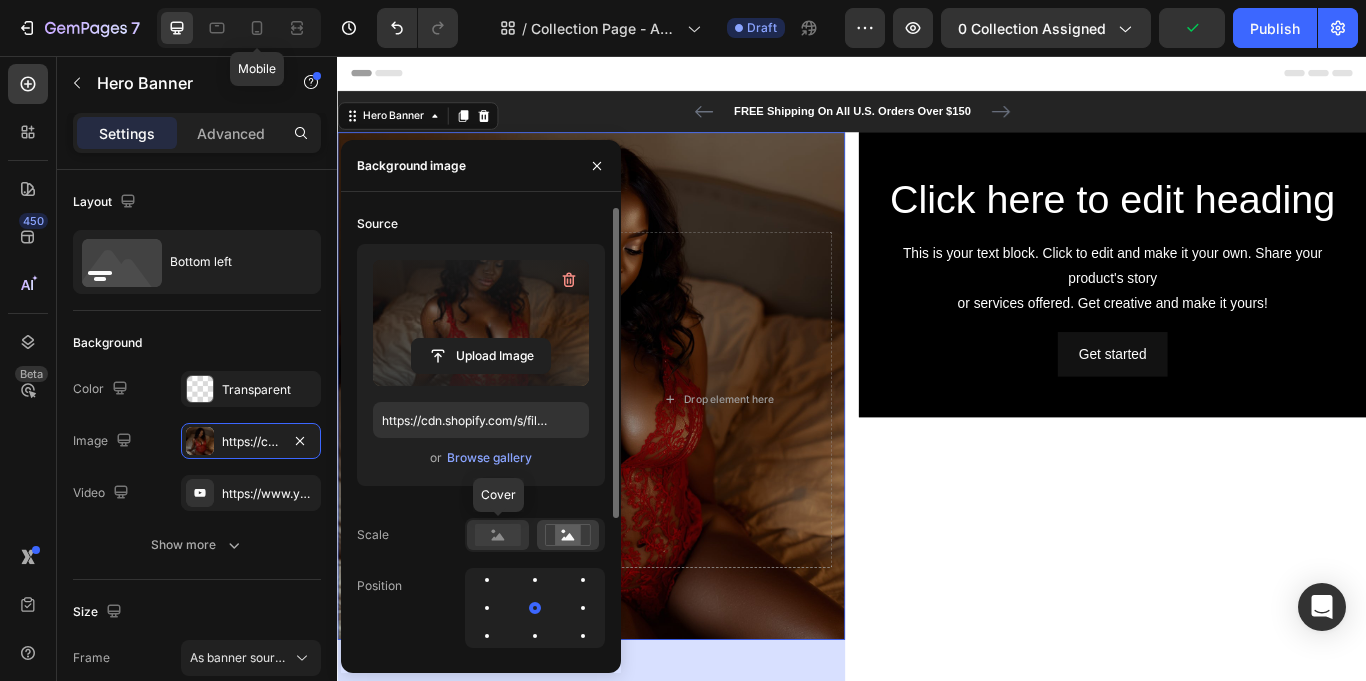 click 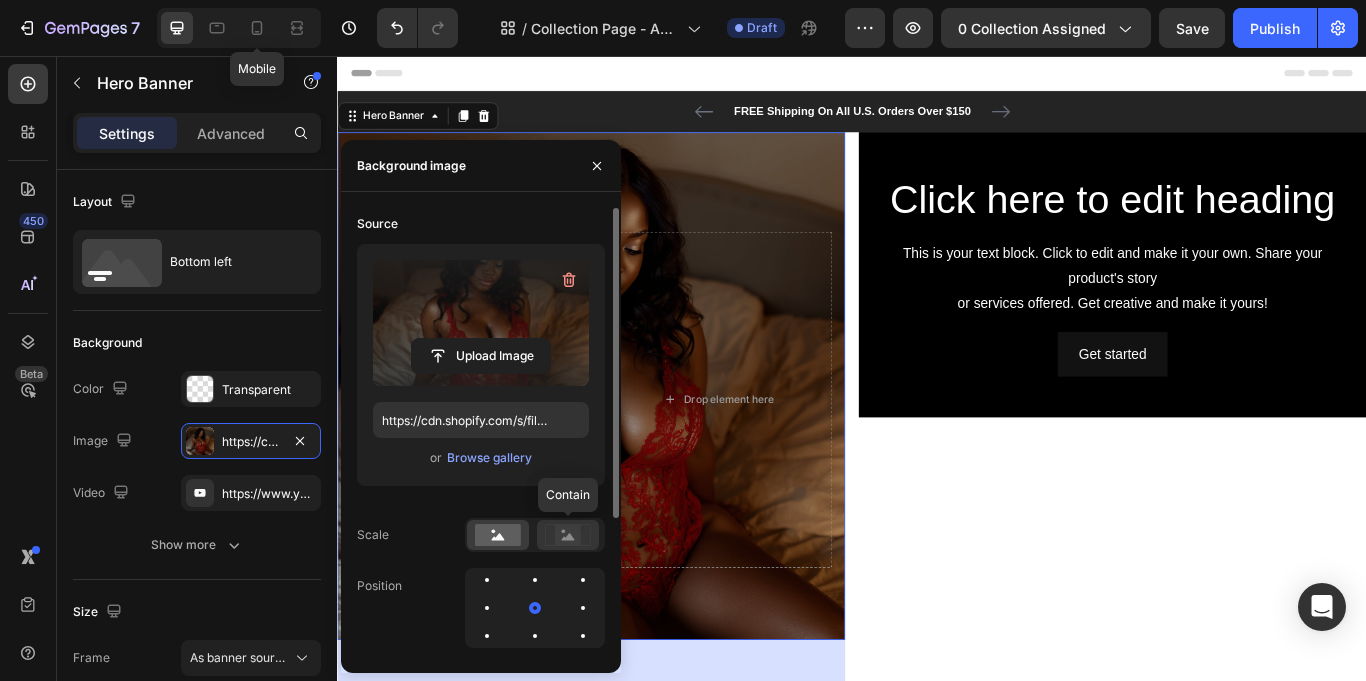 click 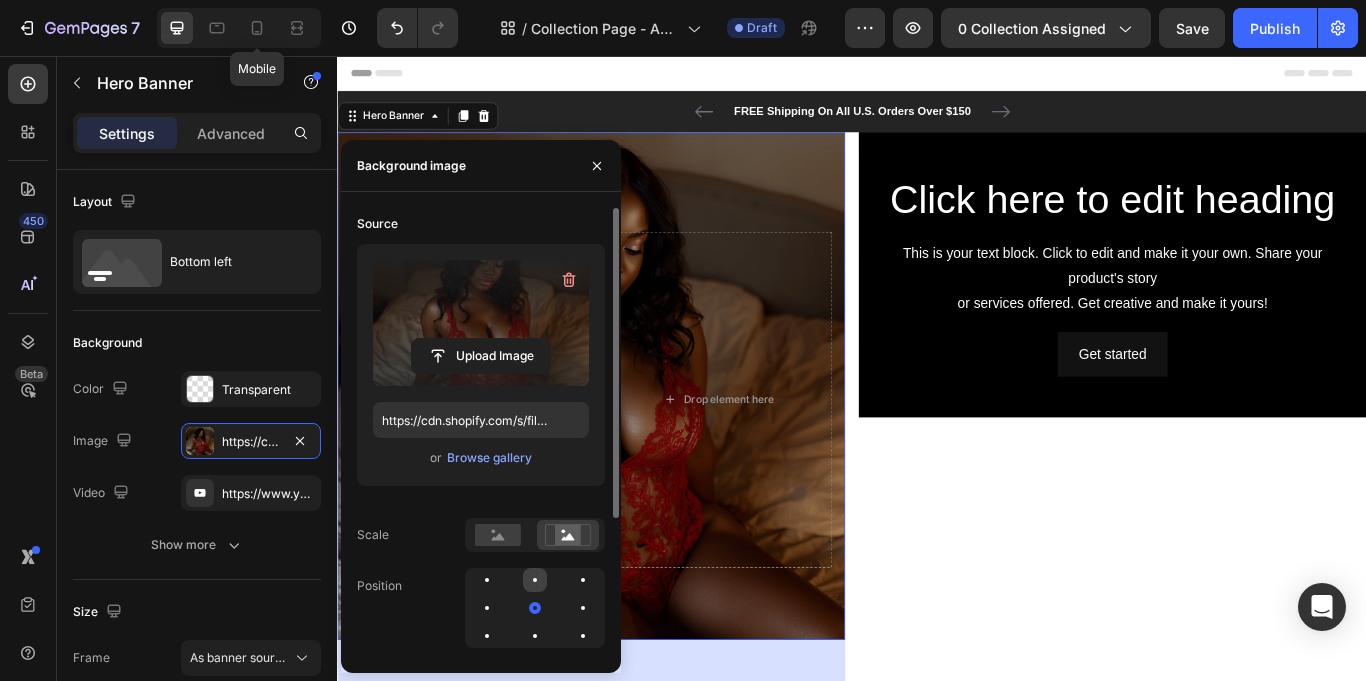 click 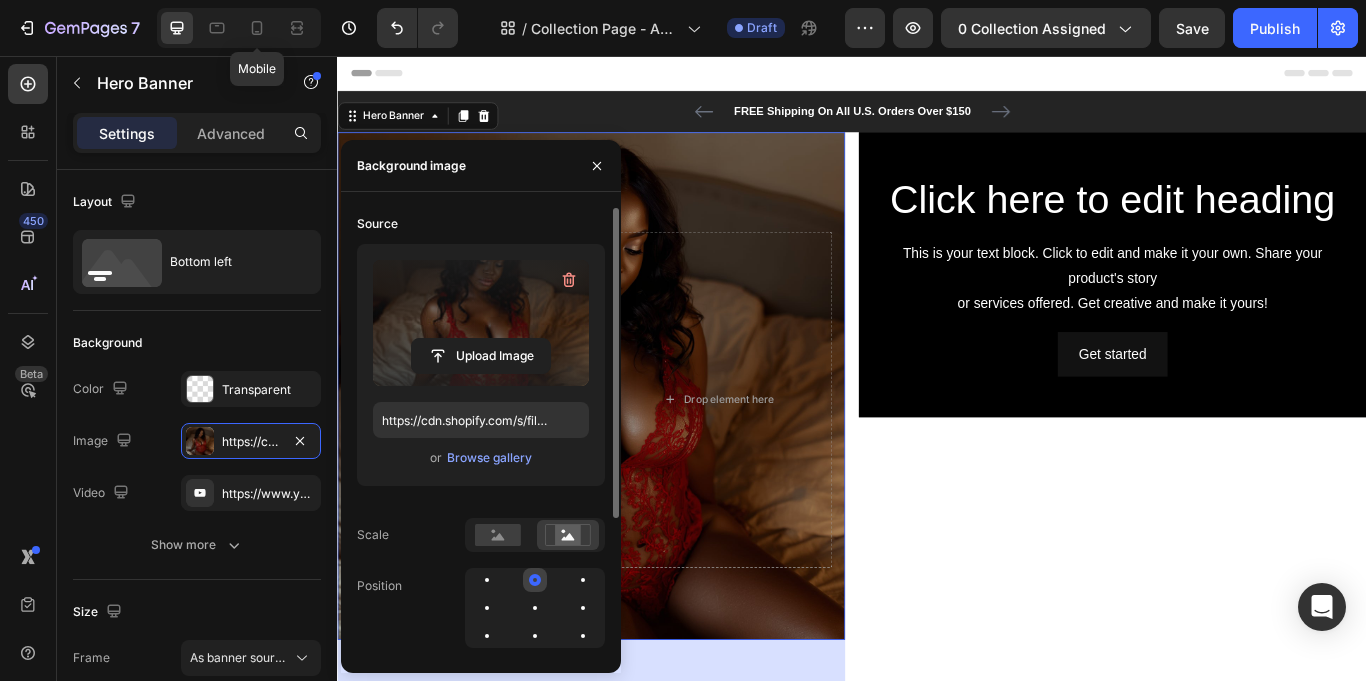 click at bounding box center (535, 580) 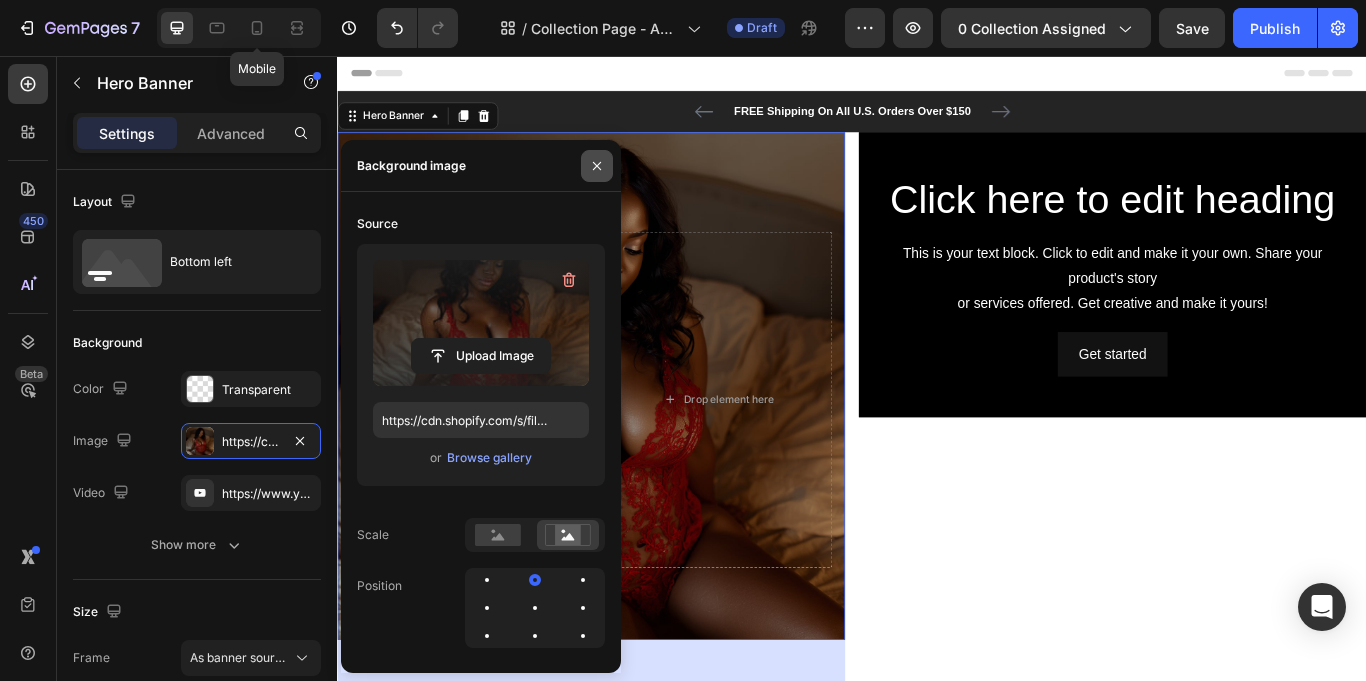 click 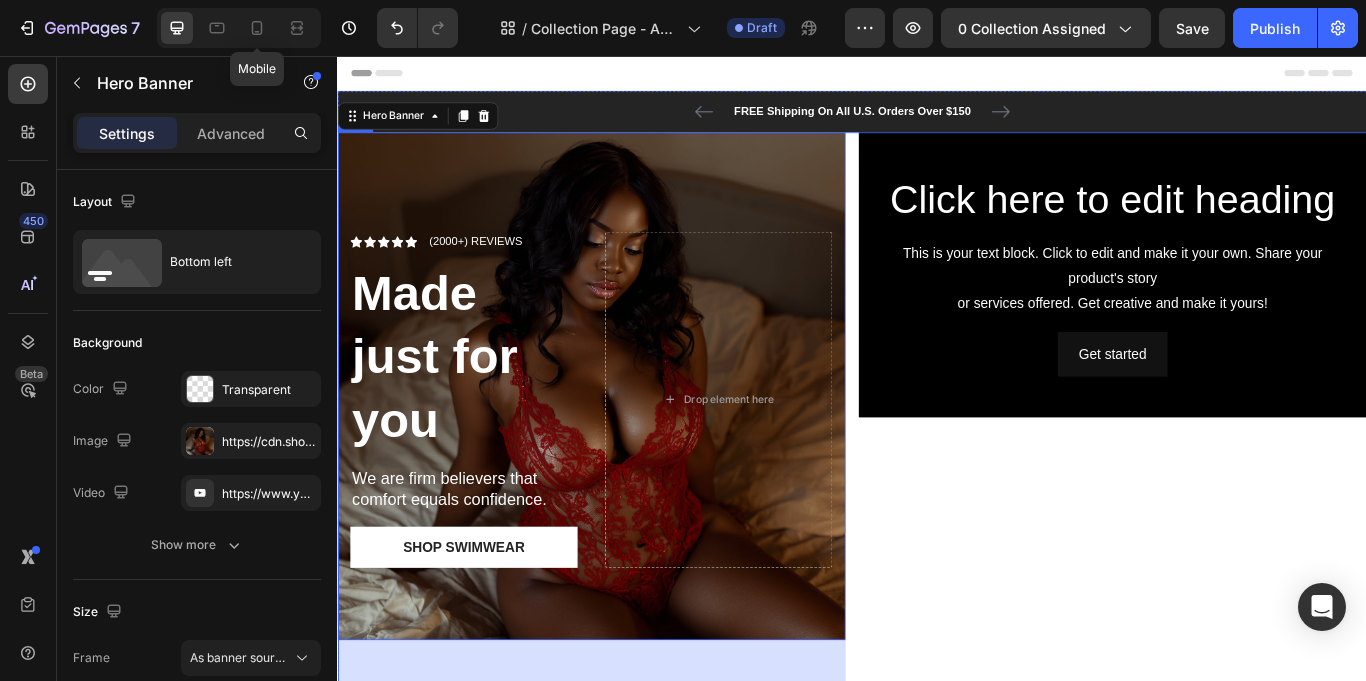click on "Click here to edit heading Heading This is your text block. Click to edit and make it your own. Share your product's story                   or services offered. Get creative and make it yours! Text Block Get started Button Hero Banner" at bounding box center [1241, 469] 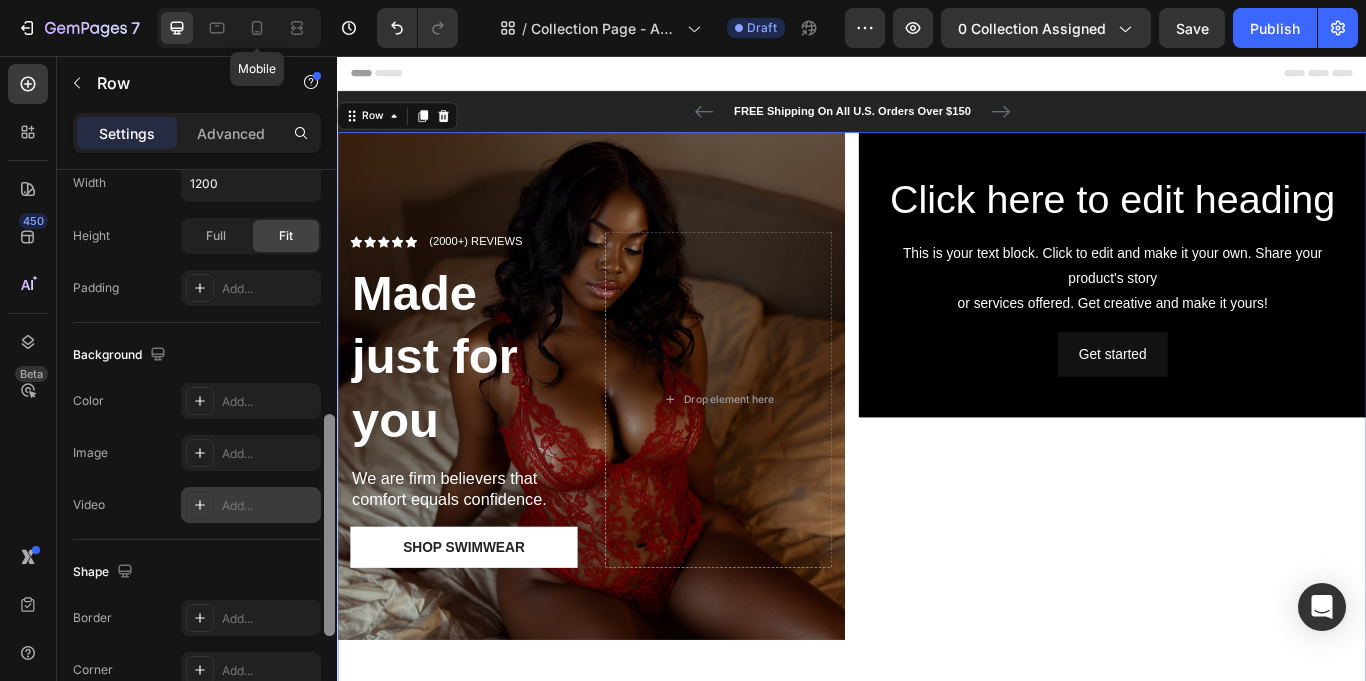 scroll, scrollTop: 618, scrollLeft: 0, axis: vertical 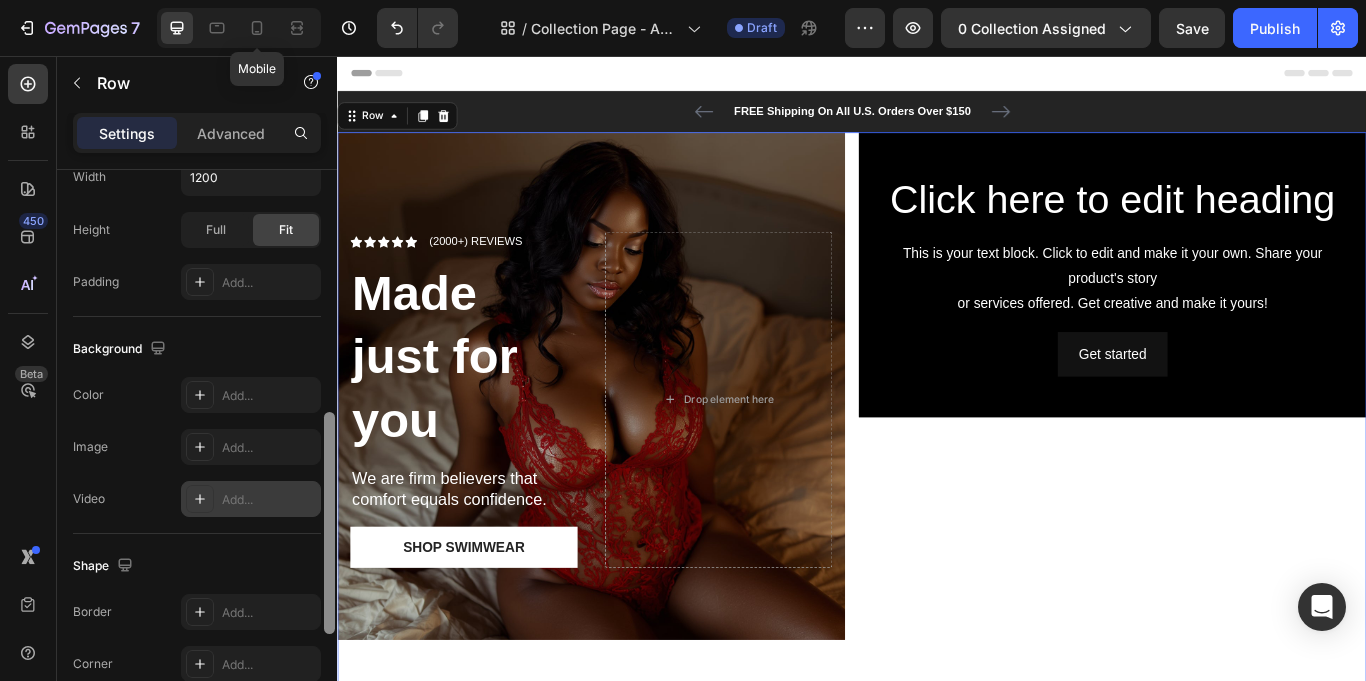 drag, startPoint x: 331, startPoint y: 239, endPoint x: 262, endPoint y: 482, distance: 252.60641 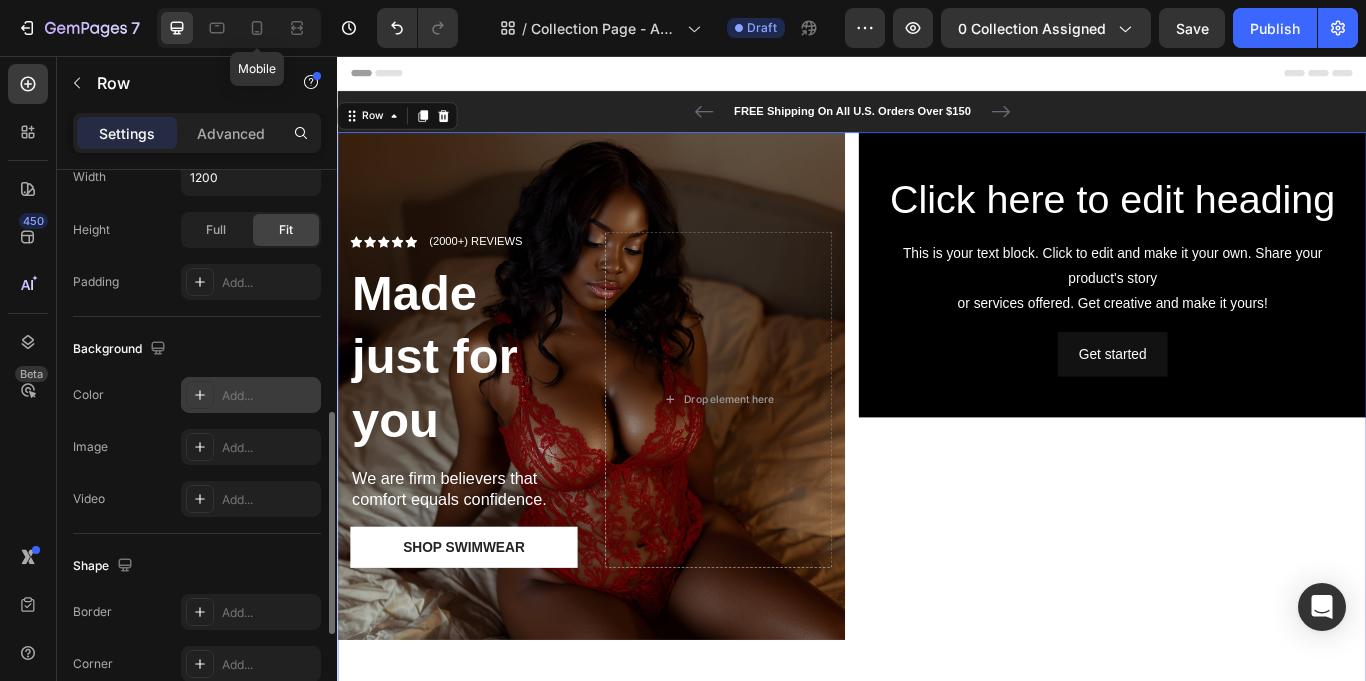 click 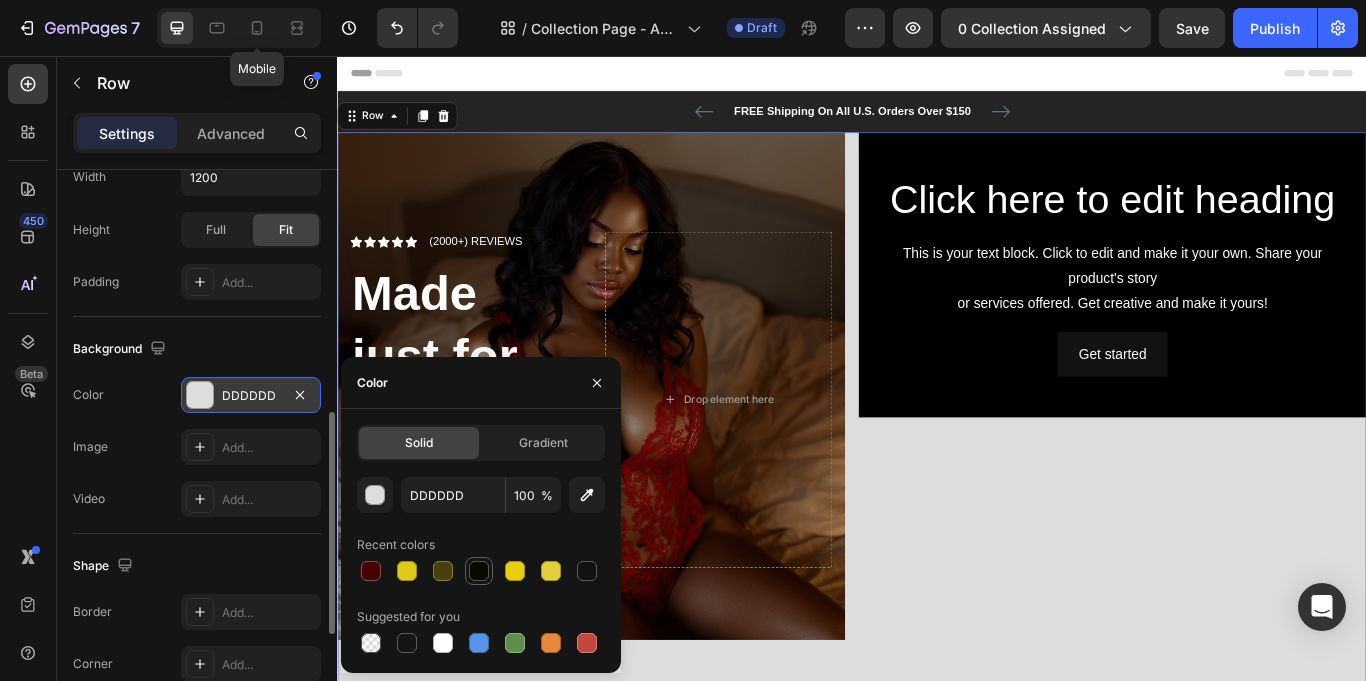 click at bounding box center (479, 571) 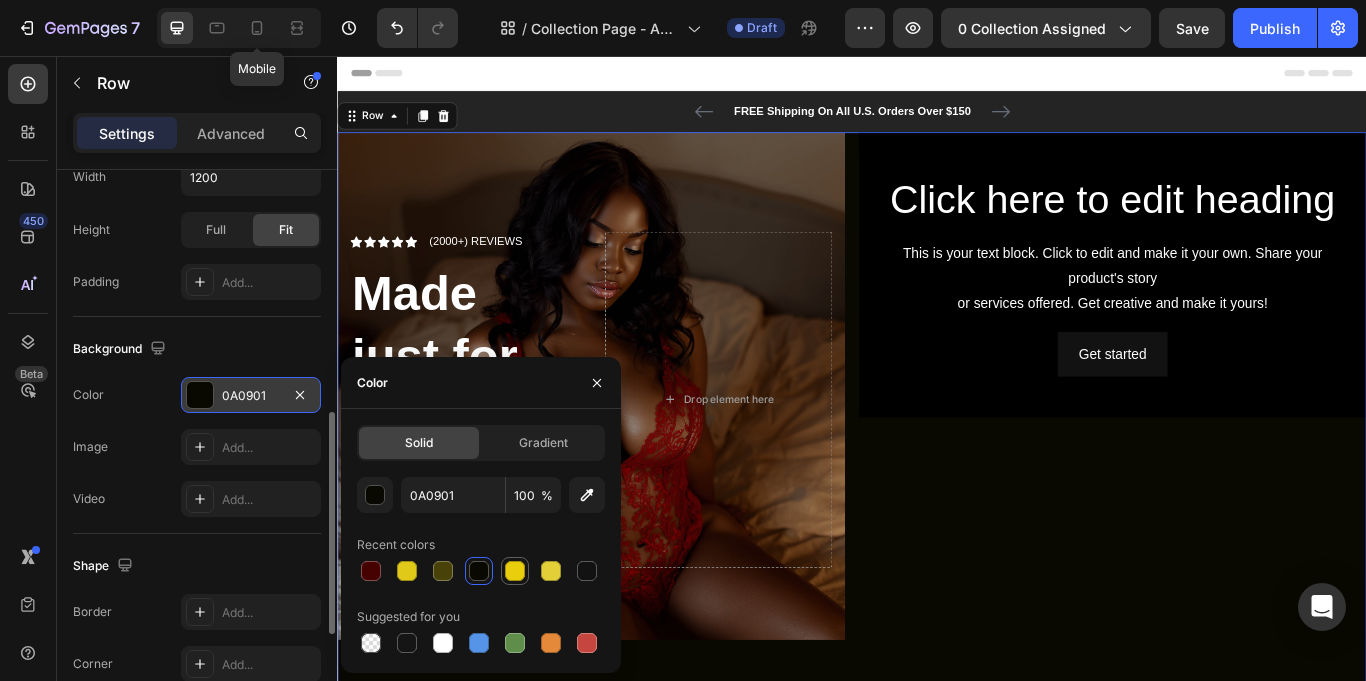 click at bounding box center (515, 571) 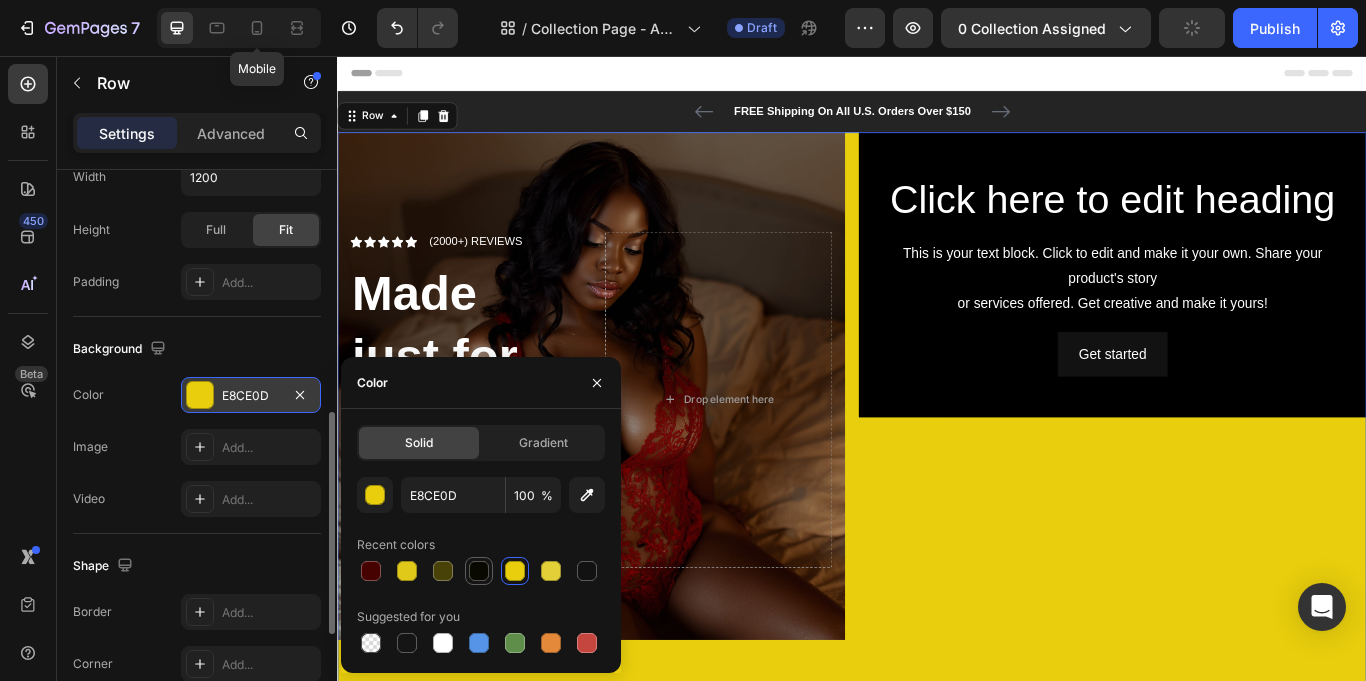click at bounding box center (479, 571) 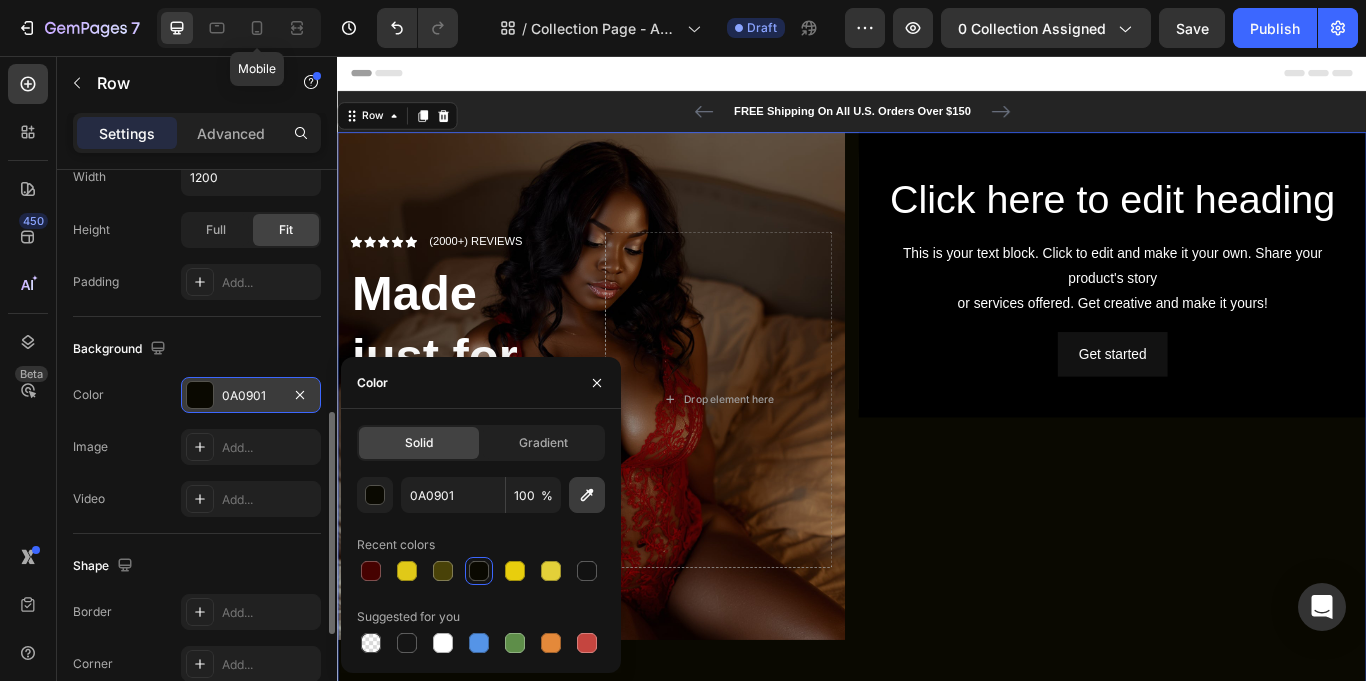 click at bounding box center [587, 495] 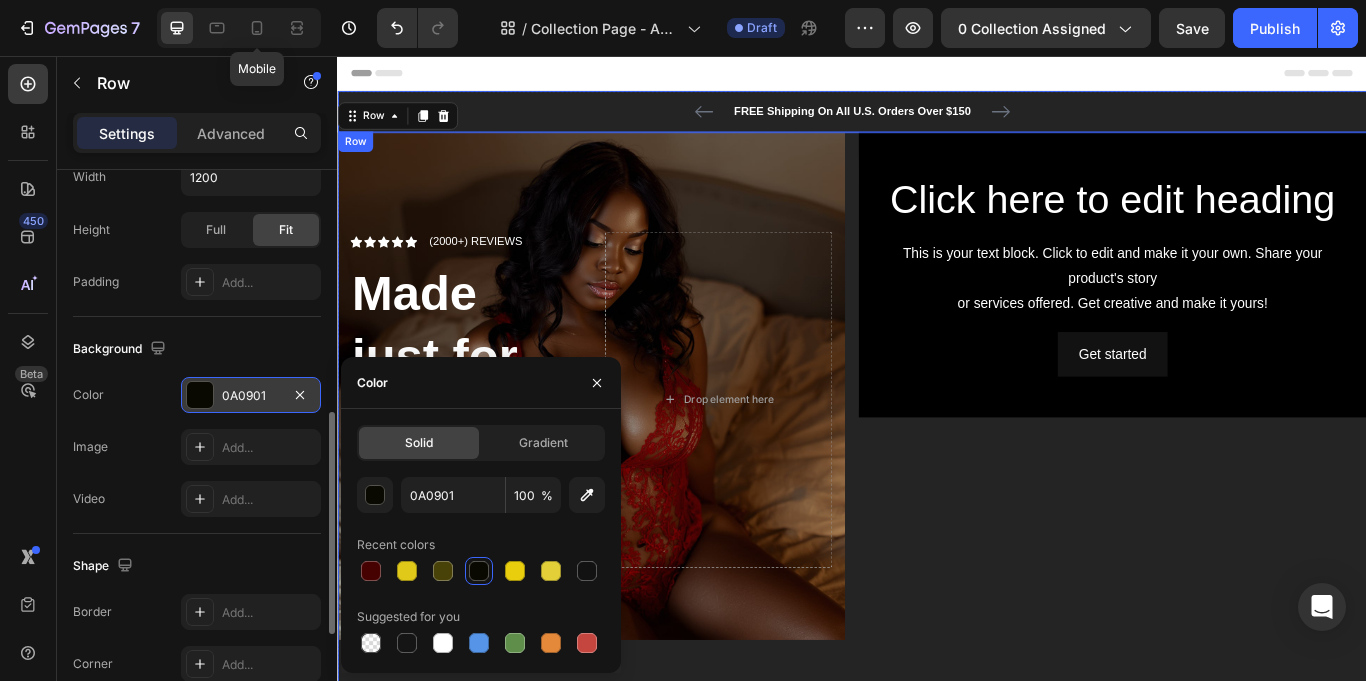 type on "242424" 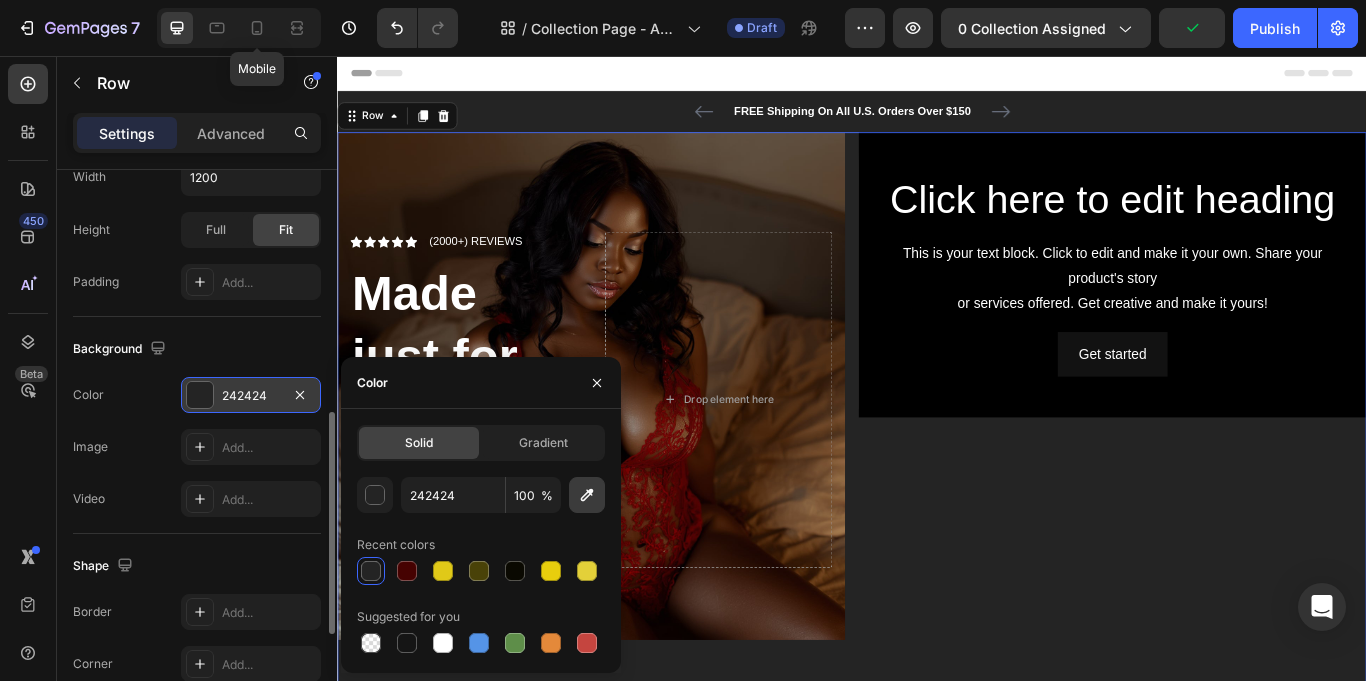click 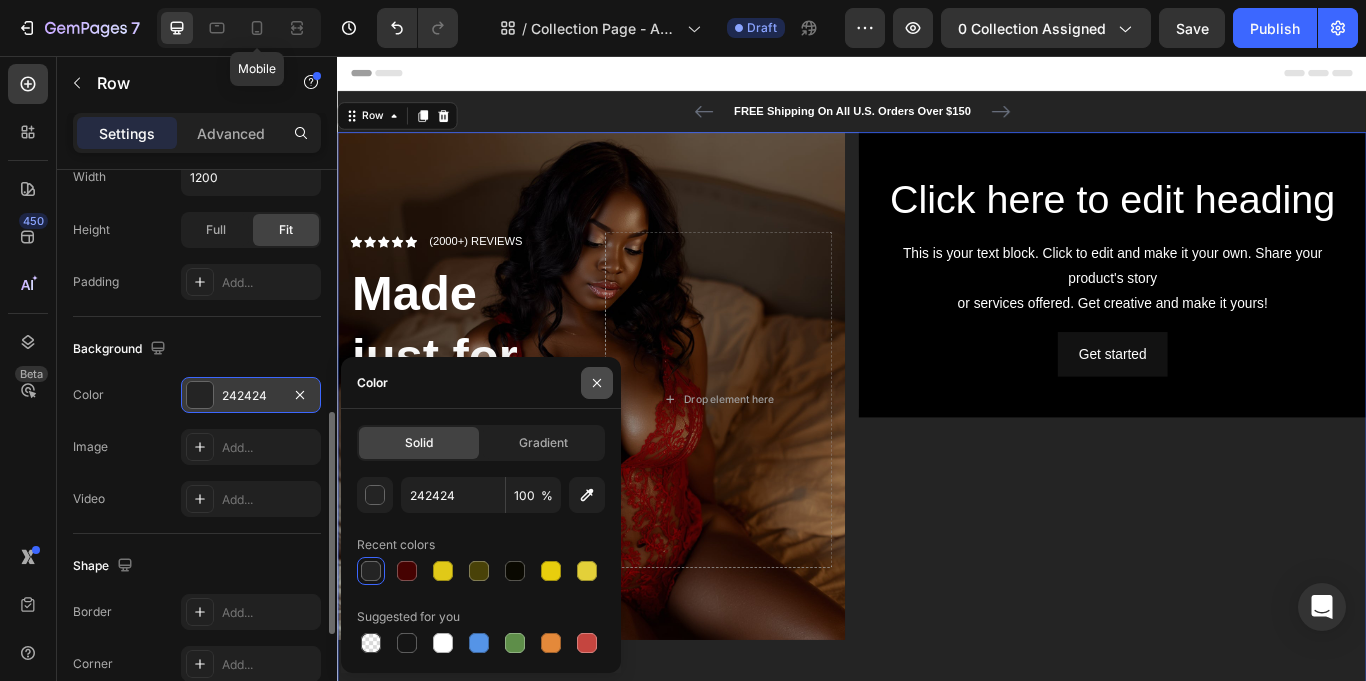 click 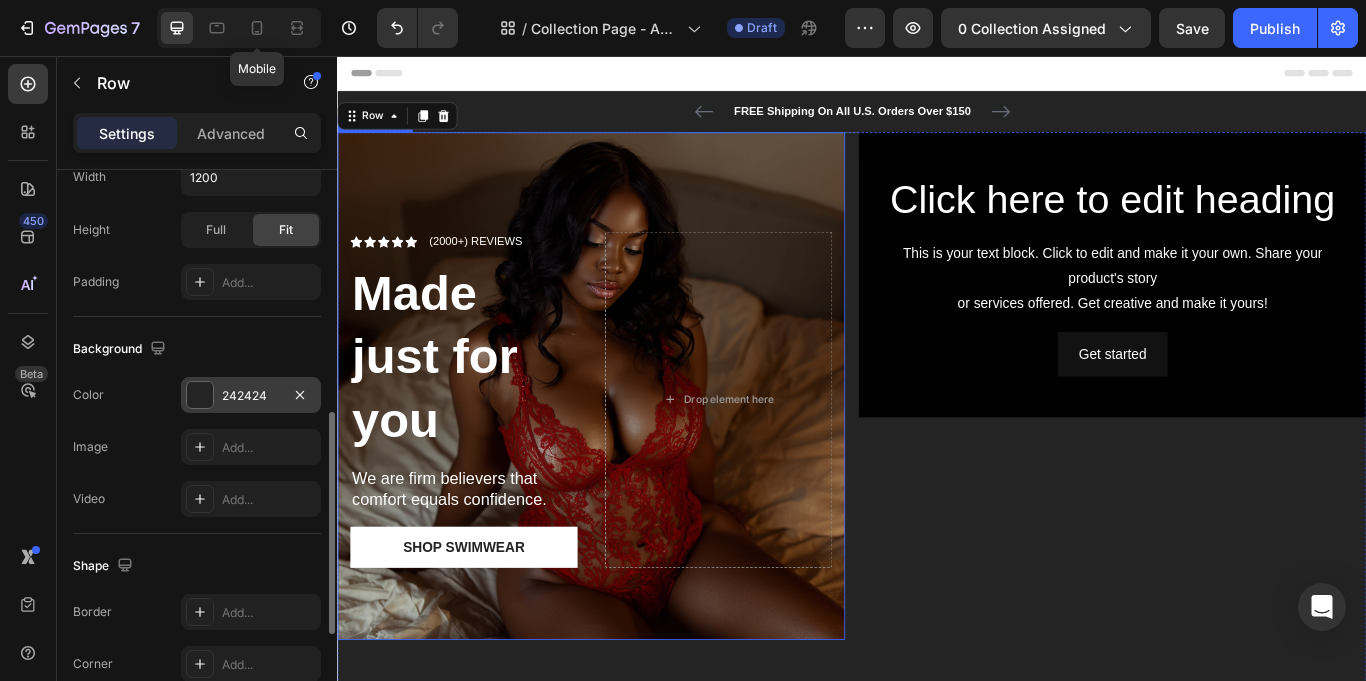 click on "Icon Icon Icon Icon Icon Icon List (2000+) REVIEWS Text Block Row Made just for you Heading We are firm believers that comfort equals confidence. Text Block Shop Swimwear Button
Drop element here" at bounding box center (633, 482) 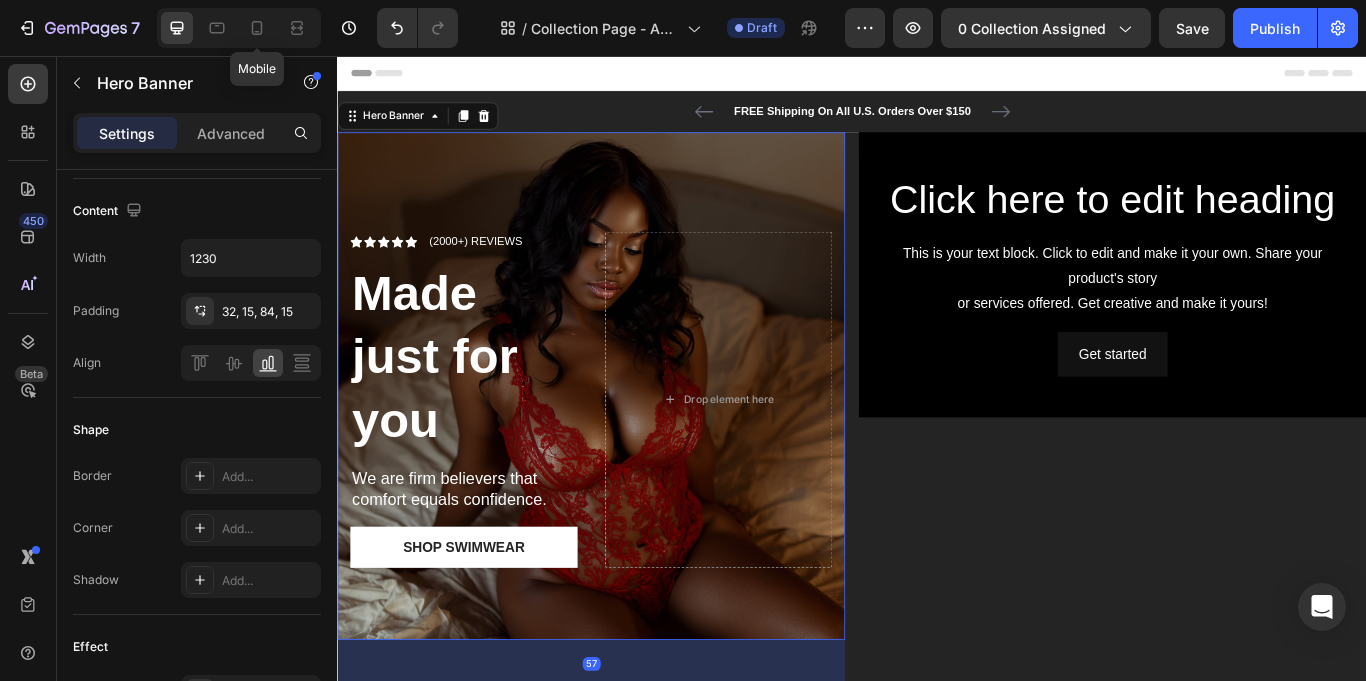 scroll, scrollTop: 0, scrollLeft: 0, axis: both 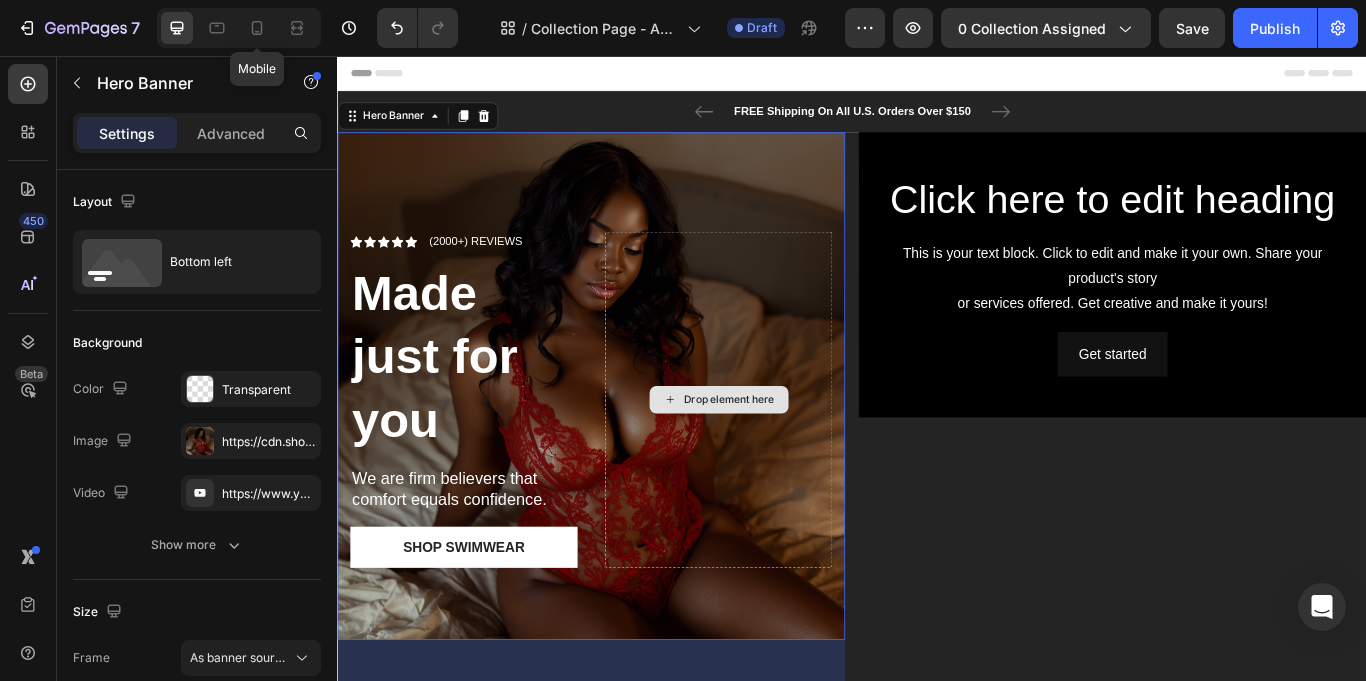 click on "Drop element here" at bounding box center (781, 456) 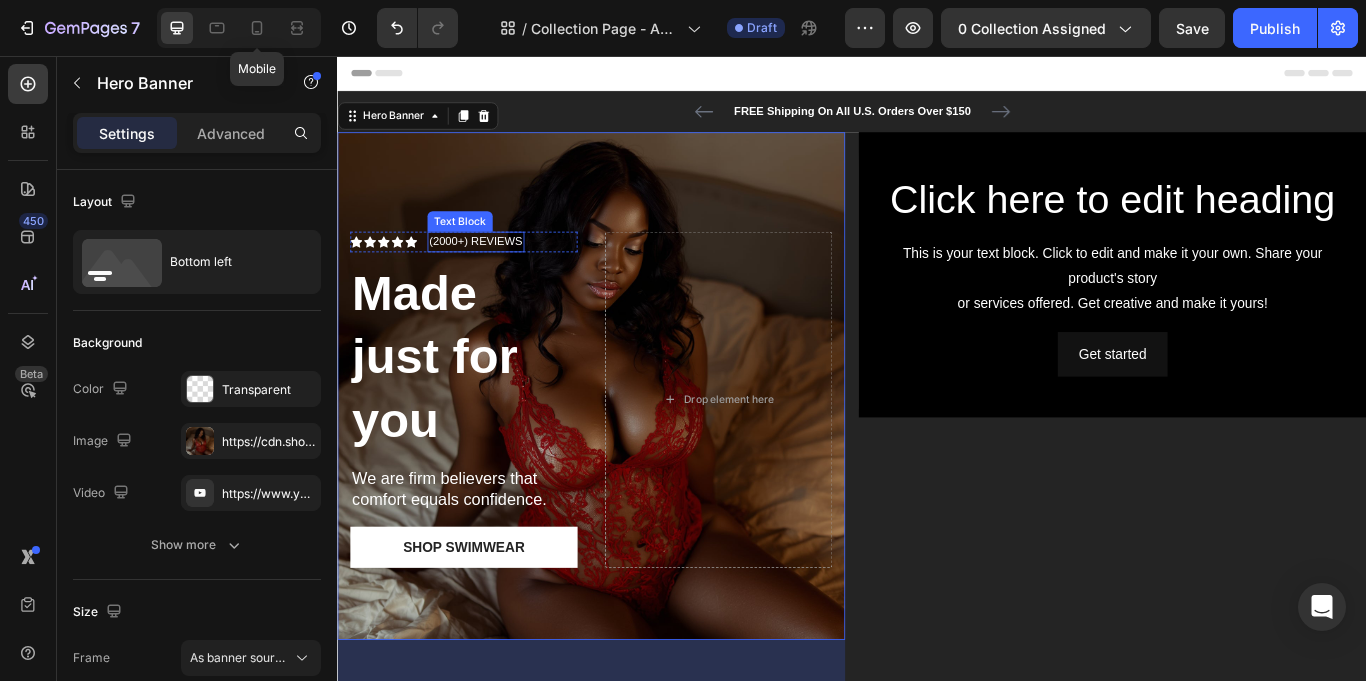 click on "(2000+) REVIEWS" at bounding box center [498, 273] 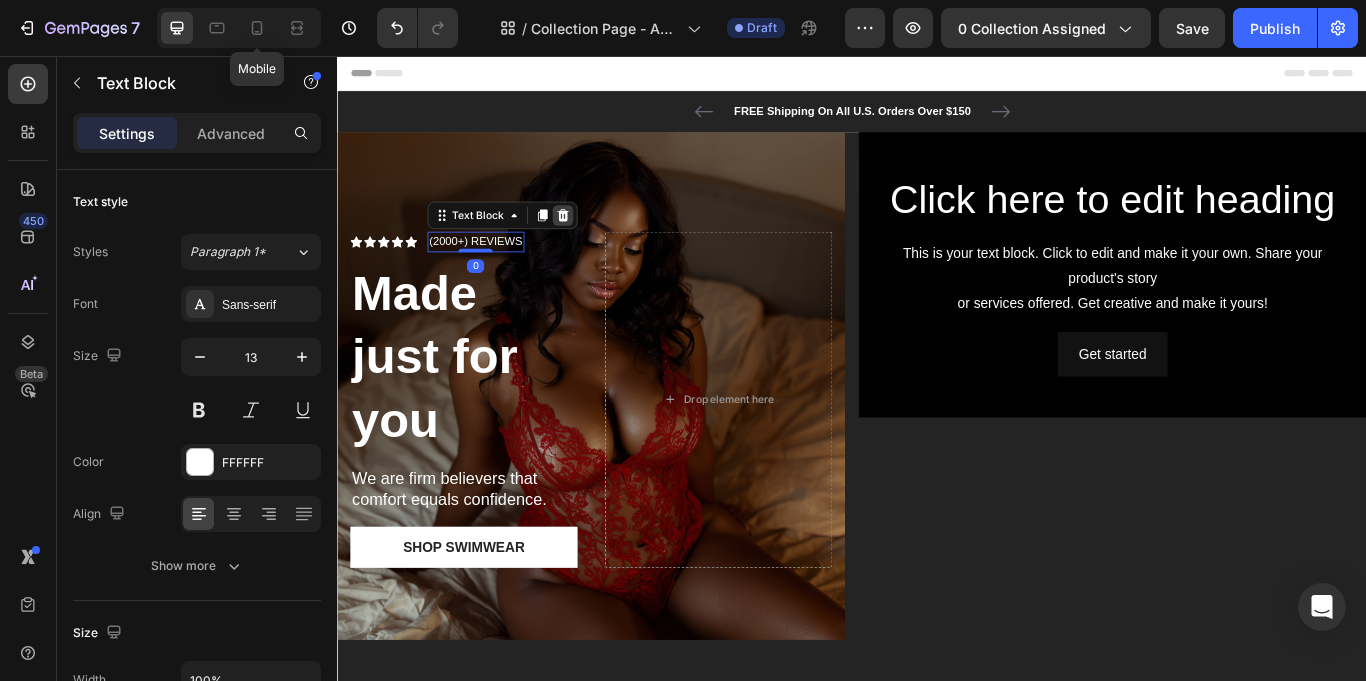 click 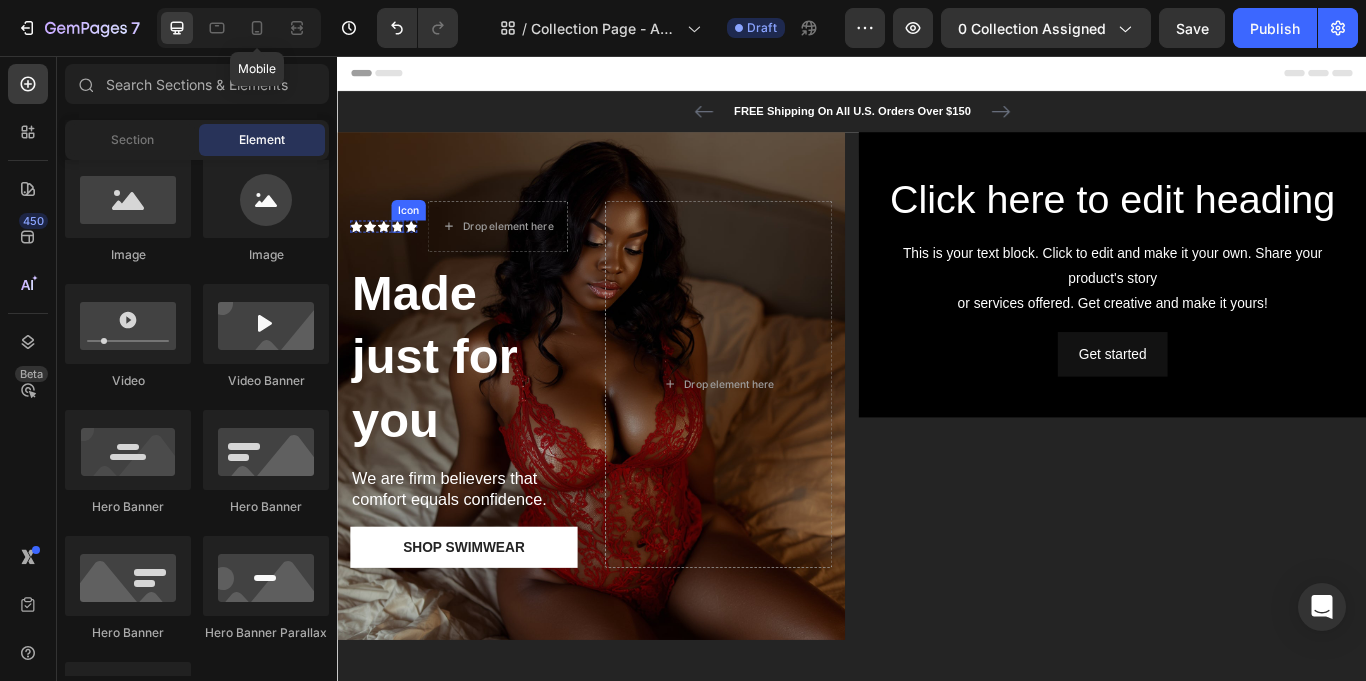 click 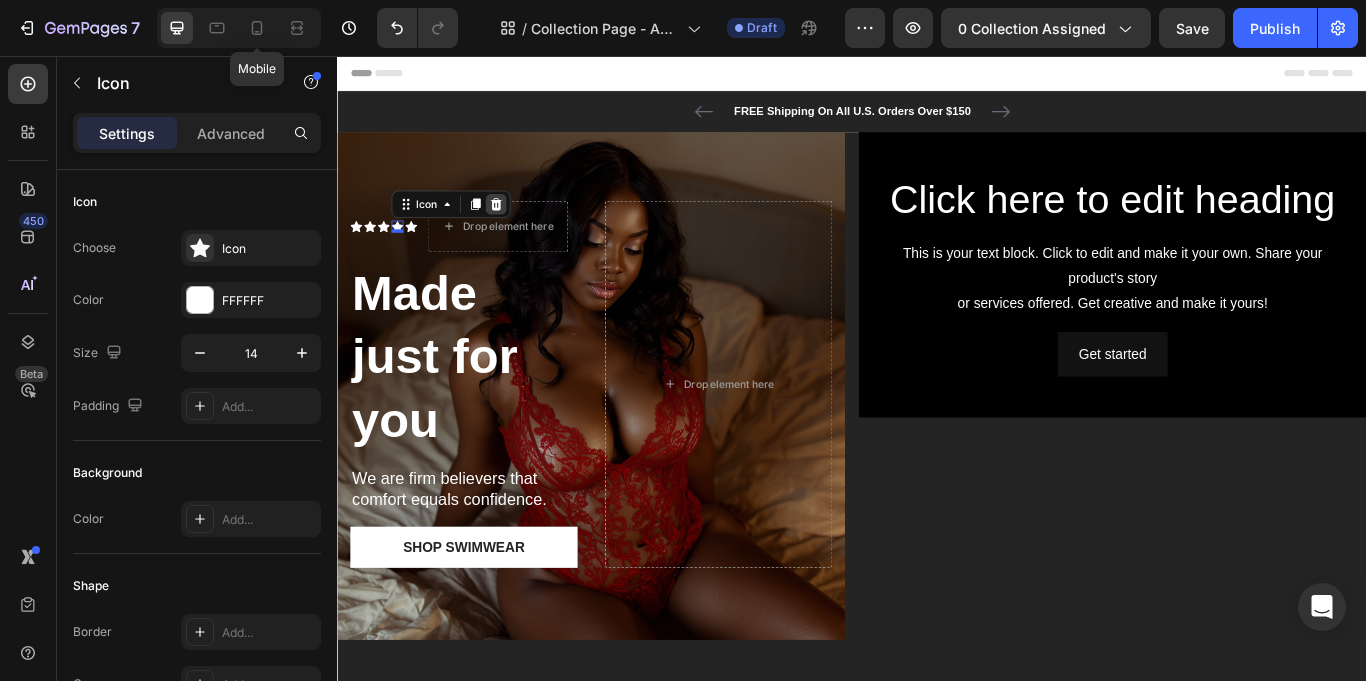 click 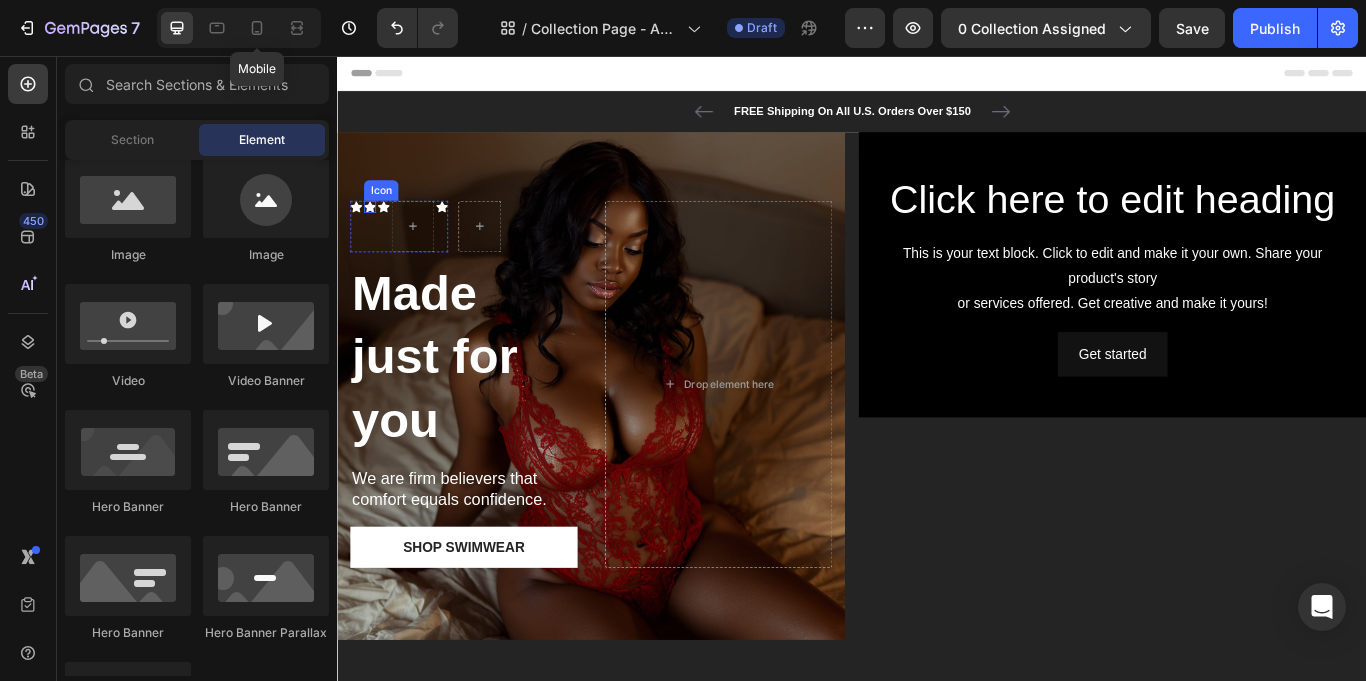 click 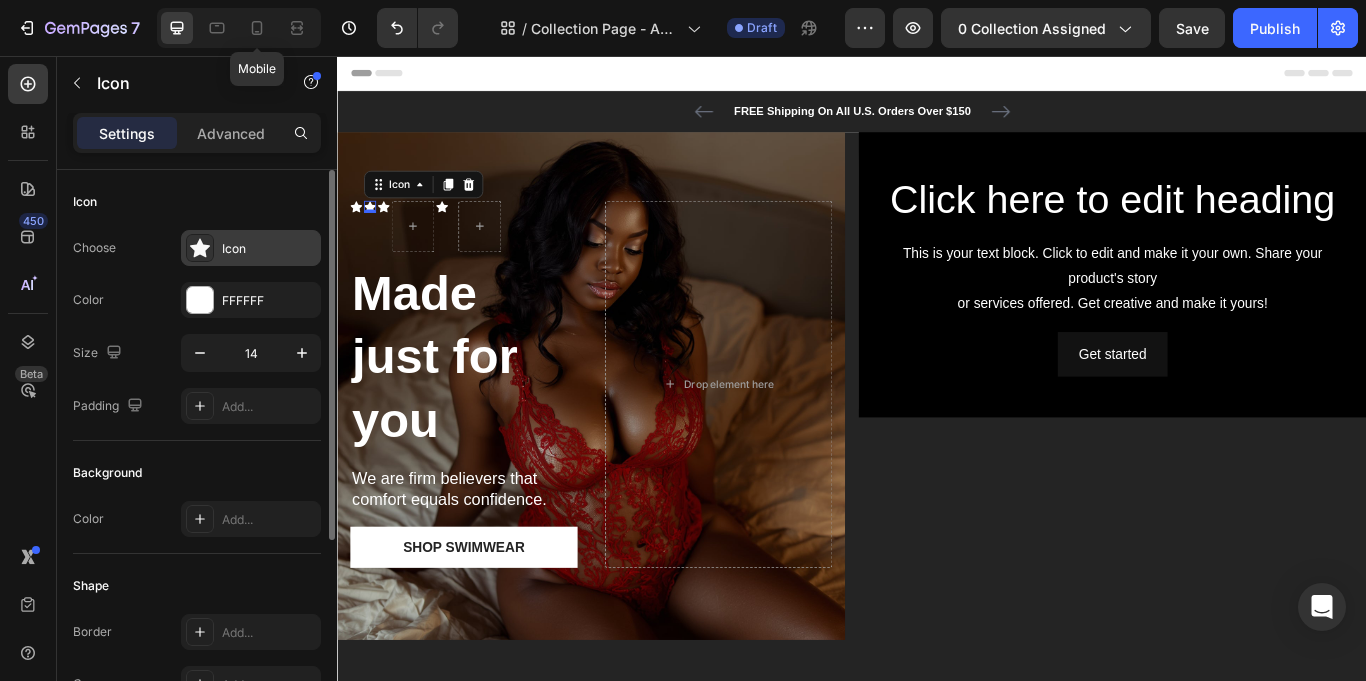 click on "Icon" at bounding box center (251, 248) 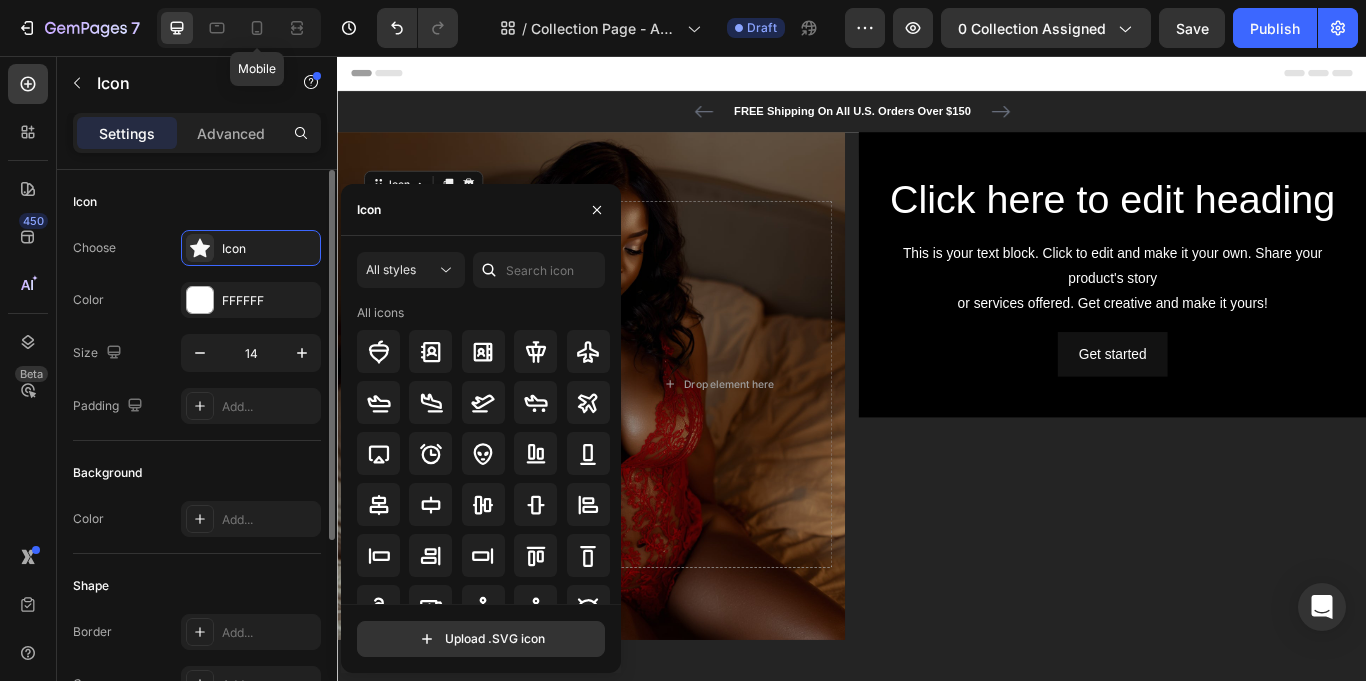 click on "Icon Choose Icon Color FFFFFF Size 14 Padding Add..." 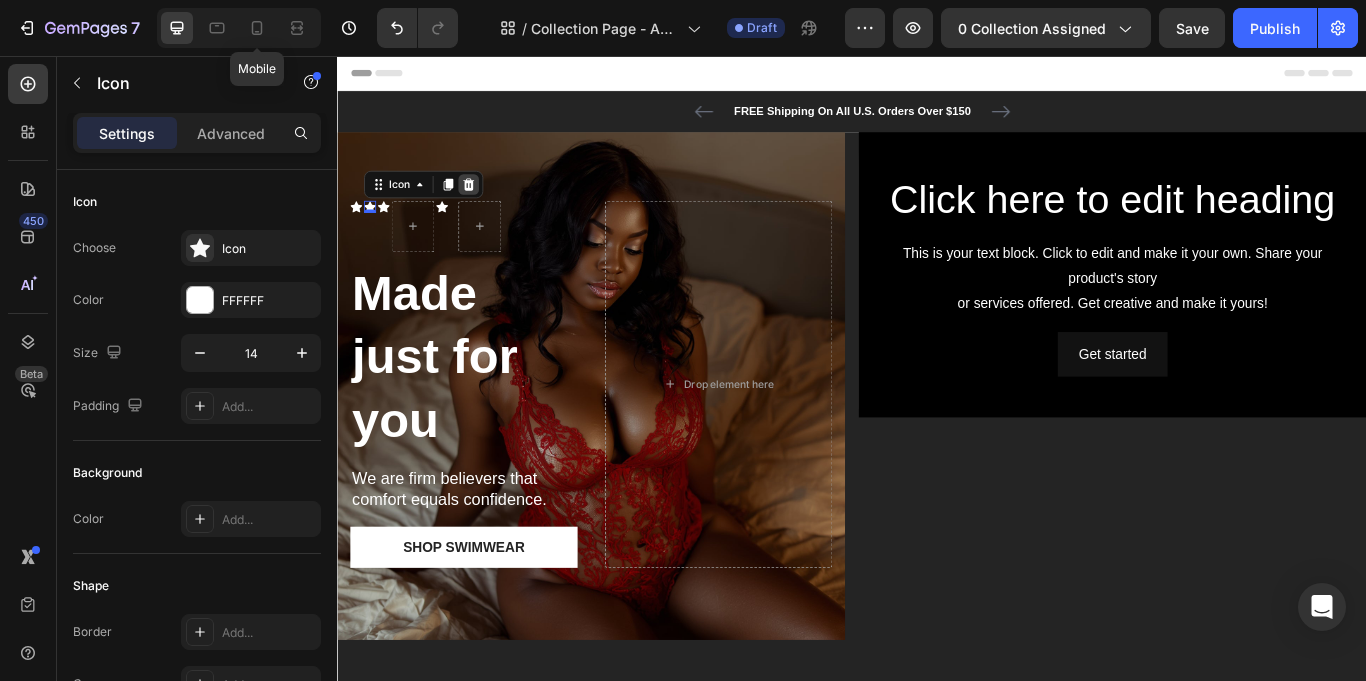 click at bounding box center [490, 206] 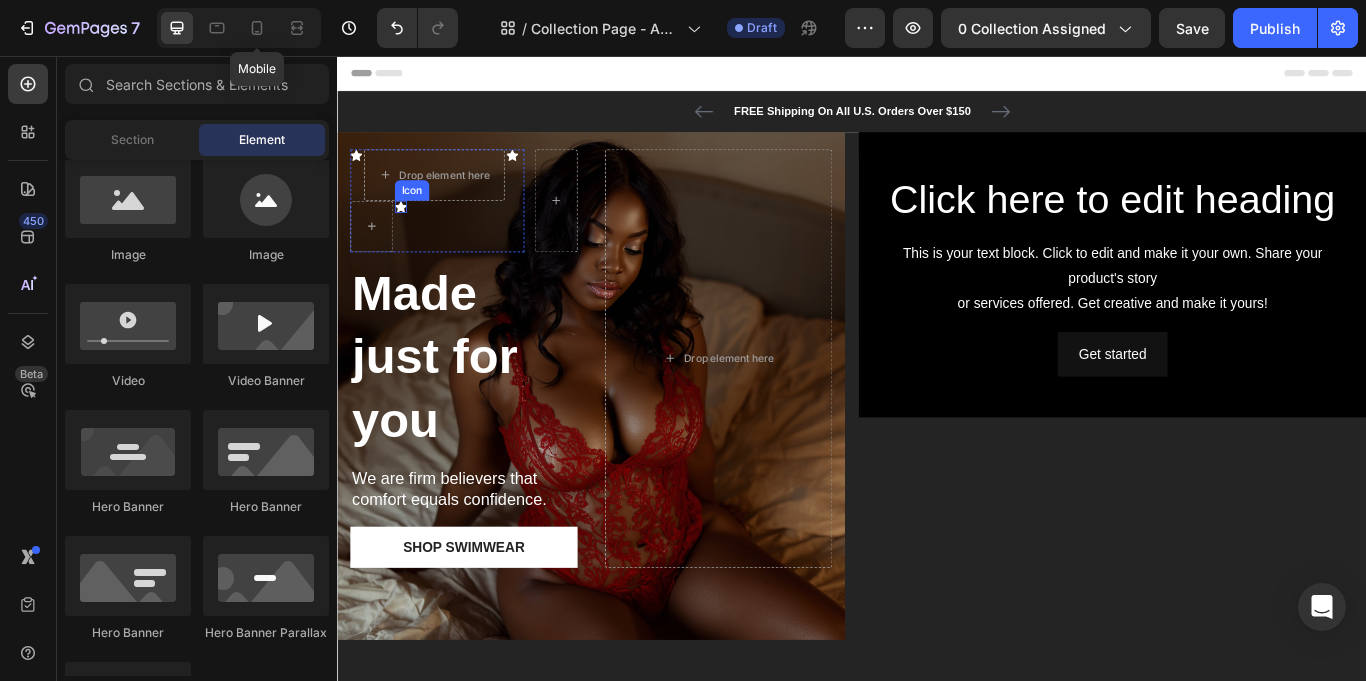 click 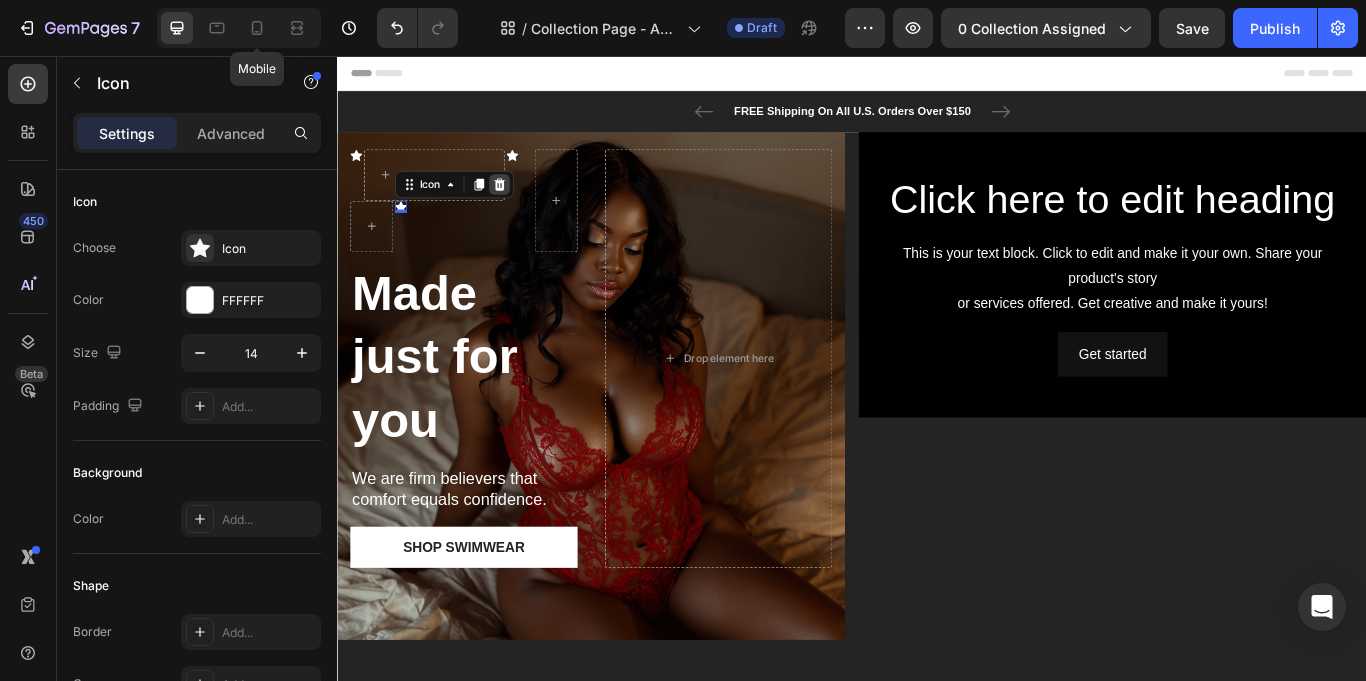 click 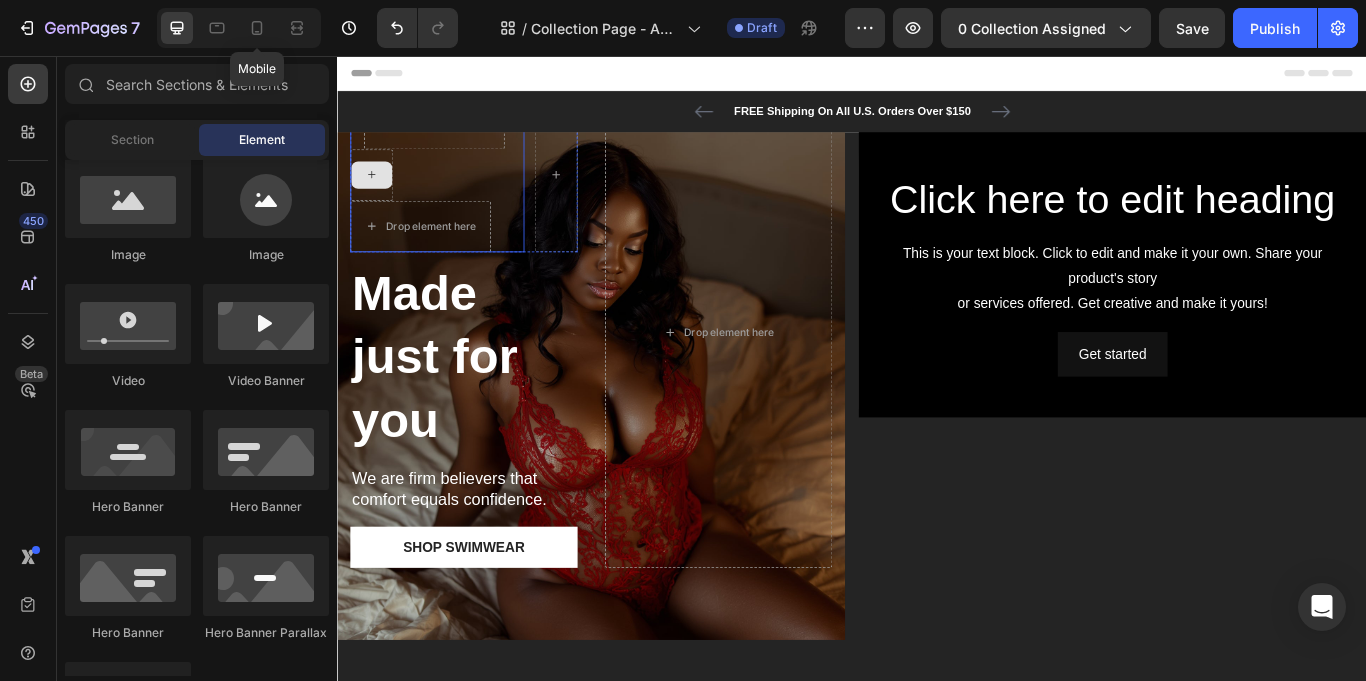 click at bounding box center (377, 195) 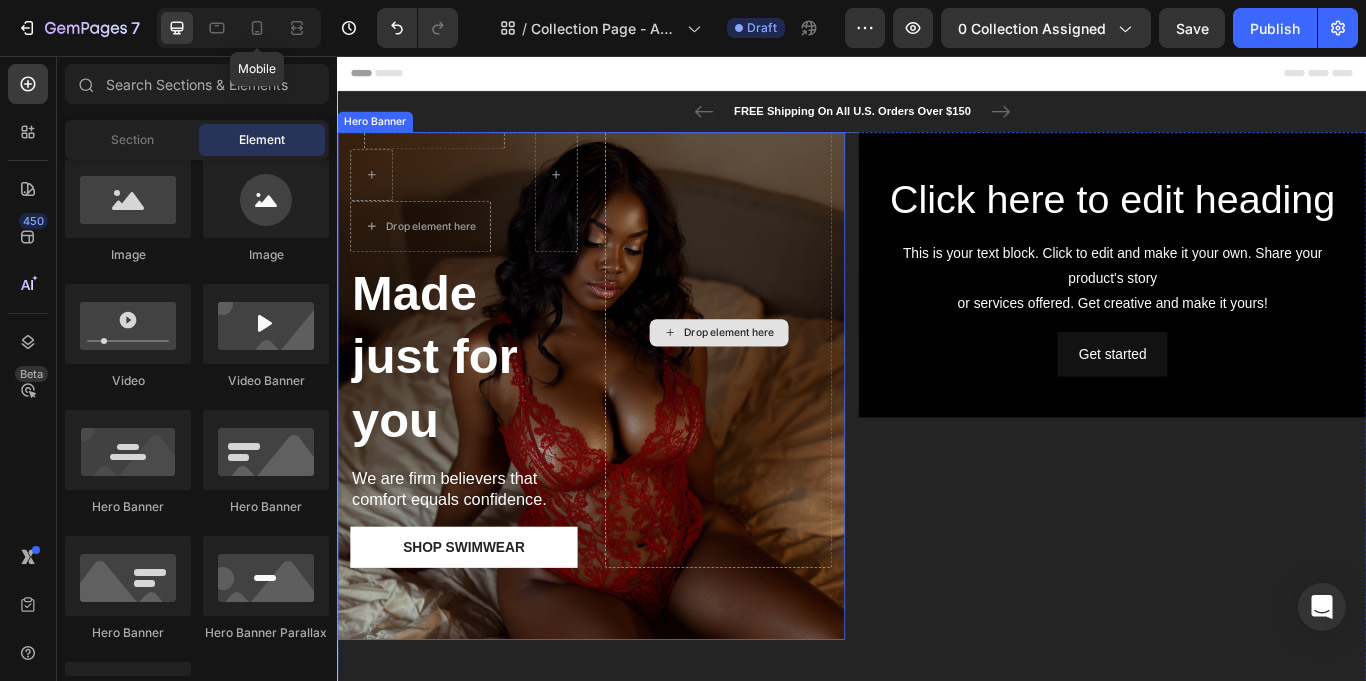 click on "Drop element here" at bounding box center [781, 379] 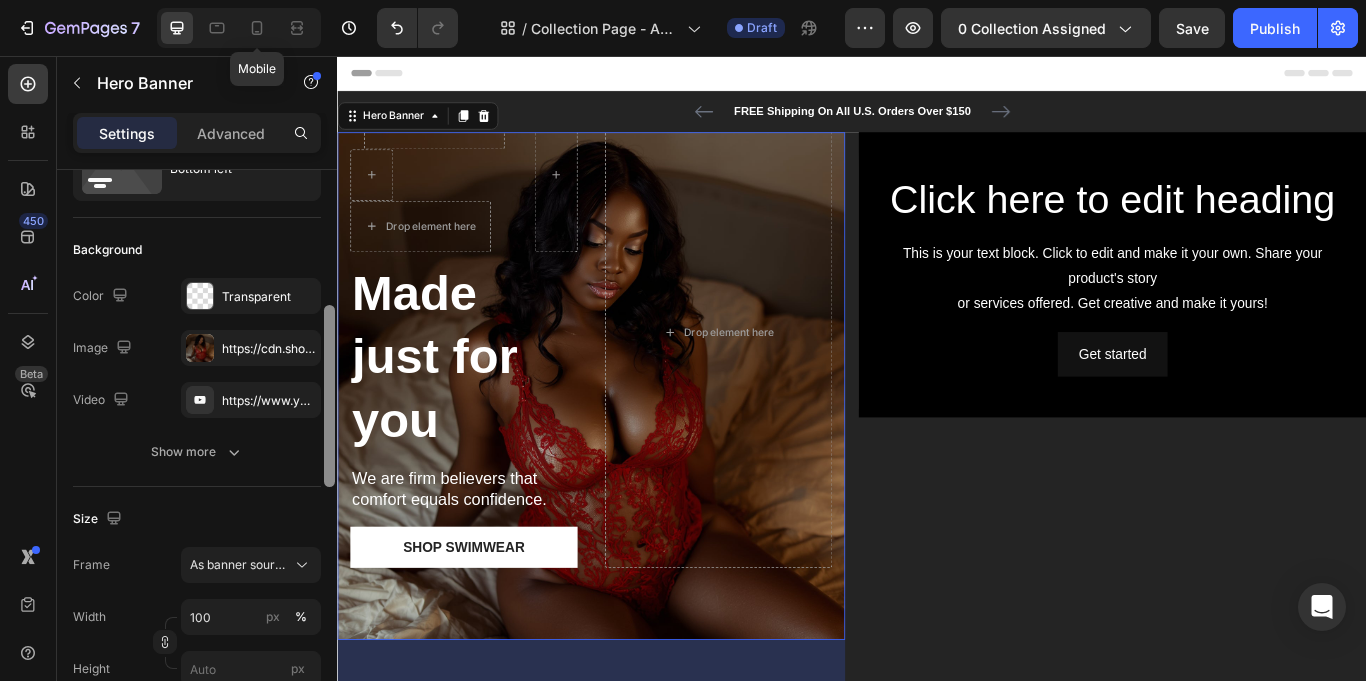 scroll, scrollTop: 173, scrollLeft: 0, axis: vertical 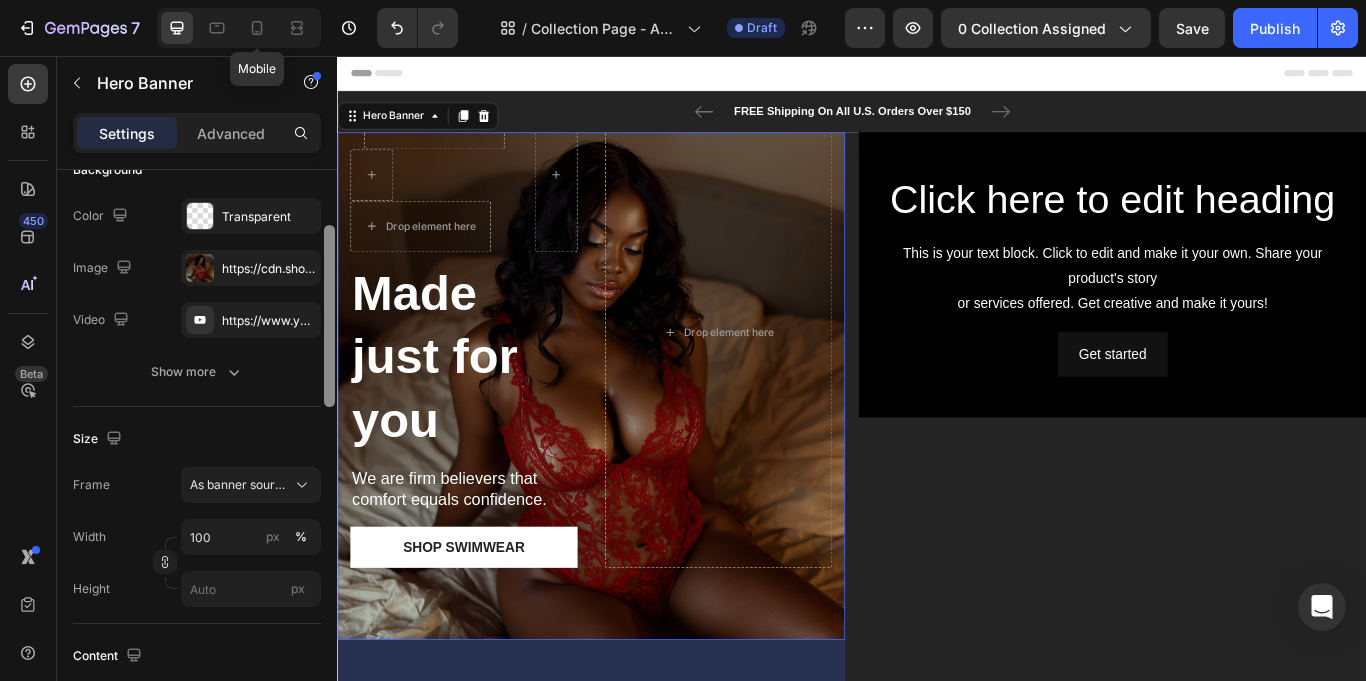 drag, startPoint x: 327, startPoint y: 279, endPoint x: 326, endPoint y: 335, distance: 56.008926 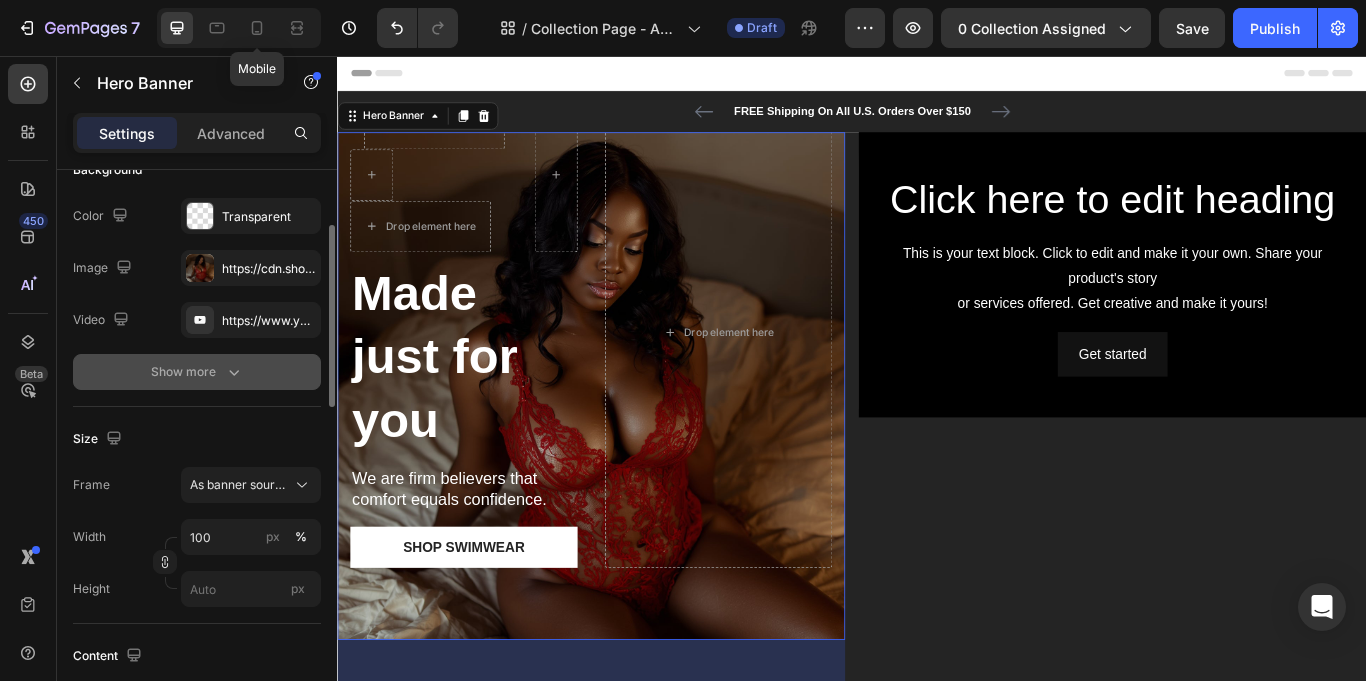 click 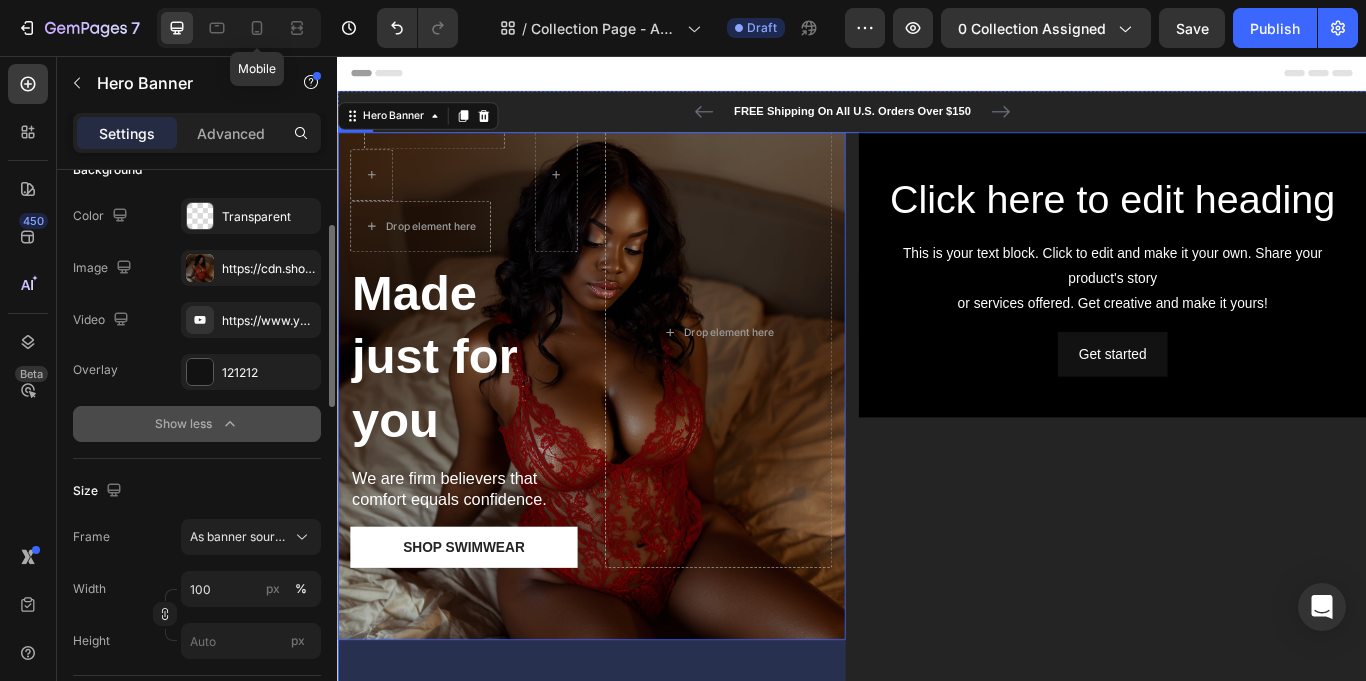 click on "Click here to edit heading Heading This is your text block. Click to edit and make it your own. Share your product's story                   or services offered. Get creative and make it yours! Text Block Get started Button Hero Banner" at bounding box center [1241, 469] 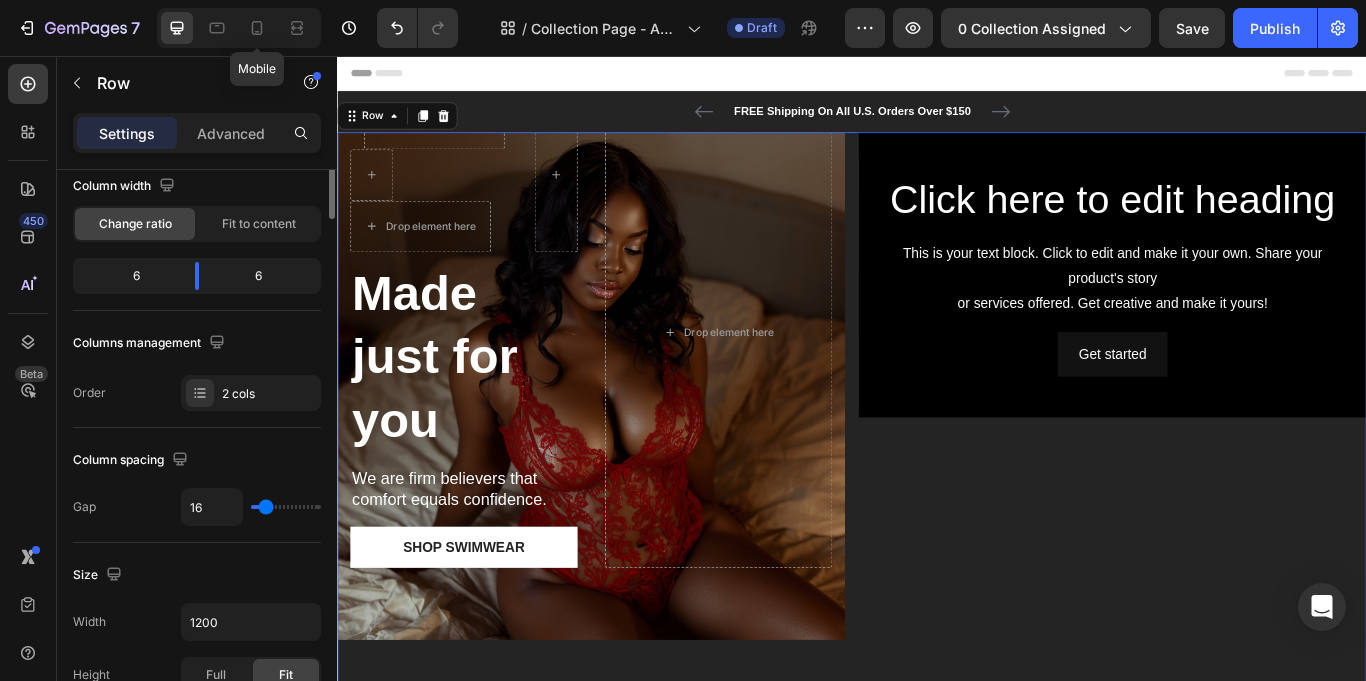 scroll, scrollTop: 0, scrollLeft: 0, axis: both 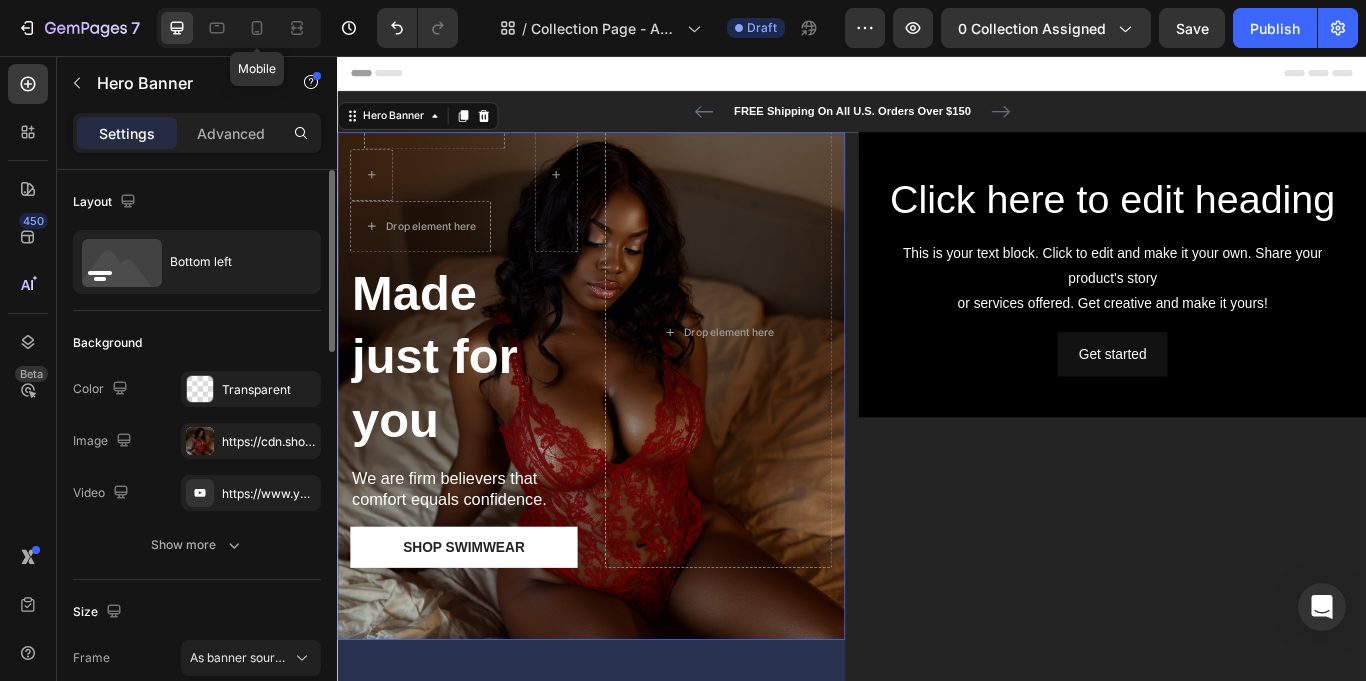 click on "Drop element here" at bounding box center [781, 379] 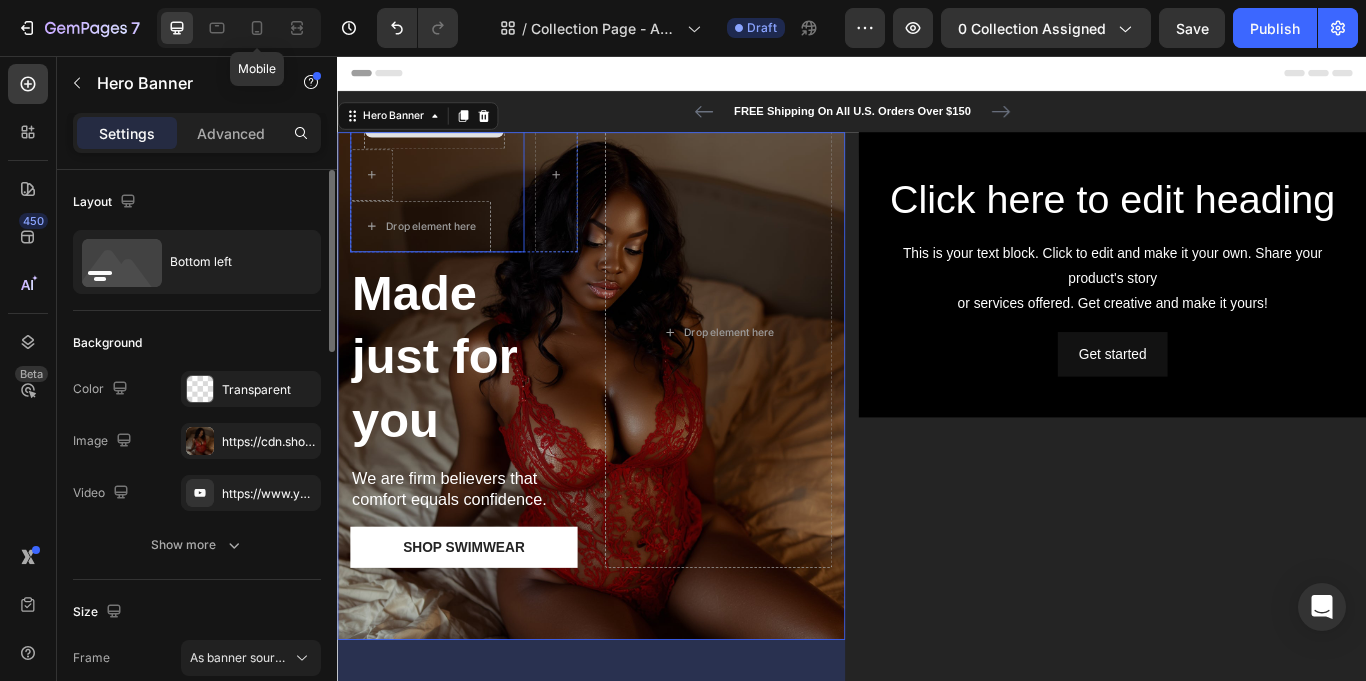 click on "Drop element here" at bounding box center (450, 135) 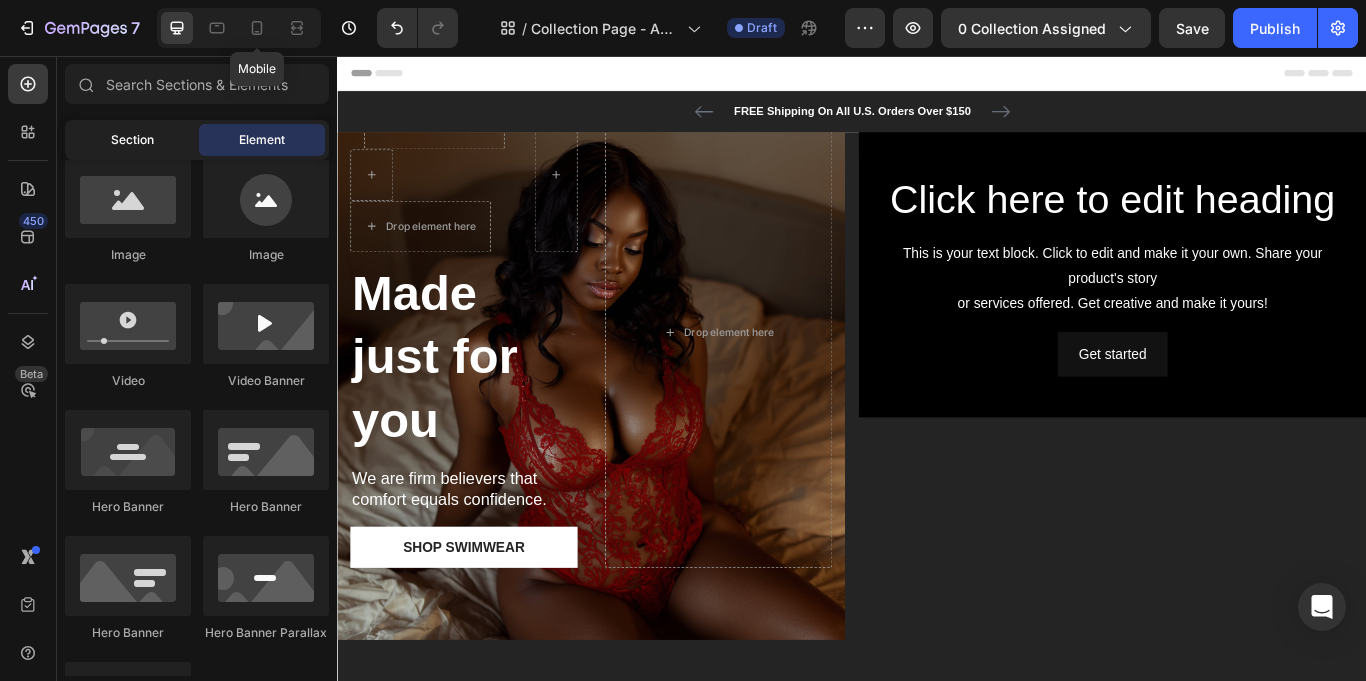 click on "Section" at bounding box center [132, 140] 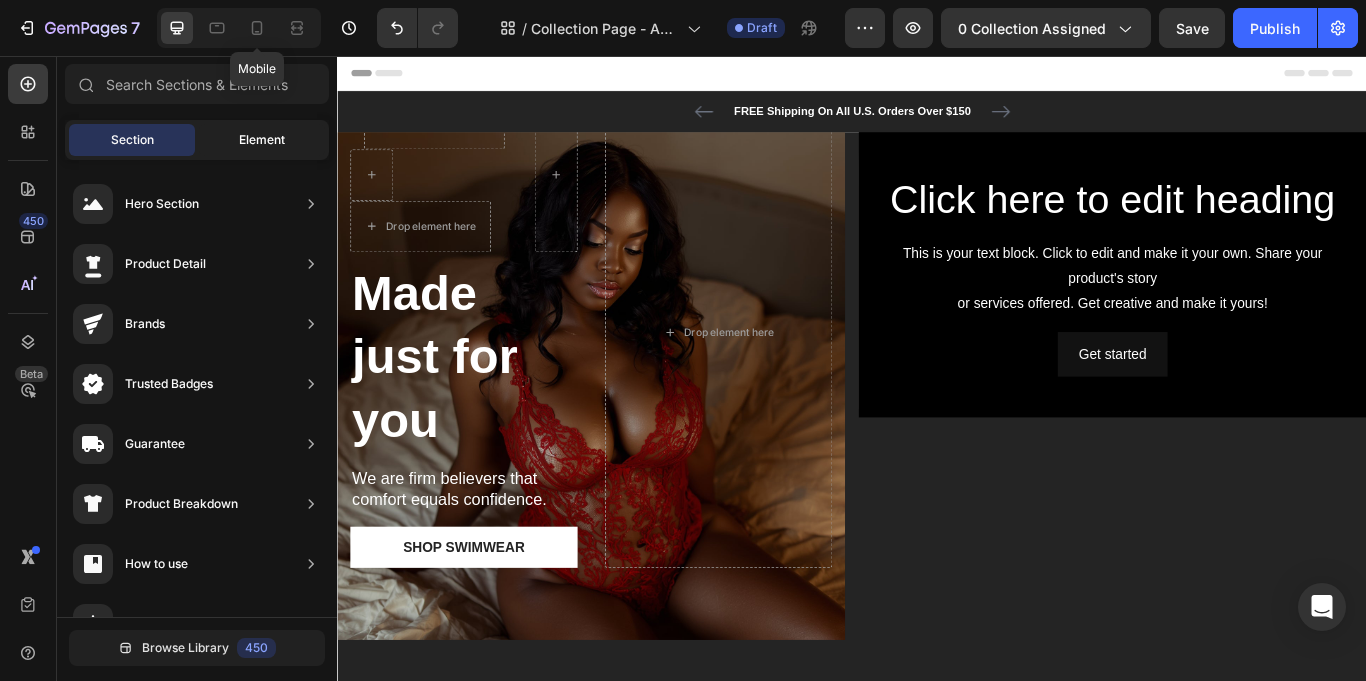 click on "Element" 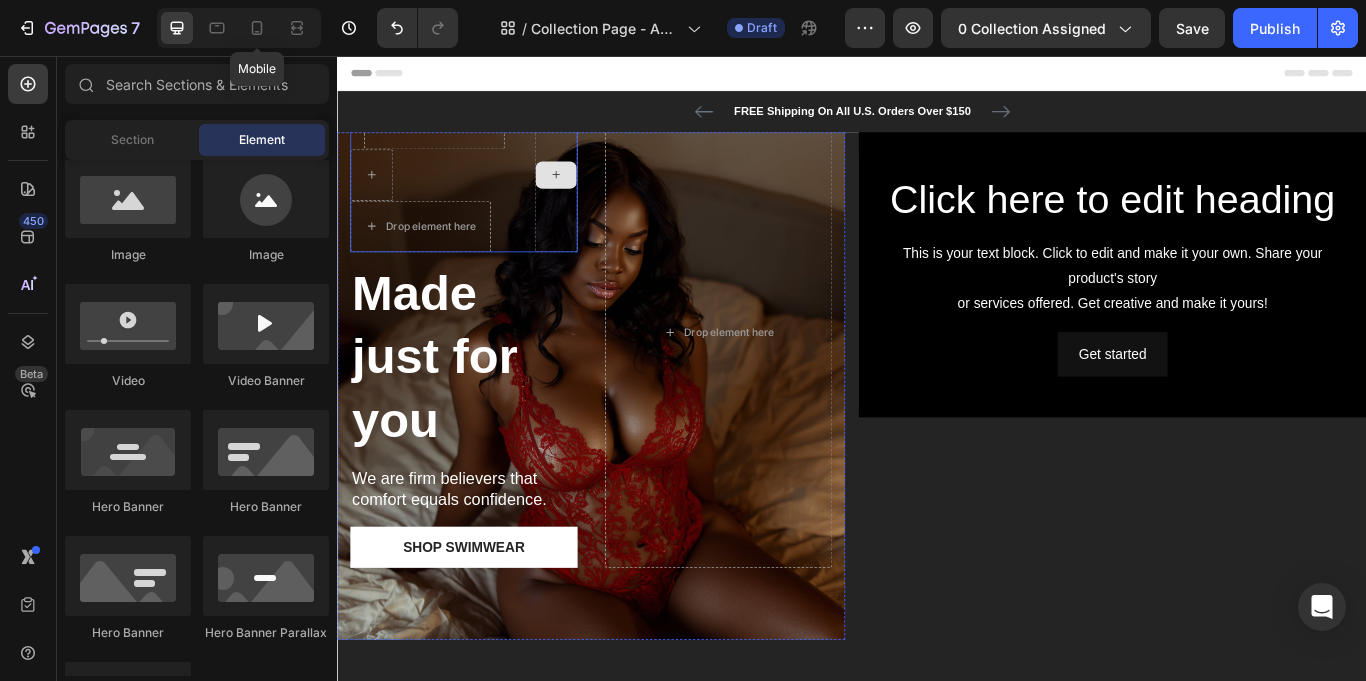click at bounding box center [592, 195] 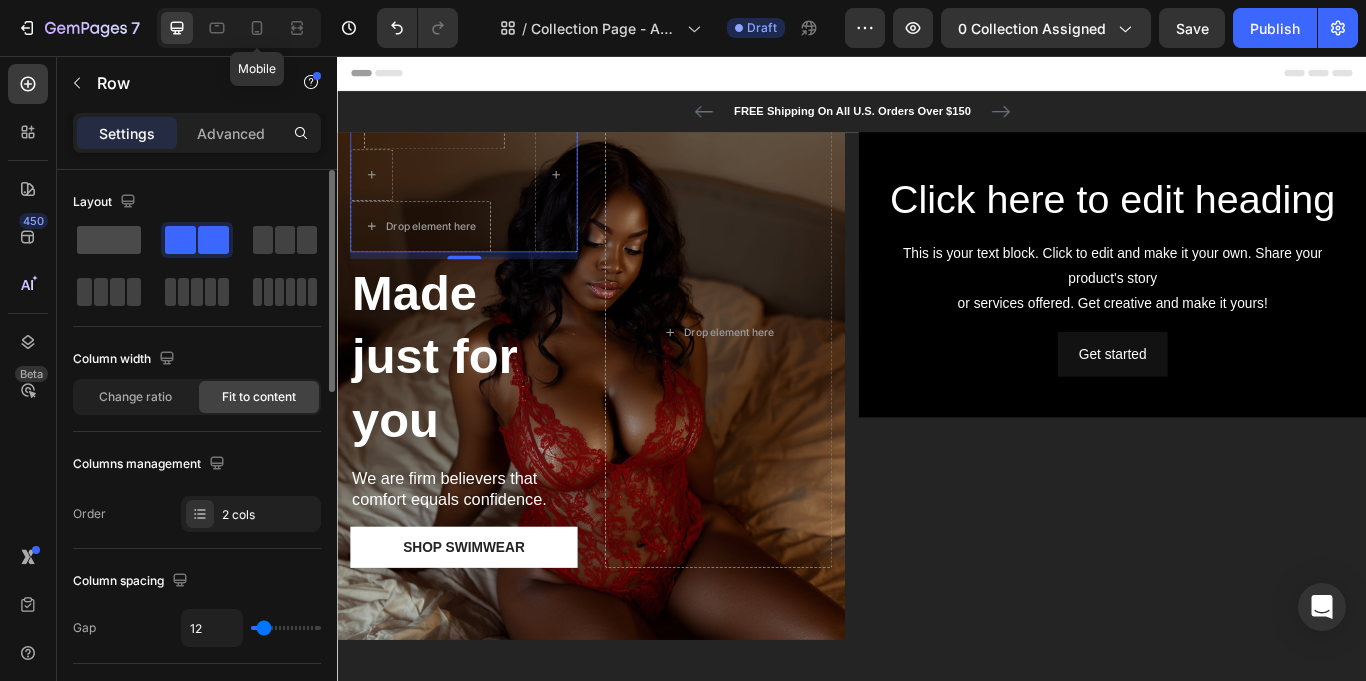 click 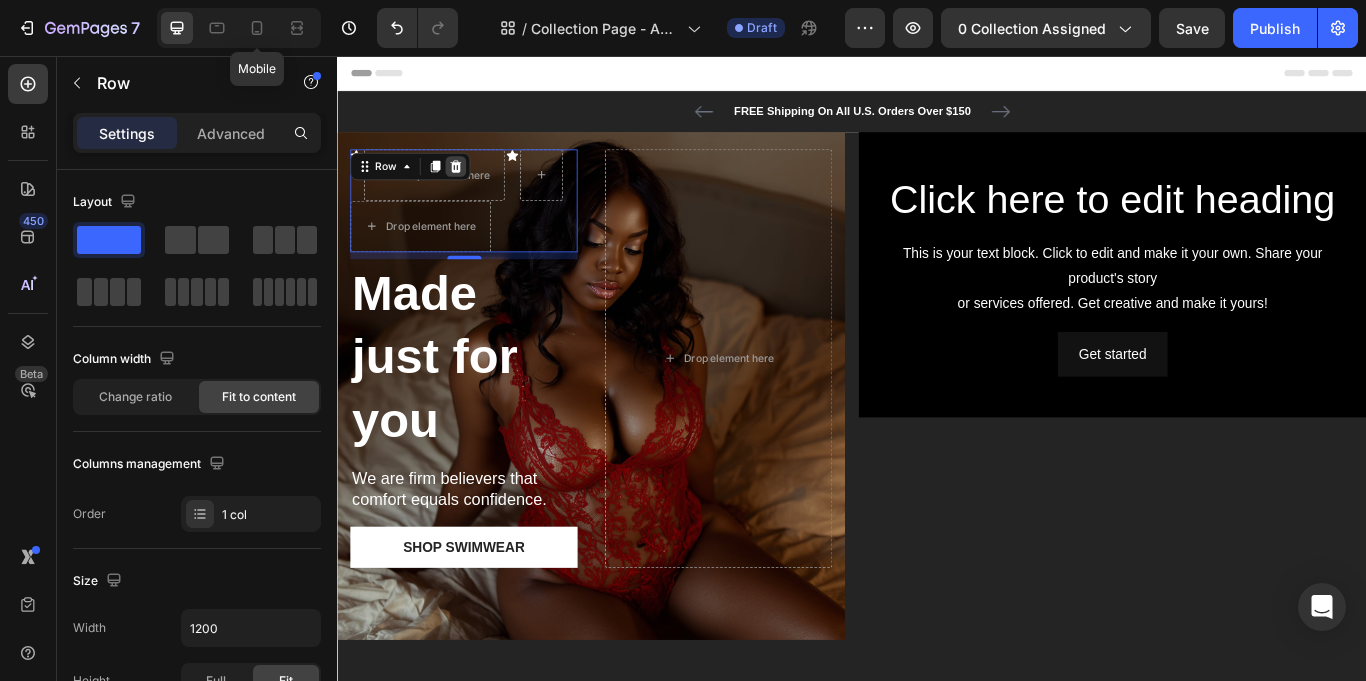 click 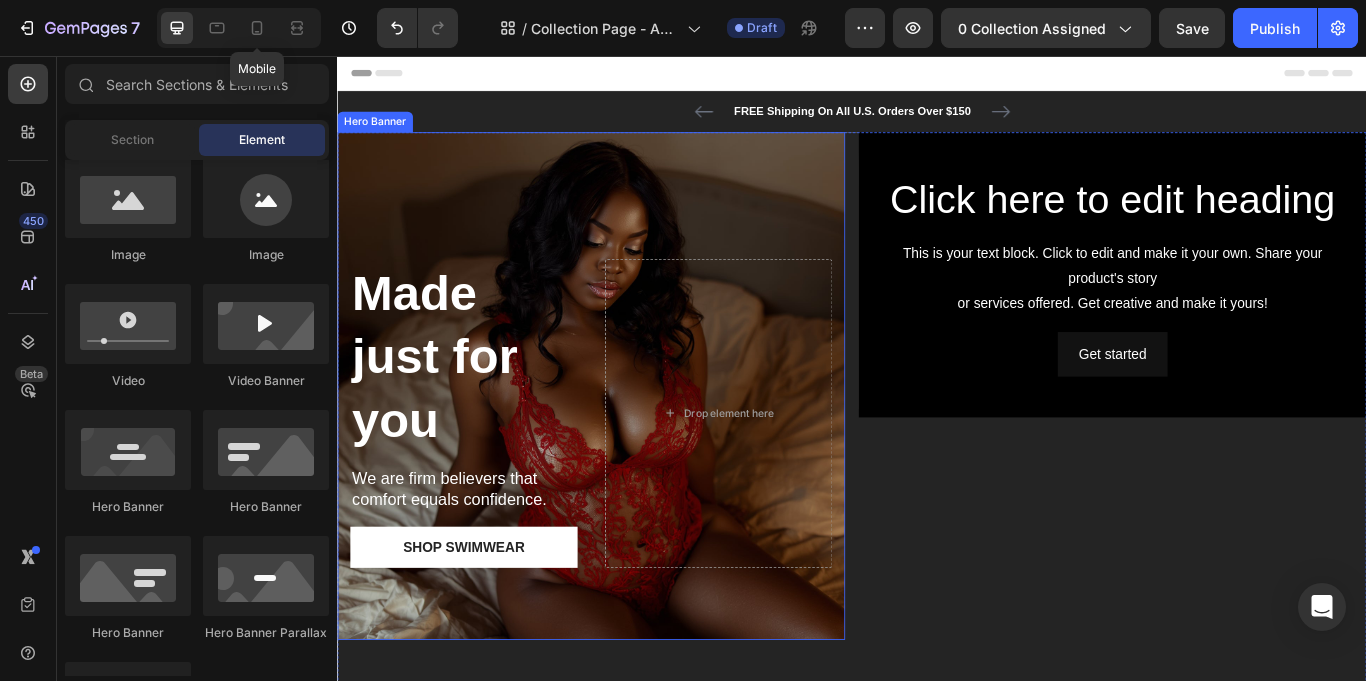click on "Made just for you Heading We are firm believers that comfort equals confidence. Text Block Shop Swimwear Button
Drop element here" at bounding box center (633, 499) 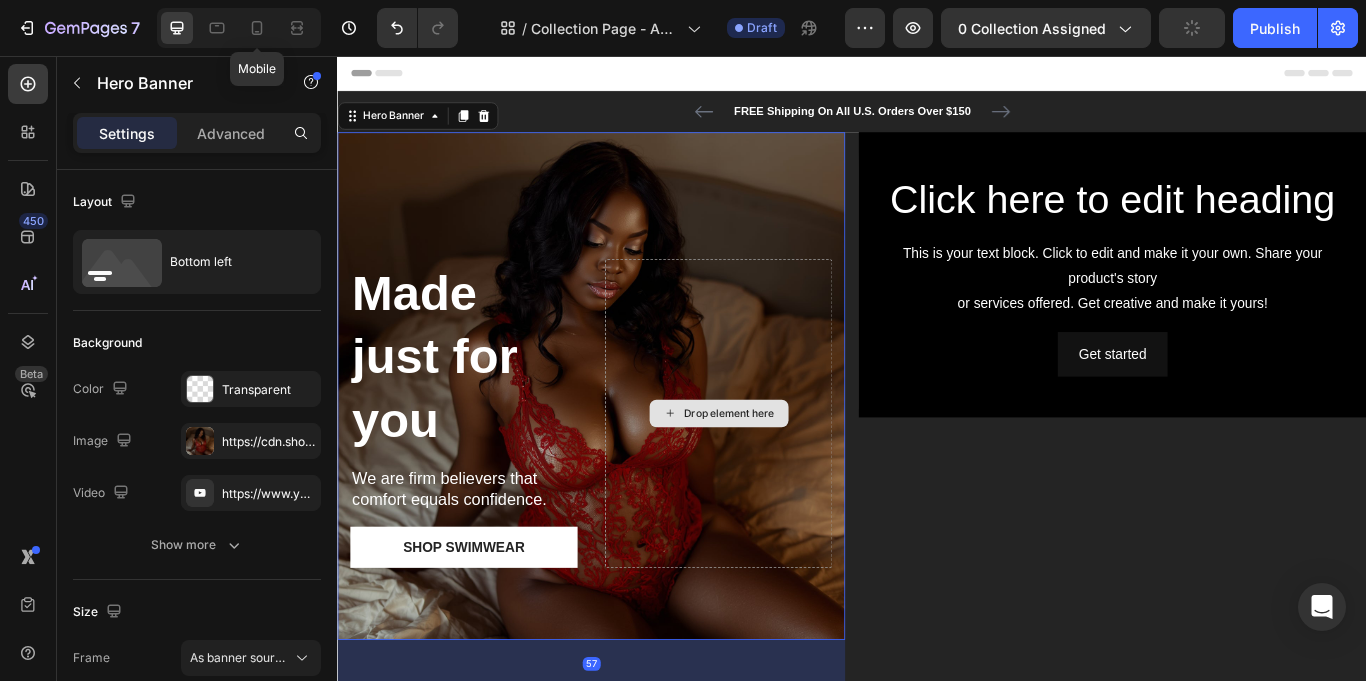 click on "Drop element here" at bounding box center [781, 473] 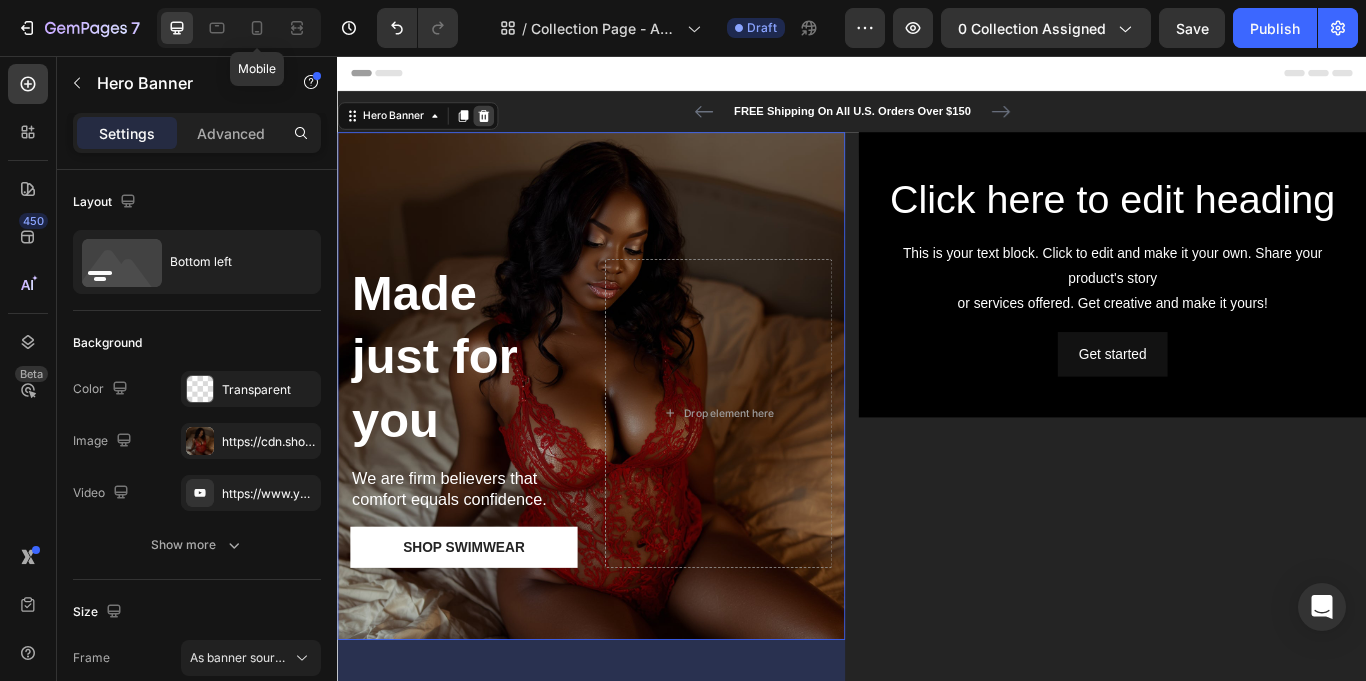 click 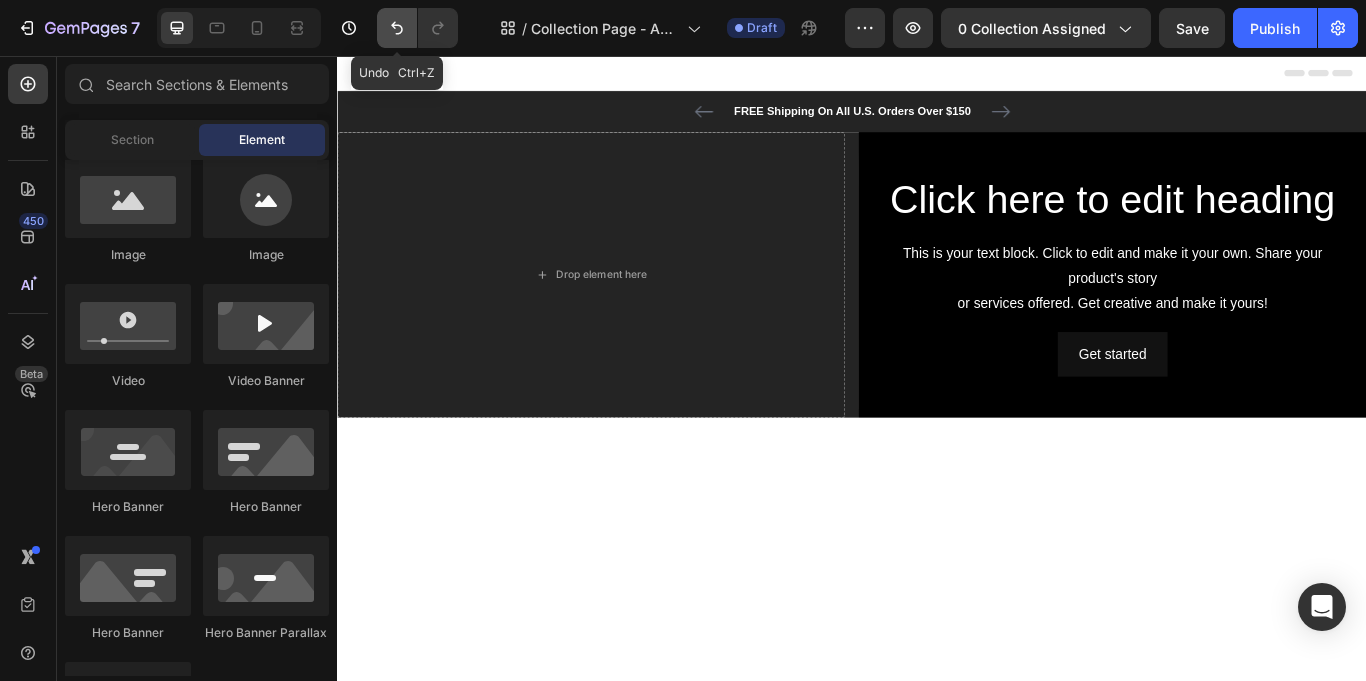click 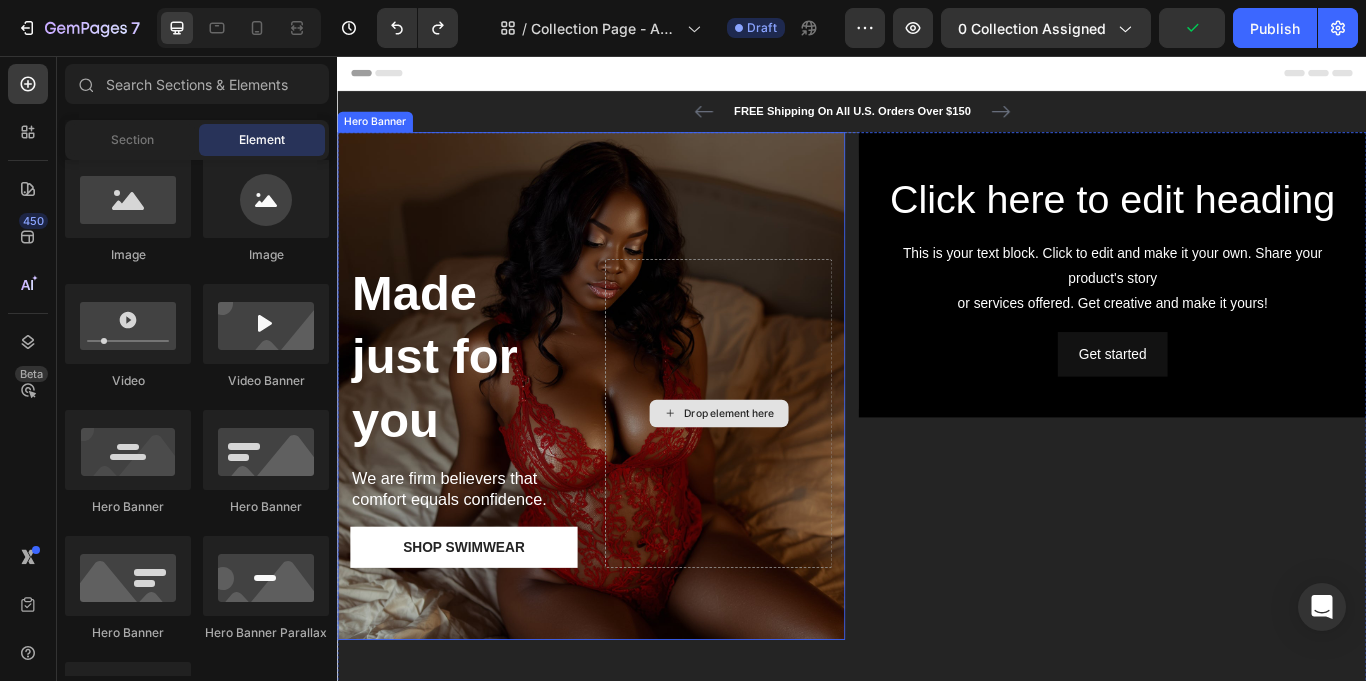 click on "Drop element here" at bounding box center (781, 473) 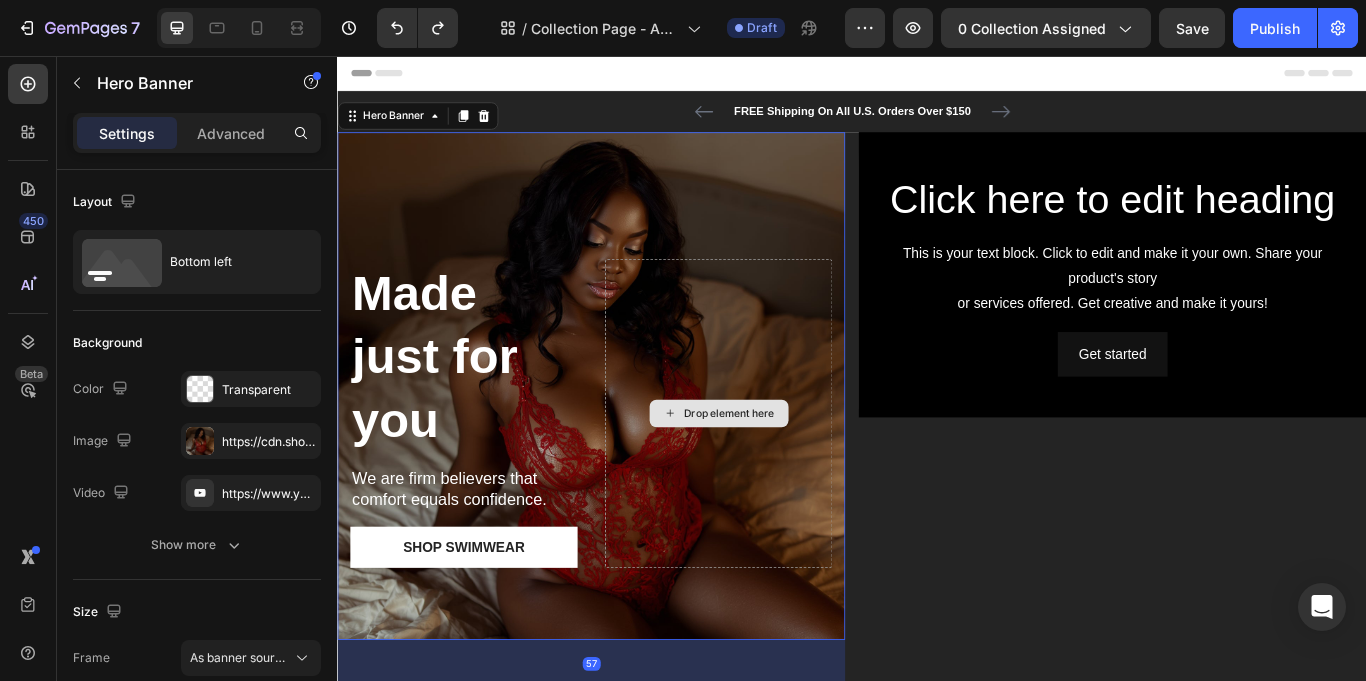 click on "Drop element here" at bounding box center [781, 473] 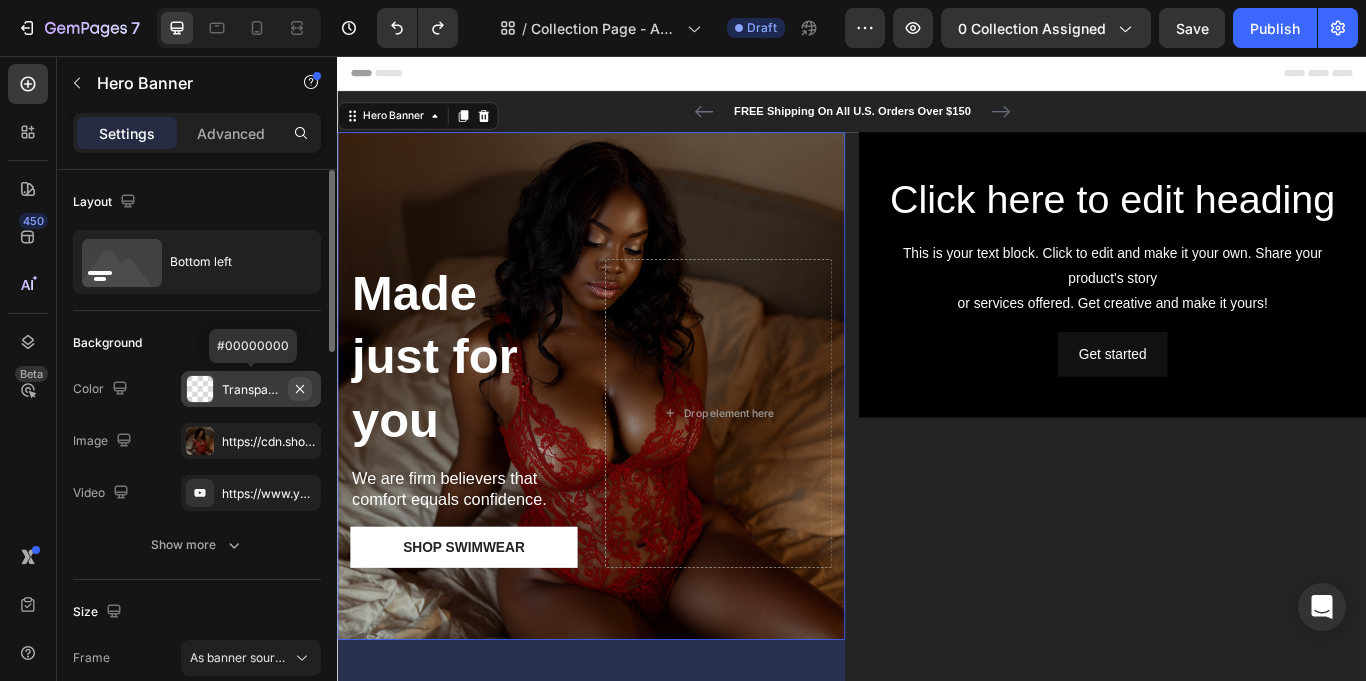 click 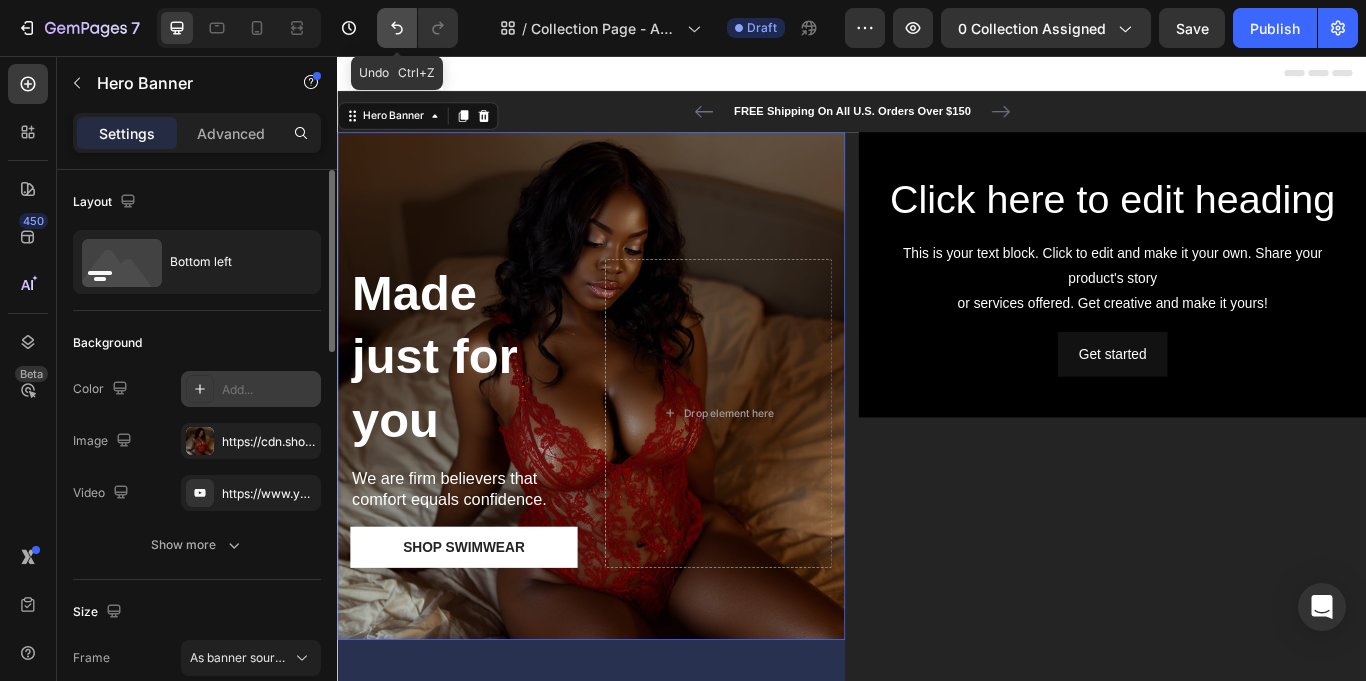click 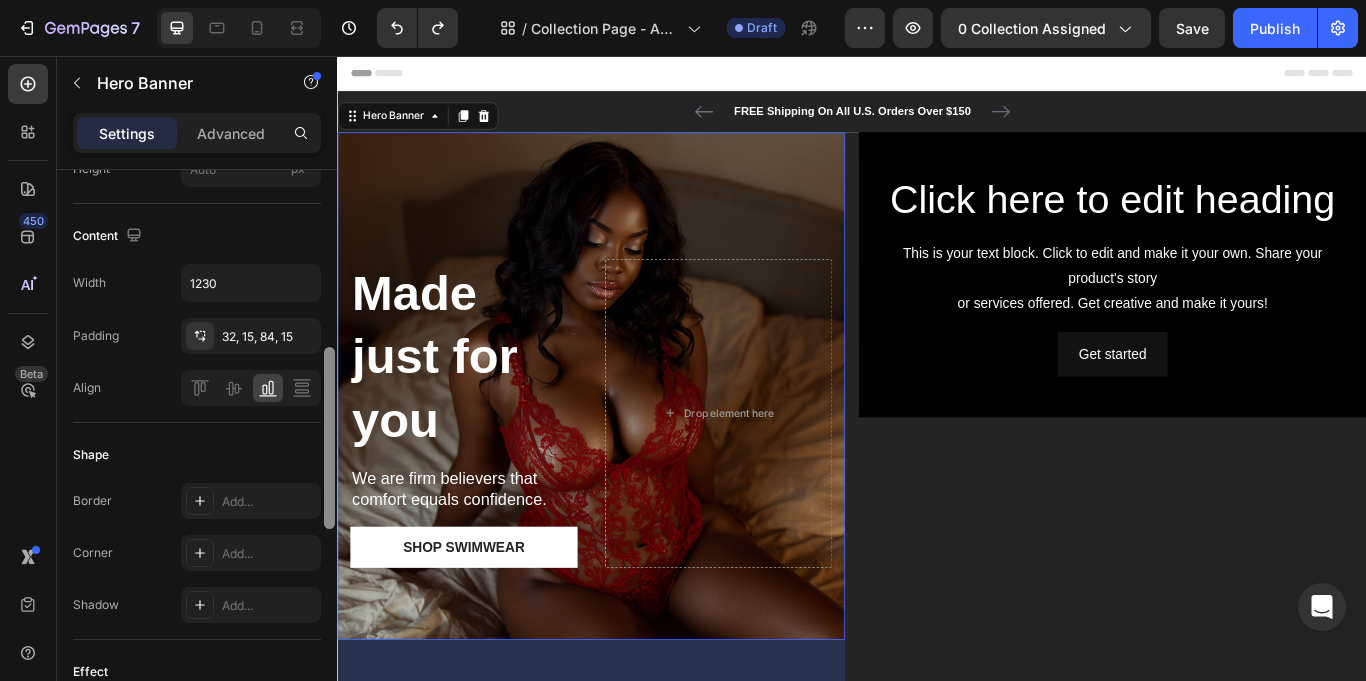 scroll, scrollTop: 615, scrollLeft: 0, axis: vertical 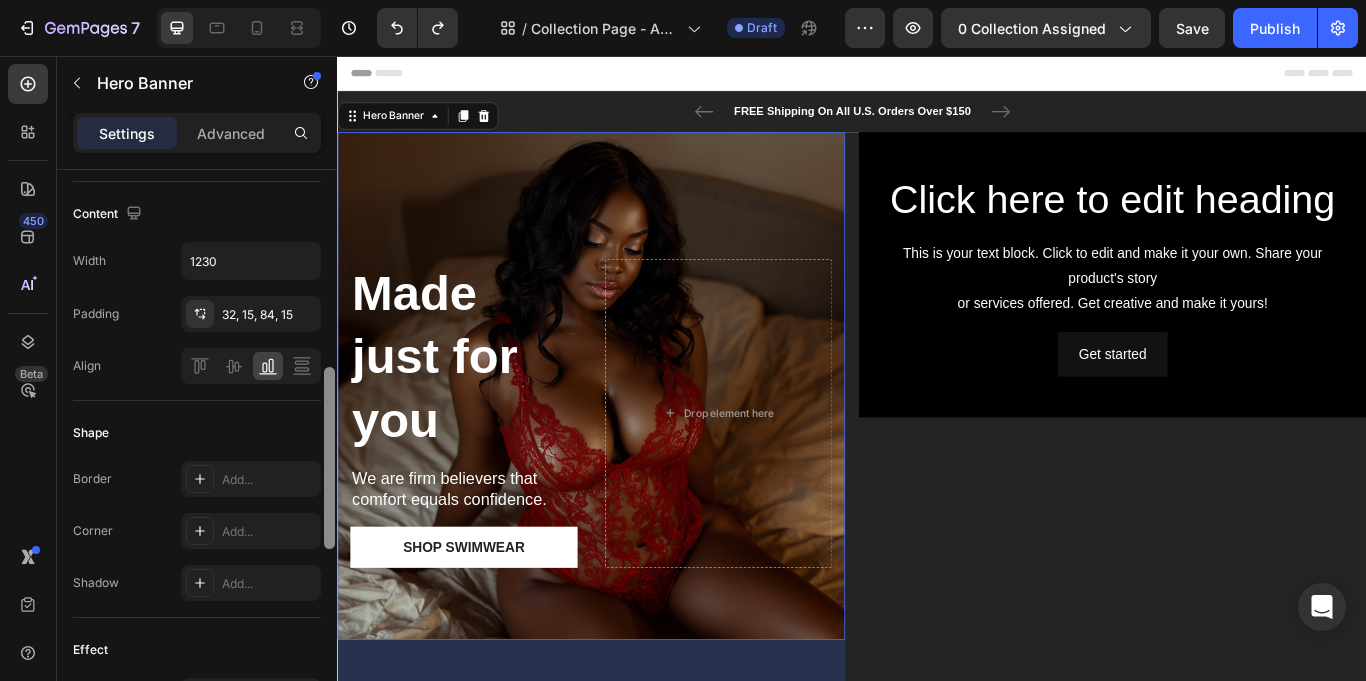 drag, startPoint x: 330, startPoint y: 222, endPoint x: 318, endPoint y: 420, distance: 198.3633 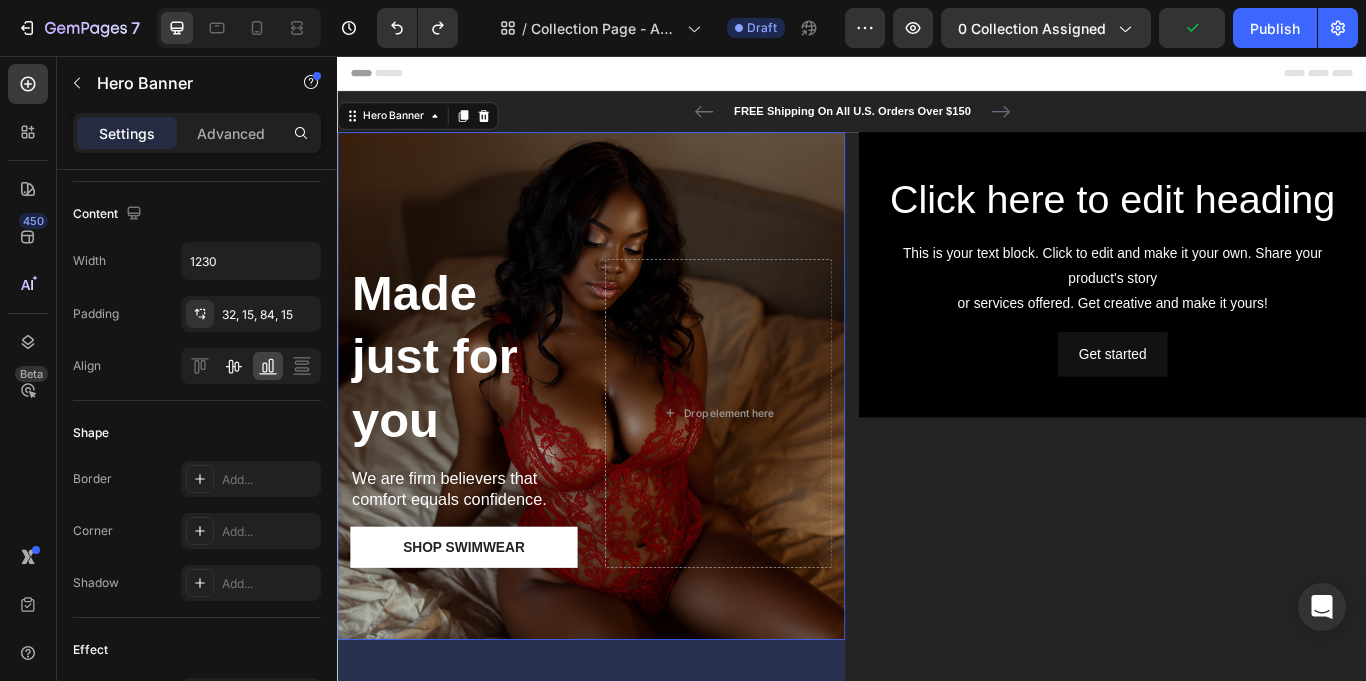 click 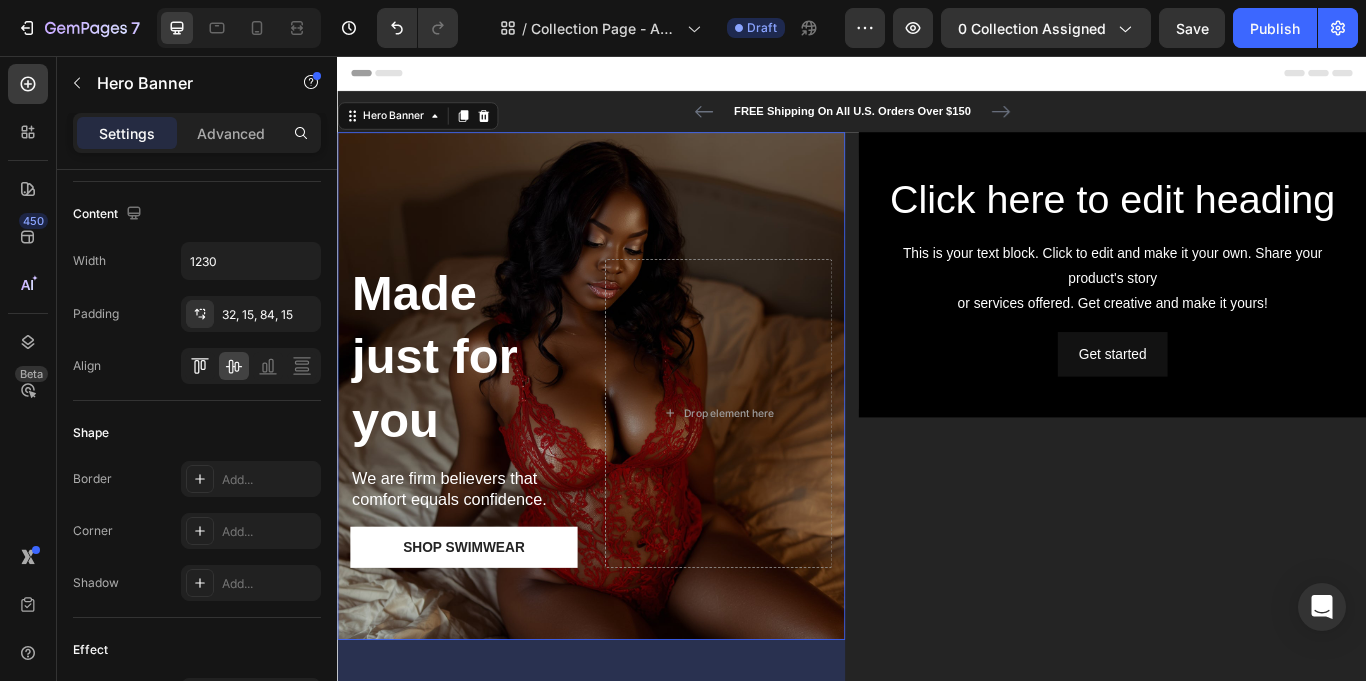 click 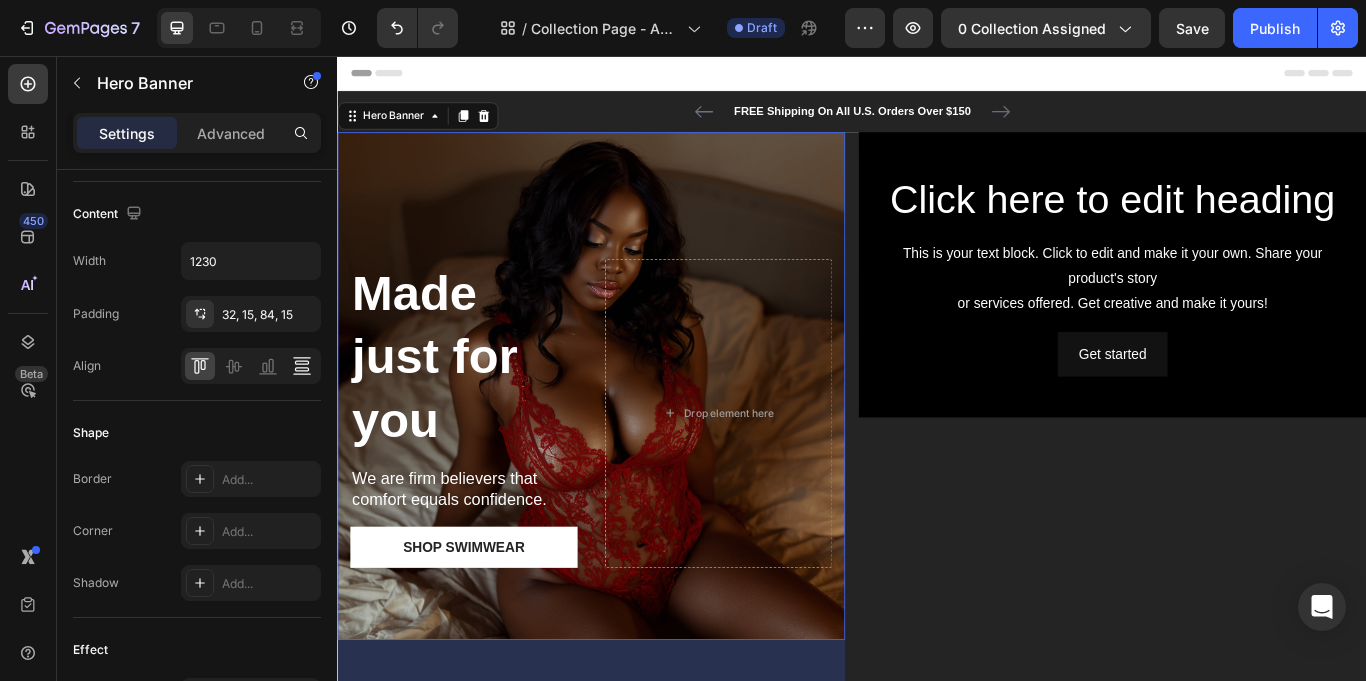 click 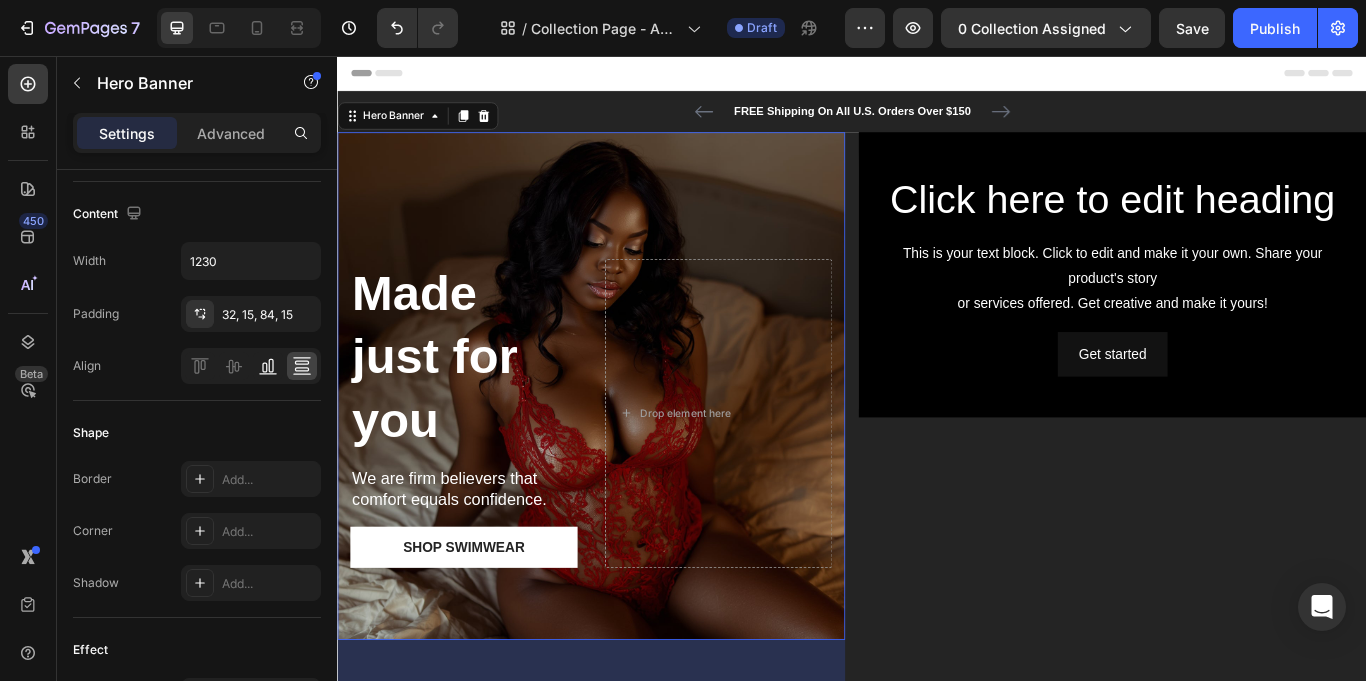click 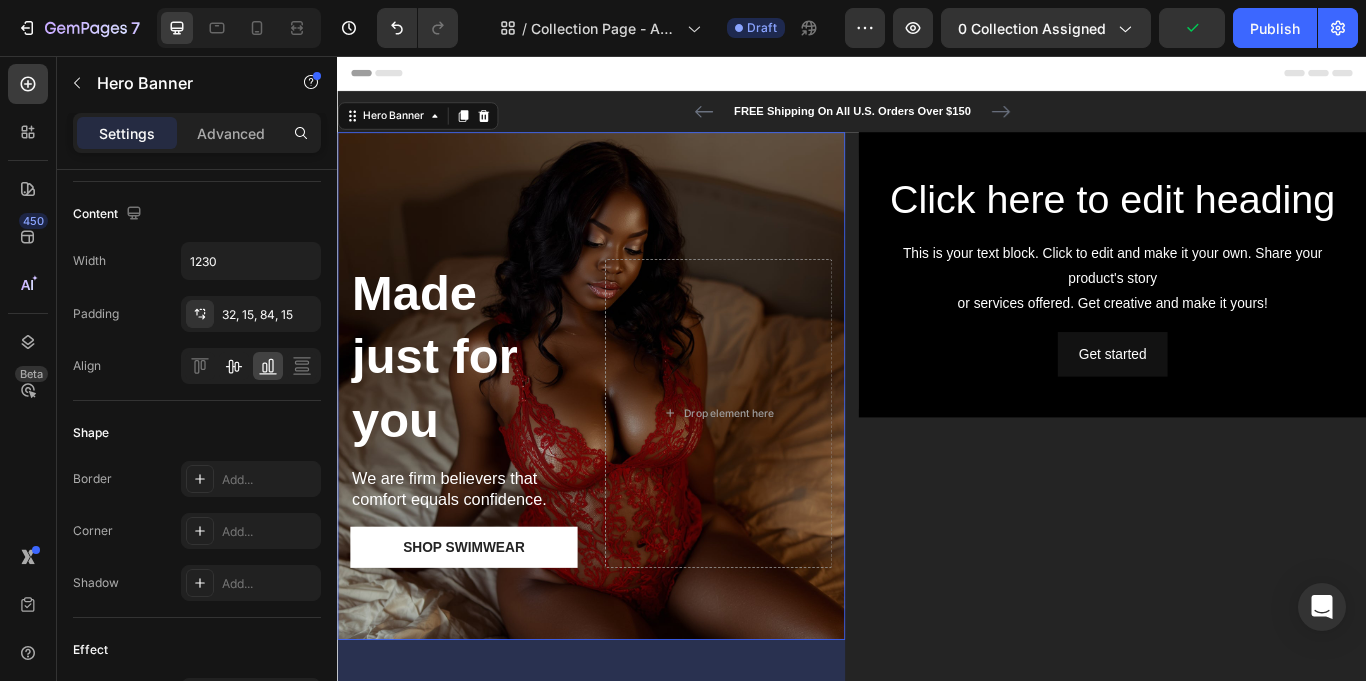 click 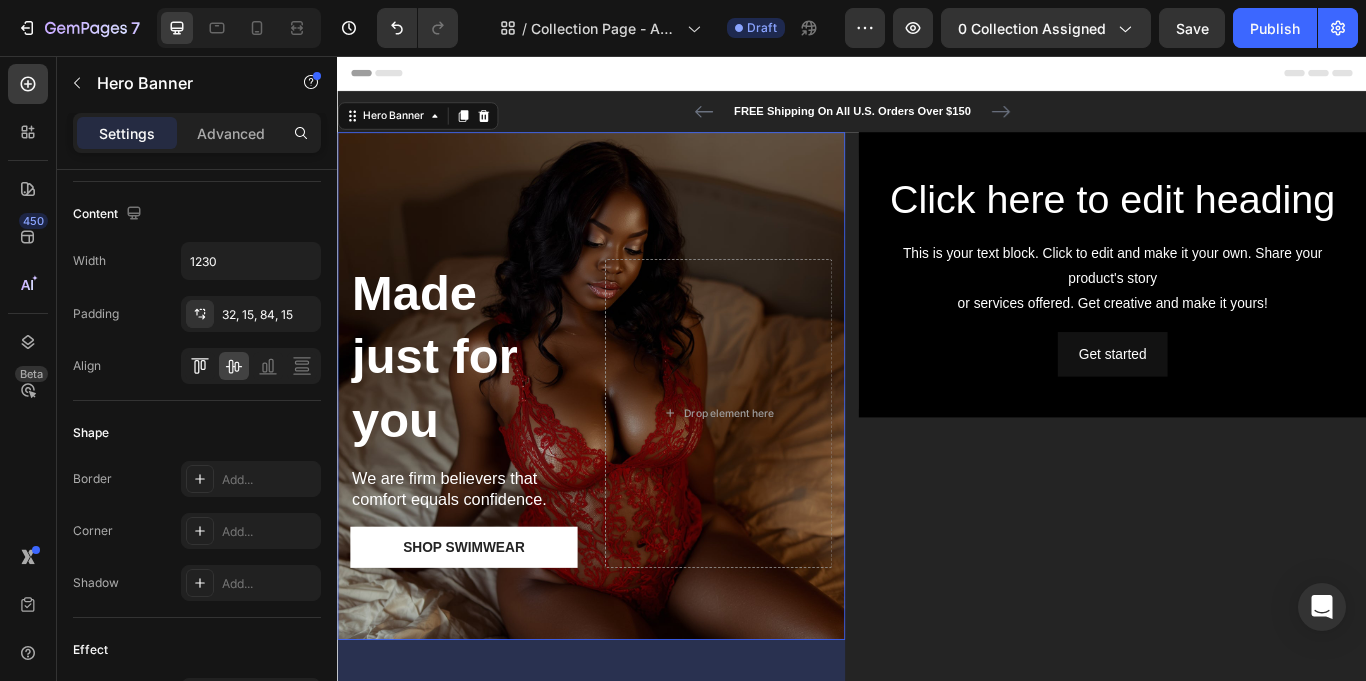 click 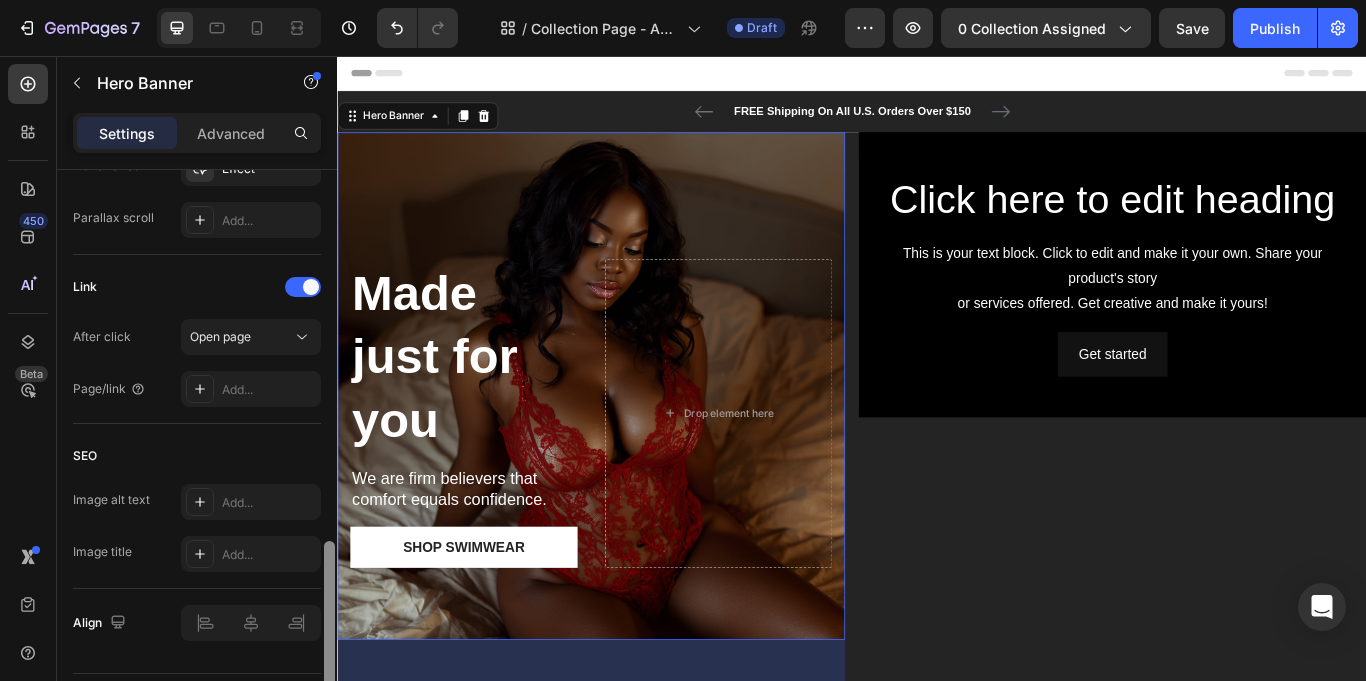 drag, startPoint x: 327, startPoint y: 412, endPoint x: 334, endPoint y: 583, distance: 171.14322 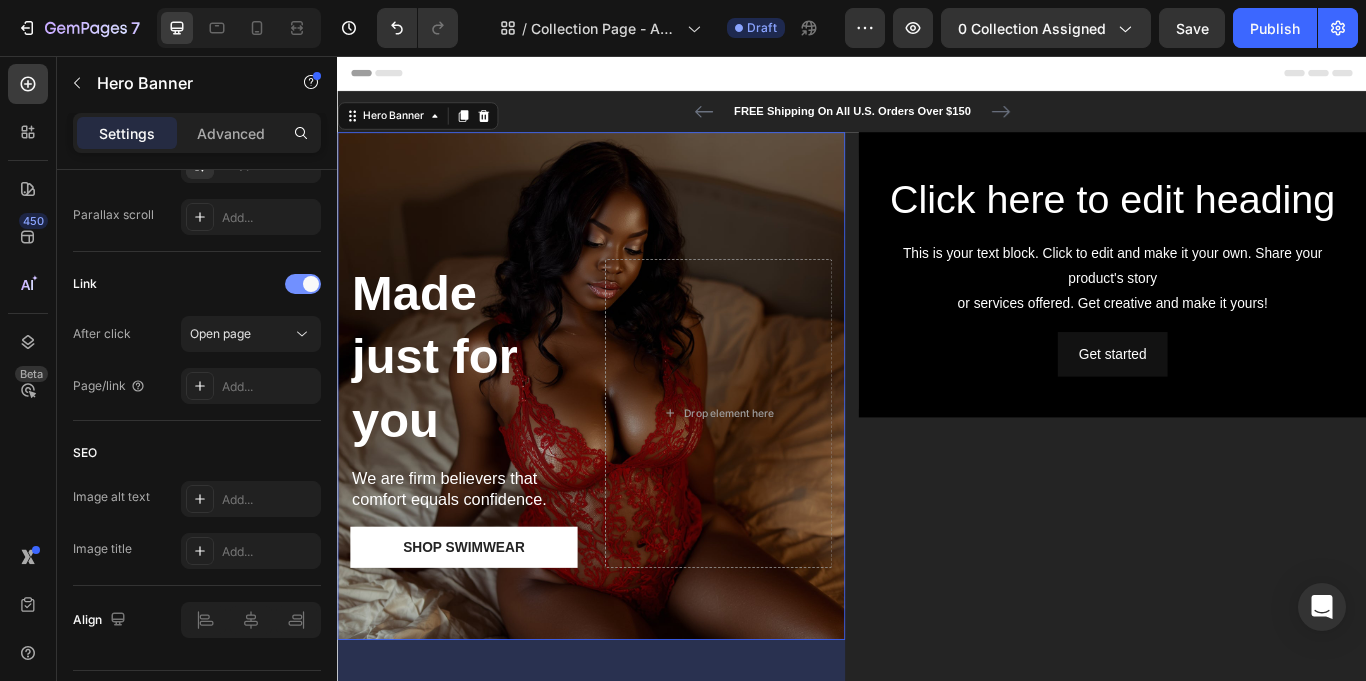 click at bounding box center (311, 284) 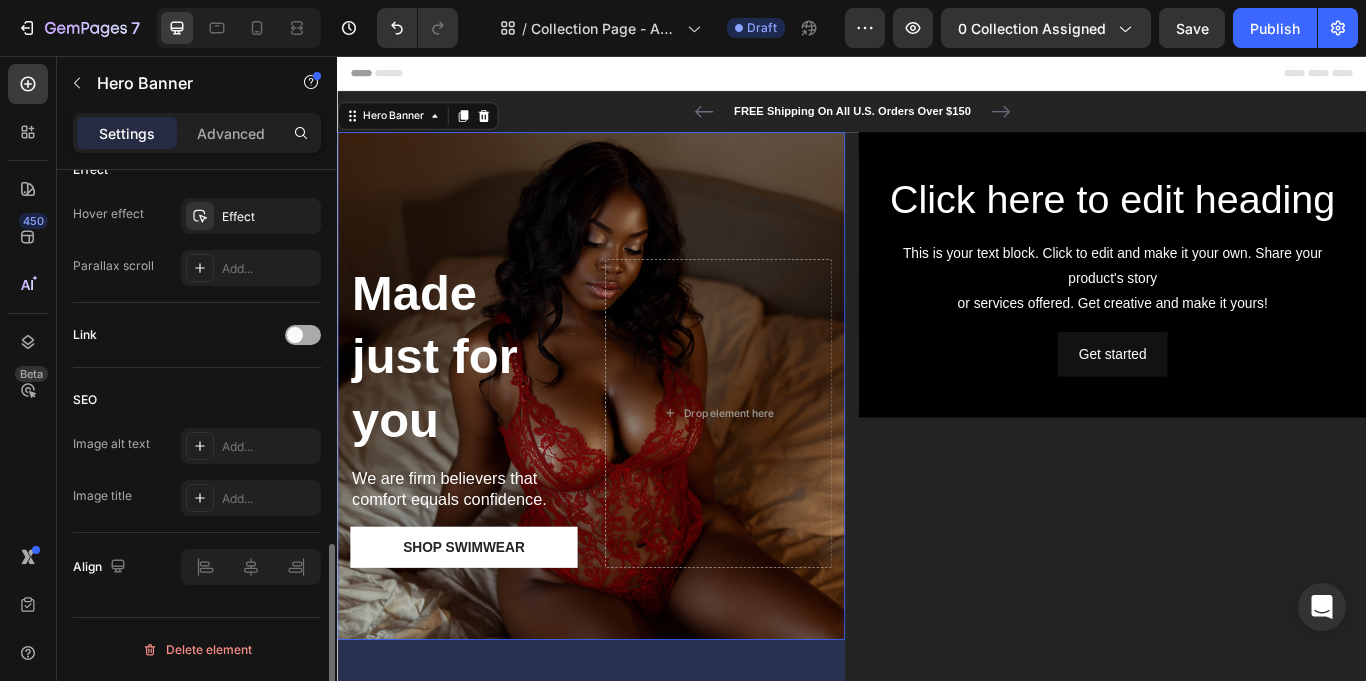 scroll, scrollTop: 1095, scrollLeft: 0, axis: vertical 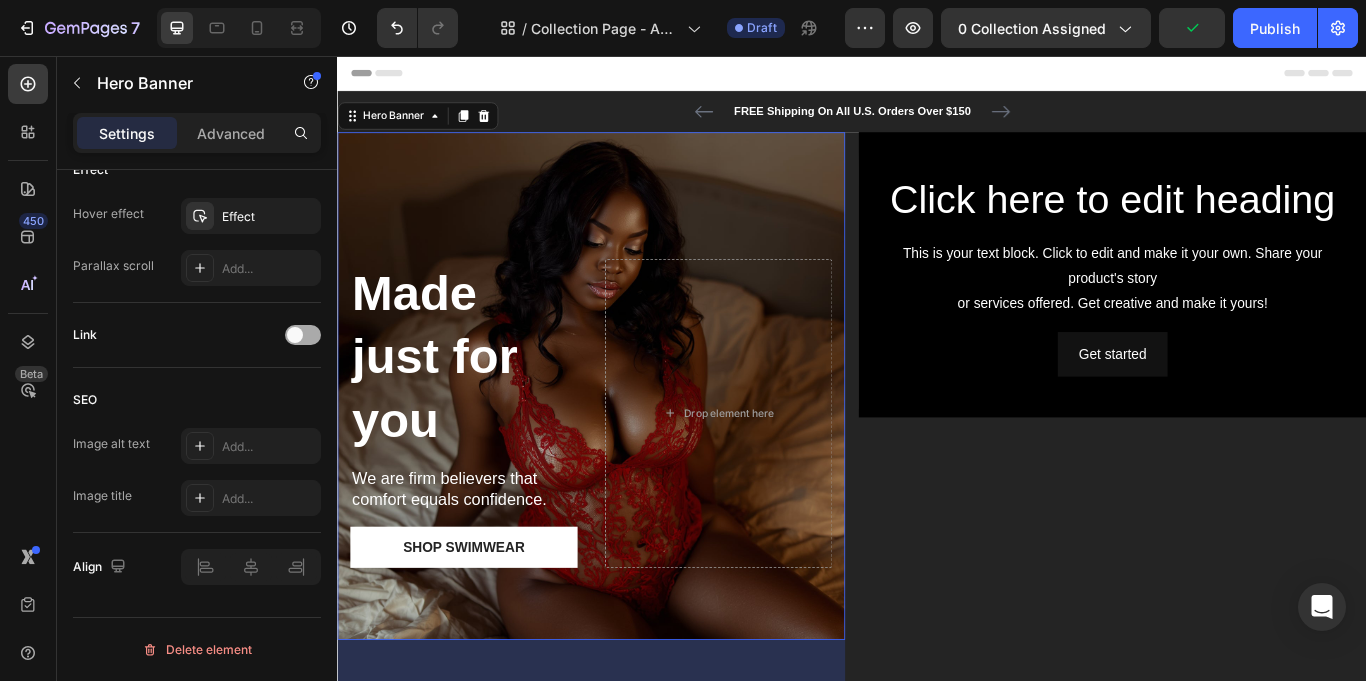 click at bounding box center [295, 335] 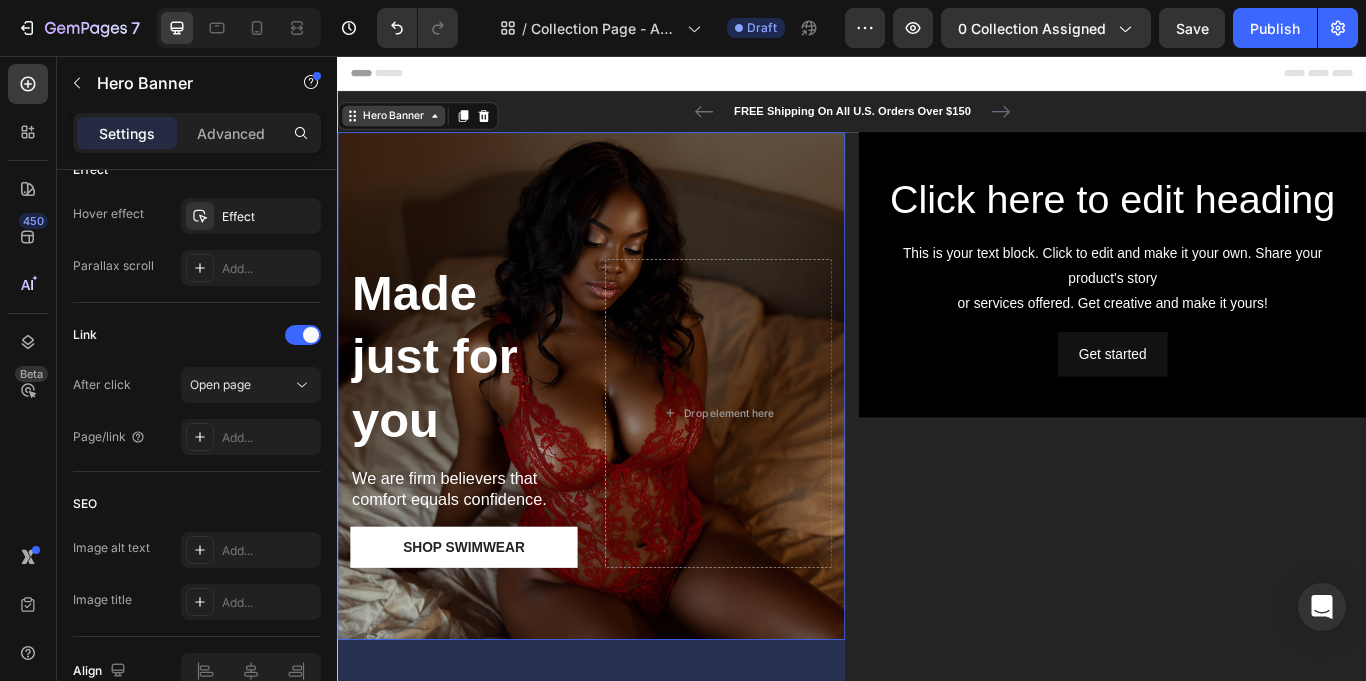 click 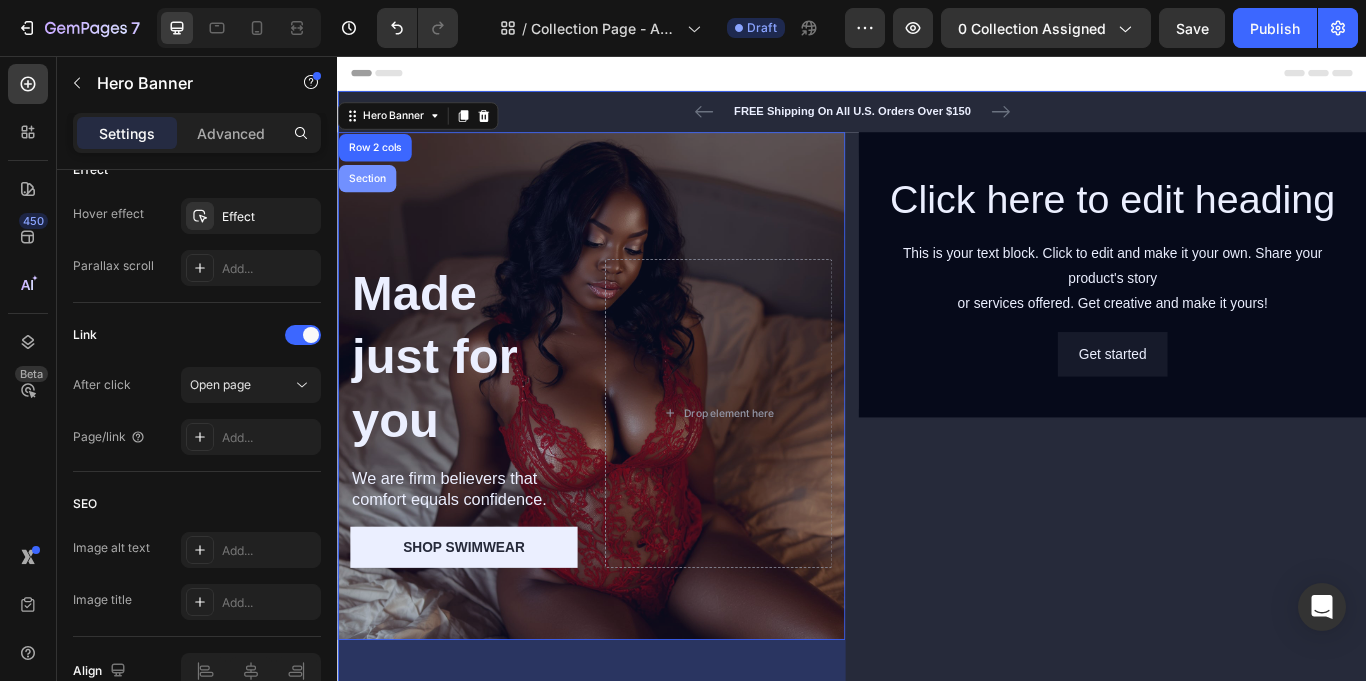 click on "Section" at bounding box center [371, 199] 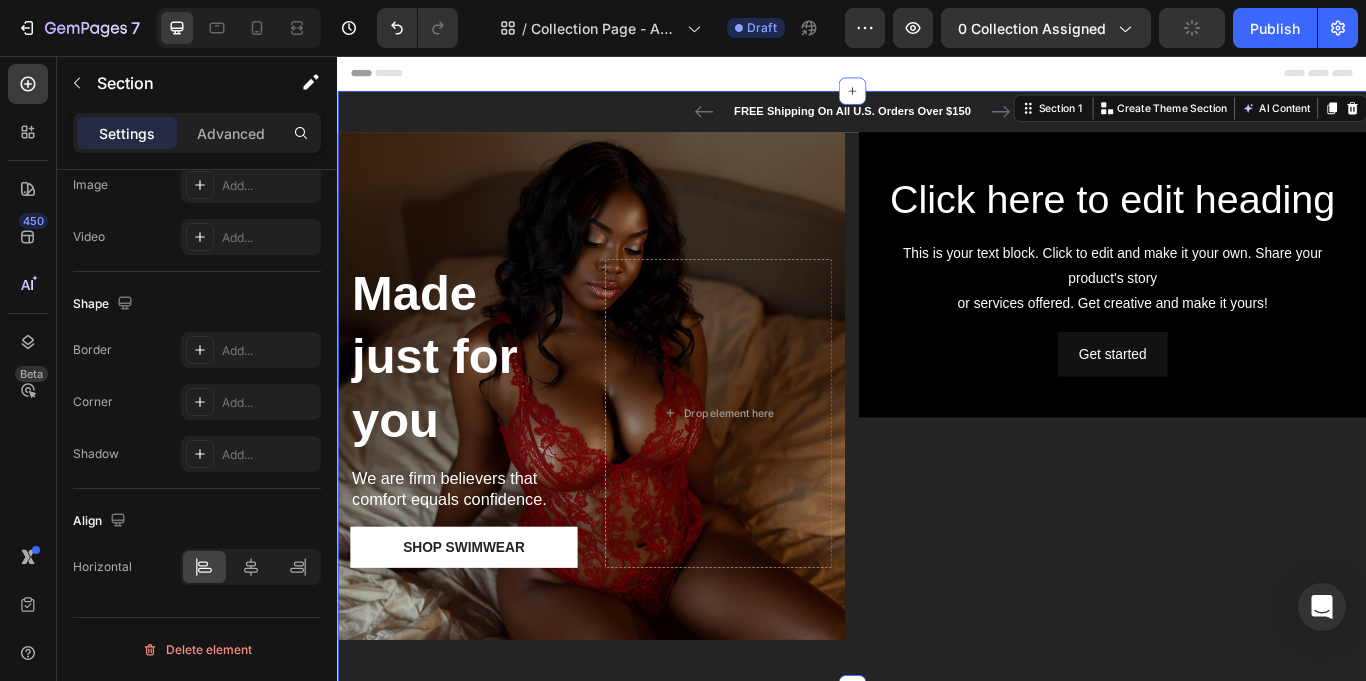 scroll, scrollTop: 0, scrollLeft: 0, axis: both 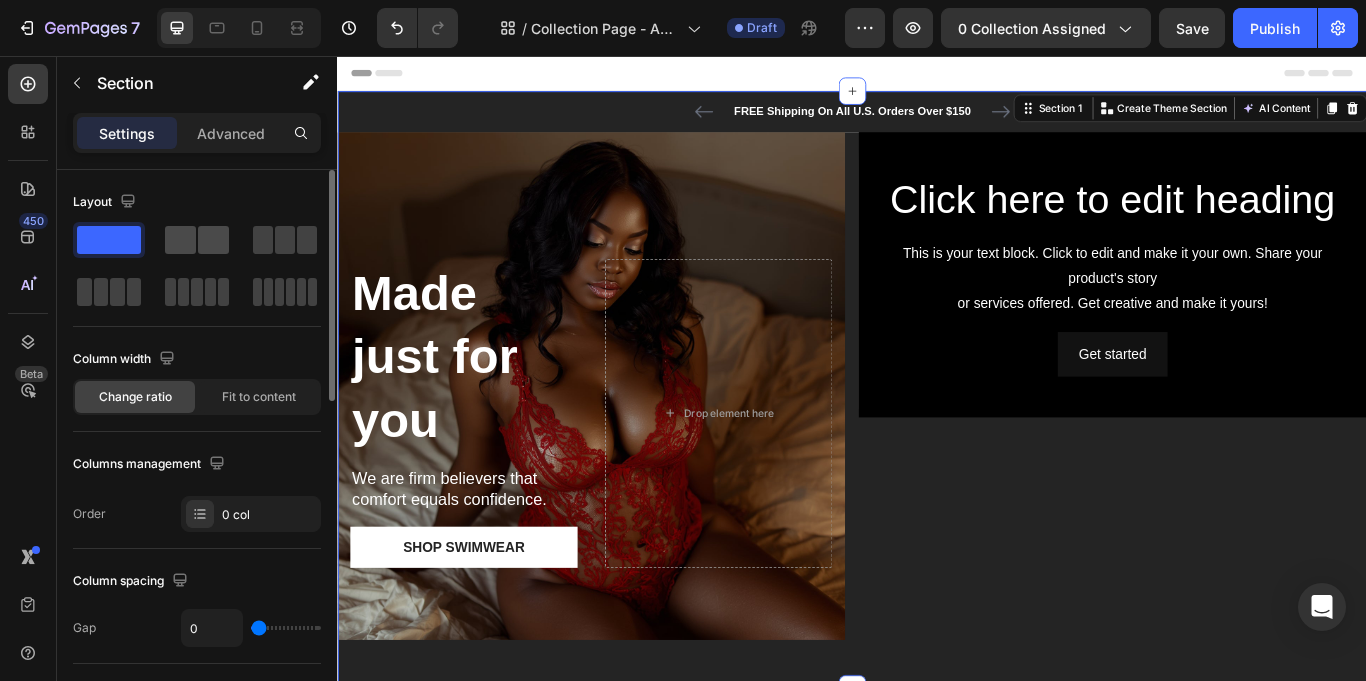 click 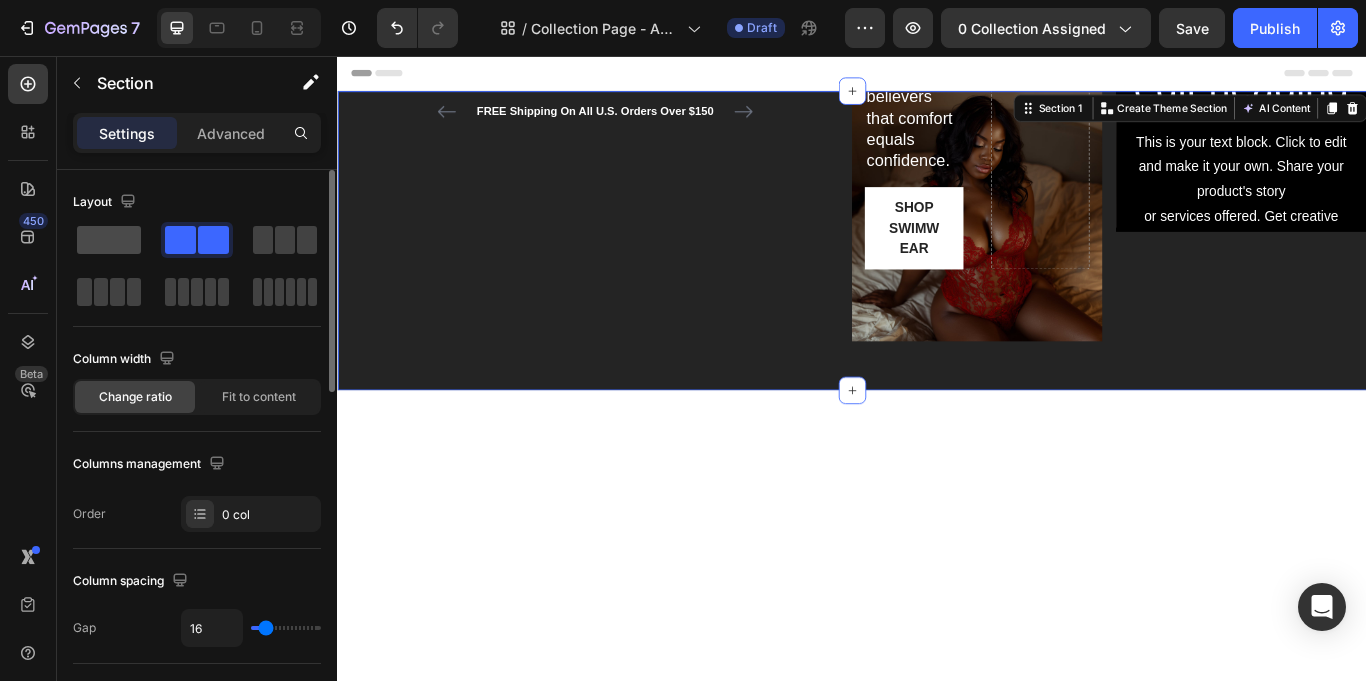 click 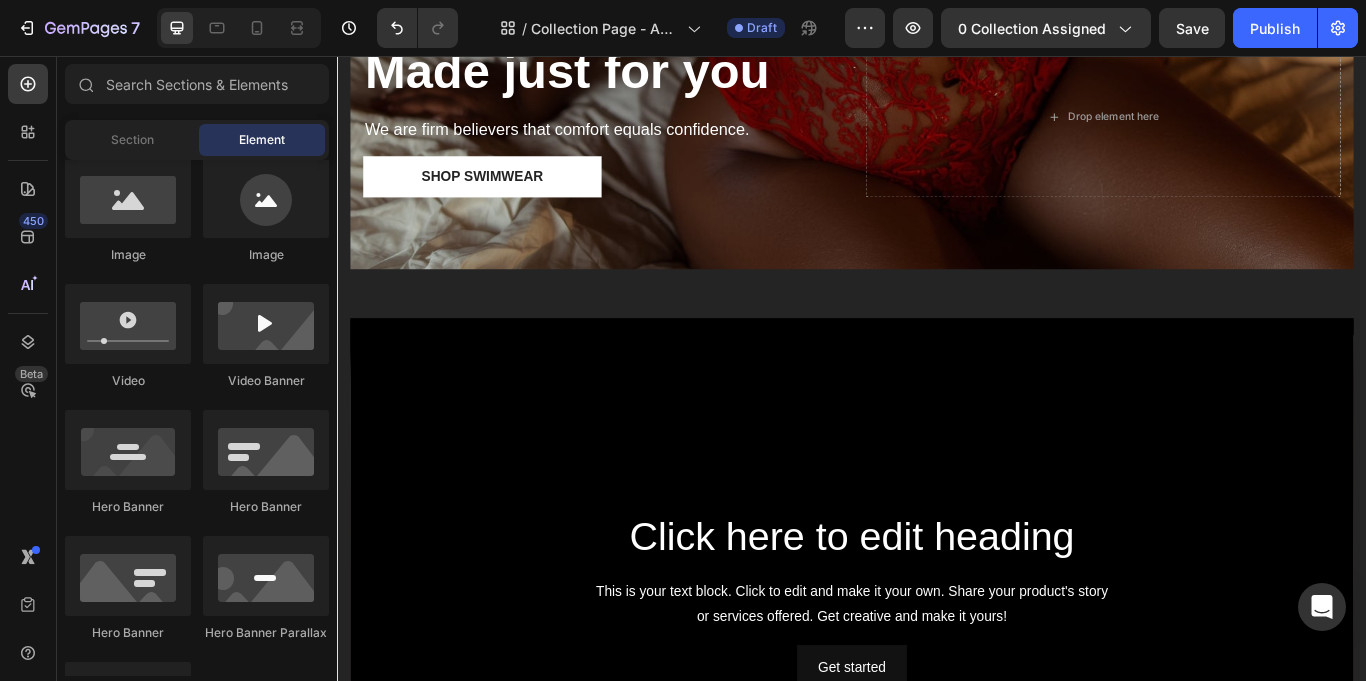 scroll, scrollTop: 0, scrollLeft: 0, axis: both 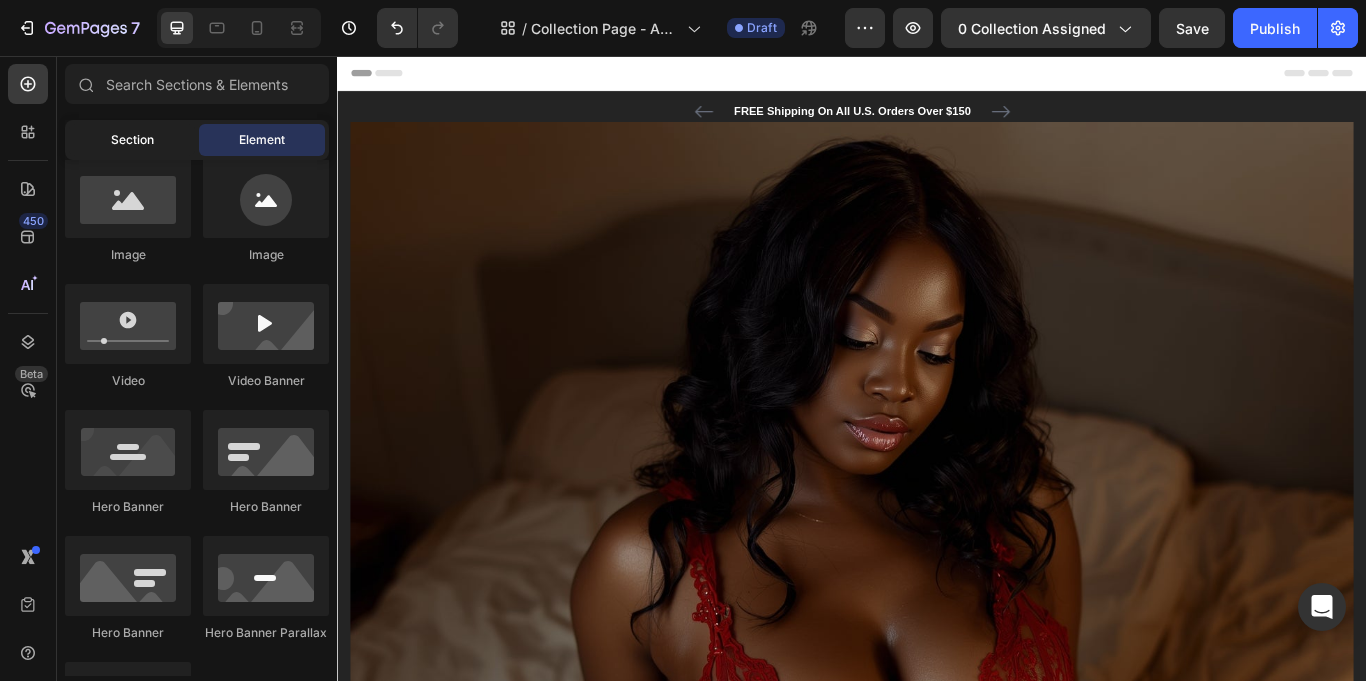 click on "Section" 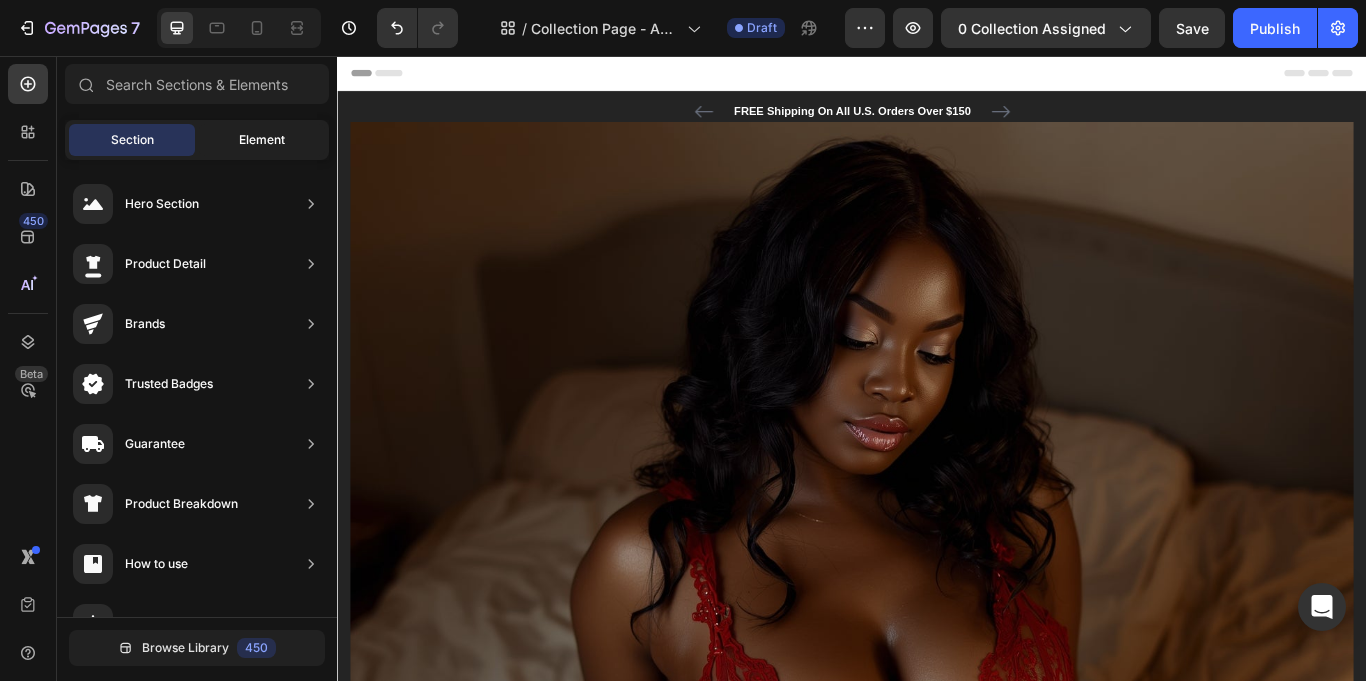 click on "Element" 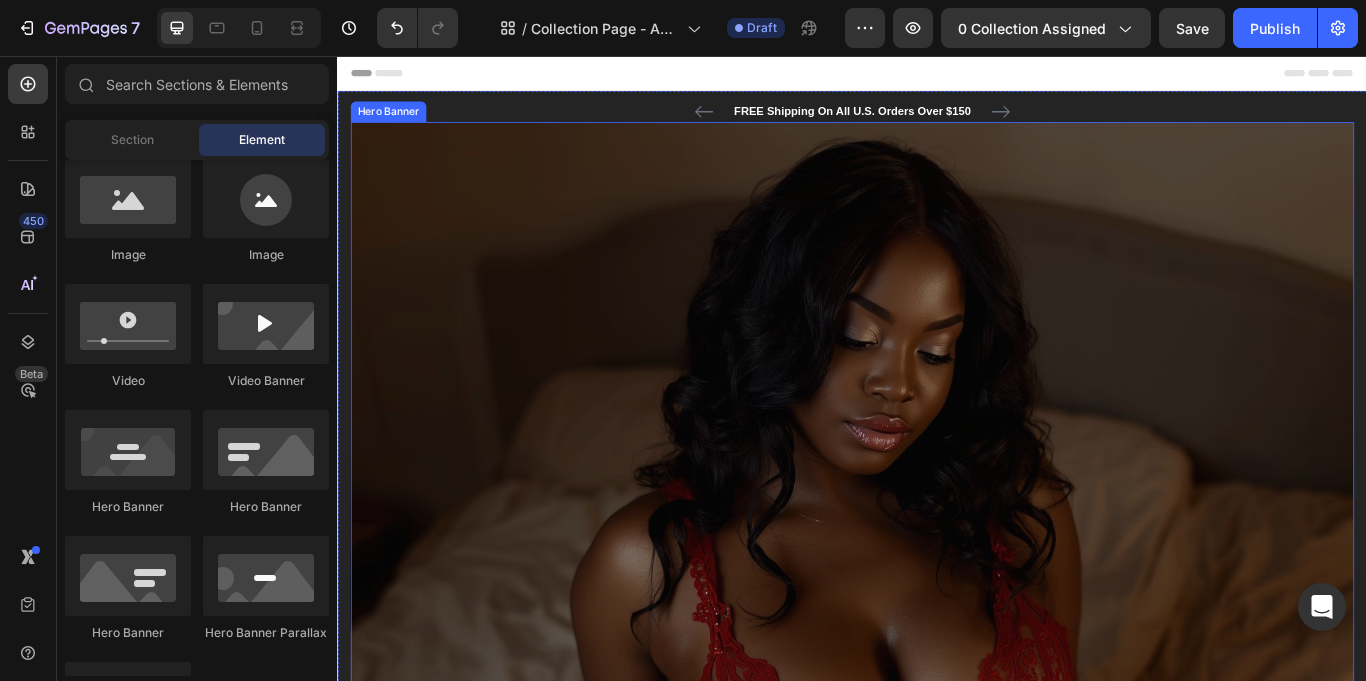 click at bounding box center (937, 718) 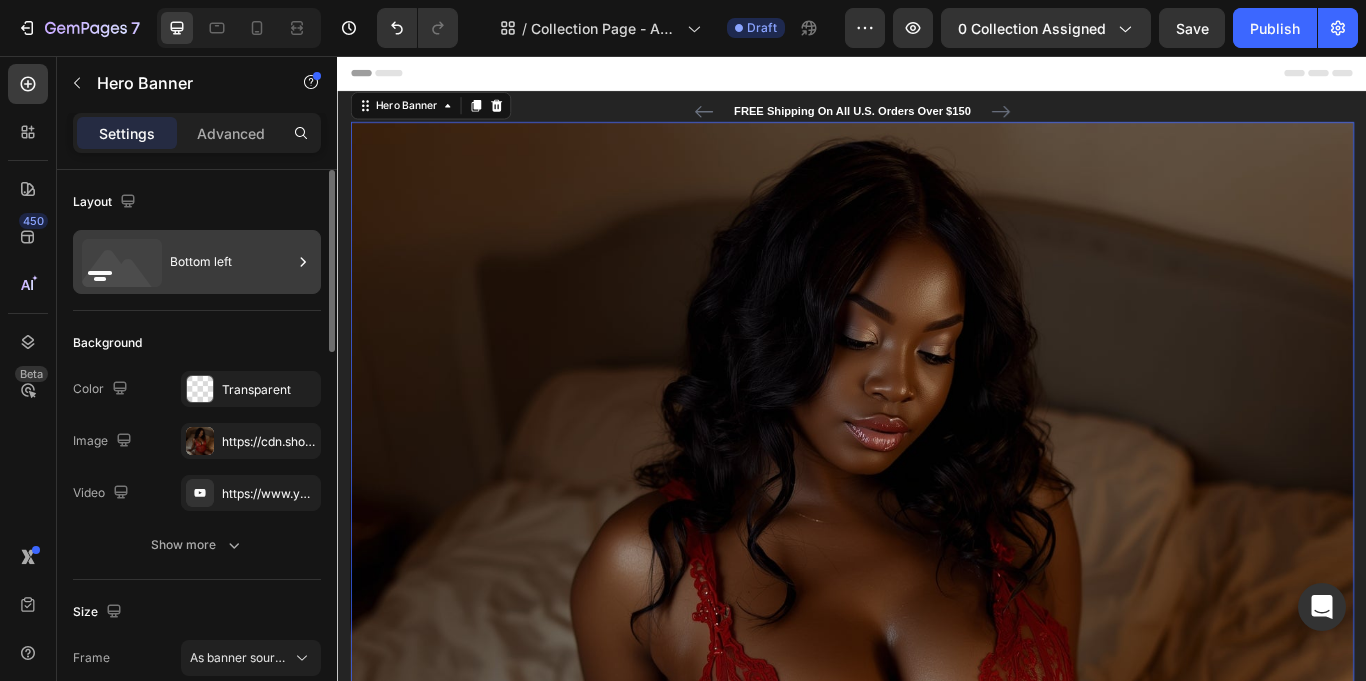 click on "Bottom left" at bounding box center [231, 262] 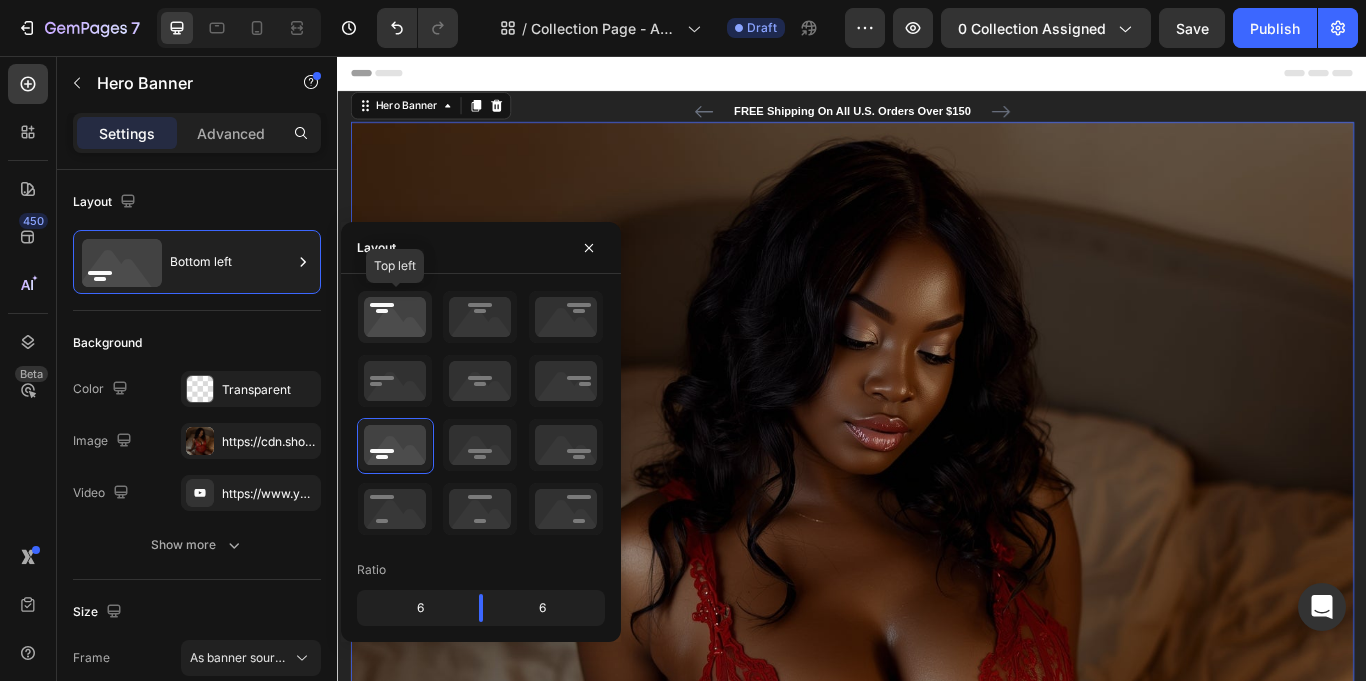 click 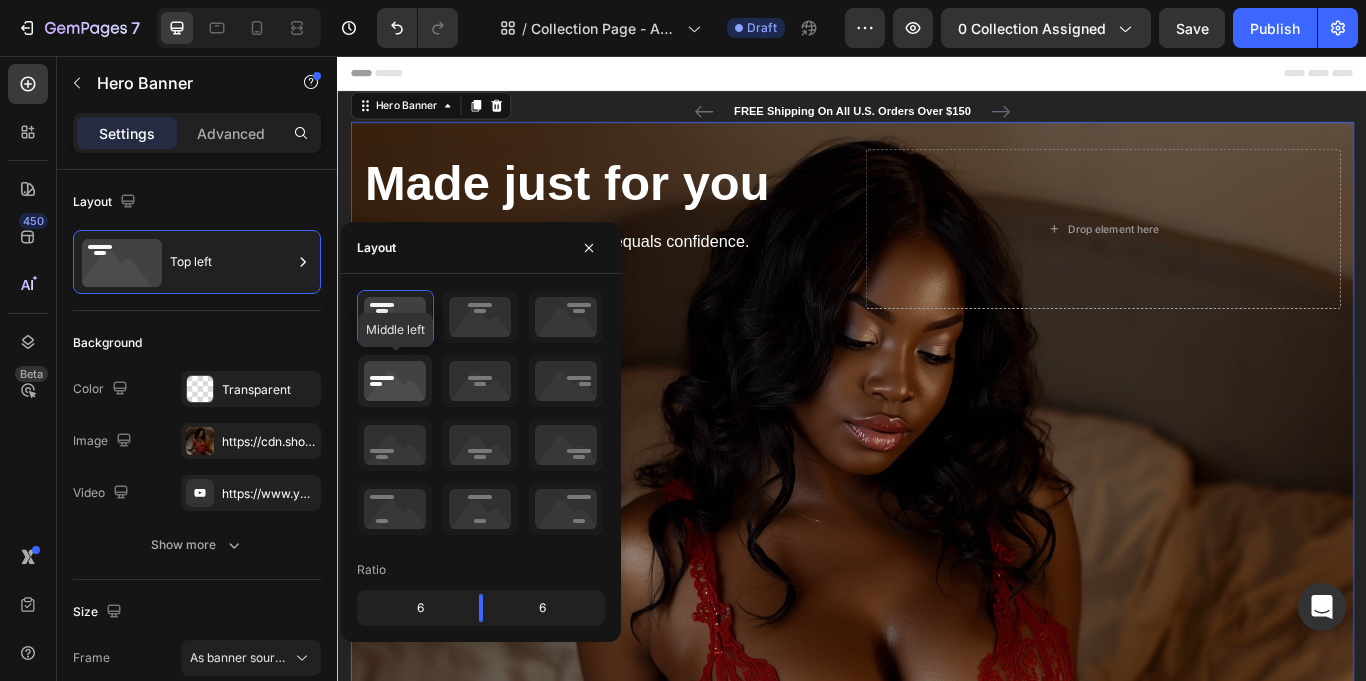 click 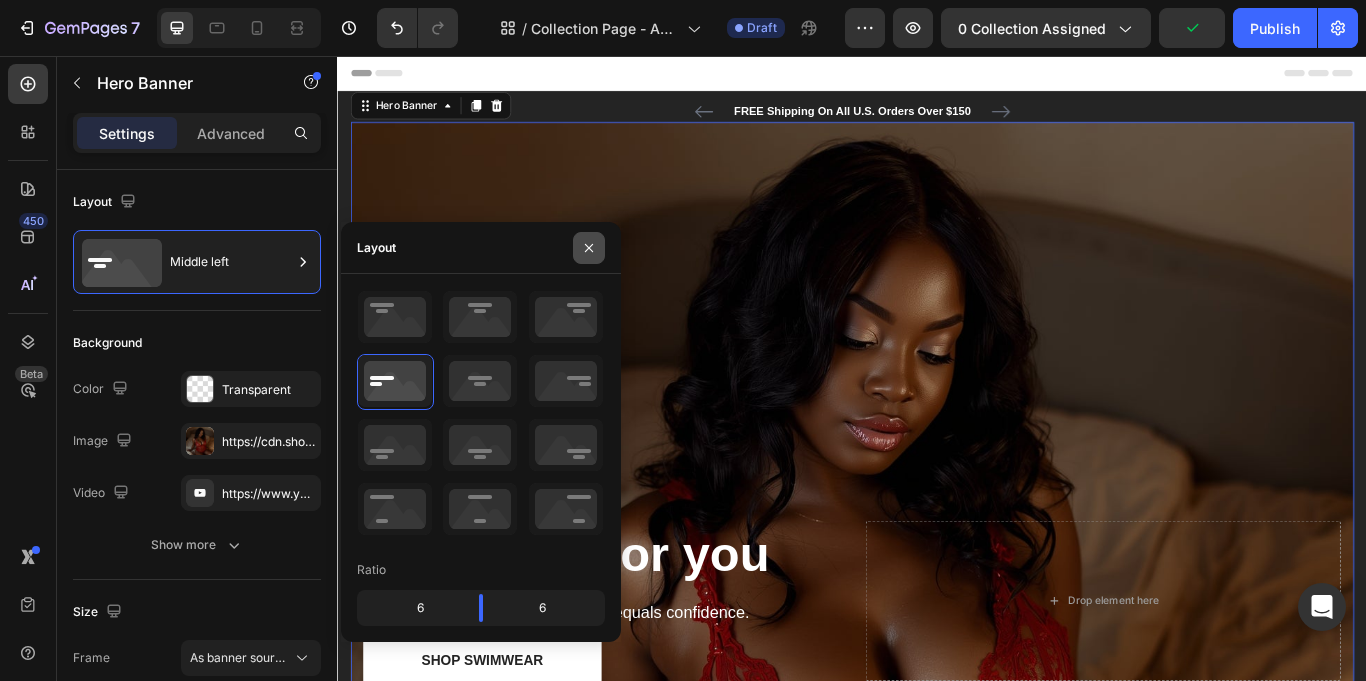 click 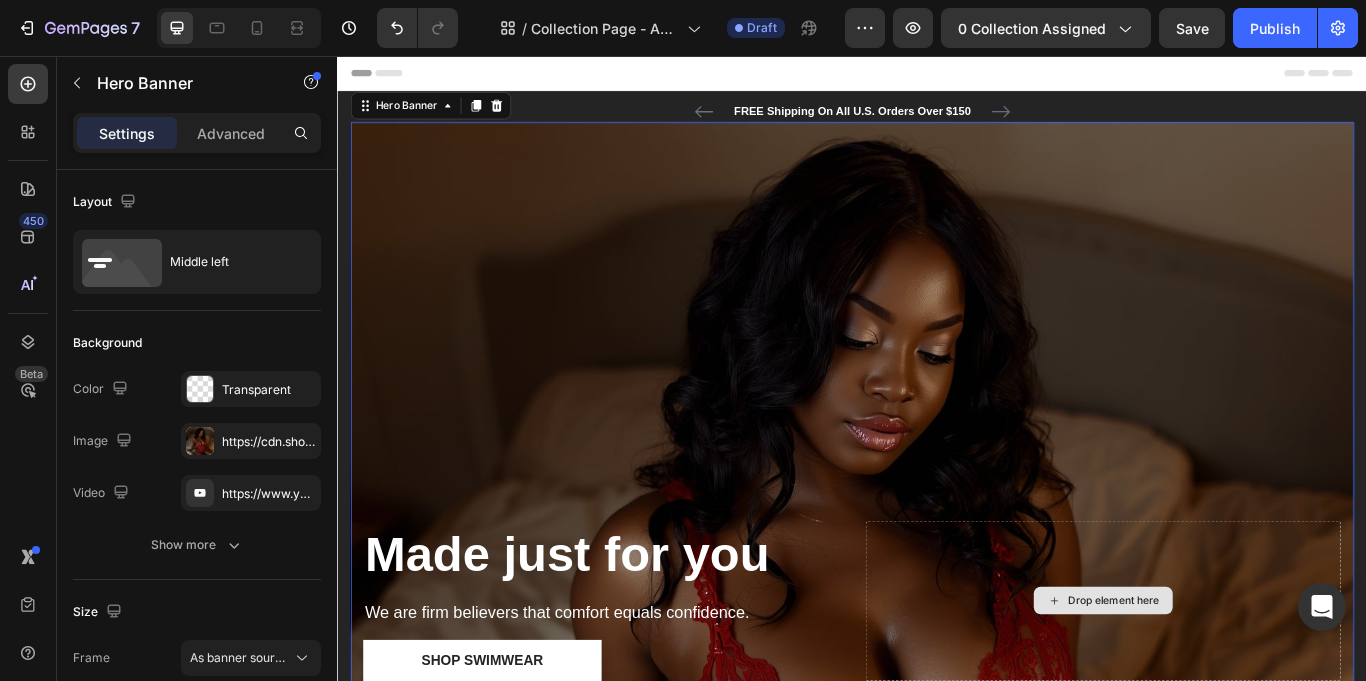 click on "Drop element here" at bounding box center [1242, 691] 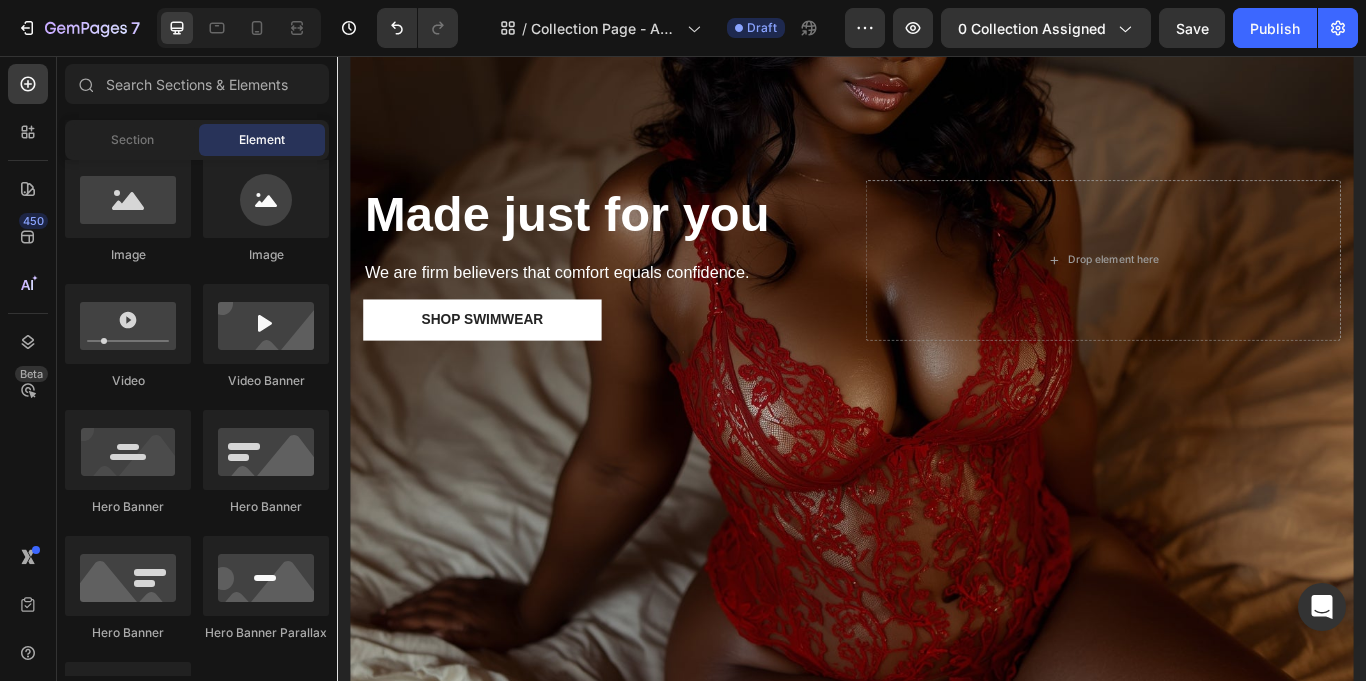 scroll, scrollTop: 429, scrollLeft: 0, axis: vertical 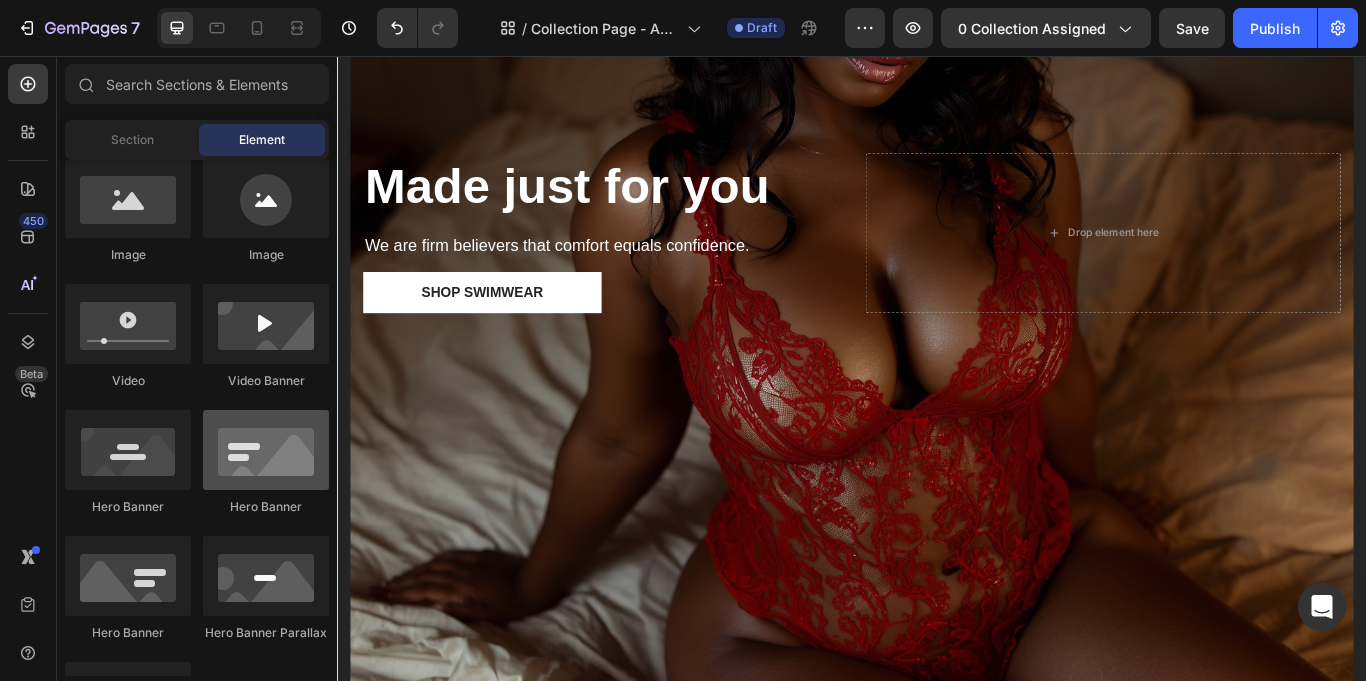 click at bounding box center [266, 450] 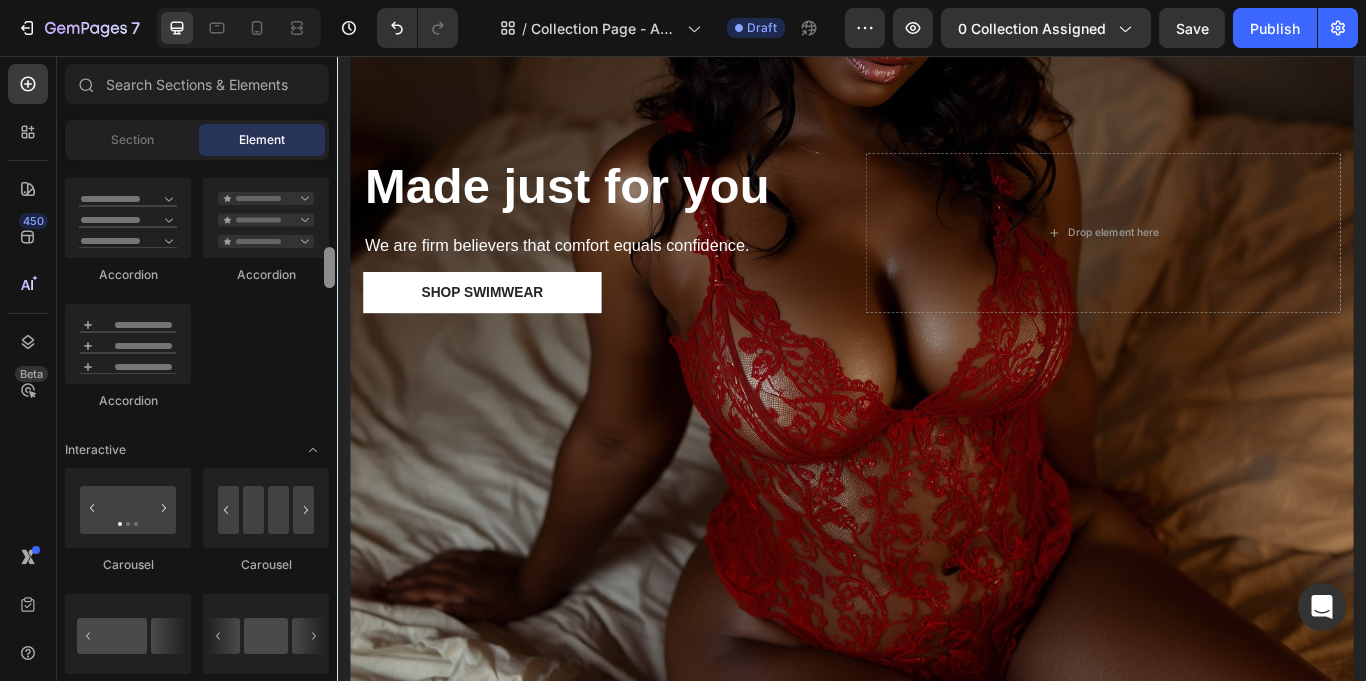 scroll, scrollTop: 1746, scrollLeft: 0, axis: vertical 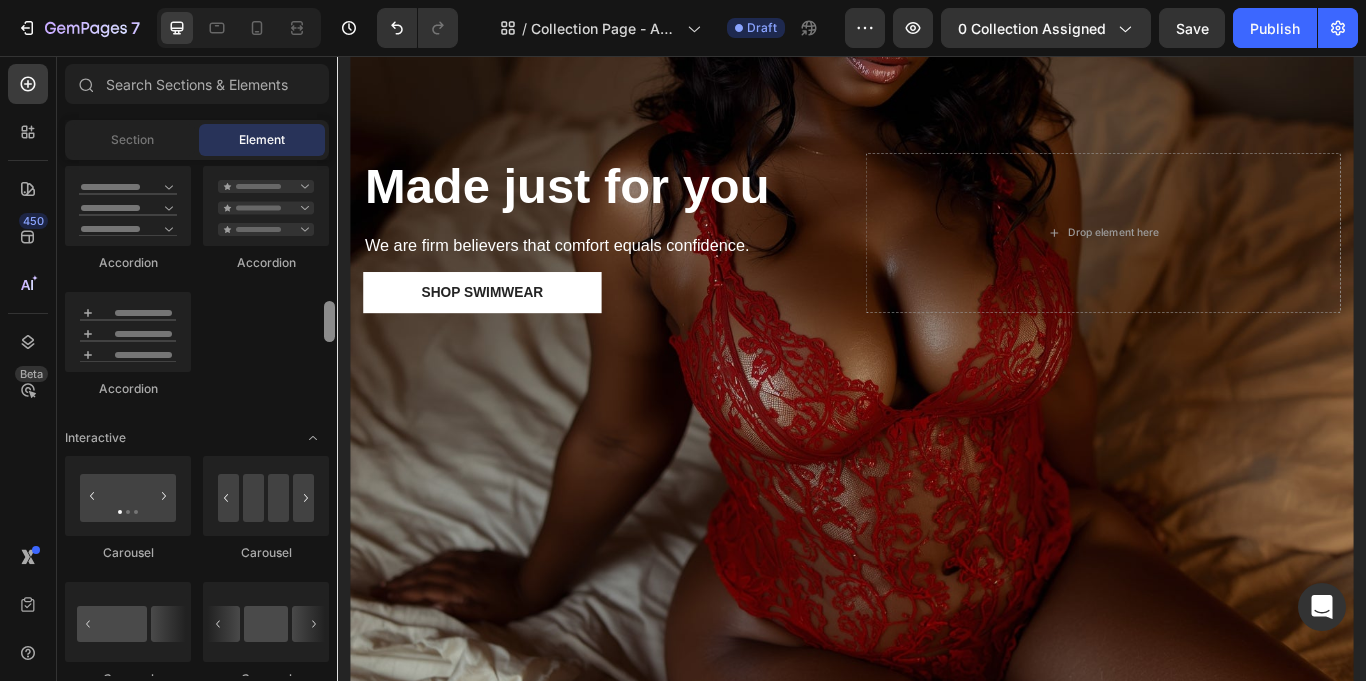 drag, startPoint x: 331, startPoint y: 226, endPoint x: 315, endPoint y: 314, distance: 89.44272 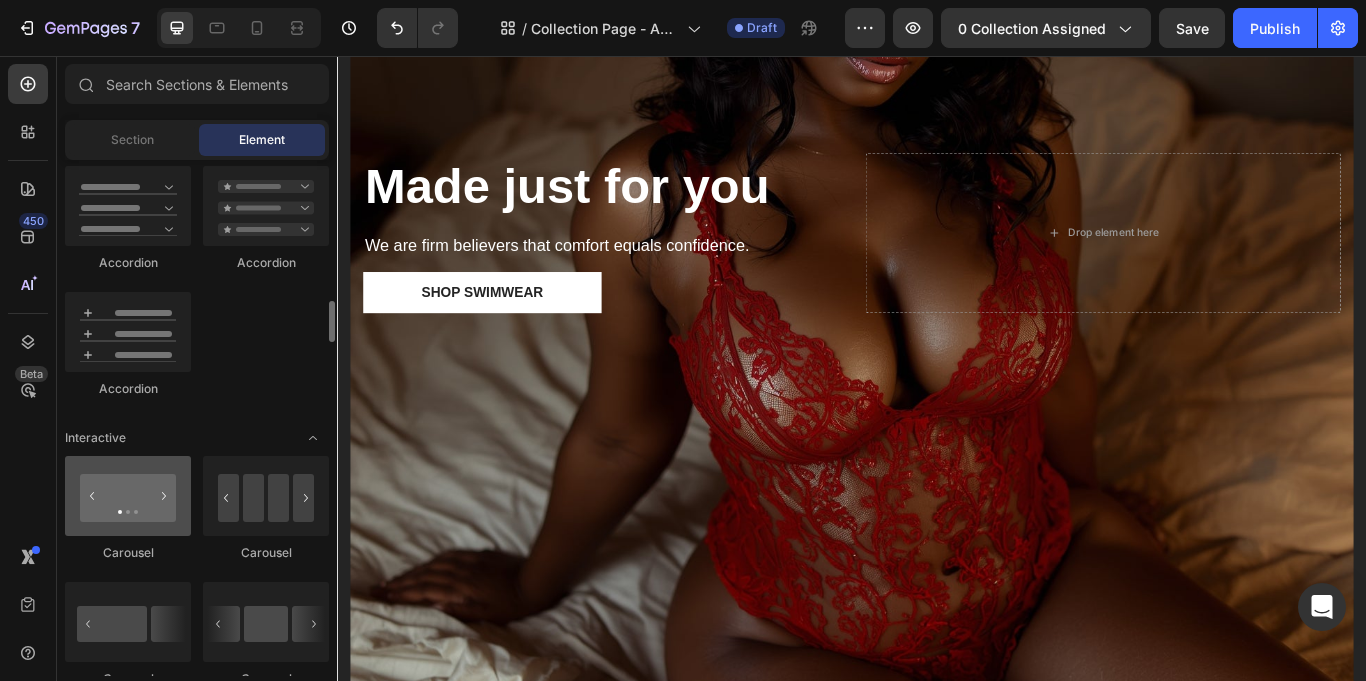 click at bounding box center (128, 496) 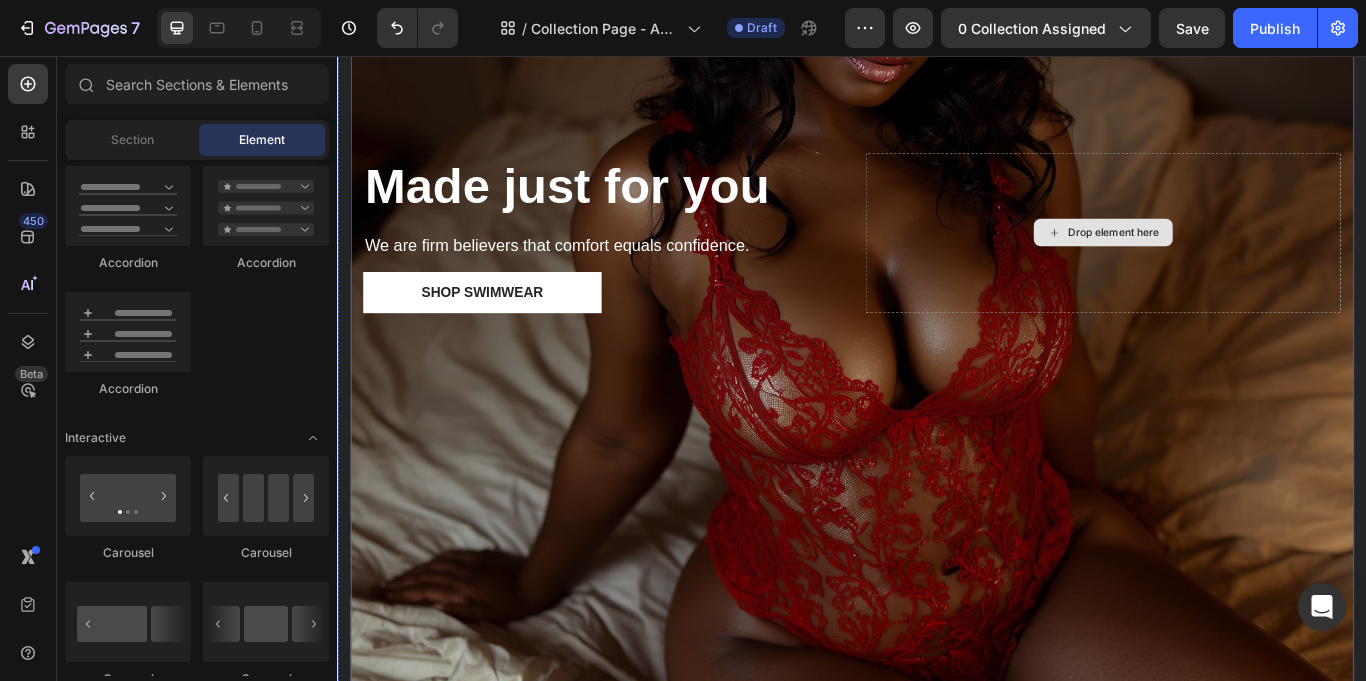click on "Drop element here" at bounding box center [1230, 262] 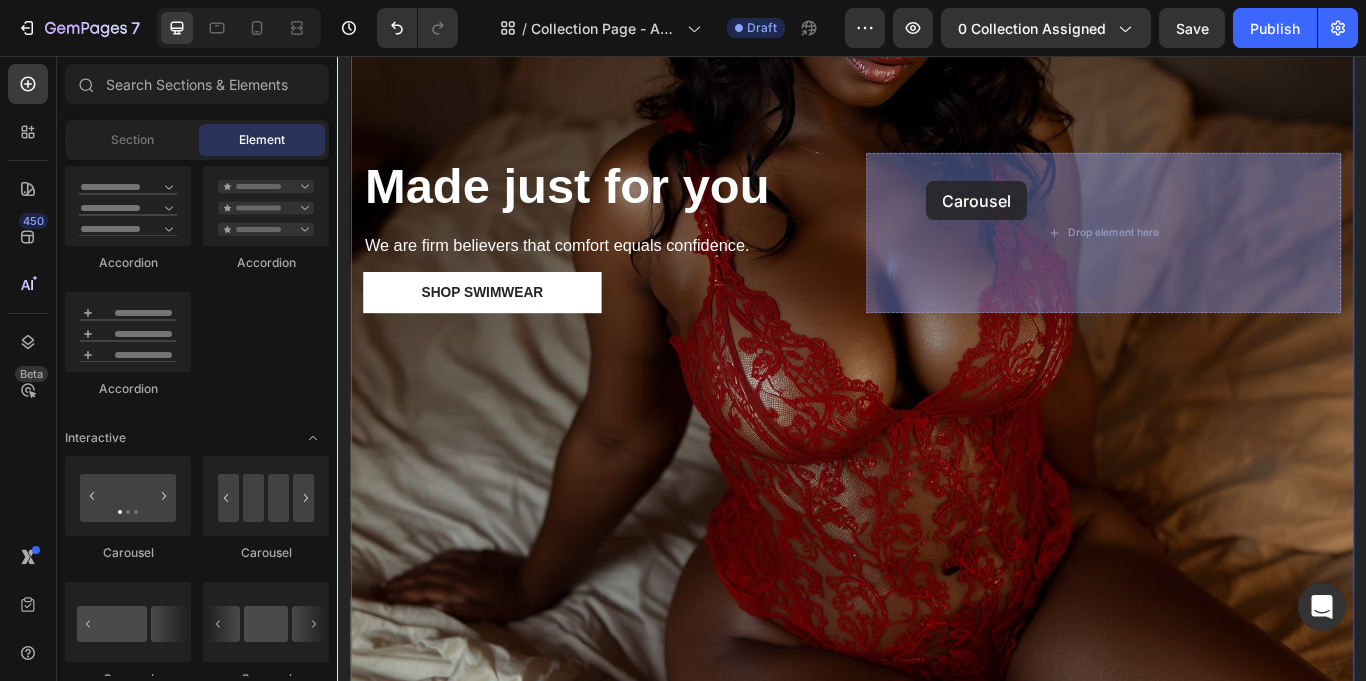 drag, startPoint x: 496, startPoint y: 563, endPoint x: 1024, endPoint y: 202, distance: 639.61316 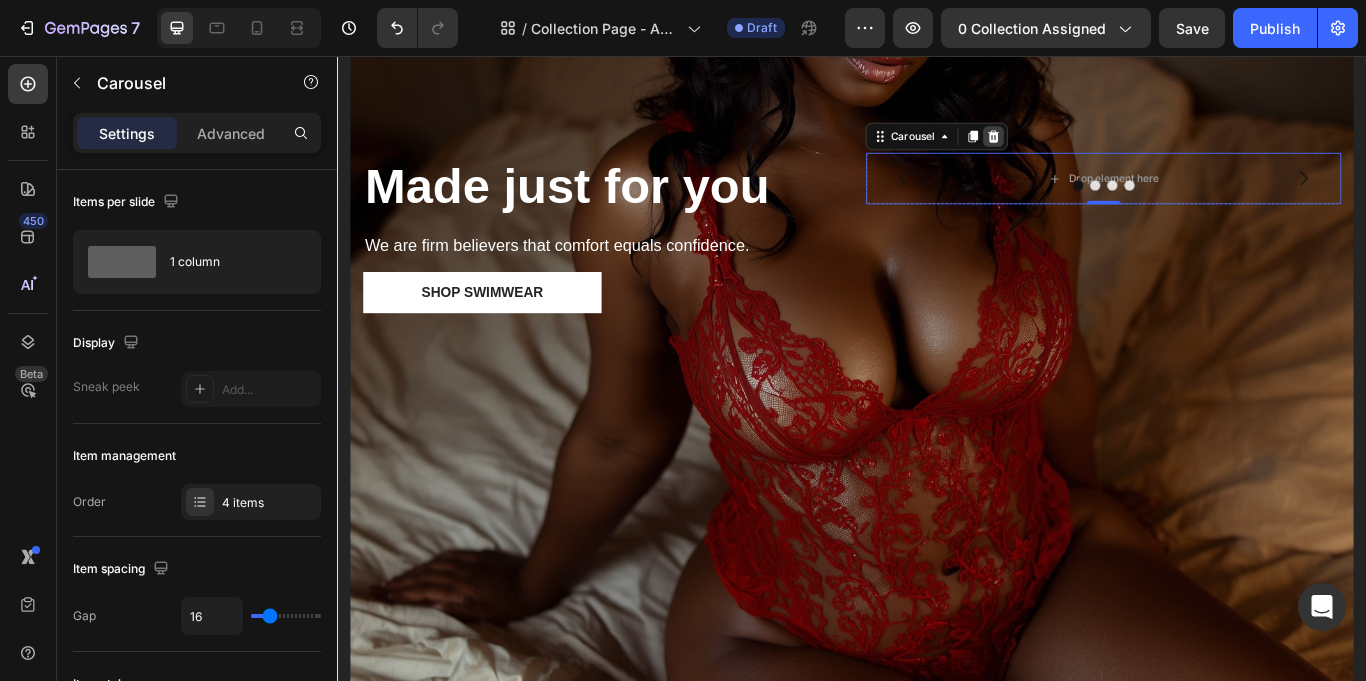 click 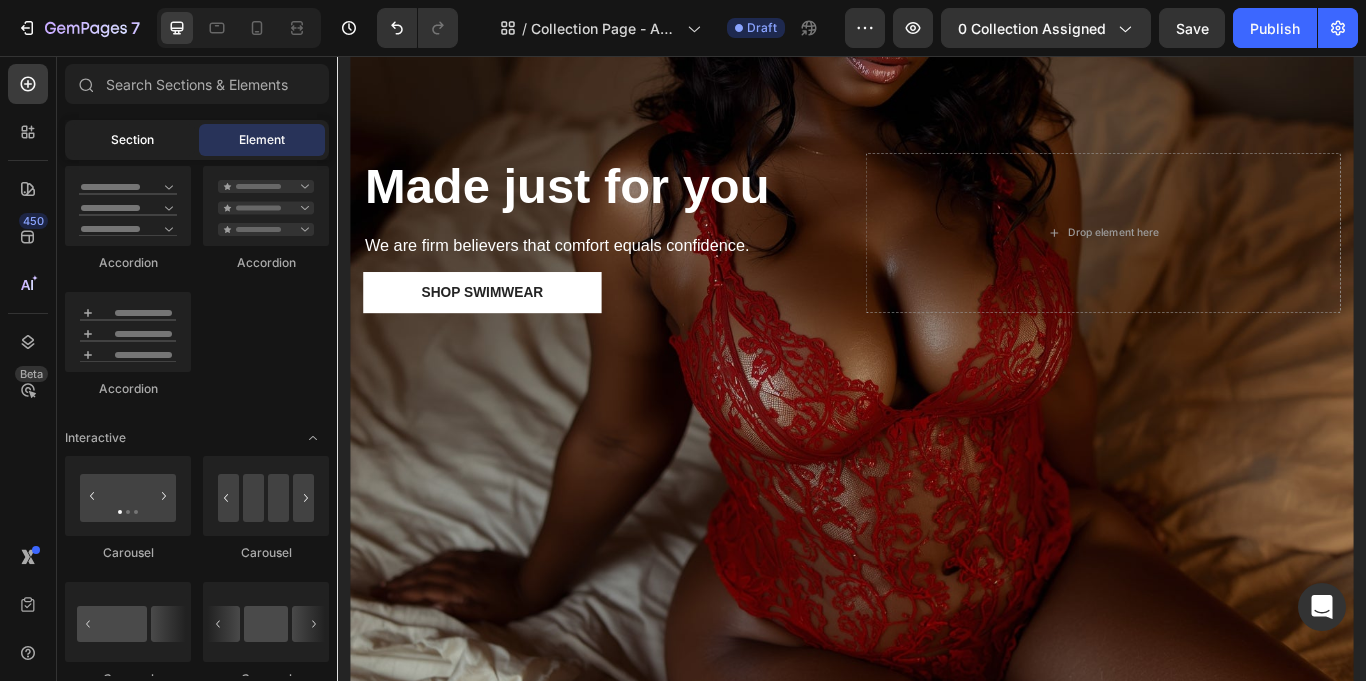 click on "Section" at bounding box center [132, 140] 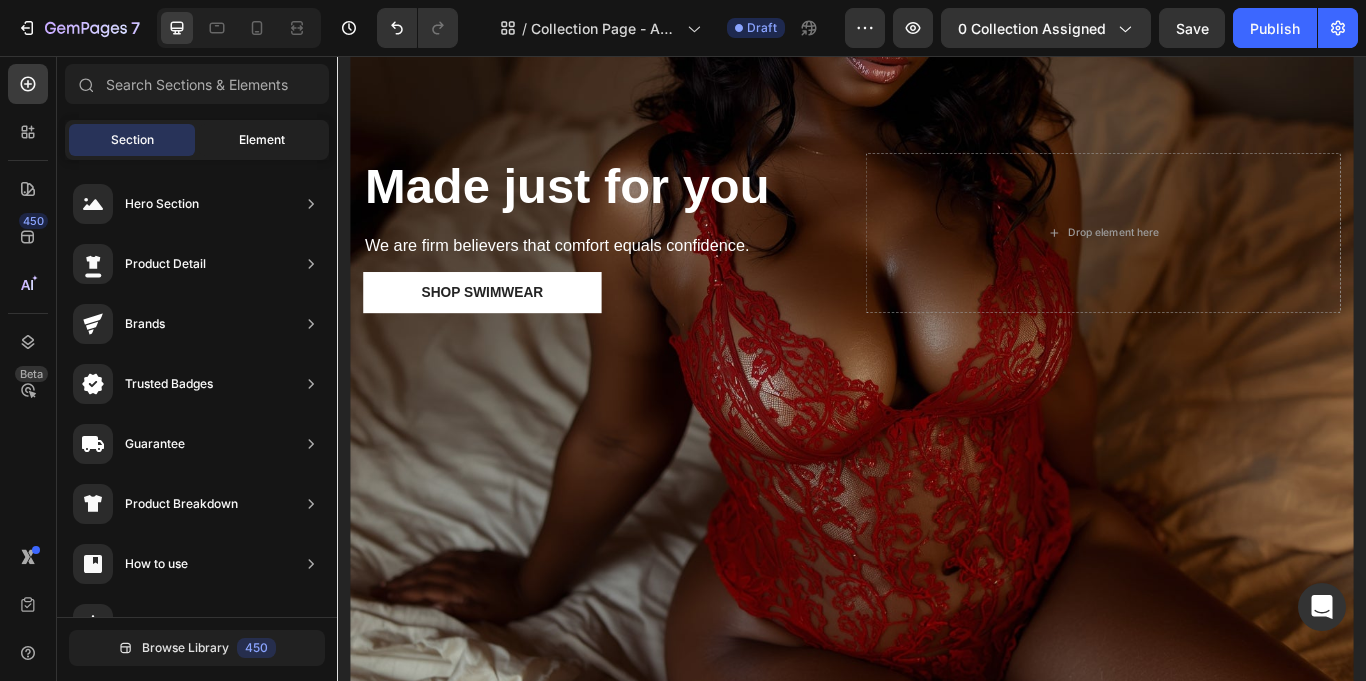 click on "Element" 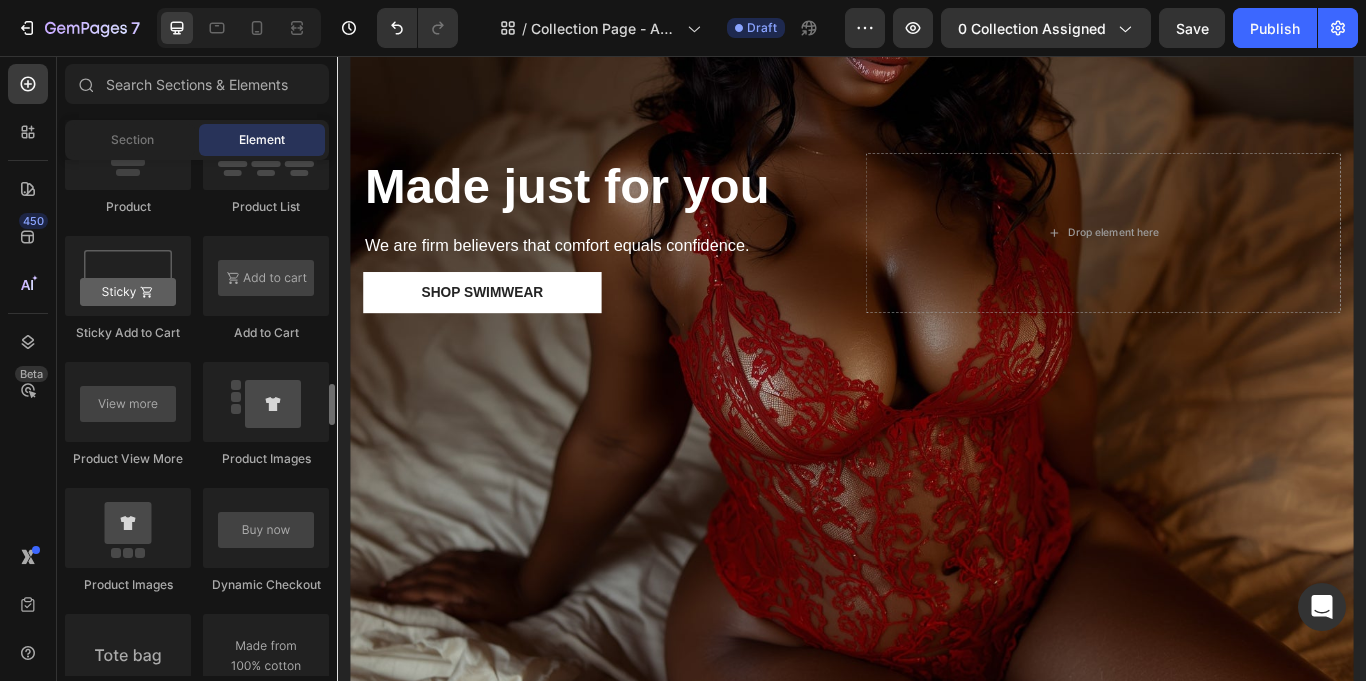 scroll, scrollTop: 2736, scrollLeft: 0, axis: vertical 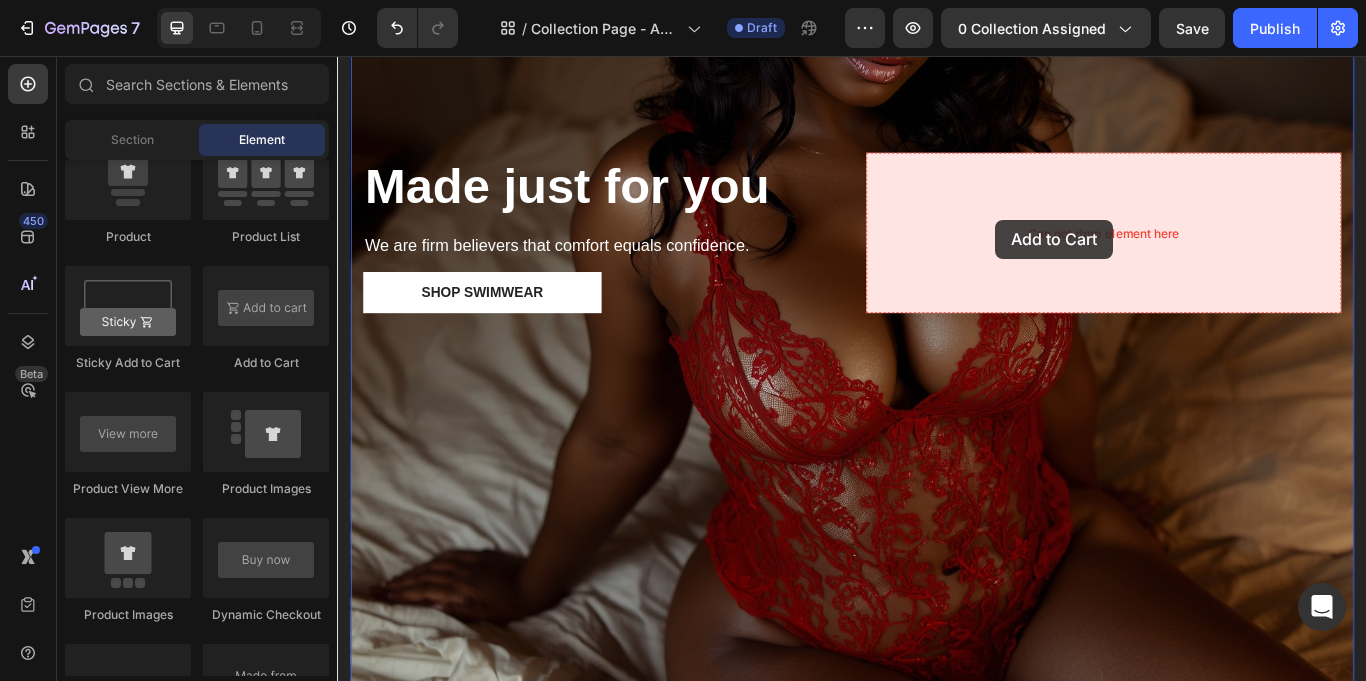 drag, startPoint x: 746, startPoint y: 256, endPoint x: 1104, endPoint y: 247, distance: 358.1131 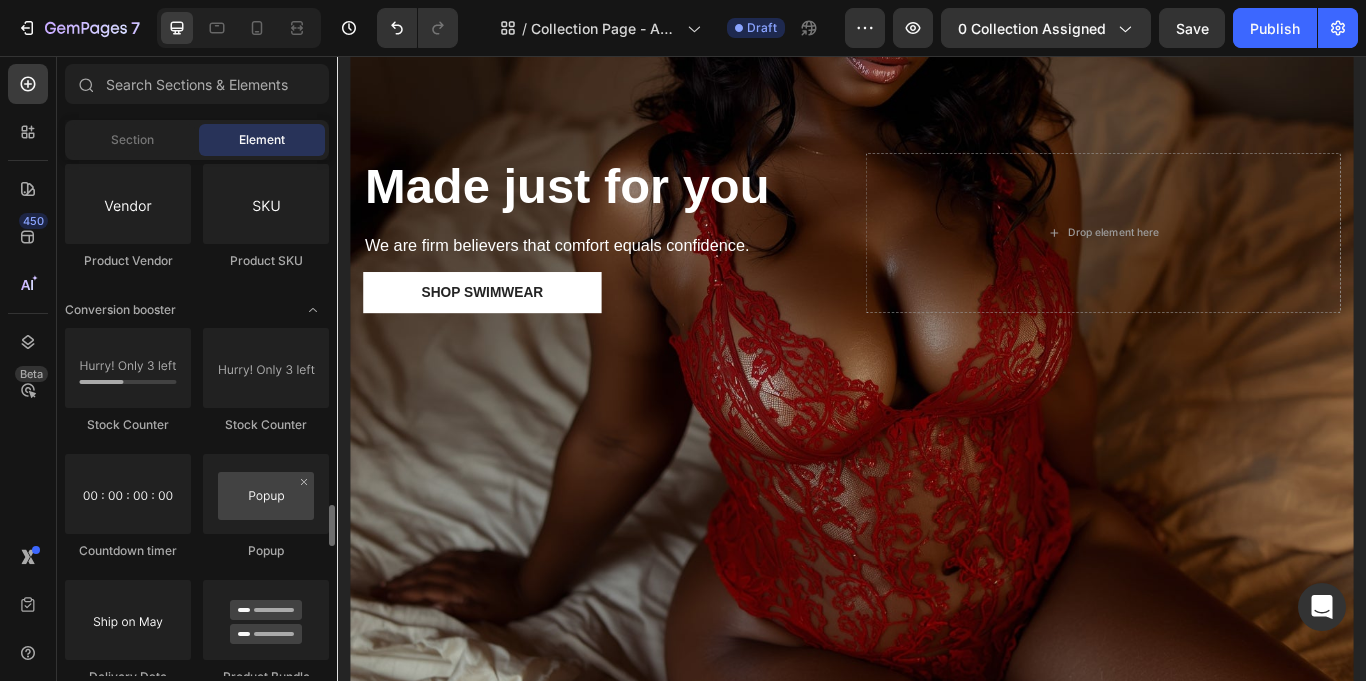 scroll, scrollTop: 3876, scrollLeft: 0, axis: vertical 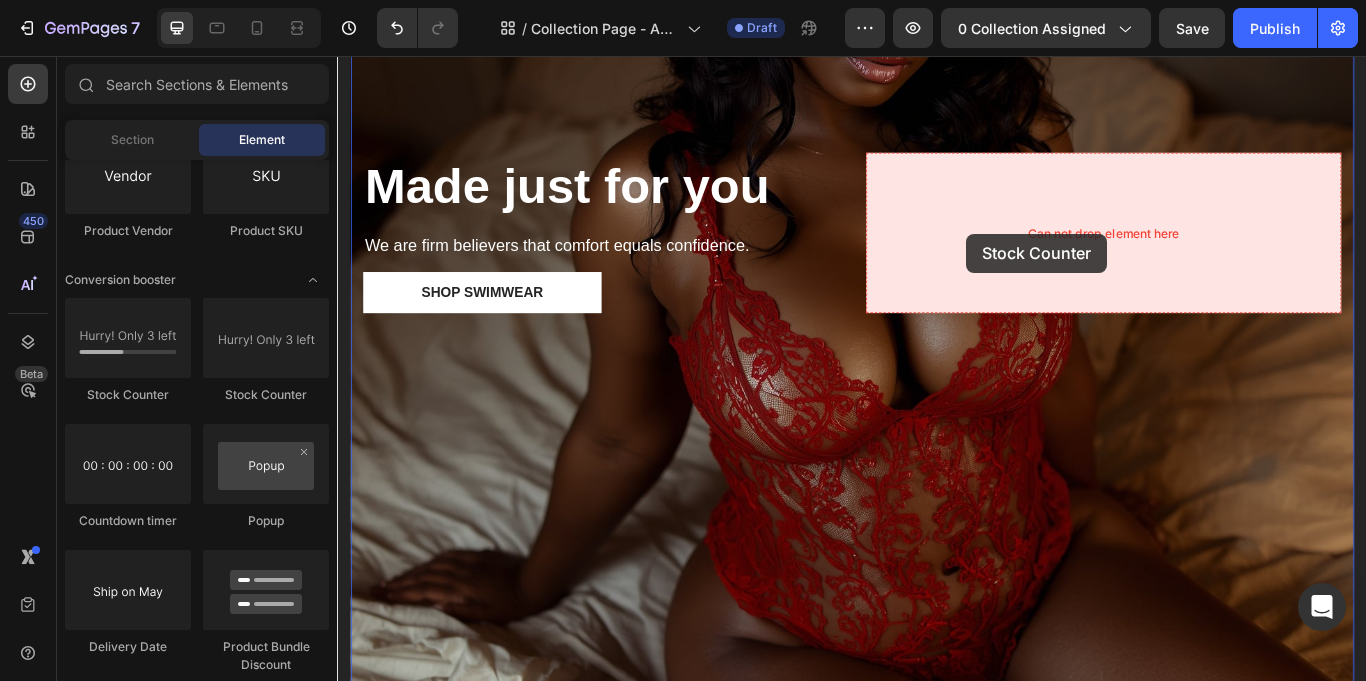 drag, startPoint x: 485, startPoint y: 397, endPoint x: 1067, endPoint y: 262, distance: 597.4521 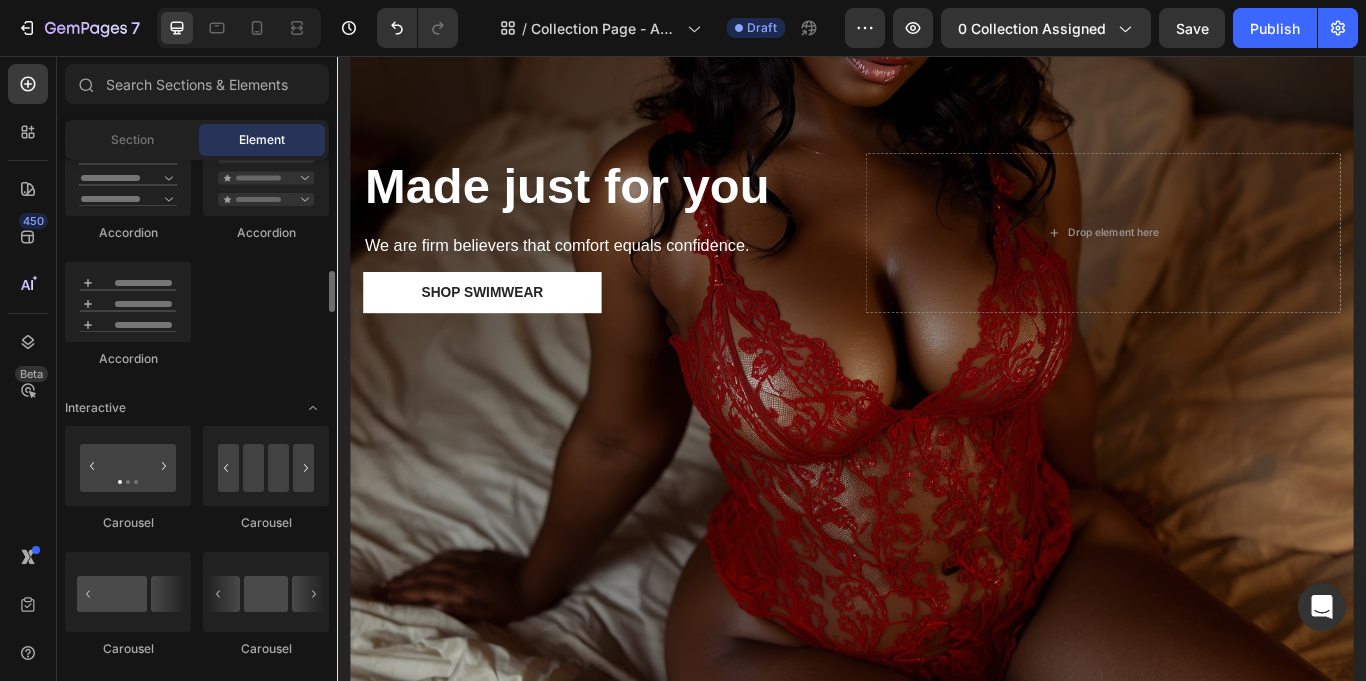 scroll, scrollTop: 1746, scrollLeft: 0, axis: vertical 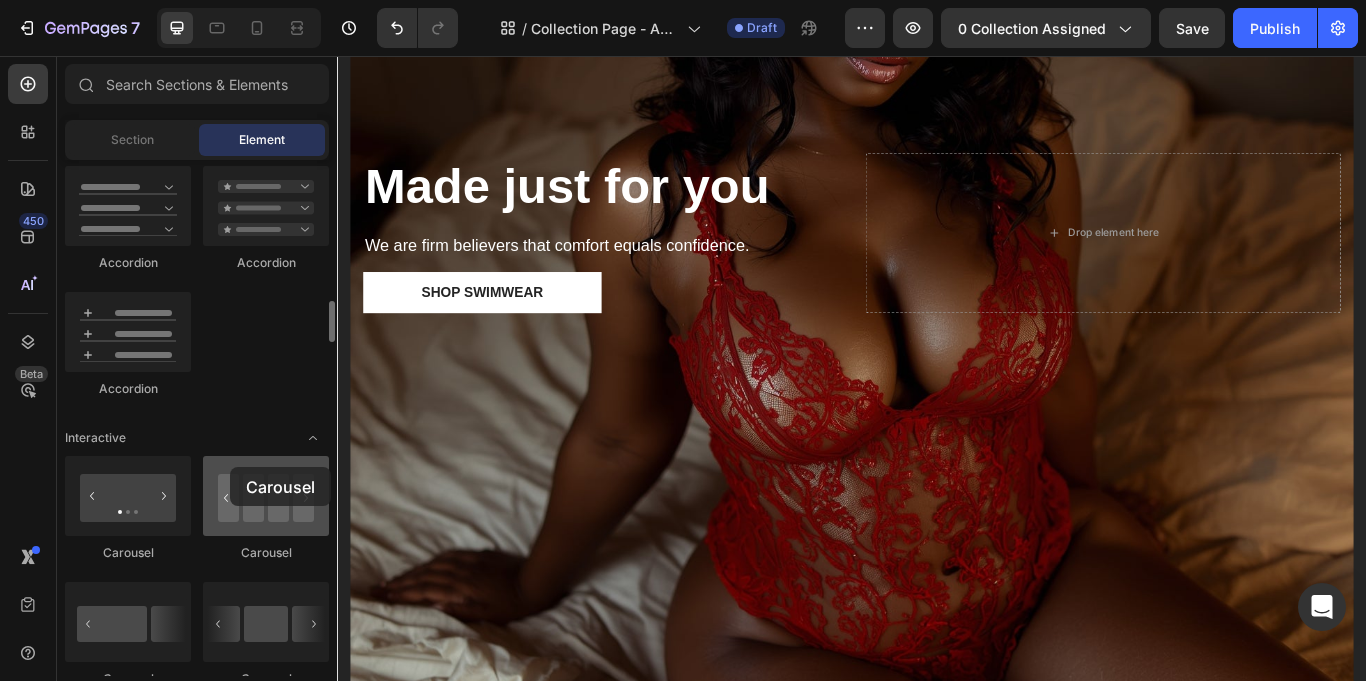 drag, startPoint x: 247, startPoint y: 512, endPoint x: 229, endPoint y: 466, distance: 49.396355 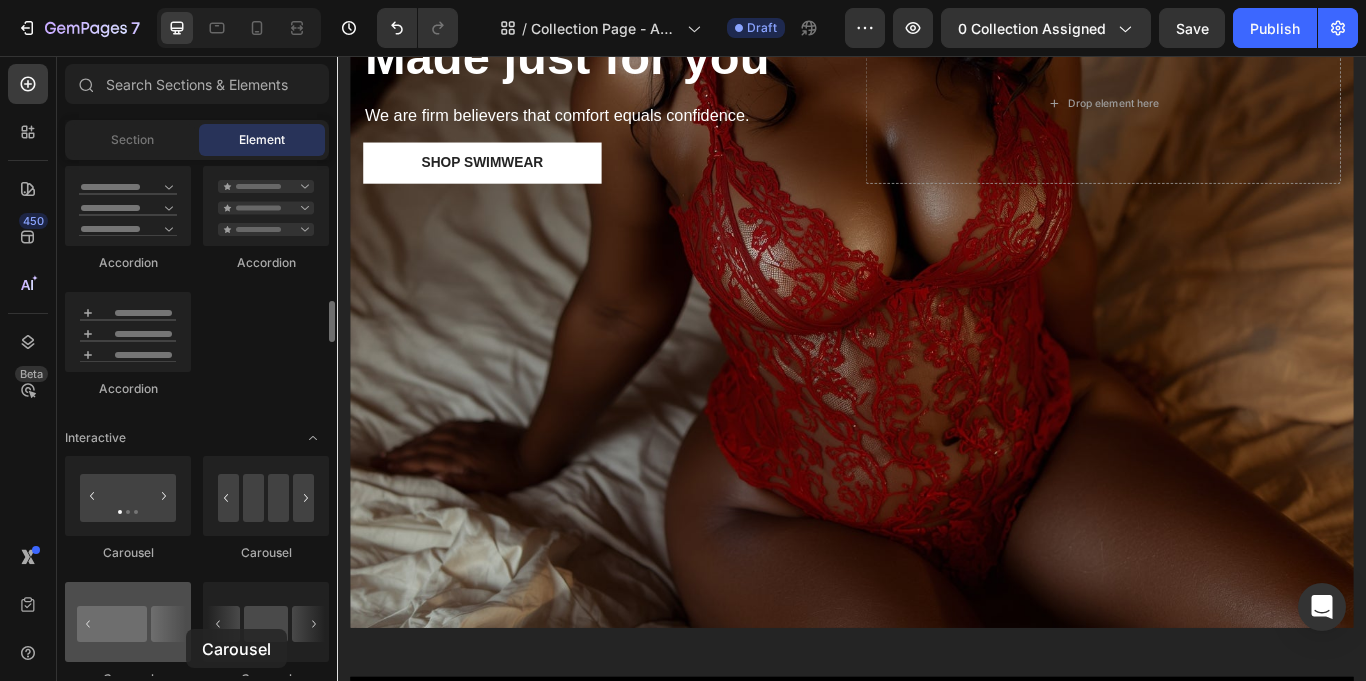 drag, startPoint x: 414, startPoint y: 592, endPoint x: 160, endPoint y: 618, distance: 255.32724 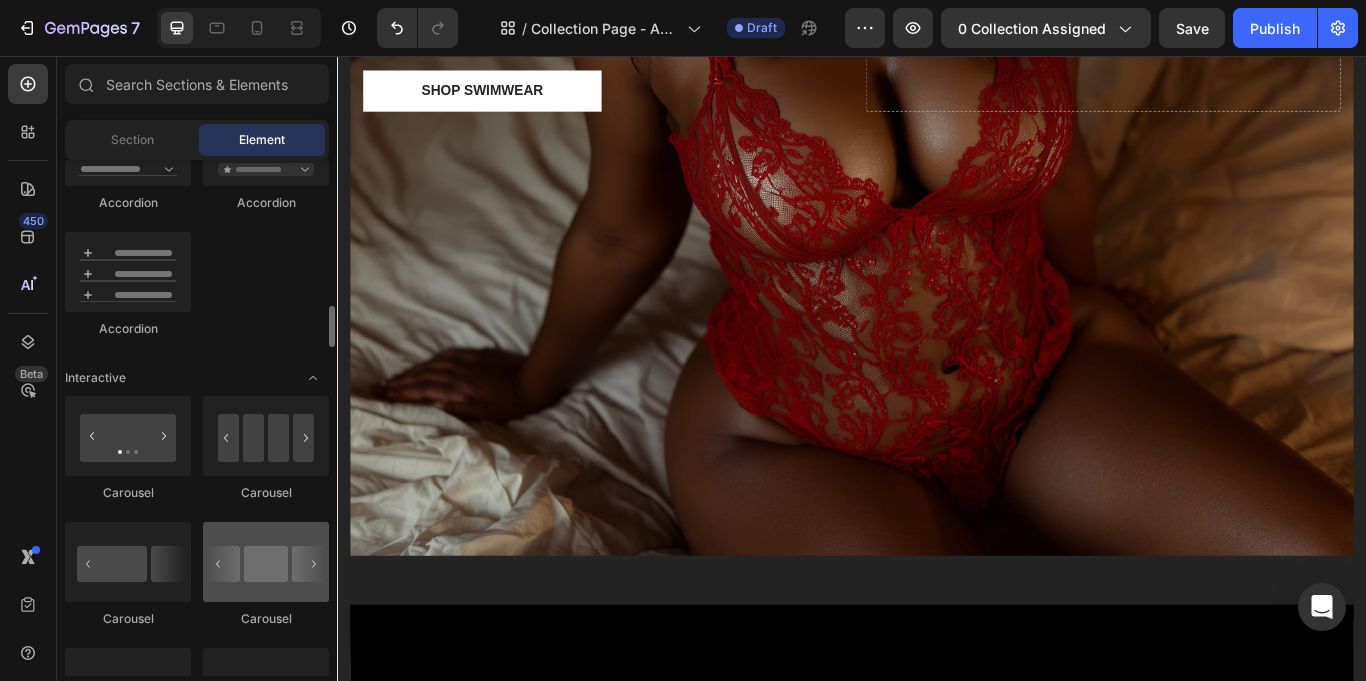 scroll, scrollTop: 1836, scrollLeft: 0, axis: vertical 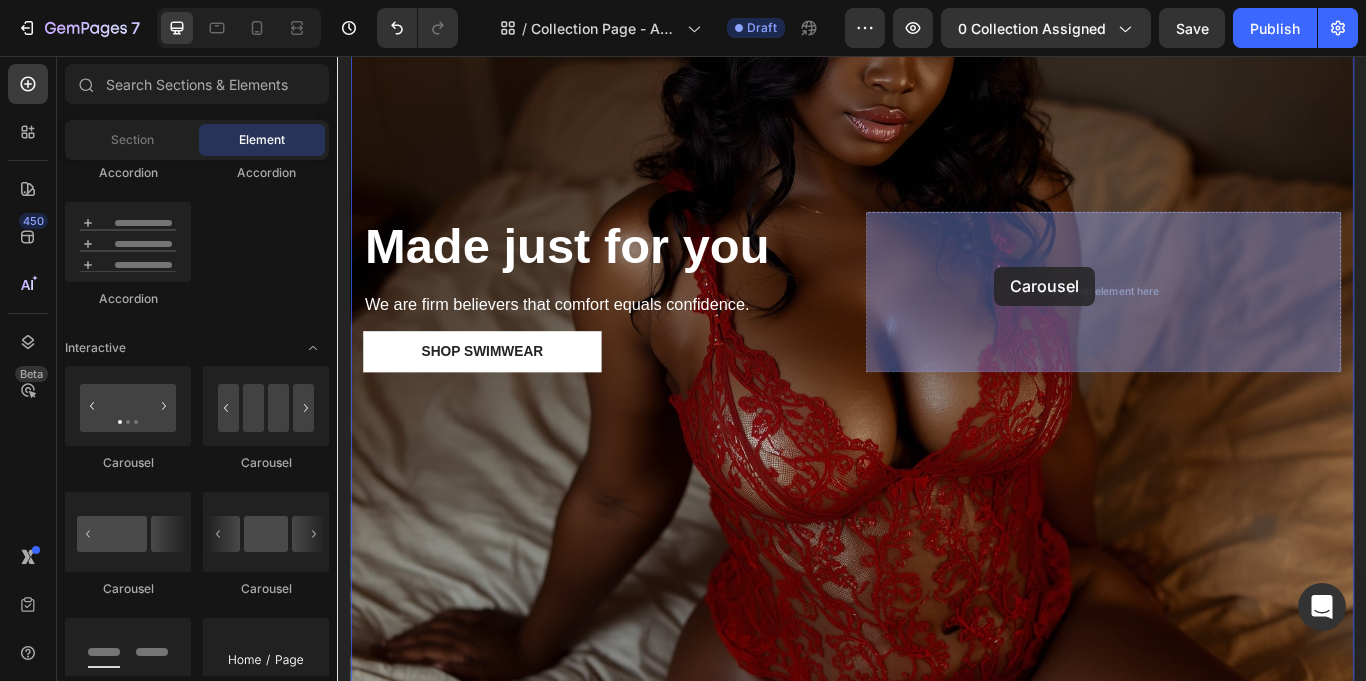 drag, startPoint x: 657, startPoint y: 343, endPoint x: 1103, endPoint y: 302, distance: 447.88055 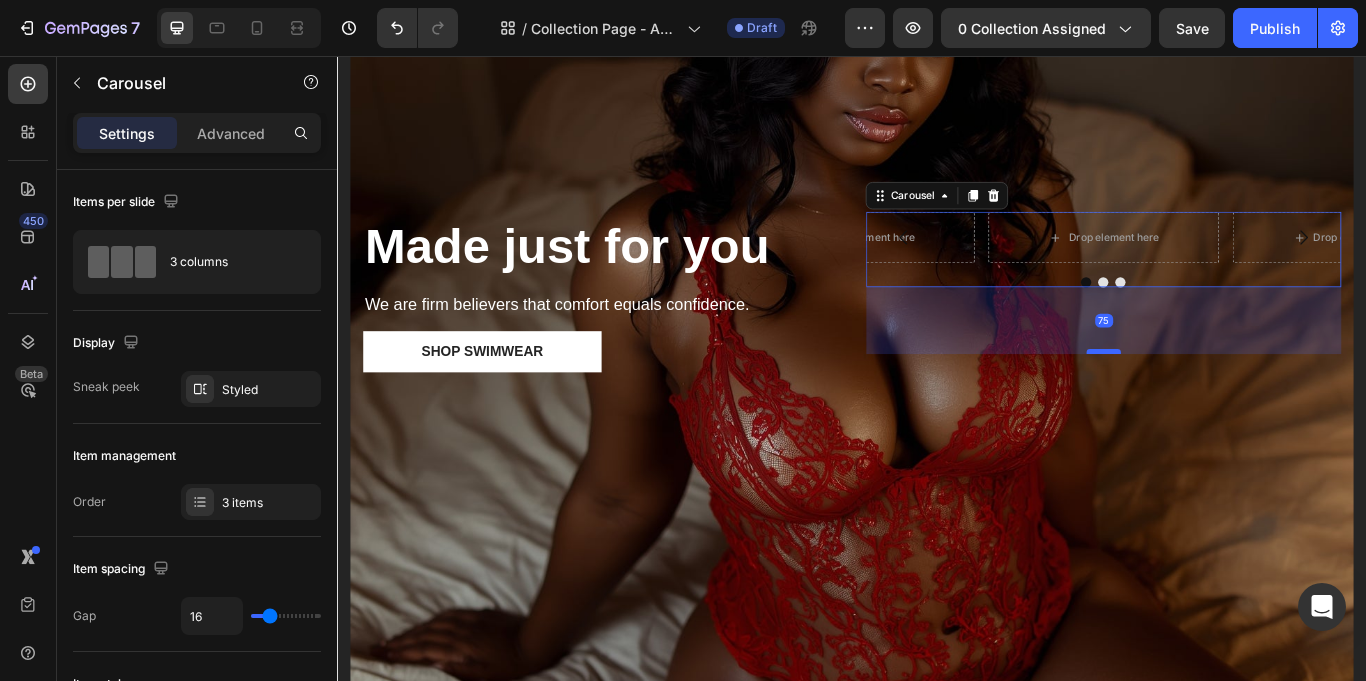 drag, startPoint x: 1235, startPoint y: 325, endPoint x: 1242, endPoint y: 404, distance: 79.30952 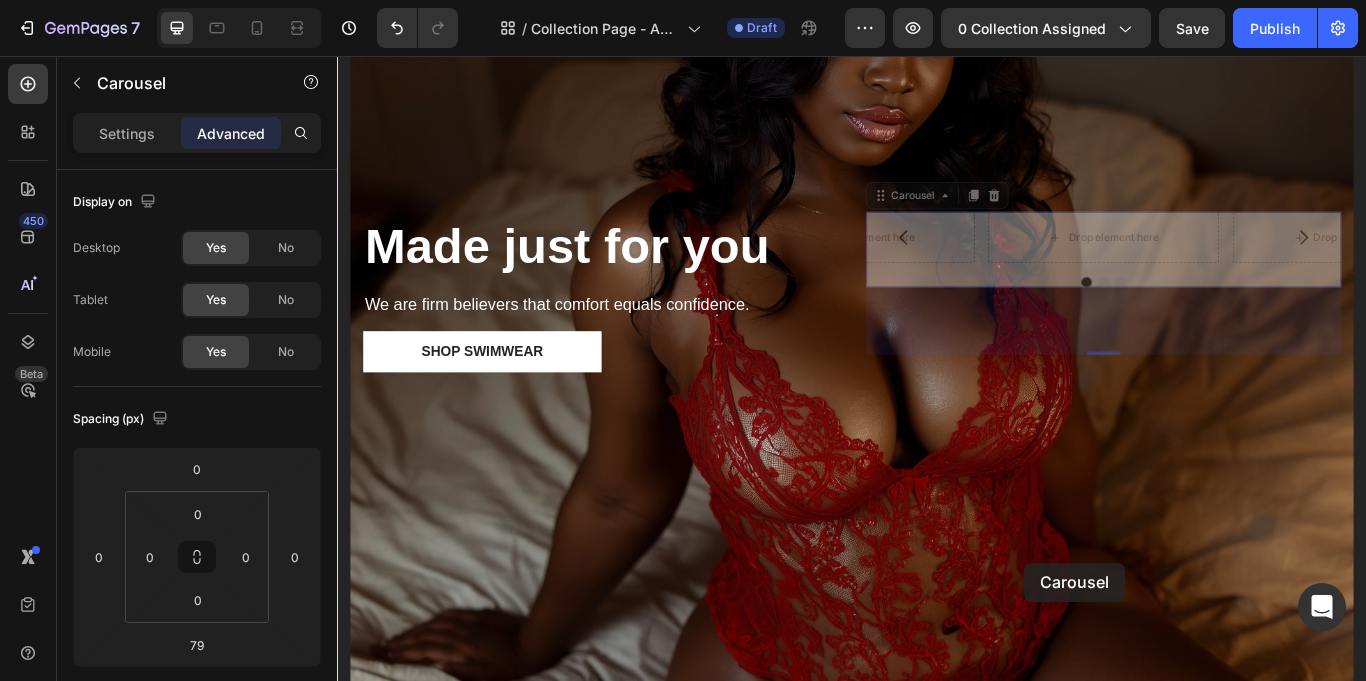 drag, startPoint x: 969, startPoint y: 218, endPoint x: 1138, endPoint y: 647, distance: 461.08783 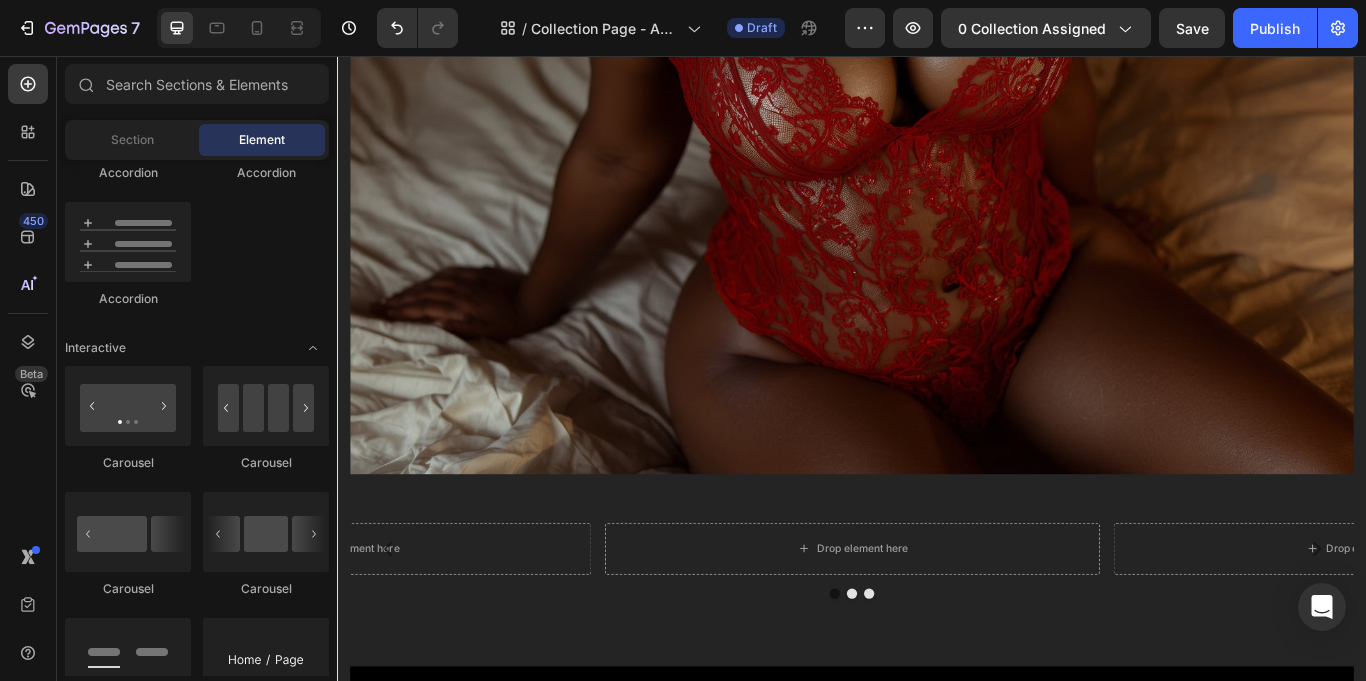 scroll, scrollTop: 1041, scrollLeft: 0, axis: vertical 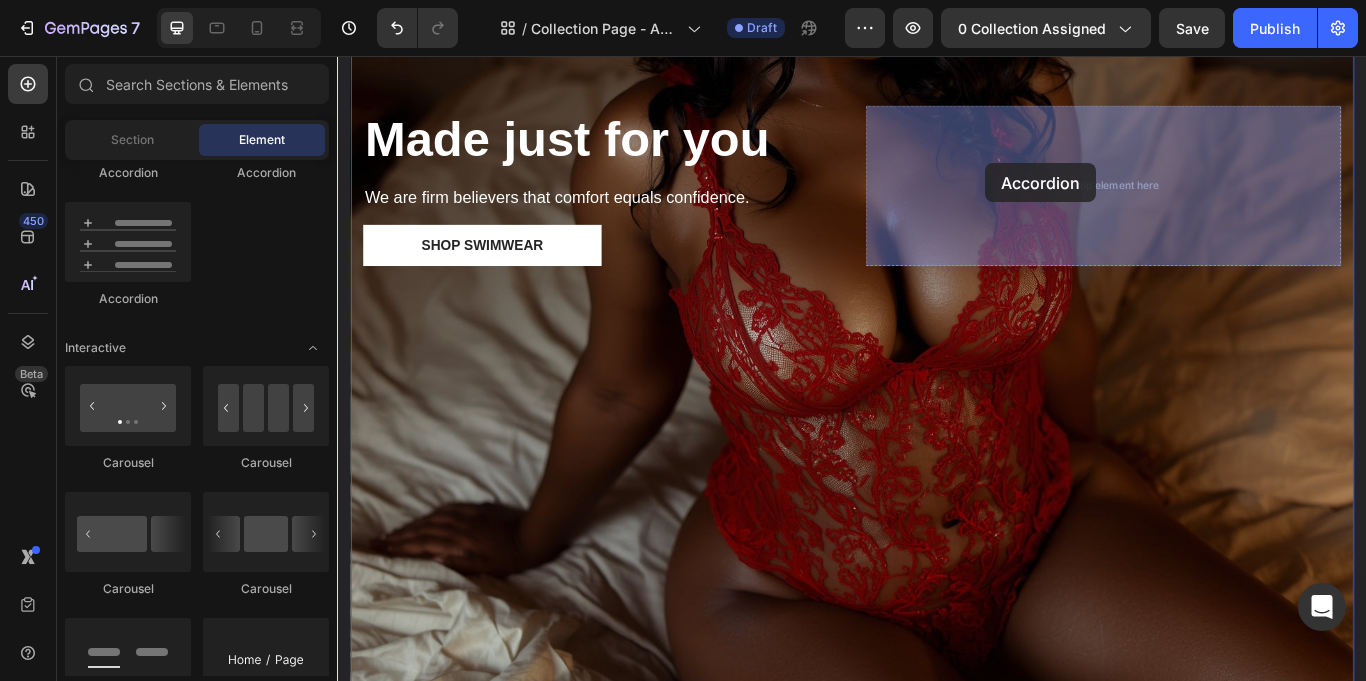 drag, startPoint x: 446, startPoint y: 286, endPoint x: 1093, endPoint y: 181, distance: 655.4647 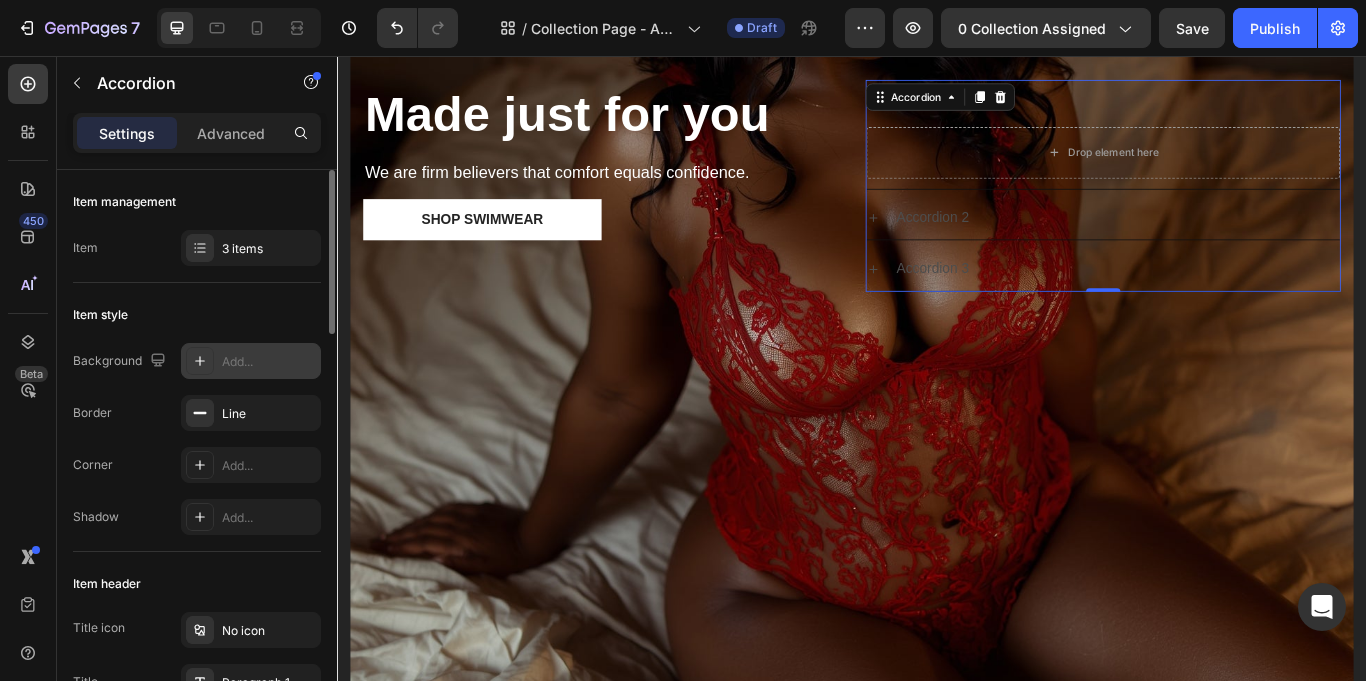 click 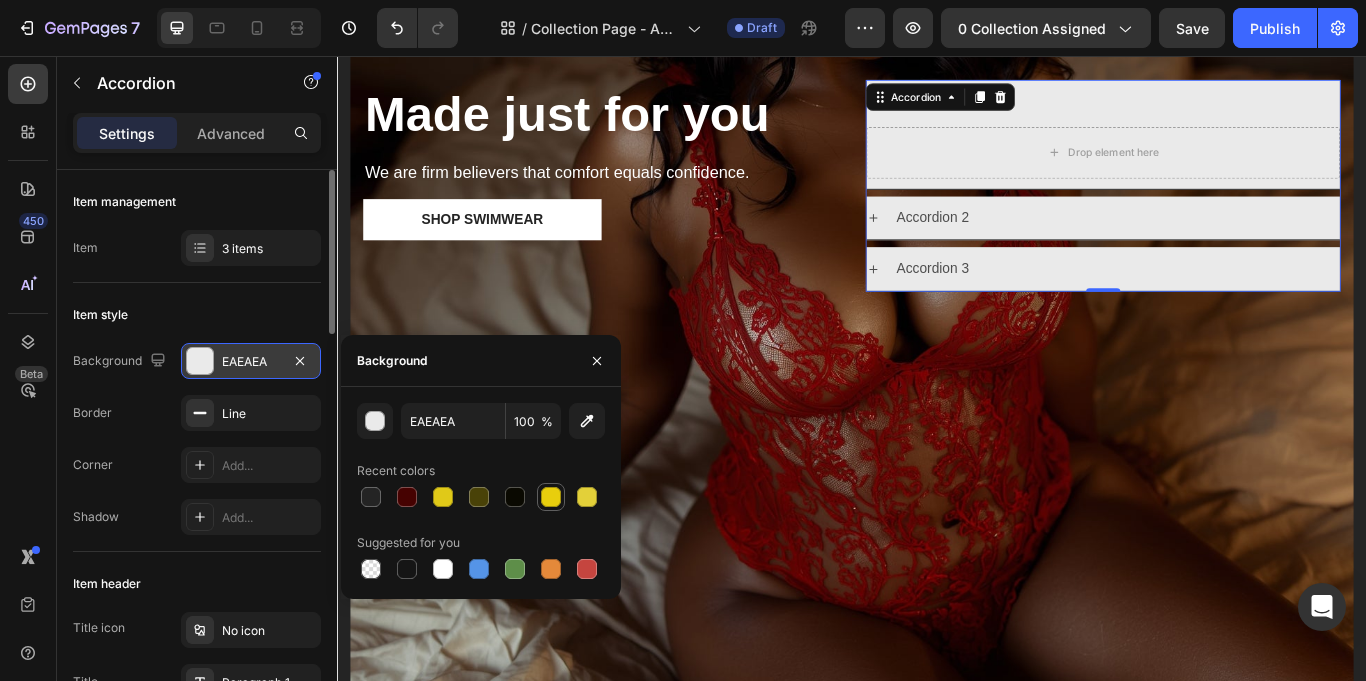 click at bounding box center (551, 497) 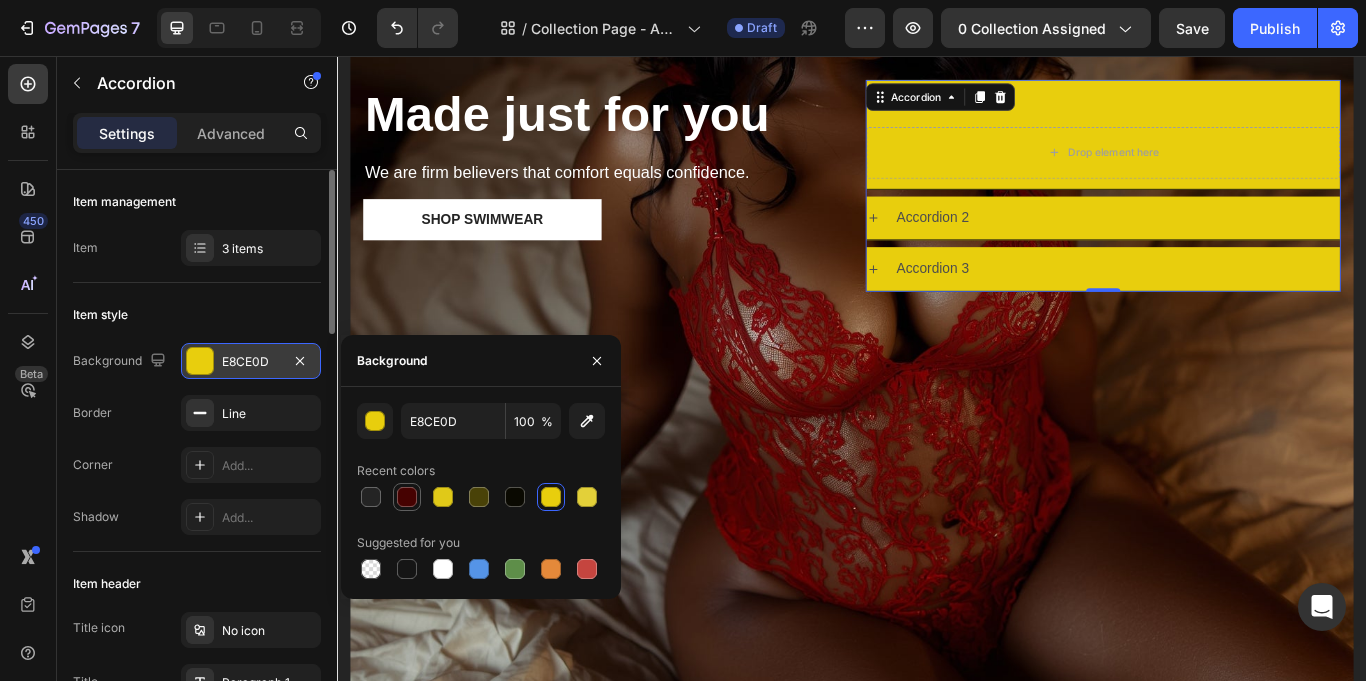click at bounding box center [407, 497] 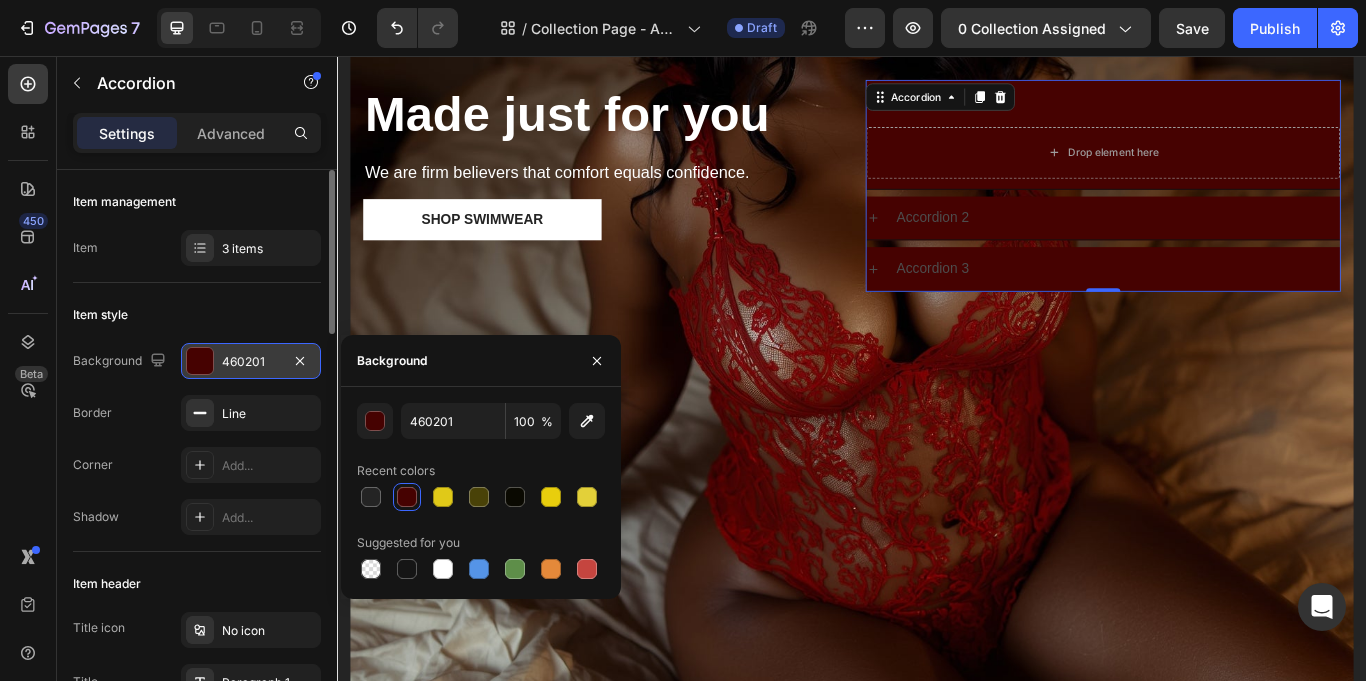 click on "Accordion 2" at bounding box center [1031, 245] 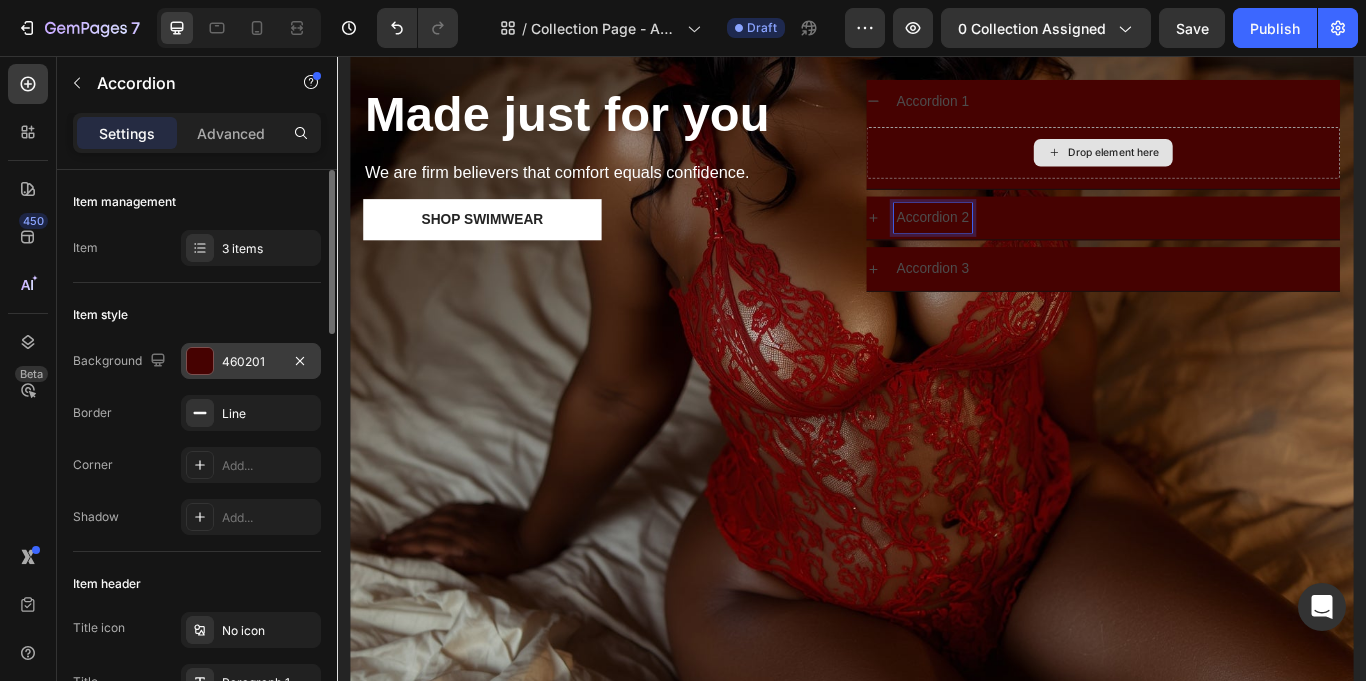 click on "Drop element here" at bounding box center [1242, 169] 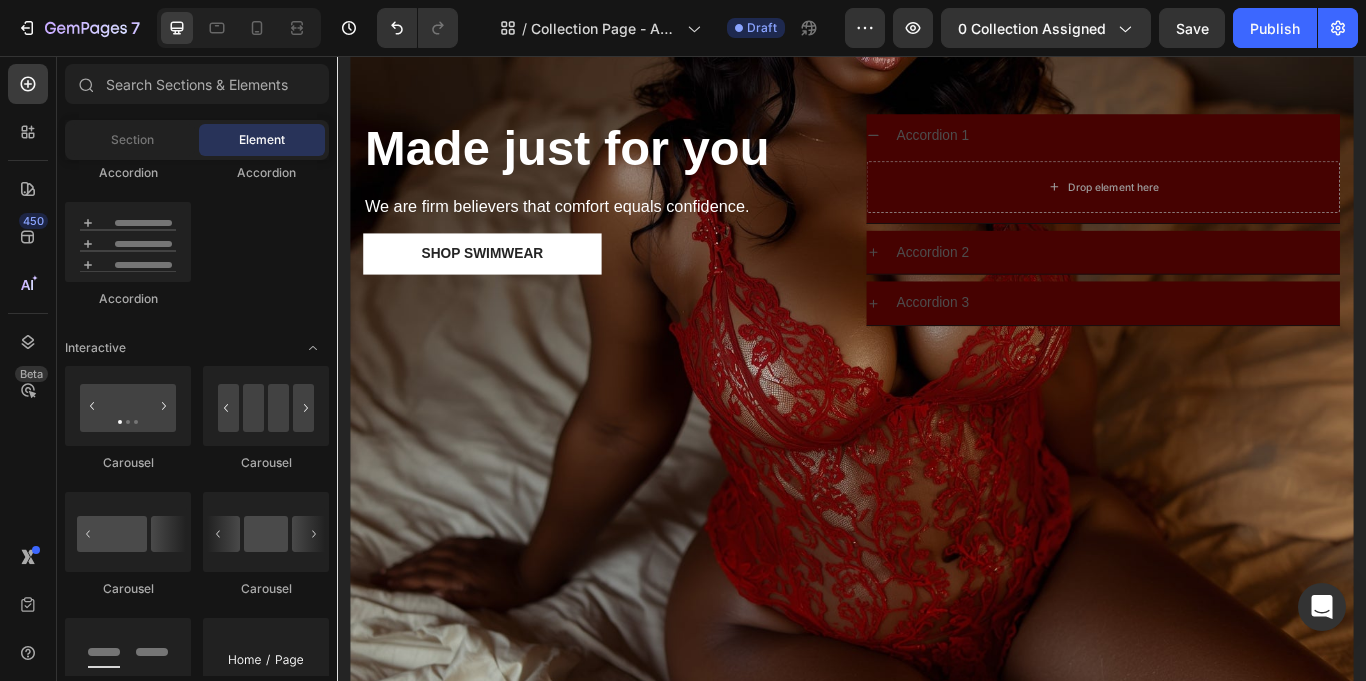 scroll, scrollTop: 244, scrollLeft: 0, axis: vertical 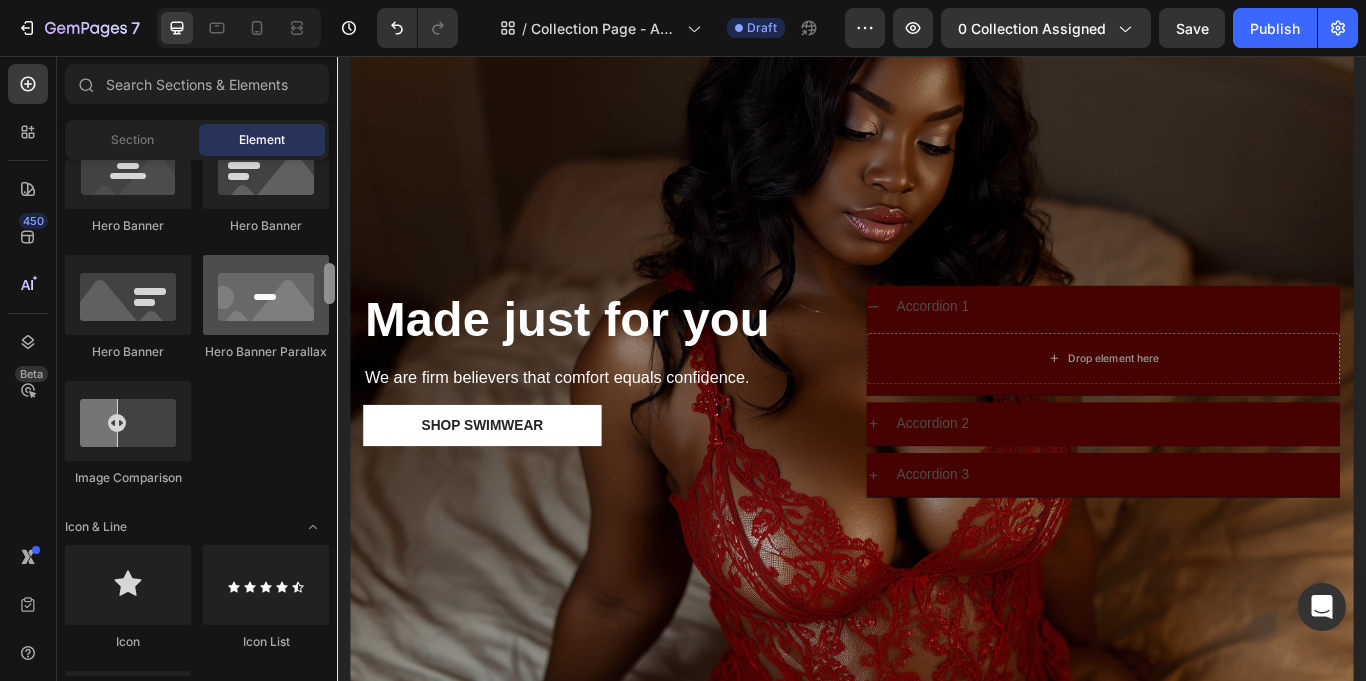 drag, startPoint x: 331, startPoint y: 345, endPoint x: 289, endPoint y: 259, distance: 95.707886 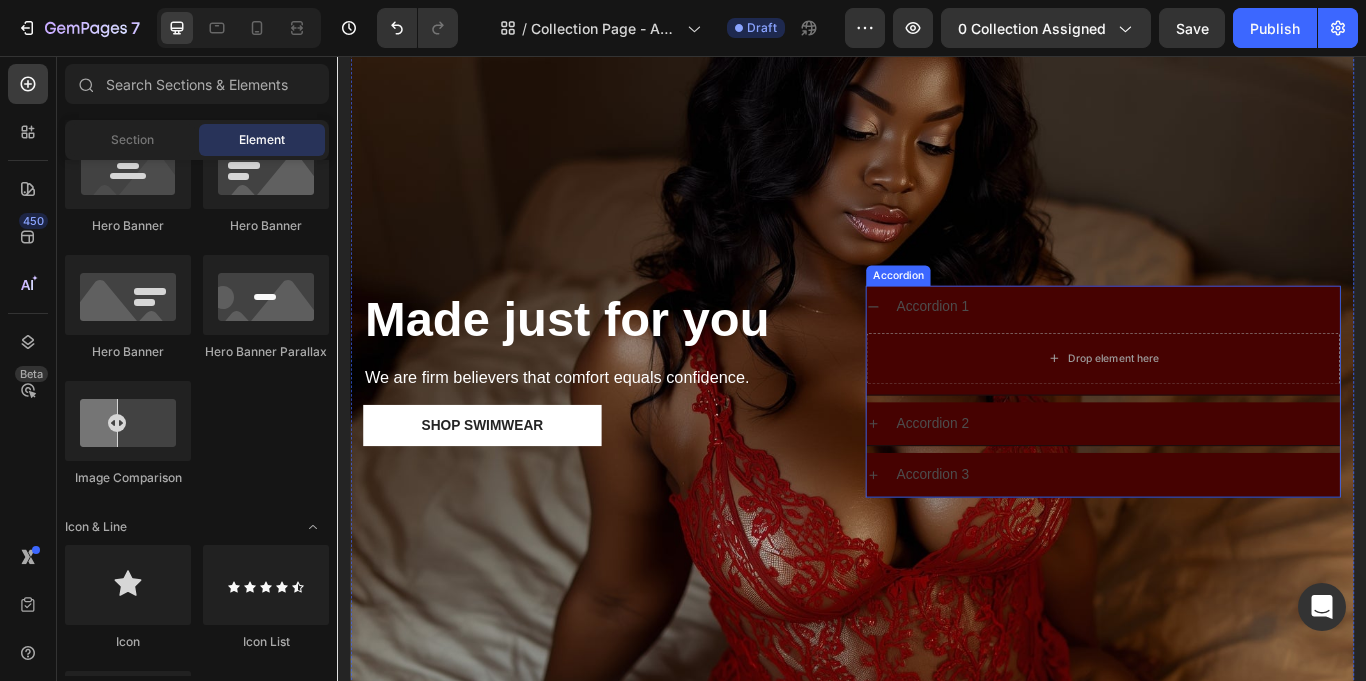 click on "Accordion 1" at bounding box center (1246, 349) 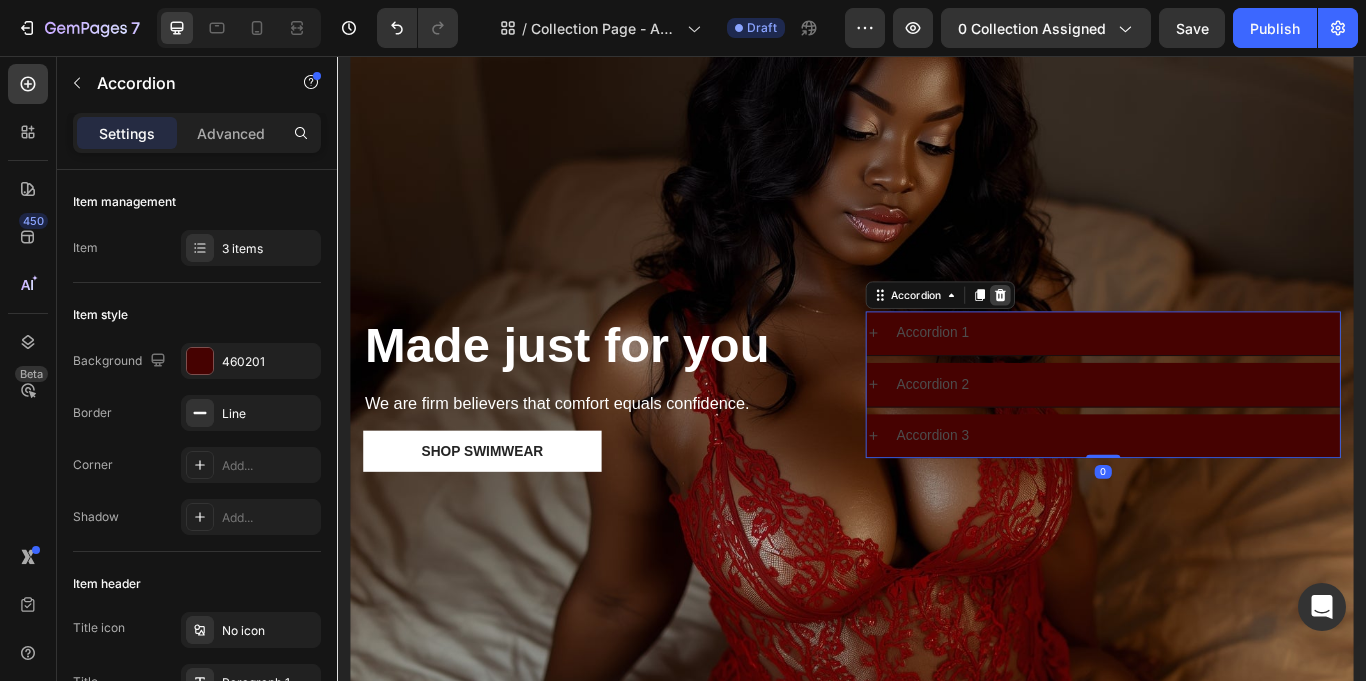 click 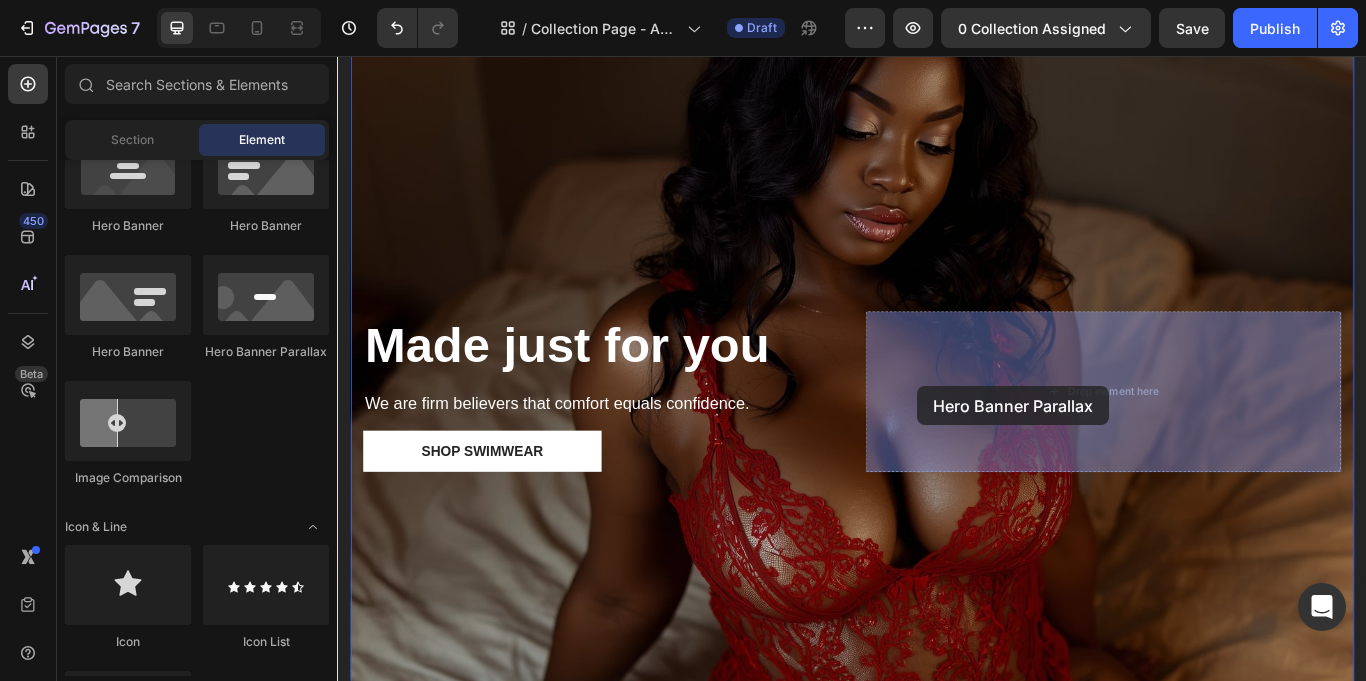 drag, startPoint x: 630, startPoint y: 364, endPoint x: 1013, endPoint y: 440, distance: 390.46768 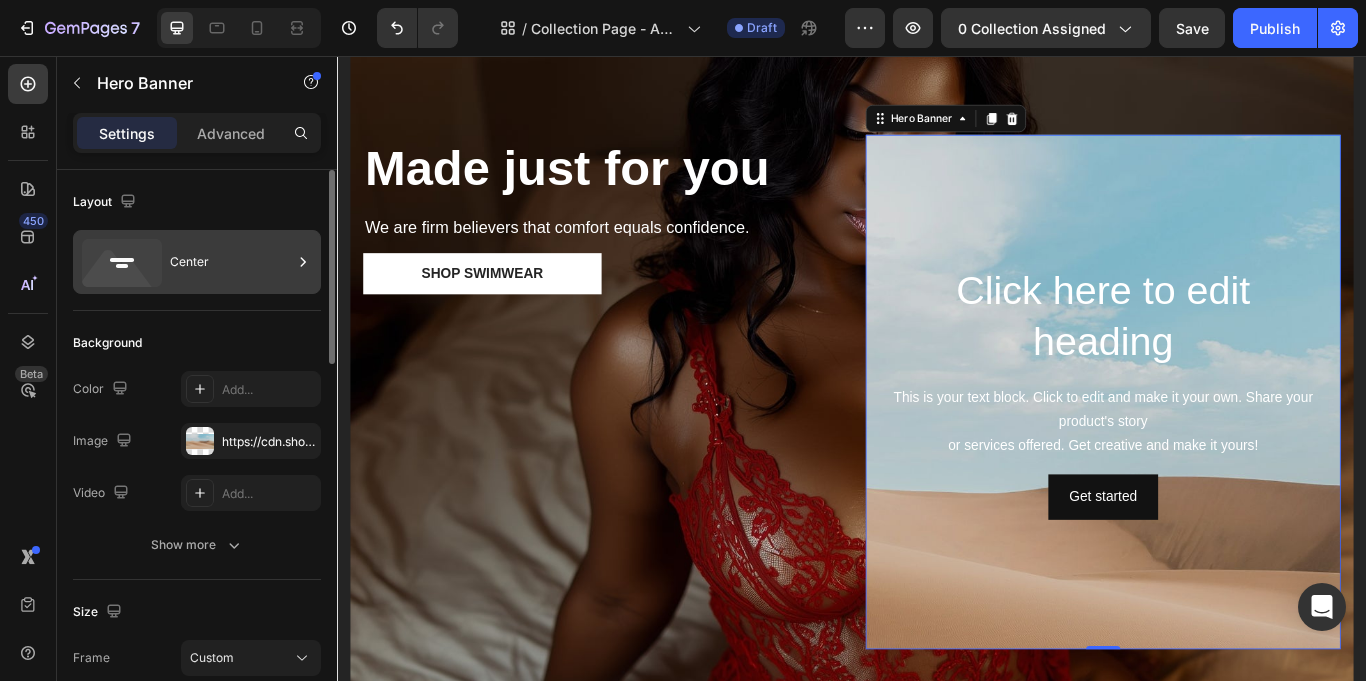 click 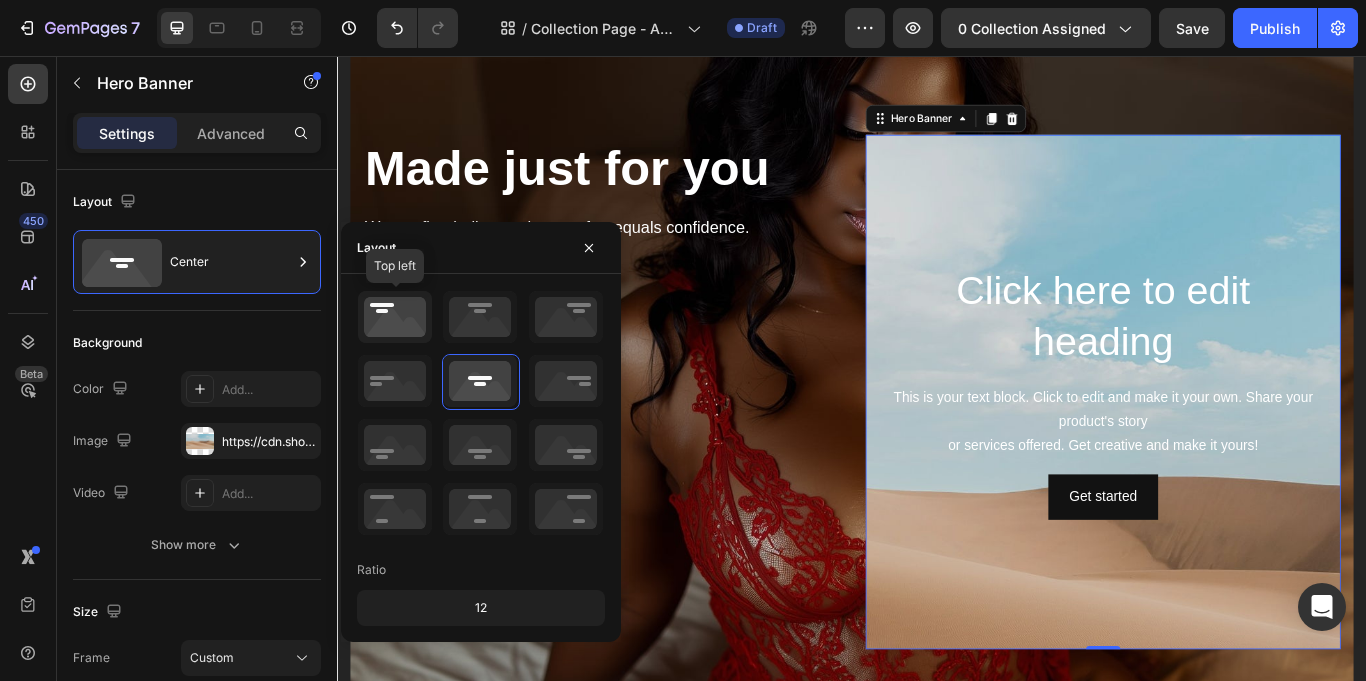 click 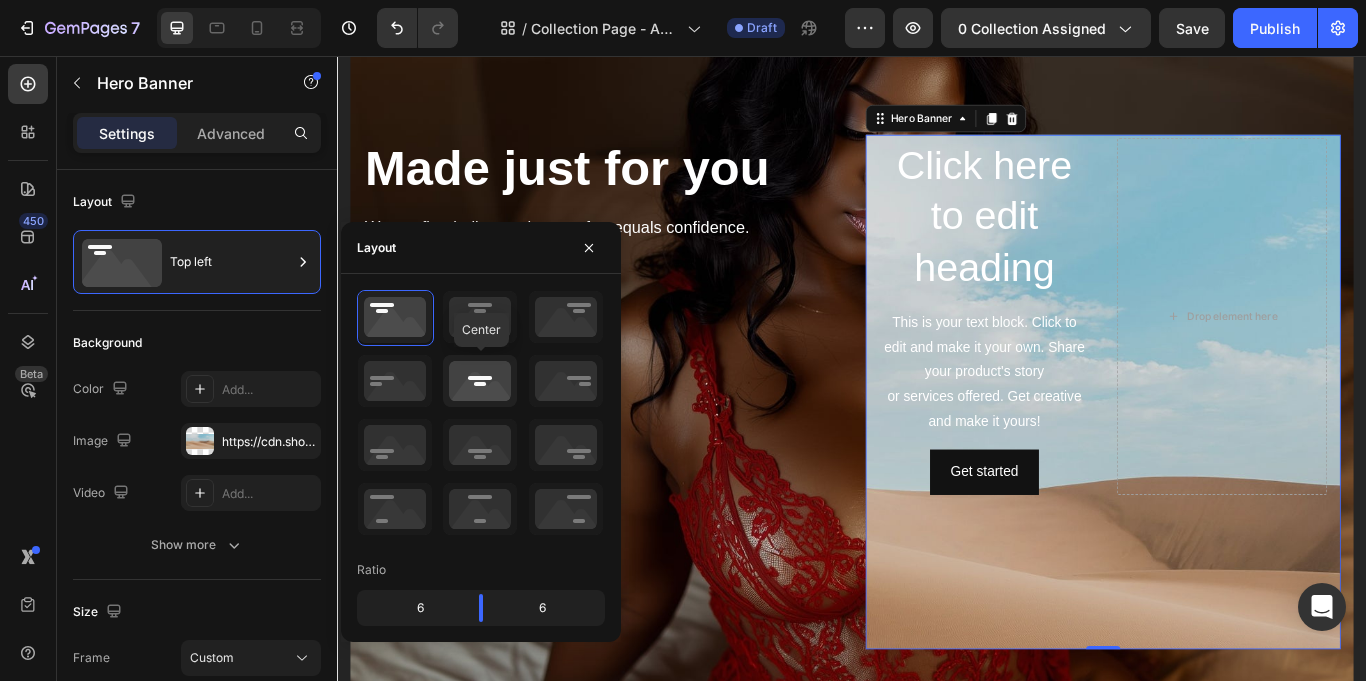 click 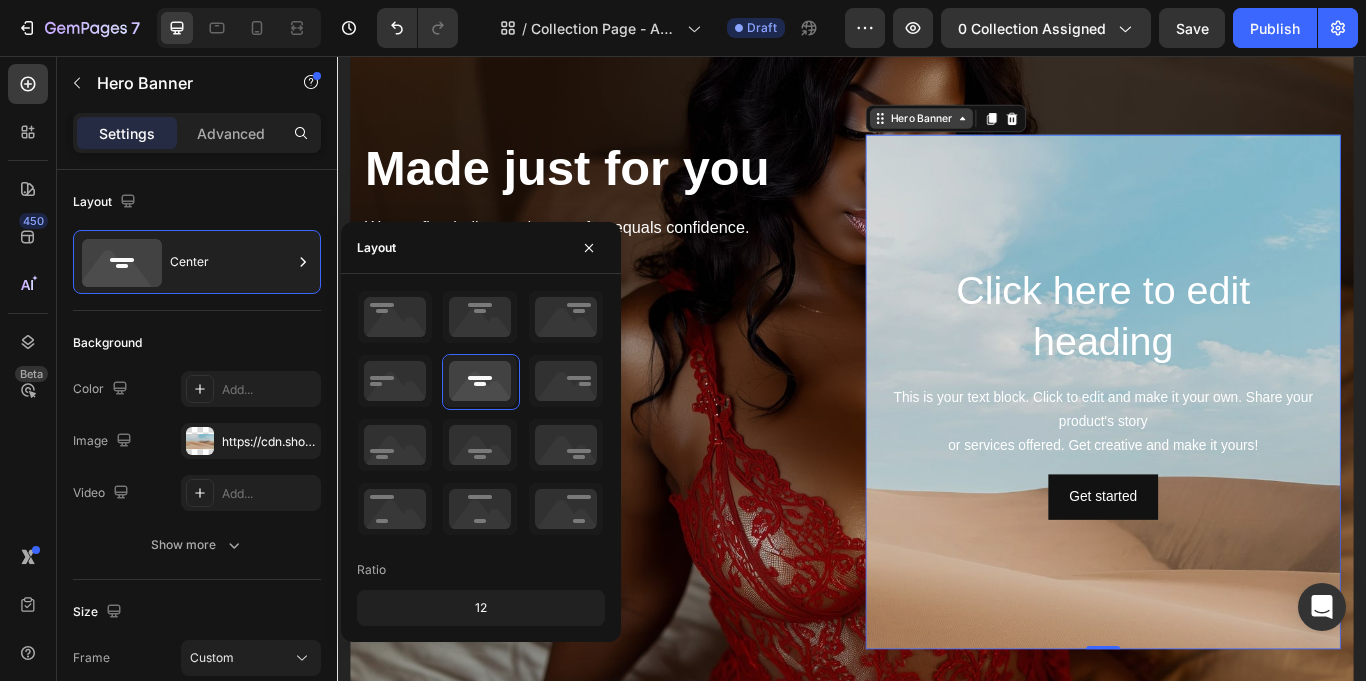 click 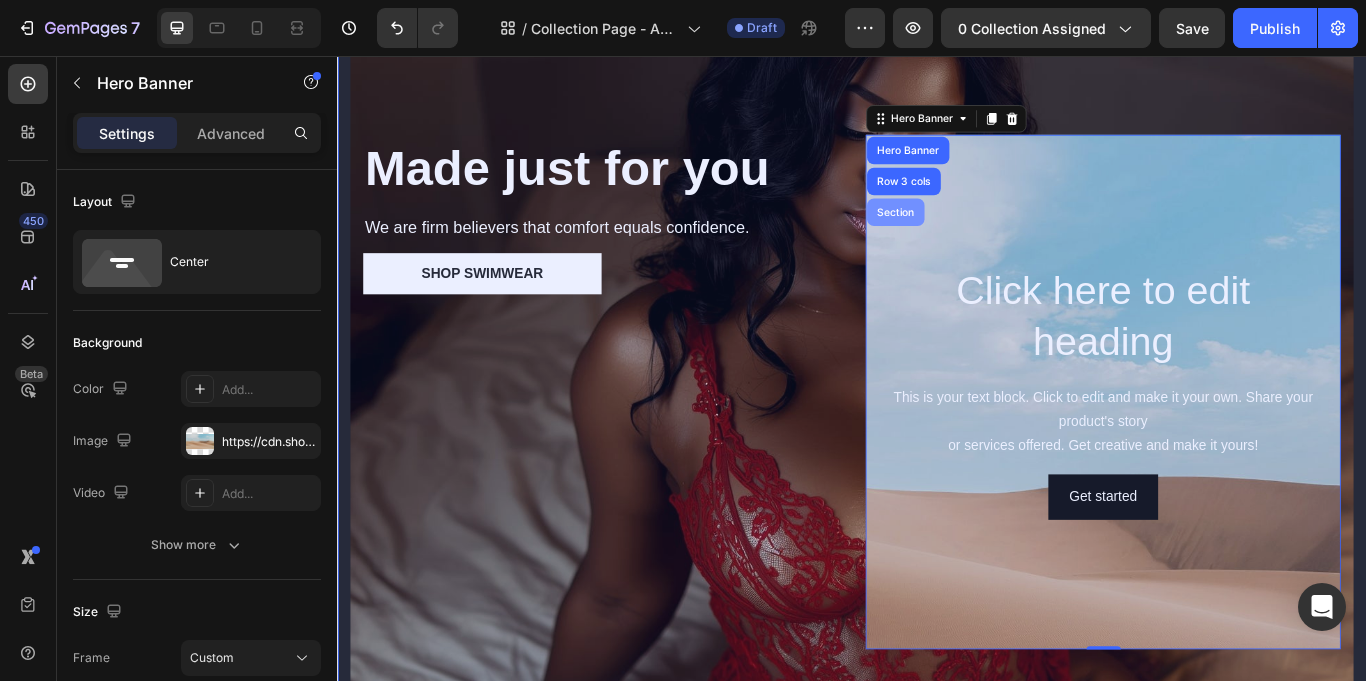 click on "Section" at bounding box center (987, 238) 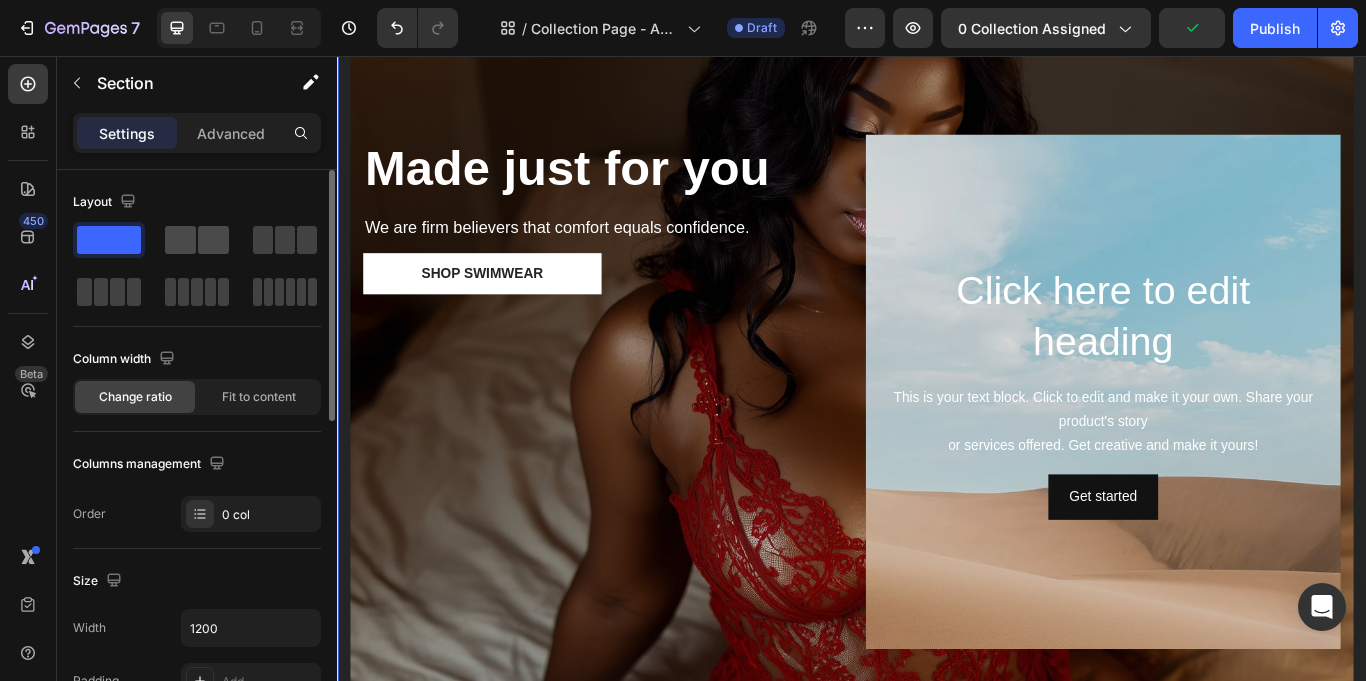 click 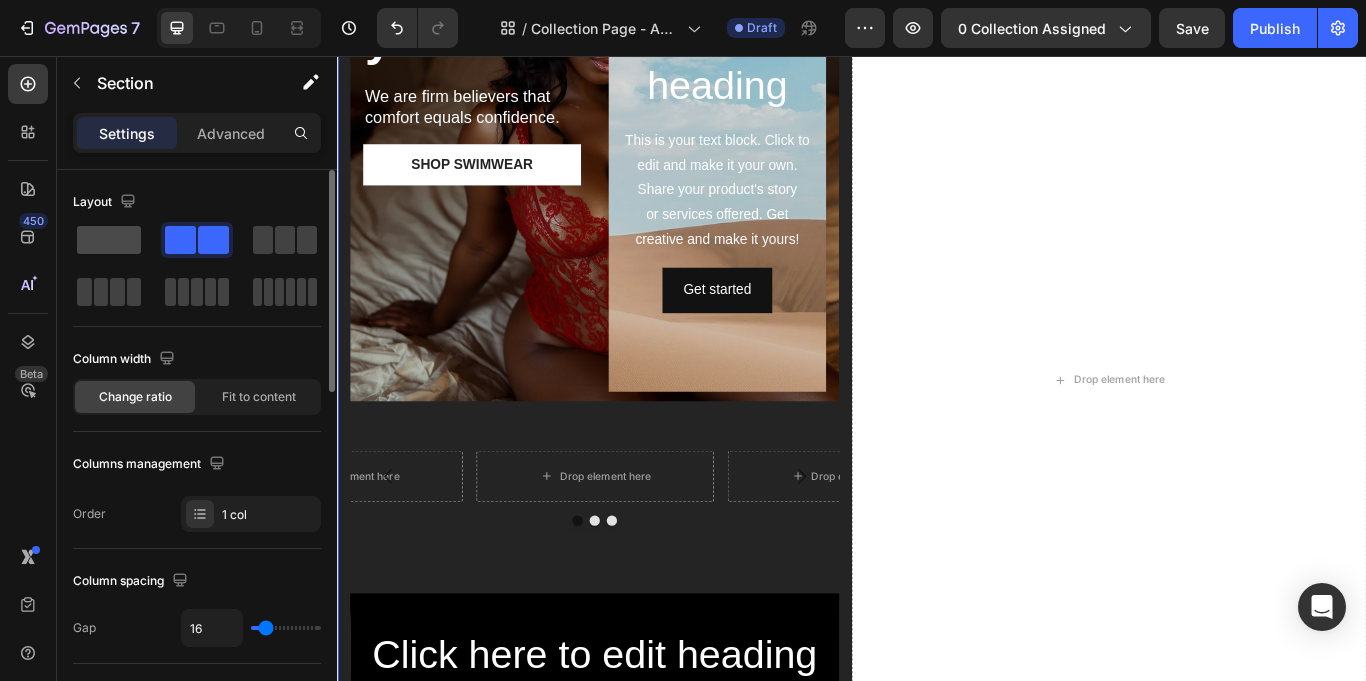click 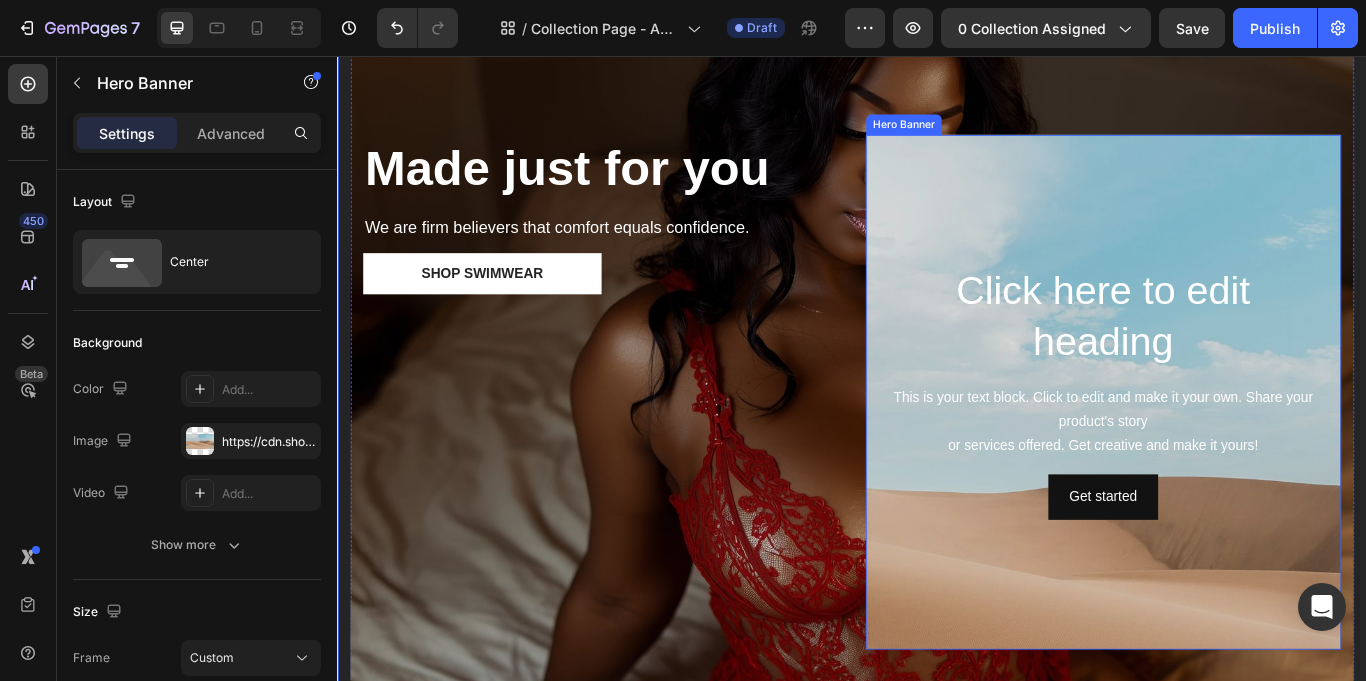 click at bounding box center (1230, 578) 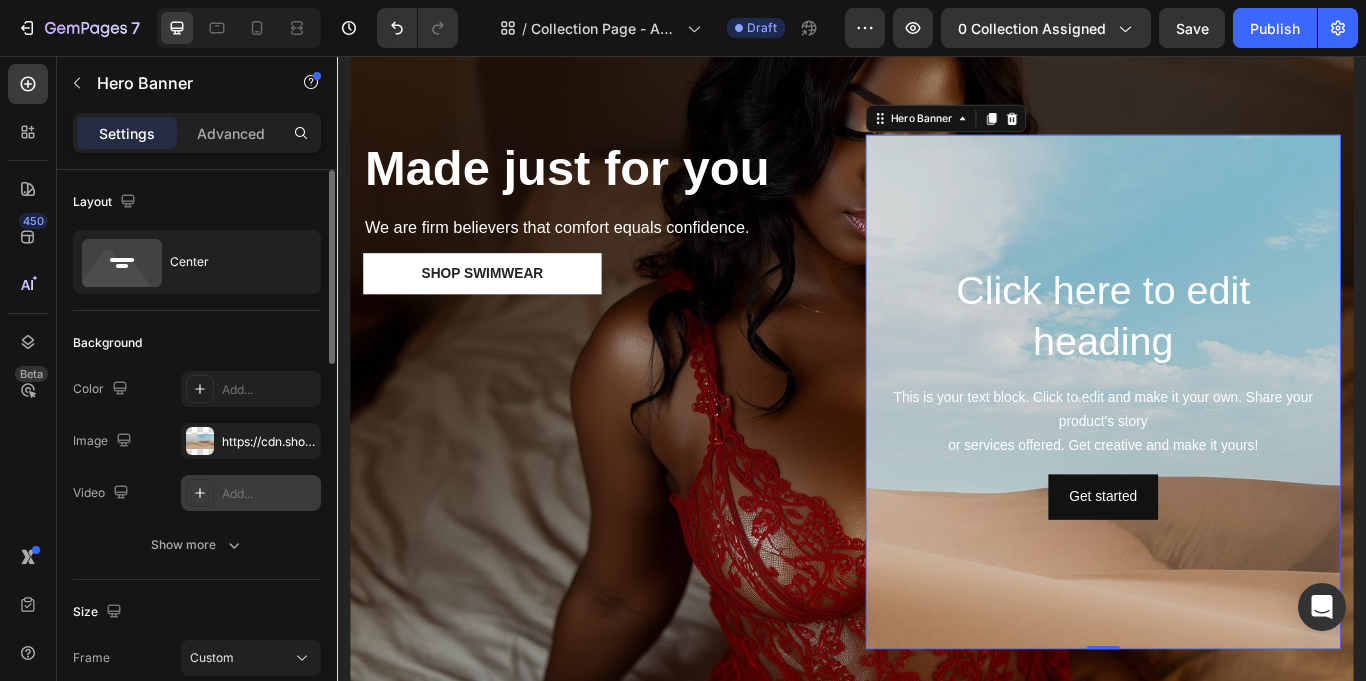 click at bounding box center (200, 493) 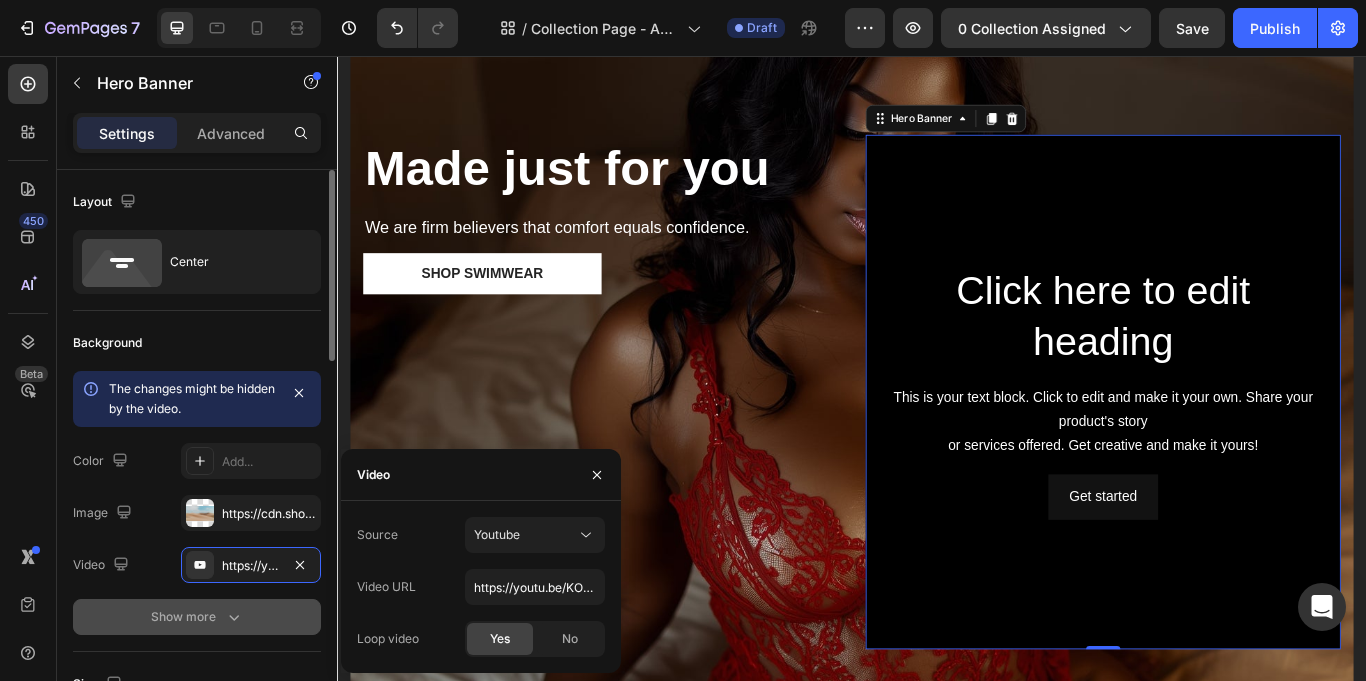 click 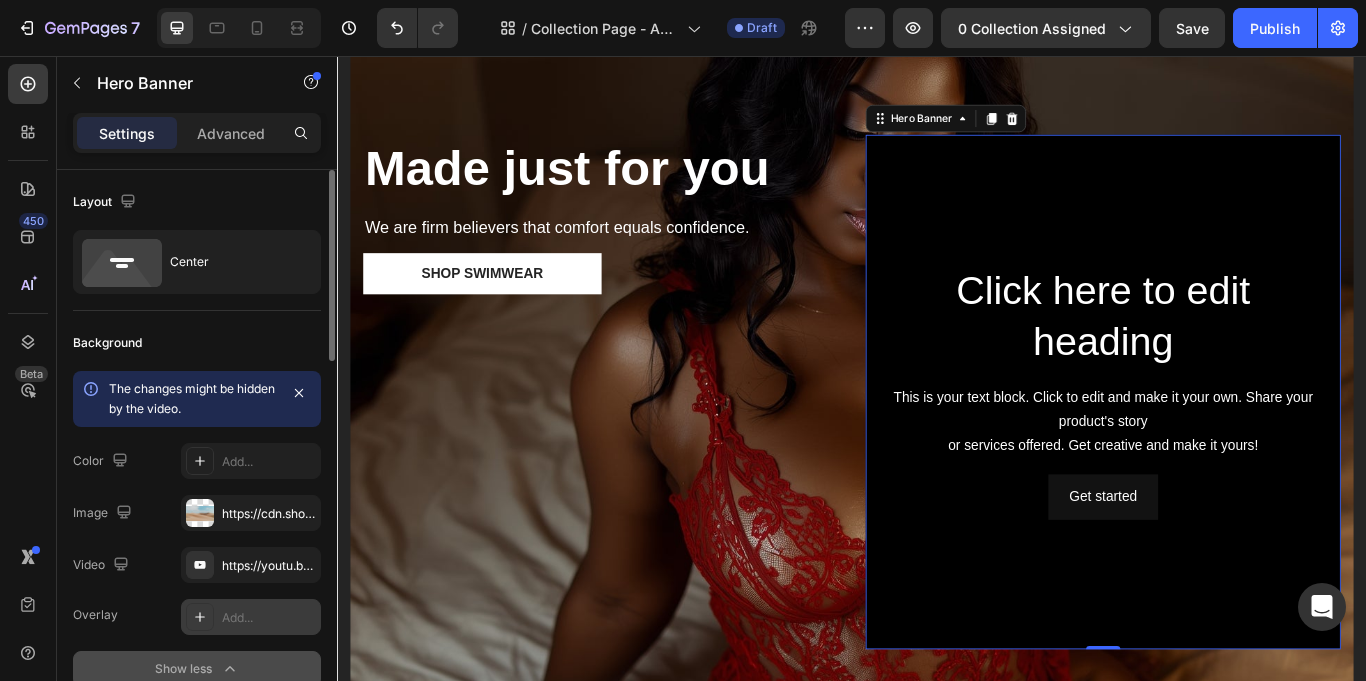 click at bounding box center (200, 617) 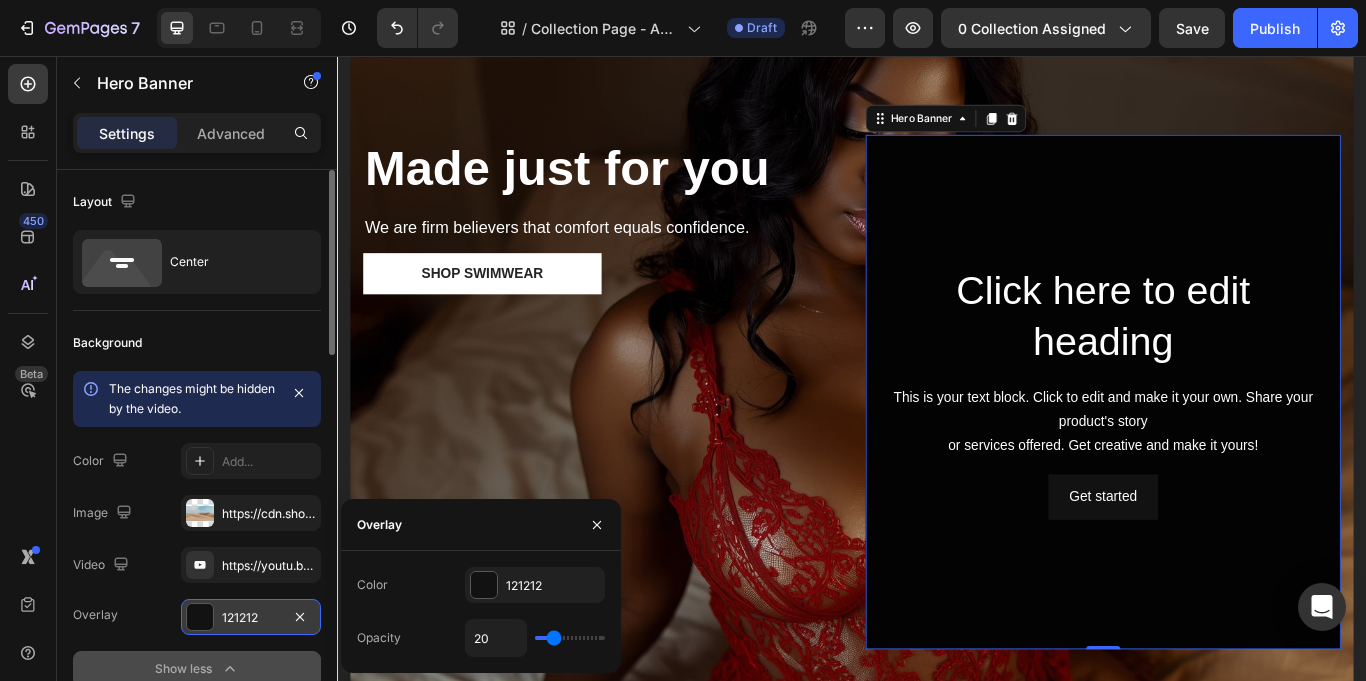 type on "17" 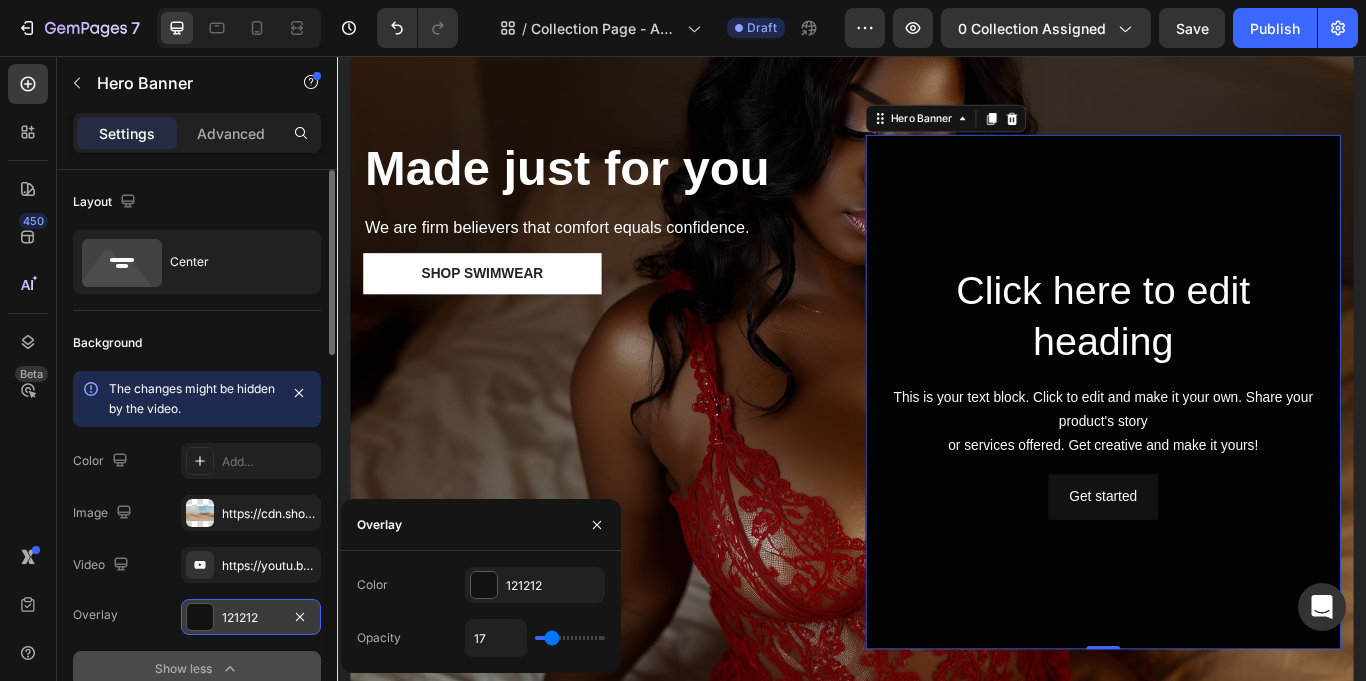 type on "0" 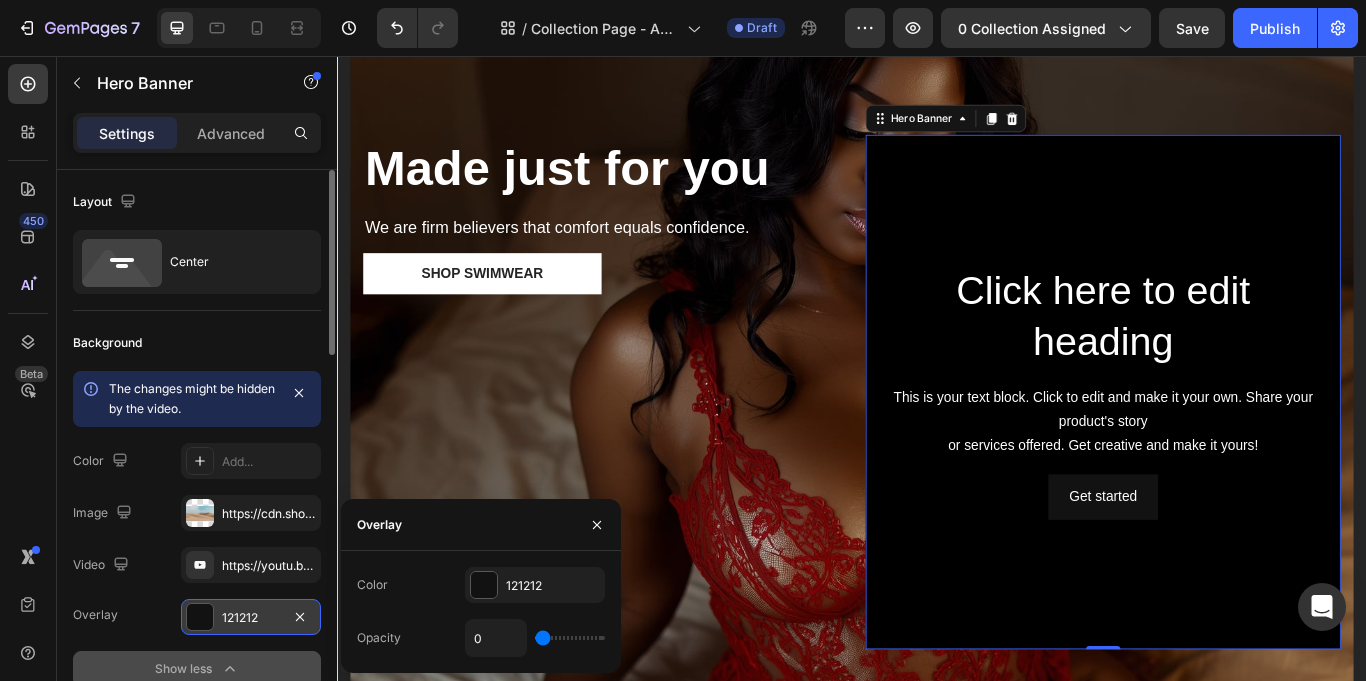 type on "10" 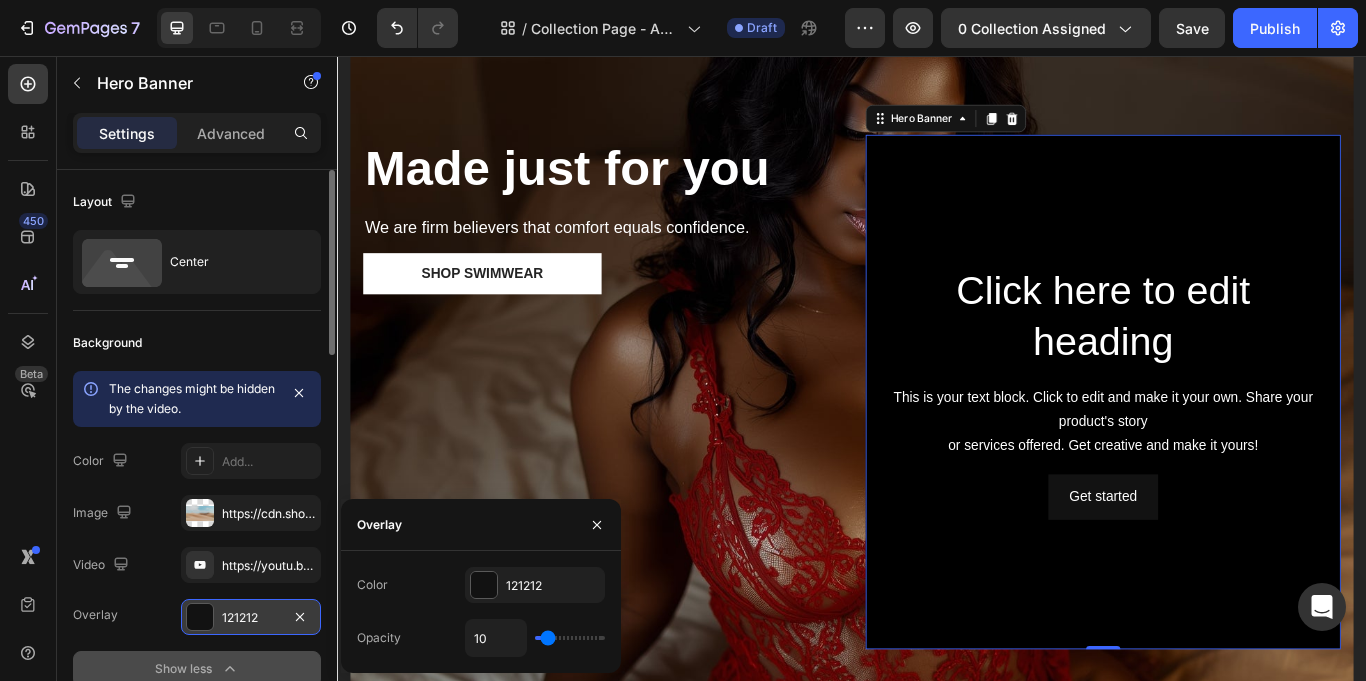 type on "77" 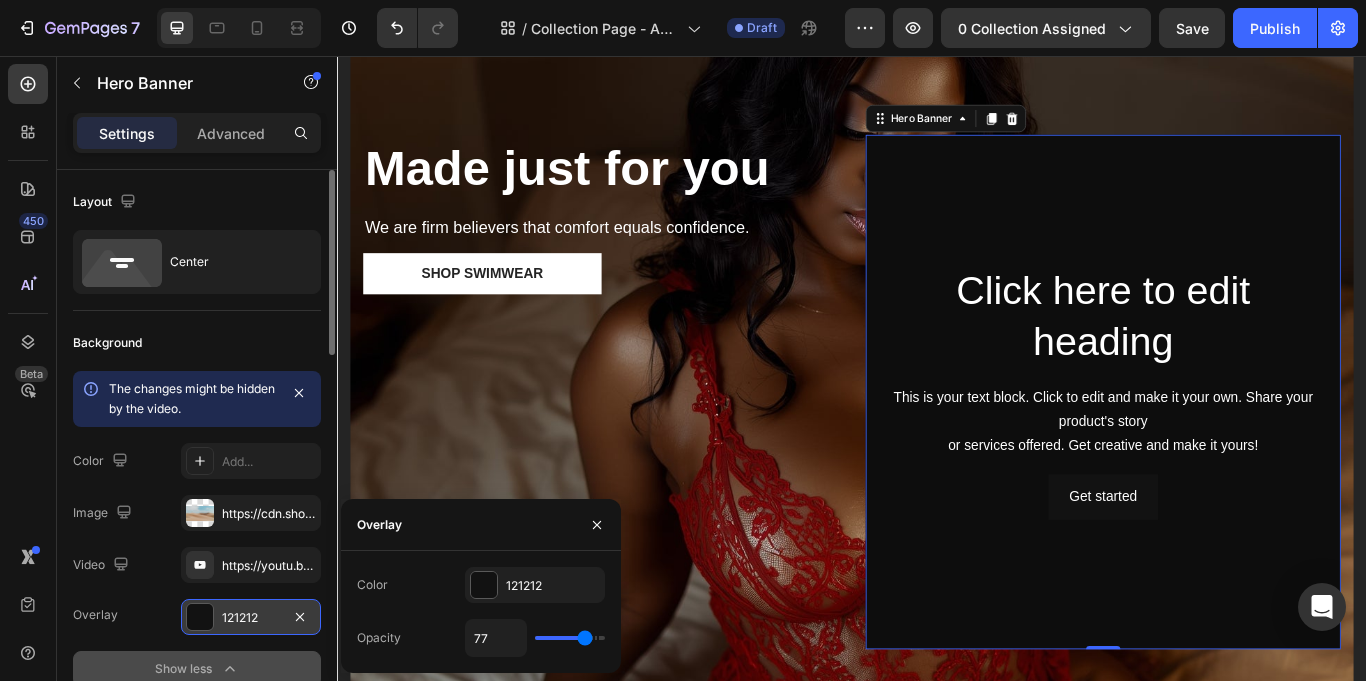 type on "100" 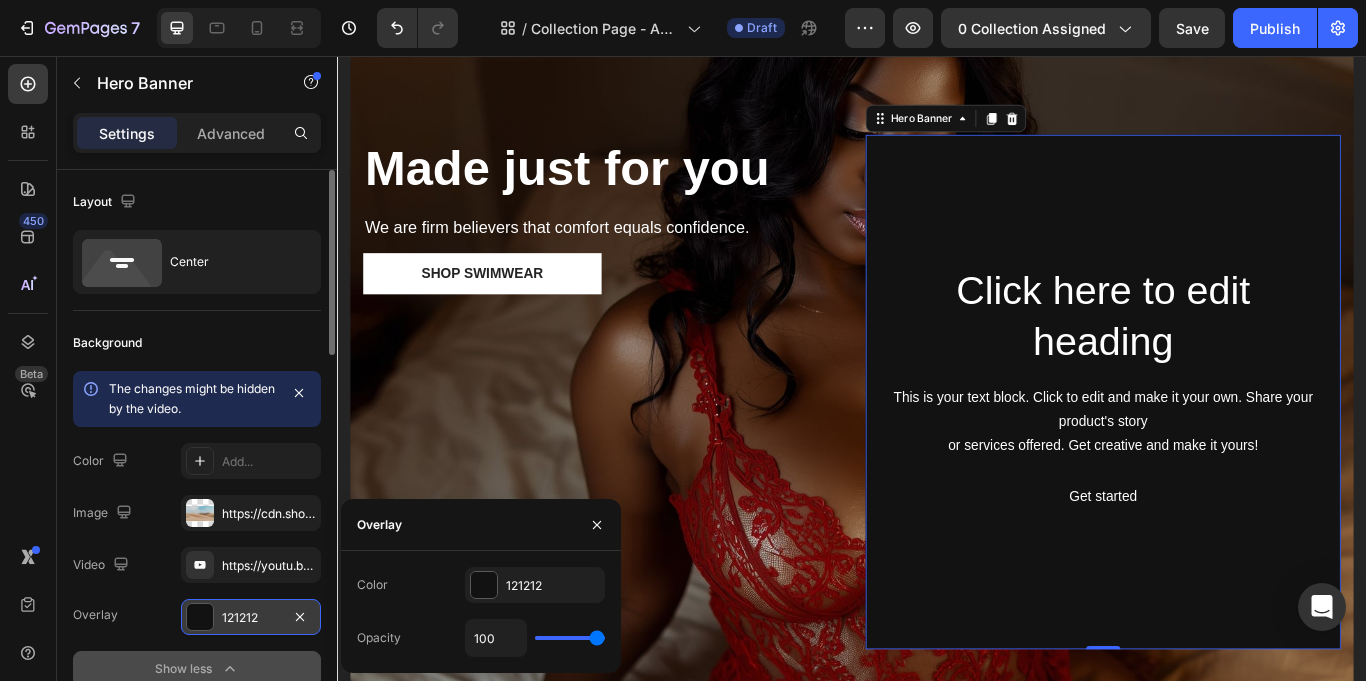 type on "97" 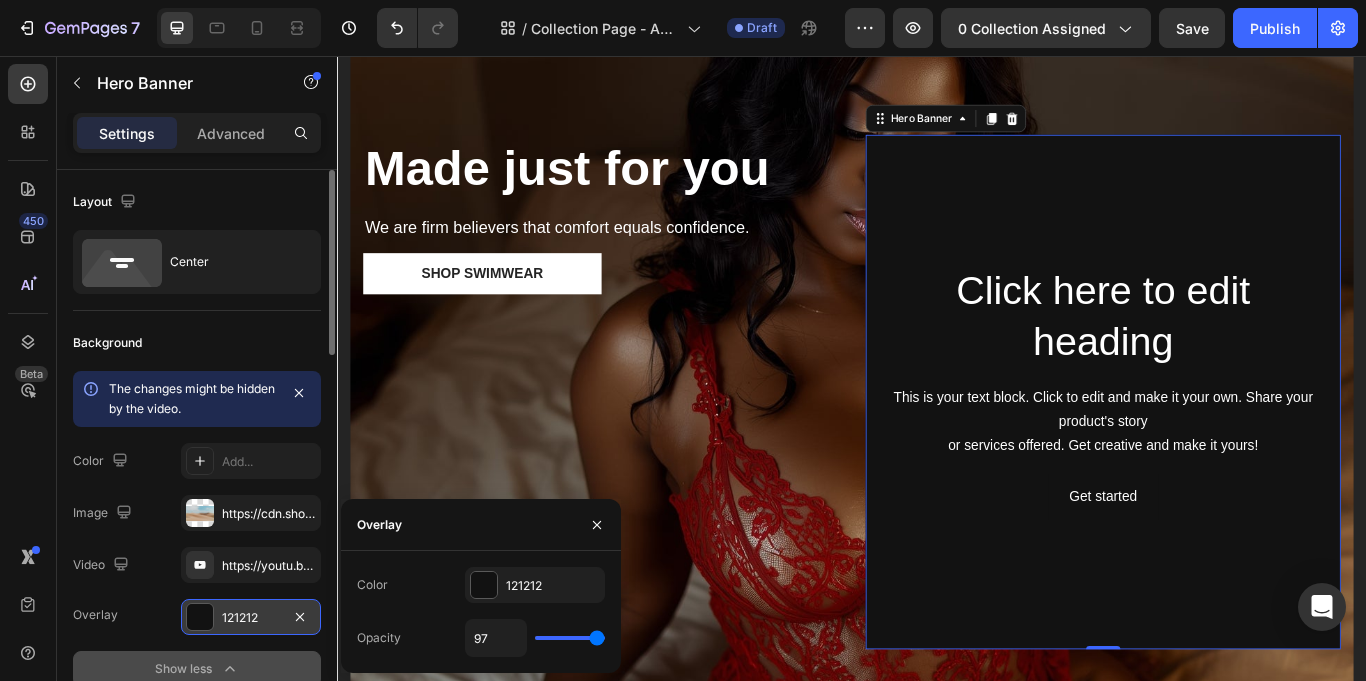 type on "97" 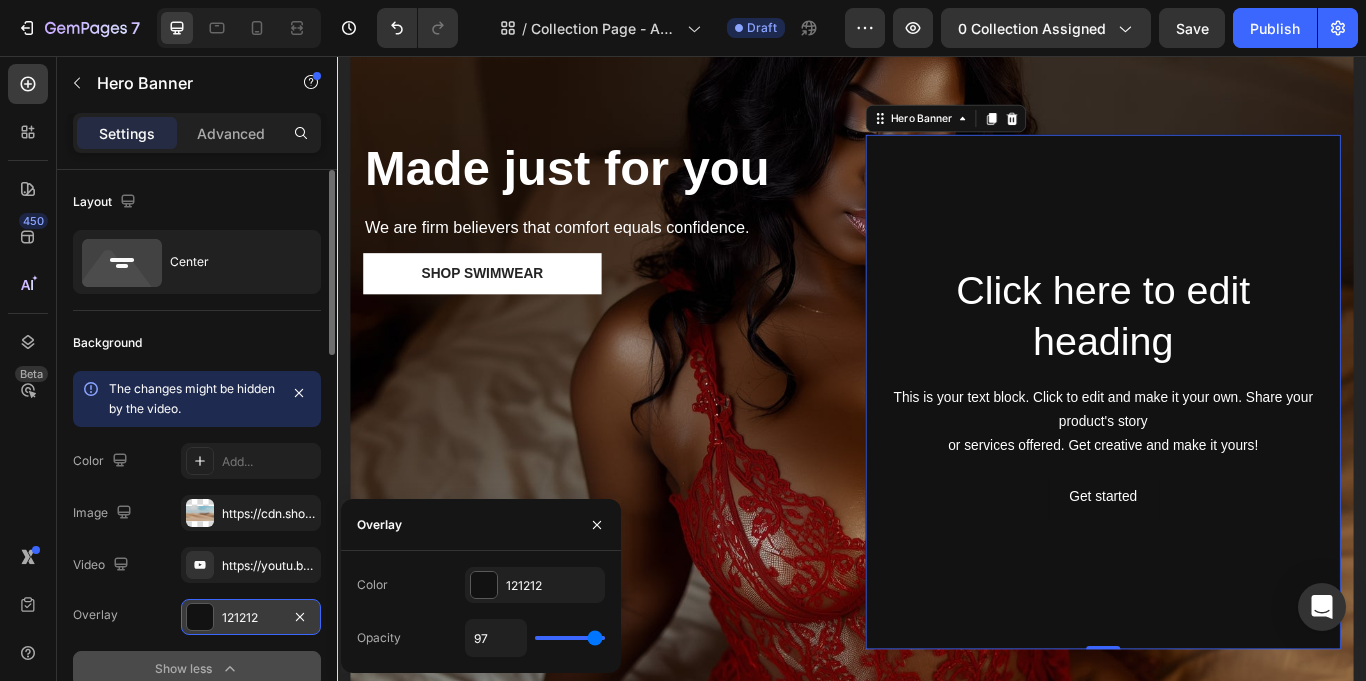 type on "56" 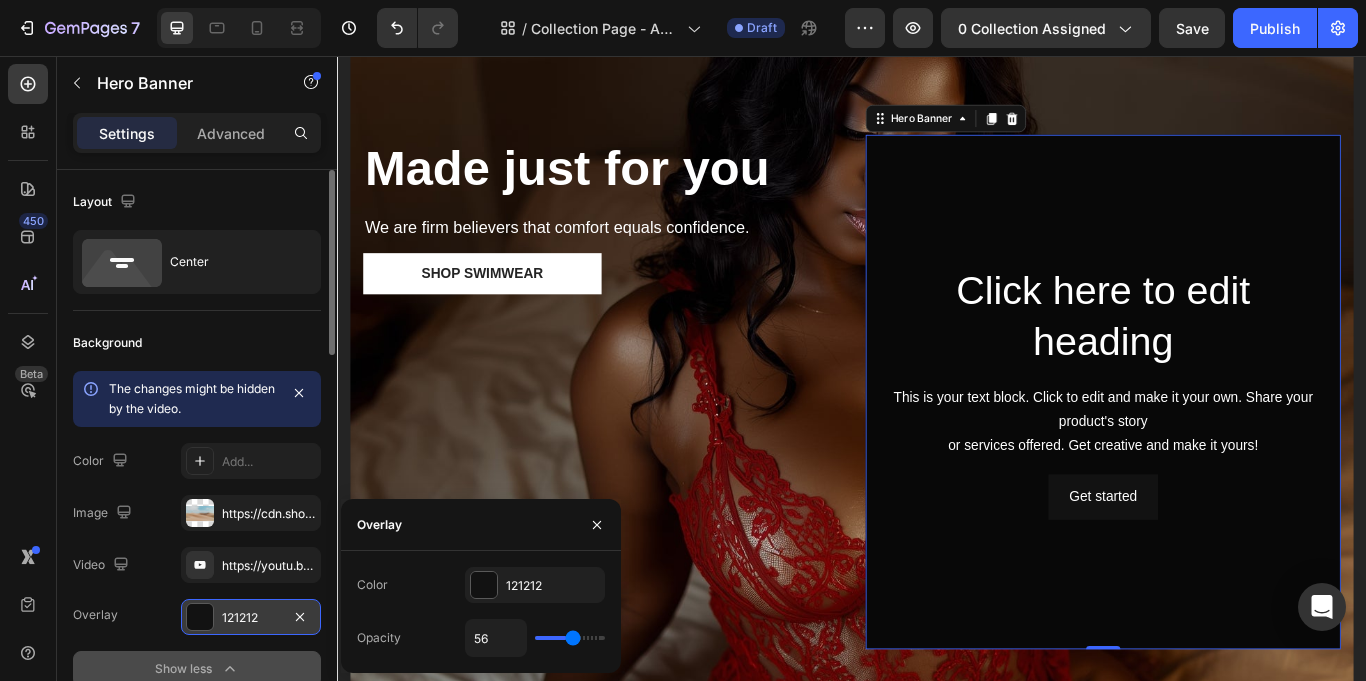 type on "39" 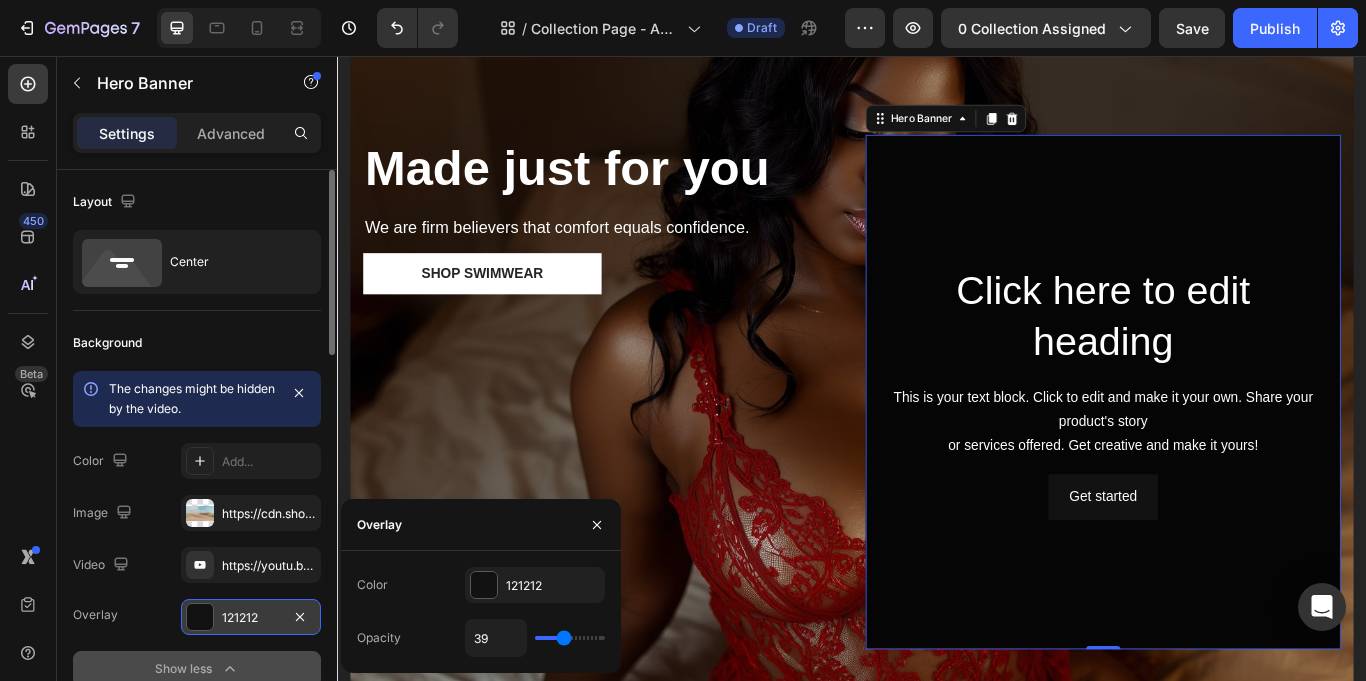 type on "33" 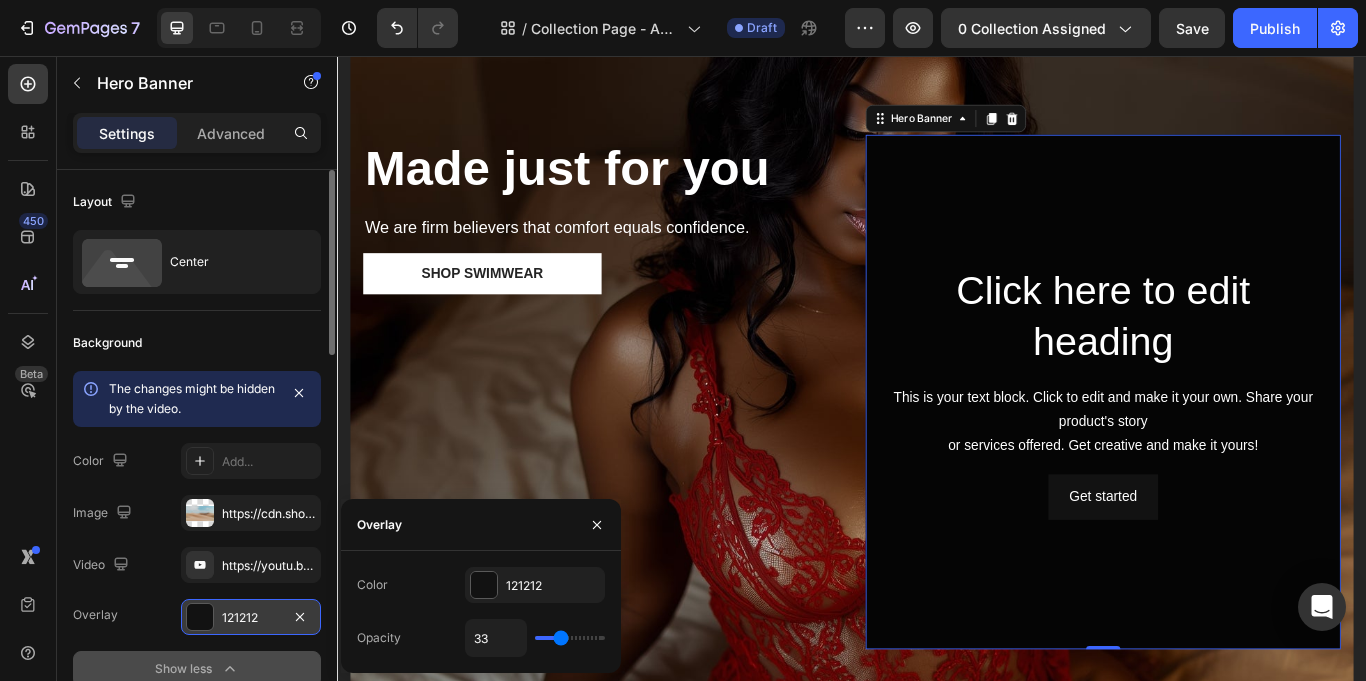 type on "29" 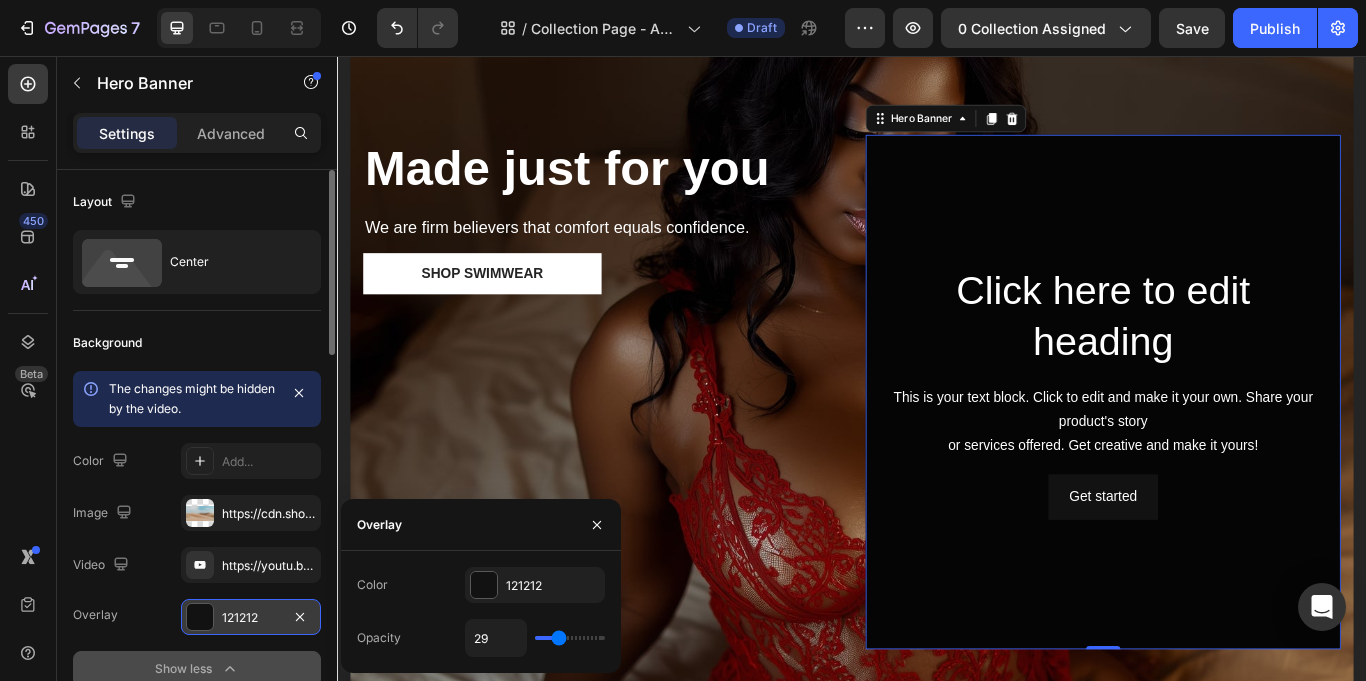 type on "27" 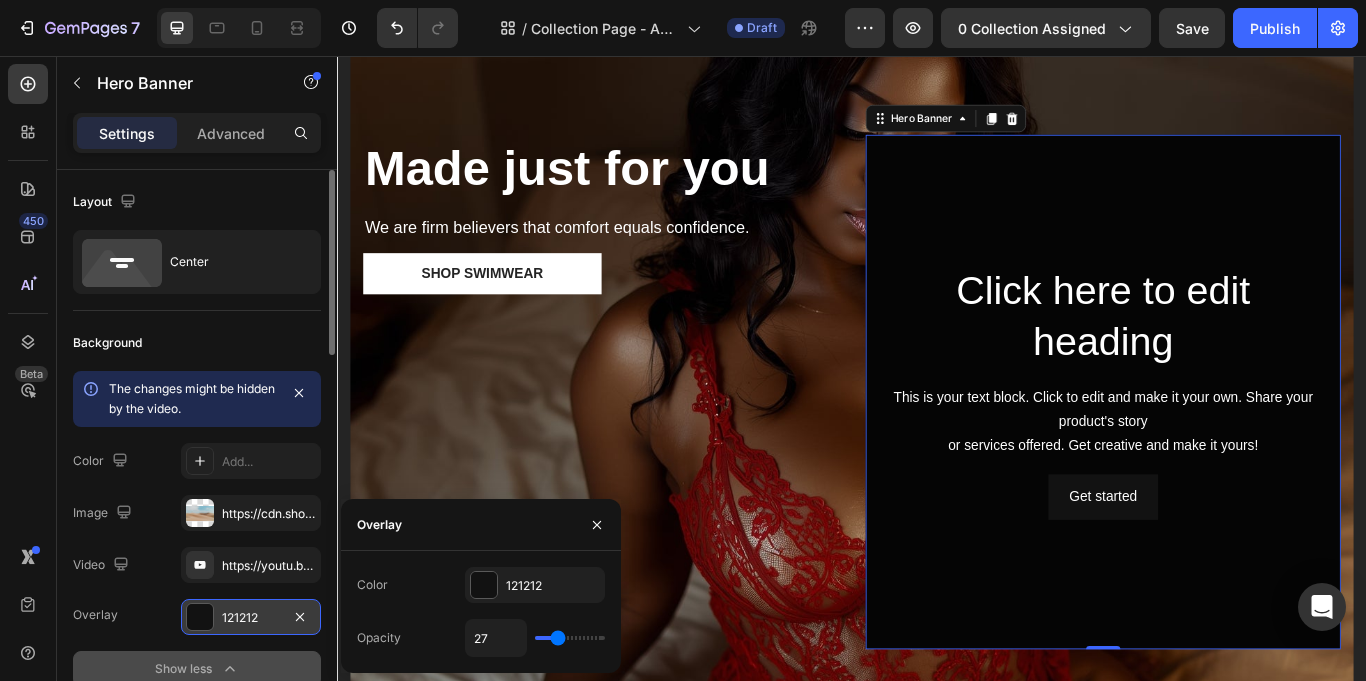 type on "22" 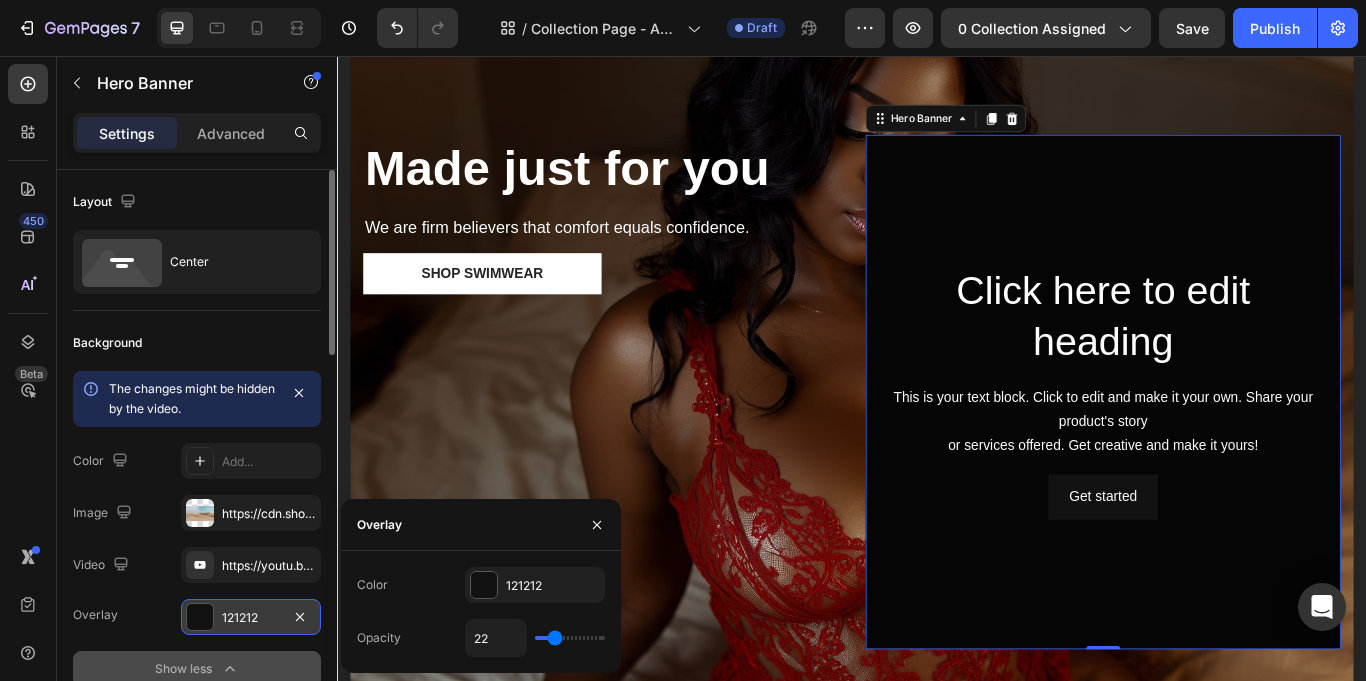 type on "19" 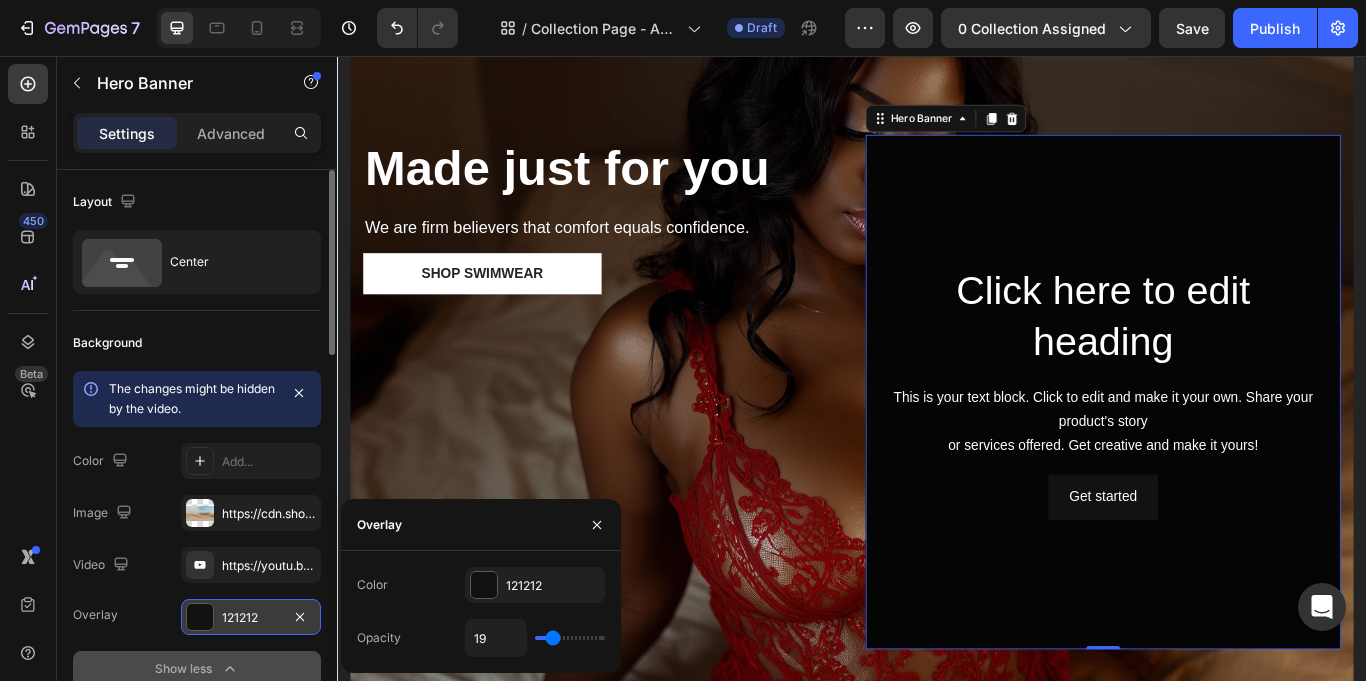 drag, startPoint x: 552, startPoint y: 639, endPoint x: 544, endPoint y: 657, distance: 19.697716 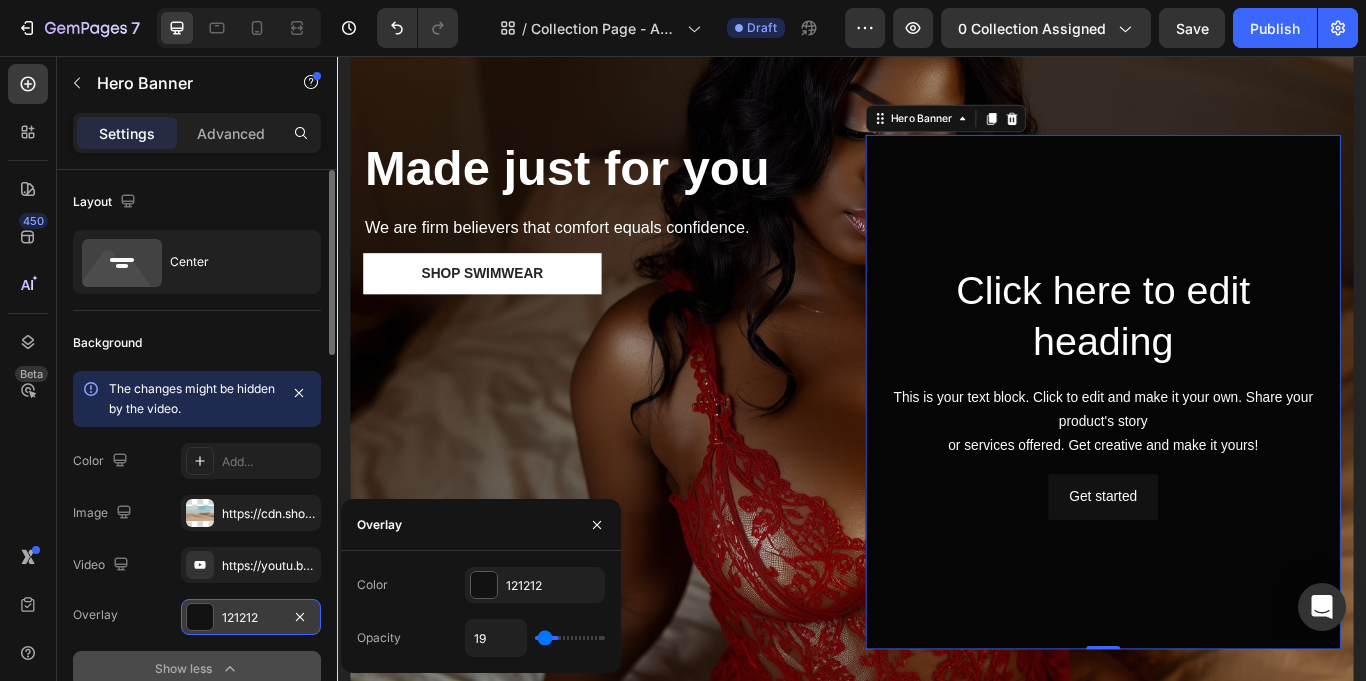 click at bounding box center (570, 638) 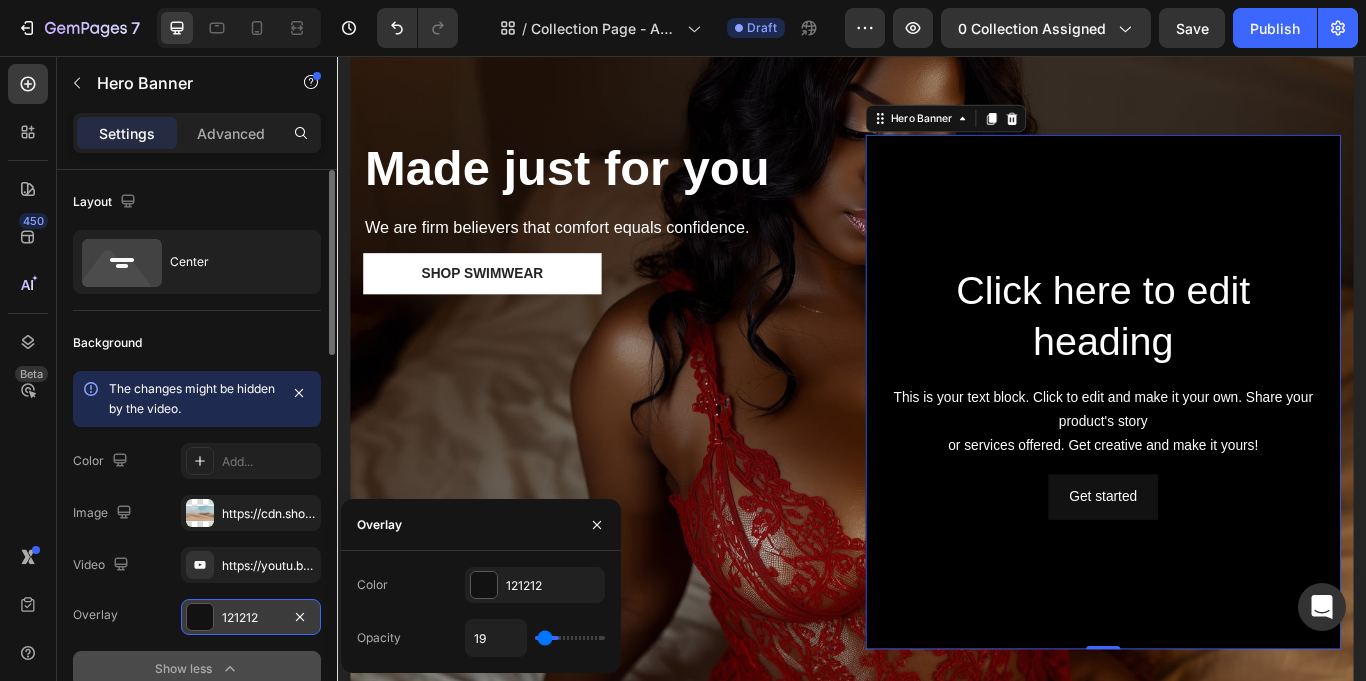 type on "4" 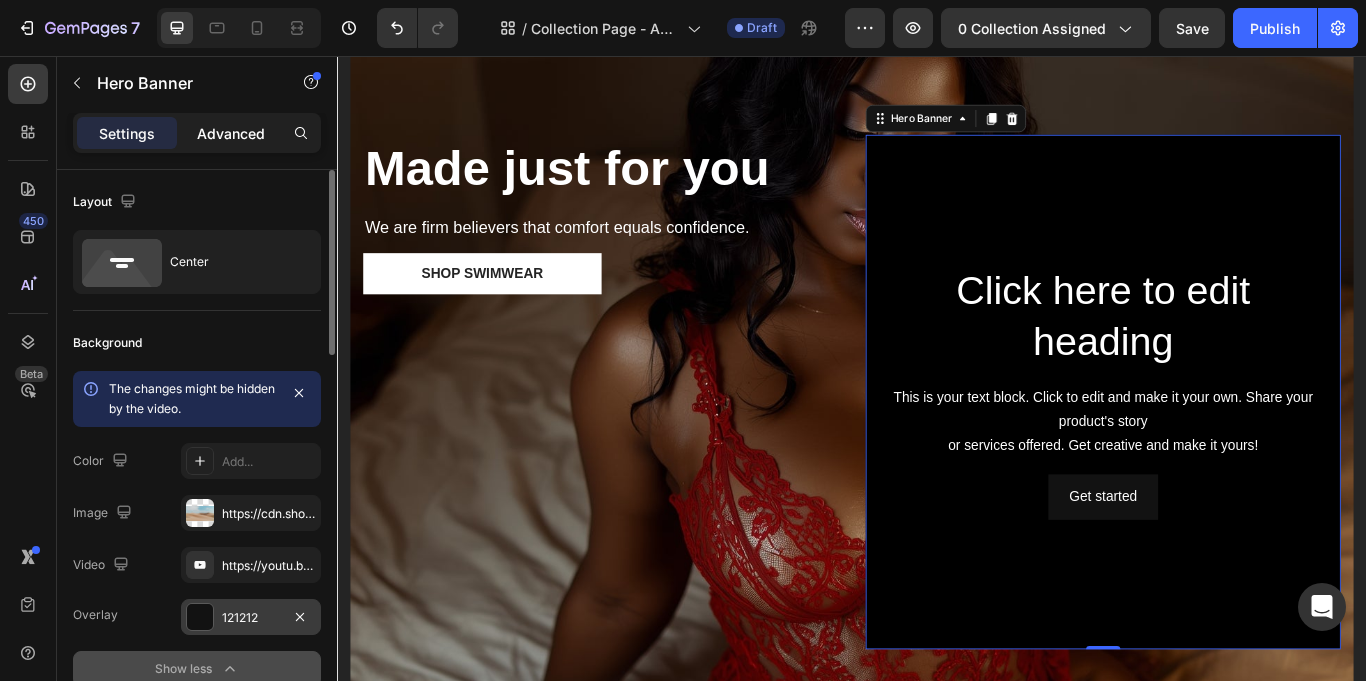 click on "Advanced" at bounding box center [231, 133] 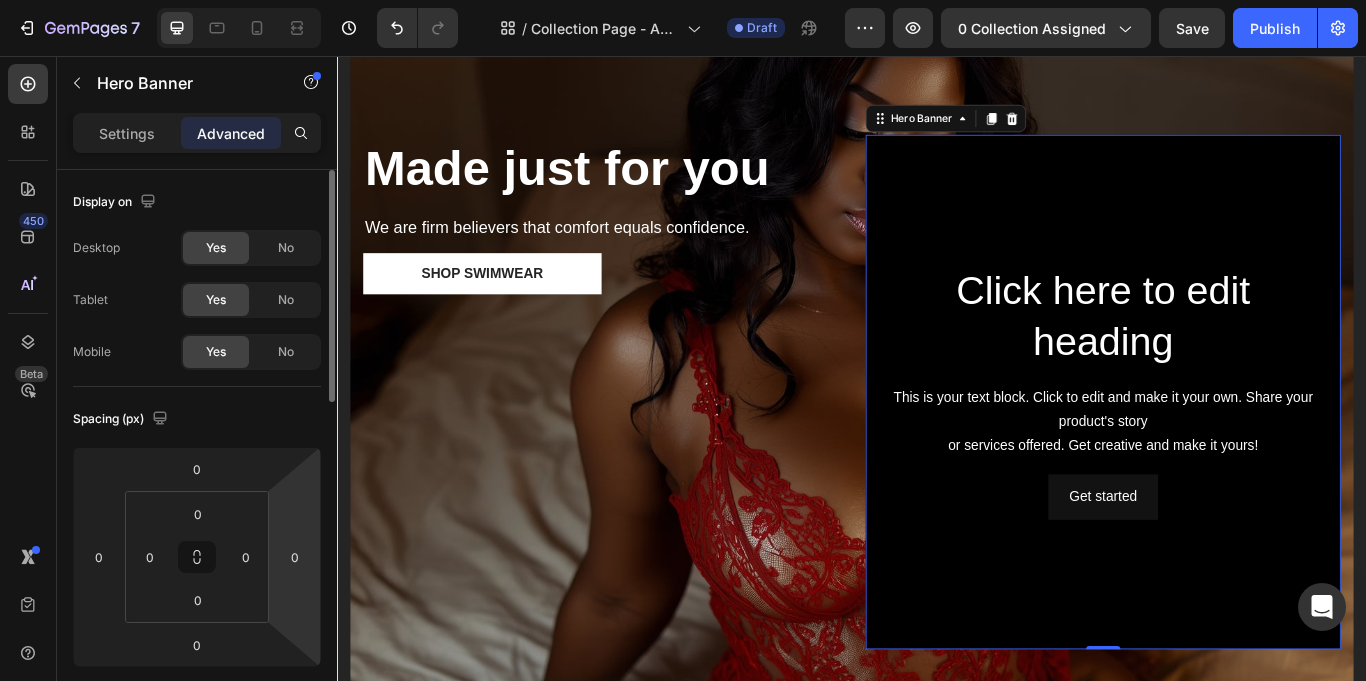 click on "7   /  Collection Page - Aug 3, 08:32:56 Draft Preview 0 collection assigned  Save   Publish  450 Beta Sections(18) Elements(88) Section Element Hero Section Product Detail Brands Trusted Badges Guarantee Product Breakdown How to use Testimonials Compare Bundle FAQs Social Proof Brand Story Product List Collection Blog List Contact Sticky Add to Cart Custom Footer Browse Library 450 Layout
Row
Row
Row
Row Text
Heading
Text Block Button
Button
Button Media
Image
Image" at bounding box center (683, 0) 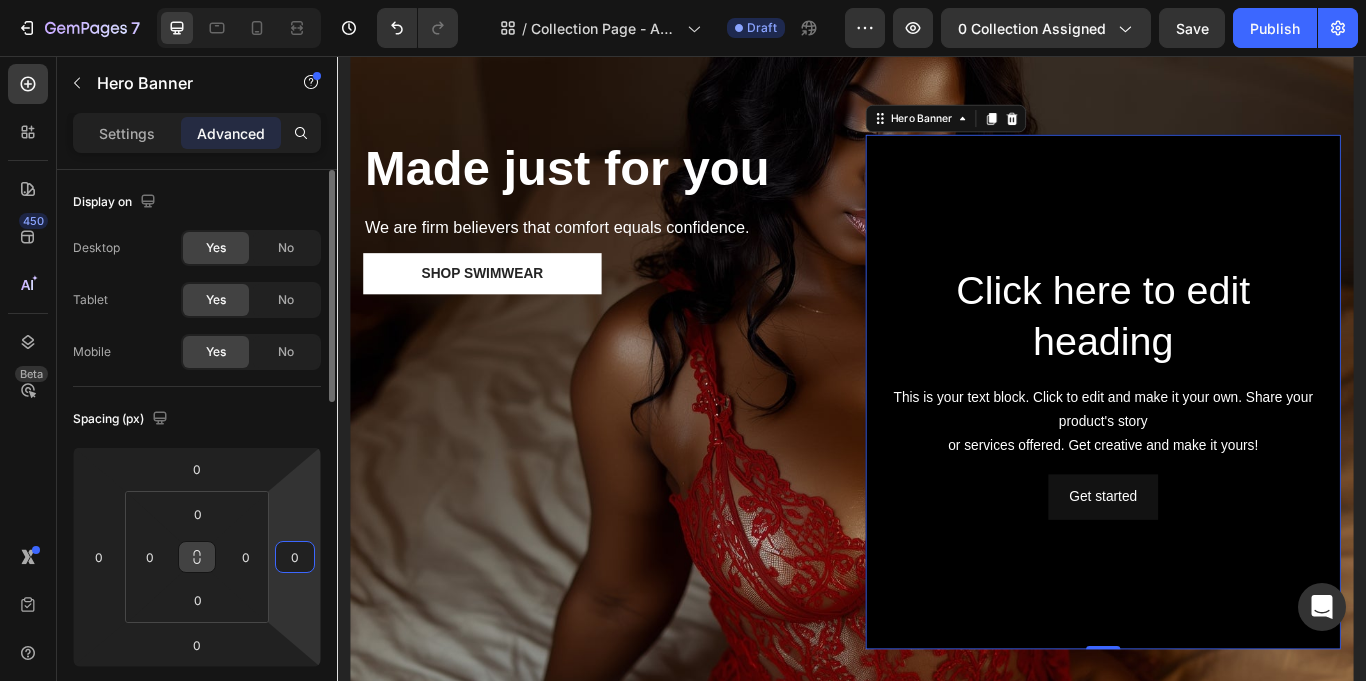 click at bounding box center [197, 557] 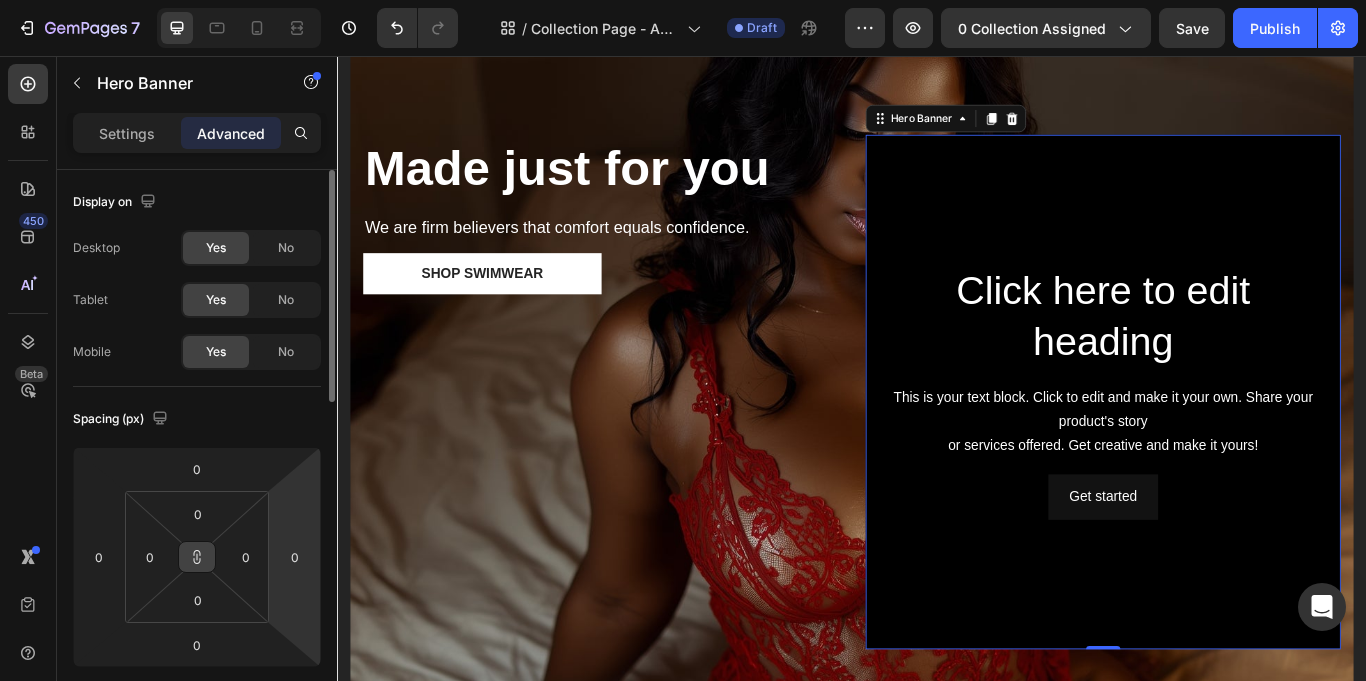 click at bounding box center (197, 557) 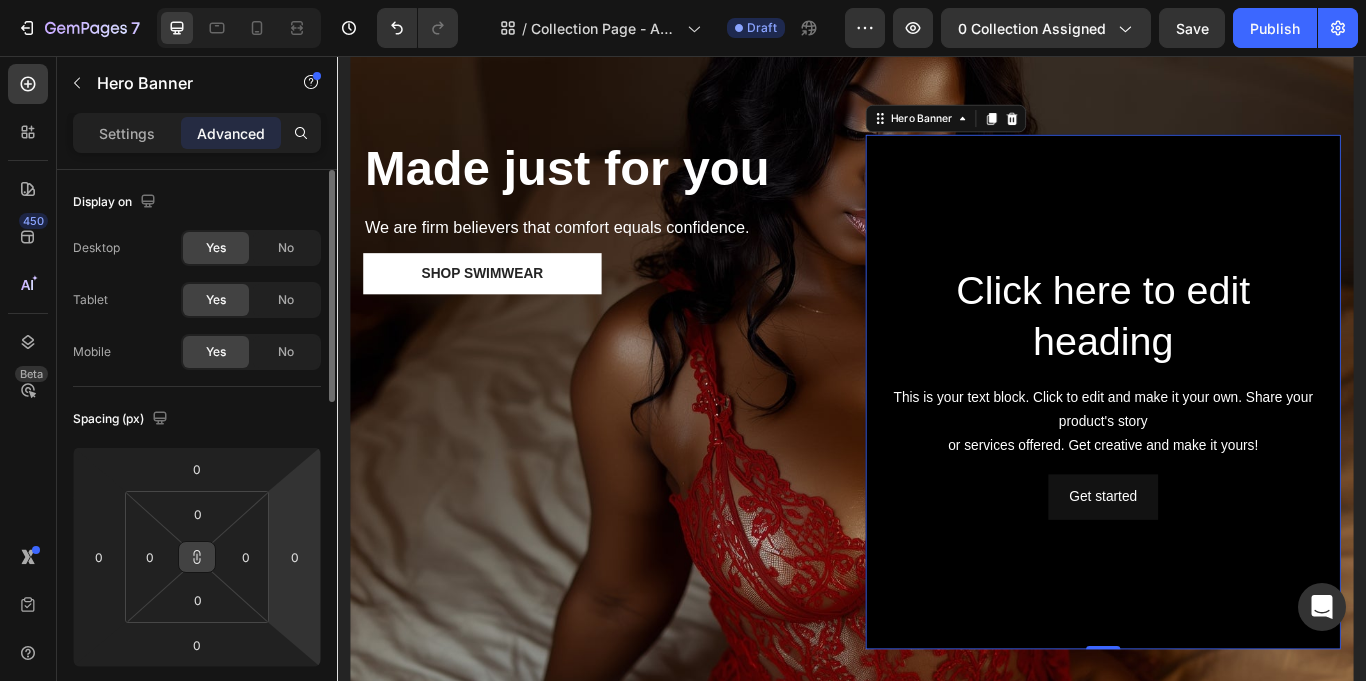 click at bounding box center (197, 557) 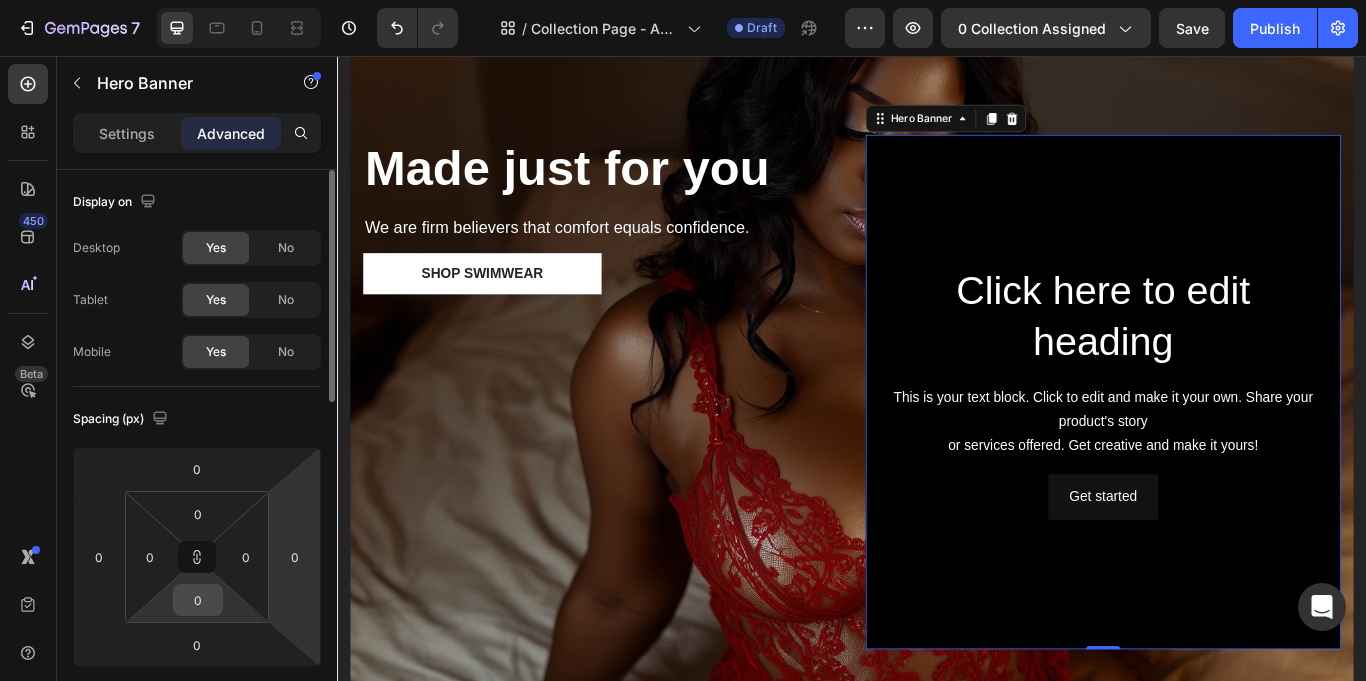 click on "0" at bounding box center (198, 600) 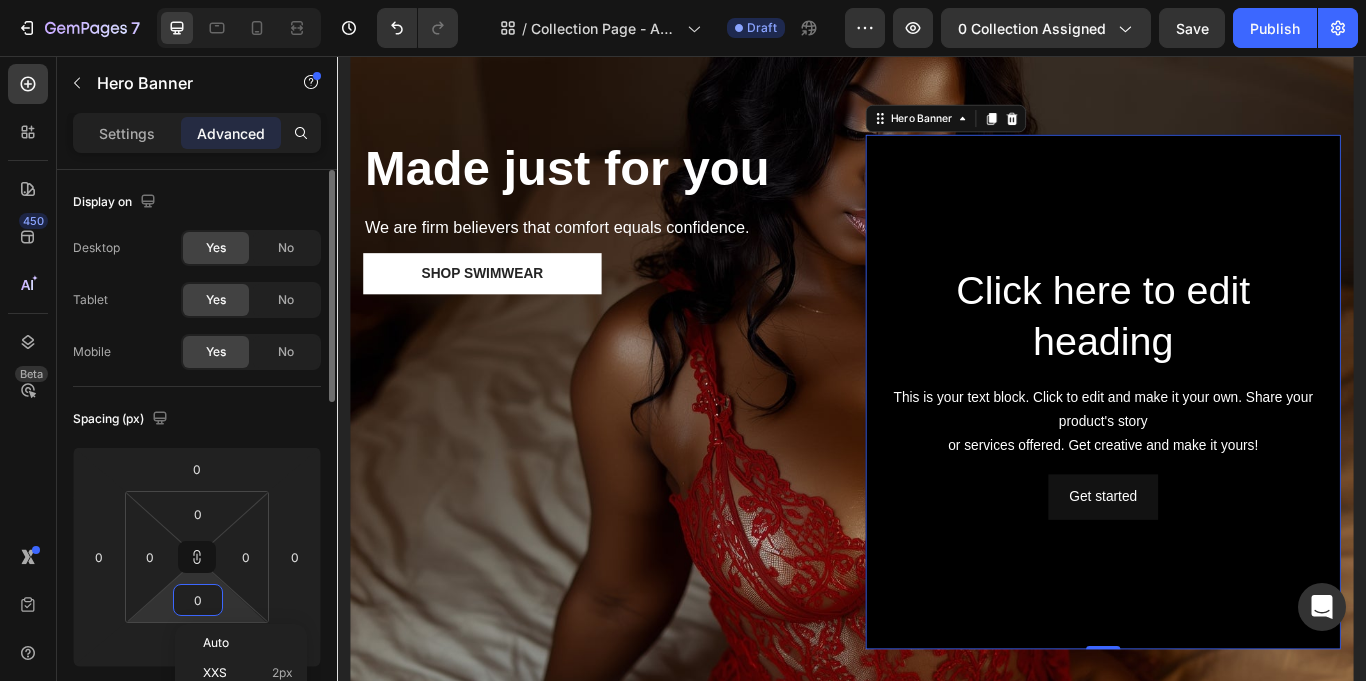 click on "0" at bounding box center (198, 600) 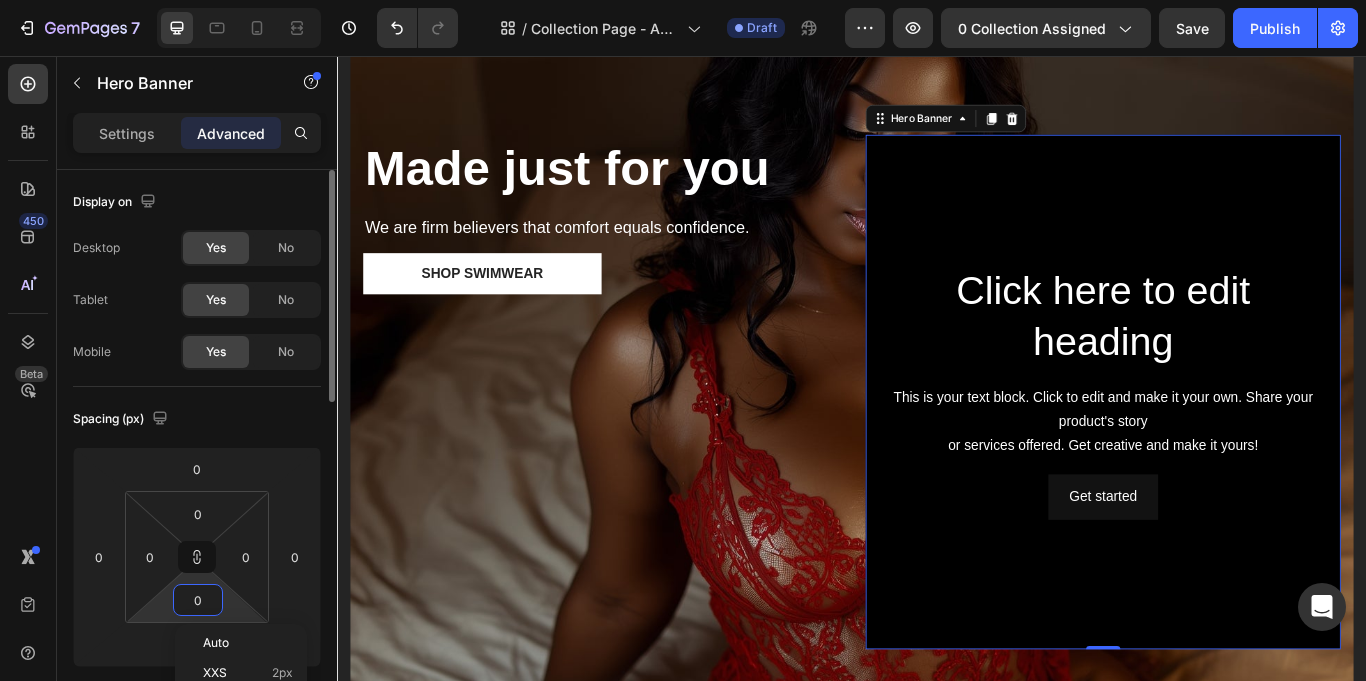 click on "0" at bounding box center (198, 600) 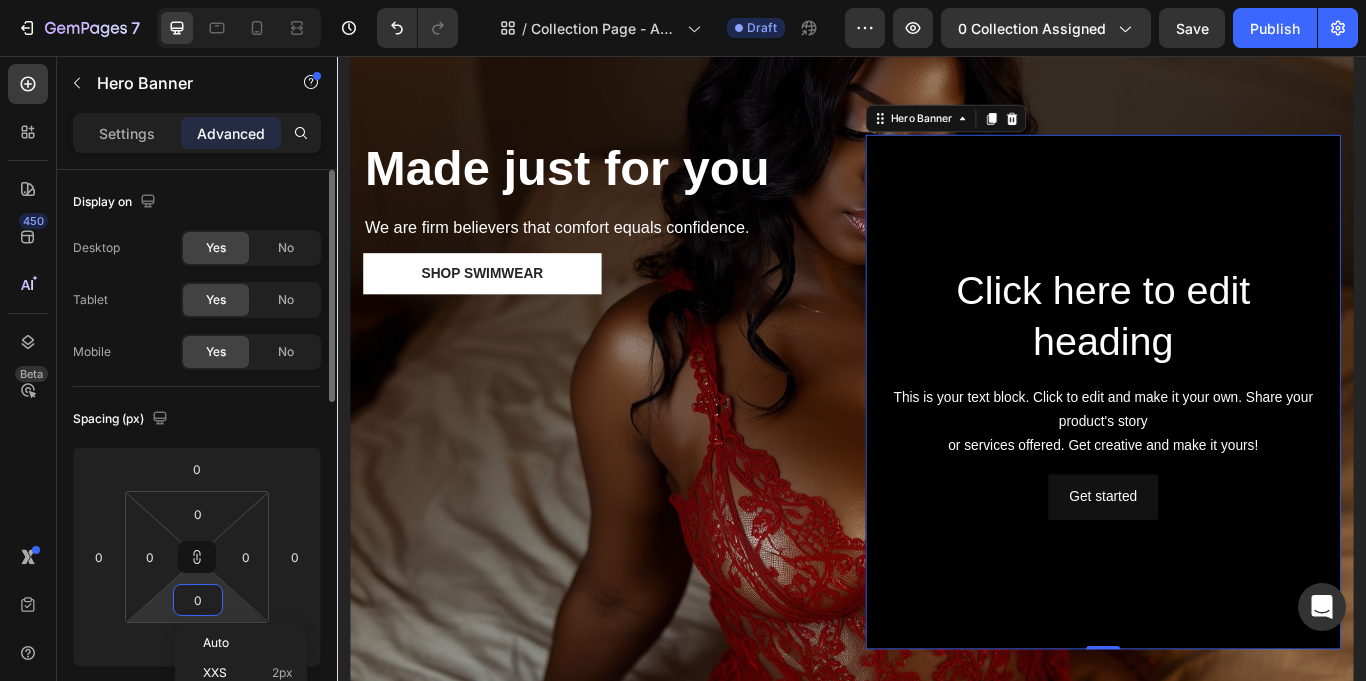 click on "0" at bounding box center (198, 600) 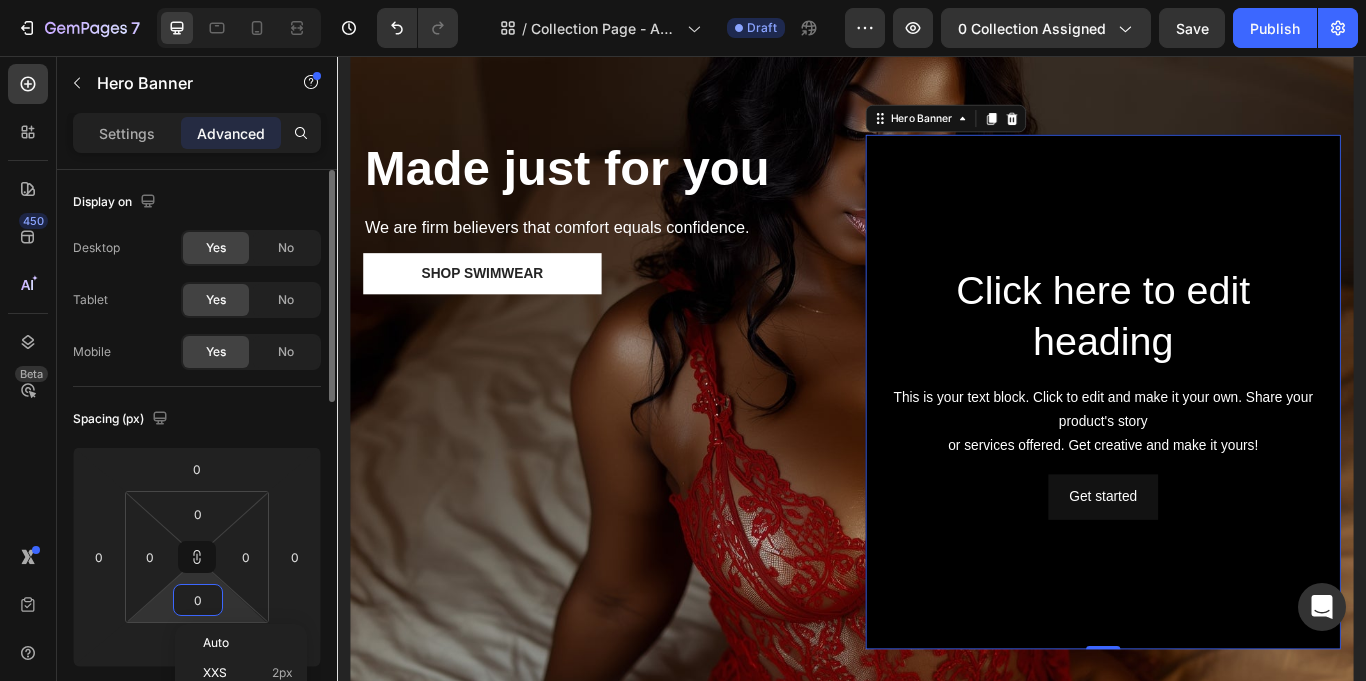 click on "0" at bounding box center (198, 600) 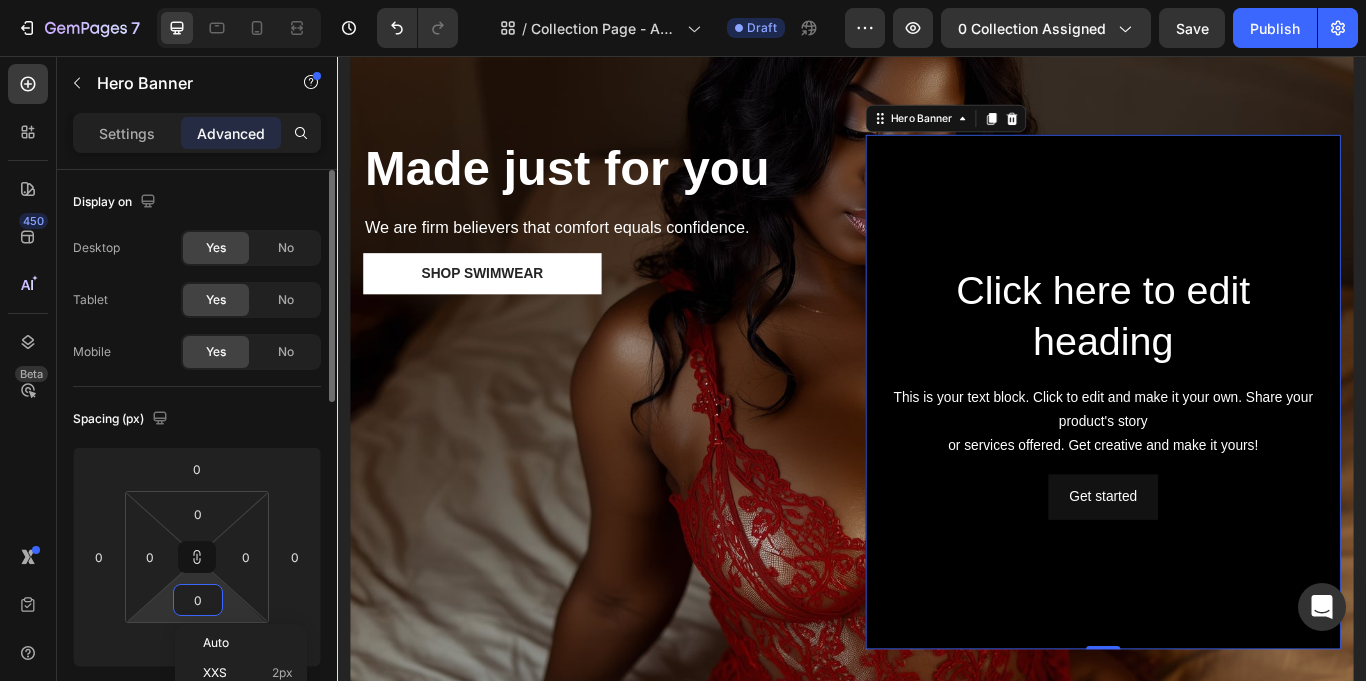 click on "0" at bounding box center [198, 600] 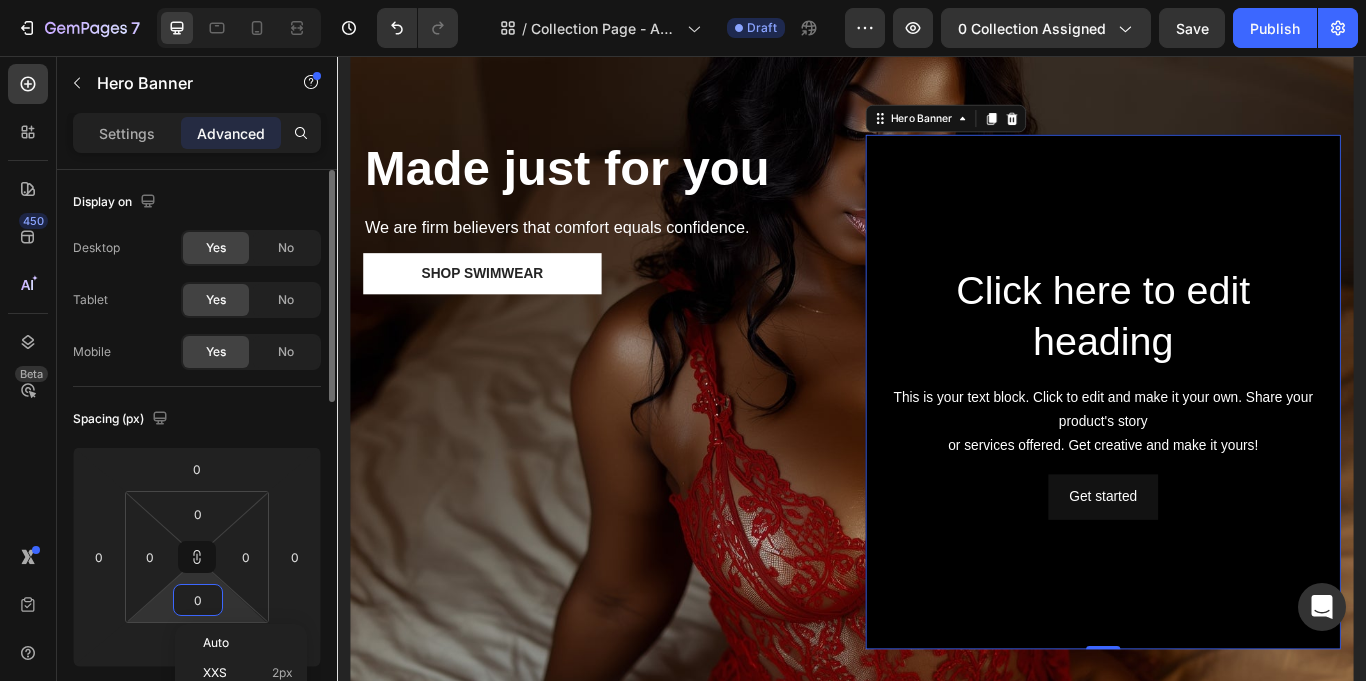 click on "0" at bounding box center [198, 600] 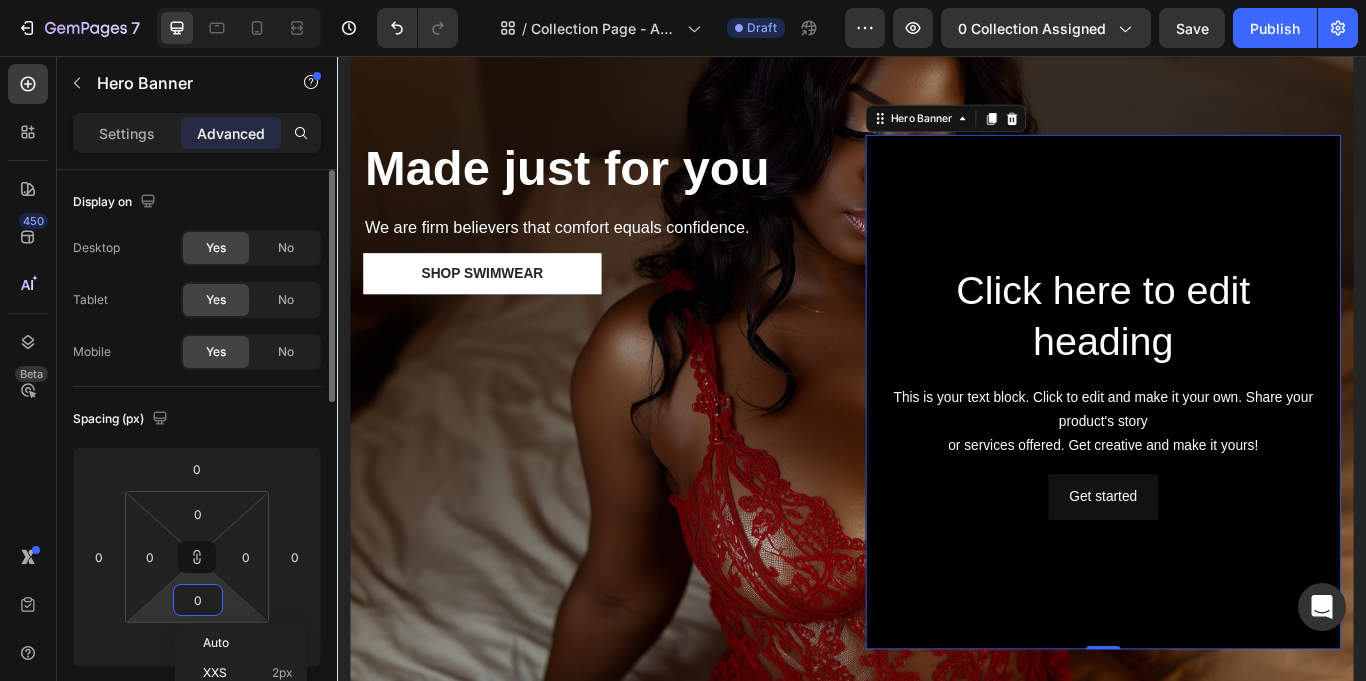 click on "0" at bounding box center (198, 600) 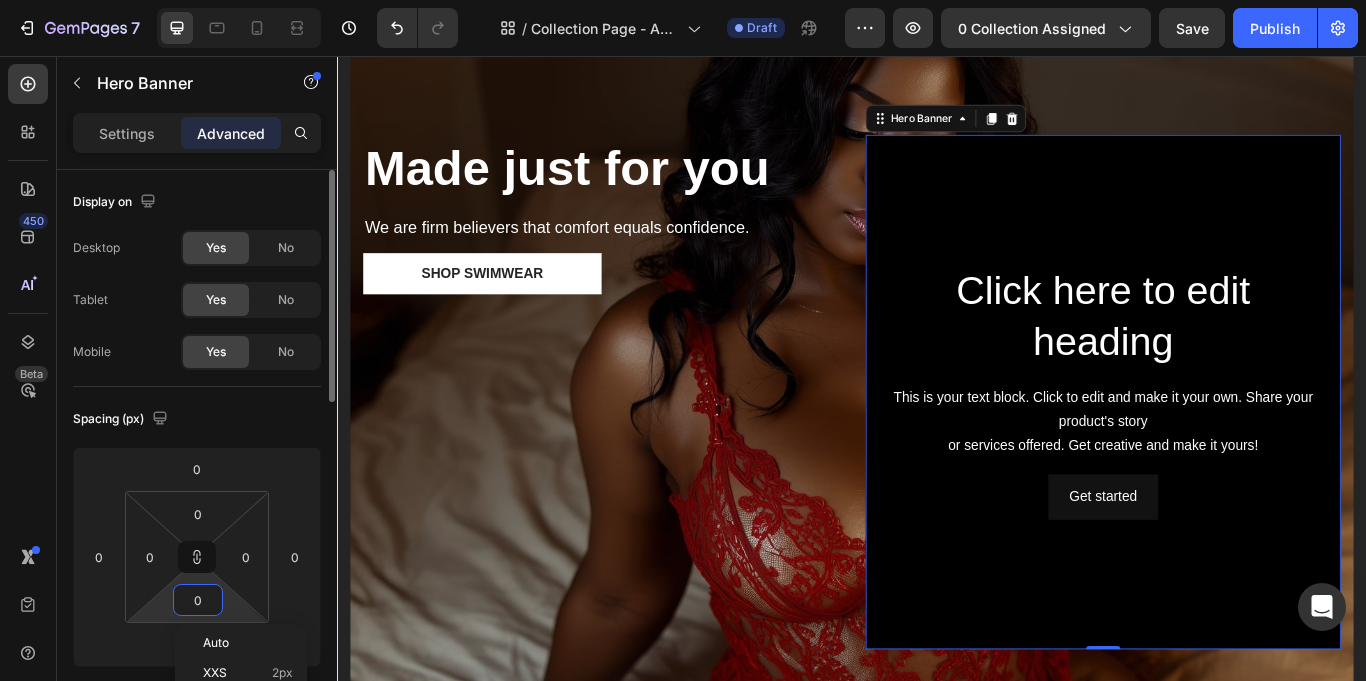 click on "0" at bounding box center [198, 600] 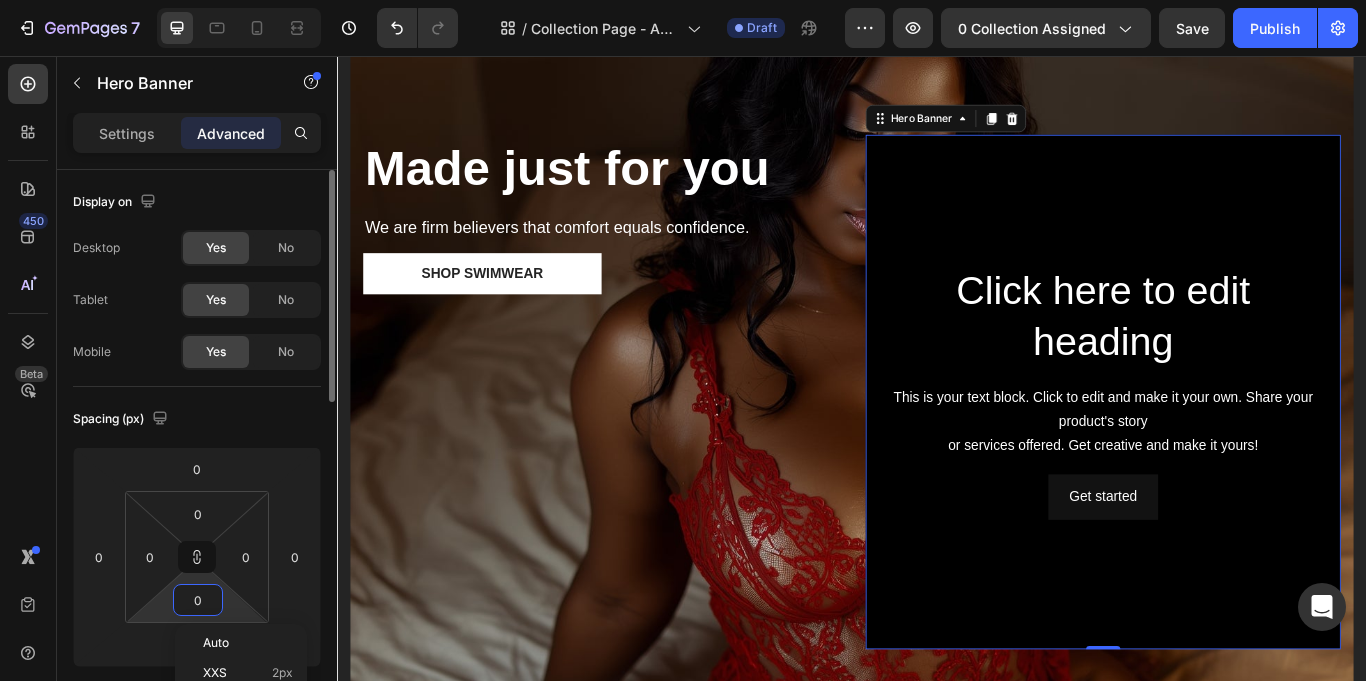 click on "0" at bounding box center [198, 600] 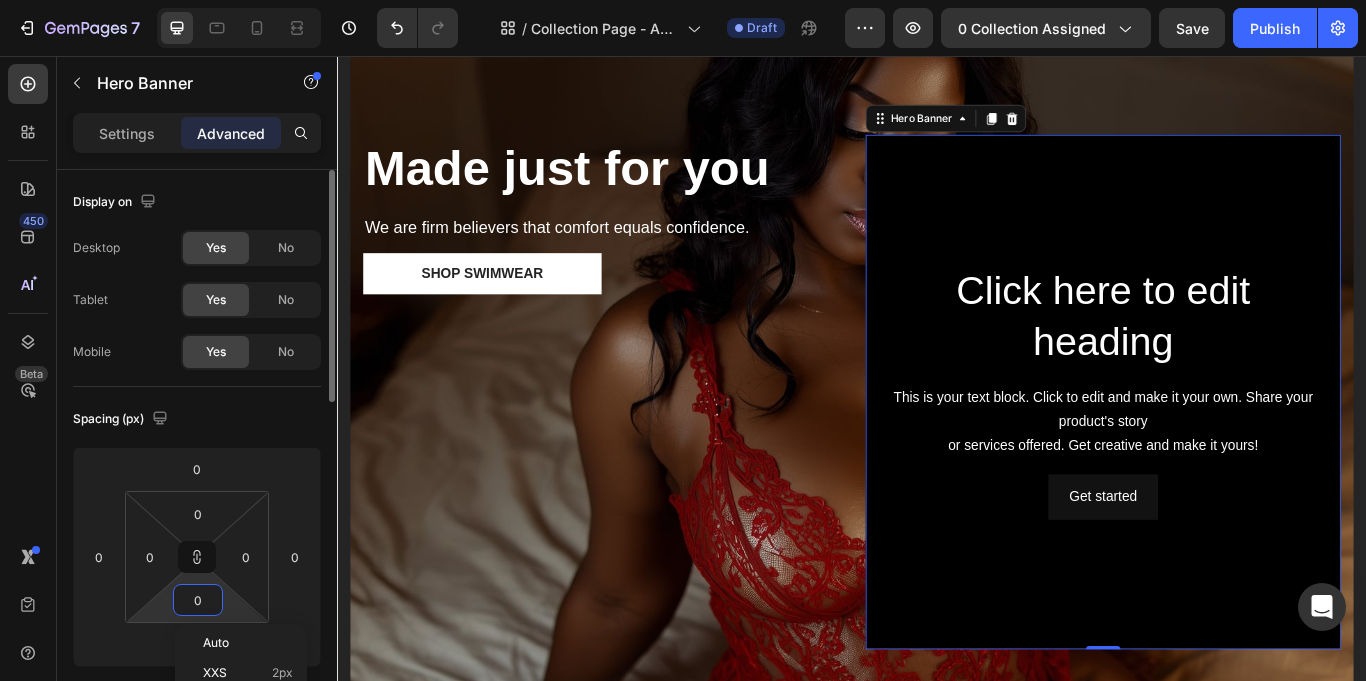 click on "0" at bounding box center [198, 600] 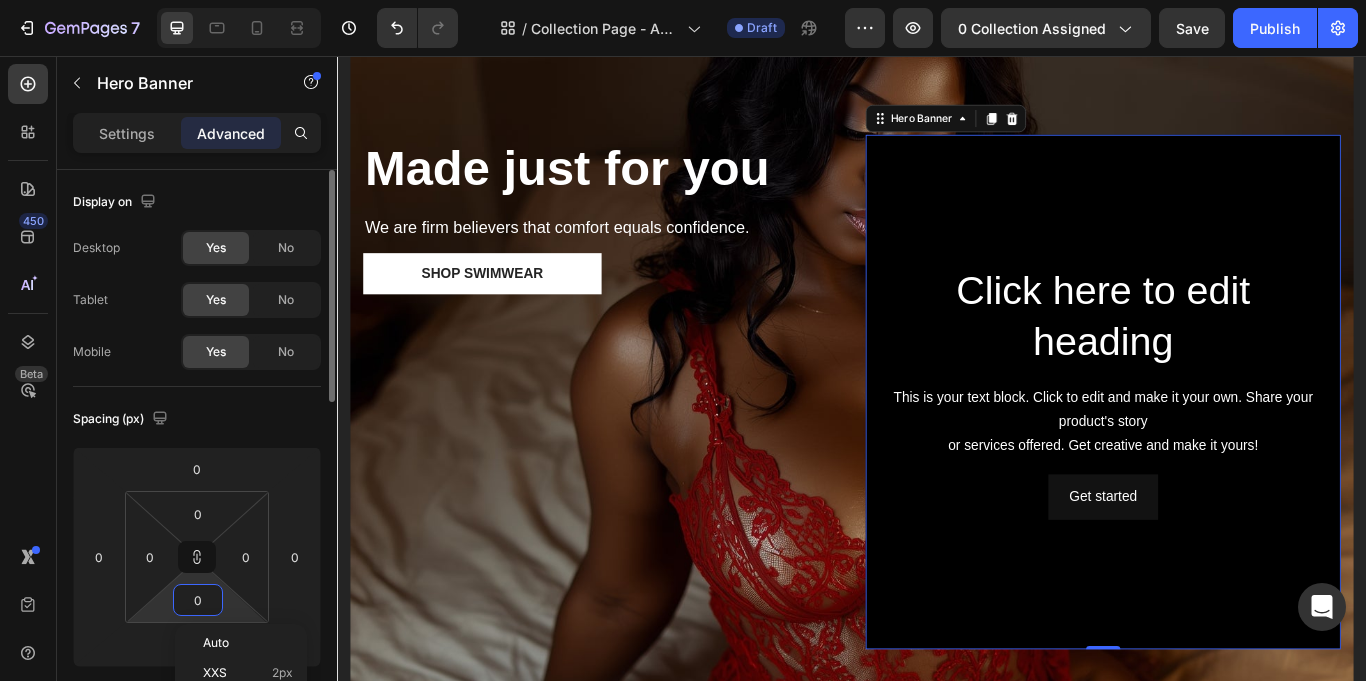 click on "0" at bounding box center [198, 600] 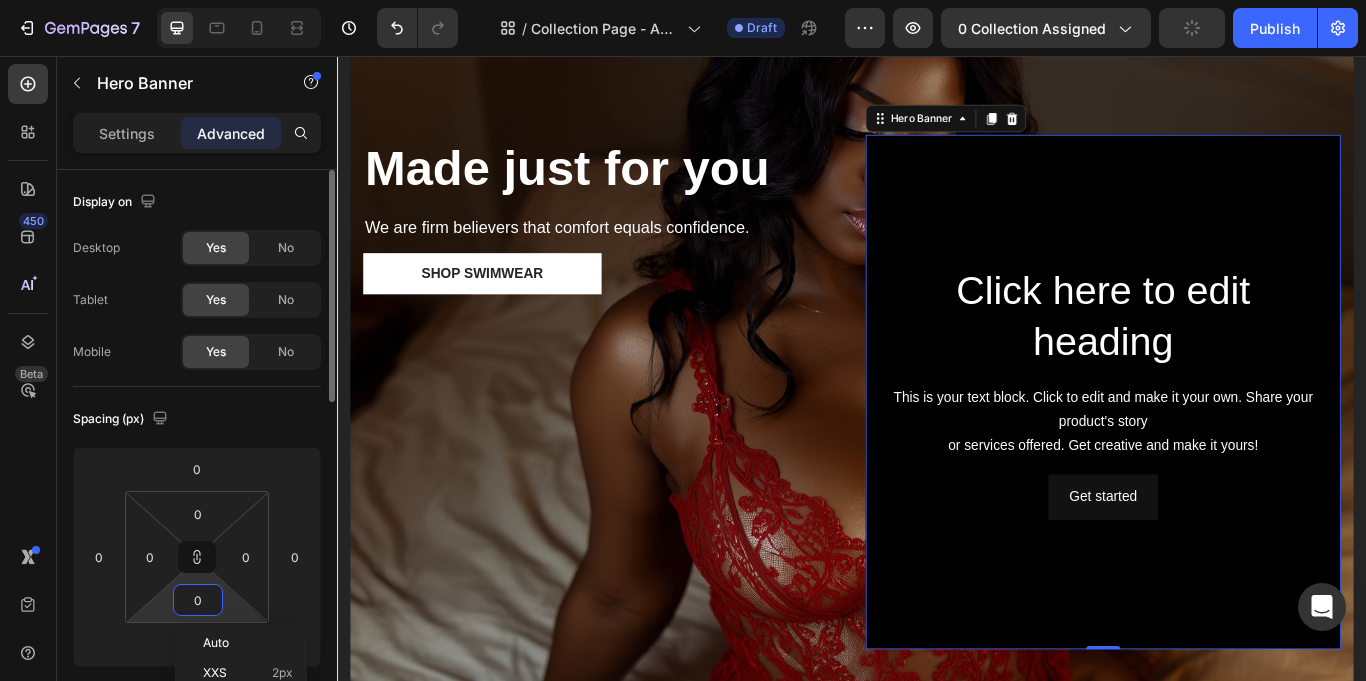 click on "0" at bounding box center [198, 600] 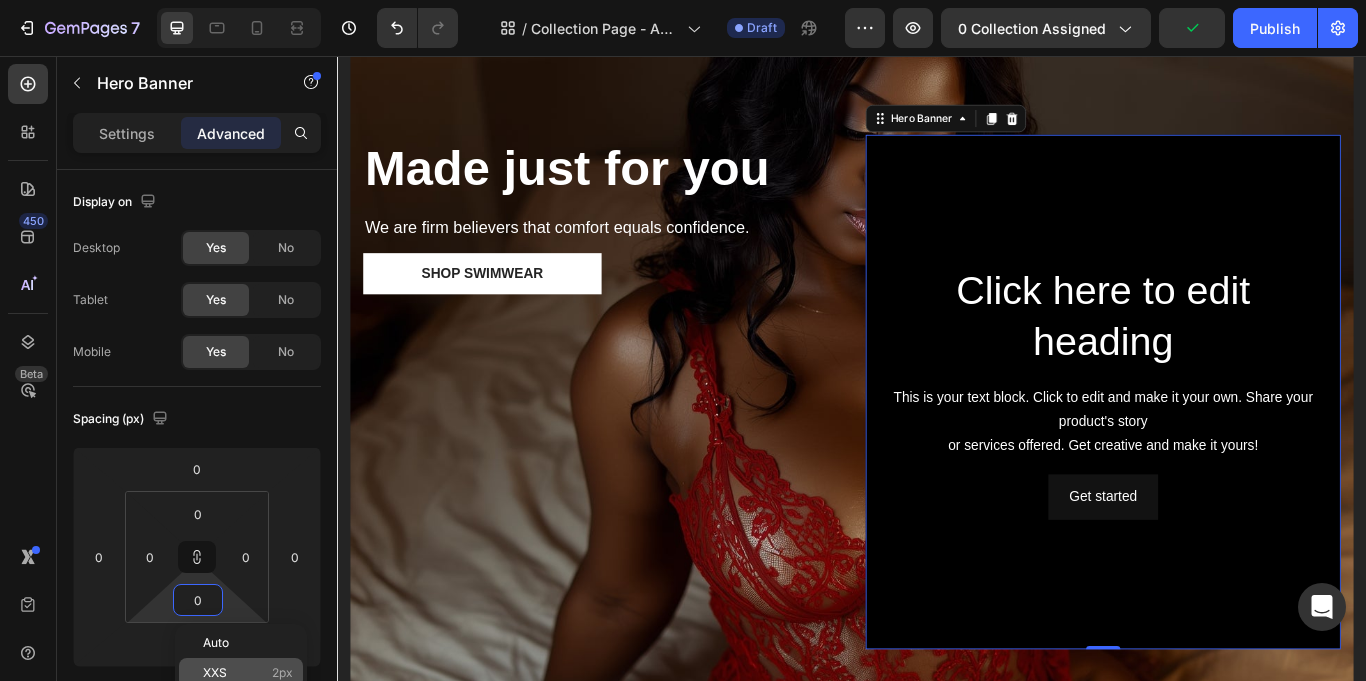 click on "XXS 2px" at bounding box center [248, 673] 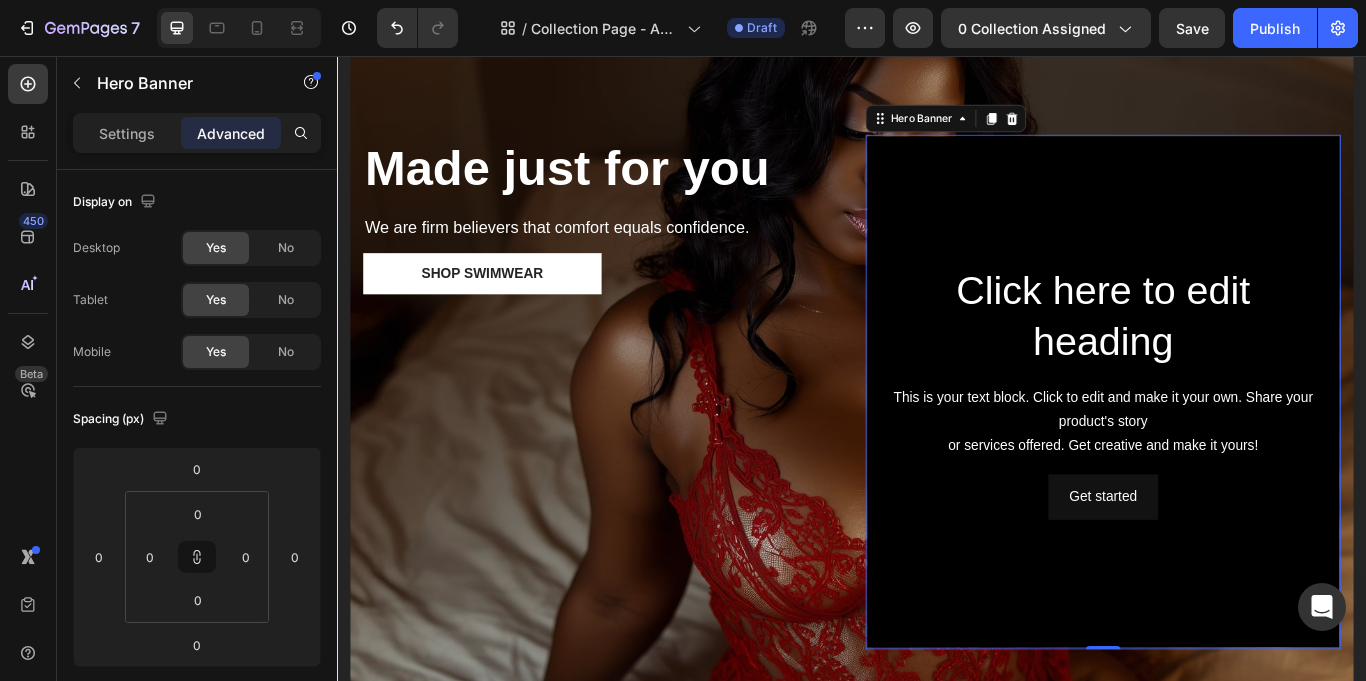 type on "2" 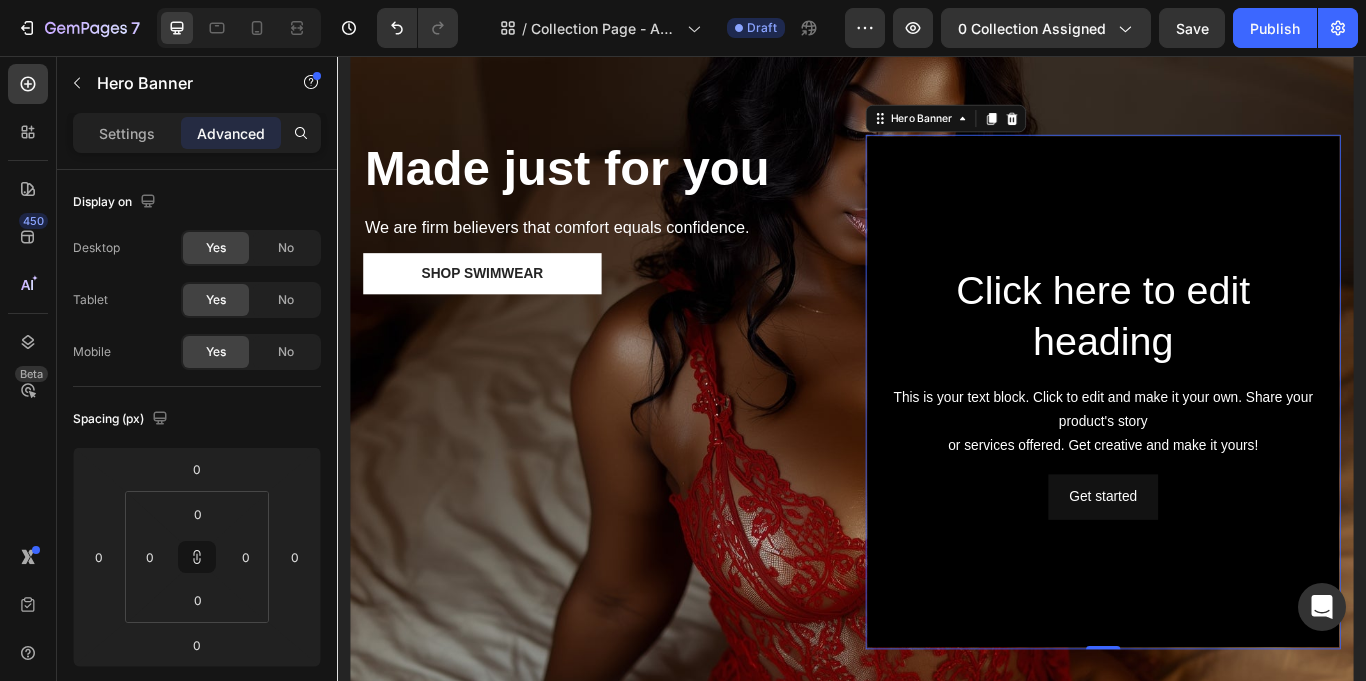 type on "2" 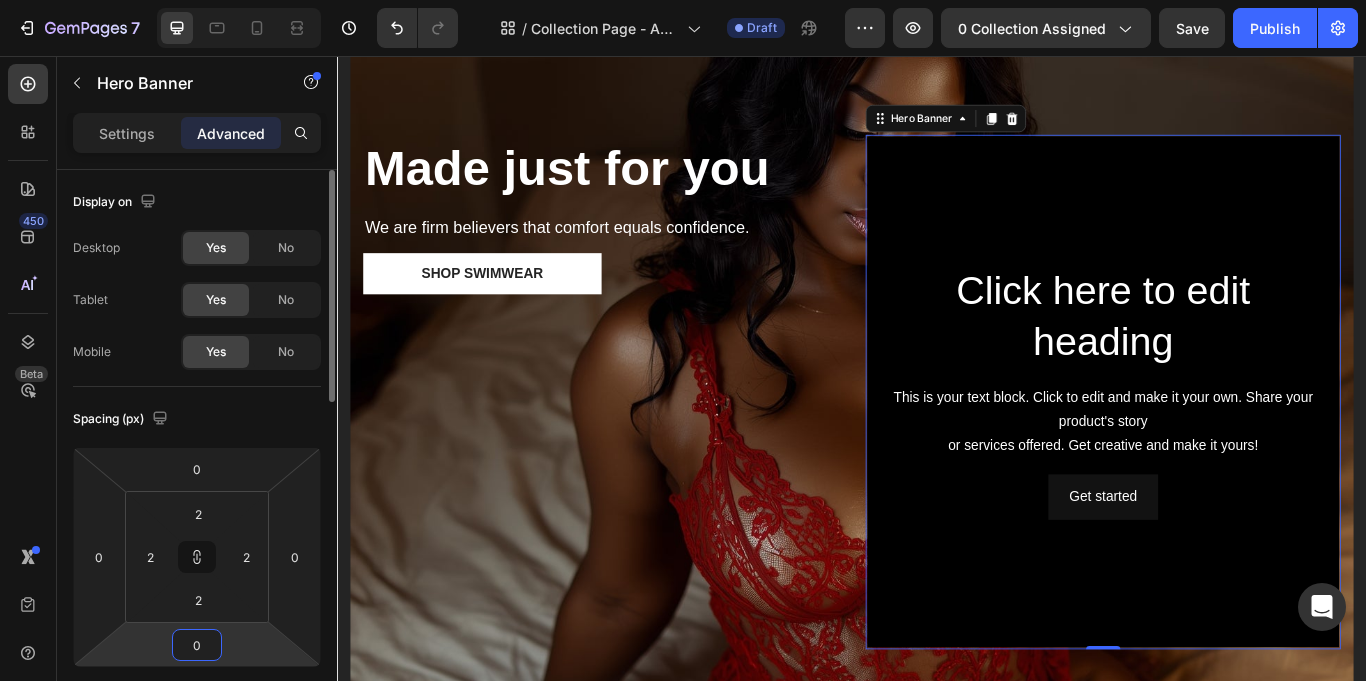 click on "0" at bounding box center [197, 645] 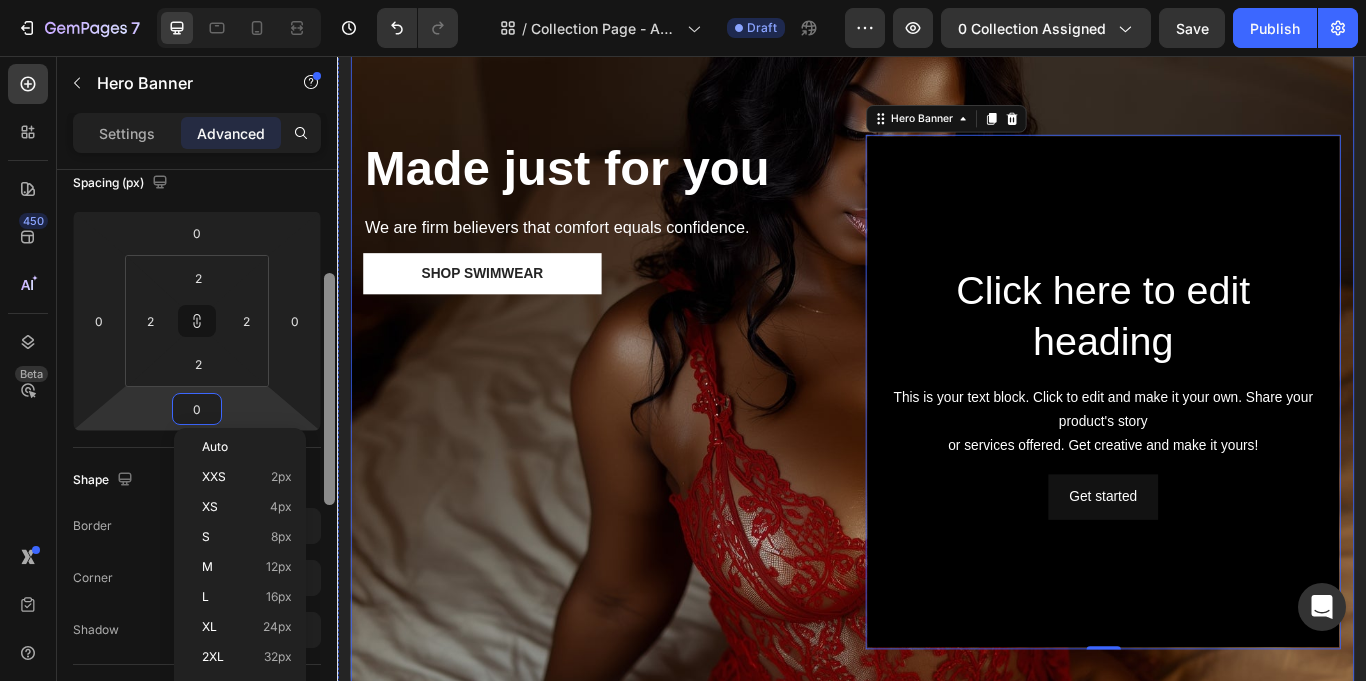 scroll, scrollTop: 241, scrollLeft: 0, axis: vertical 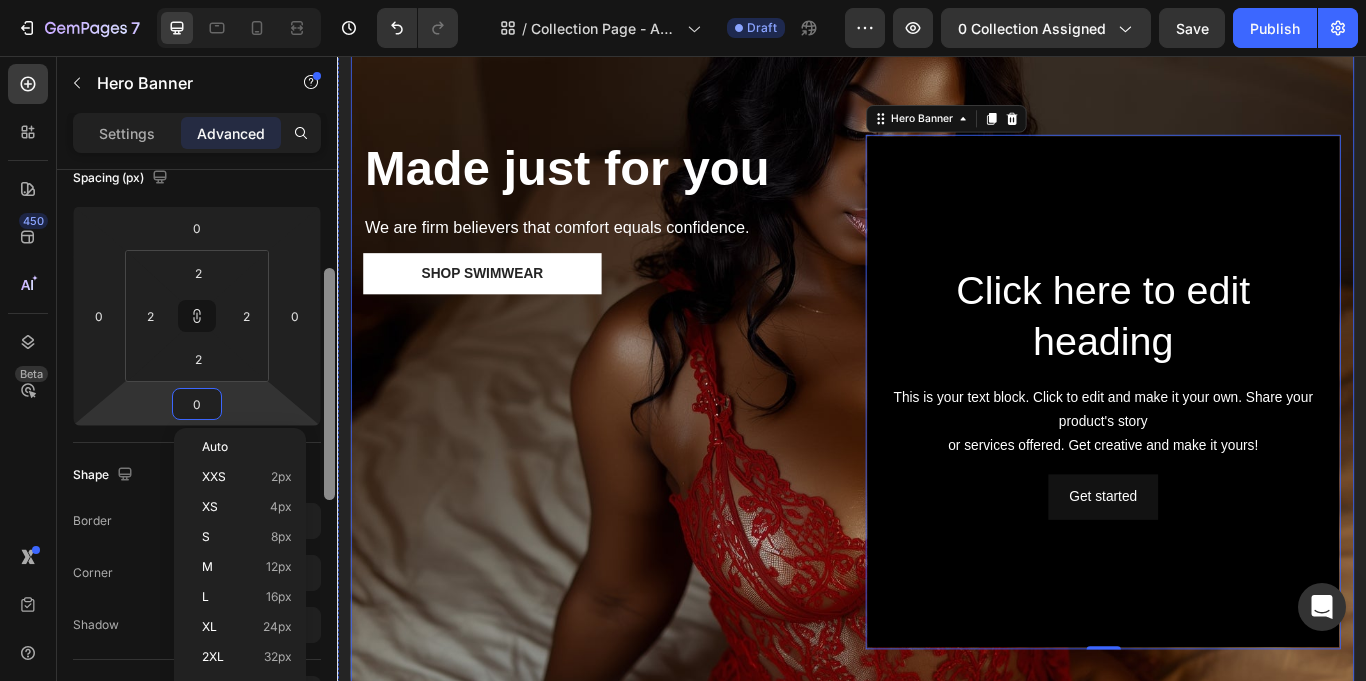 drag, startPoint x: 666, startPoint y: 376, endPoint x: 391, endPoint y: 597, distance: 352.7974 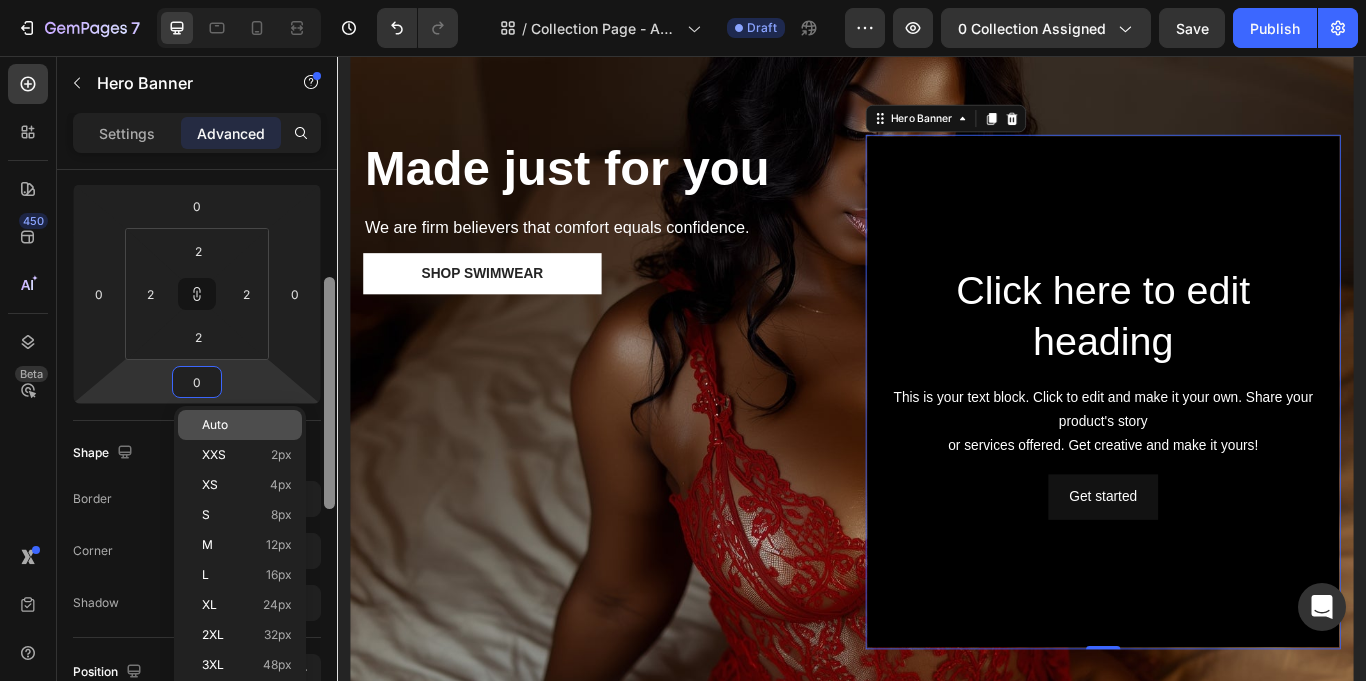 scroll, scrollTop: 261, scrollLeft: 0, axis: vertical 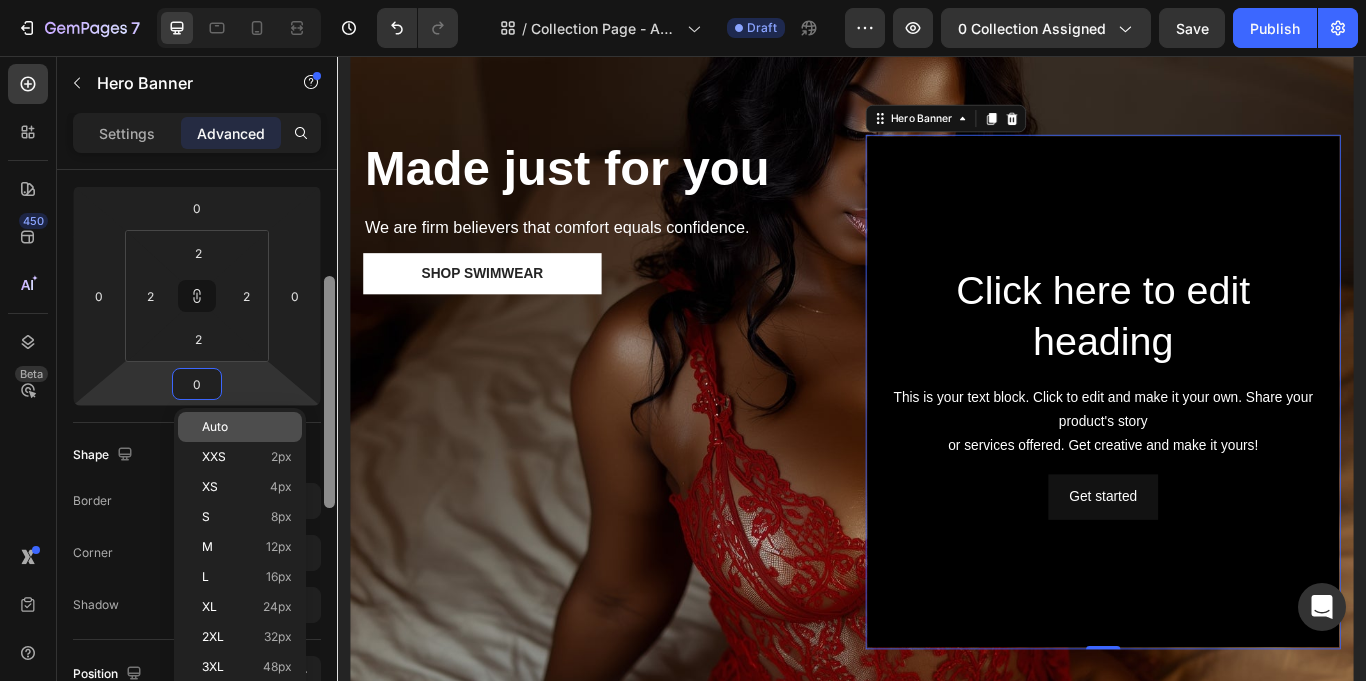 click on "Auto" at bounding box center (215, 427) 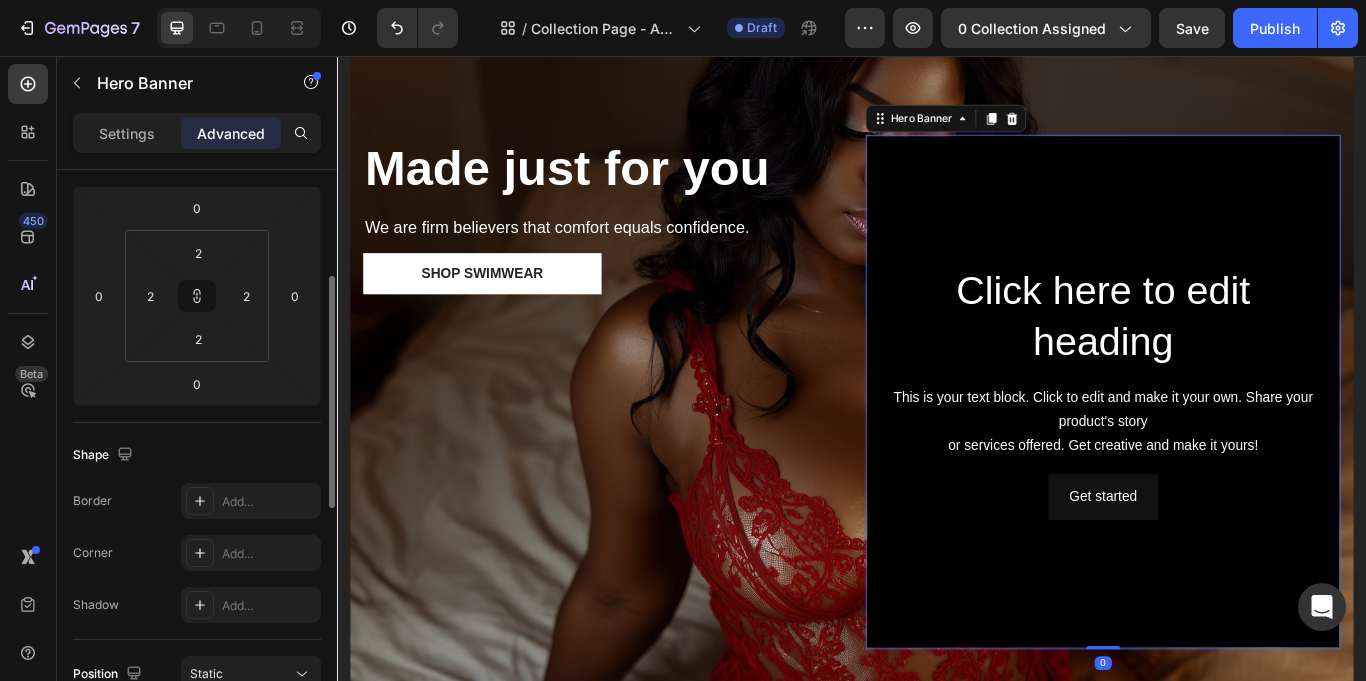 type 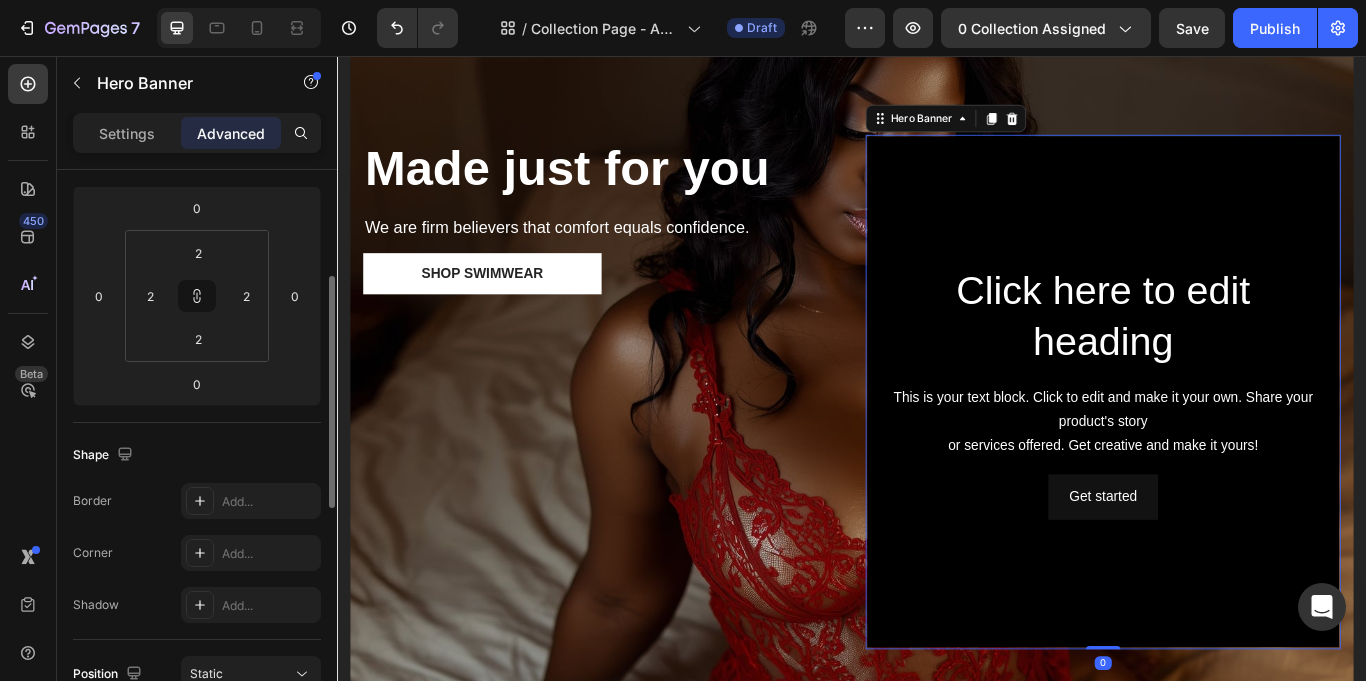 type 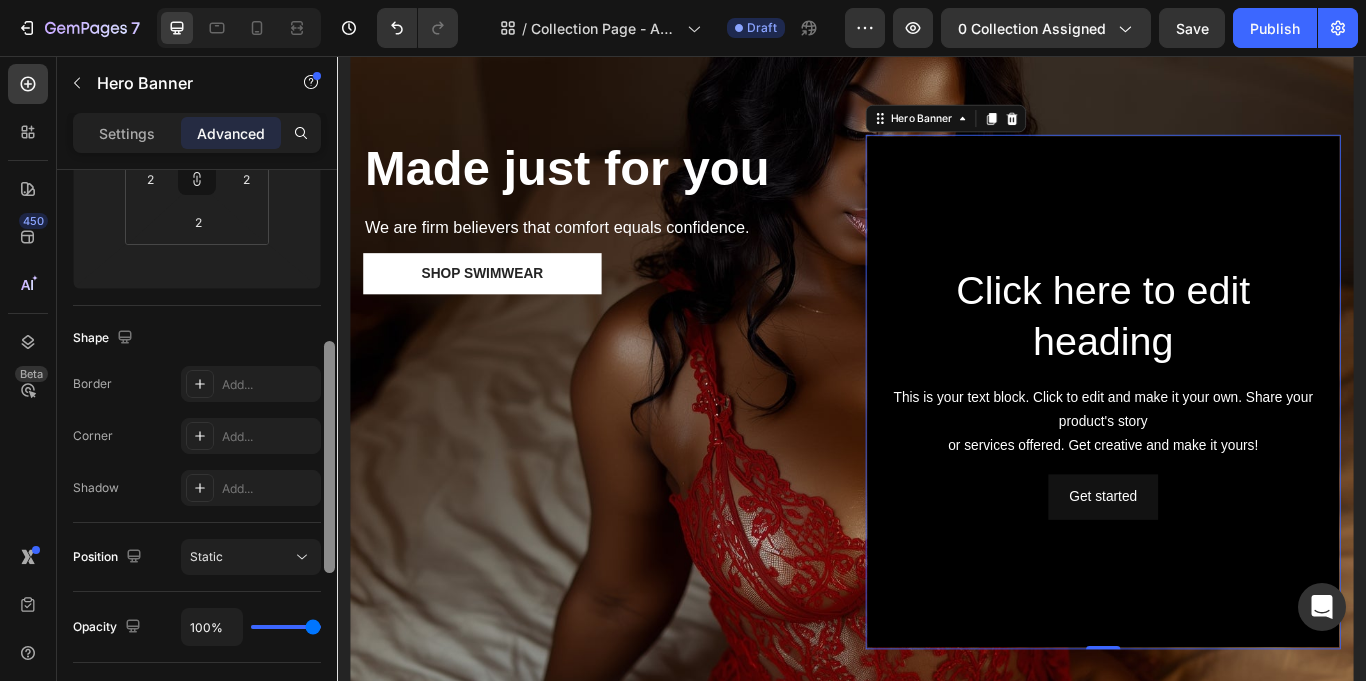 scroll, scrollTop: 392, scrollLeft: 0, axis: vertical 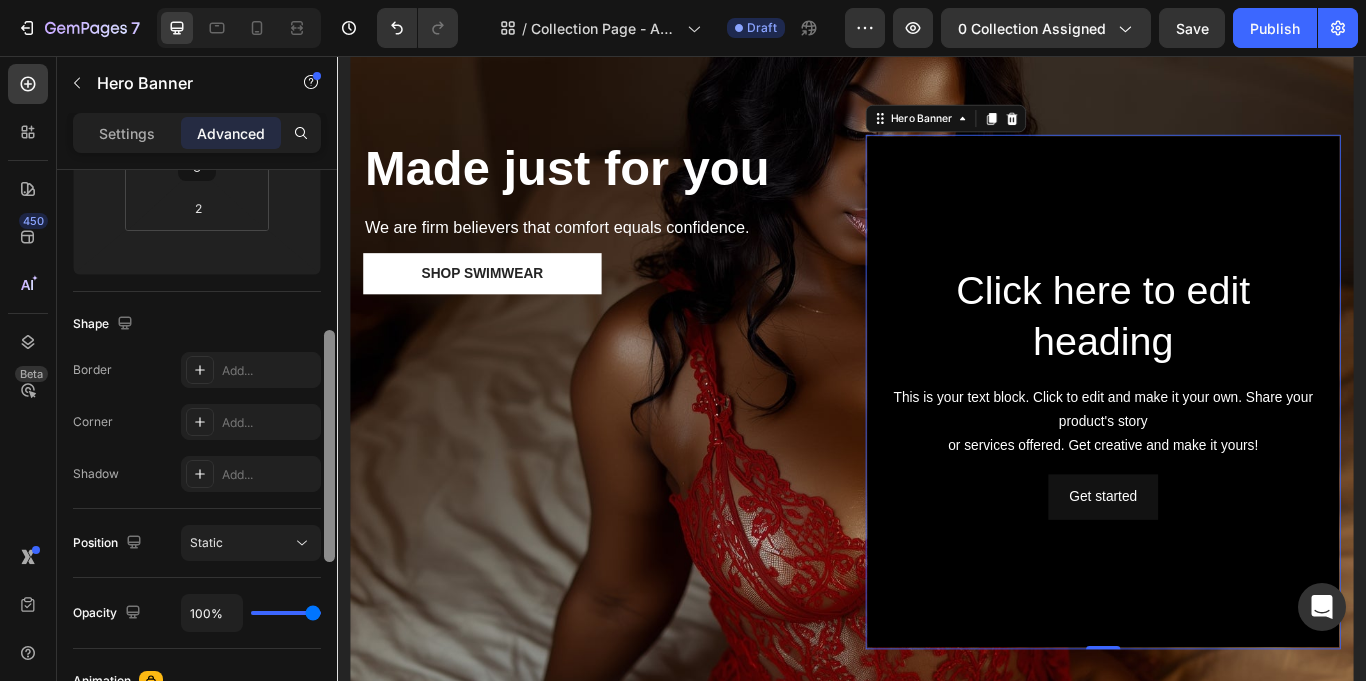 drag, startPoint x: 331, startPoint y: 384, endPoint x: 331, endPoint y: 438, distance: 54 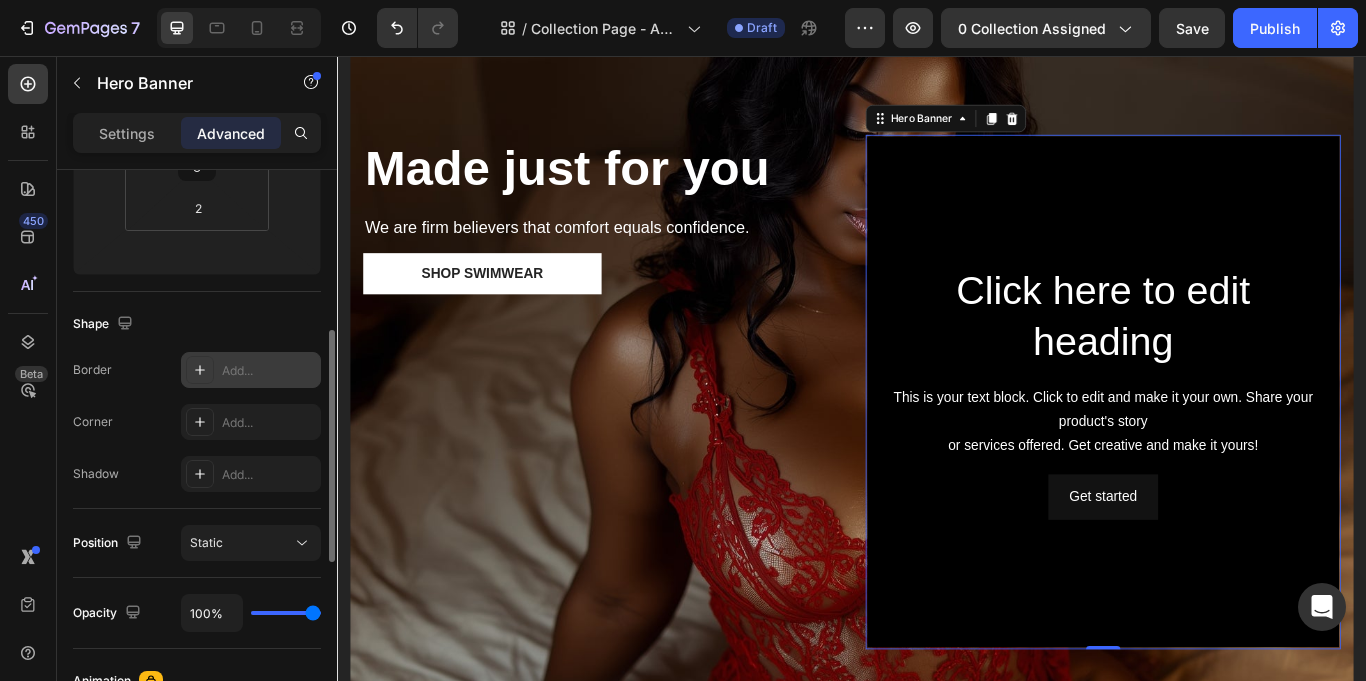click 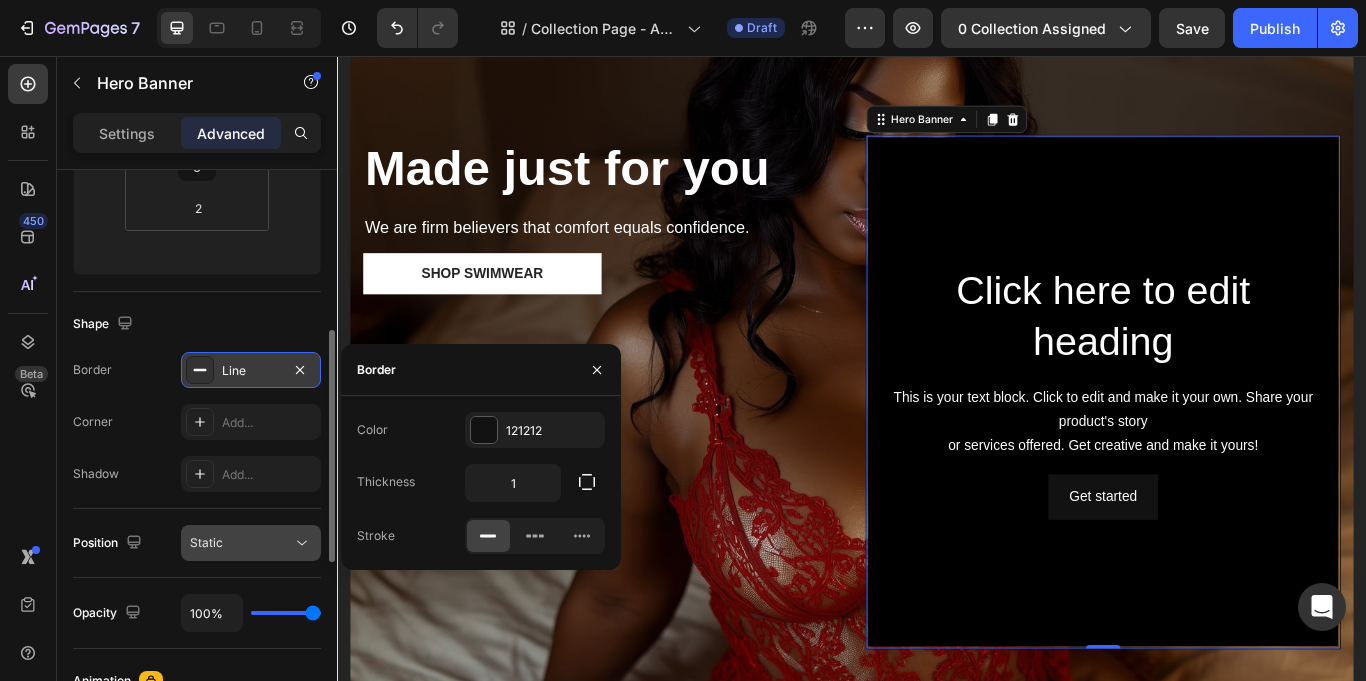 click 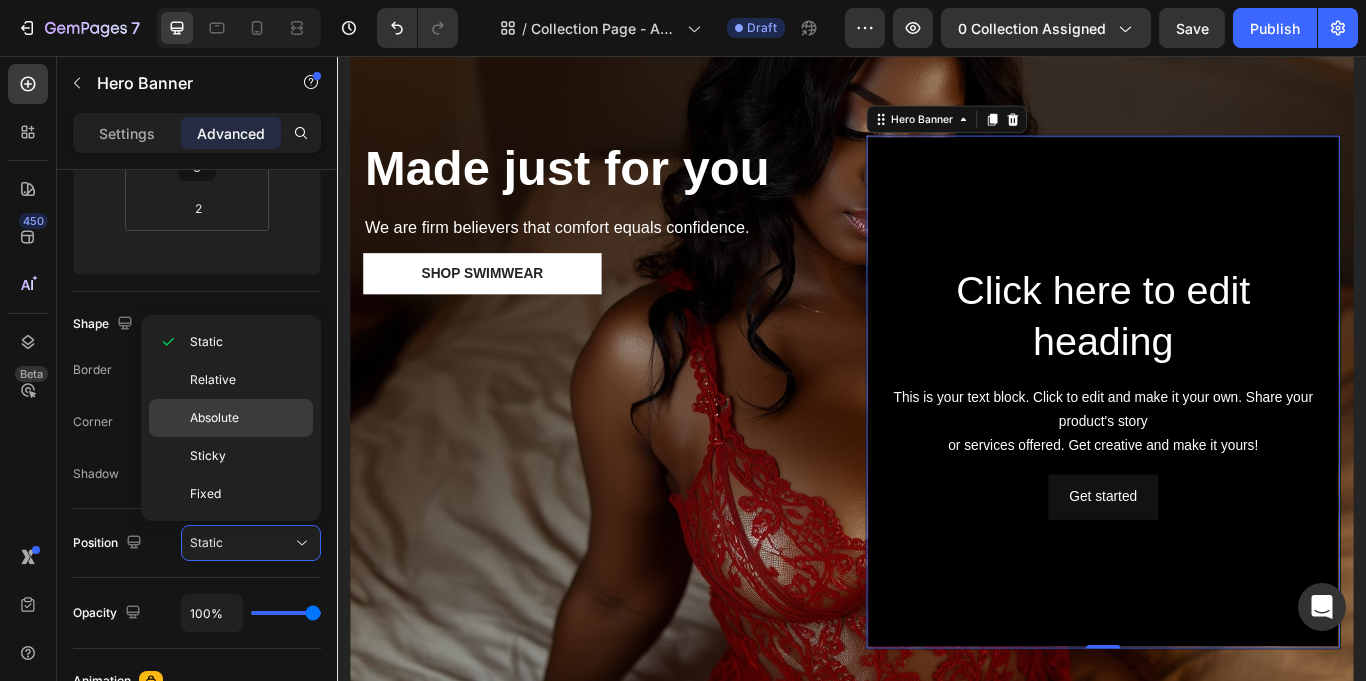 click on "Absolute" 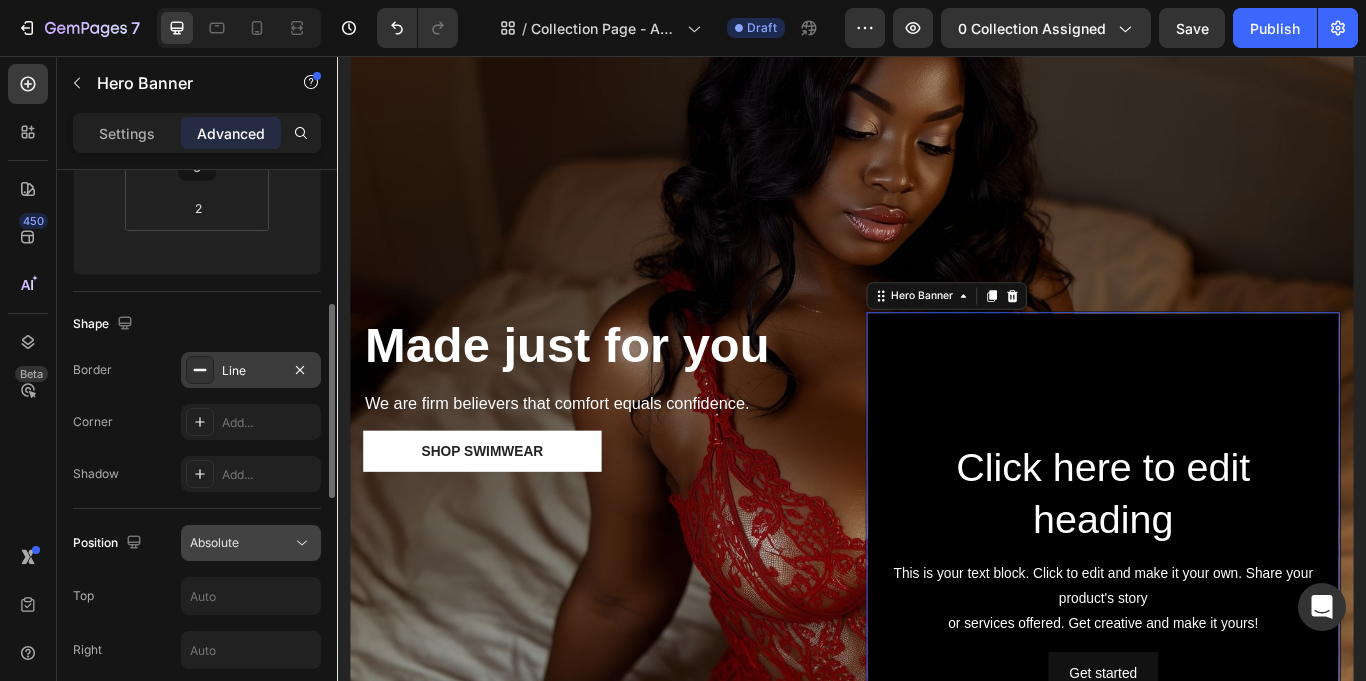 click 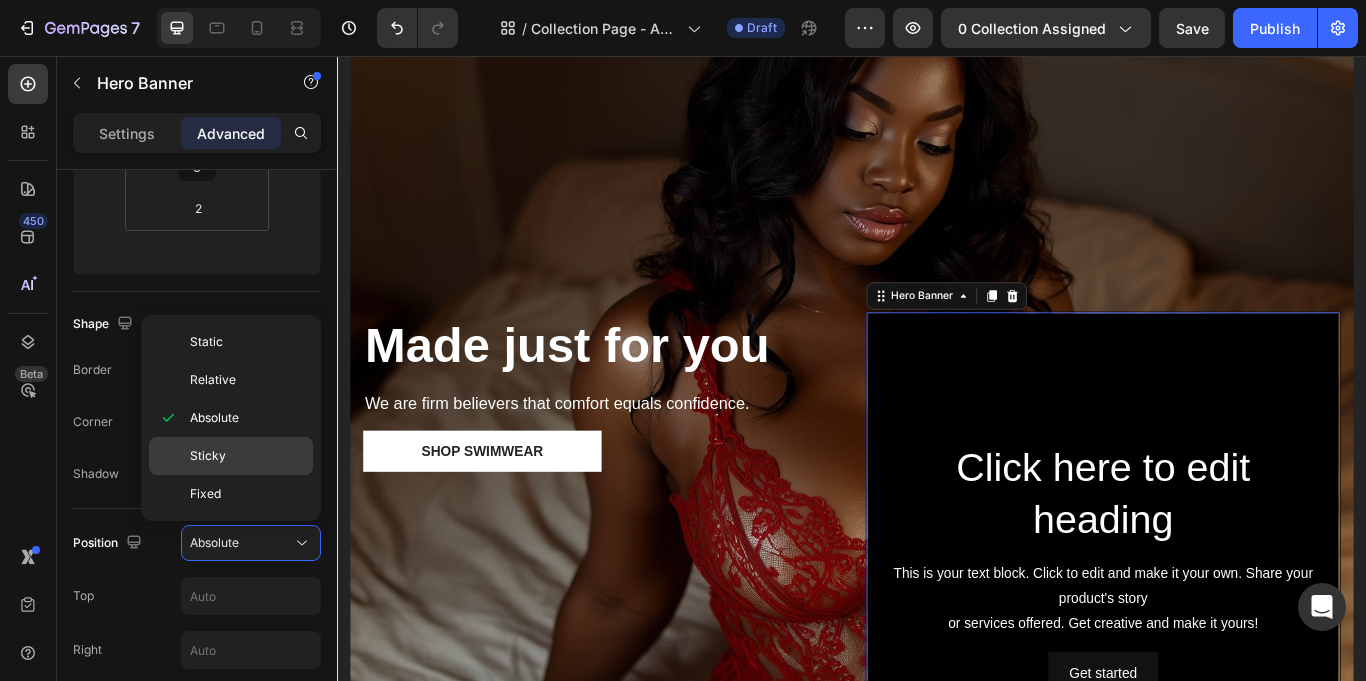 click on "Sticky" at bounding box center [247, 456] 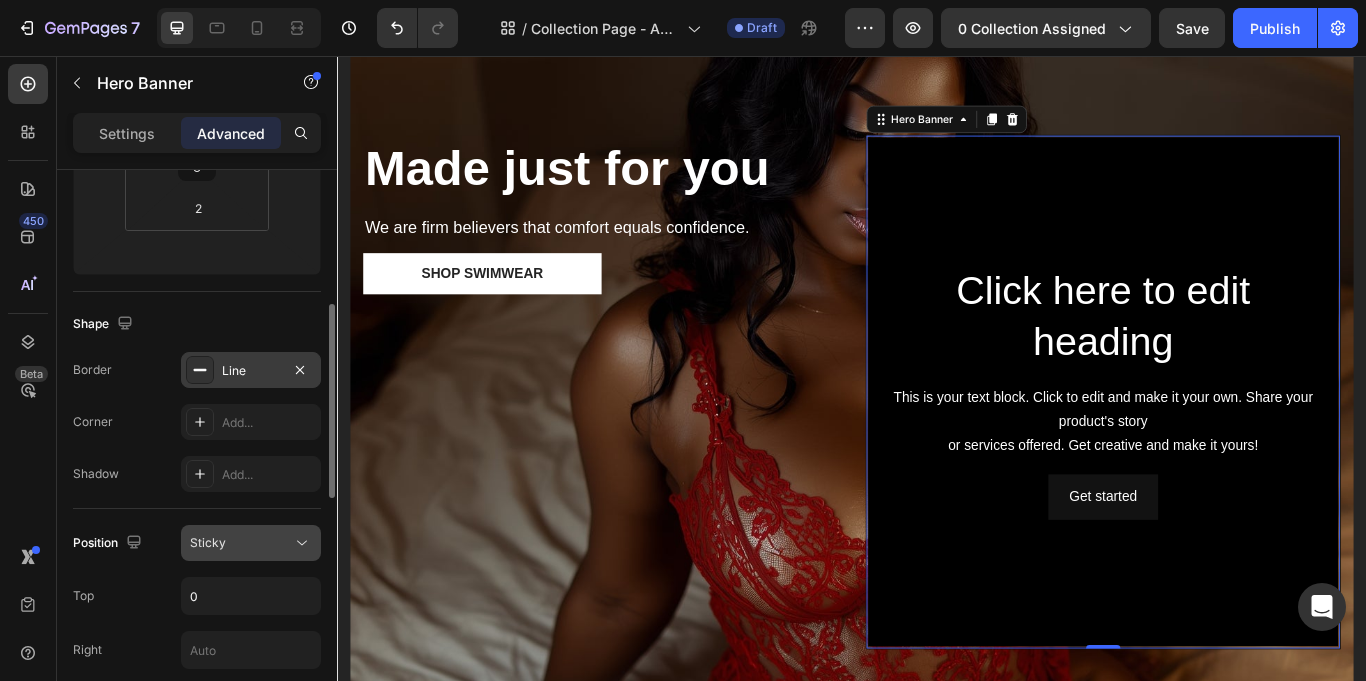 click on "Sticky" 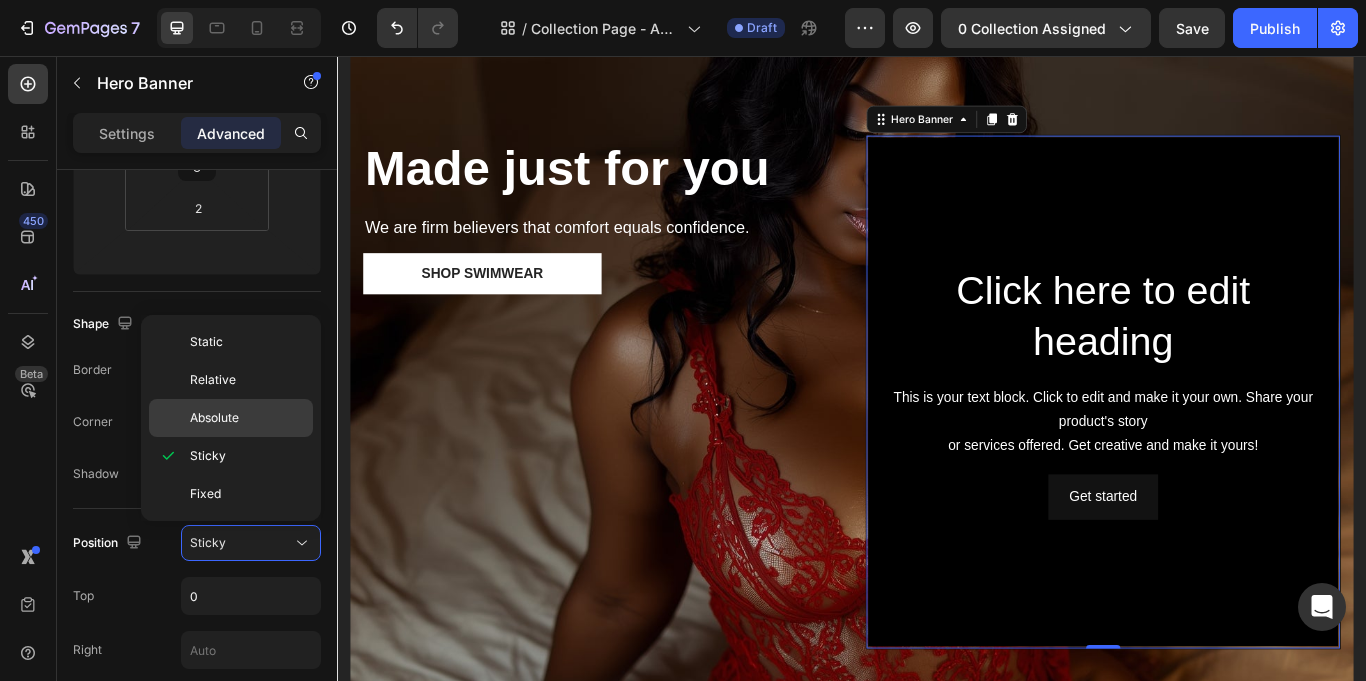 click on "Absolute" at bounding box center (214, 418) 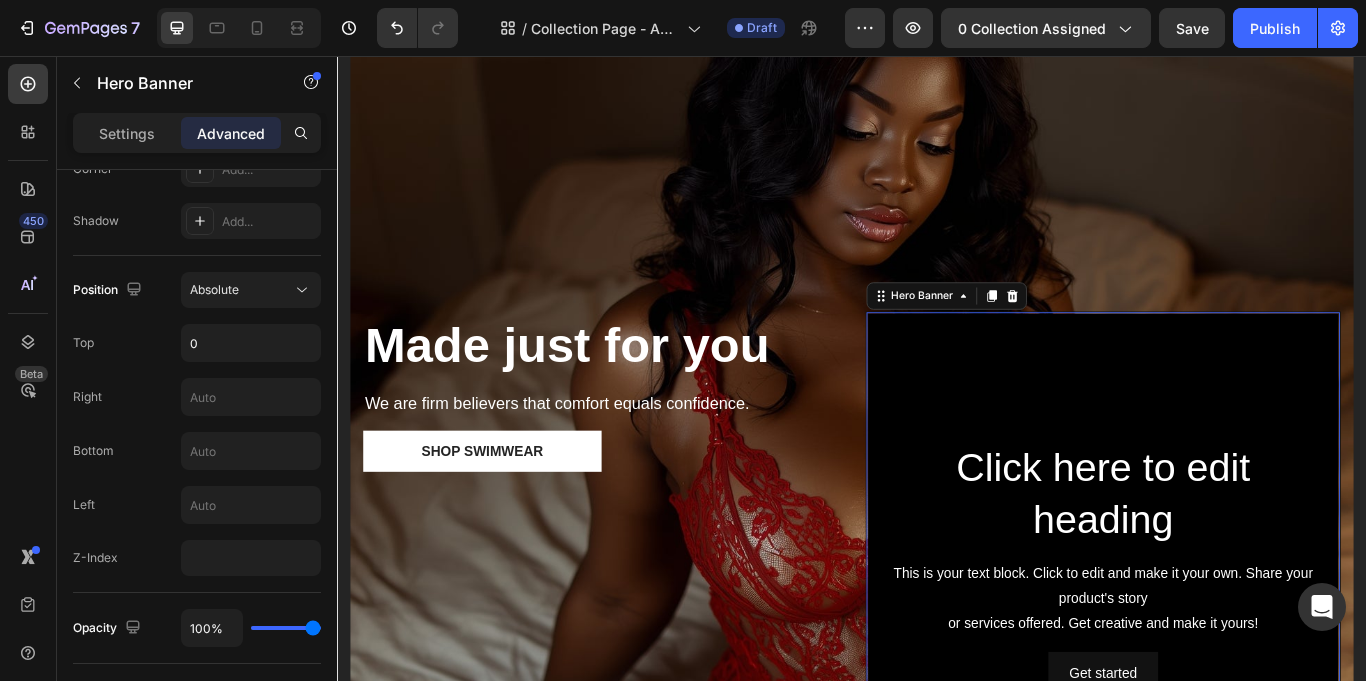 scroll, scrollTop: 869, scrollLeft: 0, axis: vertical 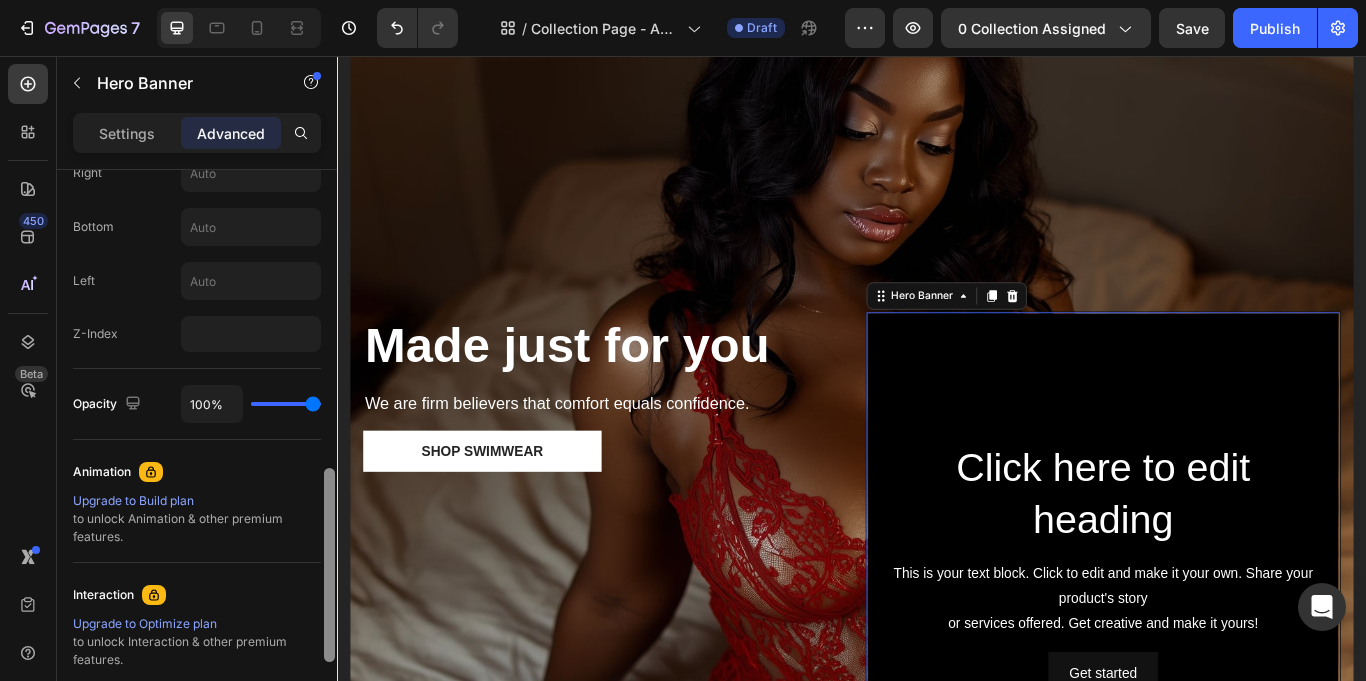 drag, startPoint x: 331, startPoint y: 418, endPoint x: 328, endPoint y: 582, distance: 164.02744 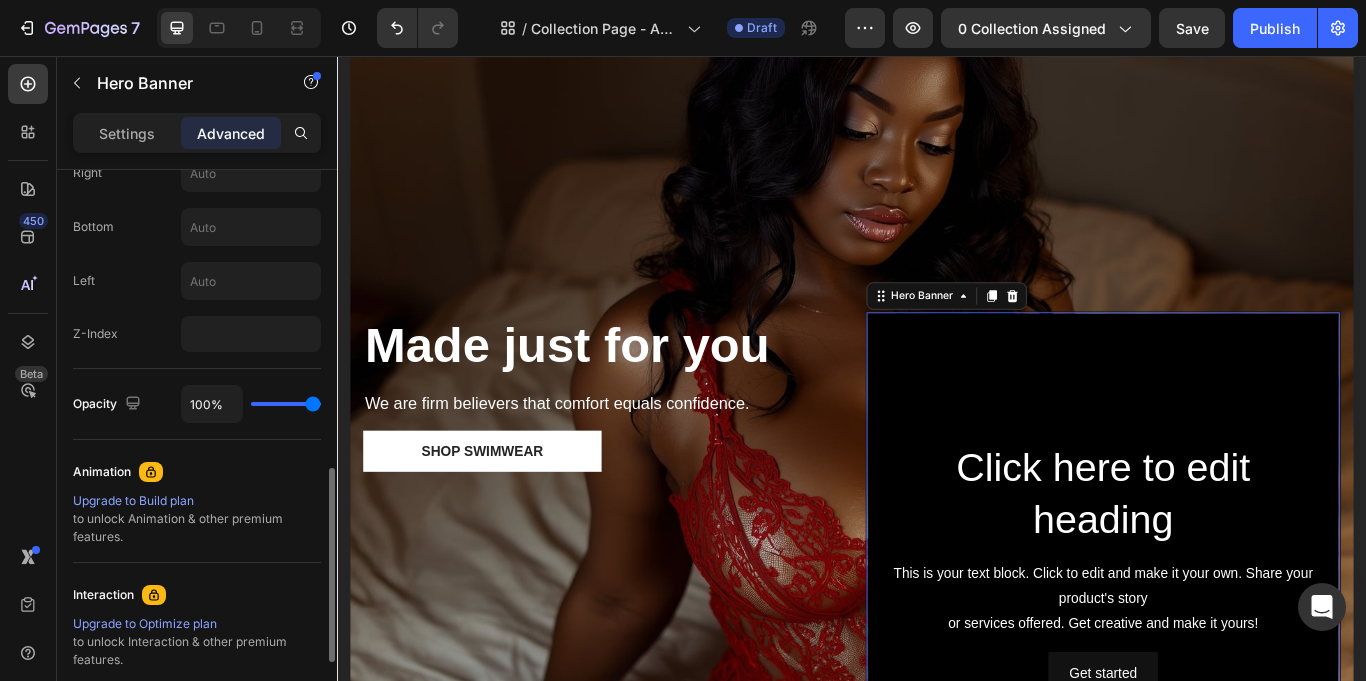 type on "97%" 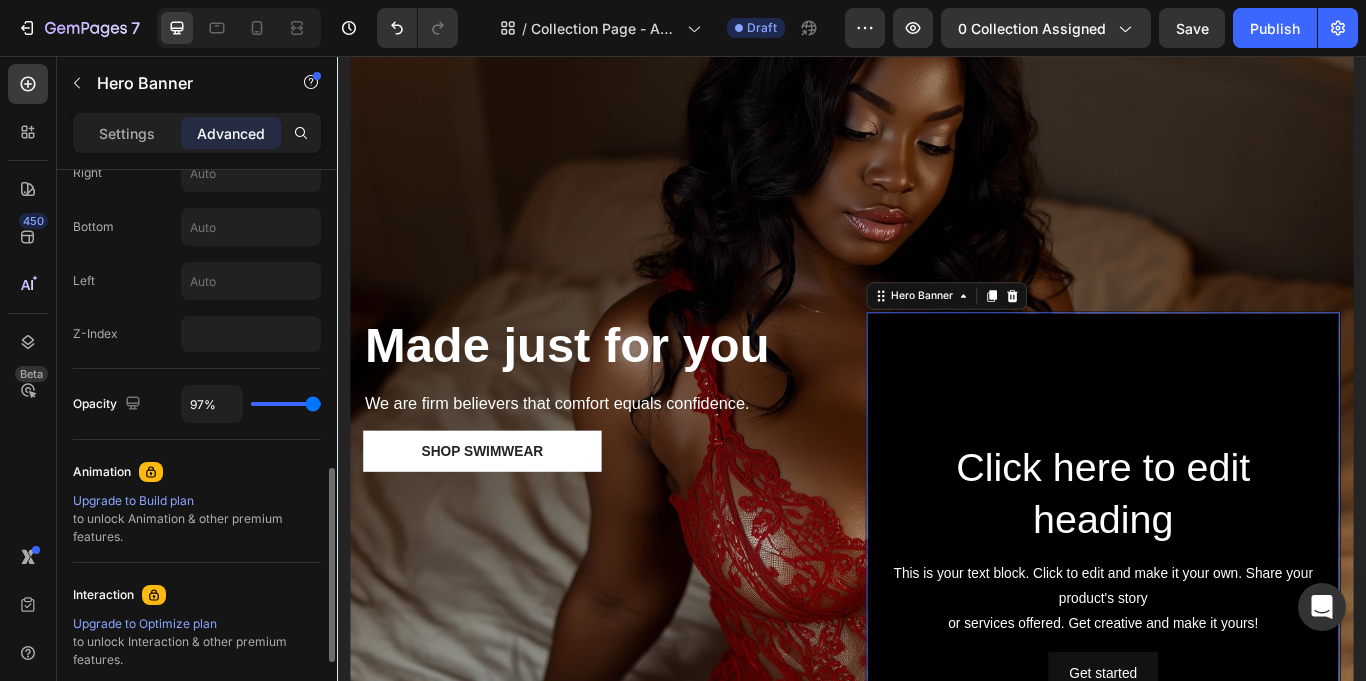 type on "97" 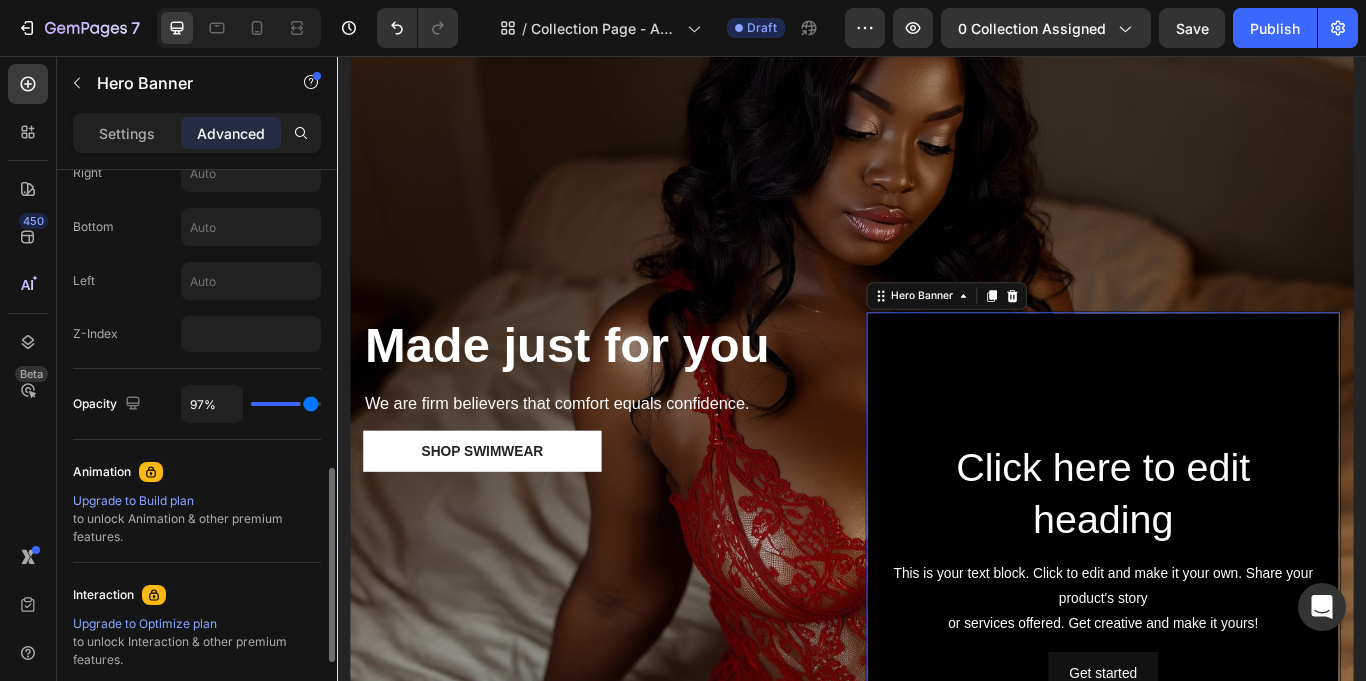type on "67%" 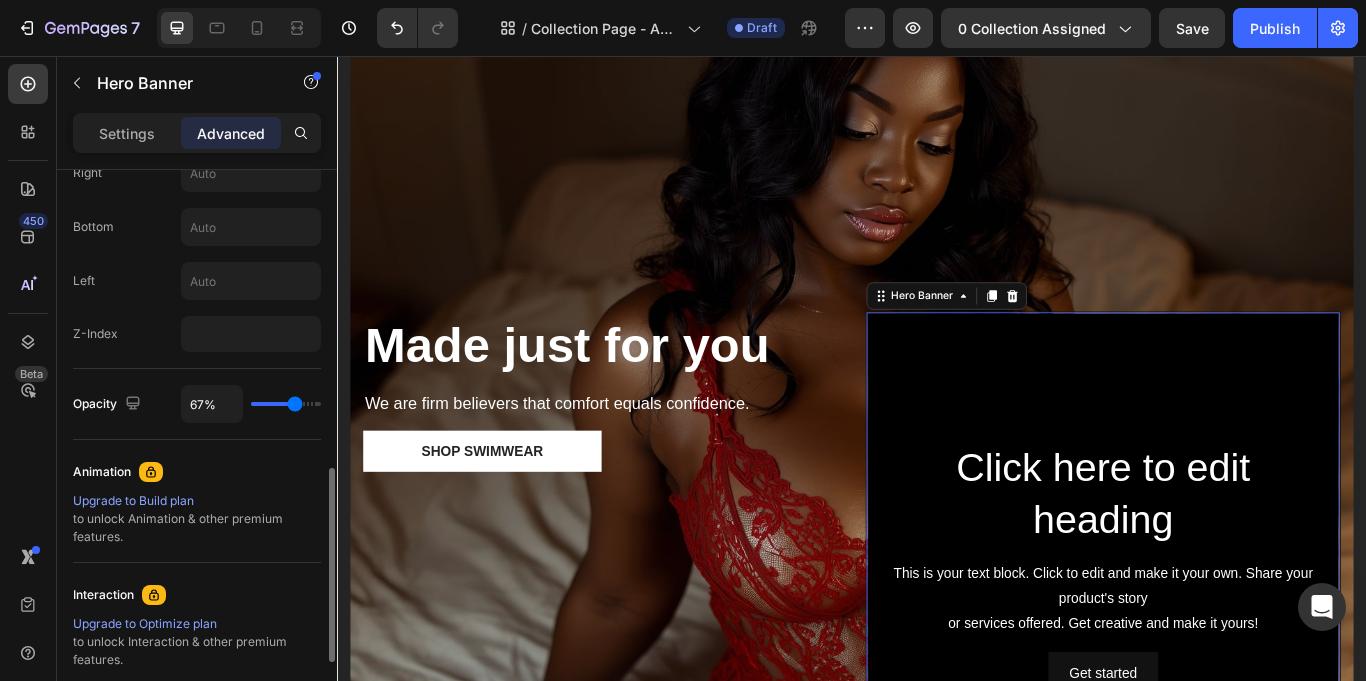 type on "32%" 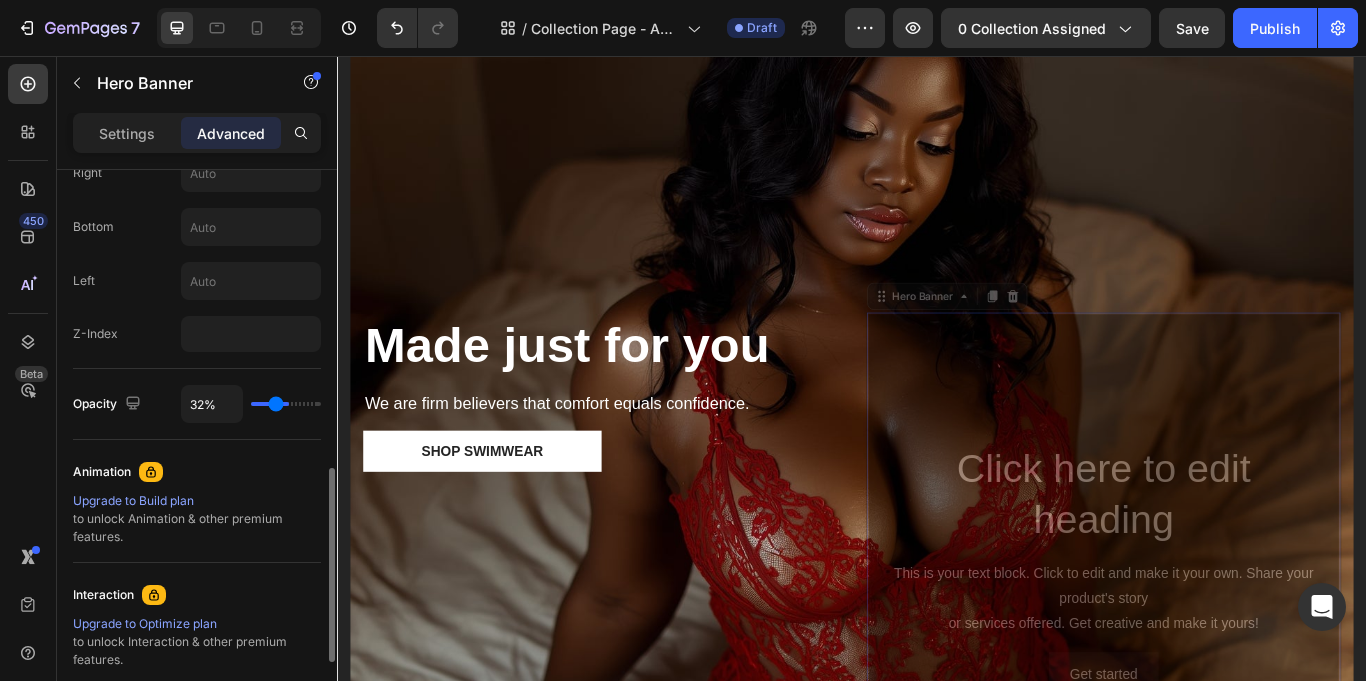 type on "11%" 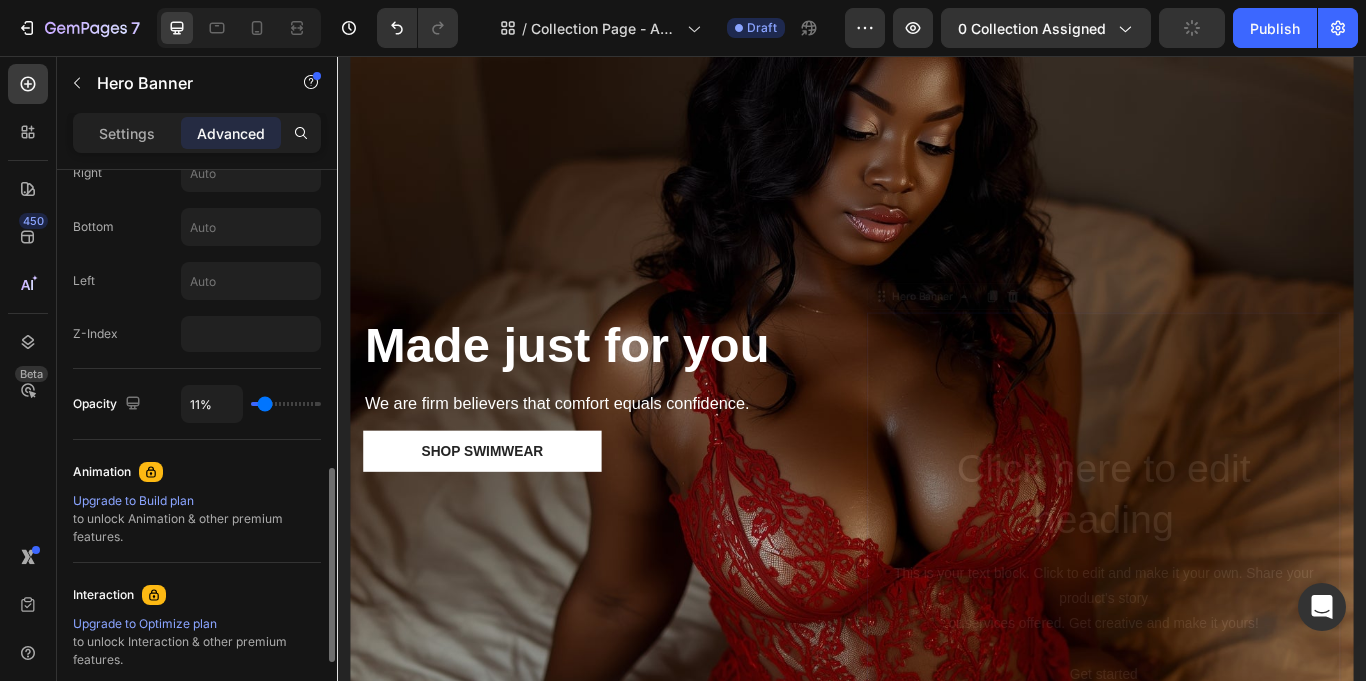 type on "17%" 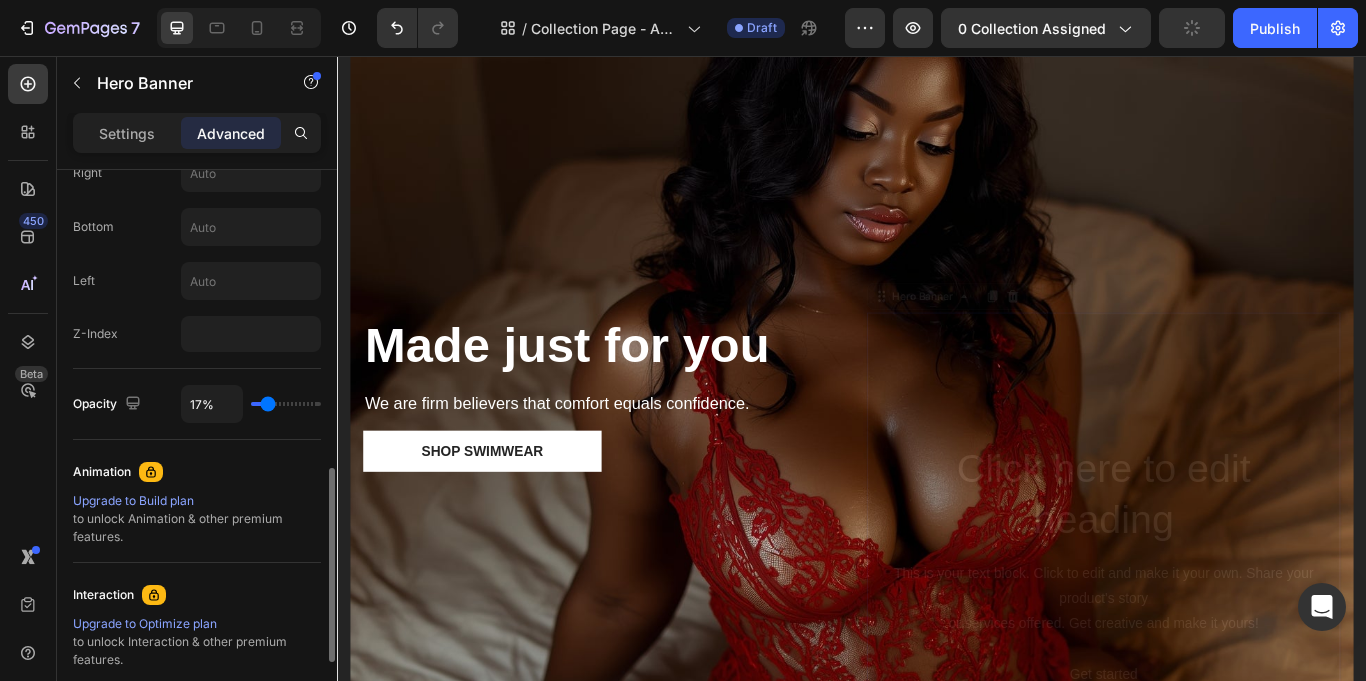 type on "23%" 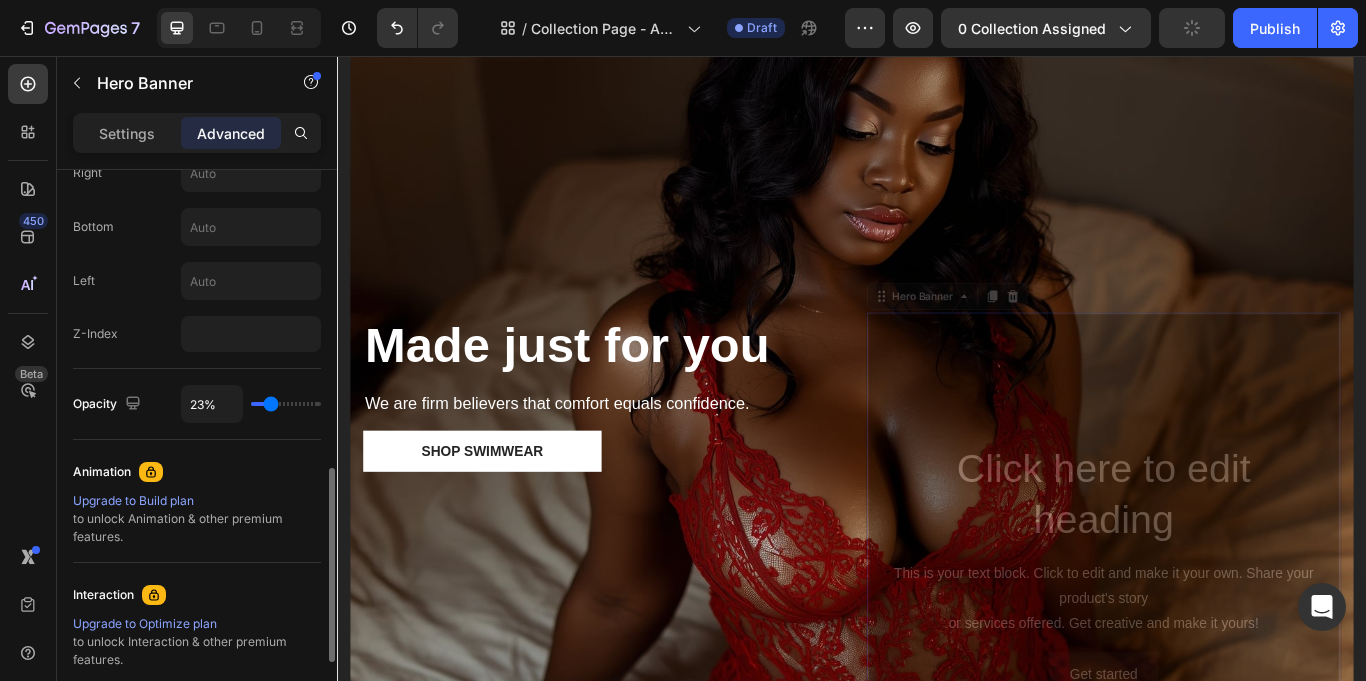 type on "24%" 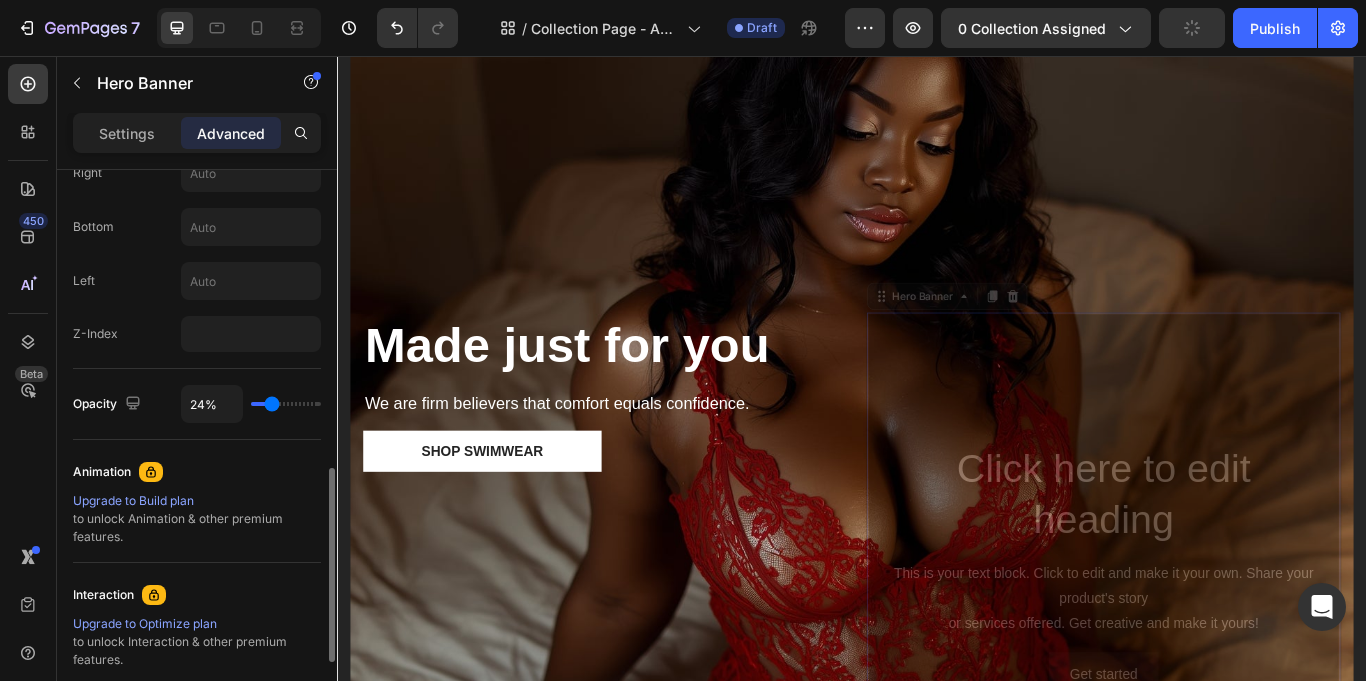 type on "27%" 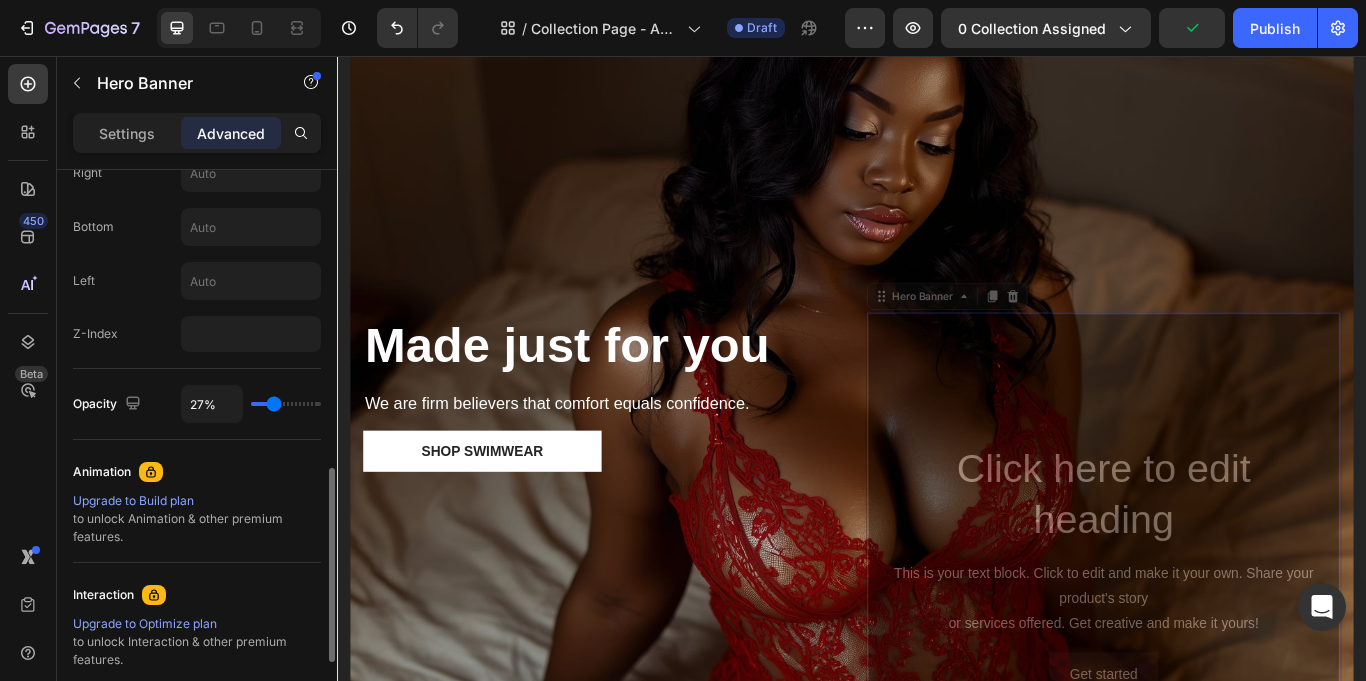 type on "34%" 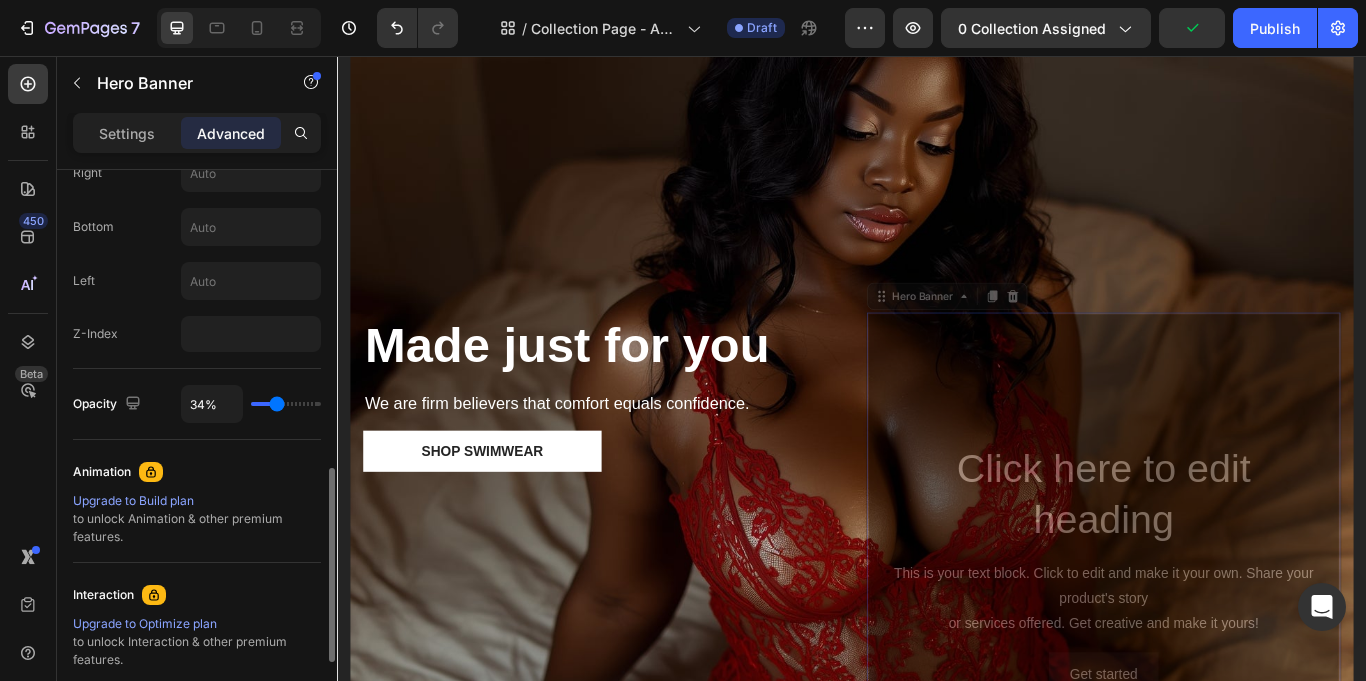 type on "39%" 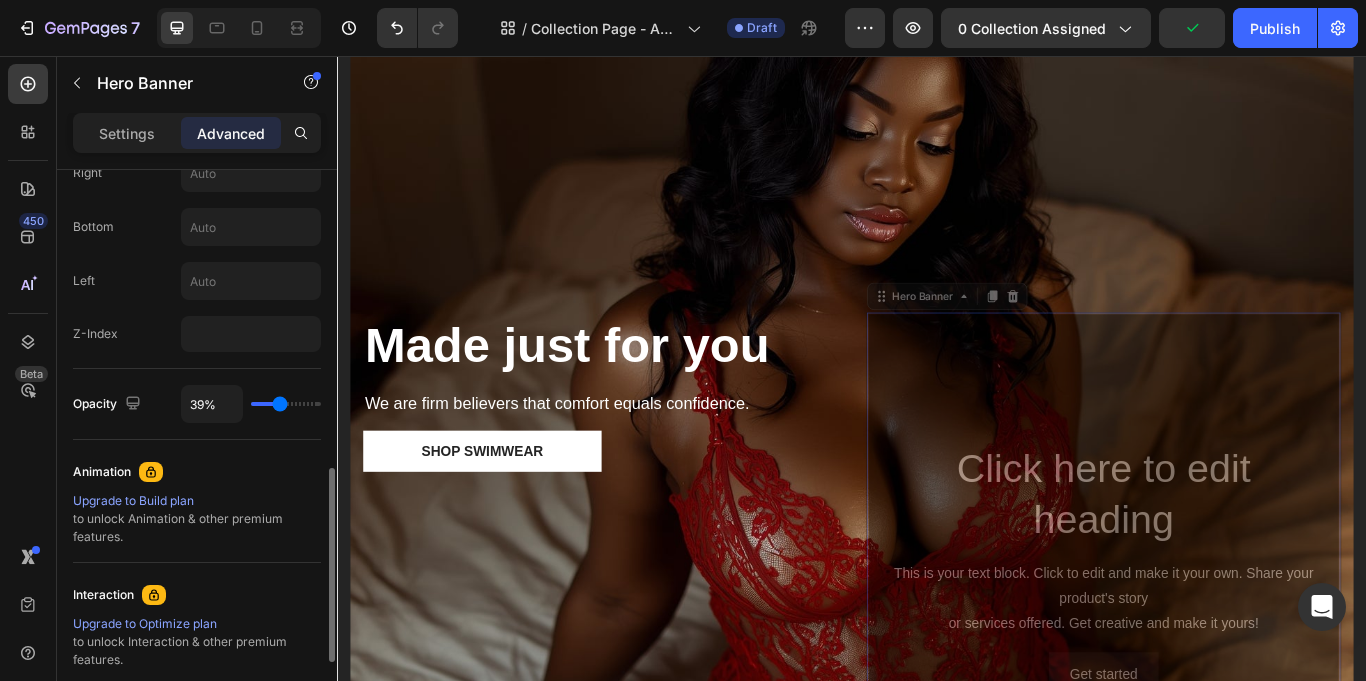 type on "40%" 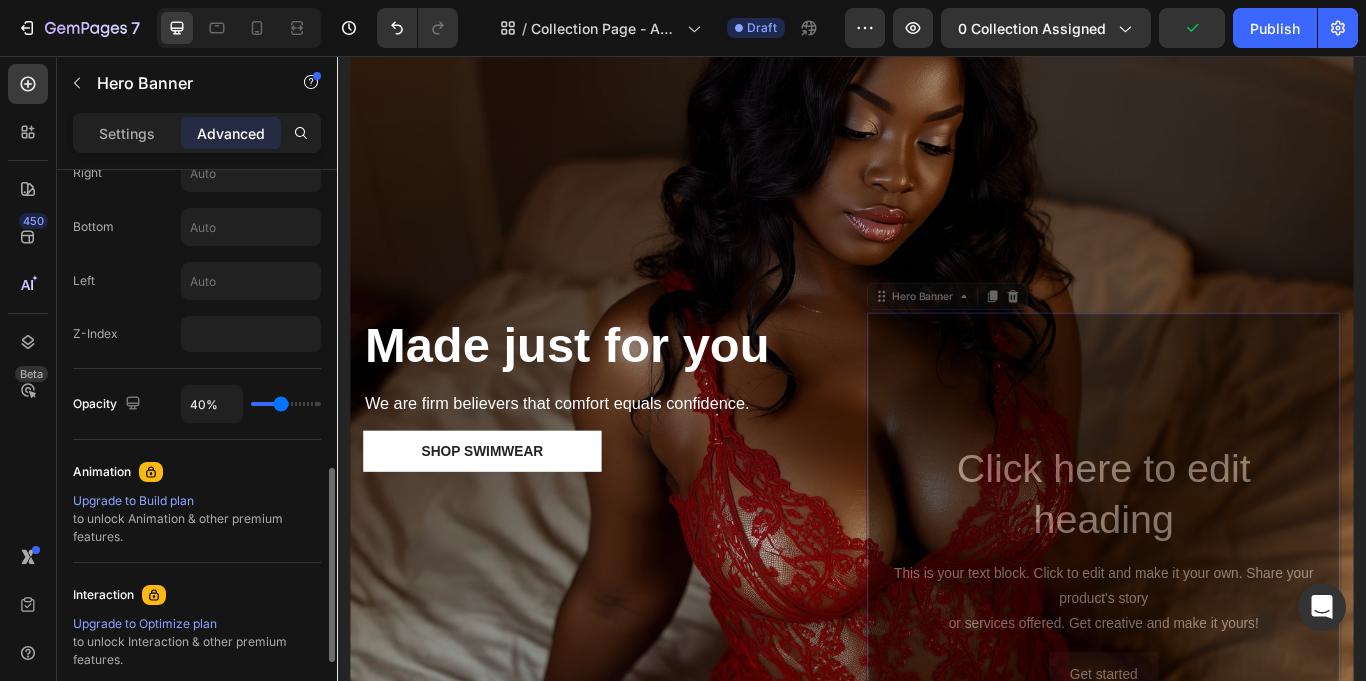 type on "42%" 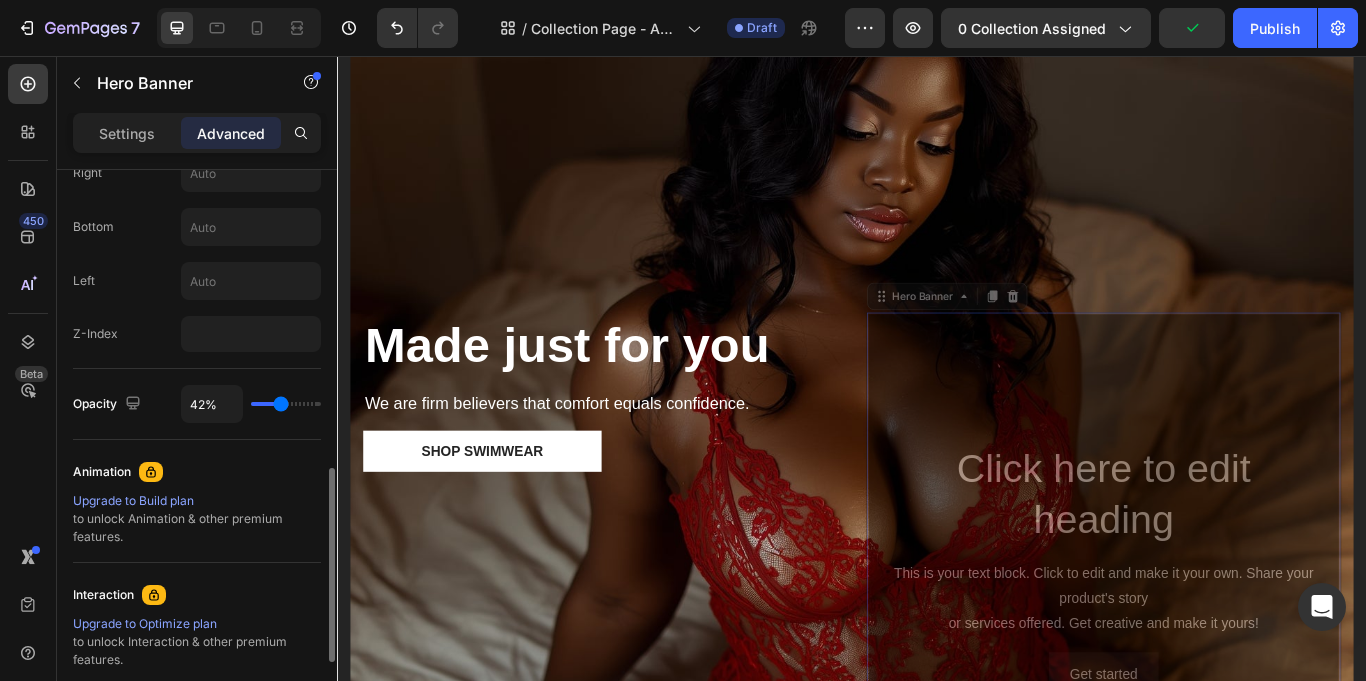 type on "42" 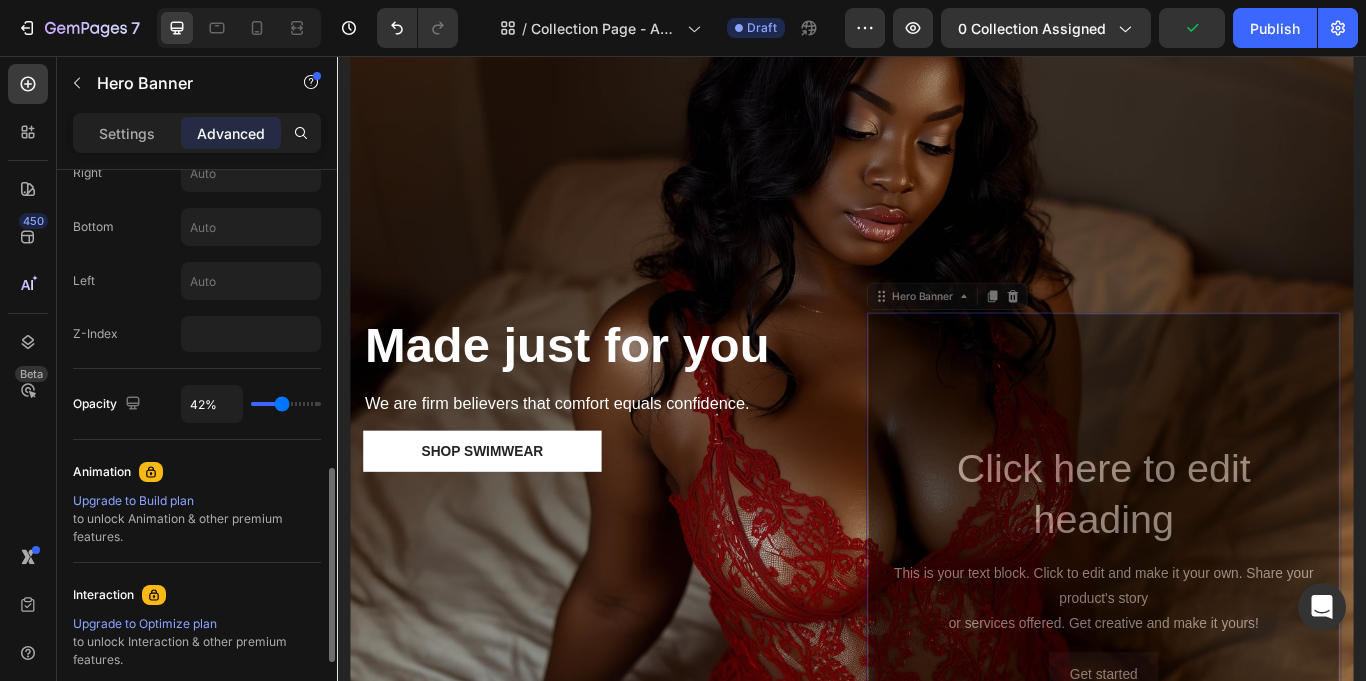 type on "45%" 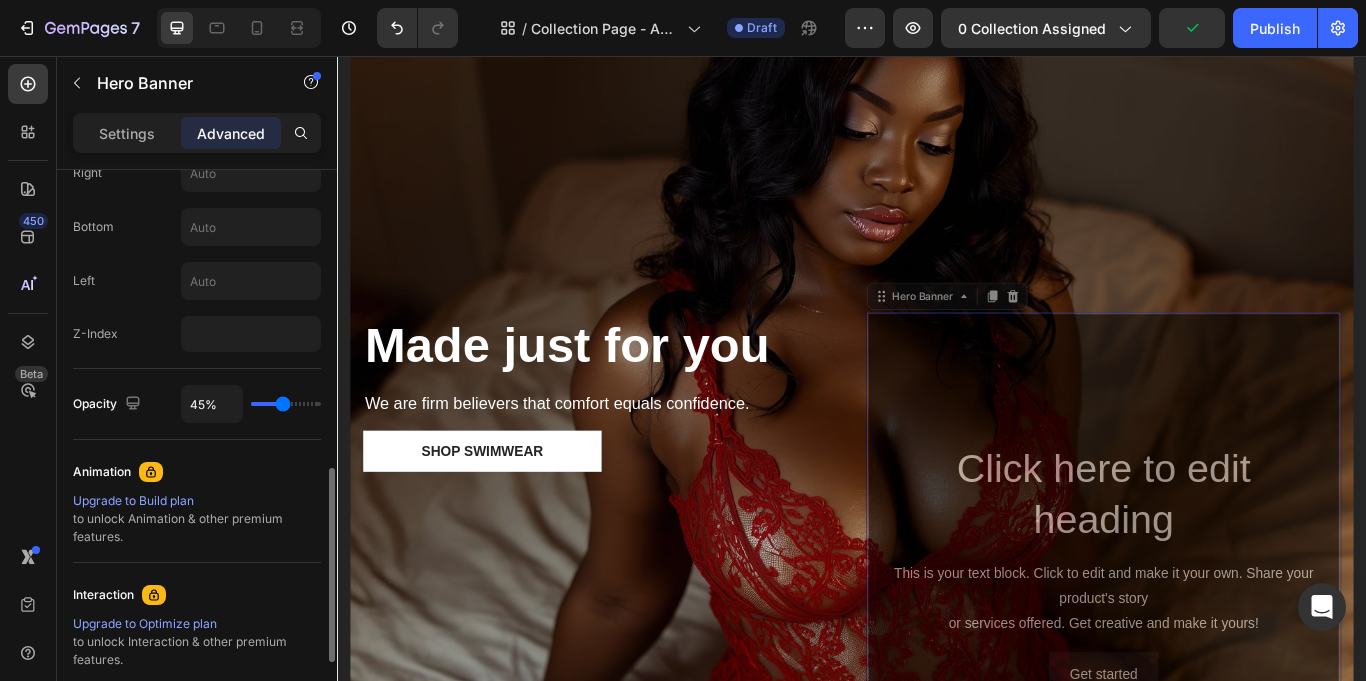 type on "52%" 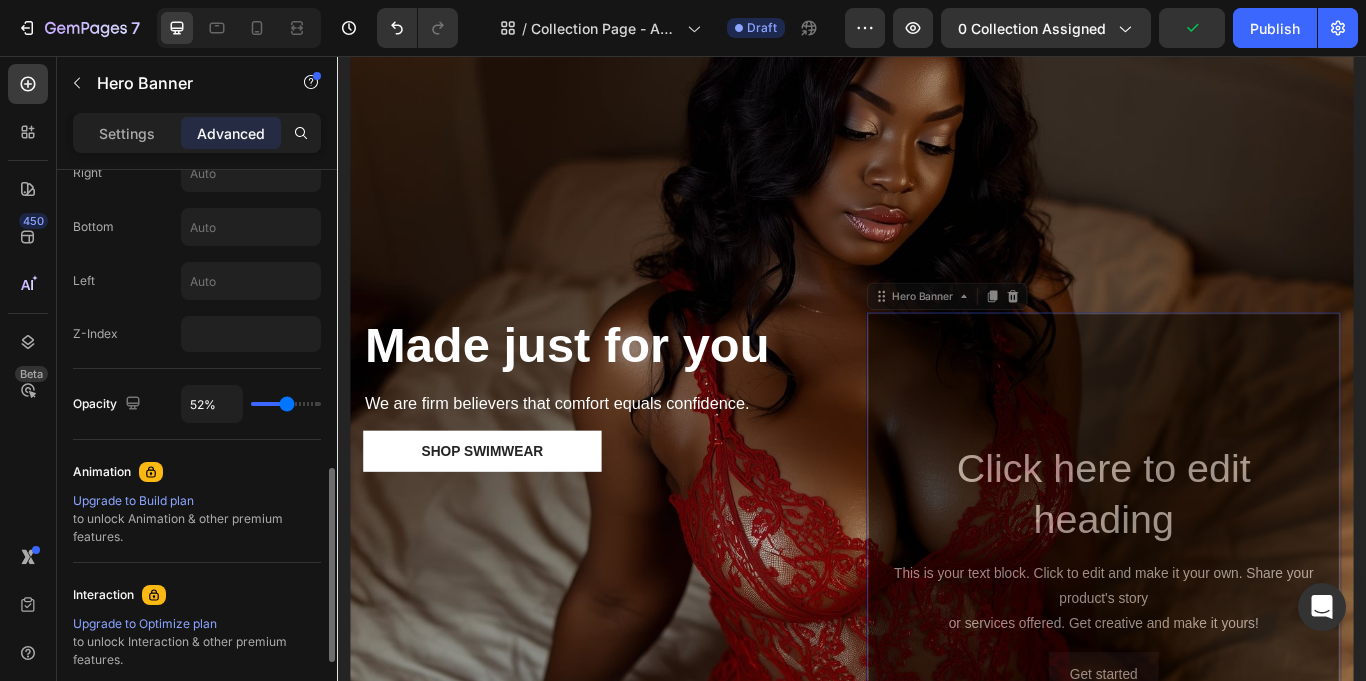 type on "53%" 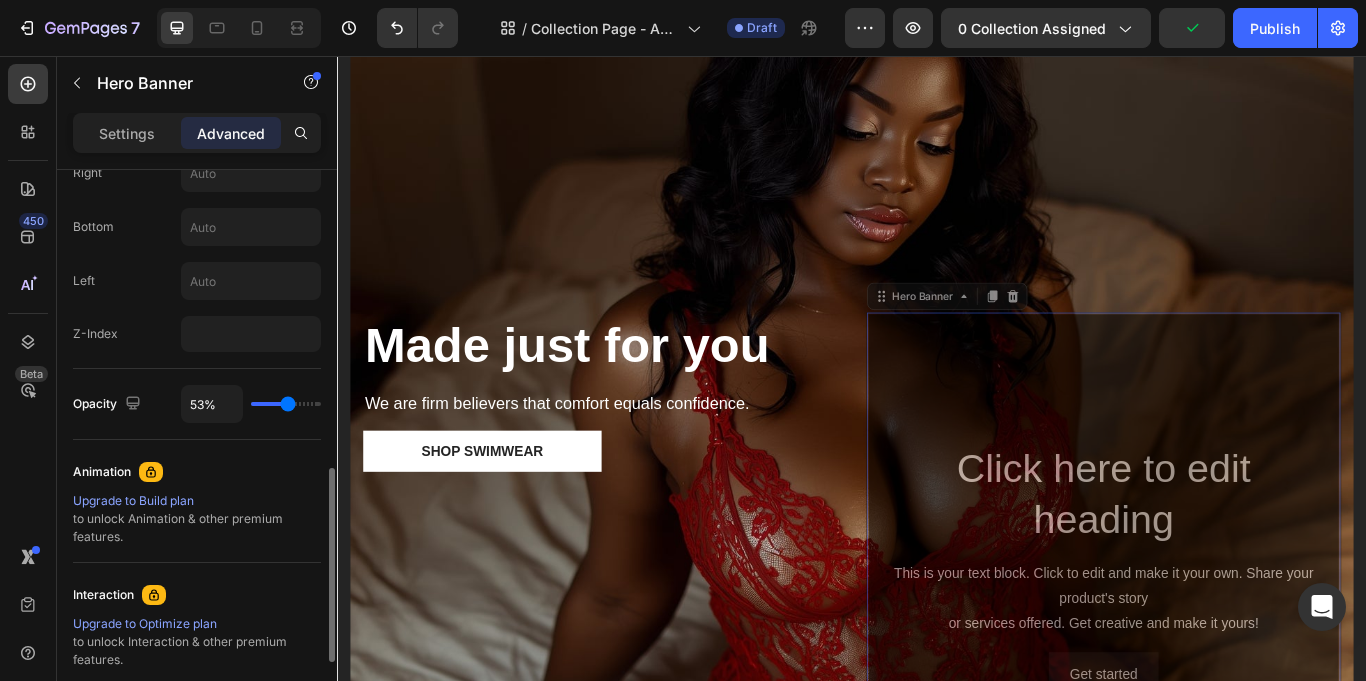 type on "54%" 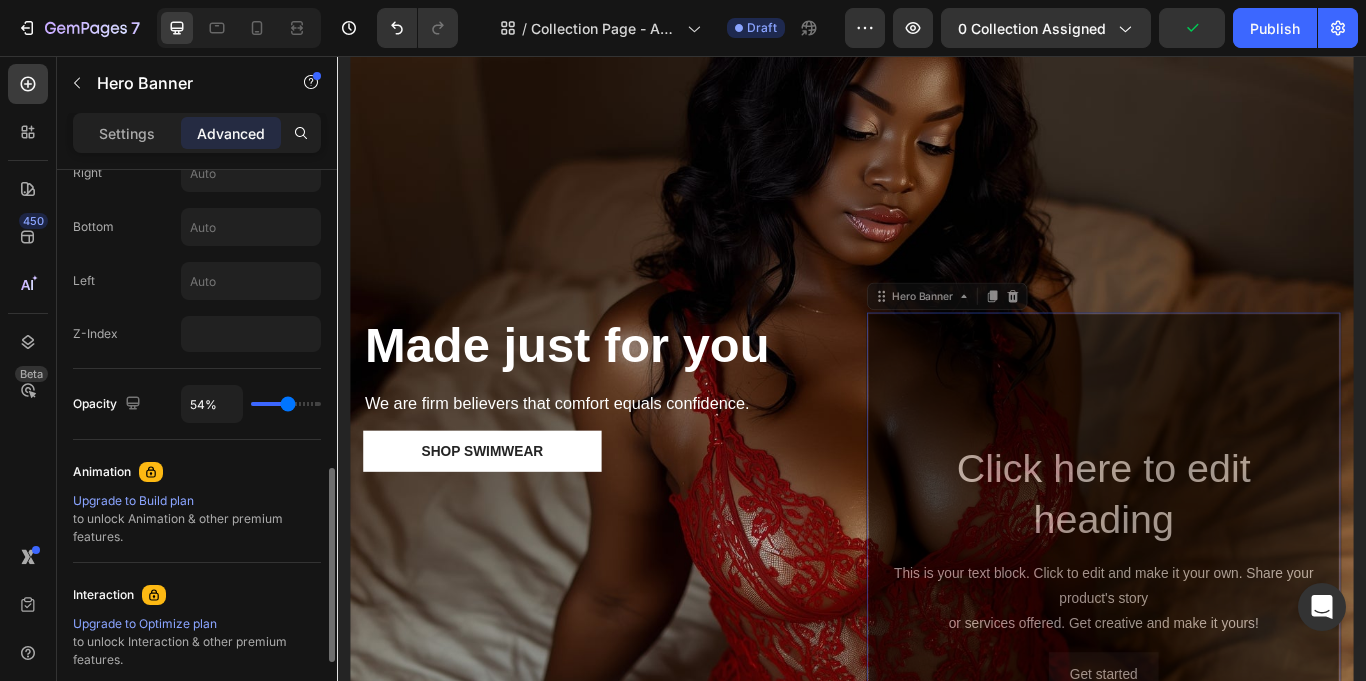 type on "55%" 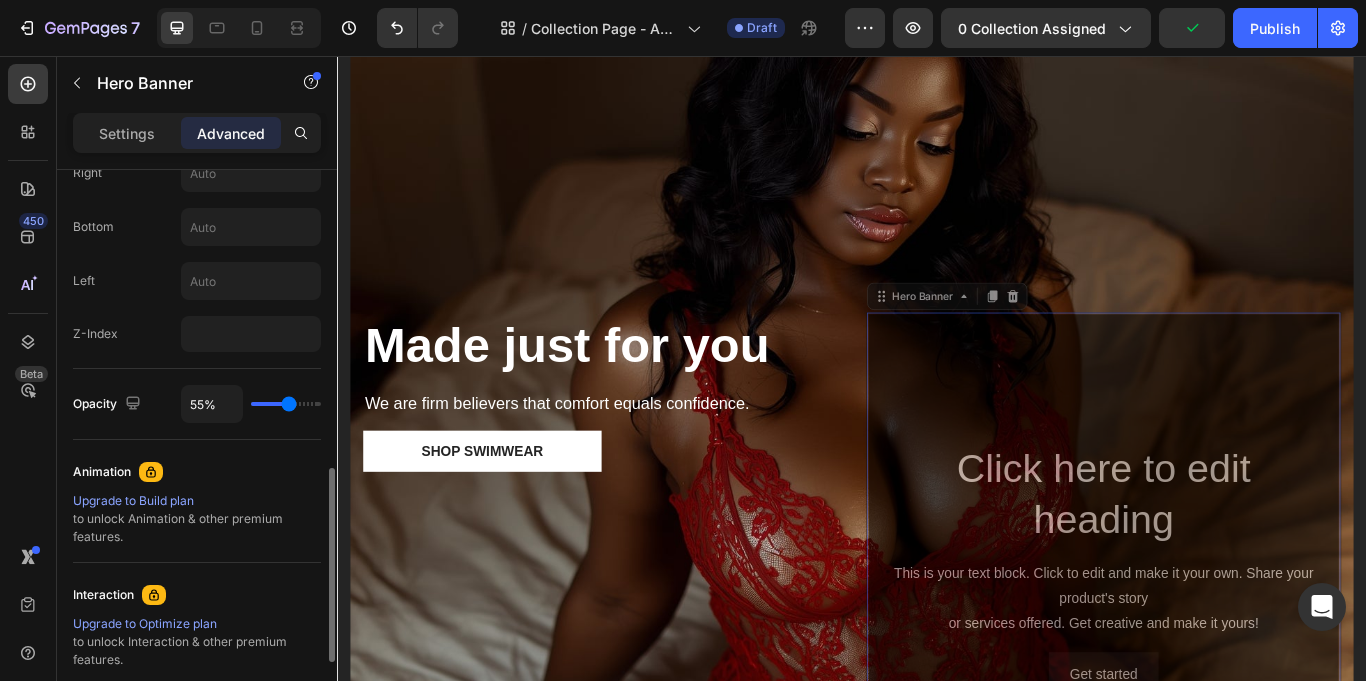 type on "59%" 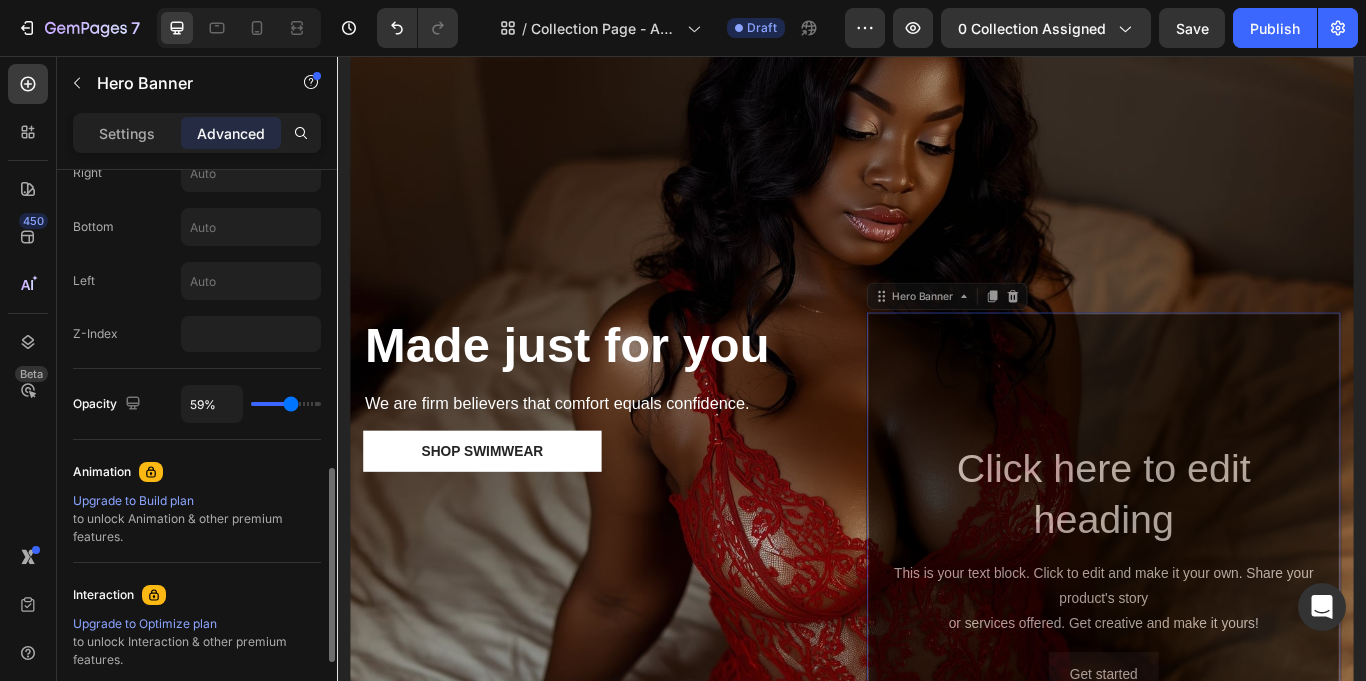 type on "60%" 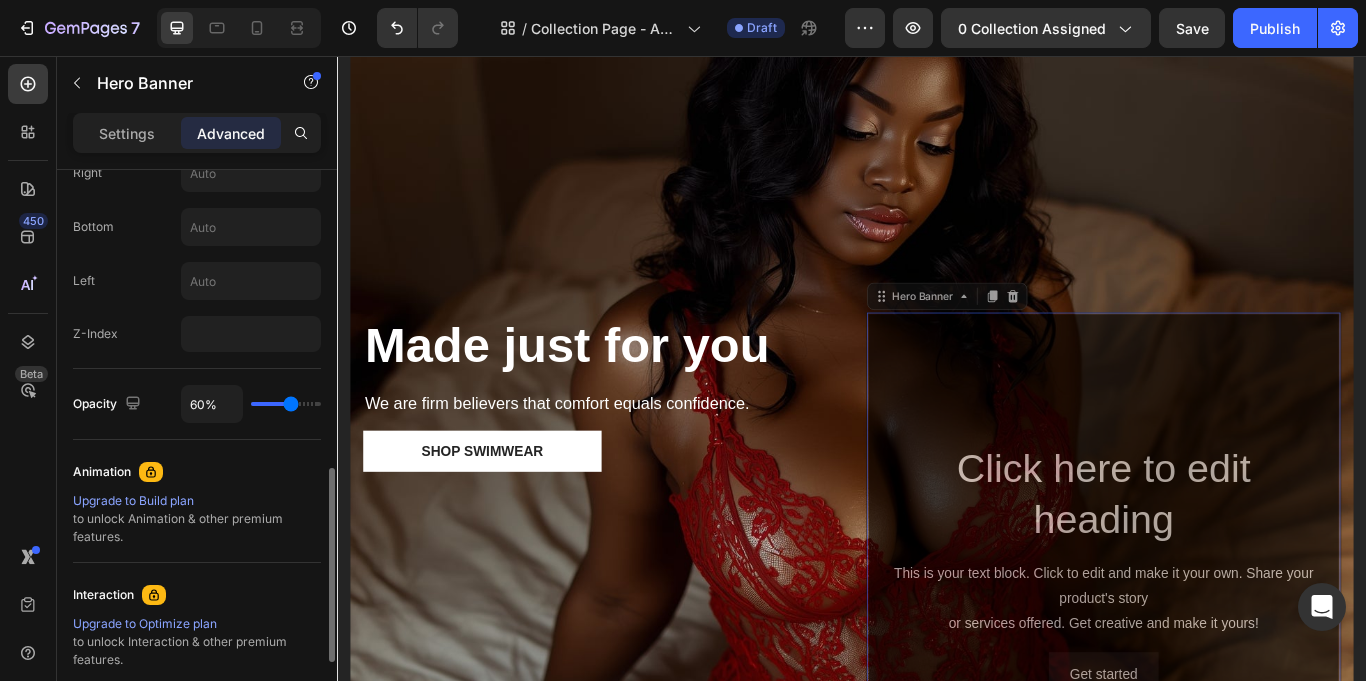 type on "61%" 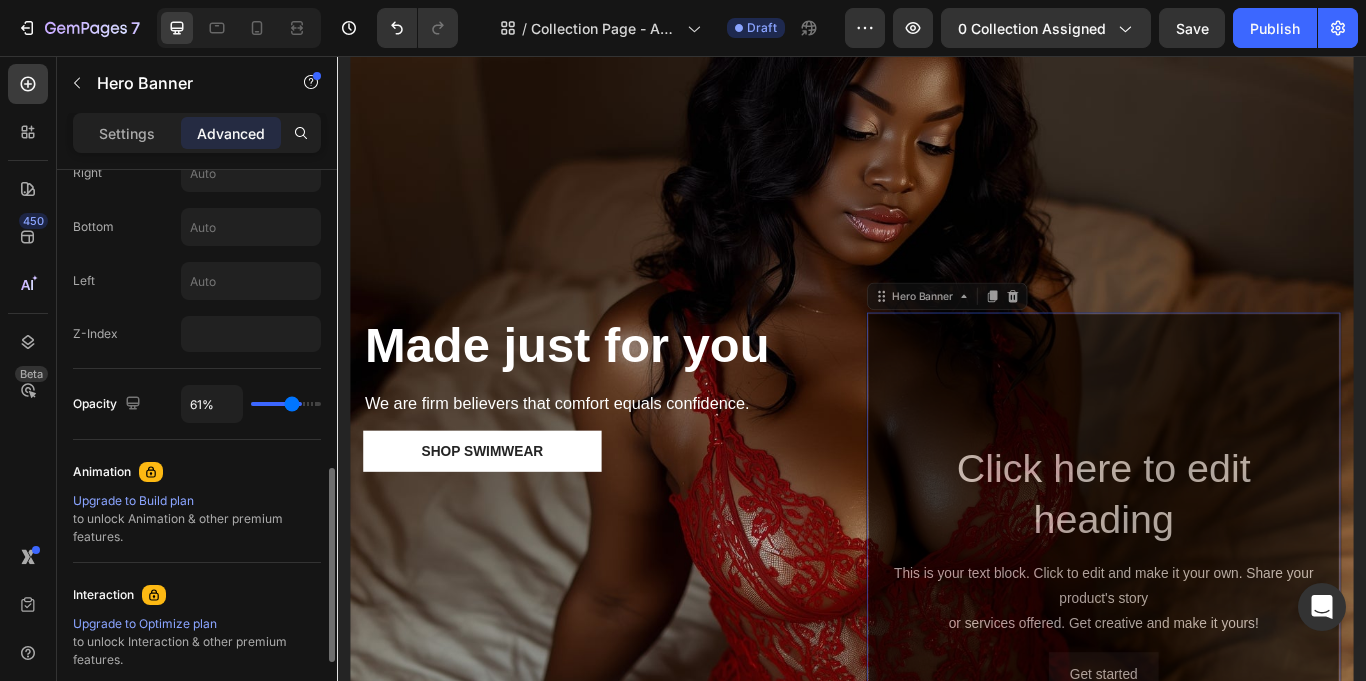 type on "70%" 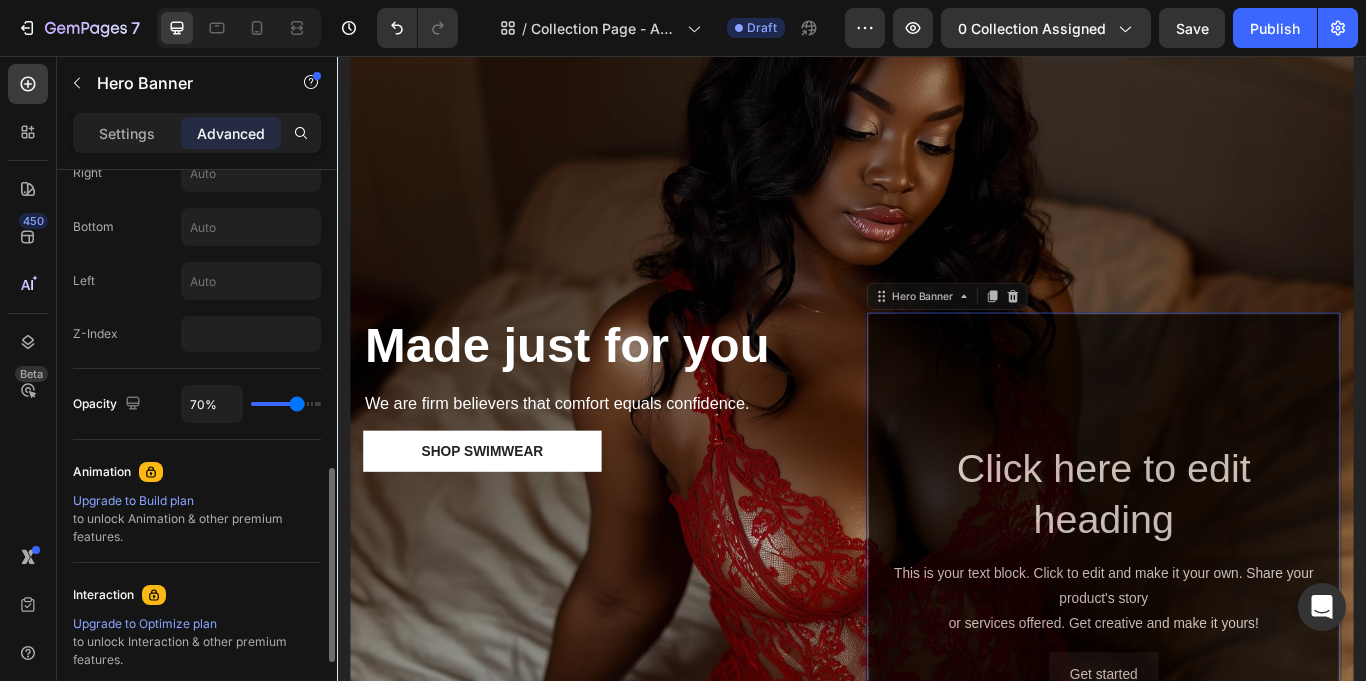 drag, startPoint x: 313, startPoint y: 405, endPoint x: 296, endPoint y: 407, distance: 17.117243 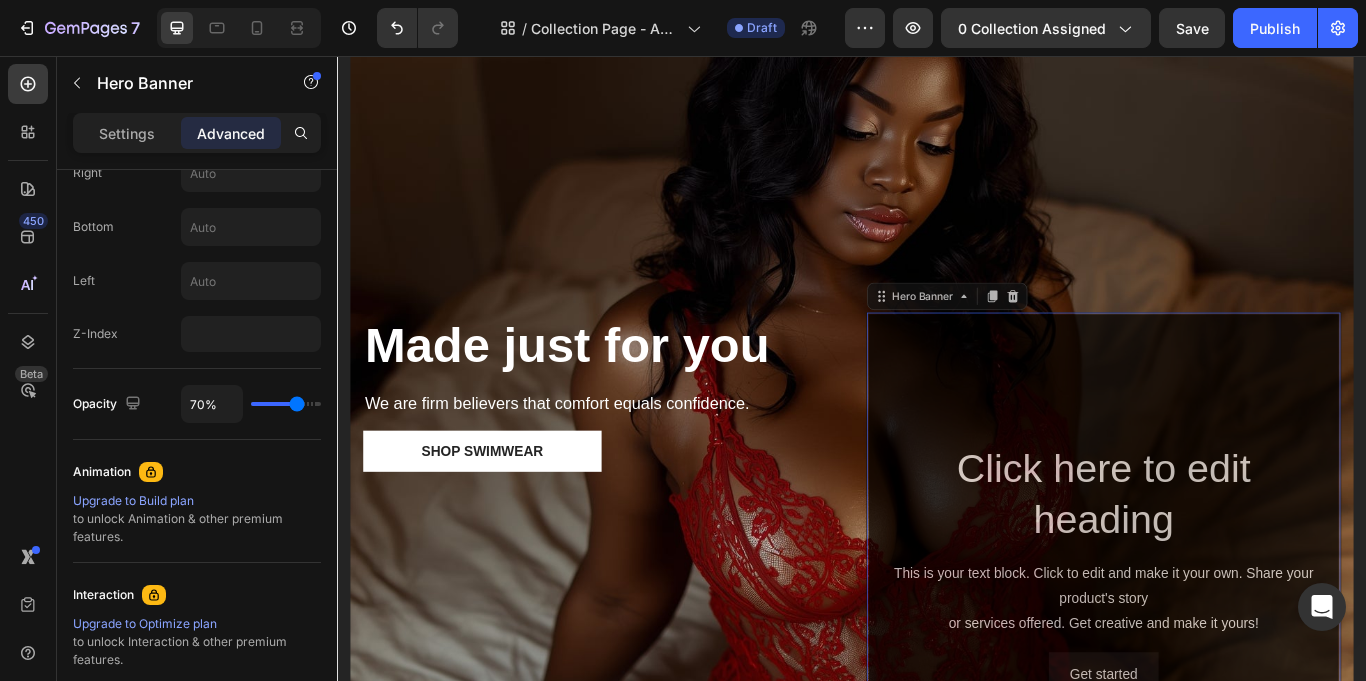 scroll, scrollTop: 1088, scrollLeft: 0, axis: vertical 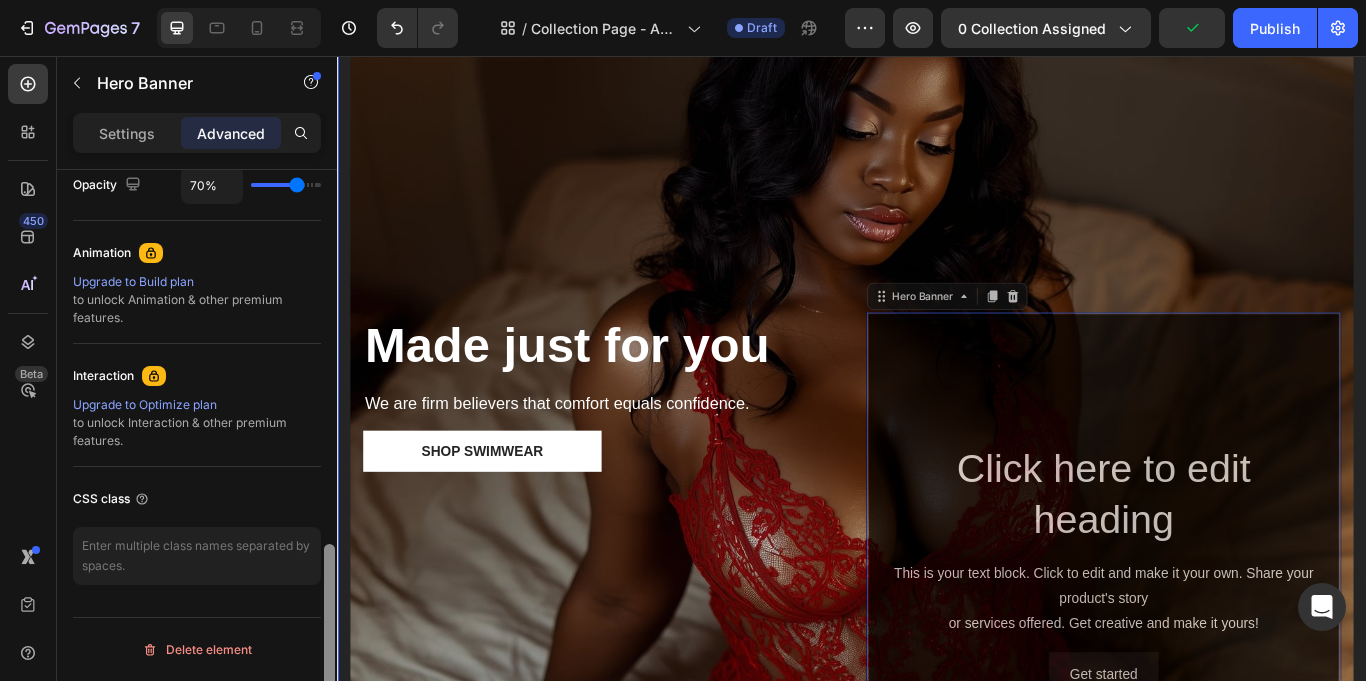 drag, startPoint x: 665, startPoint y: 570, endPoint x: 338, endPoint y: 695, distance: 350.07715 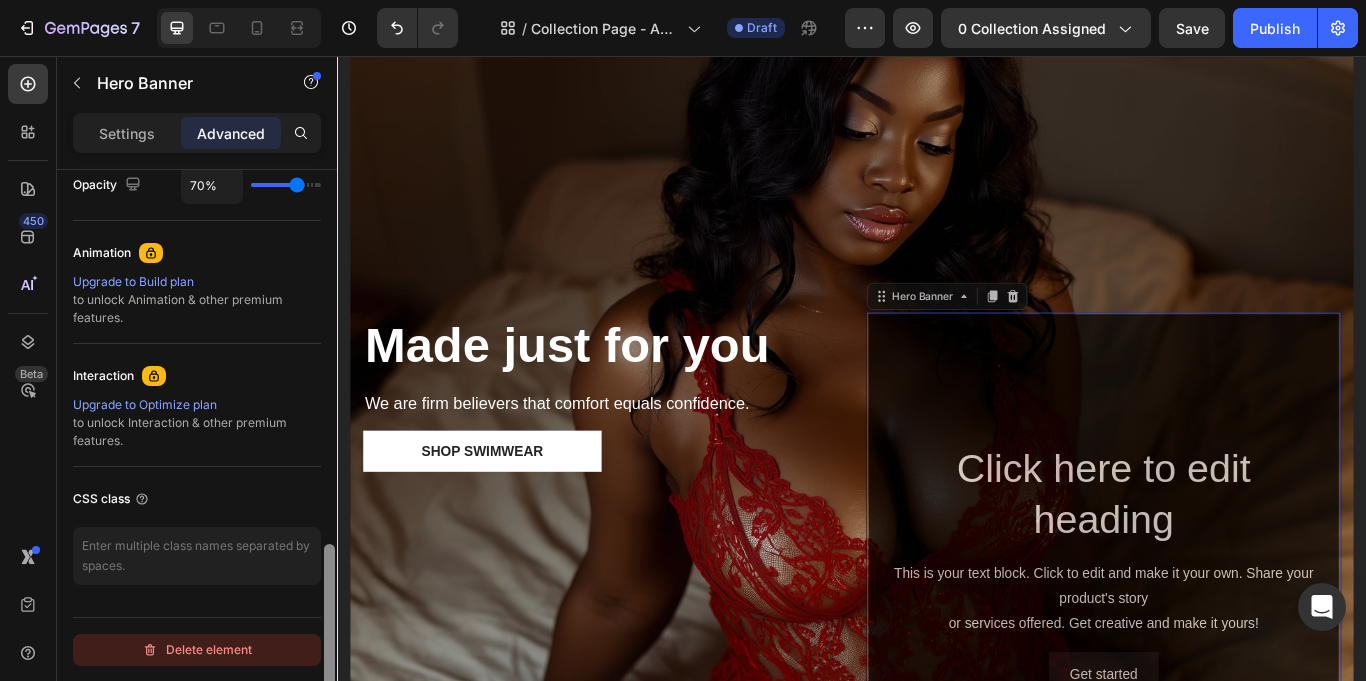 click on "Delete element" at bounding box center (197, 650) 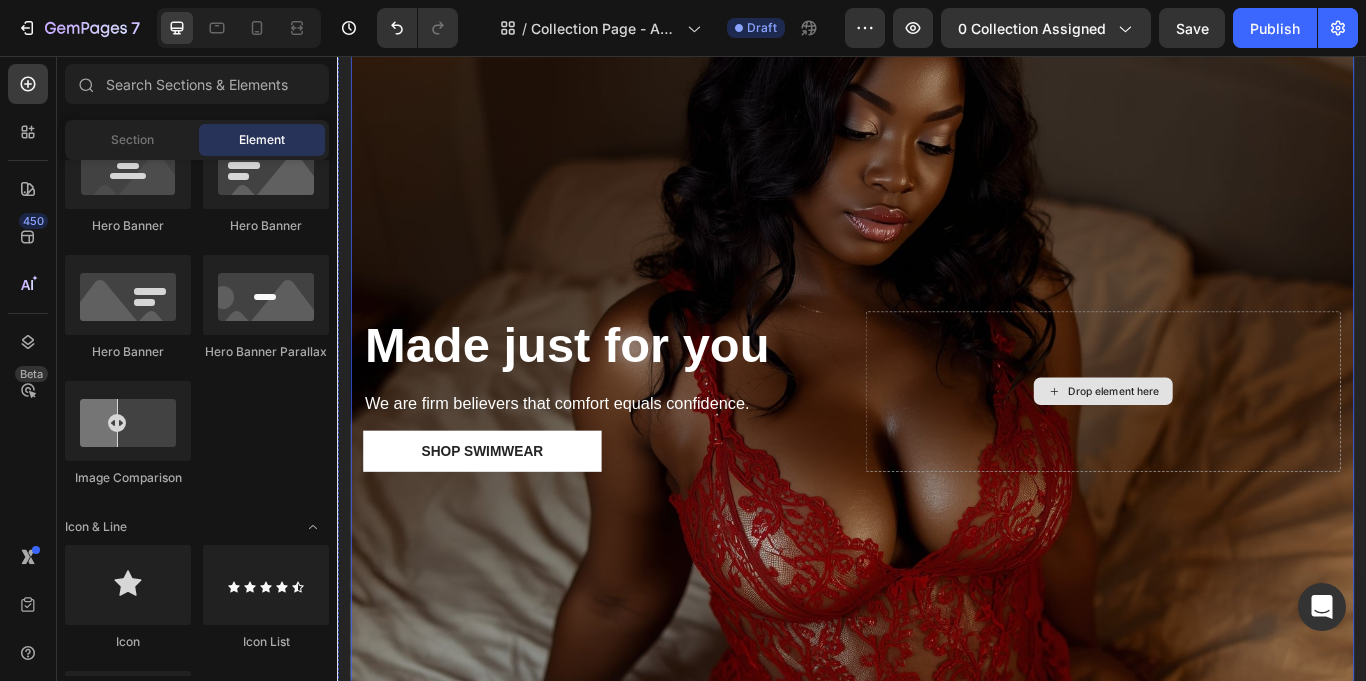 click on "Drop element here" at bounding box center (1230, 447) 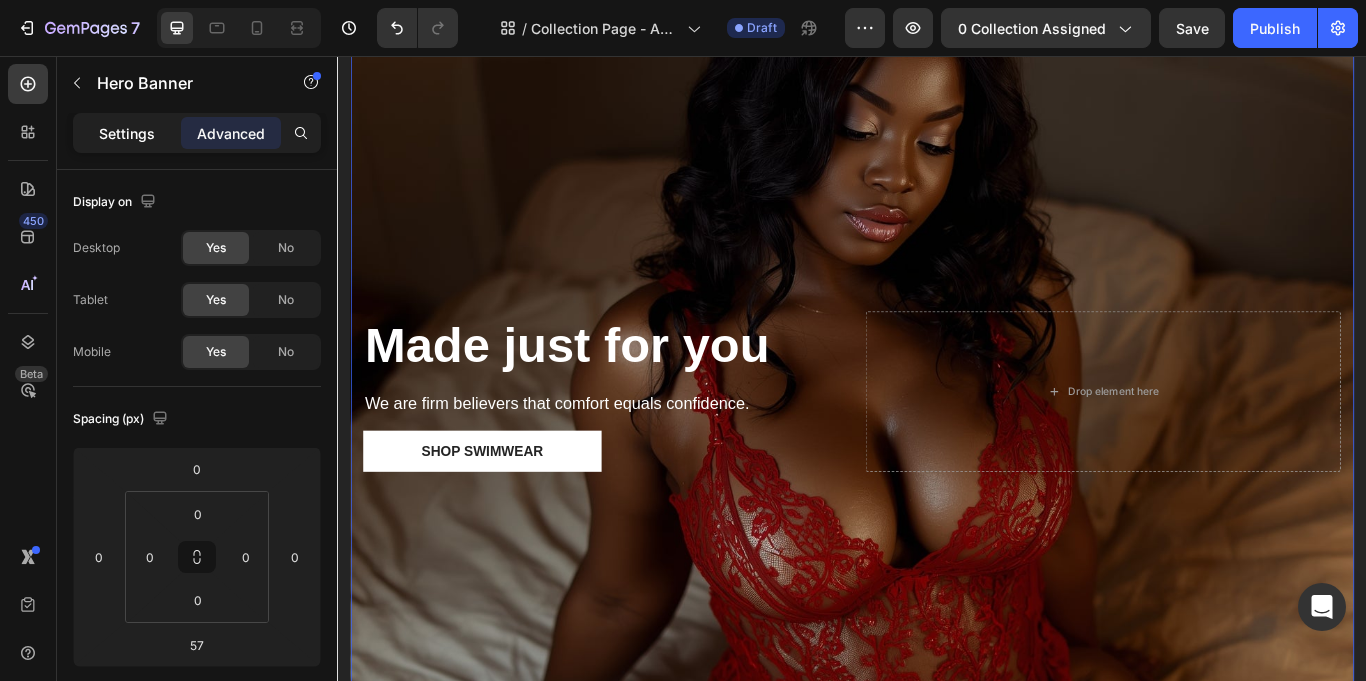 click on "Settings" 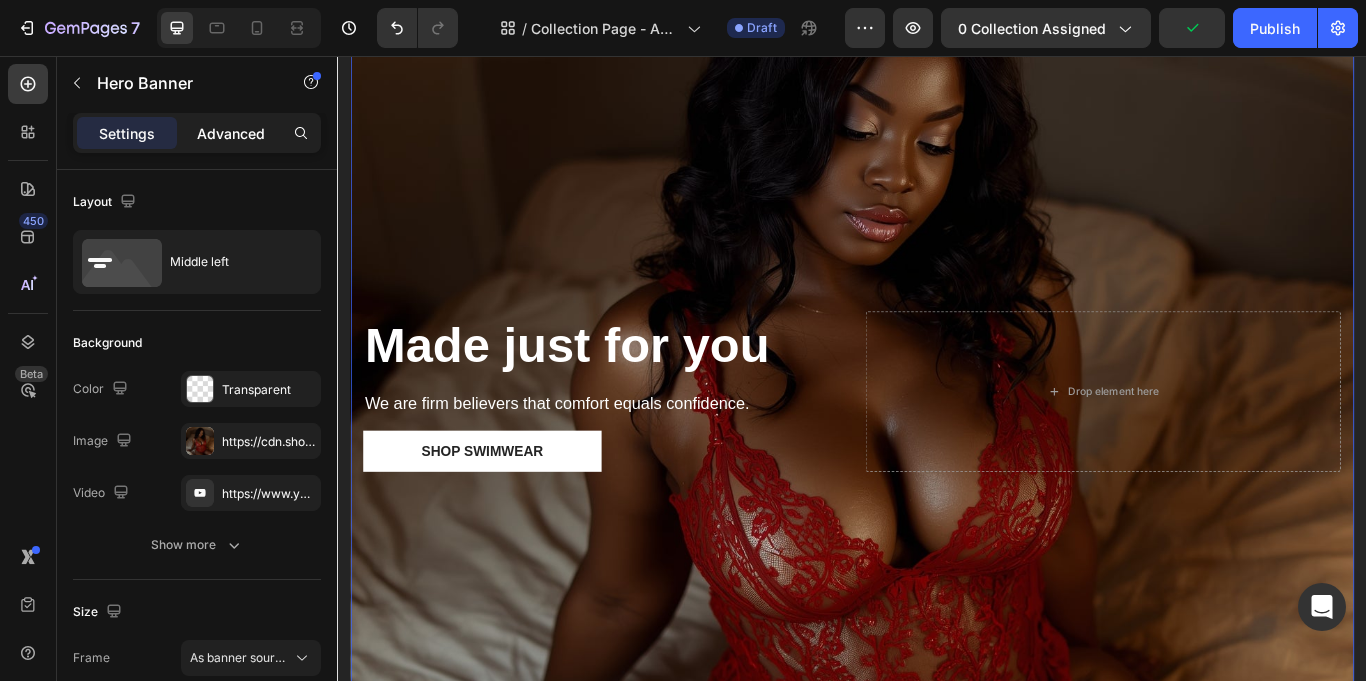 click on "Advanced" at bounding box center [231, 133] 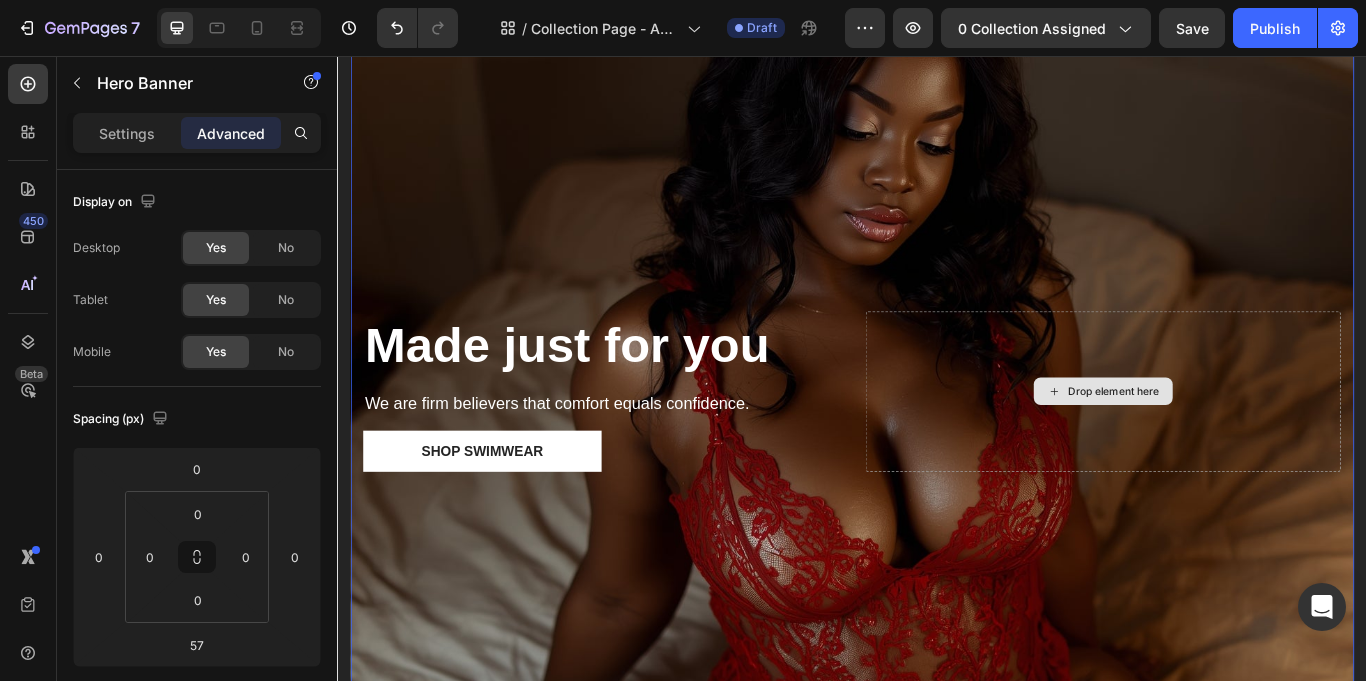 click on "Drop element here" at bounding box center [1242, 447] 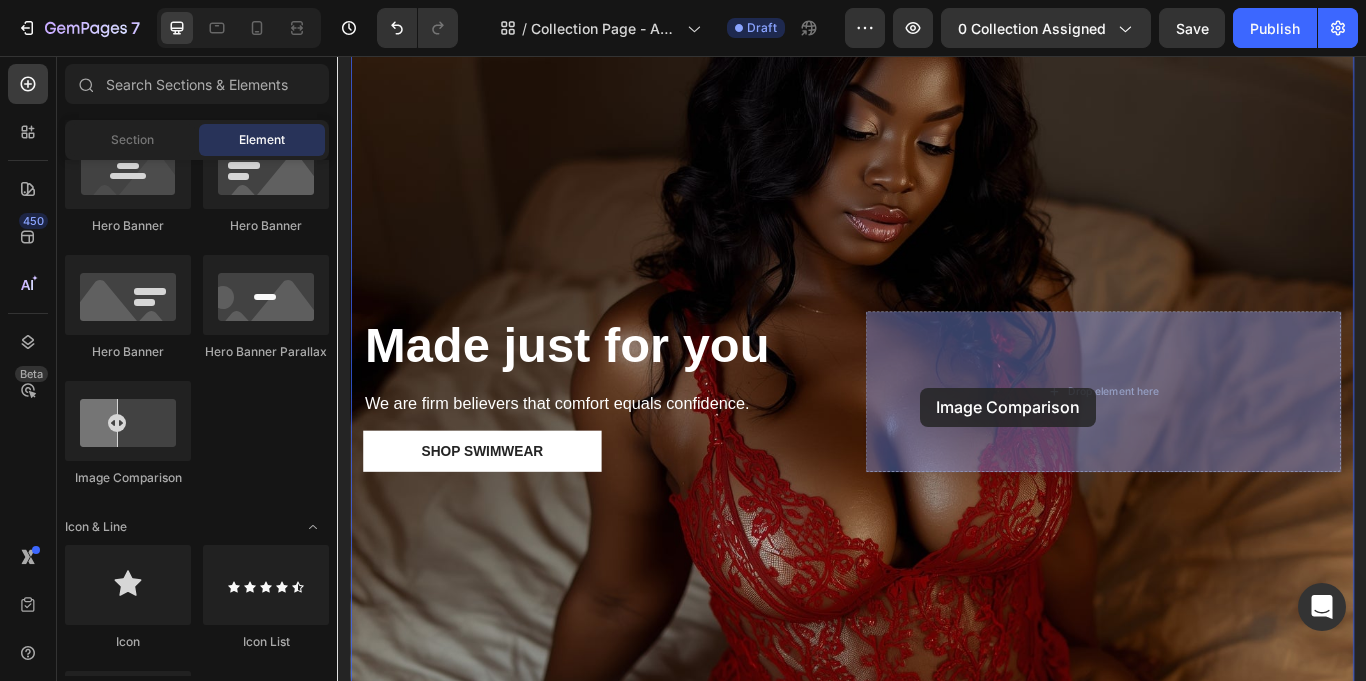 drag, startPoint x: 497, startPoint y: 481, endPoint x: 1017, endPoint y: 443, distance: 521.3866 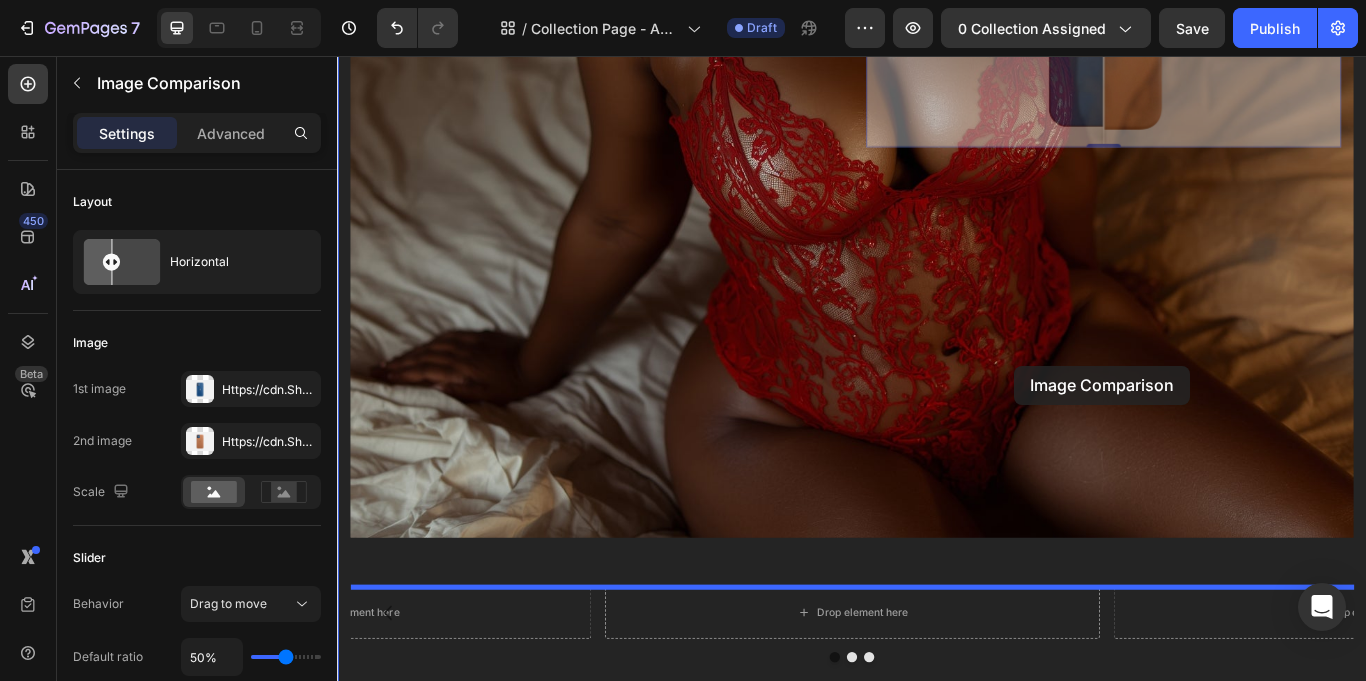 scroll, scrollTop: 748, scrollLeft: 0, axis: vertical 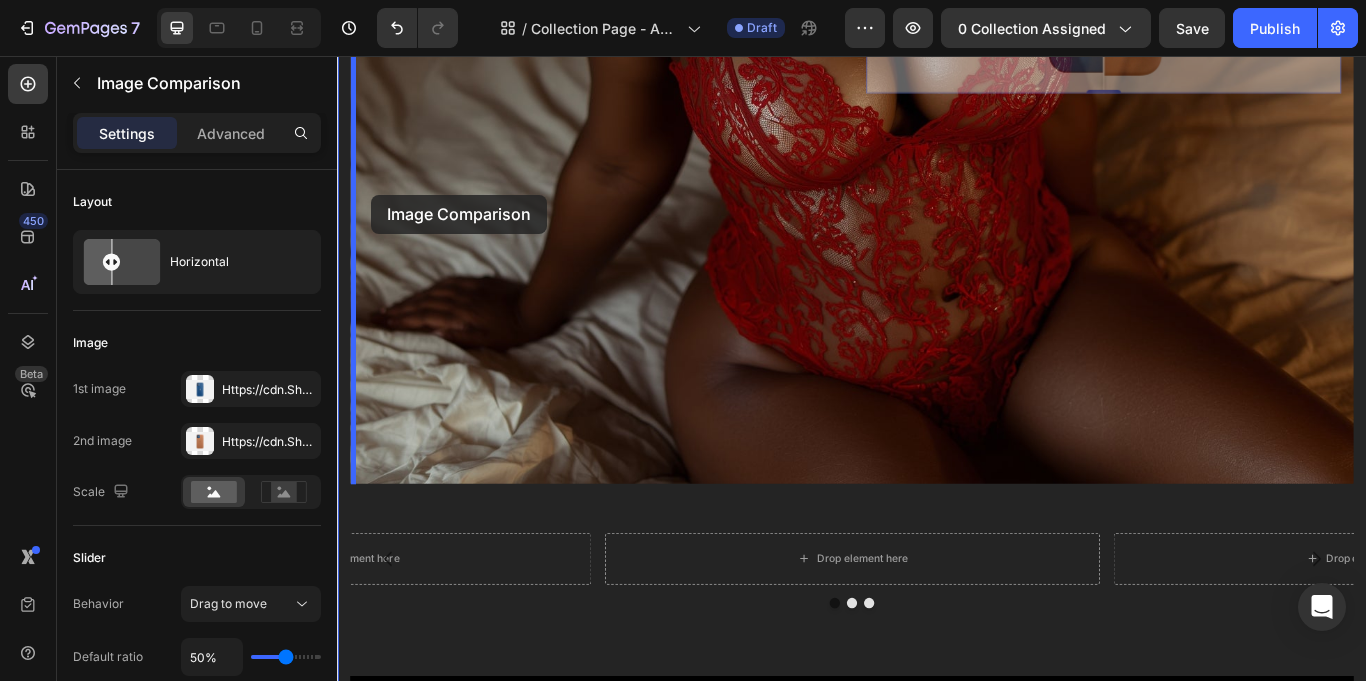 drag, startPoint x: 969, startPoint y: 271, endPoint x: 377, endPoint y: 218, distance: 594.36774 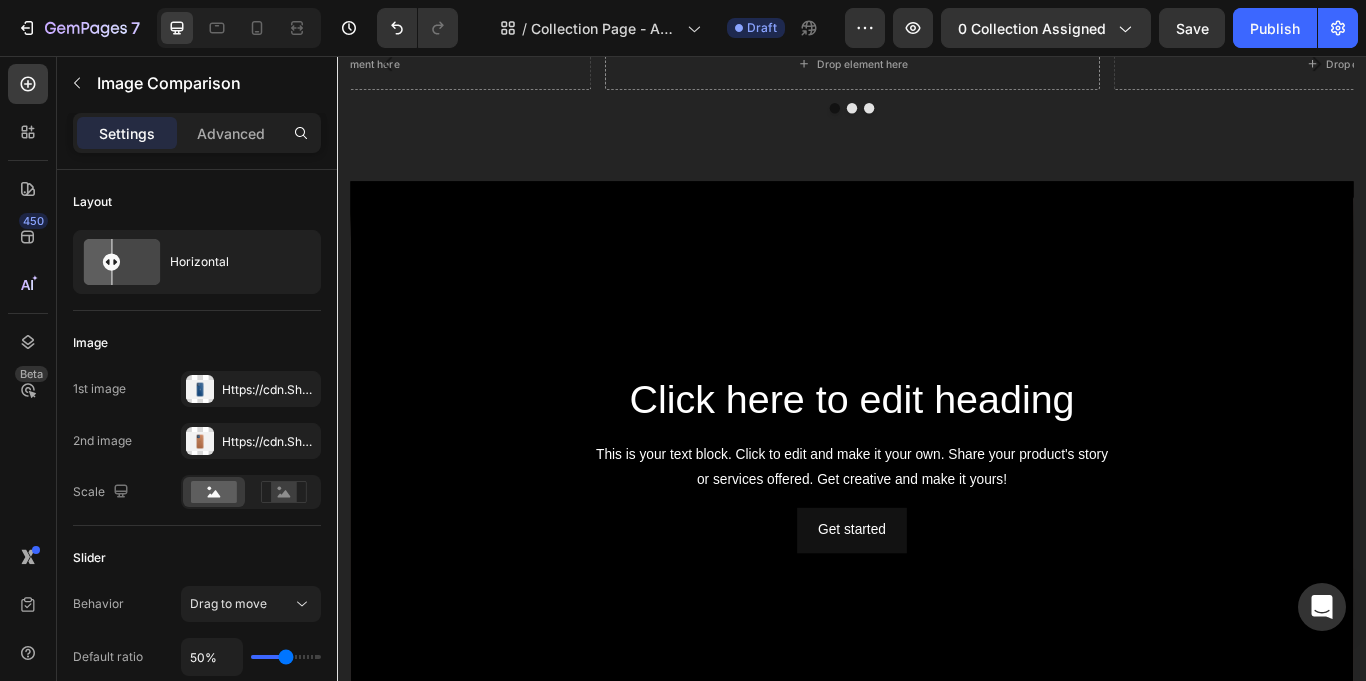 scroll, scrollTop: 171, scrollLeft: 0, axis: vertical 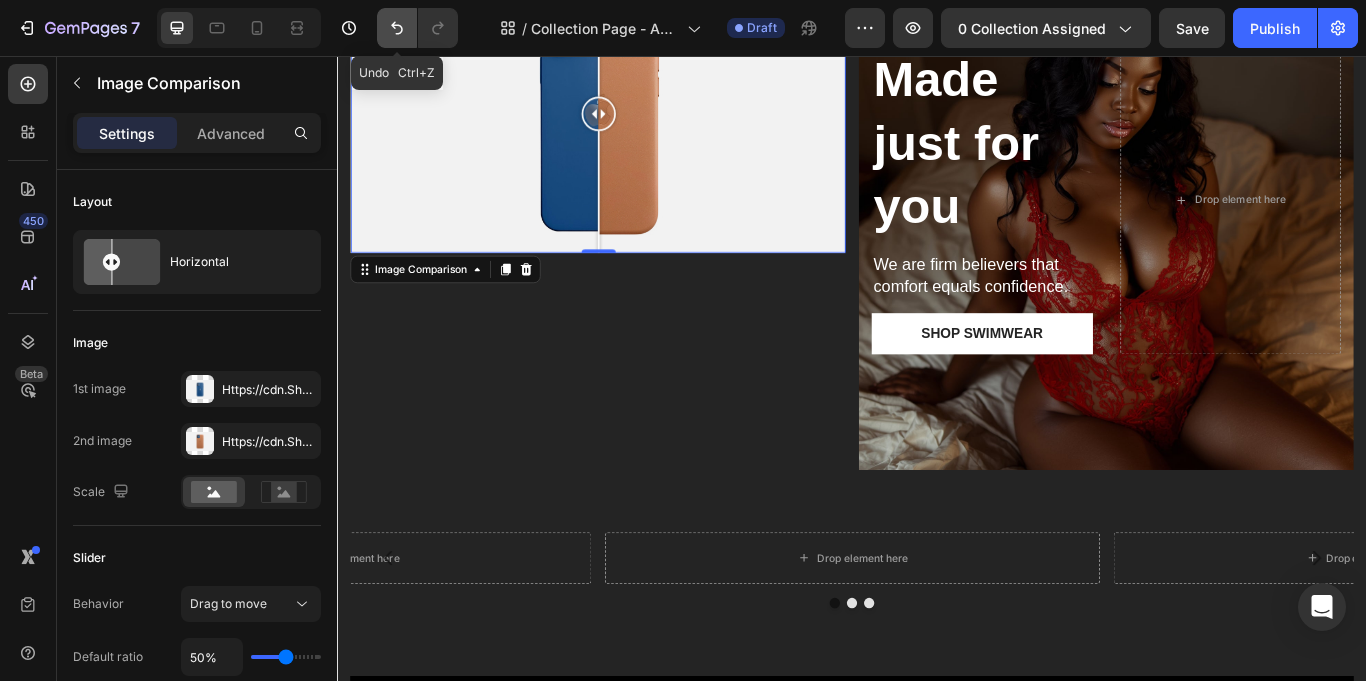 click 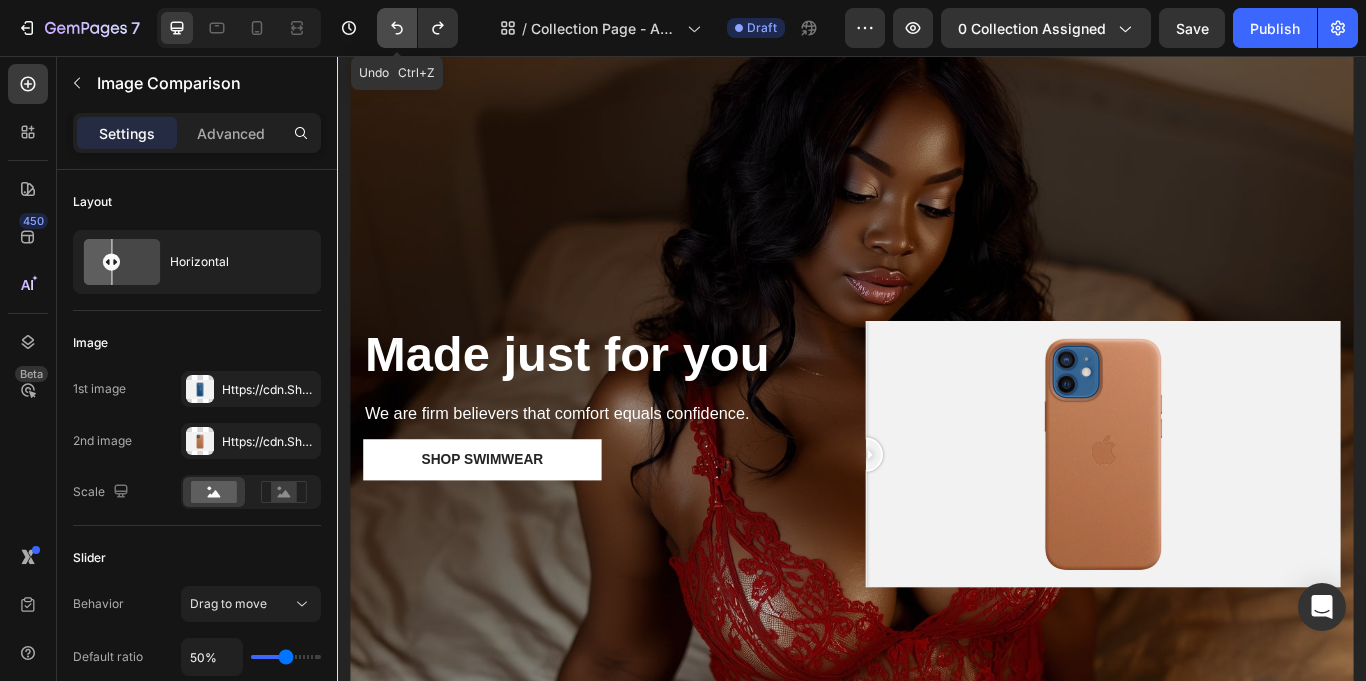 scroll, scrollTop: 748, scrollLeft: 0, axis: vertical 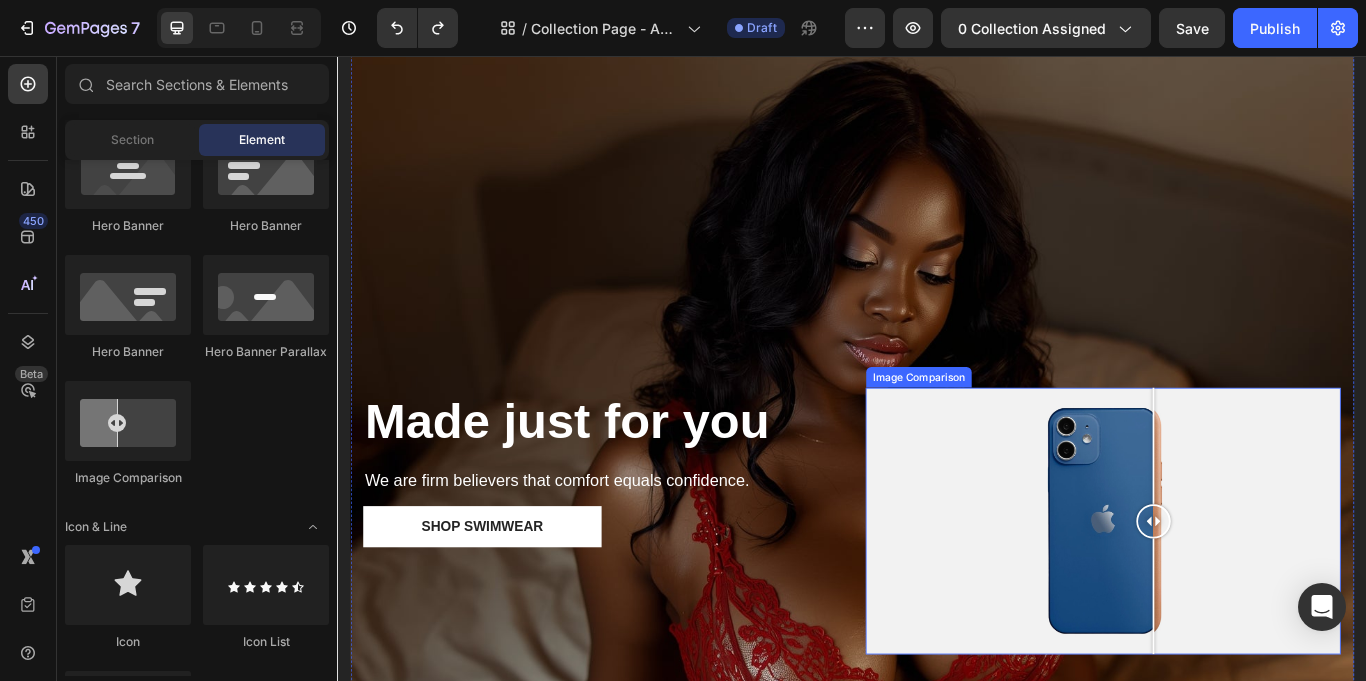 click at bounding box center [1230, 599] 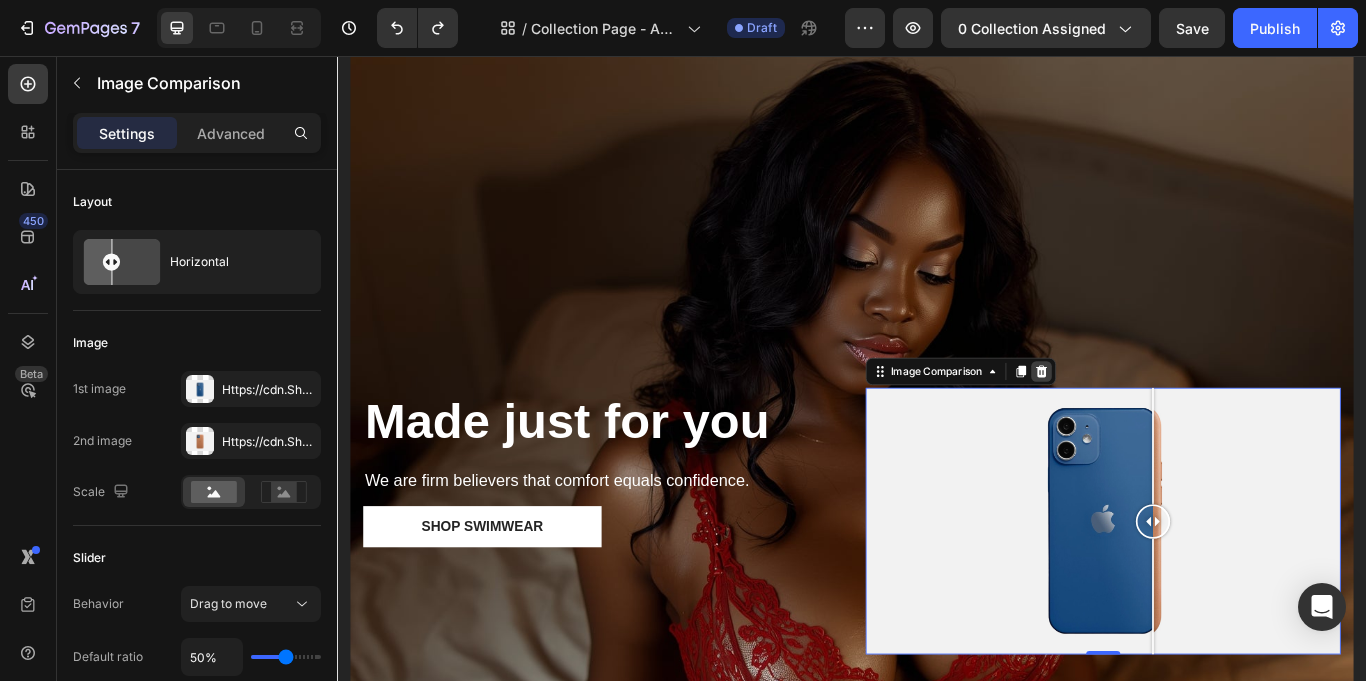 click 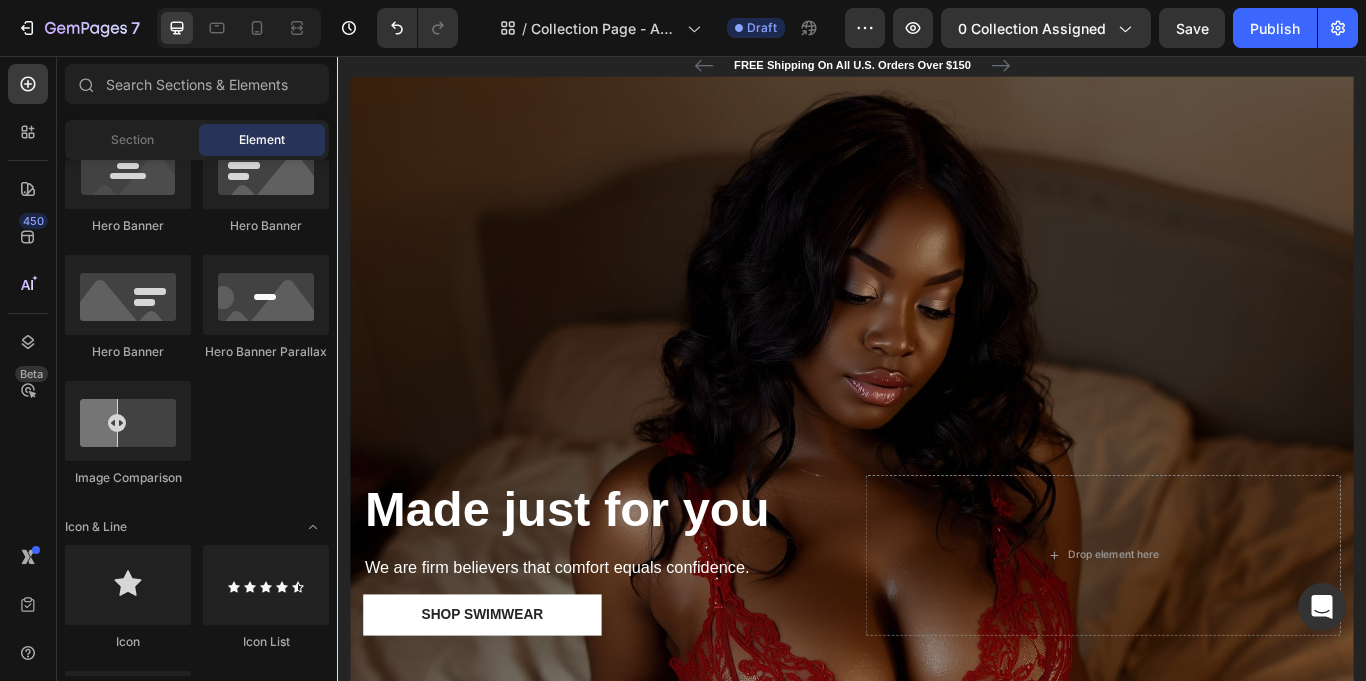 scroll, scrollTop: 0, scrollLeft: 0, axis: both 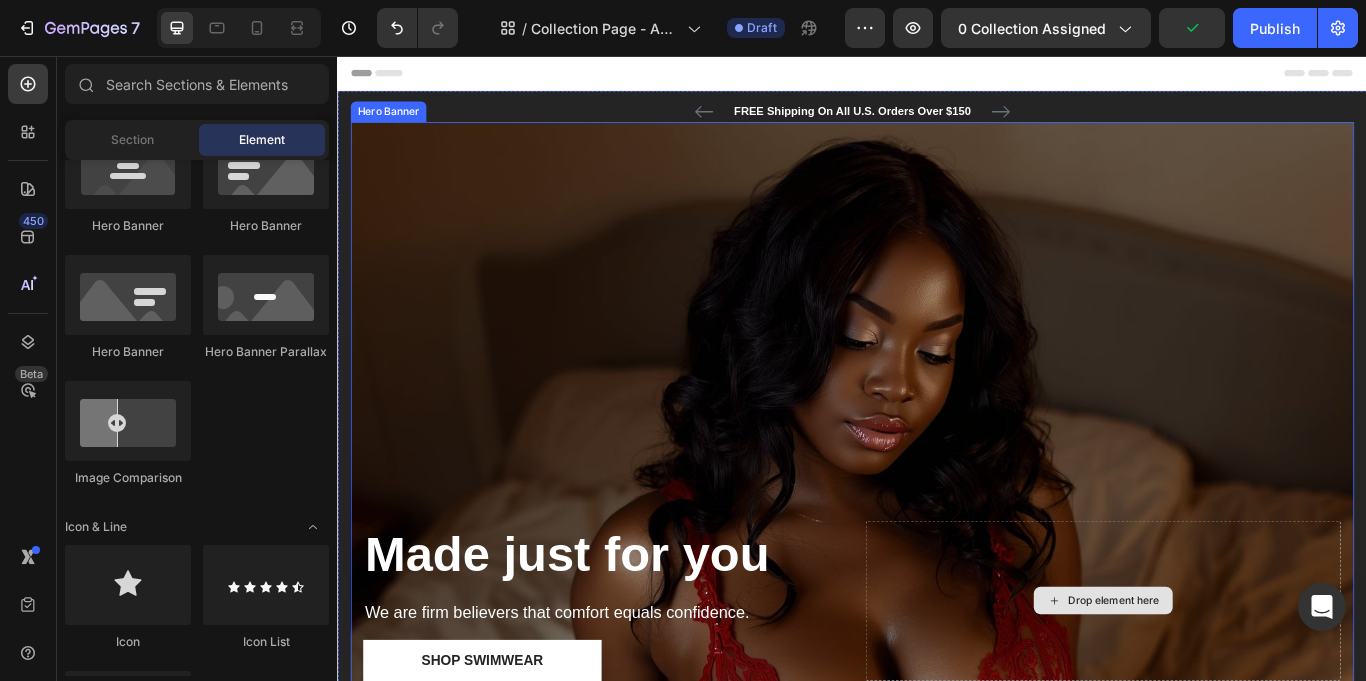 click on "Drop element here" at bounding box center [1230, 691] 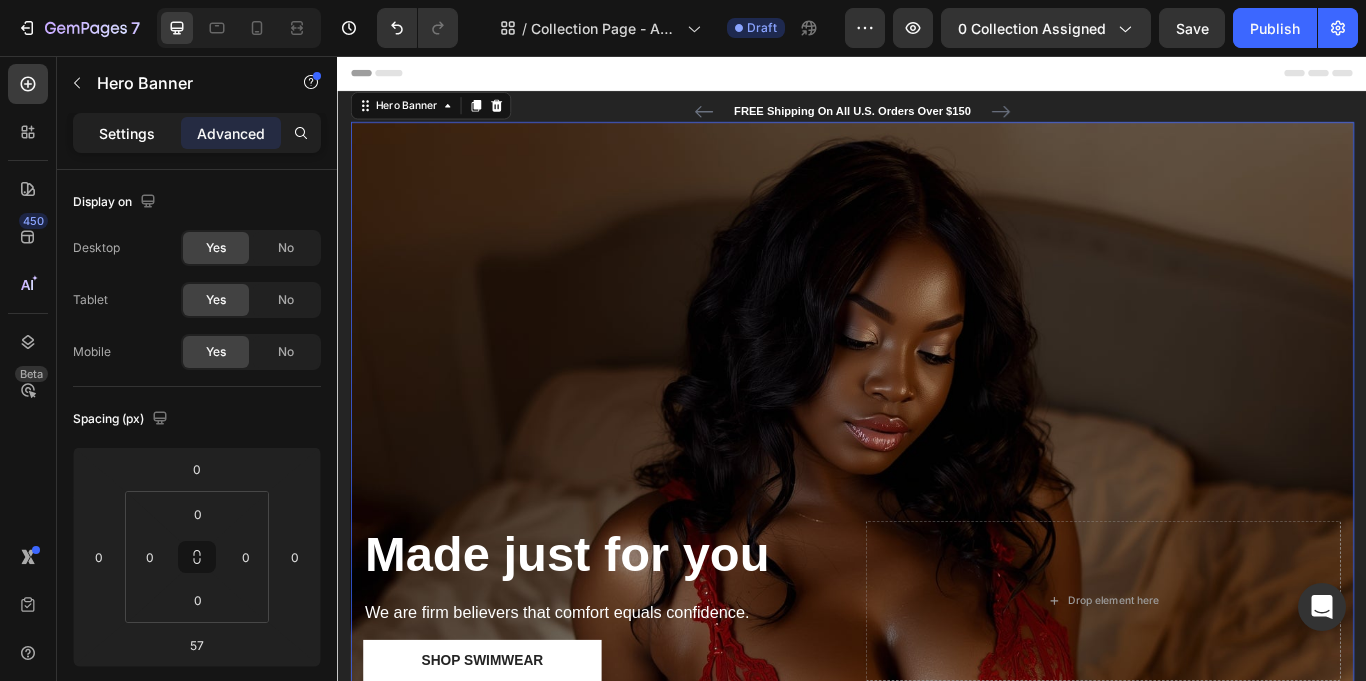 click on "Settings" at bounding box center [127, 133] 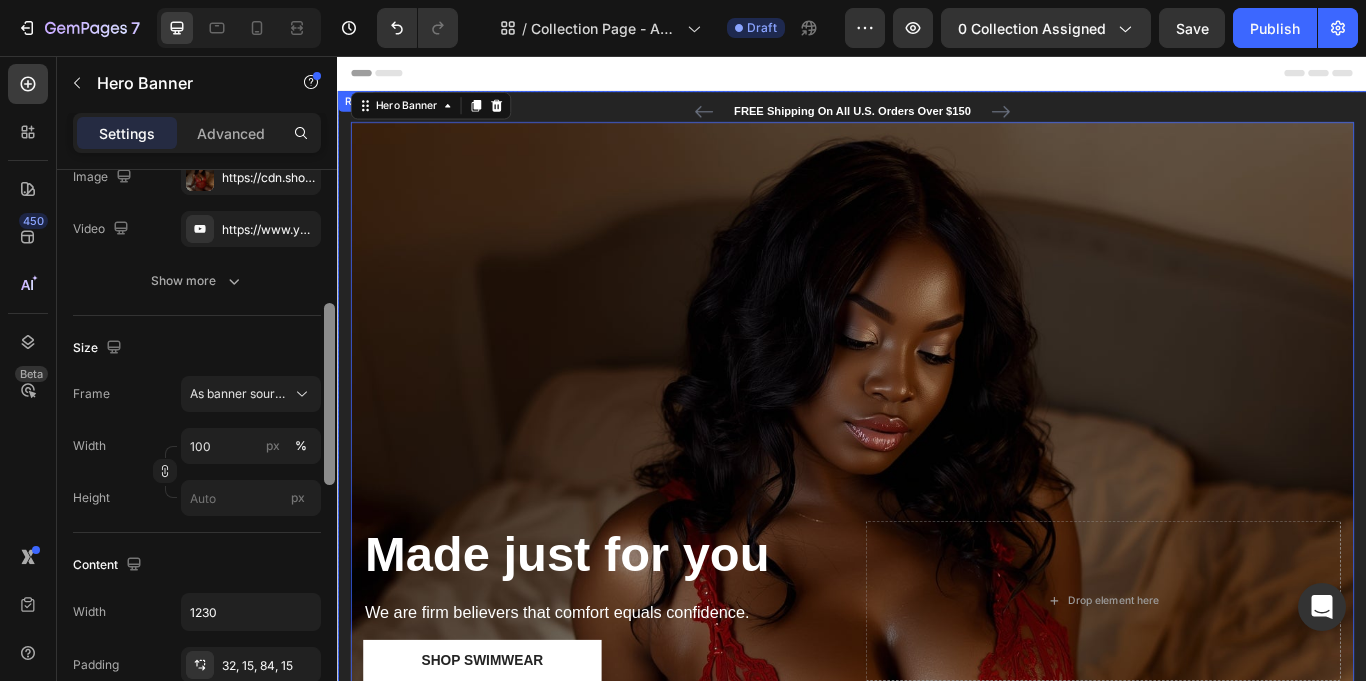 scroll, scrollTop: 301, scrollLeft: 0, axis: vertical 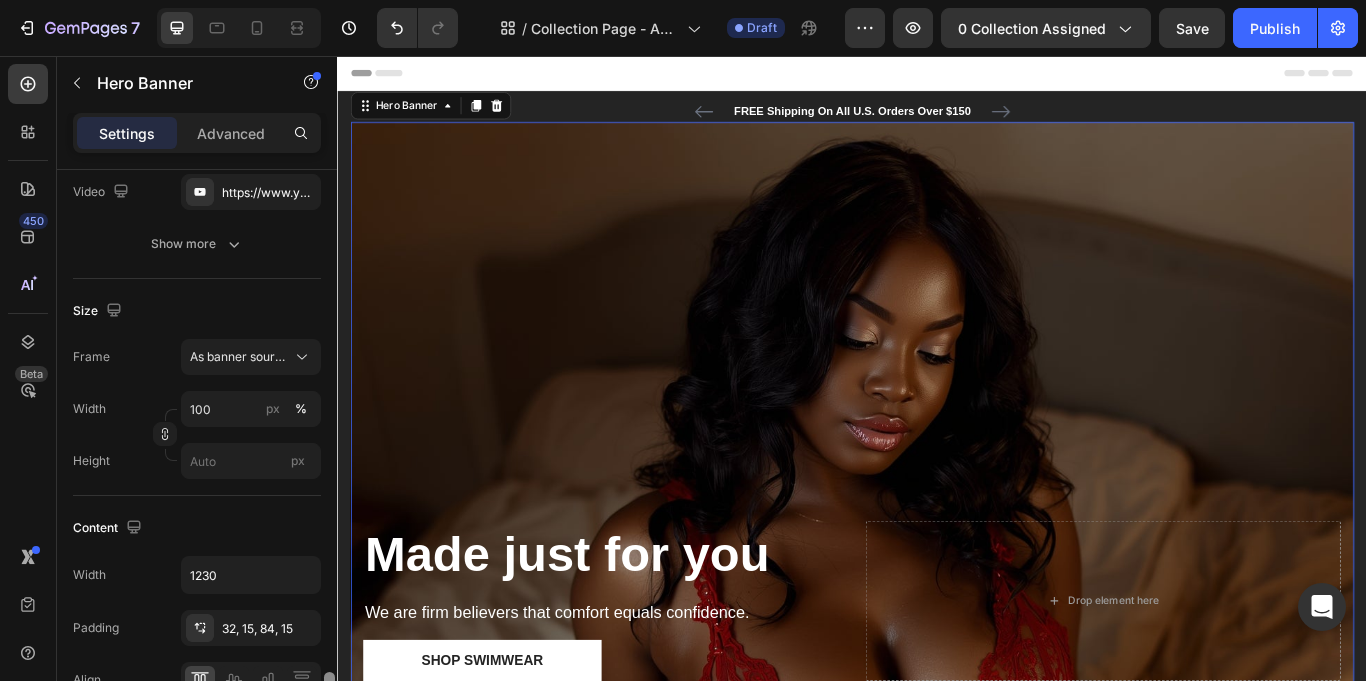 drag, startPoint x: 330, startPoint y: 257, endPoint x: 332, endPoint y: 455, distance: 198.0101 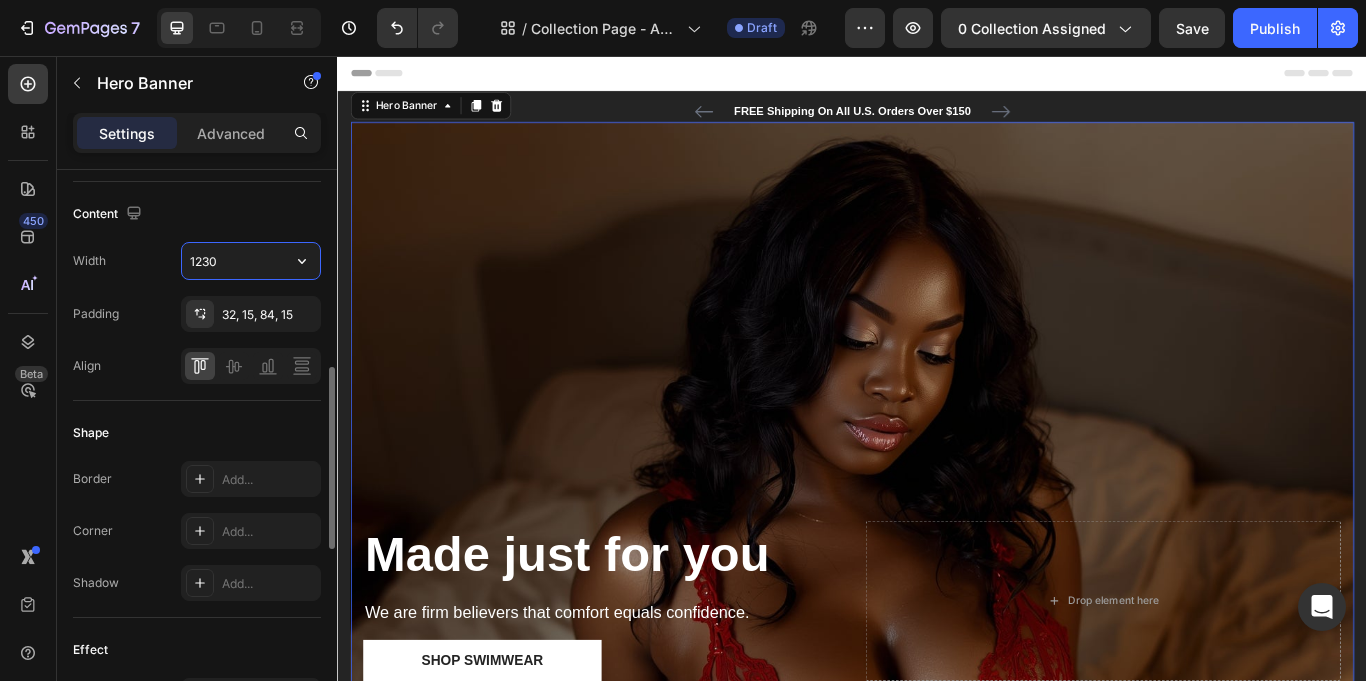 click on "1230" at bounding box center [251, 261] 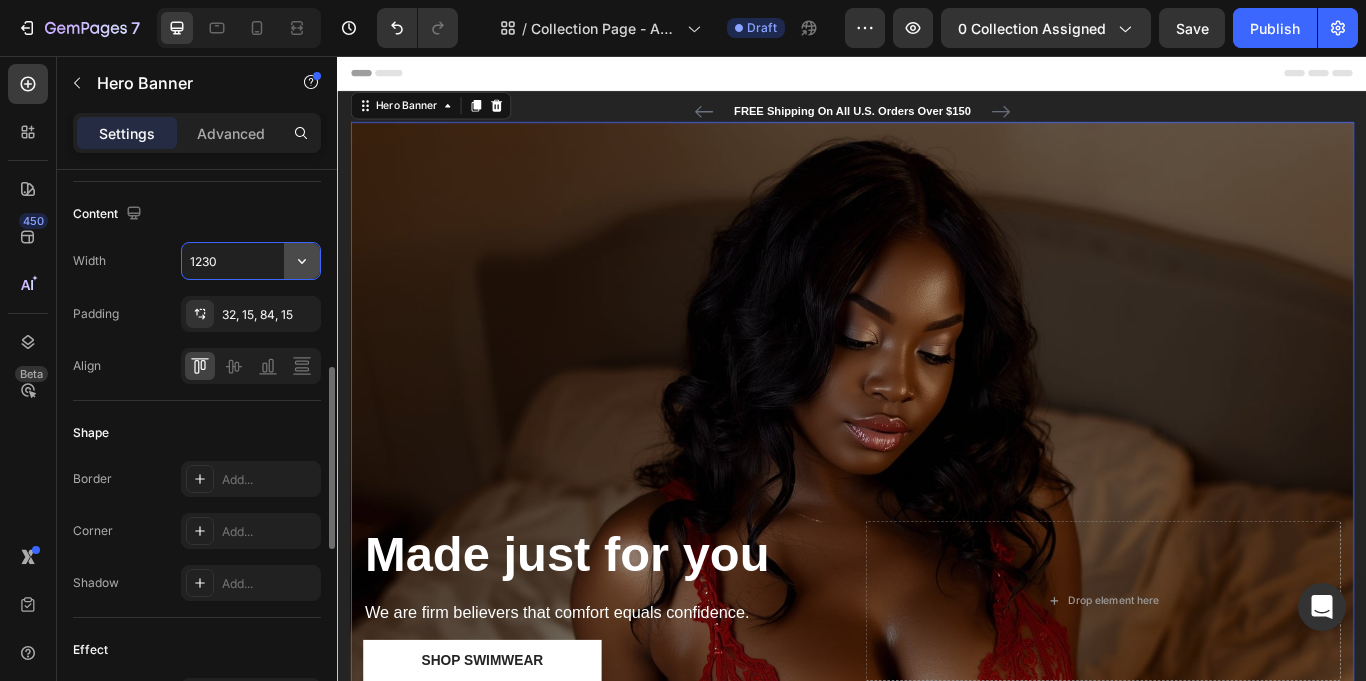 click 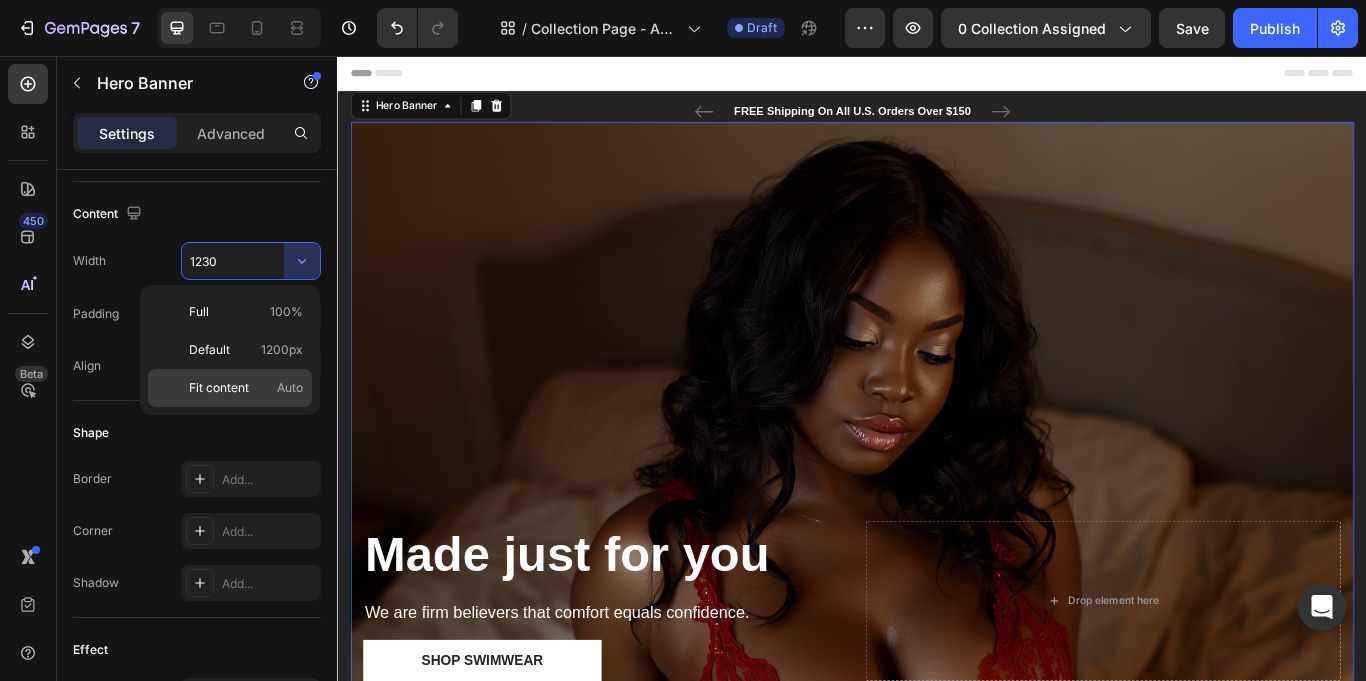 click on "Fit content Auto" 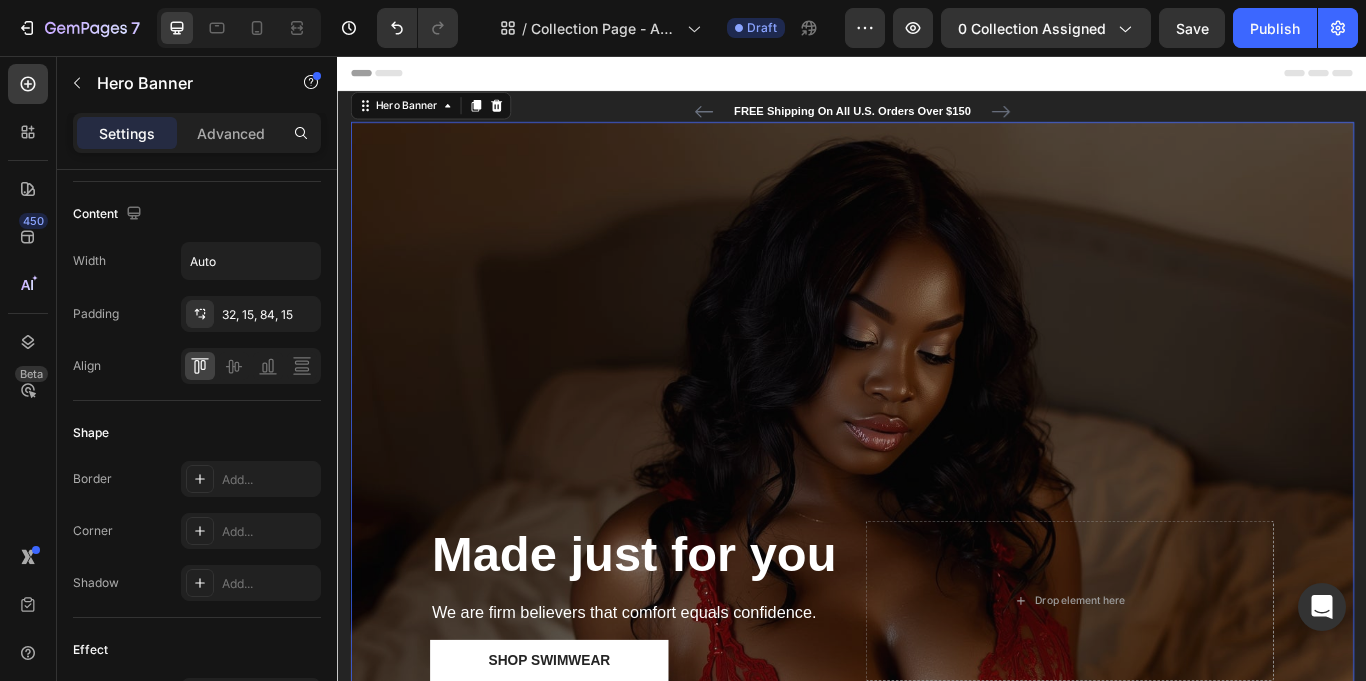 click at bounding box center [937, 718] 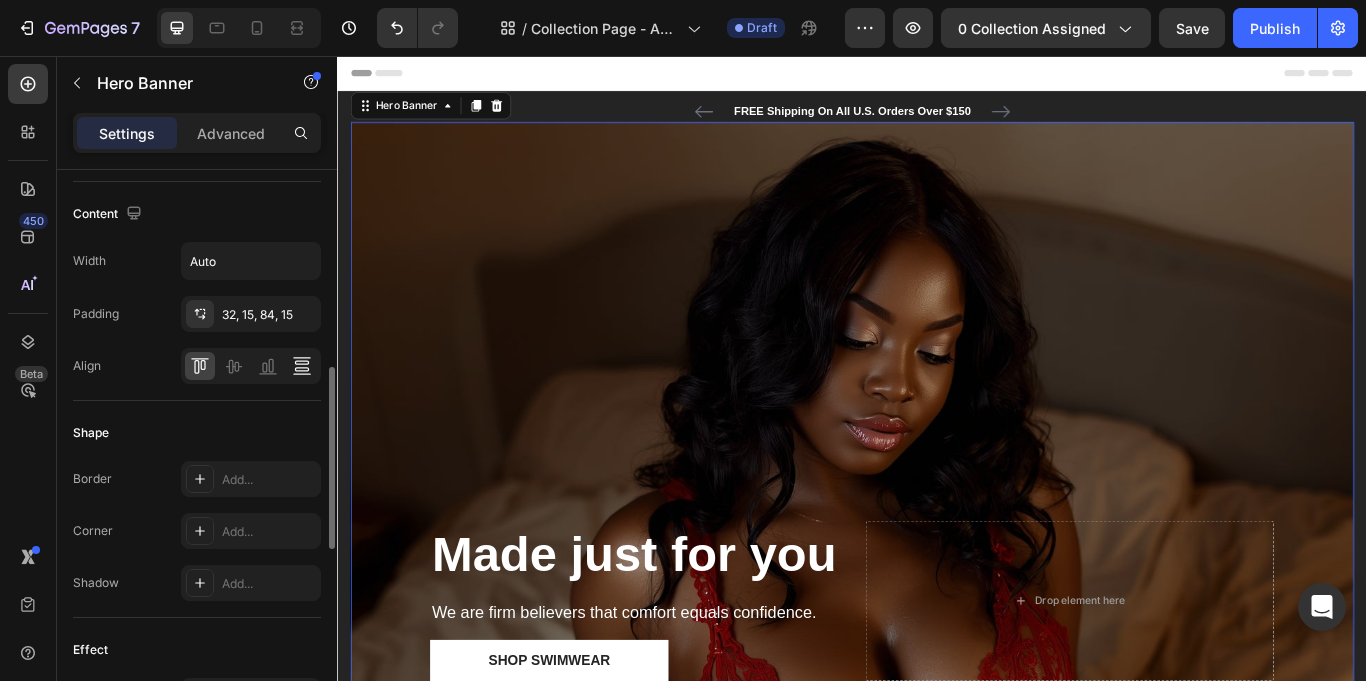 click 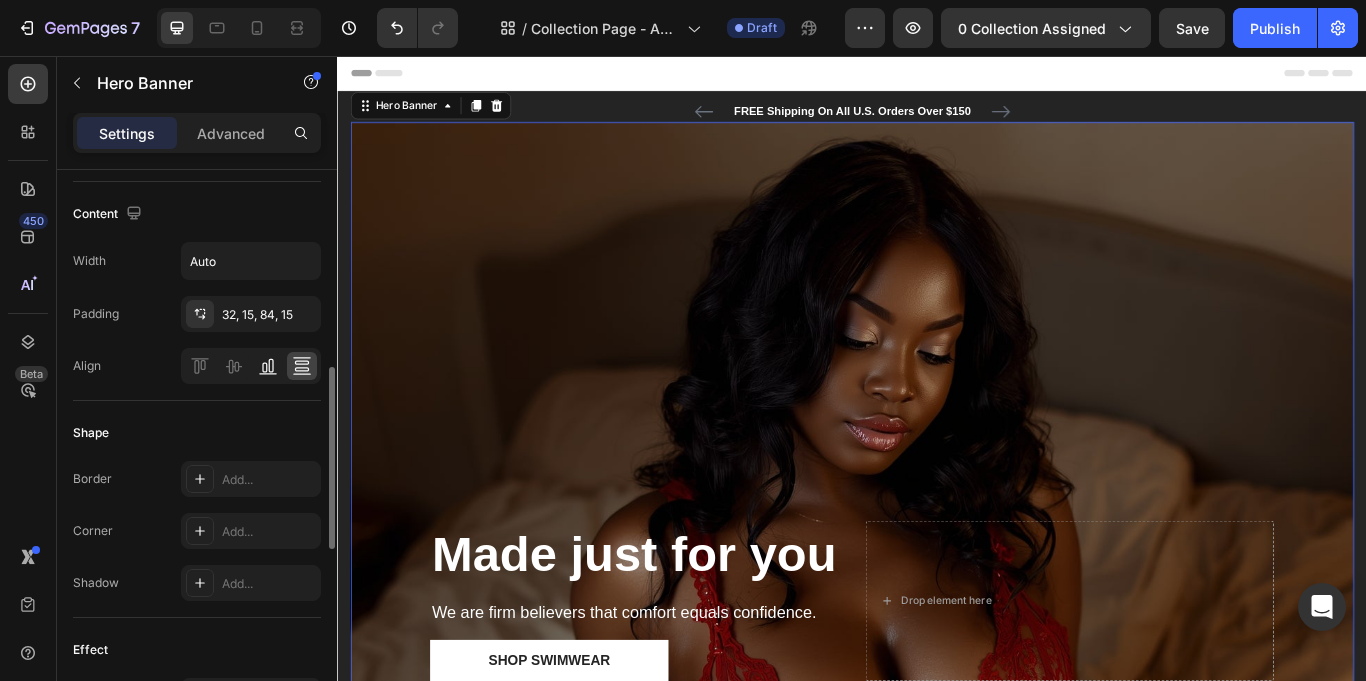 click 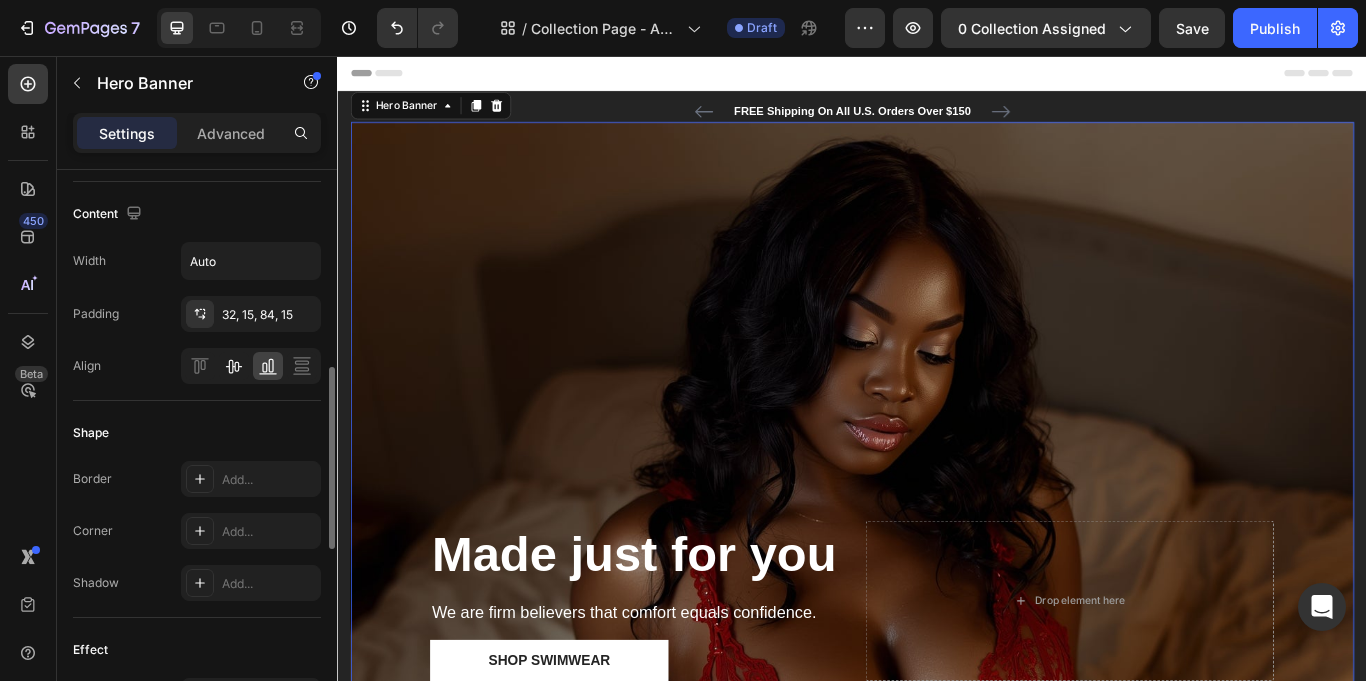 click 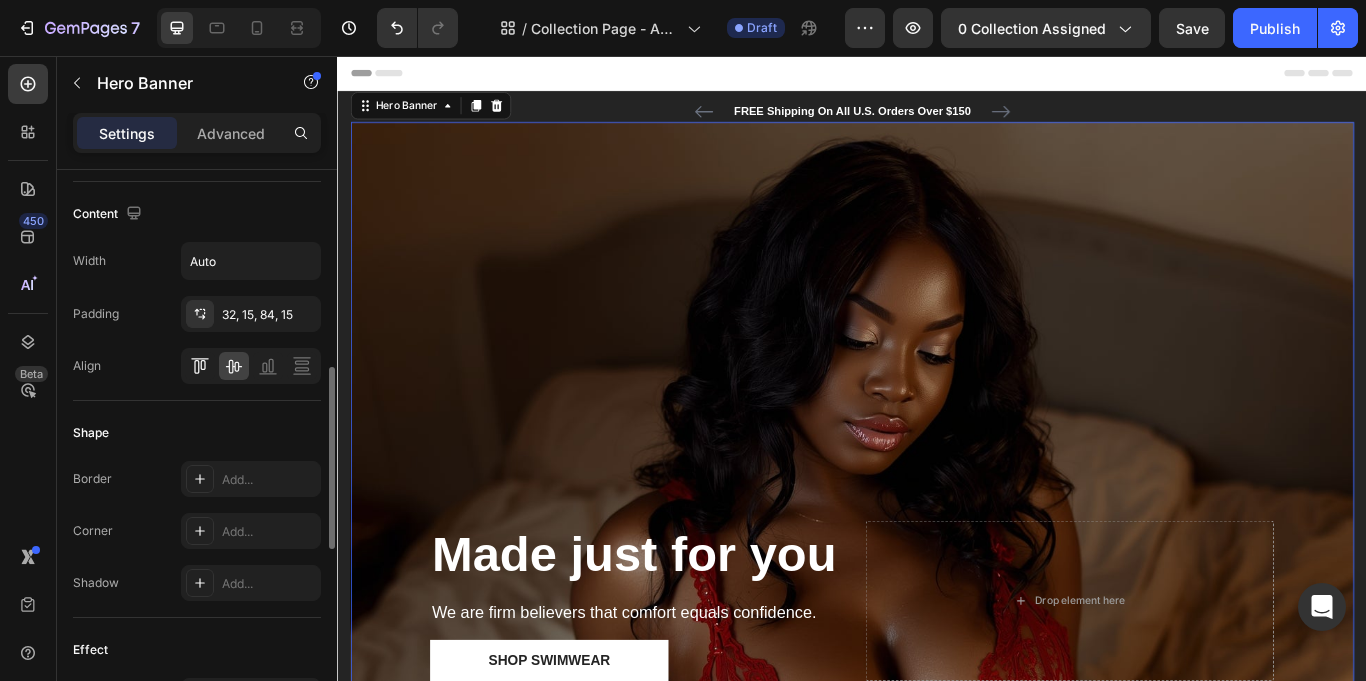click 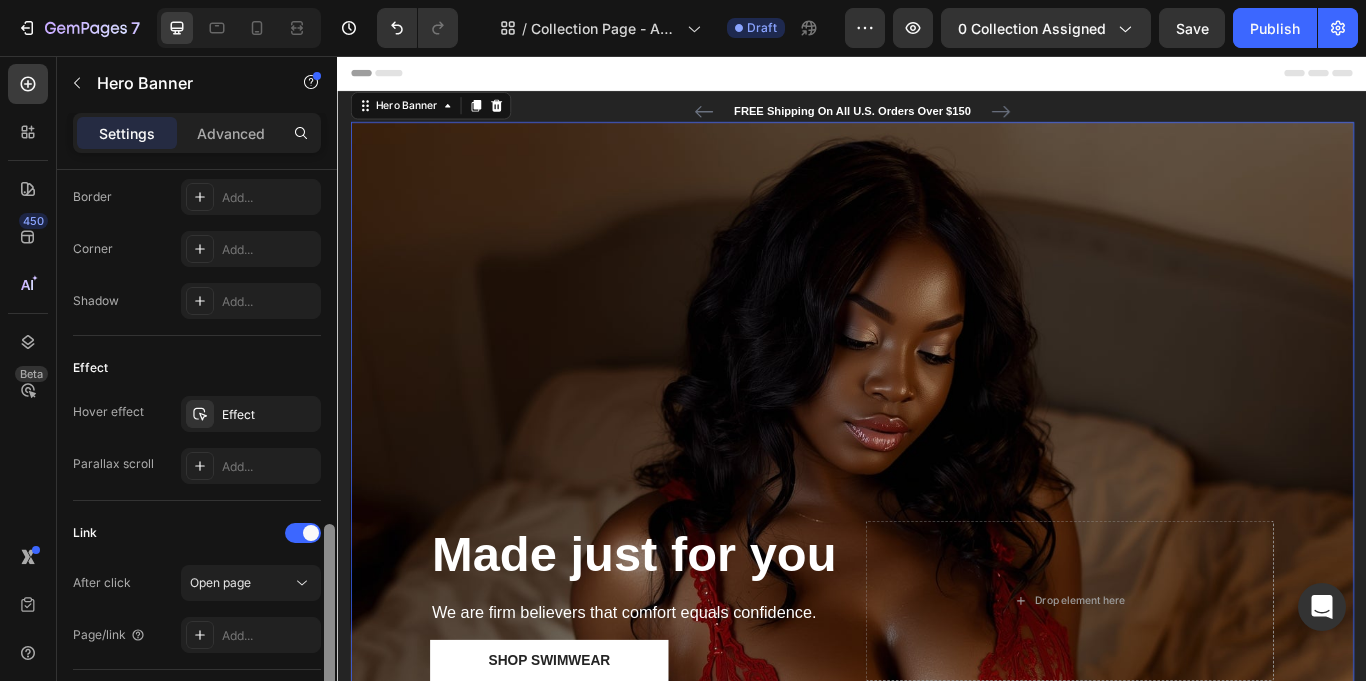 scroll, scrollTop: 950, scrollLeft: 0, axis: vertical 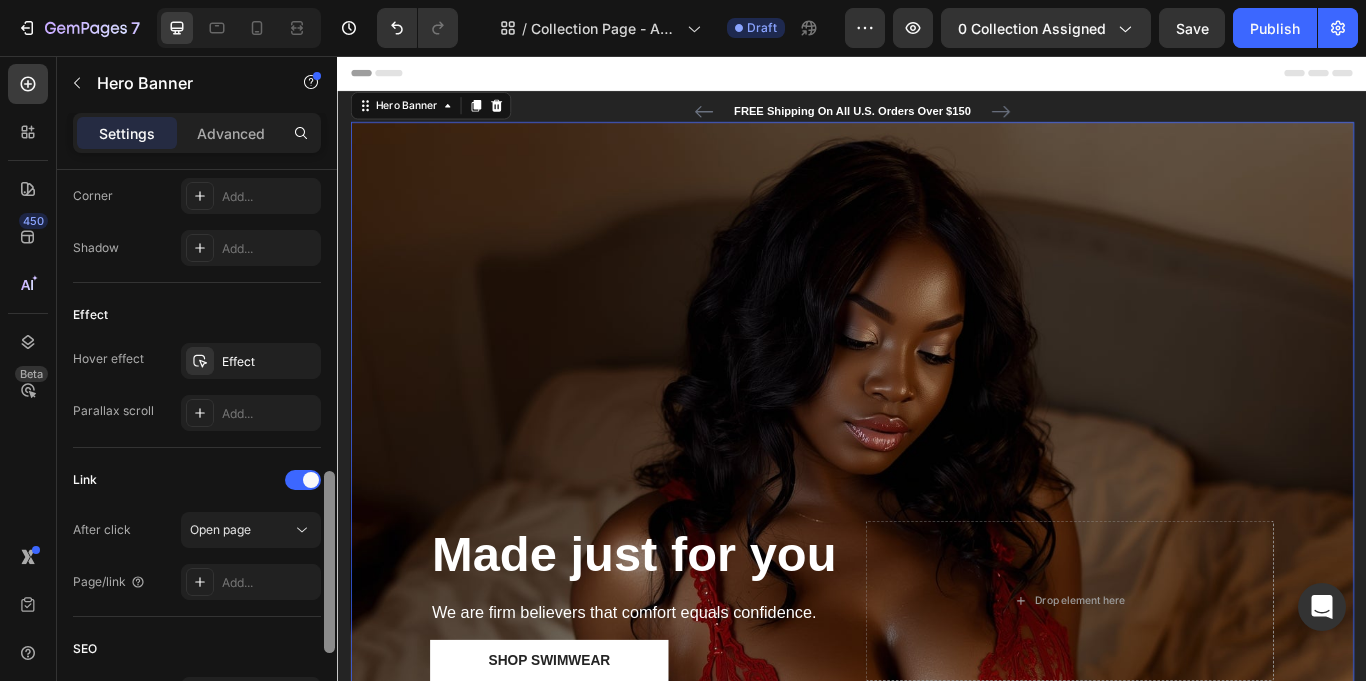 drag, startPoint x: 333, startPoint y: 408, endPoint x: 329, endPoint y: 516, distance: 108.07405 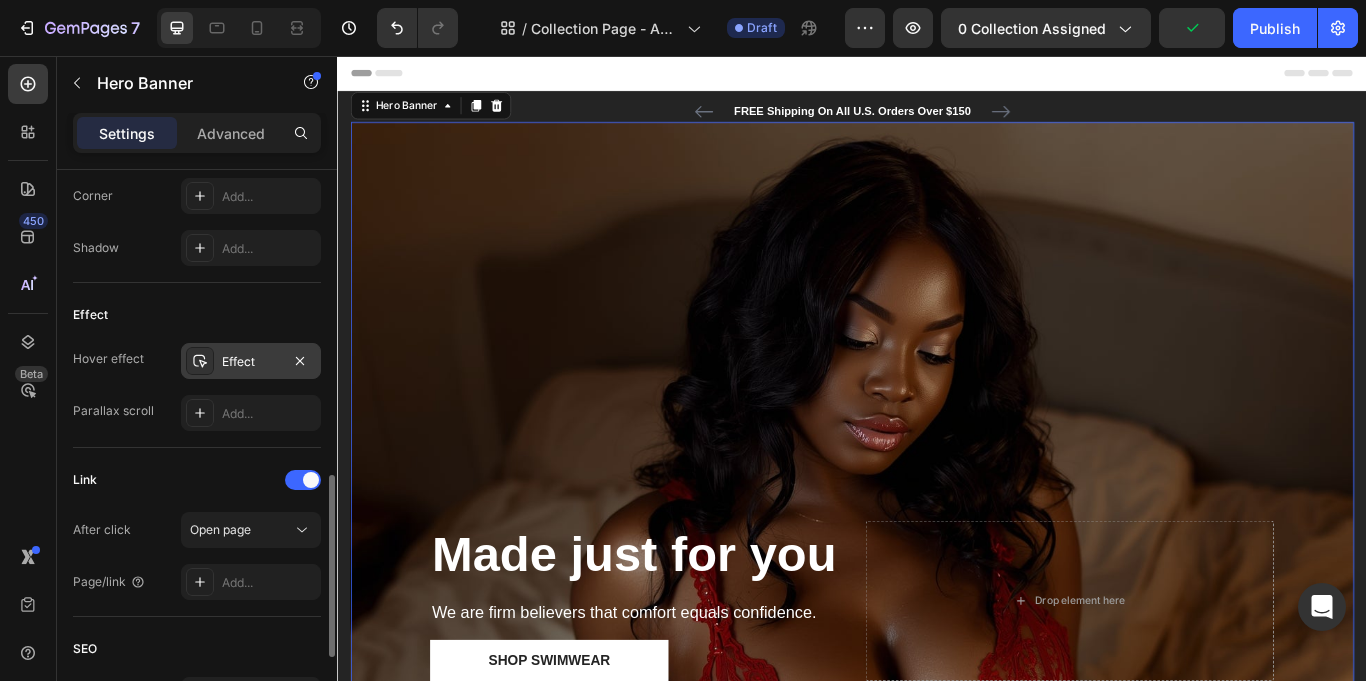 click 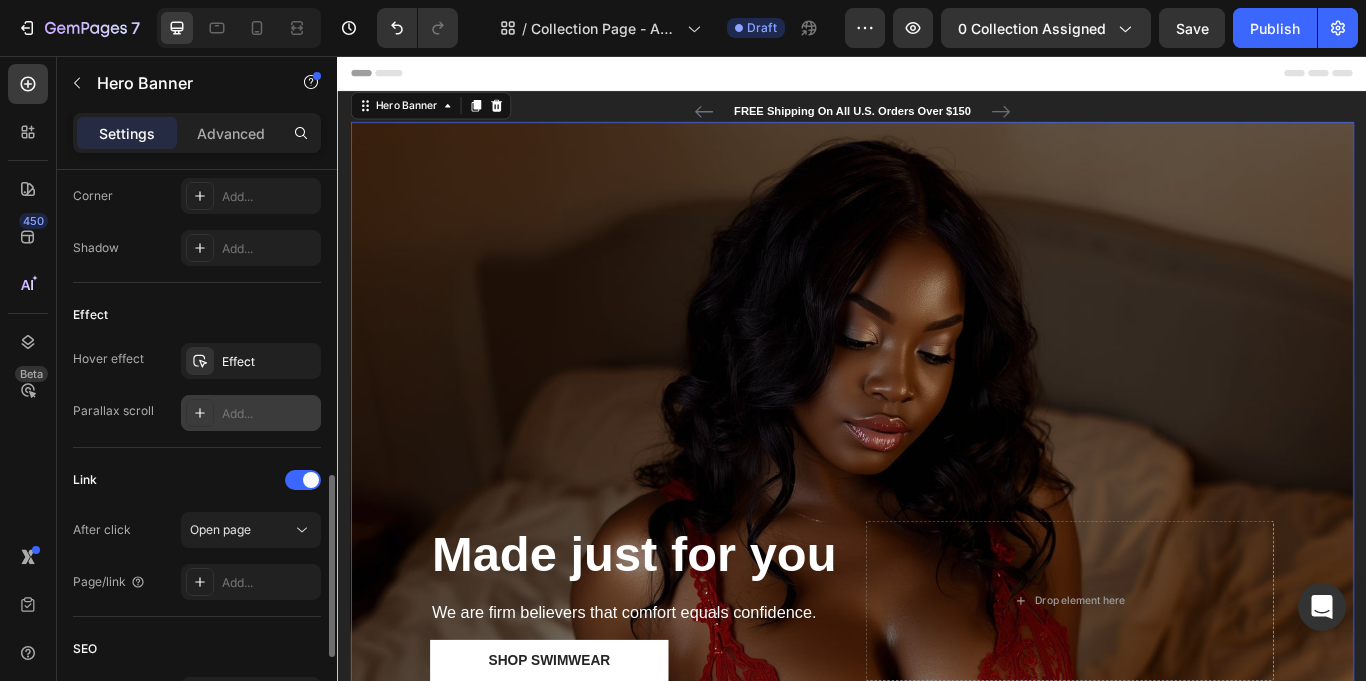 click at bounding box center (200, 413) 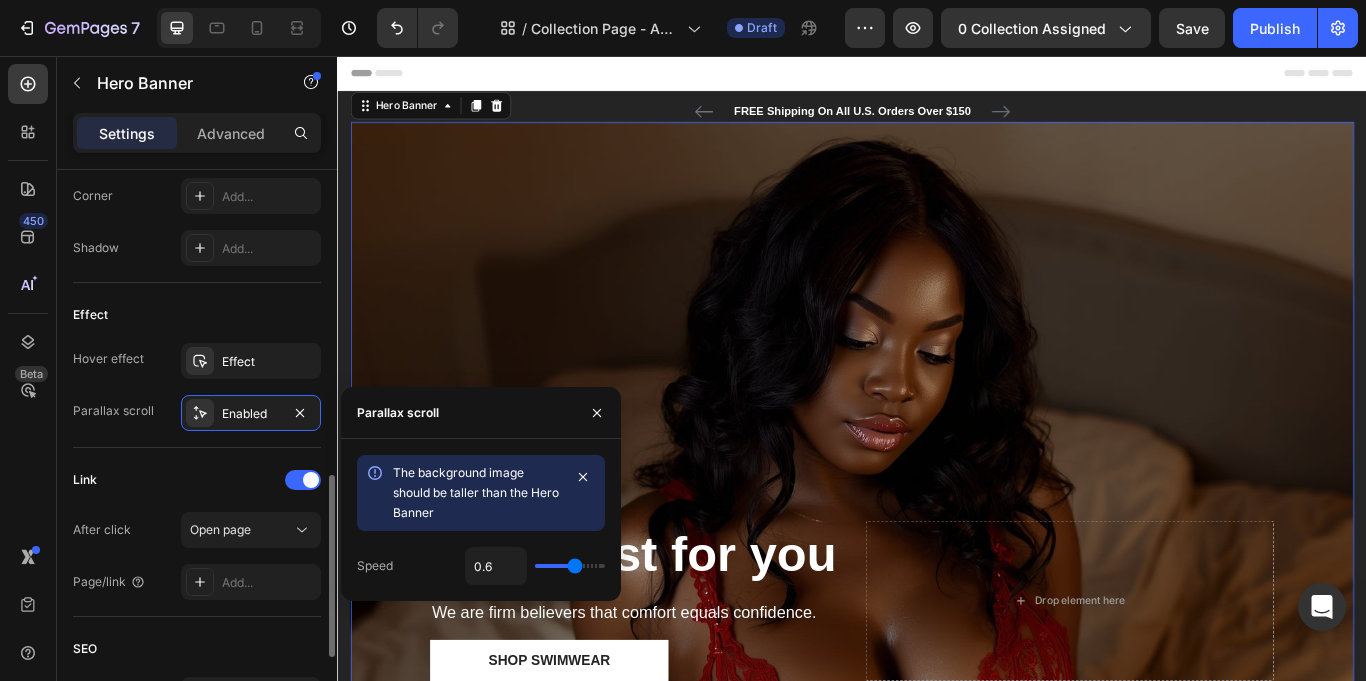 click on "Link" at bounding box center (197, 480) 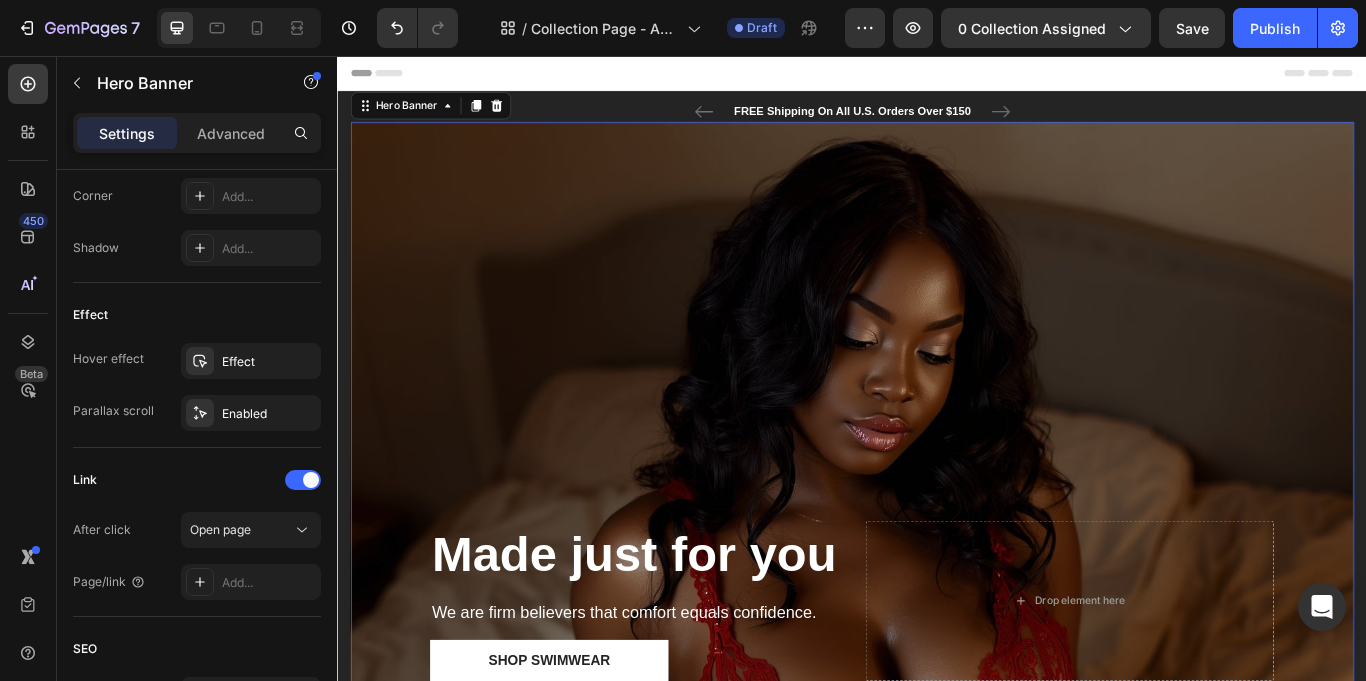 scroll, scrollTop: 1199, scrollLeft: 0, axis: vertical 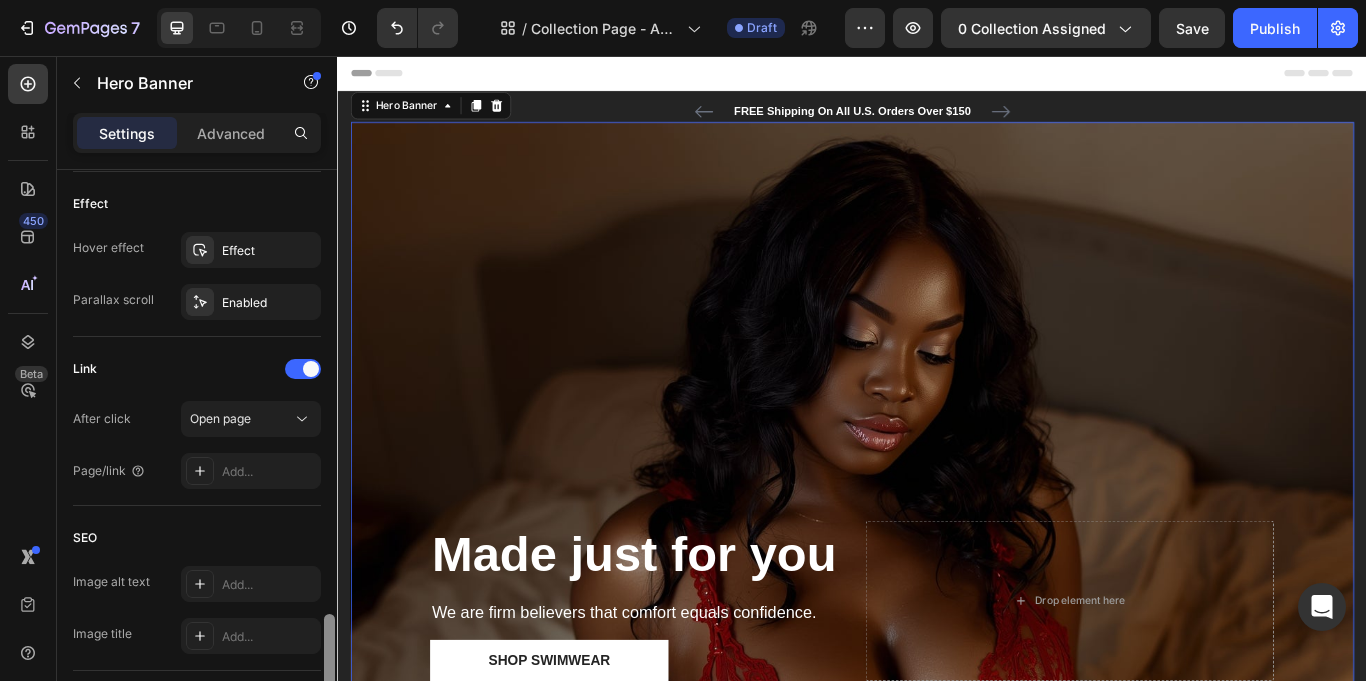 drag, startPoint x: 330, startPoint y: 507, endPoint x: 315, endPoint y: 575, distance: 69.63476 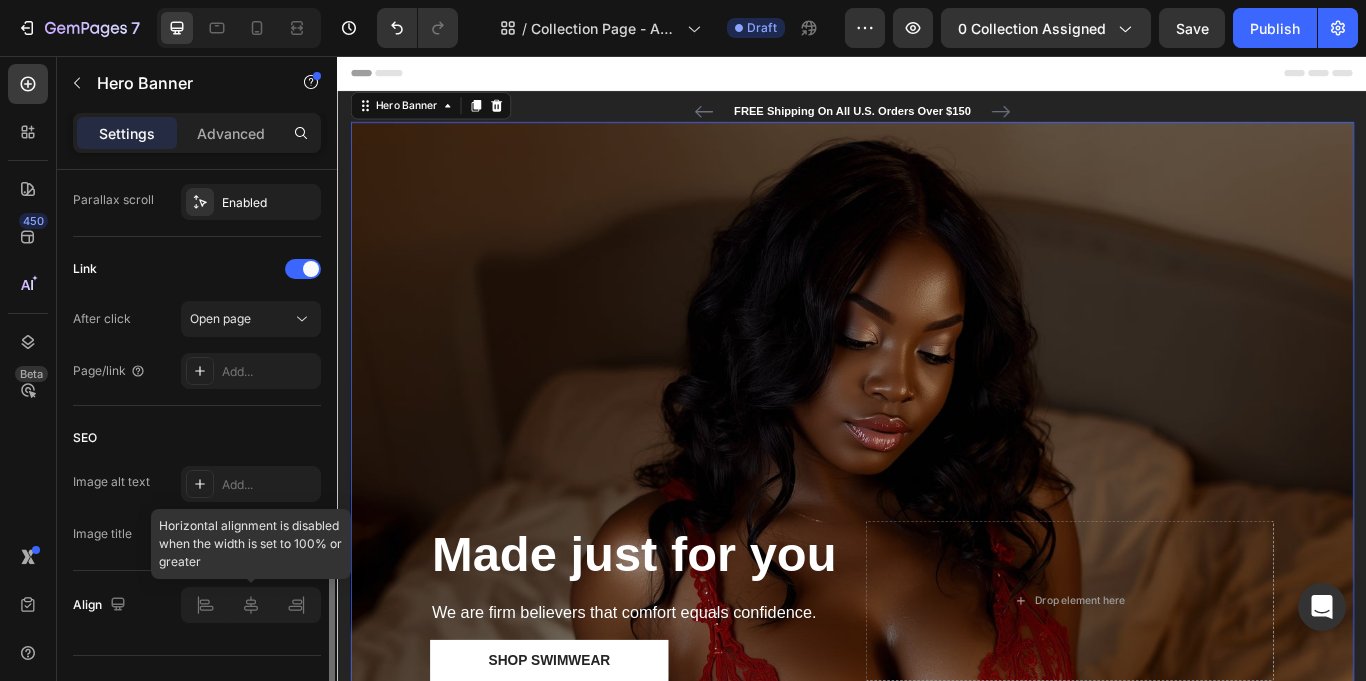 click 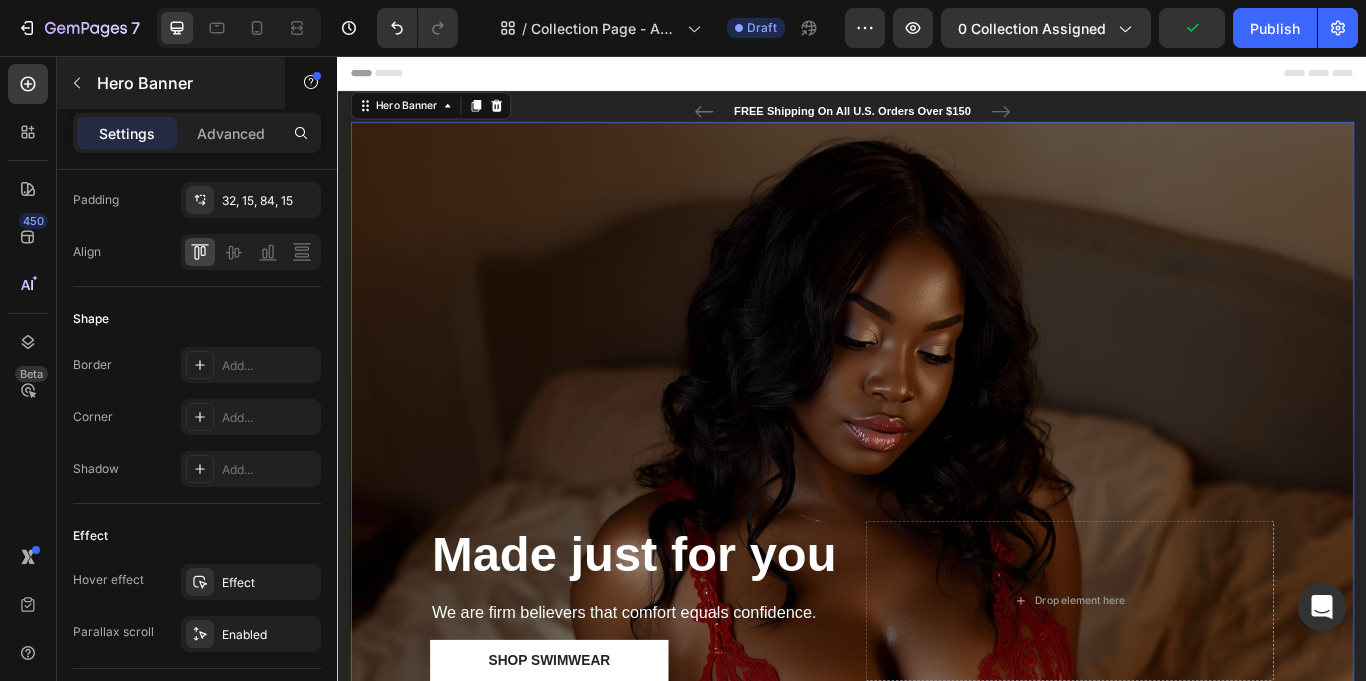 scroll, scrollTop: 0, scrollLeft: 0, axis: both 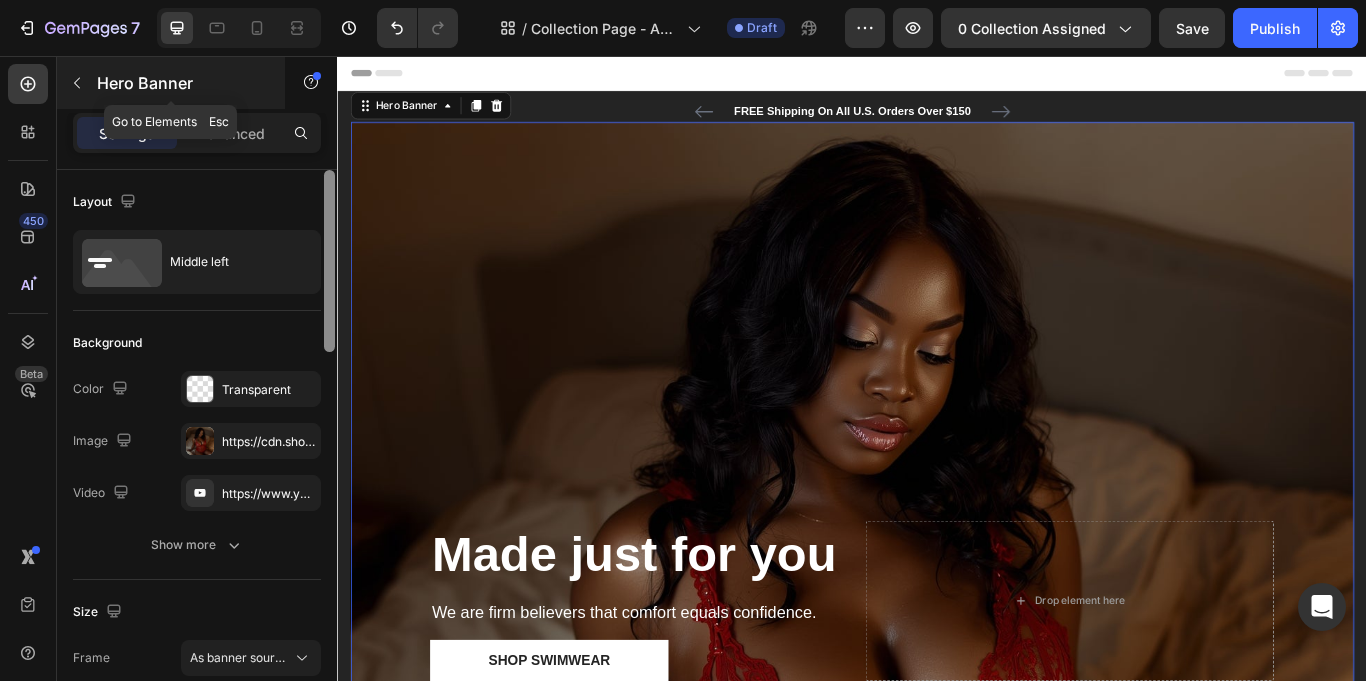 drag, startPoint x: 328, startPoint y: 589, endPoint x: 260, endPoint y: 107, distance: 486.77304 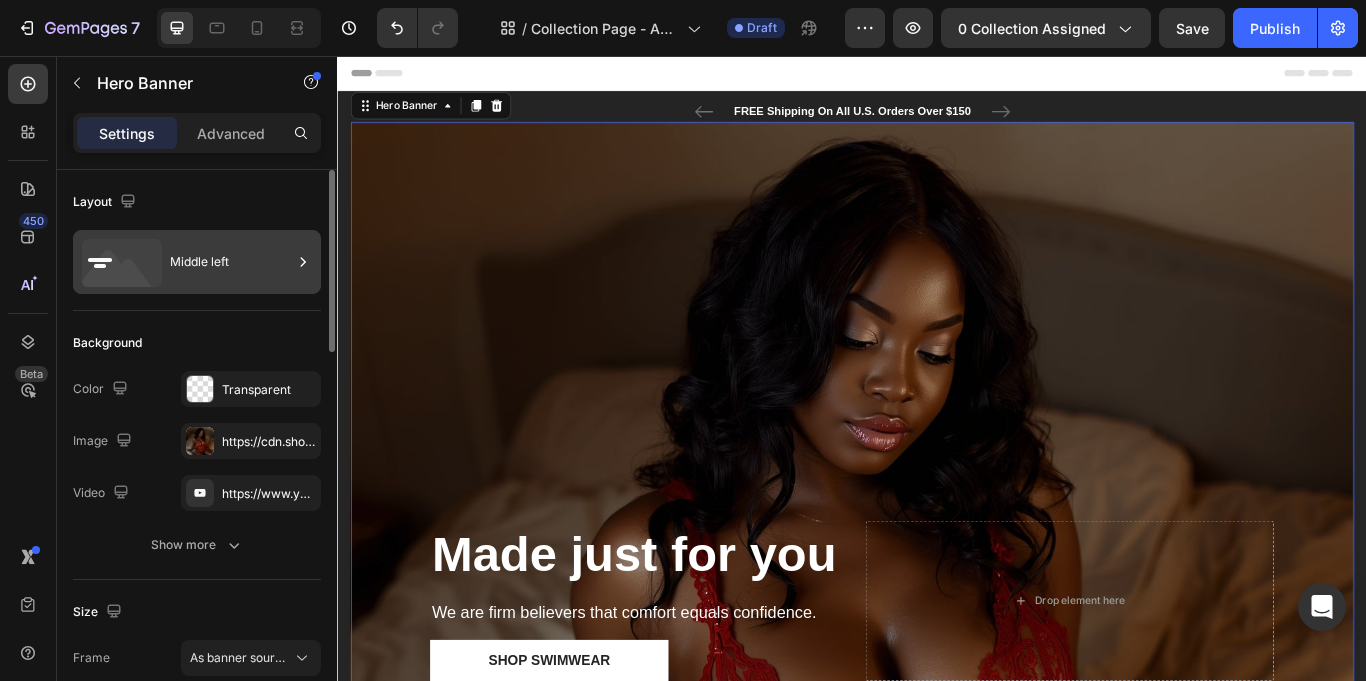click 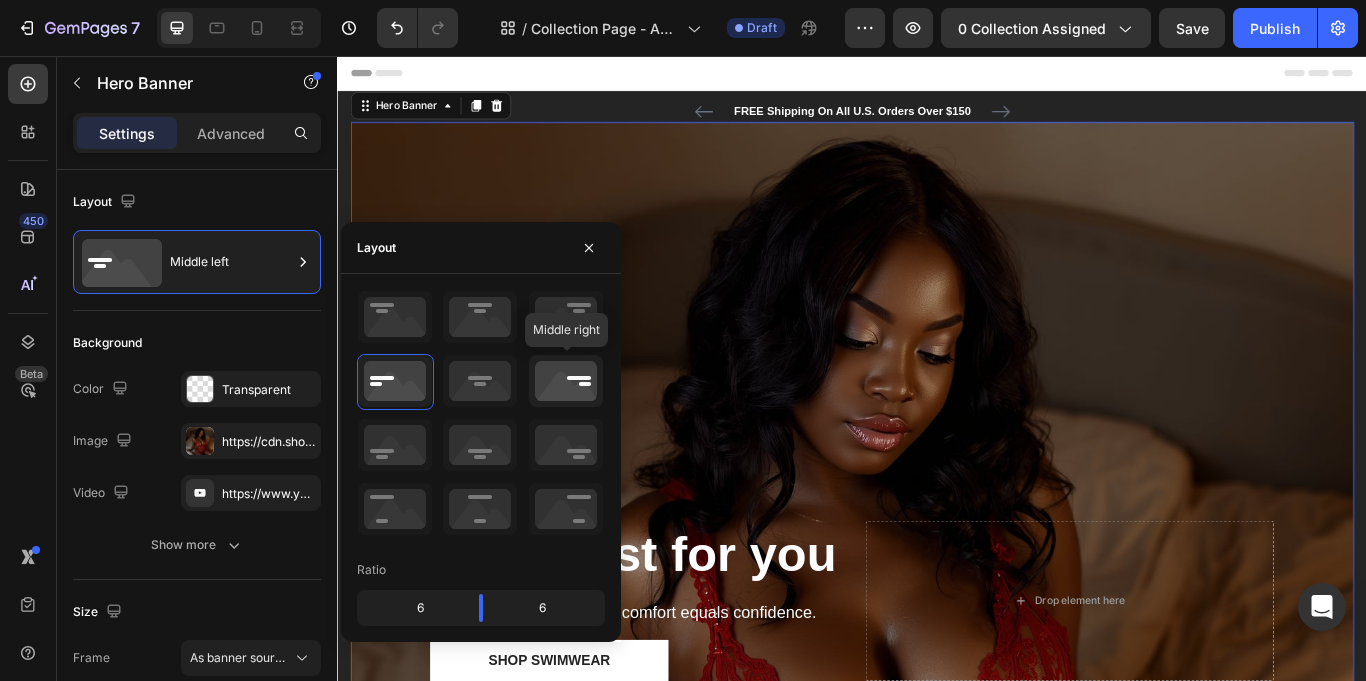 click 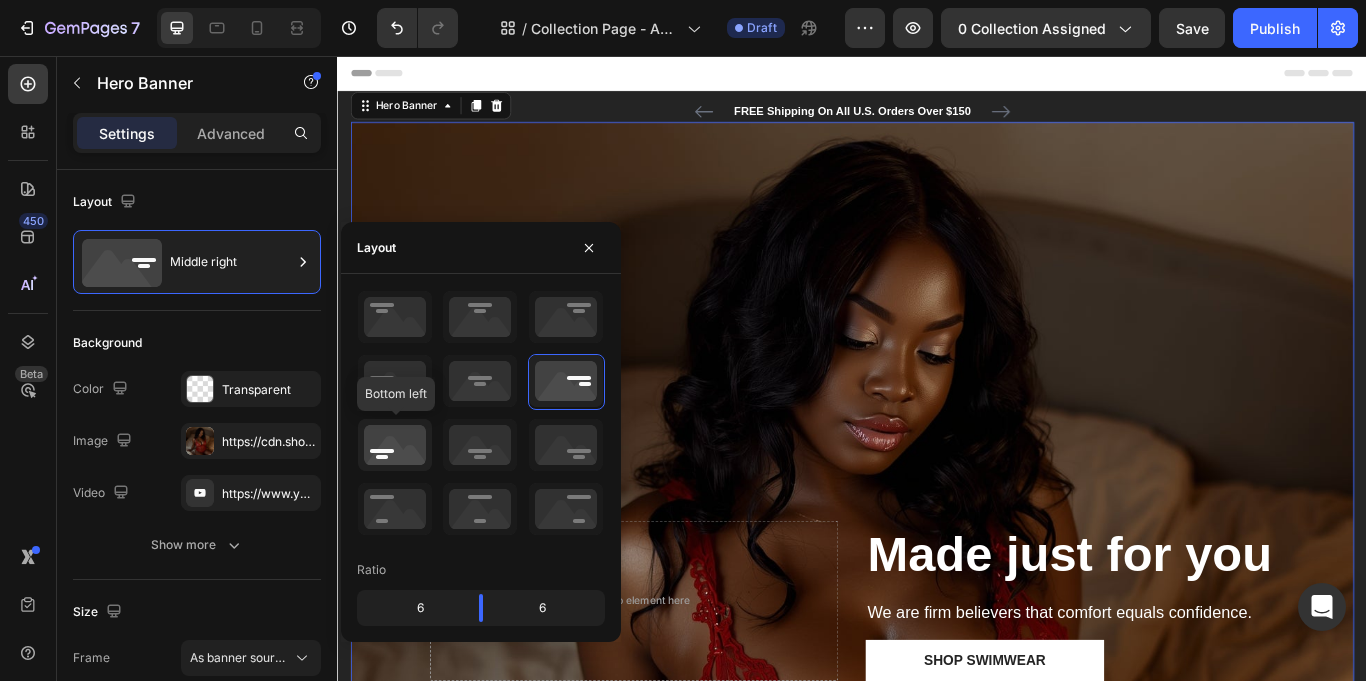 click 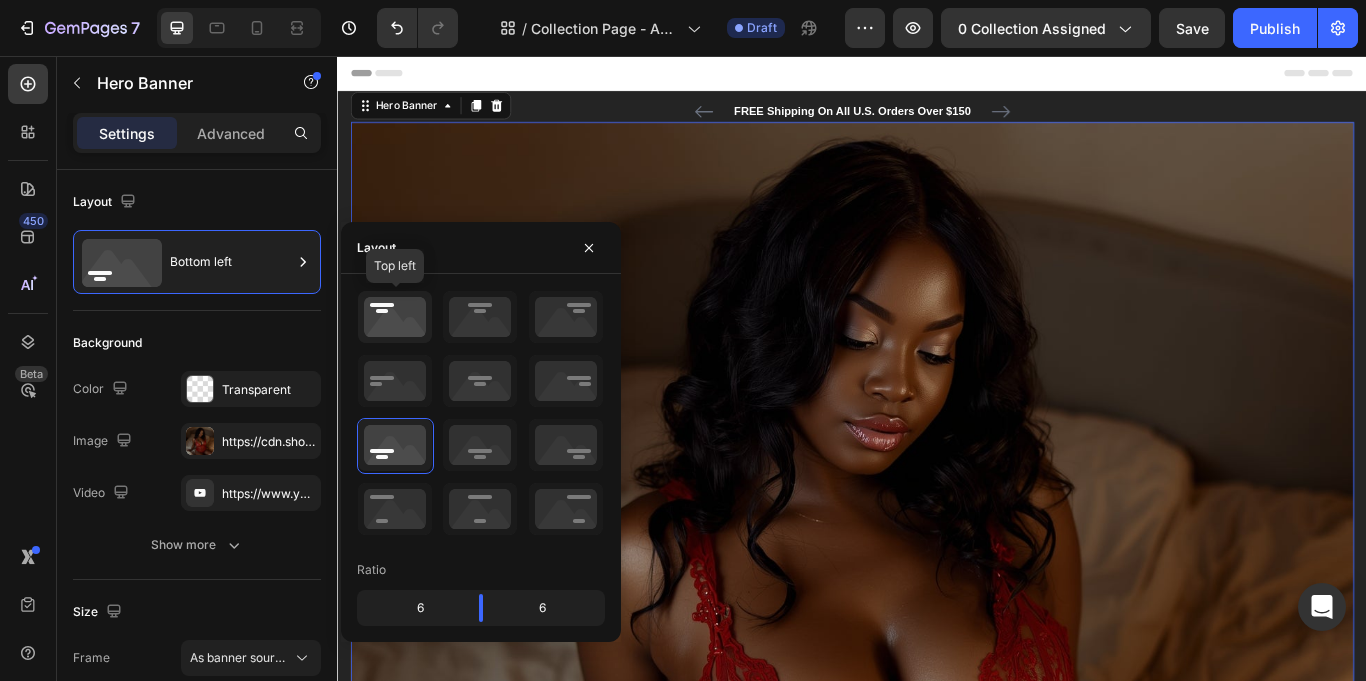 click 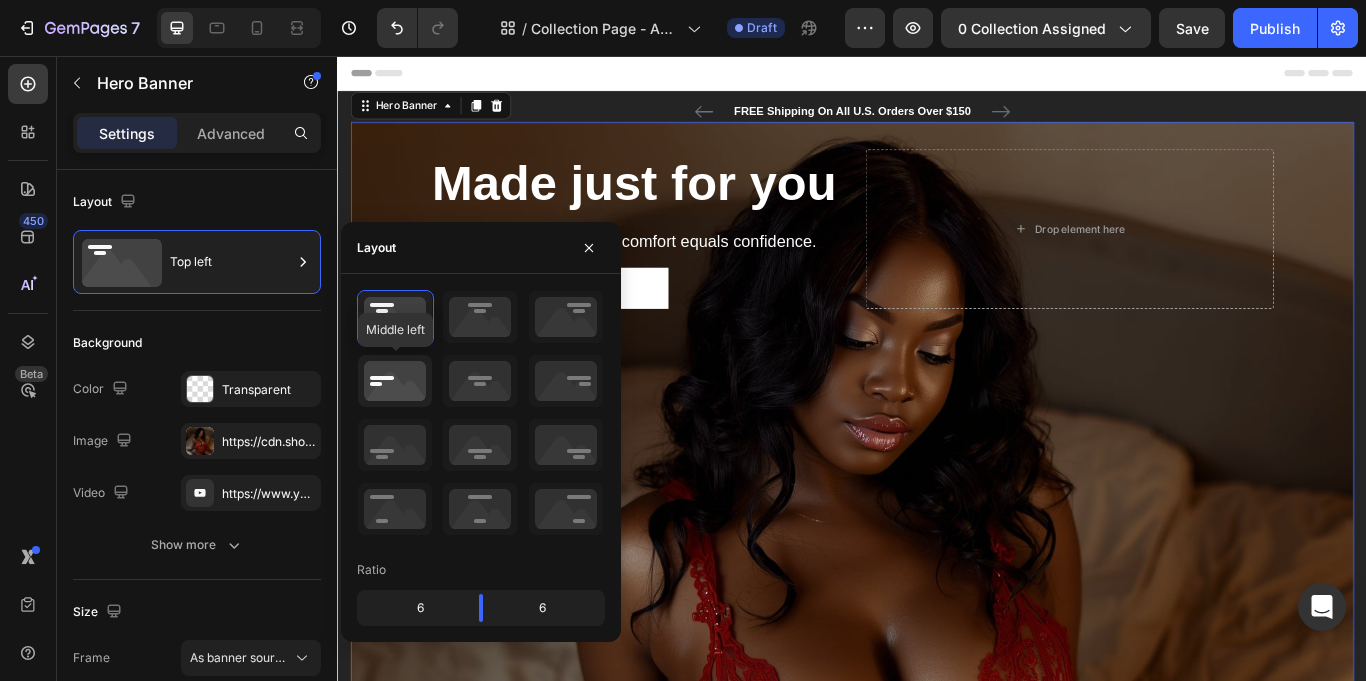 click 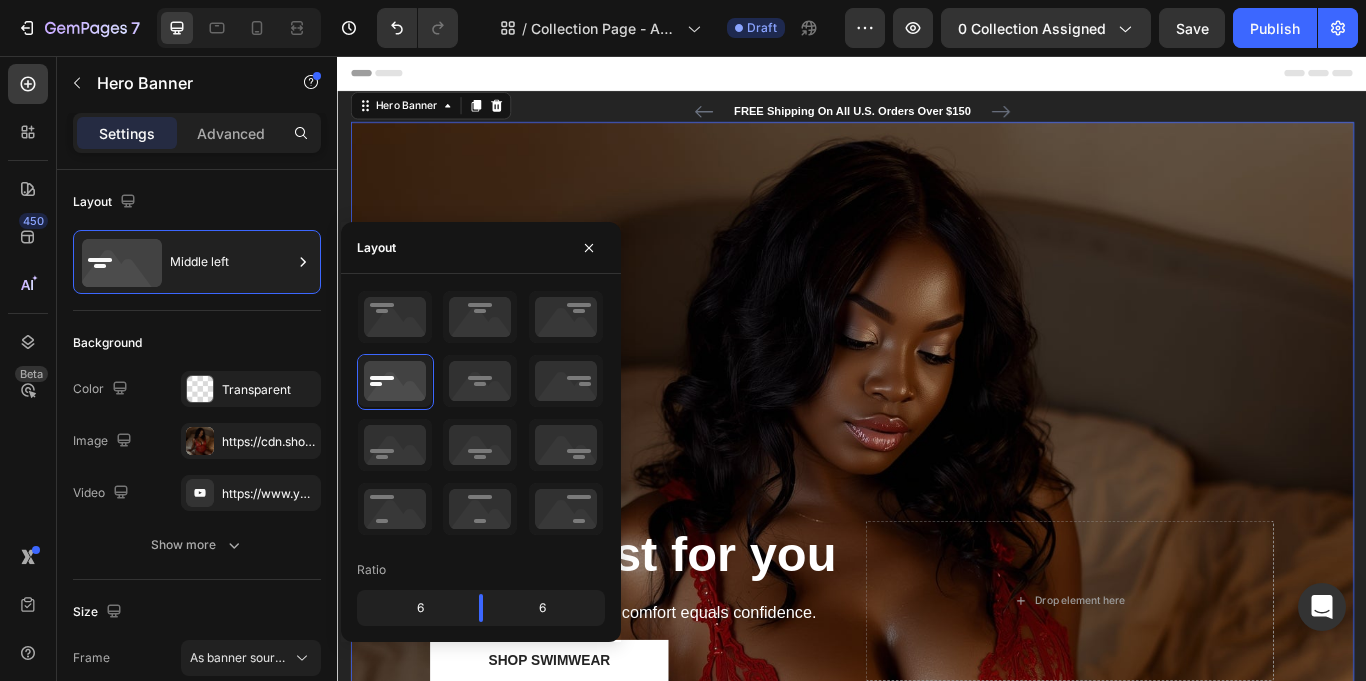 click on "6" 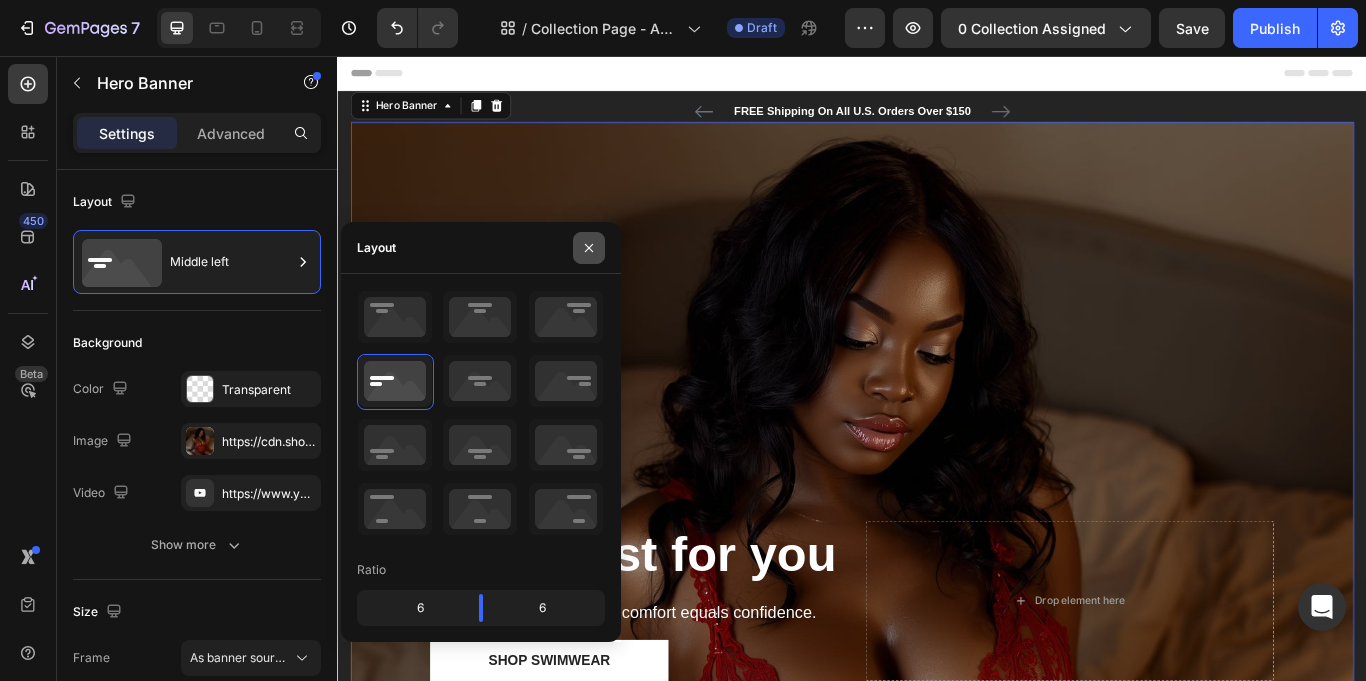 click 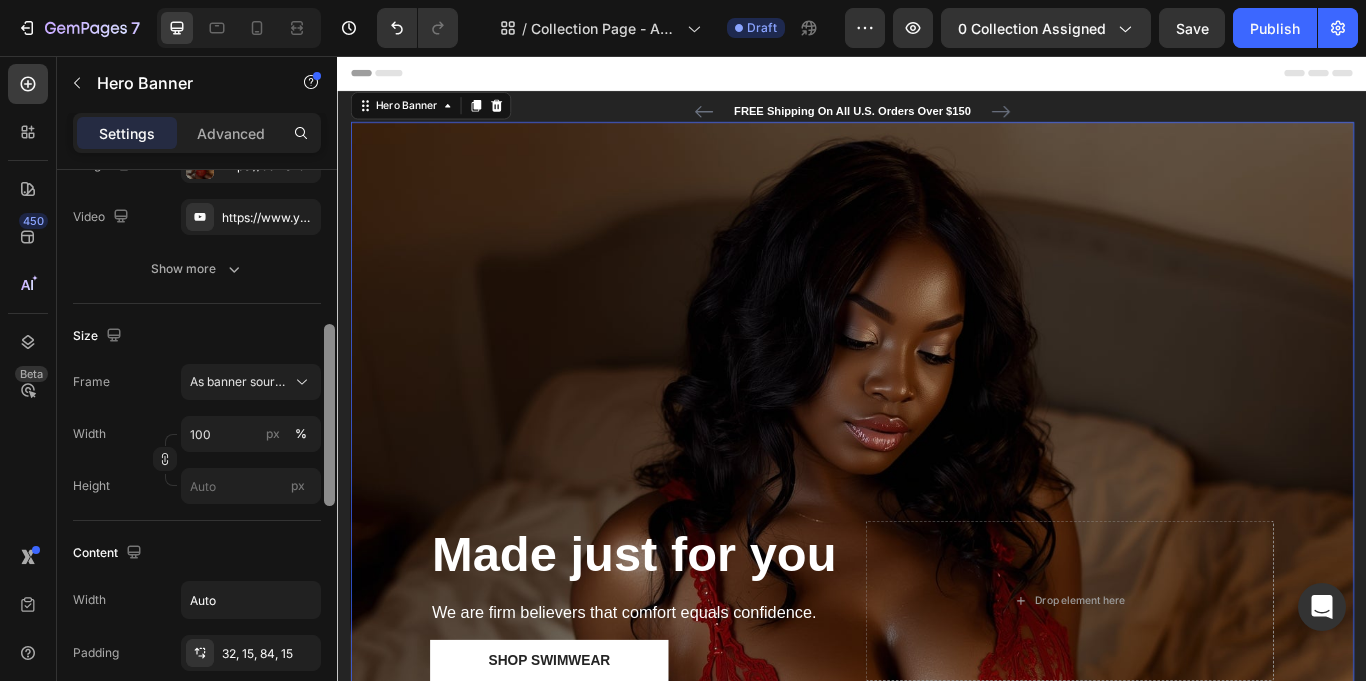 drag, startPoint x: 327, startPoint y: 274, endPoint x: 336, endPoint y: 379, distance: 105.38501 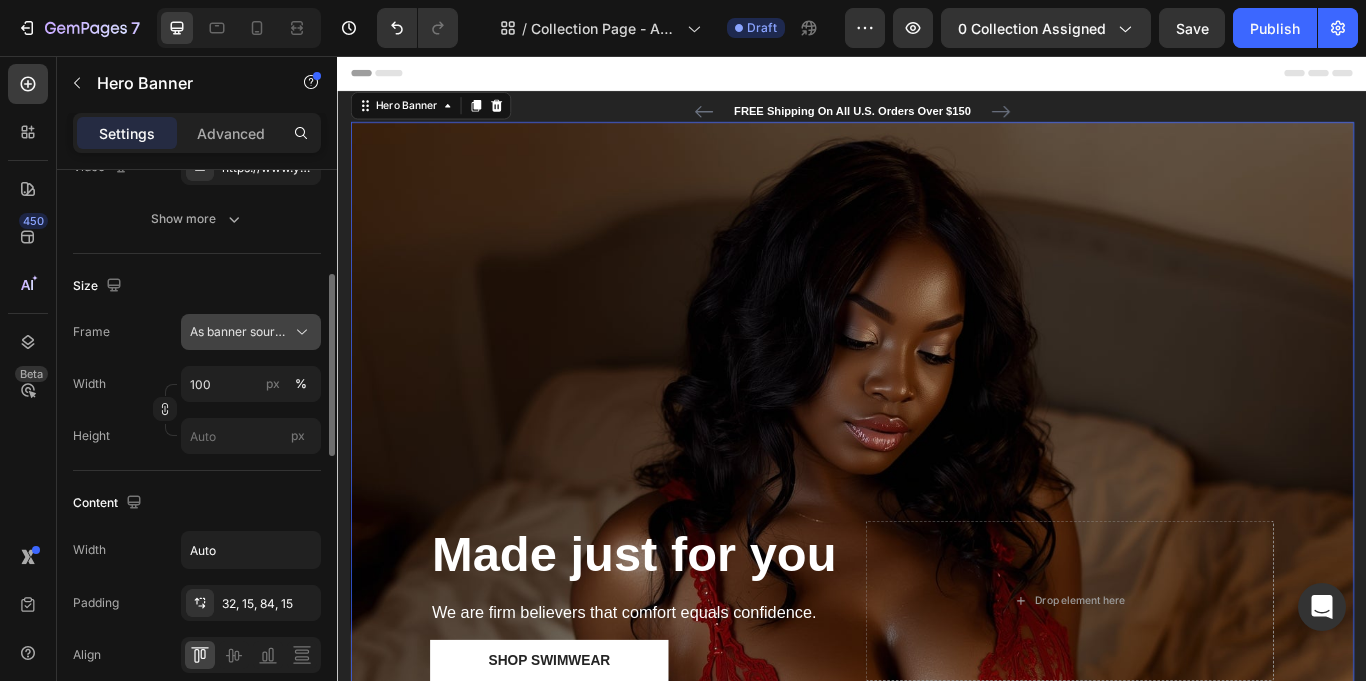 click on "As banner source" at bounding box center [251, 332] 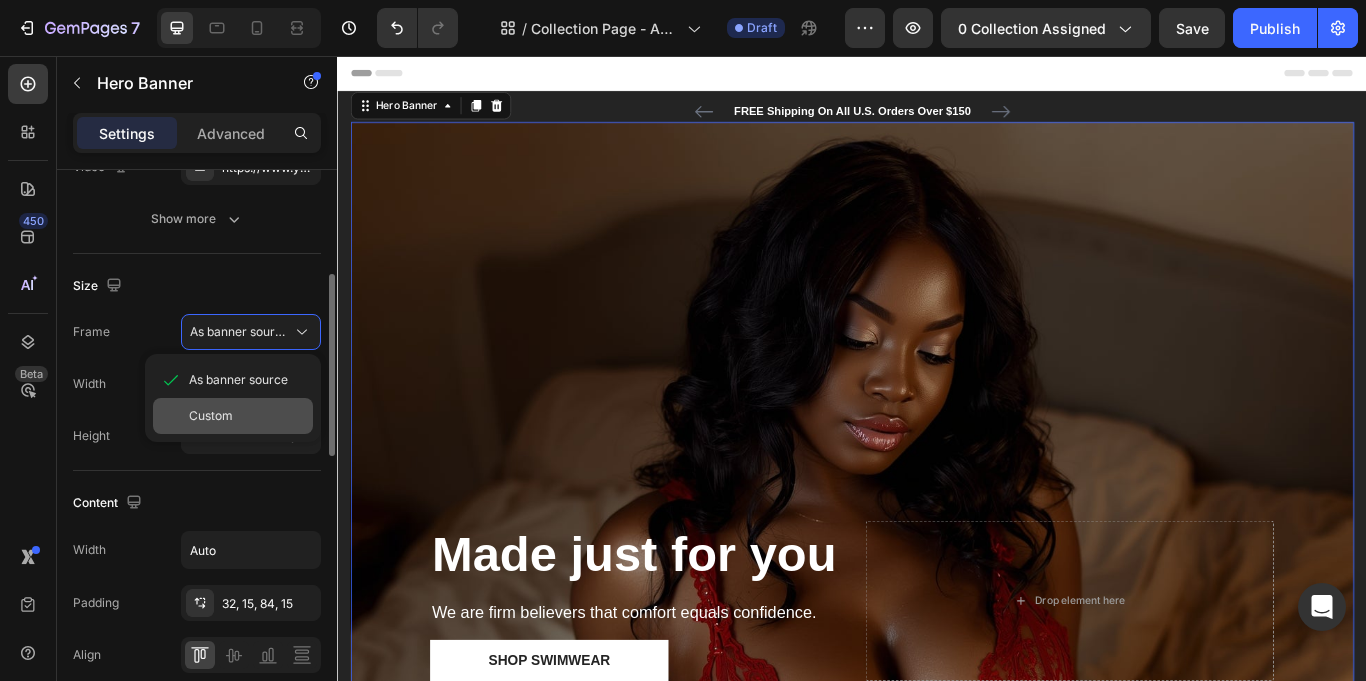 click on "Custom" at bounding box center (247, 416) 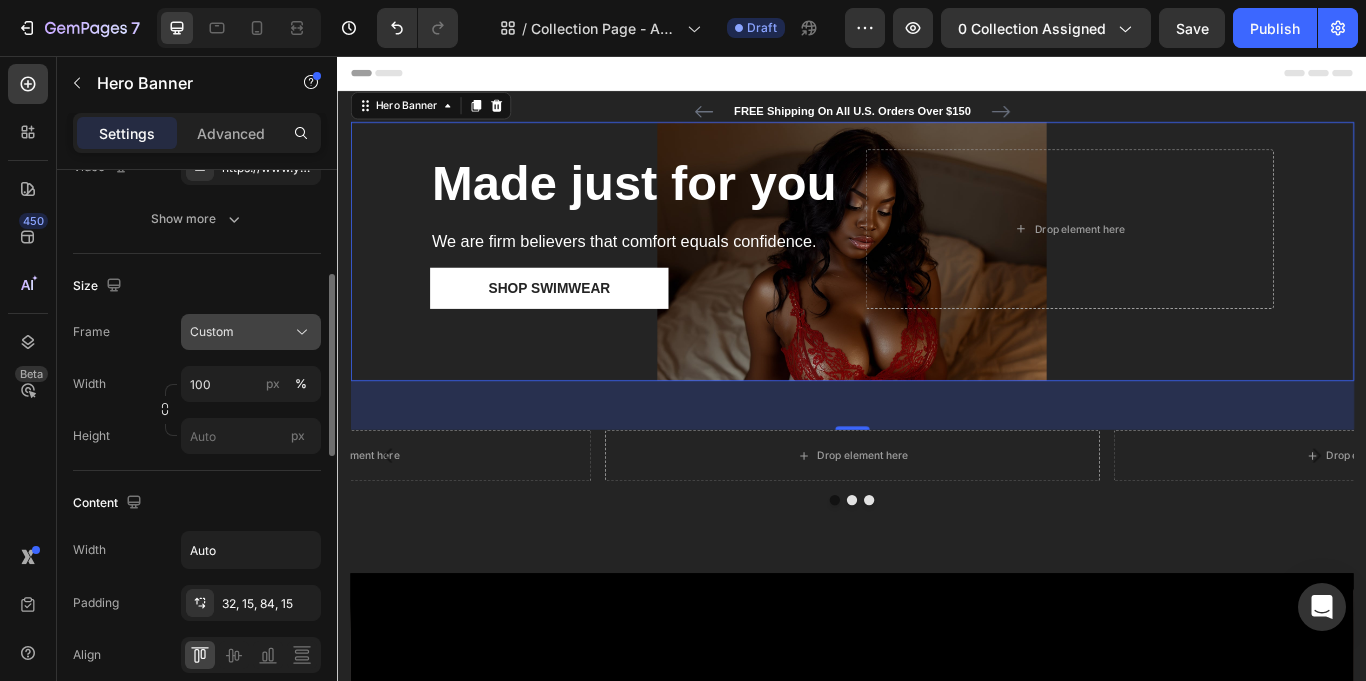 click 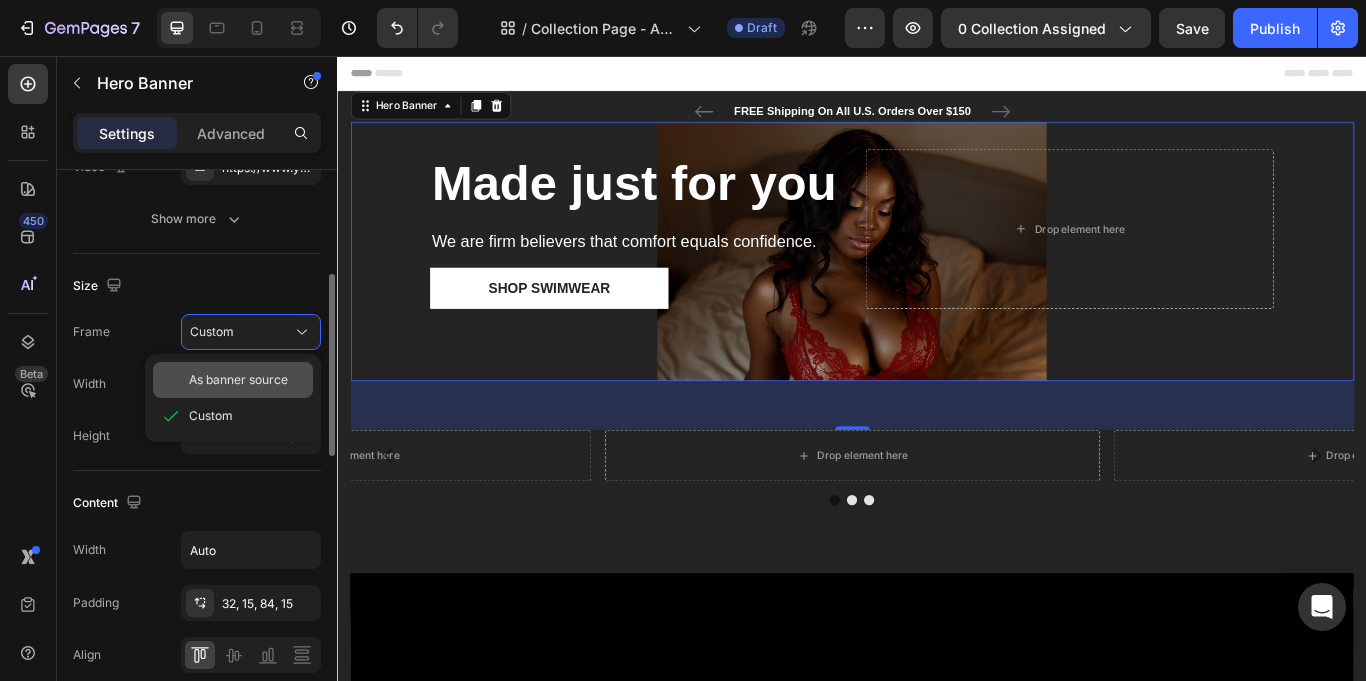 click on "As banner source" at bounding box center (238, 380) 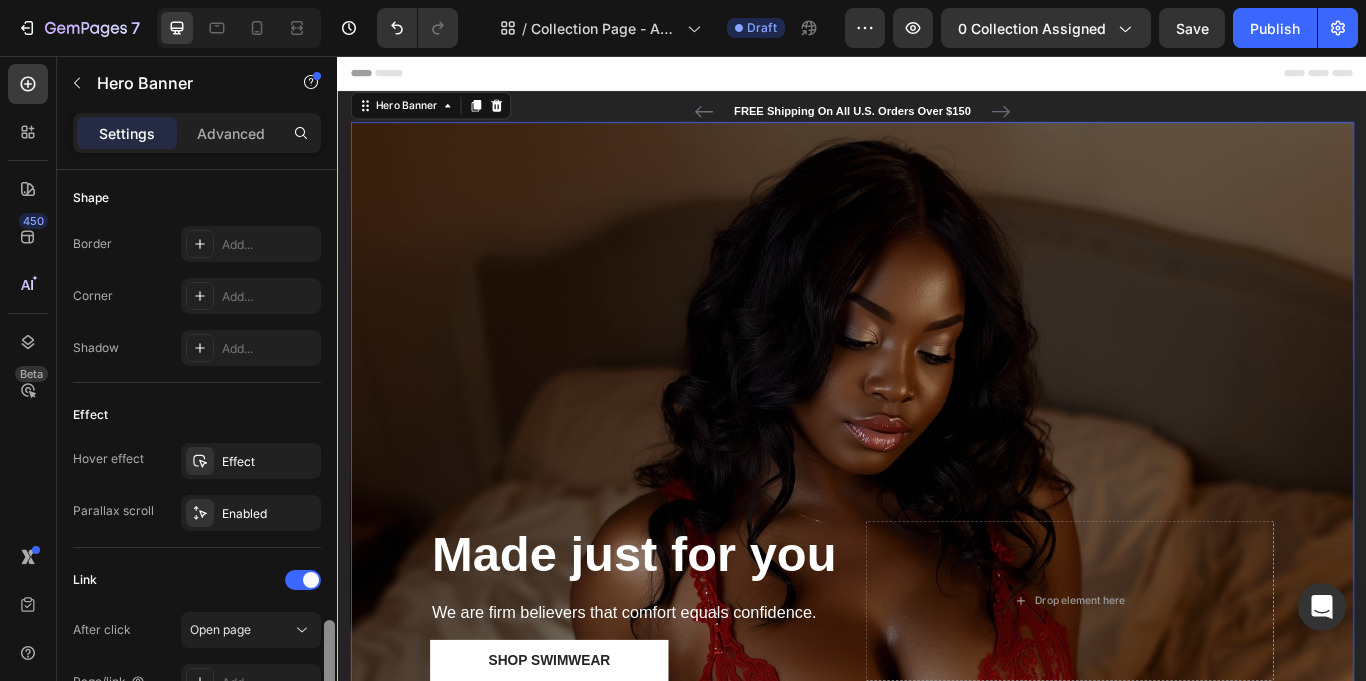 scroll, scrollTop: 1037, scrollLeft: 0, axis: vertical 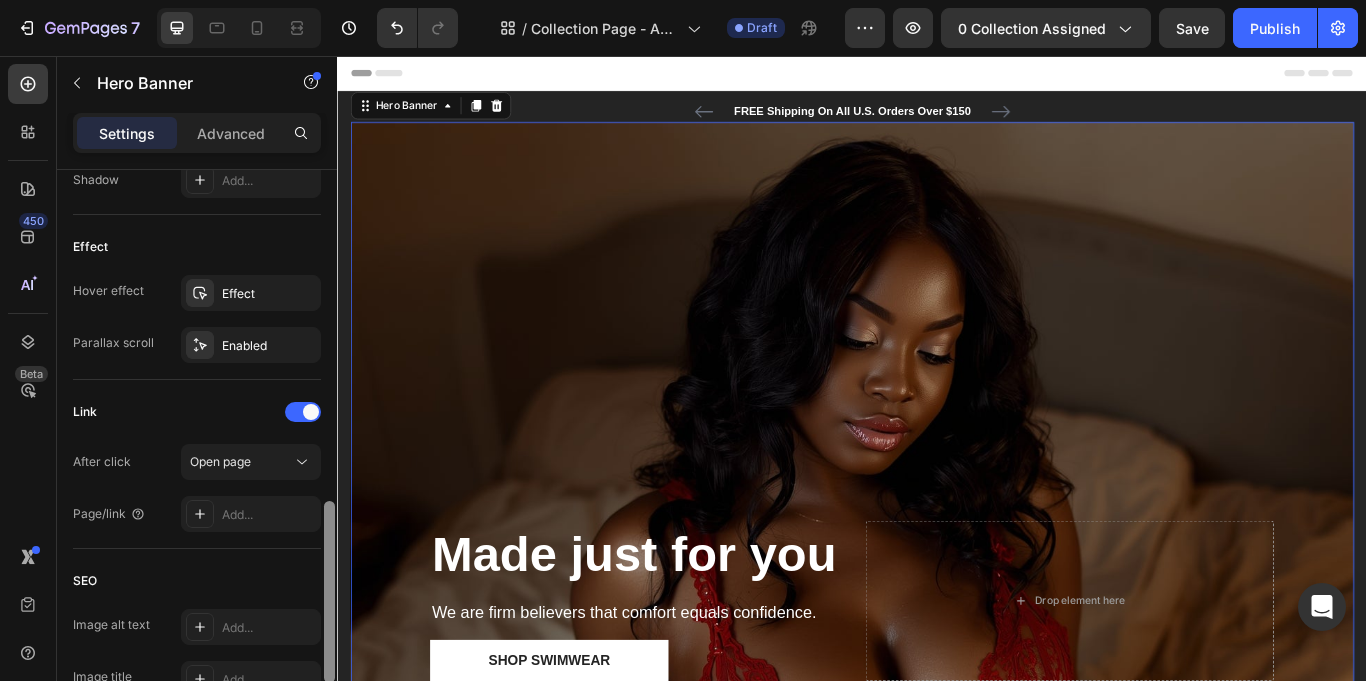 drag, startPoint x: 326, startPoint y: 365, endPoint x: 296, endPoint y: 588, distance: 225.0089 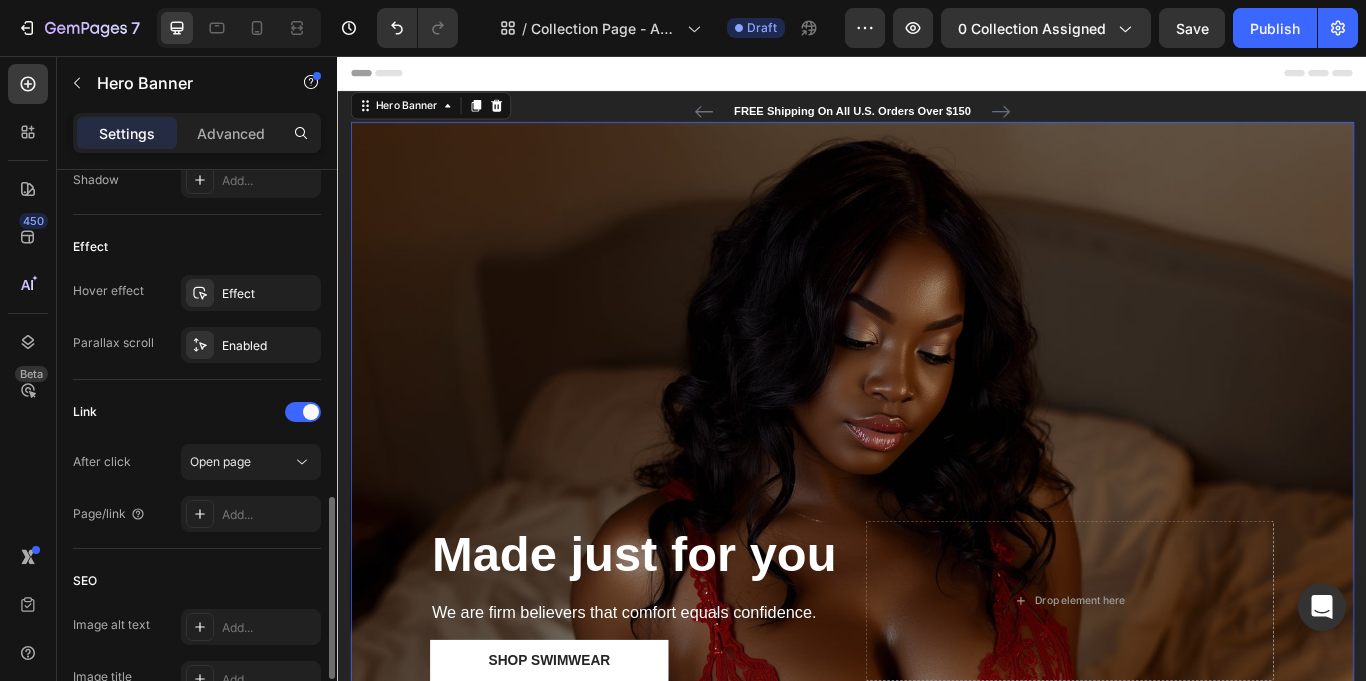 scroll, scrollTop: 1018, scrollLeft: 0, axis: vertical 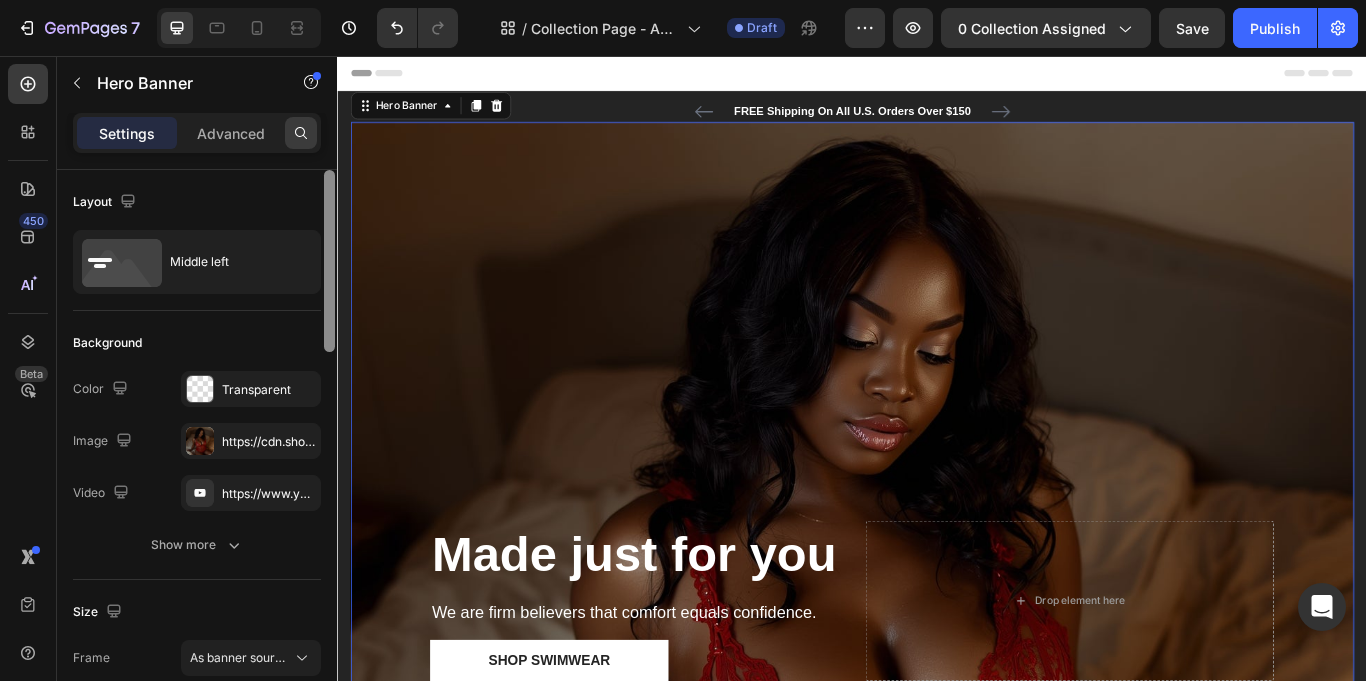 drag, startPoint x: 324, startPoint y: 564, endPoint x: 308, endPoint y: 117, distance: 447.28625 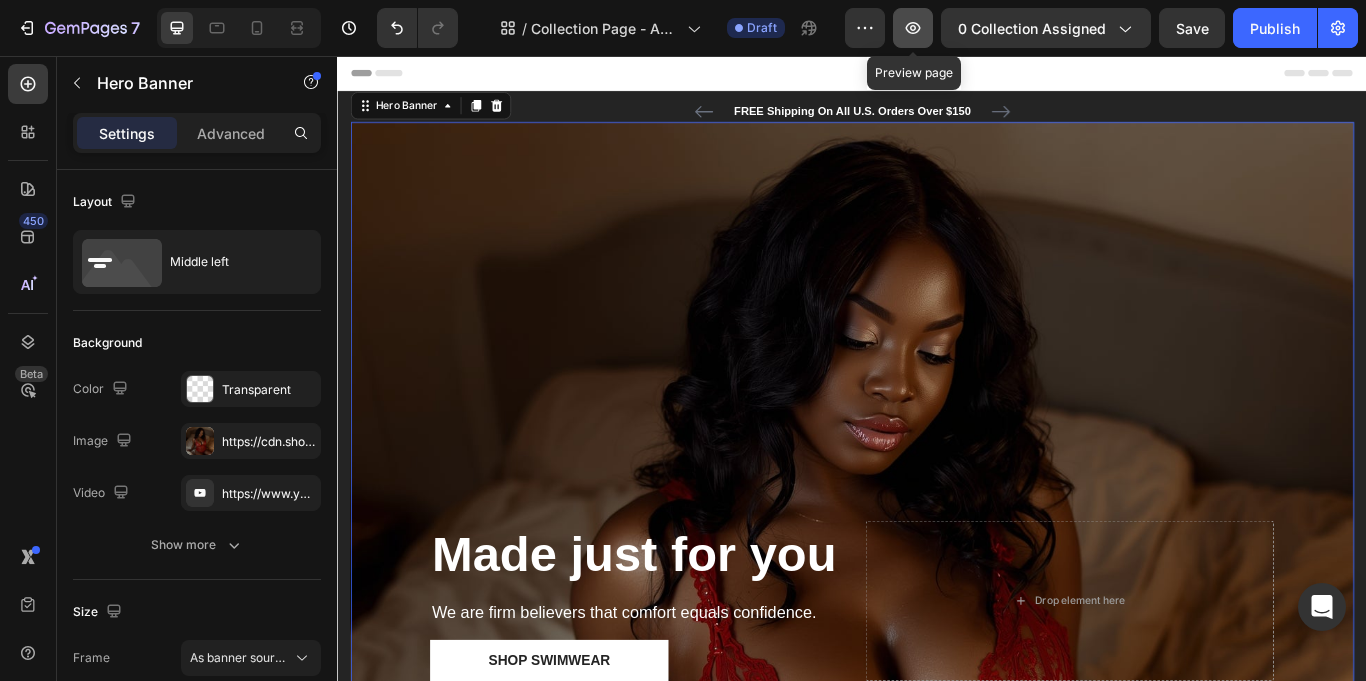 click 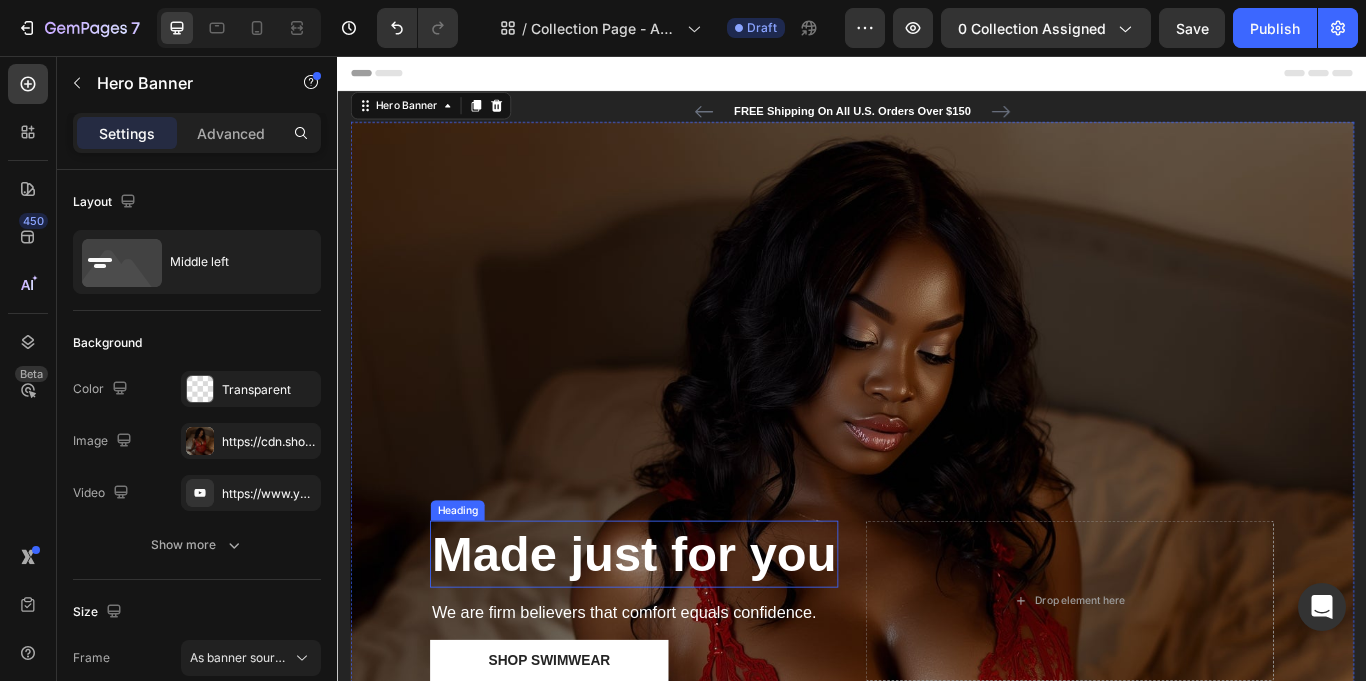 click on "Made just for you" at bounding box center (683, 637) 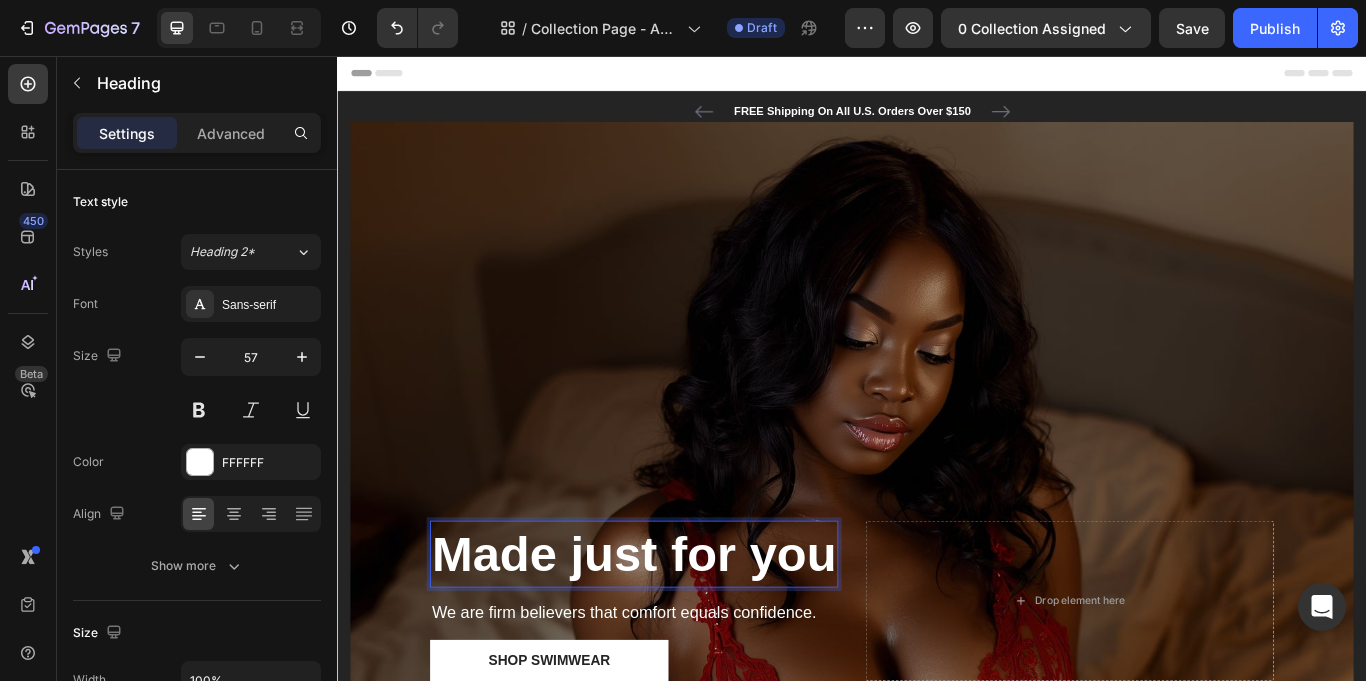click on "Made just for you" at bounding box center (683, 637) 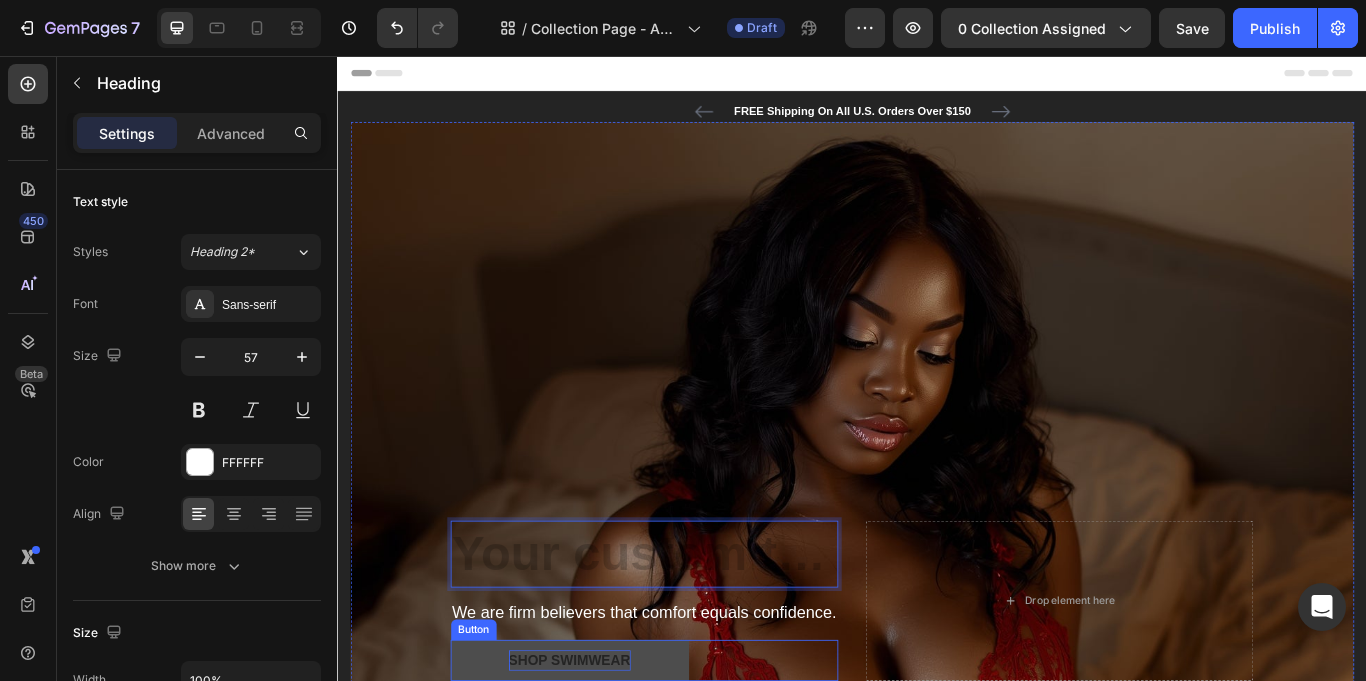 click on "Shop Swimwear" at bounding box center (608, 761) 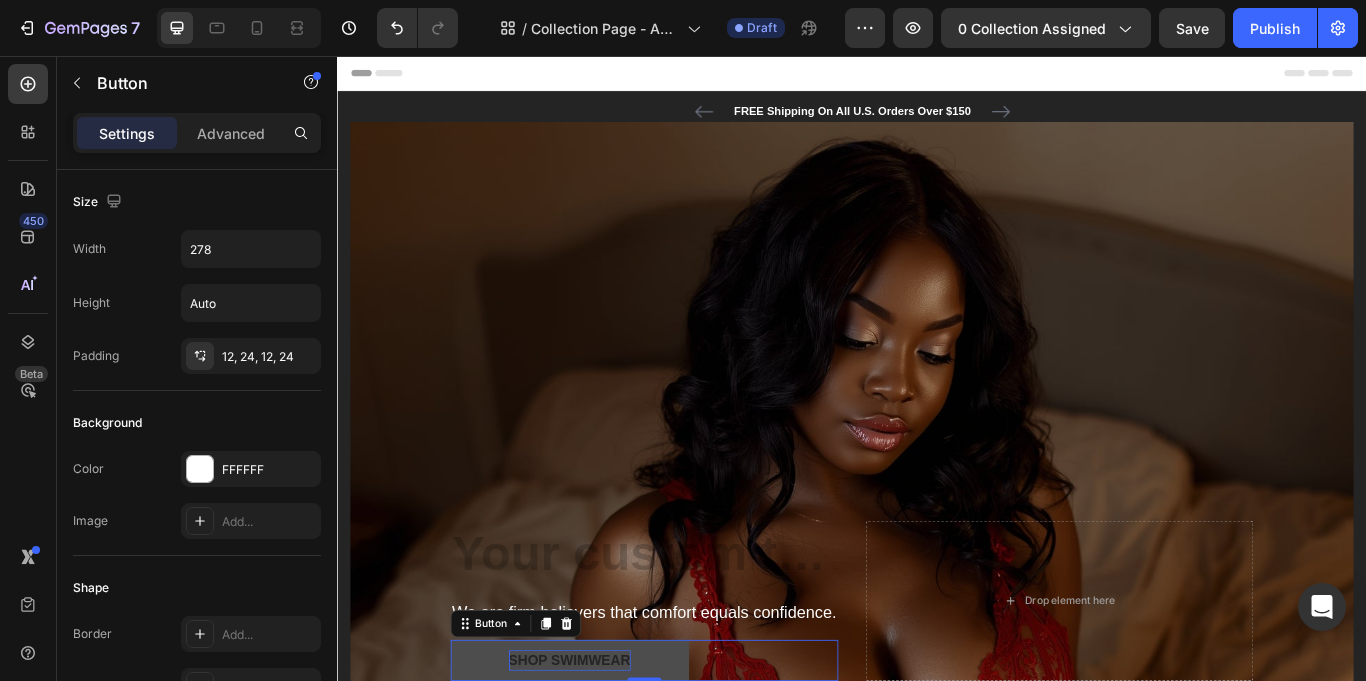 type 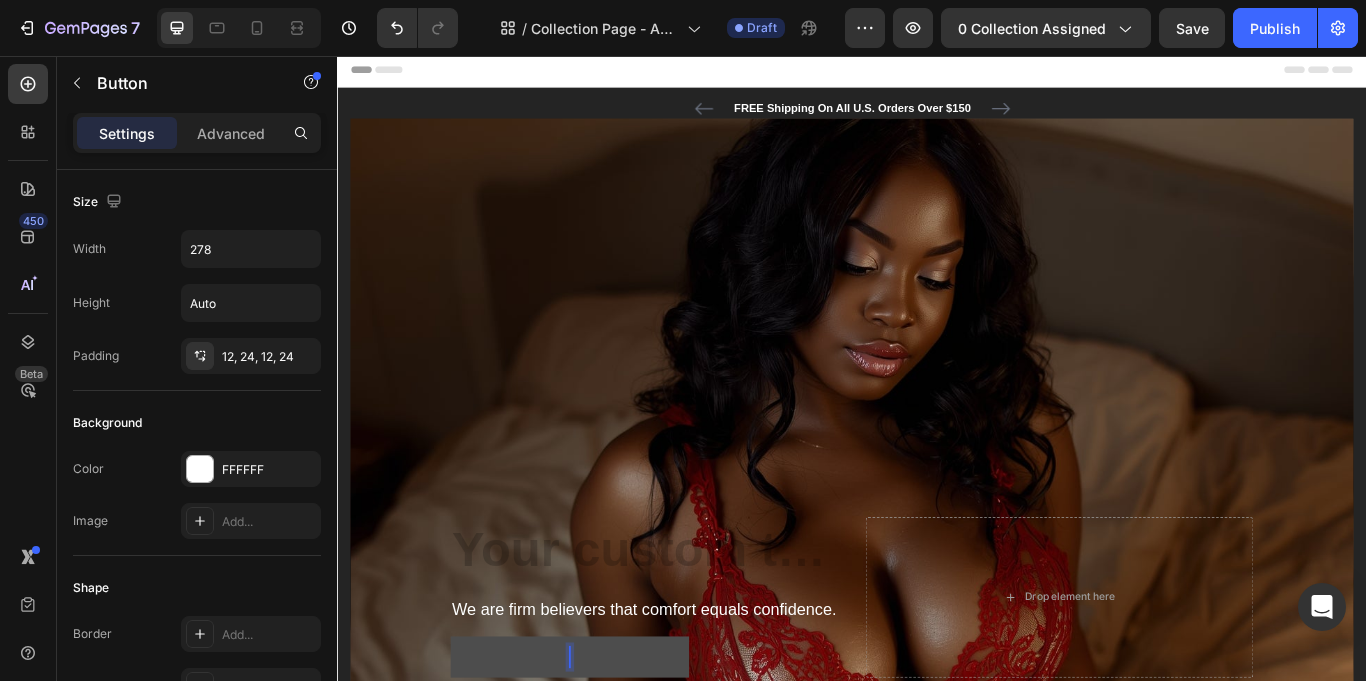 scroll, scrollTop: 7, scrollLeft: 0, axis: vertical 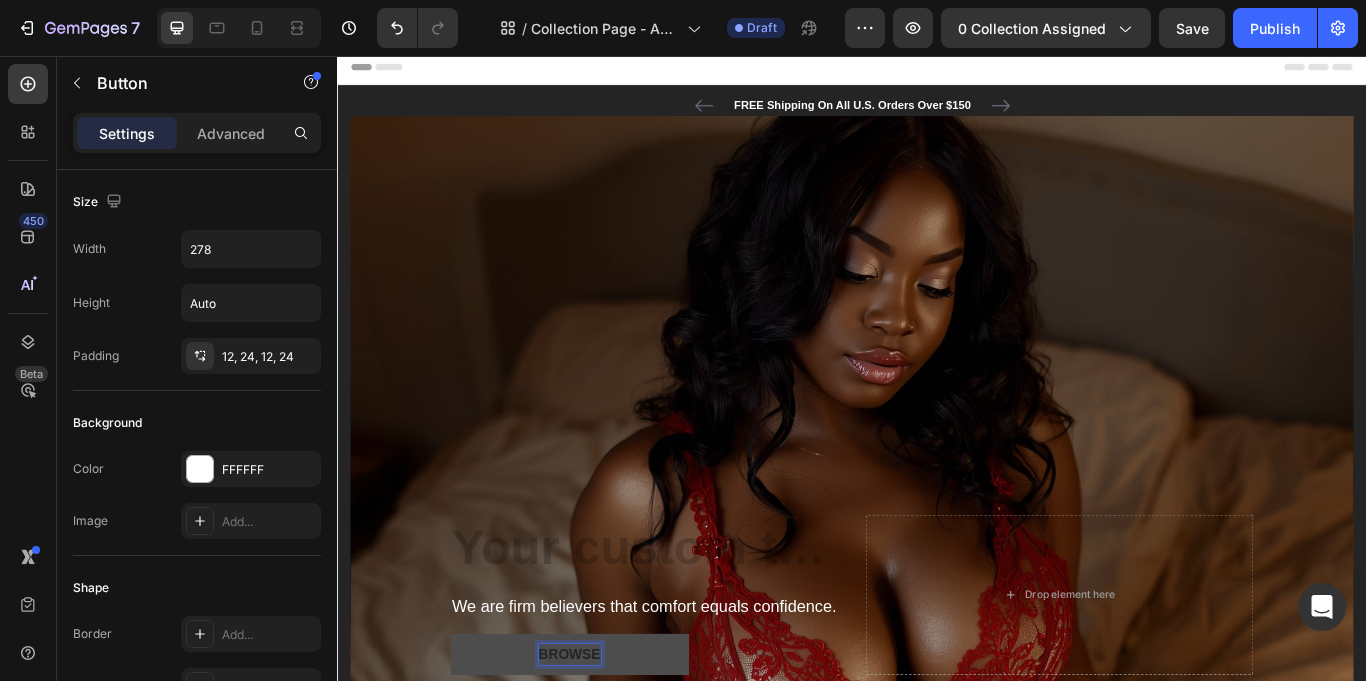 click on "BROWSE" at bounding box center [608, 754] 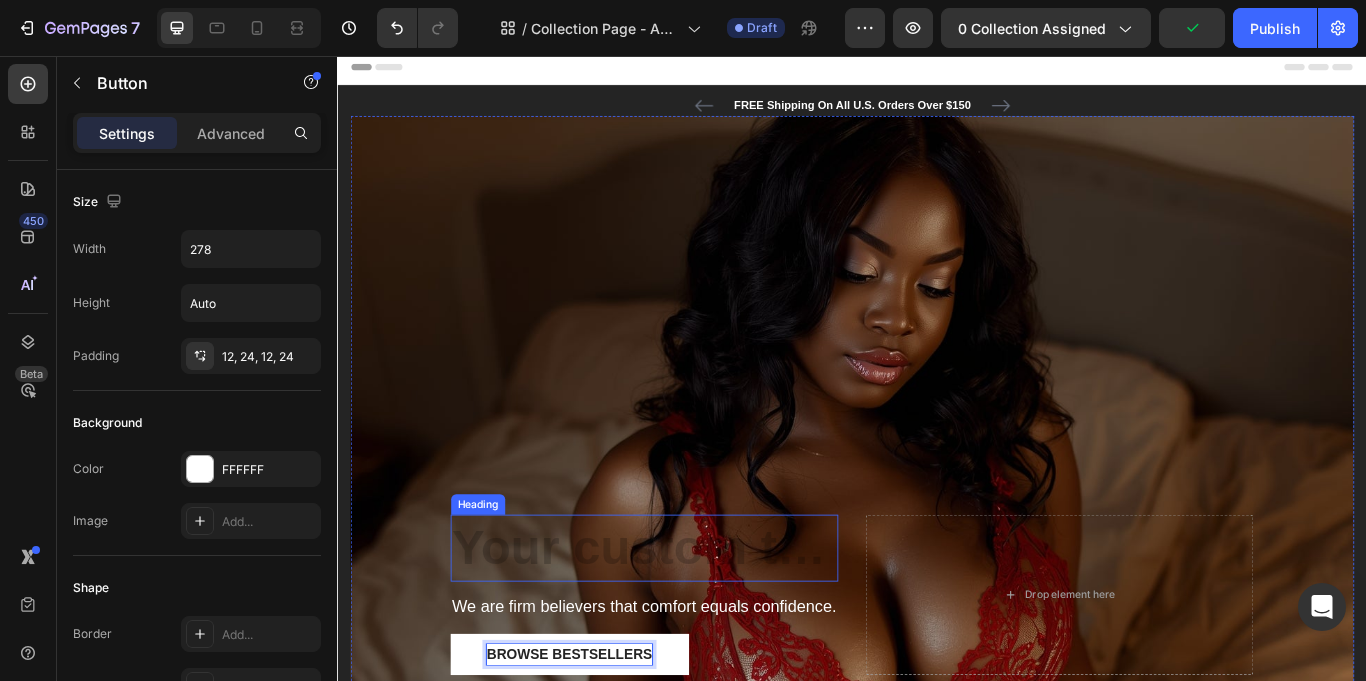 click at bounding box center (695, 630) 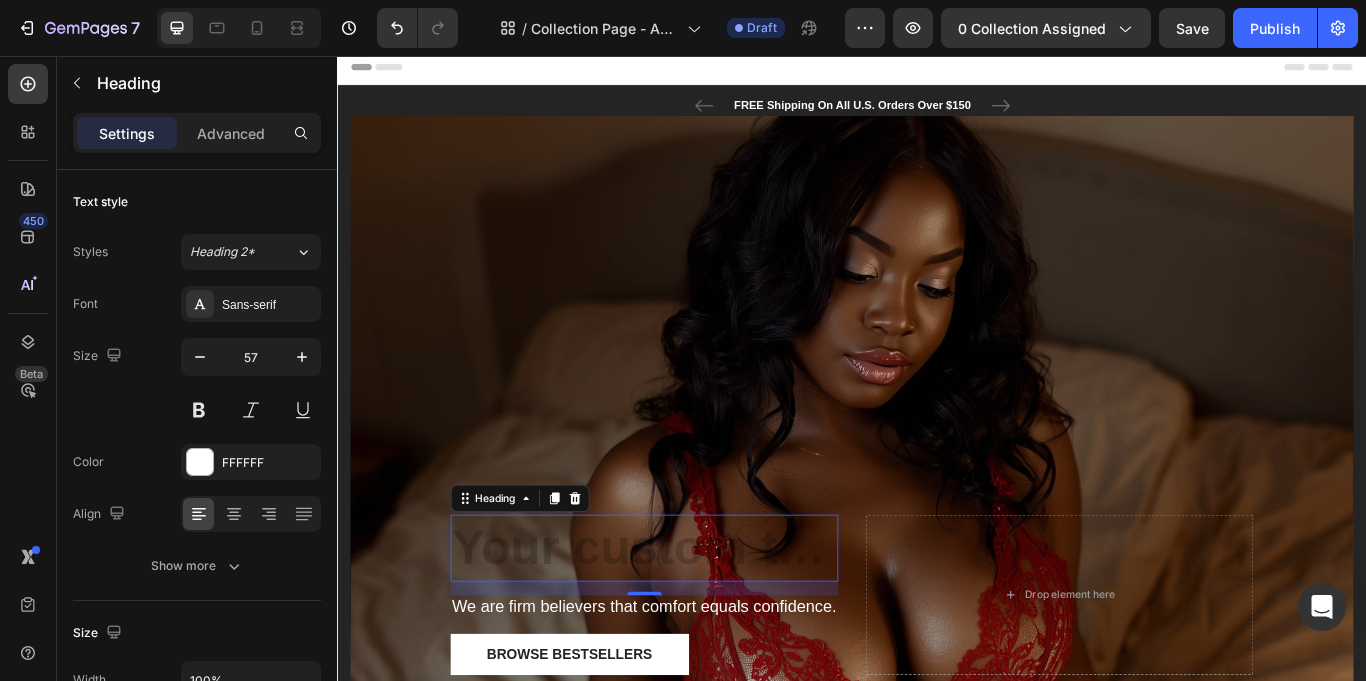 click at bounding box center (695, 630) 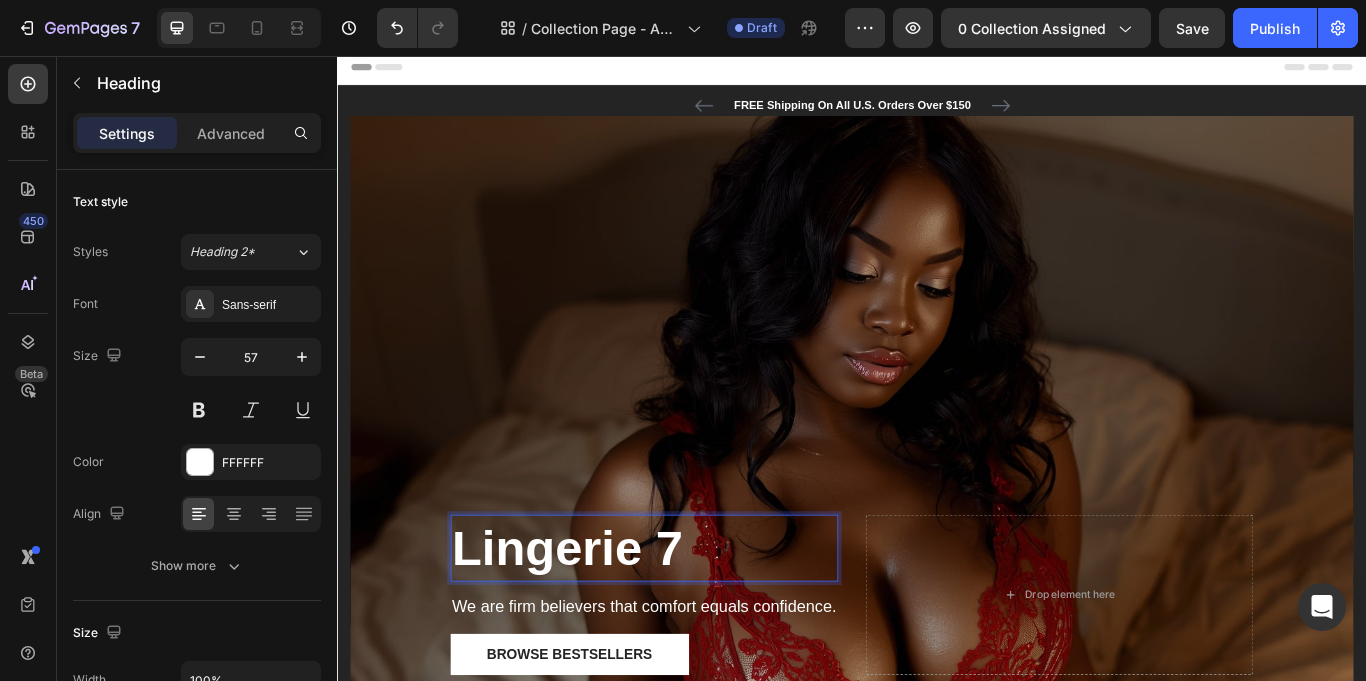 click on "Lingerie 7" at bounding box center (695, 630) 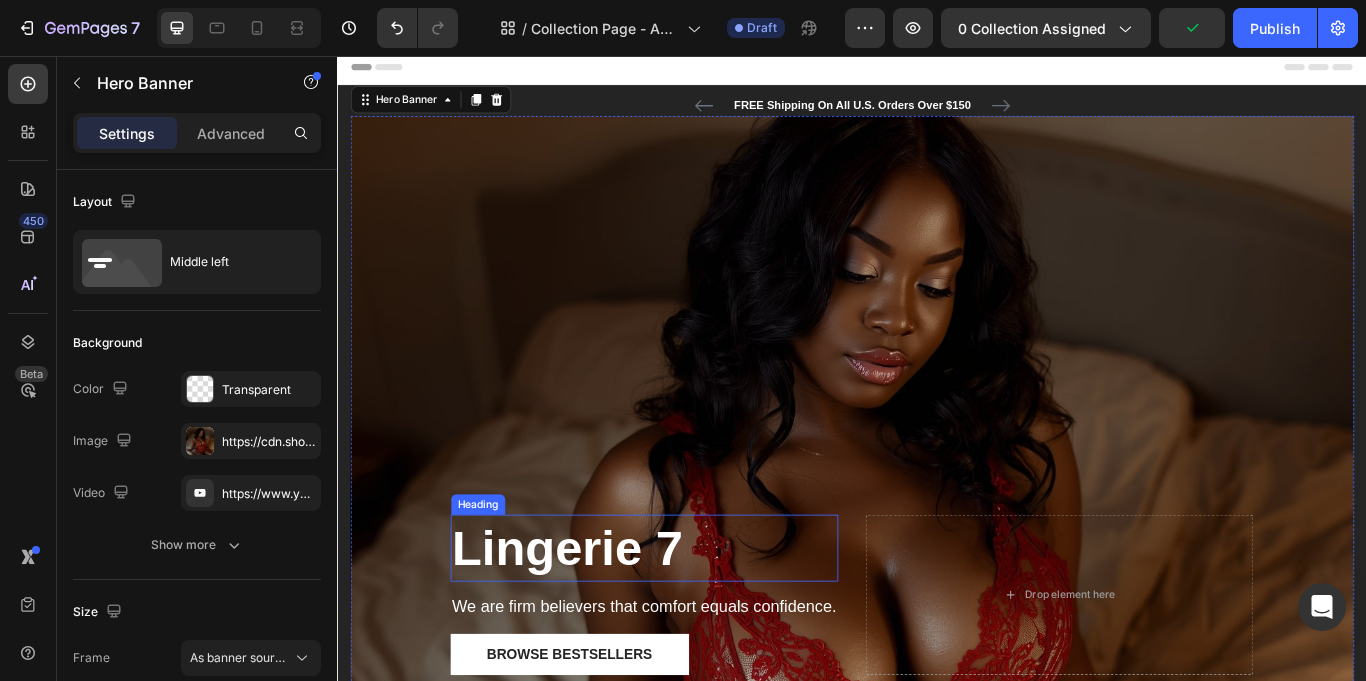 click on "Lingerie 7" at bounding box center [695, 630] 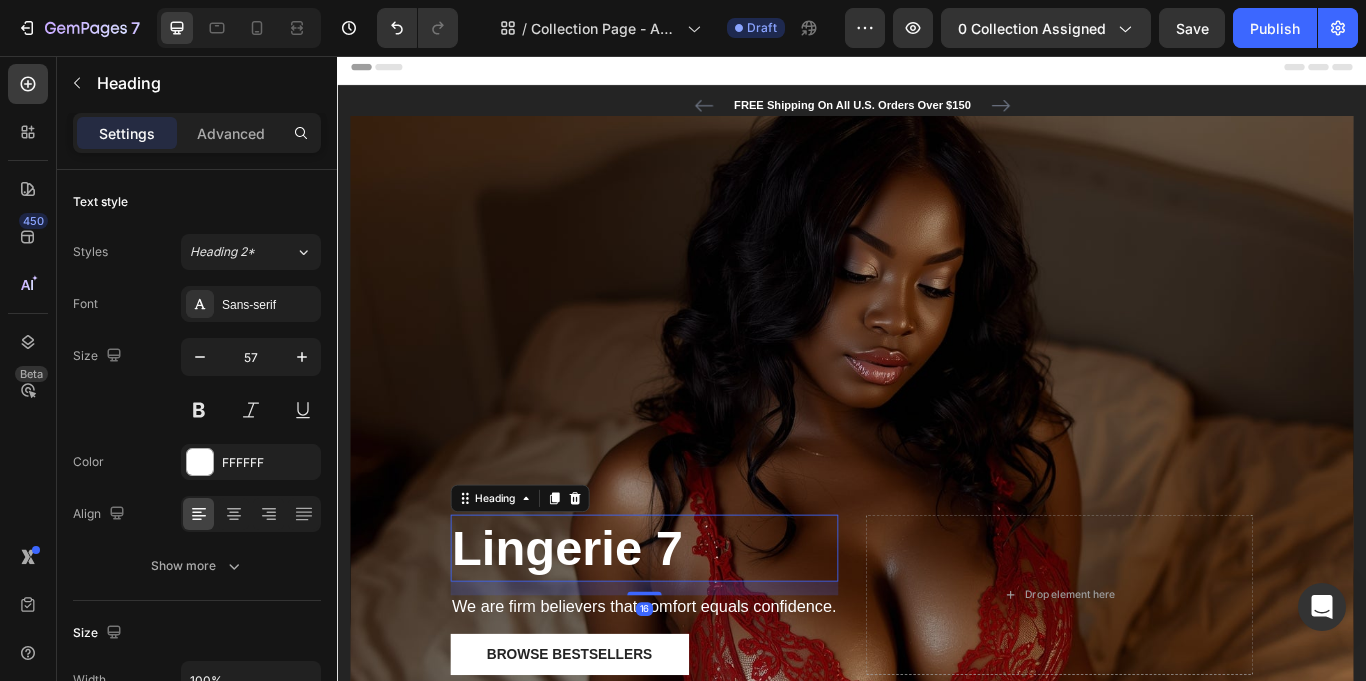 click on "Lingerie 7" at bounding box center [695, 630] 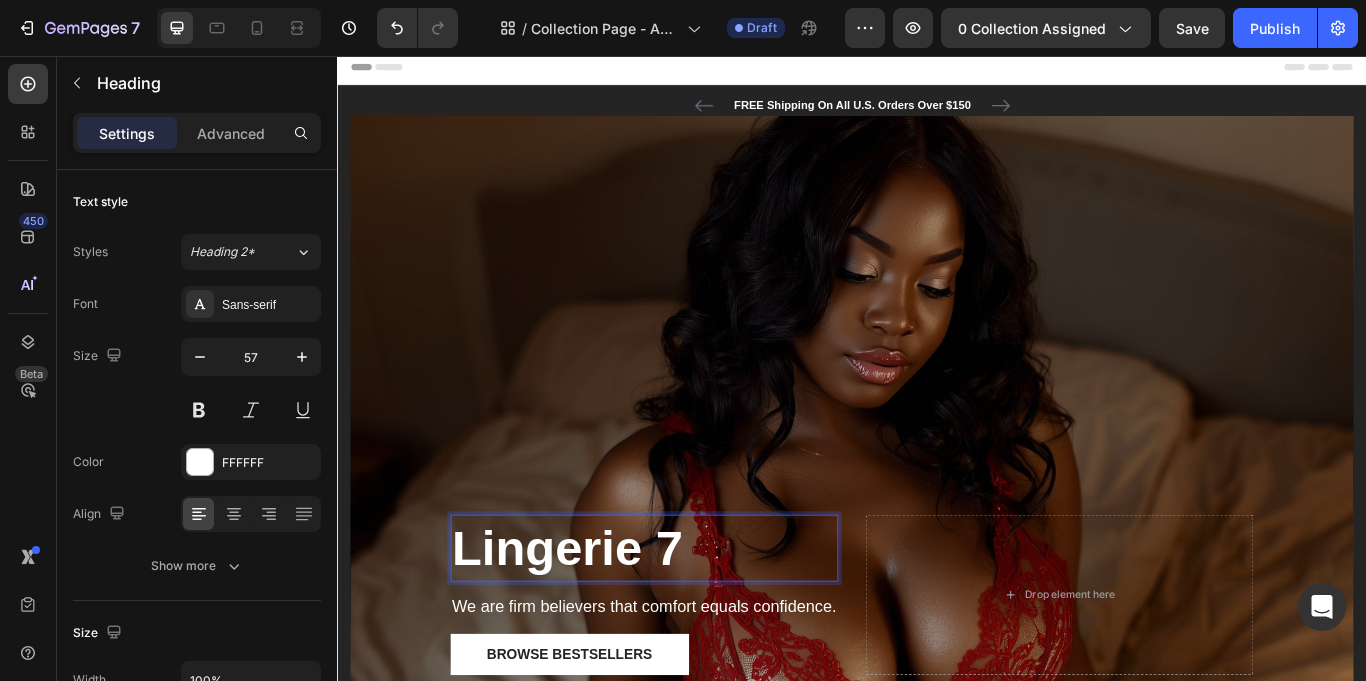 click on "Lingerie 7" at bounding box center (695, 630) 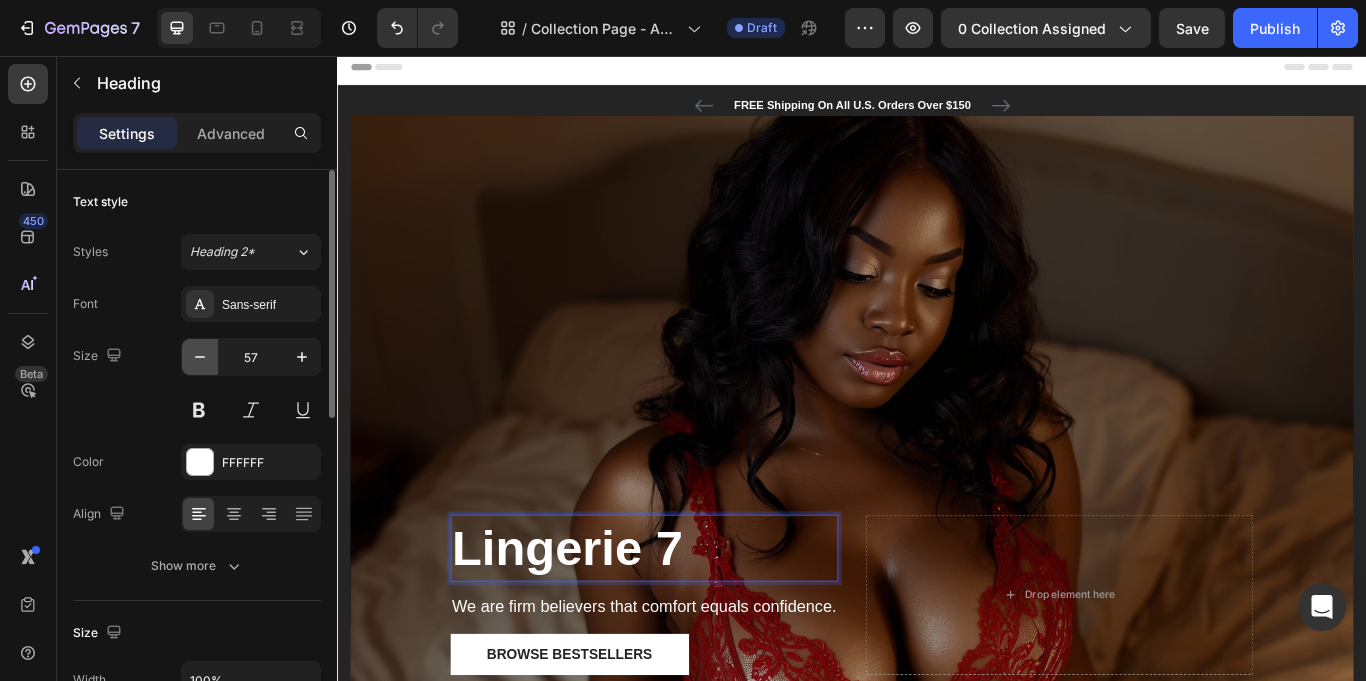 click 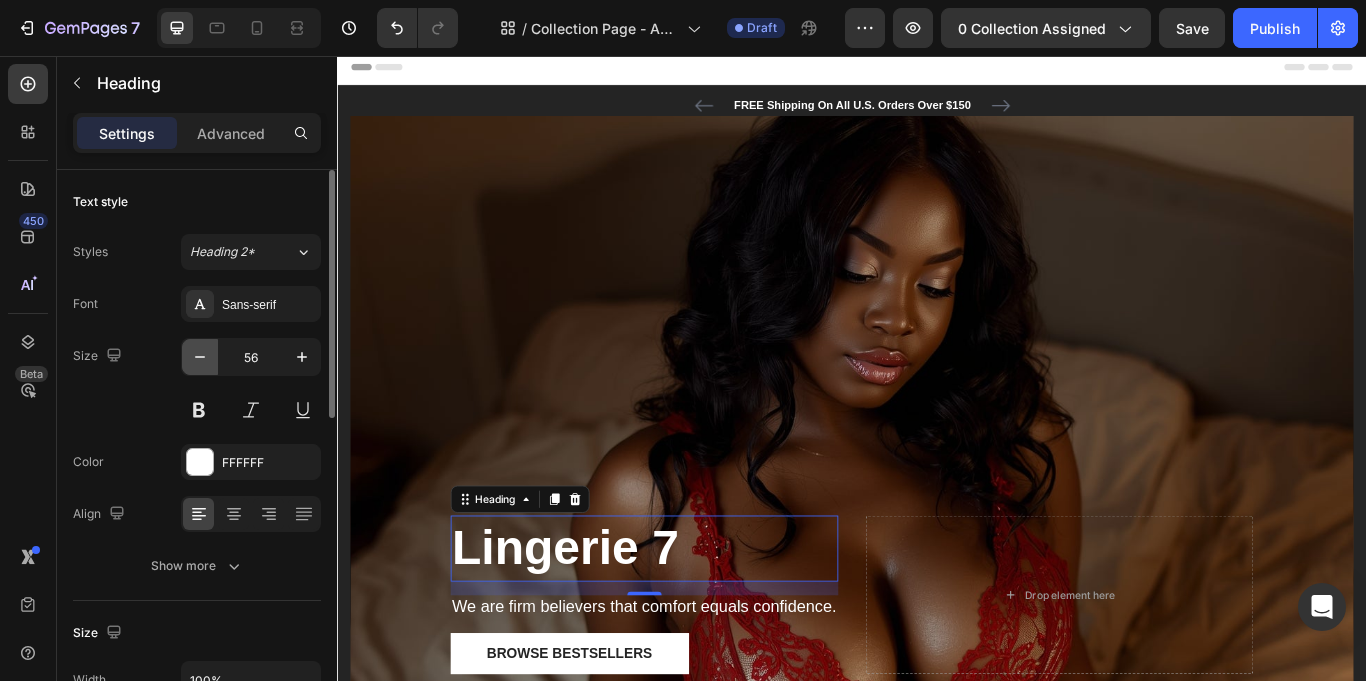 click 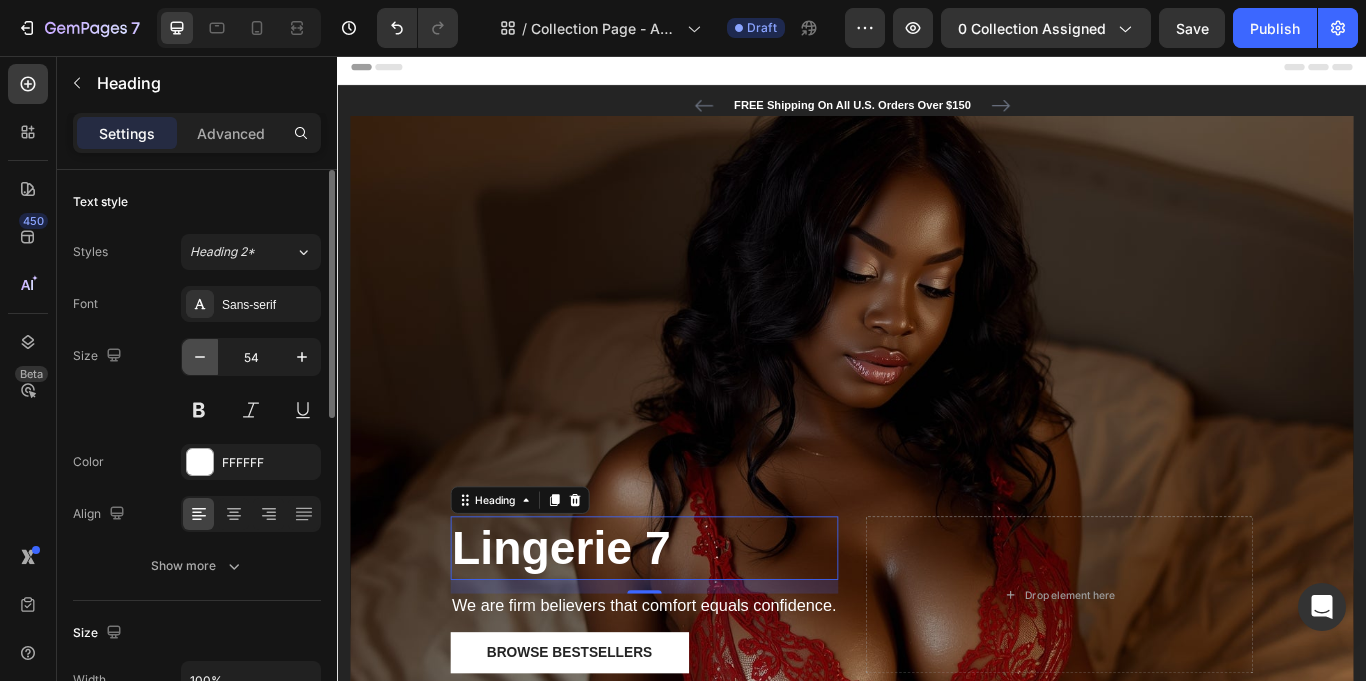click 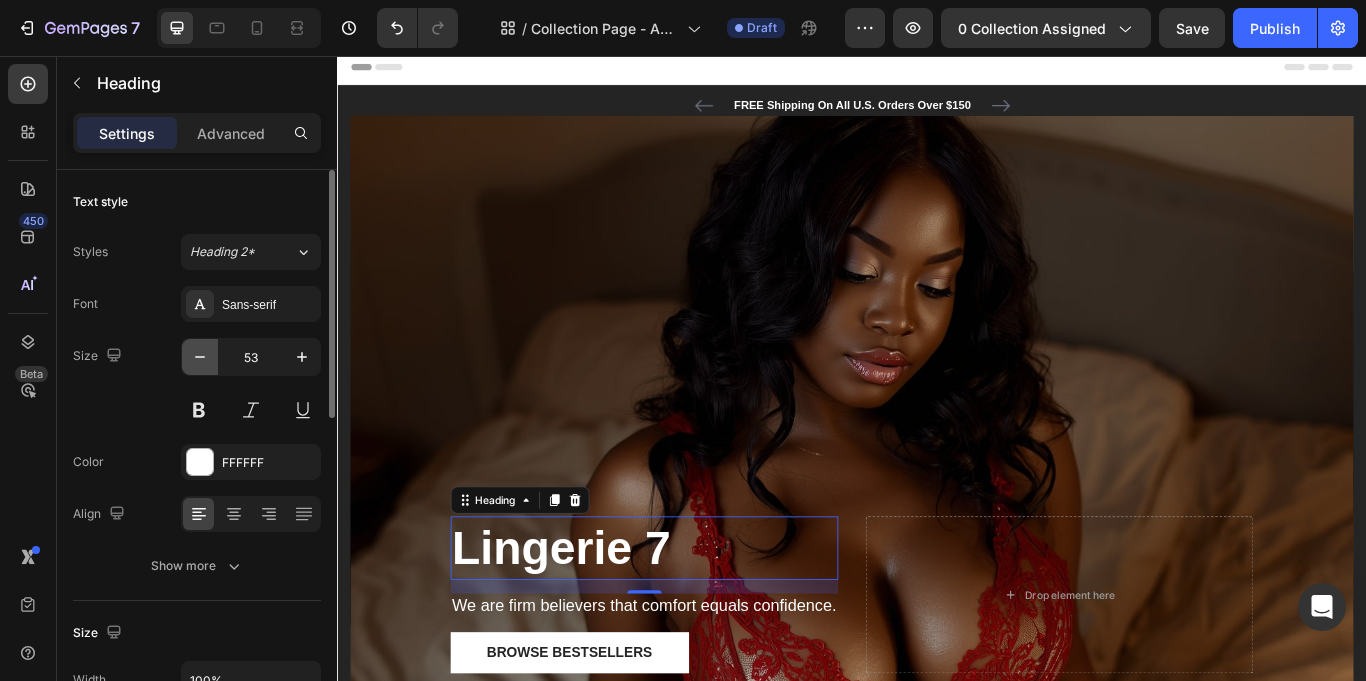 click 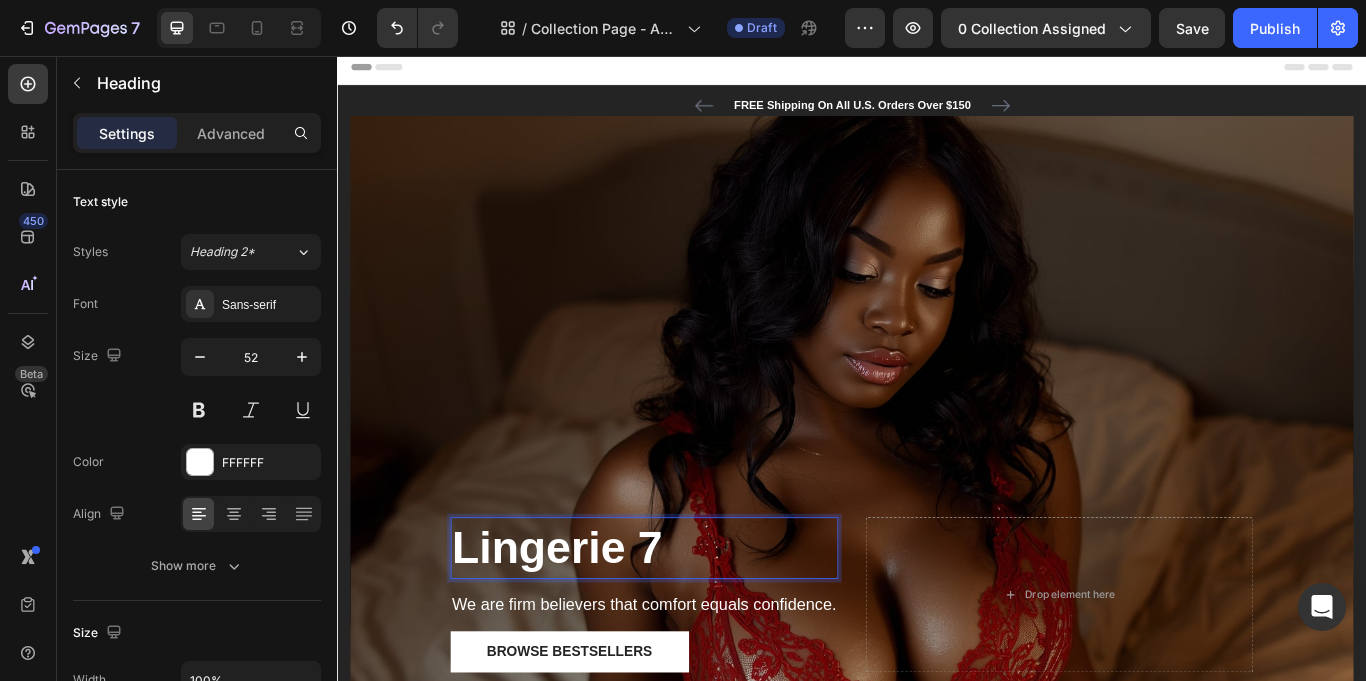 click on "Lingerie 7" at bounding box center [695, 630] 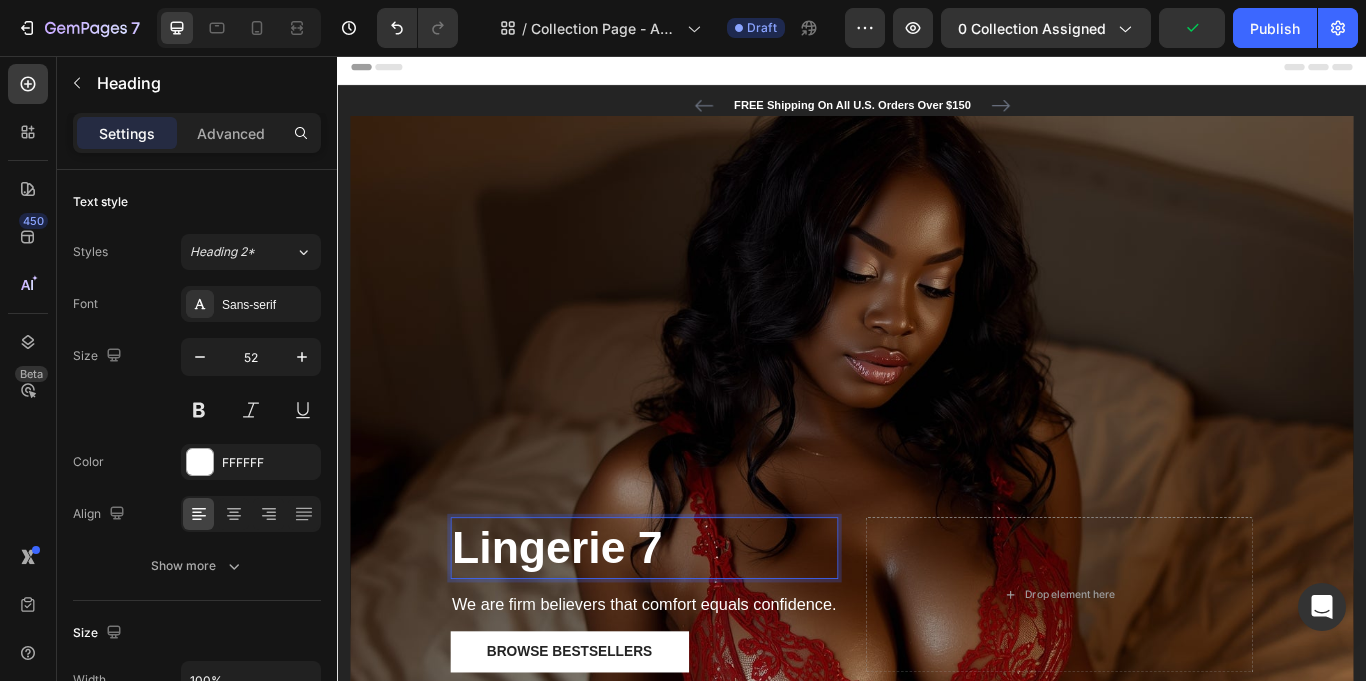 click on "Lingerie 7" at bounding box center (695, 630) 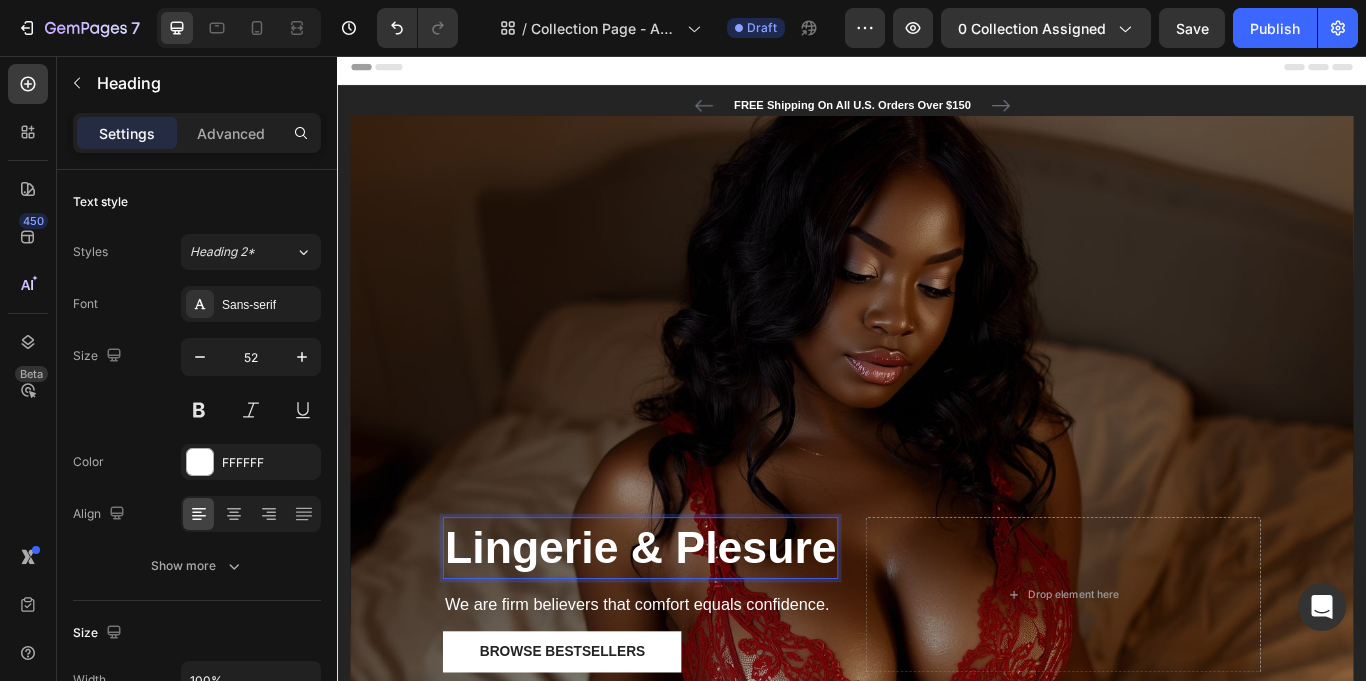 click on "Lingerie & Plesure" at bounding box center (690, 630) 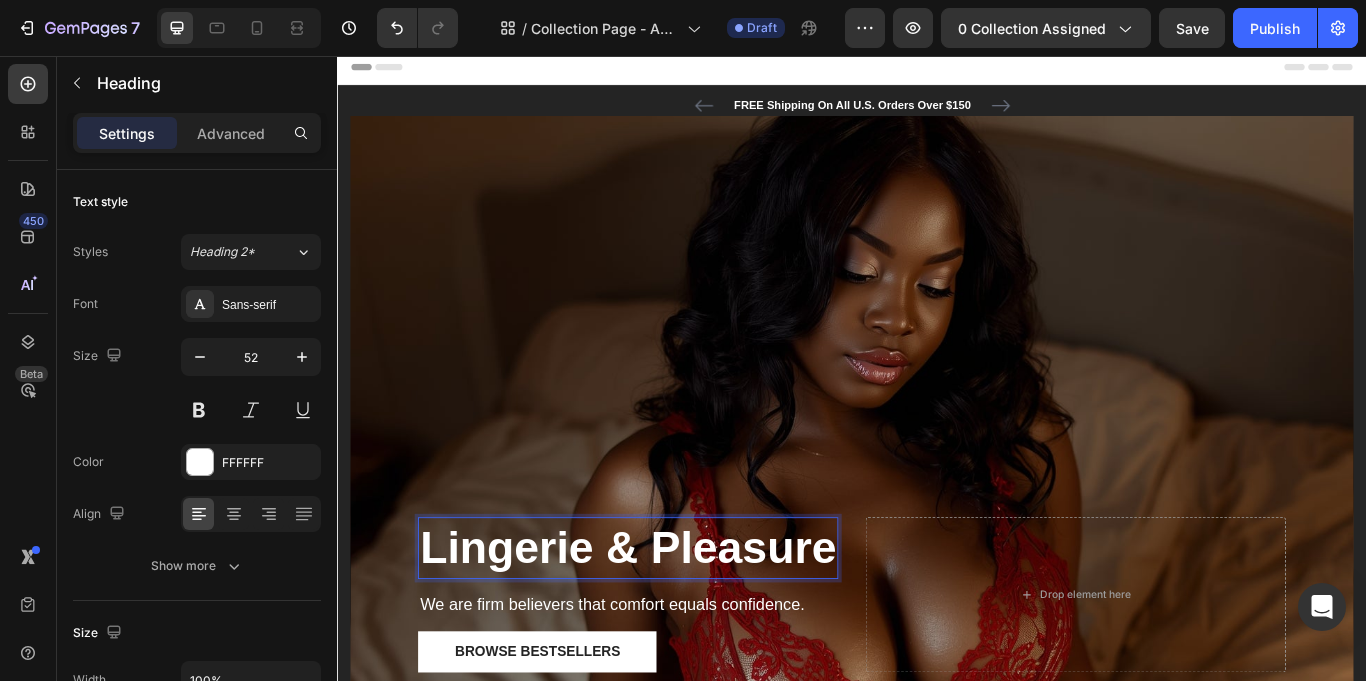 click on "Lingerie & Pleasure" at bounding box center (676, 630) 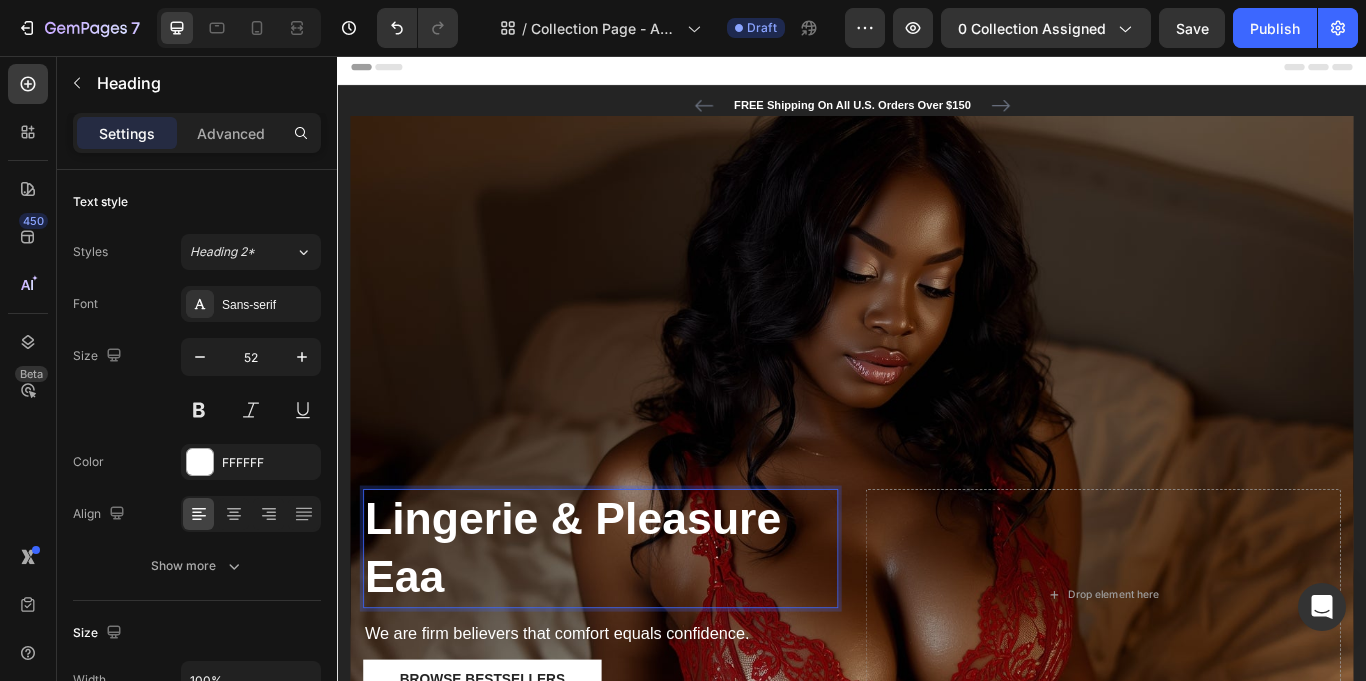 scroll, scrollTop: 0, scrollLeft: 0, axis: both 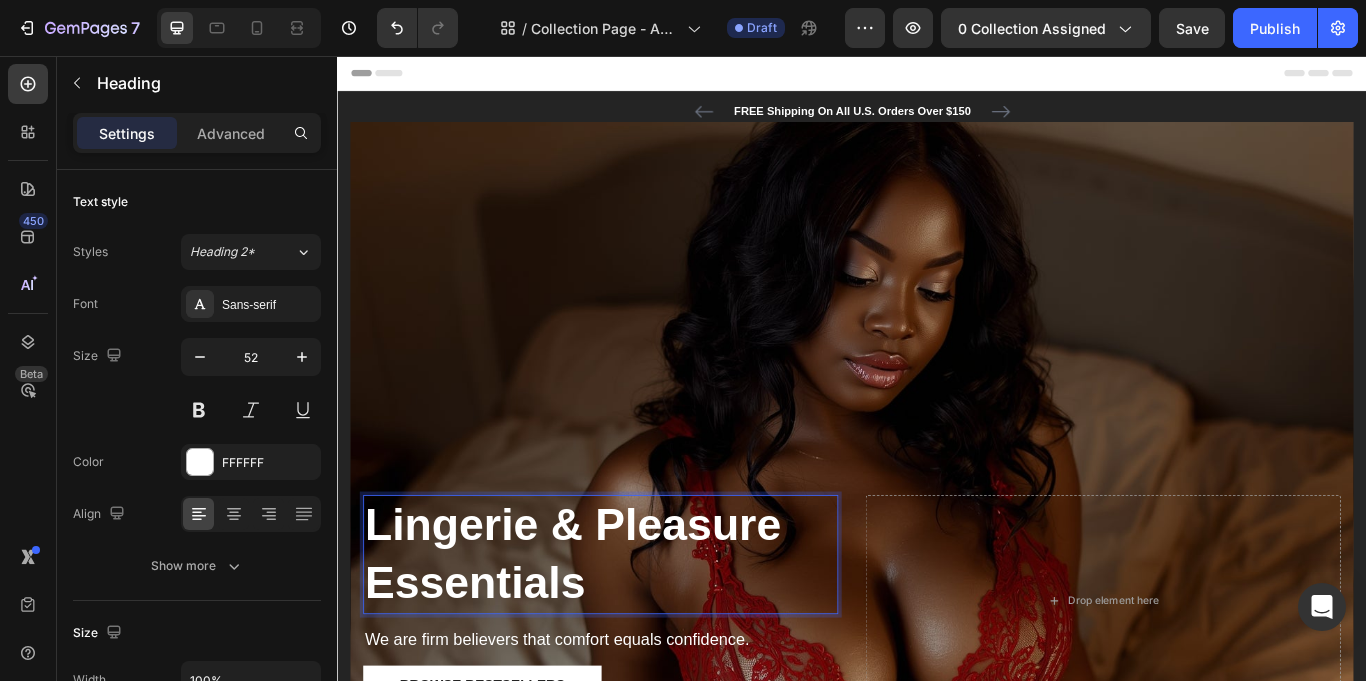 click on "Lingerie & Pleasure Essentials" at bounding box center (644, 637) 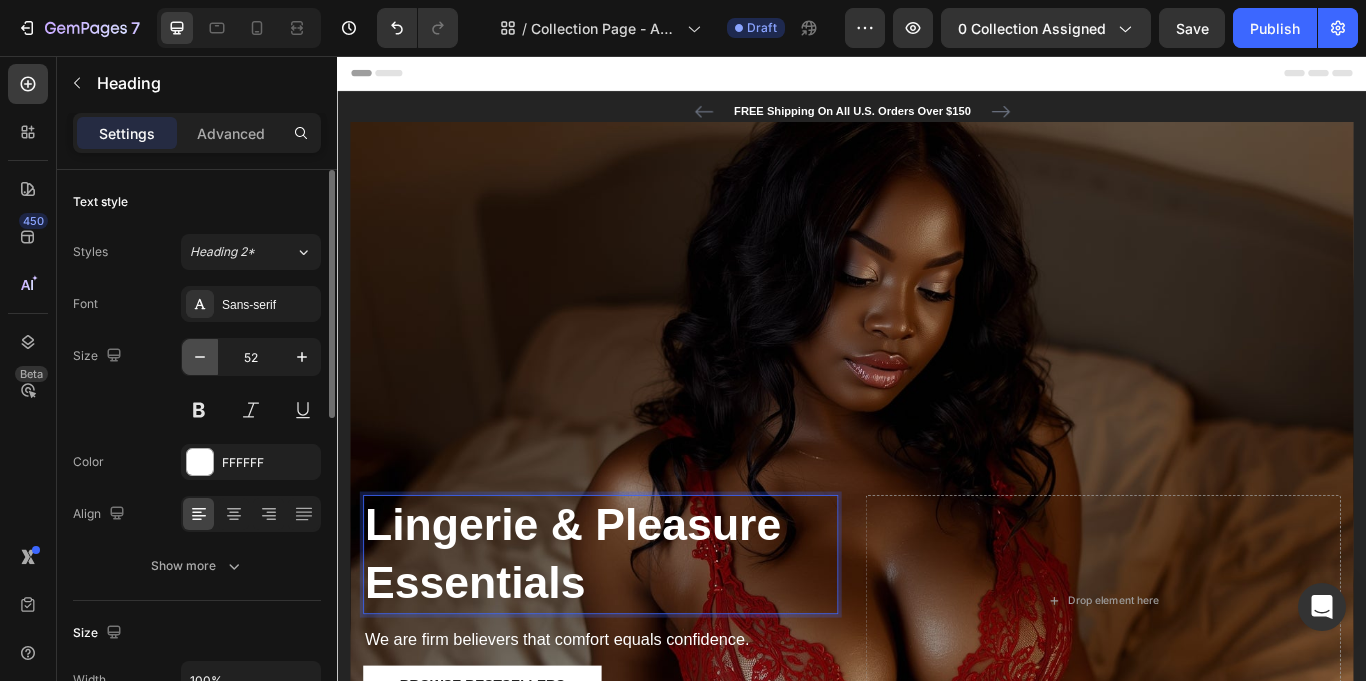 click 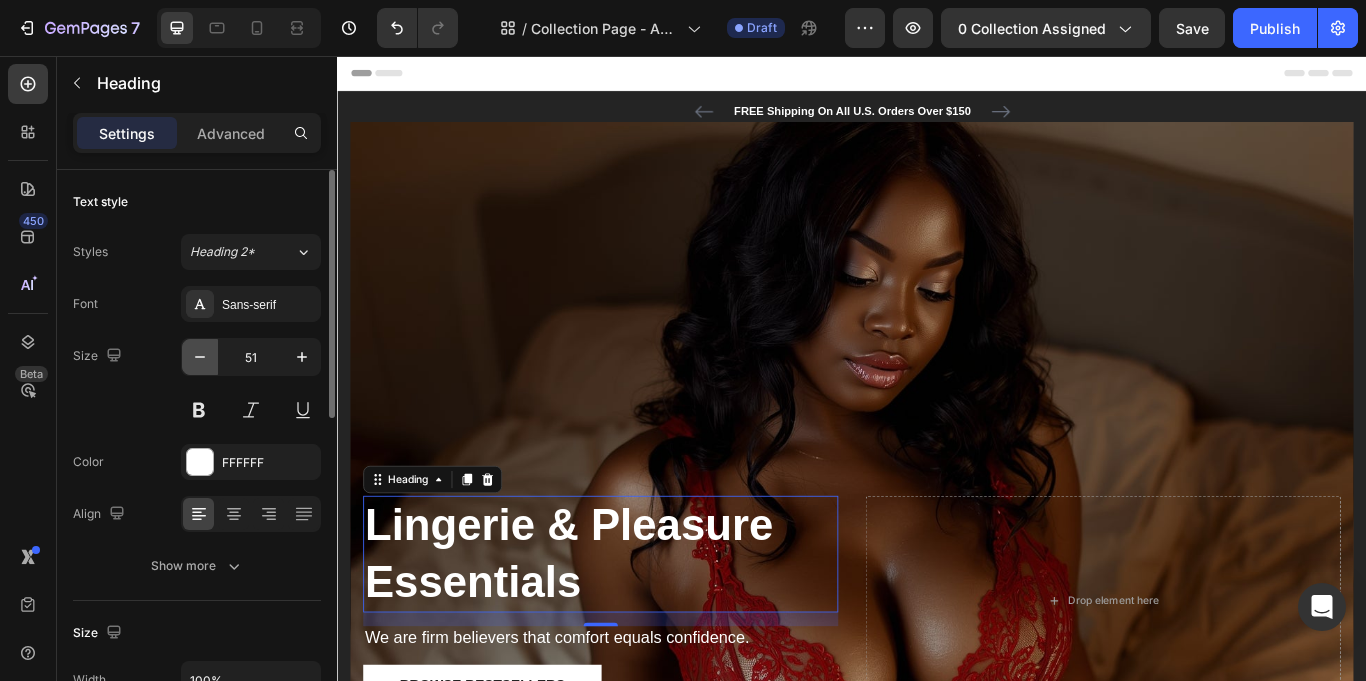 click 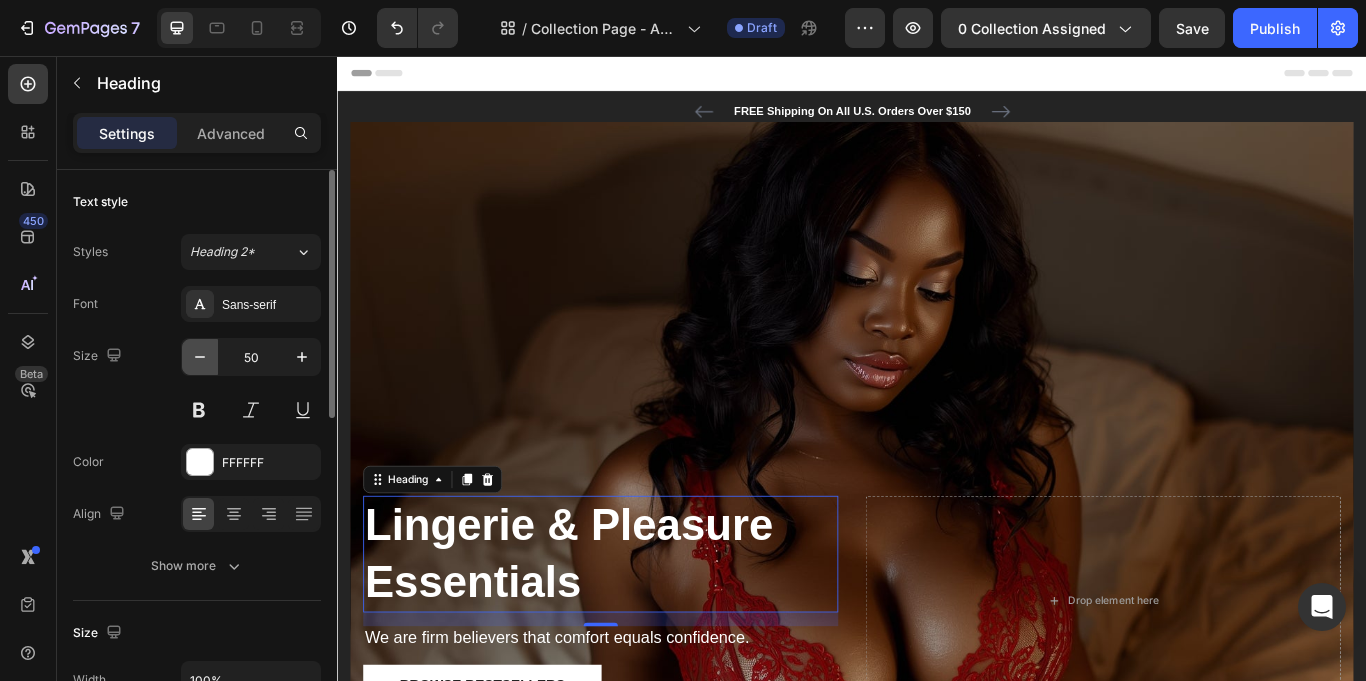 click 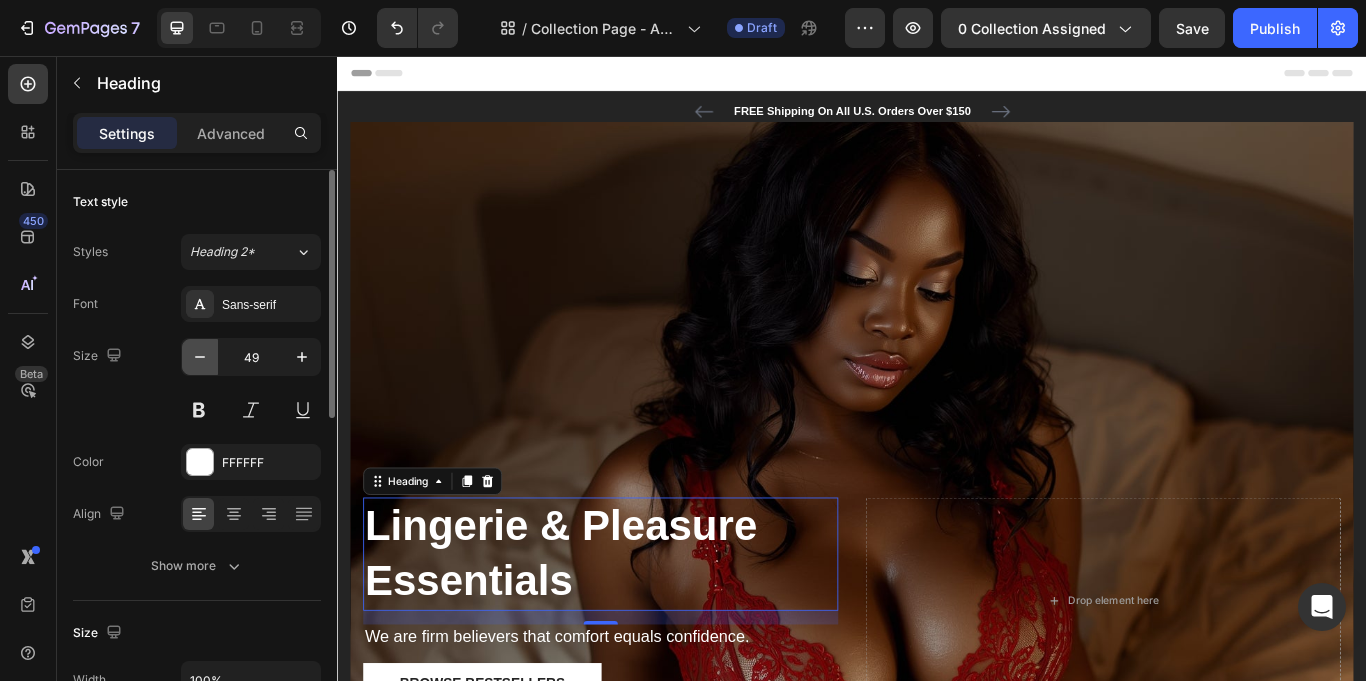 click 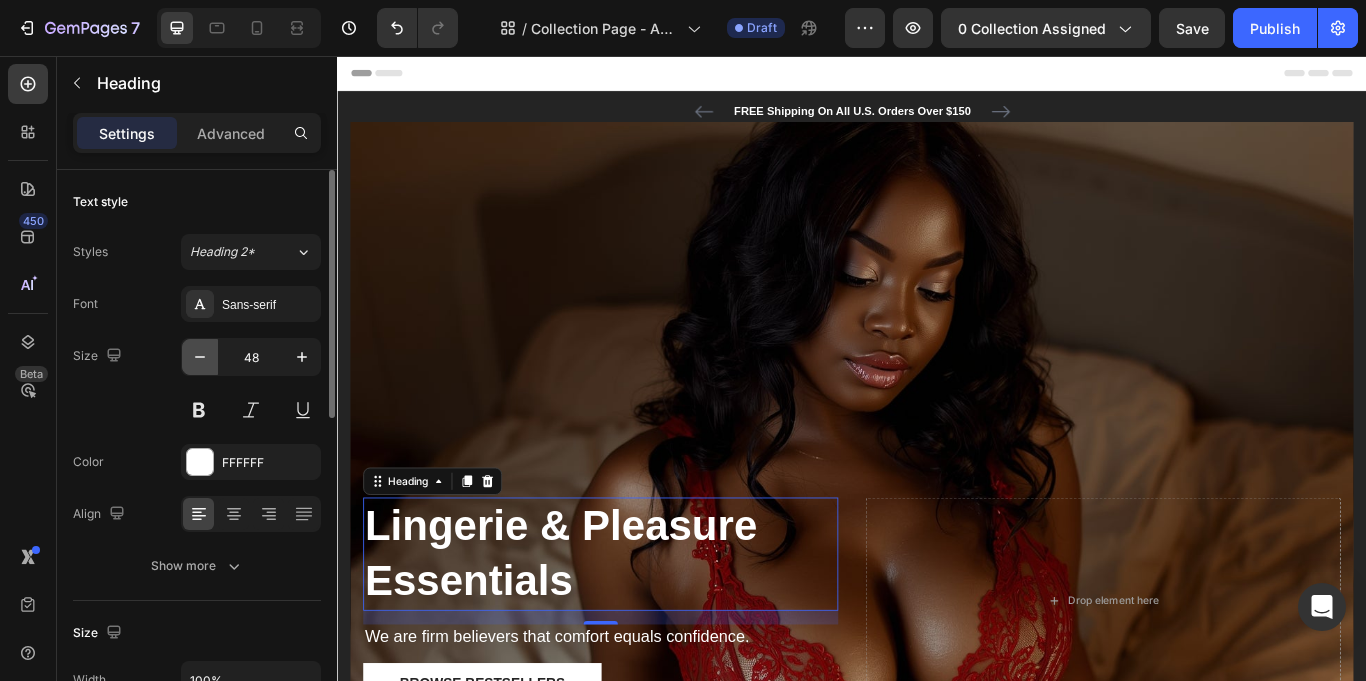 click 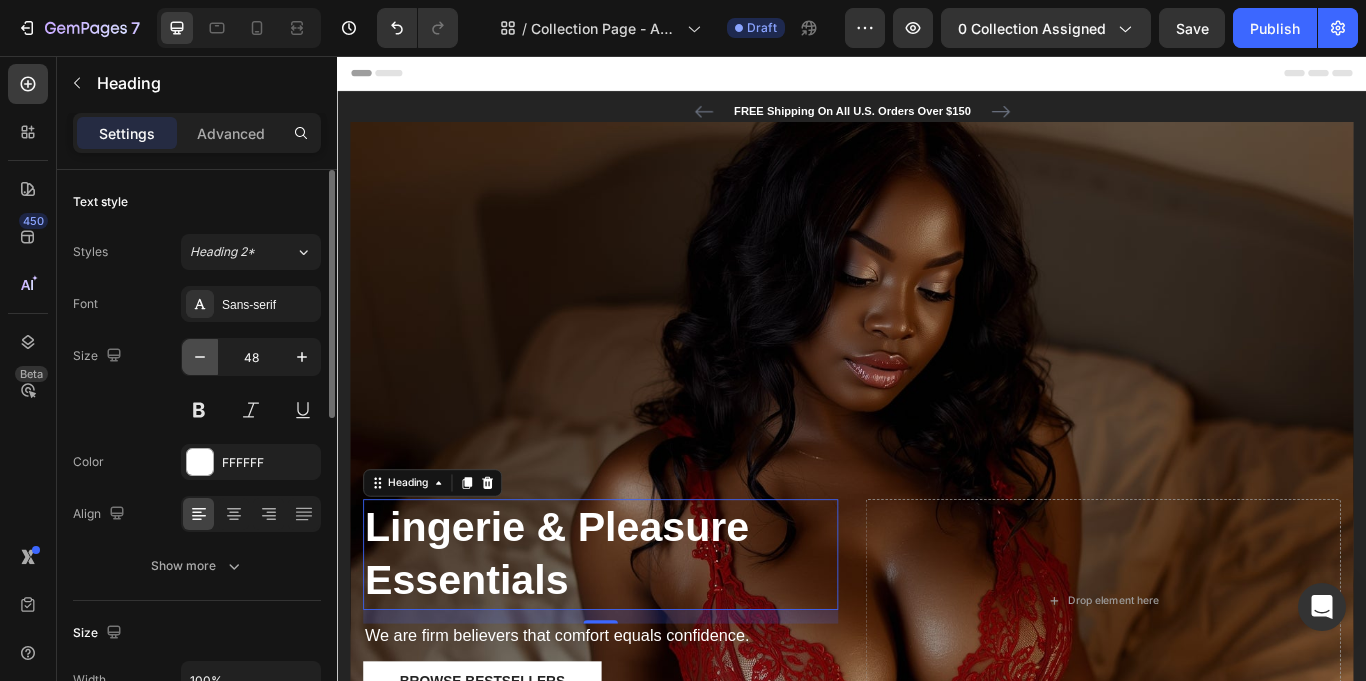 click 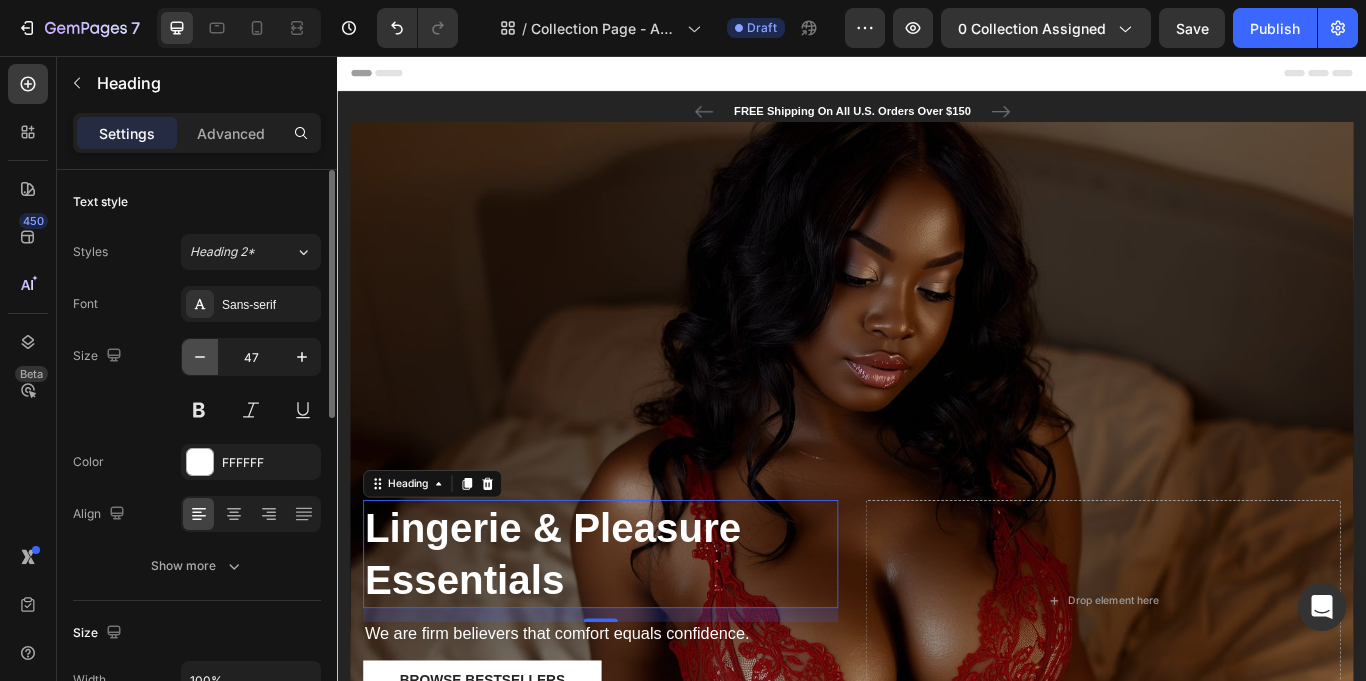 click 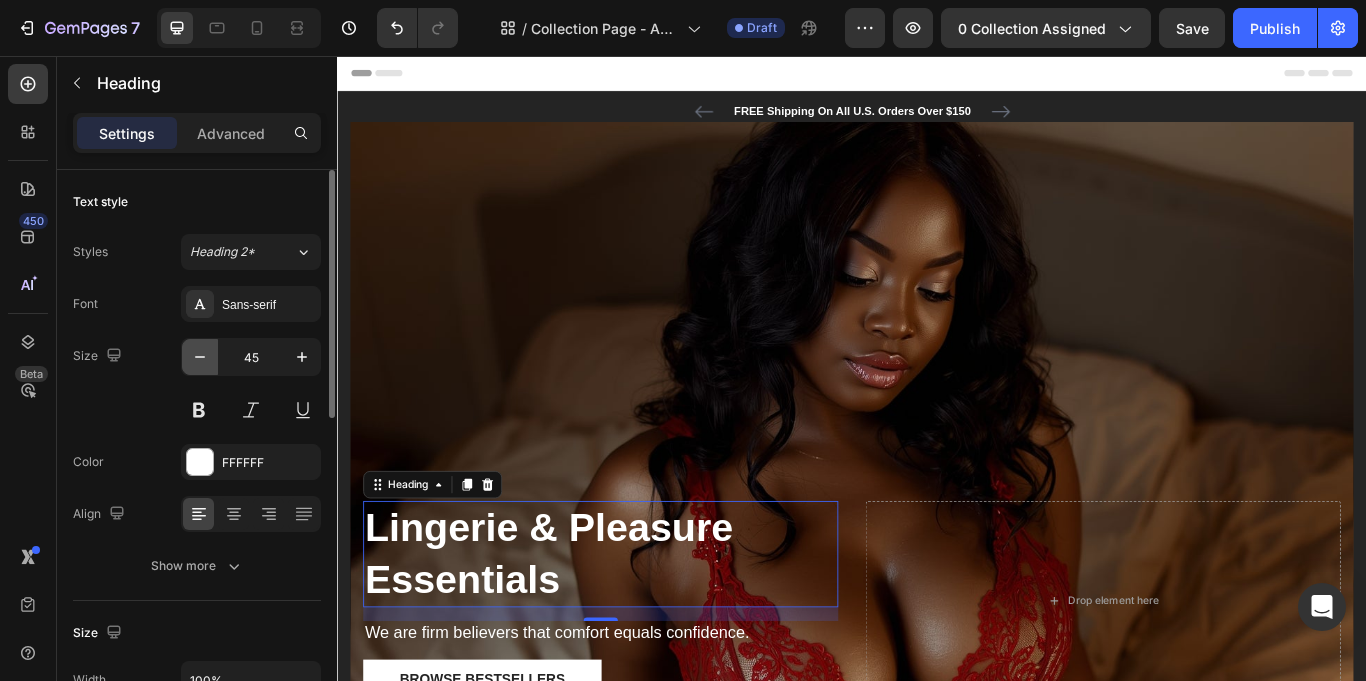 click 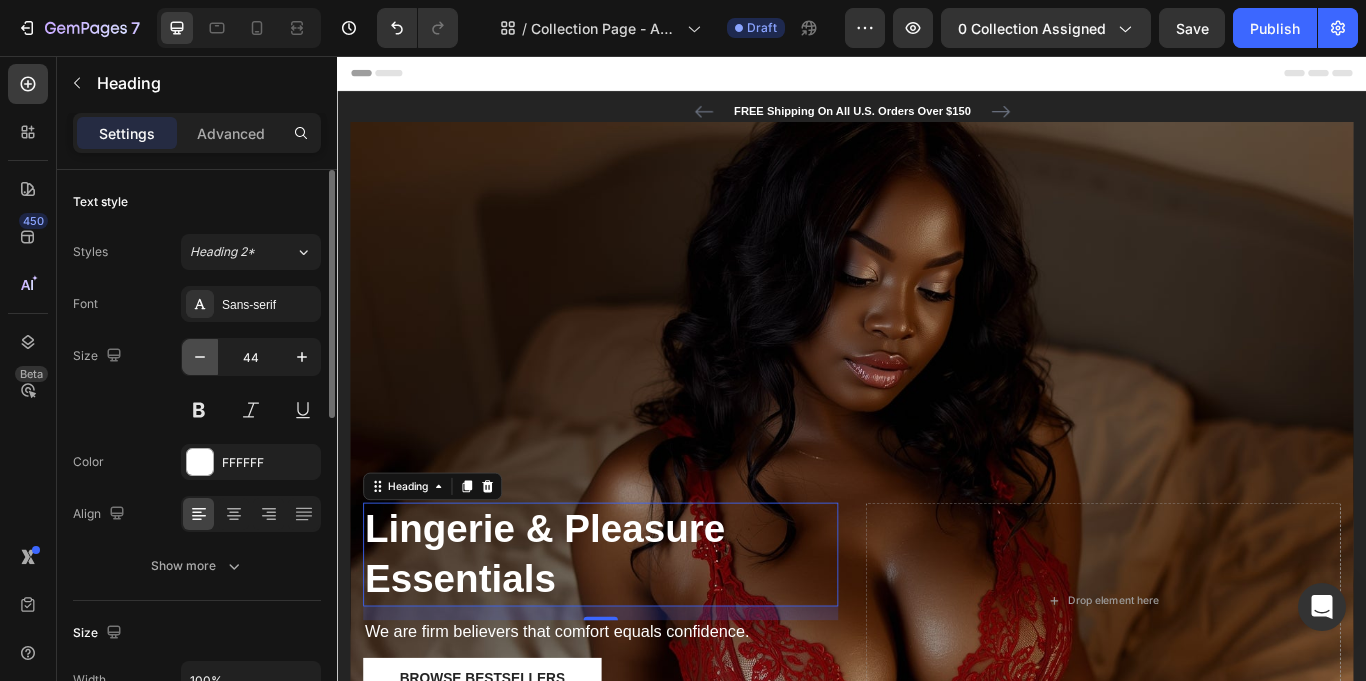 click 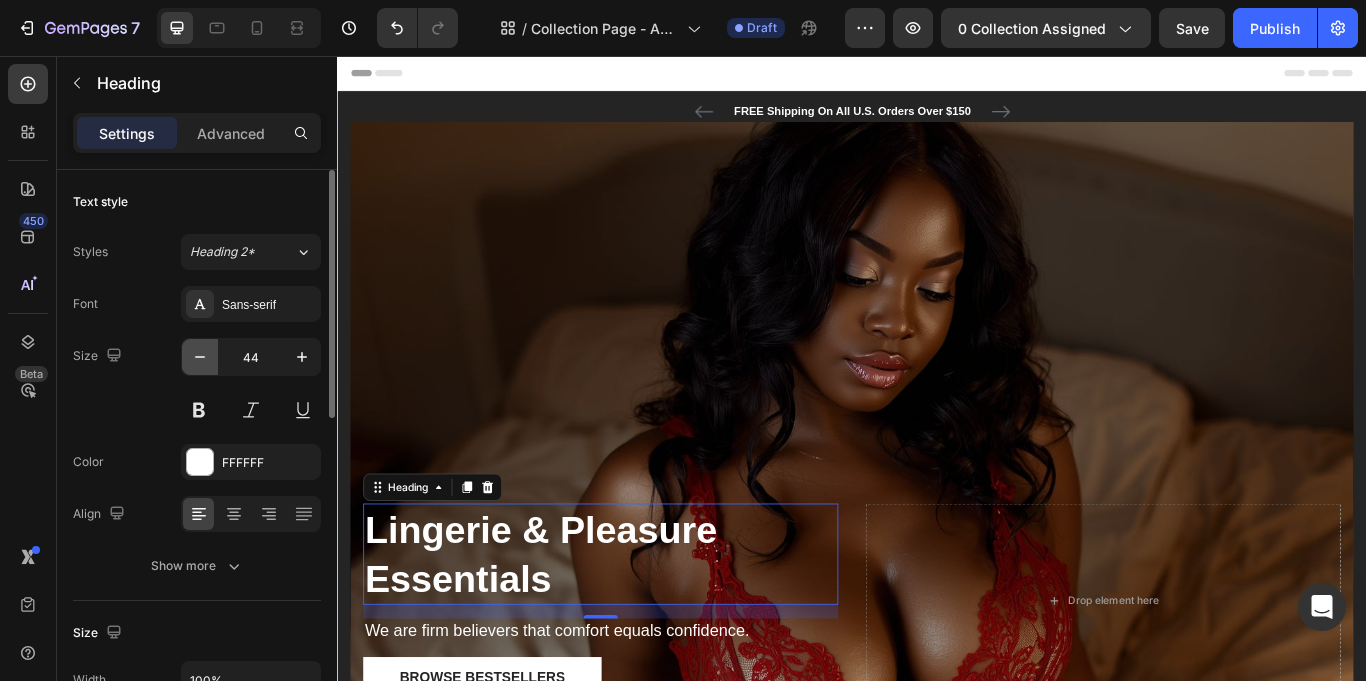 click 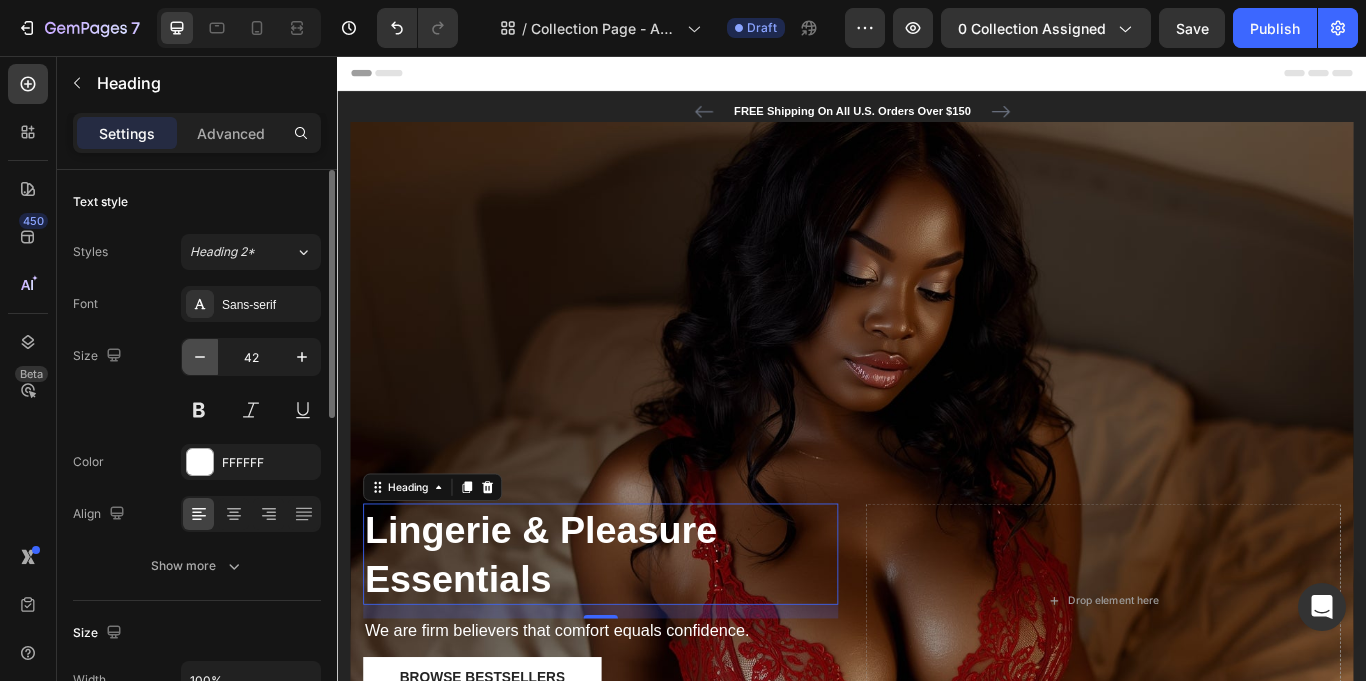 click 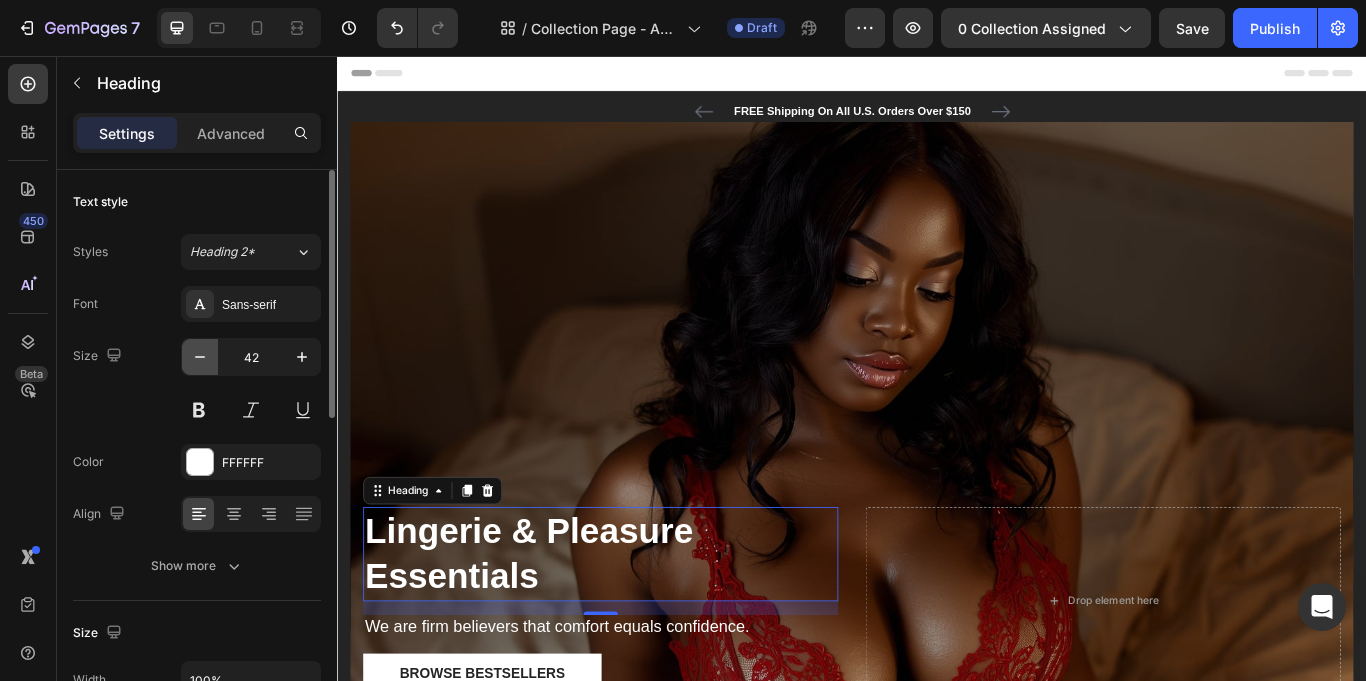 click 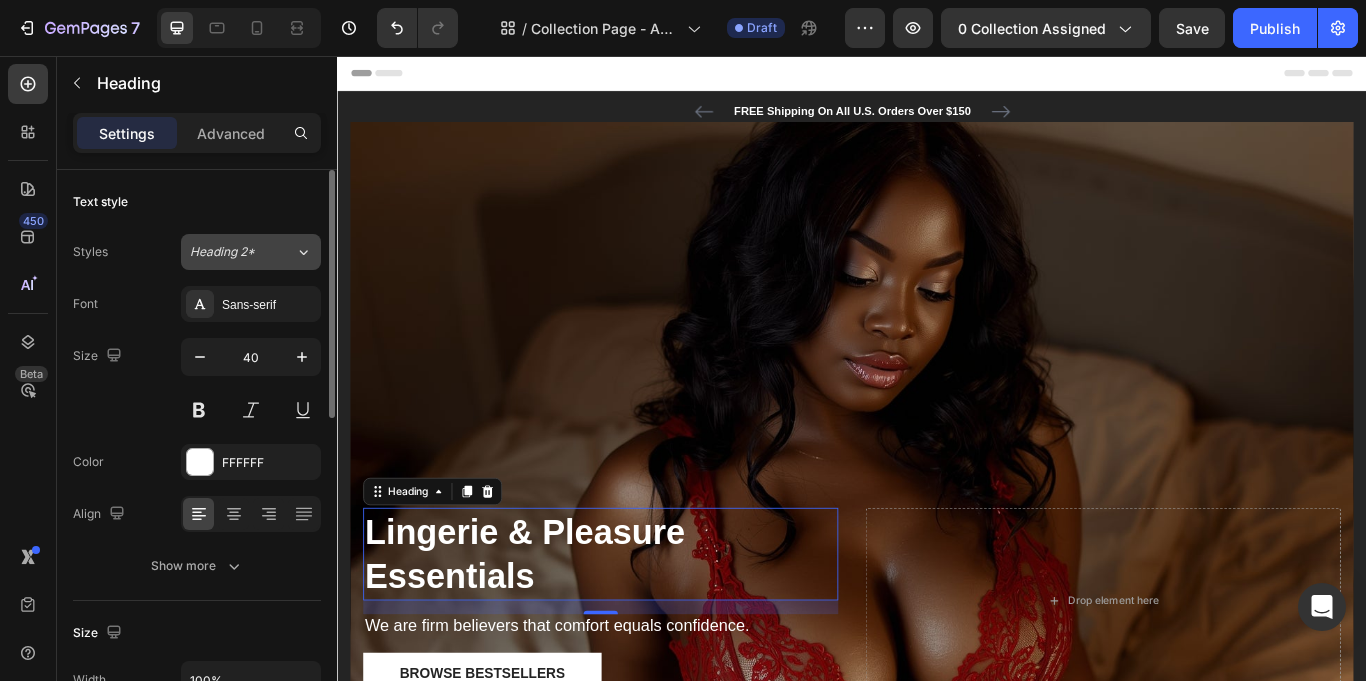click on "Heading 2*" 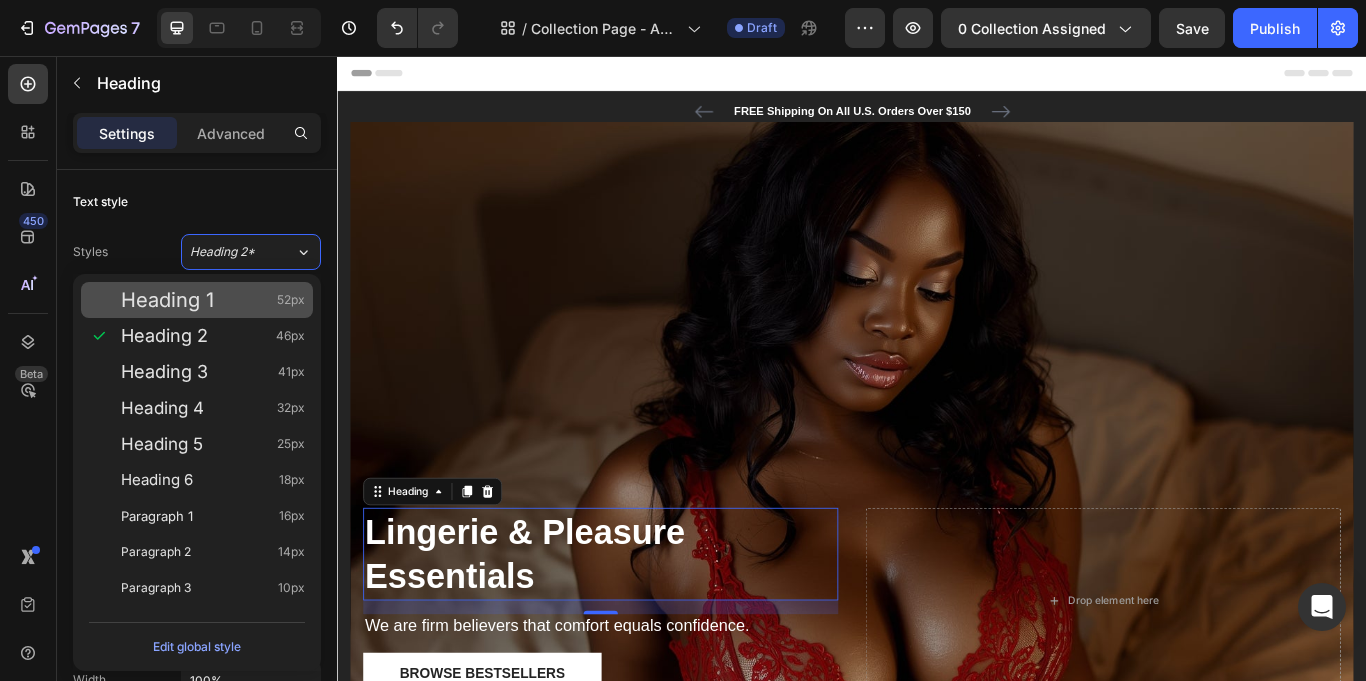 click on "Heading 1 52px" at bounding box center (213, 300) 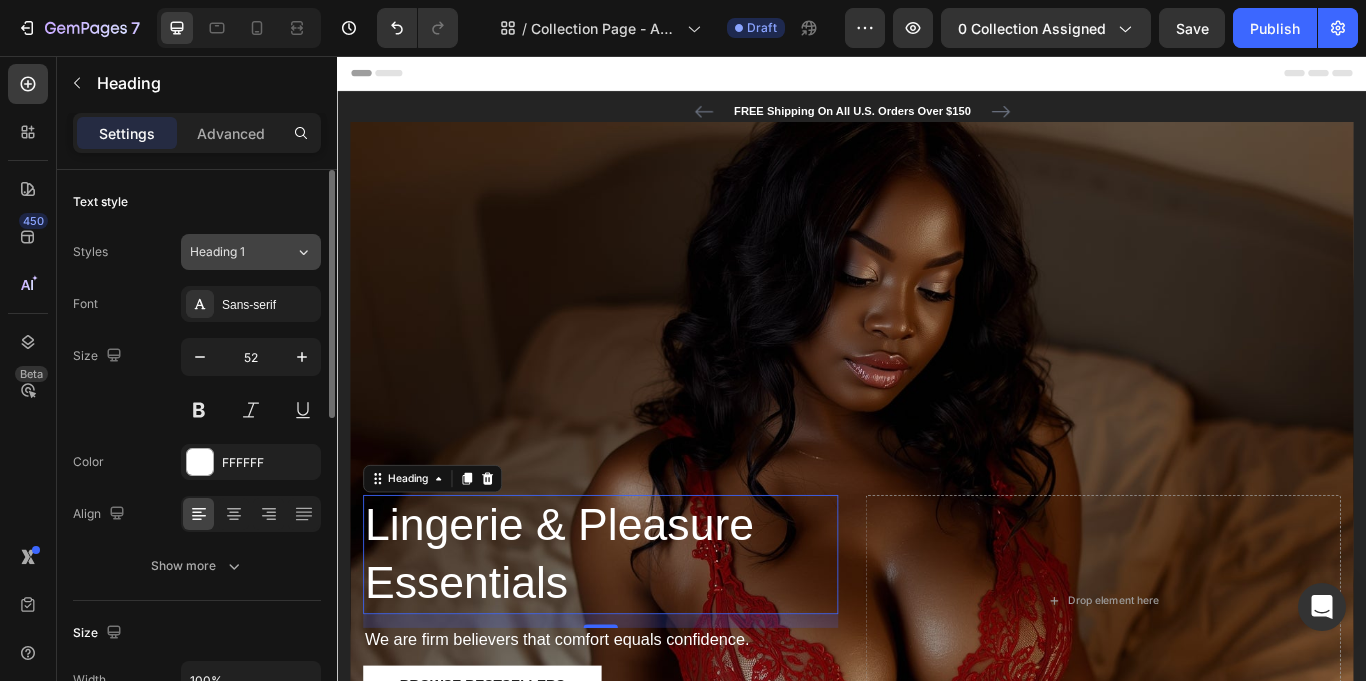 click 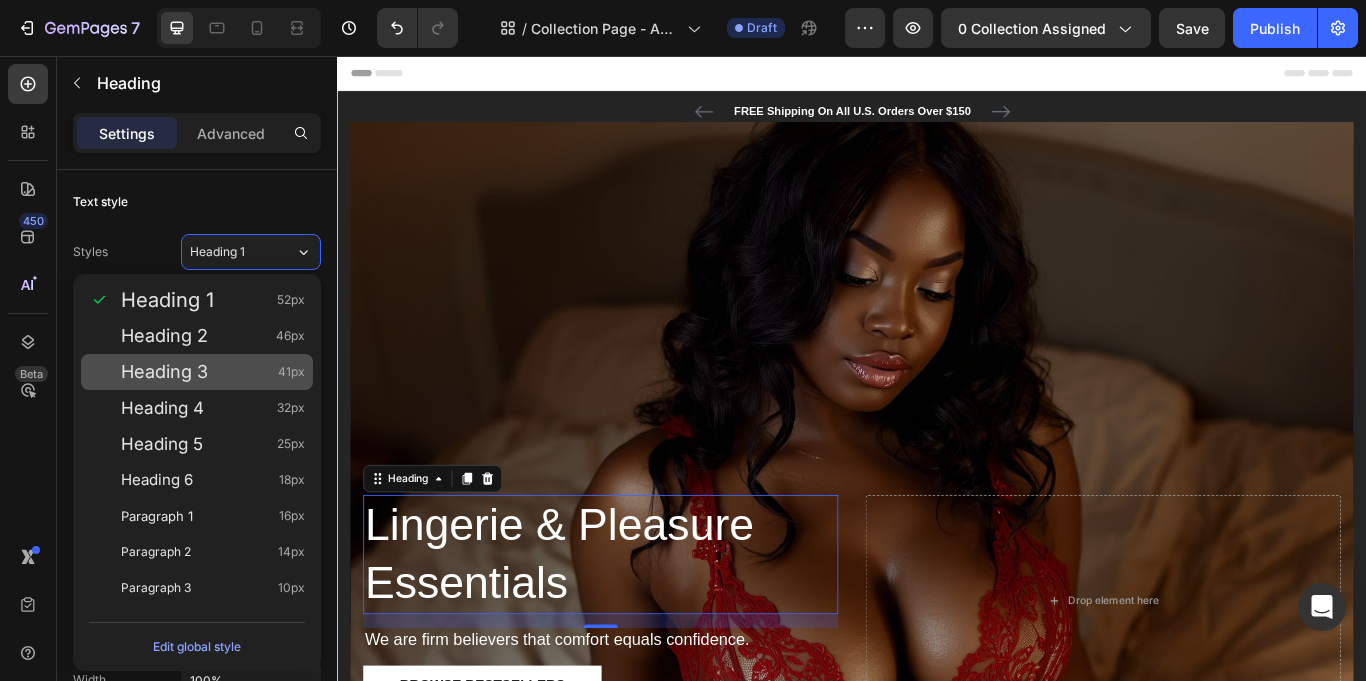 click on "Heading 3 41px" at bounding box center [213, 372] 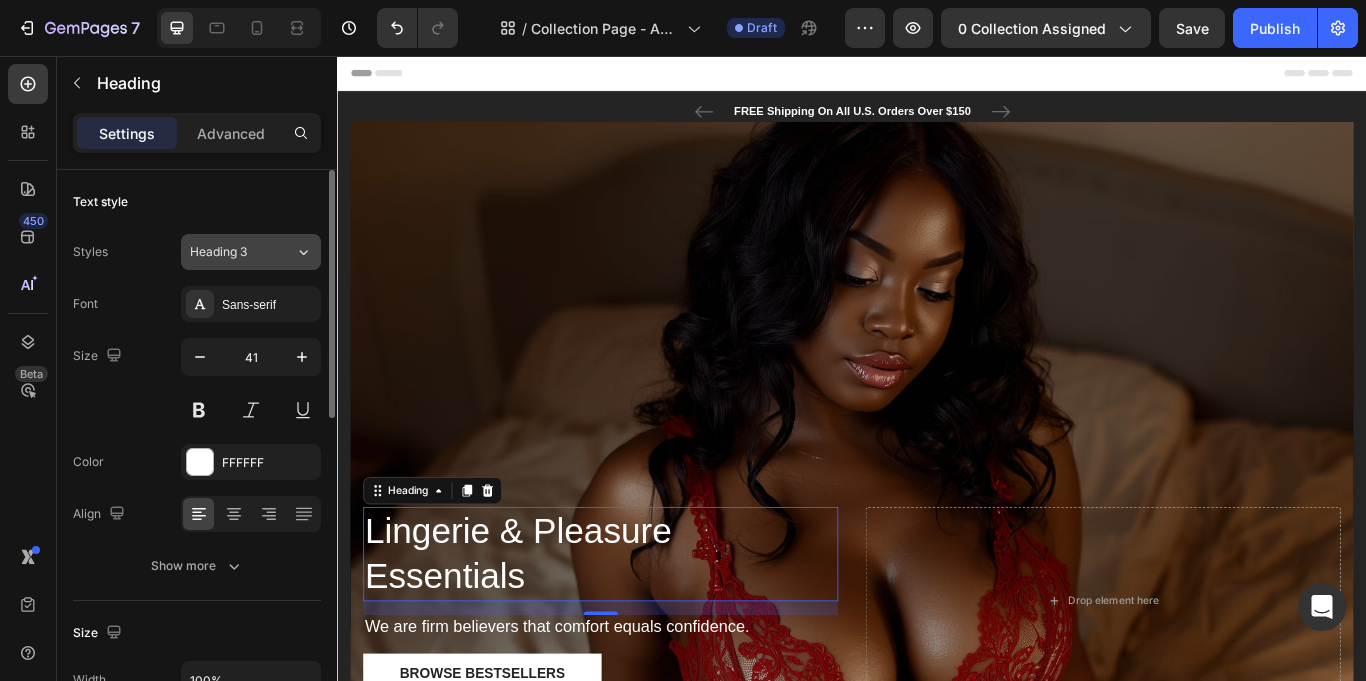 click 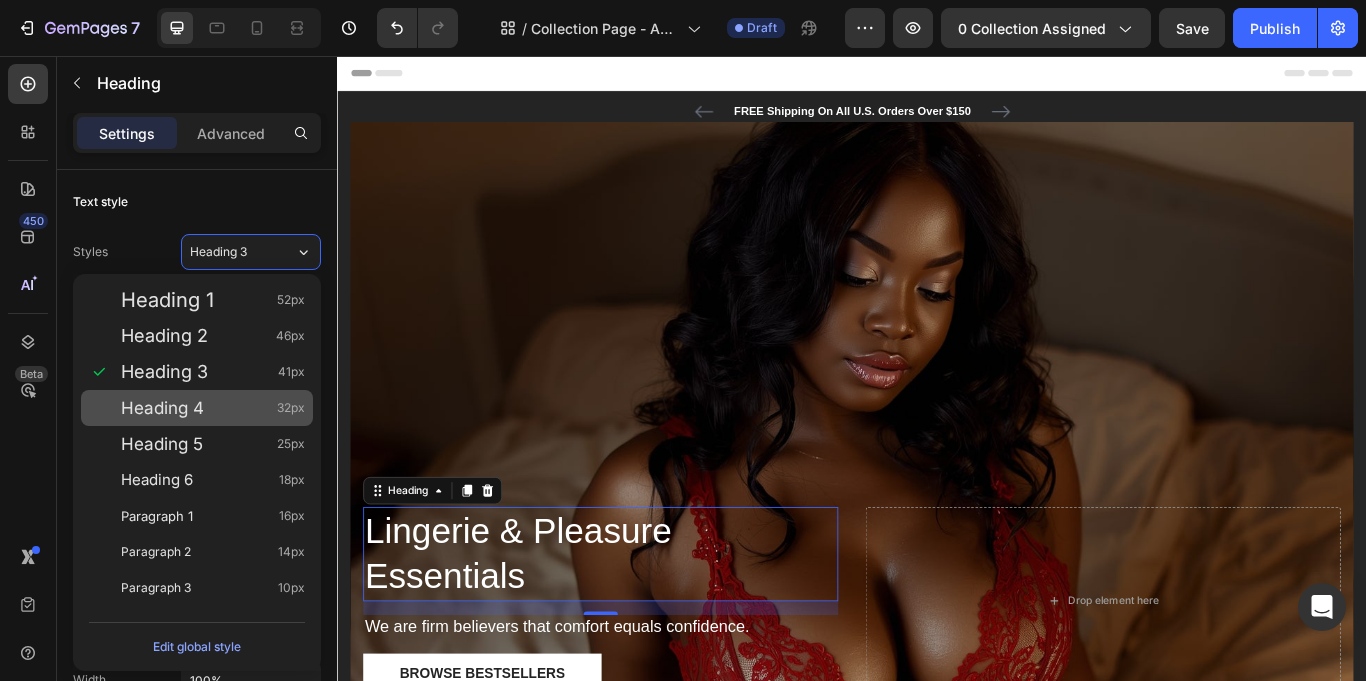 click on "Heading 4 32px" at bounding box center [197, 408] 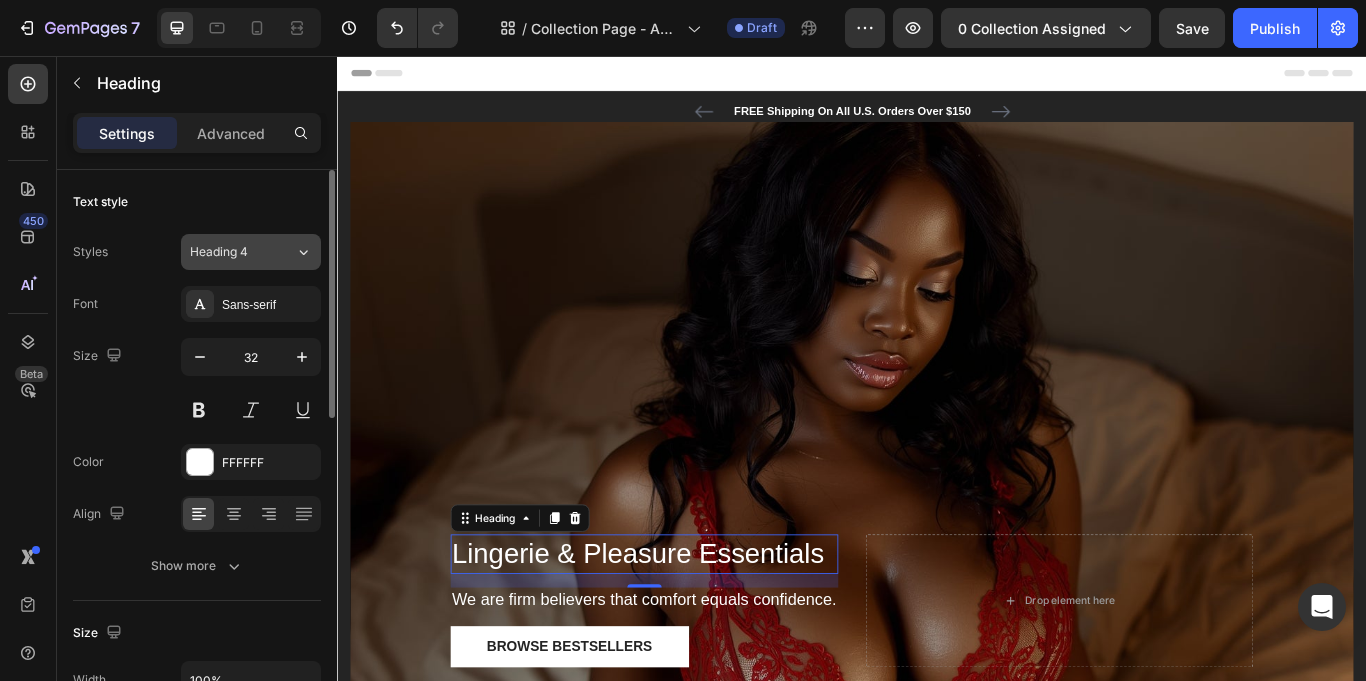 click 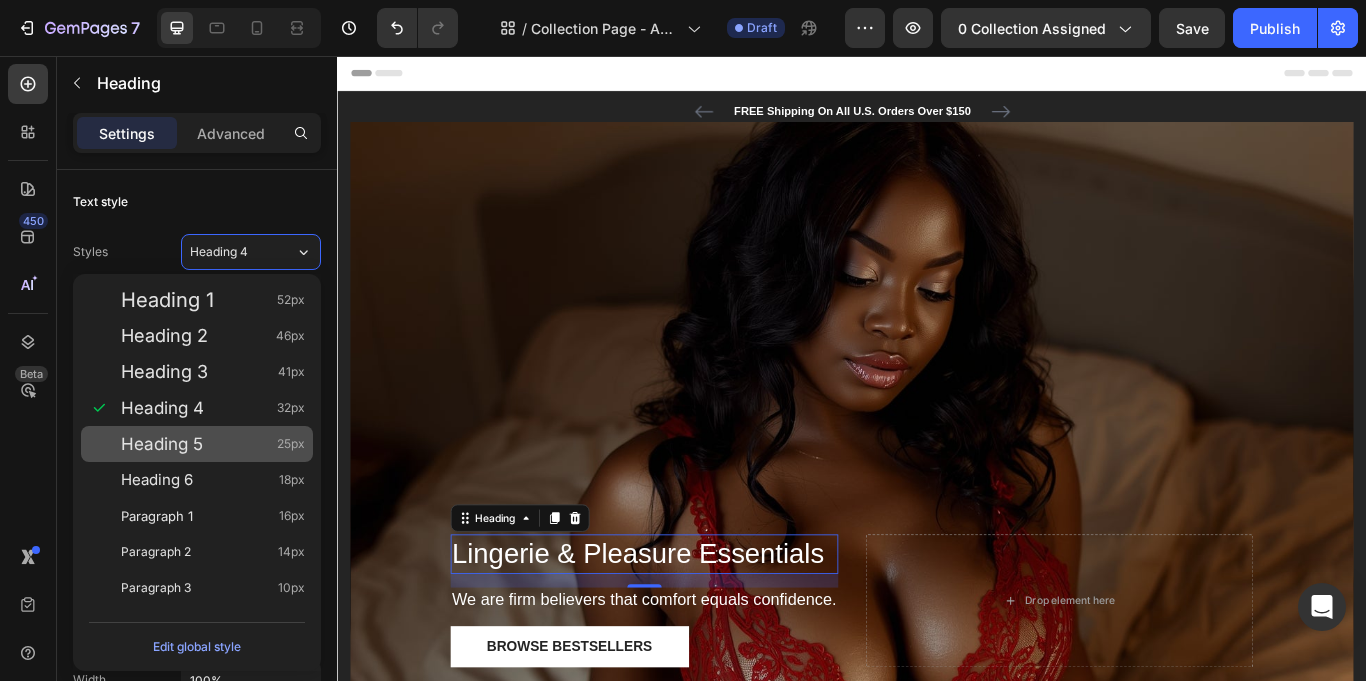 click on "Heading 5" at bounding box center [162, 444] 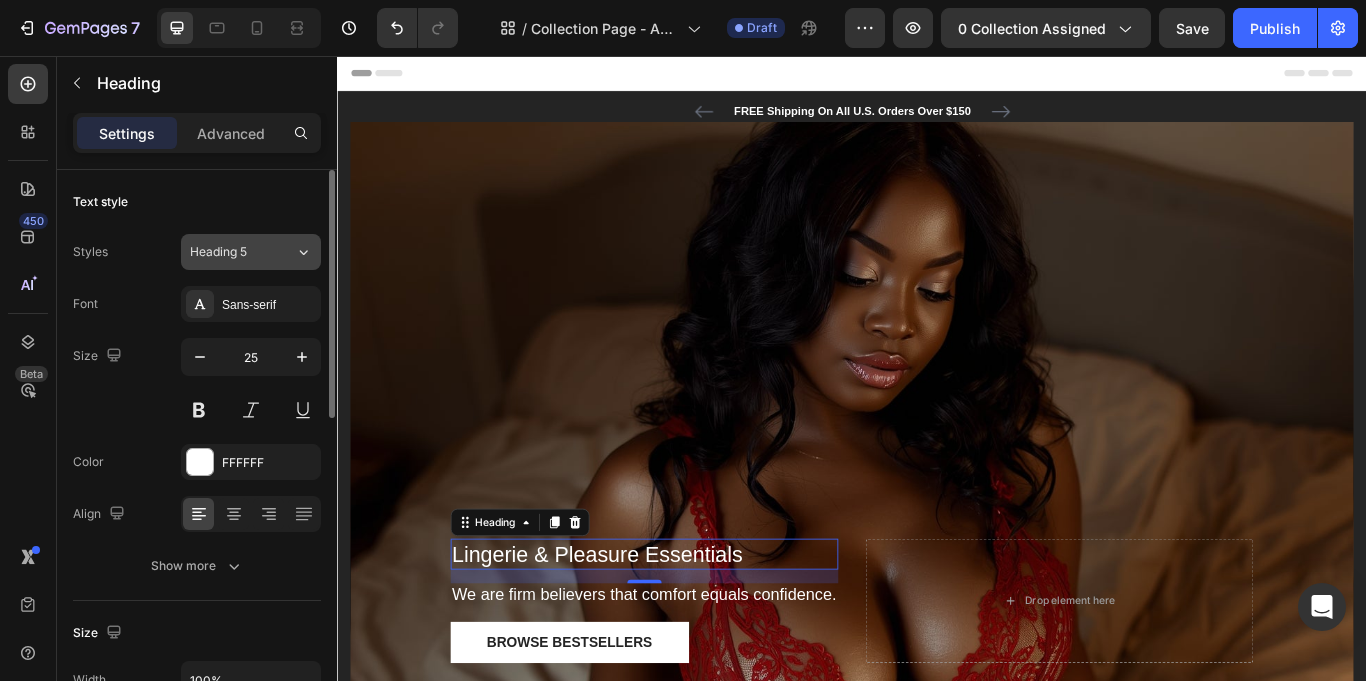 click on "Heading 5" at bounding box center (242, 252) 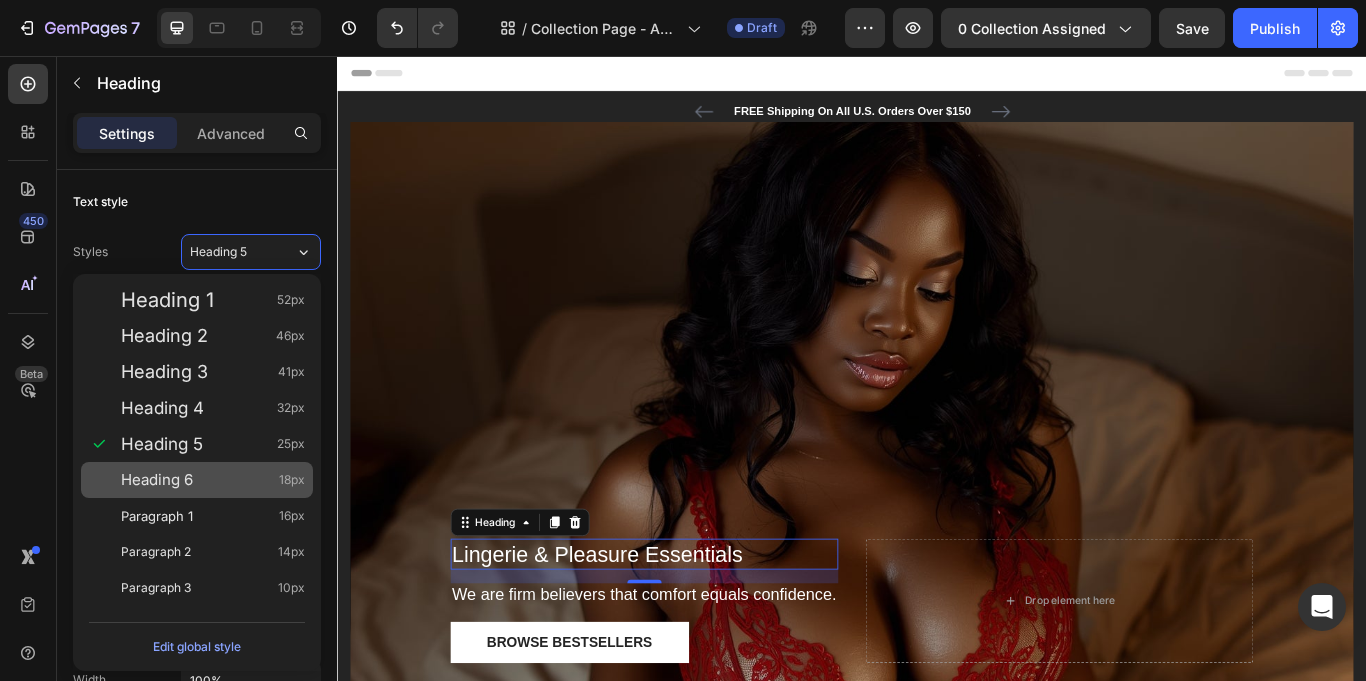 click on "Heading 6 18px" at bounding box center (213, 480) 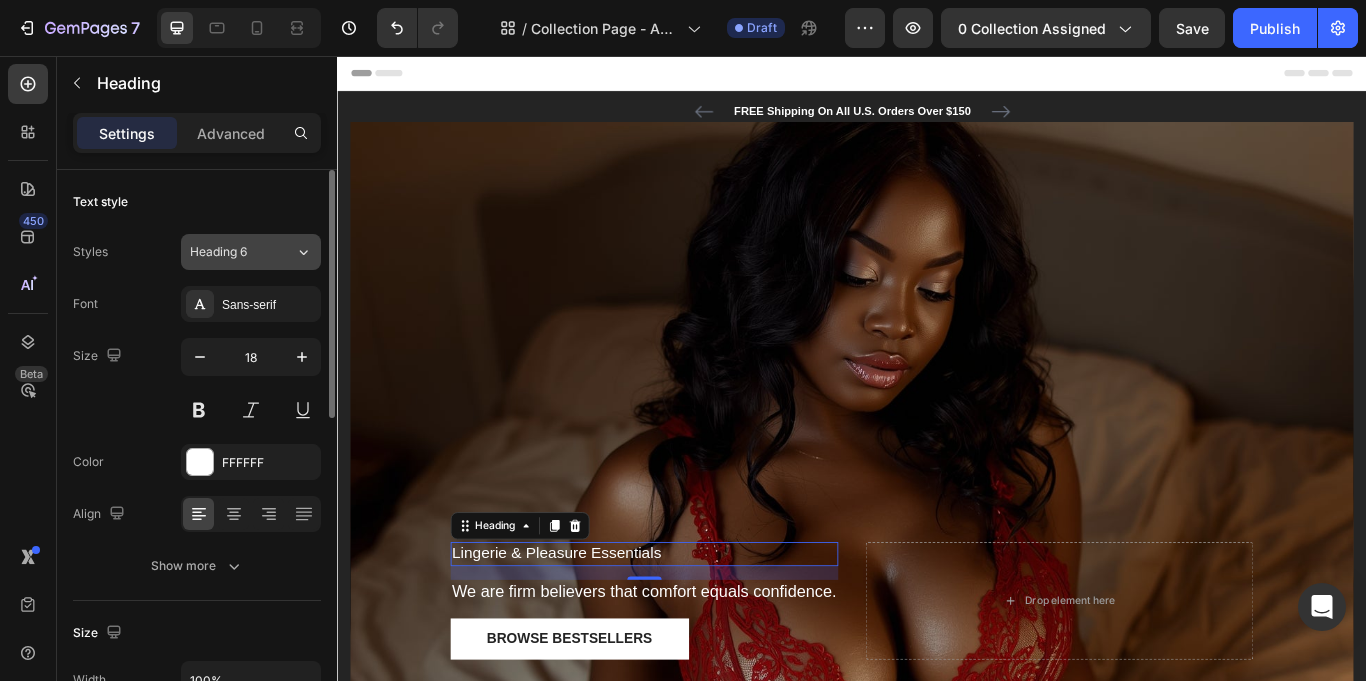 click 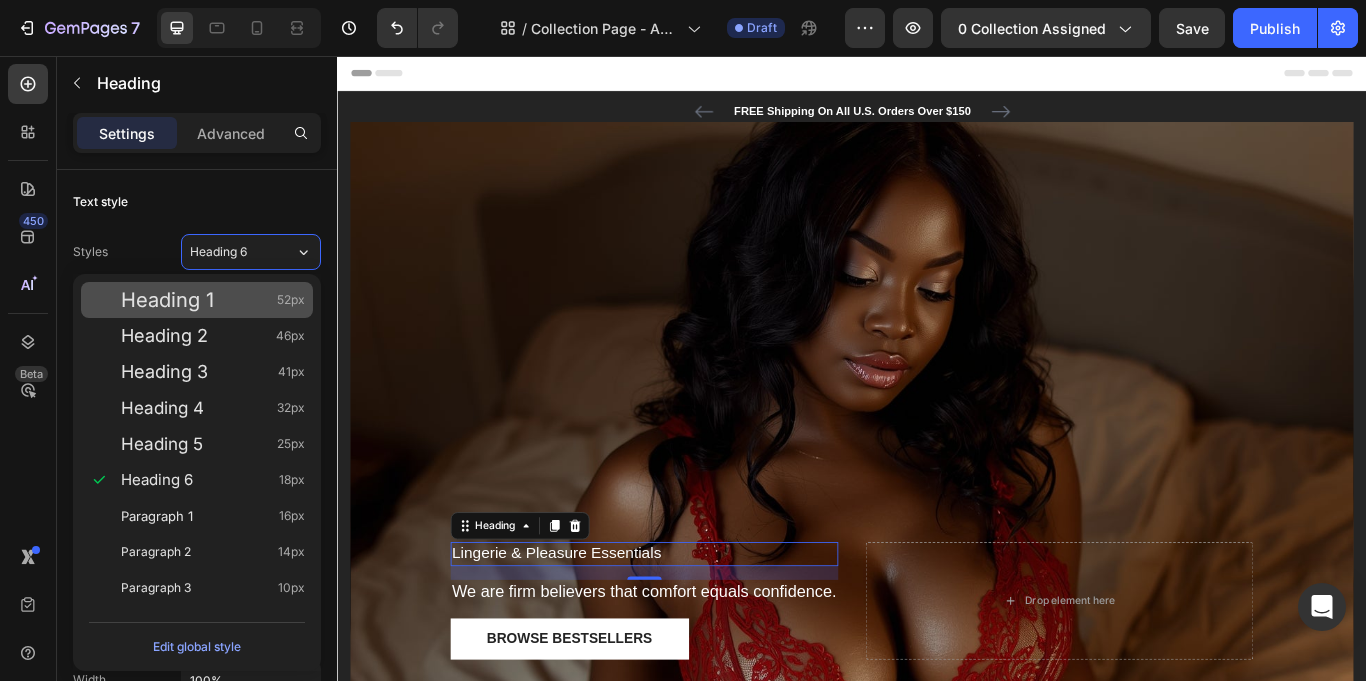 click on "Heading 1 52px" at bounding box center [213, 300] 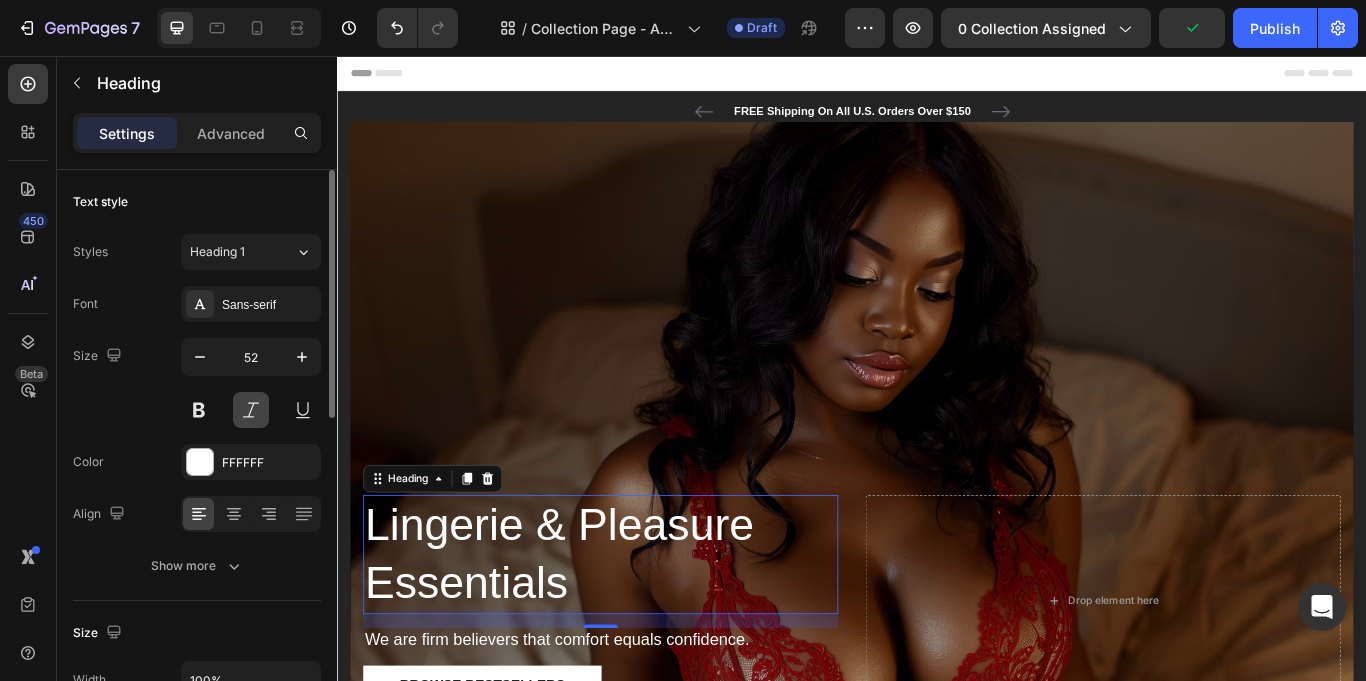 click at bounding box center [251, 410] 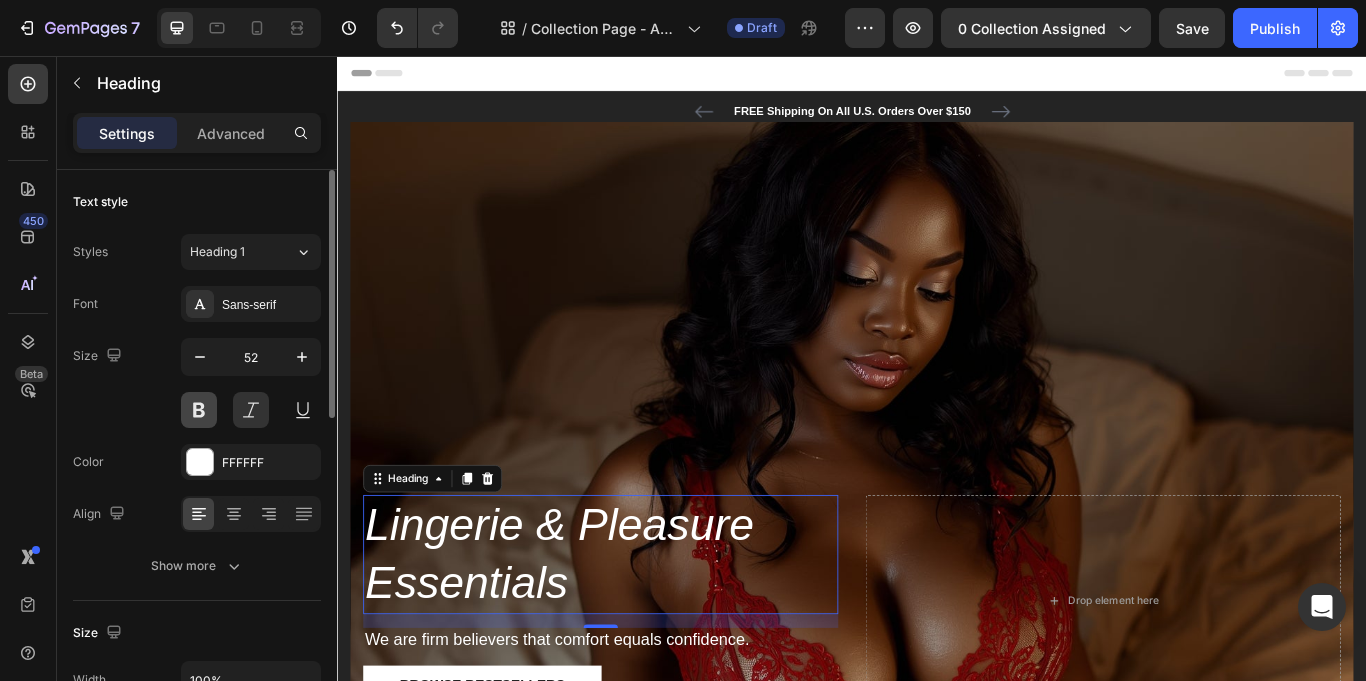 click at bounding box center [199, 410] 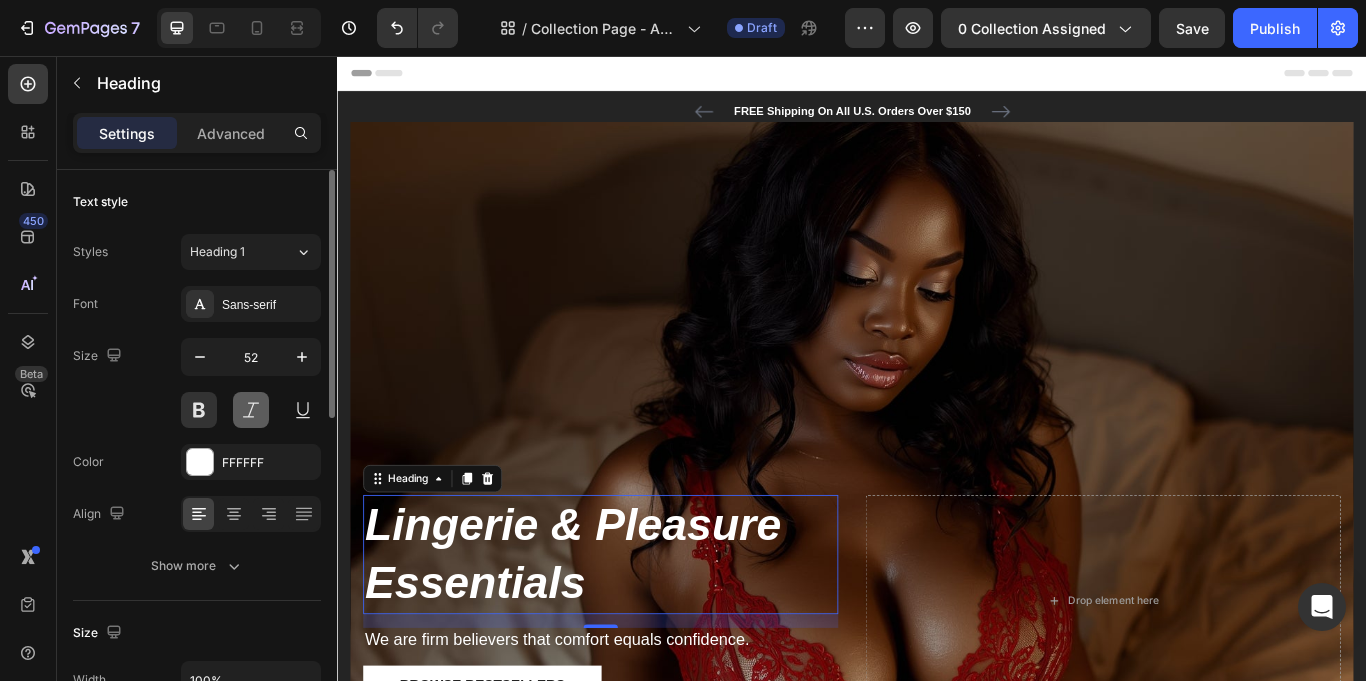 click at bounding box center [251, 410] 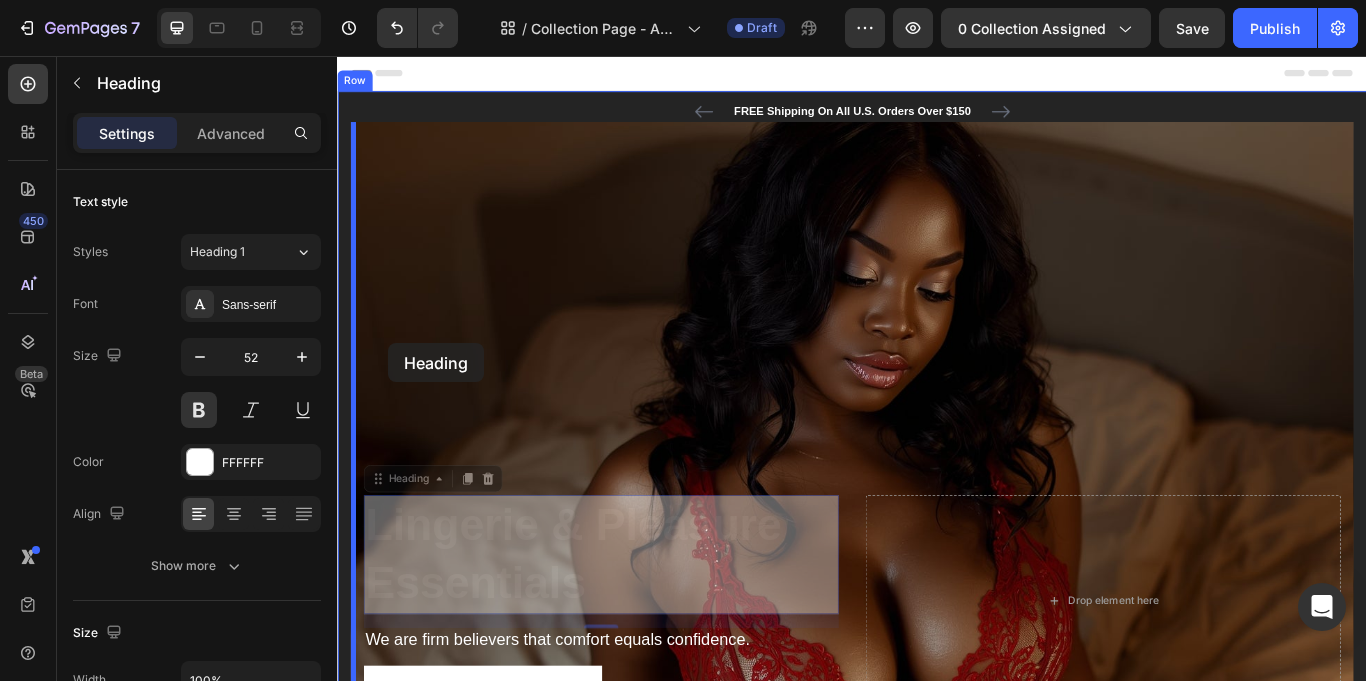drag, startPoint x: 382, startPoint y: 553, endPoint x: 397, endPoint y: 390, distance: 163.68874 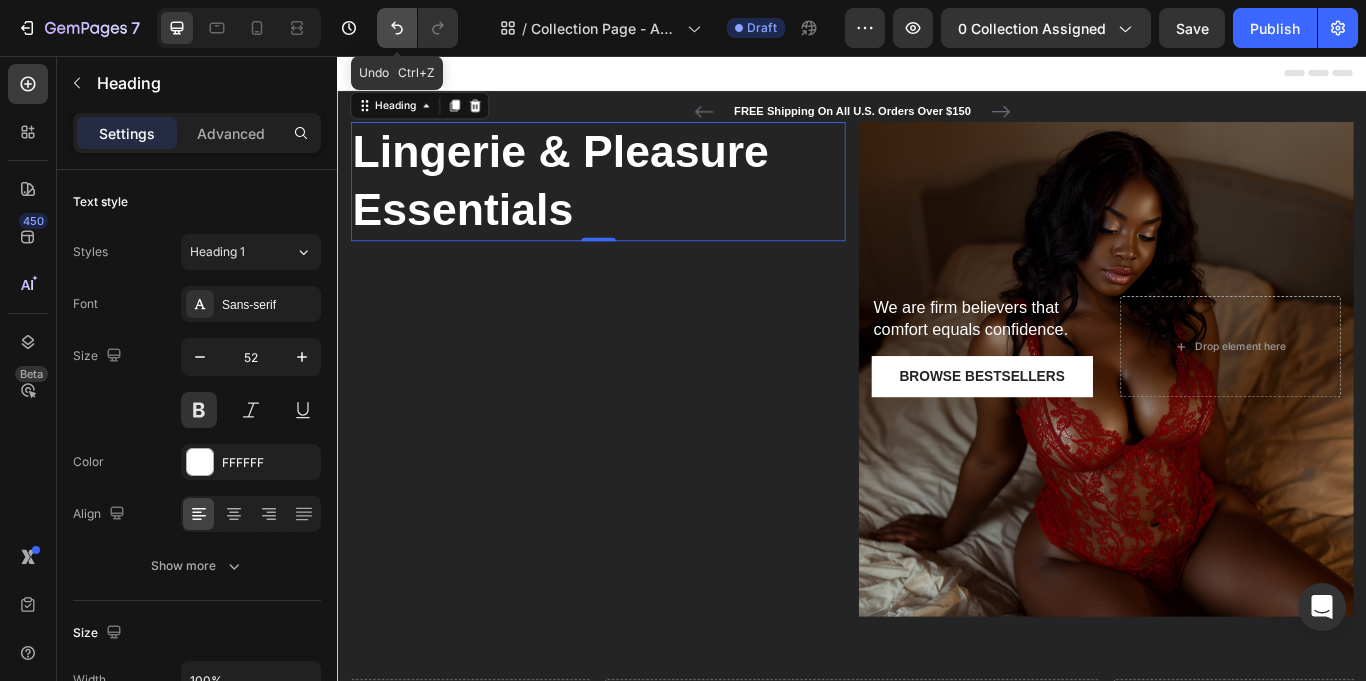 click 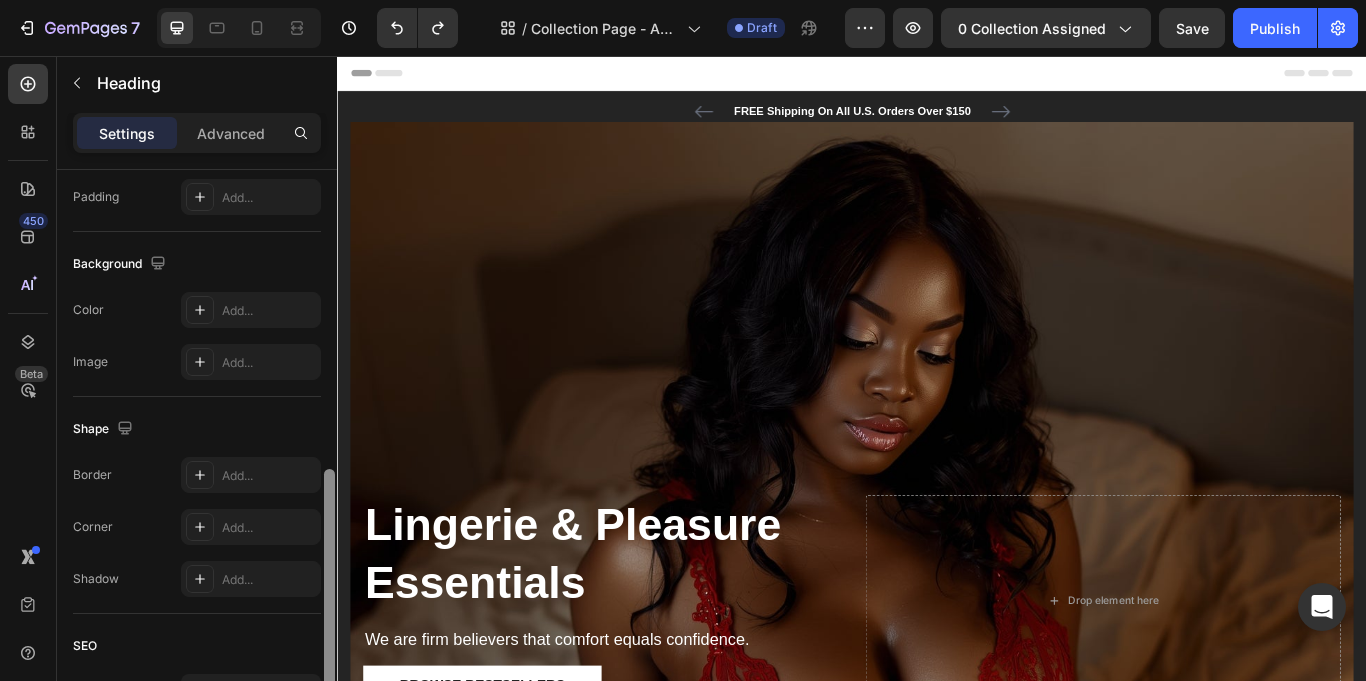 scroll, scrollTop: 581, scrollLeft: 0, axis: vertical 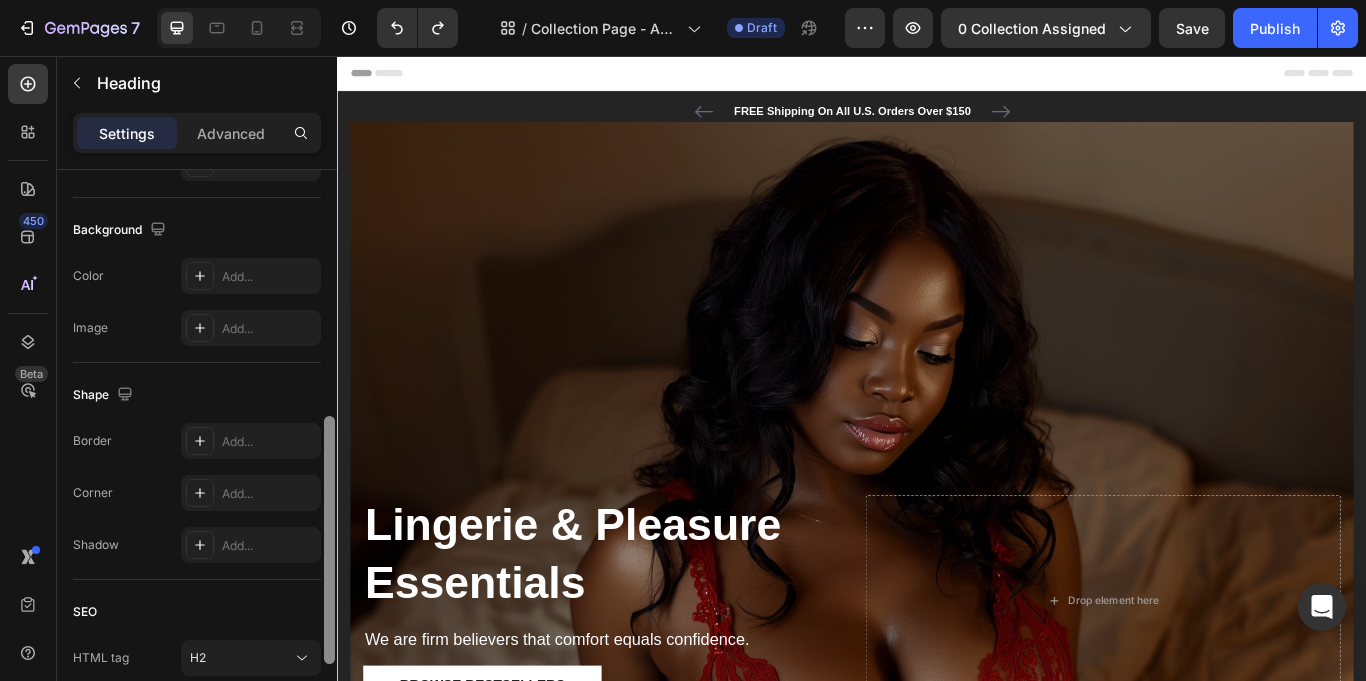 drag, startPoint x: 327, startPoint y: 247, endPoint x: 328, endPoint y: 495, distance: 248.00201 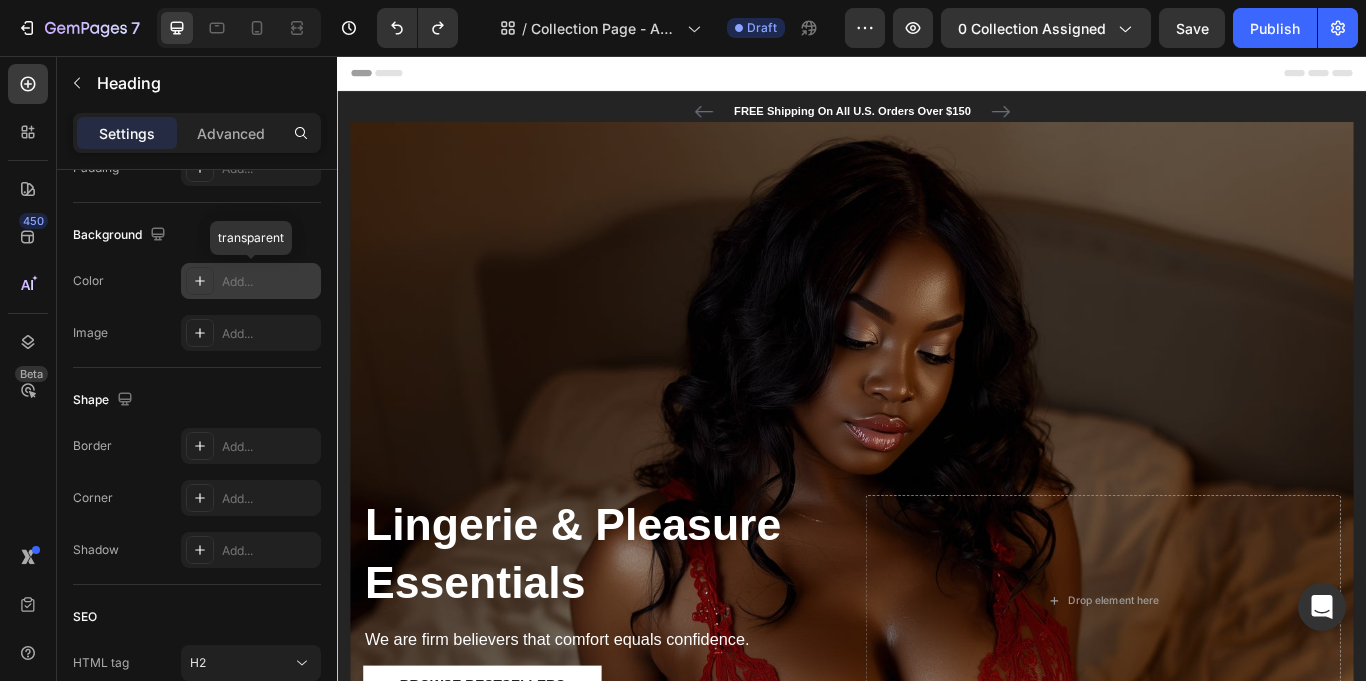 click 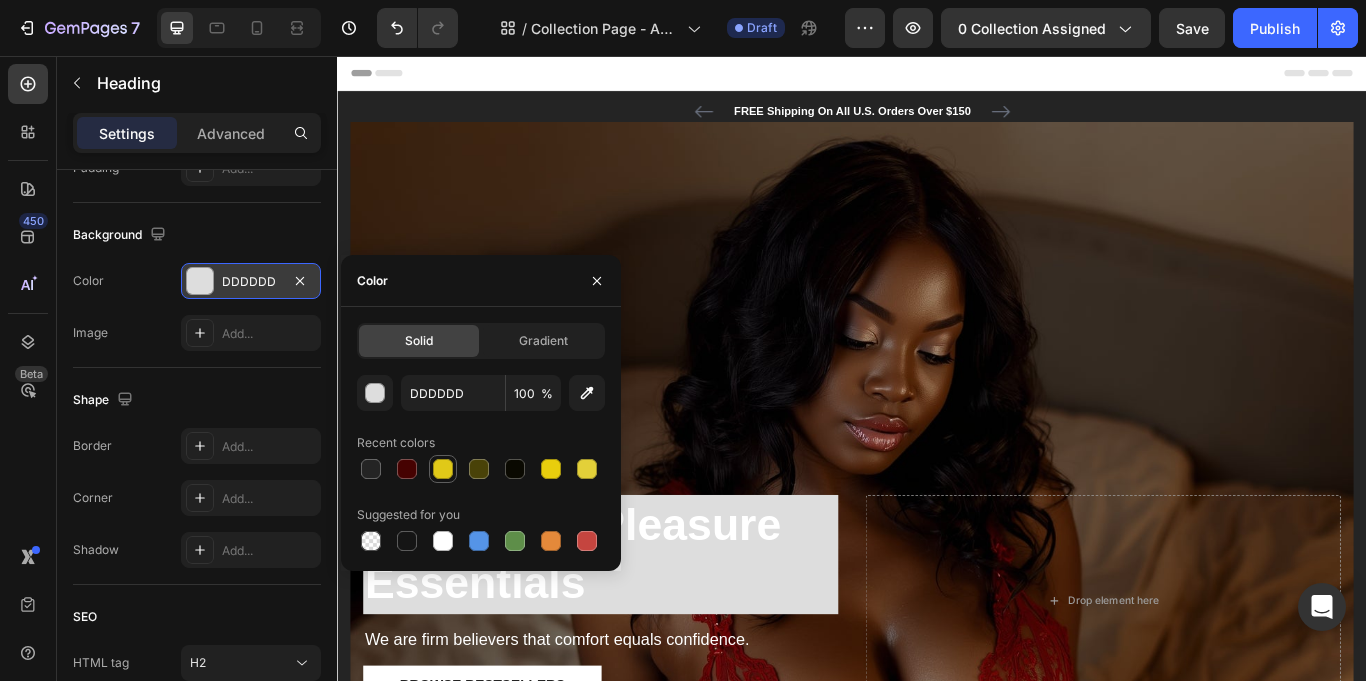 click at bounding box center (443, 469) 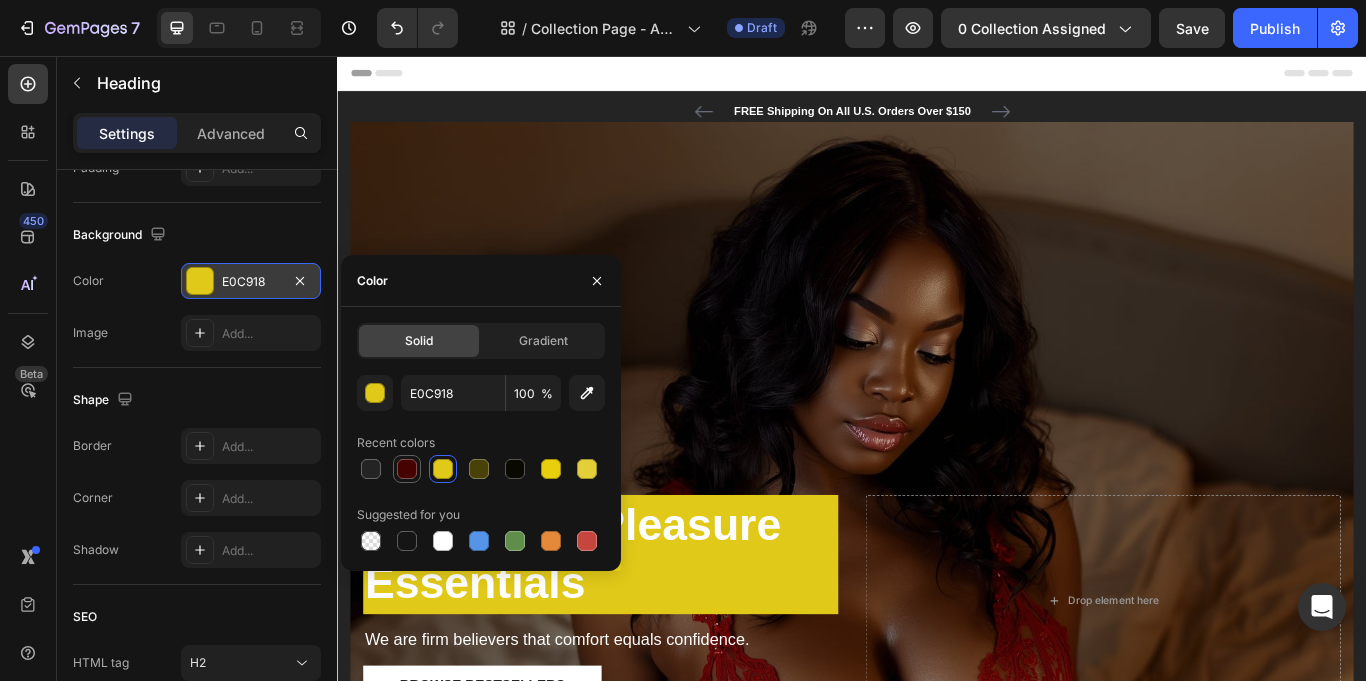 click at bounding box center (407, 469) 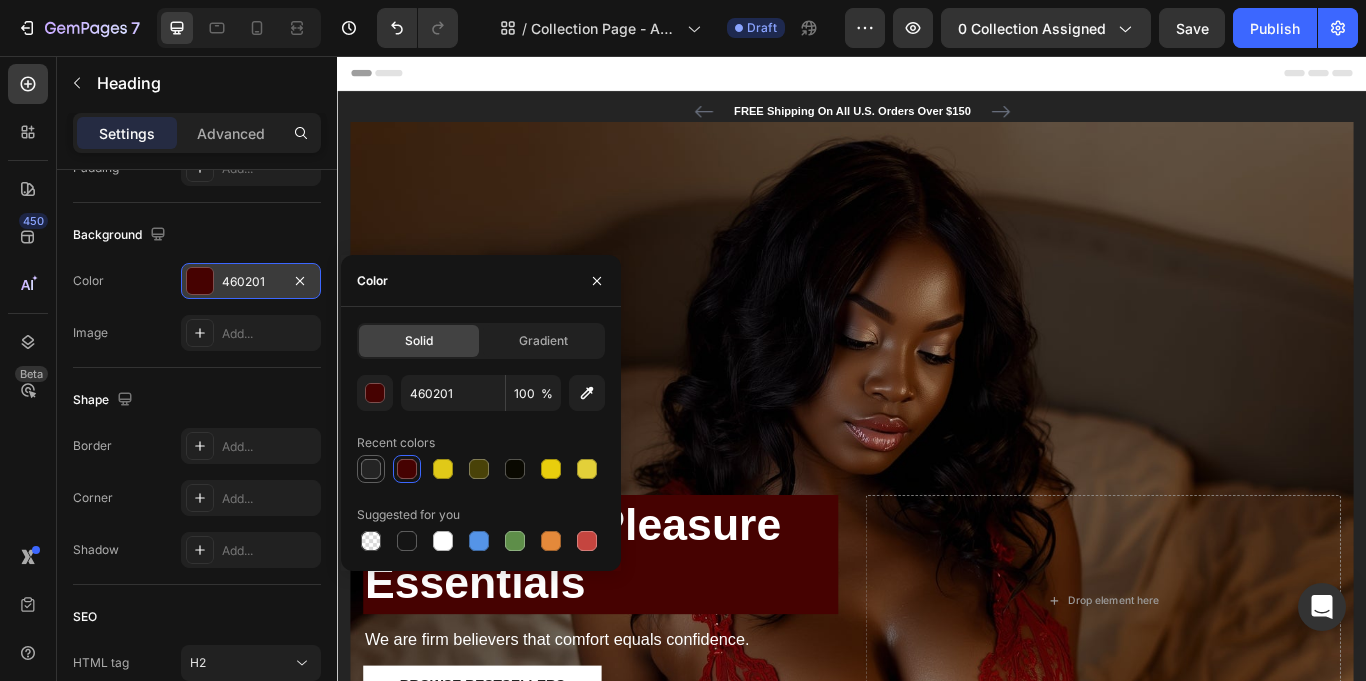 click at bounding box center (371, 469) 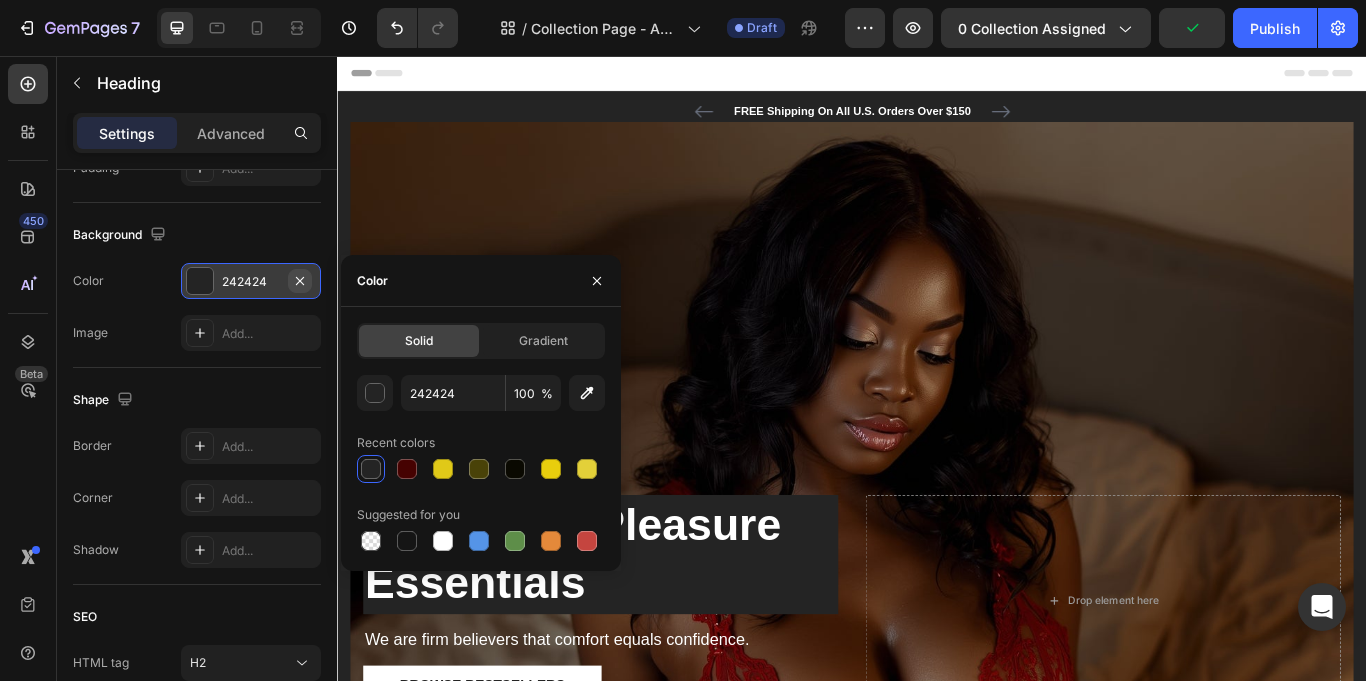 click 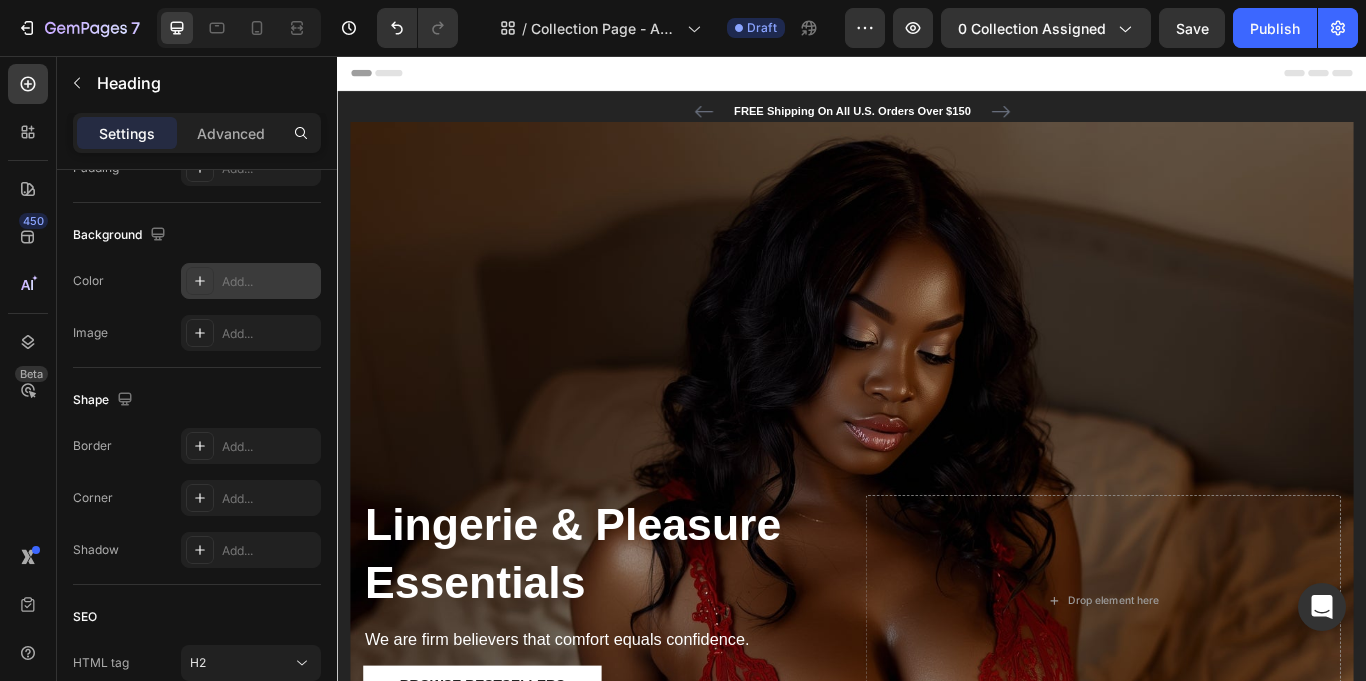 click on "Lingerie & Pleasure Essentials" at bounding box center [644, 637] 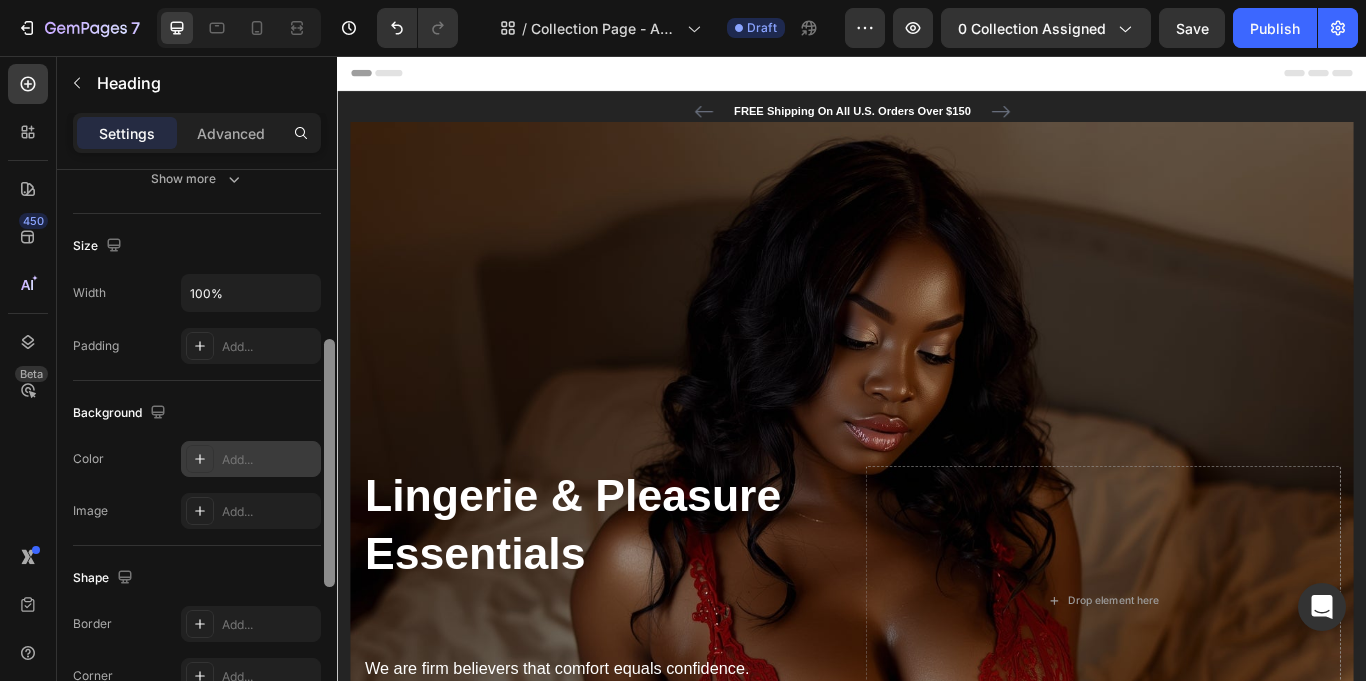 scroll, scrollTop: 384, scrollLeft: 0, axis: vertical 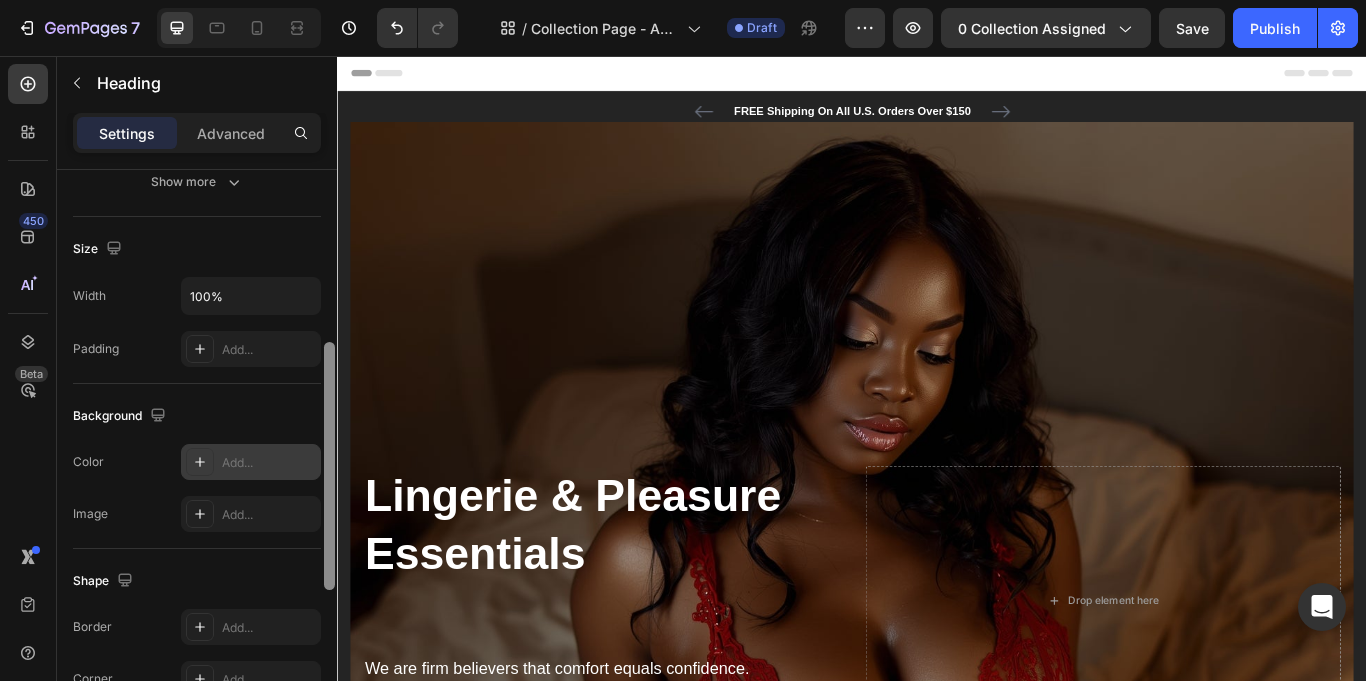 drag, startPoint x: 333, startPoint y: 485, endPoint x: 308, endPoint y: 406, distance: 82.86133 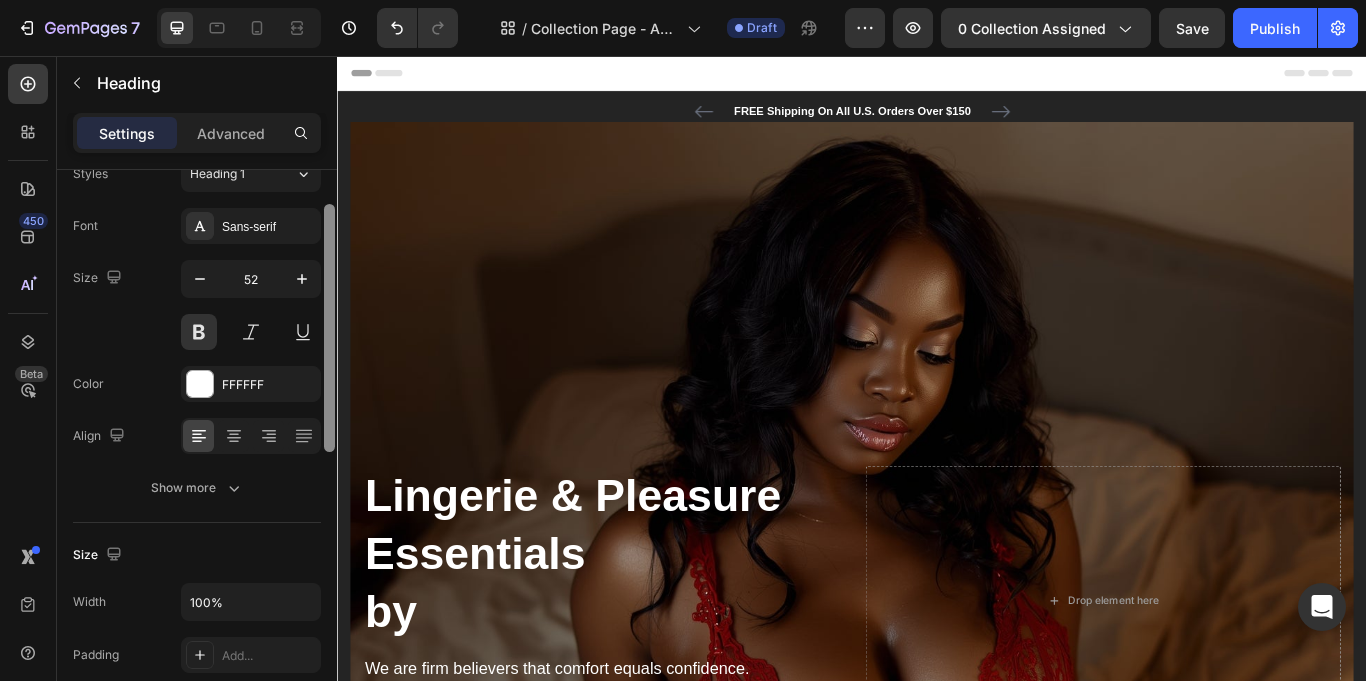 scroll, scrollTop: 0, scrollLeft: 0, axis: both 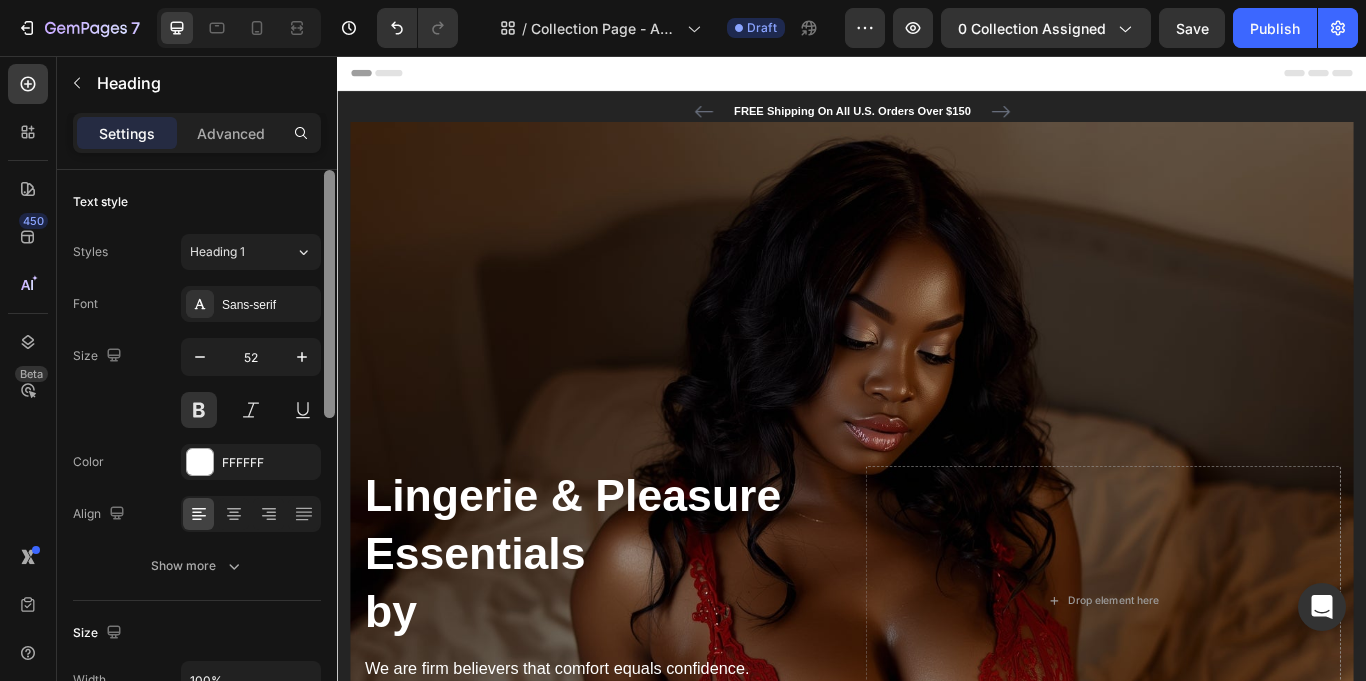 drag, startPoint x: 330, startPoint y: 378, endPoint x: 291, endPoint y: 151, distance: 230.32585 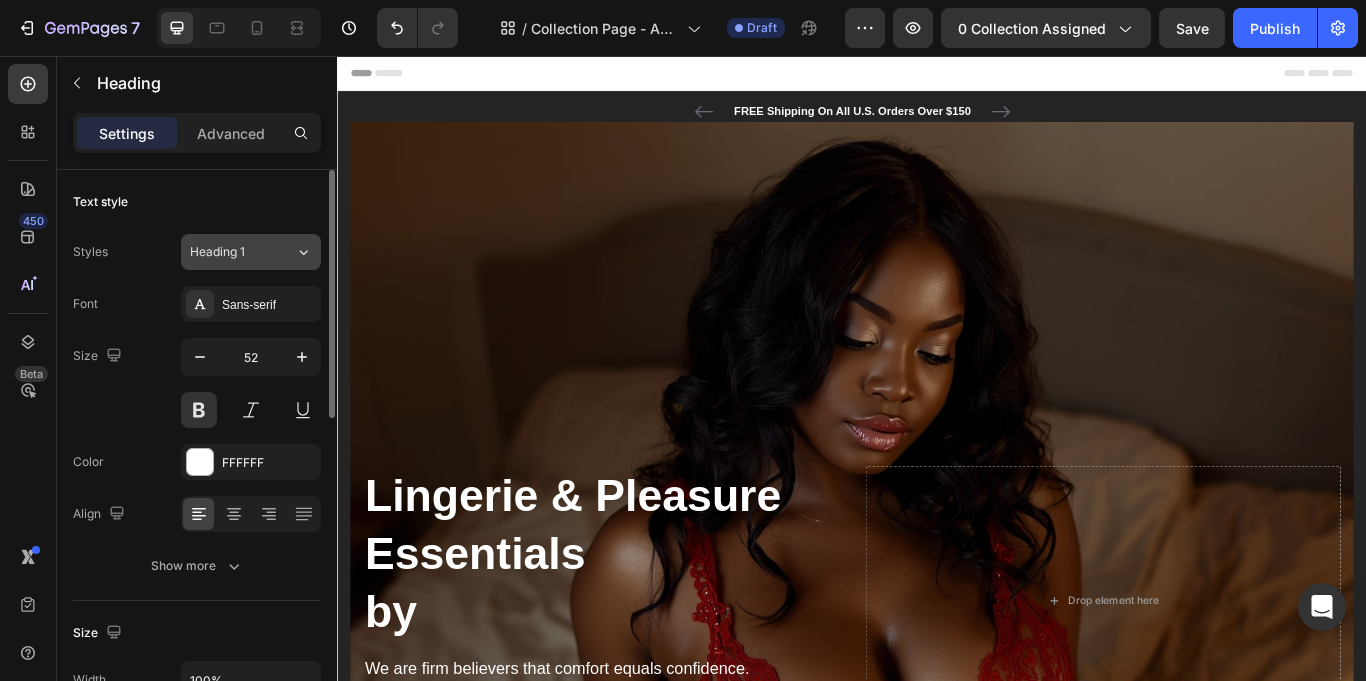 click on "Heading 1" 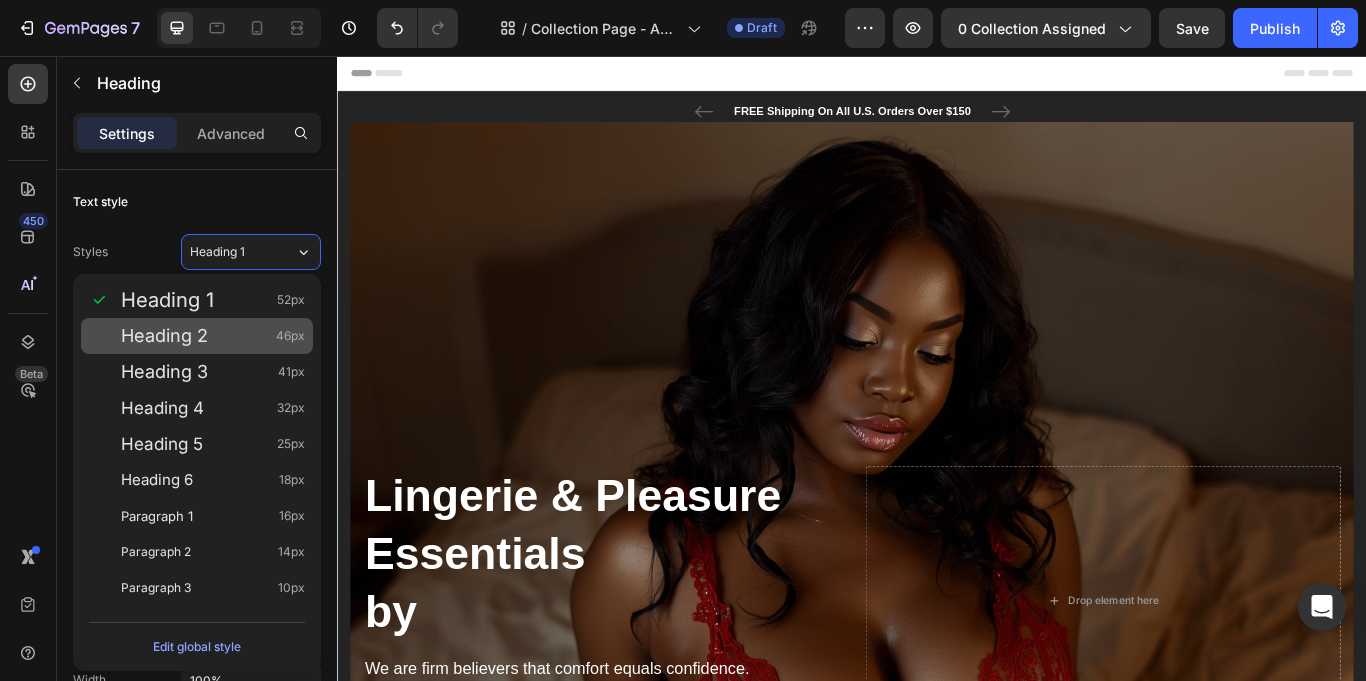 click on "Heading 2 46px" at bounding box center (213, 336) 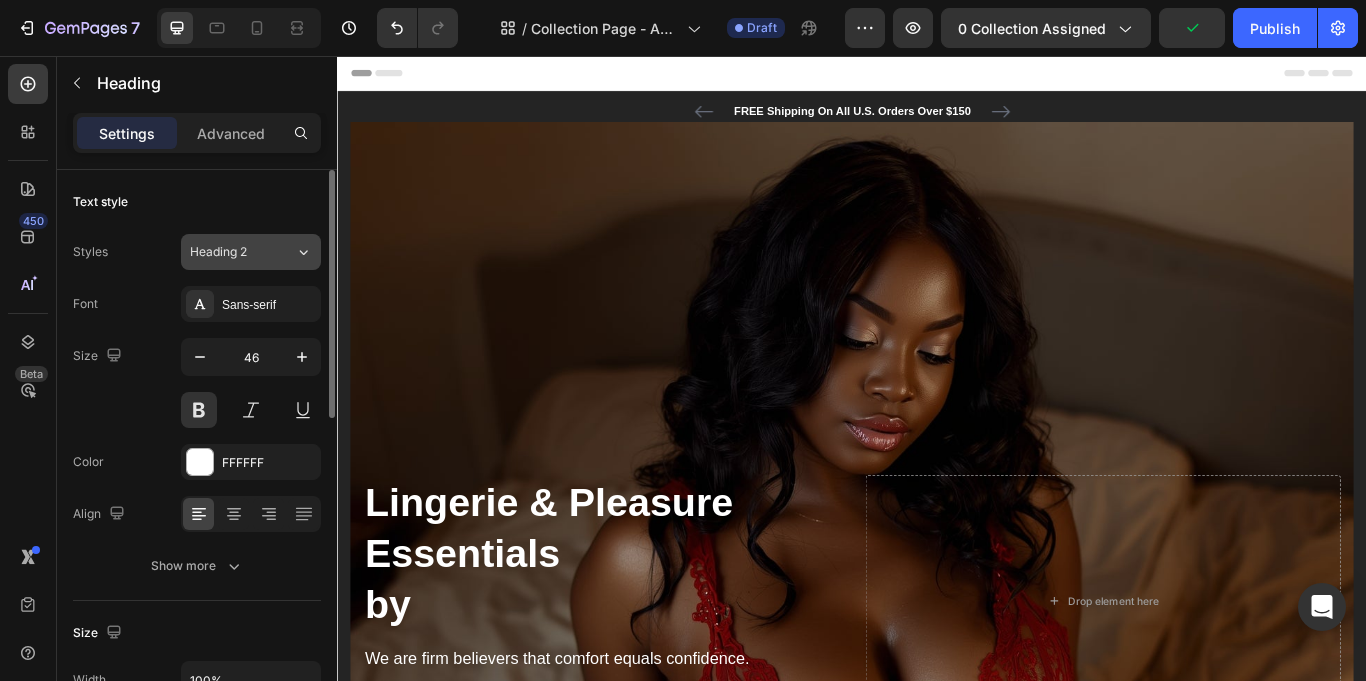 click on "Heading 2" at bounding box center (242, 252) 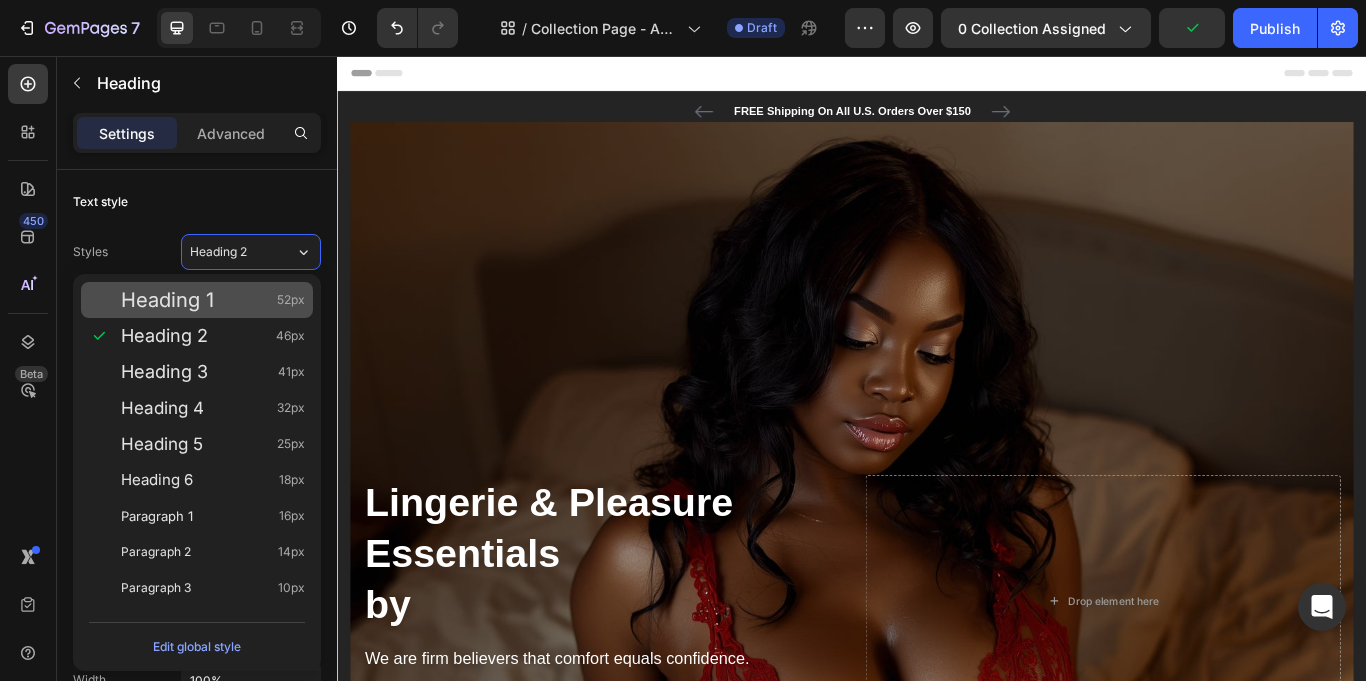 click on "Heading 1 52px" at bounding box center [197, 300] 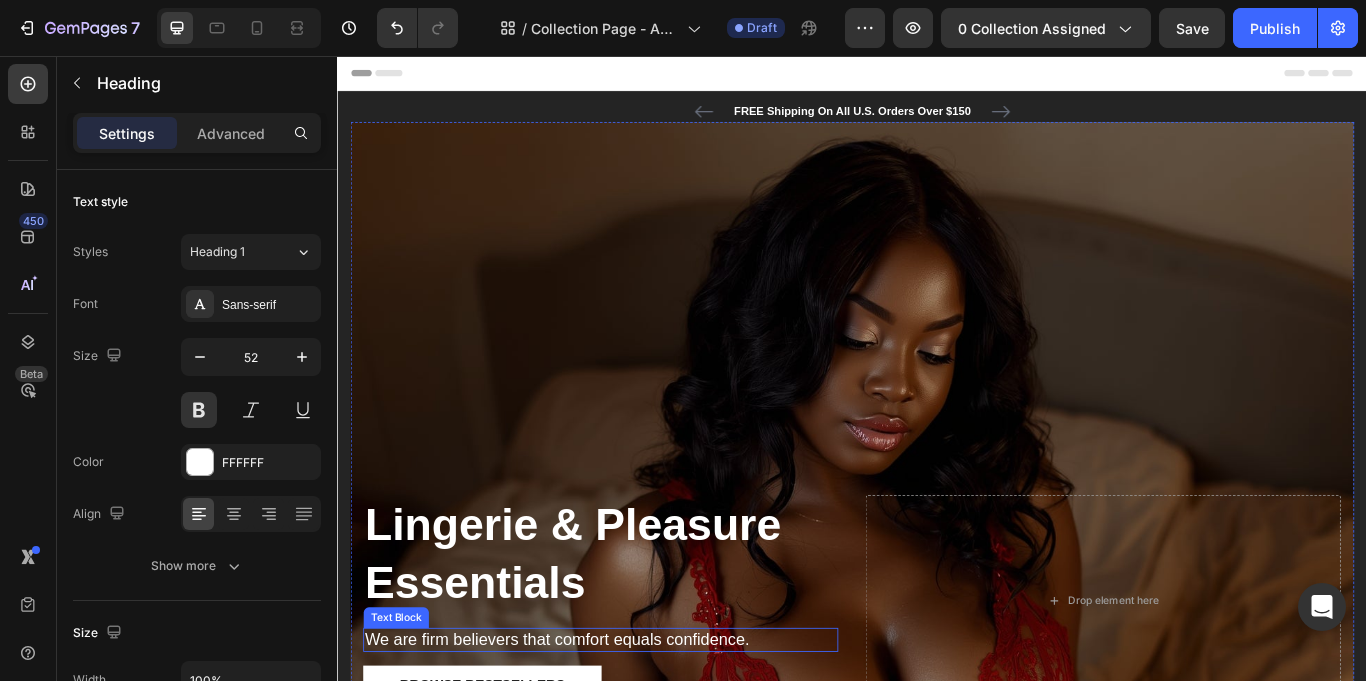 click on "We are firm believers that comfort equals confidence." at bounding box center [644, 737] 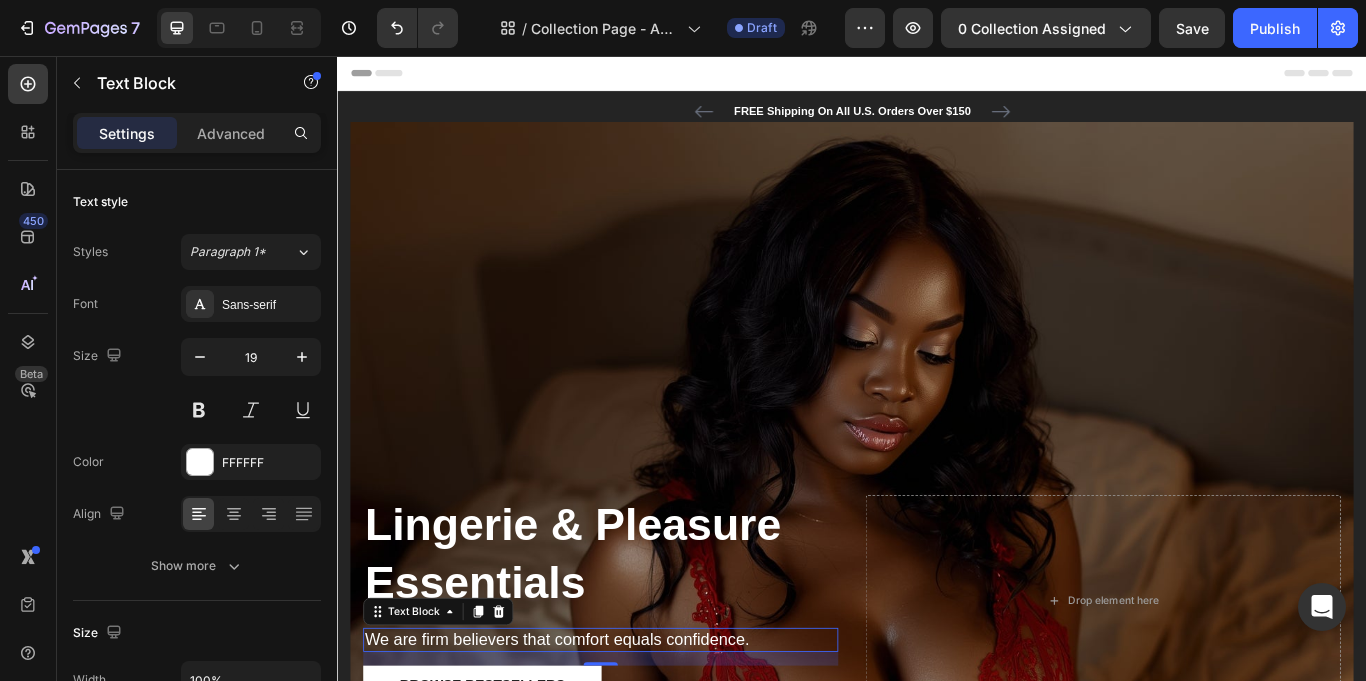 click on "We are firm believers that comfort equals confidence." at bounding box center (644, 737) 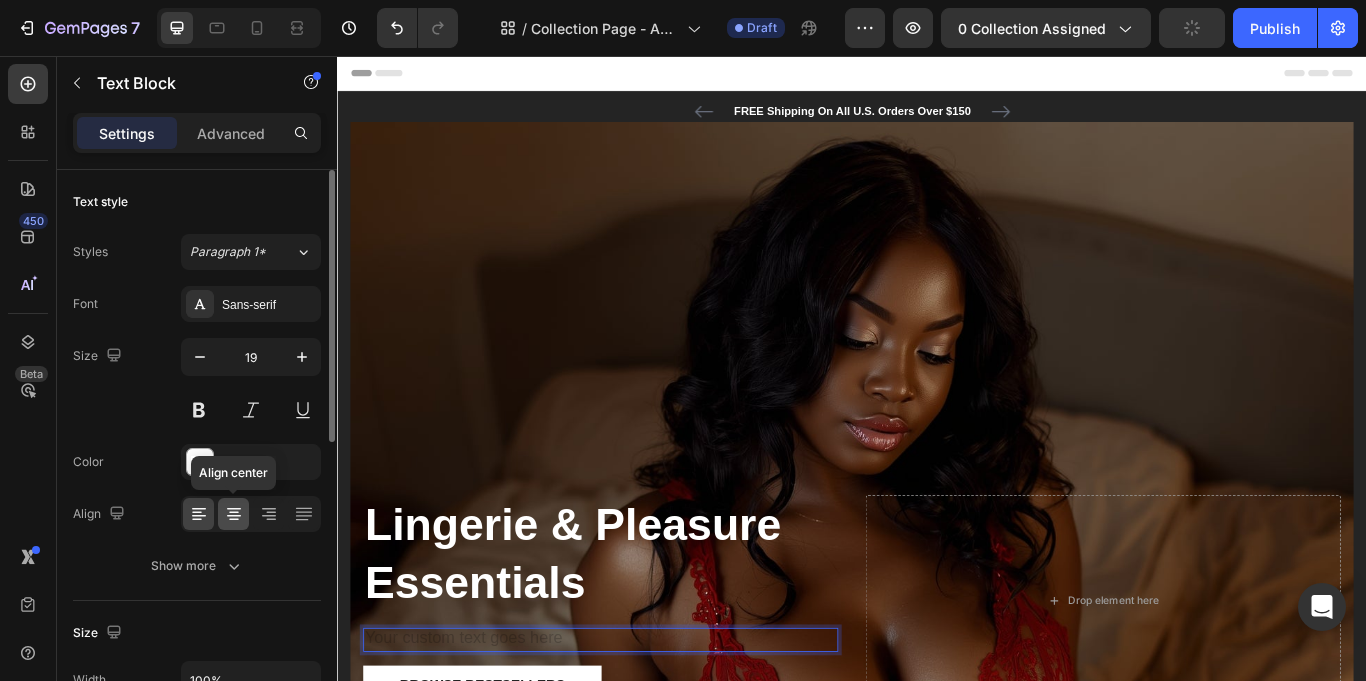 click 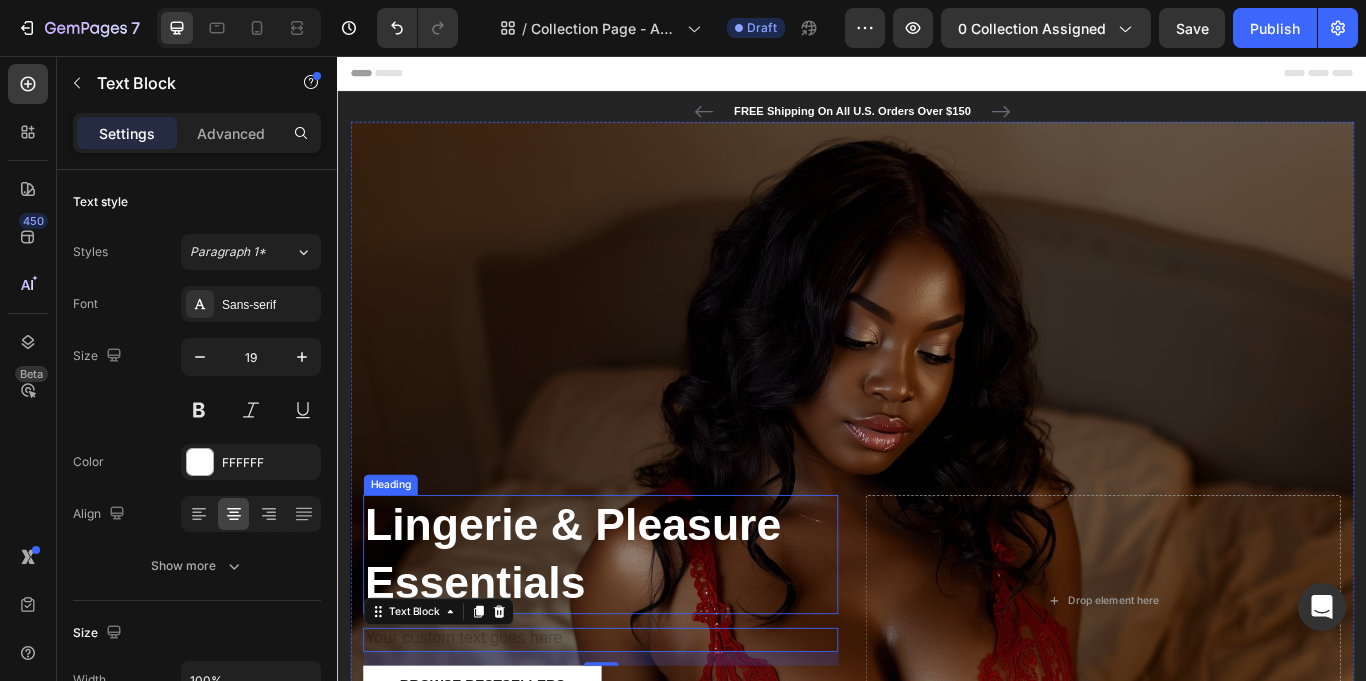 click on "Lingerie & Pleasure Essentials" at bounding box center [644, 637] 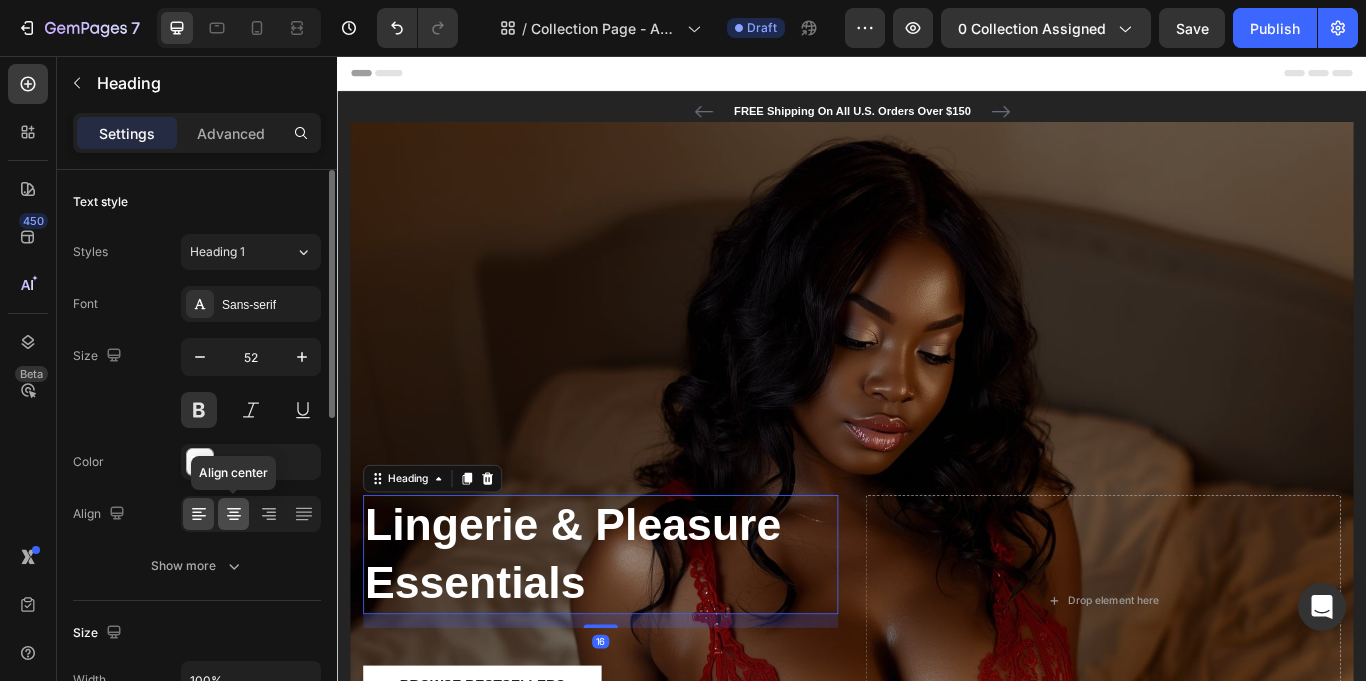 click 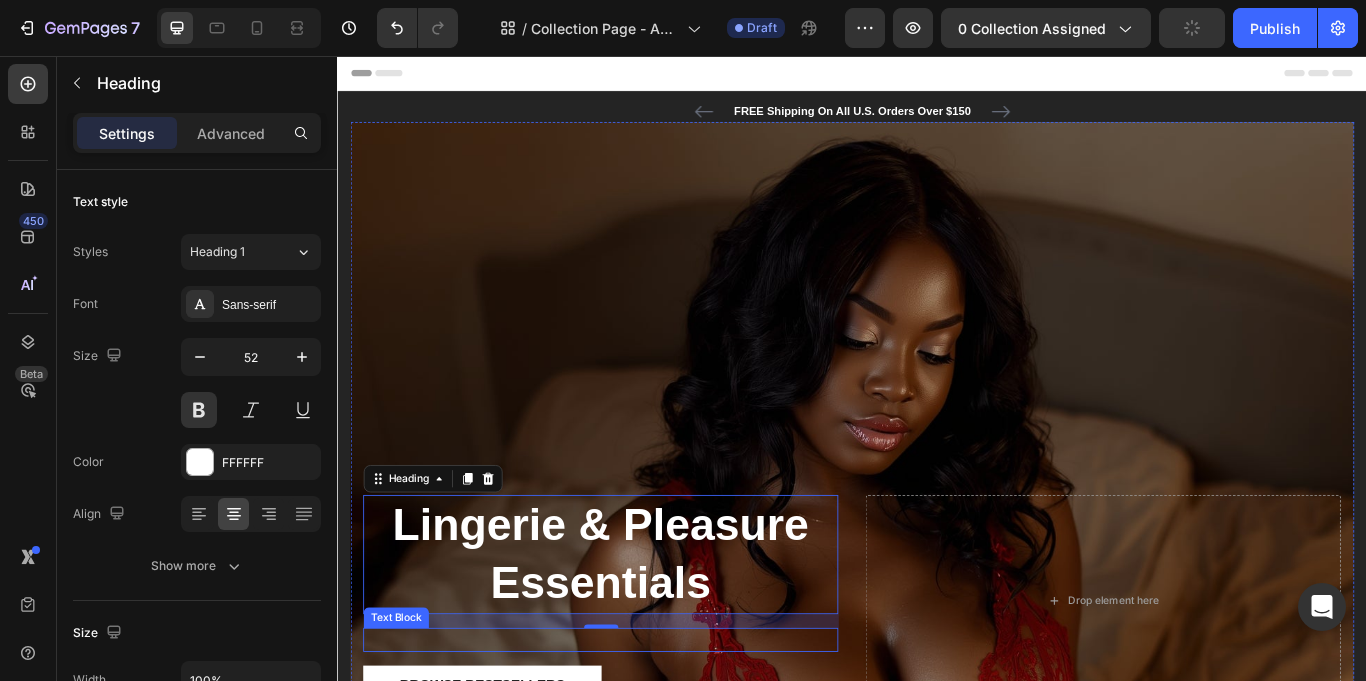 click at bounding box center [644, 737] 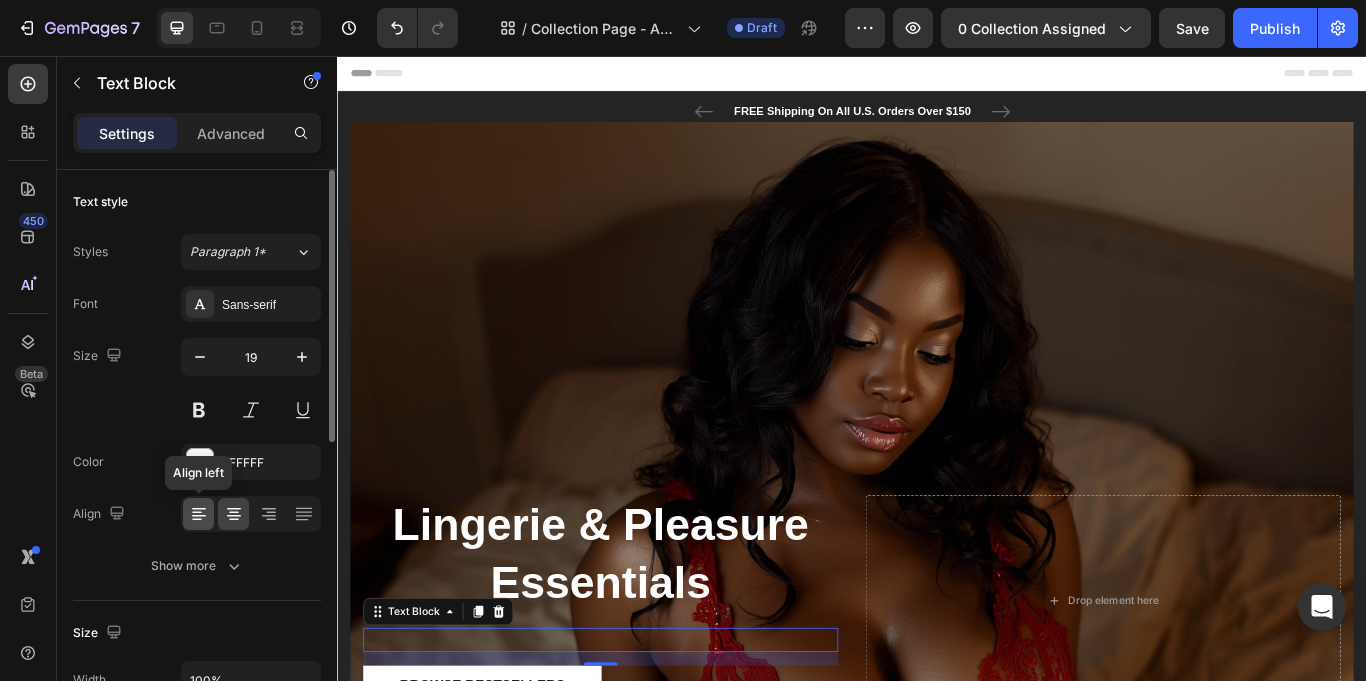 click 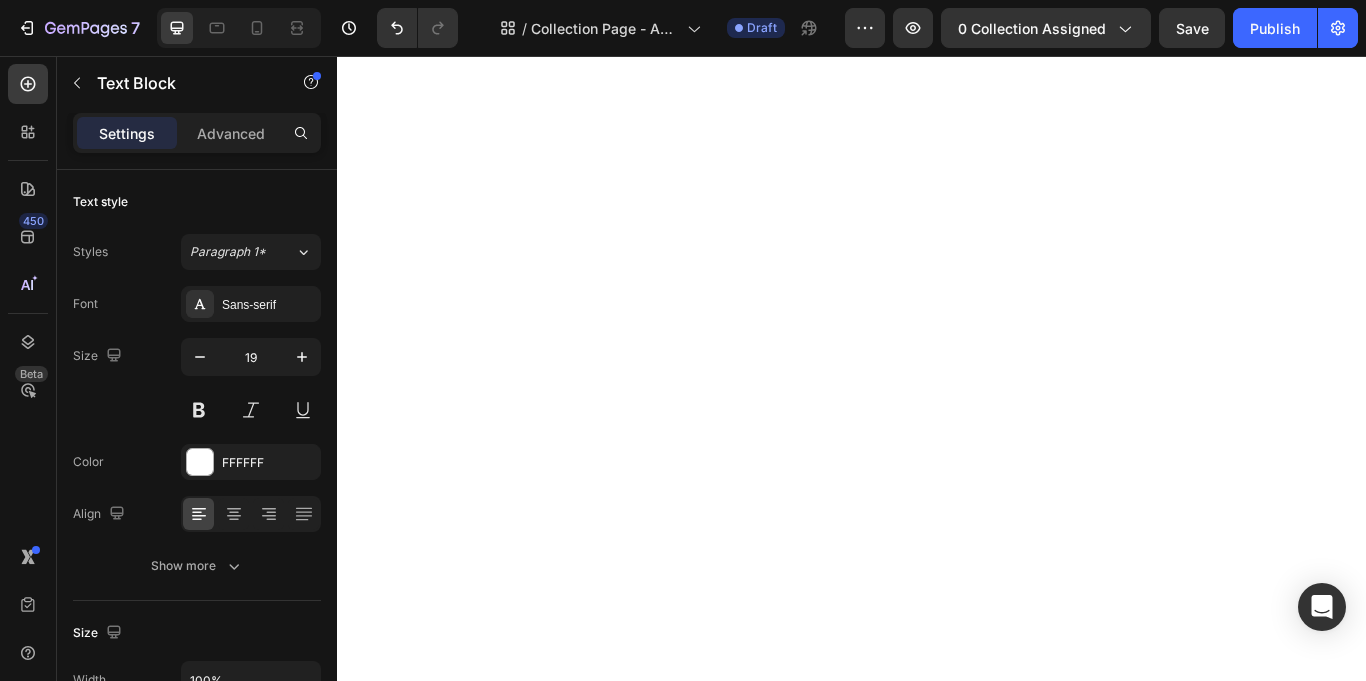 scroll, scrollTop: 0, scrollLeft: 0, axis: both 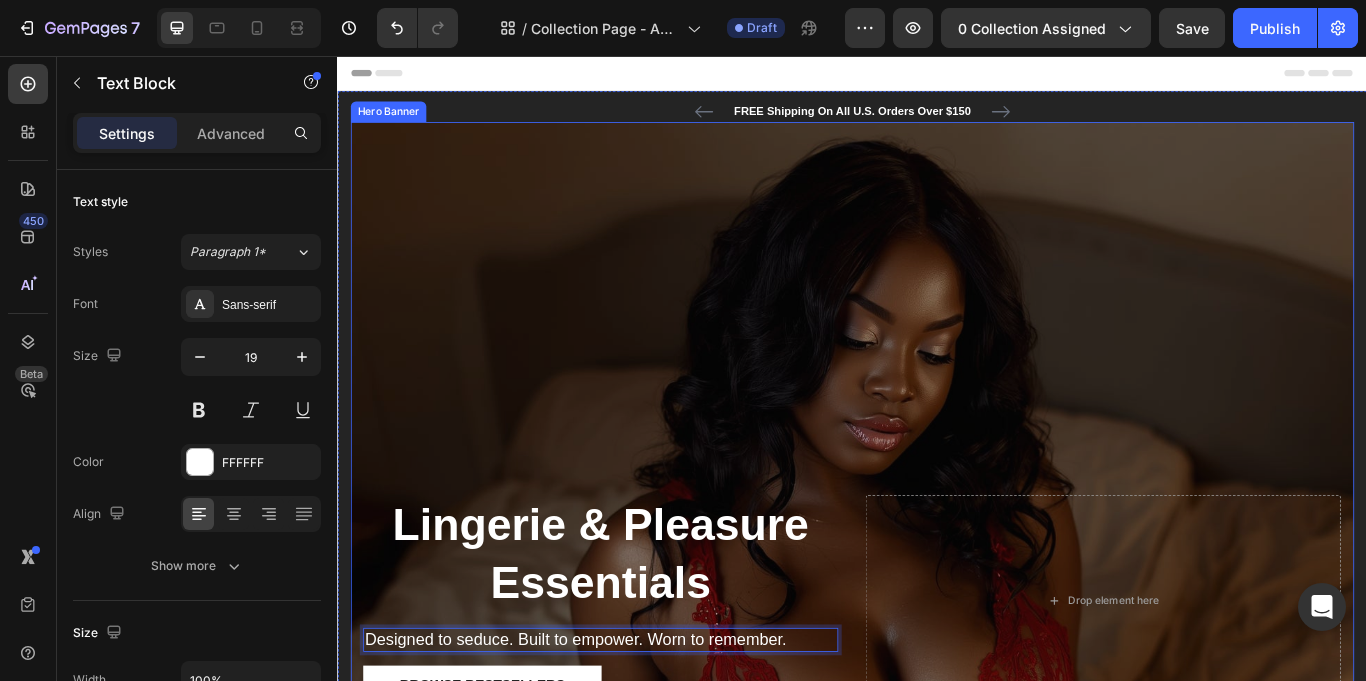 click at bounding box center [937, 718] 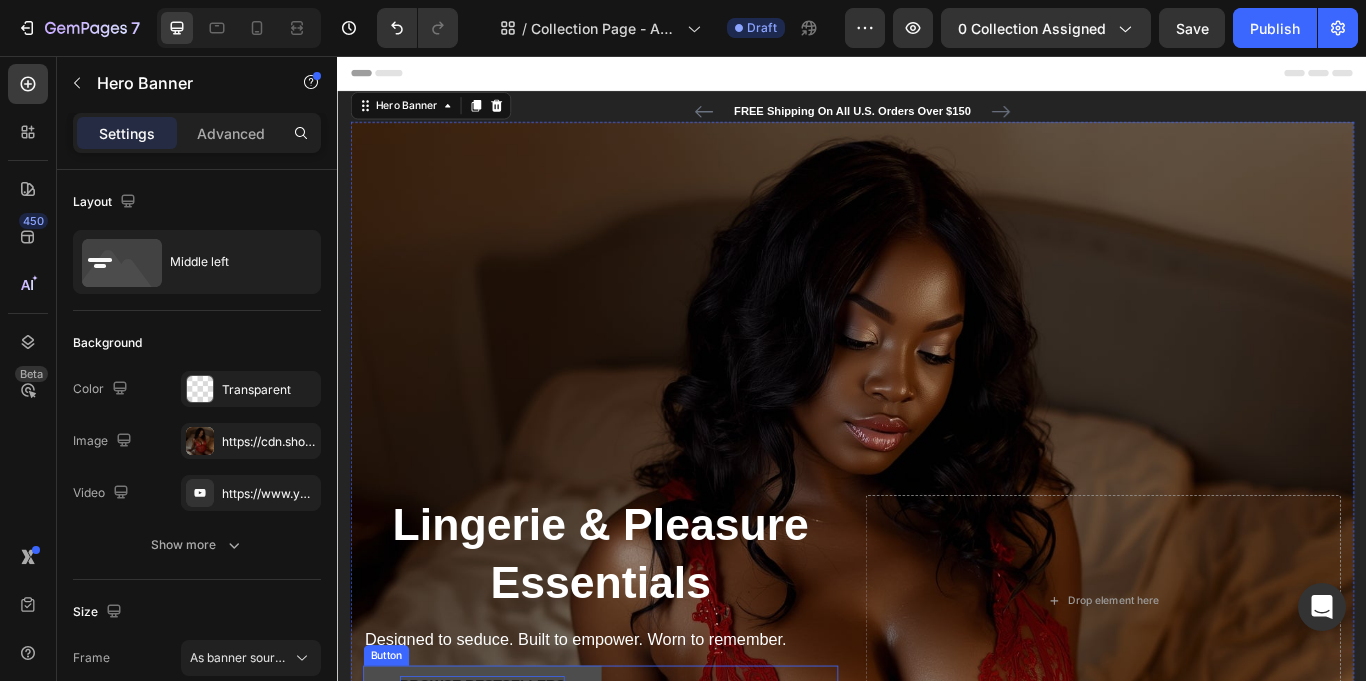 click on "Browse bestsellers" at bounding box center [506, 791] 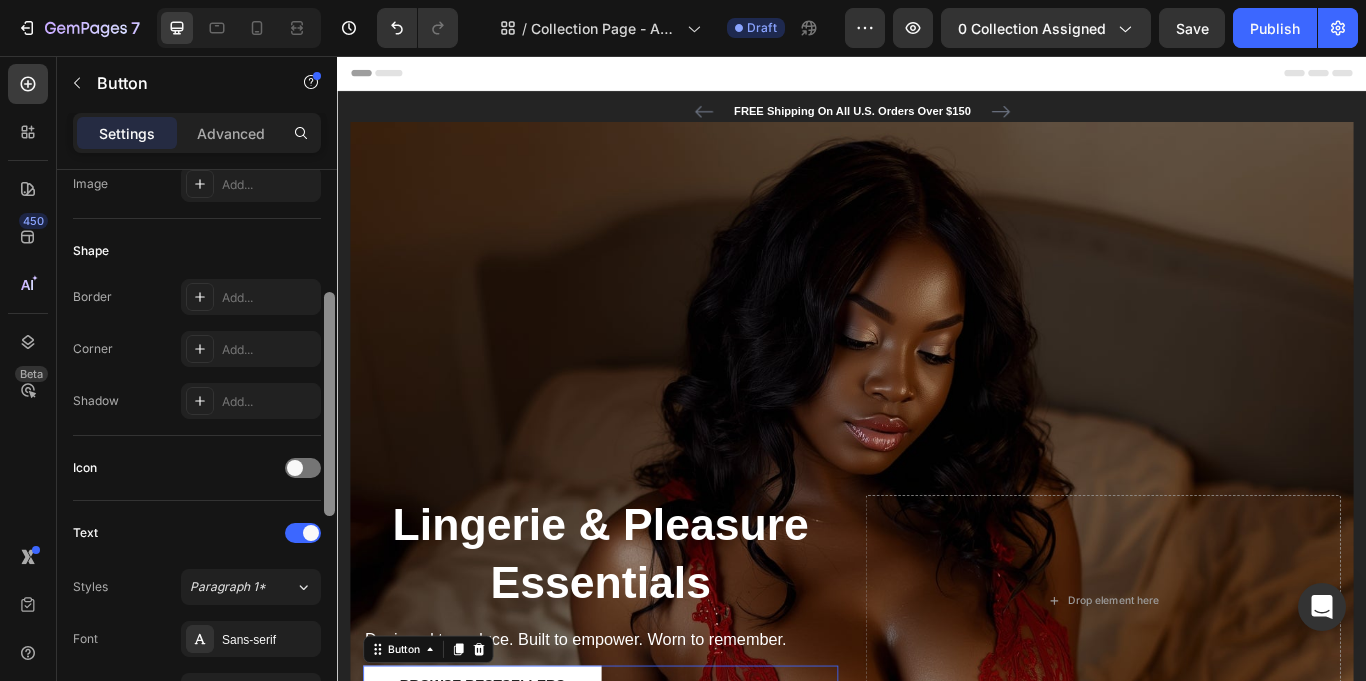 scroll, scrollTop: 342, scrollLeft: 0, axis: vertical 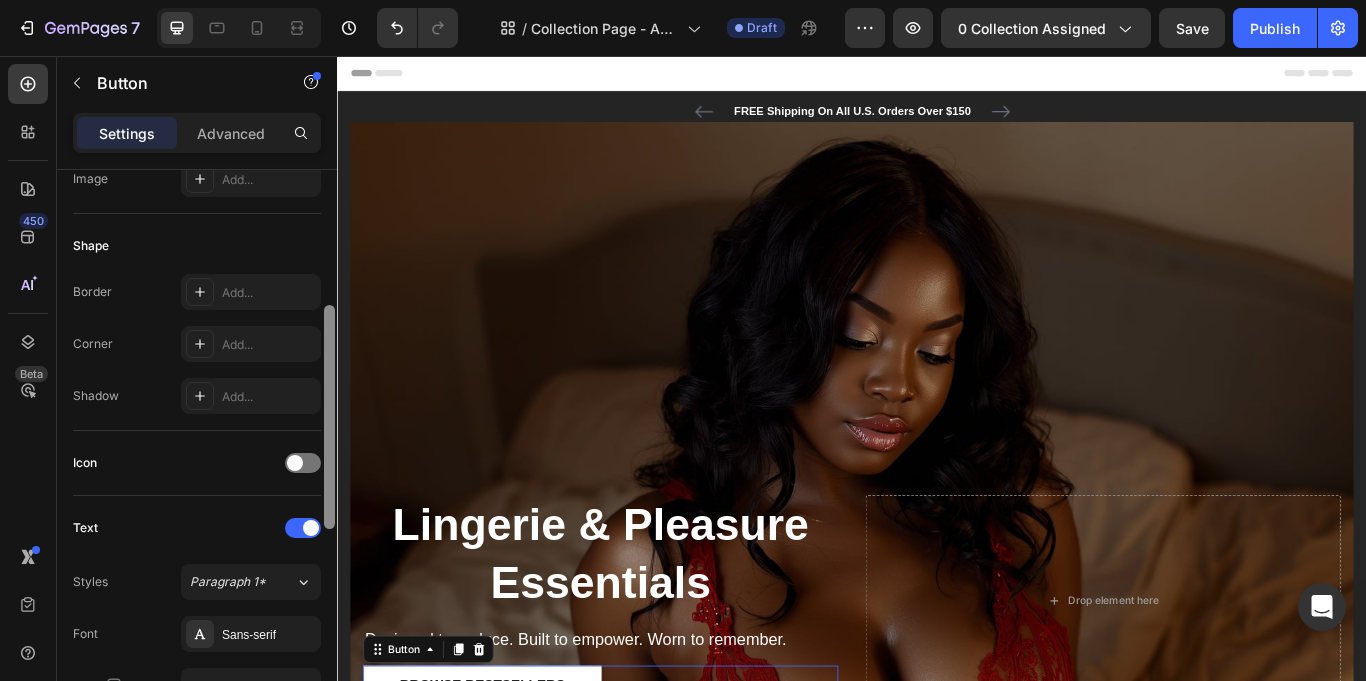 drag, startPoint x: 332, startPoint y: 312, endPoint x: 327, endPoint y: 448, distance: 136.09187 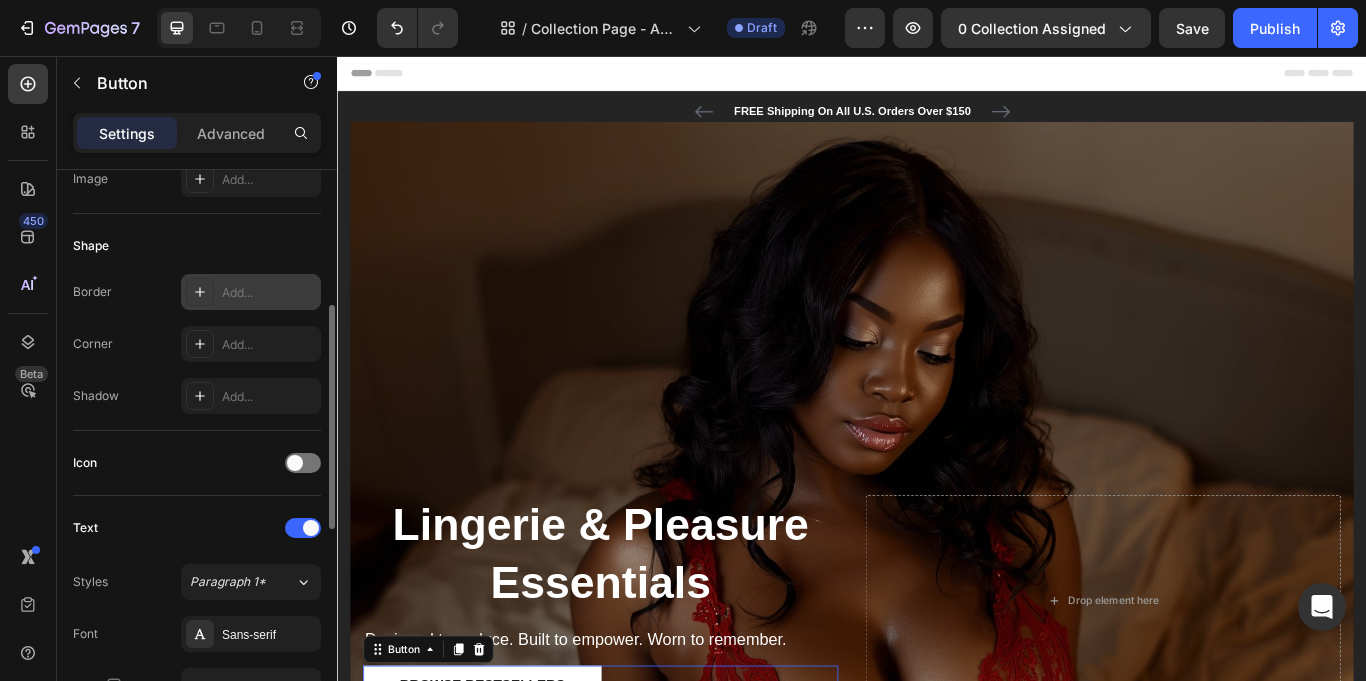 click 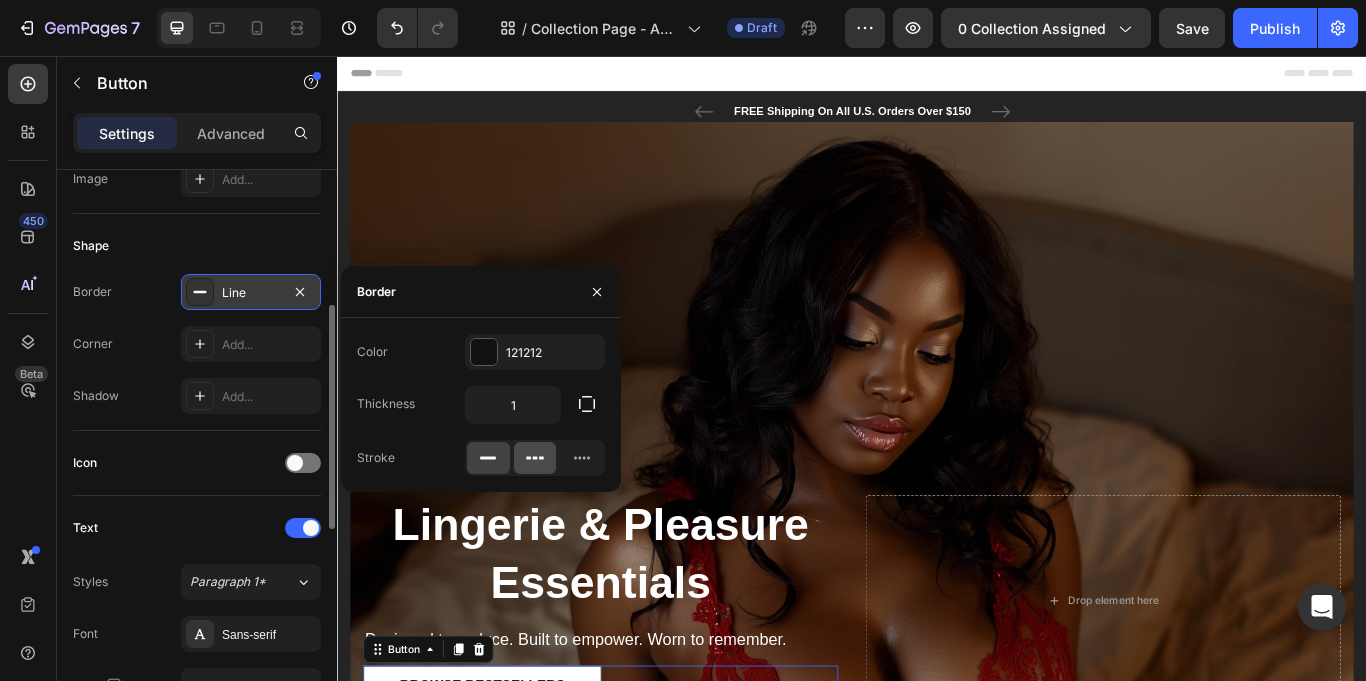 click 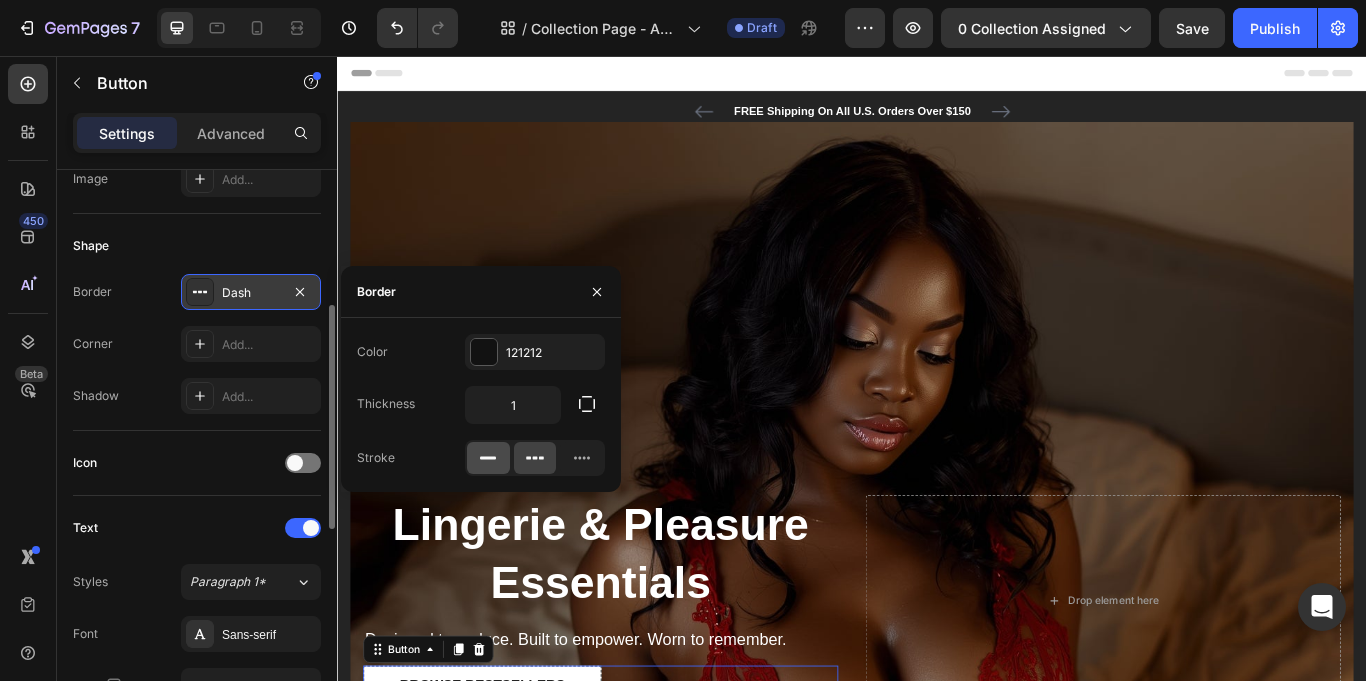 click 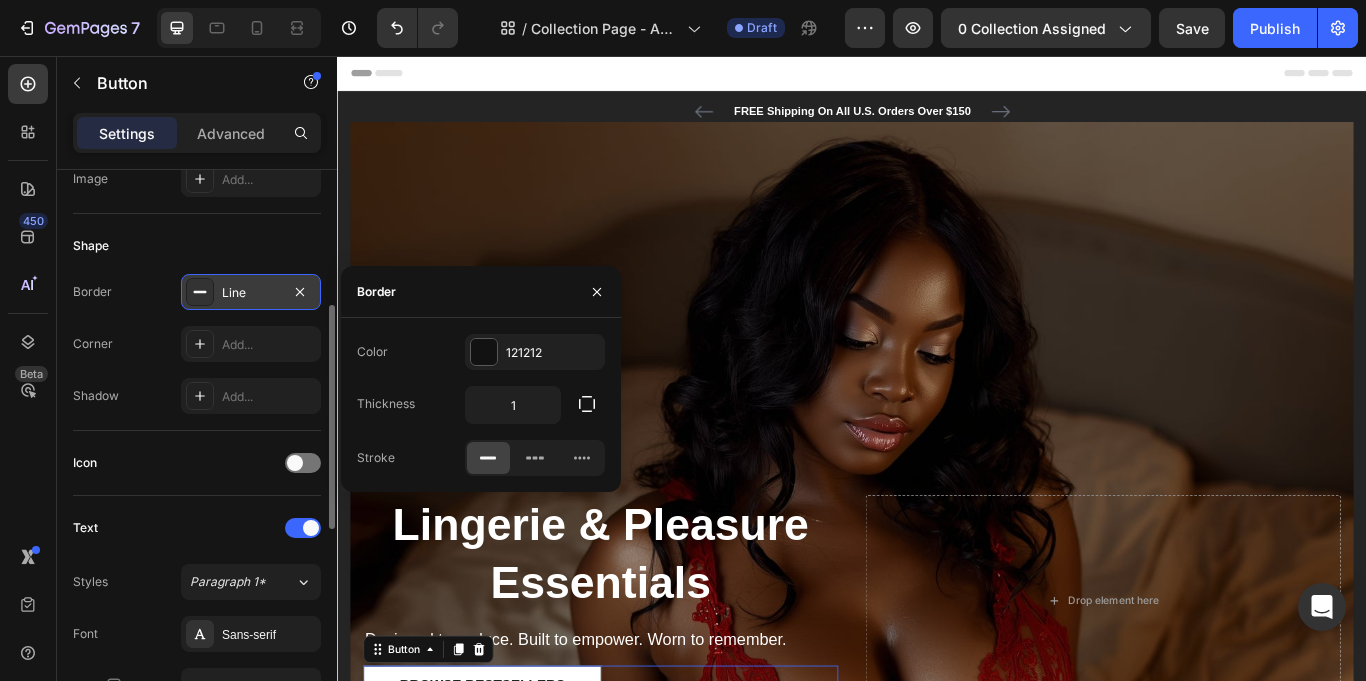 click on "Icon" at bounding box center [197, 463] 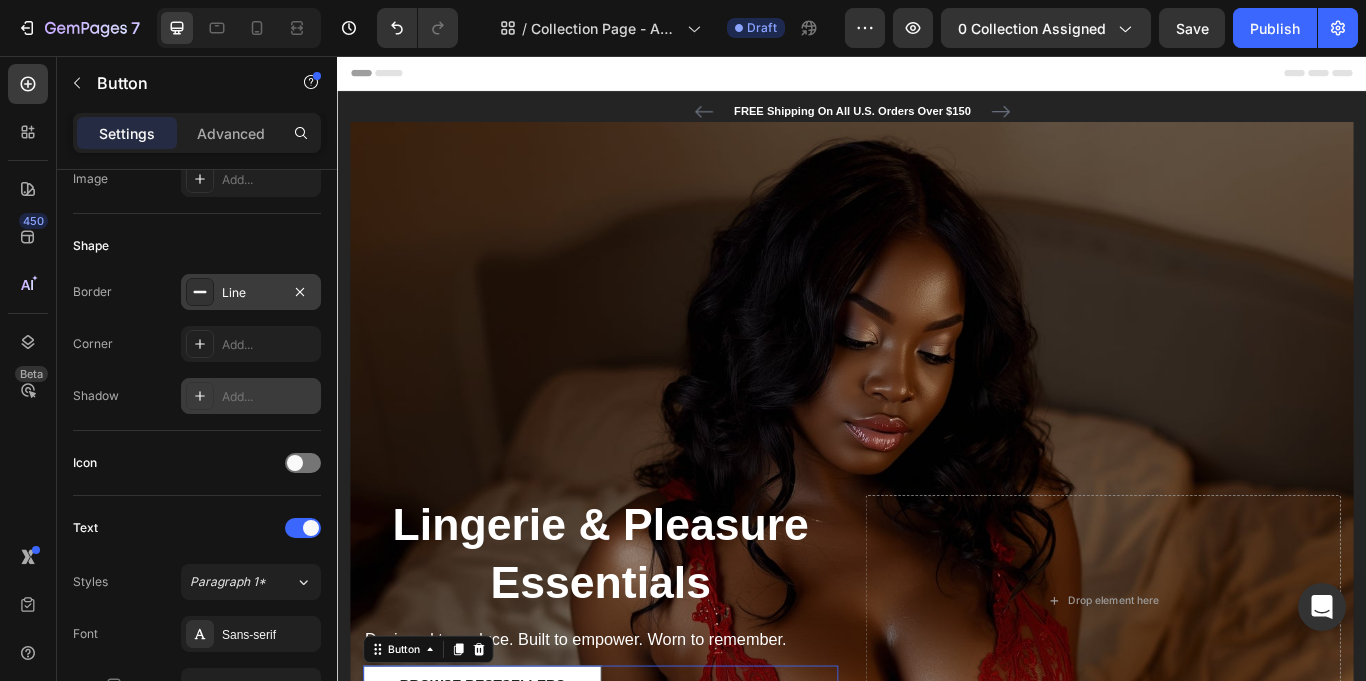 click on "Add..." at bounding box center (269, 397) 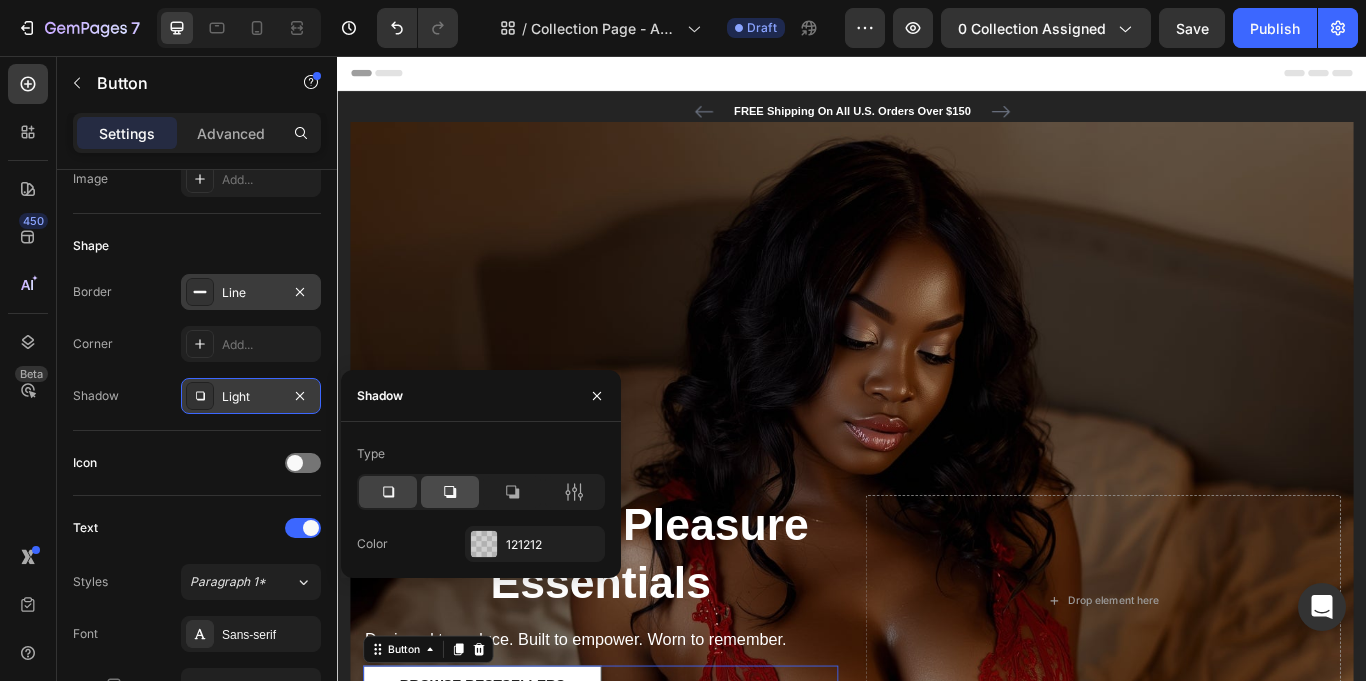 click 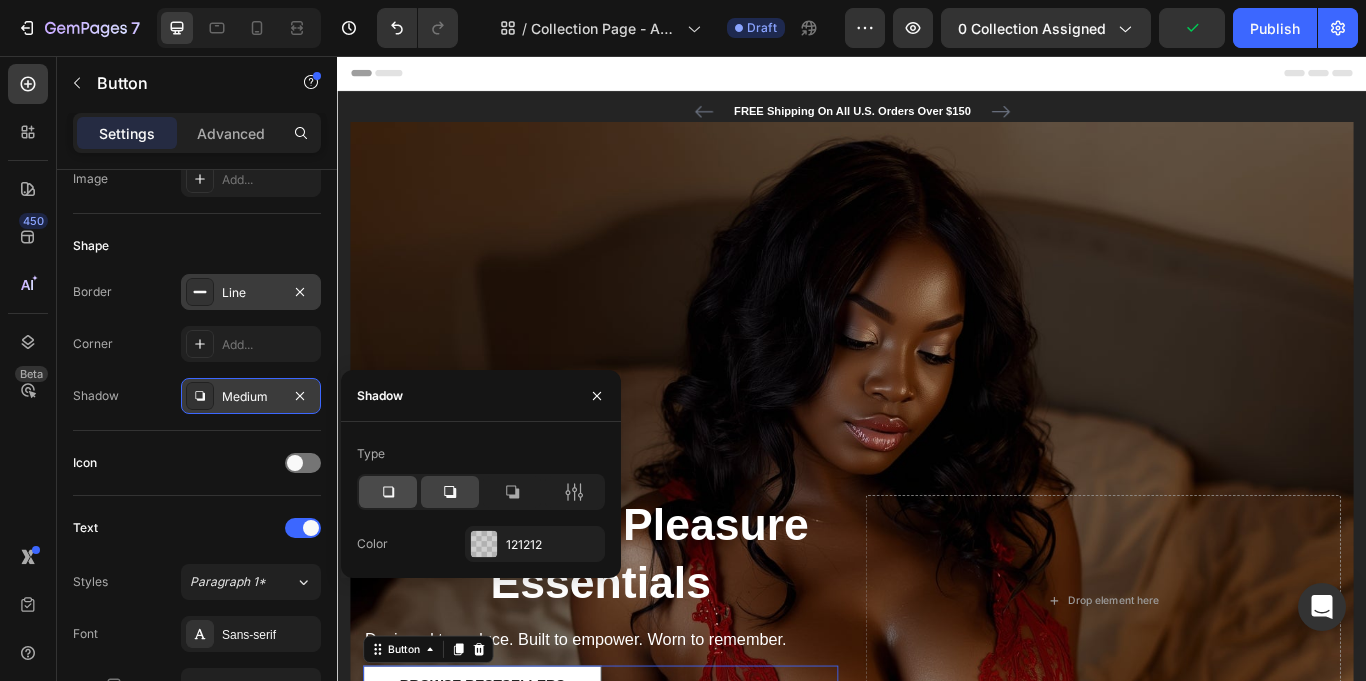 click 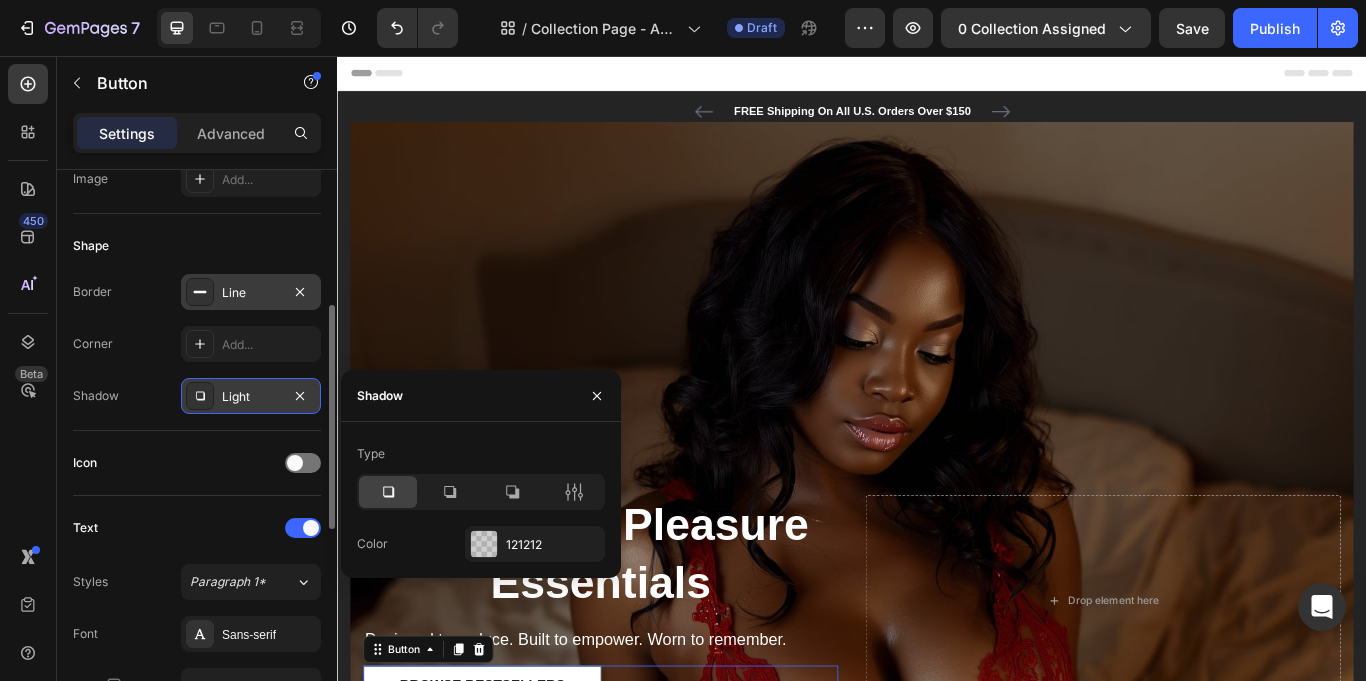 click on "Icon" 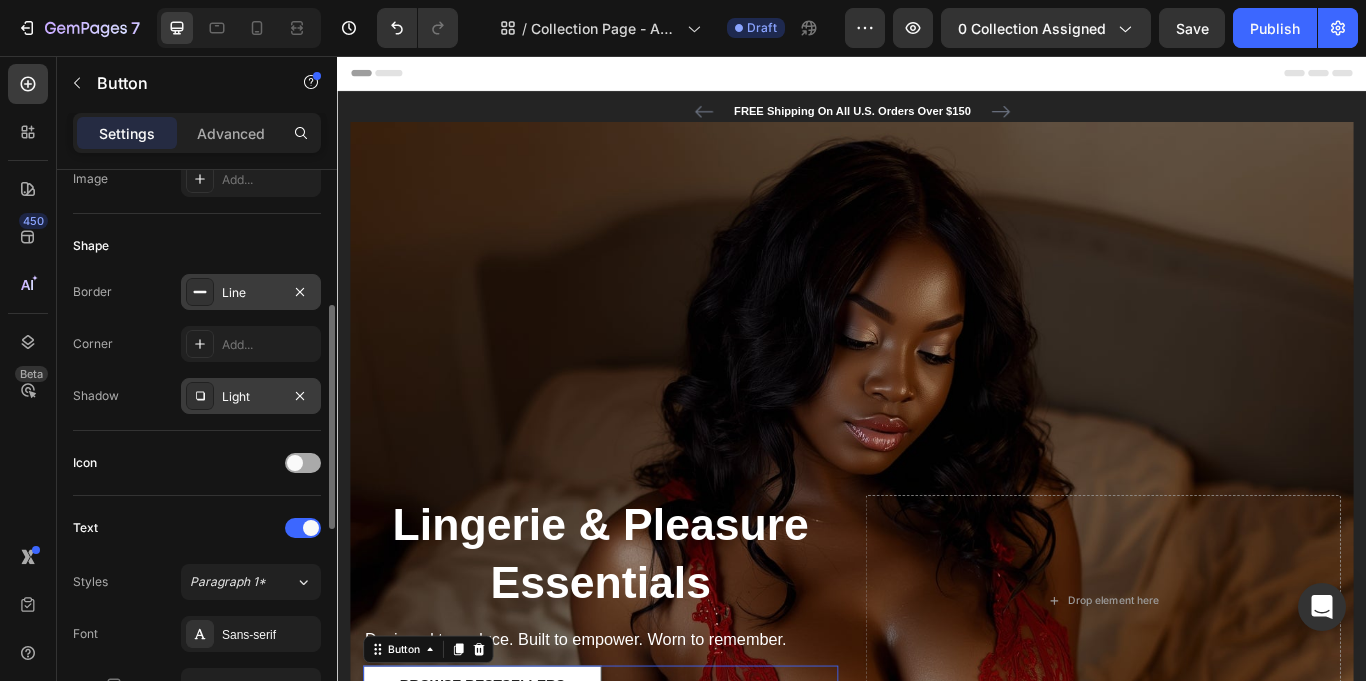 click at bounding box center (303, 463) 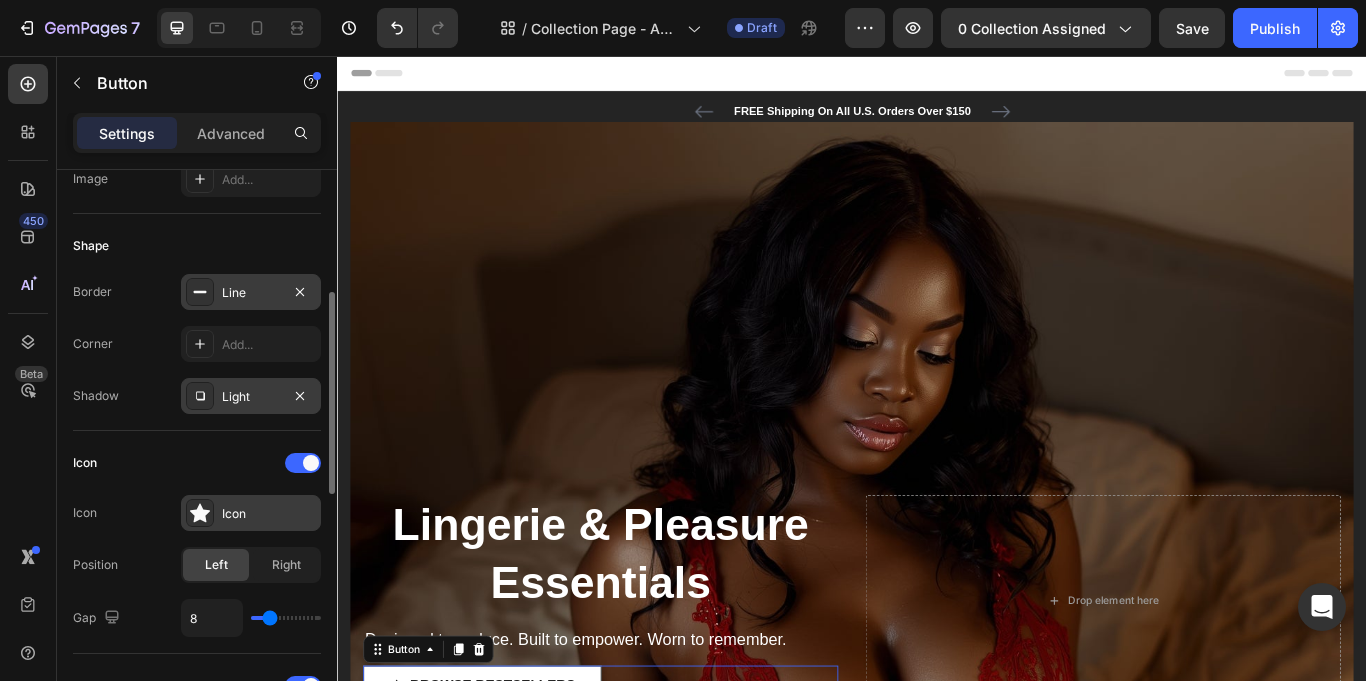click on "Icon" at bounding box center [269, 514] 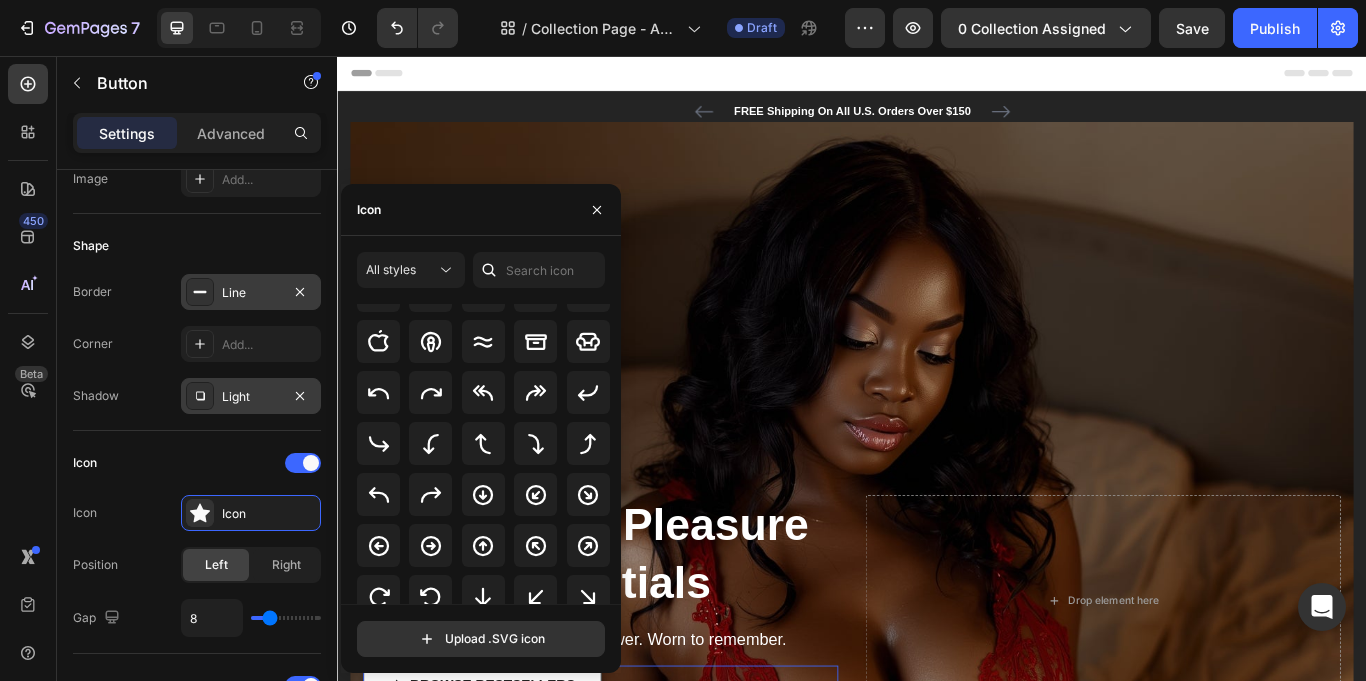 scroll, scrollTop: 378, scrollLeft: 0, axis: vertical 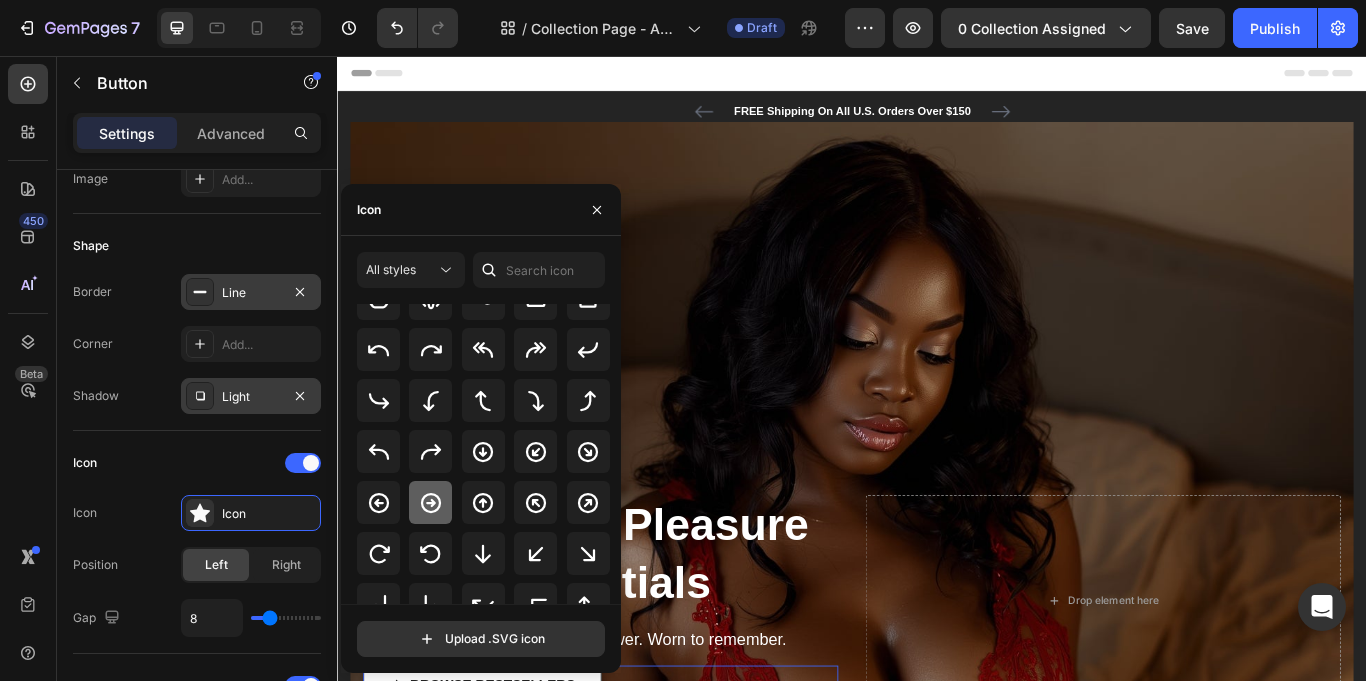 click 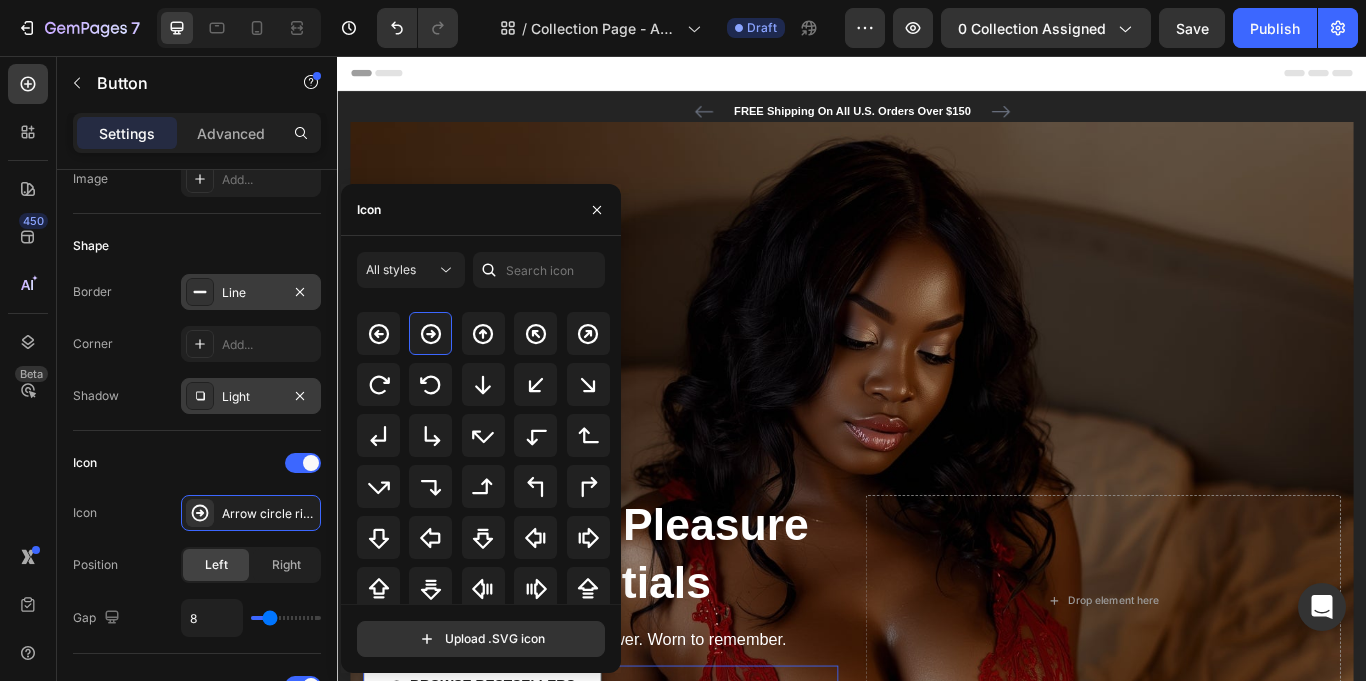scroll, scrollTop: 650, scrollLeft: 0, axis: vertical 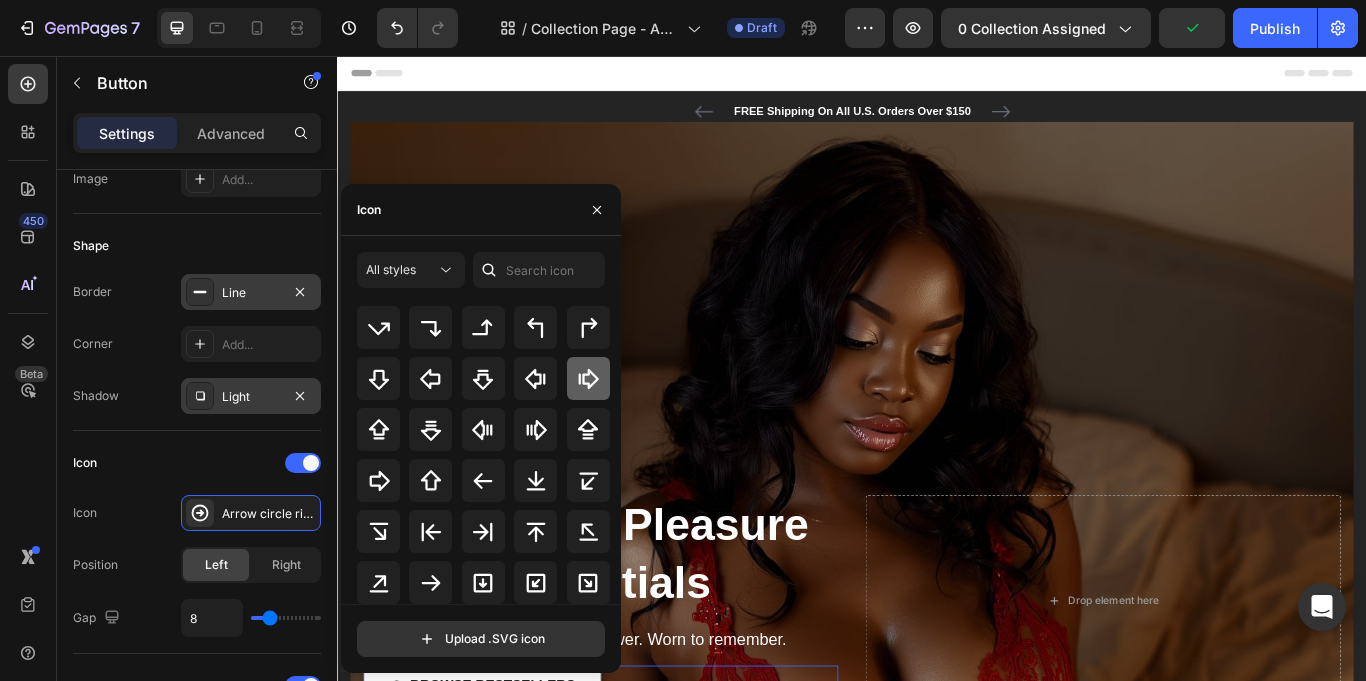 click 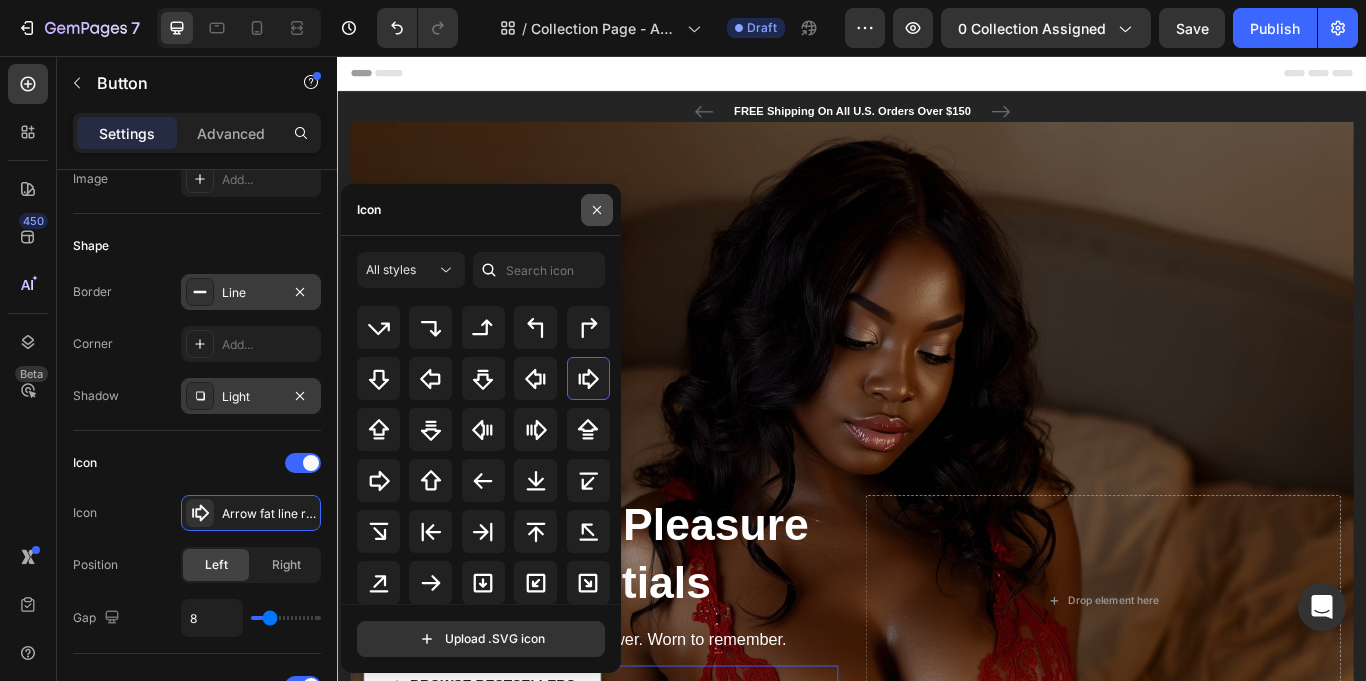 click 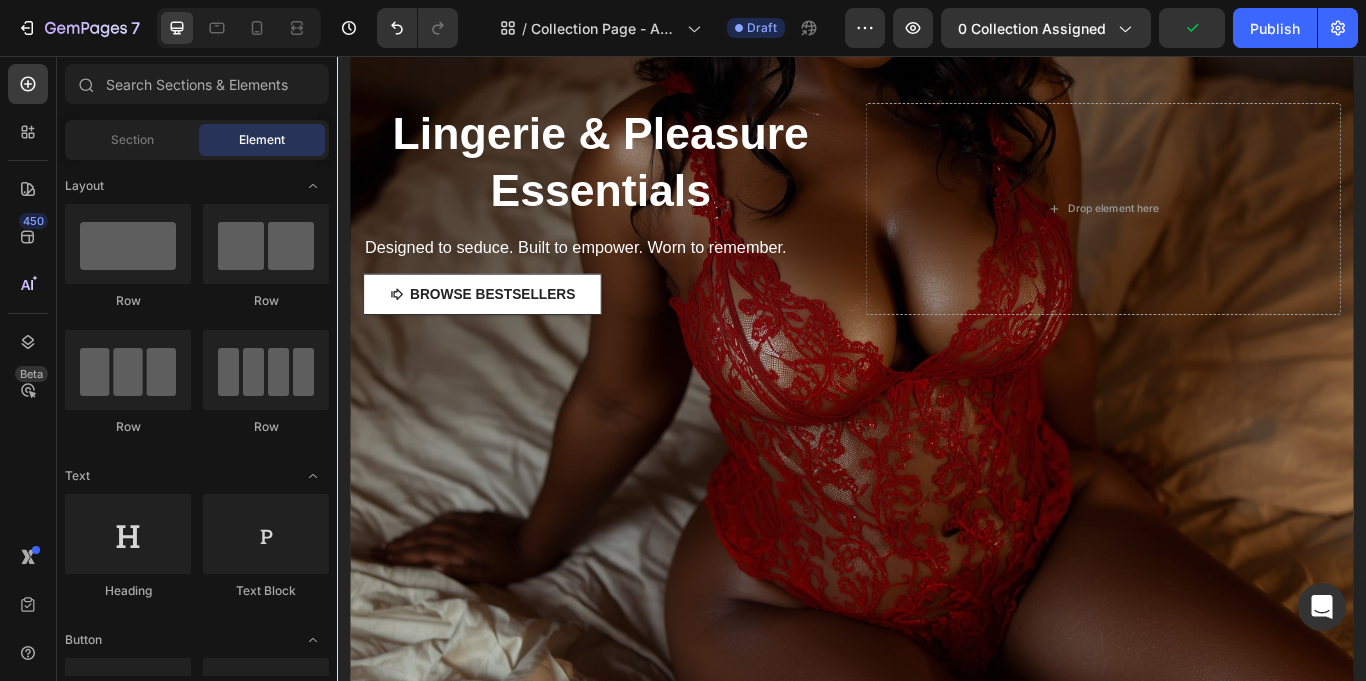 scroll, scrollTop: 357, scrollLeft: 0, axis: vertical 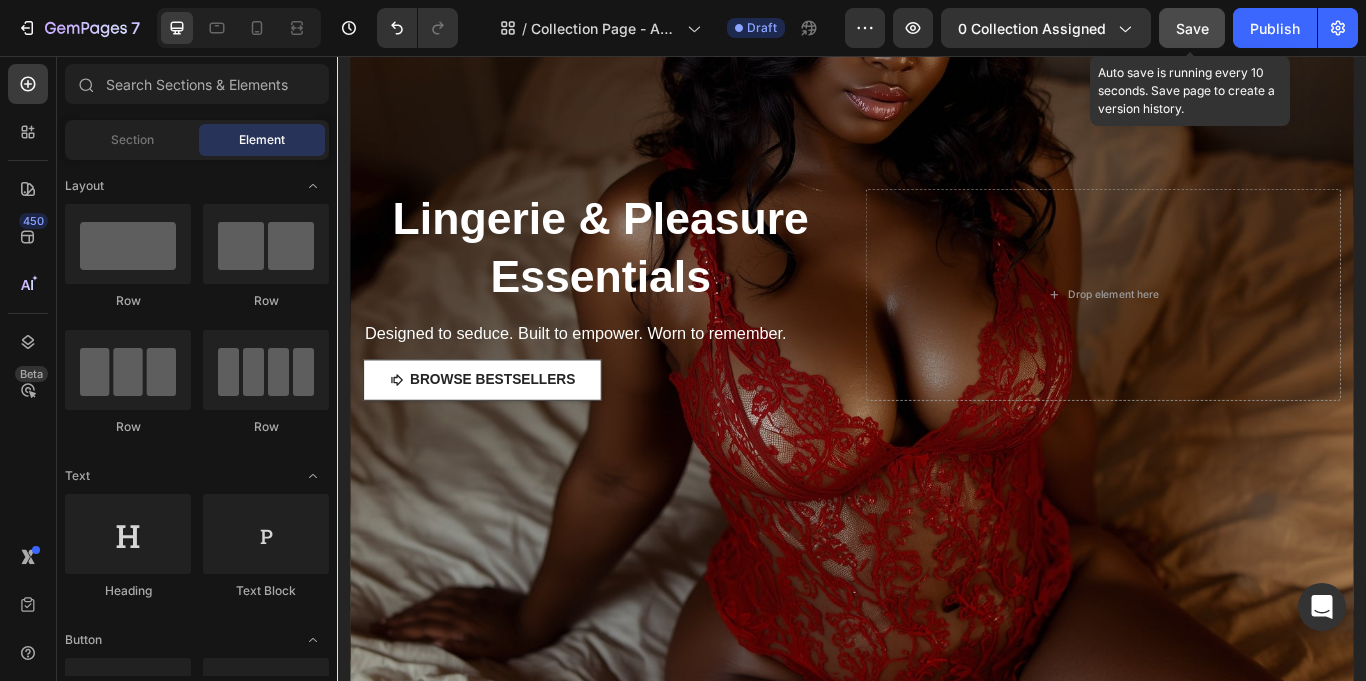 click on "Save" 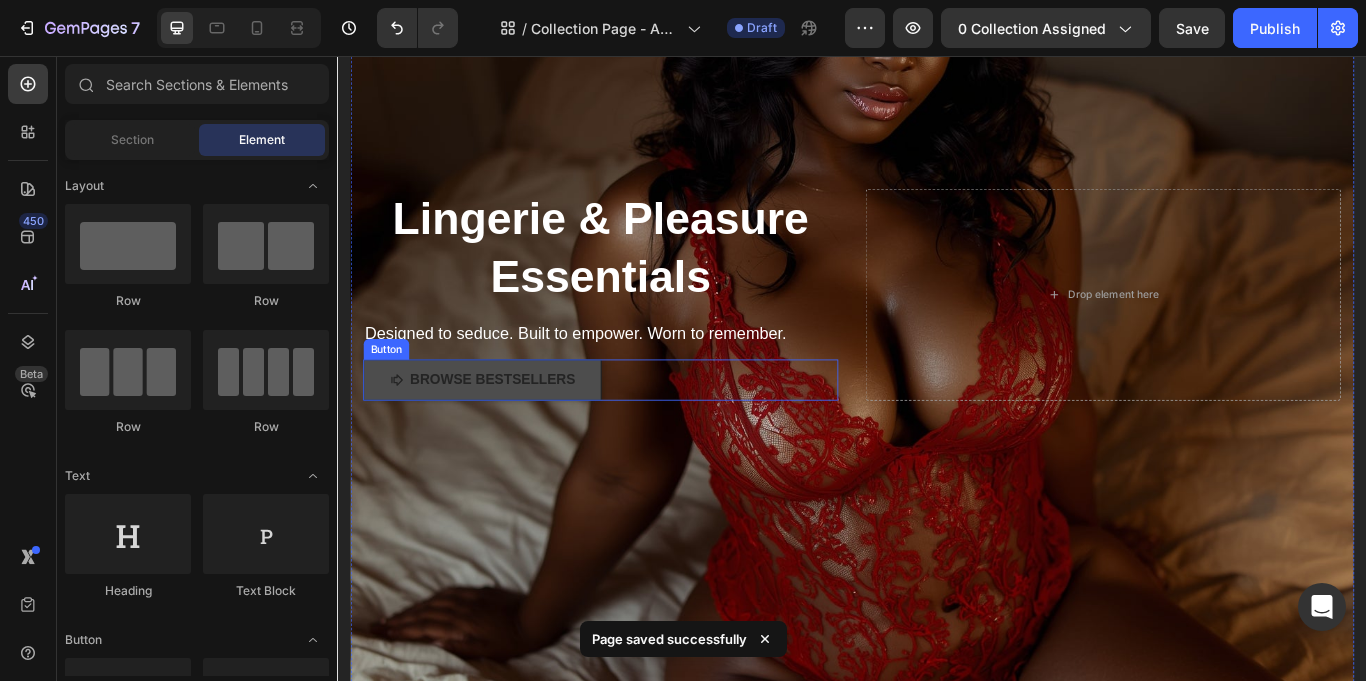 click 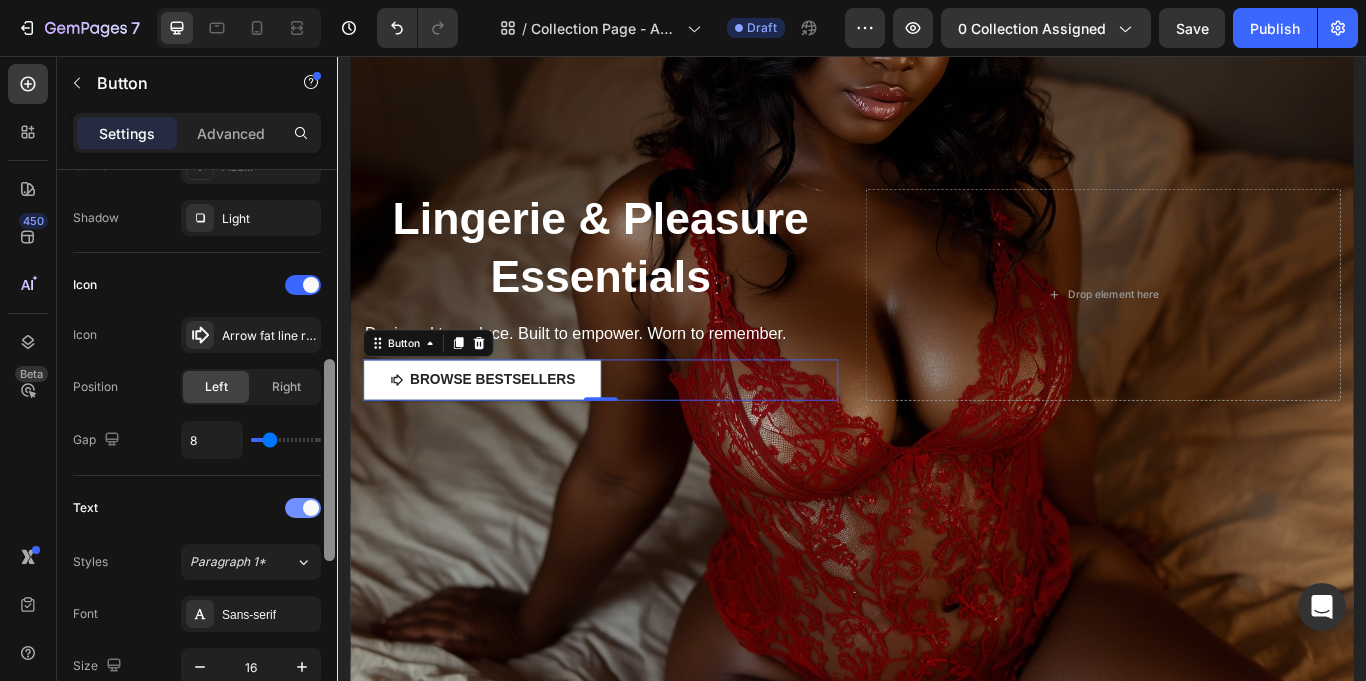 scroll, scrollTop: 523, scrollLeft: 0, axis: vertical 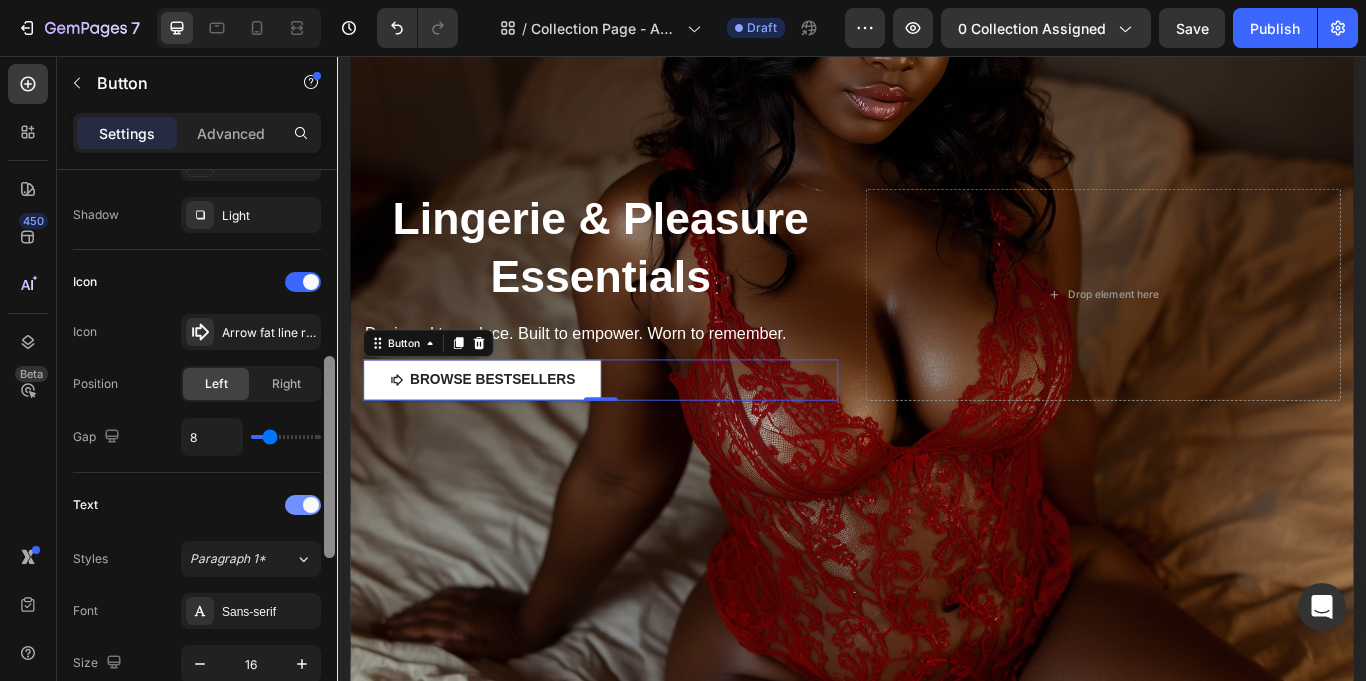 drag, startPoint x: 328, startPoint y: 326, endPoint x: 315, endPoint y: 513, distance: 187.45132 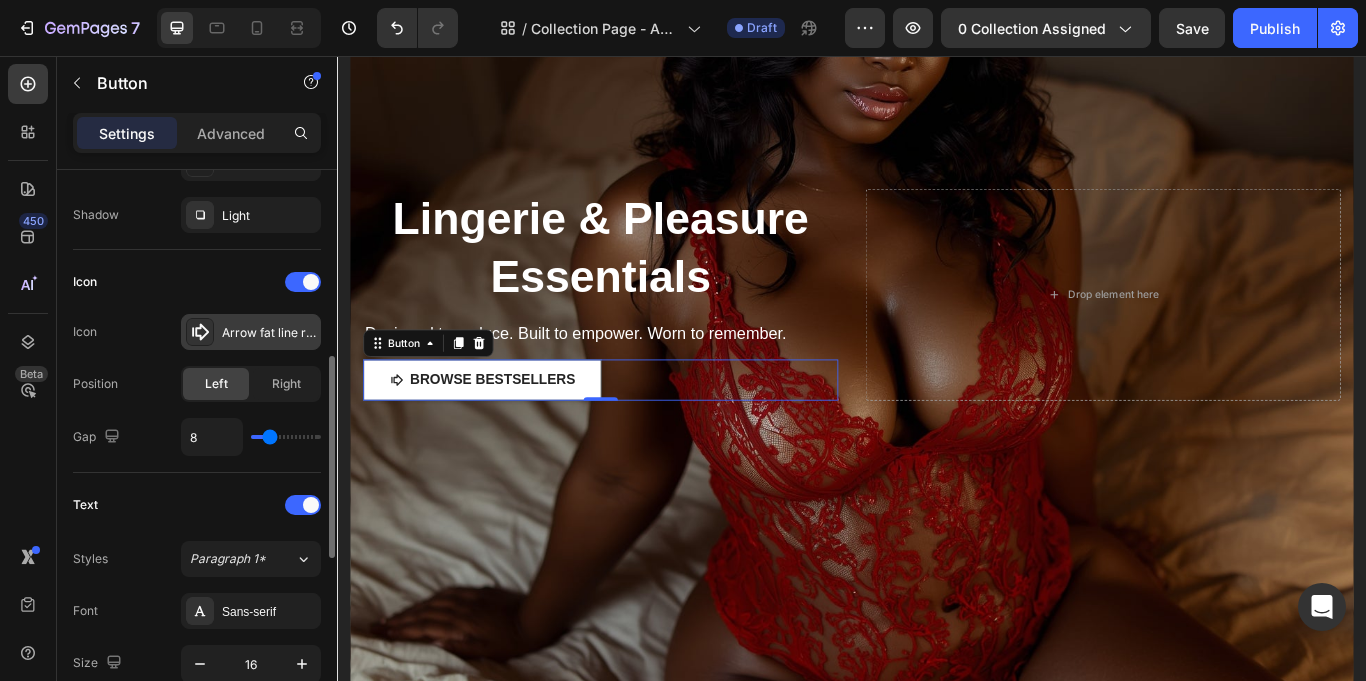 click 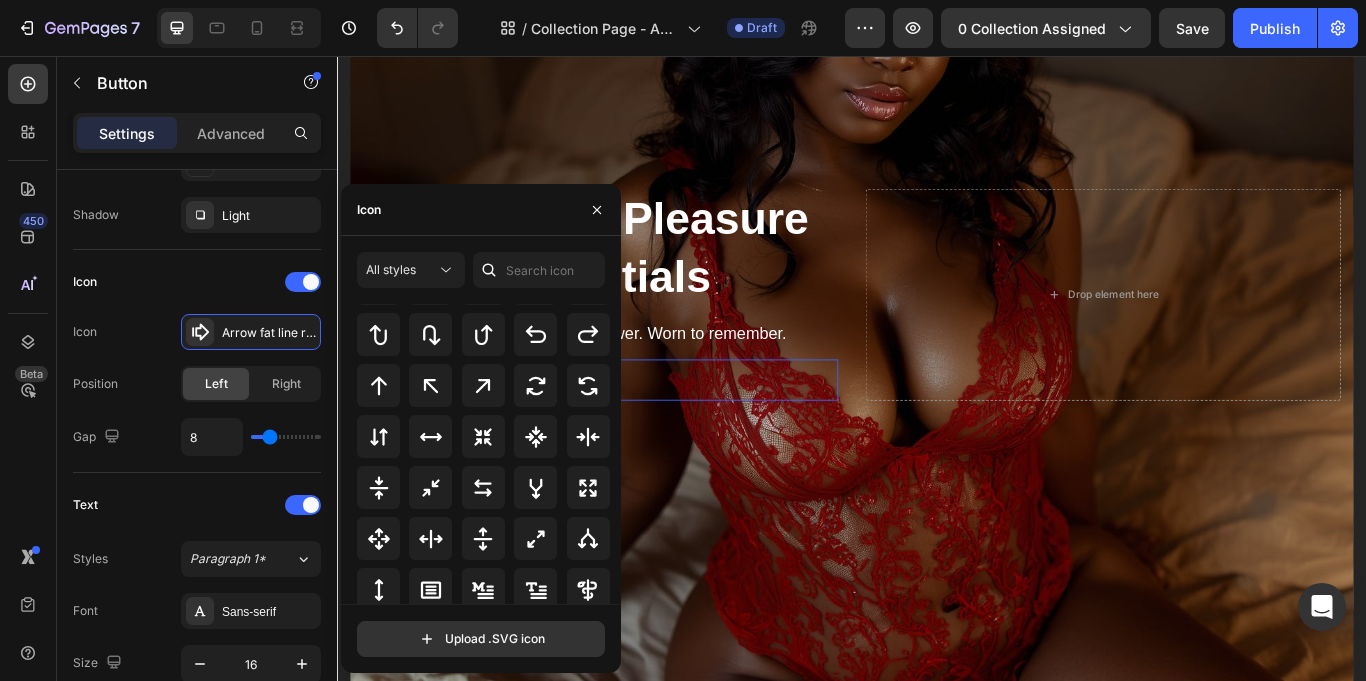 scroll, scrollTop: 1080, scrollLeft: 0, axis: vertical 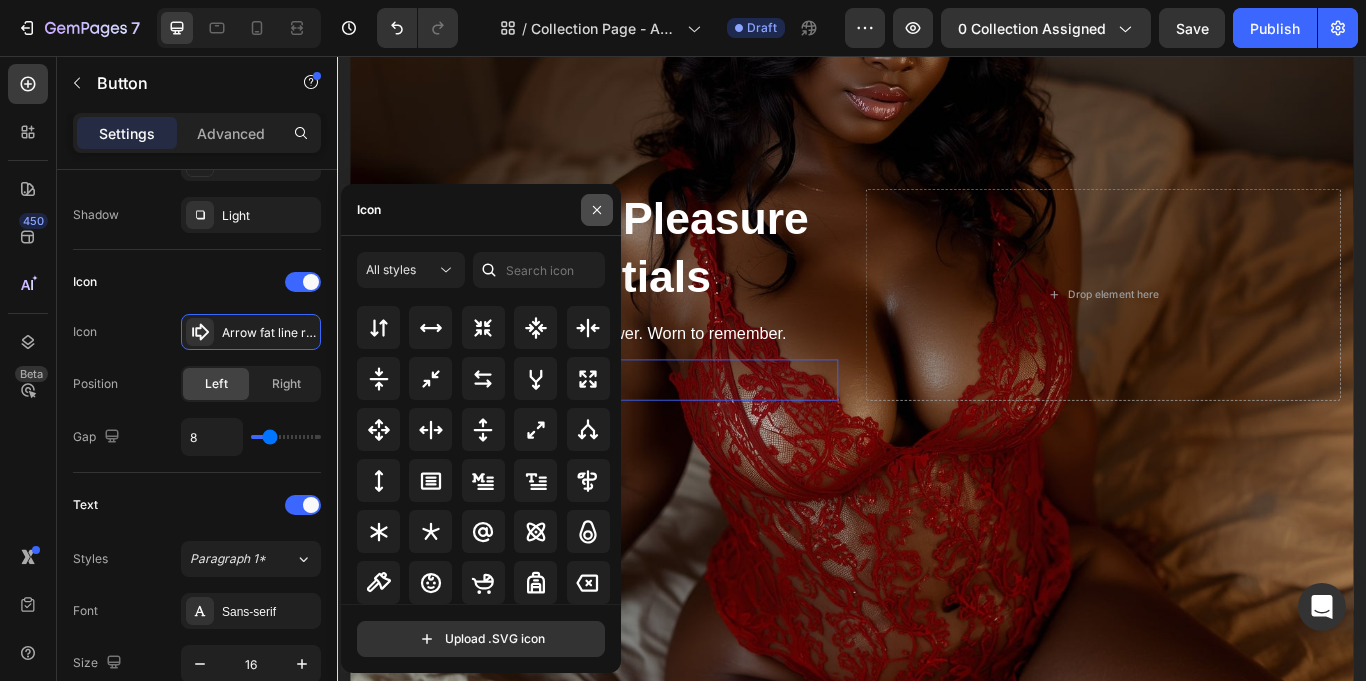 click 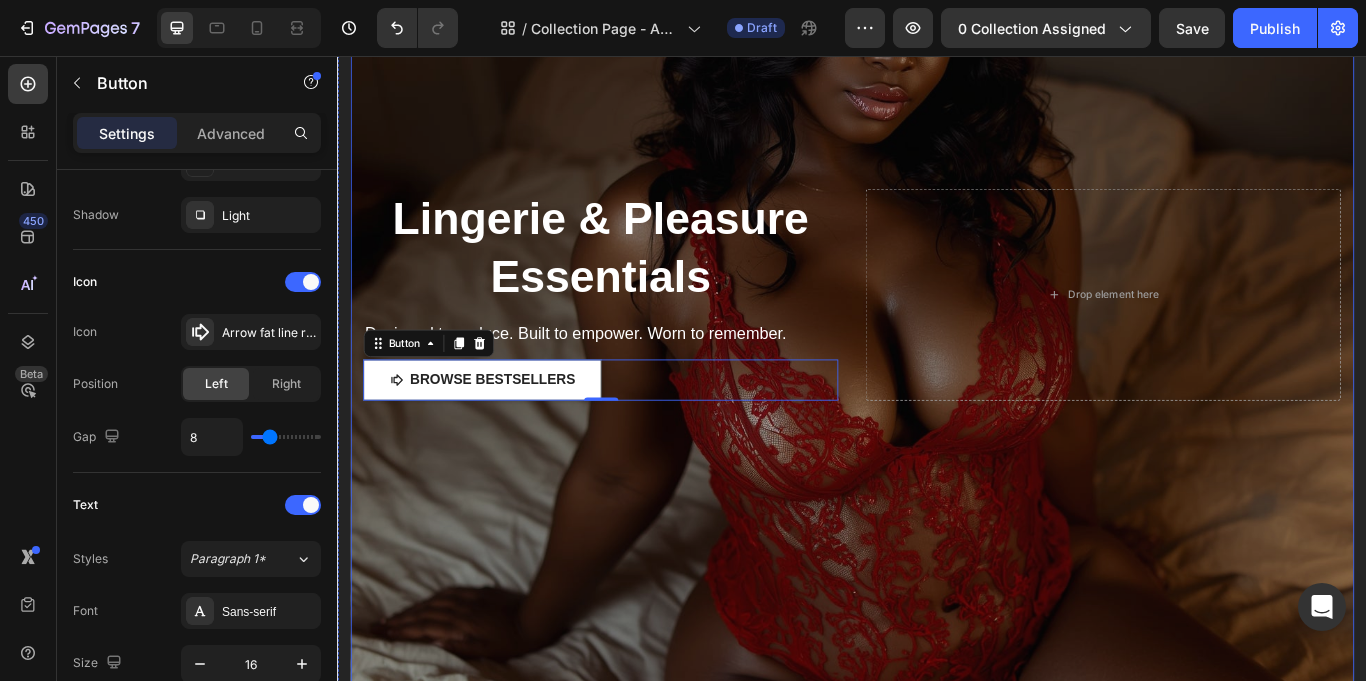 click at bounding box center (937, 361) 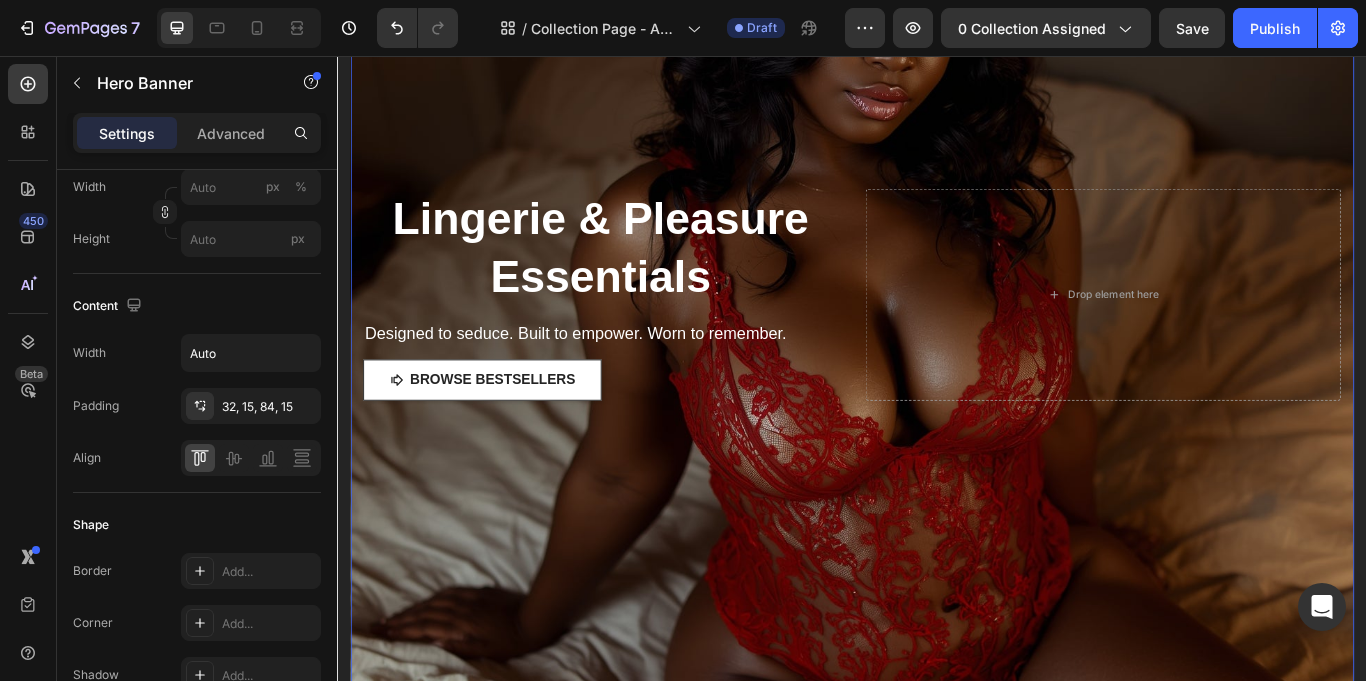 scroll, scrollTop: 0, scrollLeft: 0, axis: both 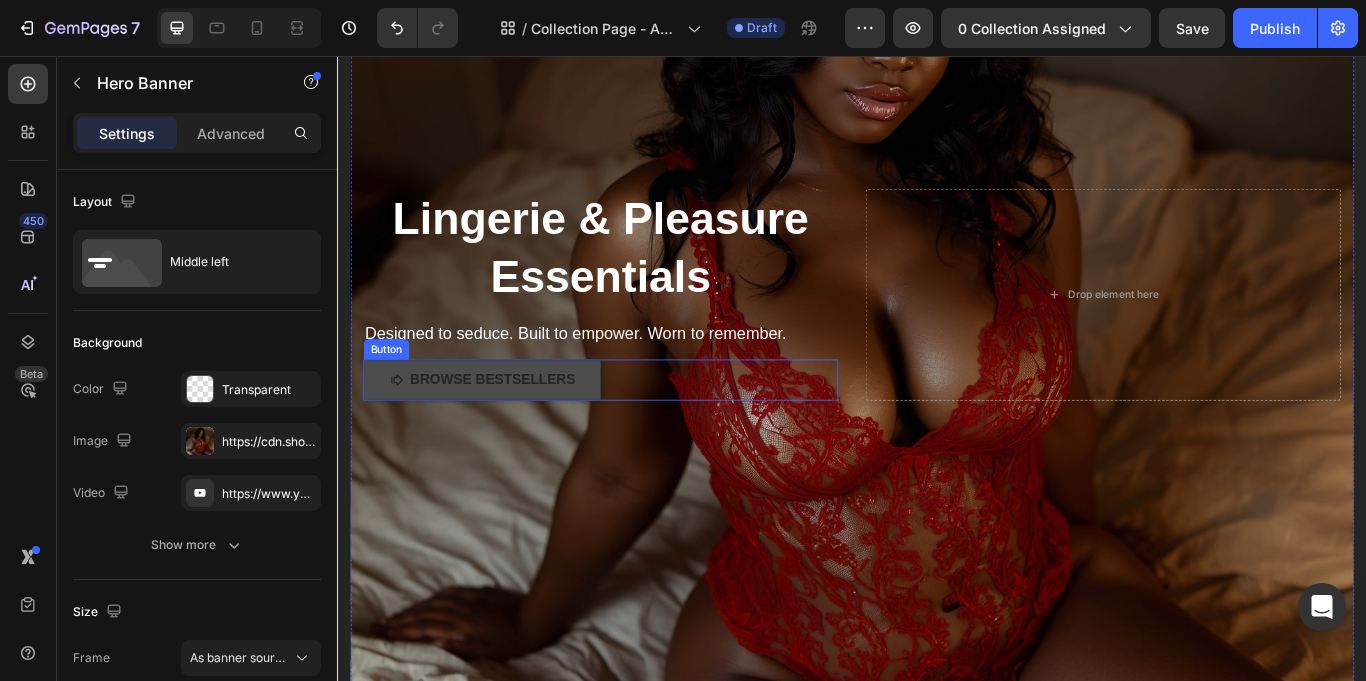 click on "Browse bestsellers" at bounding box center [506, 434] 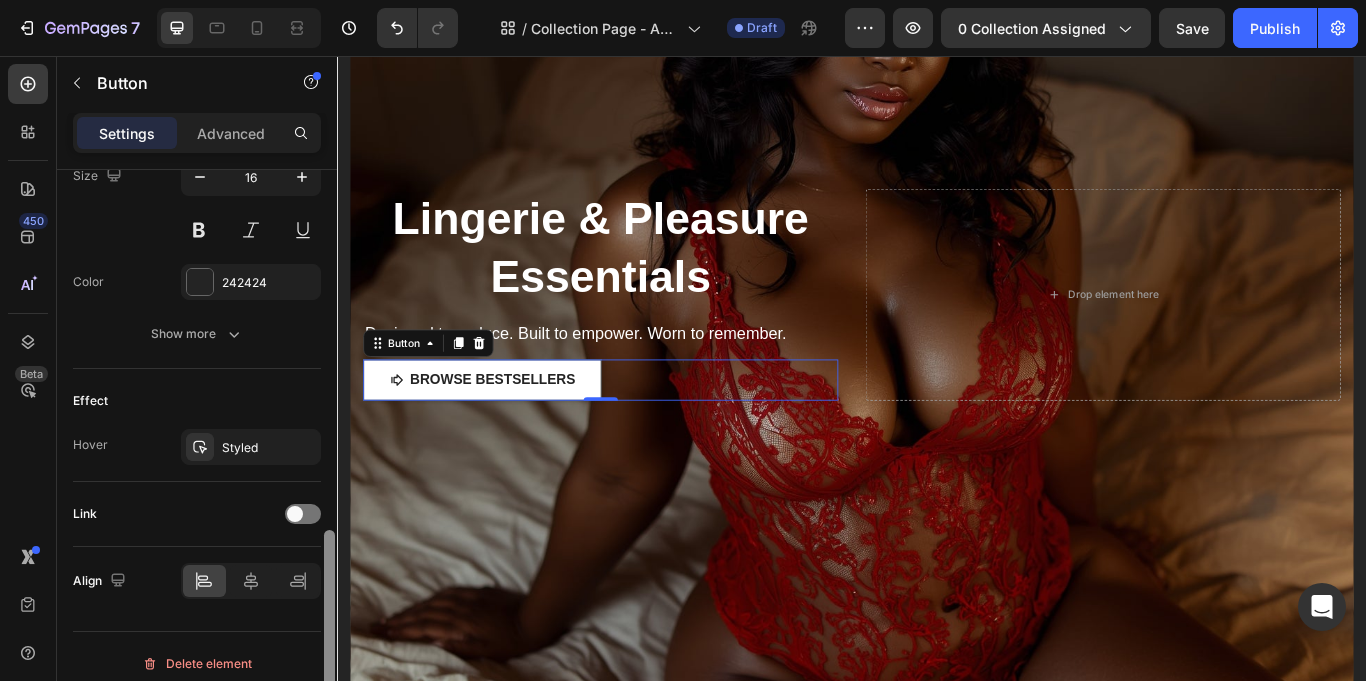 scroll, scrollTop: 1024, scrollLeft: 0, axis: vertical 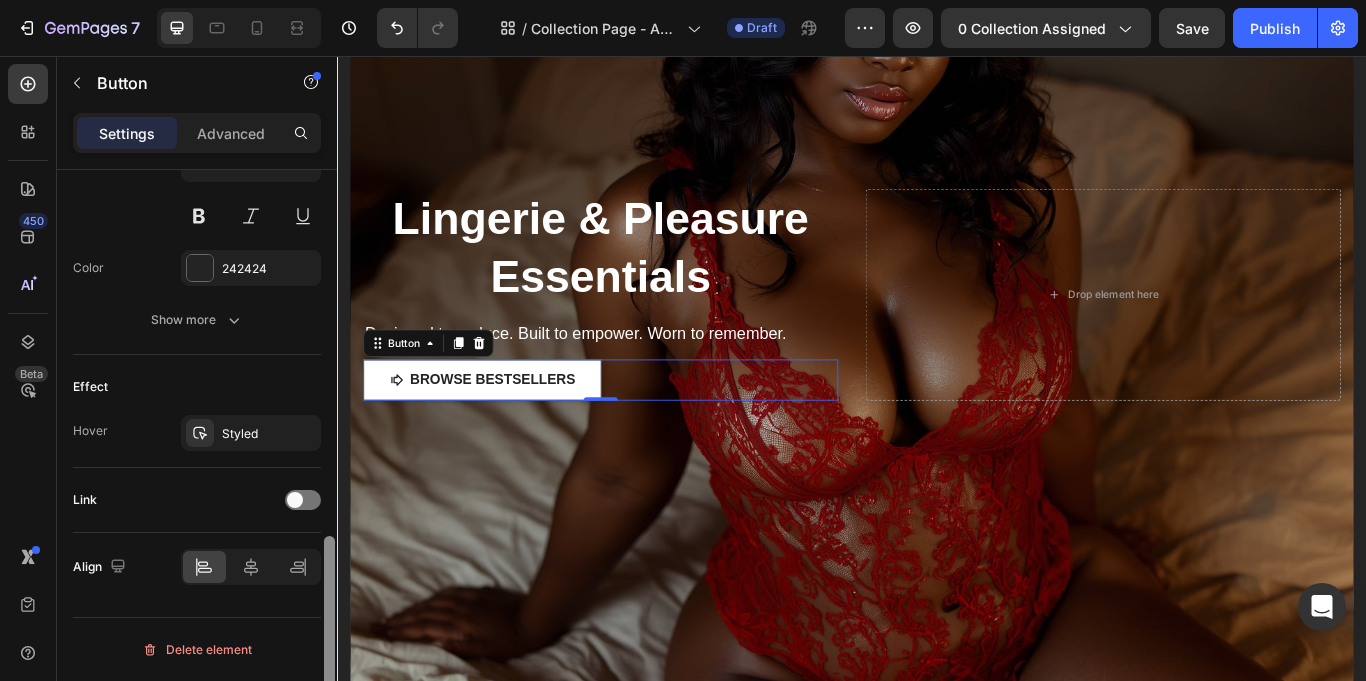 drag, startPoint x: 329, startPoint y: 241, endPoint x: 314, endPoint y: 623, distance: 382.2944 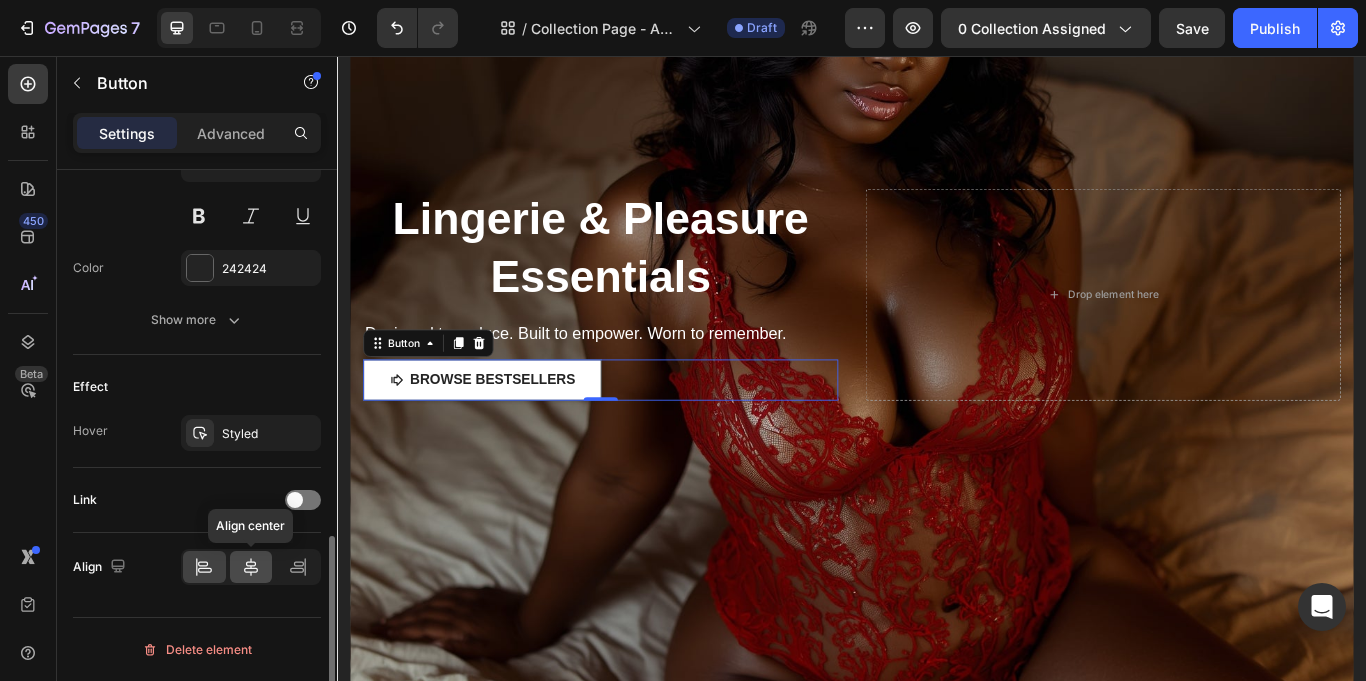 click 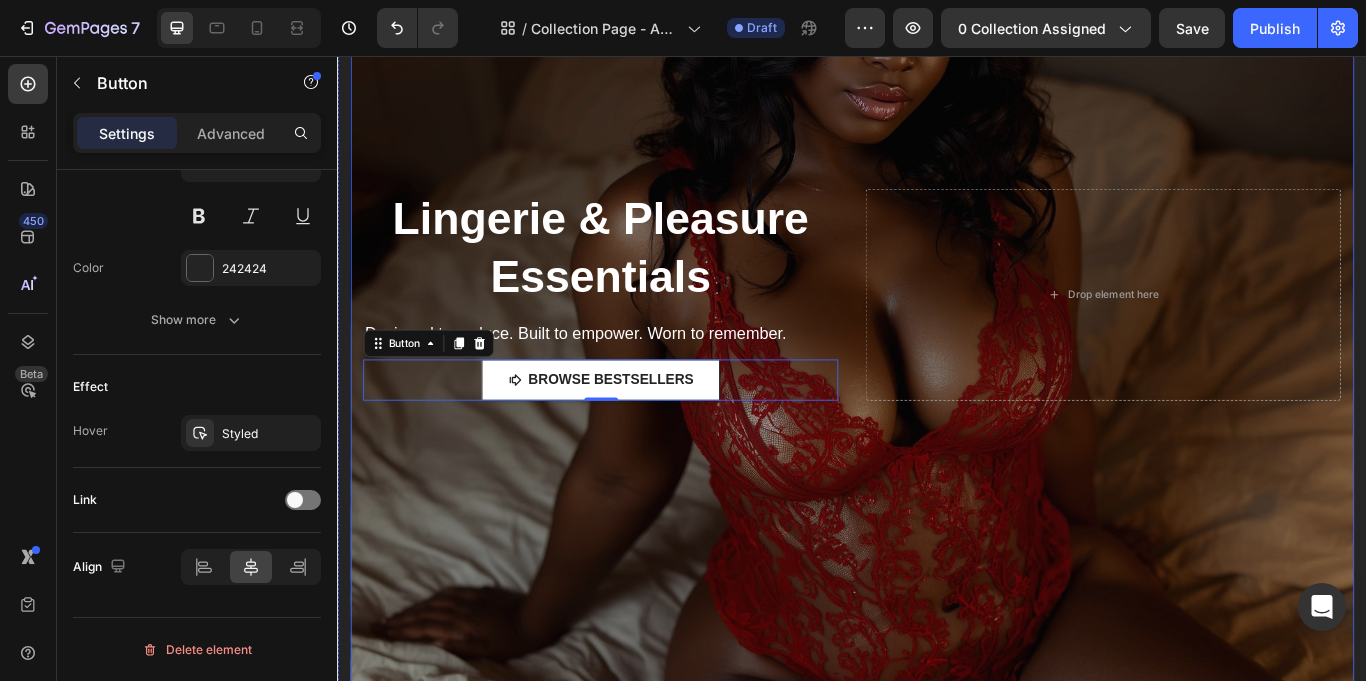 click at bounding box center [937, 361] 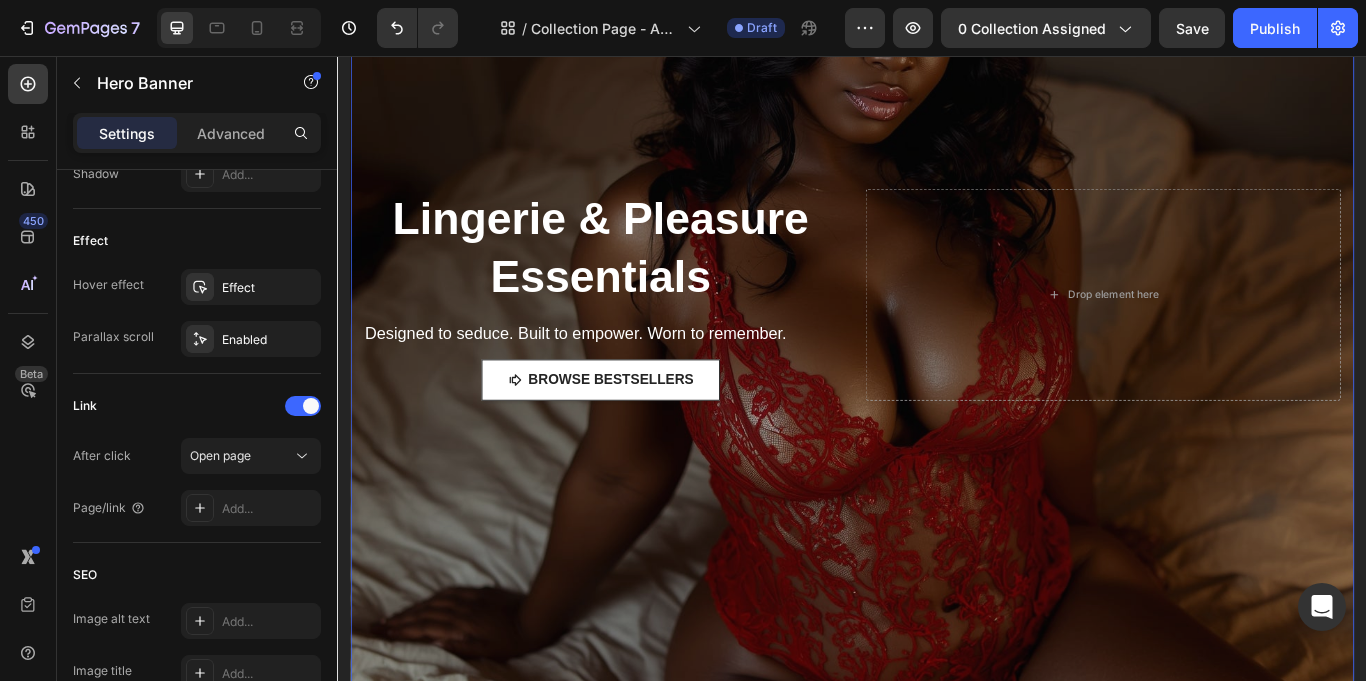 scroll, scrollTop: 0, scrollLeft: 0, axis: both 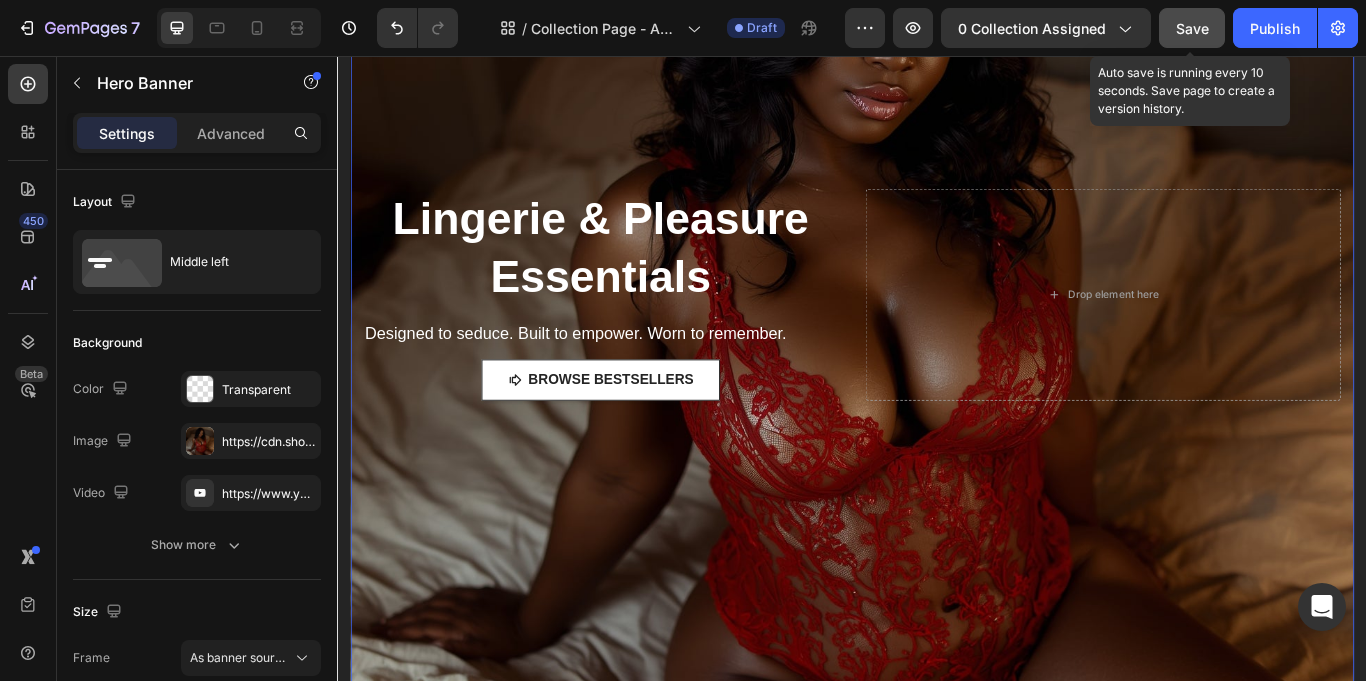 click on "Save" at bounding box center (1192, 28) 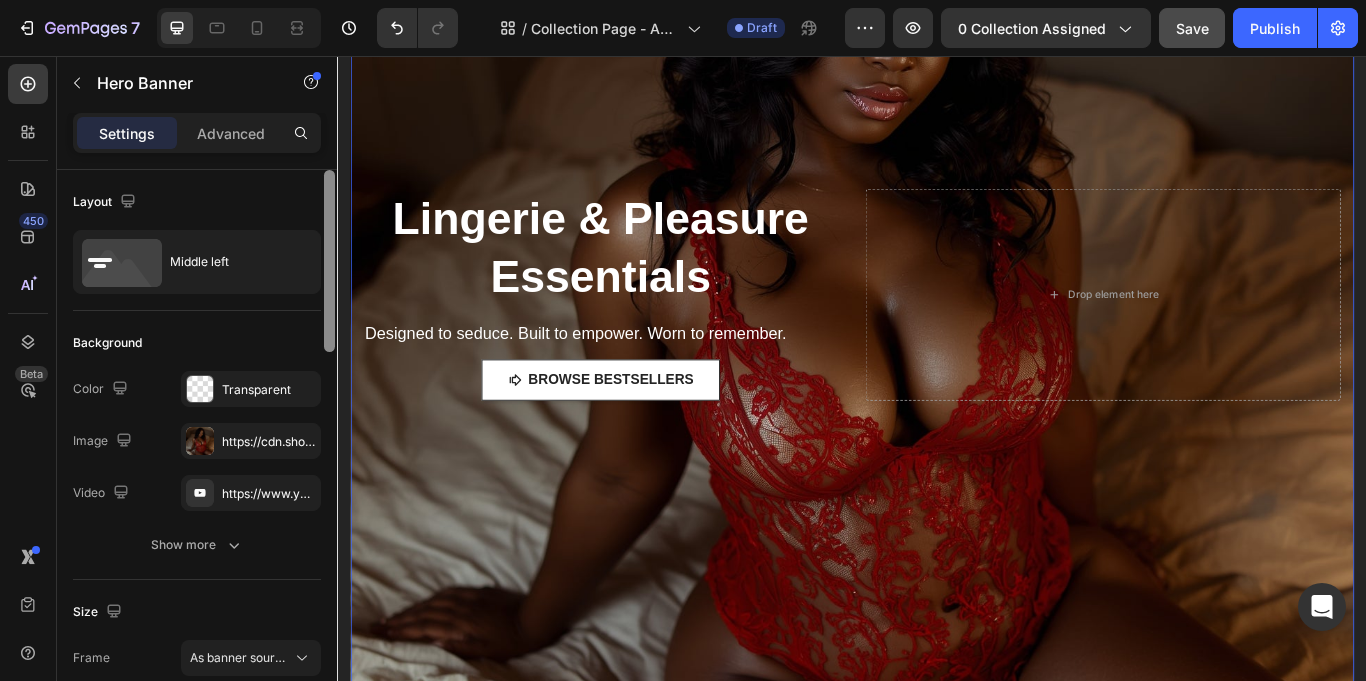 scroll, scrollTop: 568, scrollLeft: 0, axis: vertical 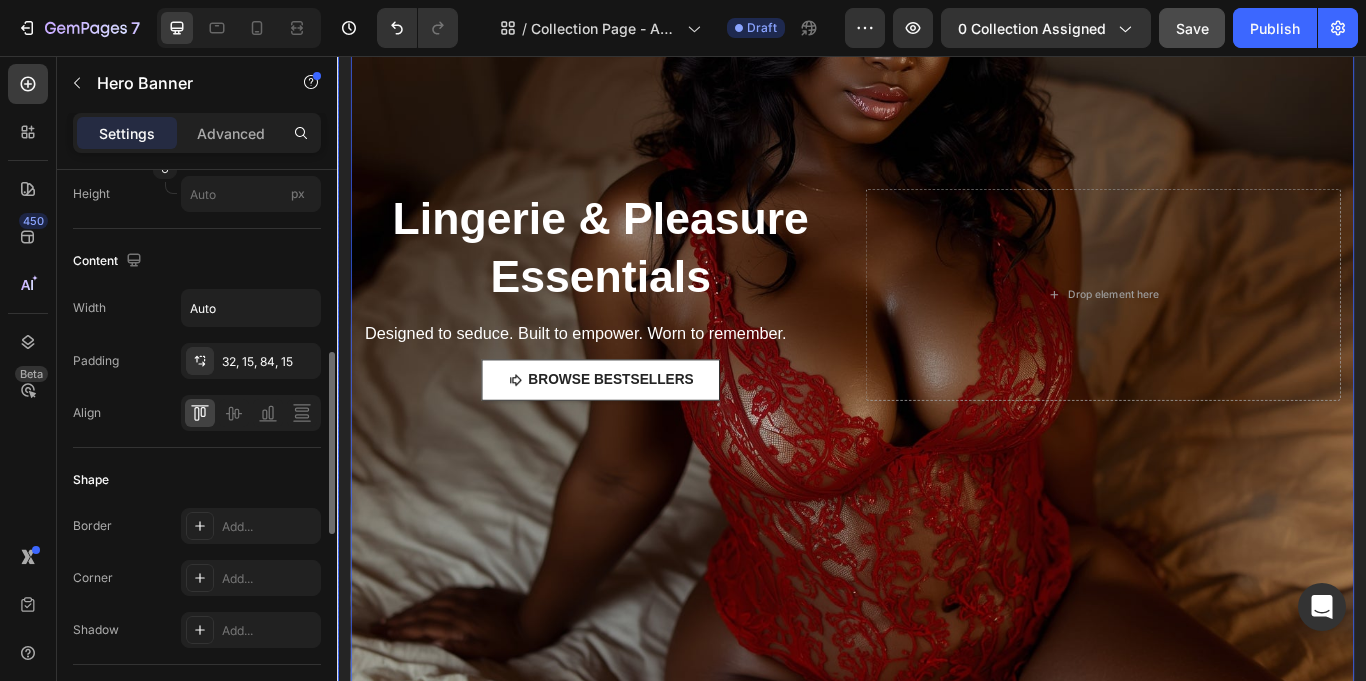 drag, startPoint x: 672, startPoint y: 304, endPoint x: 338, endPoint y: 285, distance: 334.53998 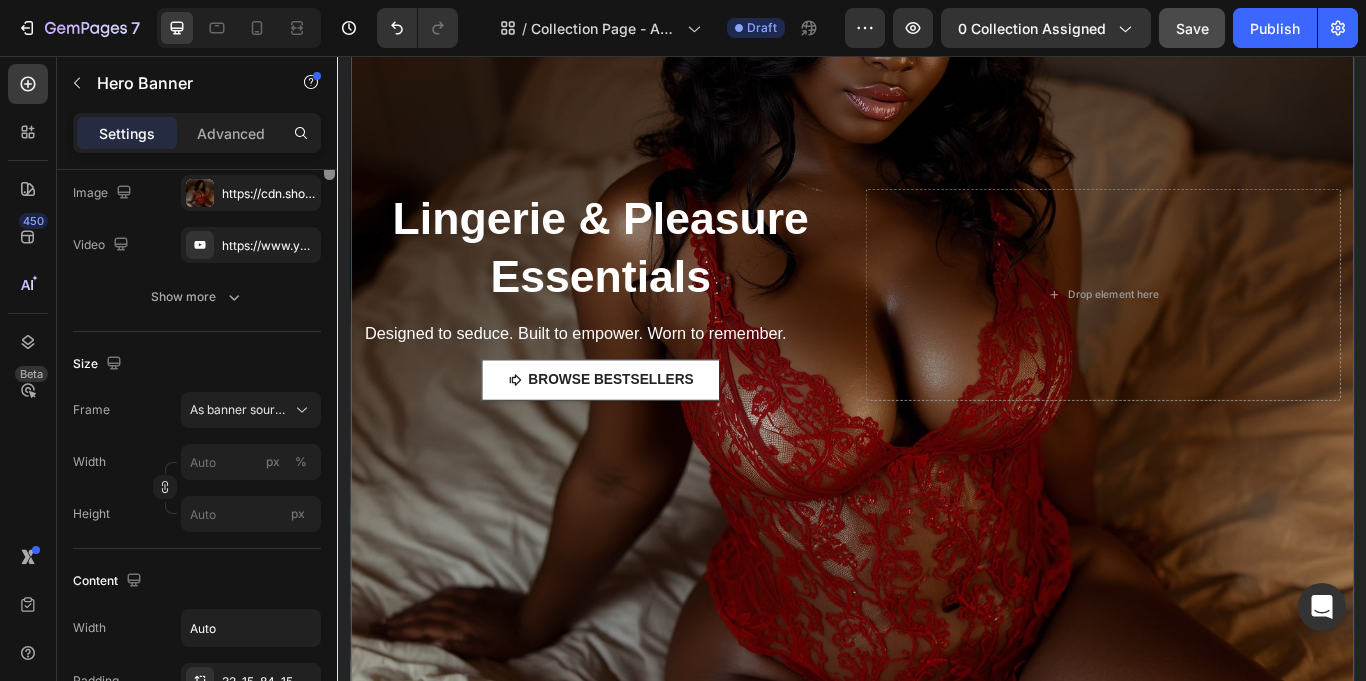 scroll, scrollTop: 0, scrollLeft: 0, axis: both 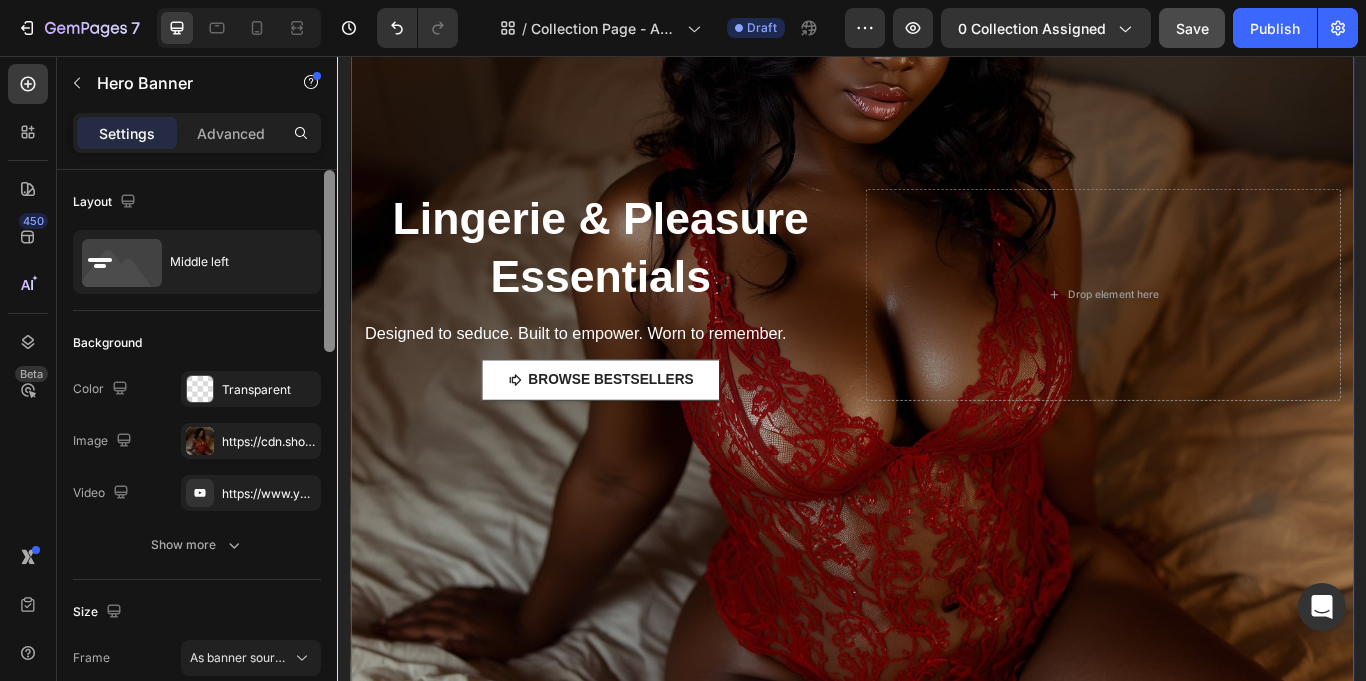 drag, startPoint x: 330, startPoint y: 427, endPoint x: 295, endPoint y: 219, distance: 210.92416 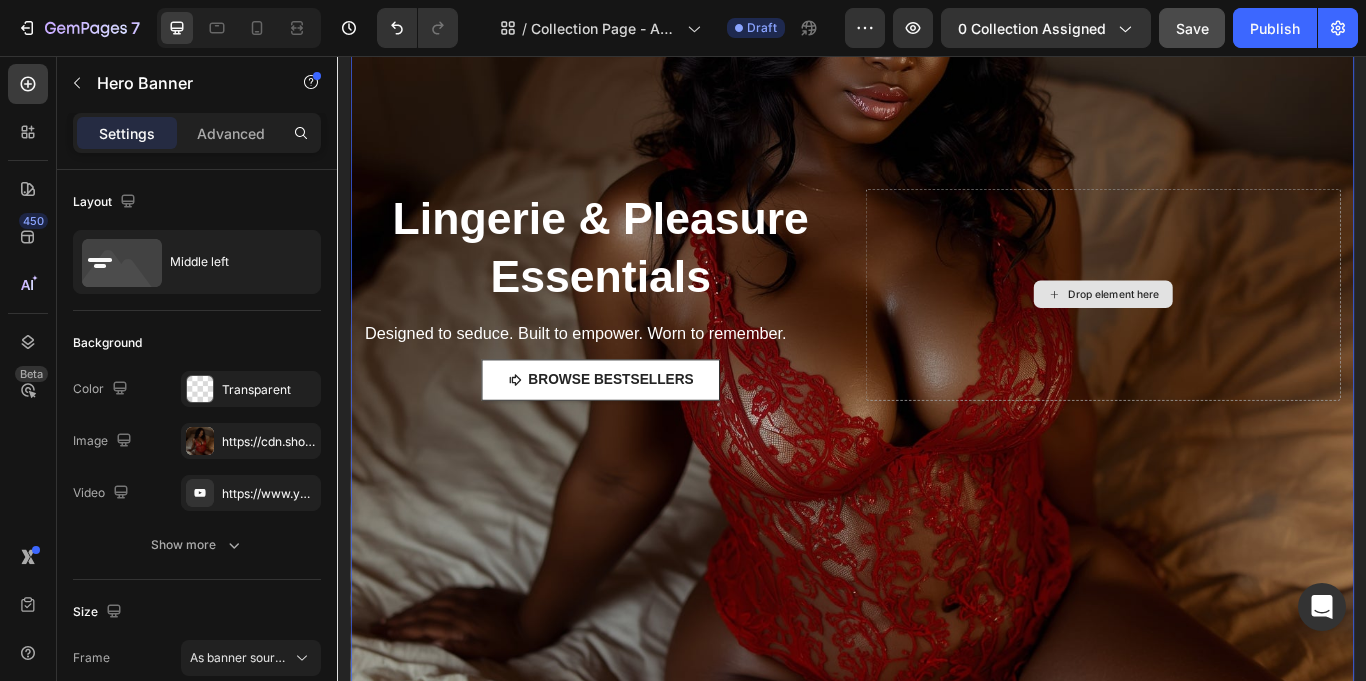 click on "Drop element here" at bounding box center (1242, 334) 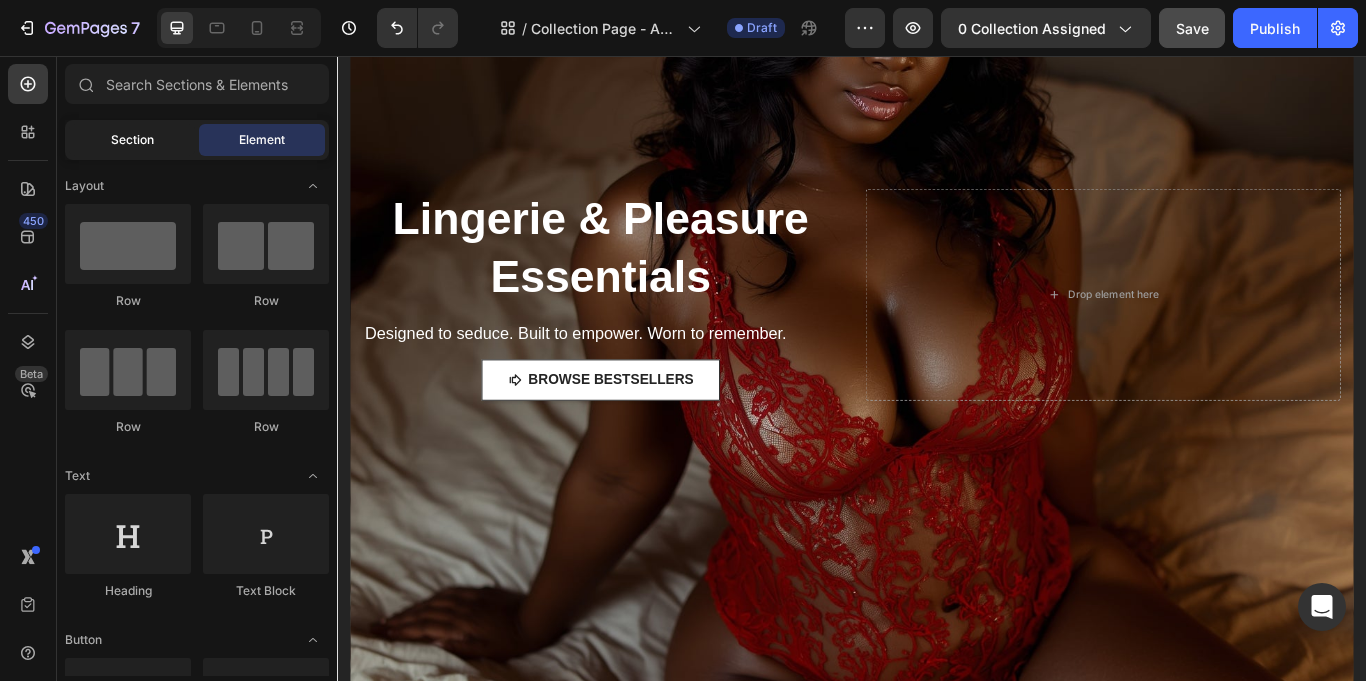 click on "Section" at bounding box center [132, 140] 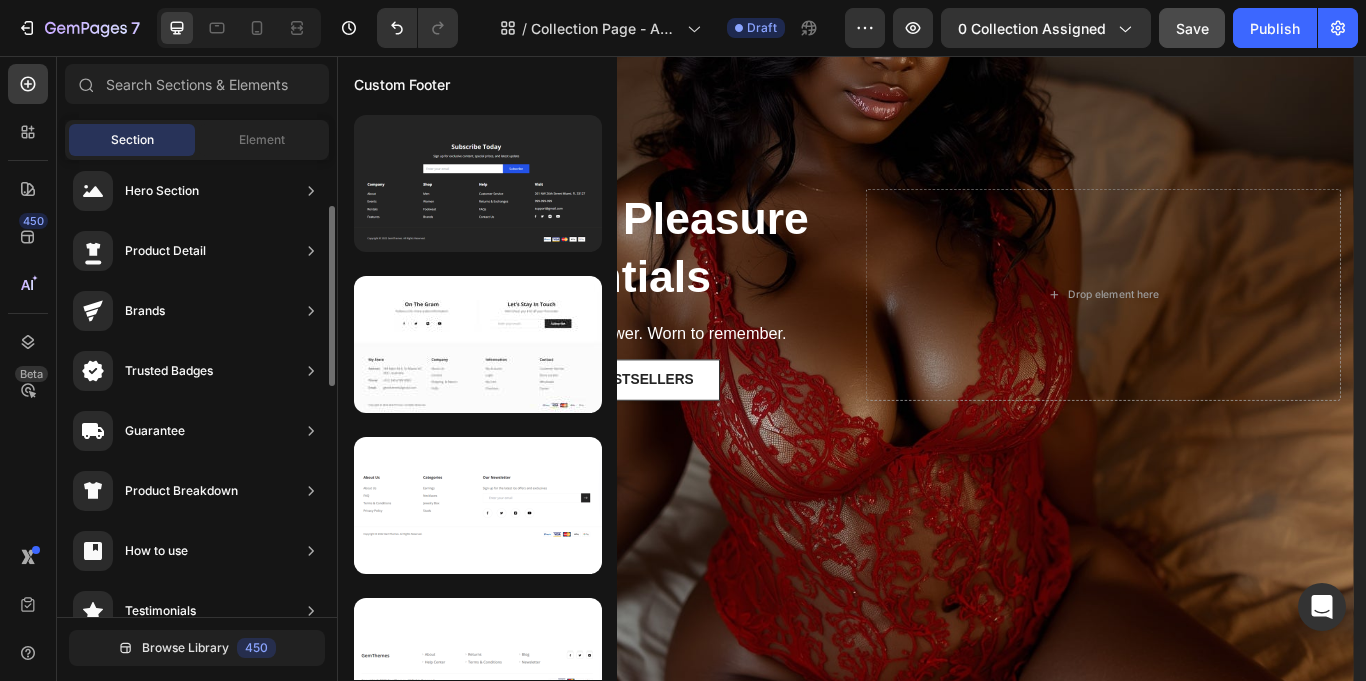 scroll, scrollTop: 0, scrollLeft: 0, axis: both 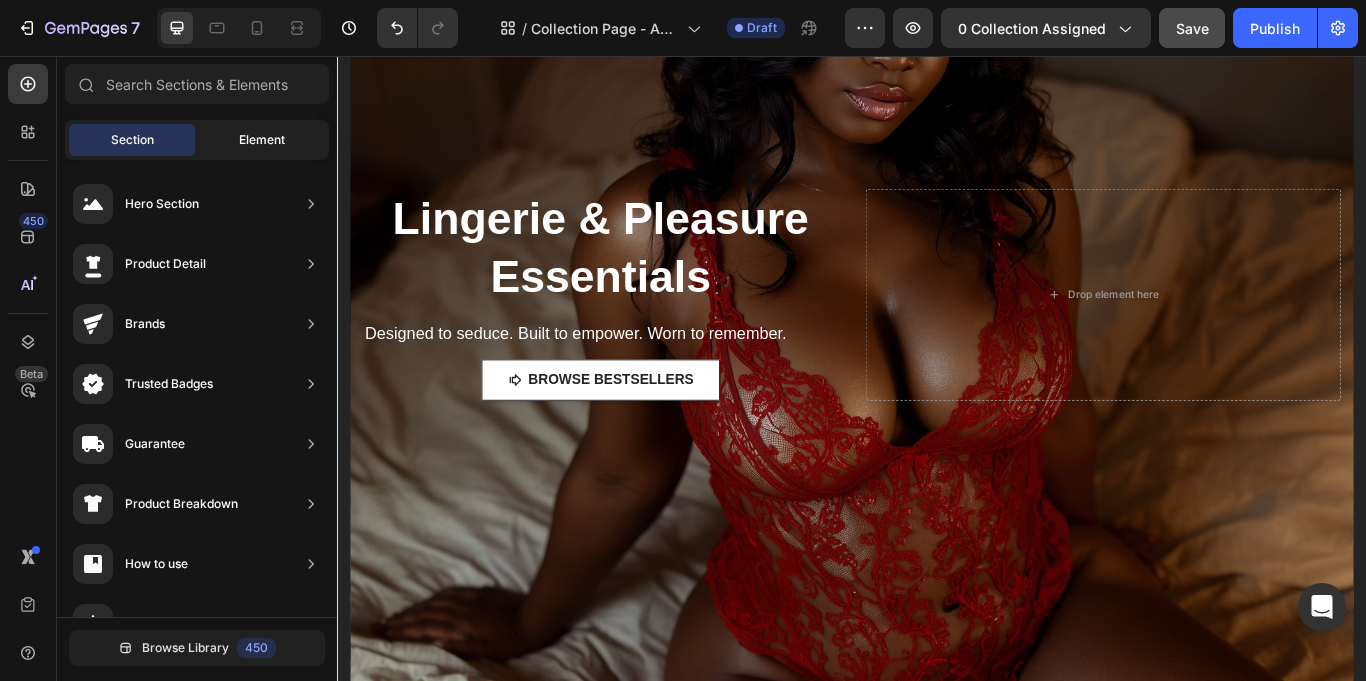 click on "Element" 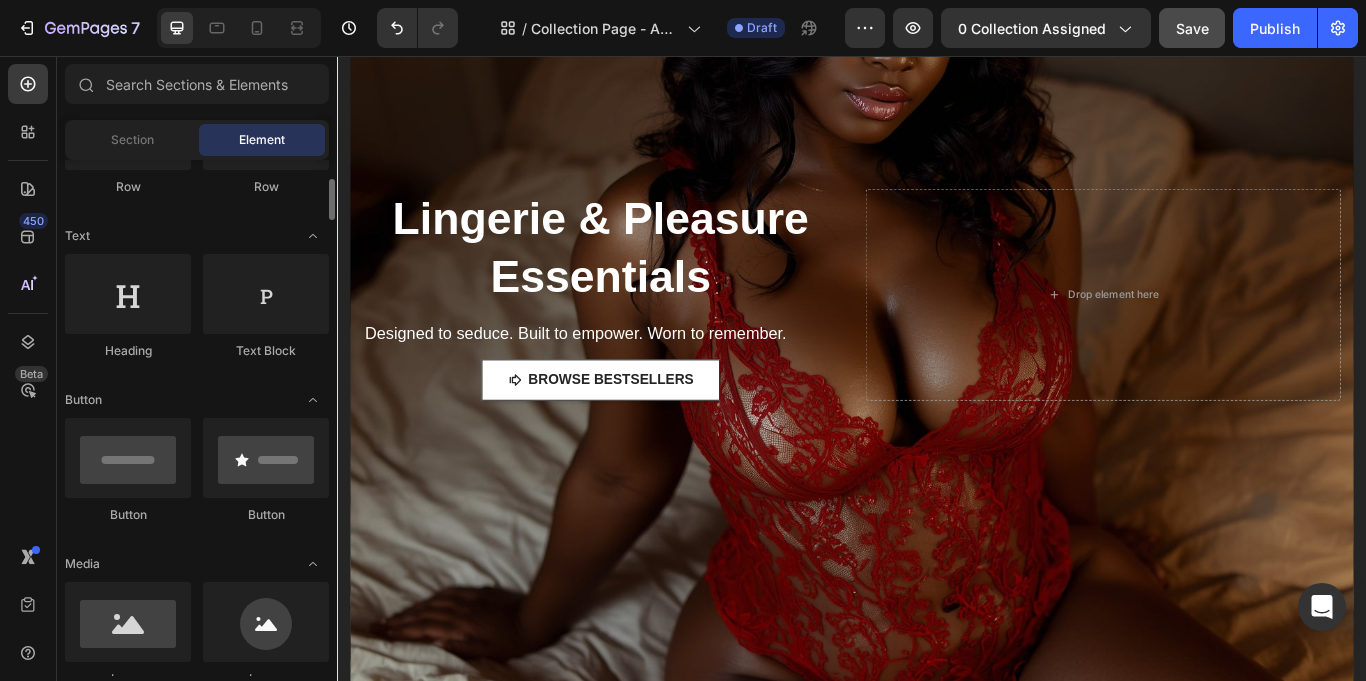 scroll, scrollTop: 270, scrollLeft: 0, axis: vertical 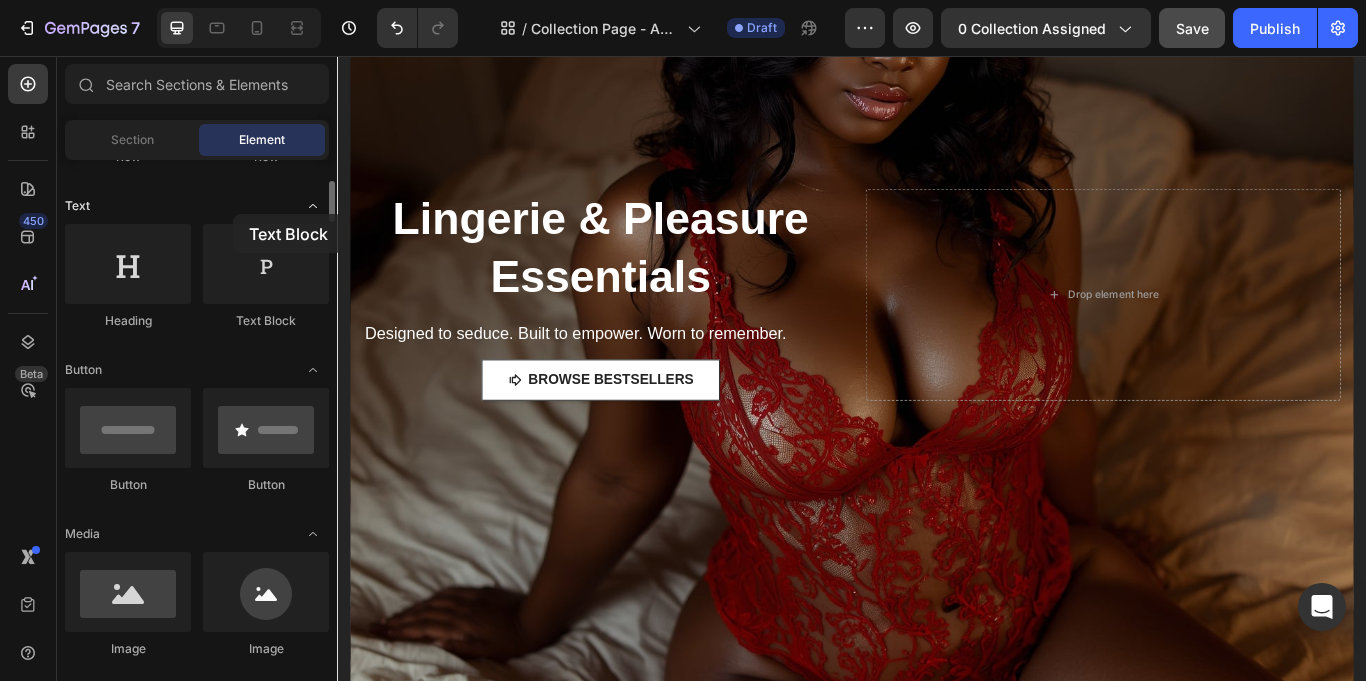 drag, startPoint x: 285, startPoint y: 250, endPoint x: 233, endPoint y: 214, distance: 63.245552 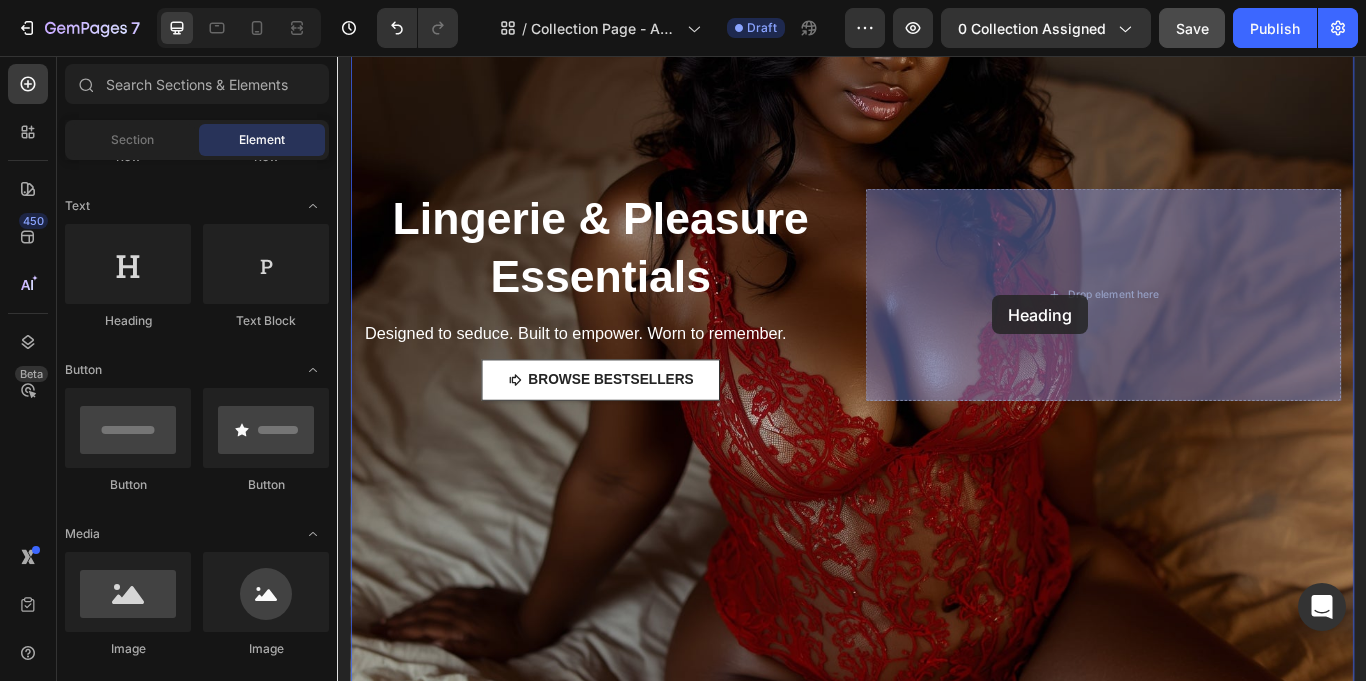 drag, startPoint x: 498, startPoint y: 317, endPoint x: 1102, endPoint y: 332, distance: 604.1862 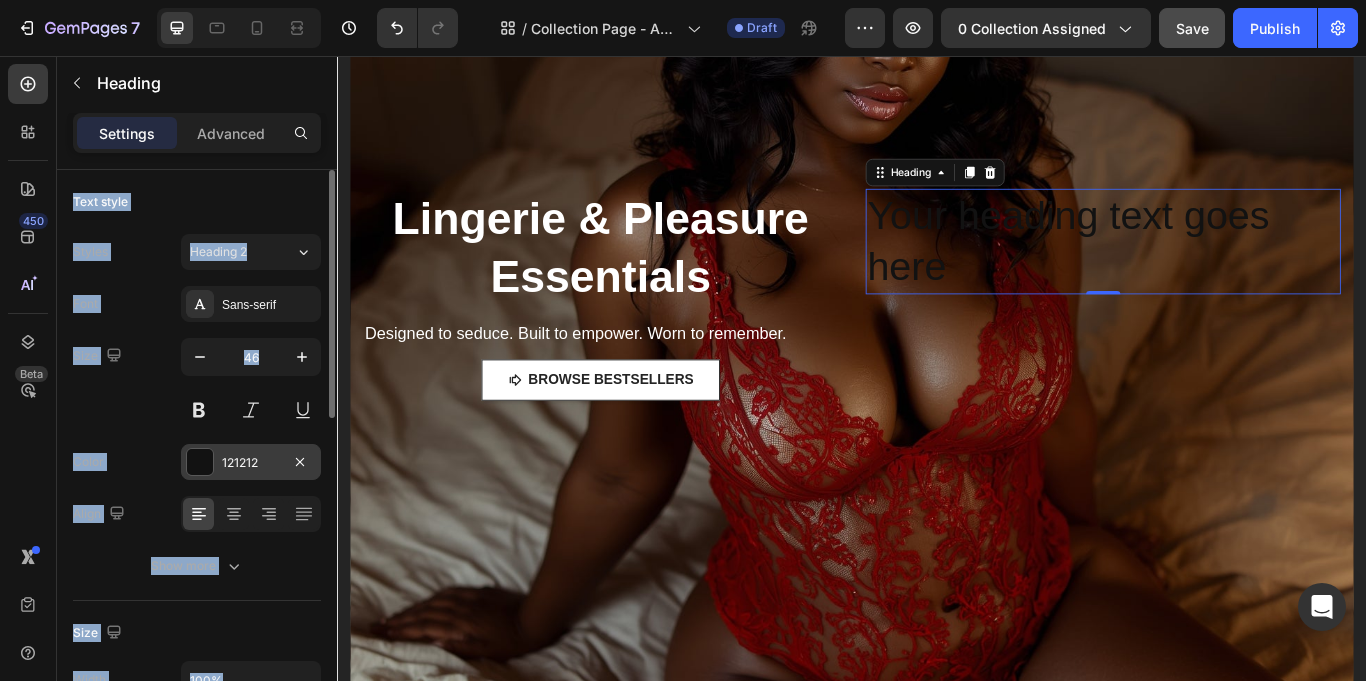 click at bounding box center [200, 462] 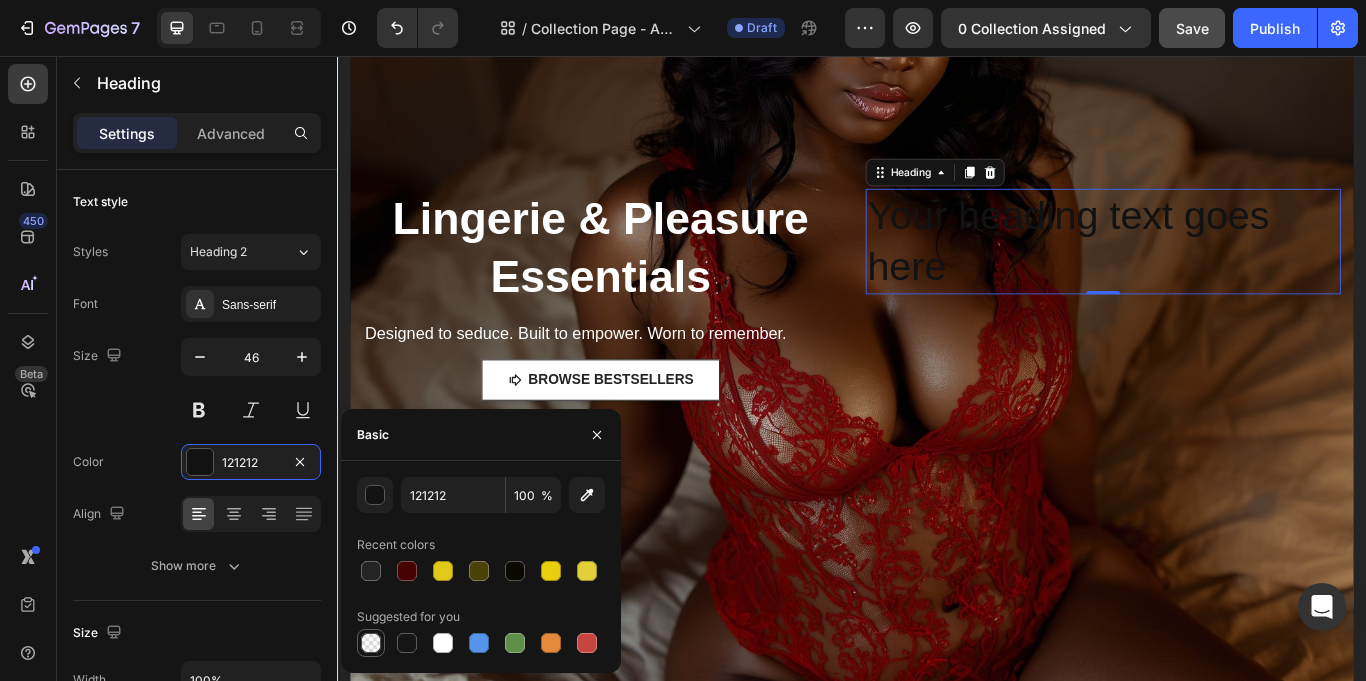 click at bounding box center [371, 643] 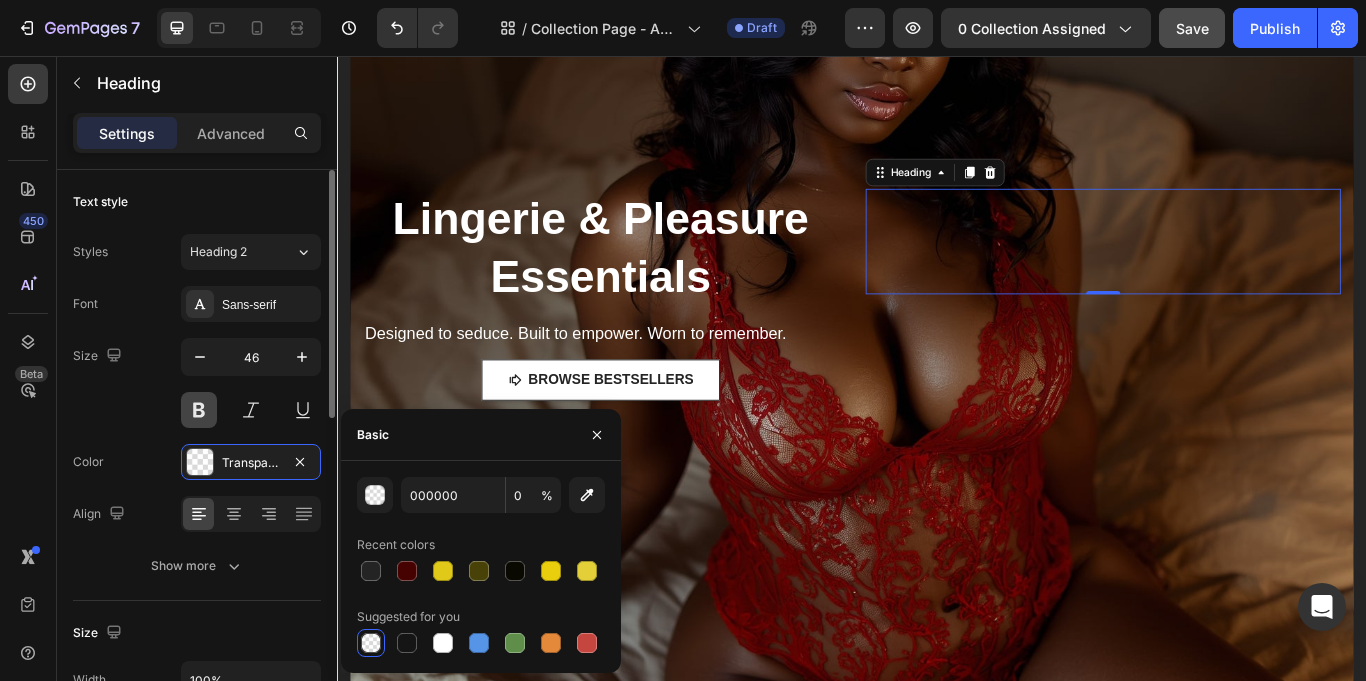 click at bounding box center [199, 410] 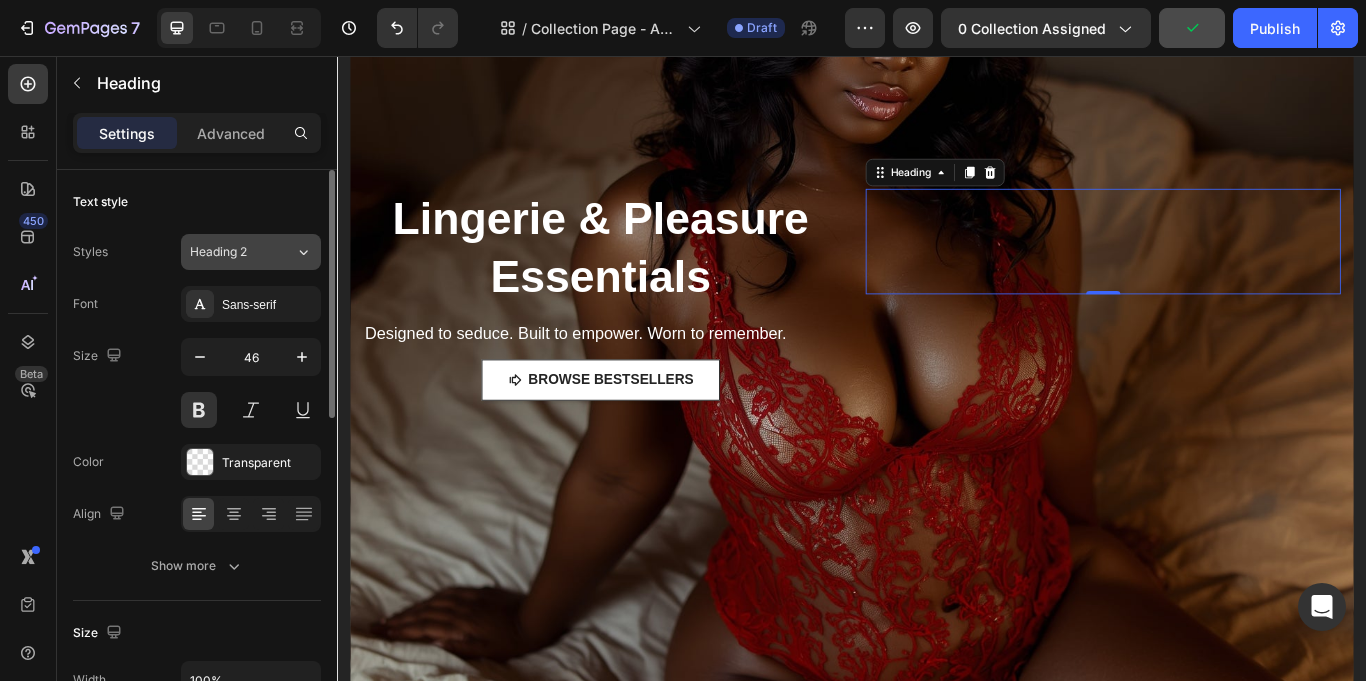 click on "Heading 2" at bounding box center [242, 252] 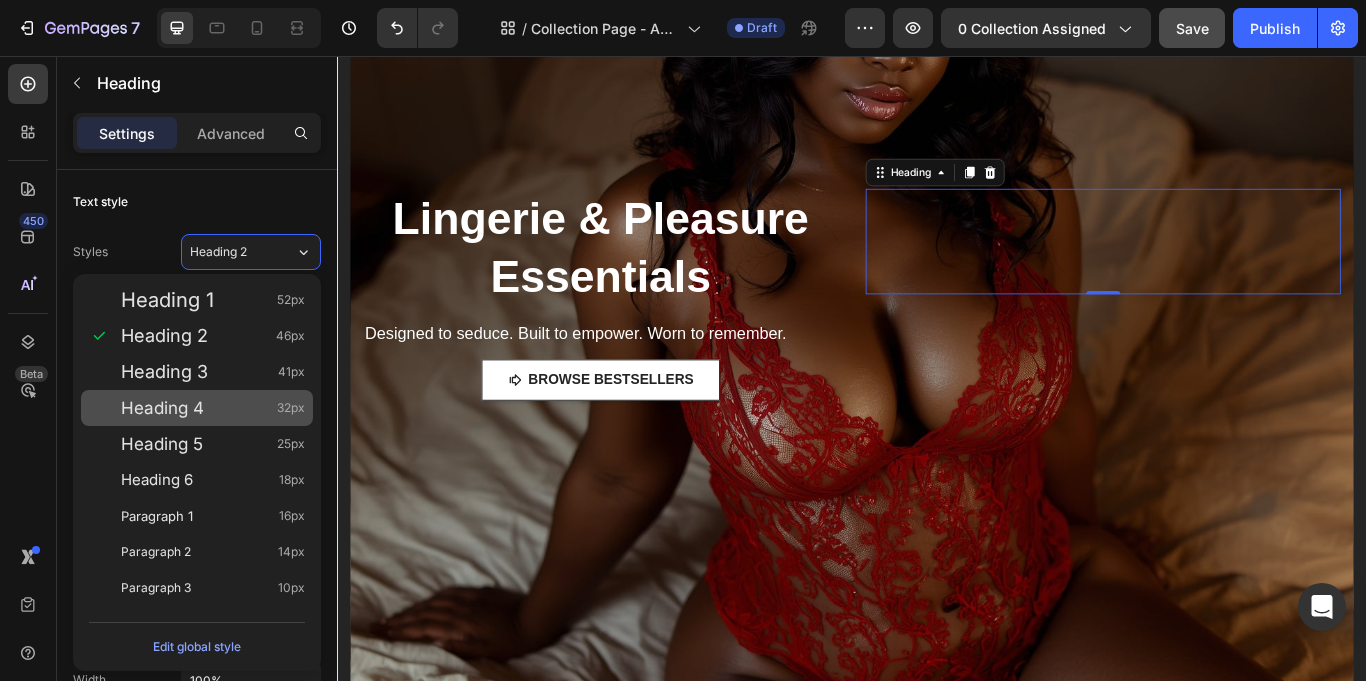 click on "Heading 4" at bounding box center [162, 408] 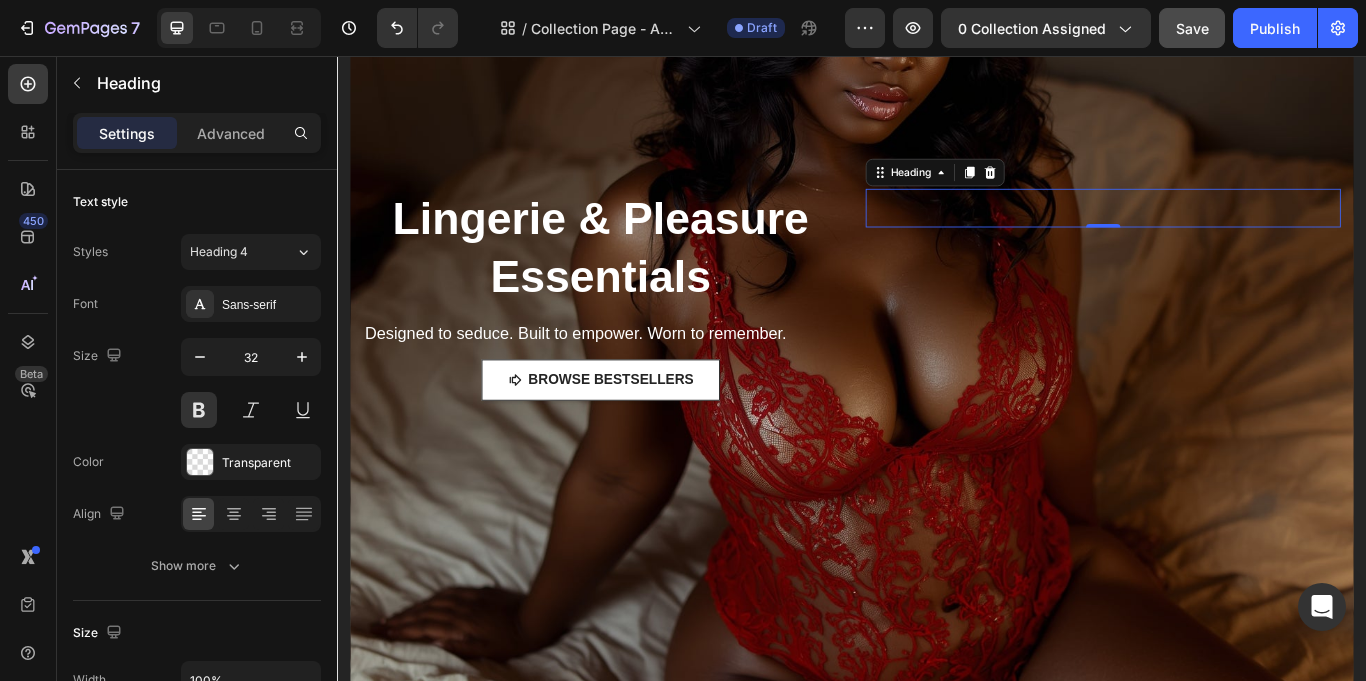 click on "Your heading text goes here" at bounding box center [1230, 234] 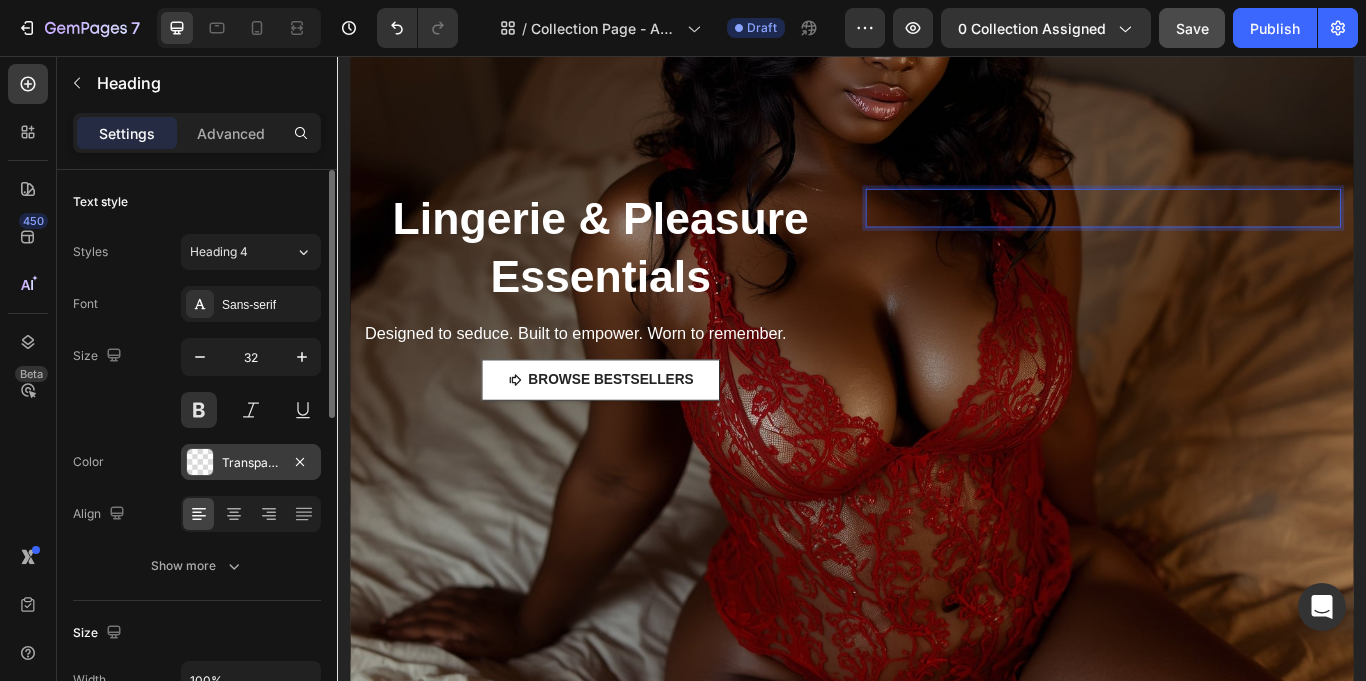 click at bounding box center [200, 462] 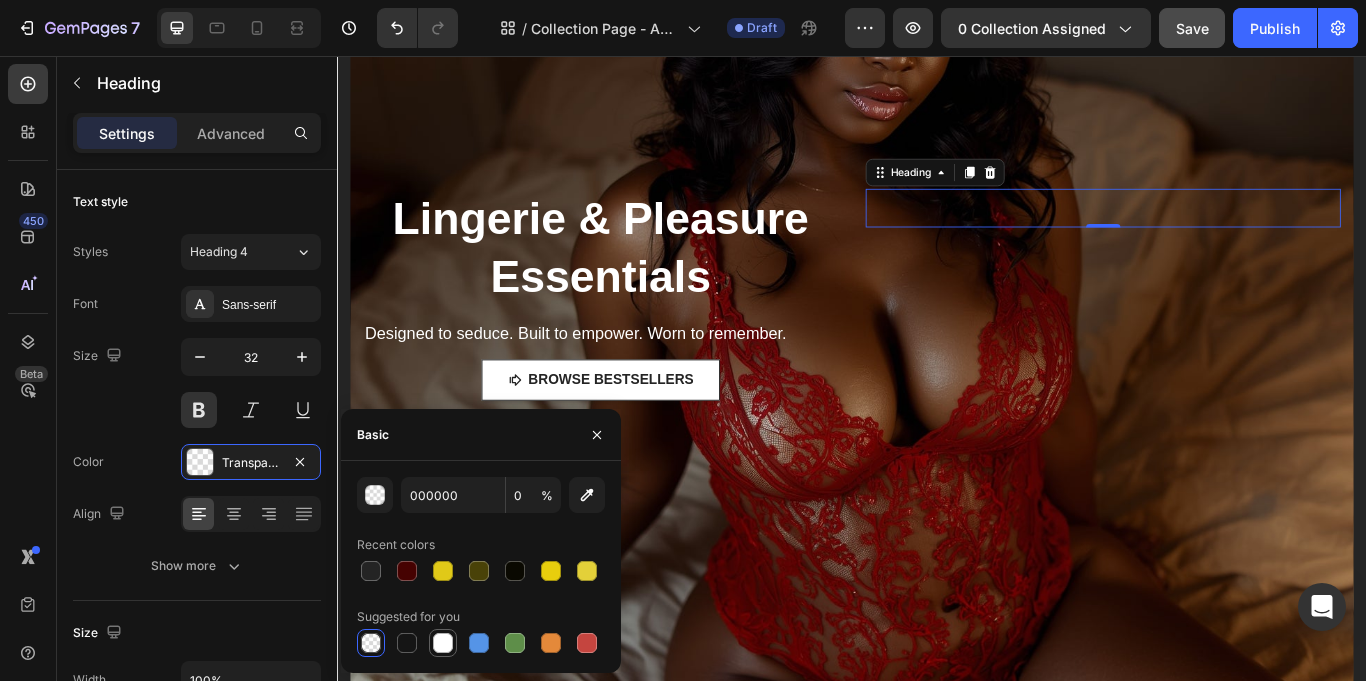 click at bounding box center [443, 643] 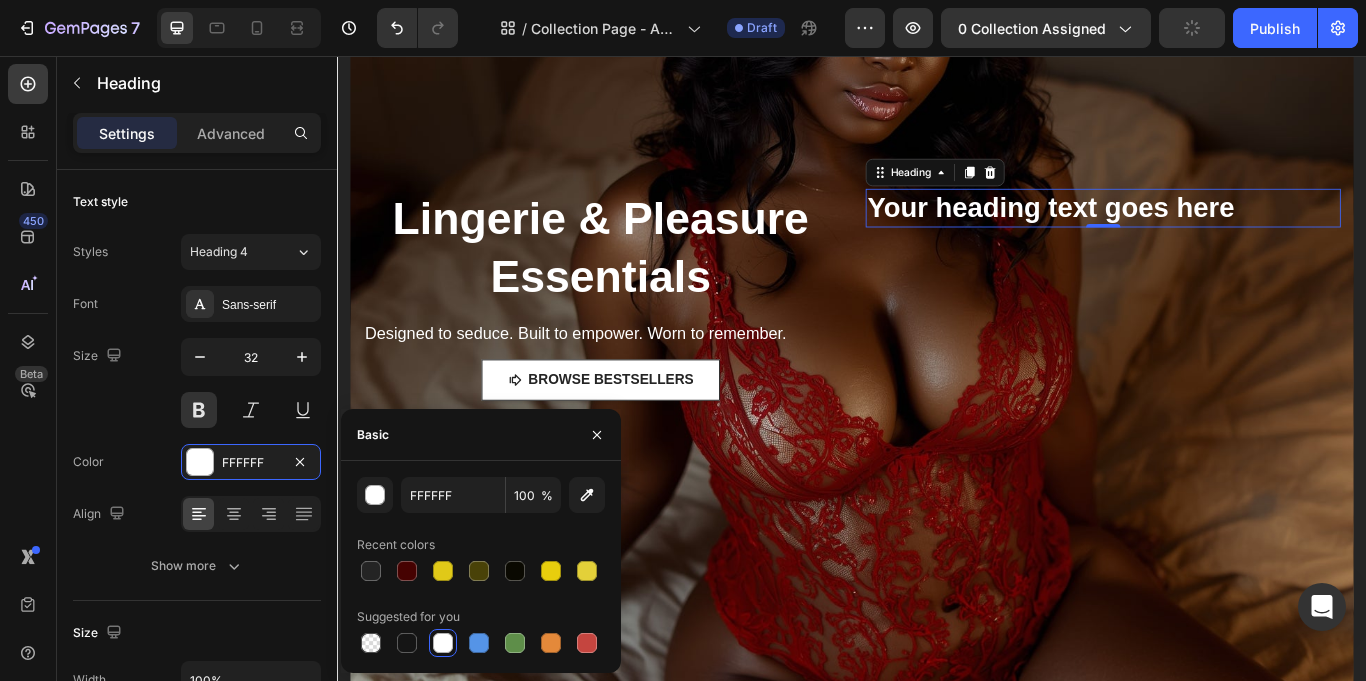 click on "Your heading text goes here" at bounding box center (1230, 234) 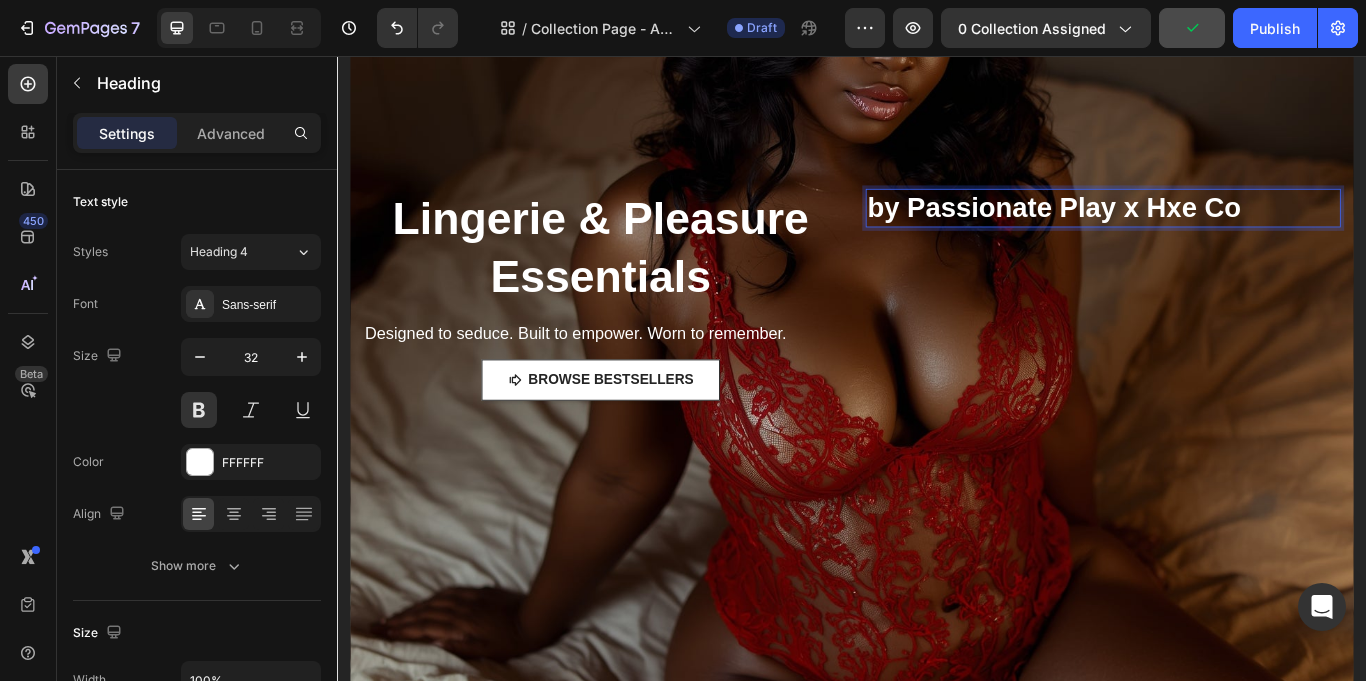 click on "by Passionate Play x Hxe Co" at bounding box center [1230, 234] 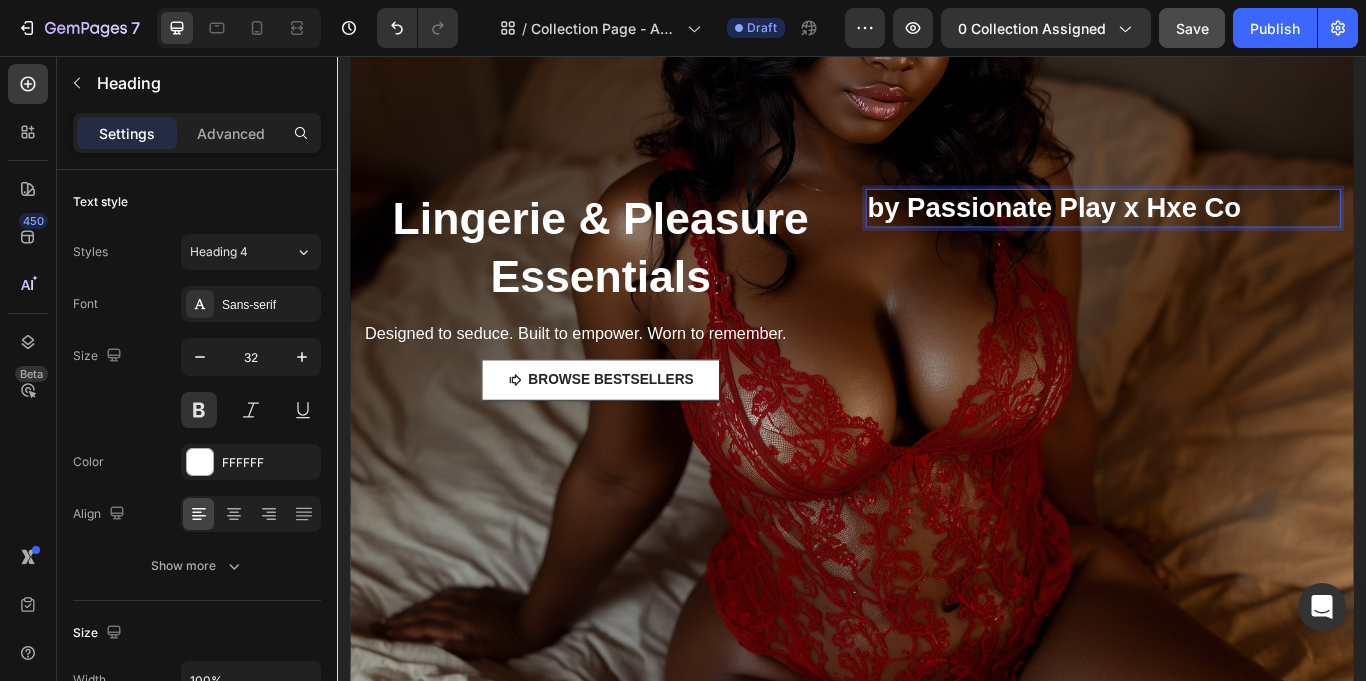 click on "by Passionate Play x Hxe Co" at bounding box center [1230, 234] 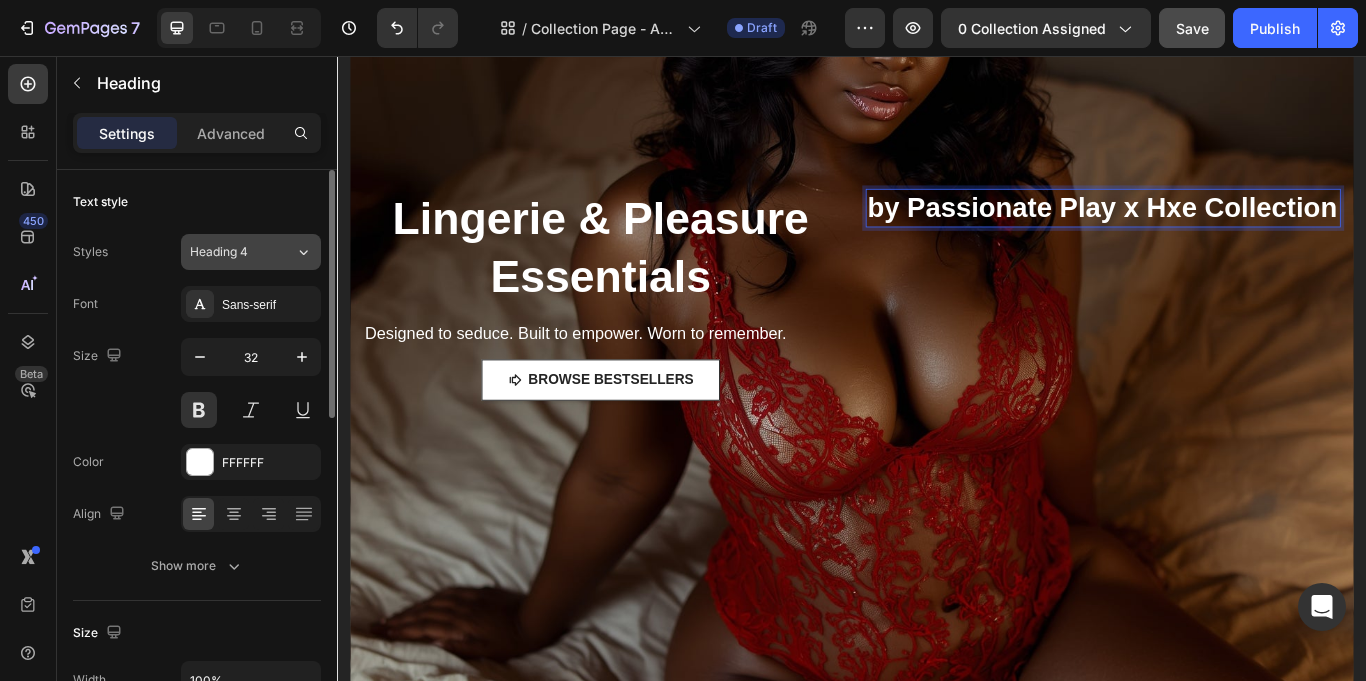 click 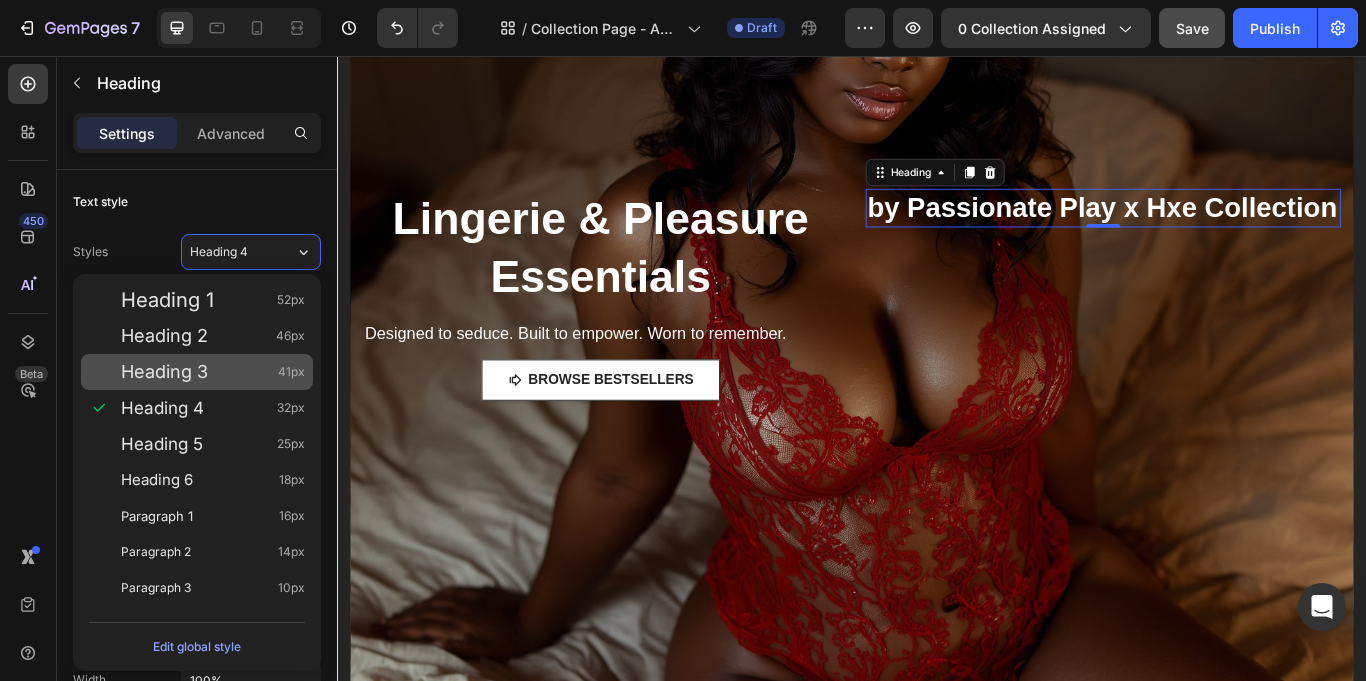 click on "Heading 3" at bounding box center (164, 372) 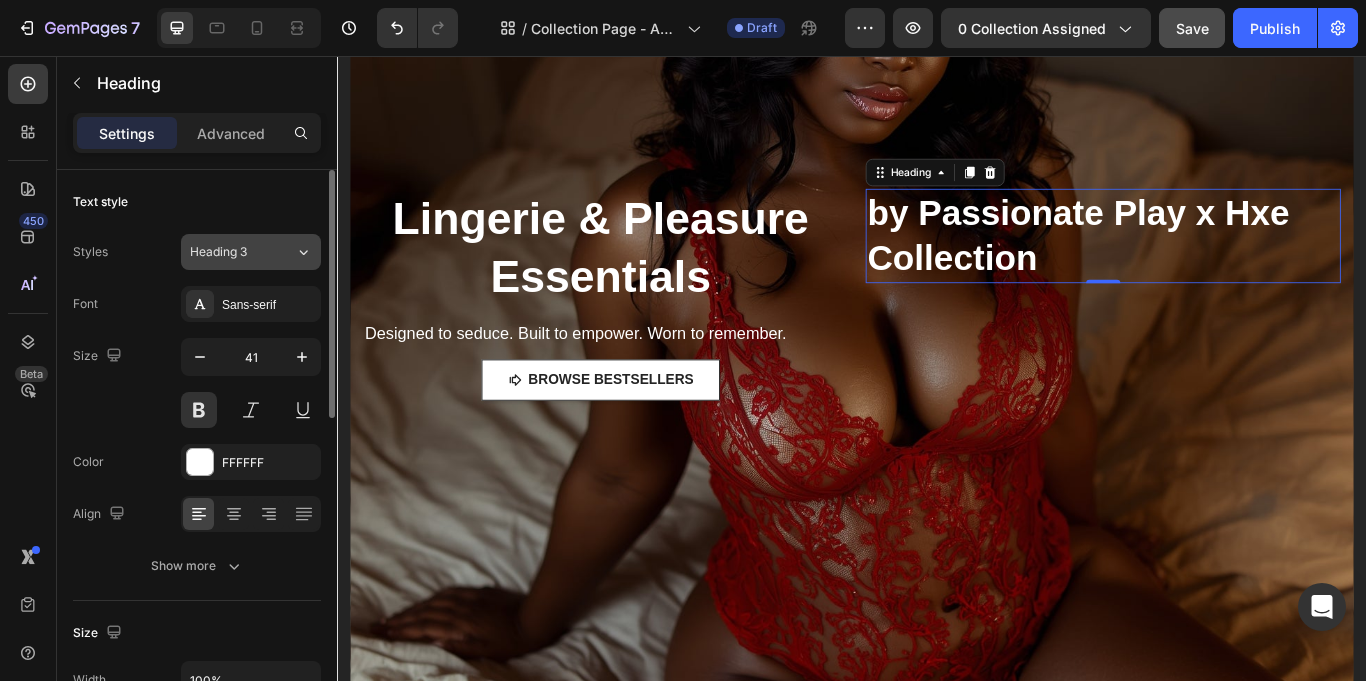 click on "Heading 3" at bounding box center [242, 252] 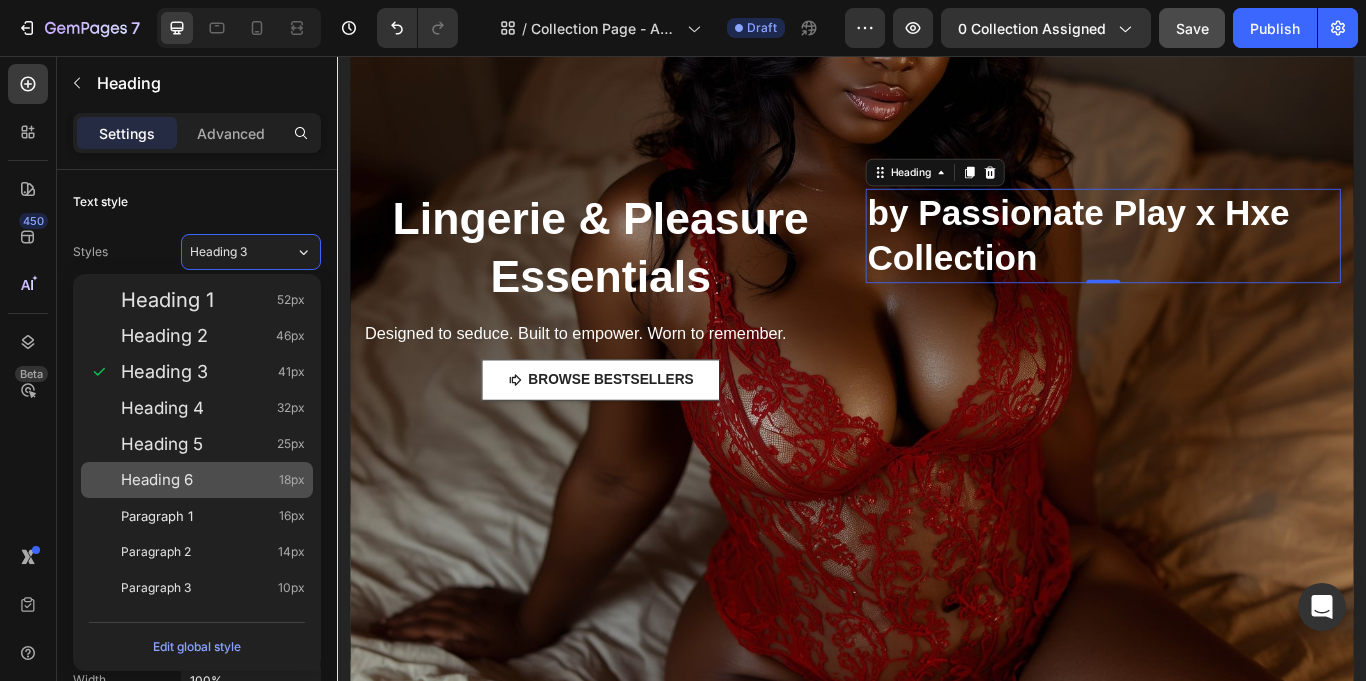 click on "Heading 6 18px" at bounding box center [213, 480] 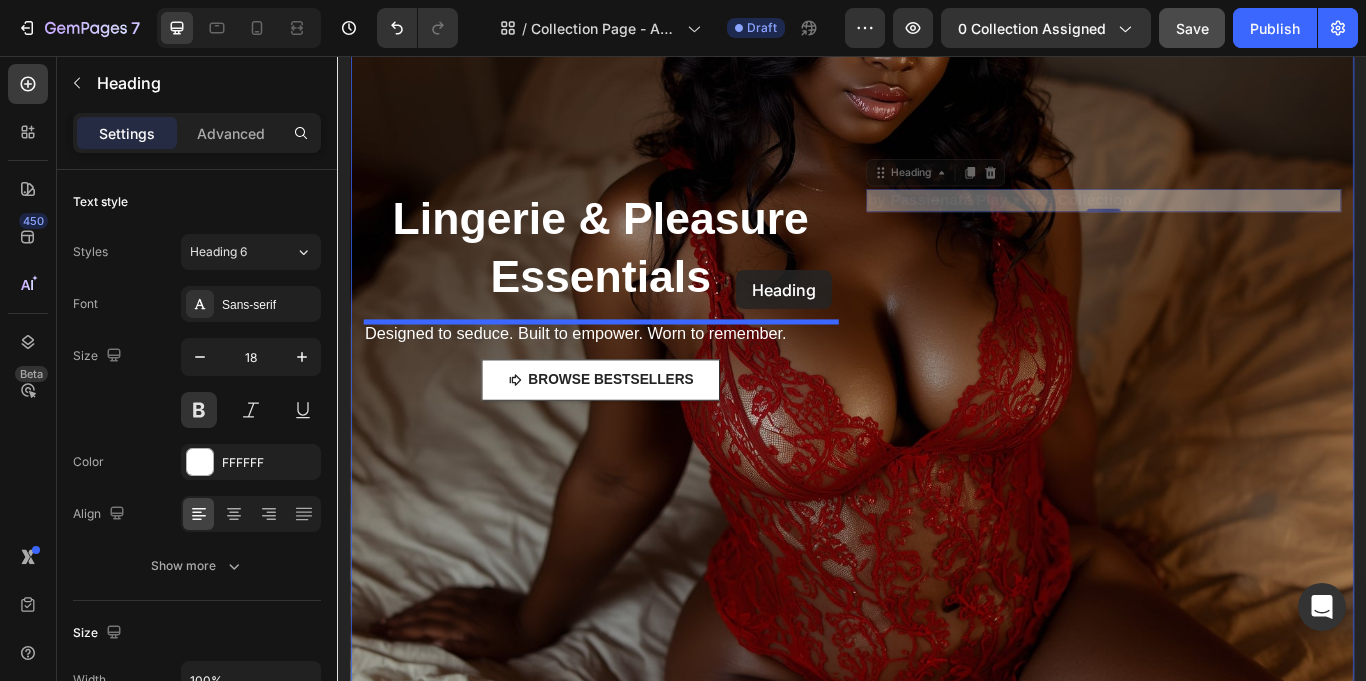 drag, startPoint x: 968, startPoint y: 192, endPoint x: 802, endPoint y: 306, distance: 201.37527 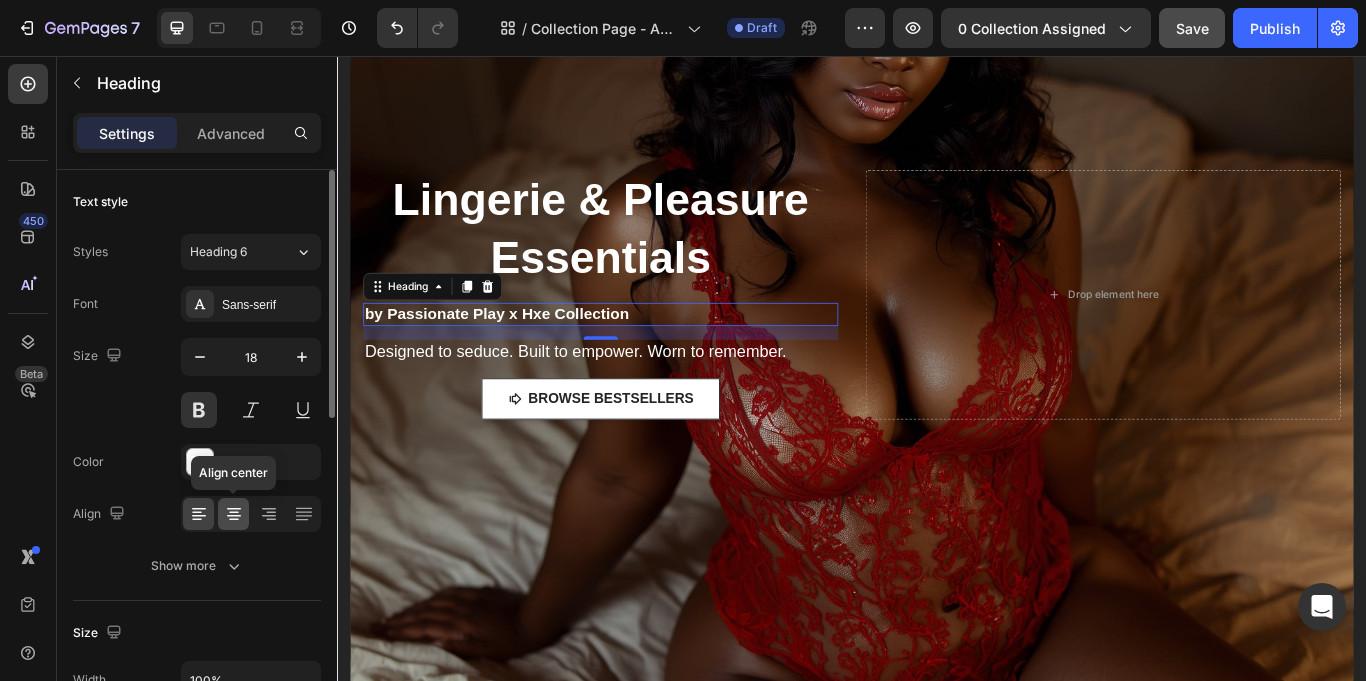 click 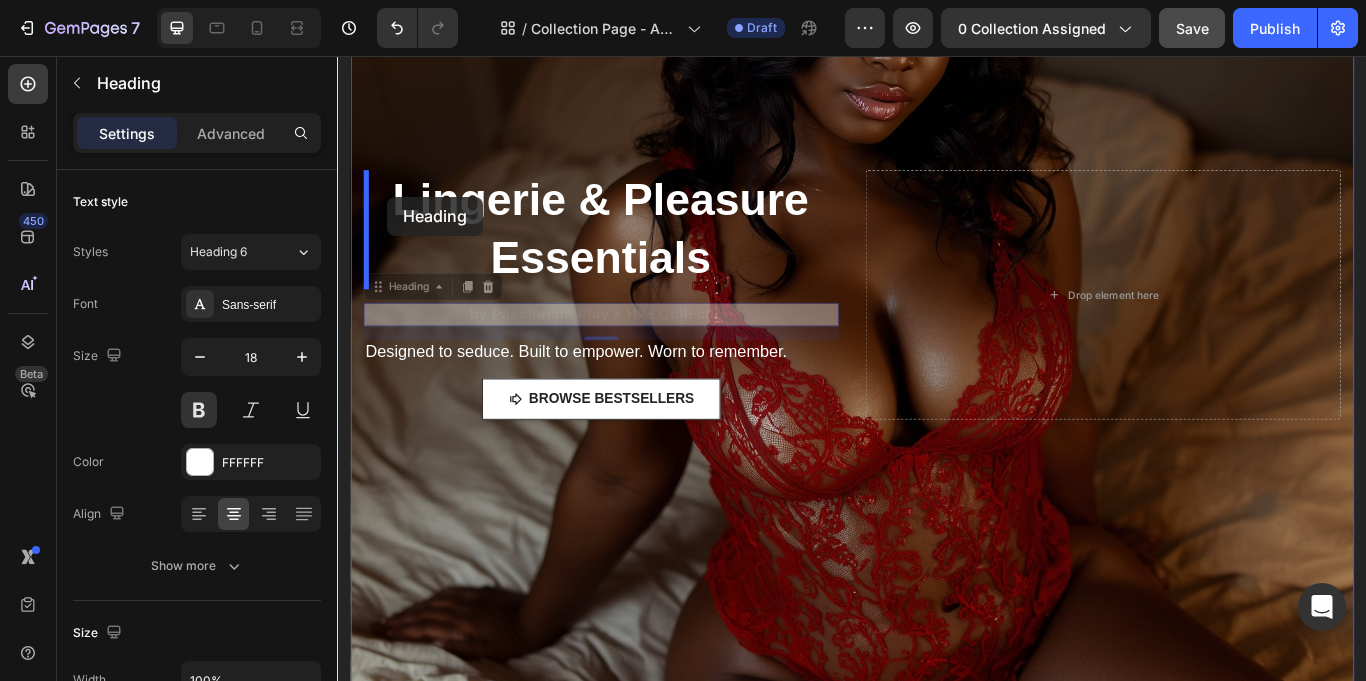 drag, startPoint x: 379, startPoint y: 330, endPoint x: 395, endPoint y: 220, distance: 111.15755 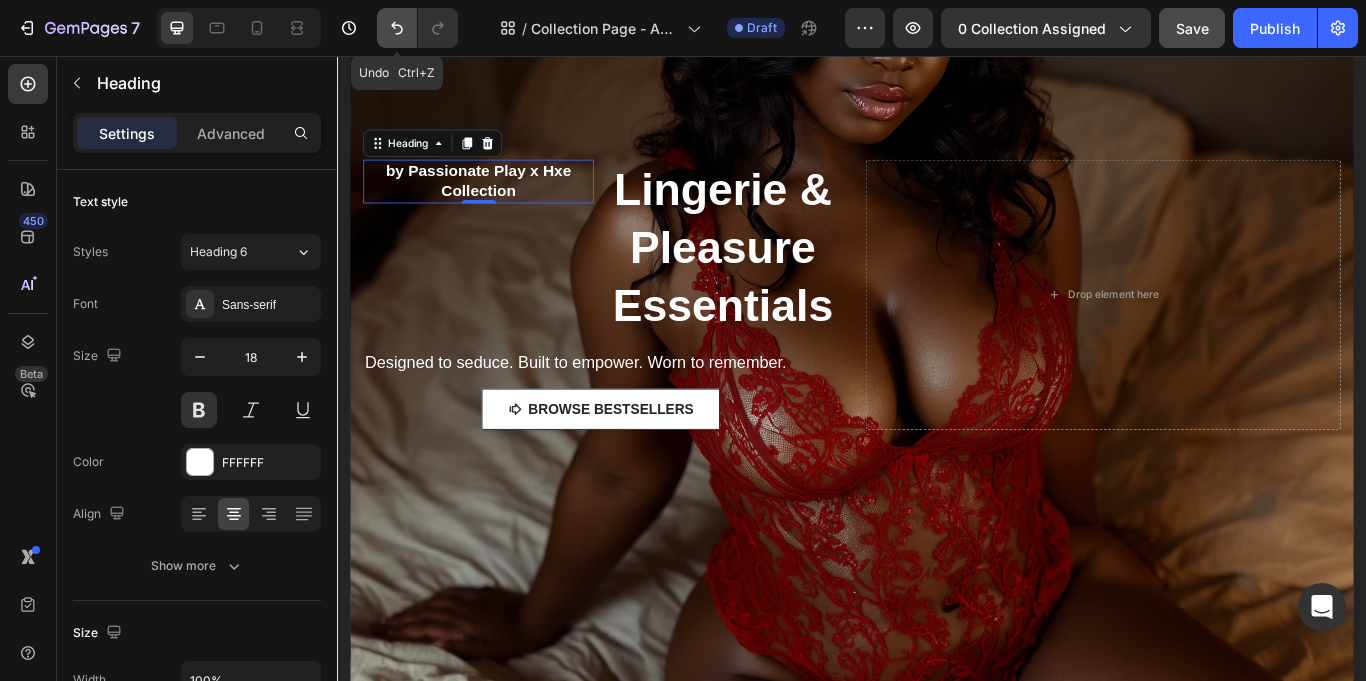 click 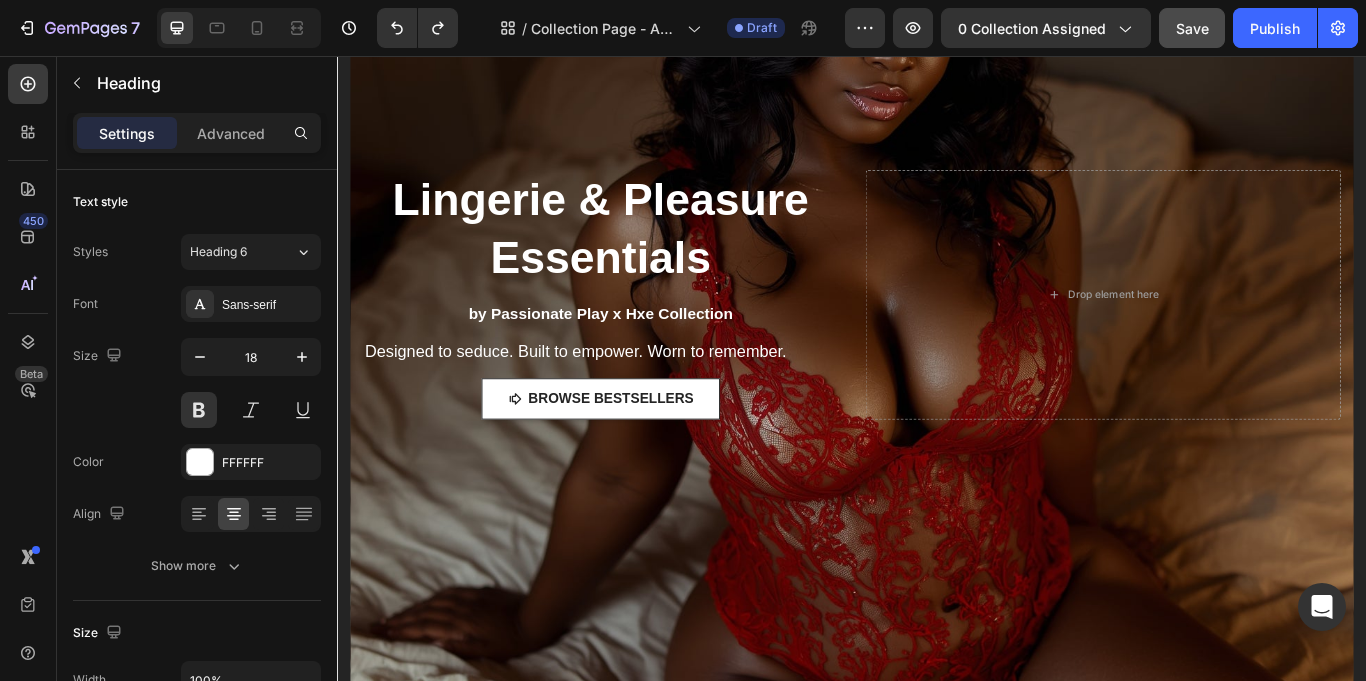 click on "by Passionate Play x Hxe Collection" at bounding box center [644, 357] 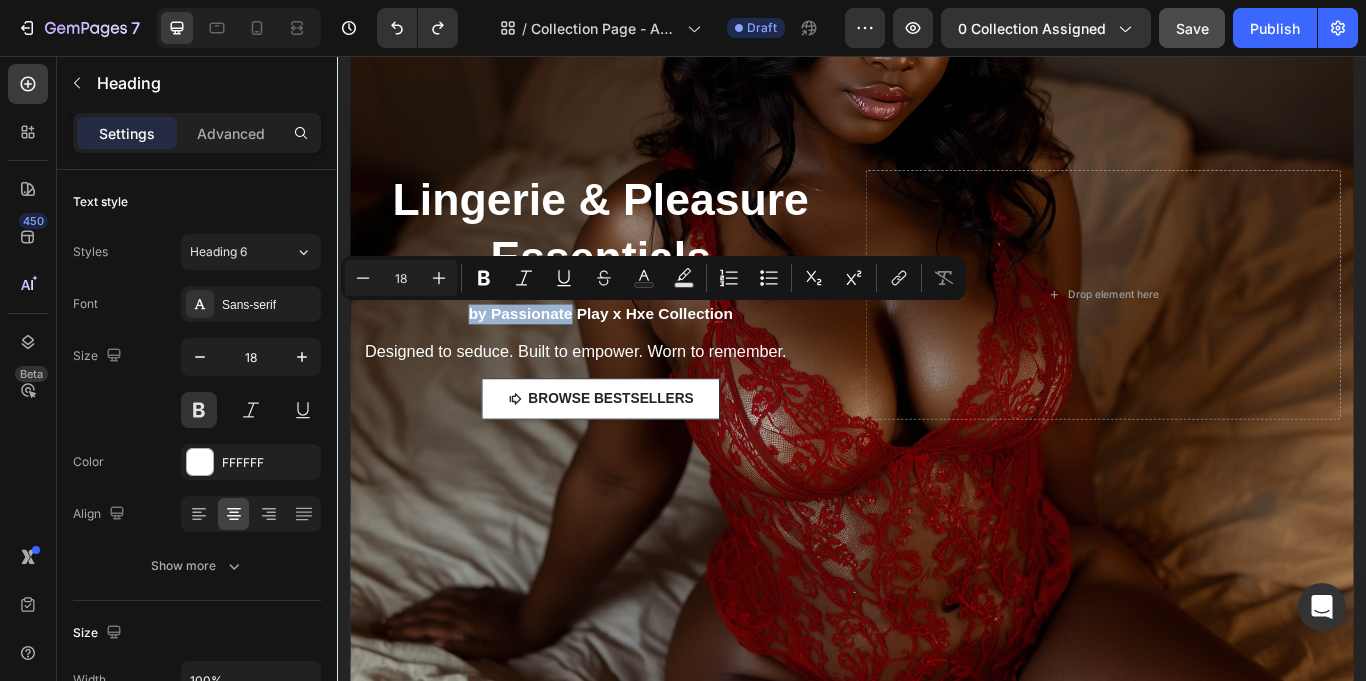 drag, startPoint x: 529, startPoint y: 353, endPoint x: 471, endPoint y: 352, distance: 58.00862 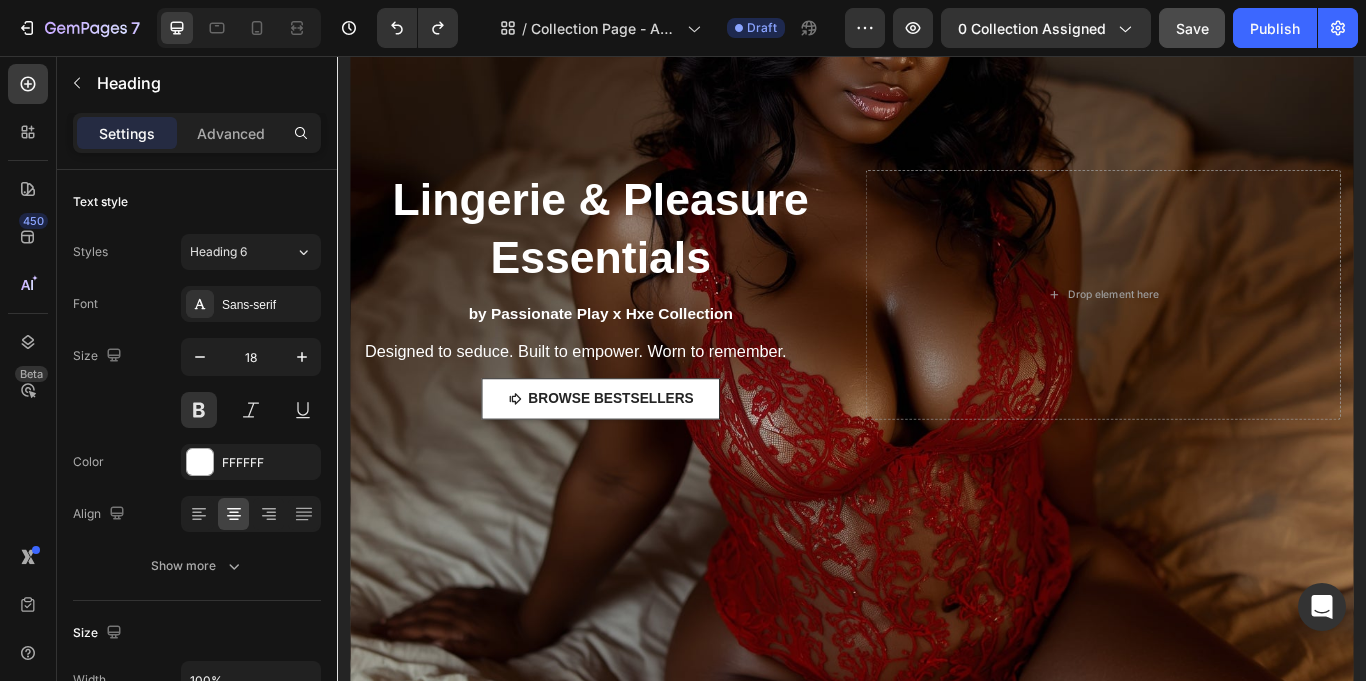 drag, startPoint x: 609, startPoint y: 359, endPoint x: 785, endPoint y: 371, distance: 176.40862 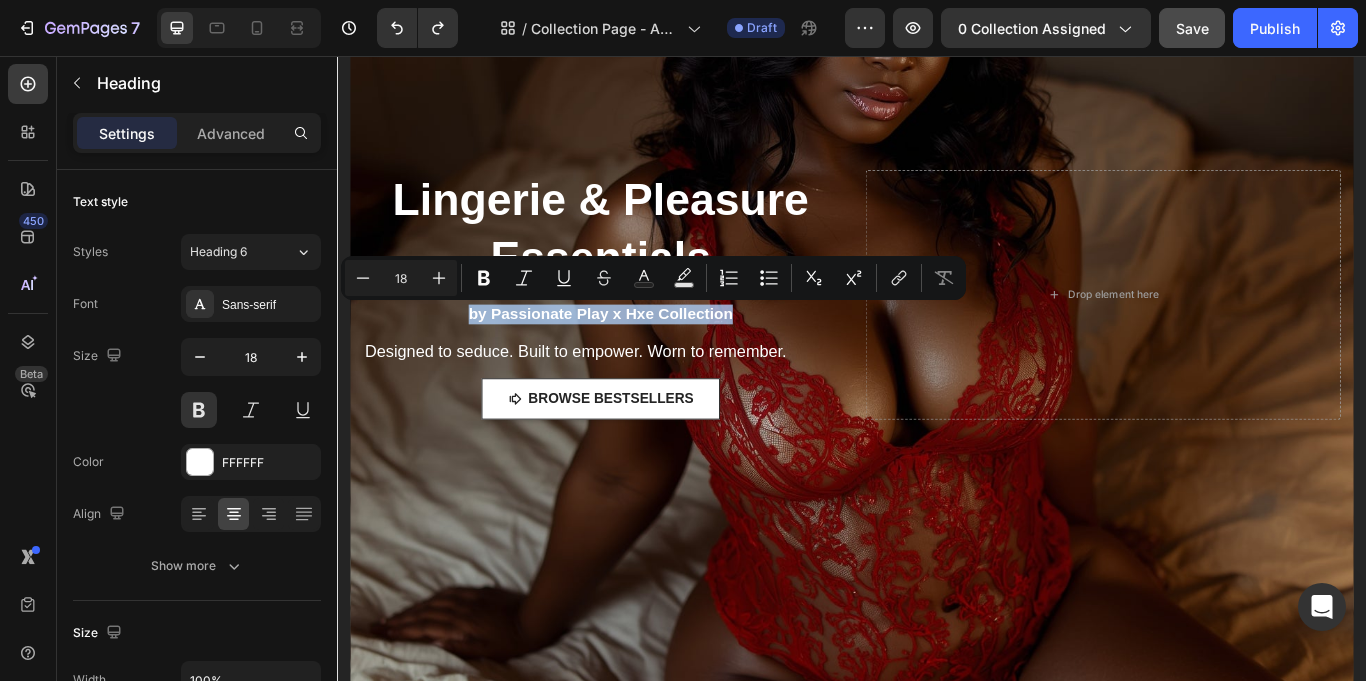 drag, startPoint x: 802, startPoint y: 357, endPoint x: 487, endPoint y: 364, distance: 315.07776 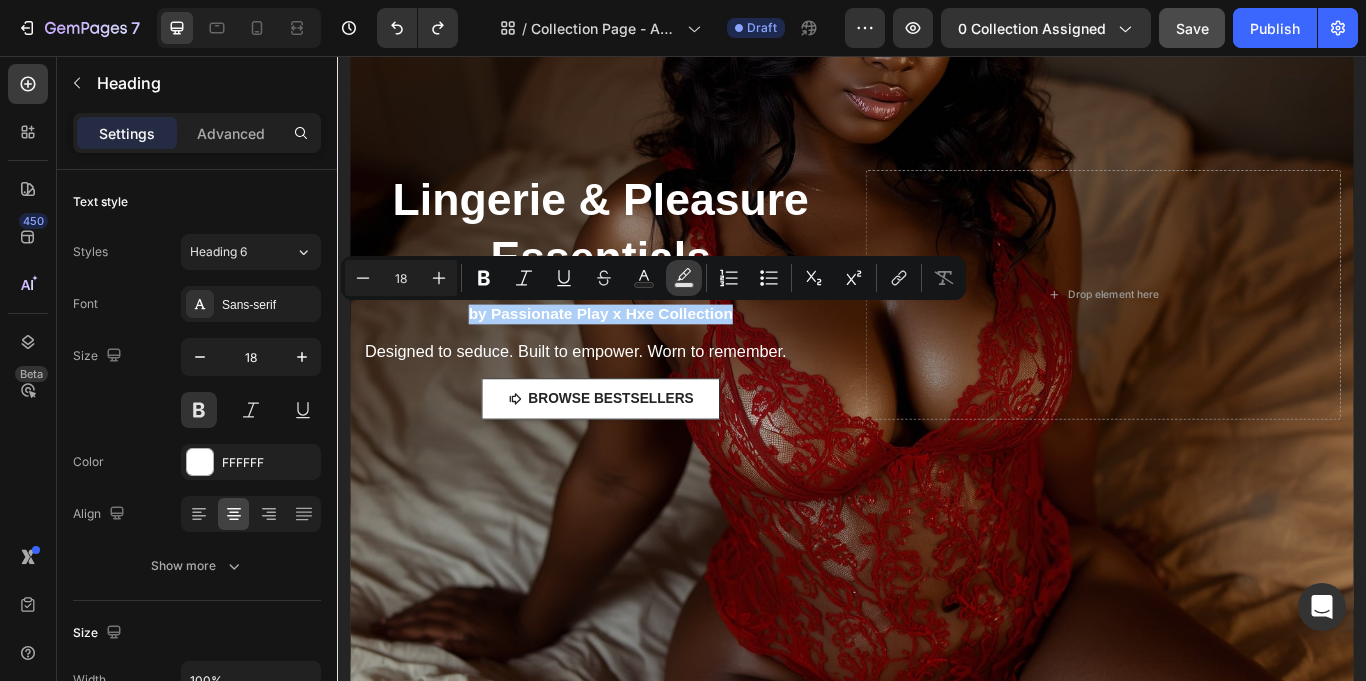click 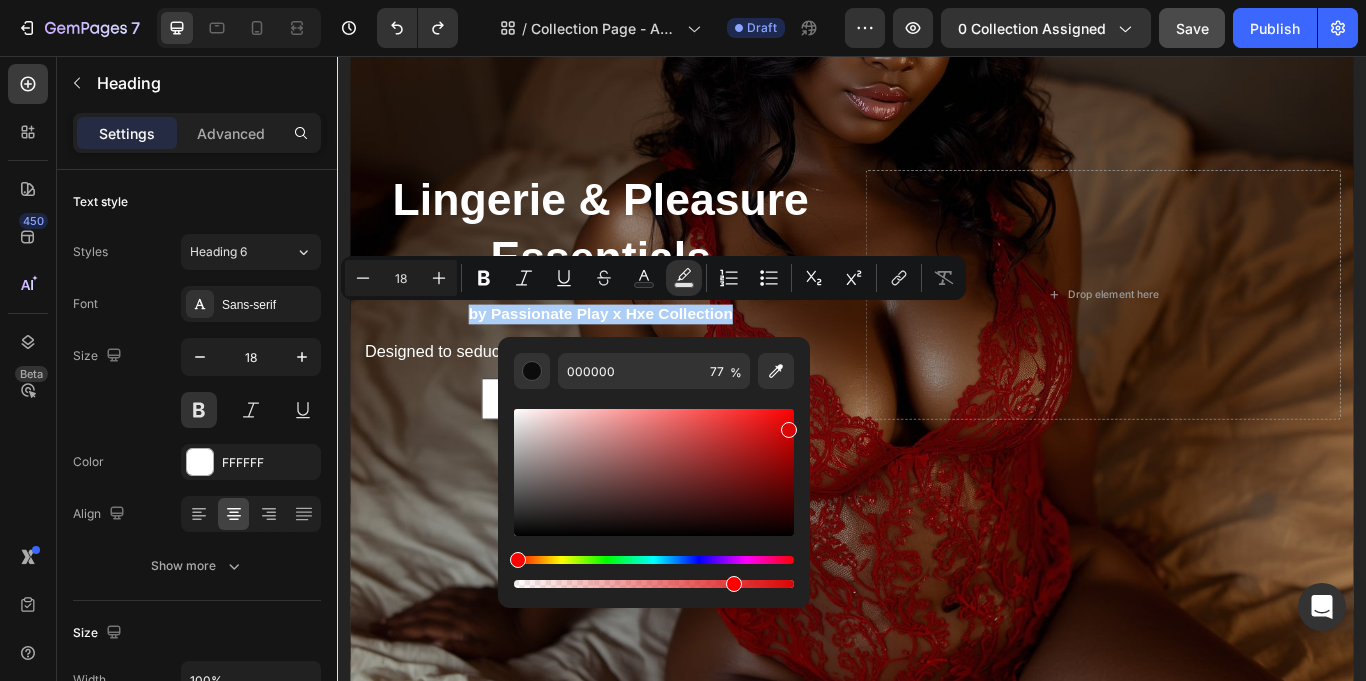 click at bounding box center (654, 472) 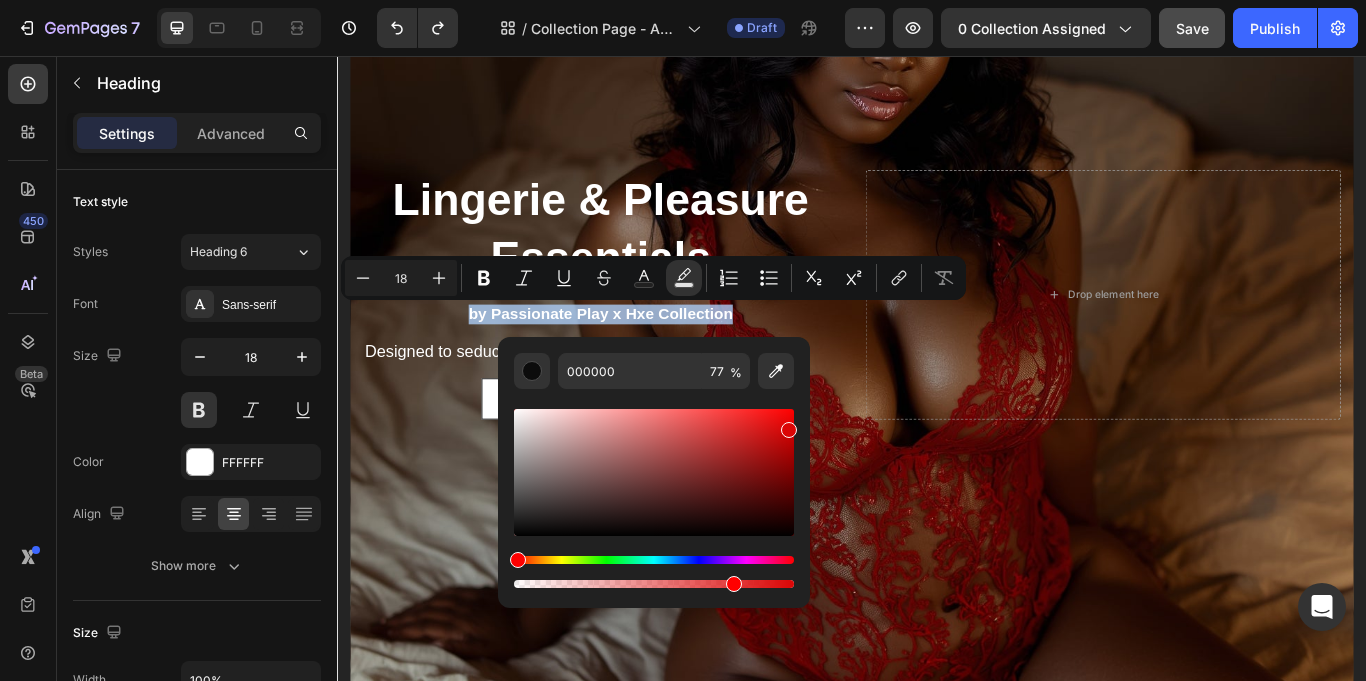 type on "DB0606" 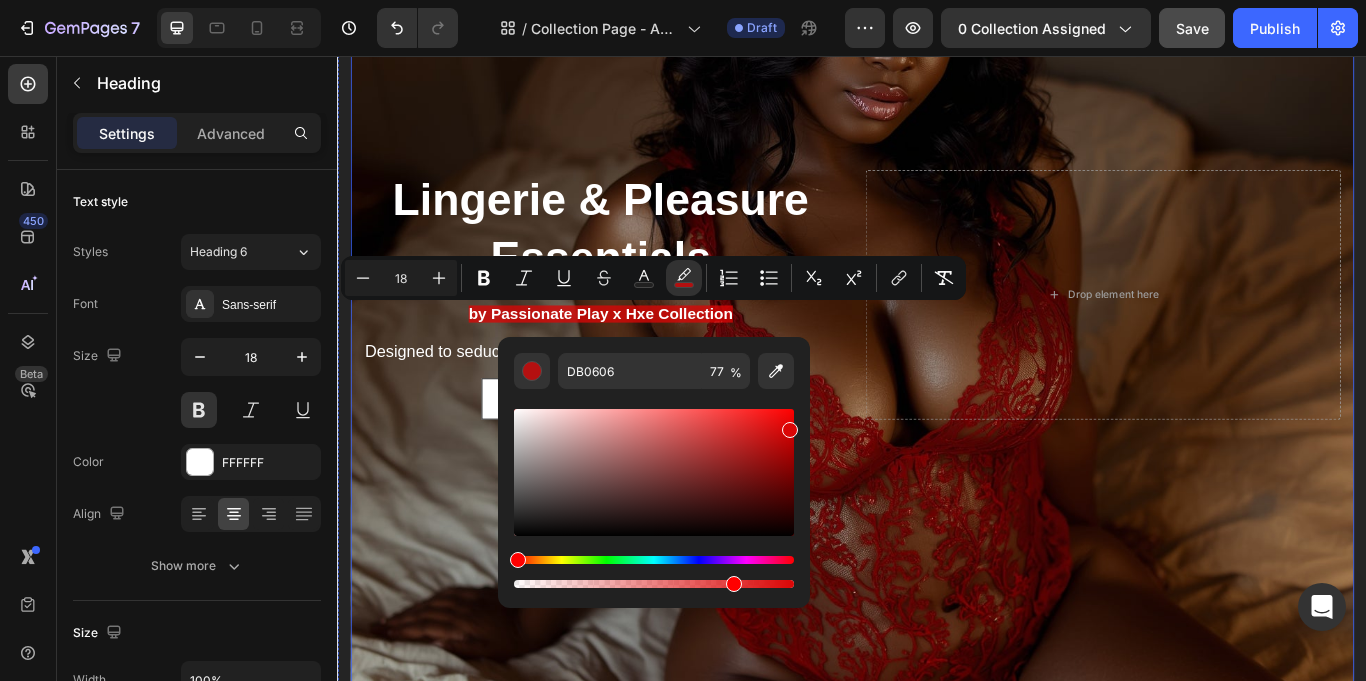 click on "Lingerie & Pleasure Essentials Heading by Passionate Play x Hxe Collection Heading Designed to seduce. Built to empower. Worn to remember. Text Block
Browse bestsellers Button
Drop element here" at bounding box center (937, 360) 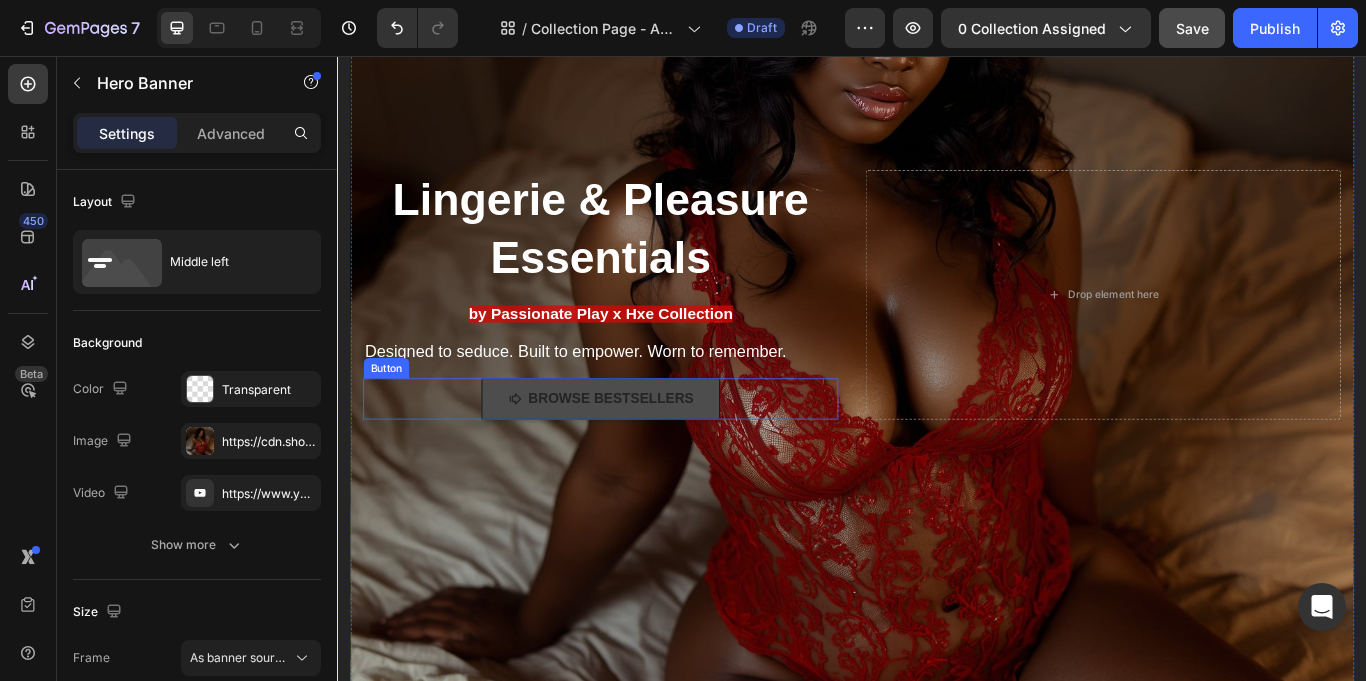 click on "Browse bestsellers" at bounding box center [644, 456] 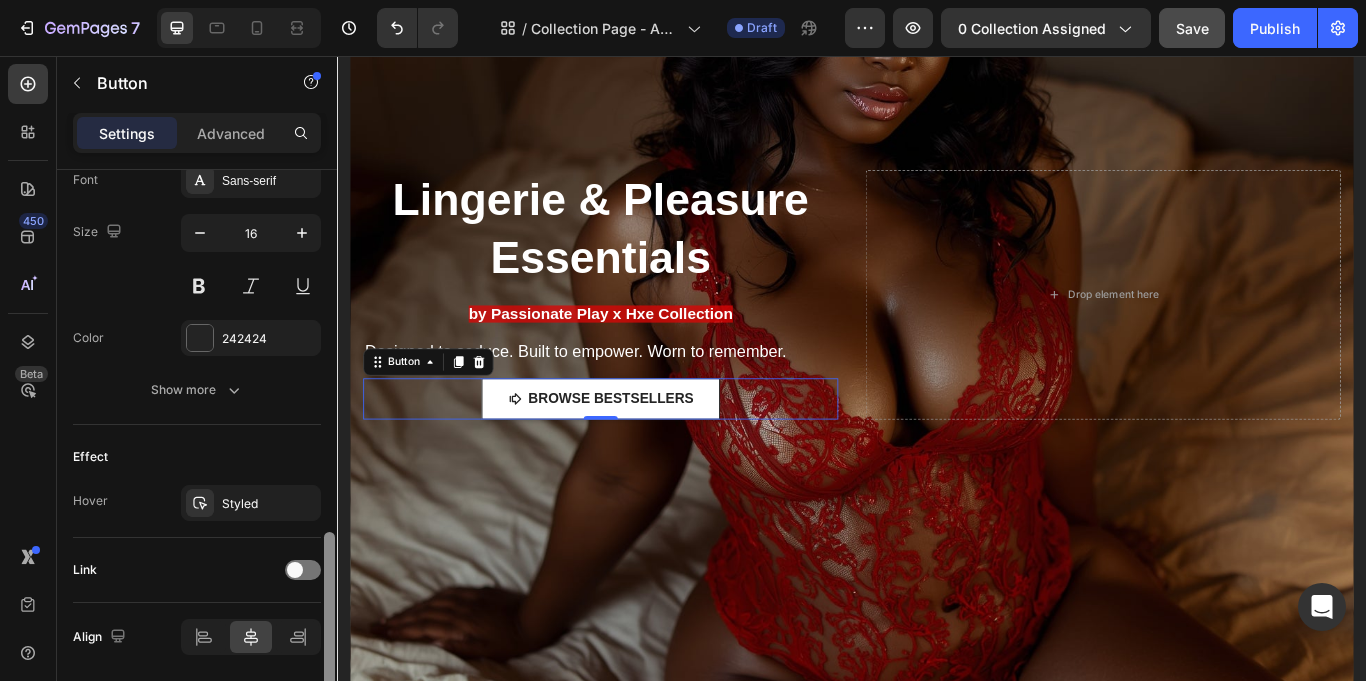 scroll, scrollTop: 982, scrollLeft: 0, axis: vertical 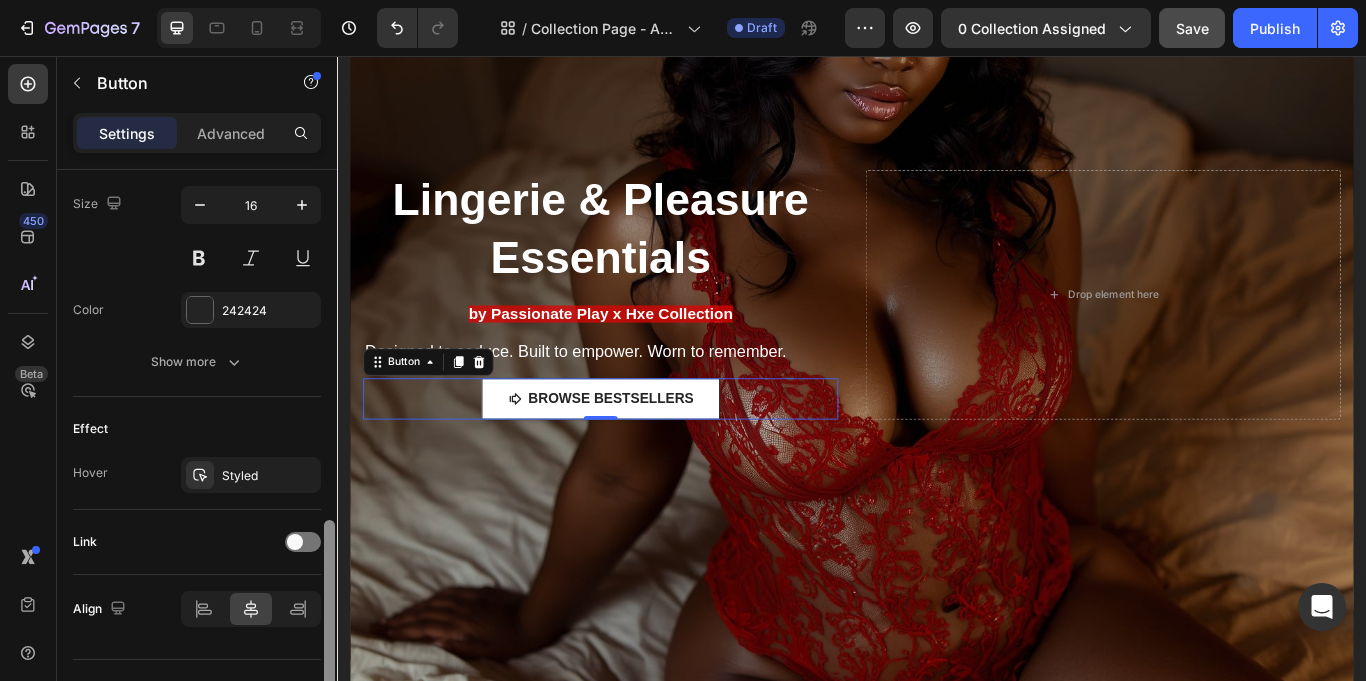 drag, startPoint x: 331, startPoint y: 318, endPoint x: 305, endPoint y: 669, distance: 351.96164 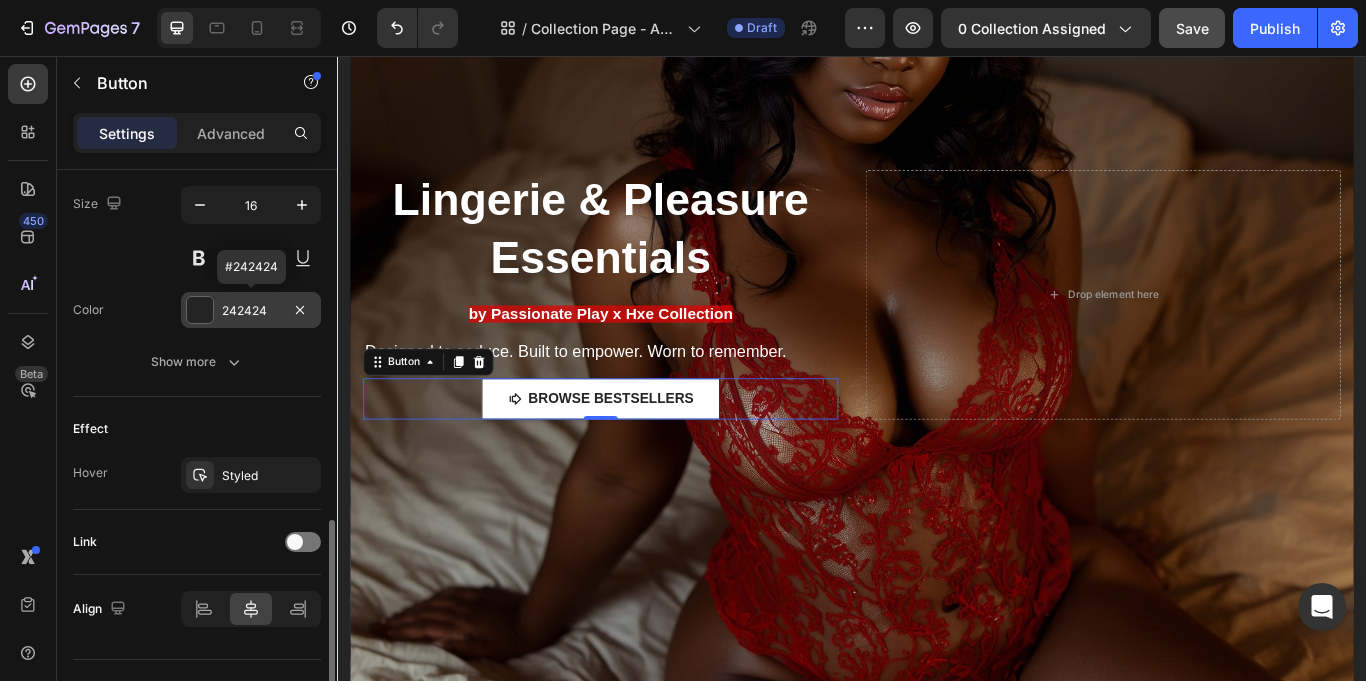 click at bounding box center (200, 310) 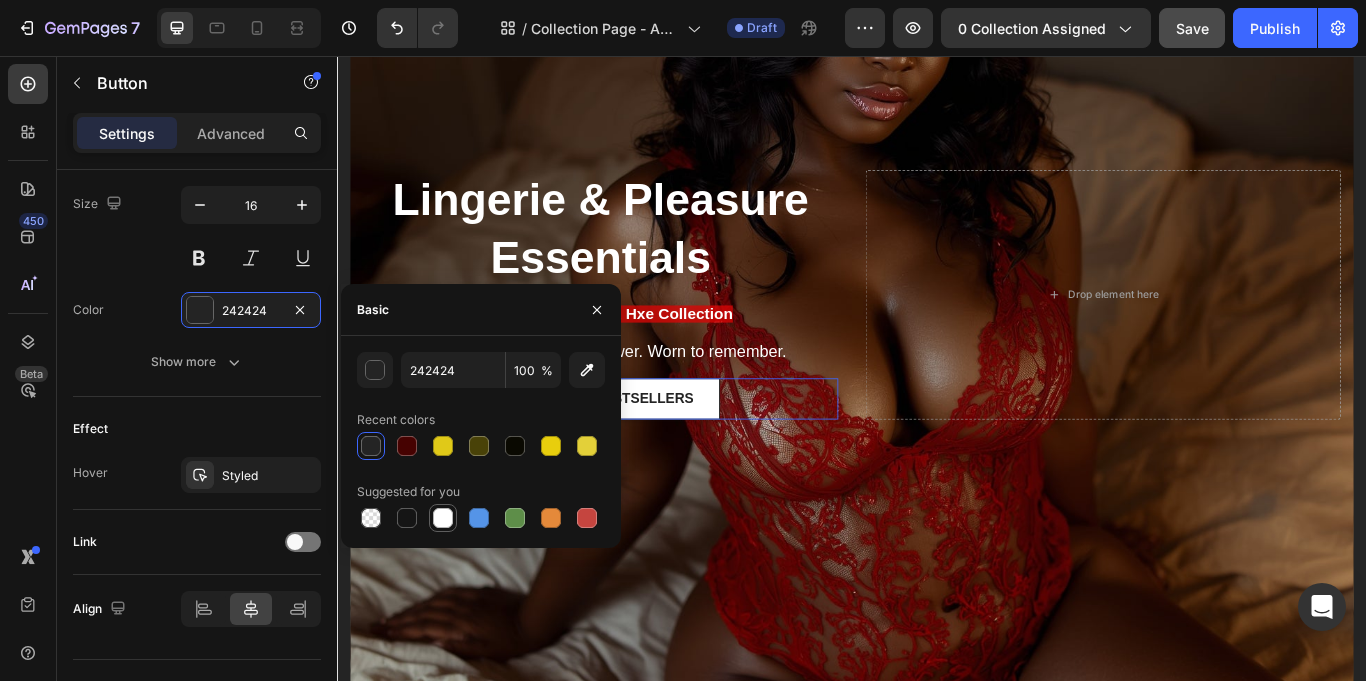 click at bounding box center (443, 518) 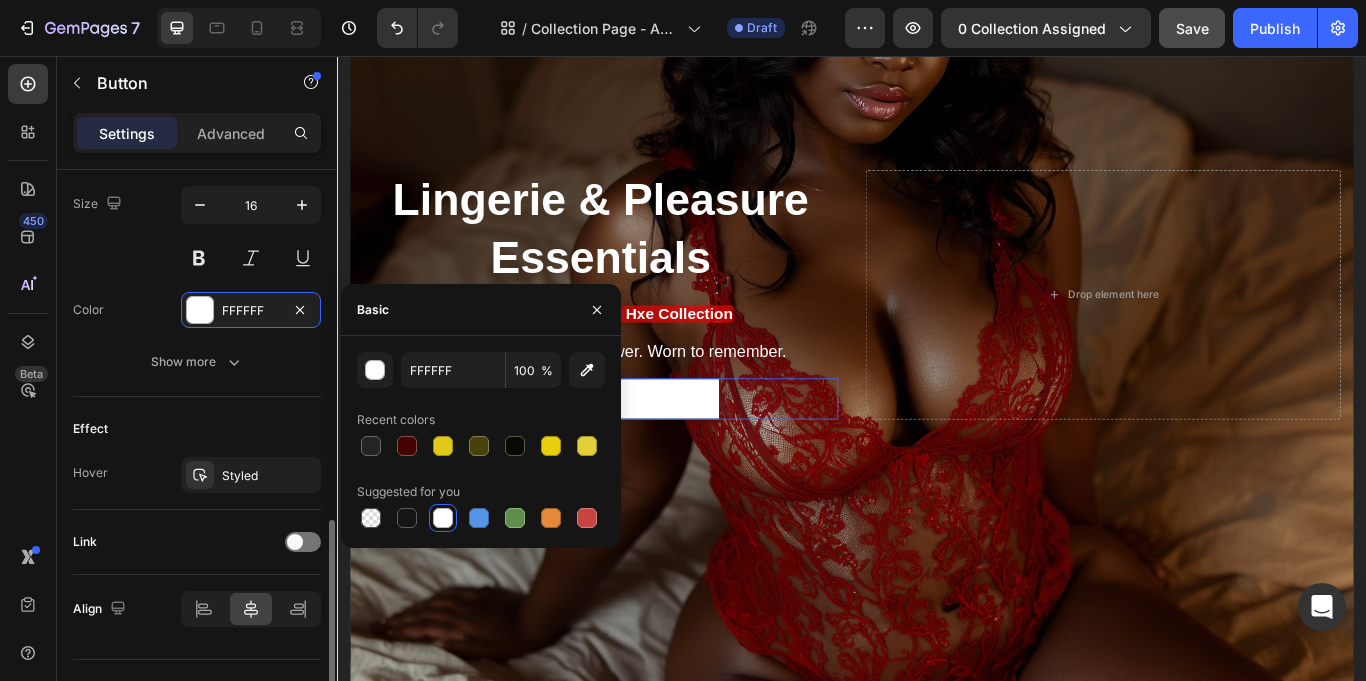 click on "Effect Hover Styled" 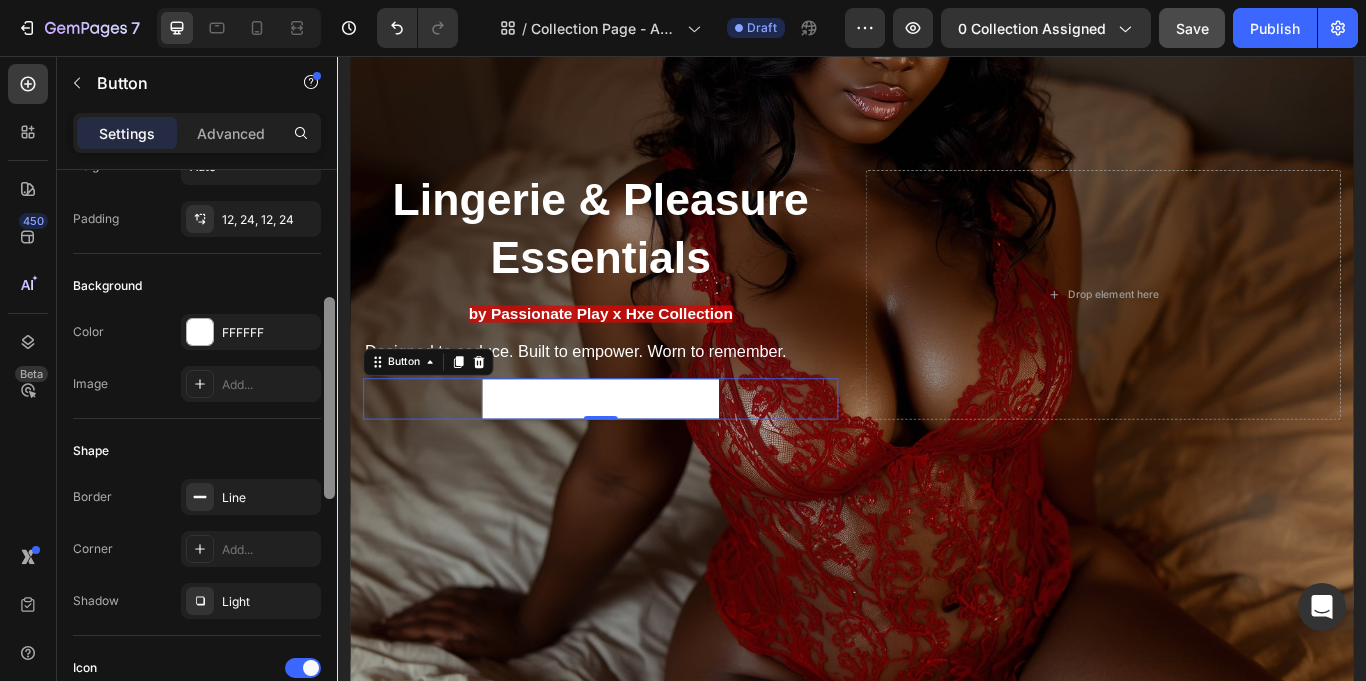 scroll, scrollTop: 69, scrollLeft: 0, axis: vertical 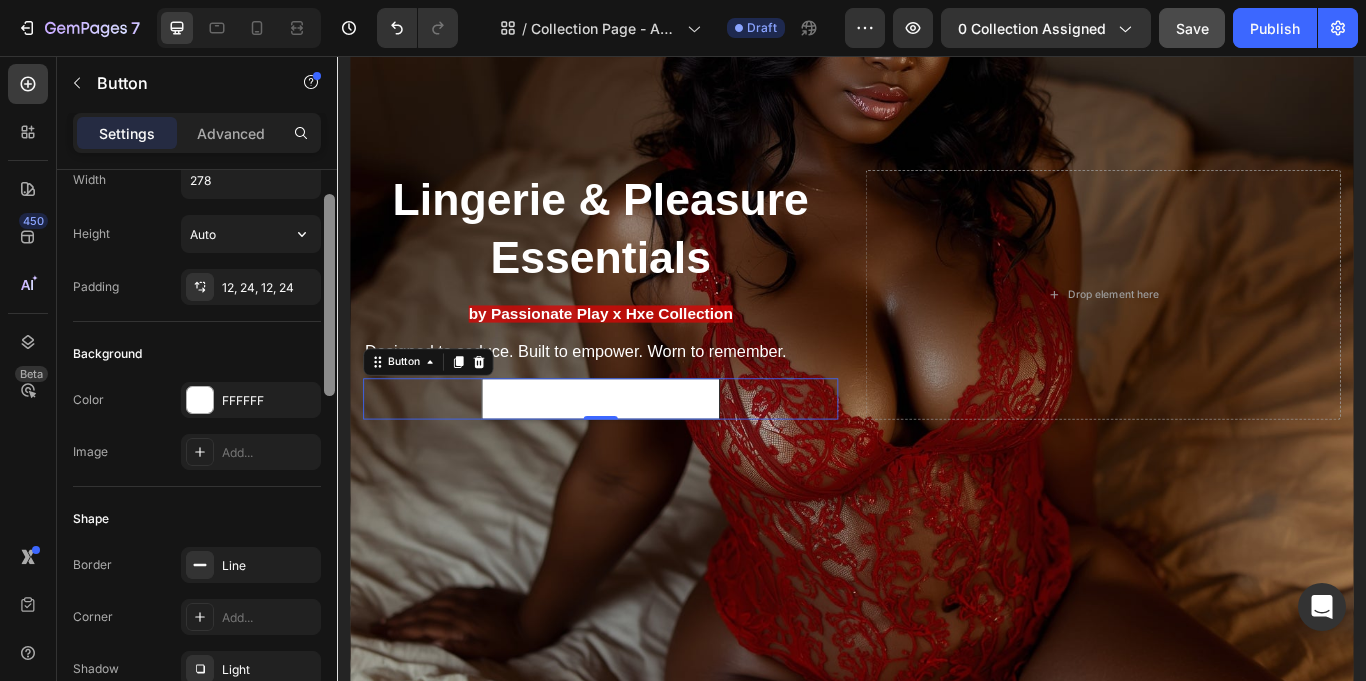 drag, startPoint x: 329, startPoint y: 574, endPoint x: 316, endPoint y: 248, distance: 326.2591 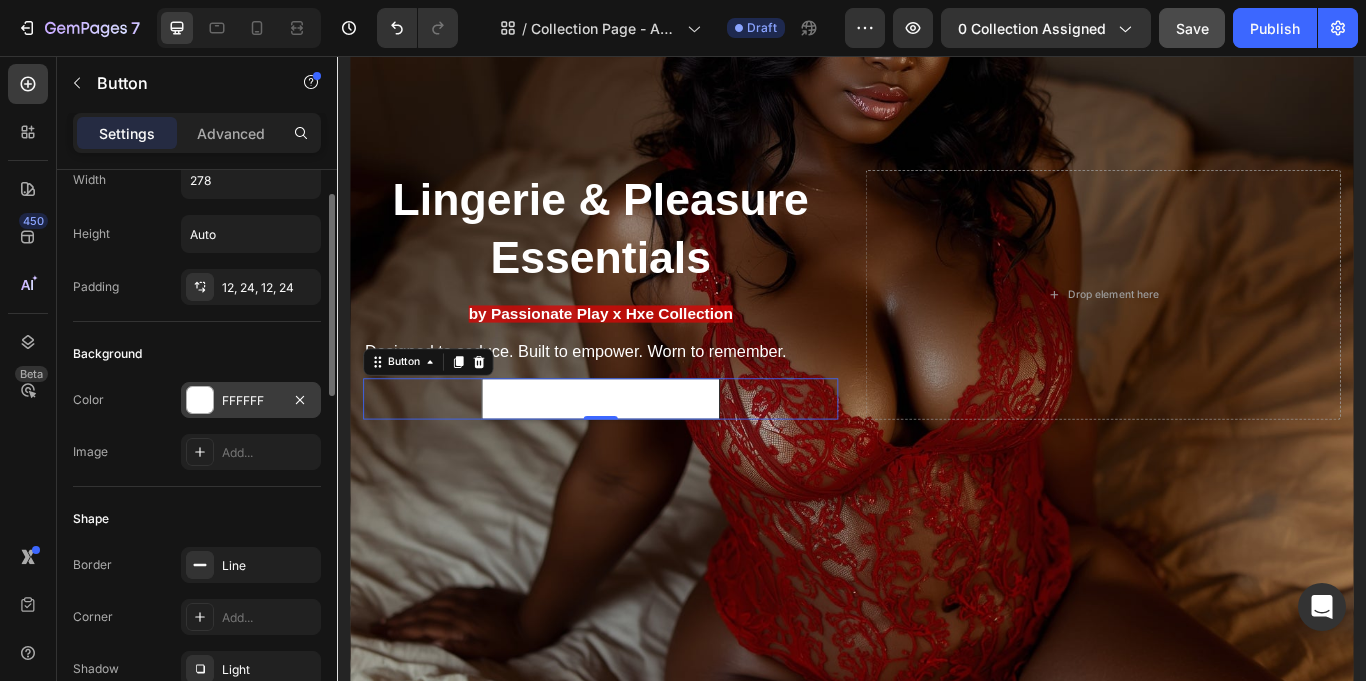 click at bounding box center (200, 400) 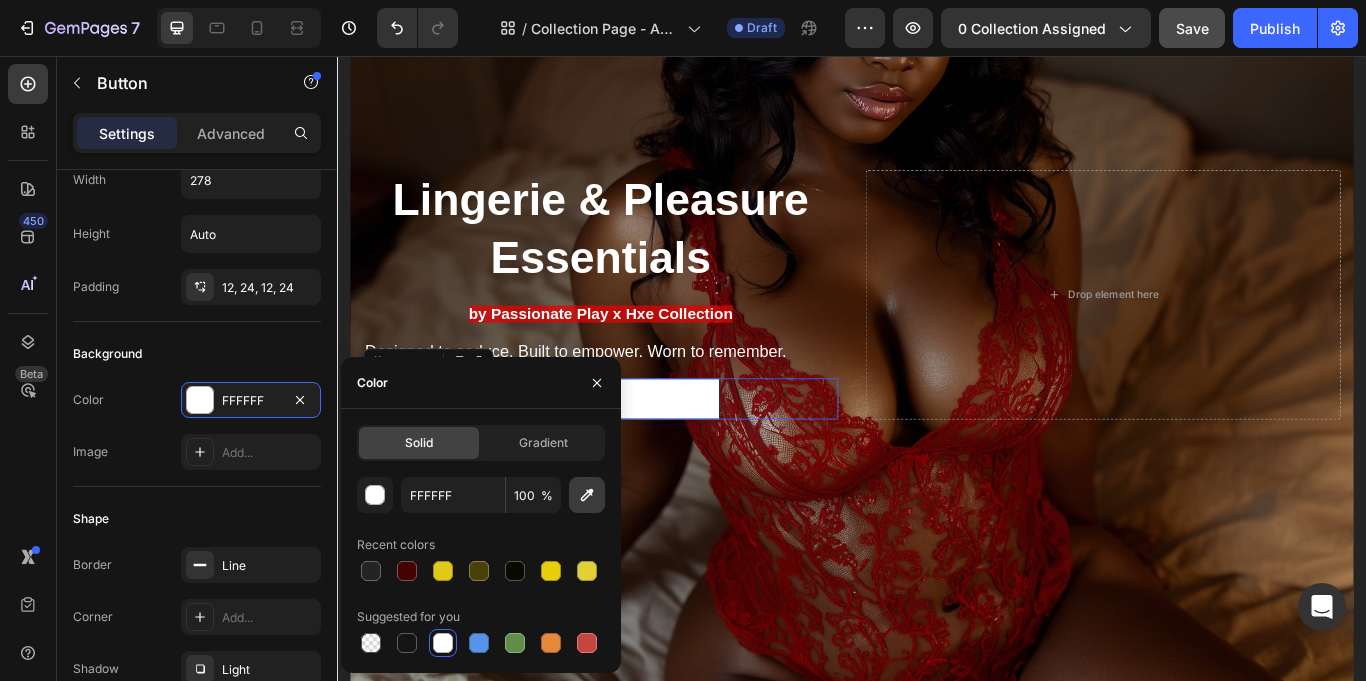 click 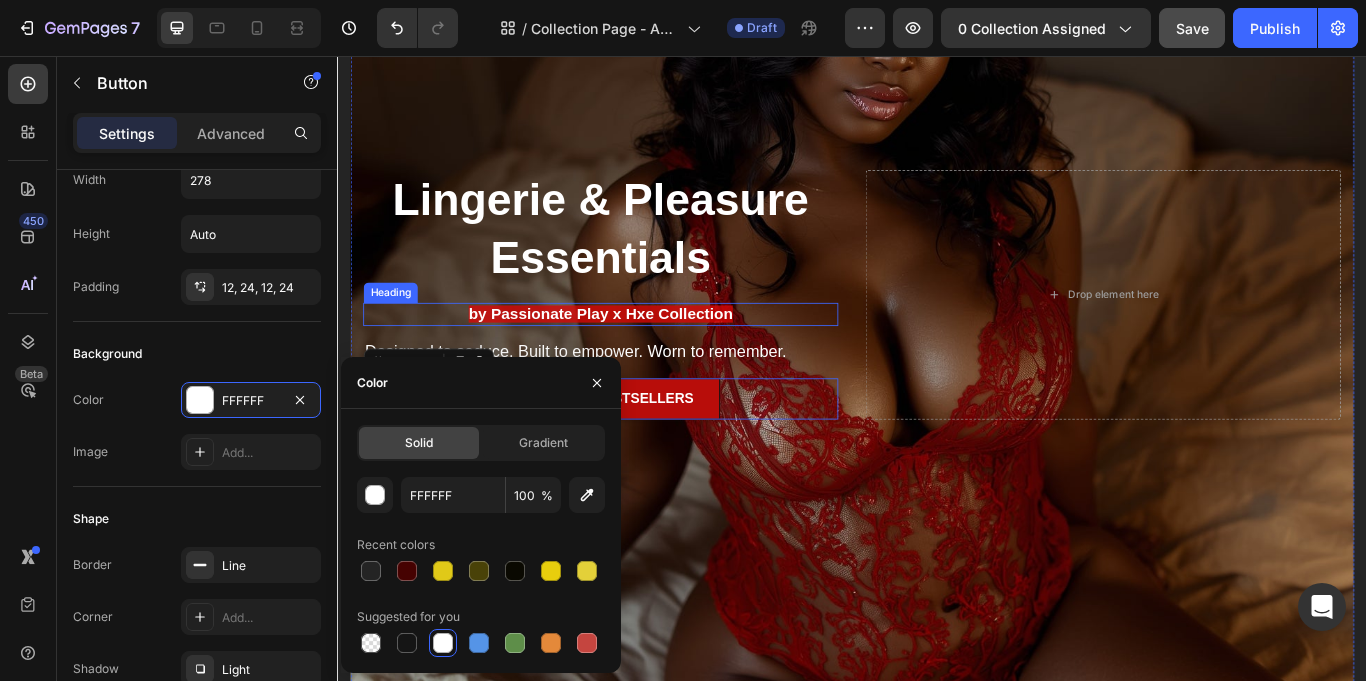 type on "B80D0A" 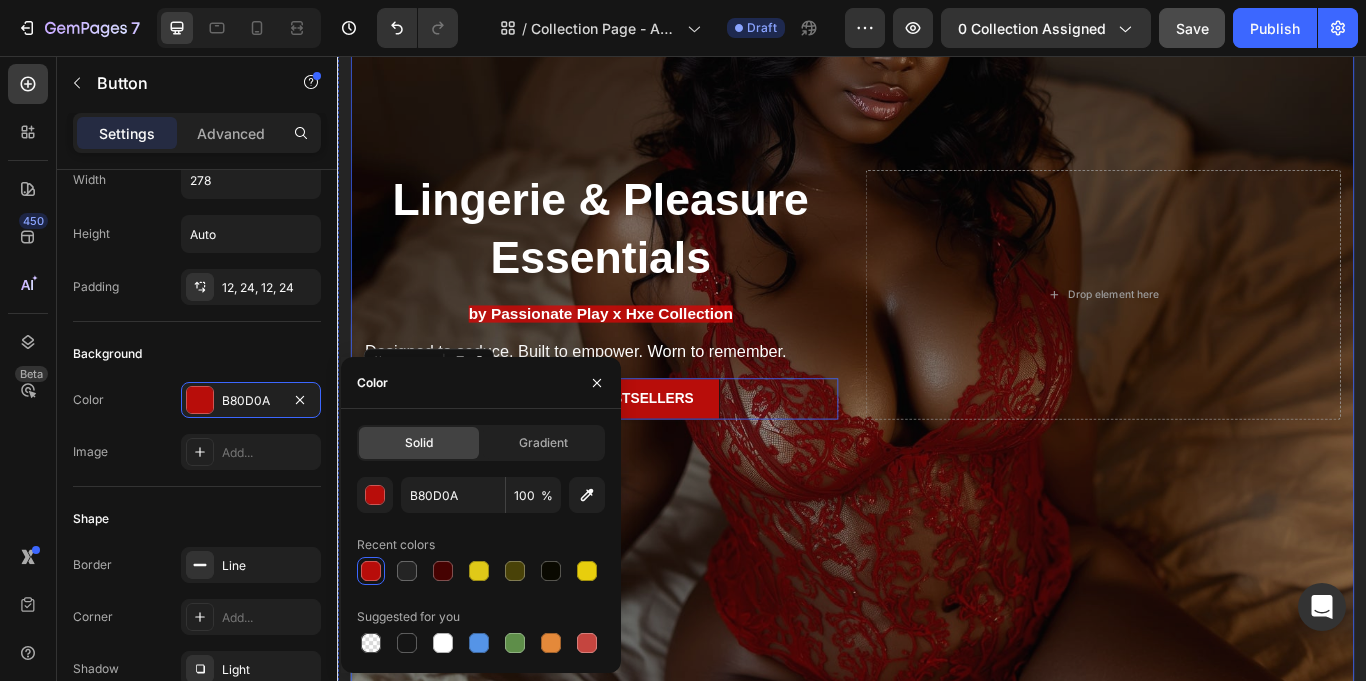 click at bounding box center [937, 361] 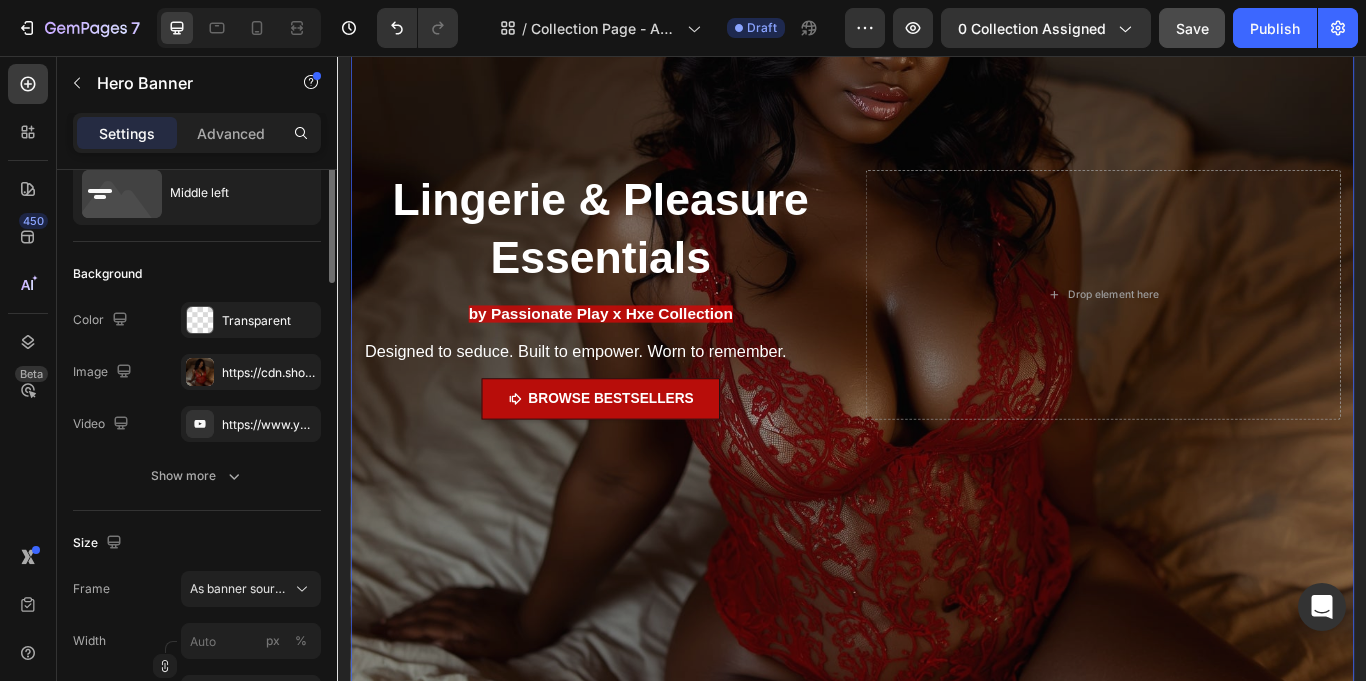 scroll, scrollTop: 0, scrollLeft: 0, axis: both 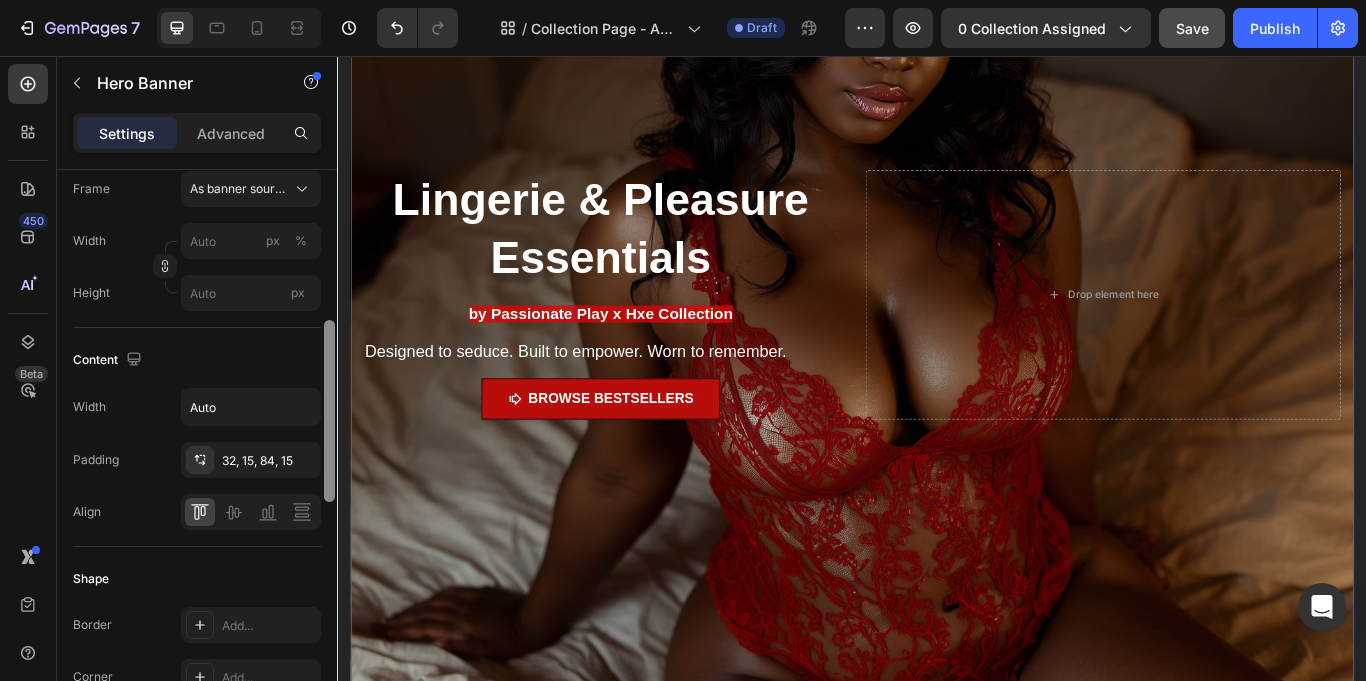 drag, startPoint x: 334, startPoint y: 278, endPoint x: 312, endPoint y: 429, distance: 152.59424 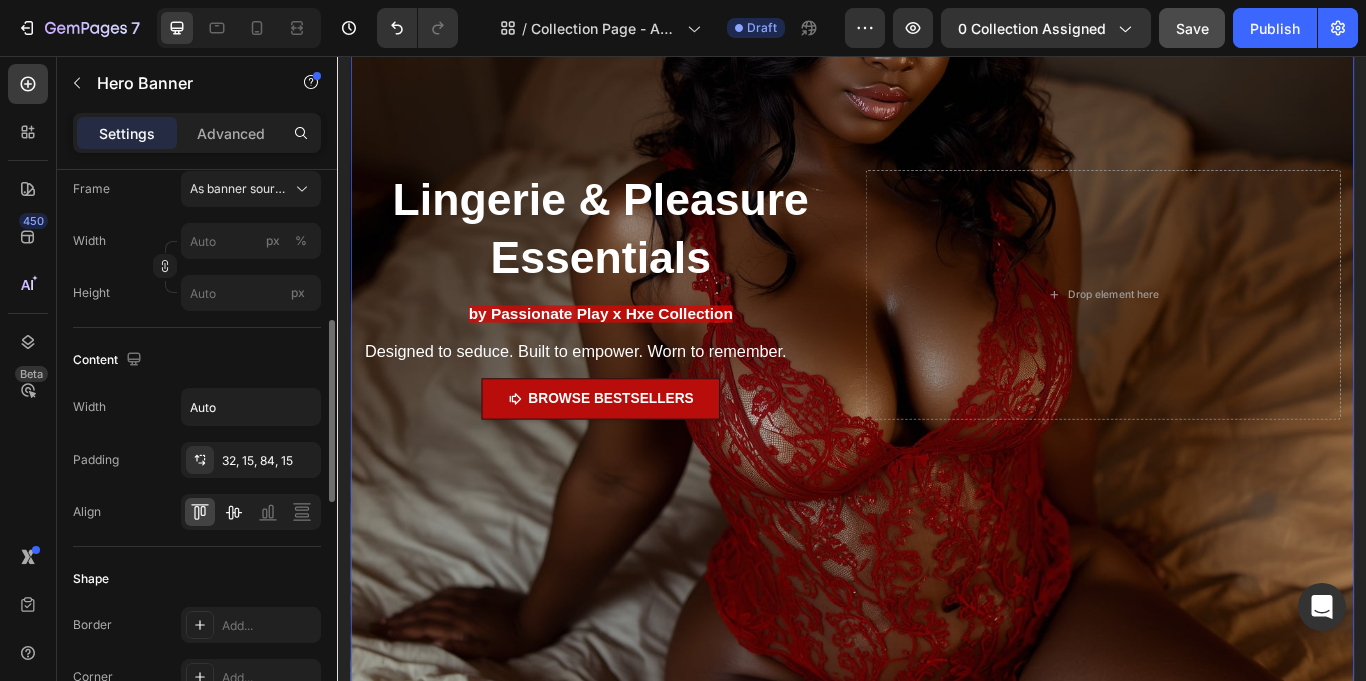 click 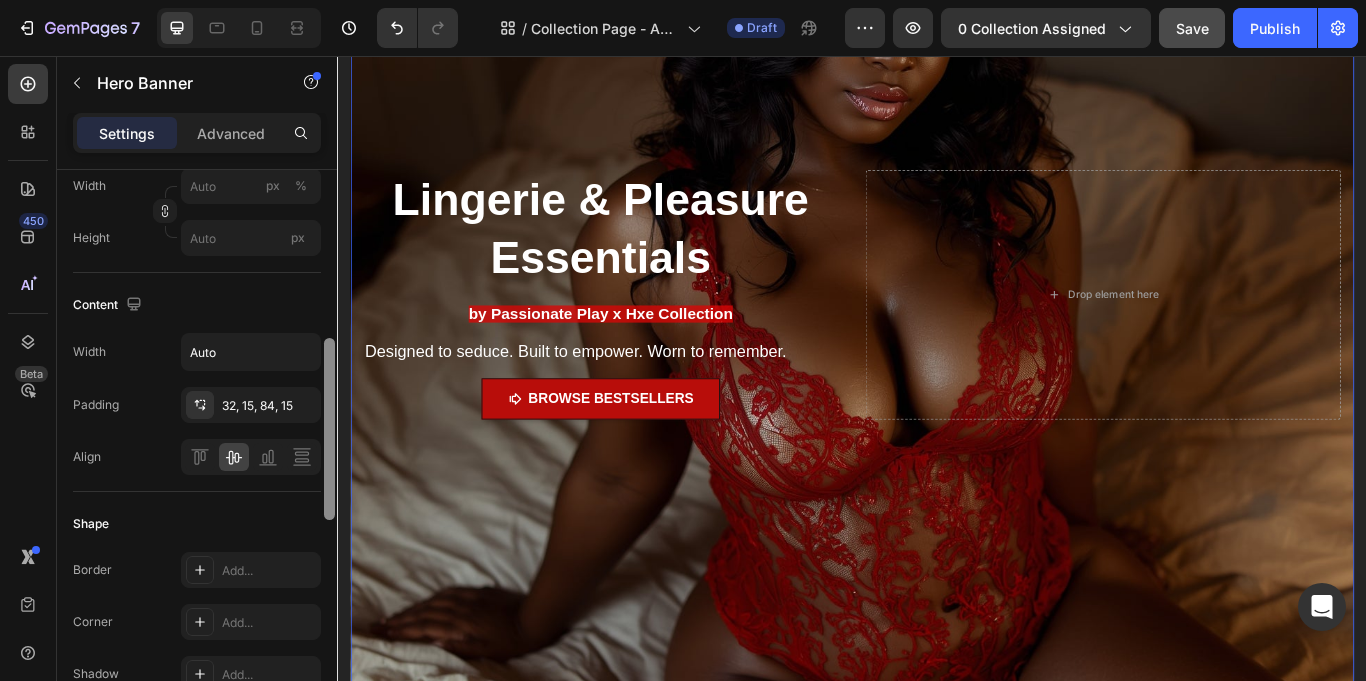 scroll, scrollTop: 528, scrollLeft: 0, axis: vertical 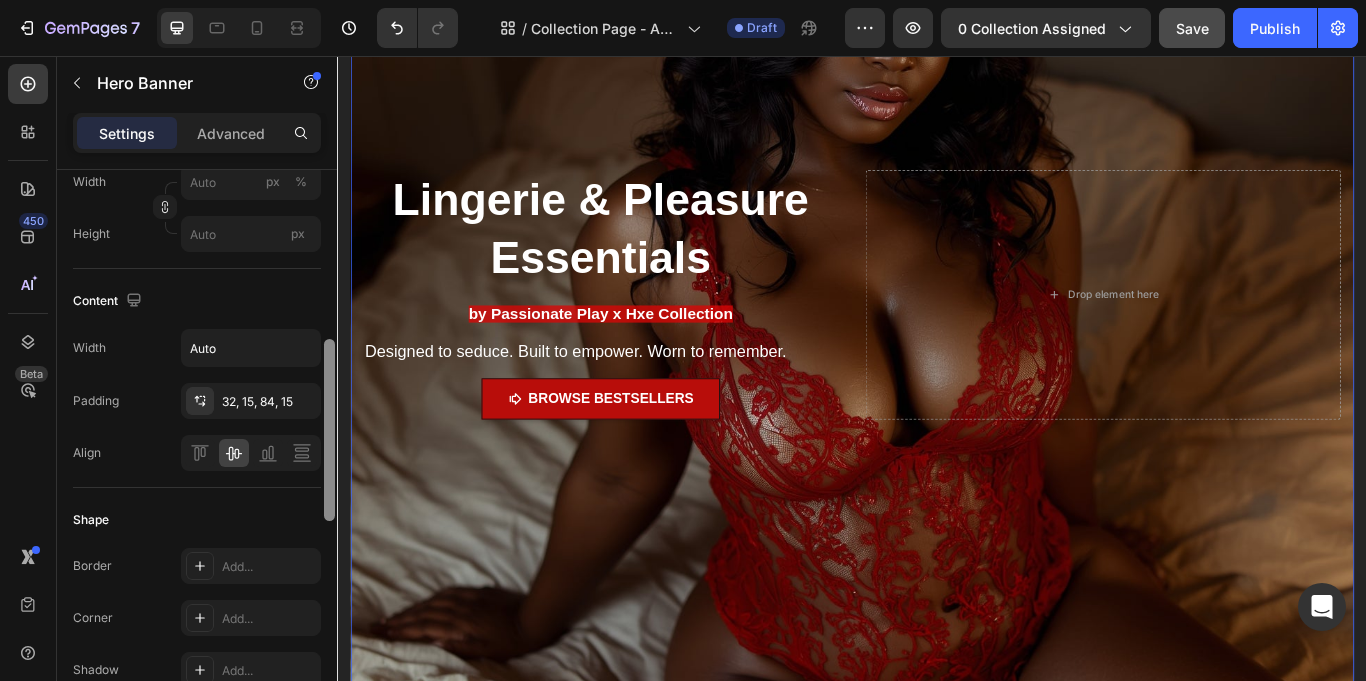 drag, startPoint x: 327, startPoint y: 412, endPoint x: 318, endPoint y: 431, distance: 21.023796 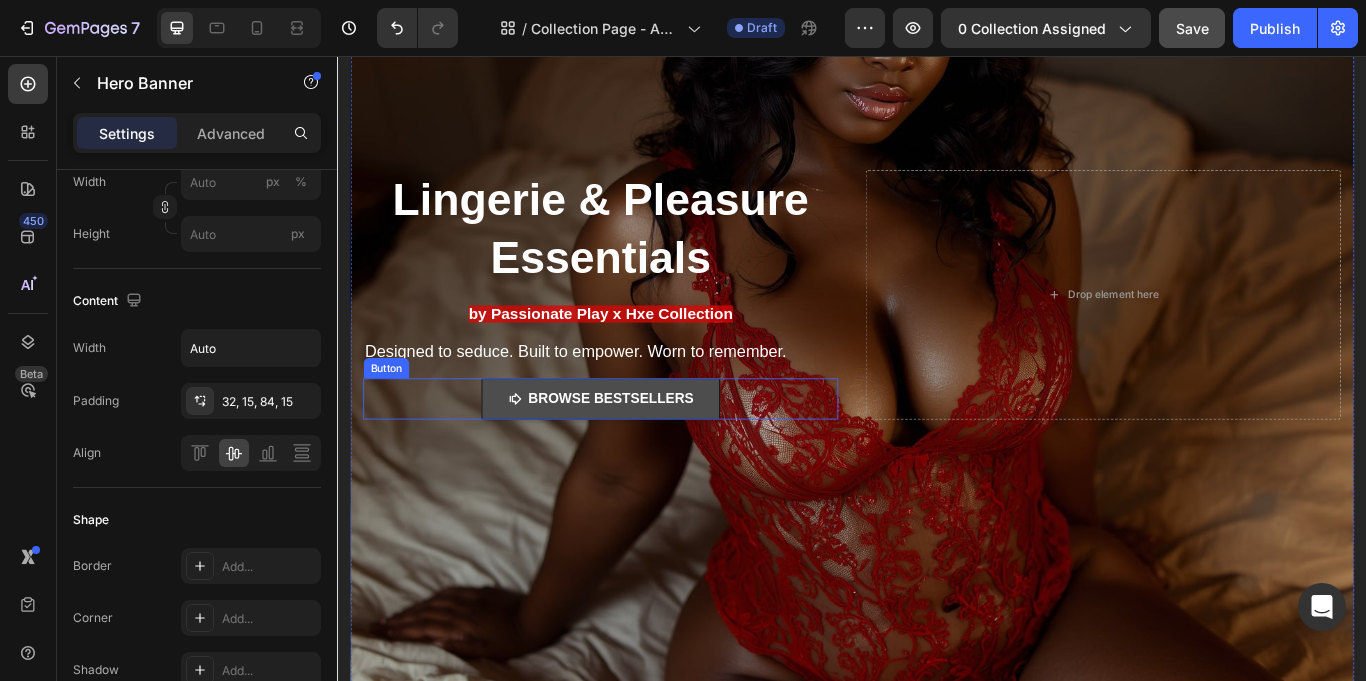 click on "Browse bestsellers" at bounding box center [644, 456] 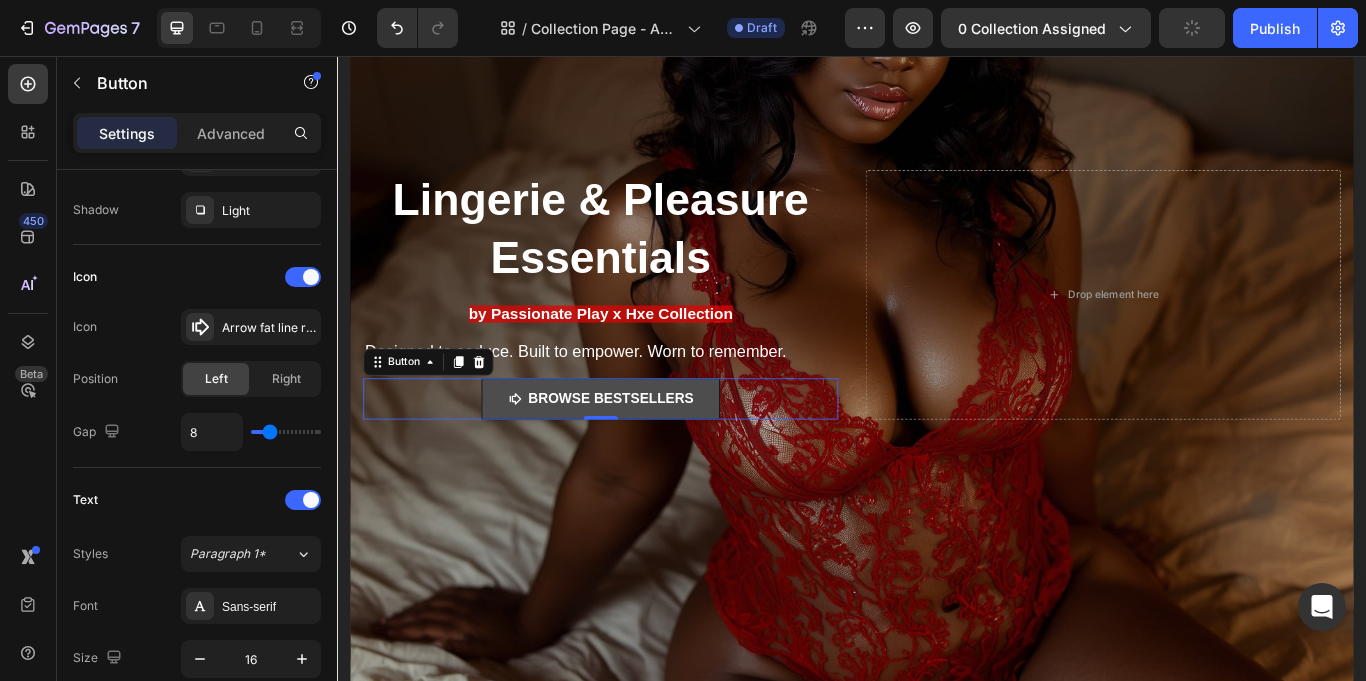 scroll, scrollTop: 0, scrollLeft: 0, axis: both 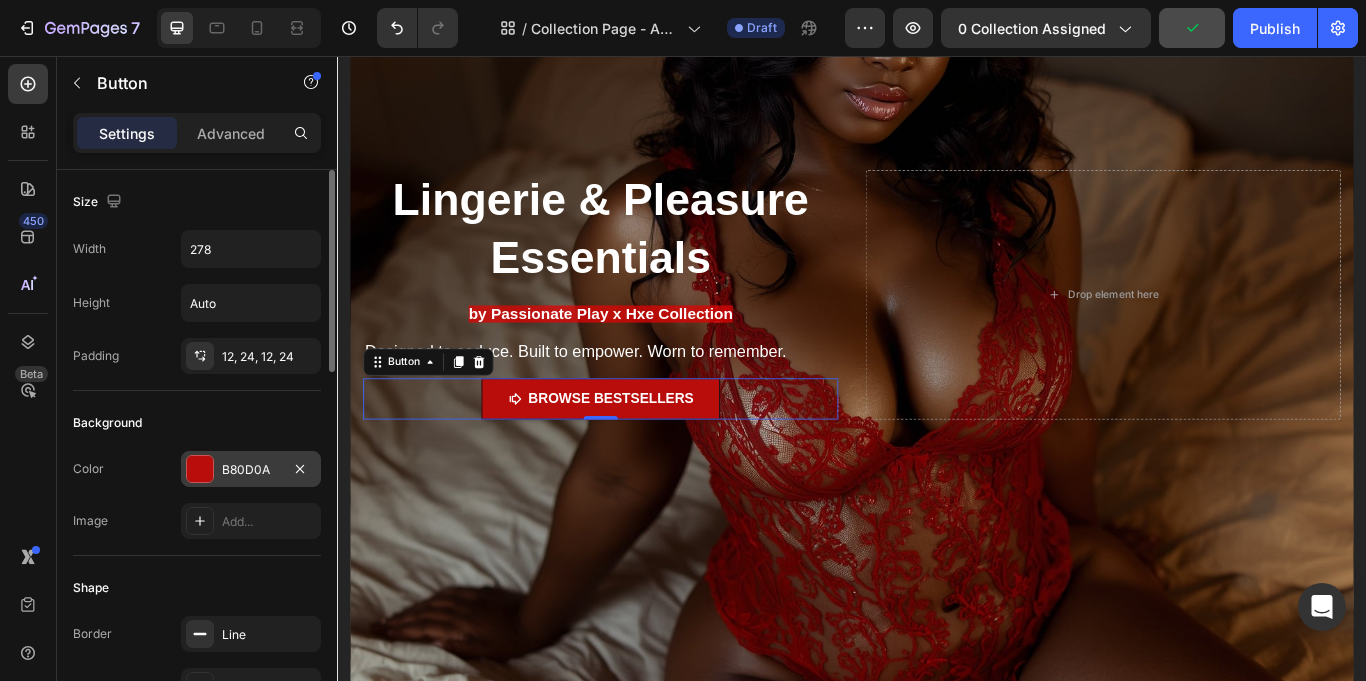 click at bounding box center [200, 469] 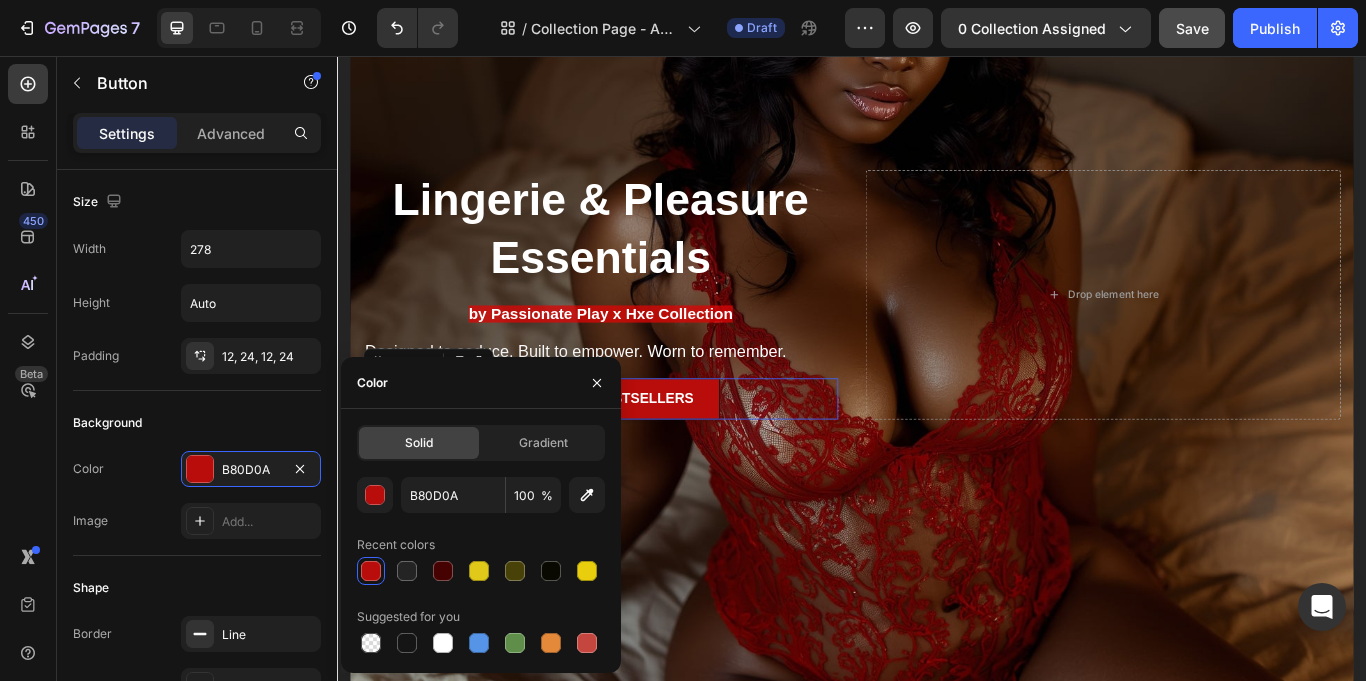 click at bounding box center [371, 571] 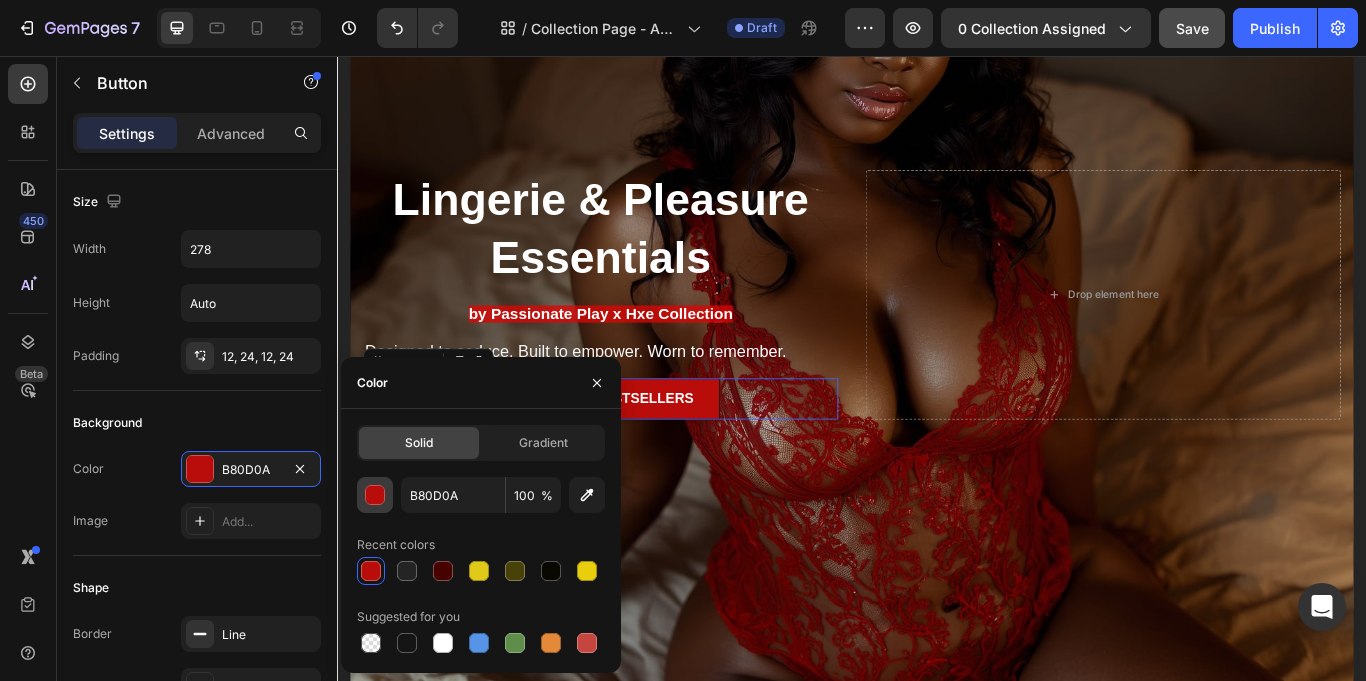 click at bounding box center (376, 496) 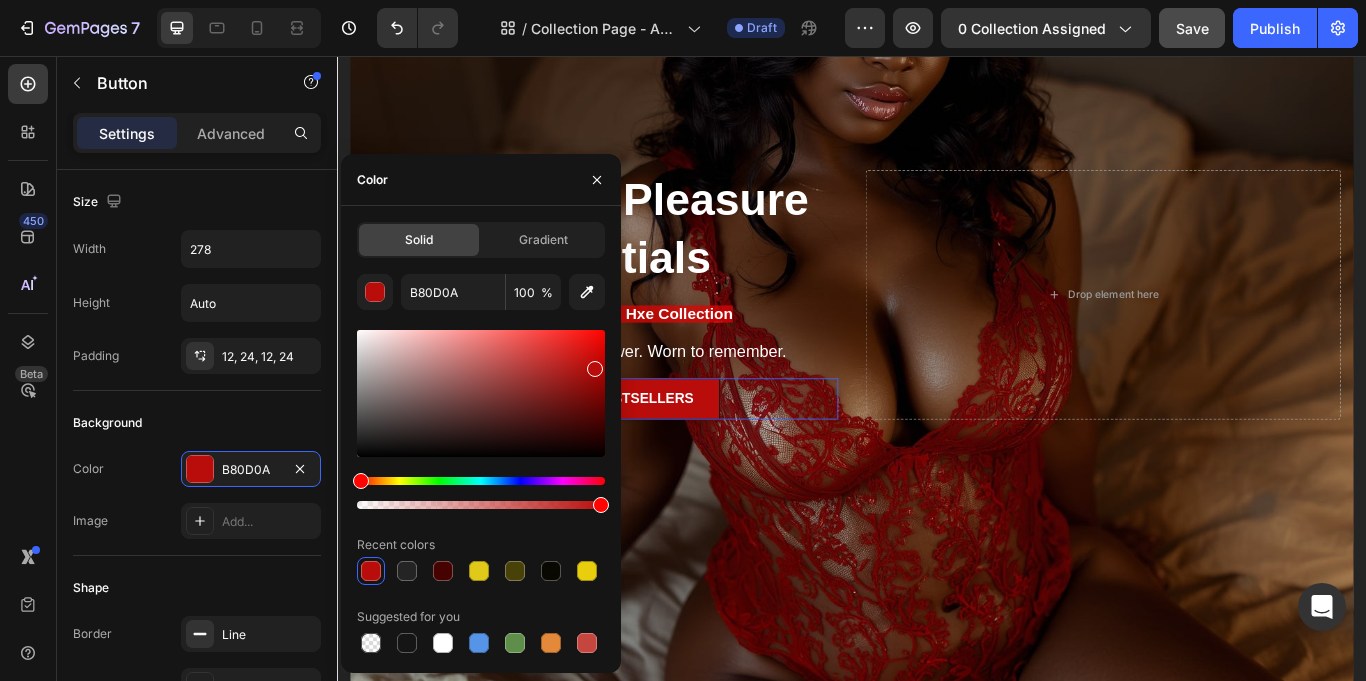 click at bounding box center [481, 393] 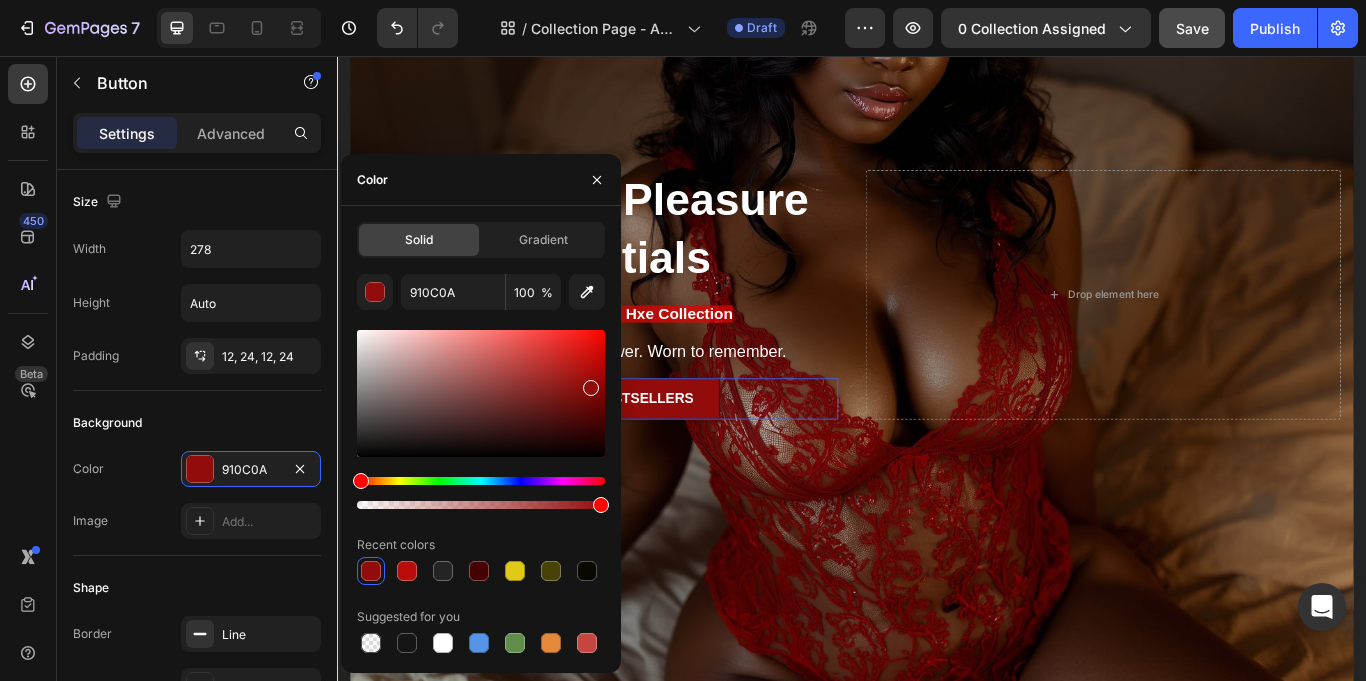 click at bounding box center (481, 393) 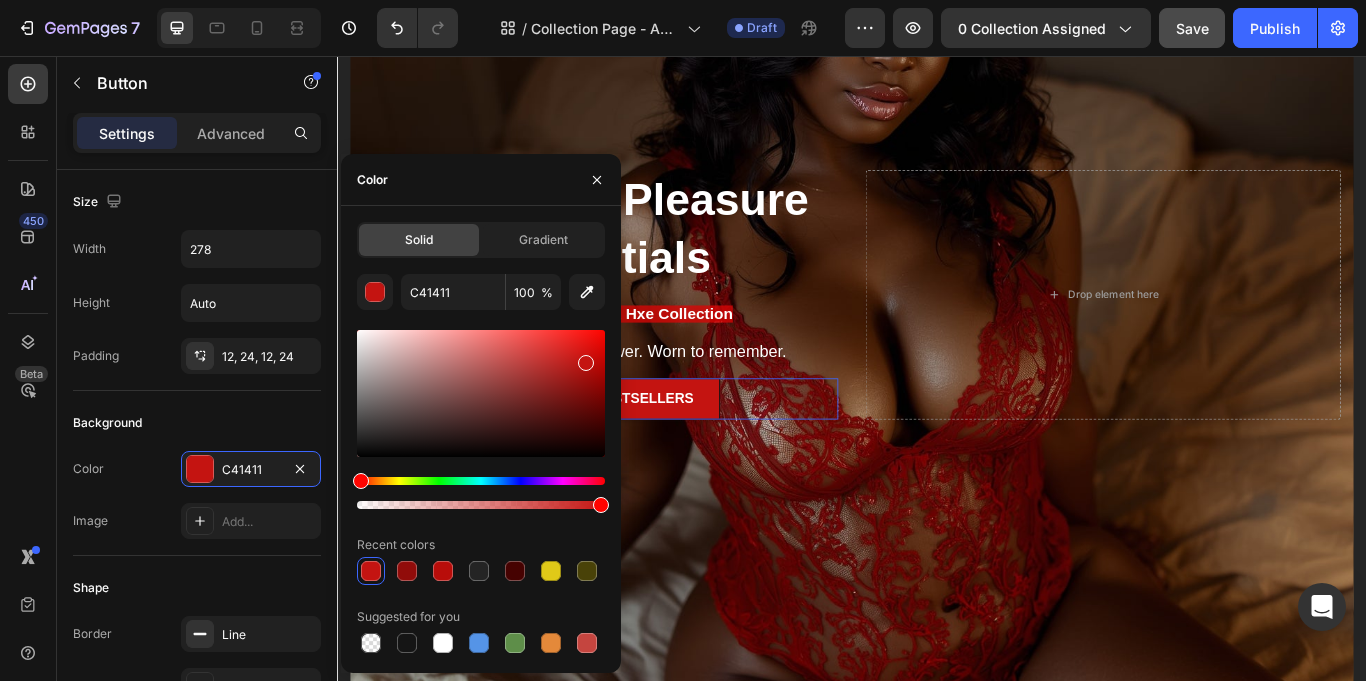 click at bounding box center (481, 393) 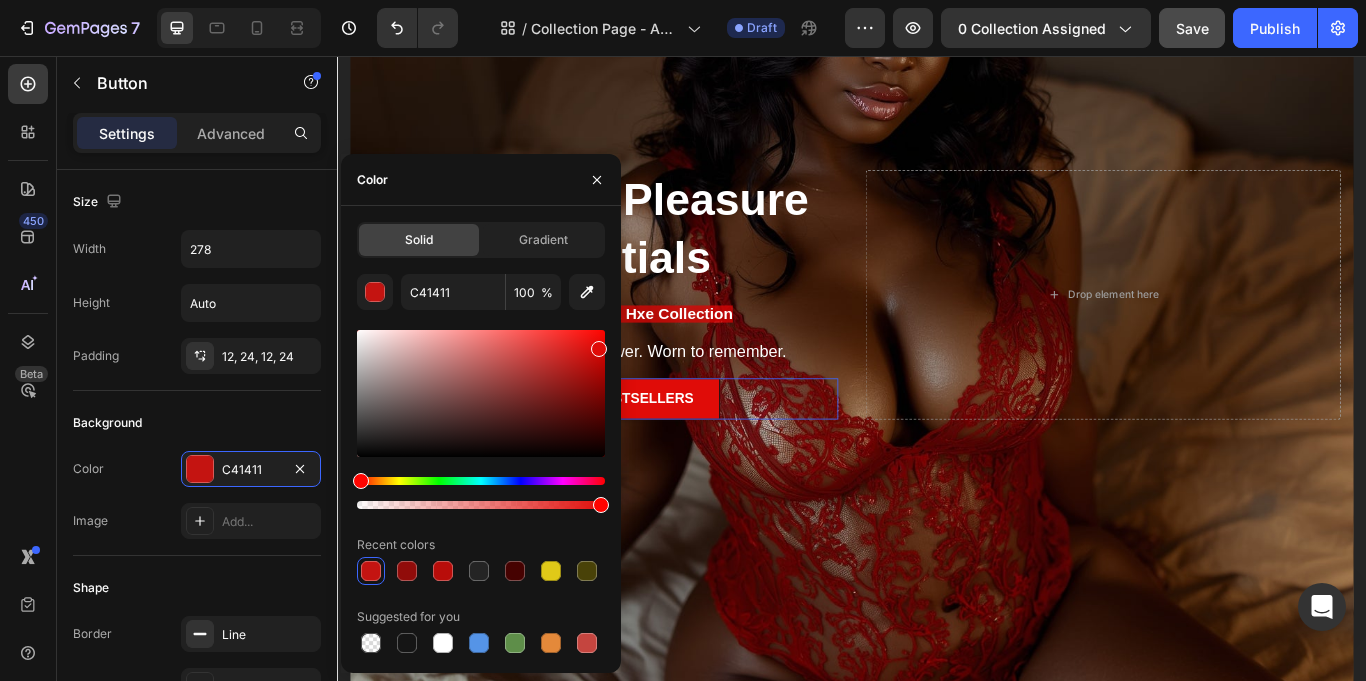 type on "E00C08" 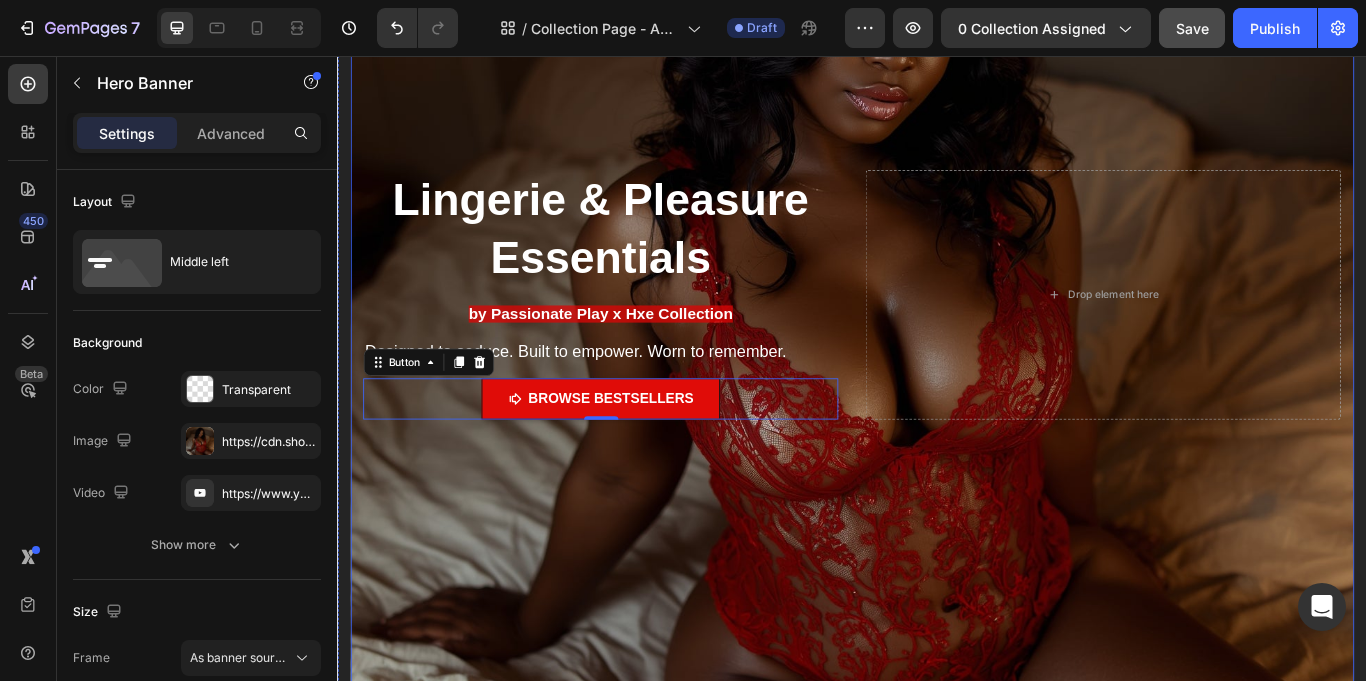 click on "Lingerie & Pleasure Essentials Heading ⁠⁠⁠⁠⁠⁠⁠ by Passionate Play x Hxe Collection Heading Designed to seduce. Built to empower. Worn to remember. Text Block
Browse bestsellers Button   0
Drop element here" at bounding box center (937, 360) 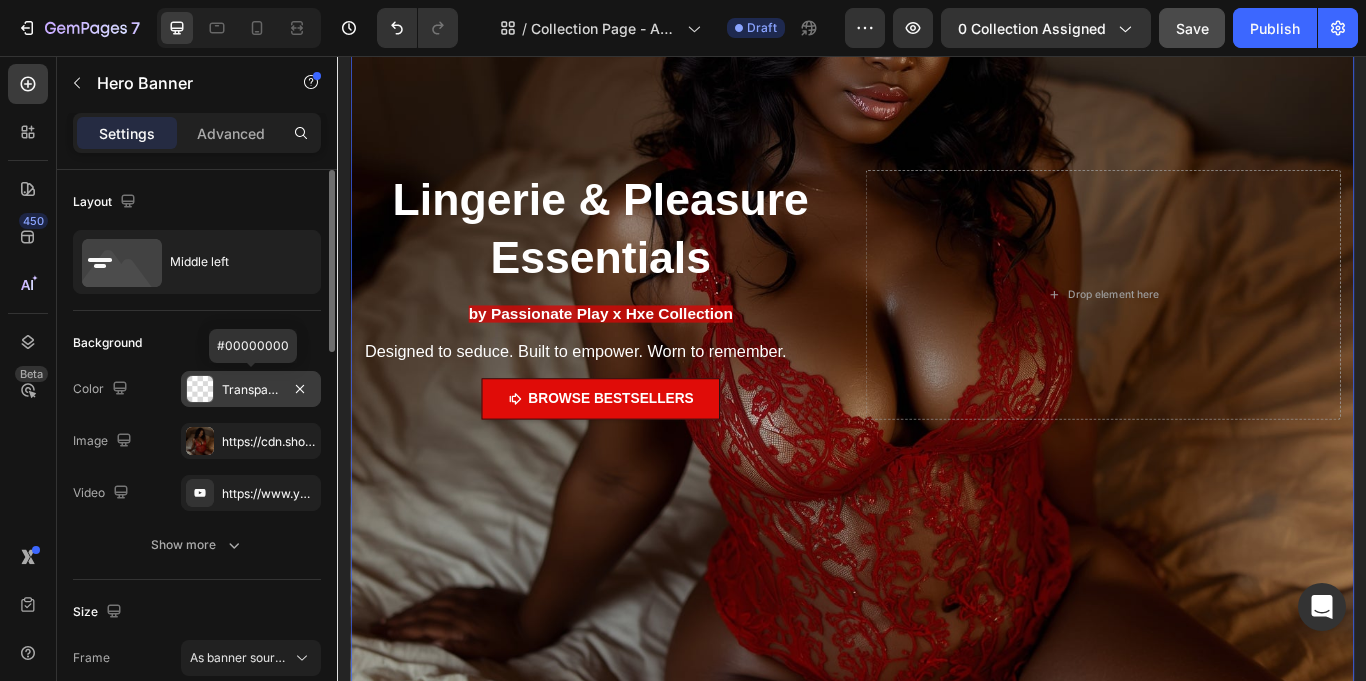 click at bounding box center (200, 389) 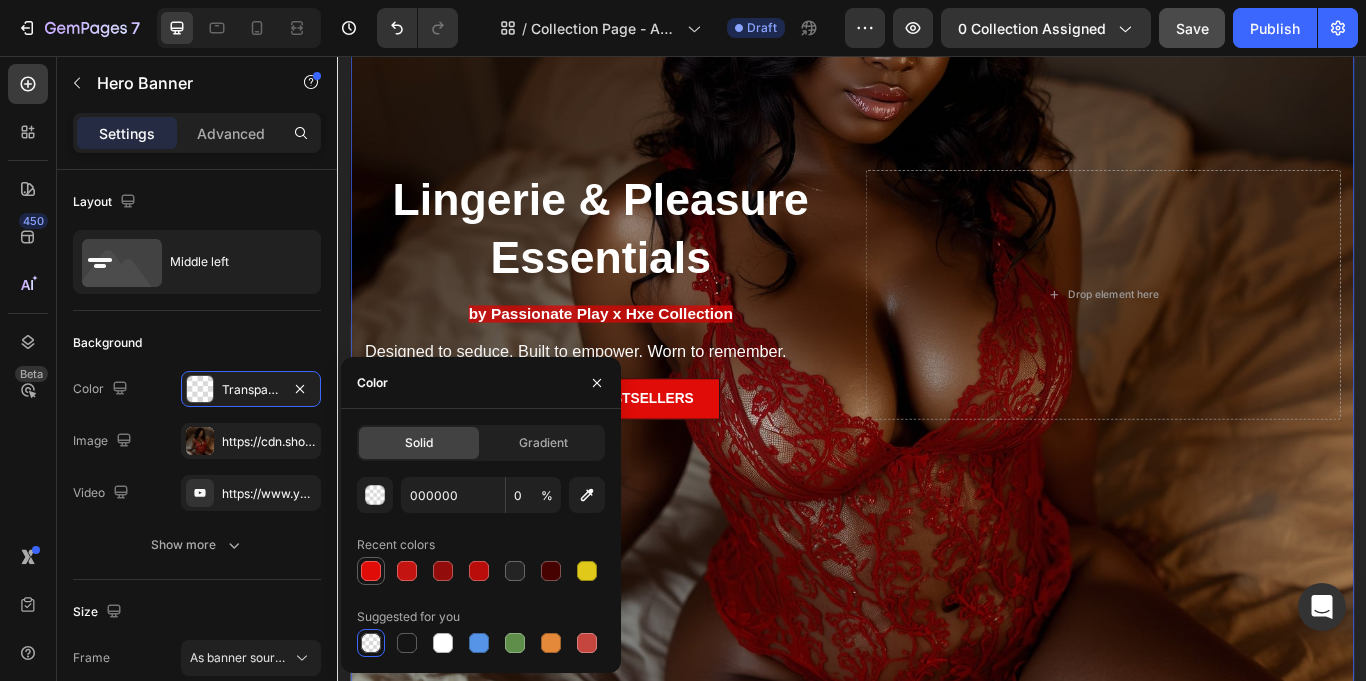 click at bounding box center (371, 571) 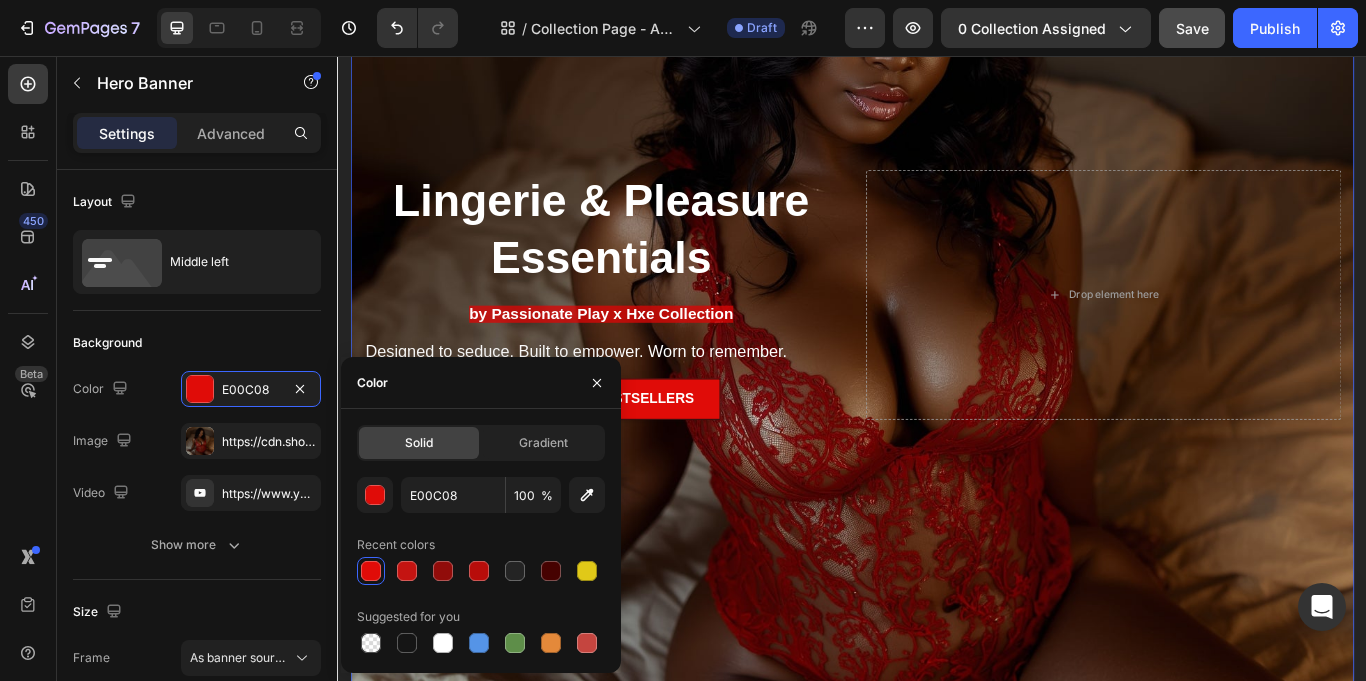click on "Lingerie & Pleasure Essentials Heading ⁠⁠⁠⁠⁠⁠⁠ by Passionate Play x Hxe Collection Heading Designed to seduce. Built to empower. Worn to remember. Text Block
Browse bestsellers Button
Drop element here" at bounding box center (937, 360) 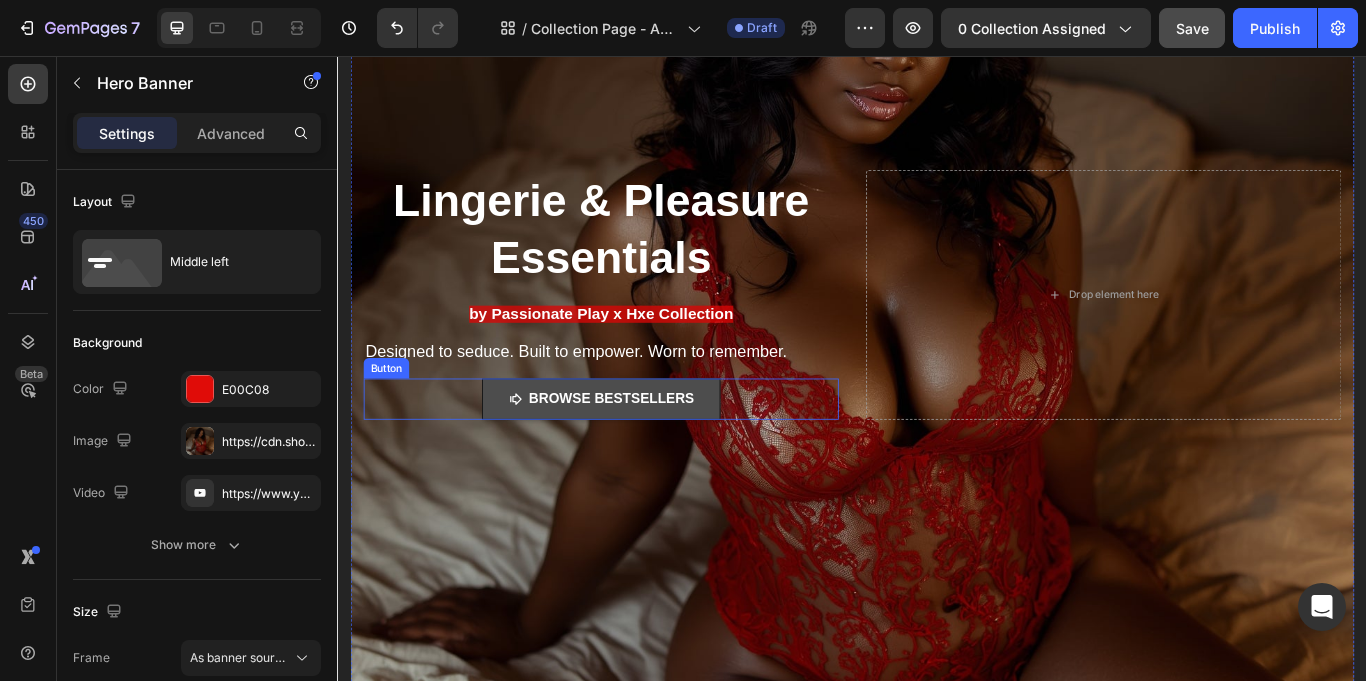 click on "Browse bestsellers" at bounding box center (644, 456) 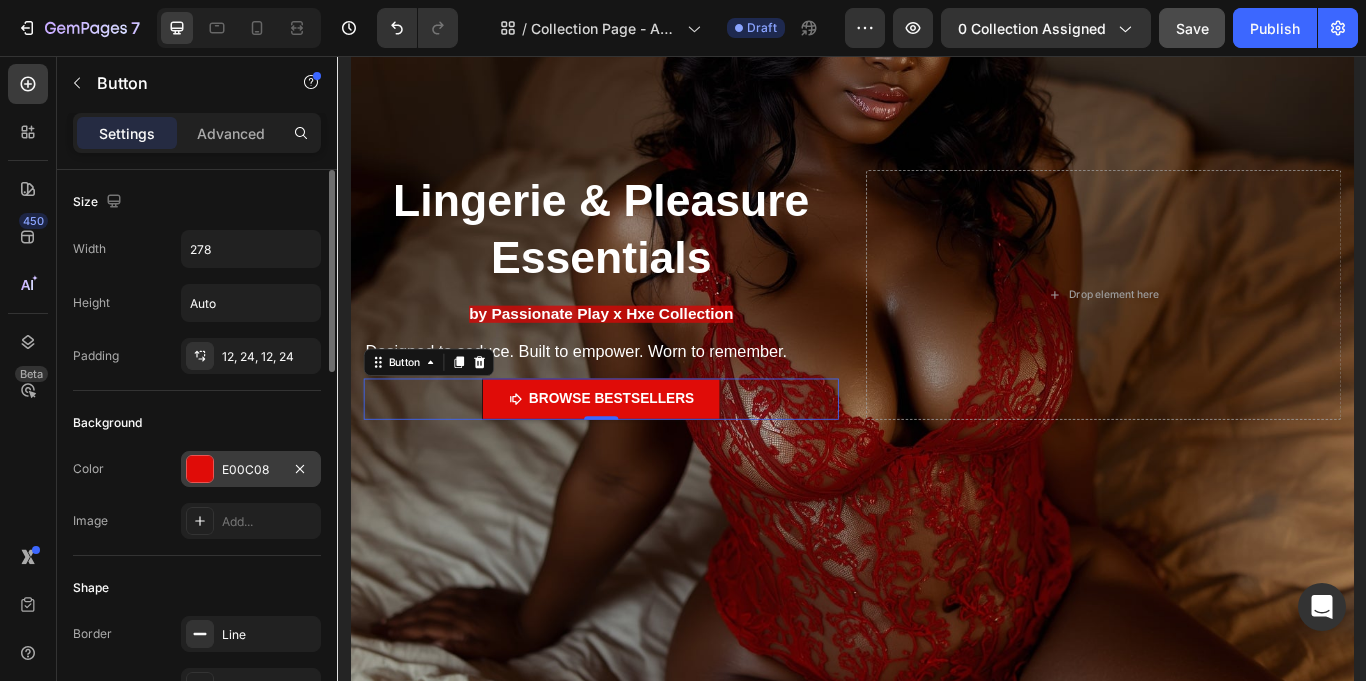 click at bounding box center (200, 469) 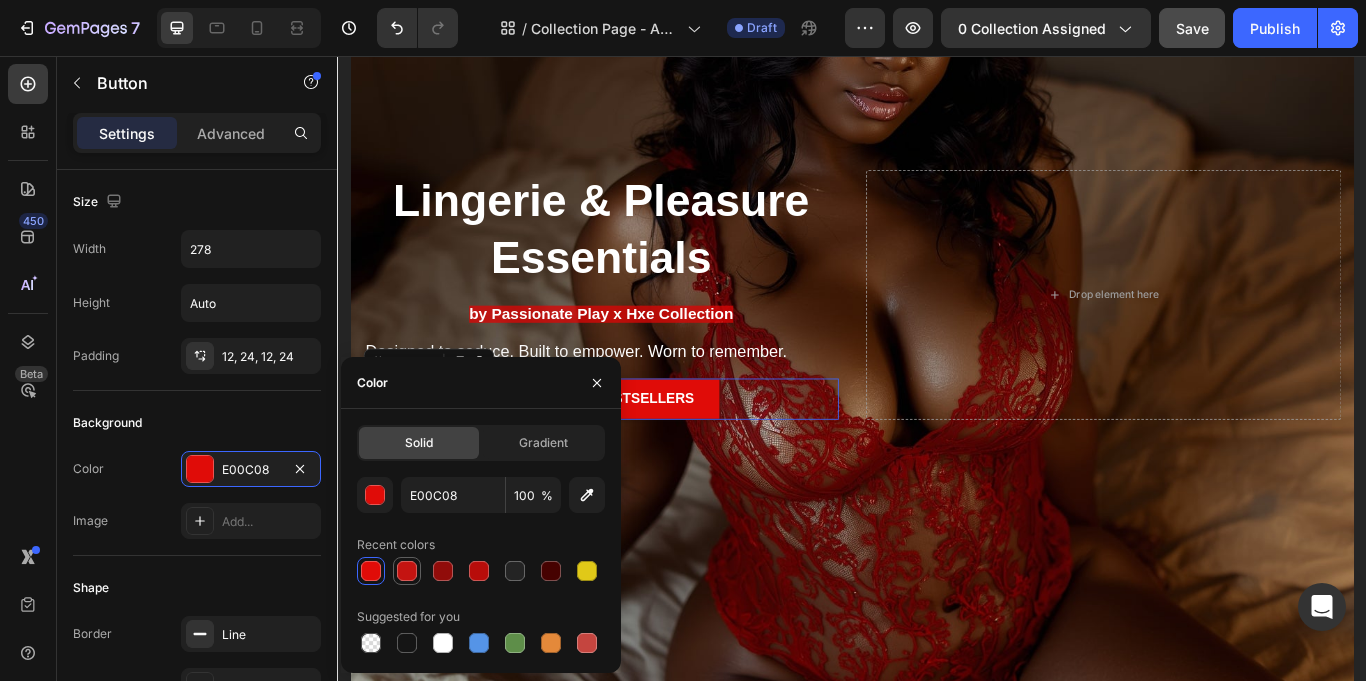 click at bounding box center [407, 571] 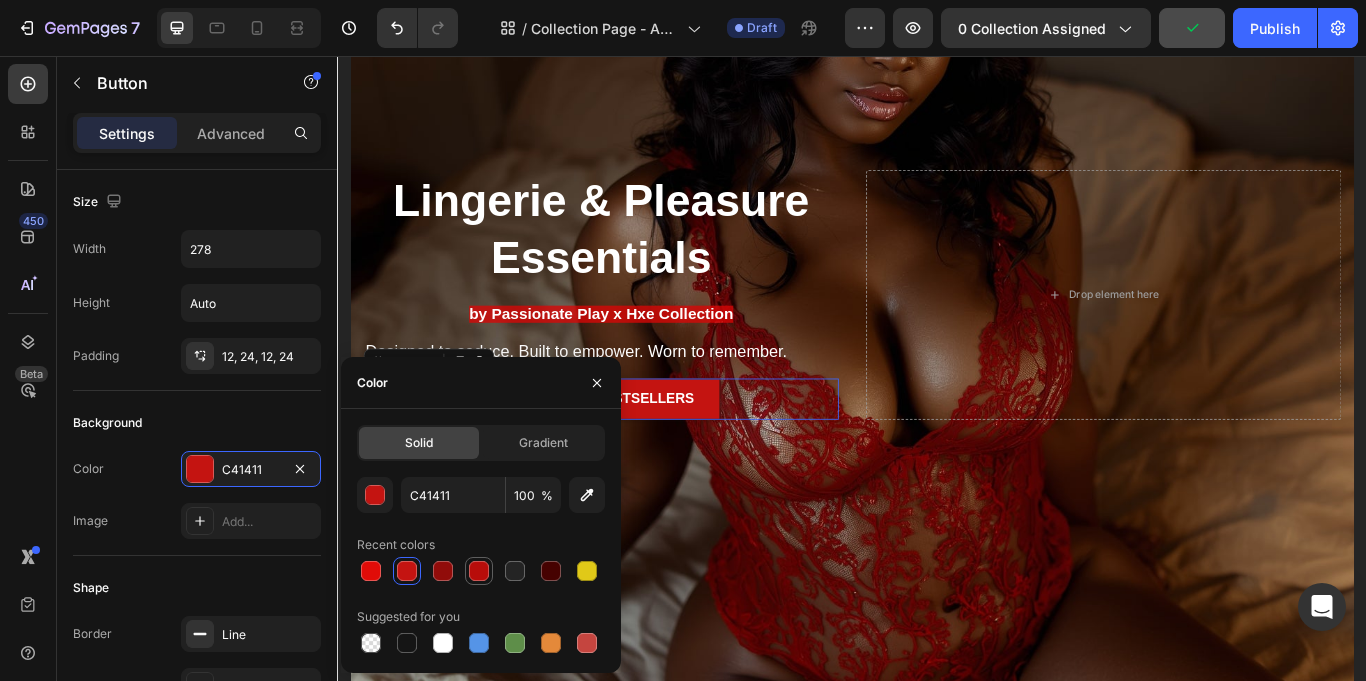 click at bounding box center [479, 571] 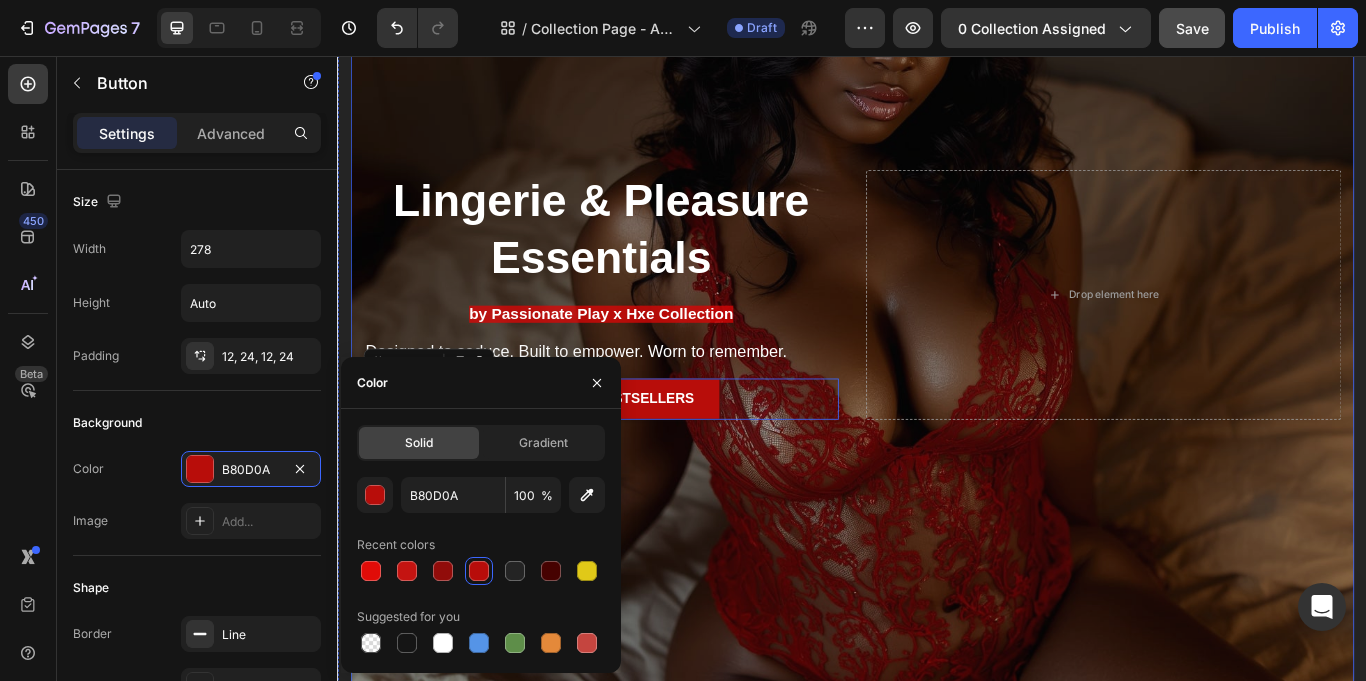 click at bounding box center (937, 361) 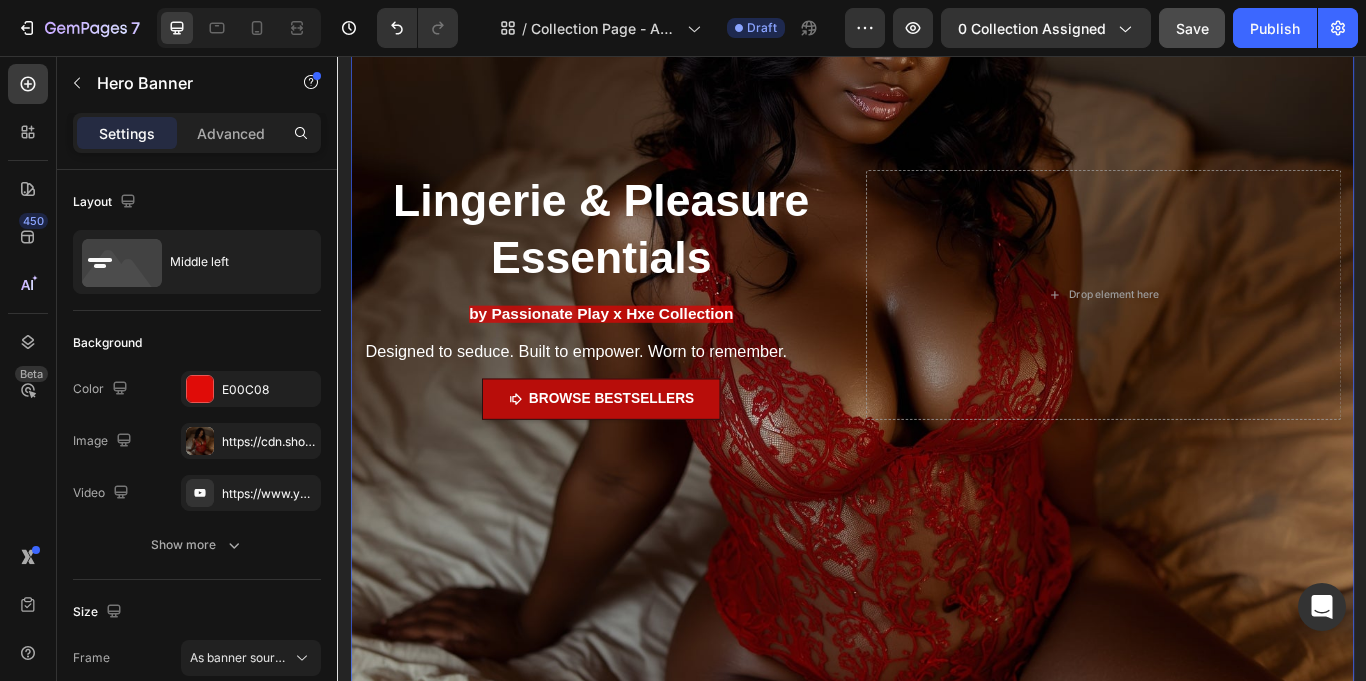 click on "Lingerie & Pleasure Essentials Heading ⁠⁠⁠⁠⁠⁠⁠ by Passionate Play x Hxe Collection Heading Designed to seduce. Built to empower. Worn to remember. Text Block
Browse bestsellers Button
Drop element here" at bounding box center (937, 360) 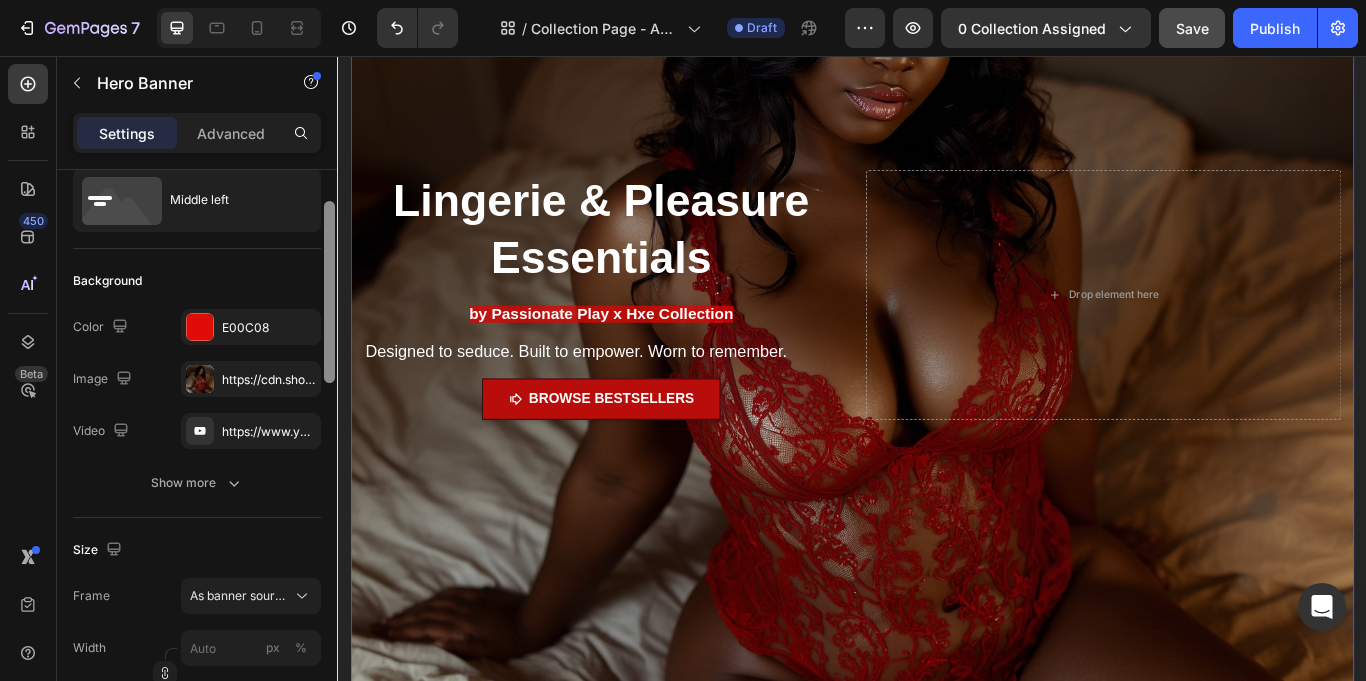 drag, startPoint x: 330, startPoint y: 298, endPoint x: 321, endPoint y: 353, distance: 55.7315 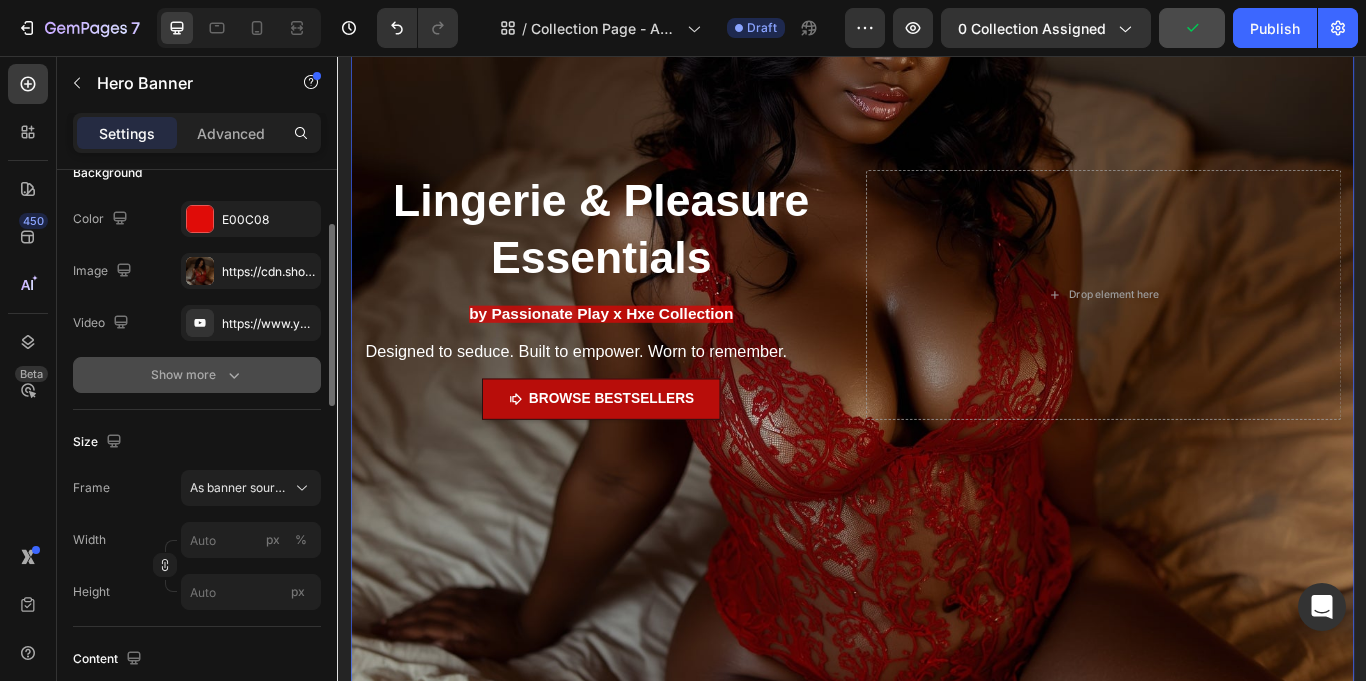 click 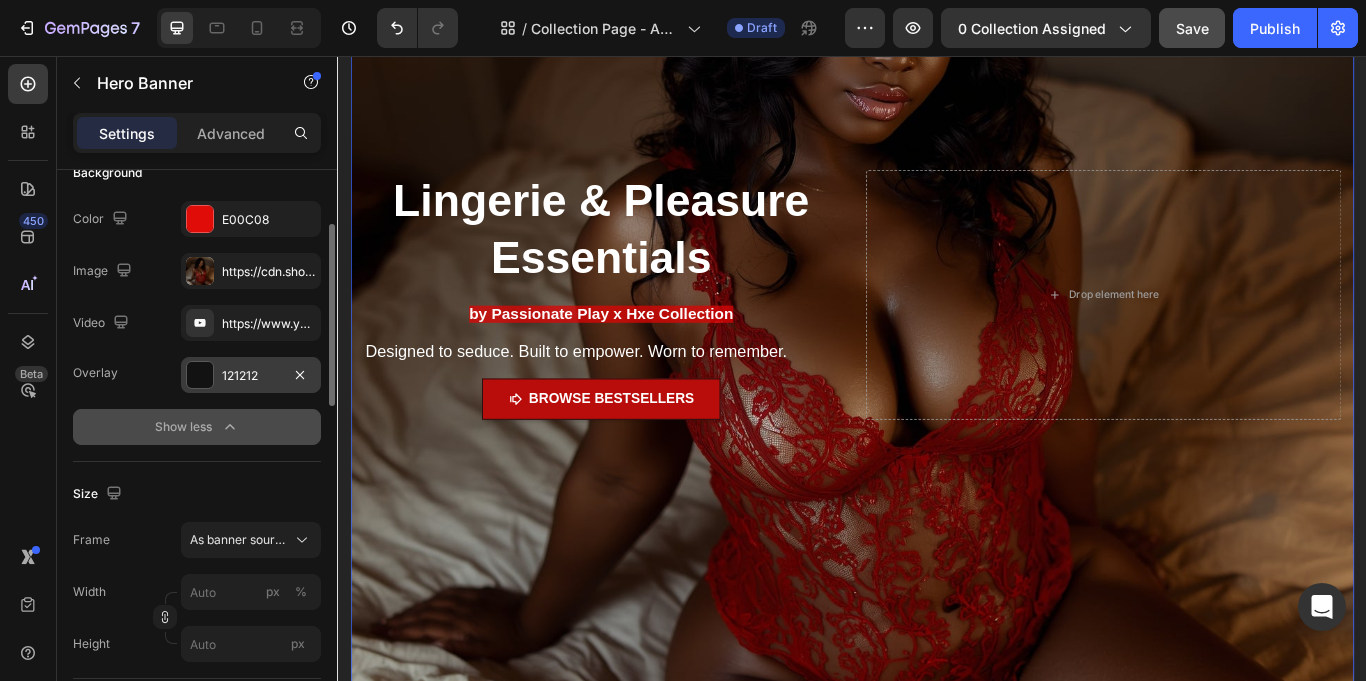 click at bounding box center [200, 375] 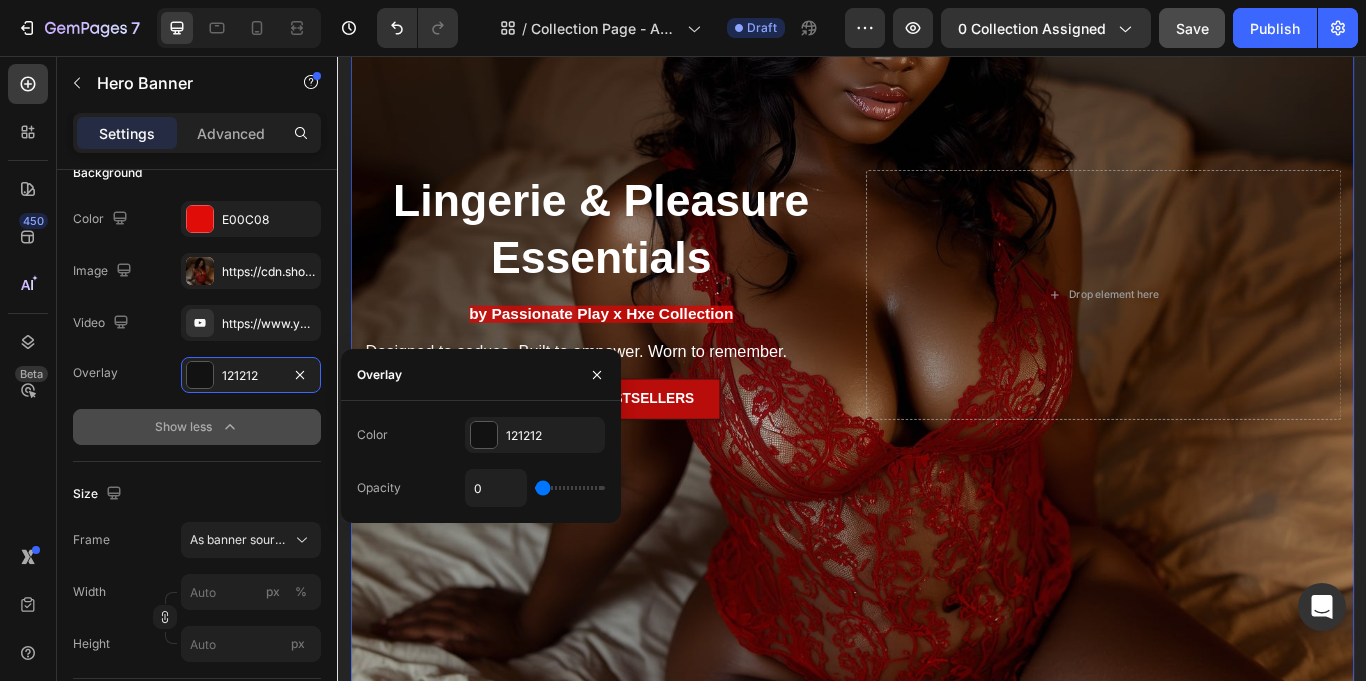 type on "24" 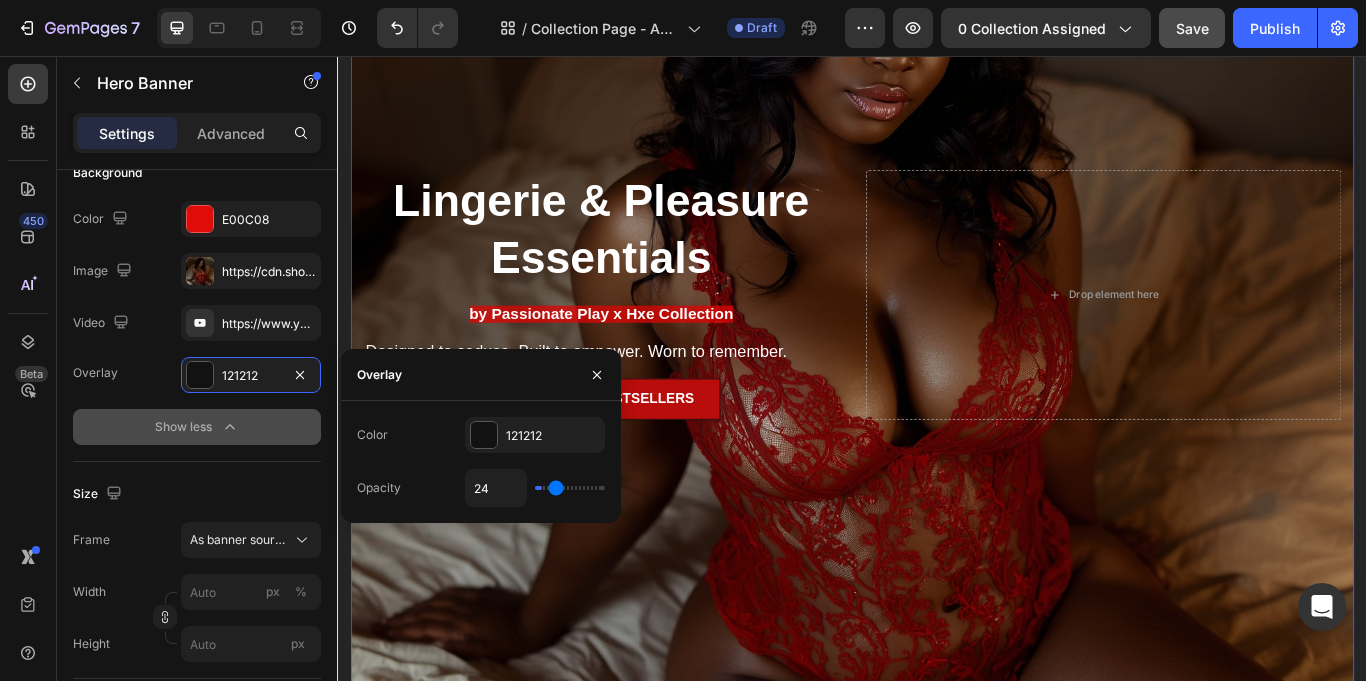 type on "39" 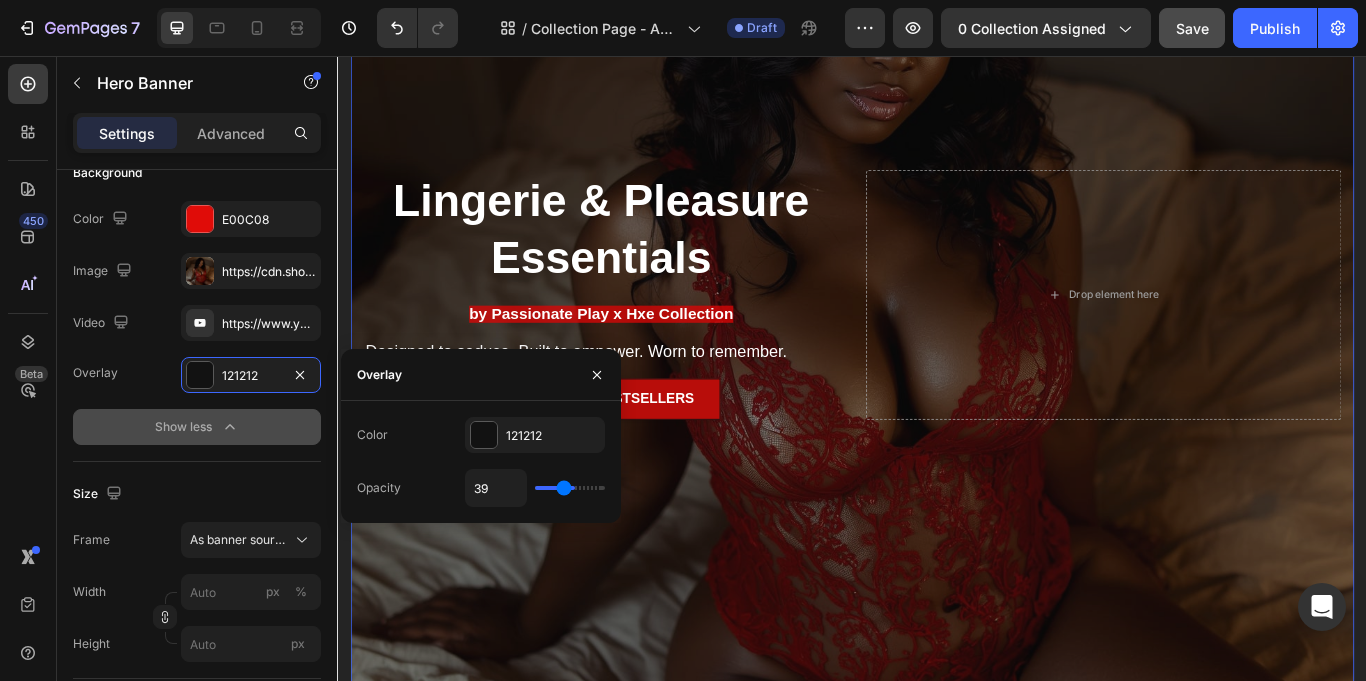 type on "52" 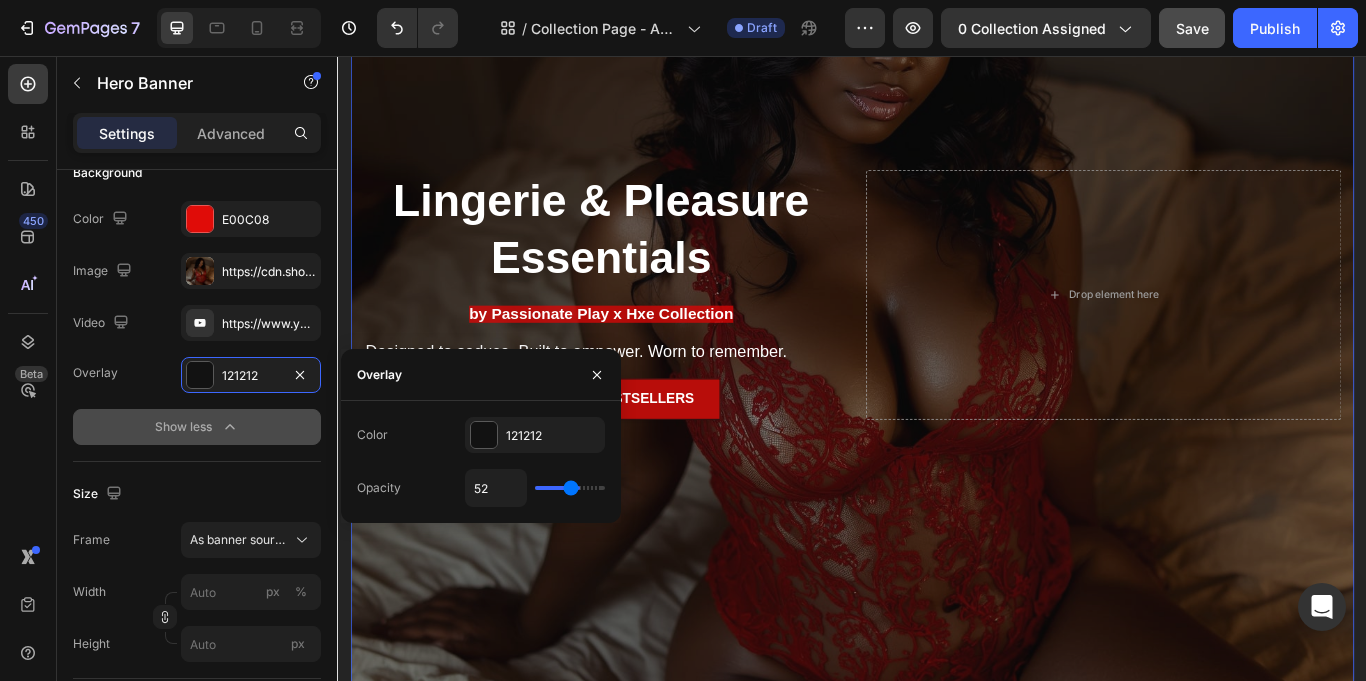 type on "65" 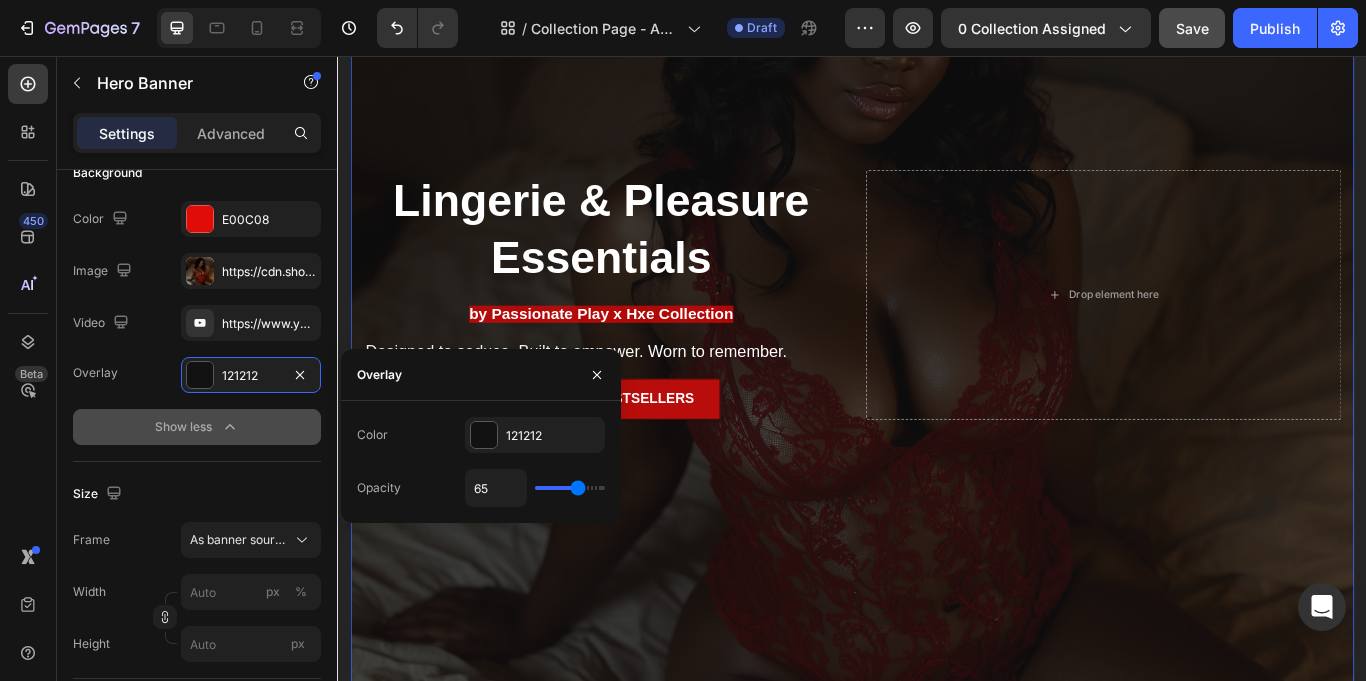 type on "71" 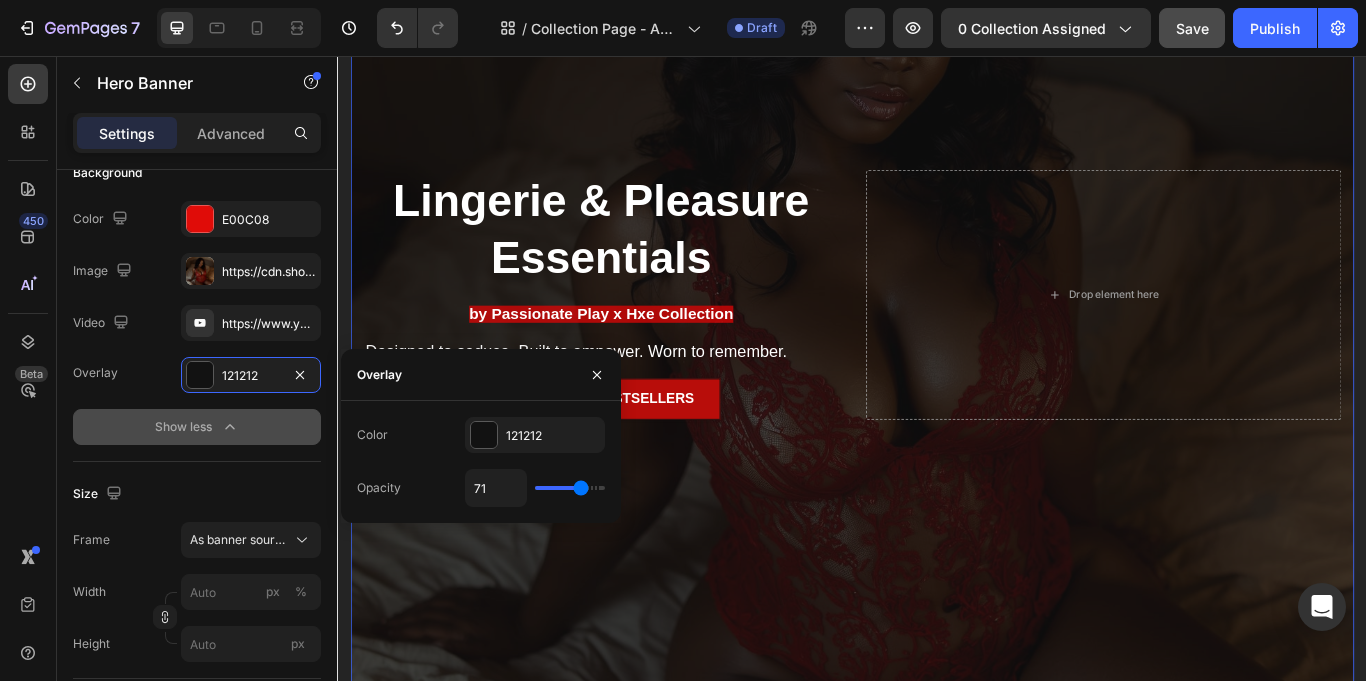 type on "75" 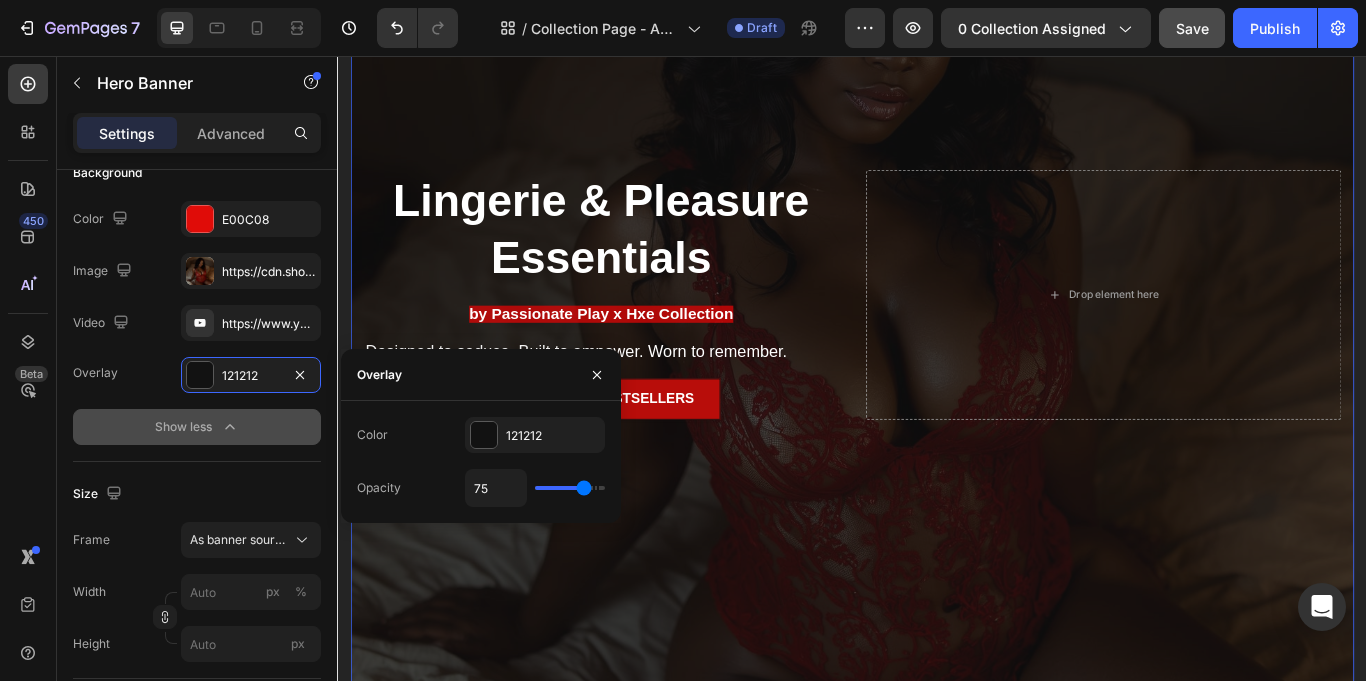 type on "84" 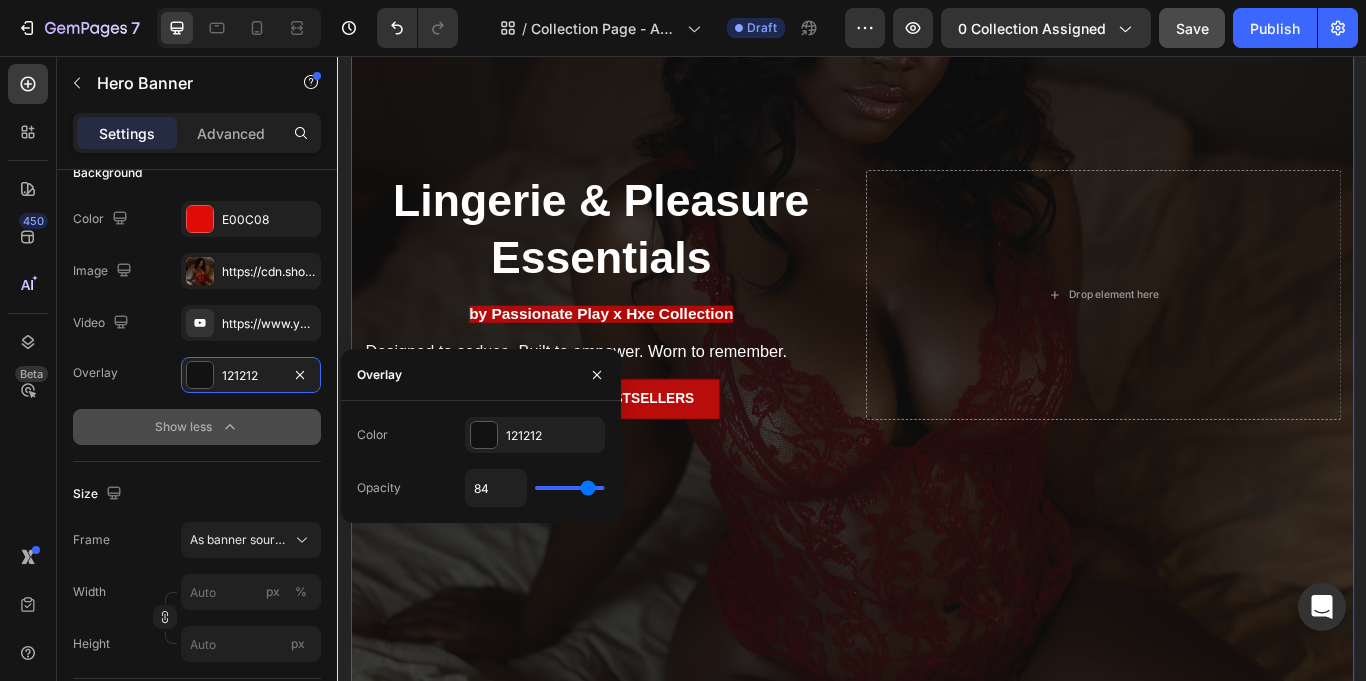 type on "100" 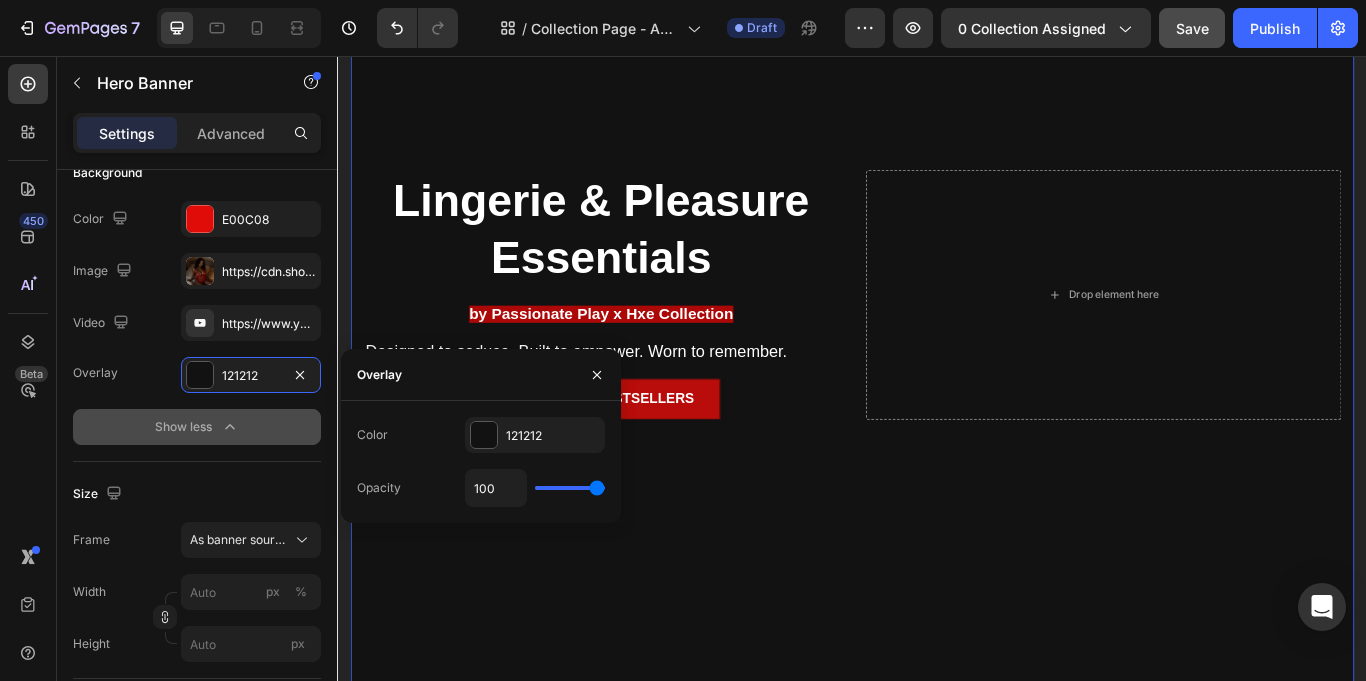 type on "92" 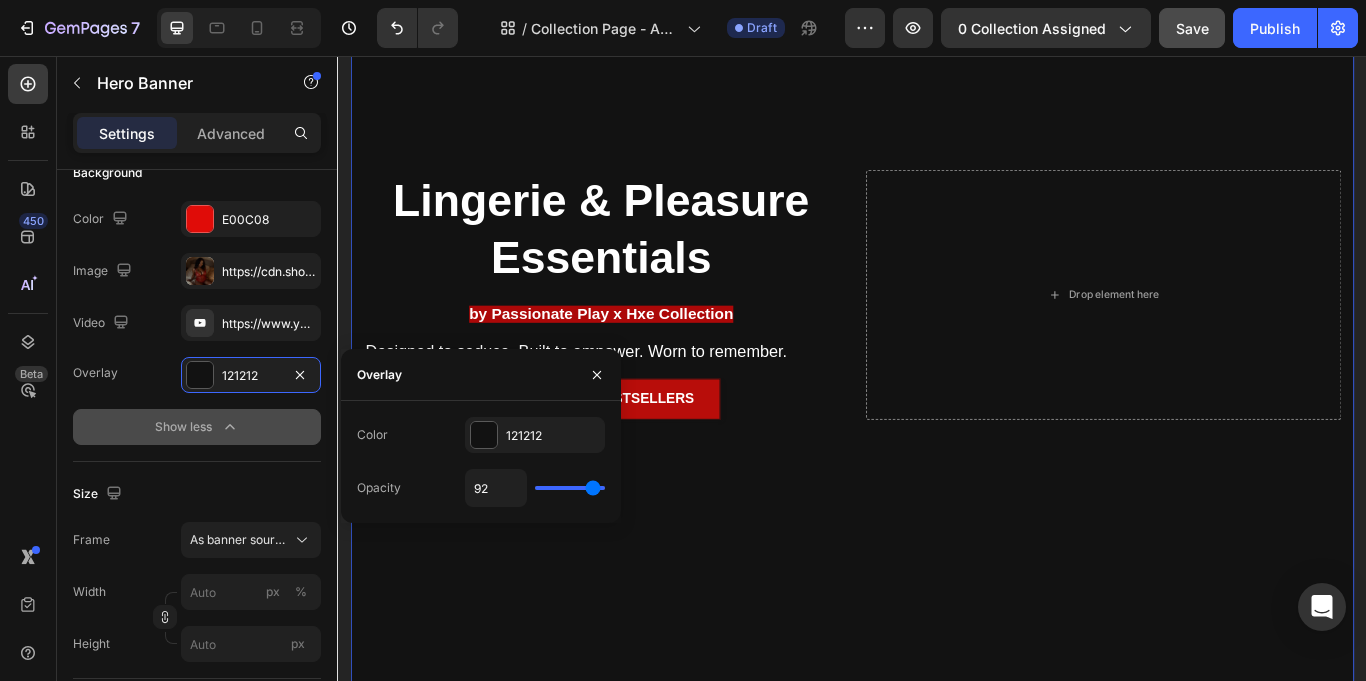 type on "86" 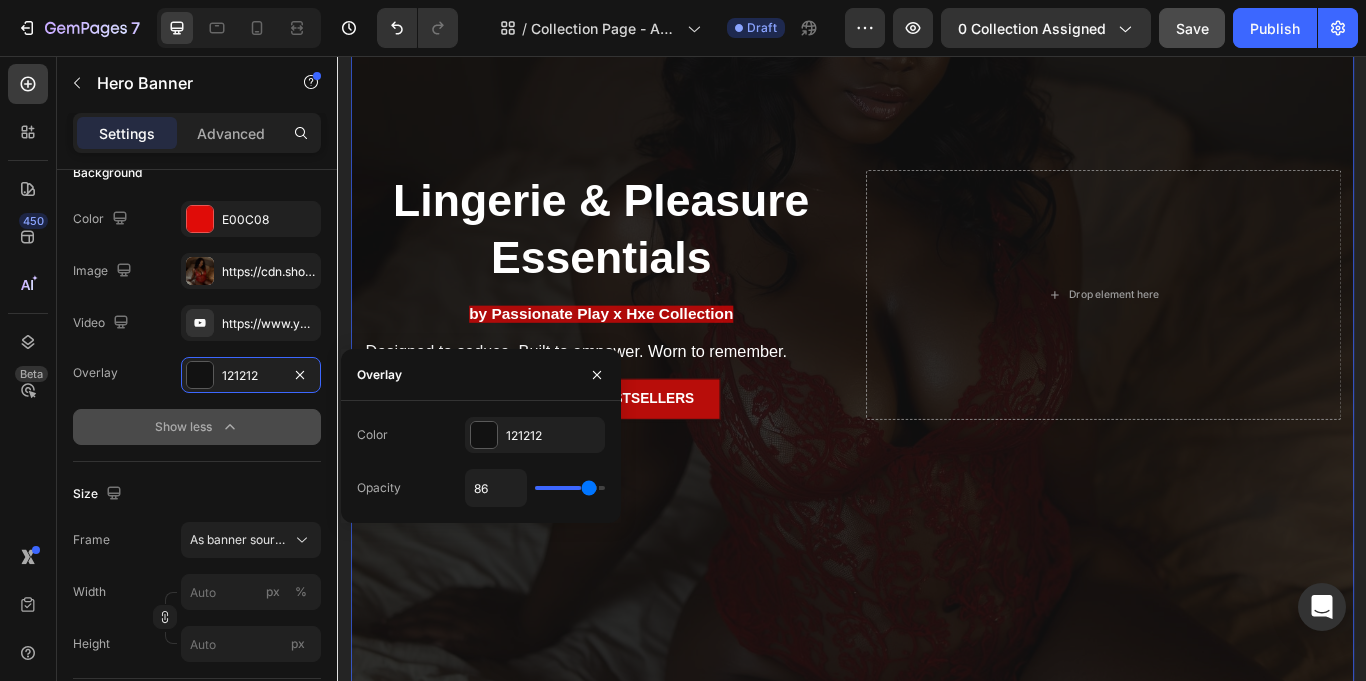 type on "62" 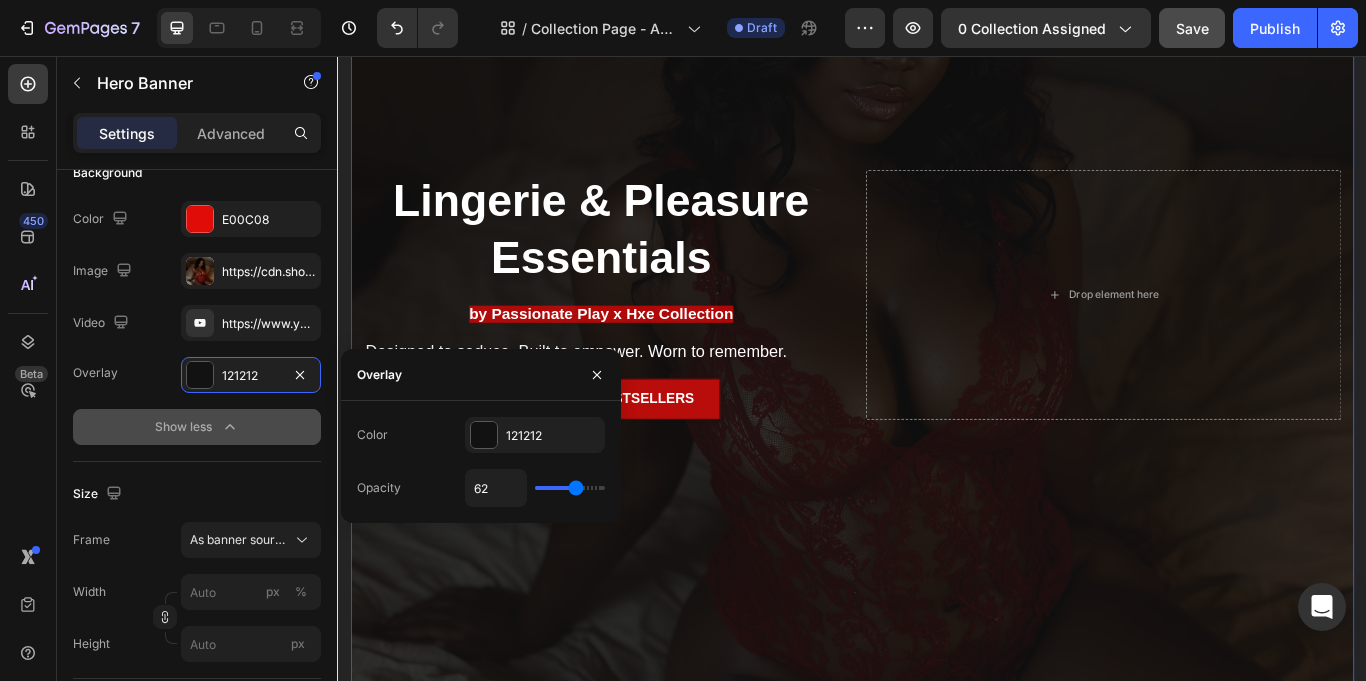 type on "48" 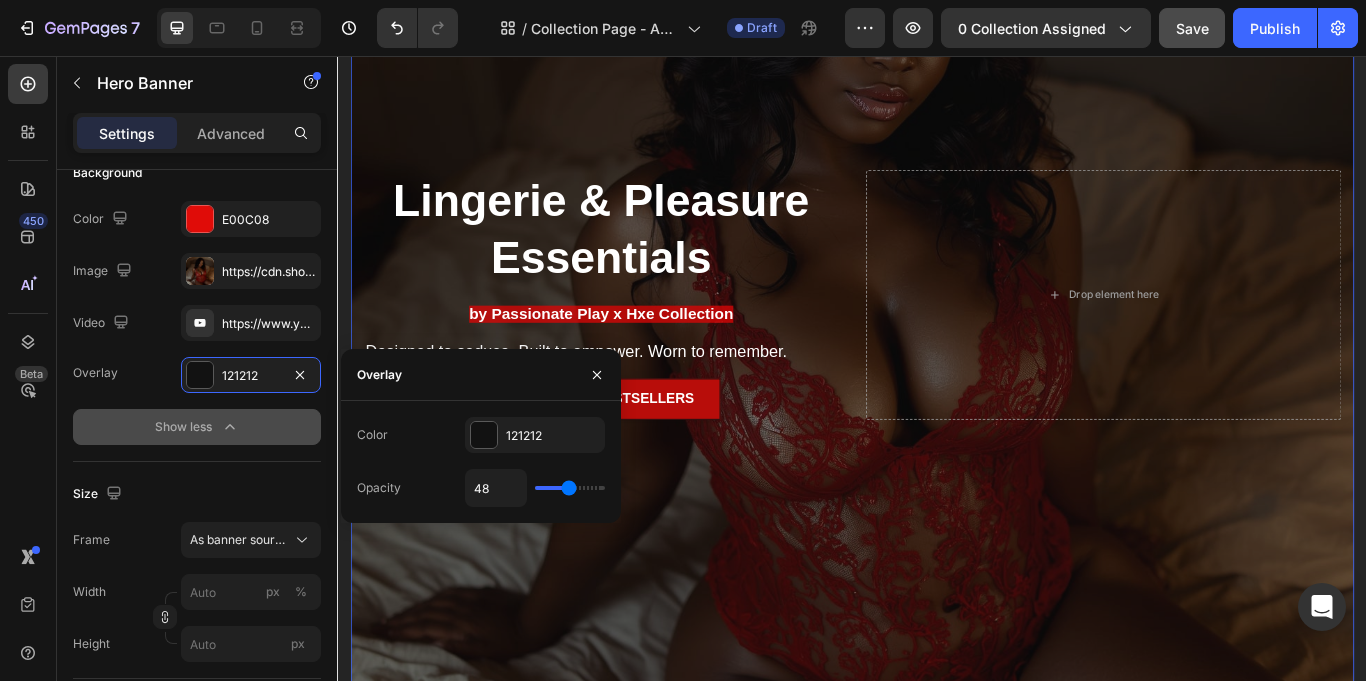 type on "35" 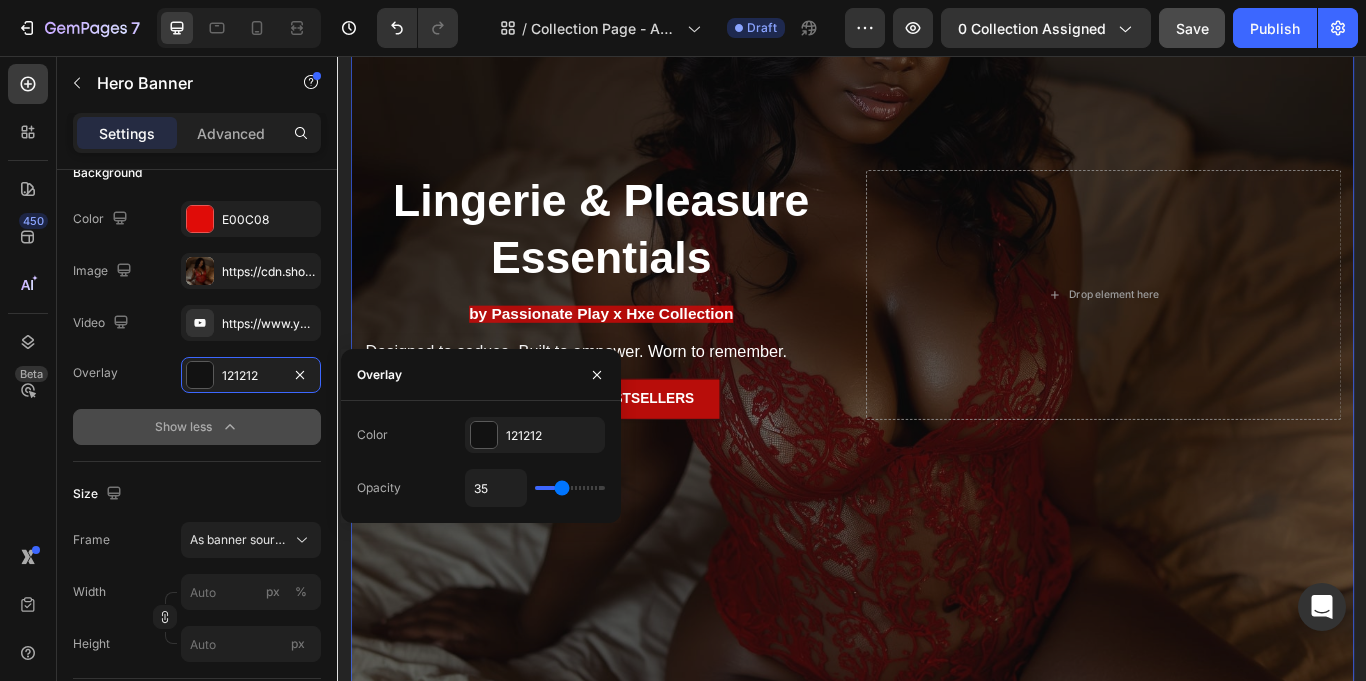 type on "23" 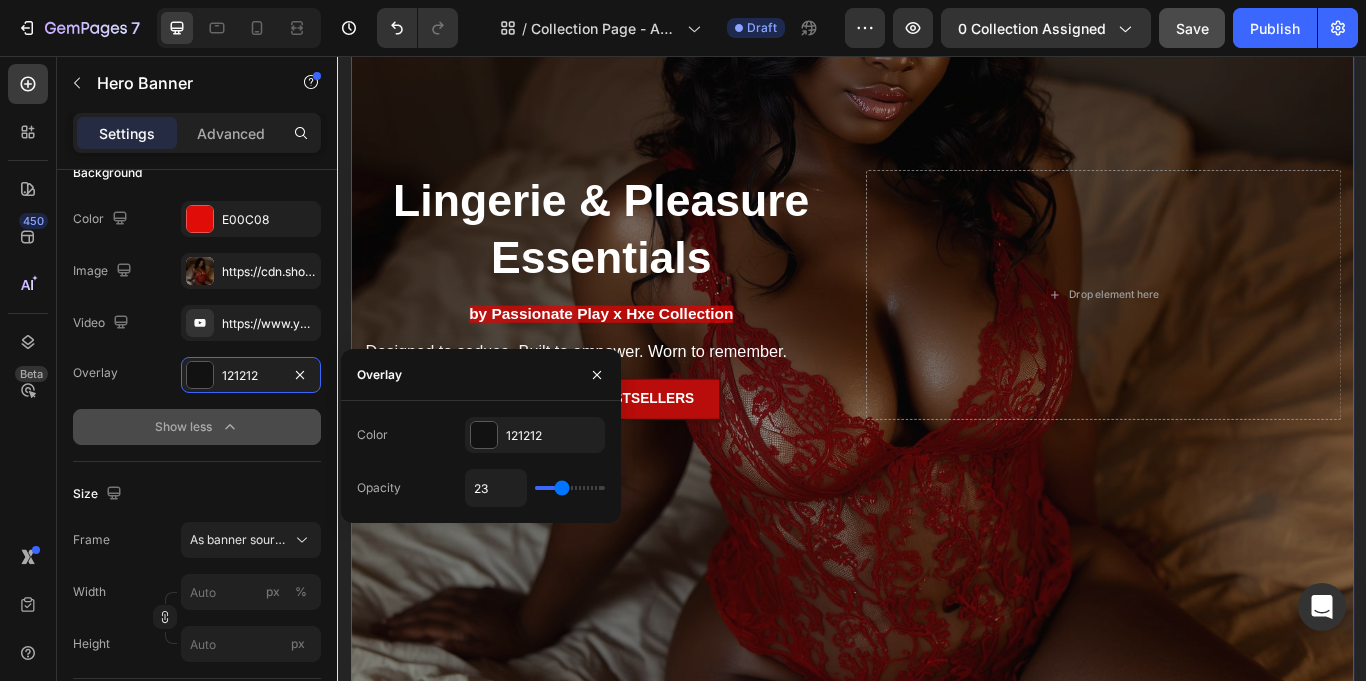 type on "23" 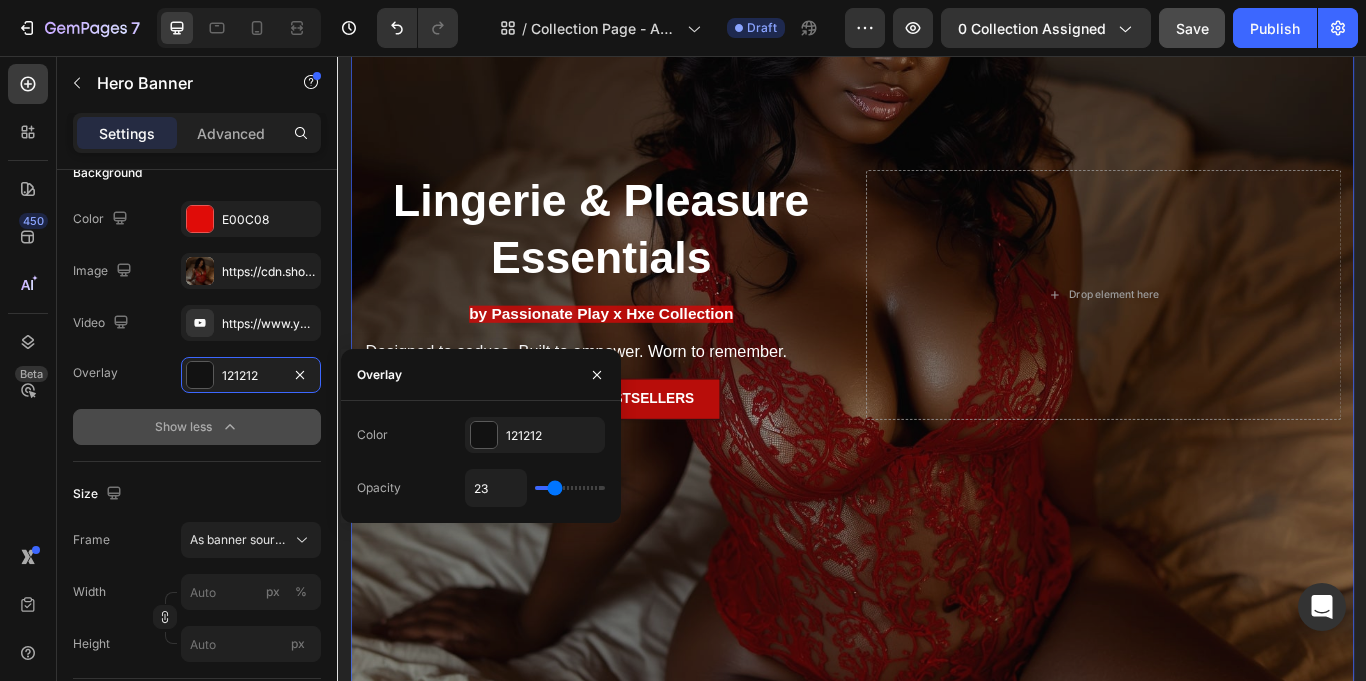 type on "20" 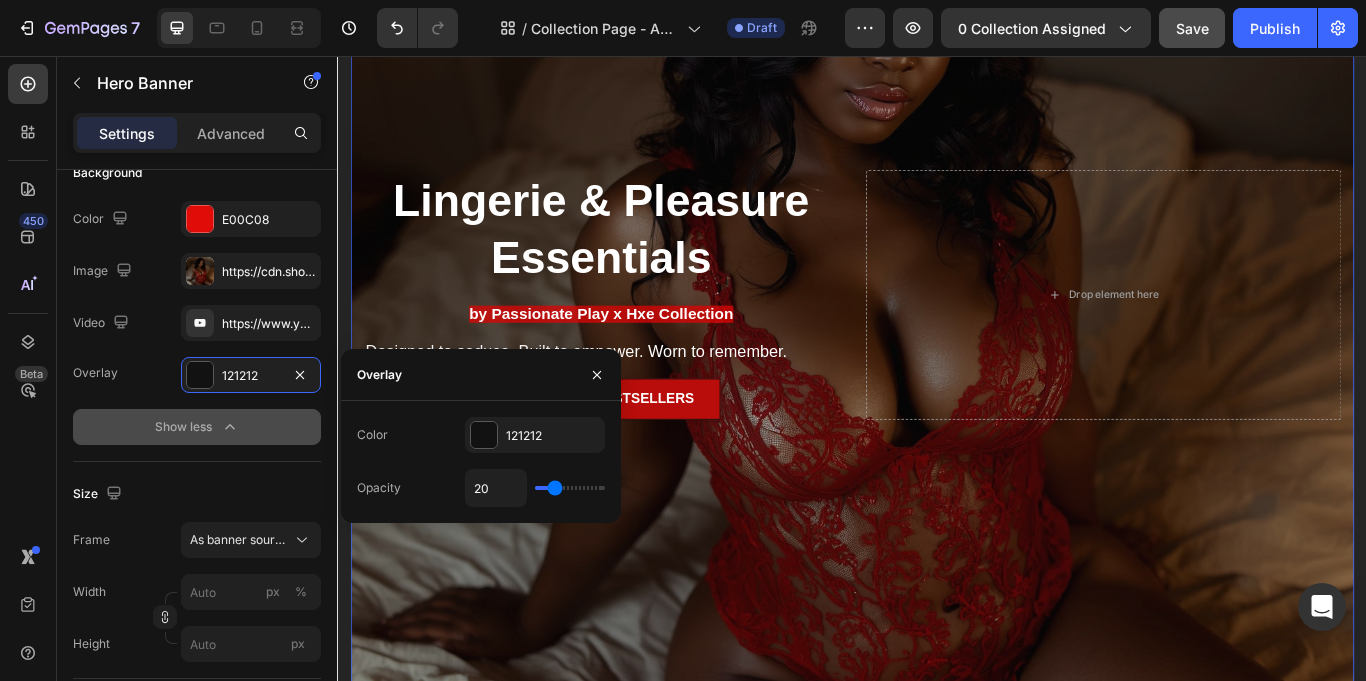 type on "20" 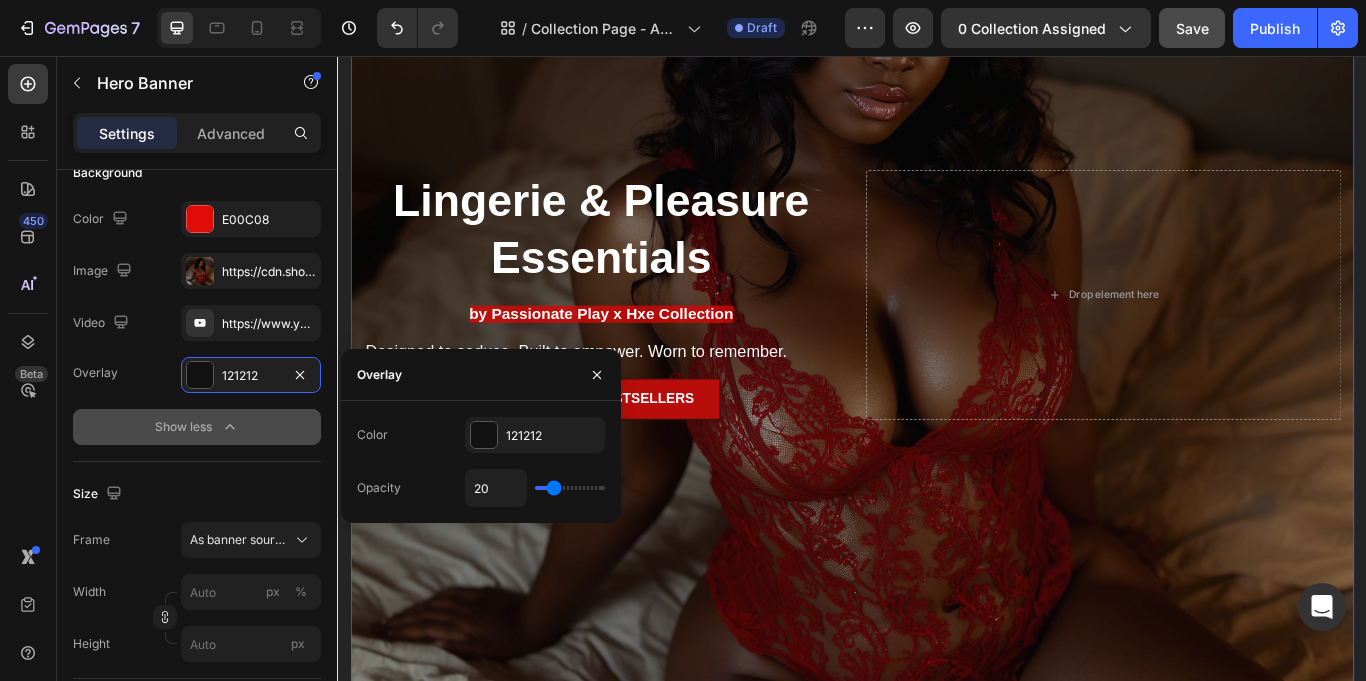 type on "19" 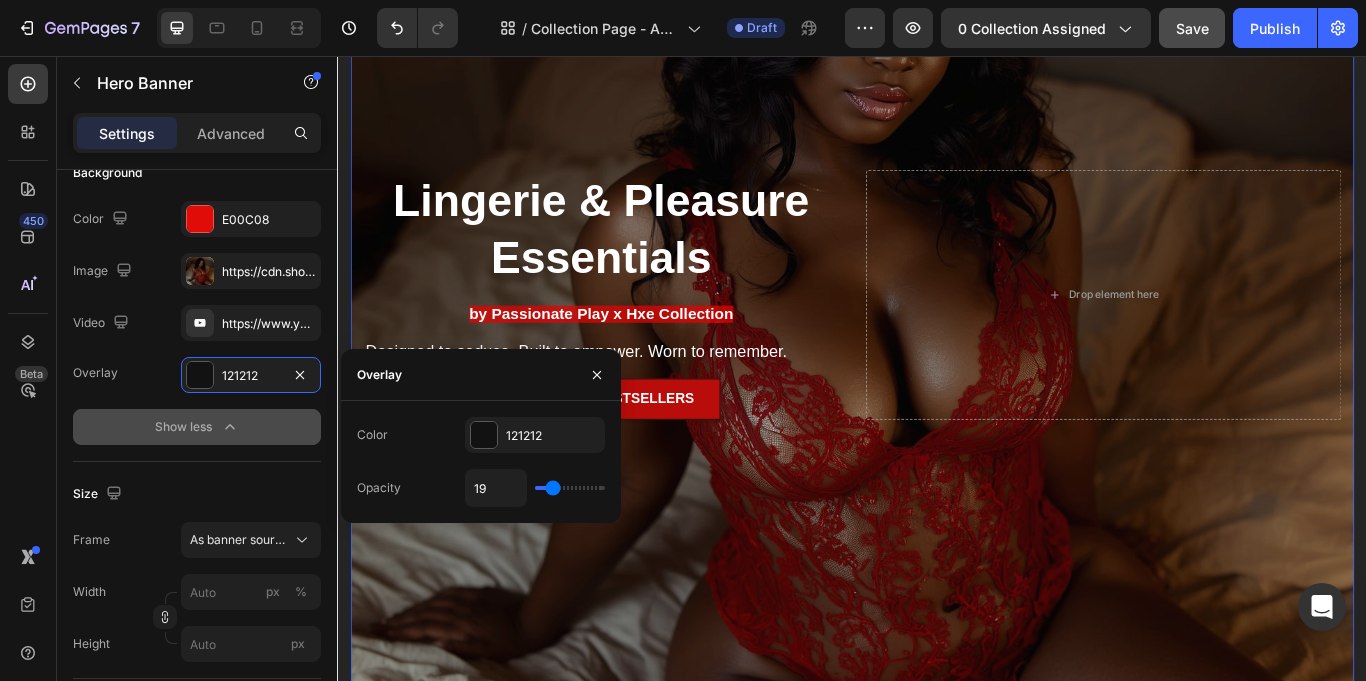 type on "17" 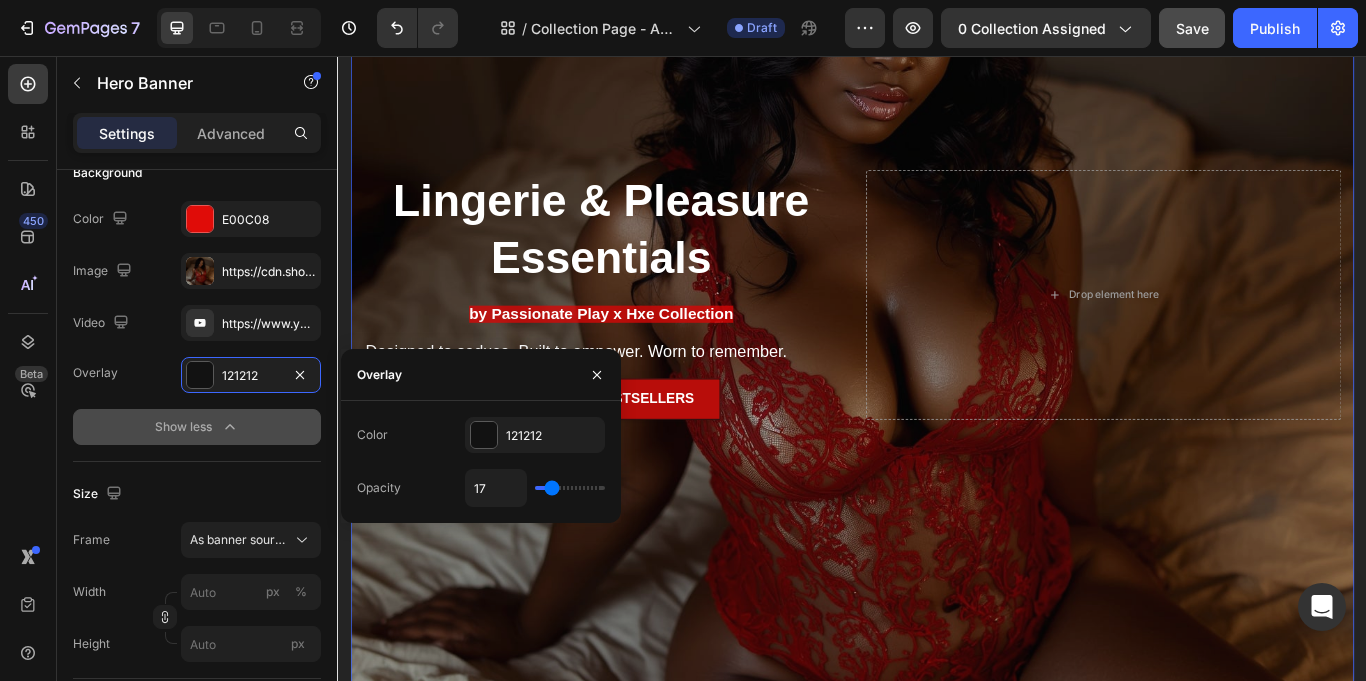 type on "14" 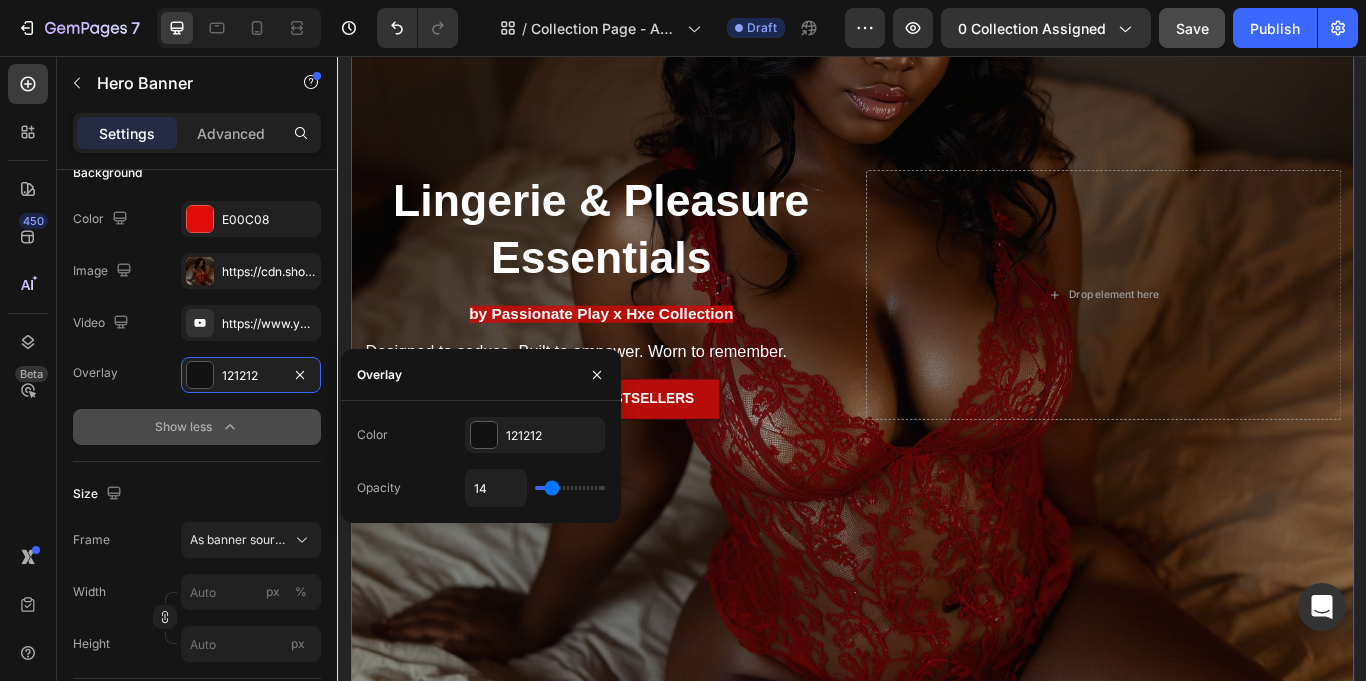 type on "14" 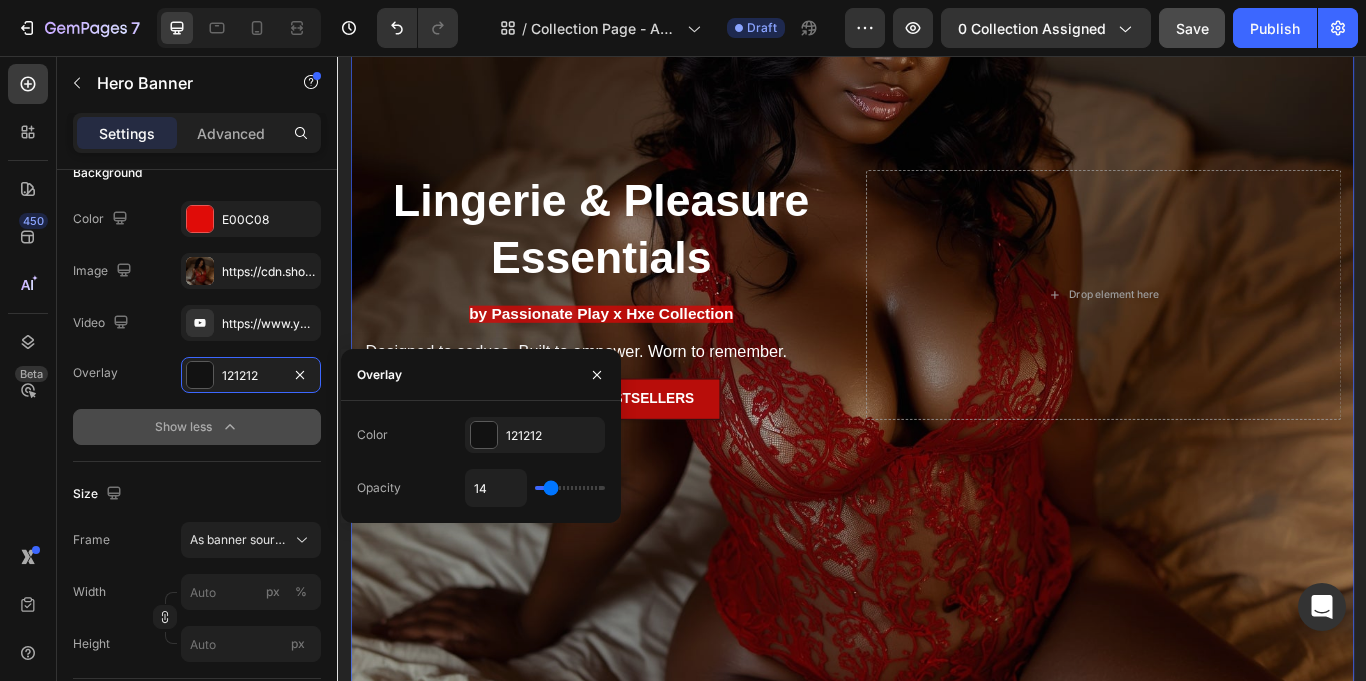type on "7" 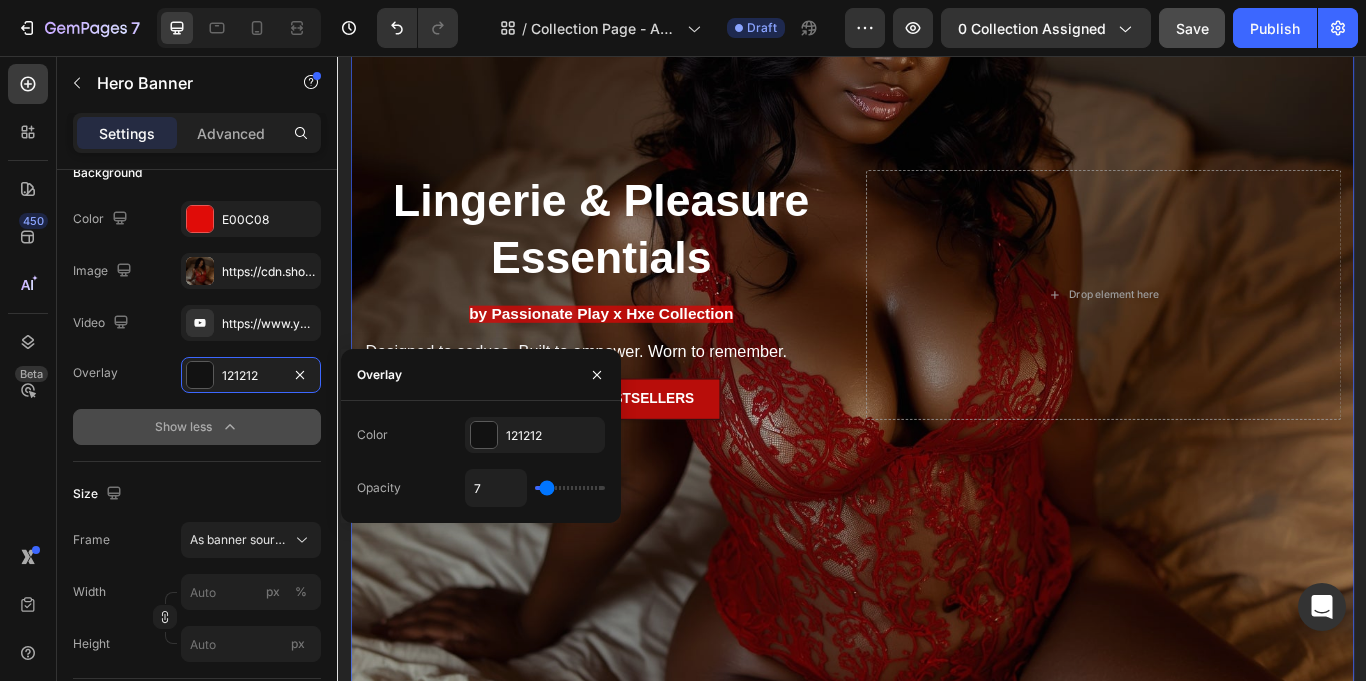 type on "0" 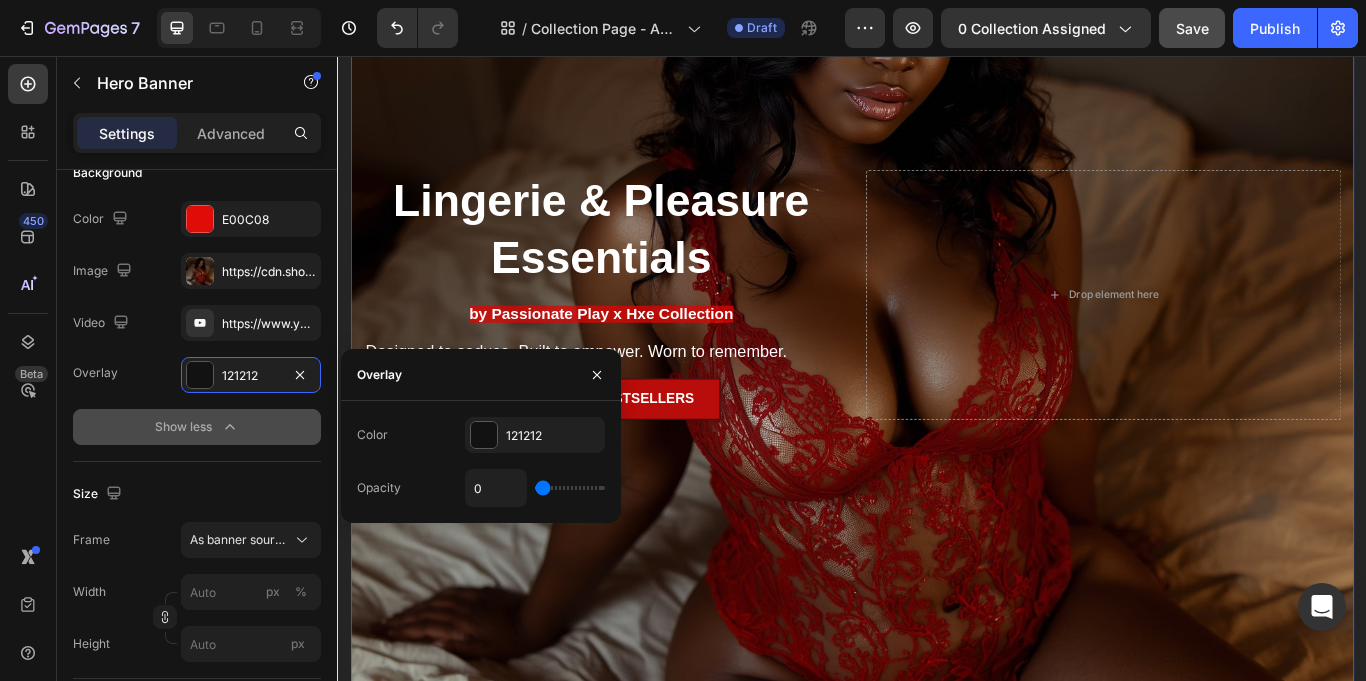 type on "14" 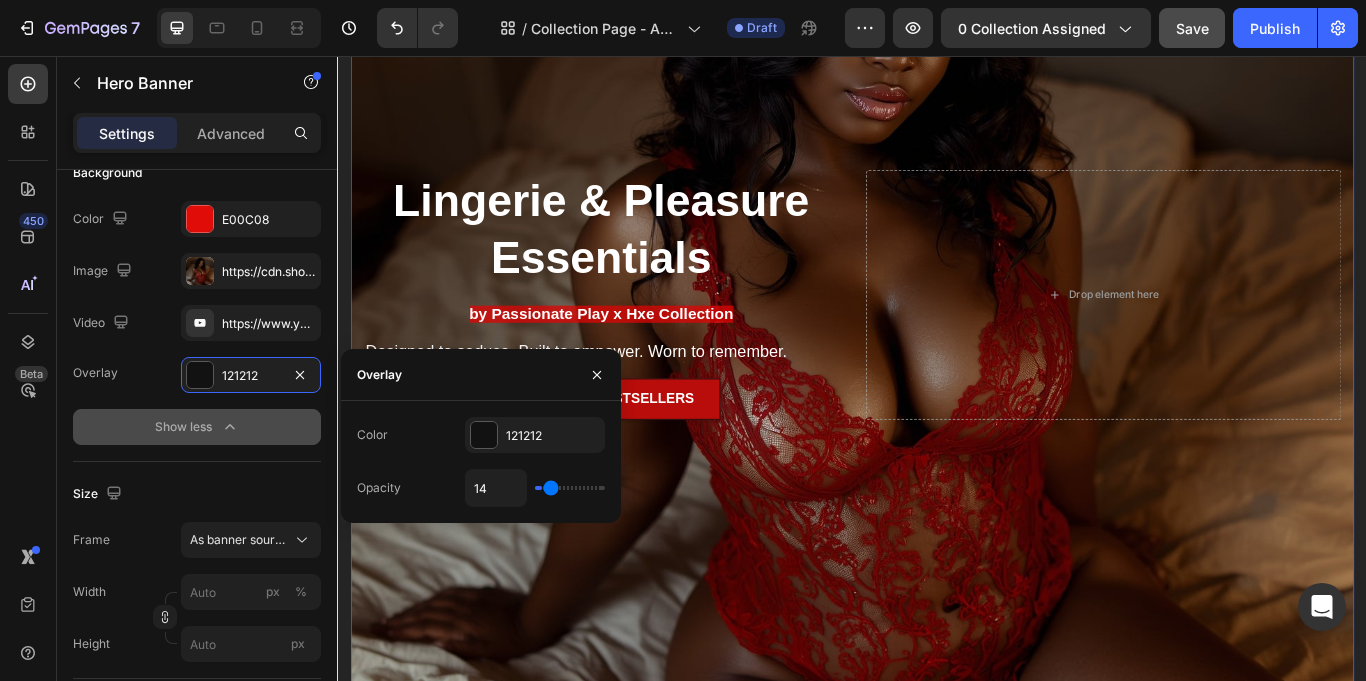 type on "18" 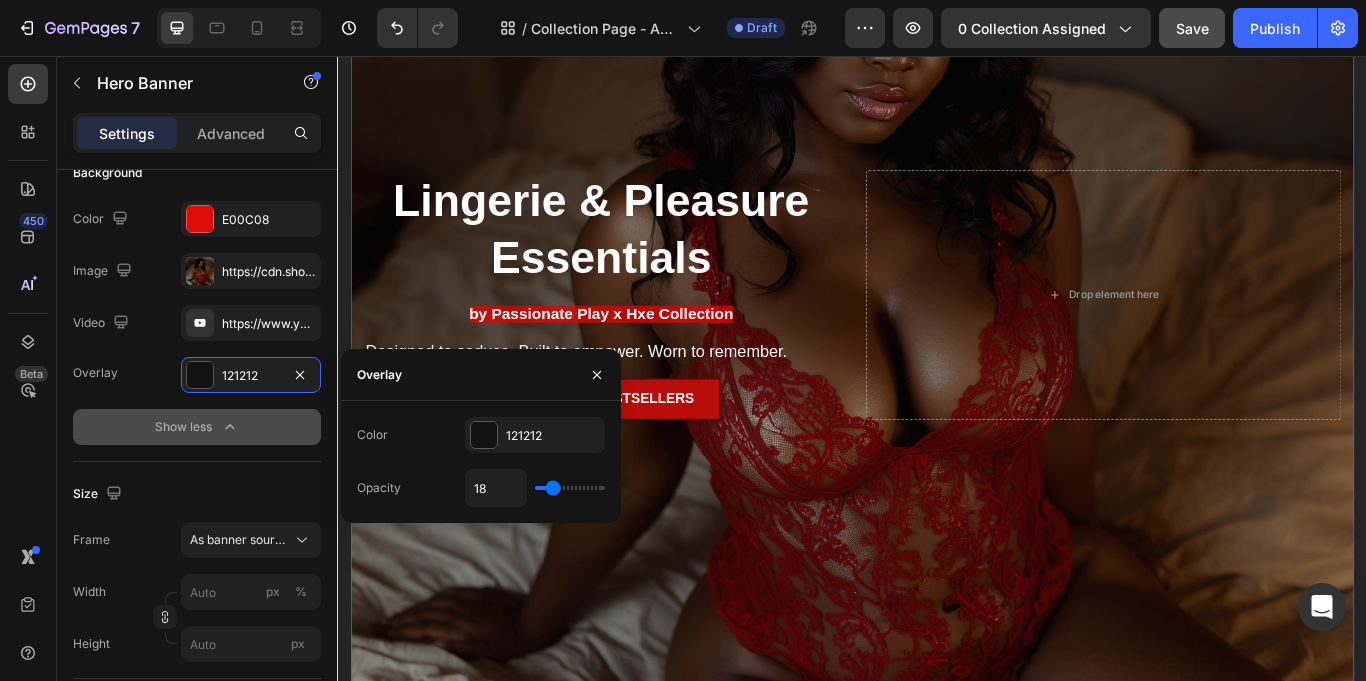type on "27" 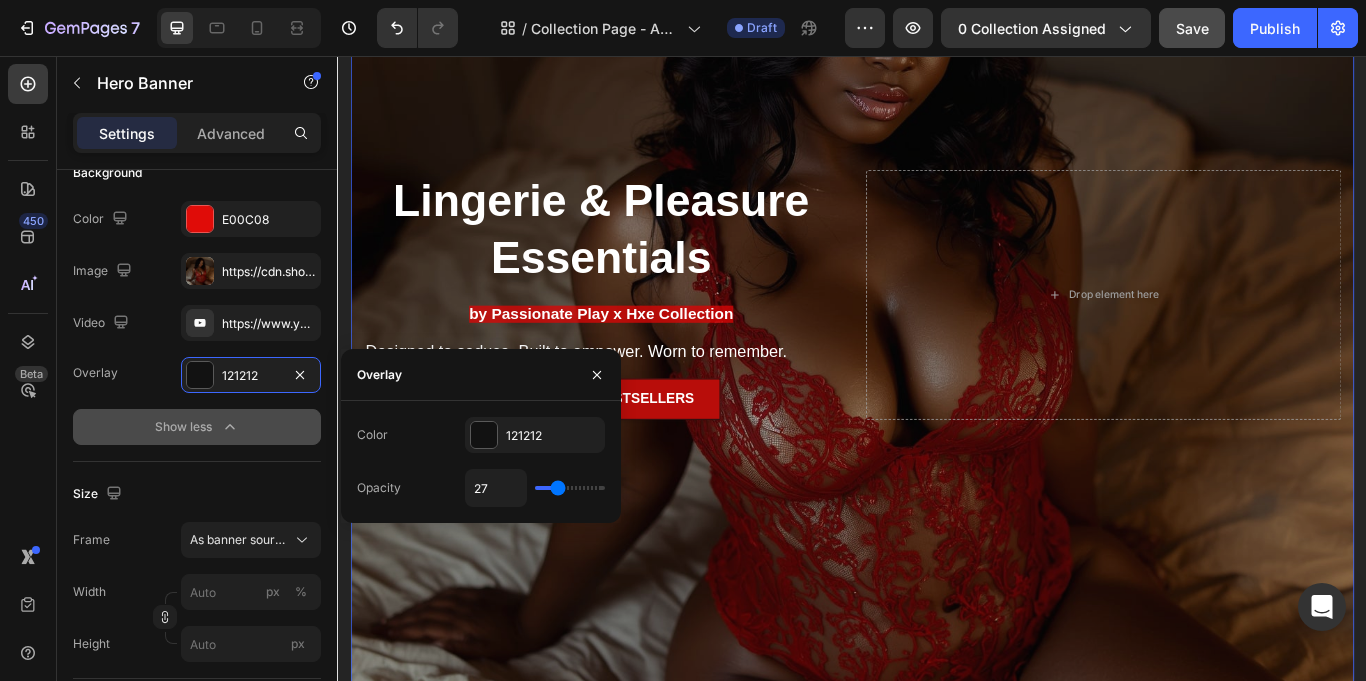 type on "36" 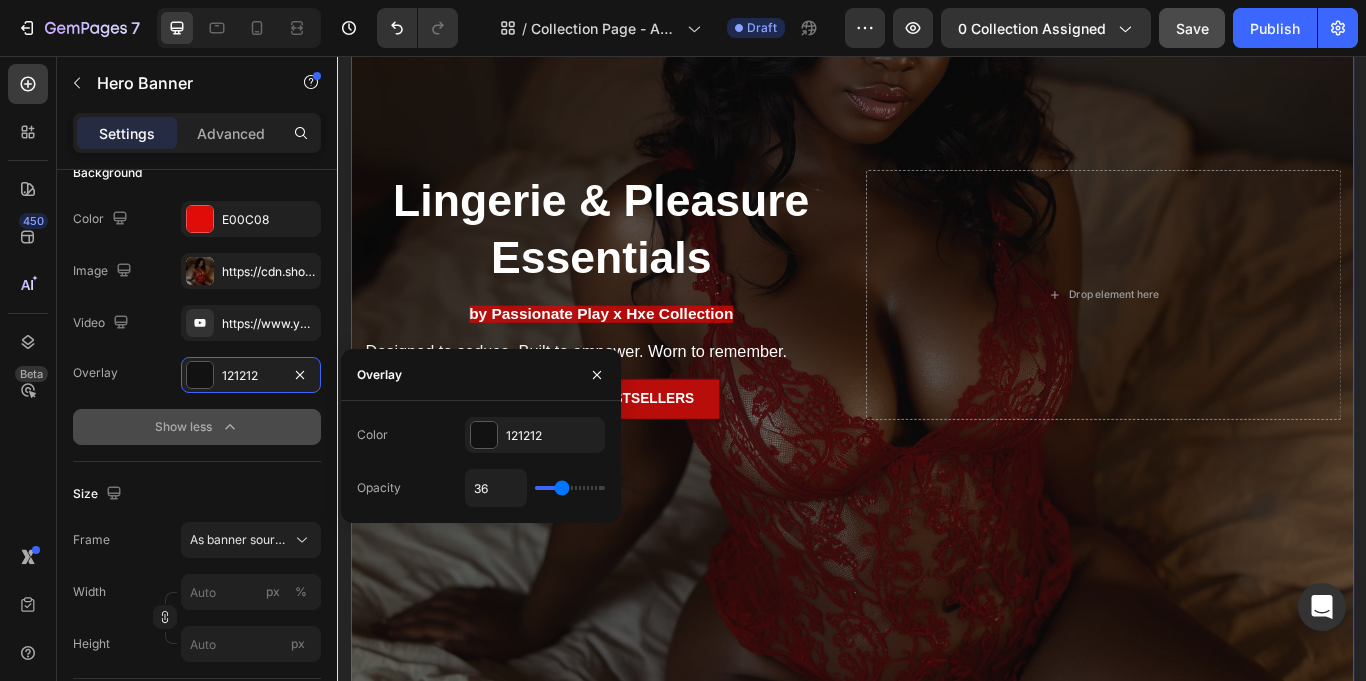 type on "51" 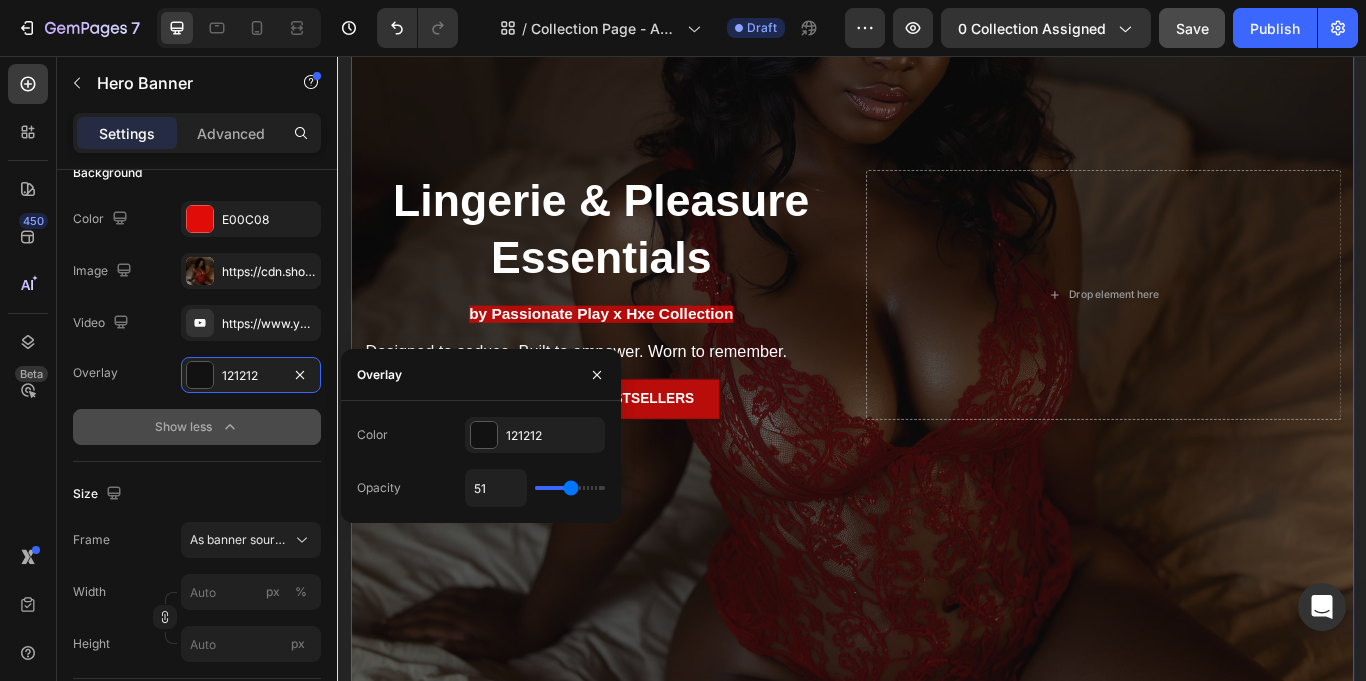 type on "55" 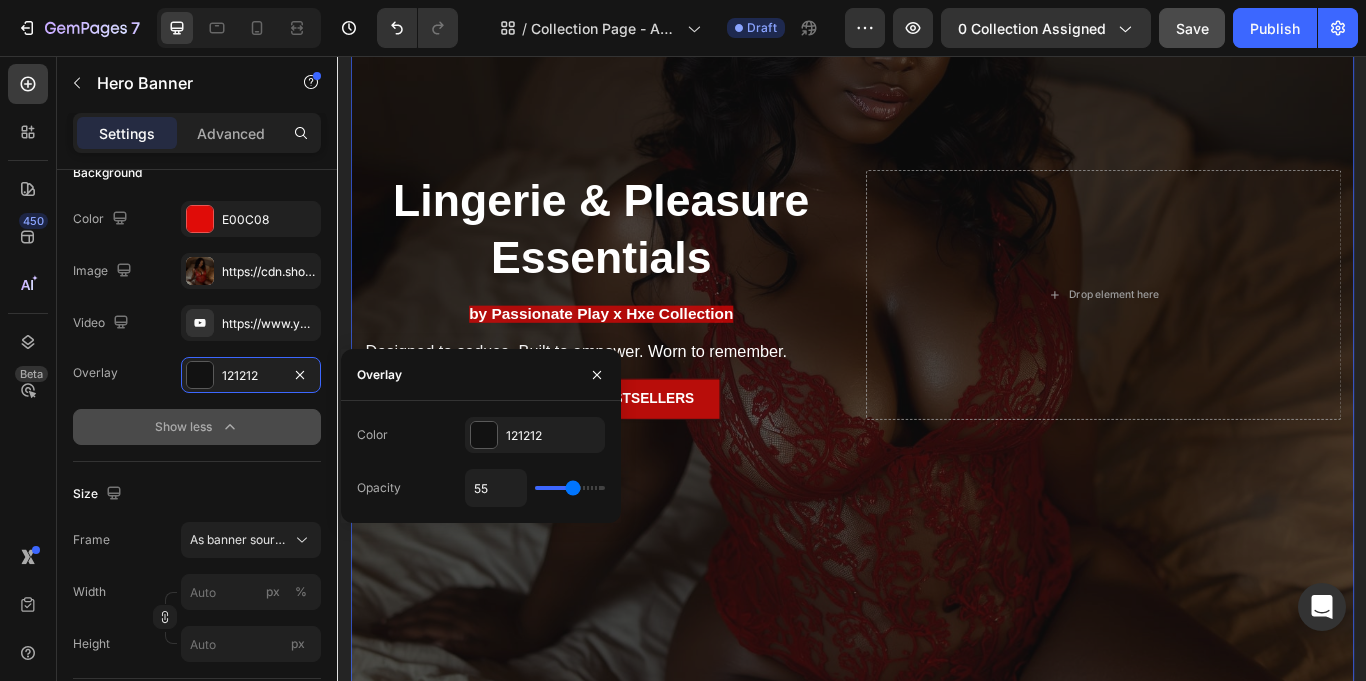 type on "59" 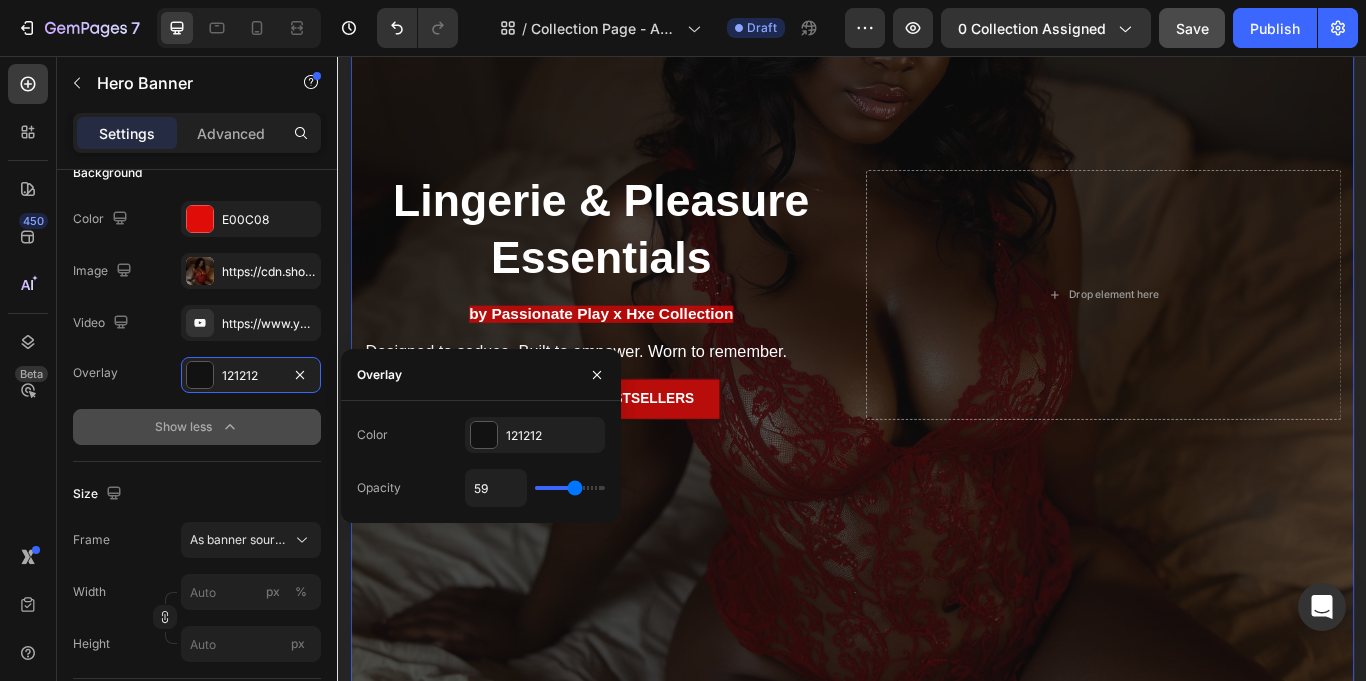 type on "61" 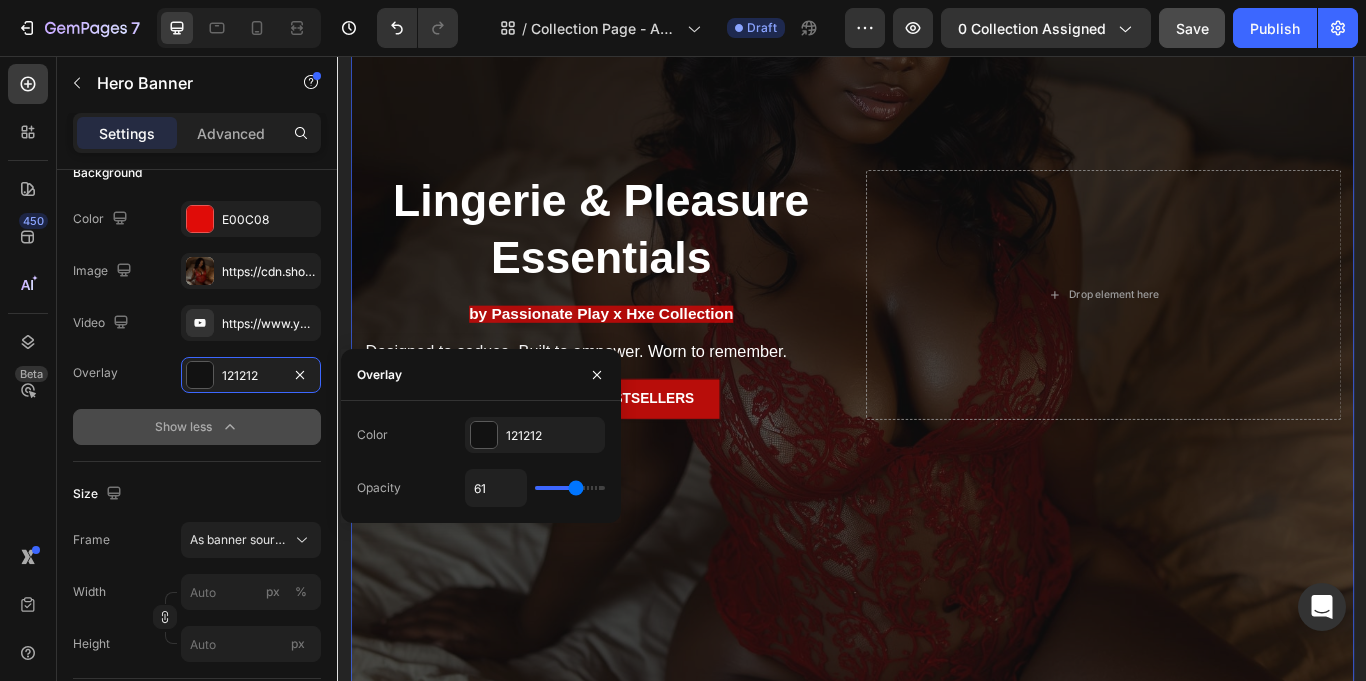 type on "62" 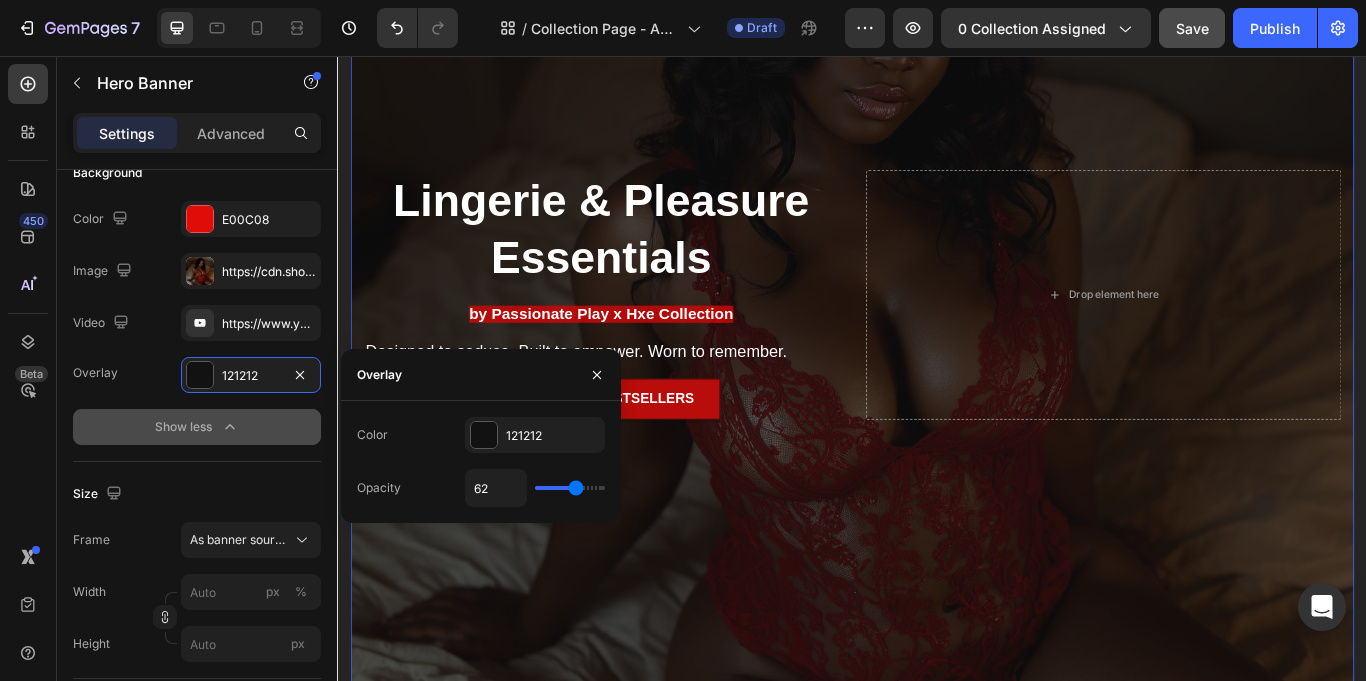 type on "63" 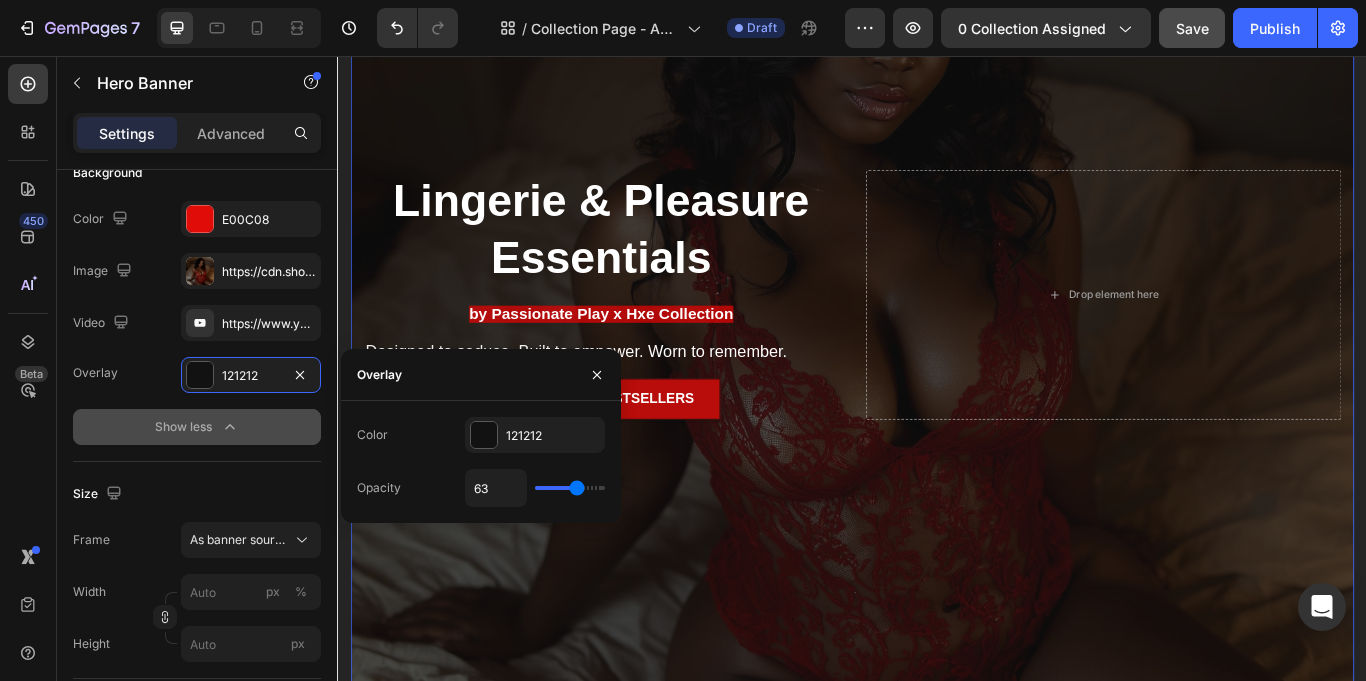 type on "64" 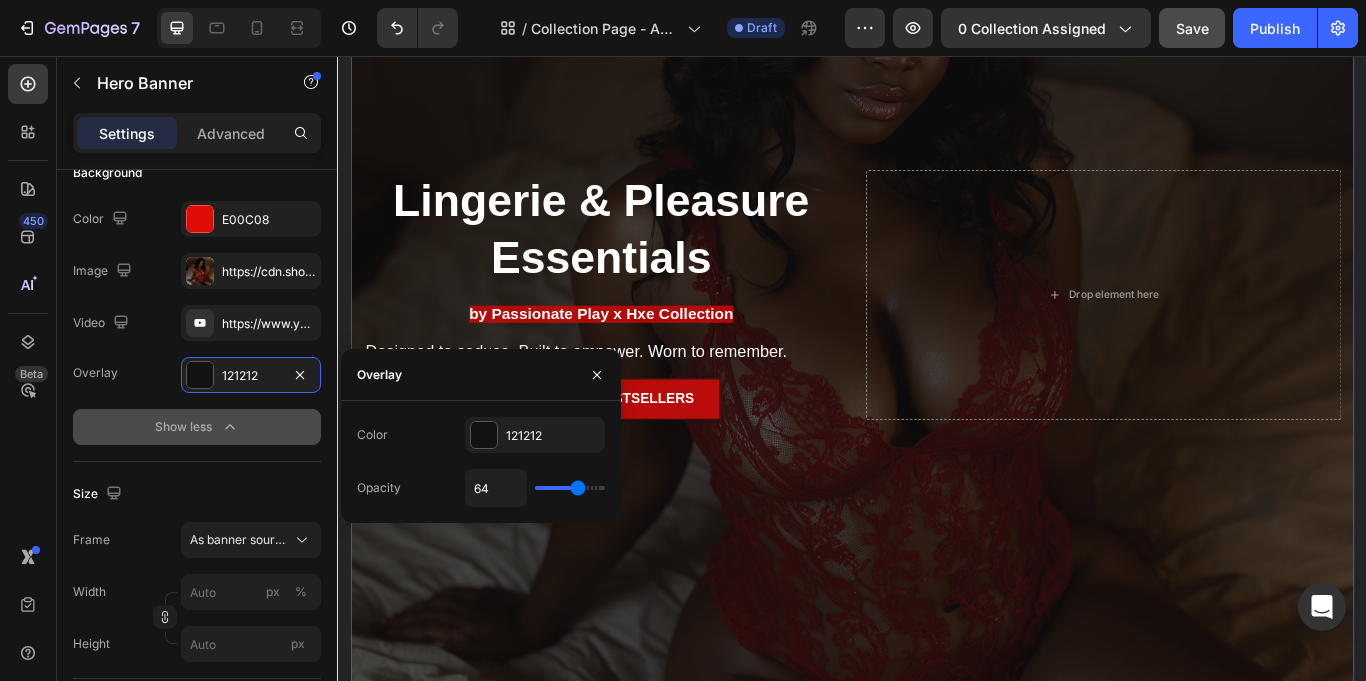 type on "69" 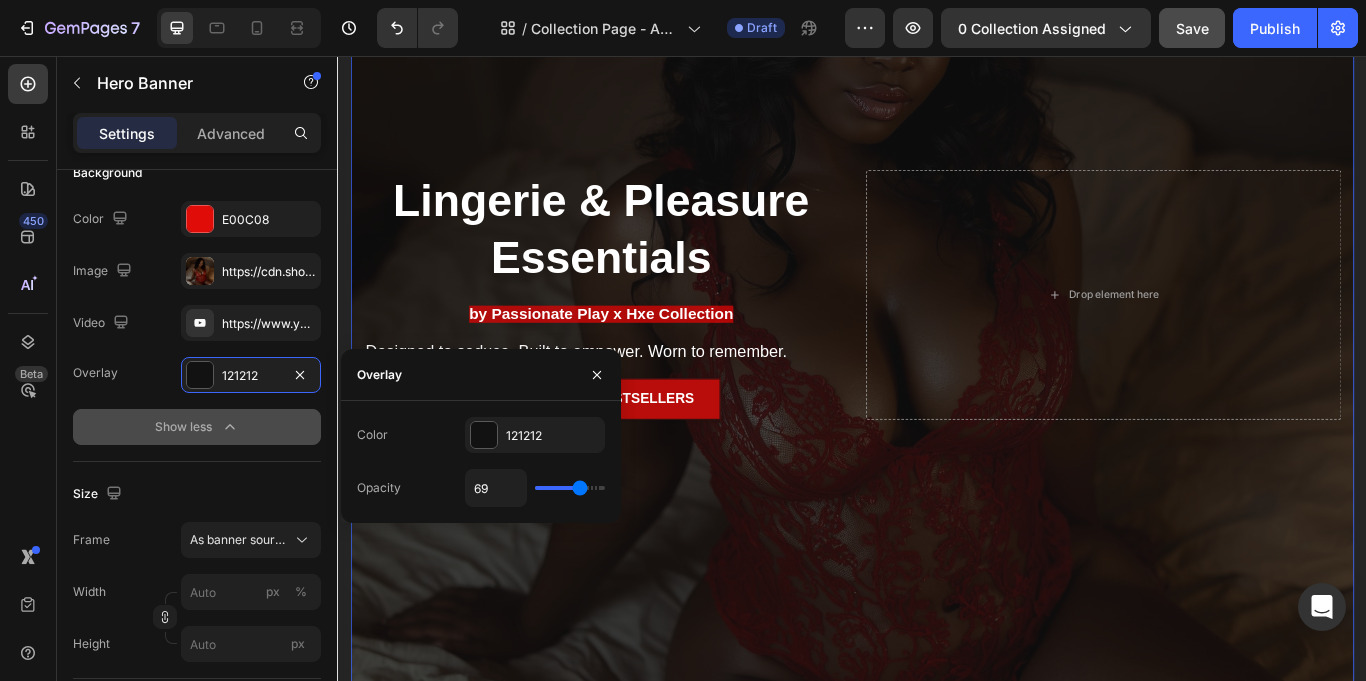 type on "70" 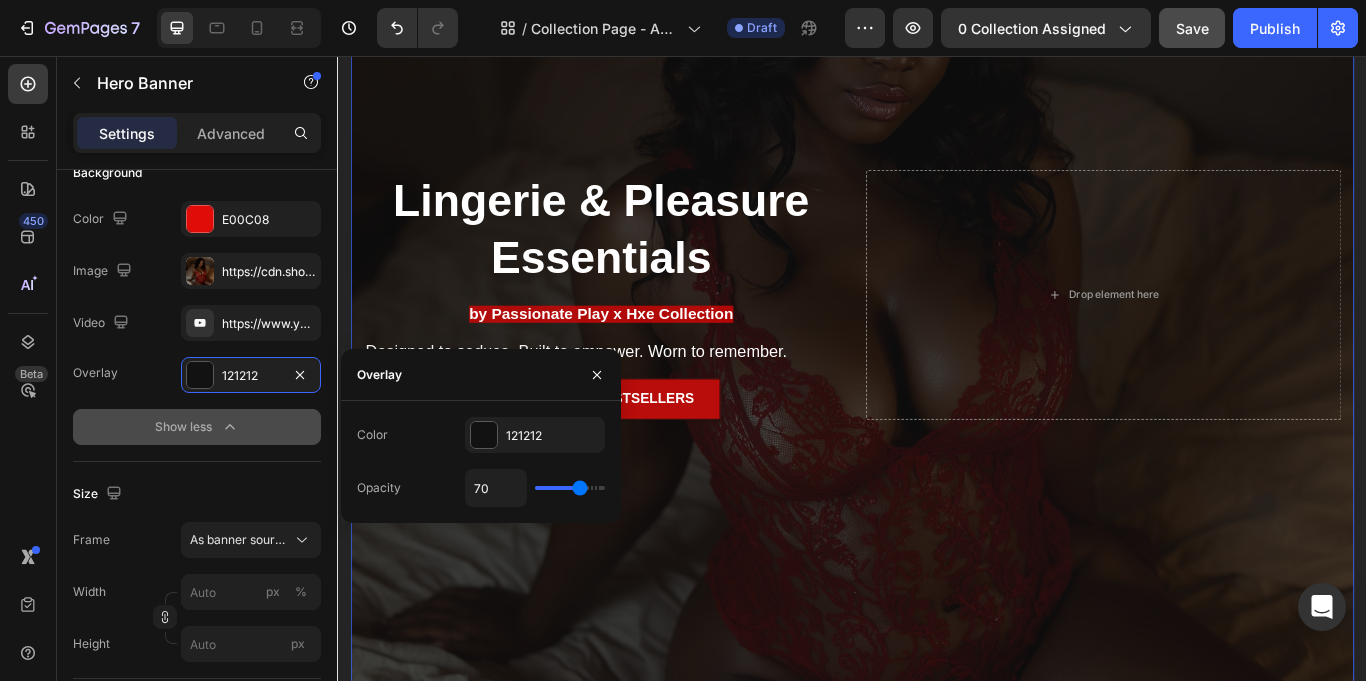 type on "70" 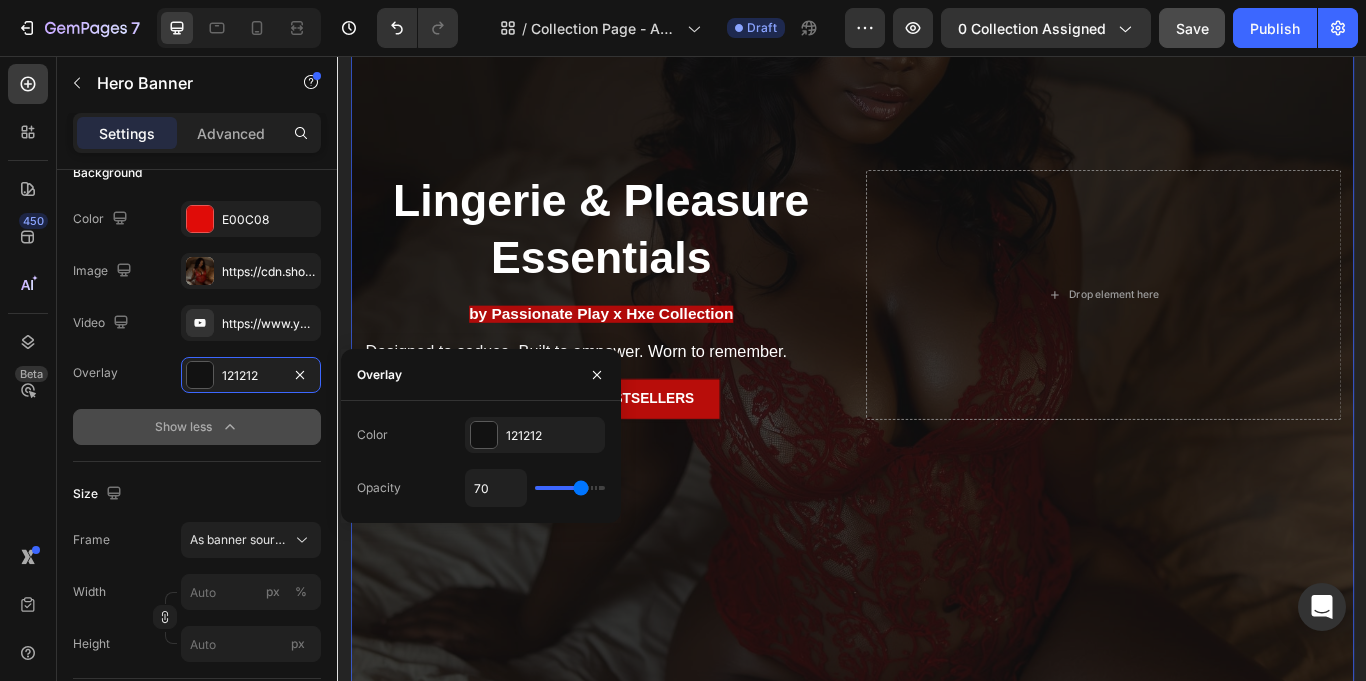 type on "73" 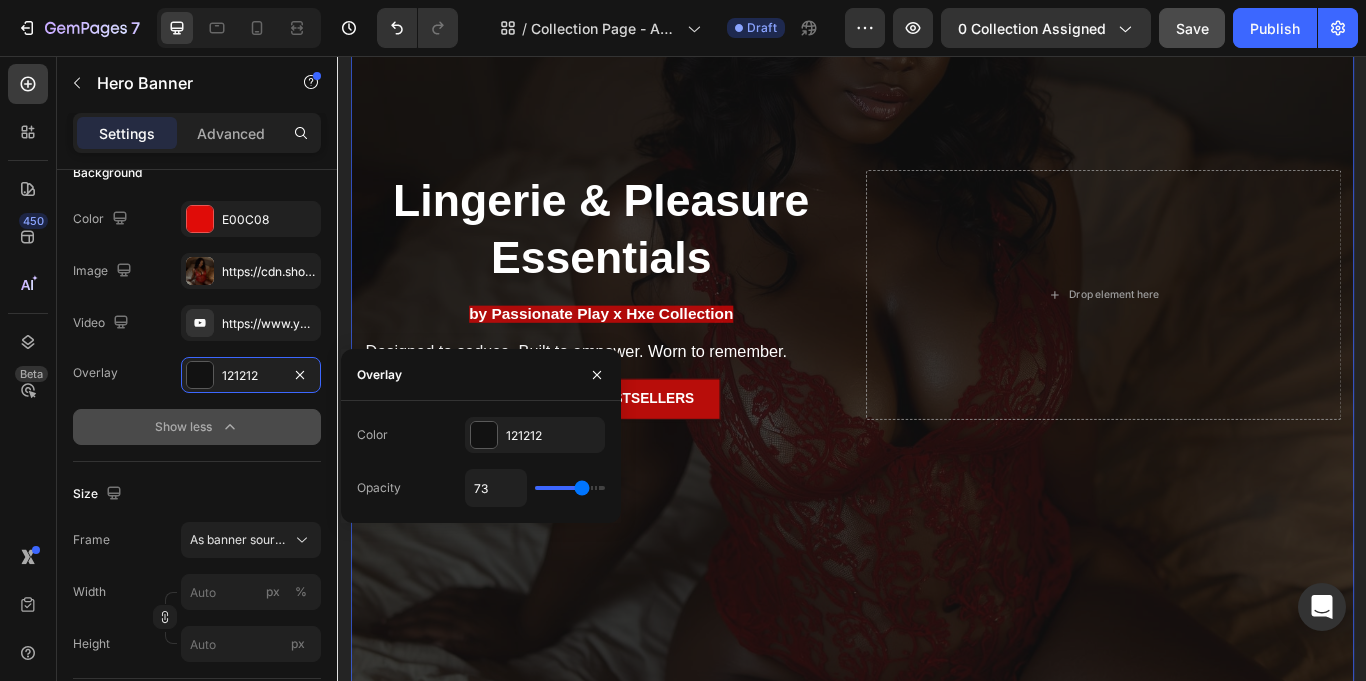 drag, startPoint x: 548, startPoint y: 491, endPoint x: 582, endPoint y: 495, distance: 34.234486 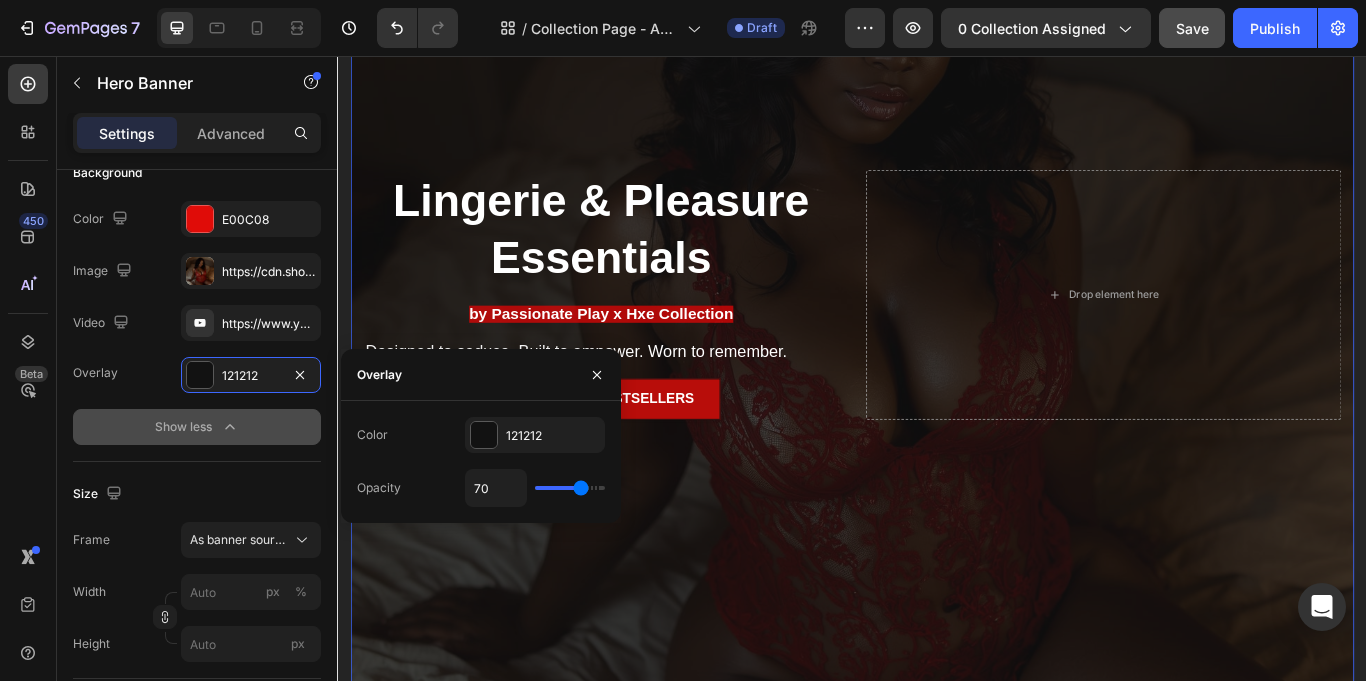 type on "67" 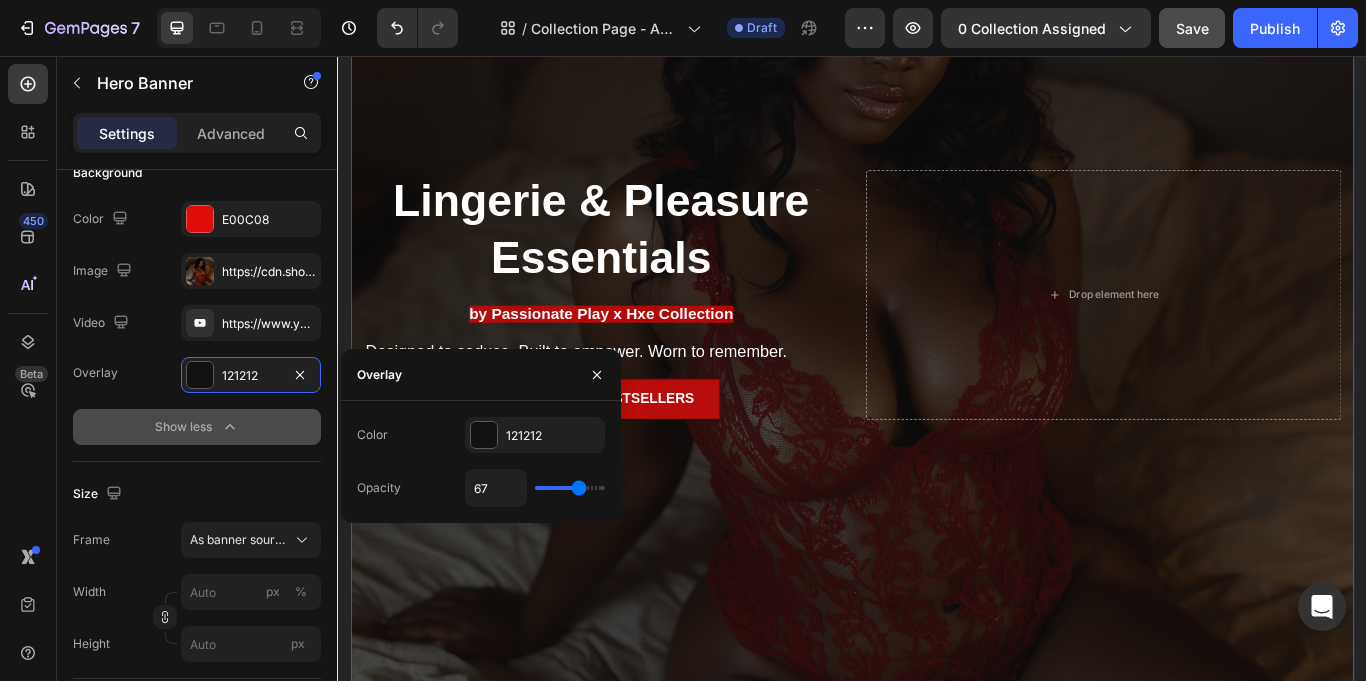 type on "63" 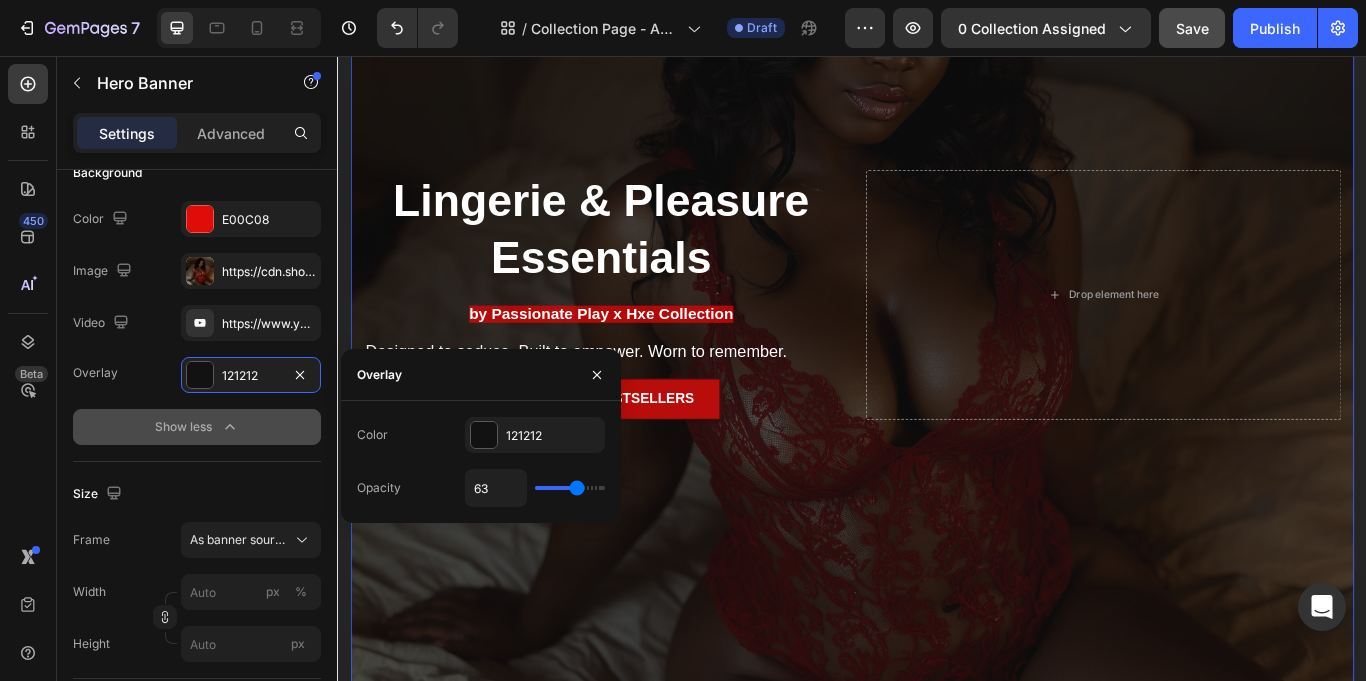 type on "62" 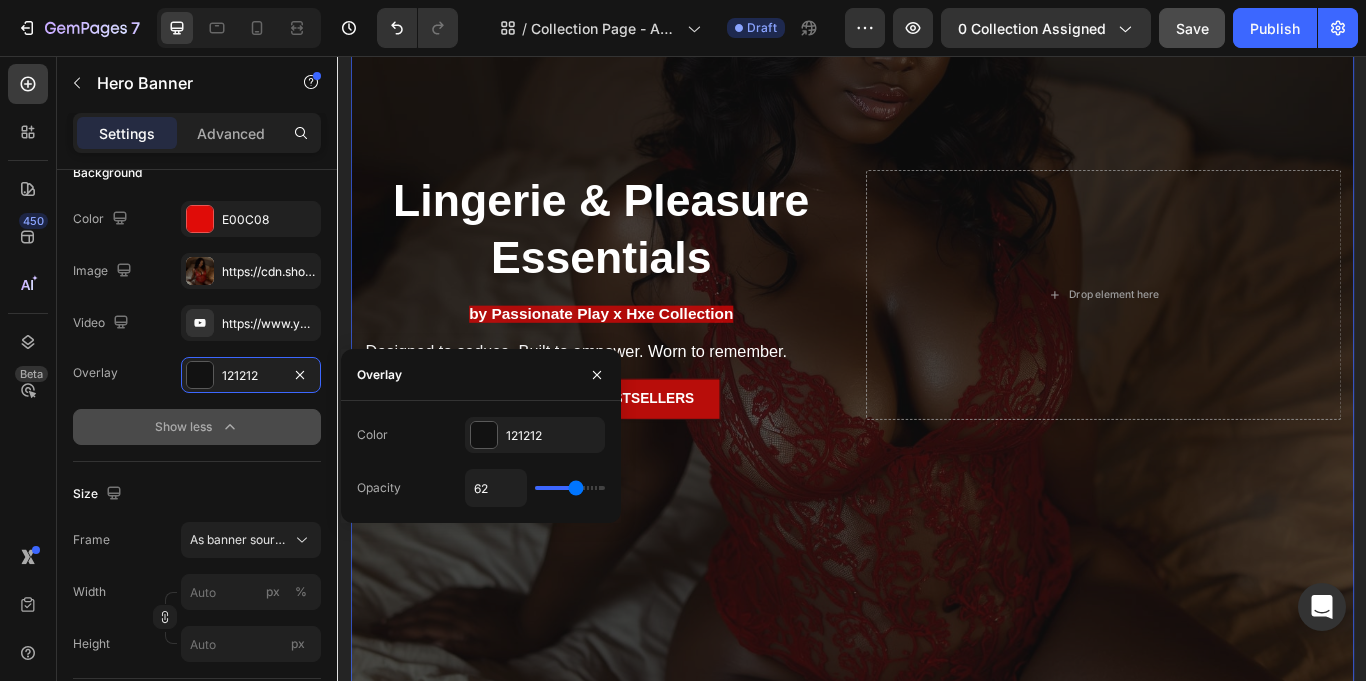 type on "61" 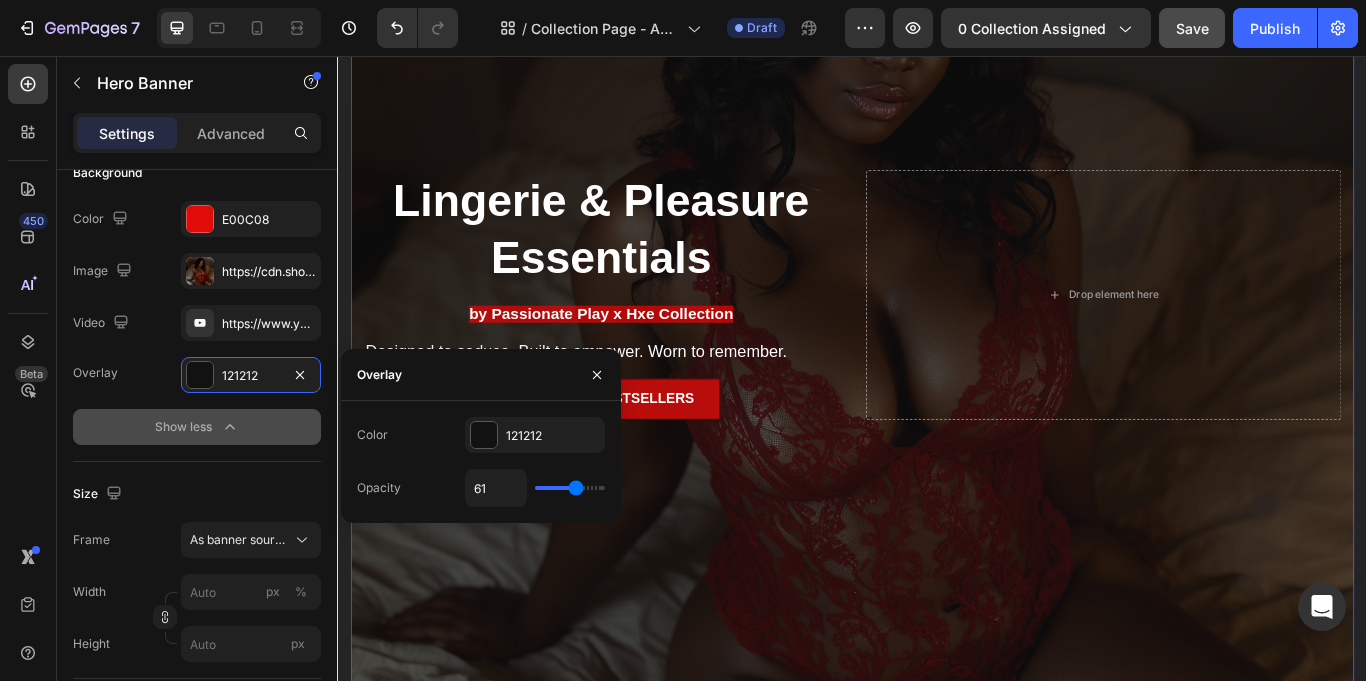 type on "59" 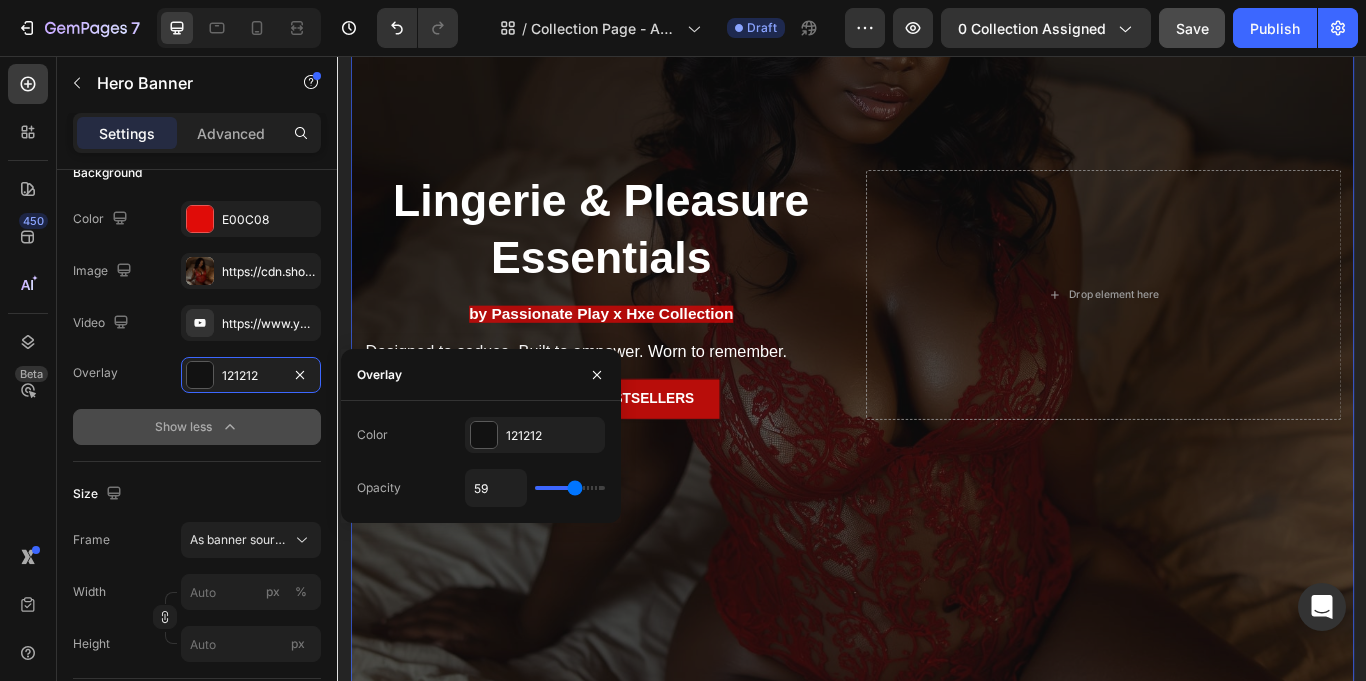 type on "61" 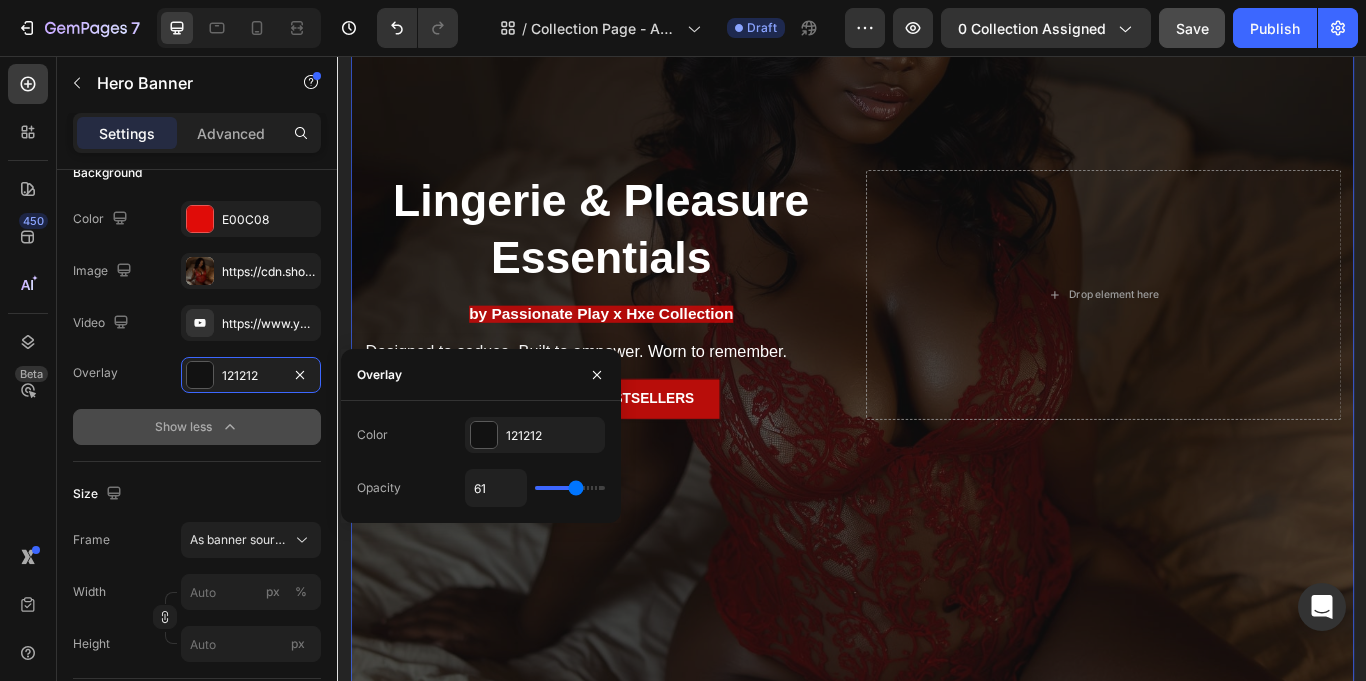 type on "62" 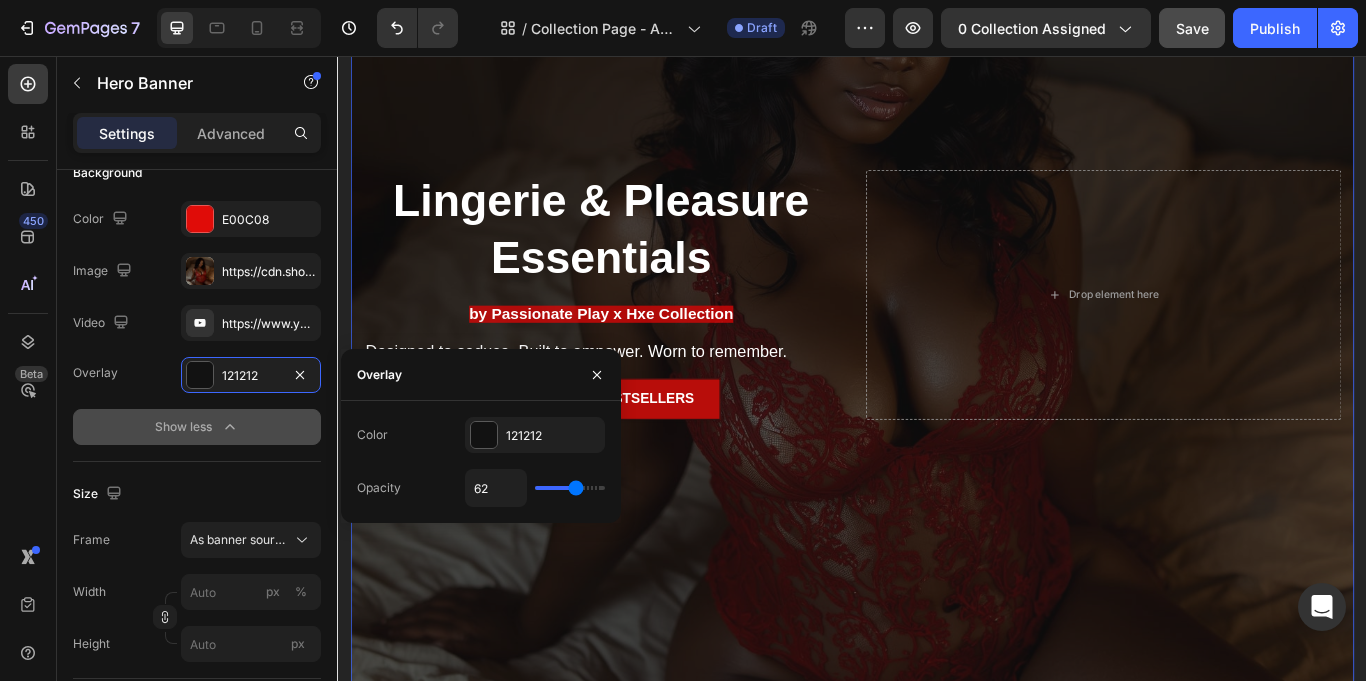 type on "61" 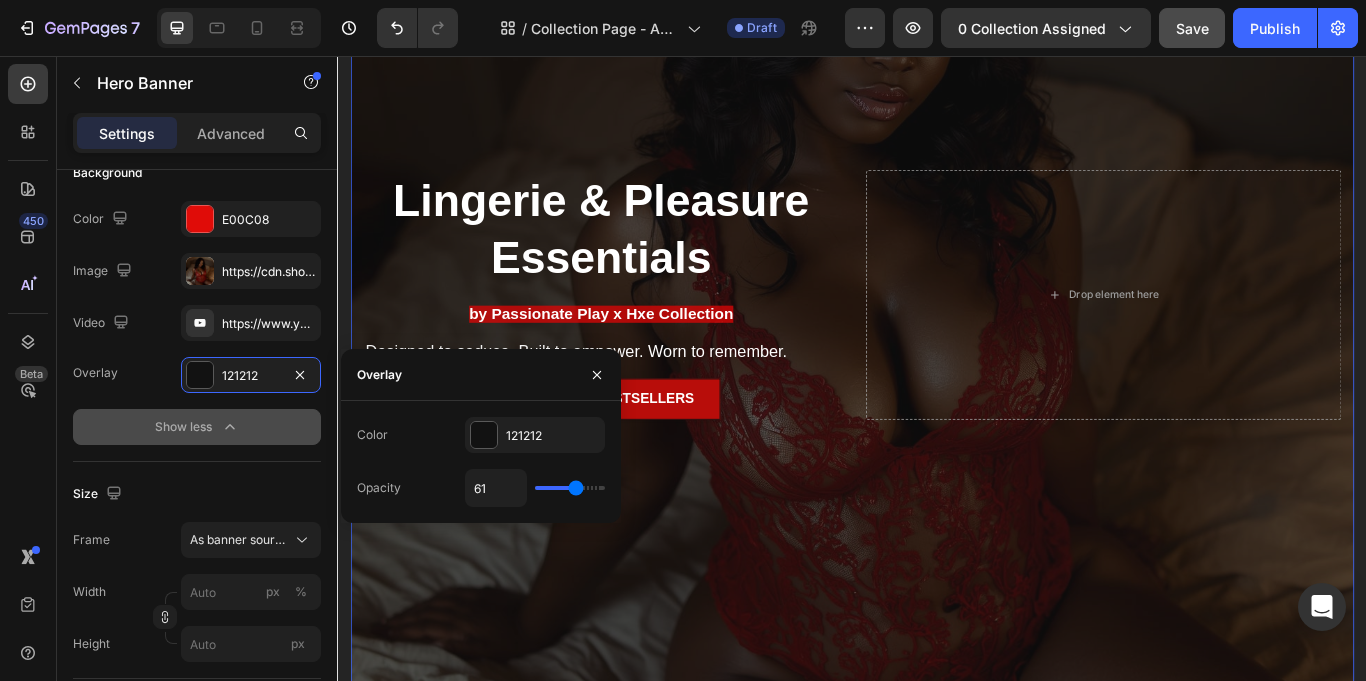 type on "60" 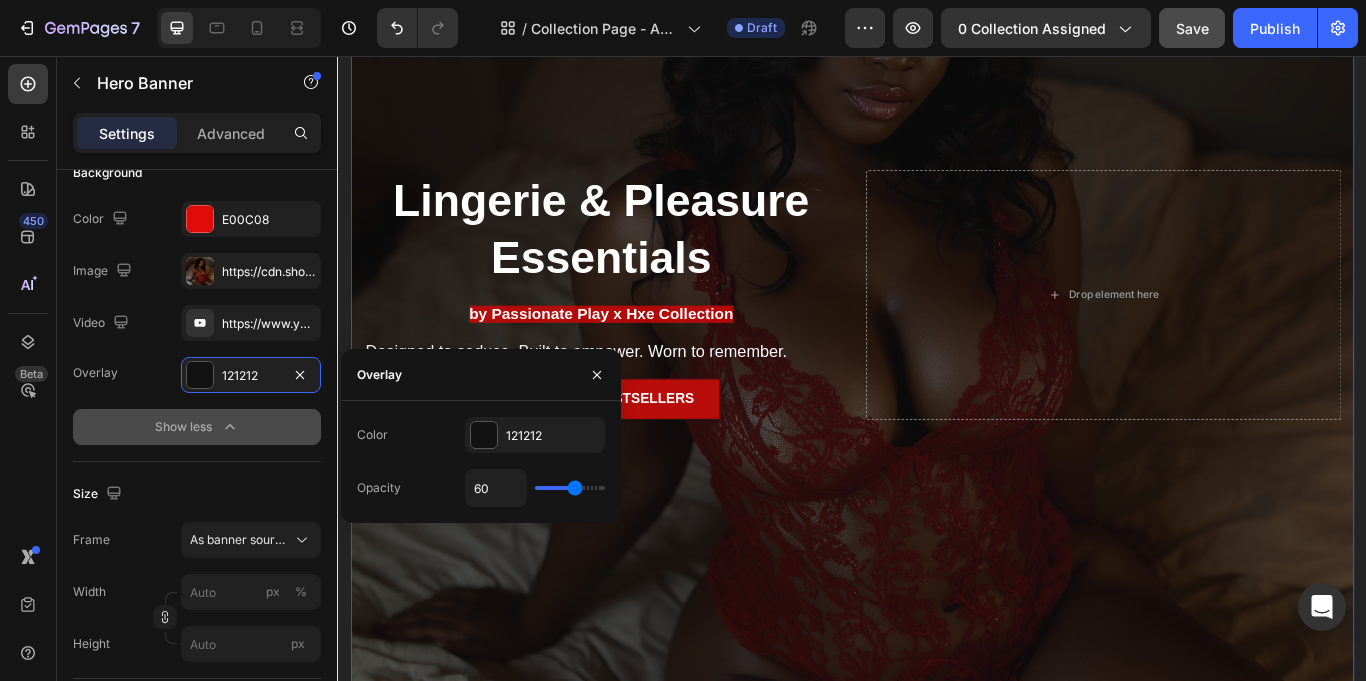 type on "60" 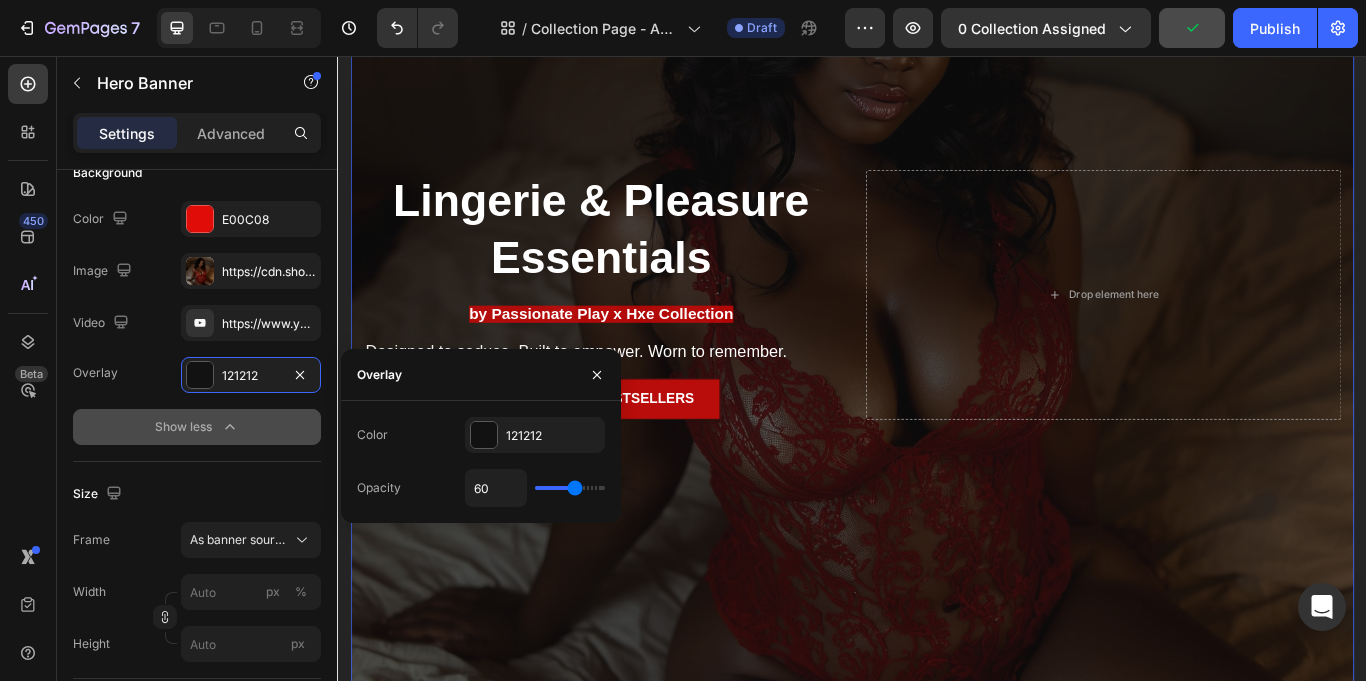 type on "63" 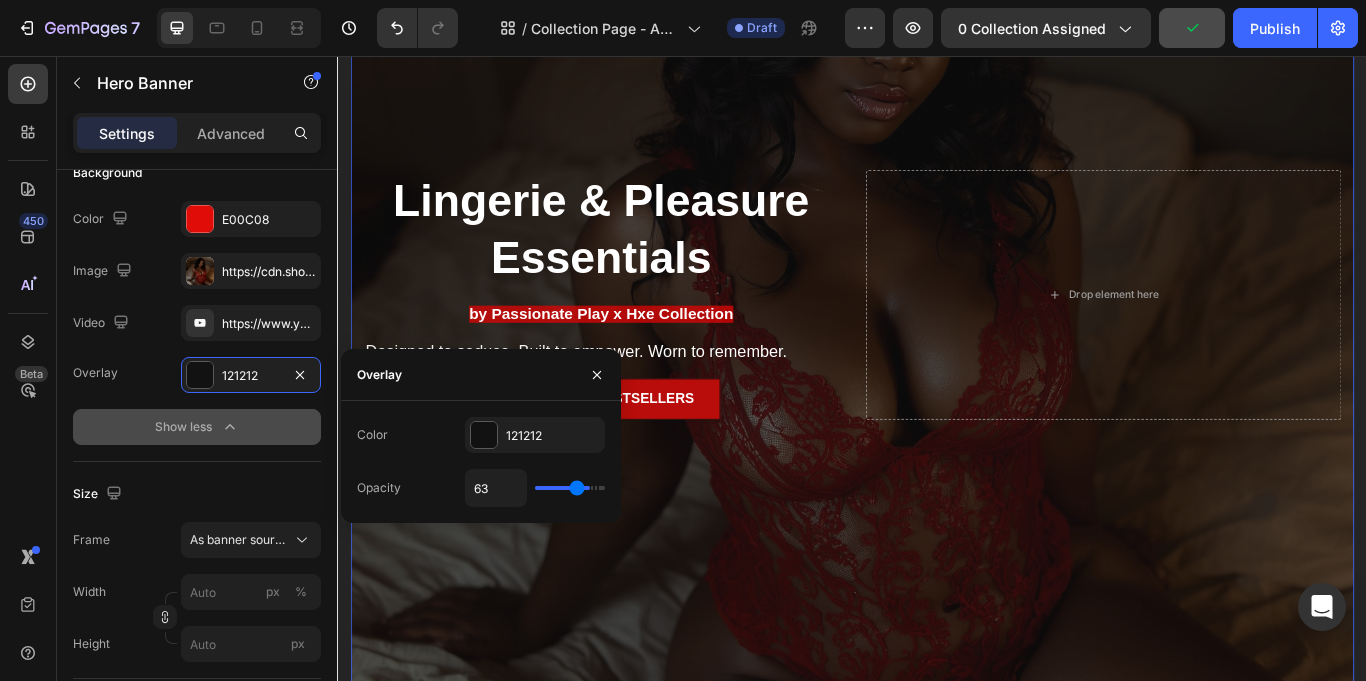 type on "76" 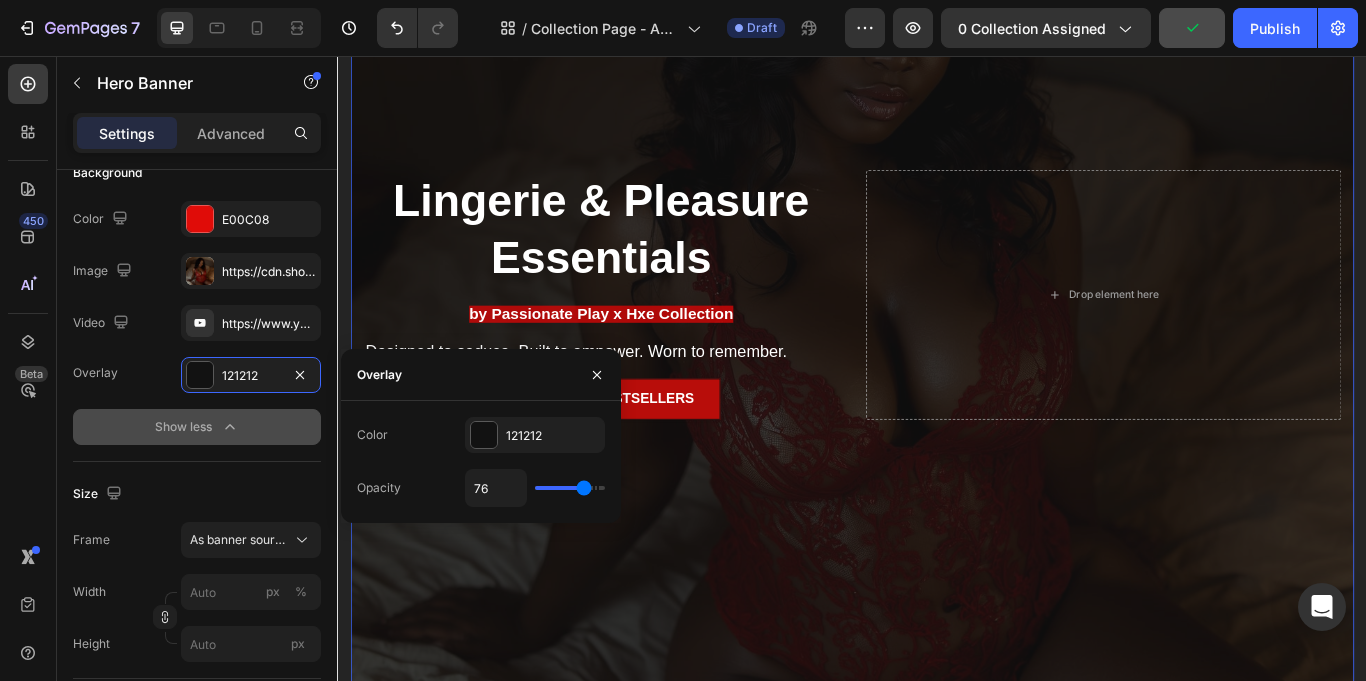 type on "79" 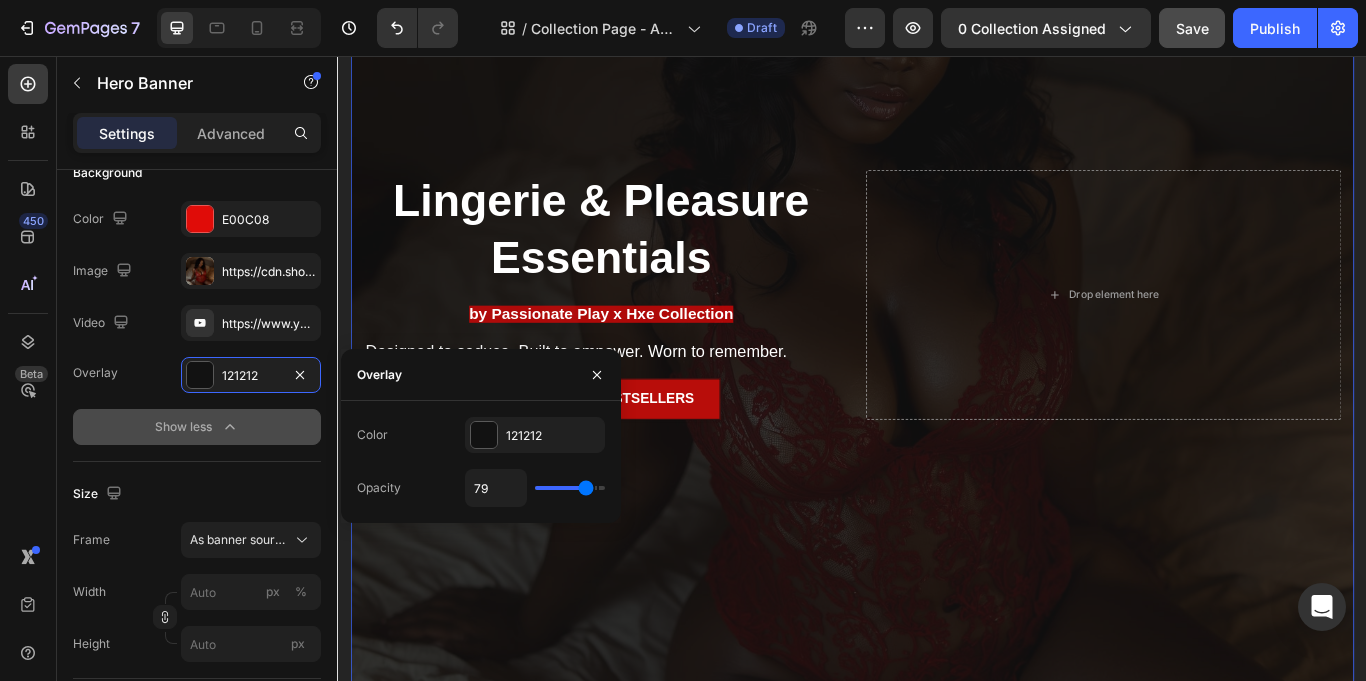 drag, startPoint x: 574, startPoint y: 488, endPoint x: 298, endPoint y: 675, distance: 333.38416 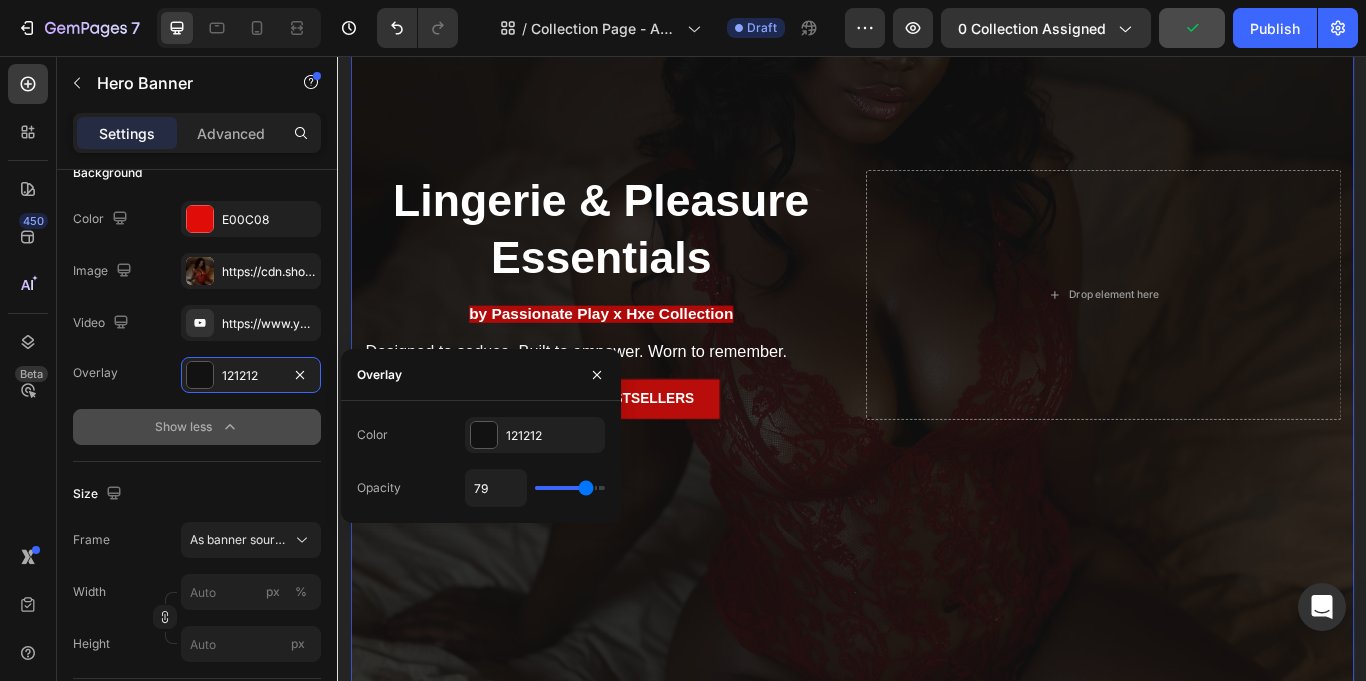 type on "75" 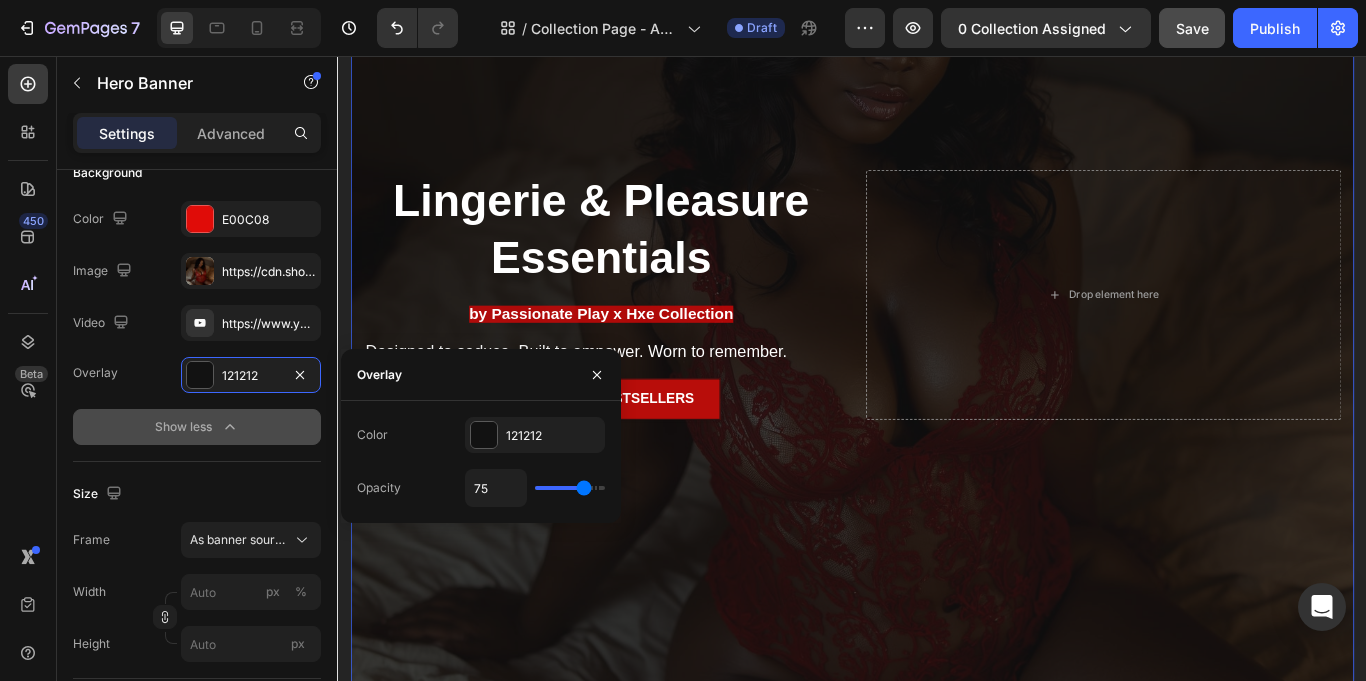 type on "74" 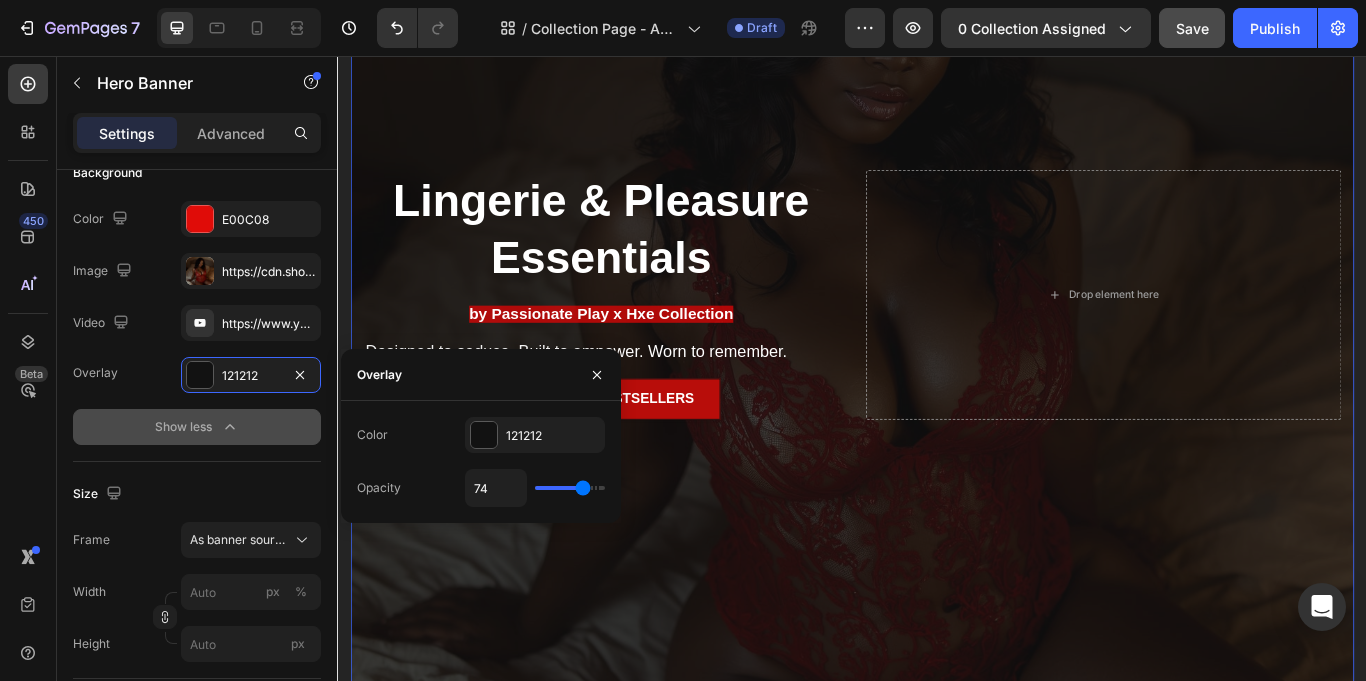 type on "73" 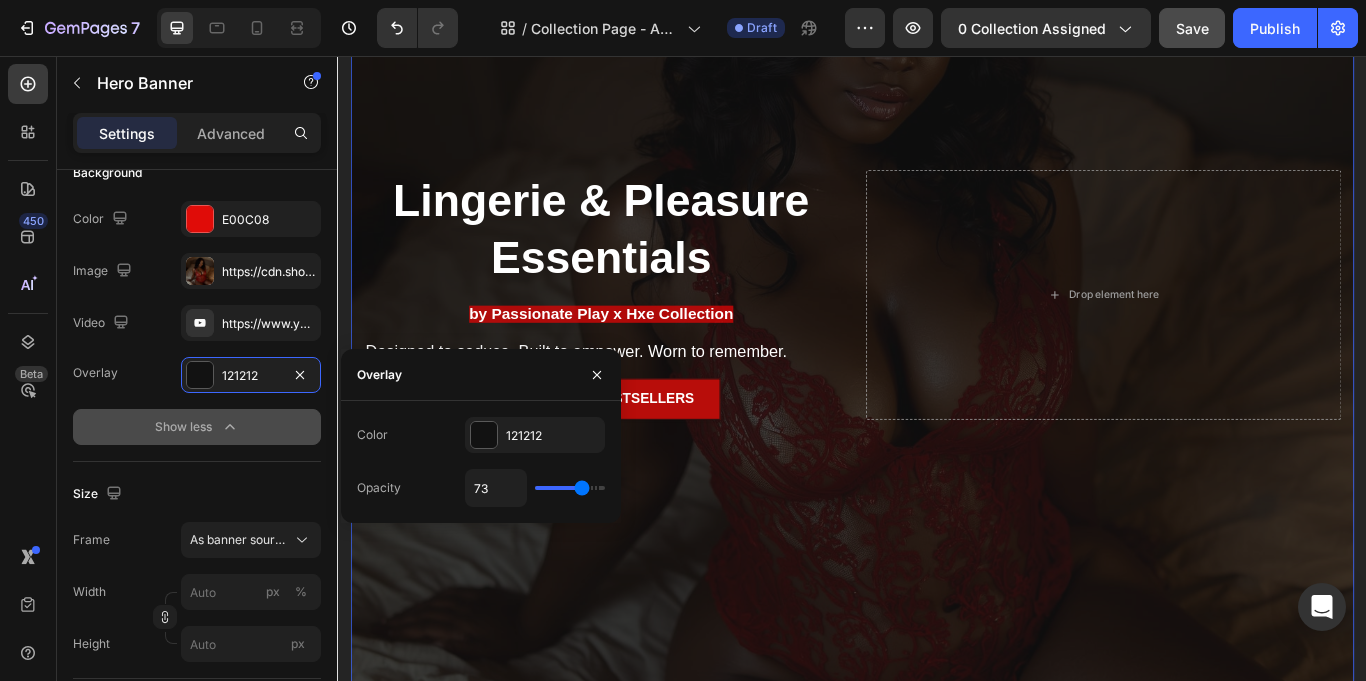 type on "76" 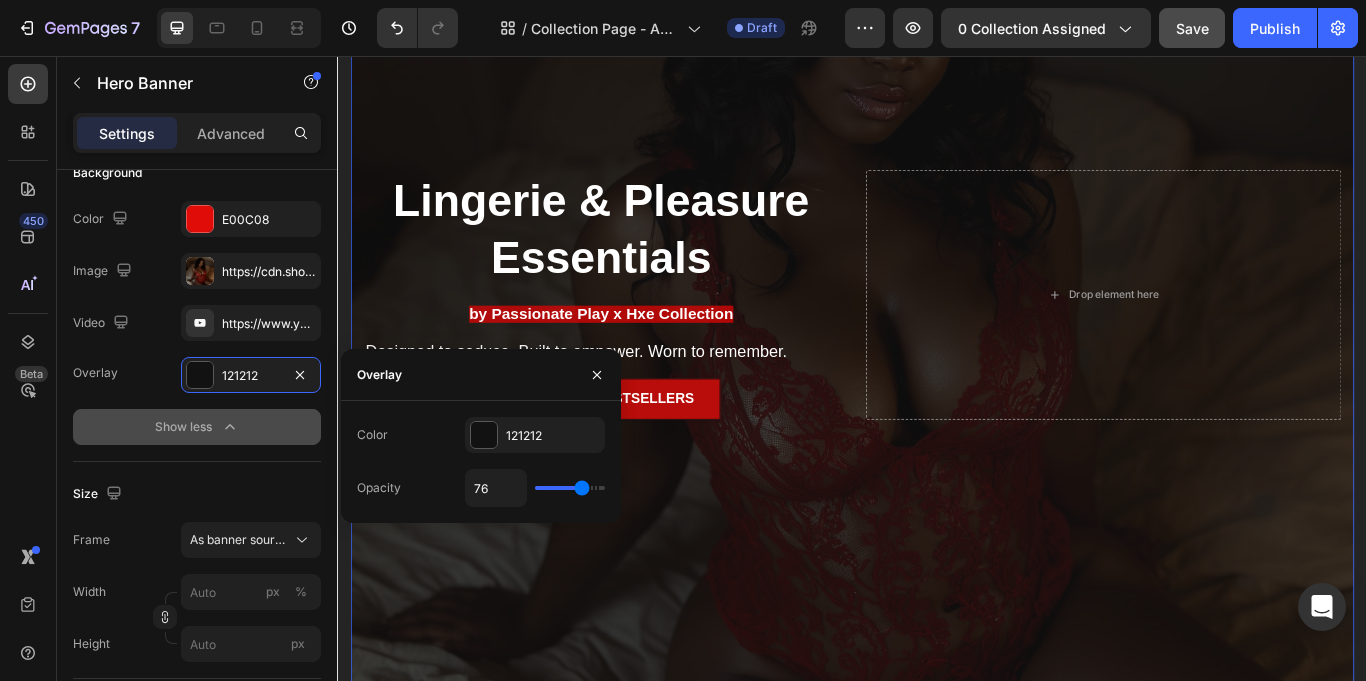type on "76" 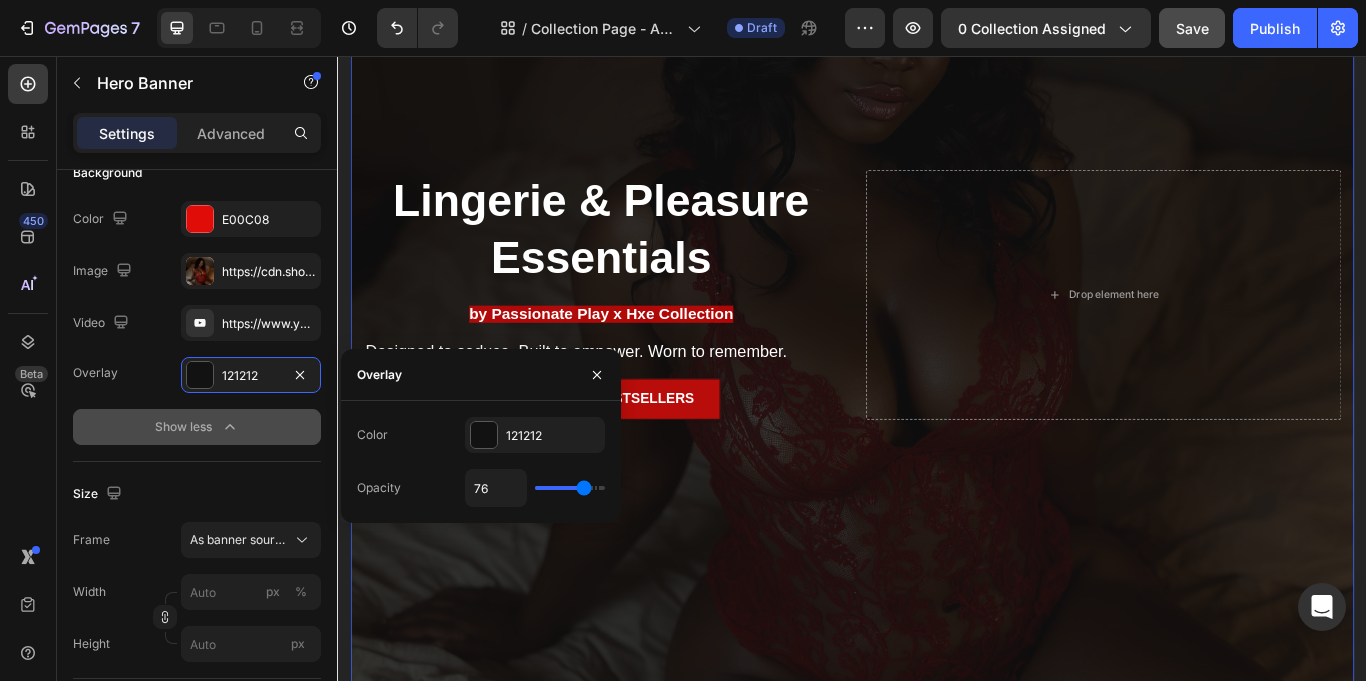 type on "77" 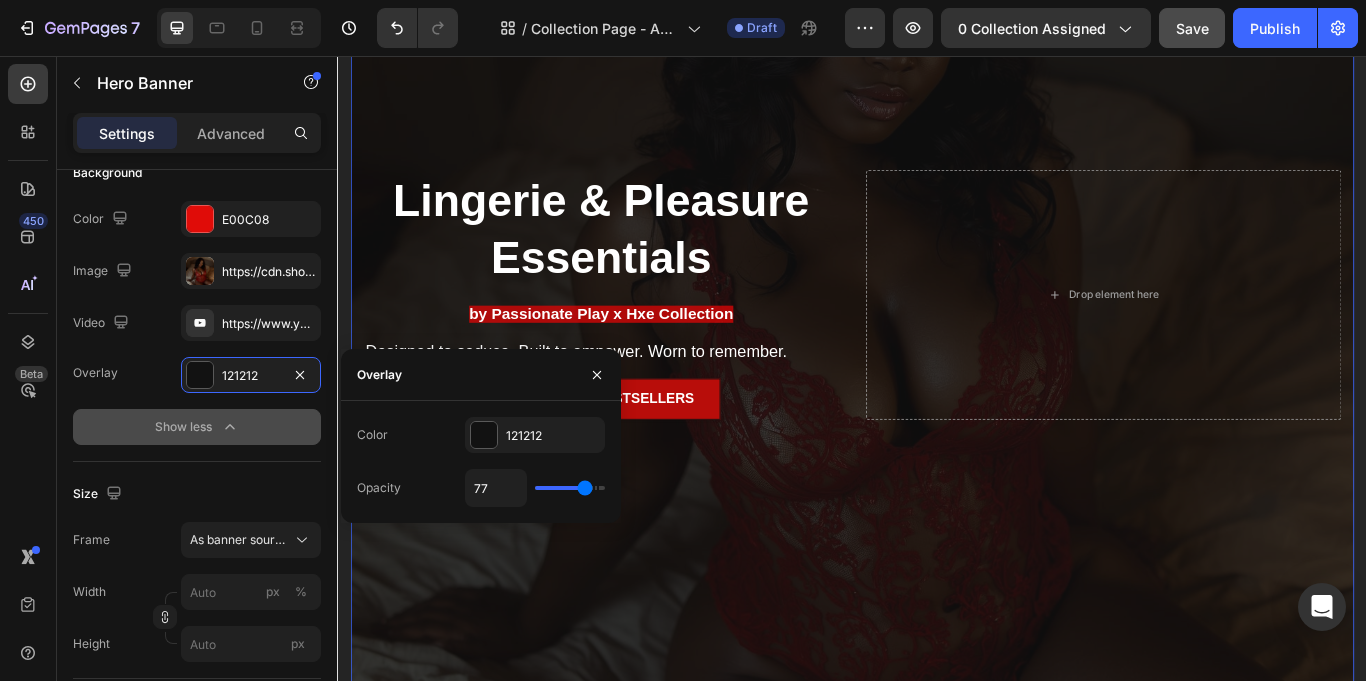 type on "74" 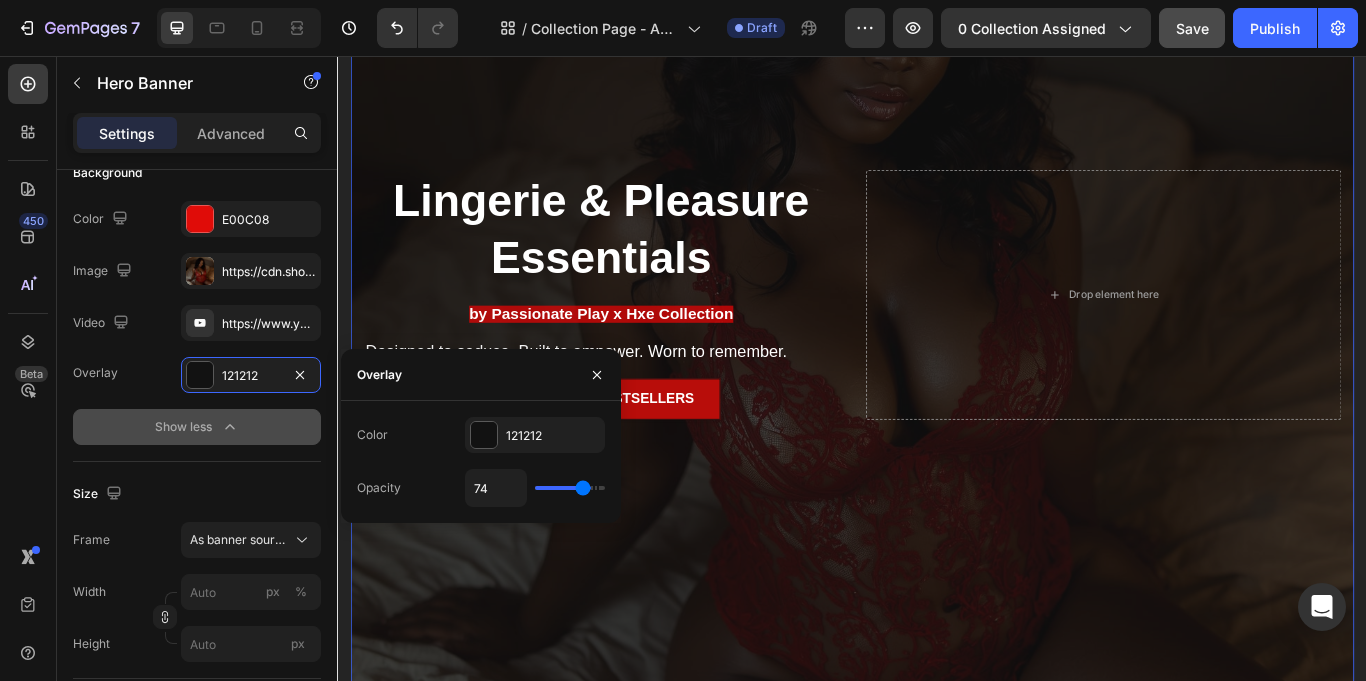 type on "73" 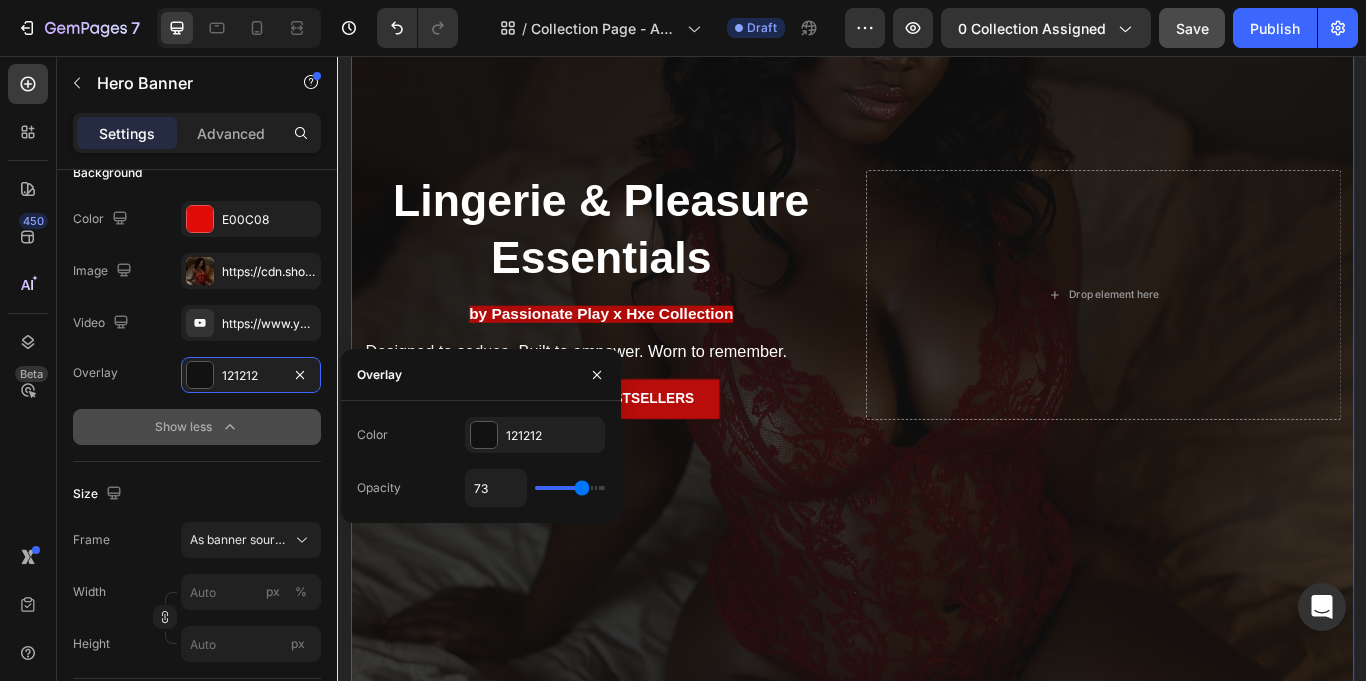 type on "77" 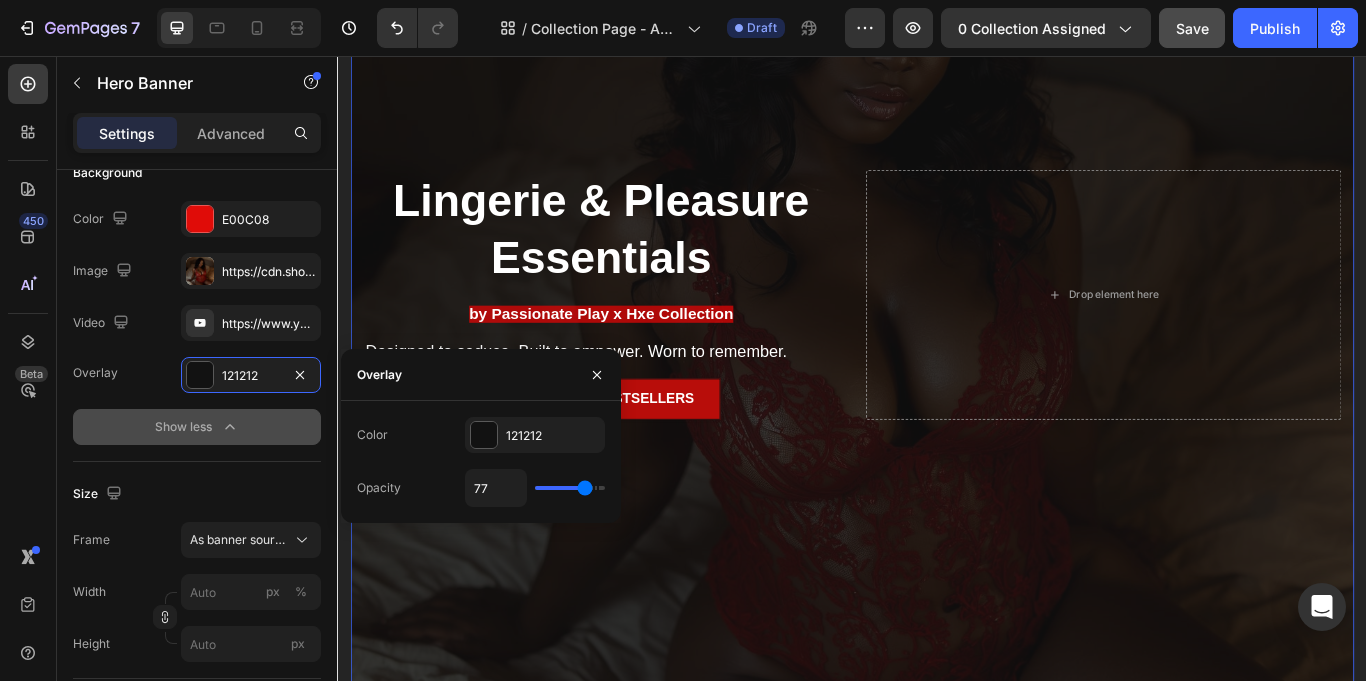 type on "76" 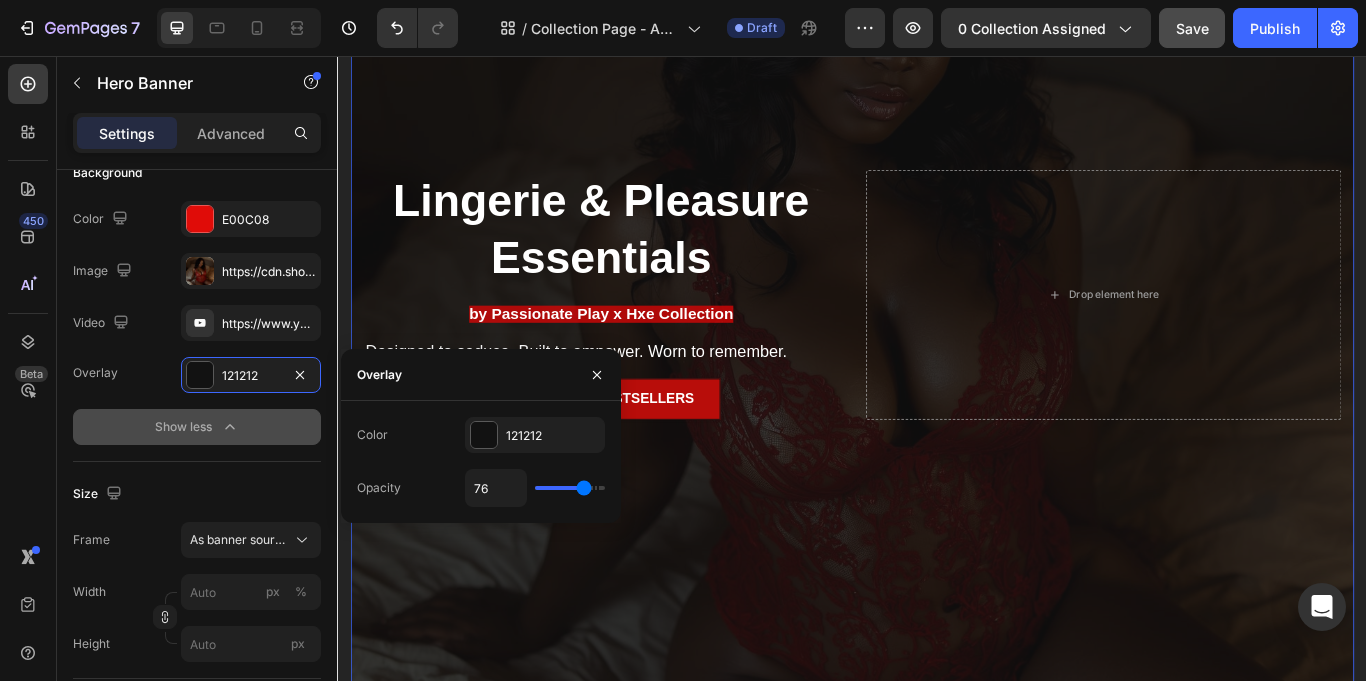 type on "74" 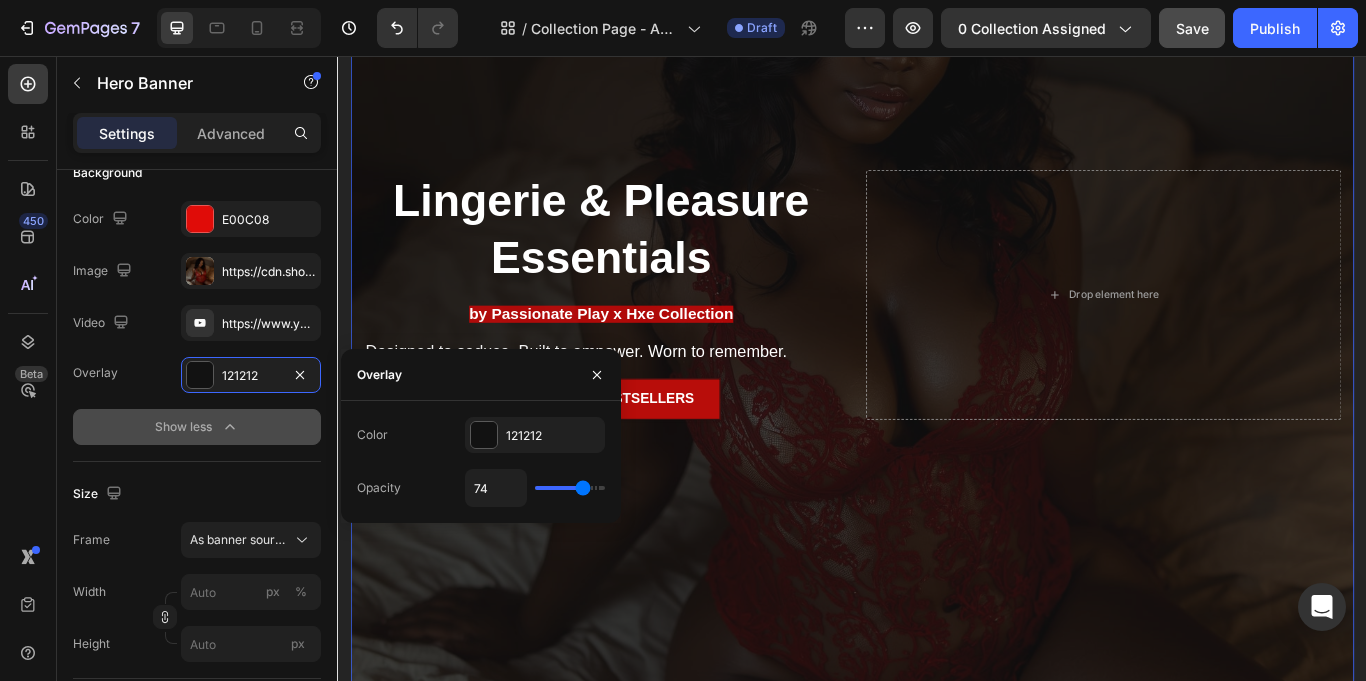 type on "73" 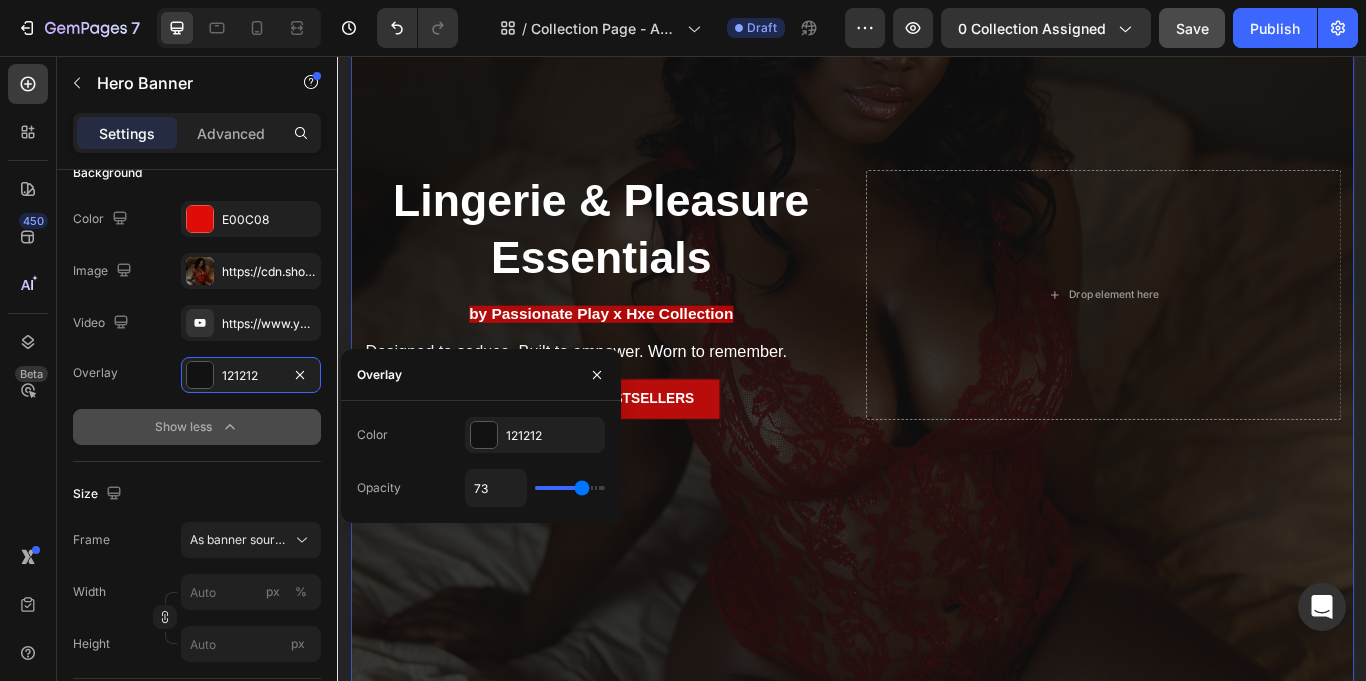 type on "72" 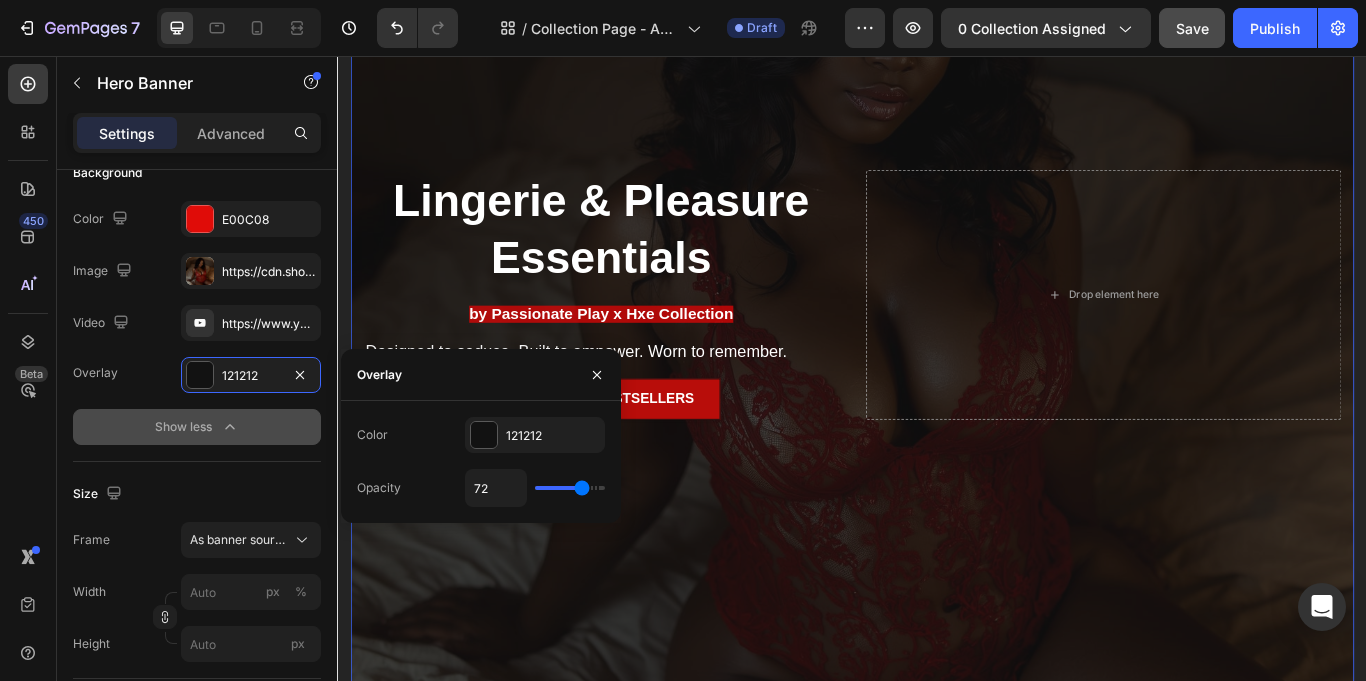 type on "71" 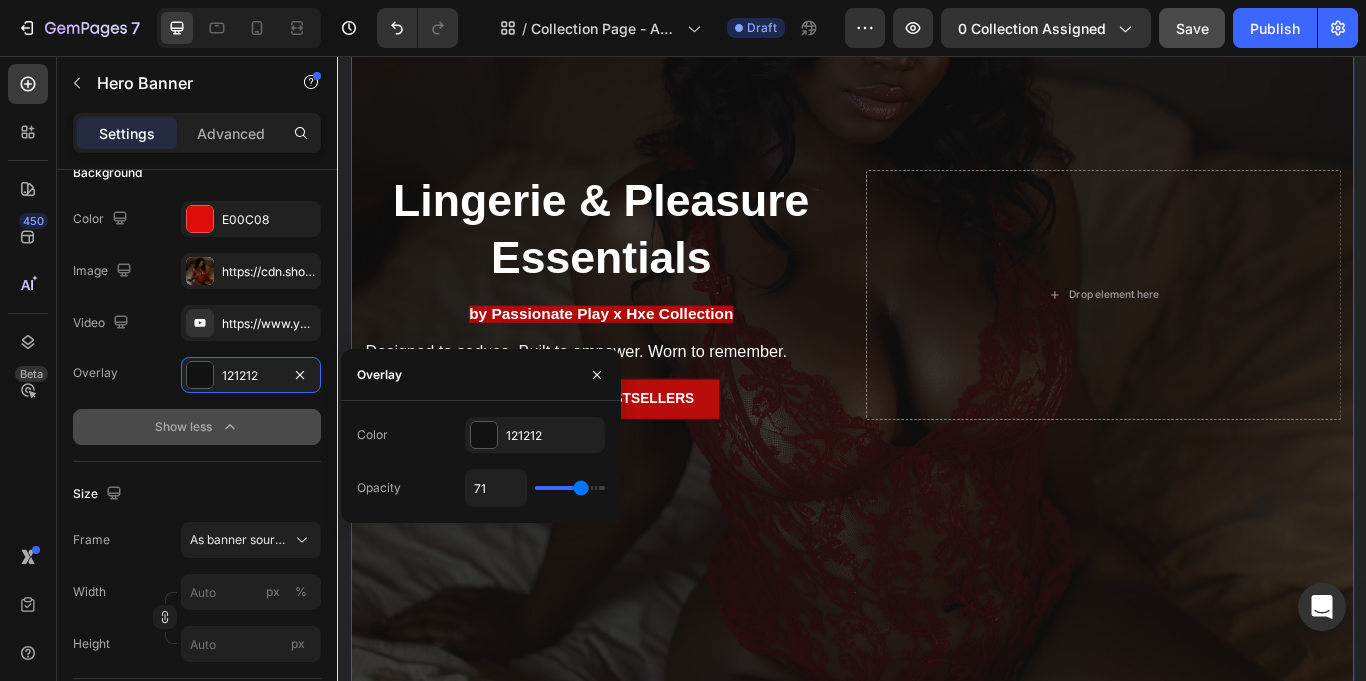 type on "70" 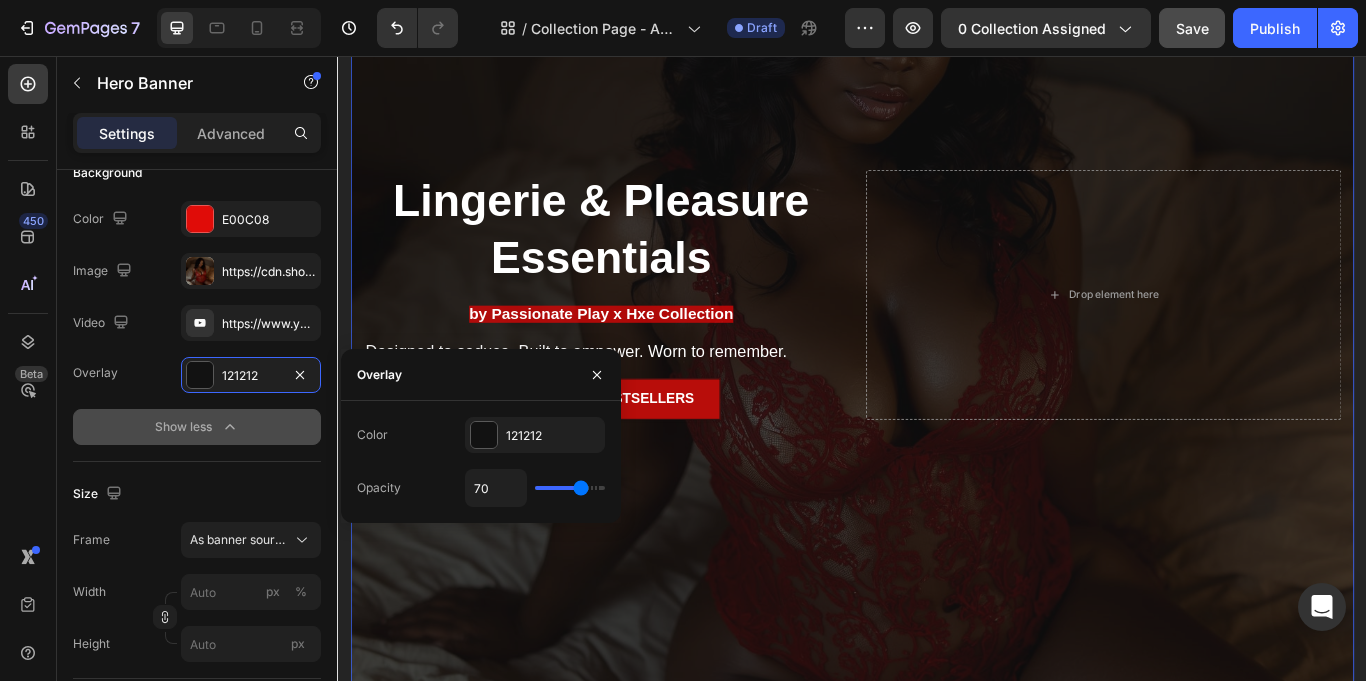 type on "74" 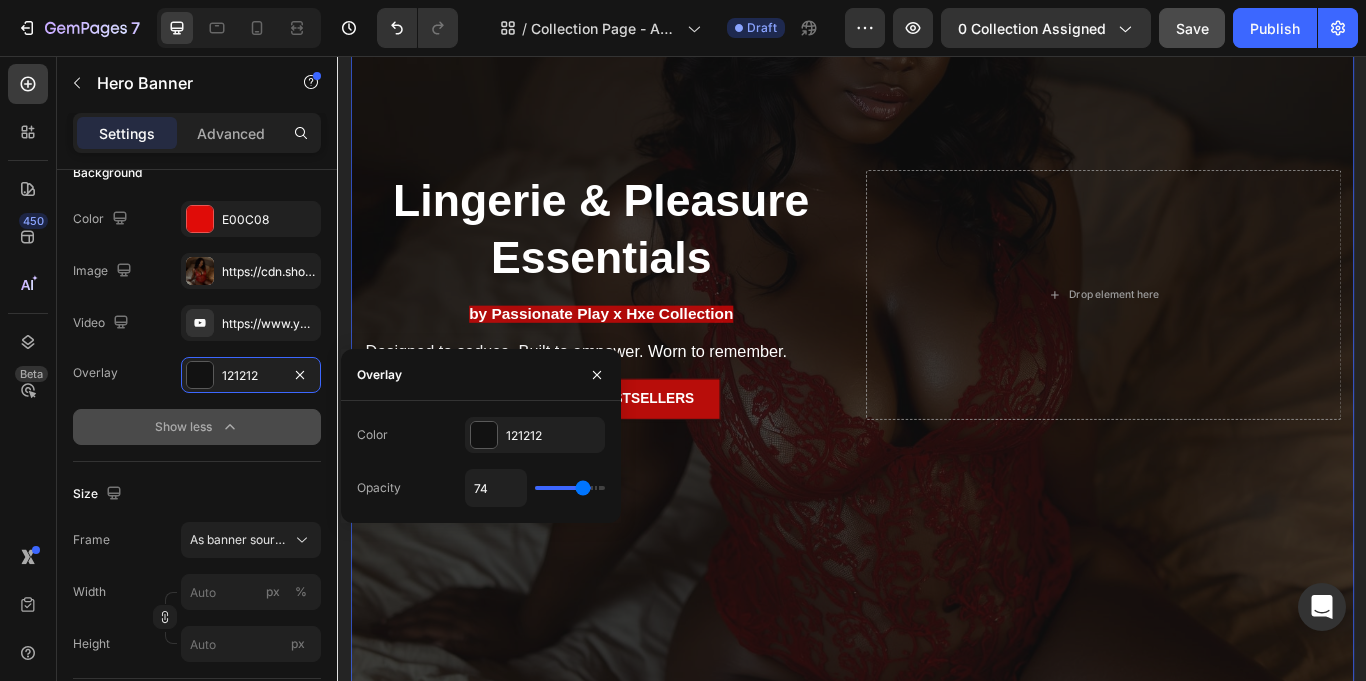 type on "78" 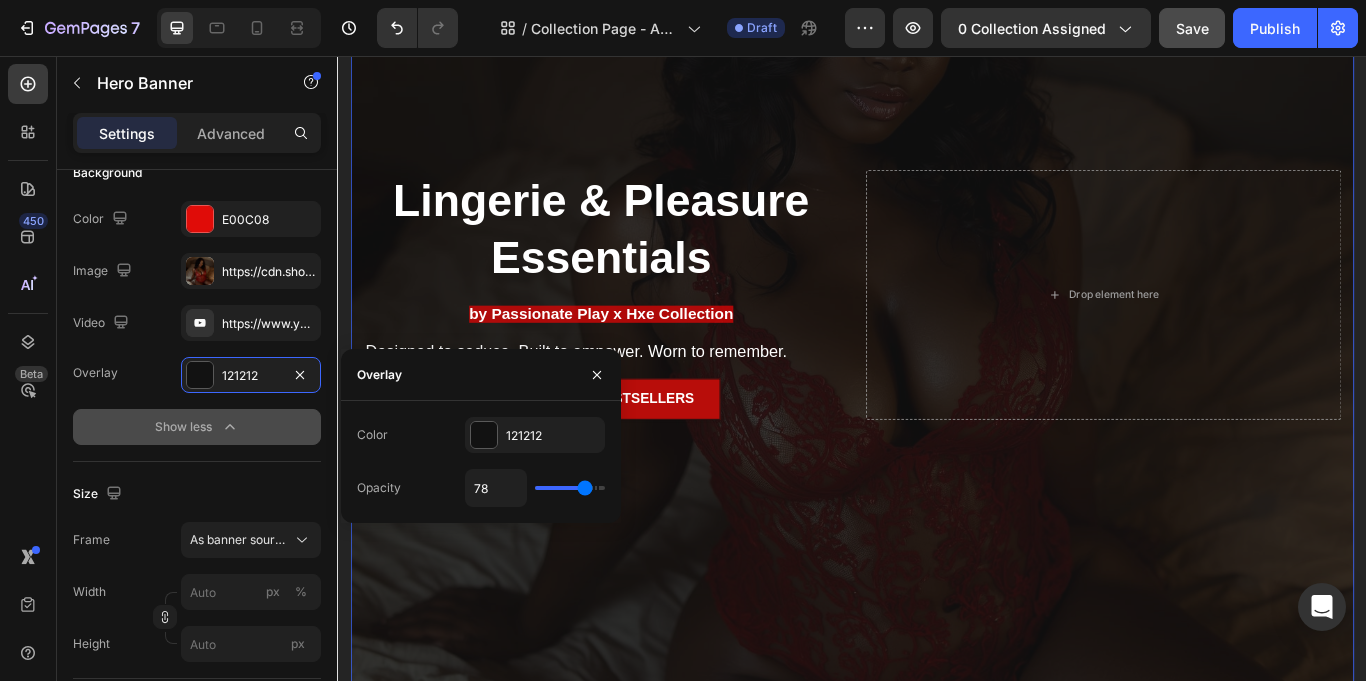 type on "76" 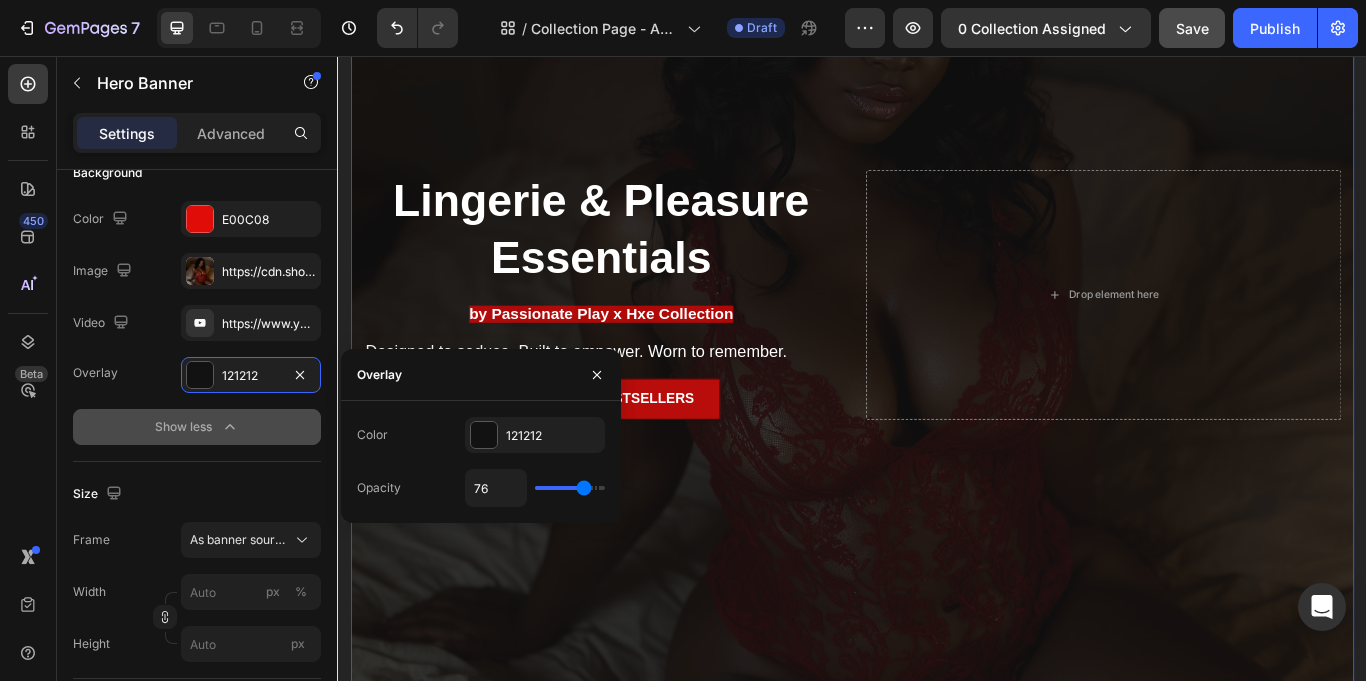 type on "71" 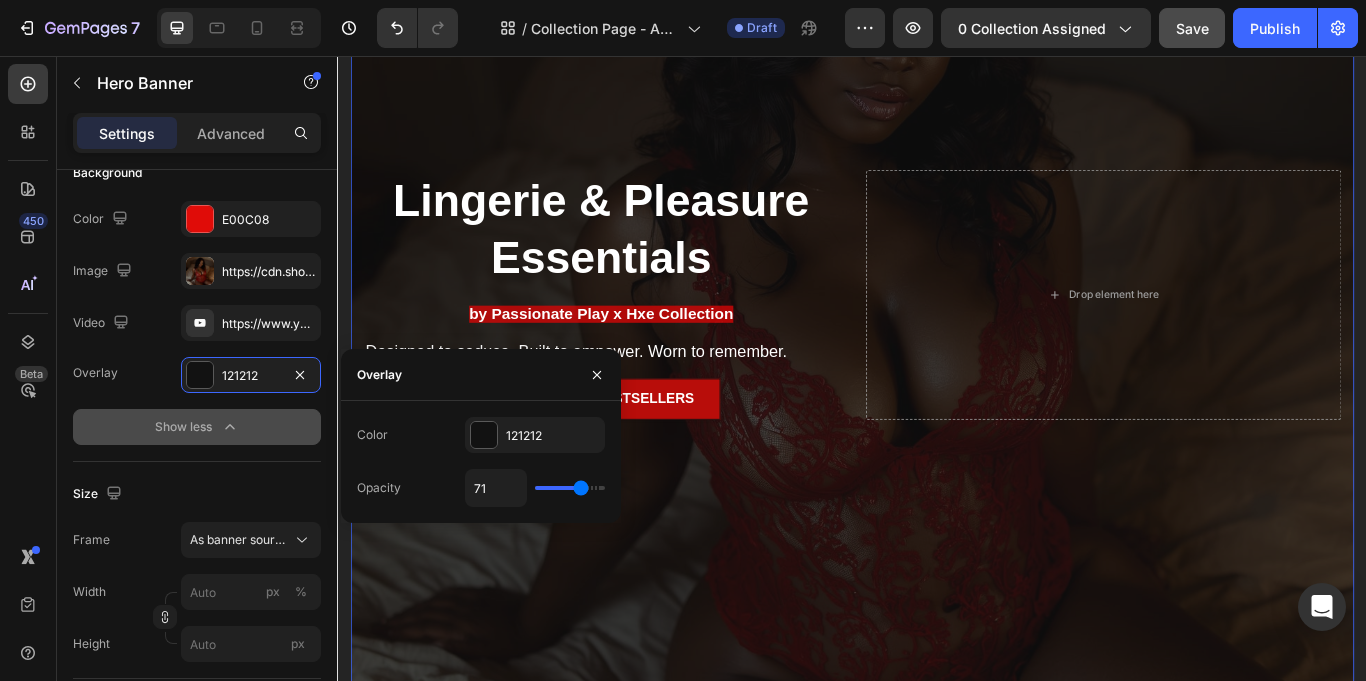 type on "76" 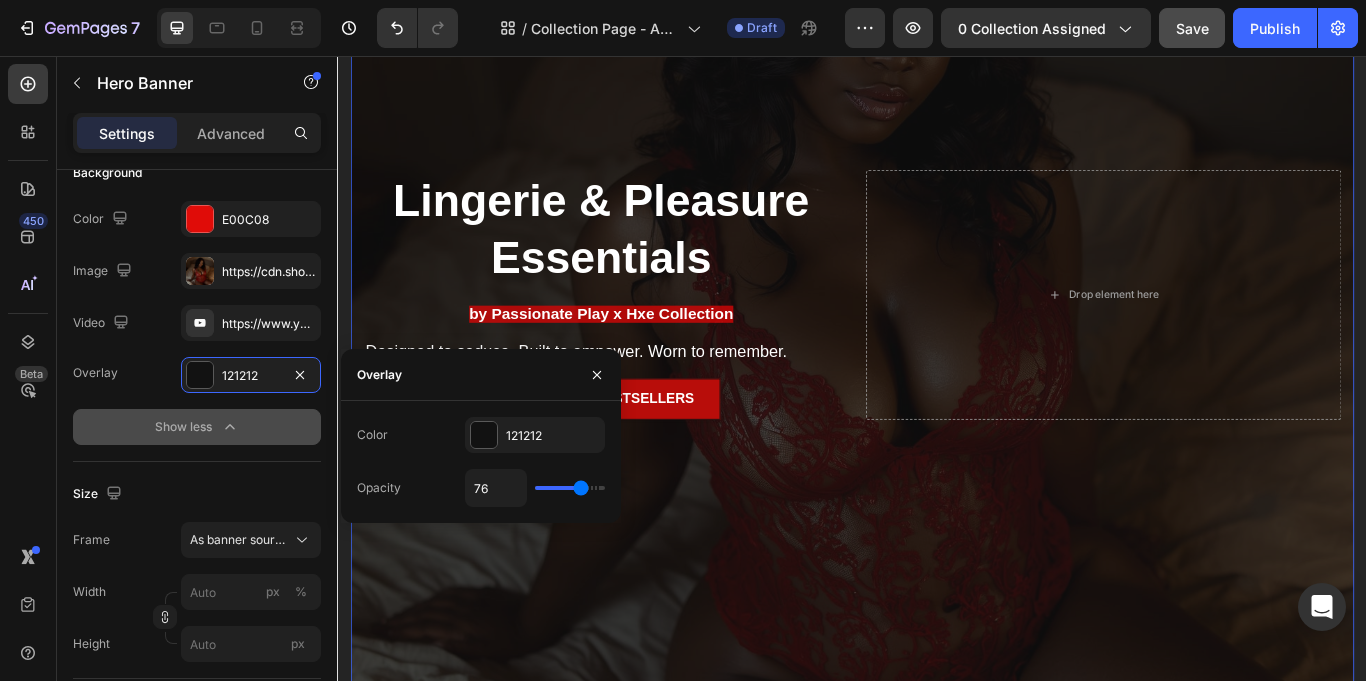 type on "76" 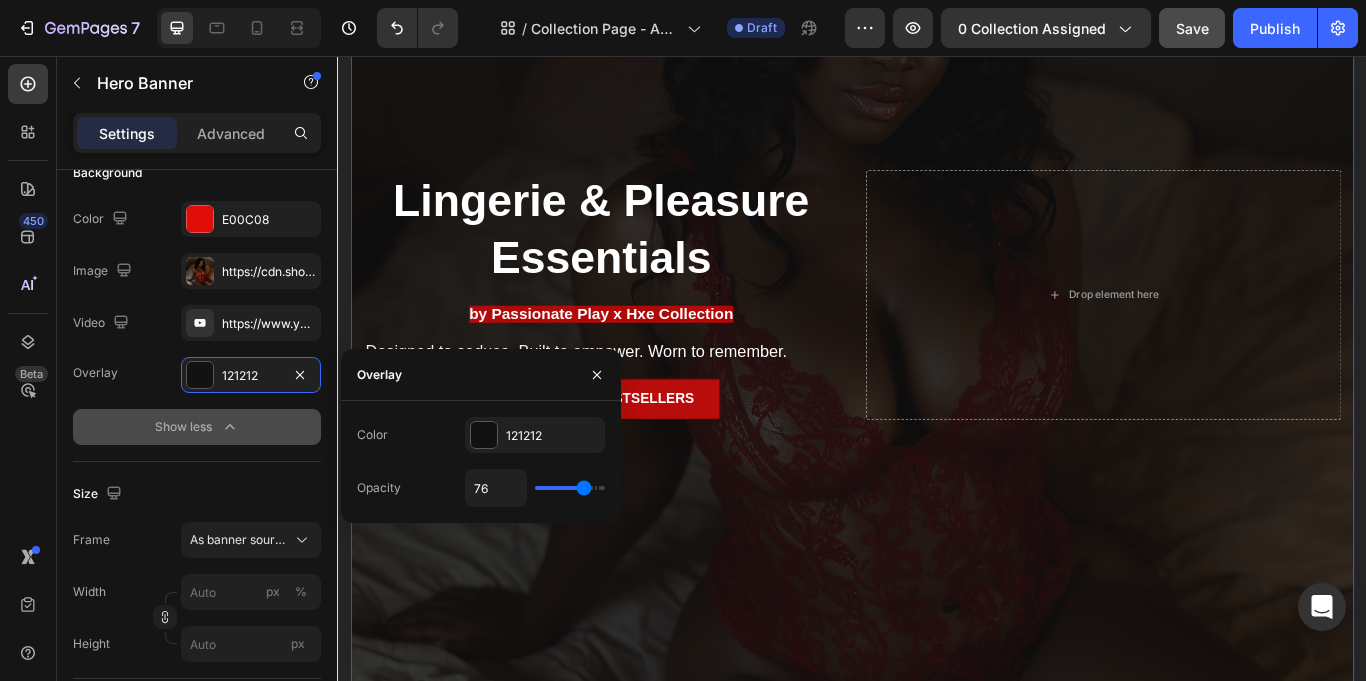 type on "72" 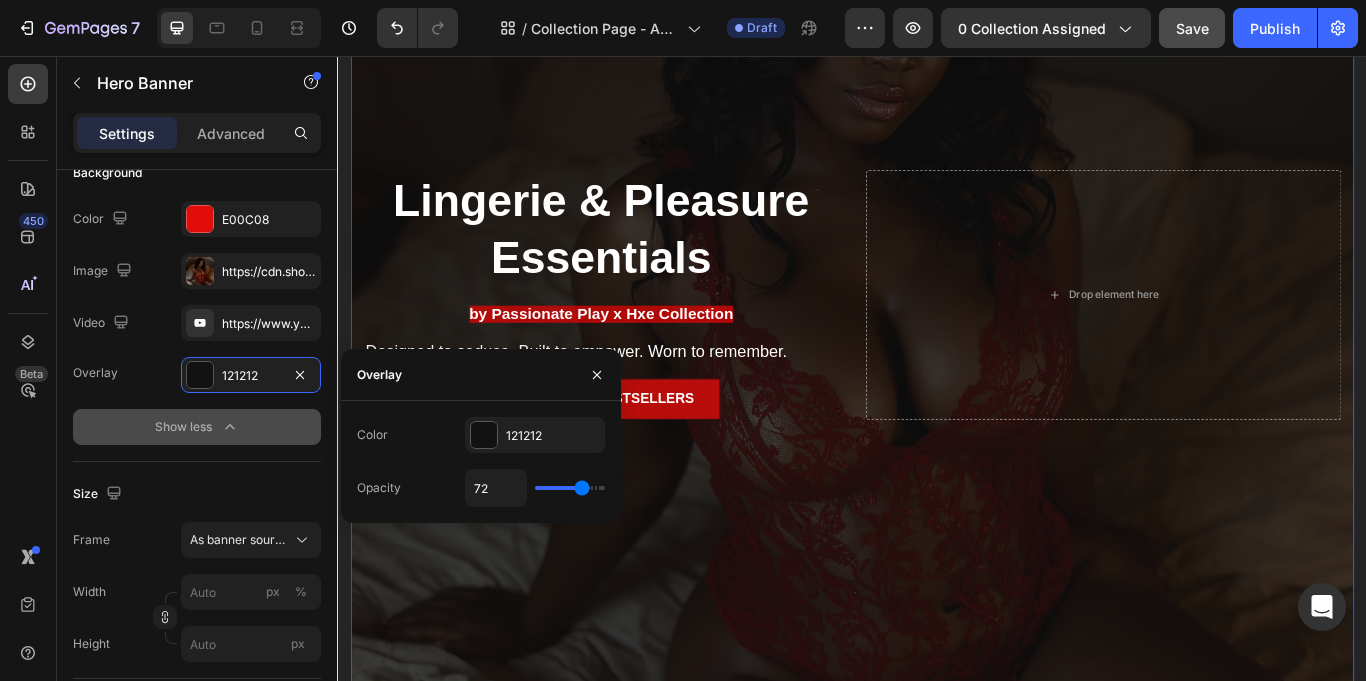 type on "71" 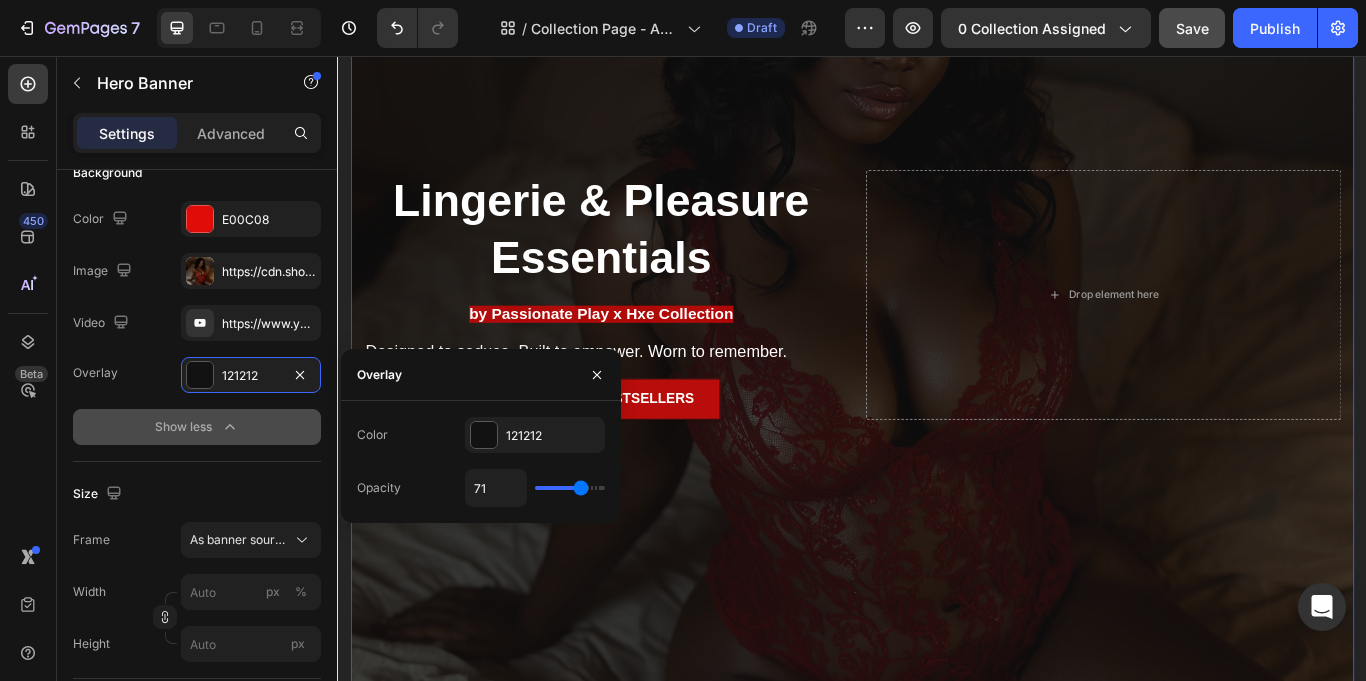 type on "75" 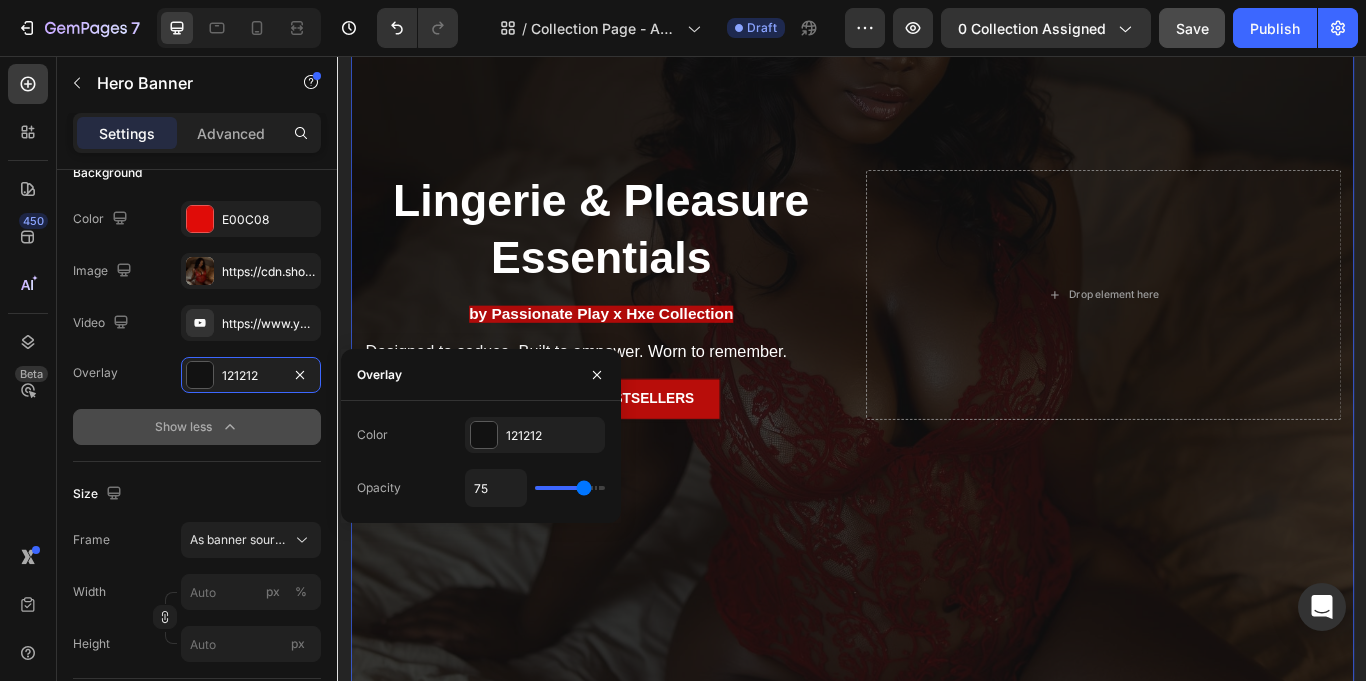 drag, startPoint x: 584, startPoint y: 490, endPoint x: 262, endPoint y: 613, distance: 344.69263 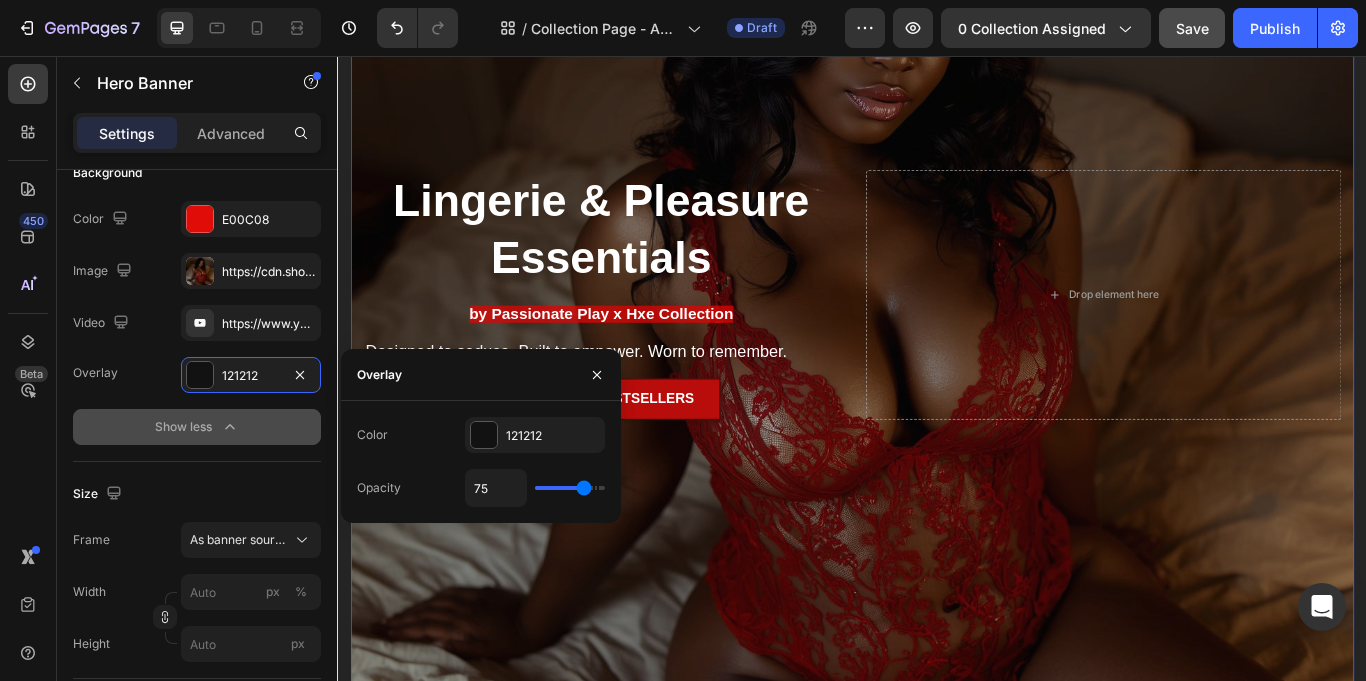 click at bounding box center (937, 361) 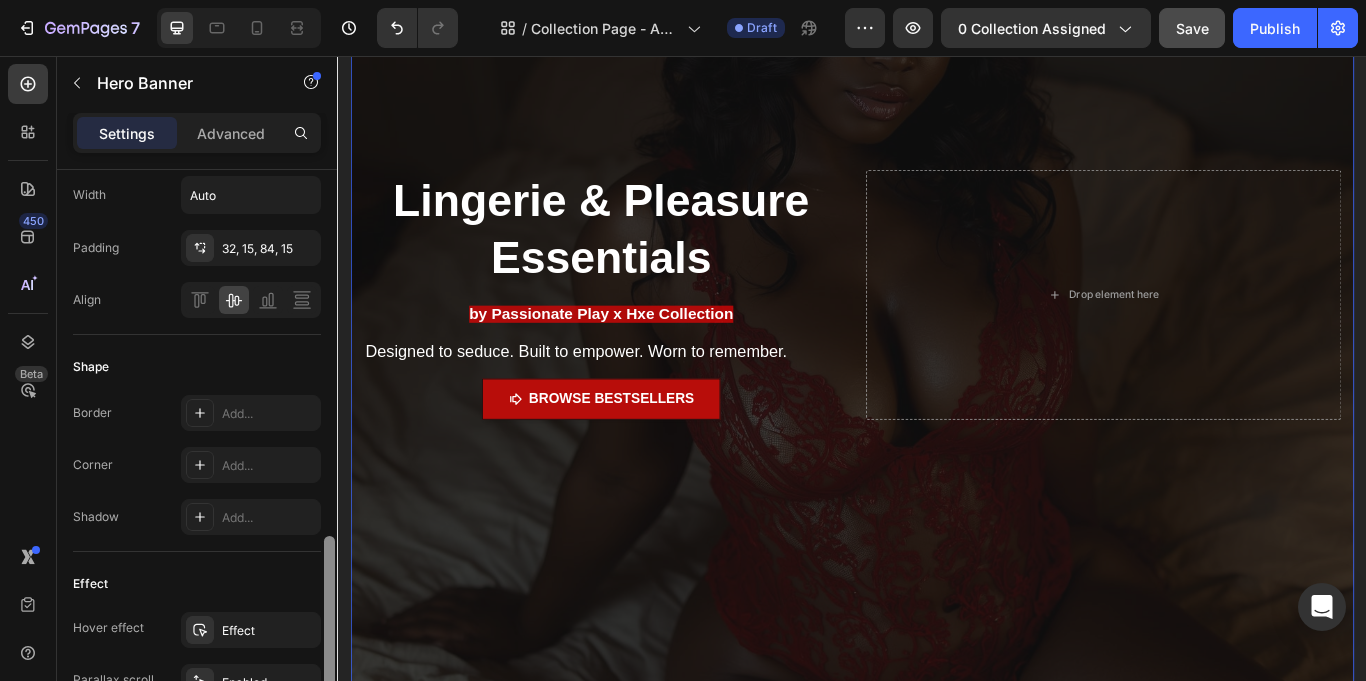 scroll, scrollTop: 838, scrollLeft: 0, axis: vertical 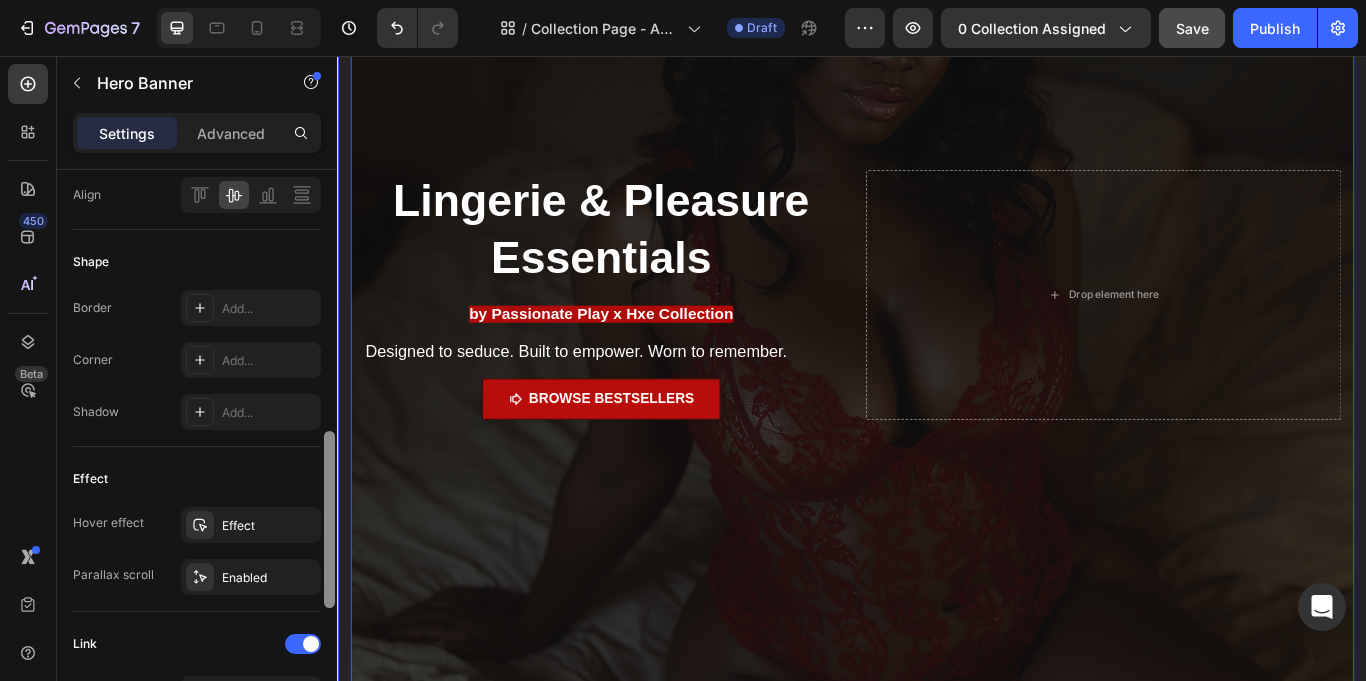 drag, startPoint x: 665, startPoint y: 389, endPoint x: 338, endPoint y: 628, distance: 405.03085 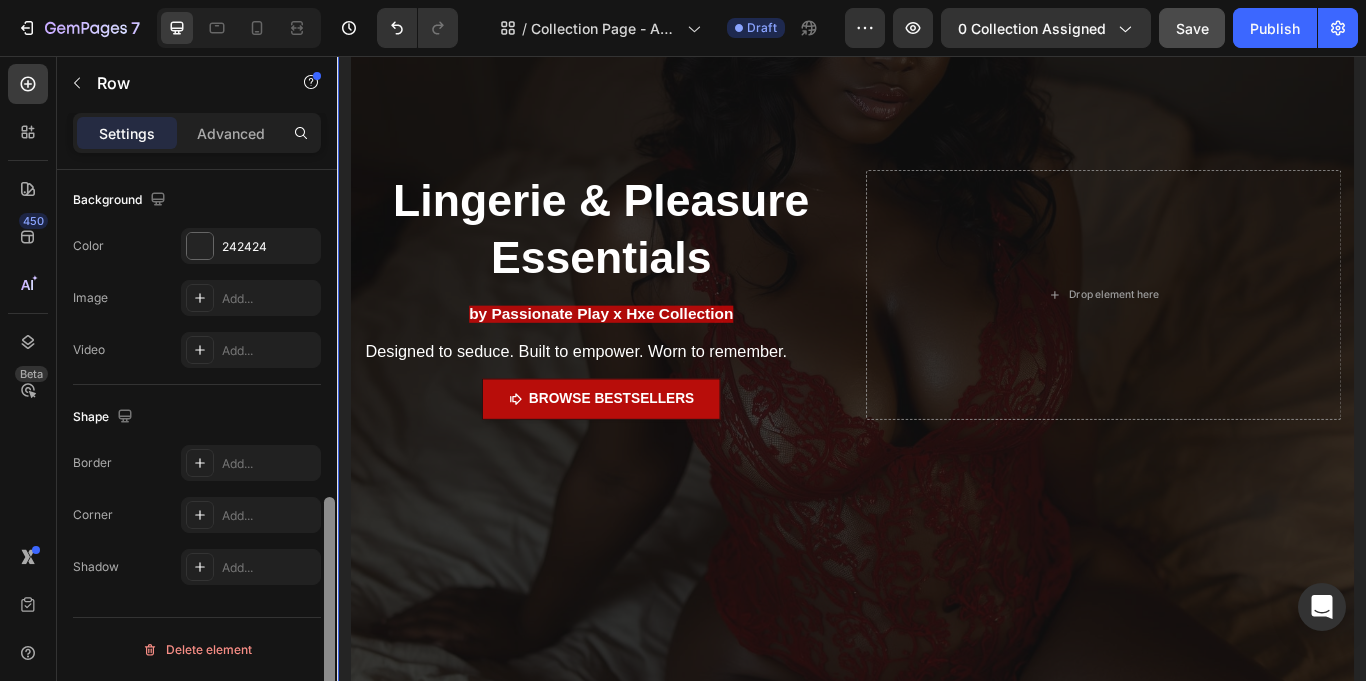 scroll, scrollTop: 767, scrollLeft: 0, axis: vertical 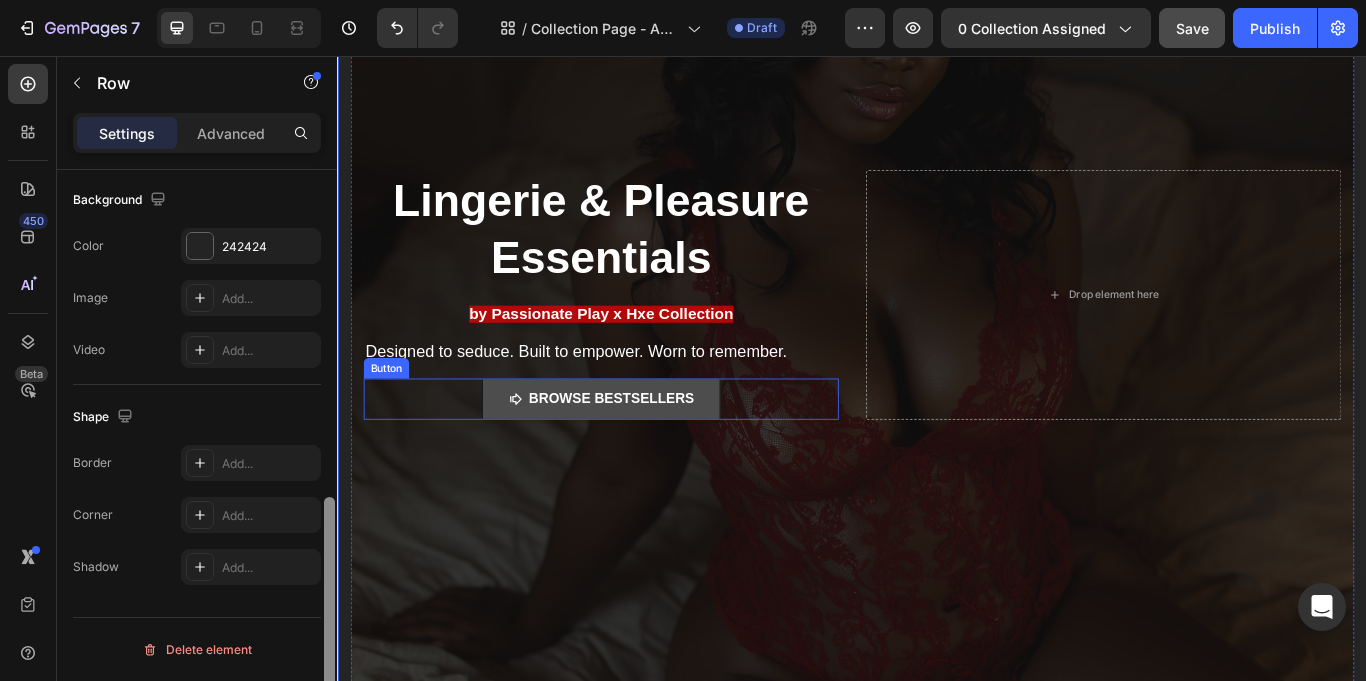 click on "Browse bestsellers" at bounding box center (644, 456) 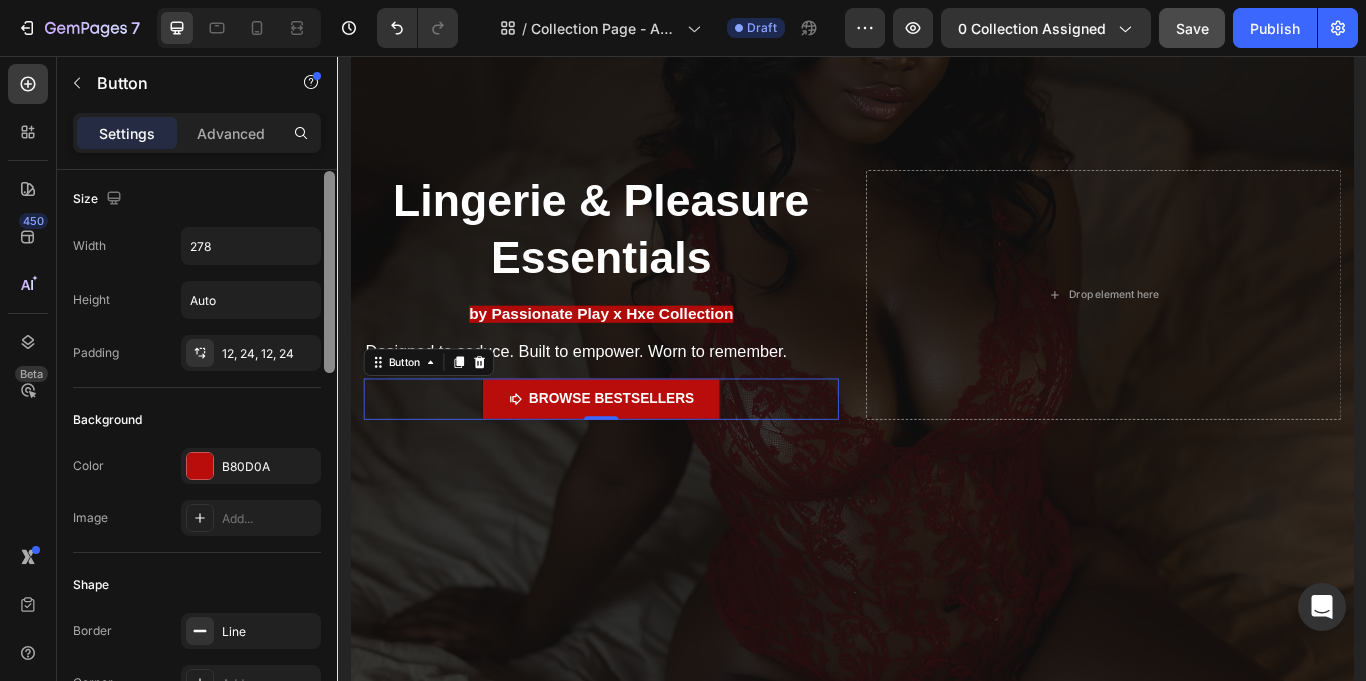scroll, scrollTop: 0, scrollLeft: 0, axis: both 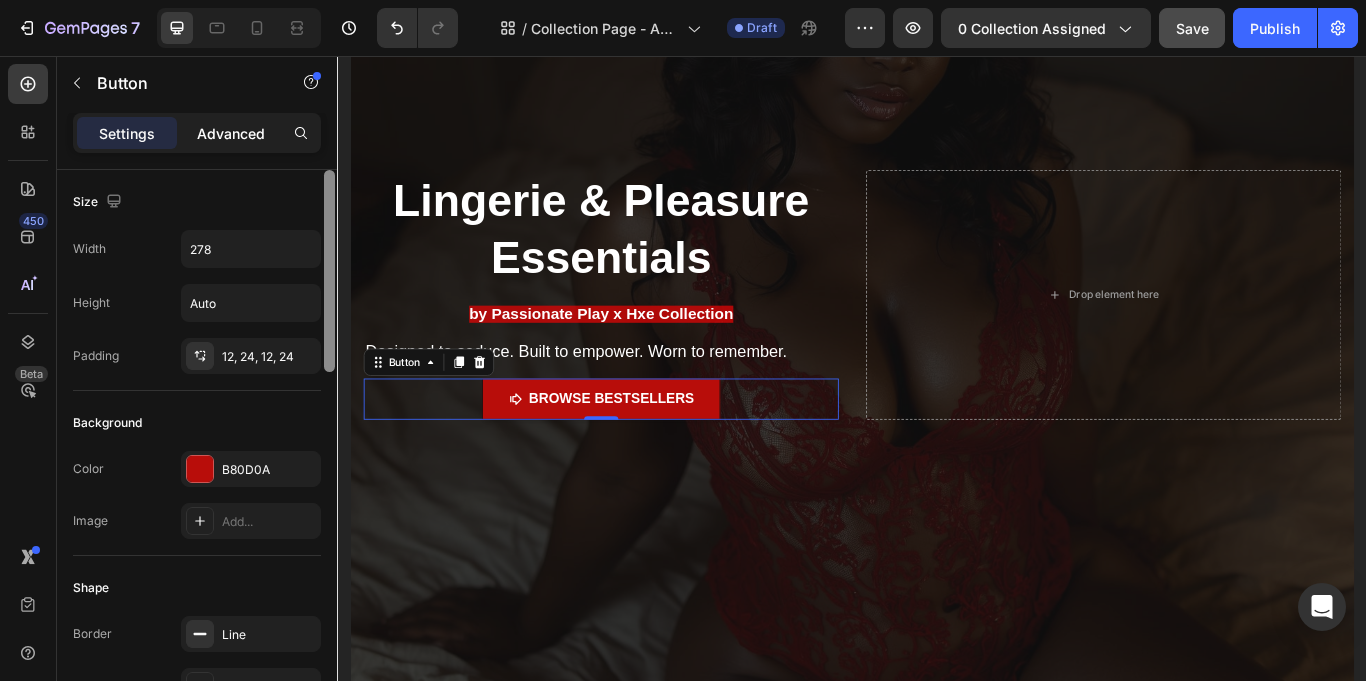 click on "Advanced" at bounding box center [231, 133] 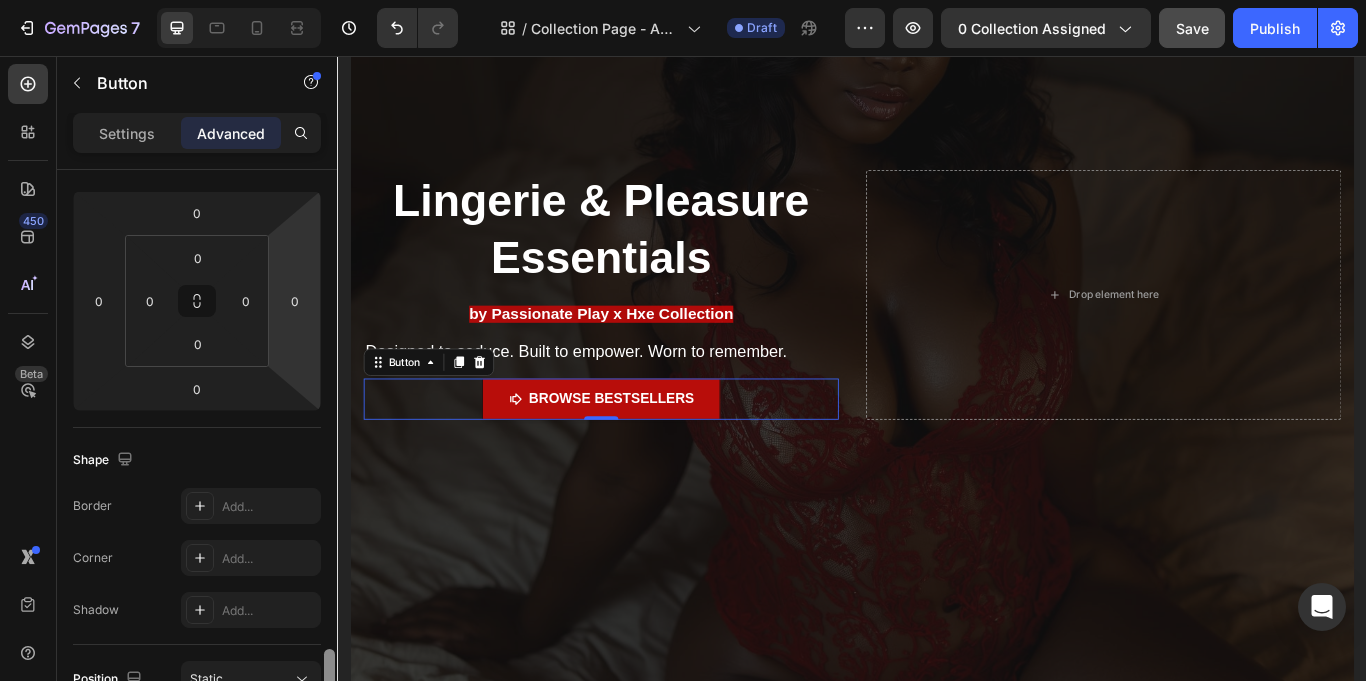 scroll, scrollTop: 522, scrollLeft: 0, axis: vertical 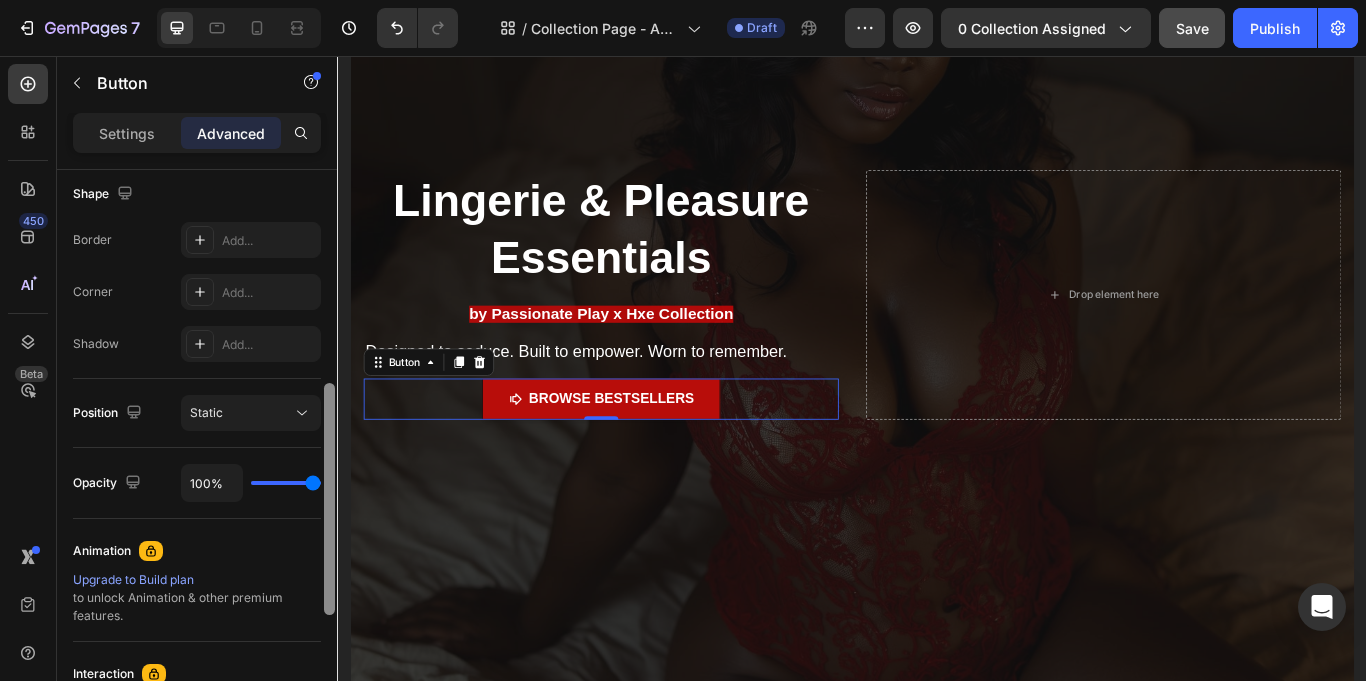 drag, startPoint x: 334, startPoint y: 255, endPoint x: 323, endPoint y: 469, distance: 214.28252 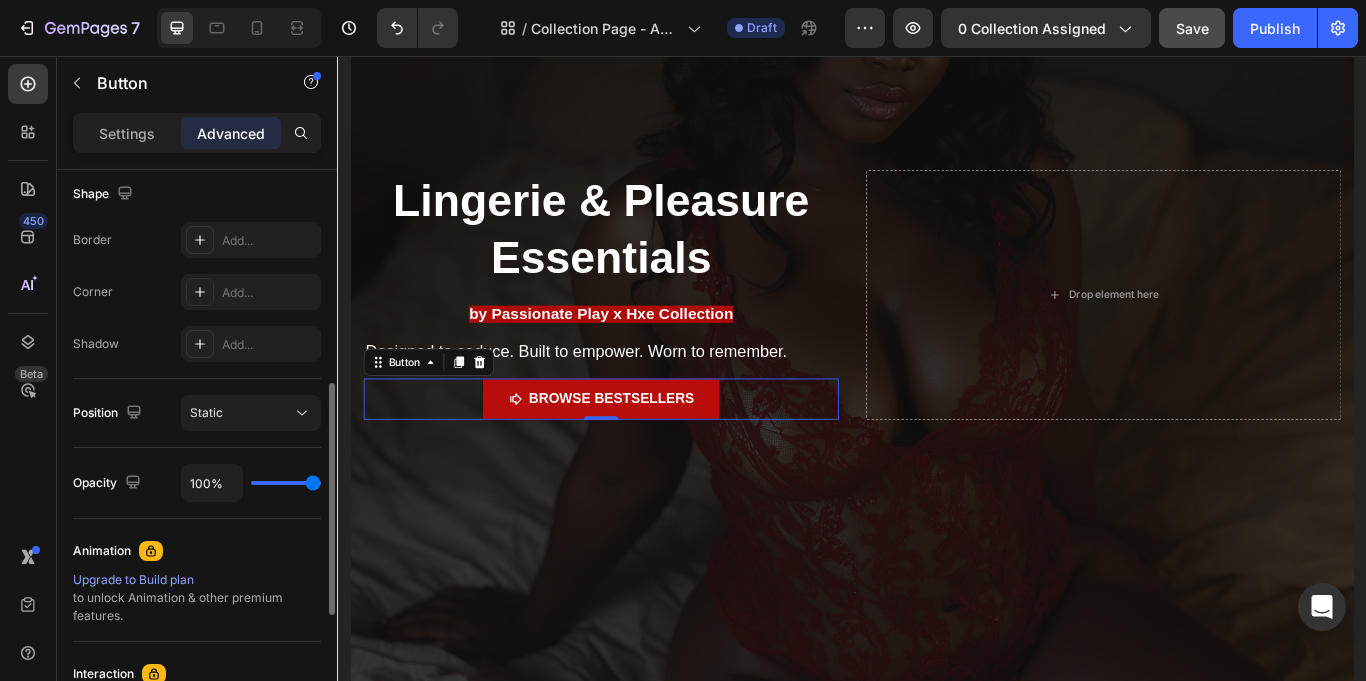 click on "100%" at bounding box center [251, 483] 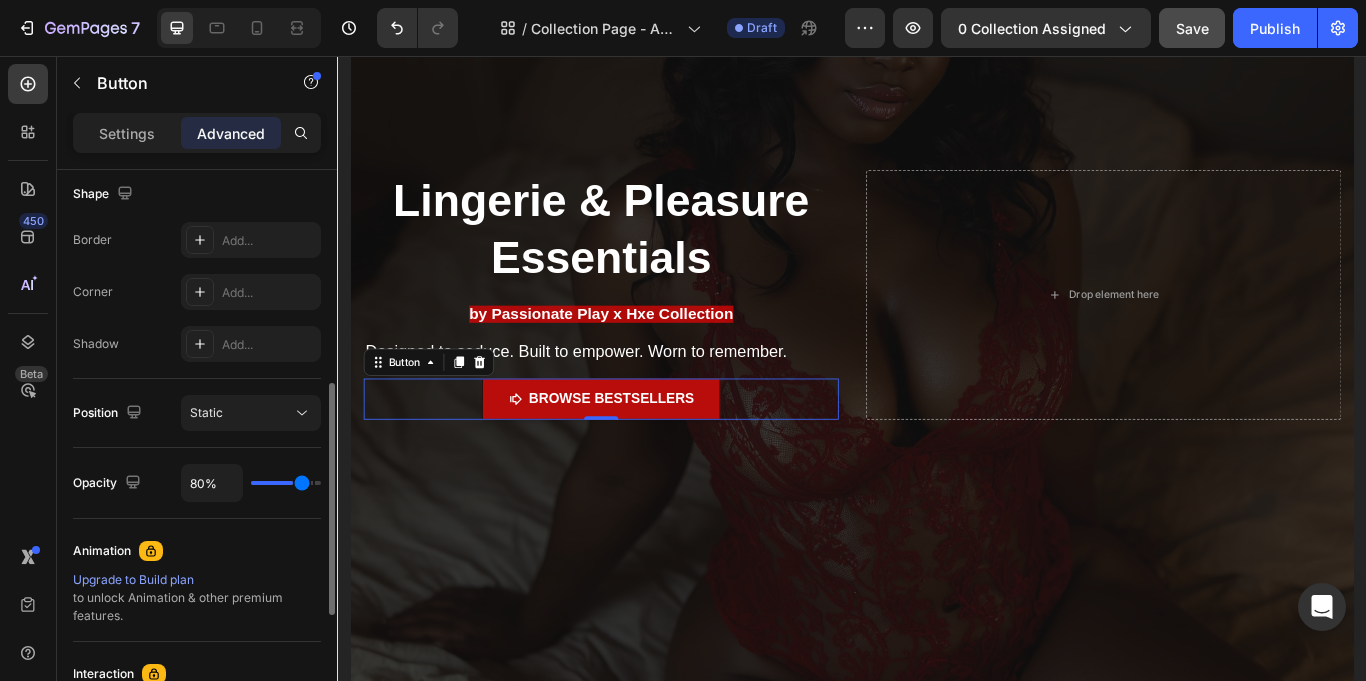 type on "56%" 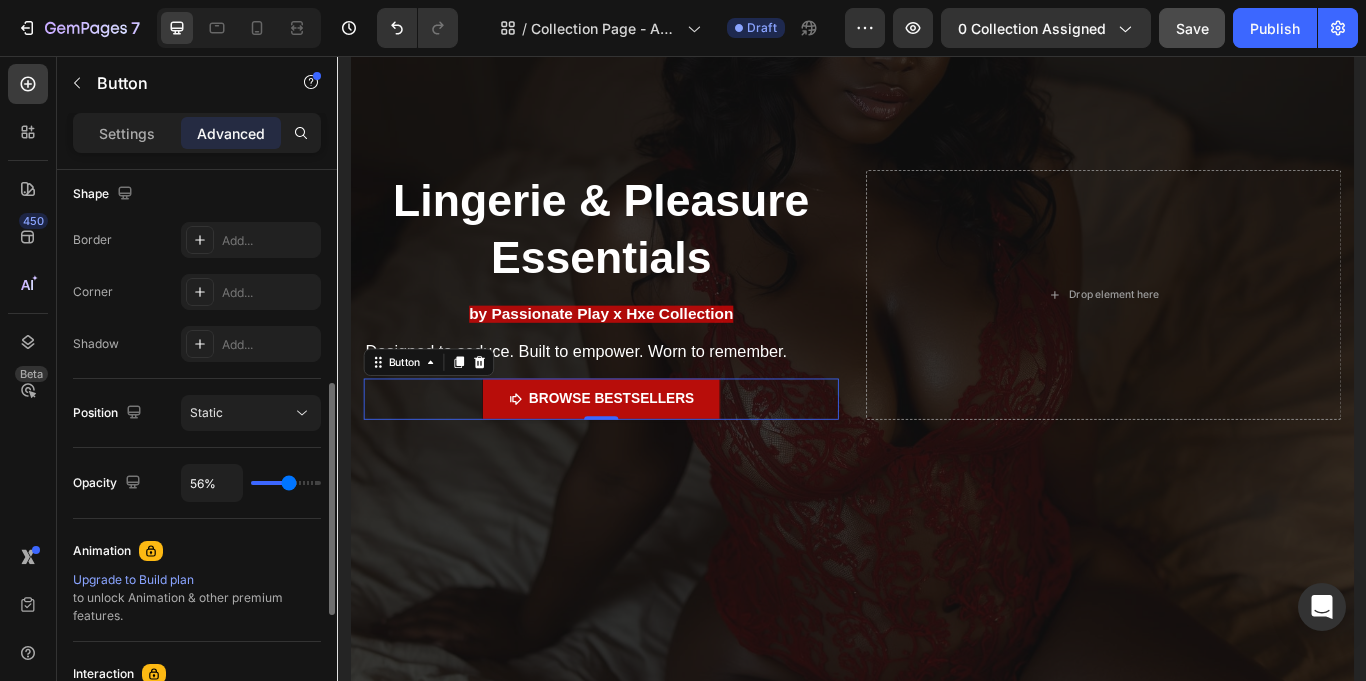 type on "45%" 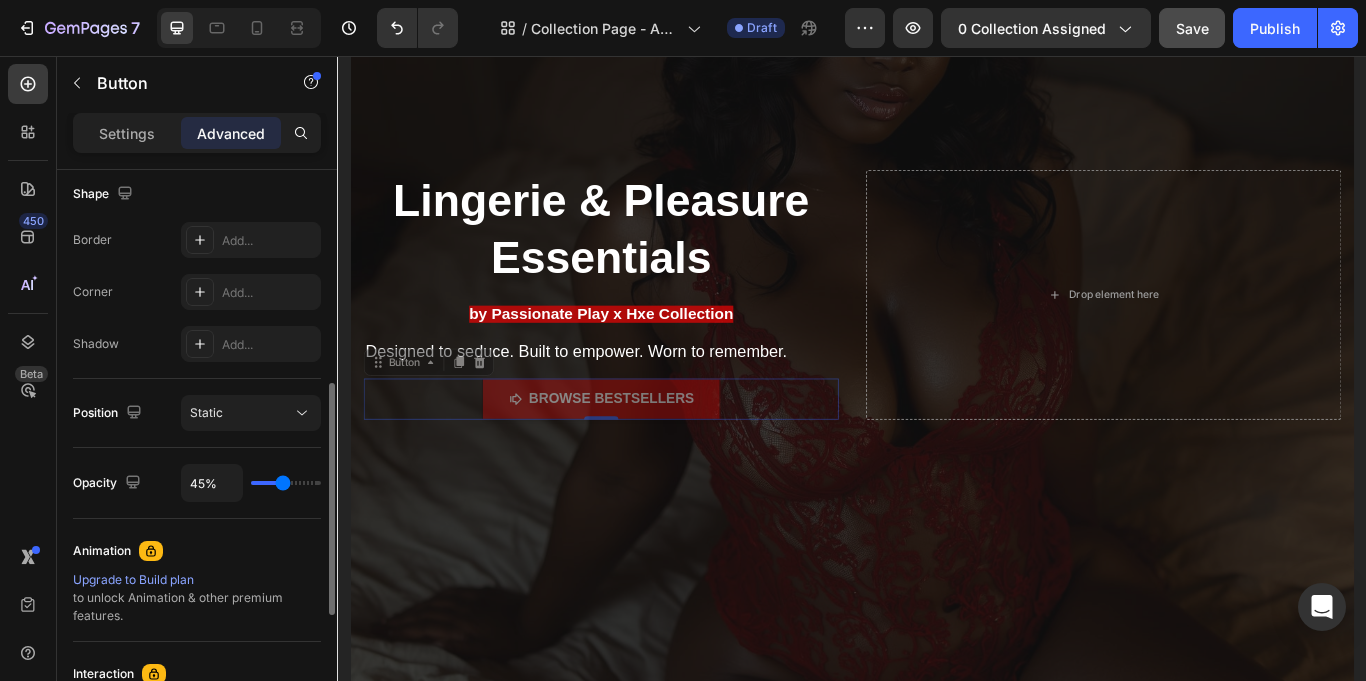 type on "33%" 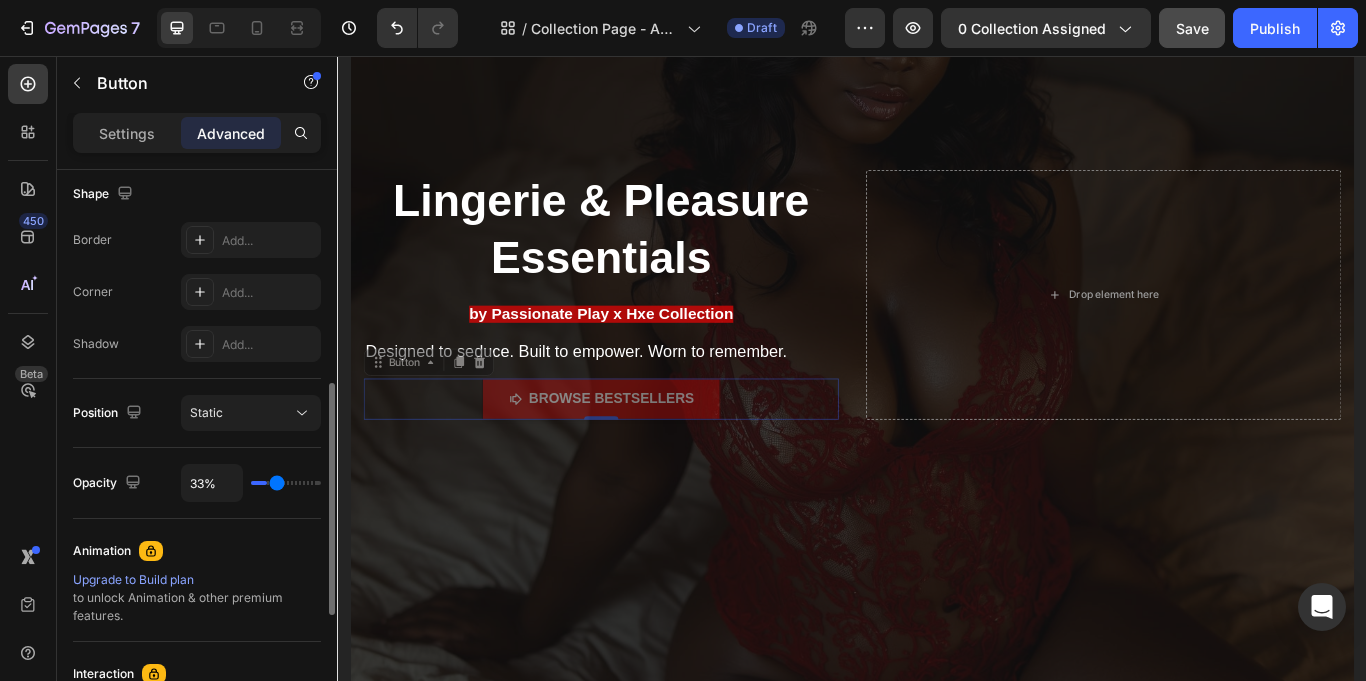 type on "14%" 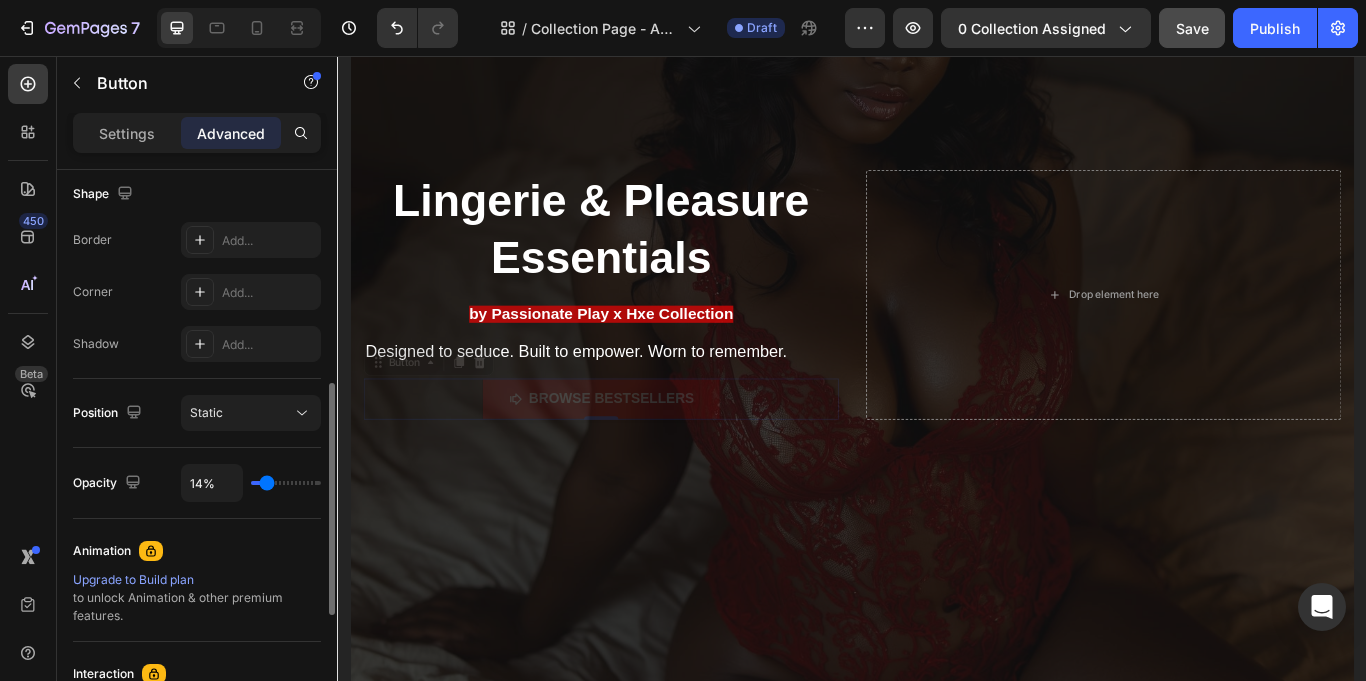 type on "6%" 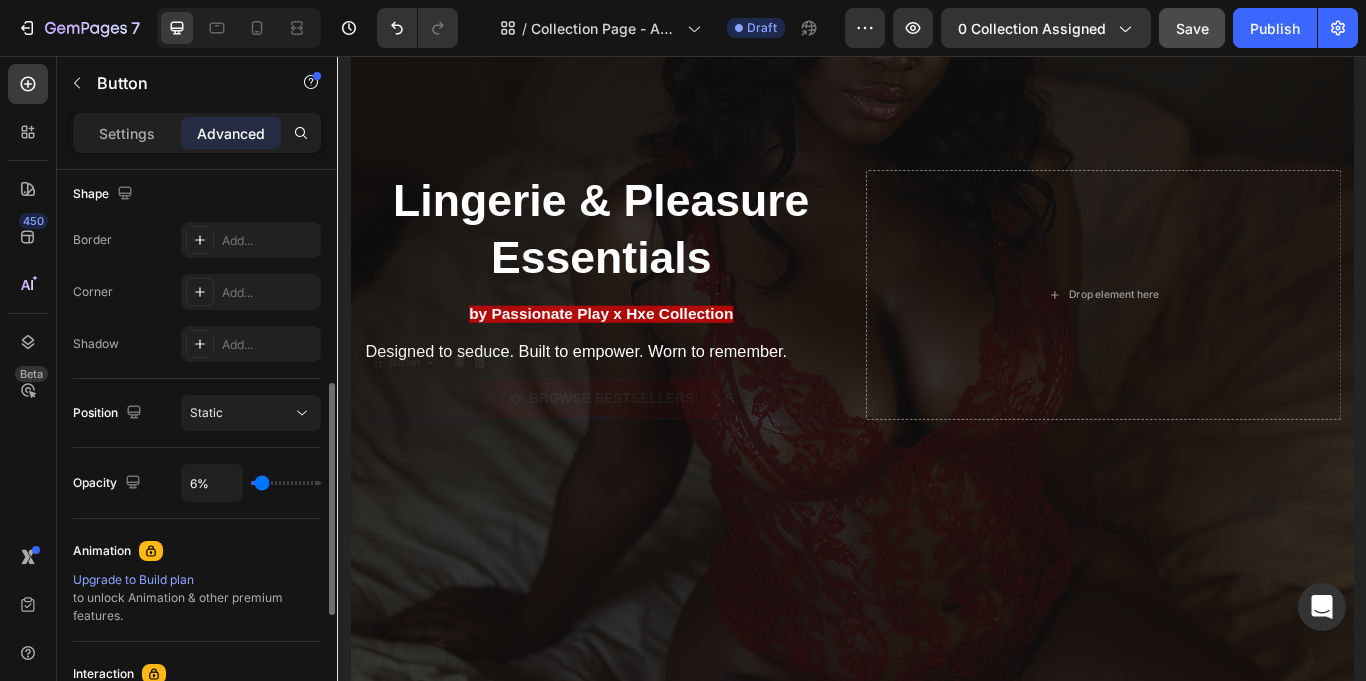 type on "7%" 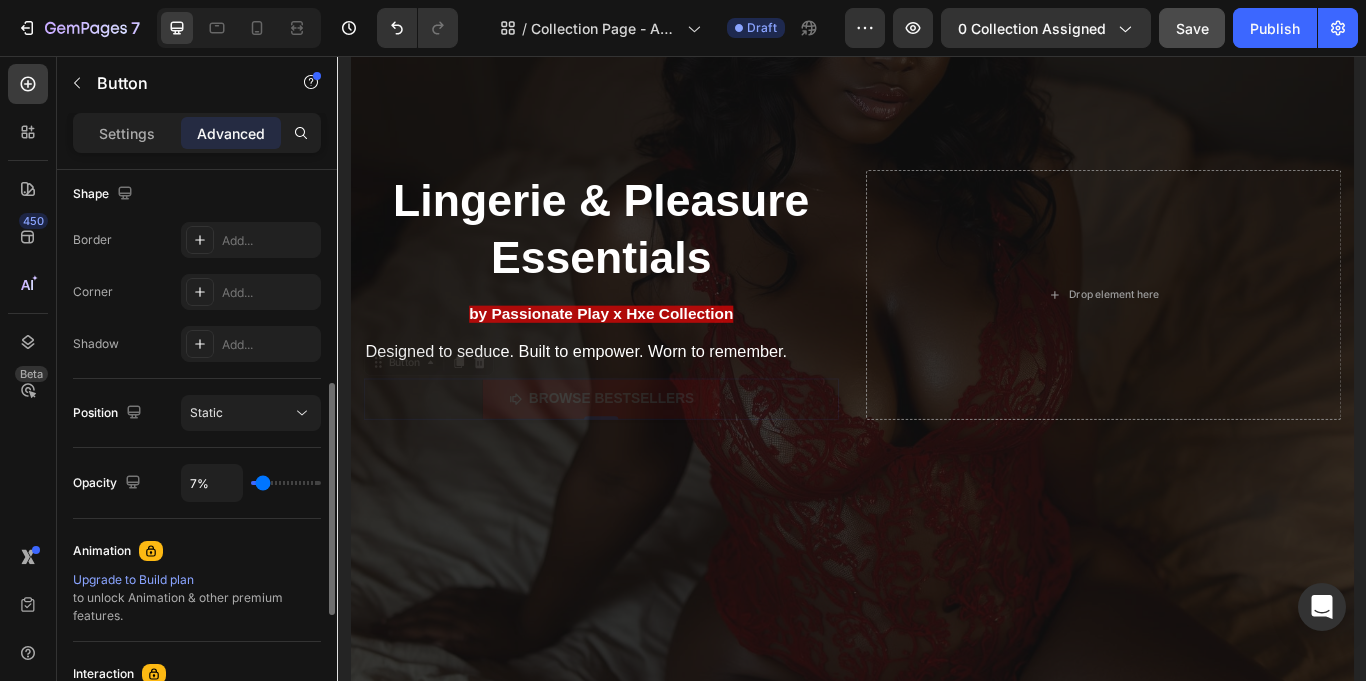 type on "10%" 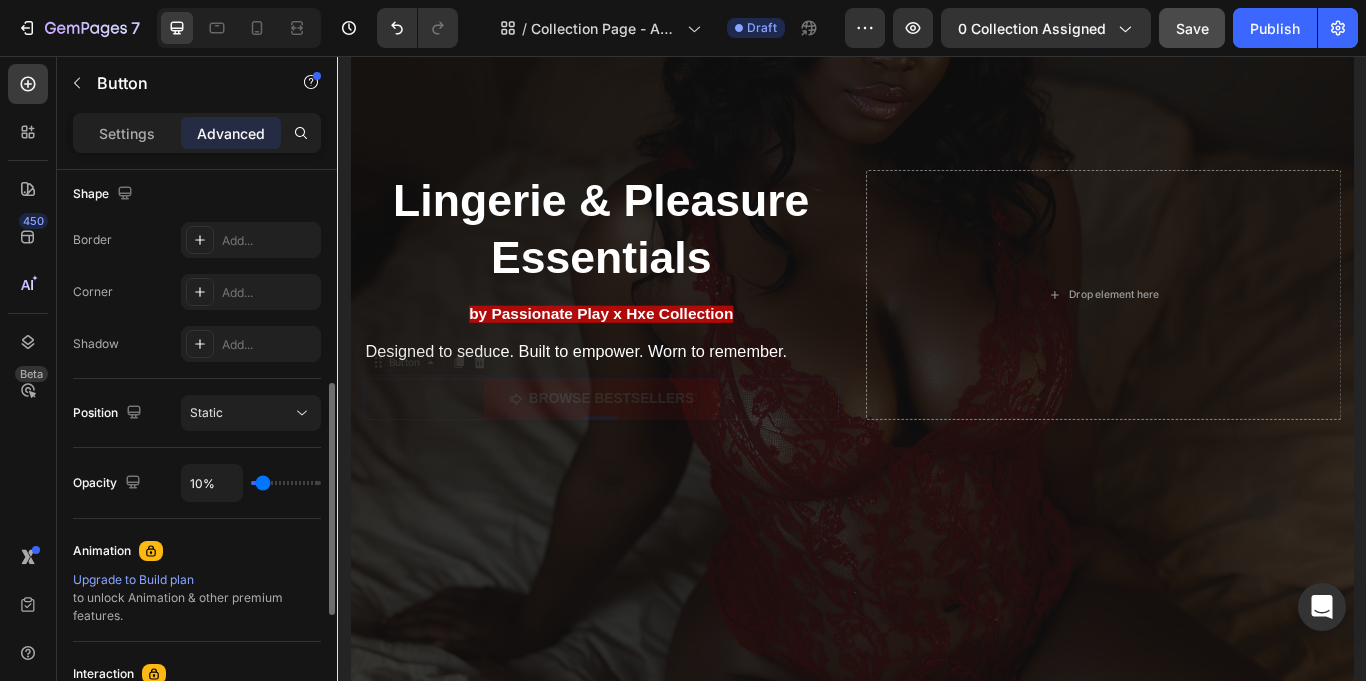 type on "10" 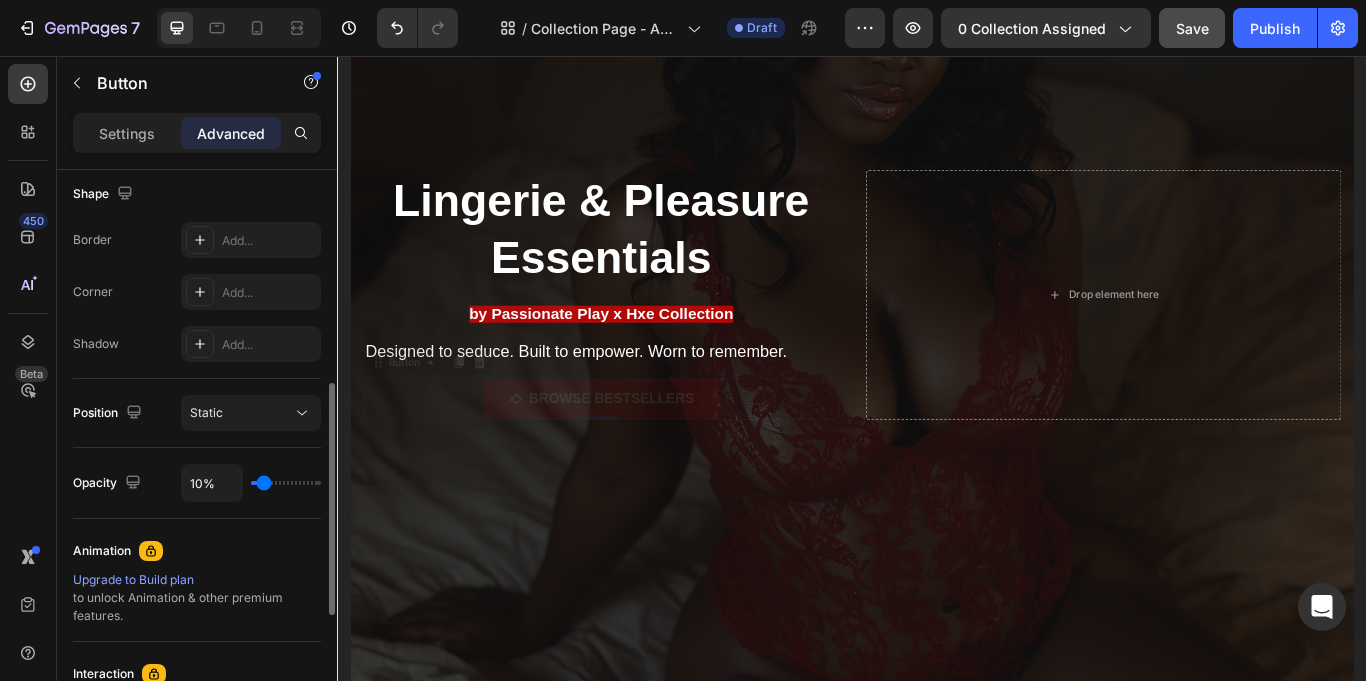 type on "14%" 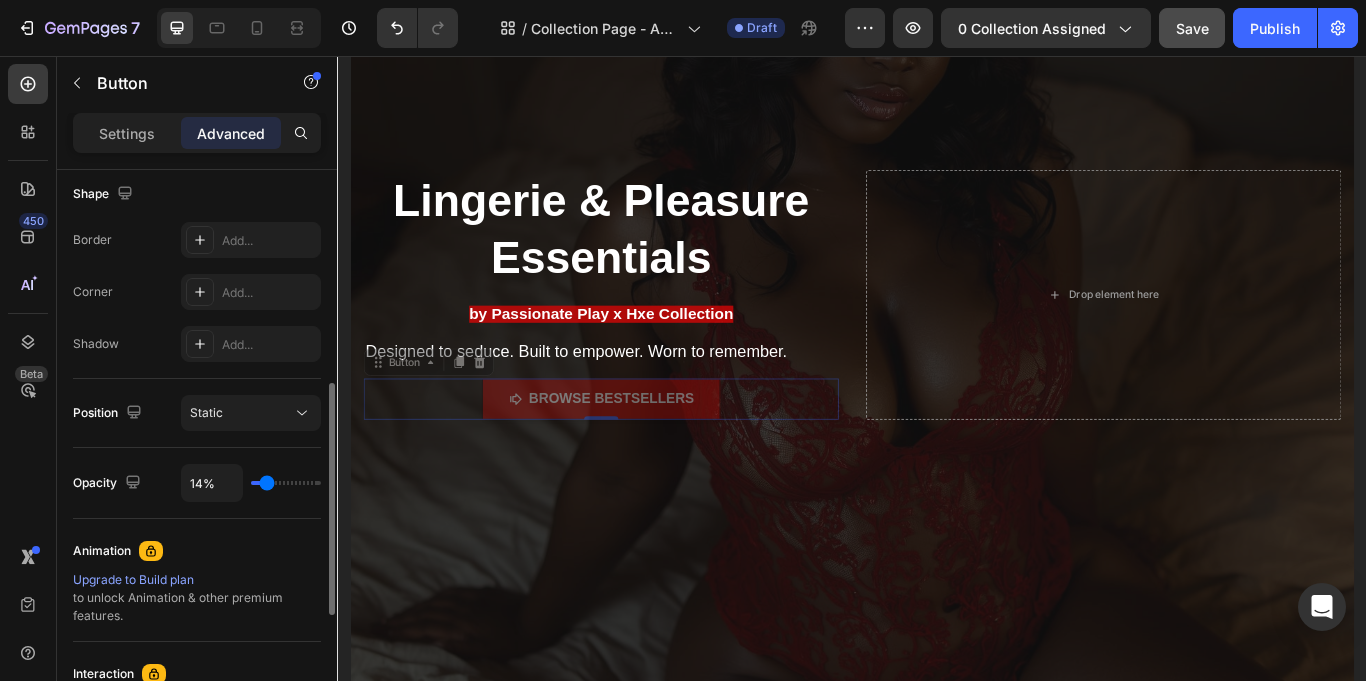type on "39%" 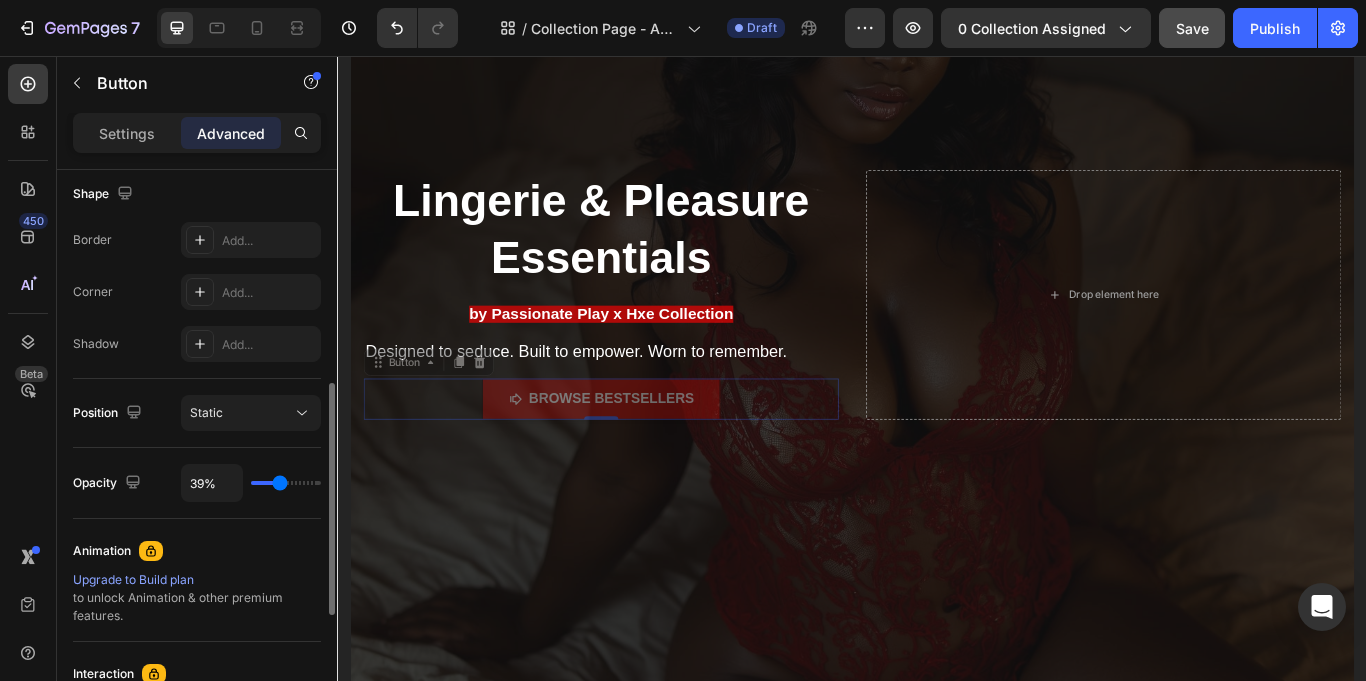 type on "40%" 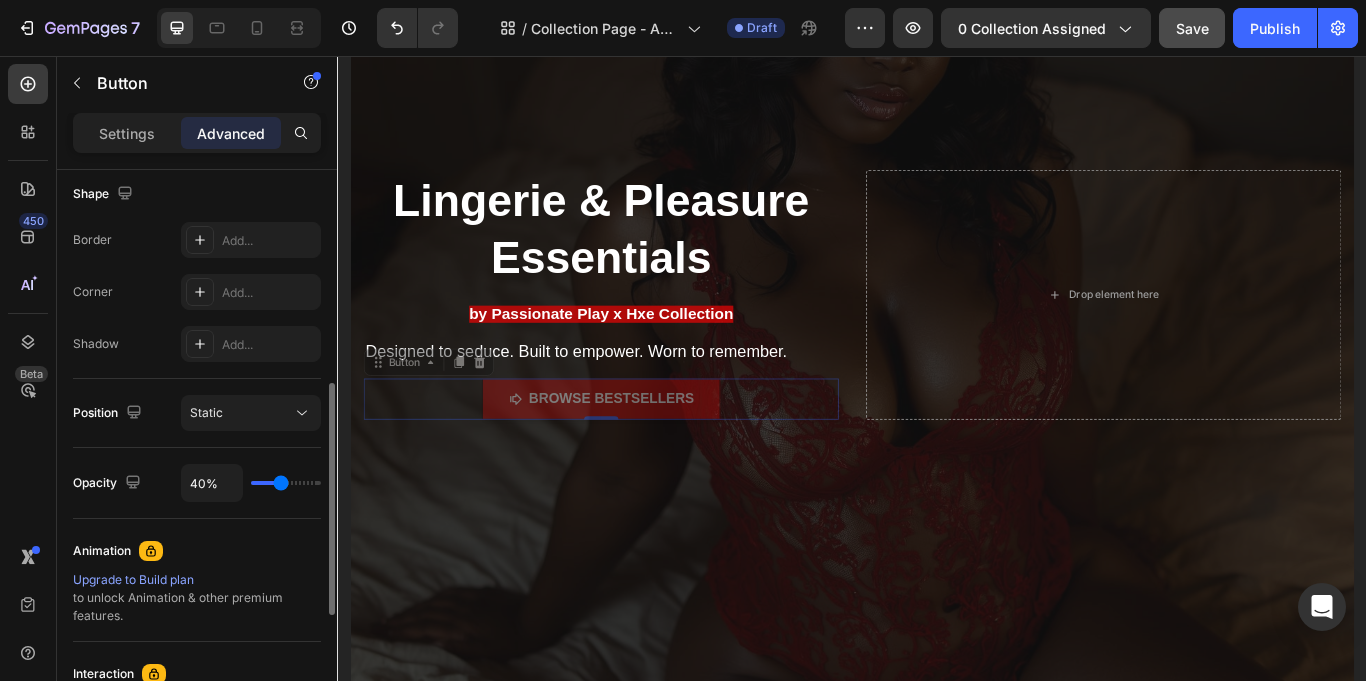 type on "41%" 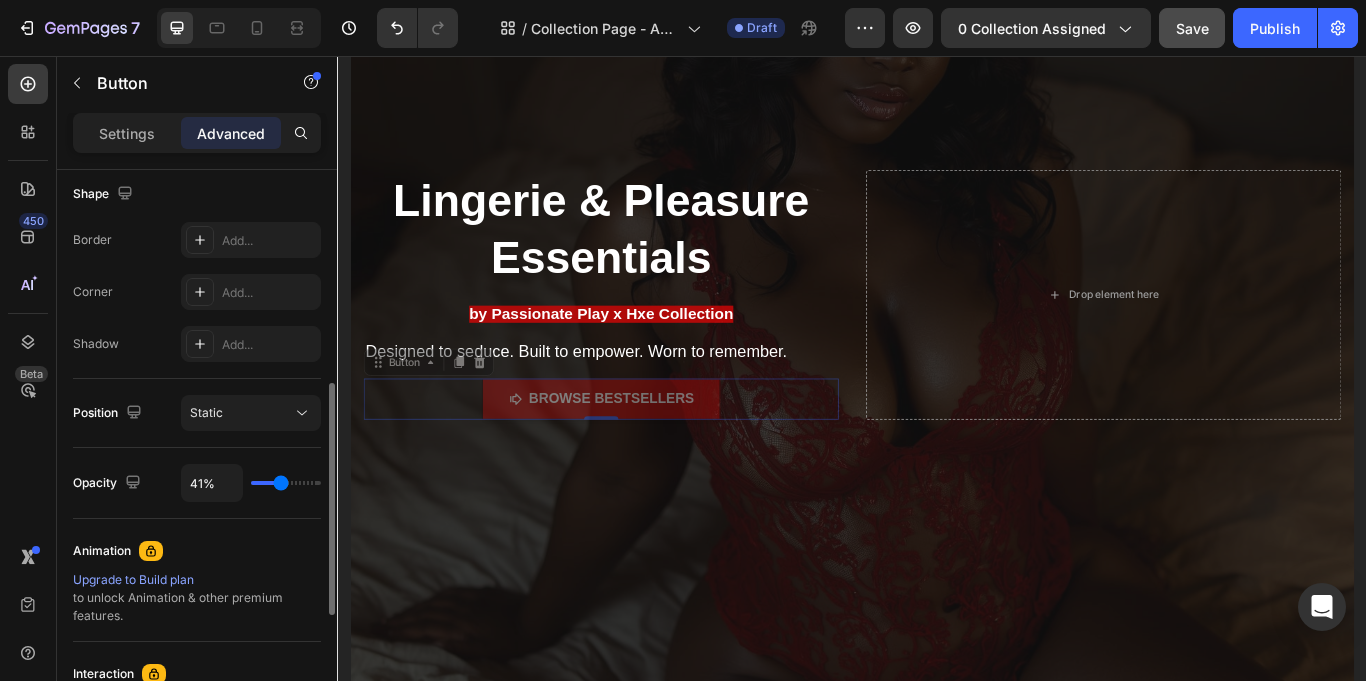type on "45%" 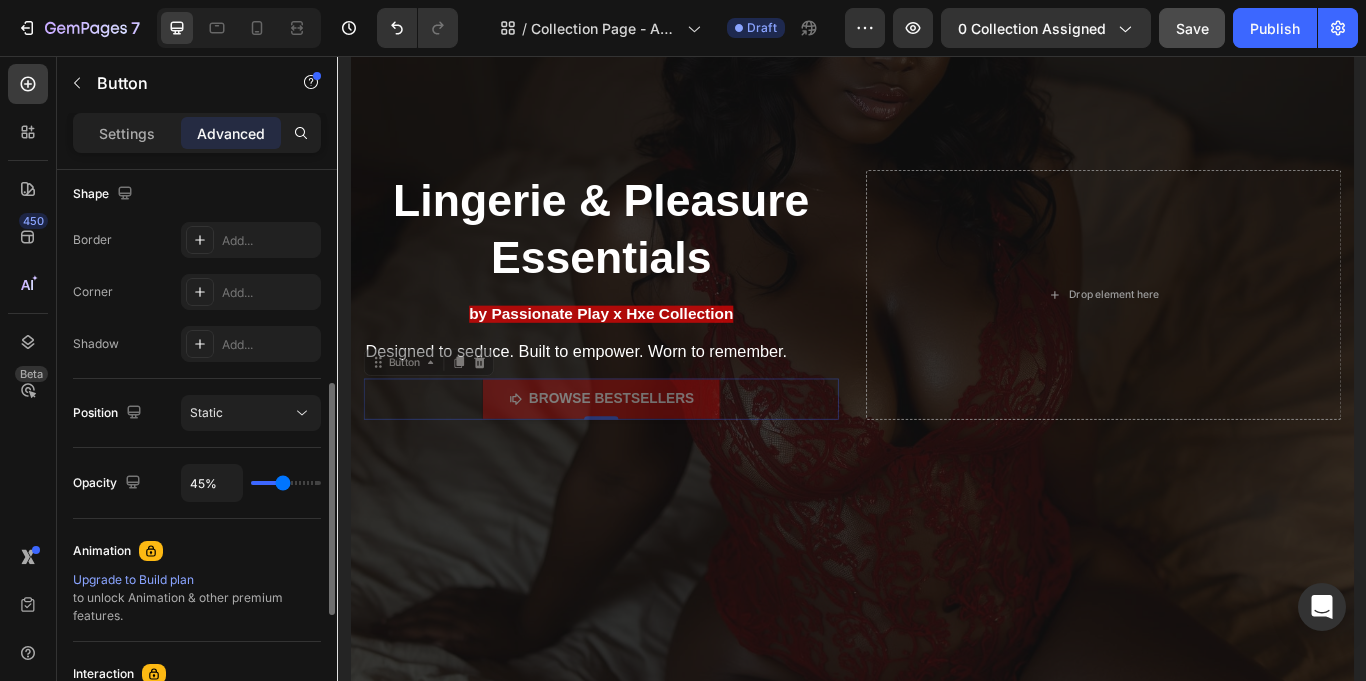 type on "47%" 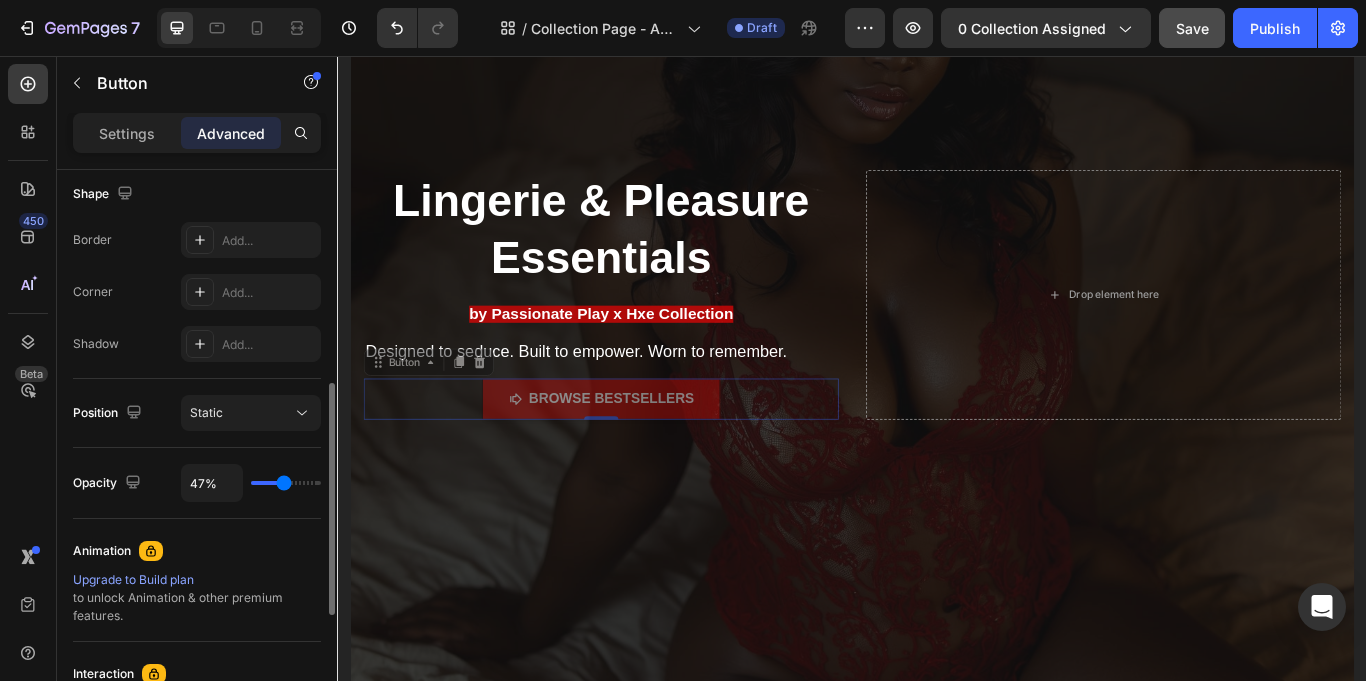 type on "49%" 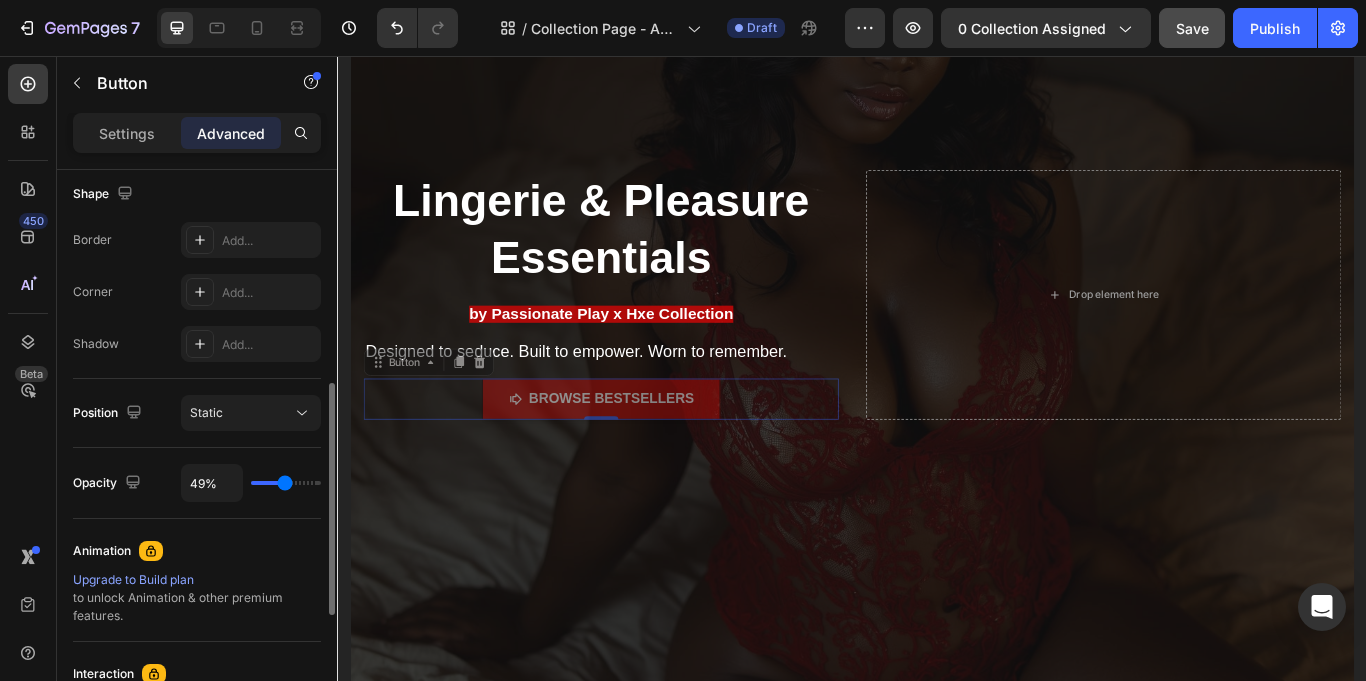 type on "50%" 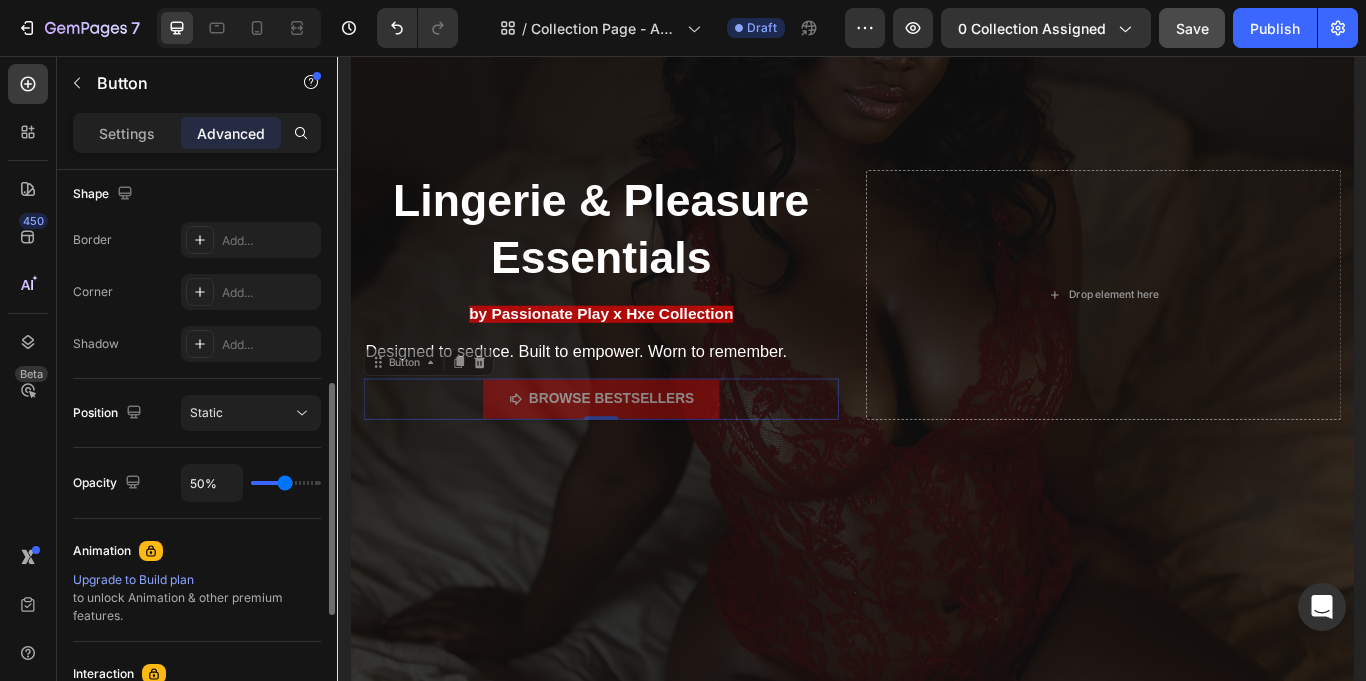 type on "50" 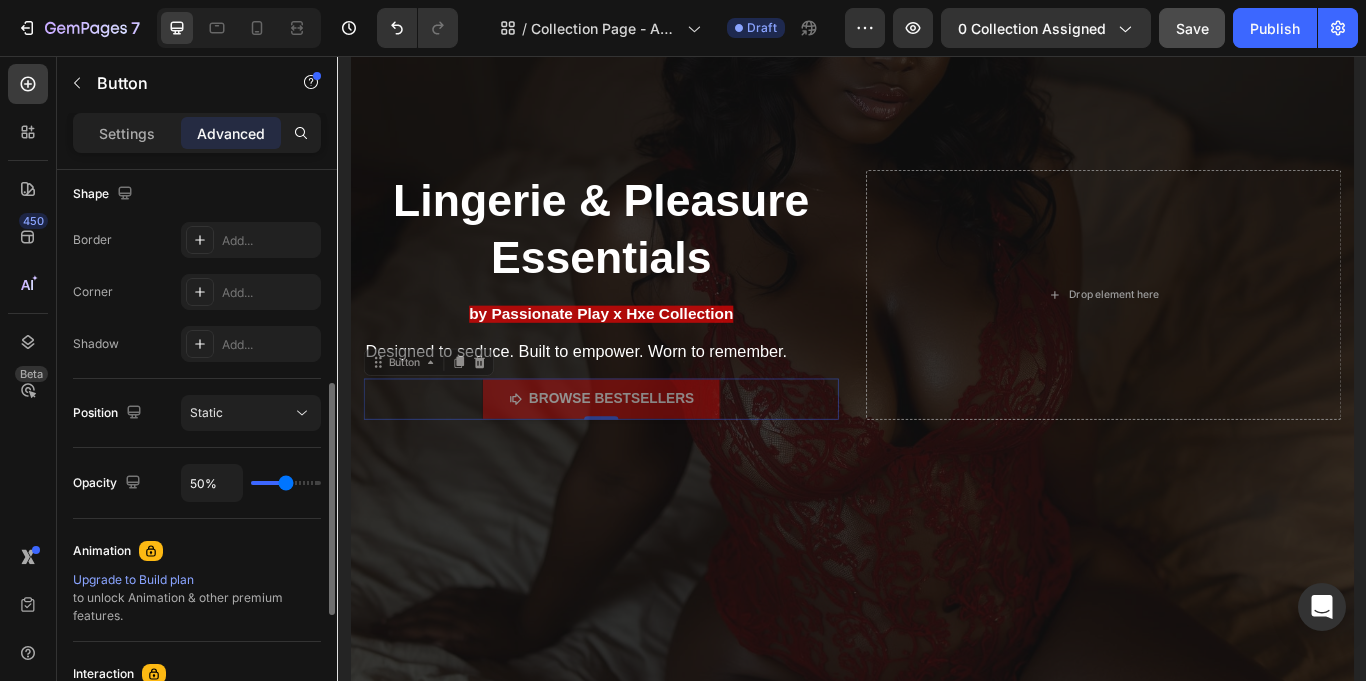 type on "51%" 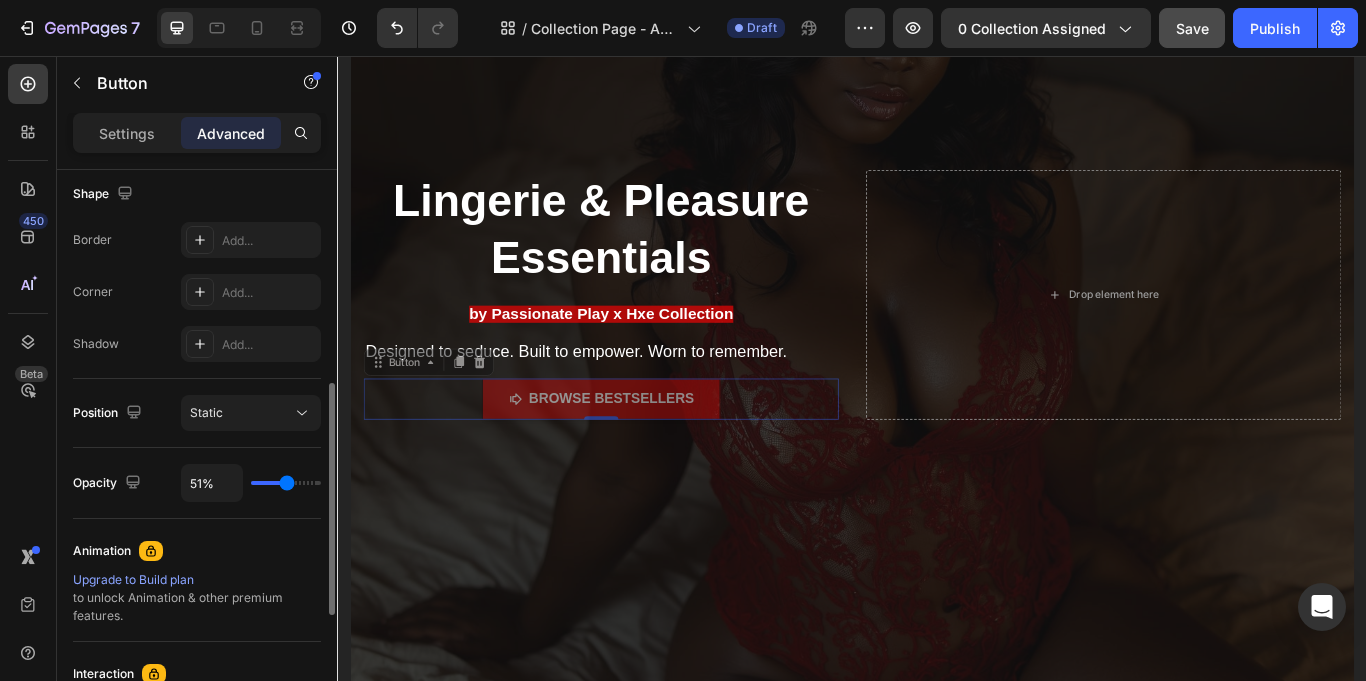 type on "57%" 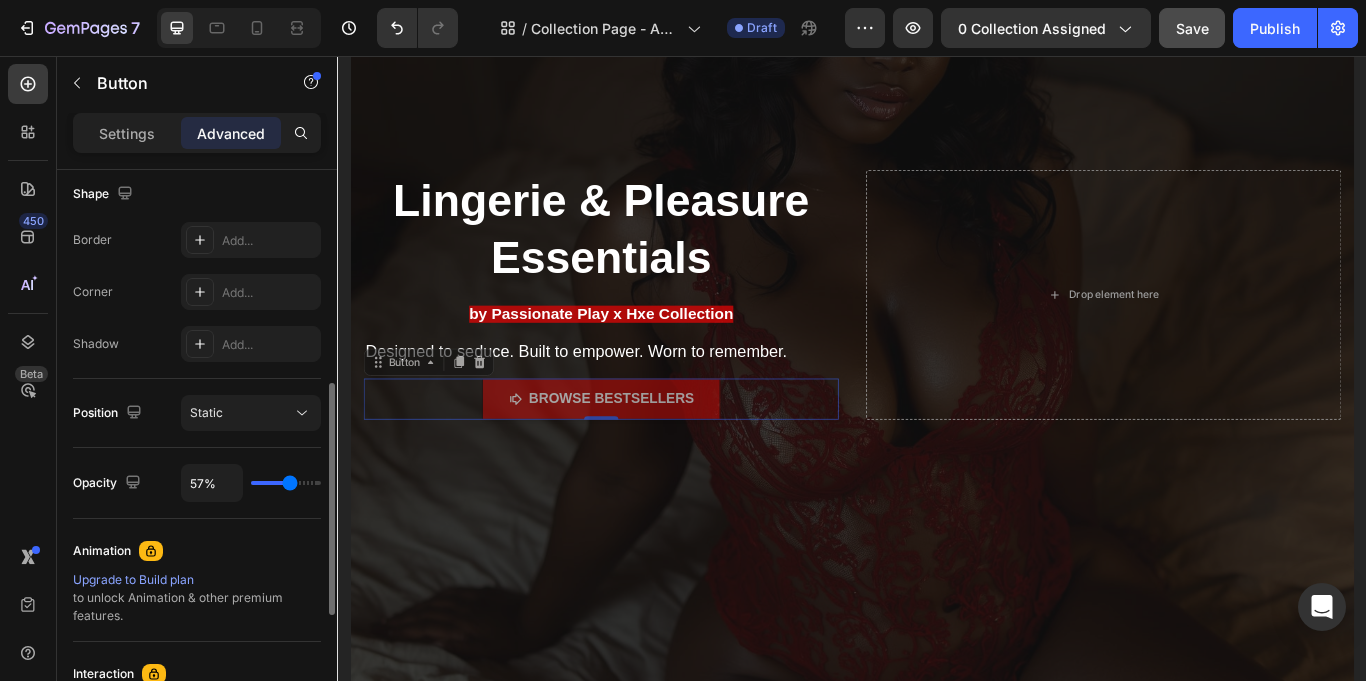 type on "59%" 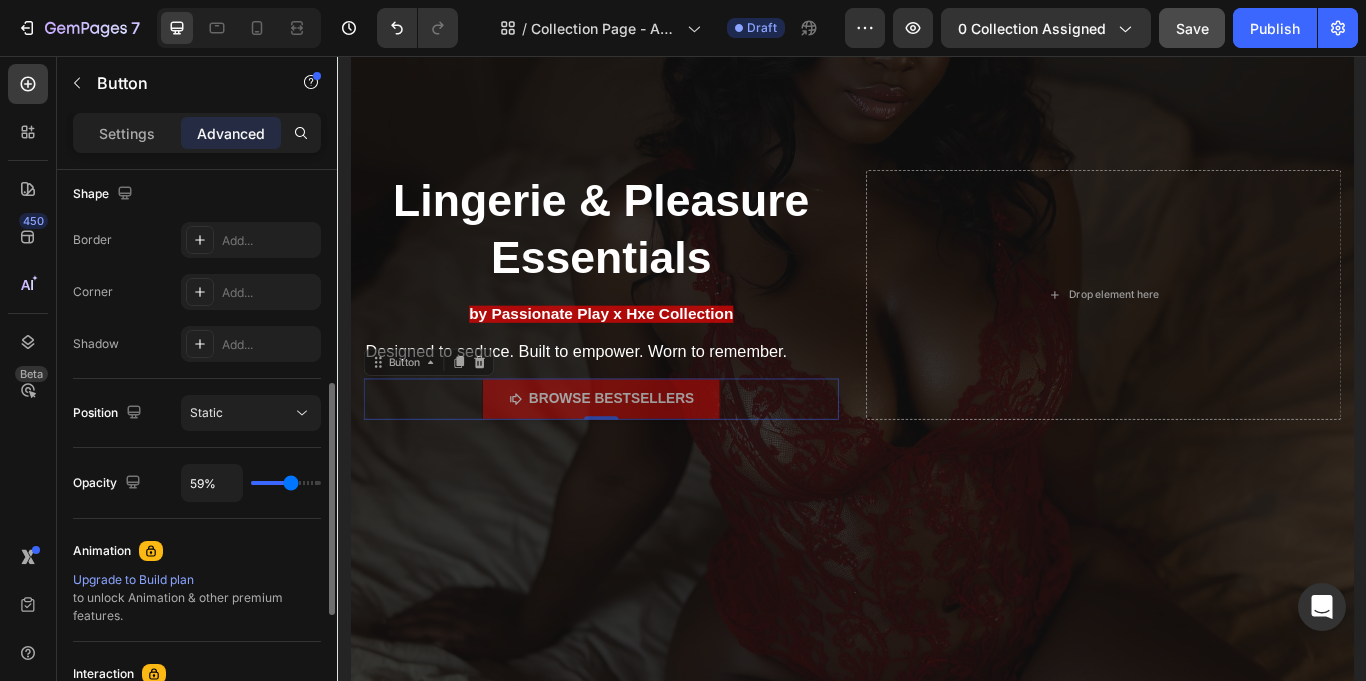 type on "60%" 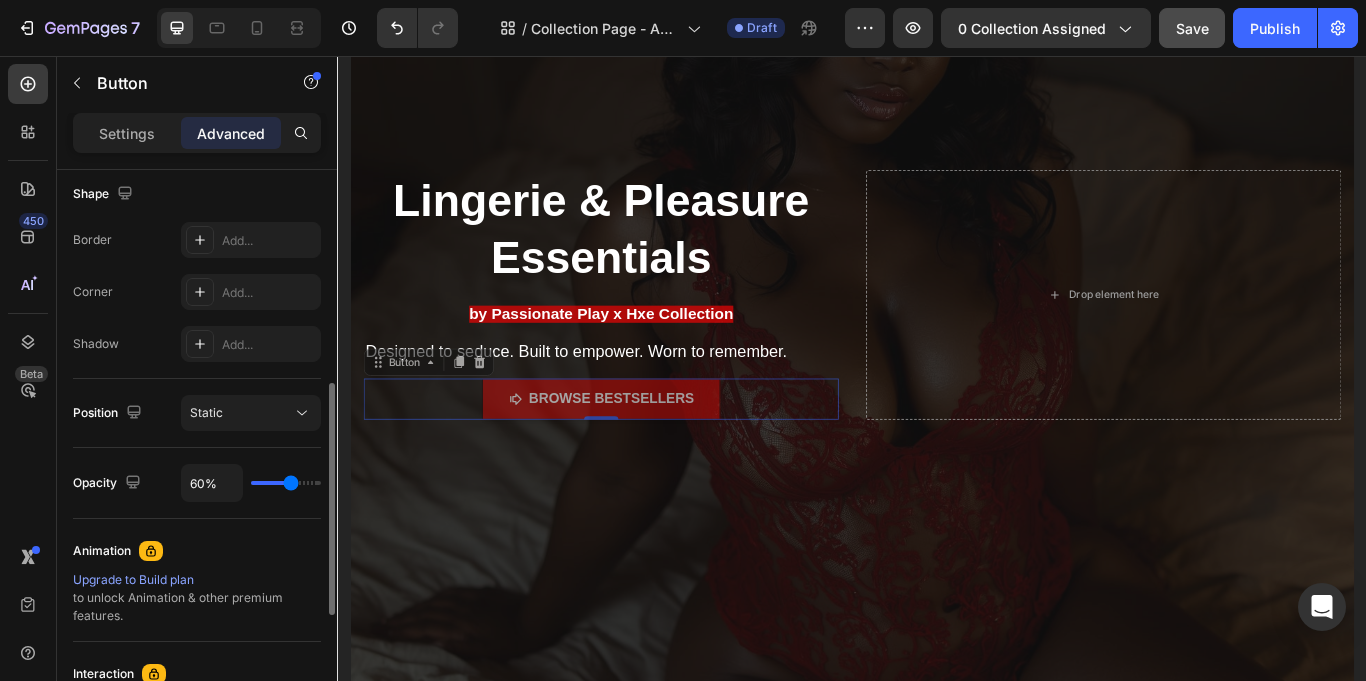 type on "61%" 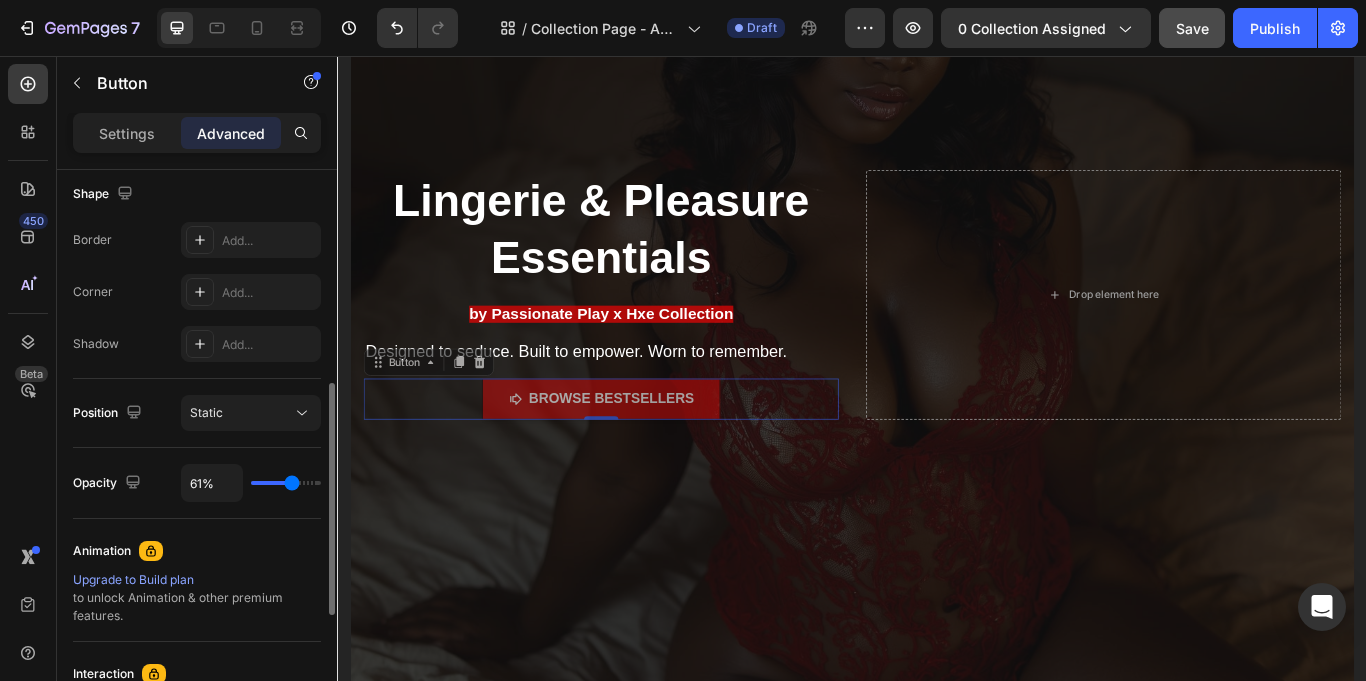 type on "62%" 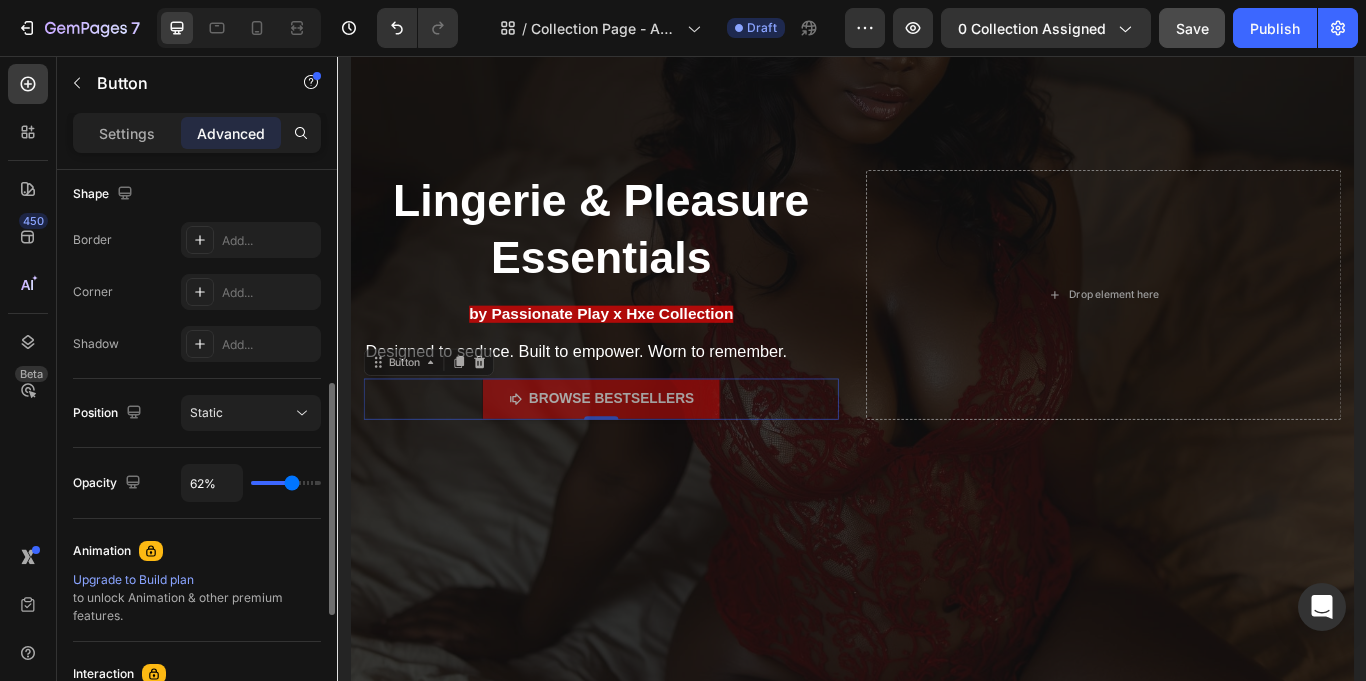 type on "63%" 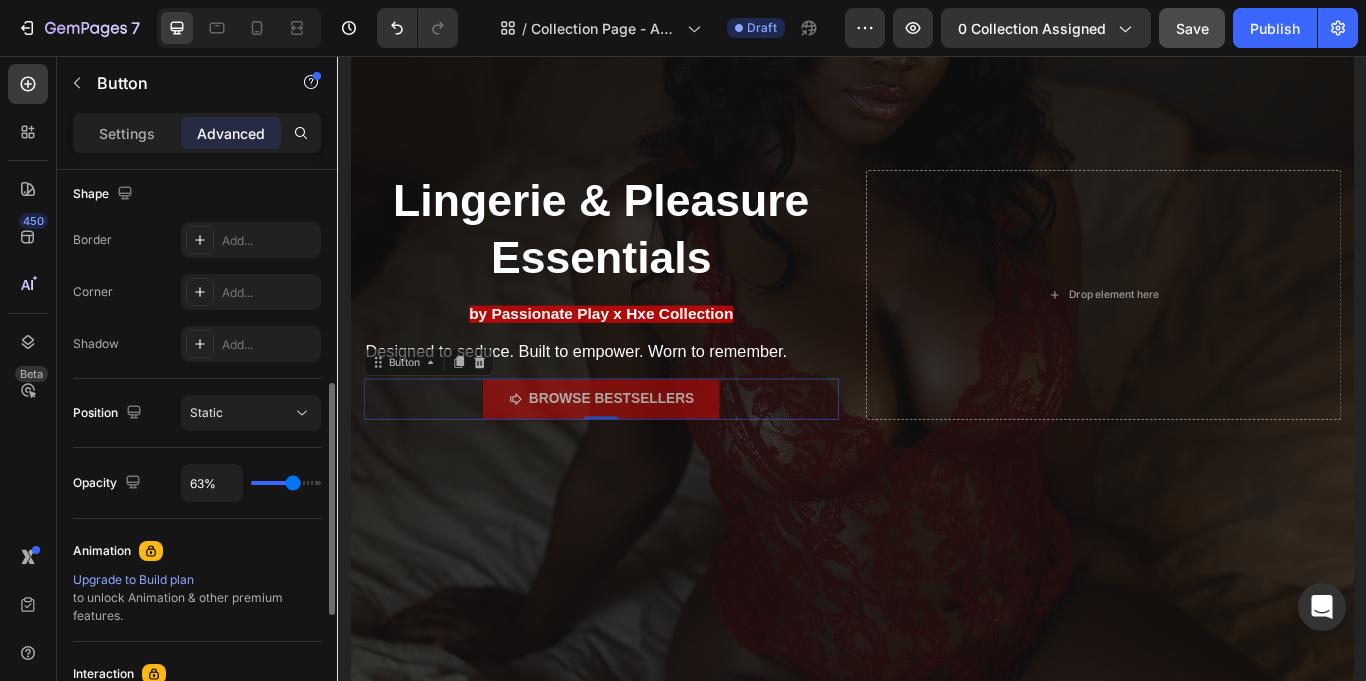 type on "65%" 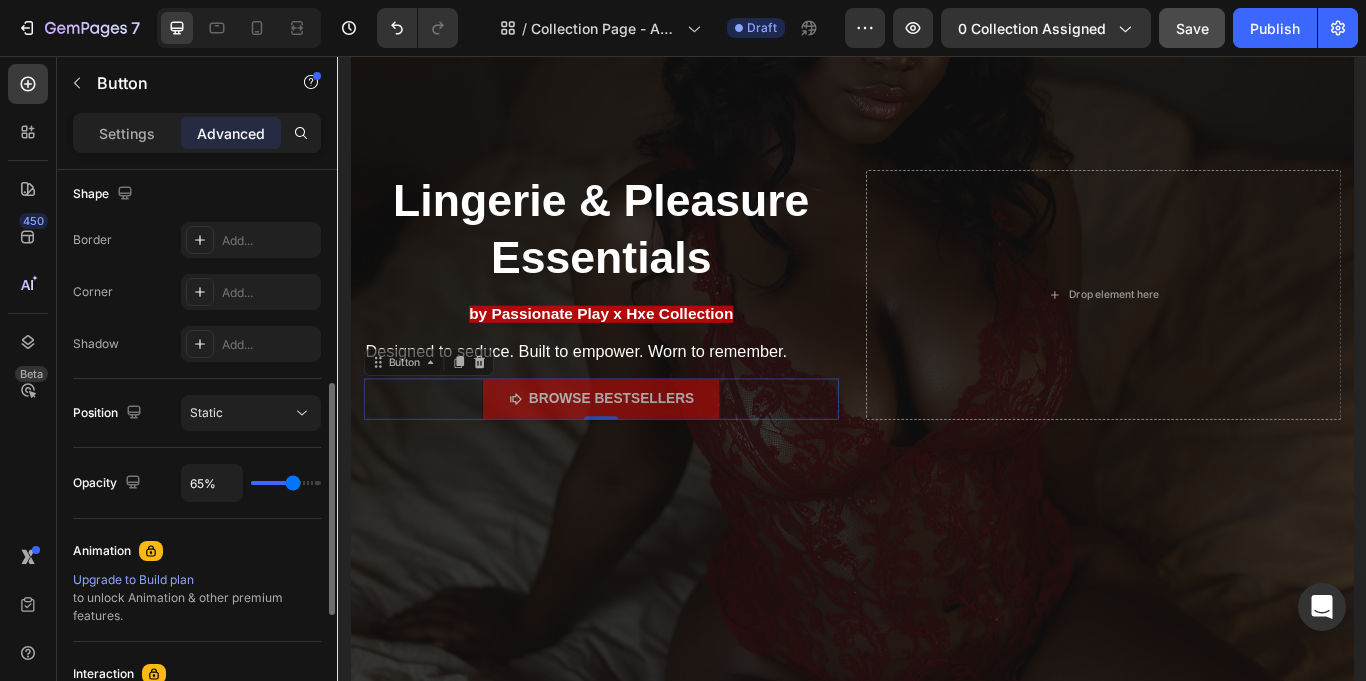 type 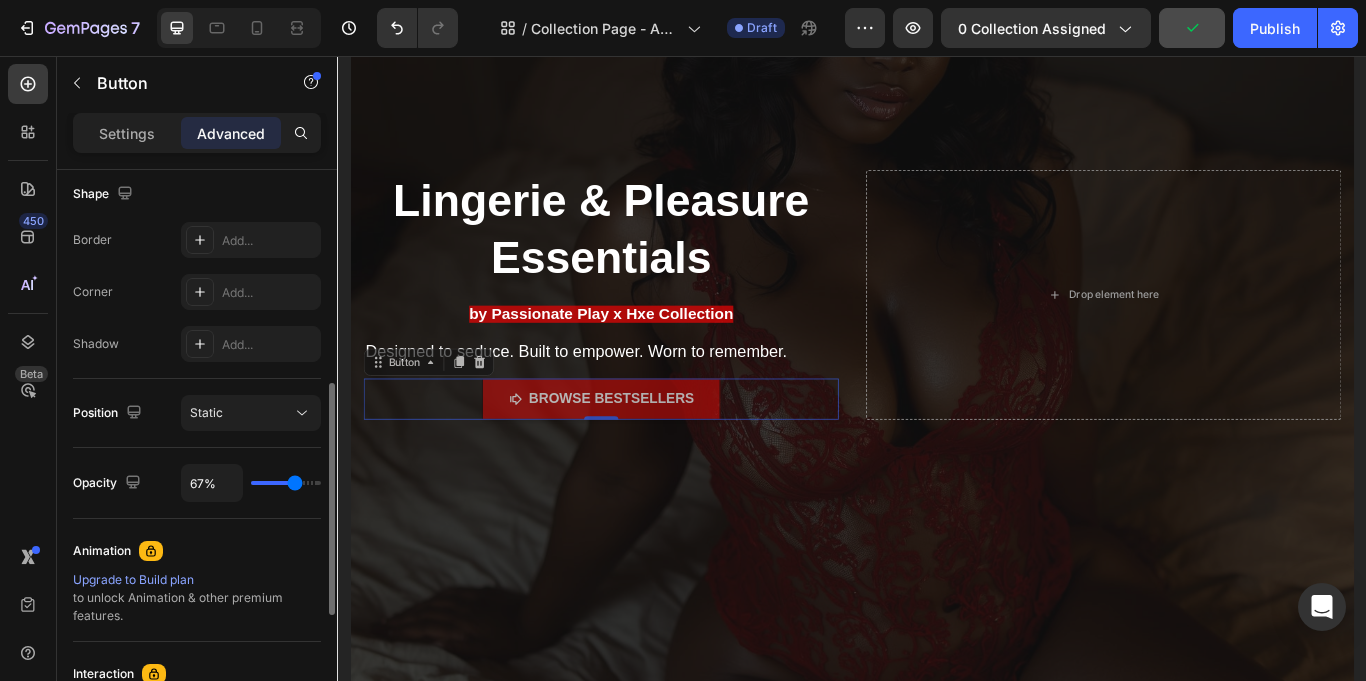 drag, startPoint x: 314, startPoint y: 481, endPoint x: 295, endPoint y: 487, distance: 19.924858 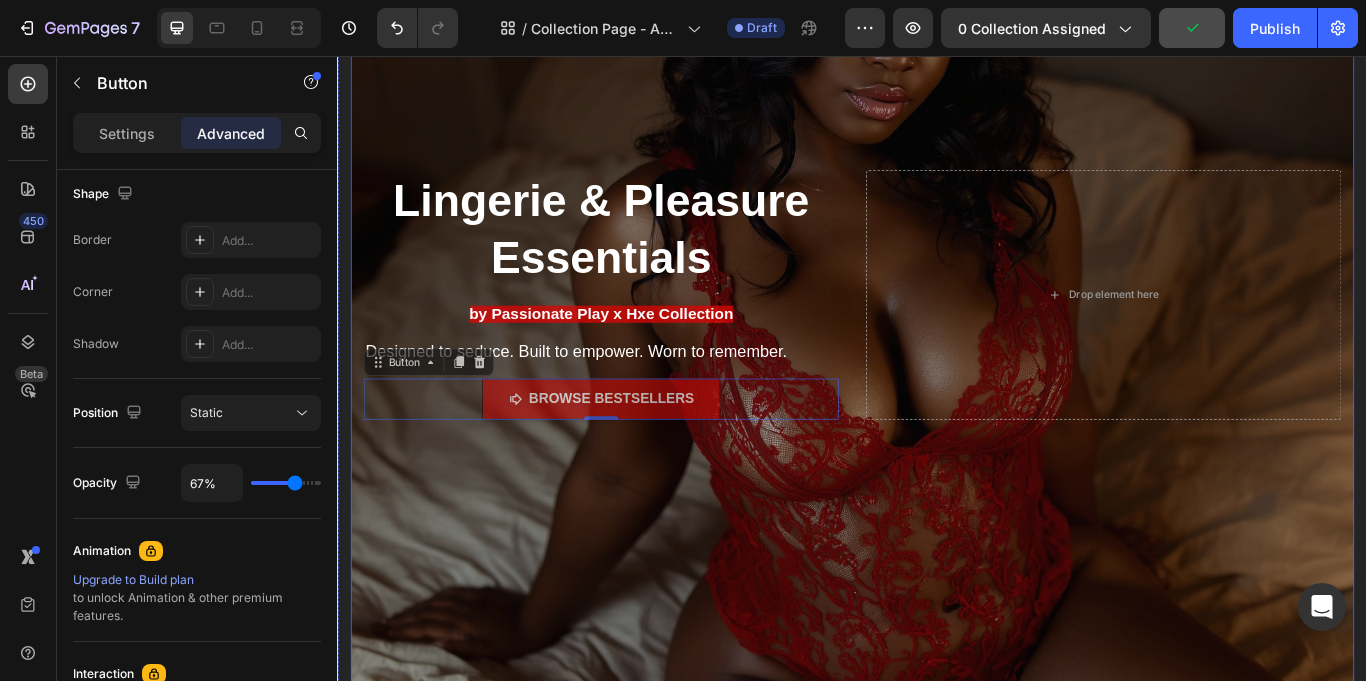 click at bounding box center [937, 361] 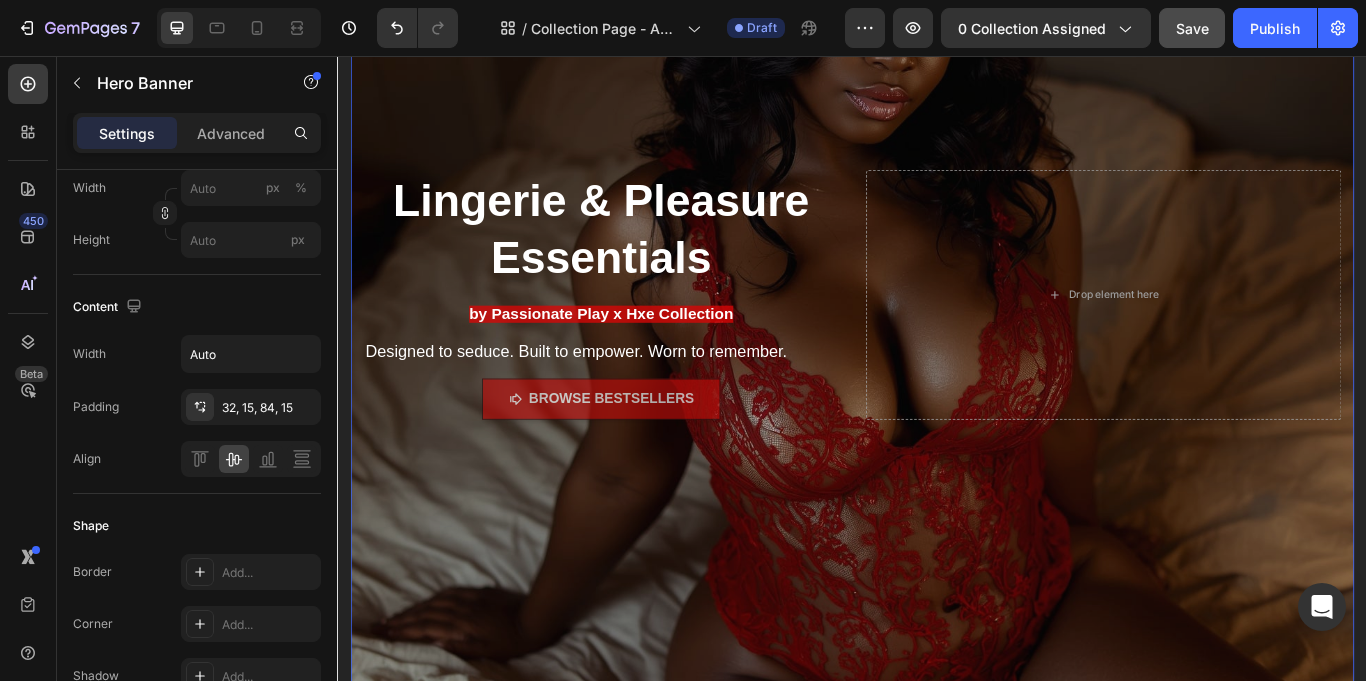 scroll, scrollTop: 0, scrollLeft: 0, axis: both 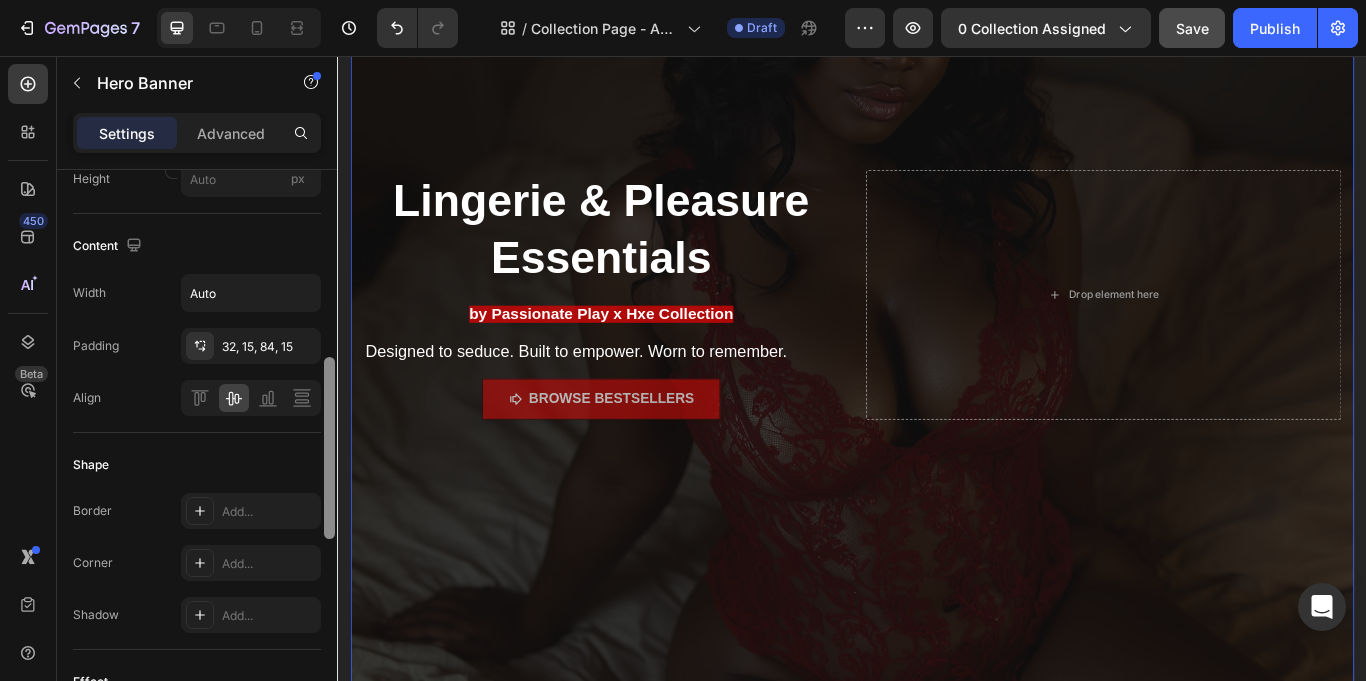 drag, startPoint x: 668, startPoint y: 363, endPoint x: 351, endPoint y: 595, distance: 392.82693 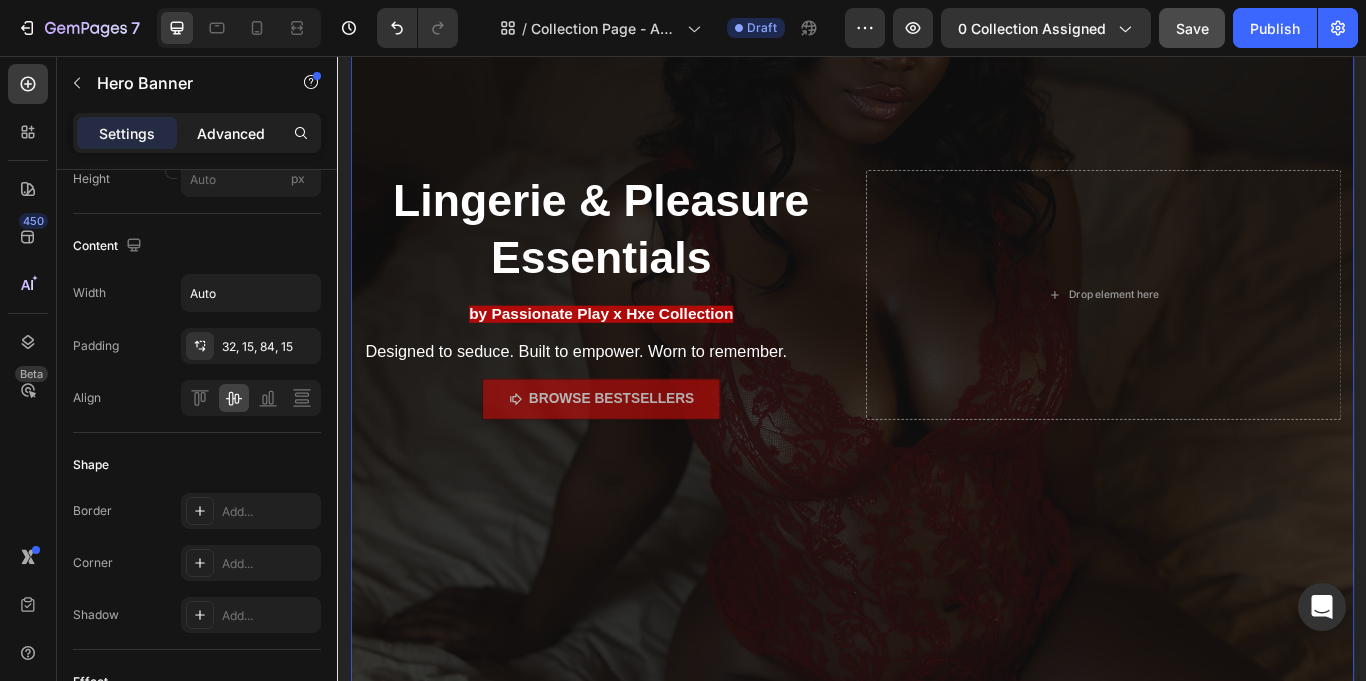 scroll, scrollTop: 0, scrollLeft: 0, axis: both 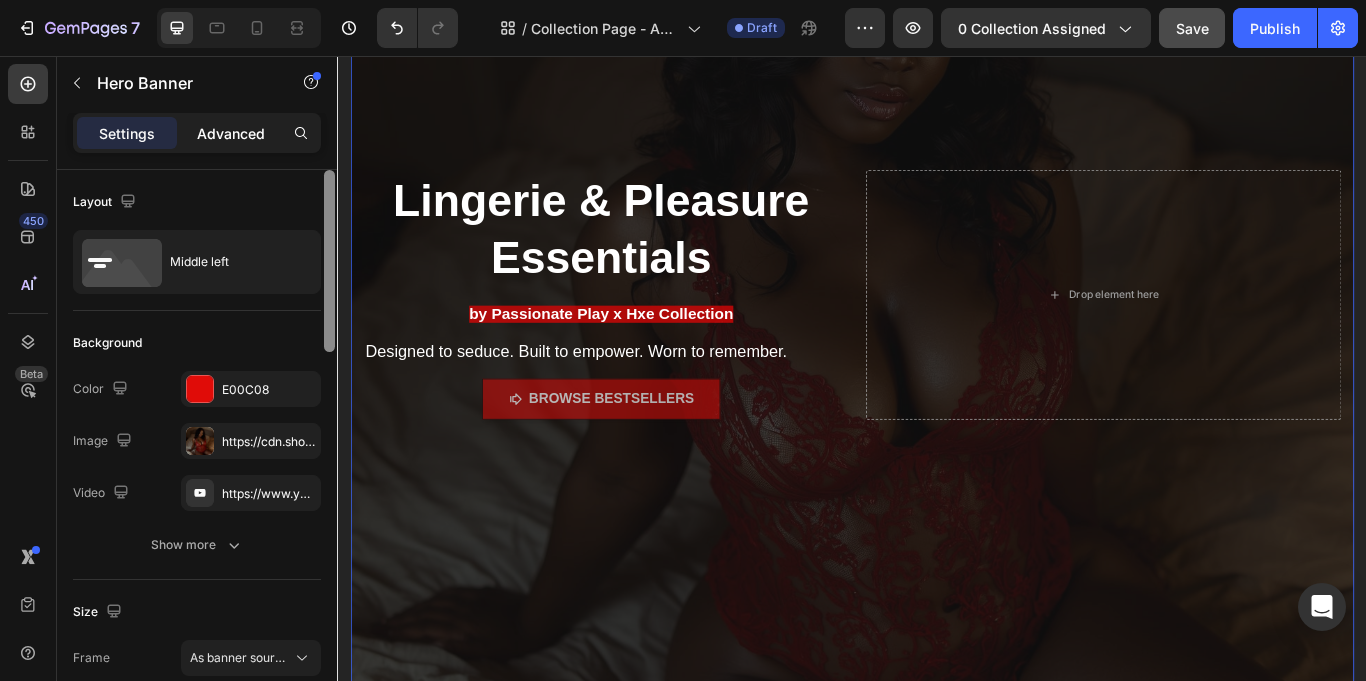 click on "Advanced" at bounding box center [231, 133] 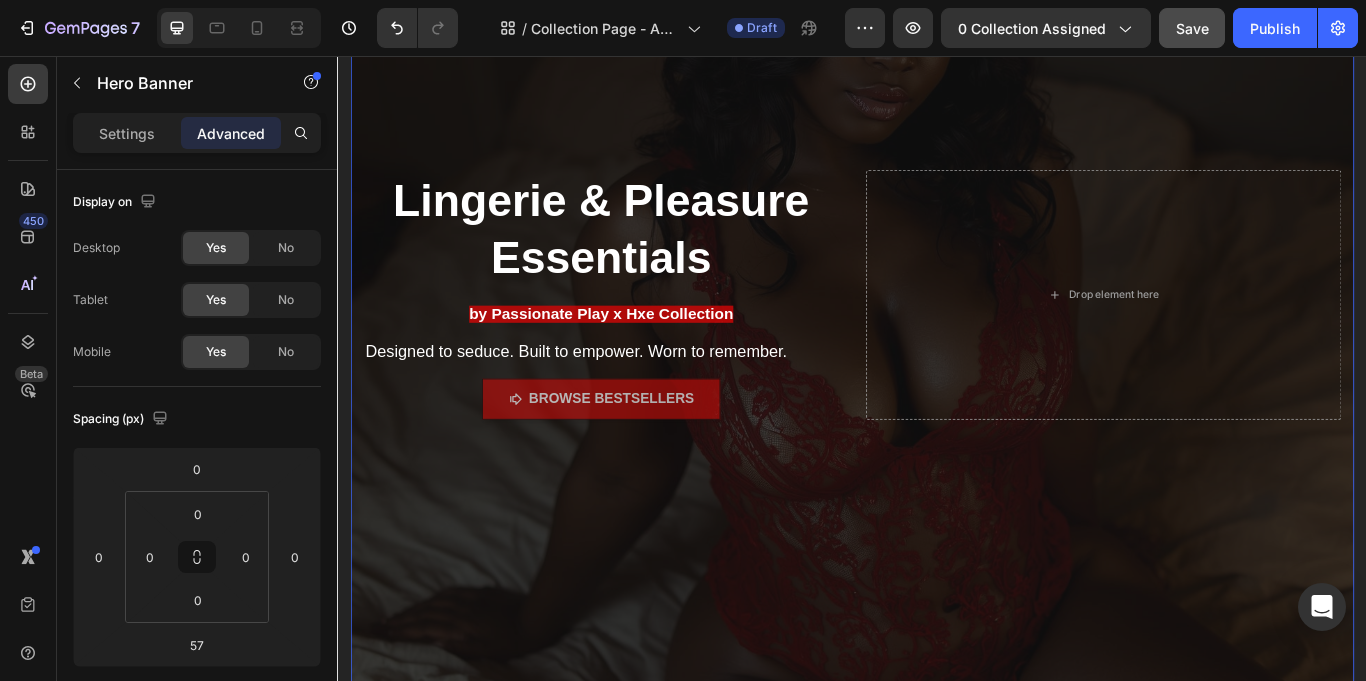 click on "Advanced" at bounding box center [231, 133] 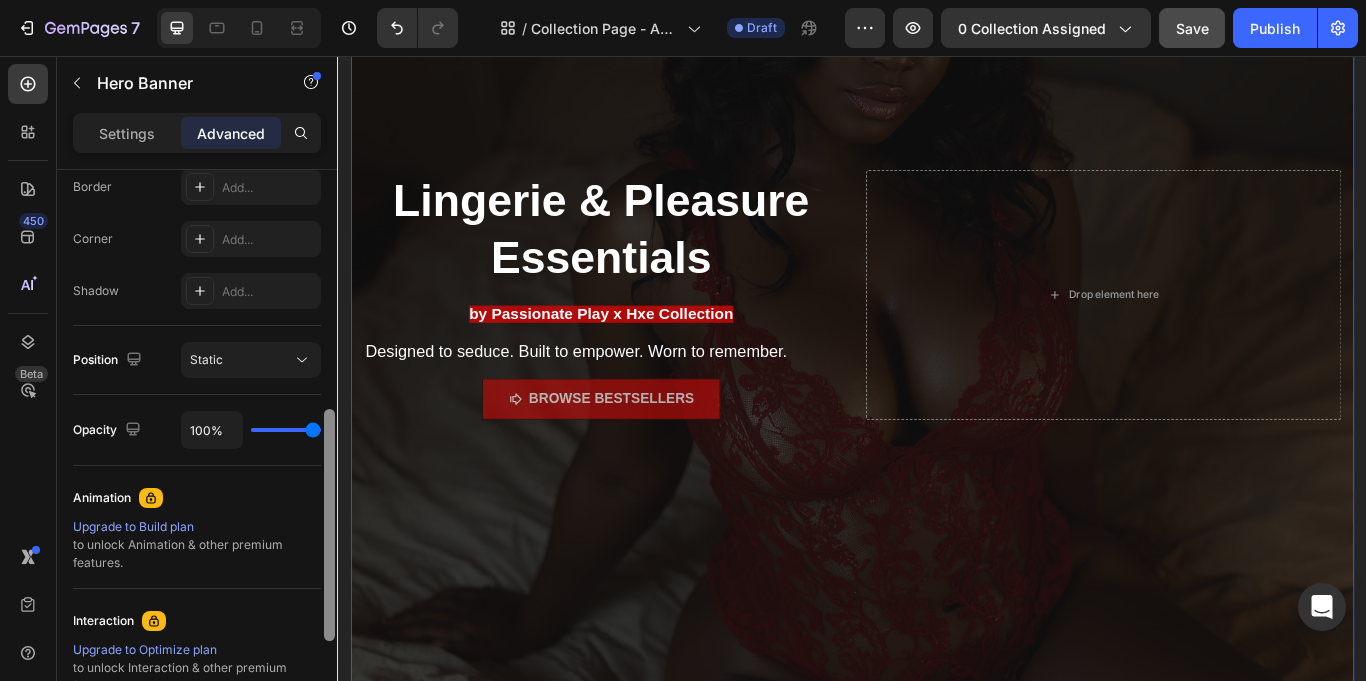 scroll, scrollTop: 578, scrollLeft: 0, axis: vertical 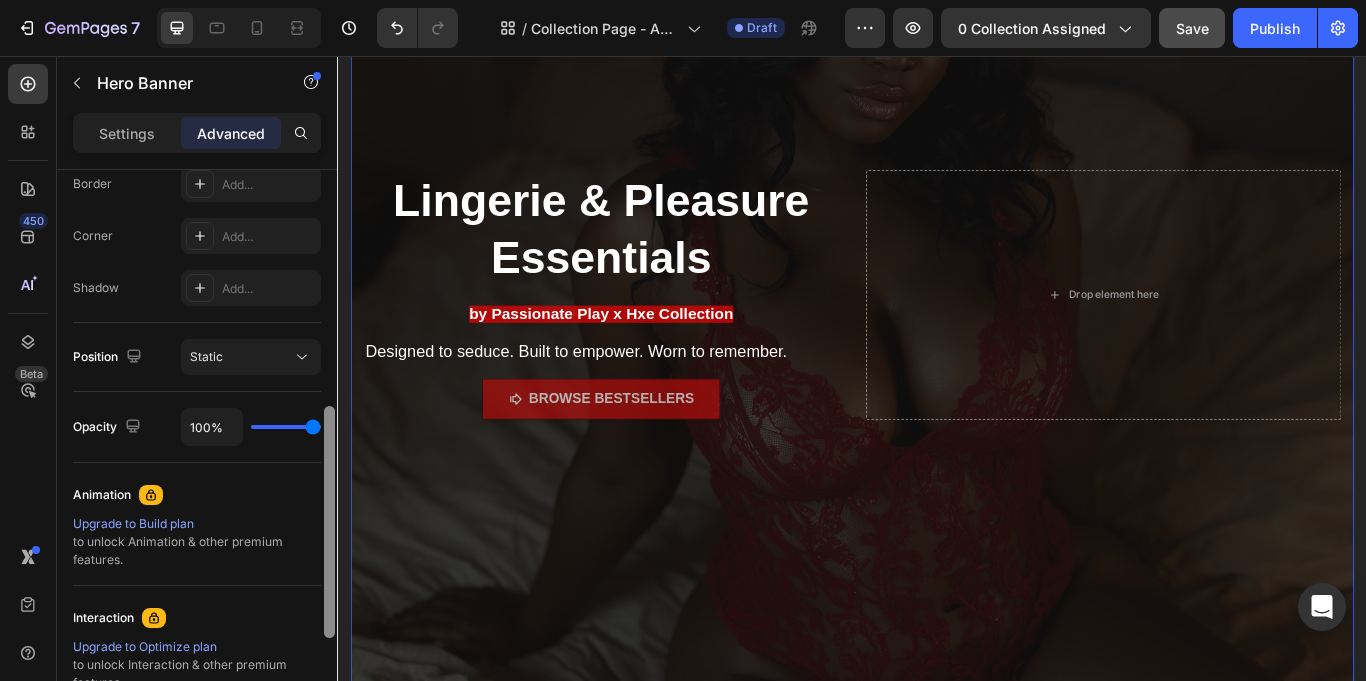 drag, startPoint x: 334, startPoint y: 218, endPoint x: 286, endPoint y: 455, distance: 241.8119 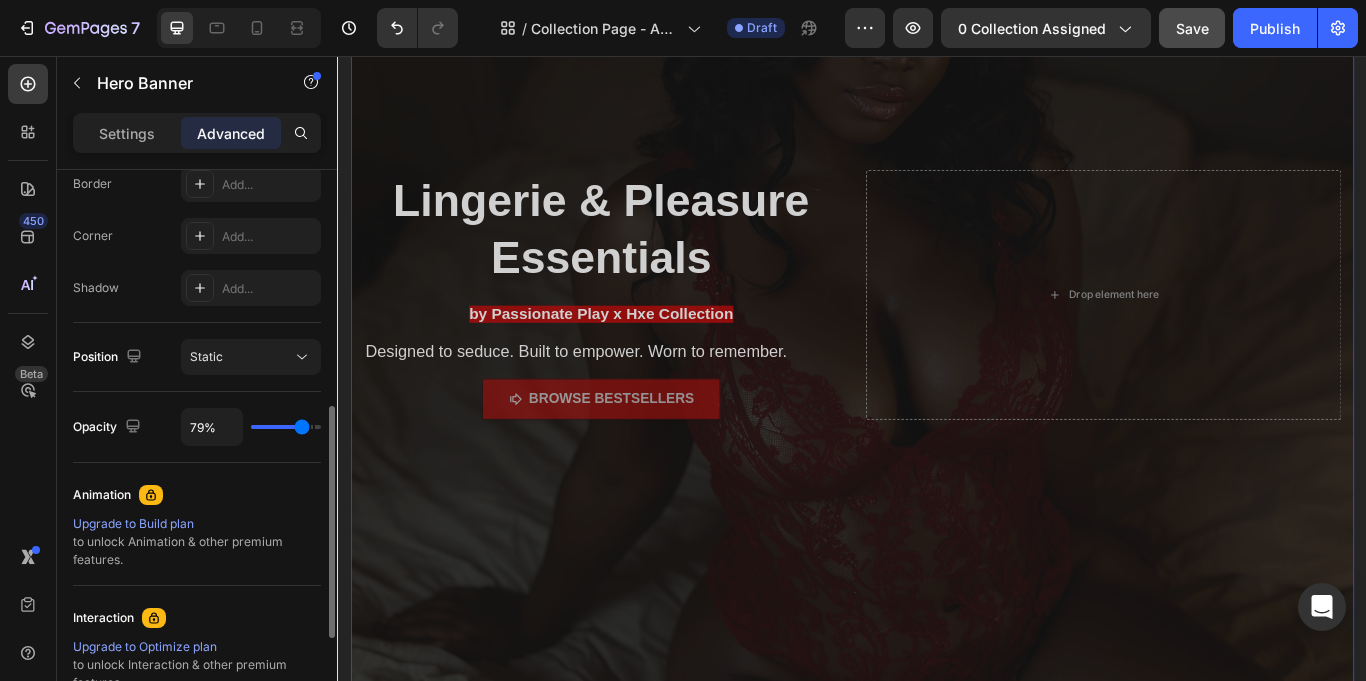 drag, startPoint x: 316, startPoint y: 431, endPoint x: 301, endPoint y: 424, distance: 16.552946 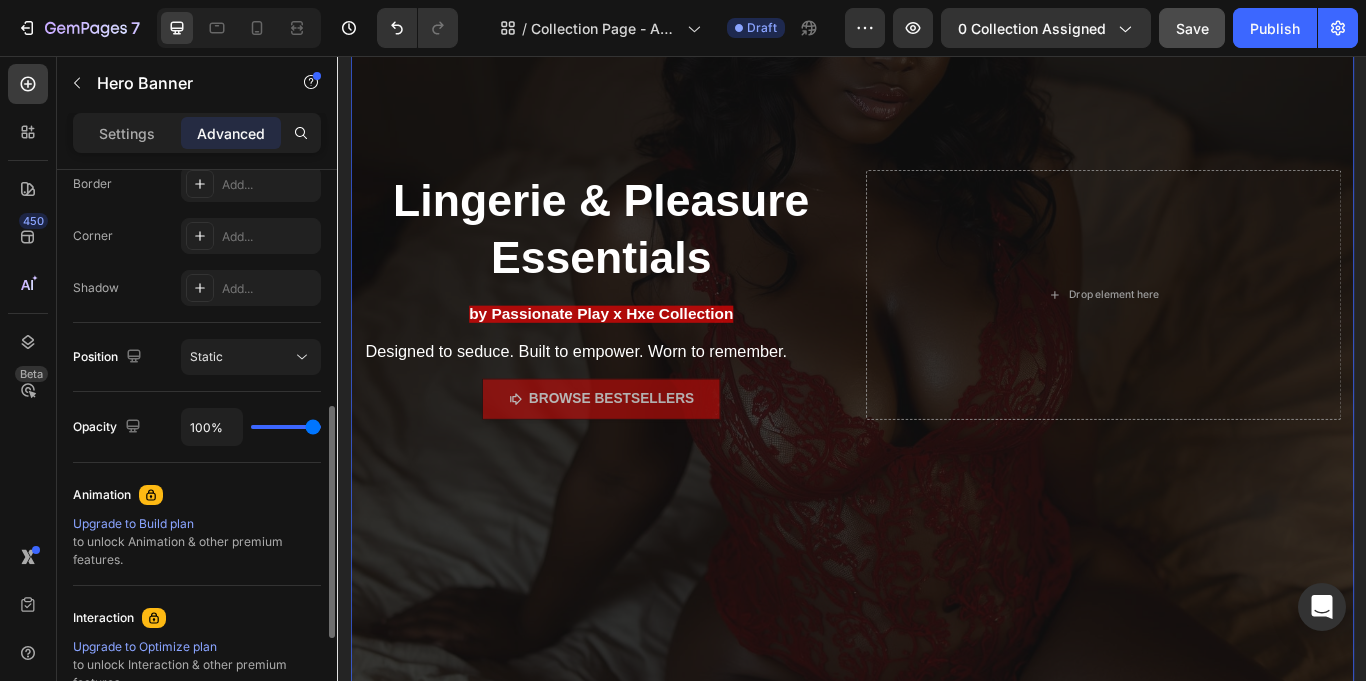 drag, startPoint x: 300, startPoint y: 430, endPoint x: 337, endPoint y: 432, distance: 37.054016 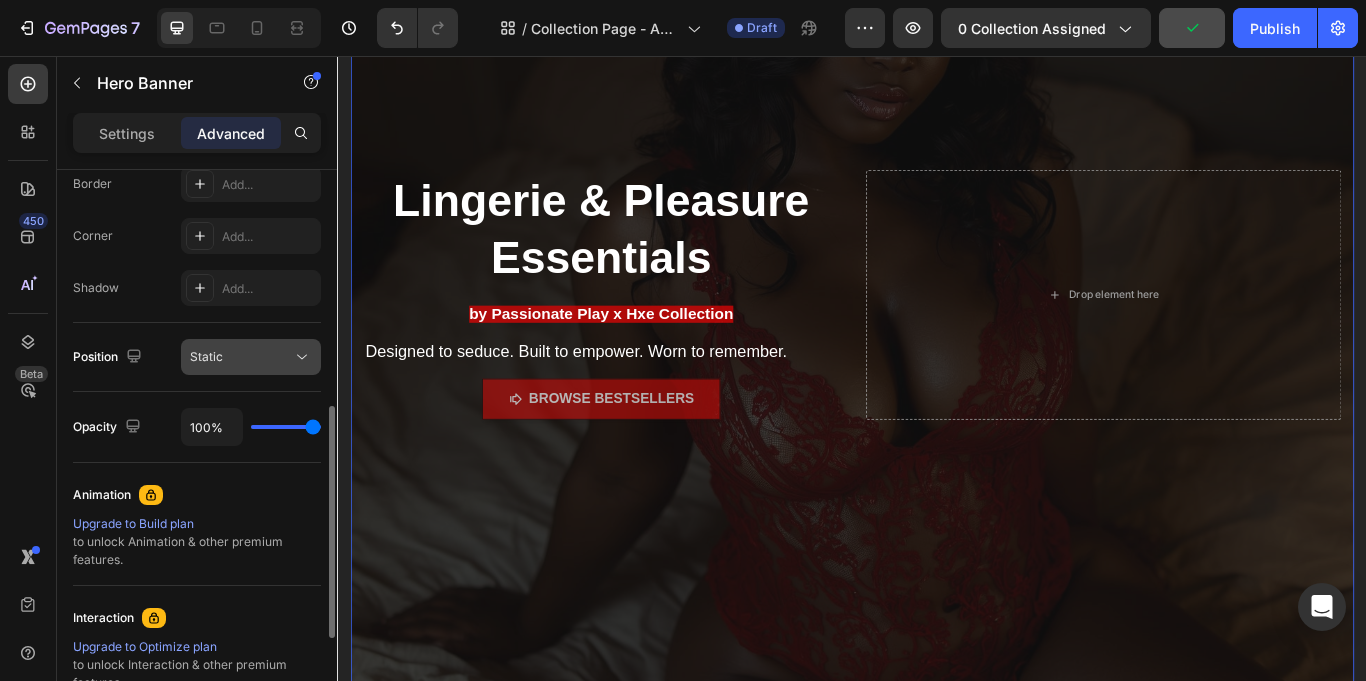 click 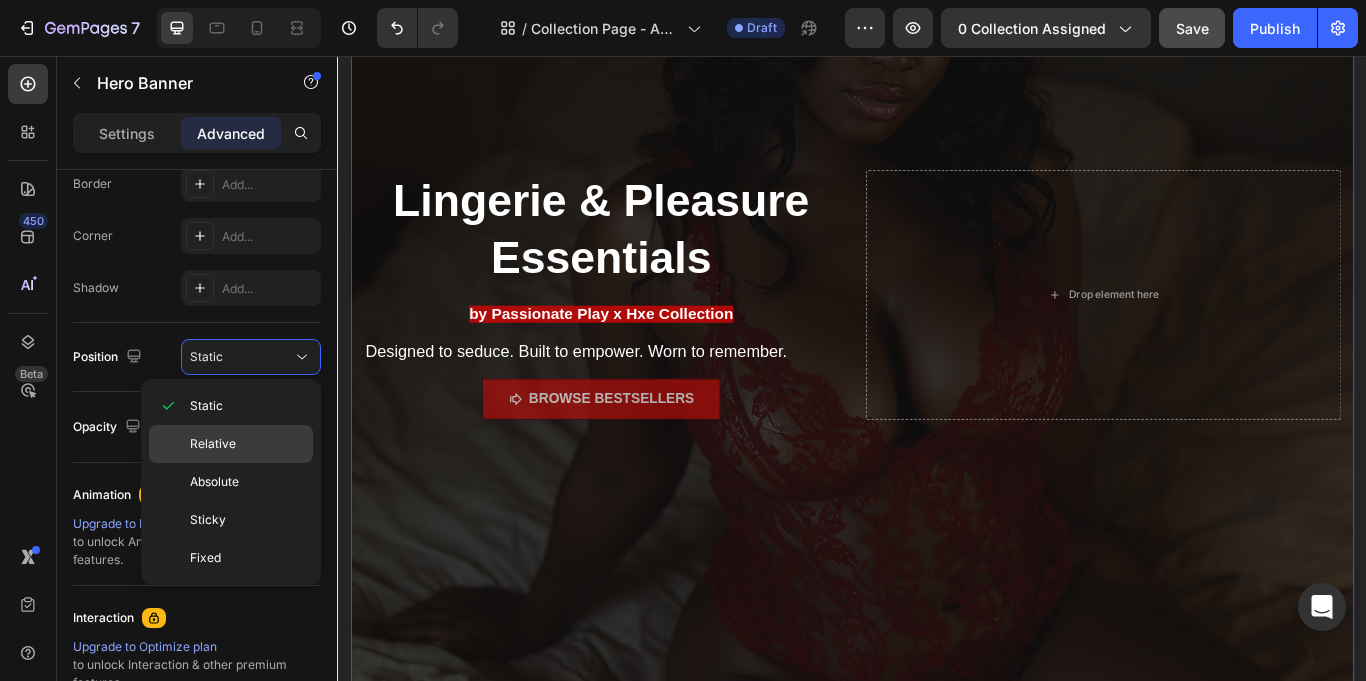 click on "Relative" 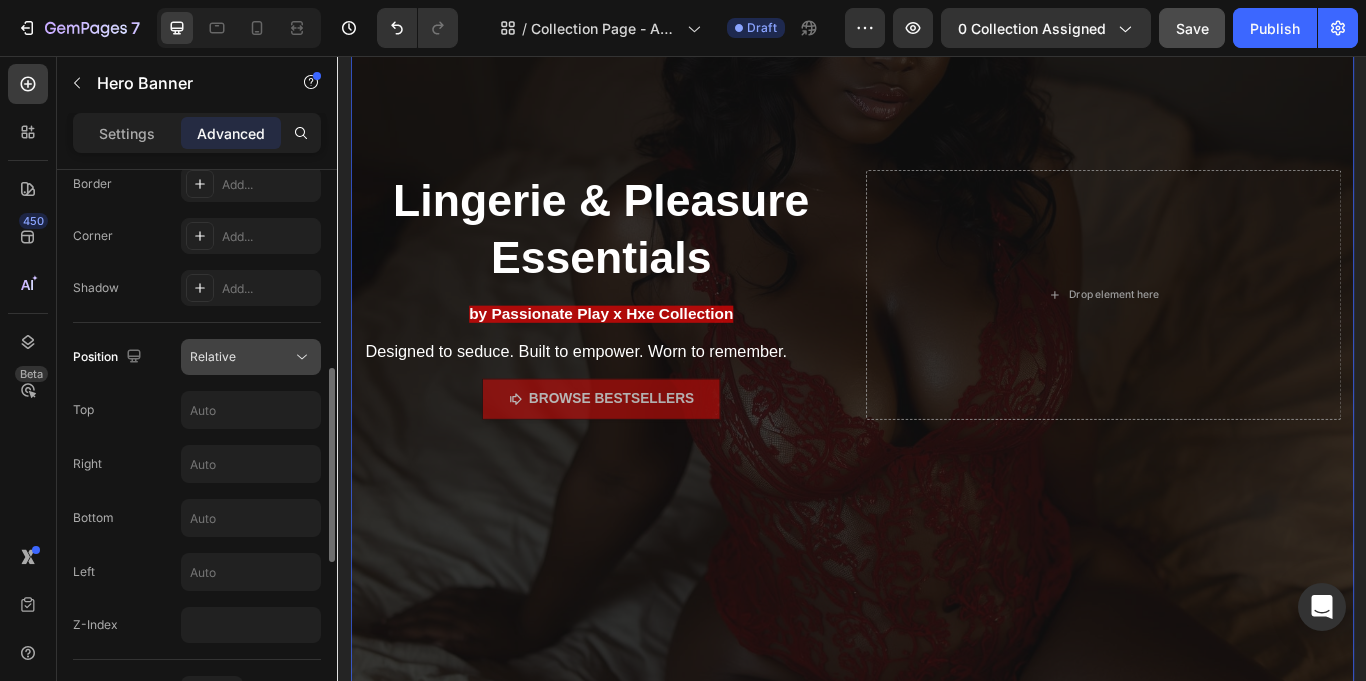 click 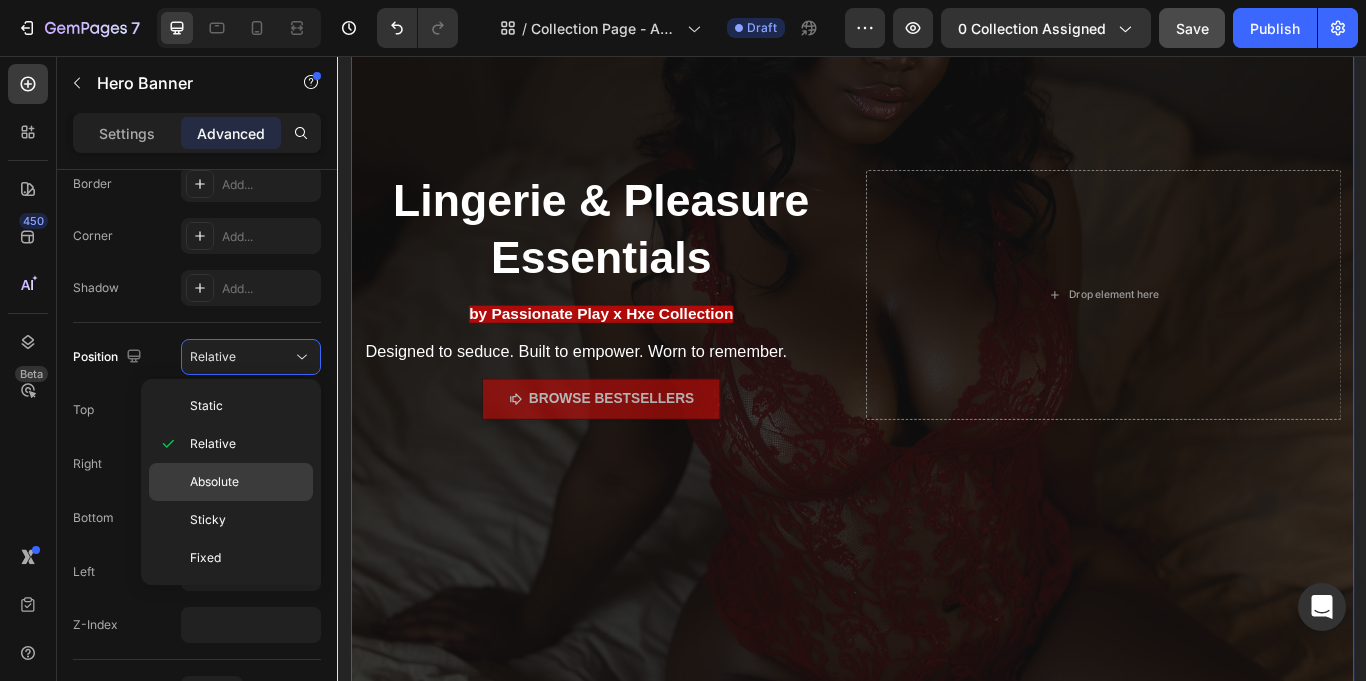 click on "Absolute" 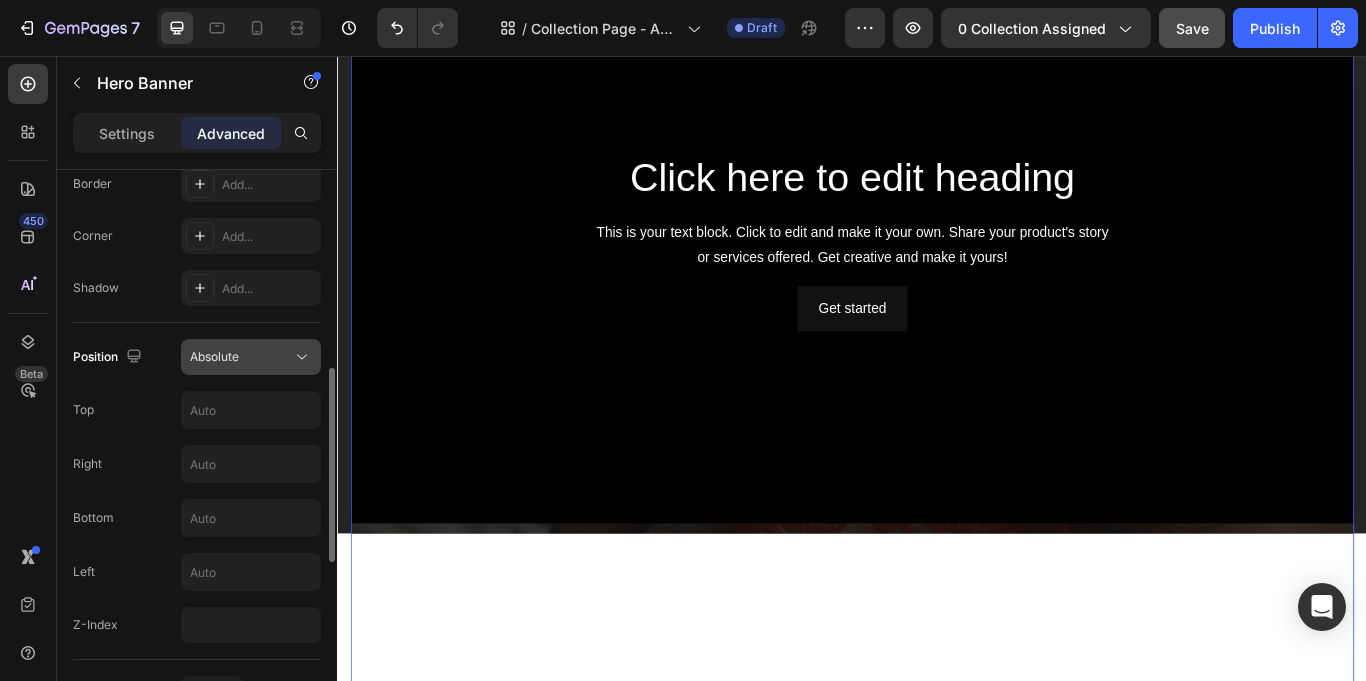 click 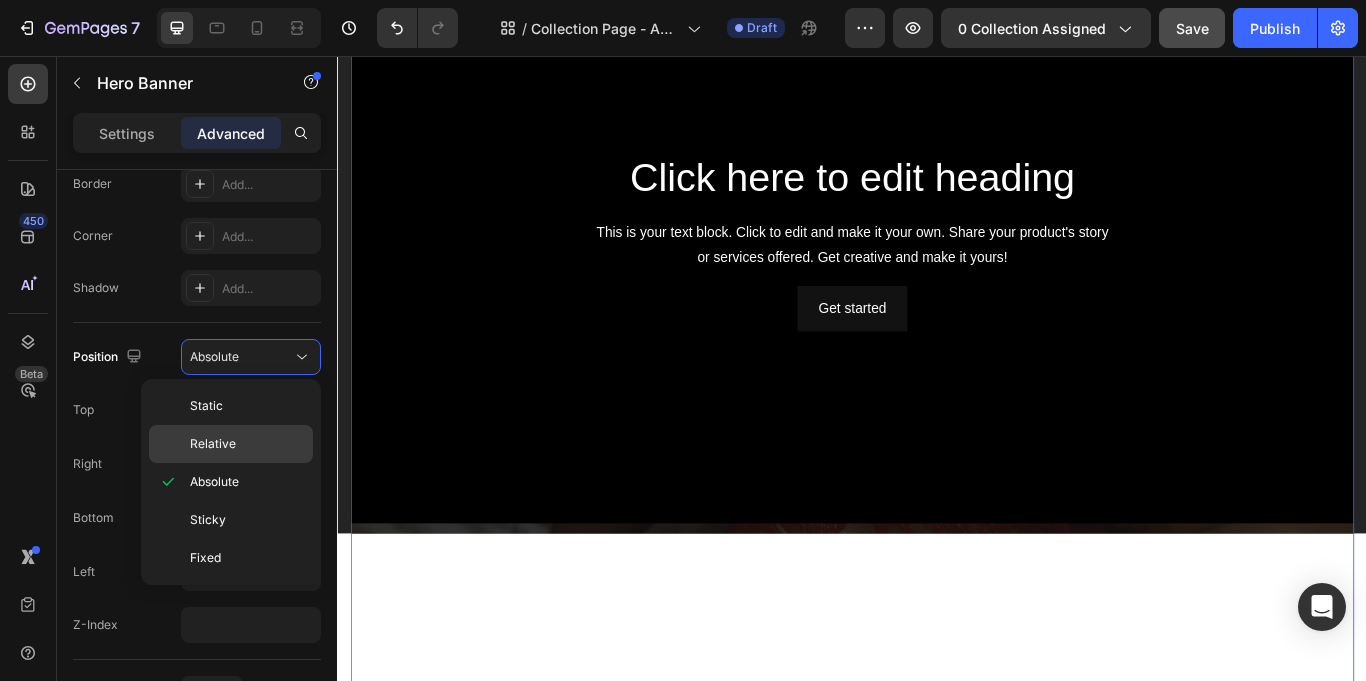 click on "Relative" at bounding box center (247, 444) 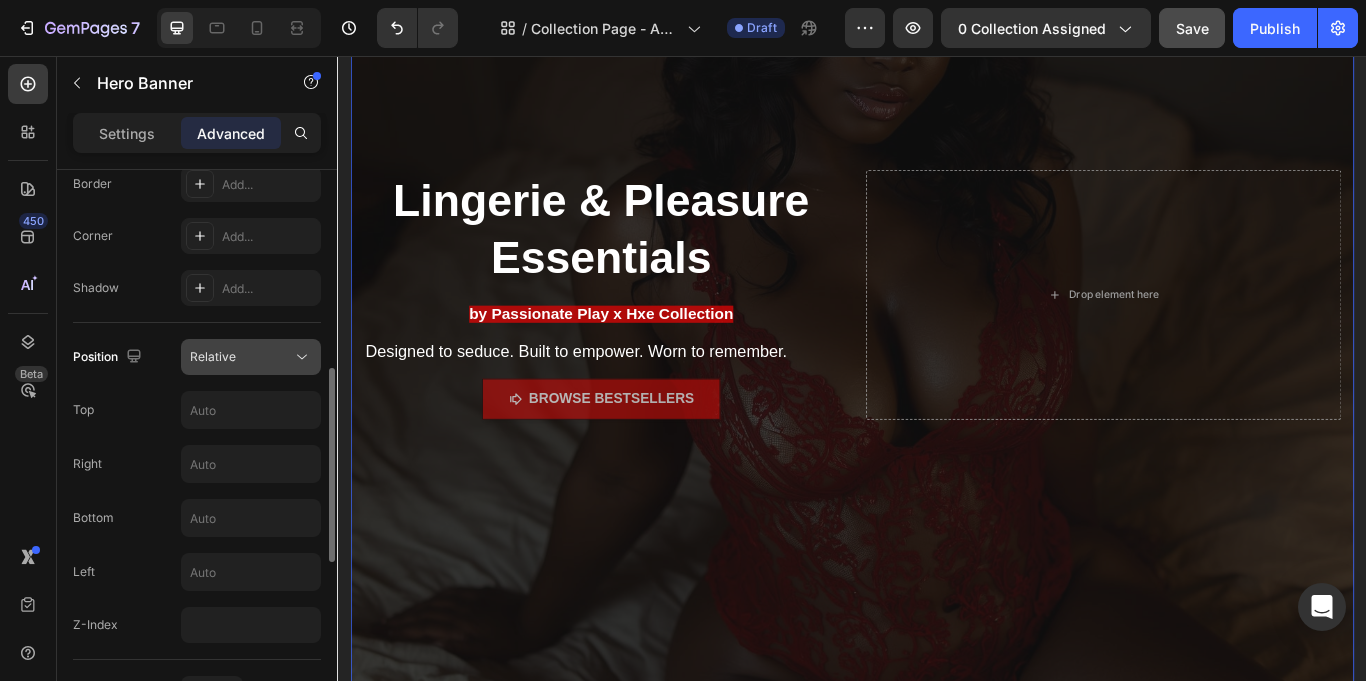 click 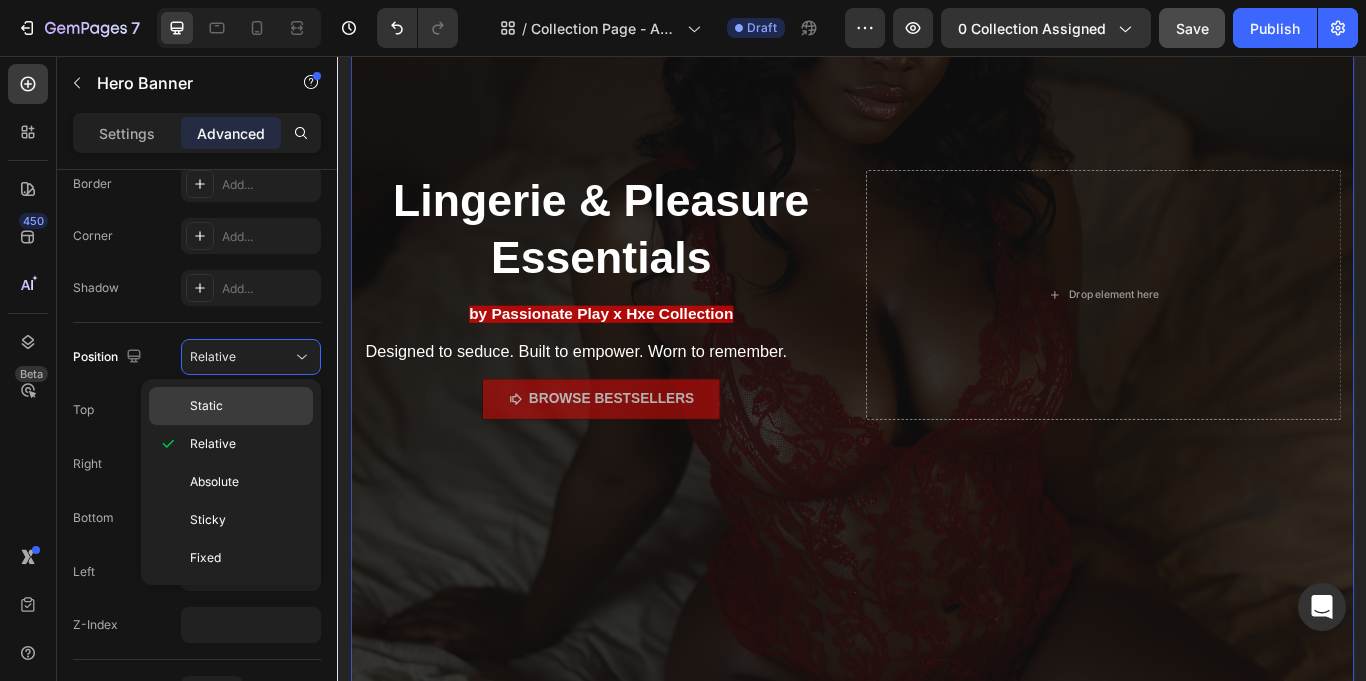 click on "Static" at bounding box center [247, 406] 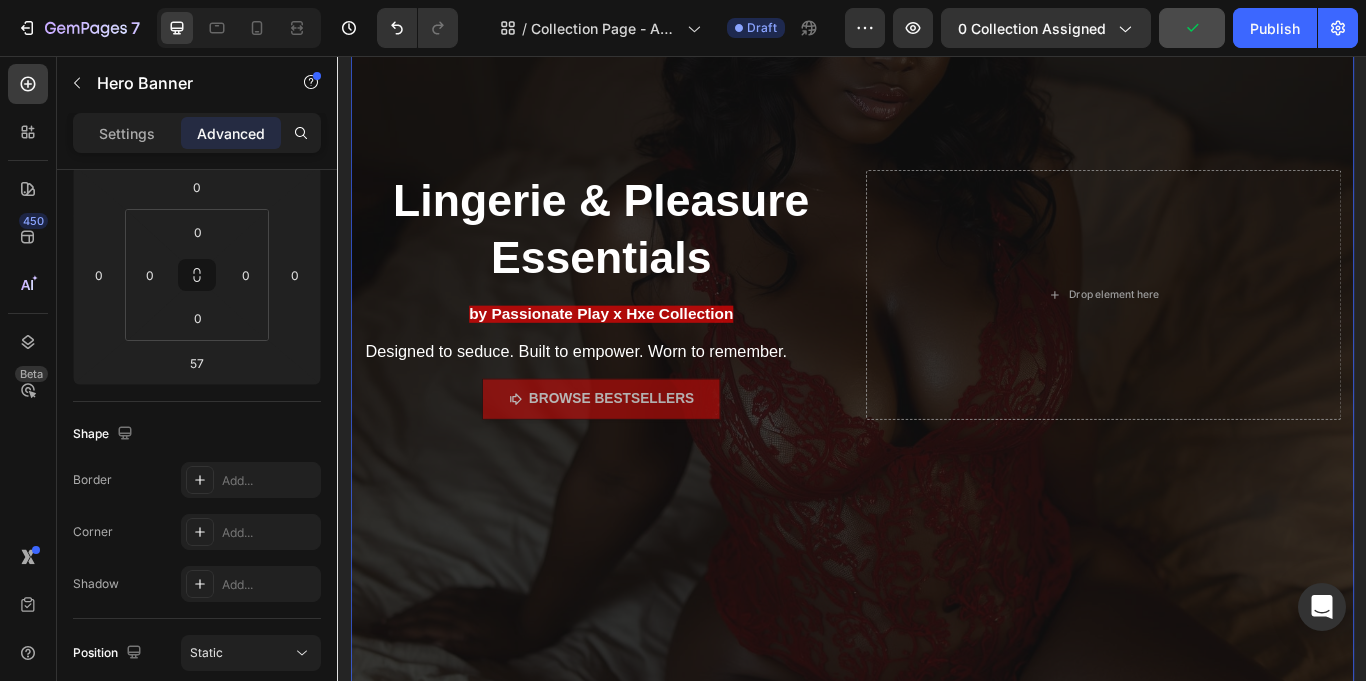 scroll, scrollTop: 0, scrollLeft: 0, axis: both 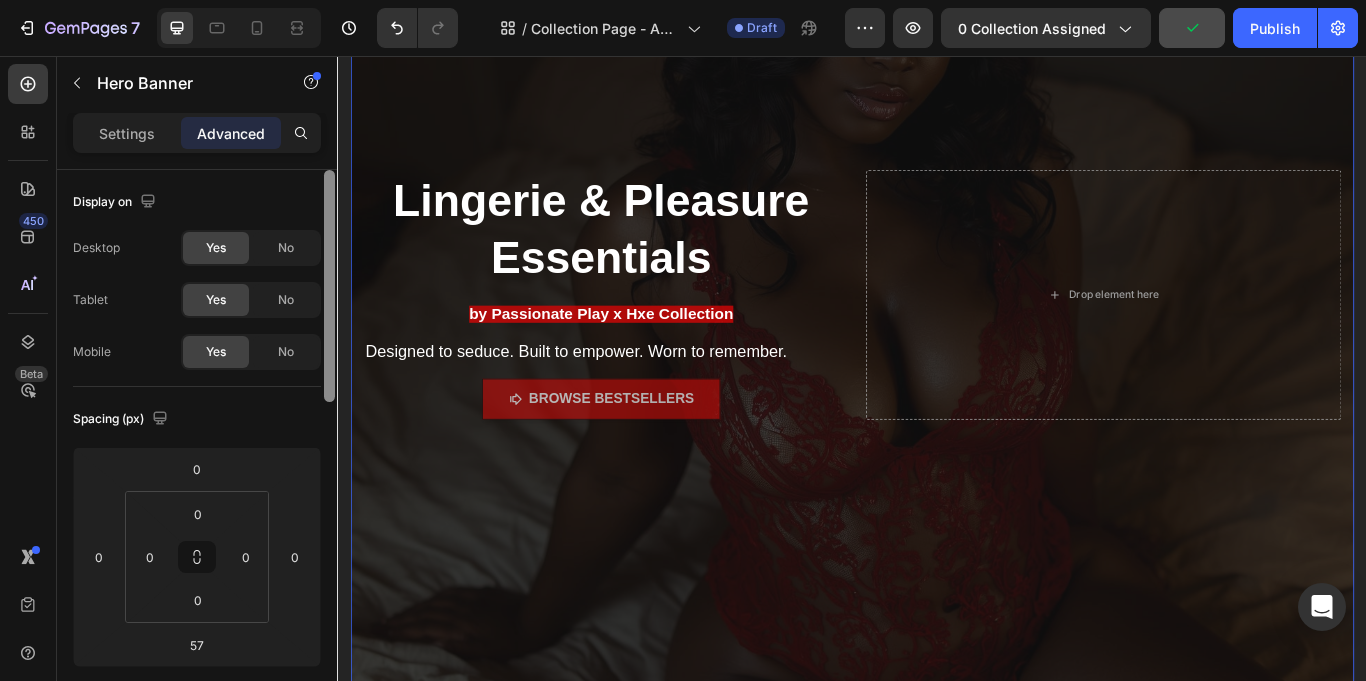 drag, startPoint x: 333, startPoint y: 422, endPoint x: 328, endPoint y: 118, distance: 304.0411 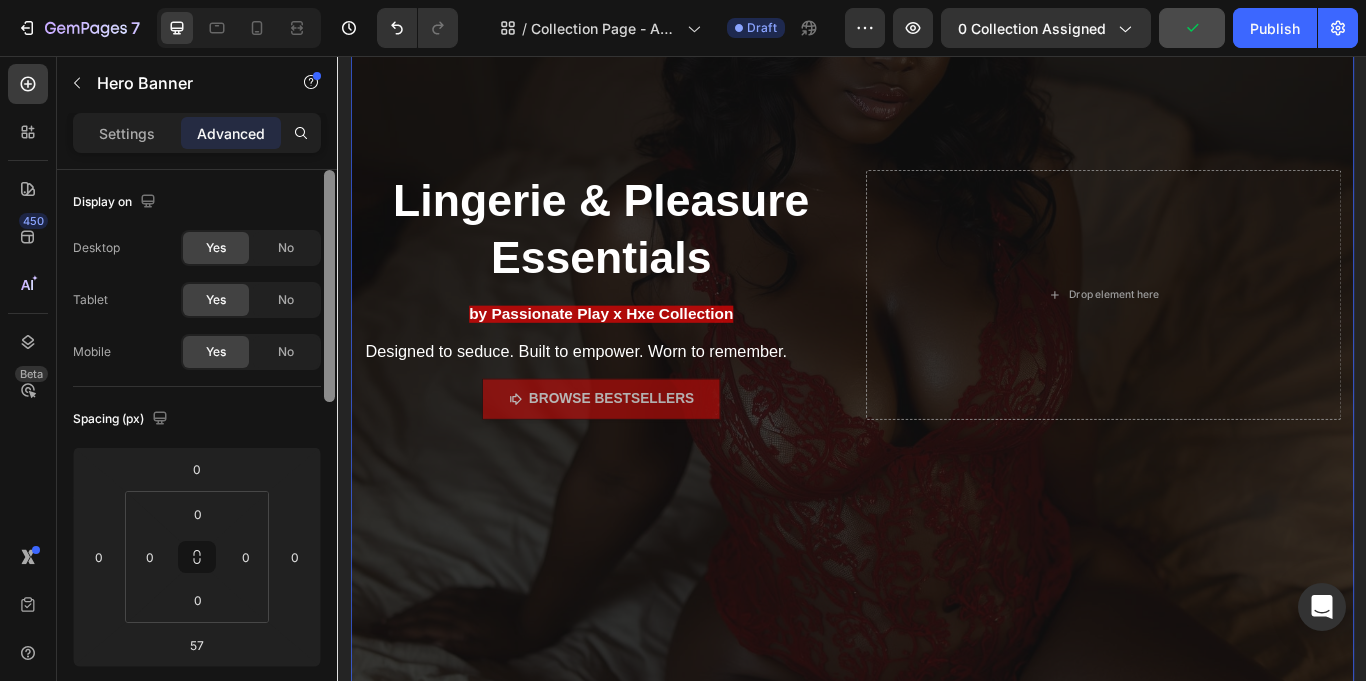 click on "Settings Advanced Display on Desktop Yes No Tablet Yes No Mobile Yes No Spacing (px) 0 0 57 0 0 0 0 0 Shape Border Add... Corner Add... Shadow Add... Position Static Opacity 100% Animation Upgrade to Build plan  to unlock Animation & other premium features. Interaction Upgrade to Optimize plan  to unlock Interaction & other premium features. CSS class Delete element" at bounding box center (197, 425) 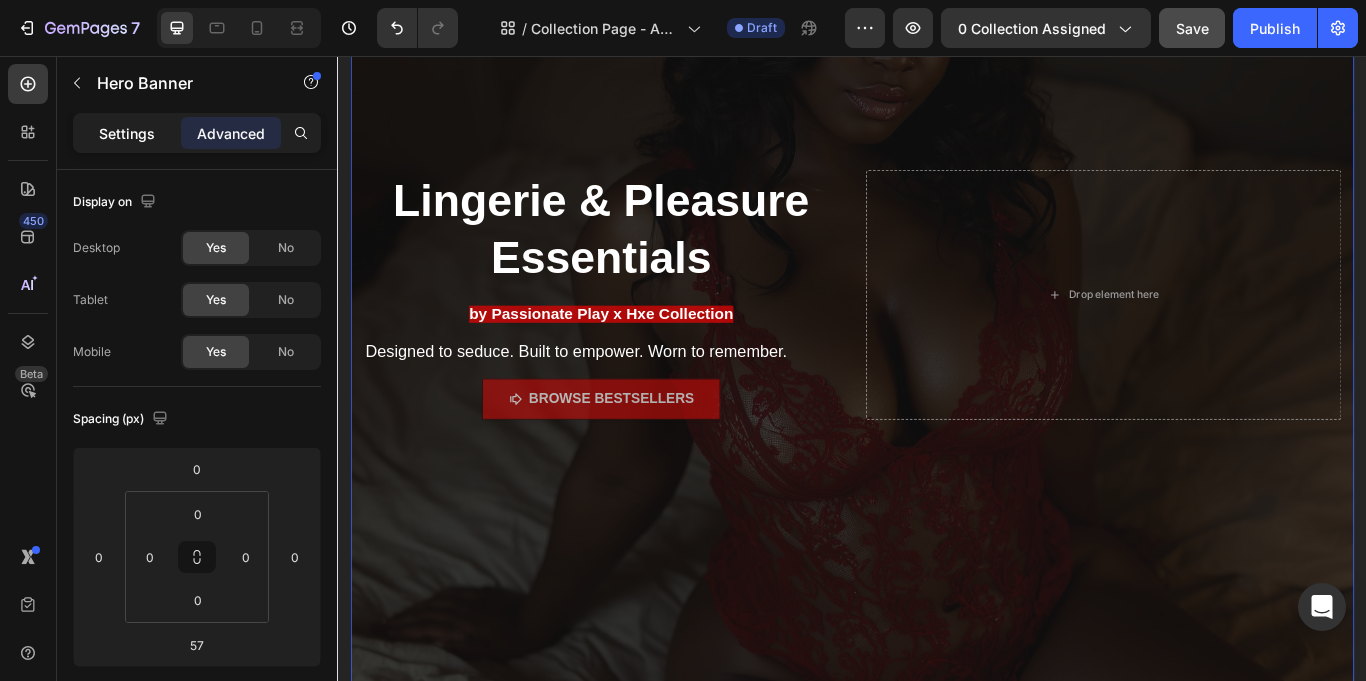 click on "Settings" 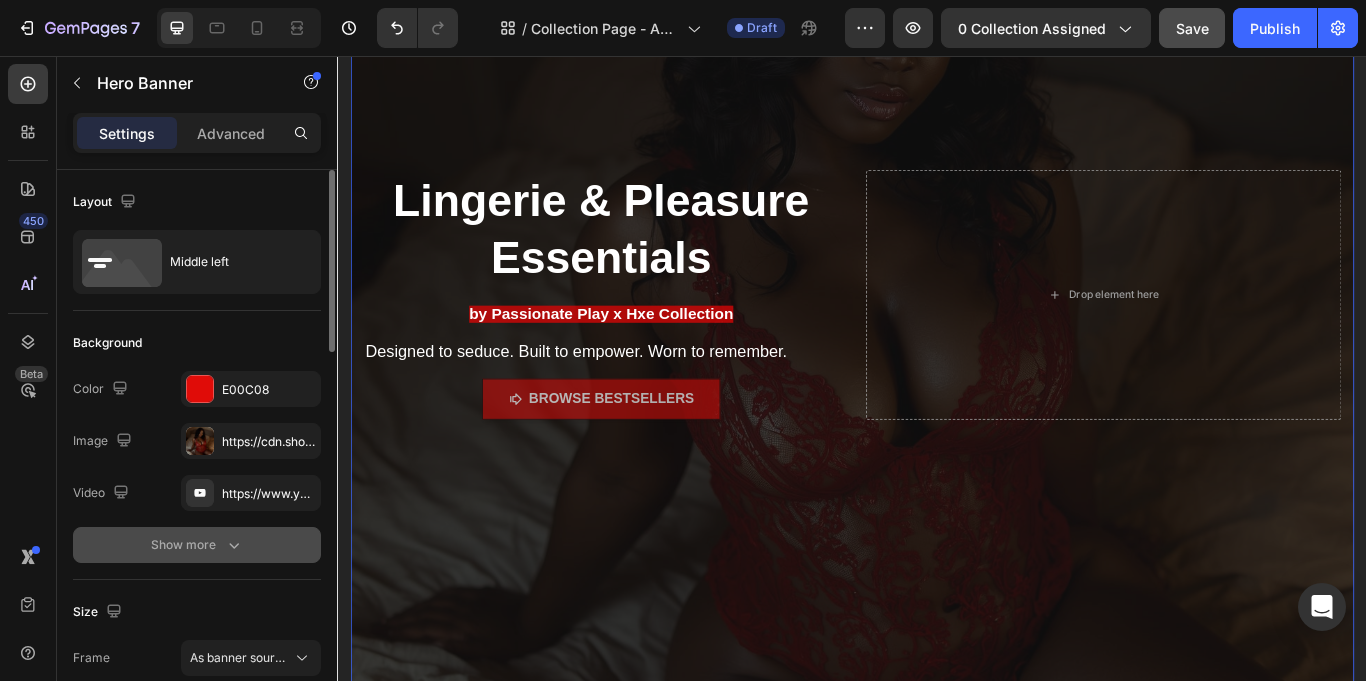 click 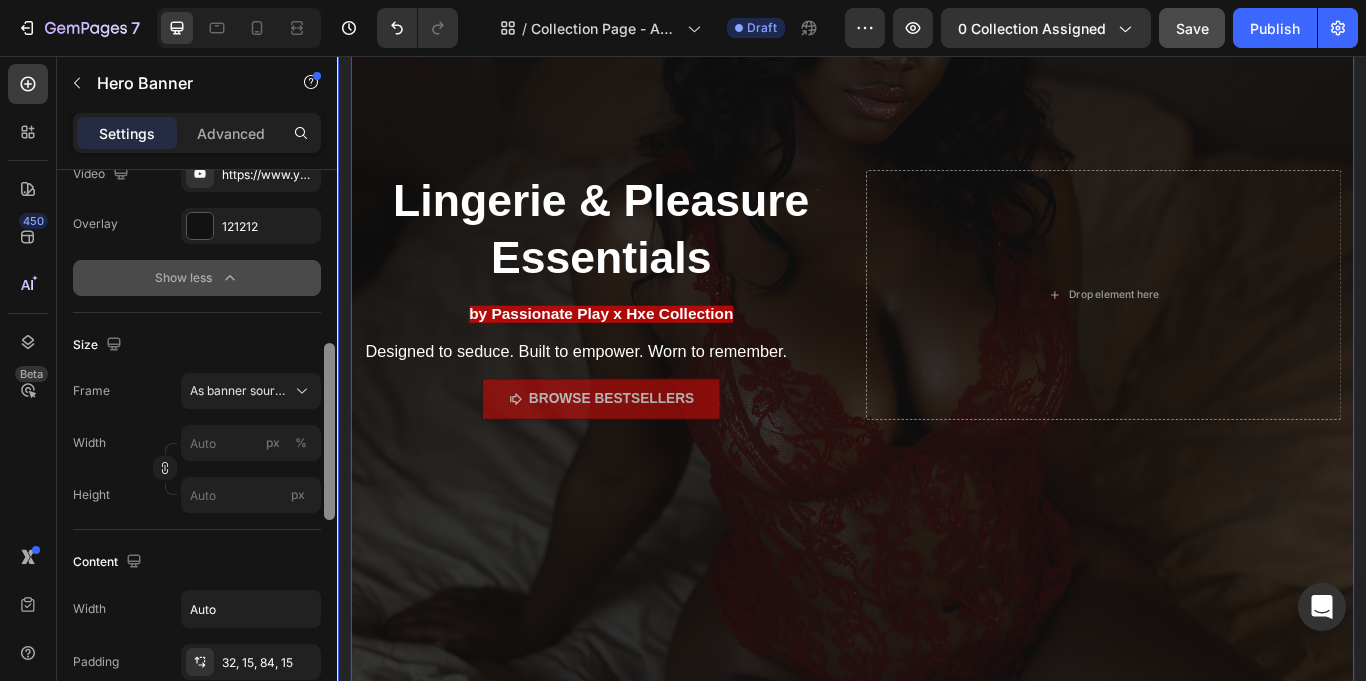 scroll, scrollTop: 375, scrollLeft: 0, axis: vertical 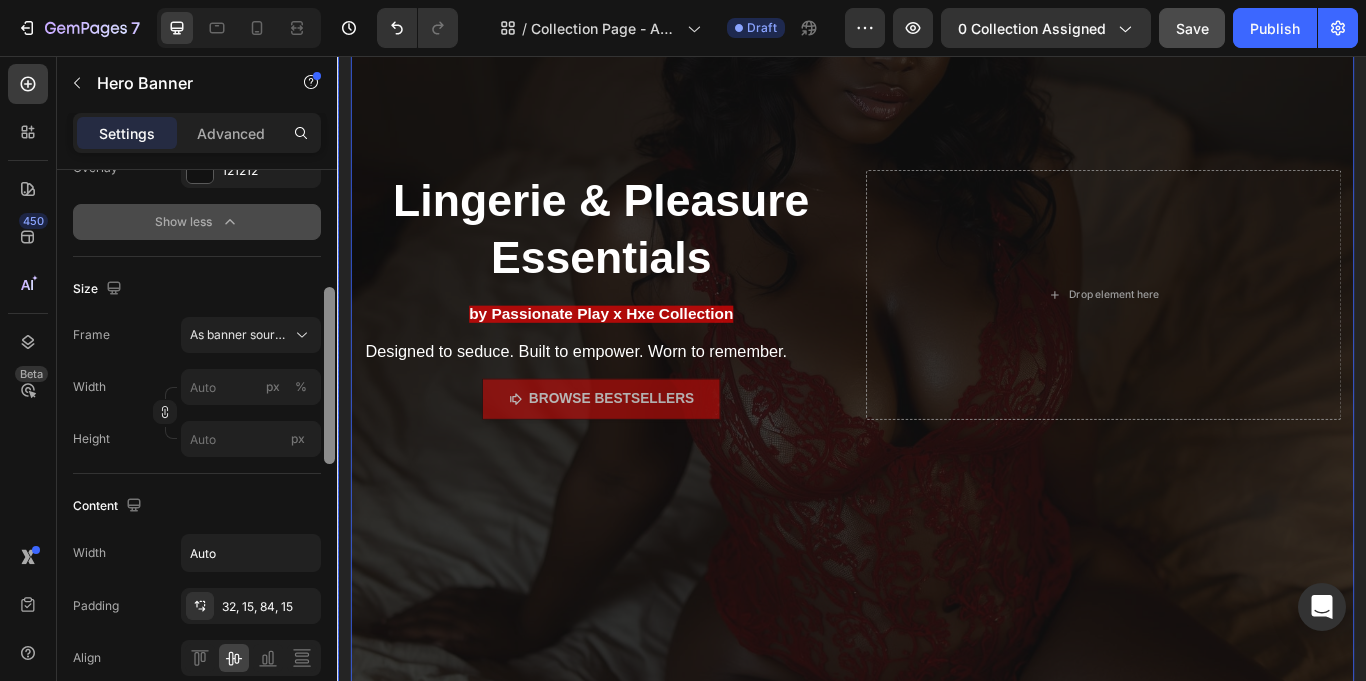 drag, startPoint x: 667, startPoint y: 361, endPoint x: 348, endPoint y: 508, distance: 351.24066 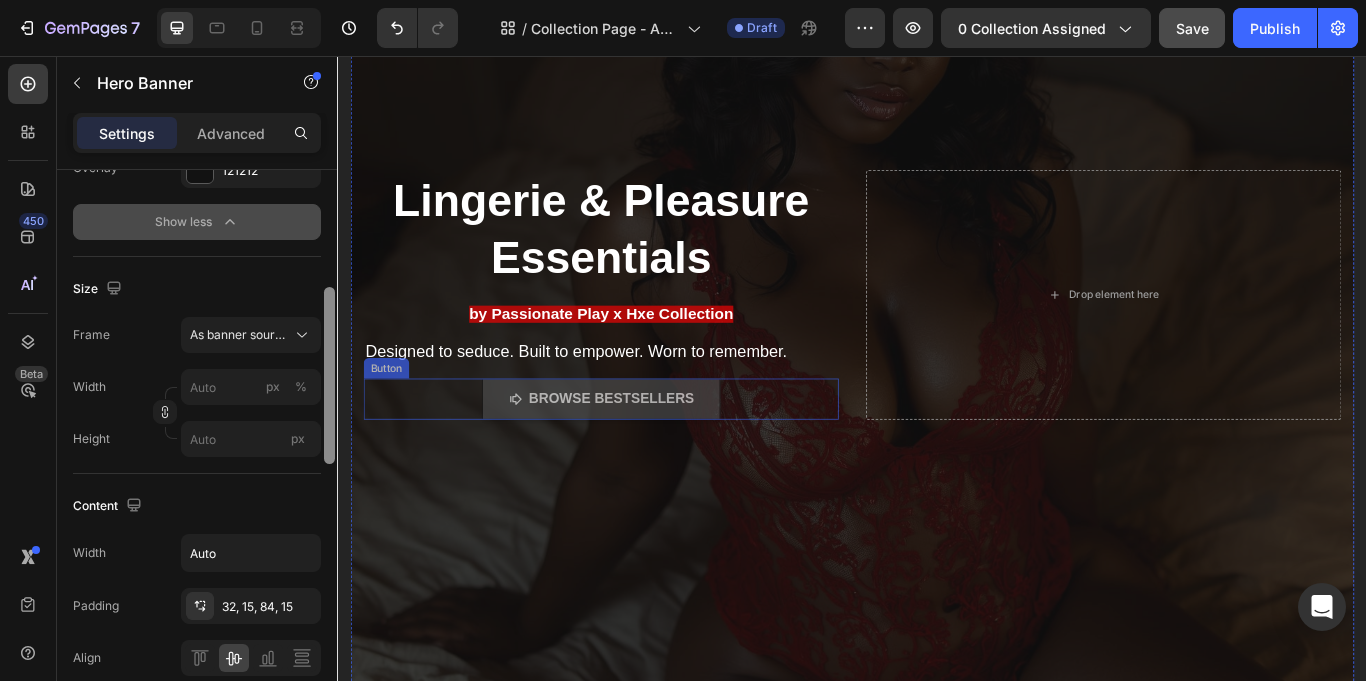 click on "Browse bestsellers" at bounding box center [644, 456] 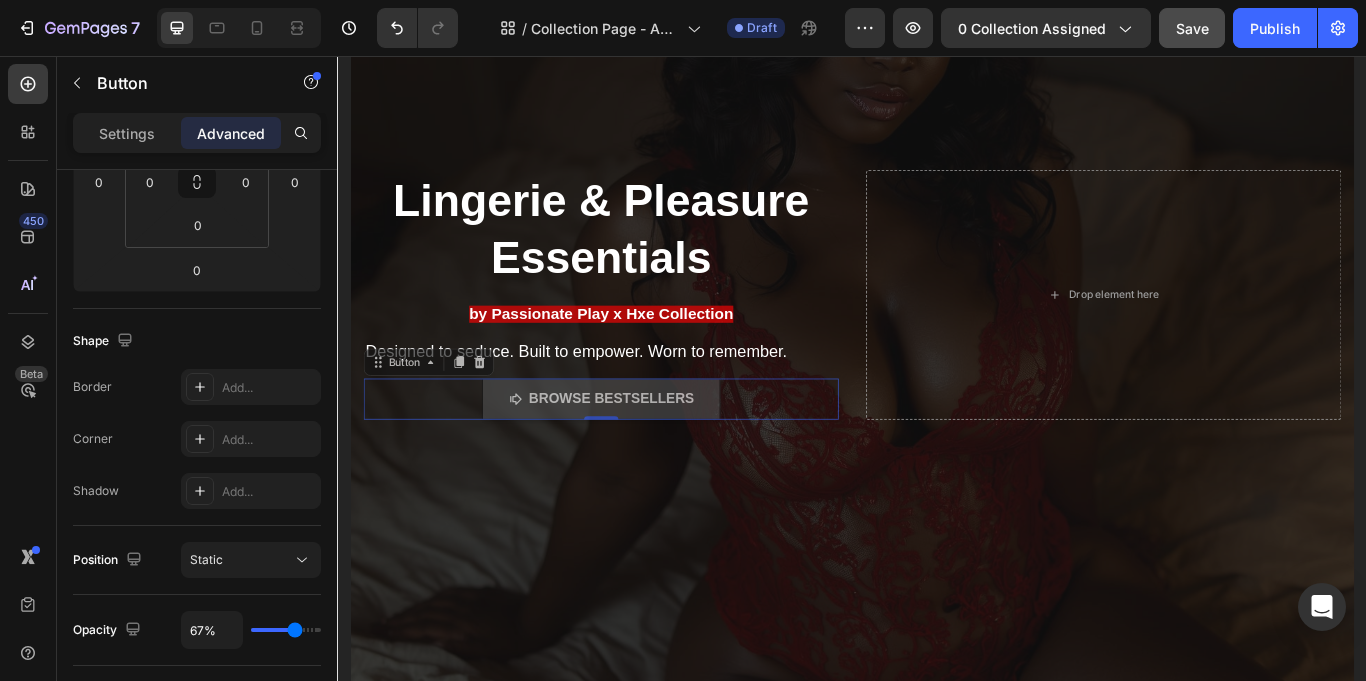 scroll, scrollTop: 0, scrollLeft: 0, axis: both 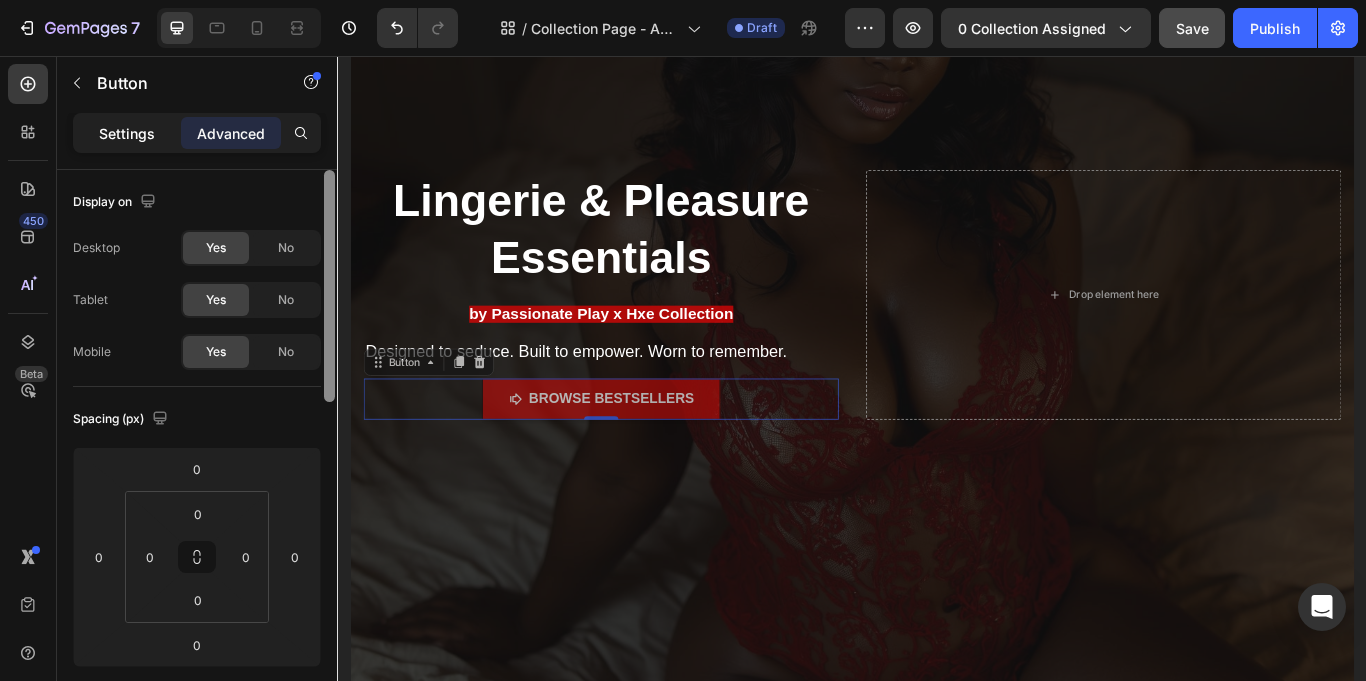 click on "Settings" at bounding box center (127, 133) 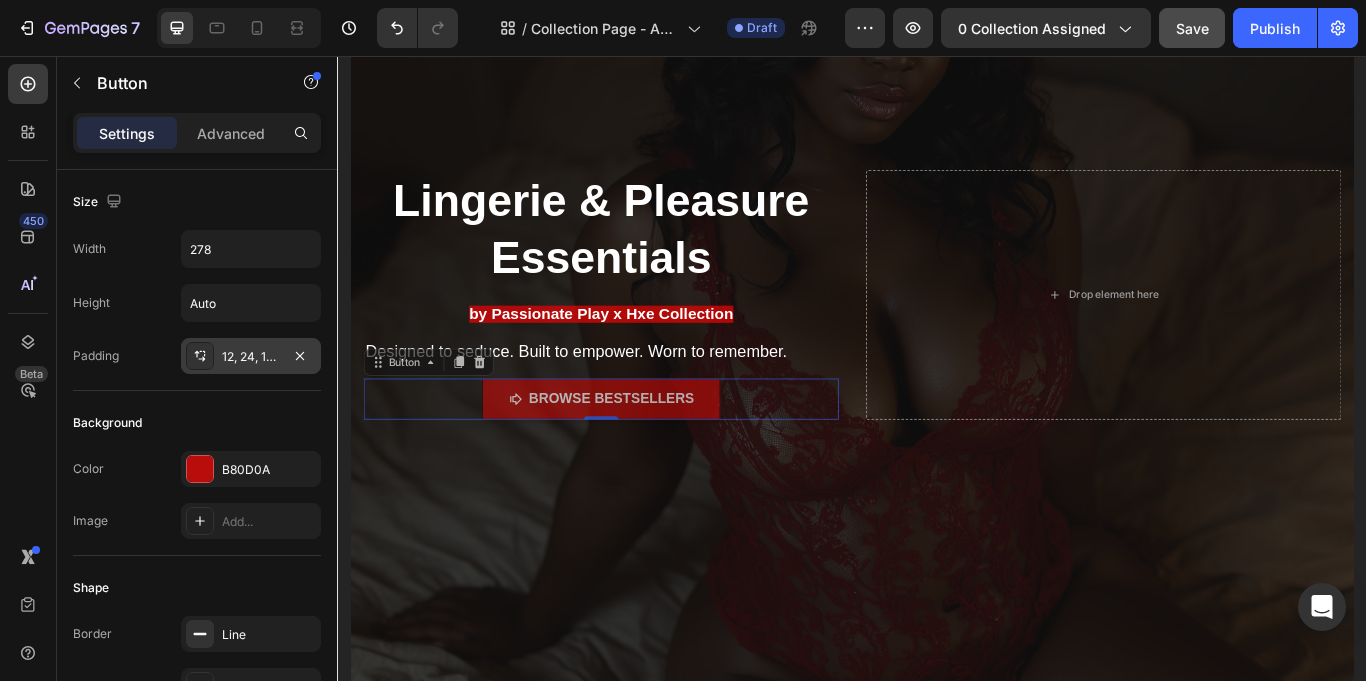 click on "12, 24, 12, 24" at bounding box center (251, 357) 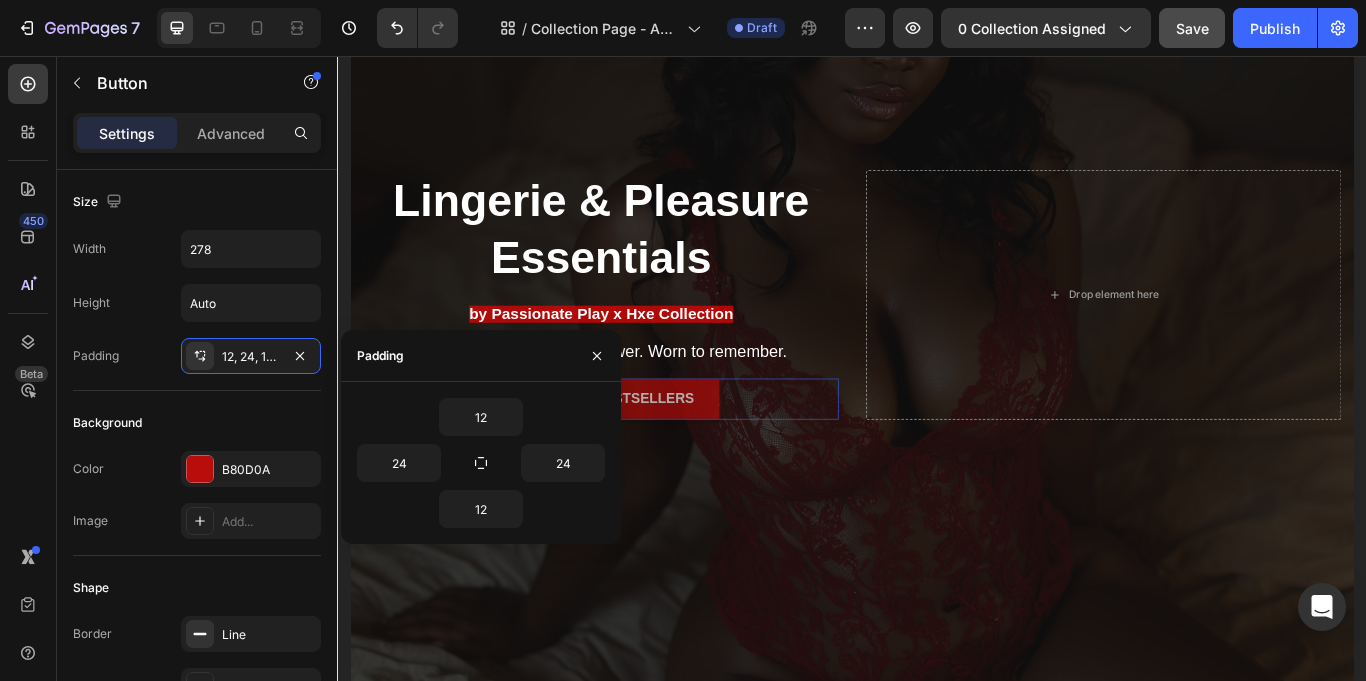click on "Width 278" at bounding box center (197, 249) 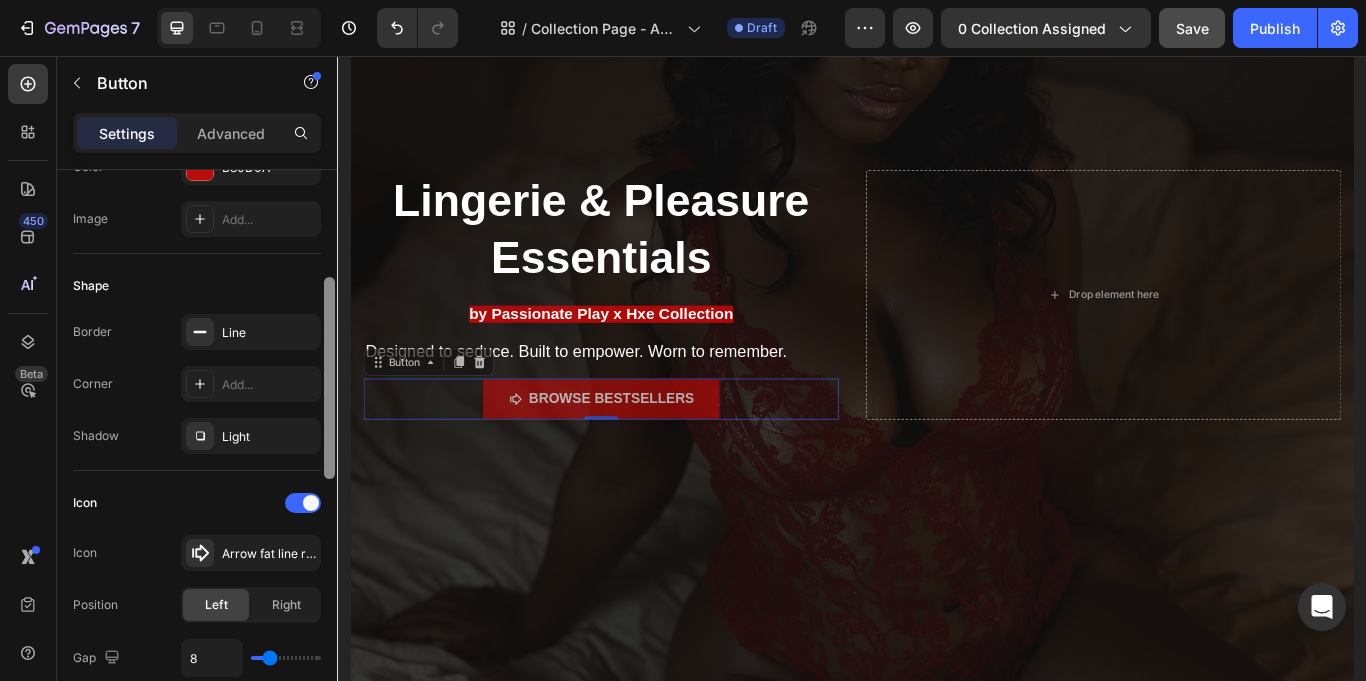 scroll, scrollTop: 307, scrollLeft: 0, axis: vertical 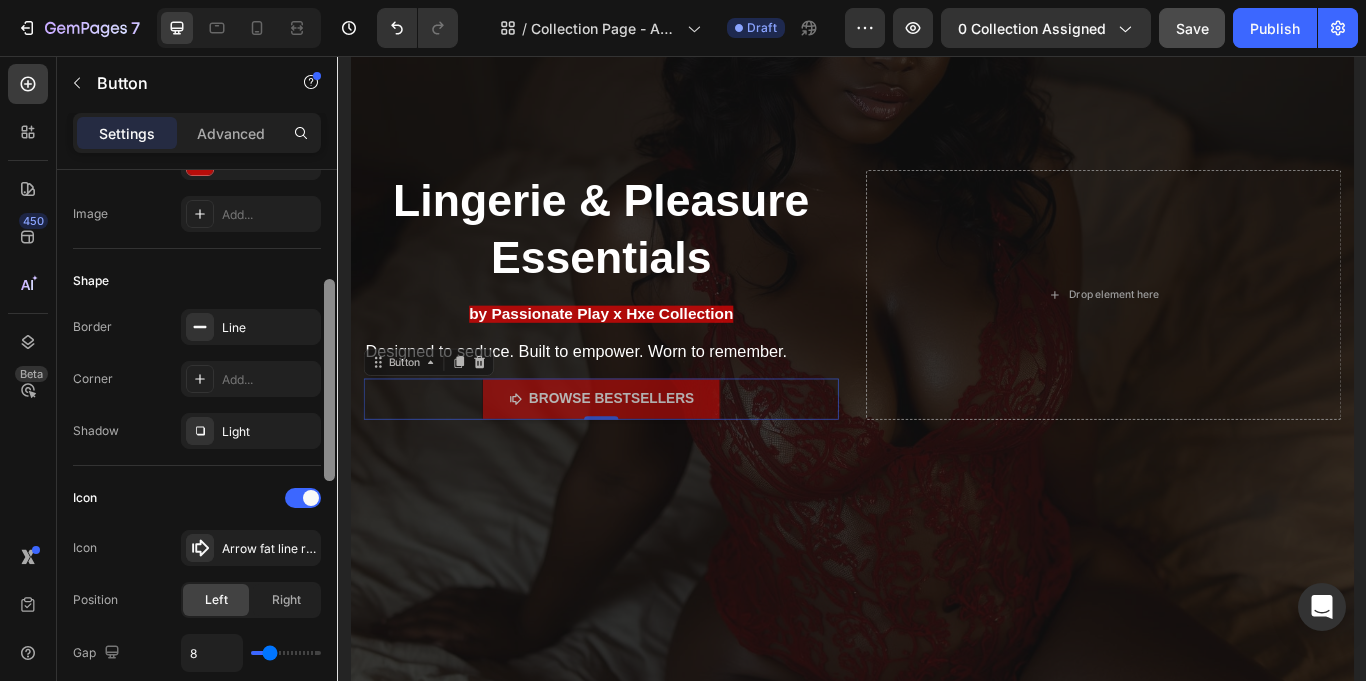 drag, startPoint x: 328, startPoint y: 240, endPoint x: 329, endPoint y: 350, distance: 110.00455 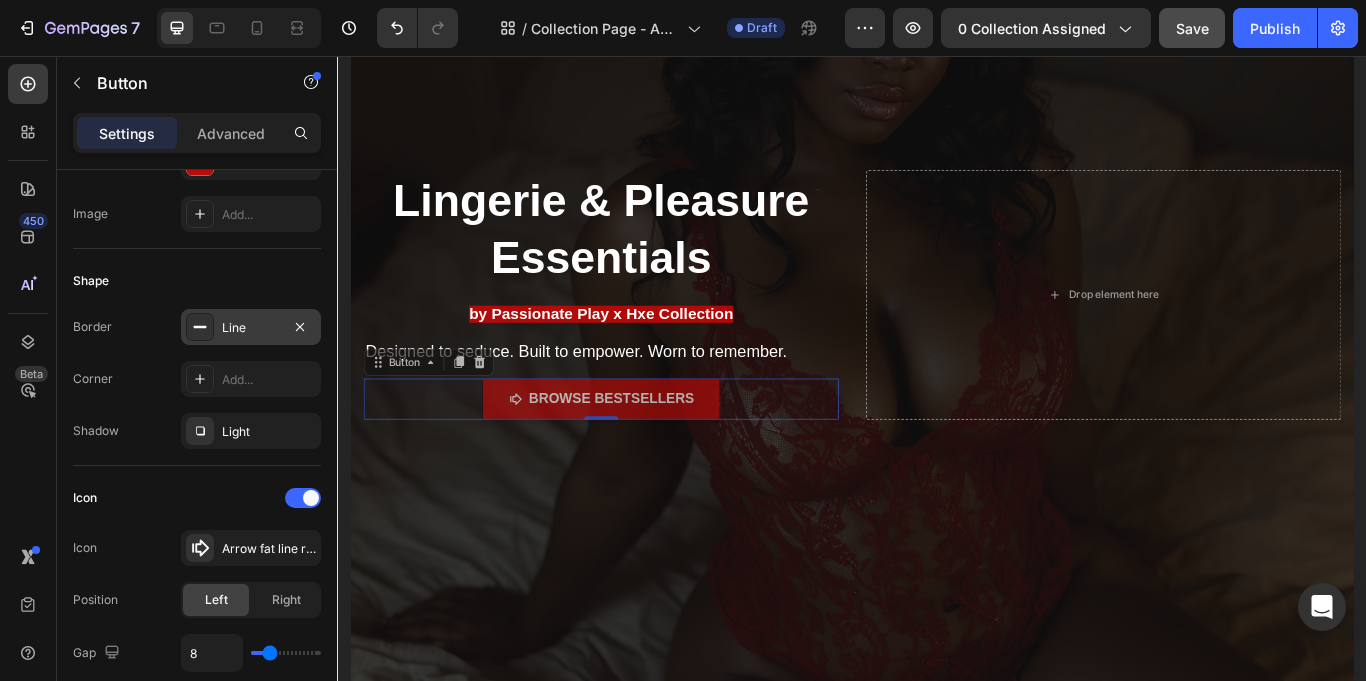 click 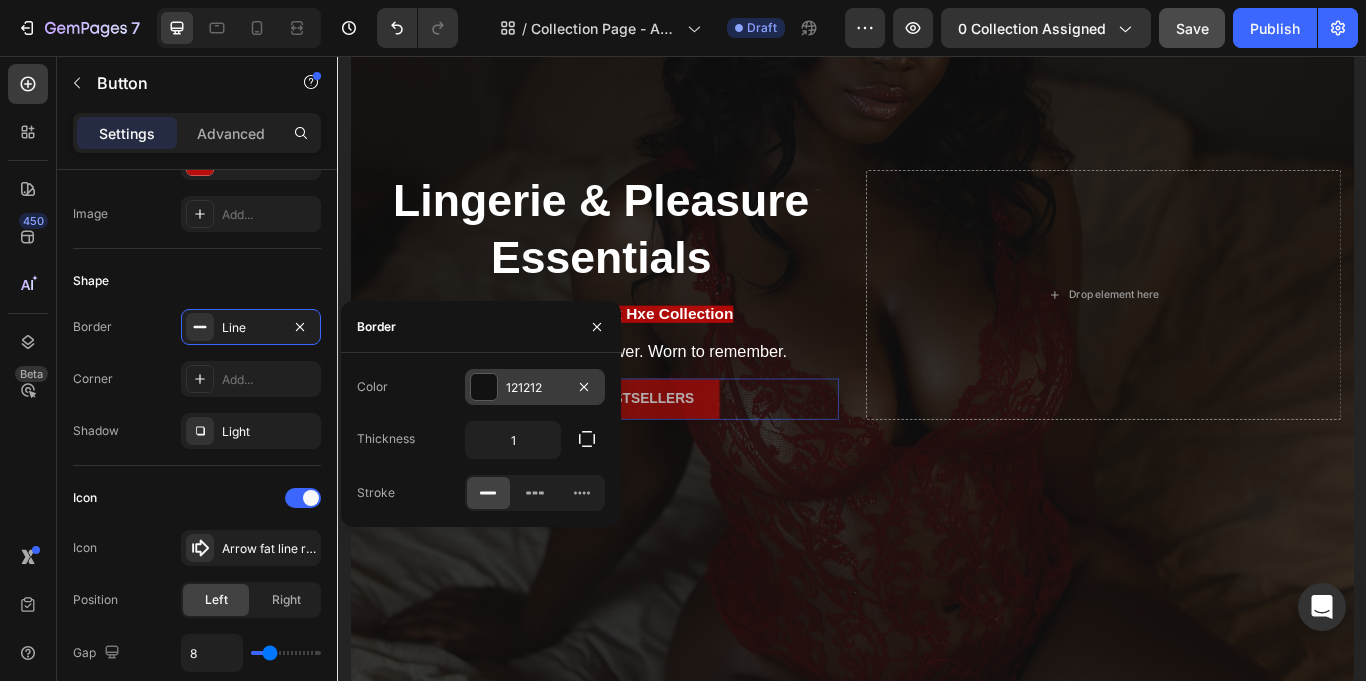 click at bounding box center (484, 387) 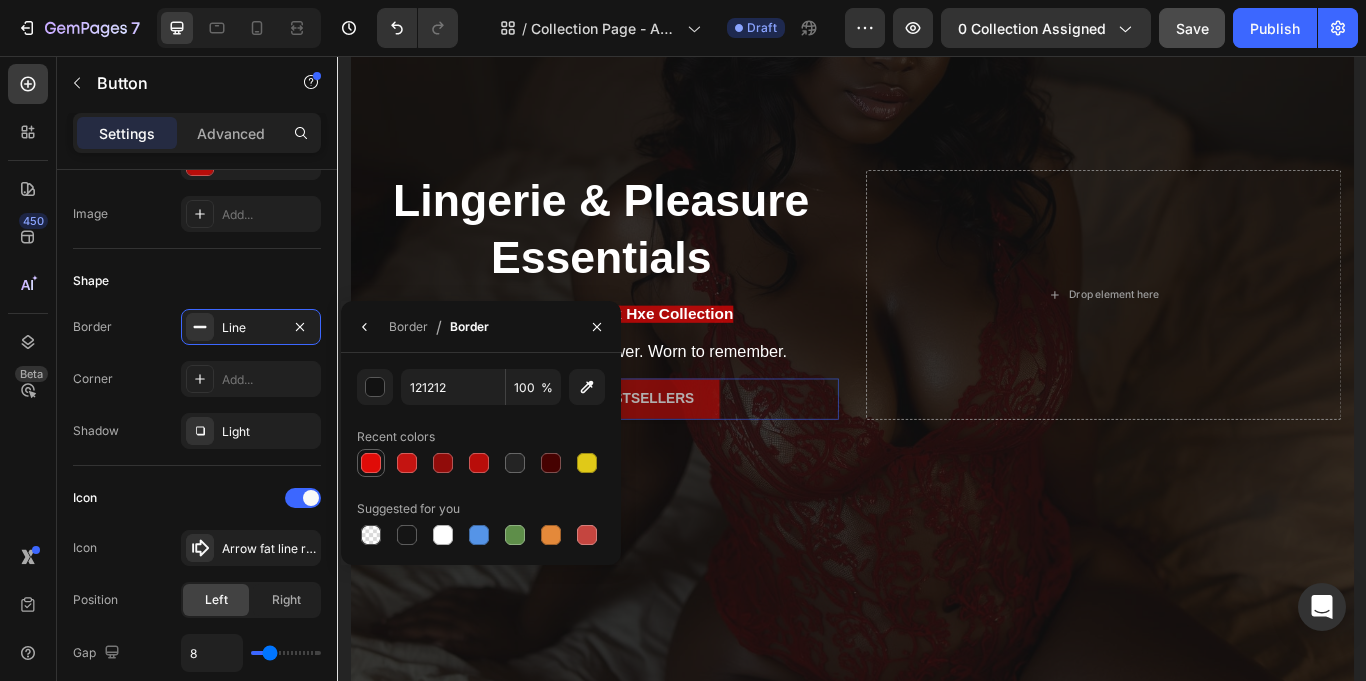 click at bounding box center [371, 463] 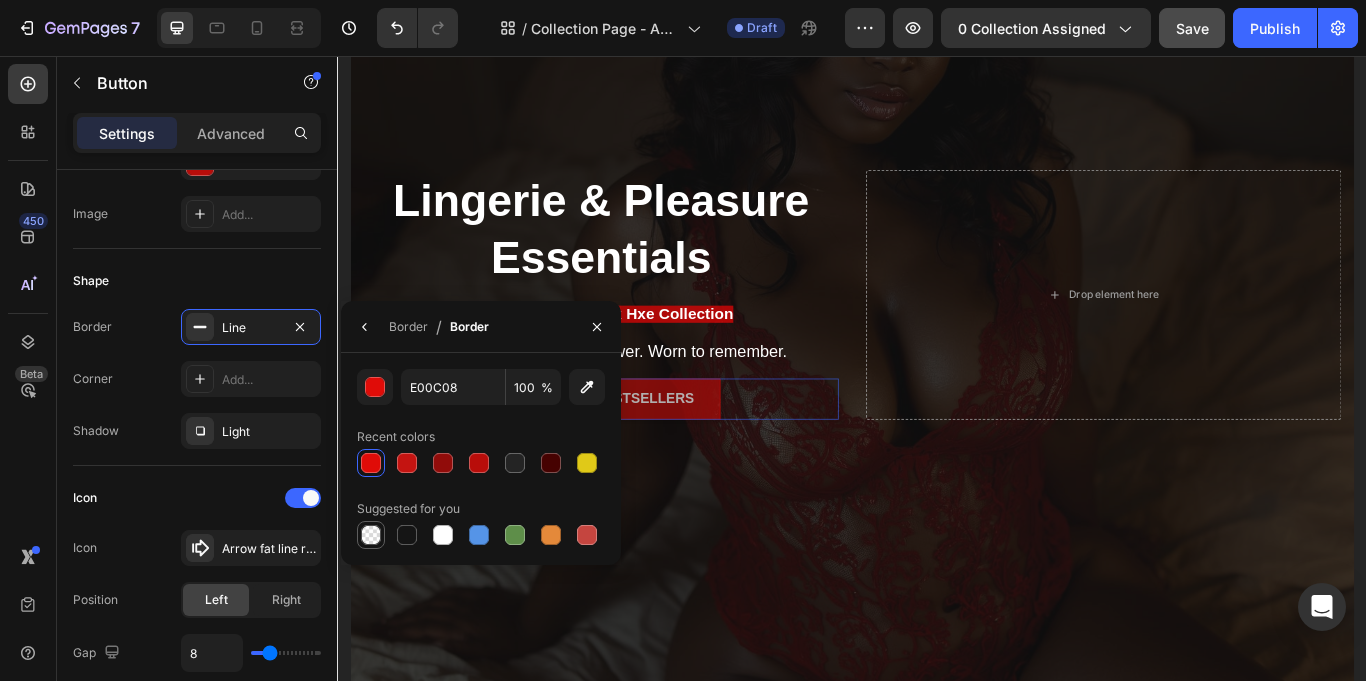 click at bounding box center (371, 535) 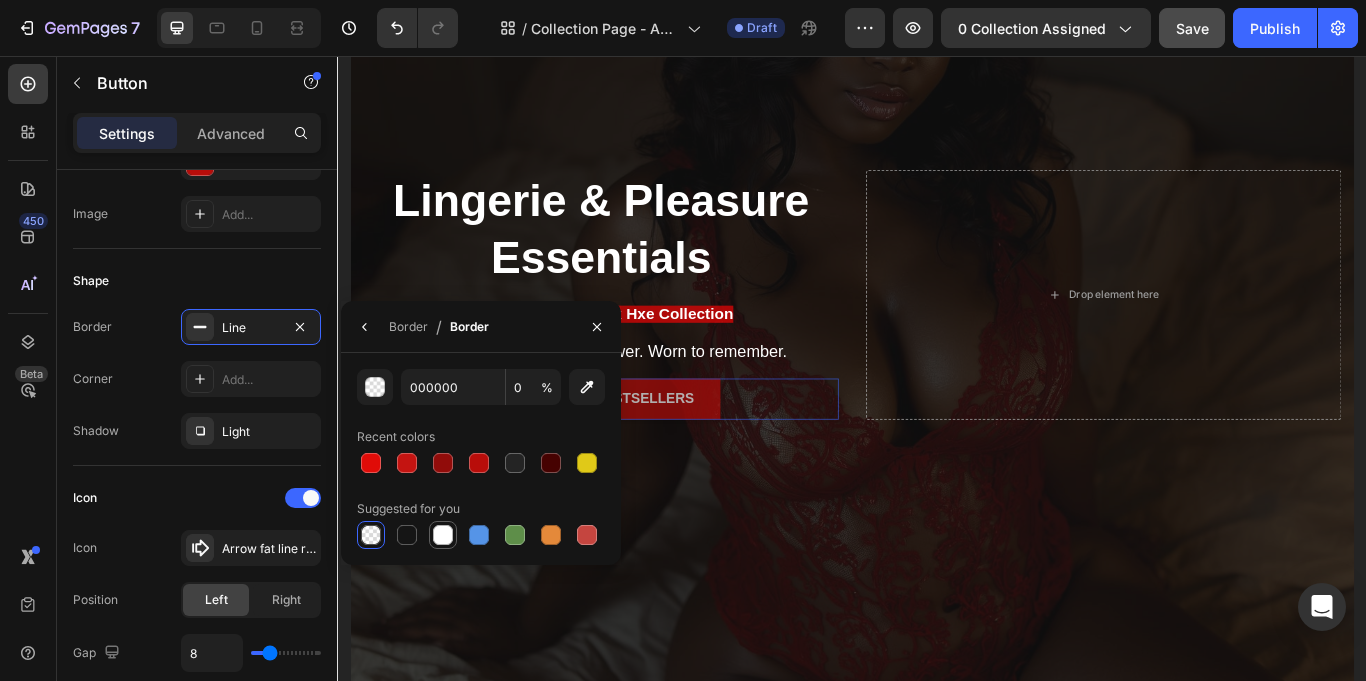 click at bounding box center [443, 535] 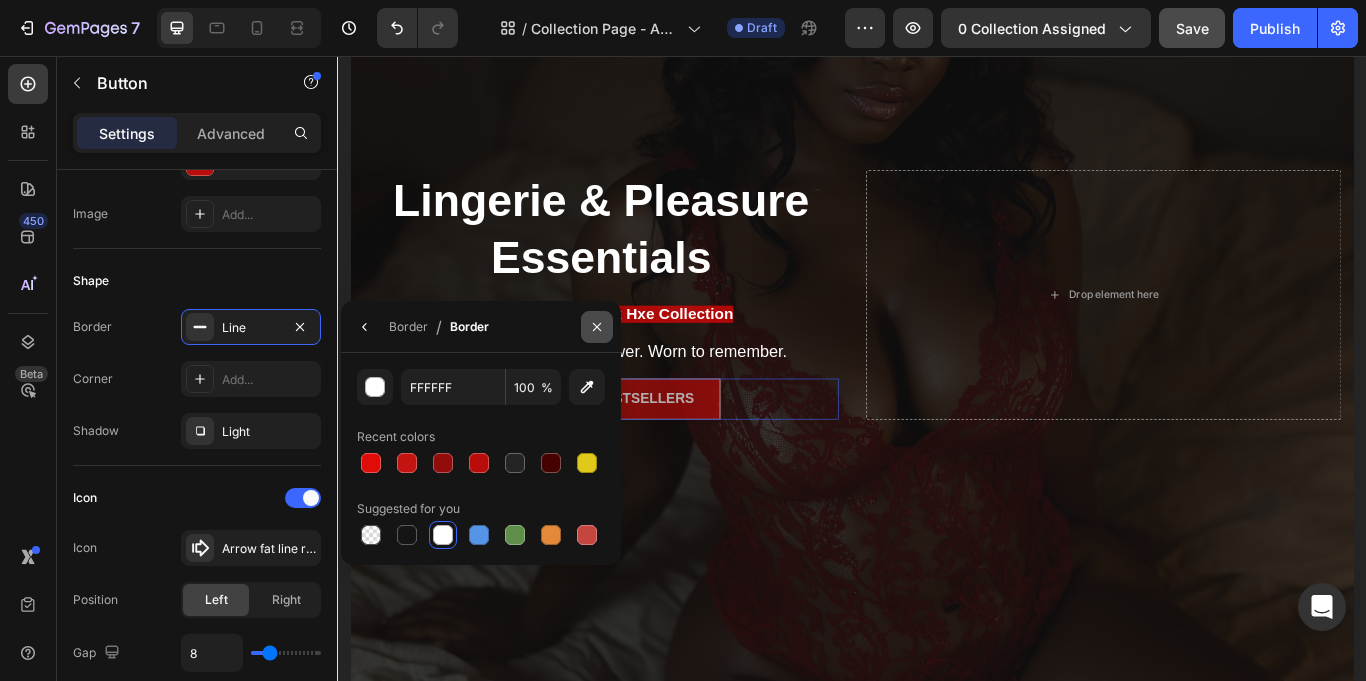 click 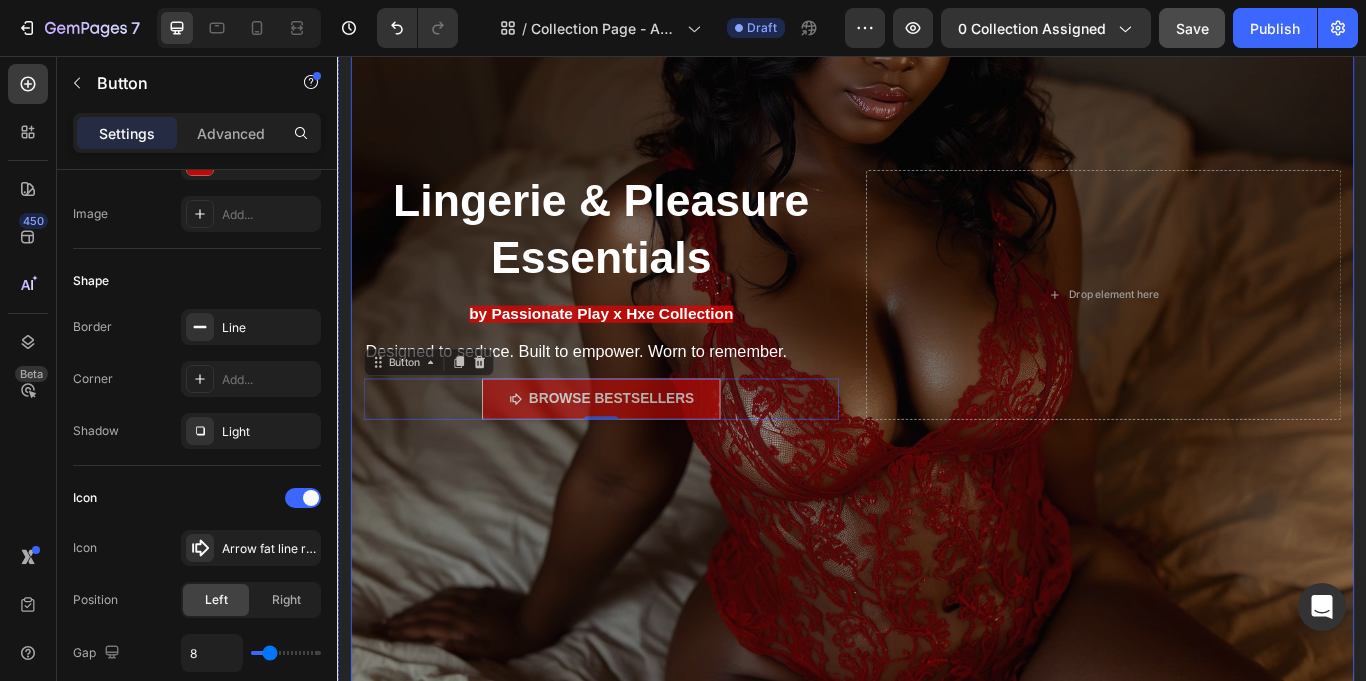 click at bounding box center [937, 361] 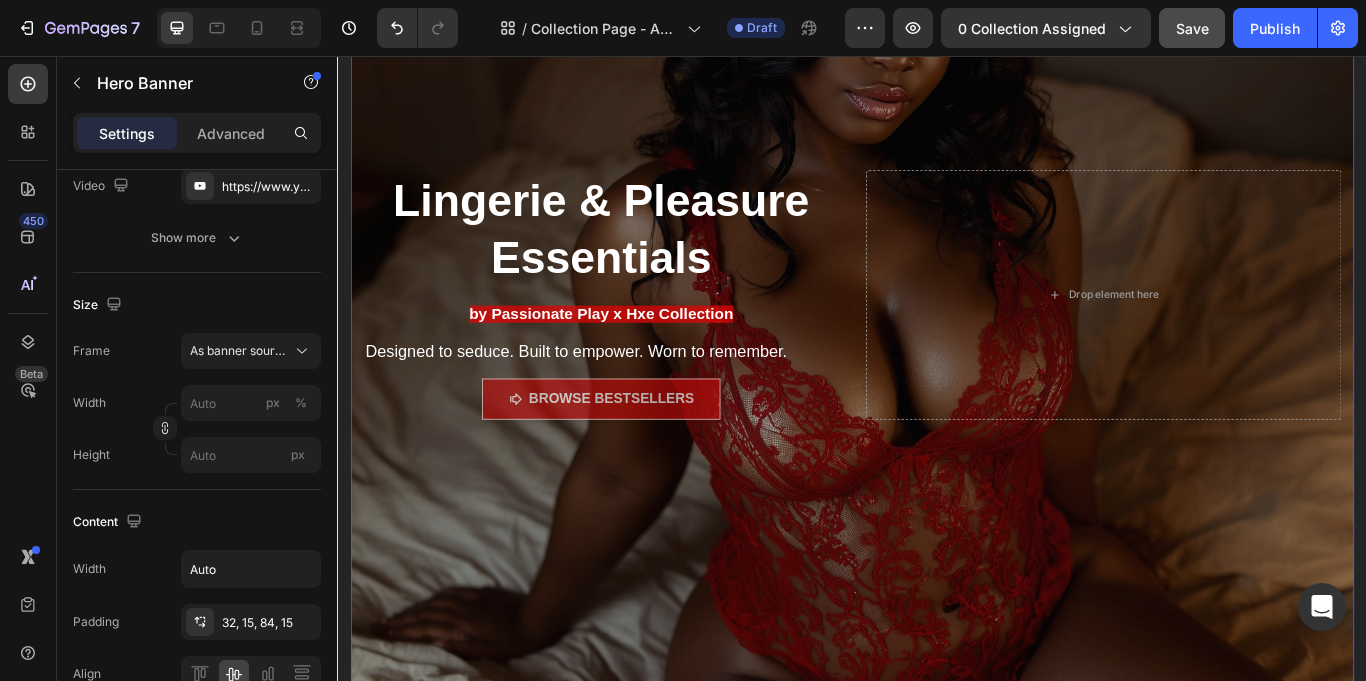 scroll, scrollTop: 0, scrollLeft: 0, axis: both 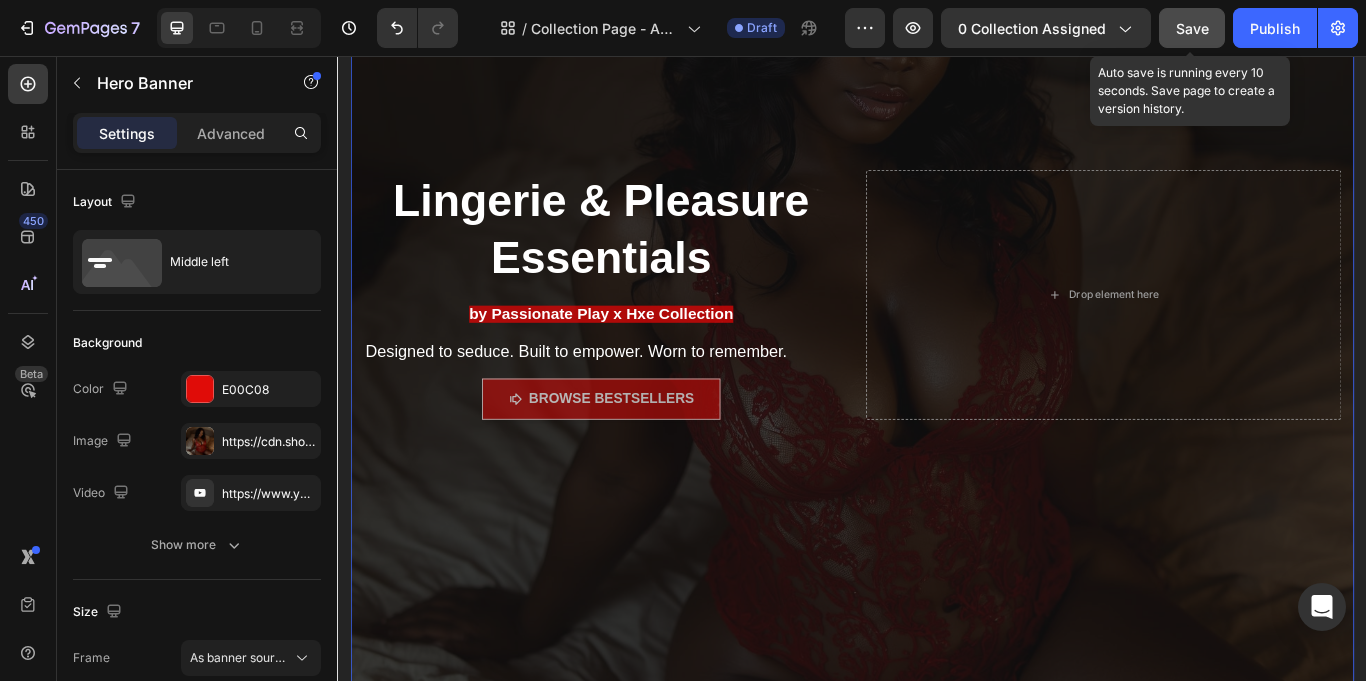 click on "Save" at bounding box center [1192, 28] 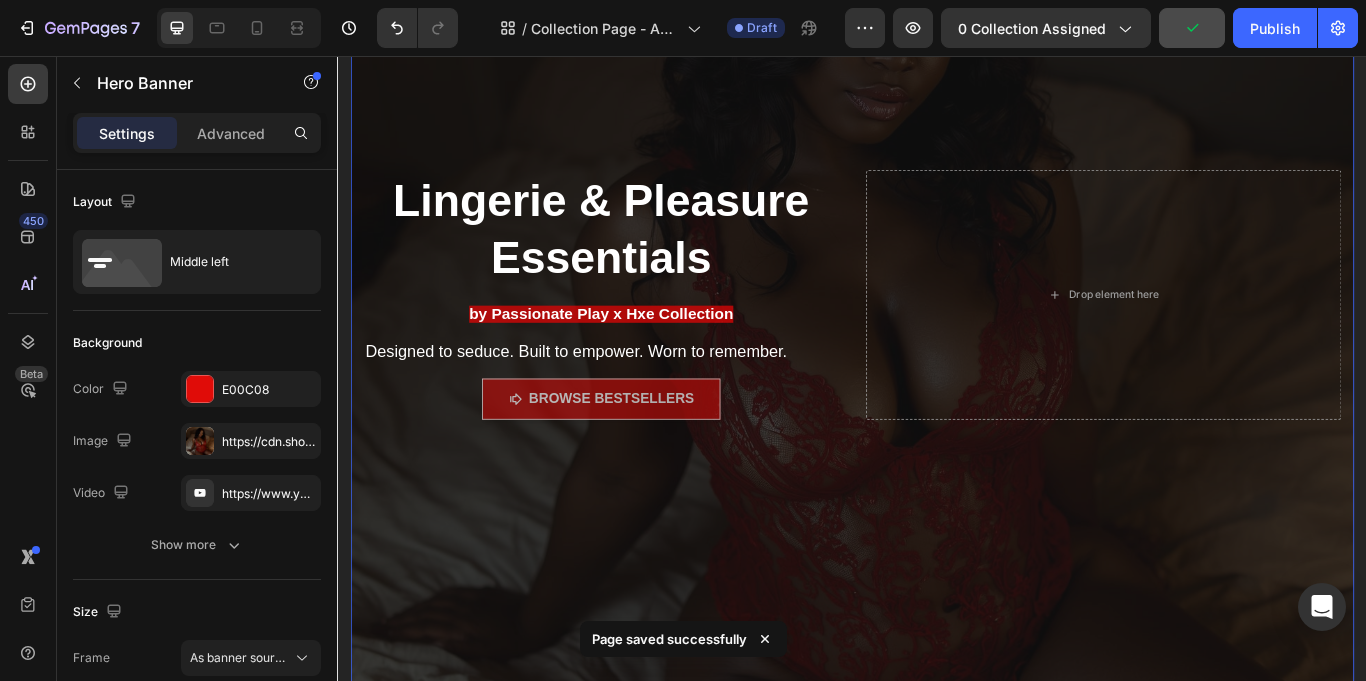 click on "Page saved successfully" at bounding box center [669, 639] 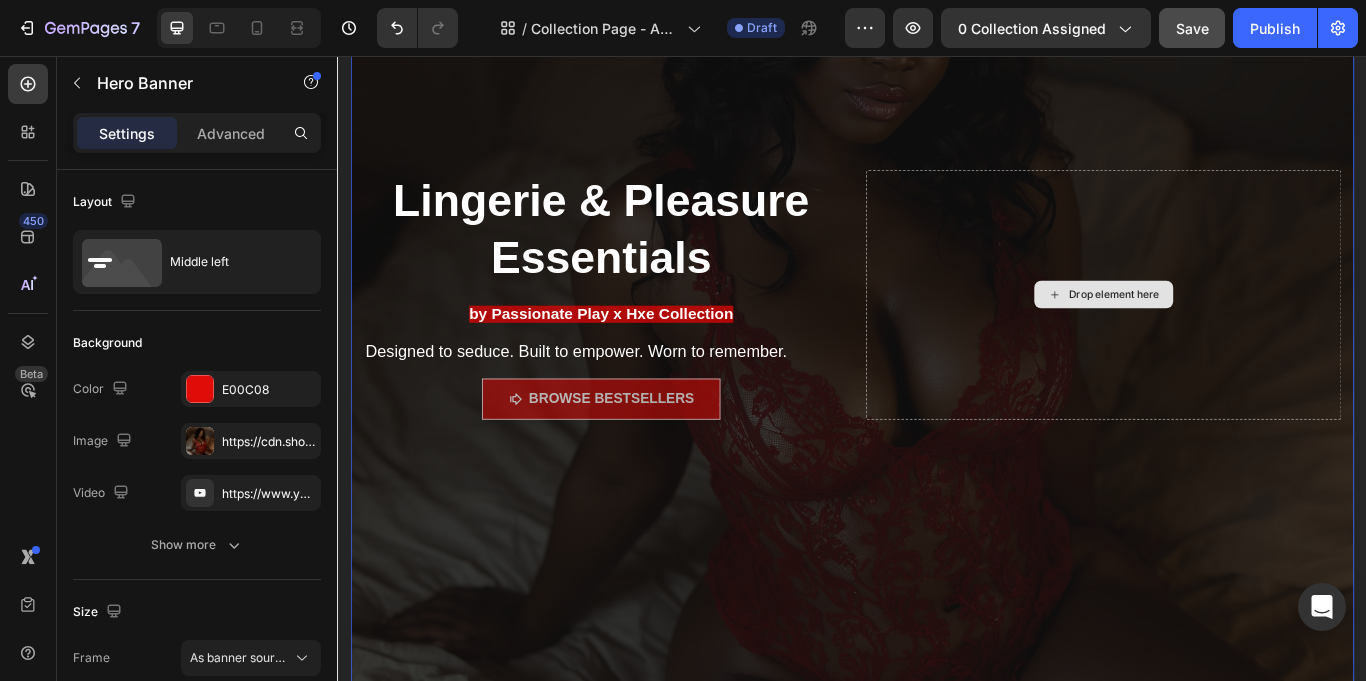 click on "Drop element here" at bounding box center (1230, 334) 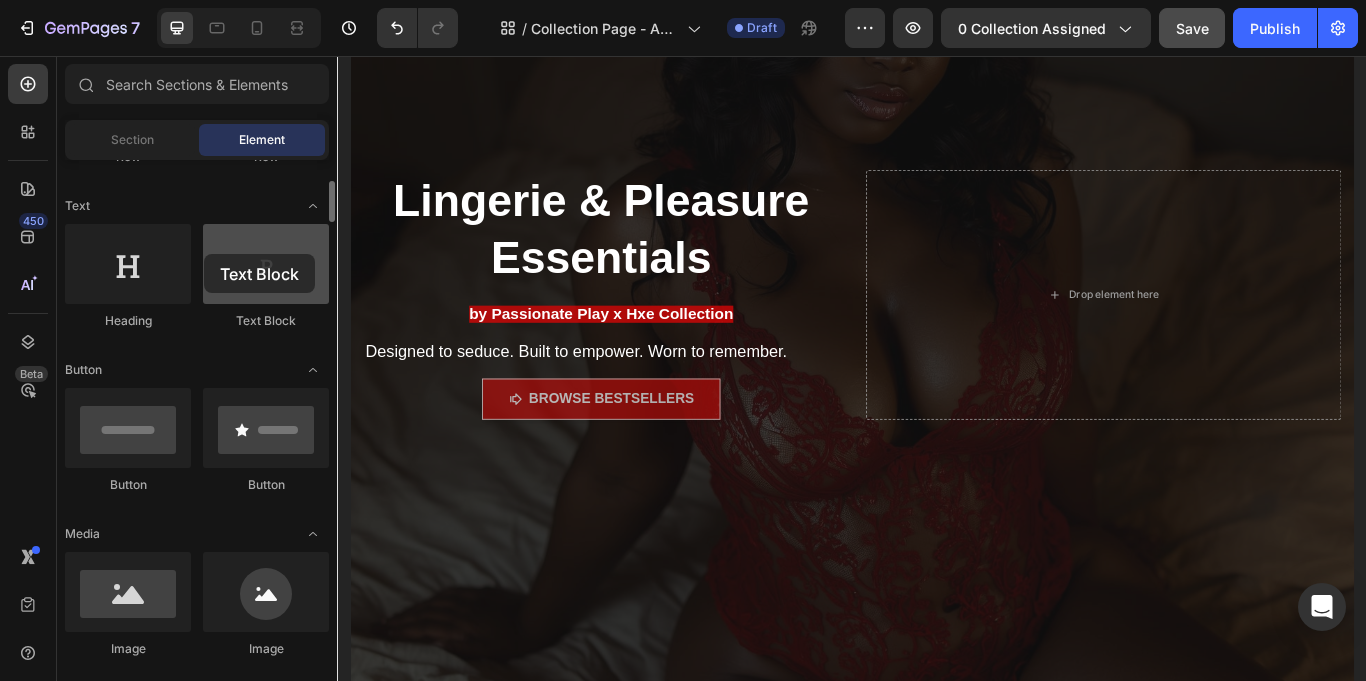 drag, startPoint x: 249, startPoint y: 292, endPoint x: 204, endPoint y: 254, distance: 58.898216 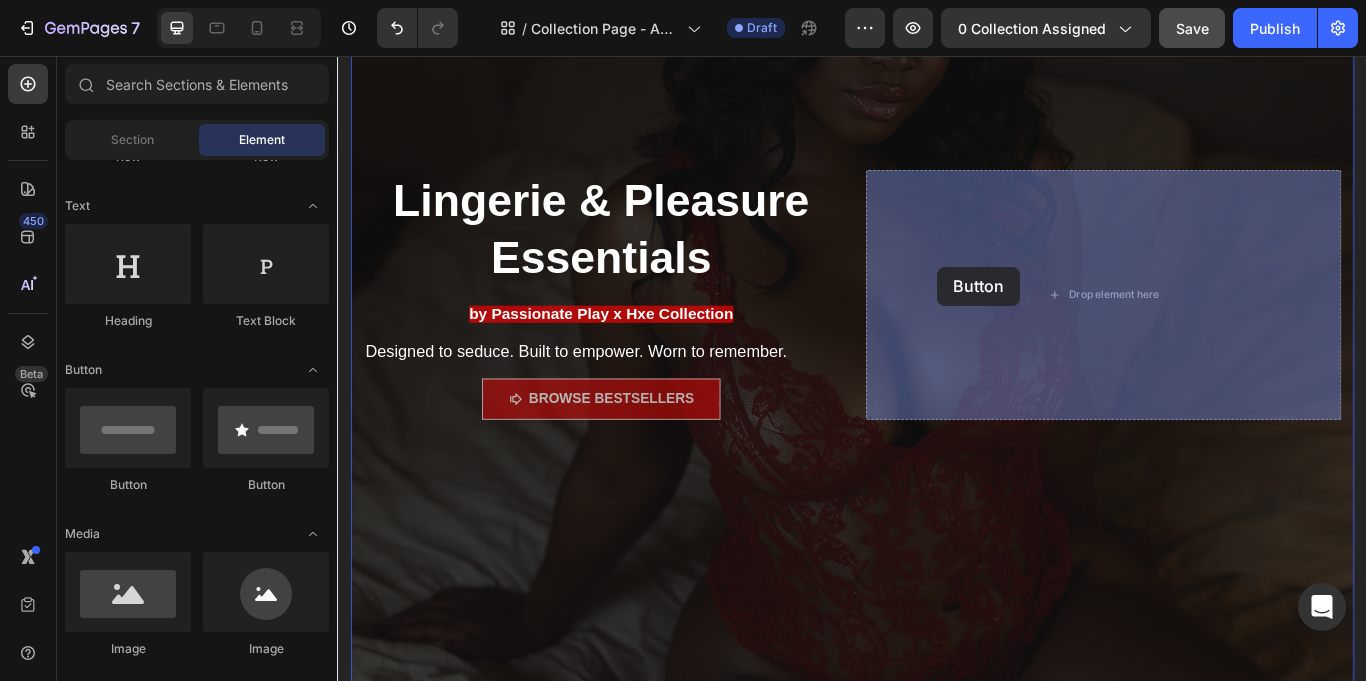 drag, startPoint x: 570, startPoint y: 503, endPoint x: 1037, endPoint y: 302, distance: 508.41913 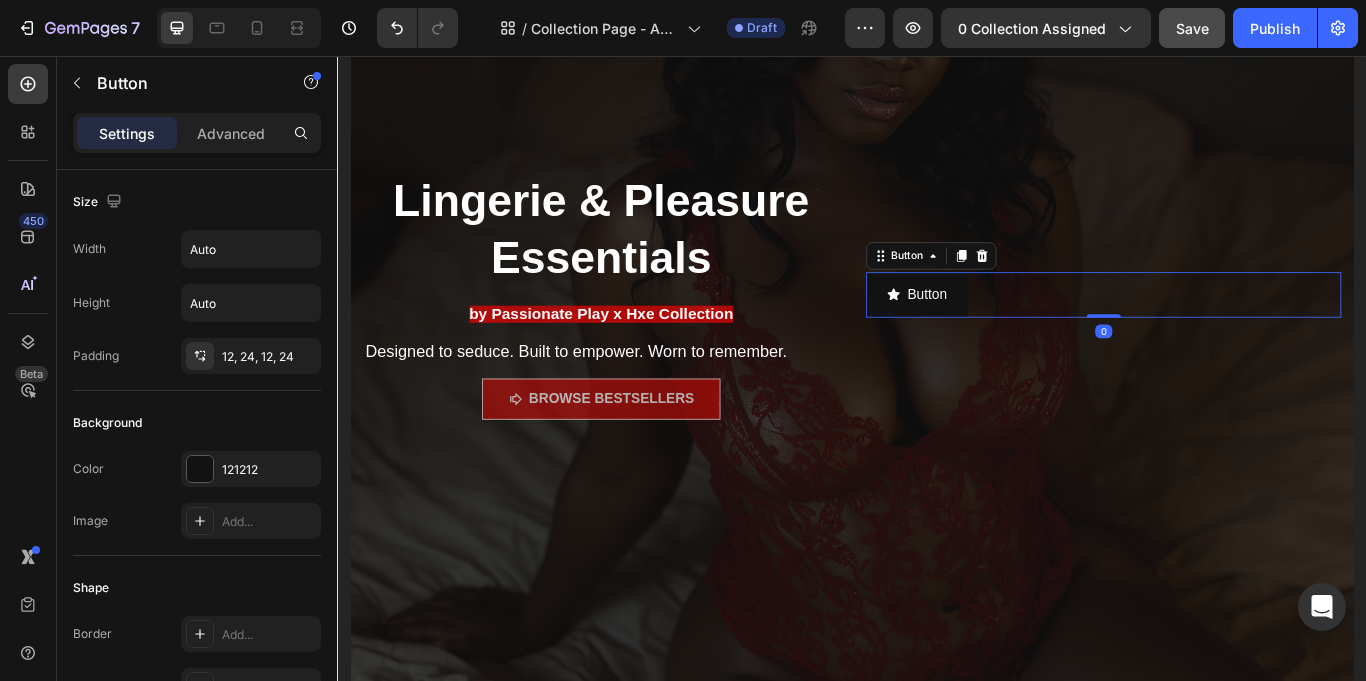 click on "Button Button   0" at bounding box center [1230, 334] 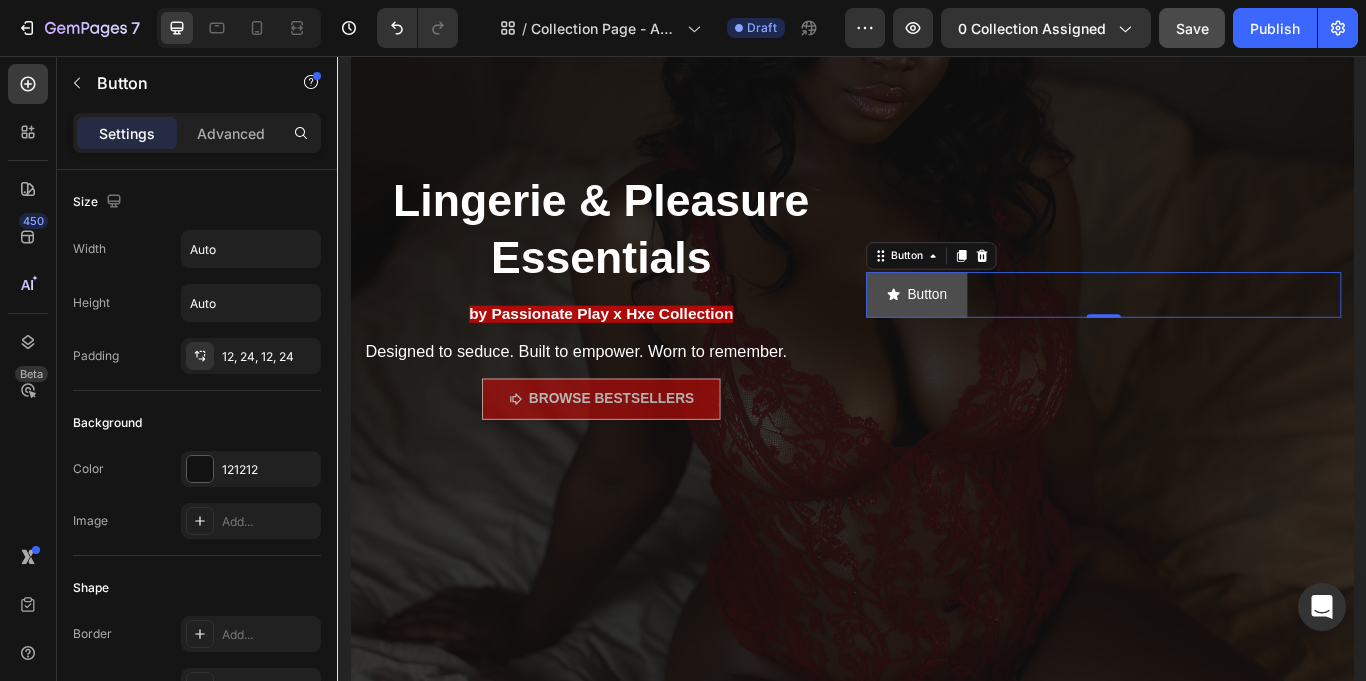 click on "Button" at bounding box center (1012, 334) 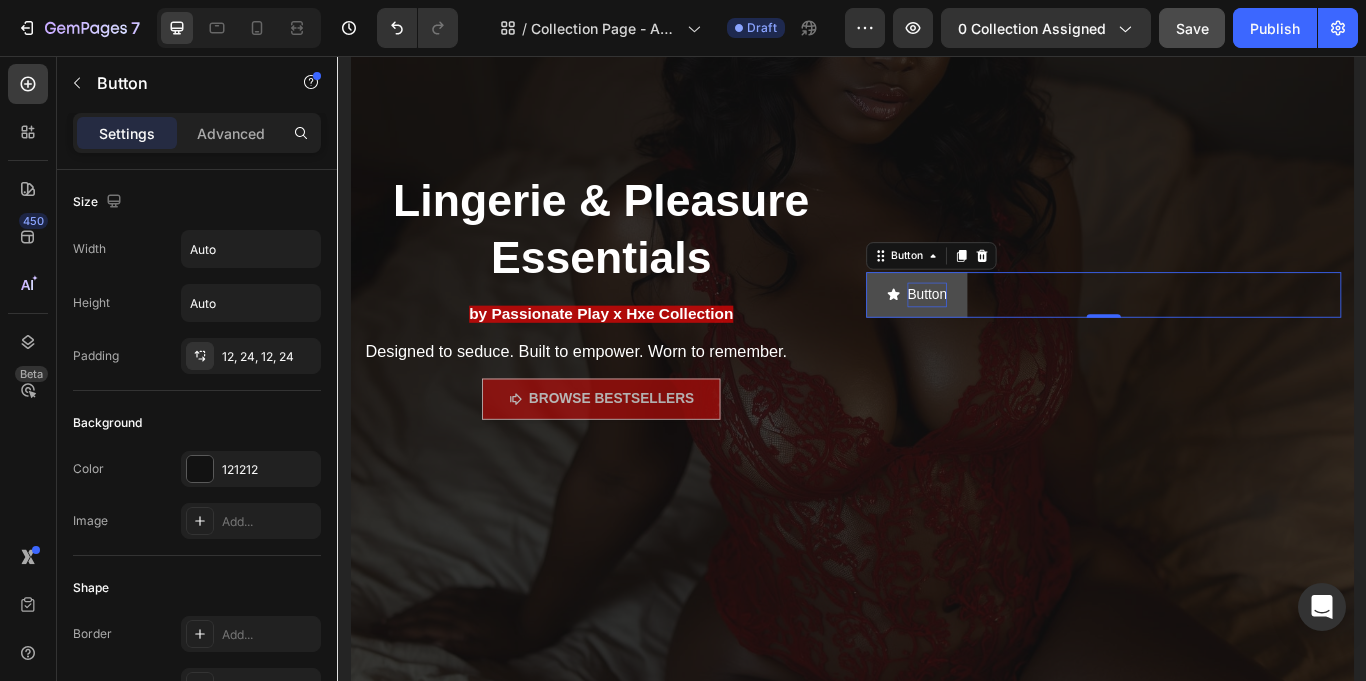 click on "Button" at bounding box center (1024, 334) 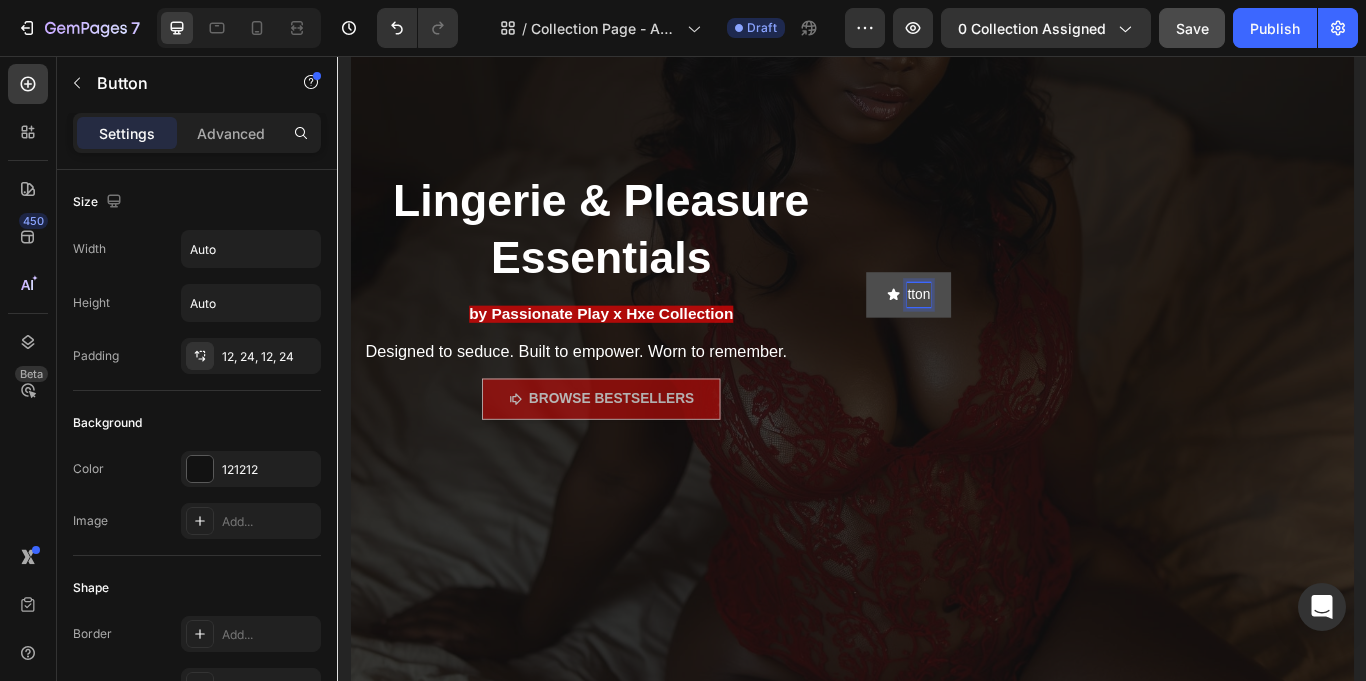click on "tton" at bounding box center (1014, 334) 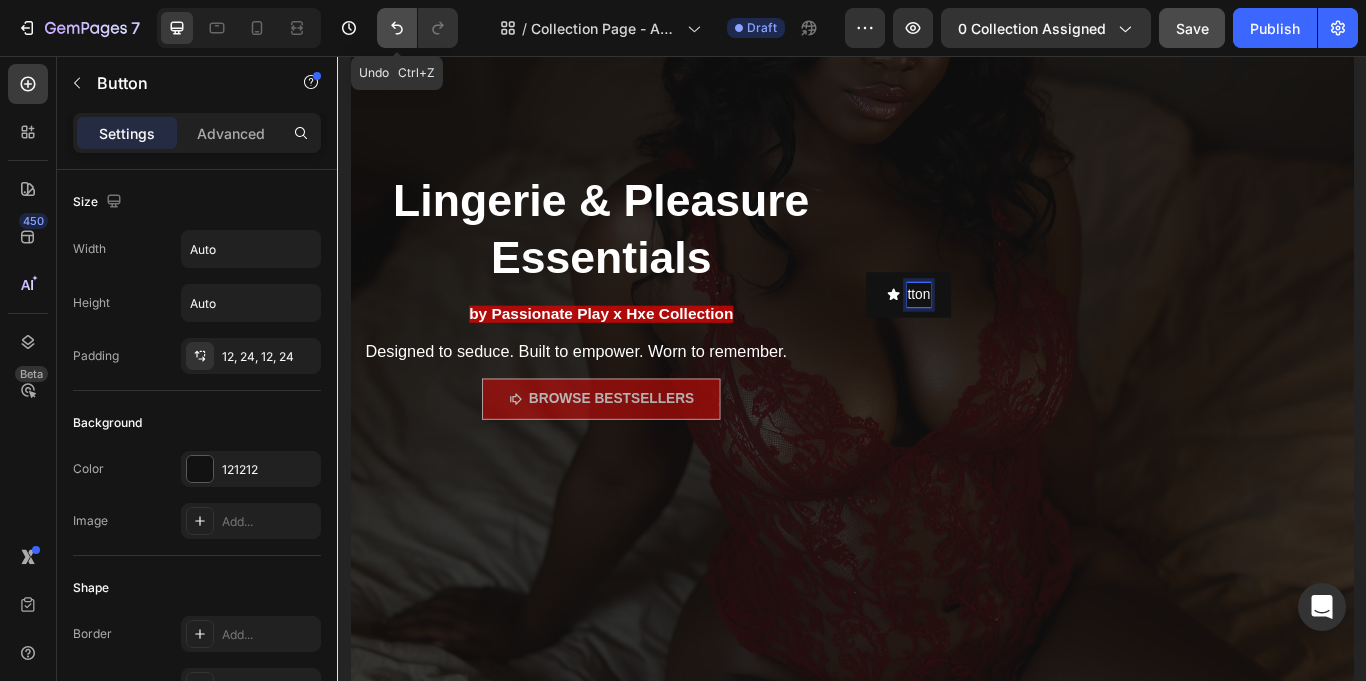 click 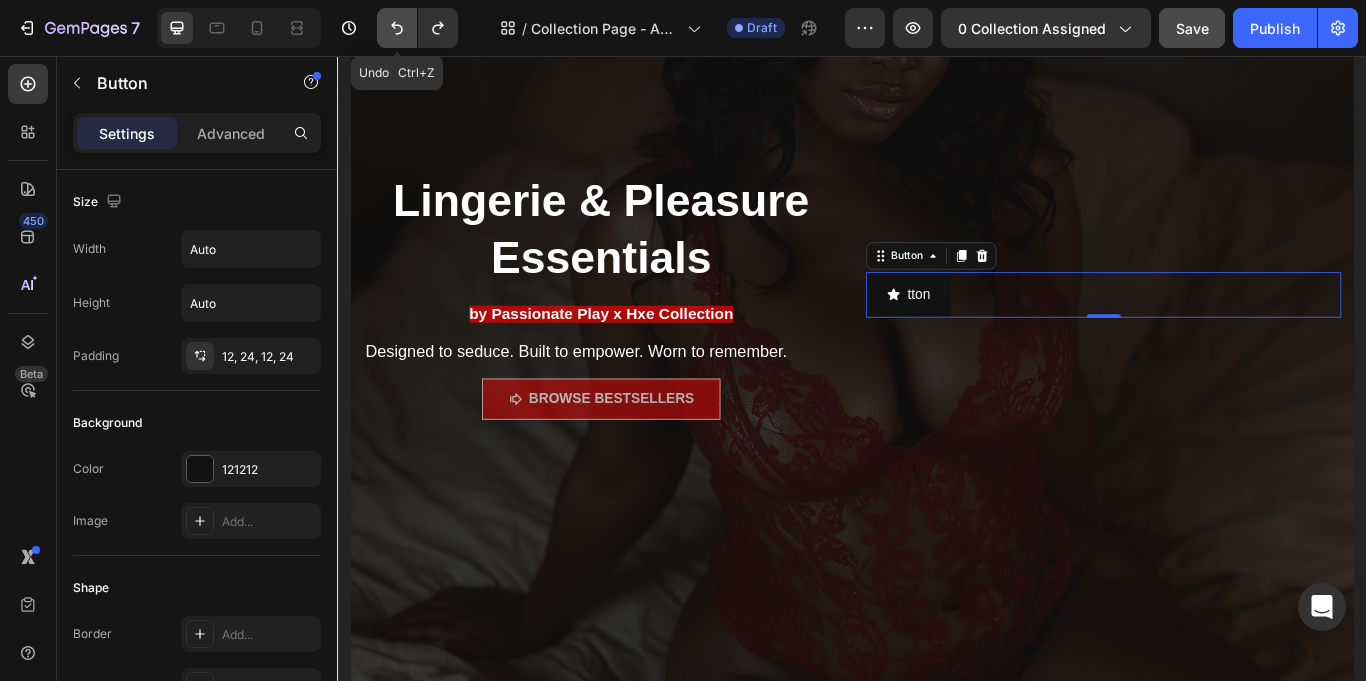 click 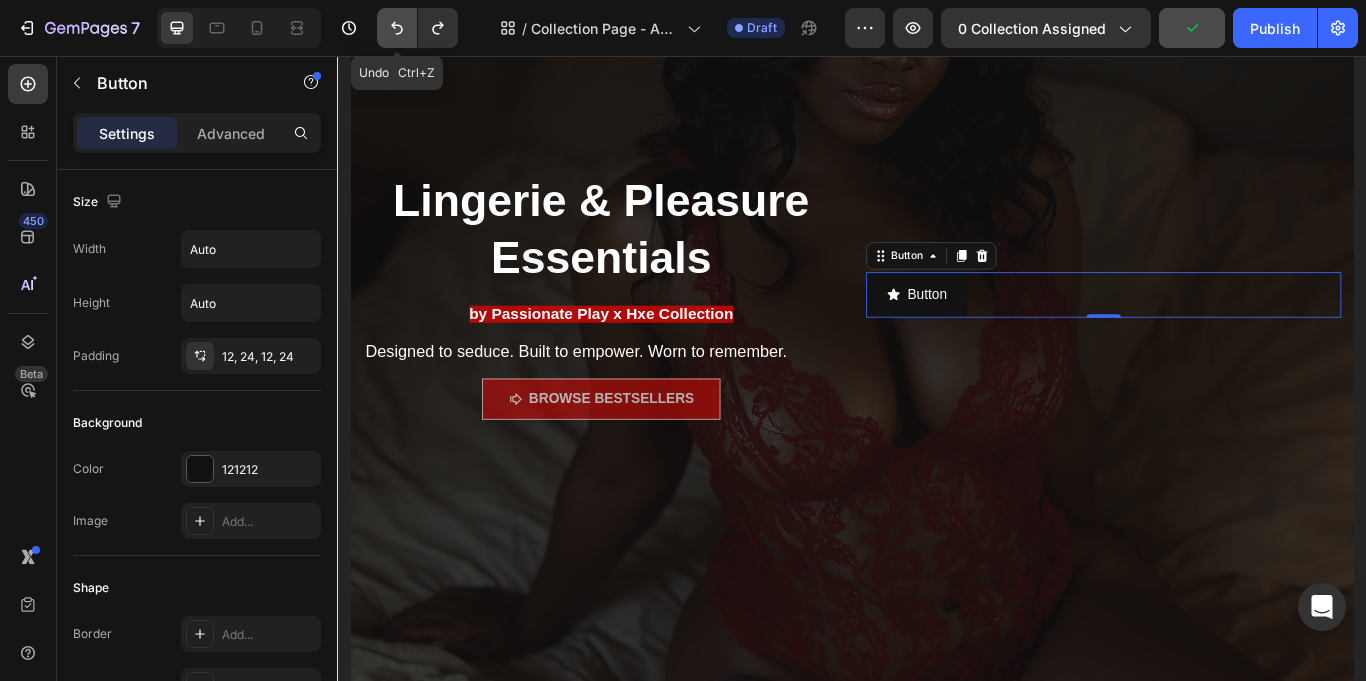 click 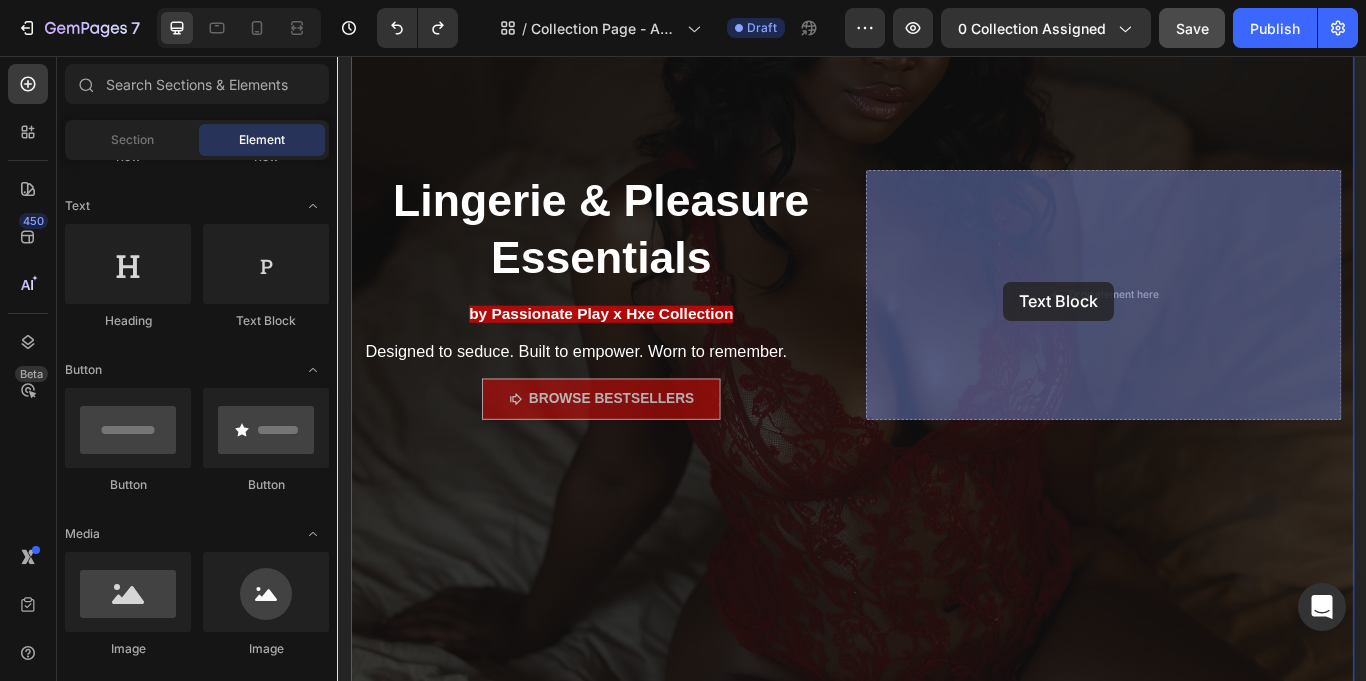 drag, startPoint x: 560, startPoint y: 321, endPoint x: 1113, endPoint y: 319, distance: 553.0036 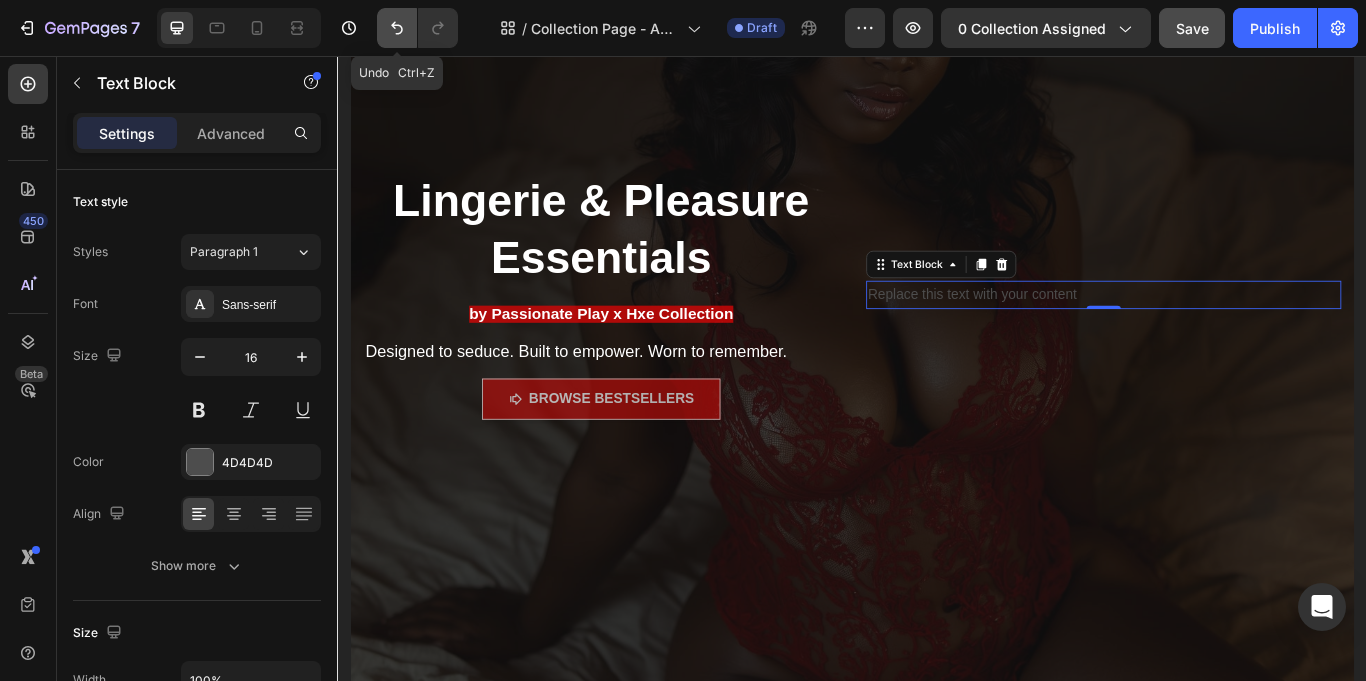 click 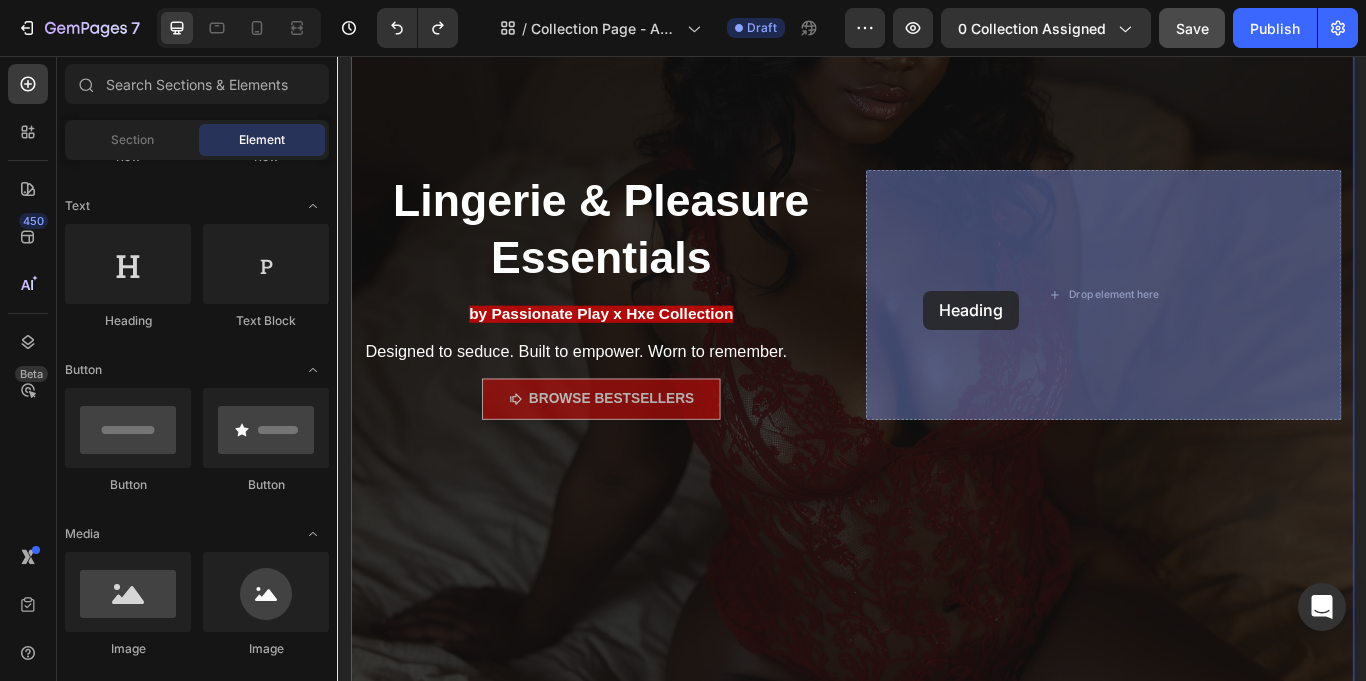 drag, startPoint x: 594, startPoint y: 356, endPoint x: 1020, endPoint y: 330, distance: 426.7927 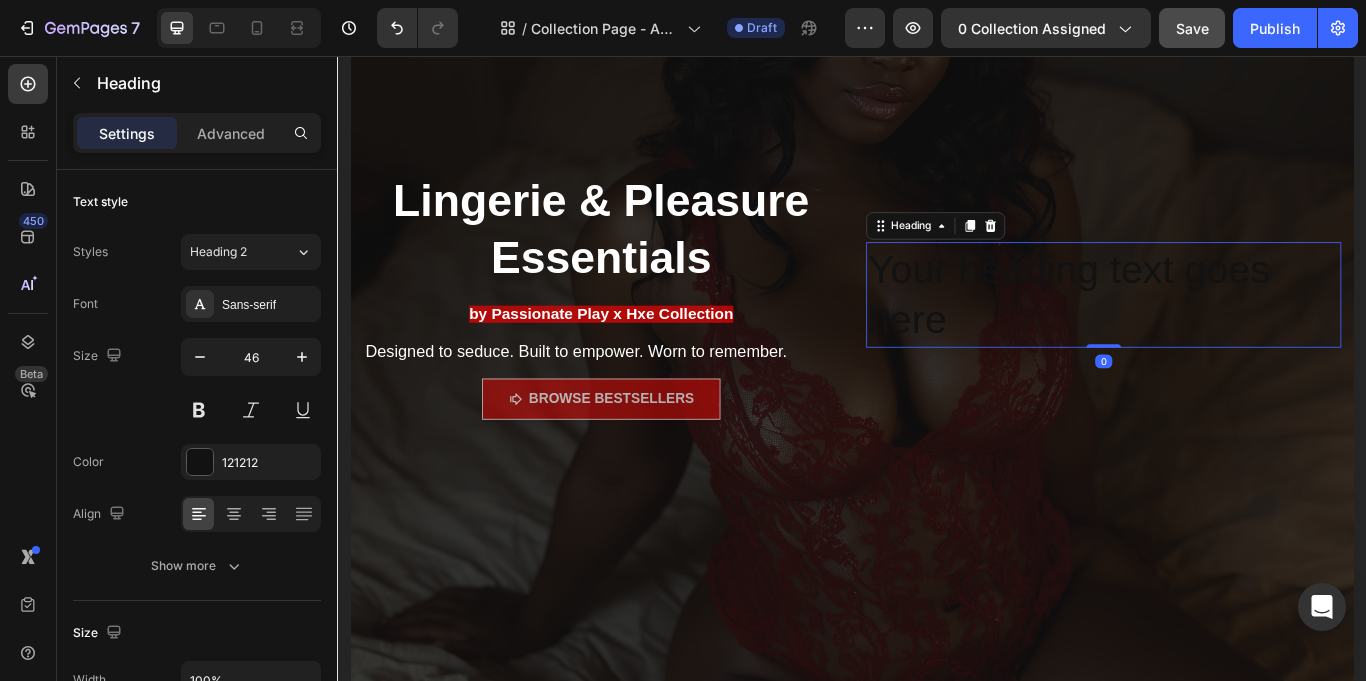 click on "Your heading text goes here" at bounding box center (1230, 335) 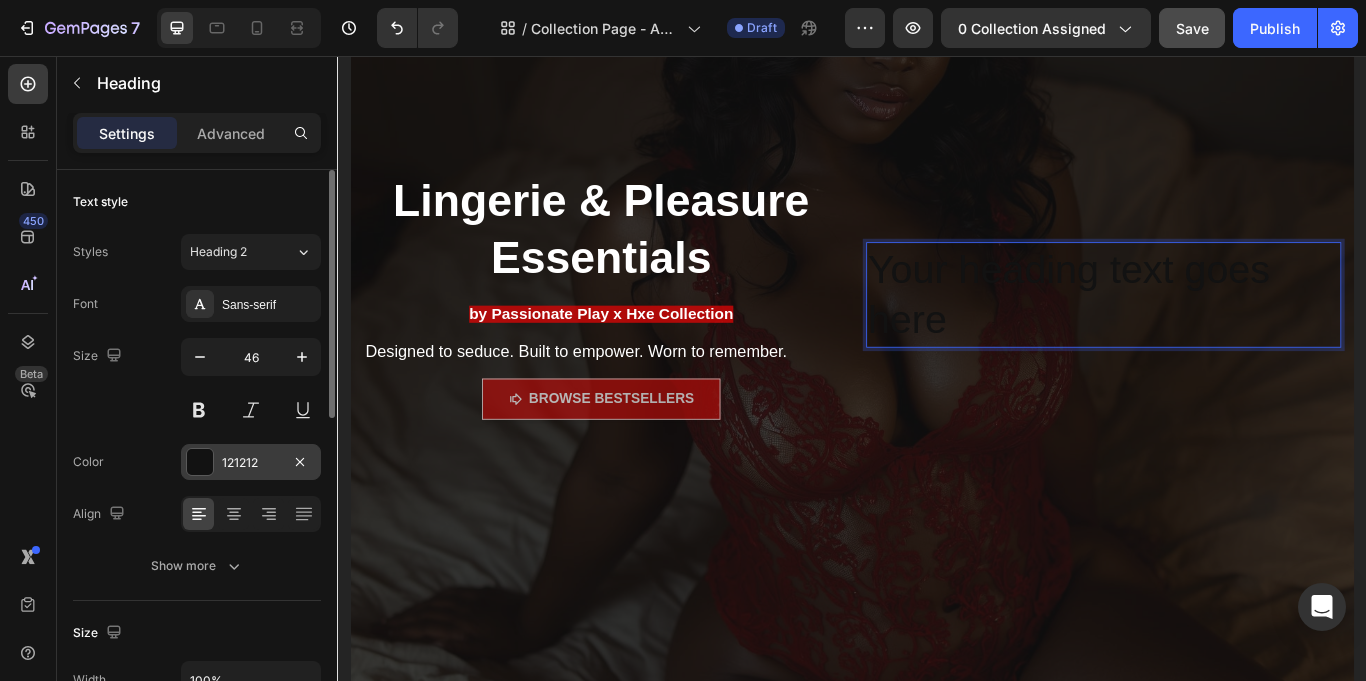 click at bounding box center [200, 462] 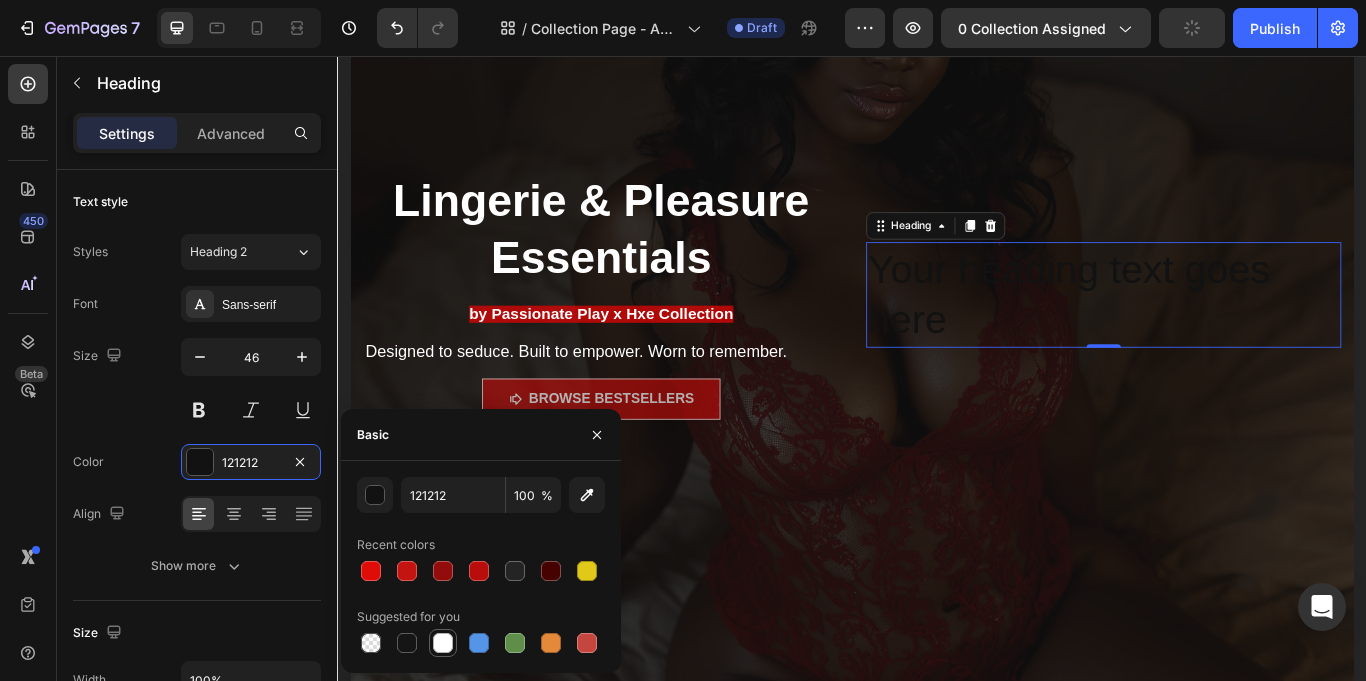 click at bounding box center [443, 643] 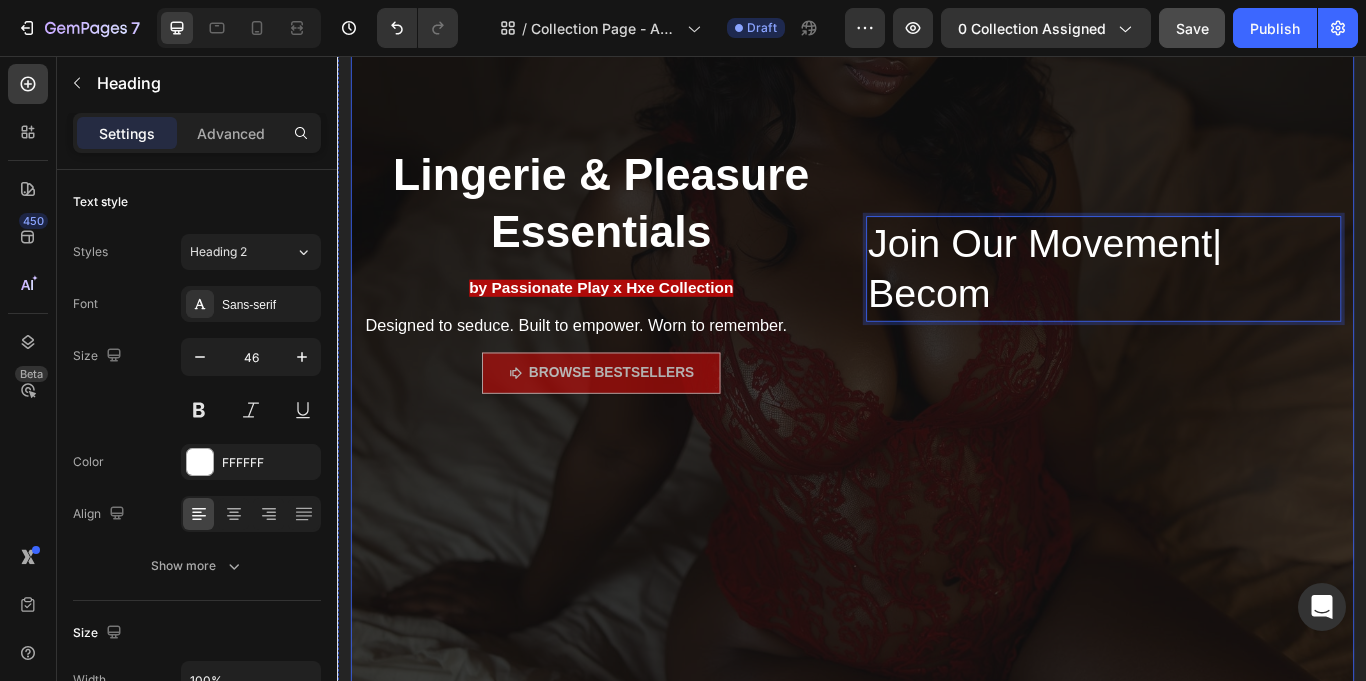 scroll, scrollTop: 357, scrollLeft: 0, axis: vertical 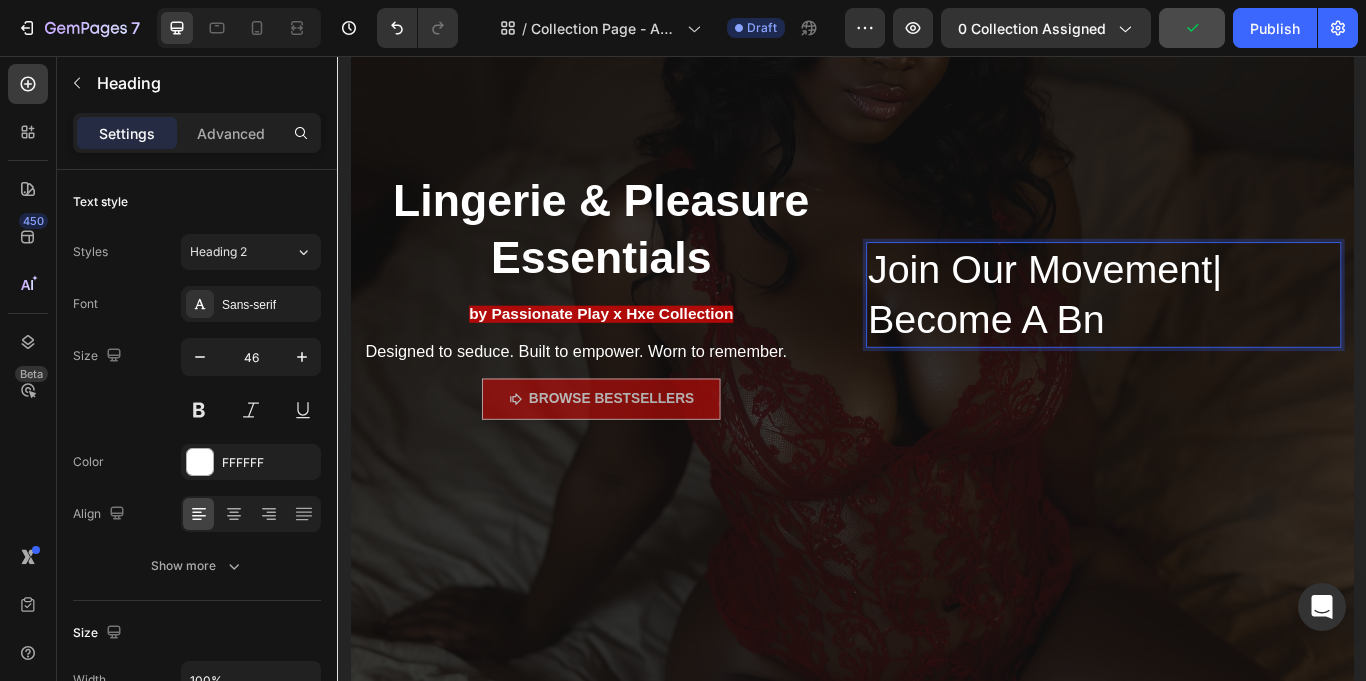 click on "Join Our Movement| Become A Bn" at bounding box center (1230, 335) 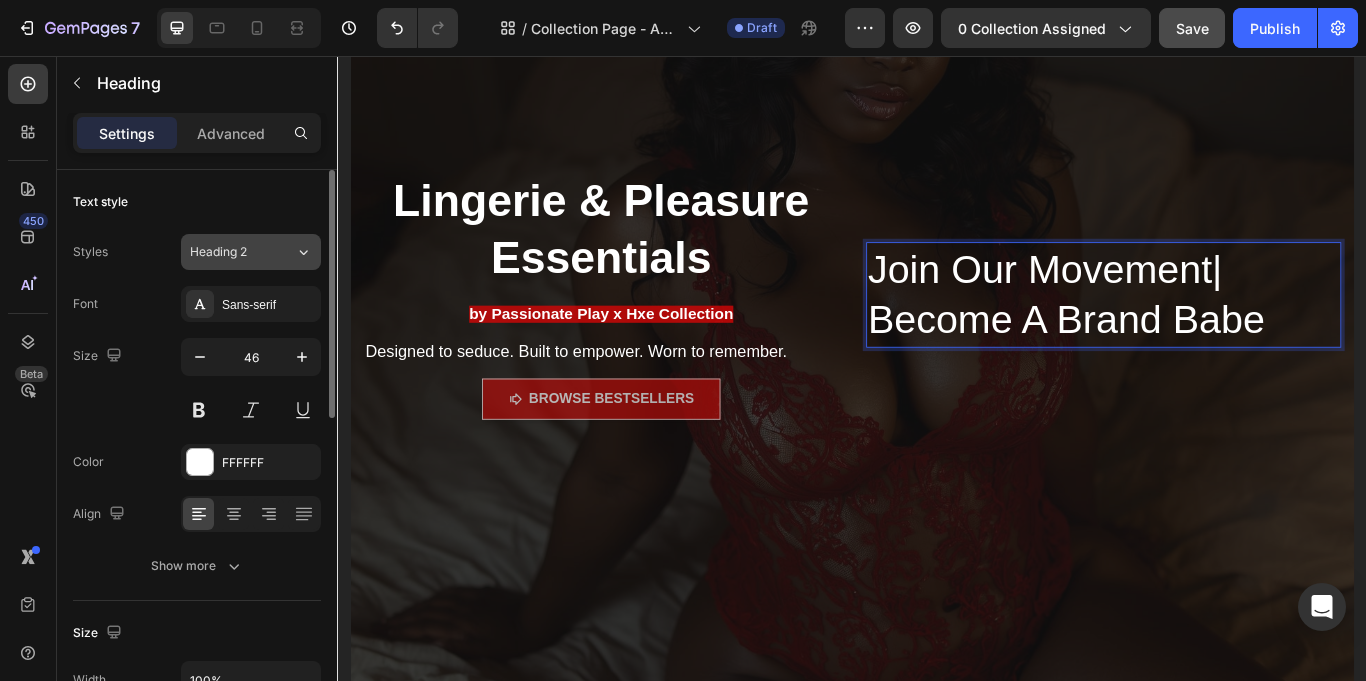 click 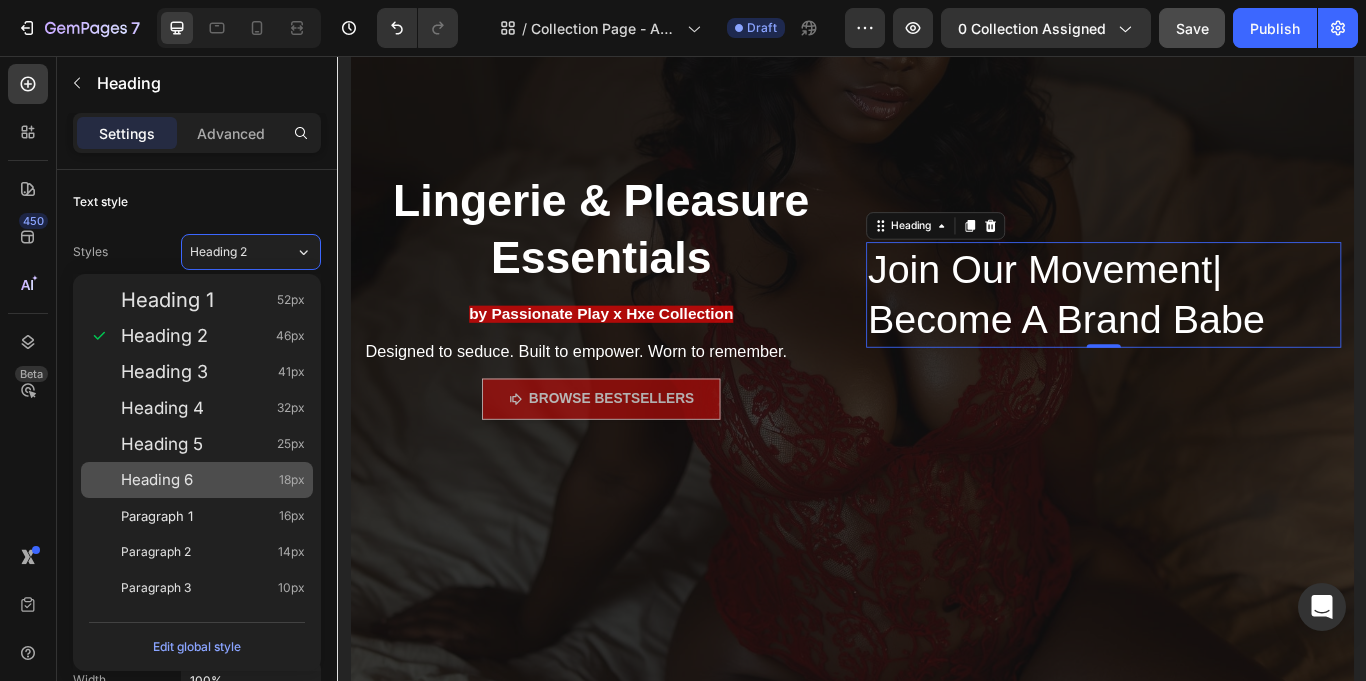 click on "Heading 6 18px" at bounding box center [213, 480] 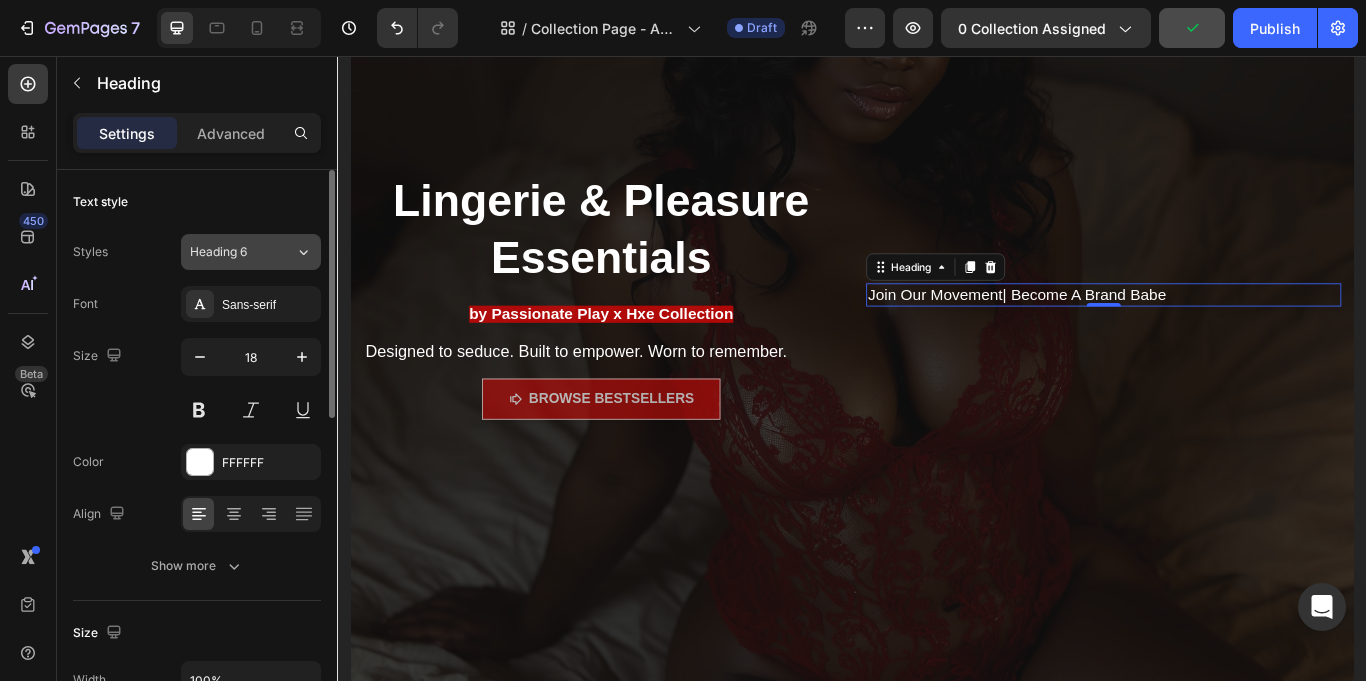 click 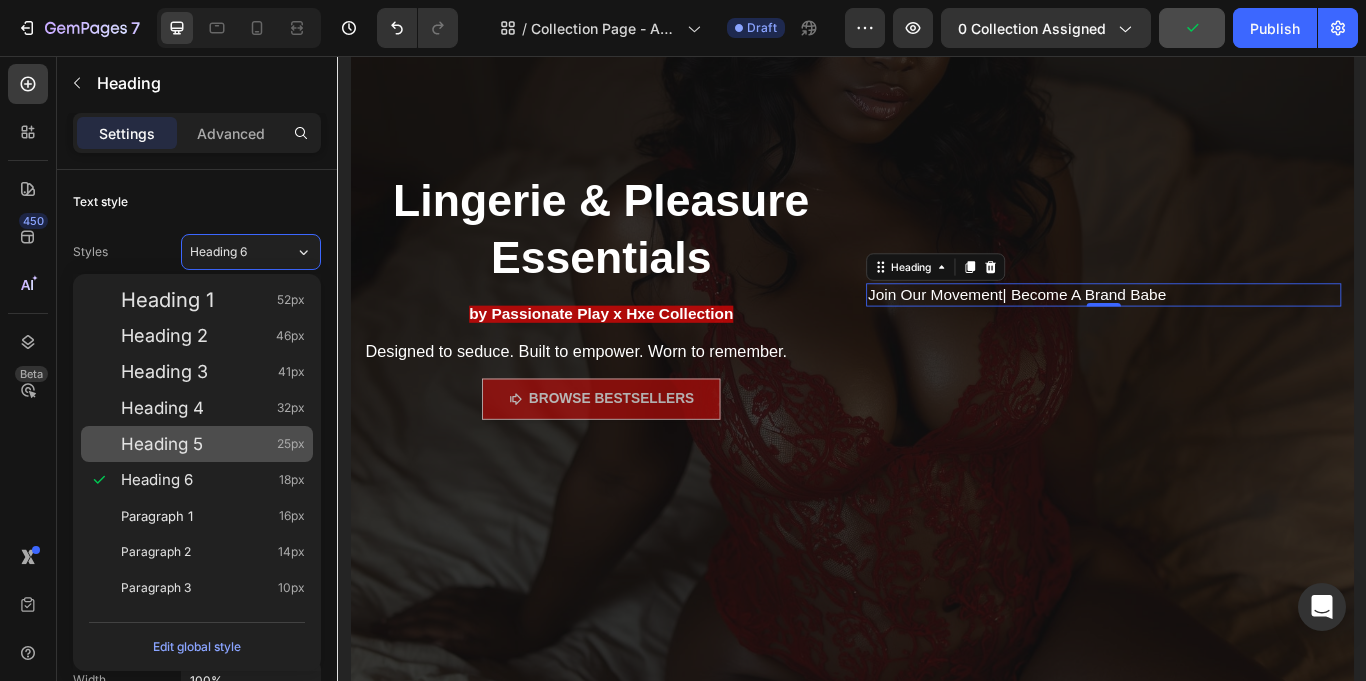 click on "Heading 5 25px" at bounding box center [213, 444] 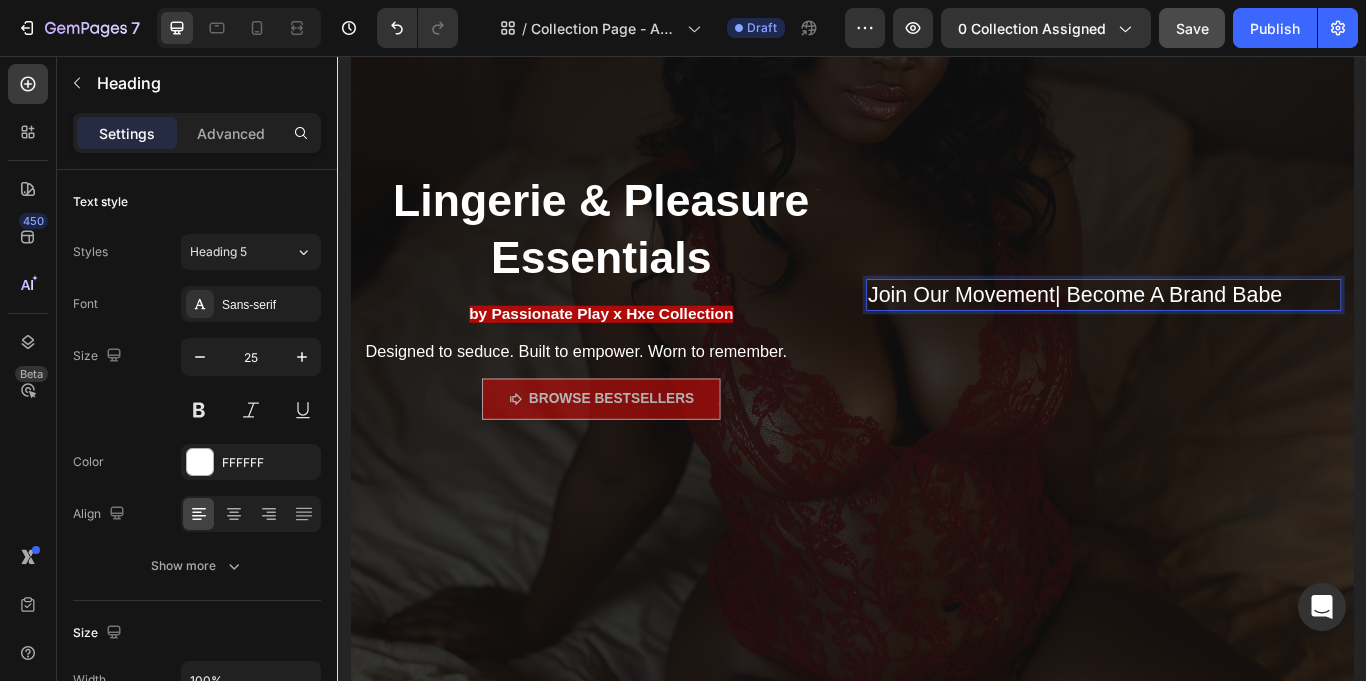 click on "Join Our Movement| Become A Brand Babe" at bounding box center (1230, 334) 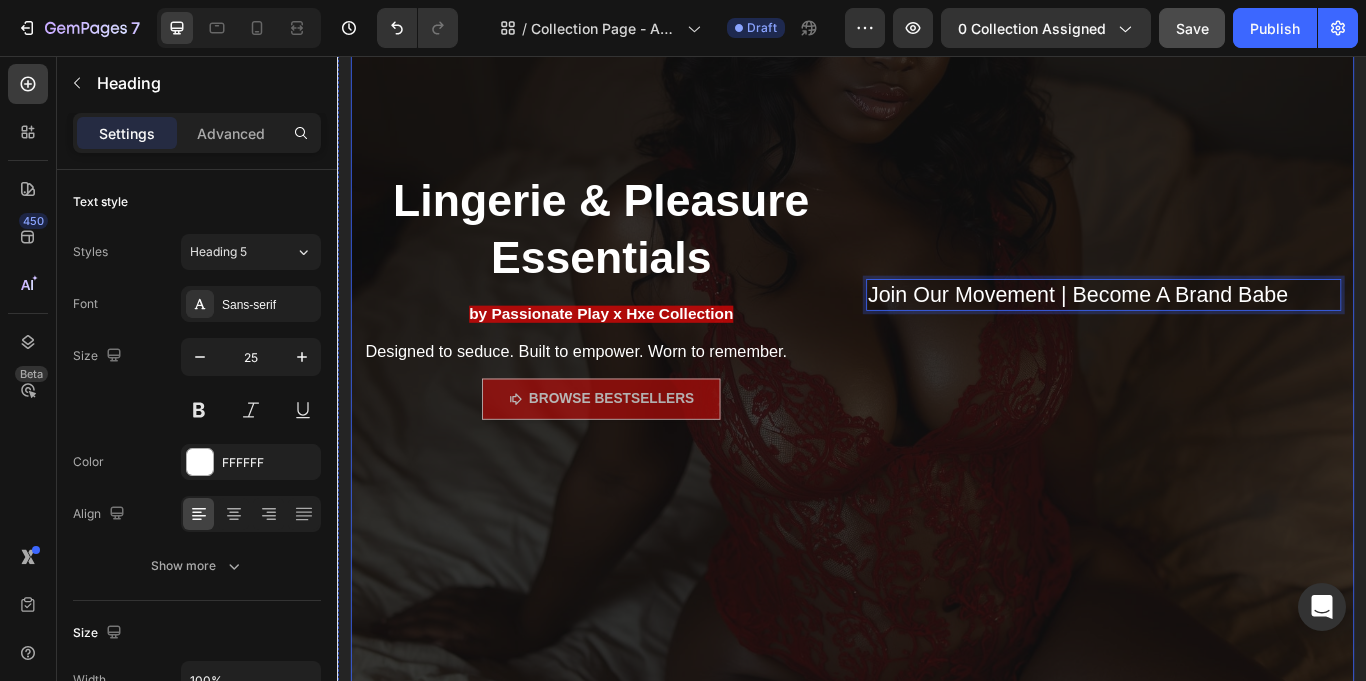 click on "Join Our Movement | Become A Brand Babe Heading   0" at bounding box center [1230, 334] 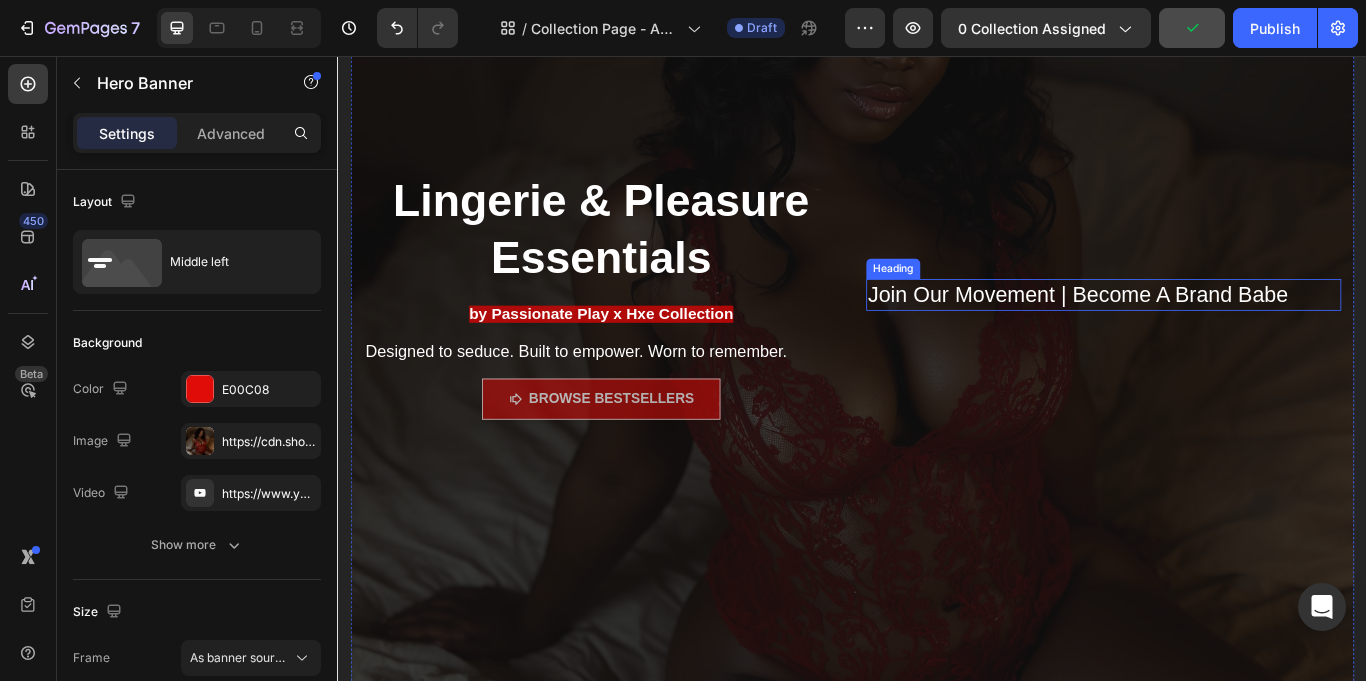 click on "Join Our Movement | Become A Brand Babe" at bounding box center [1230, 334] 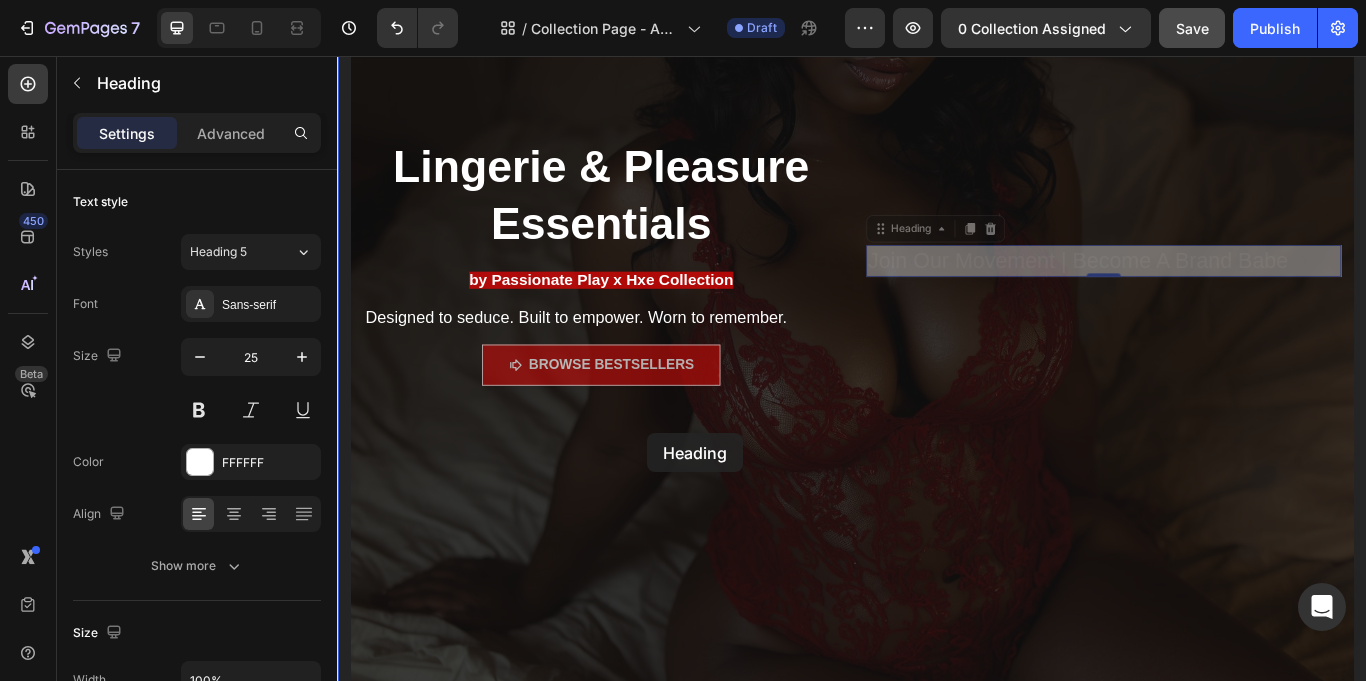 scroll, scrollTop: 399, scrollLeft: 0, axis: vertical 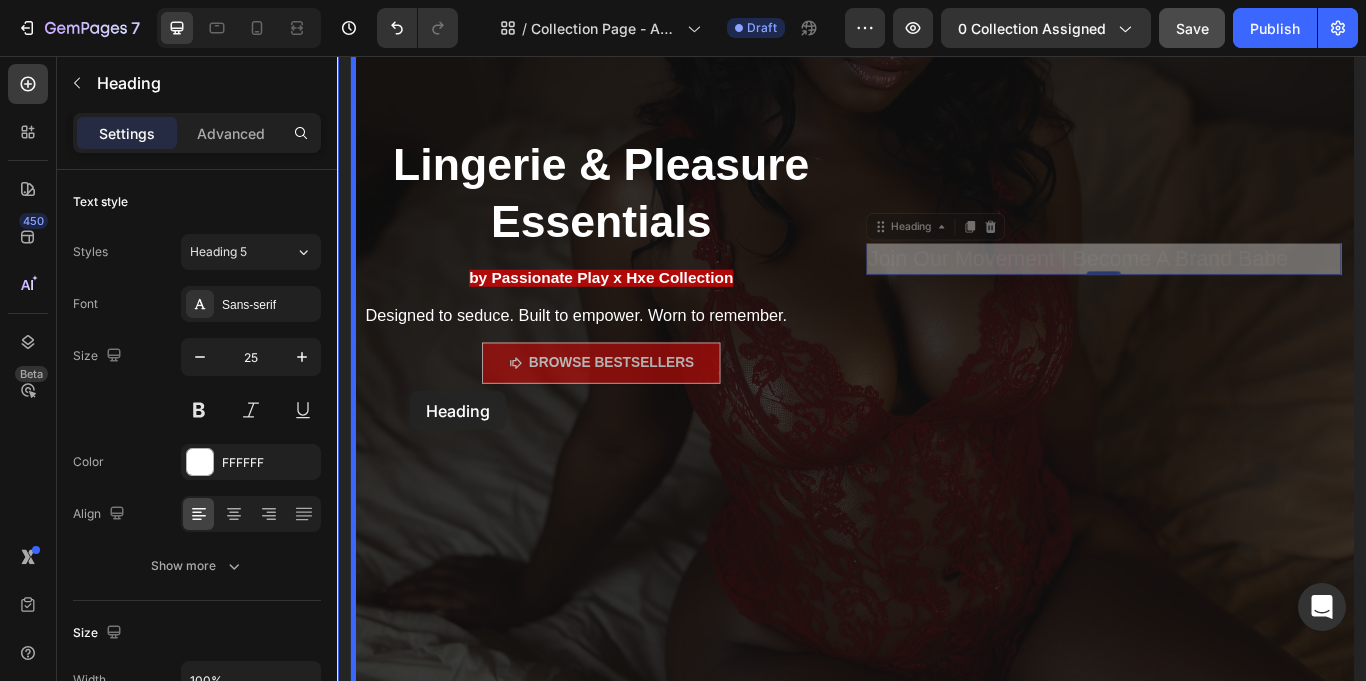 drag, startPoint x: 971, startPoint y: 298, endPoint x: 422, endPoint y: 447, distance: 568.8603 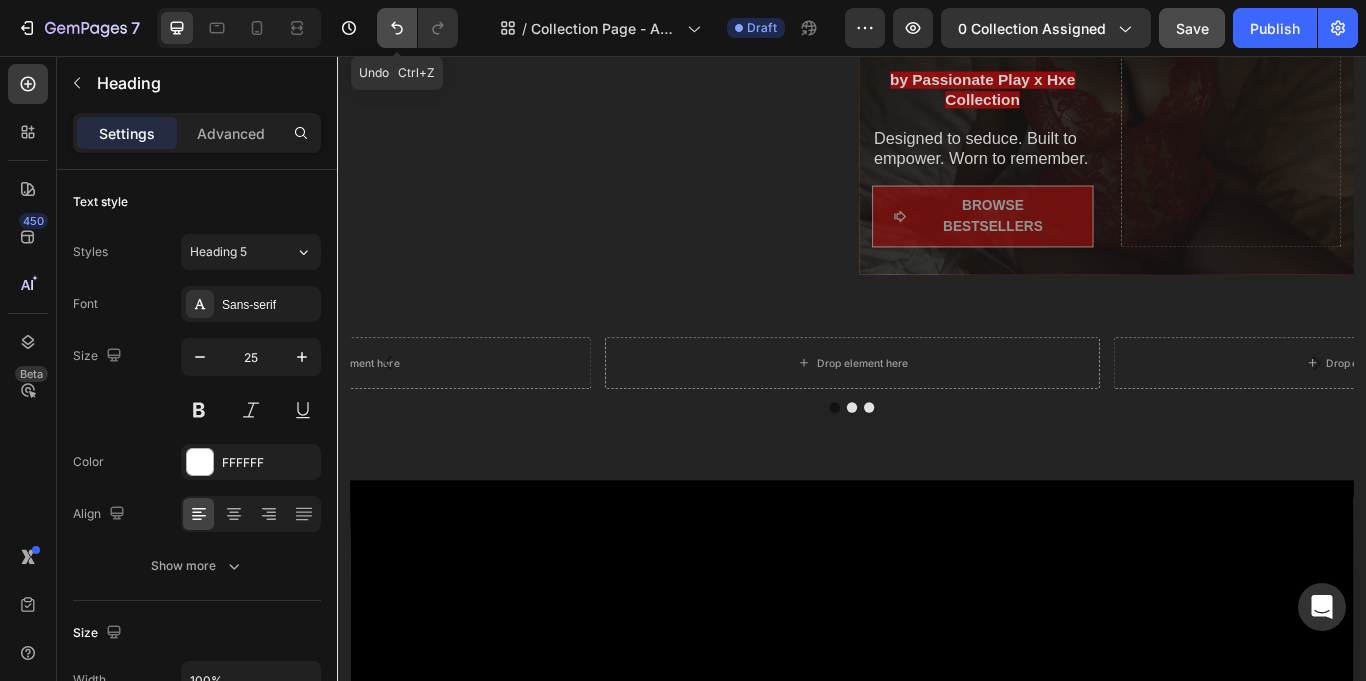 click 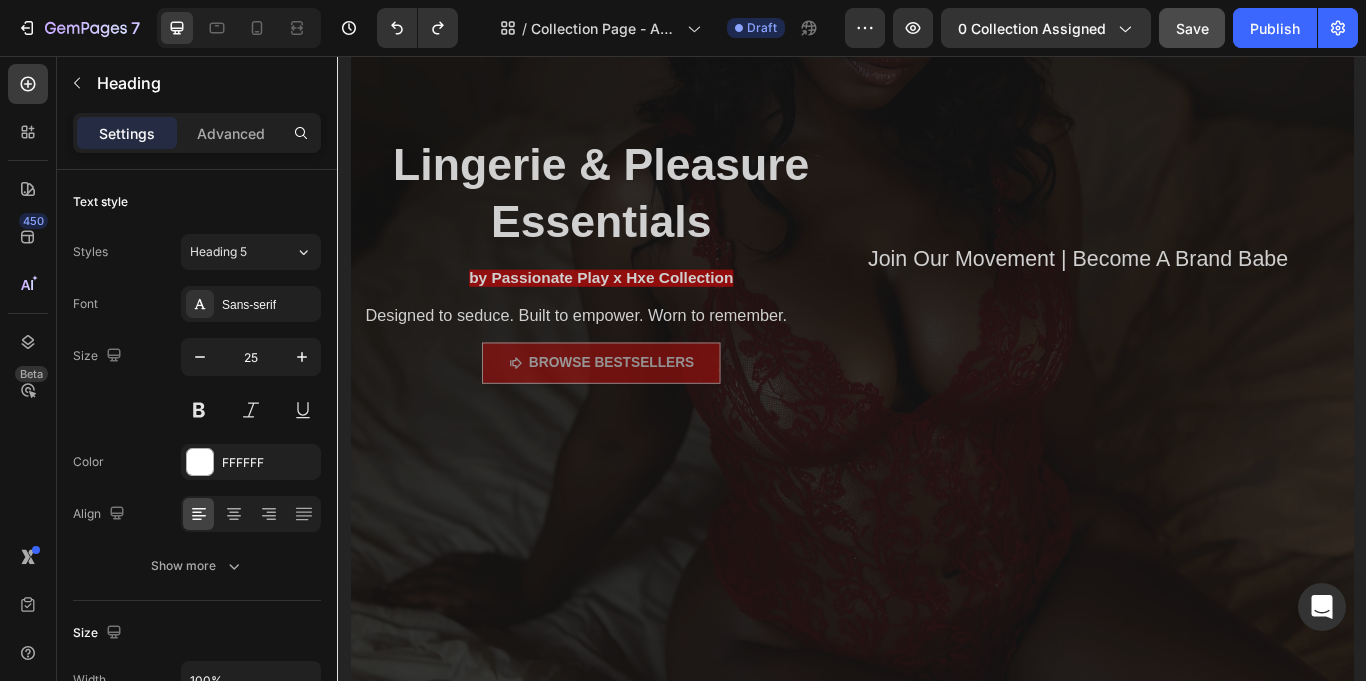 click on "Join Our Movement | Become A Brand Babe" at bounding box center [1230, 292] 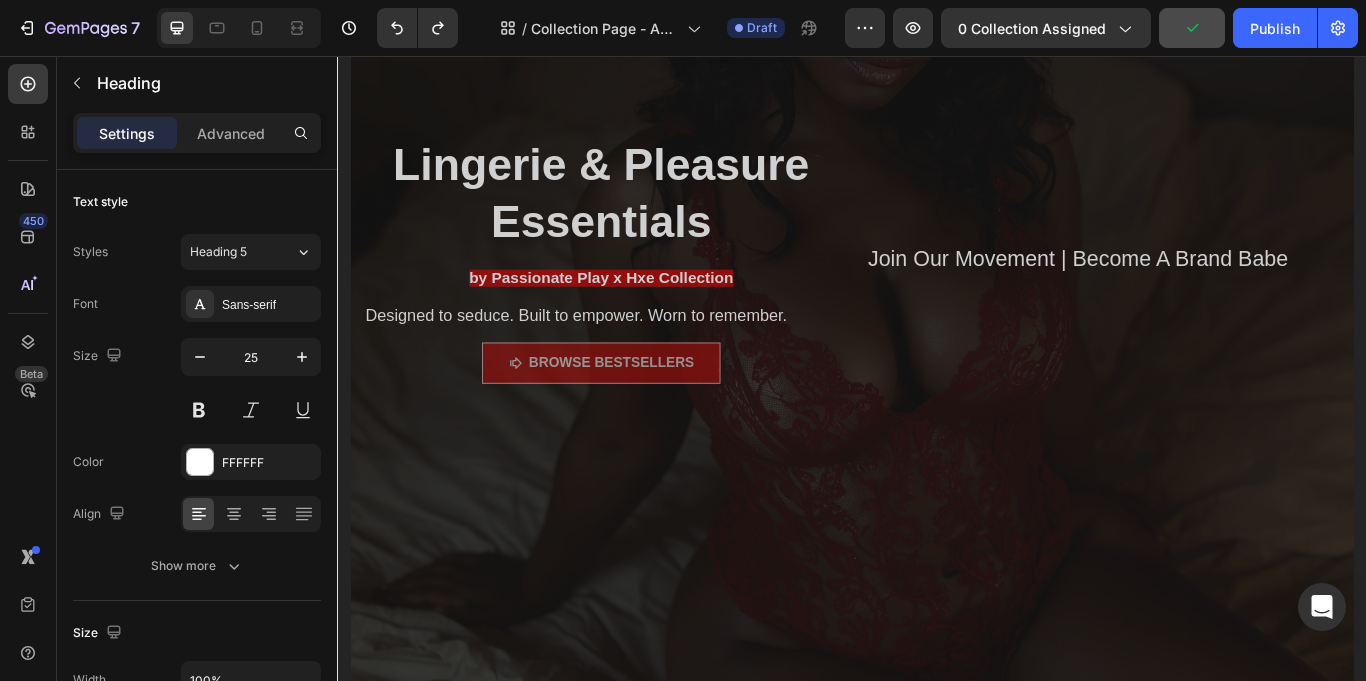 click on "Join Our Movement | Become A Brand Babe" at bounding box center [1230, 292] 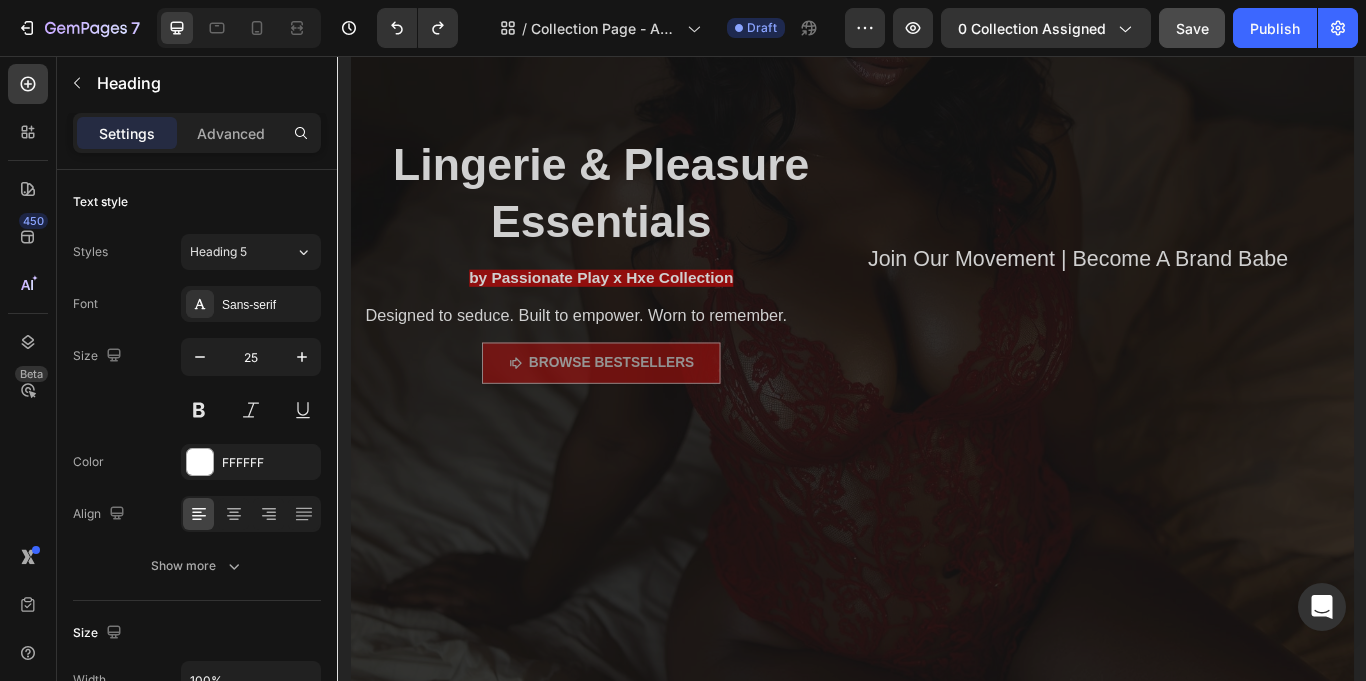 click on "Join Our Movement | Become A Brand Babe" at bounding box center [1230, 292] 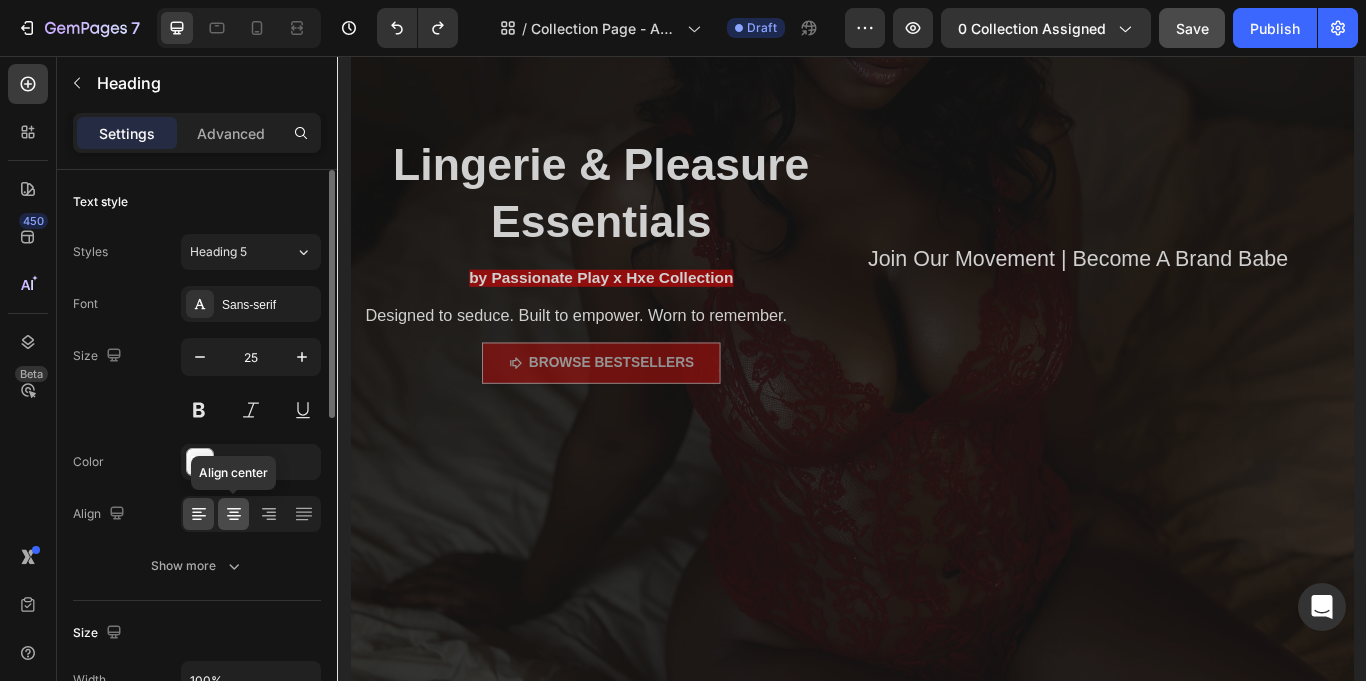 click 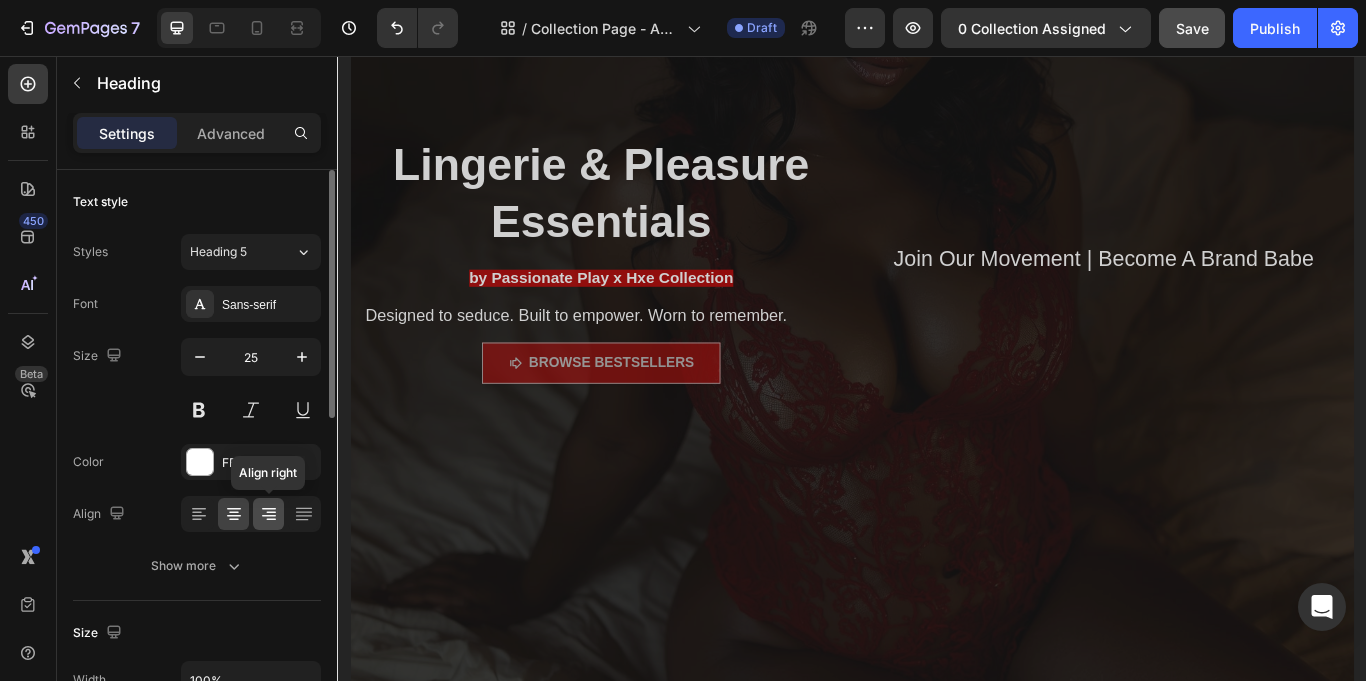 click 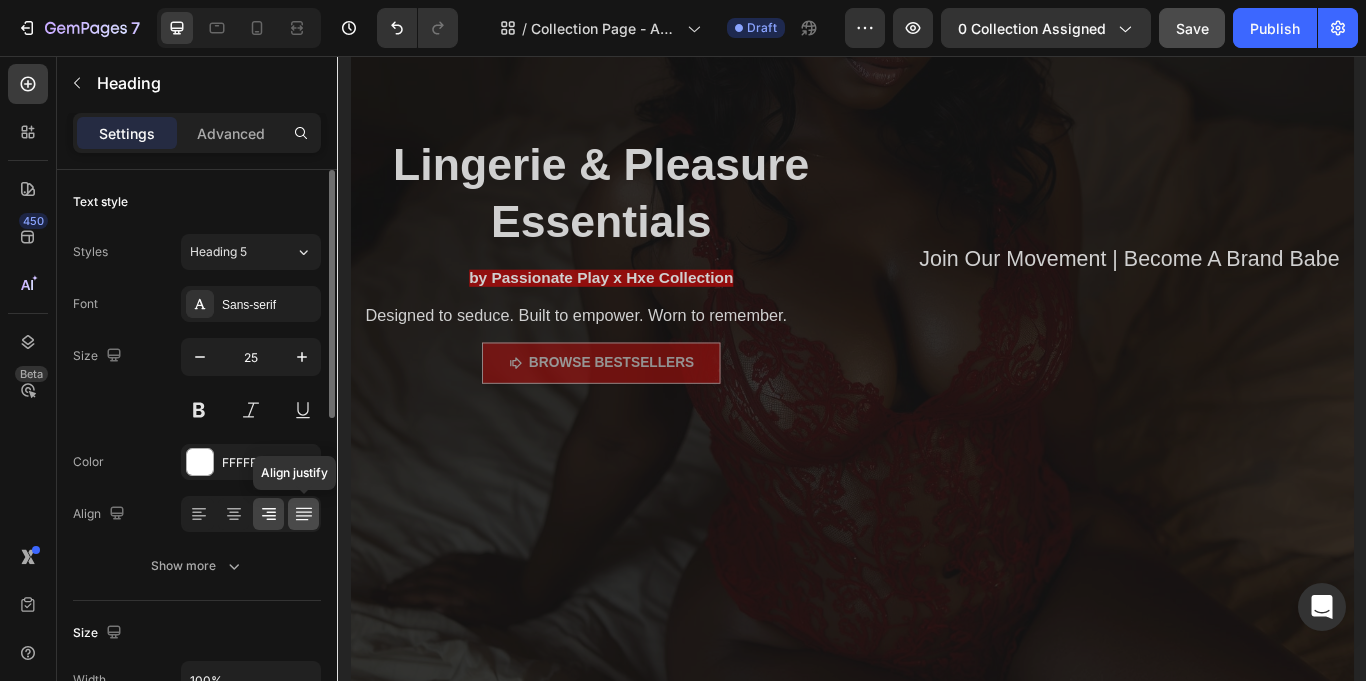 click 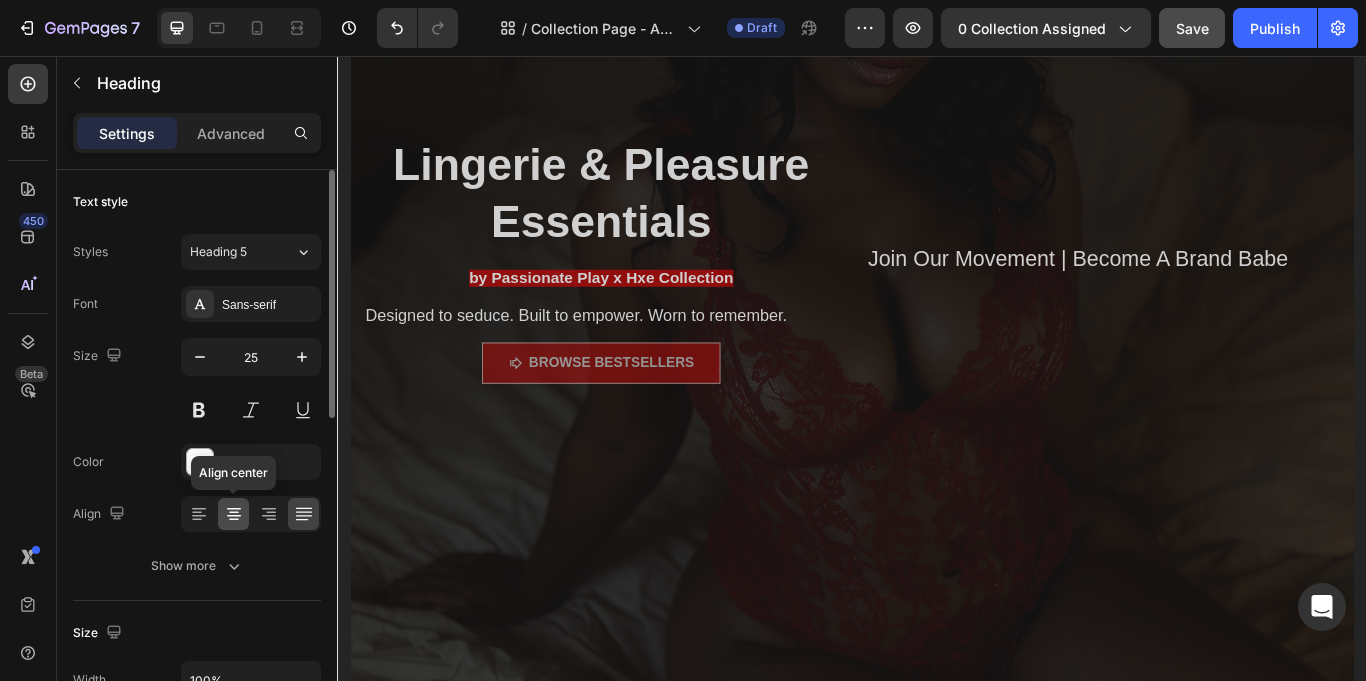 click 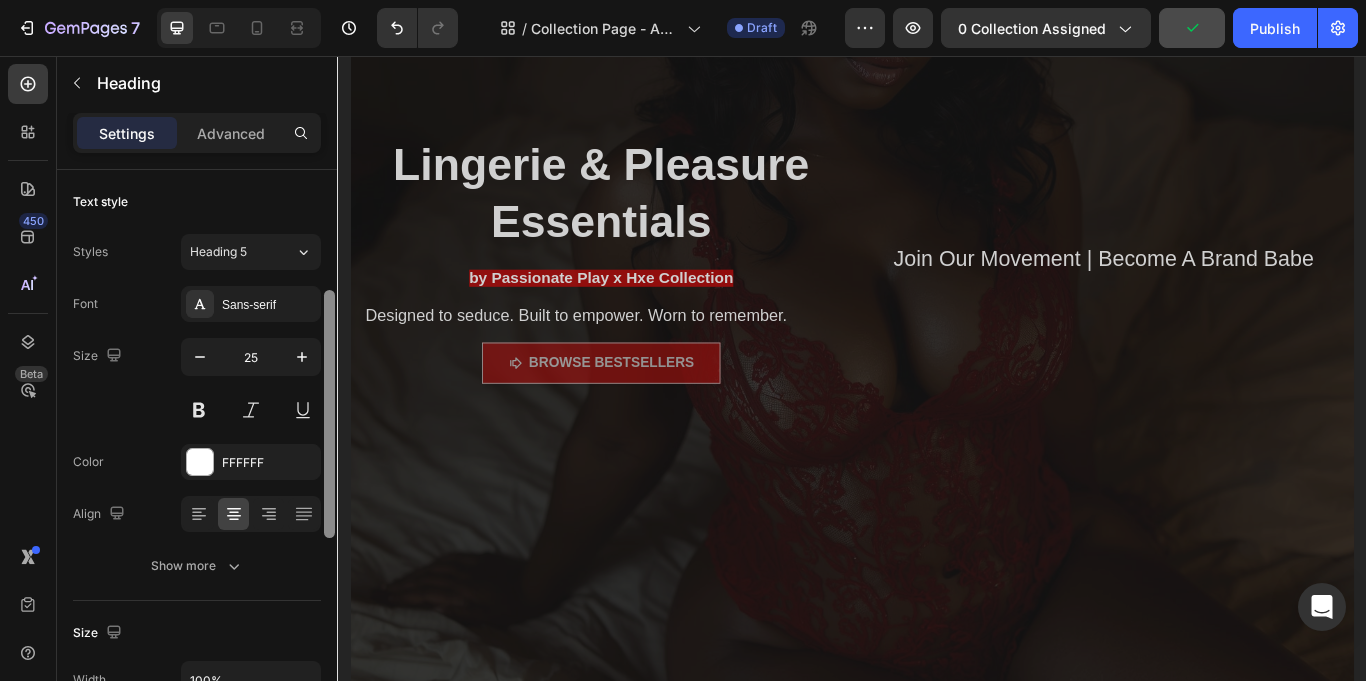 scroll, scrollTop: 118, scrollLeft: 0, axis: vertical 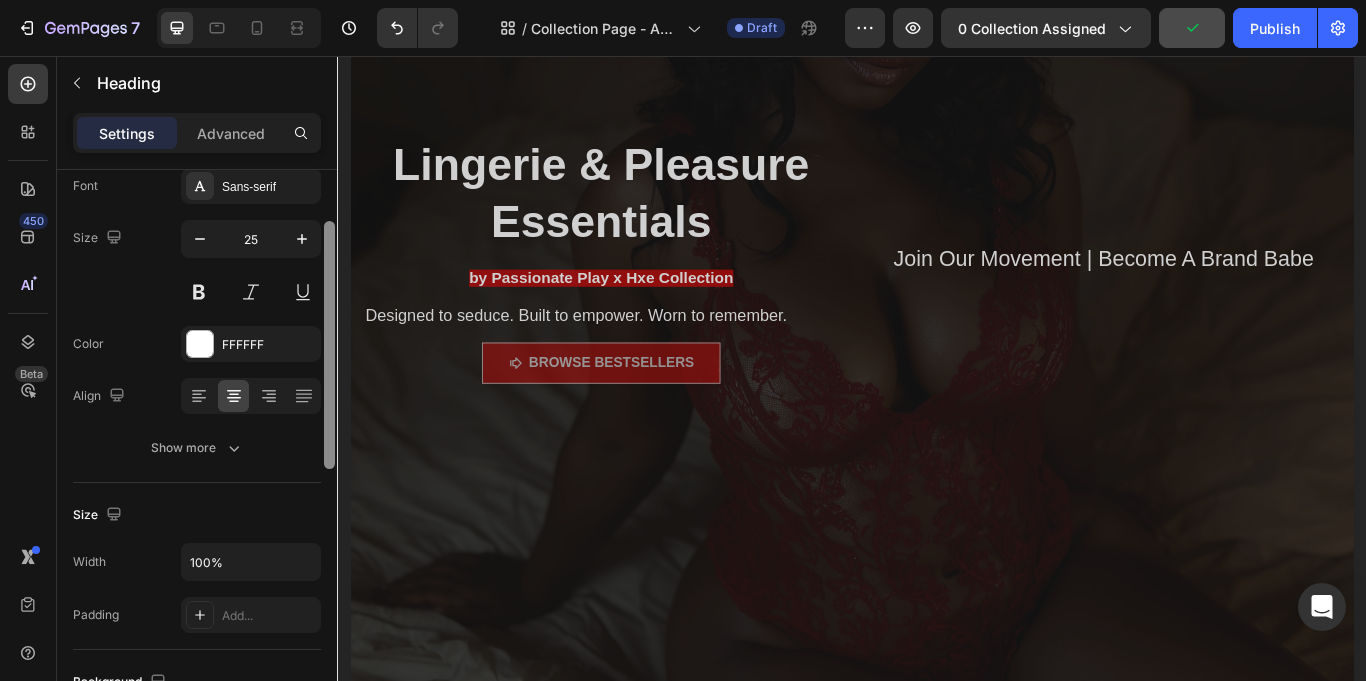 drag, startPoint x: 329, startPoint y: 206, endPoint x: 333, endPoint y: 258, distance: 52.153618 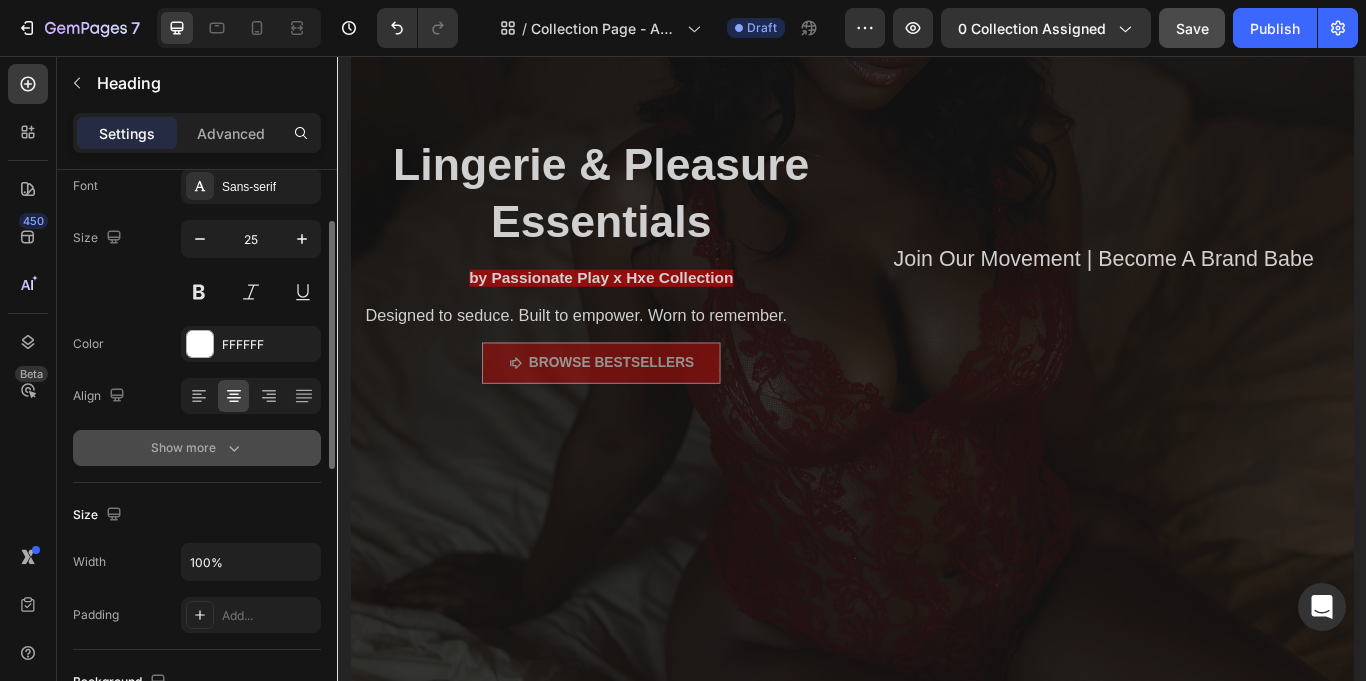 click 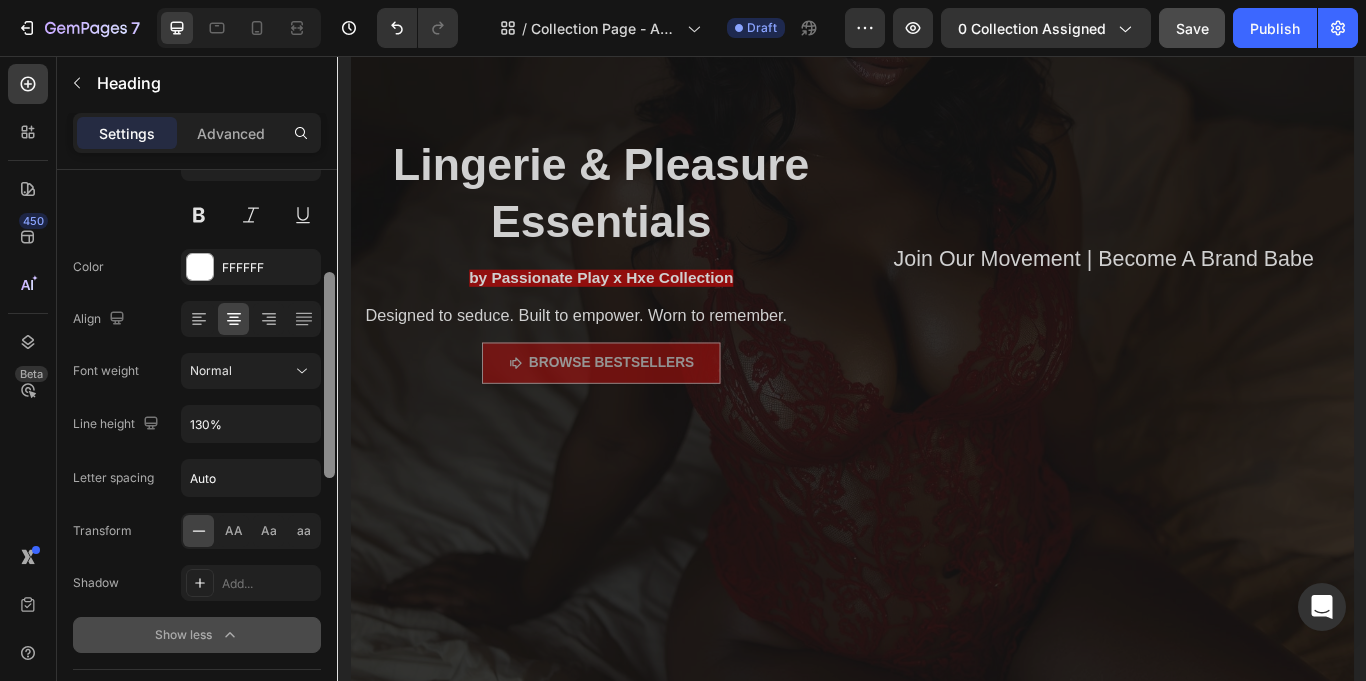 scroll, scrollTop: 222, scrollLeft: 0, axis: vertical 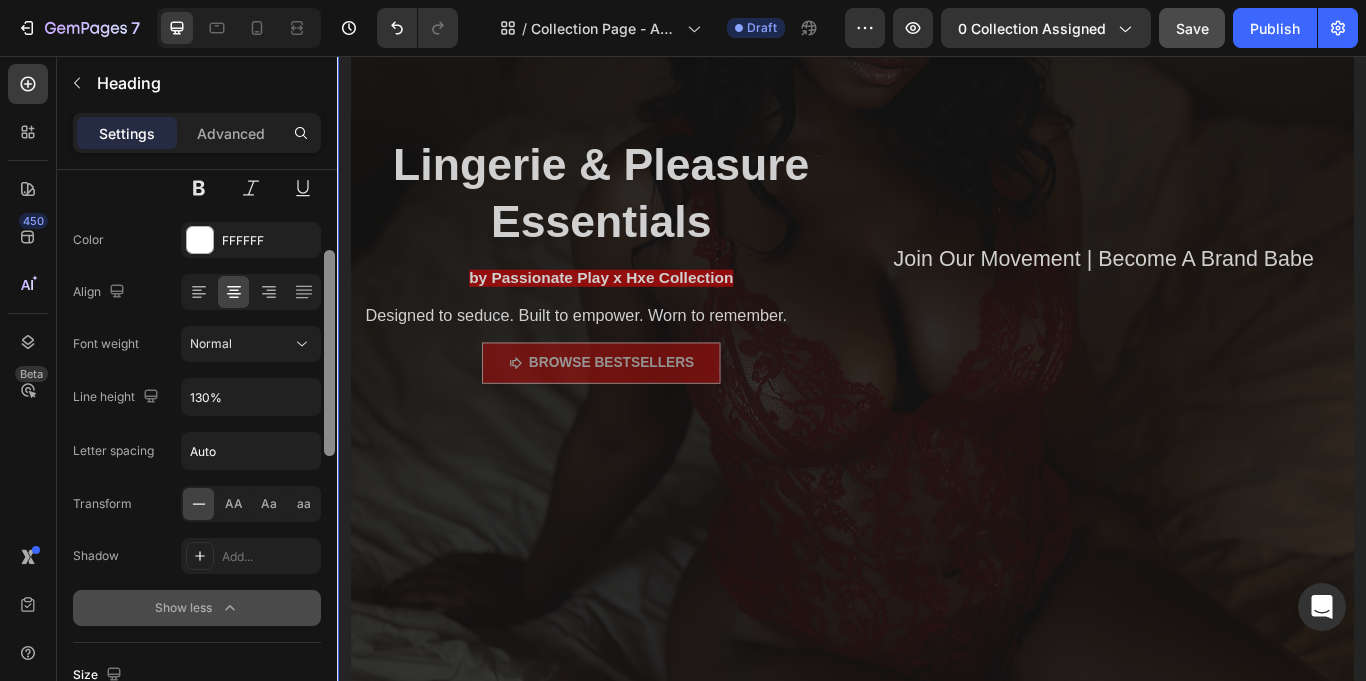 drag, startPoint x: 663, startPoint y: 465, endPoint x: 343, endPoint y: 540, distance: 328.67157 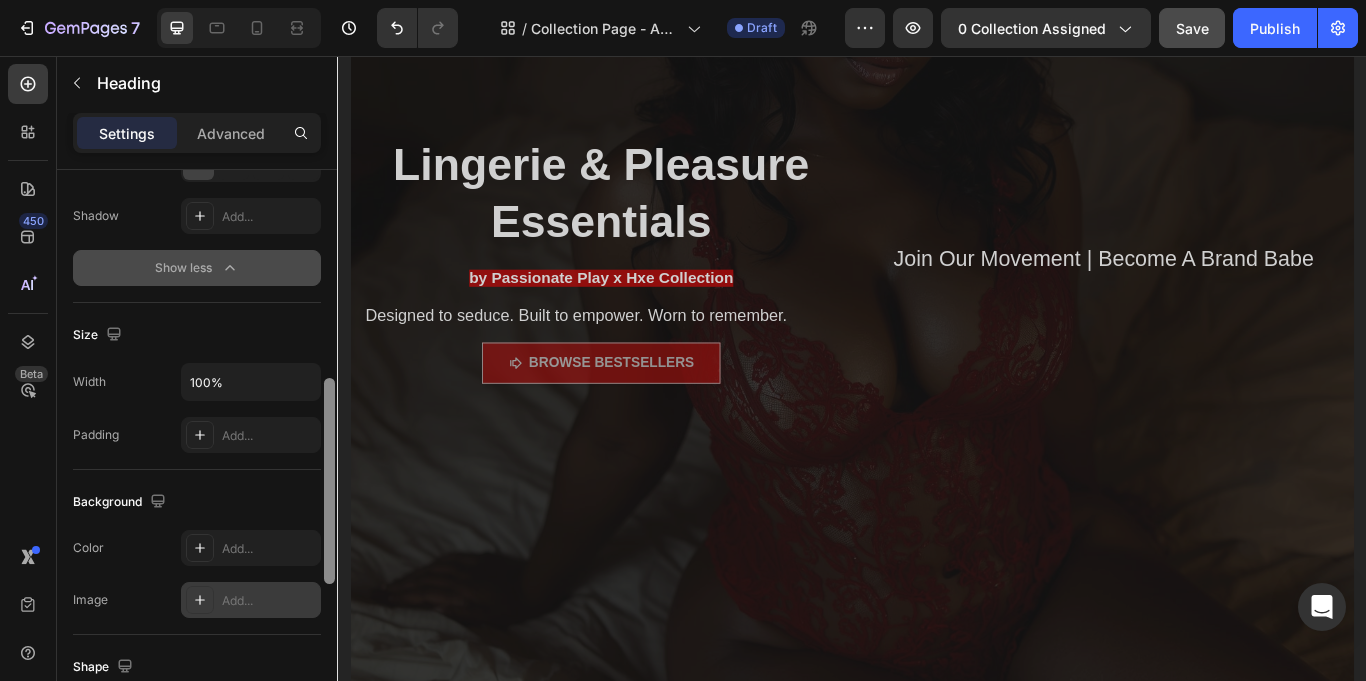 scroll, scrollTop: 558, scrollLeft: 0, axis: vertical 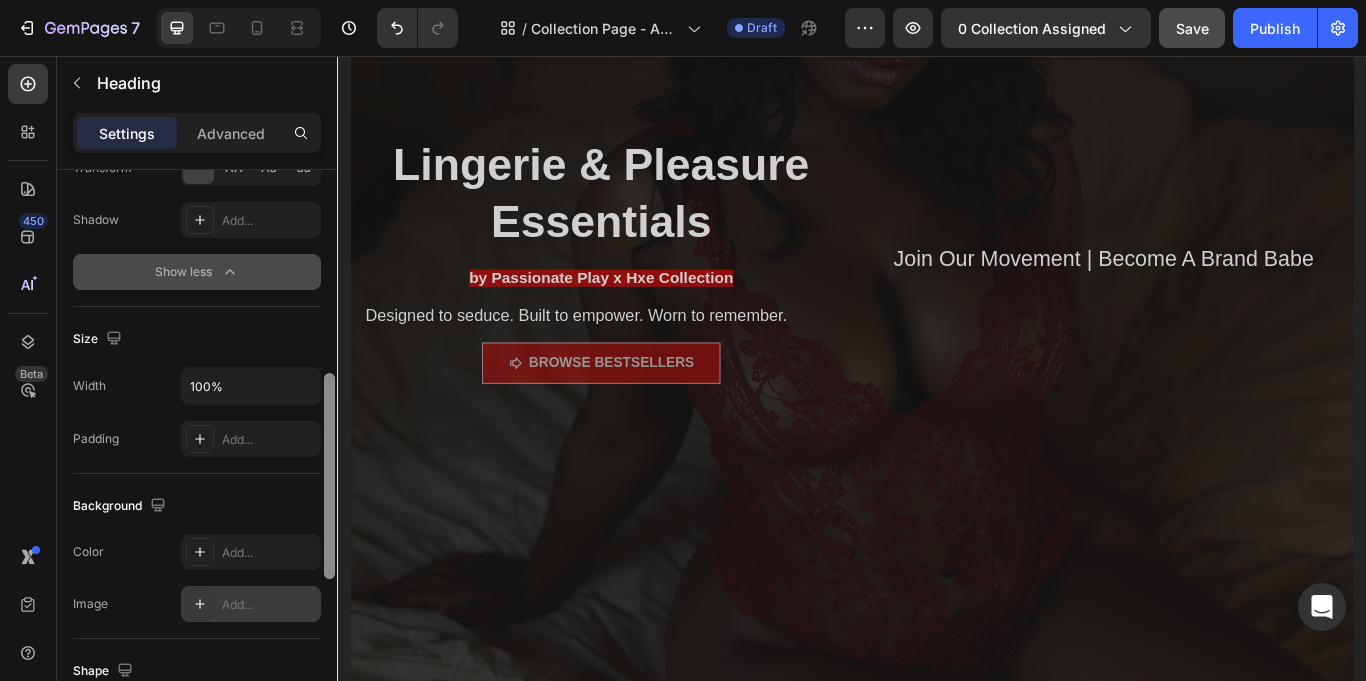 click 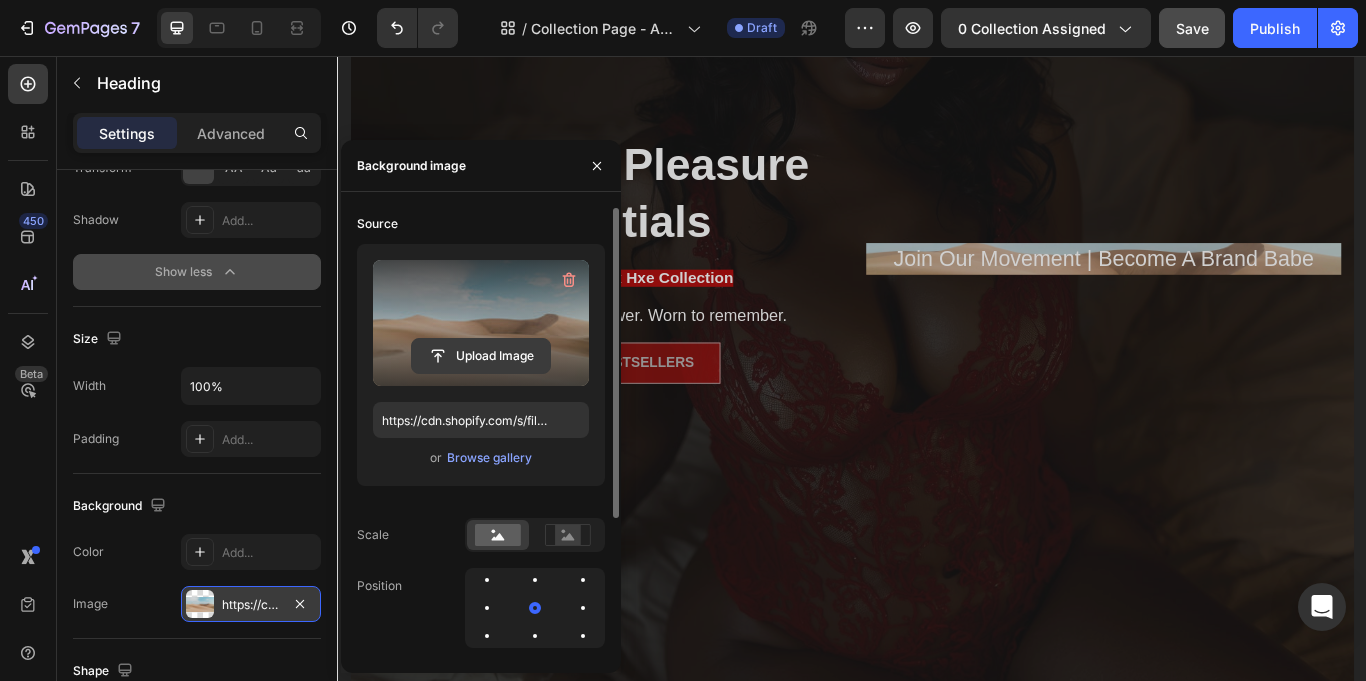 click 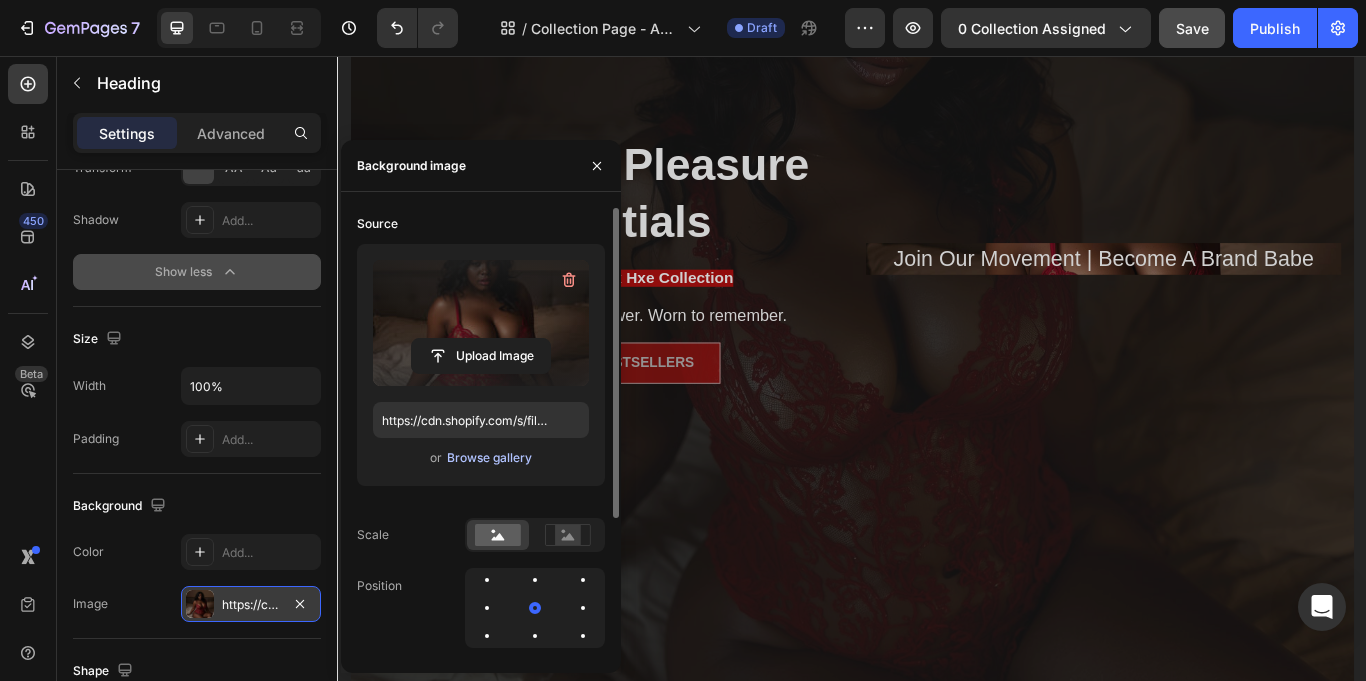 click on "Browse gallery" at bounding box center [489, 458] 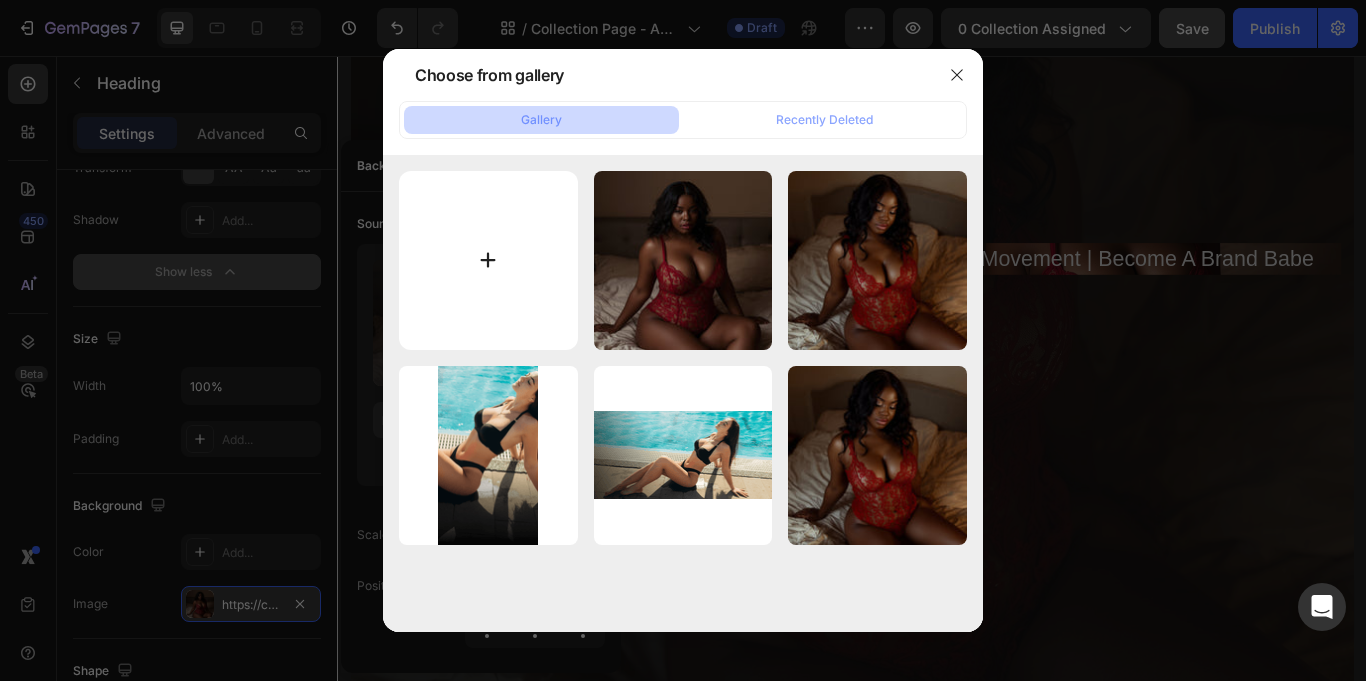 click at bounding box center [488, 260] 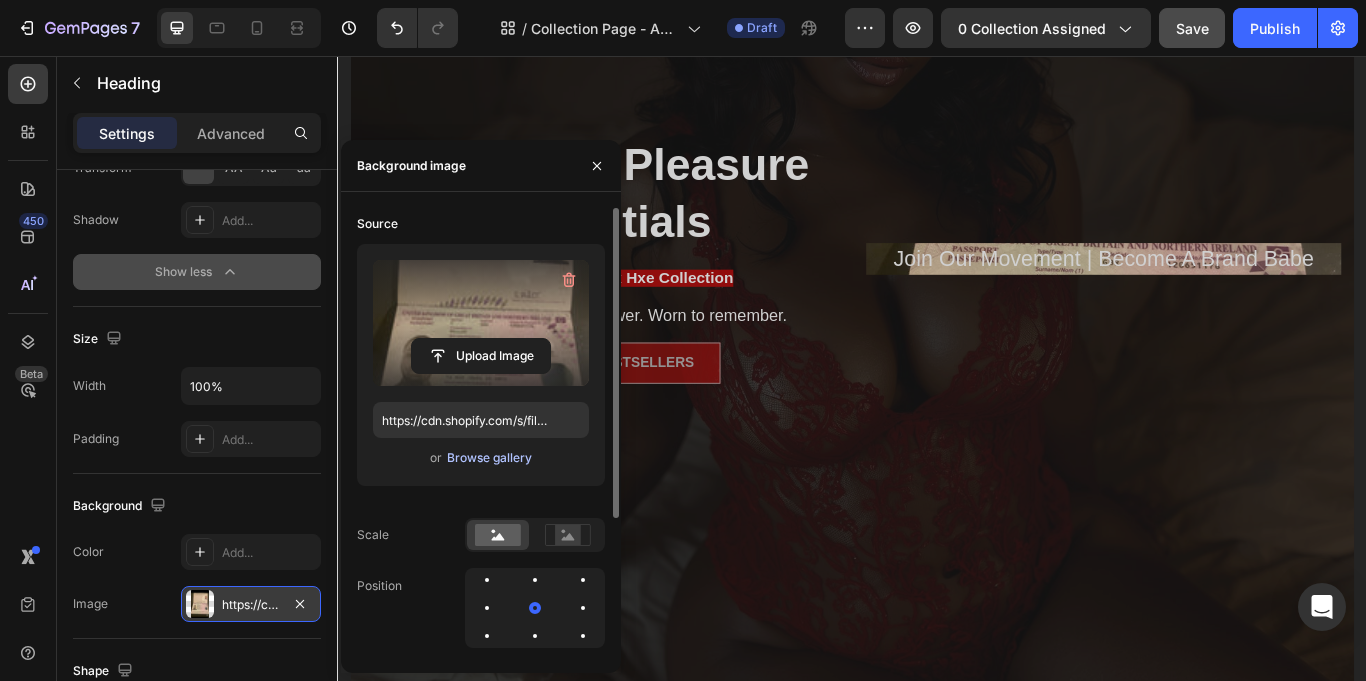 click on "Browse gallery" at bounding box center [489, 458] 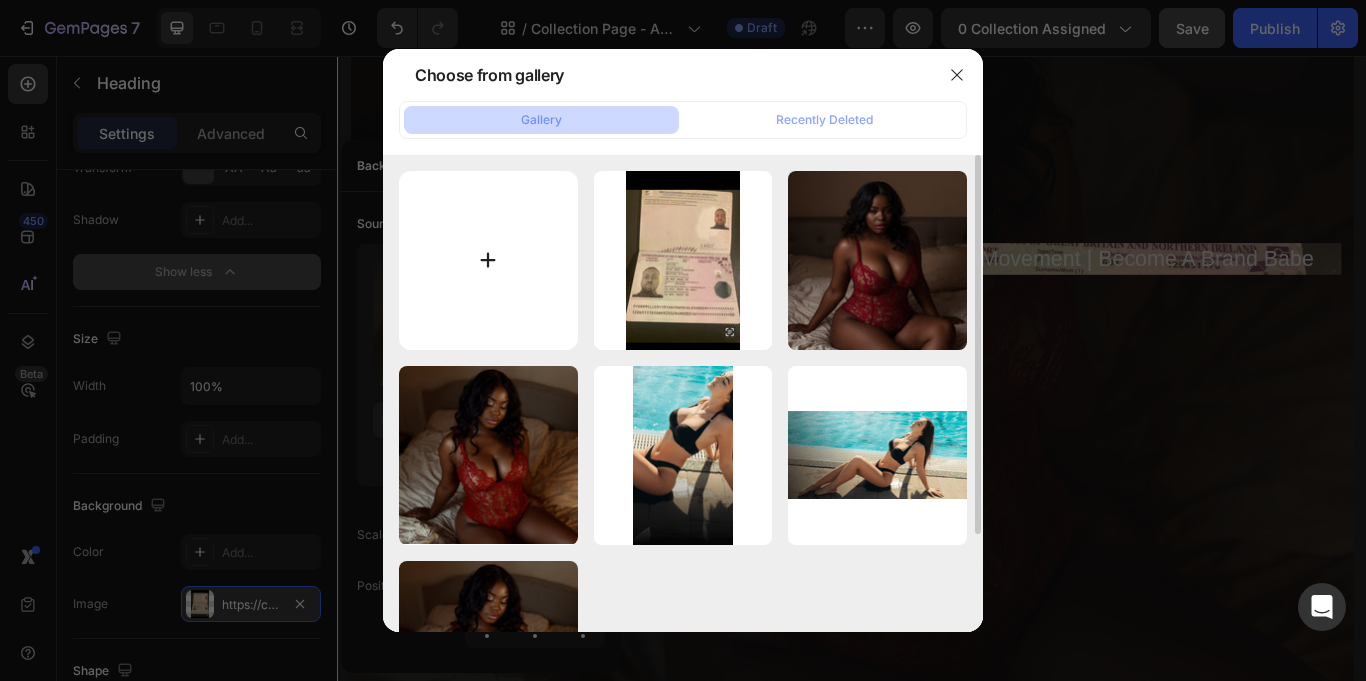 click at bounding box center [488, 260] 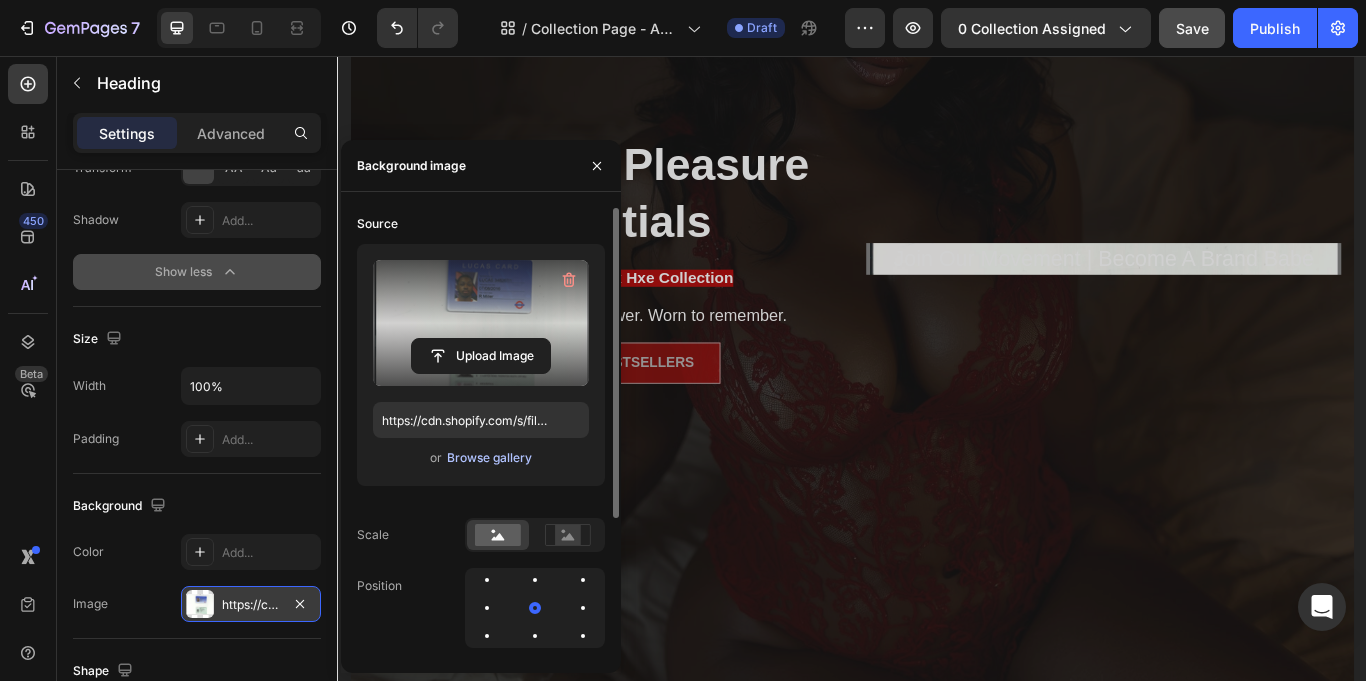 click on "Browse gallery" at bounding box center (489, 458) 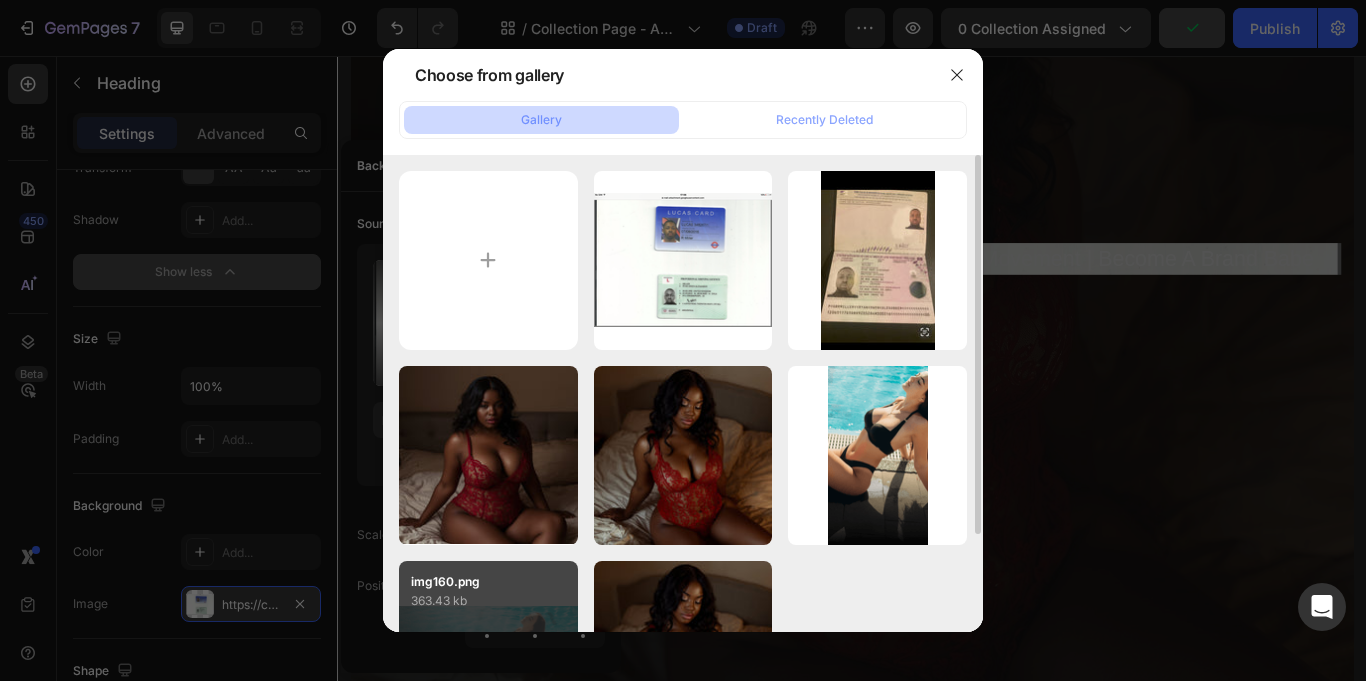 click on "363.43 kb" at bounding box center [488, 601] 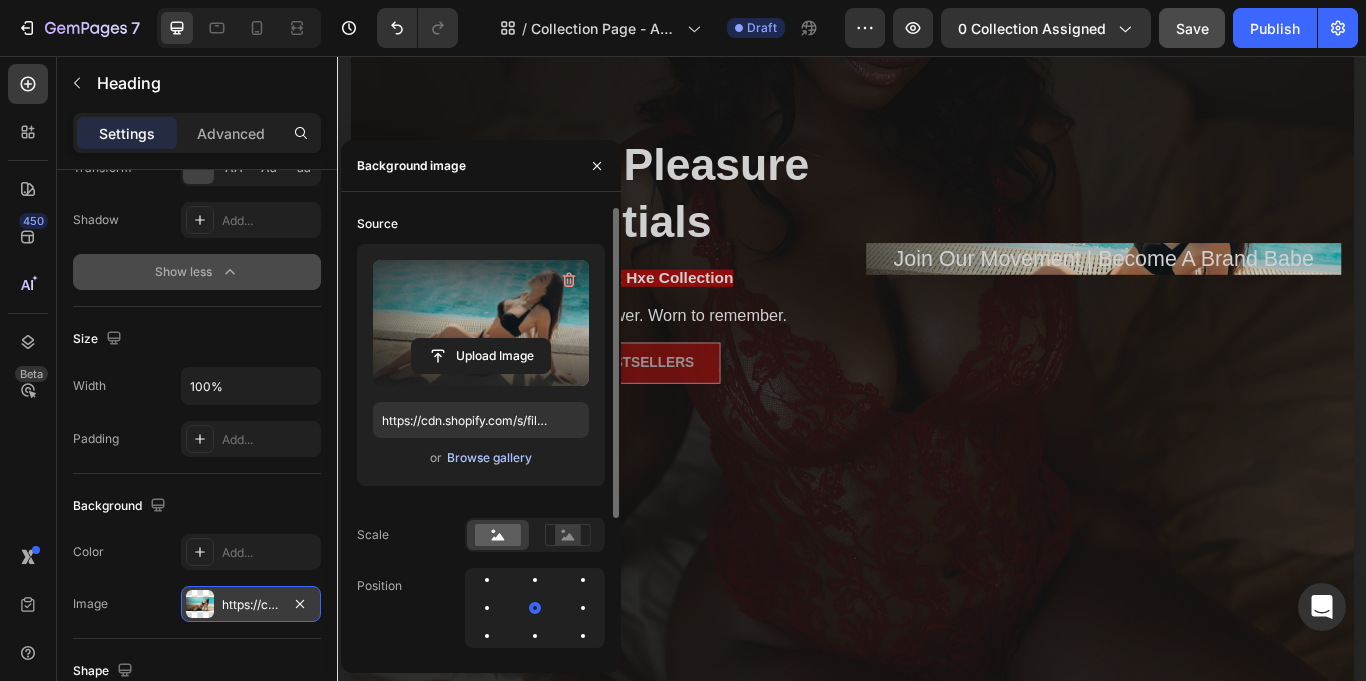 click on "Browse gallery" at bounding box center (489, 458) 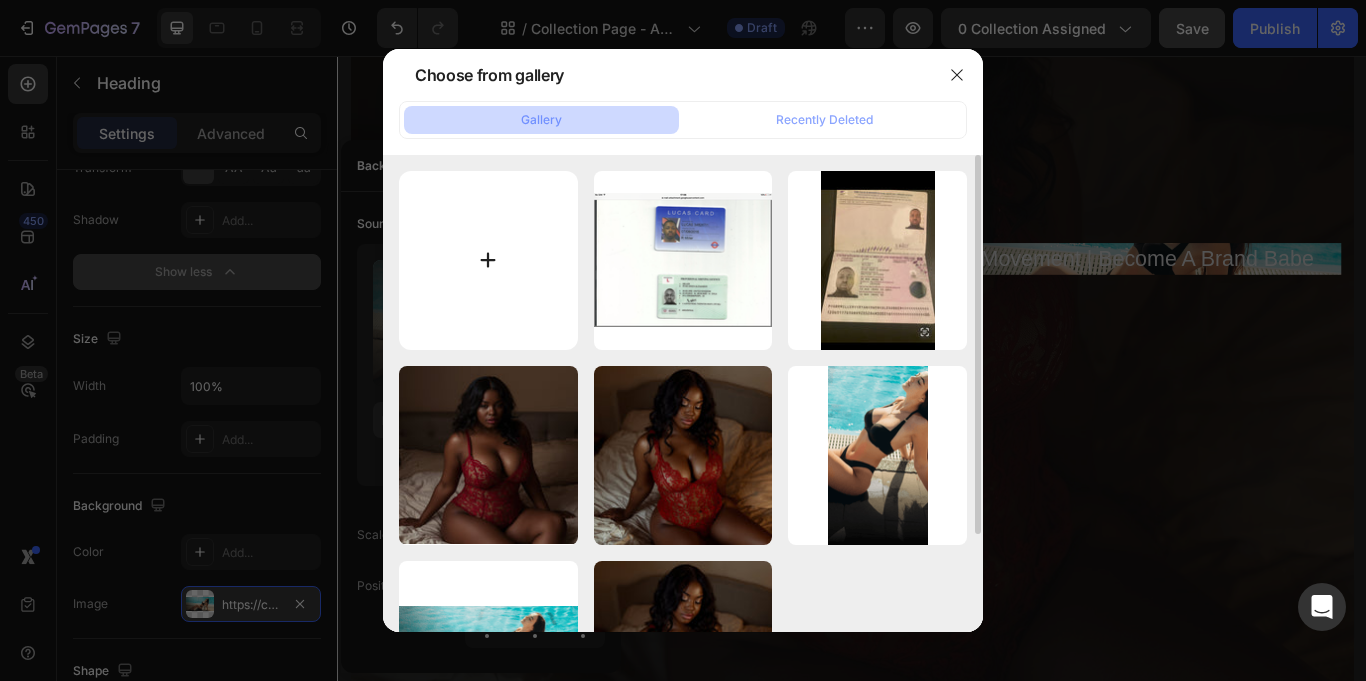 click at bounding box center [488, 260] 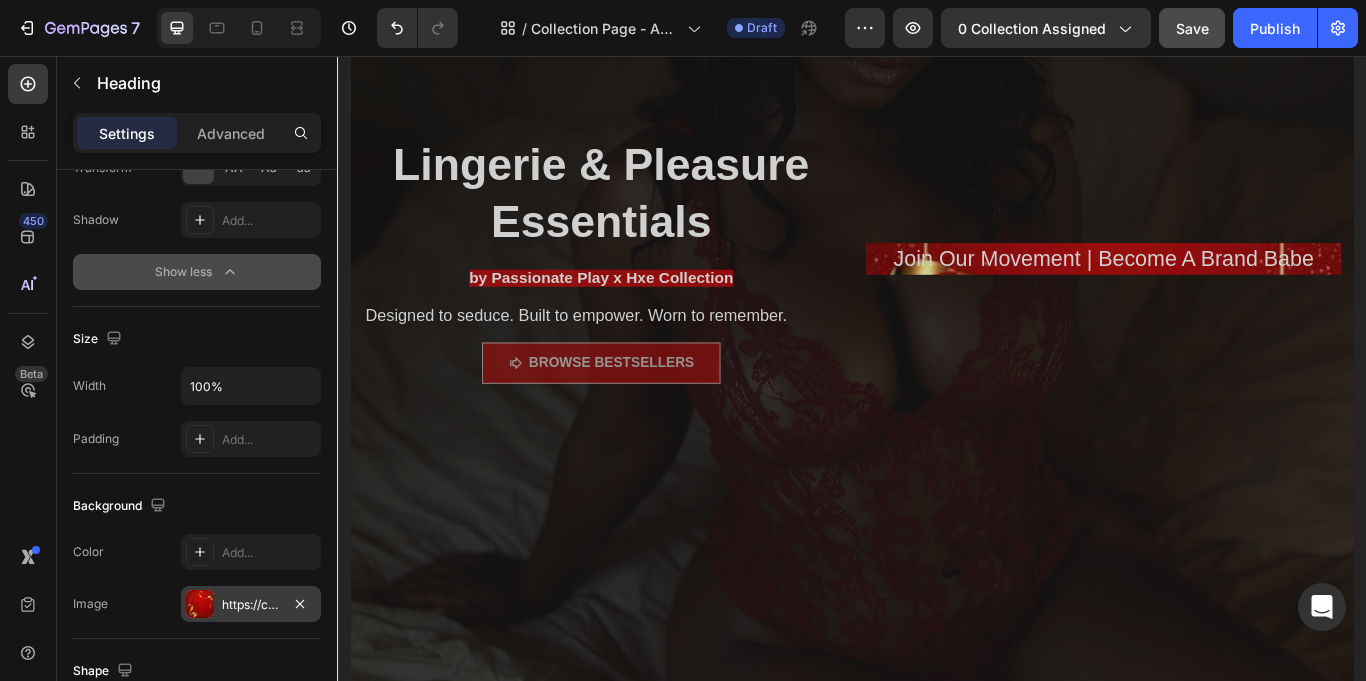 click on "Join Our Movement | Become A Brand Babe" at bounding box center [1230, 292] 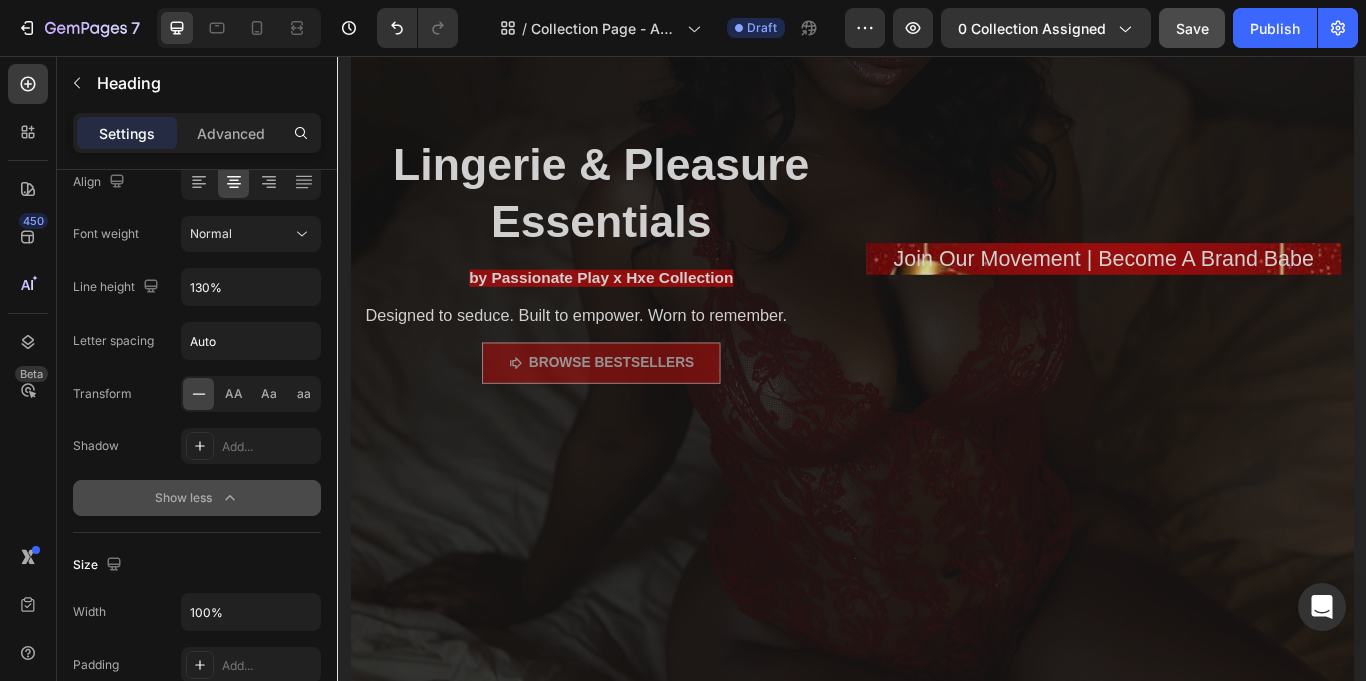 scroll, scrollTop: 0, scrollLeft: 0, axis: both 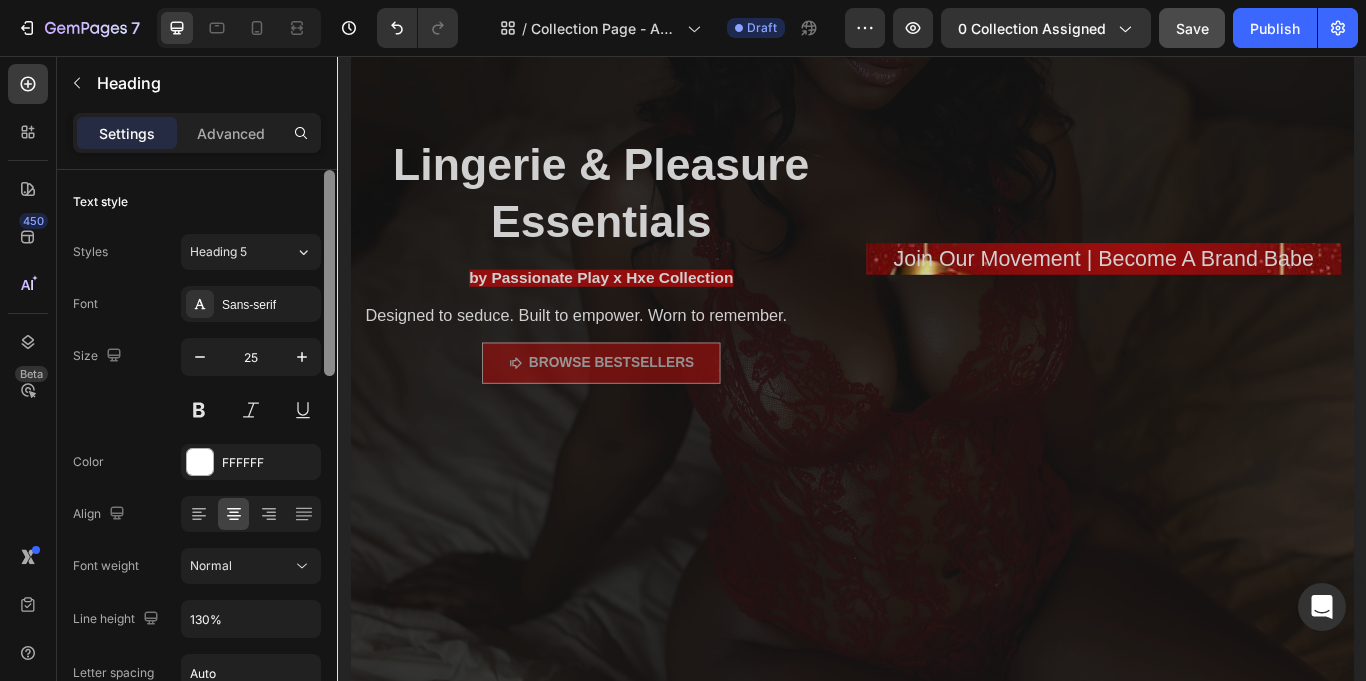 drag, startPoint x: 332, startPoint y: 425, endPoint x: 200, endPoint y: 115, distance: 336.93323 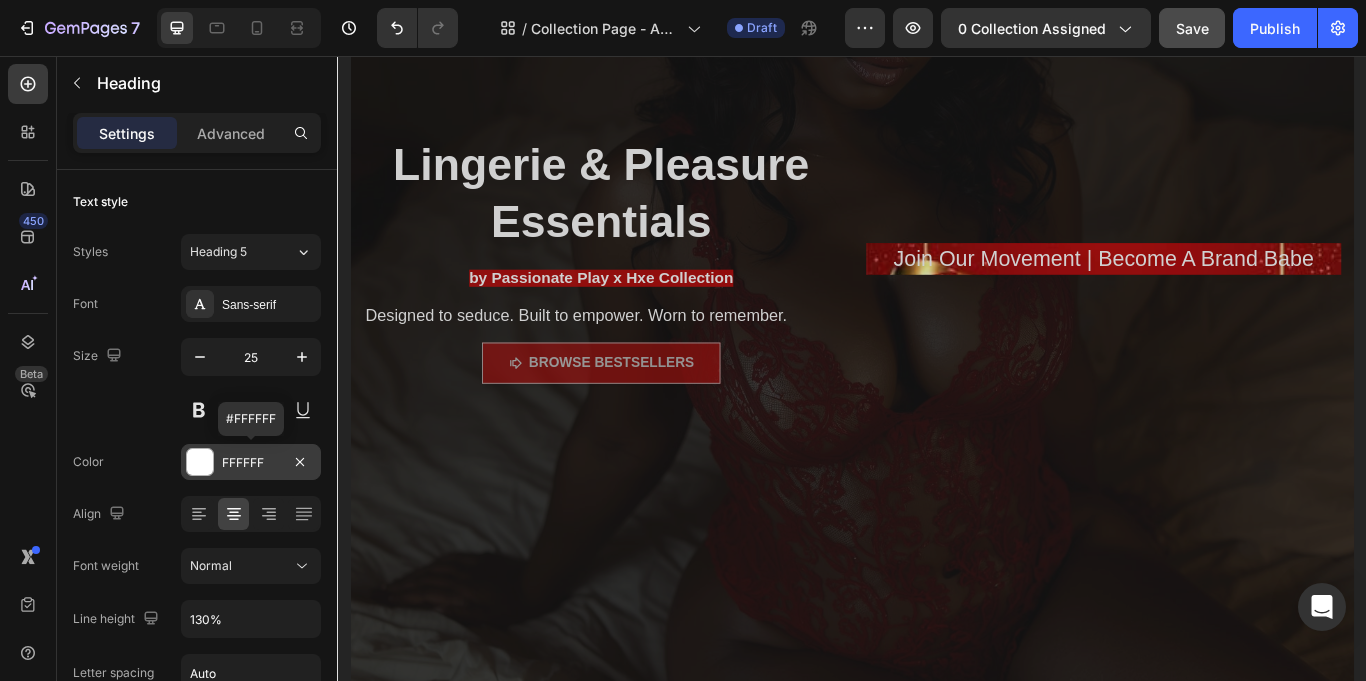 click at bounding box center [200, 462] 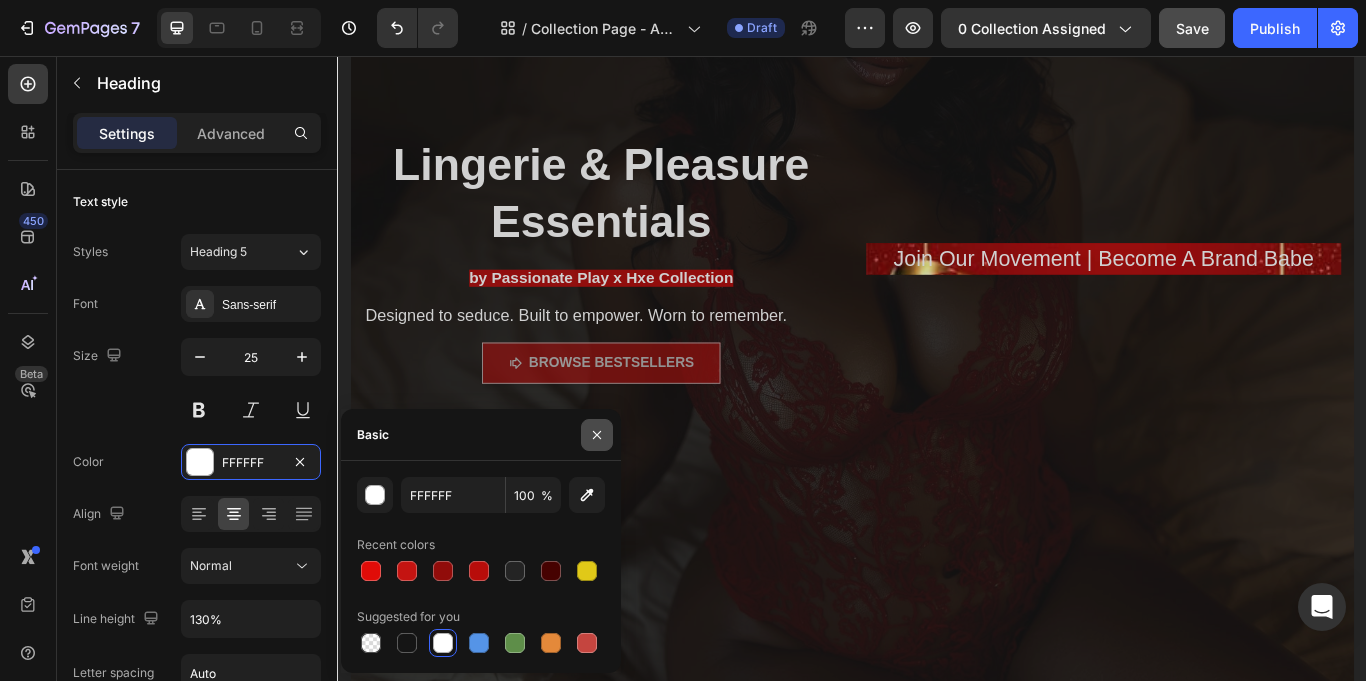 click 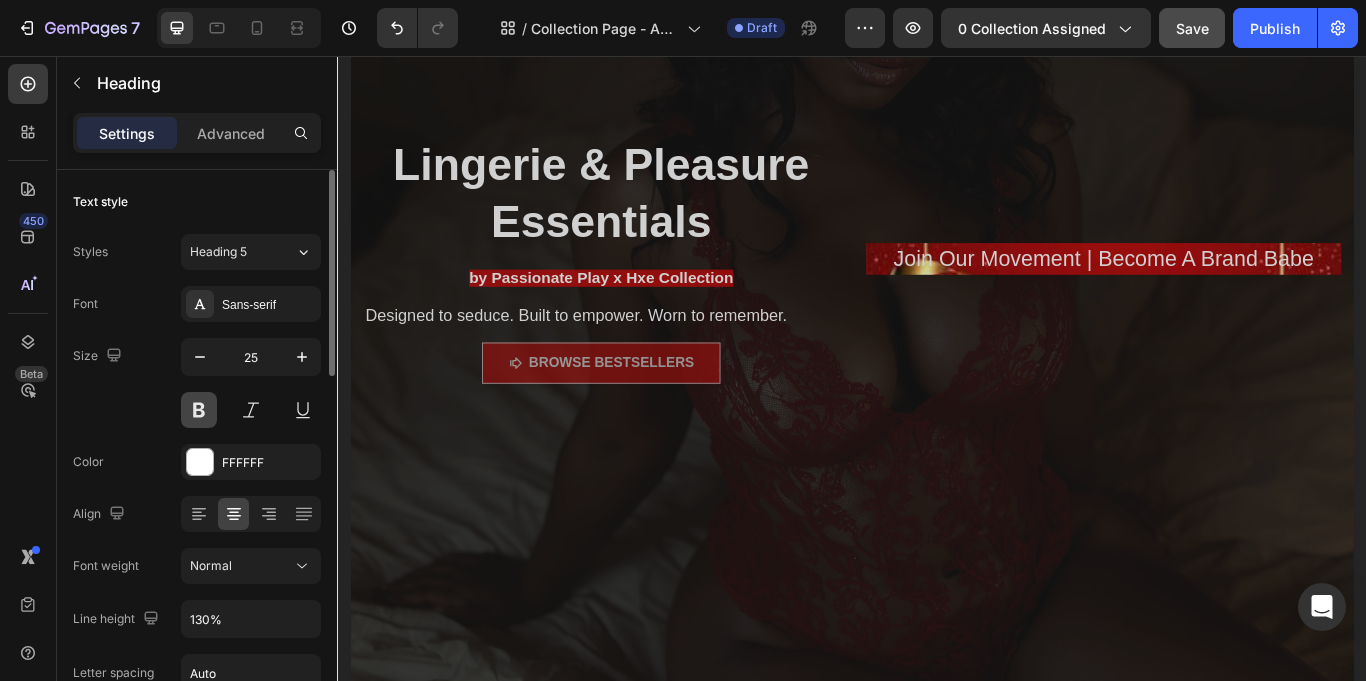 click at bounding box center (199, 410) 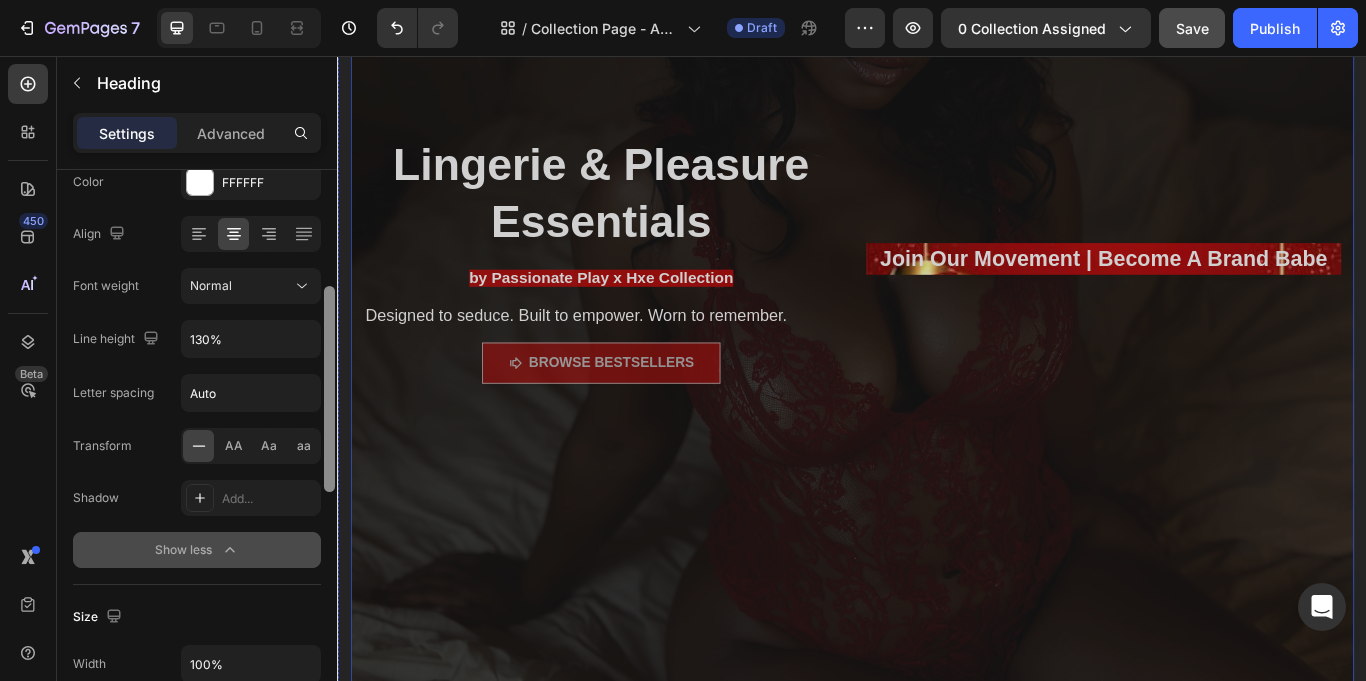 scroll, scrollTop: 291, scrollLeft: 0, axis: vertical 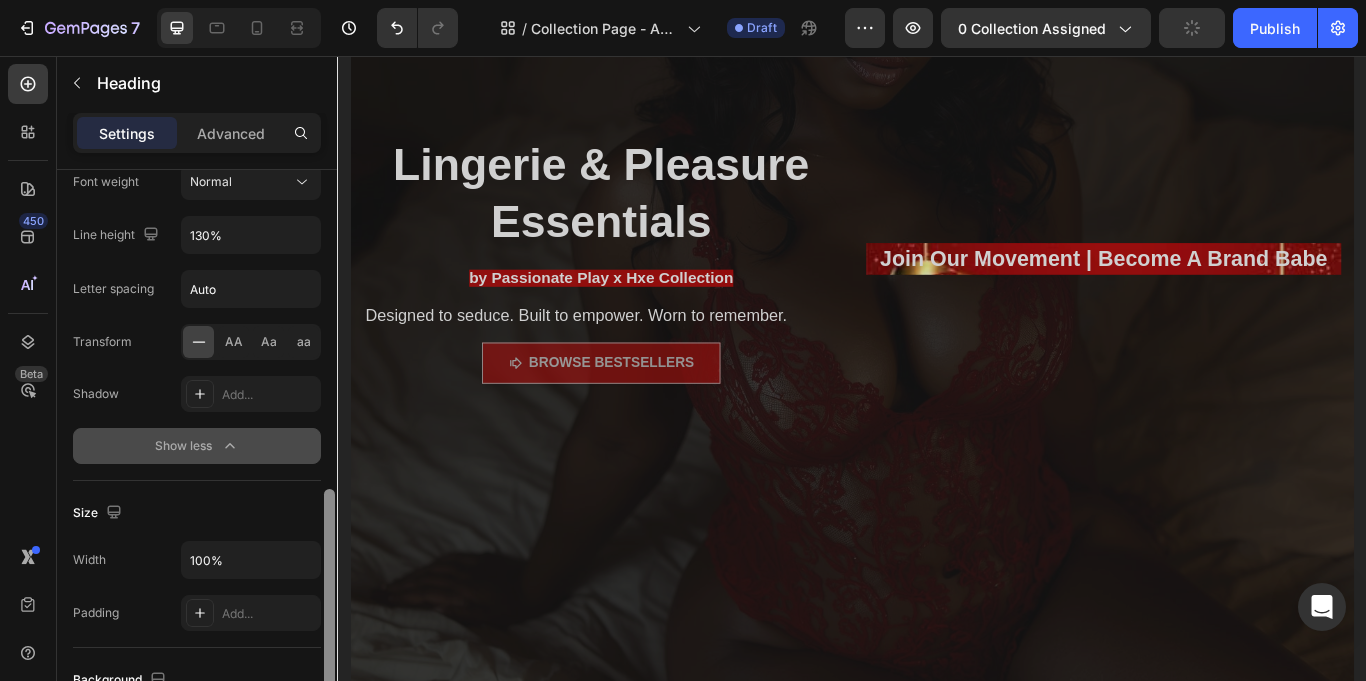 drag, startPoint x: 326, startPoint y: 294, endPoint x: 335, endPoint y: 483, distance: 189.21416 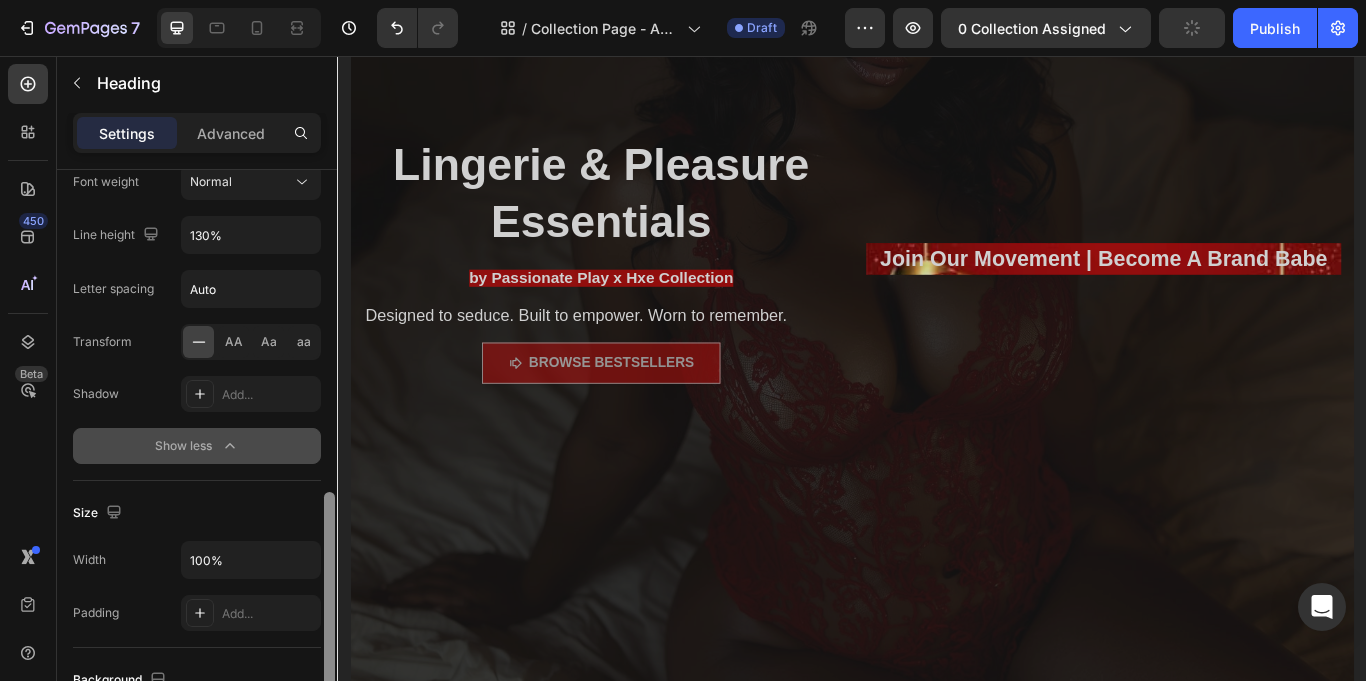 scroll, scrollTop: 518, scrollLeft: 0, axis: vertical 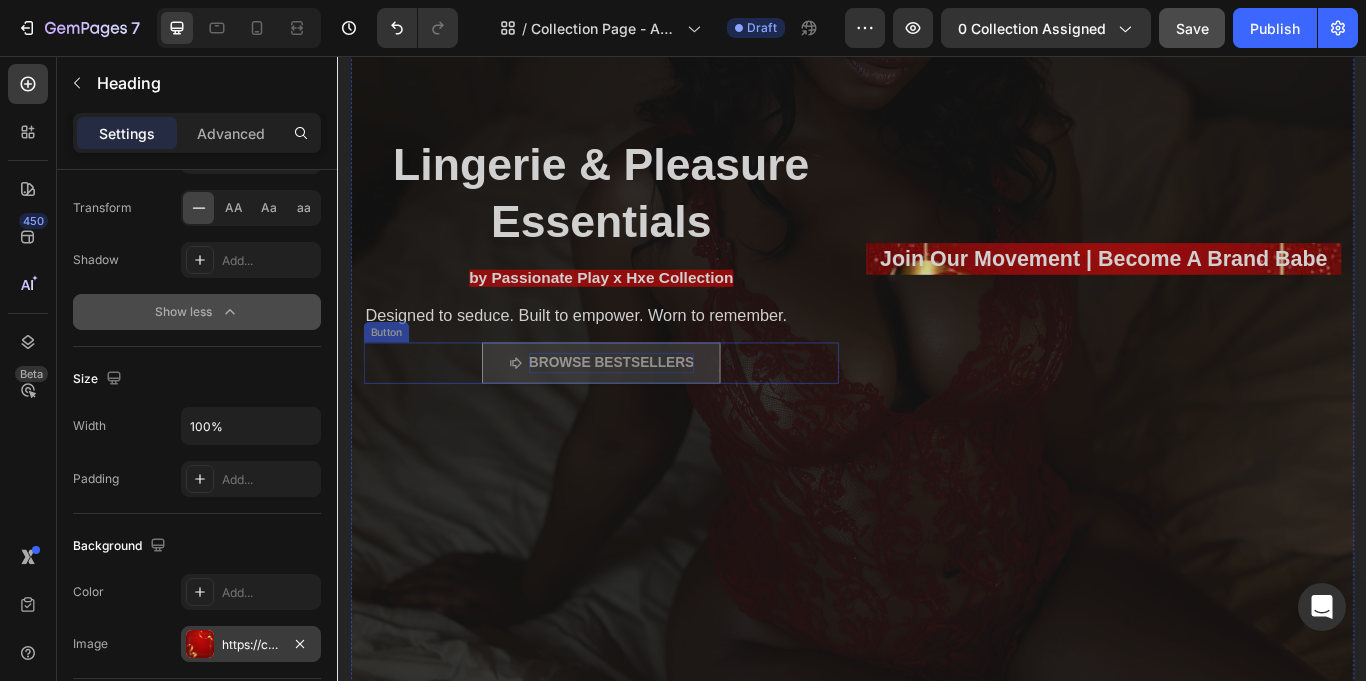 click on "Browse bestsellers" at bounding box center (656, 414) 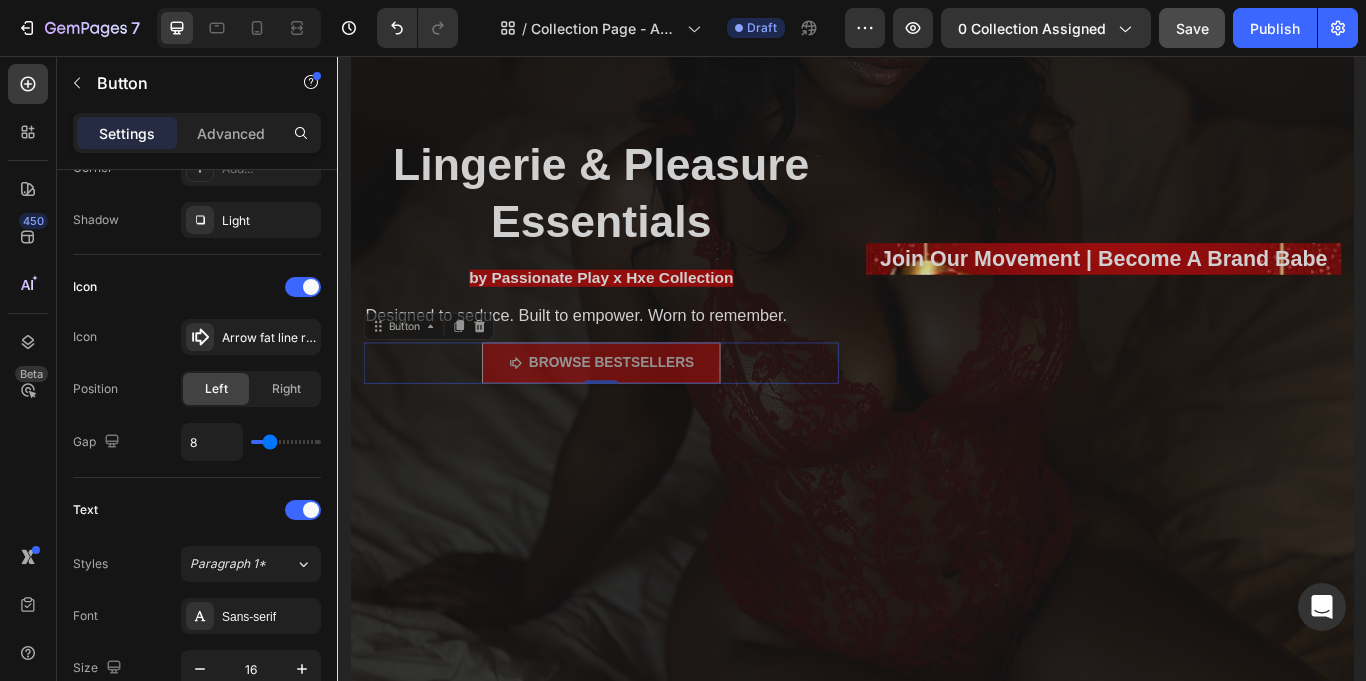 scroll, scrollTop: 0, scrollLeft: 0, axis: both 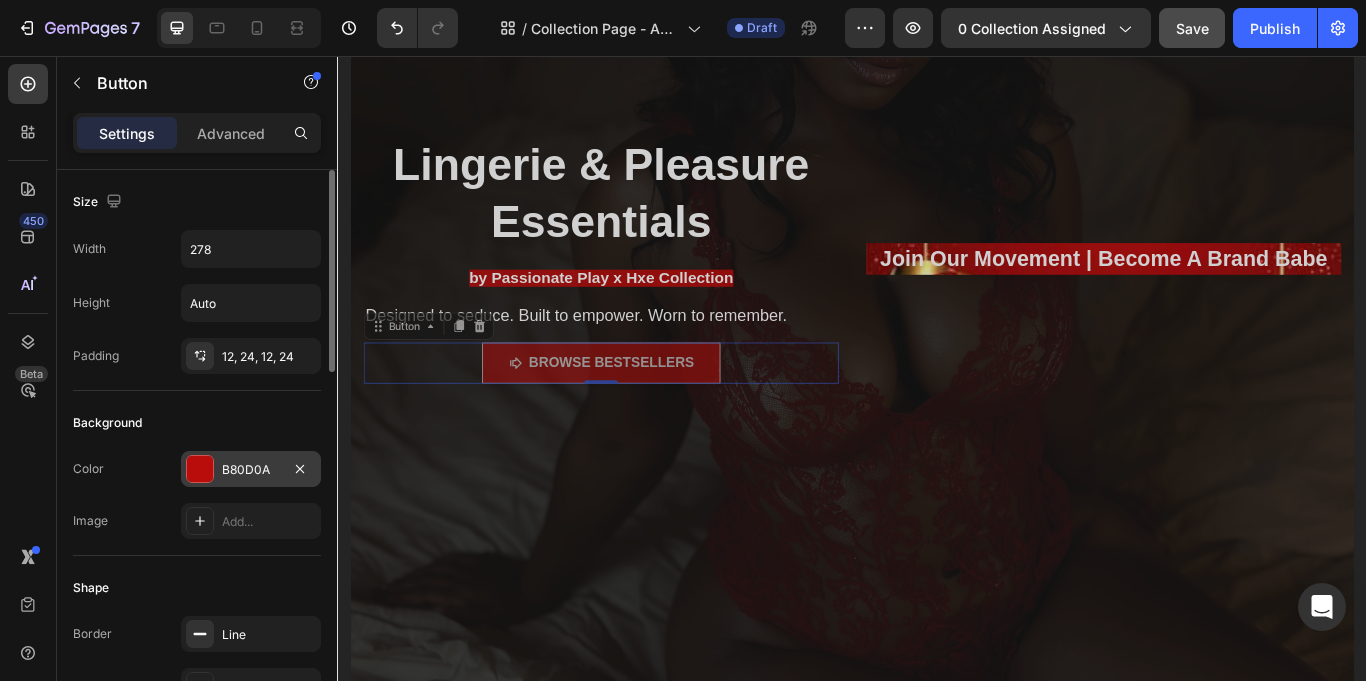 click at bounding box center [200, 469] 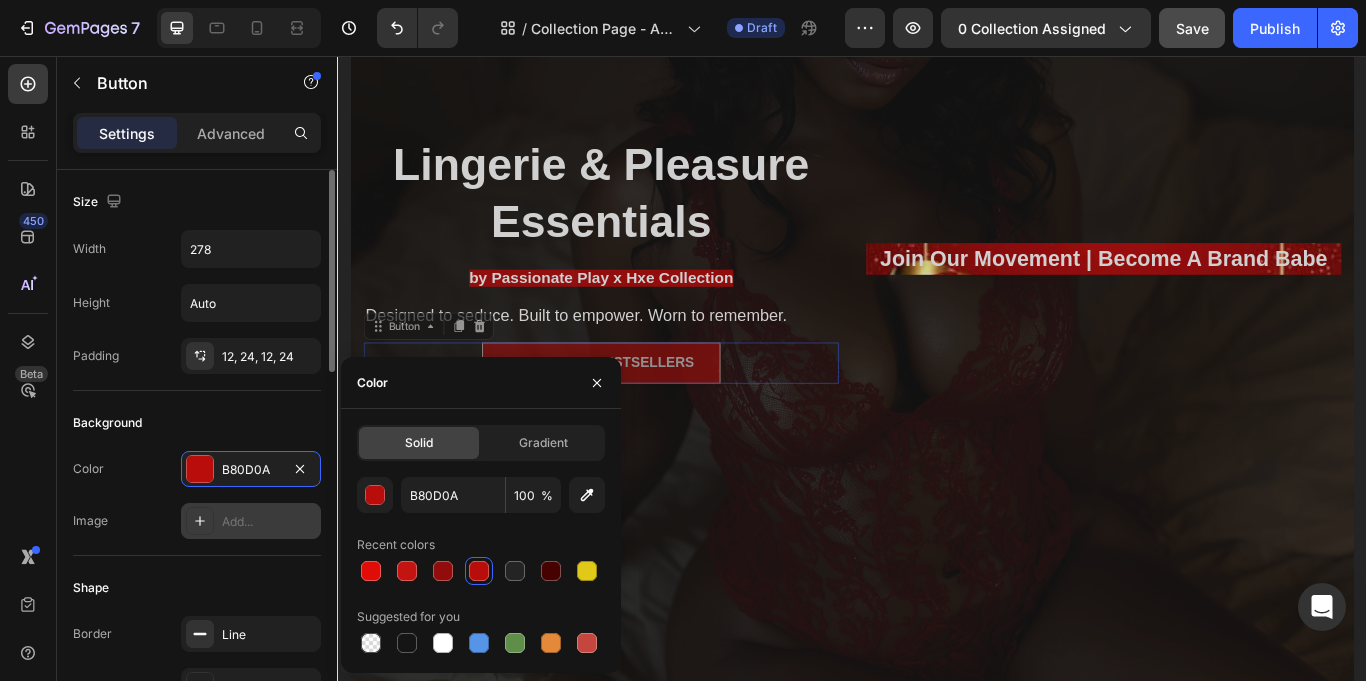 click at bounding box center (200, 521) 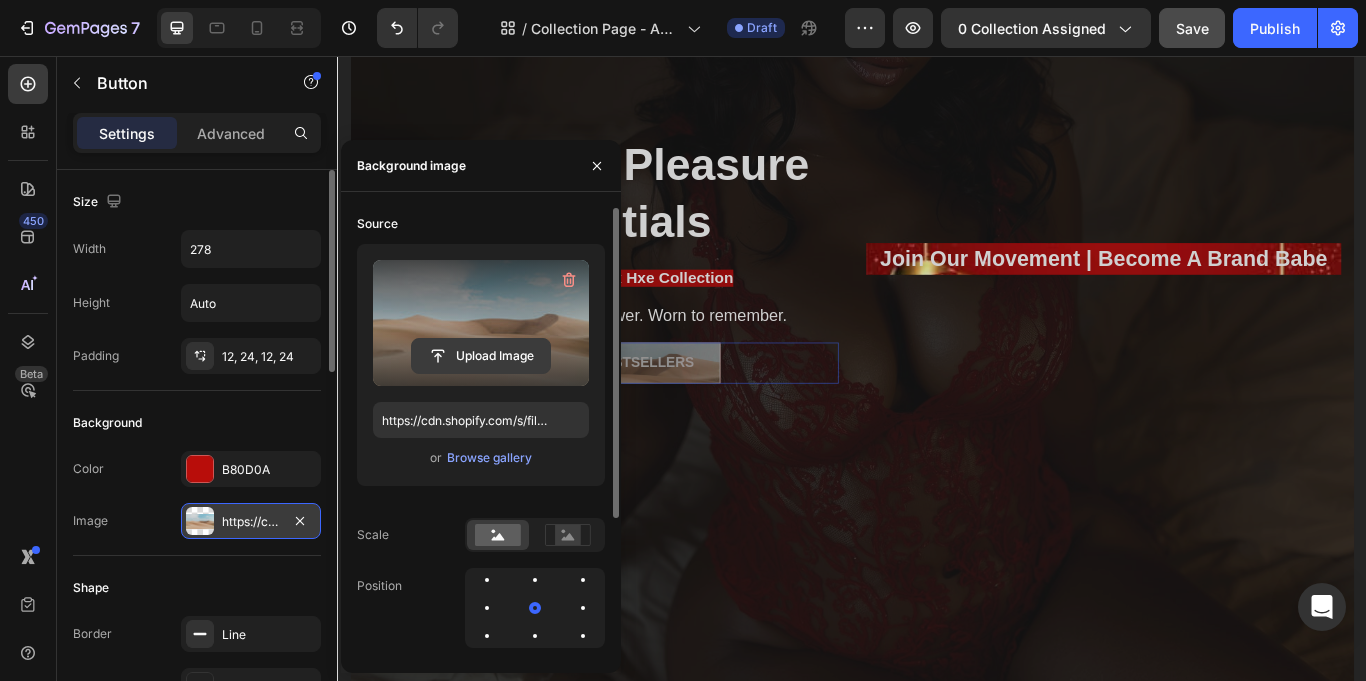 click 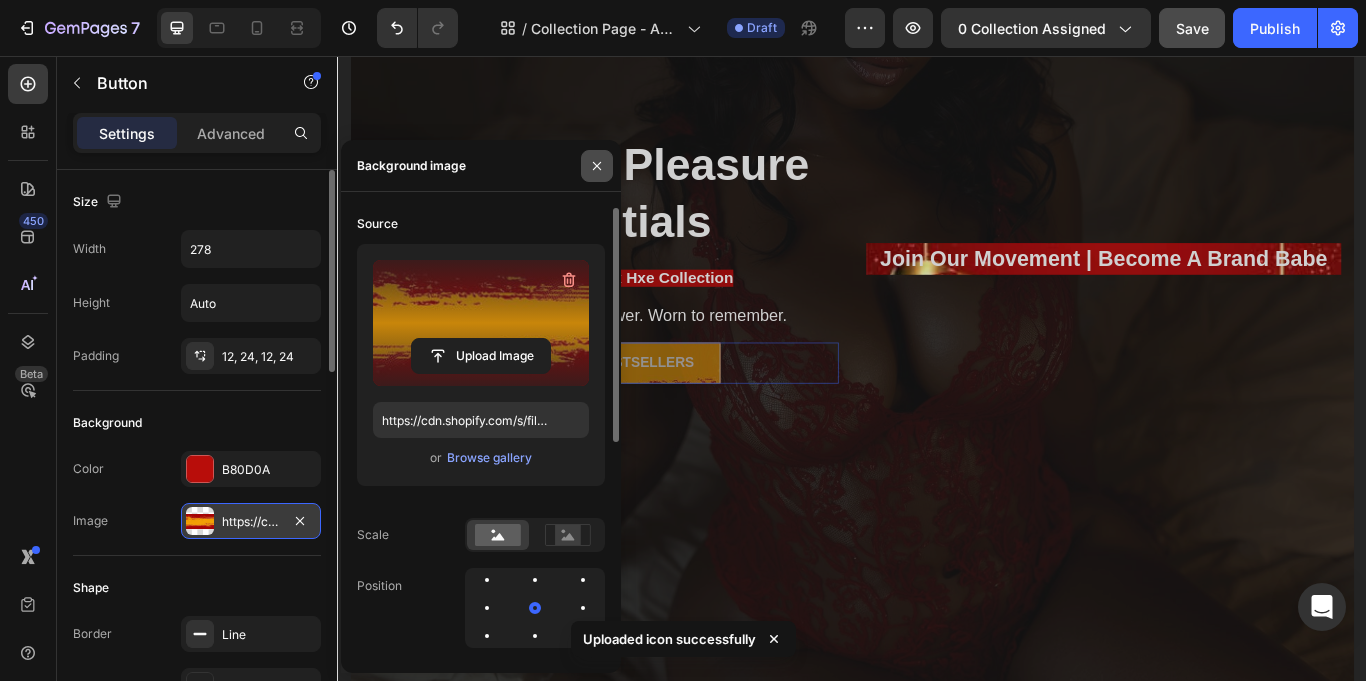 click 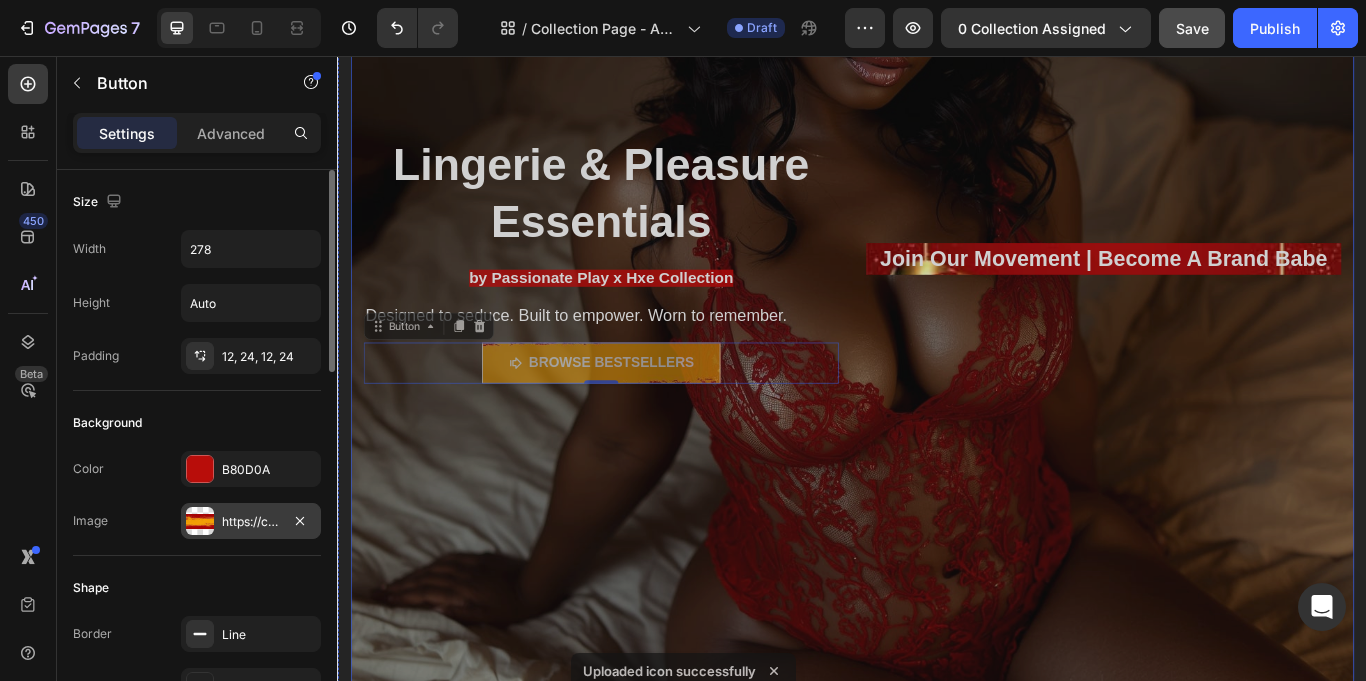 click at bounding box center [937, 319] 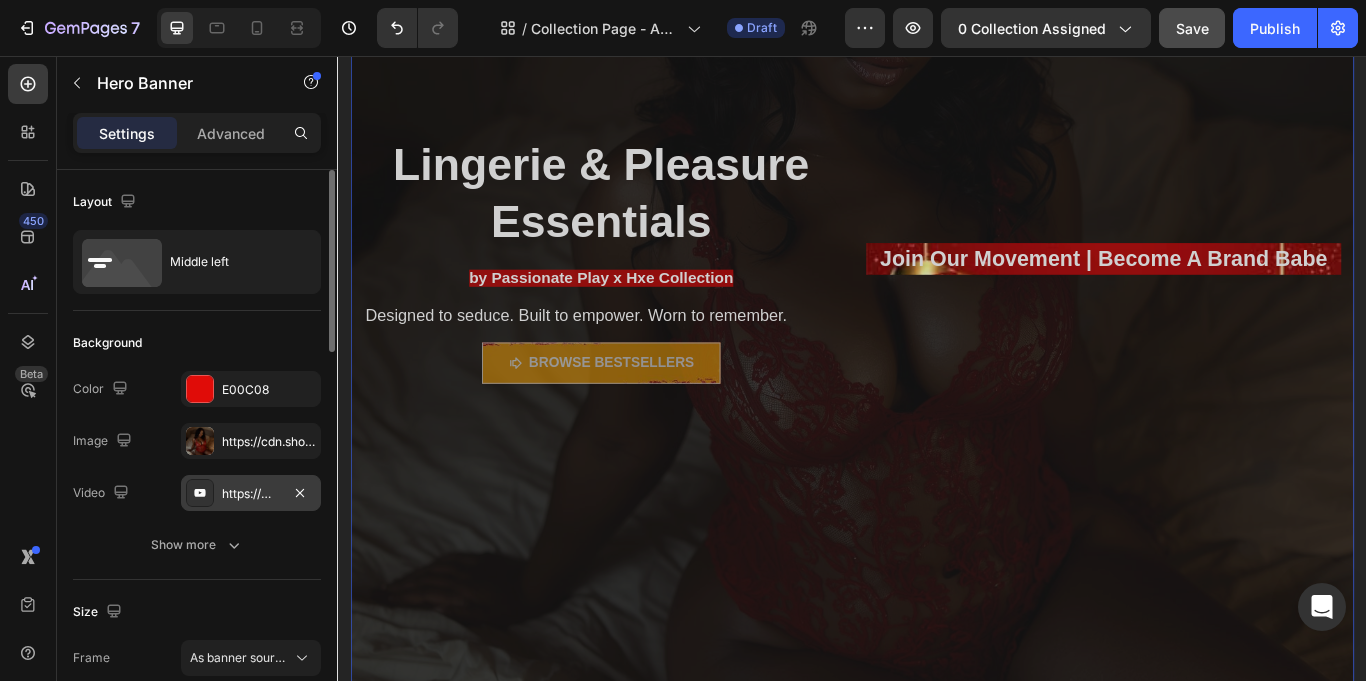 click 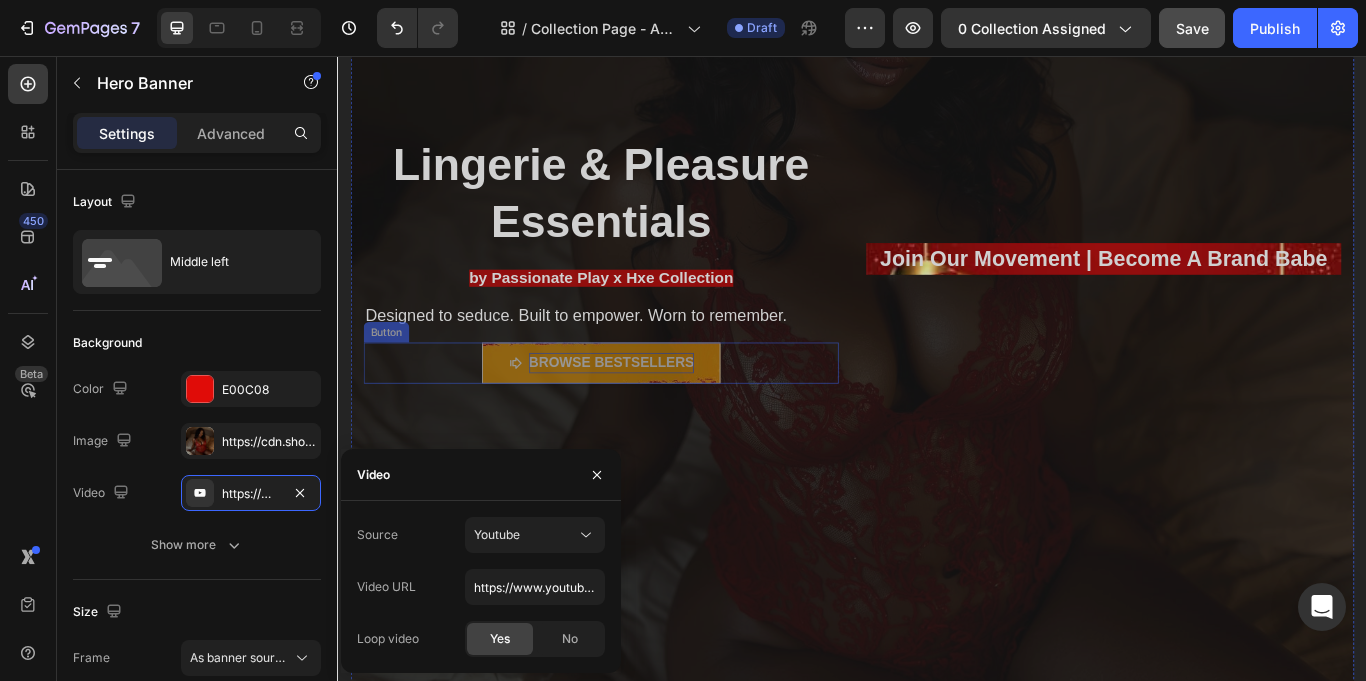 click on "Browse bestsellers" at bounding box center [656, 414] 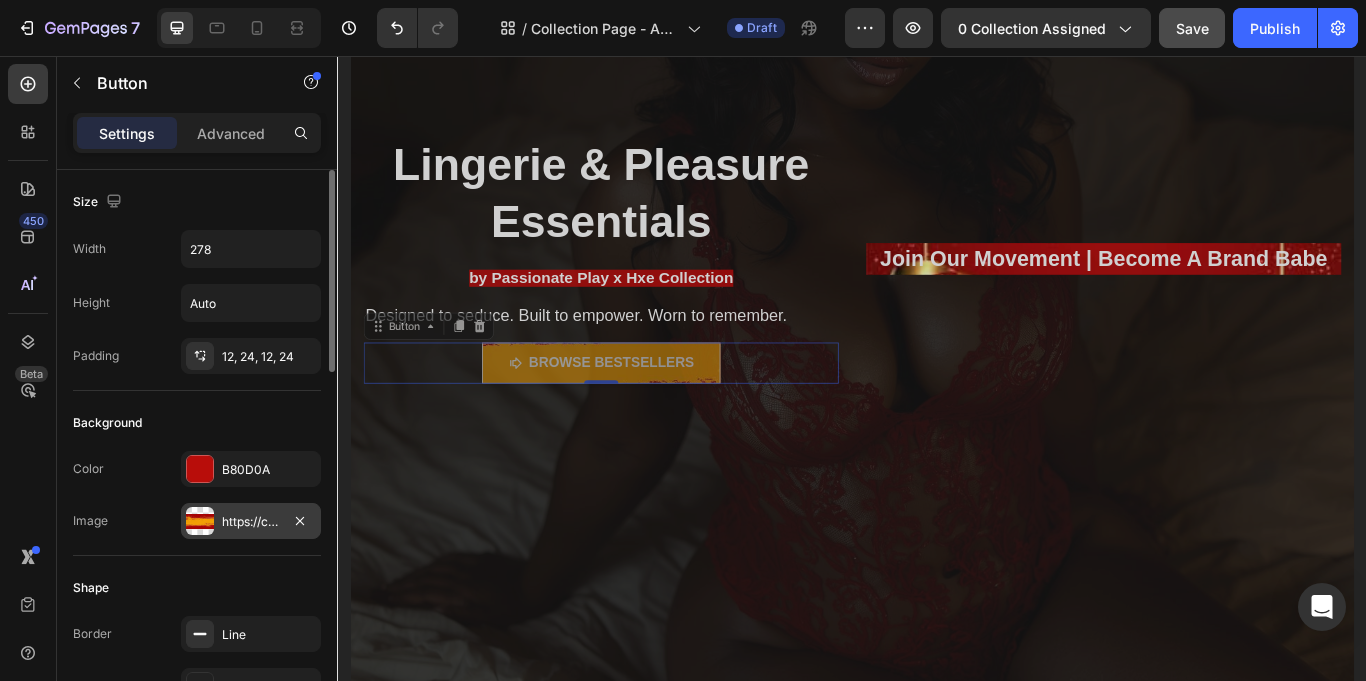 click at bounding box center (200, 521) 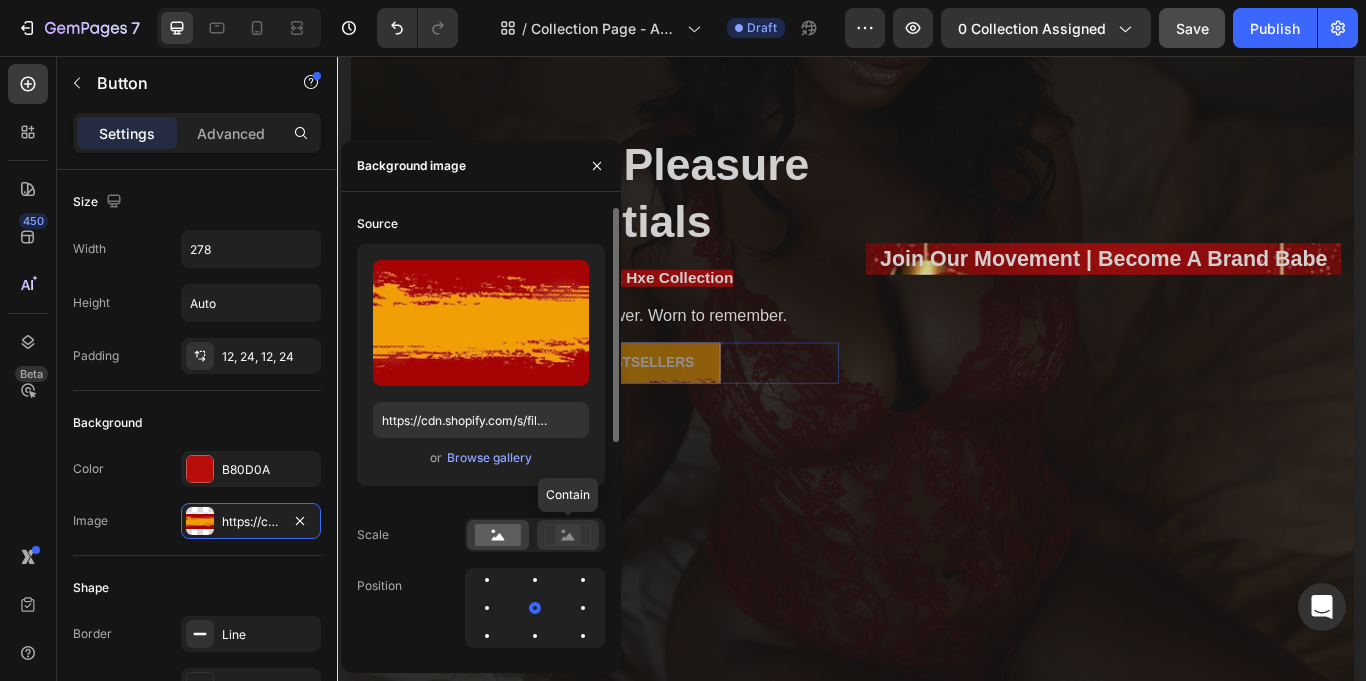 click 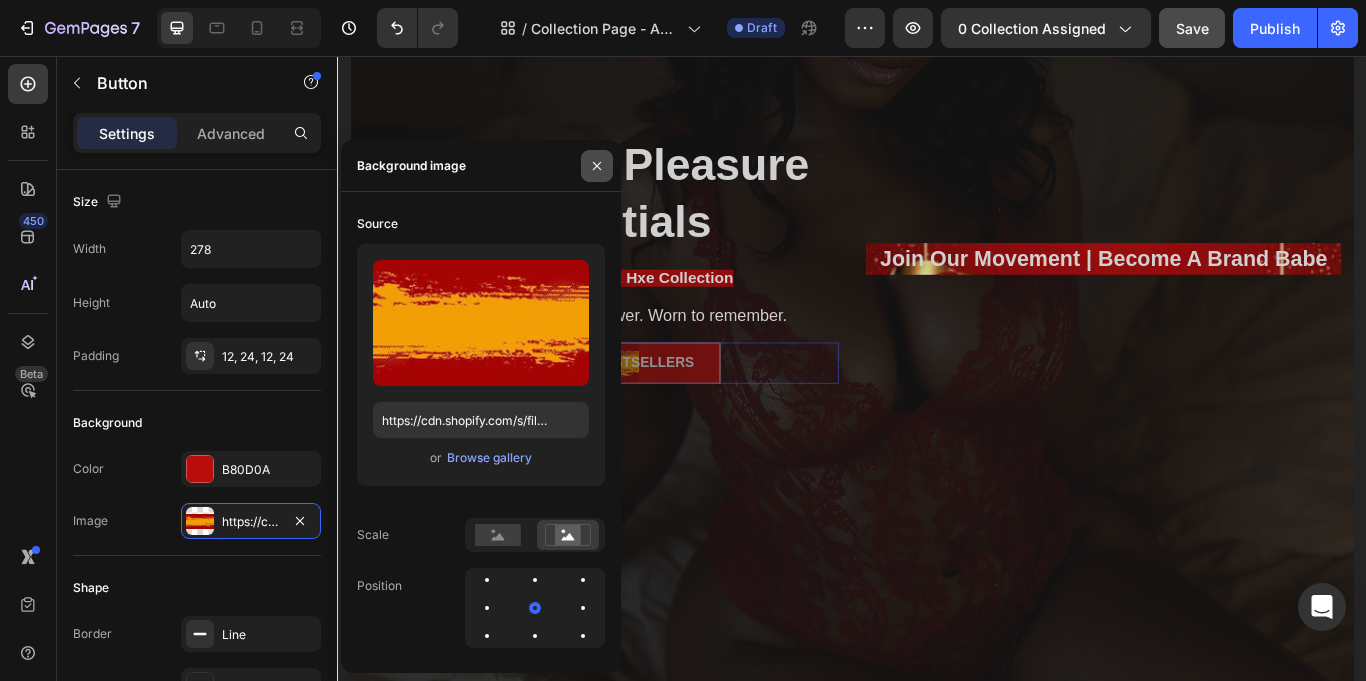 click 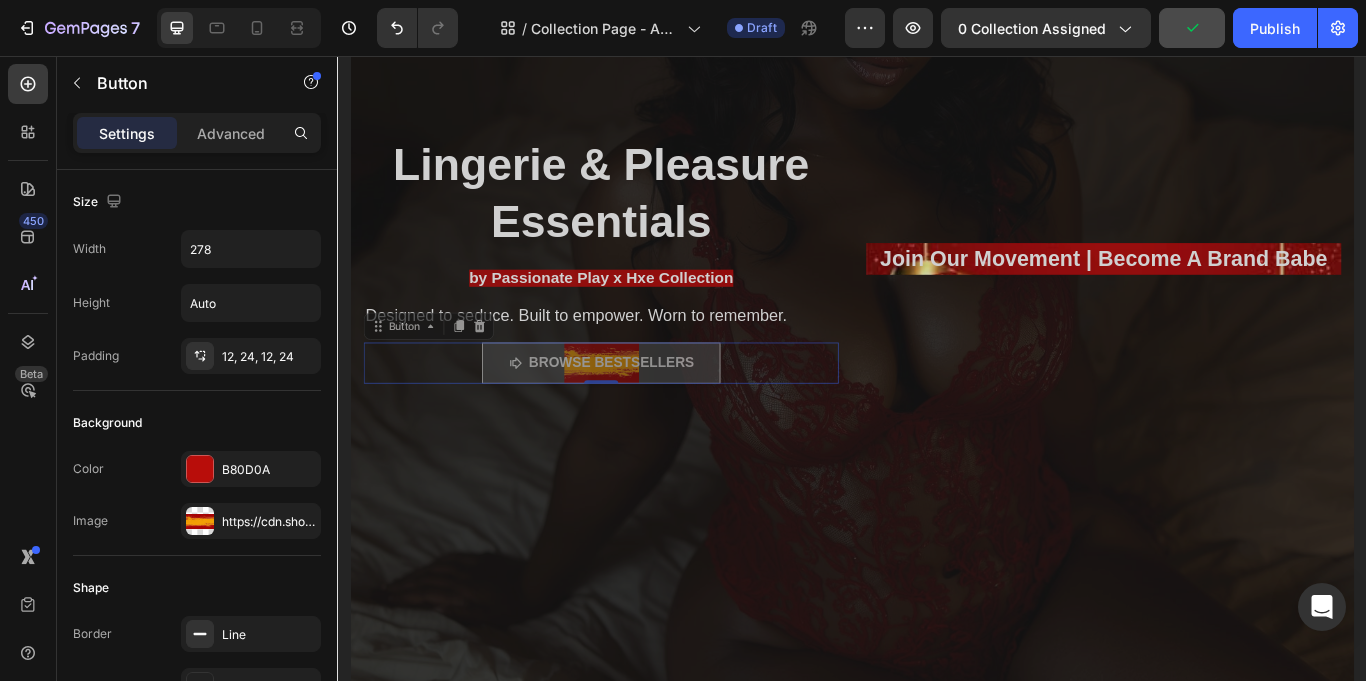 click on "Browse bestsellers" at bounding box center (644, 414) 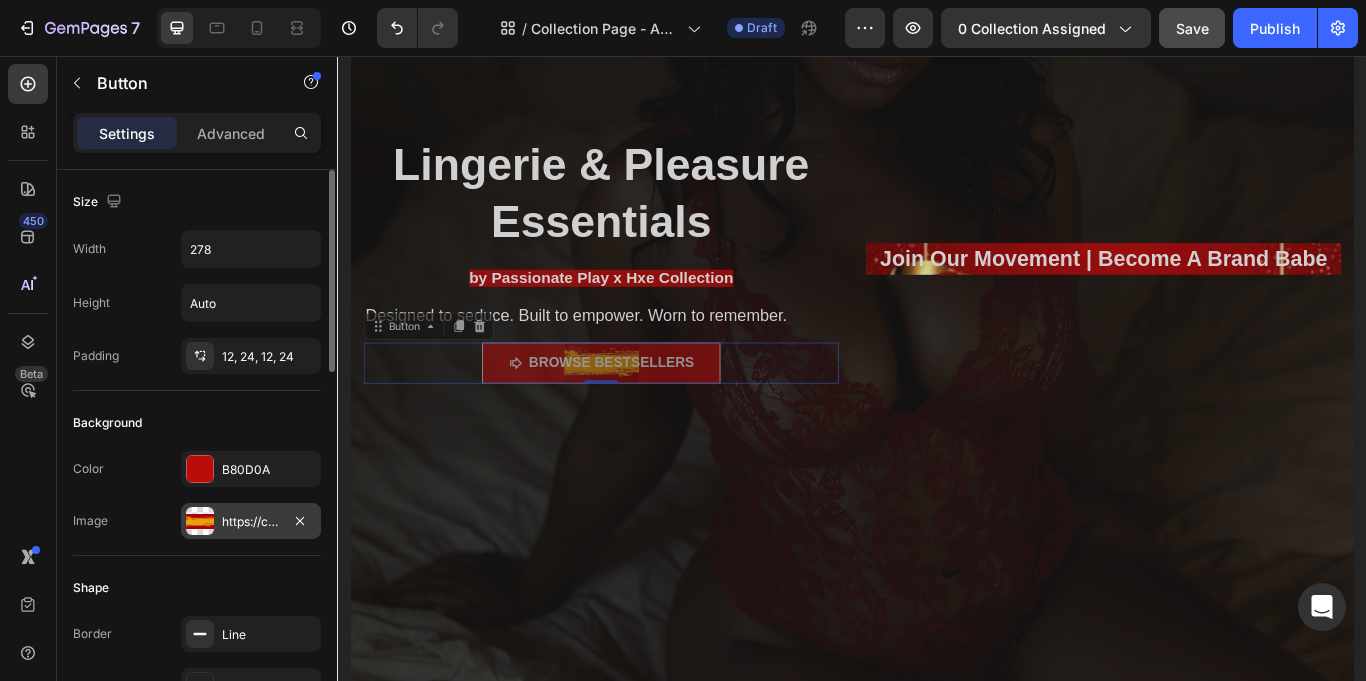 click at bounding box center [200, 521] 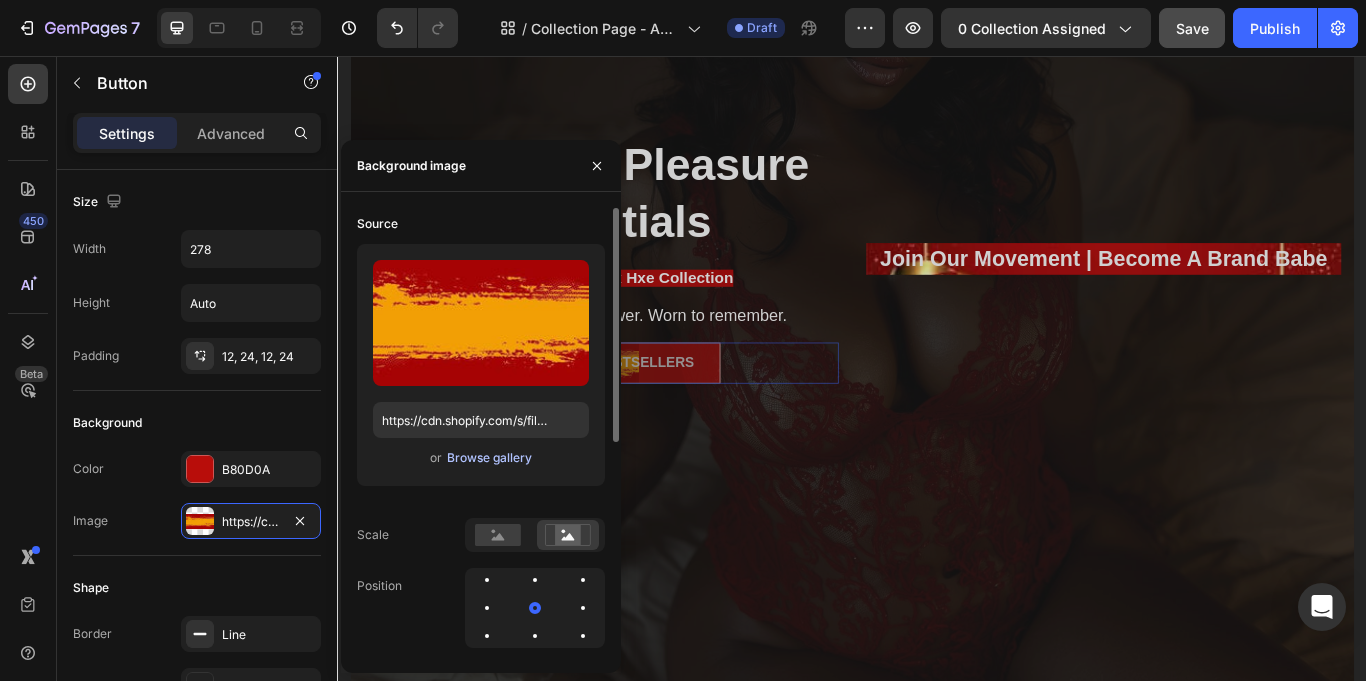 click on "Browse gallery" at bounding box center (489, 458) 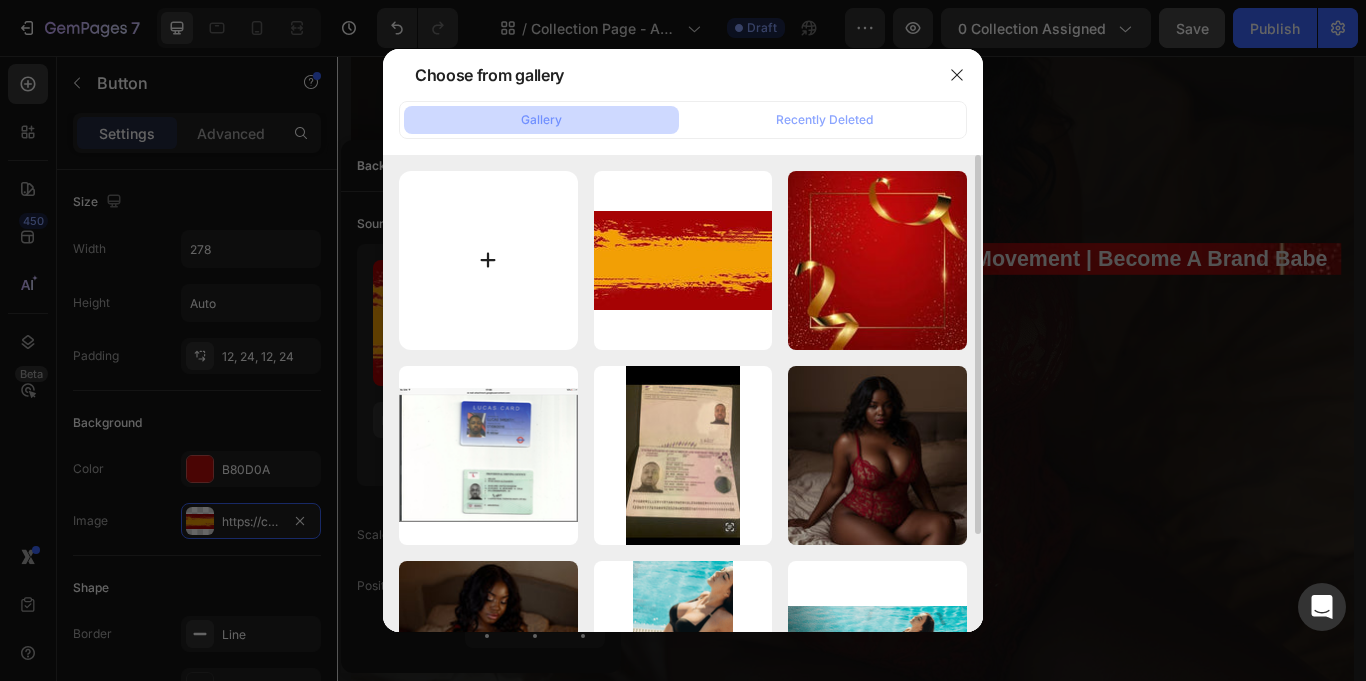 click at bounding box center (488, 260) 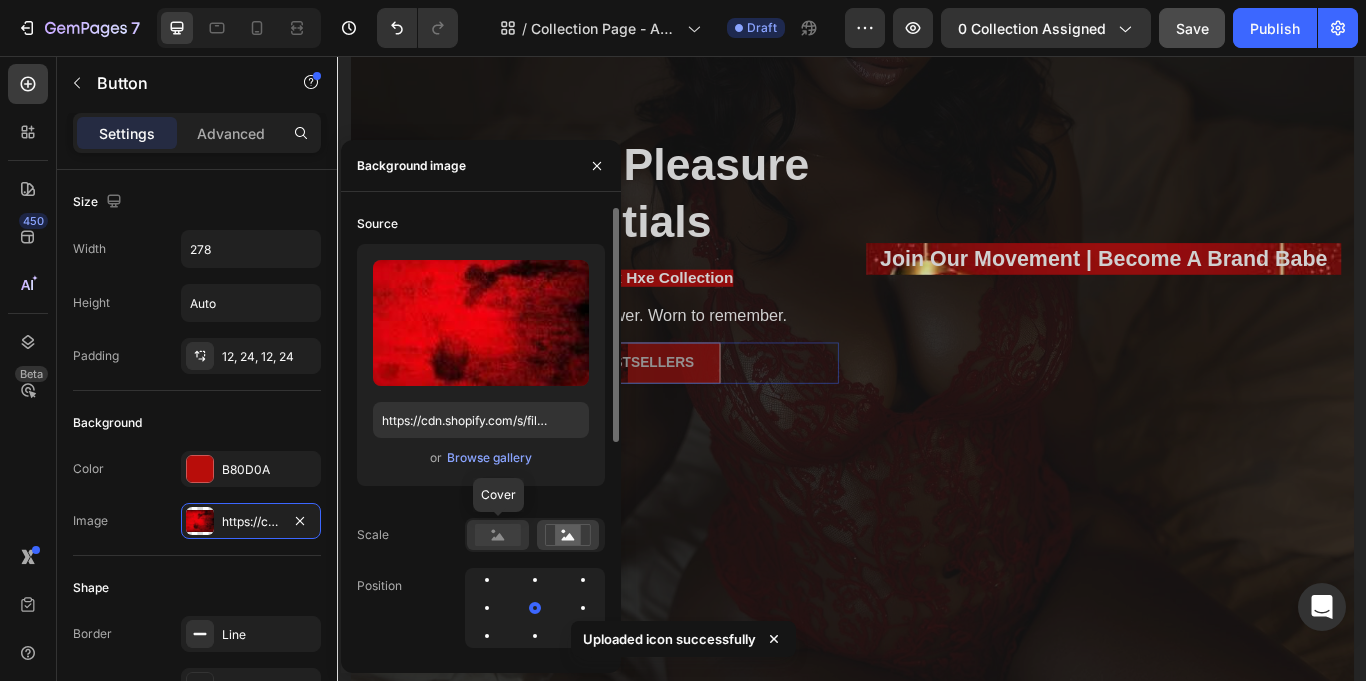 click 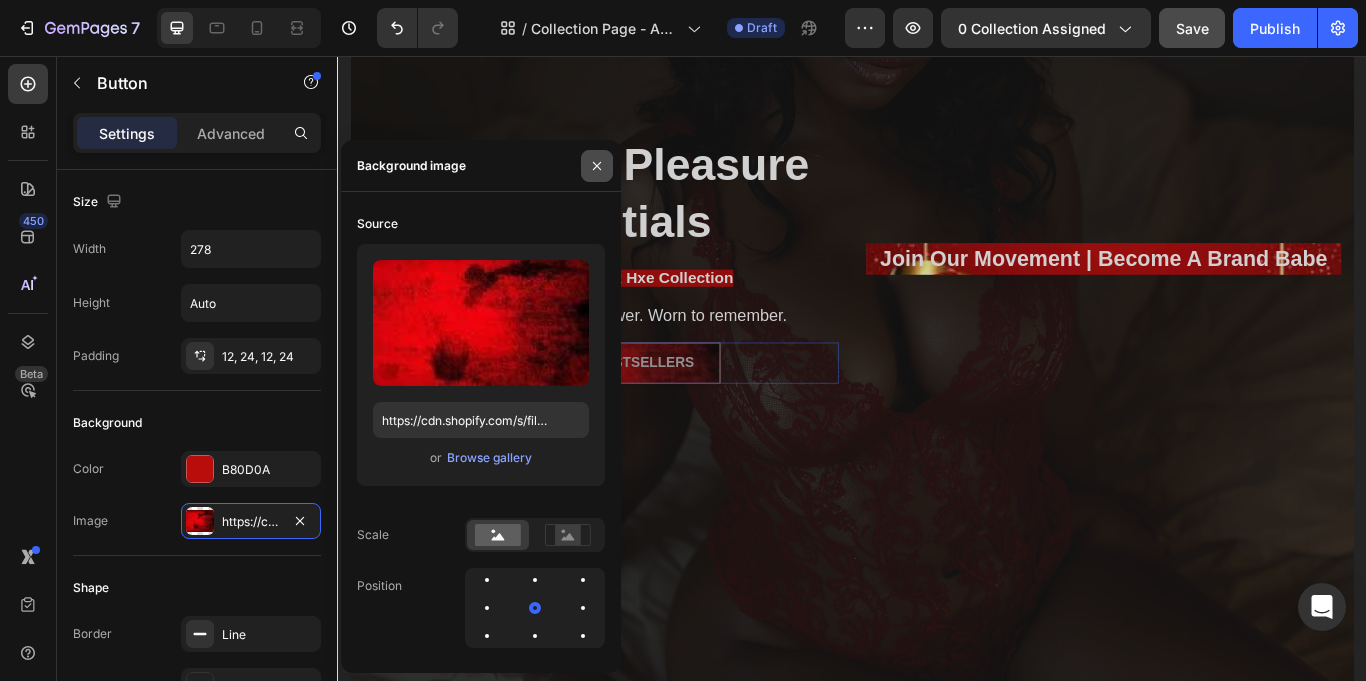 click 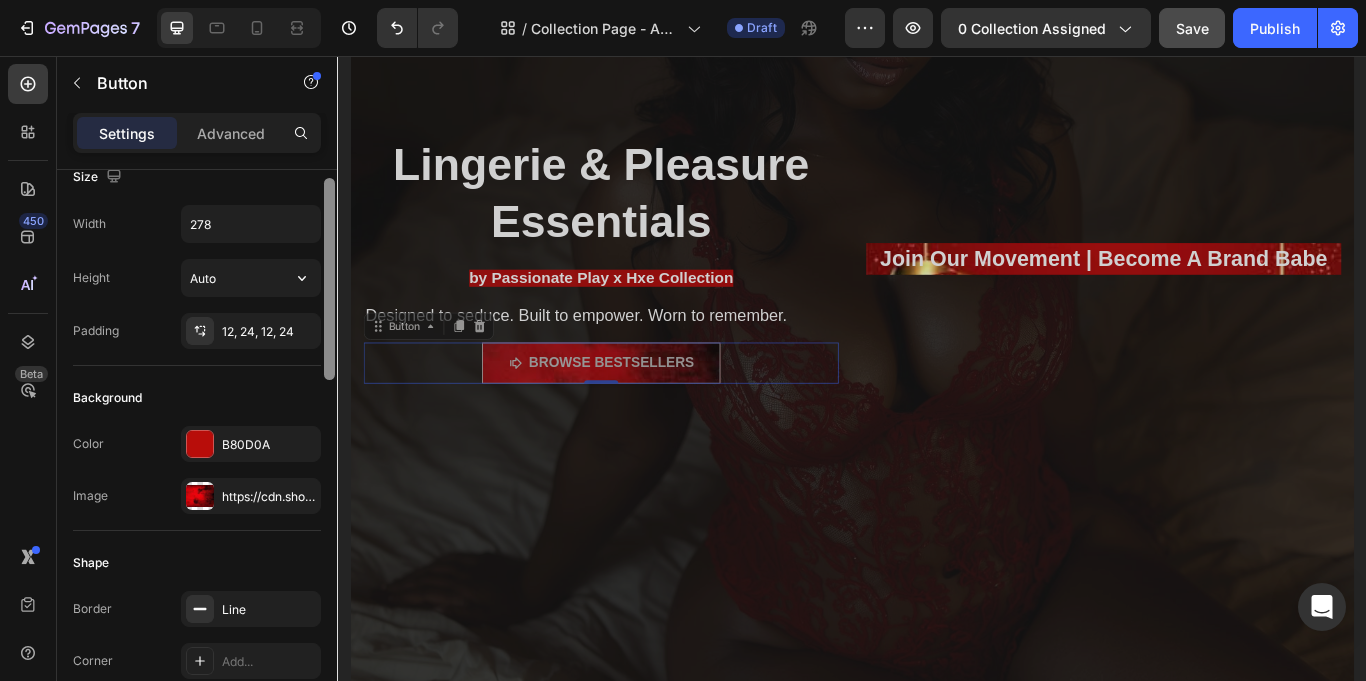 scroll, scrollTop: 0, scrollLeft: 0, axis: both 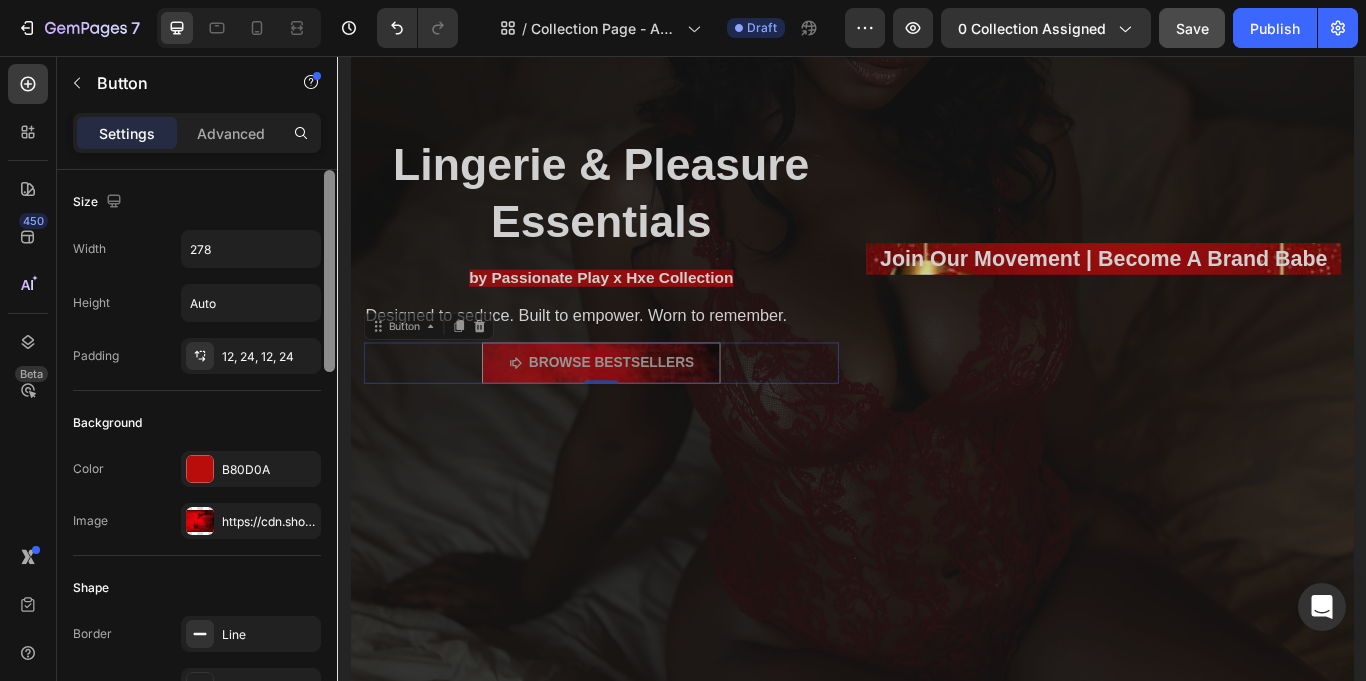 drag, startPoint x: 327, startPoint y: 278, endPoint x: 185, endPoint y: 154, distance: 188.52055 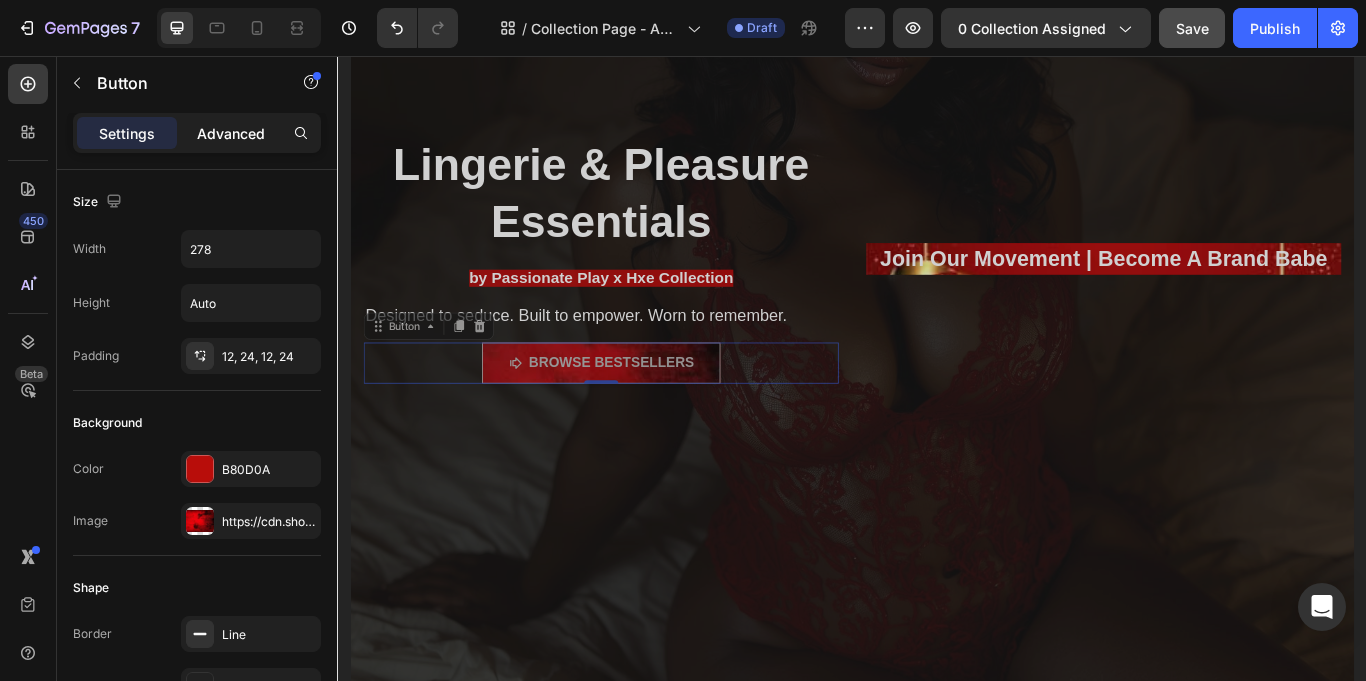 click on "Advanced" at bounding box center [231, 133] 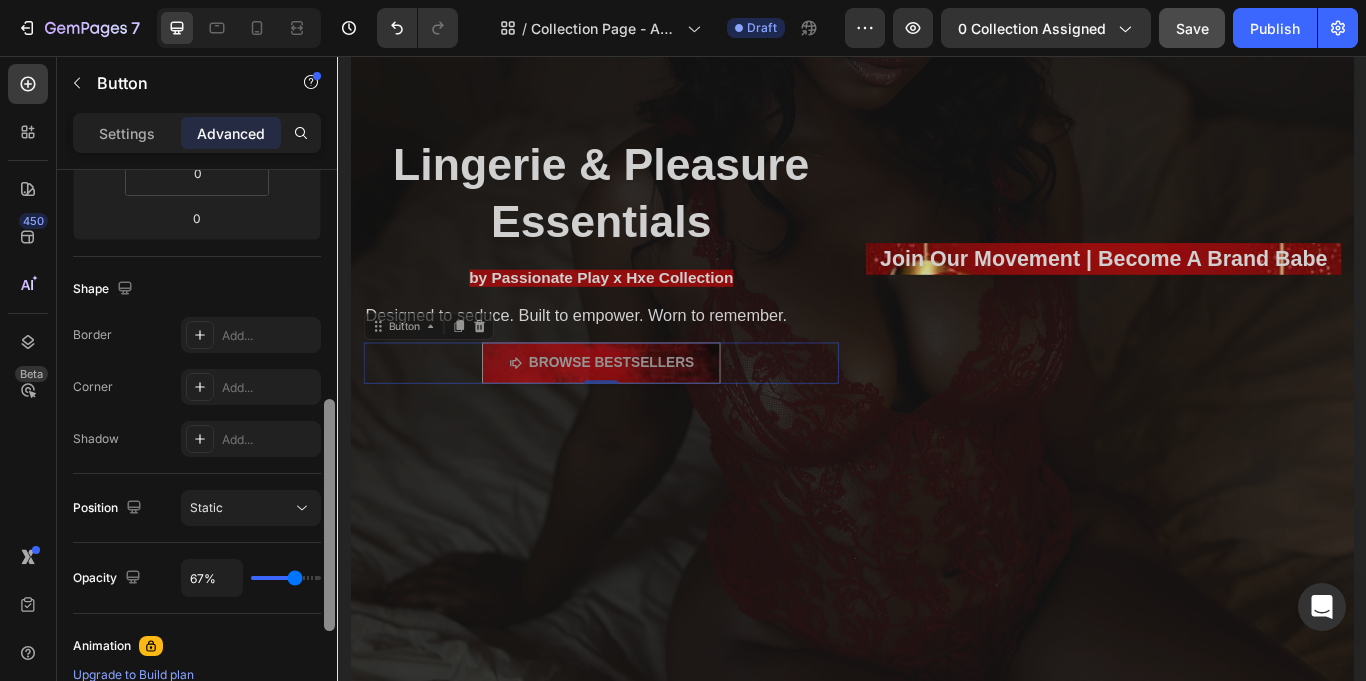scroll, scrollTop: 466, scrollLeft: 0, axis: vertical 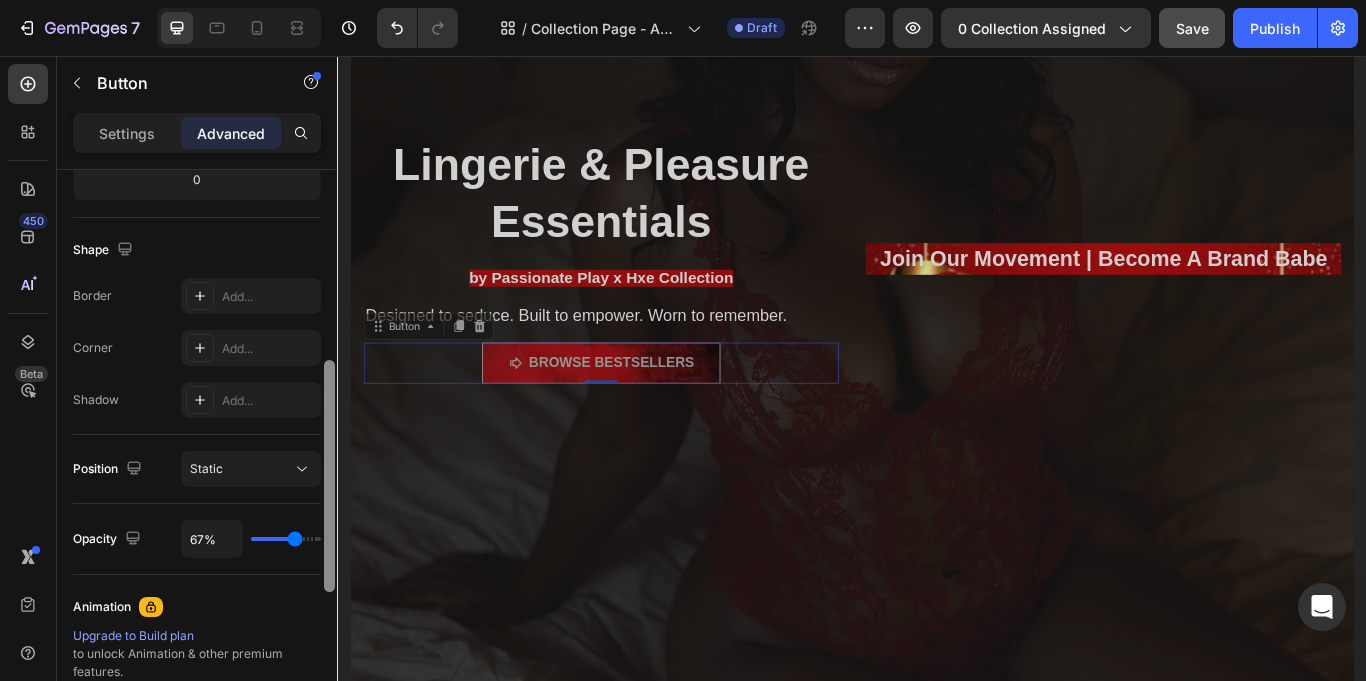 drag, startPoint x: 326, startPoint y: 292, endPoint x: 327, endPoint y: 483, distance: 191.00262 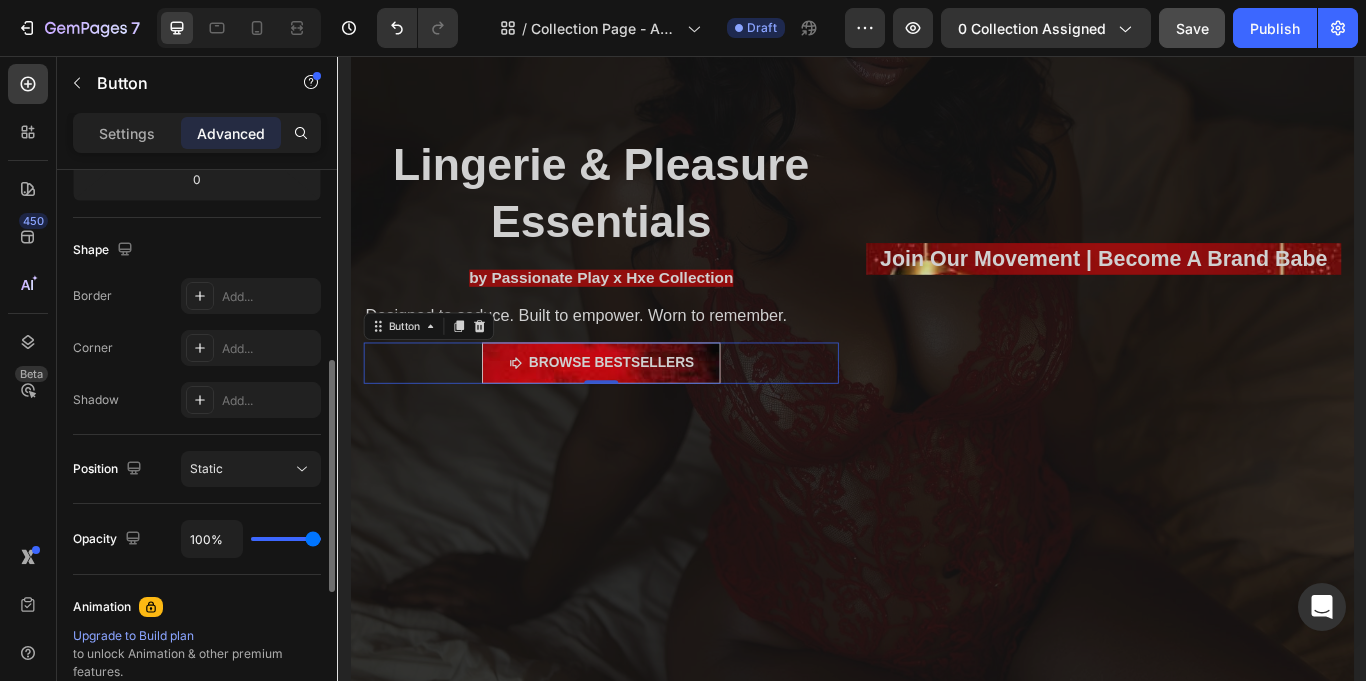 drag, startPoint x: 296, startPoint y: 532, endPoint x: 44, endPoint y: 534, distance: 252.00793 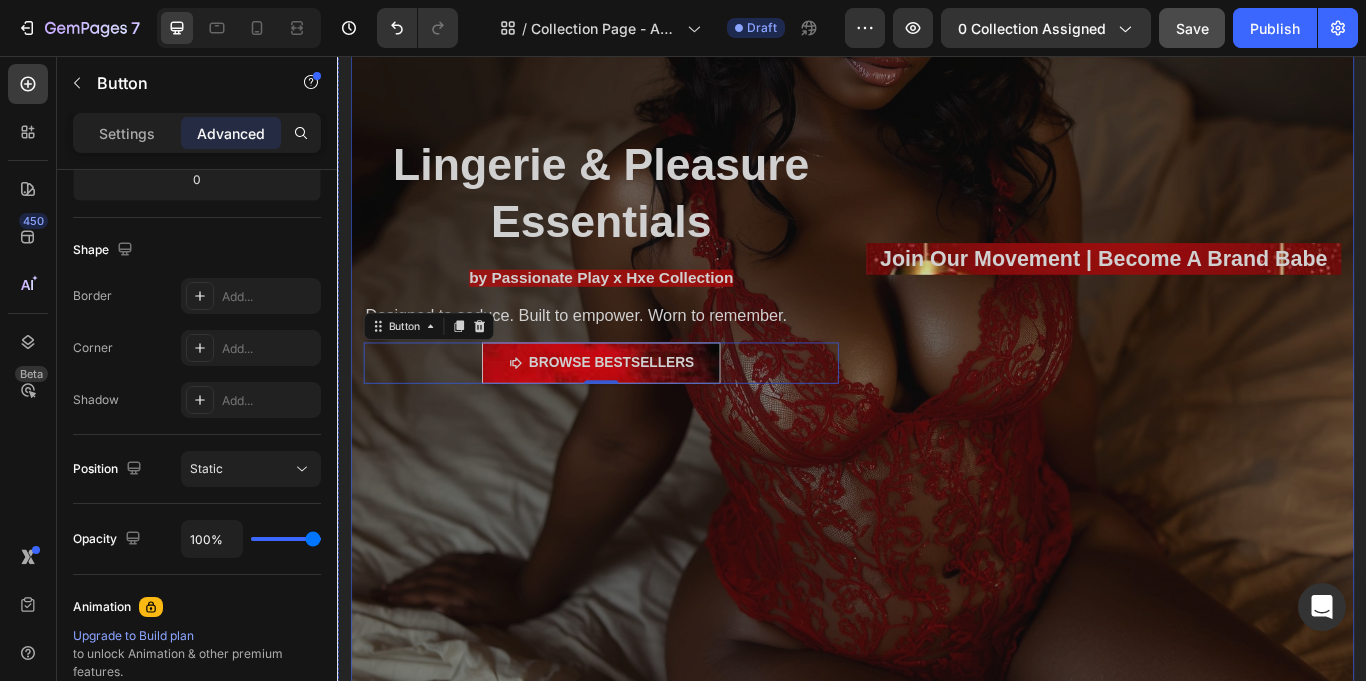 click at bounding box center [937, 319] 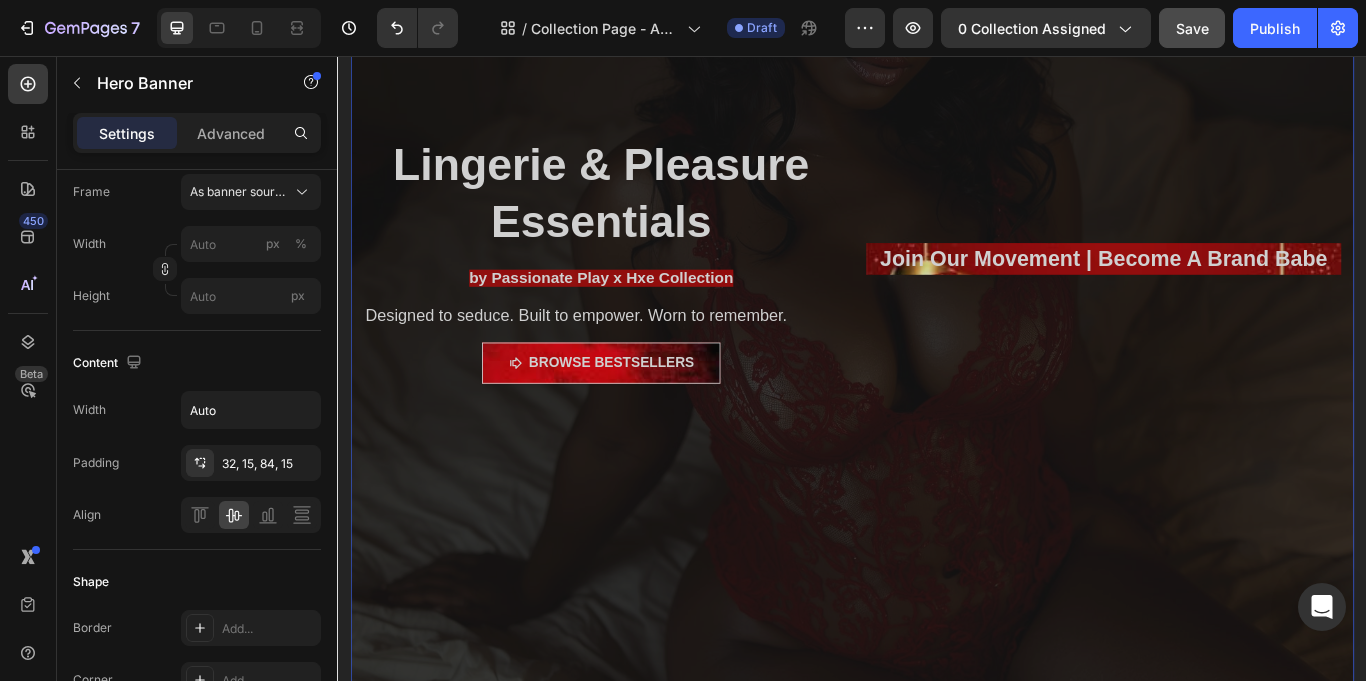 scroll, scrollTop: 0, scrollLeft: 0, axis: both 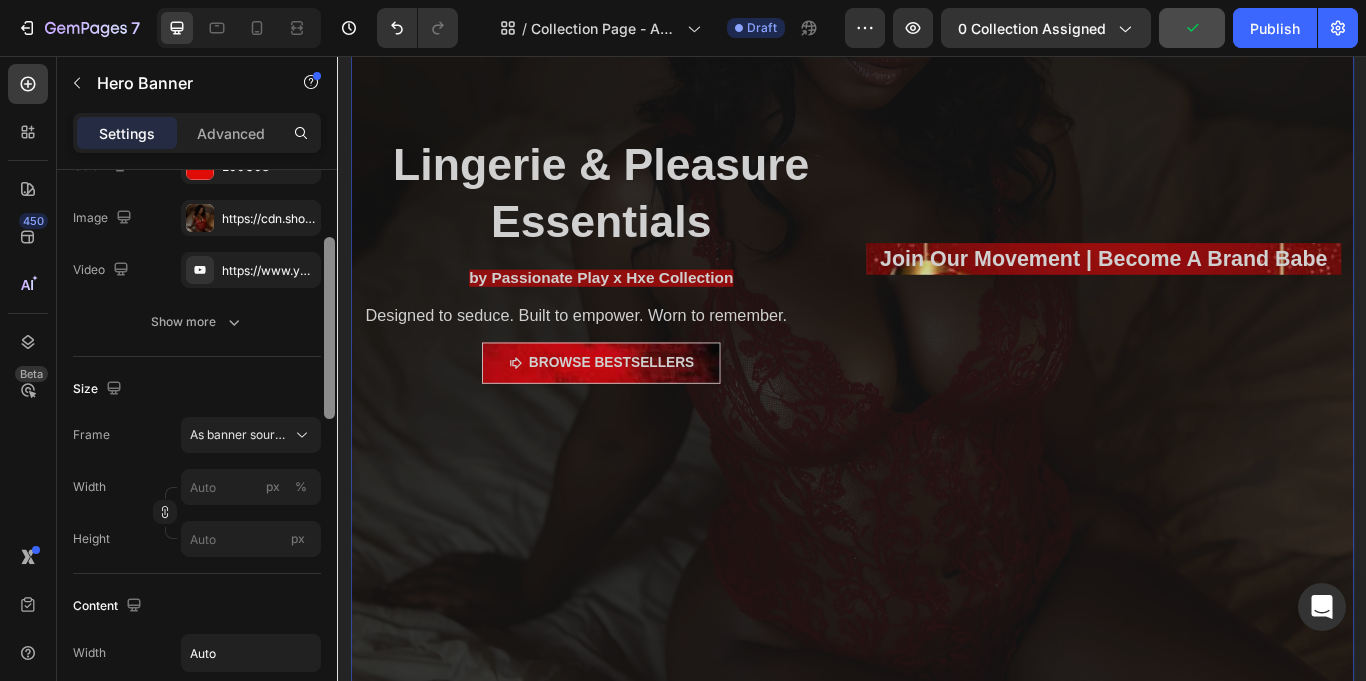 drag, startPoint x: 328, startPoint y: 223, endPoint x: 317, endPoint y: 295, distance: 72.835434 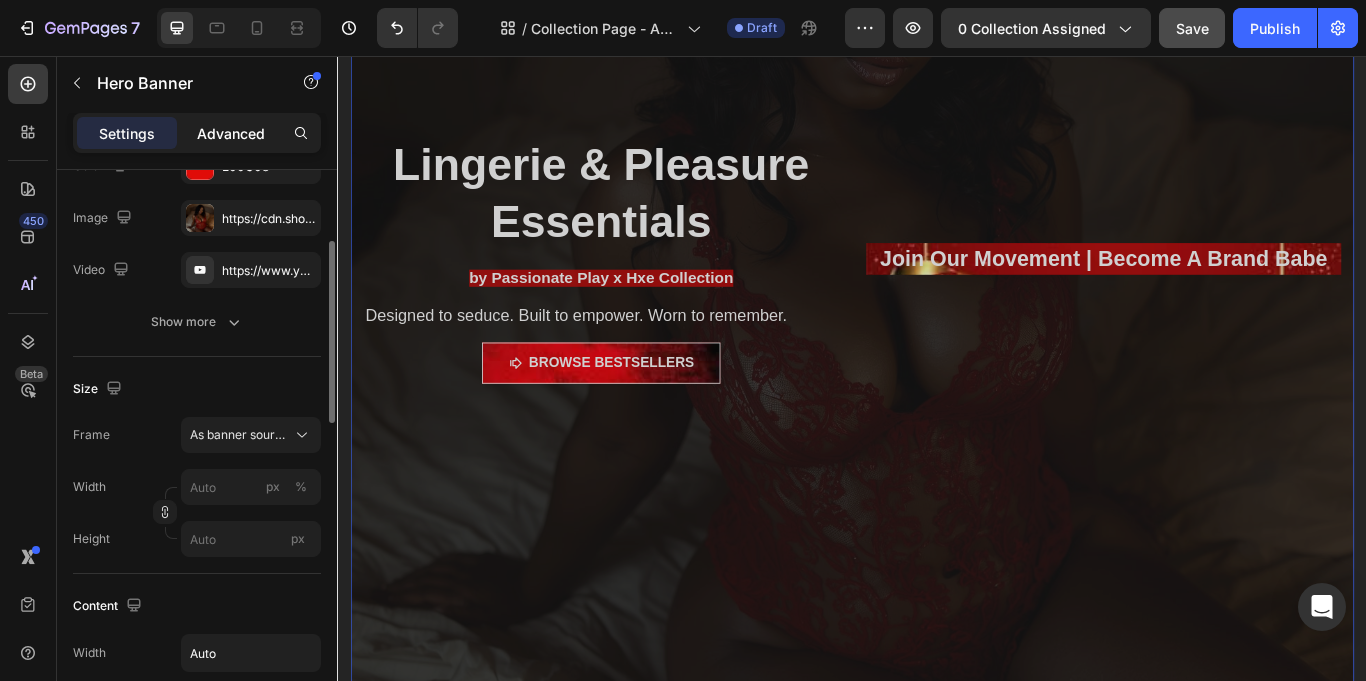 click on "Advanced" at bounding box center (231, 133) 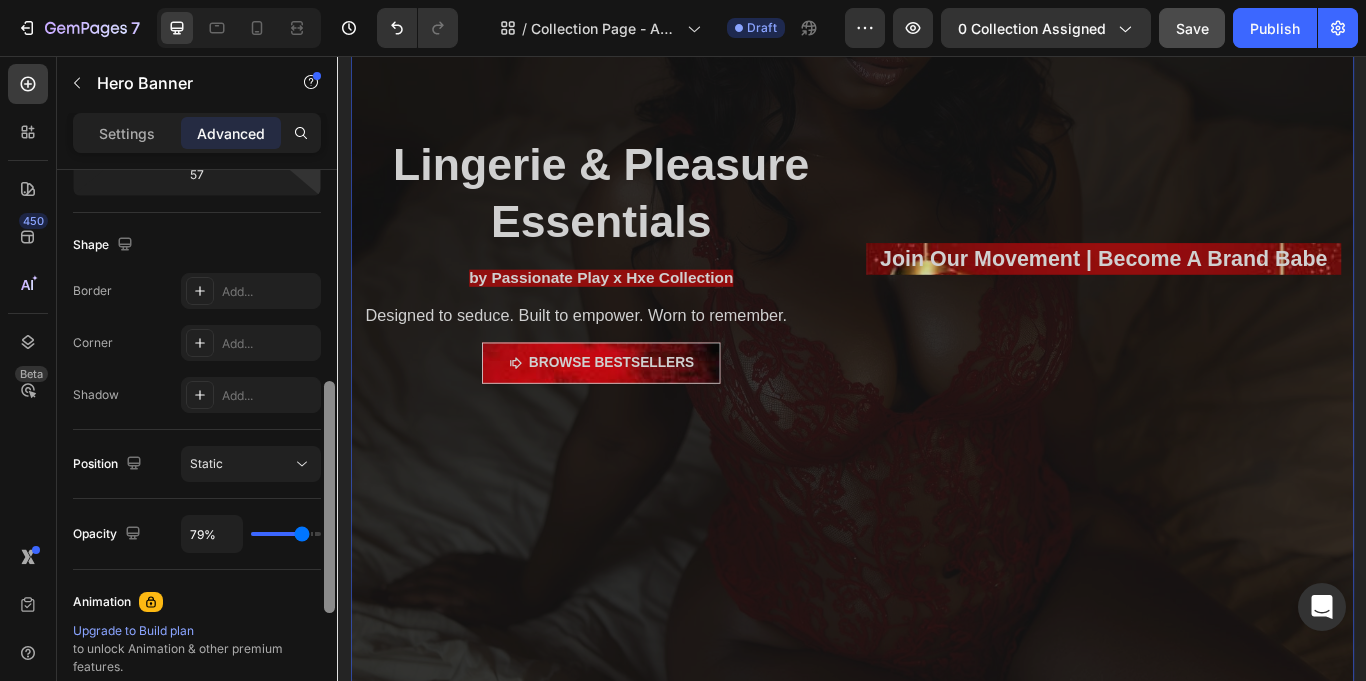 scroll, scrollTop: 515, scrollLeft: 0, axis: vertical 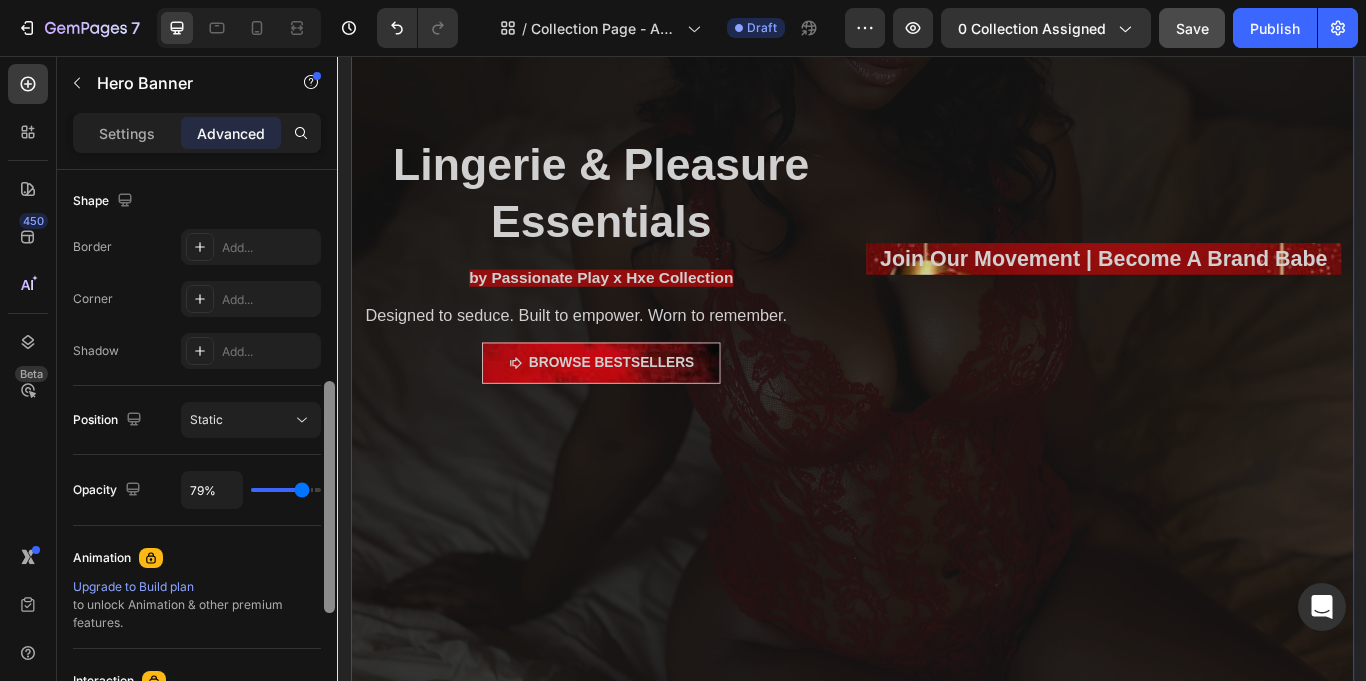 drag, startPoint x: 329, startPoint y: 461, endPoint x: 332, endPoint y: 581, distance: 120.03749 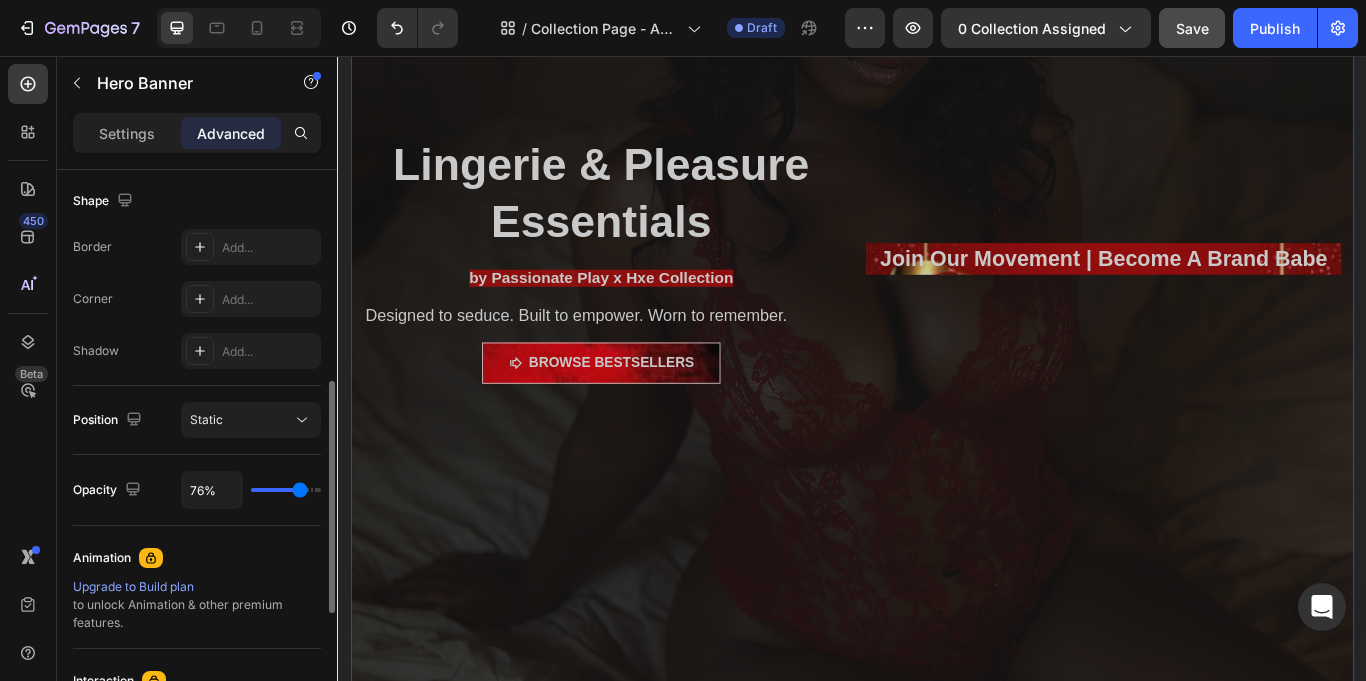 click at bounding box center [286, 490] 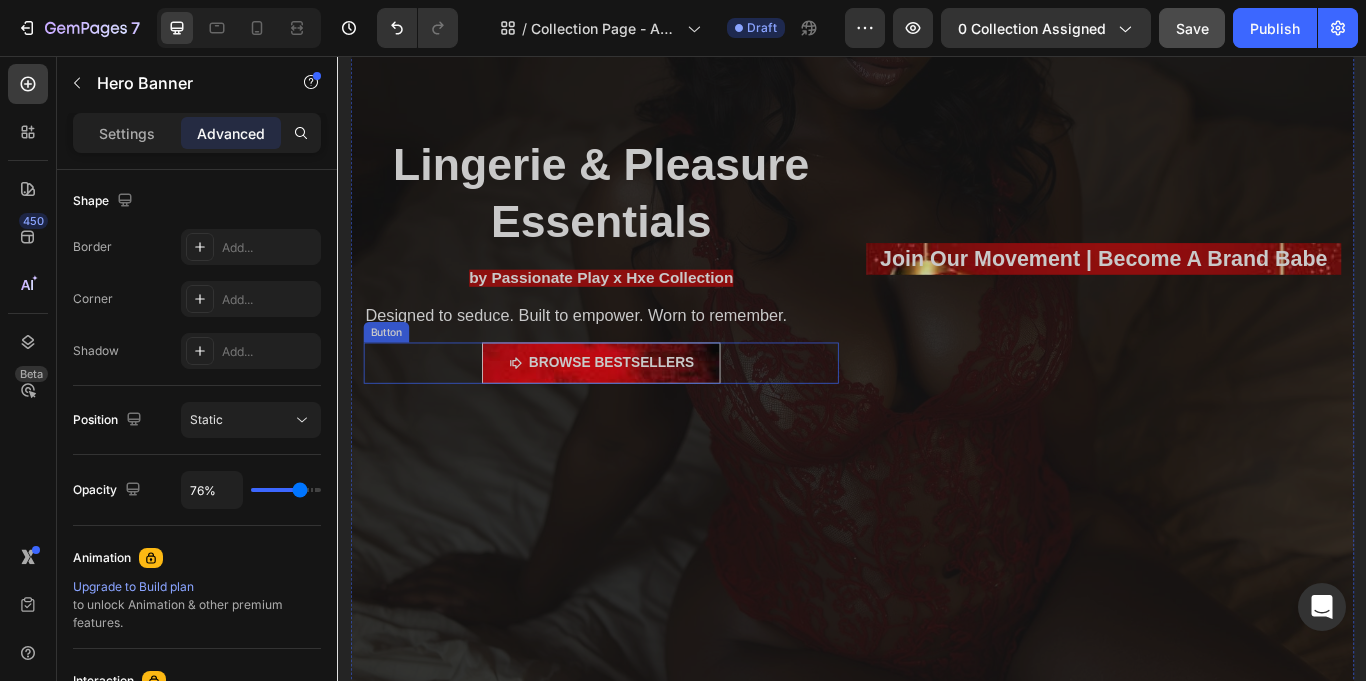 click on "Browse bestsellers" at bounding box center (644, 414) 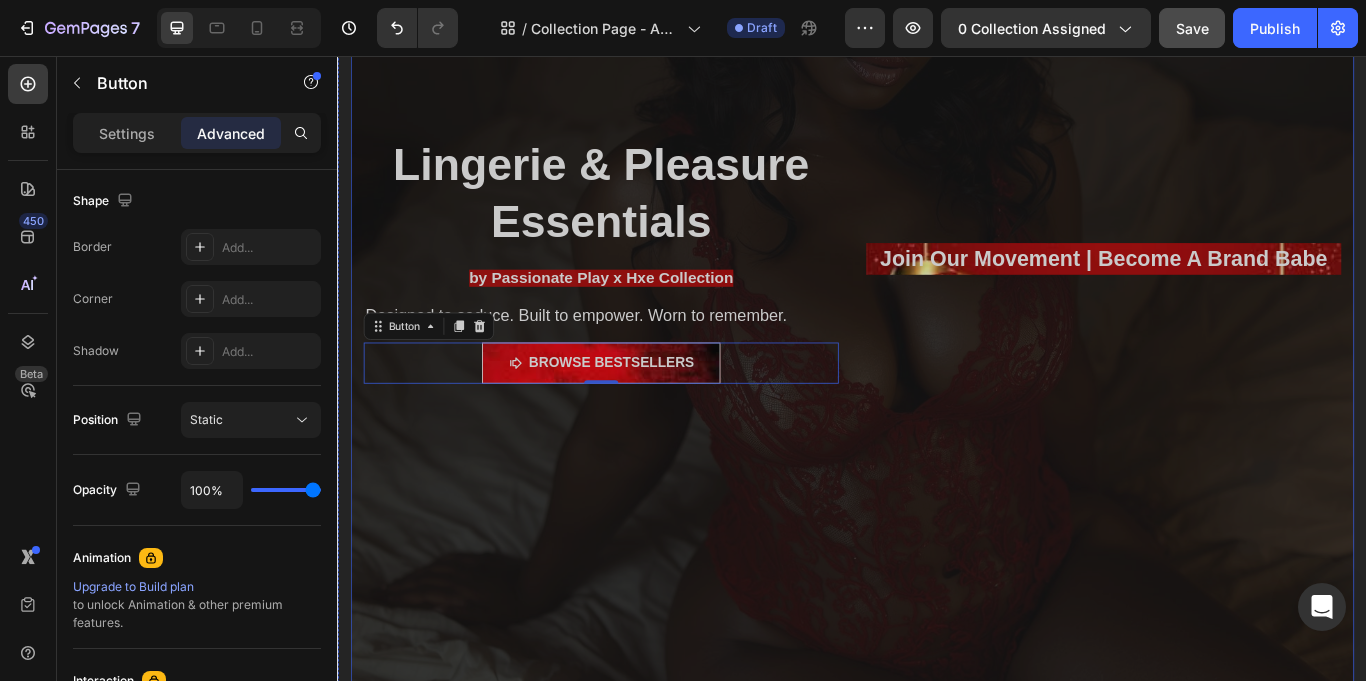 scroll, scrollTop: 0, scrollLeft: 0, axis: both 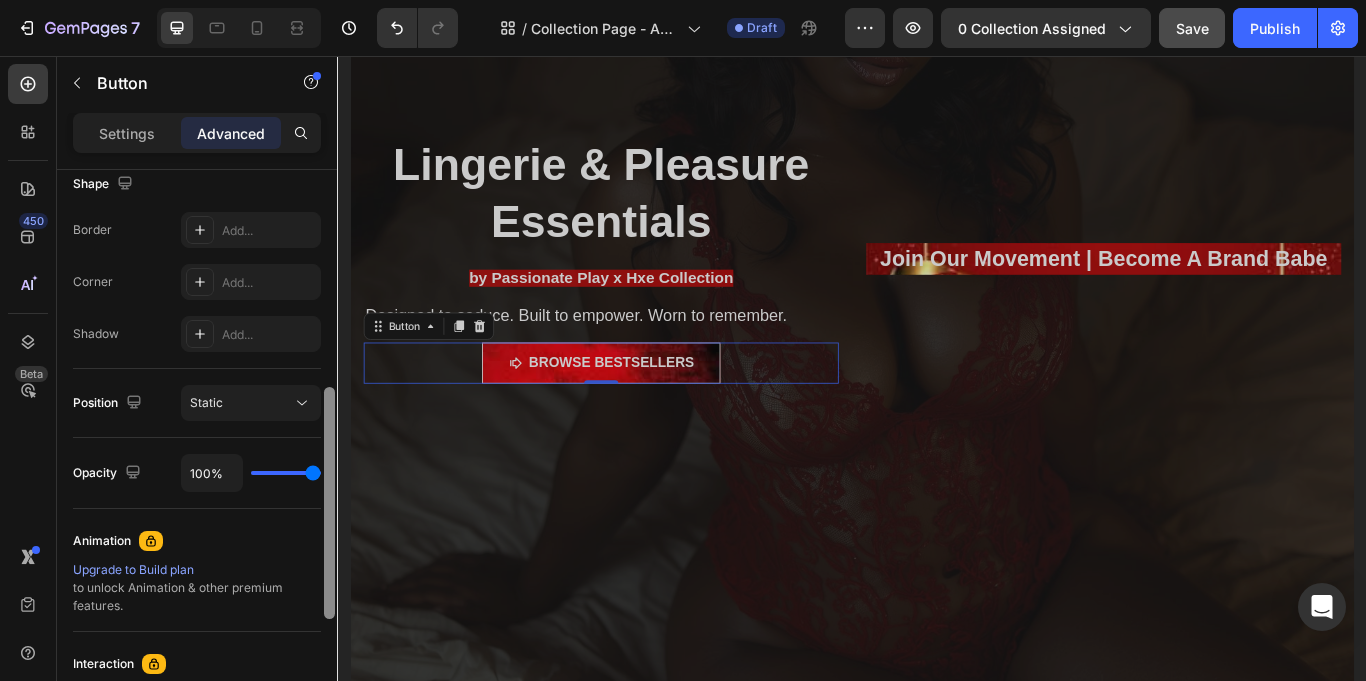drag, startPoint x: 331, startPoint y: 349, endPoint x: 329, endPoint y: 567, distance: 218.00917 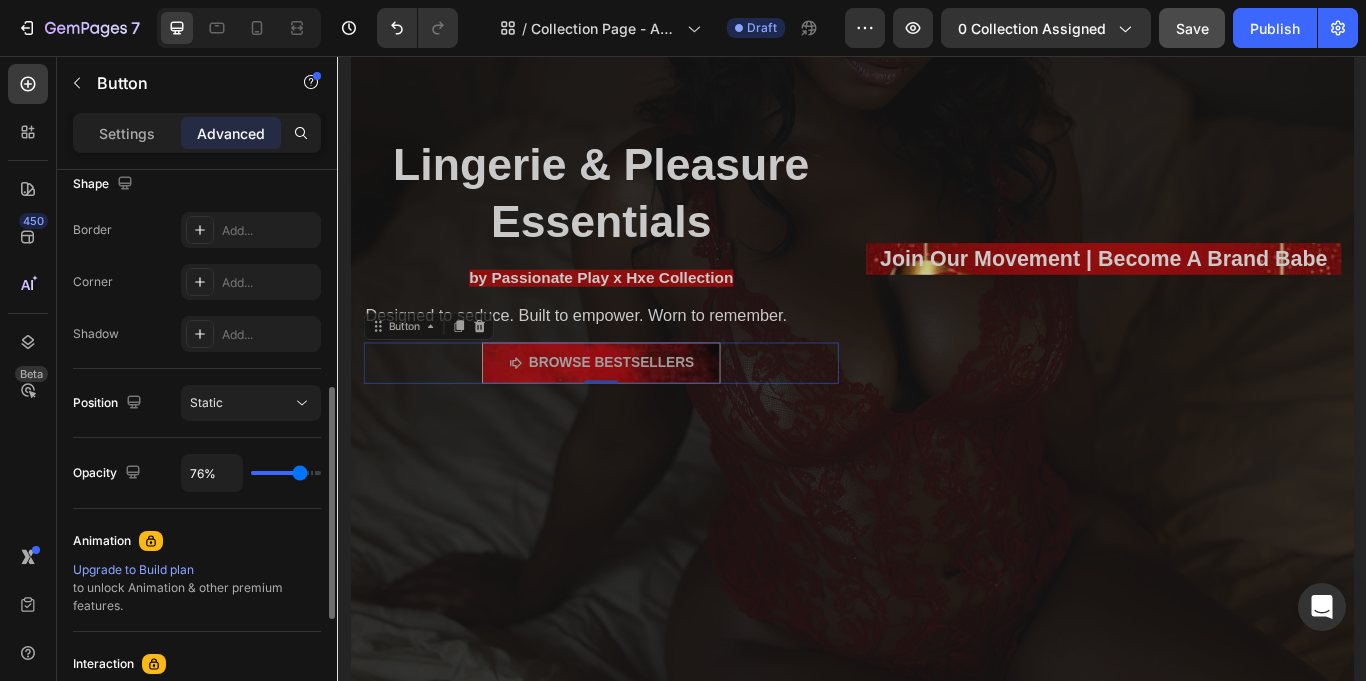 drag, startPoint x: 314, startPoint y: 471, endPoint x: 299, endPoint y: 476, distance: 15.811388 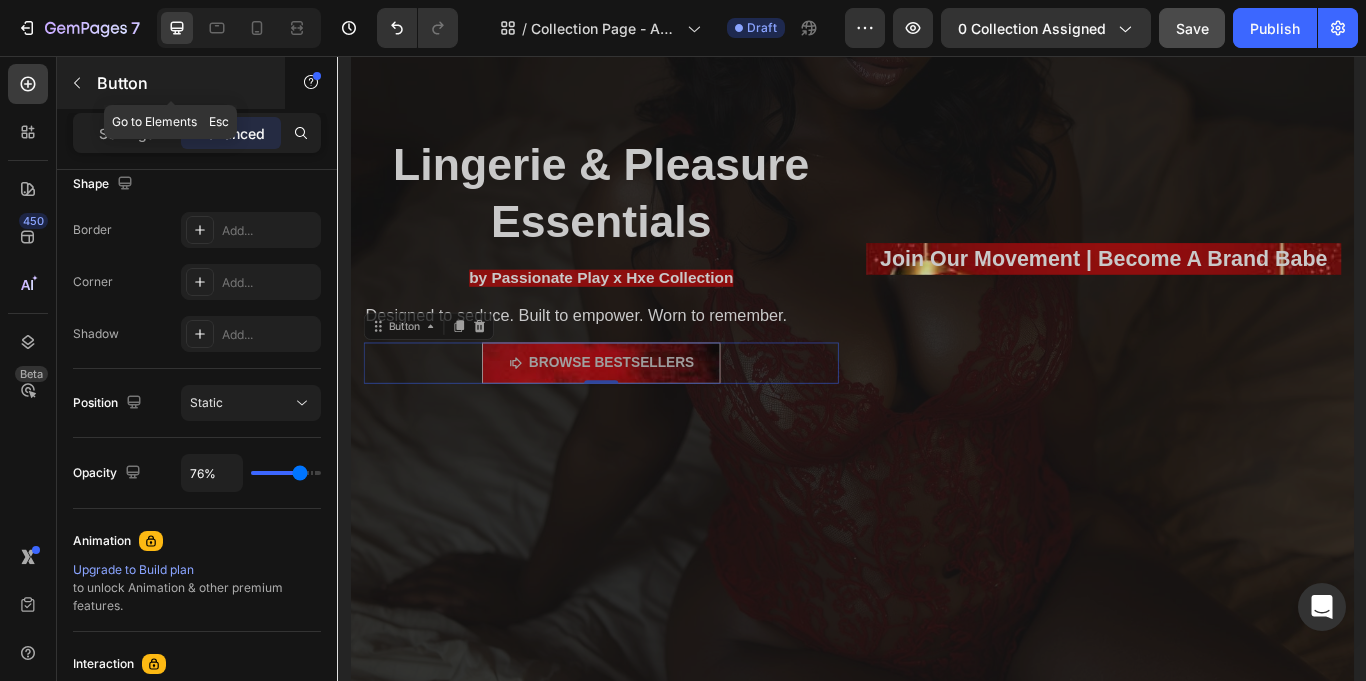 click at bounding box center [77, 83] 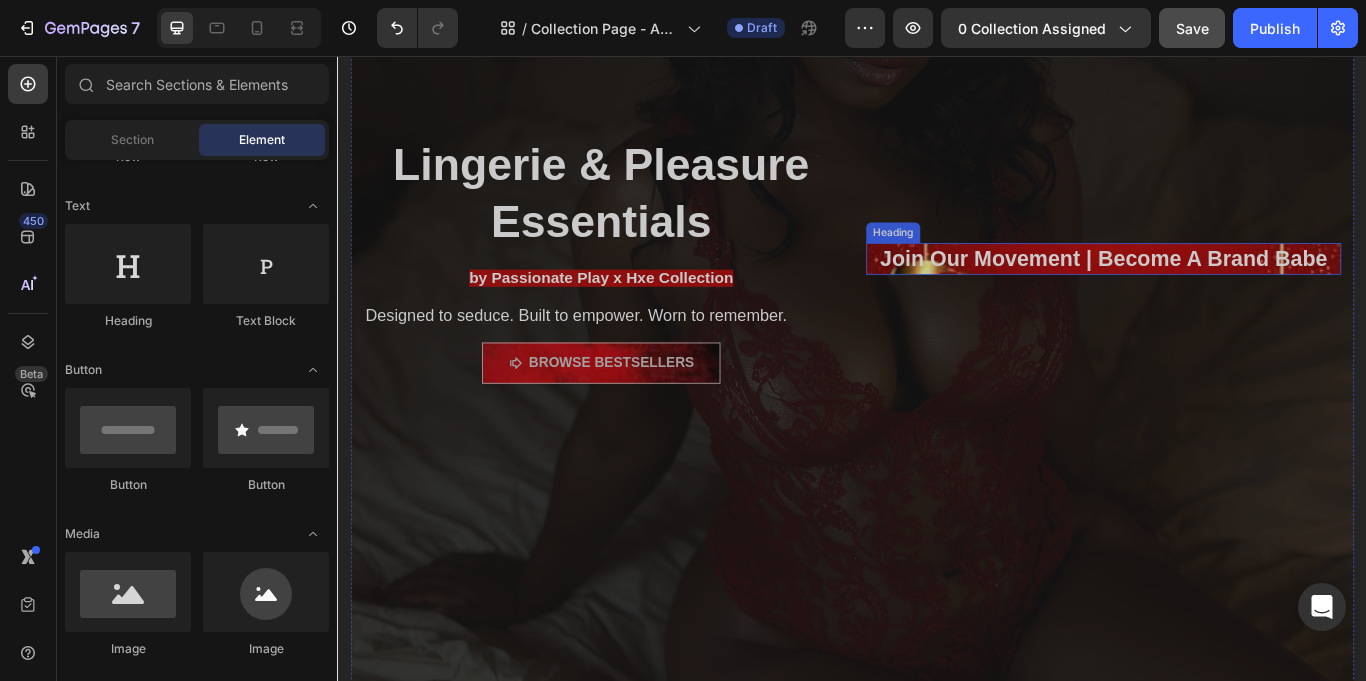 click on "Join Our Movement | Become A Brand Babe" at bounding box center (1230, 292) 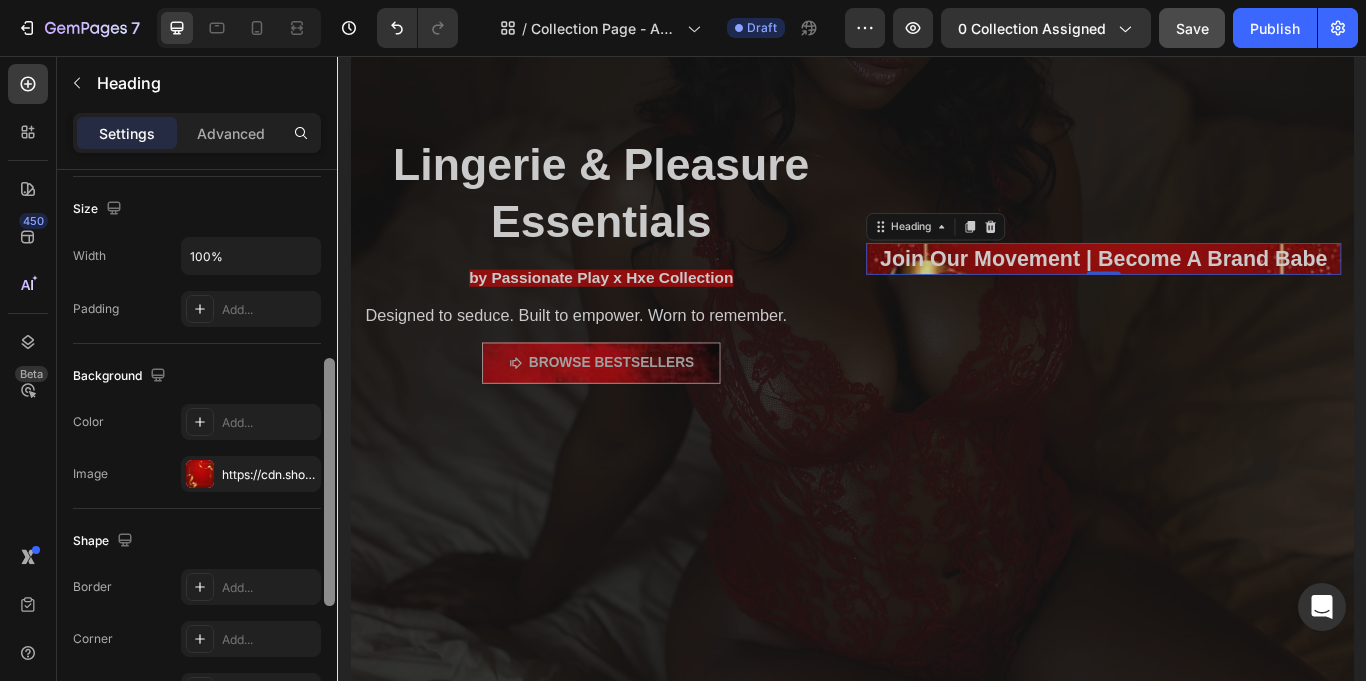 scroll, scrollTop: 428, scrollLeft: 0, axis: vertical 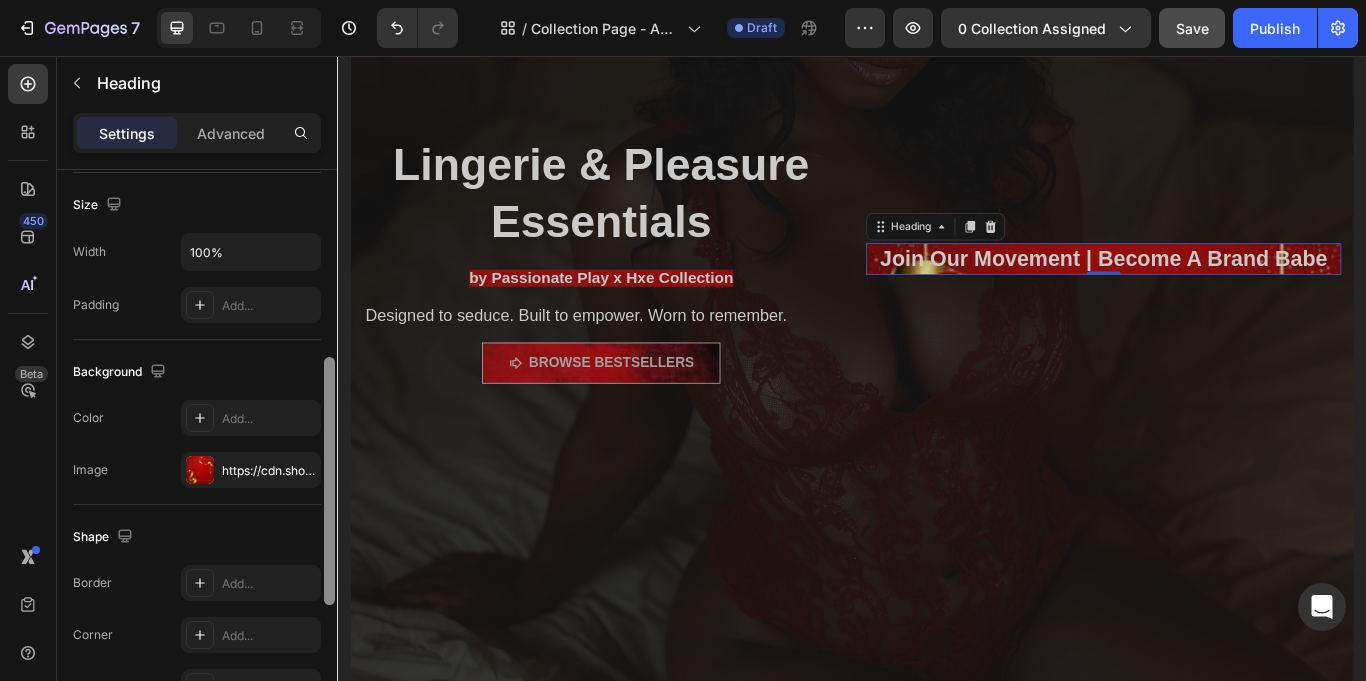 drag, startPoint x: 327, startPoint y: 289, endPoint x: 323, endPoint y: 477, distance: 188.04254 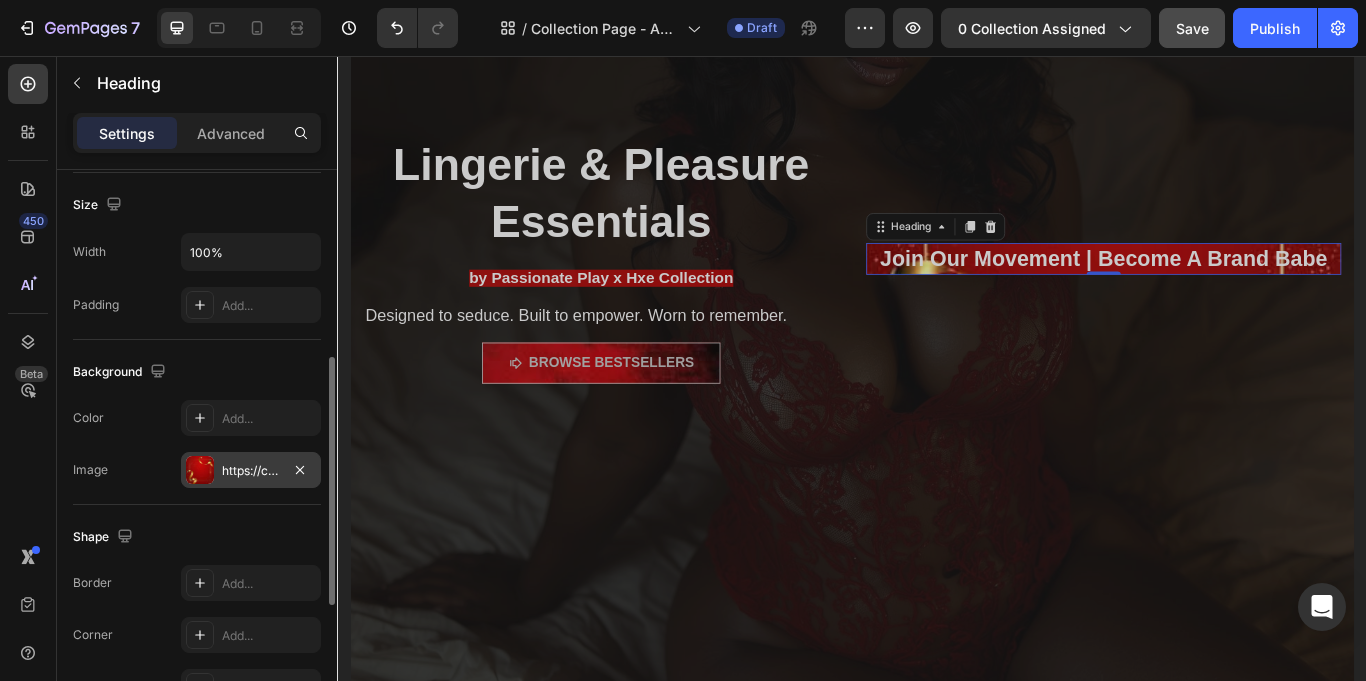click on "https://cdn.shopify.com/s/files/1/0763/0962/7110/files/gempages_578261704064893893-76443872-3302-4ab9-829c-b7fc37573a12.jpg" at bounding box center [251, 471] 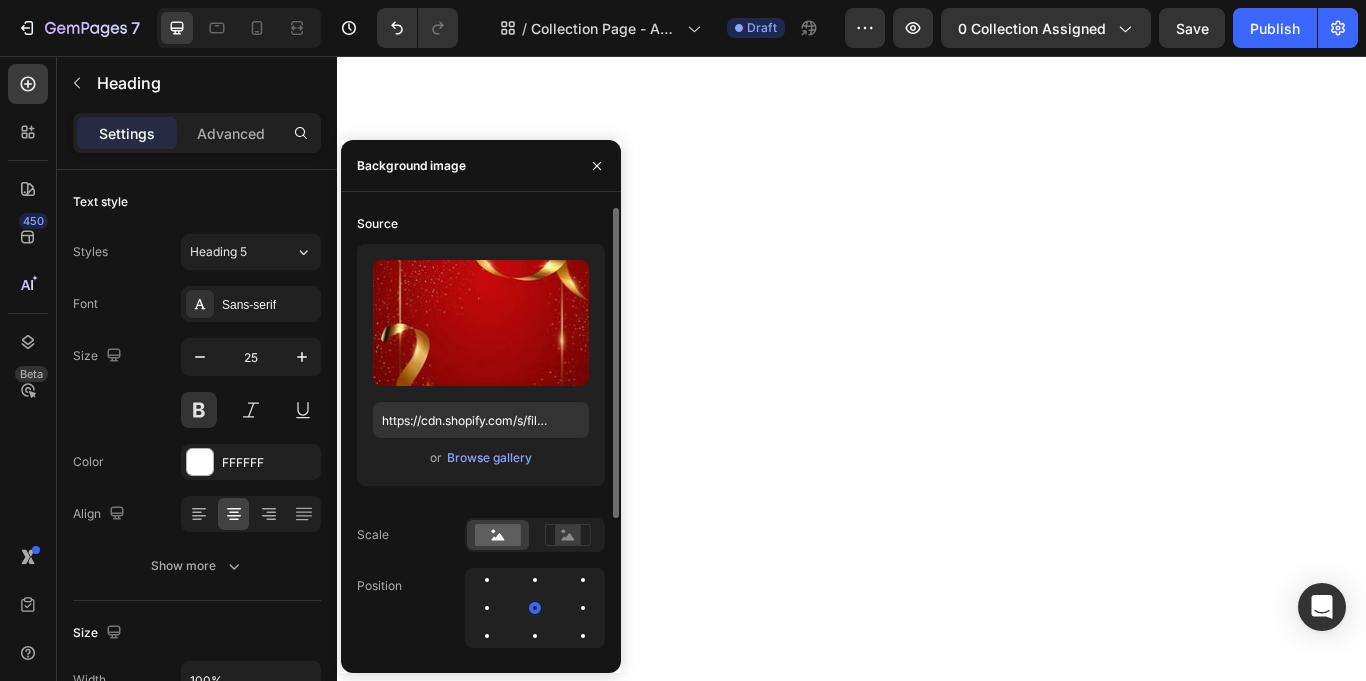 scroll, scrollTop: 0, scrollLeft: 0, axis: both 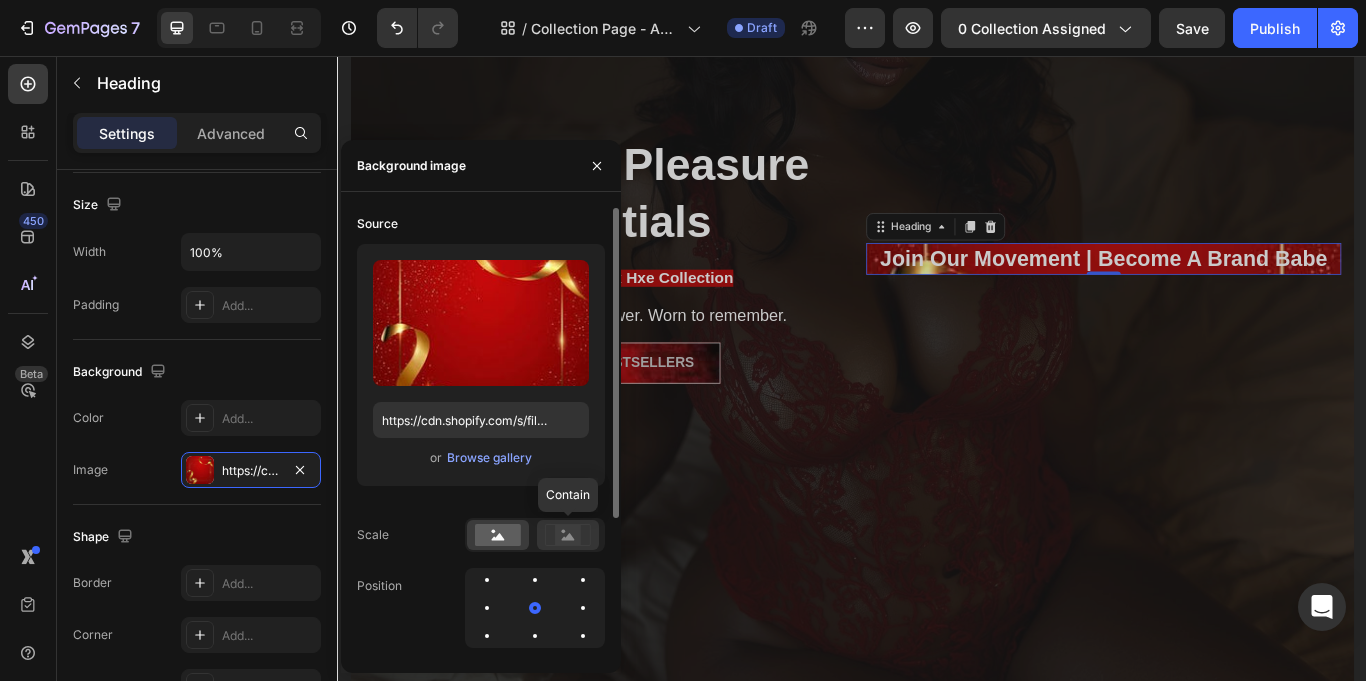 click 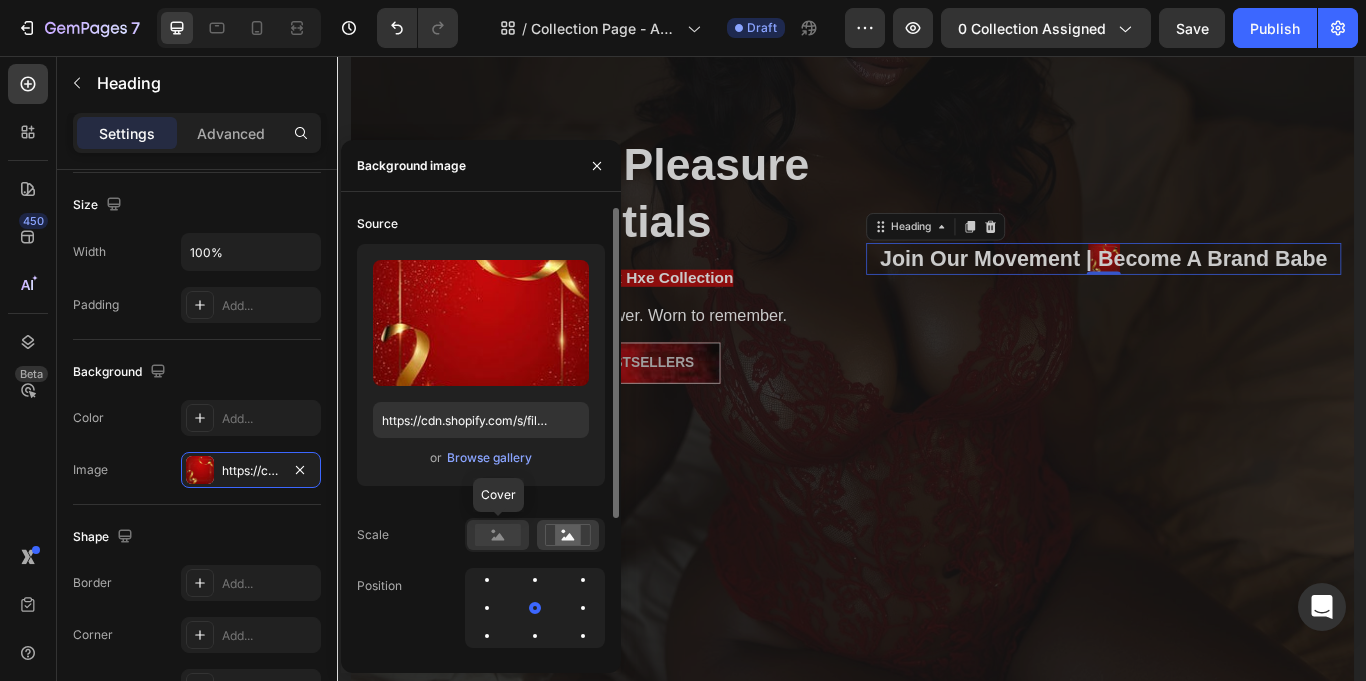 click 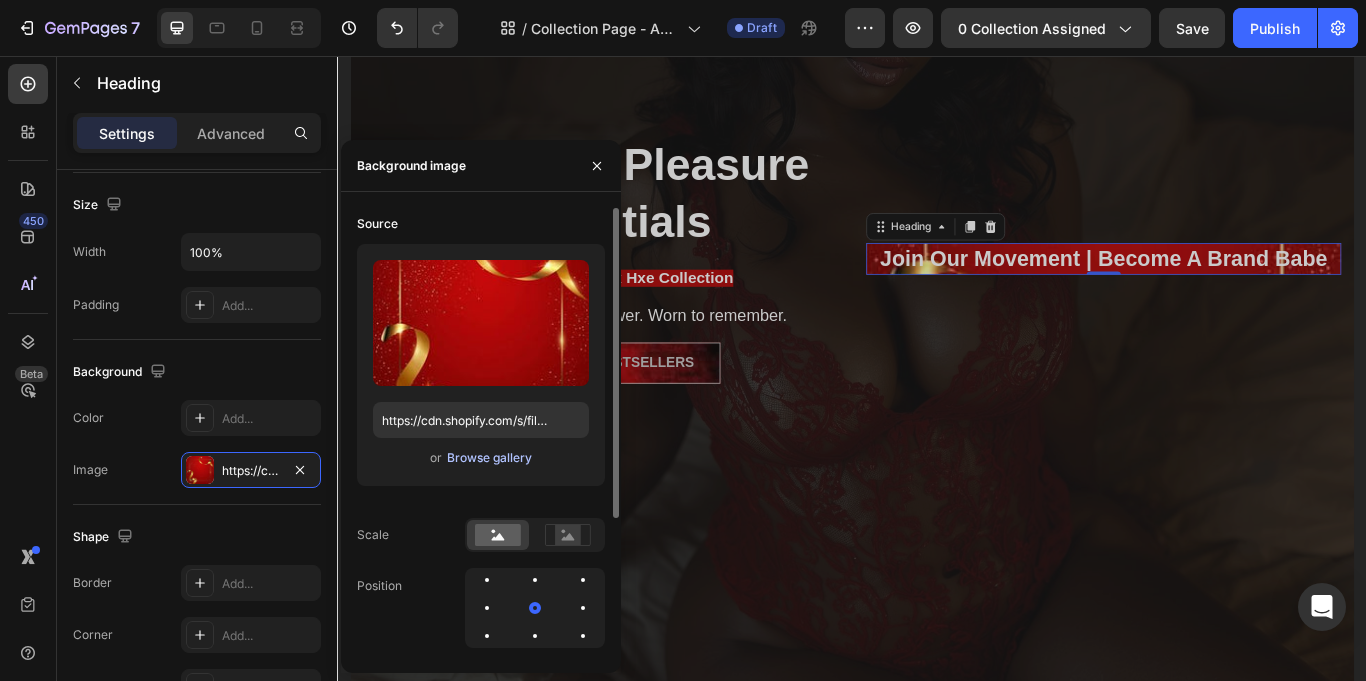 click on "Browse gallery" at bounding box center (489, 458) 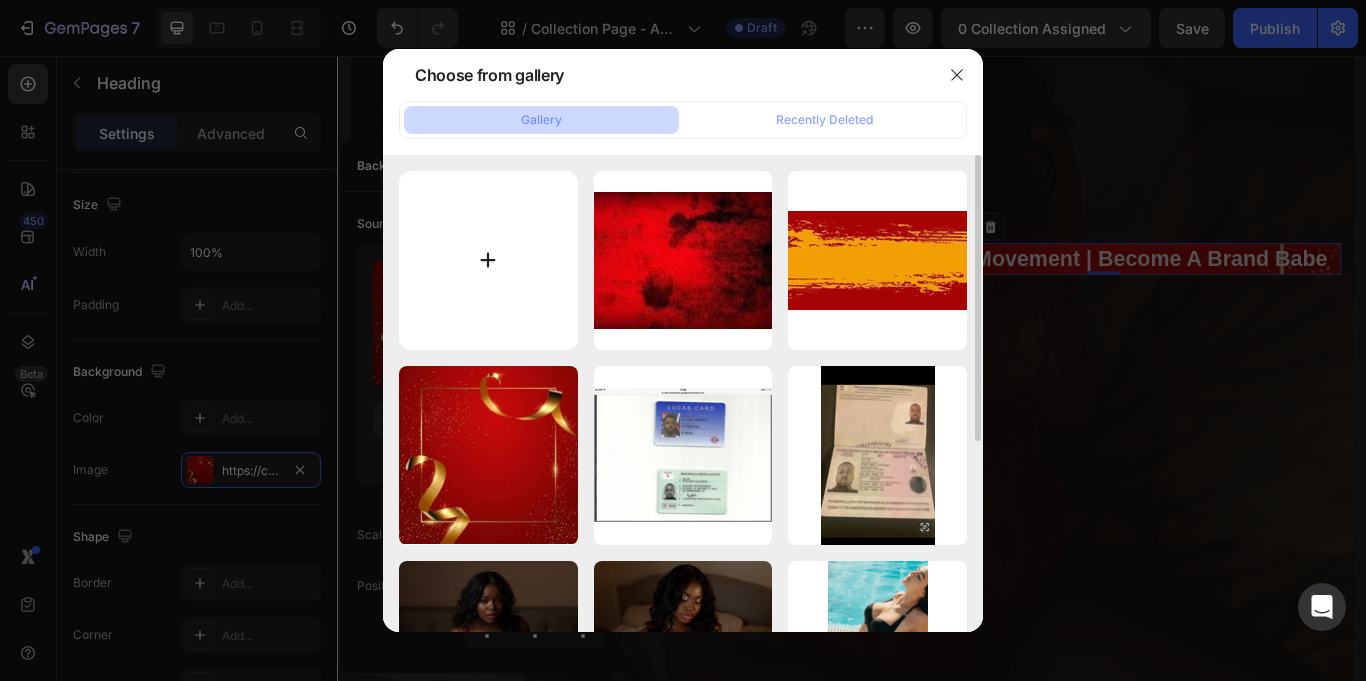 click at bounding box center [488, 260] 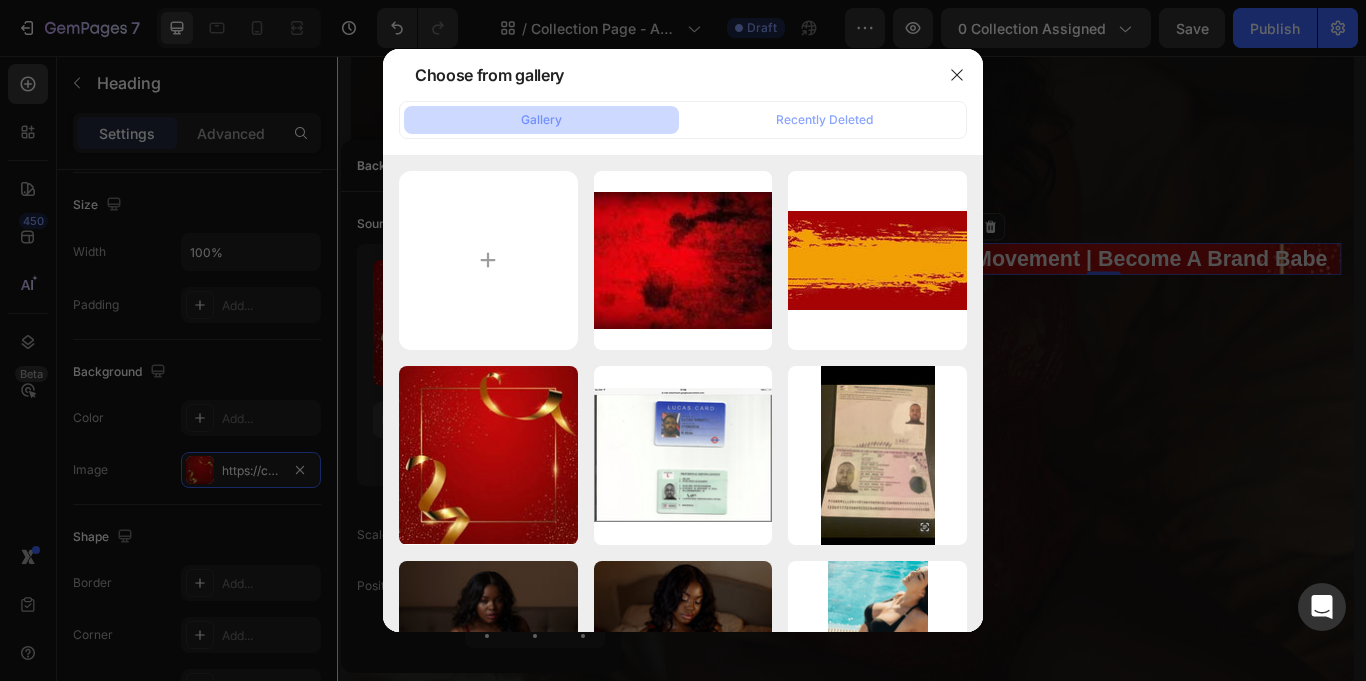 type on "C:\fakepath\IMG_0342.JPG" 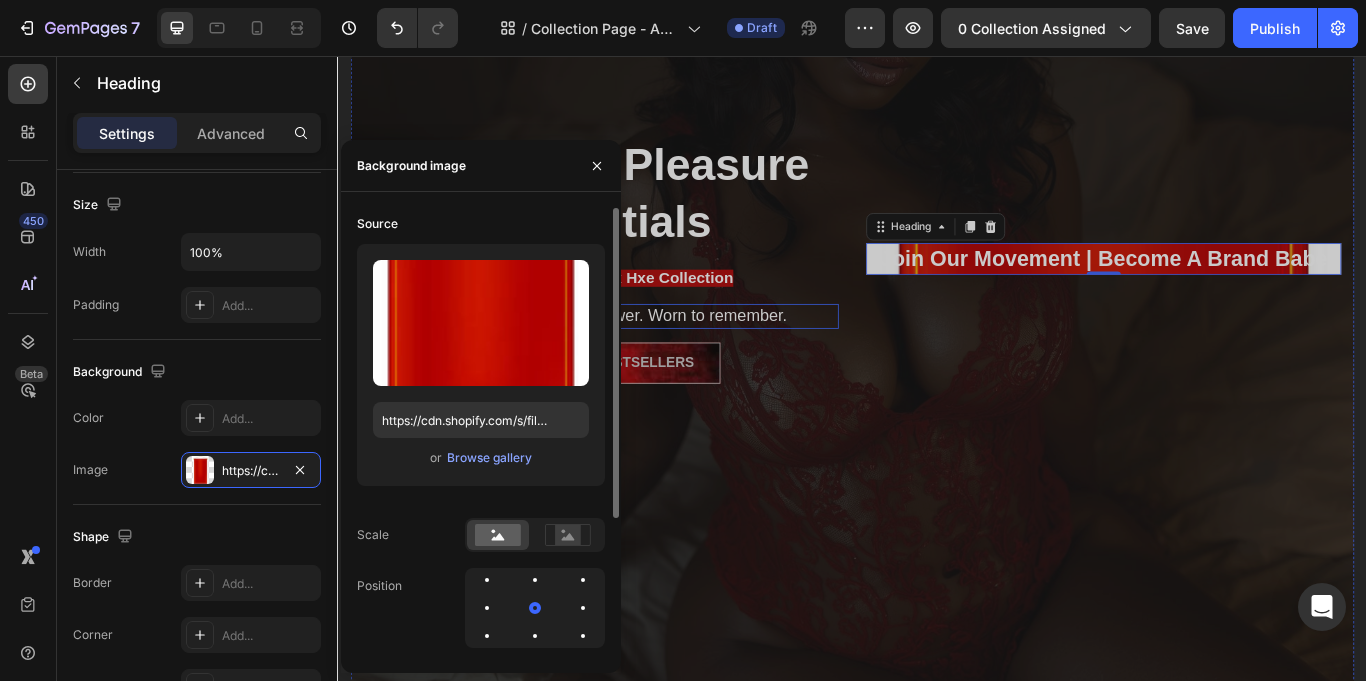 type on "https://cdn.shopify.com/s/files/1/0763/0962/7110/files/gempages_578261704064893893-fa91e290-e46f-4d51-8d96-d5955ec9f8dd.jpg" 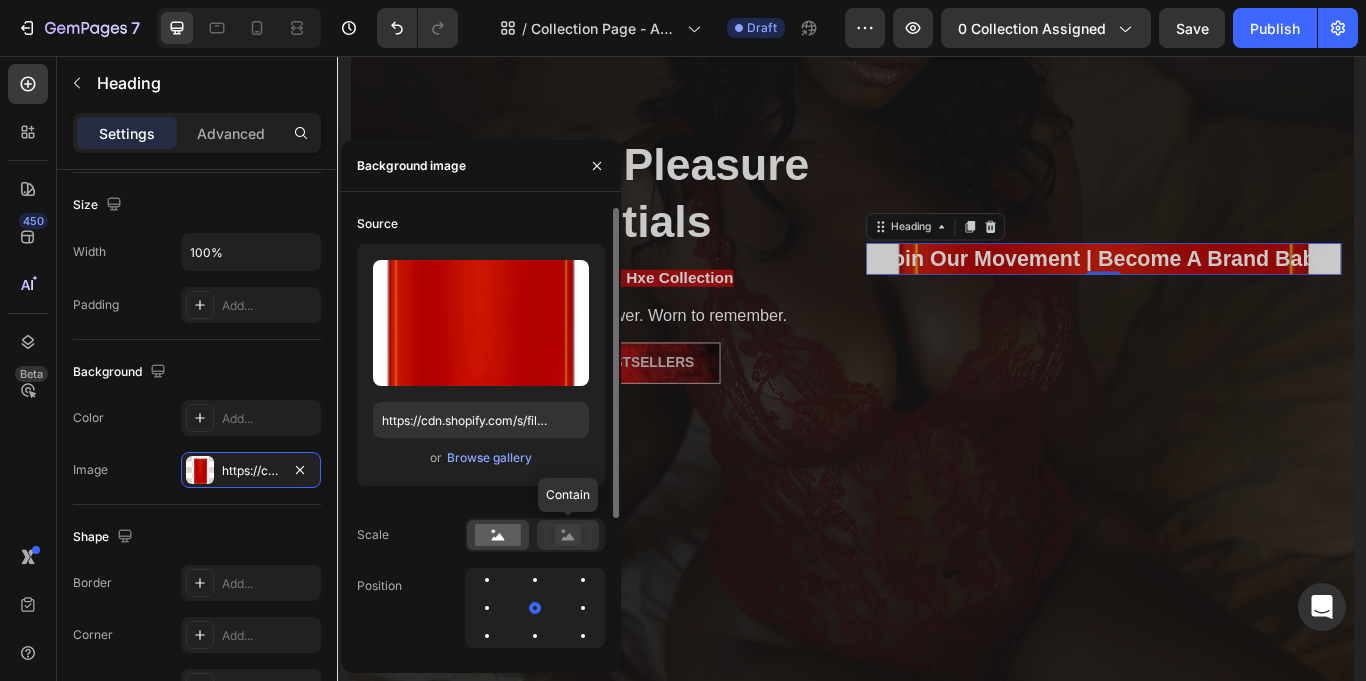 click 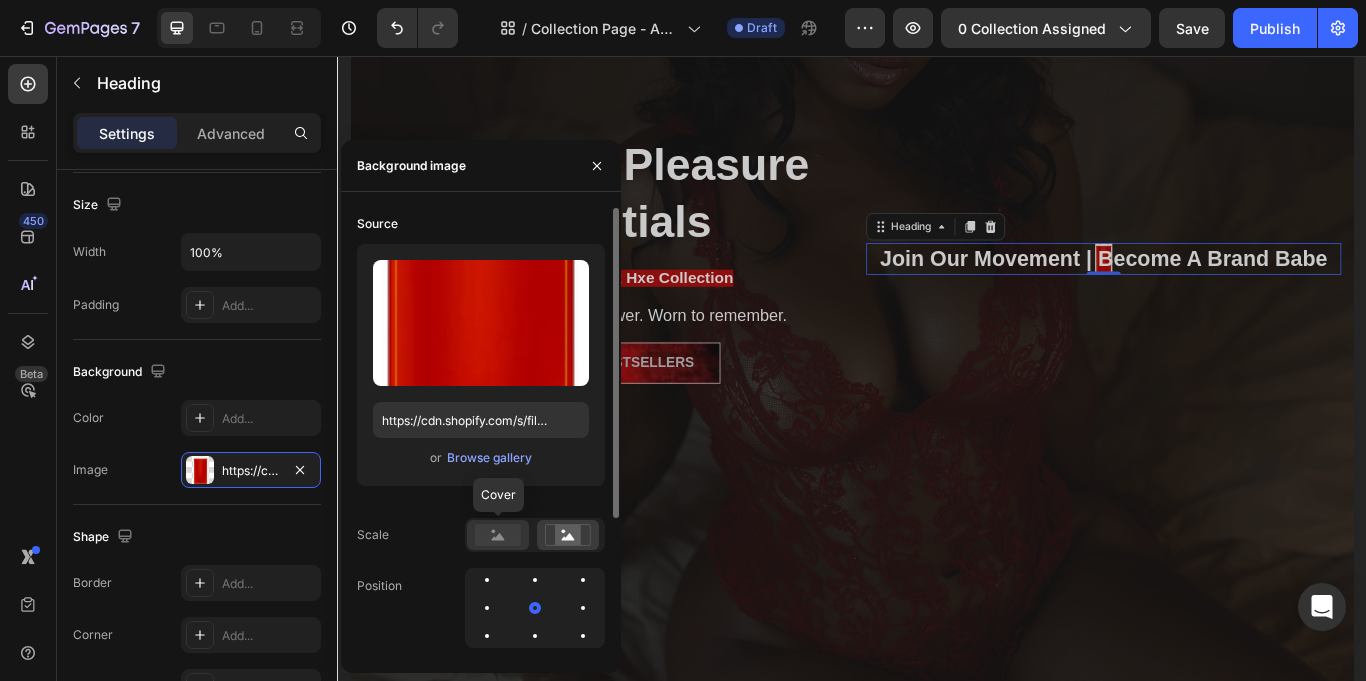 click 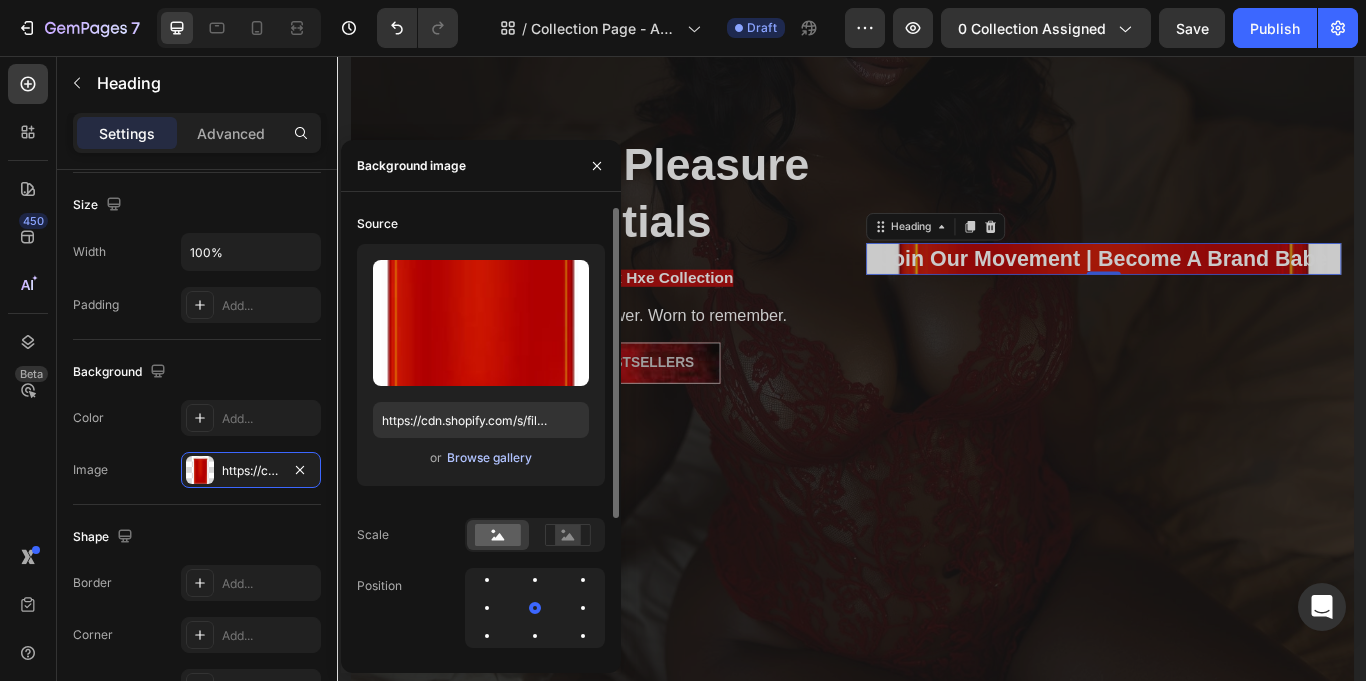 click on "Browse gallery" at bounding box center [489, 458] 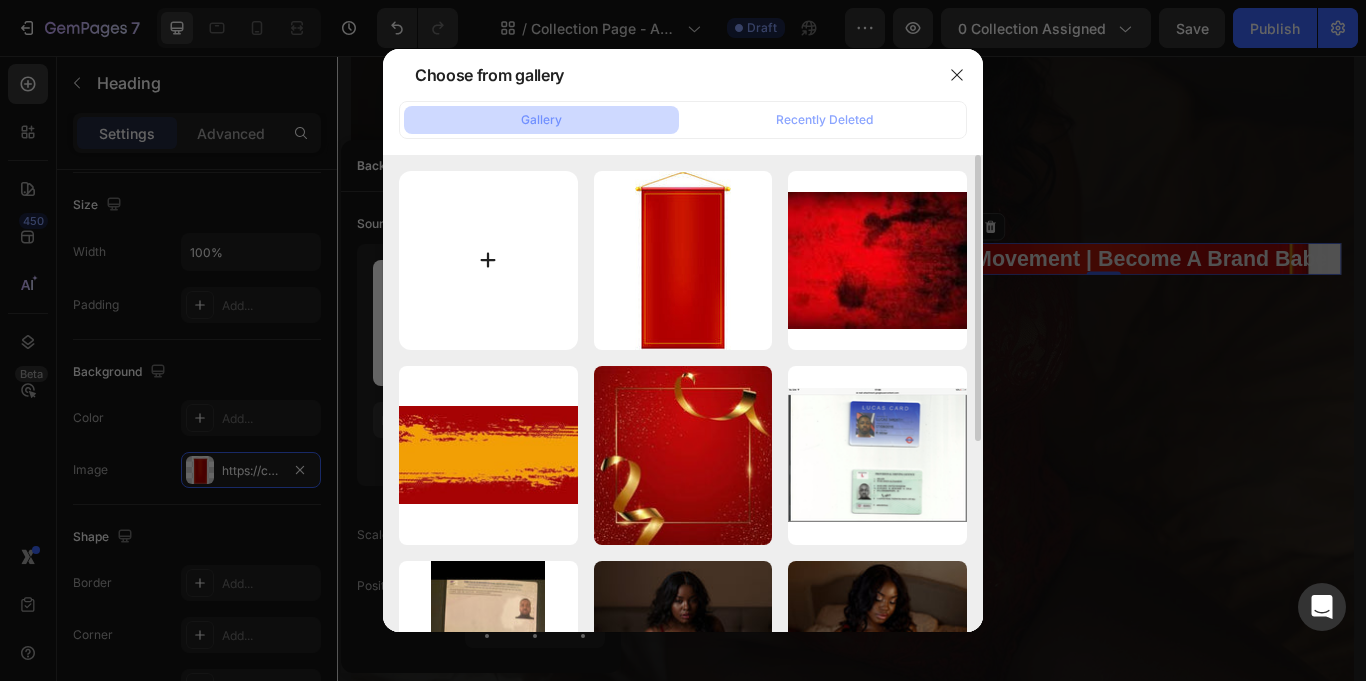 click at bounding box center [488, 260] 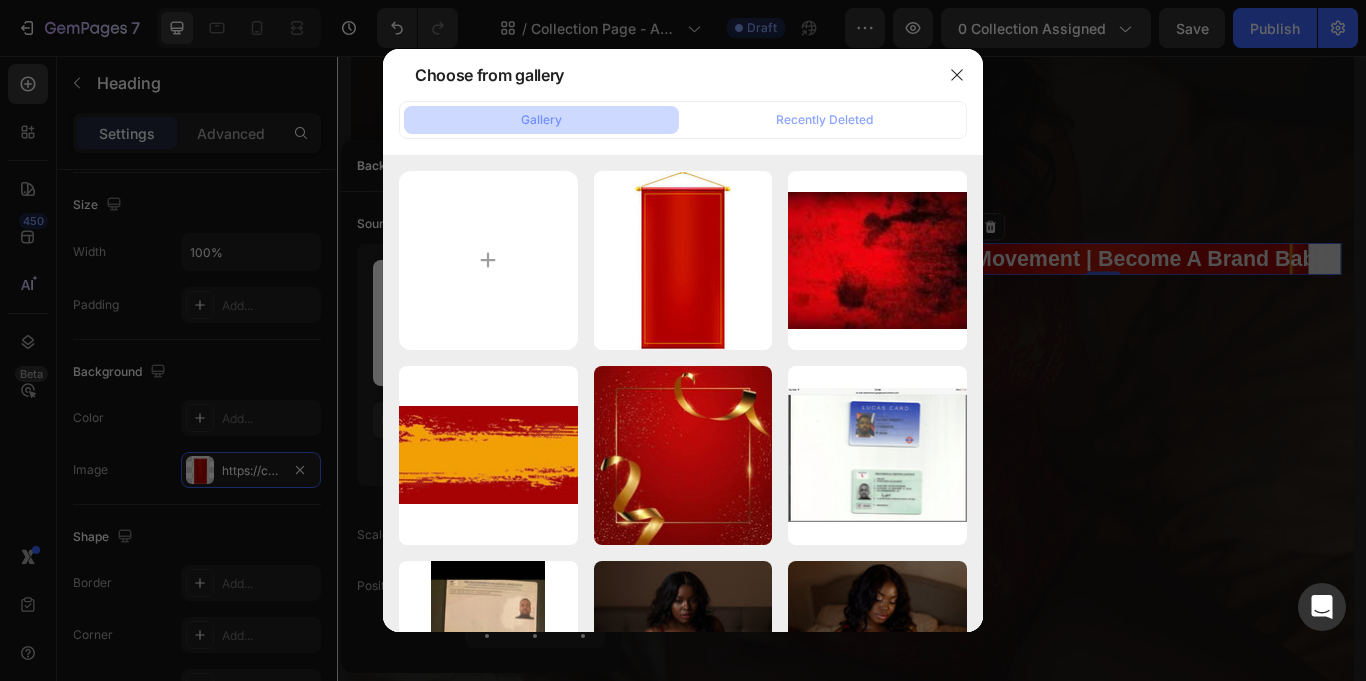 type on "C:\fakepath\IMG_0341.JPG" 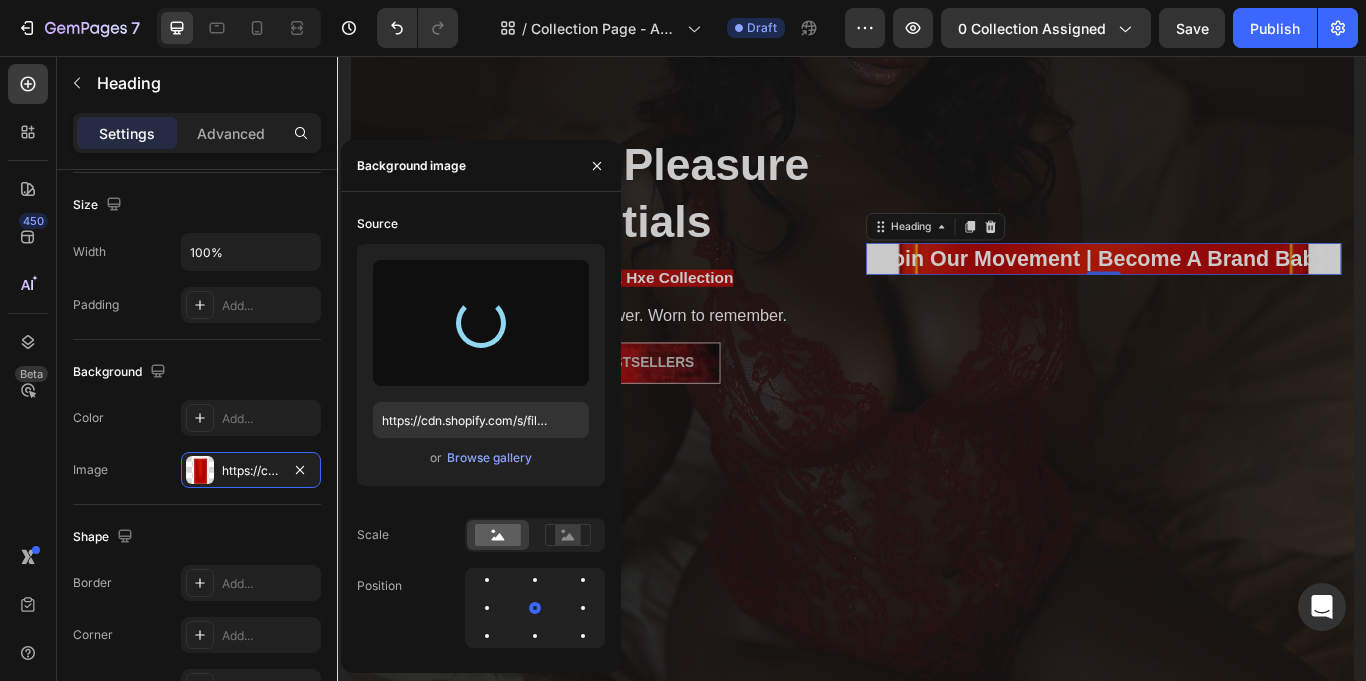 type on "https://cdn.shopify.com/s/files/1/0763/0962/7110/files/gempages_578261704064893893-cdf0a788-3d41-4226-807b-b0099b902c28.jpg" 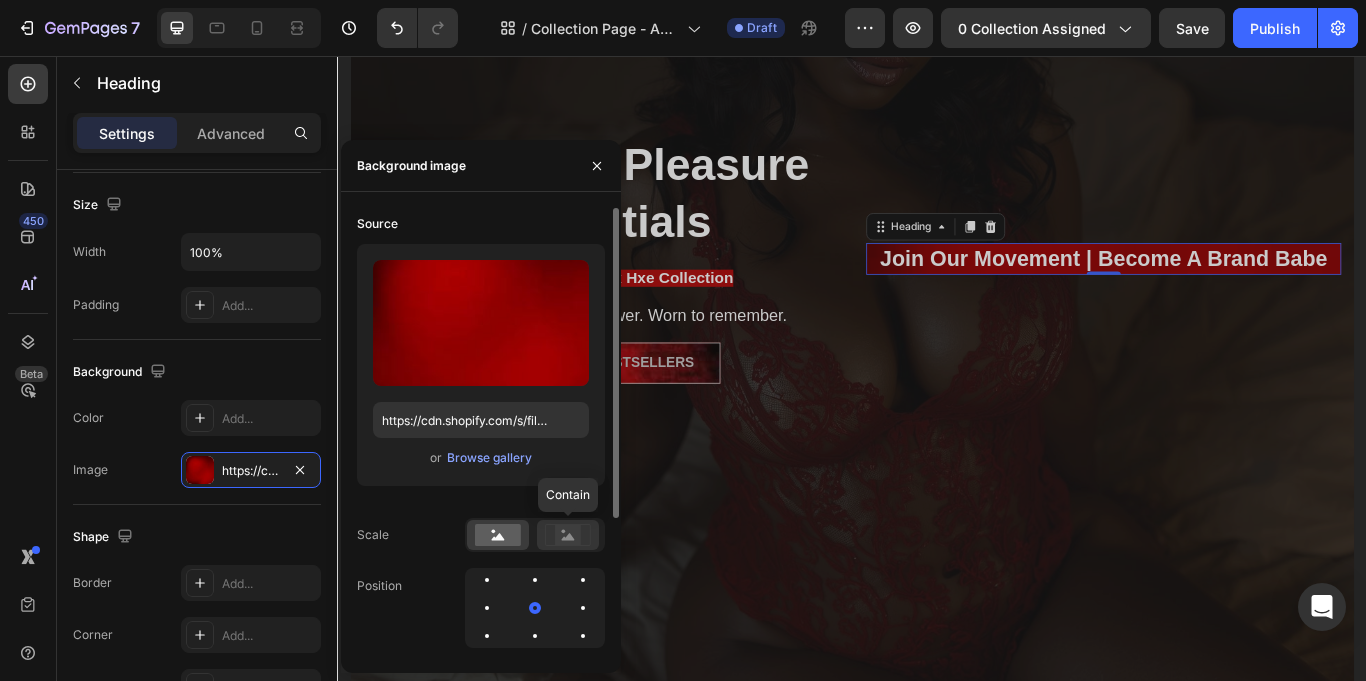 click 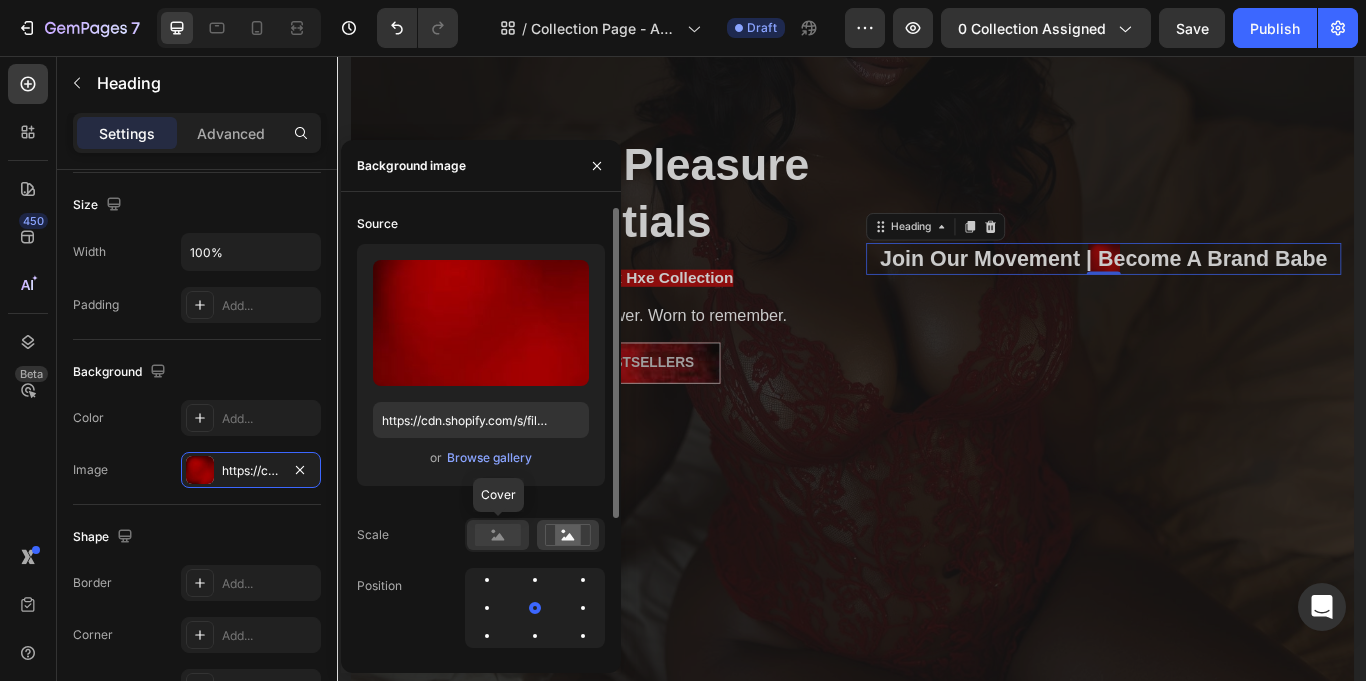 click 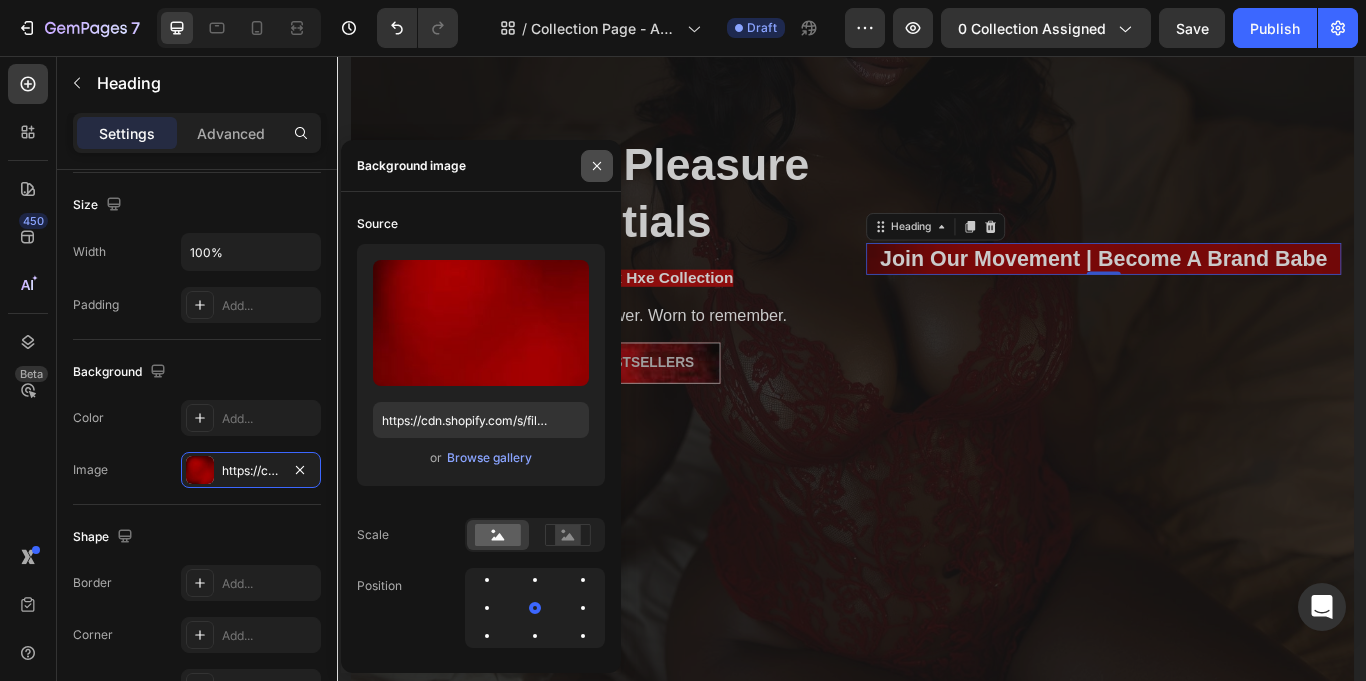click 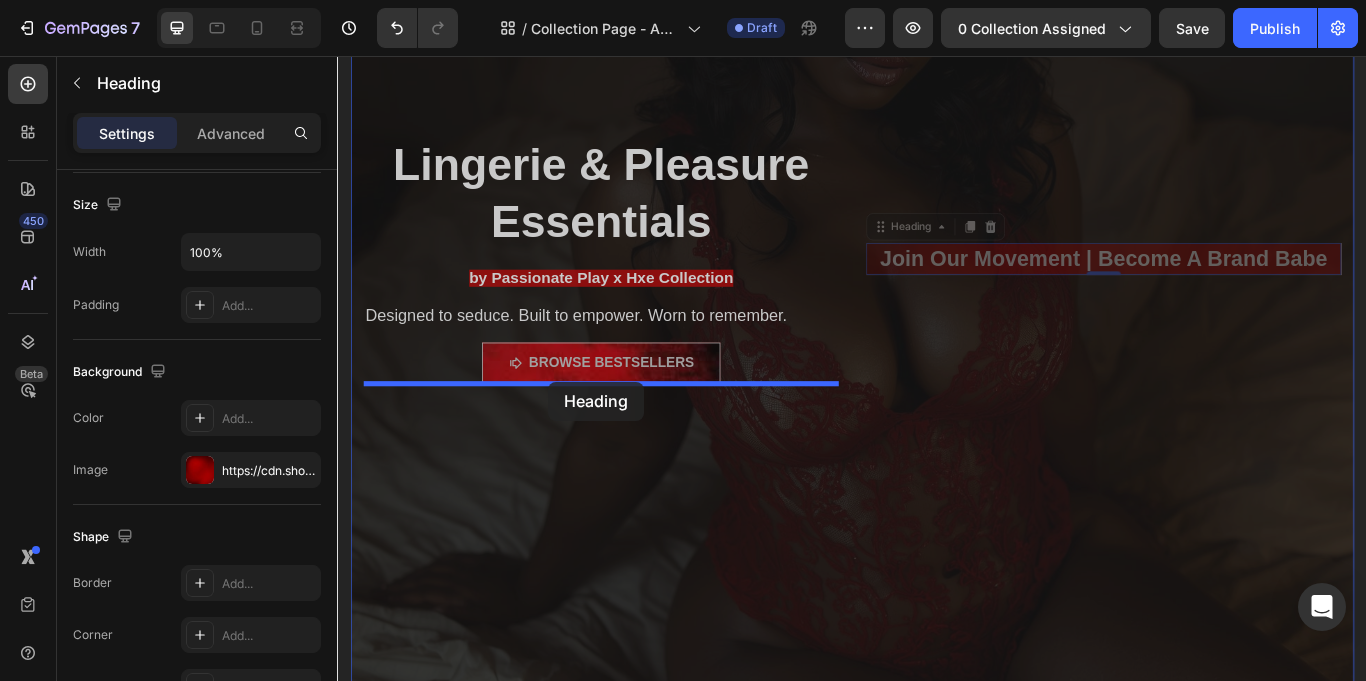 drag, startPoint x: 976, startPoint y: 258, endPoint x: 583, endPoint y: 436, distance: 431.43134 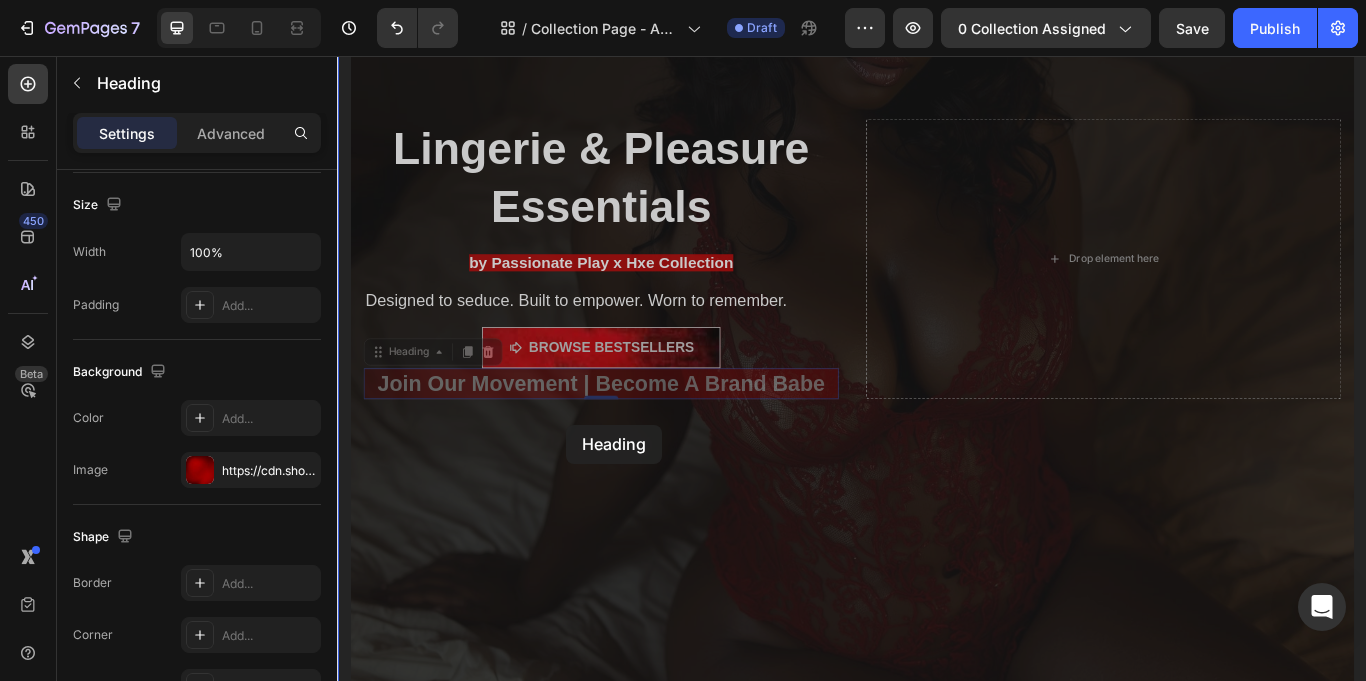 drag, startPoint x: 385, startPoint y: 402, endPoint x: 604, endPoint y: 486, distance: 234.55702 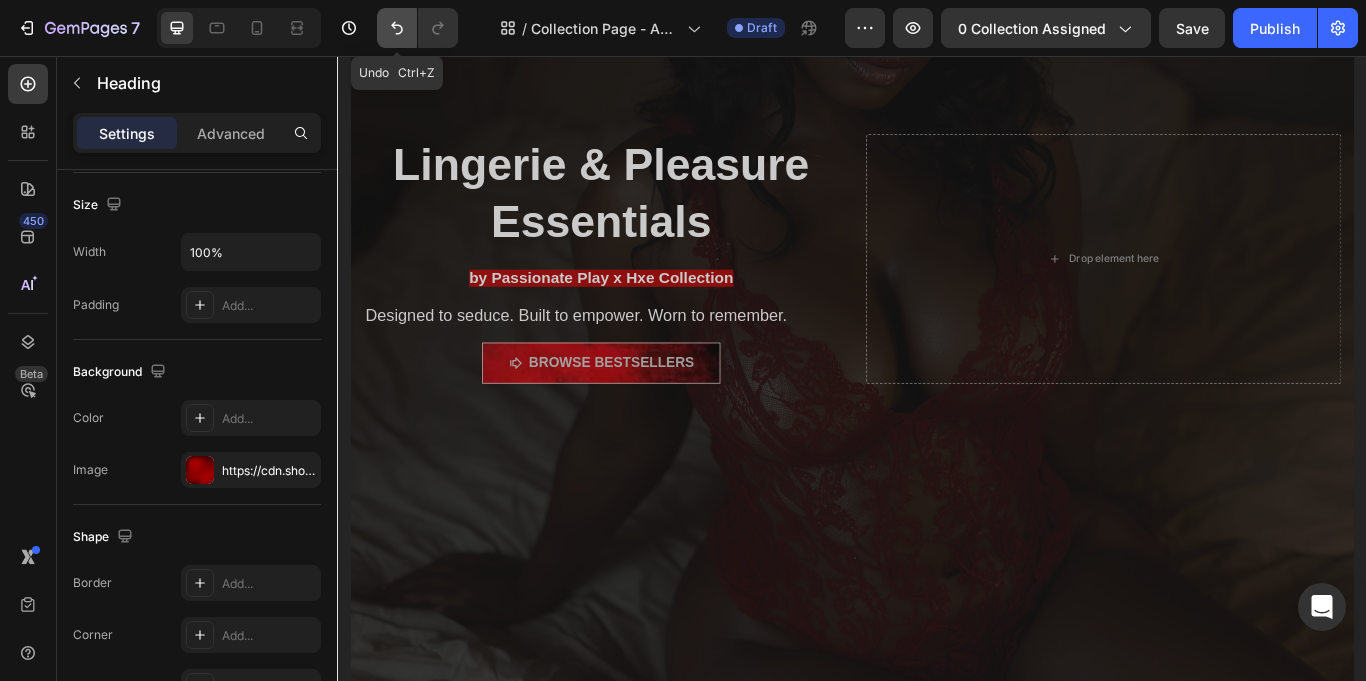 click 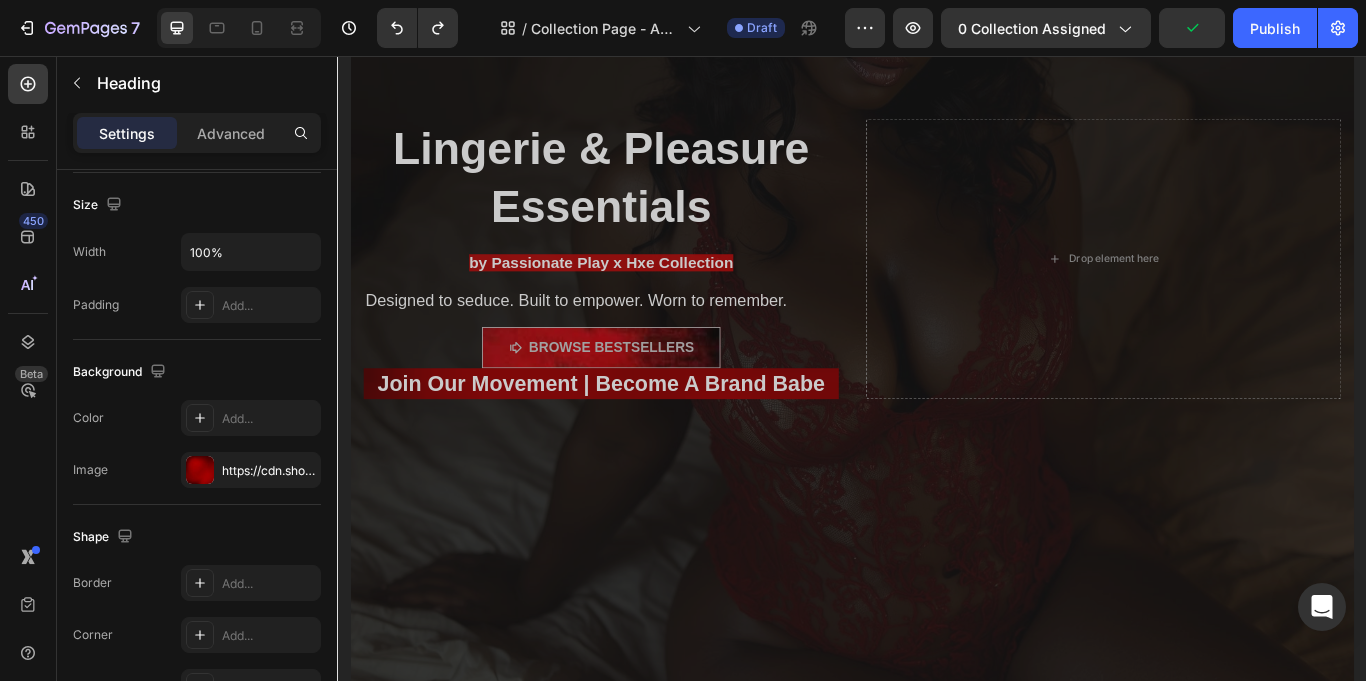 click on "Join Our Movement | Become A Brand Babe" at bounding box center [644, 438] 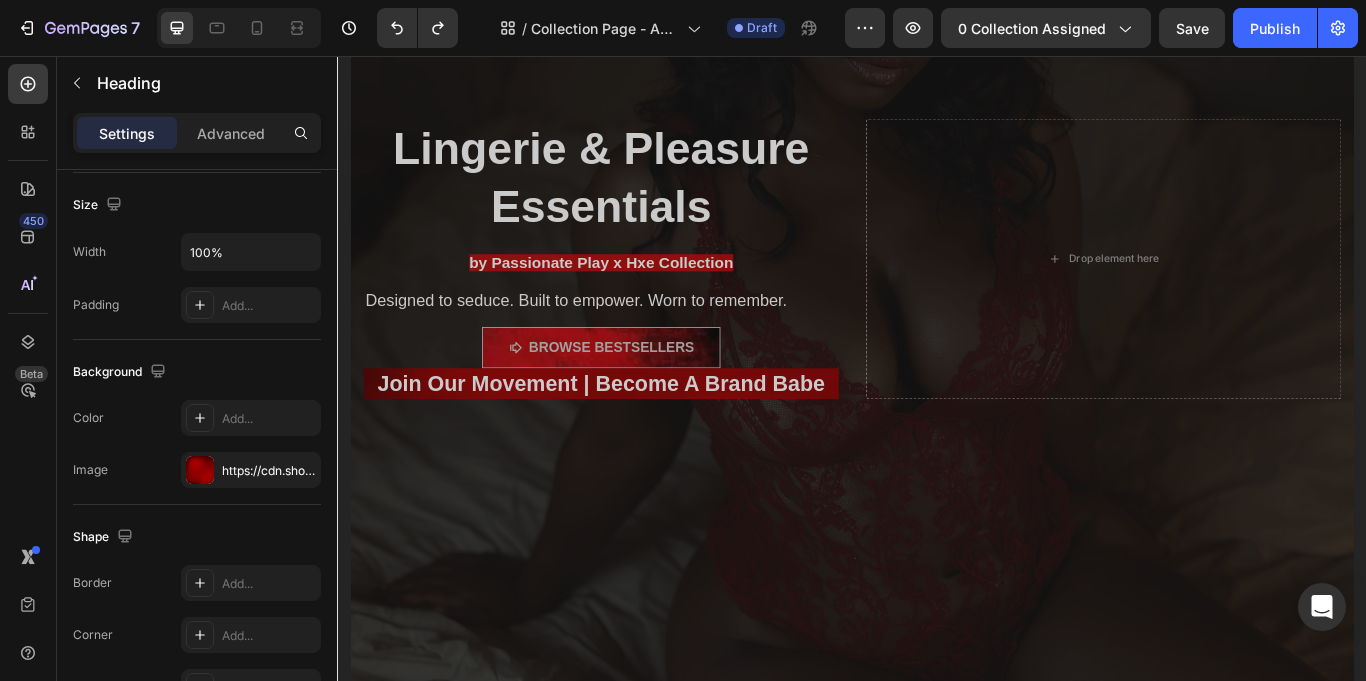 click on "Join Our Movement | Become A Brand Babe" at bounding box center (644, 438) 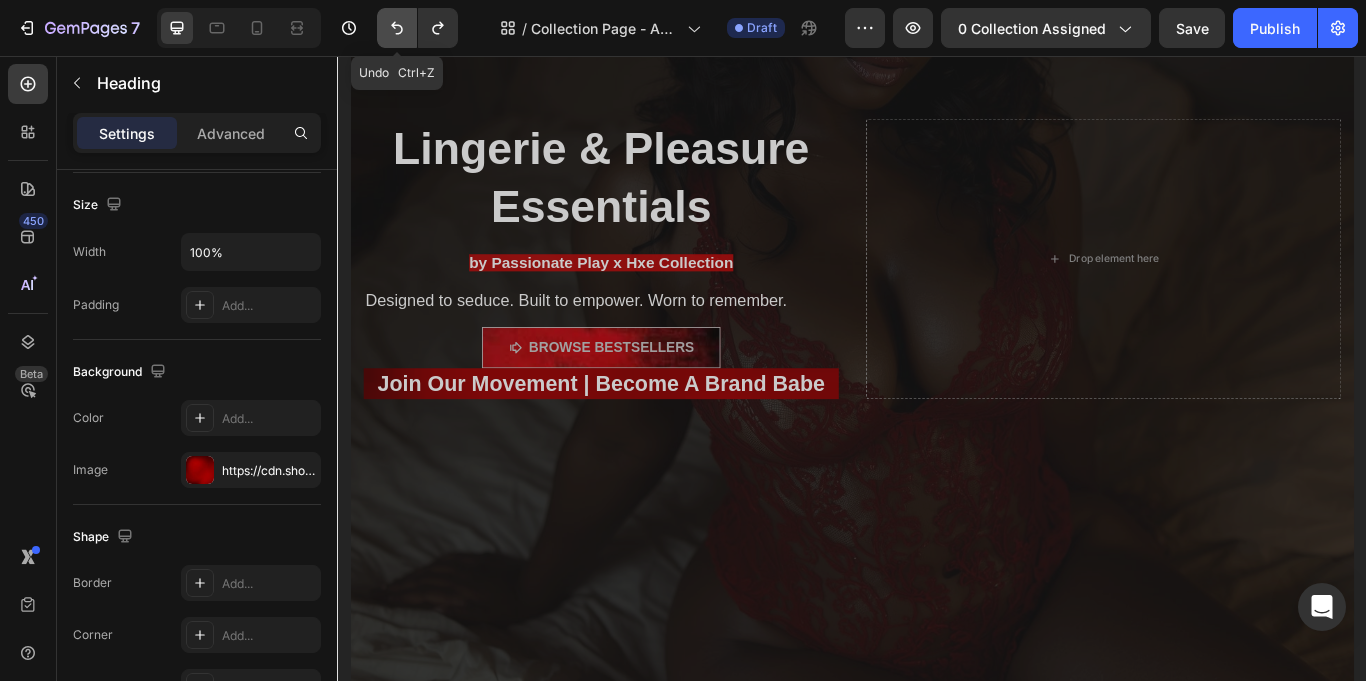 click 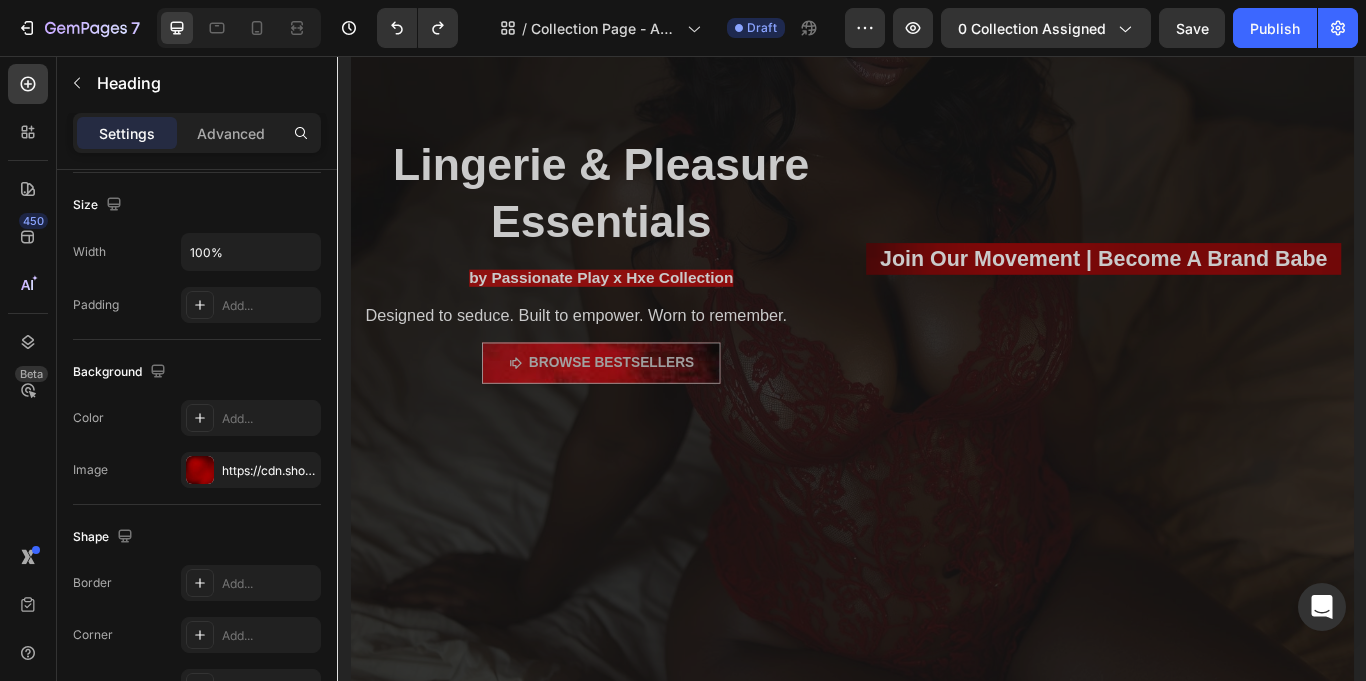 click on "Join Our Movement | Become A Brand Babe" at bounding box center [1230, 292] 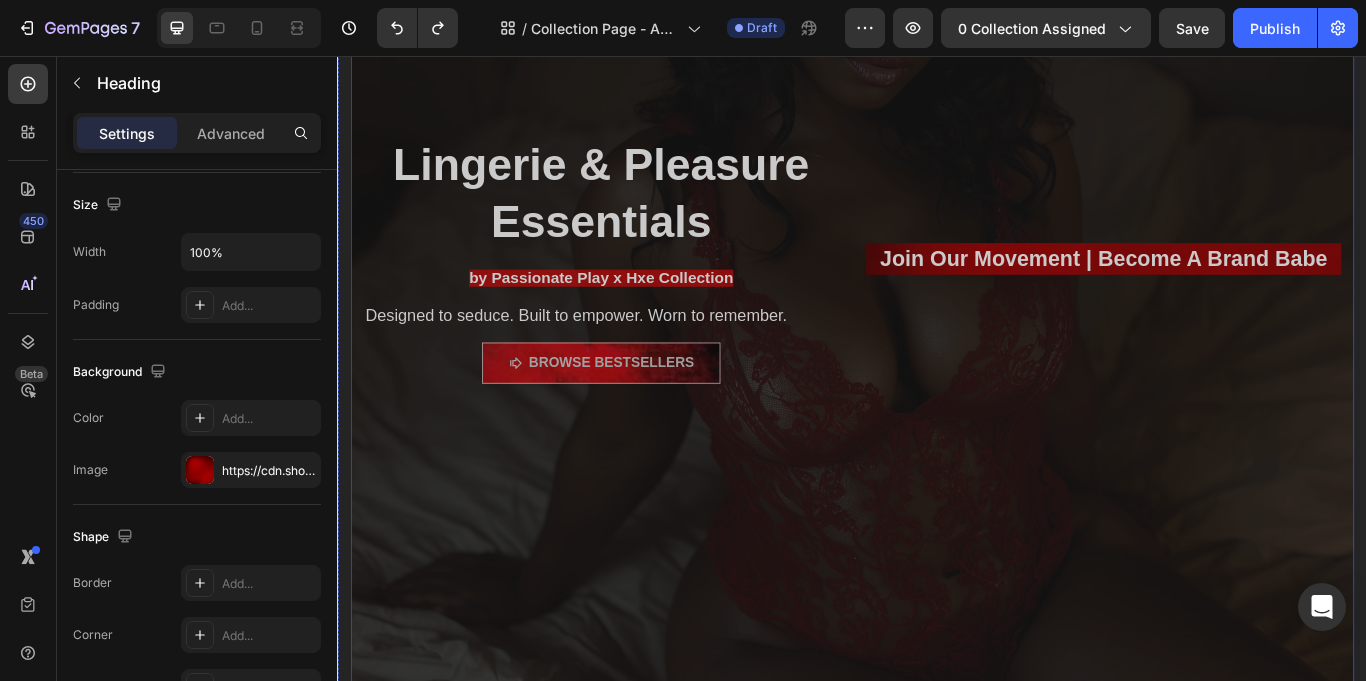 click on "Join Our Movement | Become A Brand Babe Heading" at bounding box center (1230, 292) 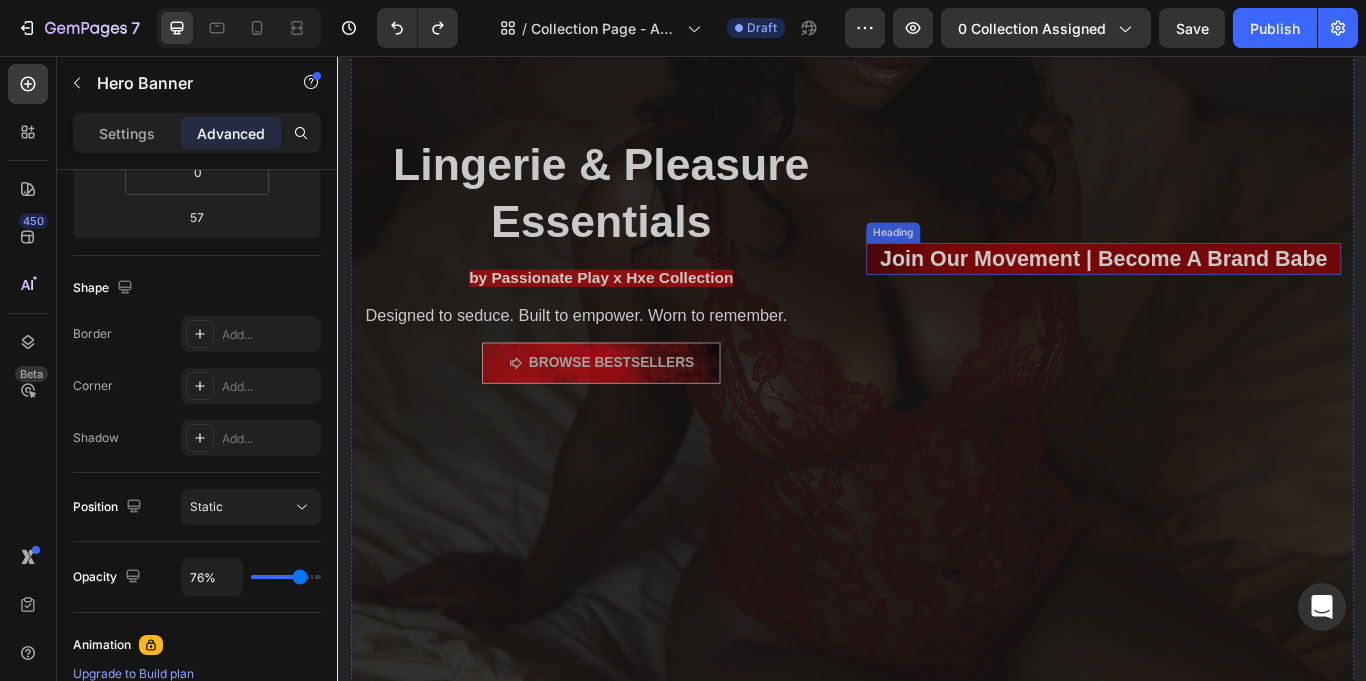 scroll, scrollTop: 0, scrollLeft: 0, axis: both 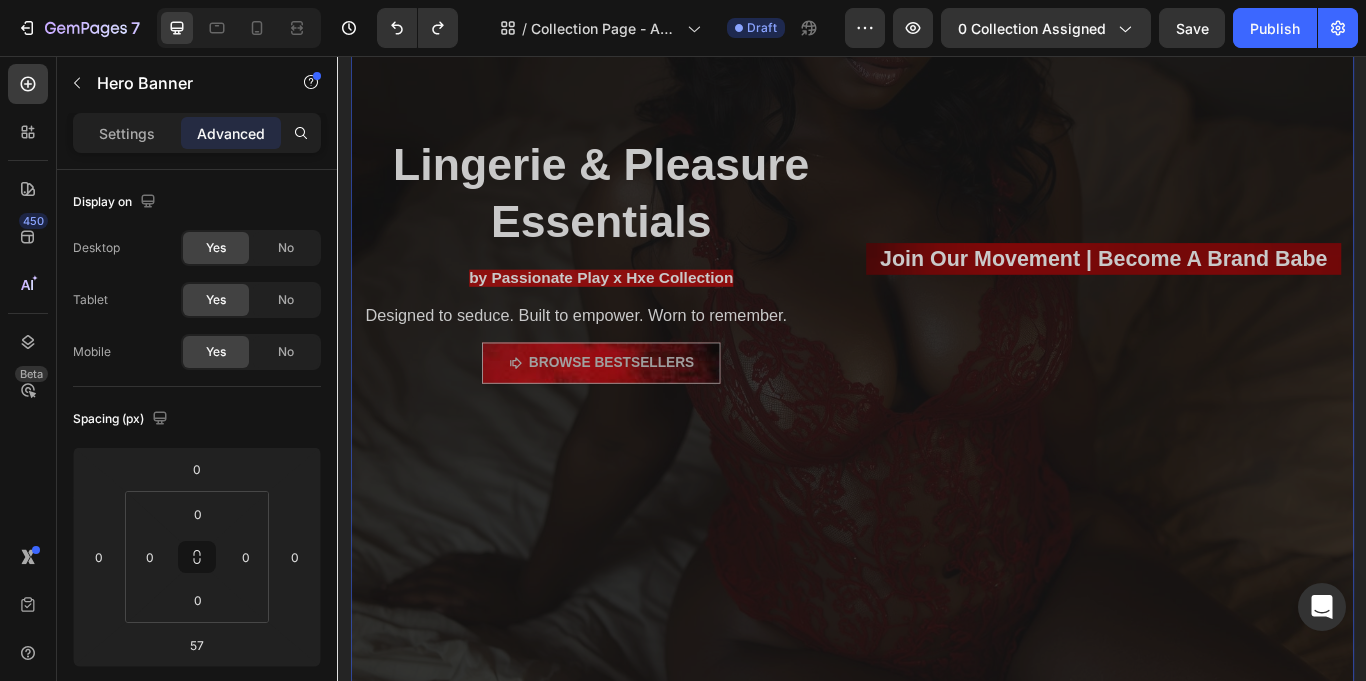 click on "Join Our Movement | Become A Brand Babe Heading" at bounding box center [1230, 292] 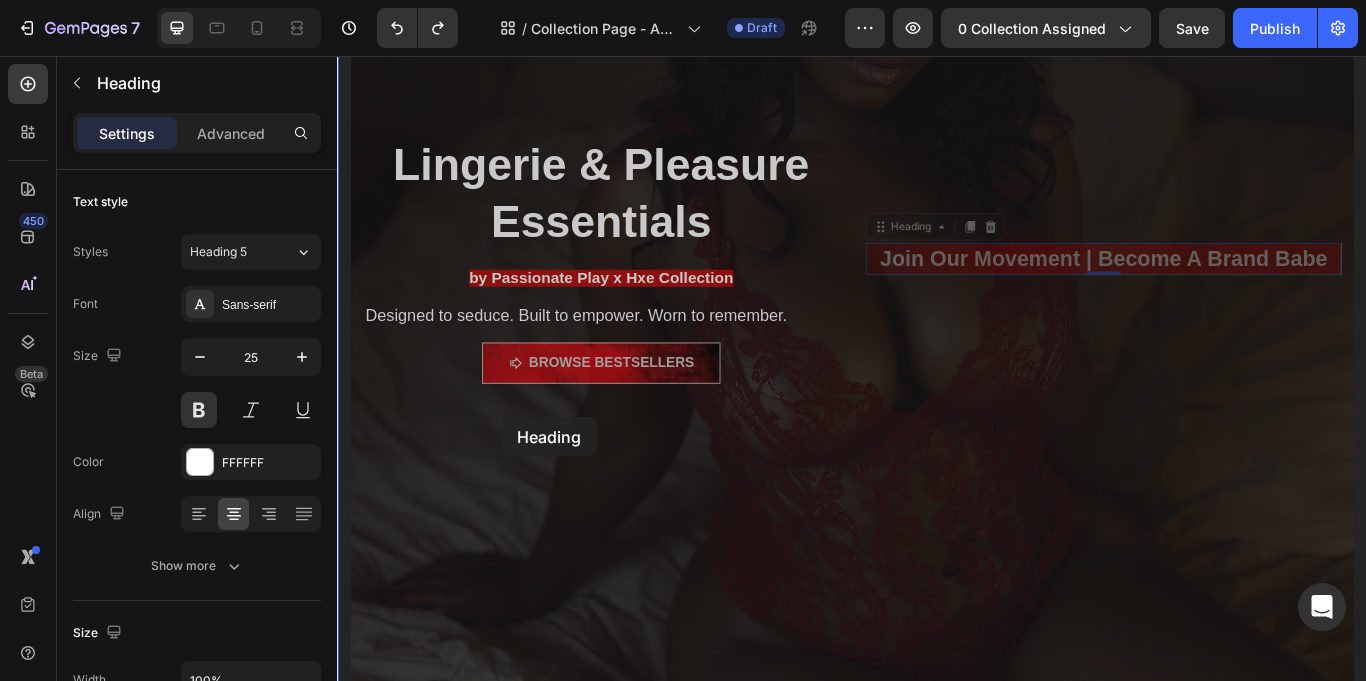 drag, startPoint x: 967, startPoint y: 254, endPoint x: 528, endPoint y: 477, distance: 492.39212 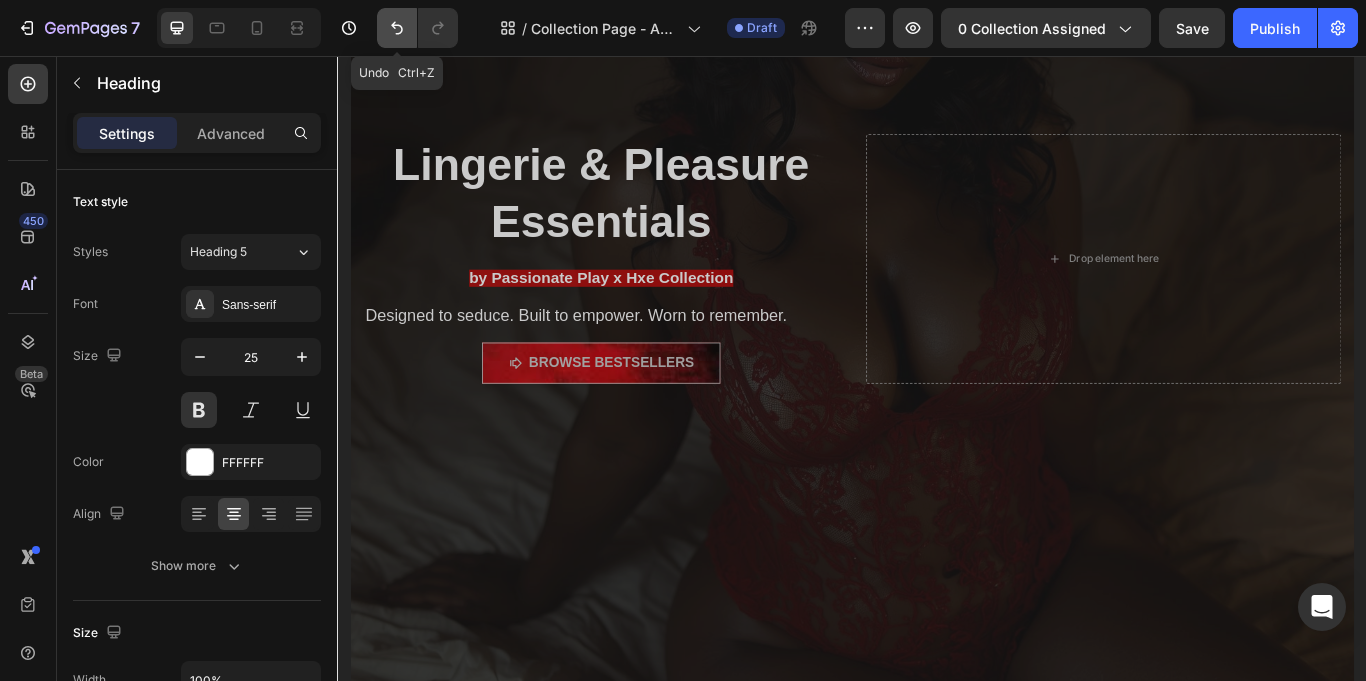 click 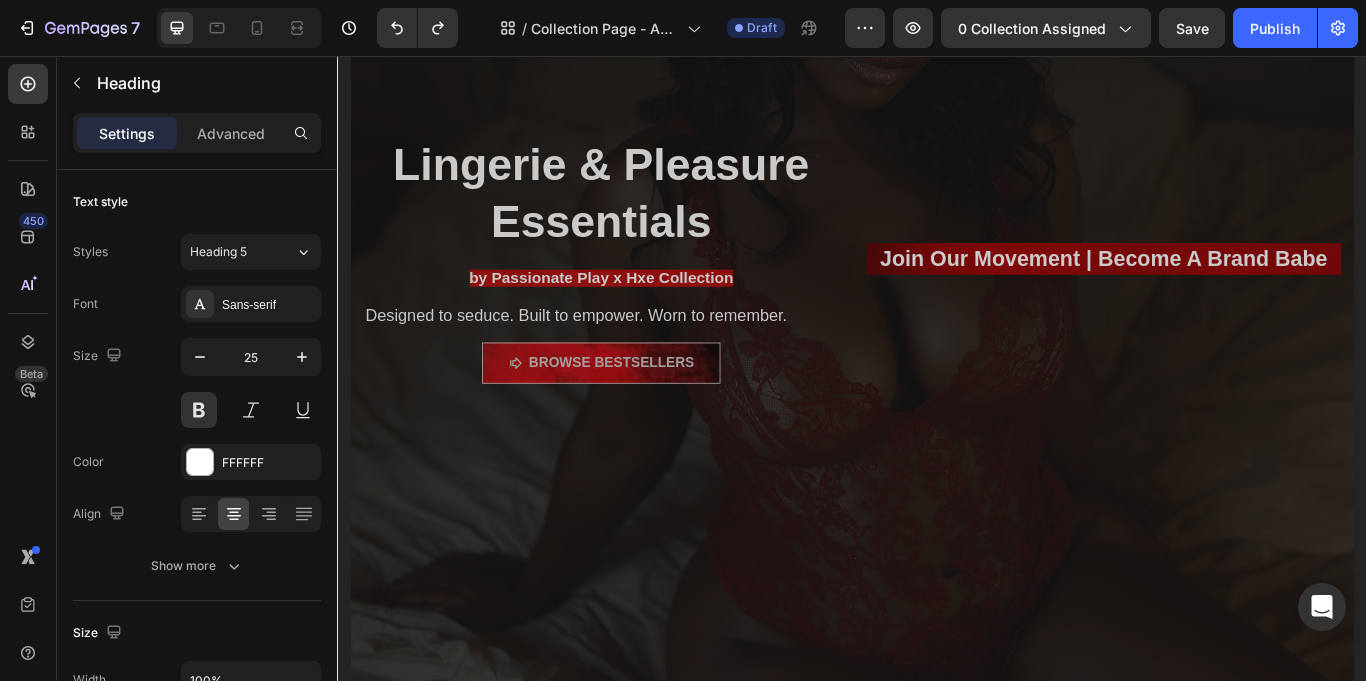 click on "Join Our Movement | Become A Brand Babe" at bounding box center (1230, 292) 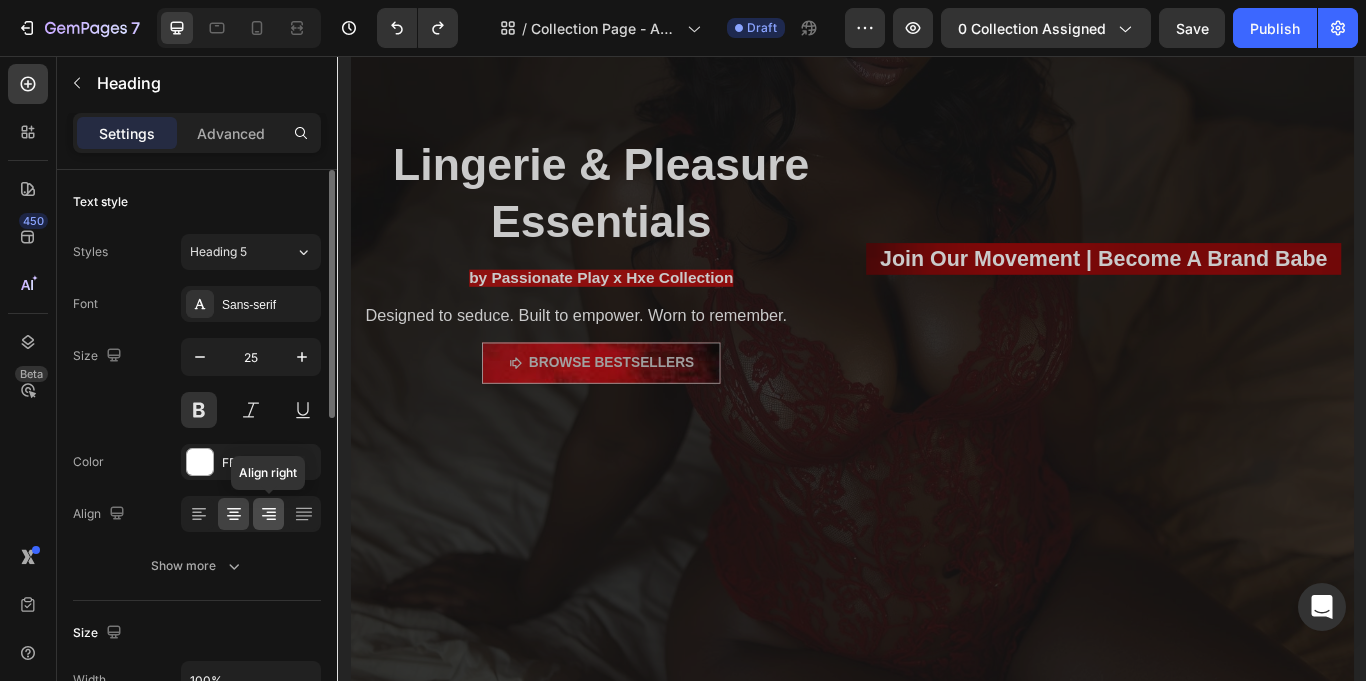 click 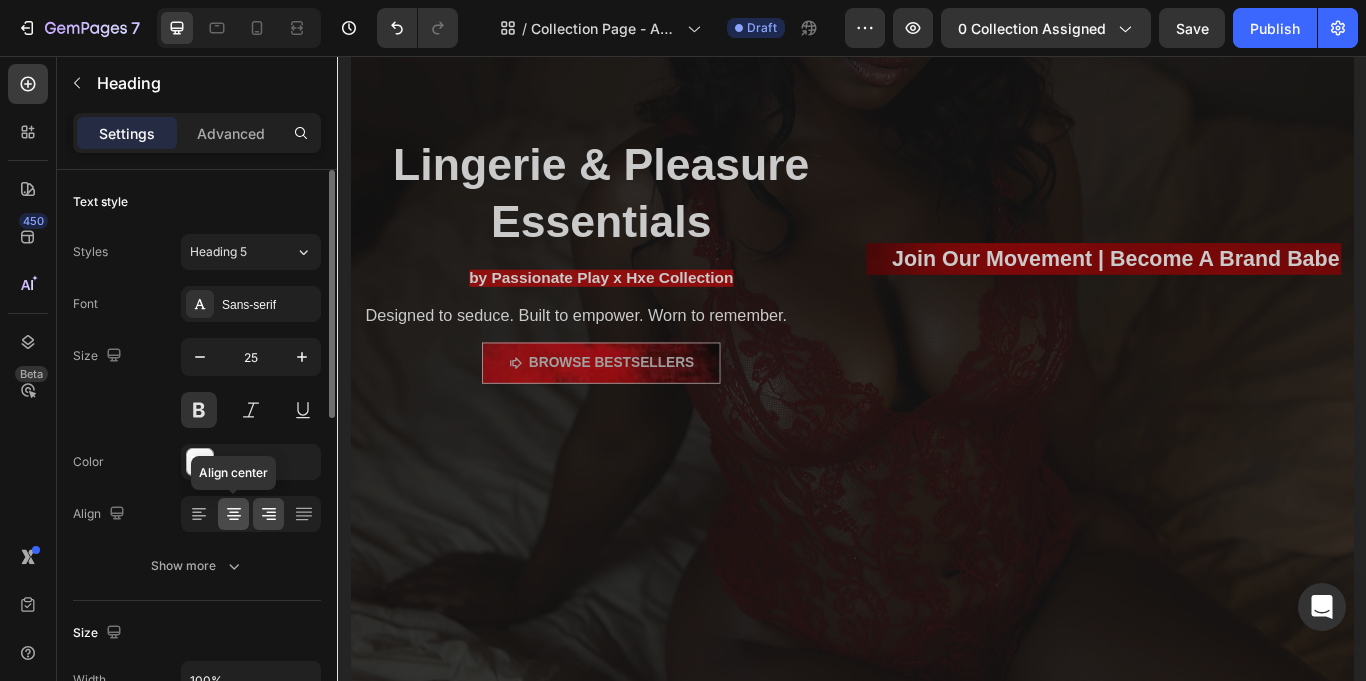 click 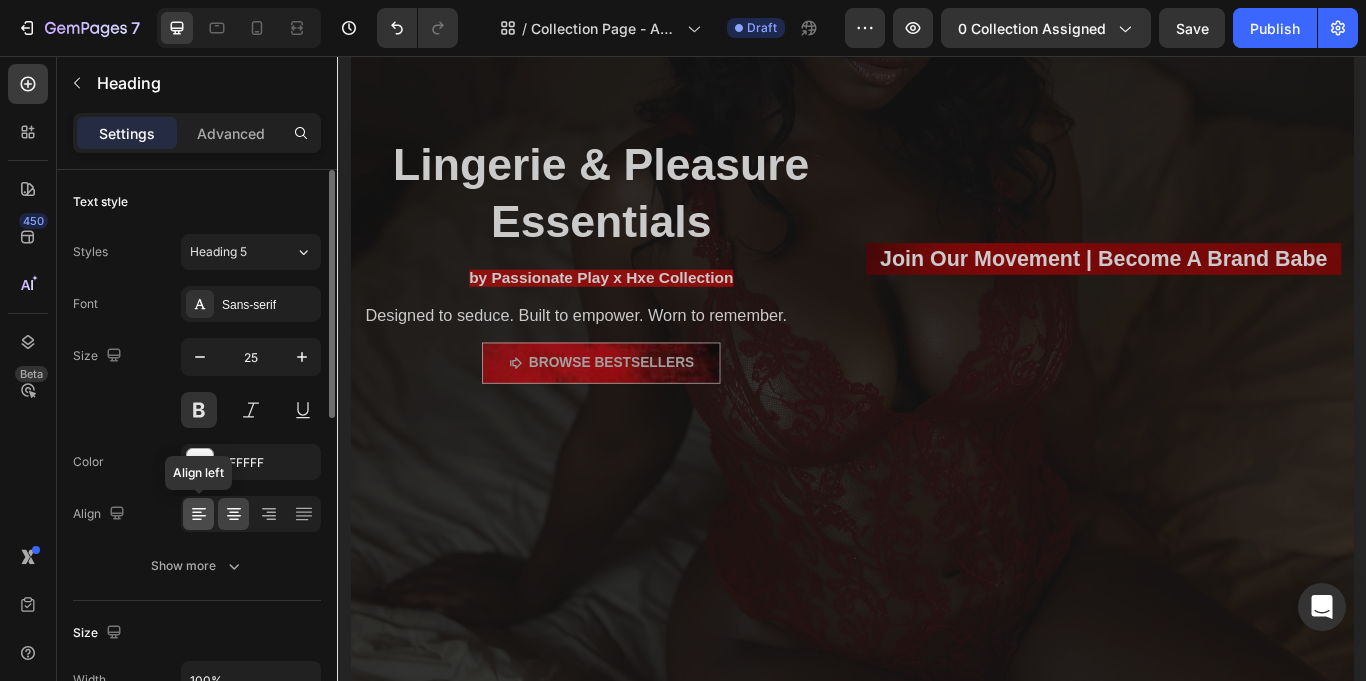 click 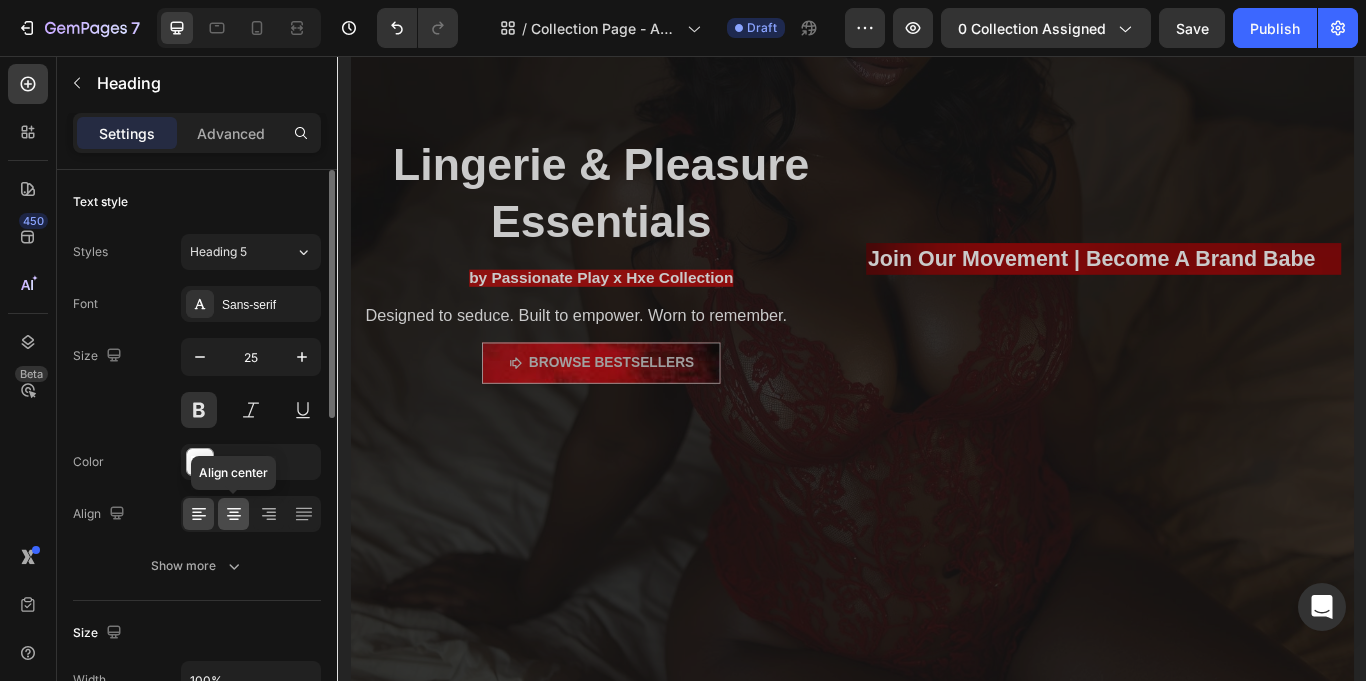 click 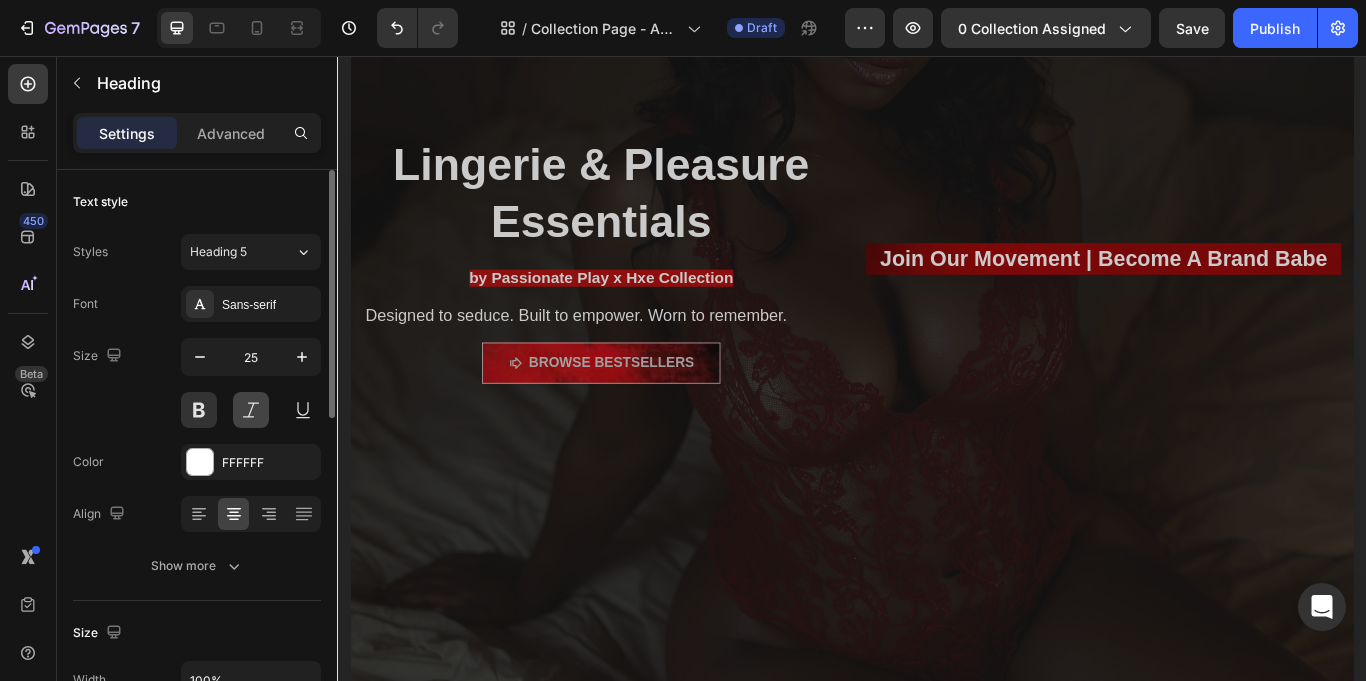 click at bounding box center (251, 410) 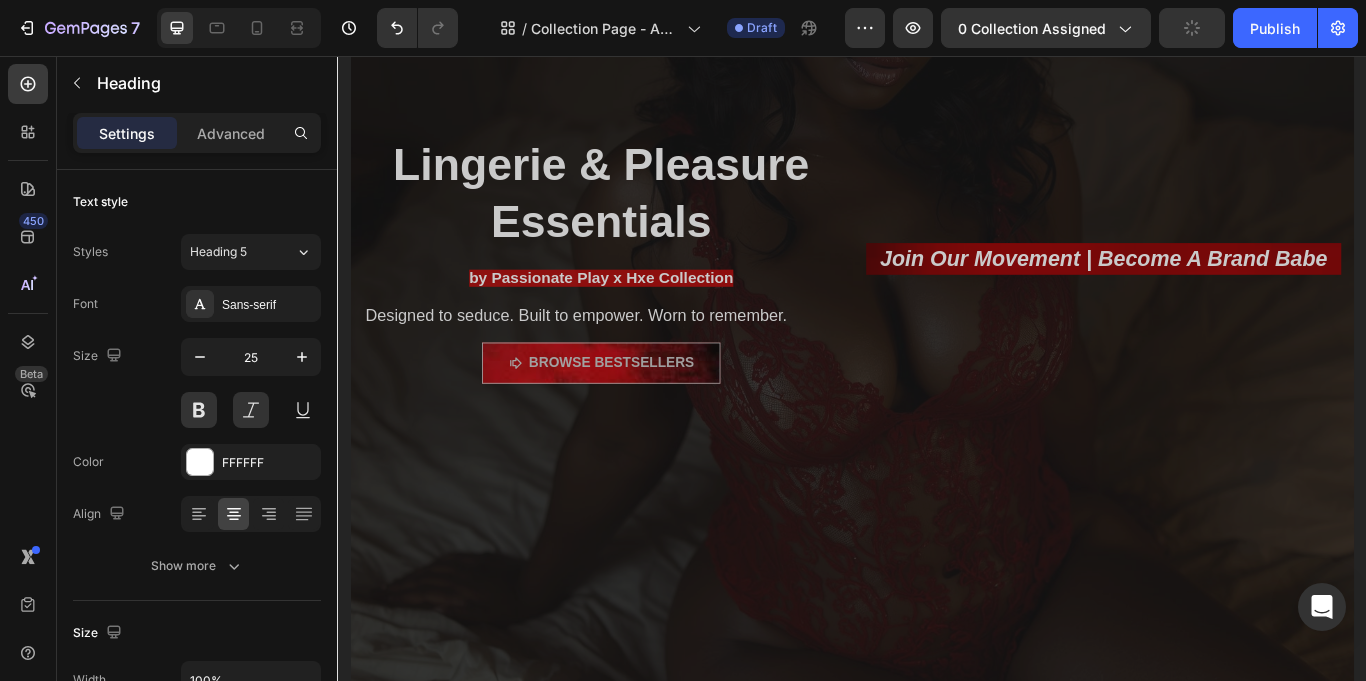 click on "Join Our Movement | Become A Brand Babe" at bounding box center [1230, 292] 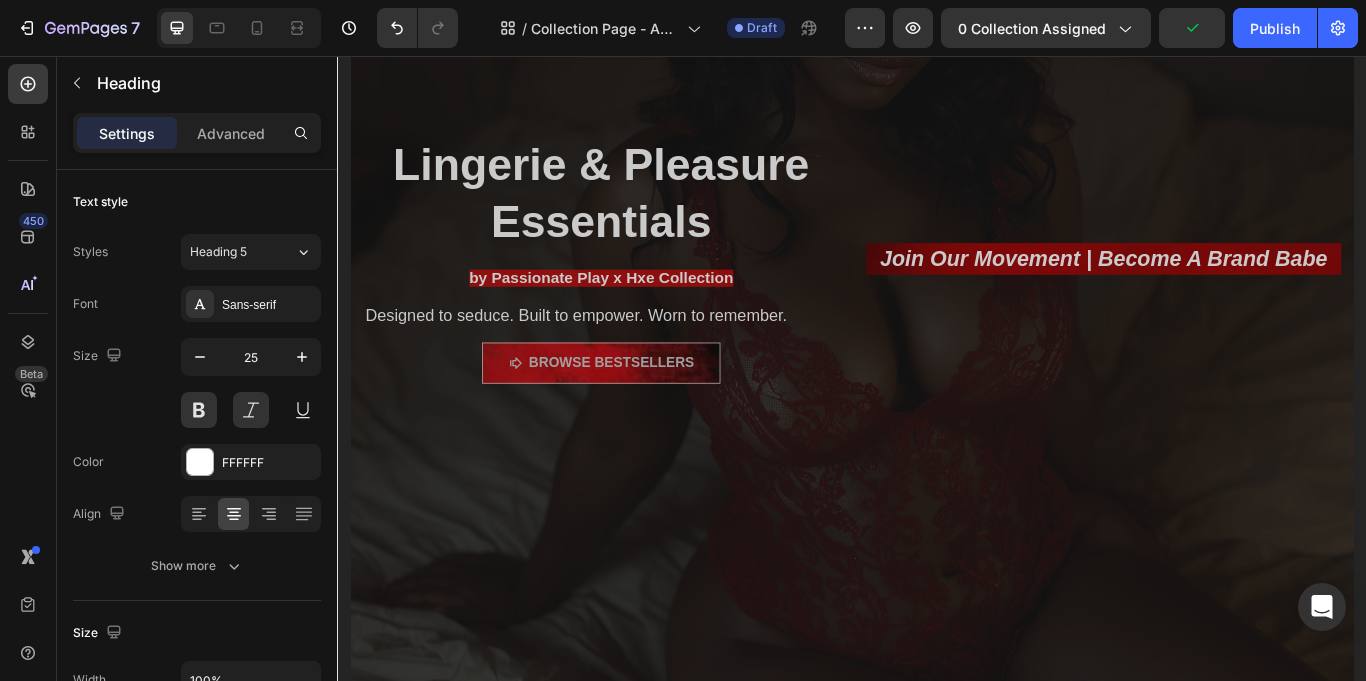 click on "Join Our Movement | Become A Brand Babe" at bounding box center (1230, 292) 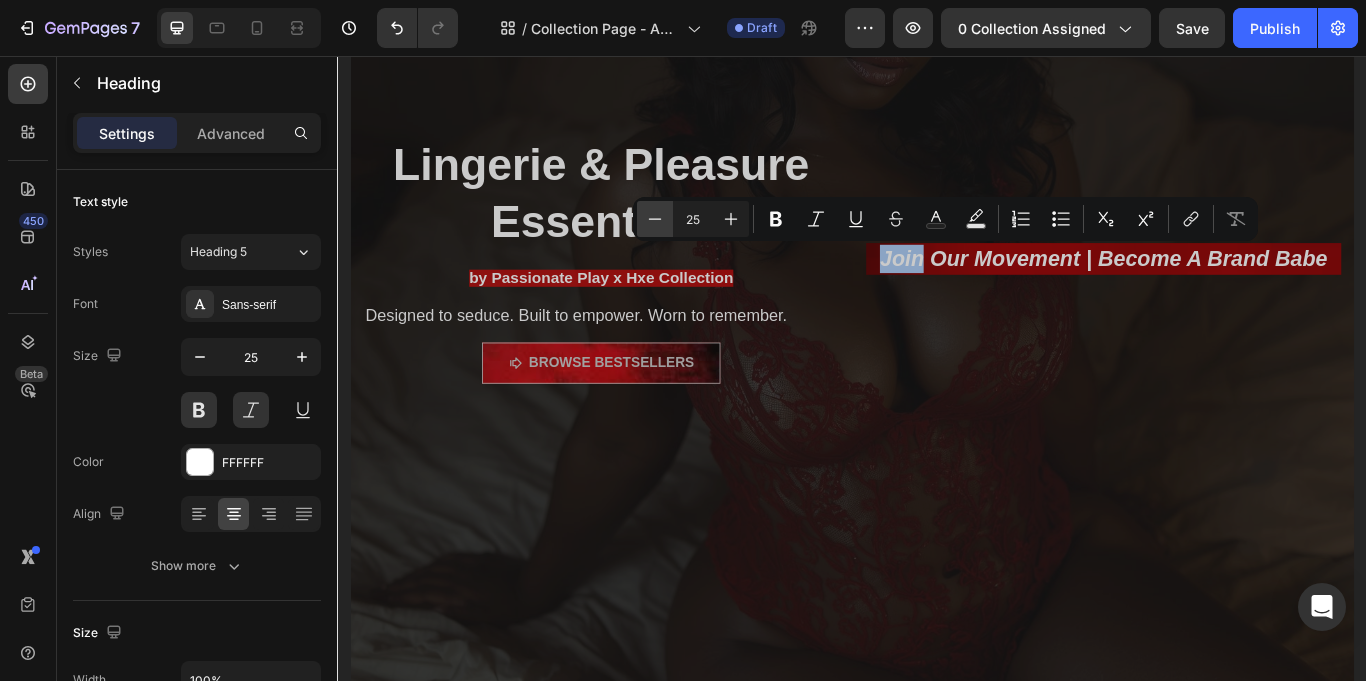 click 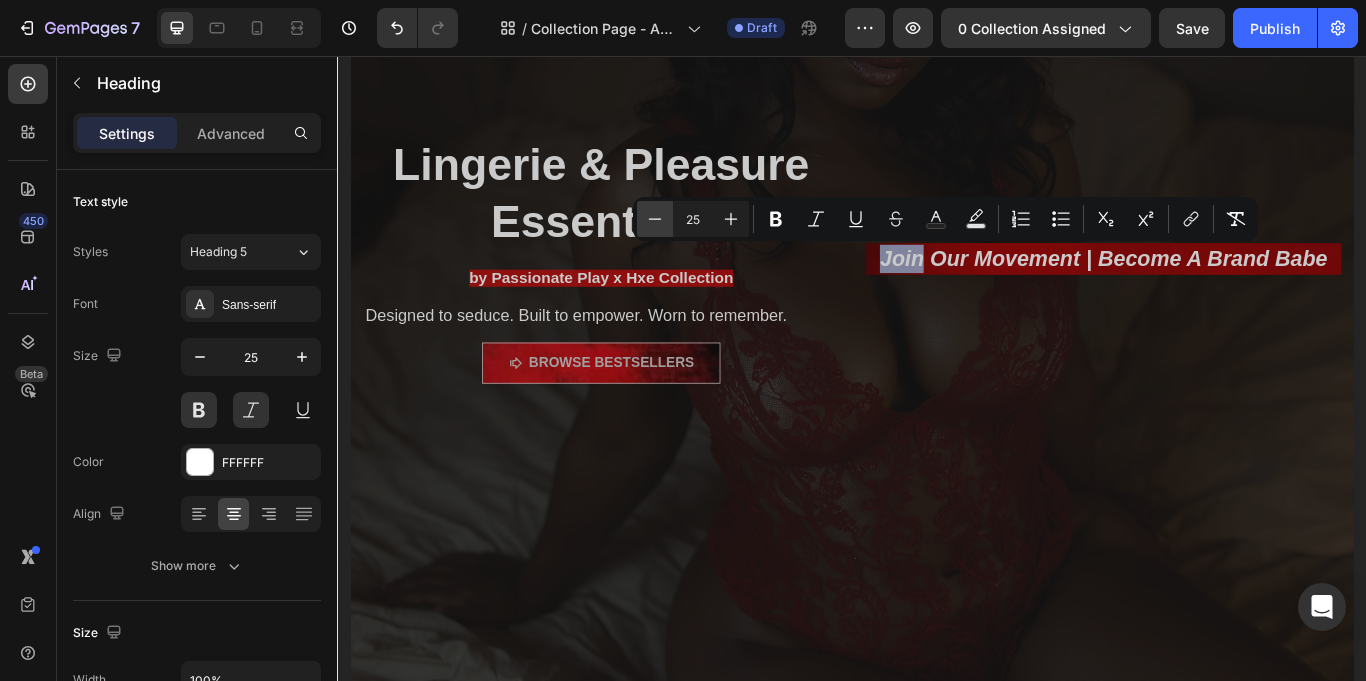 type on "24" 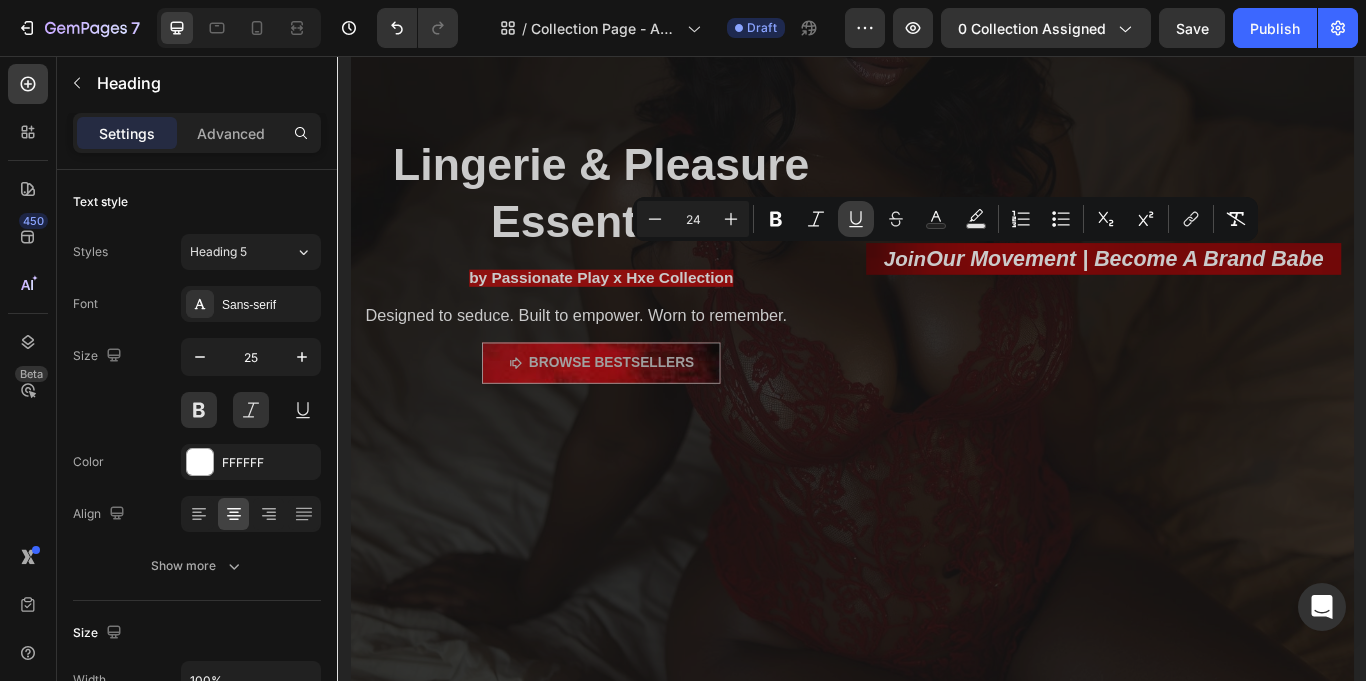 click 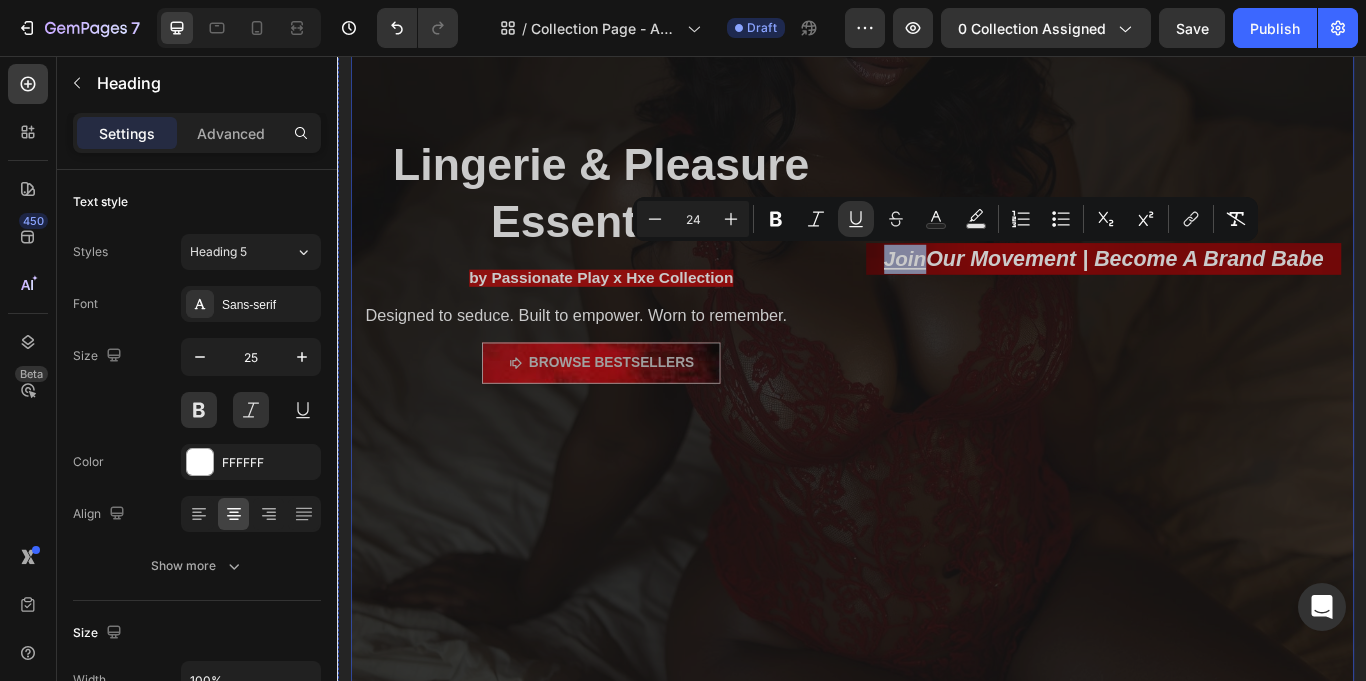 click on "Lingerie & Pleasure Essentials Heading by Passionate Play x Hxe Collection Heading Designed to seduce. Built to empower. Worn to remember. Text Block
Browse bestsellers Button Join  Our Movement | Become A Brand Babe Heading" at bounding box center [937, 318] 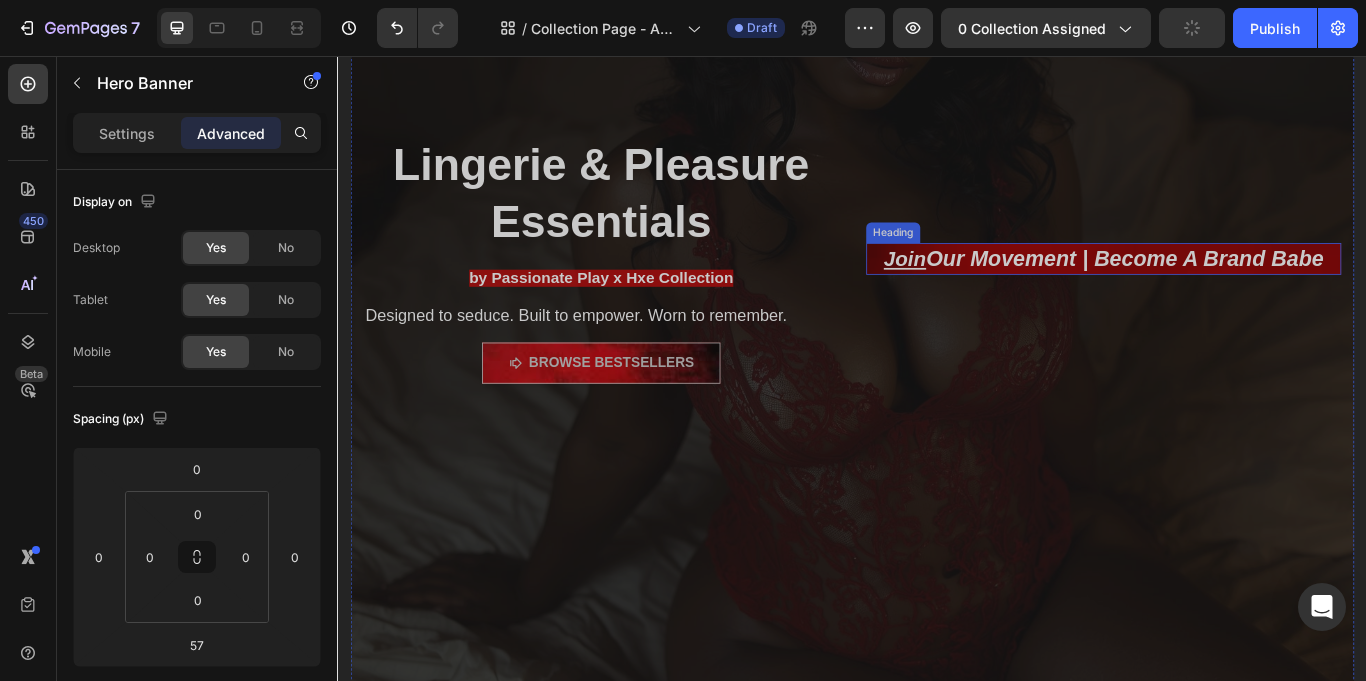 click on "Join" at bounding box center (998, 292) 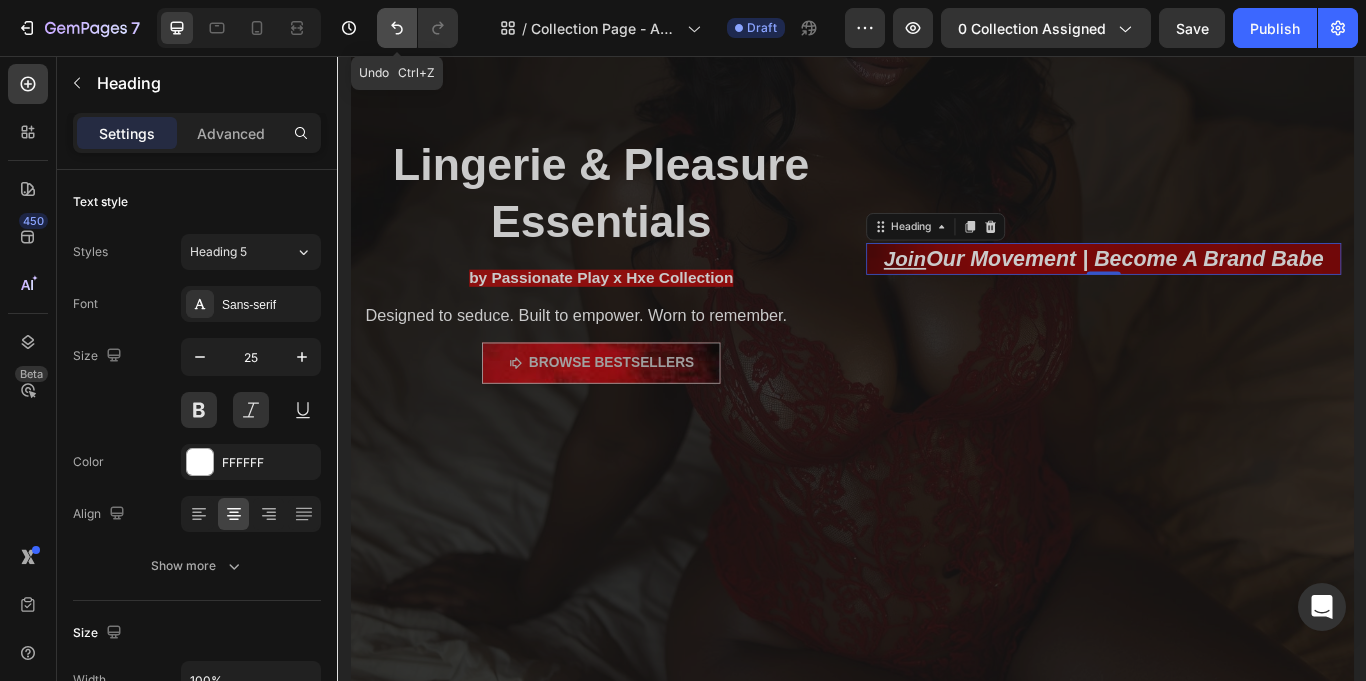 click 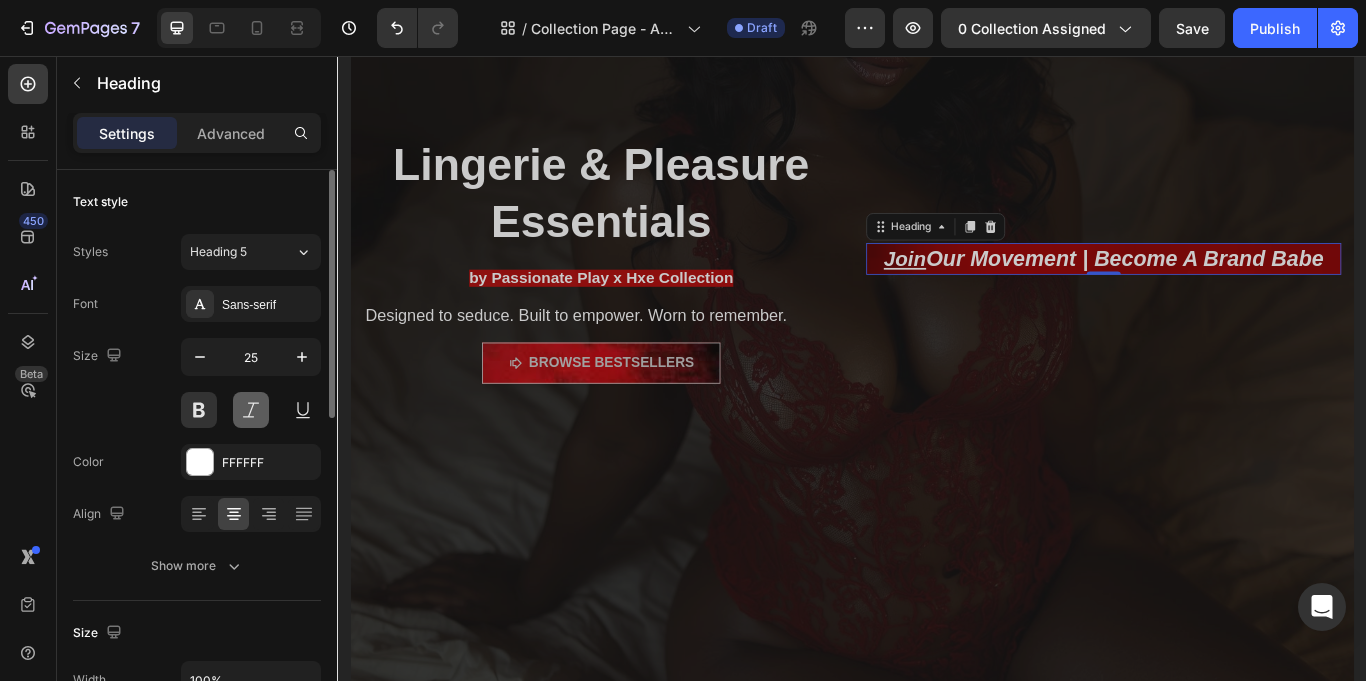 click at bounding box center [251, 410] 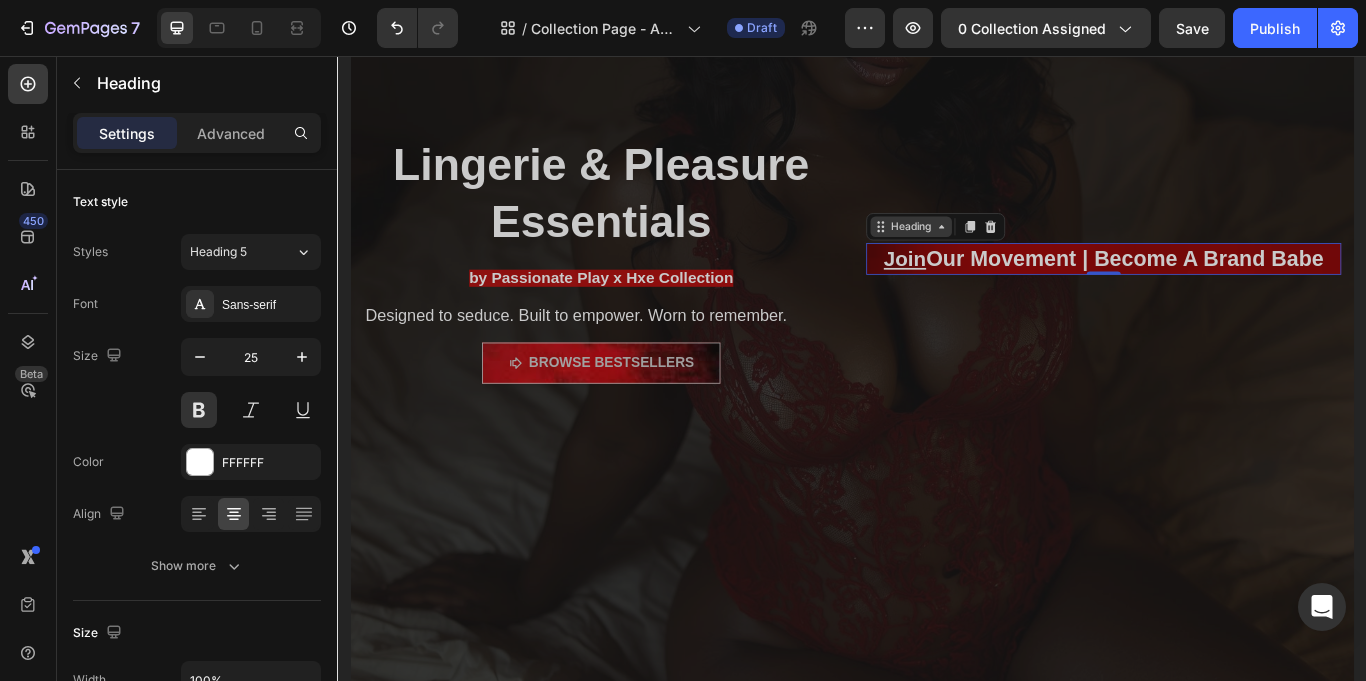 click on "Heading" at bounding box center [1005, 255] 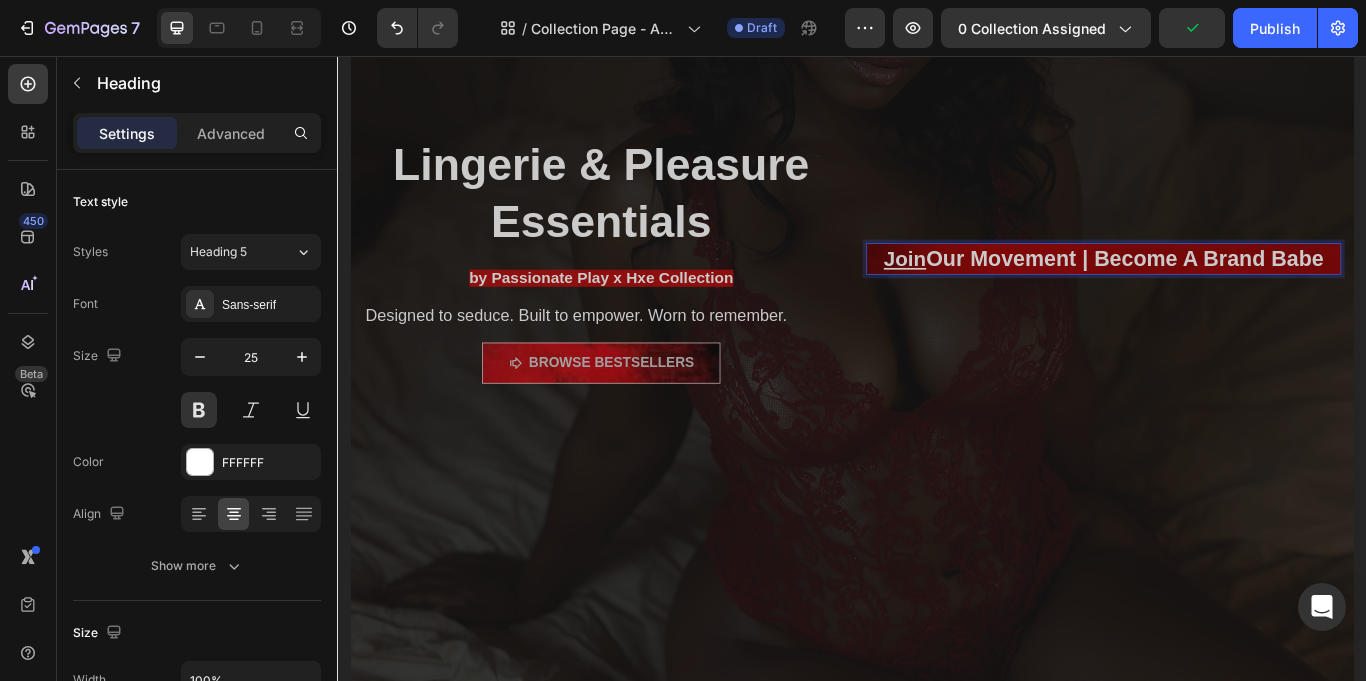 click on "Join  Our Movement | Become A Brand Babe" at bounding box center (1230, 293) 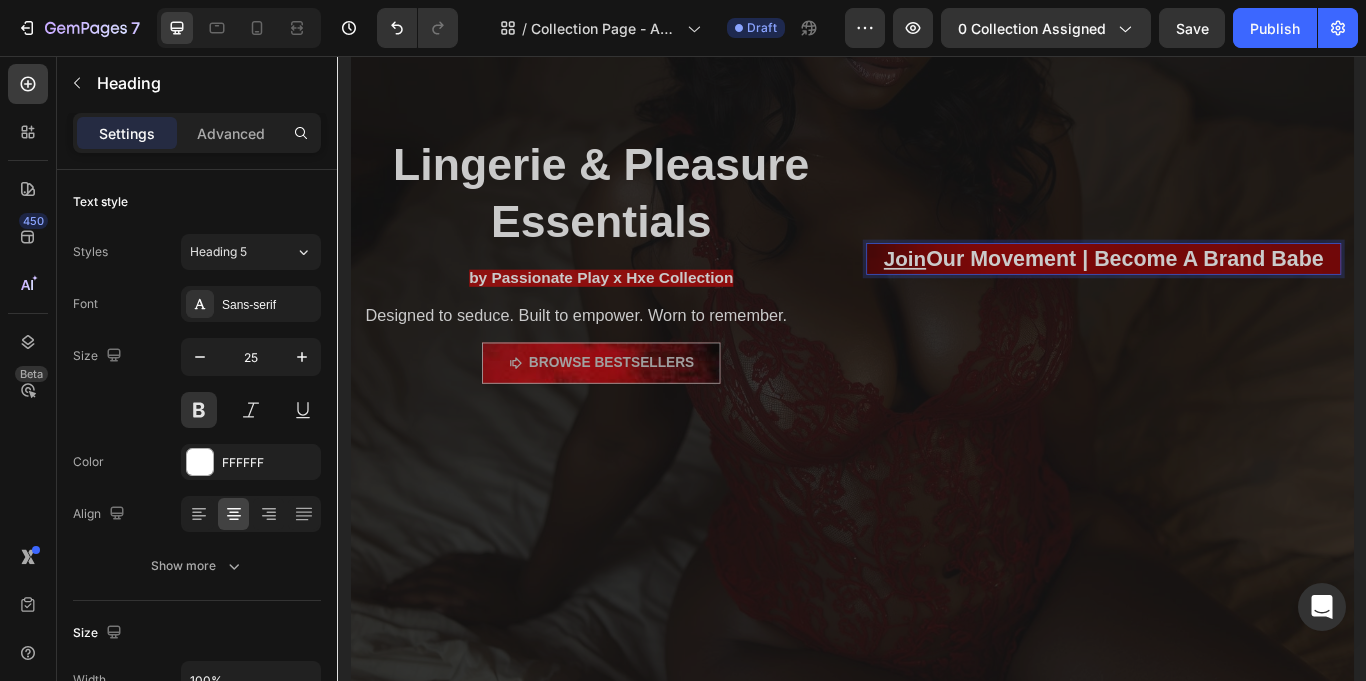 click on "Join  Our Movement | Become A Brand Babe" at bounding box center (1230, 293) 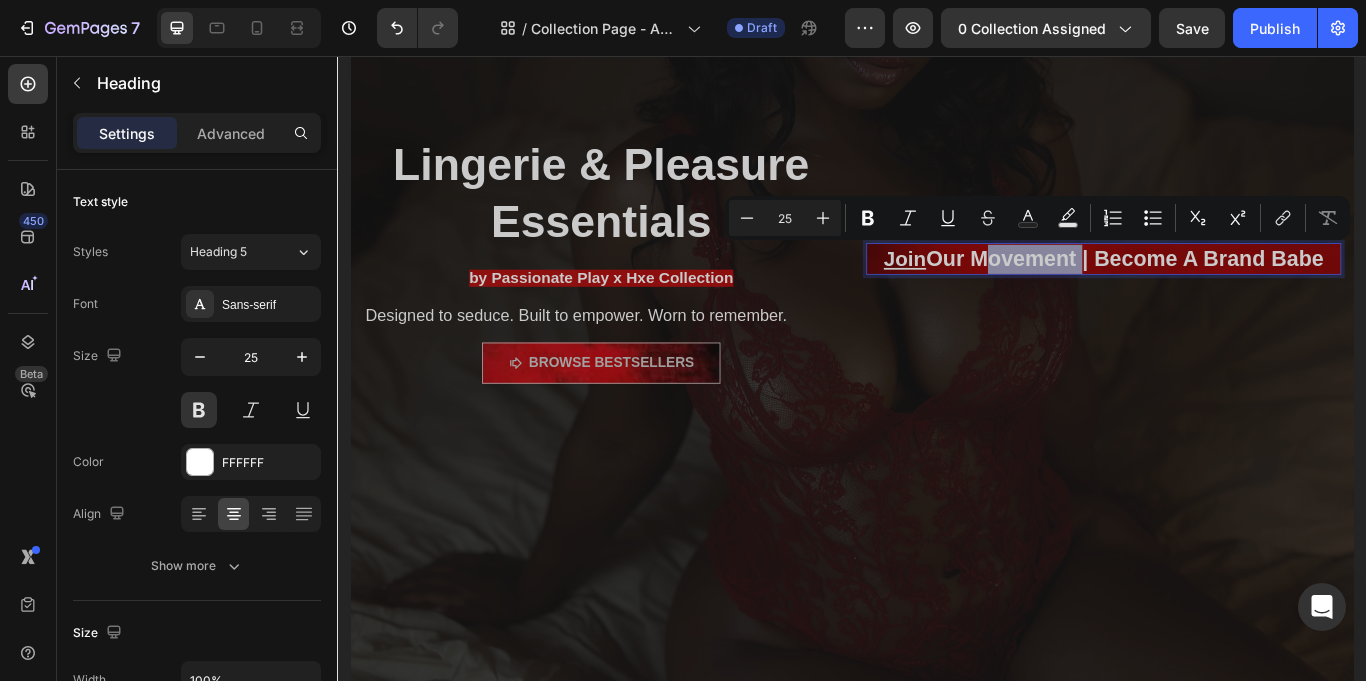 click on "Join  Our Movement | Become A Brand Babe" at bounding box center [1230, 293] 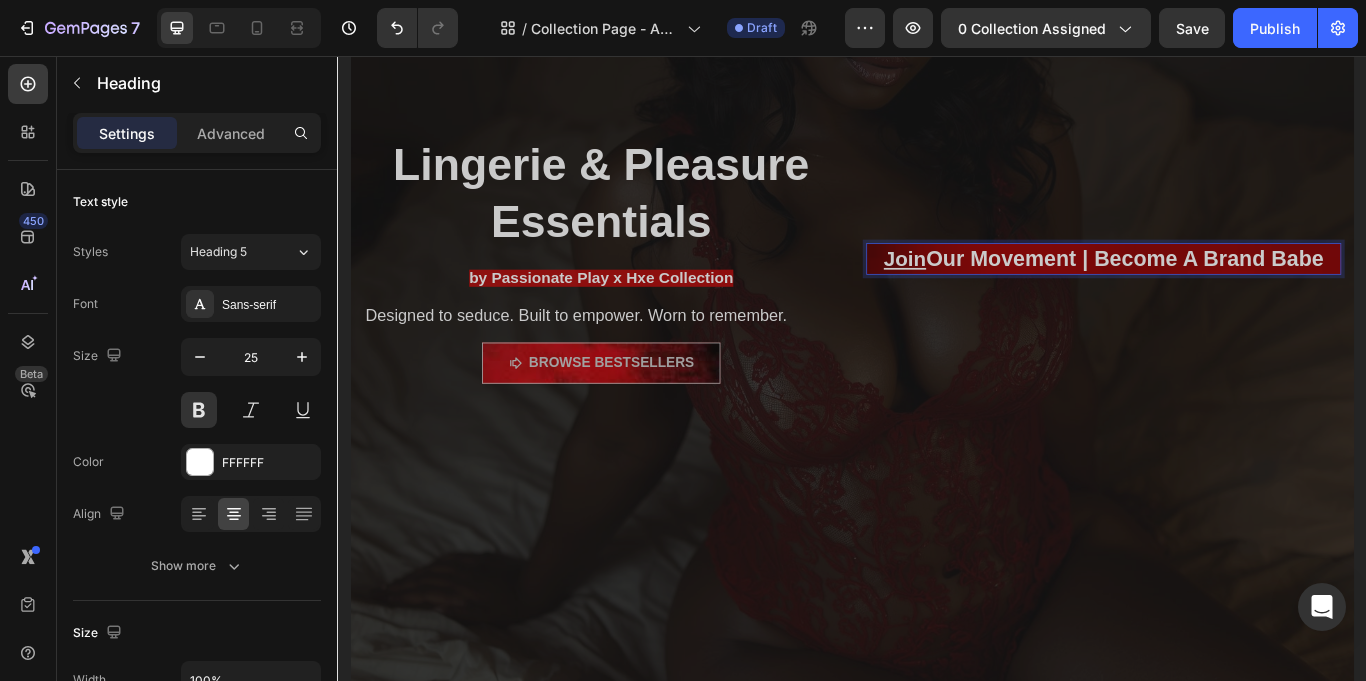 click on "Join  Our Movement | Become A Brand Babe" at bounding box center [1230, 293] 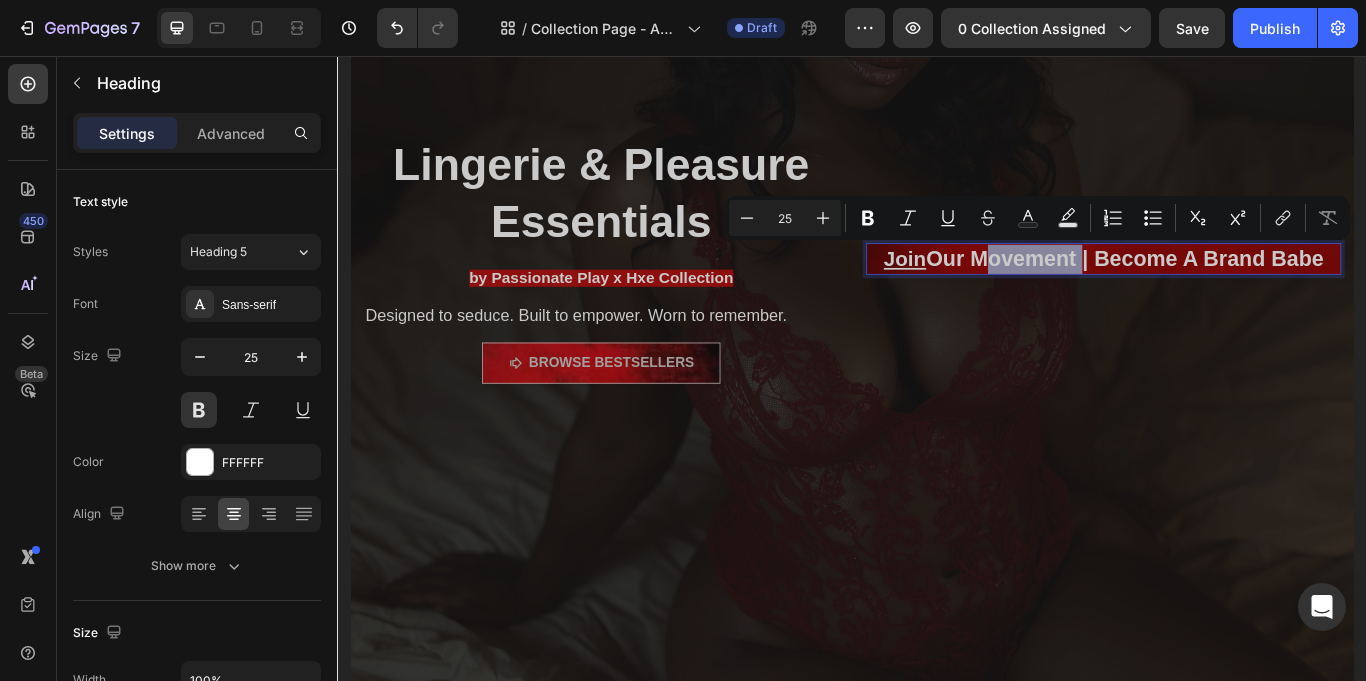 click on "Join" at bounding box center [998, 292] 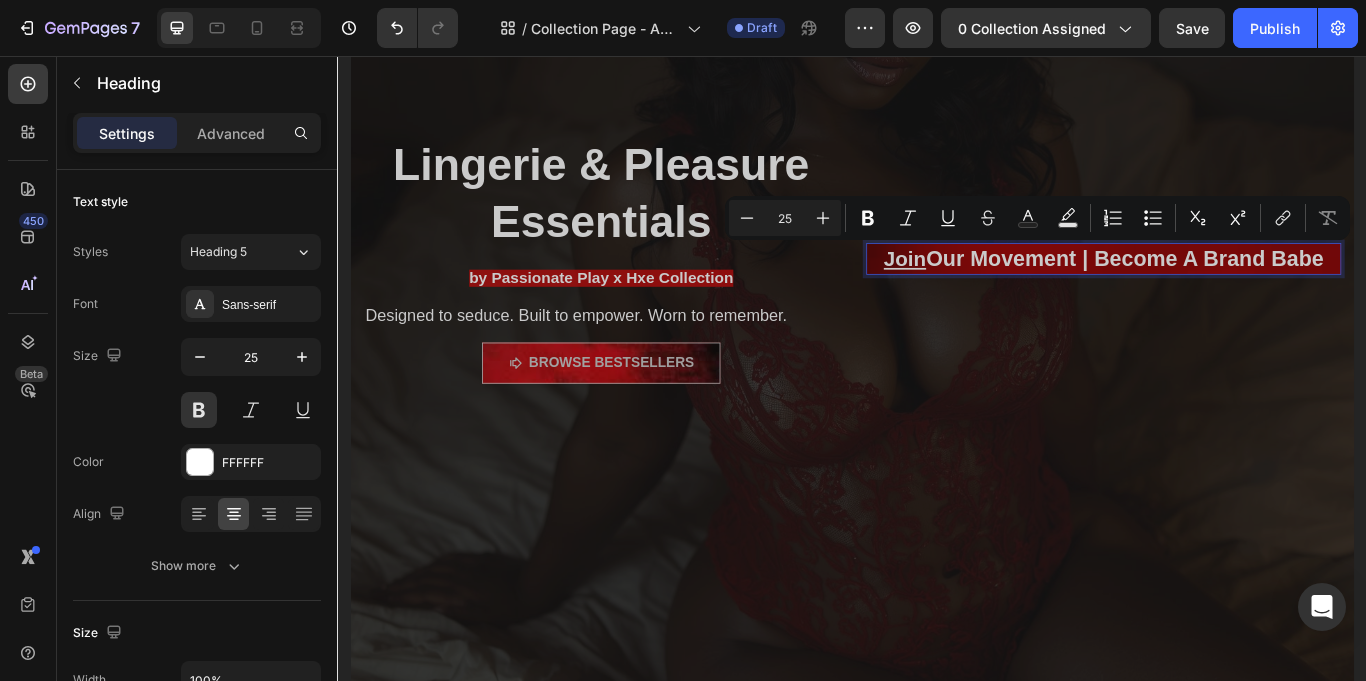type on "24" 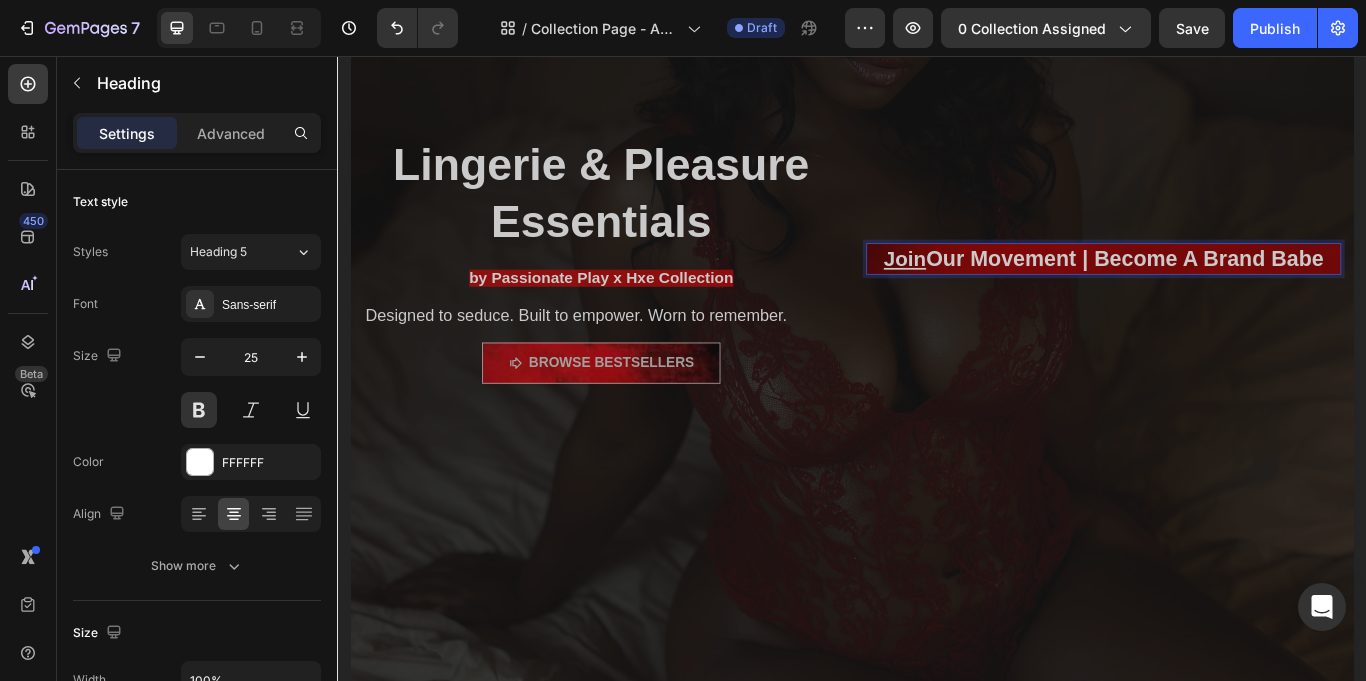 click on "Join" at bounding box center [998, 292] 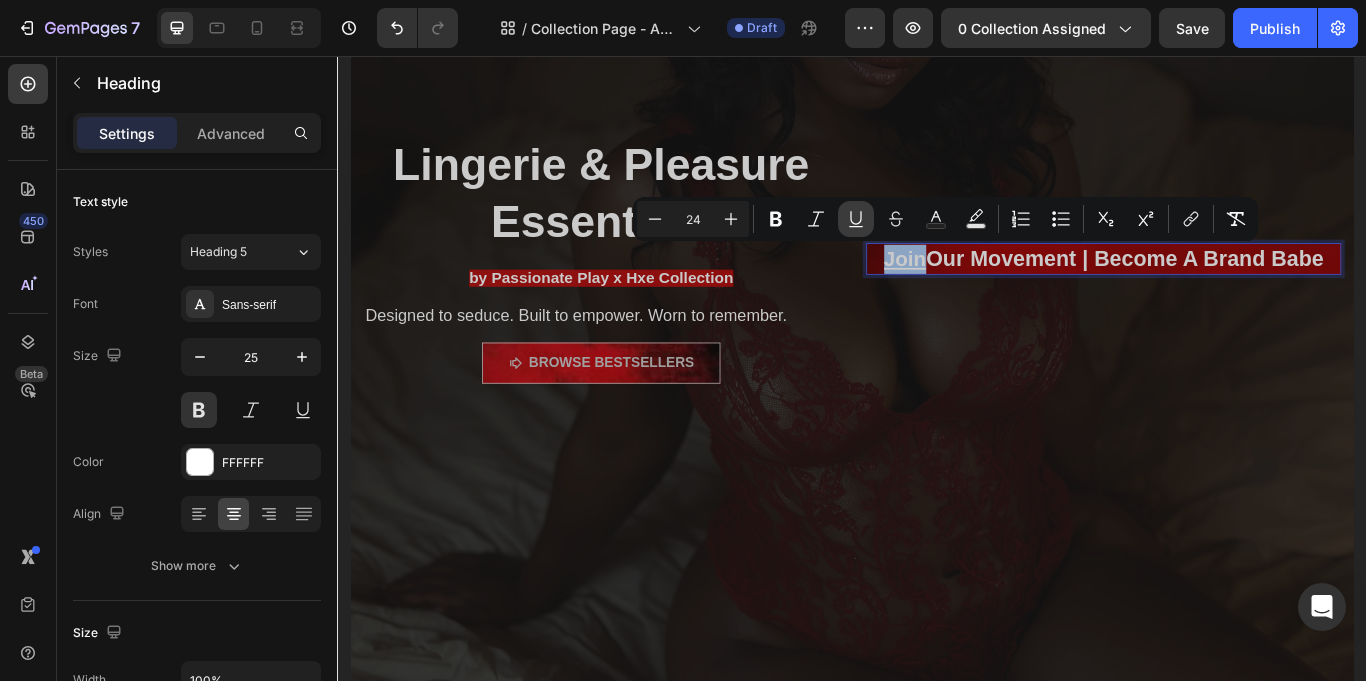 click 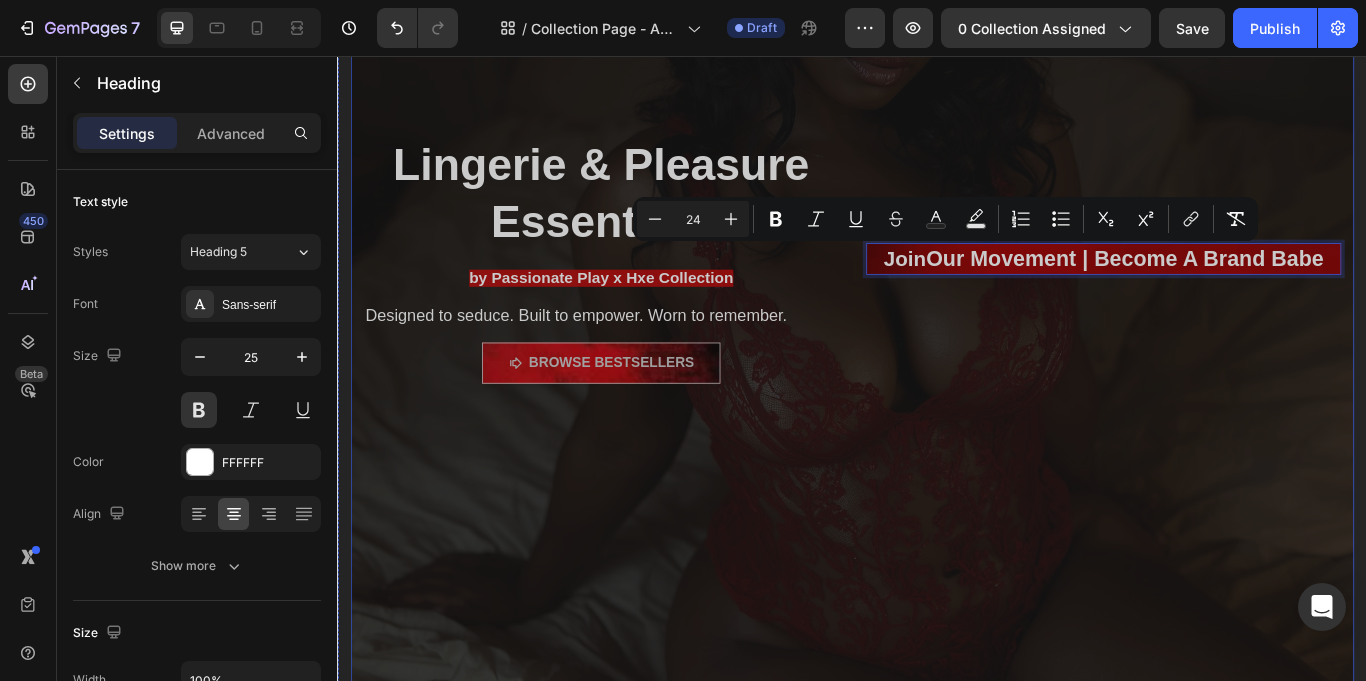 click on "Join  Our Movement | Become A Brand Babe Heading Hero Banner Row 3 cols Section   0" at bounding box center [1230, 292] 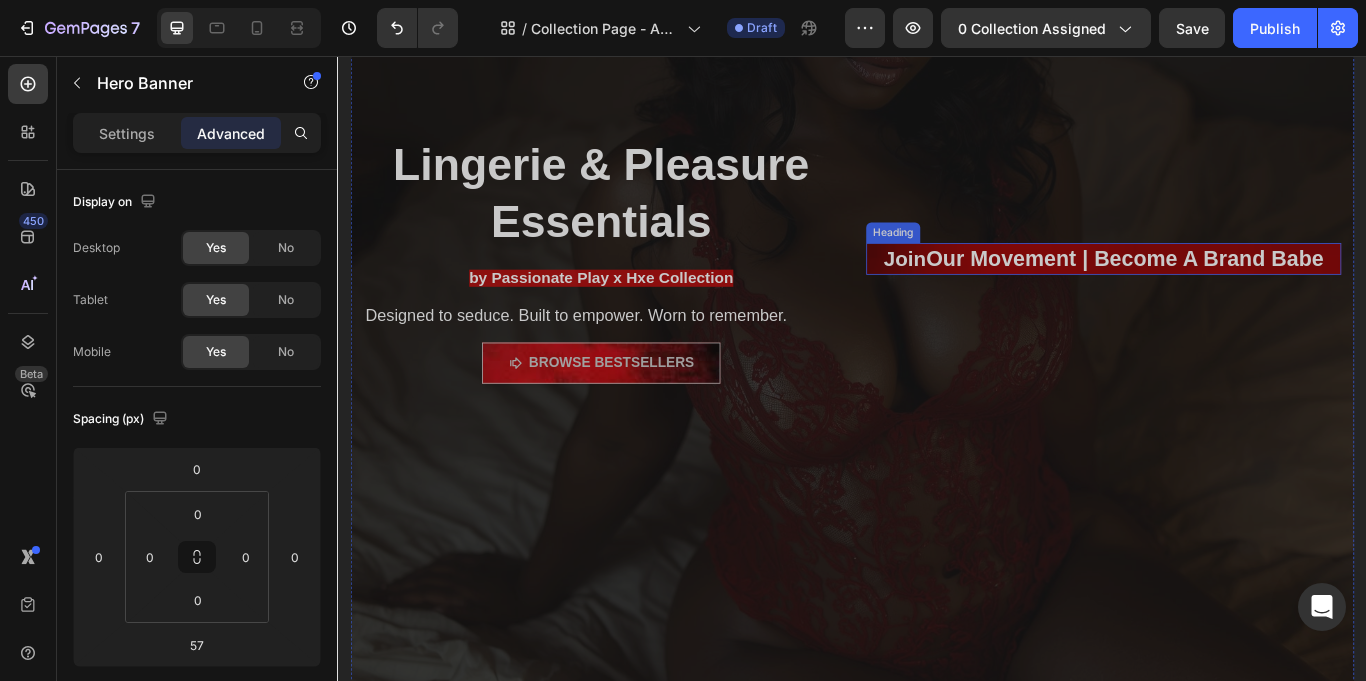 click on "Heading" at bounding box center [984, 262] 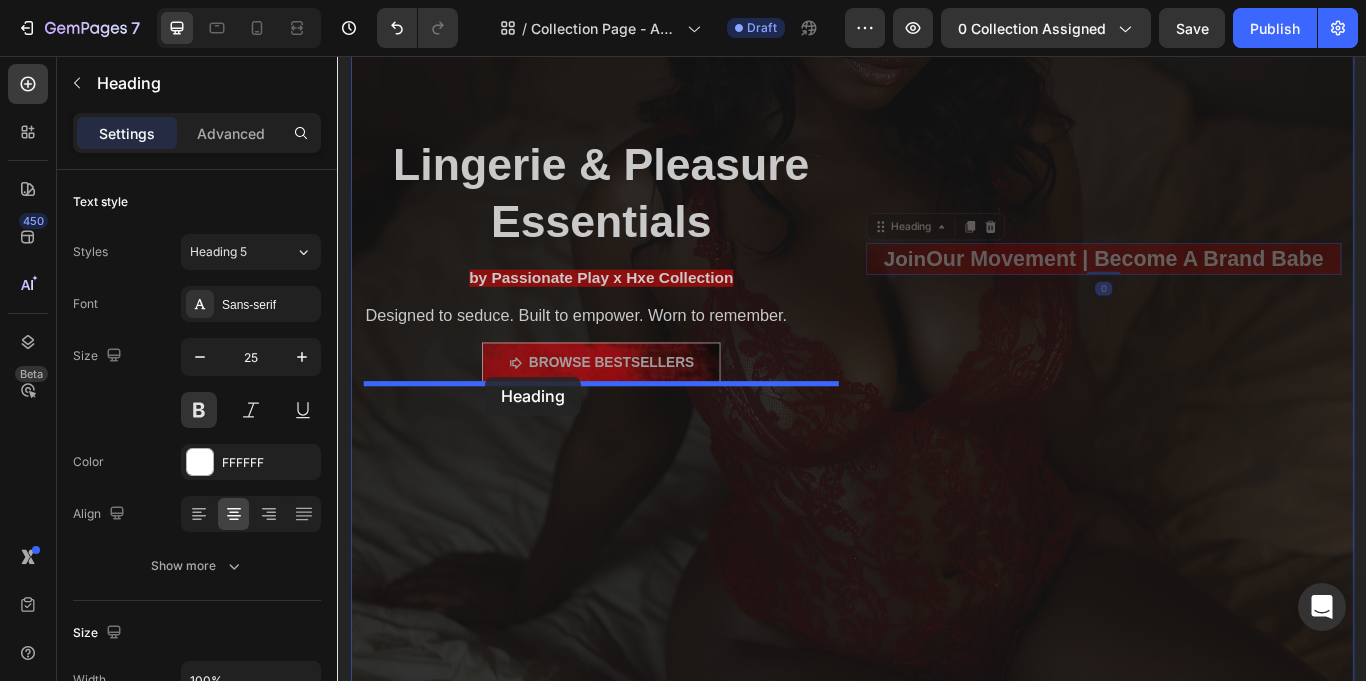 drag, startPoint x: 970, startPoint y: 252, endPoint x: 510, endPoint y: 430, distance: 493.23828 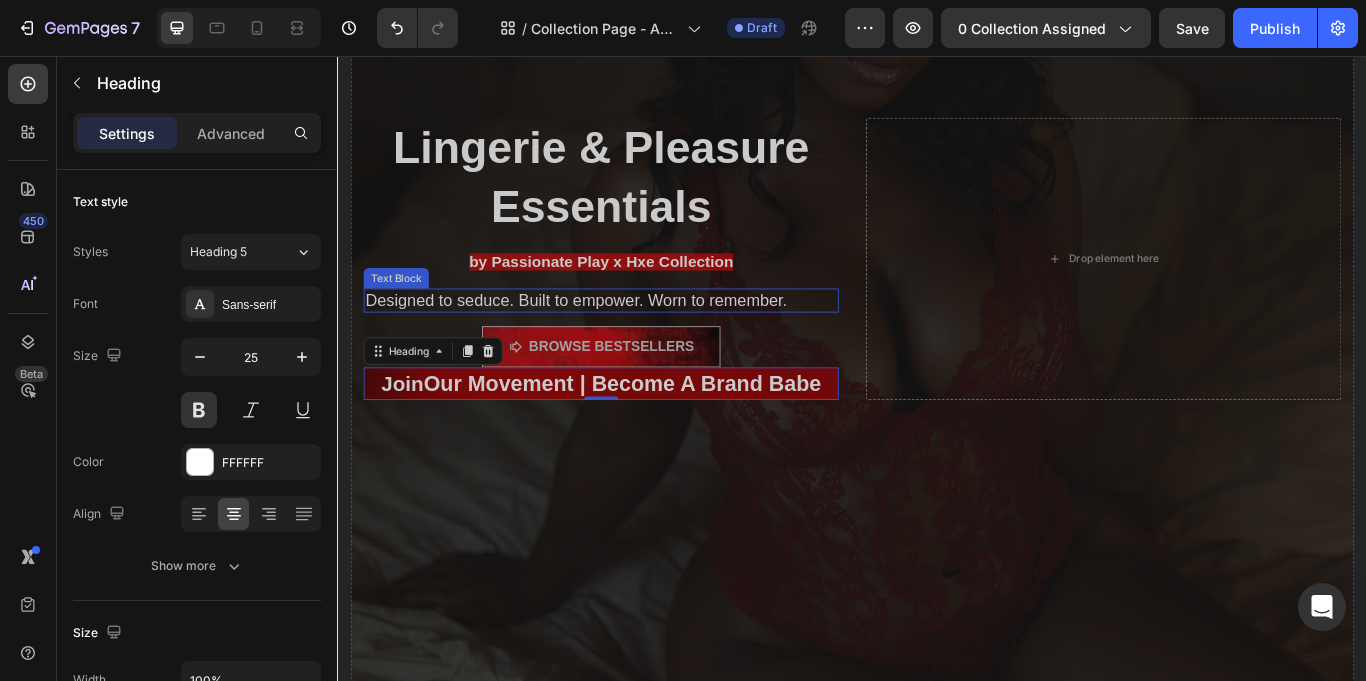 click on "Designed to seduce. Built to empower. Worn to remember." at bounding box center (644, 341) 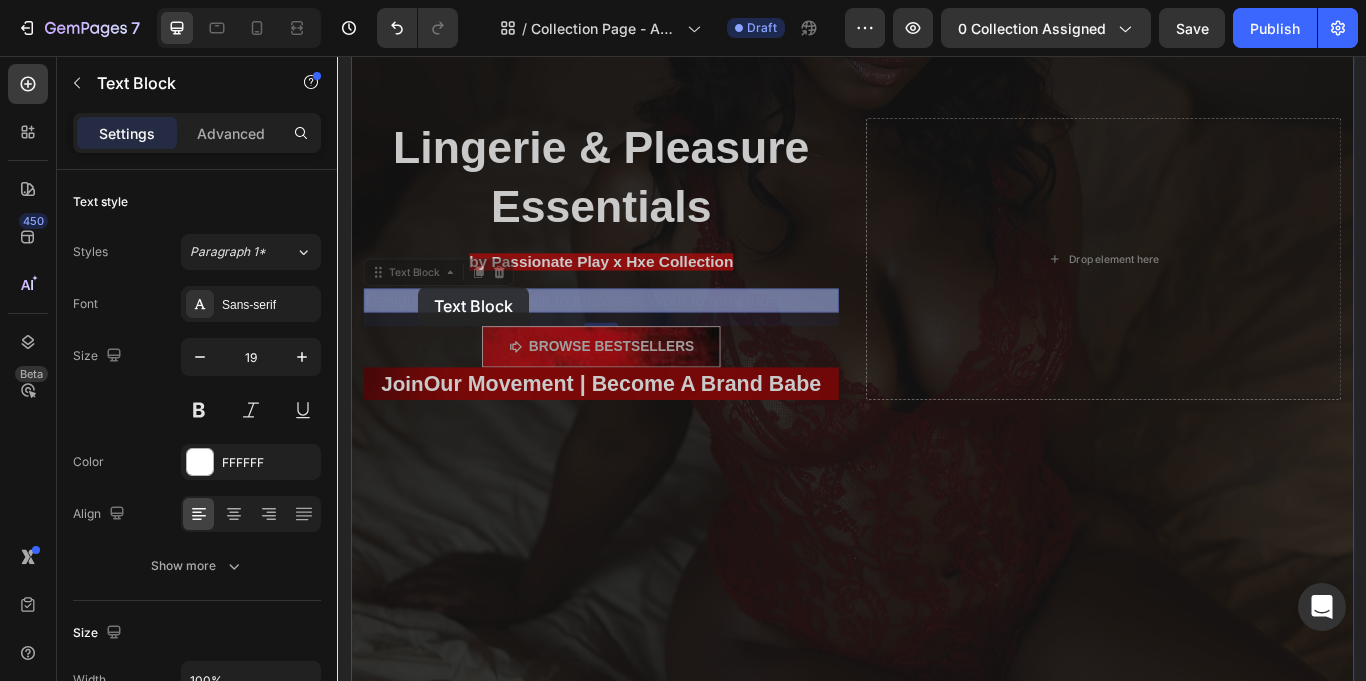 drag, startPoint x: 383, startPoint y: 306, endPoint x: 431, endPoint y: 325, distance: 51.62364 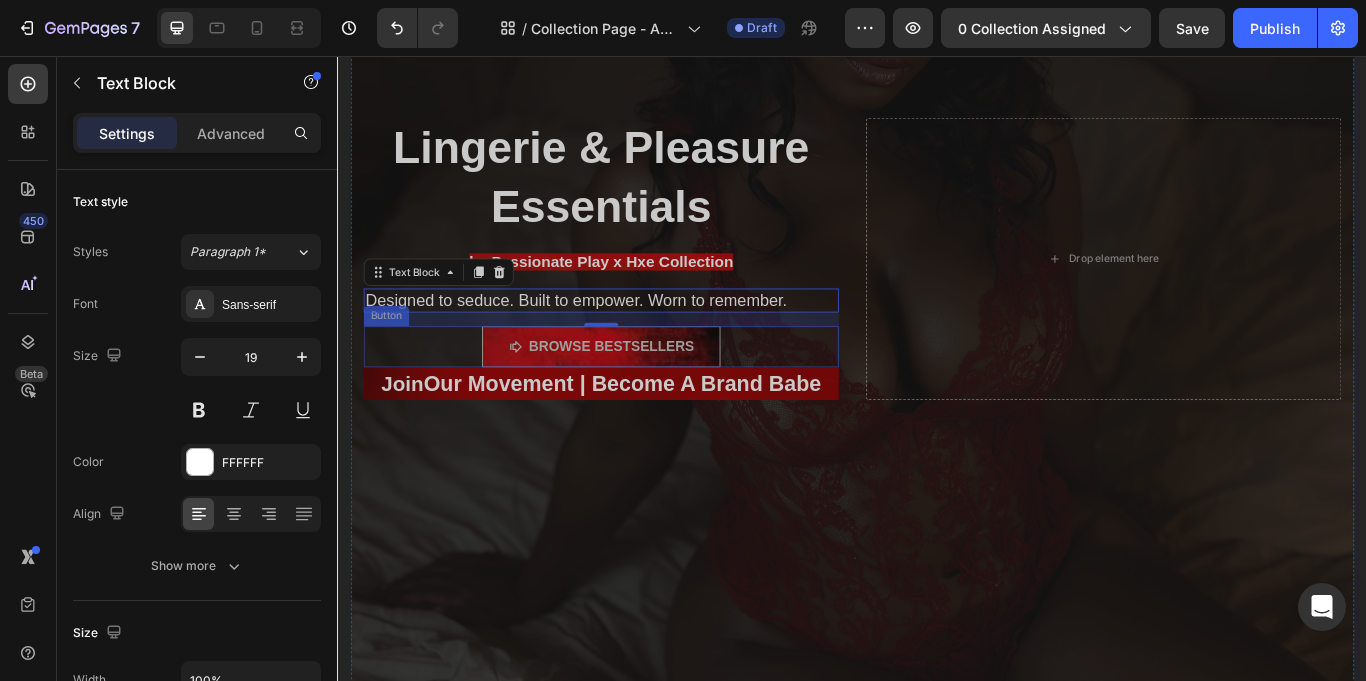 click on "Browse bestsellers" at bounding box center [644, 395] 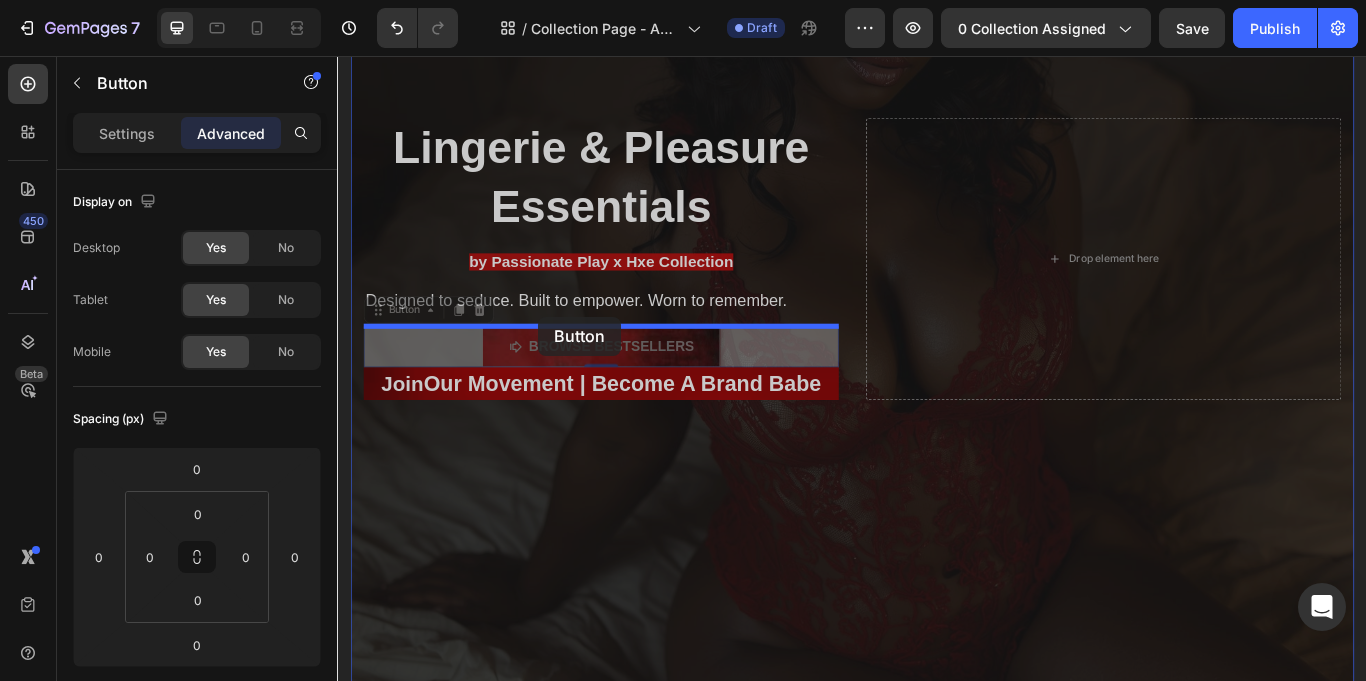 drag, startPoint x: 386, startPoint y: 355, endPoint x: 571, endPoint y: 360, distance: 185.06755 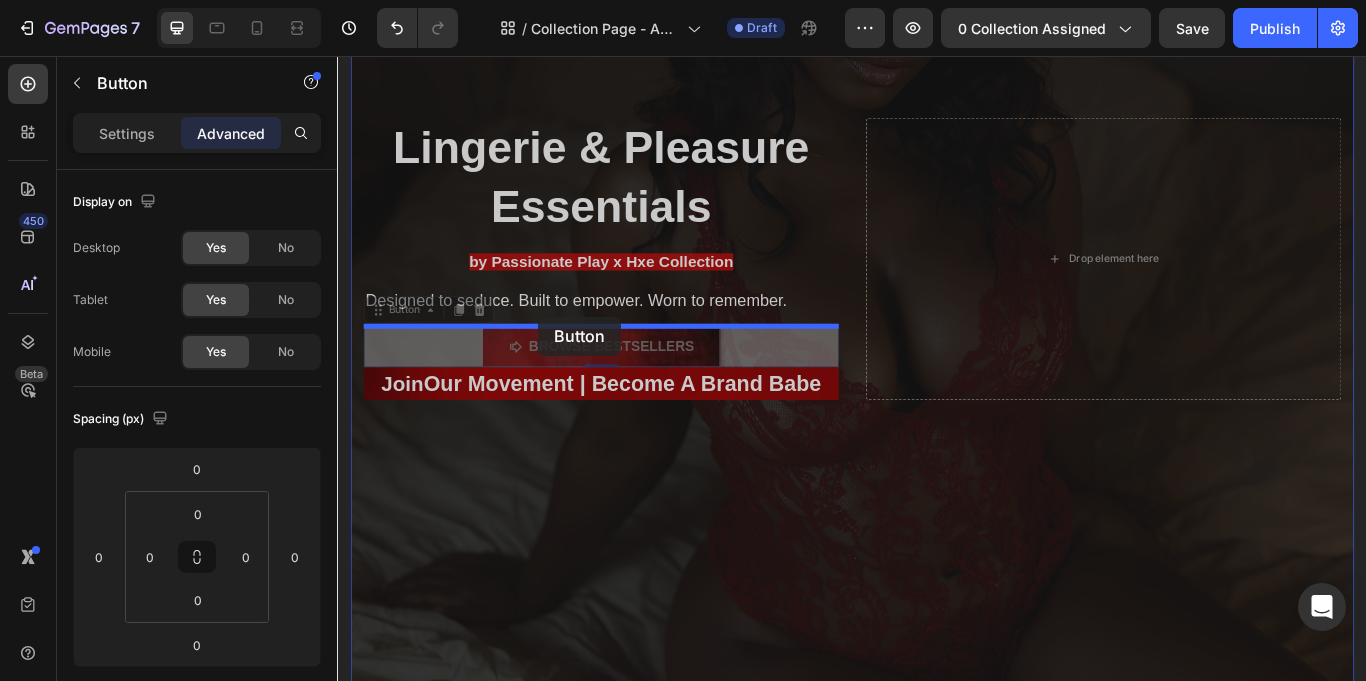 click on "Header
FREE Shipping On All U.S. Orders Over $150 Text block 60-DAY FREE RETURNS Text block
Carousel Row Lingerie & Pleasure Essentials Heading by Passionate Play x Hxe Collection Heading Designed to seduce. Built to empower. Worn to remember. Text Block
Browse bestsellers Button   0
Browse bestsellers Button   0 Join  Our Movement | Become A Brand Babe Heading
Drop element here Hero Banner
Drop element here
Drop element here
Drop element here
Carousel Click here to edit heading Heading This is your text block. Click to edit and make it your own. Share your product's story                   or services offered. Get creative and make it yours! Text Block Get started Button Hero Banner Row Section 1 Root Start with Sections from sidebar Add sections Add elements Start with Generating from URL or image Add section Choose templates Generate layout" at bounding box center [937, 2248] 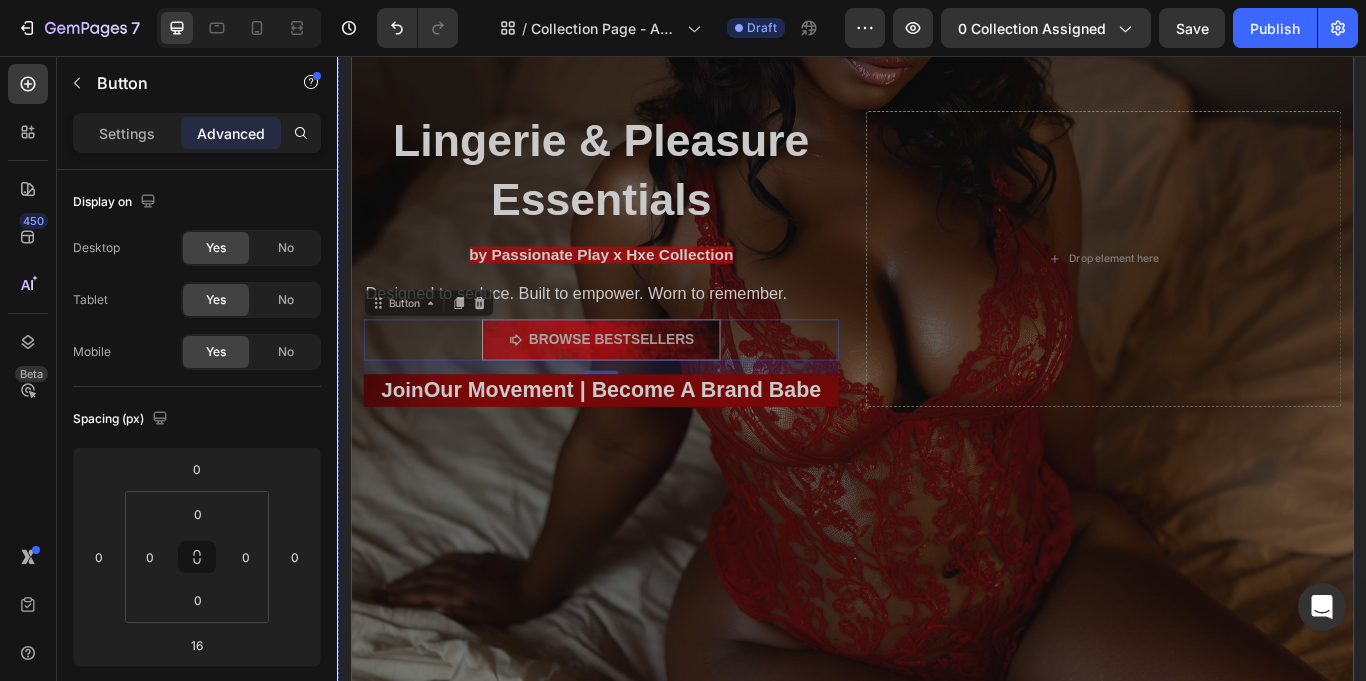 click at bounding box center [937, 319] 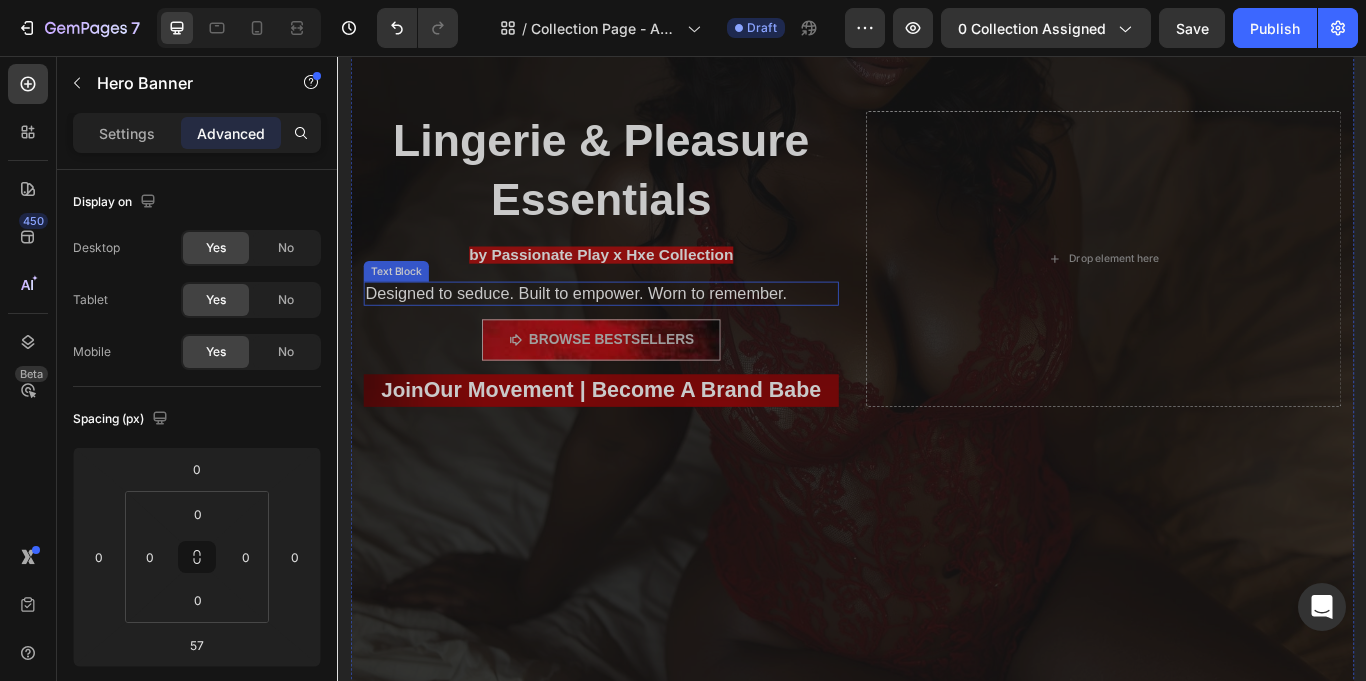 click on "Designed to seduce. Built to empower. Worn to remember." at bounding box center [644, 333] 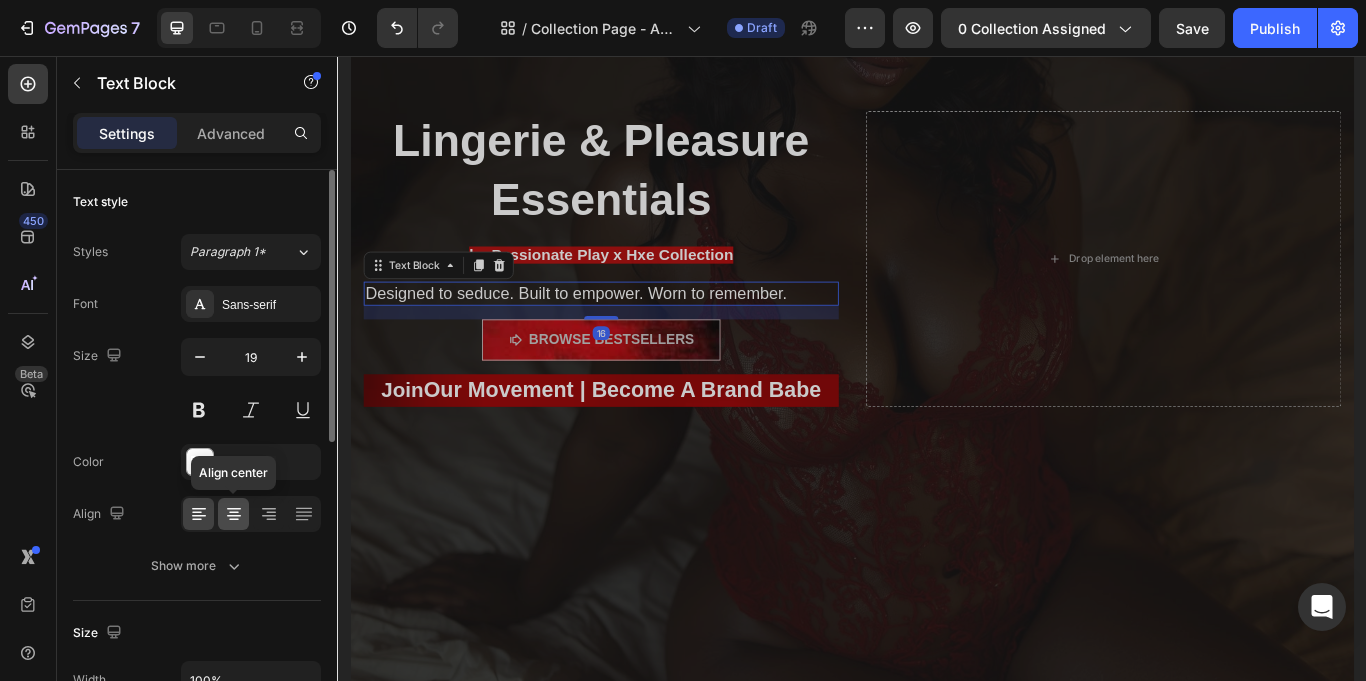 click 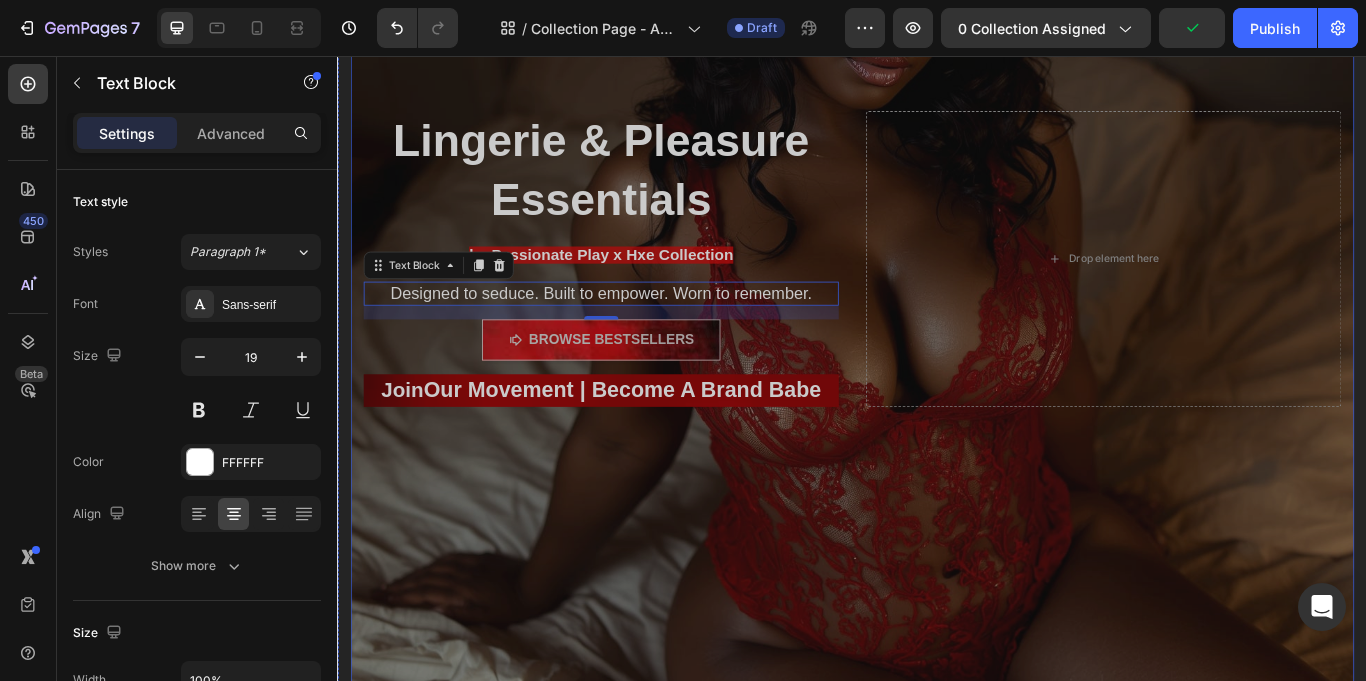 click at bounding box center (937, 319) 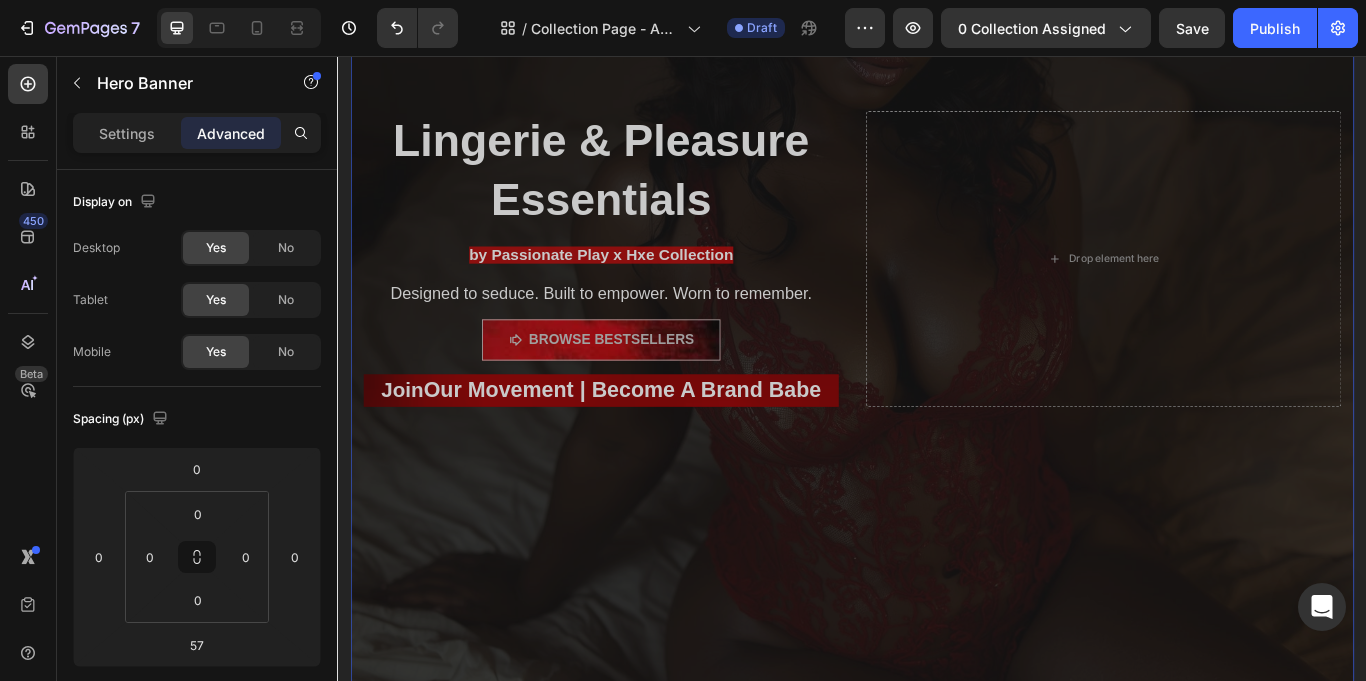 click on "Lingerie & Pleasure Essentials Heading by Passionate Play x Hxe Collection Heading Designed to seduce. Built to empower. Worn to remember. Text Block
Browse bestsellers Button Join  Our Movement | Become A Brand Babe Heading
Drop element here" at bounding box center [937, 318] 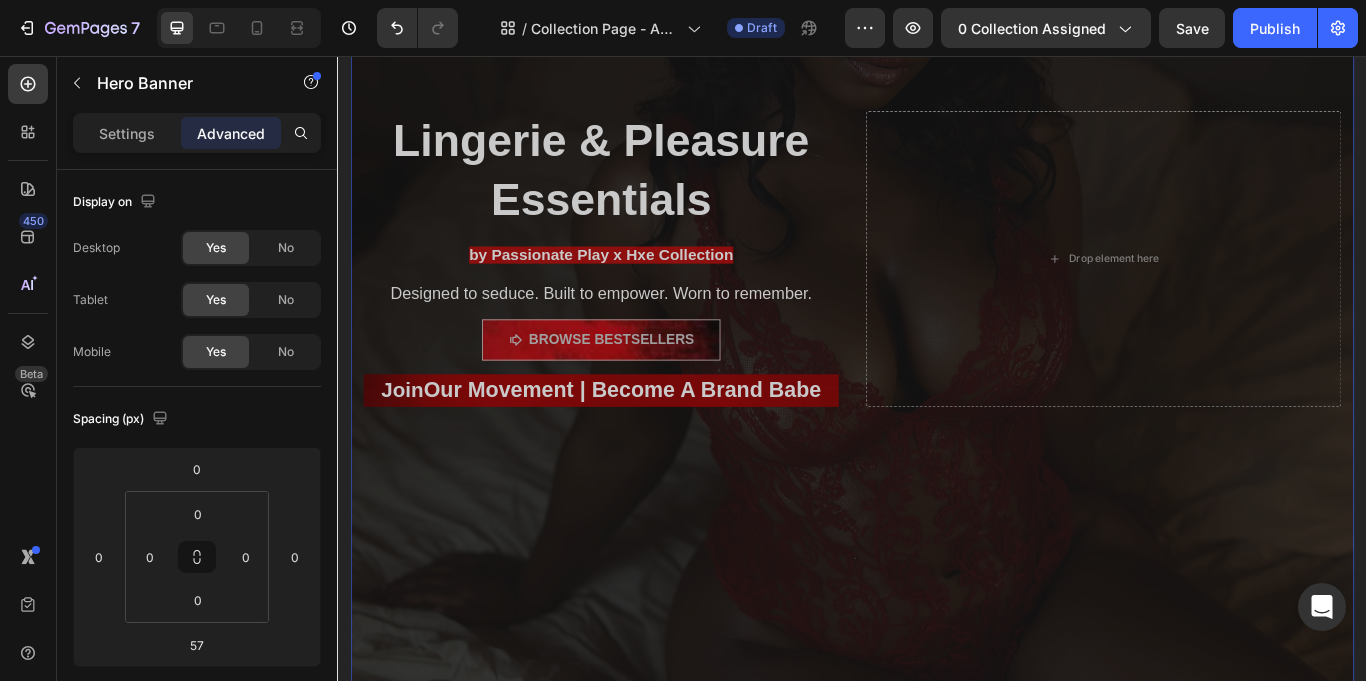 scroll, scrollTop: 568, scrollLeft: 0, axis: vertical 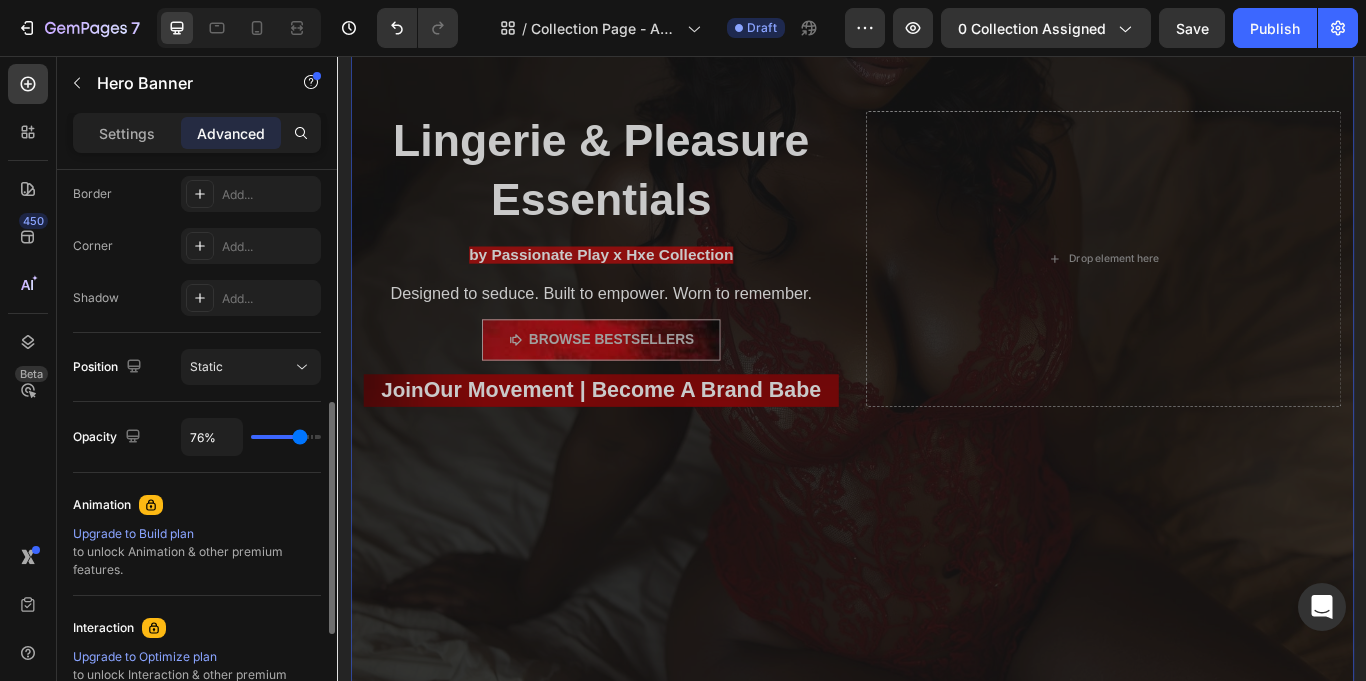 drag, startPoint x: 673, startPoint y: 287, endPoint x: 668, endPoint y: 328, distance: 41.303753 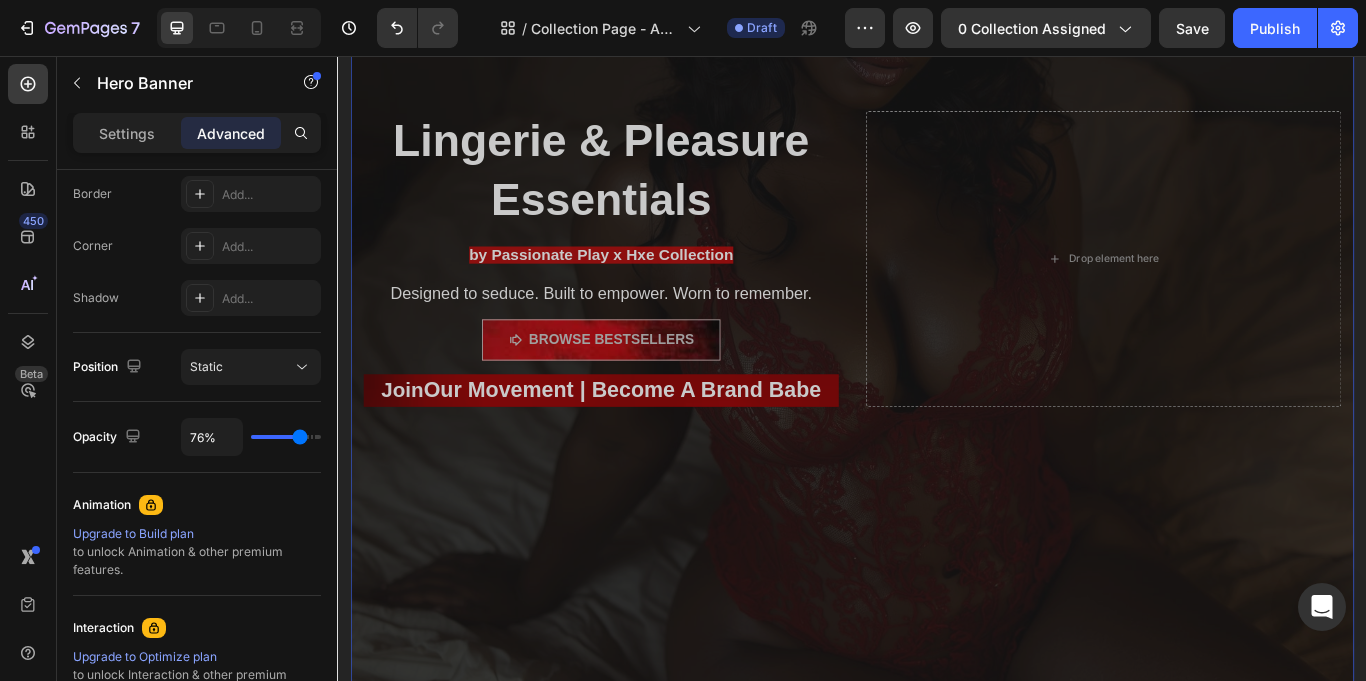click on "Lingerie & Pleasure Essentials Heading by Passionate Play x Hxe Collection Heading Designed to seduce. Built to empower. Worn to remember. Text Block
Browse bestsellers Button Join  Our Movement | Become A Brand Babe Heading
Drop element here" at bounding box center [937, 318] 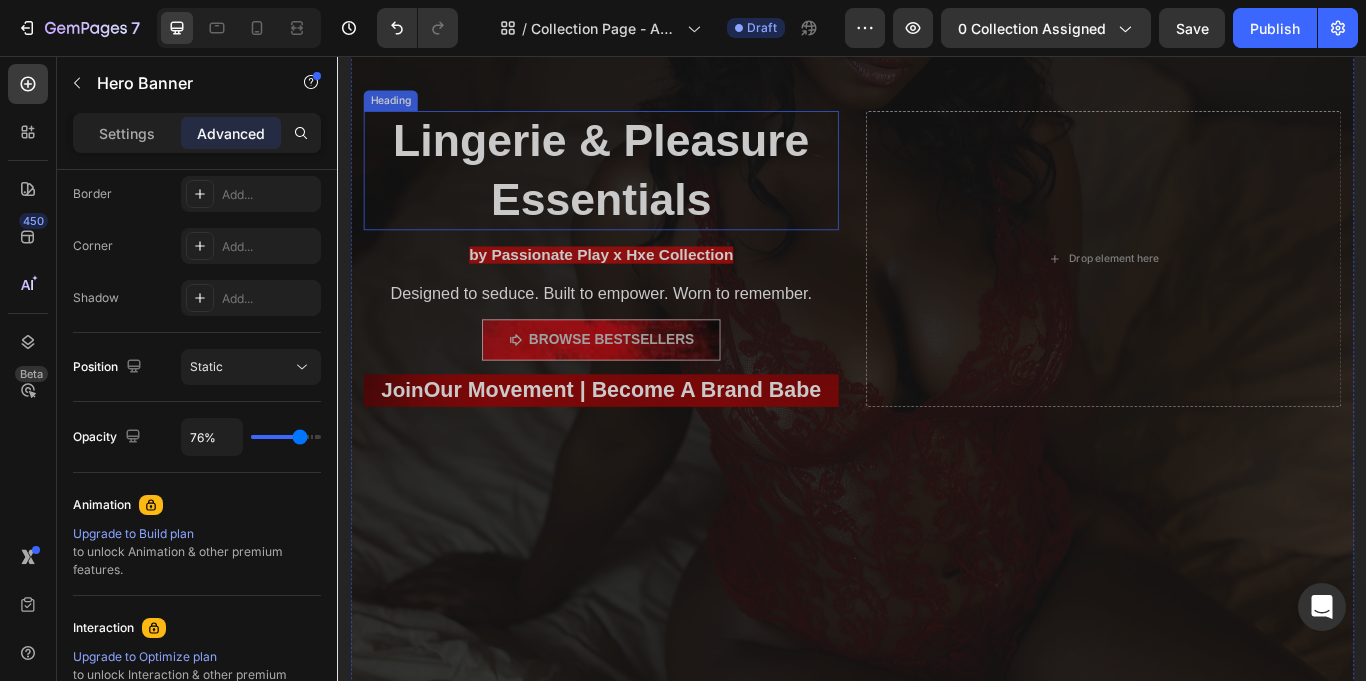 click on "Lingerie & Pleasure Essentials Heading" at bounding box center [644, 189] 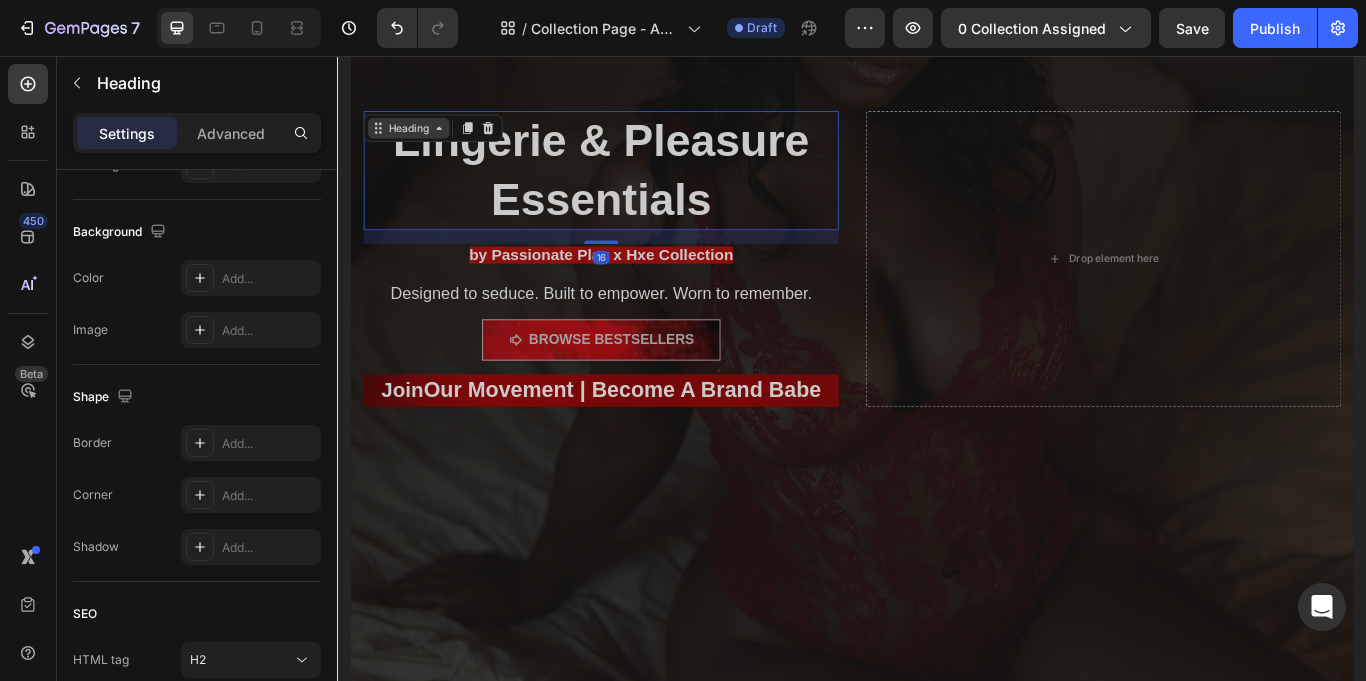 scroll, scrollTop: 0, scrollLeft: 0, axis: both 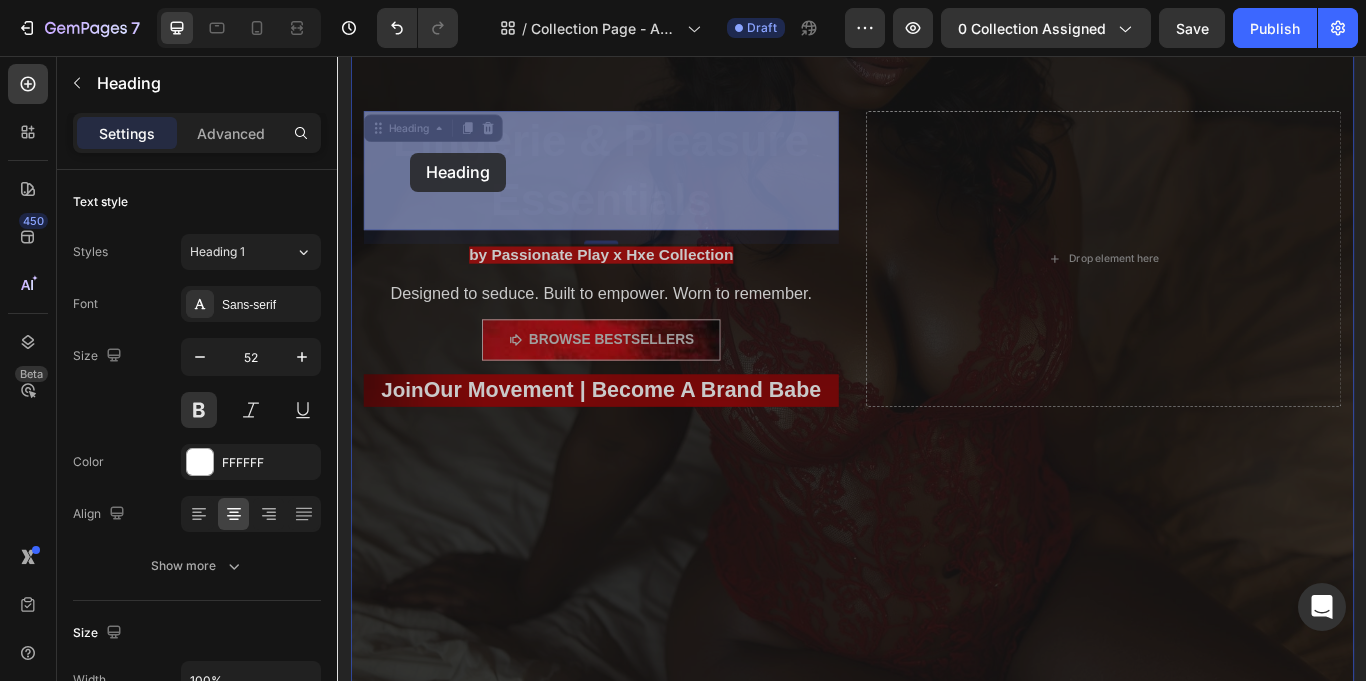 drag, startPoint x: 383, startPoint y: 140, endPoint x: 422, endPoint y: 169, distance: 48.60041 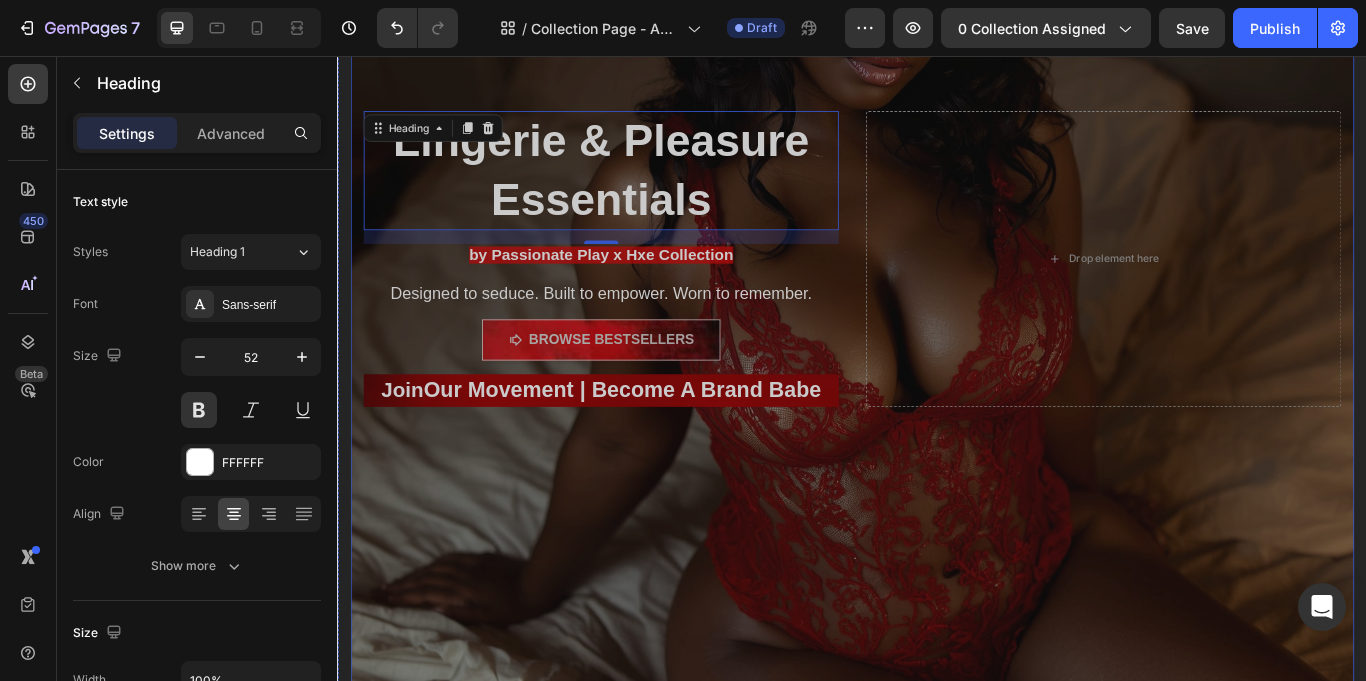 click at bounding box center (937, 319) 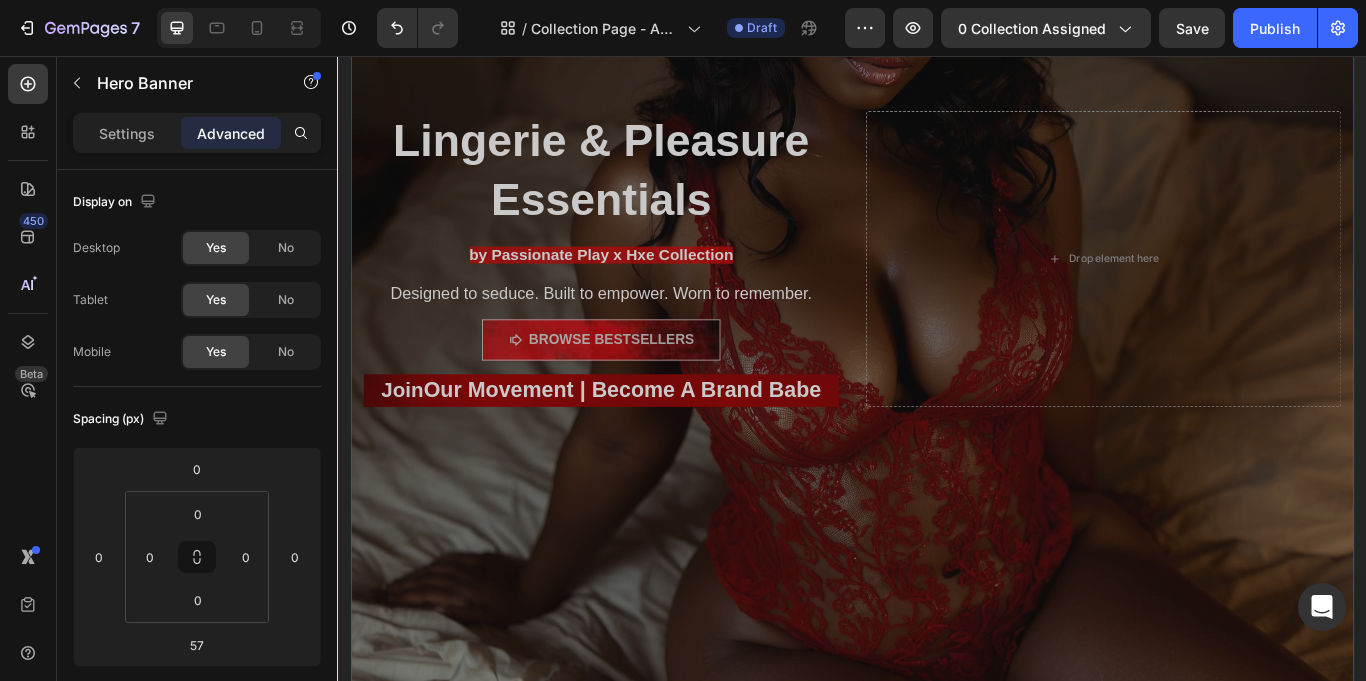 click at bounding box center [937, 319] 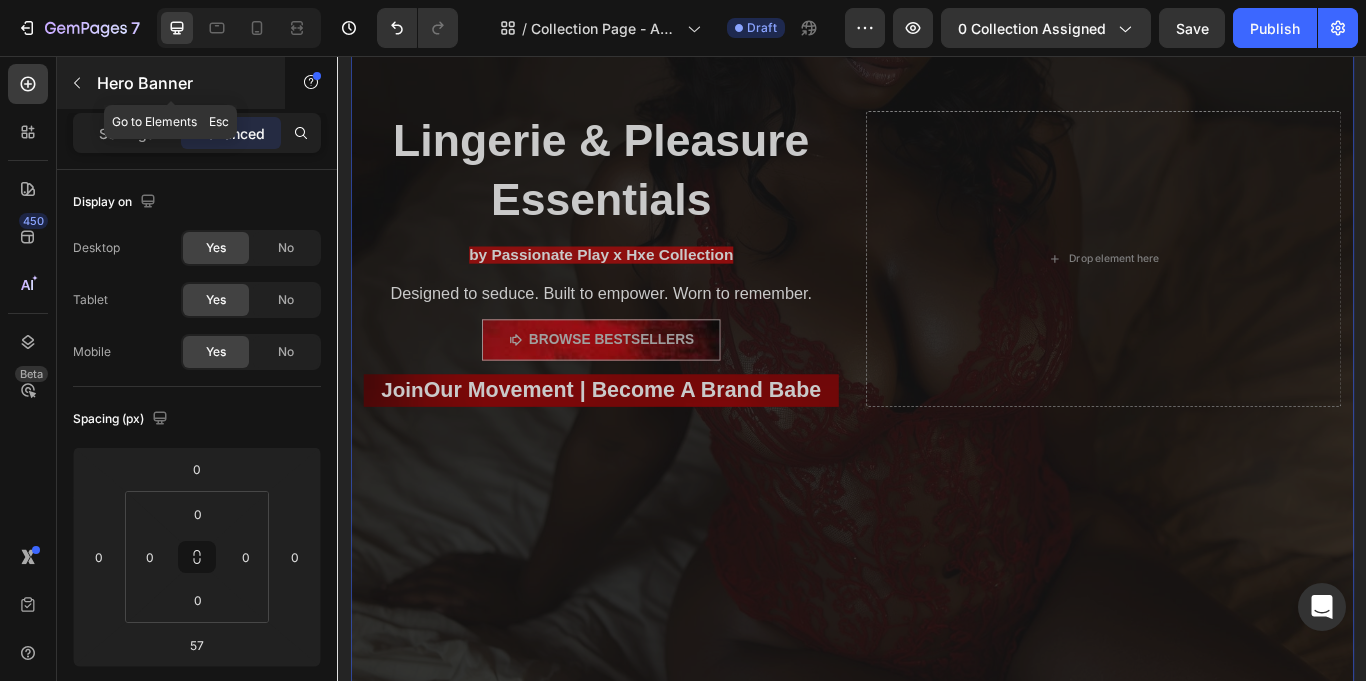 click 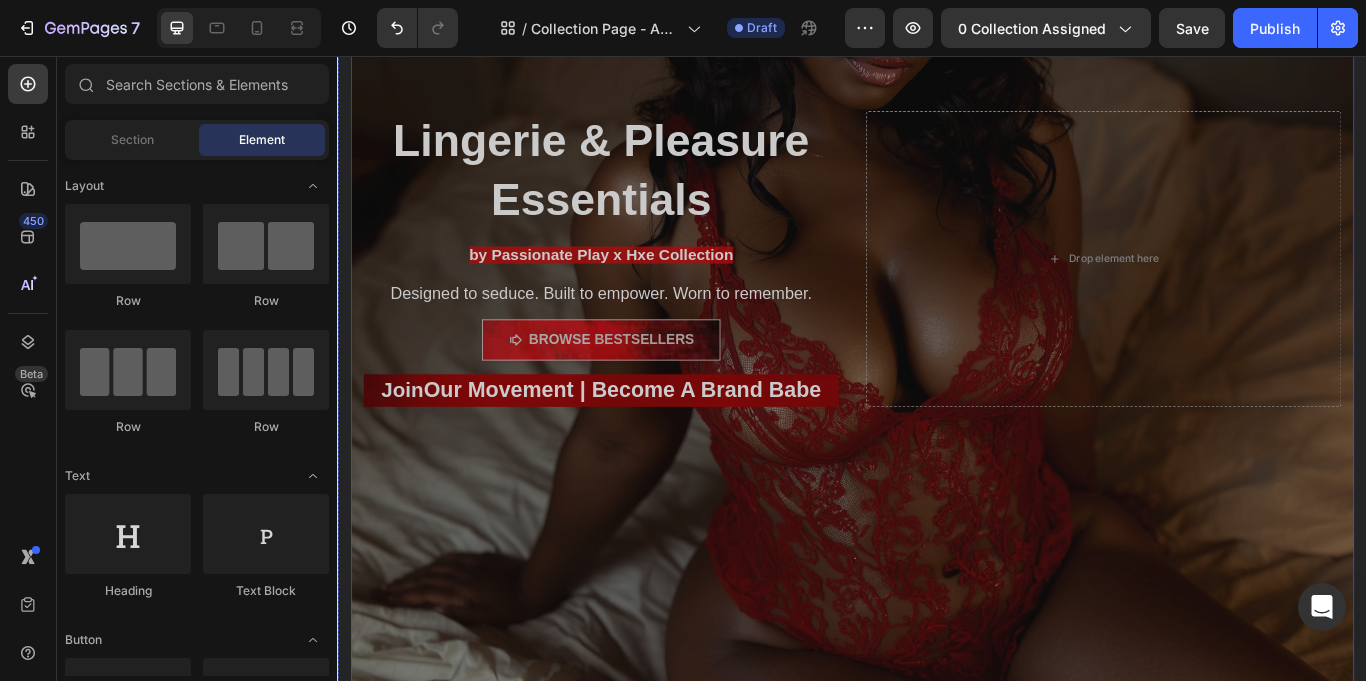 click at bounding box center (937, 319) 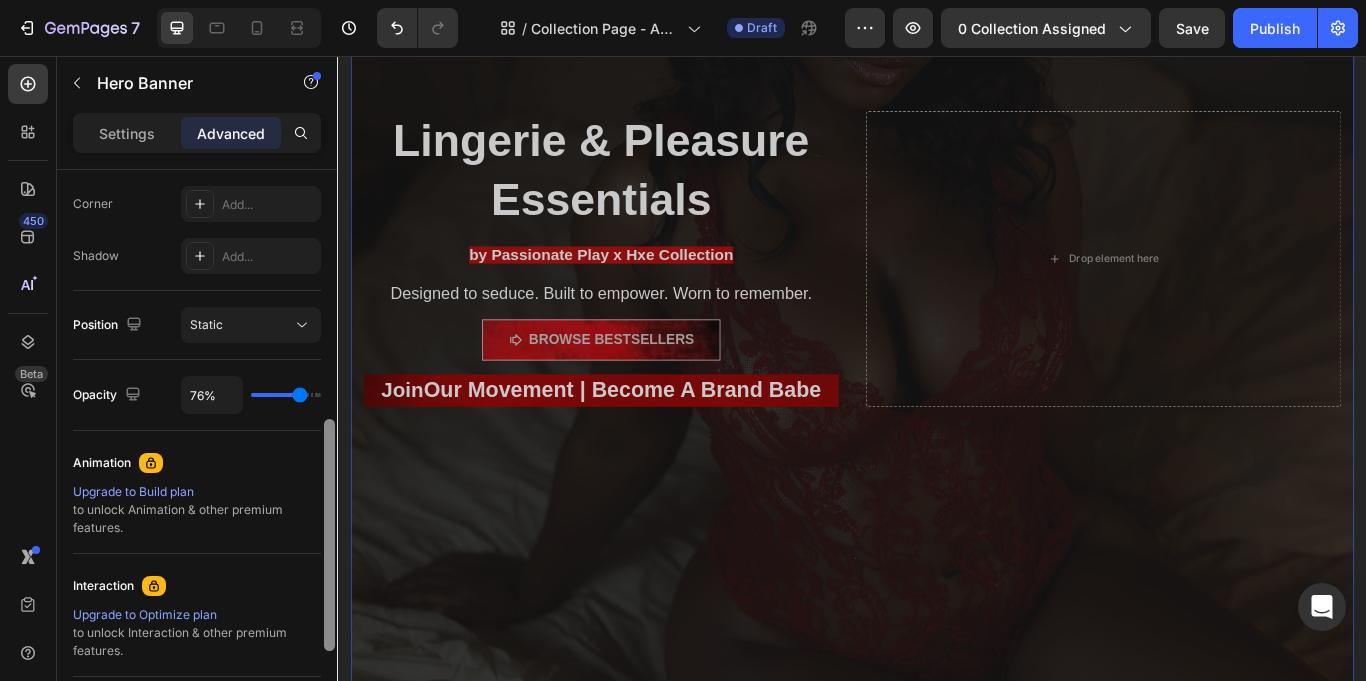 scroll, scrollTop: 0, scrollLeft: 0, axis: both 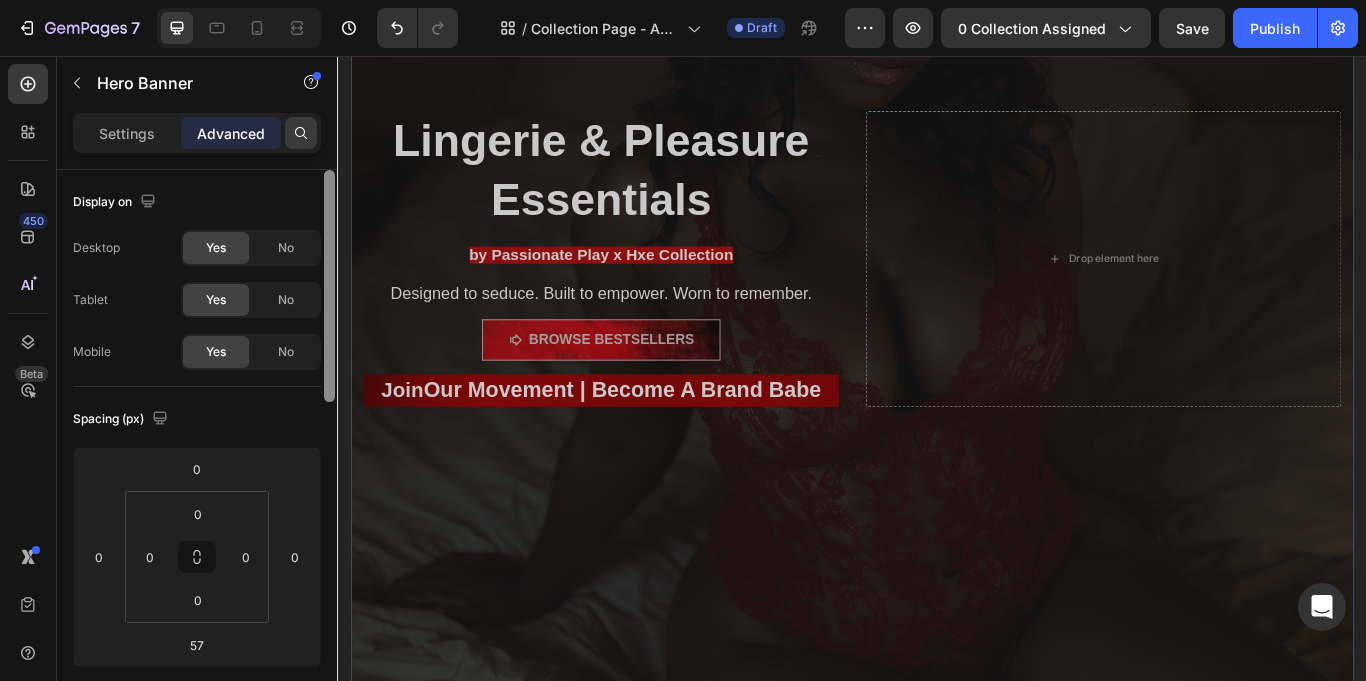 drag, startPoint x: 328, startPoint y: 261, endPoint x: 306, endPoint y: 136, distance: 126.921234 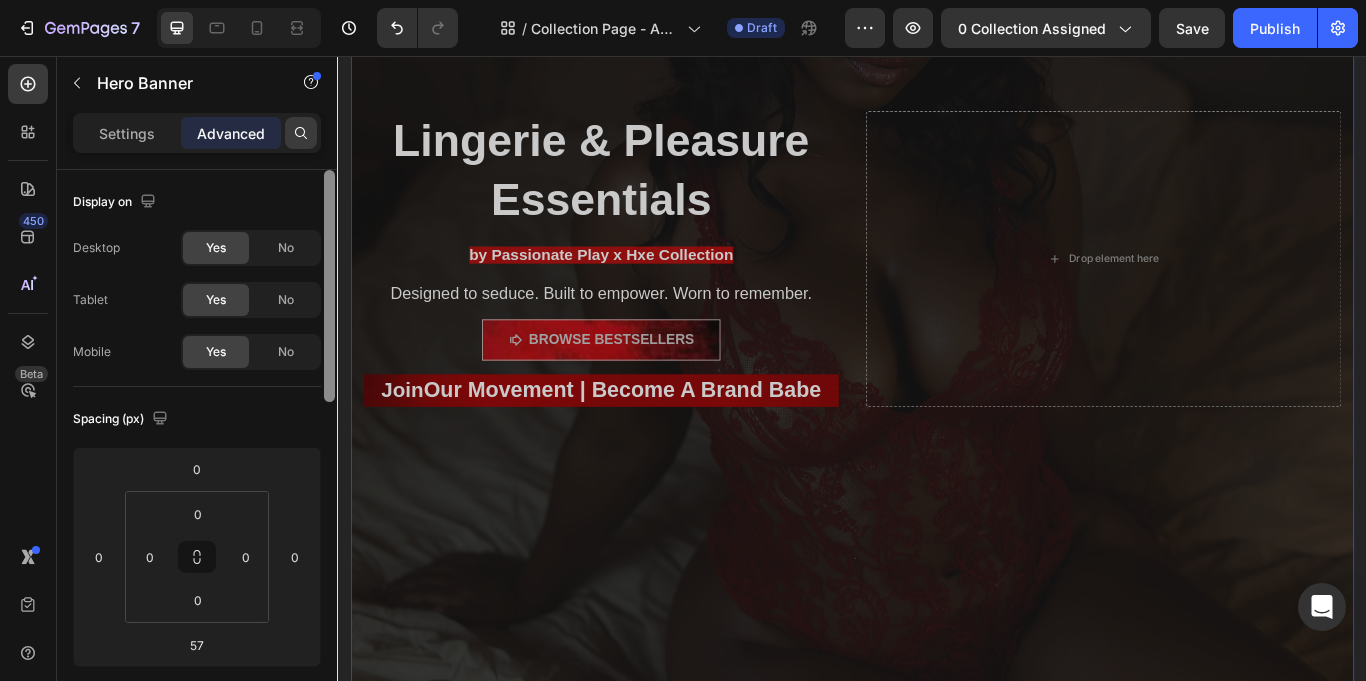 click on "Settings Advanced Display on Desktop Yes No Tablet Yes No Mobile Yes No Spacing (px) 0 0 57 0 0 0 0 0 Shape Border Add... Corner Add... Shadow Add... Position Static Opacity 76% Animation Upgrade to Build plan  to unlock Animation & other premium features. Interaction Upgrade to Optimize plan  to unlock Interaction & other premium features. CSS class Delete element" at bounding box center [197, 425] 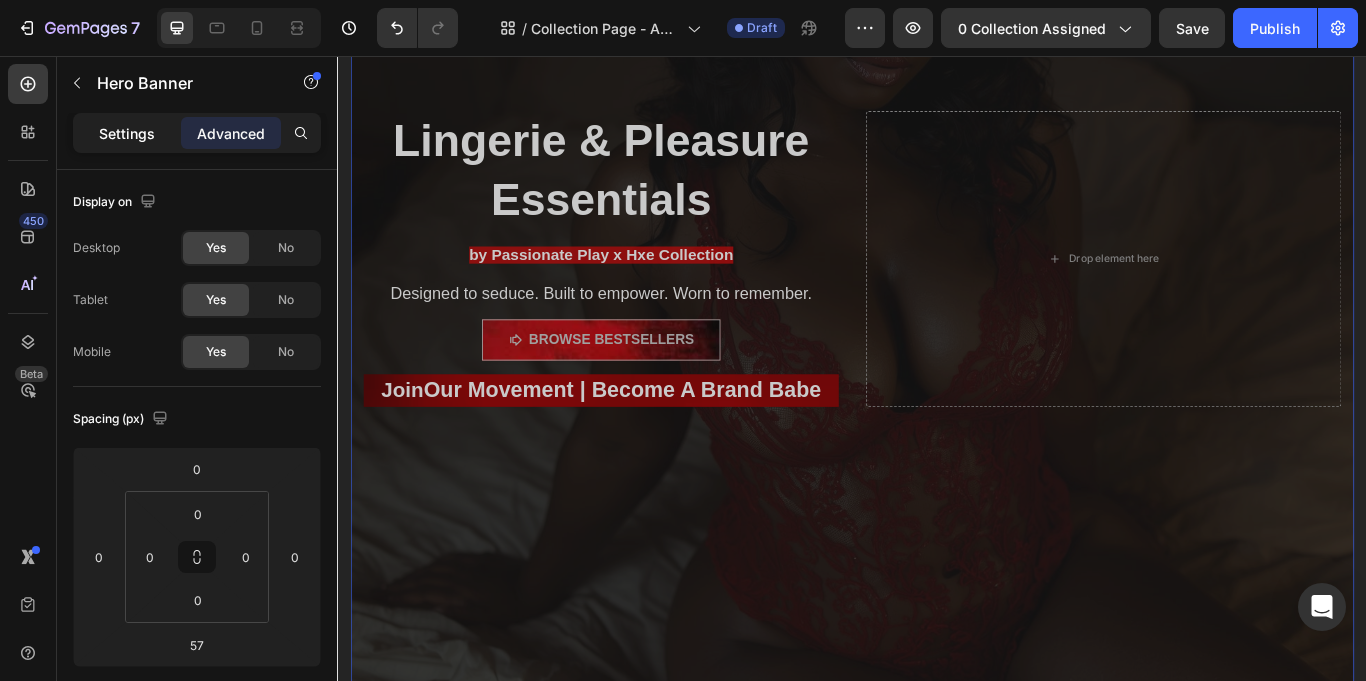 click on "Settings" at bounding box center (127, 133) 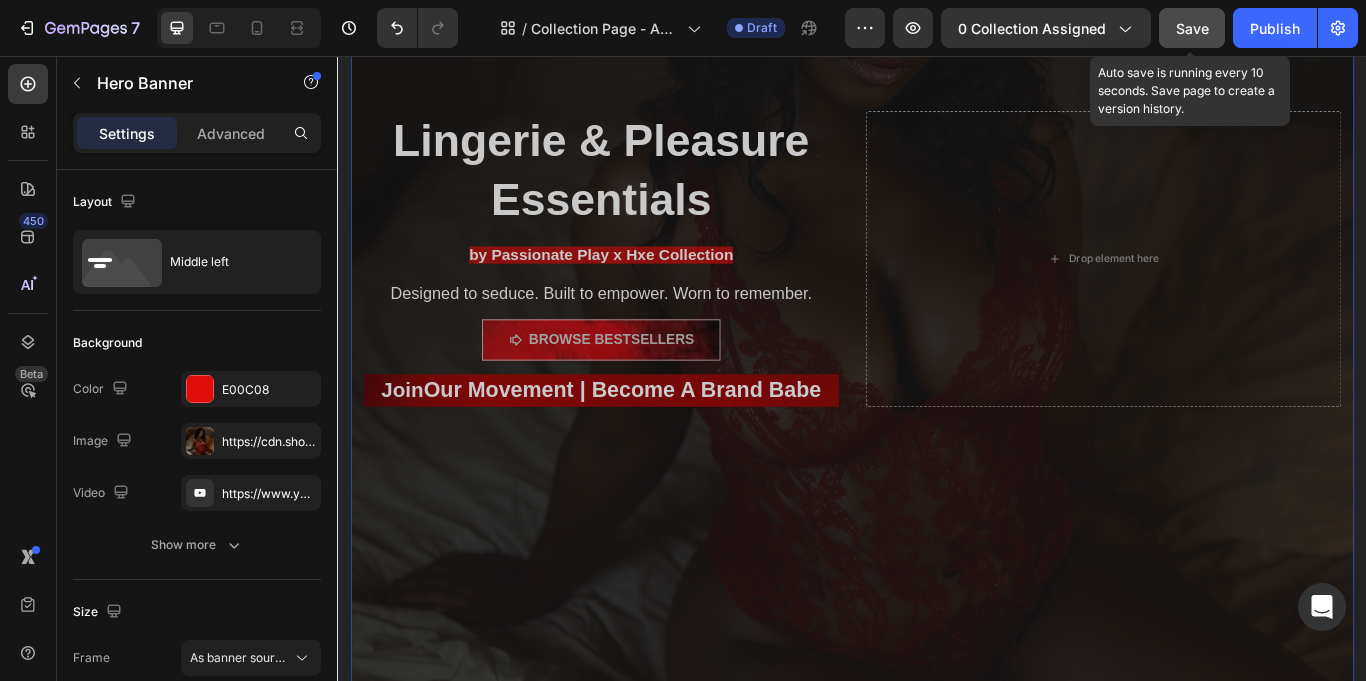 click on "Save" at bounding box center [1192, 28] 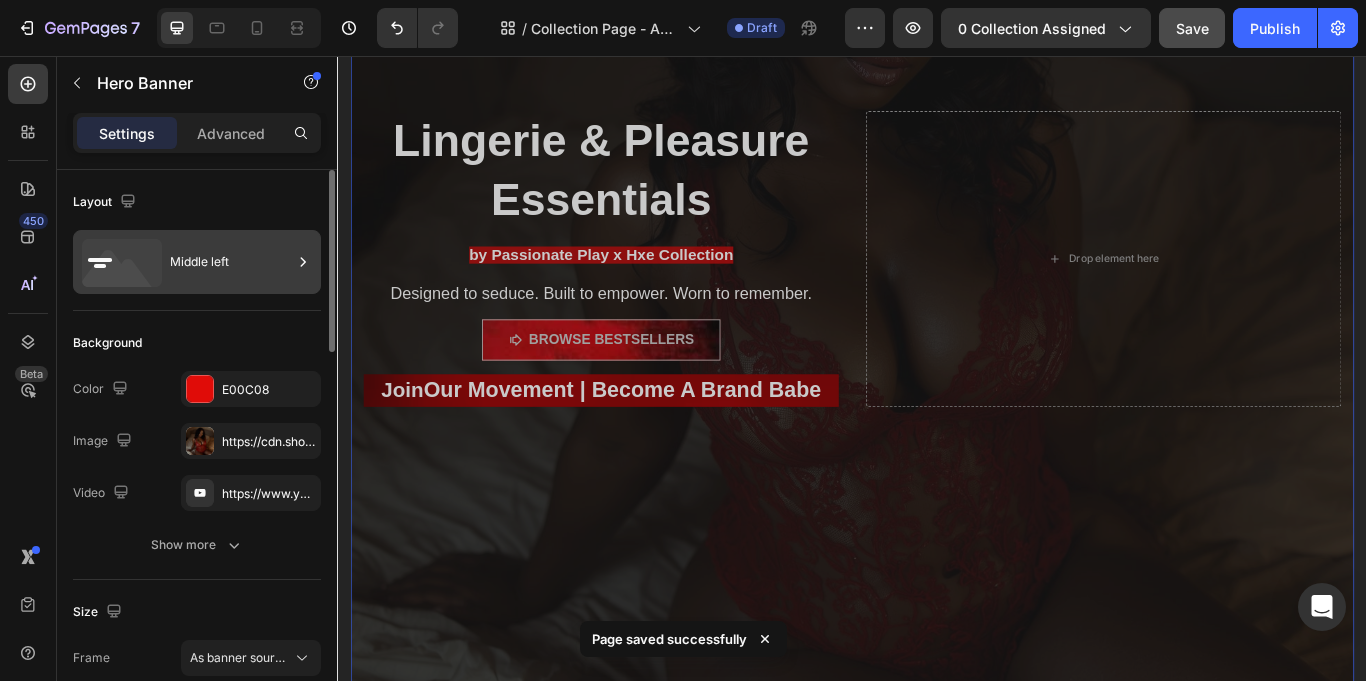 click 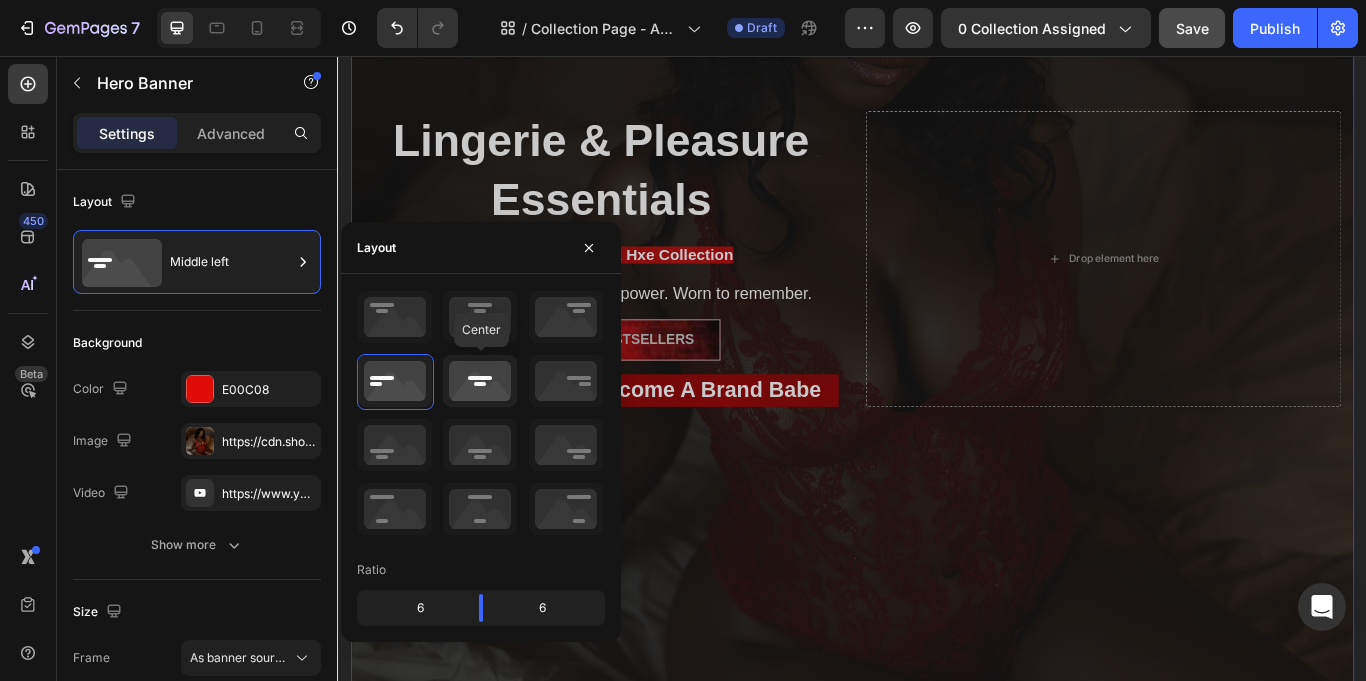 click 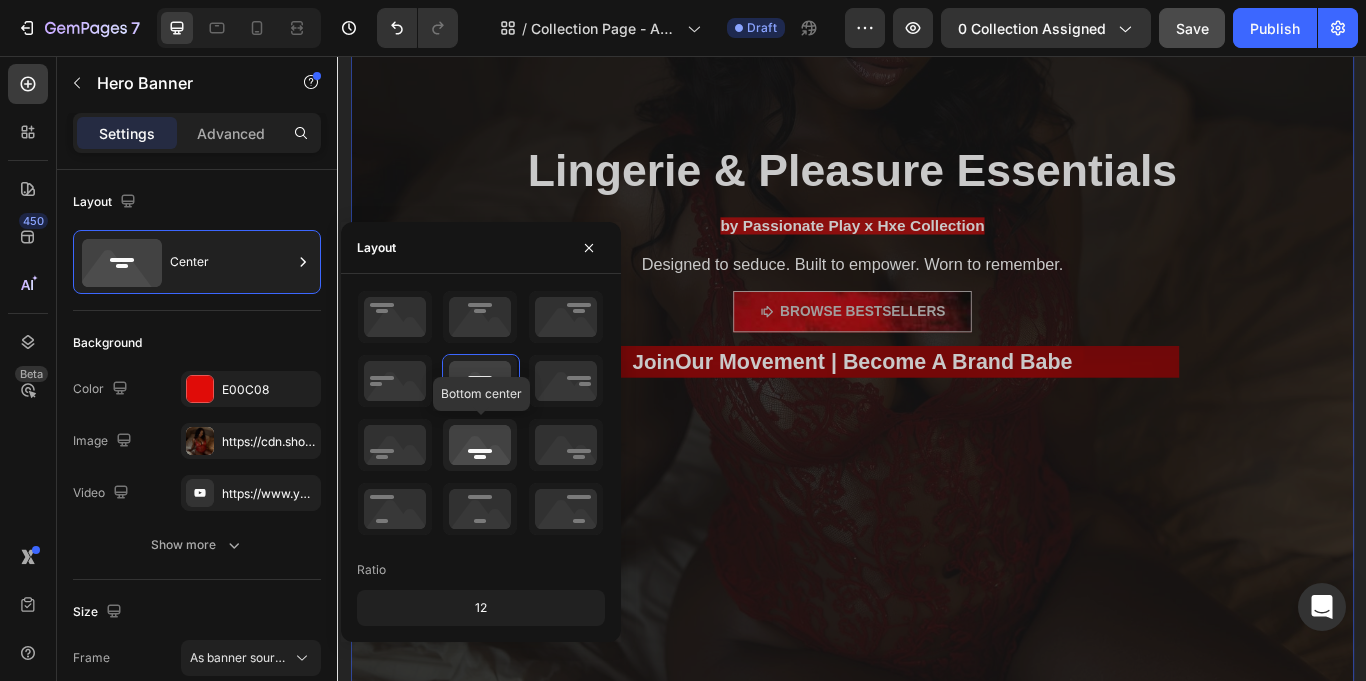 click 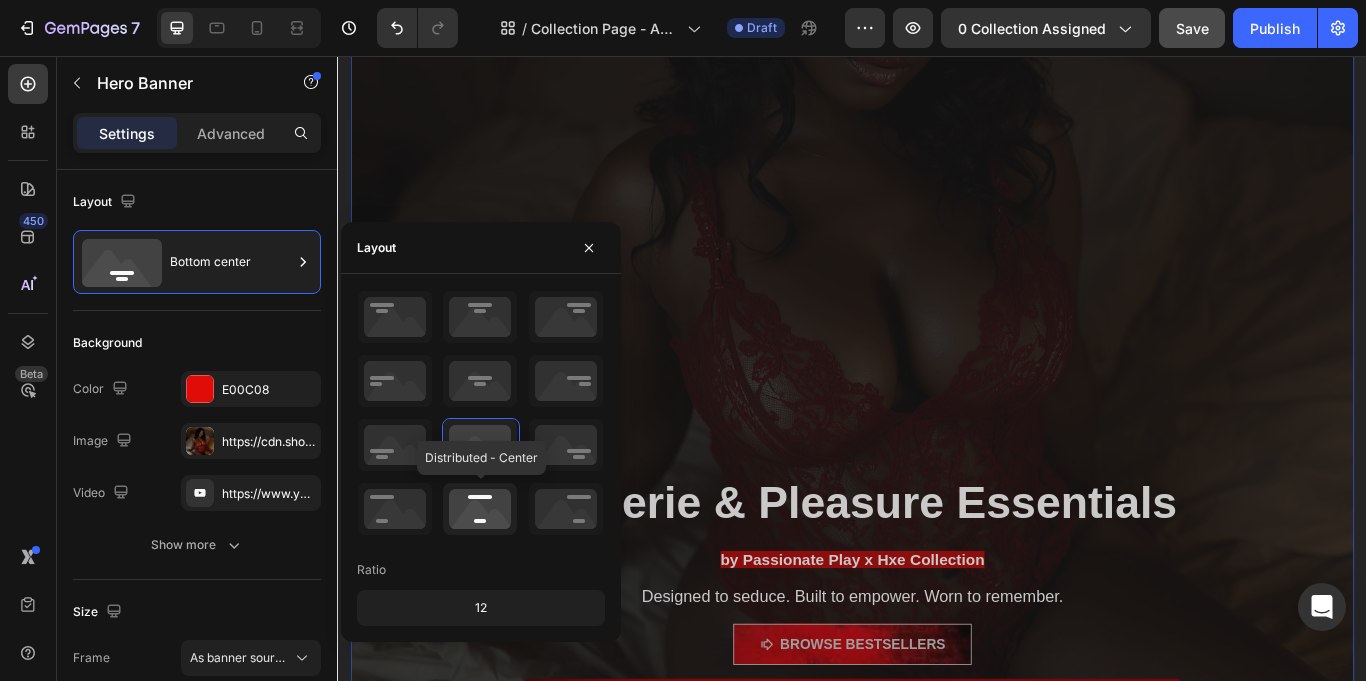 click 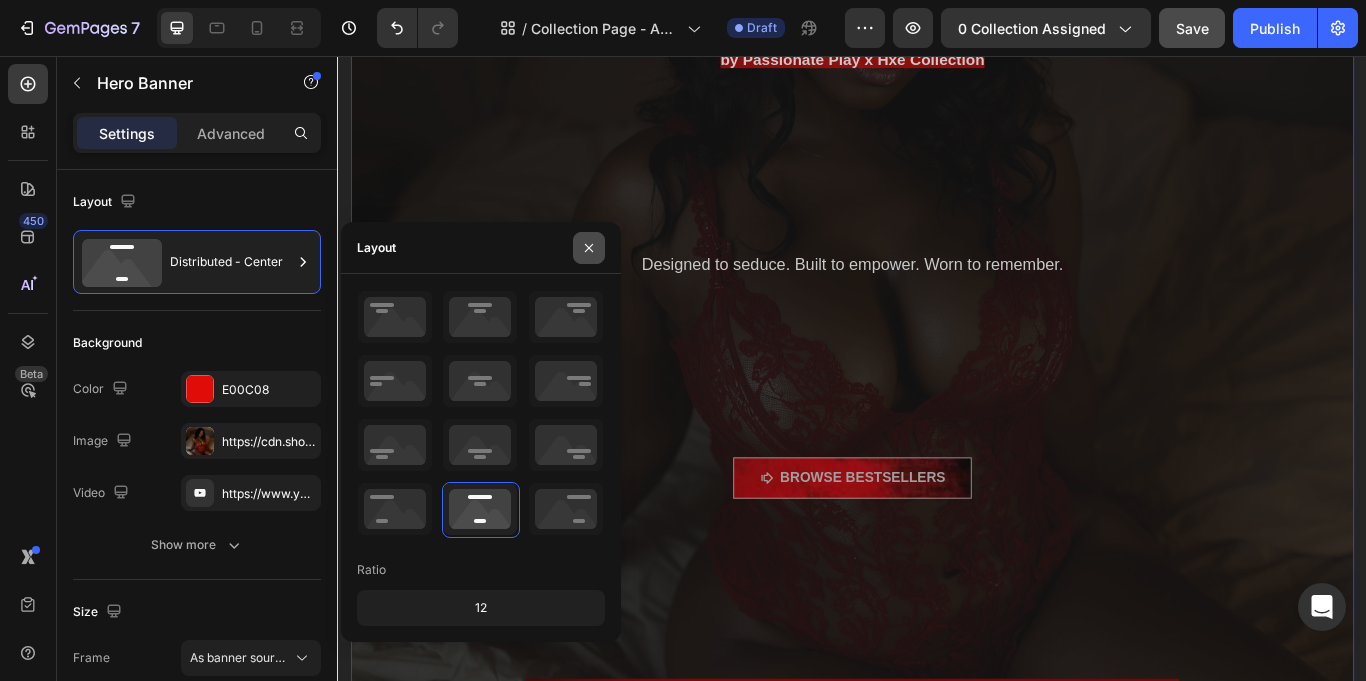 click 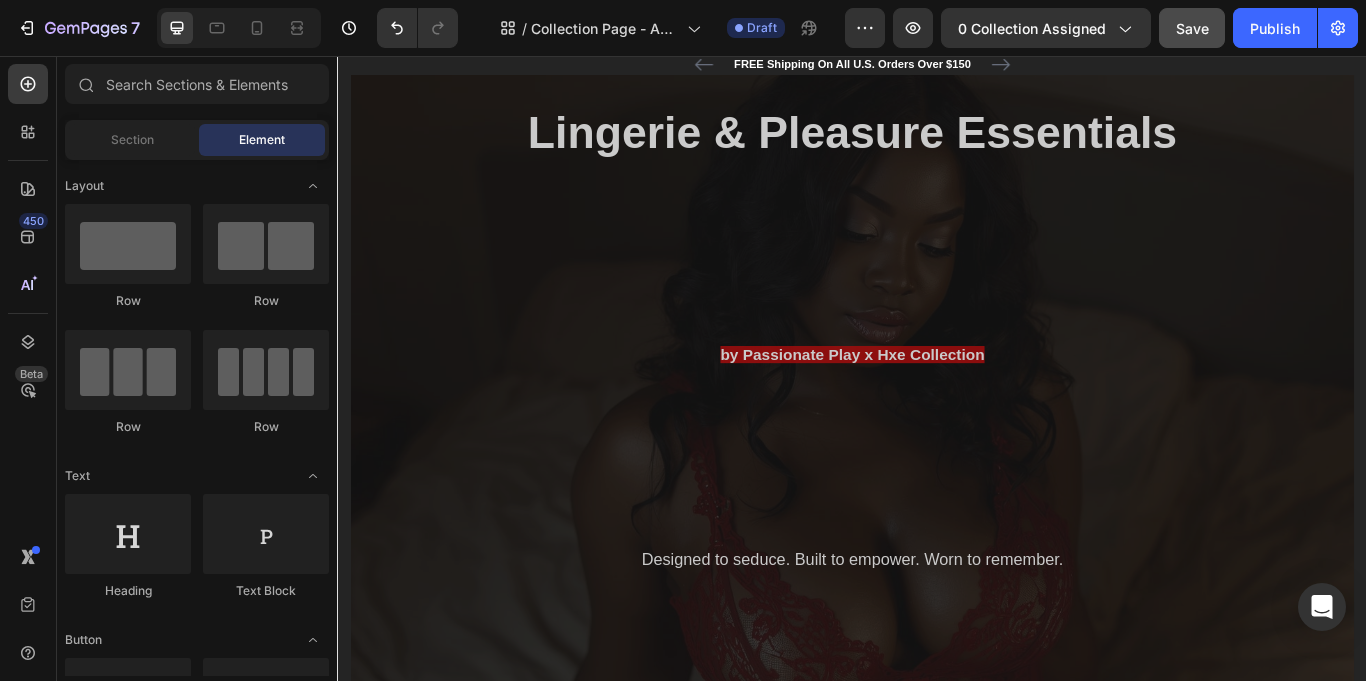 scroll, scrollTop: 38, scrollLeft: 0, axis: vertical 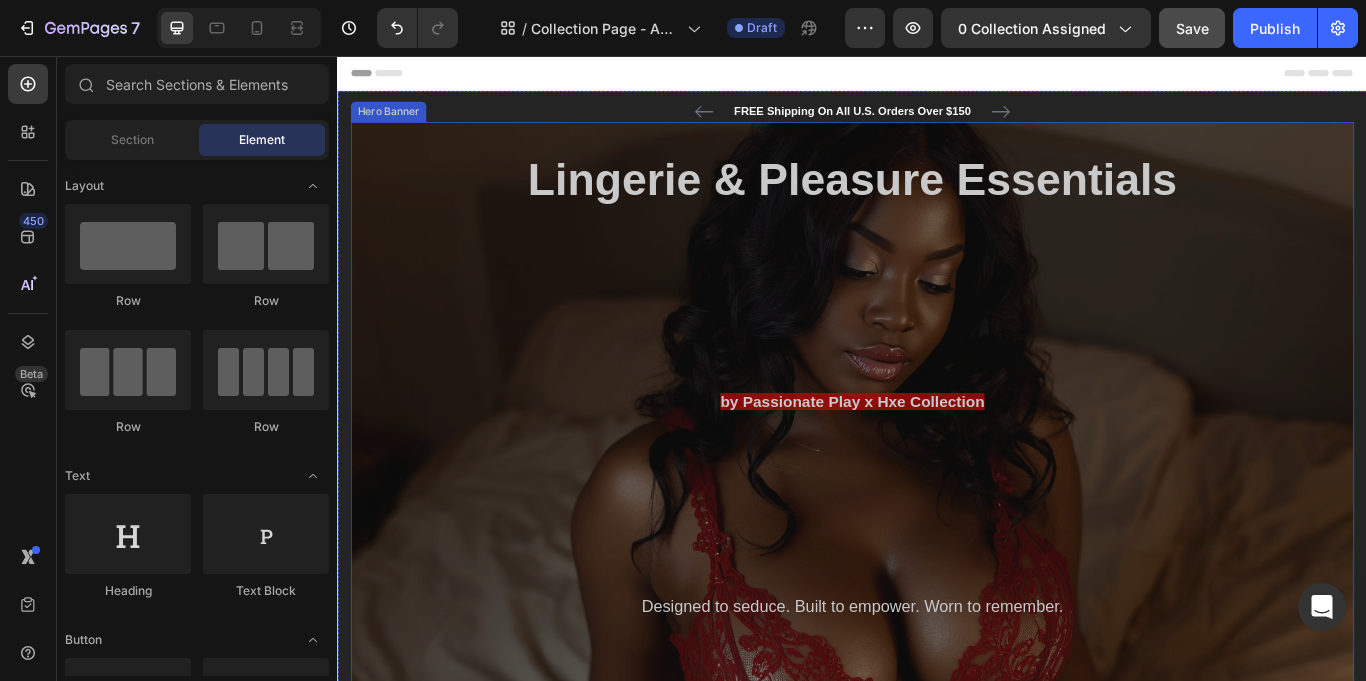 click at bounding box center (937, 718) 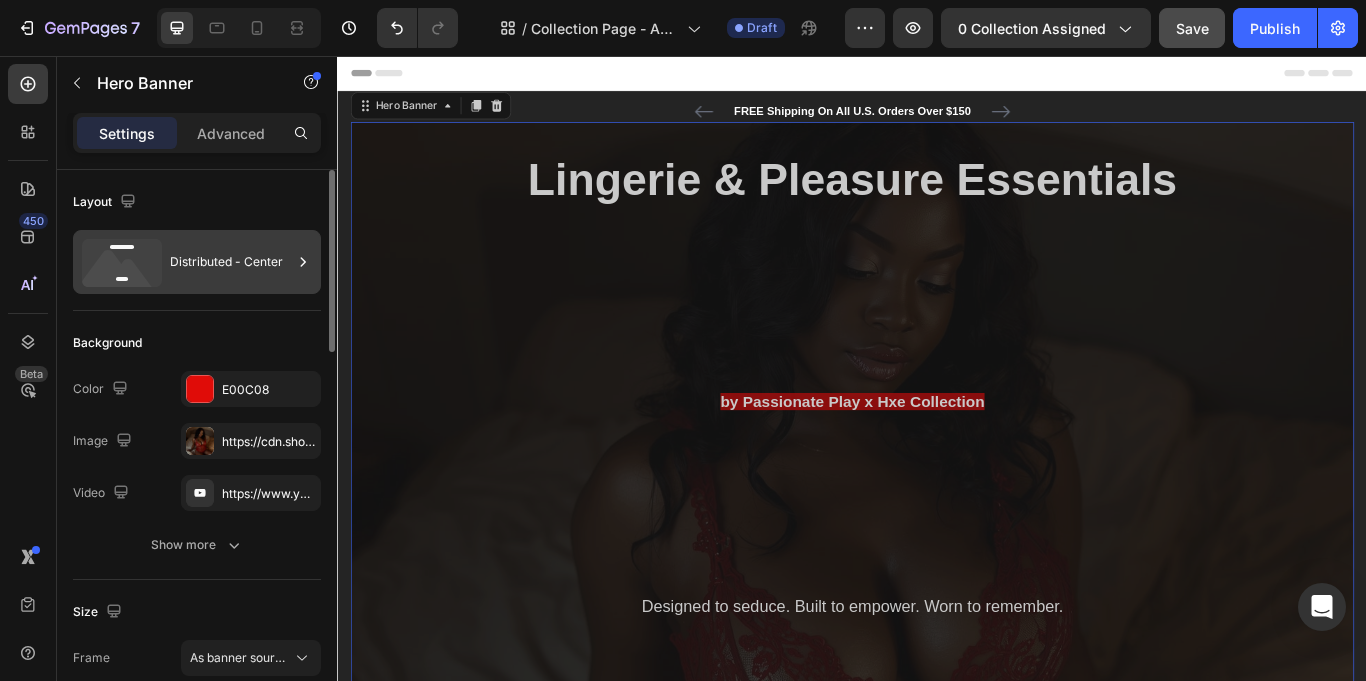 click on "Distributed - Center" at bounding box center [231, 262] 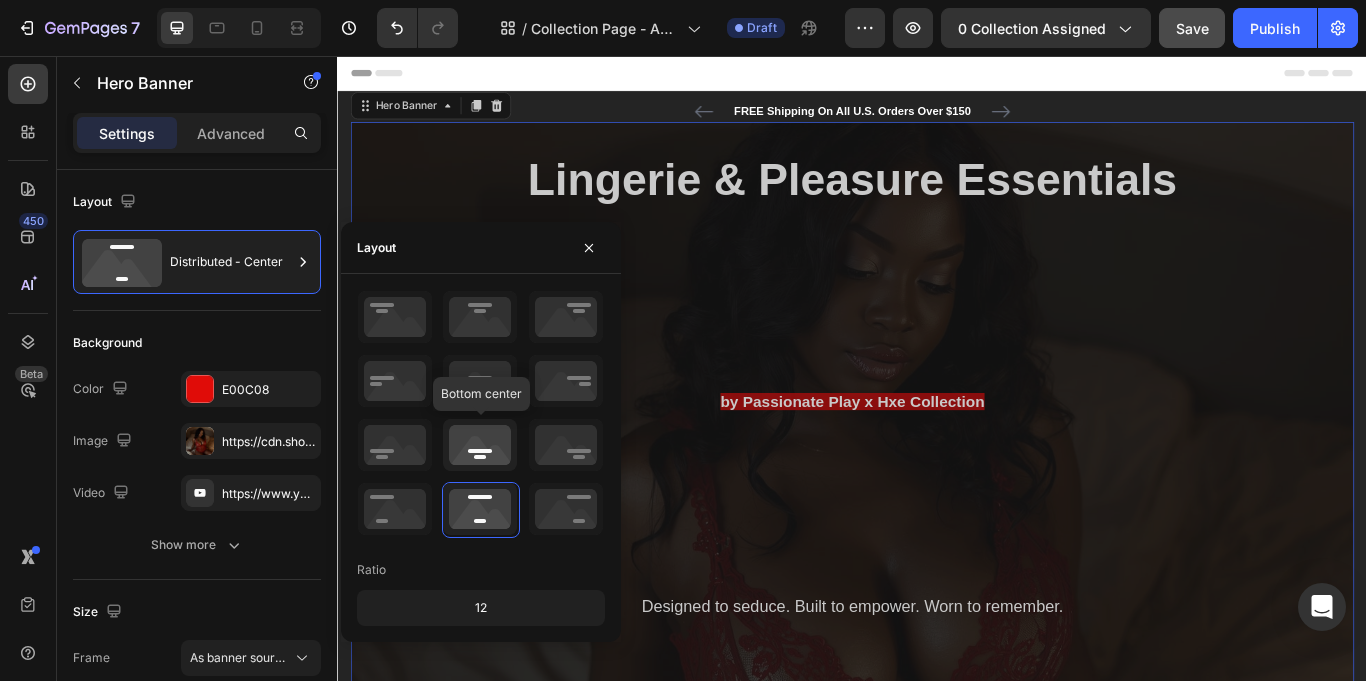 click 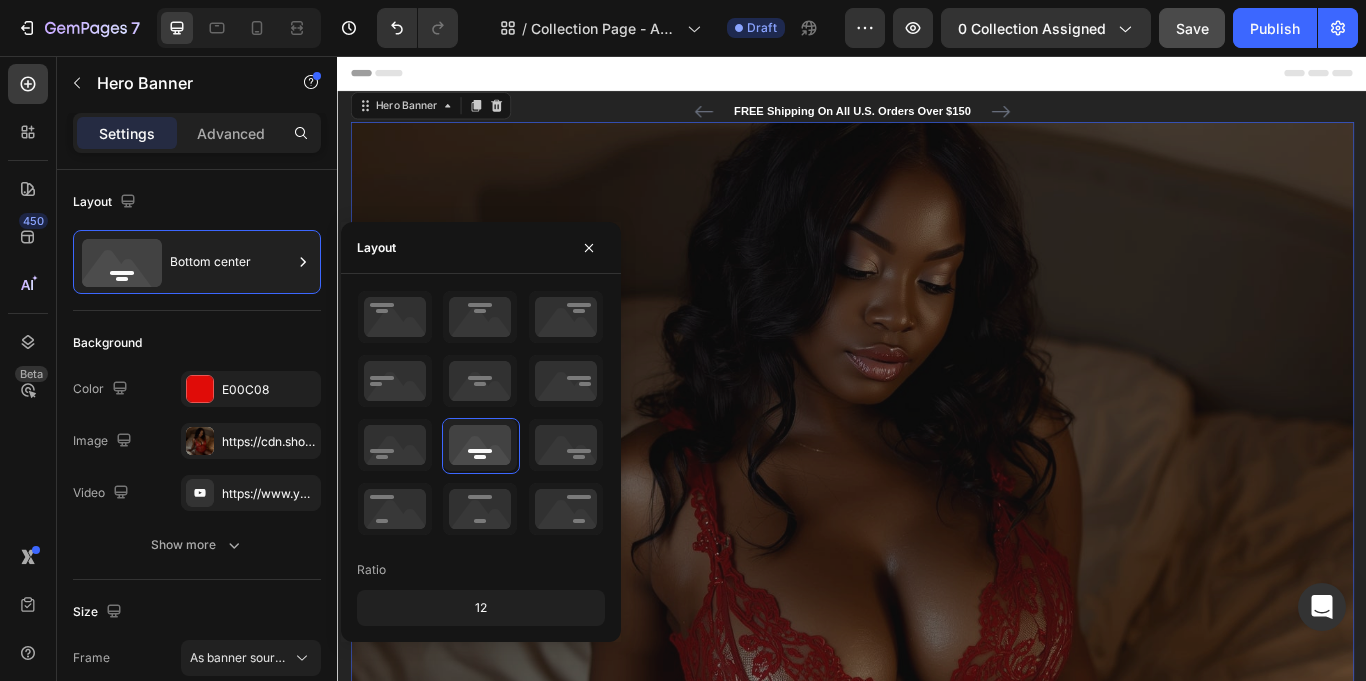 click at bounding box center (937, 718) 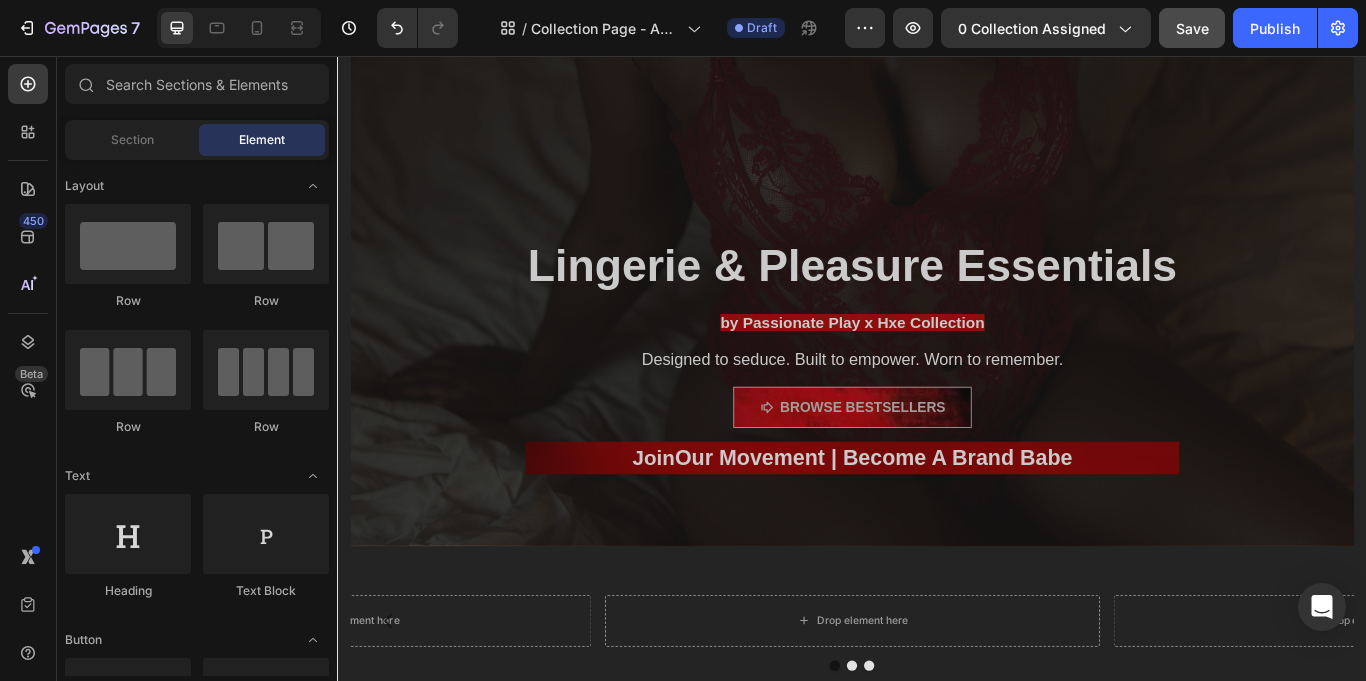 scroll, scrollTop: 666, scrollLeft: 0, axis: vertical 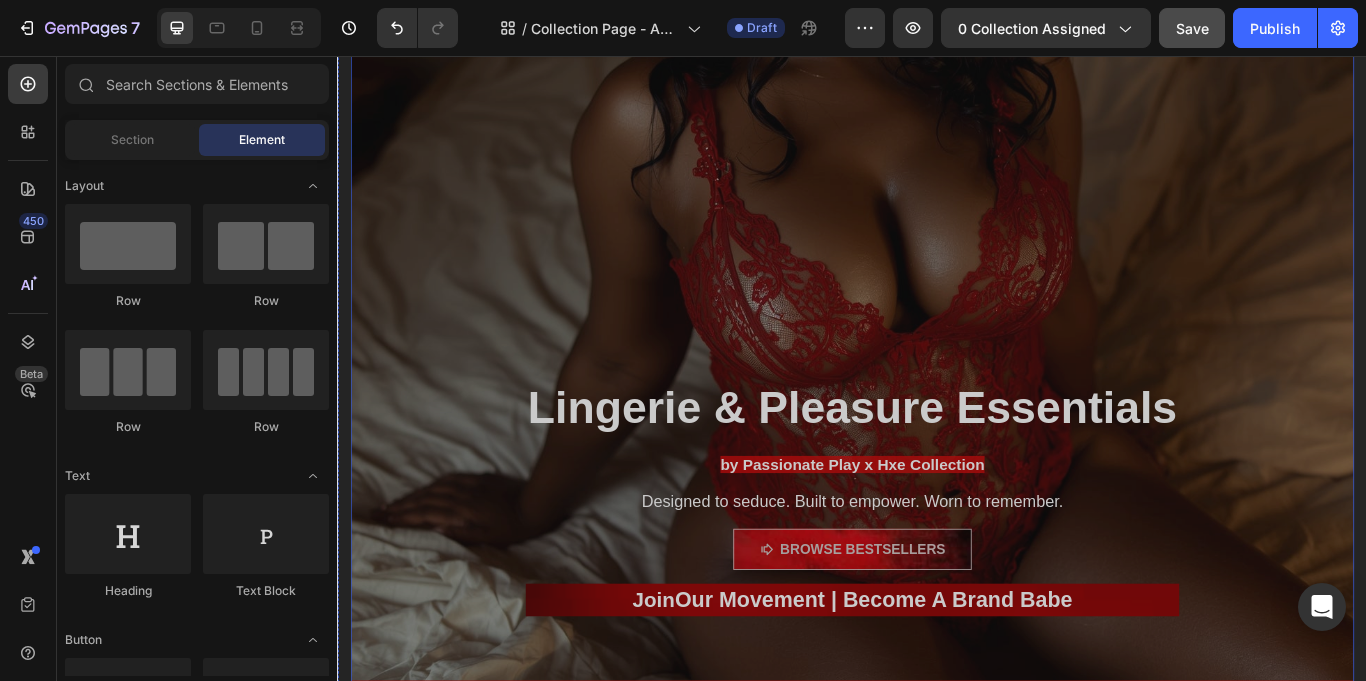 click at bounding box center (937, 208) 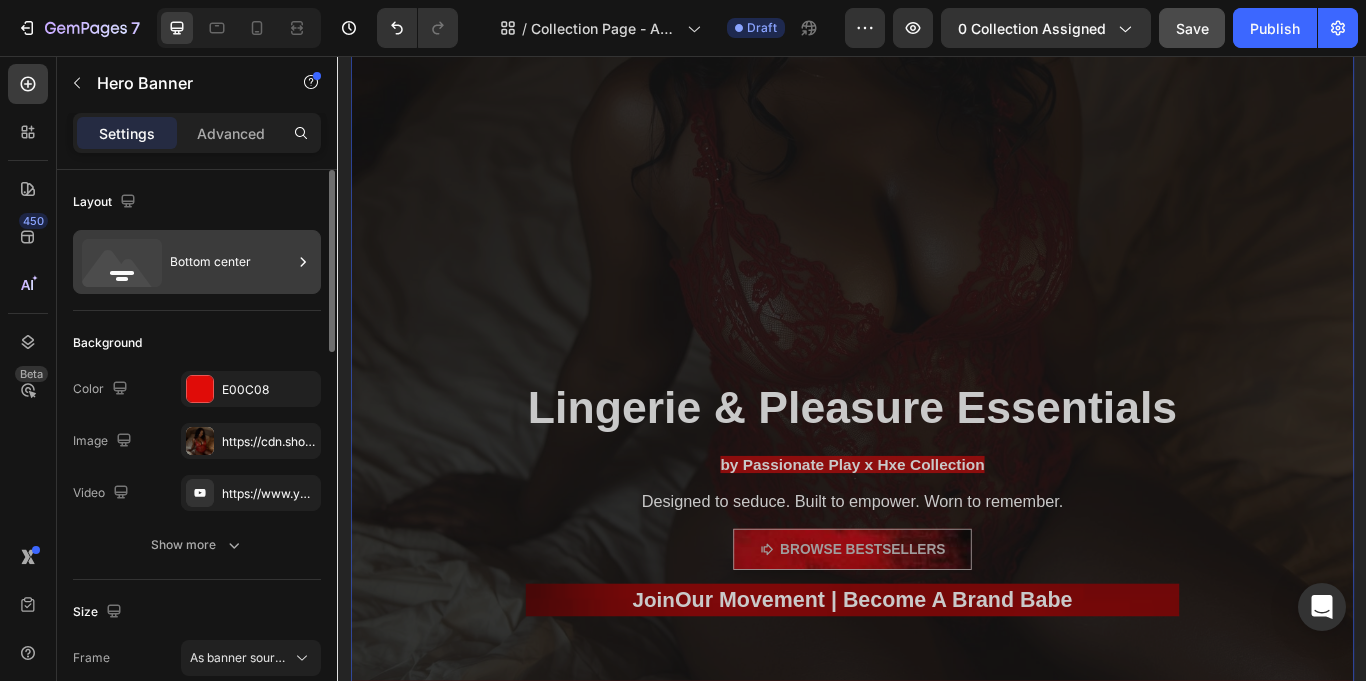 click 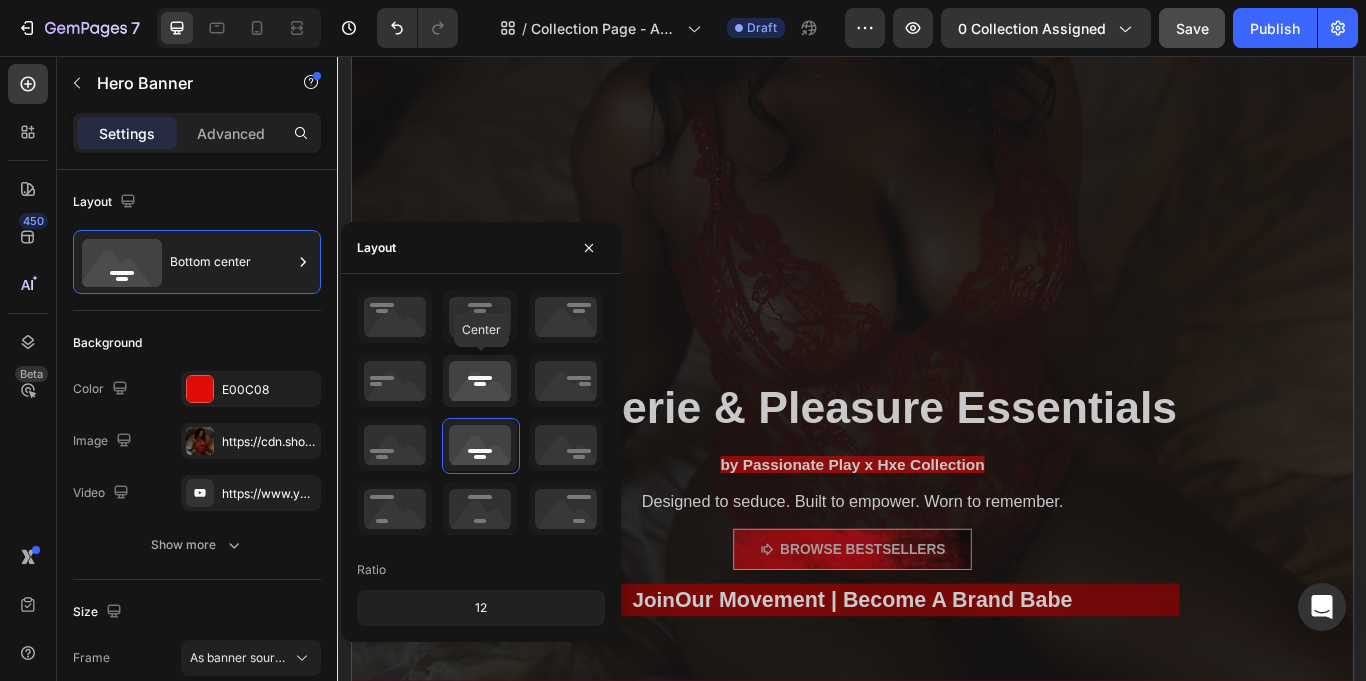 click 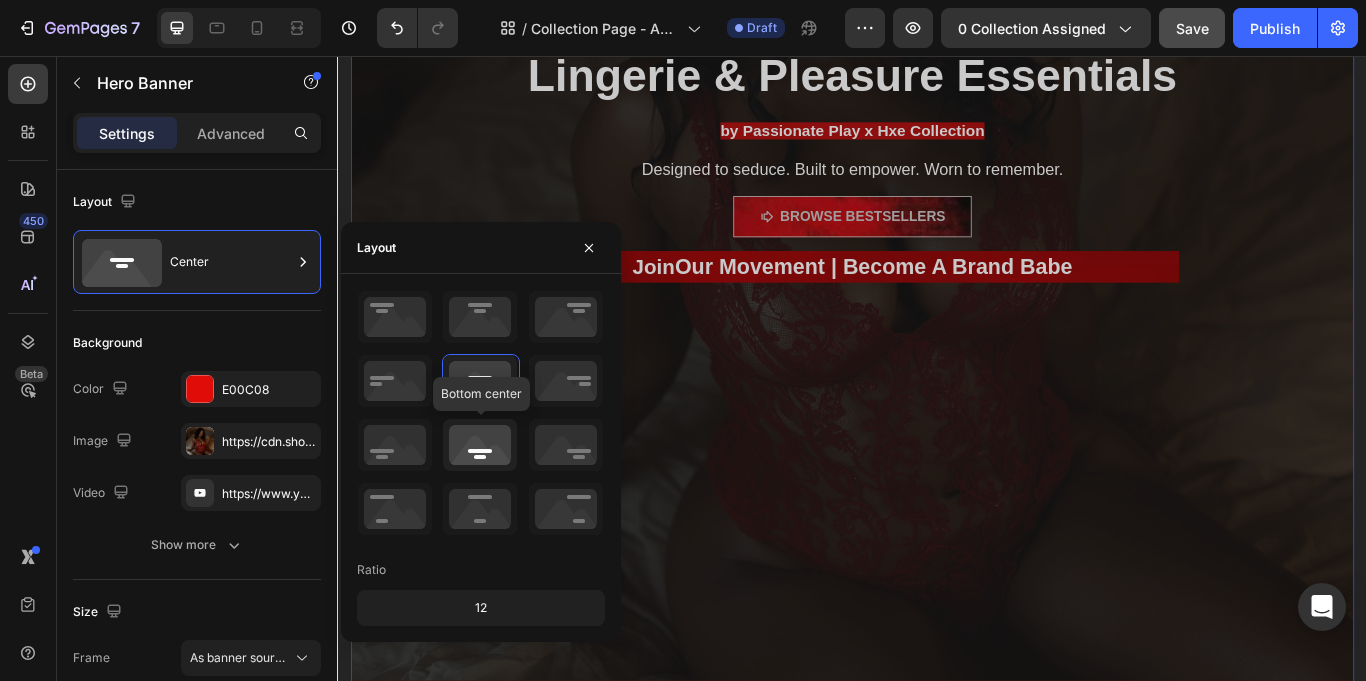 click 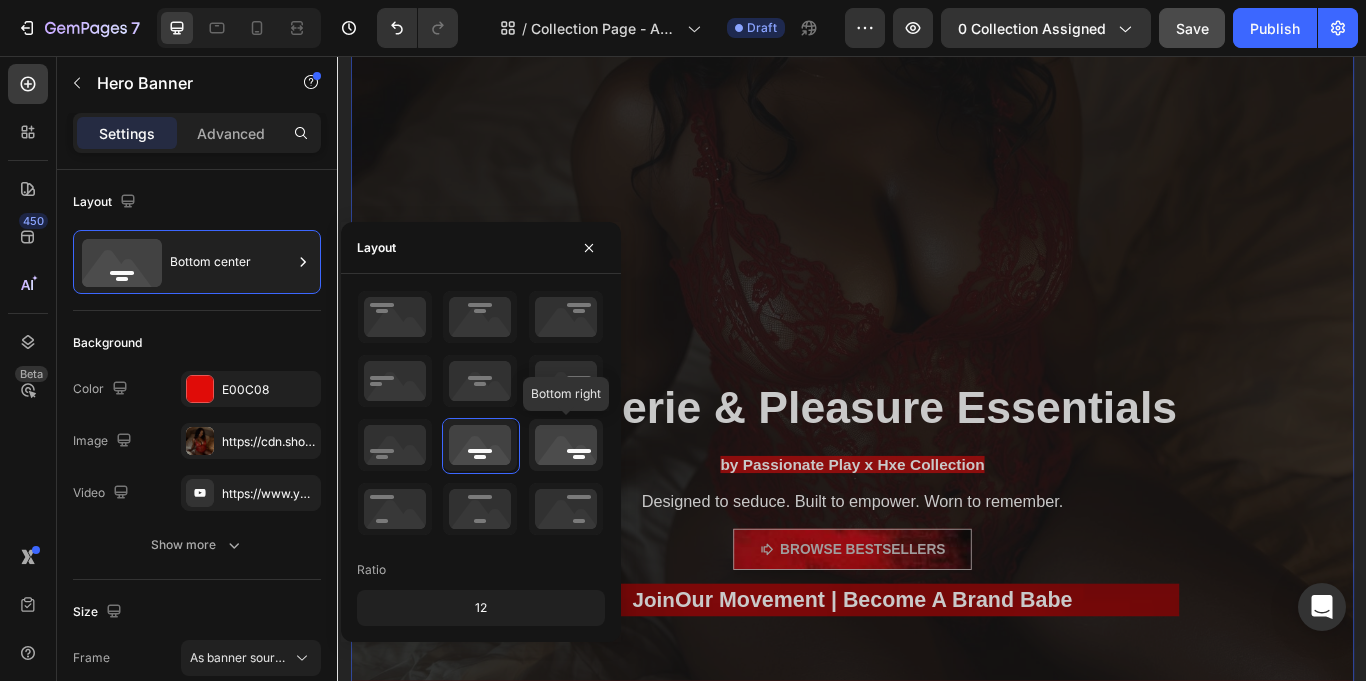 click 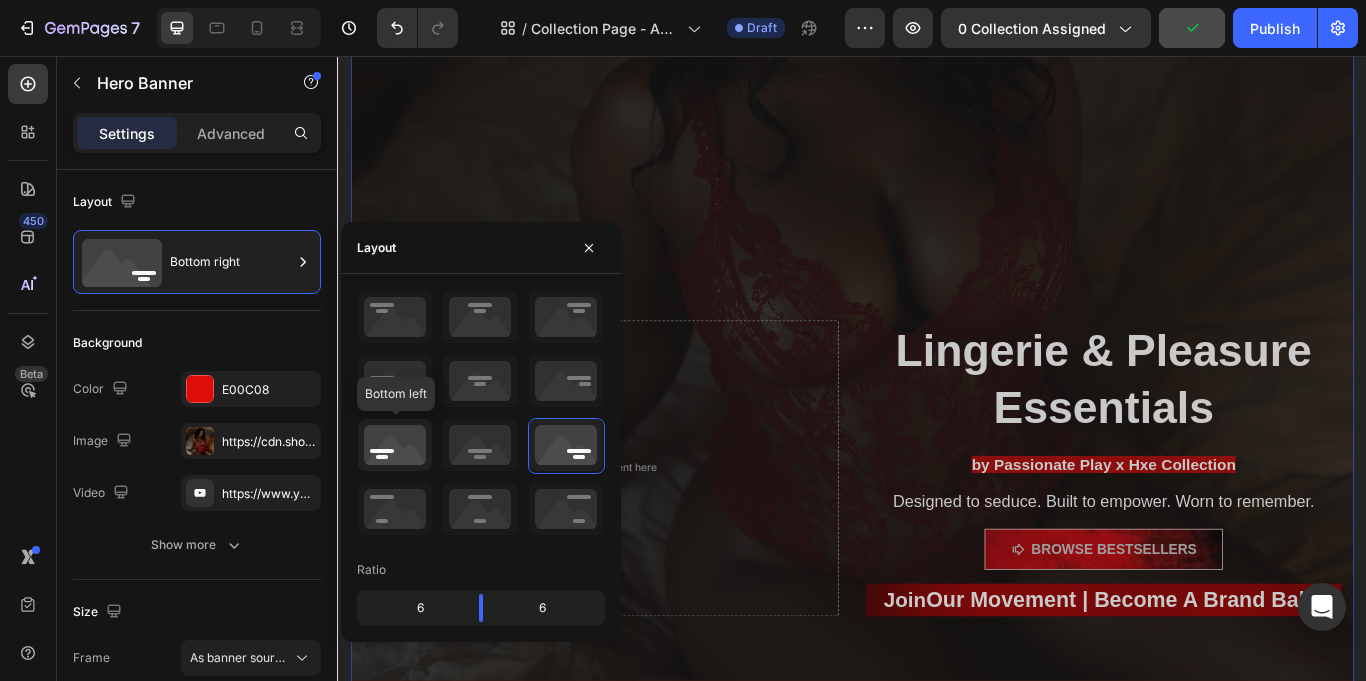 click 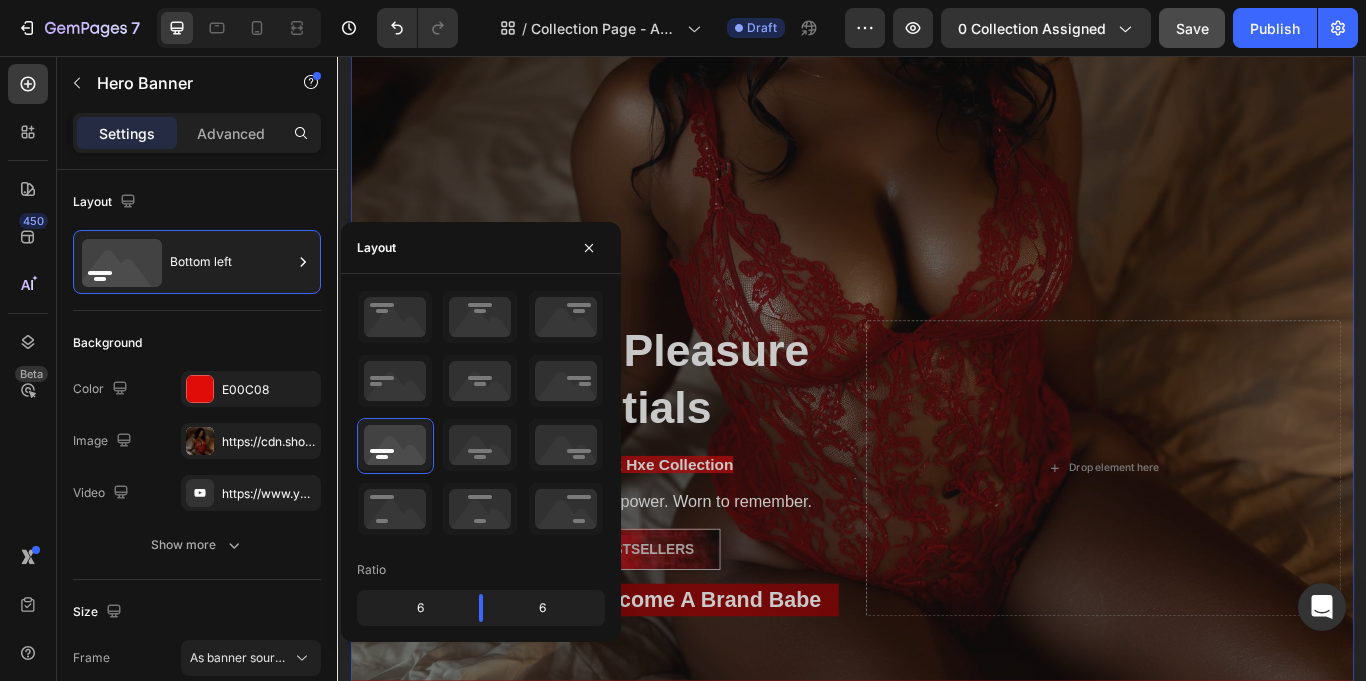 click at bounding box center (937, 208) 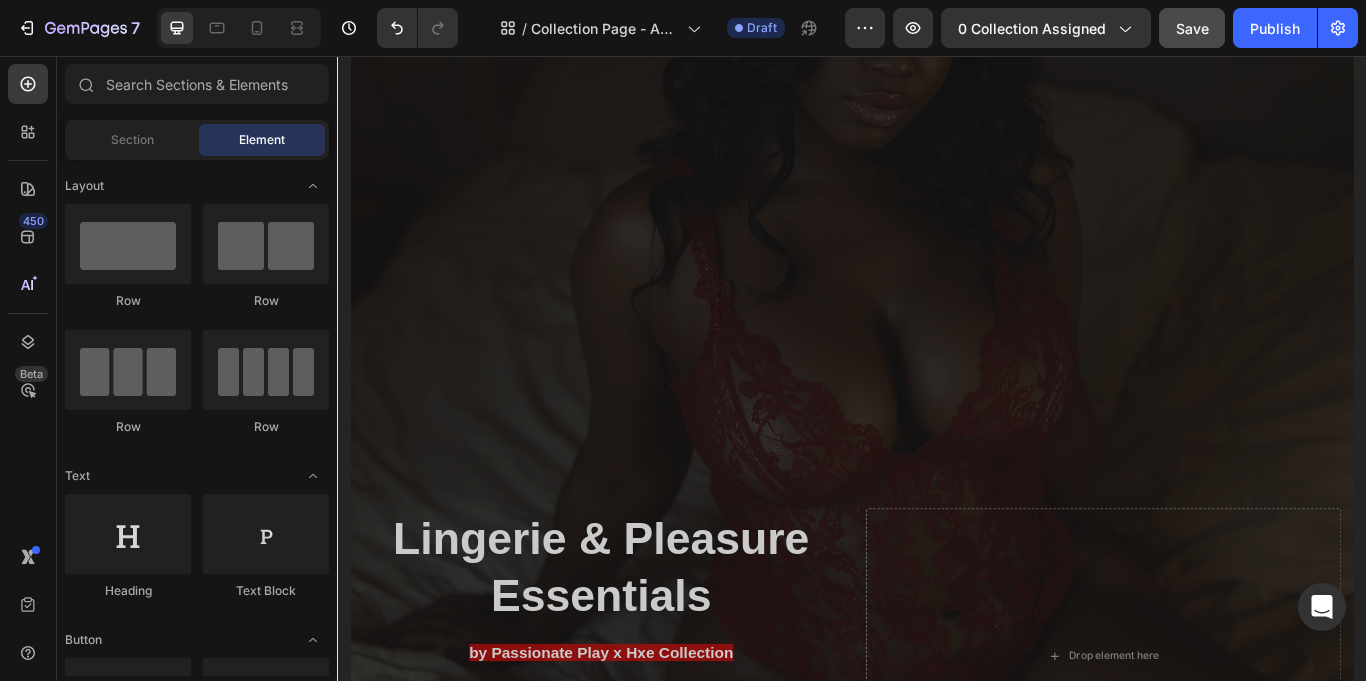 scroll, scrollTop: 0, scrollLeft: 0, axis: both 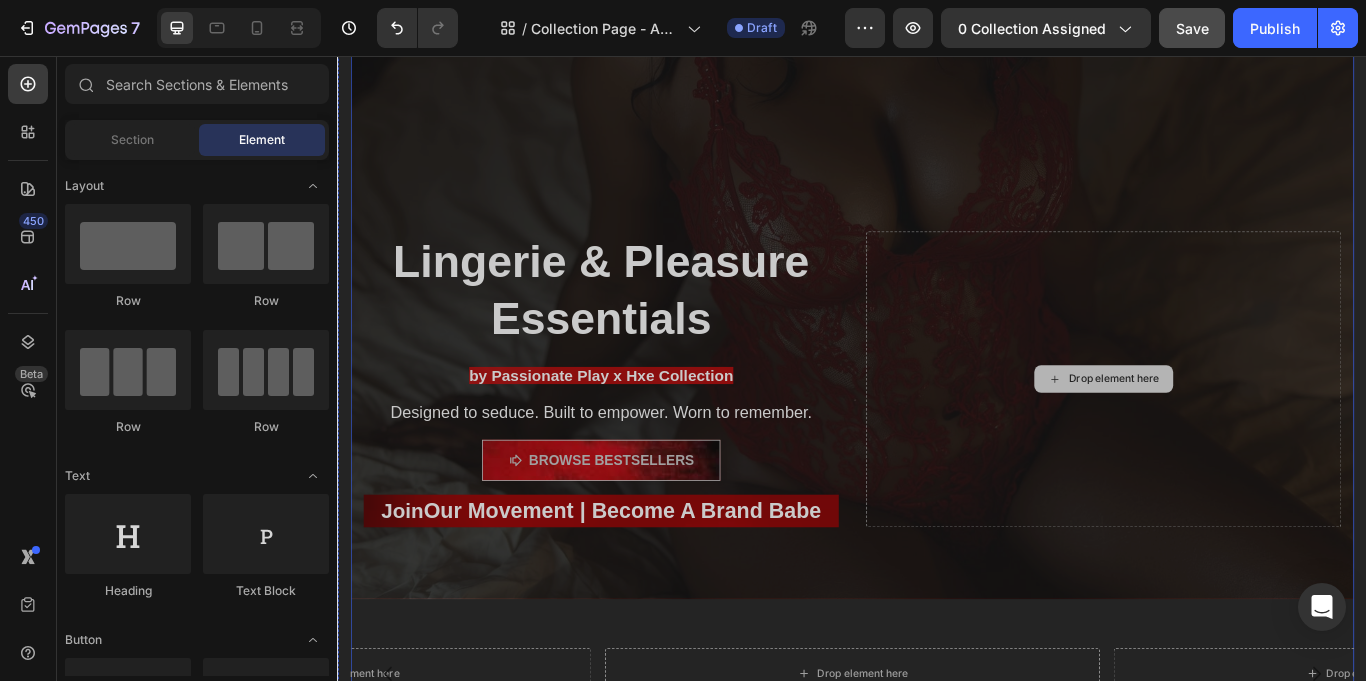 click 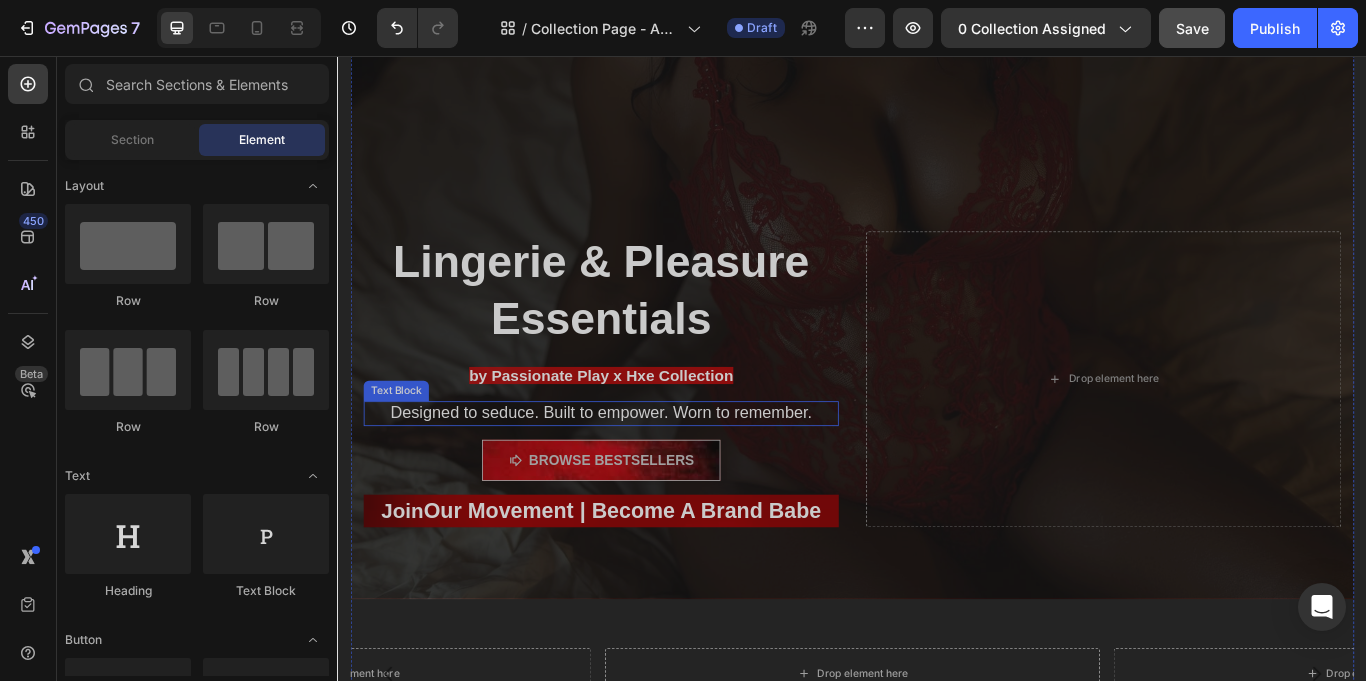 click on "Designed to seduce. Built to empower. Worn to remember." at bounding box center [644, 473] 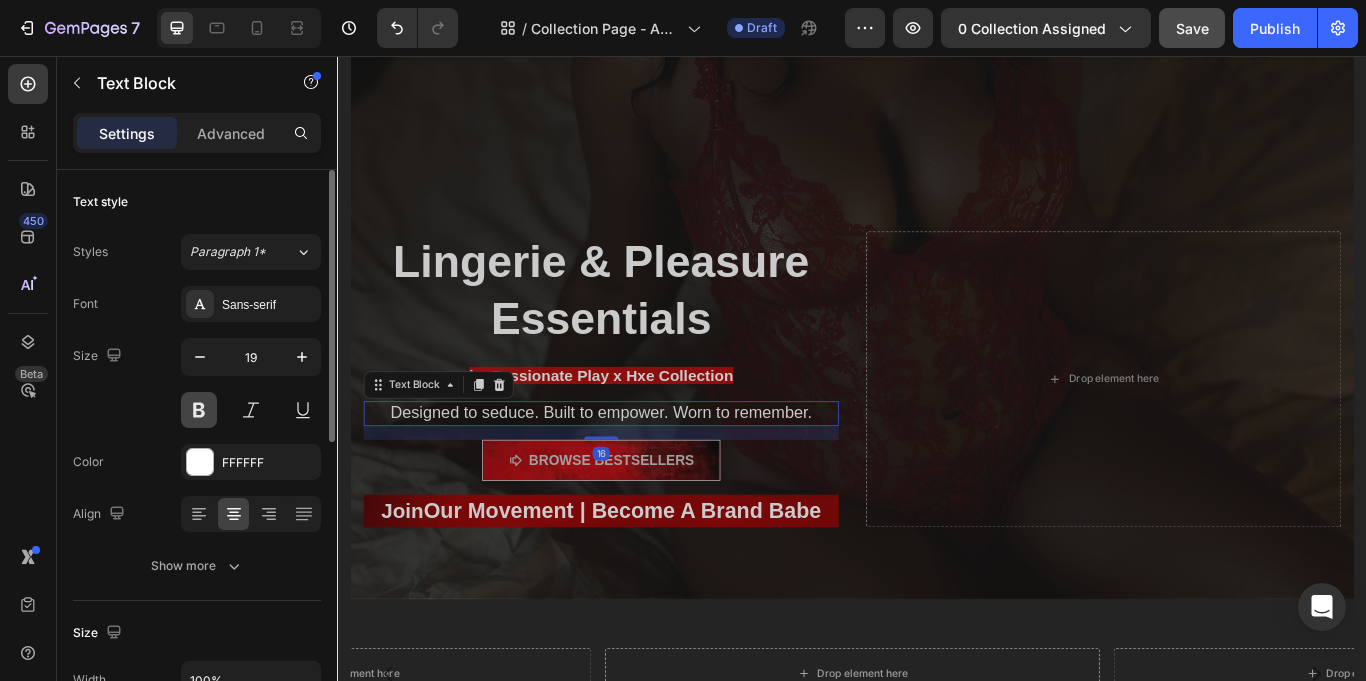 click at bounding box center [199, 410] 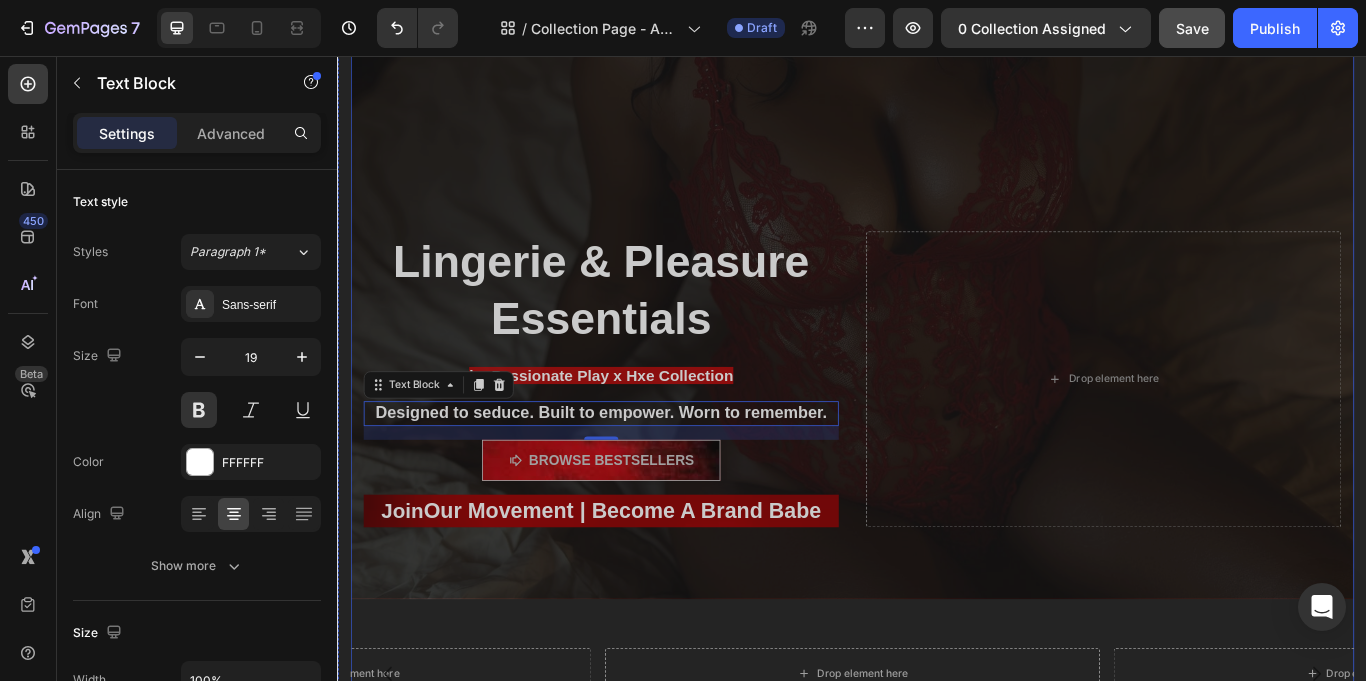 click on "Lingerie & Pleasure Essentials Heading by Passionate Play x Hxe Collection Heading Designed to seduce. Built to empower. Worn to remember. Text Block   16
Browse bestsellers Button Join  Our Movement | Become A Brand Babe Heading
Drop element here" at bounding box center [937, 459] 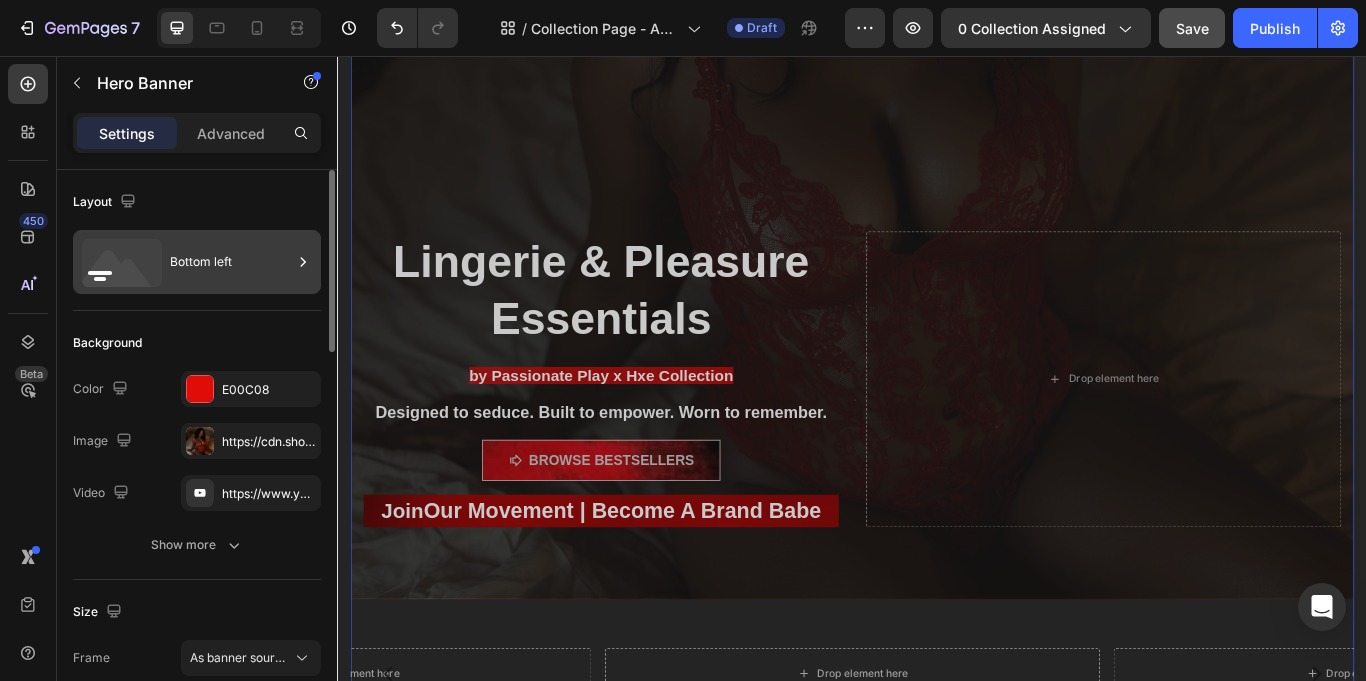 click on "Bottom left" at bounding box center [231, 262] 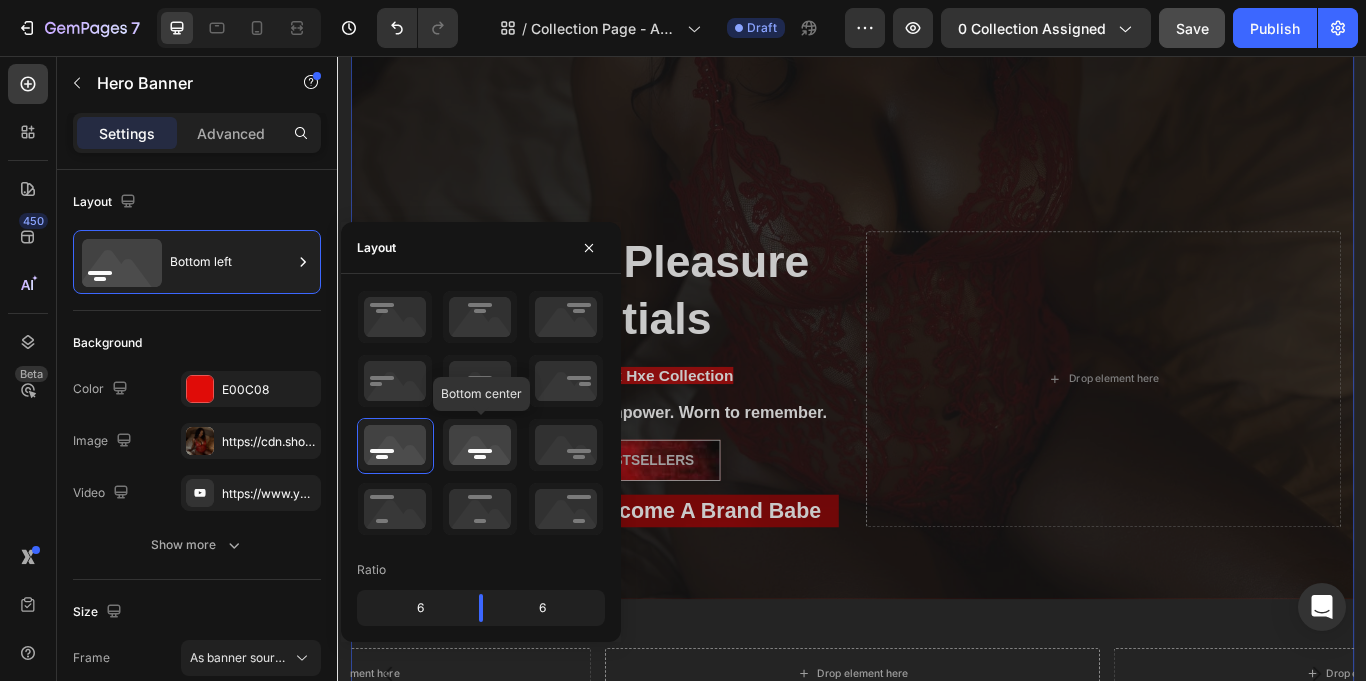 click 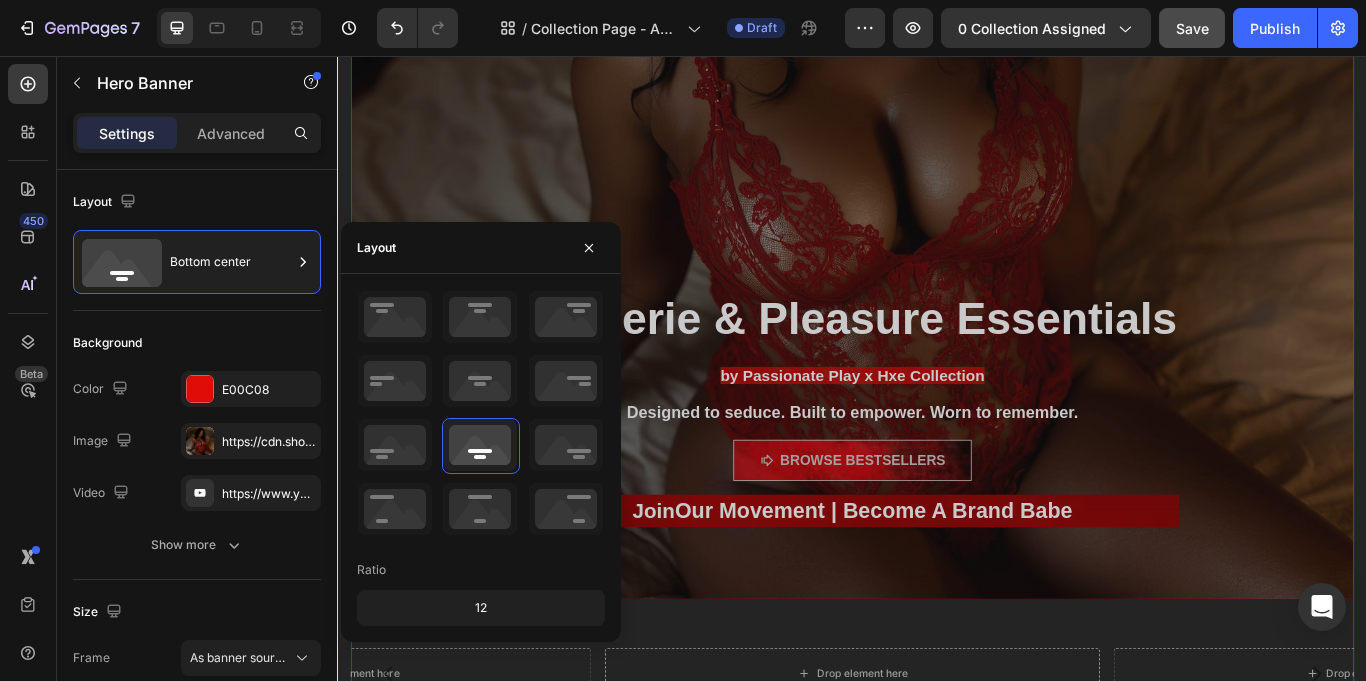 click at bounding box center (937, 105) 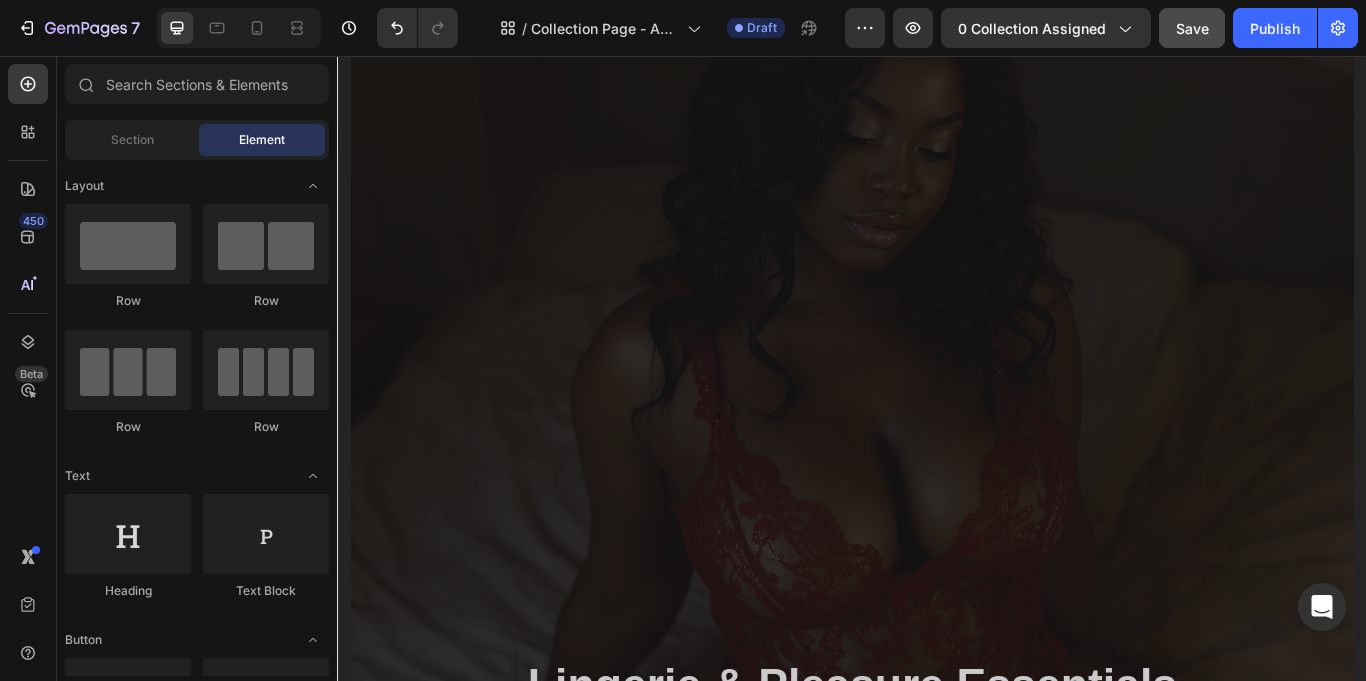scroll, scrollTop: 137, scrollLeft: 0, axis: vertical 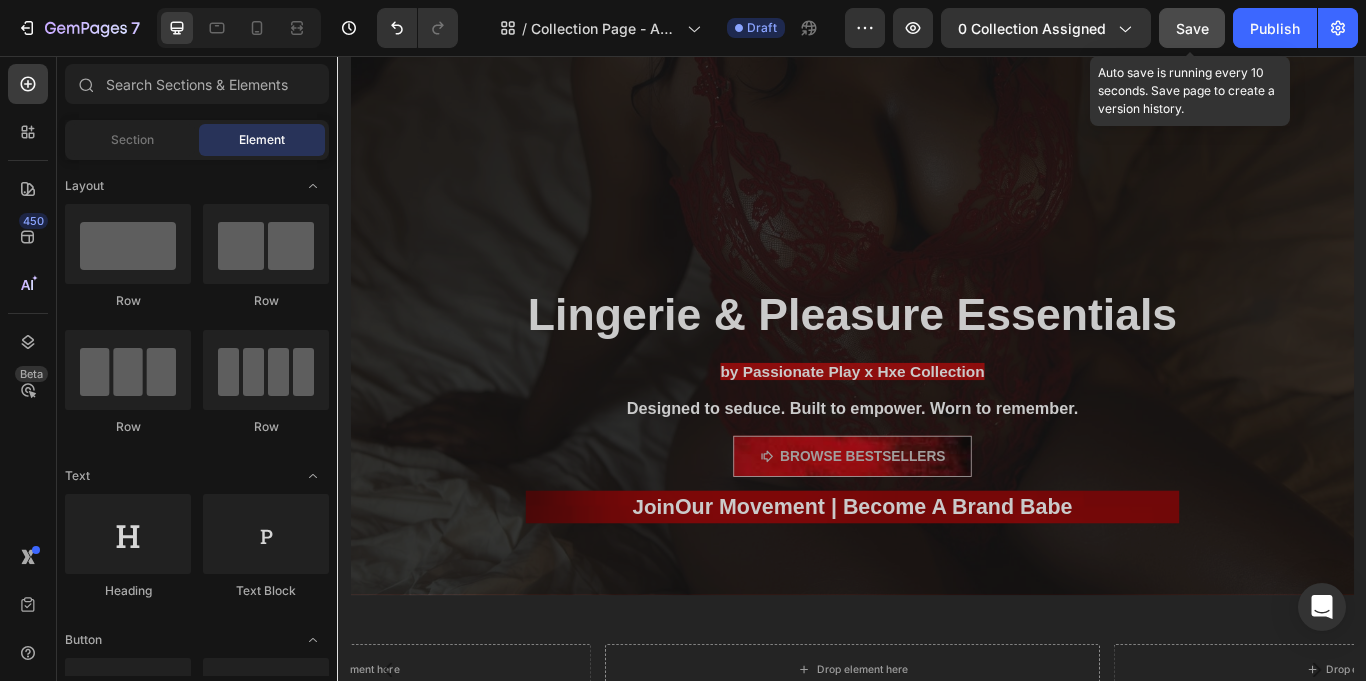 click on "Save" 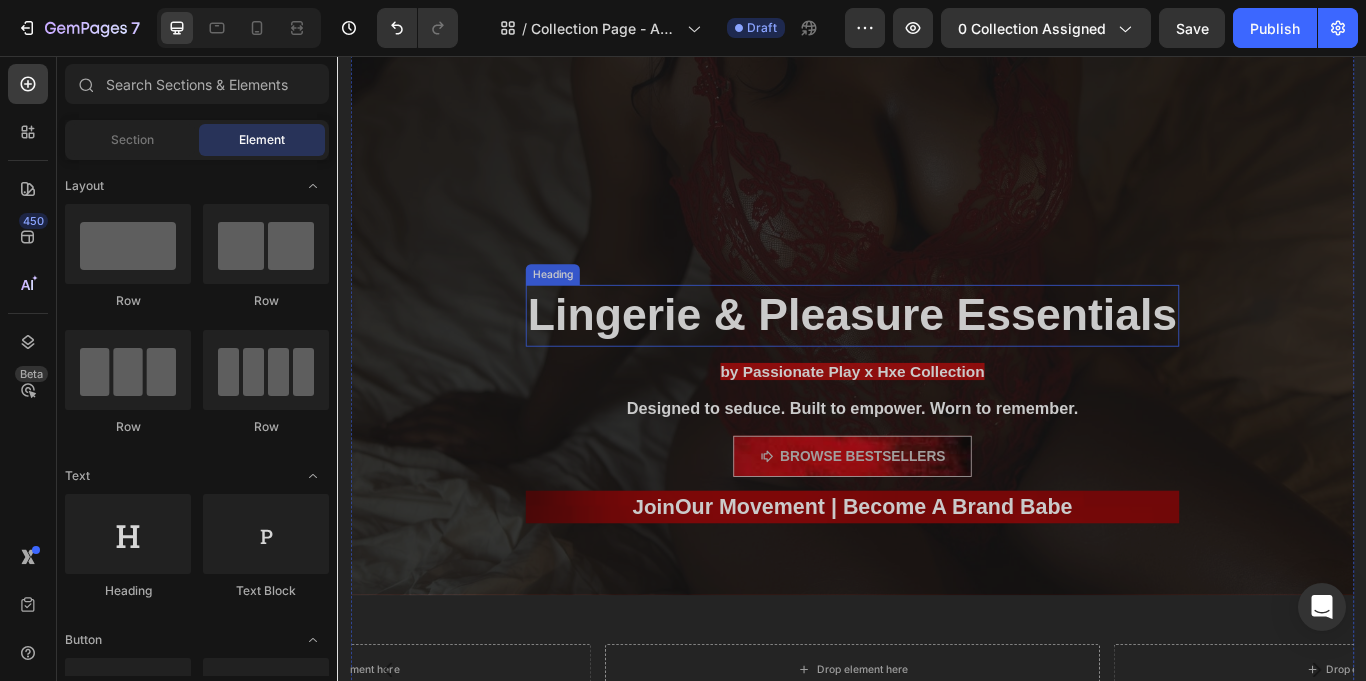 click on "Lingerie & Pleasure Essentials" at bounding box center (936, 359) 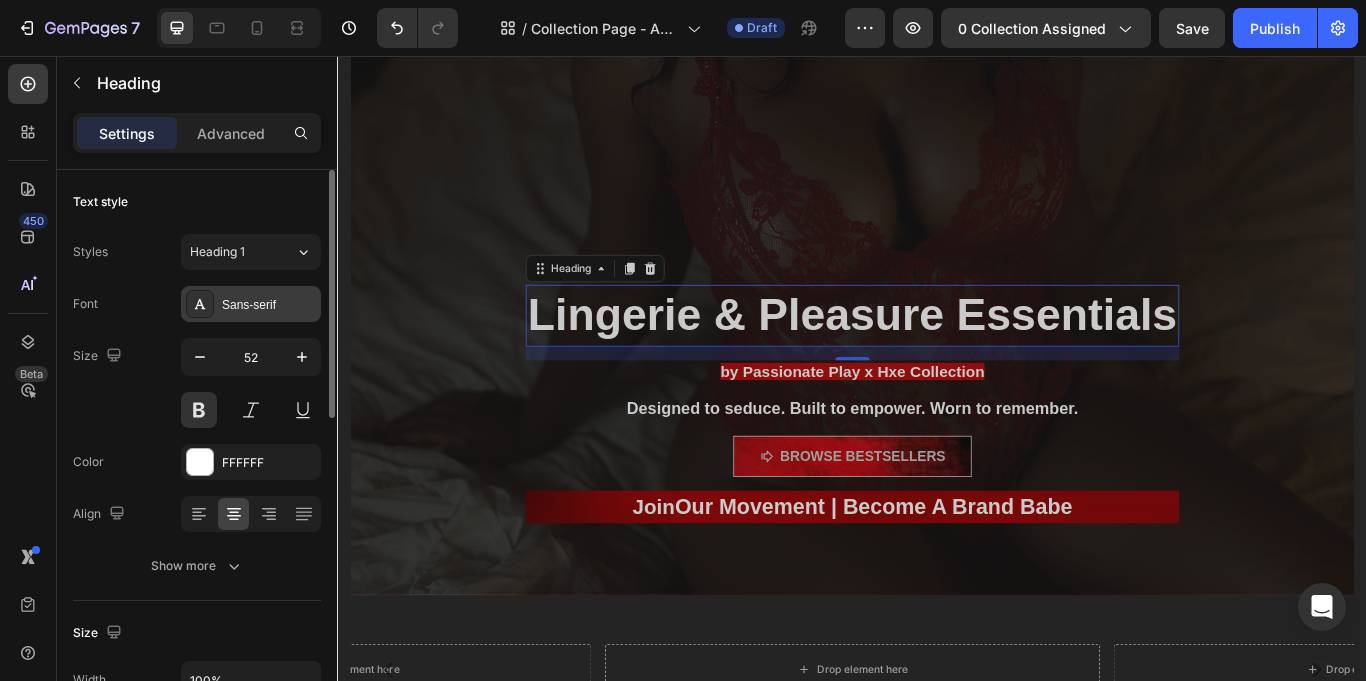 click on "Sans-serif" at bounding box center [269, 305] 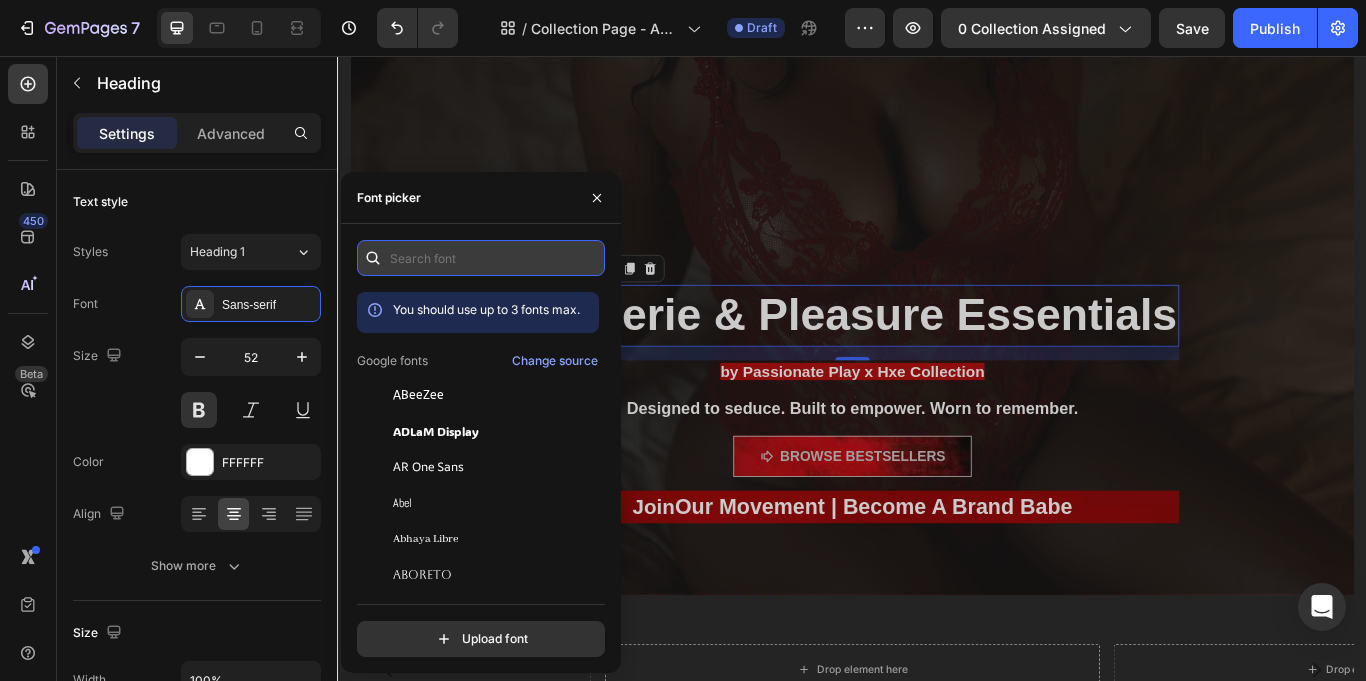 click at bounding box center [481, 258] 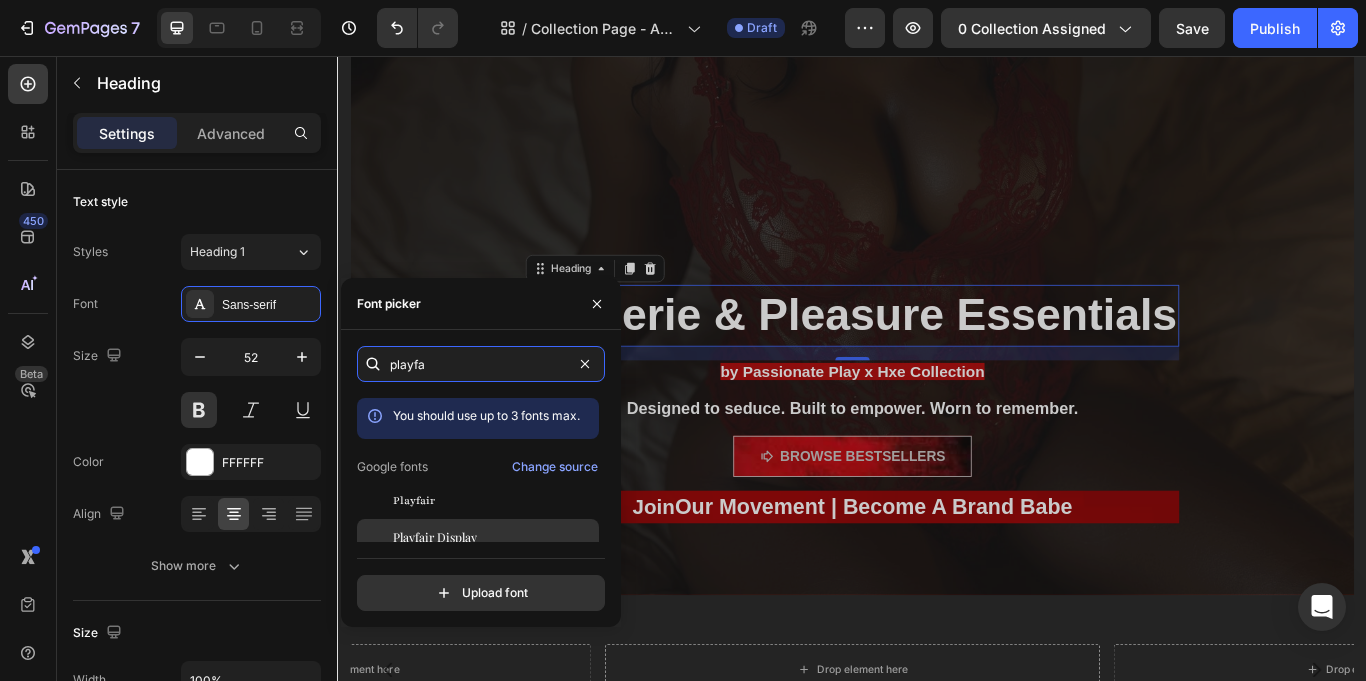 type on "playfa" 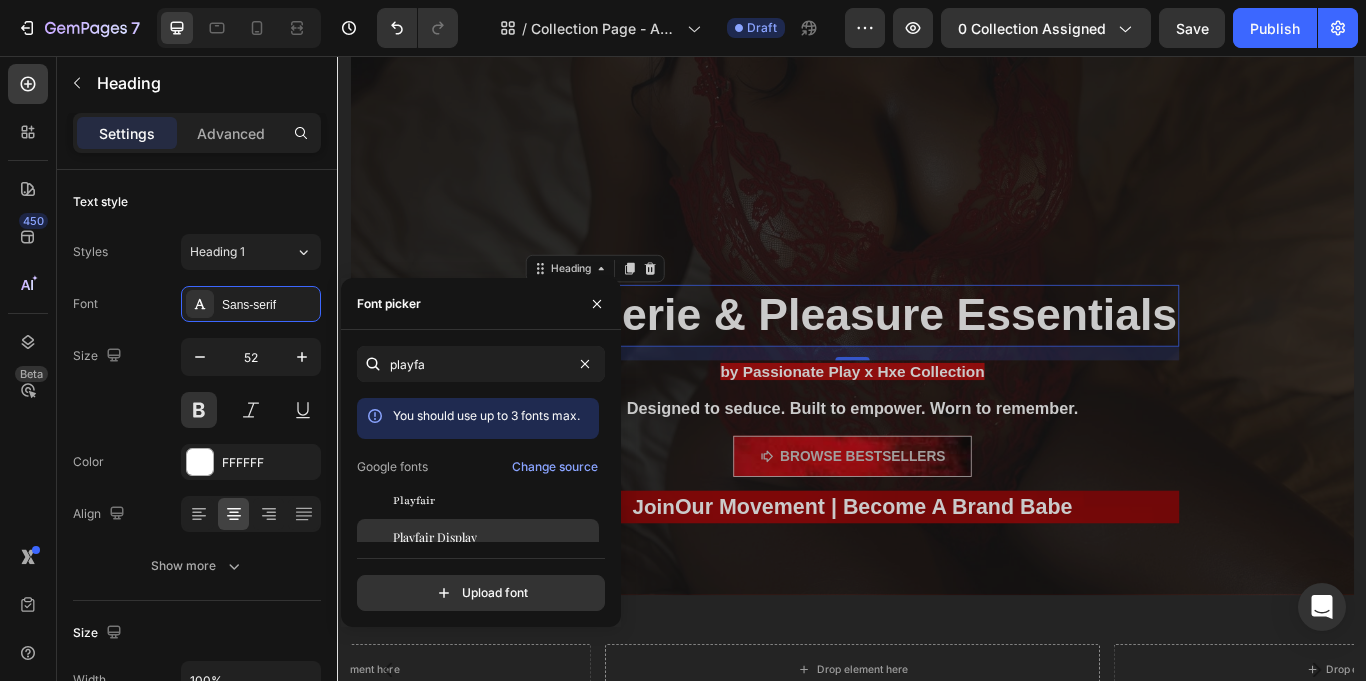 click on "Playfair Display" at bounding box center [435, 537] 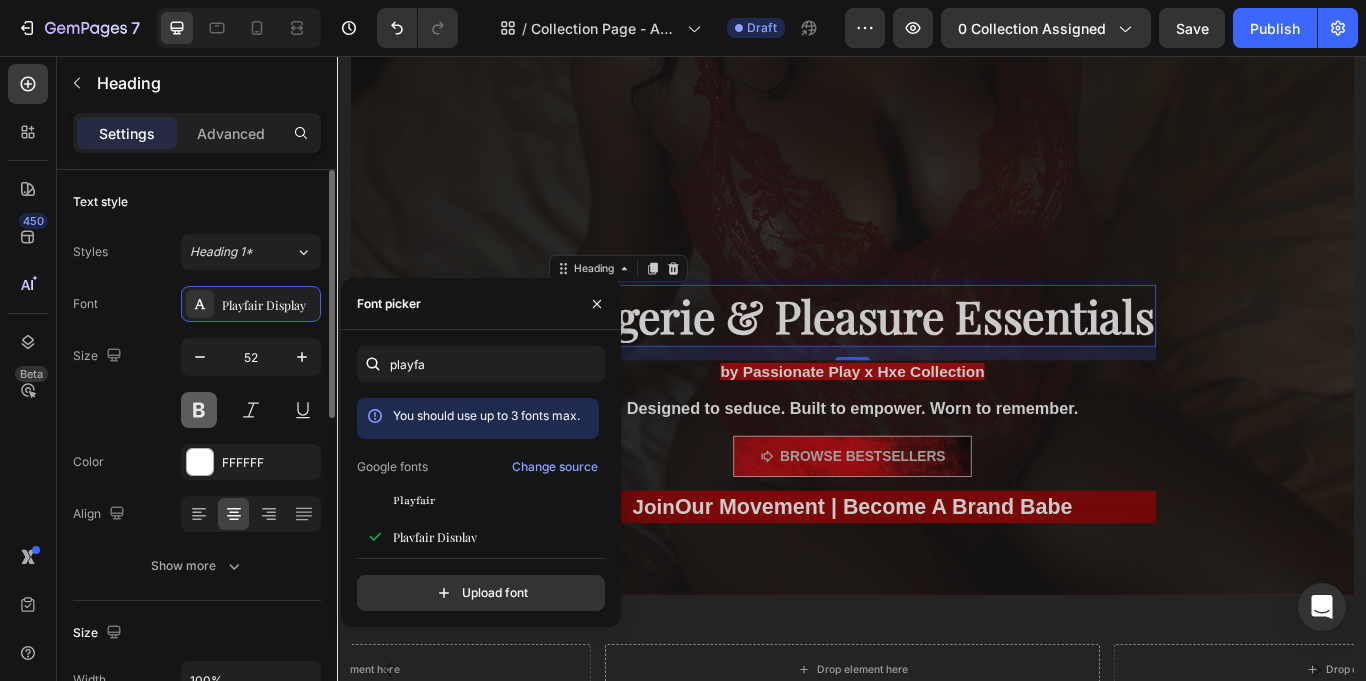 click at bounding box center (199, 410) 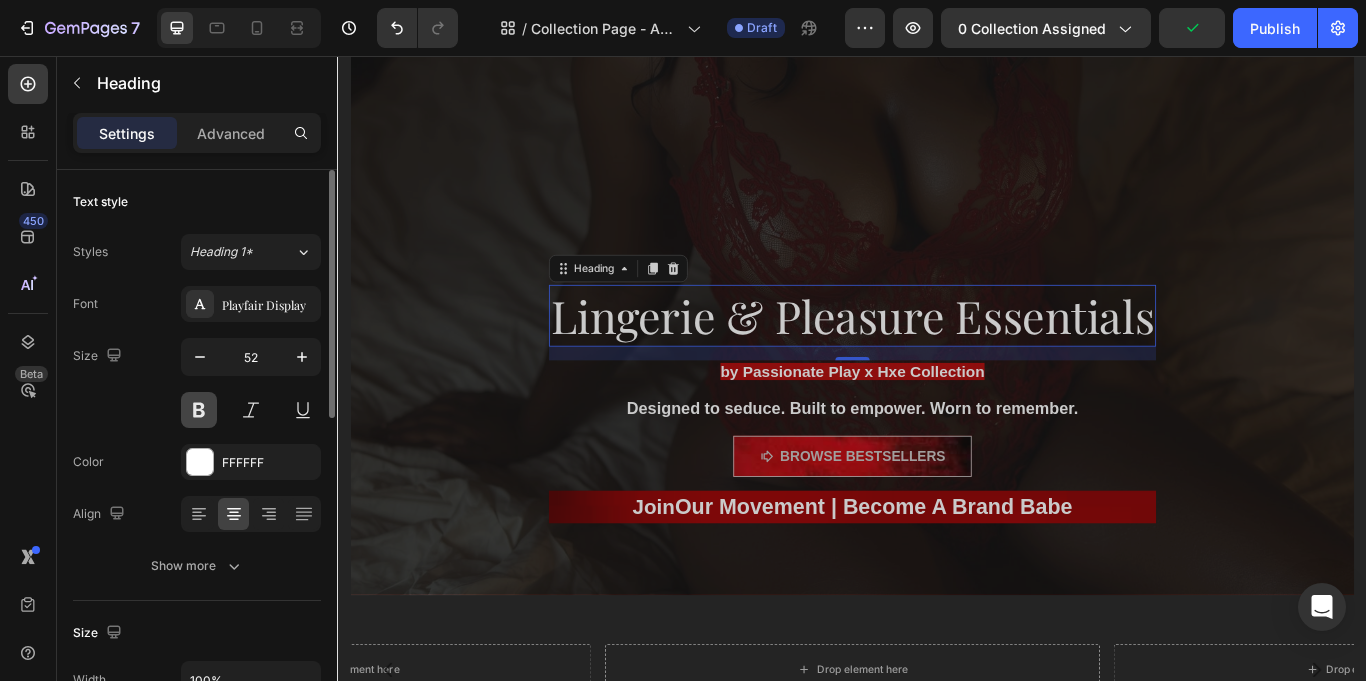 click at bounding box center [199, 410] 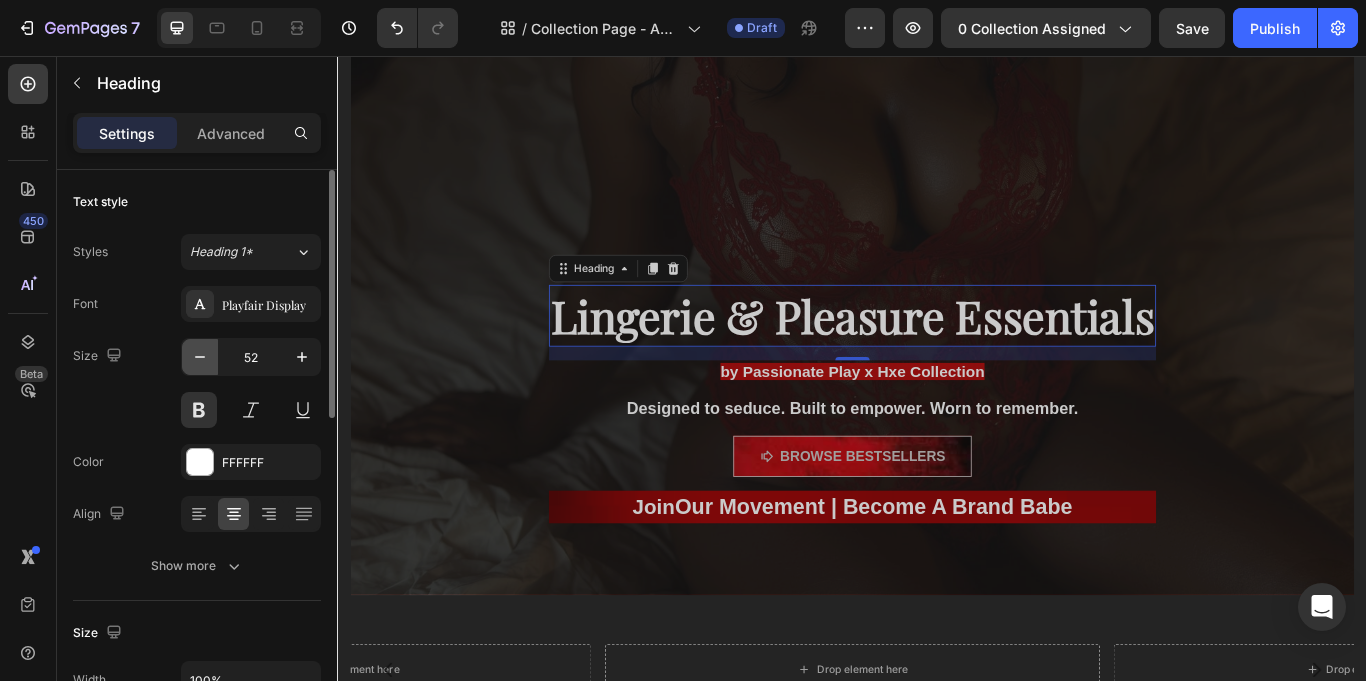 click 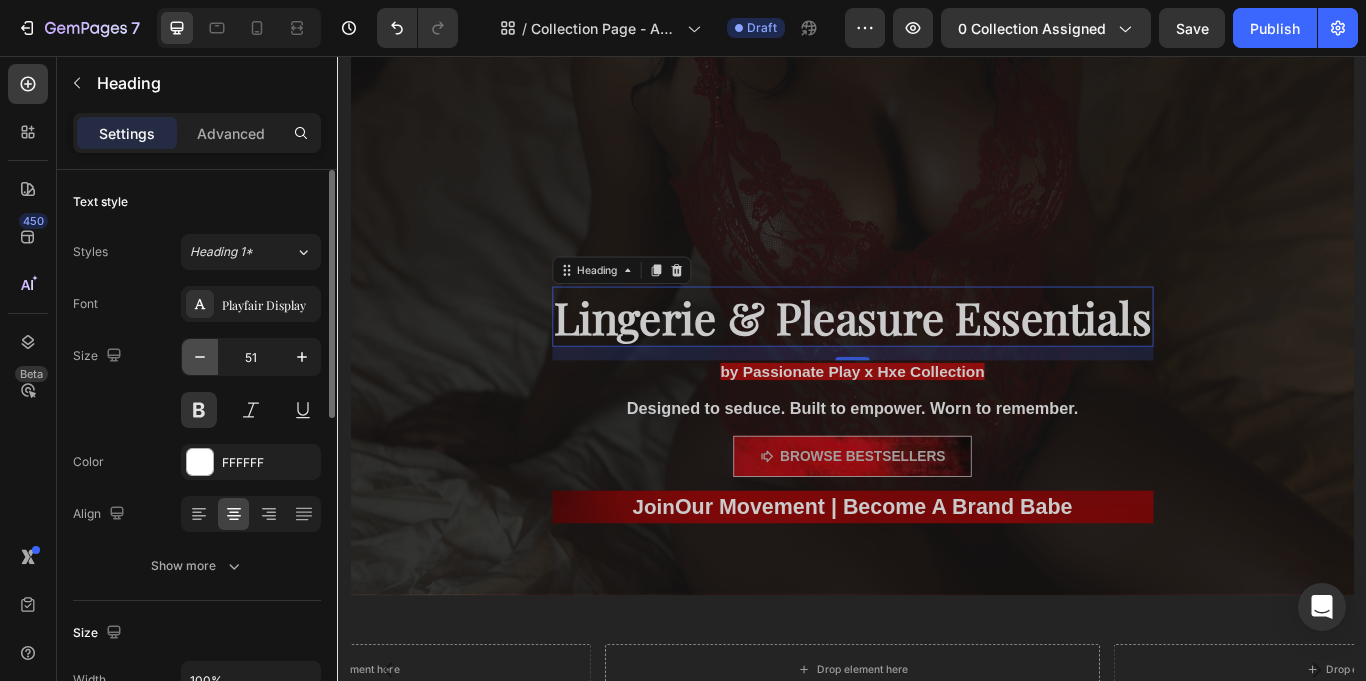 click 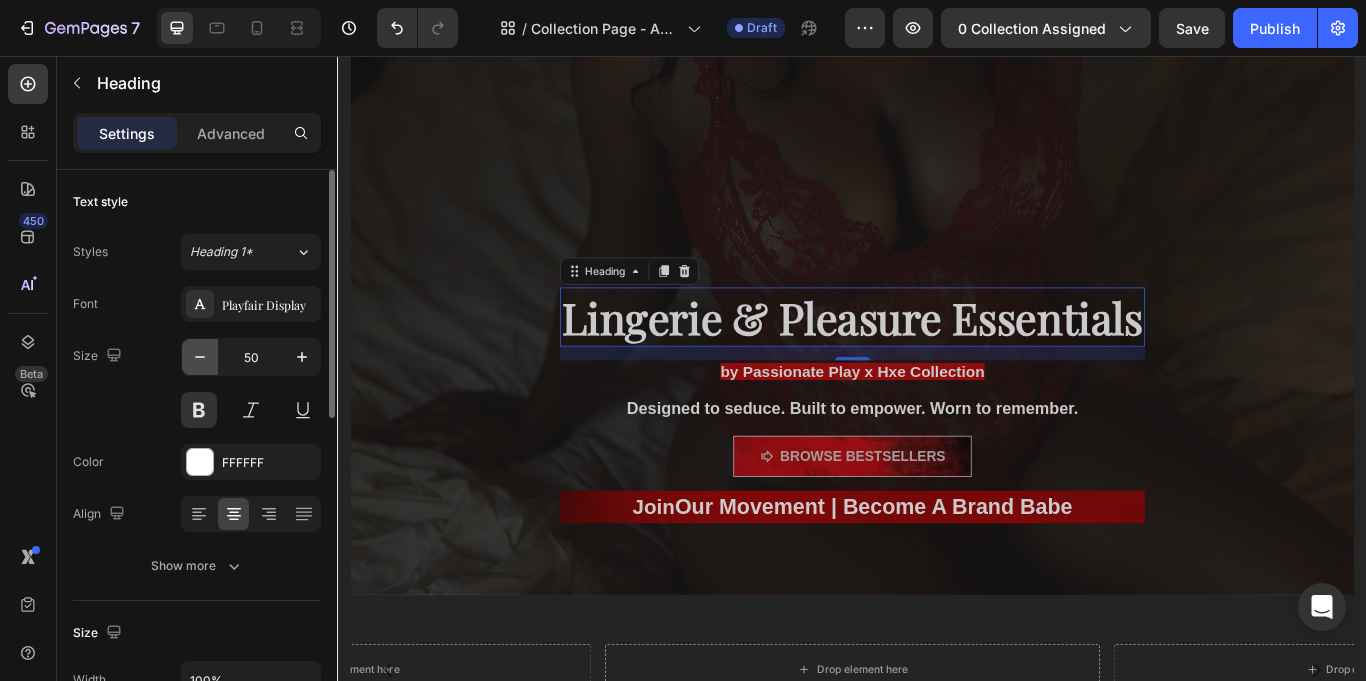 click 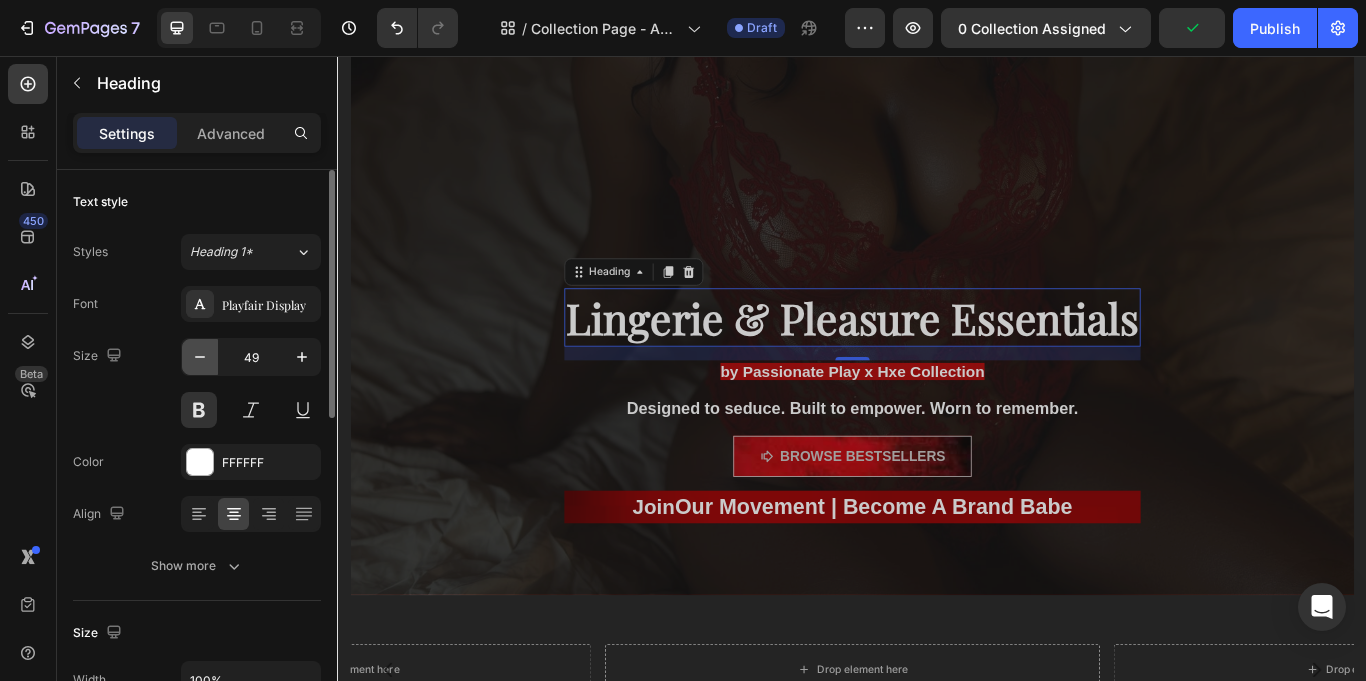 click 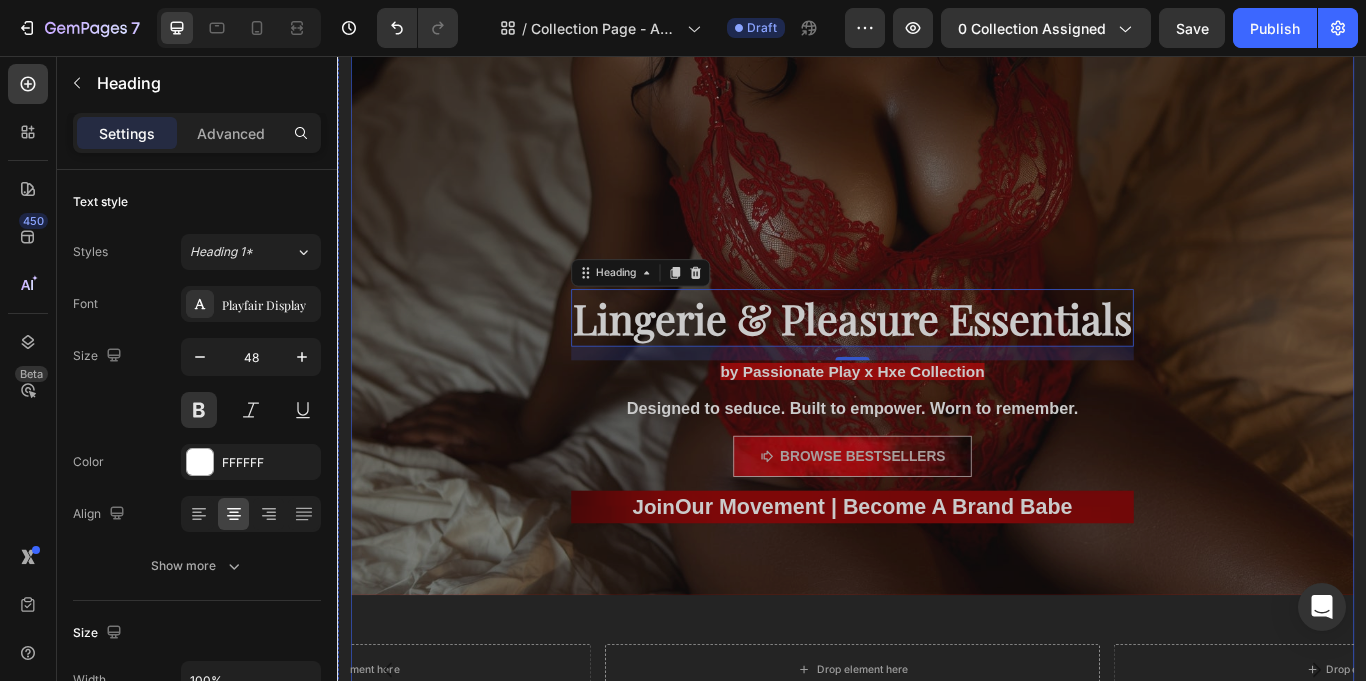 click at bounding box center [937, 100] 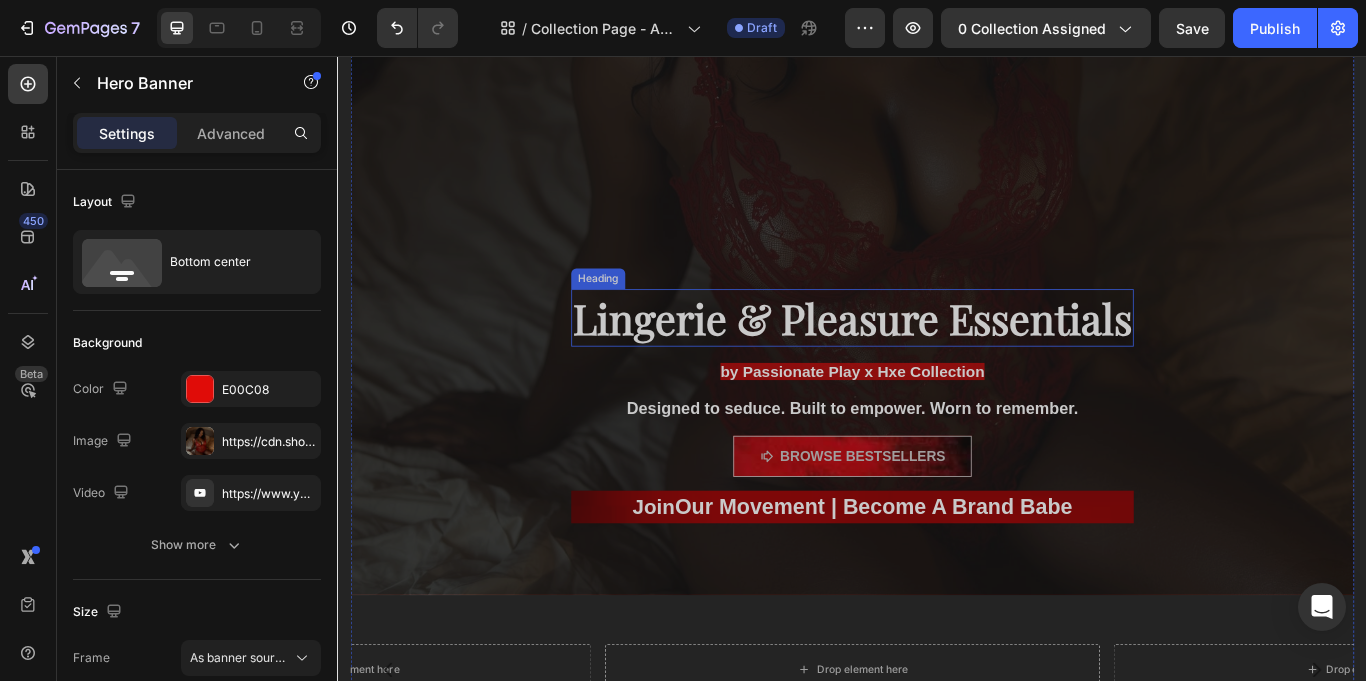 click on "Lingerie & Pleasure Essentials" at bounding box center (937, 361) 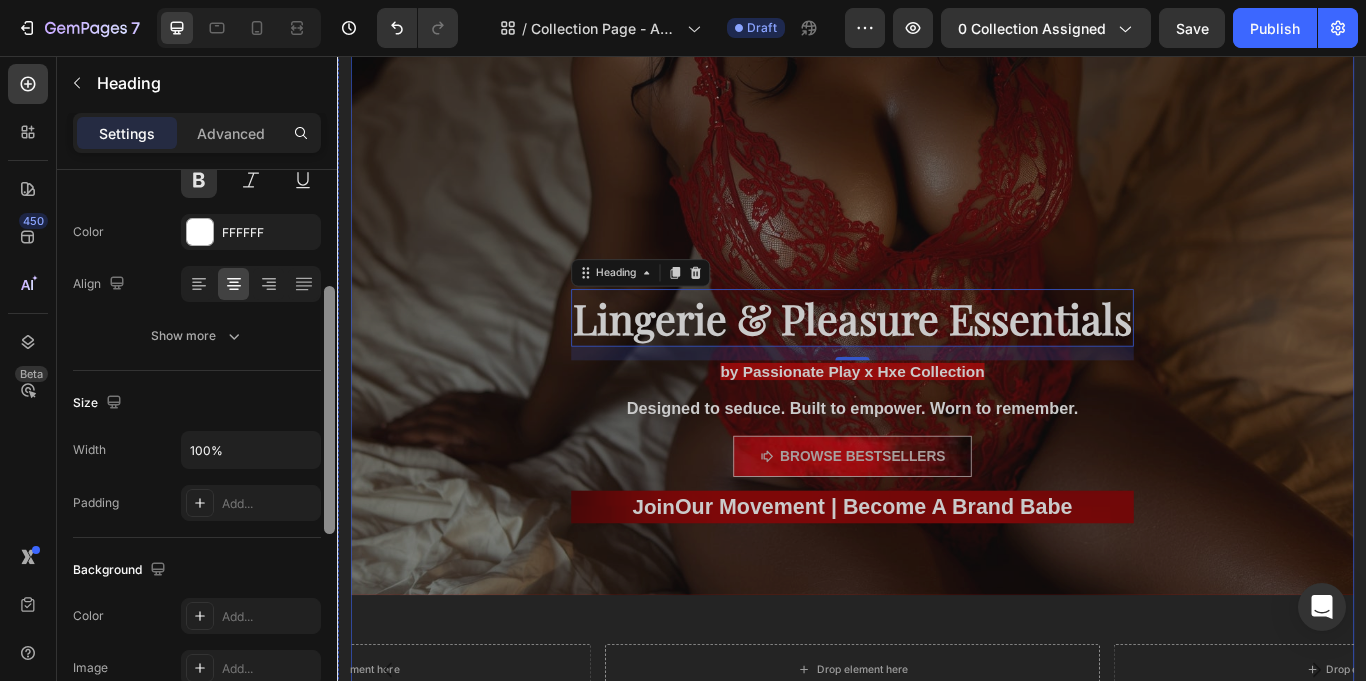 scroll, scrollTop: 241, scrollLeft: 0, axis: vertical 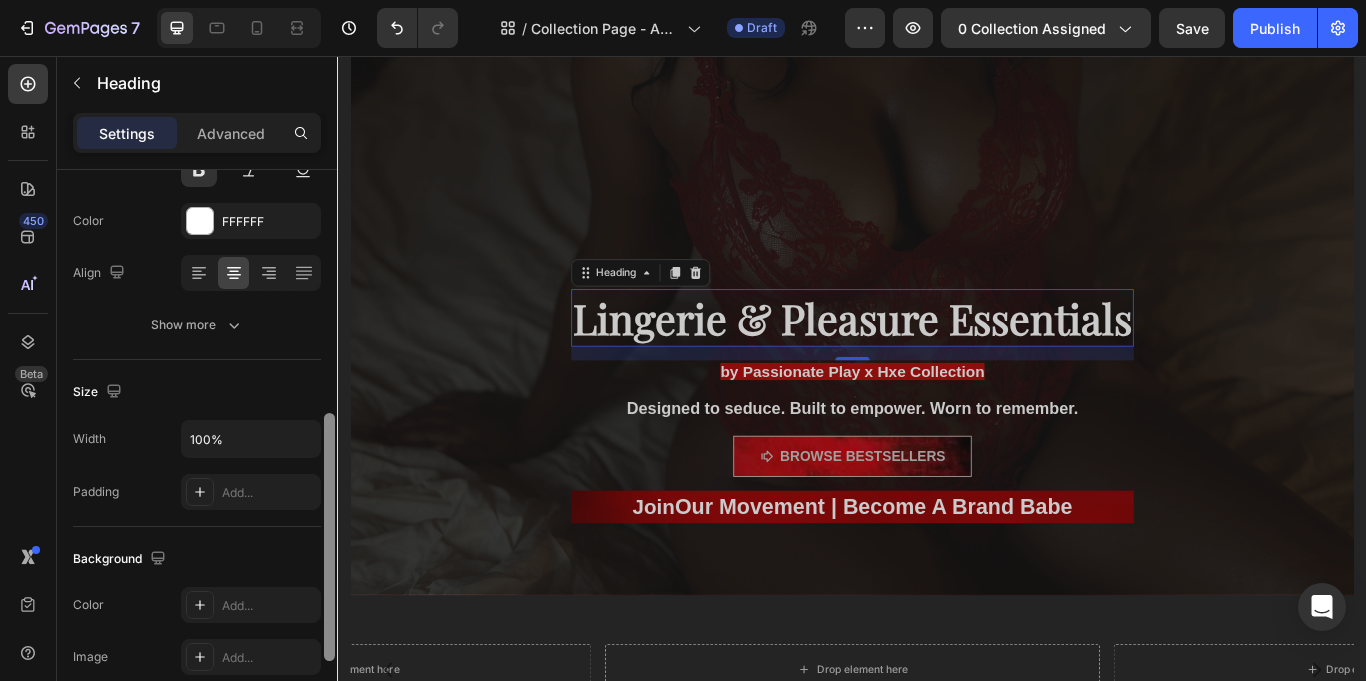 drag, startPoint x: 332, startPoint y: 339, endPoint x: 324, endPoint y: 489, distance: 150.21318 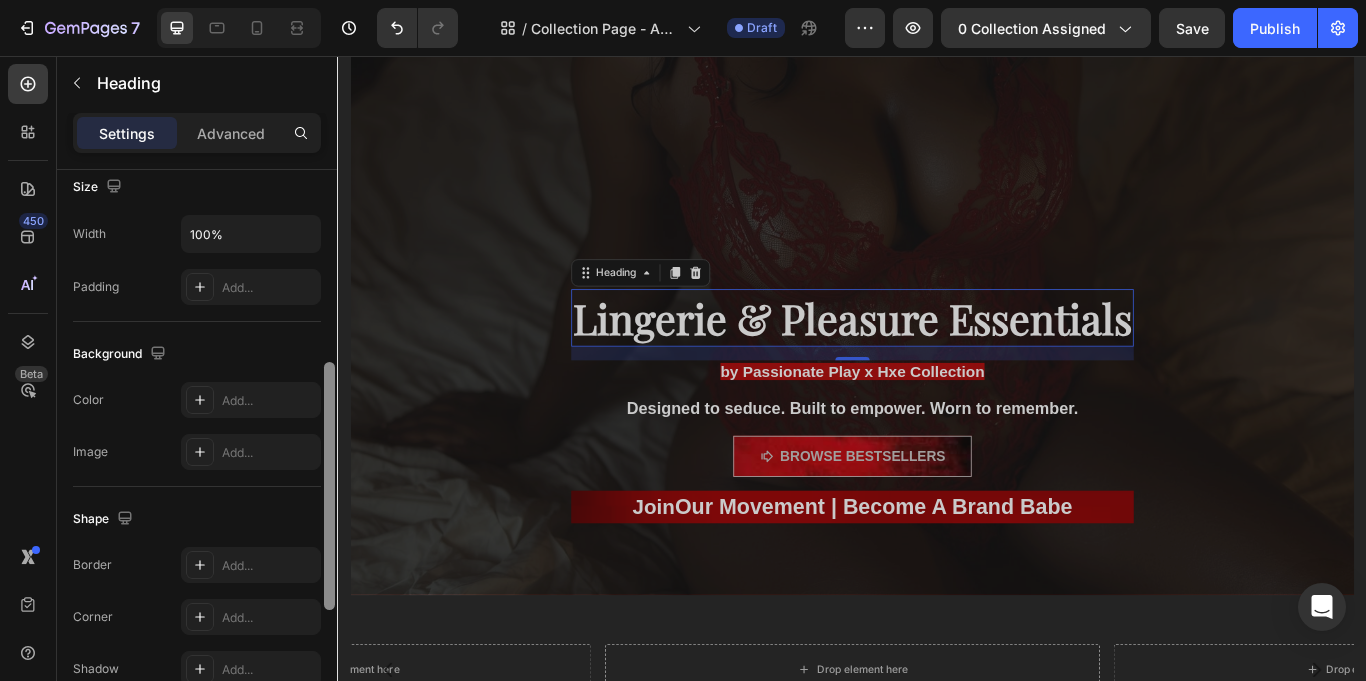drag, startPoint x: 330, startPoint y: 461, endPoint x: 327, endPoint y: 509, distance: 48.09366 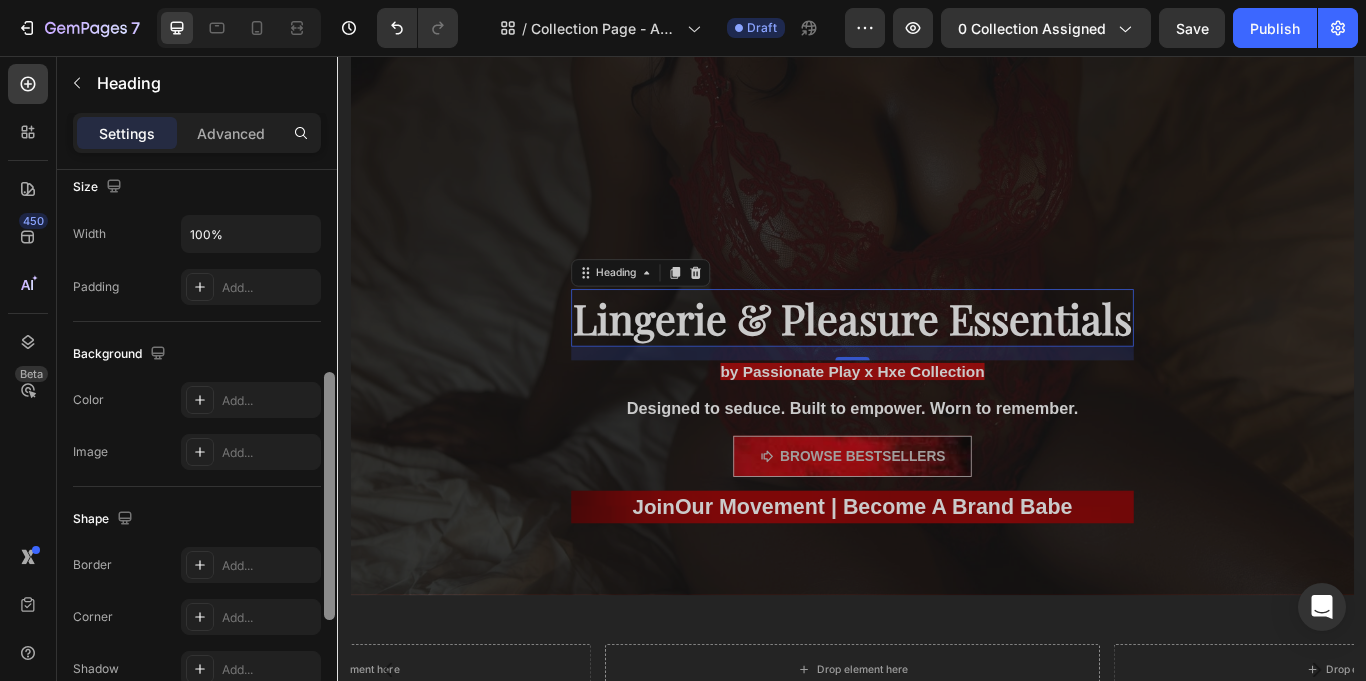 scroll, scrollTop: 451, scrollLeft: 0, axis: vertical 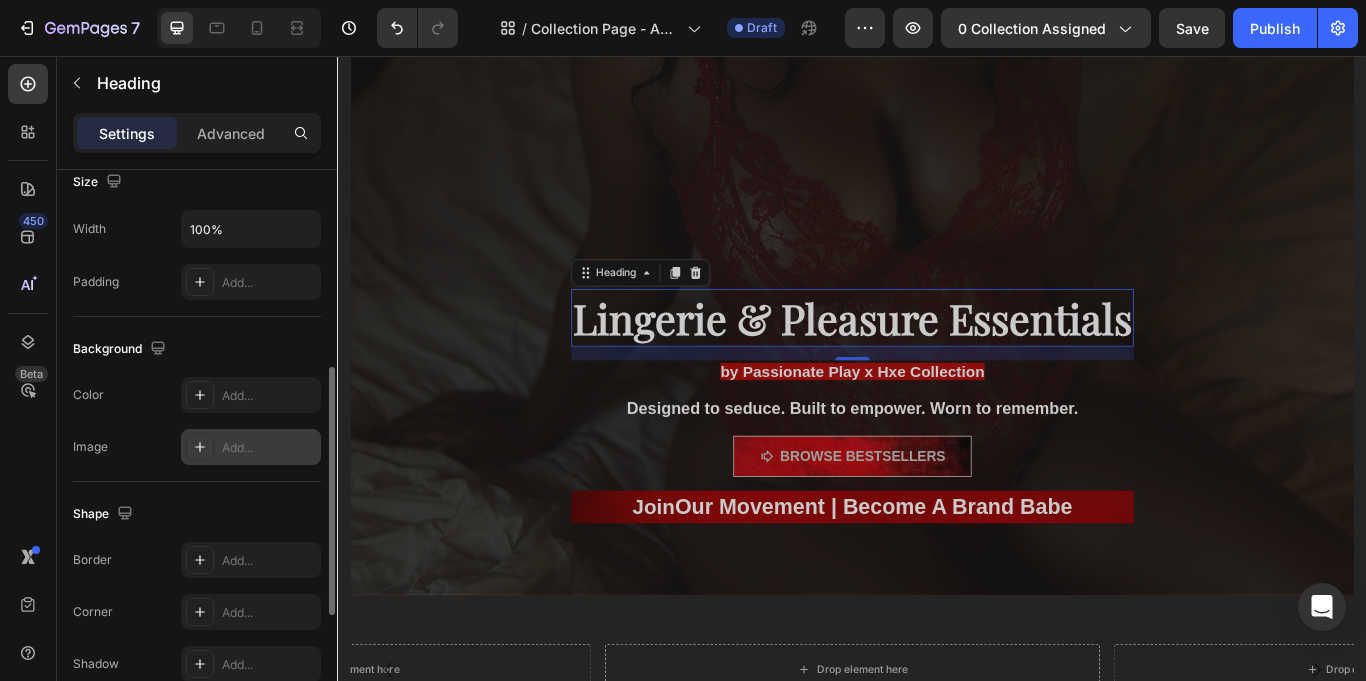 click 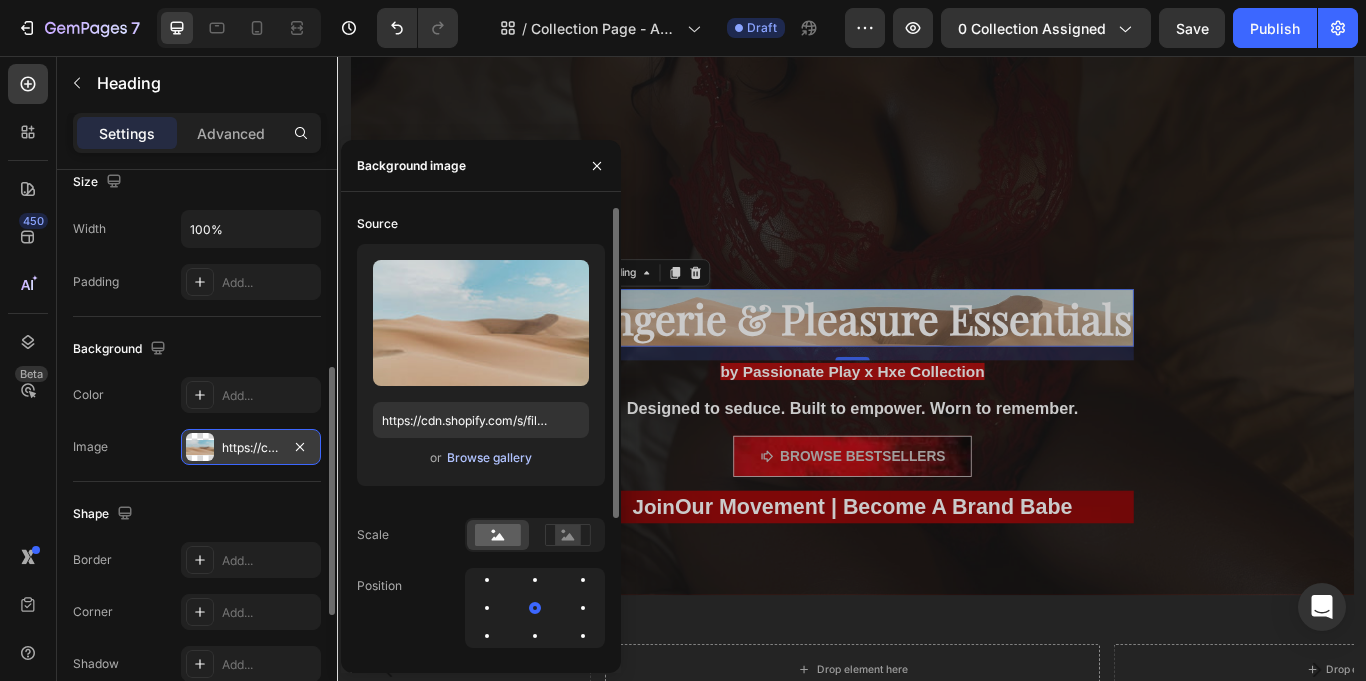 click on "Browse gallery" at bounding box center [489, 458] 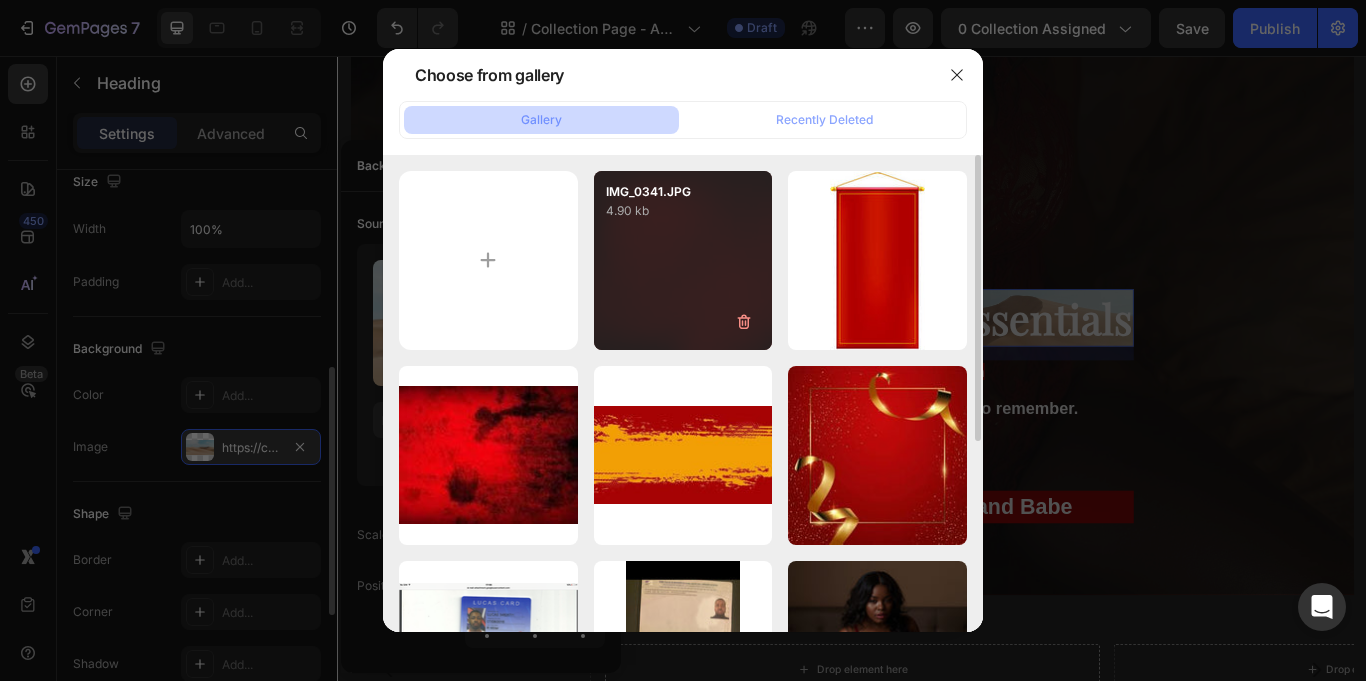 click on "IMG_0341.JPG 4.90 kb" at bounding box center [683, 260] 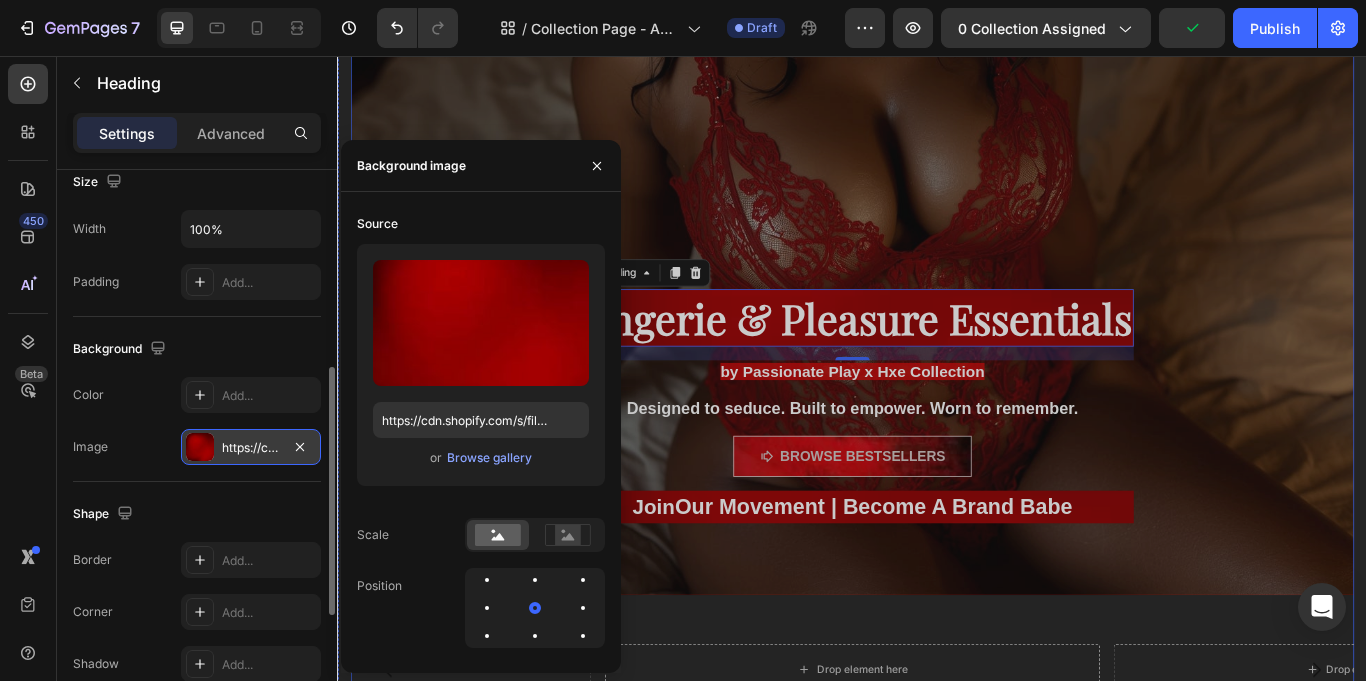 click at bounding box center [937, 100] 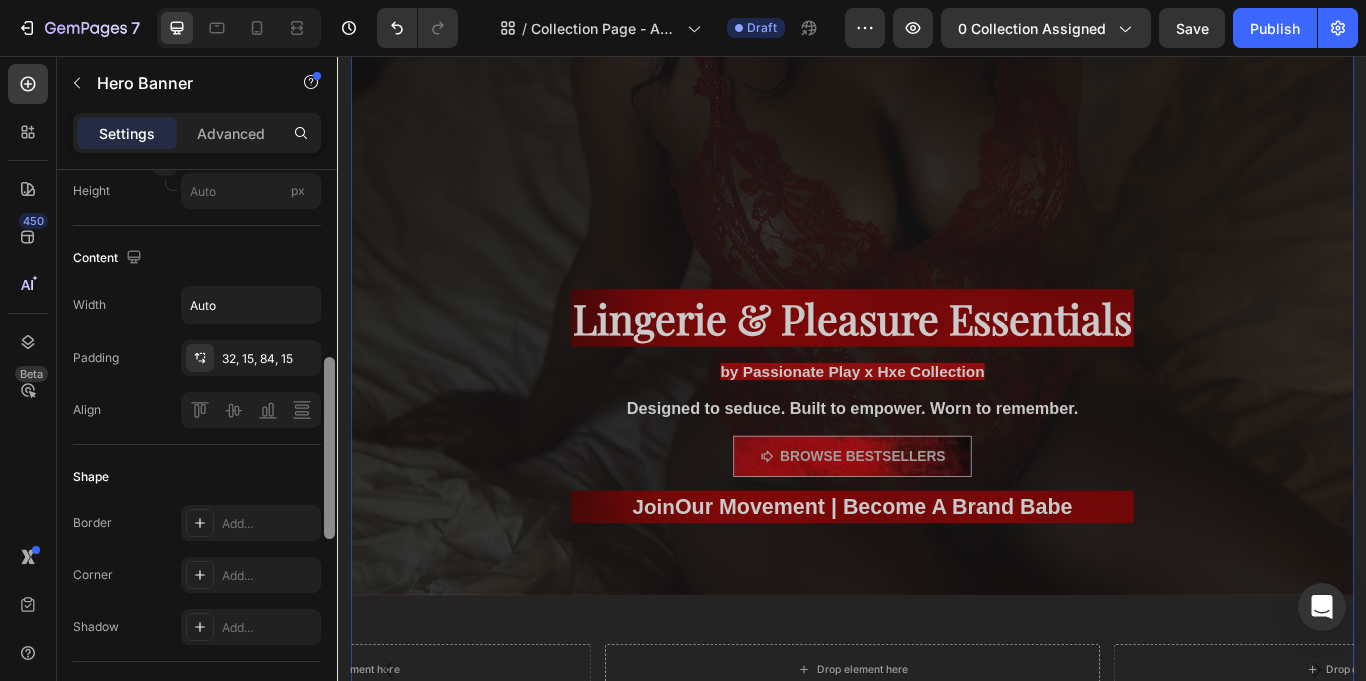 scroll, scrollTop: 574, scrollLeft: 0, axis: vertical 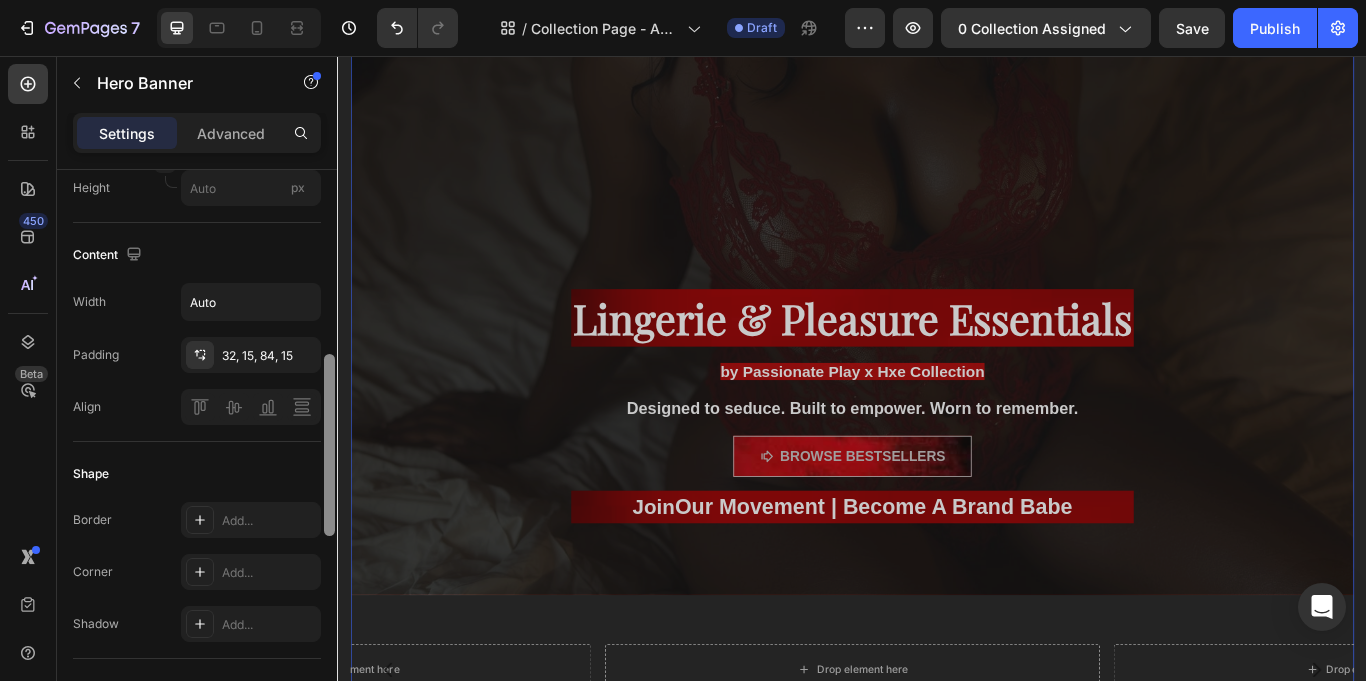 drag, startPoint x: 329, startPoint y: 277, endPoint x: 320, endPoint y: 462, distance: 185.2188 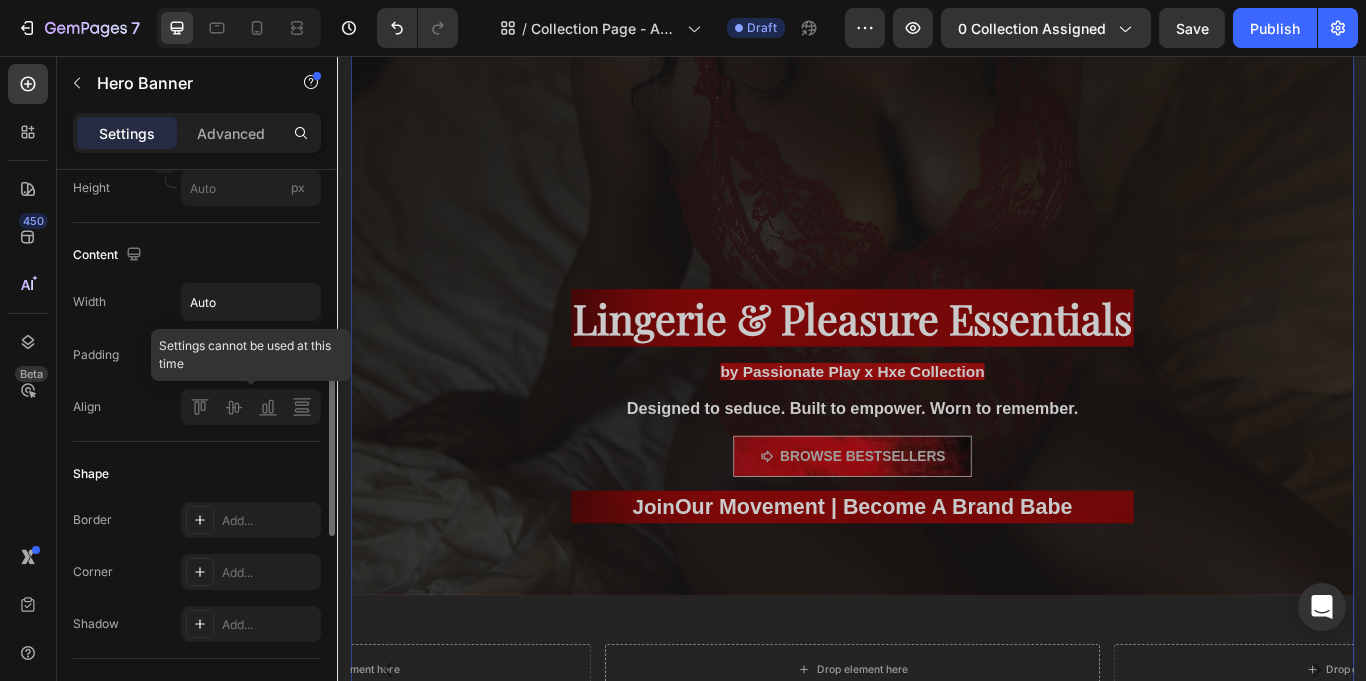 click 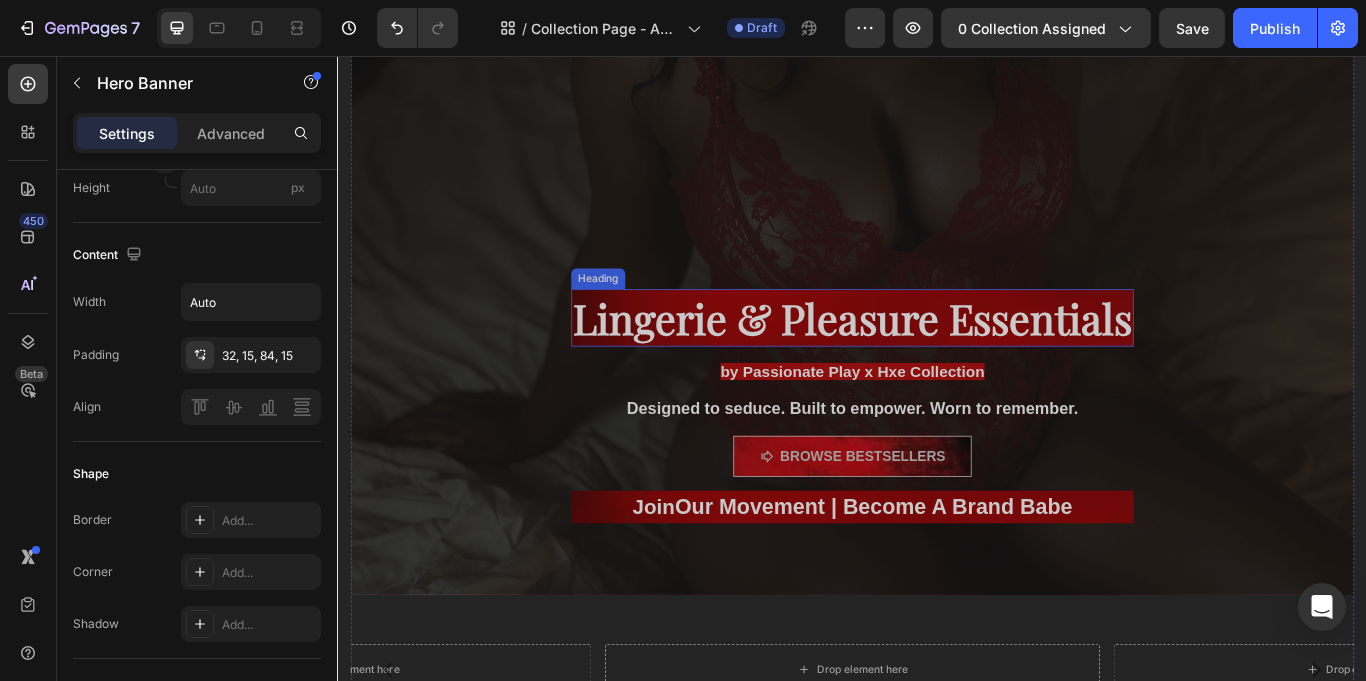 click on "Lingerie & Pleasure Essentials" at bounding box center (937, 361) 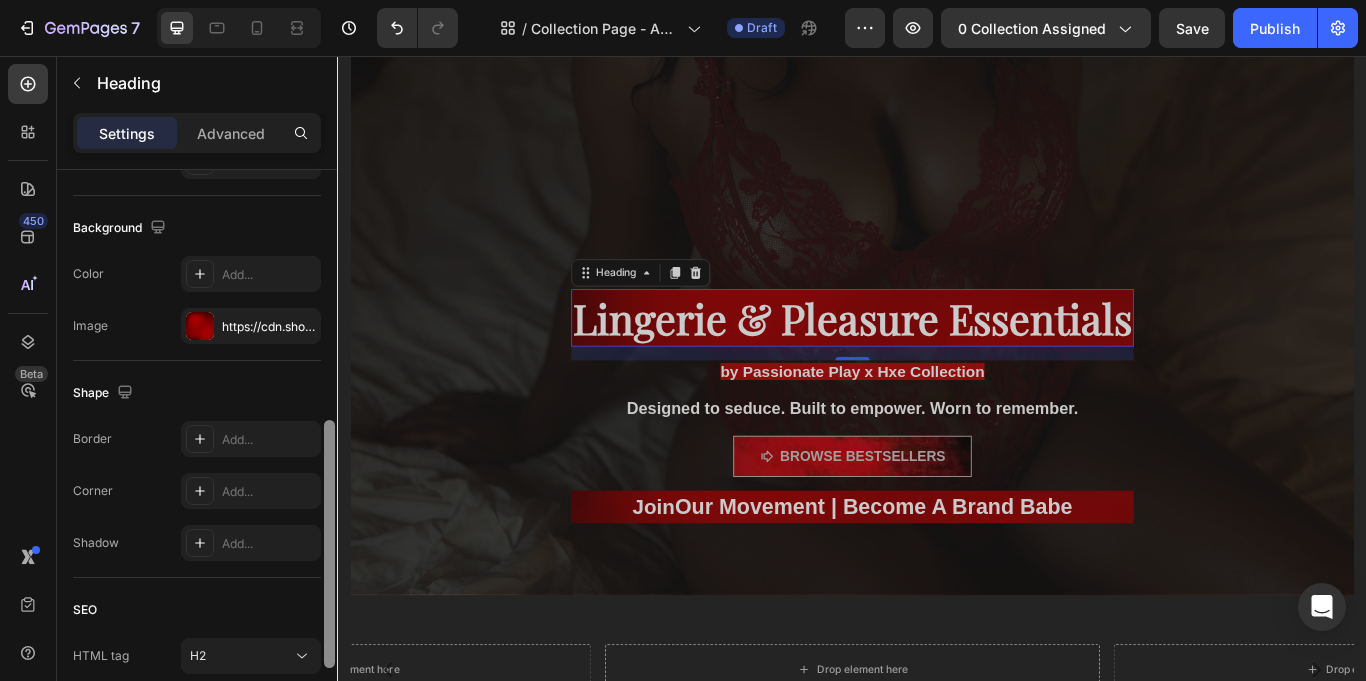 scroll, scrollTop: 730, scrollLeft: 0, axis: vertical 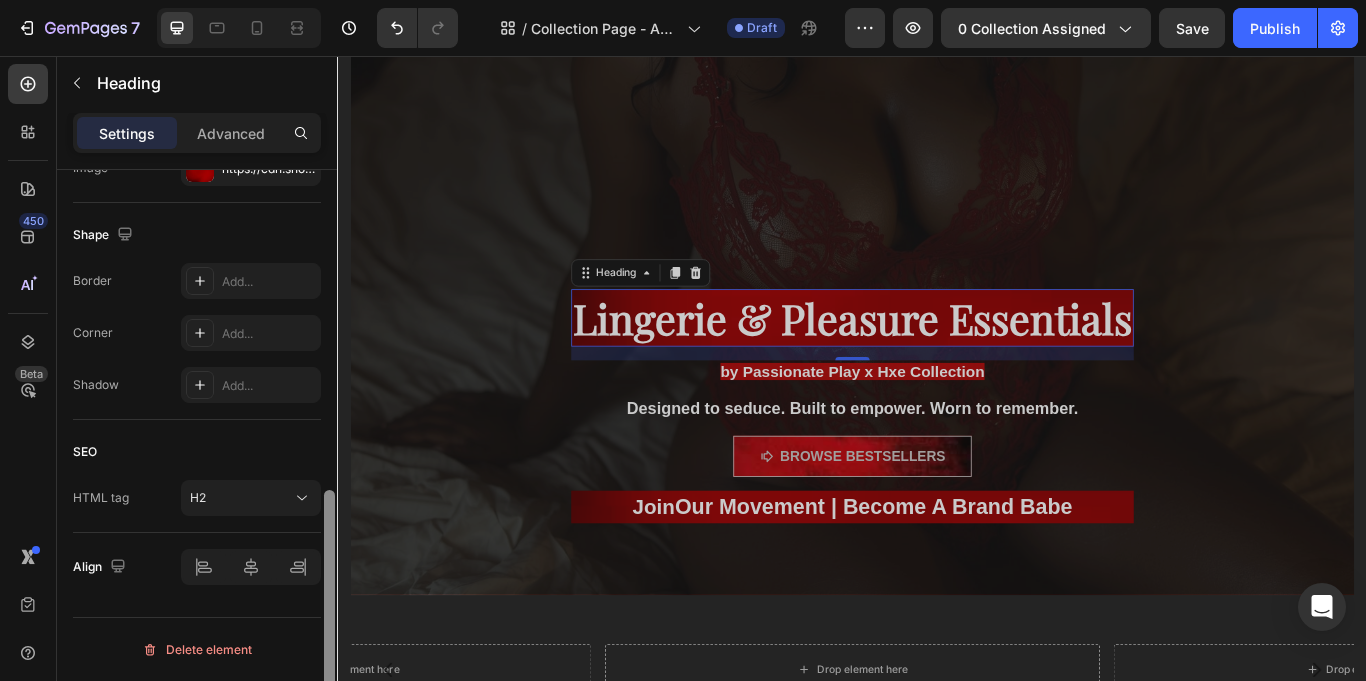 drag, startPoint x: 330, startPoint y: 286, endPoint x: 325, endPoint y: 637, distance: 351.0356 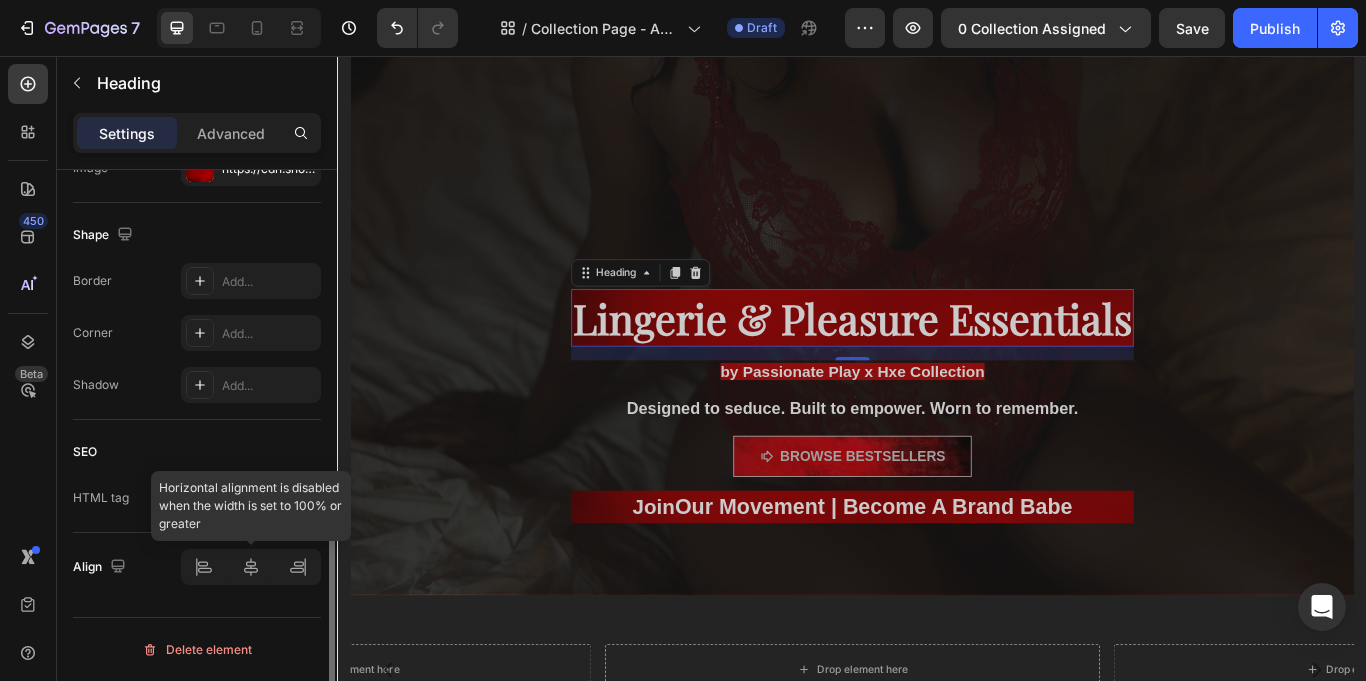 click 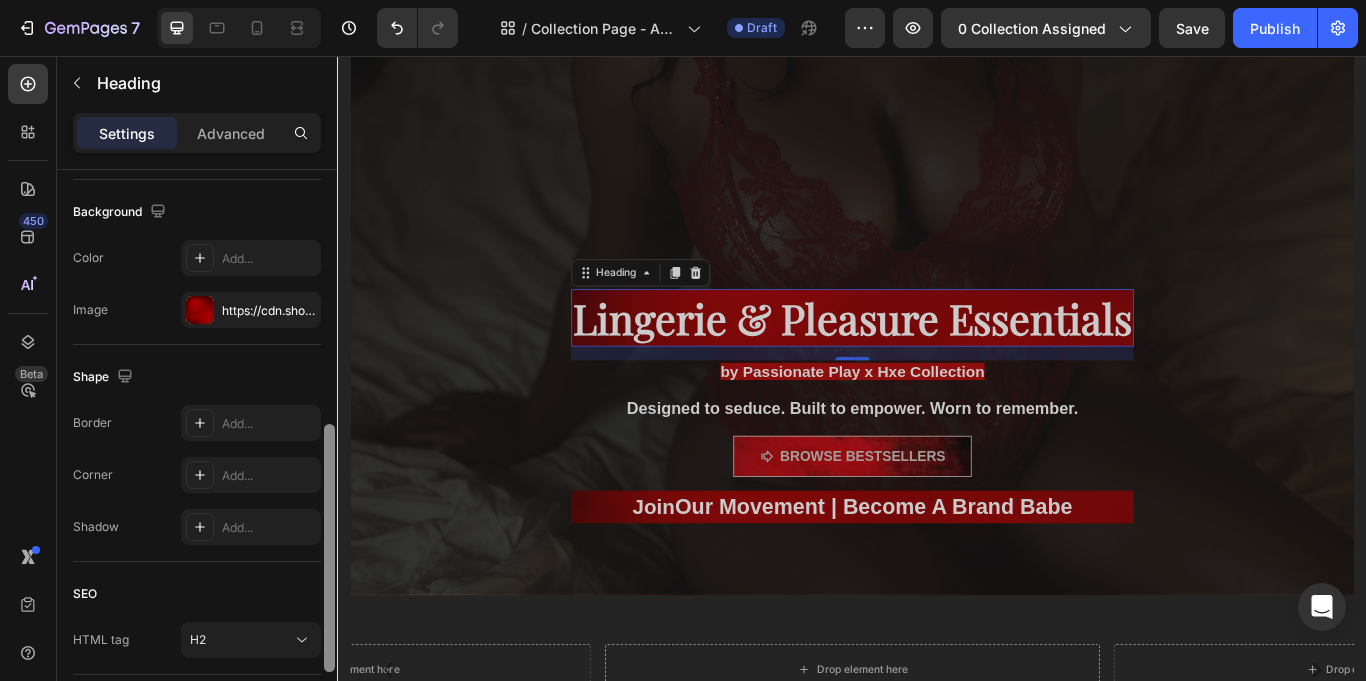 drag, startPoint x: 334, startPoint y: 562, endPoint x: 319, endPoint y: 499, distance: 64.7611 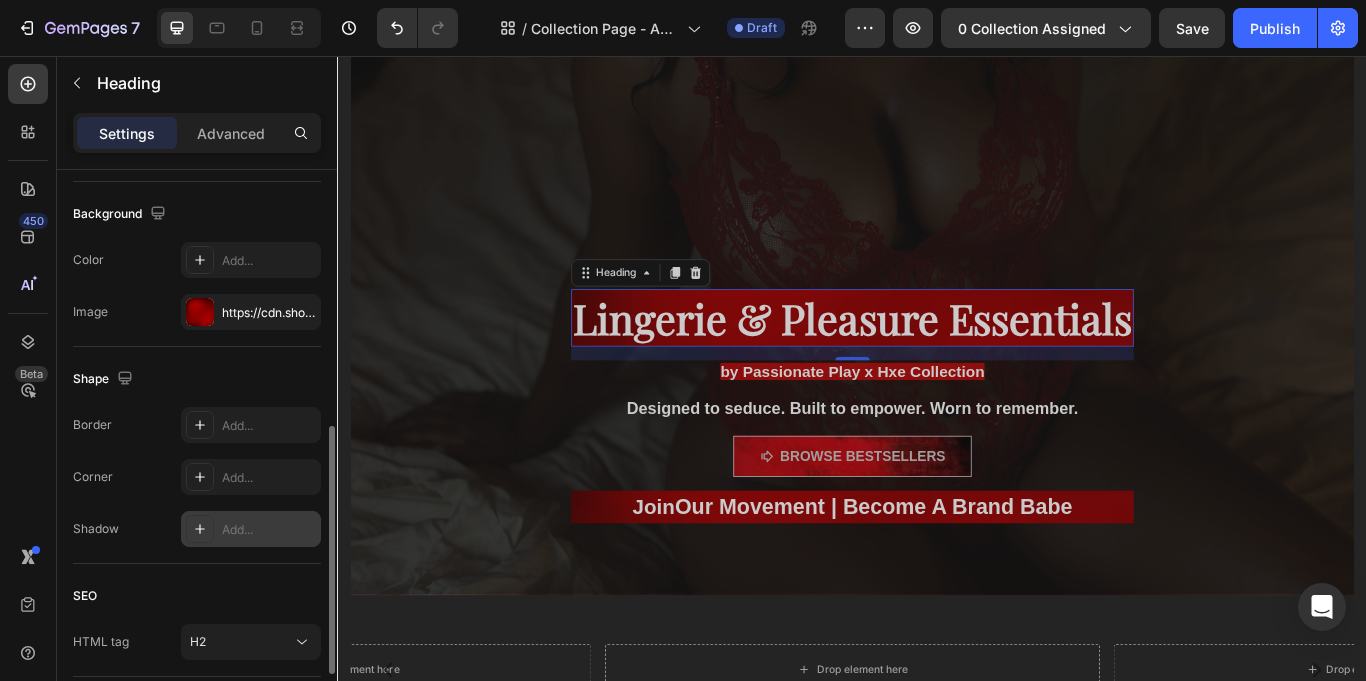 click 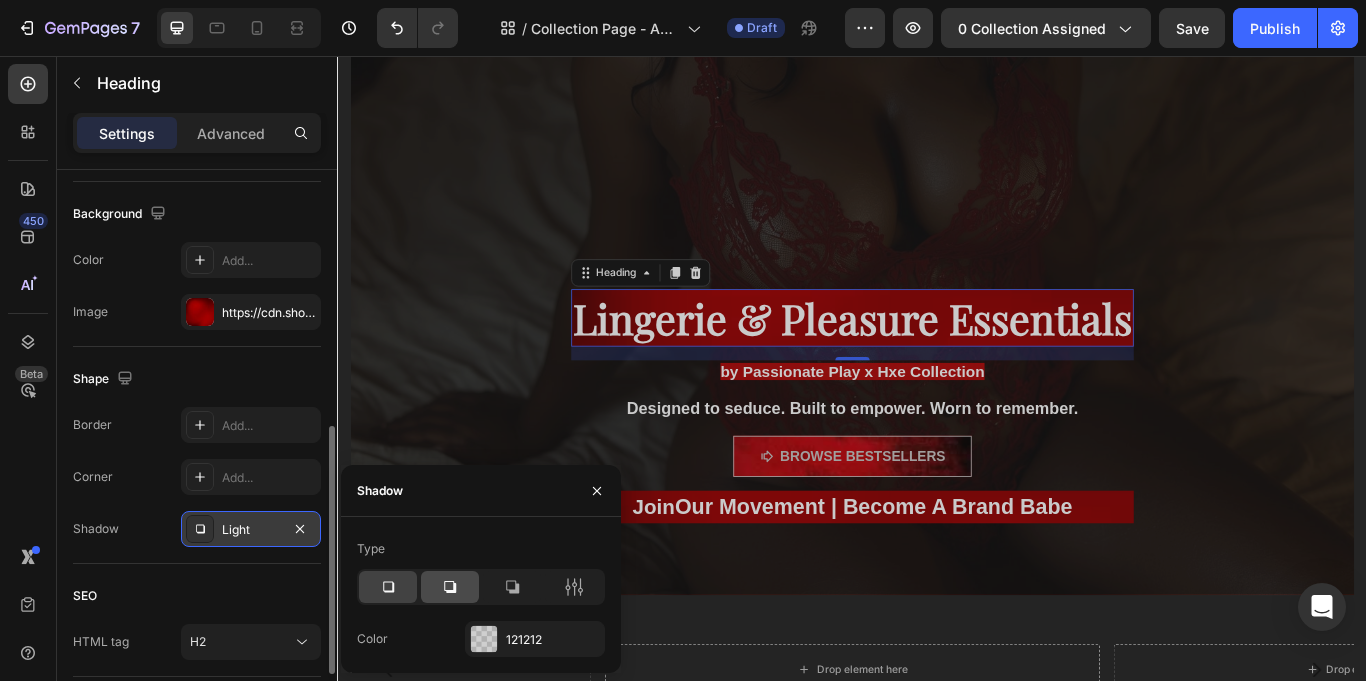 click 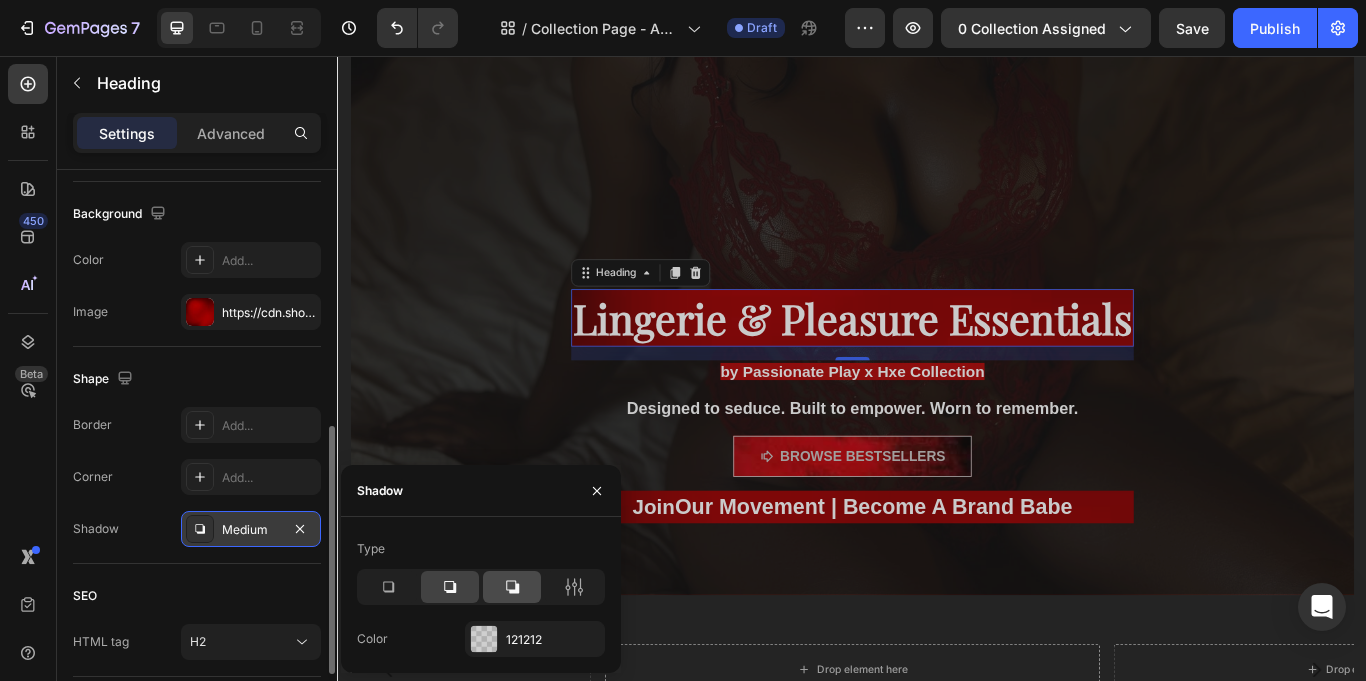click 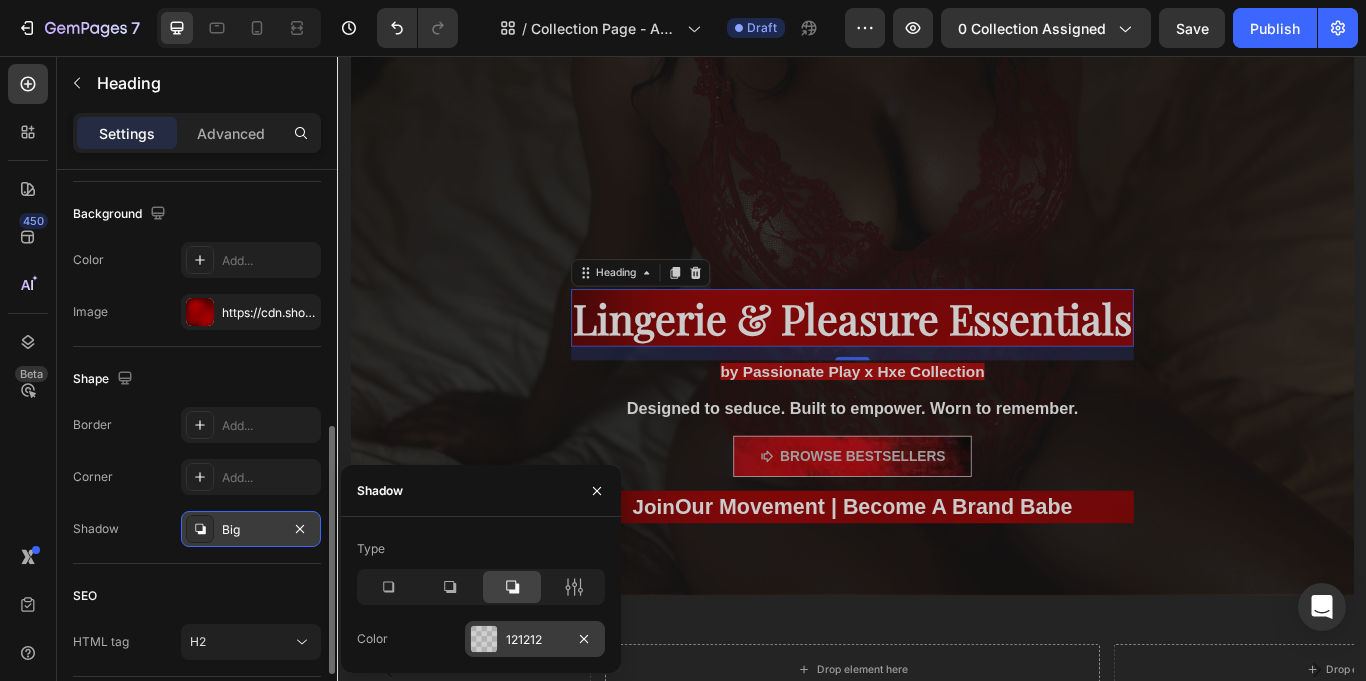 click at bounding box center (484, 639) 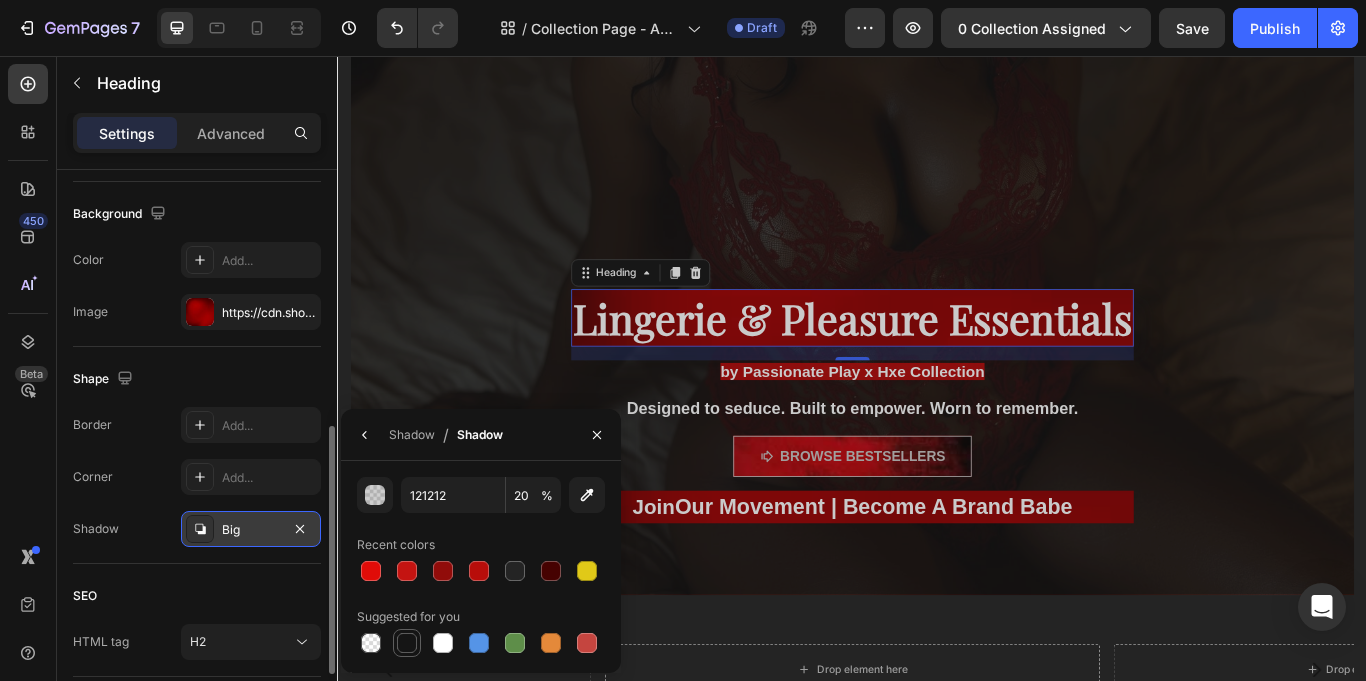 click at bounding box center (407, 643) 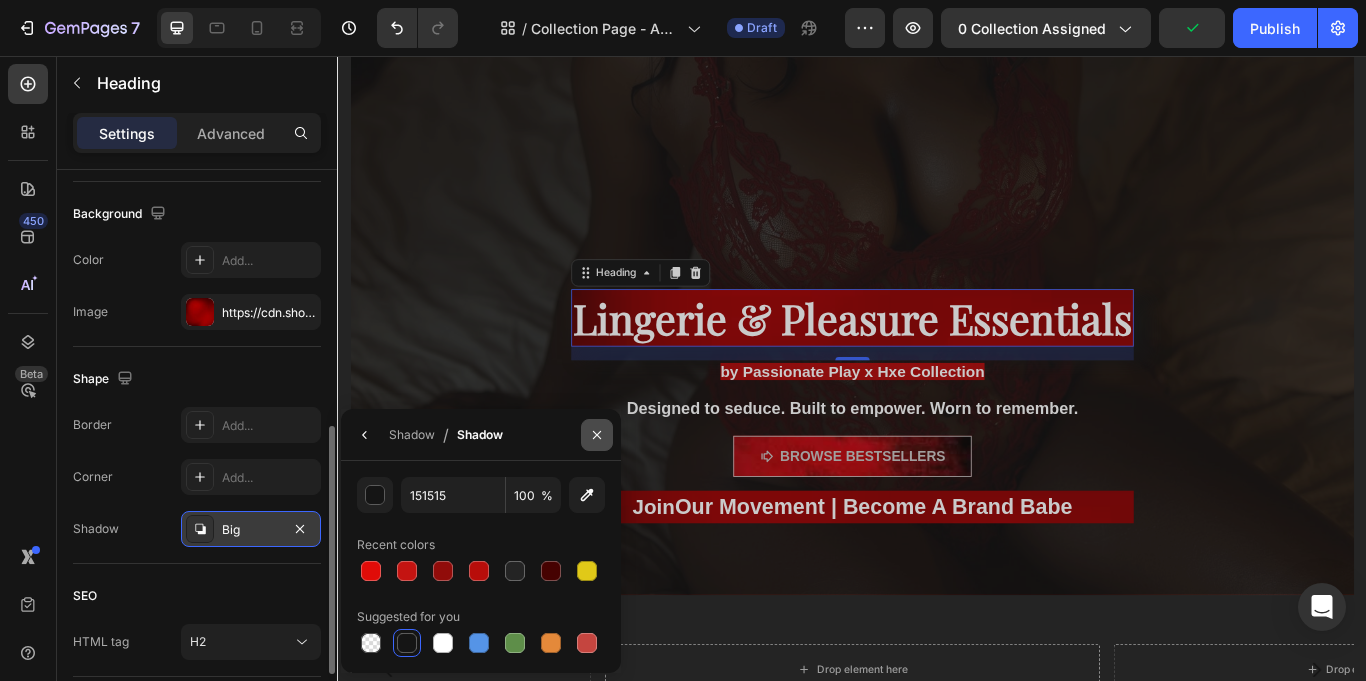 click 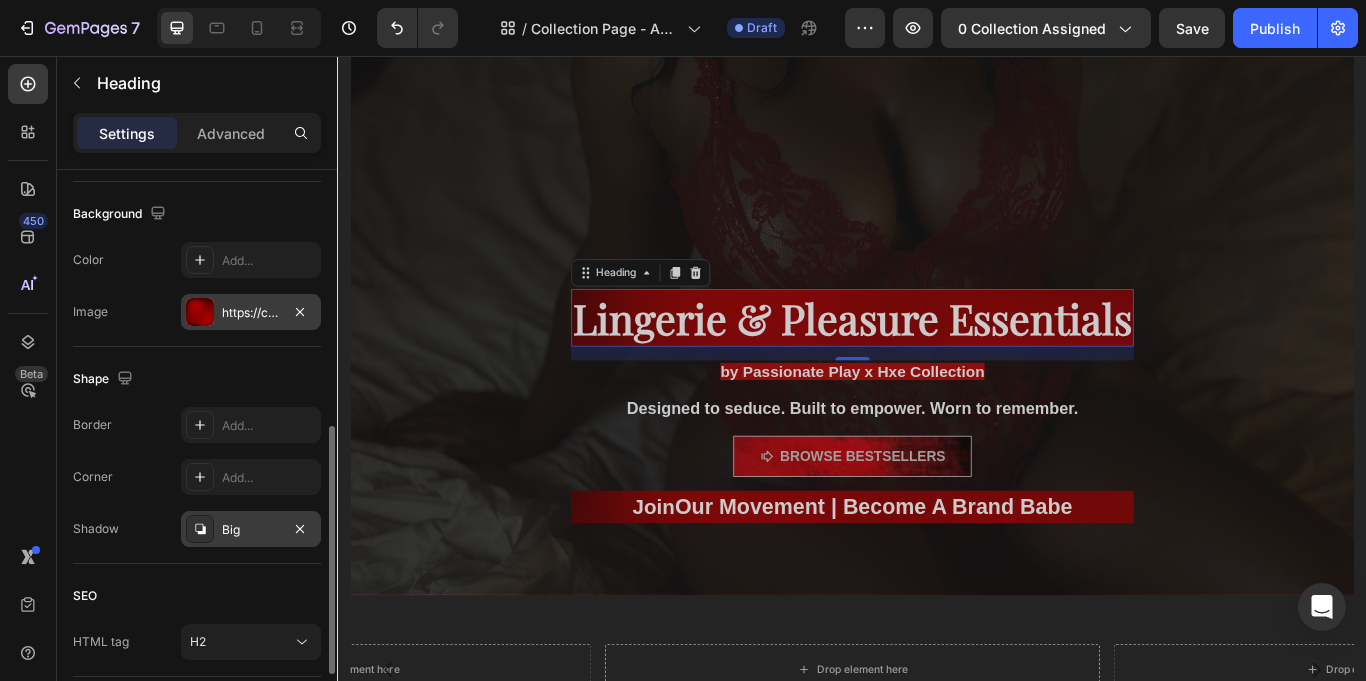 click at bounding box center [200, 312] 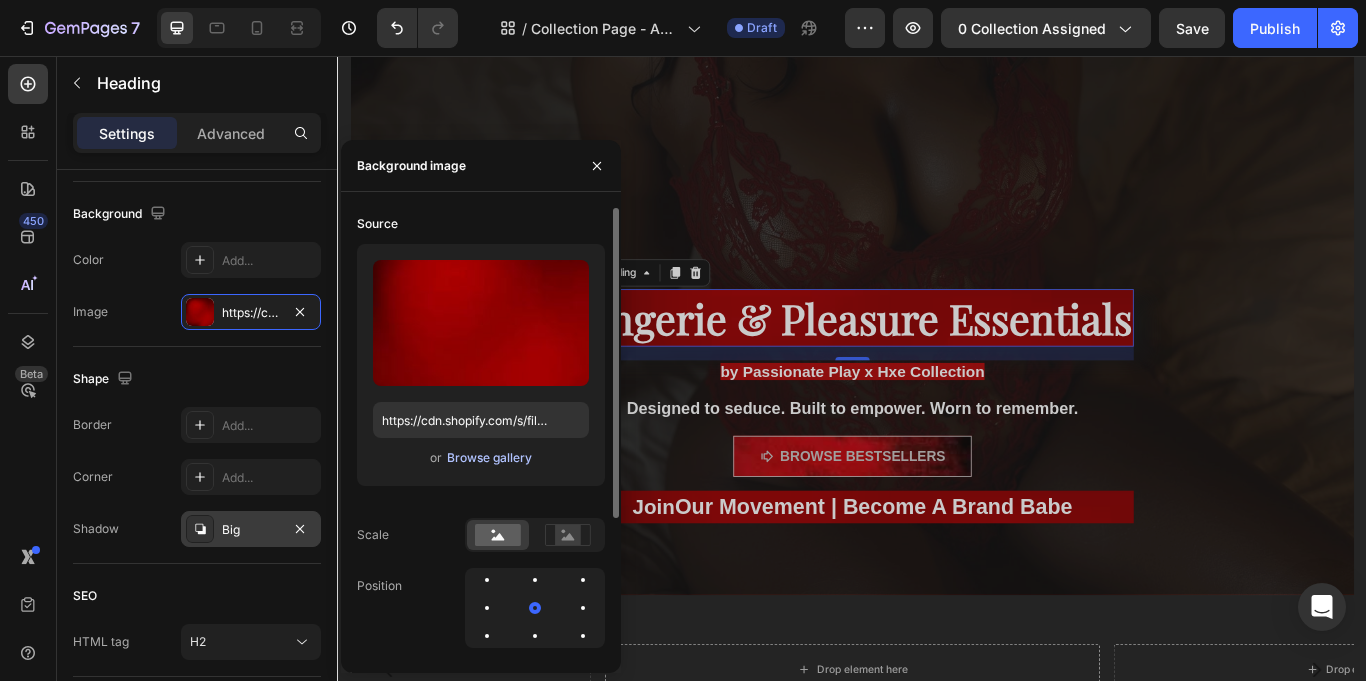 click on "Browse gallery" at bounding box center [489, 458] 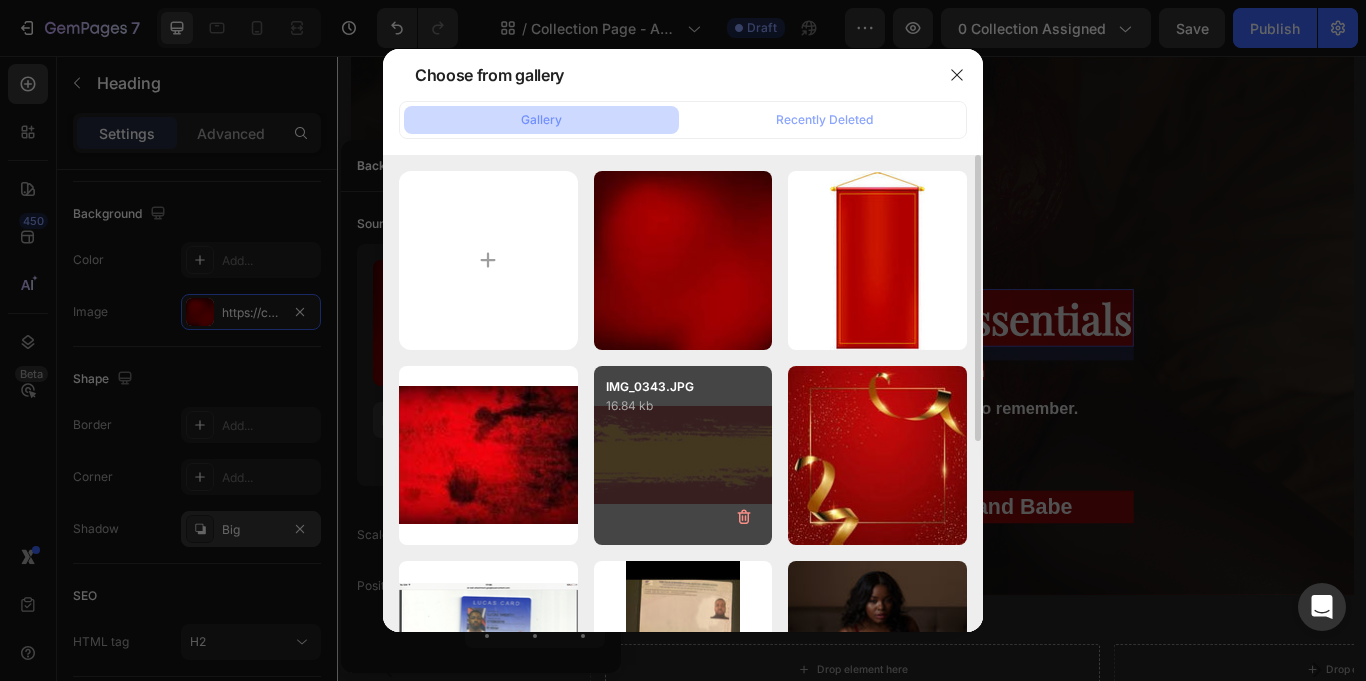 click on "16.84 kb" at bounding box center [683, 406] 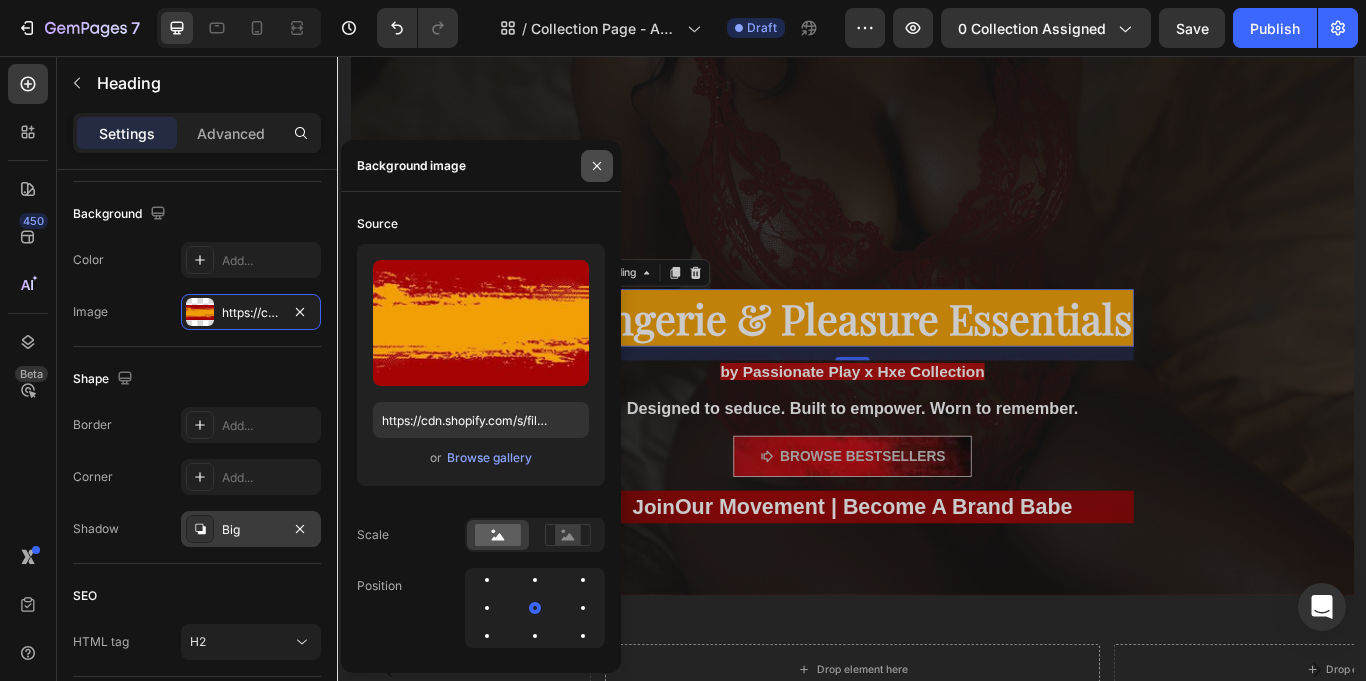 click 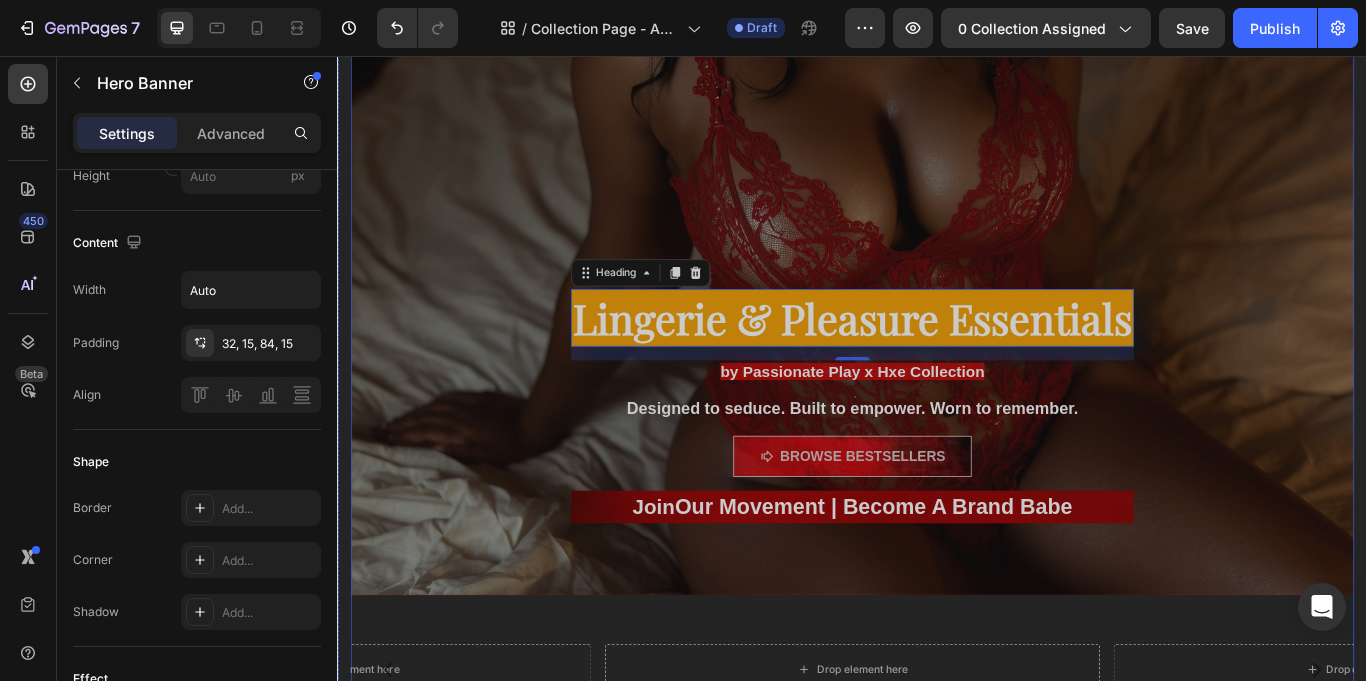 click at bounding box center [937, 100] 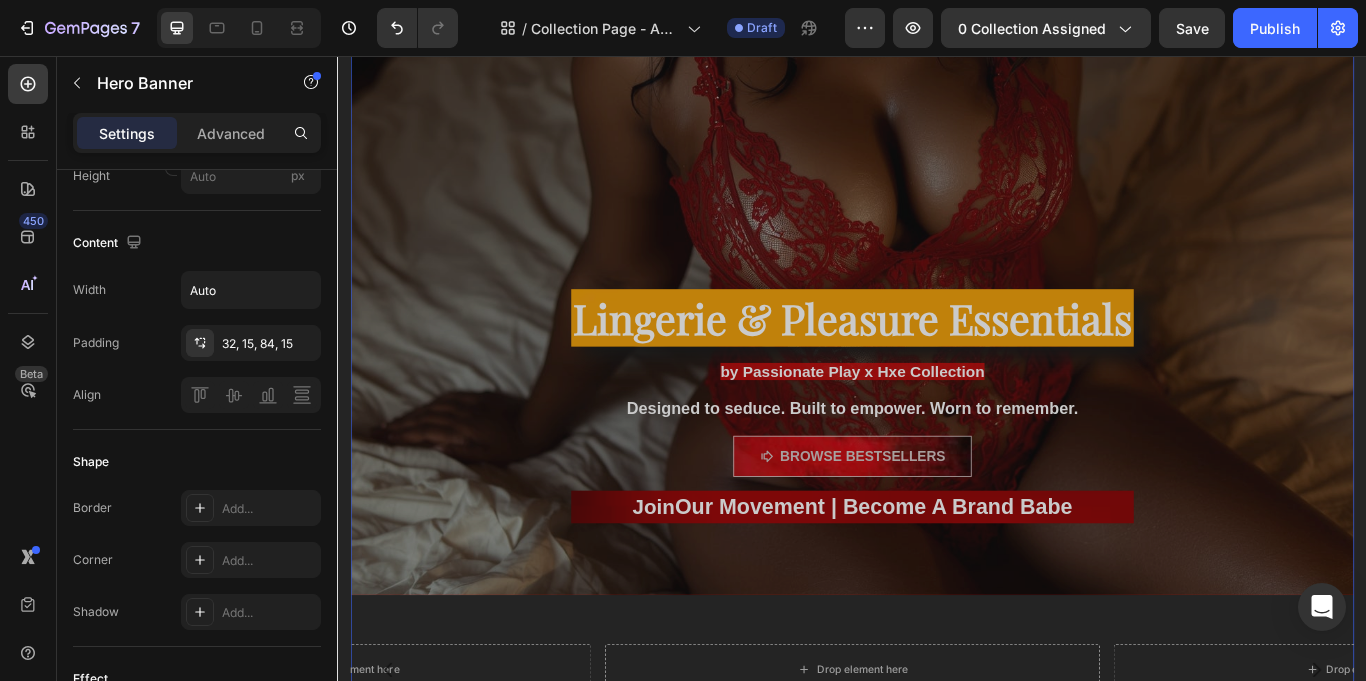 scroll, scrollTop: 0, scrollLeft: 0, axis: both 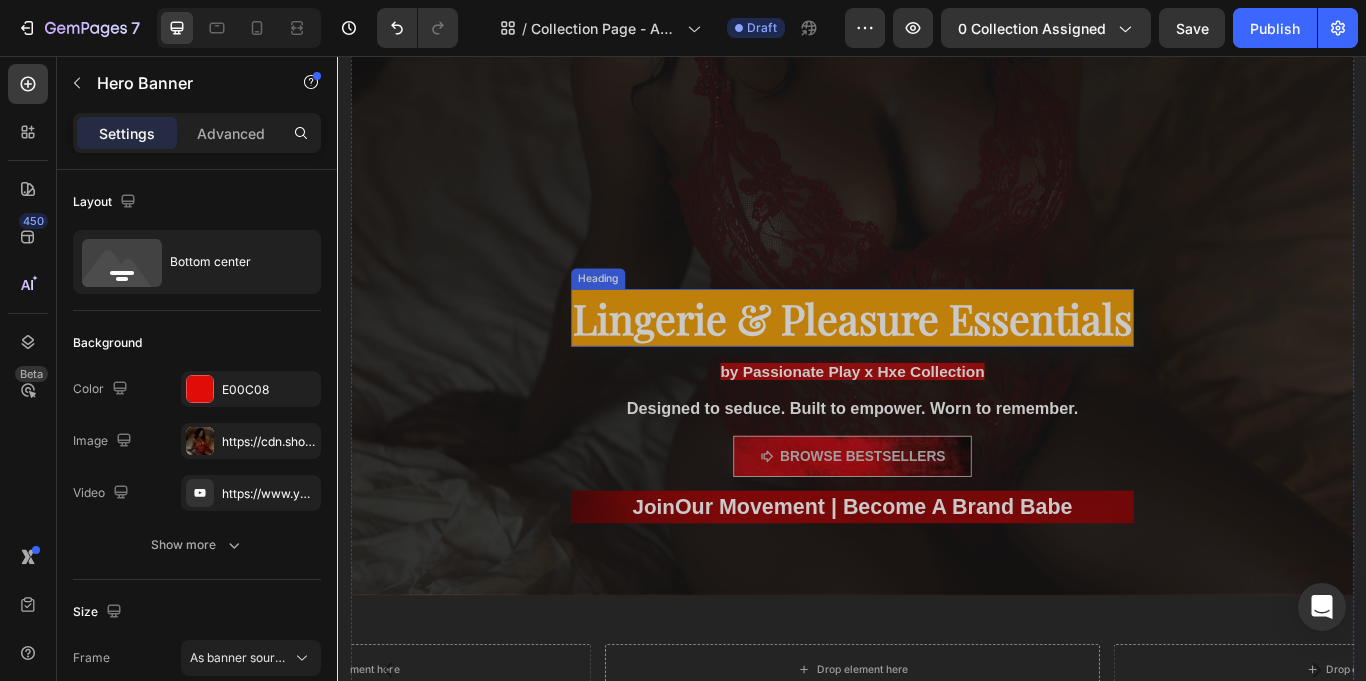 click on "Lingerie & Pleasure Essentials" at bounding box center [937, 361] 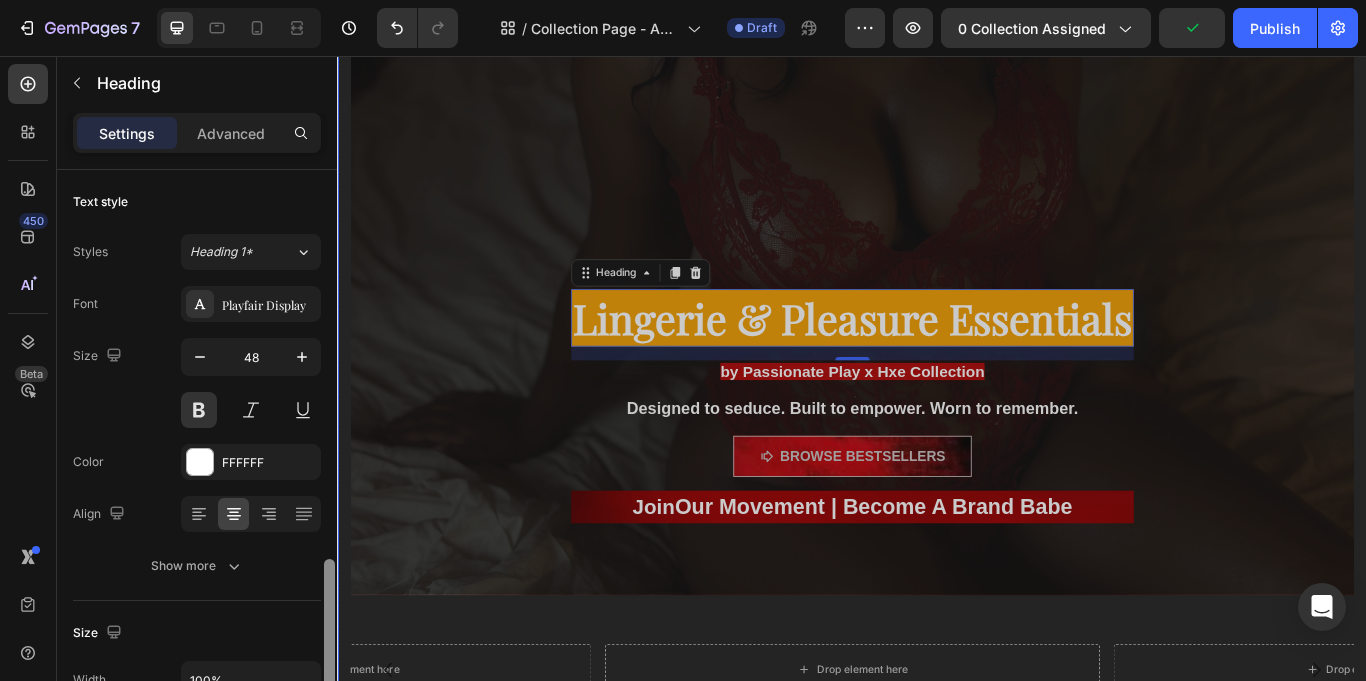 scroll, scrollTop: 271, scrollLeft: 0, axis: vertical 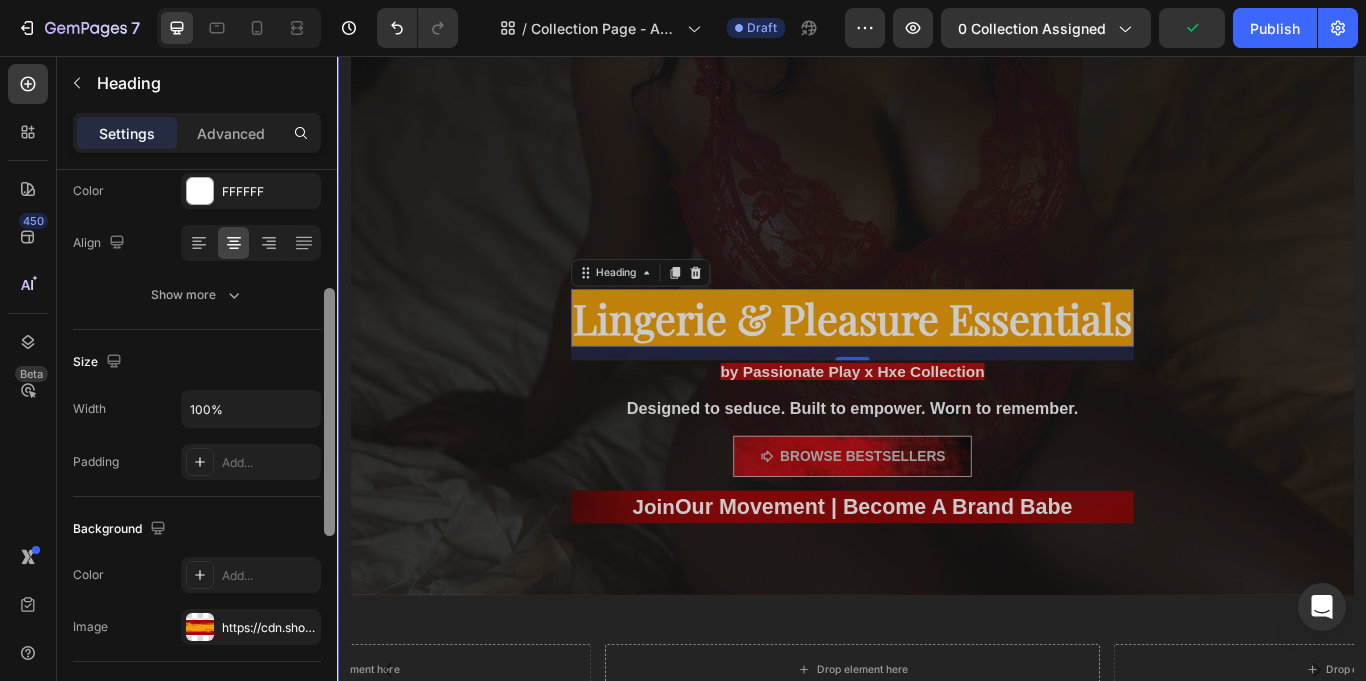 drag, startPoint x: 327, startPoint y: 338, endPoint x: 337, endPoint y: 457, distance: 119.419426 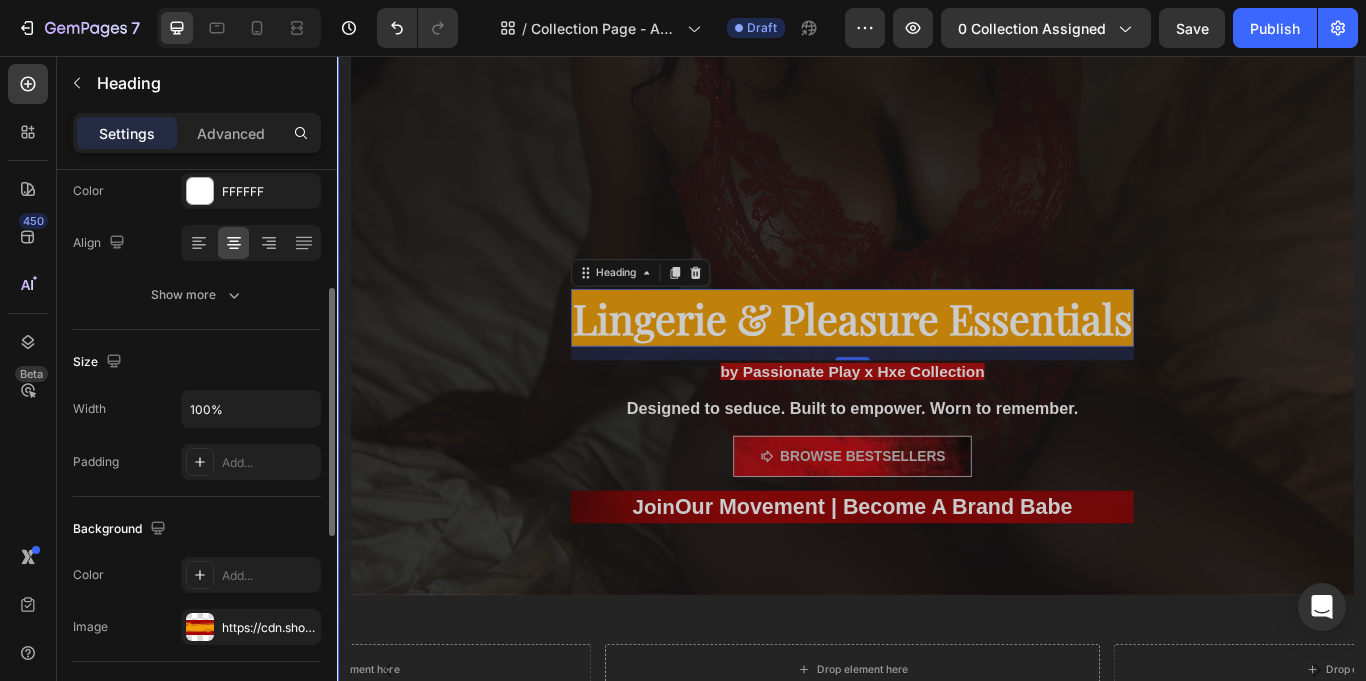 click 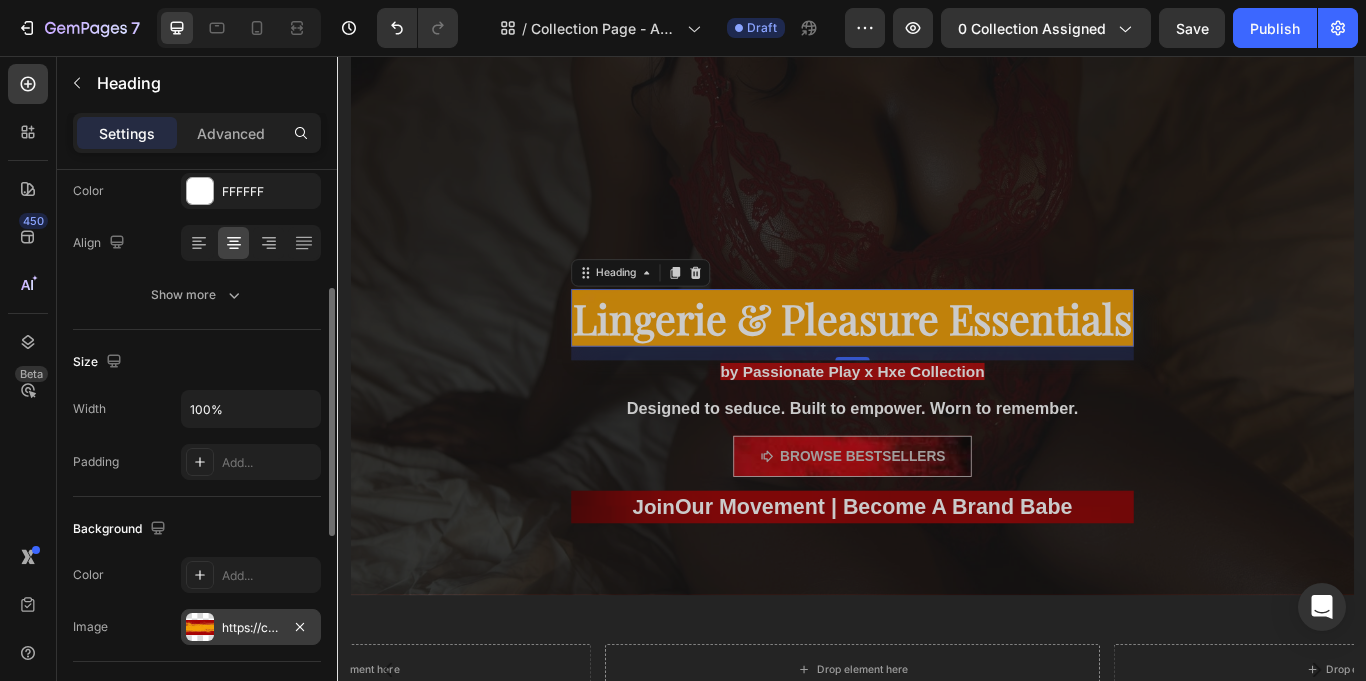 click at bounding box center (200, 627) 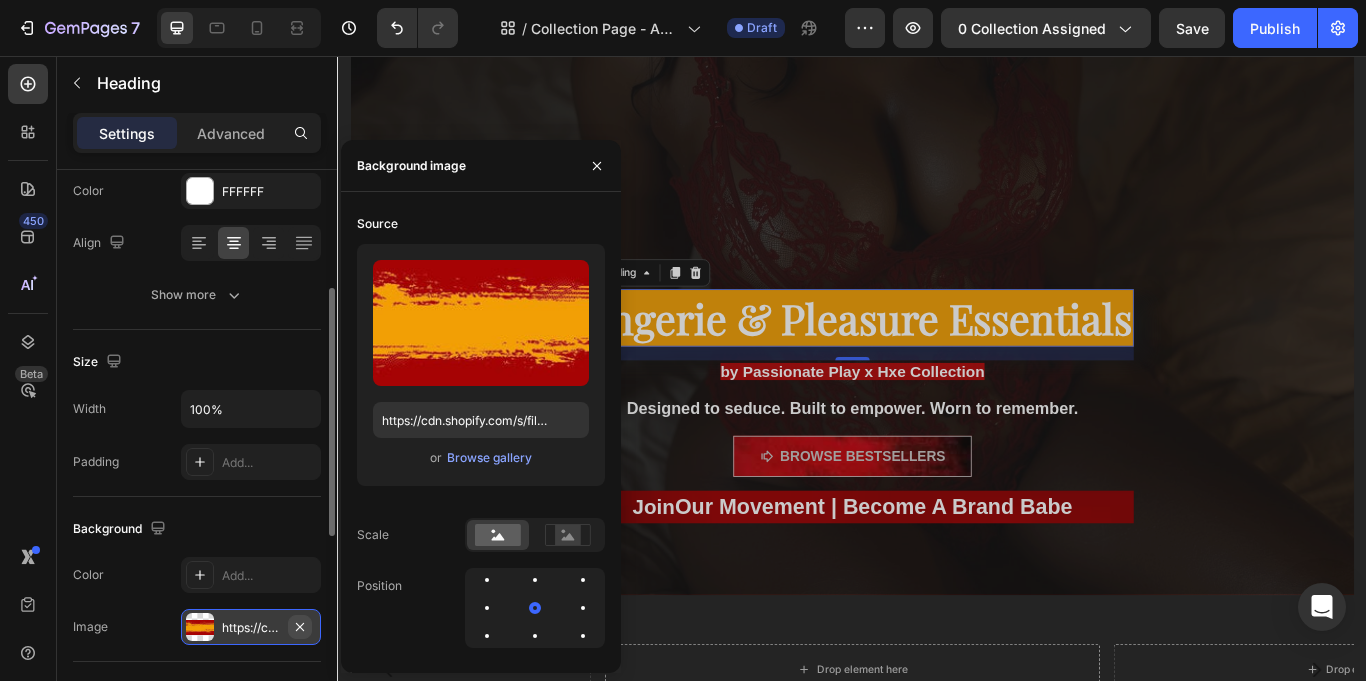 click 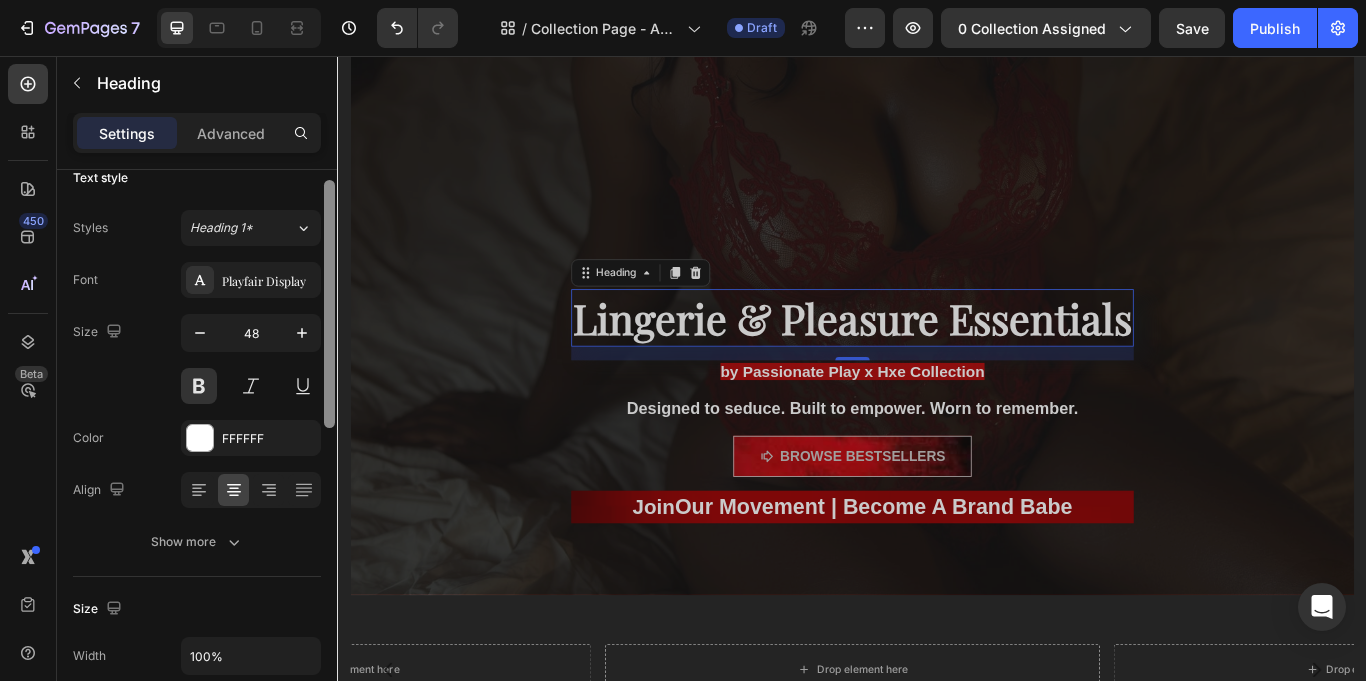 scroll, scrollTop: 4, scrollLeft: 0, axis: vertical 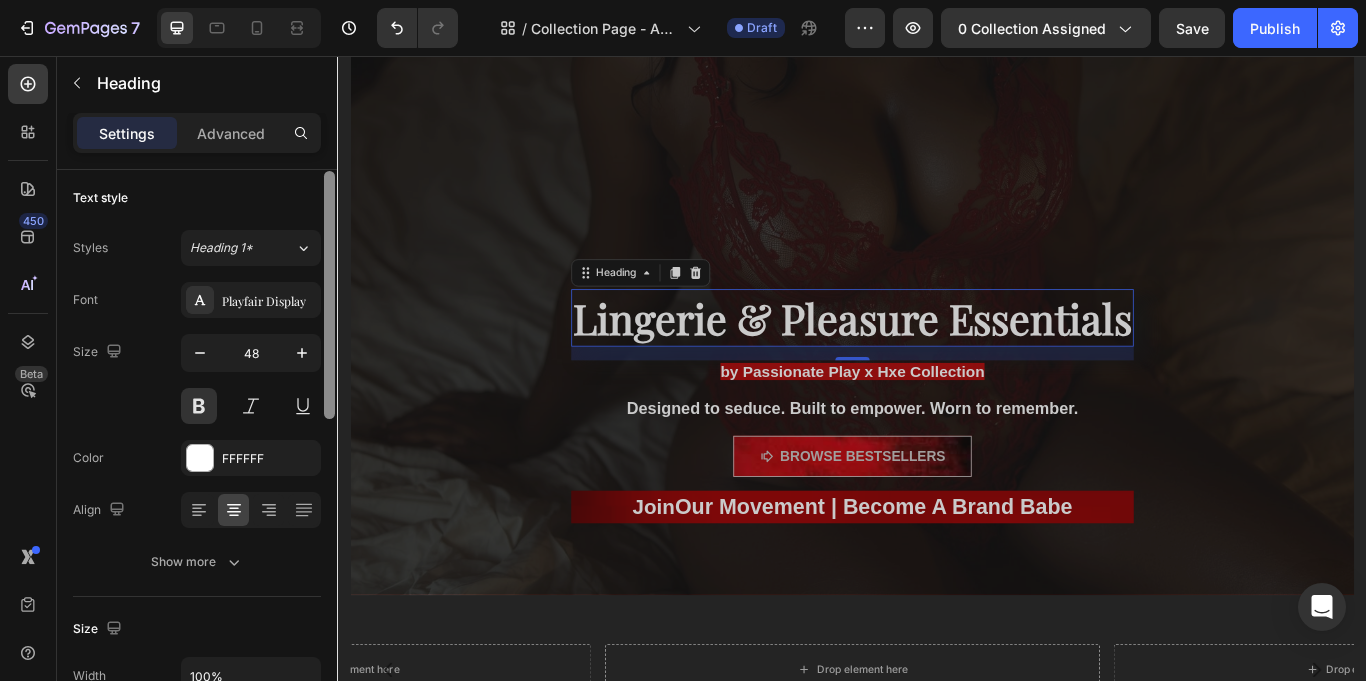 drag, startPoint x: 328, startPoint y: 342, endPoint x: 321, endPoint y: 225, distance: 117.20921 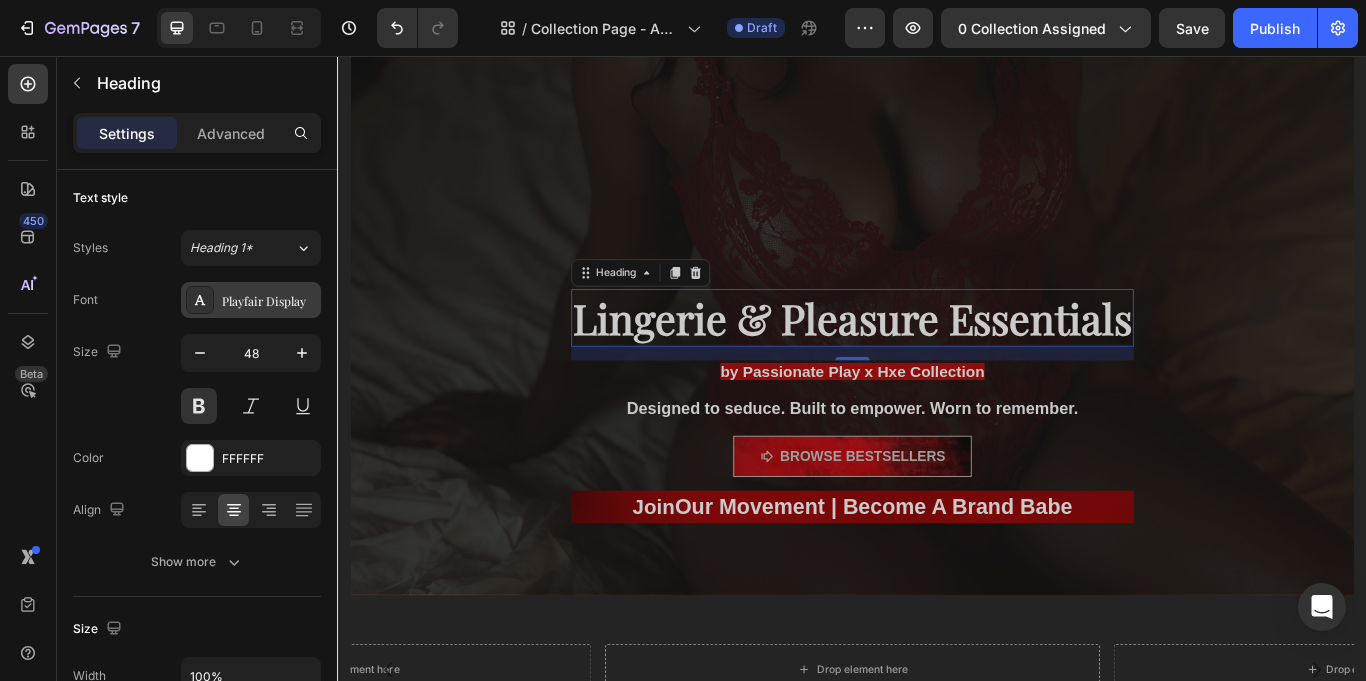 click on "Playfair Display" at bounding box center (269, 301) 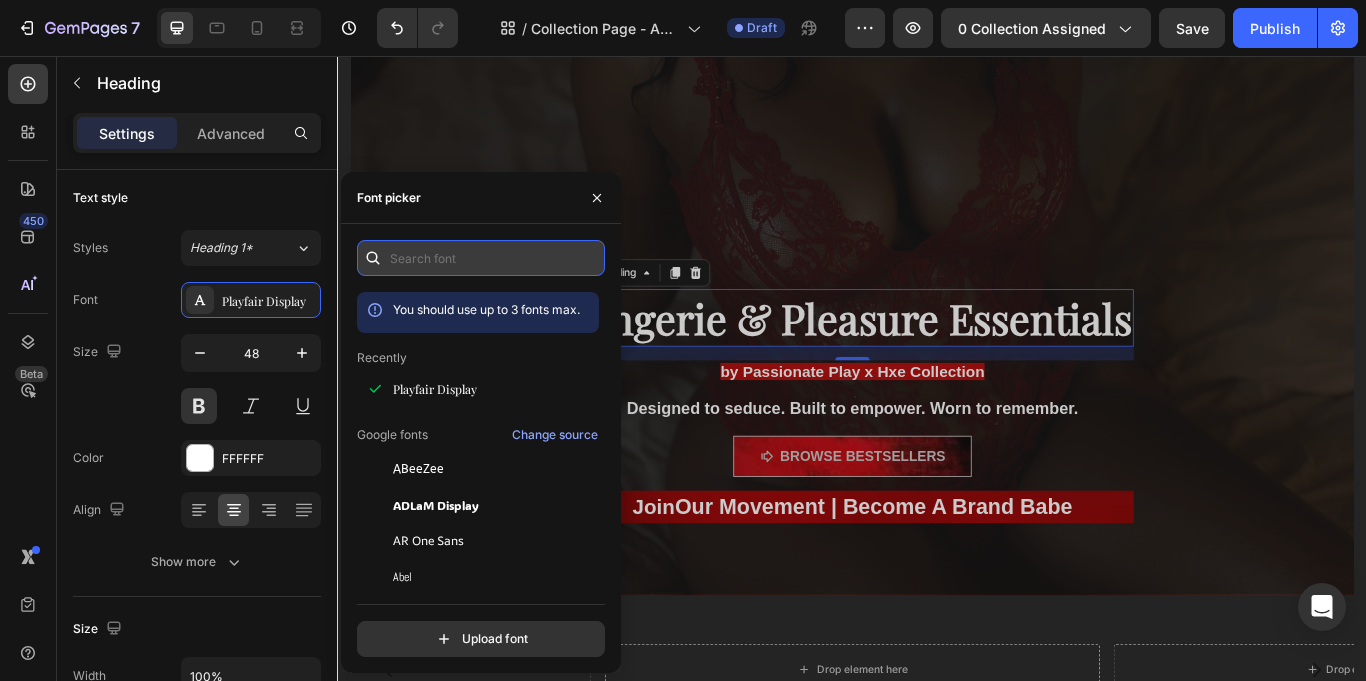click at bounding box center (481, 258) 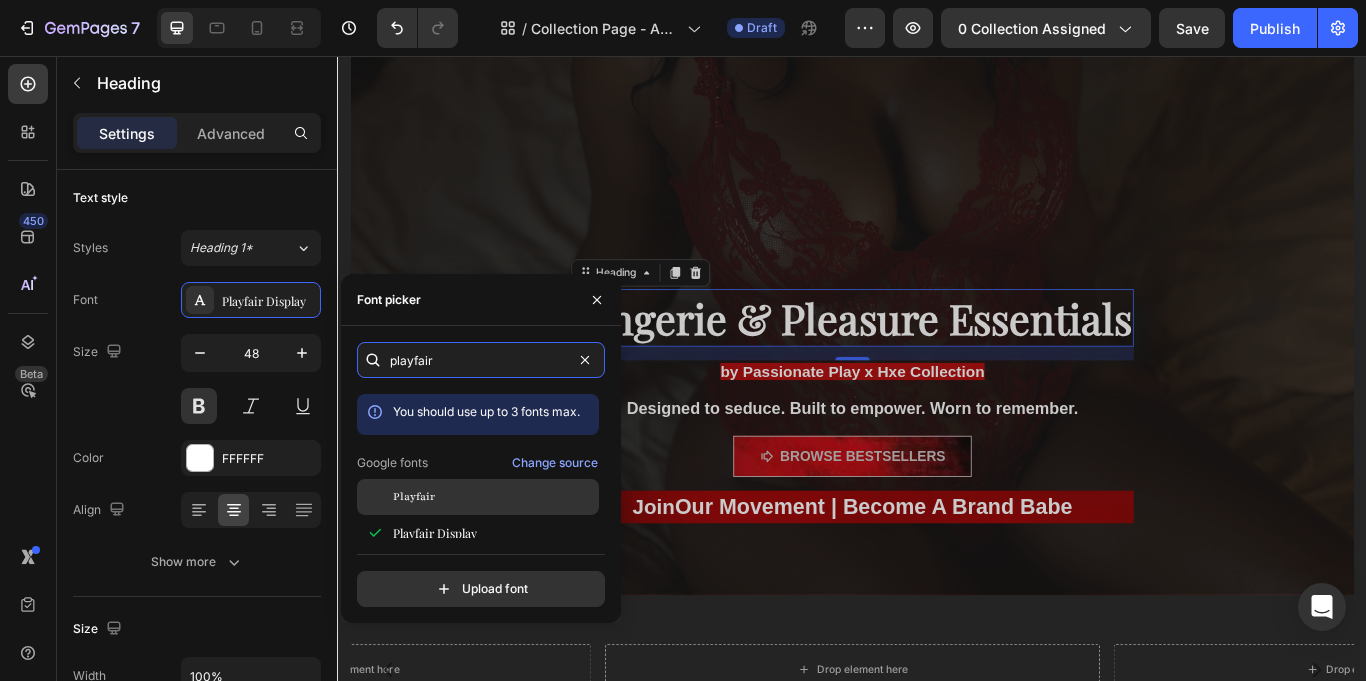type on "playfair" 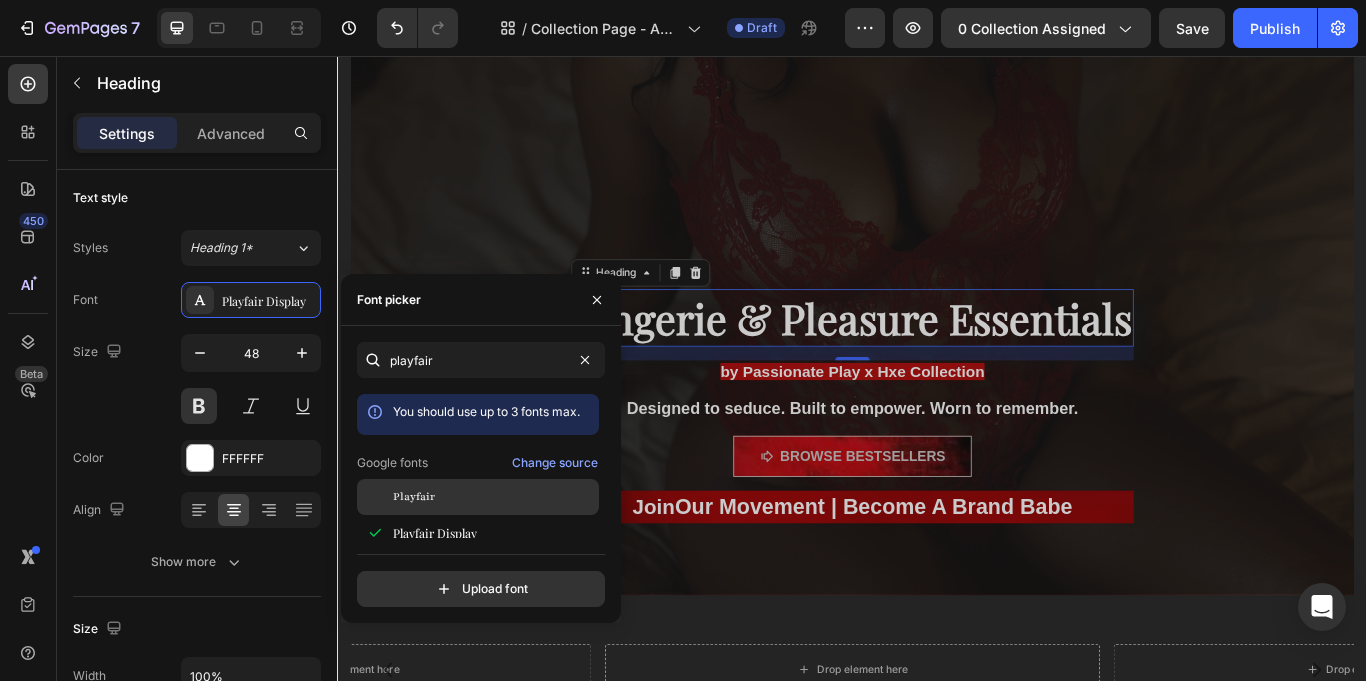 click on "Playfair" at bounding box center (414, 497) 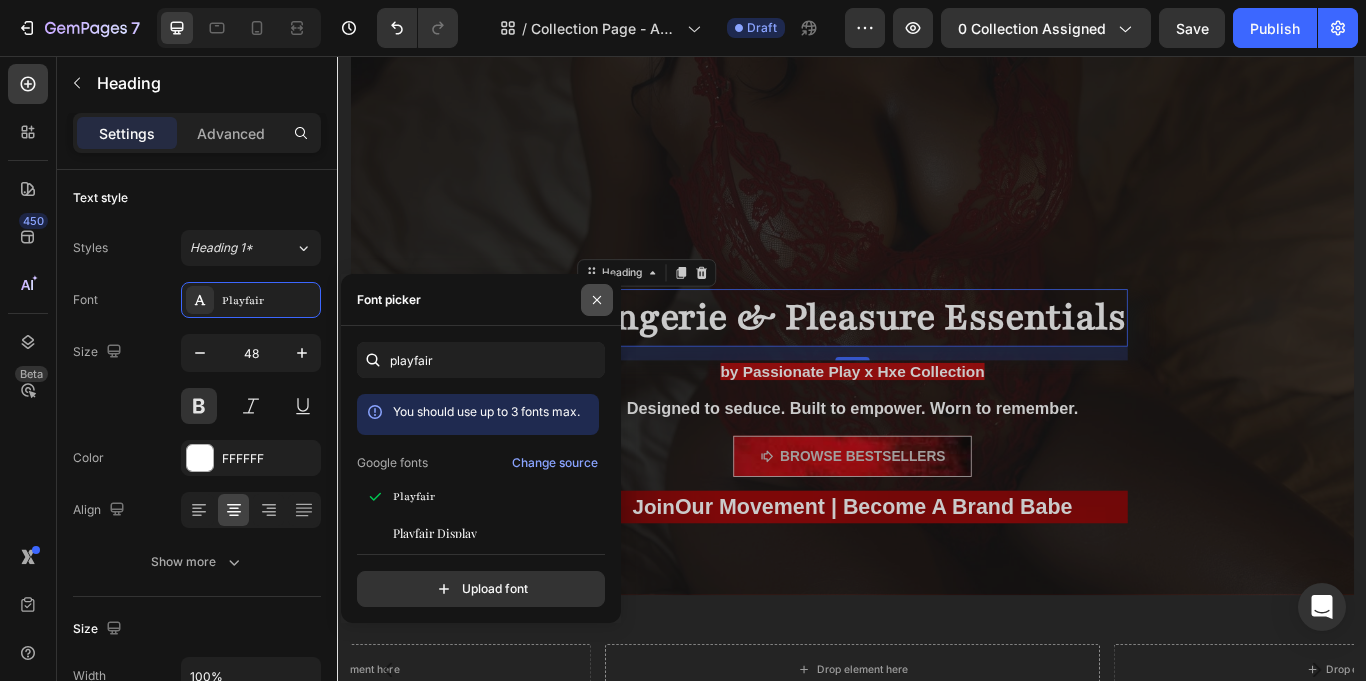 click 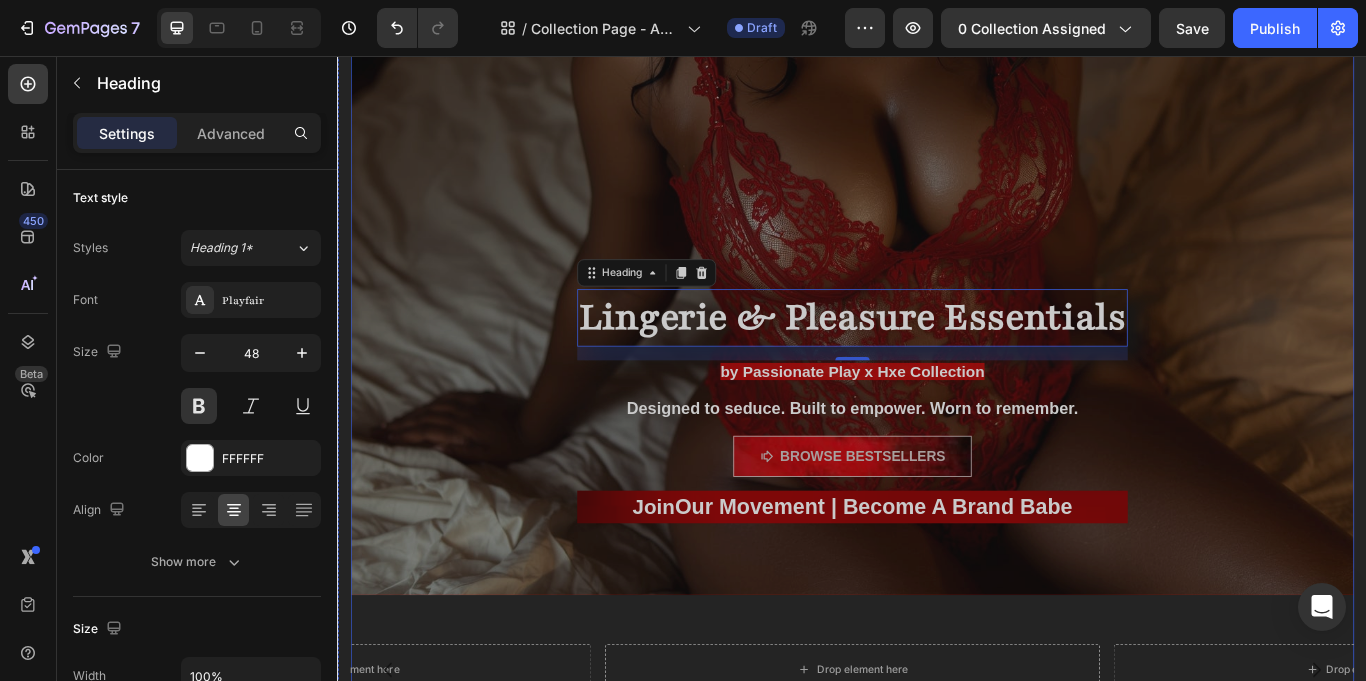 click at bounding box center (937, 100) 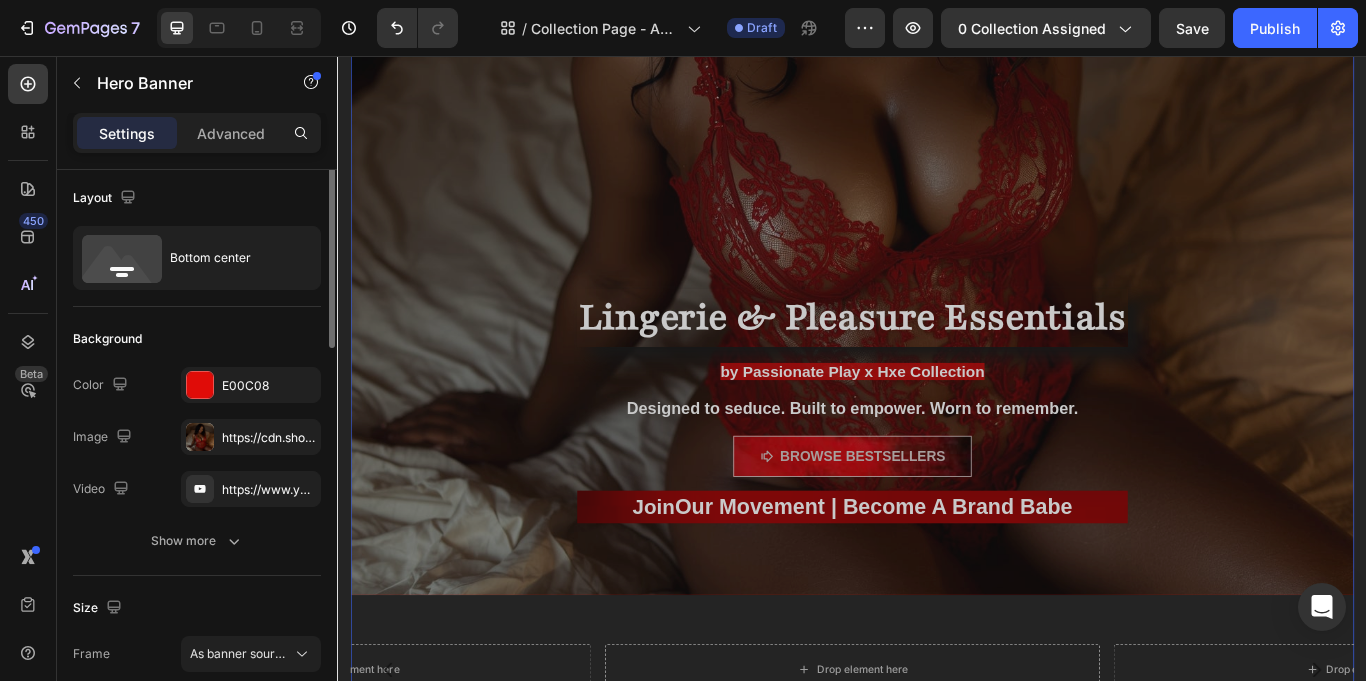 scroll, scrollTop: 0, scrollLeft: 0, axis: both 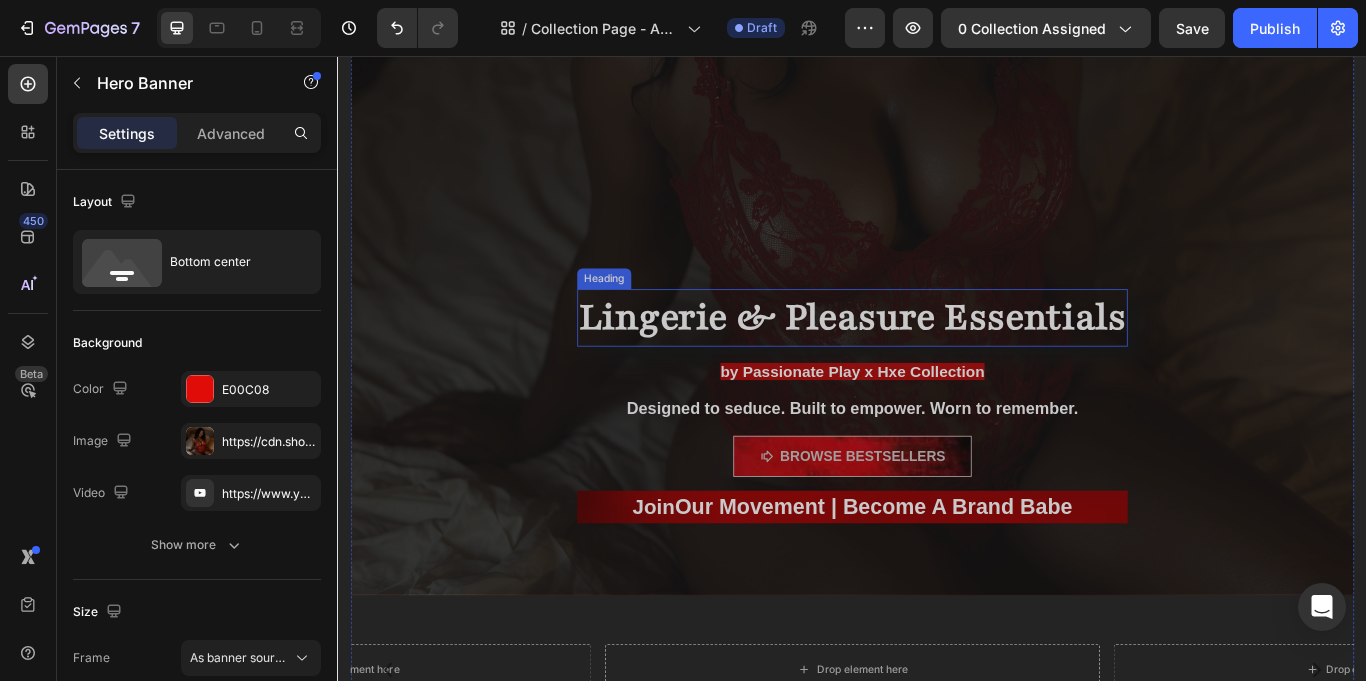 click on "Lingerie & Pleasure Essentials" at bounding box center [937, 361] 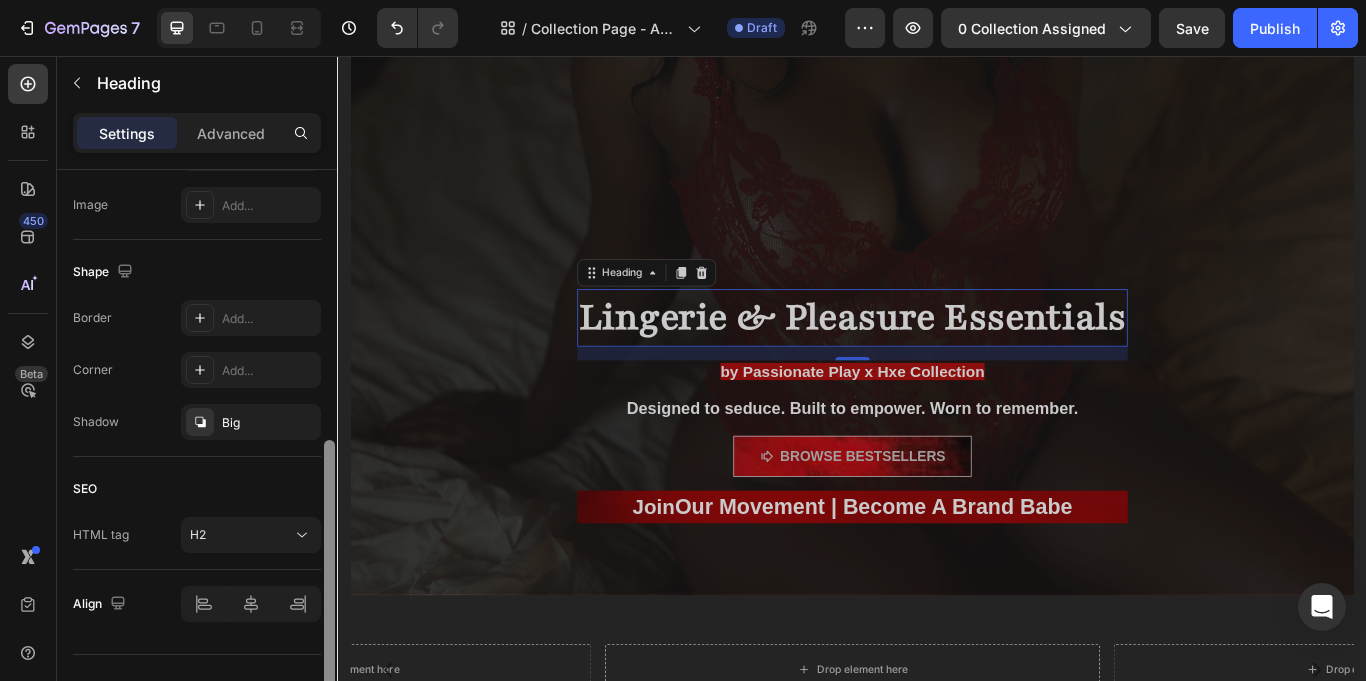 scroll, scrollTop: 668, scrollLeft: 0, axis: vertical 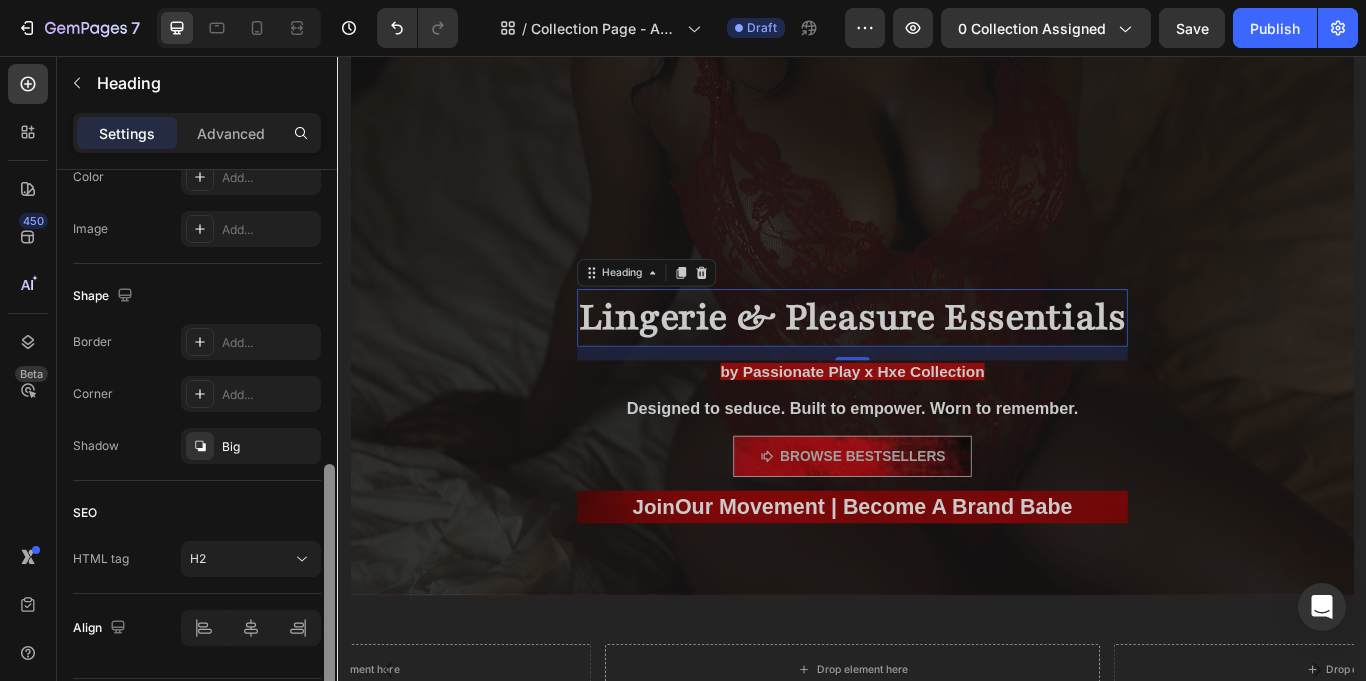 drag, startPoint x: 328, startPoint y: 282, endPoint x: 328, endPoint y: 575, distance: 293 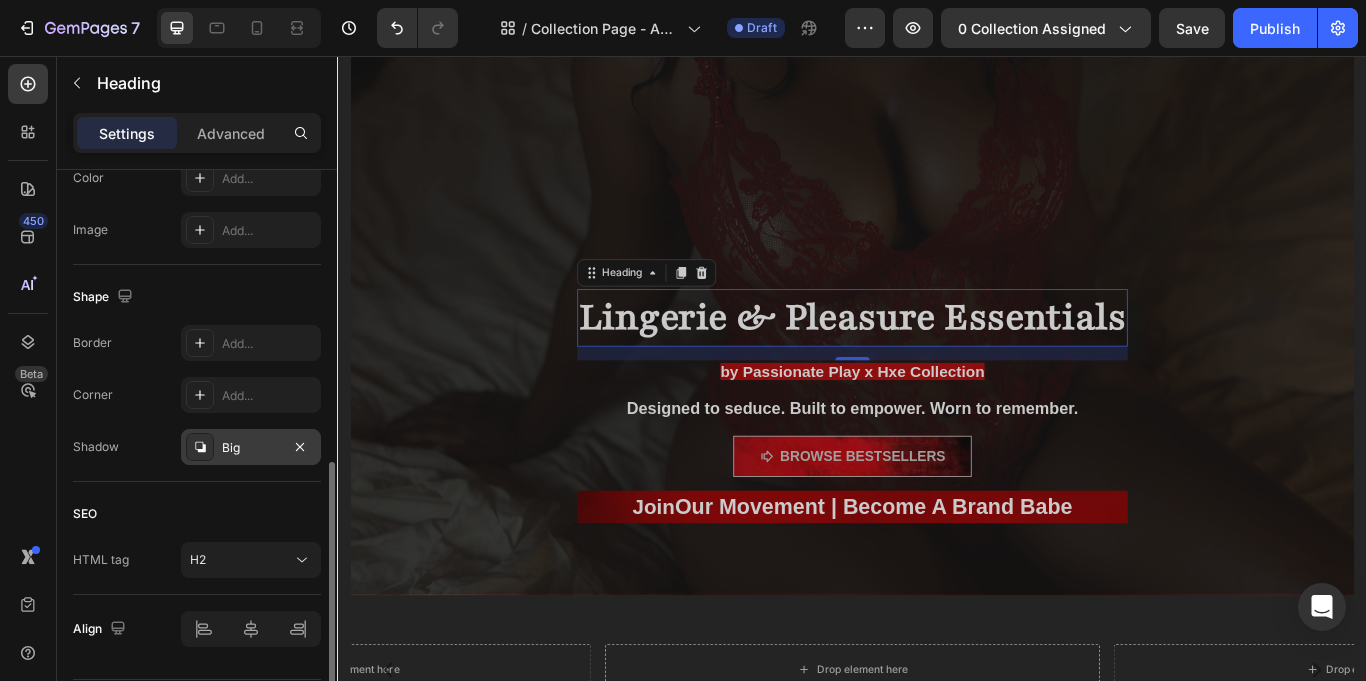 click 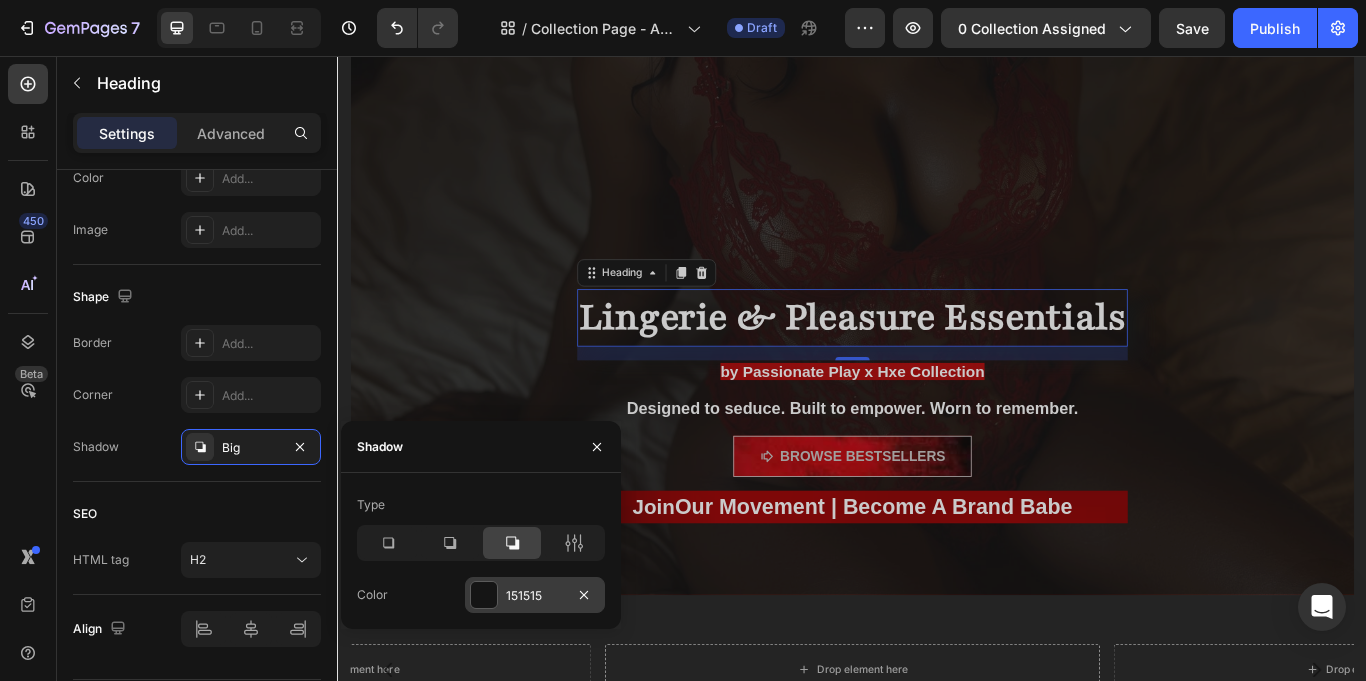 click at bounding box center (484, 595) 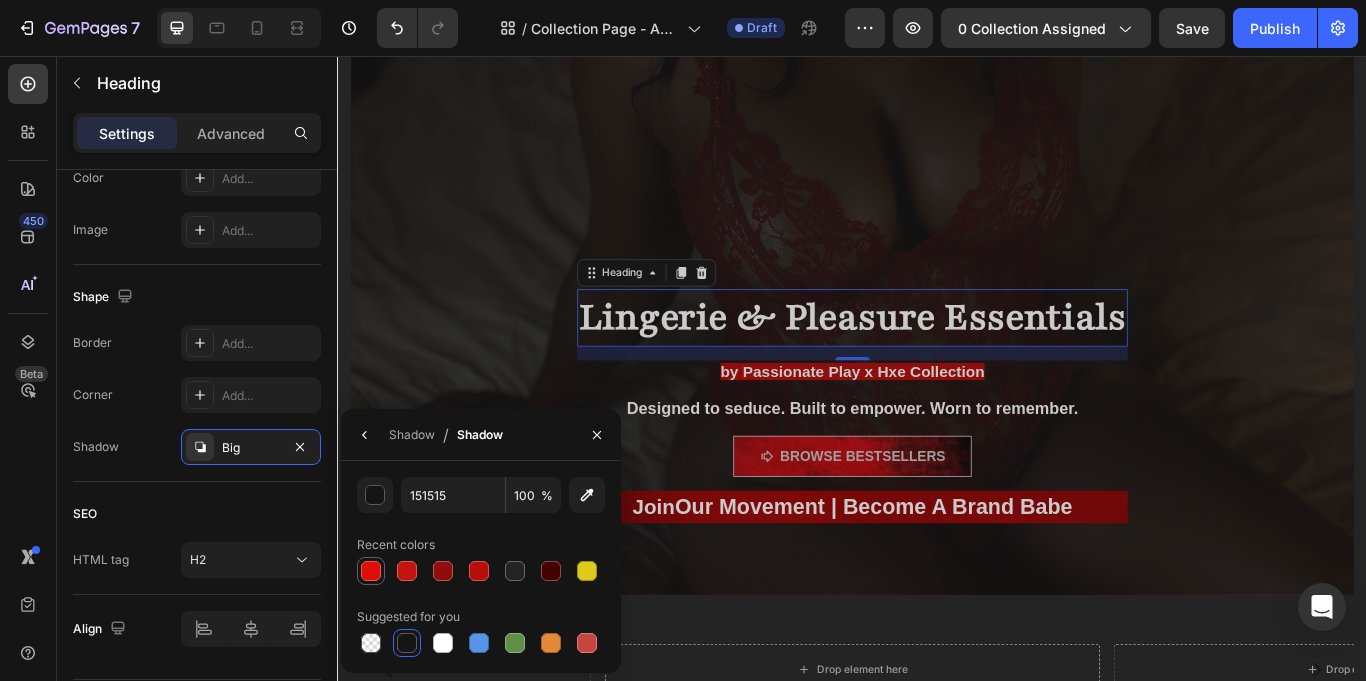 click at bounding box center [371, 571] 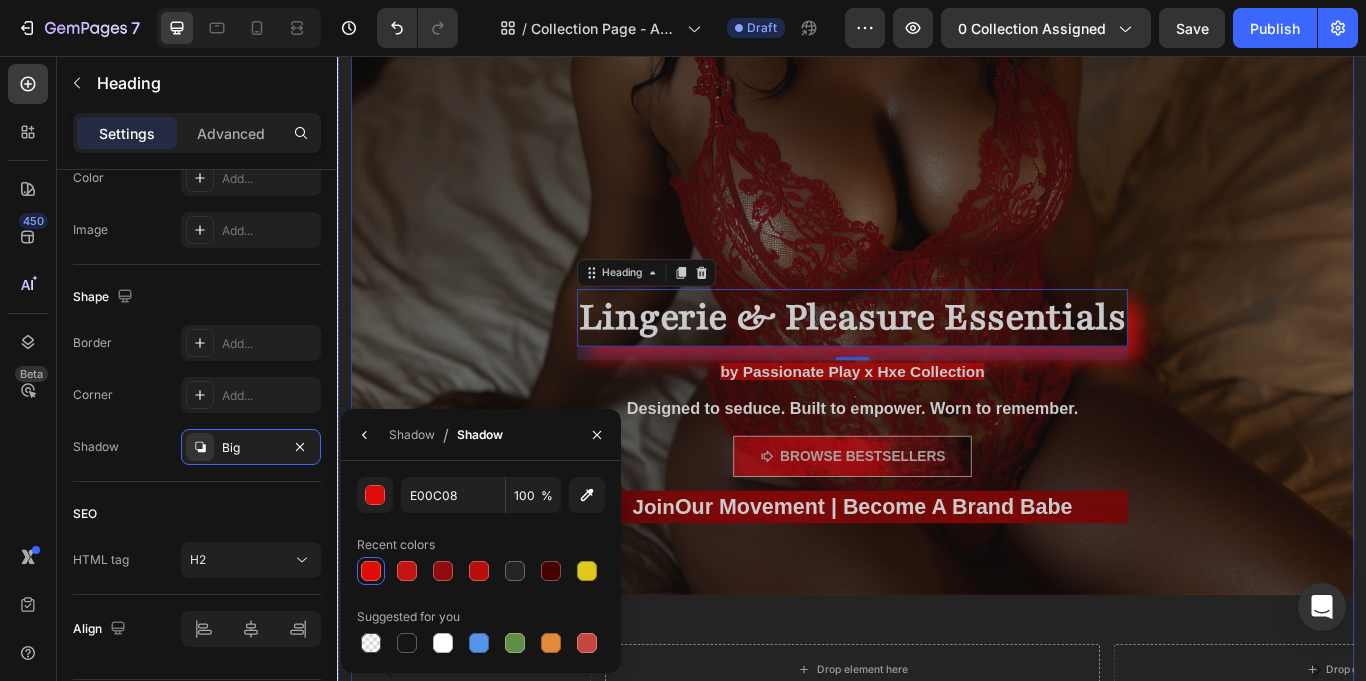 click at bounding box center [937, 100] 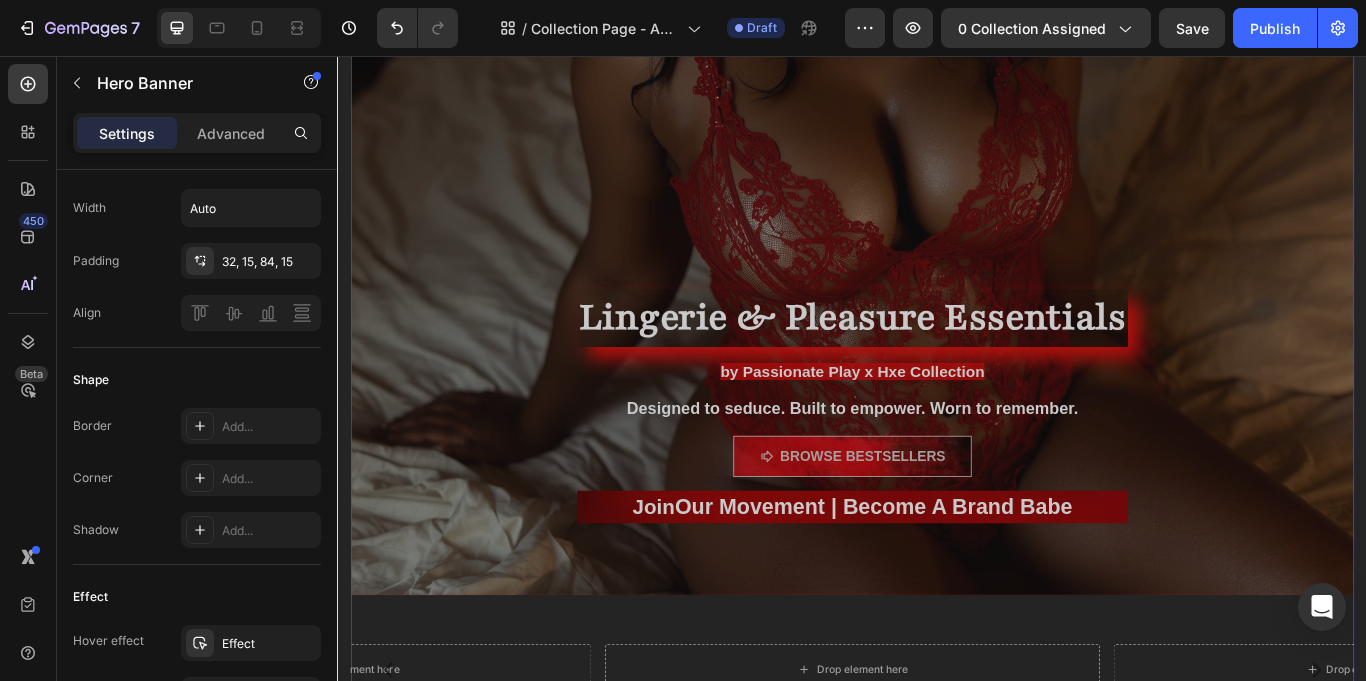 scroll, scrollTop: 0, scrollLeft: 0, axis: both 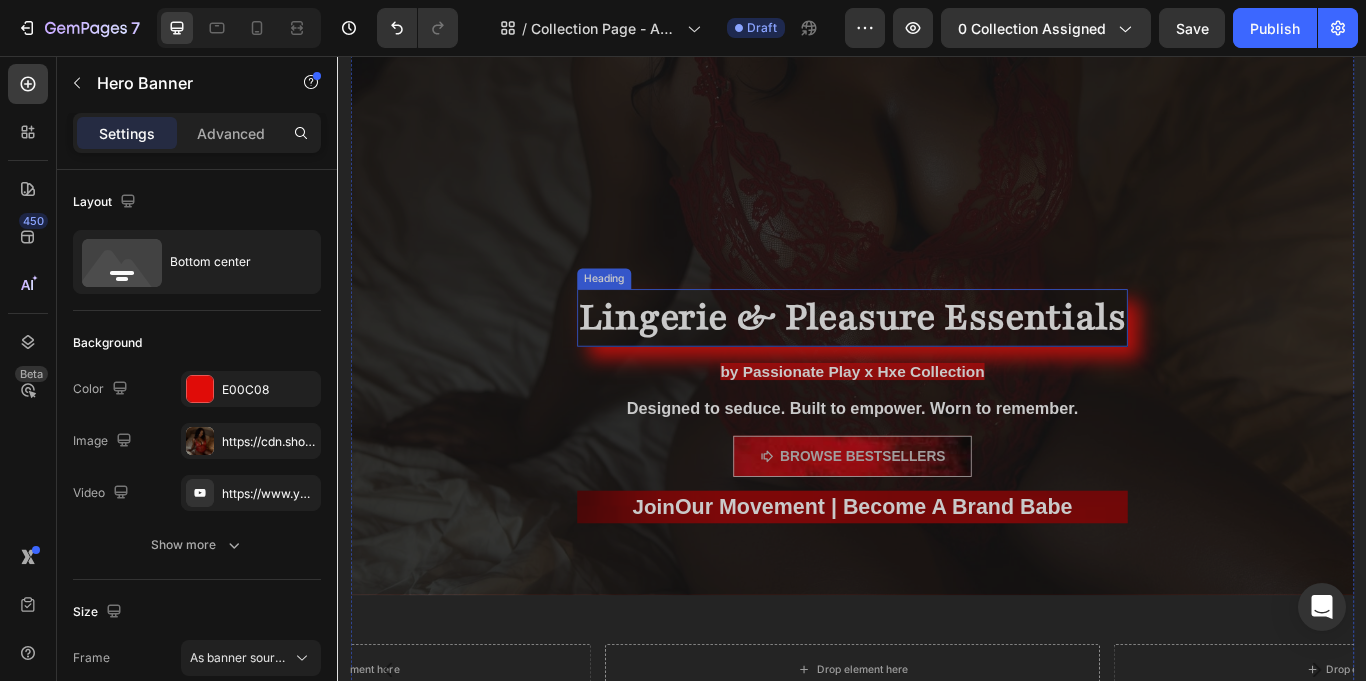 click on "Lingerie & Pleasure Essentials" at bounding box center [937, 361] 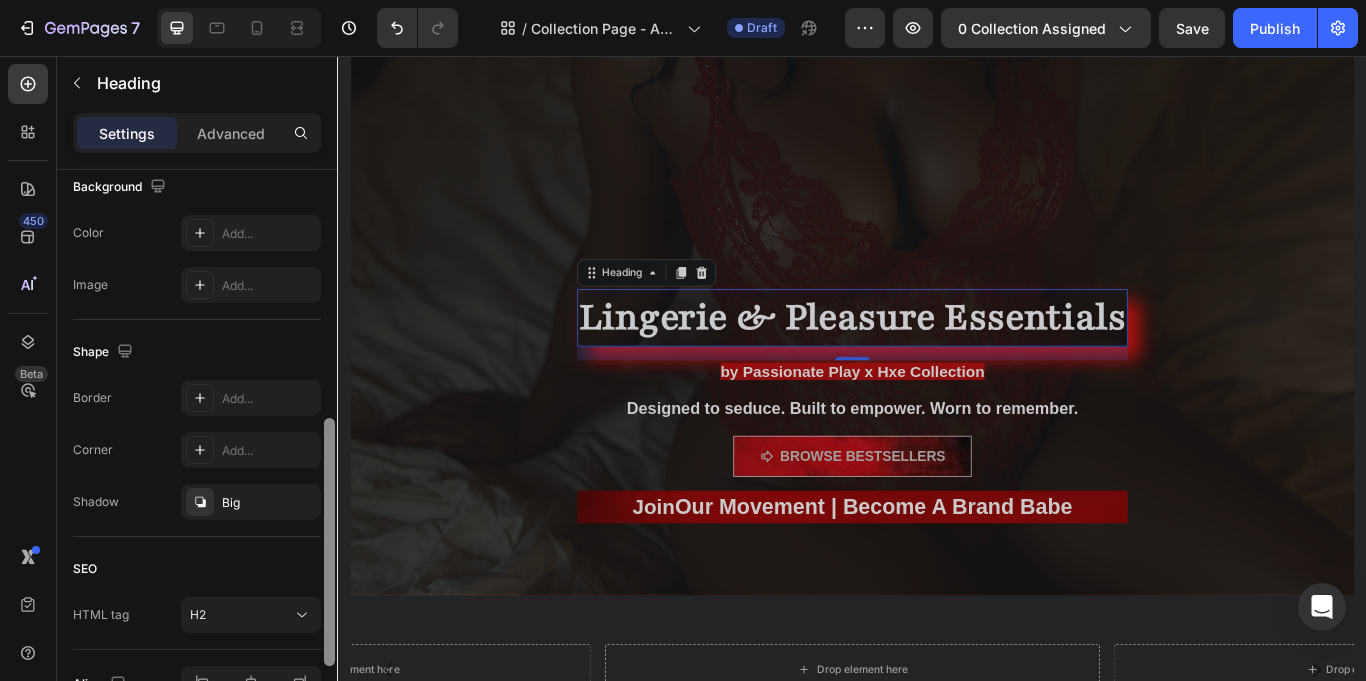 scroll, scrollTop: 625, scrollLeft: 0, axis: vertical 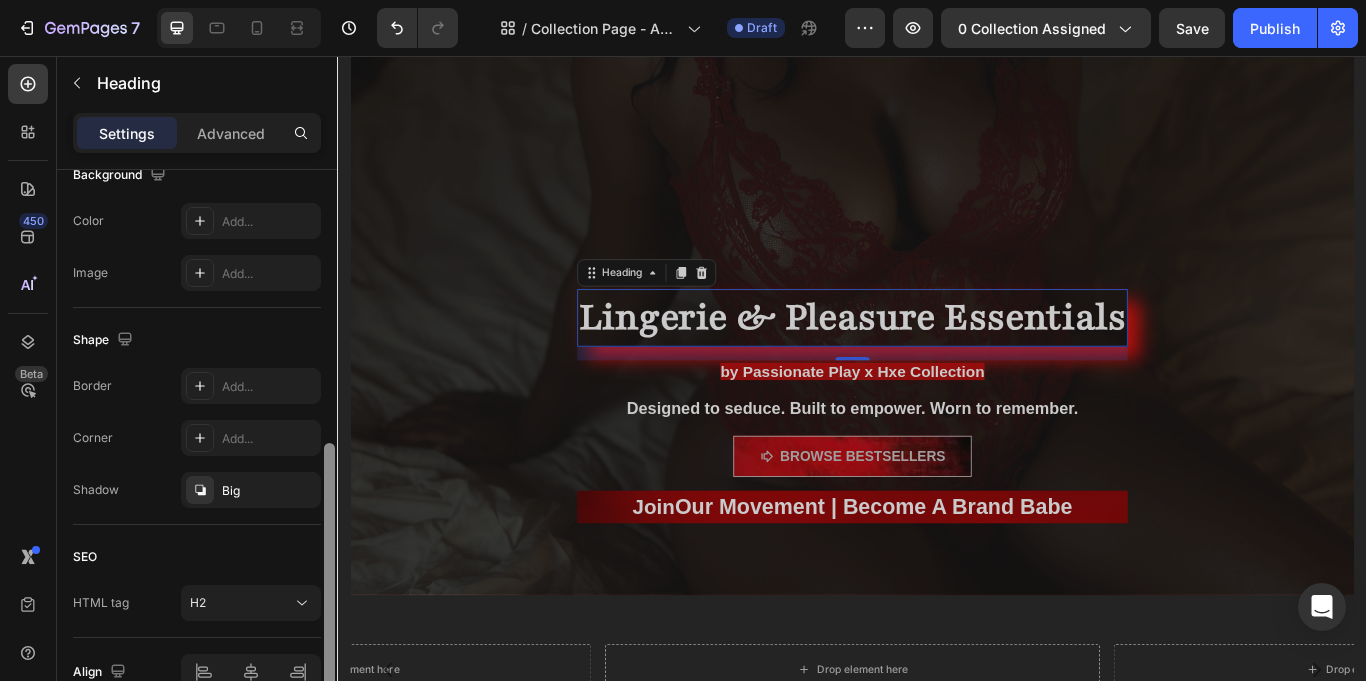 drag, startPoint x: 328, startPoint y: 325, endPoint x: 323, endPoint y: 599, distance: 274.04562 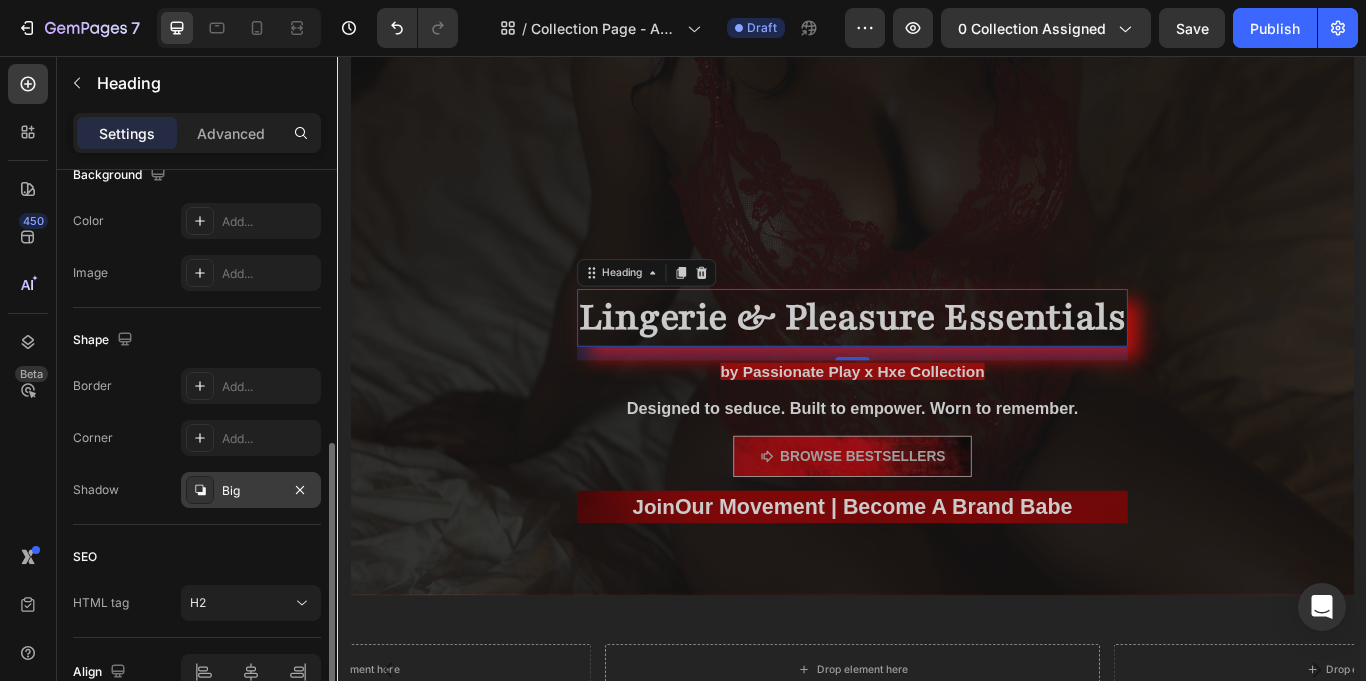 click at bounding box center (200, 490) 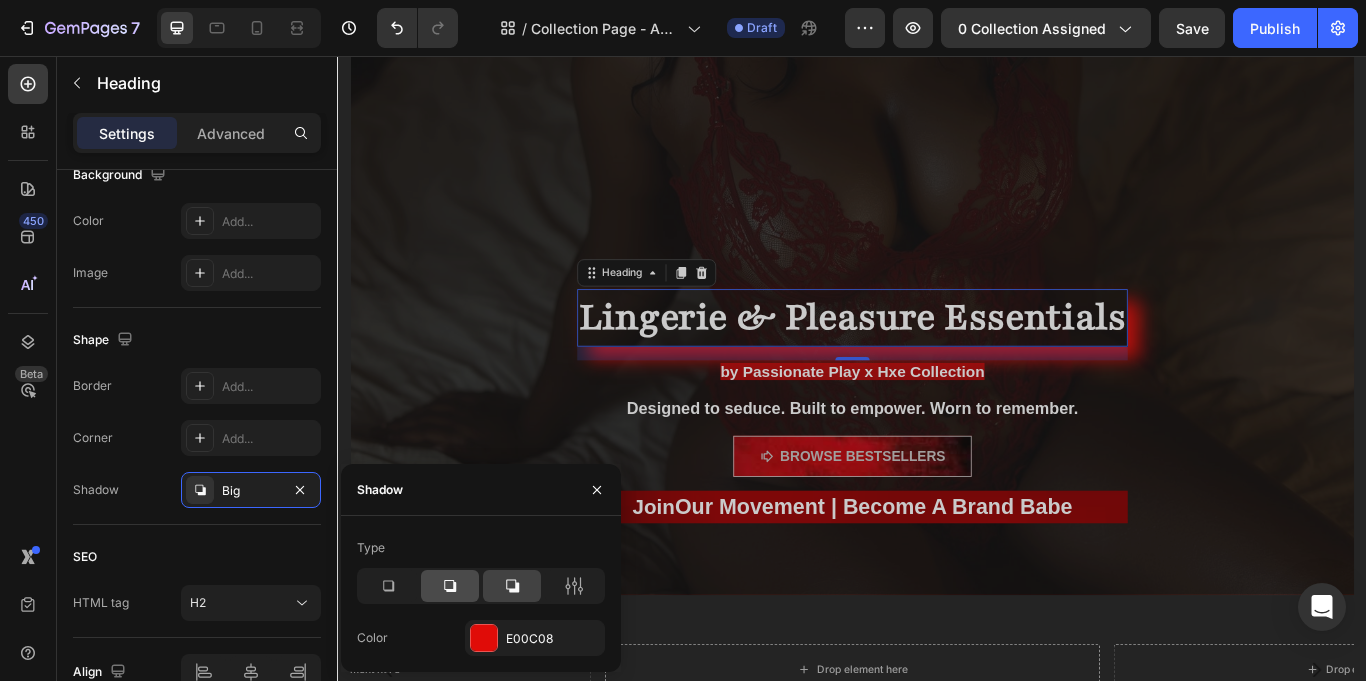 click 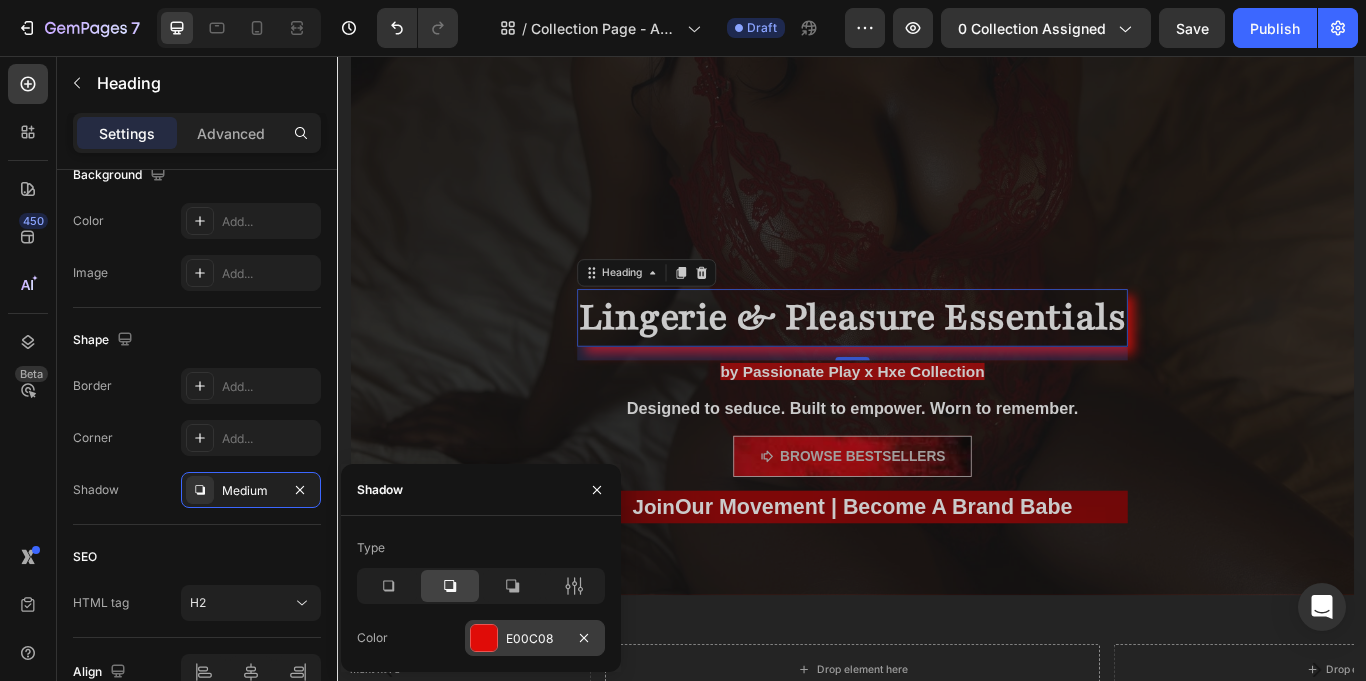 click on "E00C08" at bounding box center [535, 638] 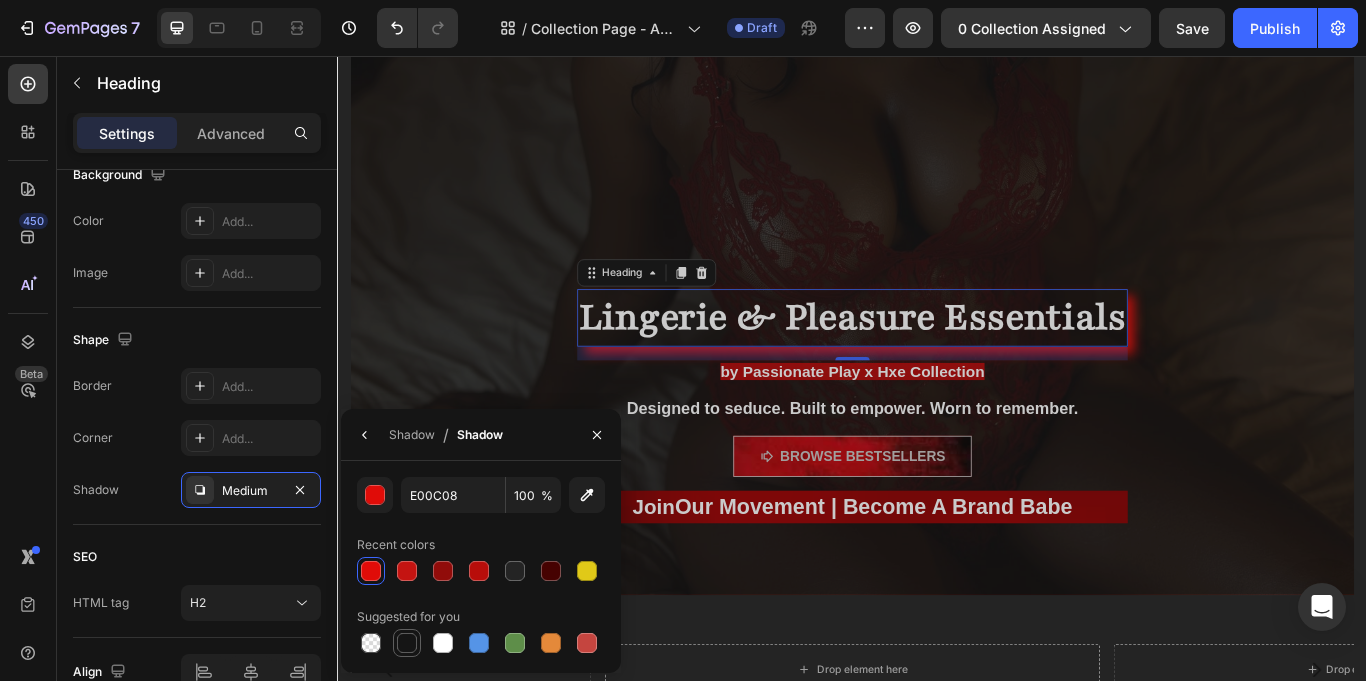 click at bounding box center (407, 643) 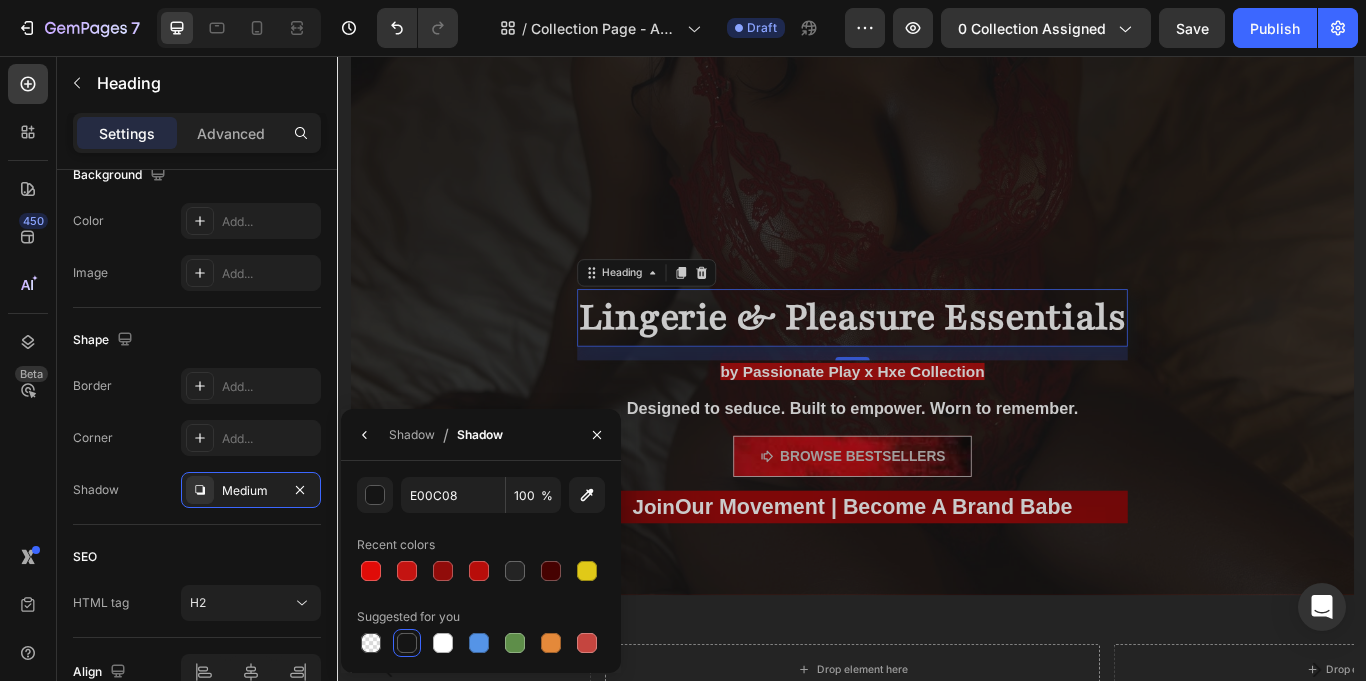 type on "151515" 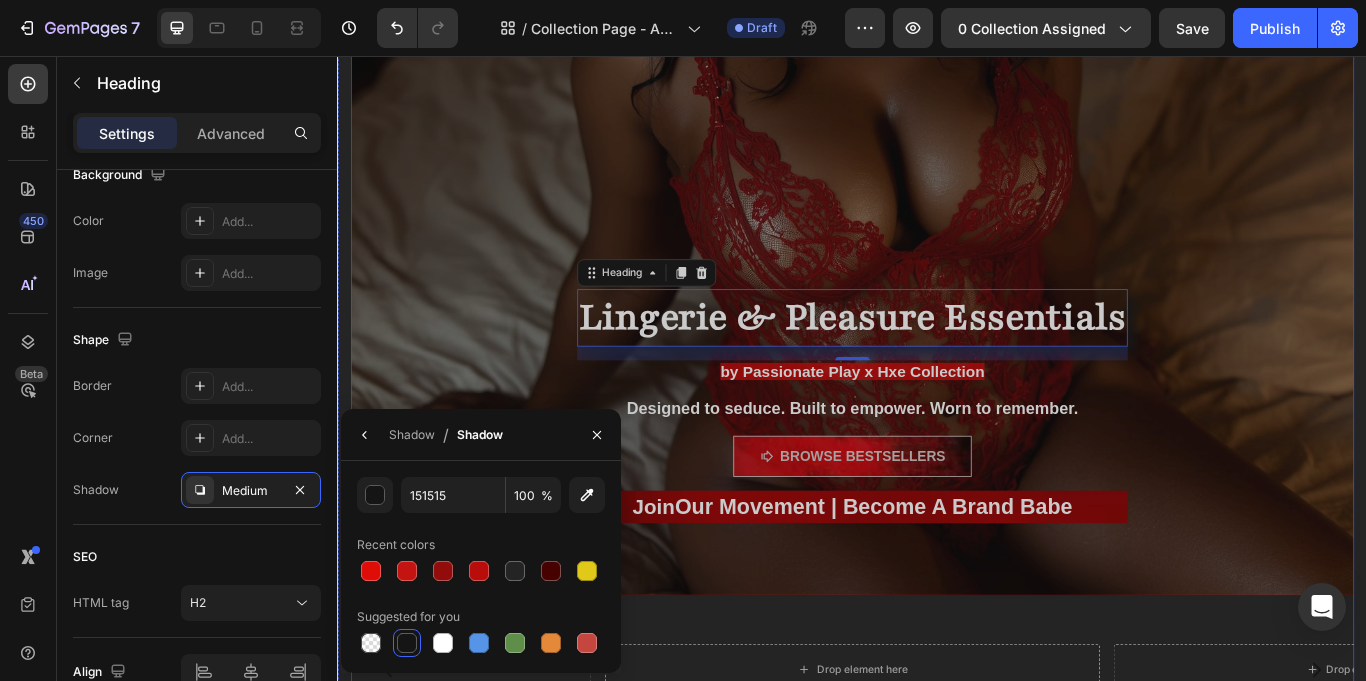 click at bounding box center (937, 100) 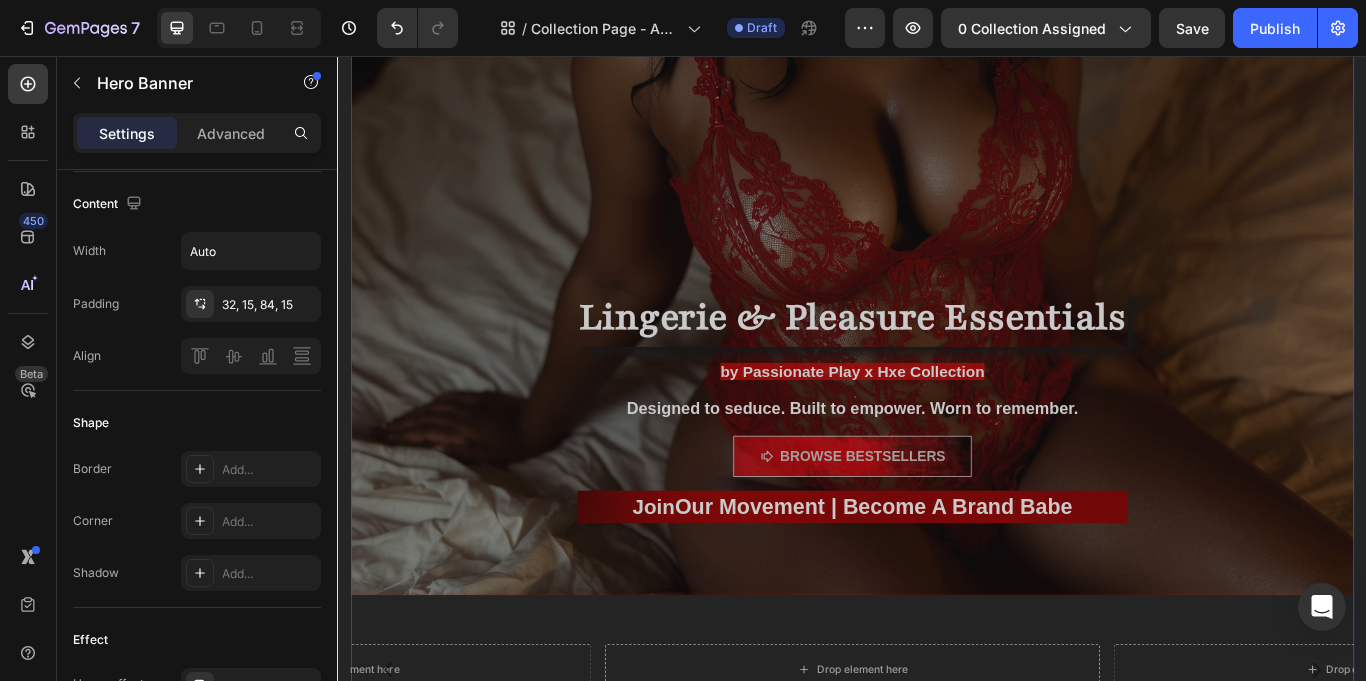 scroll, scrollTop: 0, scrollLeft: 0, axis: both 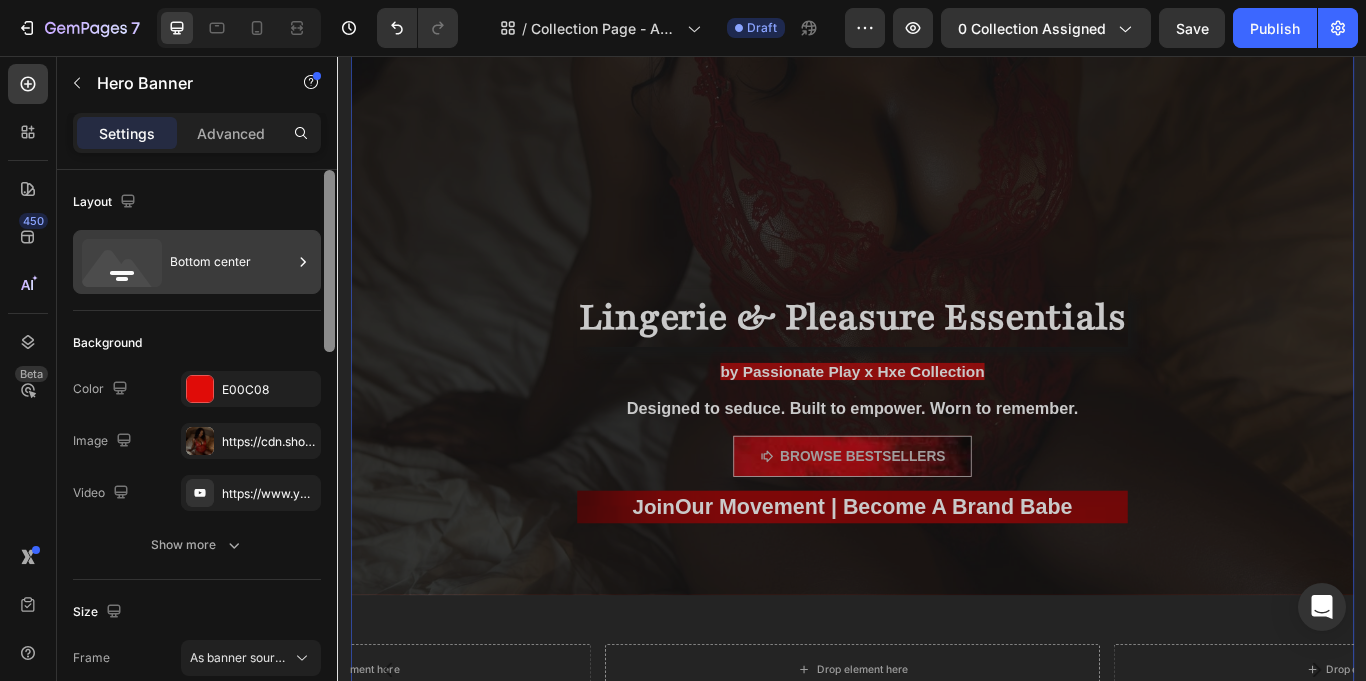 drag, startPoint x: 328, startPoint y: 299, endPoint x: 264, endPoint y: 283, distance: 65.96969 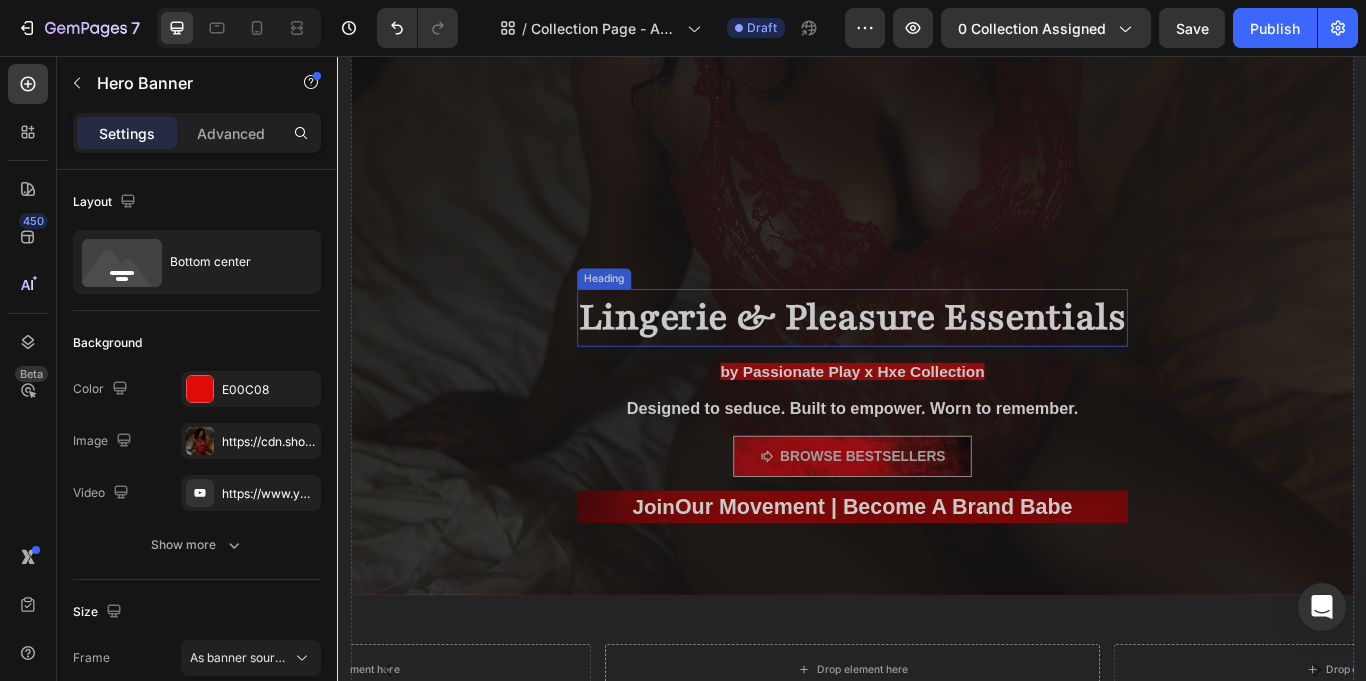 click on "Lingerie & Pleasure Essentials" at bounding box center (937, 361) 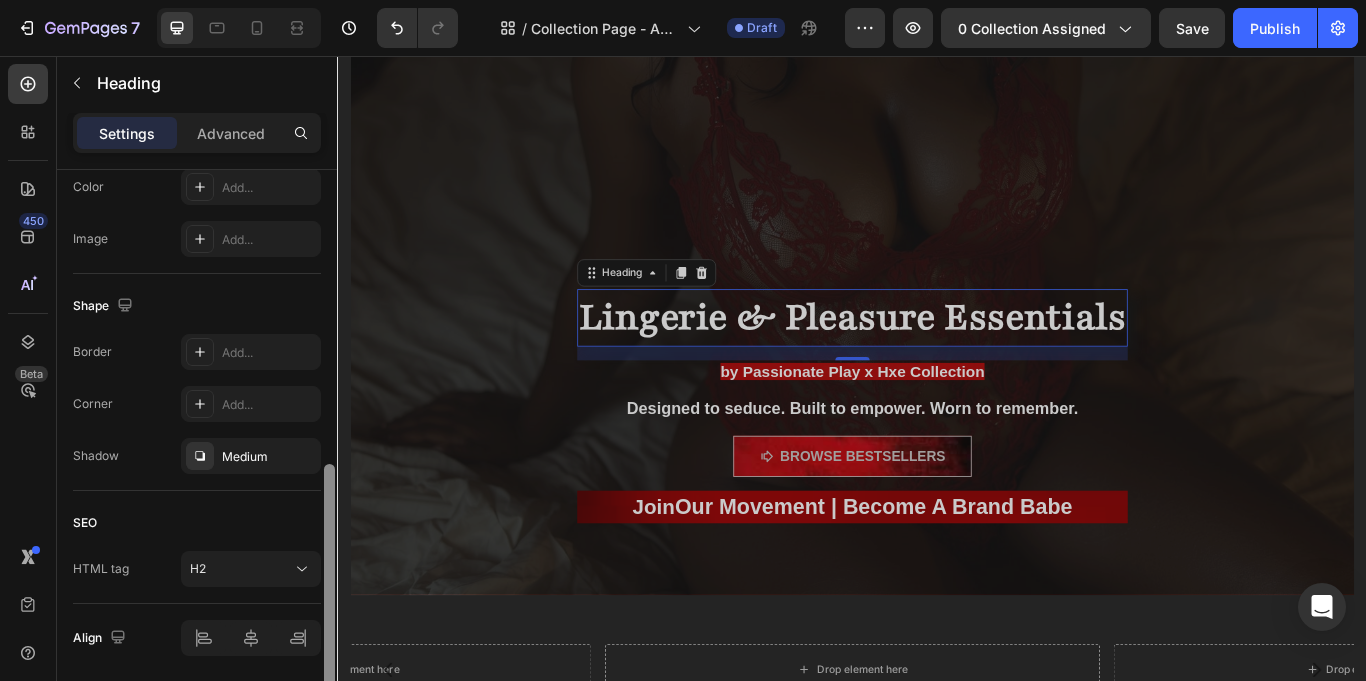 scroll, scrollTop: 677, scrollLeft: 0, axis: vertical 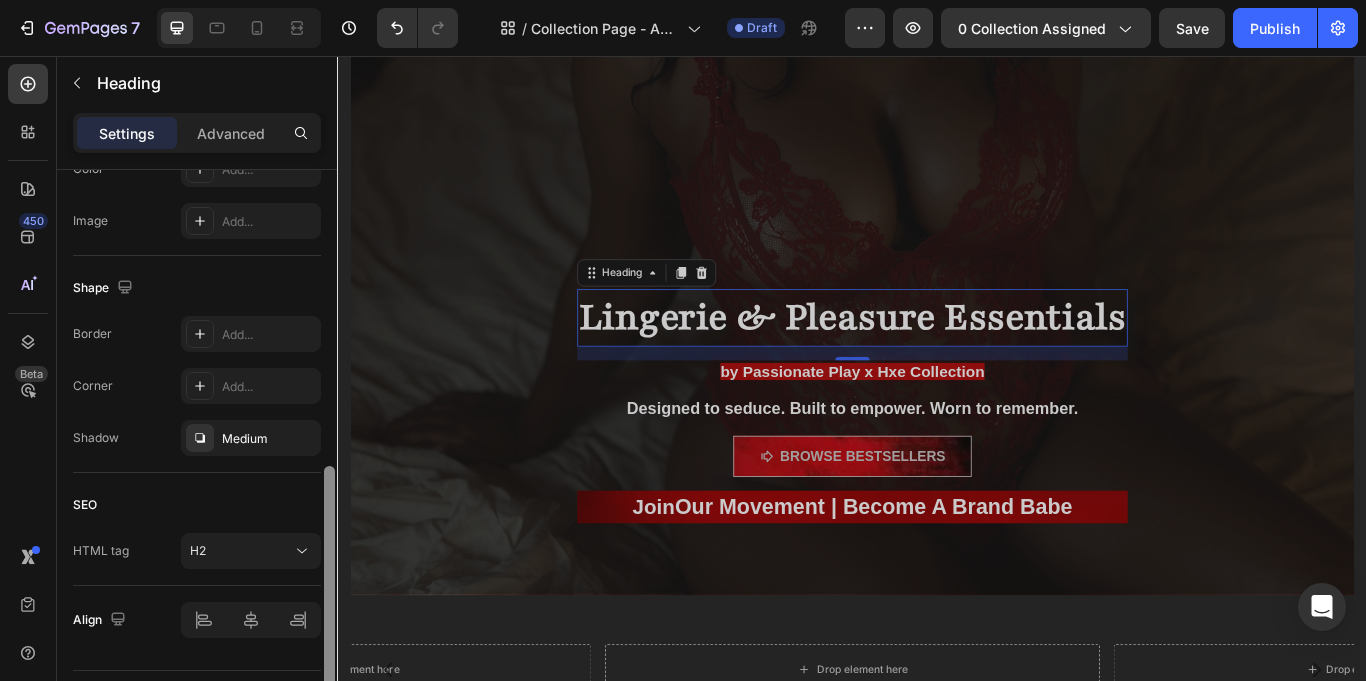drag, startPoint x: 331, startPoint y: 383, endPoint x: 308, endPoint y: 680, distance: 297.88925 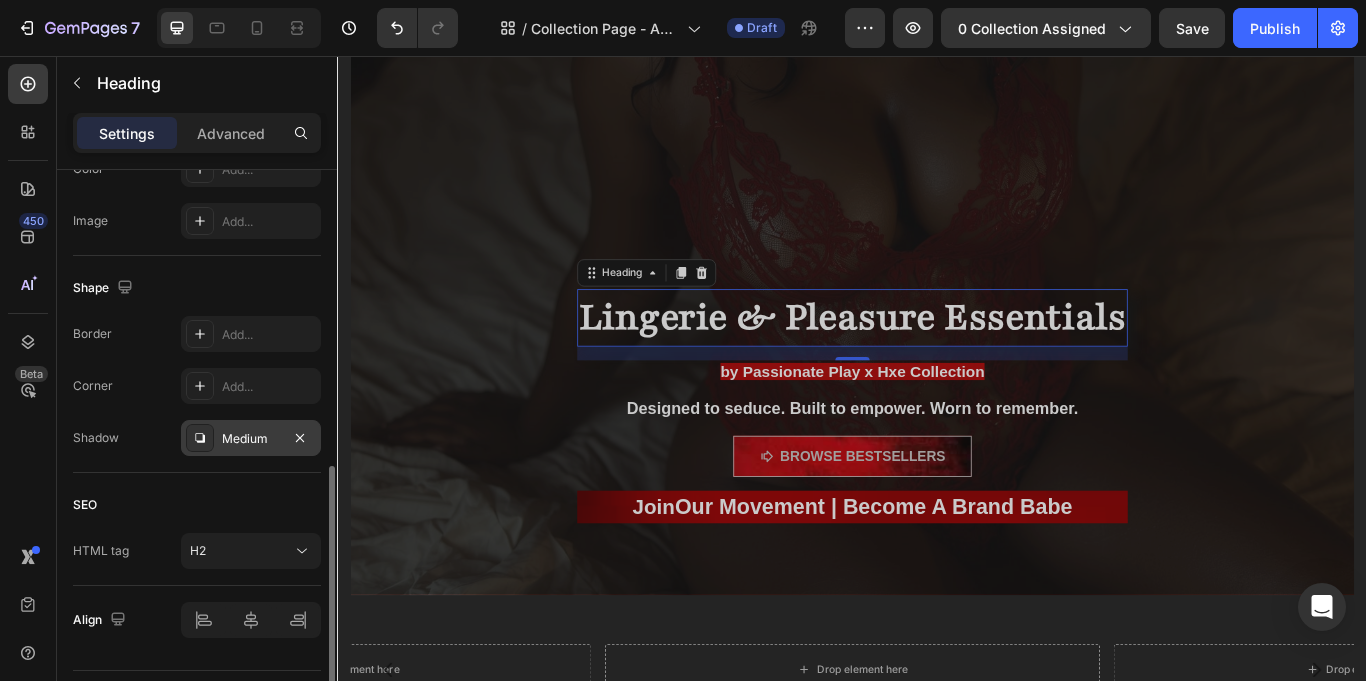 click at bounding box center [200, 438] 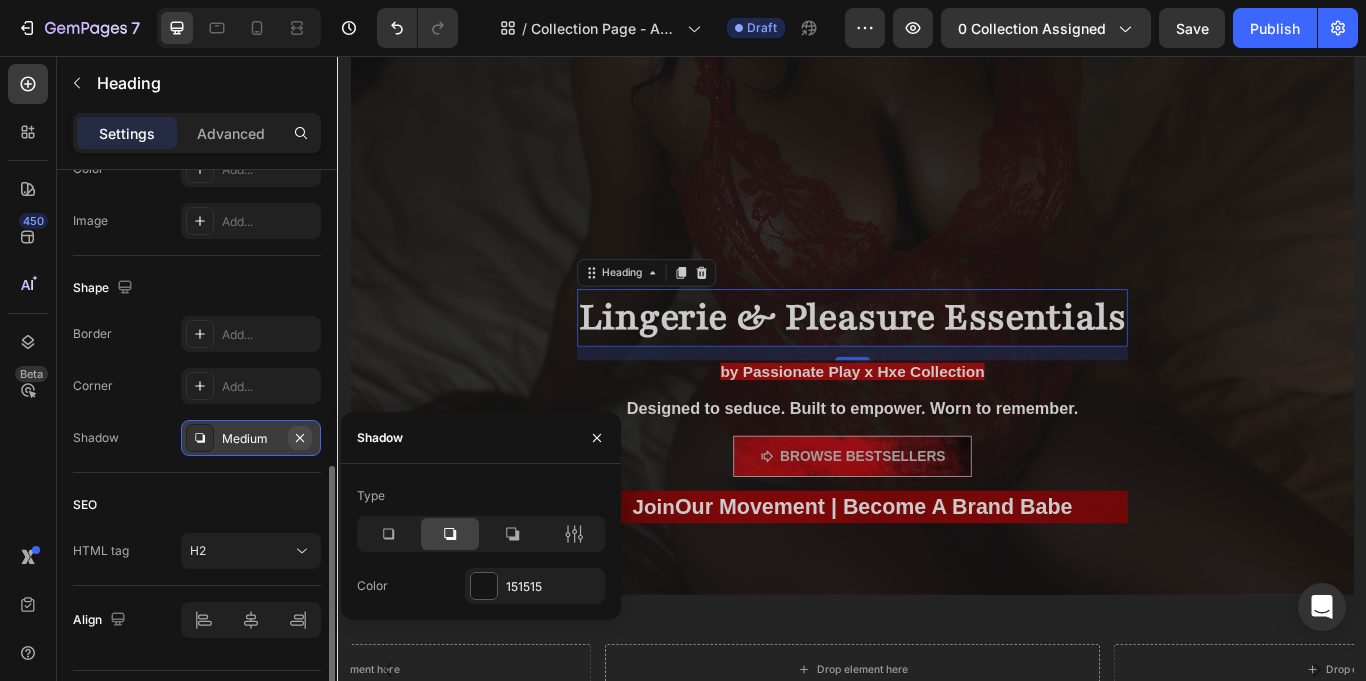 click 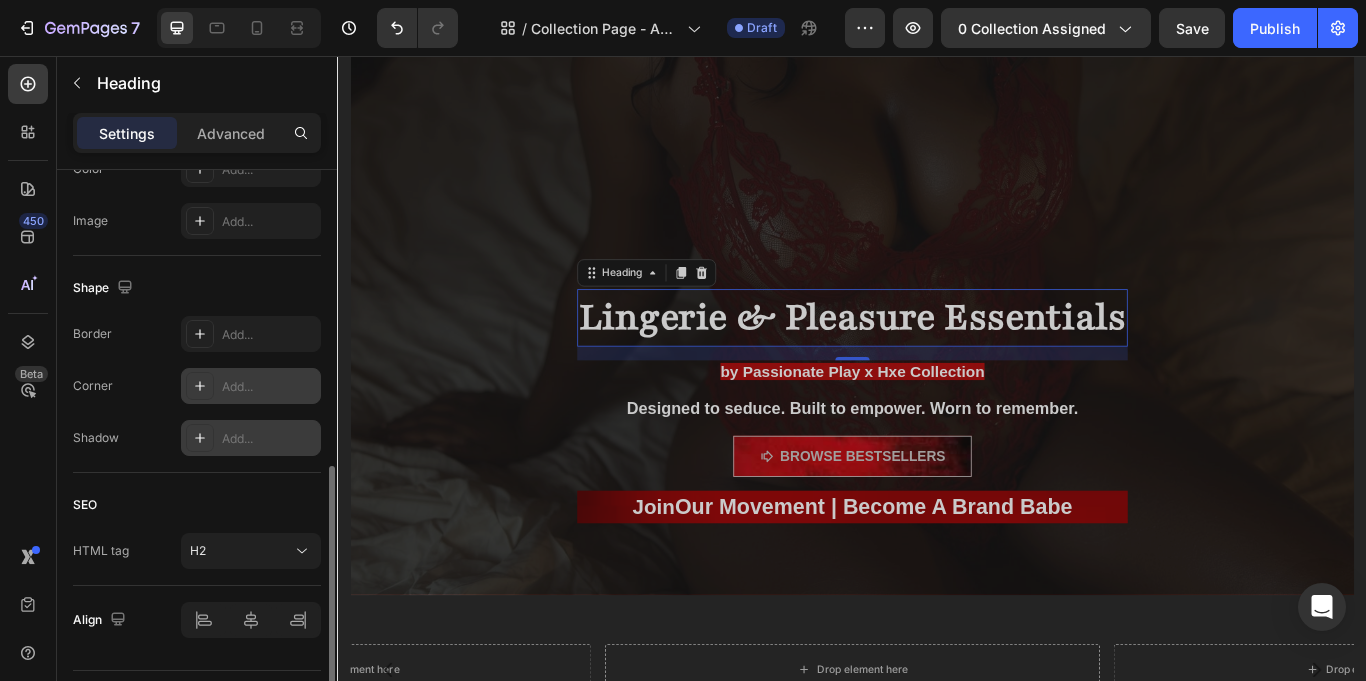 click at bounding box center (200, 386) 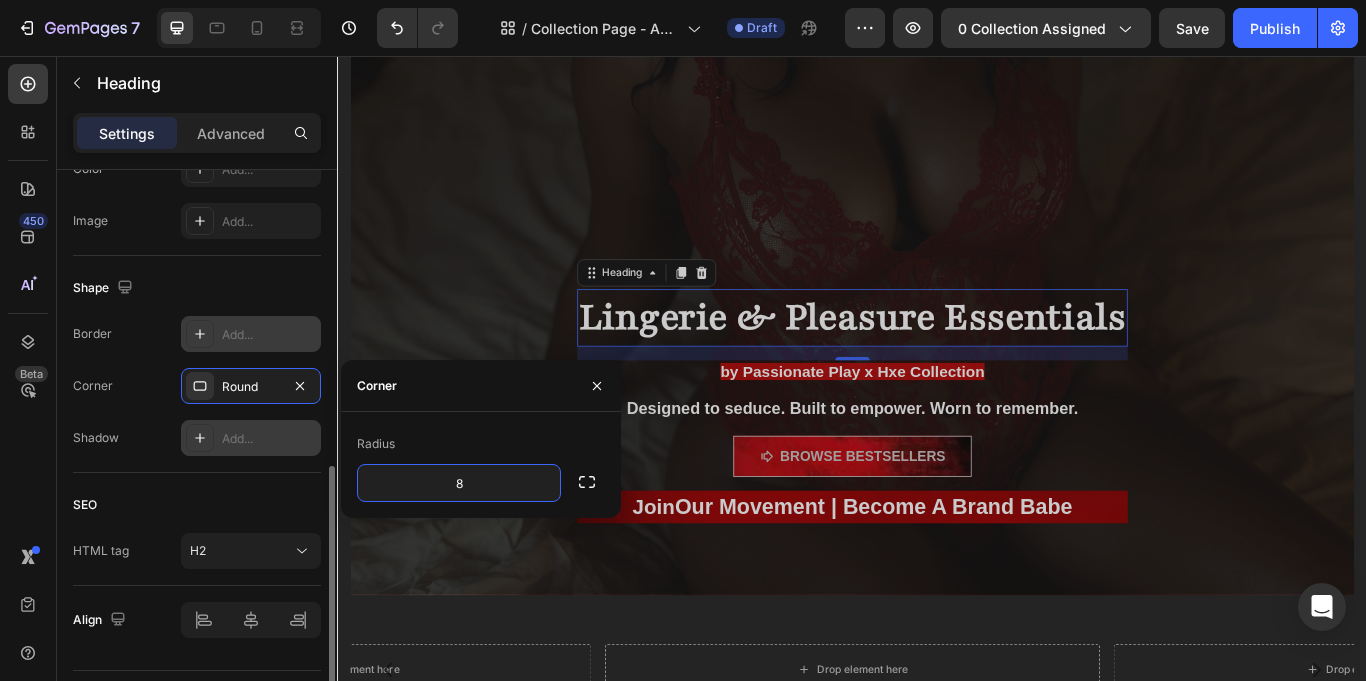 click at bounding box center [200, 334] 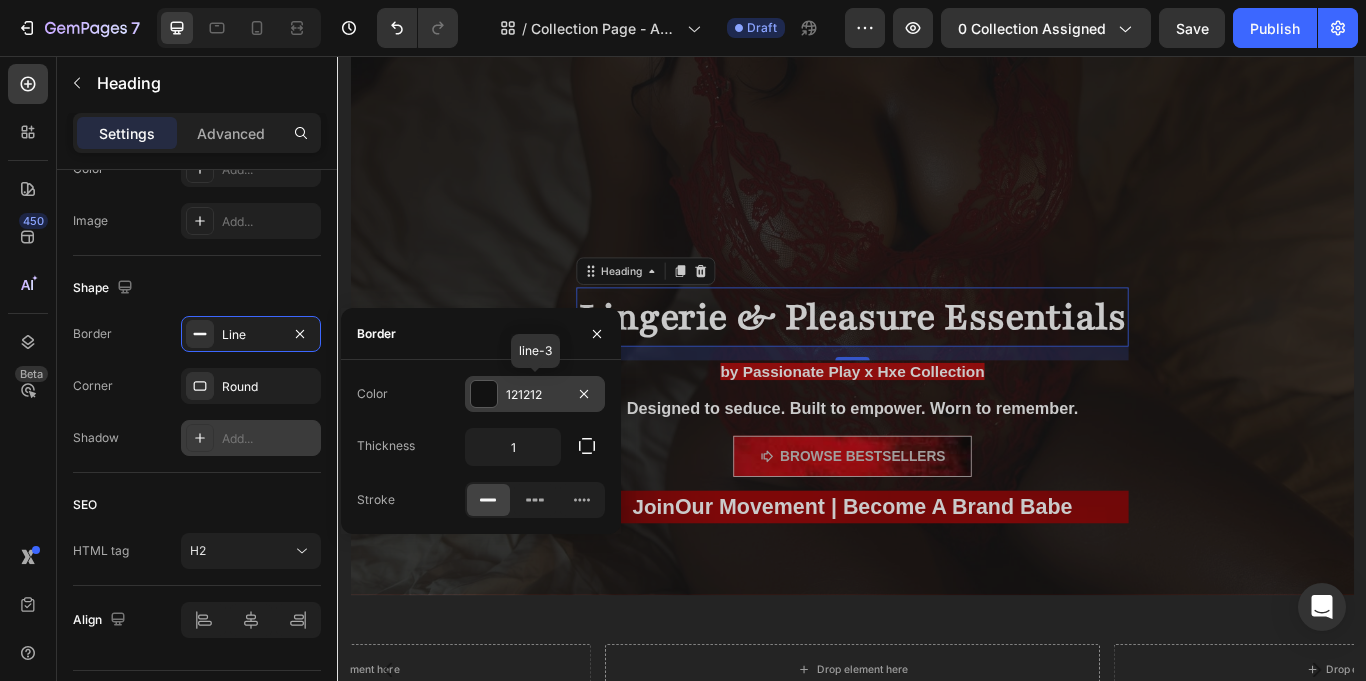 click at bounding box center (484, 394) 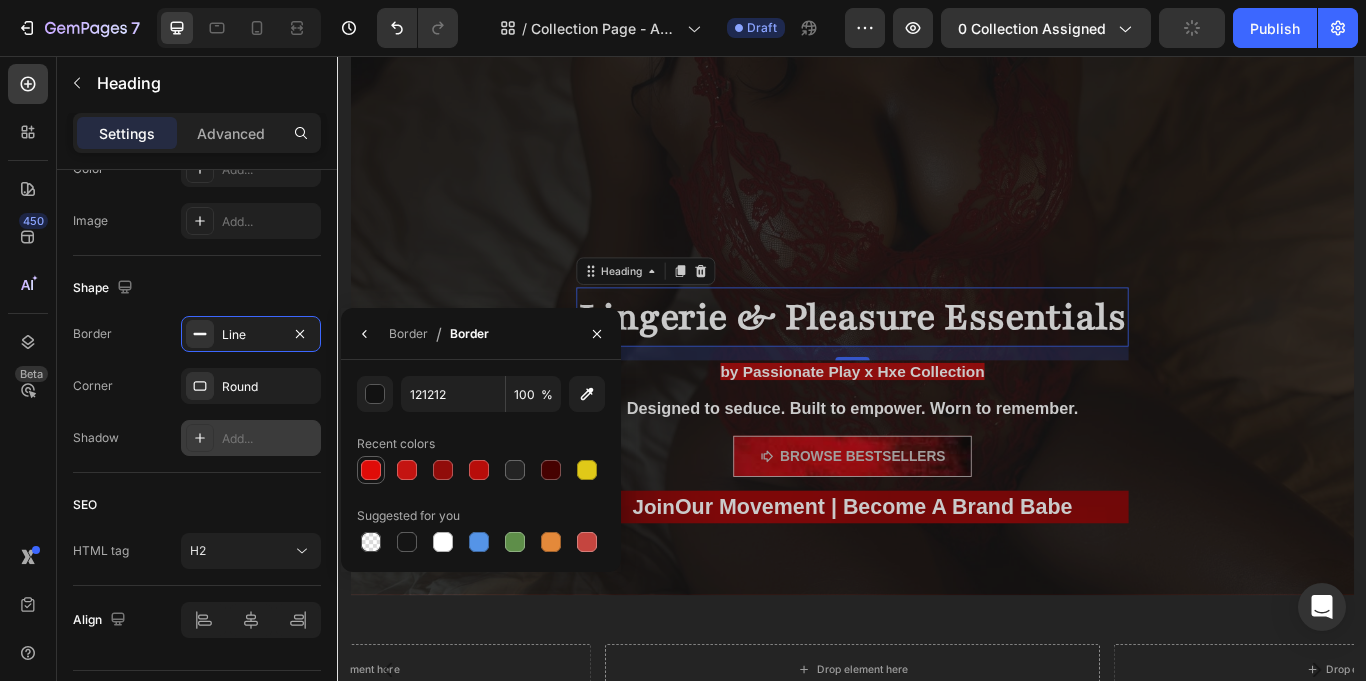 click at bounding box center [371, 470] 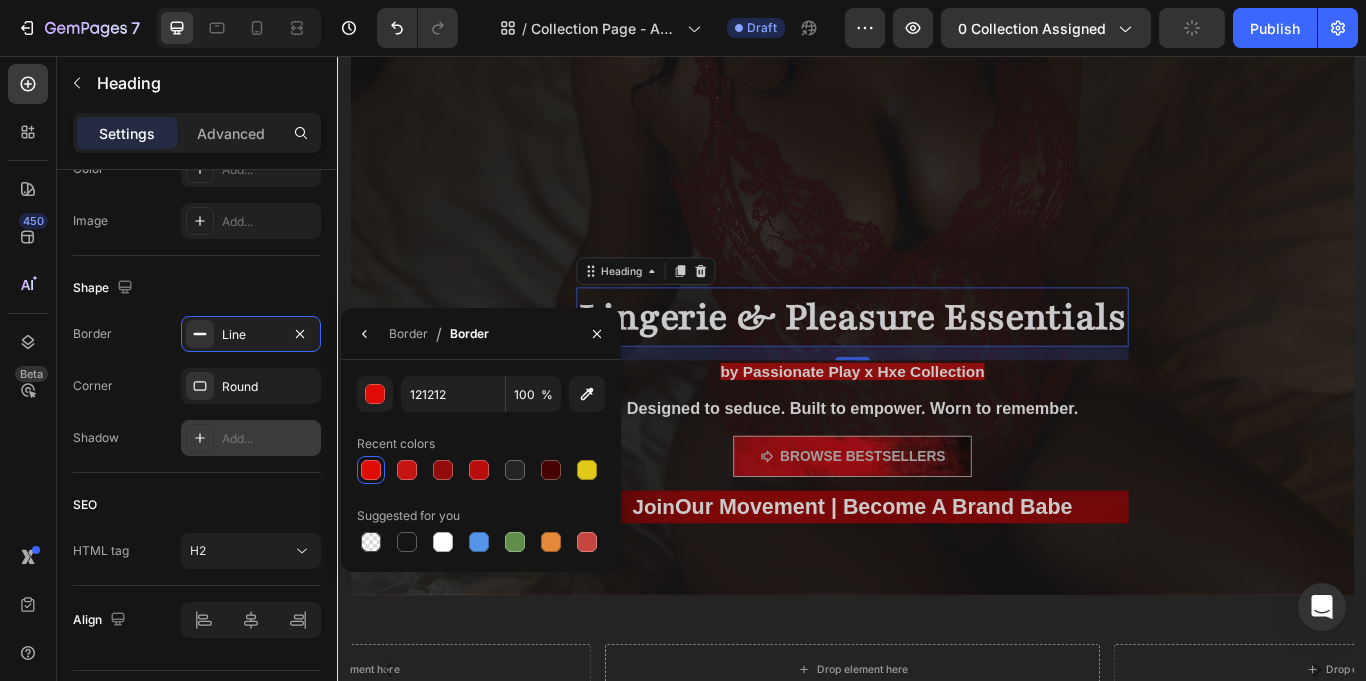 type on "E00C08" 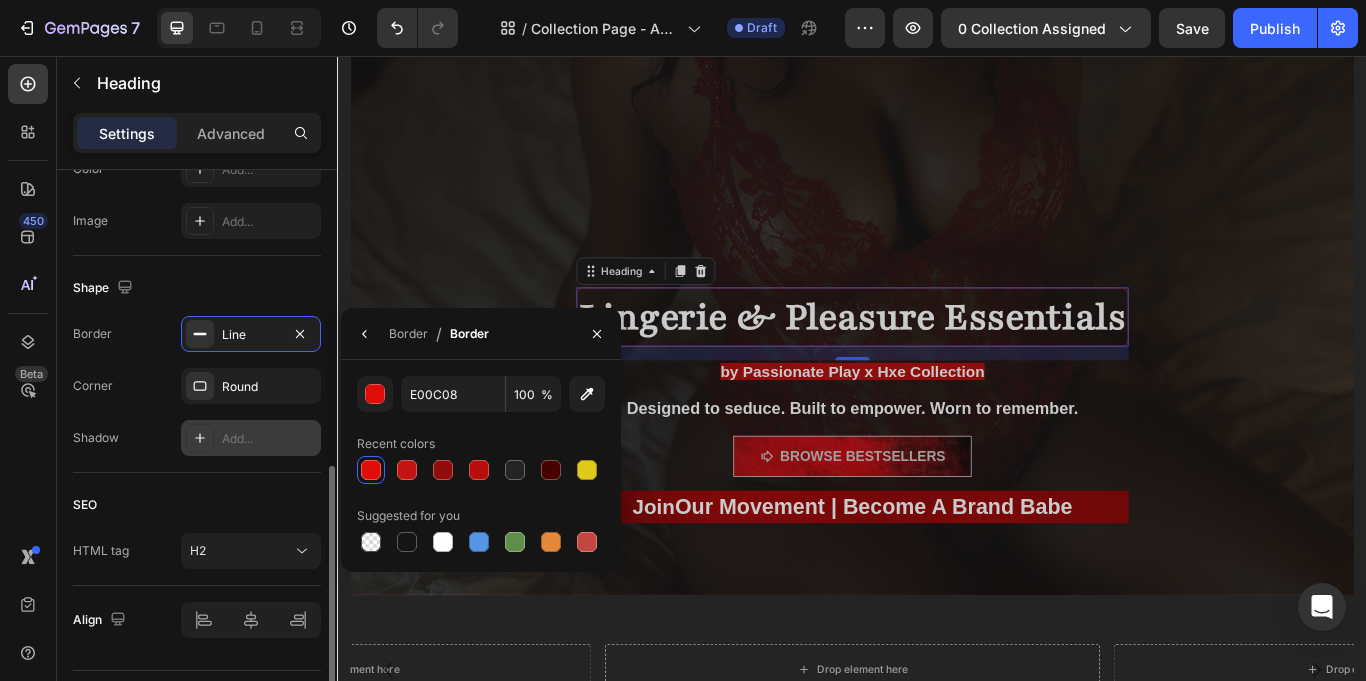 click on "Shape" at bounding box center (197, 288) 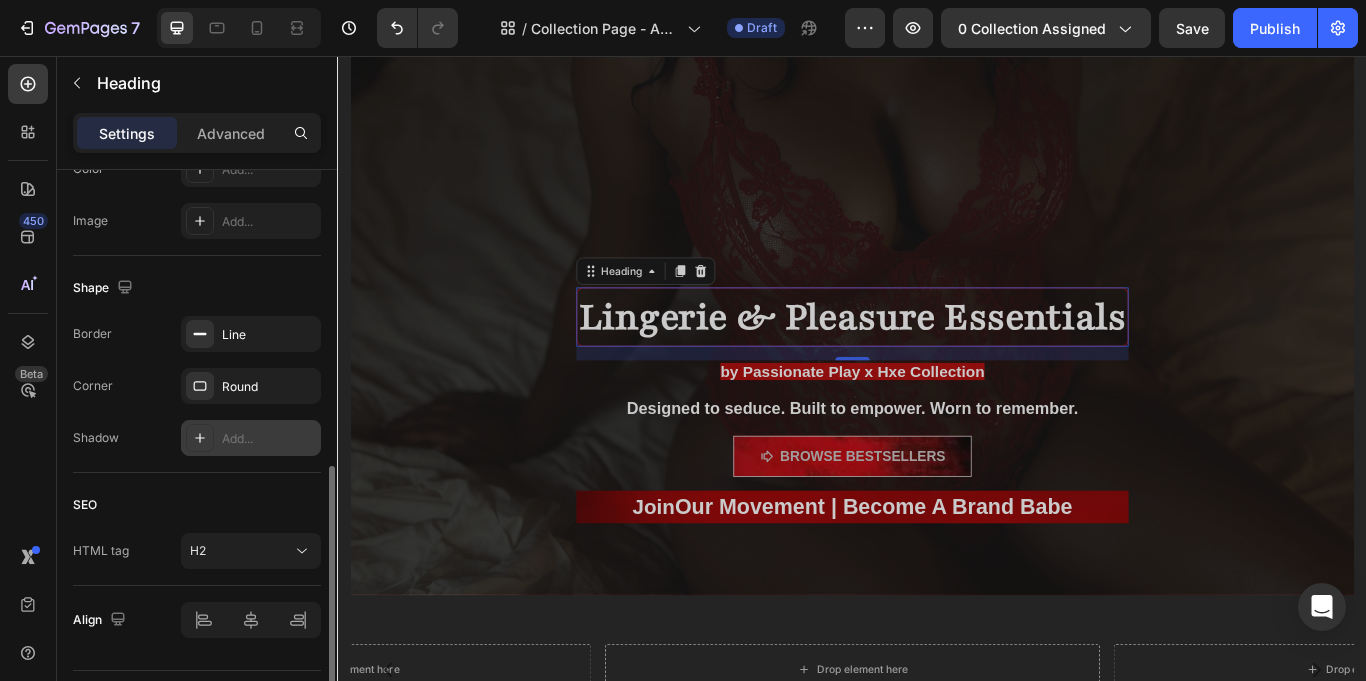 click on "Shape" at bounding box center [197, 288] 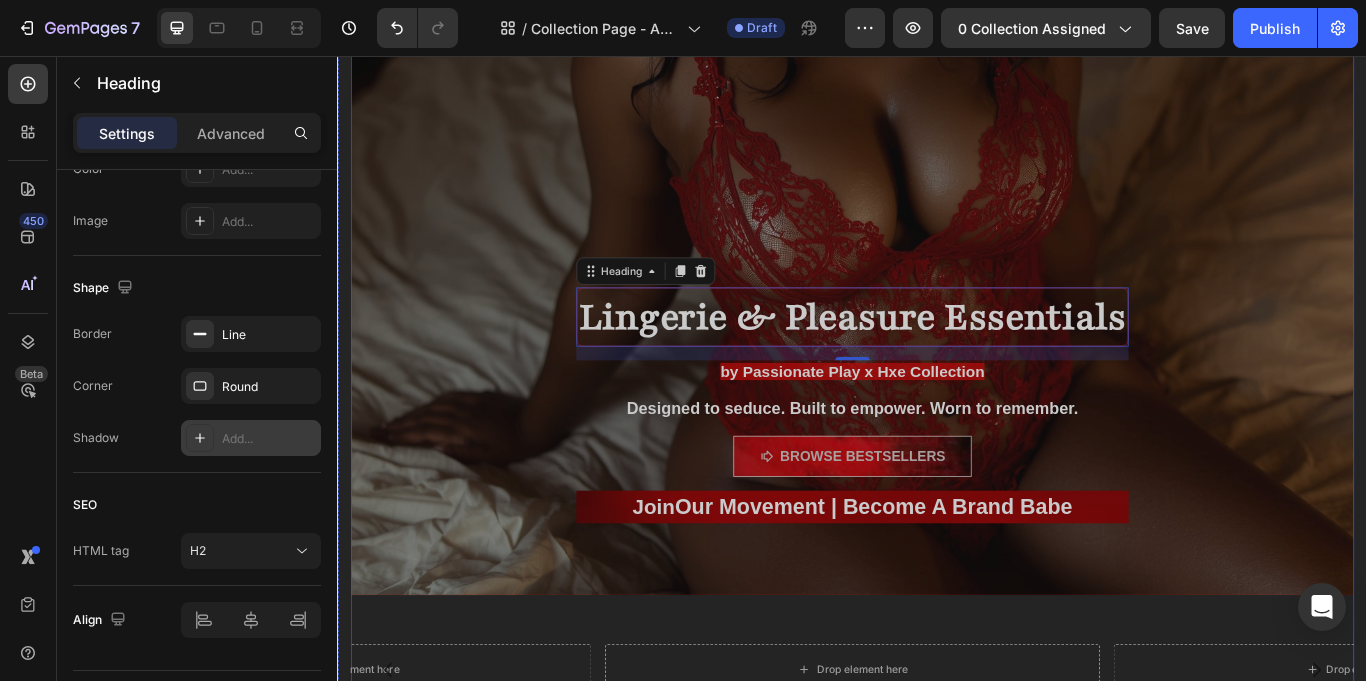 click at bounding box center [937, 100] 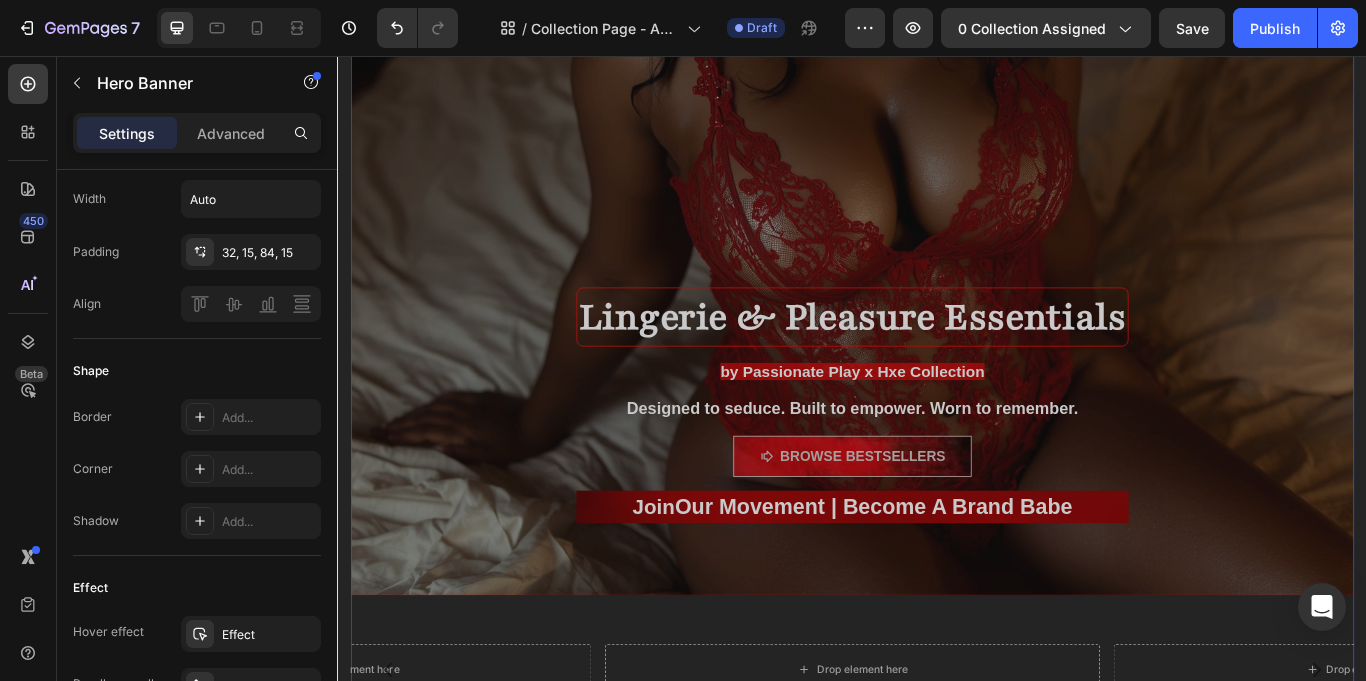 scroll, scrollTop: 0, scrollLeft: 0, axis: both 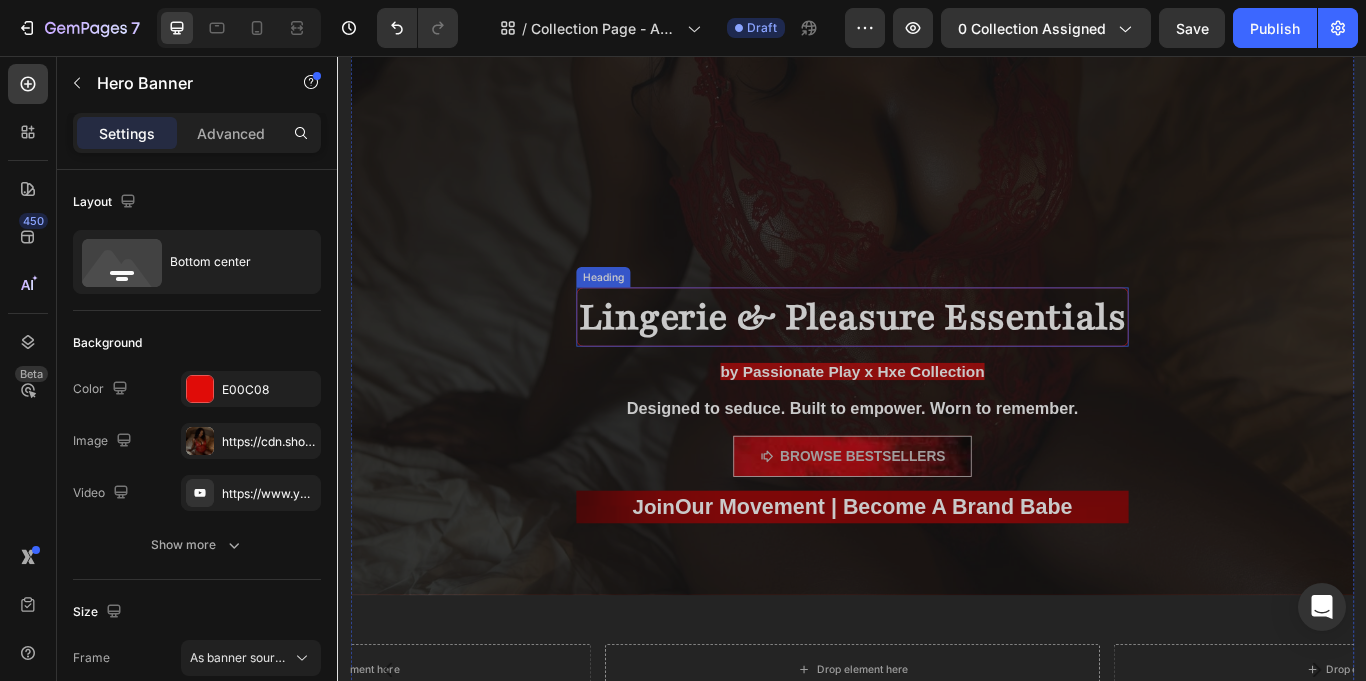 click on "Lingerie & Pleasure Essentials" at bounding box center (937, 360) 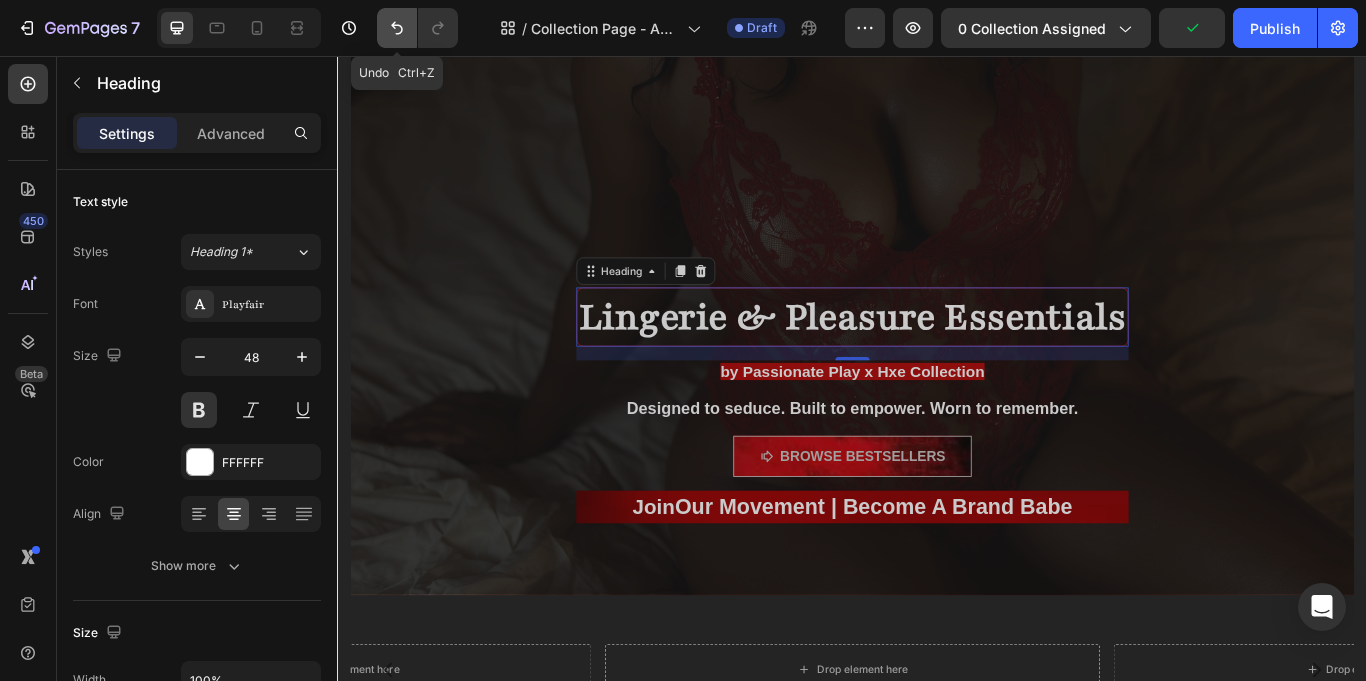 click 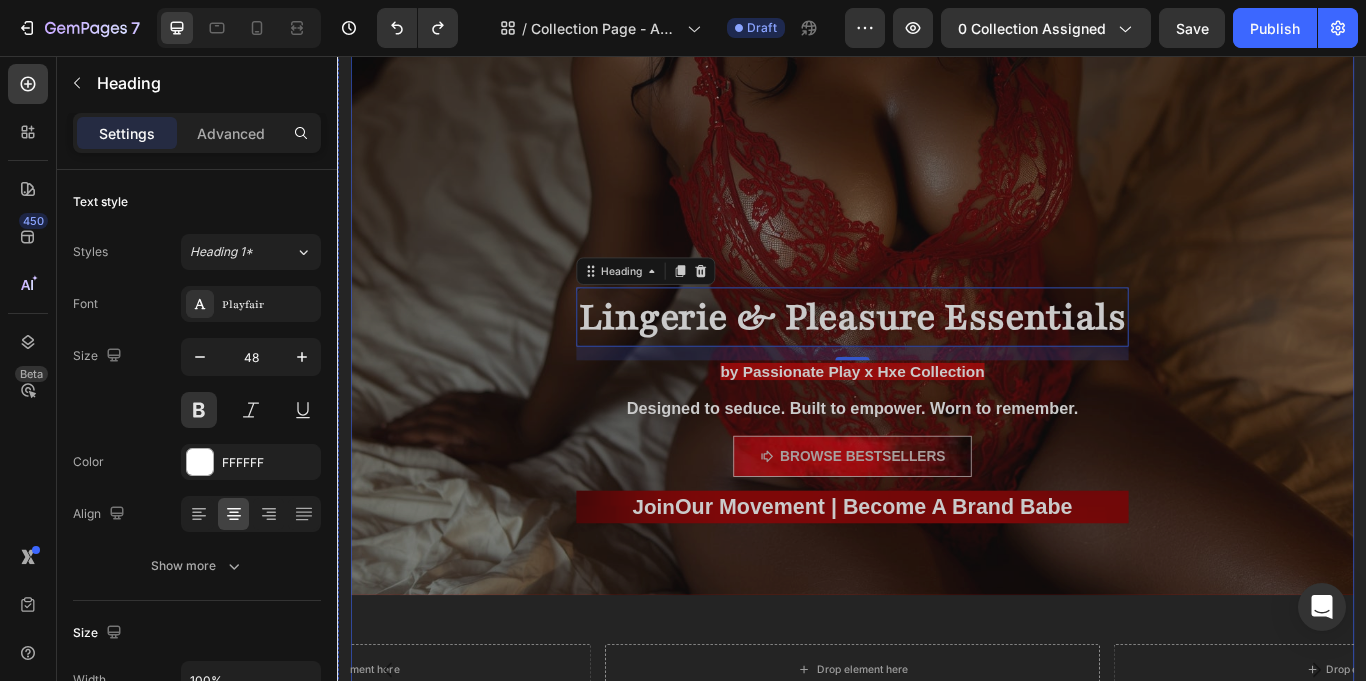click at bounding box center (937, 100) 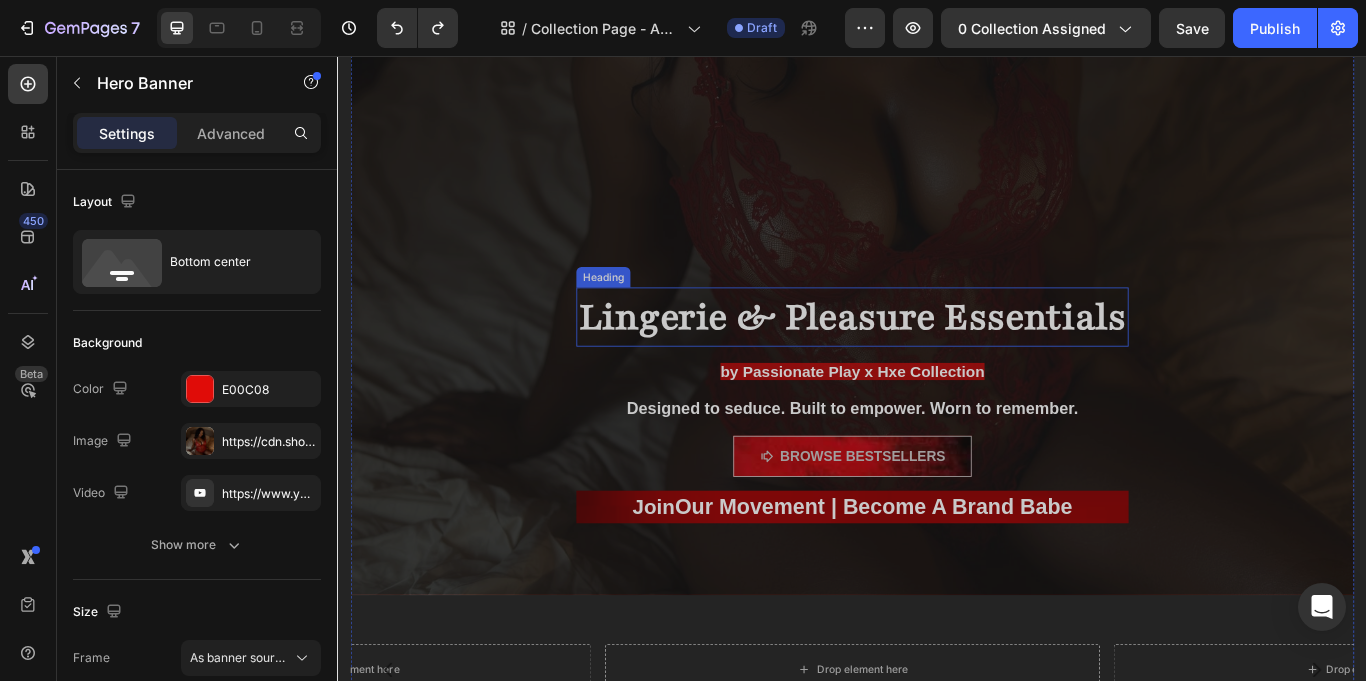 click on "Lingerie & Pleasure Essentials" at bounding box center (937, 360) 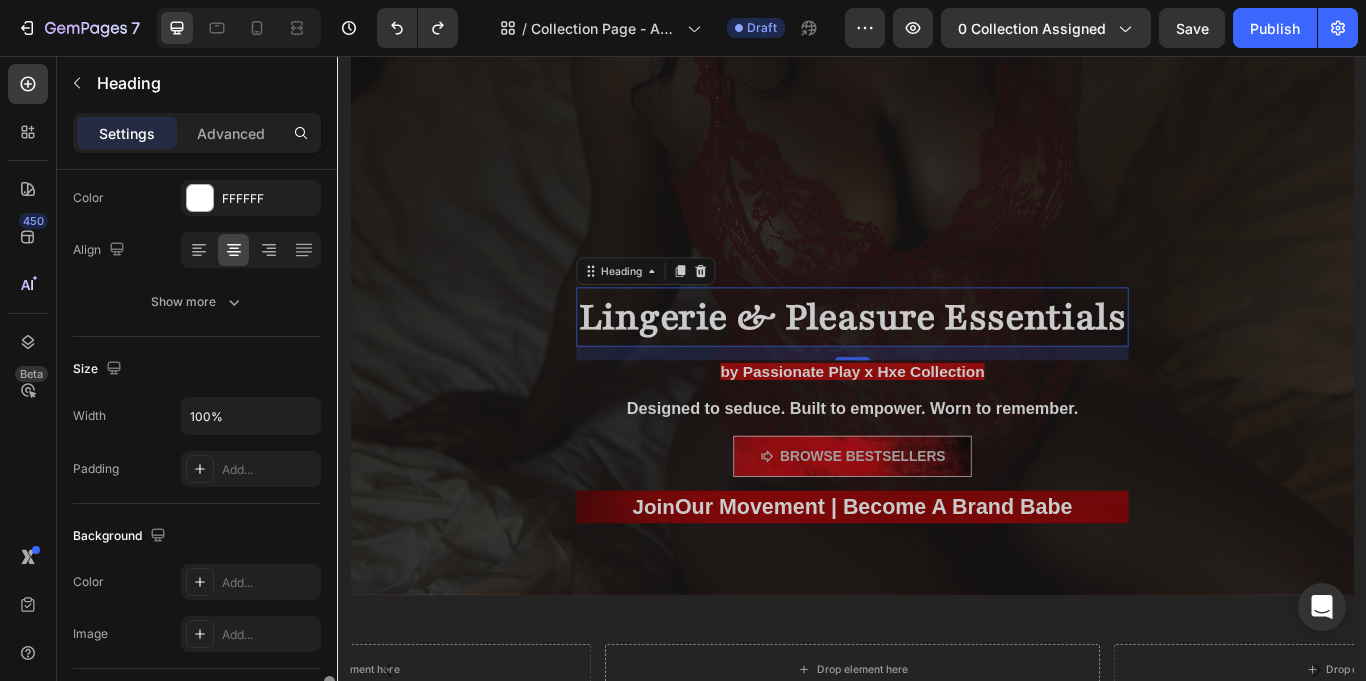 scroll, scrollTop: 536, scrollLeft: 0, axis: vertical 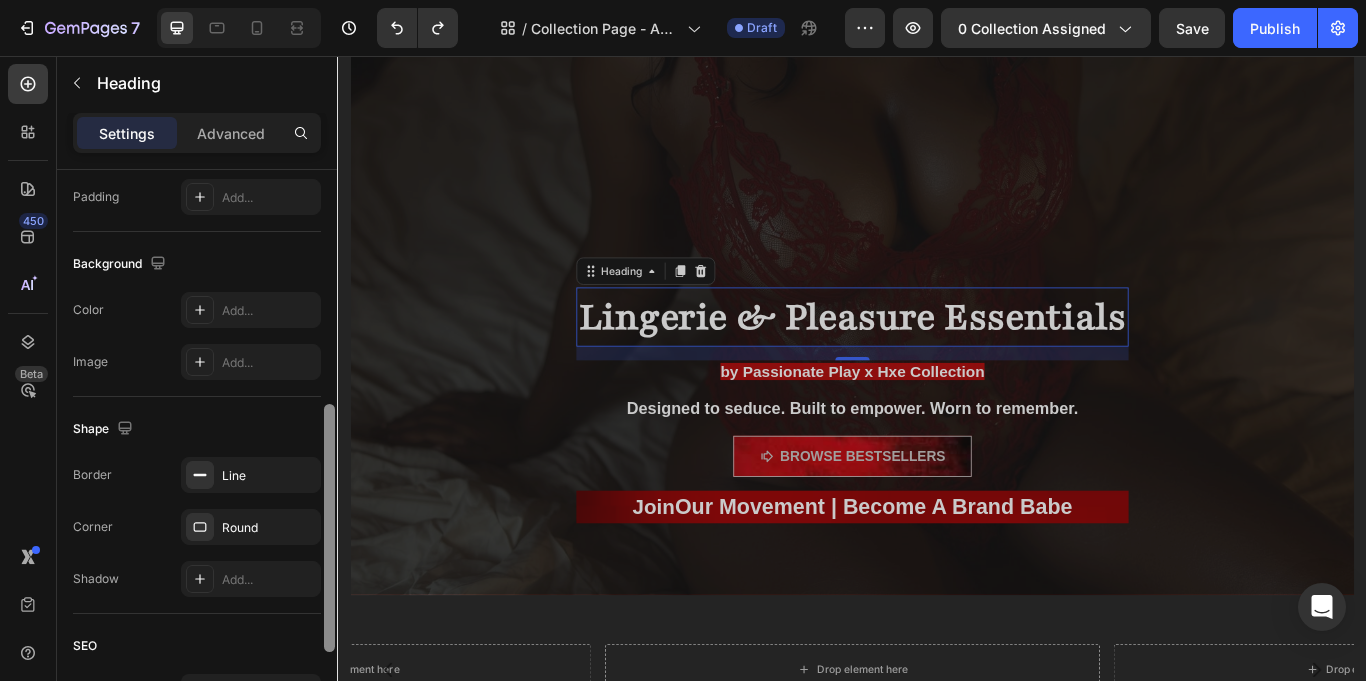 drag, startPoint x: 328, startPoint y: 268, endPoint x: 323, endPoint y: 503, distance: 235.05319 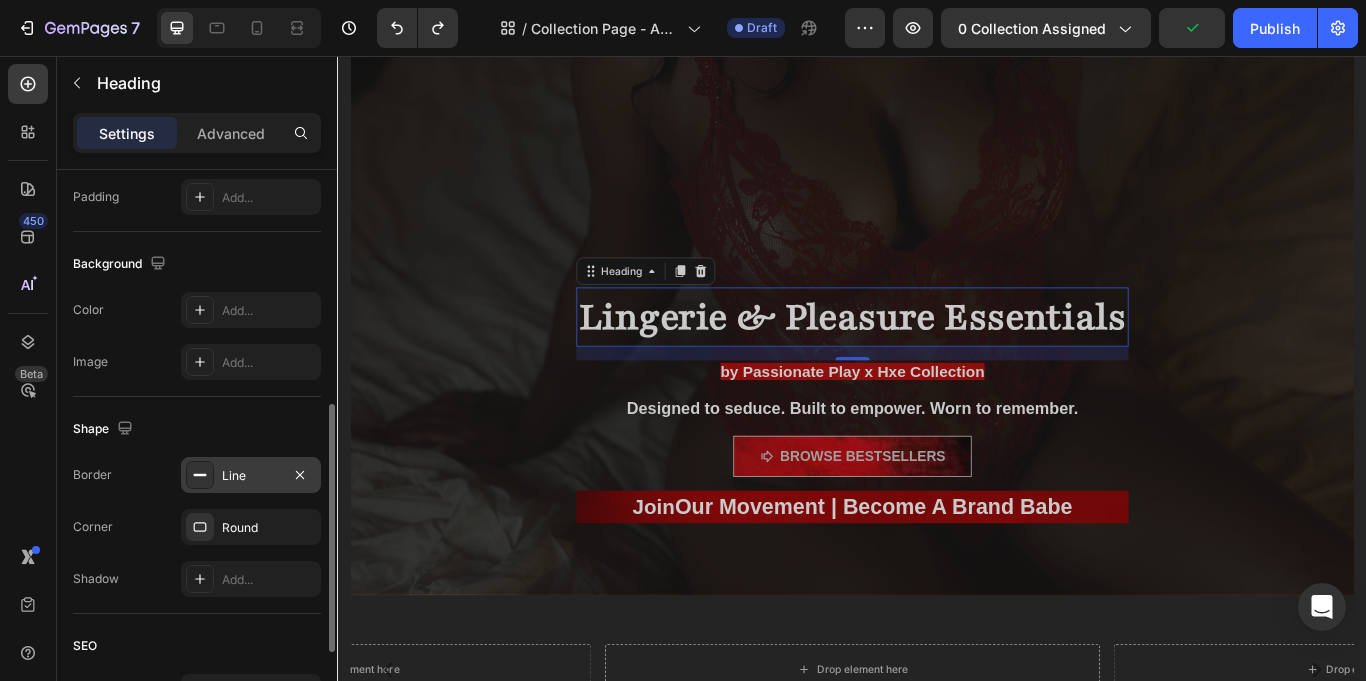 click 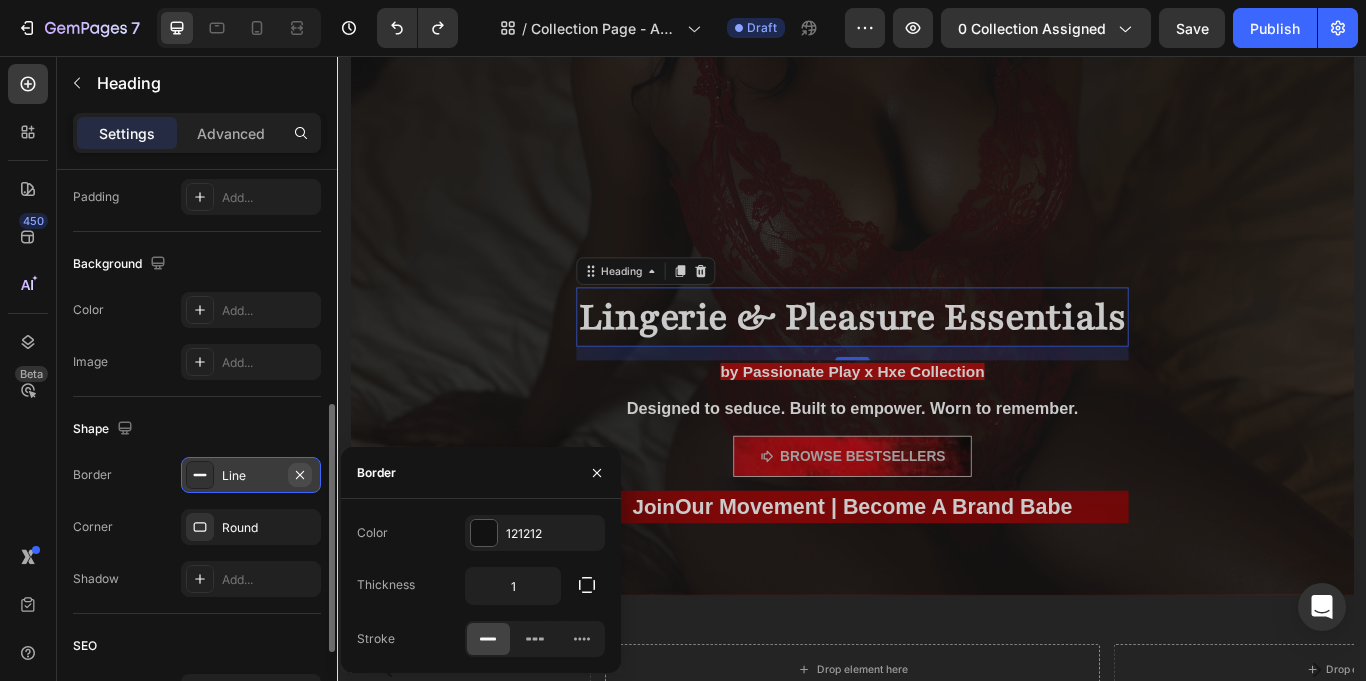 click 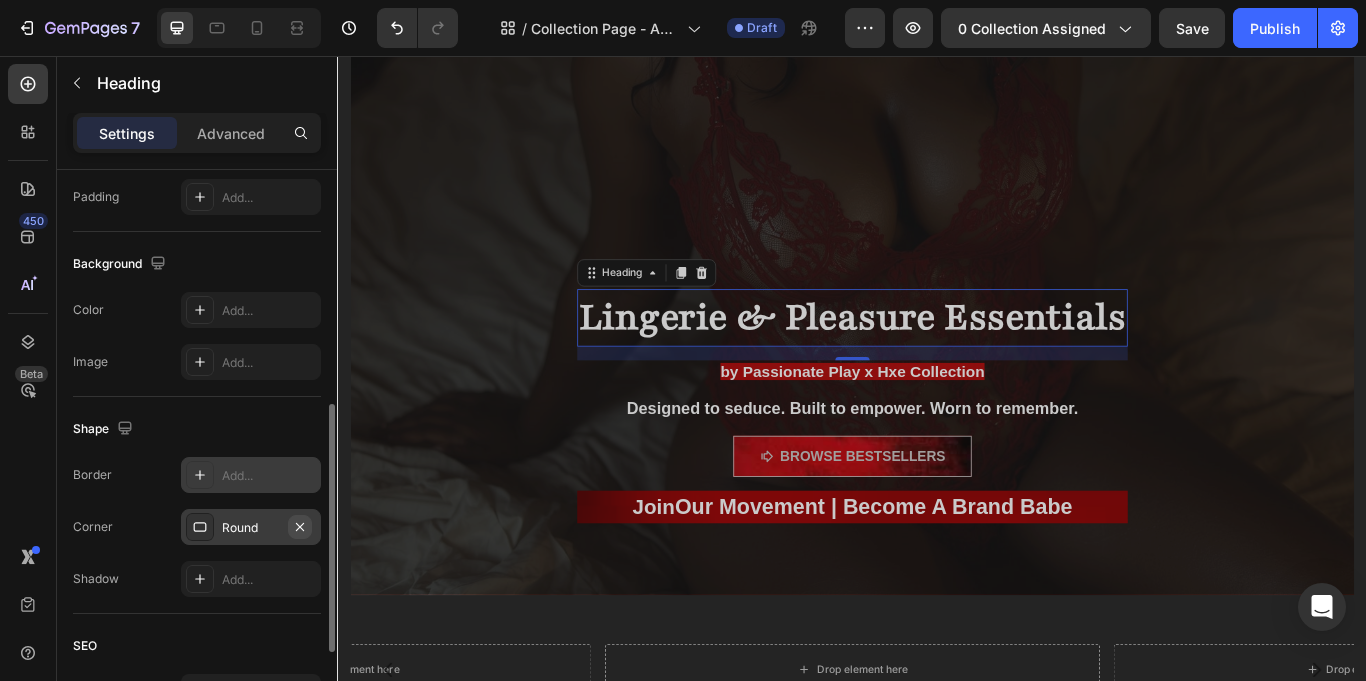 click 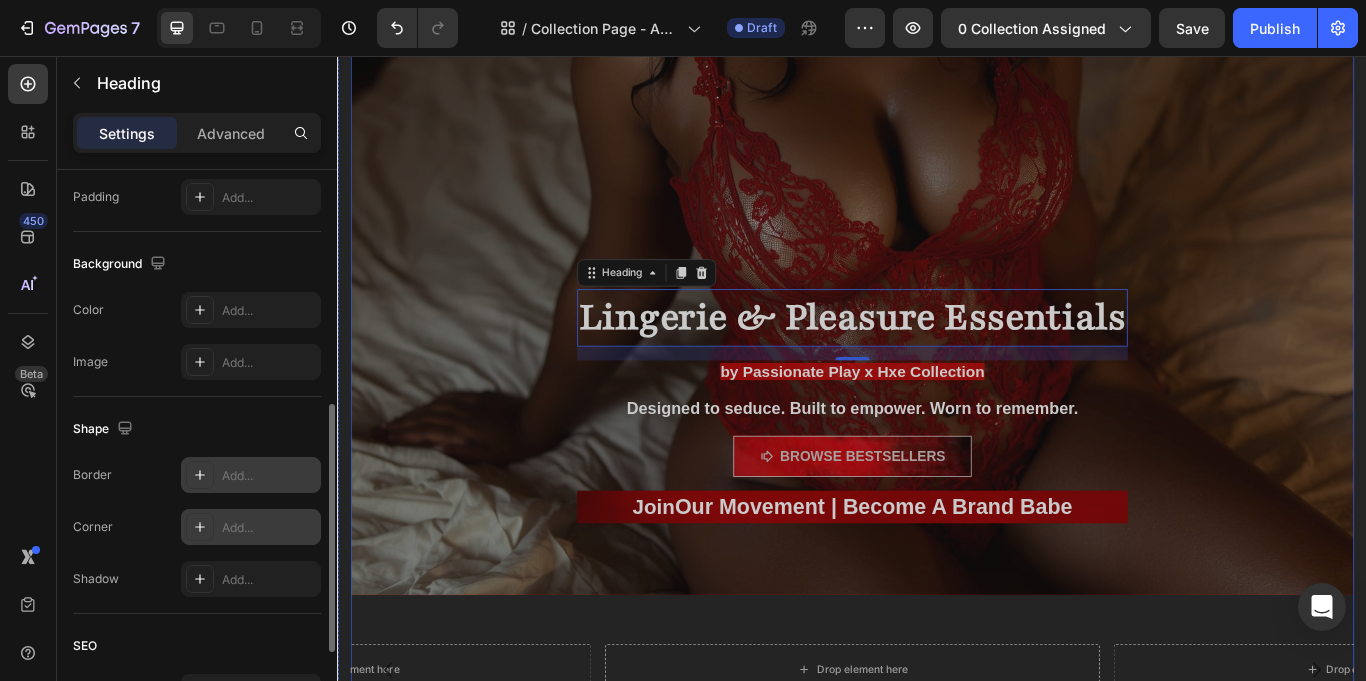 click at bounding box center [937, 100] 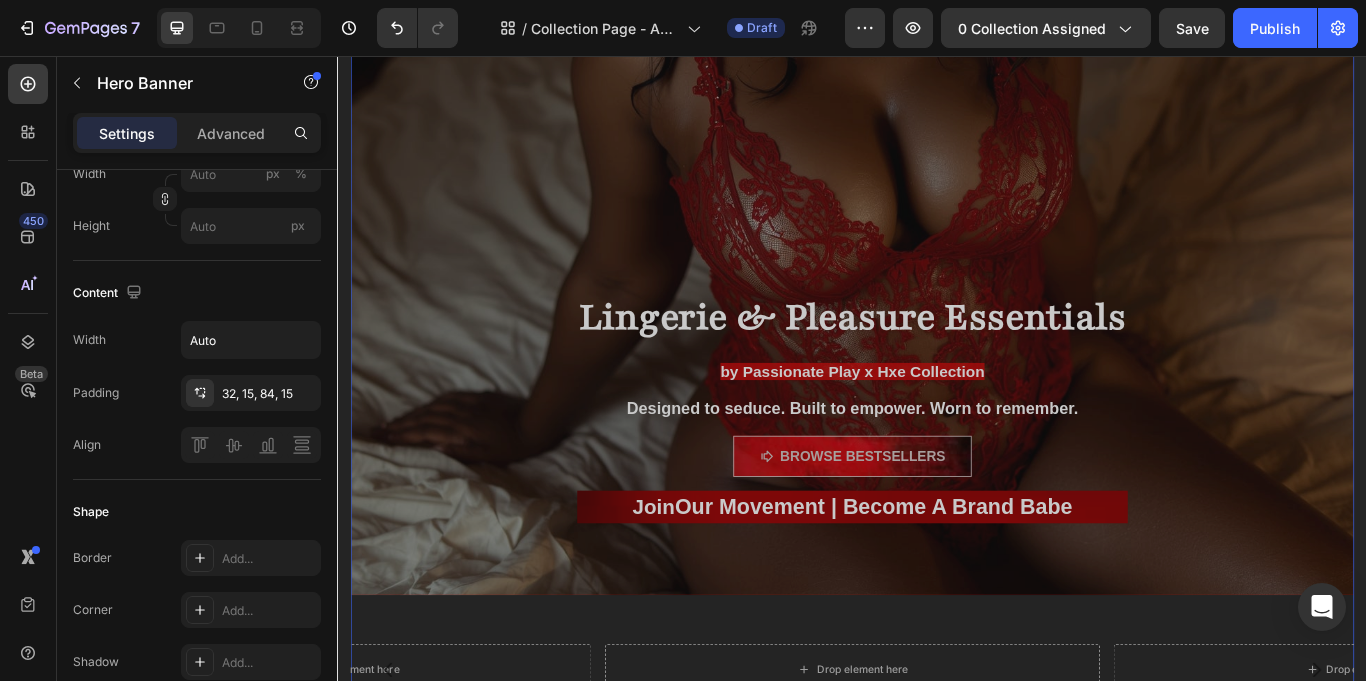 scroll, scrollTop: 0, scrollLeft: 0, axis: both 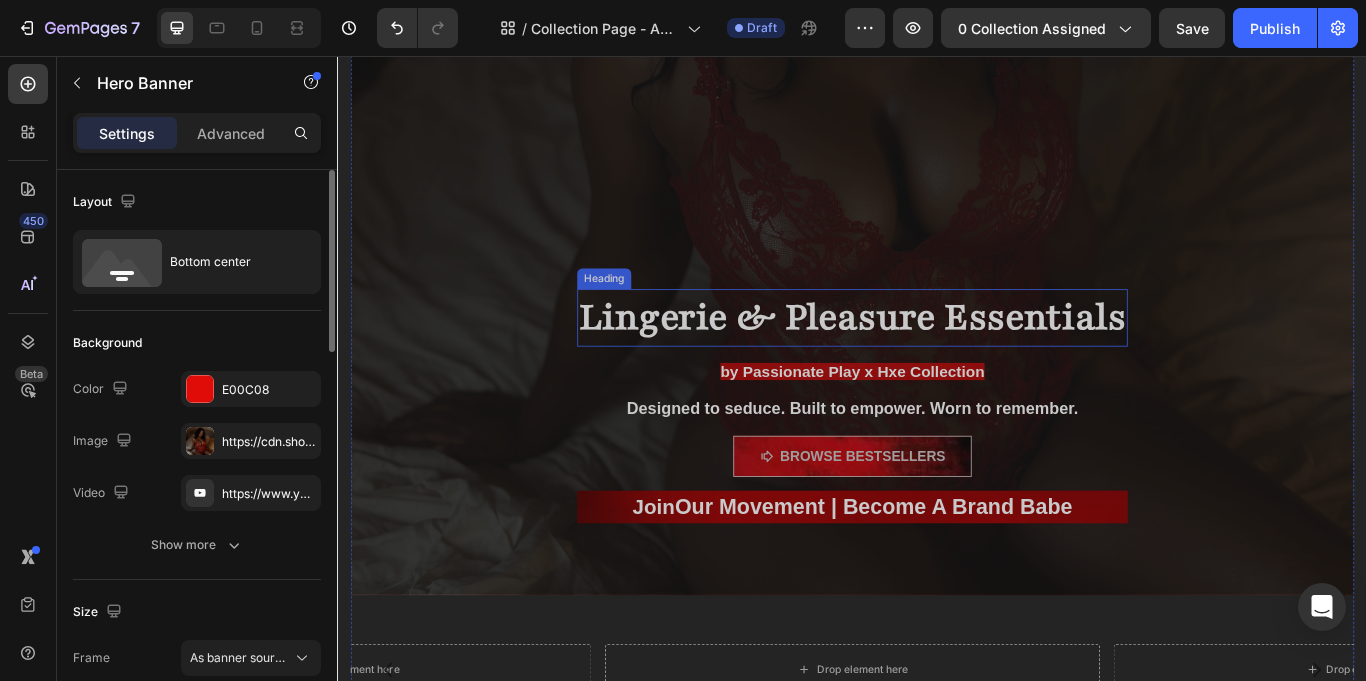 click on "Lingerie & Pleasure Essentials" at bounding box center (937, 361) 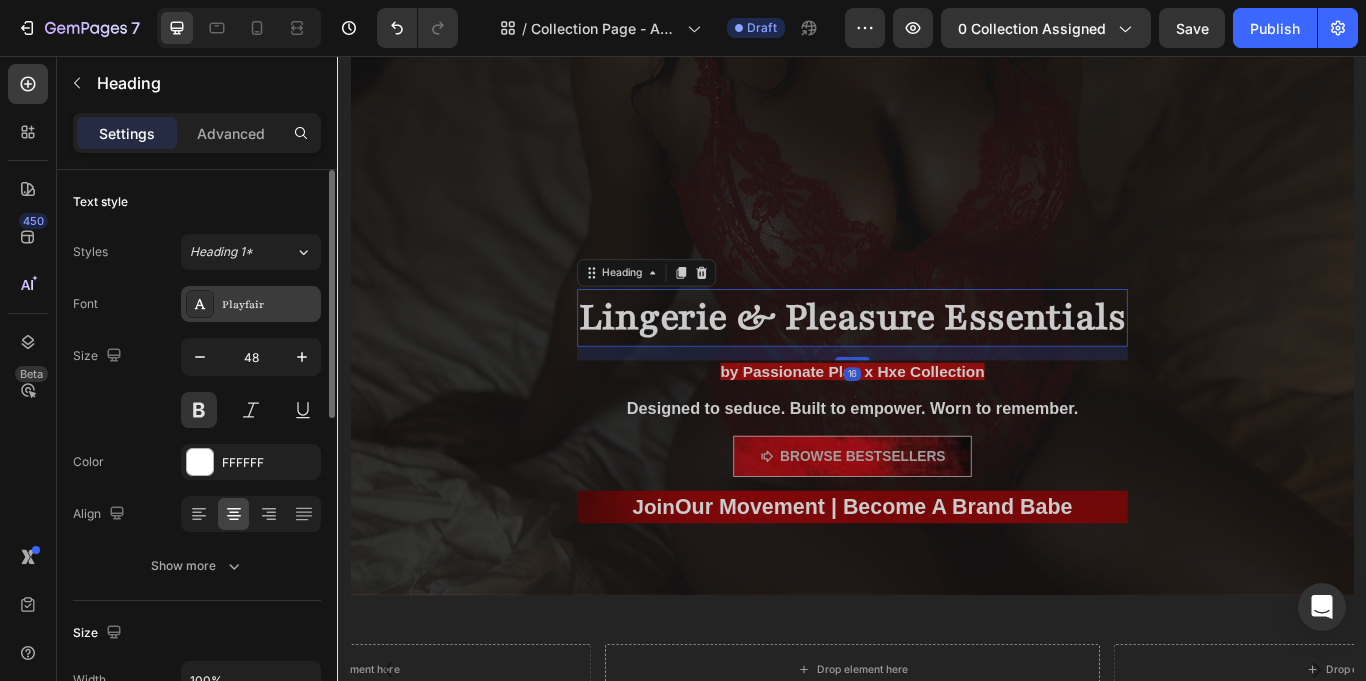 click on "Playfair" at bounding box center (269, 305) 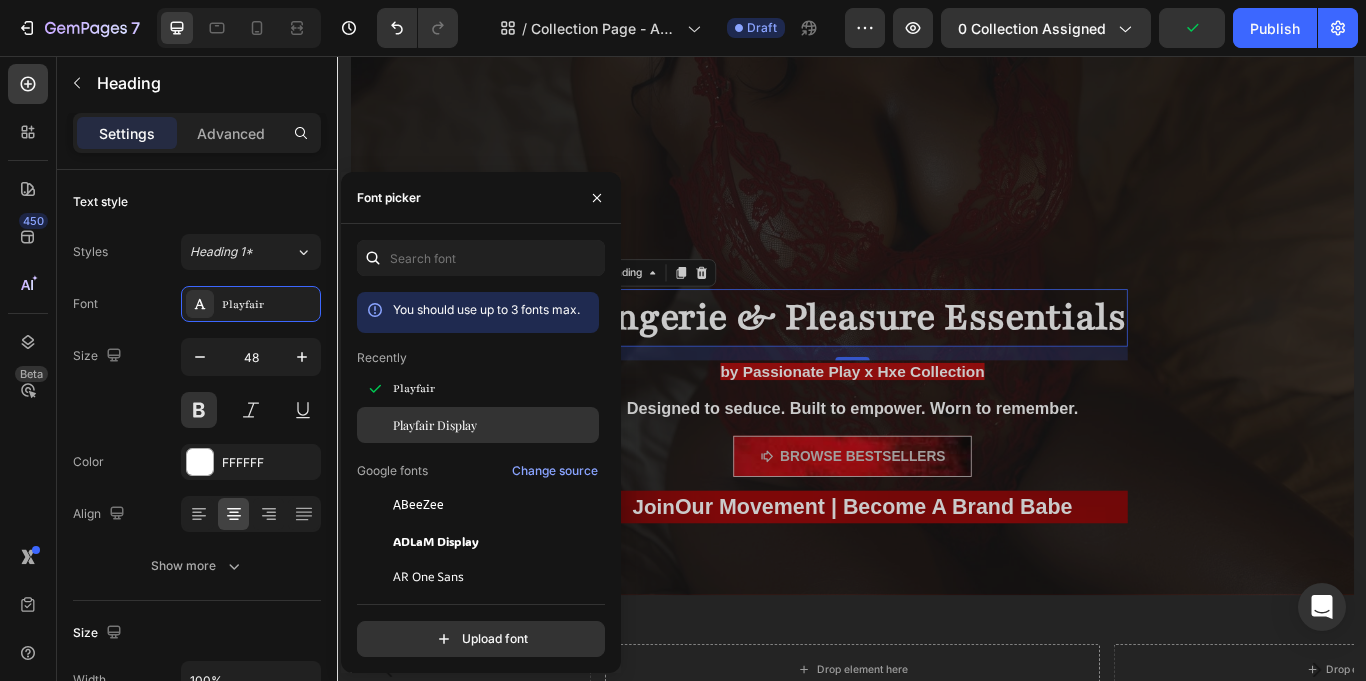click on "Playfair Display" at bounding box center [435, 425] 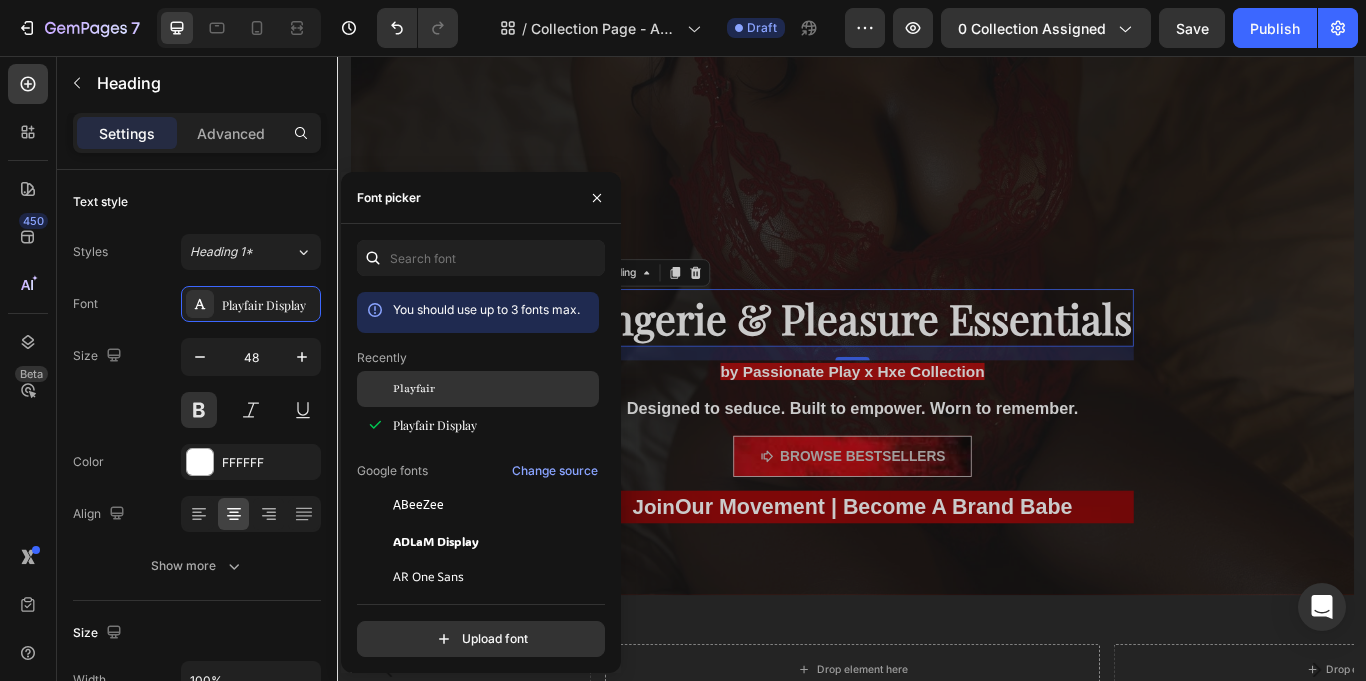 click on "Playfair" at bounding box center [414, 389] 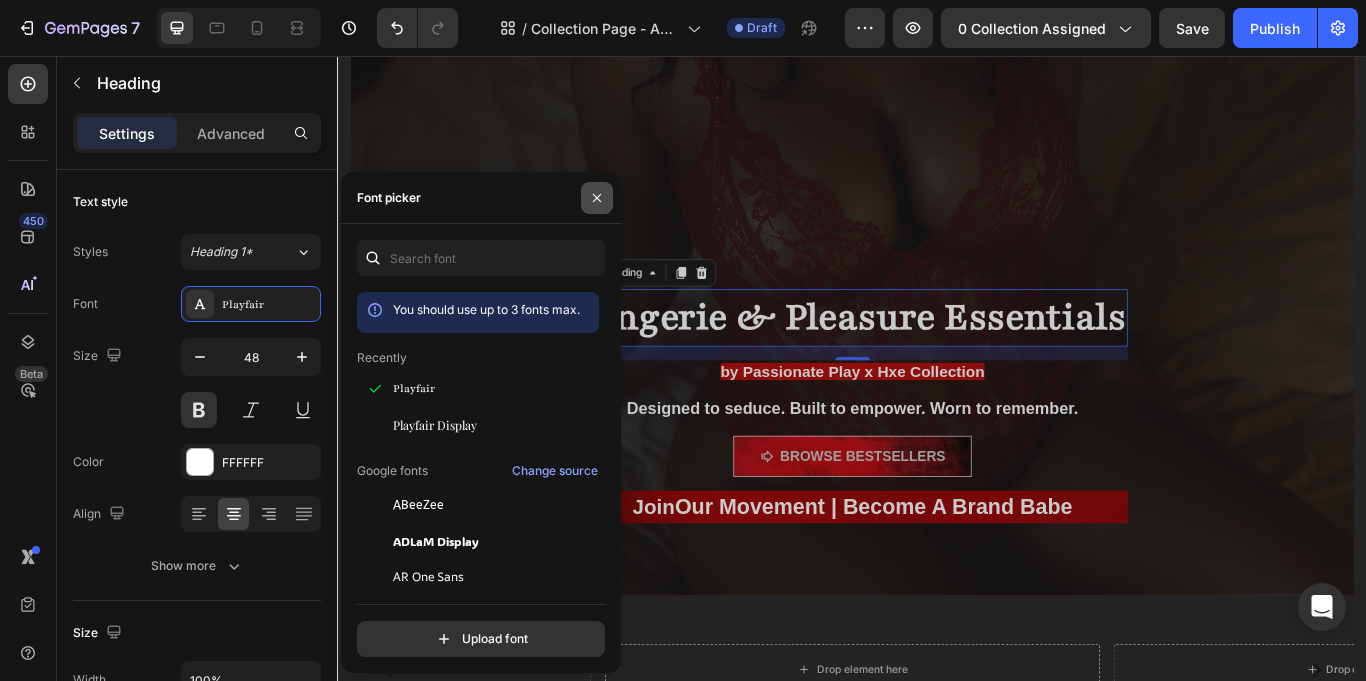 click 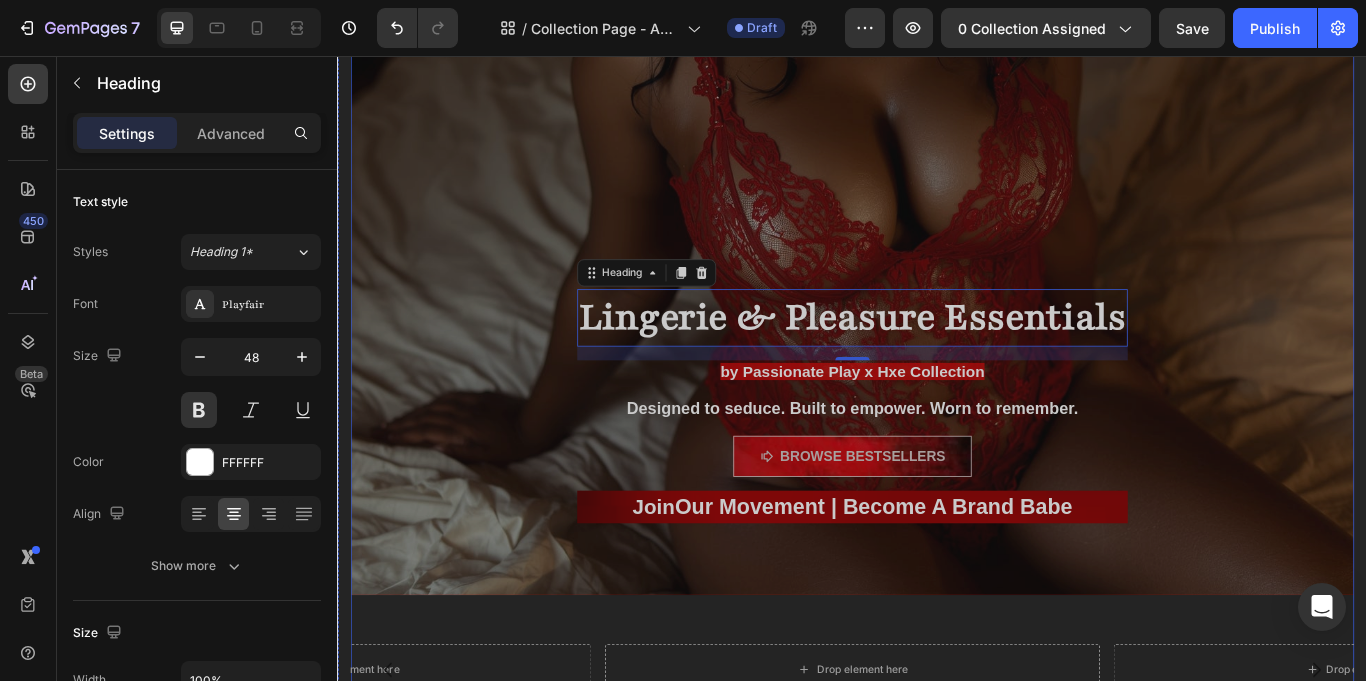 click at bounding box center (937, 100) 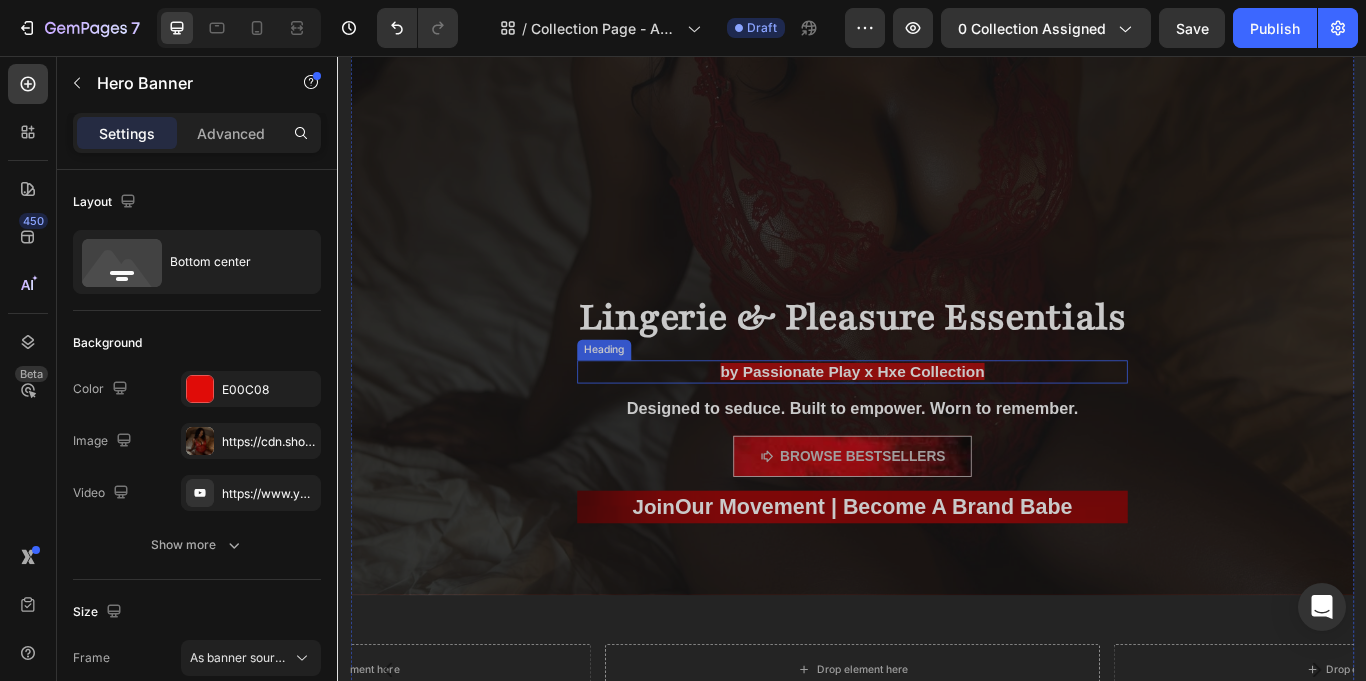 click on "by Passionate Play x Hxe Collection" at bounding box center (937, 424) 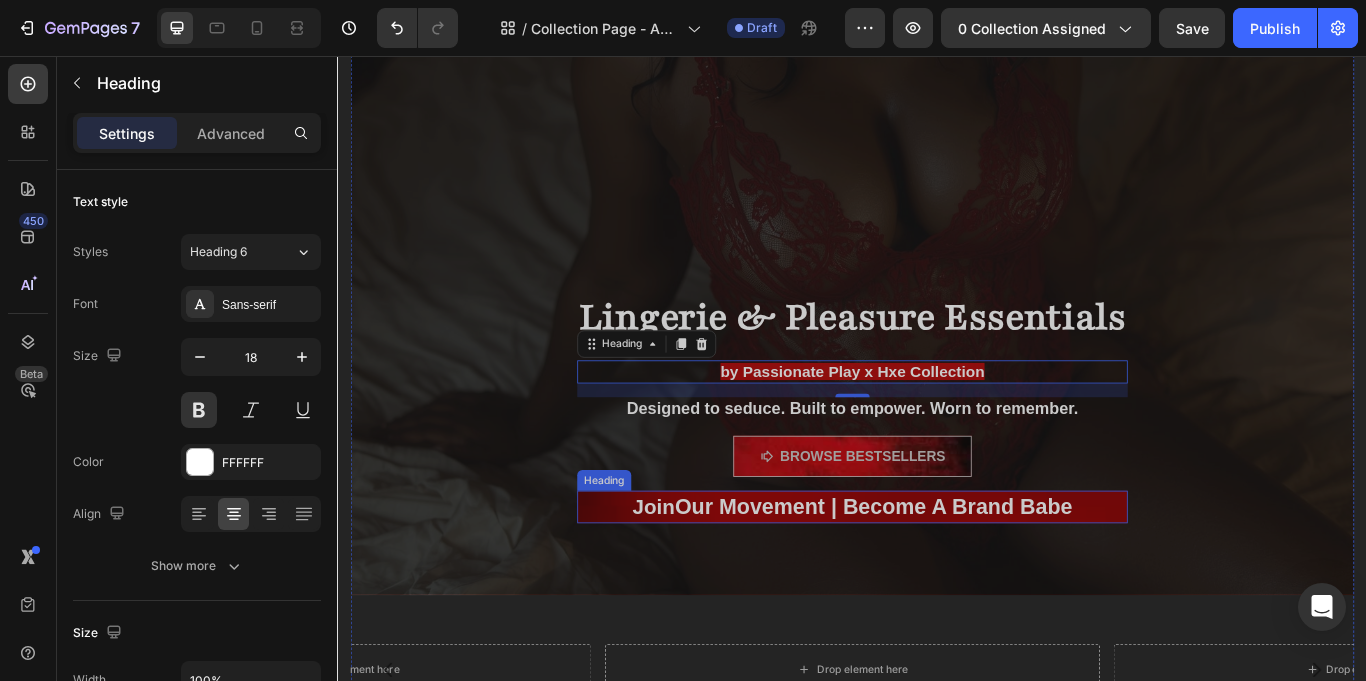 click on "Join  Our Movement | Become A Brand Babe" at bounding box center [937, 582] 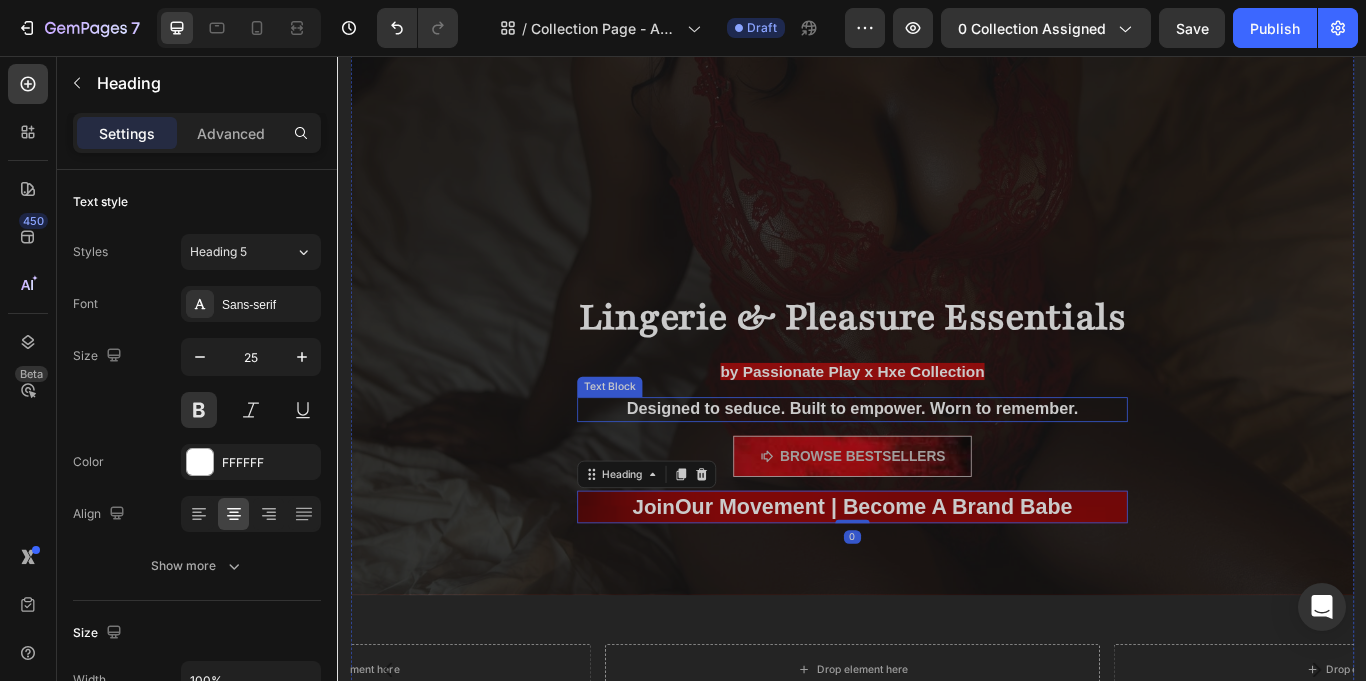 click on "Designed to seduce. Built to empower. Worn to remember." at bounding box center [937, 468] 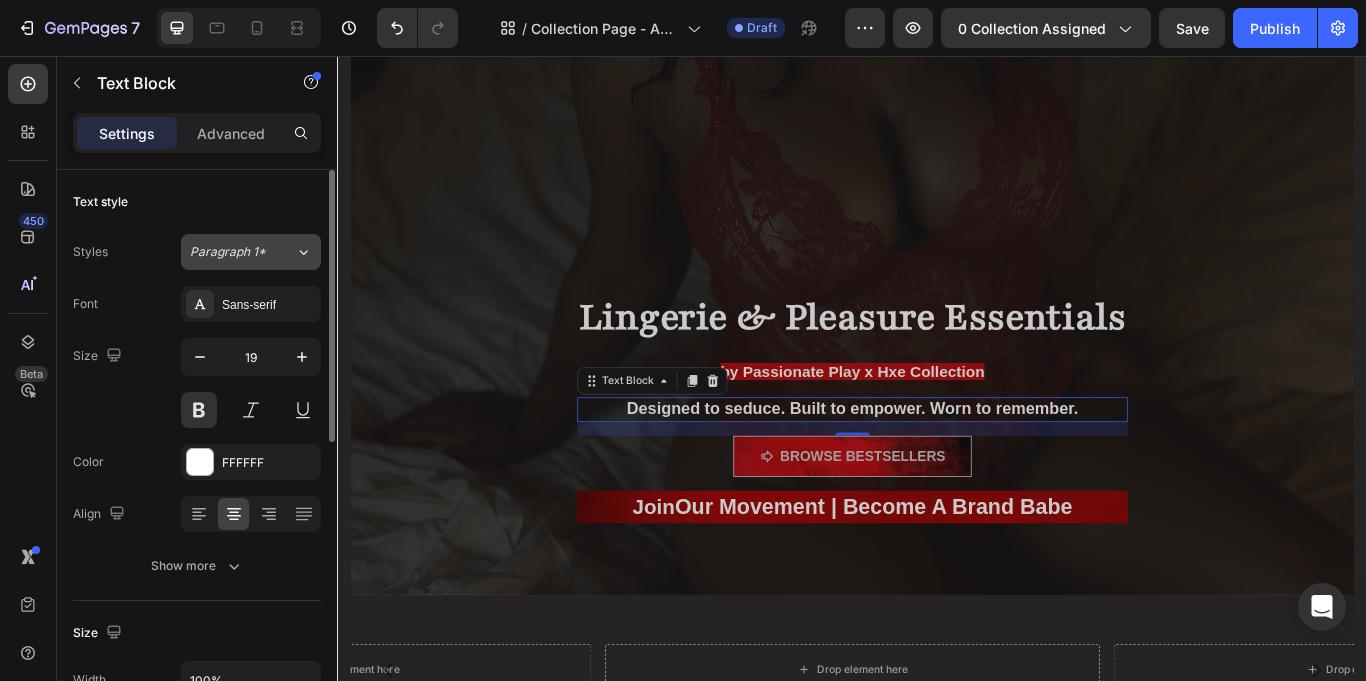 click on "Paragraph 1*" at bounding box center (242, 252) 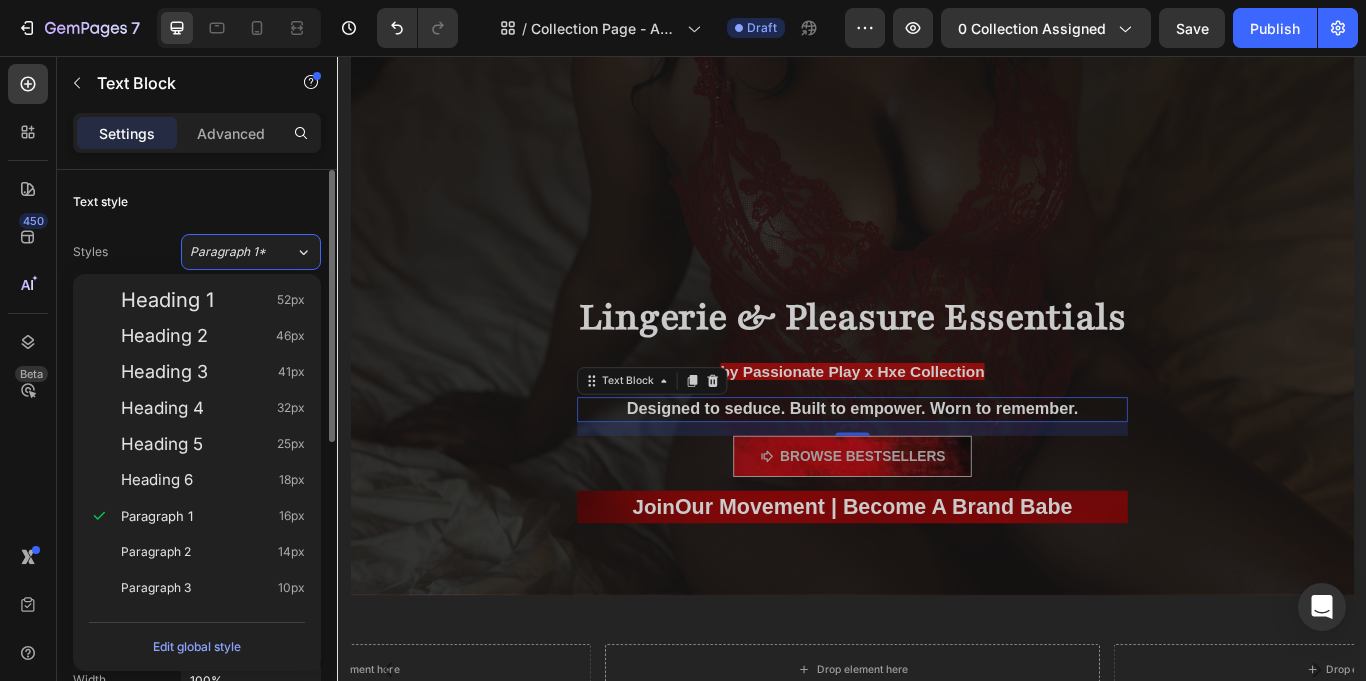 click on "Text style" at bounding box center (197, 202) 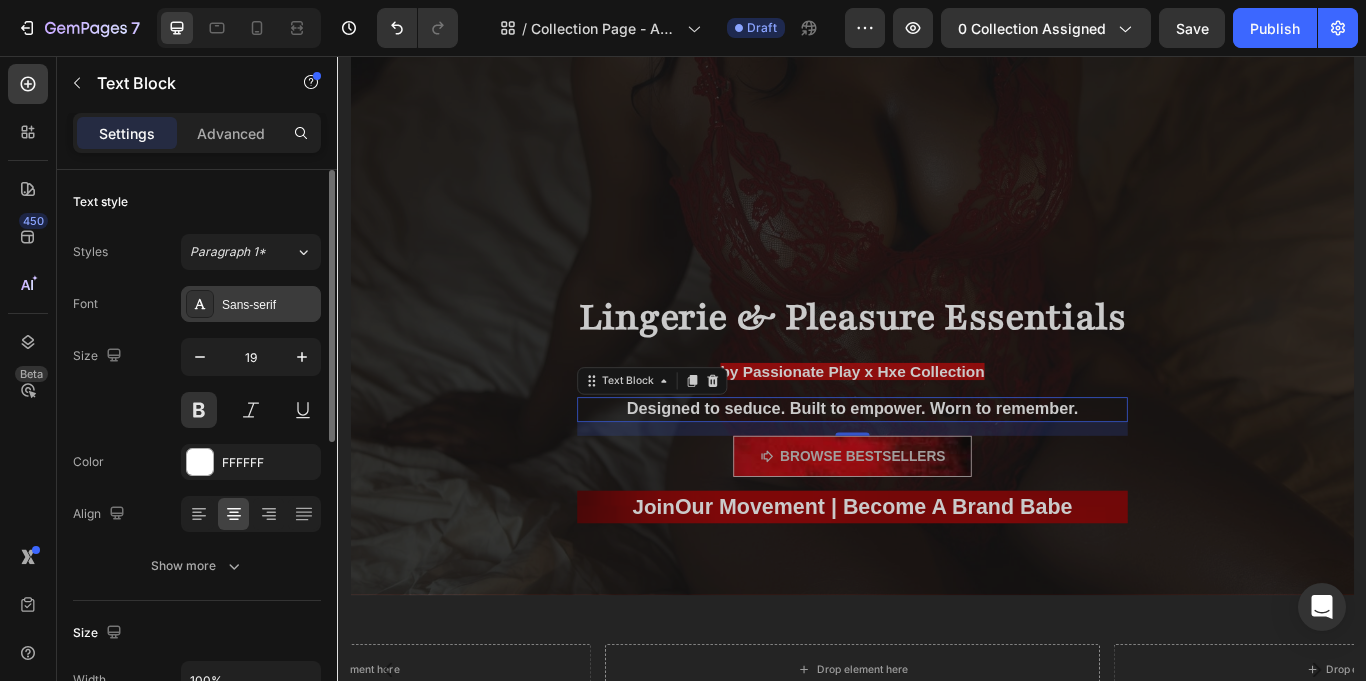 click on "Sans-serif" at bounding box center [269, 305] 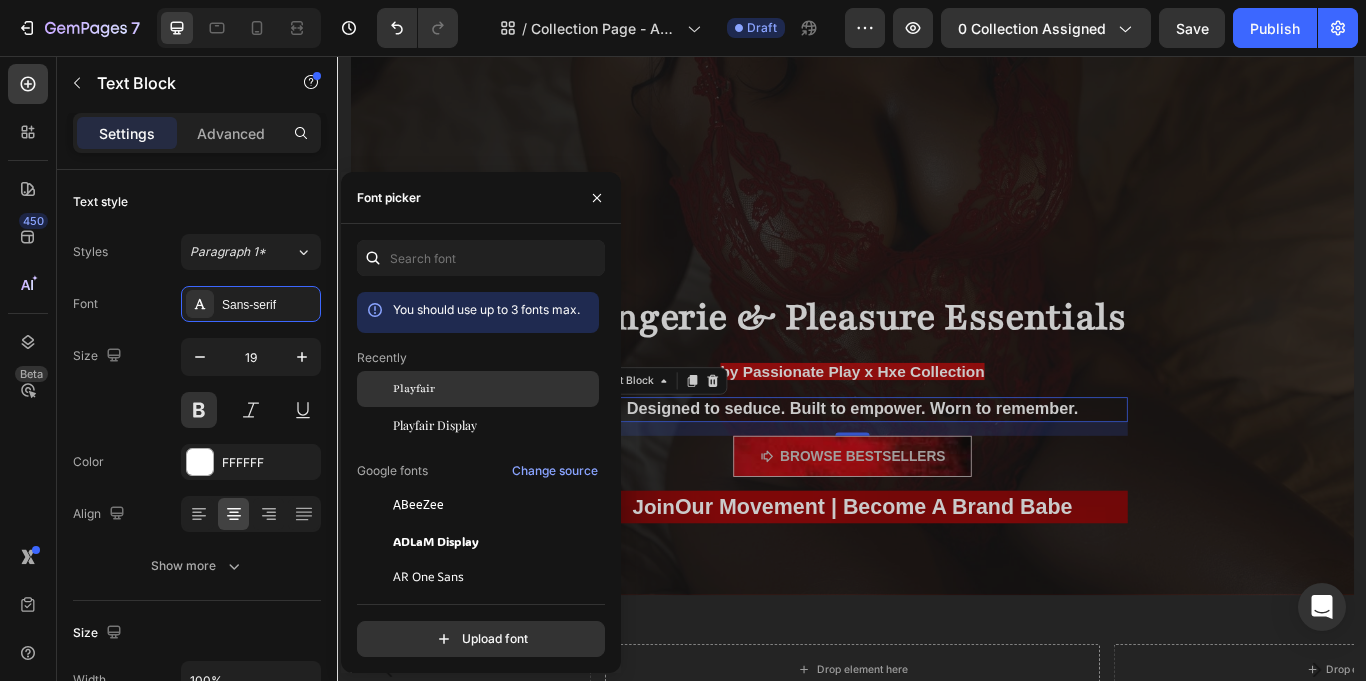 click on "Playfair" at bounding box center [494, 389] 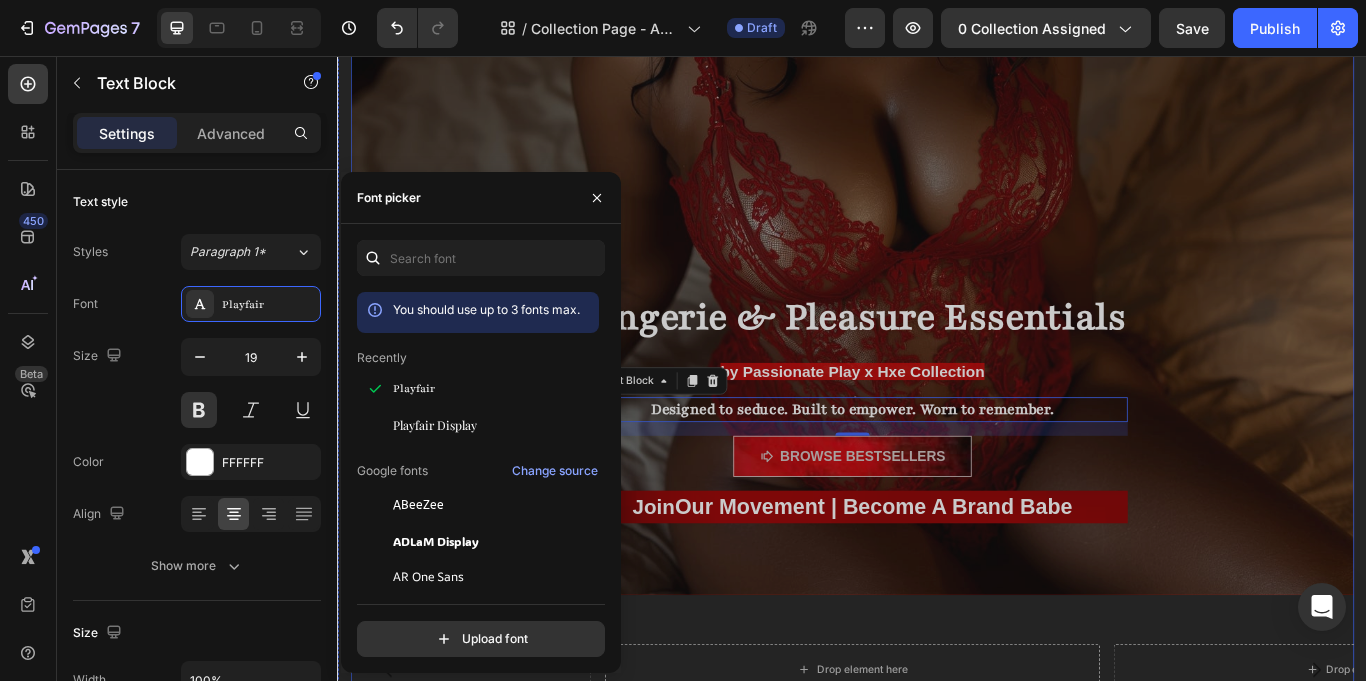 click at bounding box center (937, 100) 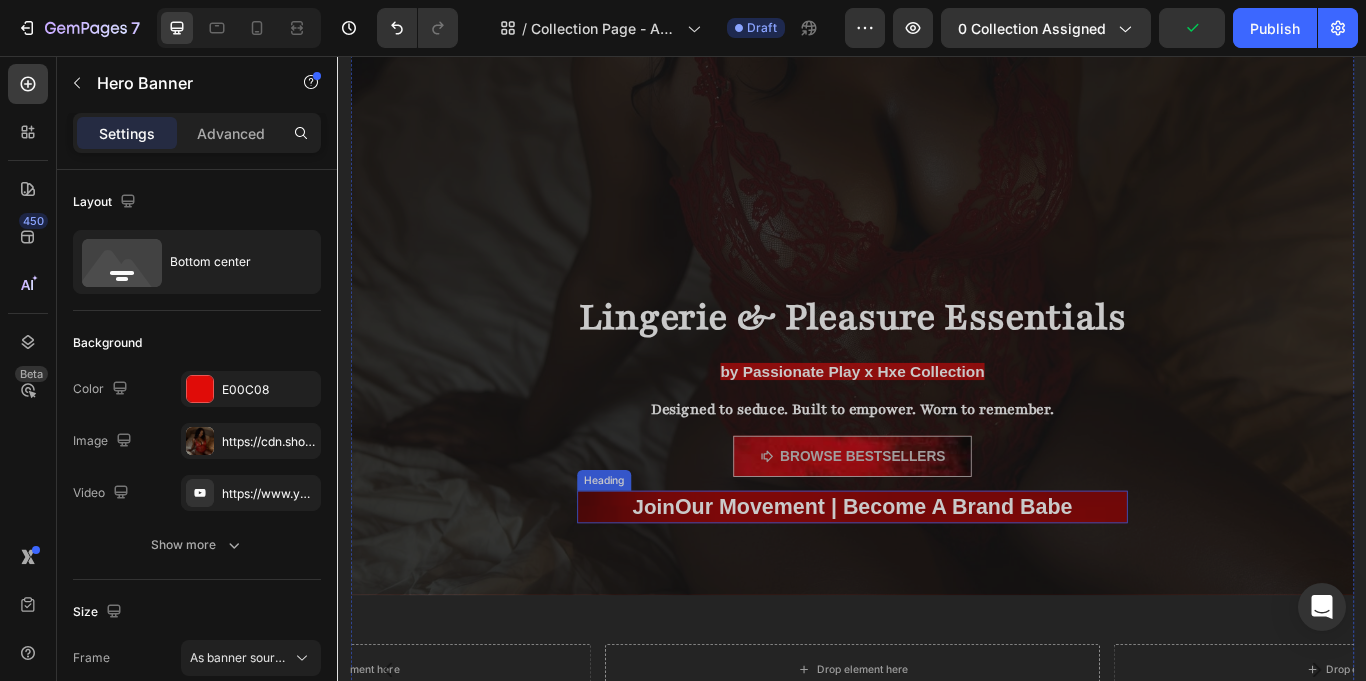 click on "Join  Our Movement | Become A Brand Babe" at bounding box center [937, 582] 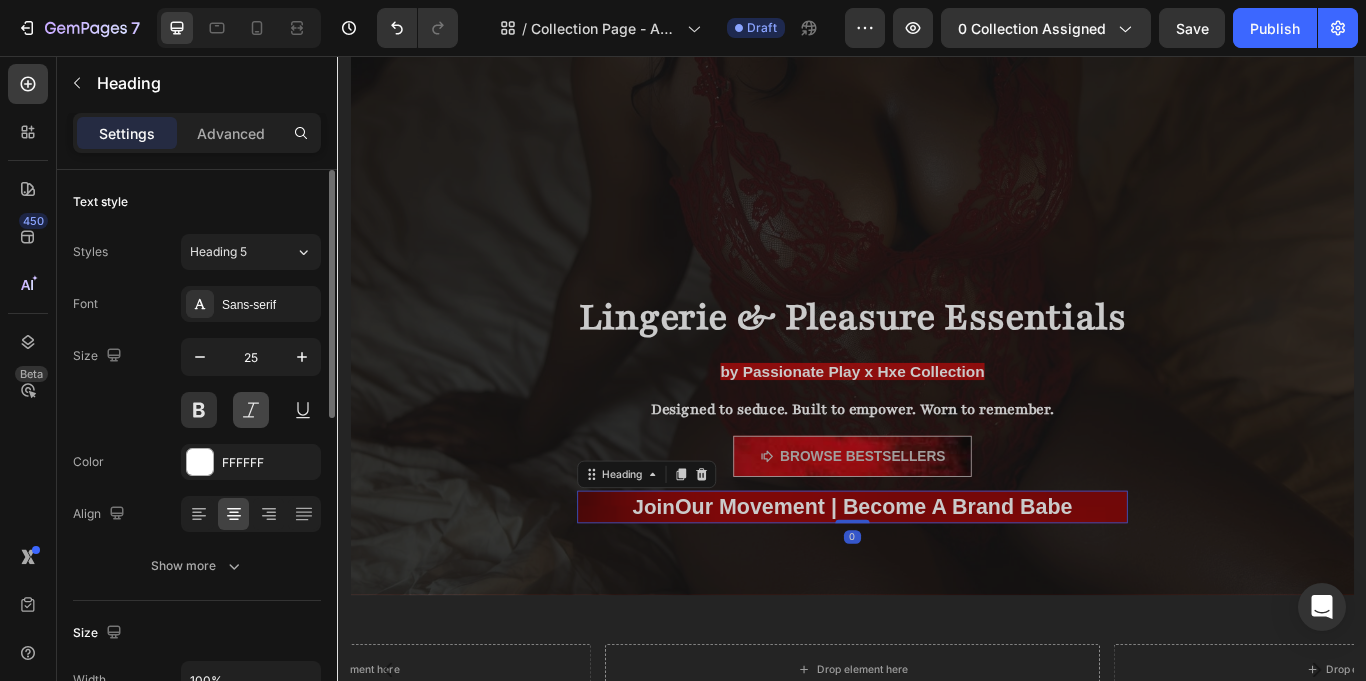 click at bounding box center (251, 410) 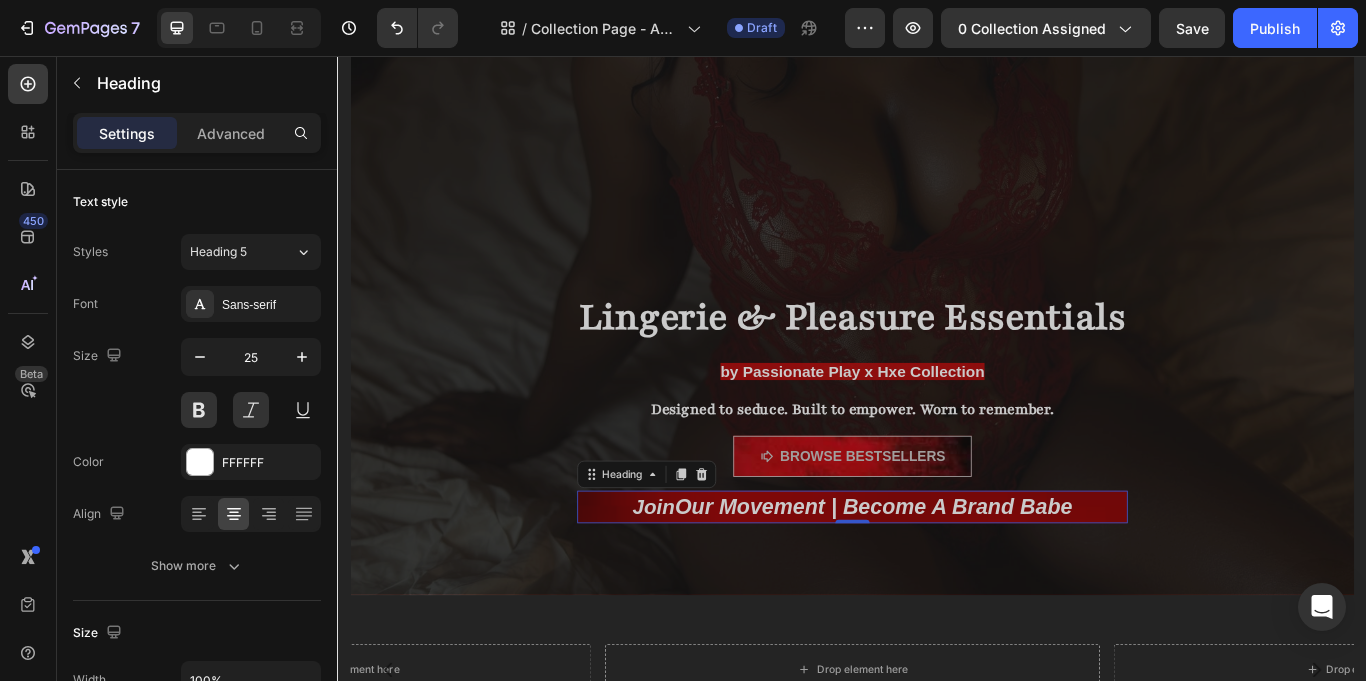 click on "Join  Our Movement | Become A Brand Babe" at bounding box center (937, 582) 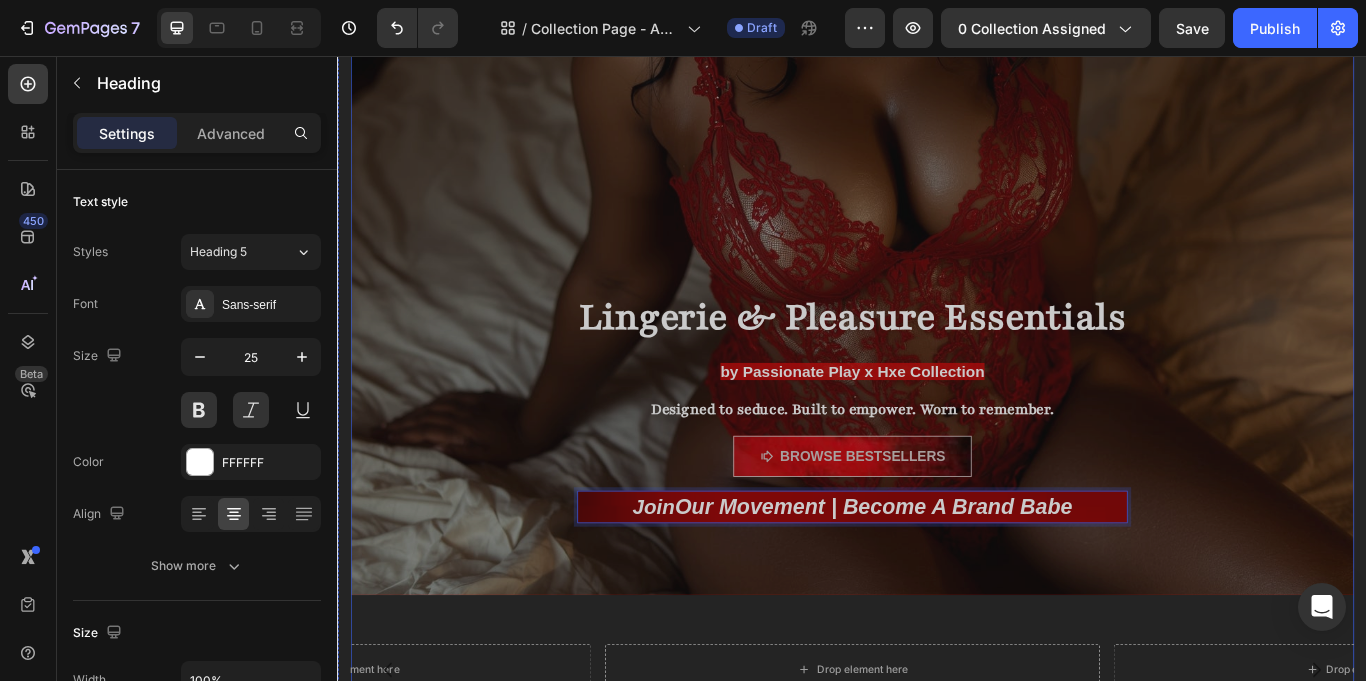 click at bounding box center [937, 100] 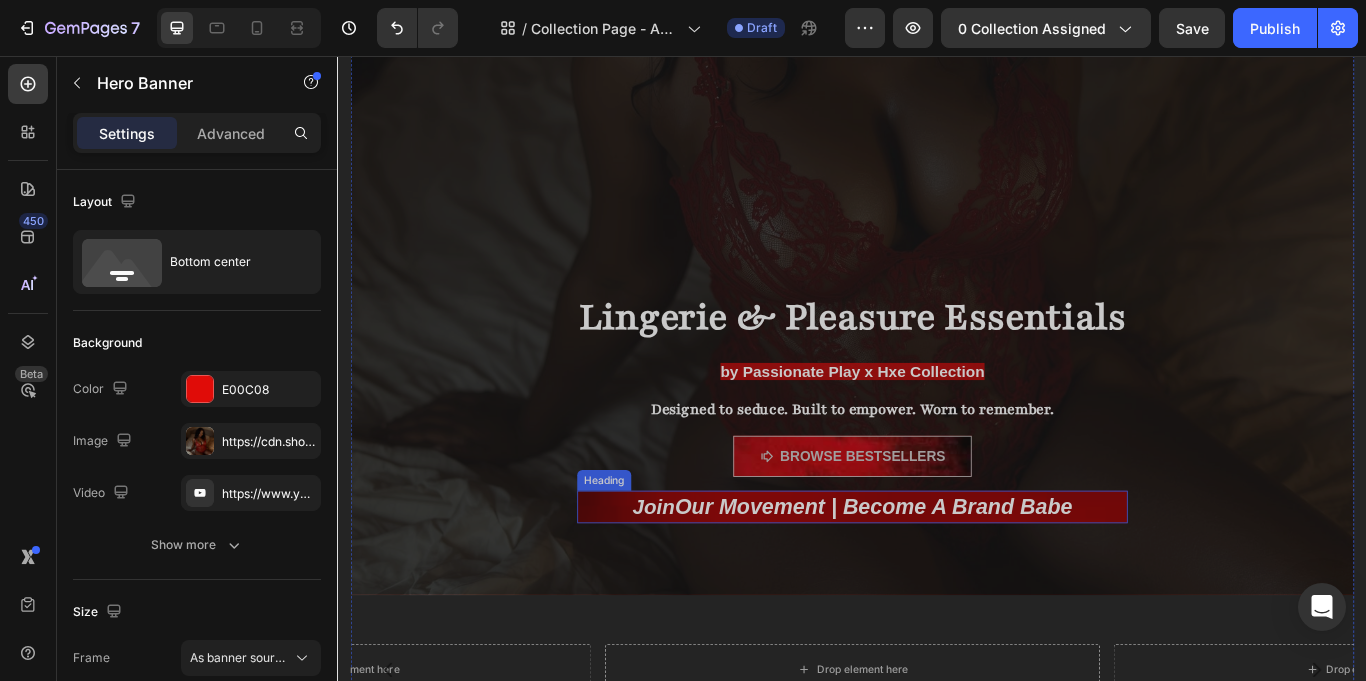 click on "⁠⁠⁠⁠⁠⁠⁠ Join  Our Movement | Become A Brand Babe" at bounding box center [937, 582] 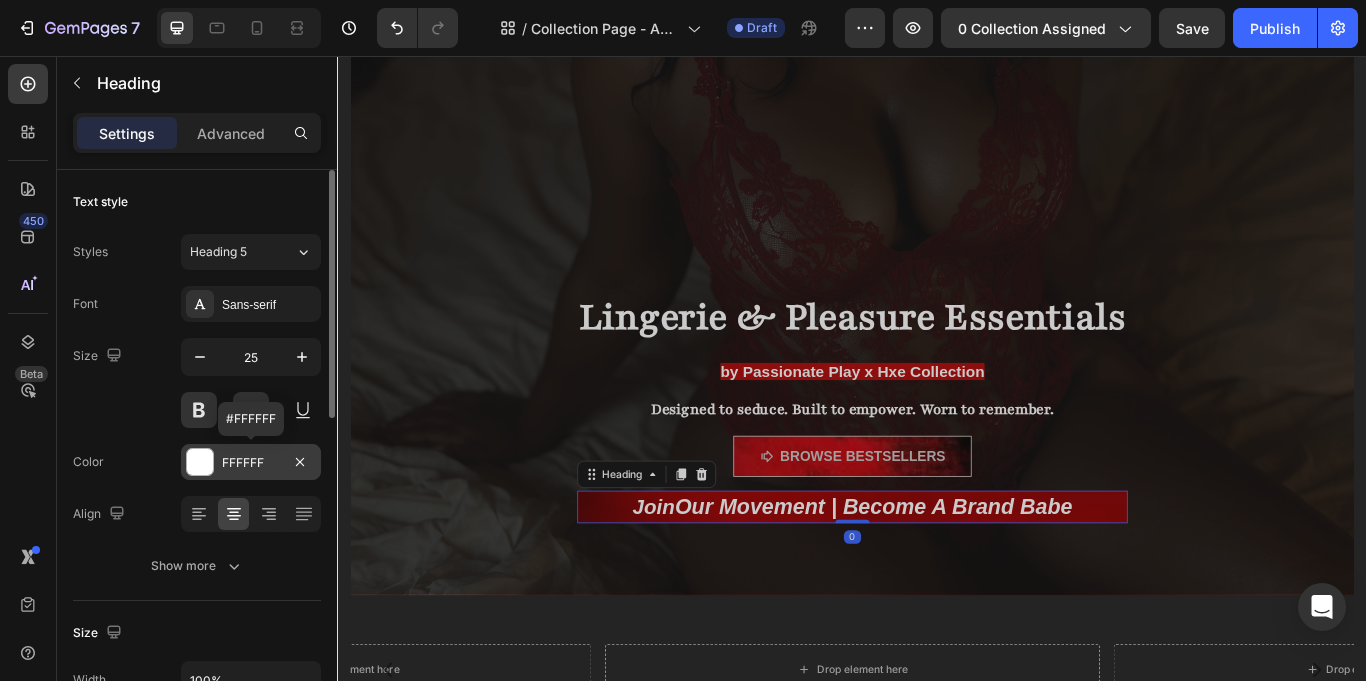 click at bounding box center (200, 462) 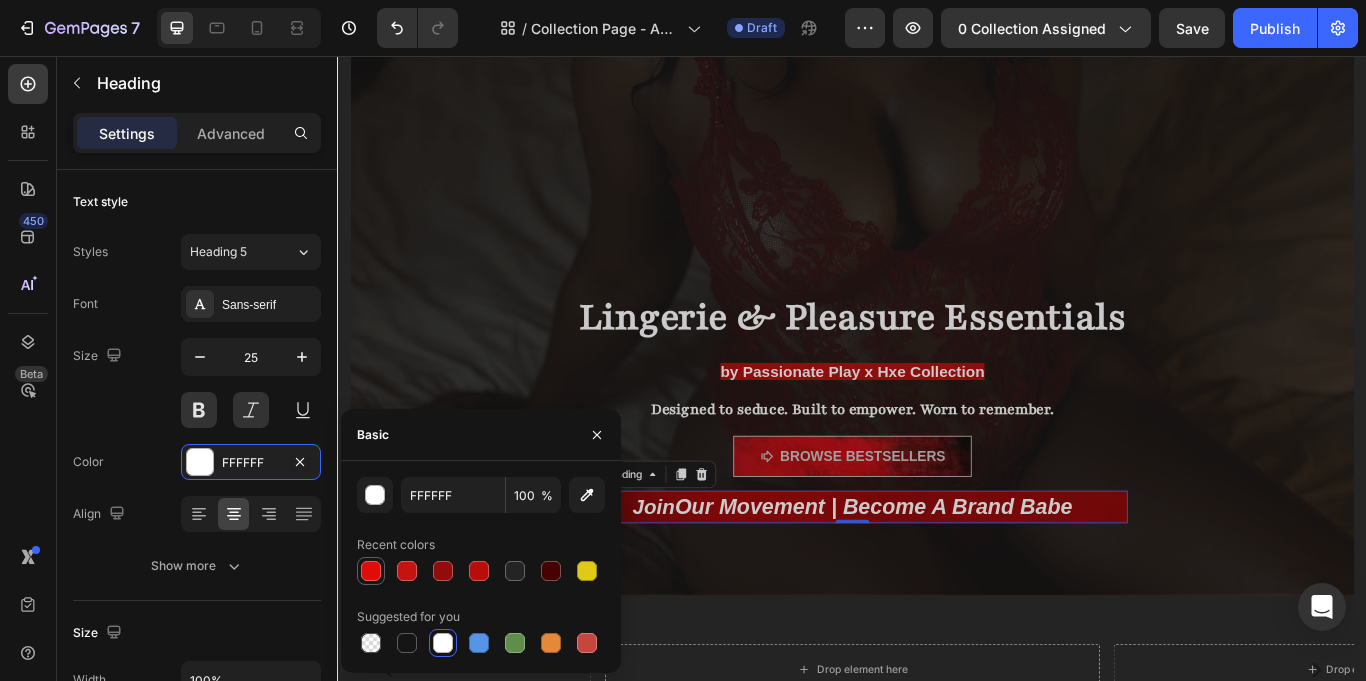 click at bounding box center [371, 571] 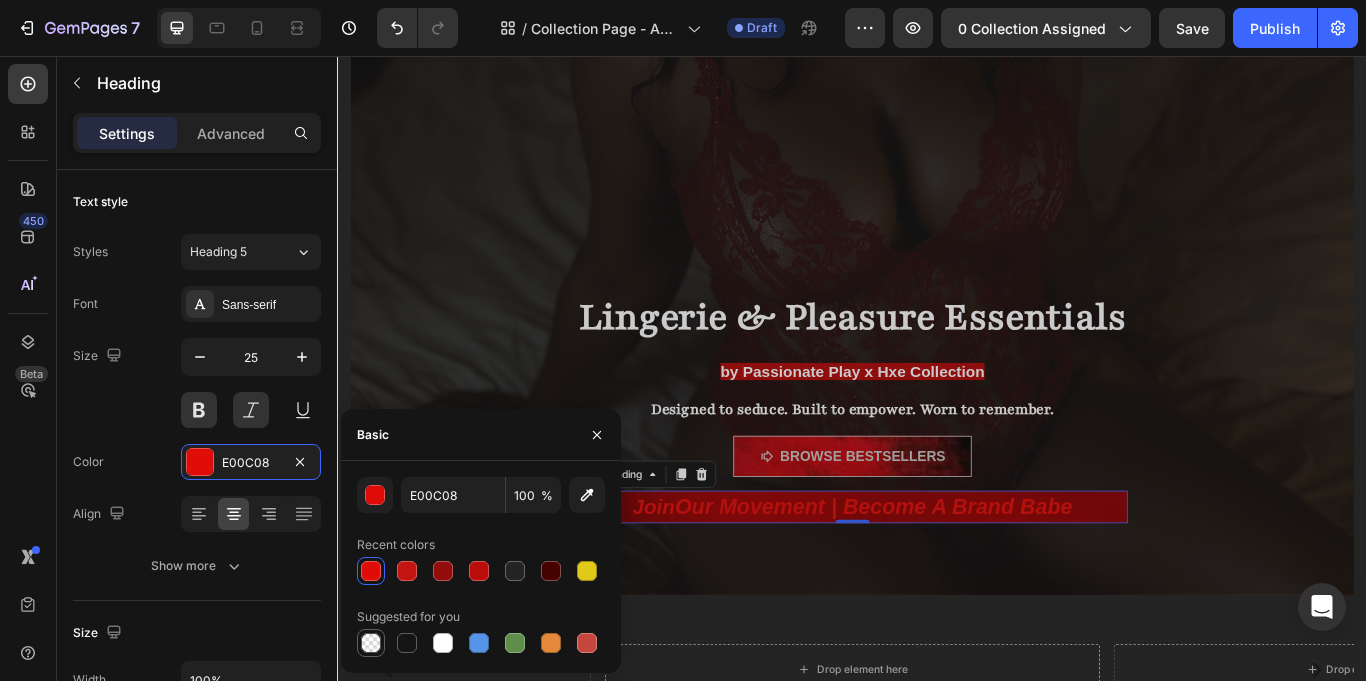 click at bounding box center (371, 643) 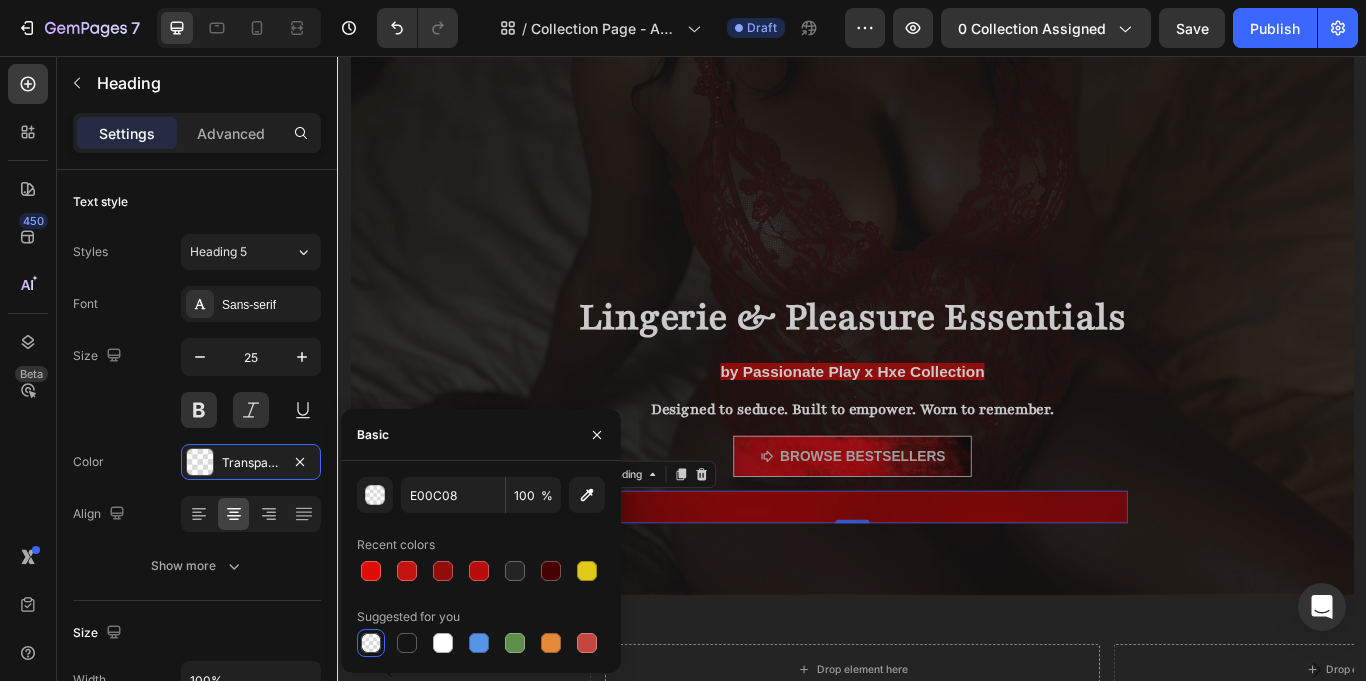 type on "000000" 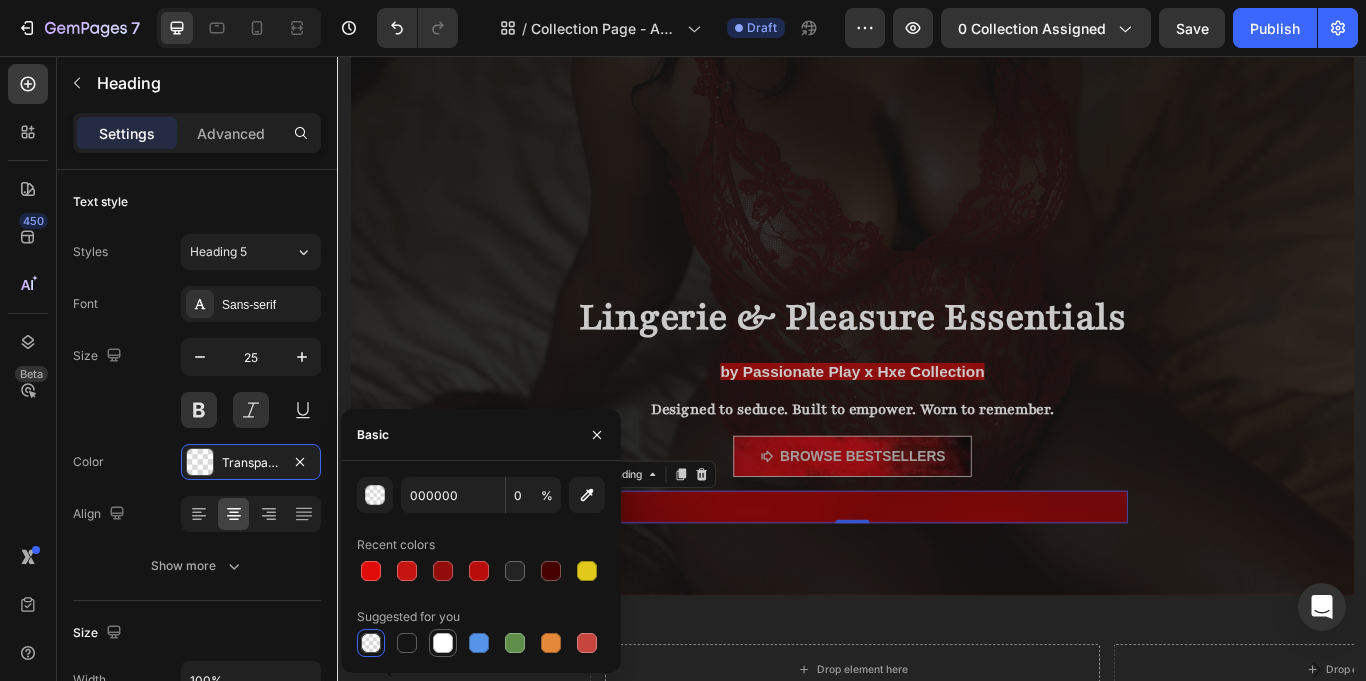 click at bounding box center [443, 643] 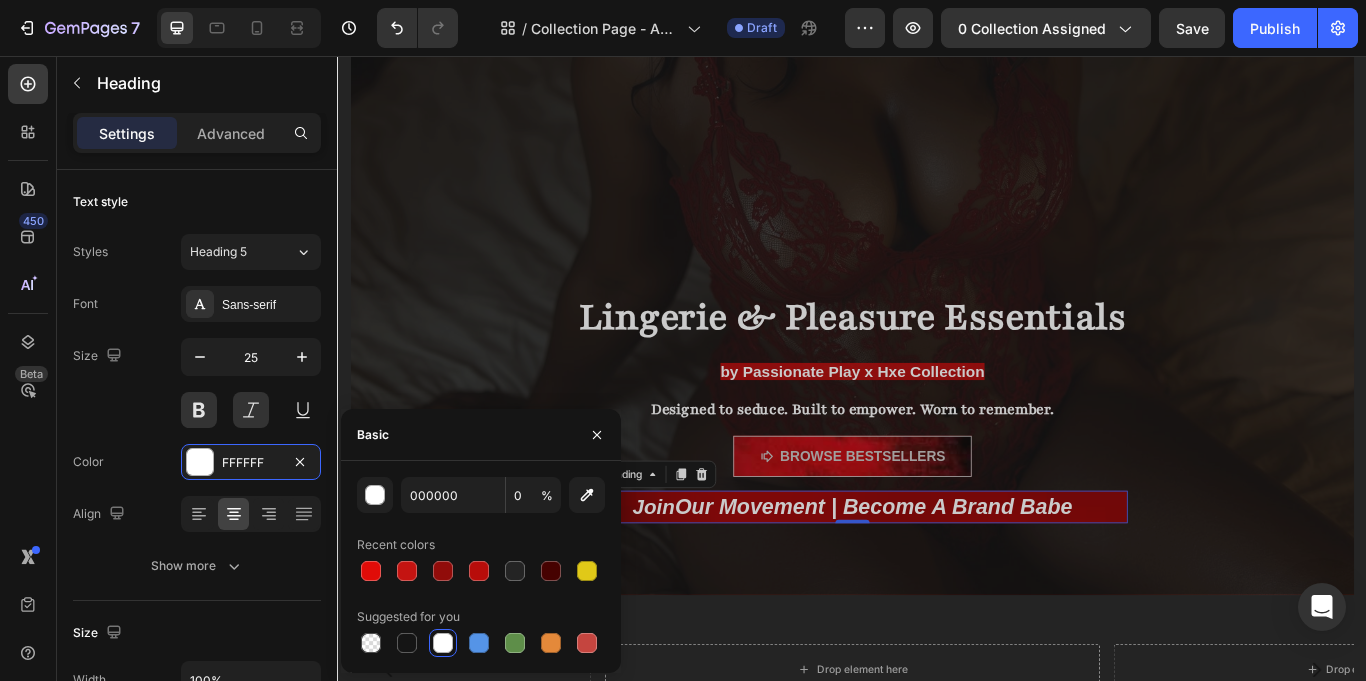 type on "FFFFFF" 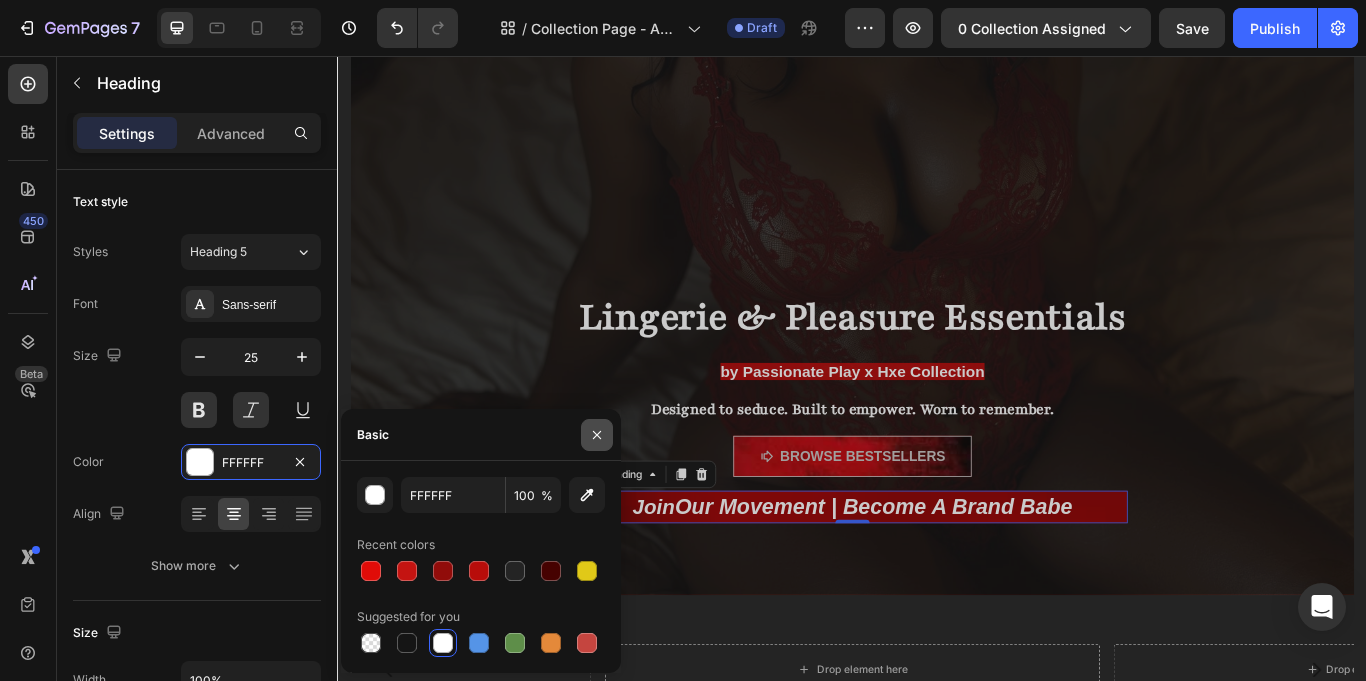 click 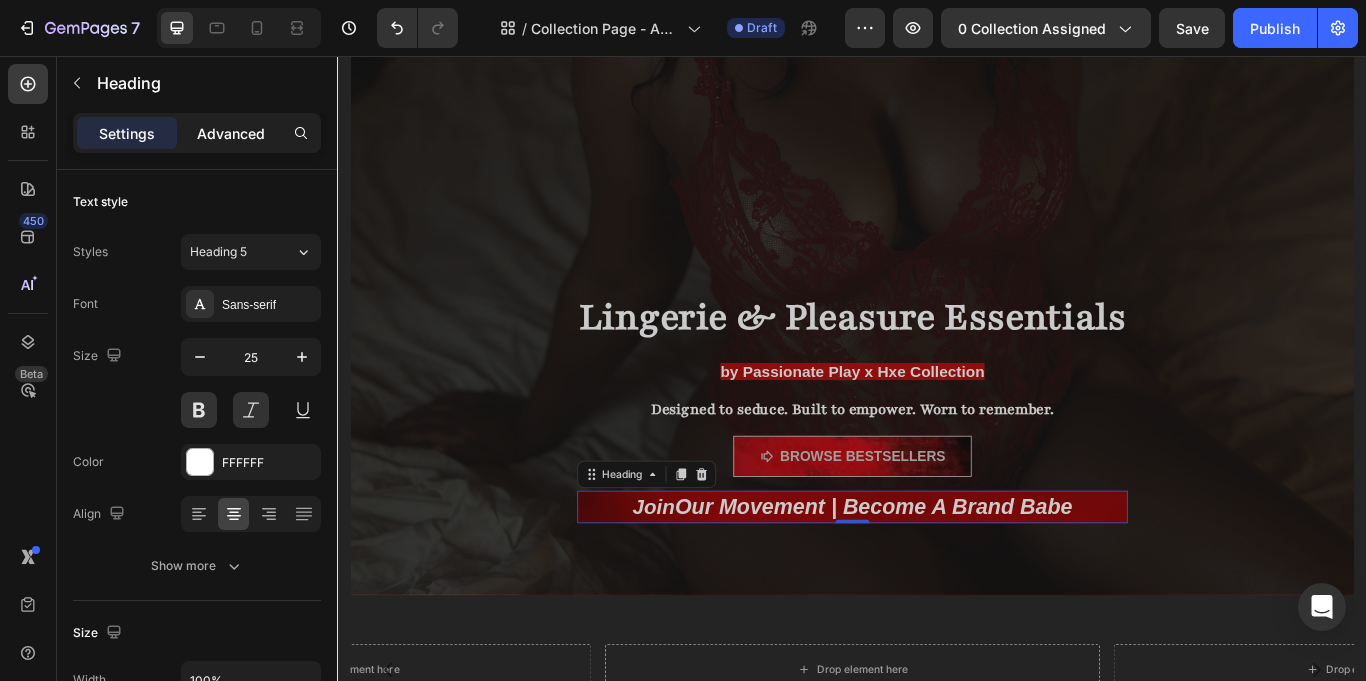 click on "Advanced" at bounding box center [231, 133] 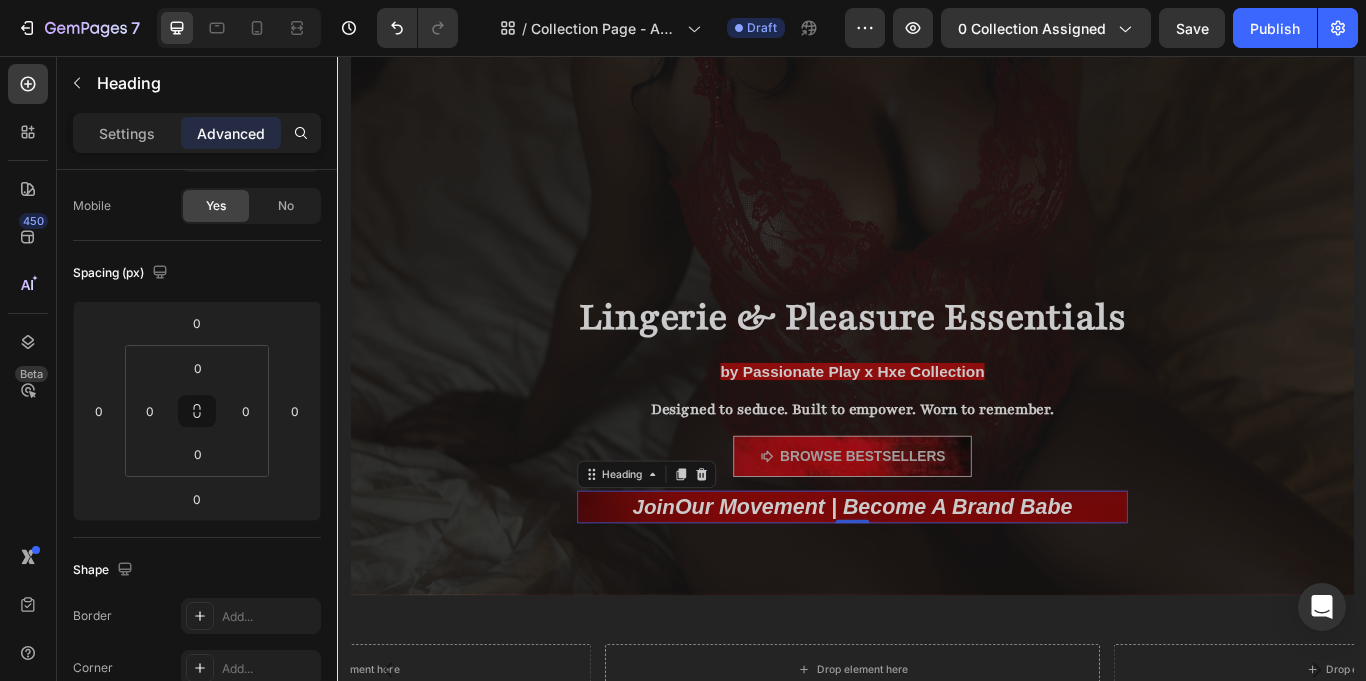 scroll, scrollTop: 500, scrollLeft: 0, axis: vertical 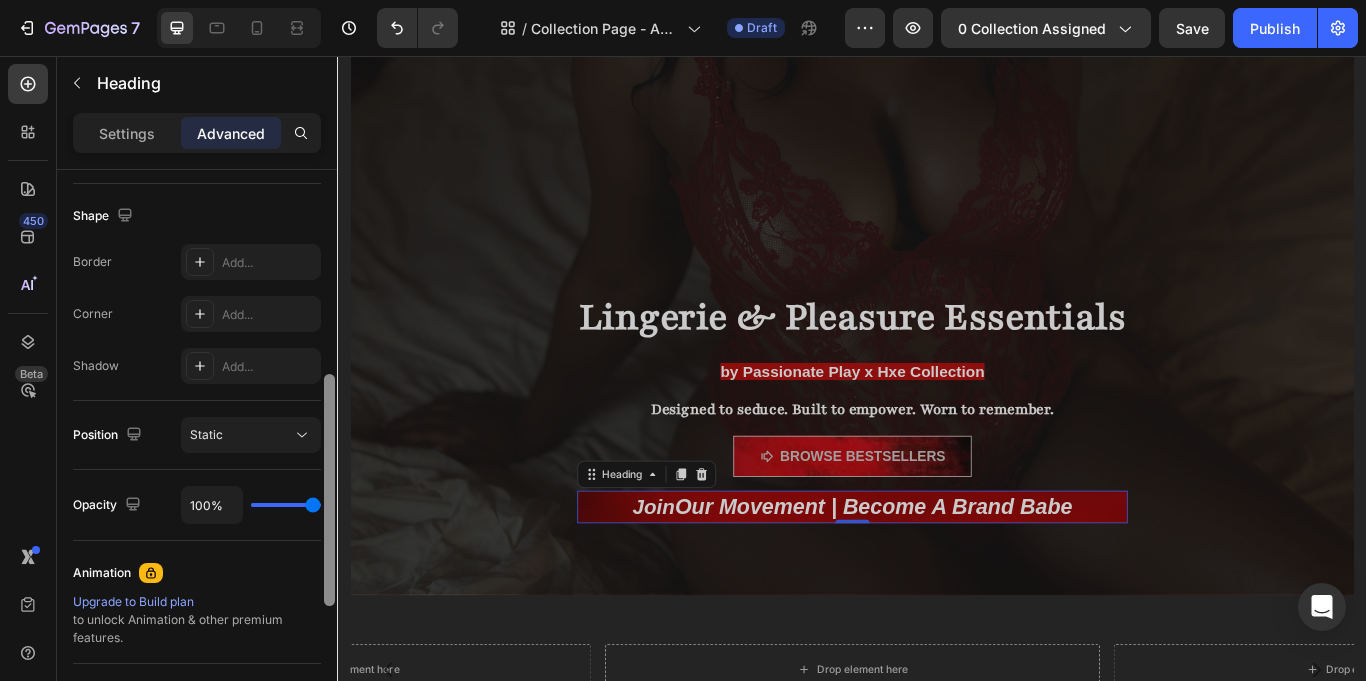 drag, startPoint x: 325, startPoint y: 254, endPoint x: 321, endPoint y: 459, distance: 205.03902 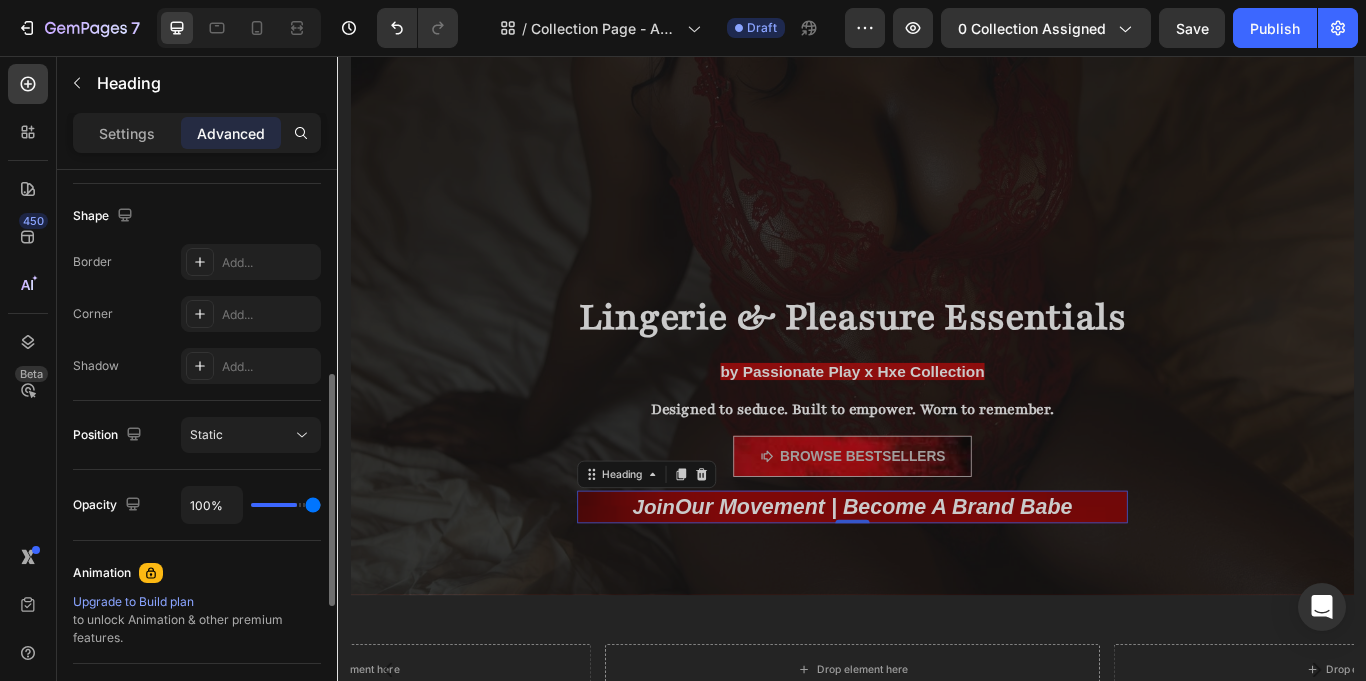 type on "62%" 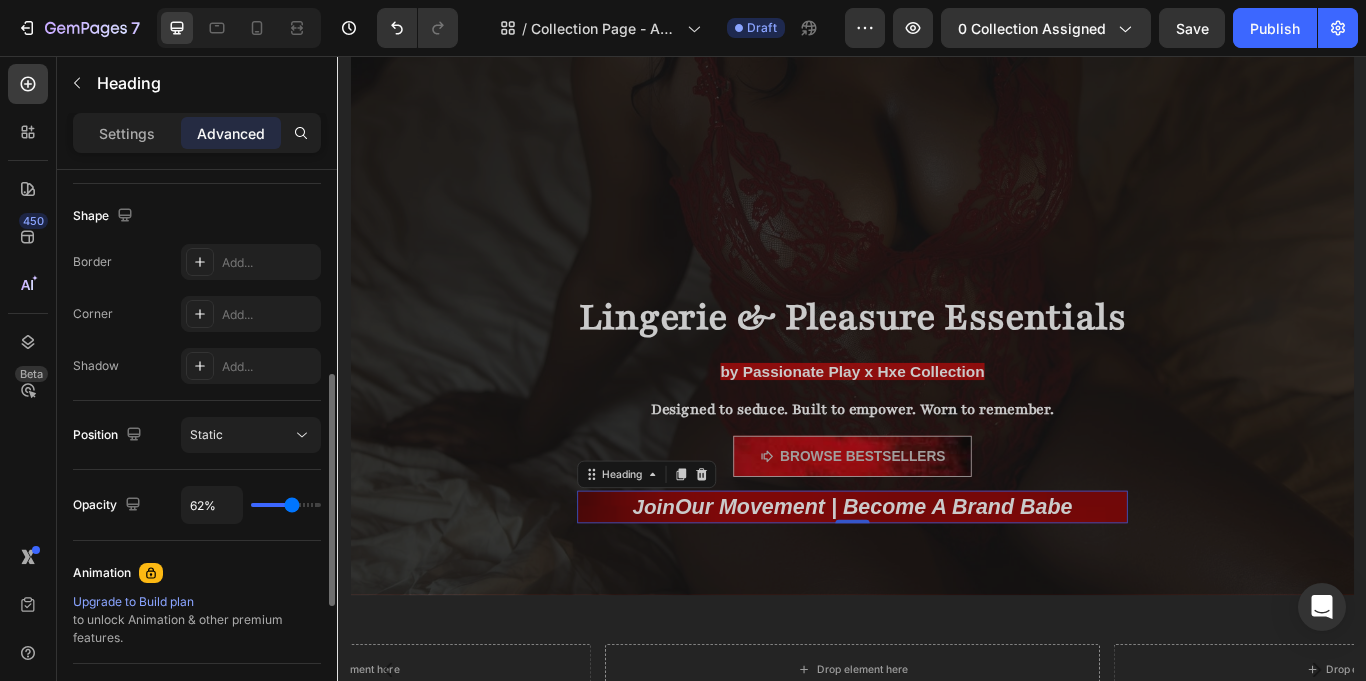 type on "50%" 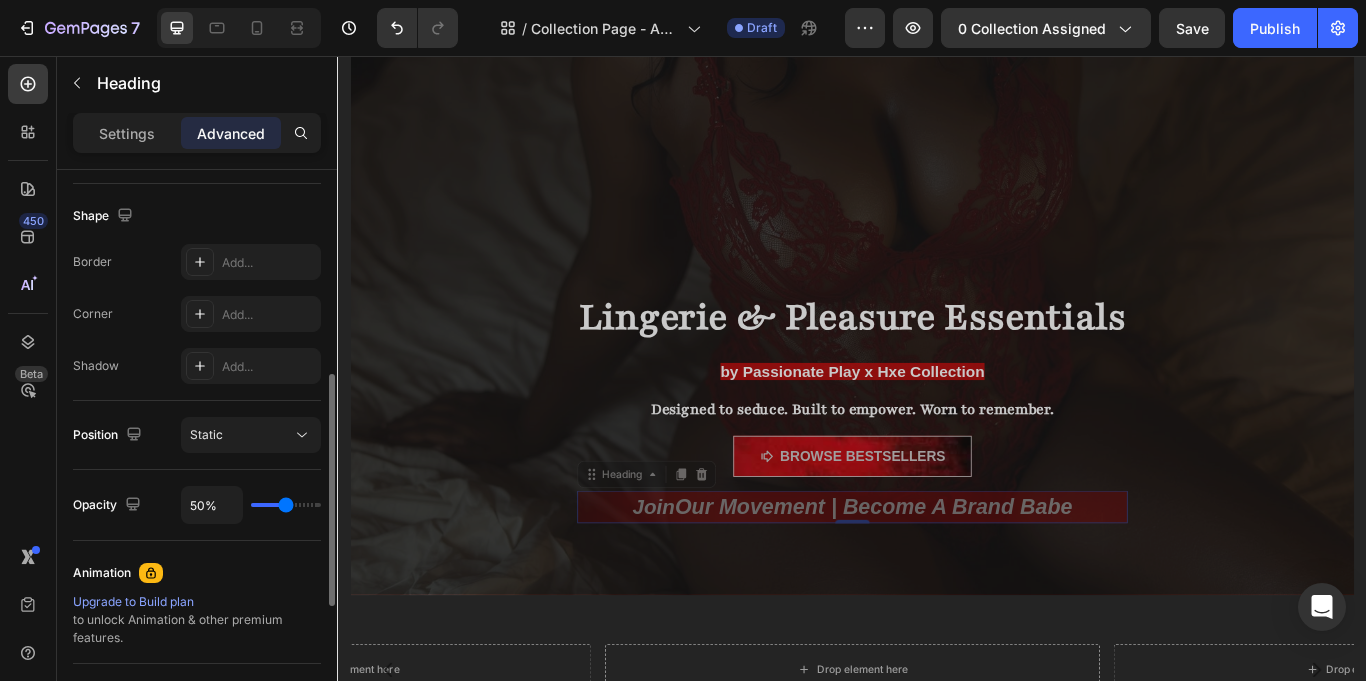 type on "45%" 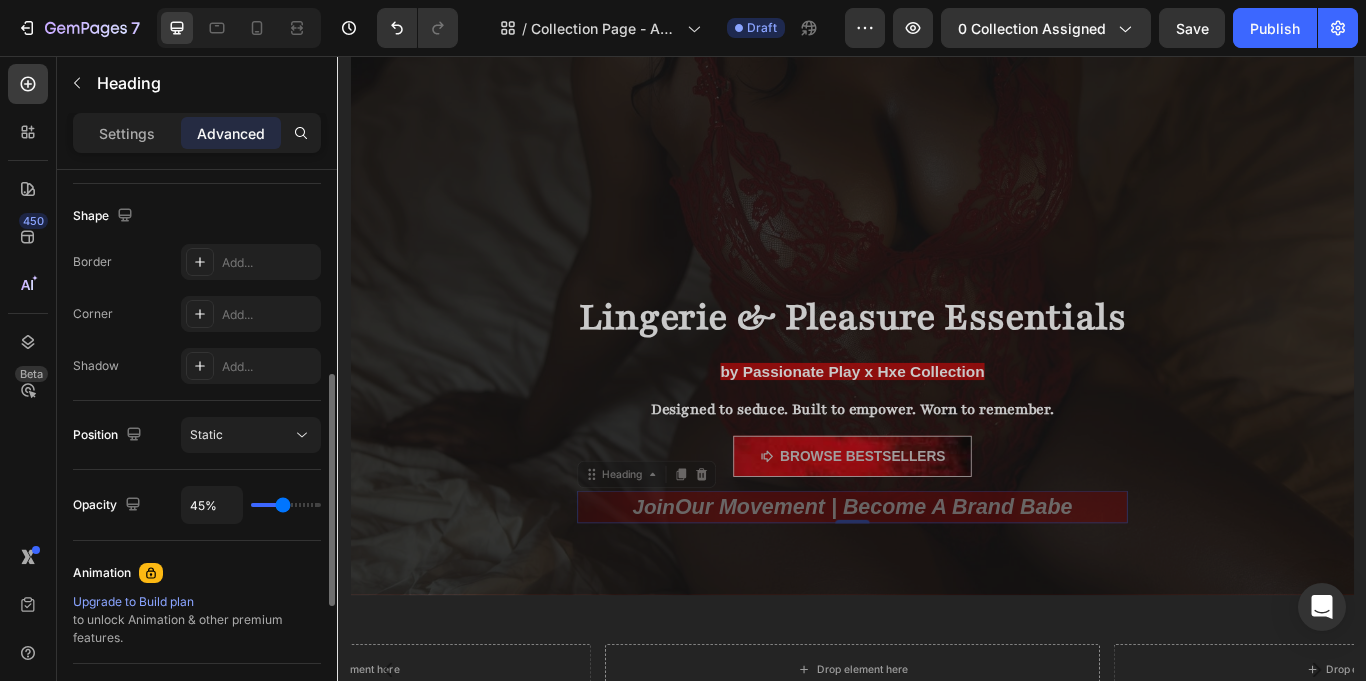 type on "46%" 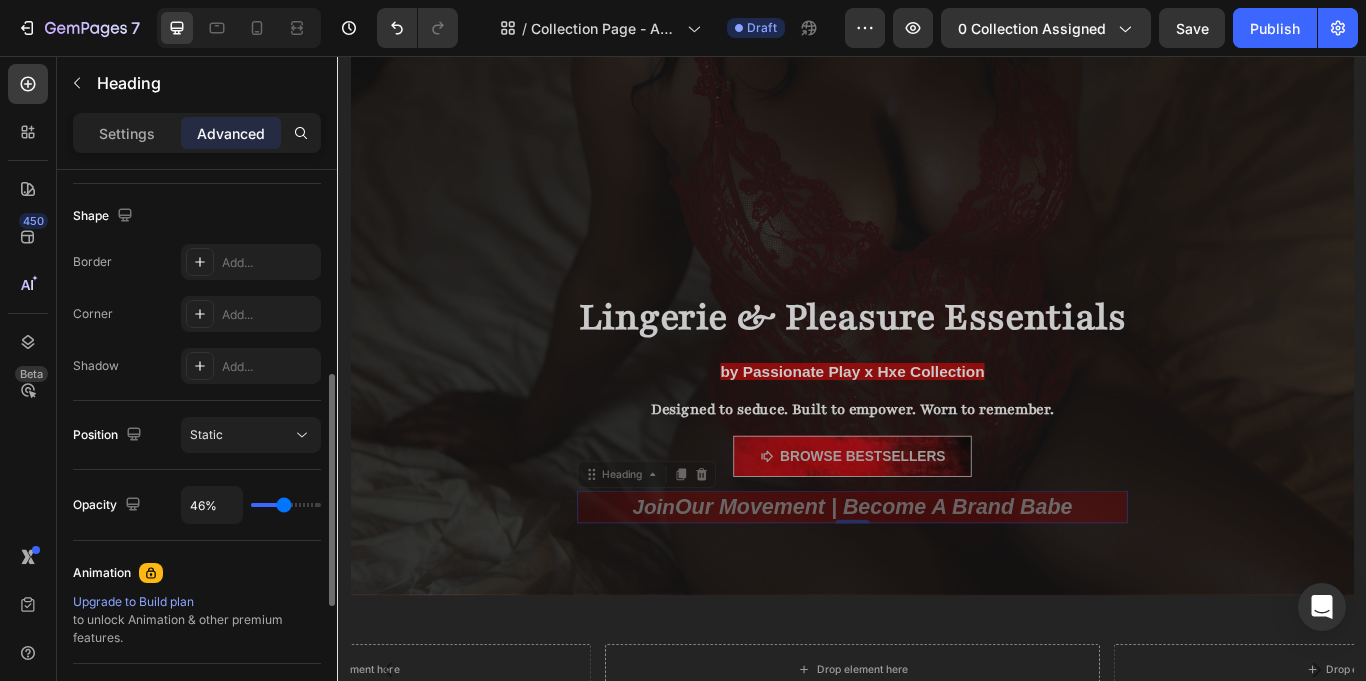 type on "49%" 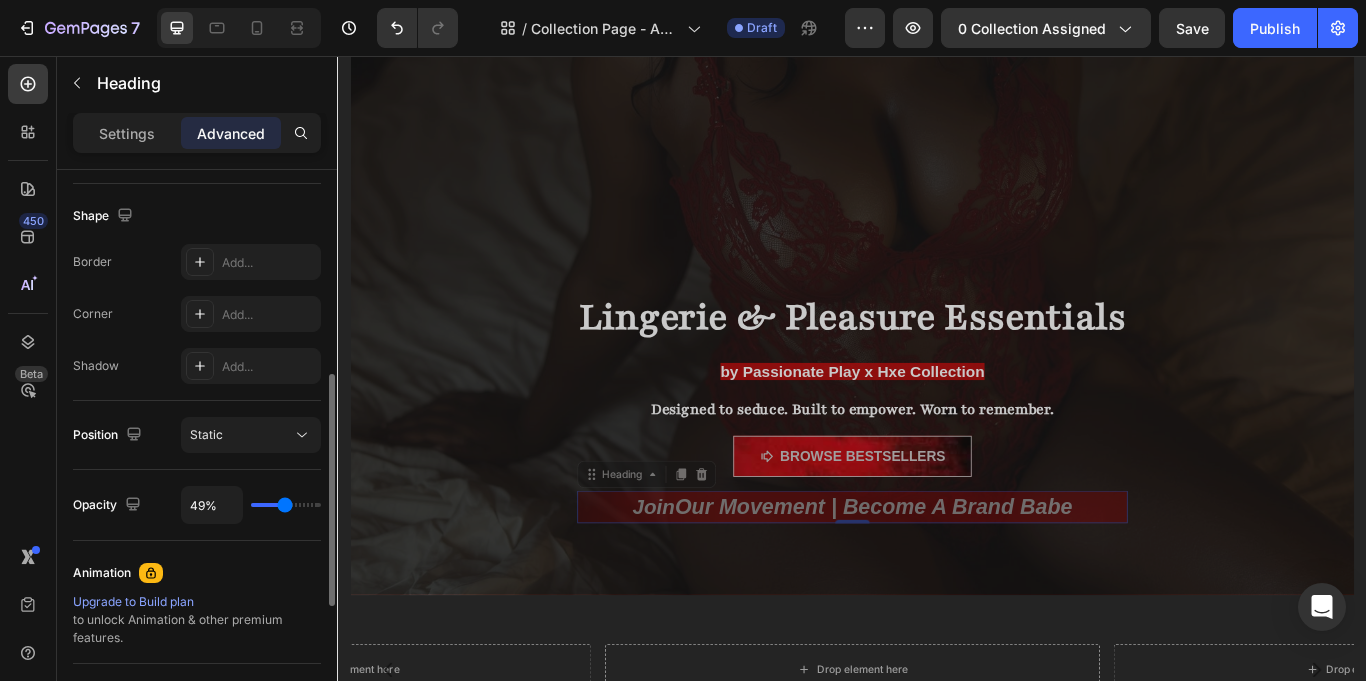 type on "51%" 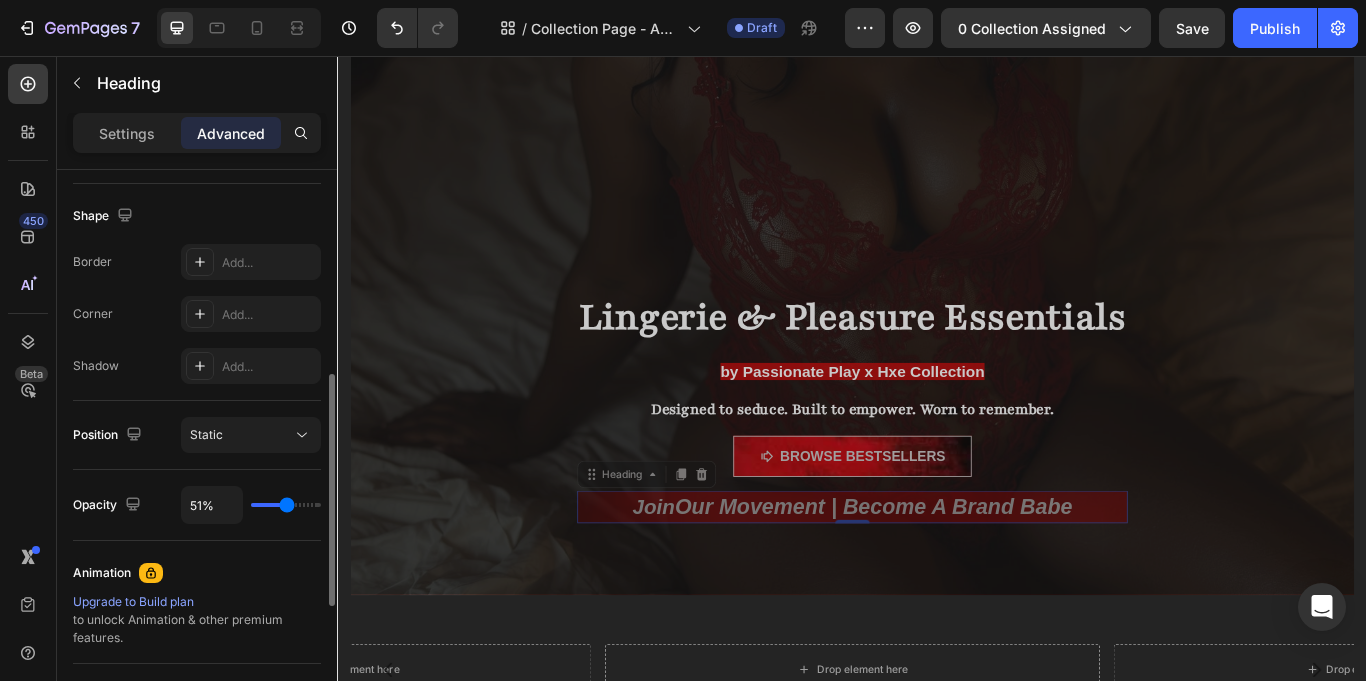 type on "53%" 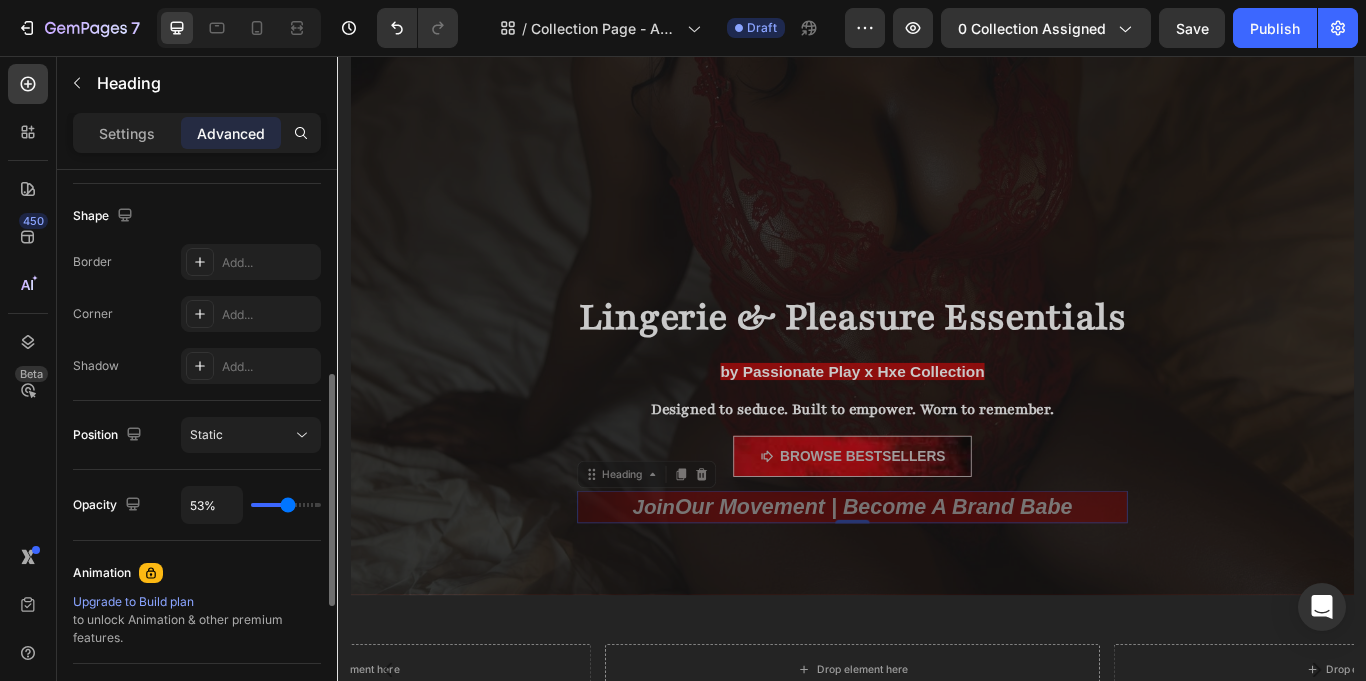 type on "58%" 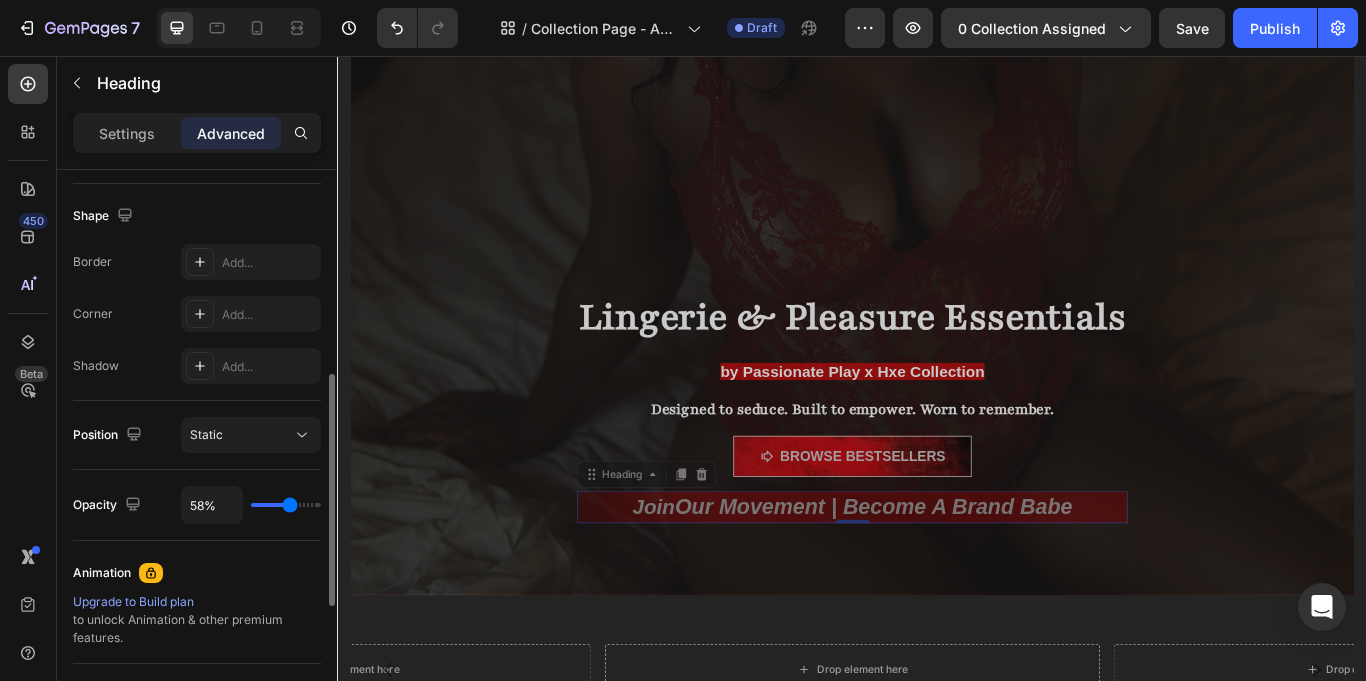 type on "66%" 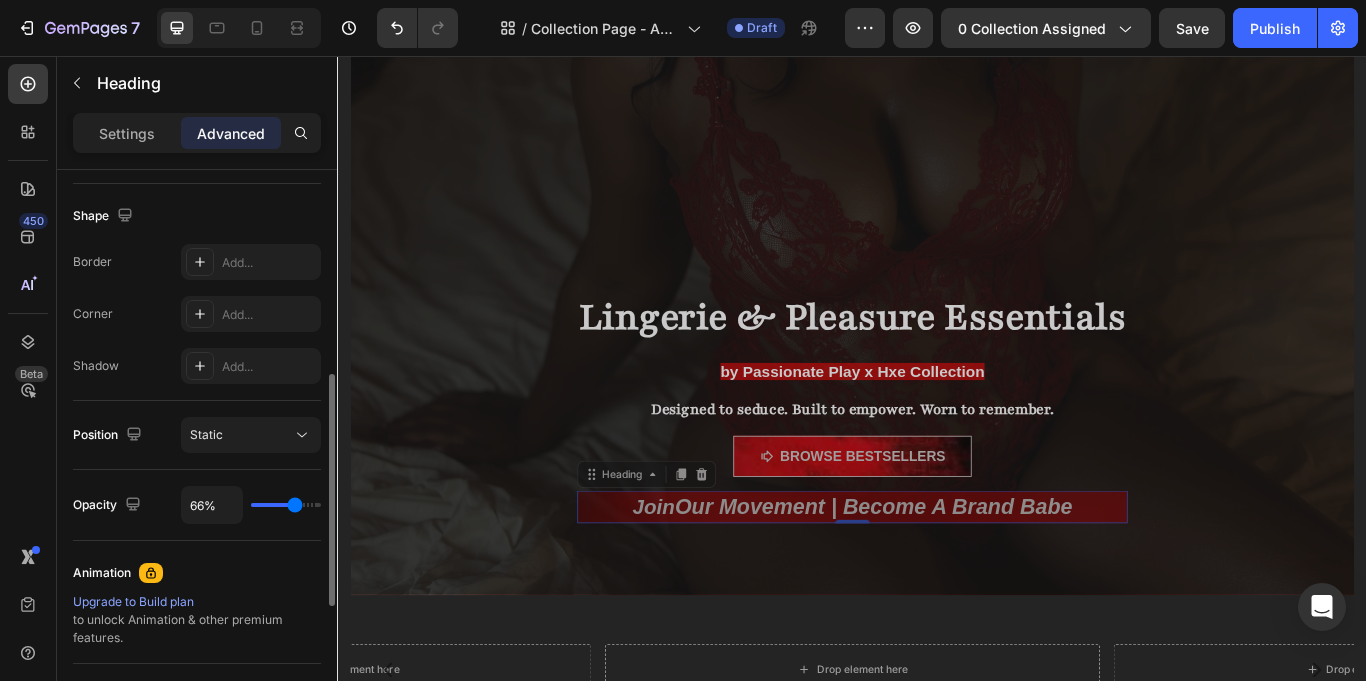 type on "67%" 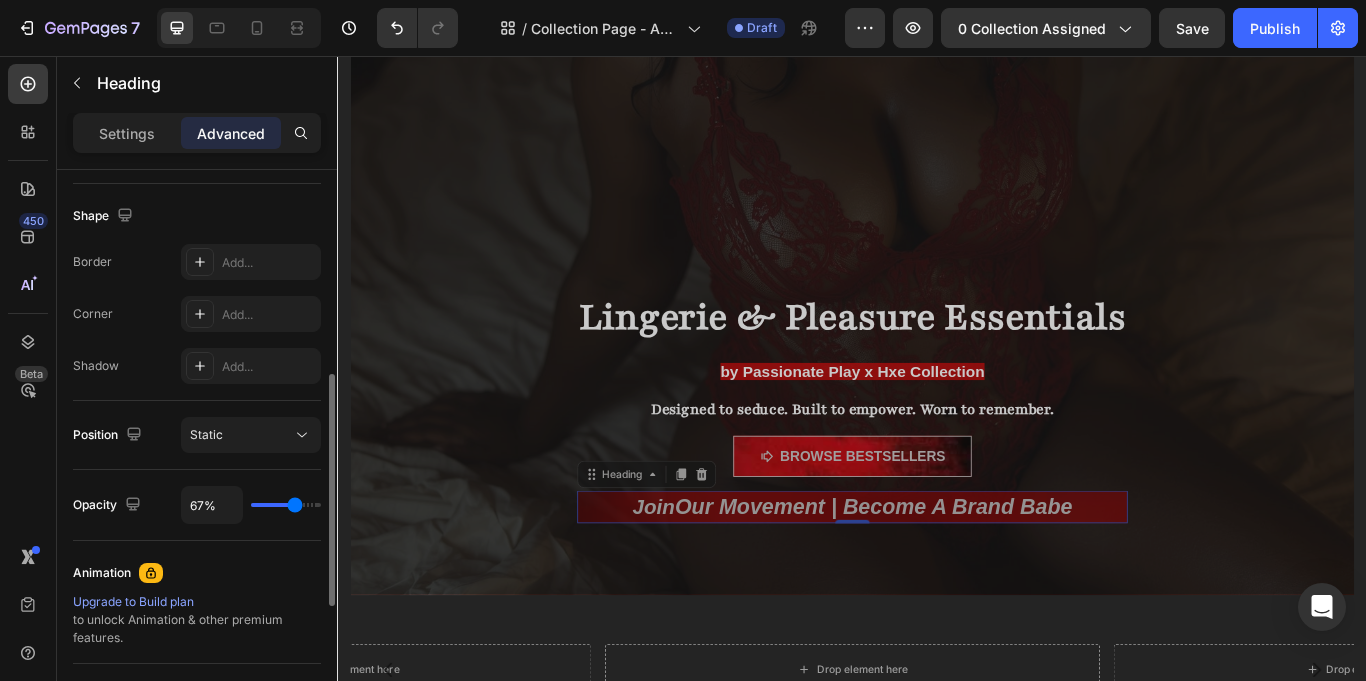 type on "70%" 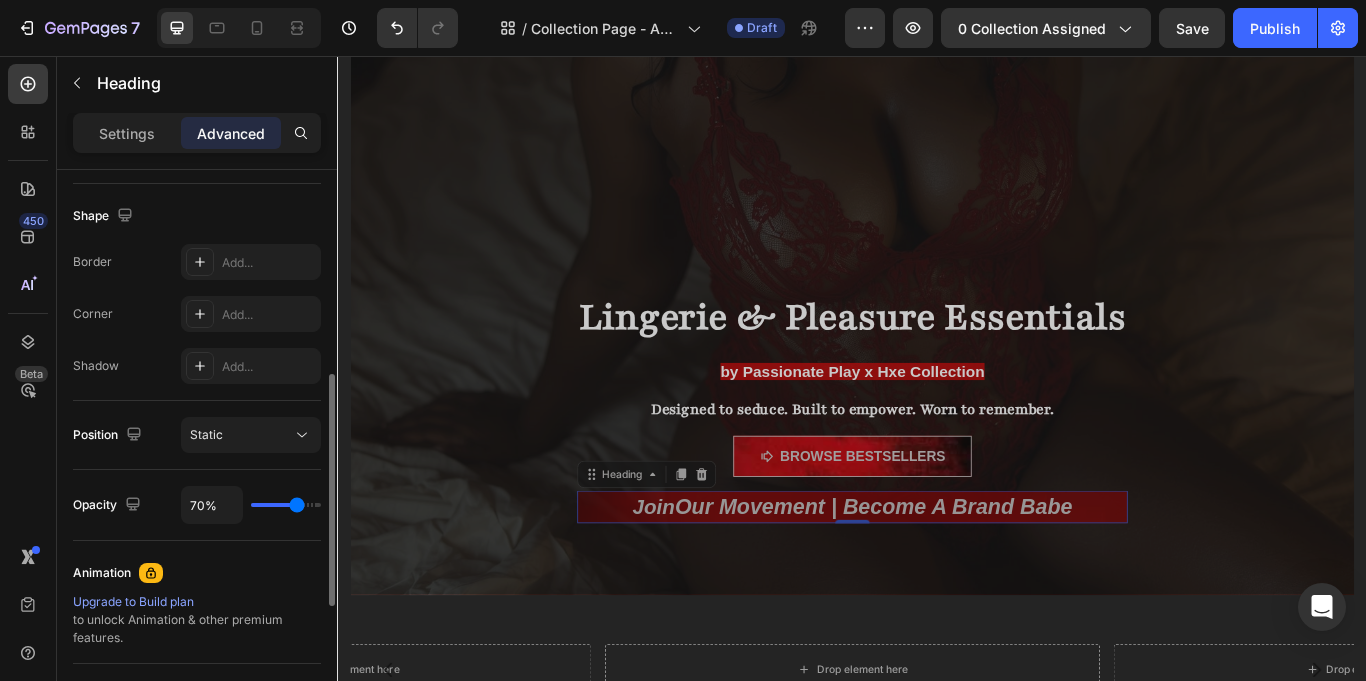 type on "72%" 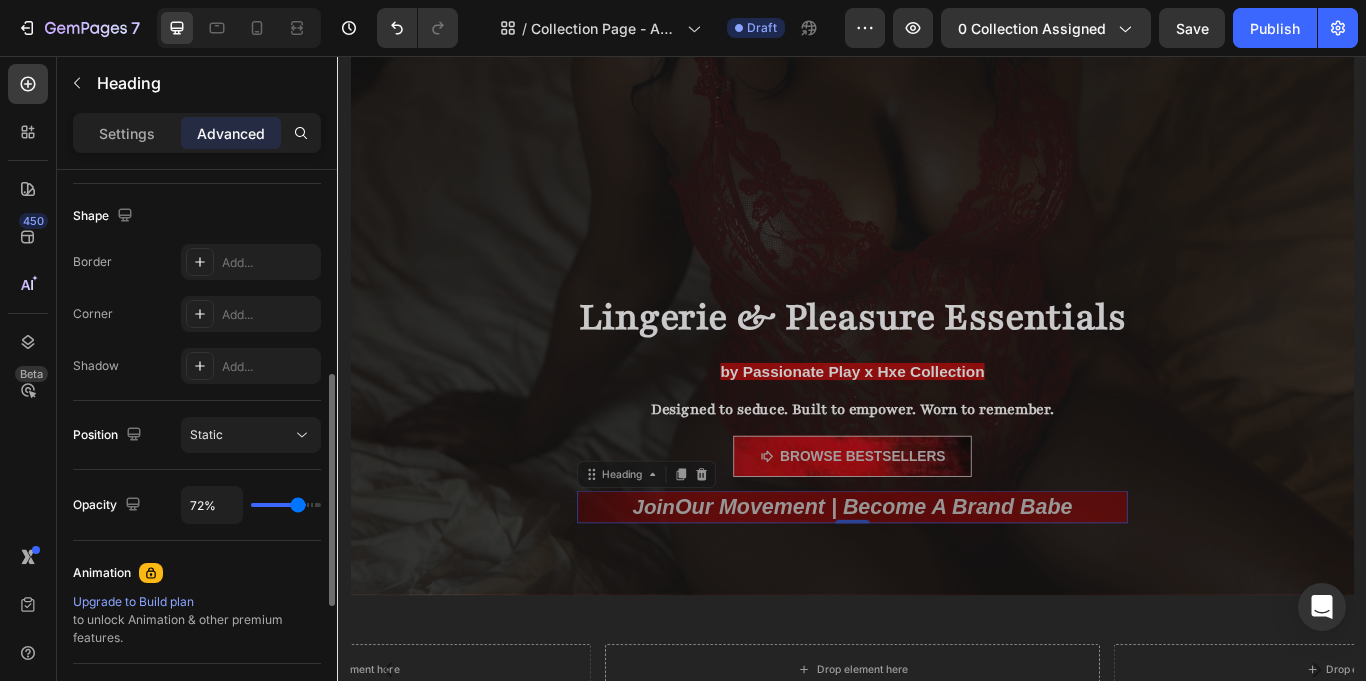 type on "76%" 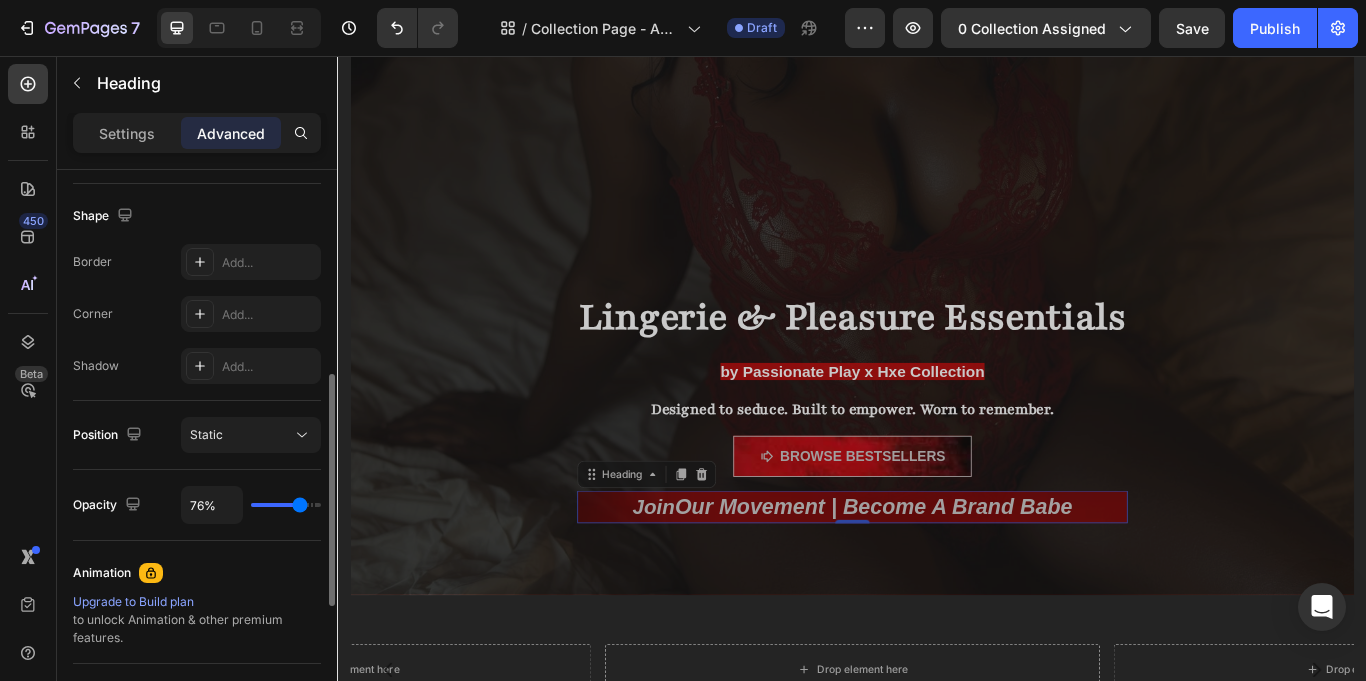 type on "78%" 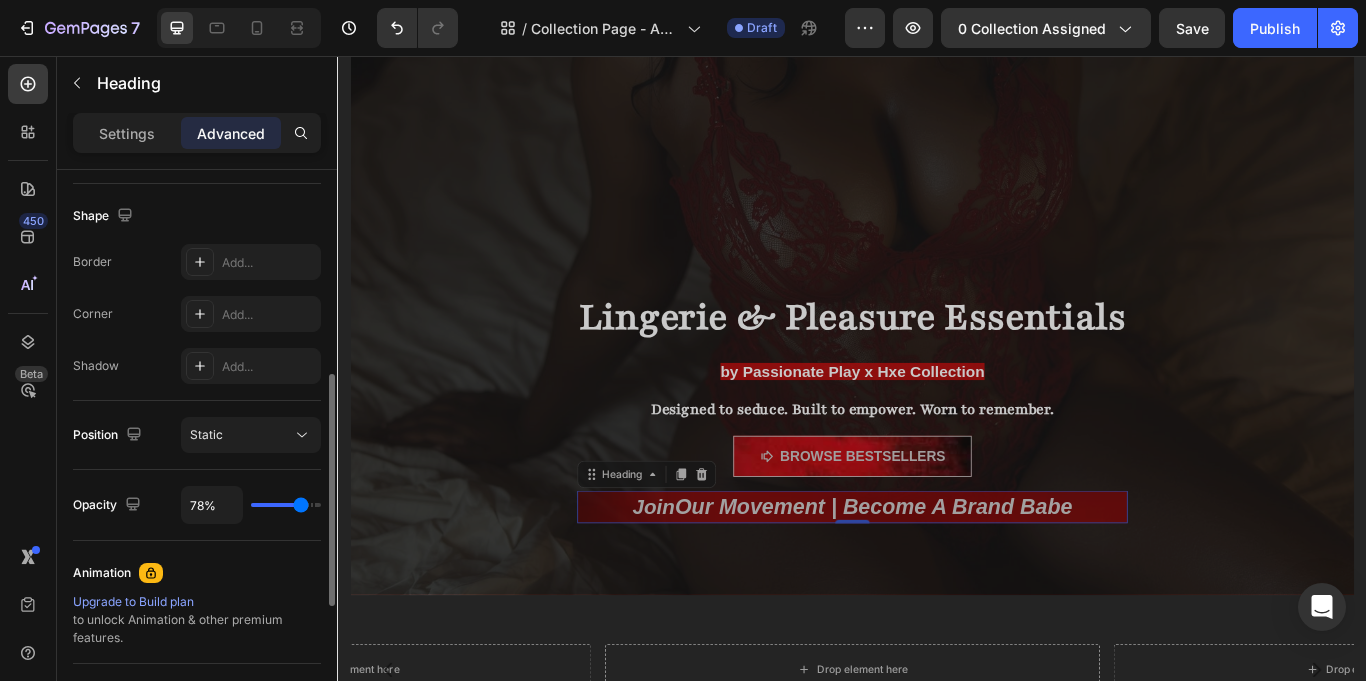 type on "72%" 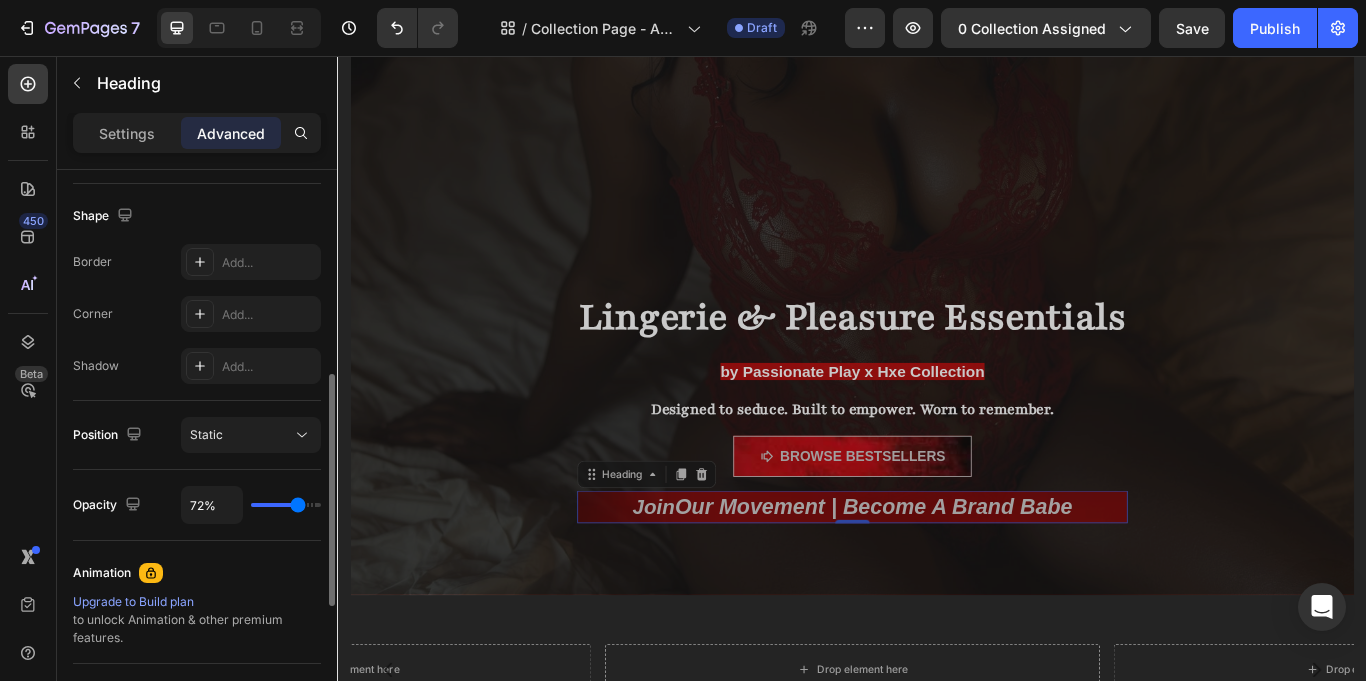 drag, startPoint x: 309, startPoint y: 507, endPoint x: 297, endPoint y: 517, distance: 15.6205 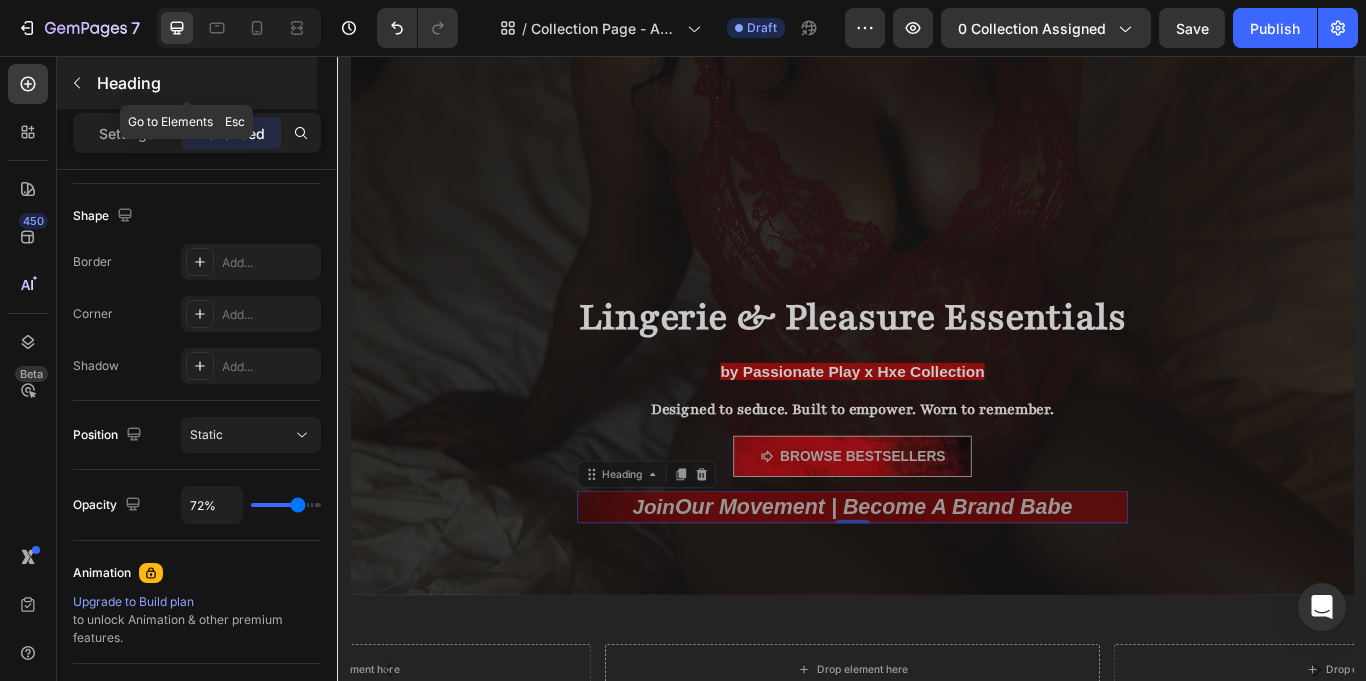 click on "Heading" at bounding box center [187, 83] 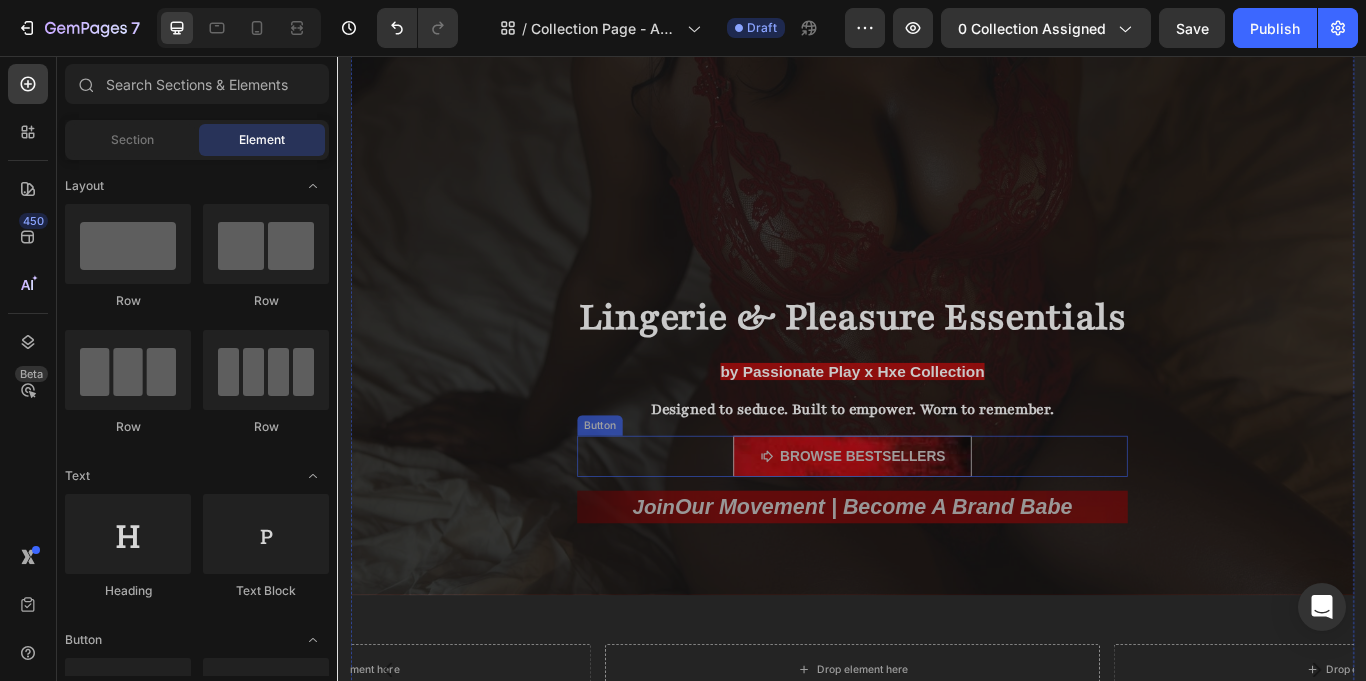 click on "Browse bestsellers" at bounding box center [937, 523] 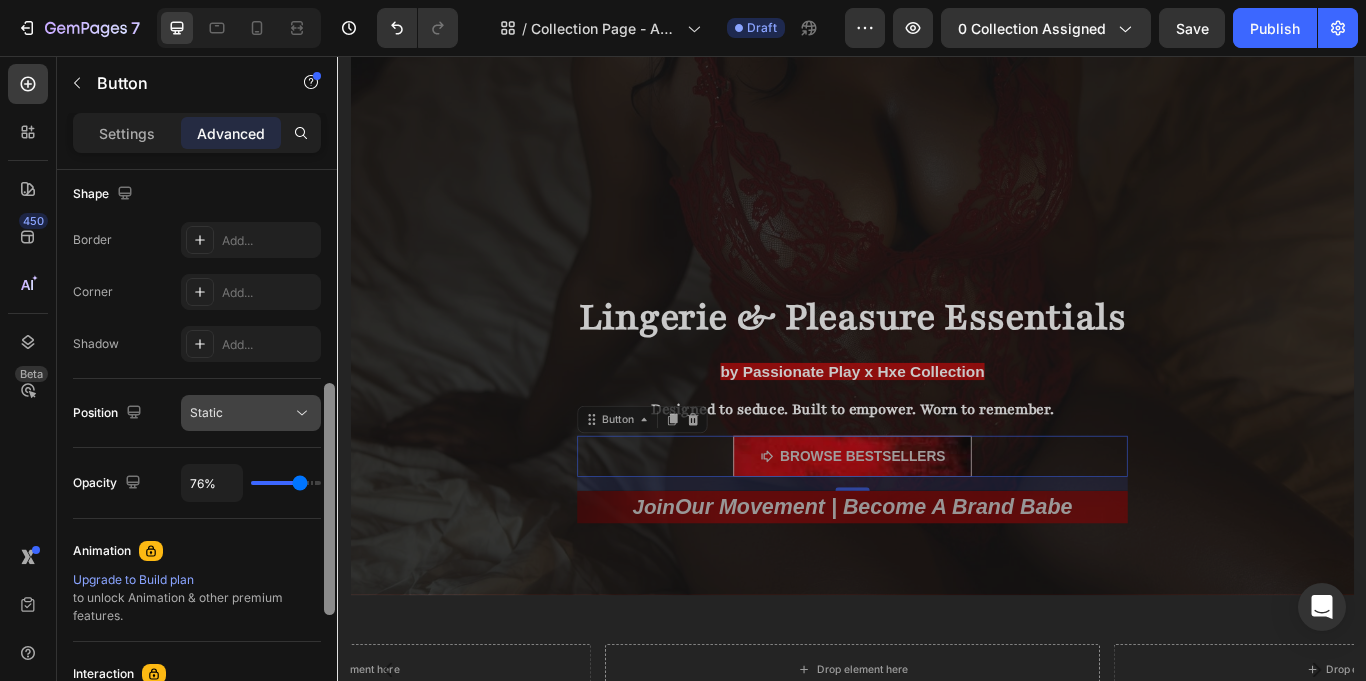 drag, startPoint x: 330, startPoint y: 195, endPoint x: 304, endPoint y: 410, distance: 216.56639 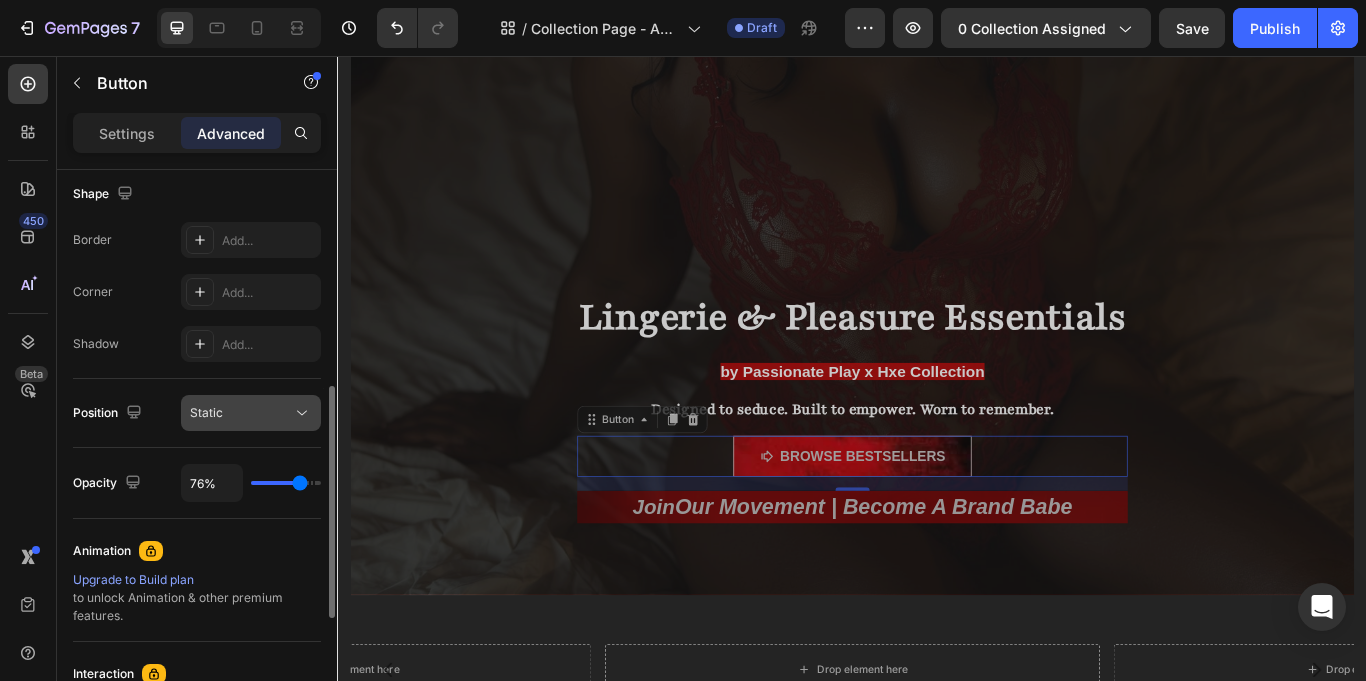 scroll, scrollTop: 524, scrollLeft: 0, axis: vertical 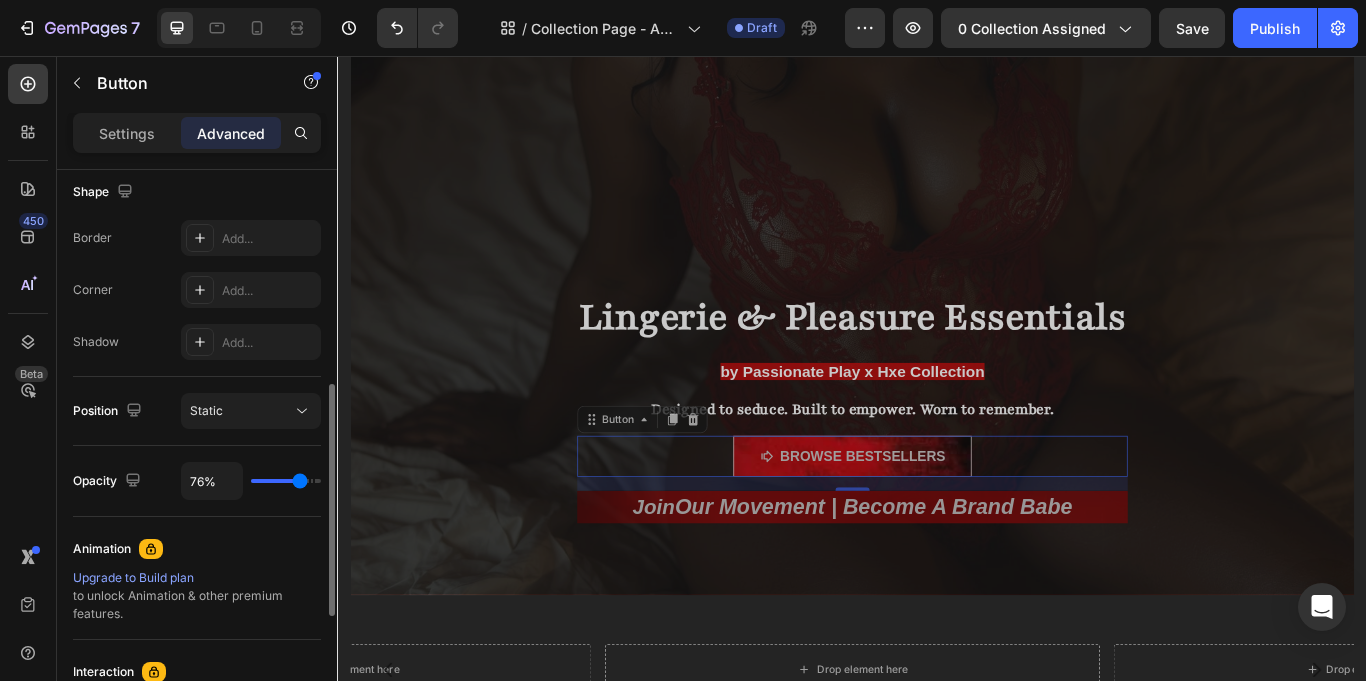 type on "63%" 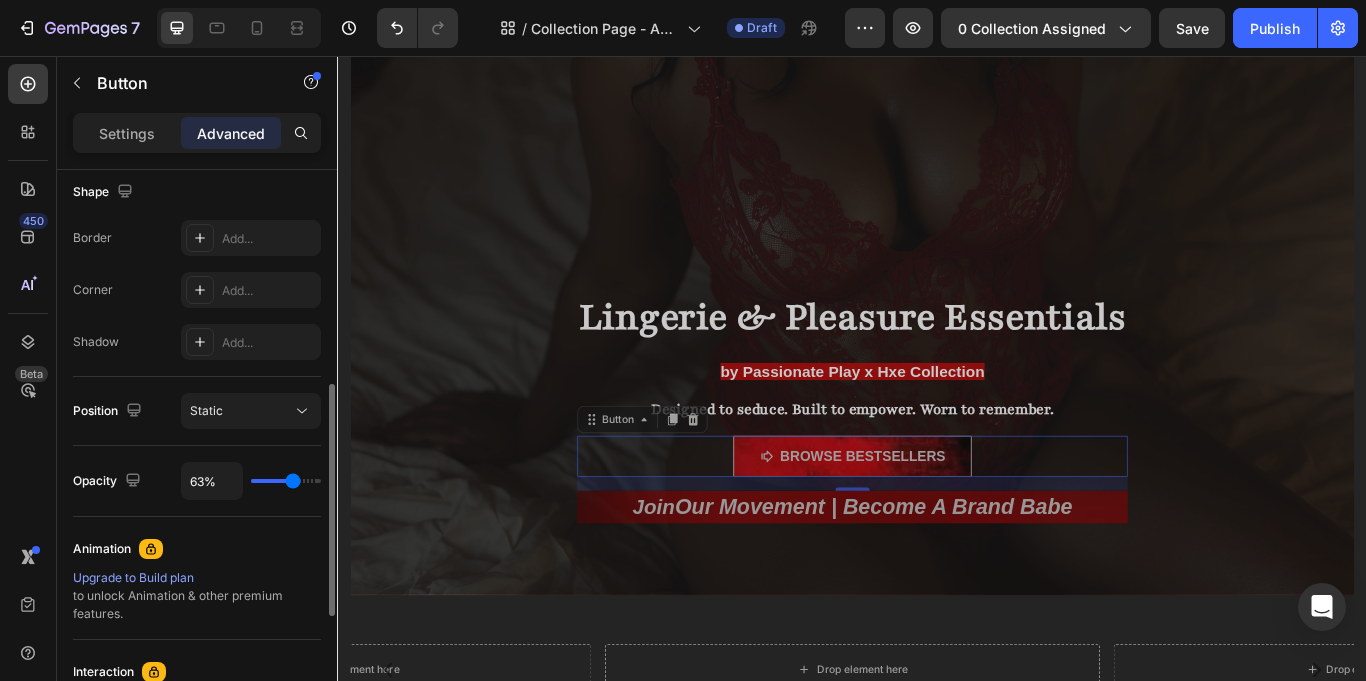 type on "51%" 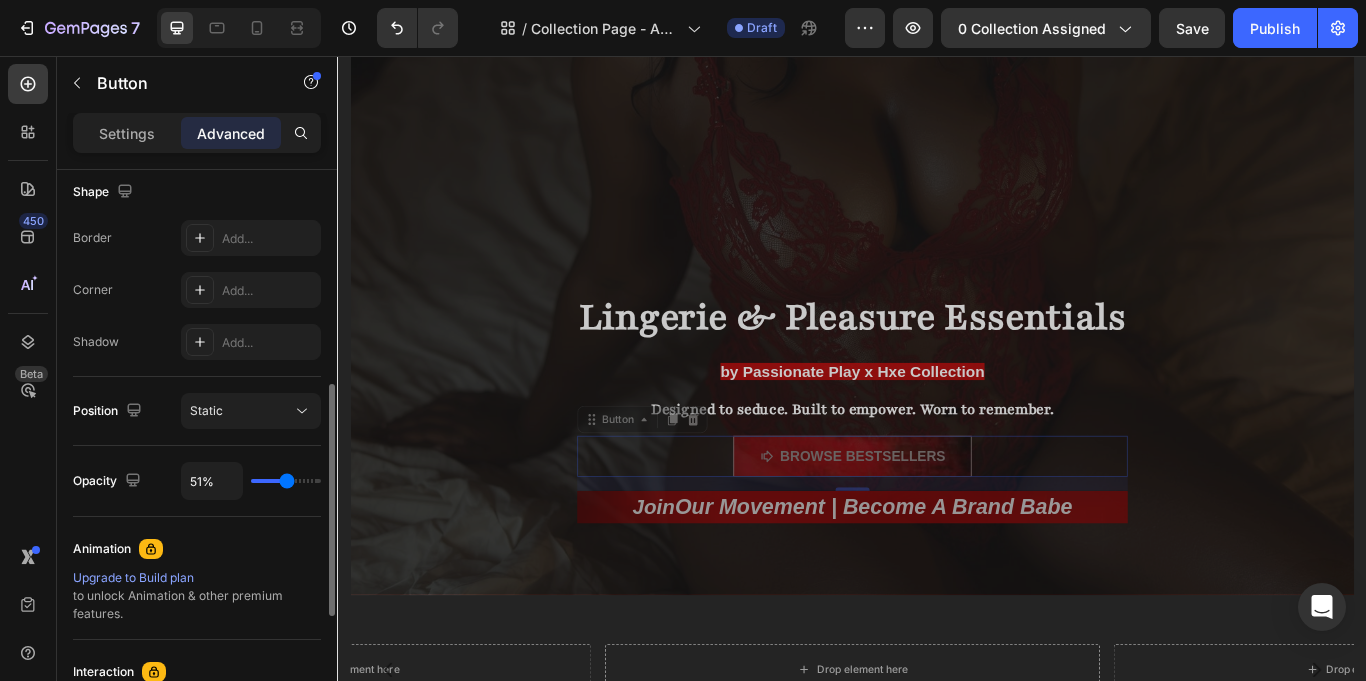 type on "35%" 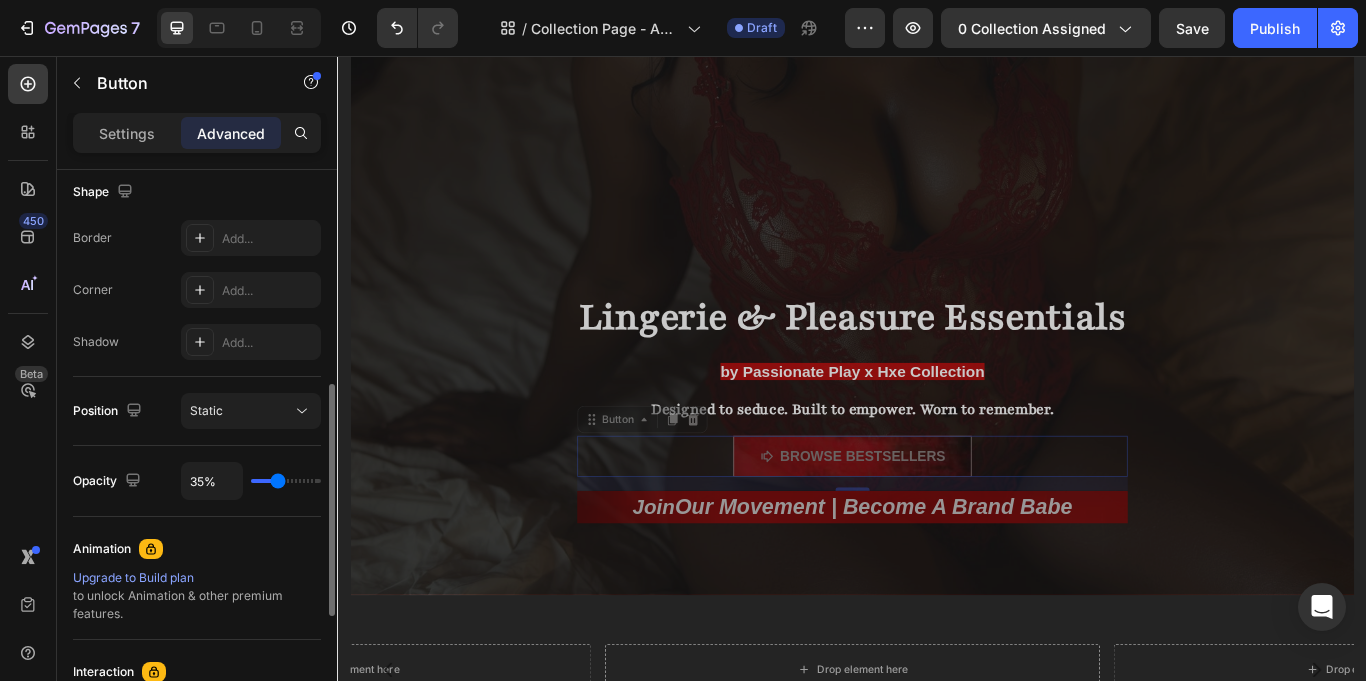 type on "32%" 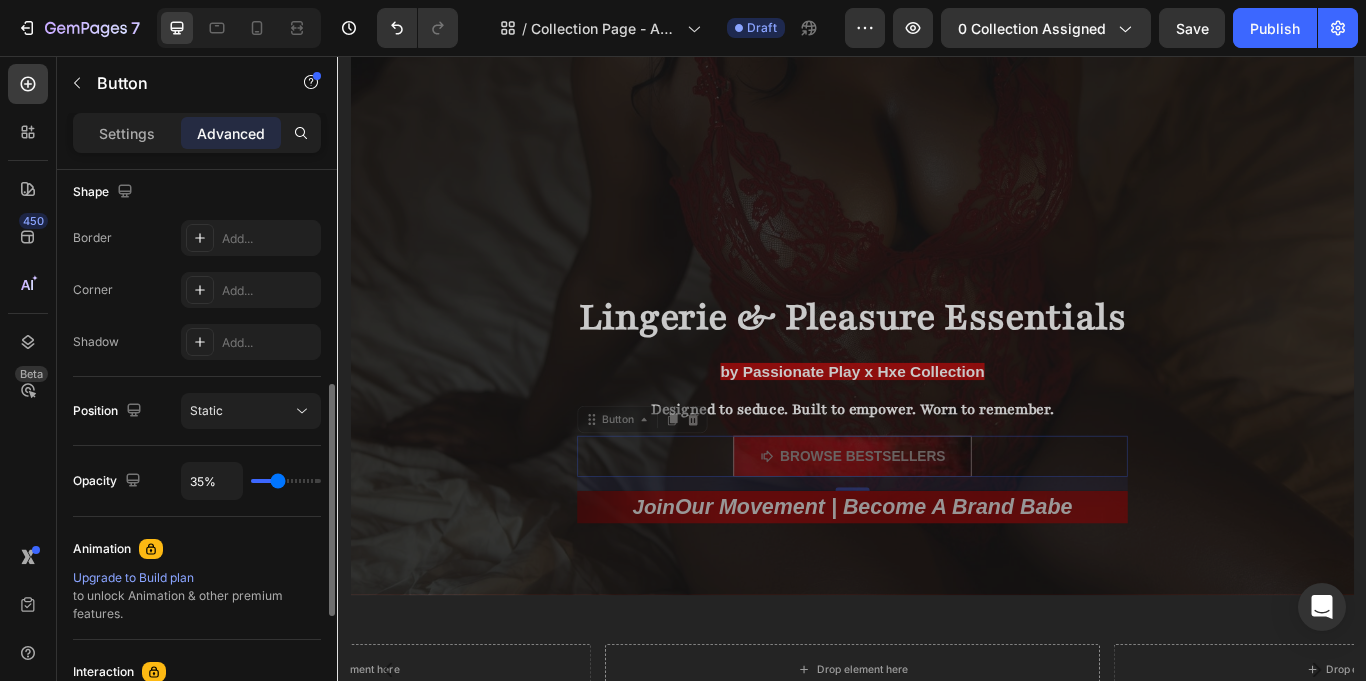 type on "32" 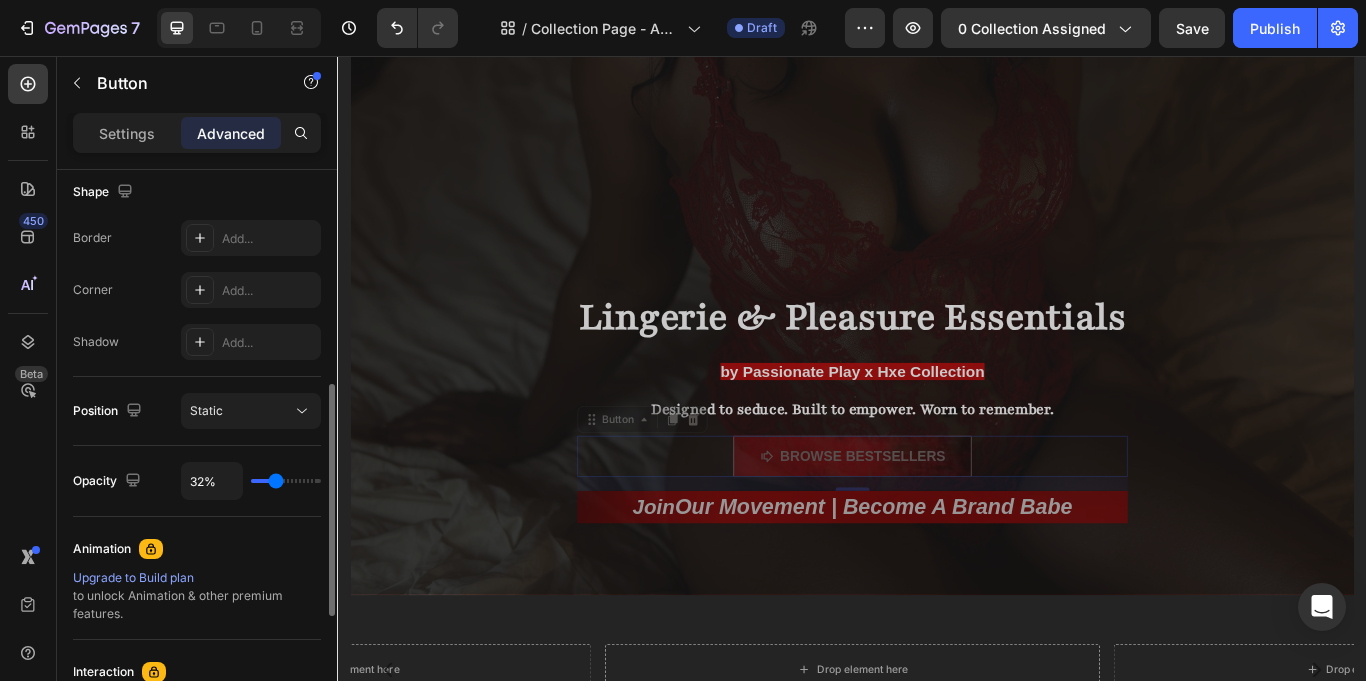 type on "35%" 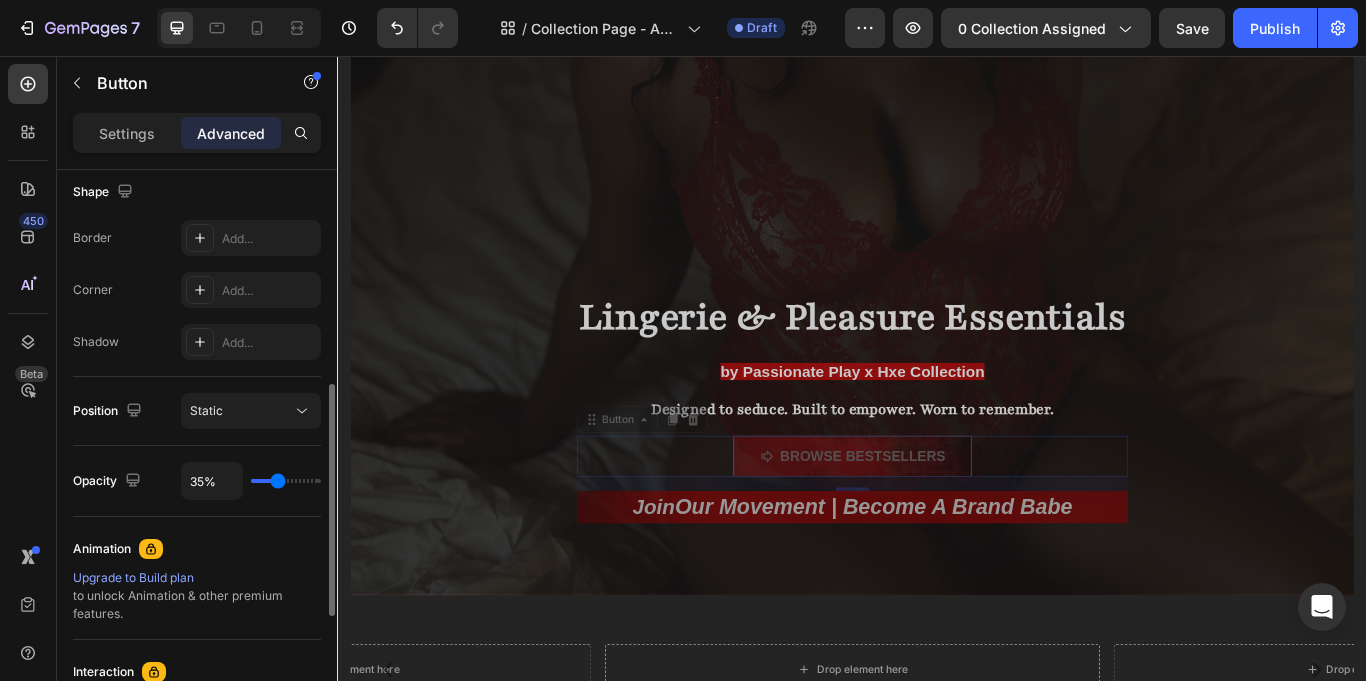 type on "41%" 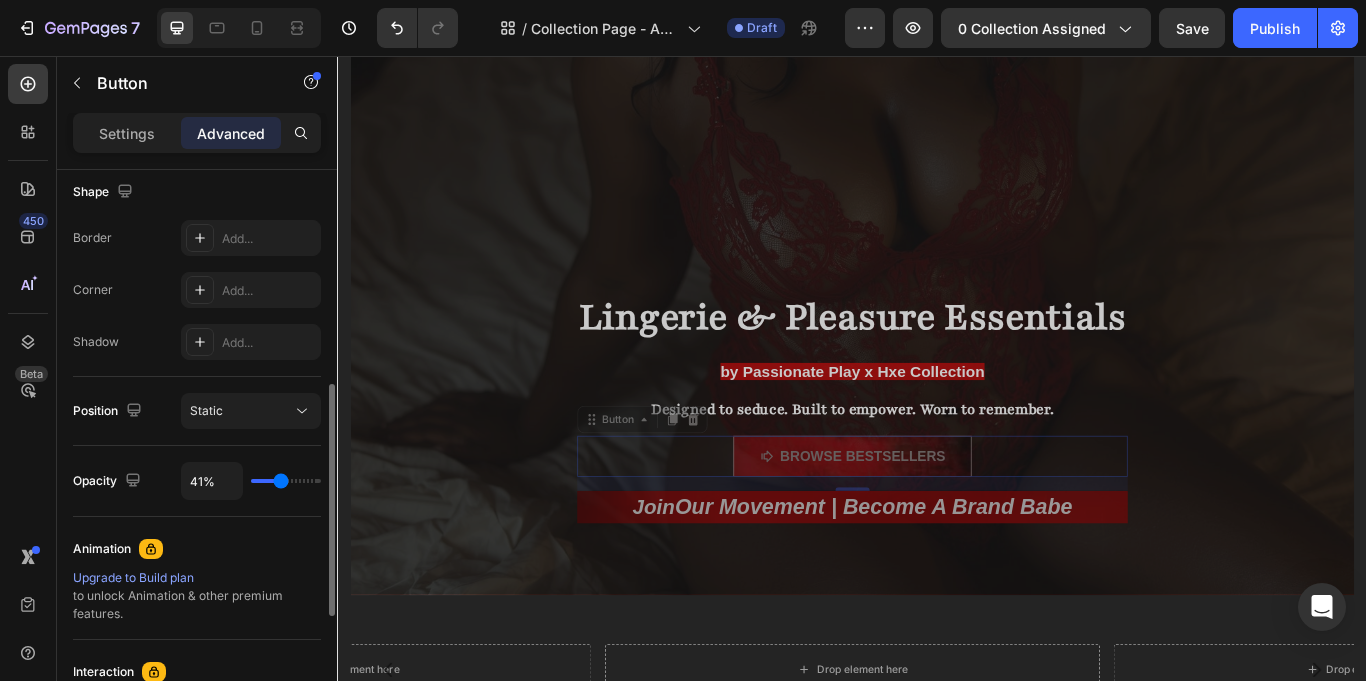 type on "46%" 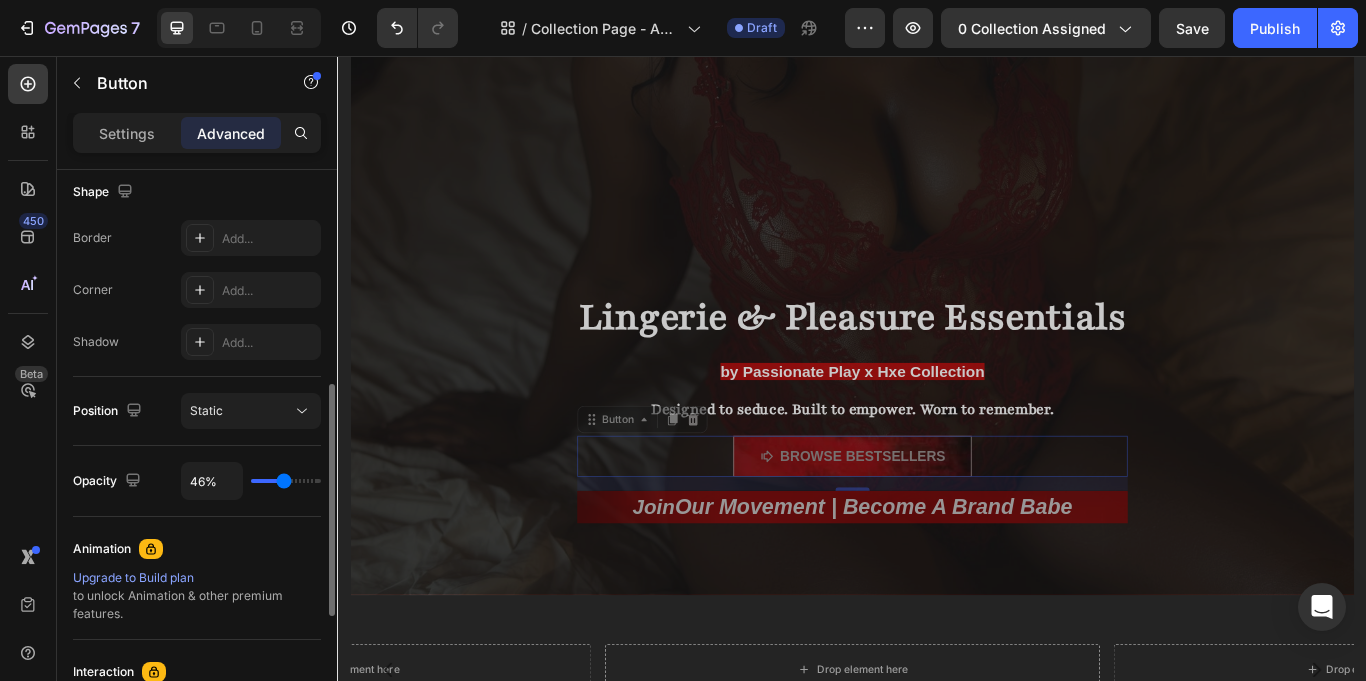 type on "51%" 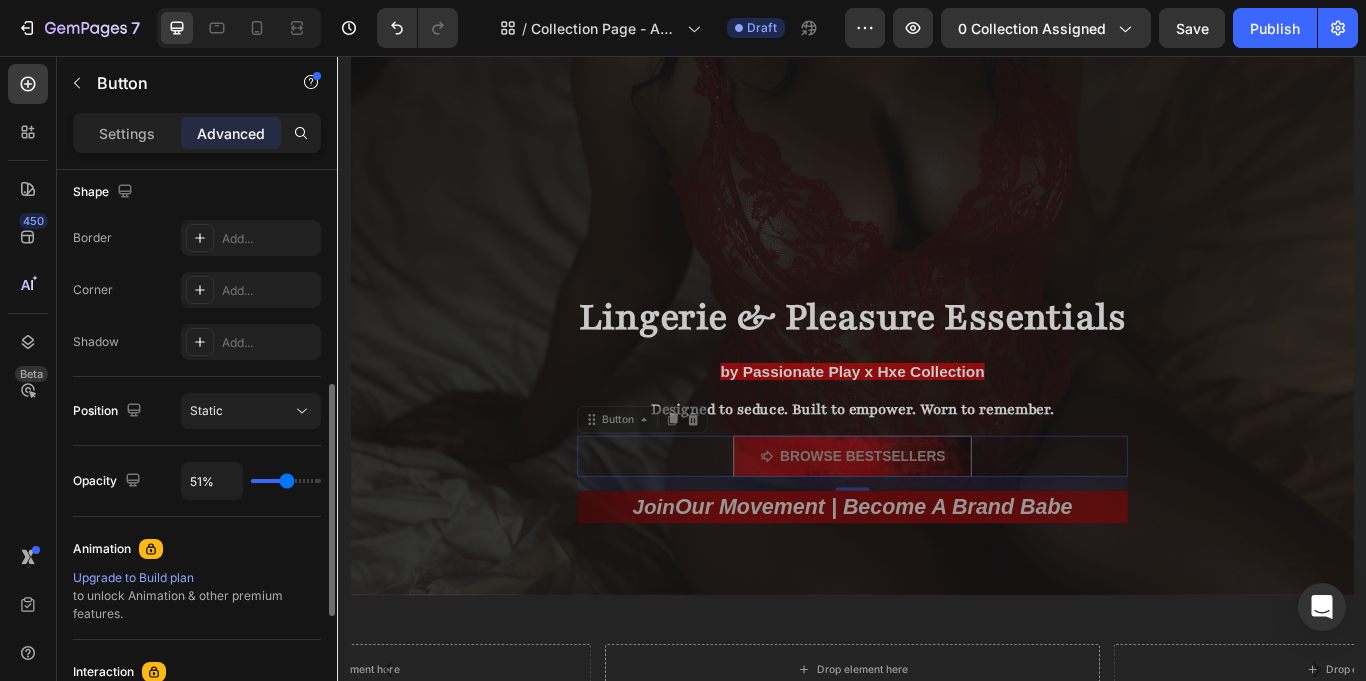 type on "52%" 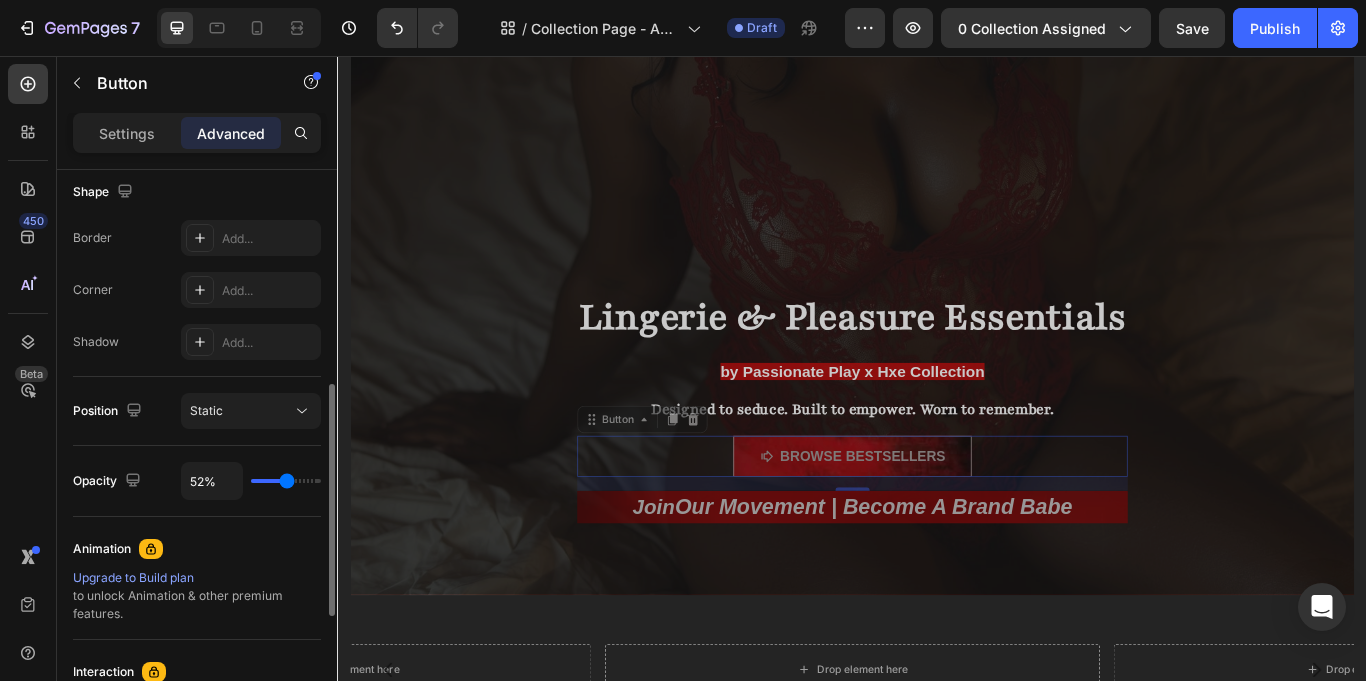 type on "56%" 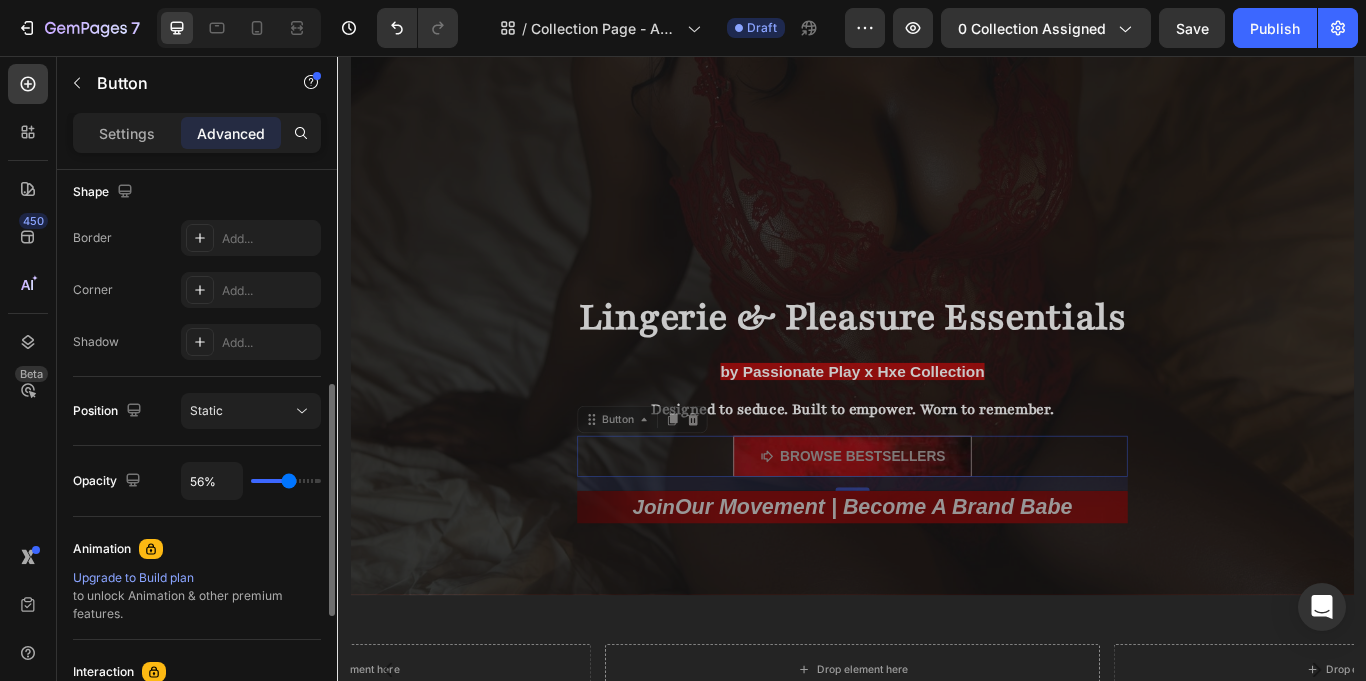 type on "58%" 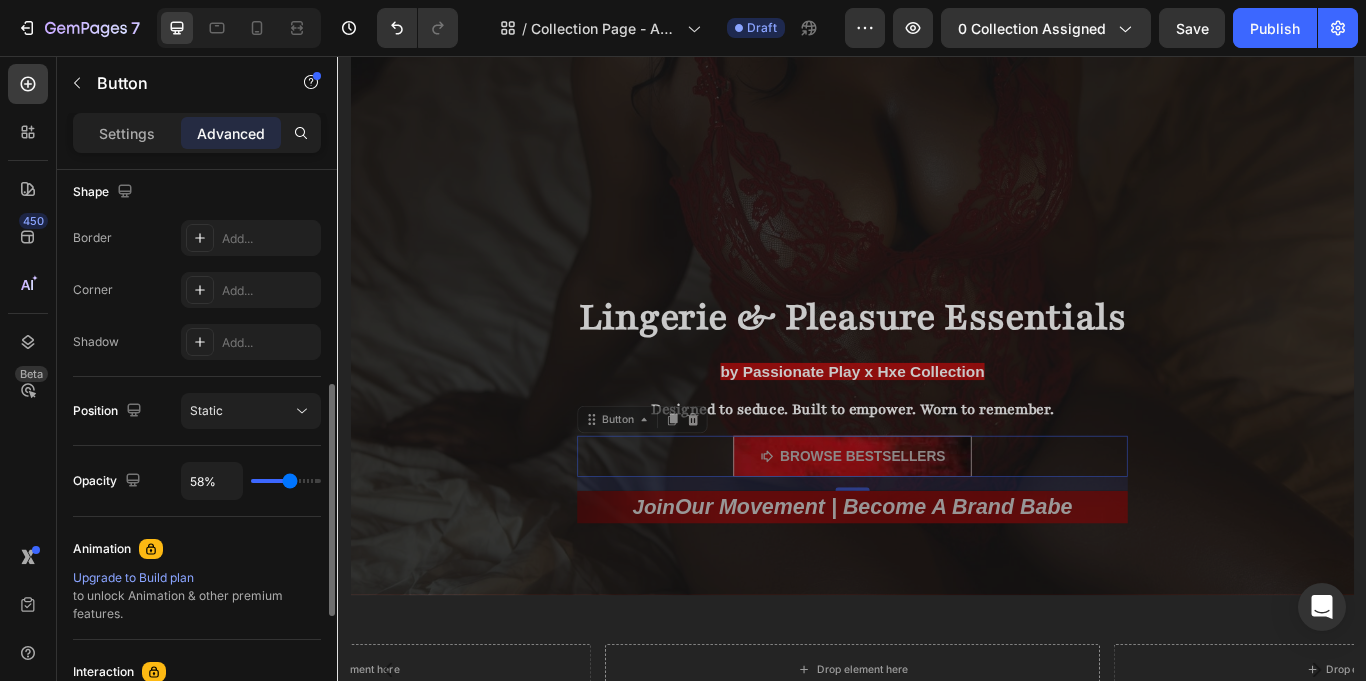 type on "64%" 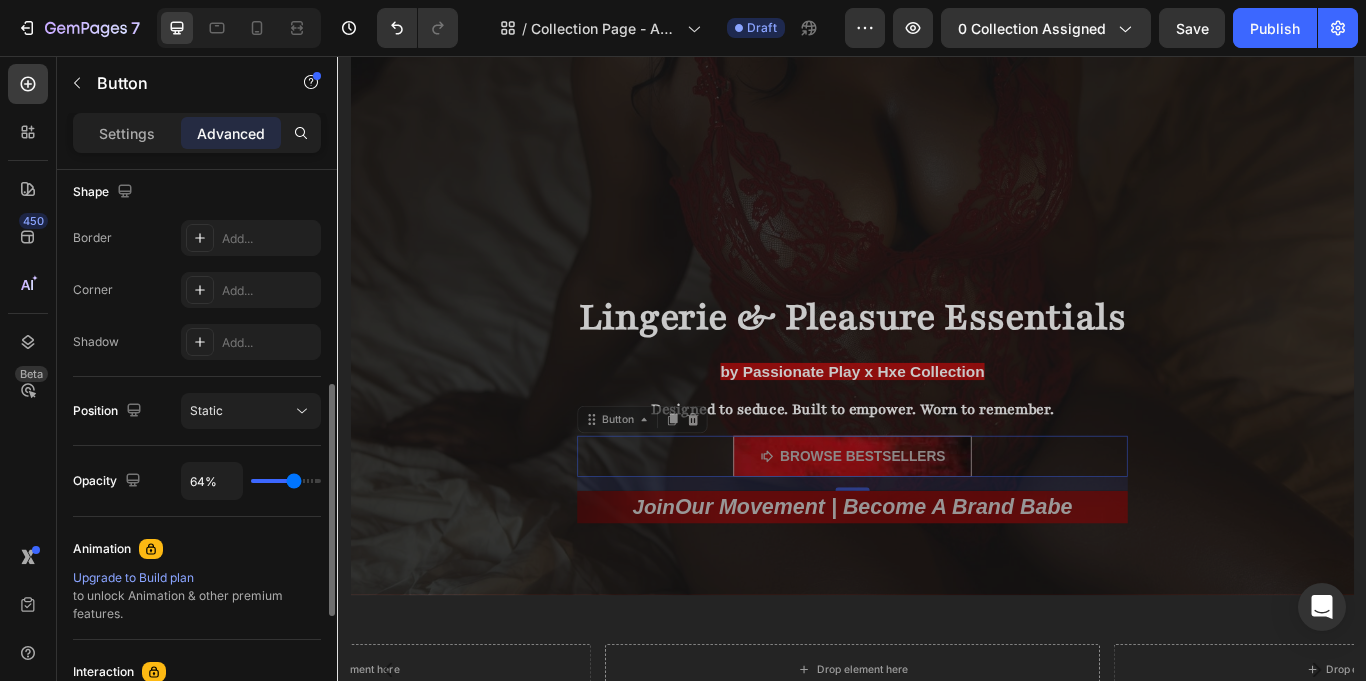 type on "65%" 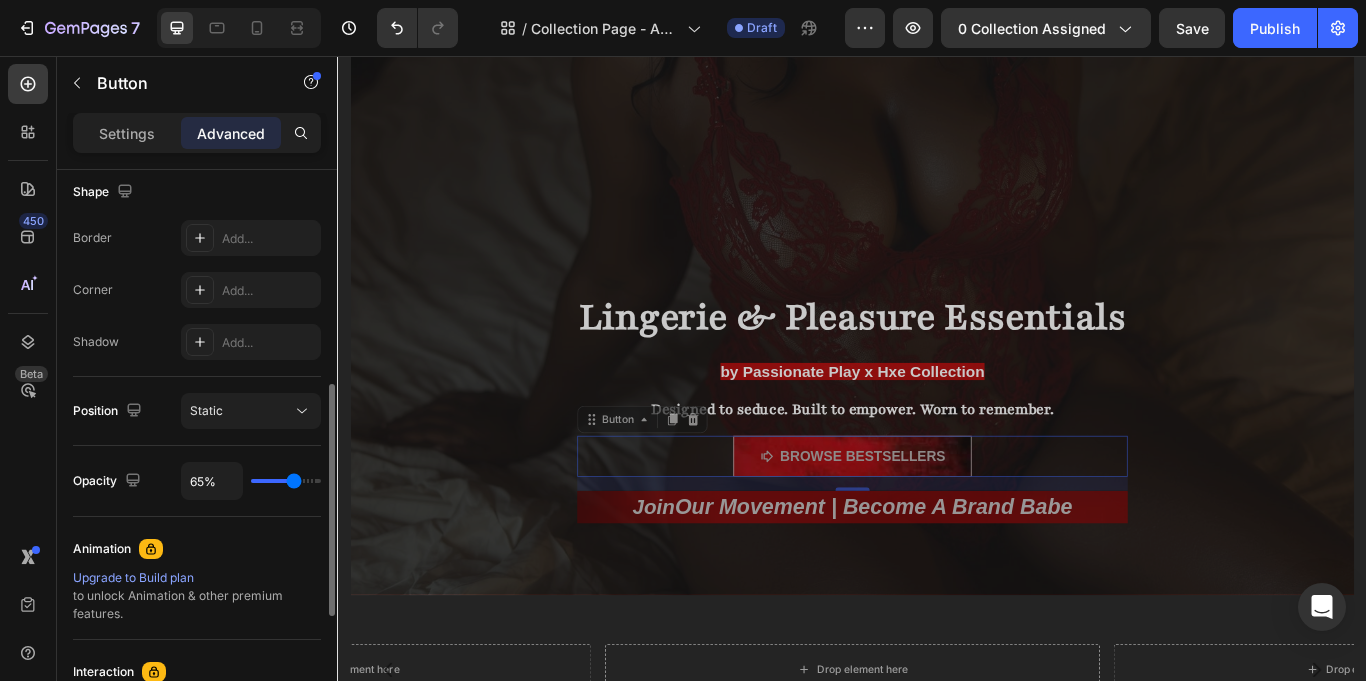 type on "66%" 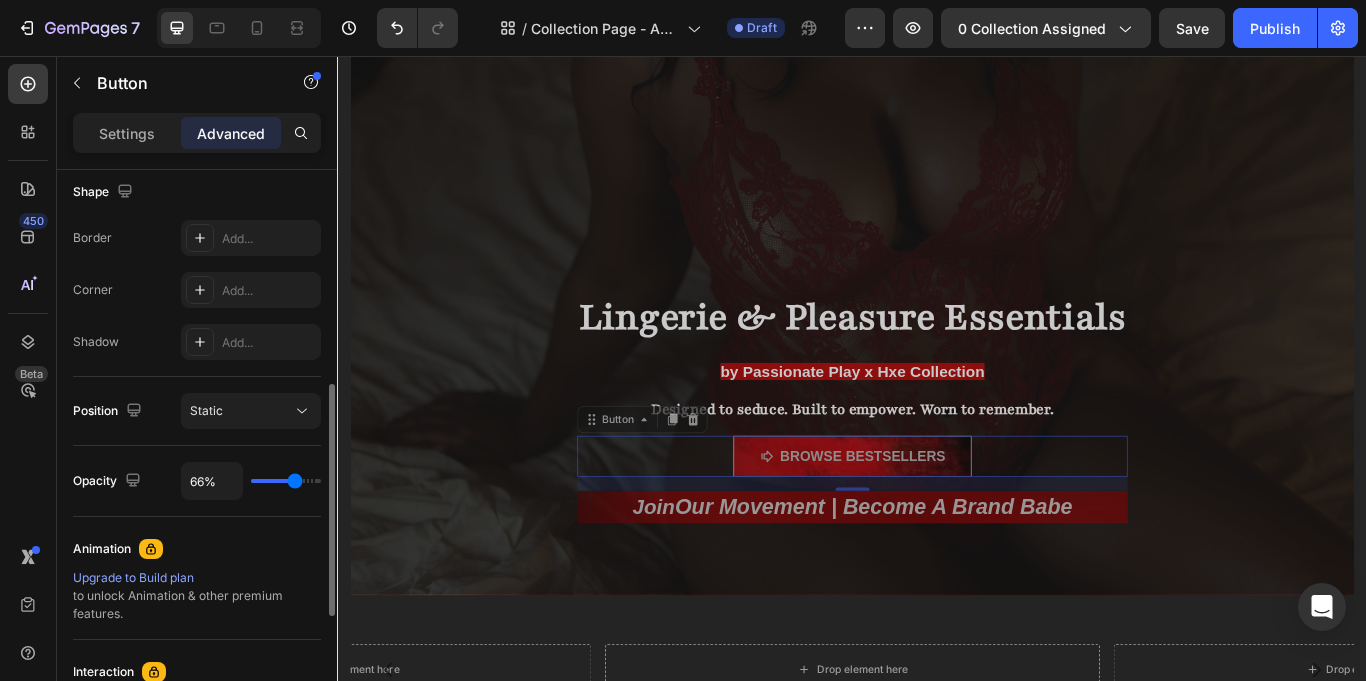 drag, startPoint x: 299, startPoint y: 484, endPoint x: 294, endPoint y: 493, distance: 10.29563 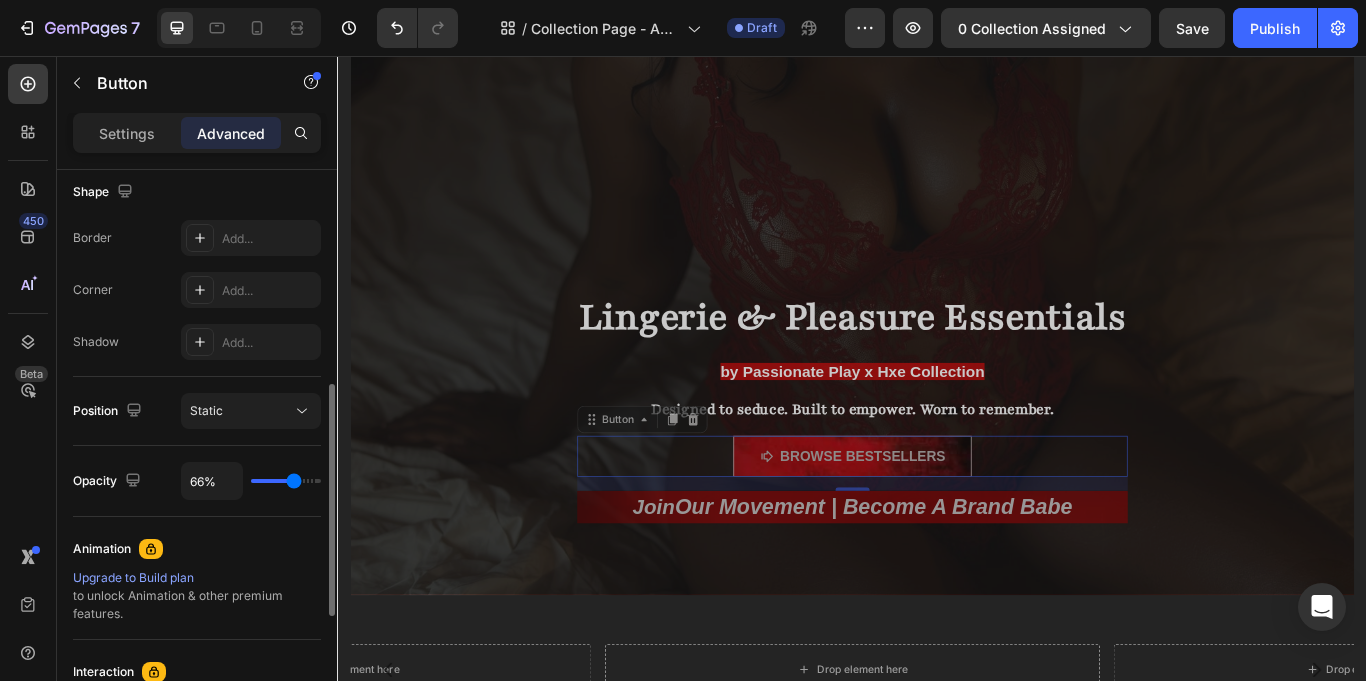 type on "65%" 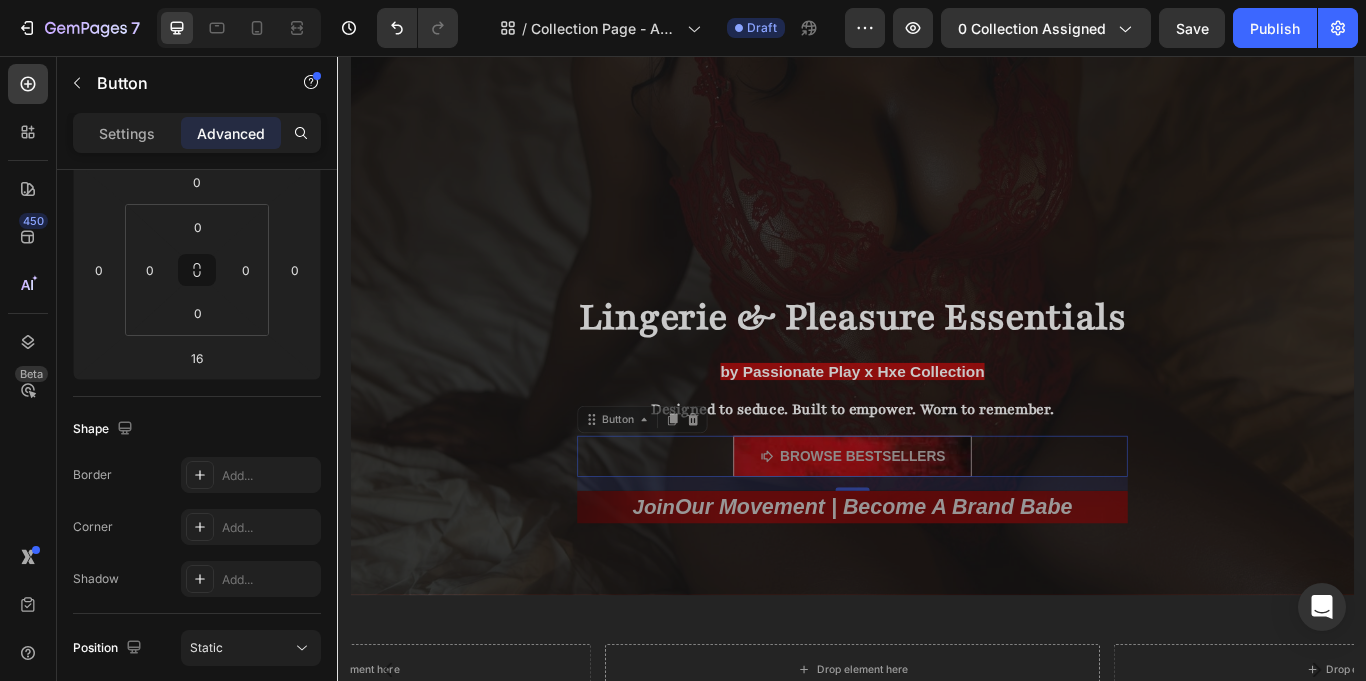 scroll, scrollTop: 0, scrollLeft: 0, axis: both 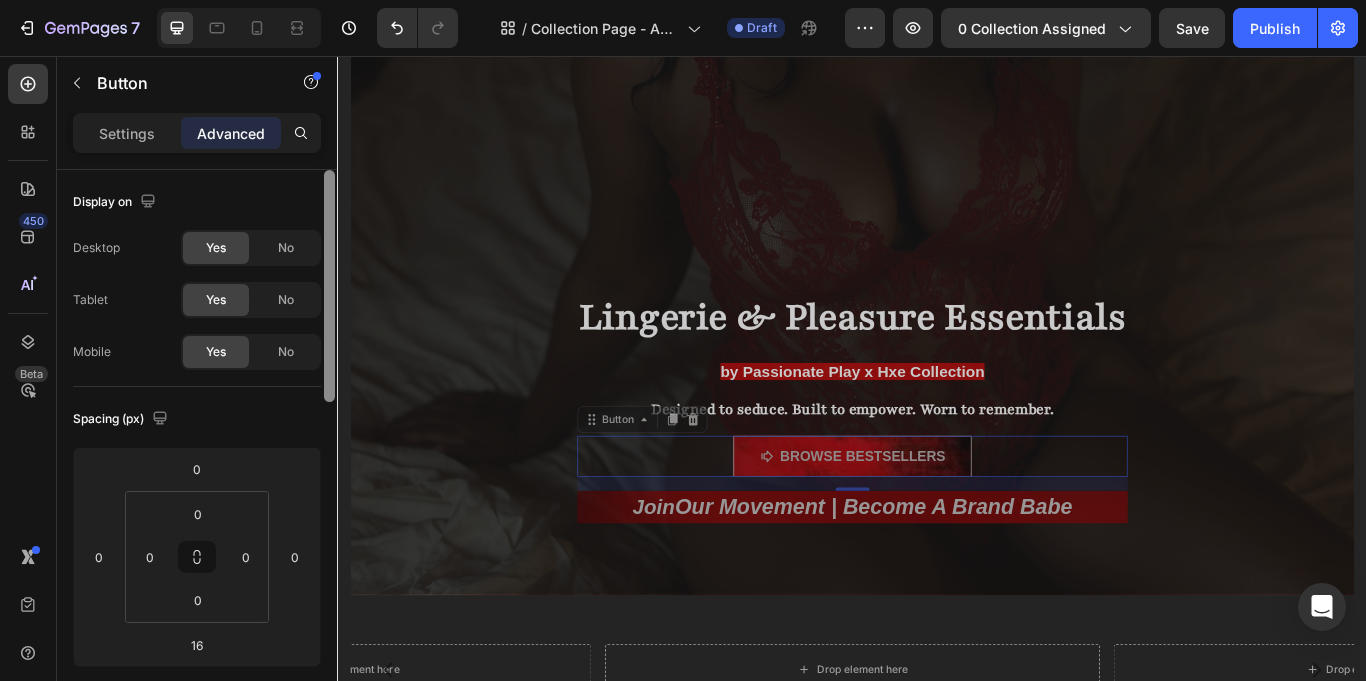 drag, startPoint x: 330, startPoint y: 446, endPoint x: 292, endPoint y: 173, distance: 275.632 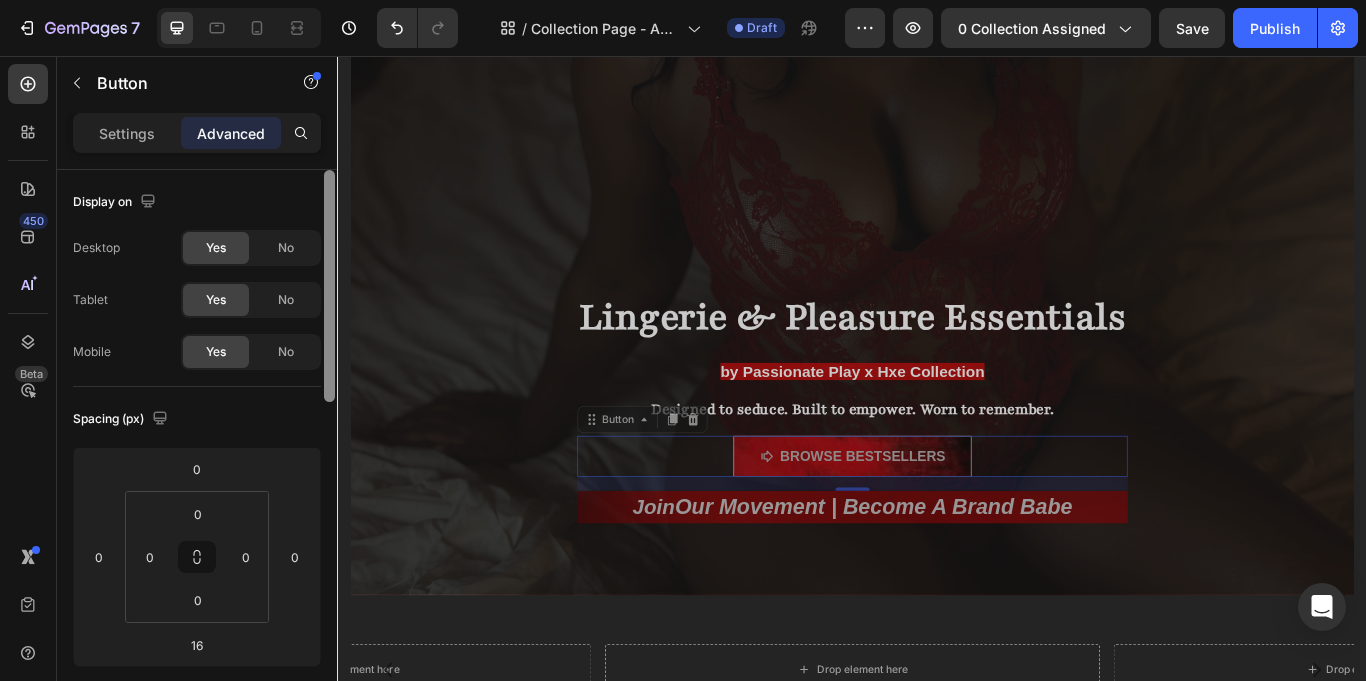 click on "Display on Desktop Yes No Tablet Yes No Mobile Yes No Spacing (px) 0 0 16 0 0 0 0 0 Shape Border Add... Corner Add... Shadow Add... Position Static Opacity 65% Animation Upgrade to Build plan  to unlock Animation & other premium features. Interaction Upgrade to Optimize plan  to unlock Interaction & other premium features. CSS class Delete element" at bounding box center (197, 454) 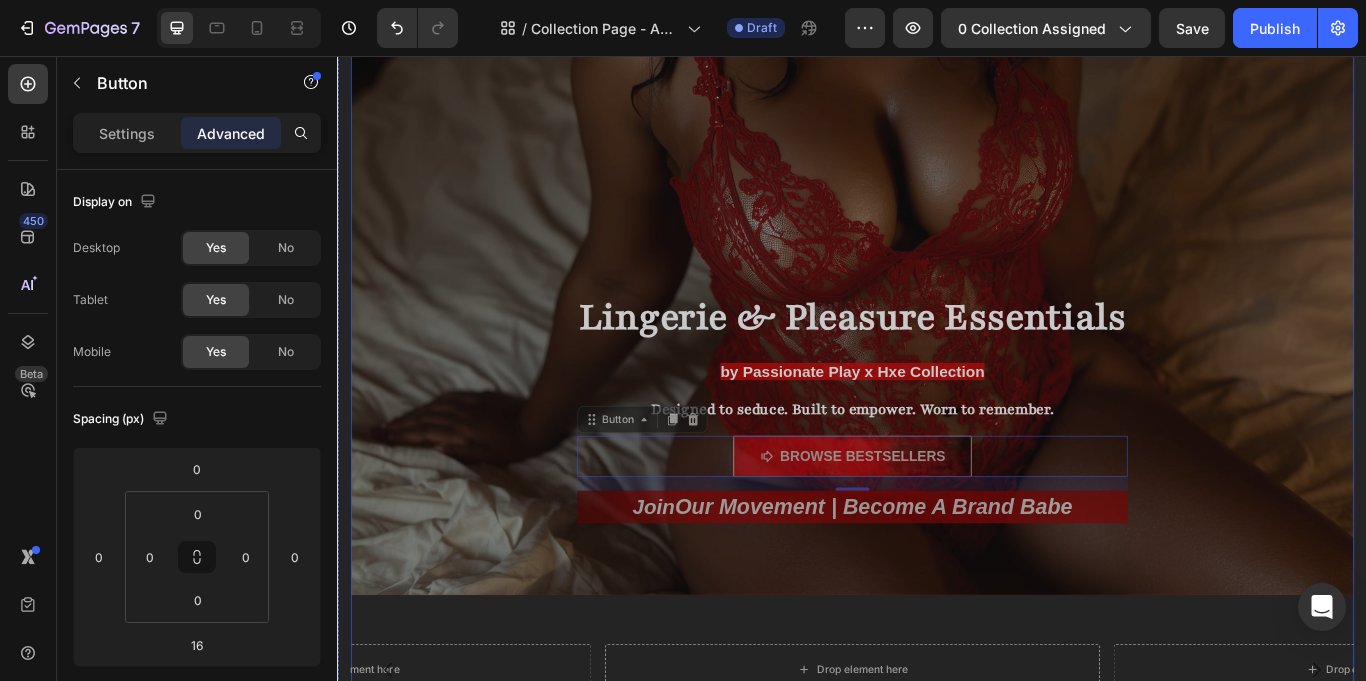 click at bounding box center (937, 100) 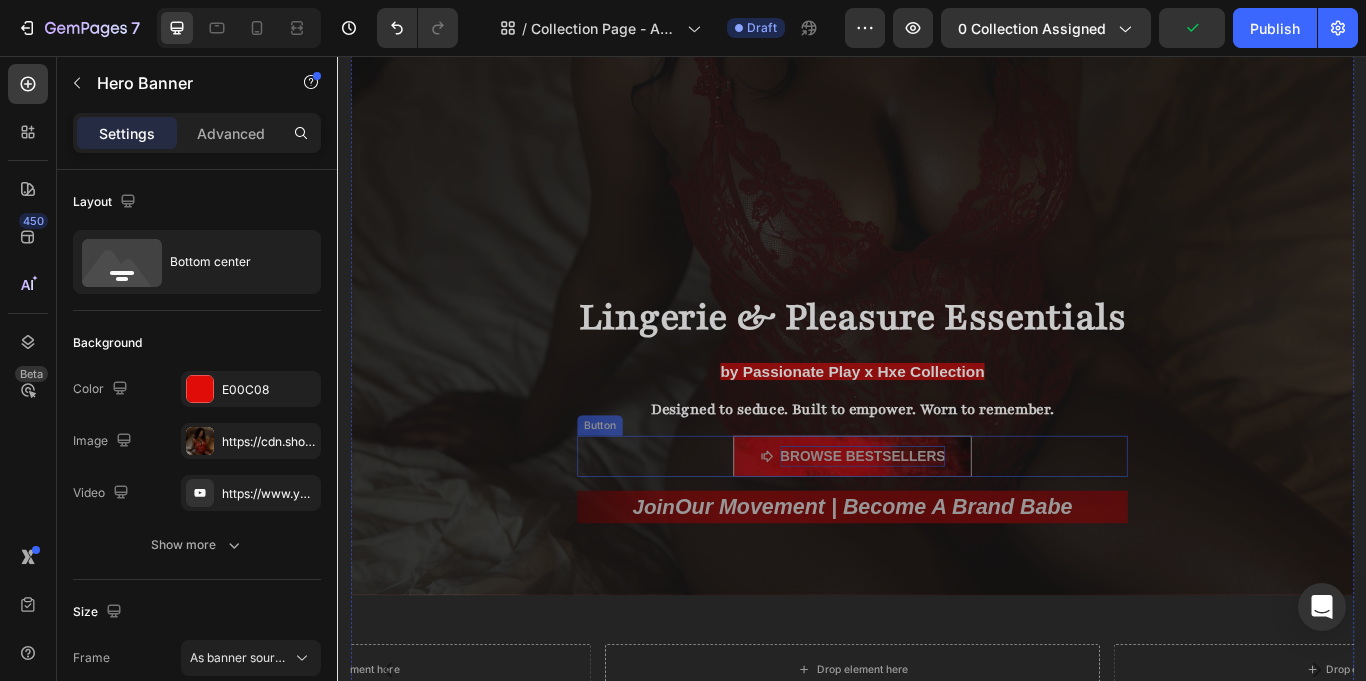 click on "Browse bestsellers" at bounding box center [949, 523] 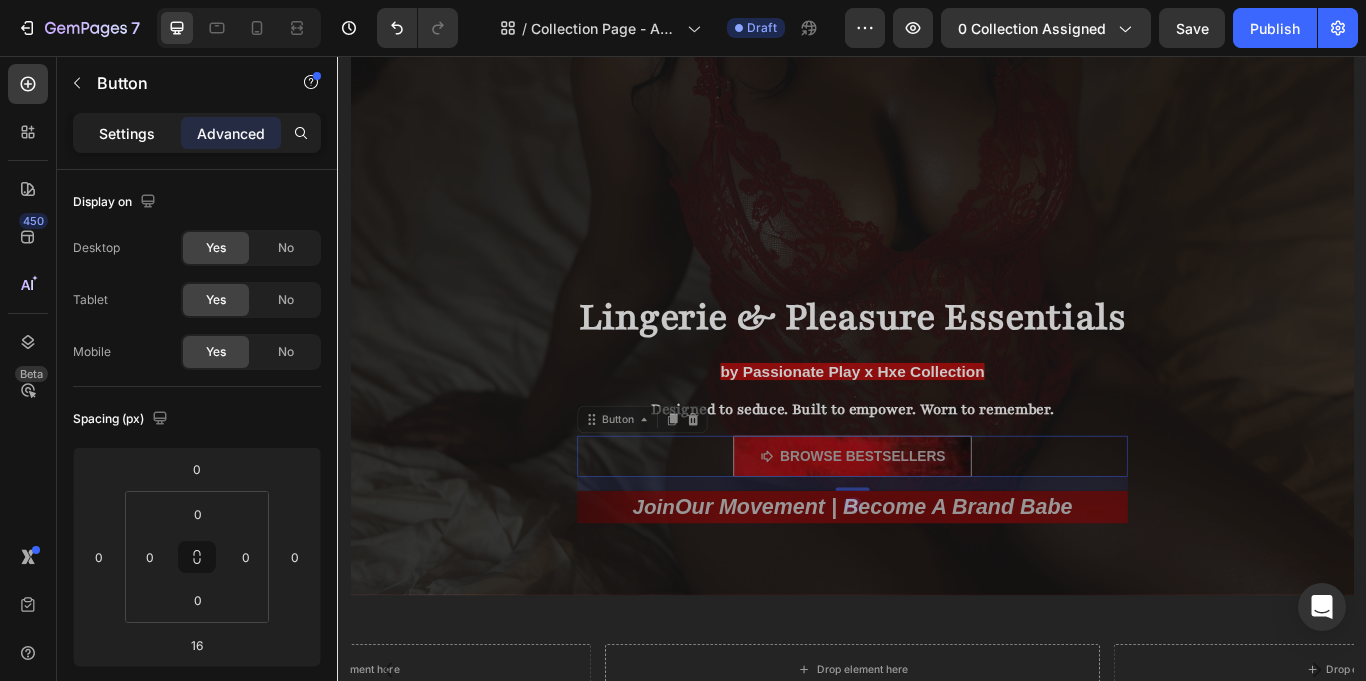 click on "Settings" at bounding box center [127, 133] 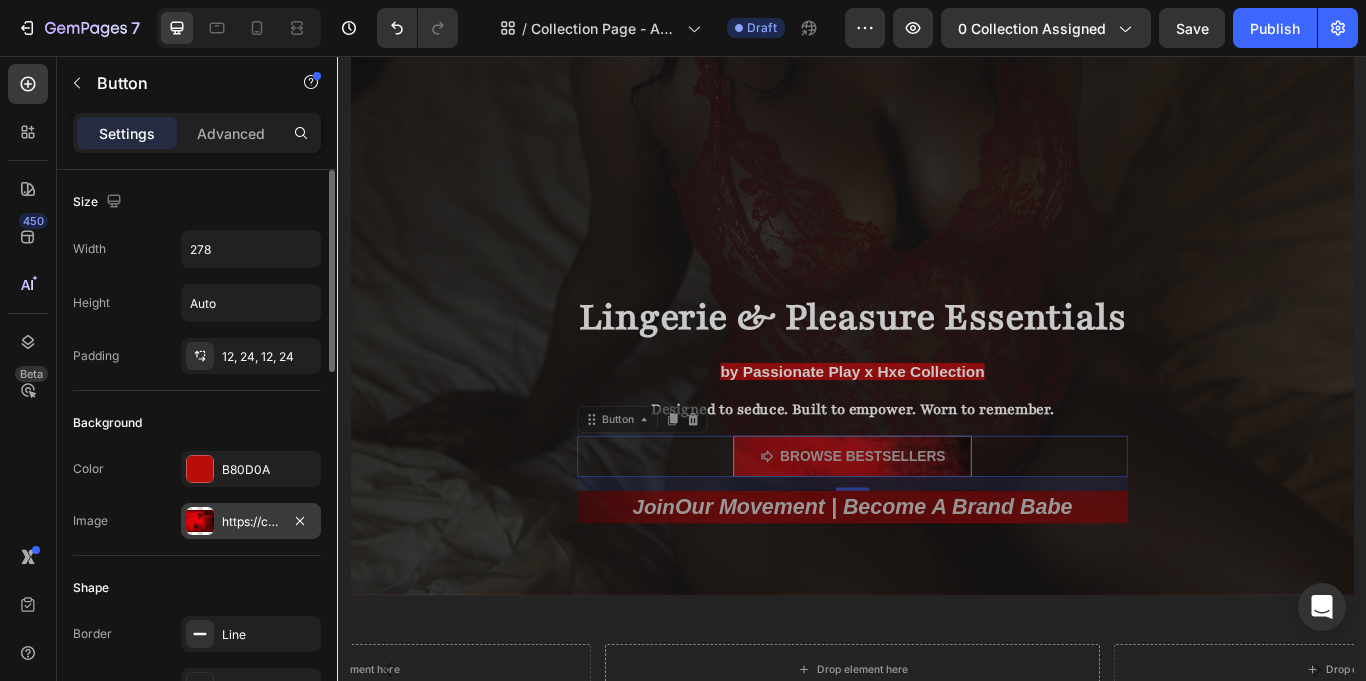 click at bounding box center [200, 521] 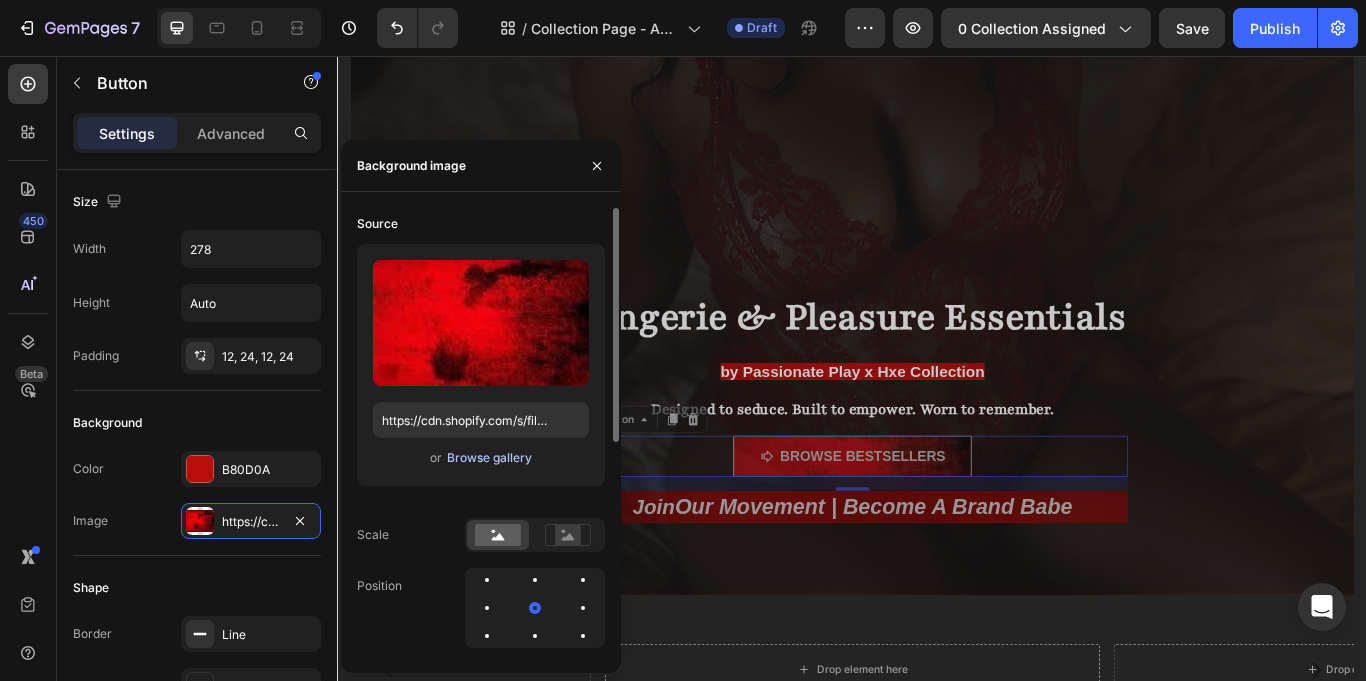 click on "Browse gallery" at bounding box center (489, 458) 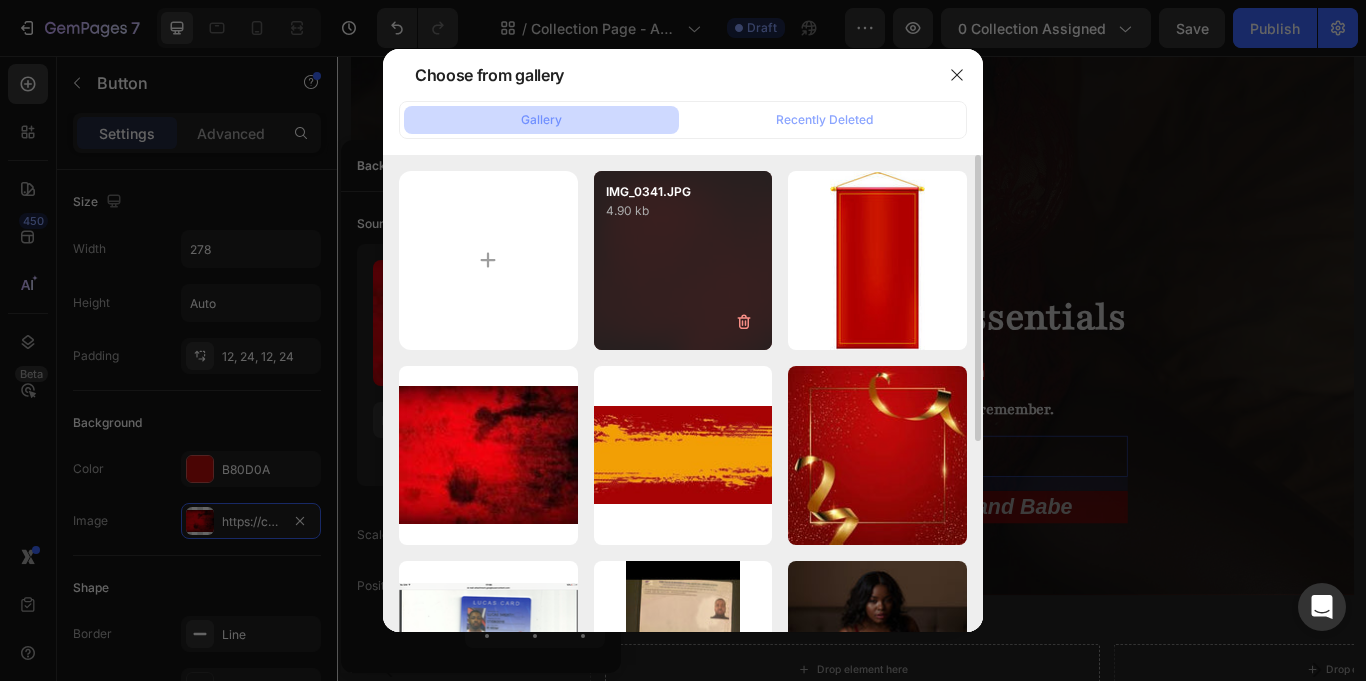 click on "IMG_0341.JPG 4.90 kb" at bounding box center [683, 260] 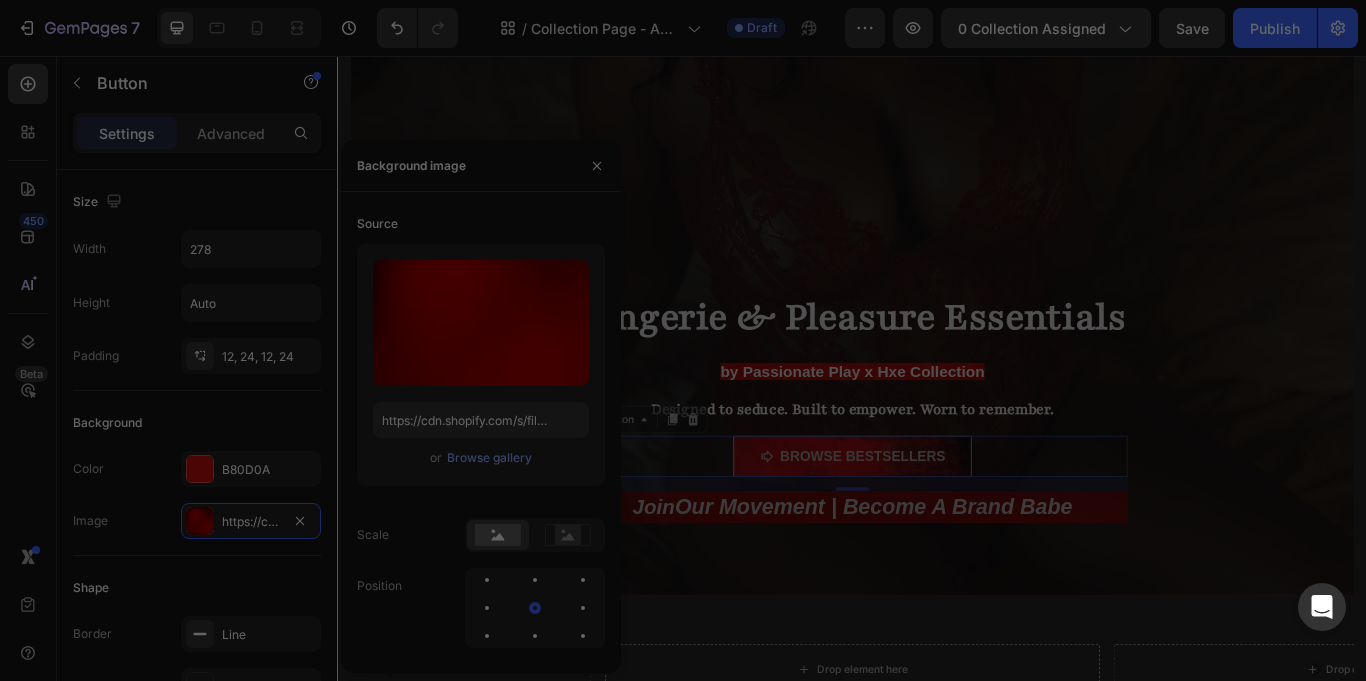 type on "https://cdn.shopify.com/s/files/1/0763/0962/7110/files/gempages_578261704064893893-cdf0a788-3d41-4226-807b-b0099b902c28.jpg" 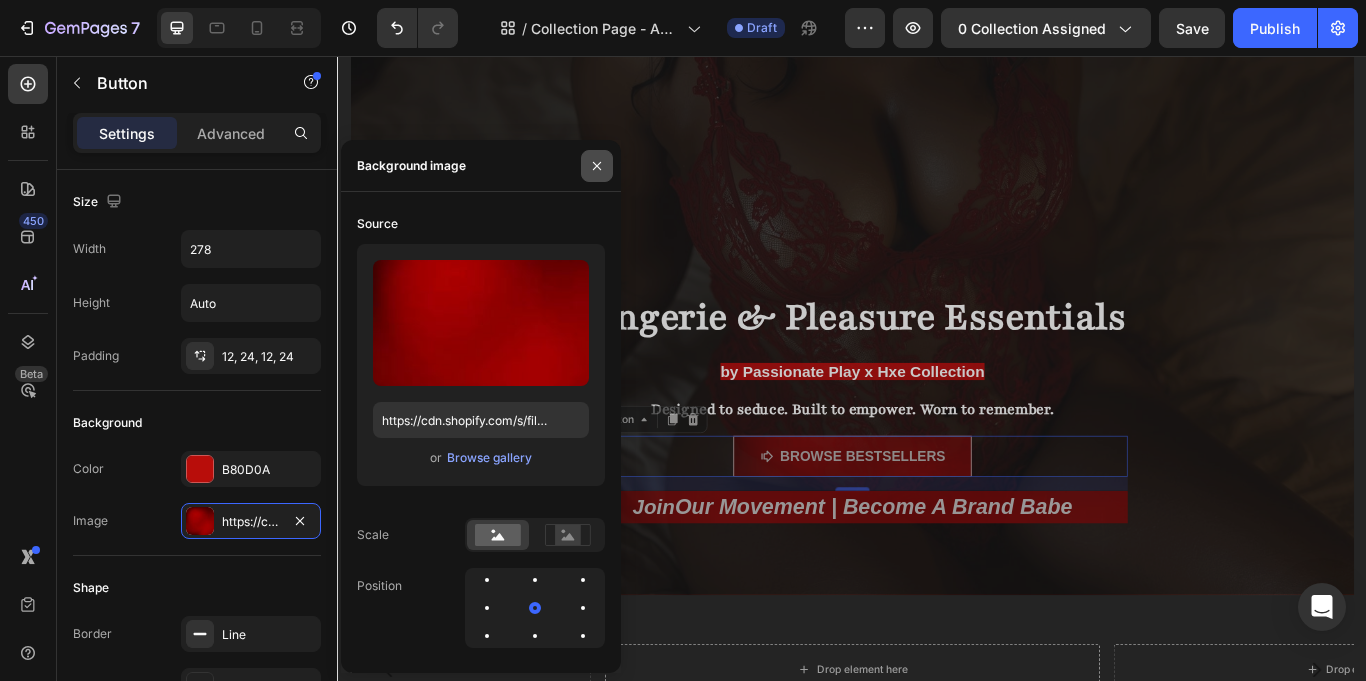 click 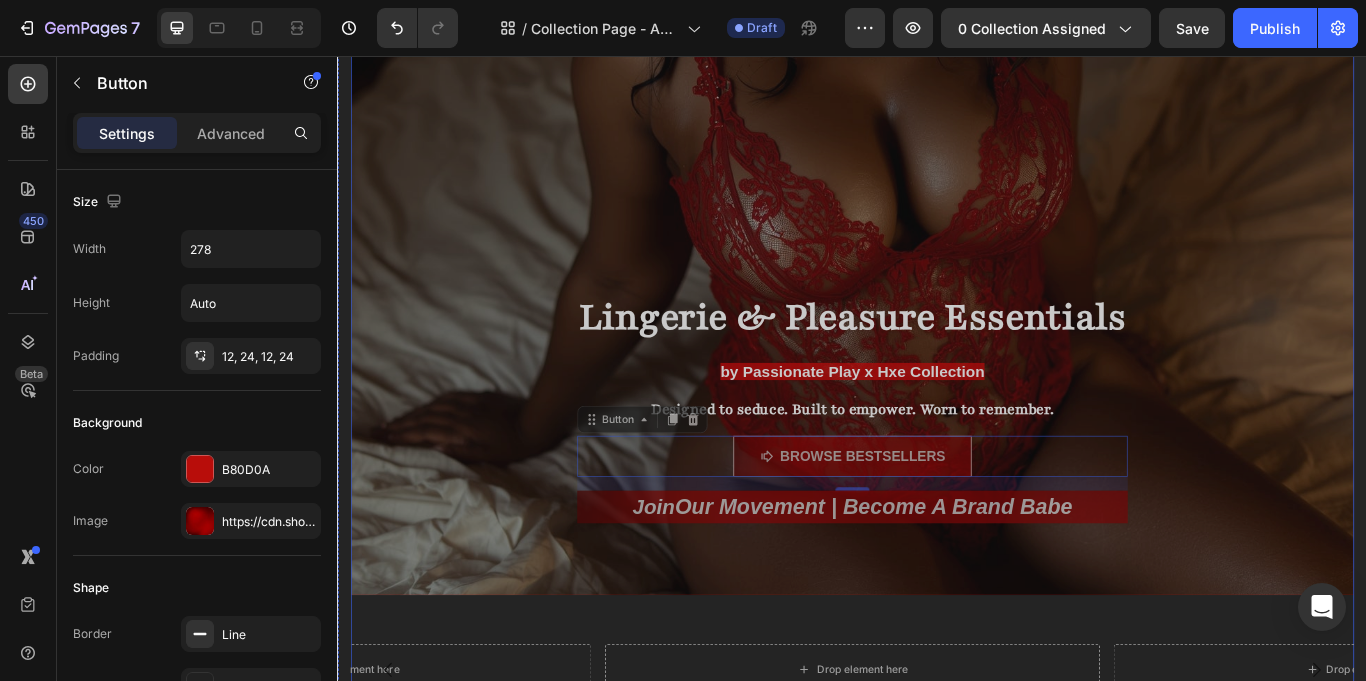 click at bounding box center [937, 100] 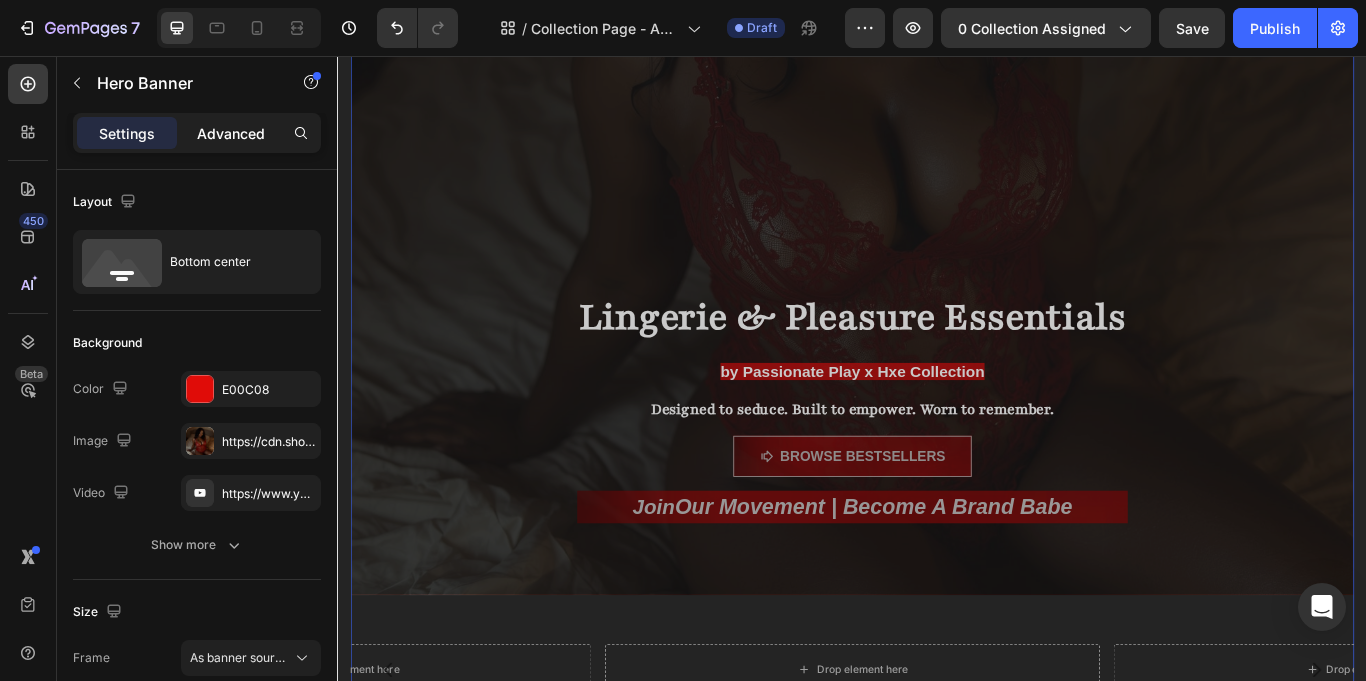 click on "Advanced" 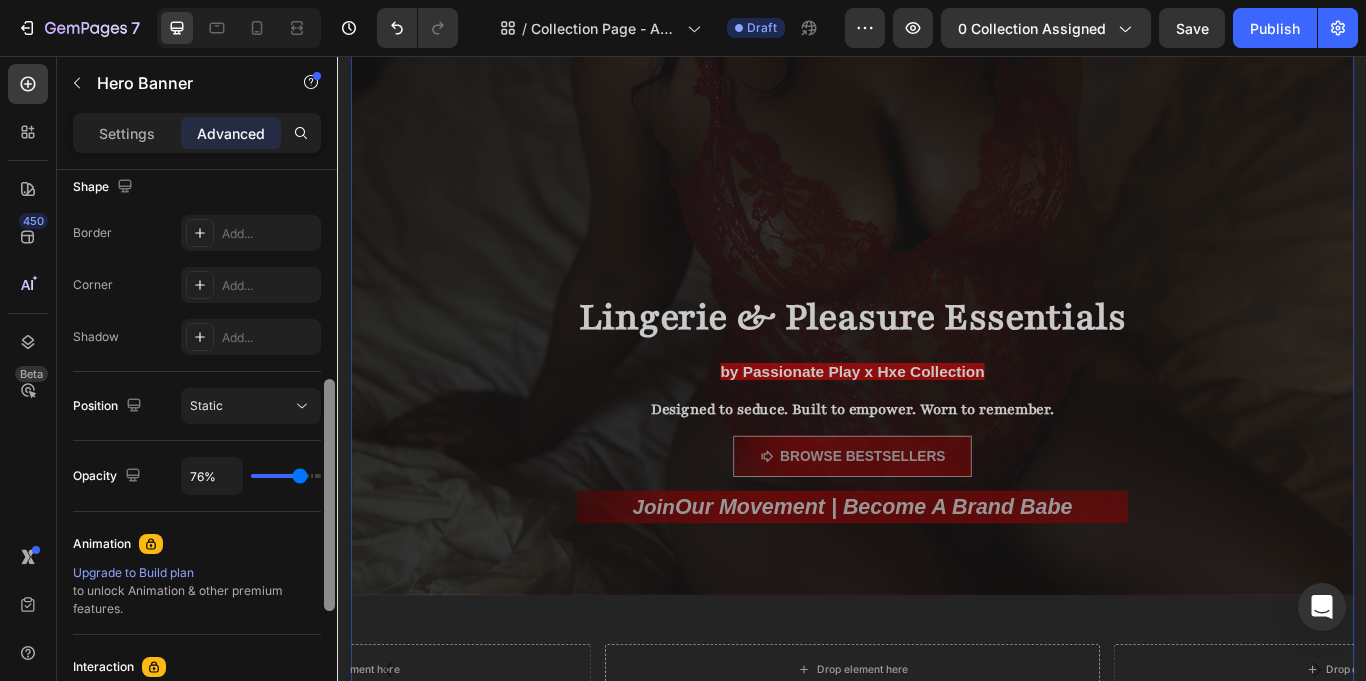 drag, startPoint x: 328, startPoint y: 369, endPoint x: 325, endPoint y: 587, distance: 218.02065 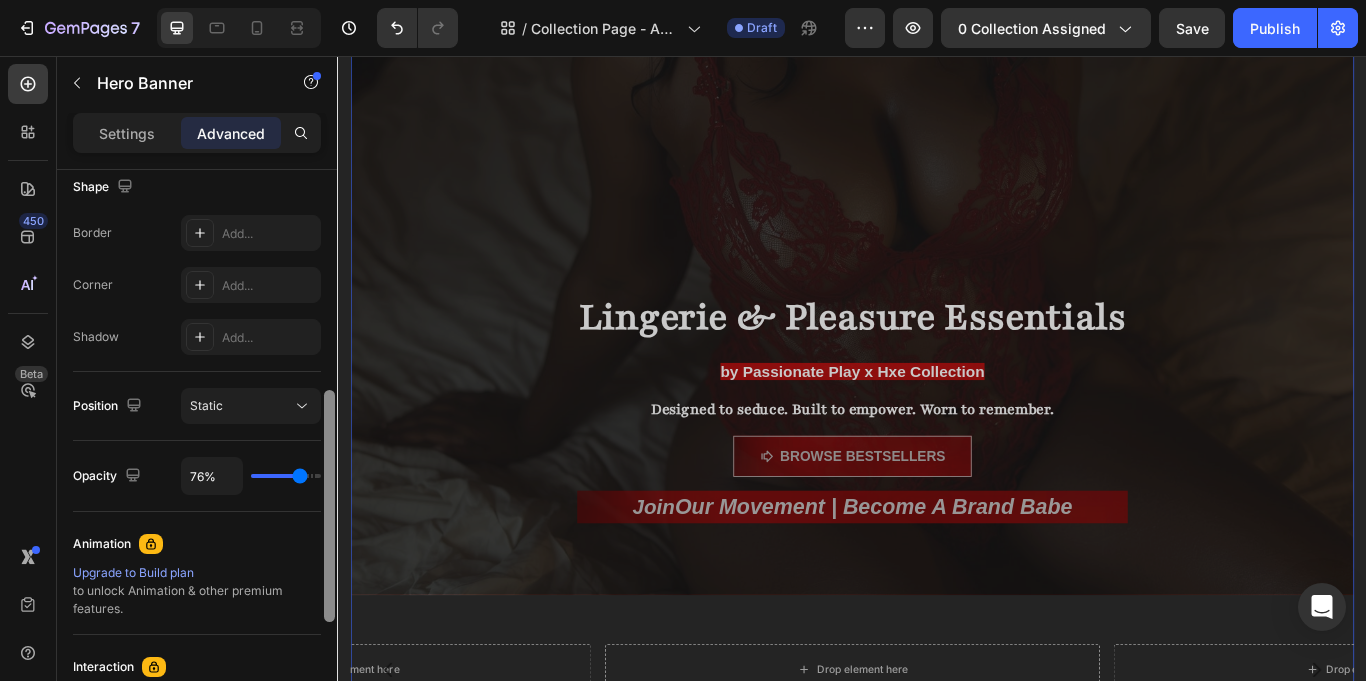 scroll, scrollTop: 532, scrollLeft: 0, axis: vertical 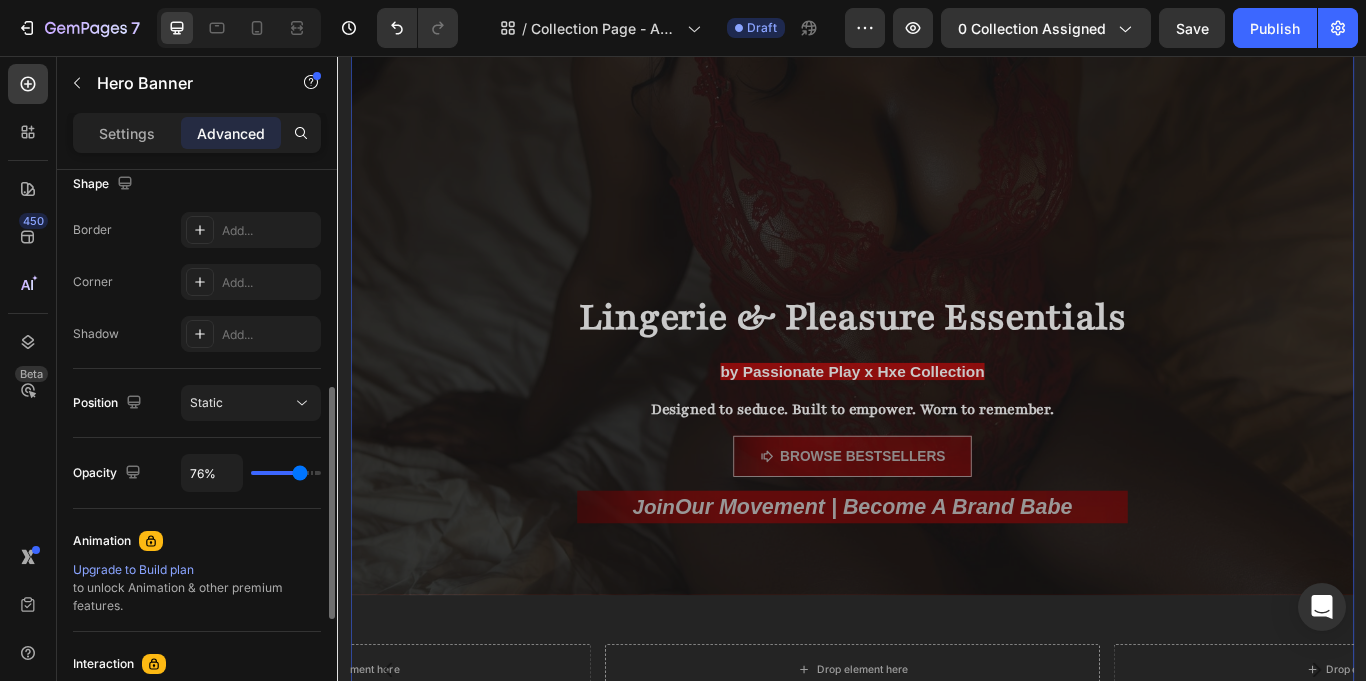 type on "82%" 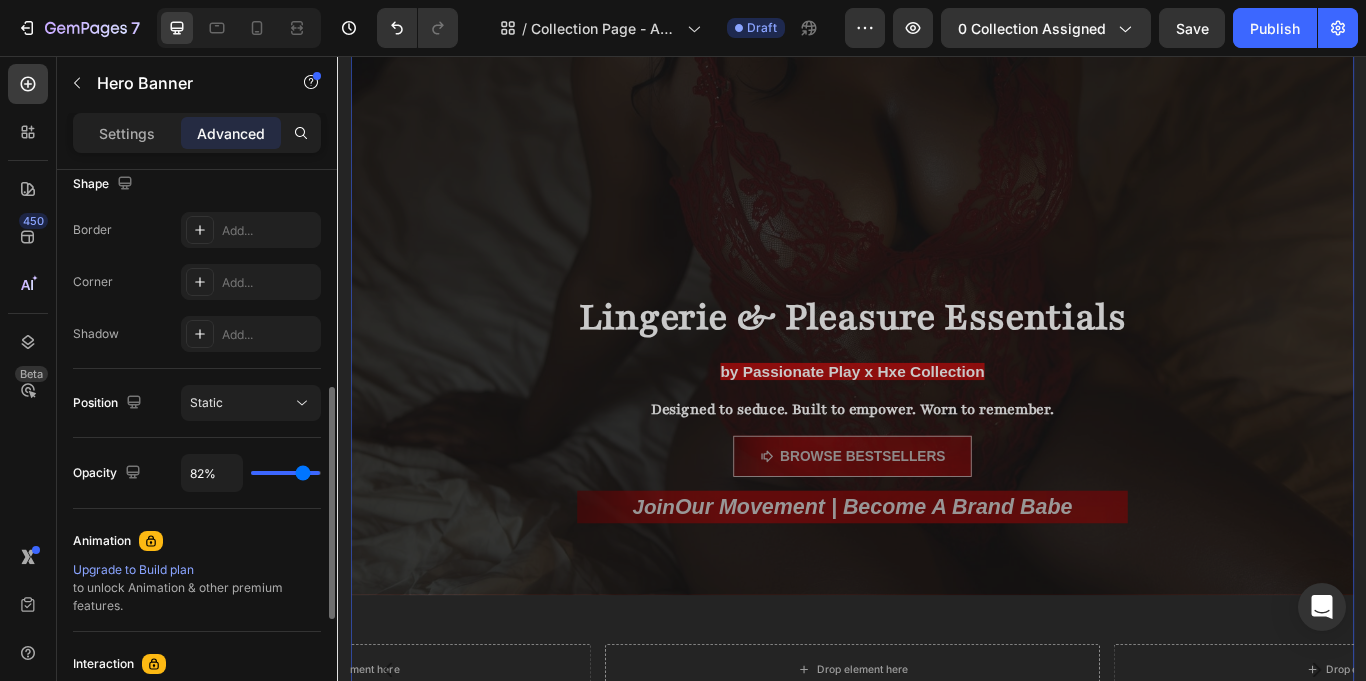 type on "98%" 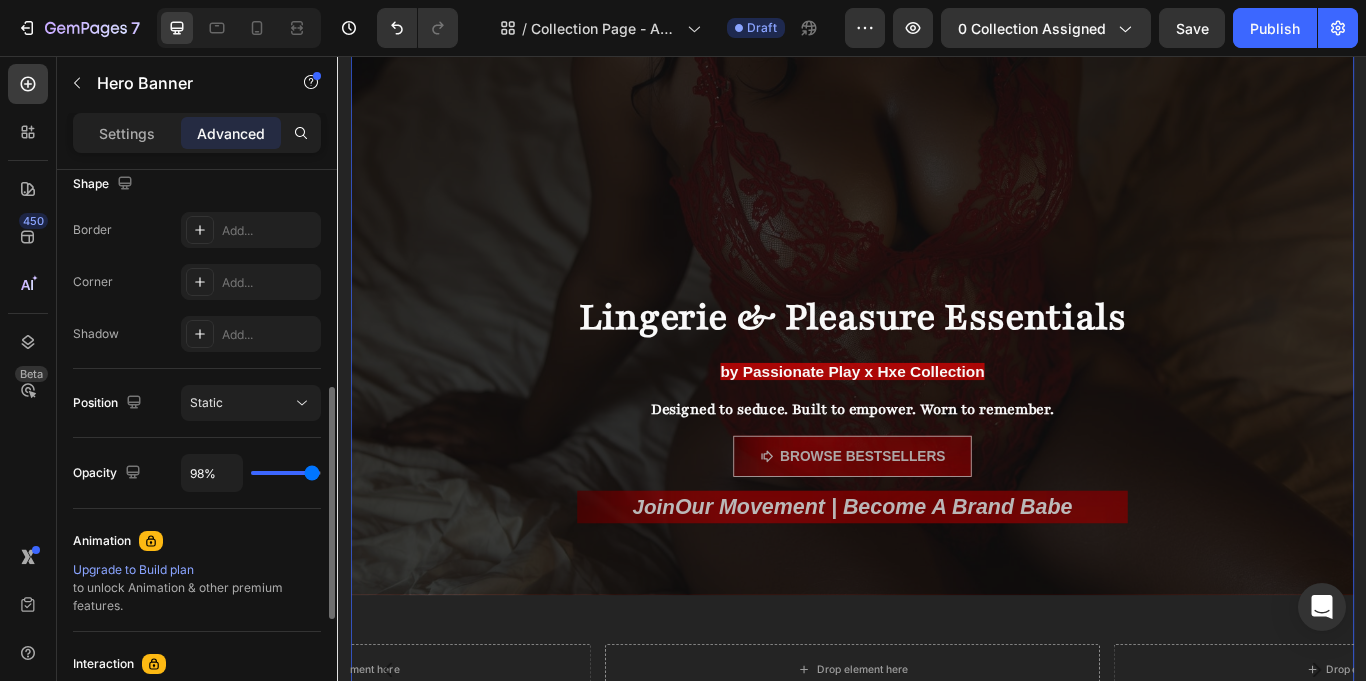 type on "100%" 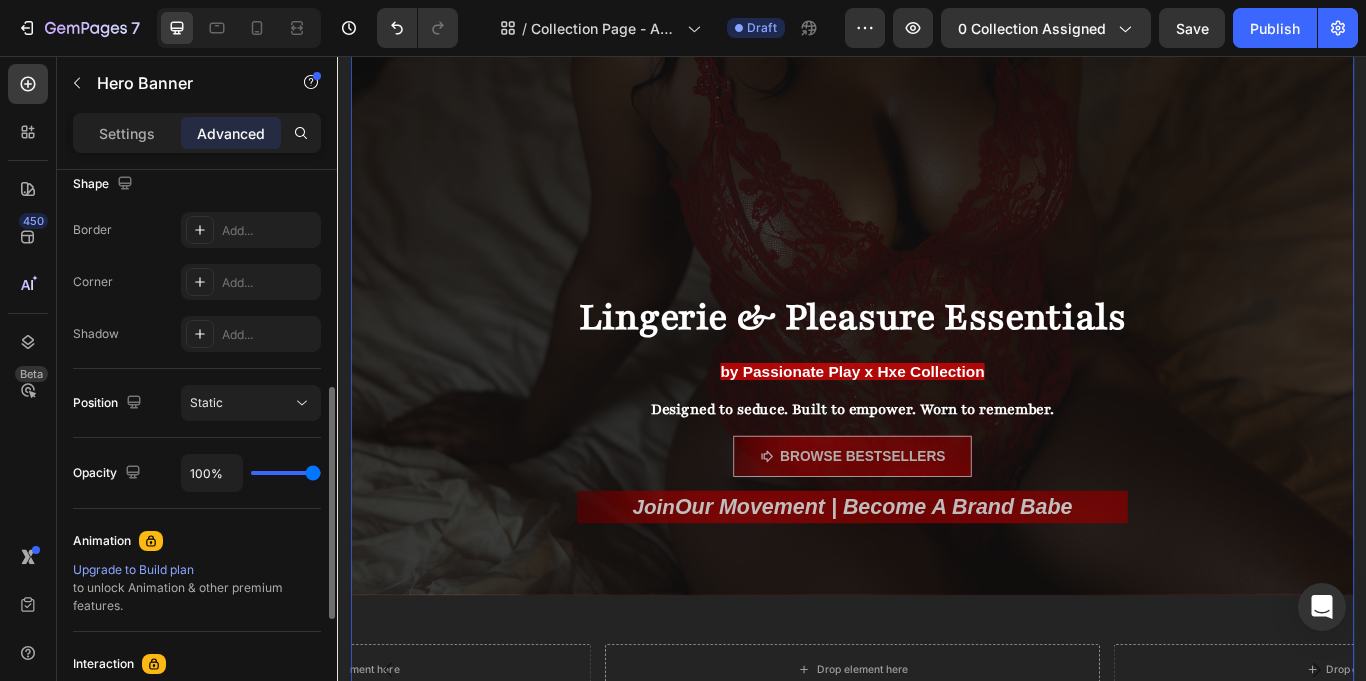 type on "99%" 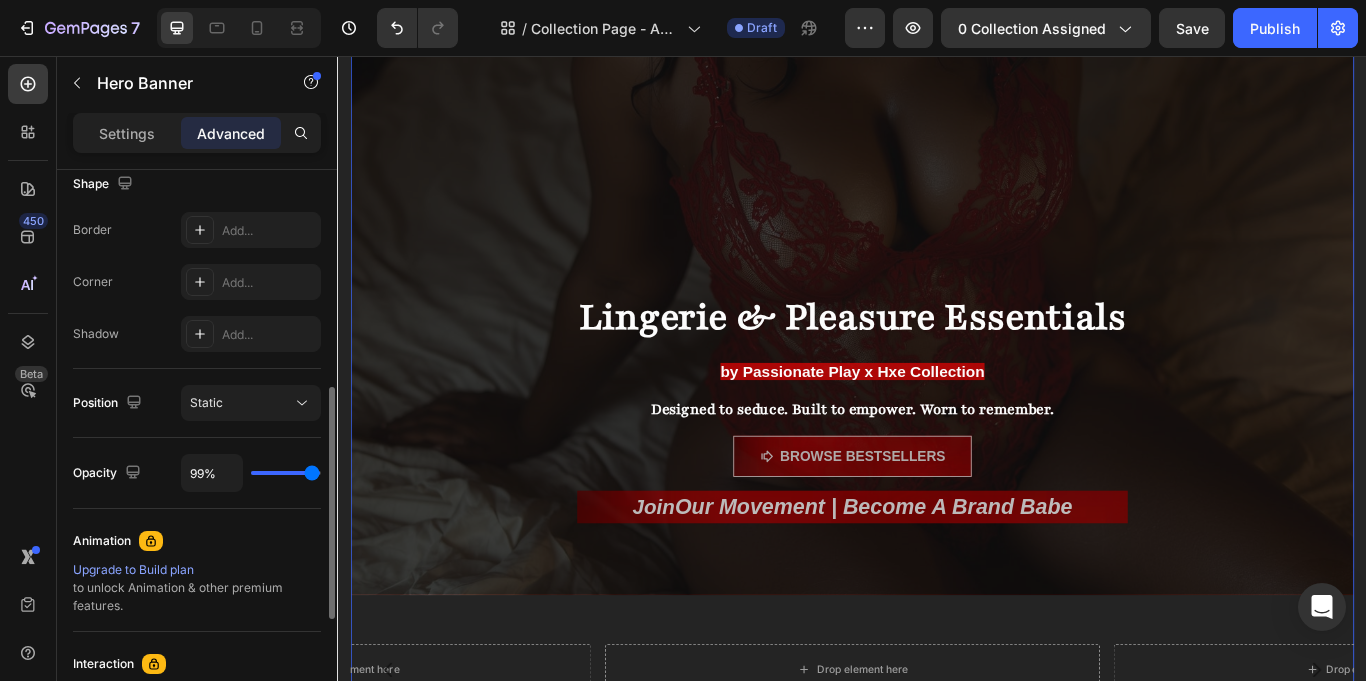 type on "93%" 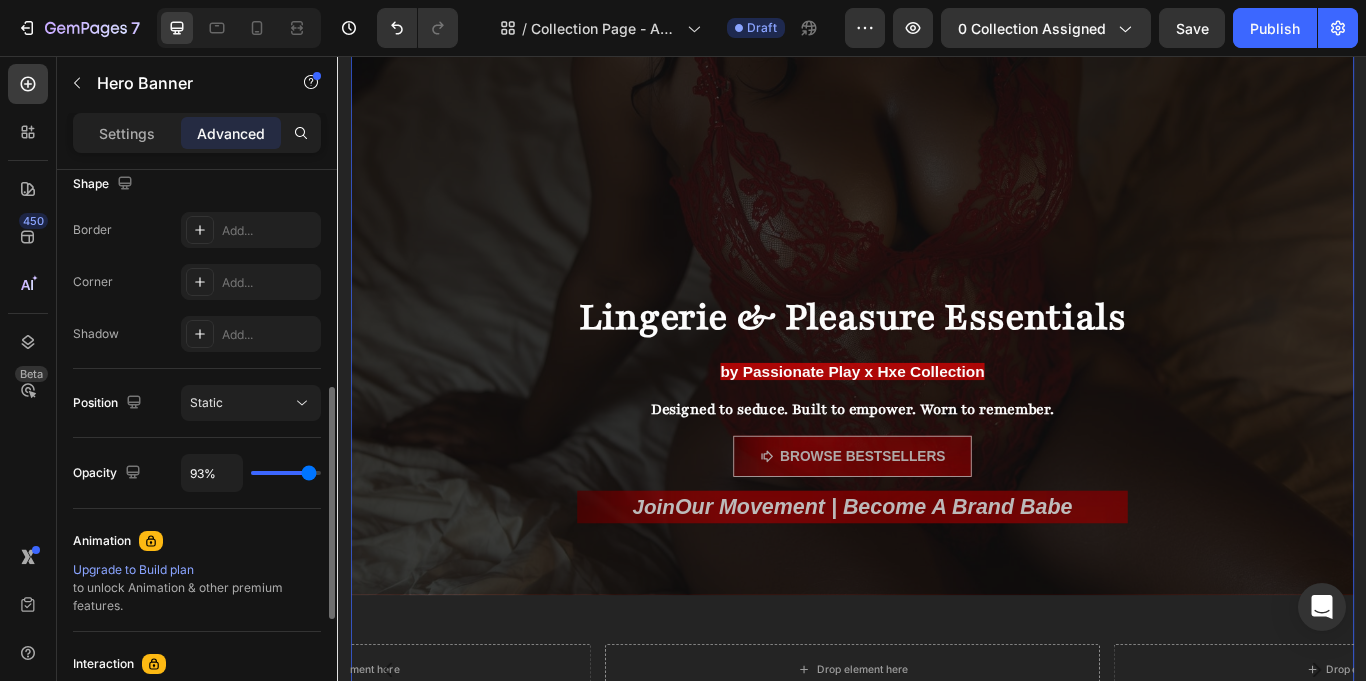 type on "88%" 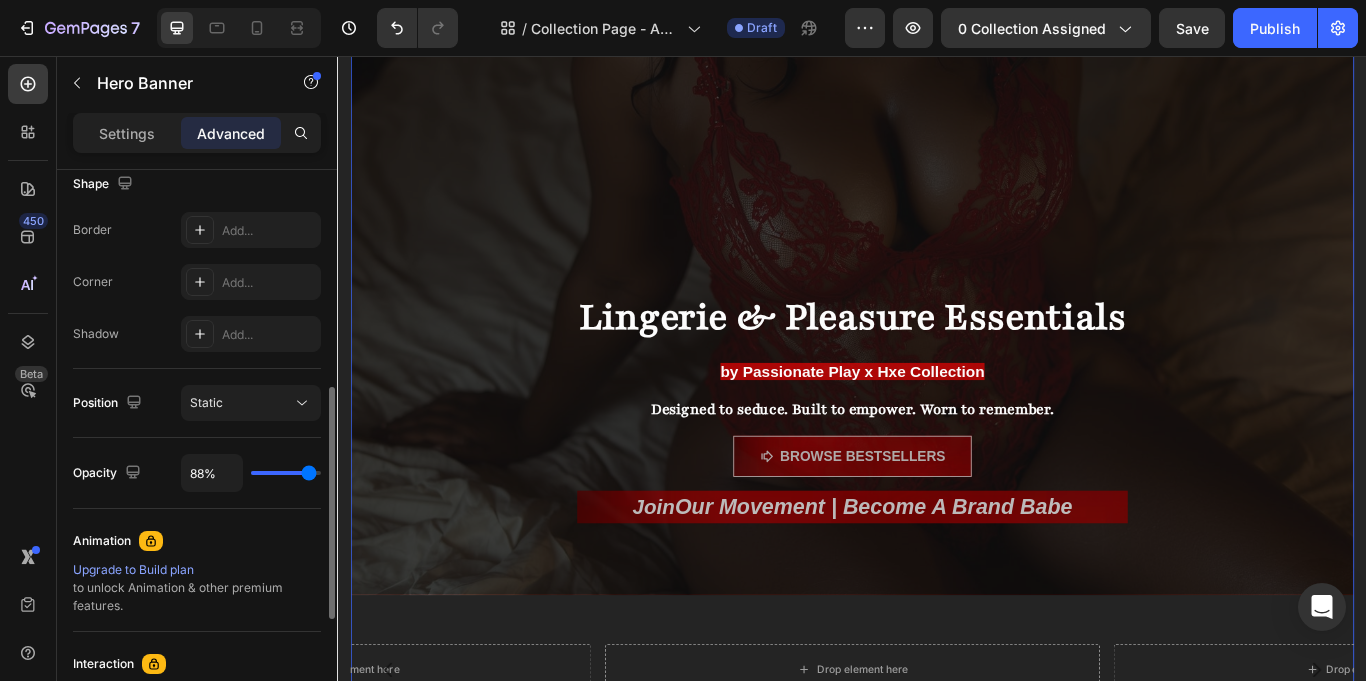 type on "88" 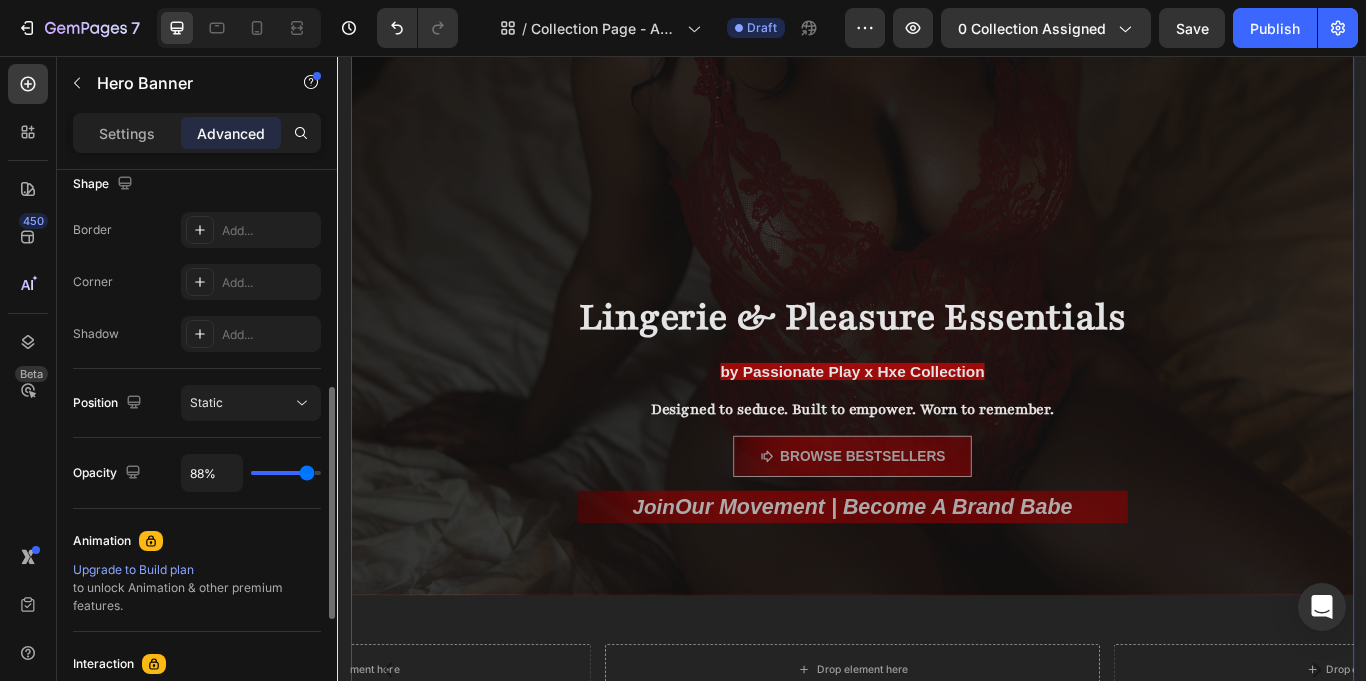 type on "87%" 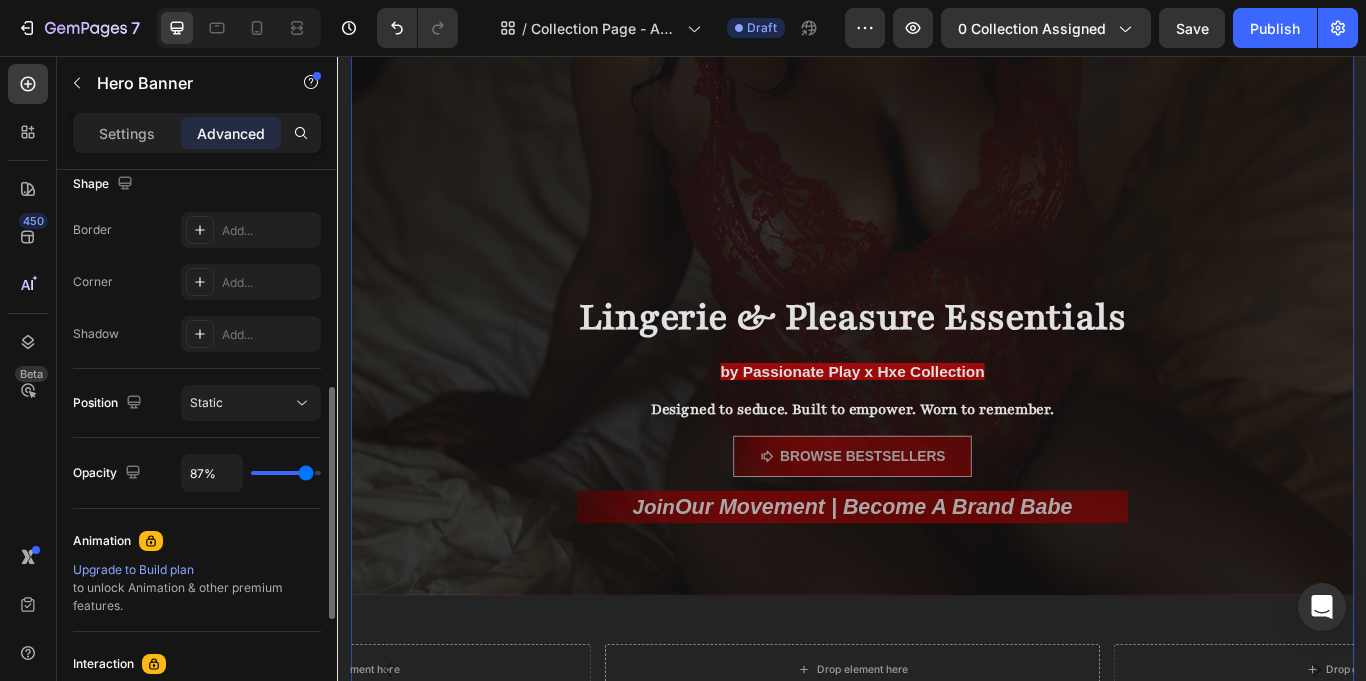 type on "87" 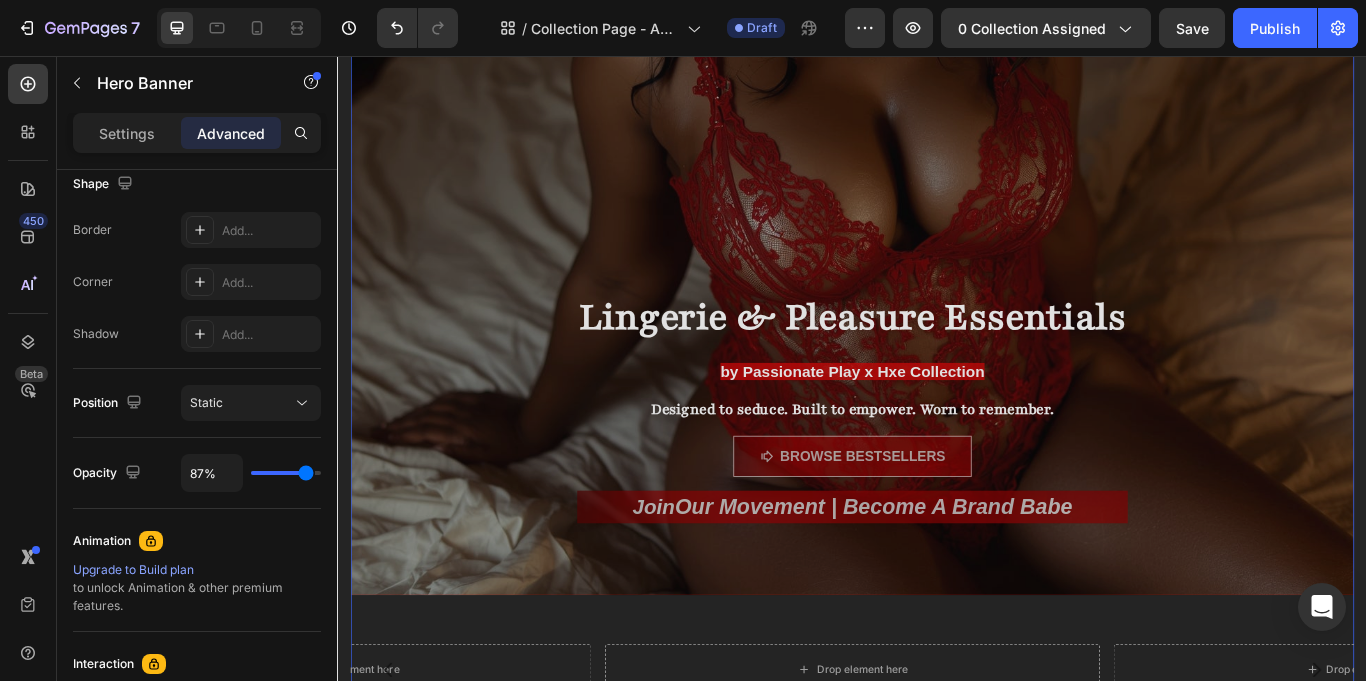 click at bounding box center (937, 100) 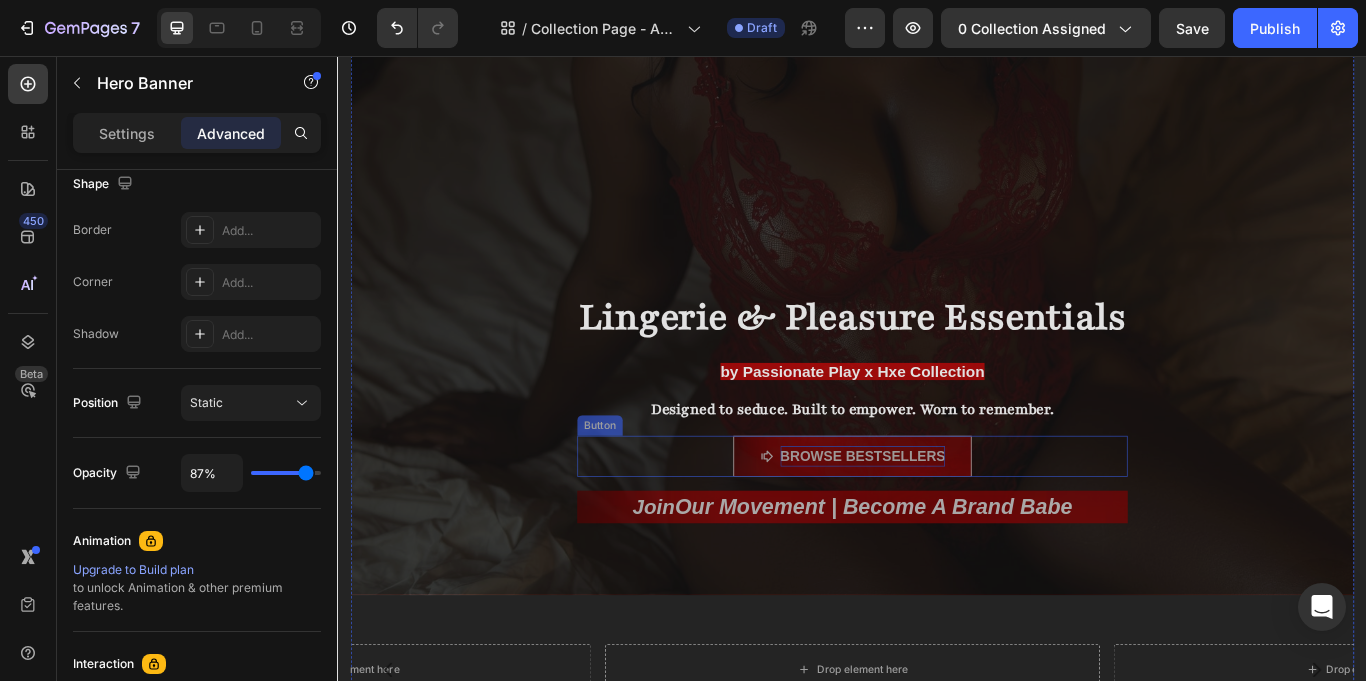 click on "Browse bestsellers" at bounding box center (949, 523) 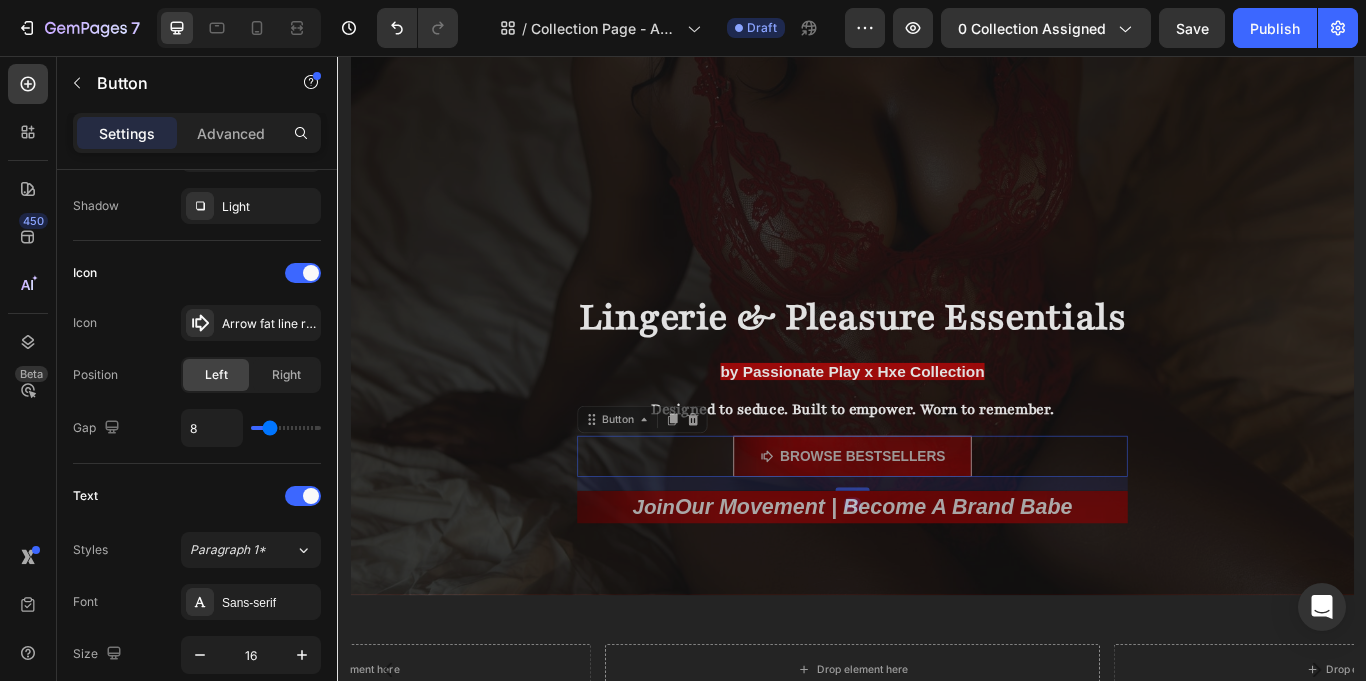 scroll, scrollTop: 0, scrollLeft: 0, axis: both 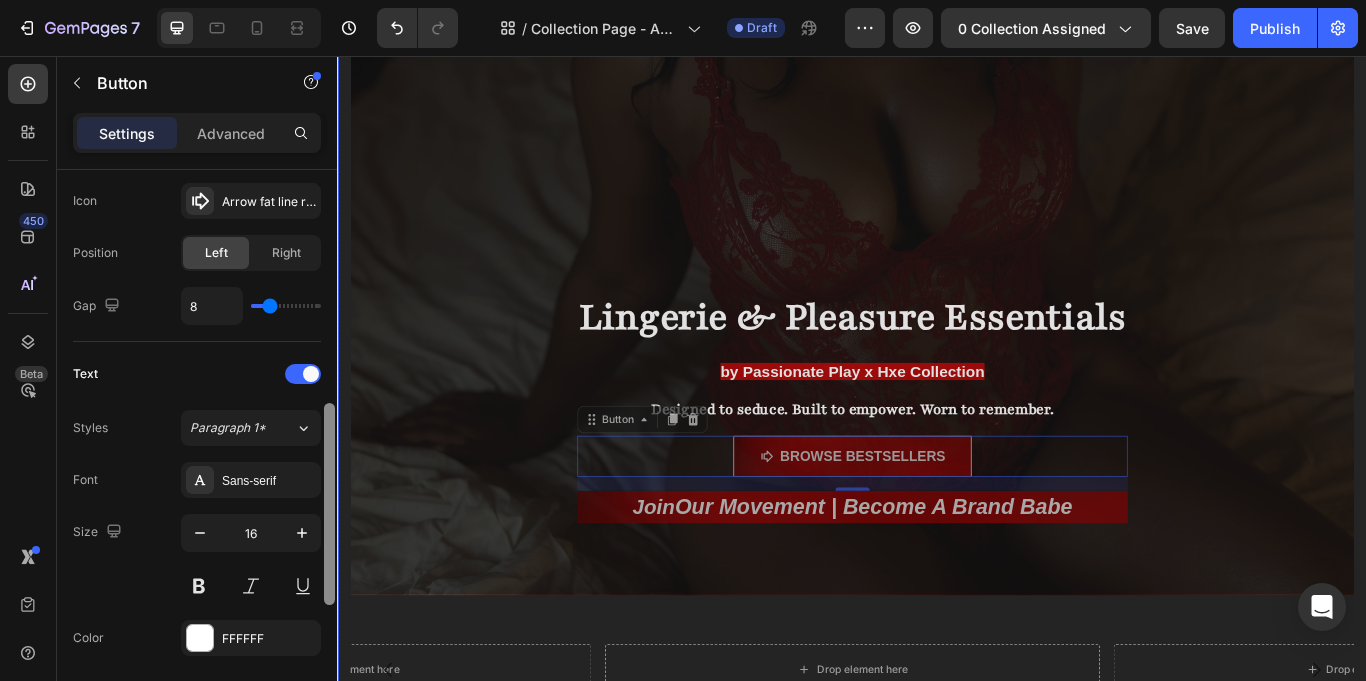 drag, startPoint x: 666, startPoint y: 304, endPoint x: 337, endPoint y: 558, distance: 415.64047 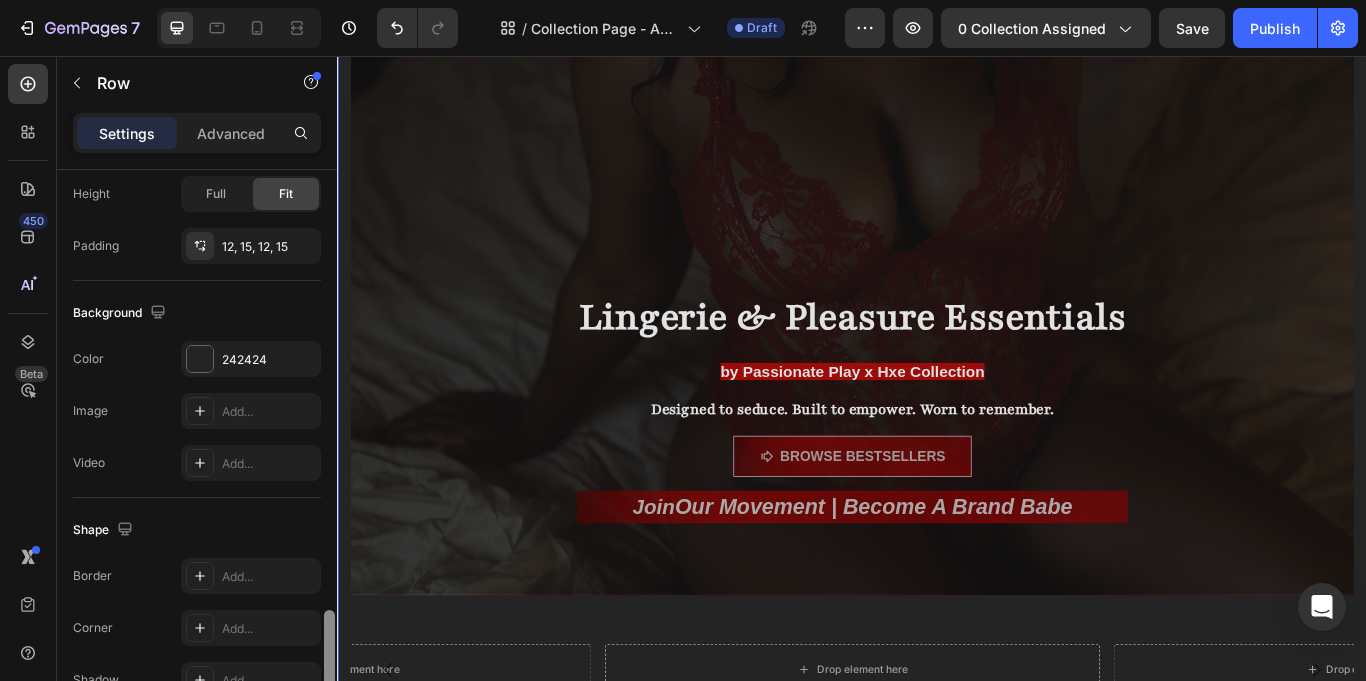 scroll, scrollTop: 767, scrollLeft: 0, axis: vertical 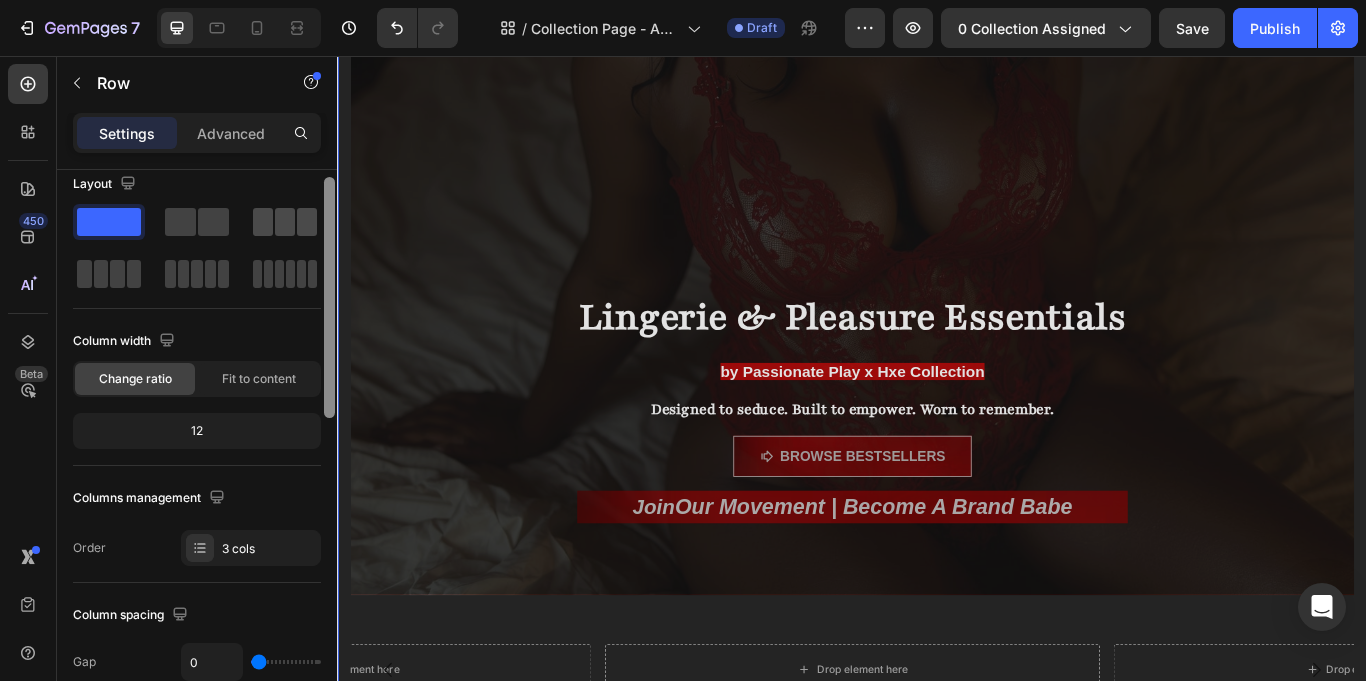 drag, startPoint x: 329, startPoint y: 532, endPoint x: 293, endPoint y: 213, distance: 321.02493 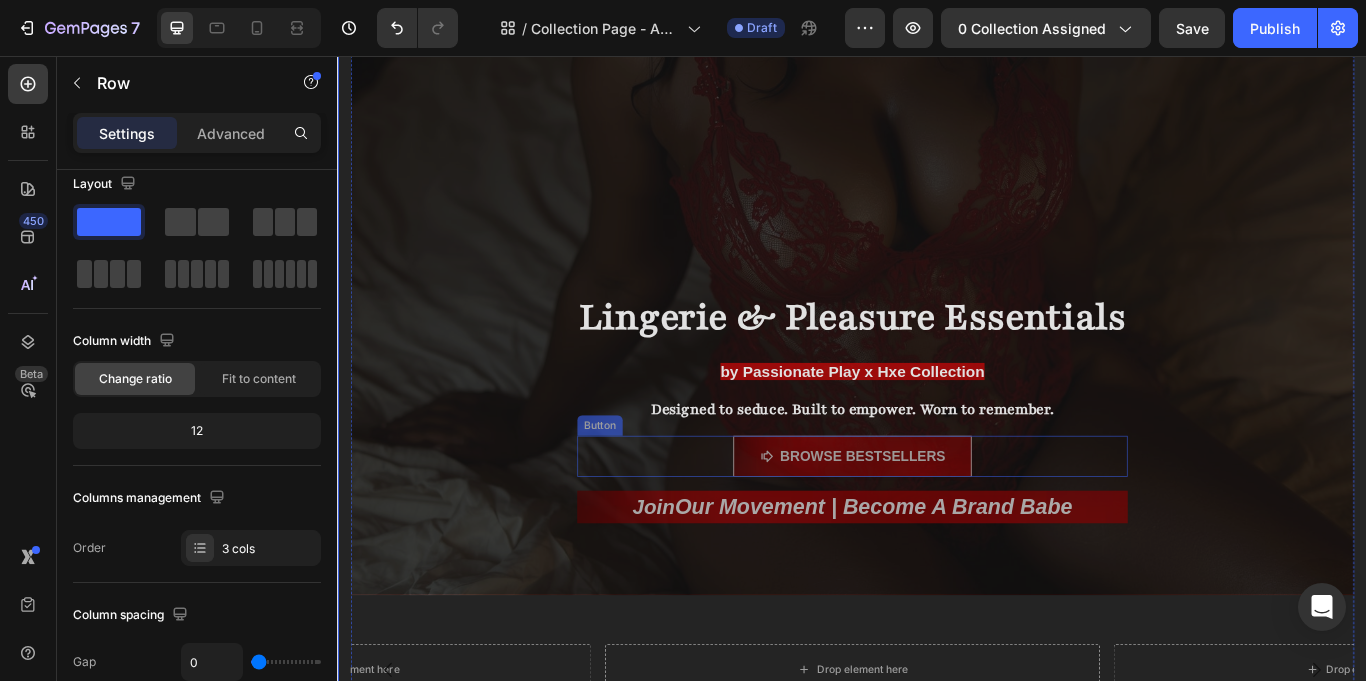 click on "Browse bestsellers" at bounding box center [937, 523] 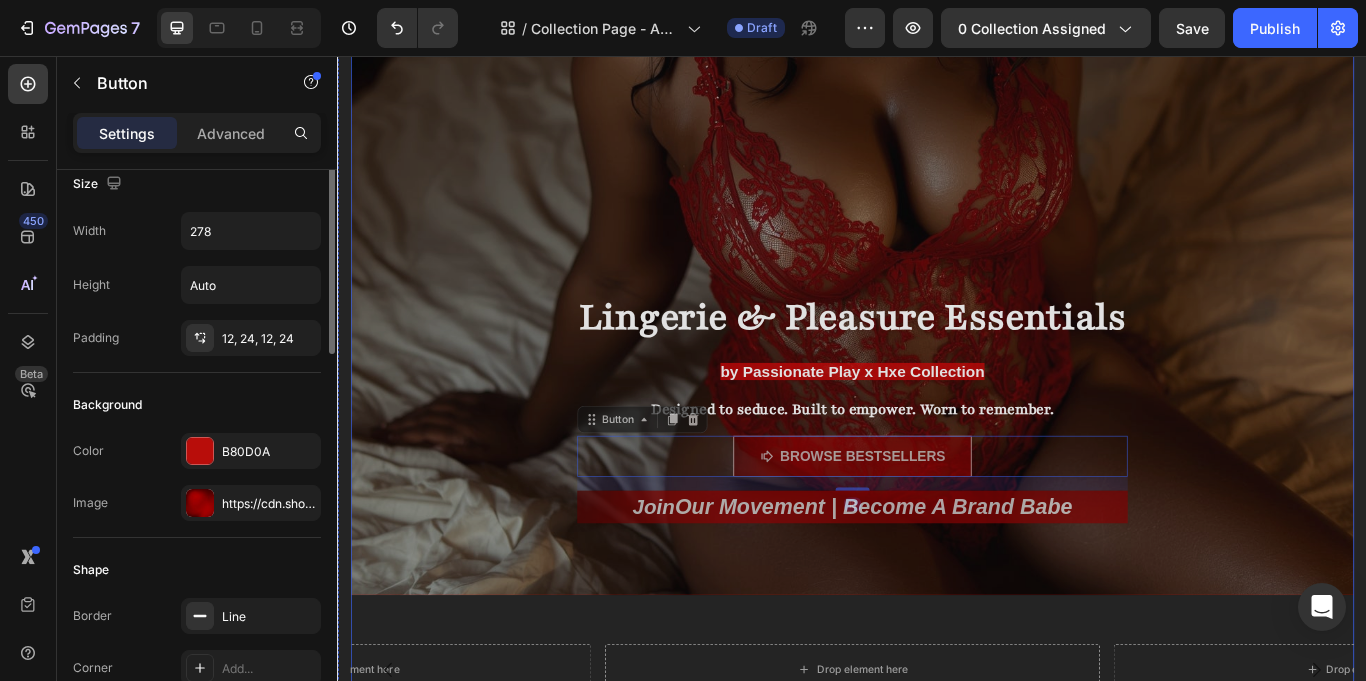 scroll, scrollTop: 0, scrollLeft: 0, axis: both 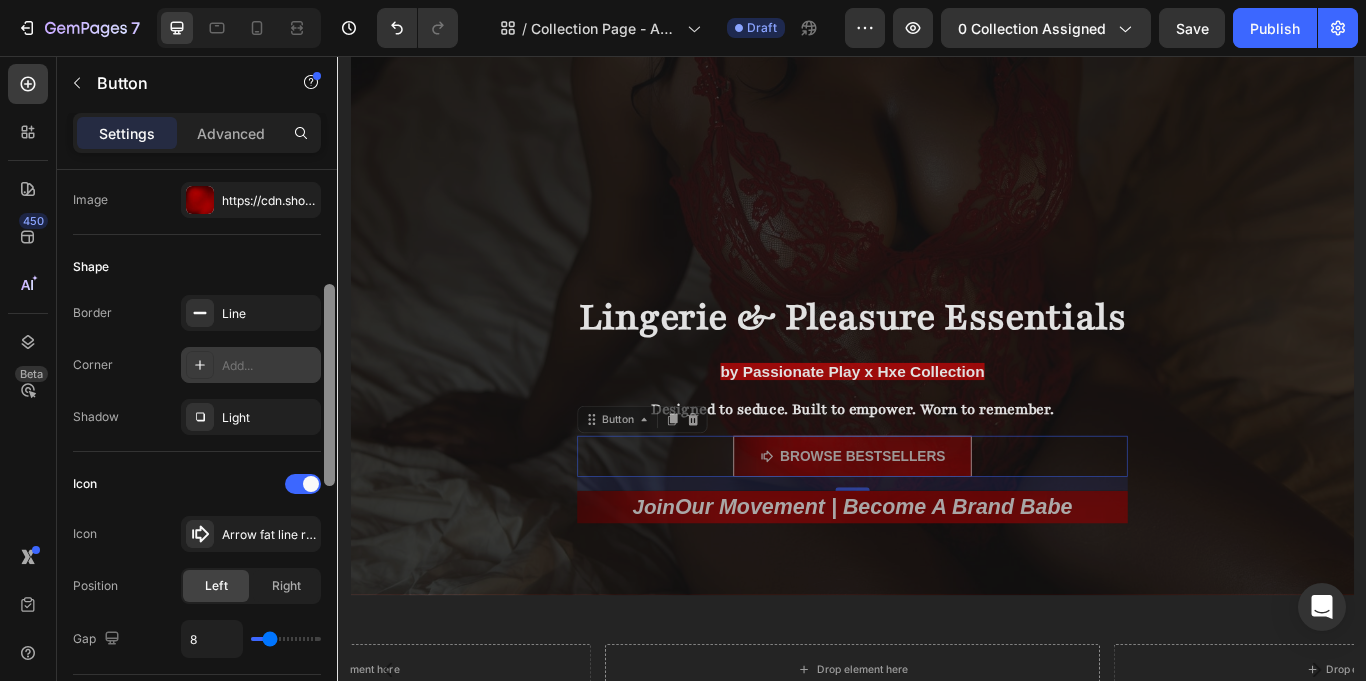 drag, startPoint x: 331, startPoint y: 248, endPoint x: 317, endPoint y: 364, distance: 116.841774 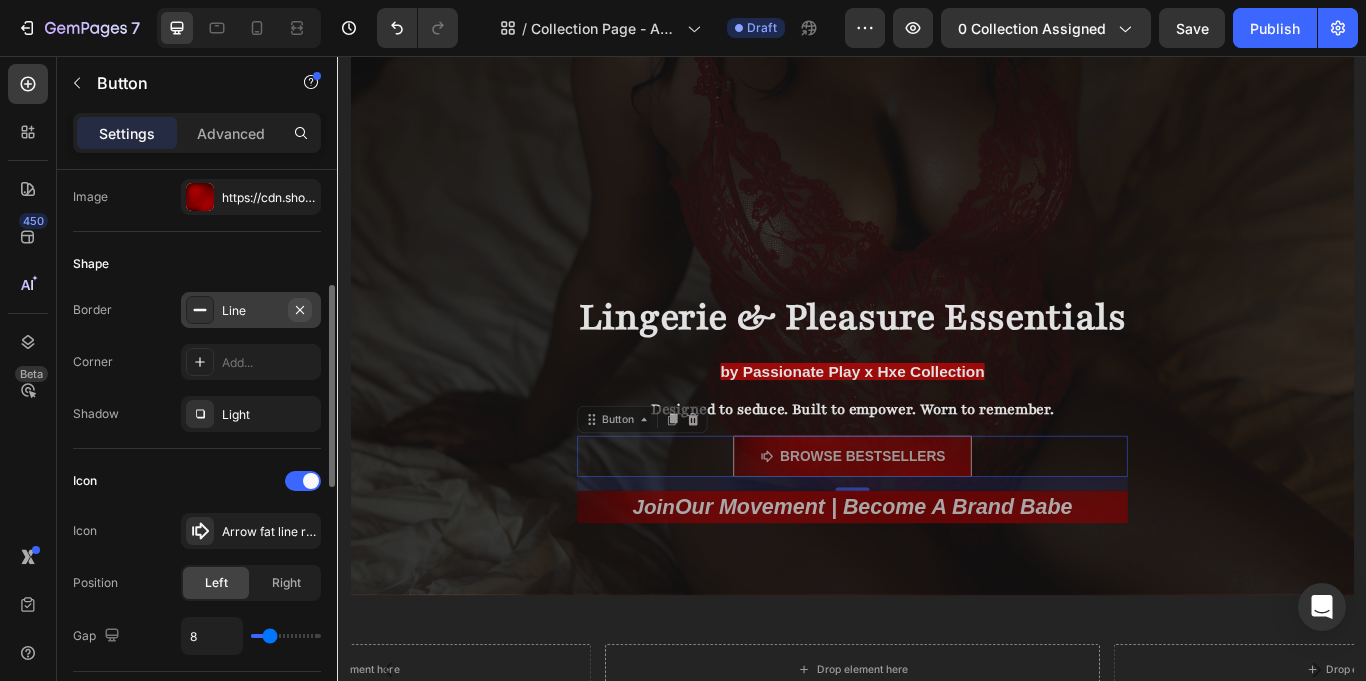 click 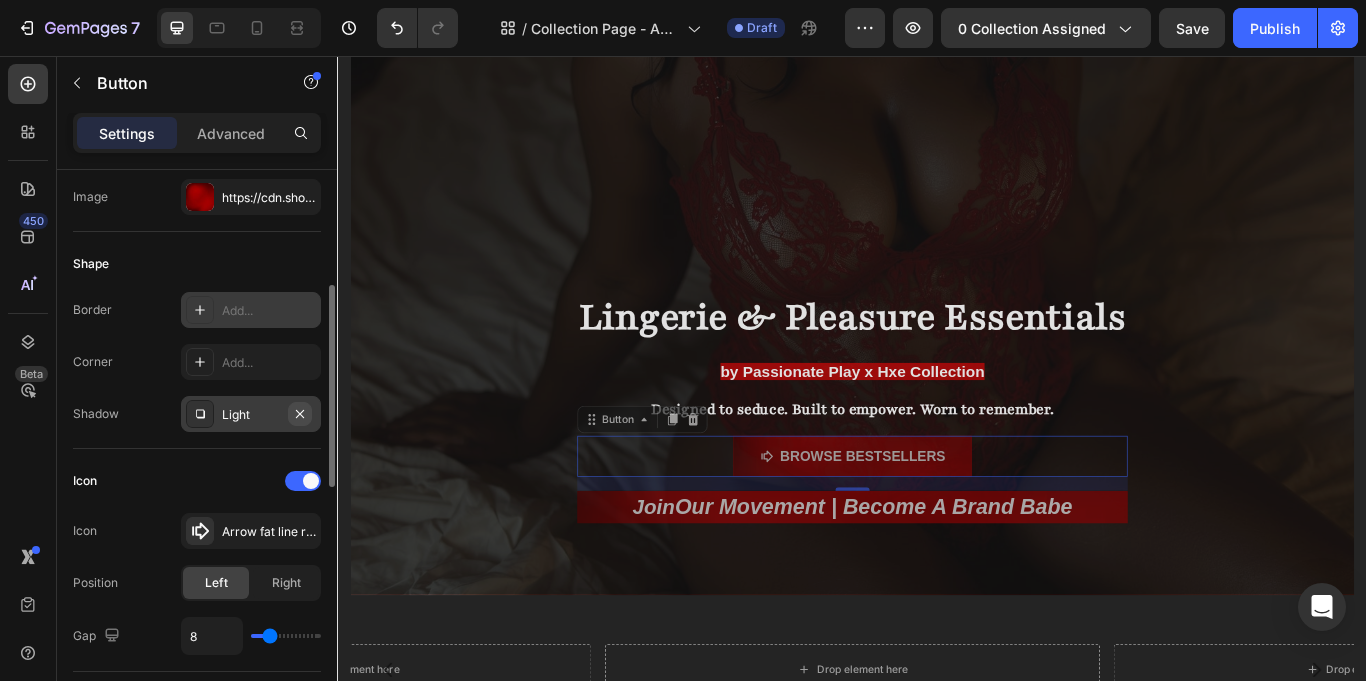 click 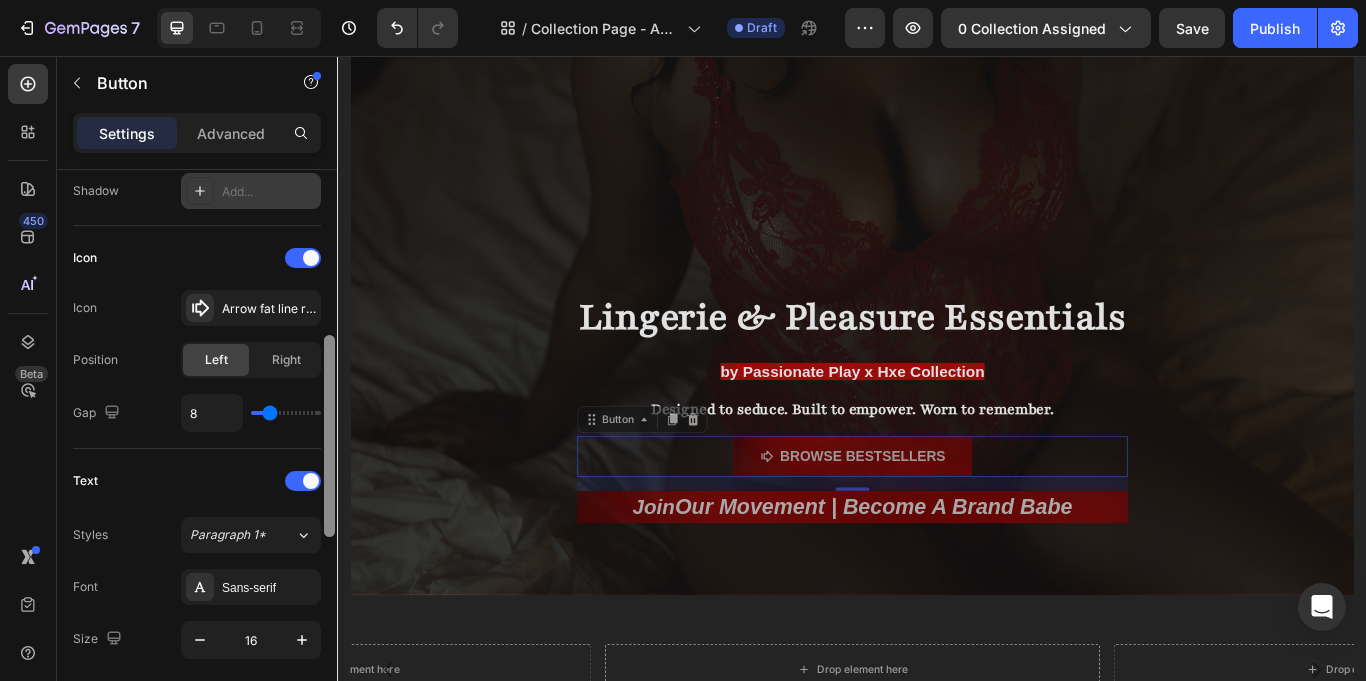 drag, startPoint x: 331, startPoint y: 380, endPoint x: 315, endPoint y: 461, distance: 82.565125 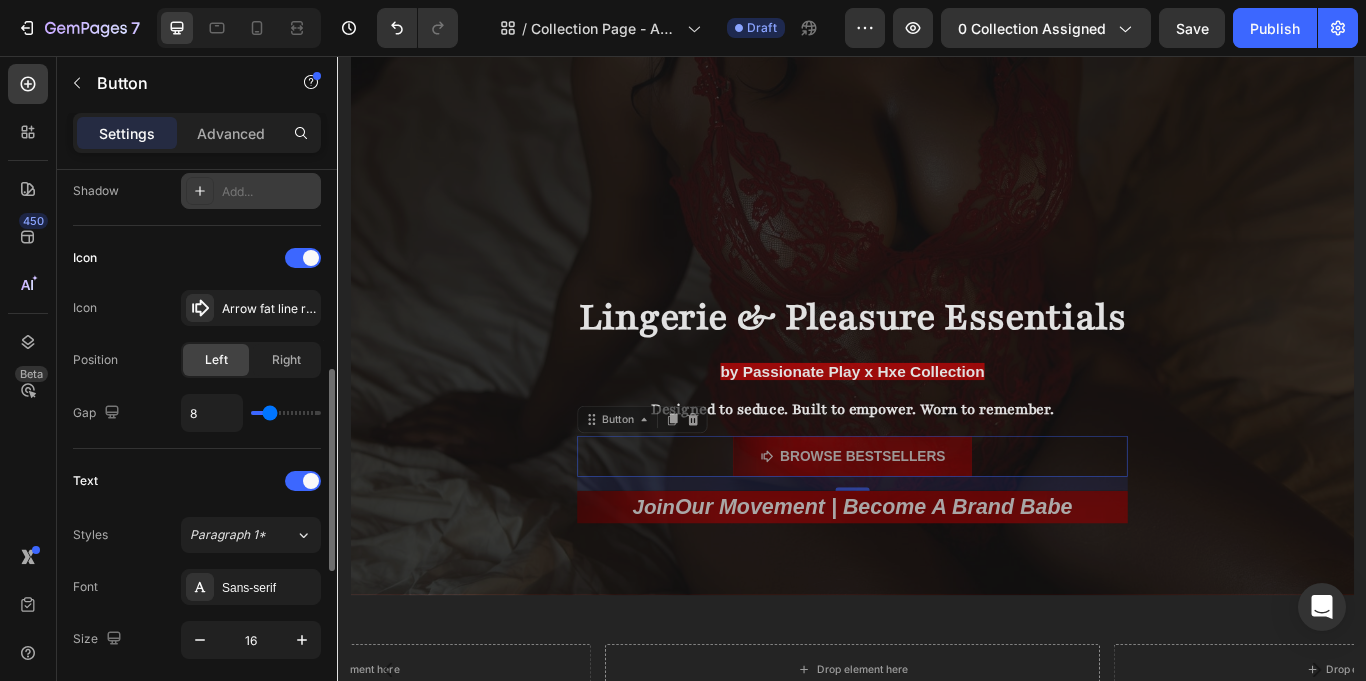 scroll, scrollTop: 550, scrollLeft: 0, axis: vertical 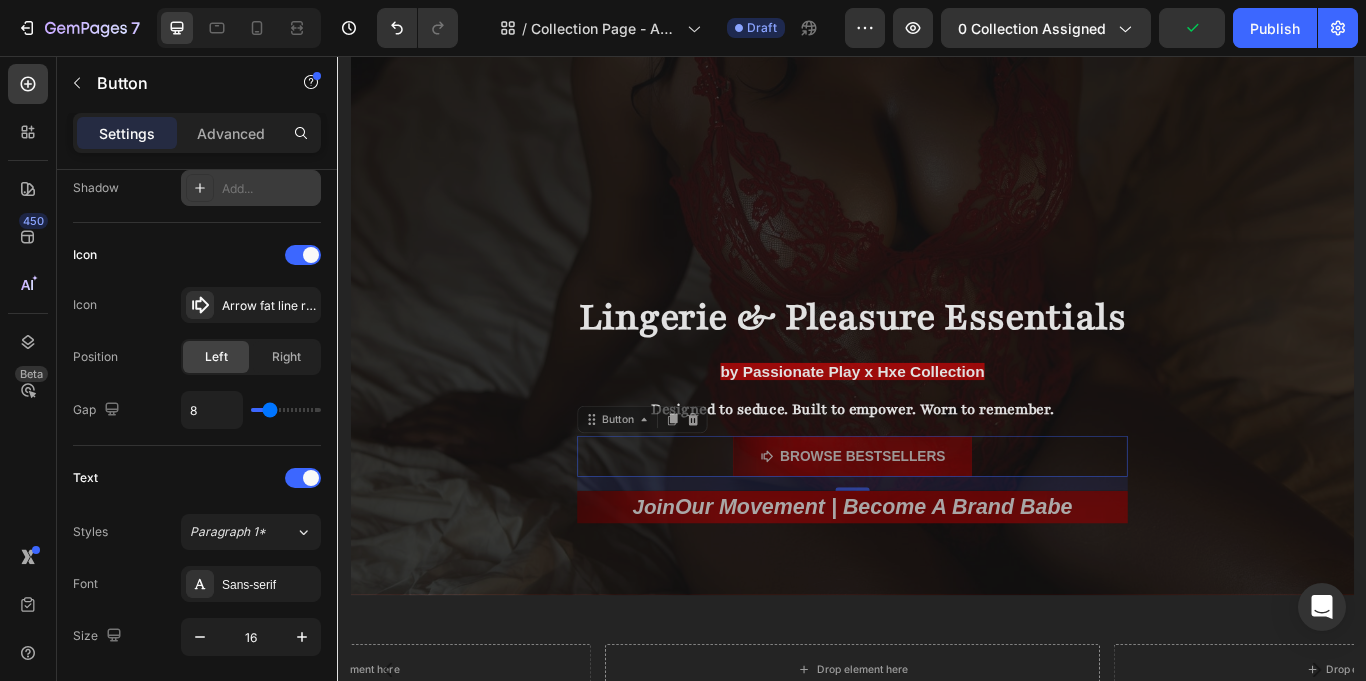 type on "10" 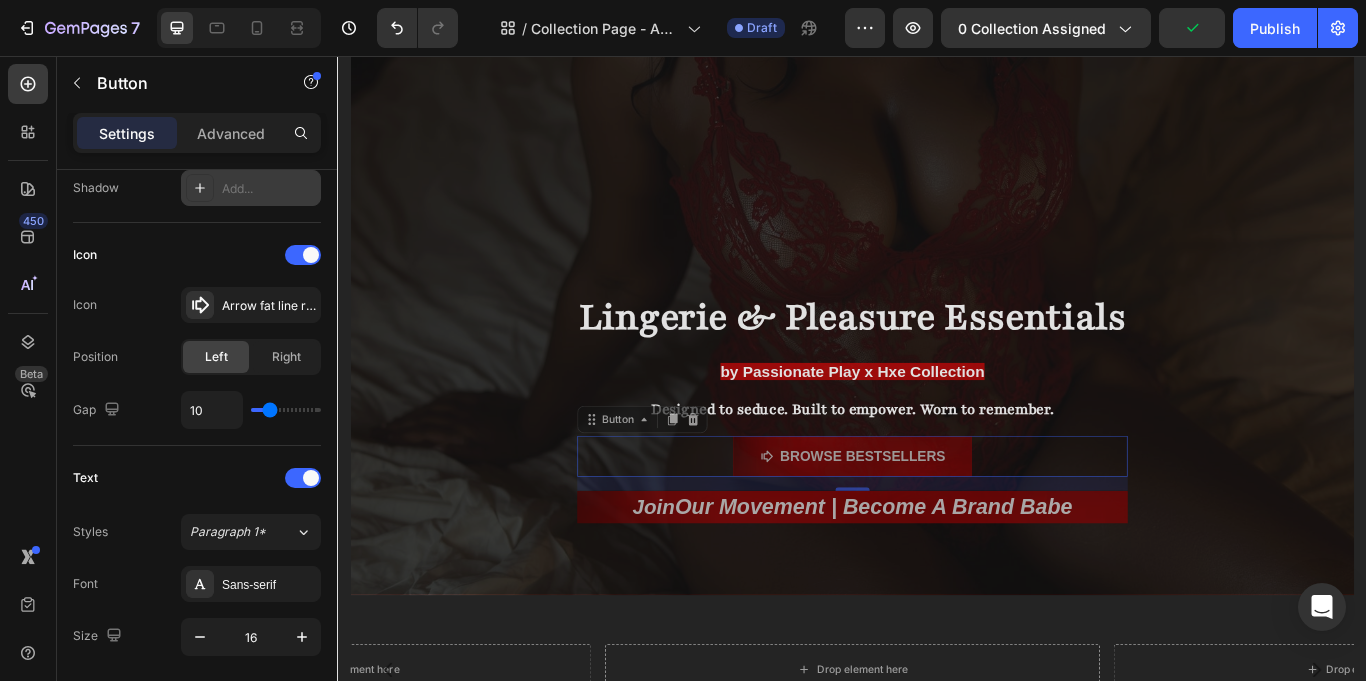 type on "10" 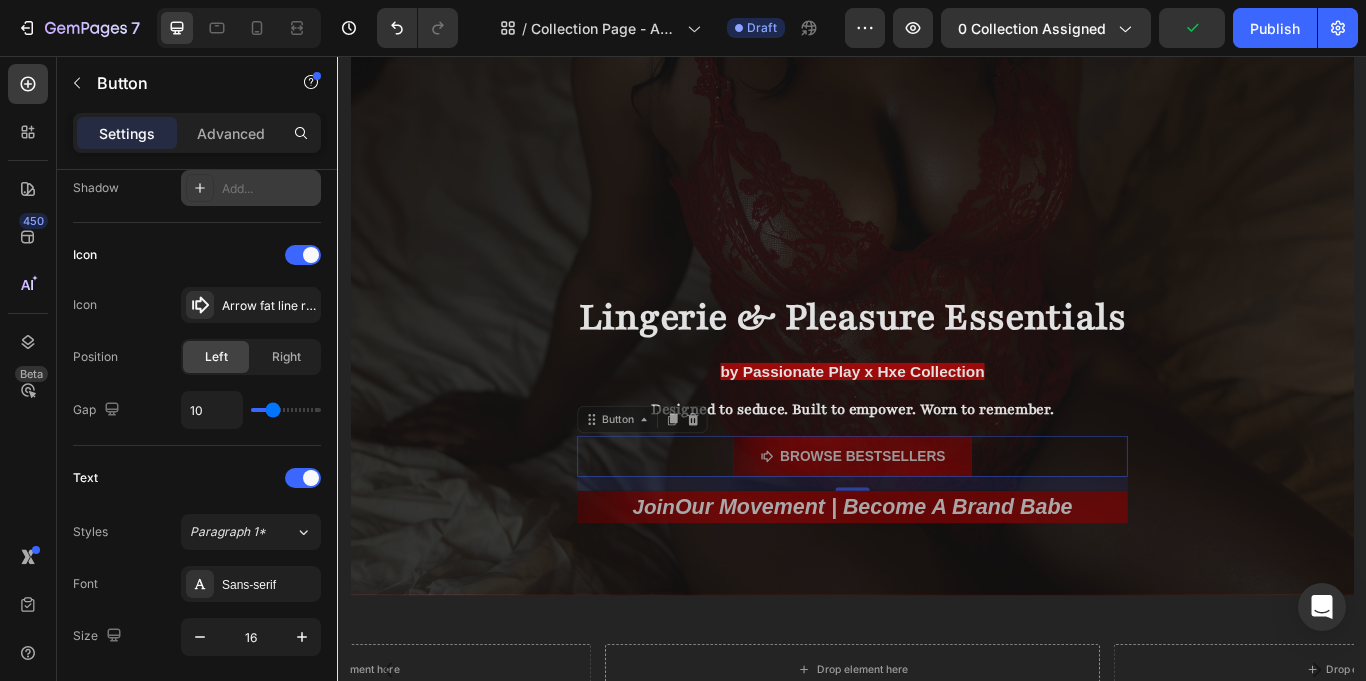 type on "17" 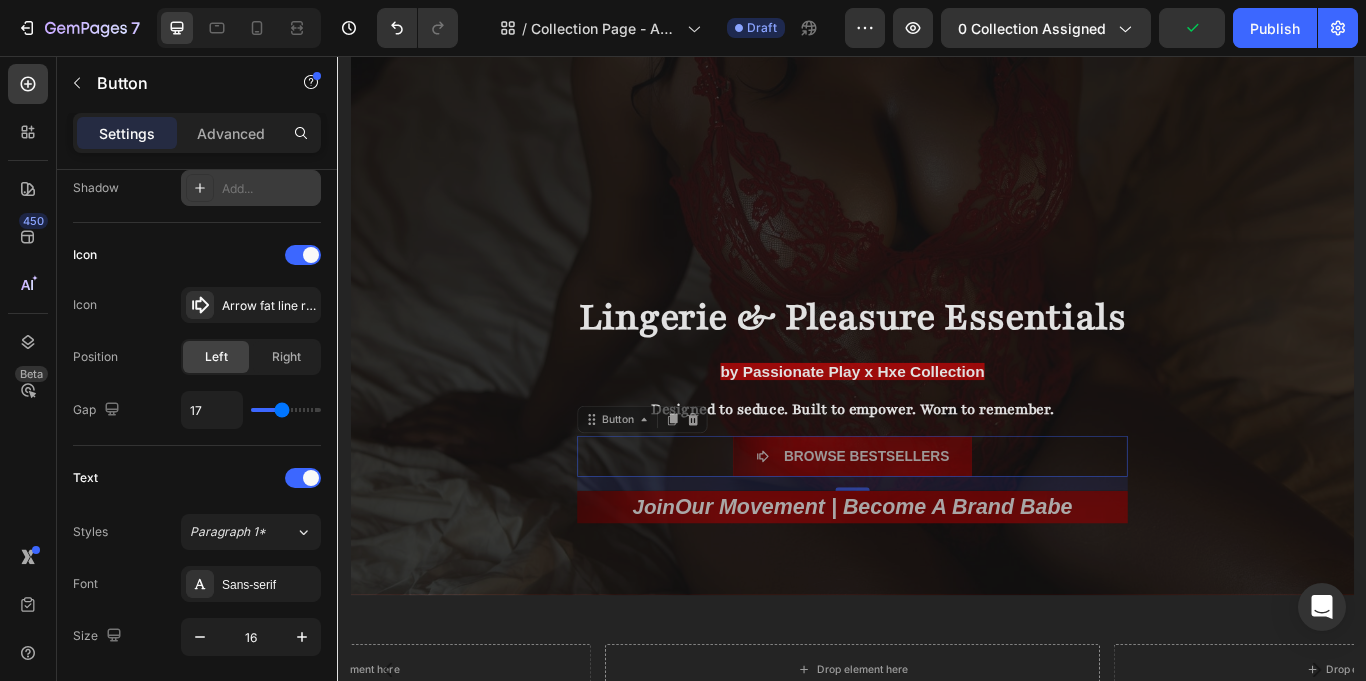 type on "19" 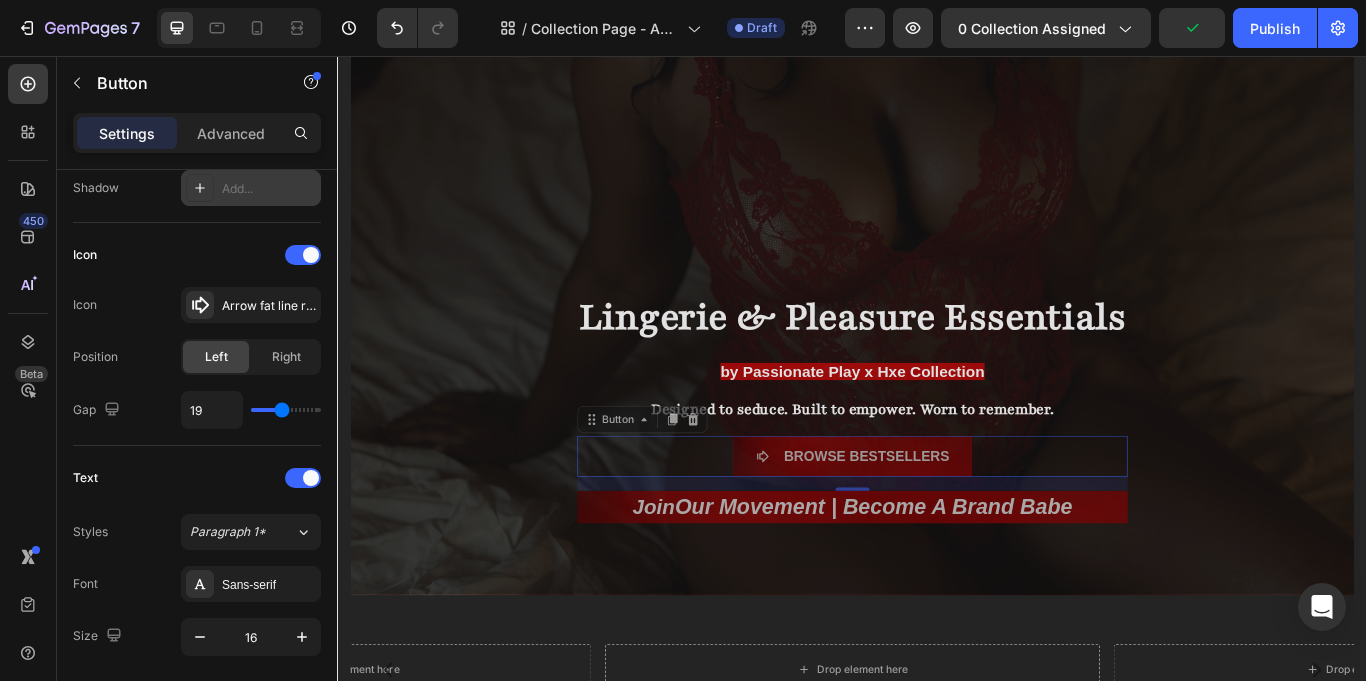 type on "19" 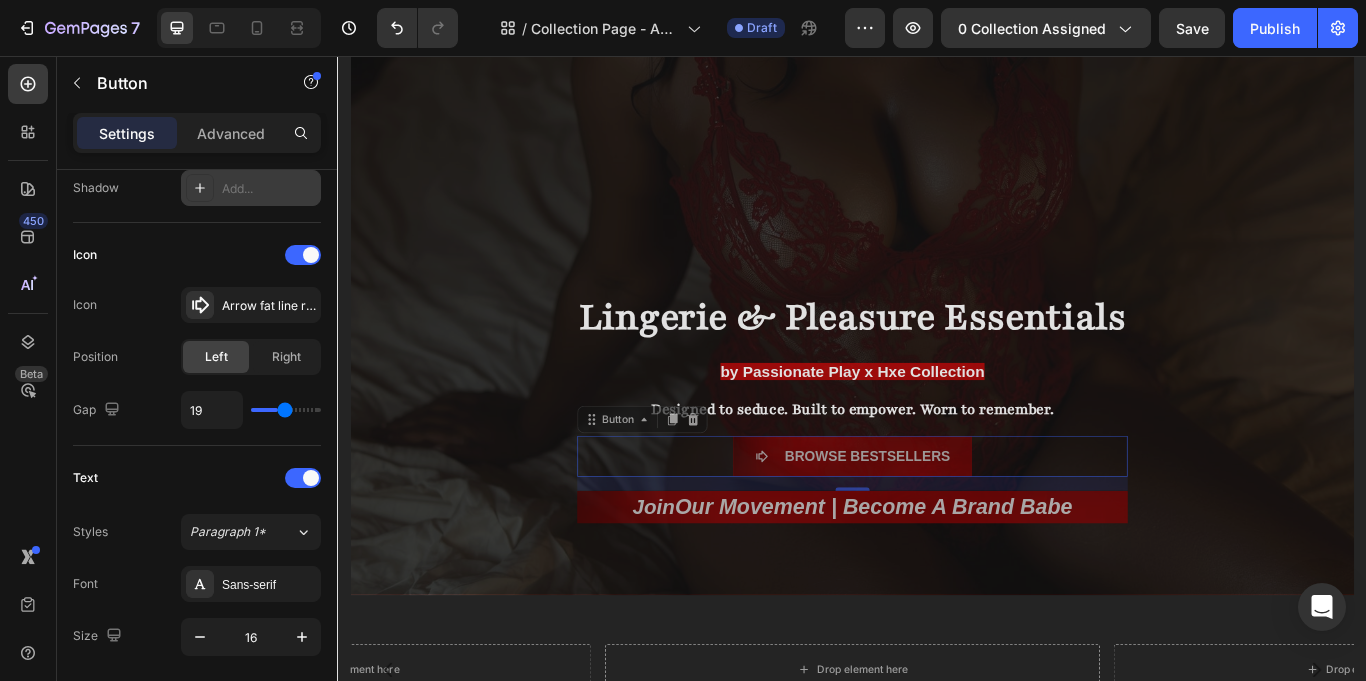 type on "13" 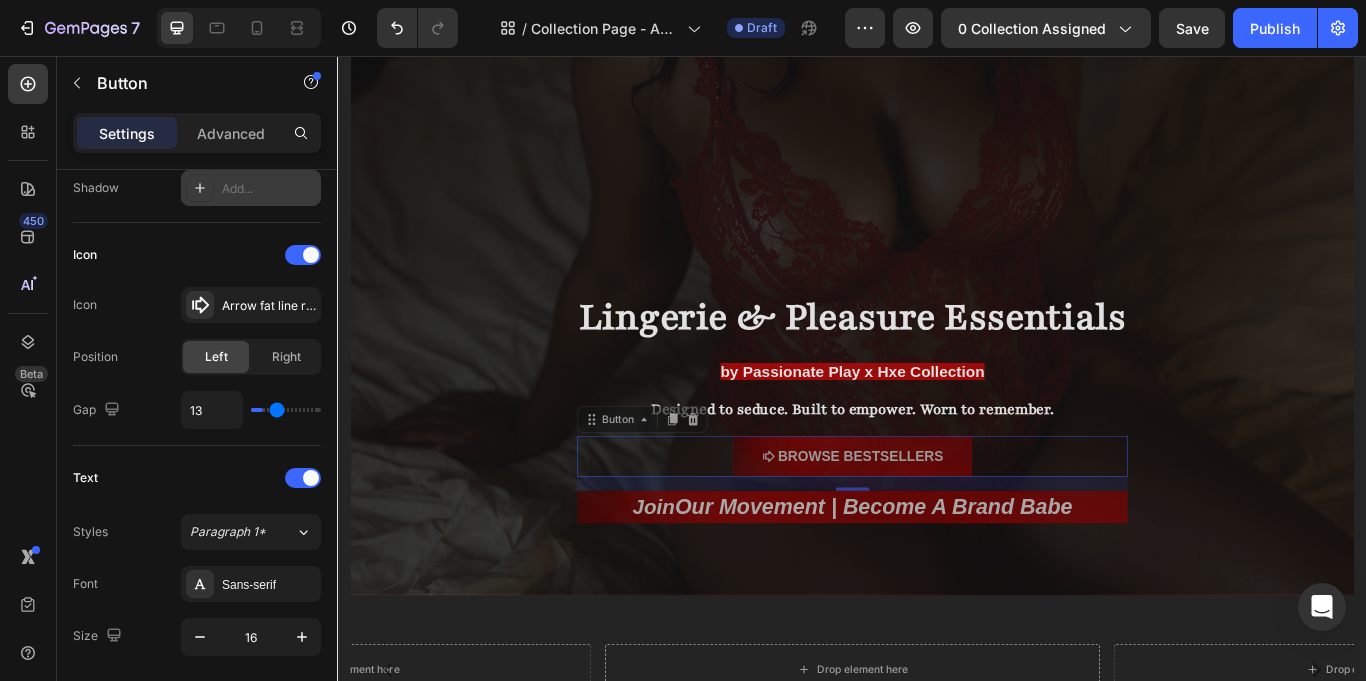 type on "1" 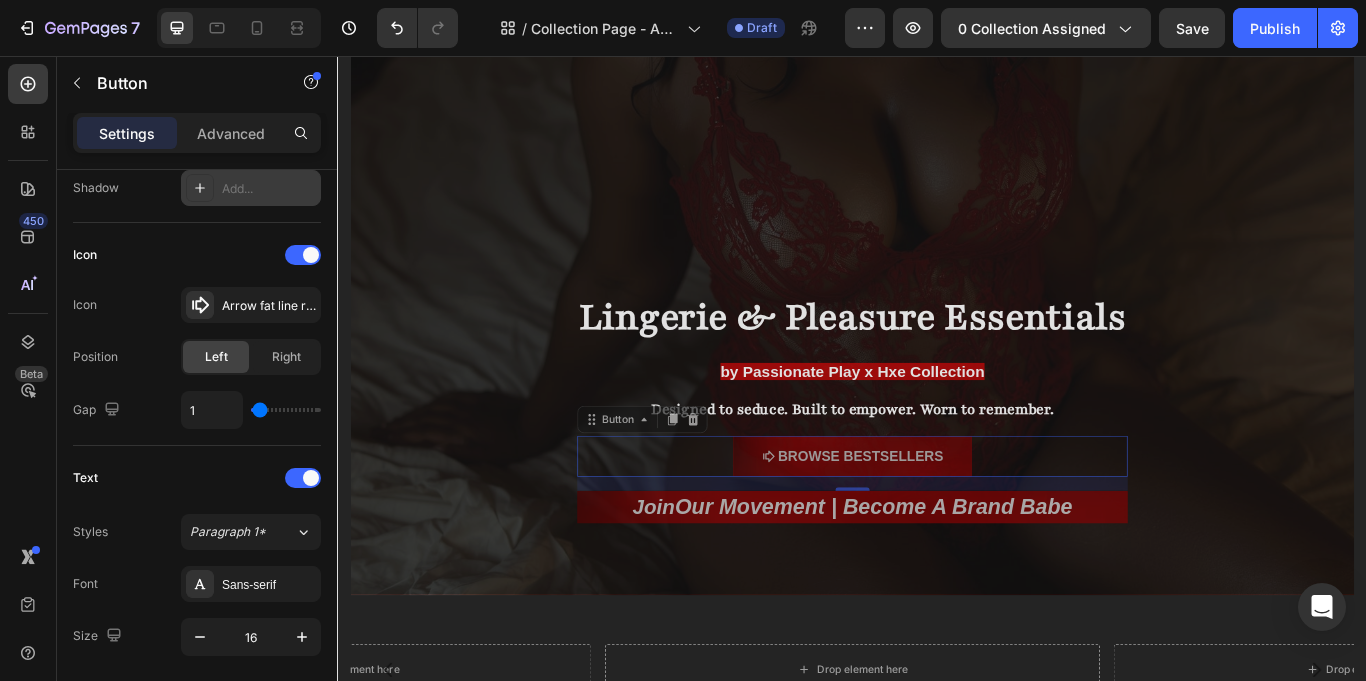 type on "4" 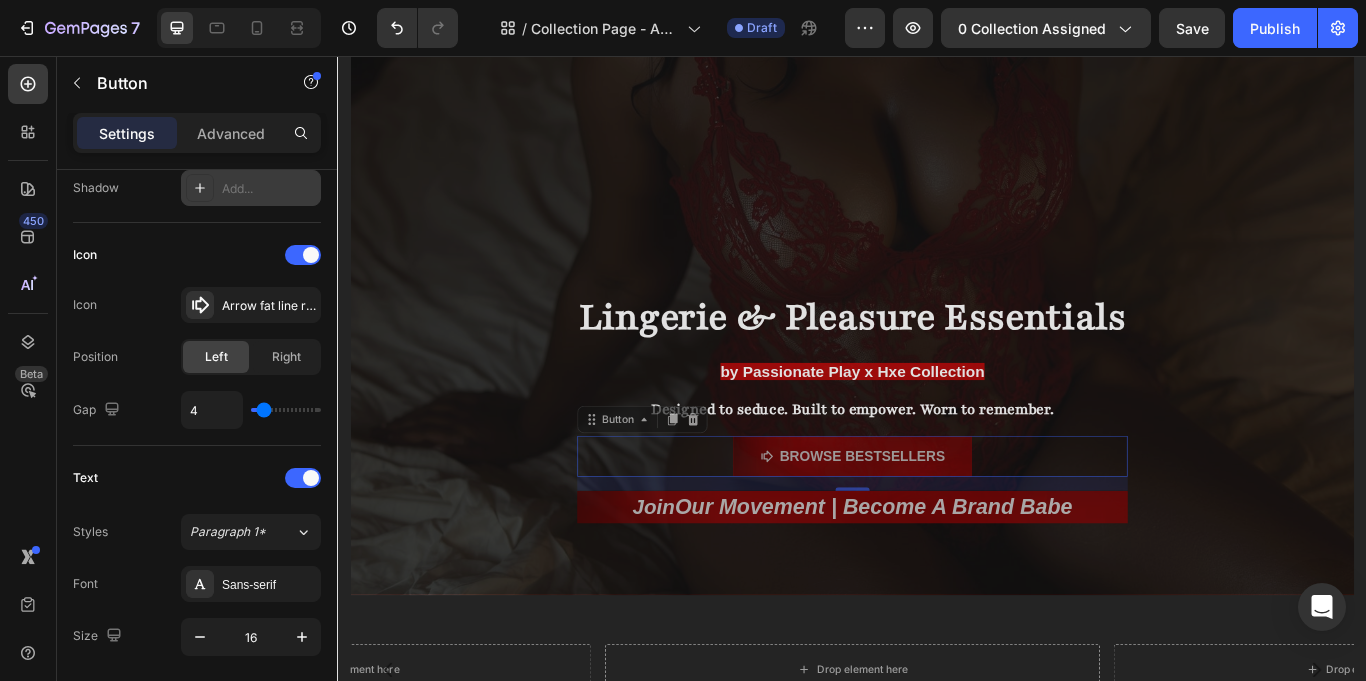 type on "9" 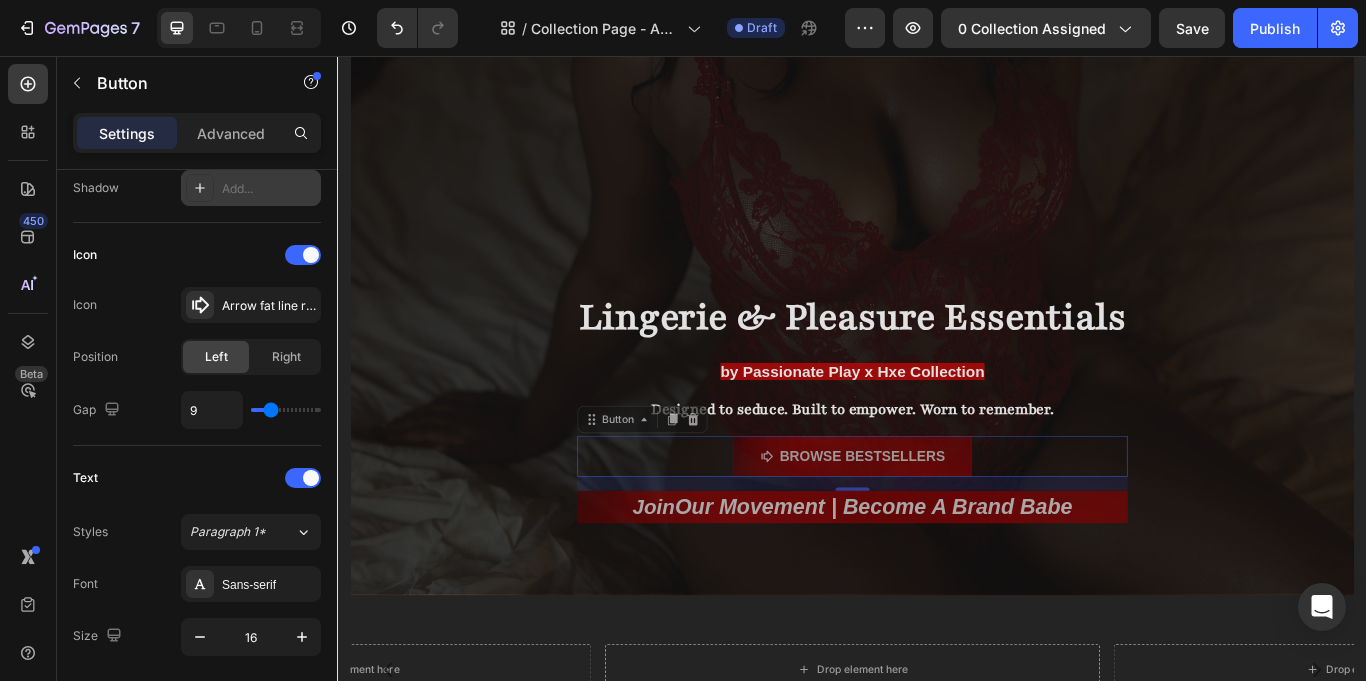 type on "11" 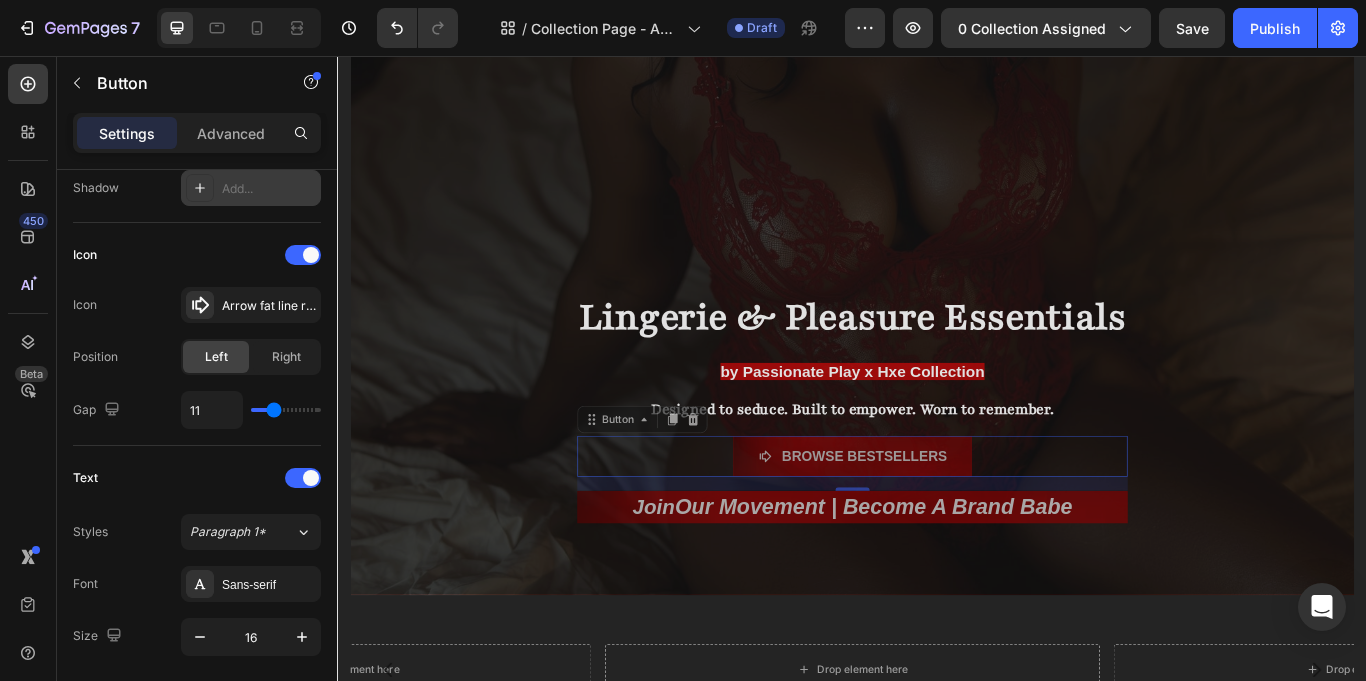 type on "13" 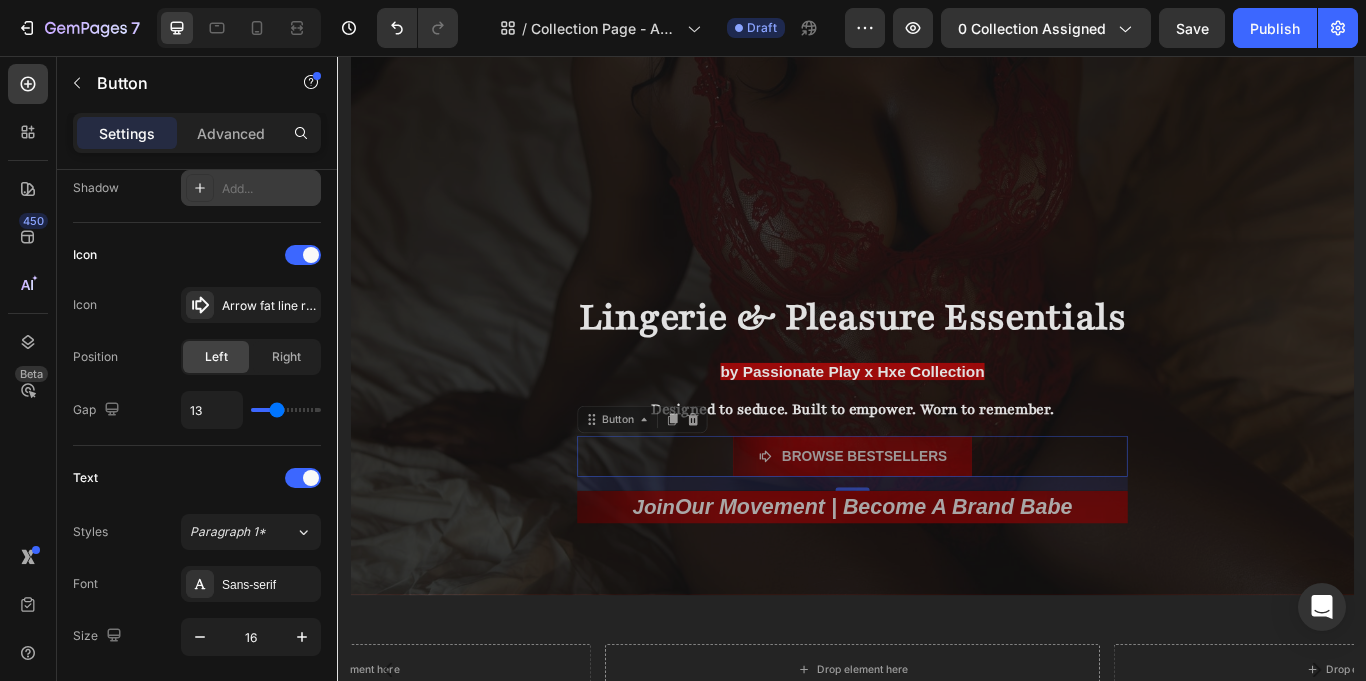 type on "17" 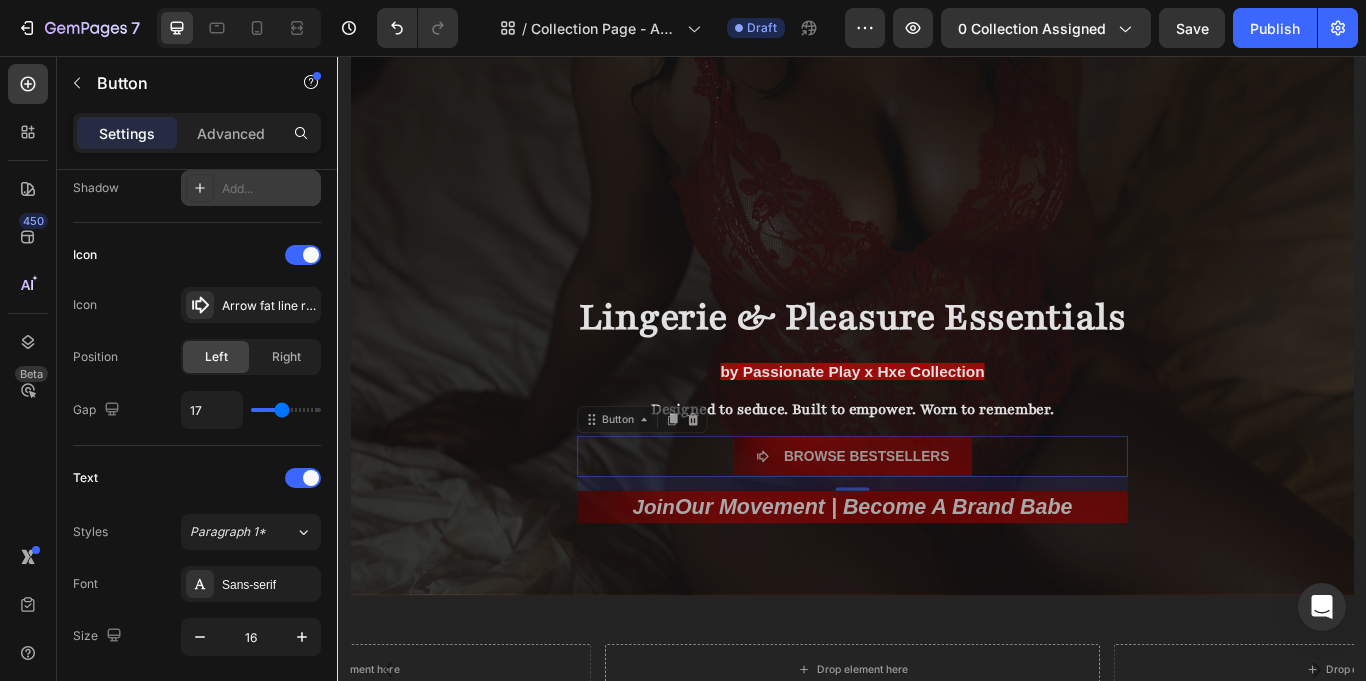 type on "18" 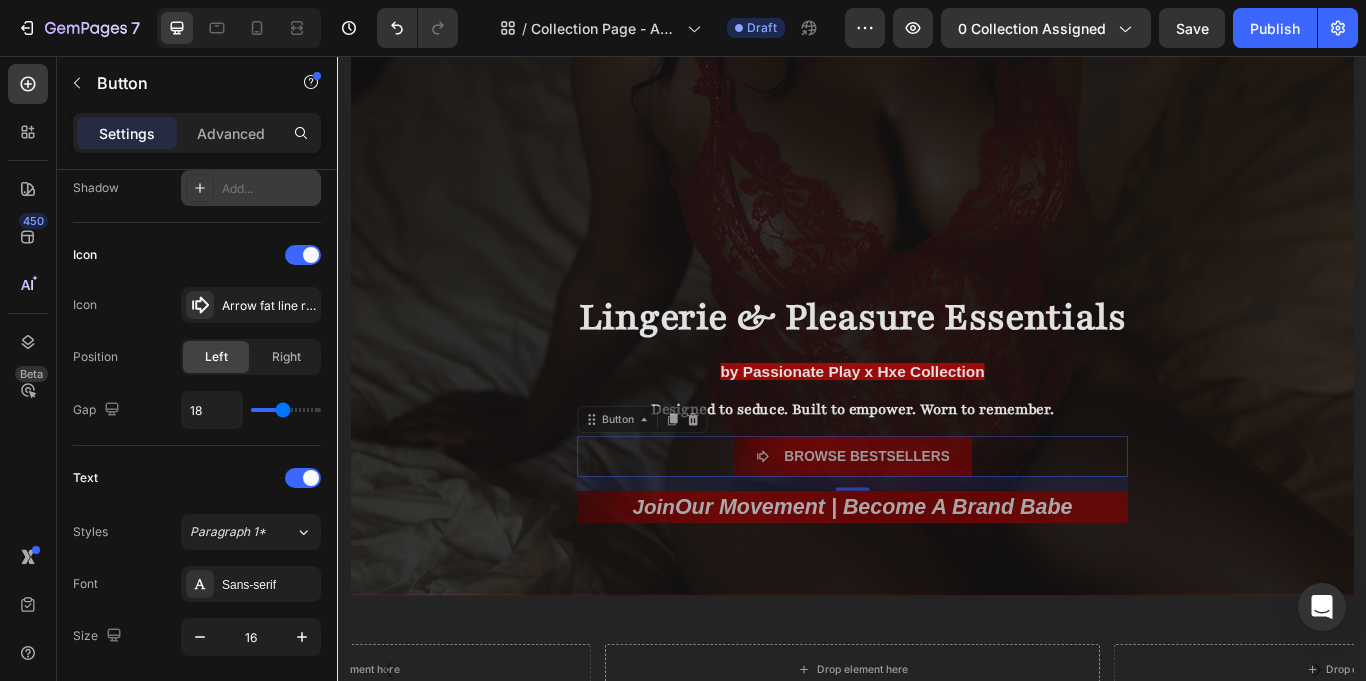 type on "16" 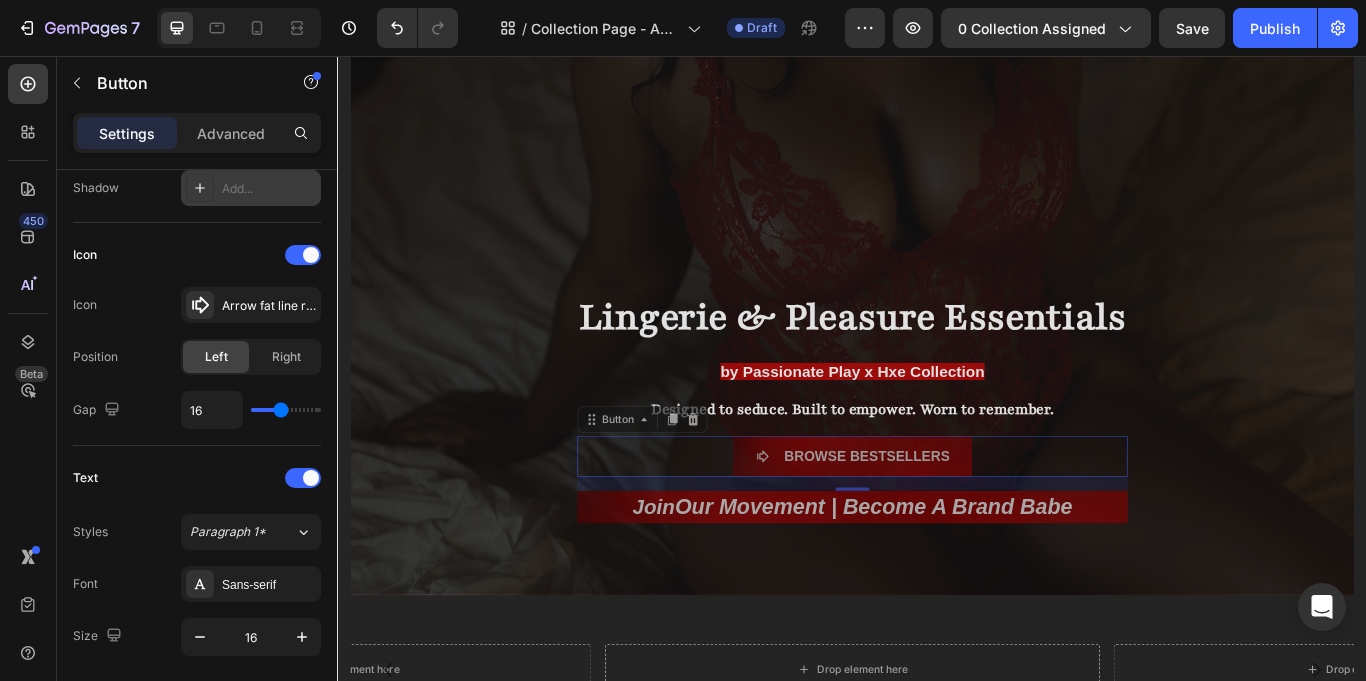 type on "13" 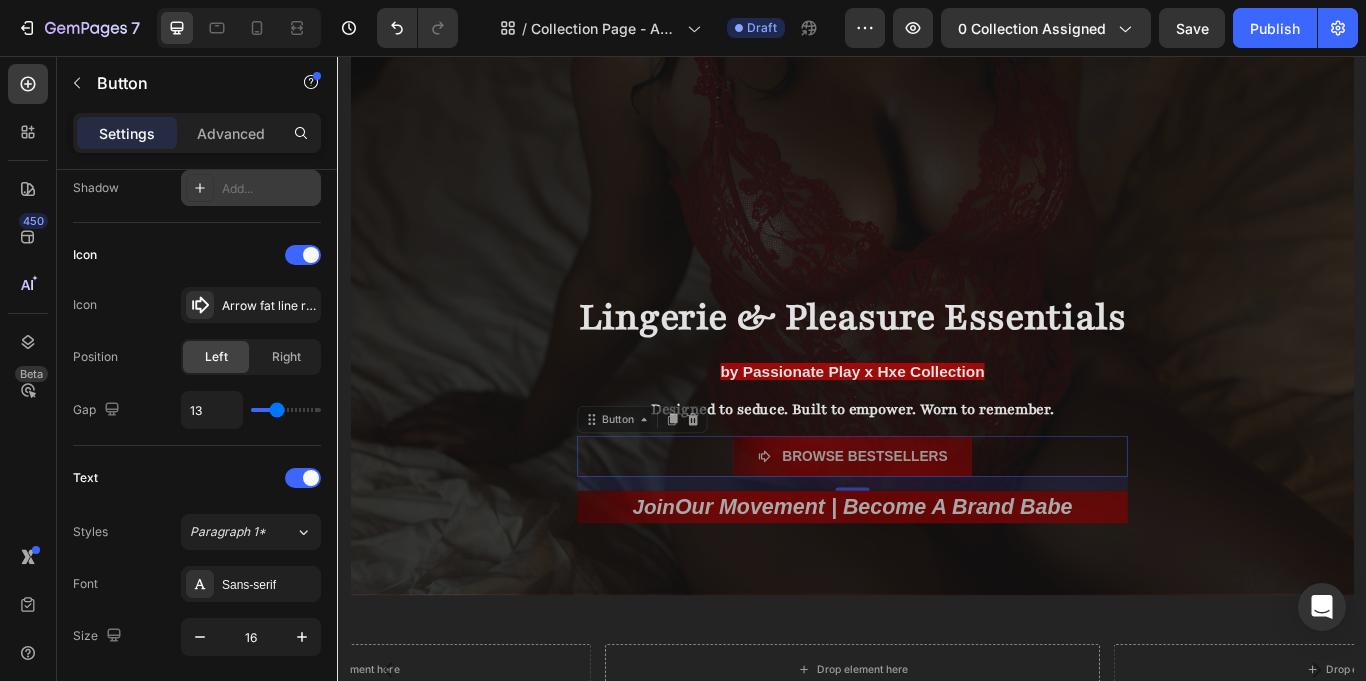 type on "12" 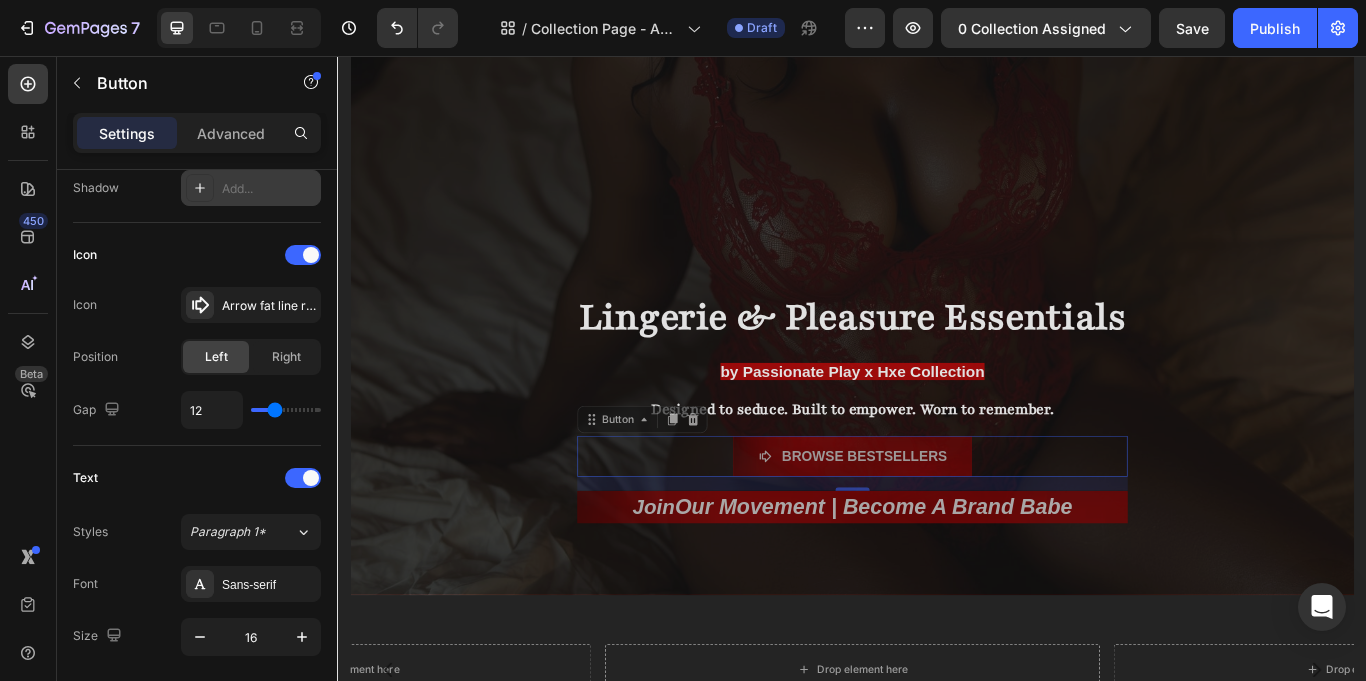 drag, startPoint x: 265, startPoint y: 409, endPoint x: 275, endPoint y: 413, distance: 10.770329 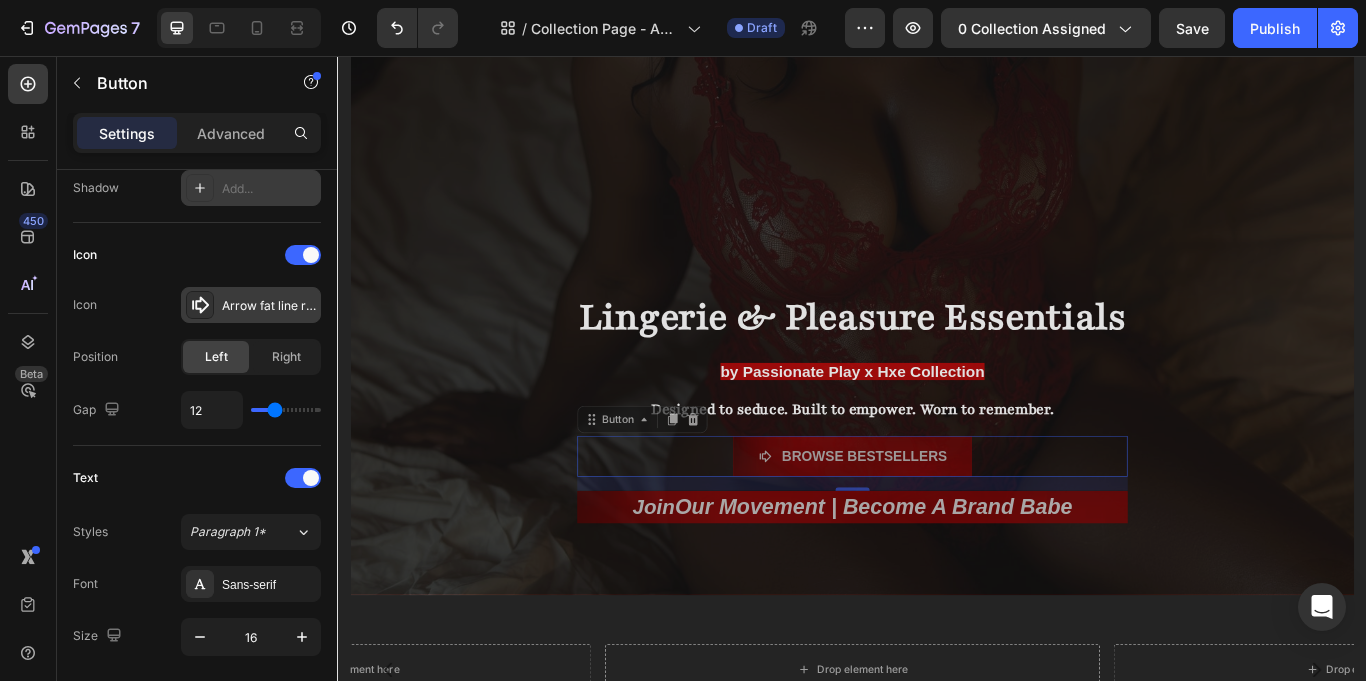 click 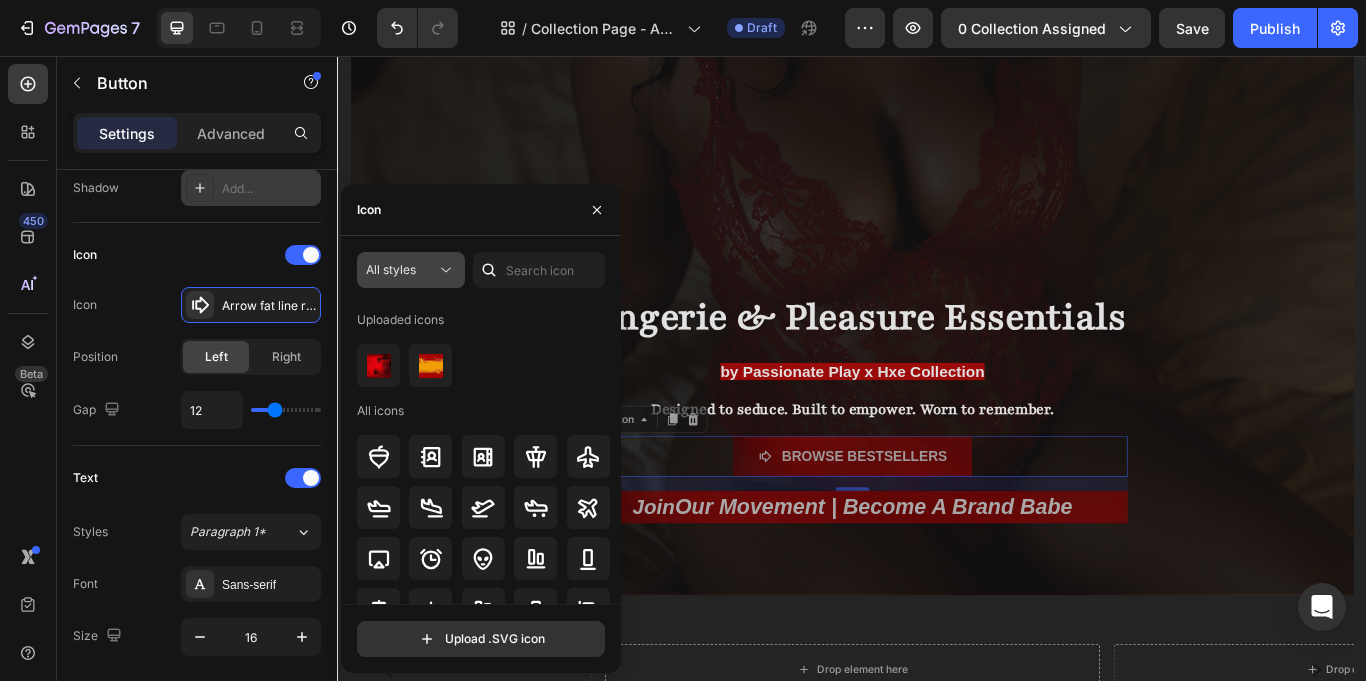 click on "All styles" at bounding box center (401, 270) 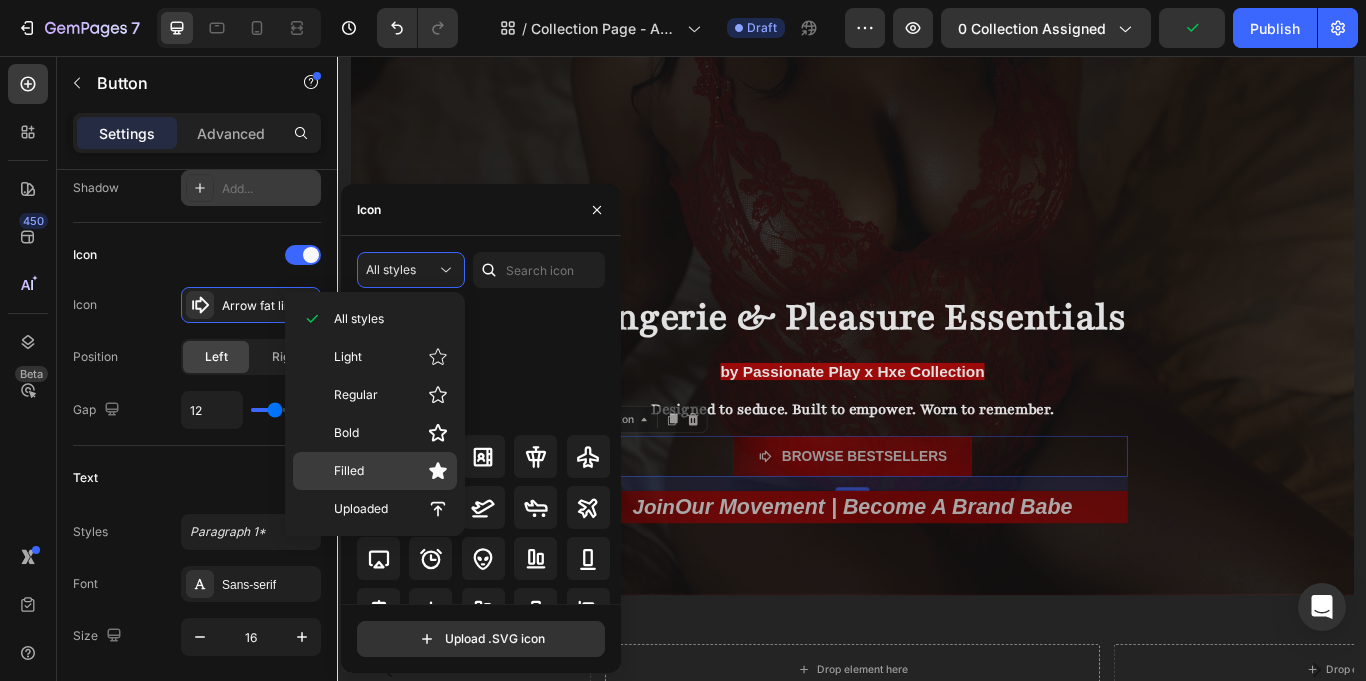 click on "Filled" at bounding box center [391, 471] 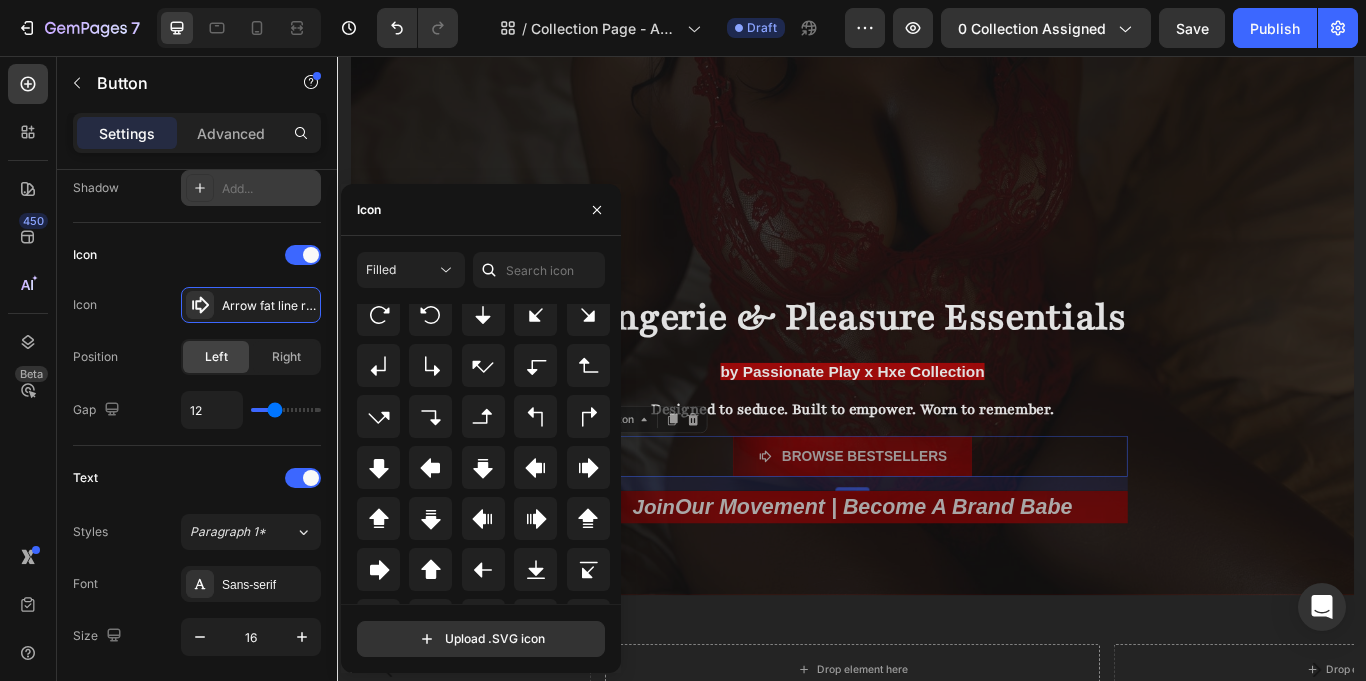 scroll, scrollTop: 579, scrollLeft: 0, axis: vertical 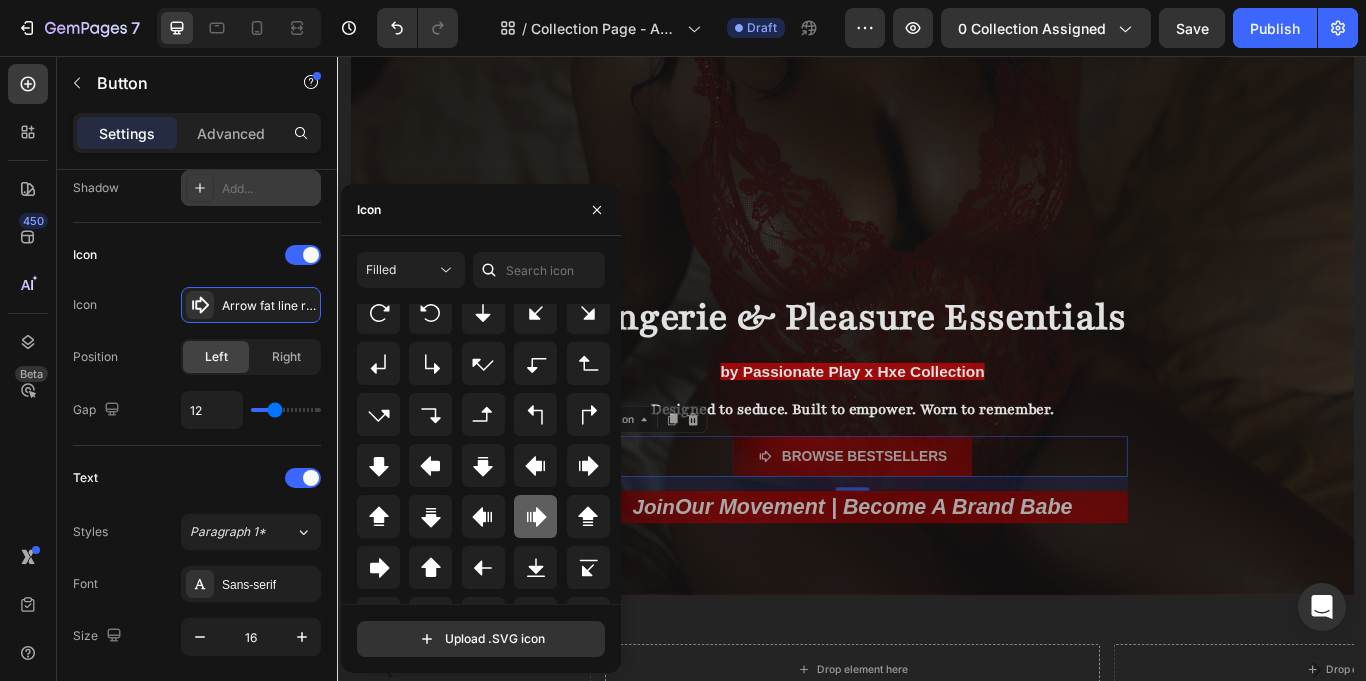 click 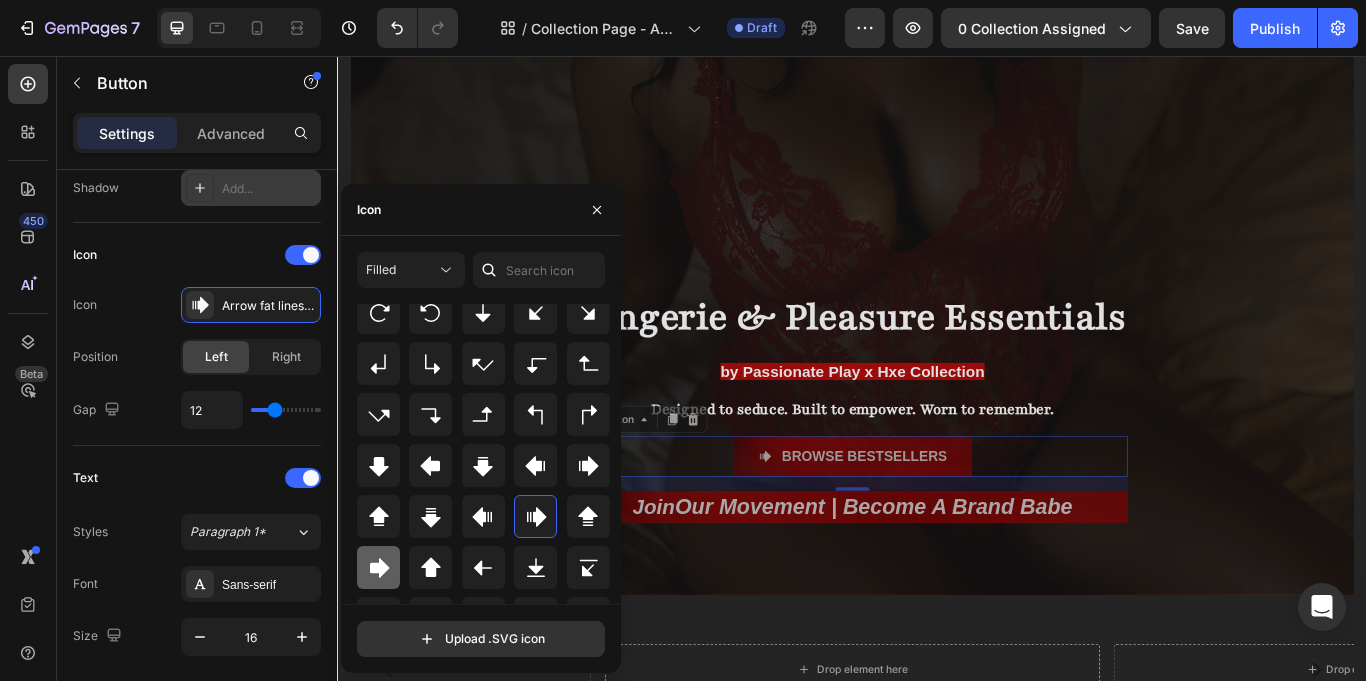 click 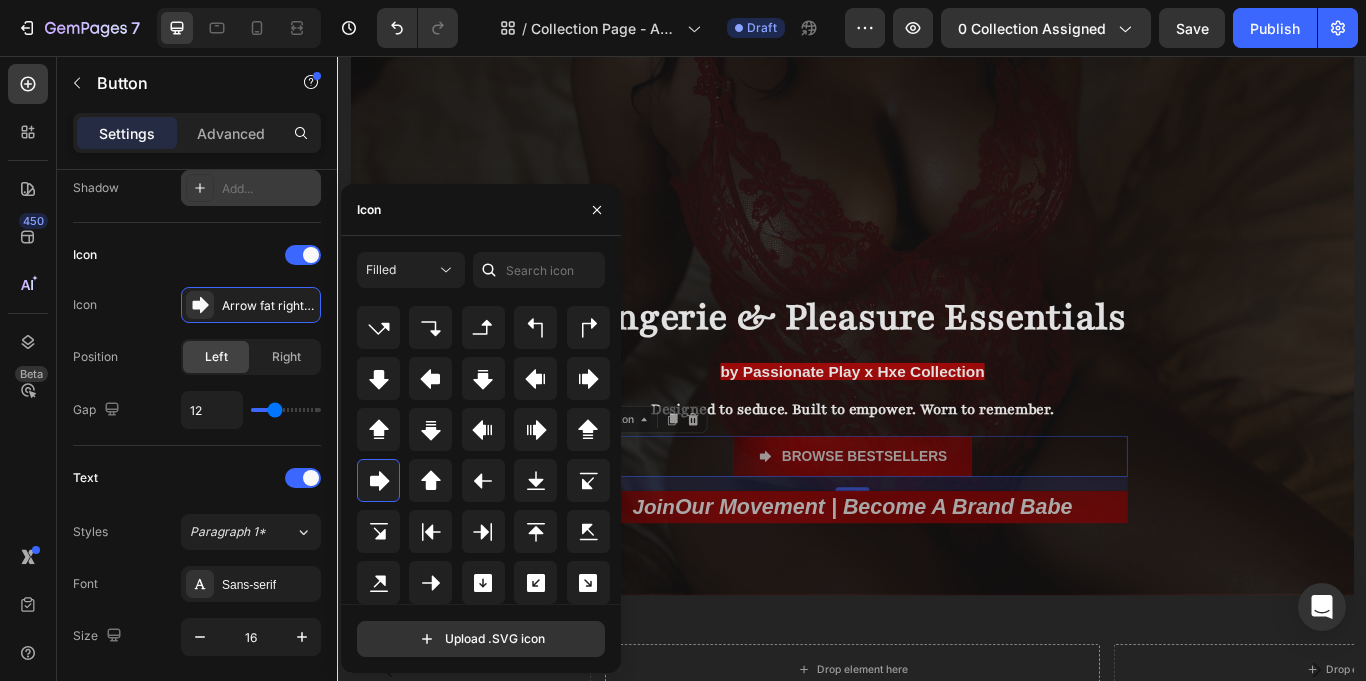 scroll, scrollTop: 650, scrollLeft: 0, axis: vertical 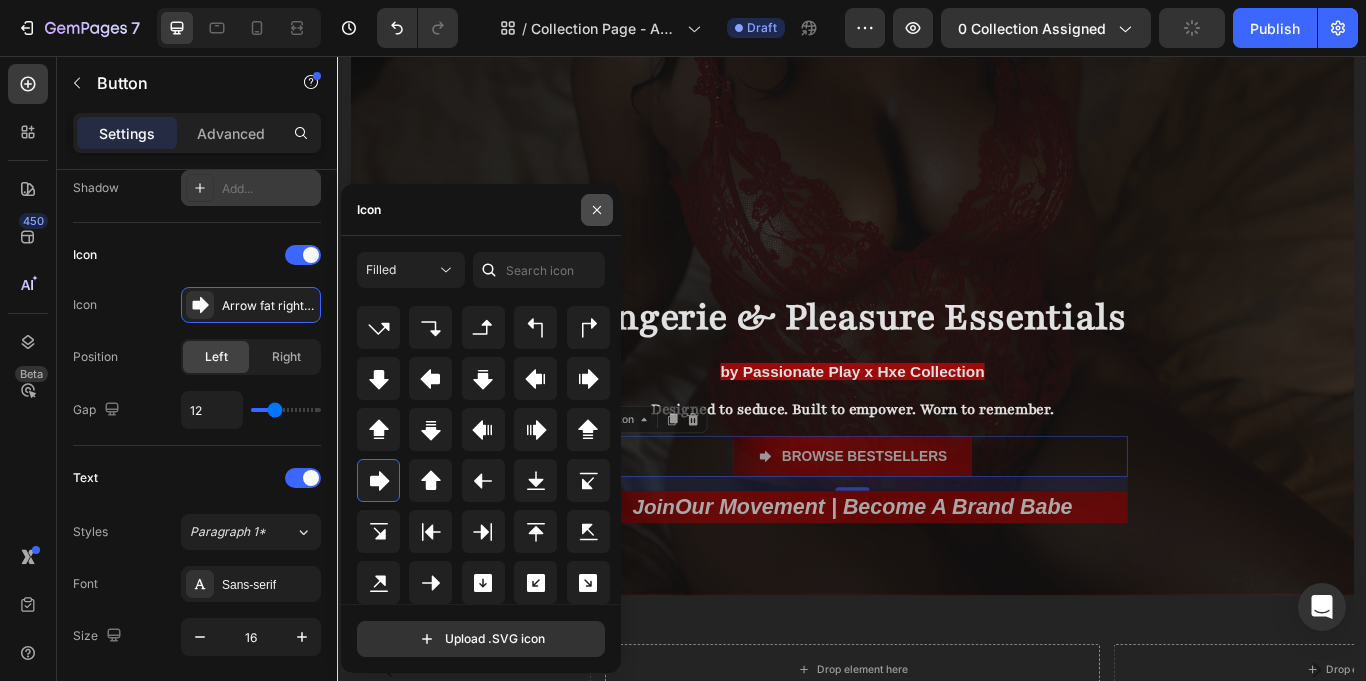 click 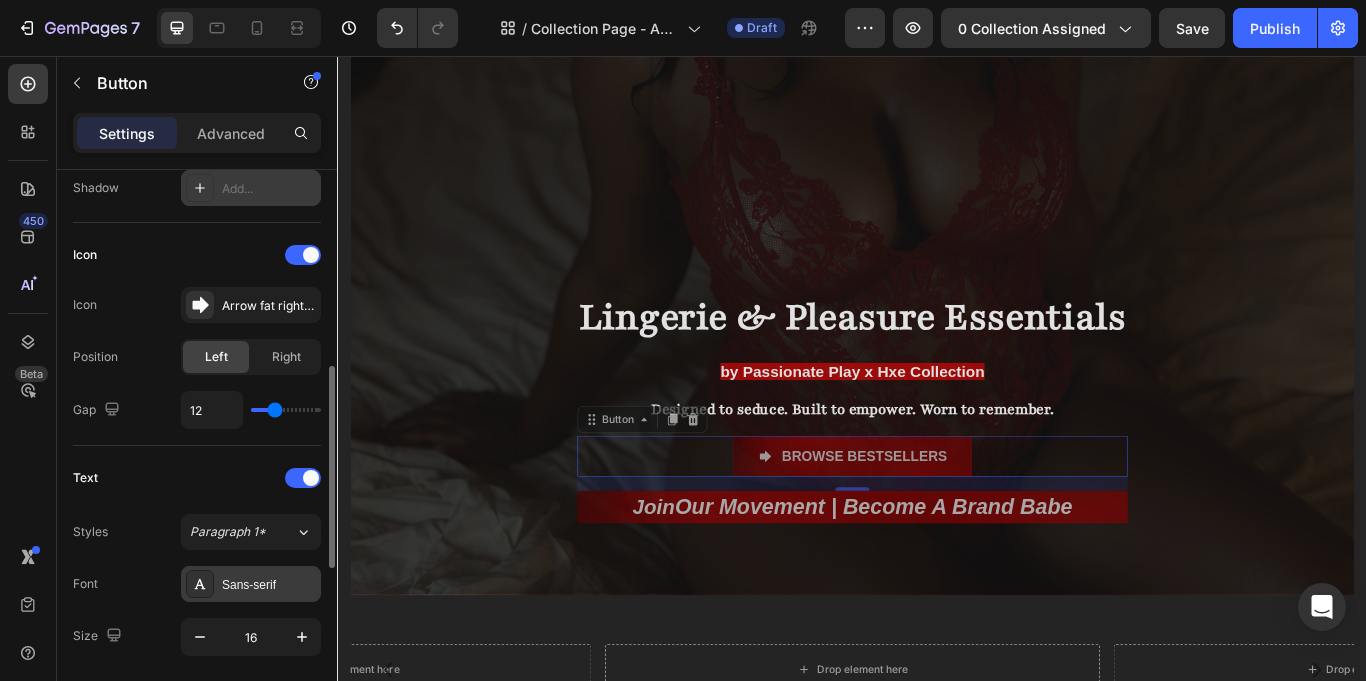 click on "Sans-serif" at bounding box center (251, 584) 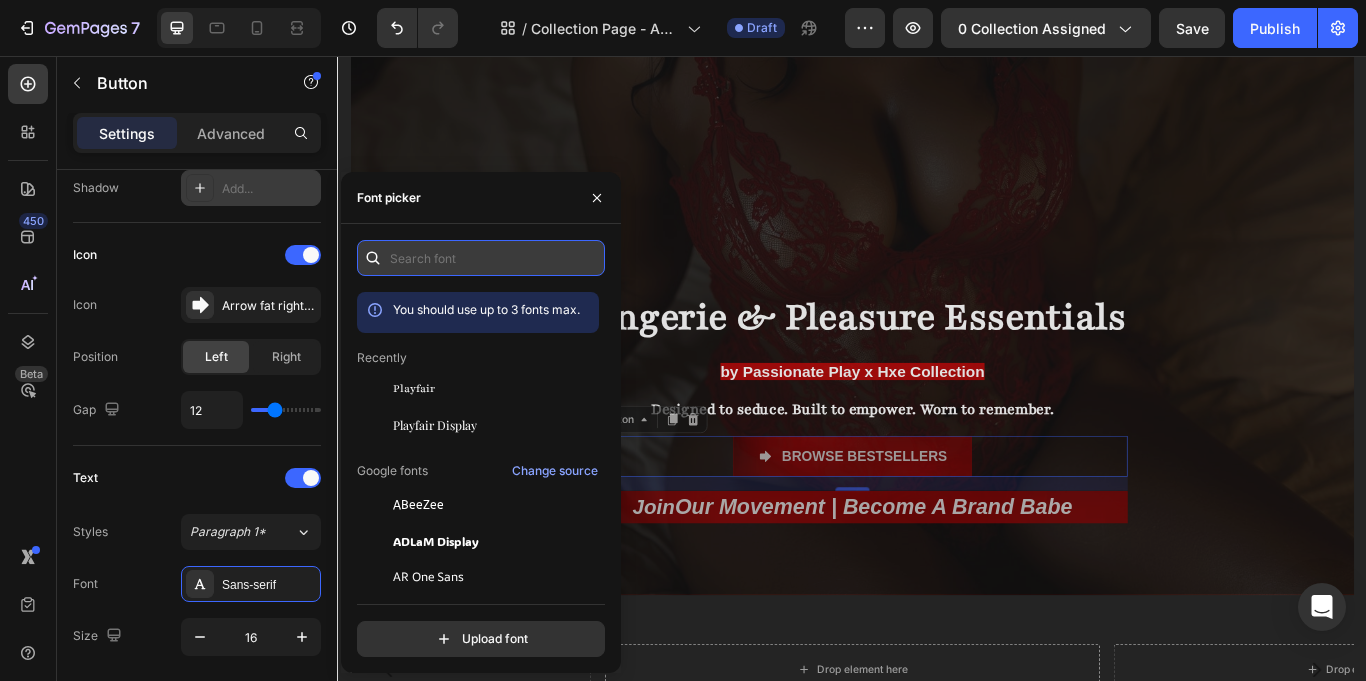 click at bounding box center [481, 258] 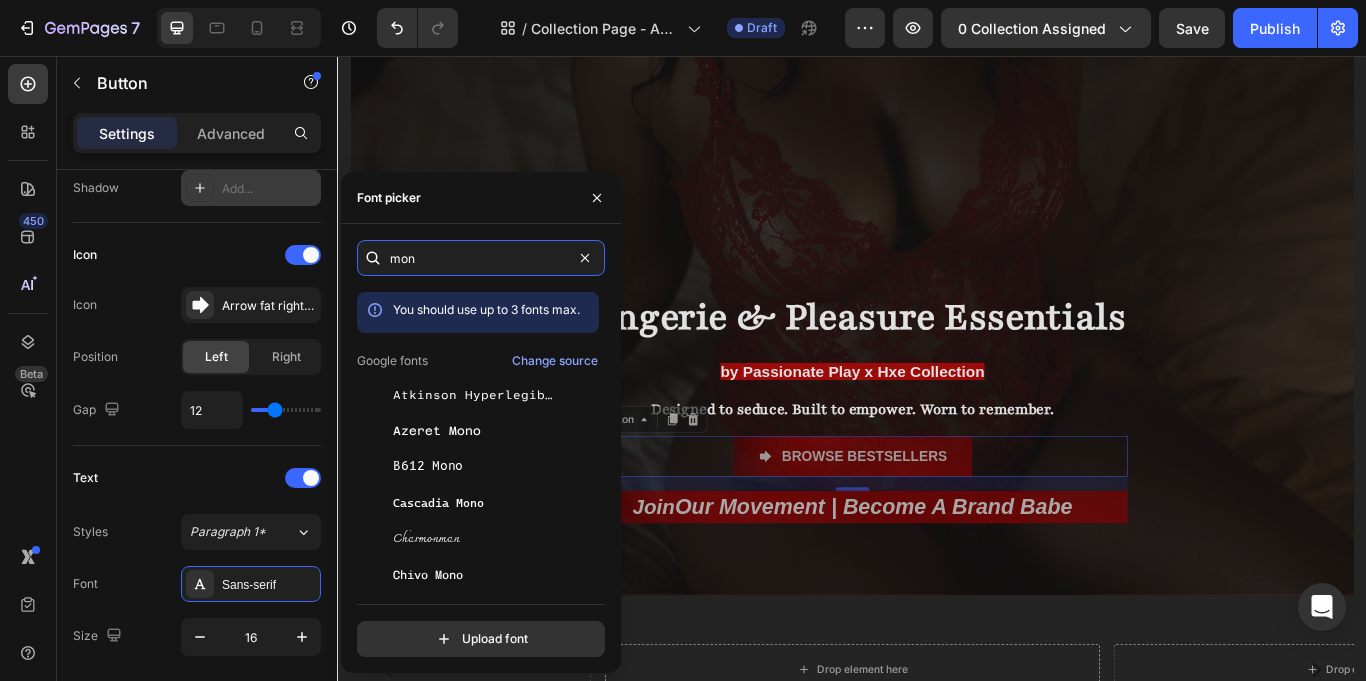 type on "mon" 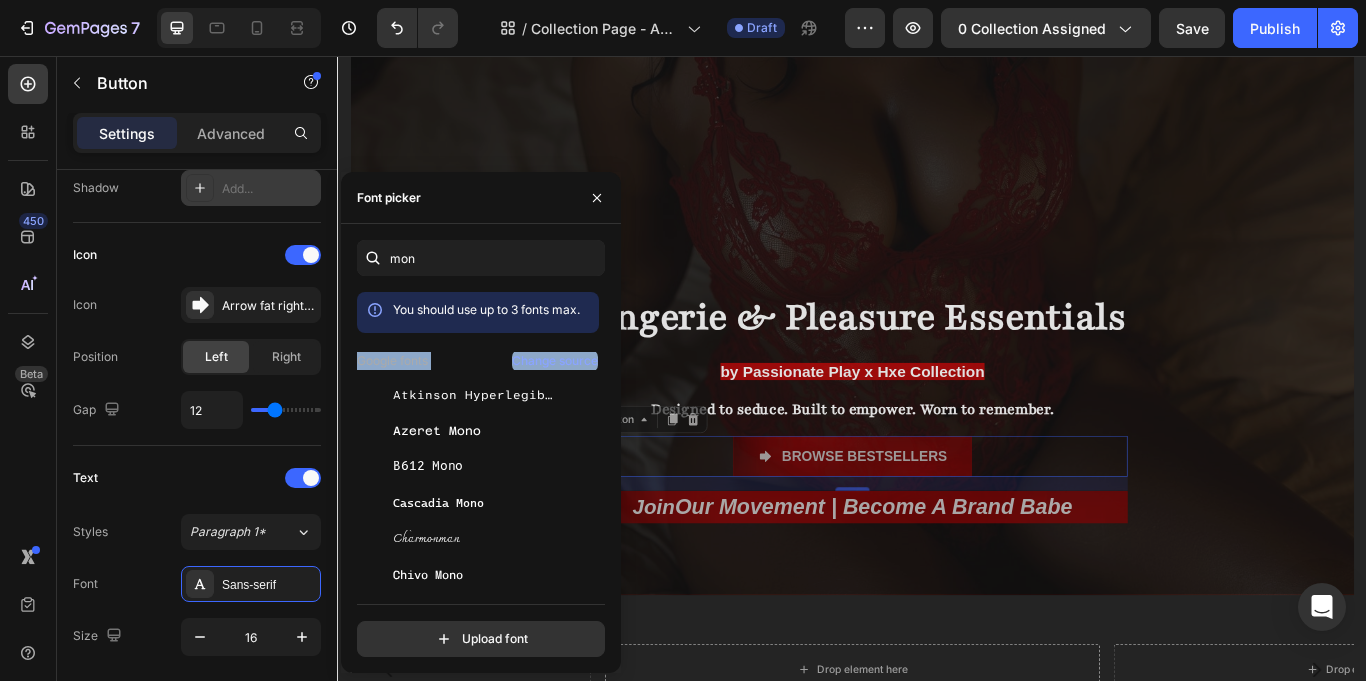 drag, startPoint x: 600, startPoint y: 323, endPoint x: 601, endPoint y: 366, distance: 43.011627 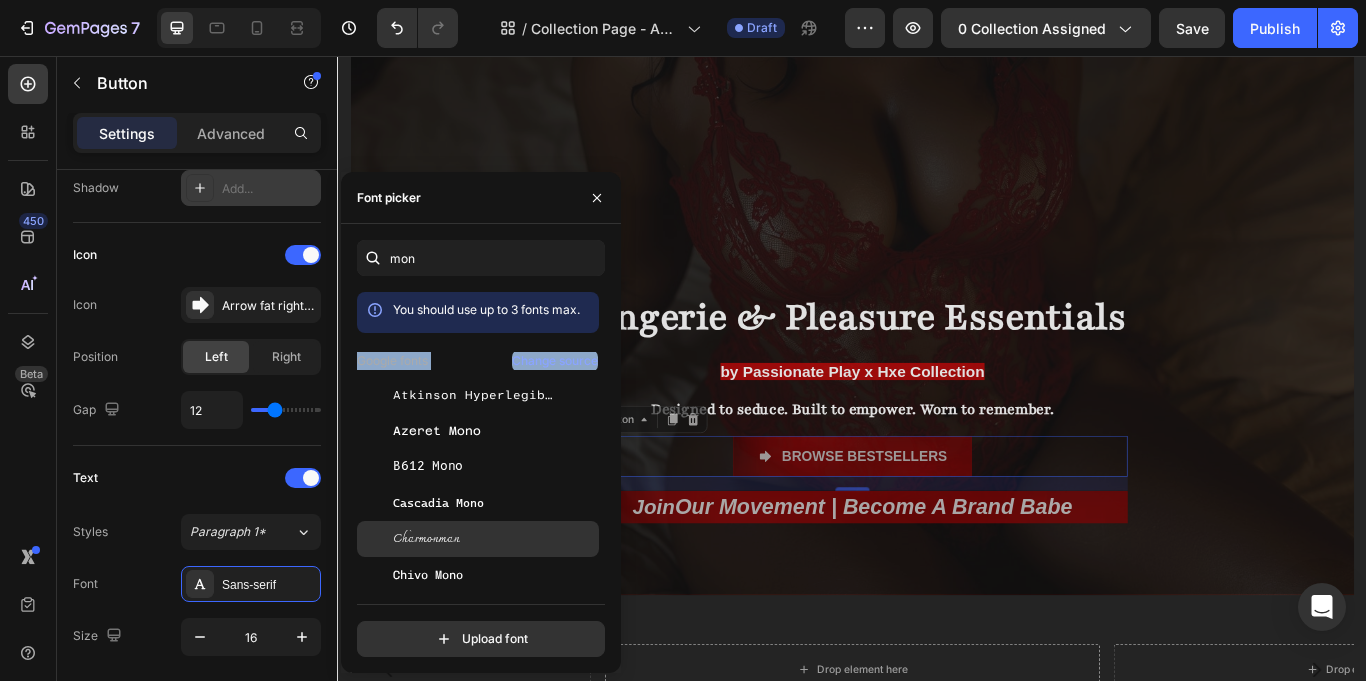 click on "Charmonman" 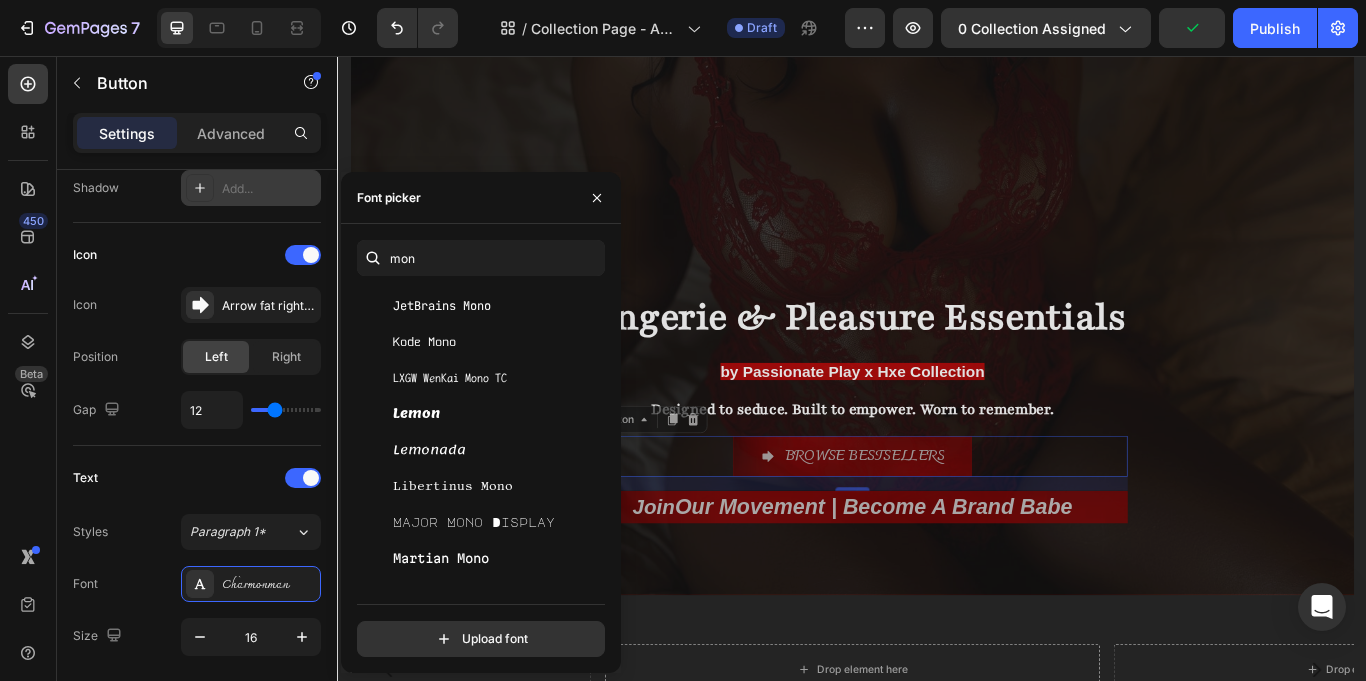 scroll, scrollTop: 670, scrollLeft: 0, axis: vertical 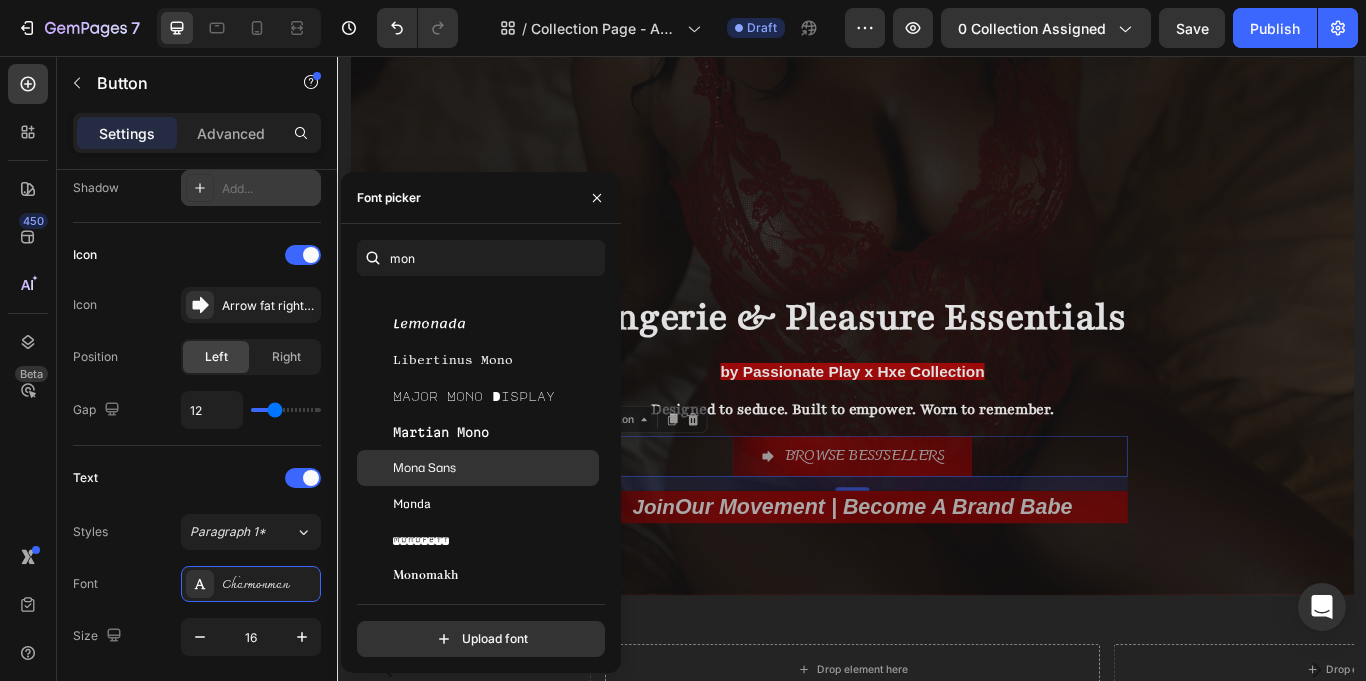 click on "Mona Sans" at bounding box center [494, 468] 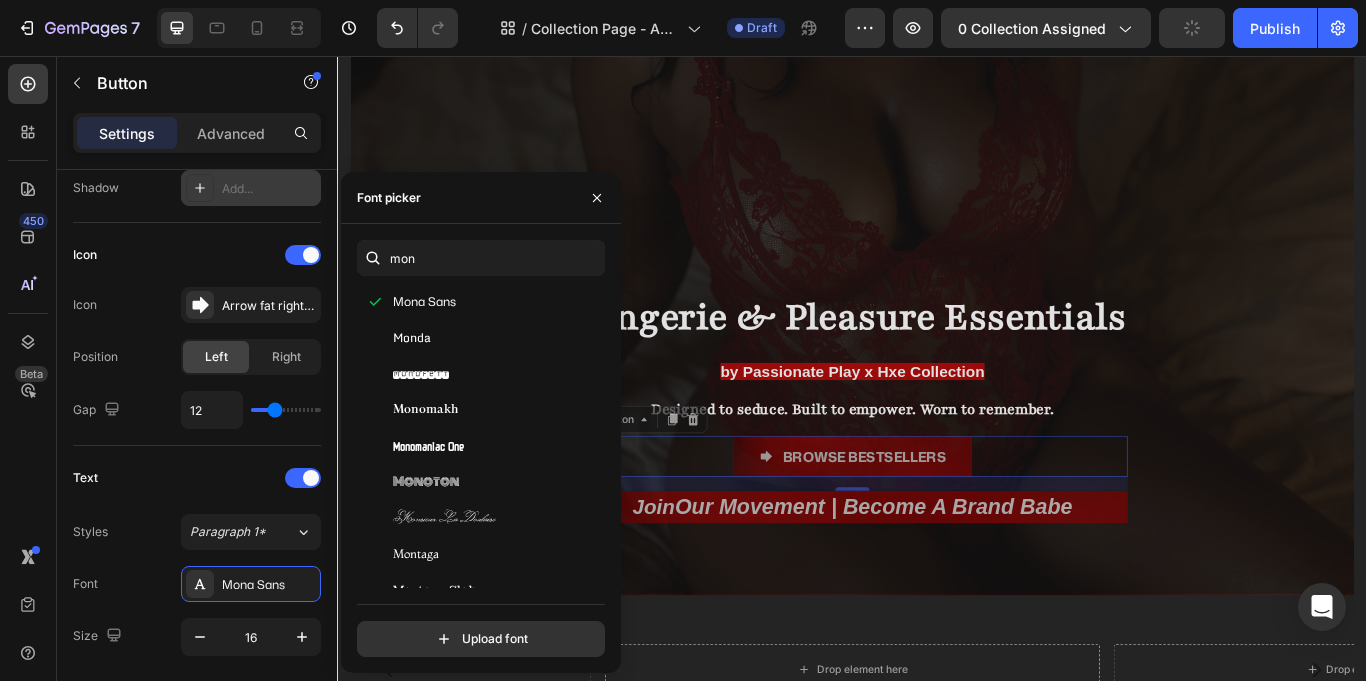 scroll, scrollTop: 1055, scrollLeft: 0, axis: vertical 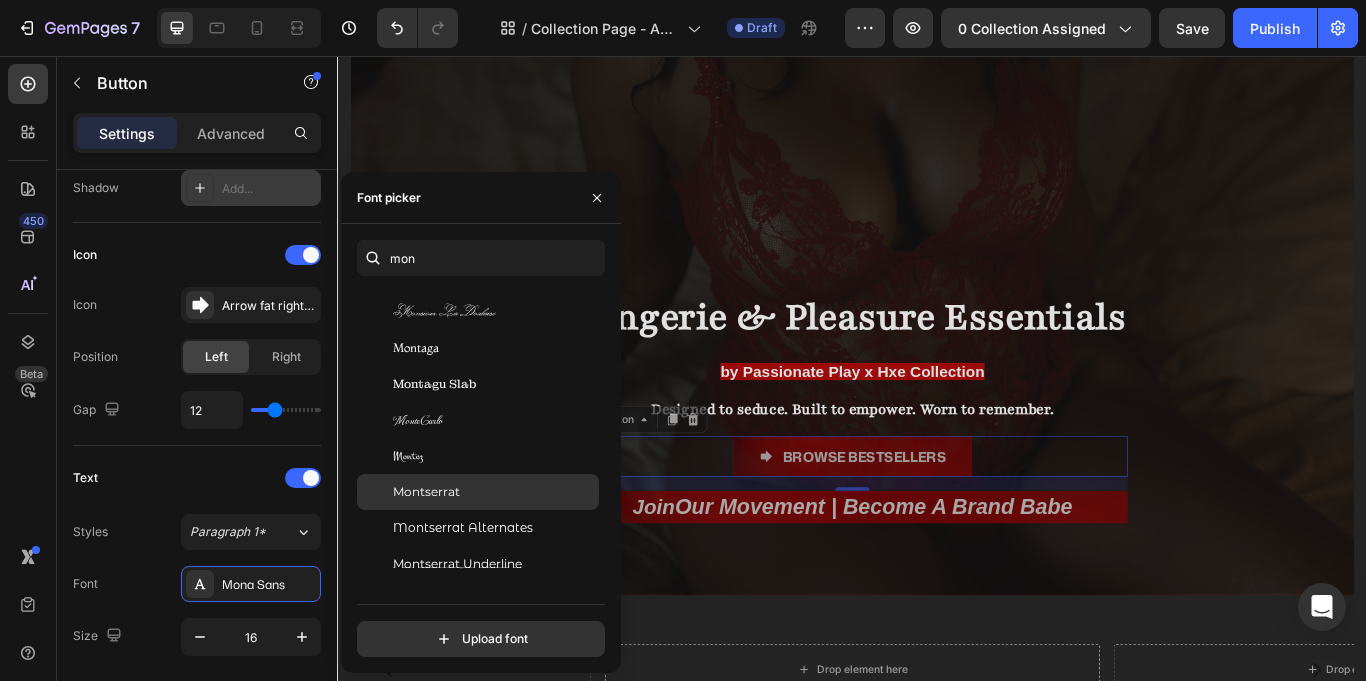 click on "Montserrat" at bounding box center [494, 492] 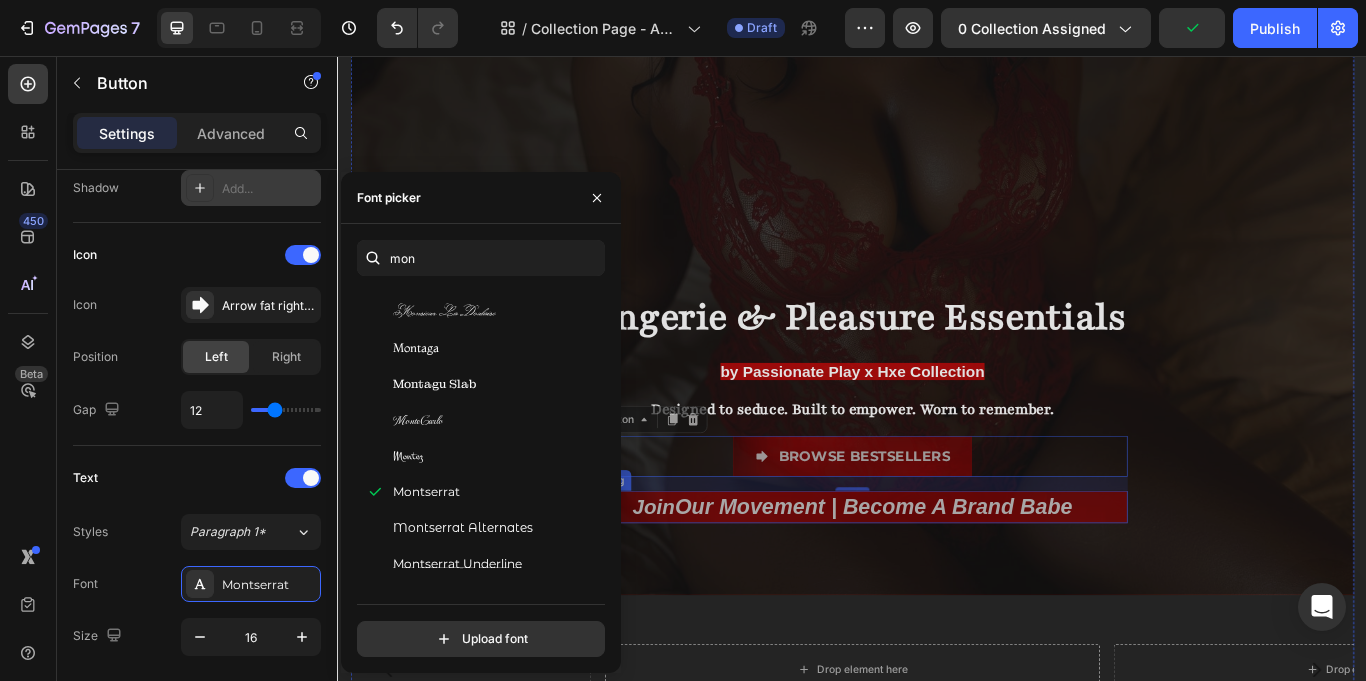 click on "Join" at bounding box center (705, 581) 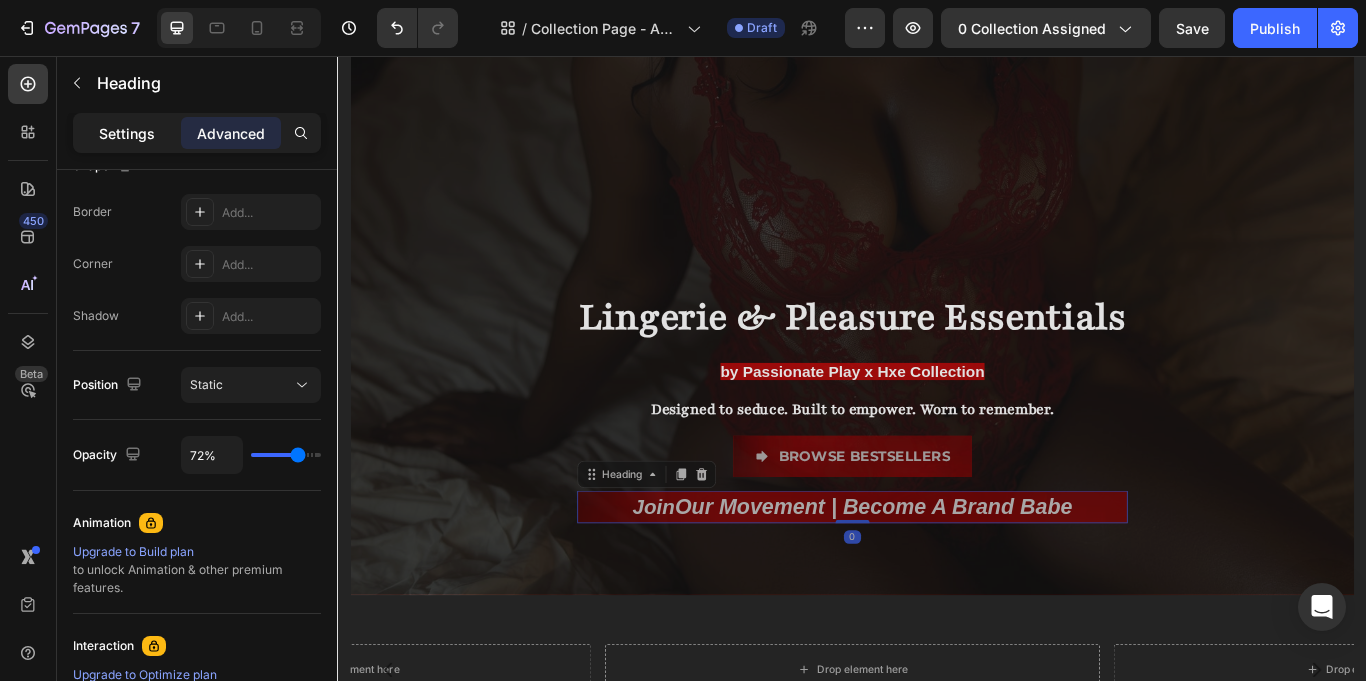 scroll, scrollTop: 0, scrollLeft: 0, axis: both 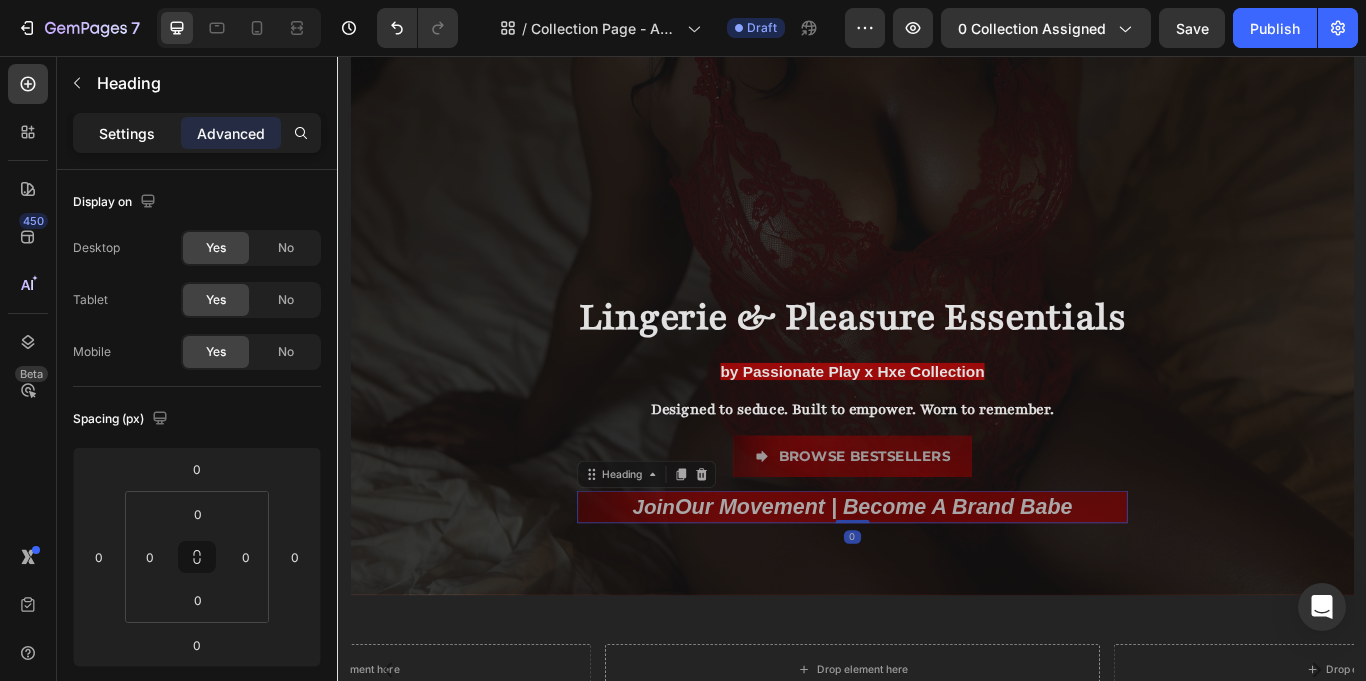 click on "Settings" at bounding box center [127, 133] 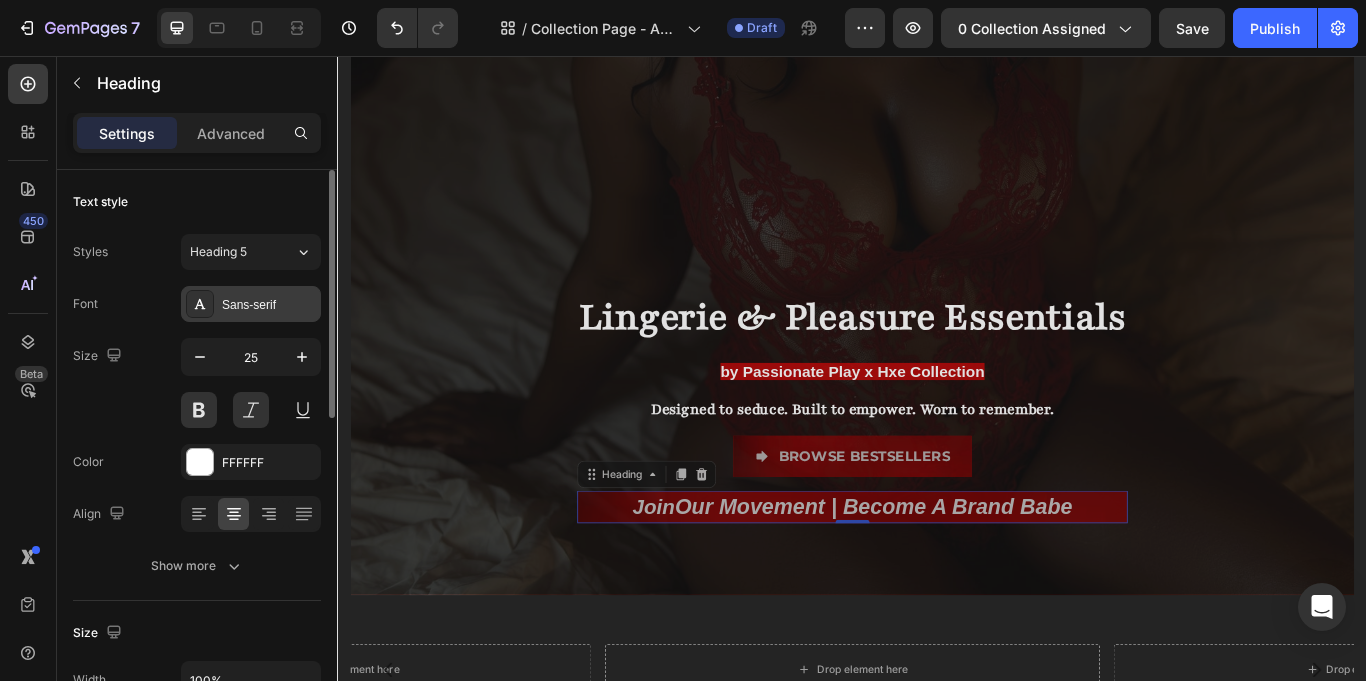 click on "Sans-serif" at bounding box center (269, 305) 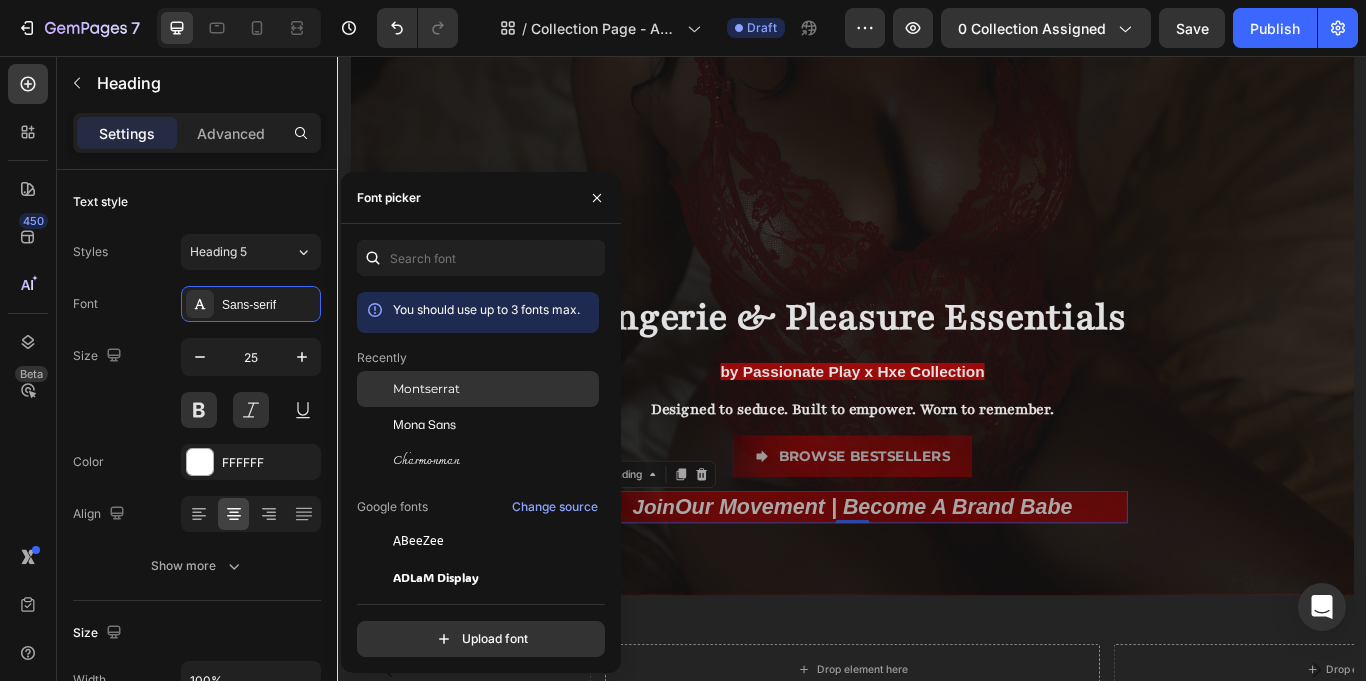 click on "Montserrat" at bounding box center (426, 389) 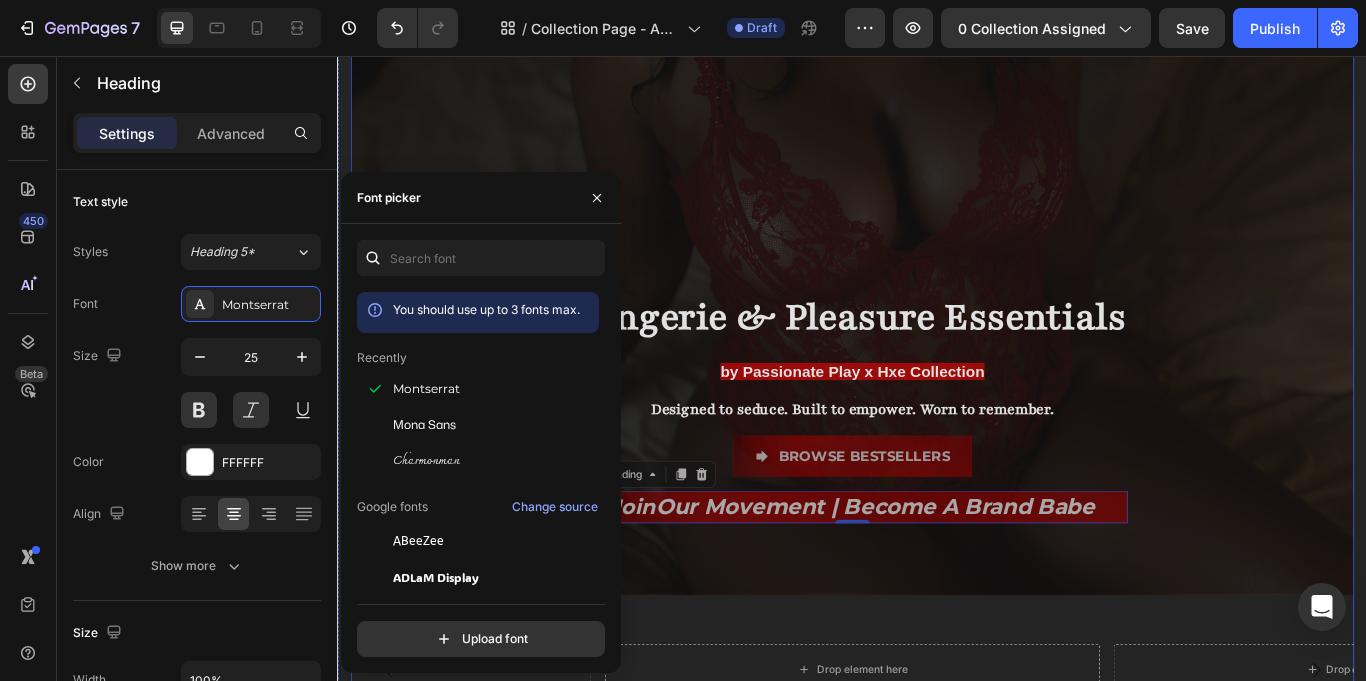 click on "Lingerie & Pleasure Essentials Heading by Passionate Play x Hxe Collection Heading Designed to seduce. Built to empower. Worn to remember. Text Block
Browse bestsellers Button ⁠⁠⁠⁠⁠⁠⁠ Join  Our Movement | Become A Brand Babe Heading   0" at bounding box center (937, 490) 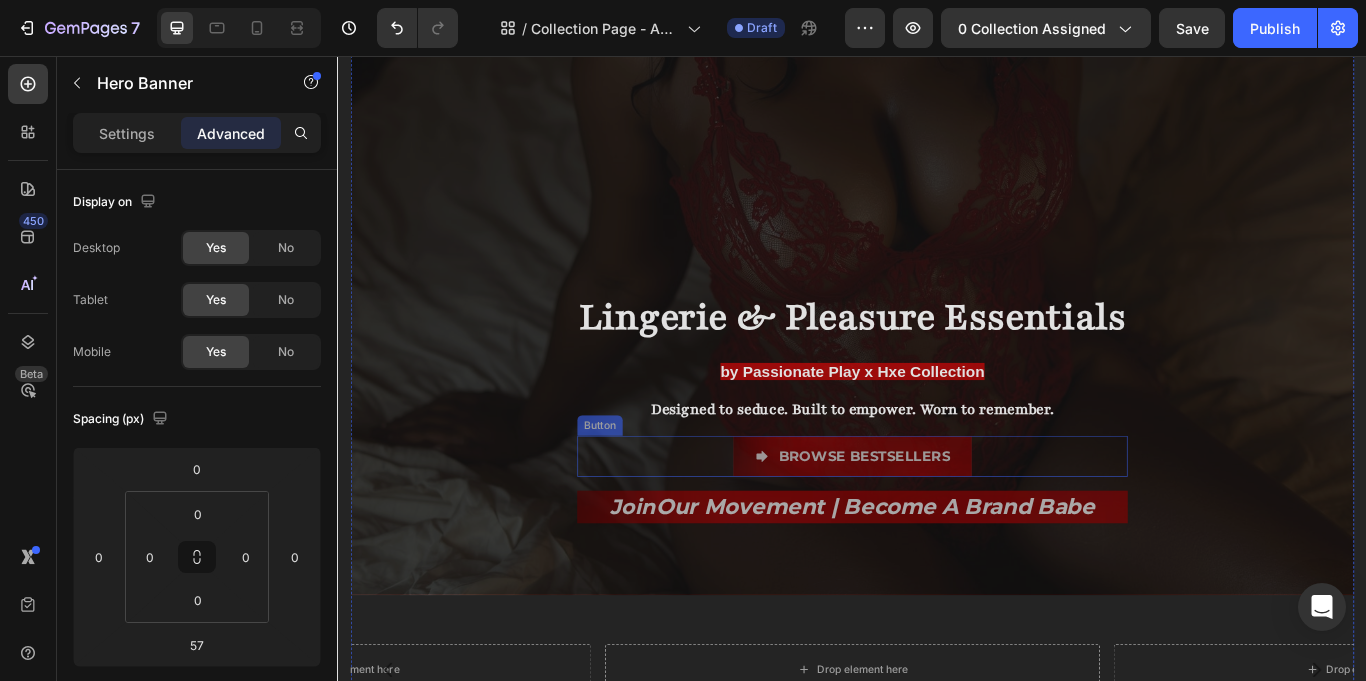 click on "Browse bestsellers" at bounding box center (937, 523) 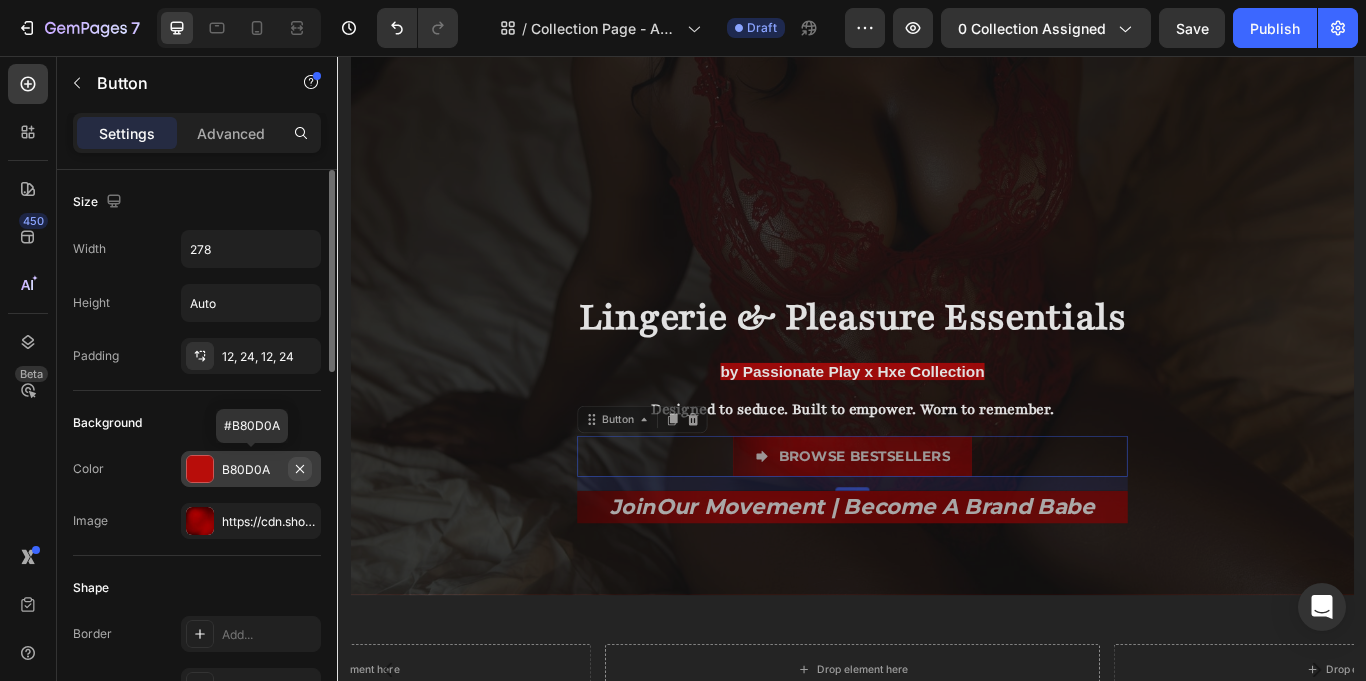 click 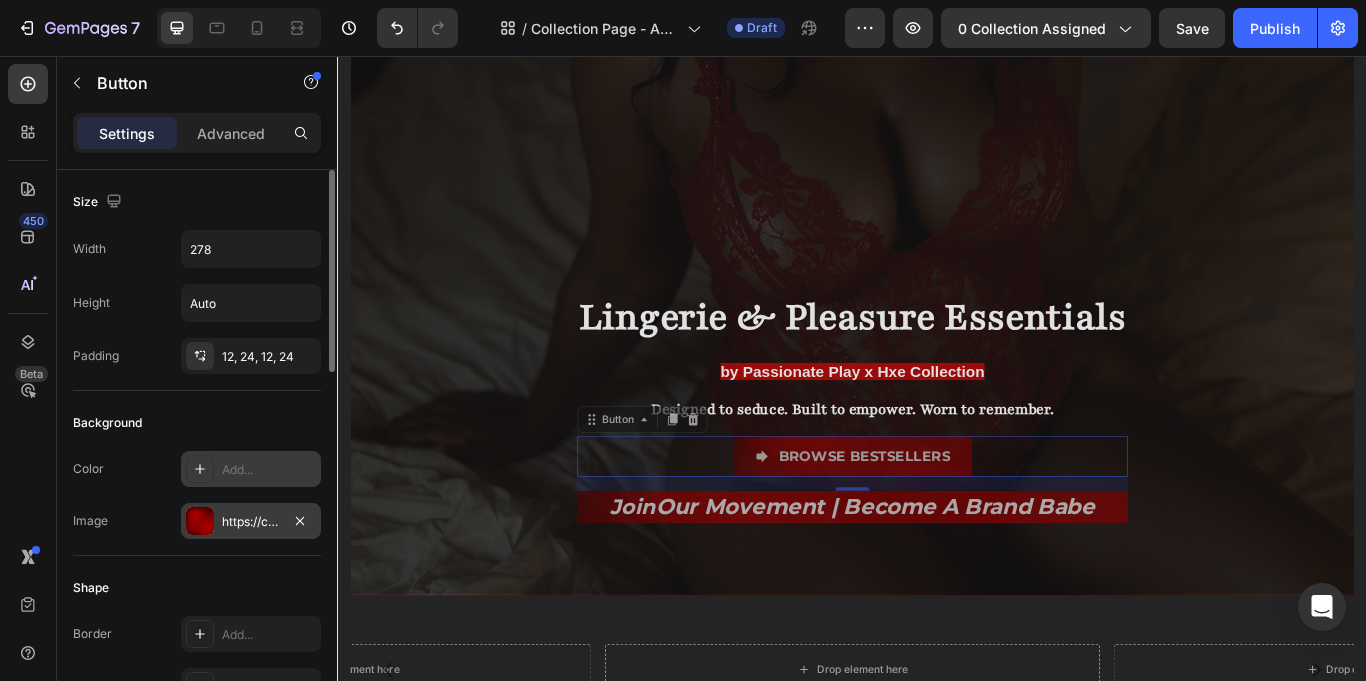 click at bounding box center (200, 521) 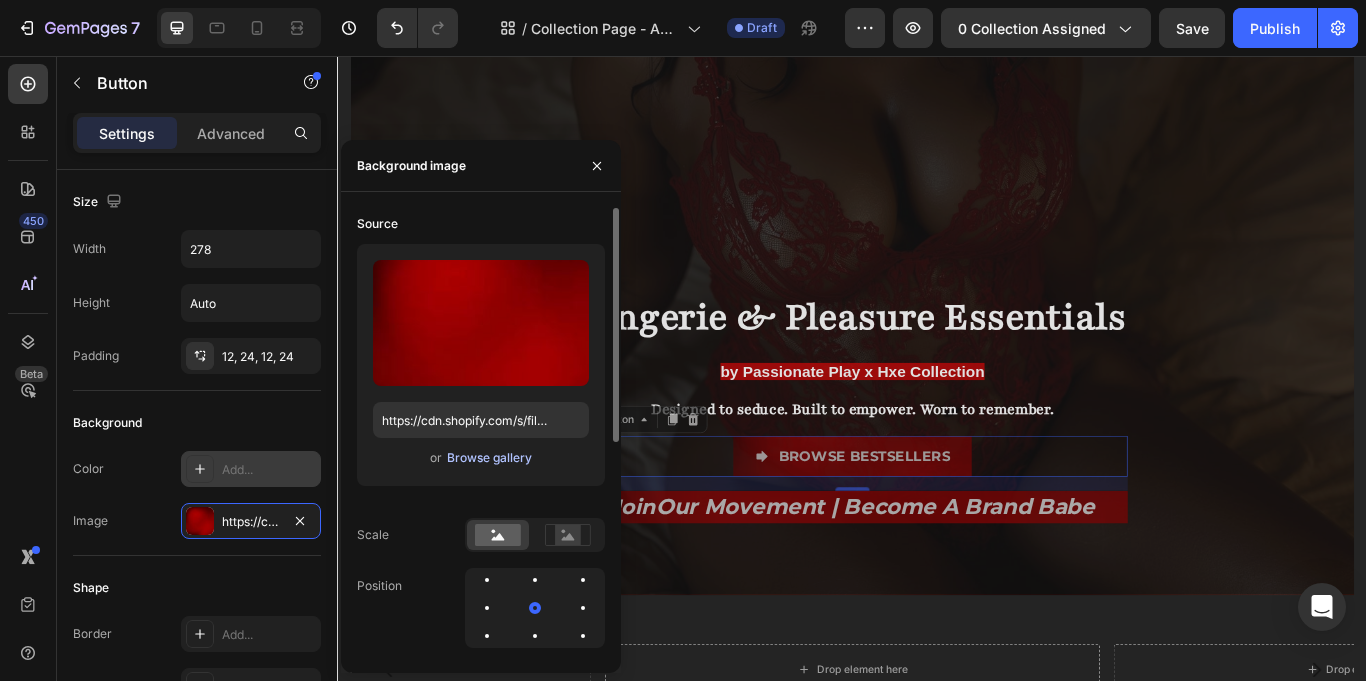 click on "Browse gallery" at bounding box center [489, 458] 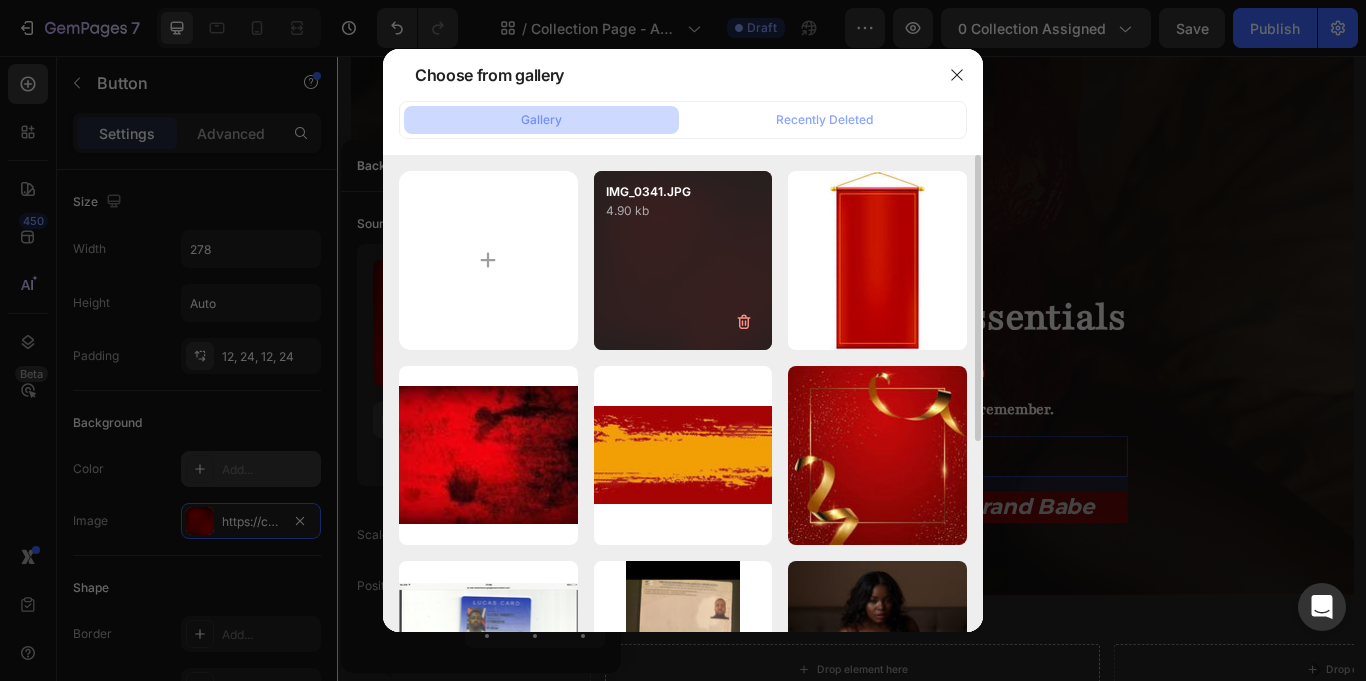 click on "IMG_0341.JPG 4.90 kb" at bounding box center [683, 260] 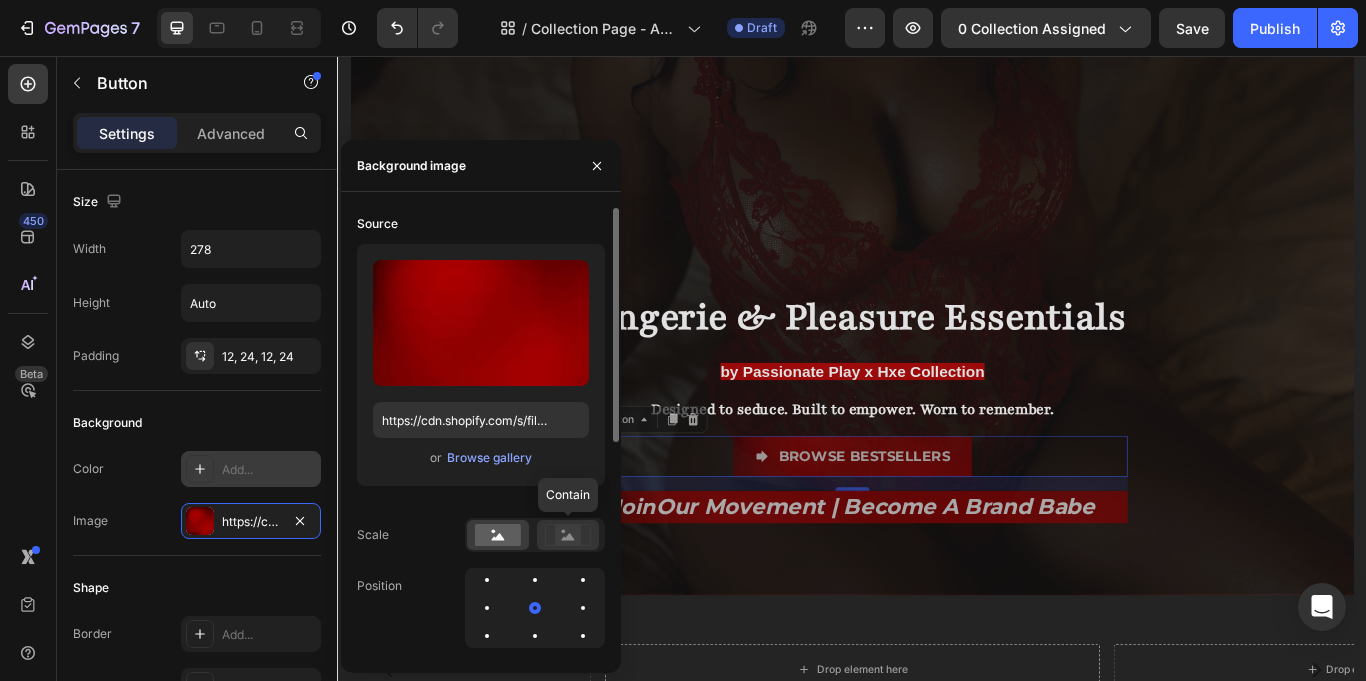 click 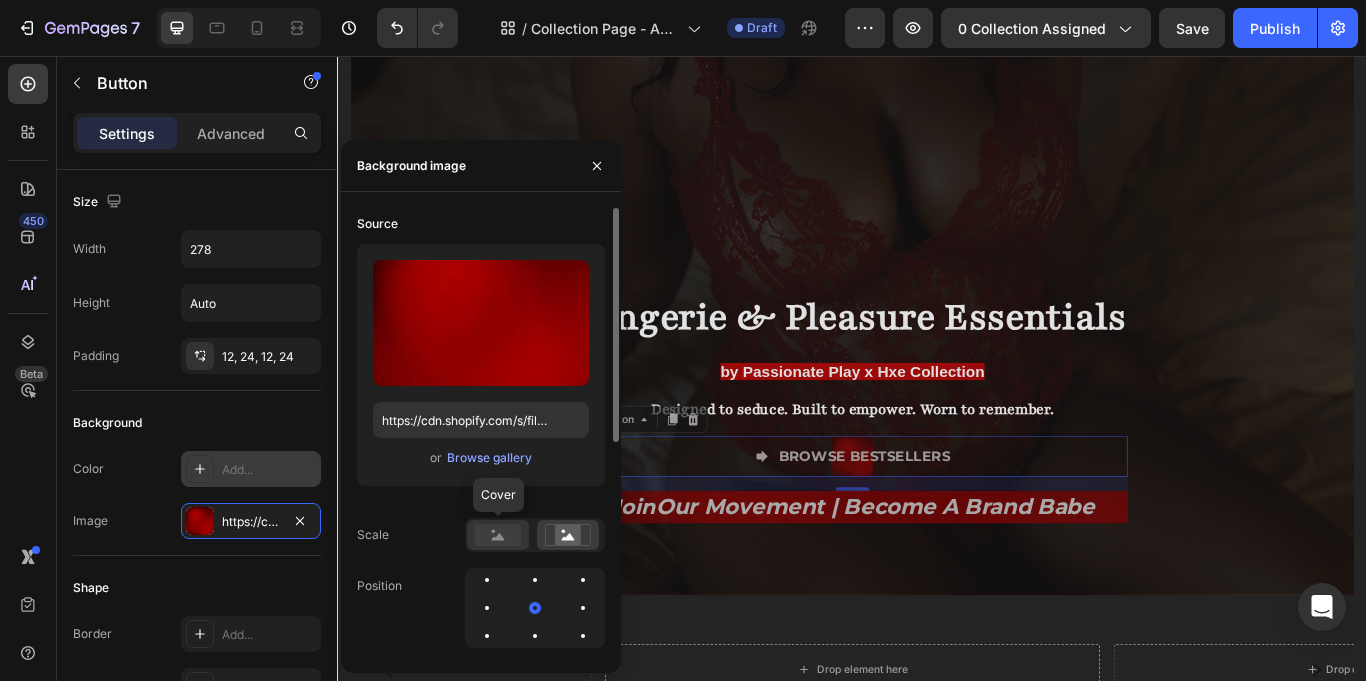click 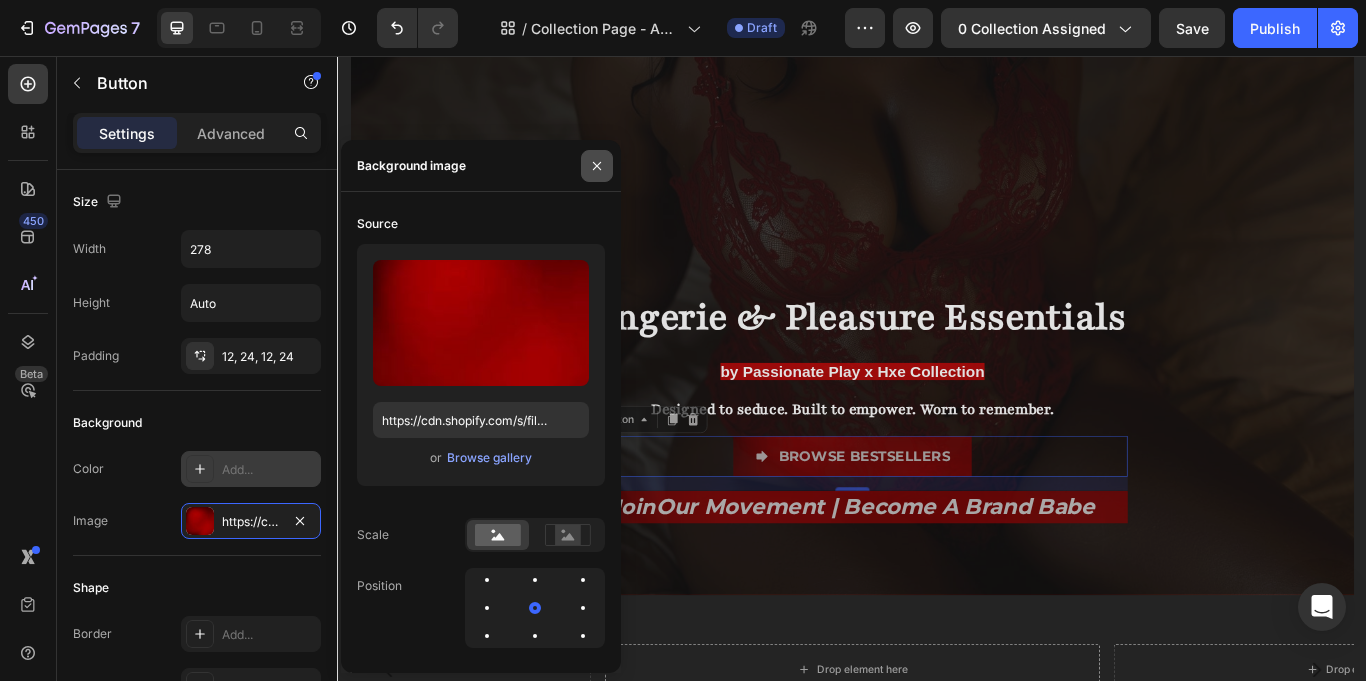 click 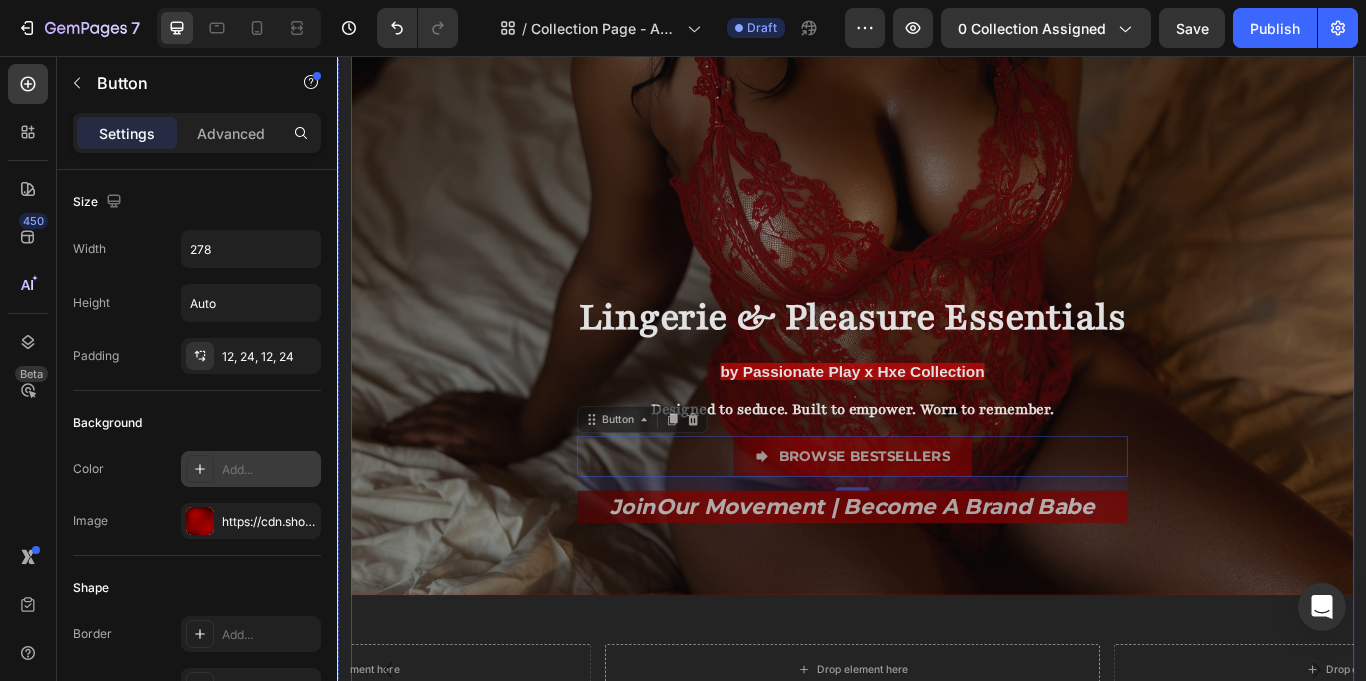 click at bounding box center (937, 100) 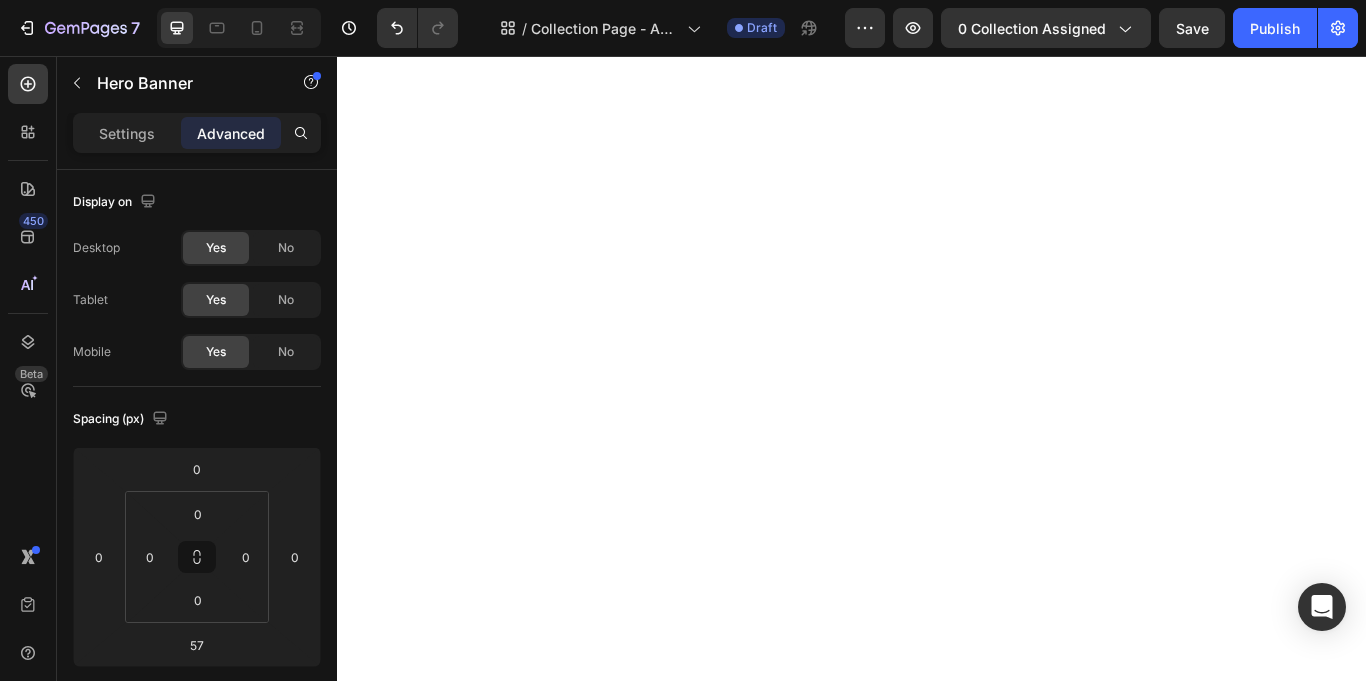 scroll, scrollTop: 0, scrollLeft: 0, axis: both 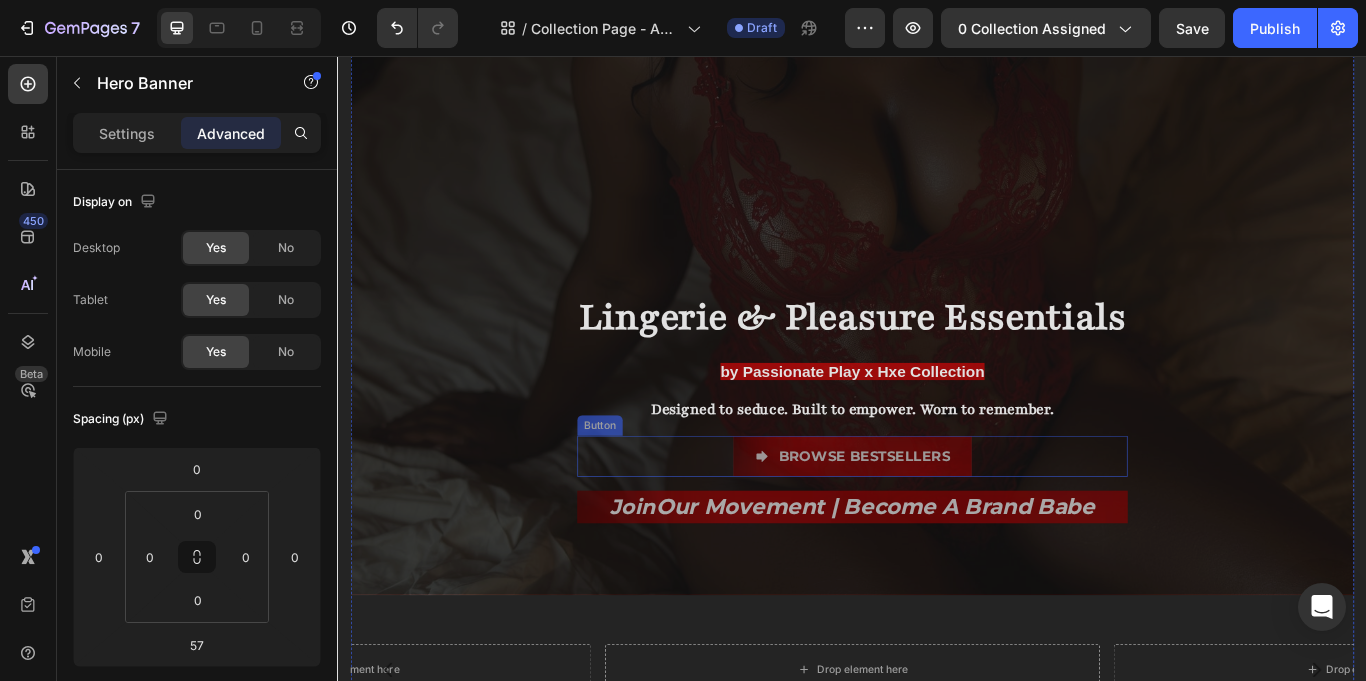 click on "Browse bestsellers" at bounding box center (937, 523) 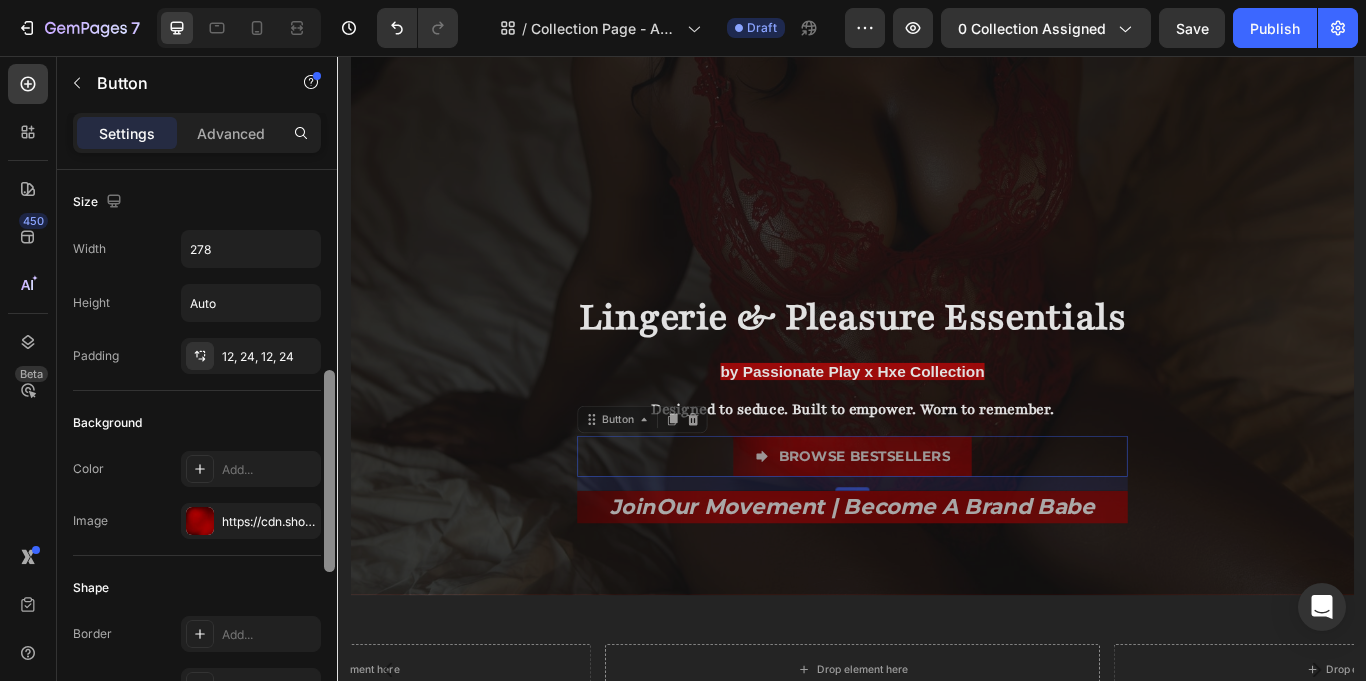 scroll, scrollTop: 156, scrollLeft: 0, axis: vertical 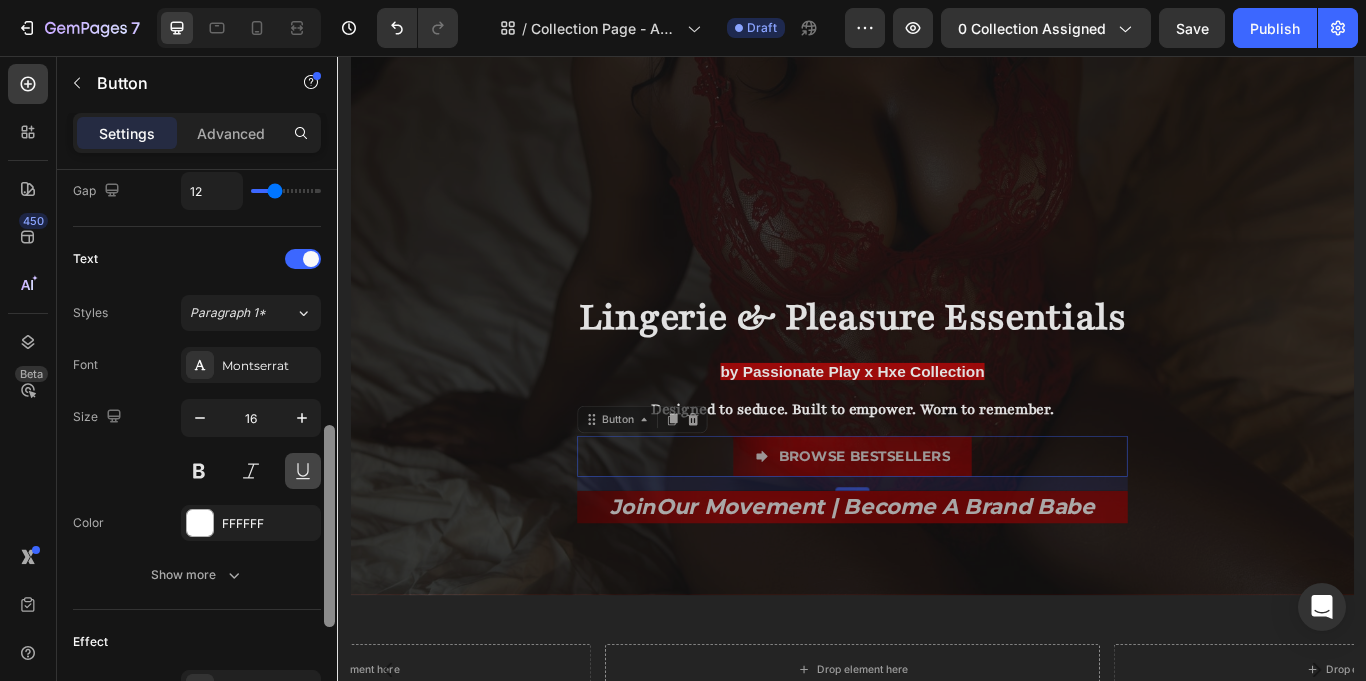 drag, startPoint x: 329, startPoint y: 210, endPoint x: 319, endPoint y: 486, distance: 276.1811 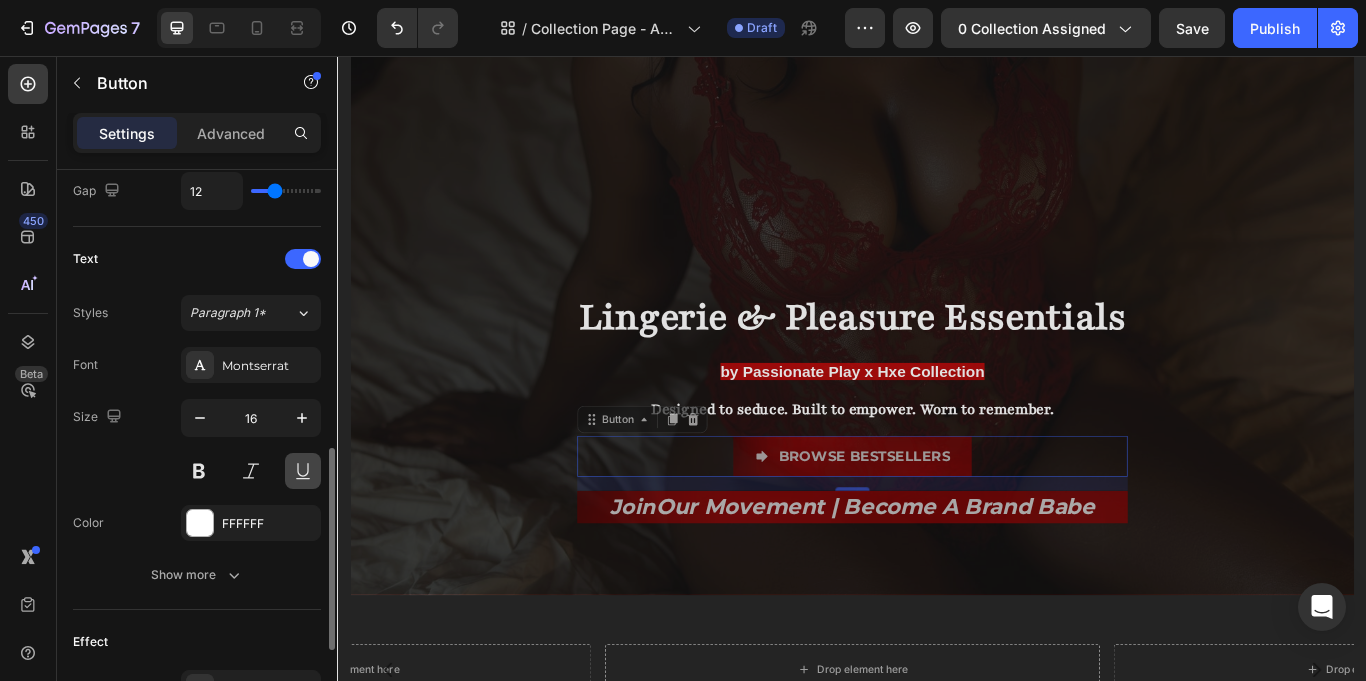 scroll, scrollTop: 772, scrollLeft: 0, axis: vertical 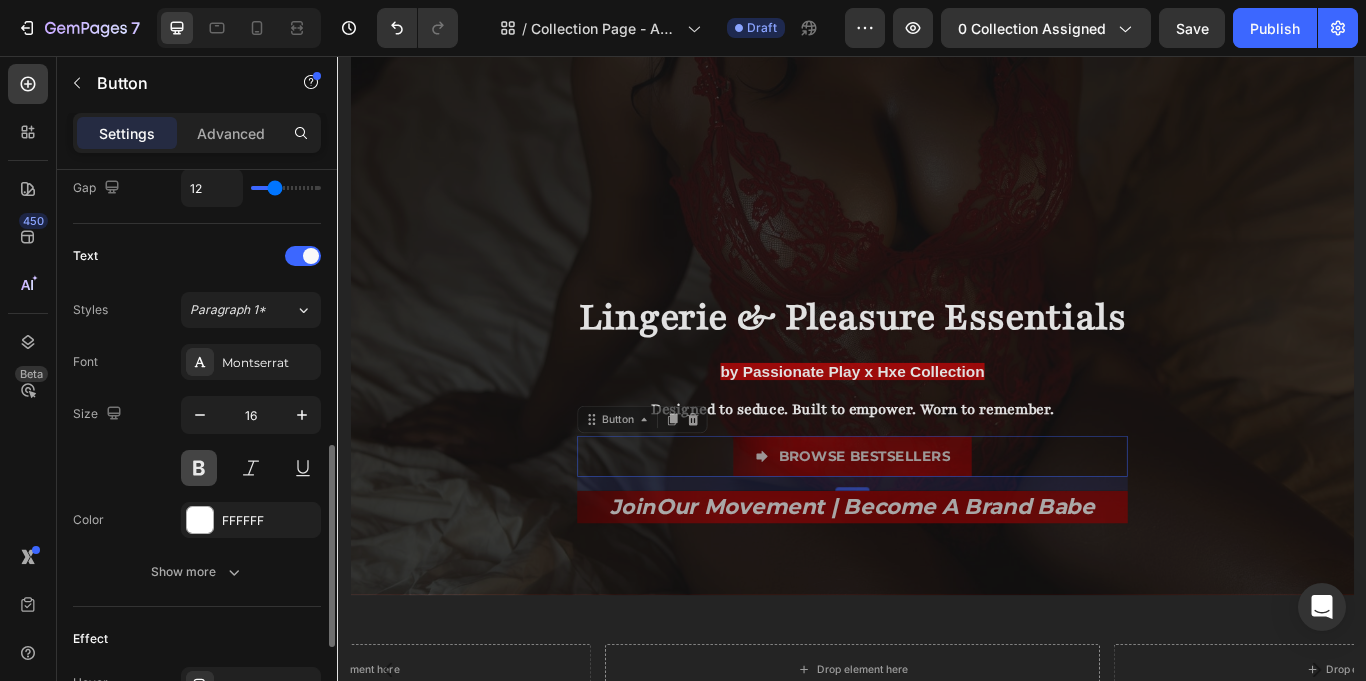 click at bounding box center (199, 468) 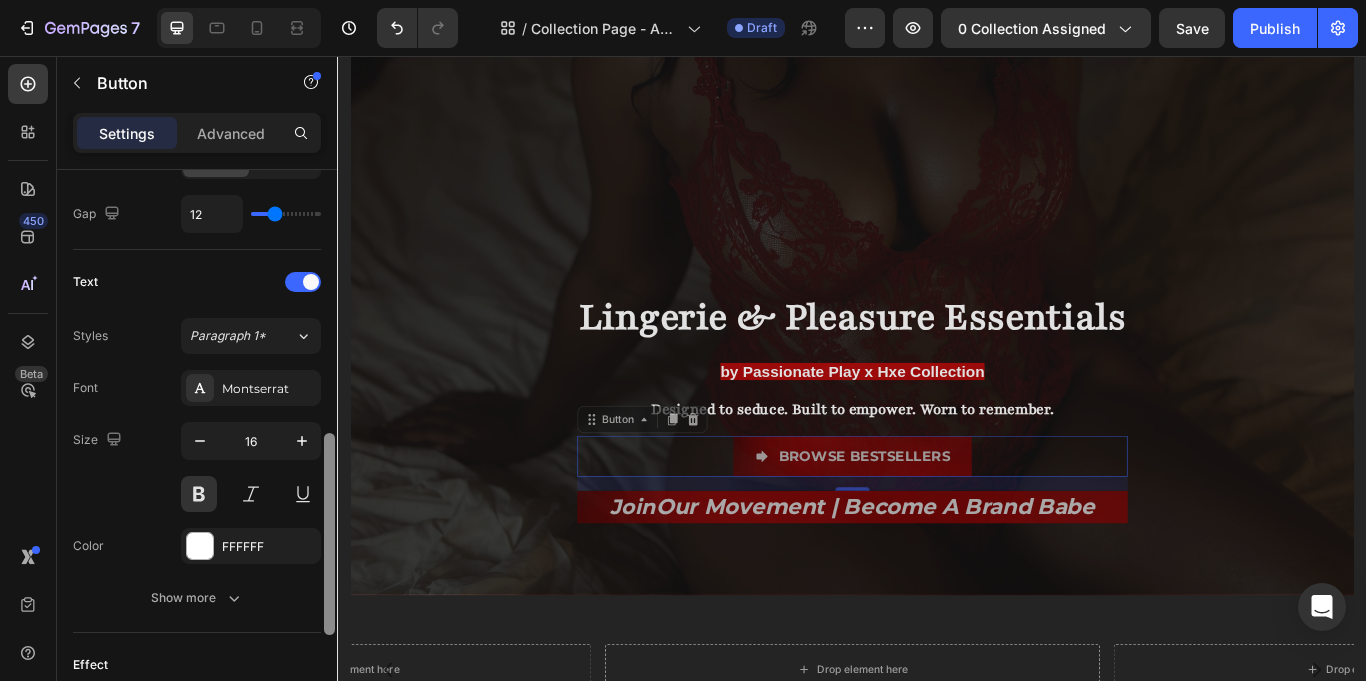 scroll, scrollTop: 744, scrollLeft: 0, axis: vertical 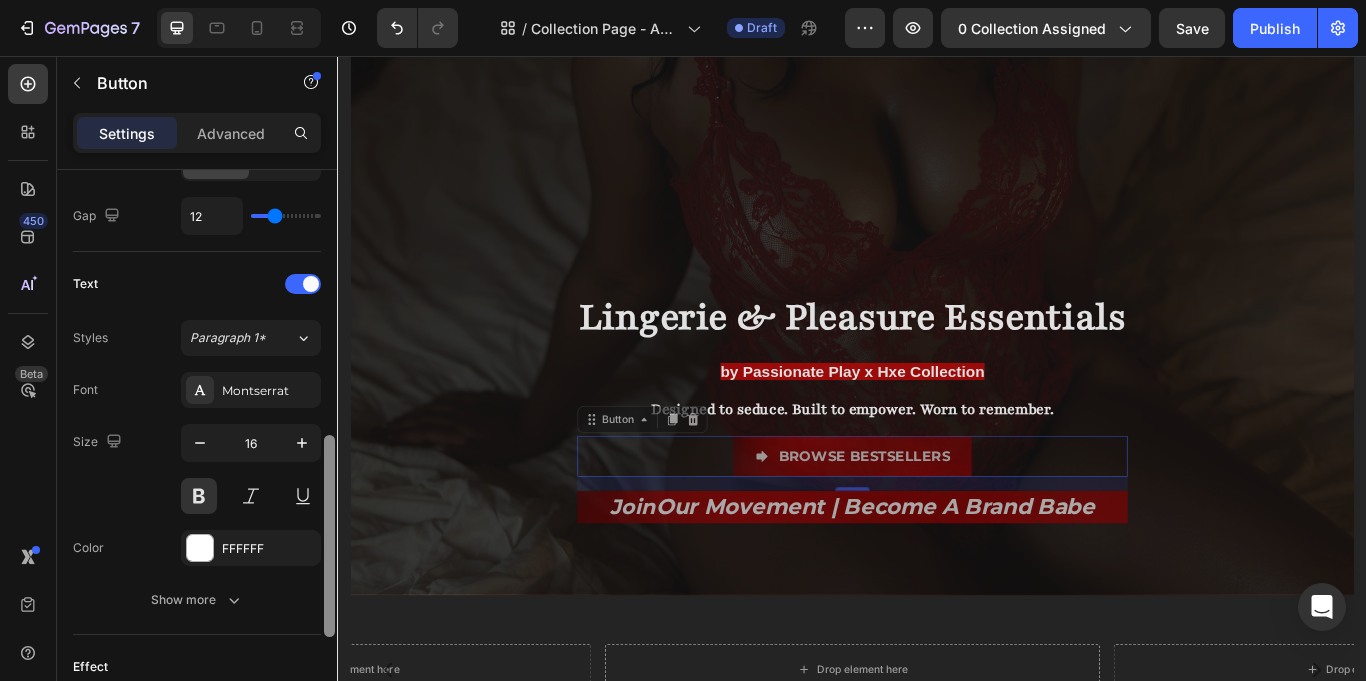 drag, startPoint x: 328, startPoint y: 473, endPoint x: 333, endPoint y: 463, distance: 11.18034 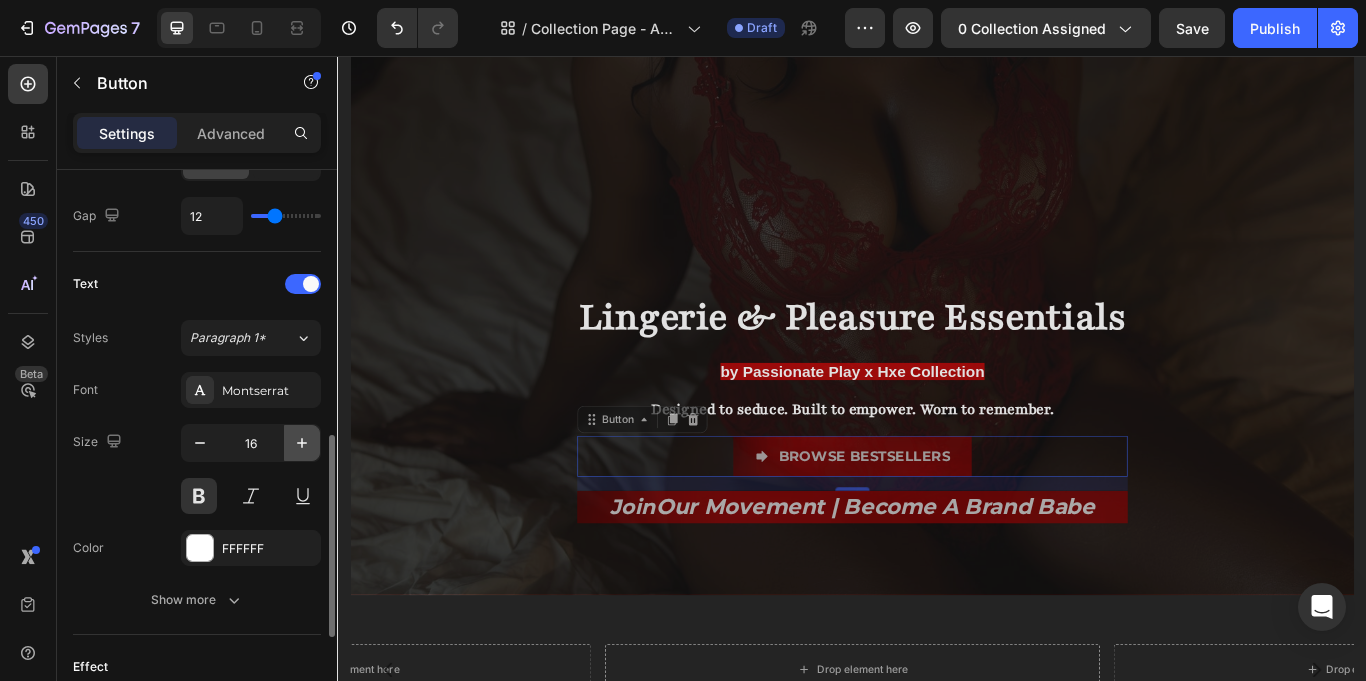 click 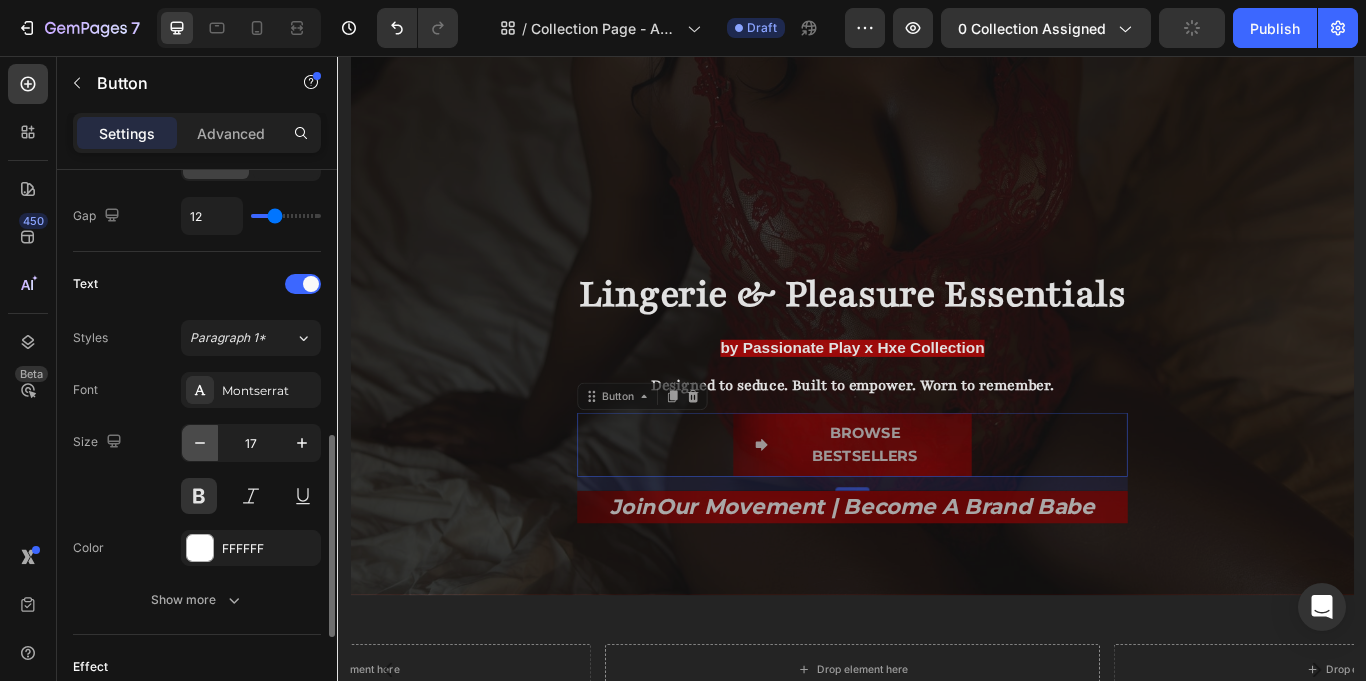 click 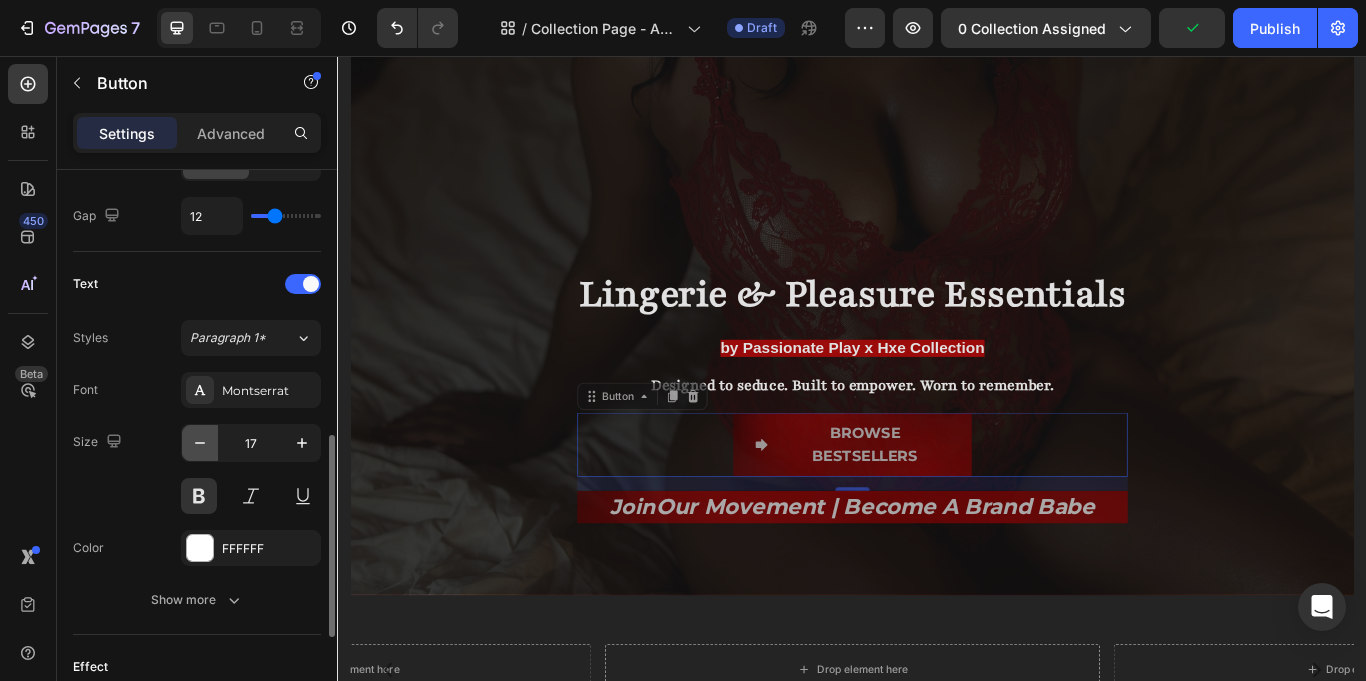 type on "16" 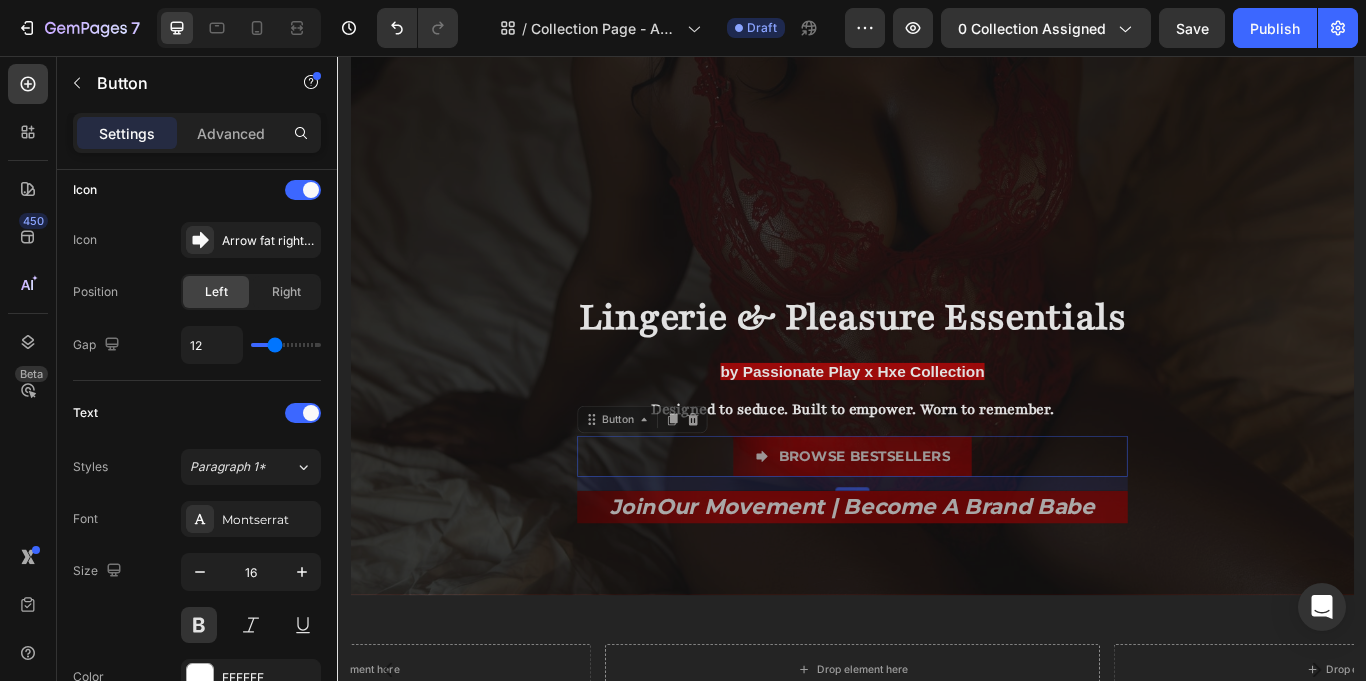 scroll, scrollTop: 262, scrollLeft: 0, axis: vertical 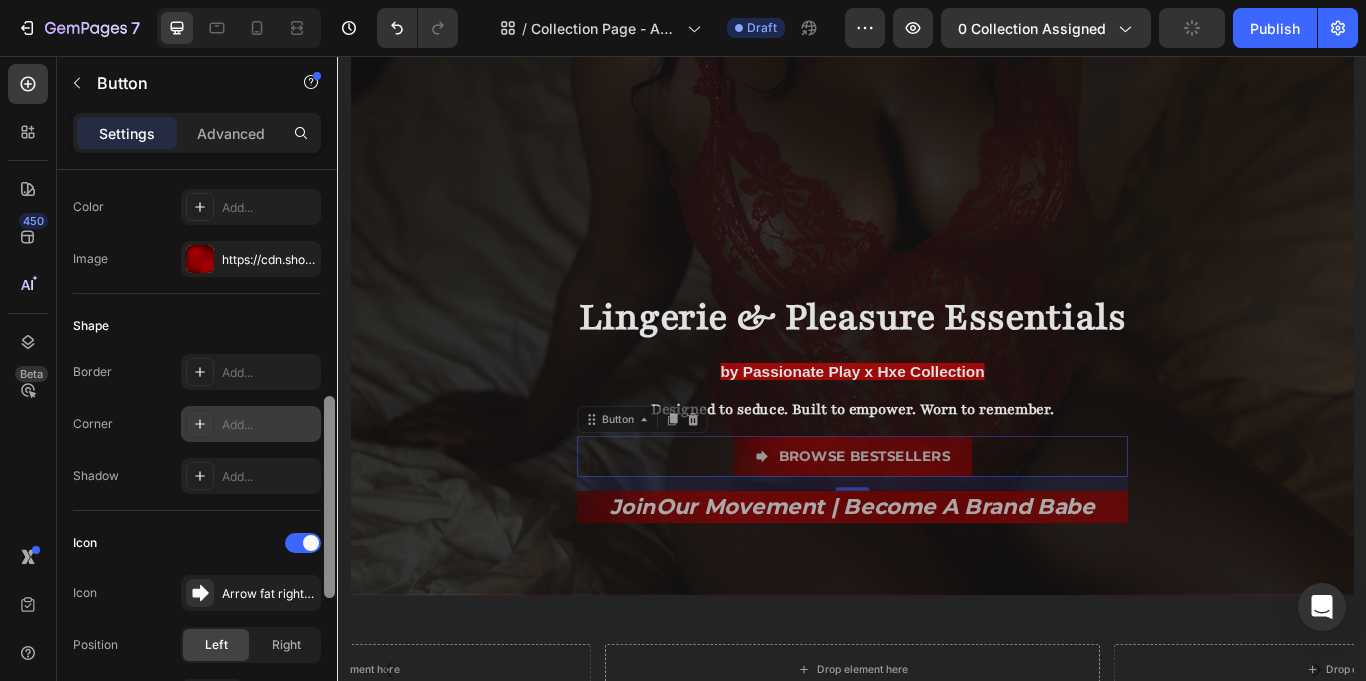 drag, startPoint x: 328, startPoint y: 466, endPoint x: 289, endPoint y: 329, distance: 142.44298 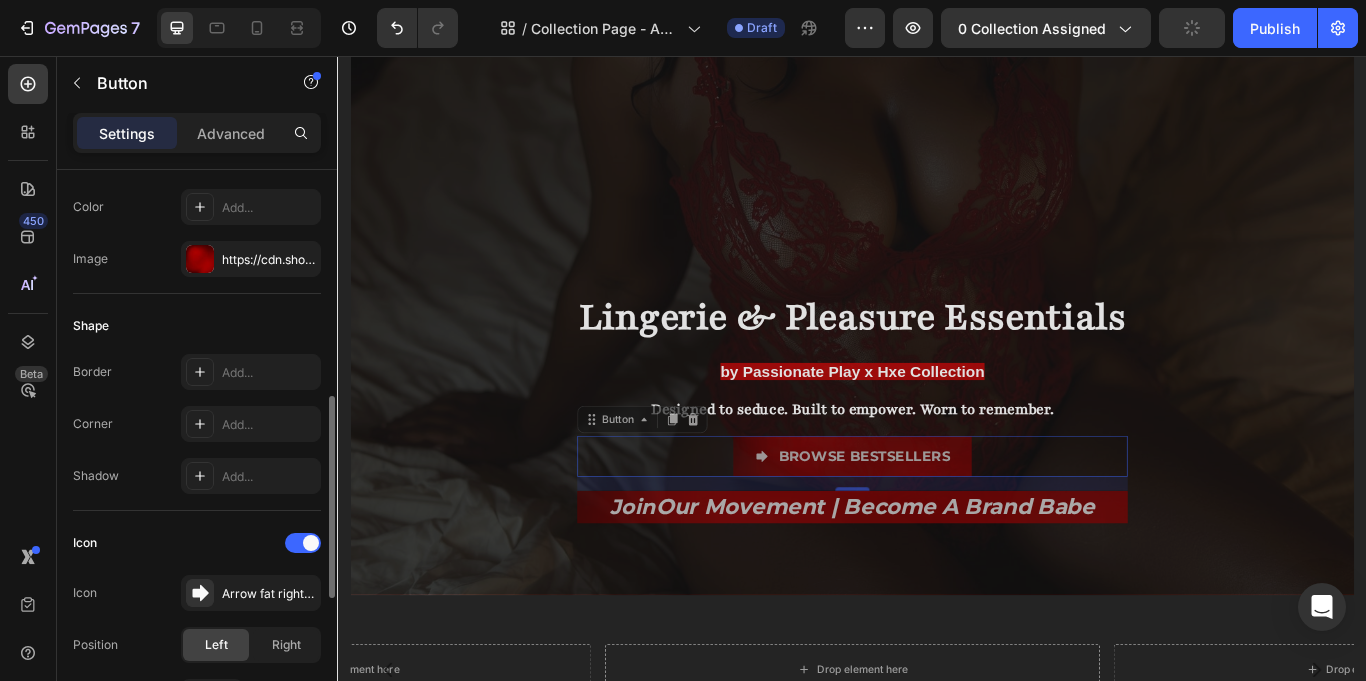 scroll, scrollTop: 360, scrollLeft: 0, axis: vertical 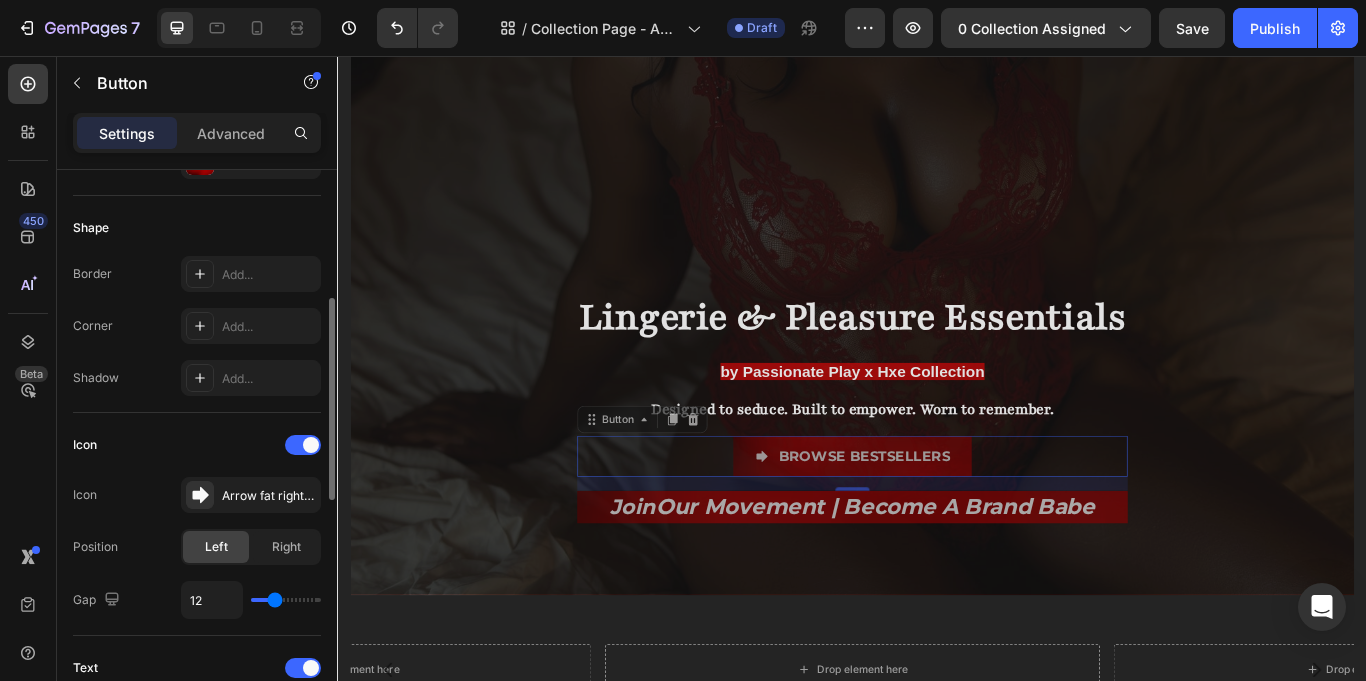 type on "11" 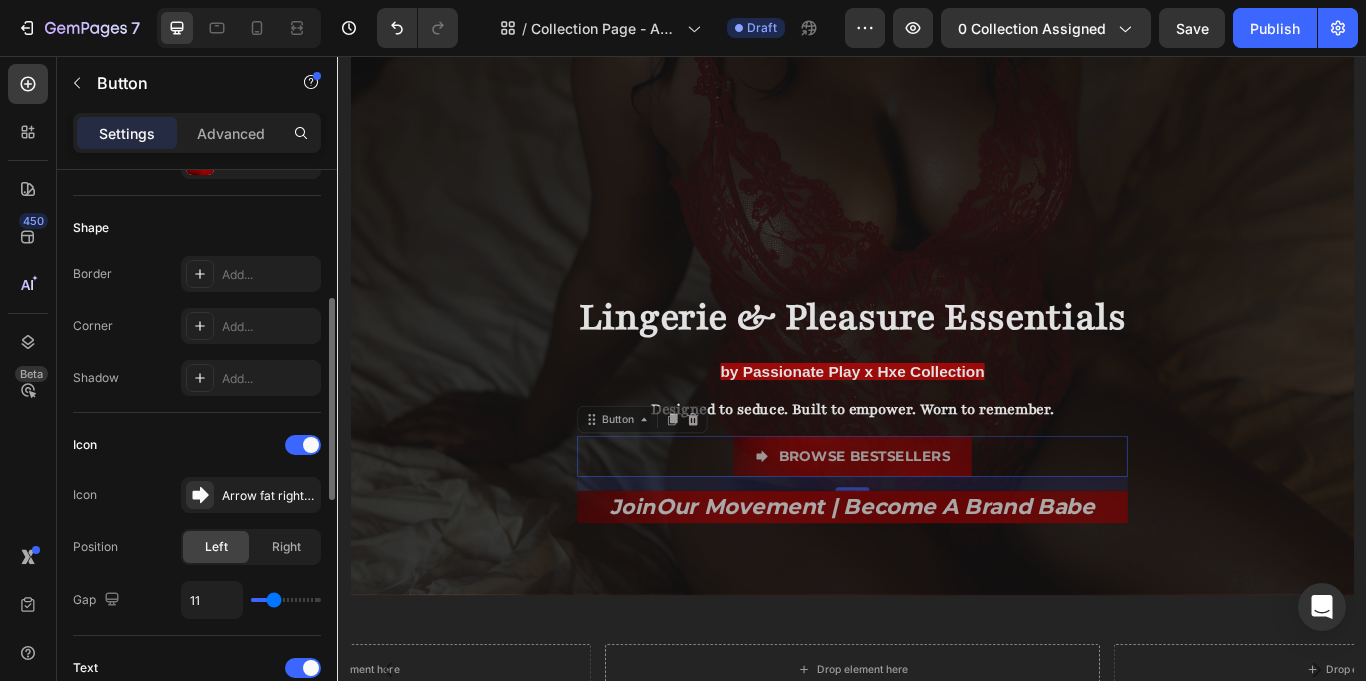 type on "10" 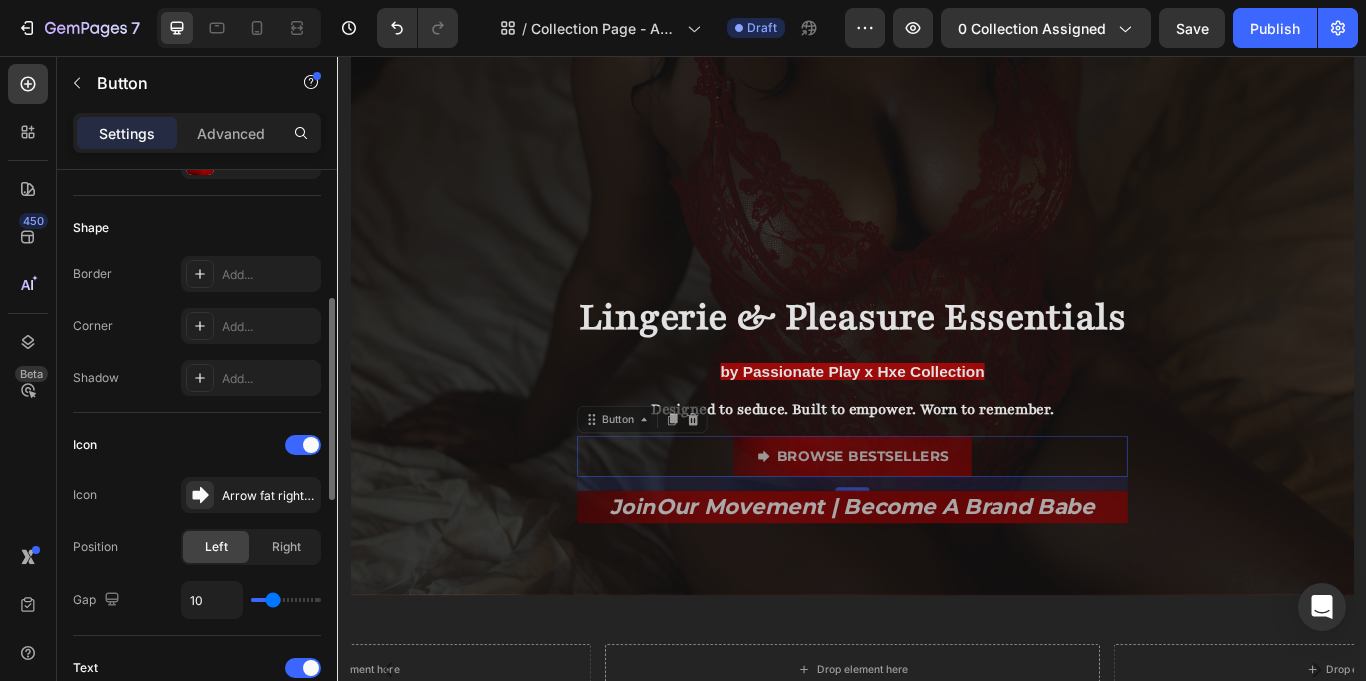 type on "8" 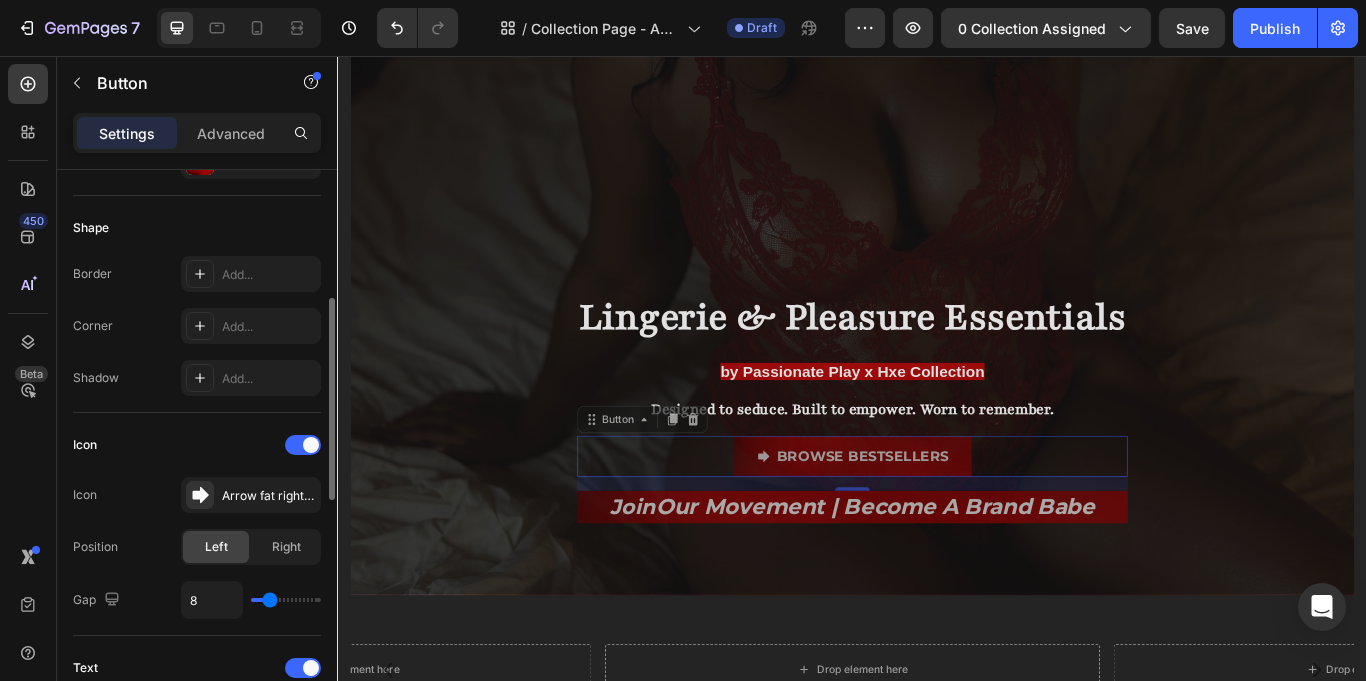 type on "7" 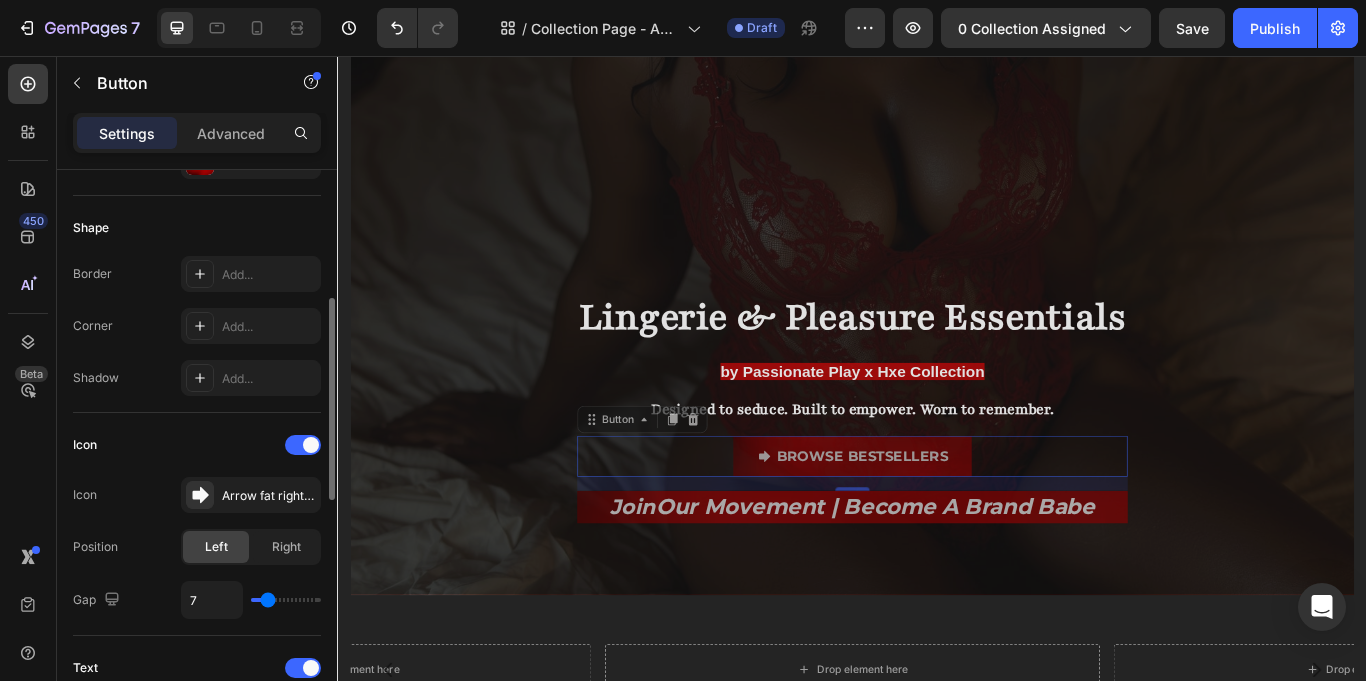 type on "7" 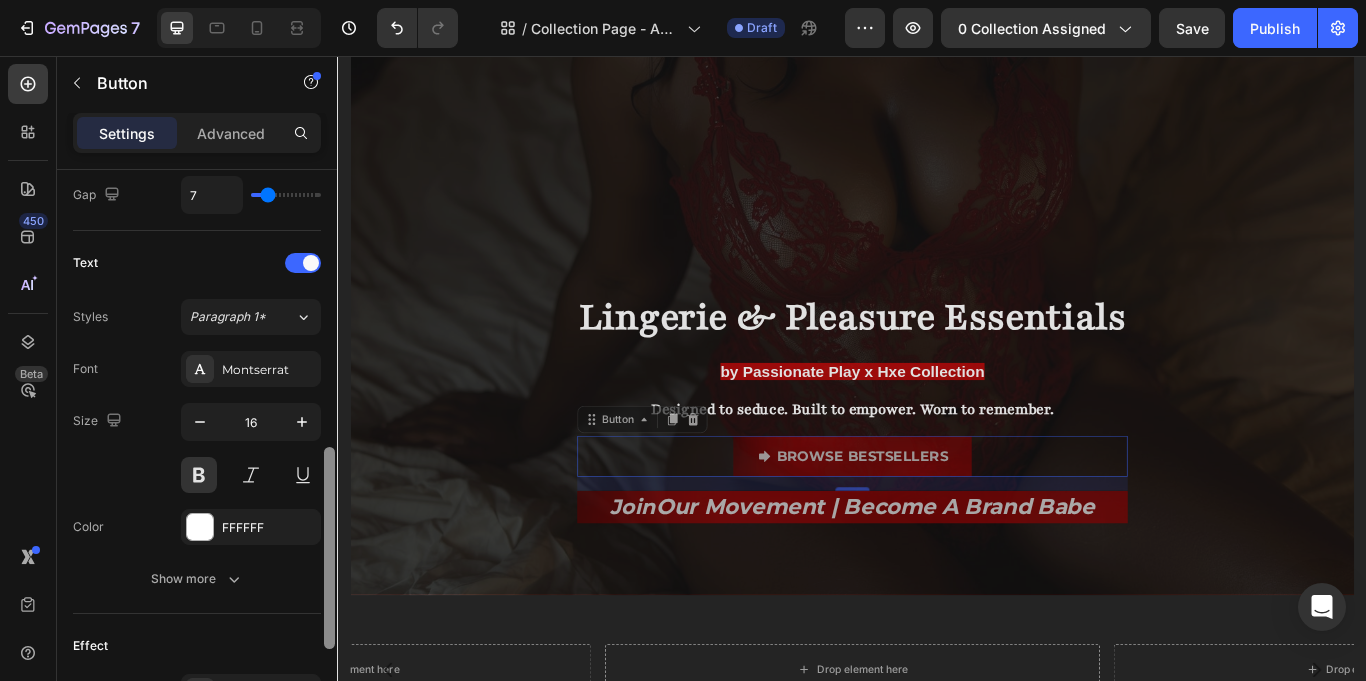 drag, startPoint x: 330, startPoint y: 458, endPoint x: 336, endPoint y: 605, distance: 147.12239 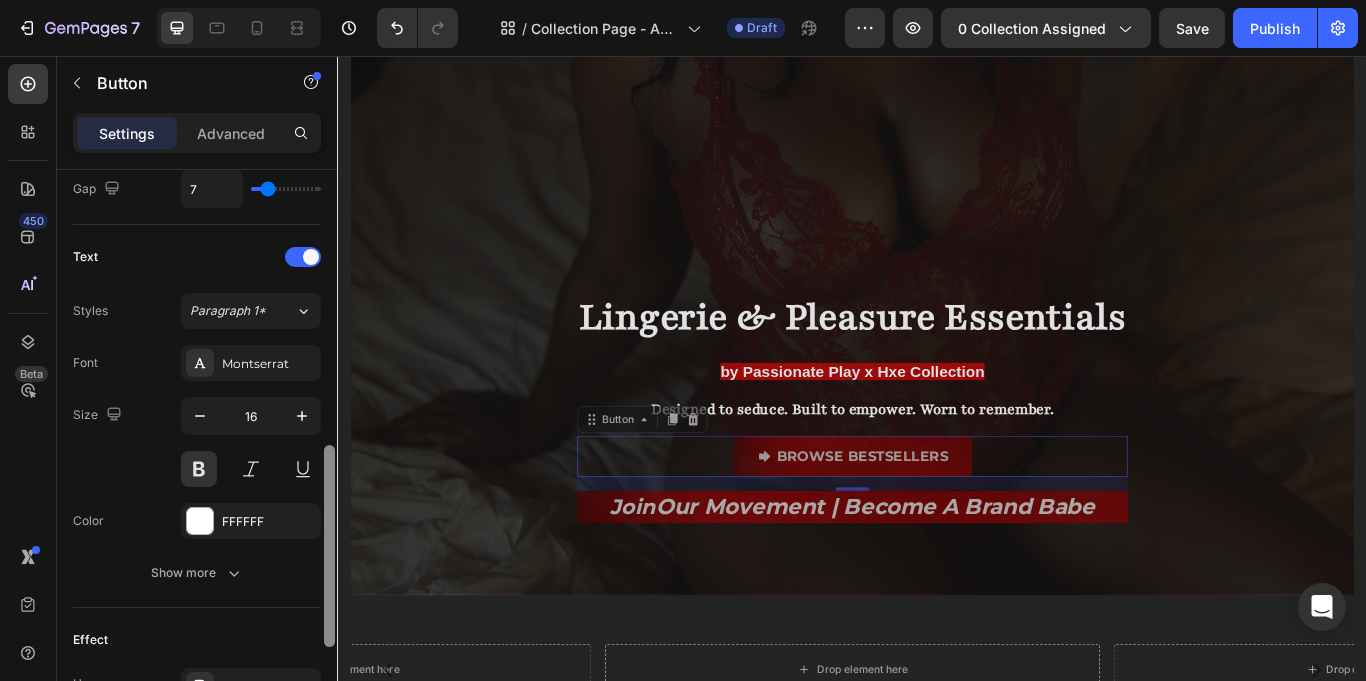 scroll, scrollTop: 1024, scrollLeft: 0, axis: vertical 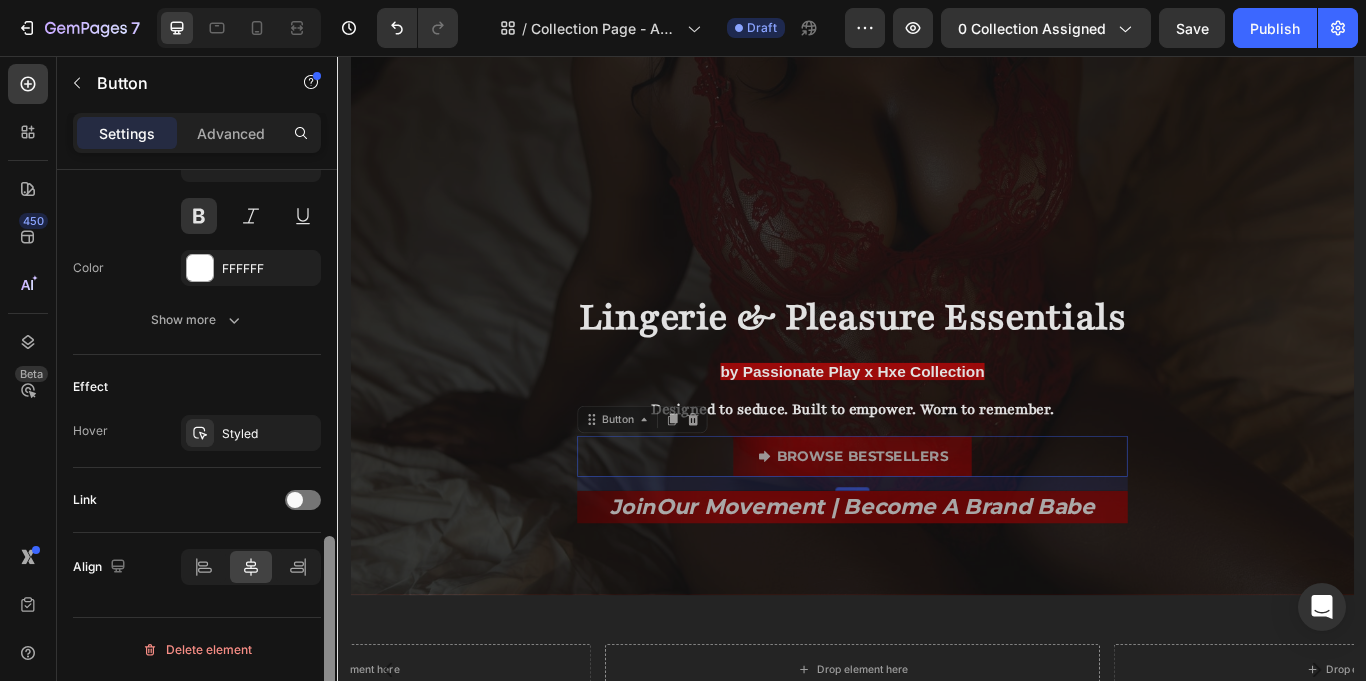 click at bounding box center (329, 454) 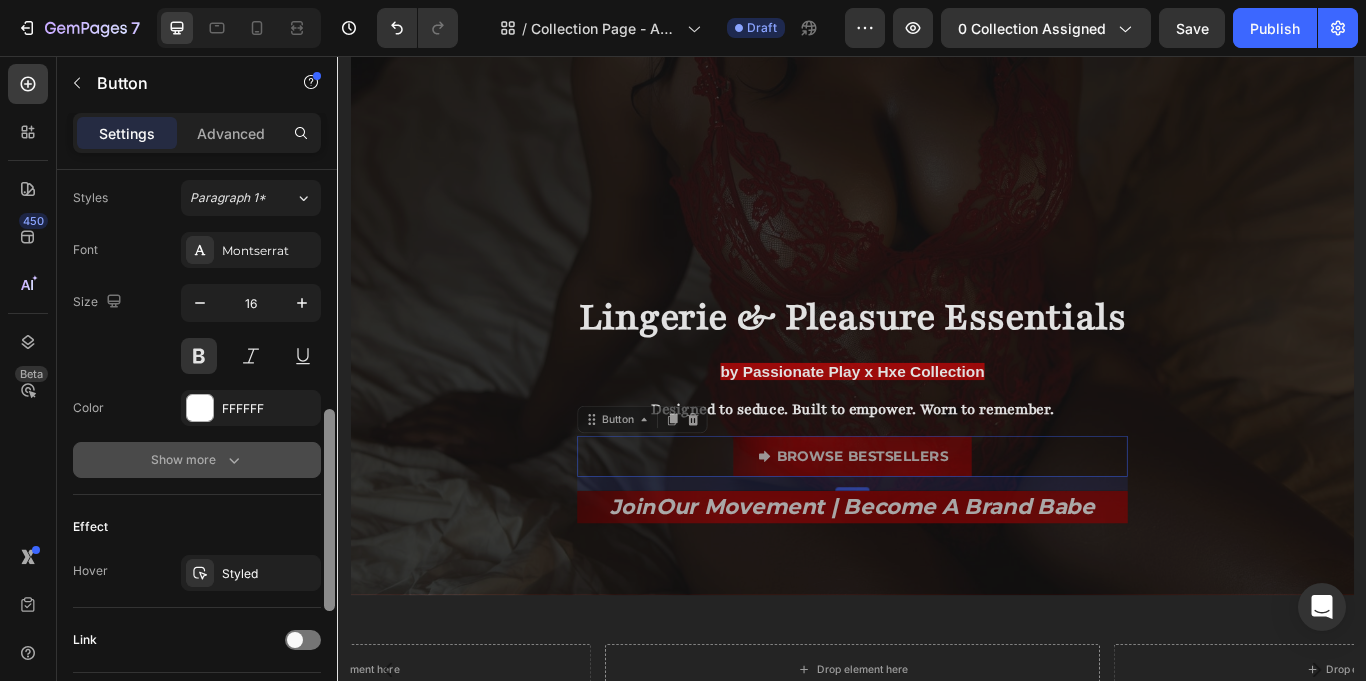 drag, startPoint x: 328, startPoint y: 591, endPoint x: 317, endPoint y: 520, distance: 71.84706 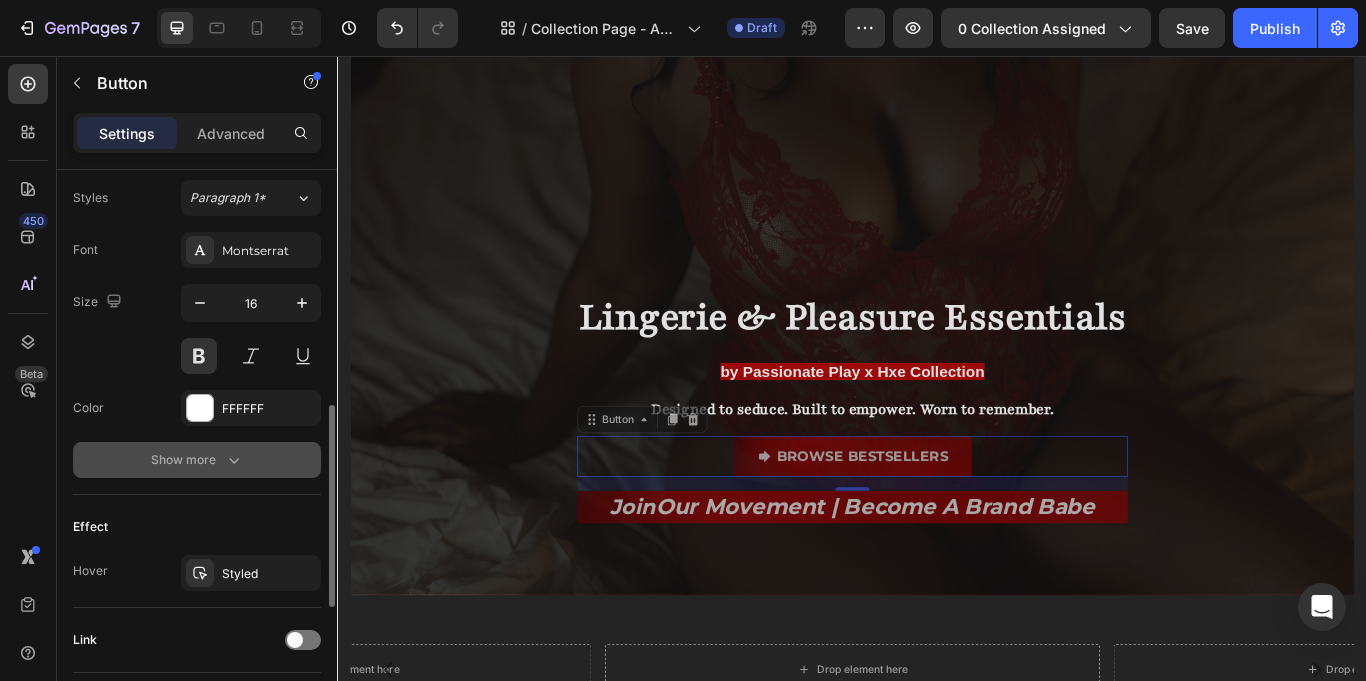 scroll, scrollTop: 825, scrollLeft: 0, axis: vertical 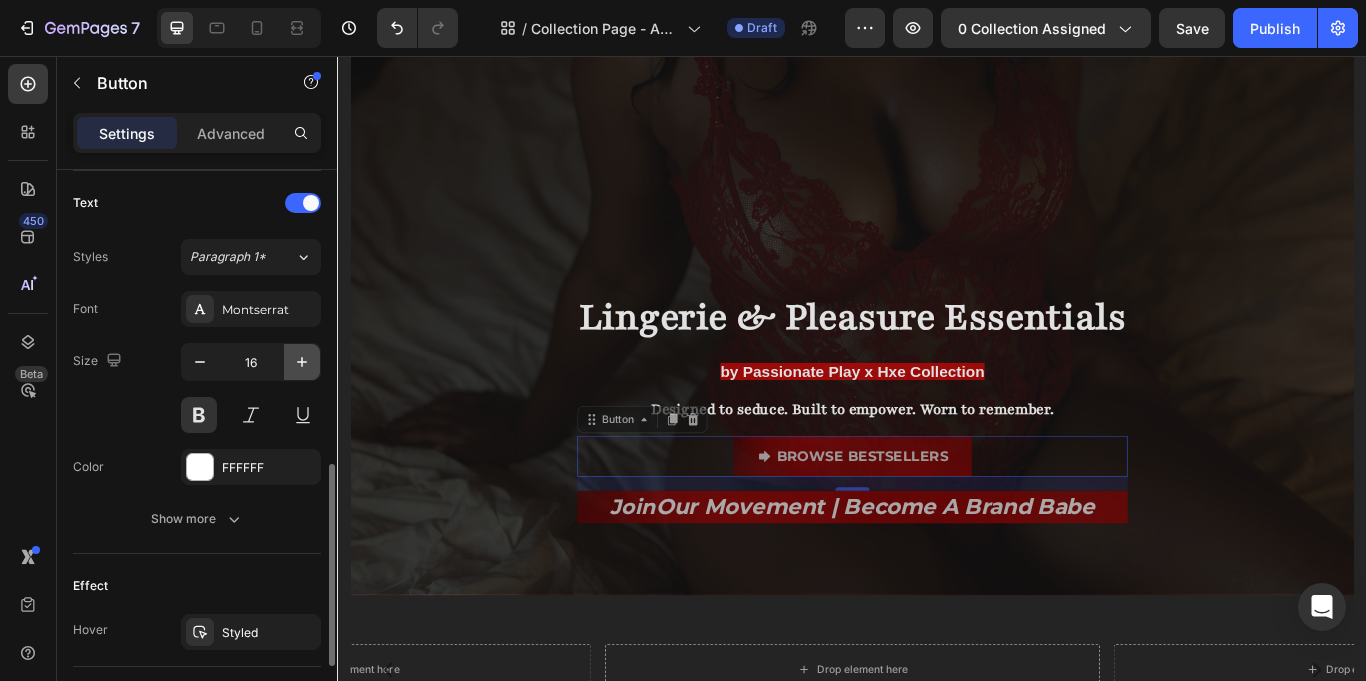 click at bounding box center [302, 362] 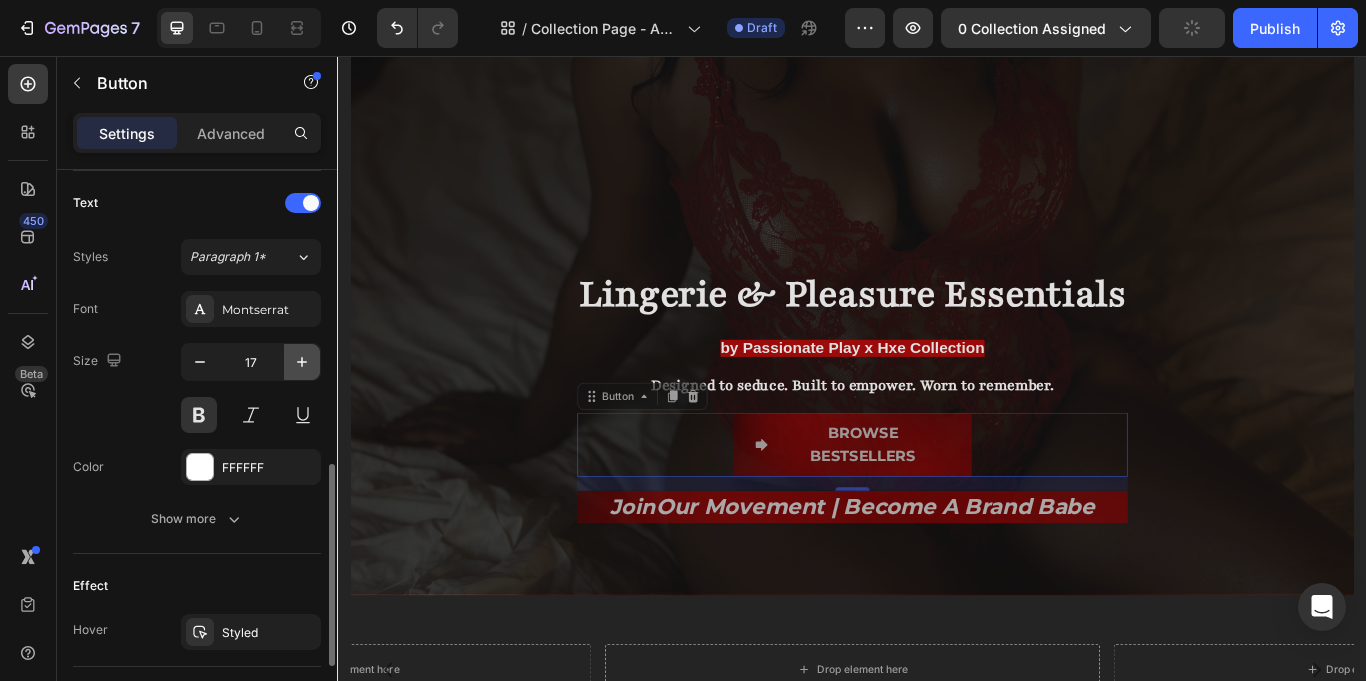 click at bounding box center [302, 362] 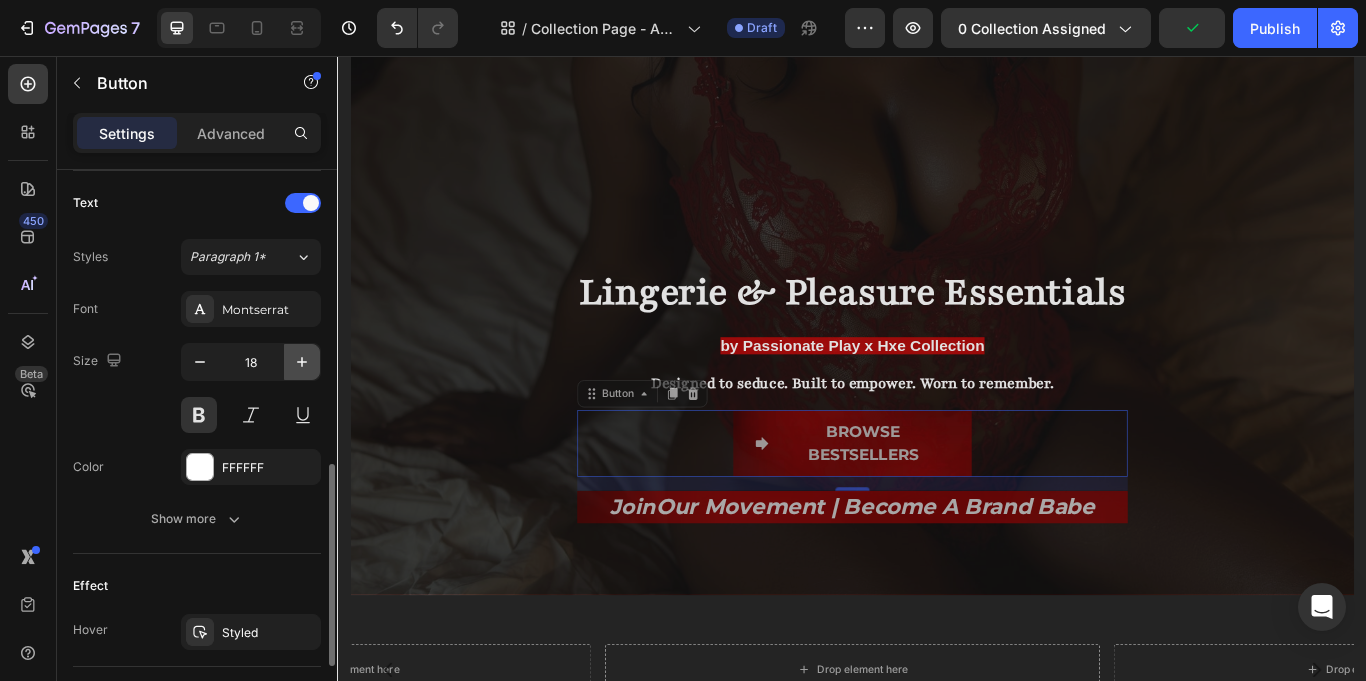 click at bounding box center (302, 362) 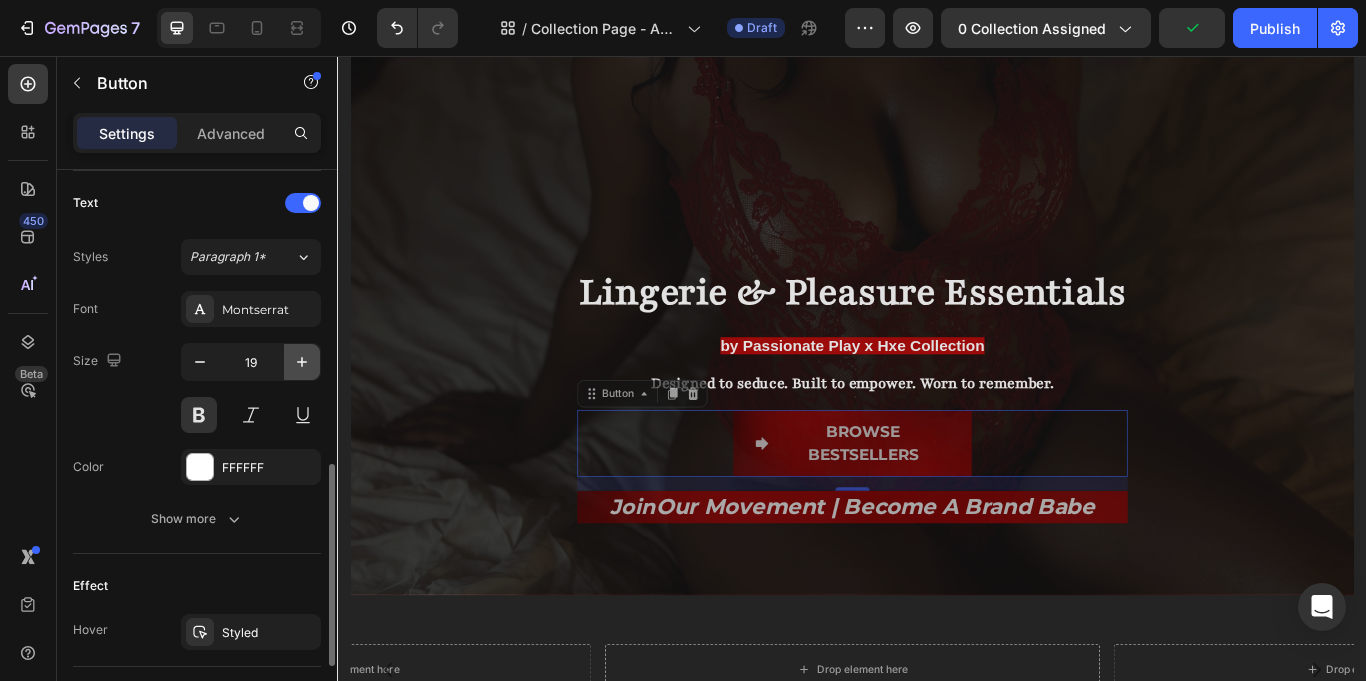 click at bounding box center (302, 362) 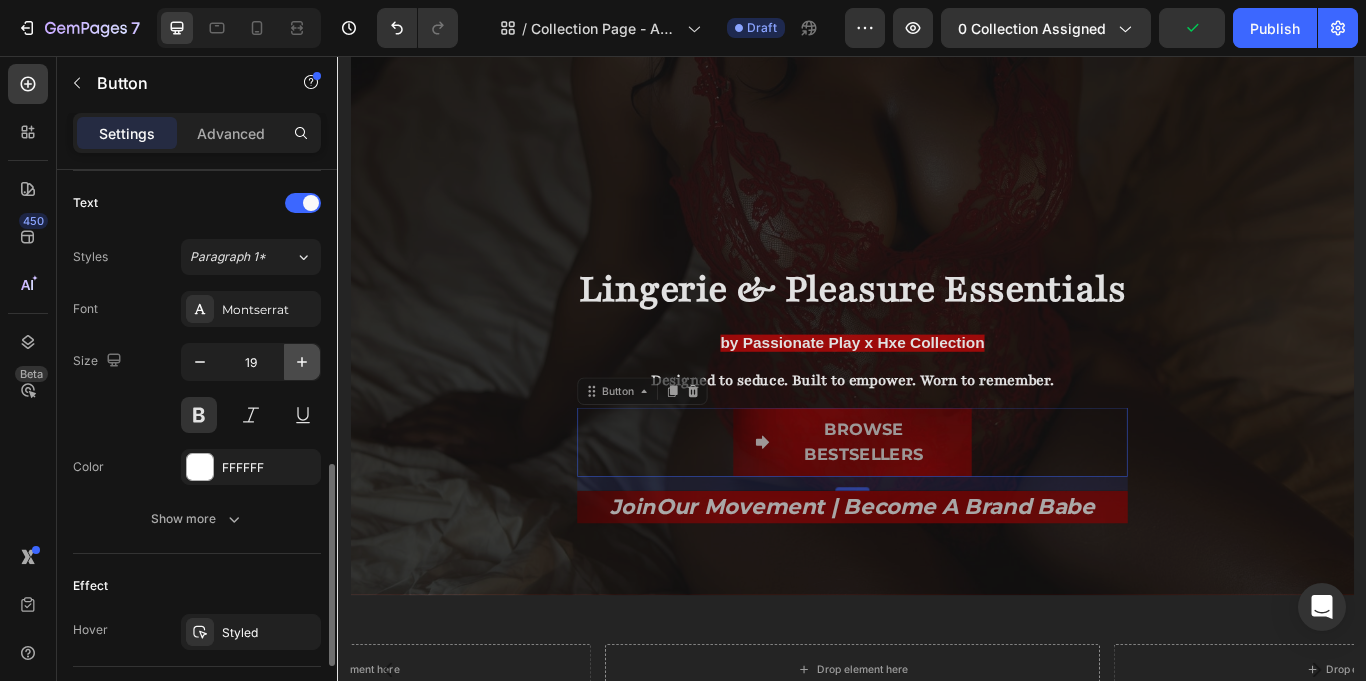 click at bounding box center (302, 362) 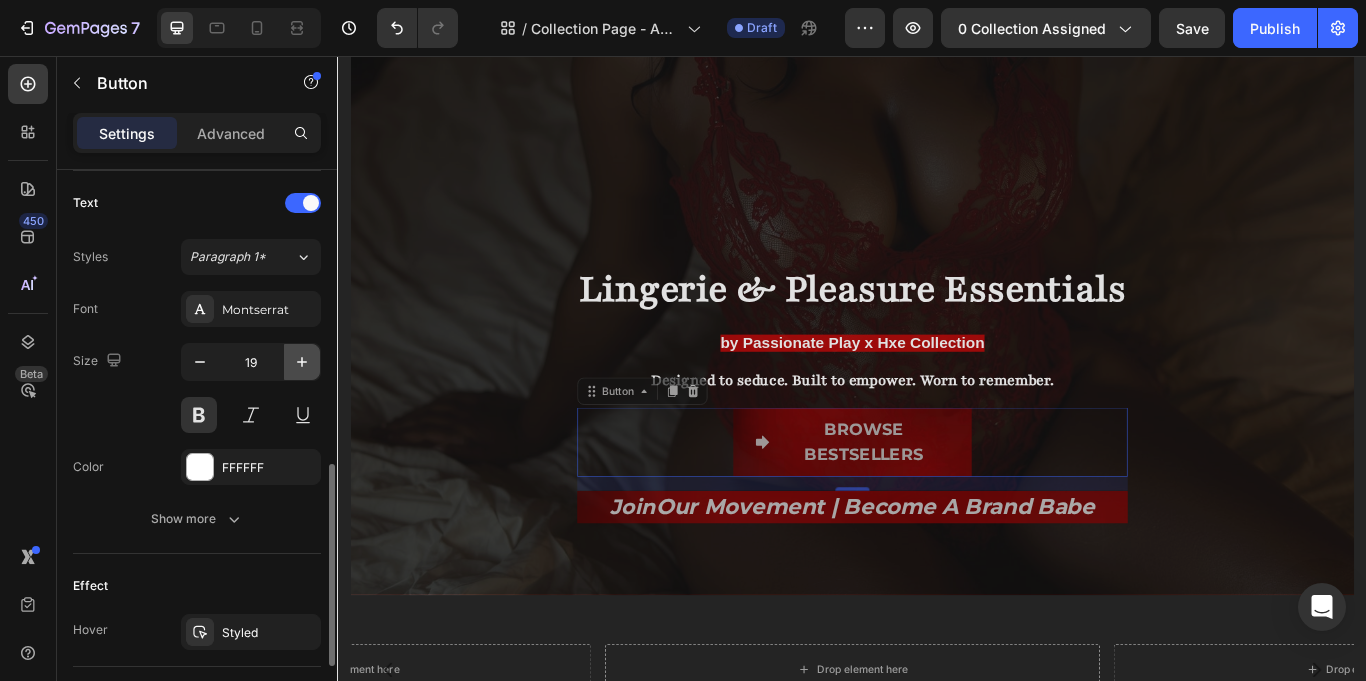 click at bounding box center (302, 362) 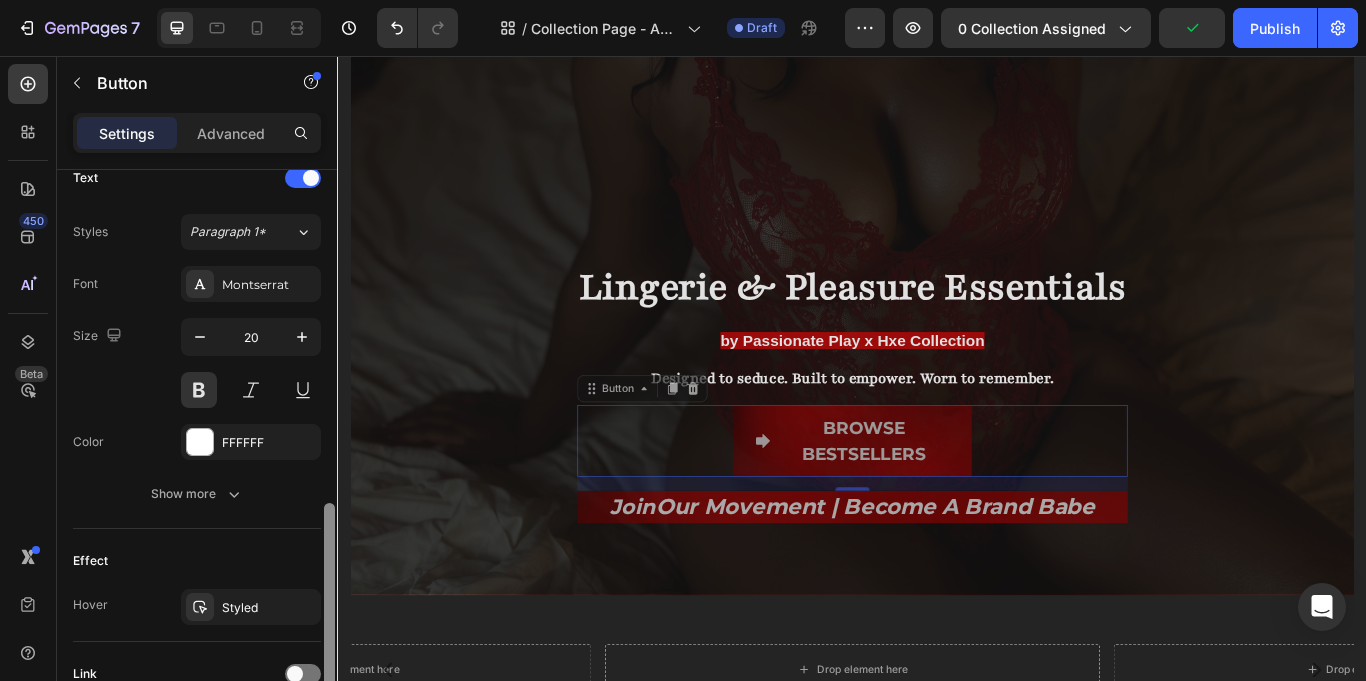 scroll, scrollTop: 1024, scrollLeft: 0, axis: vertical 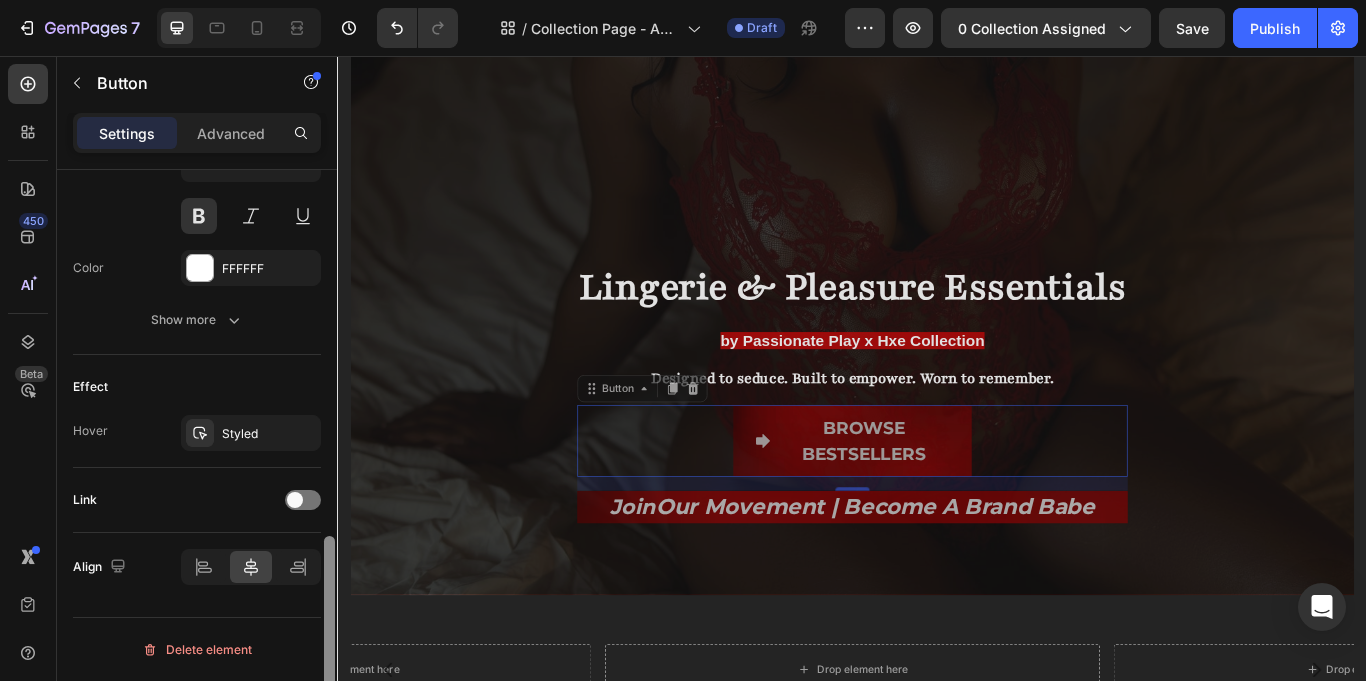 drag, startPoint x: 332, startPoint y: 511, endPoint x: 305, endPoint y: 626, distance: 118.12705 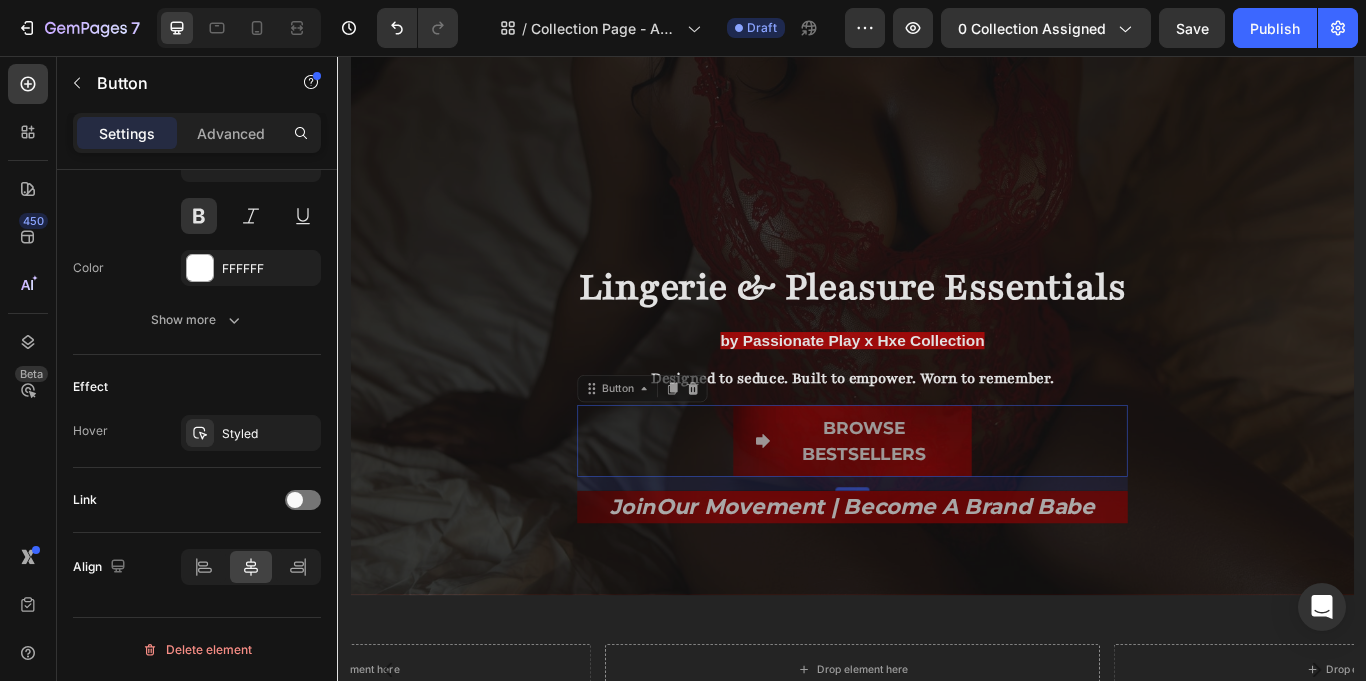 drag, startPoint x: 330, startPoint y: 588, endPoint x: 195, endPoint y: 366, distance: 259.82495 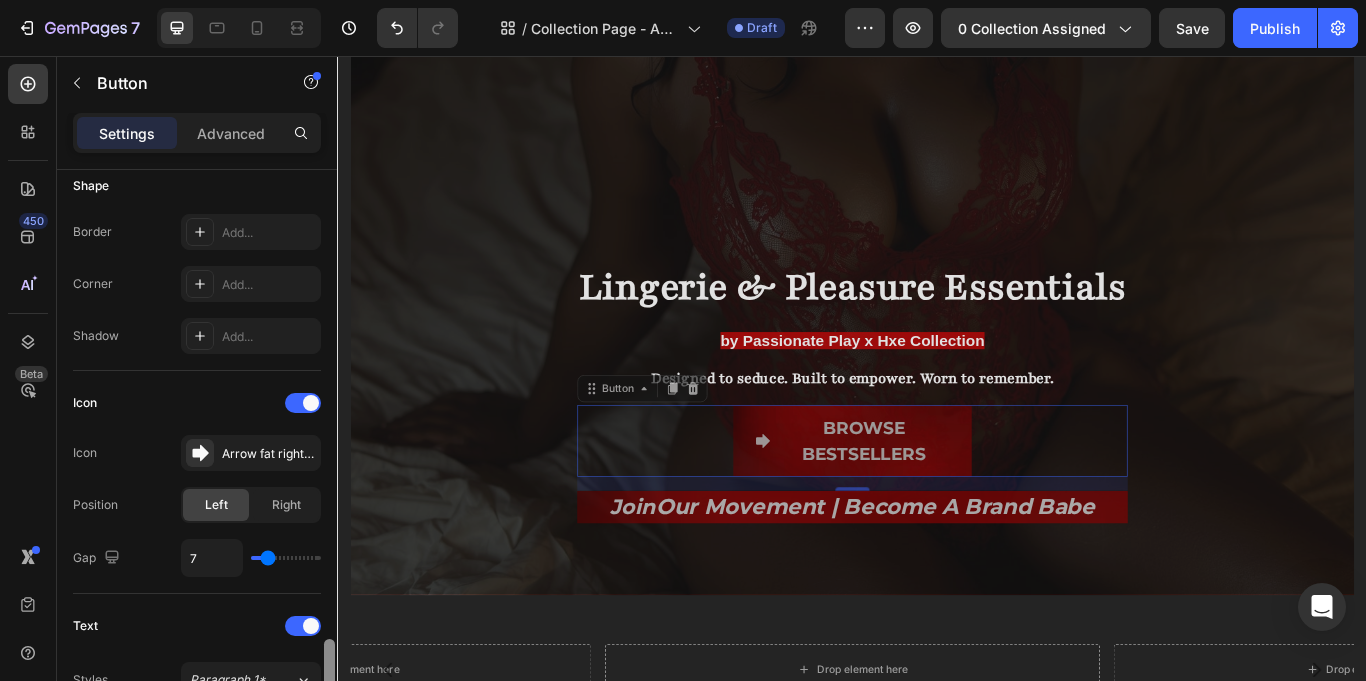 scroll, scrollTop: 642, scrollLeft: 0, axis: vertical 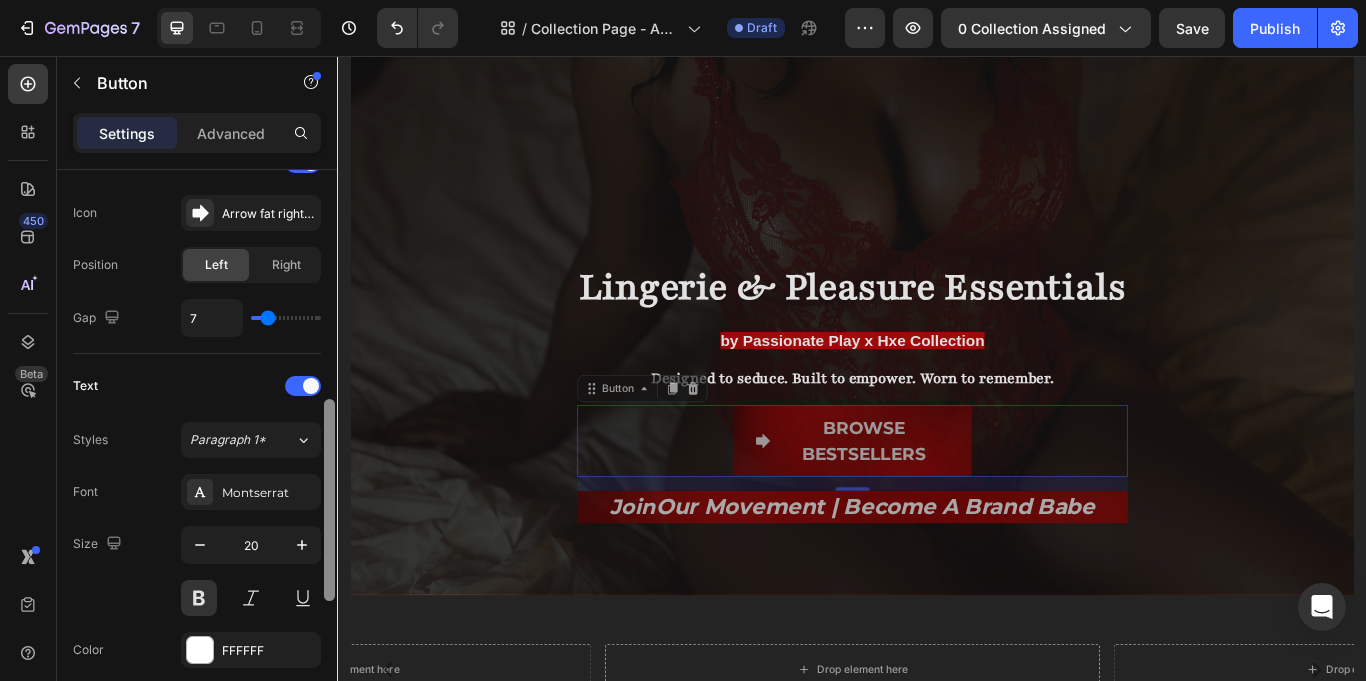 drag, startPoint x: 332, startPoint y: 423, endPoint x: 317, endPoint y: 509, distance: 87.29834 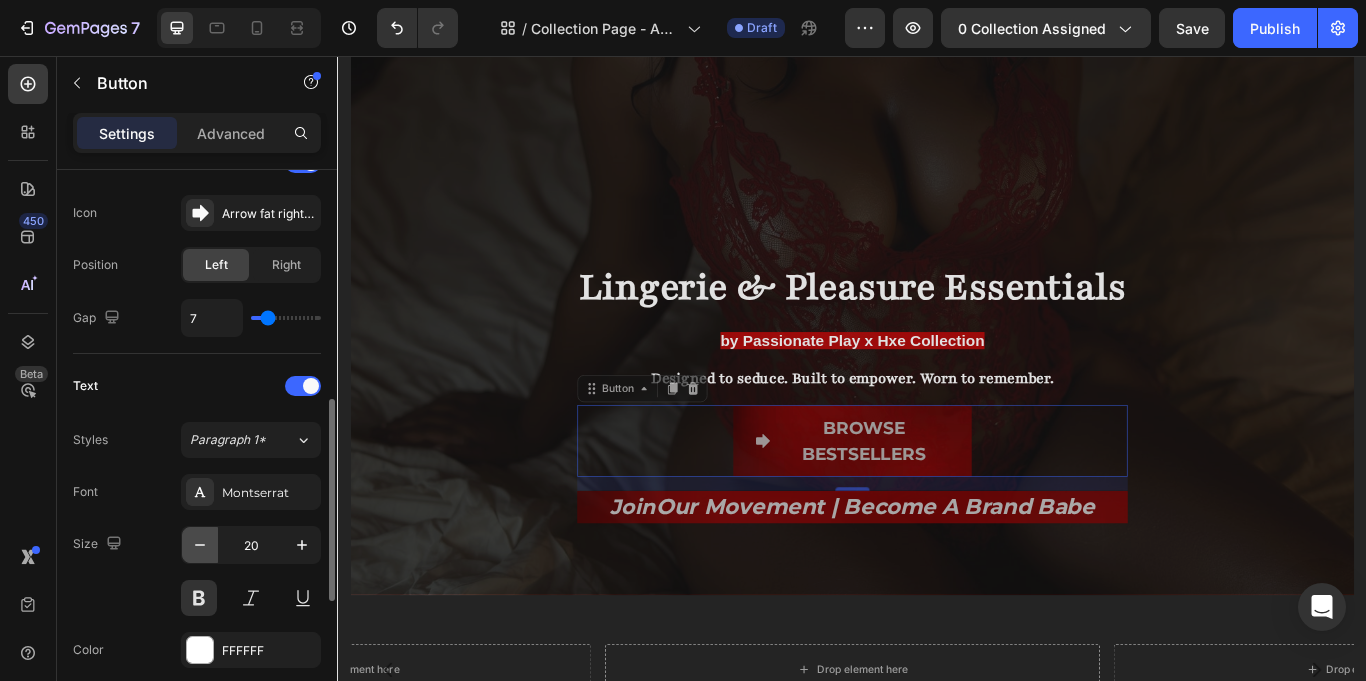 click 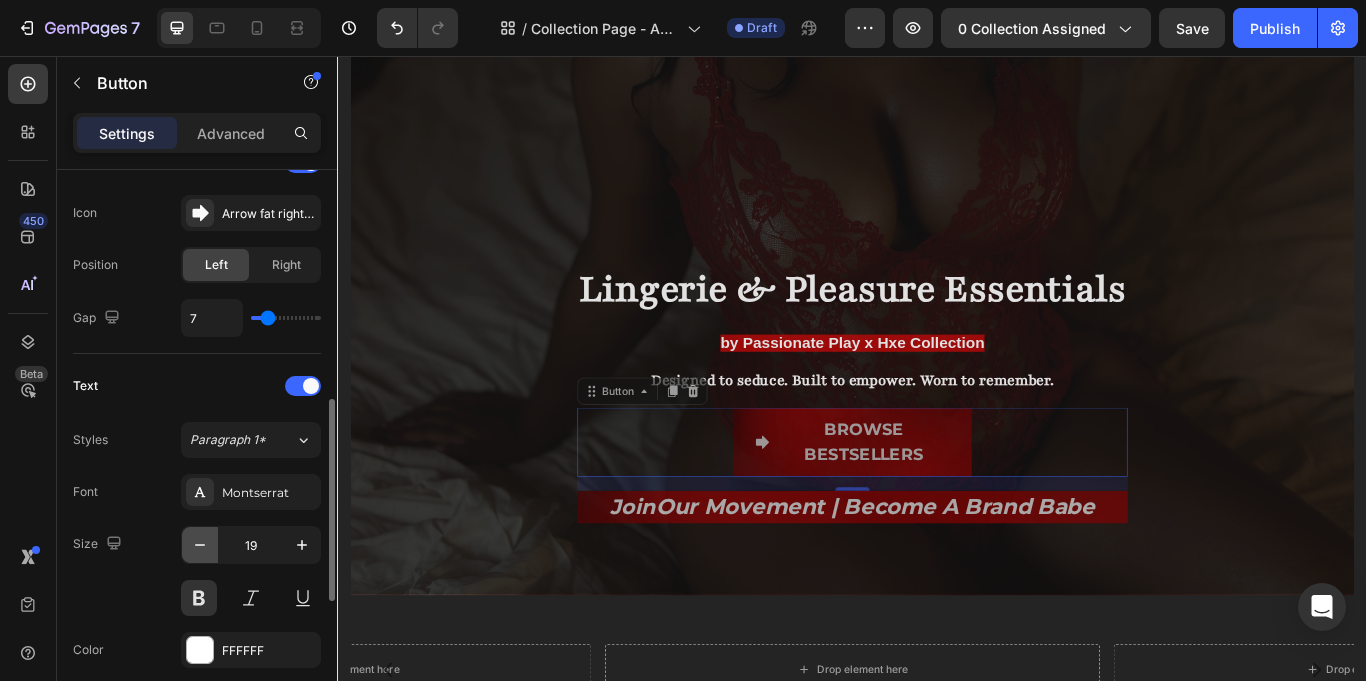 click 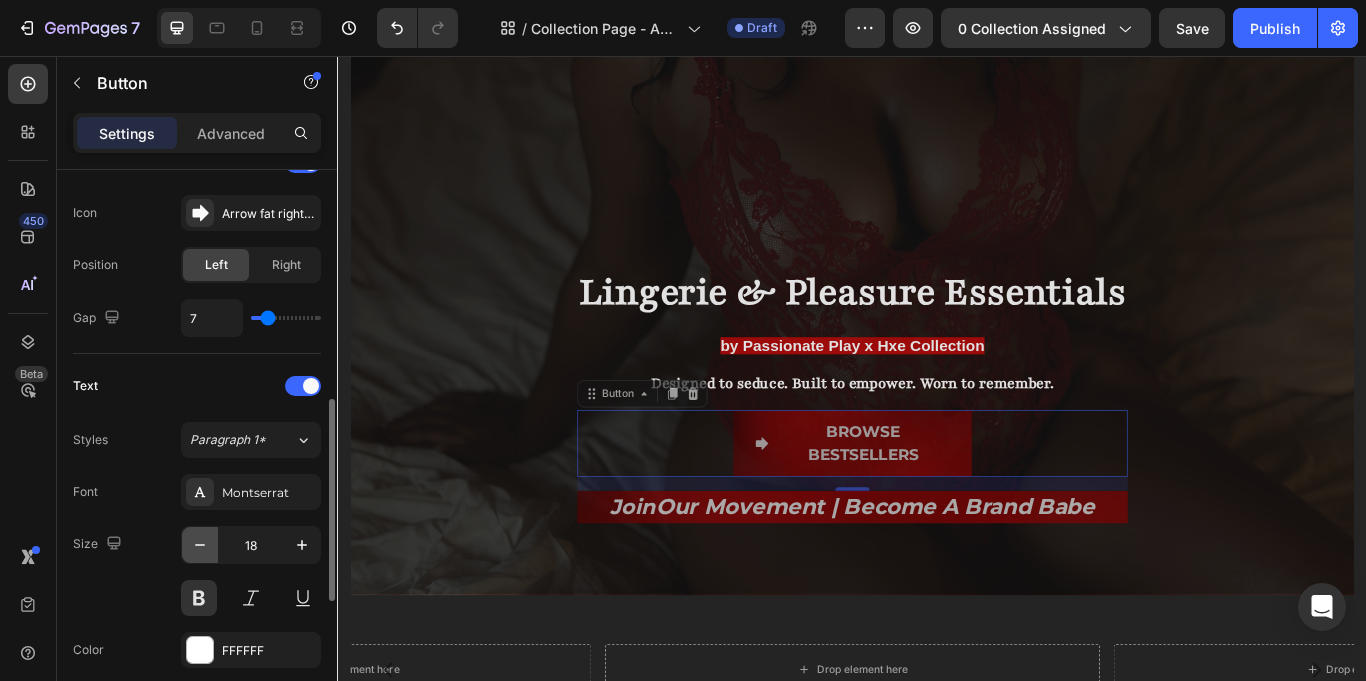 click 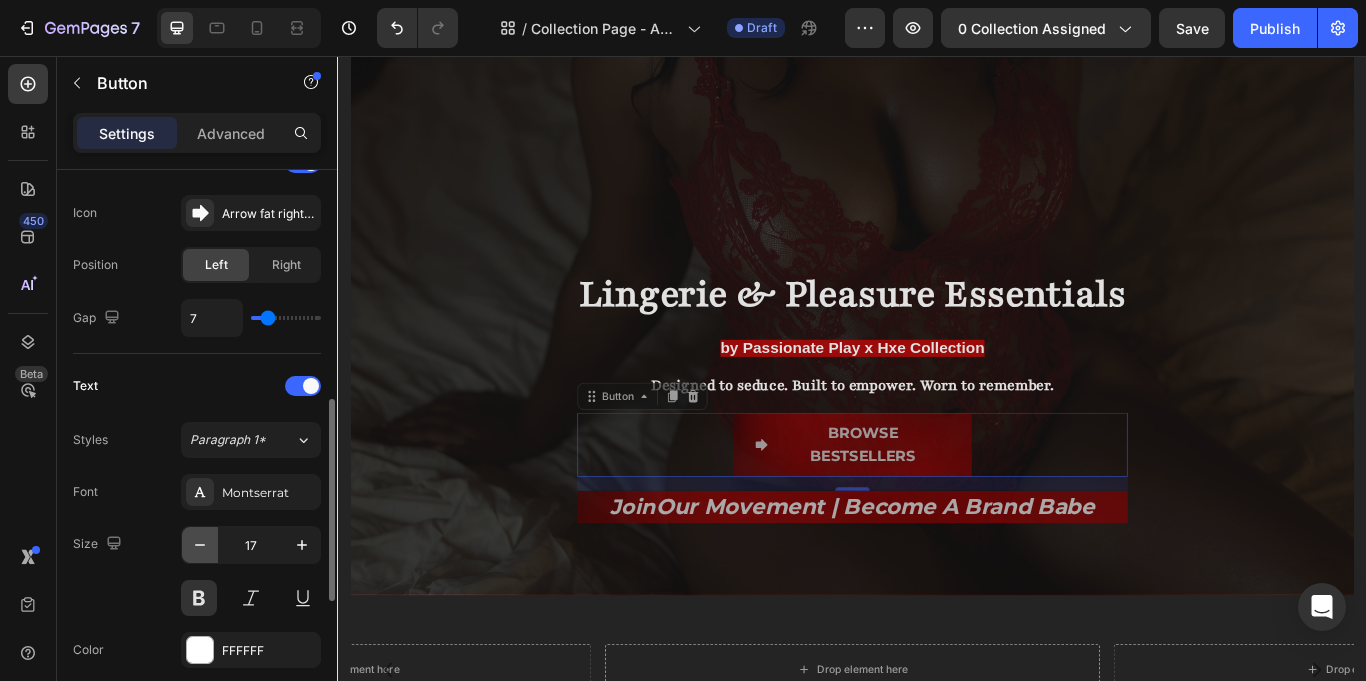 click 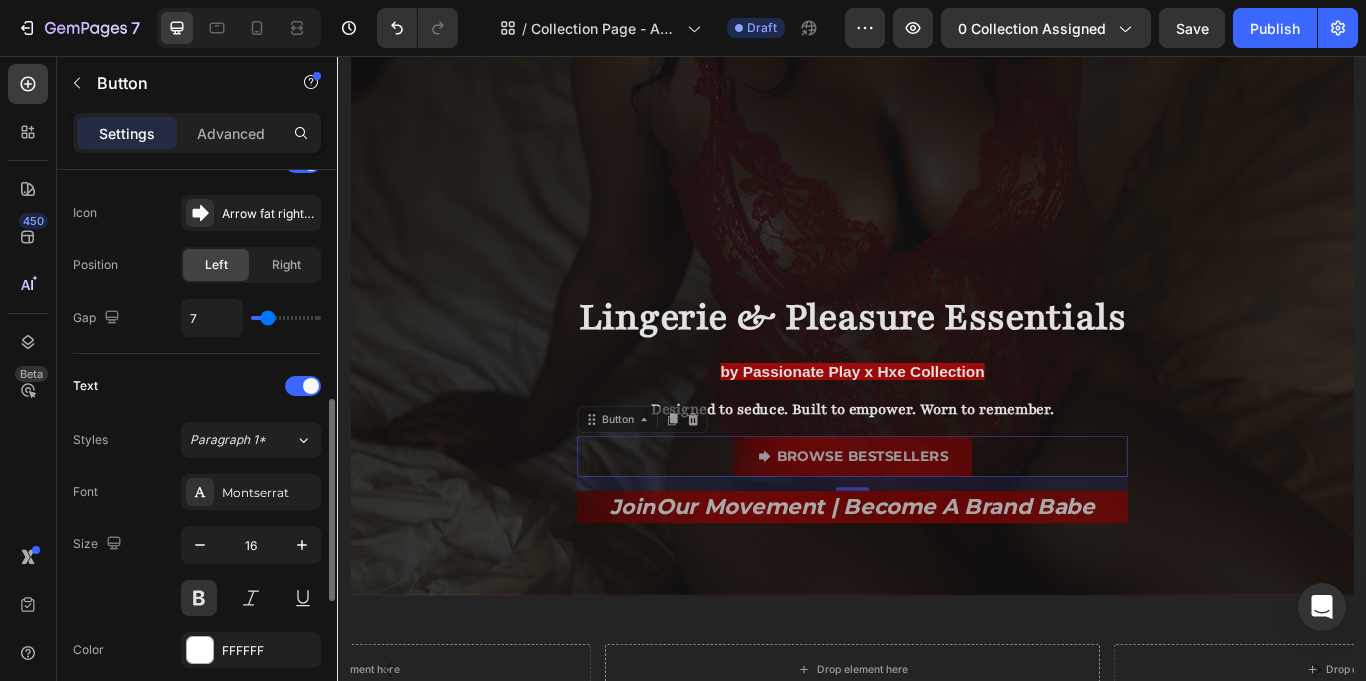 type on "10" 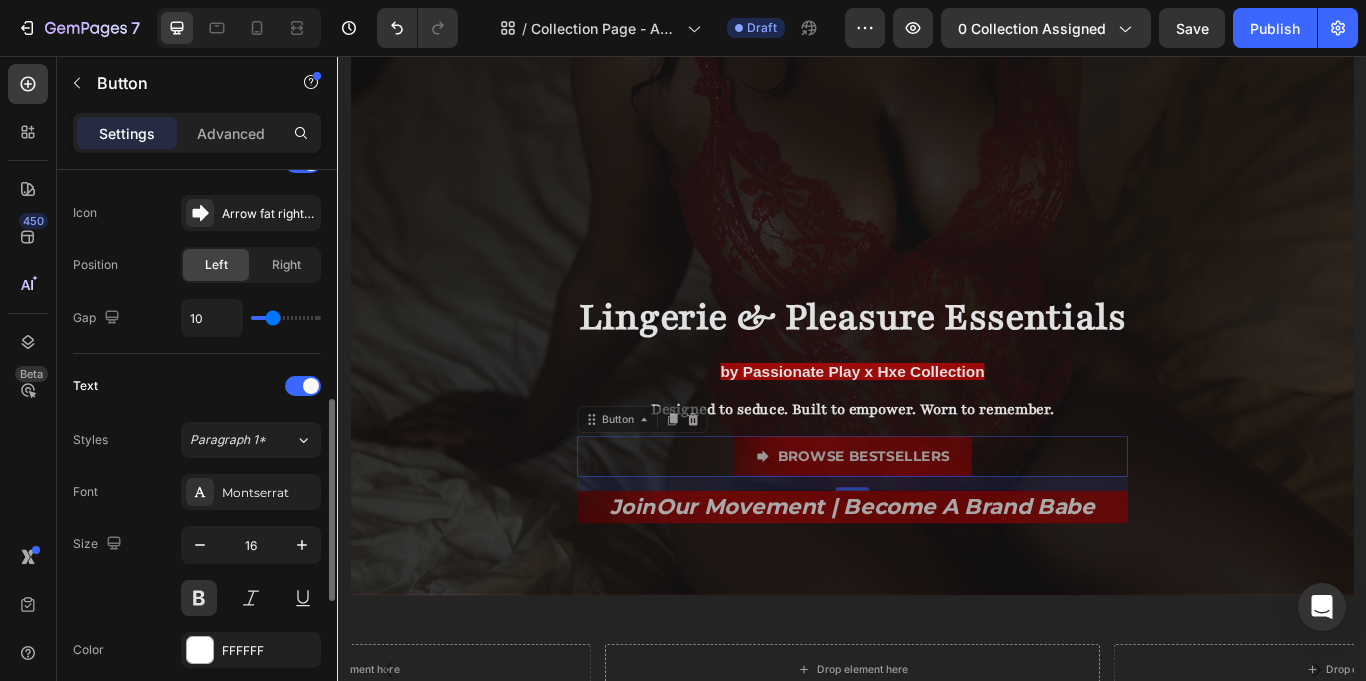 type on "13" 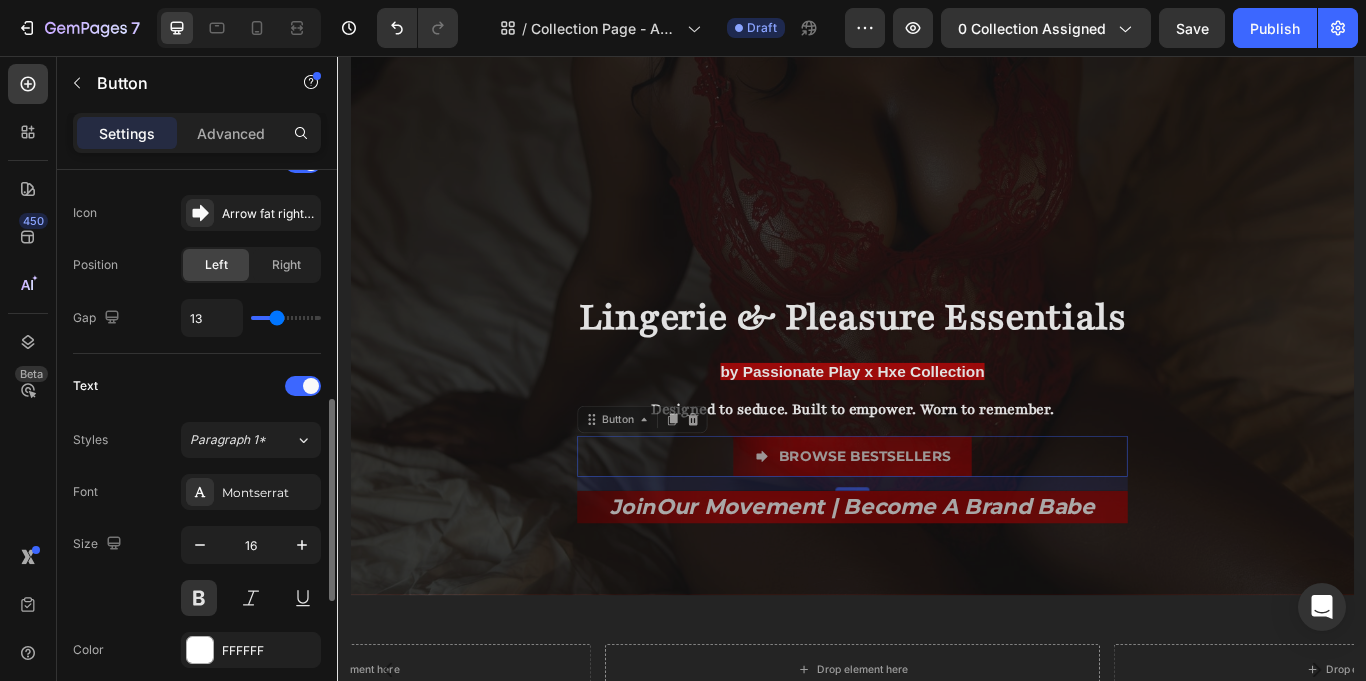 type on "14" 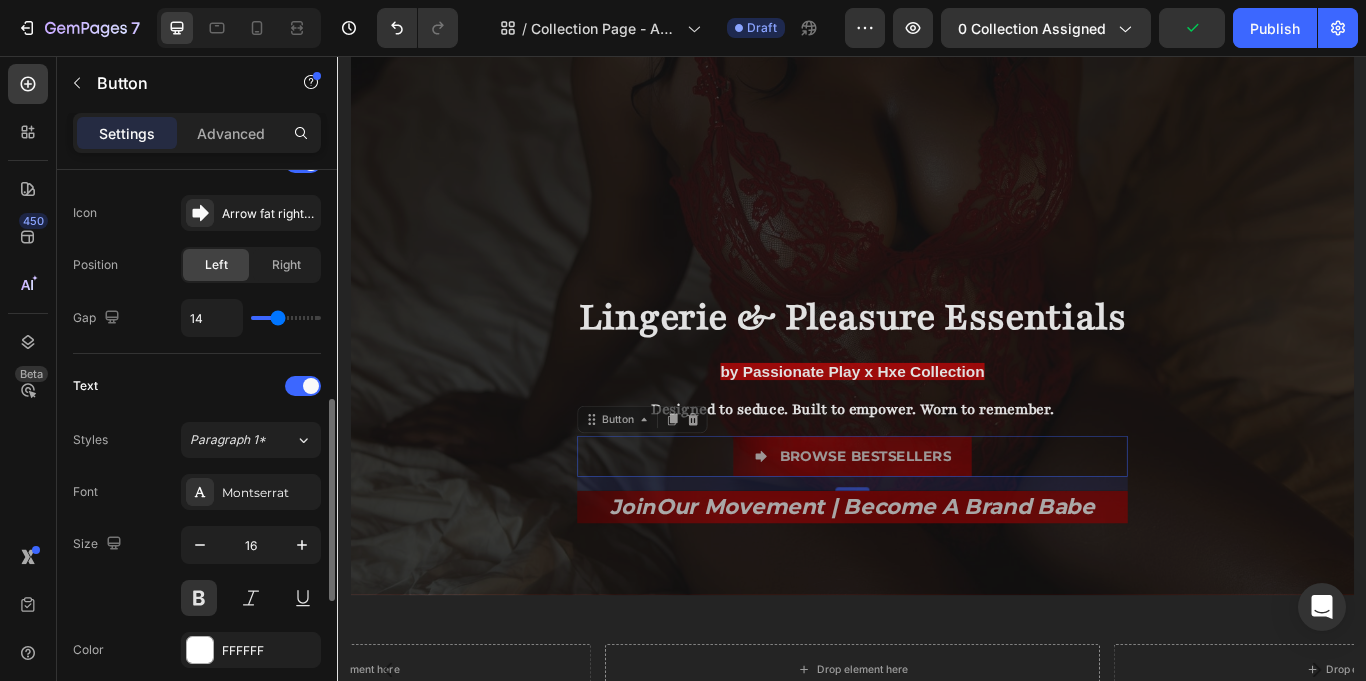 drag, startPoint x: 269, startPoint y: 318, endPoint x: 278, endPoint y: 325, distance: 11.401754 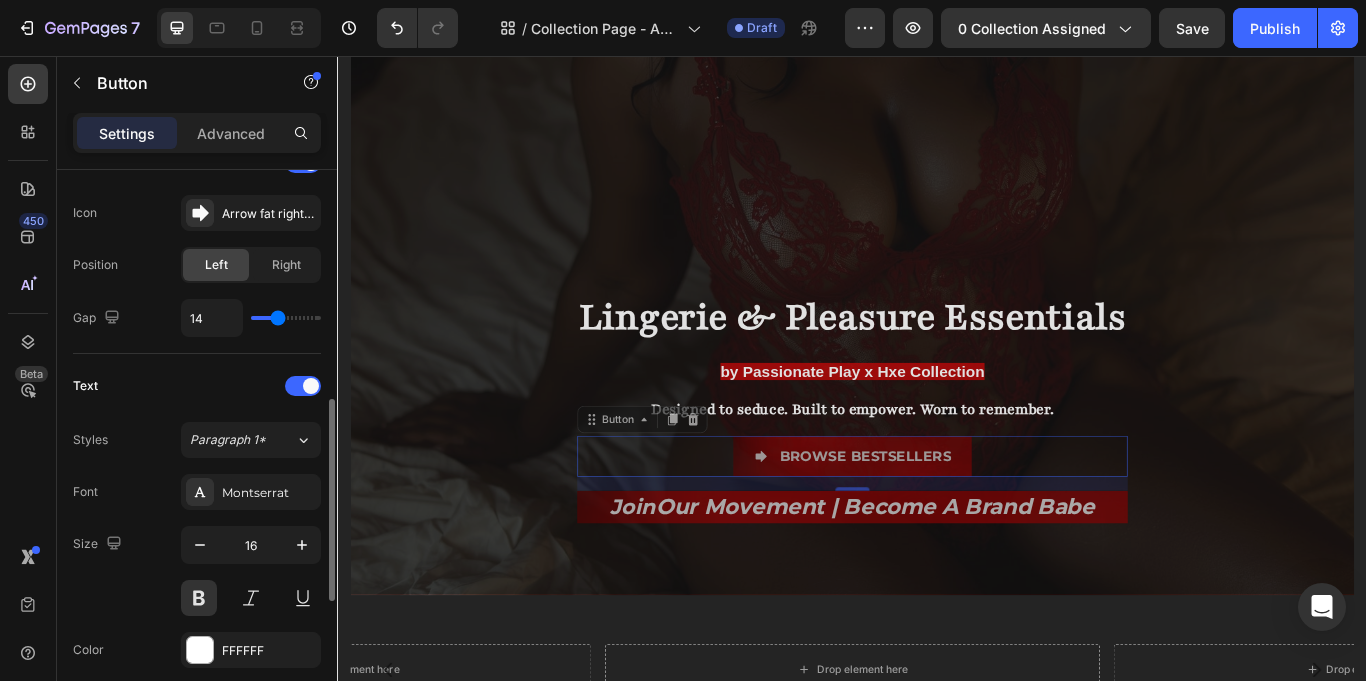 type on "13" 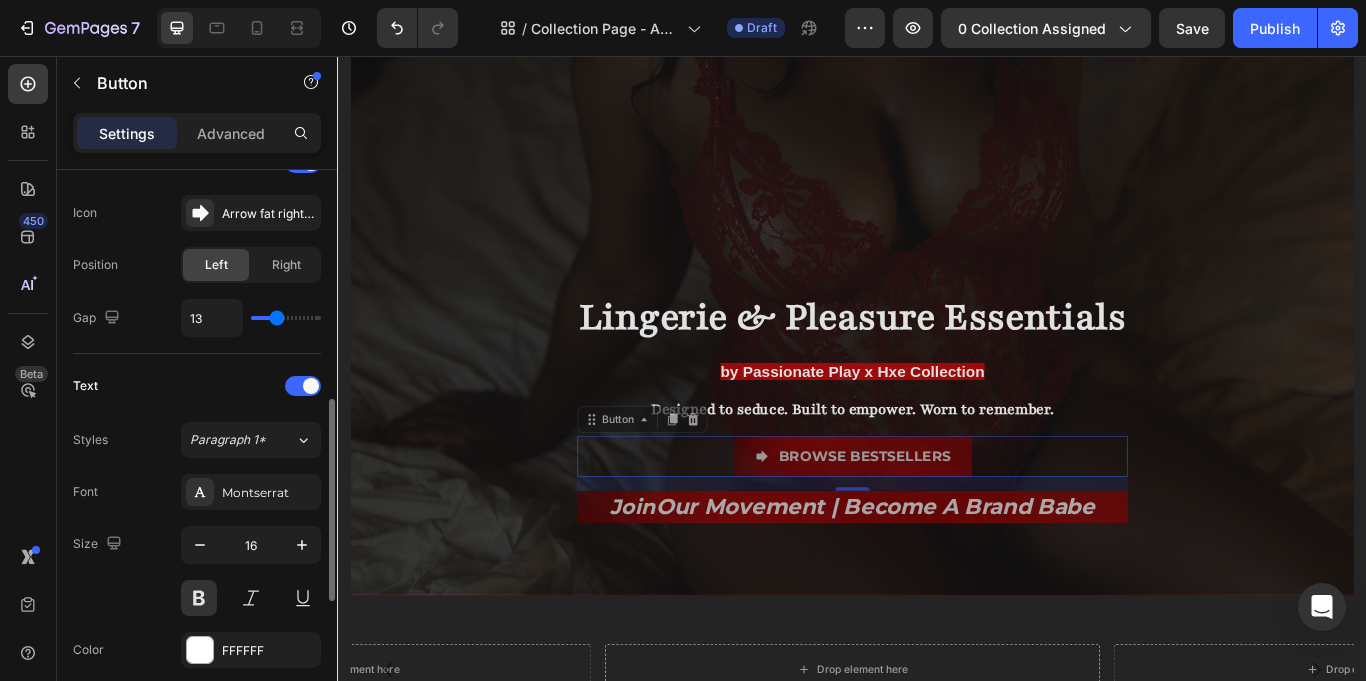 type on "12" 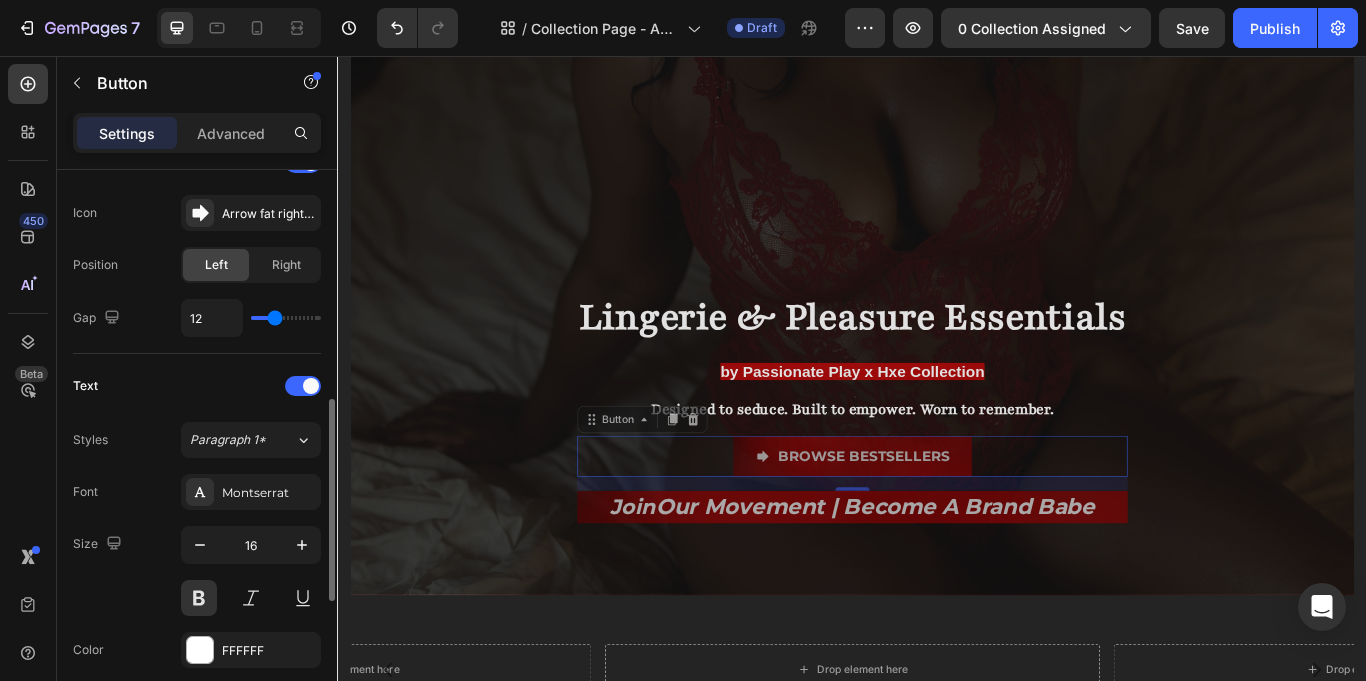type on "11" 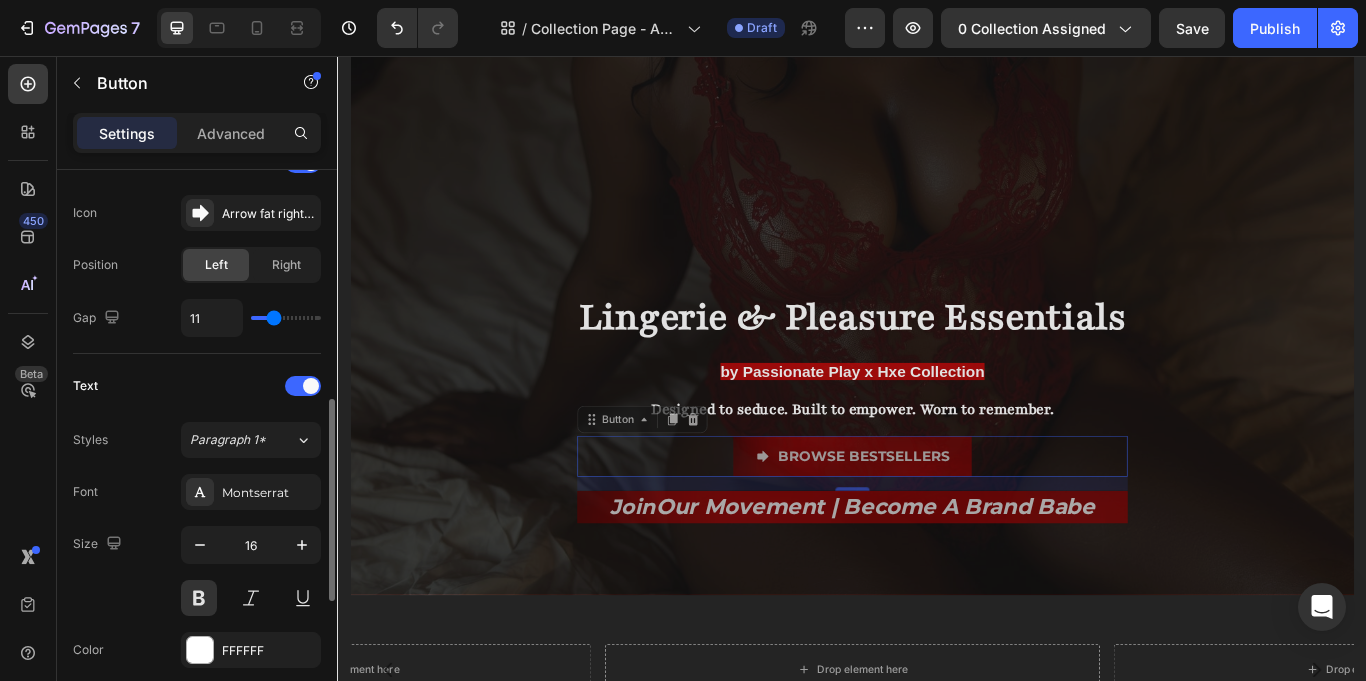 type on "12" 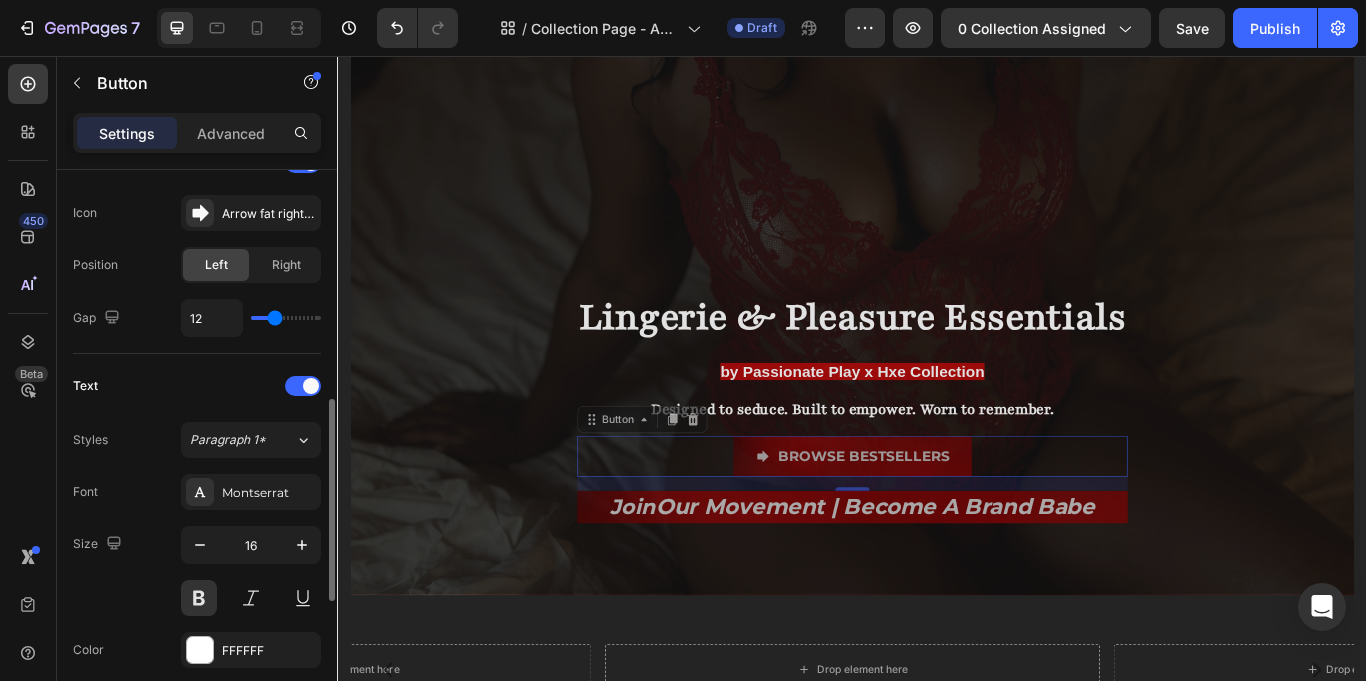 type on "13" 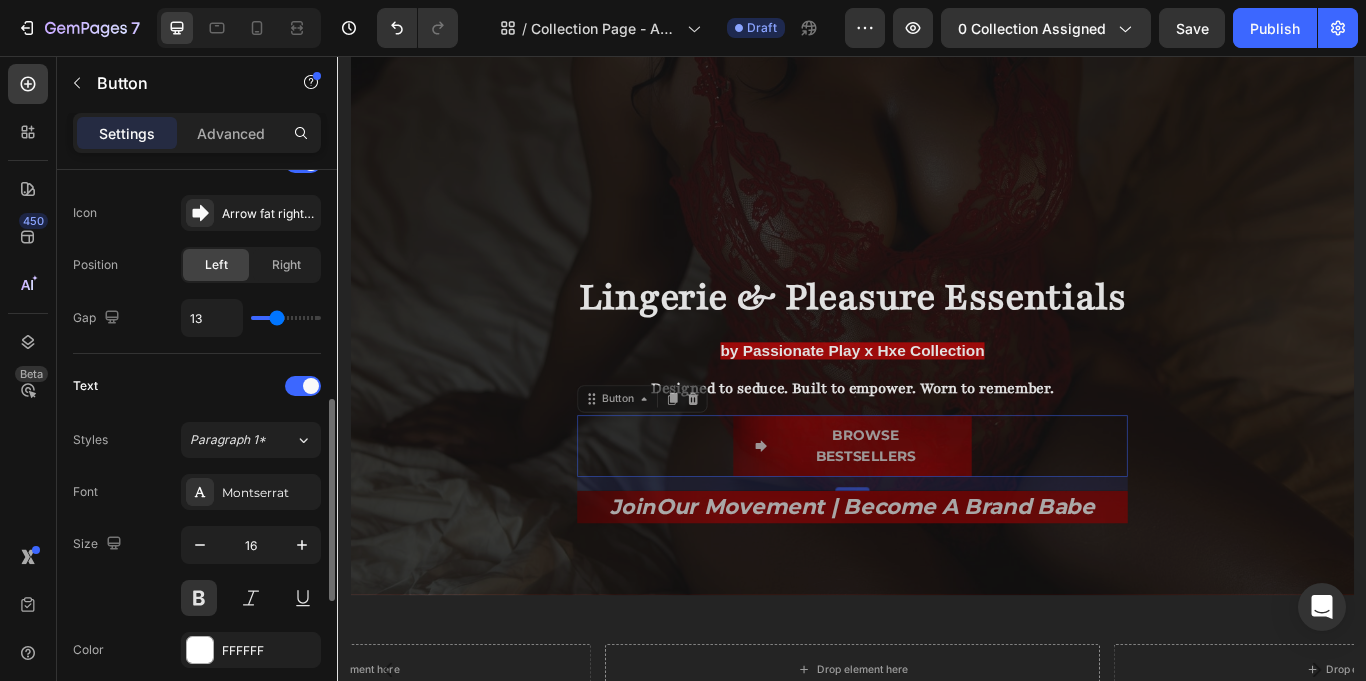 type on "15" 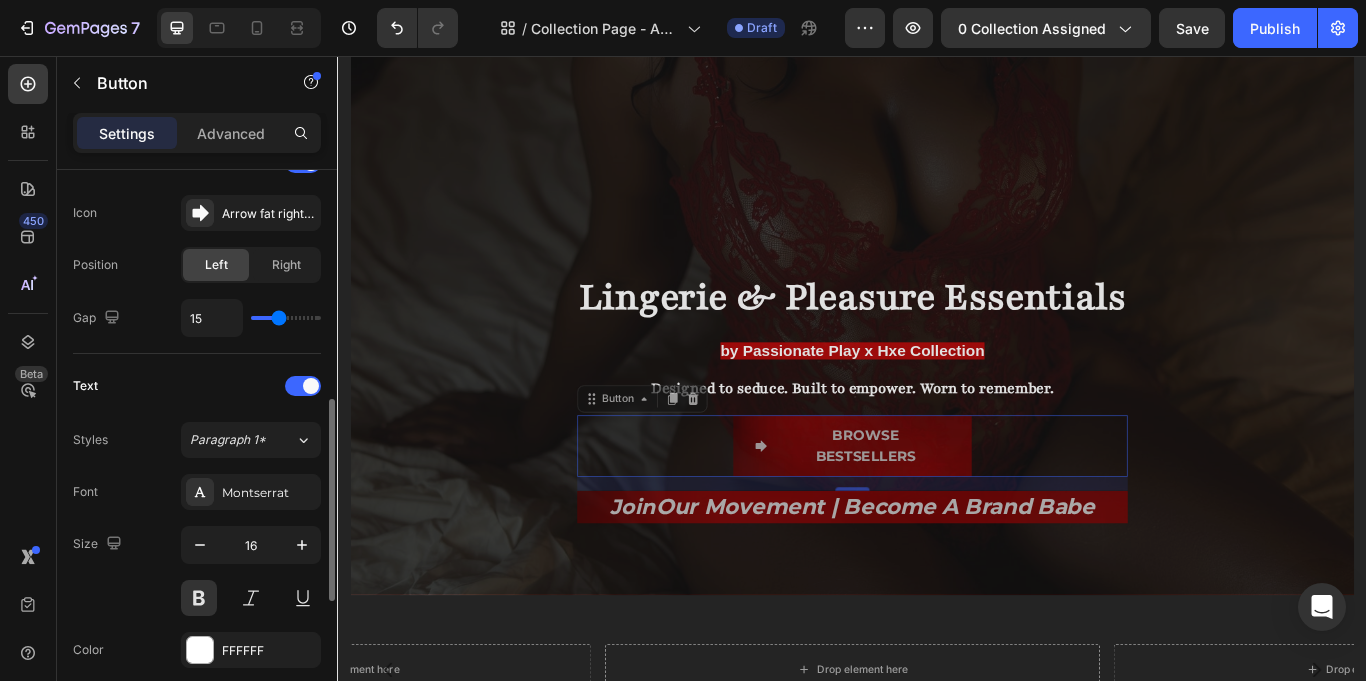 type on "16" 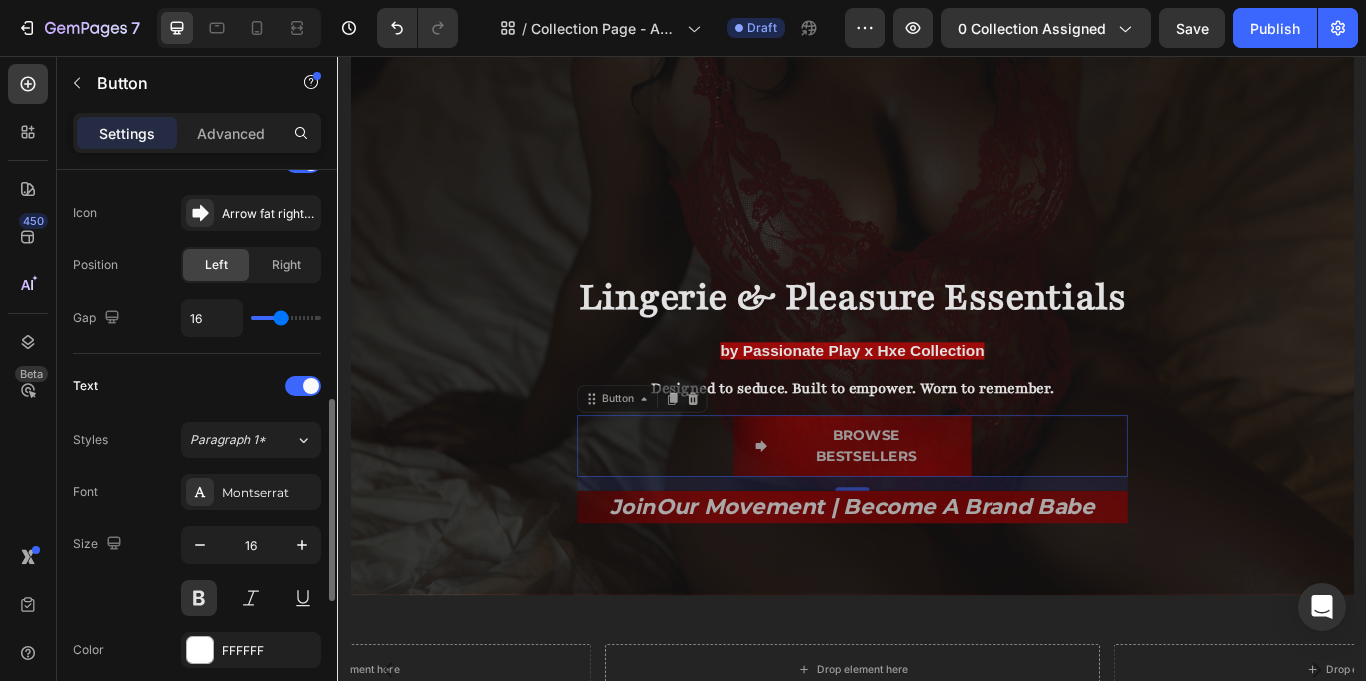 type on "15" 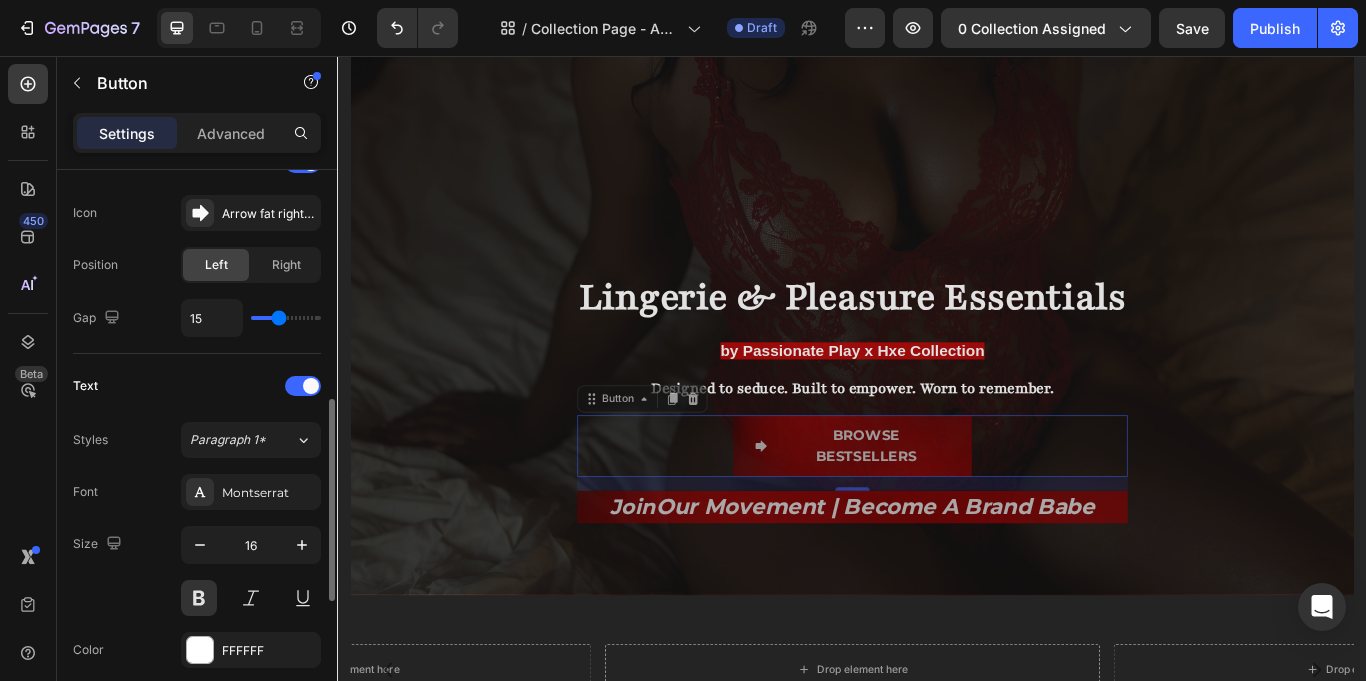 type on "13" 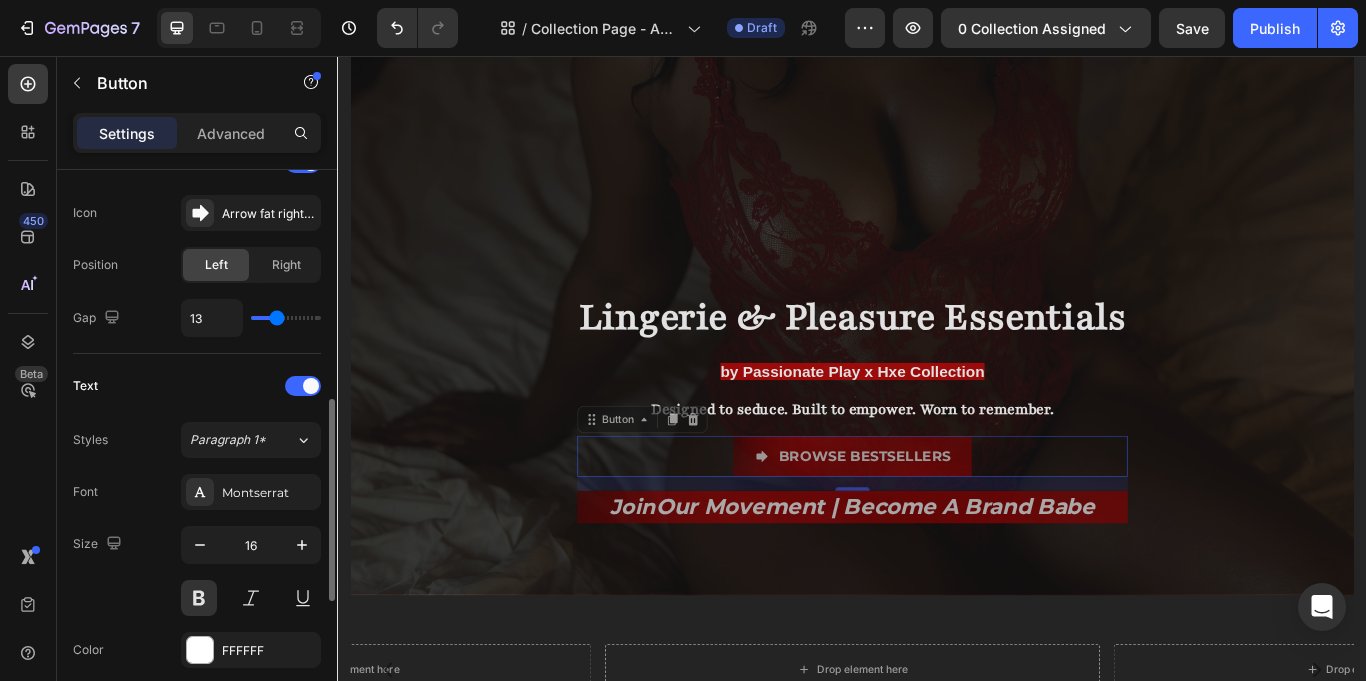 type on "11" 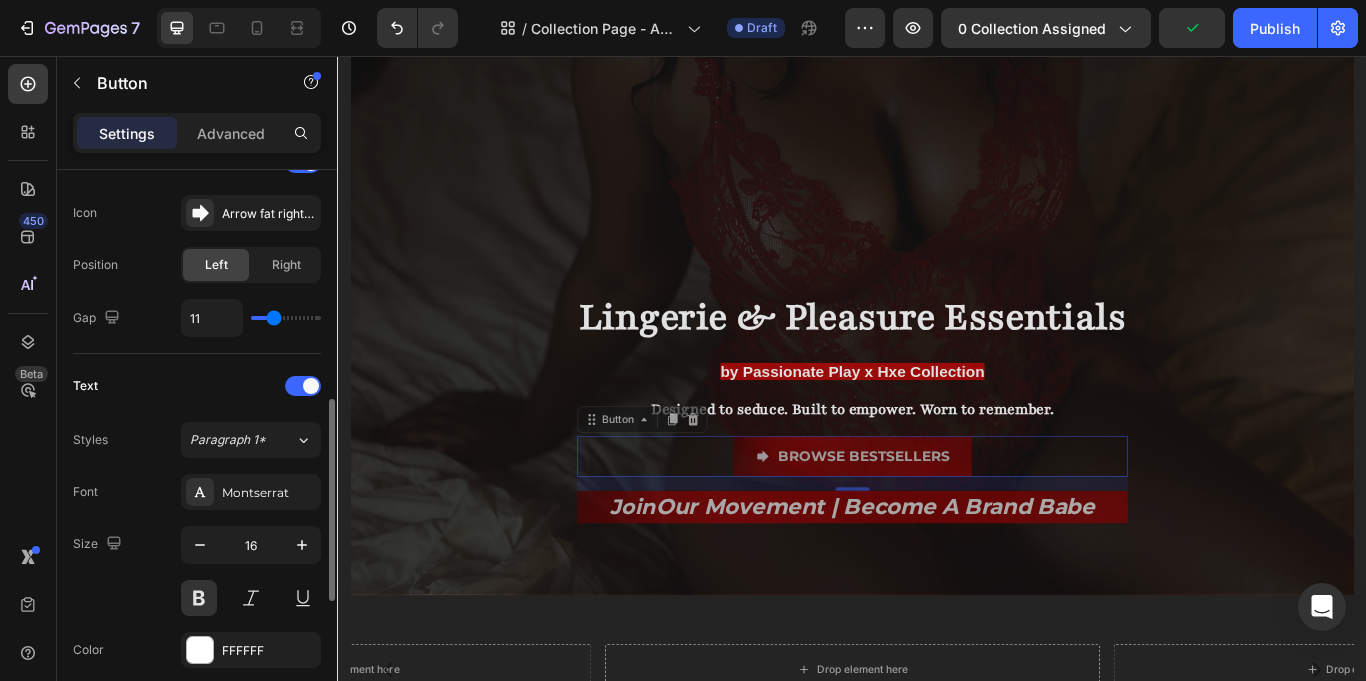 type on "10" 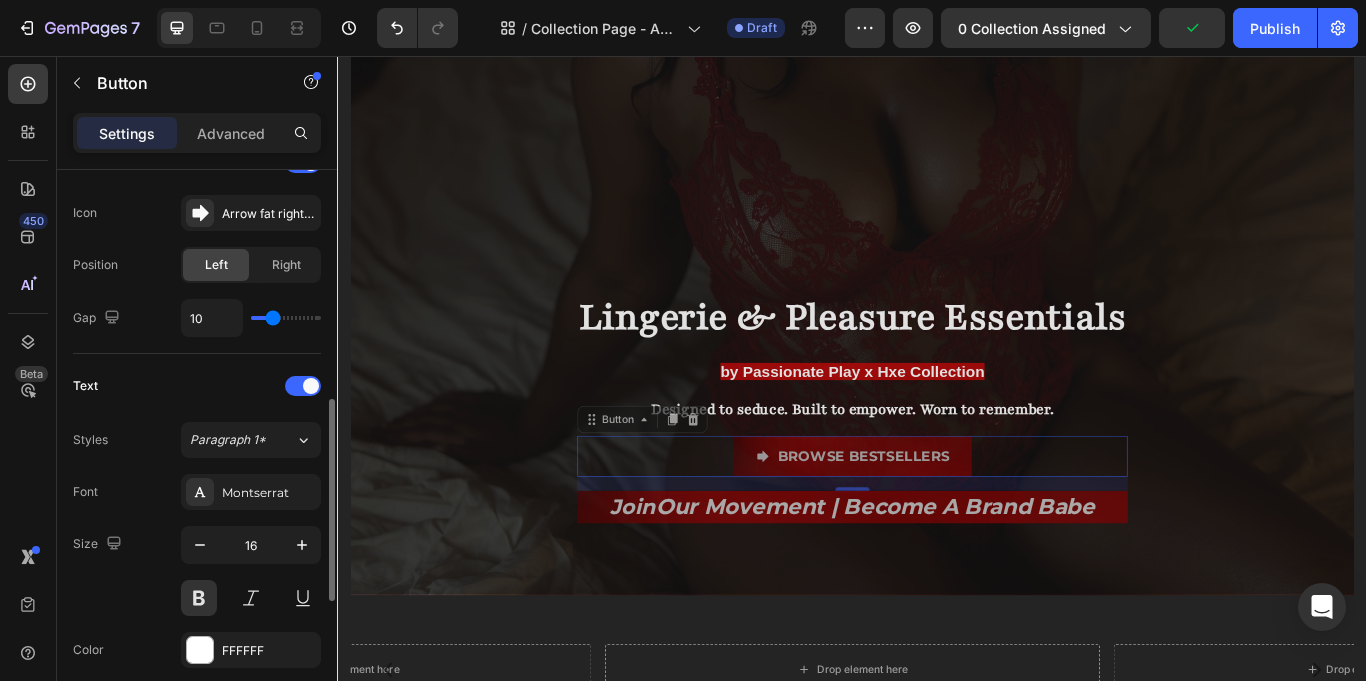 type on "9" 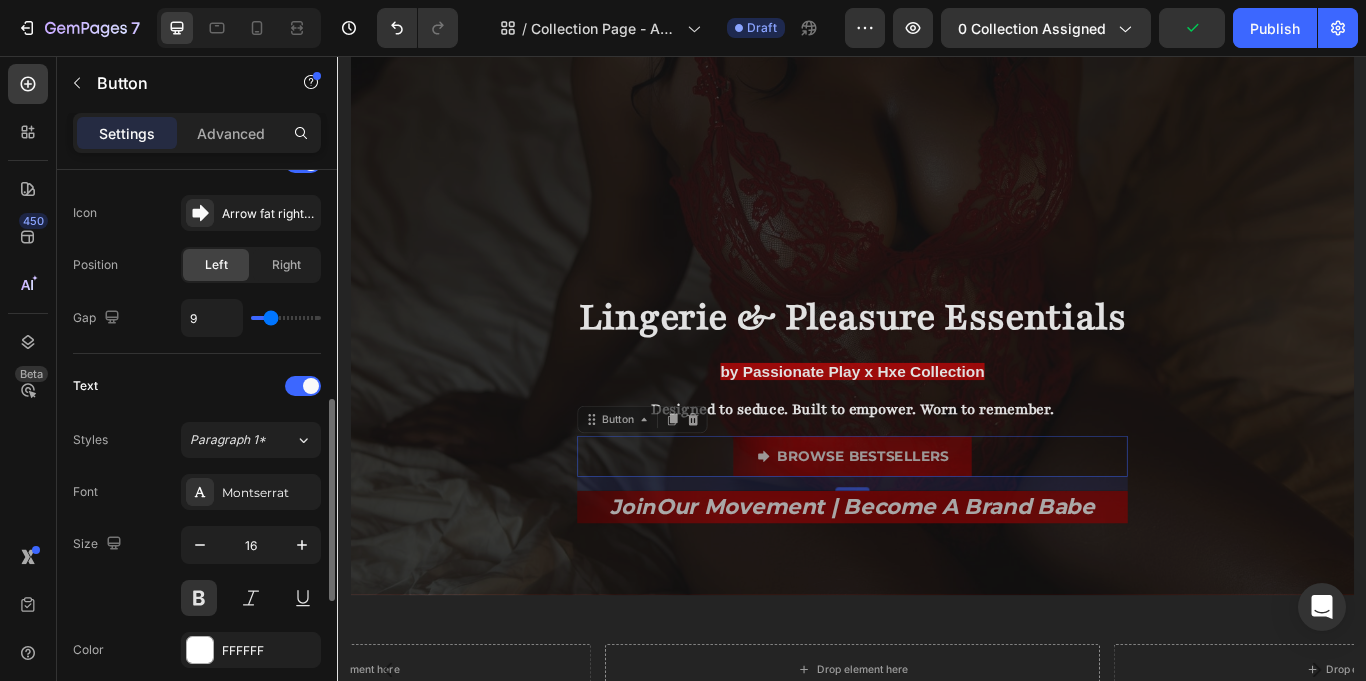 type on "10" 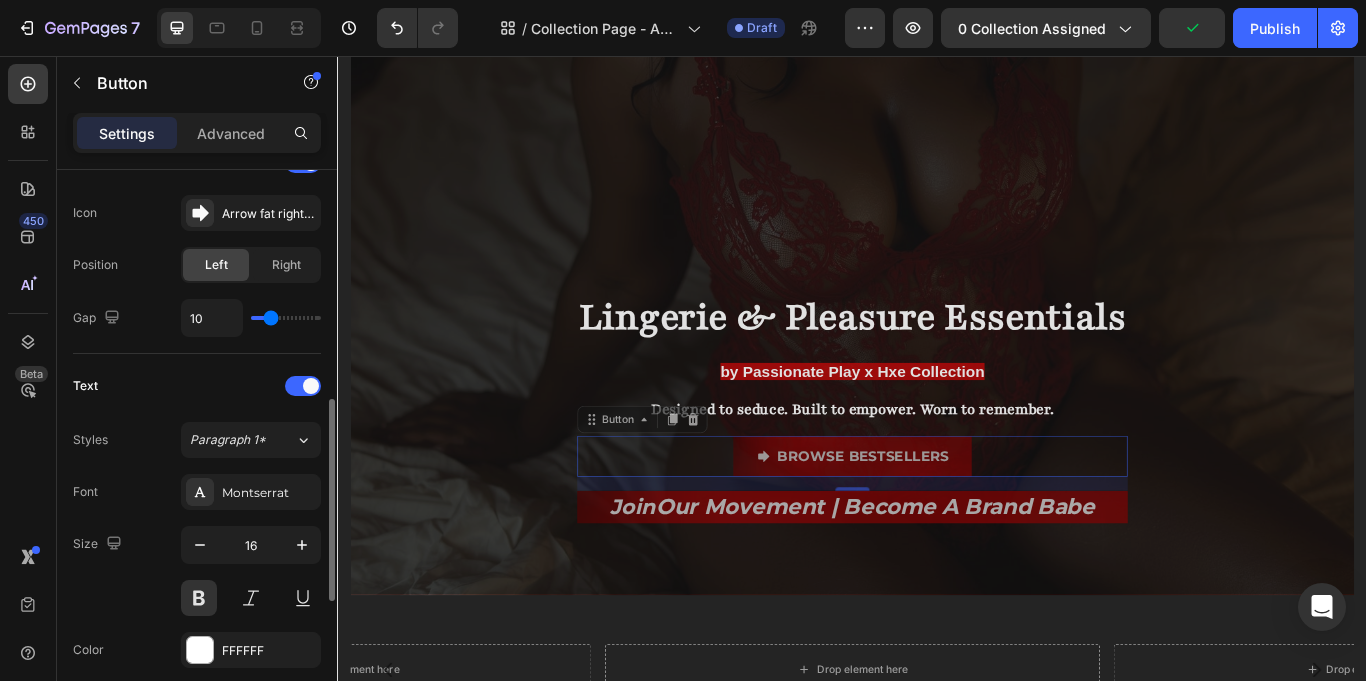 type on "10" 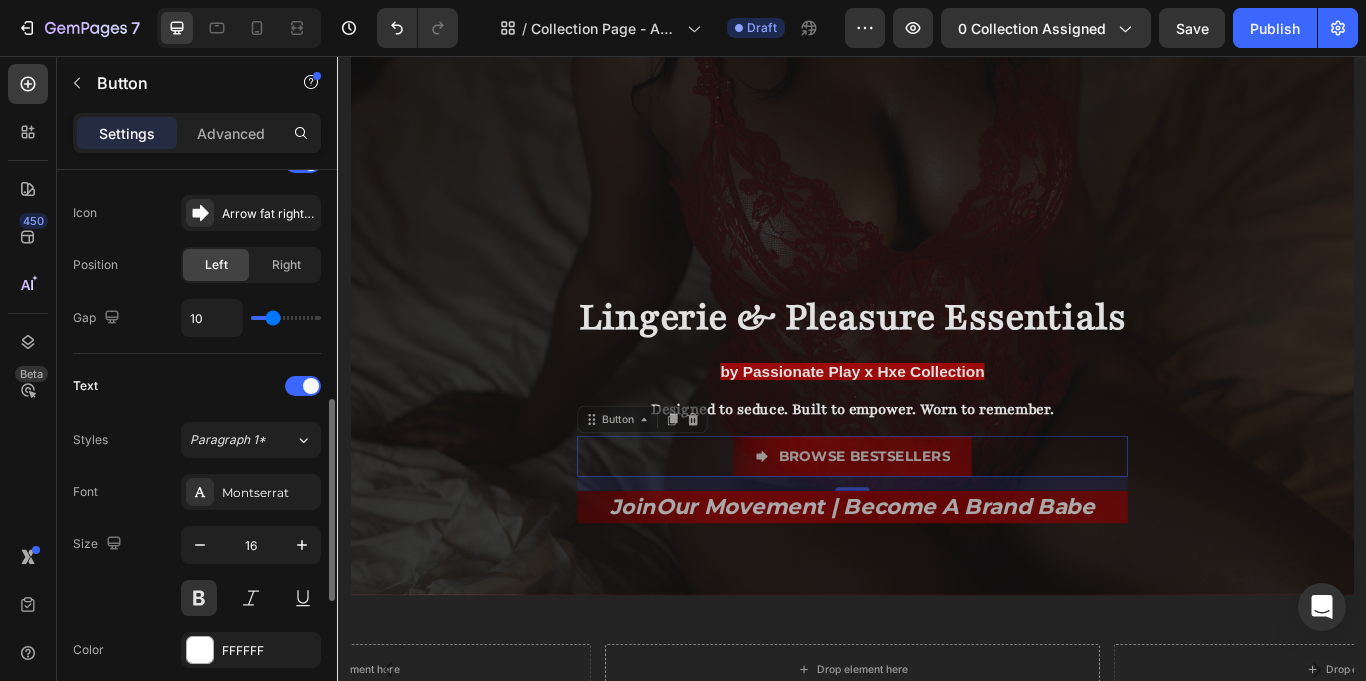 type on "12" 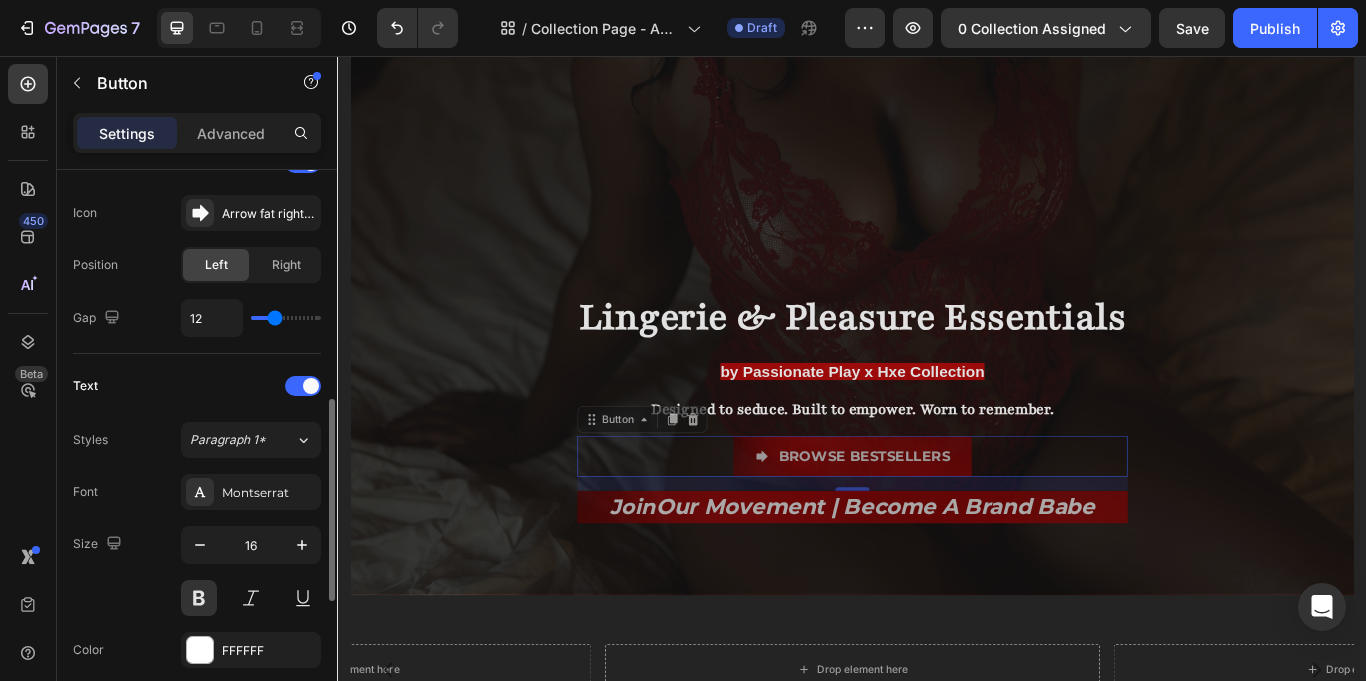 type on "14" 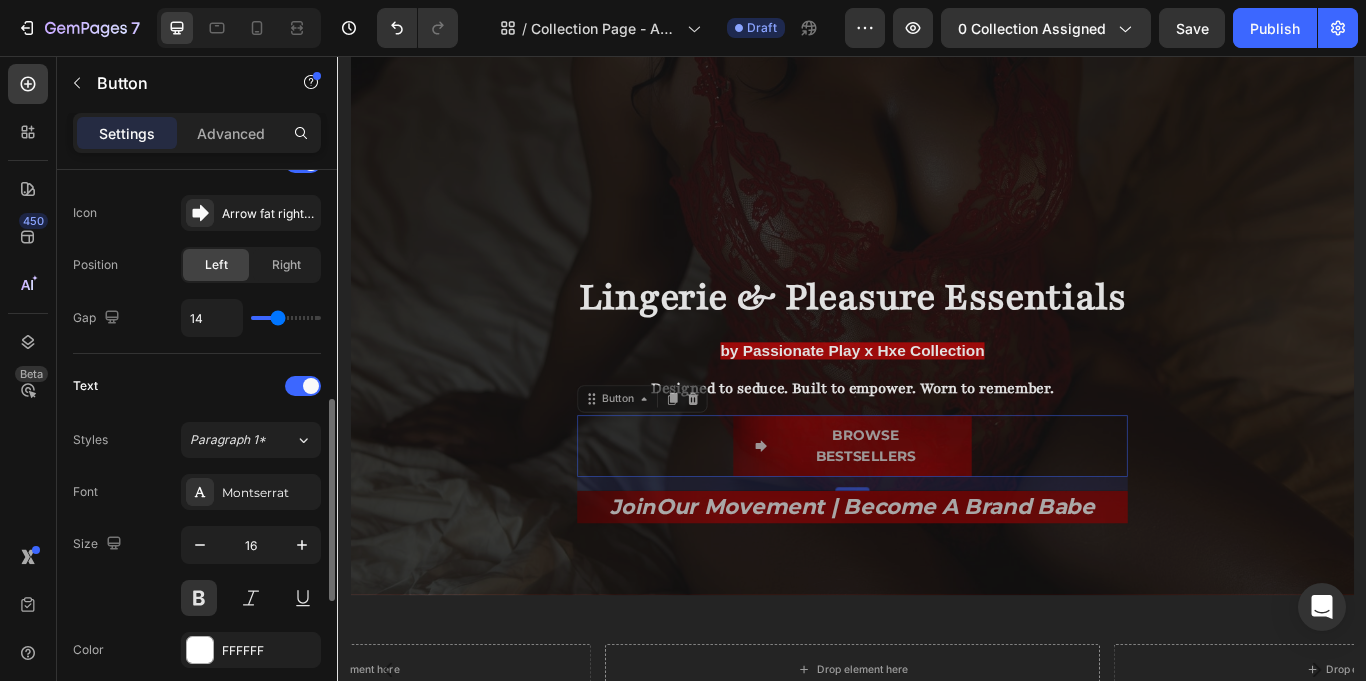 type on "15" 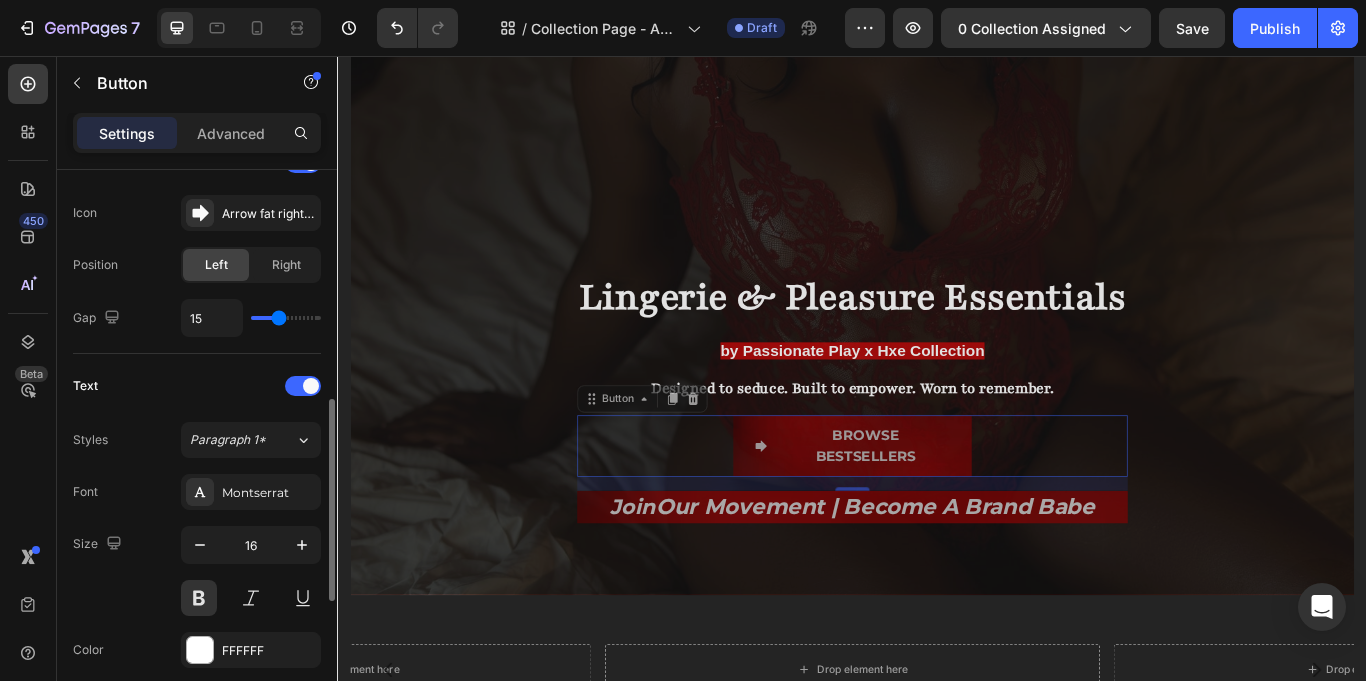 type on "14" 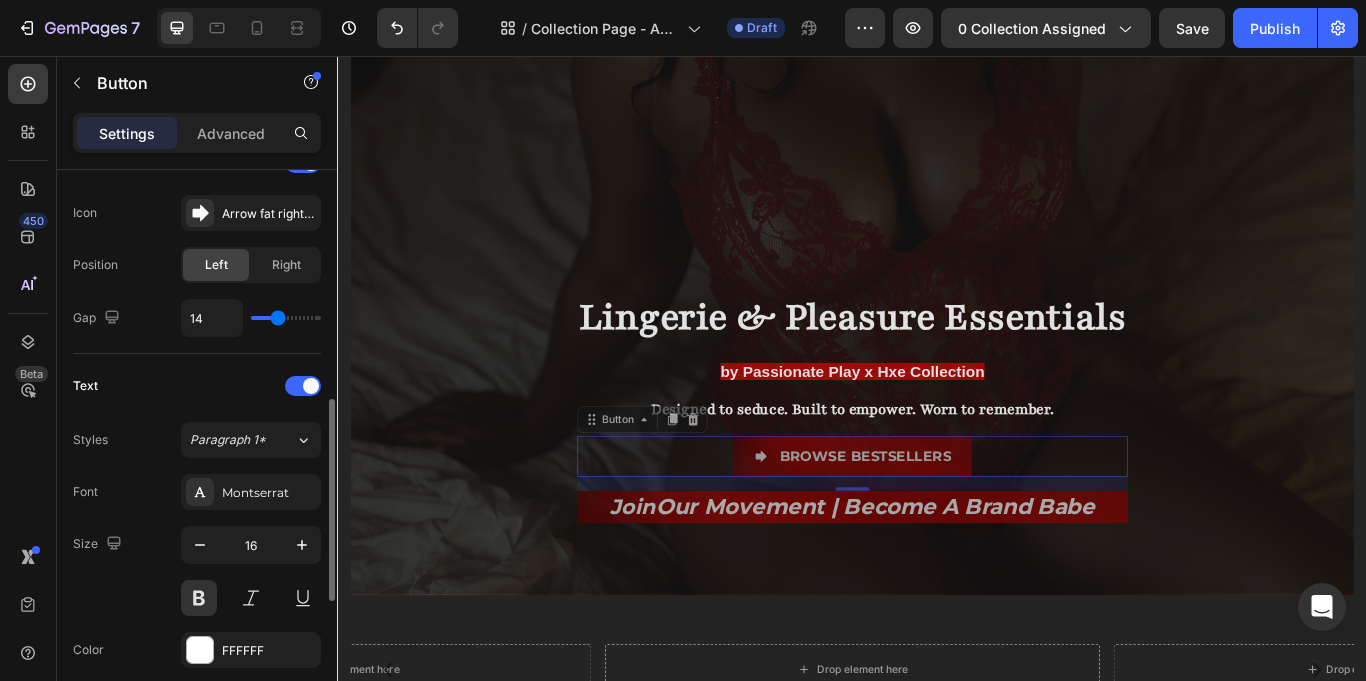 type on "13" 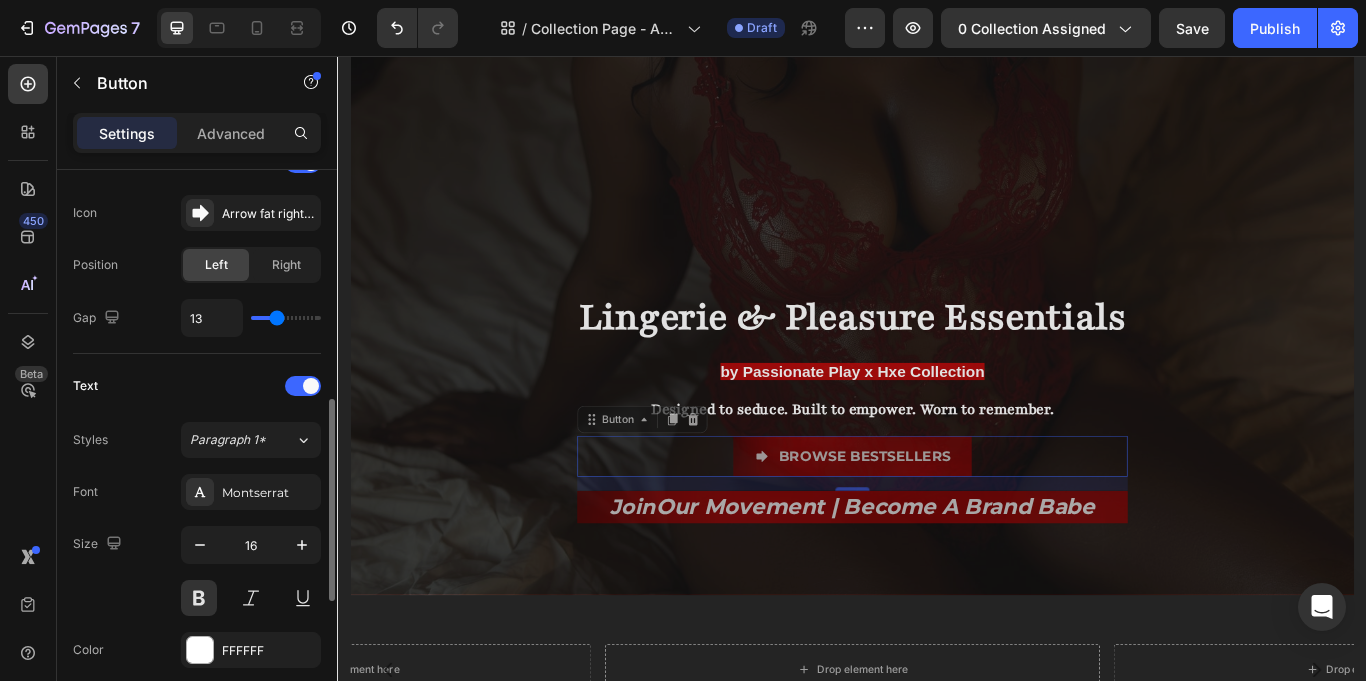 type on "12" 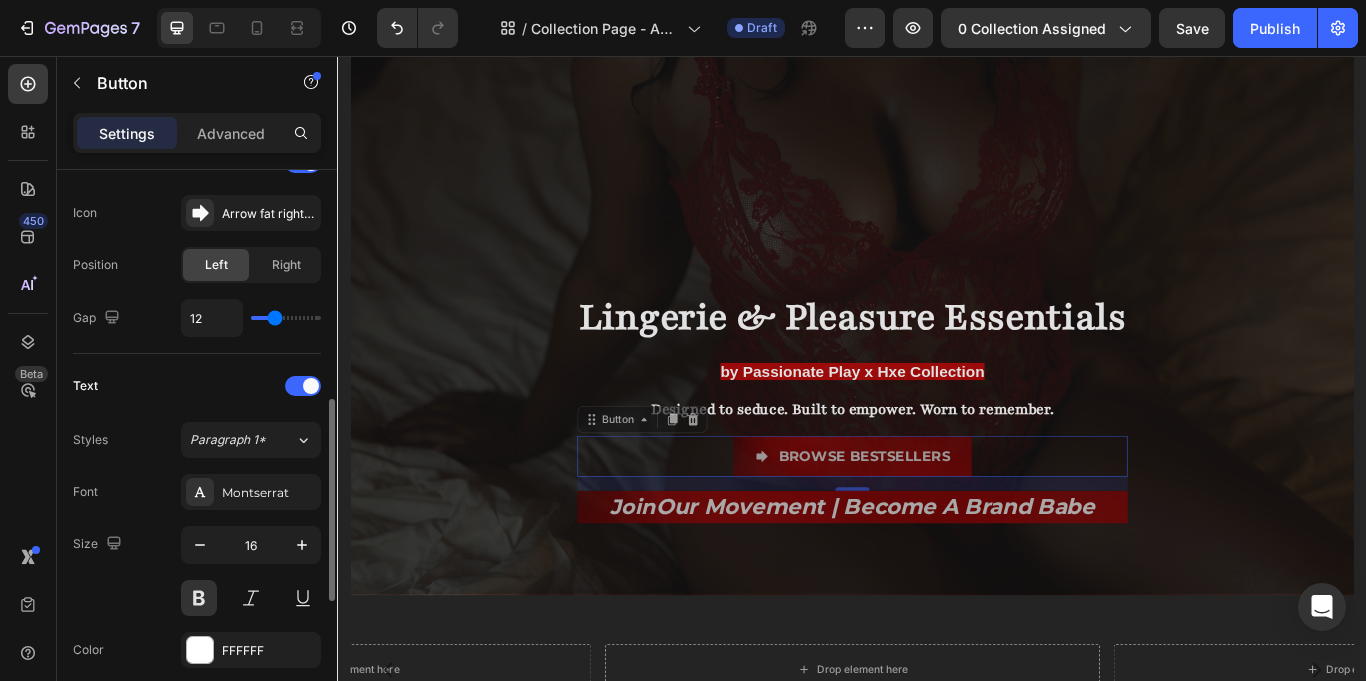 type on "12" 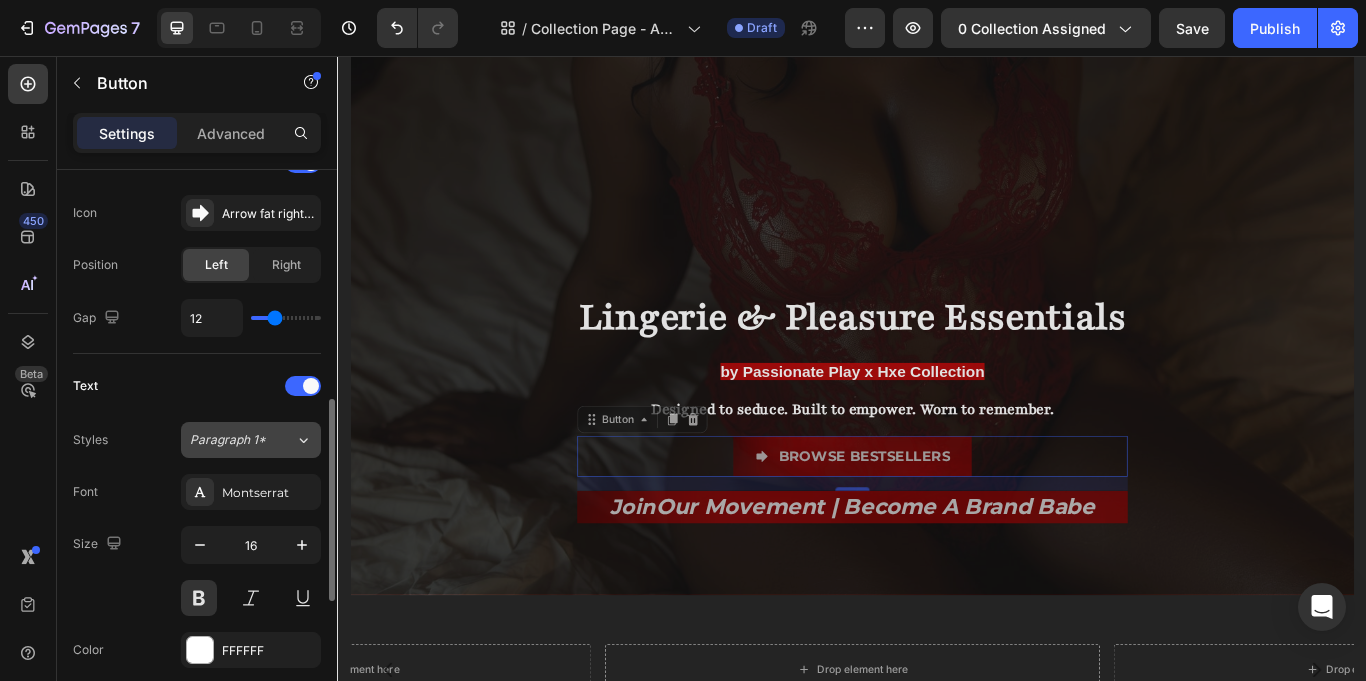 click 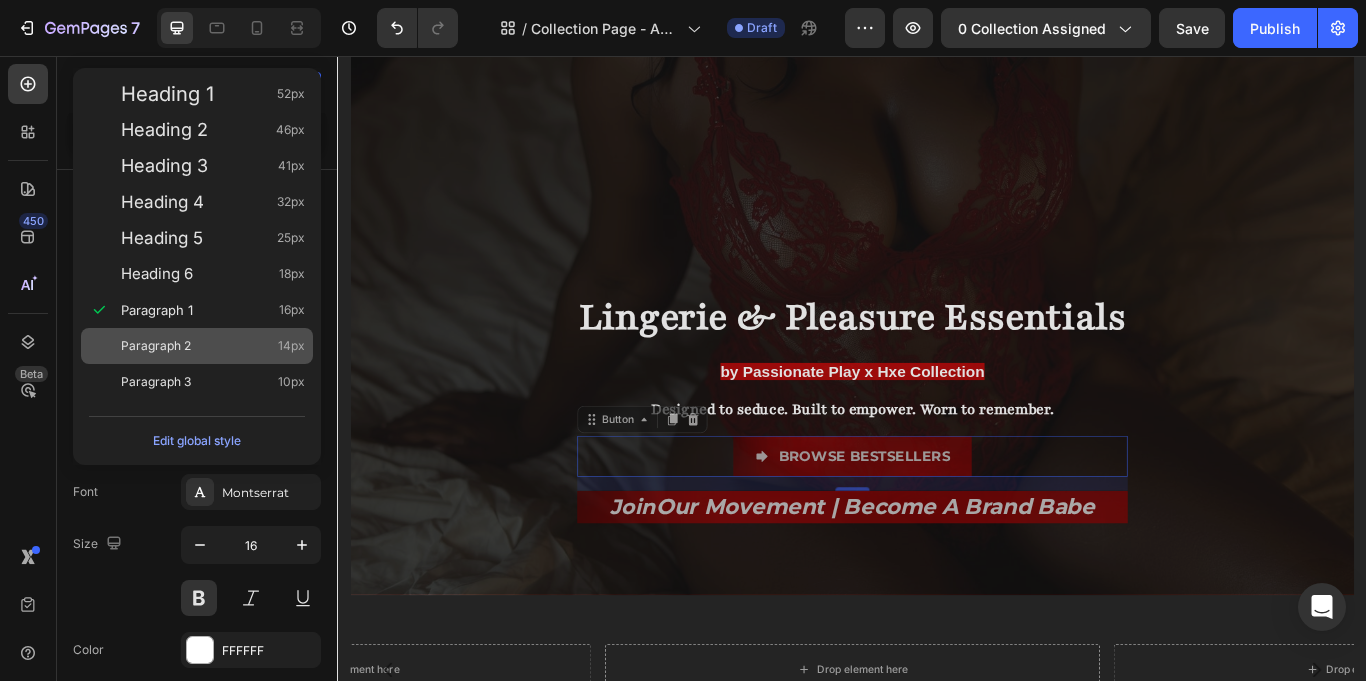 click on "Paragraph 2 14px" at bounding box center [213, 346] 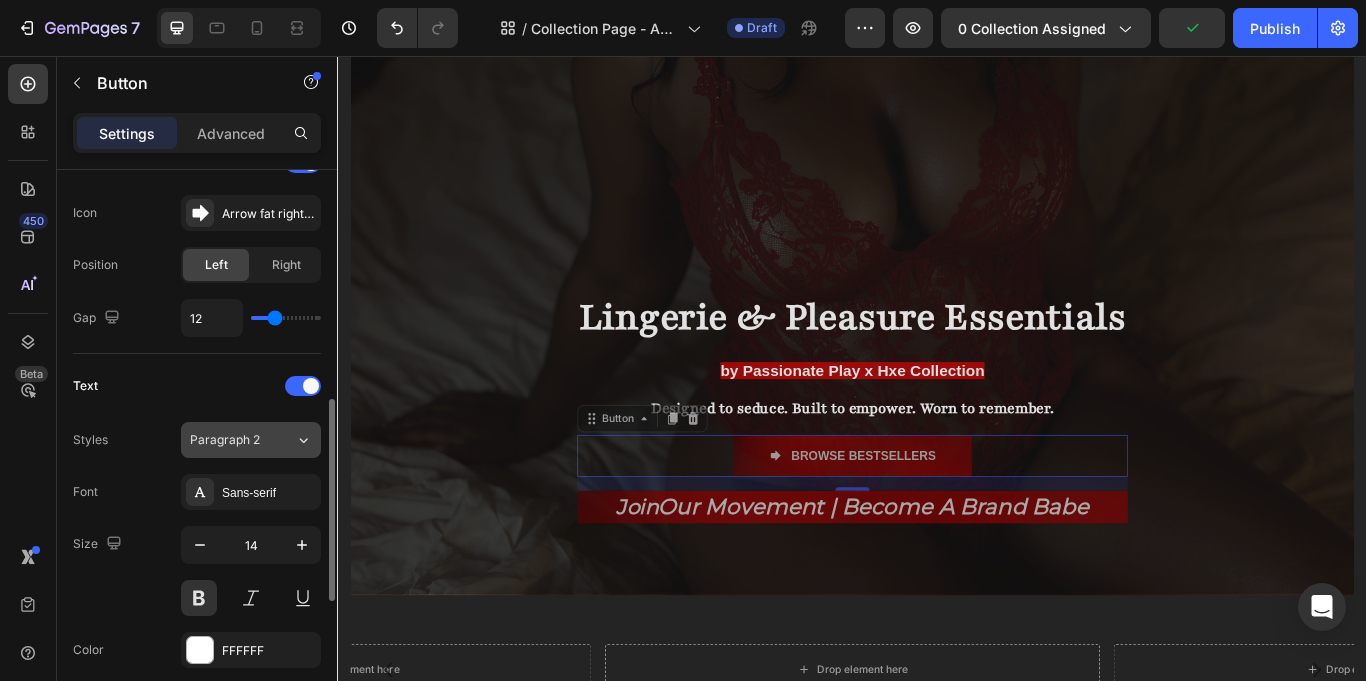 click 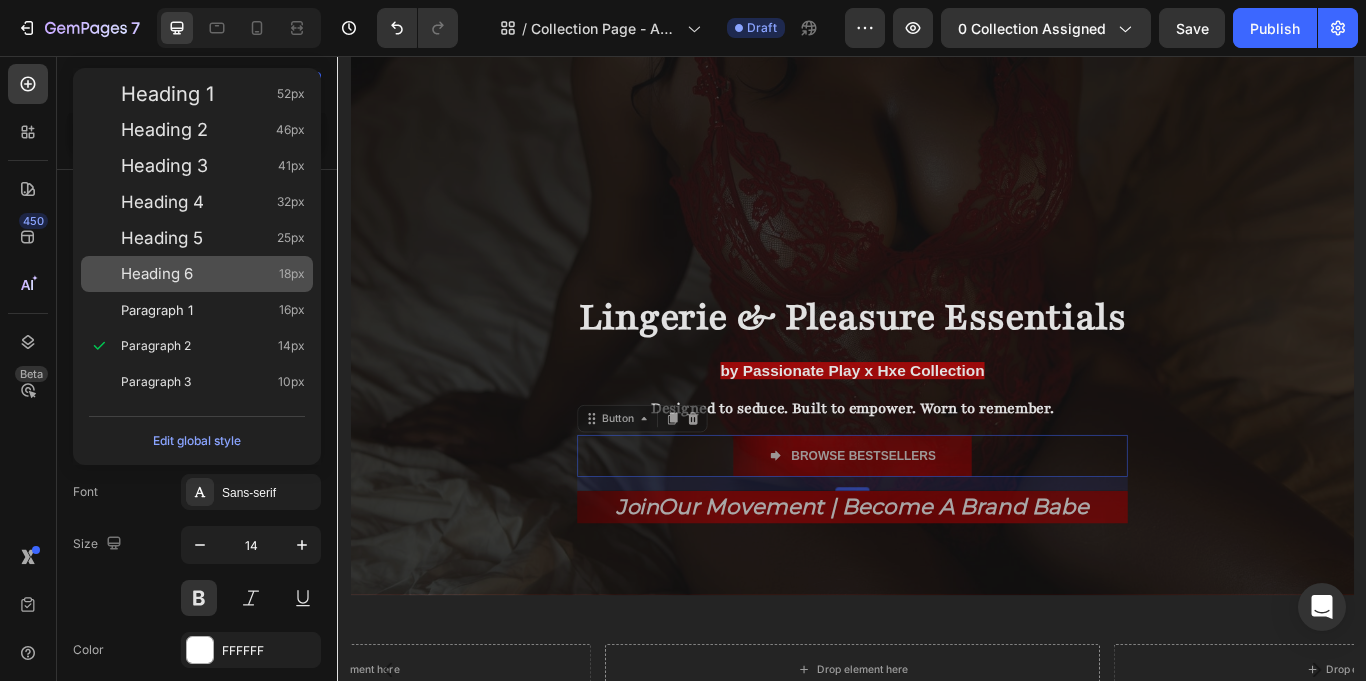 click on "Heading 6 18px" at bounding box center [213, 274] 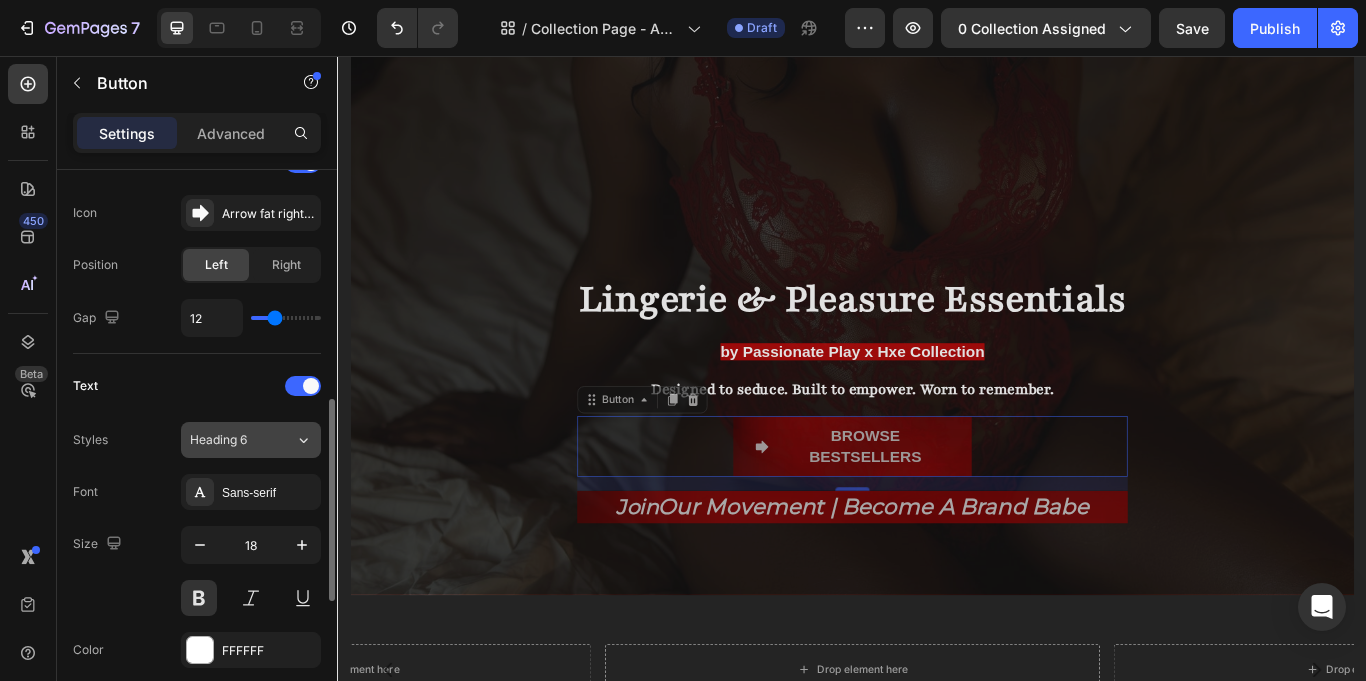 click 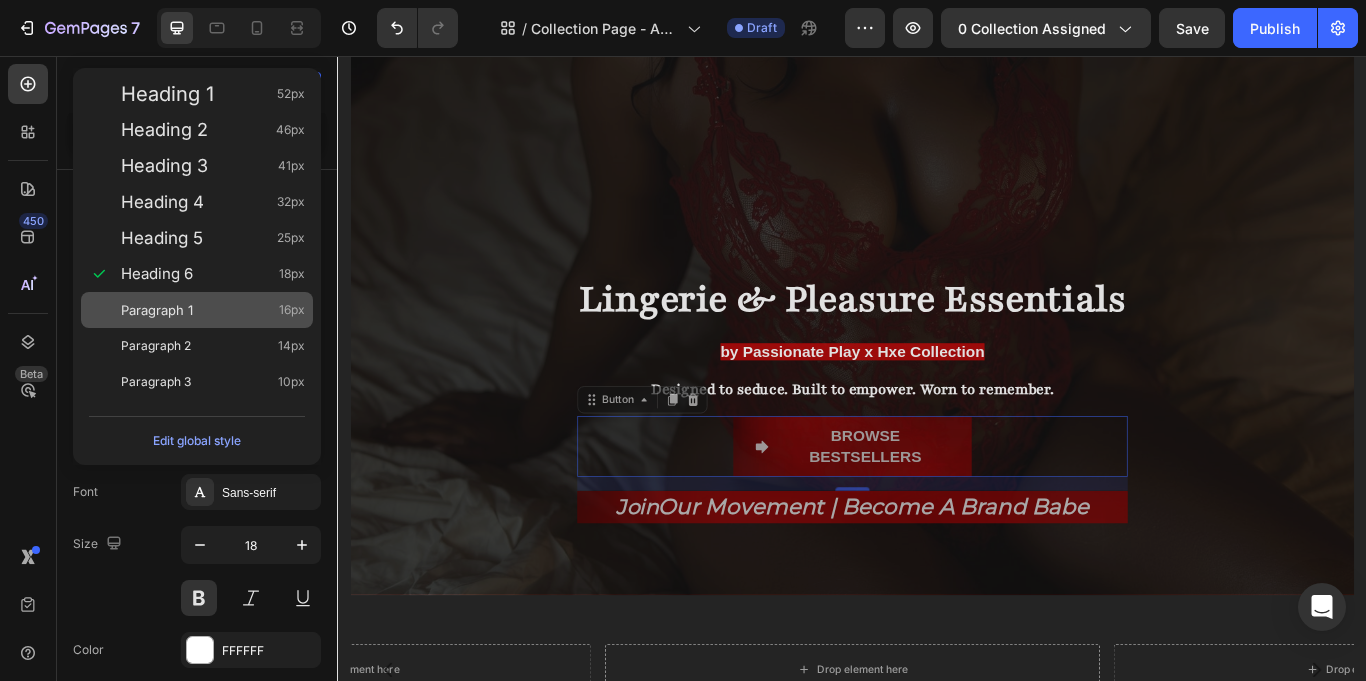 click on "Paragraph 1 16px" at bounding box center (213, 310) 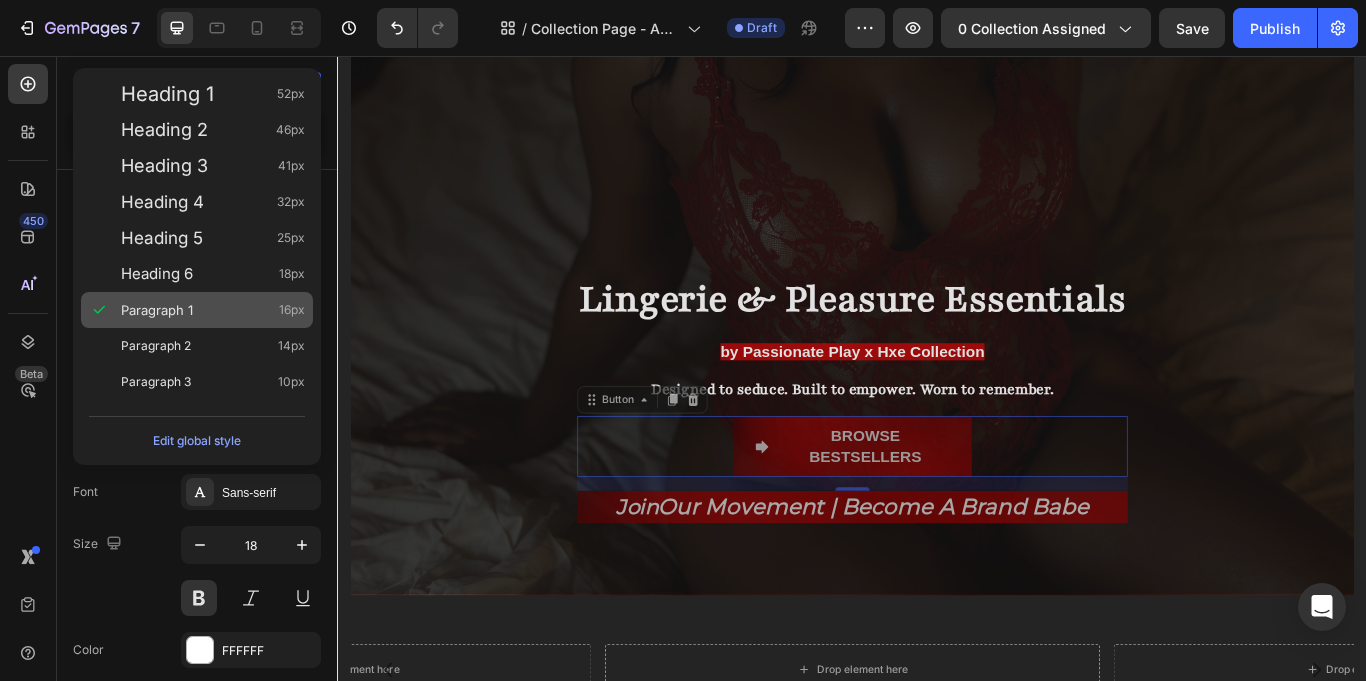 type on "16" 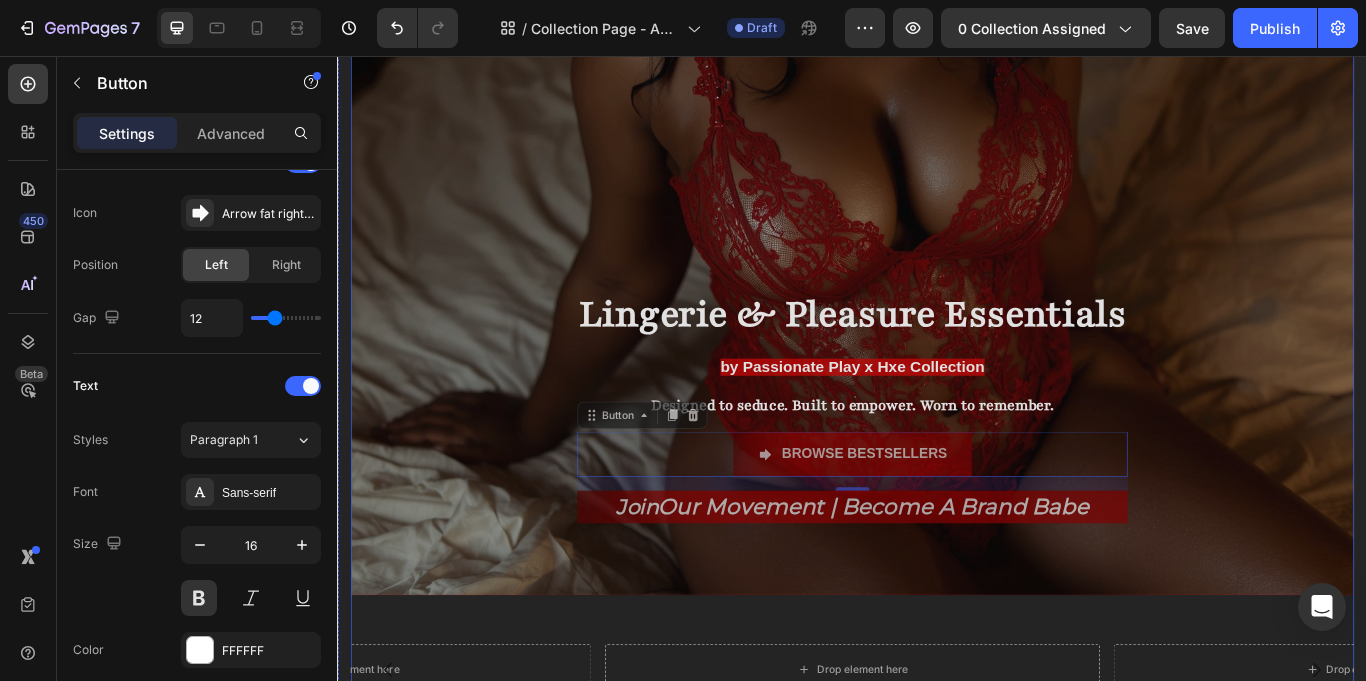 click at bounding box center (937, 100) 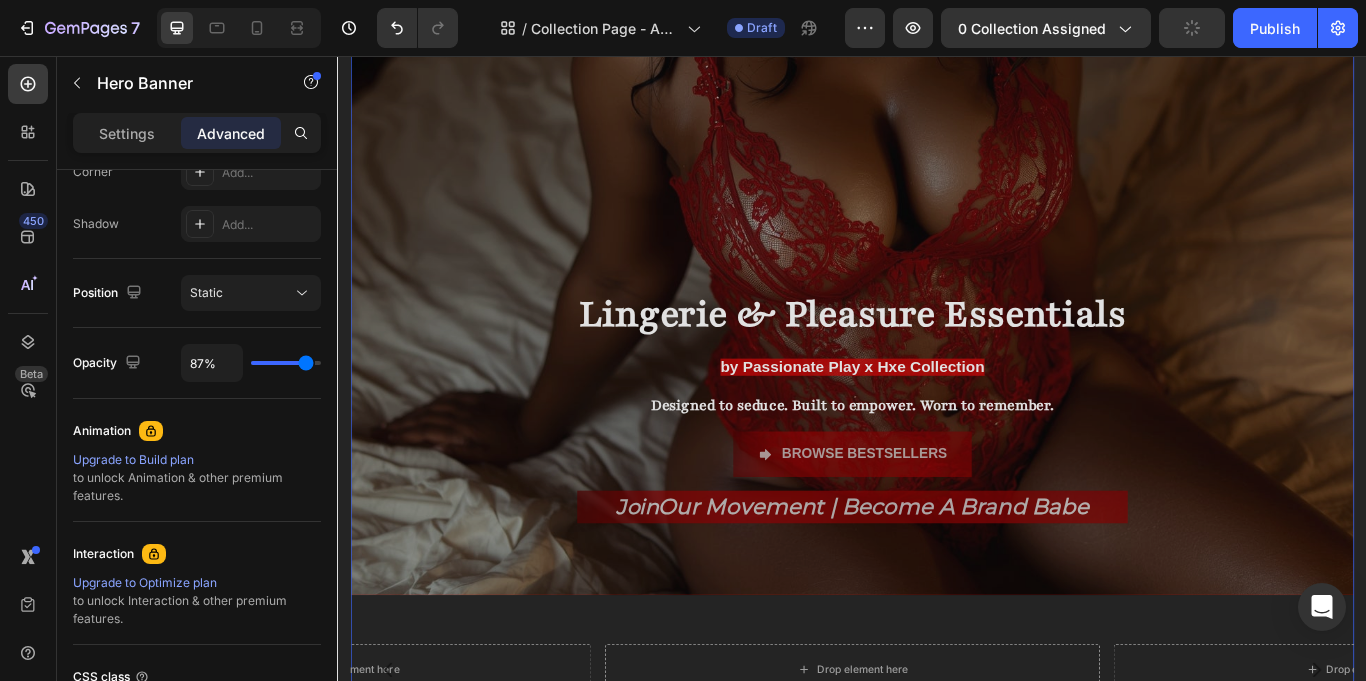 scroll, scrollTop: 0, scrollLeft: 0, axis: both 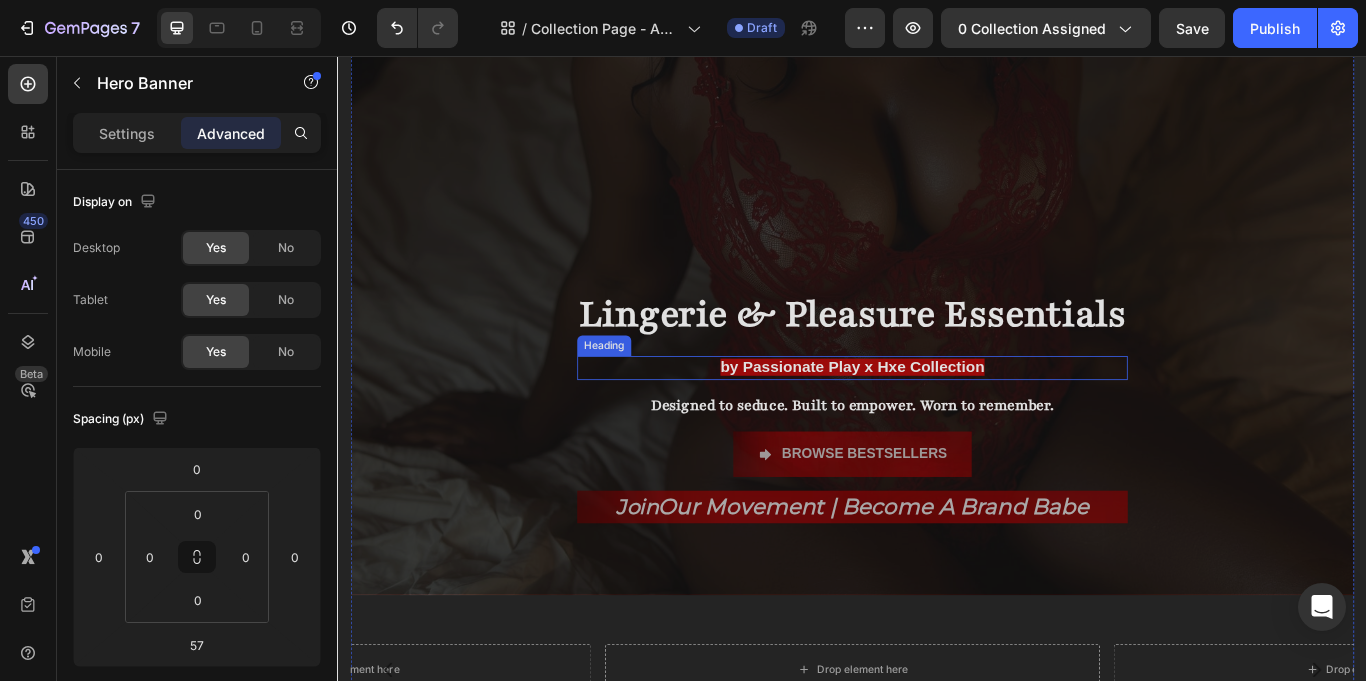 click on "by Passionate Play x Hxe Collection" at bounding box center (937, 419) 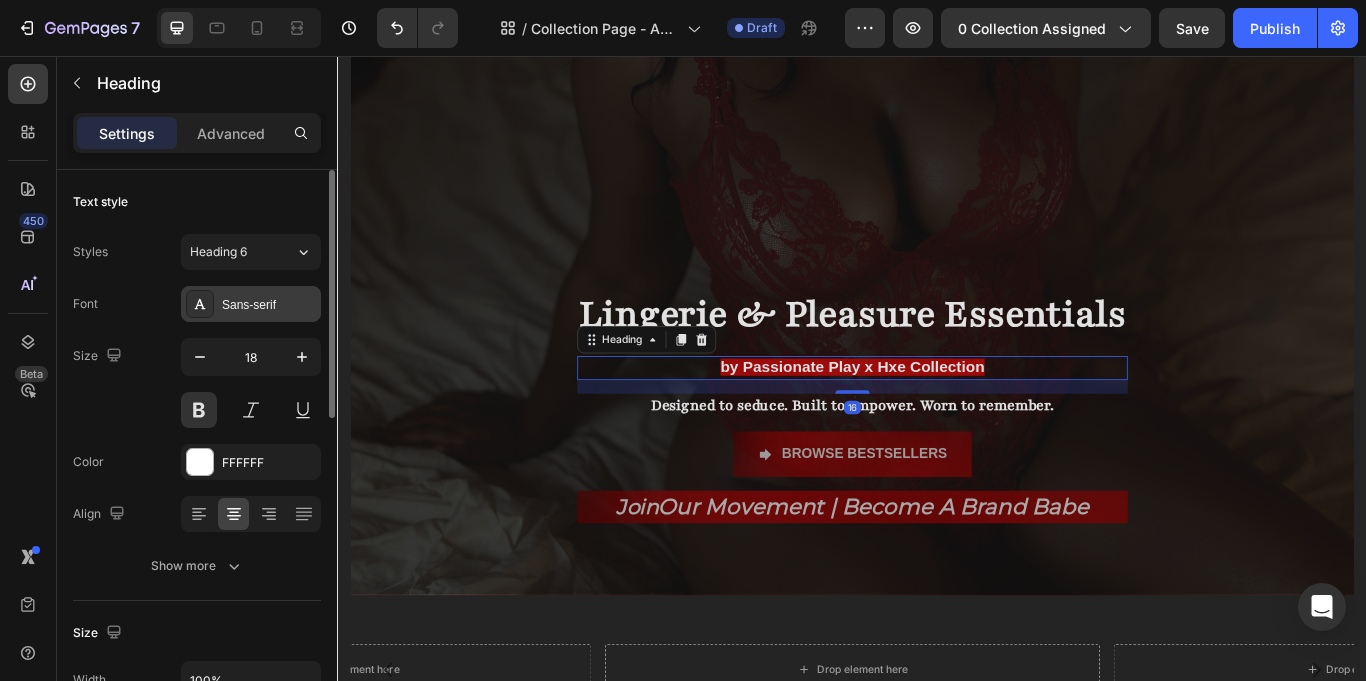click on "Sans-serif" at bounding box center (269, 305) 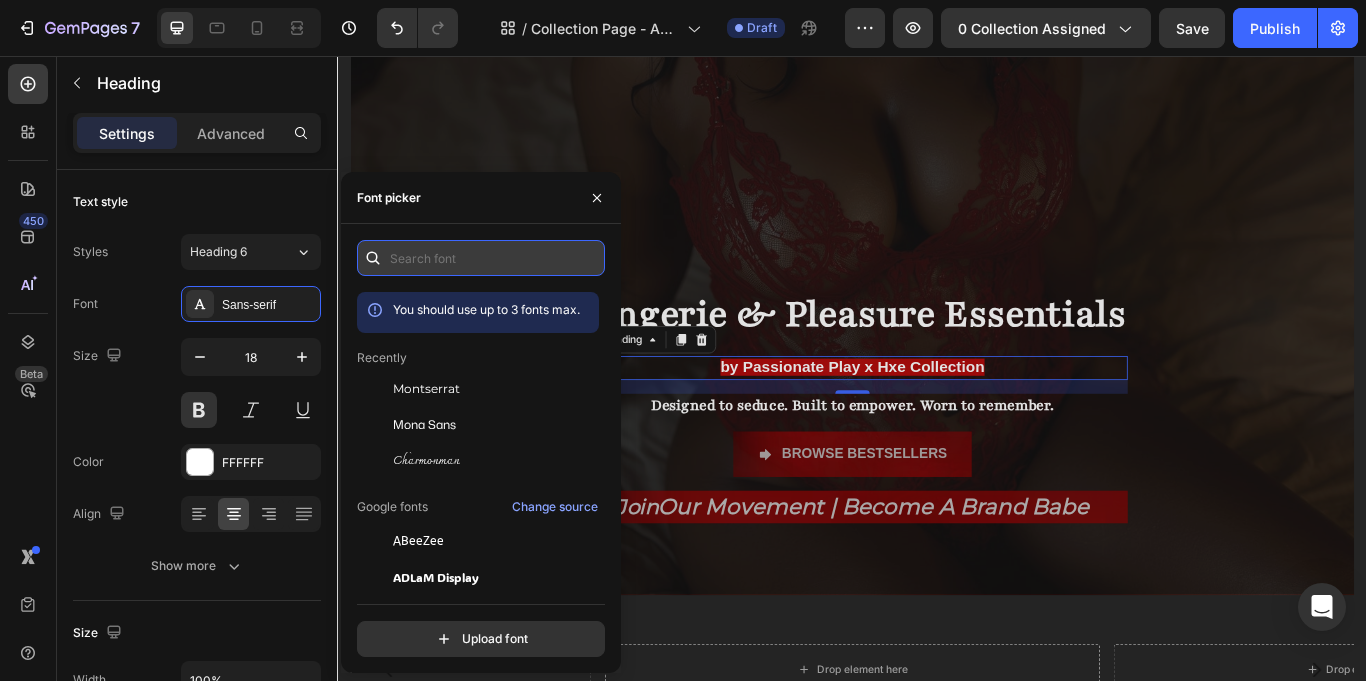 click at bounding box center (481, 258) 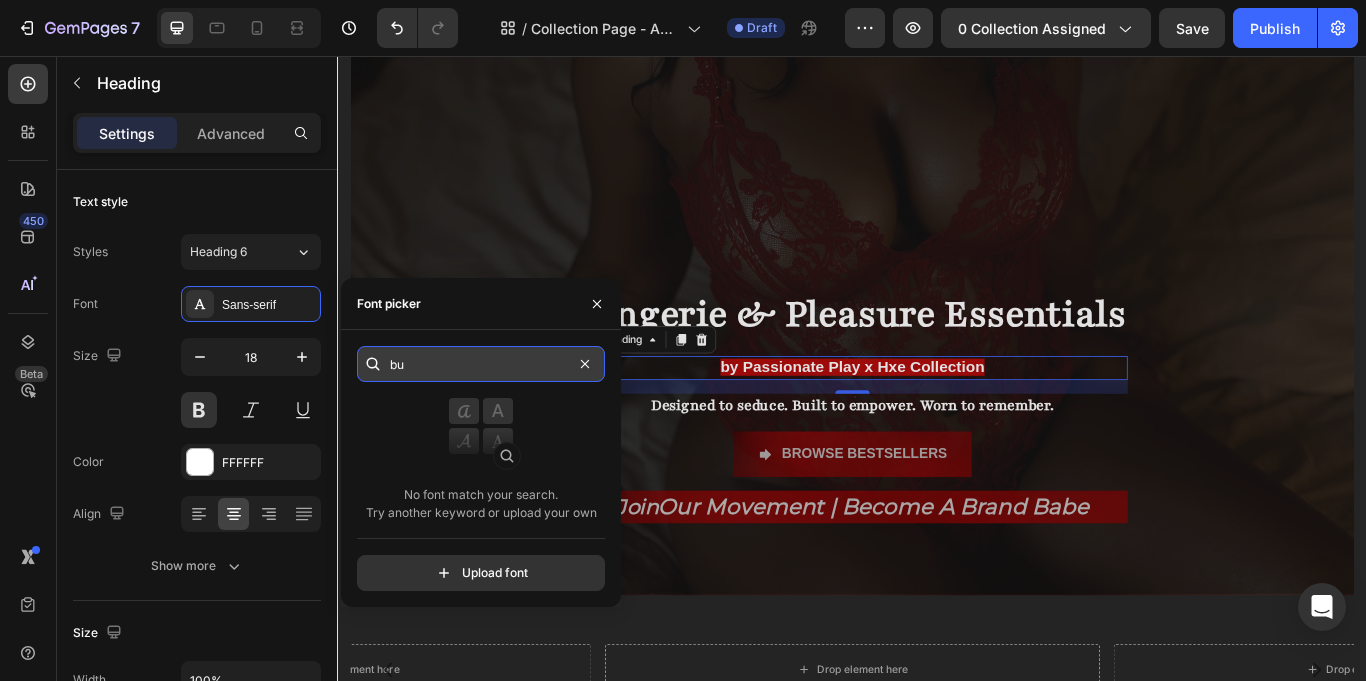 type on "b" 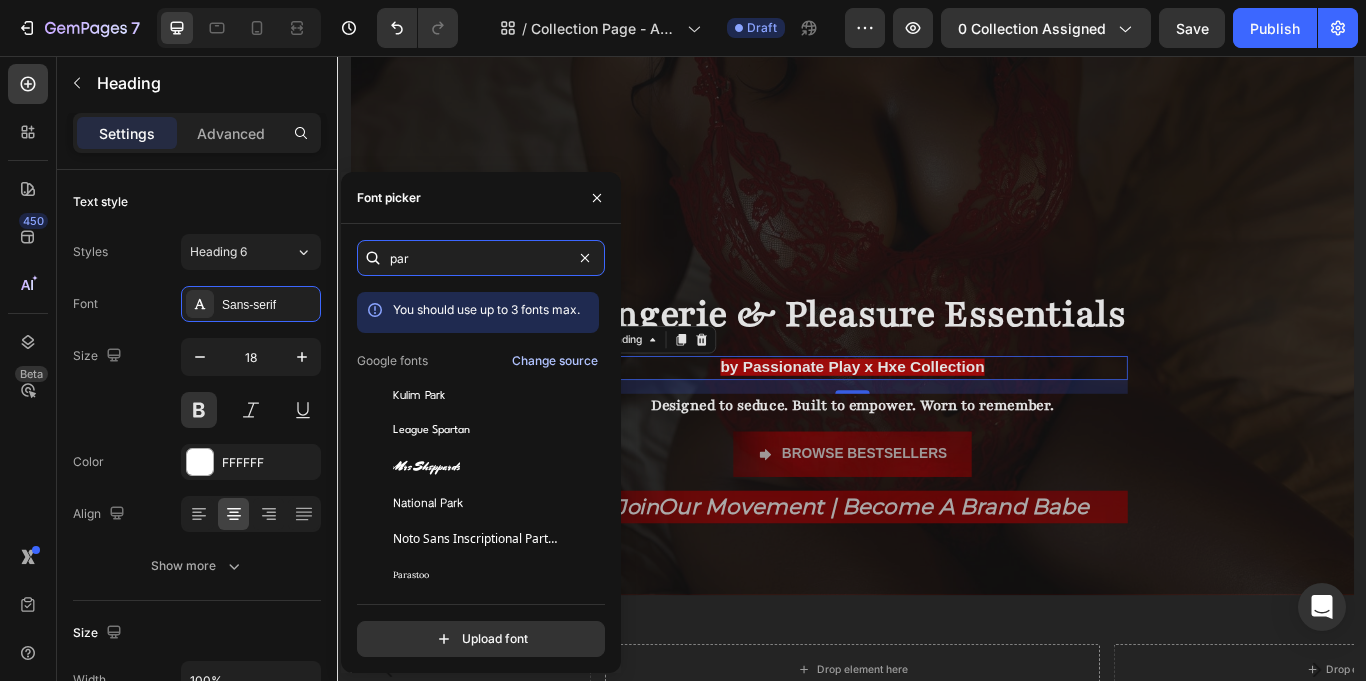 type on "par" 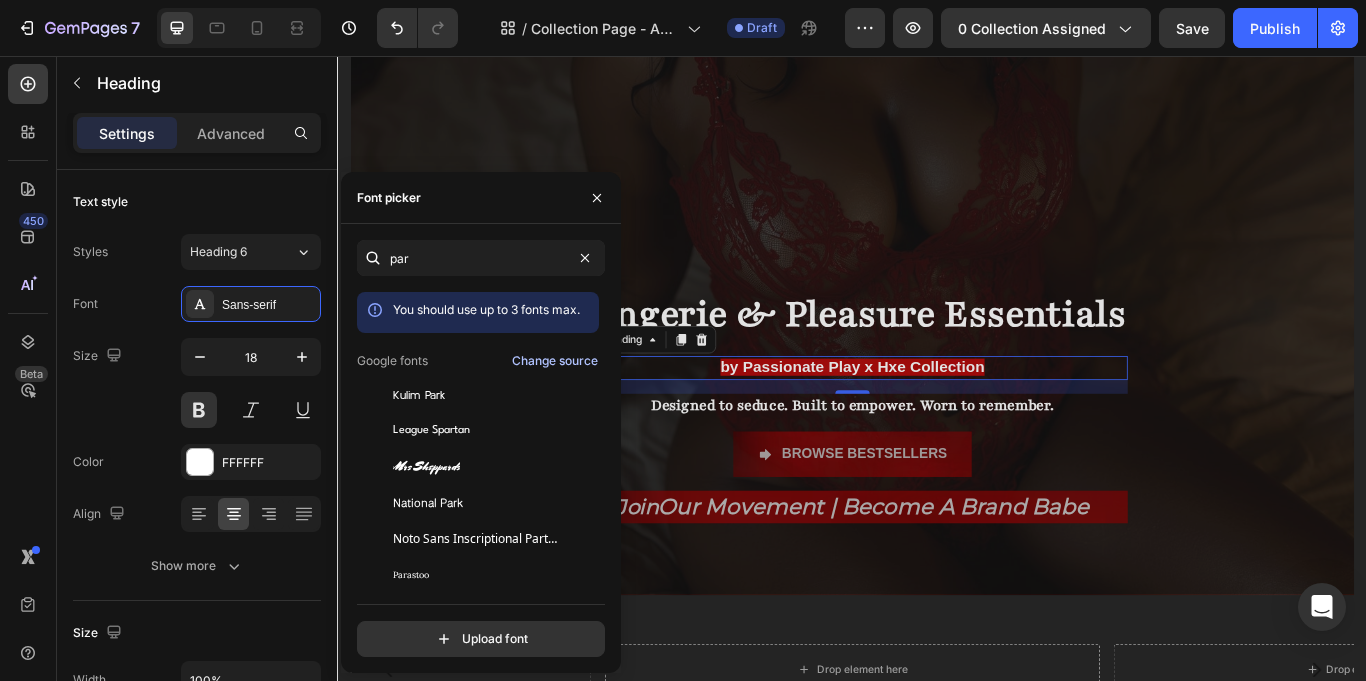 click on "Change source" at bounding box center (555, 361) 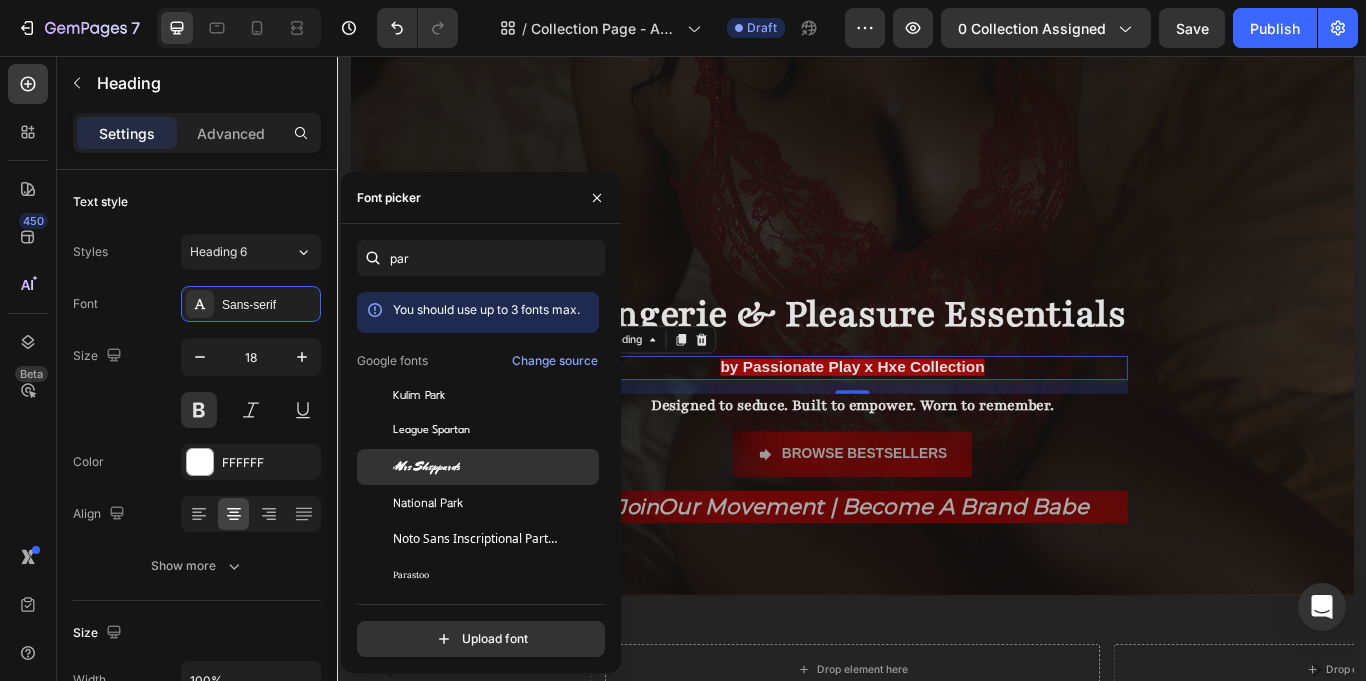 click on "Mrs Sheppards" at bounding box center [494, 467] 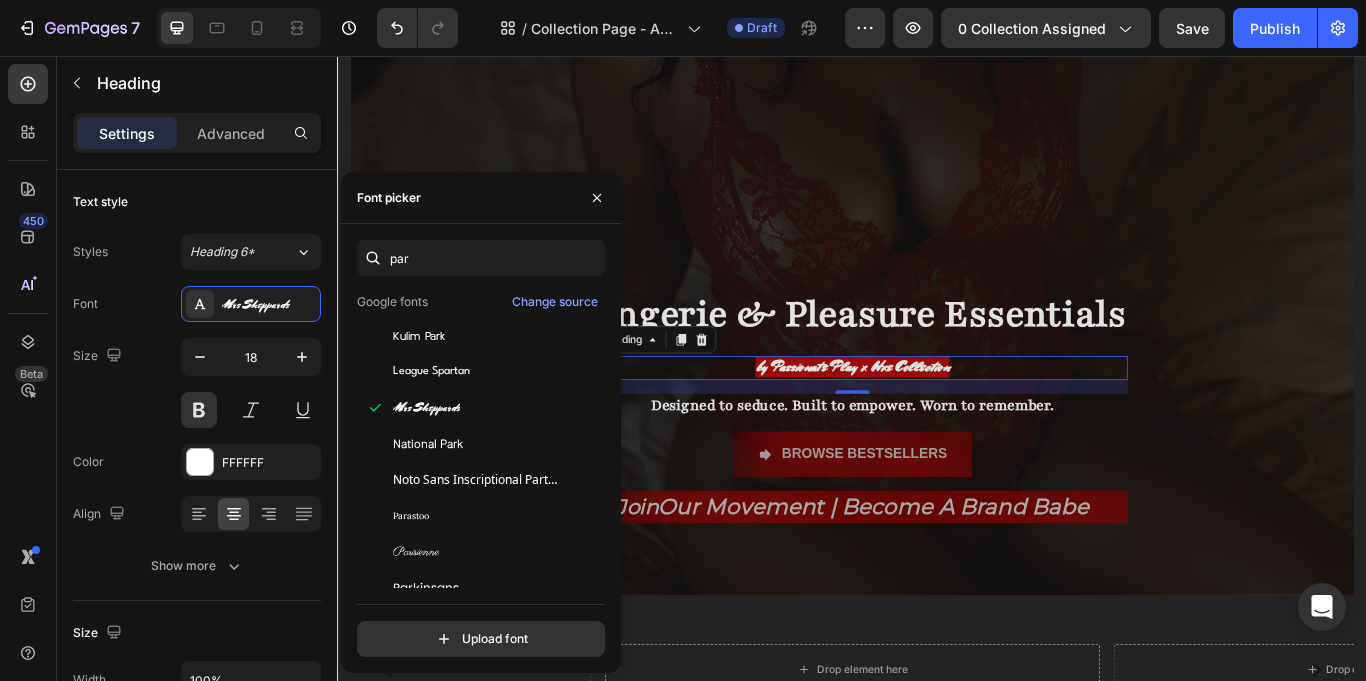 scroll, scrollTop: 78, scrollLeft: 0, axis: vertical 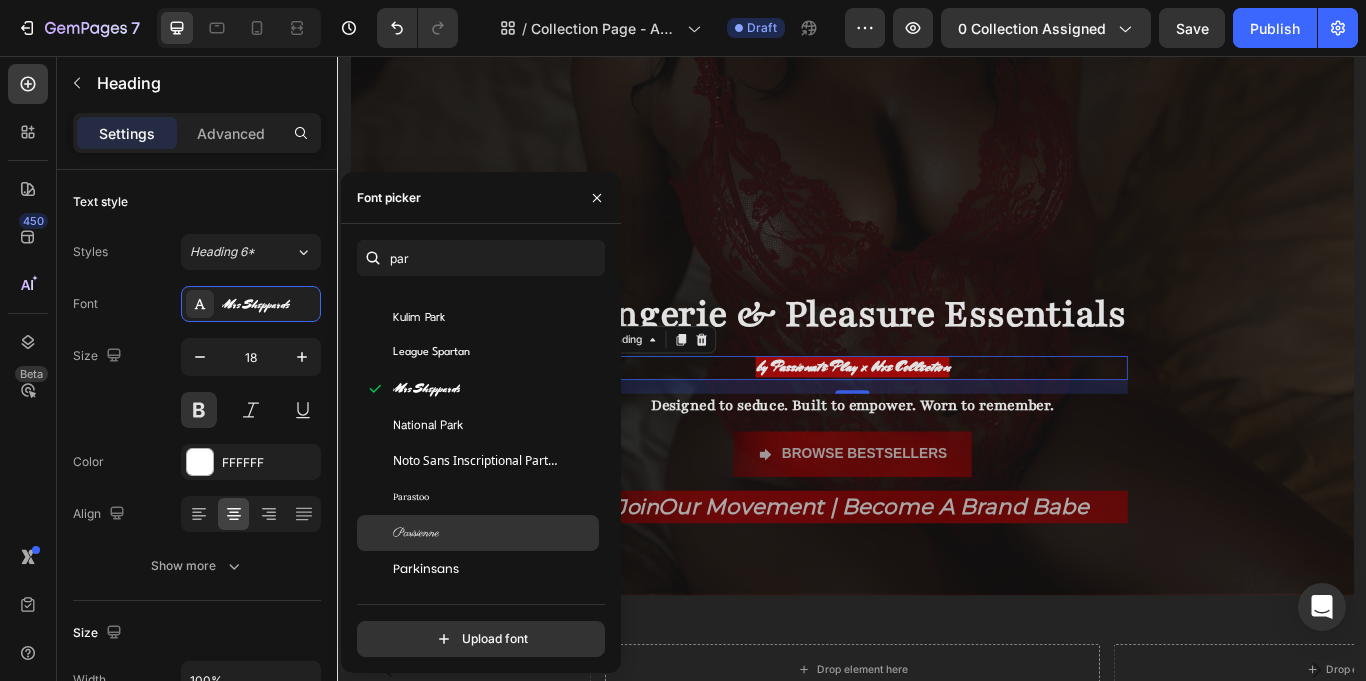 click on "Parisienne" 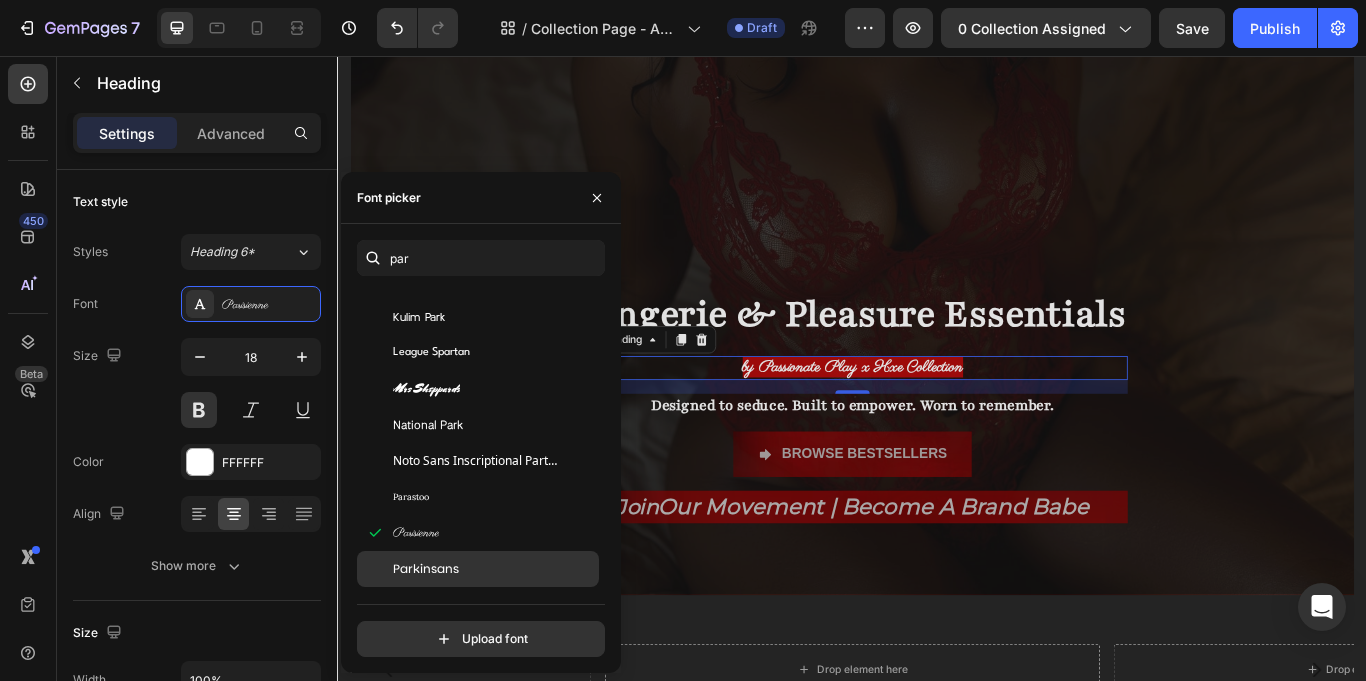 click on "Parkinsans" at bounding box center [494, 569] 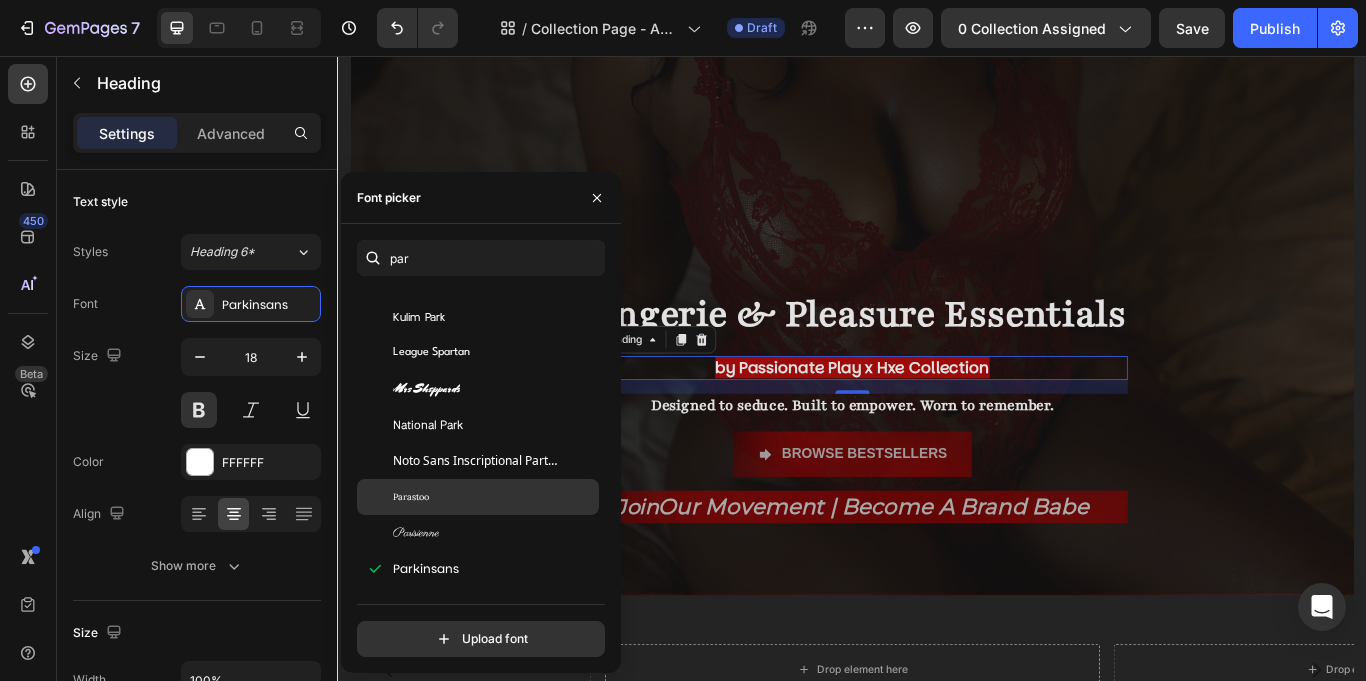 click on "Parastoo" at bounding box center (494, 497) 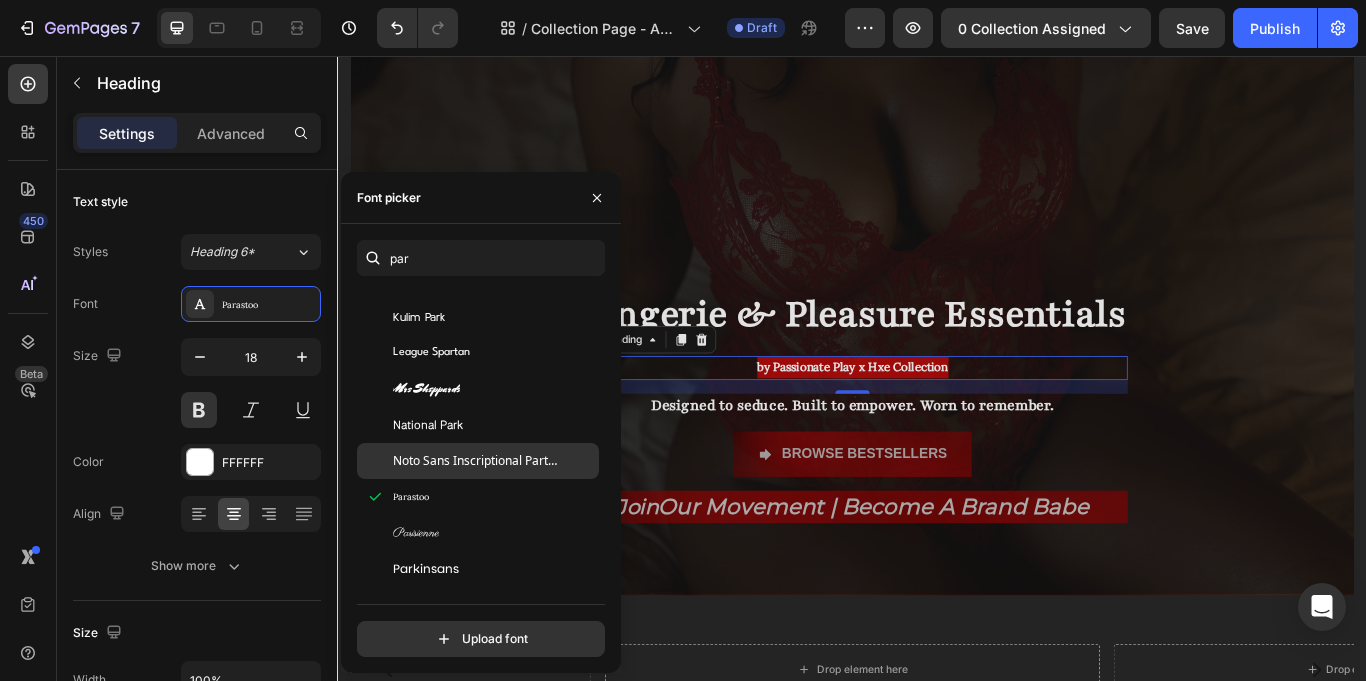 click on "Noto Sans Inscriptional Parthian" at bounding box center (476, 461) 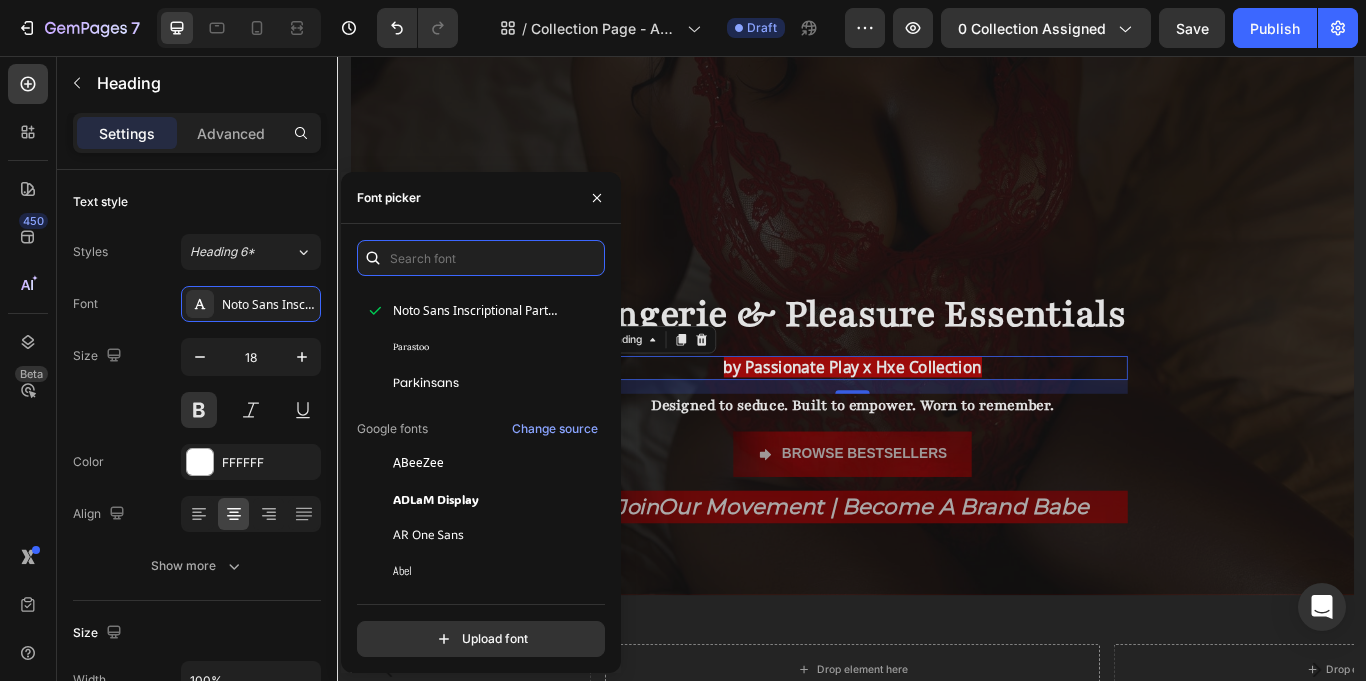 scroll, scrollTop: 0, scrollLeft: 0, axis: both 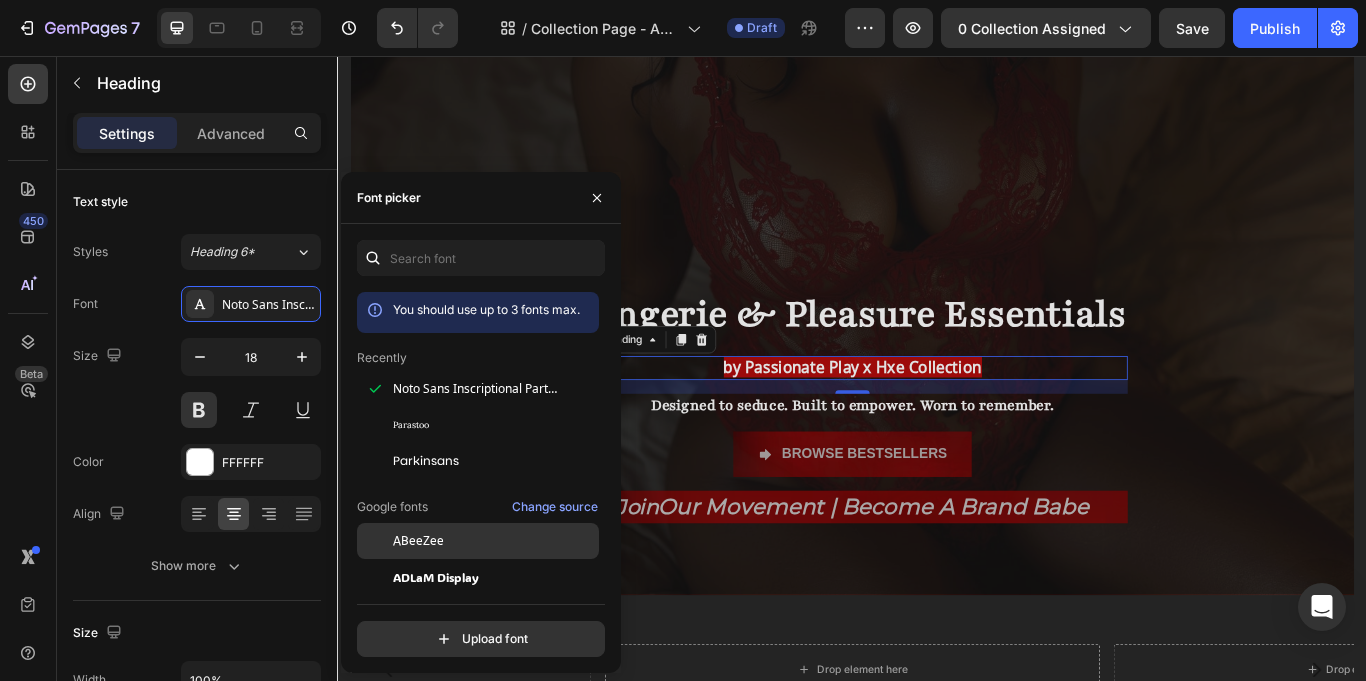 click on "ABeeZee" at bounding box center (418, 541) 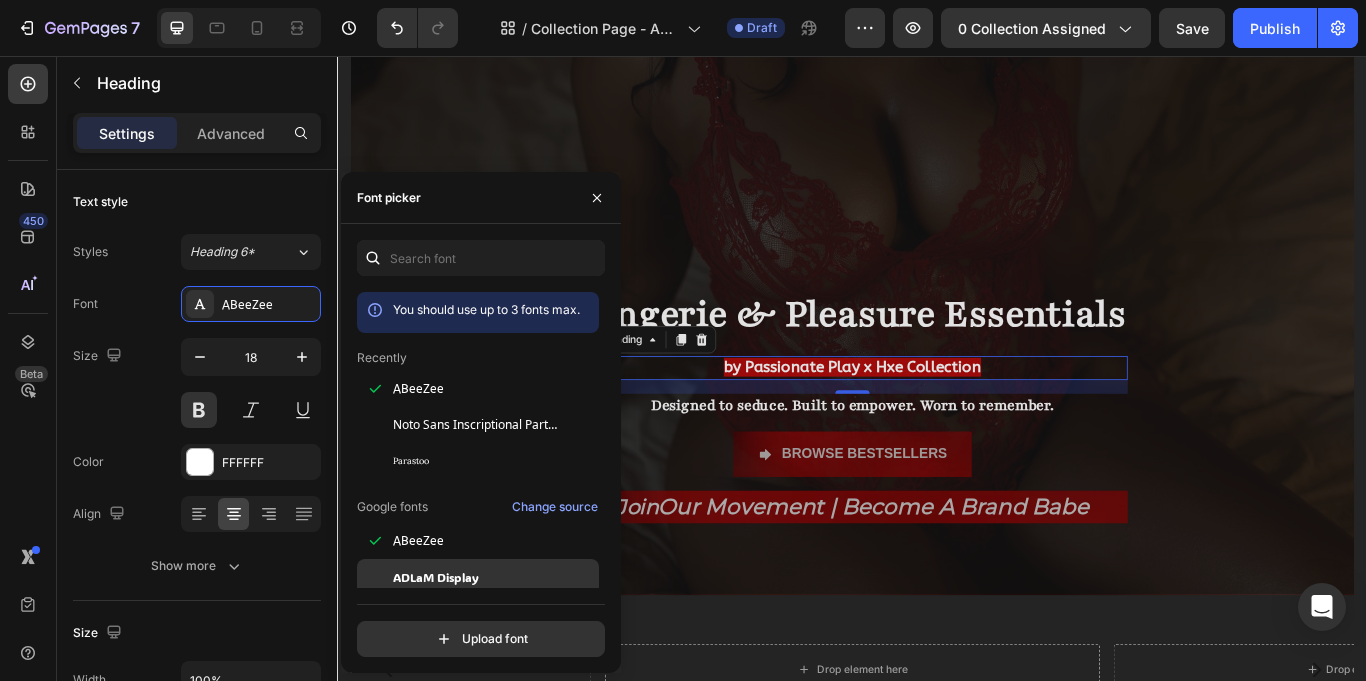 click on "ADLaM Display" at bounding box center [436, 577] 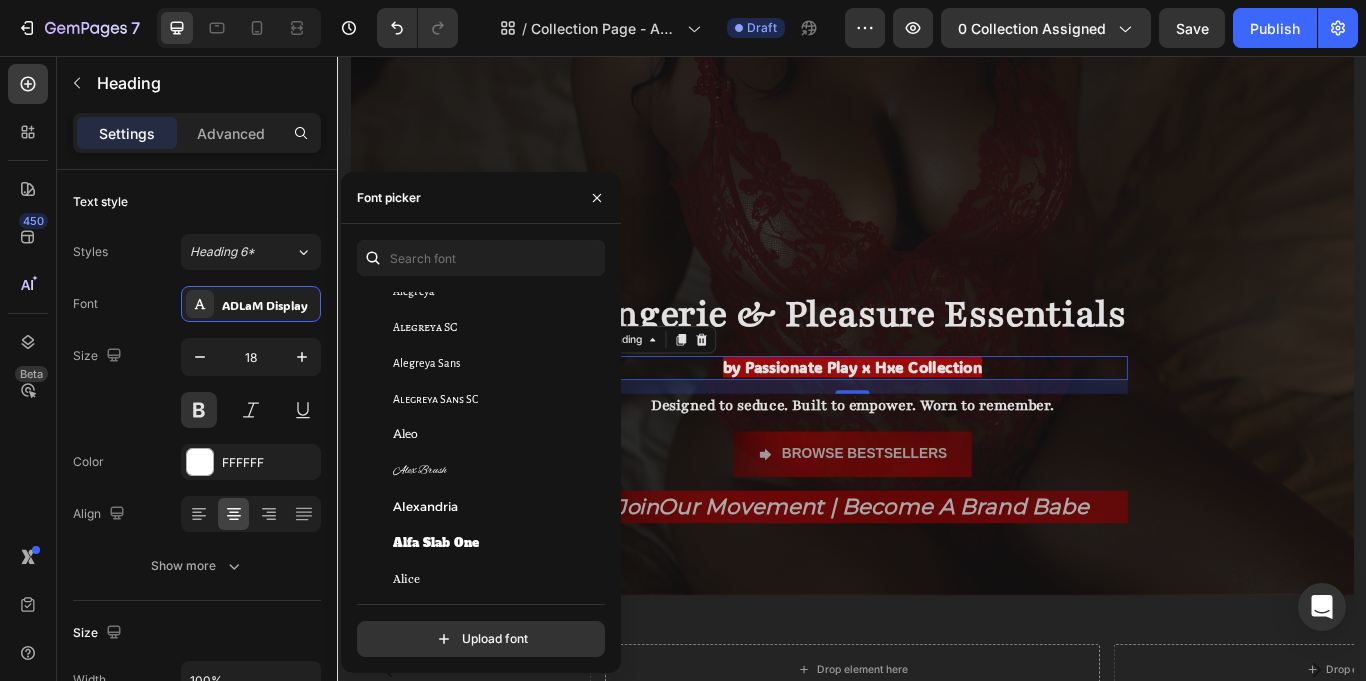 scroll, scrollTop: 1400, scrollLeft: 0, axis: vertical 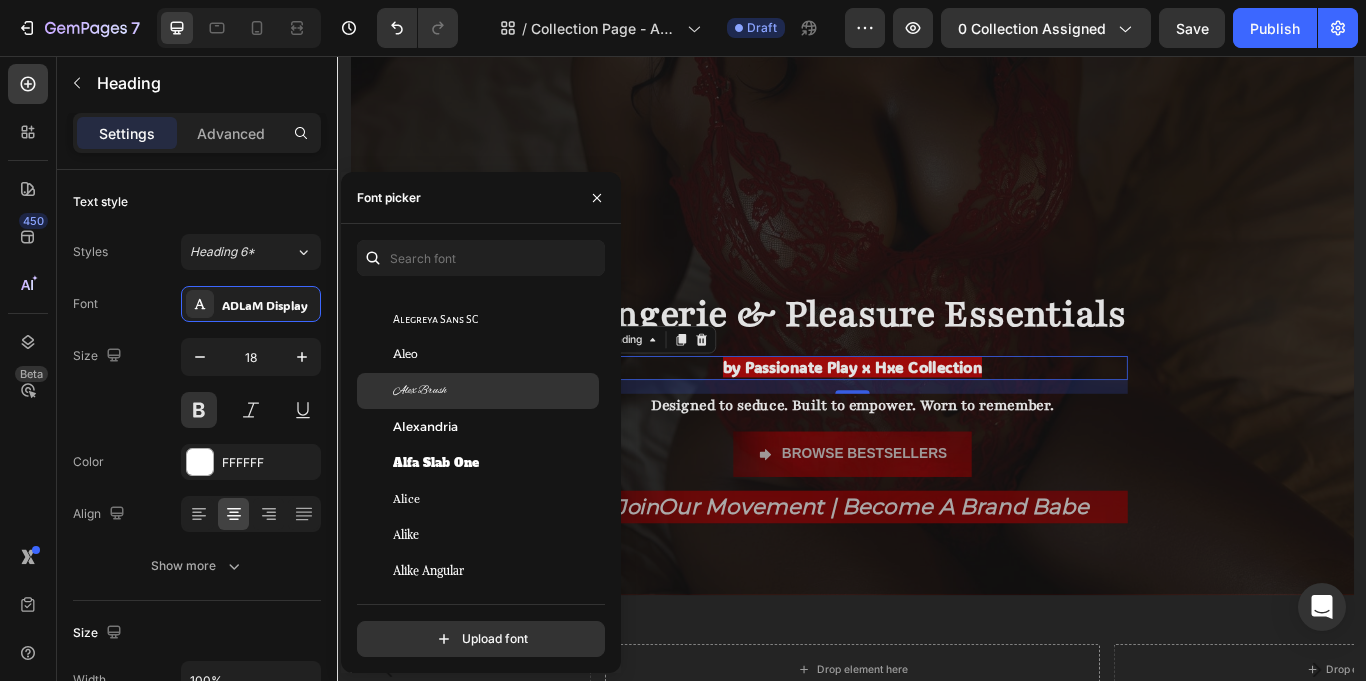 click on "Alex Brush" at bounding box center [420, 391] 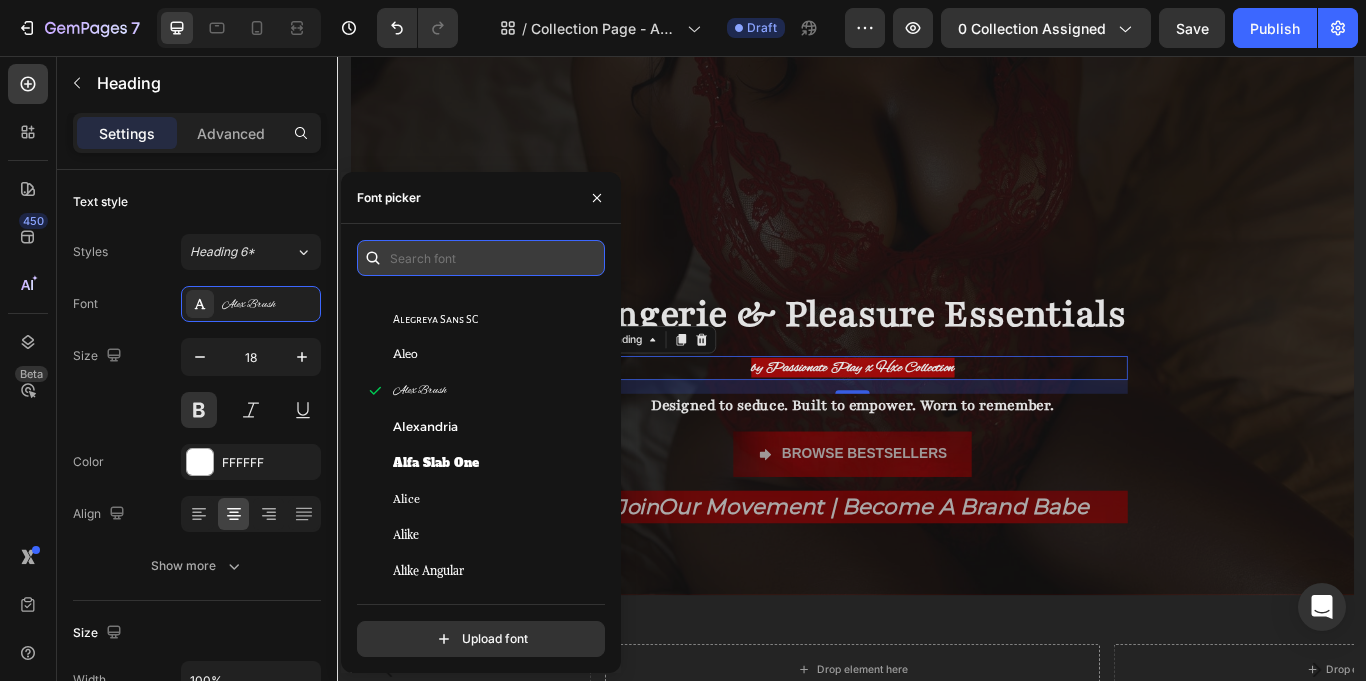 click at bounding box center (481, 258) 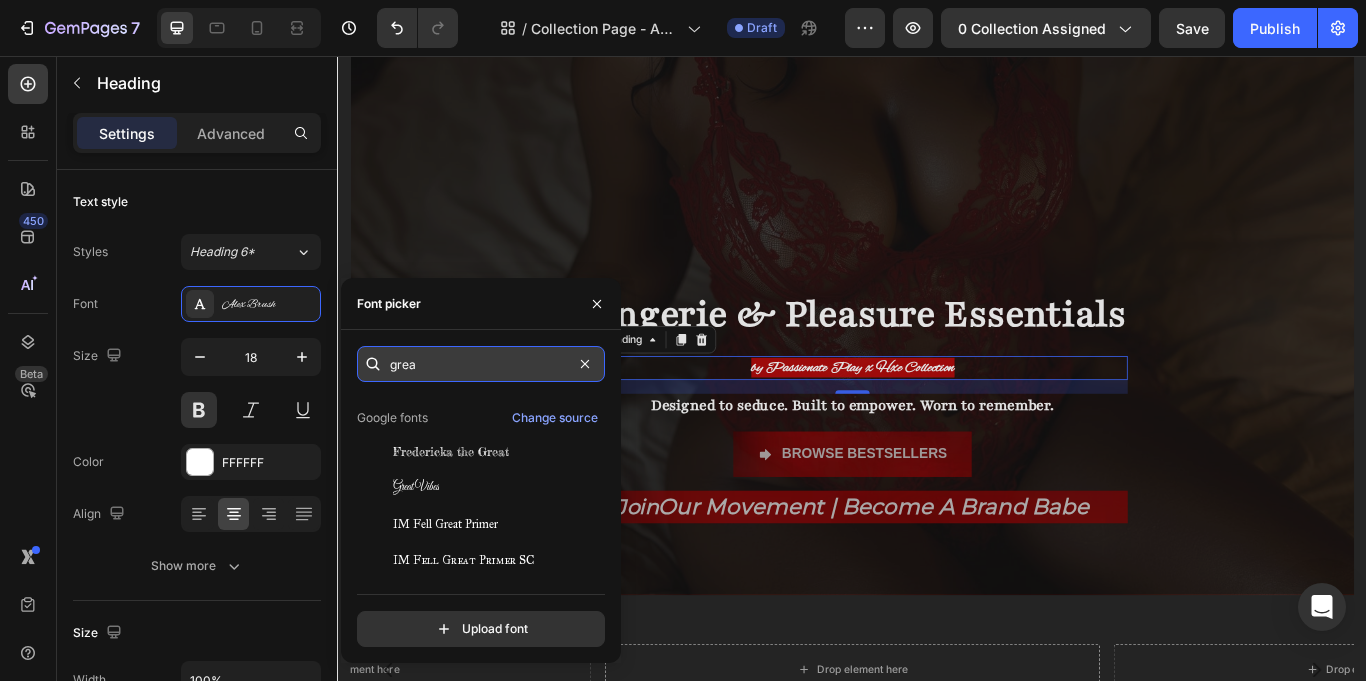 scroll, scrollTop: 0, scrollLeft: 0, axis: both 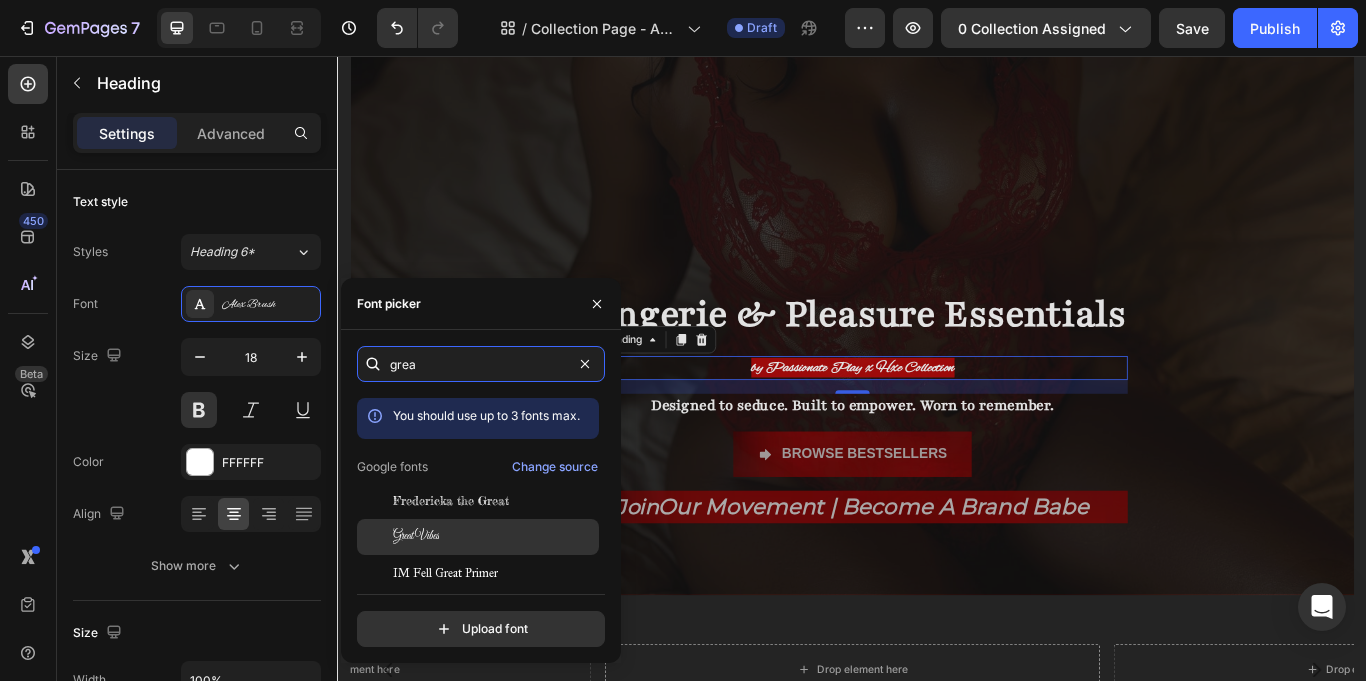 type on "grea" 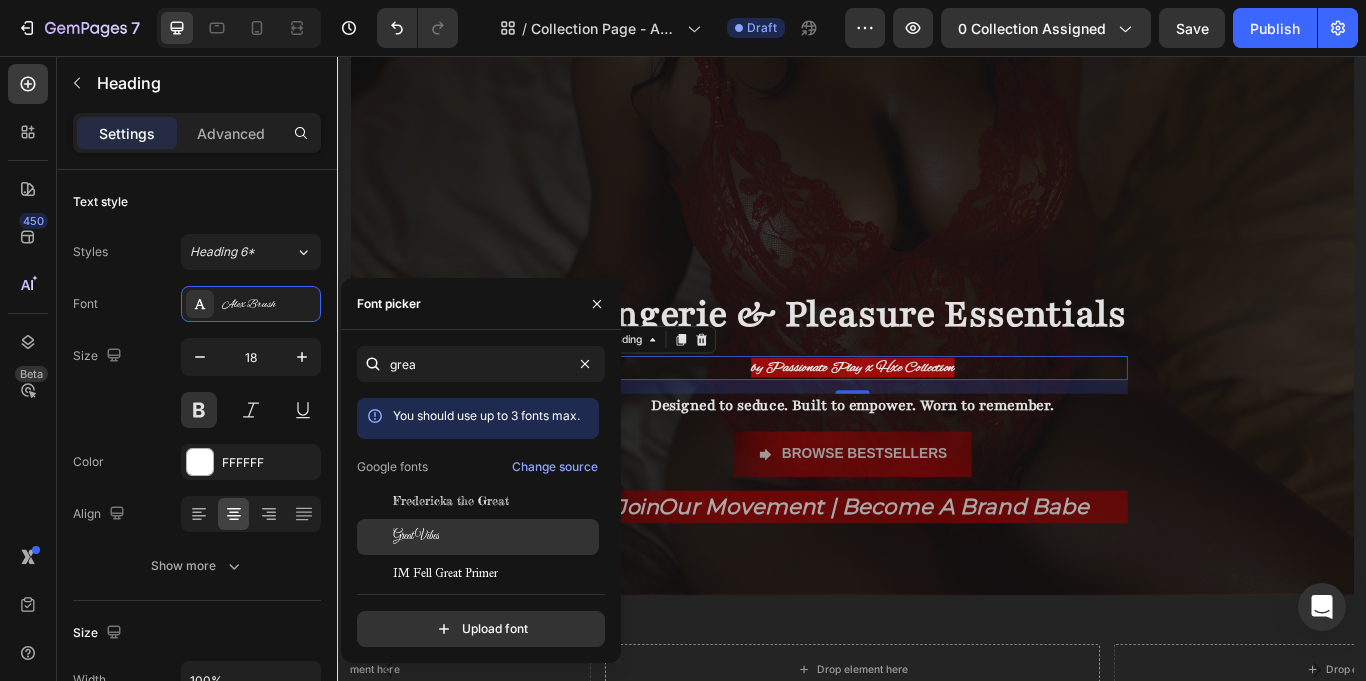 click on "Great Vibes" at bounding box center (416, 537) 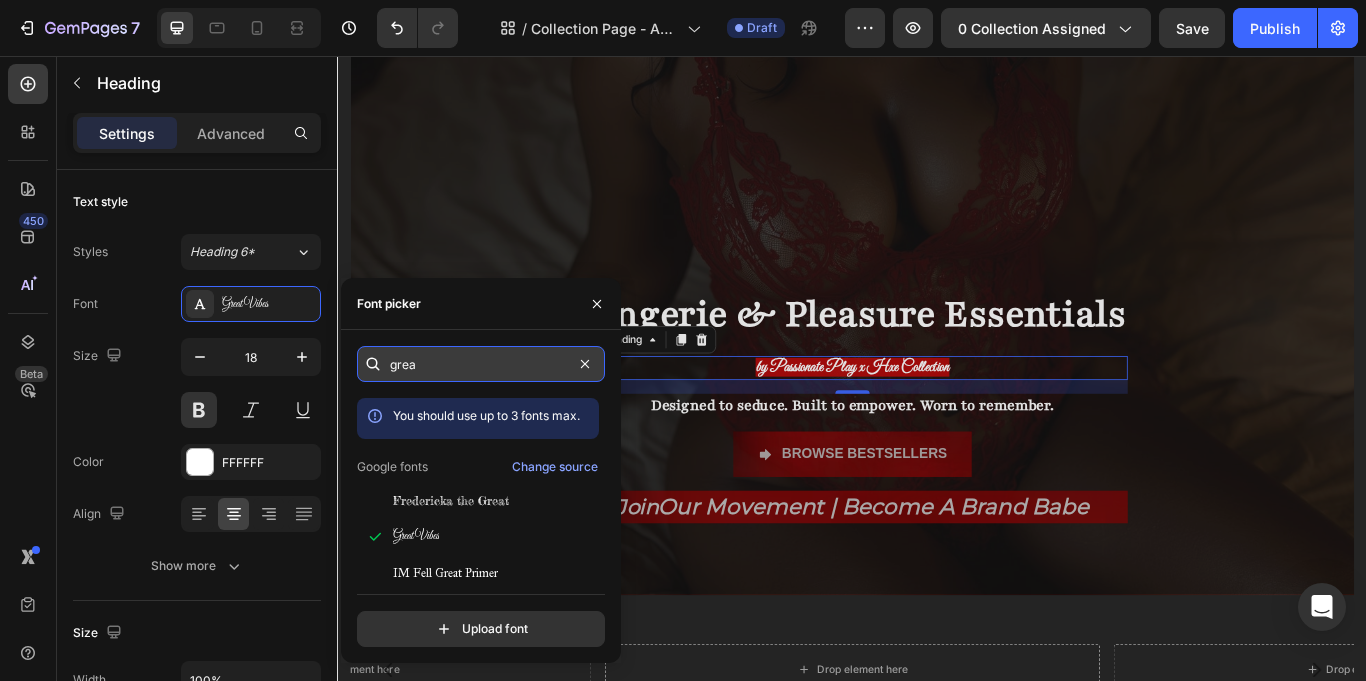 click on "grea" at bounding box center [481, 364] 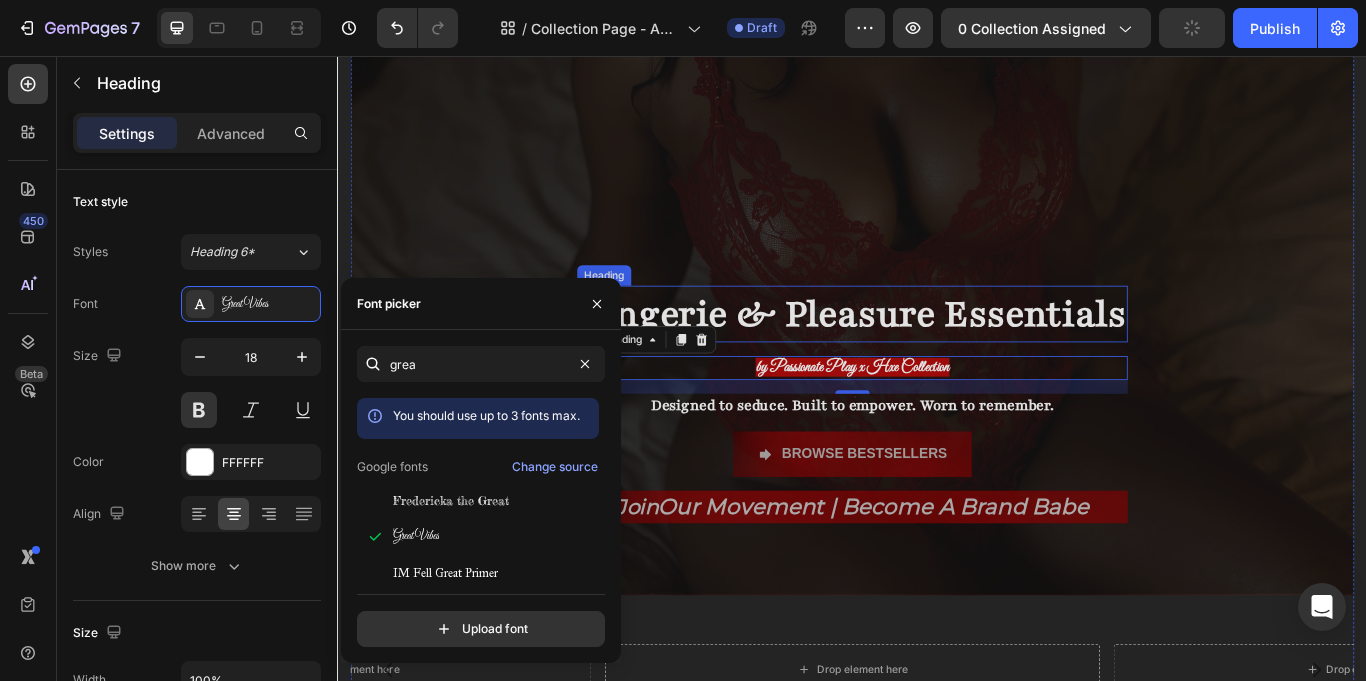 click on "Lingerie & Pleasure Essentials" at bounding box center (937, 357) 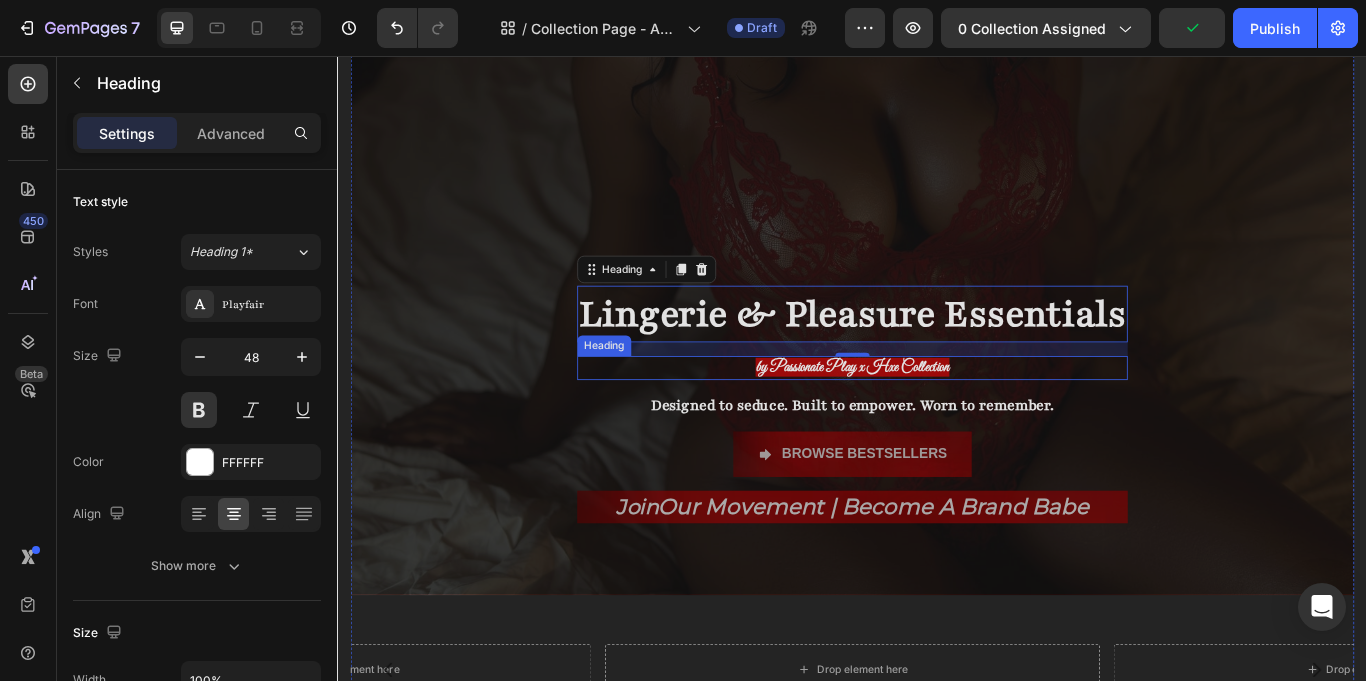 click on "by Passionate Play x Hxe Collection" at bounding box center [937, 419] 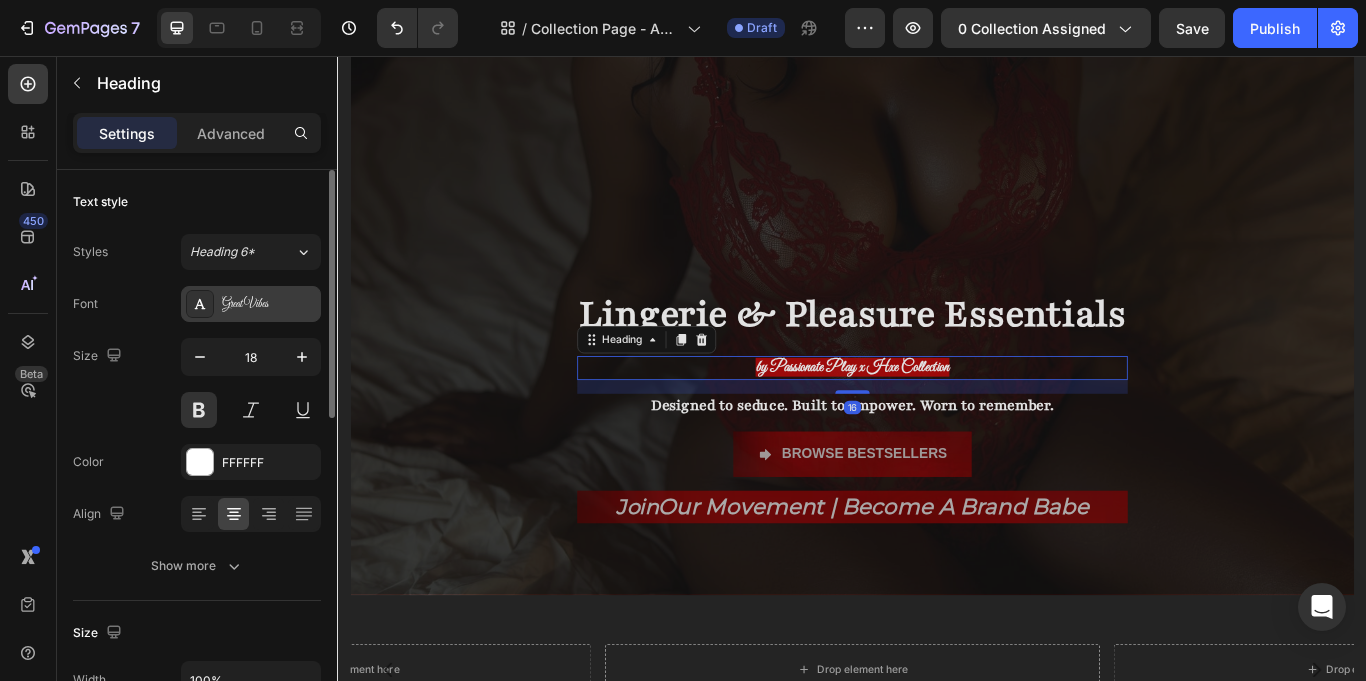click on "Great Vibes" at bounding box center (269, 305) 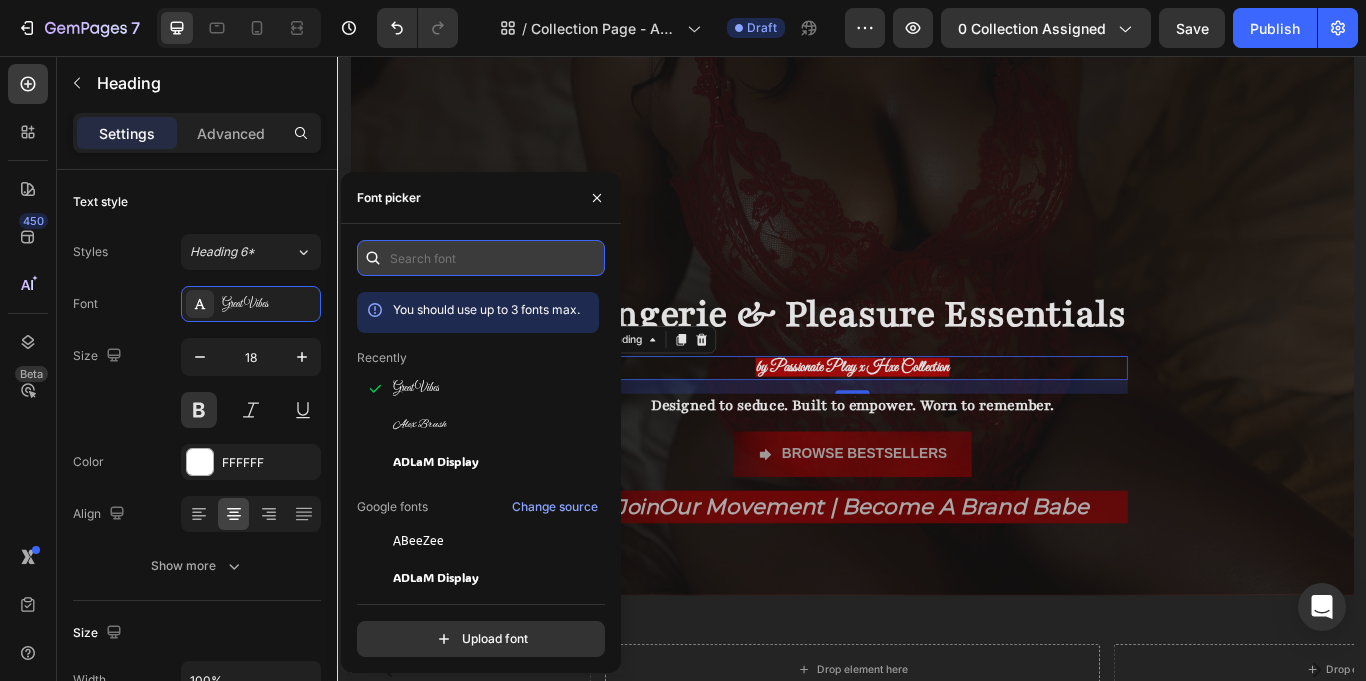 click at bounding box center (481, 258) 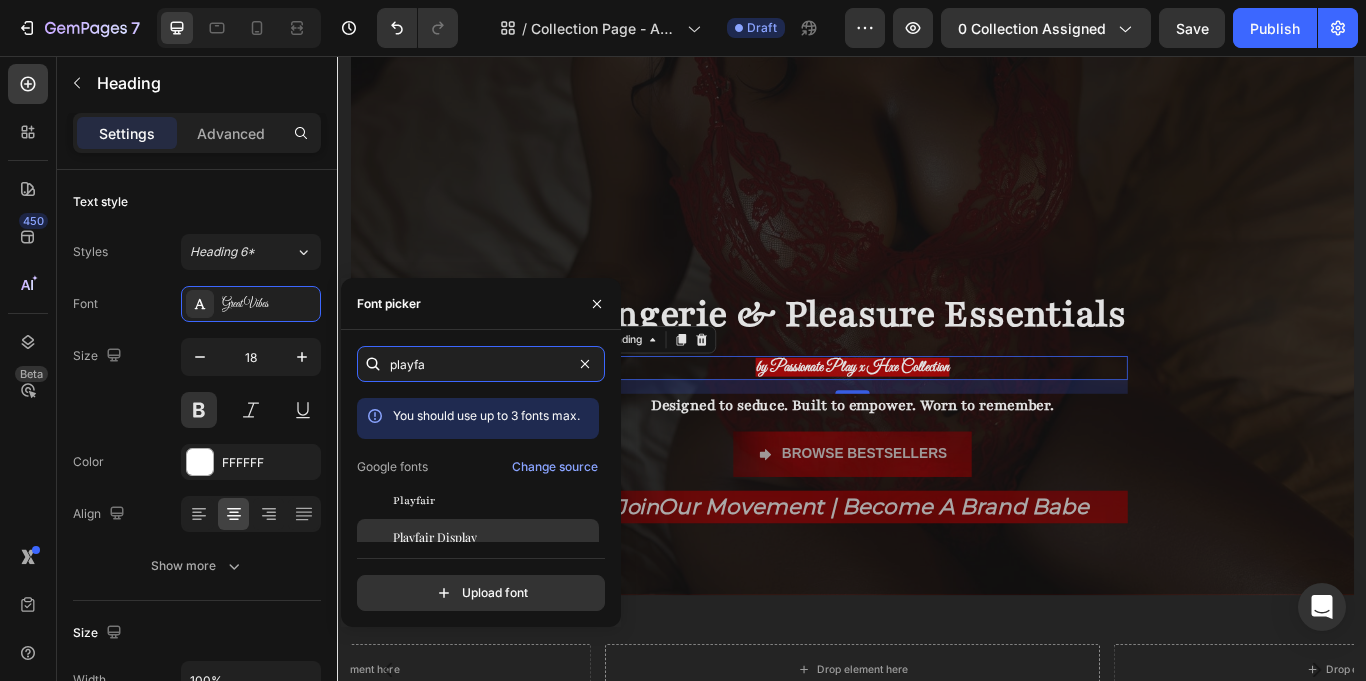 type on "playfa" 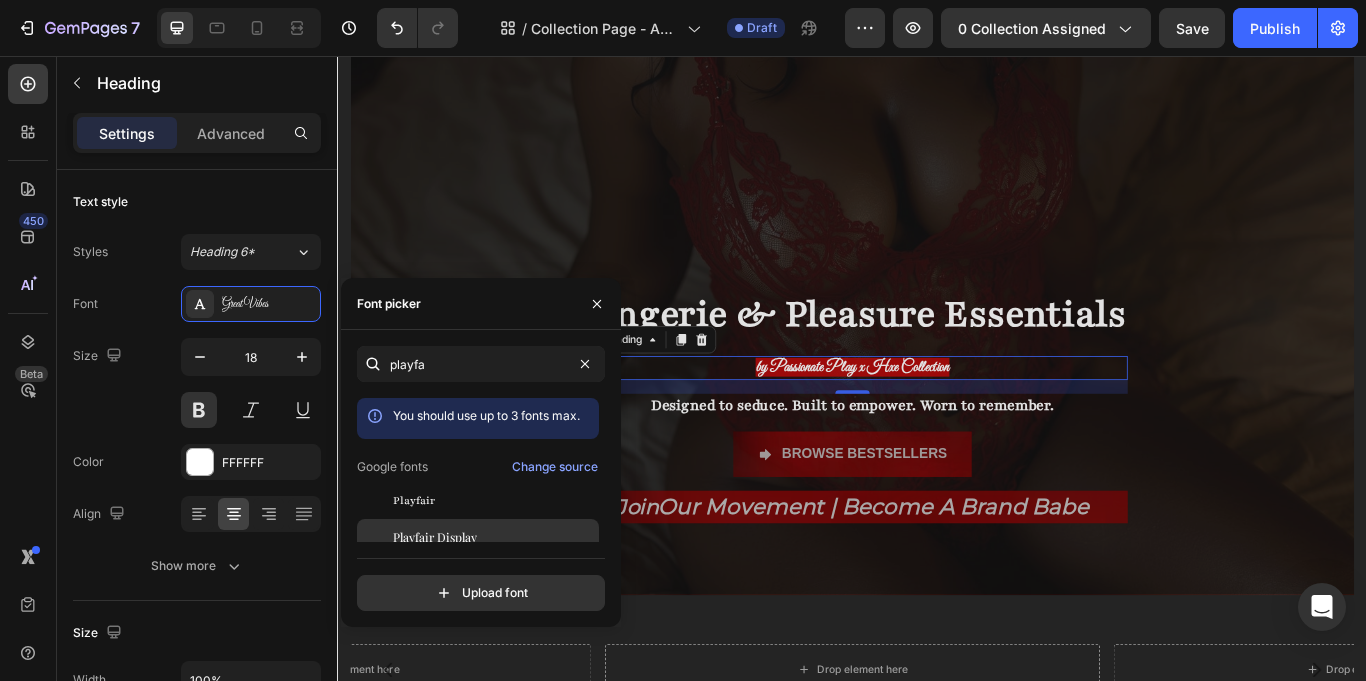 click on "Playfair Display" at bounding box center (435, 537) 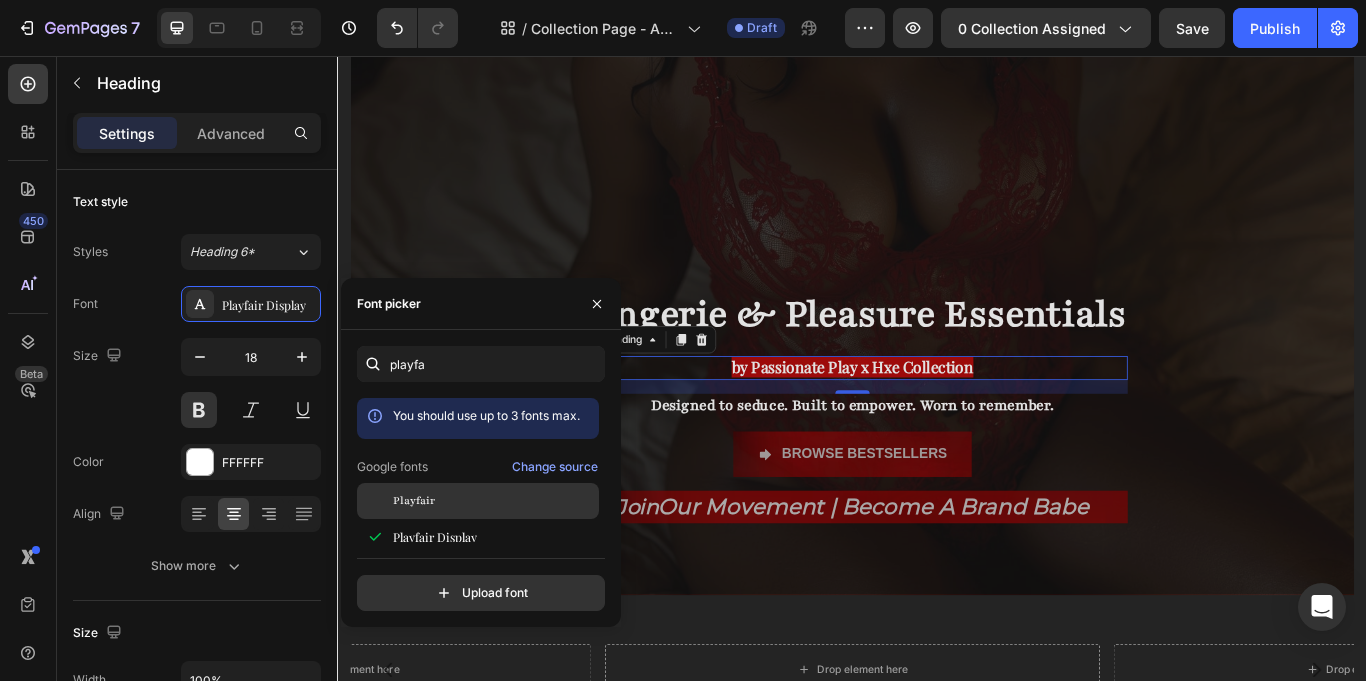 click on "Playfair" at bounding box center (494, 501) 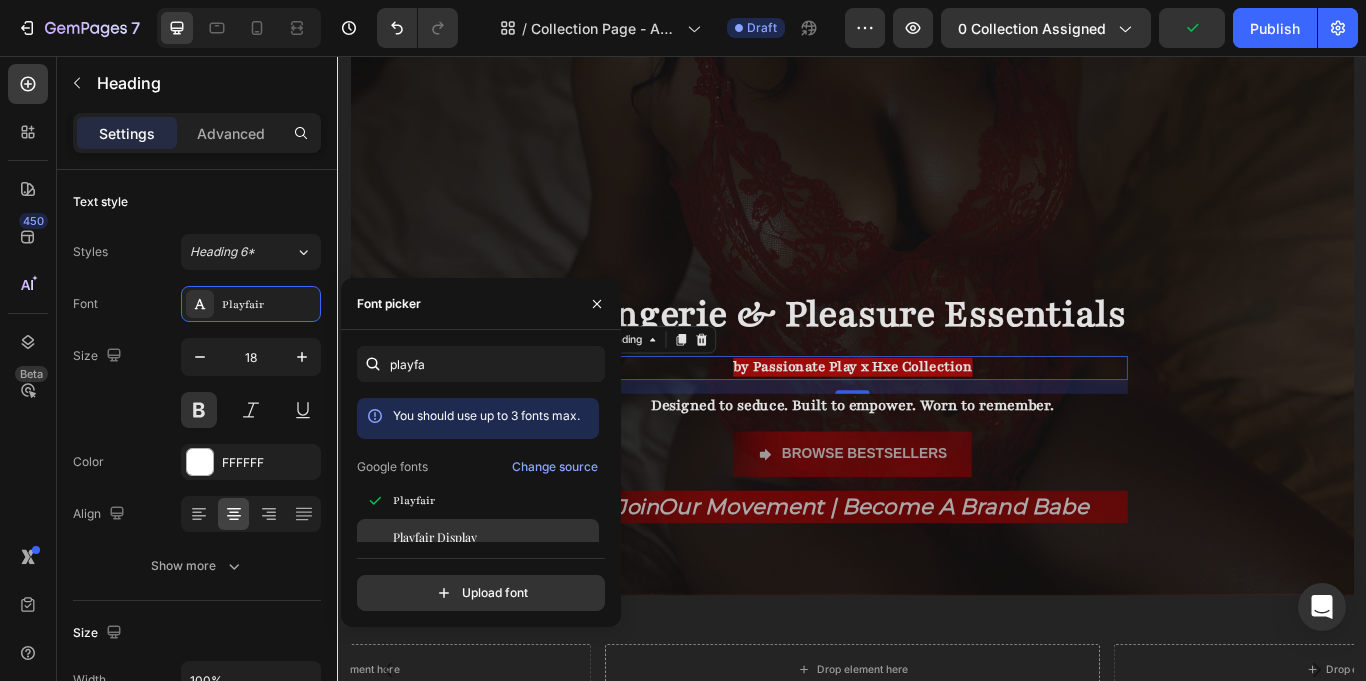 click on "Playfair Display" at bounding box center [435, 537] 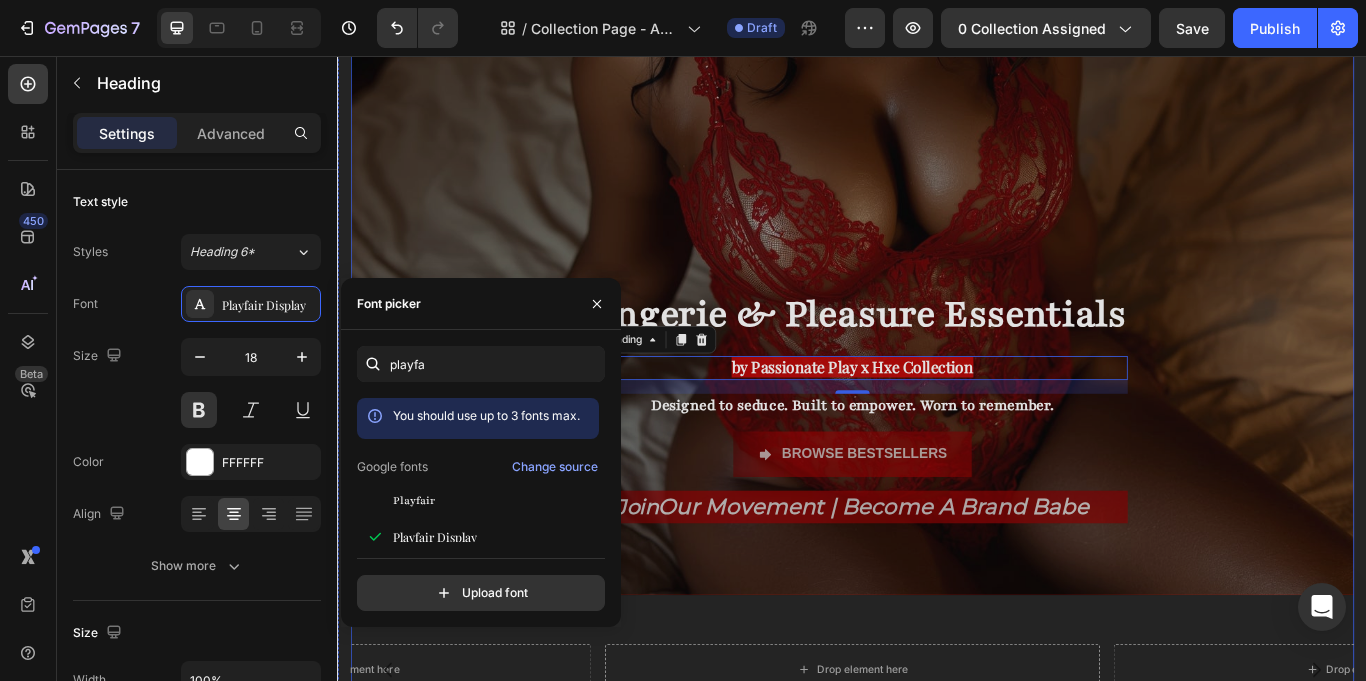 click at bounding box center (937, 100) 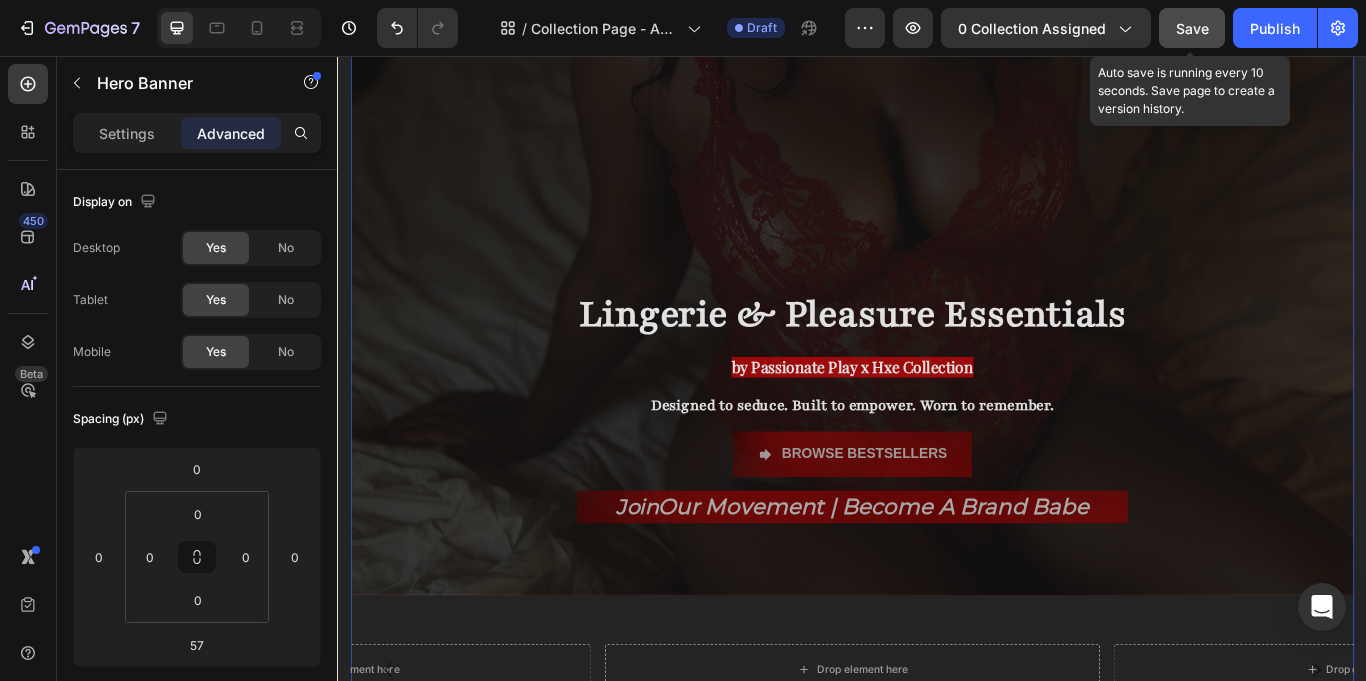 click on "Save" at bounding box center [1192, 28] 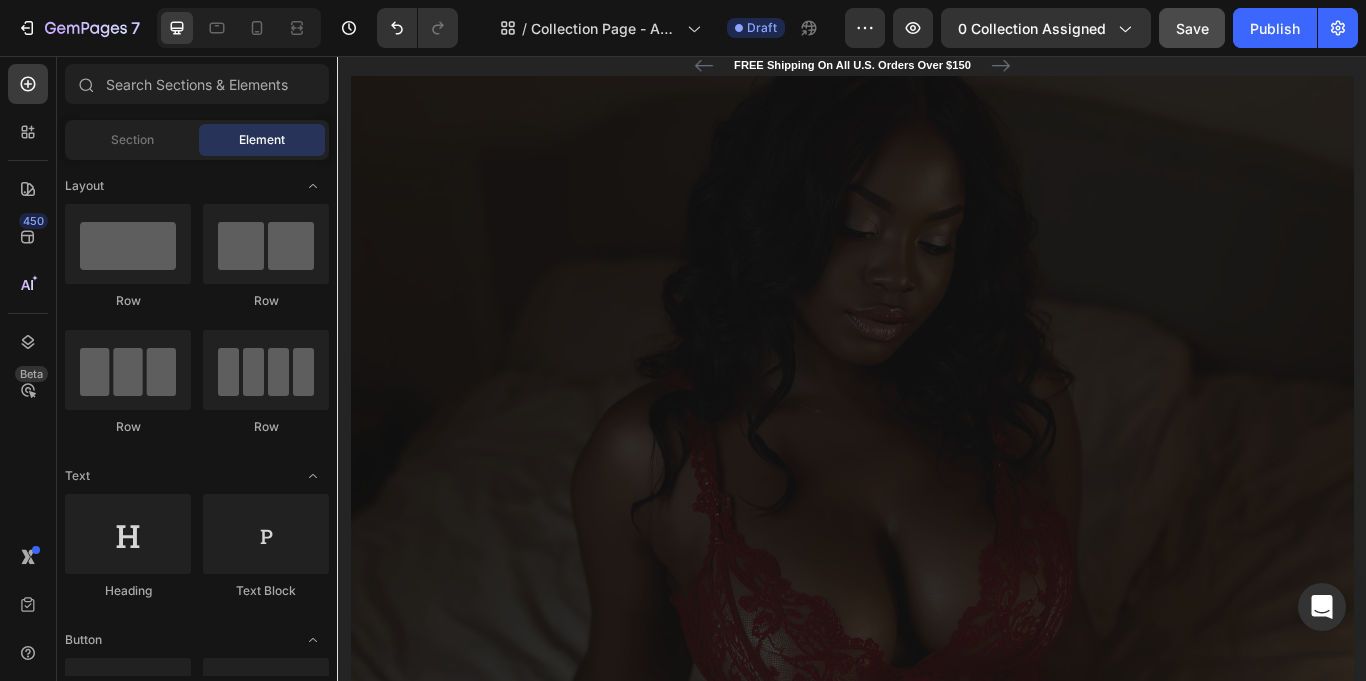scroll, scrollTop: 0, scrollLeft: 0, axis: both 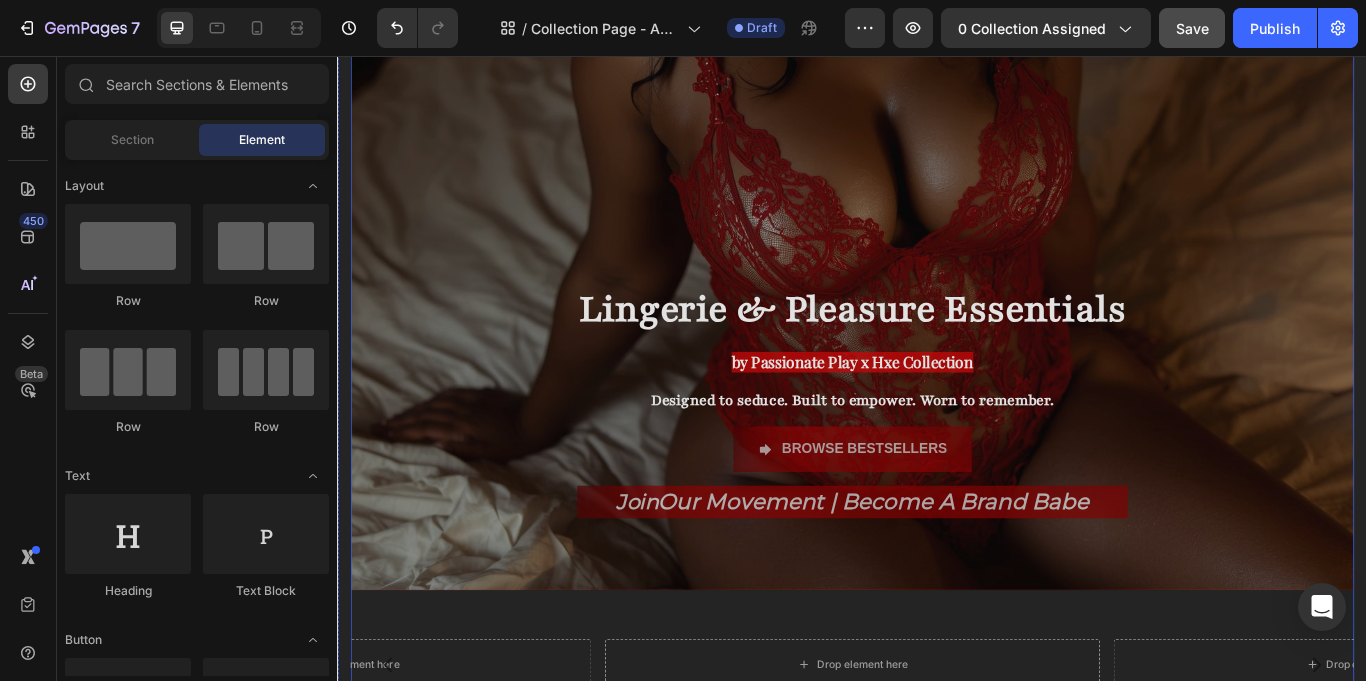 click at bounding box center [937, 94] 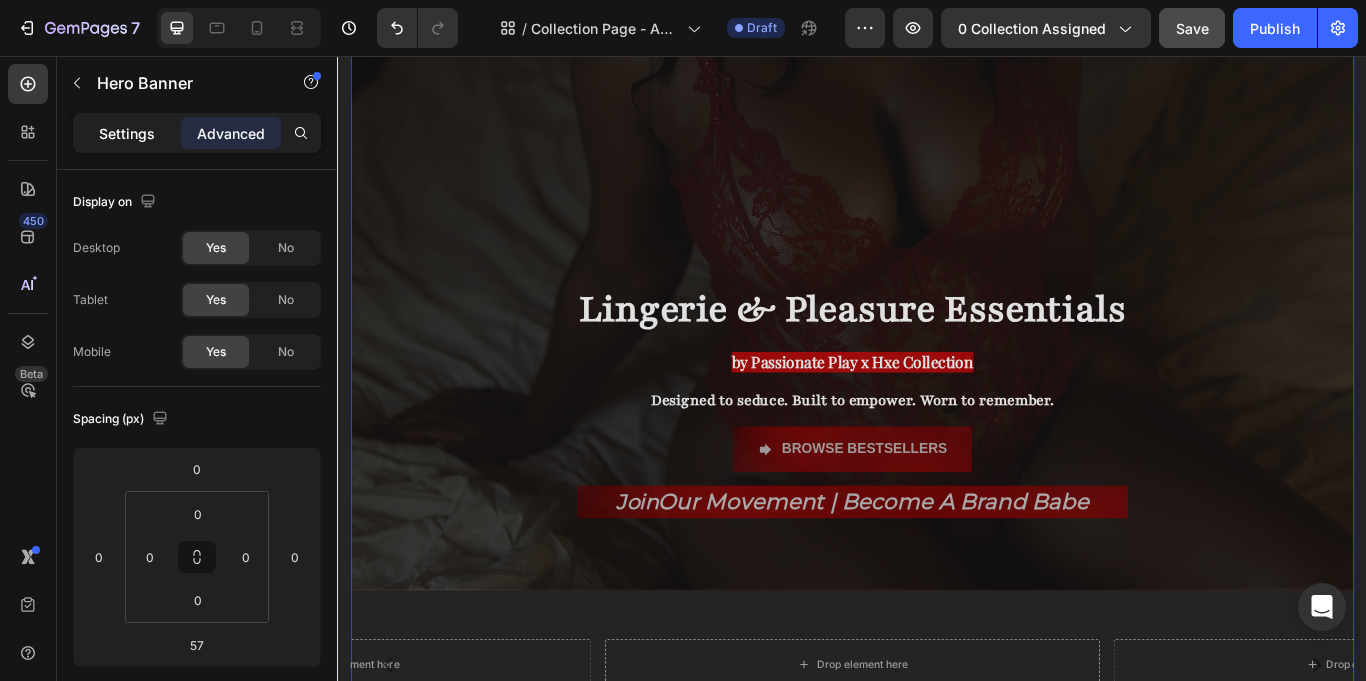 click on "Settings" 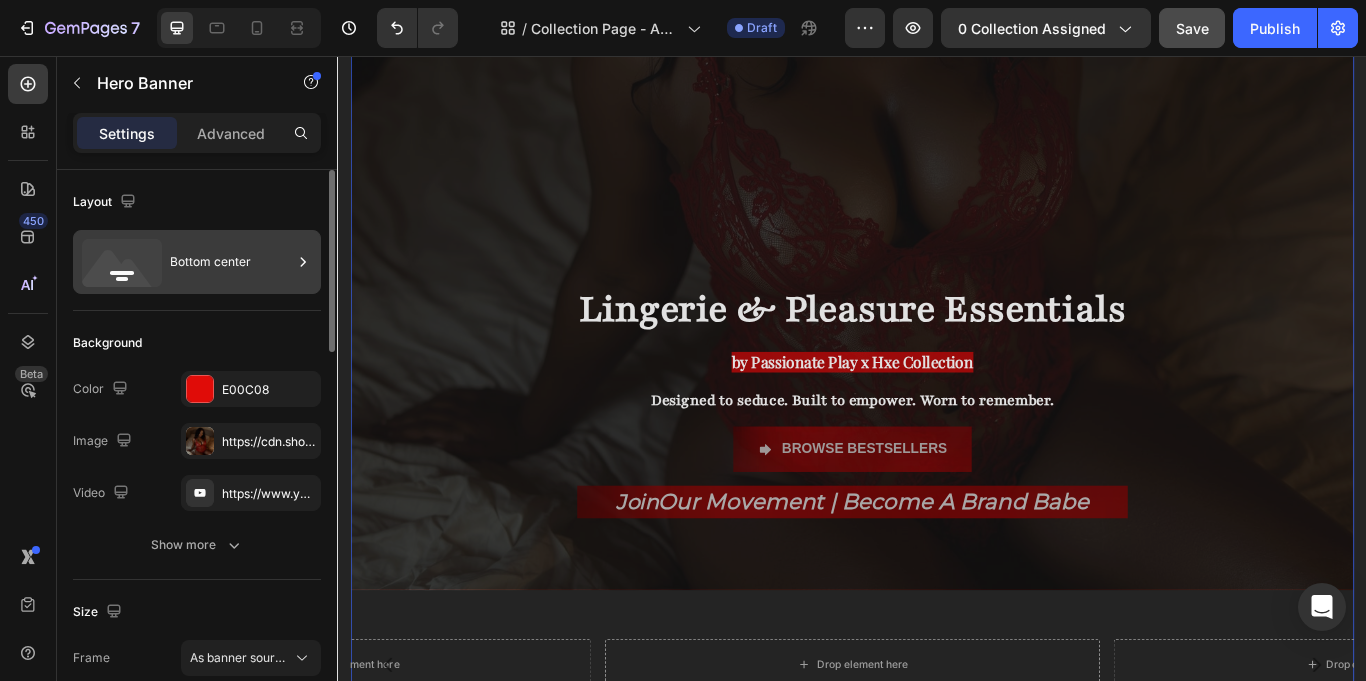 click on "Bottom center" at bounding box center [231, 262] 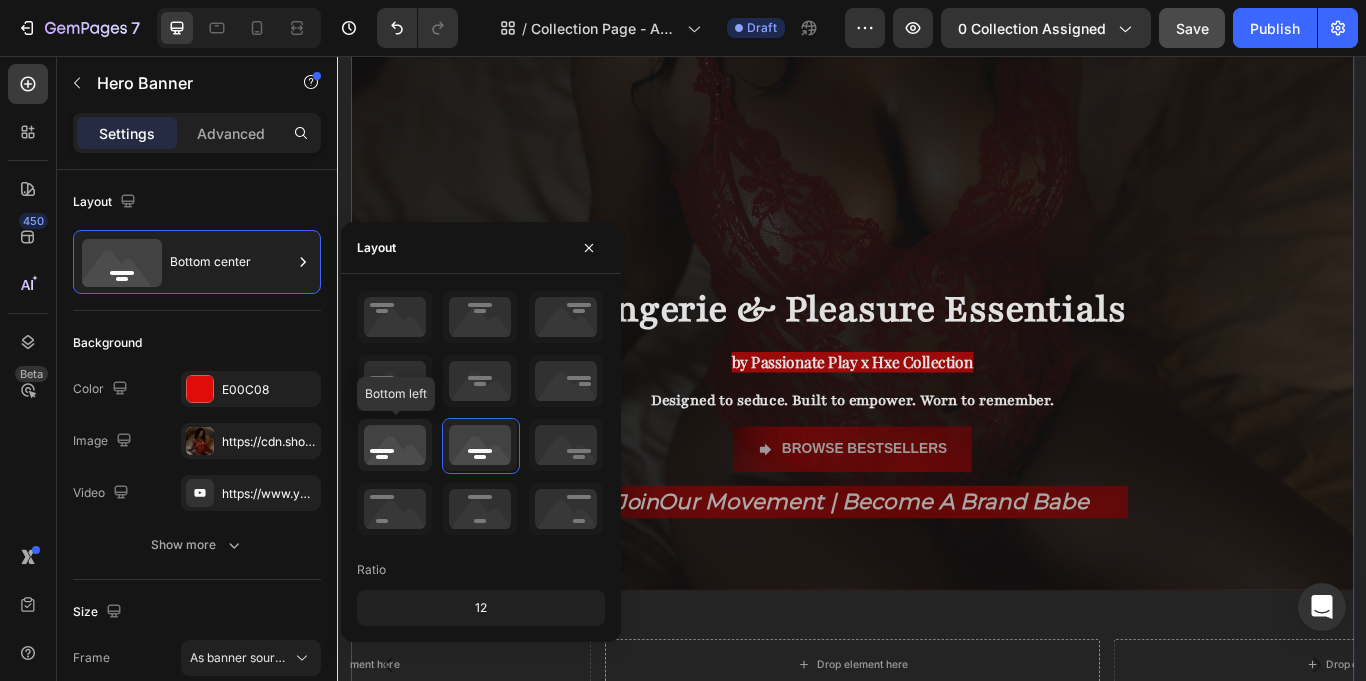 click 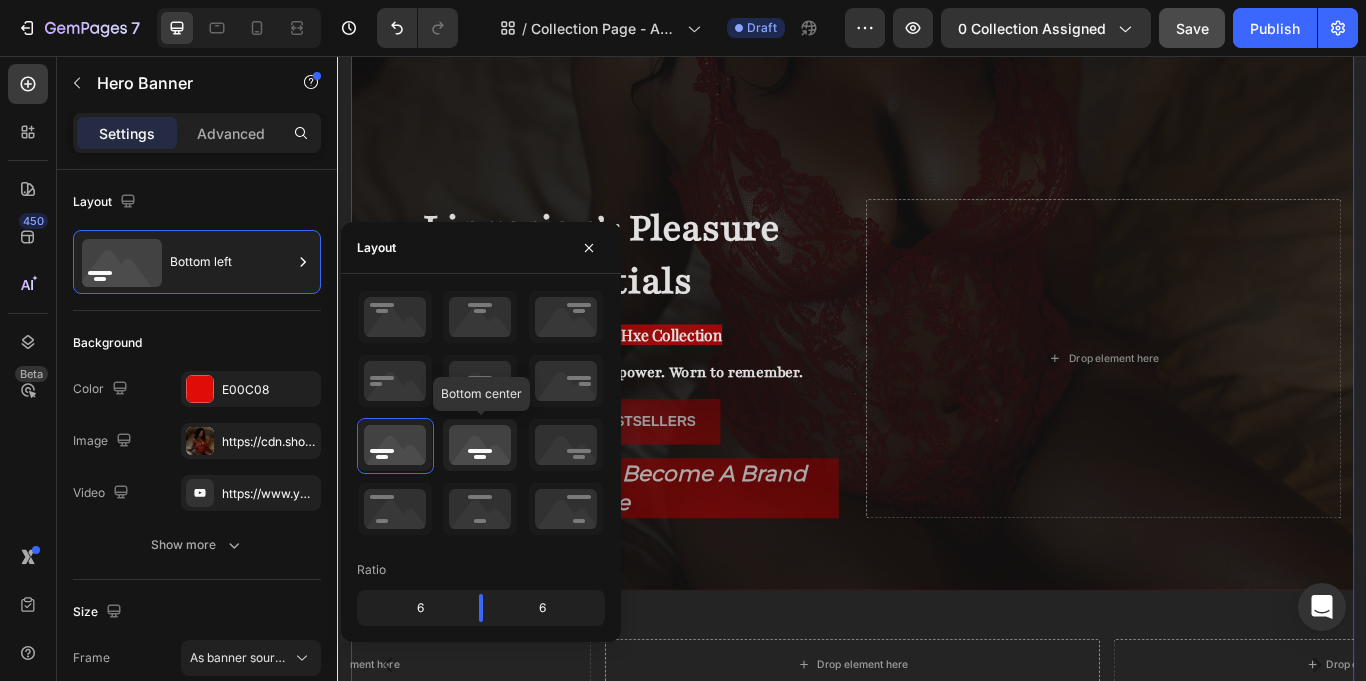 click 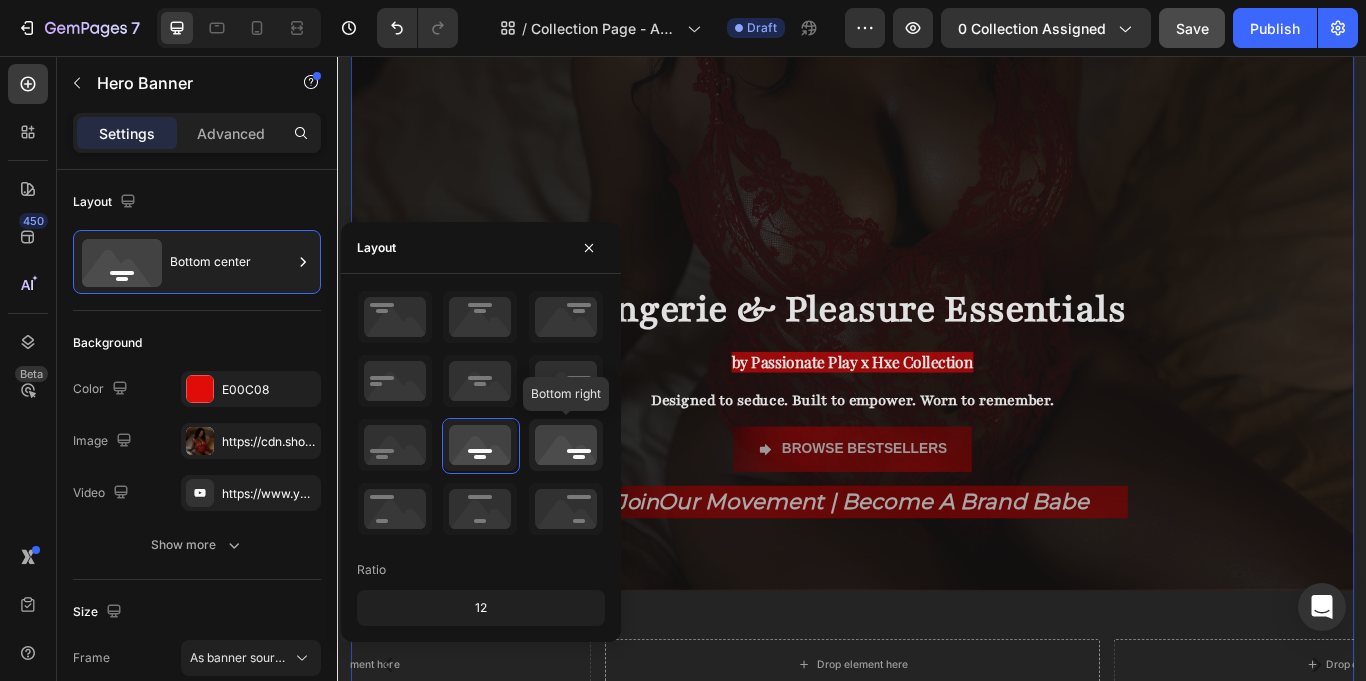 click 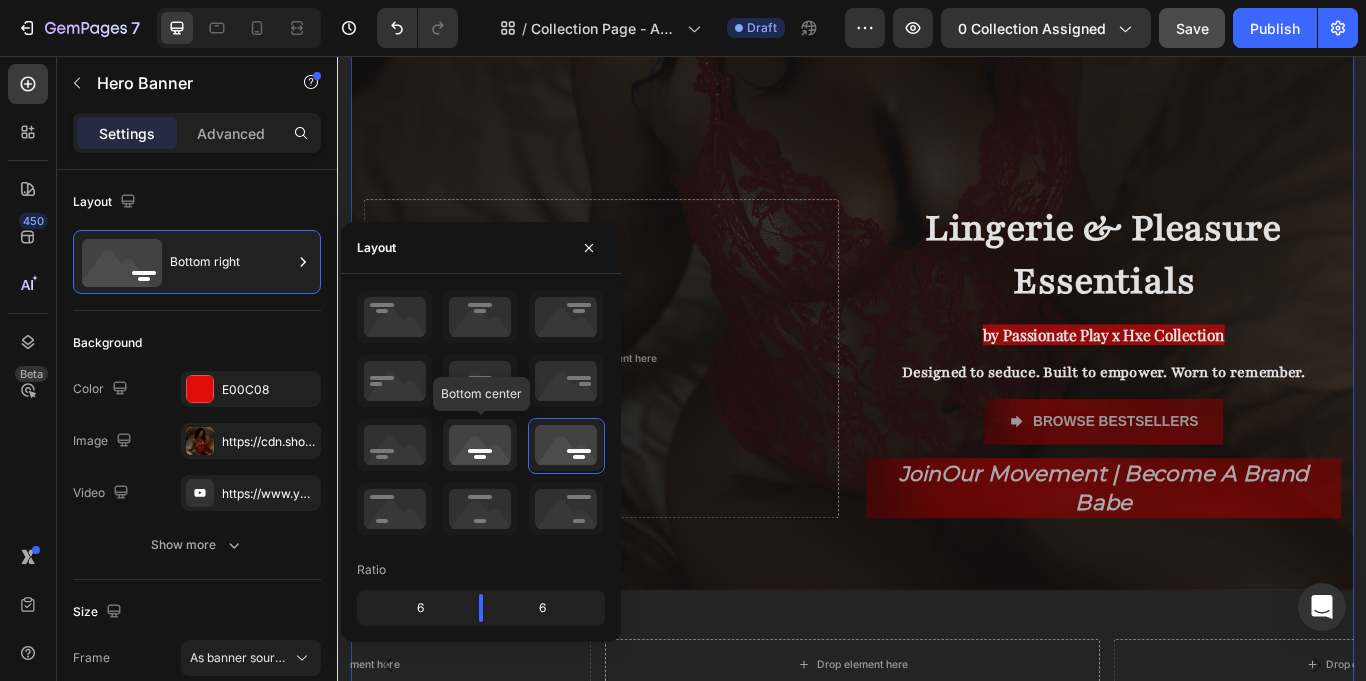 click 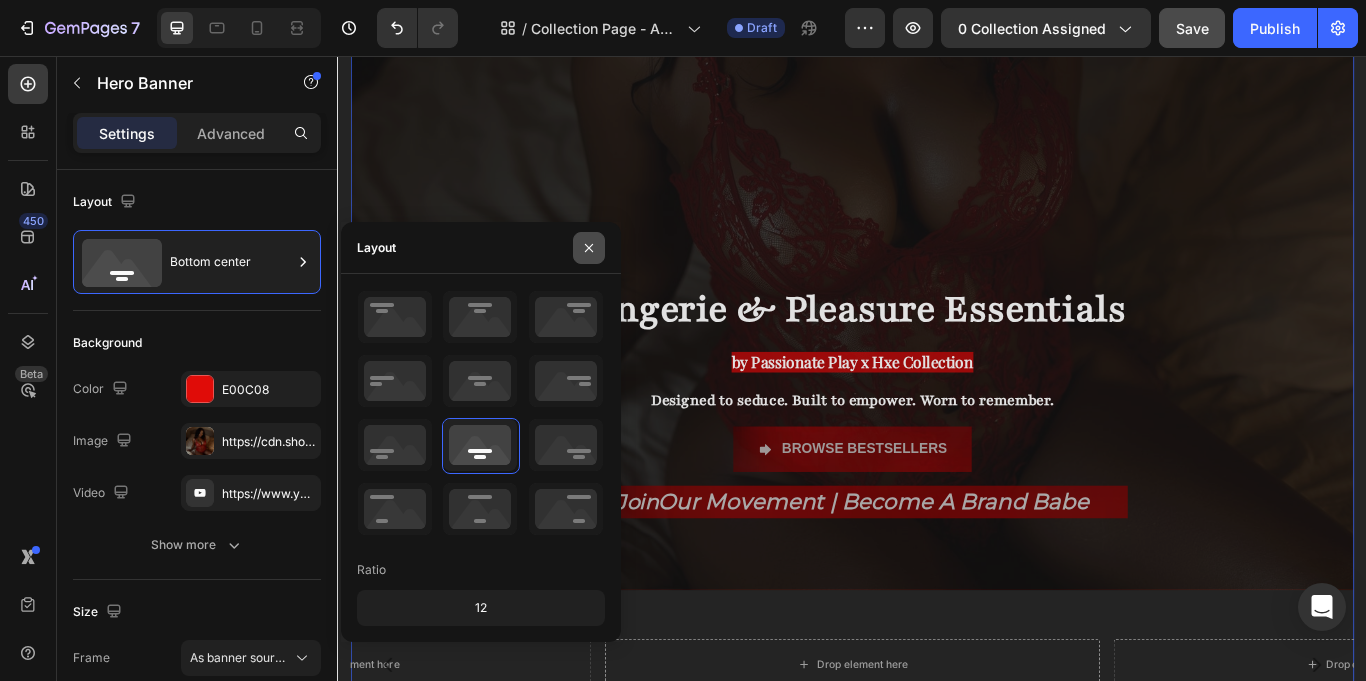 click 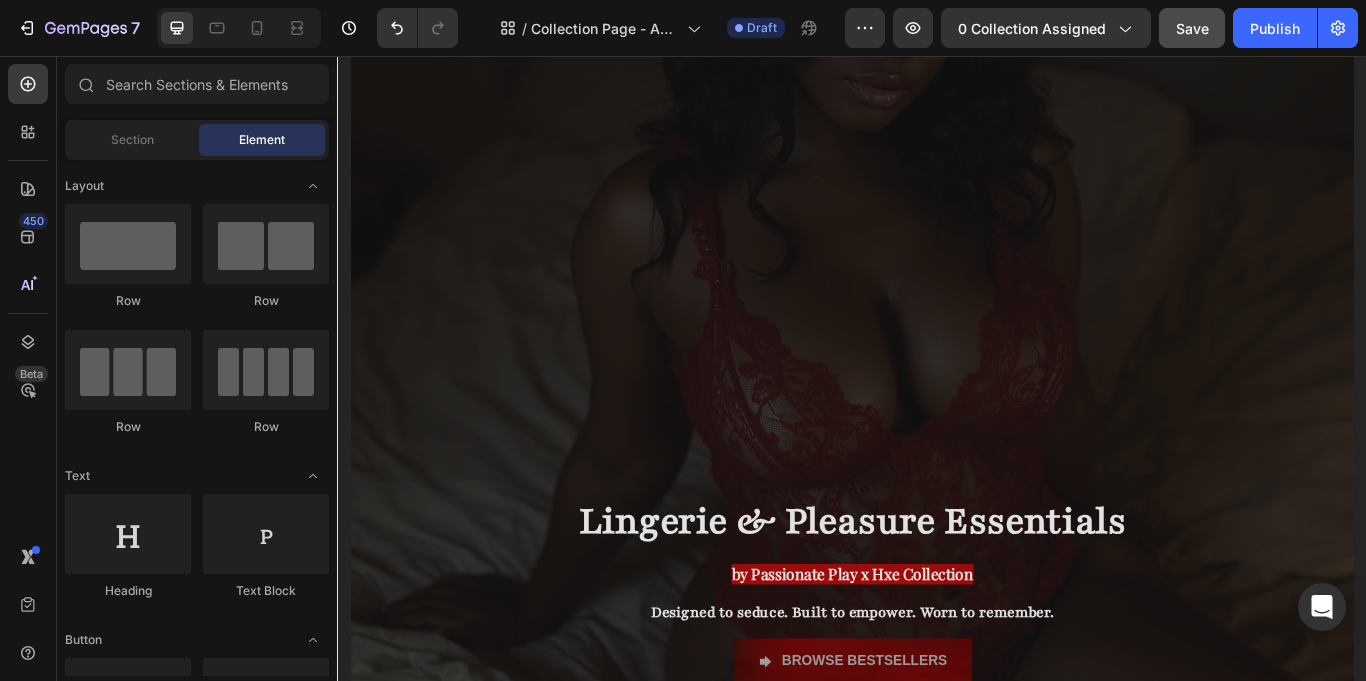 scroll, scrollTop: 402, scrollLeft: 0, axis: vertical 